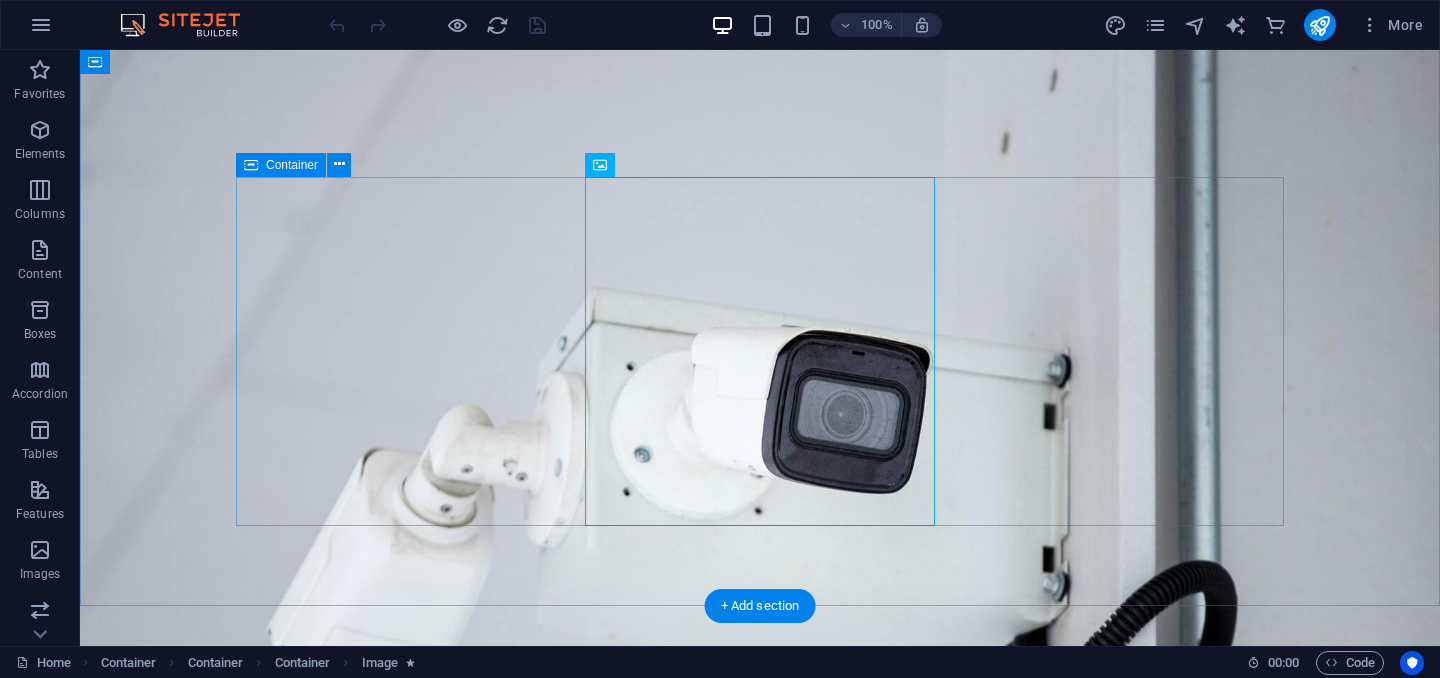 scroll, scrollTop: 1155, scrollLeft: 0, axis: vertical 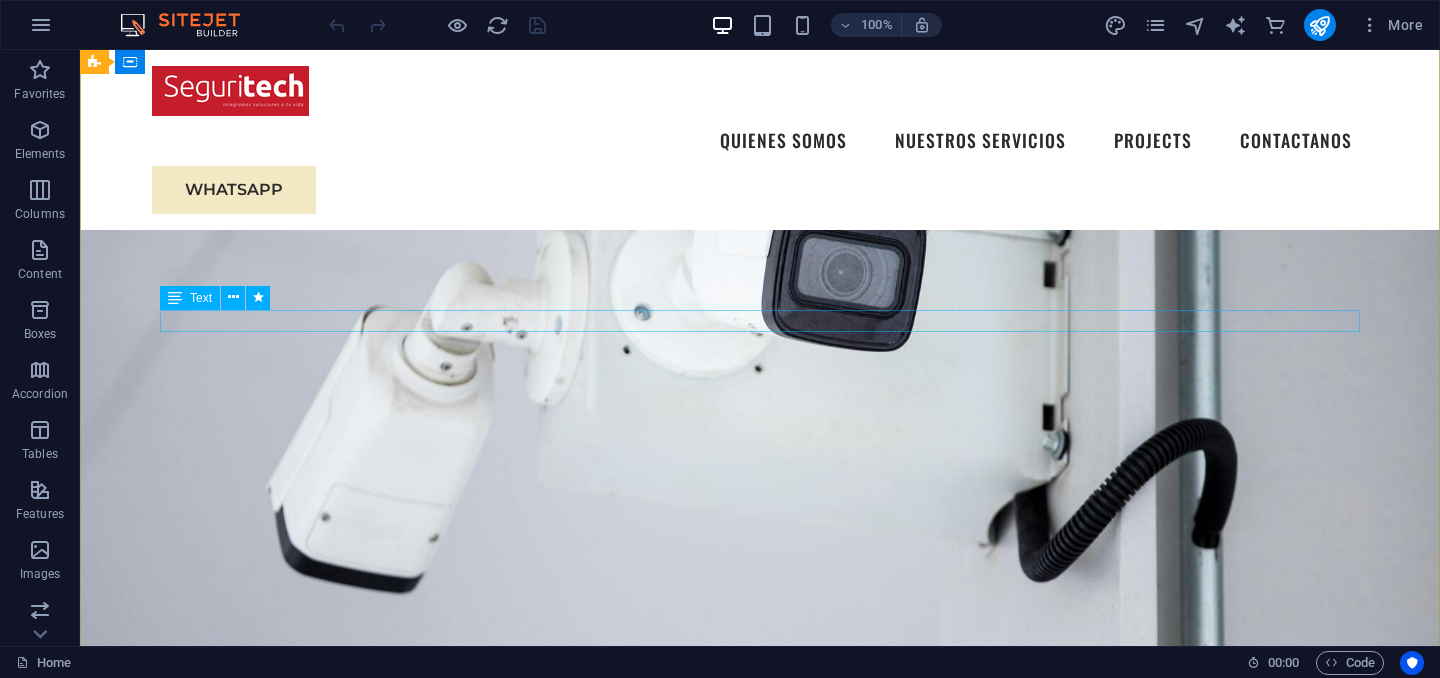 click on "CCTV, ALARMA, CONTROL DE ACCESO, DETECCION DE INCENDIO, PANELES SOLARES Y CENTRALES DE MONITOREO" at bounding box center [760, 941] 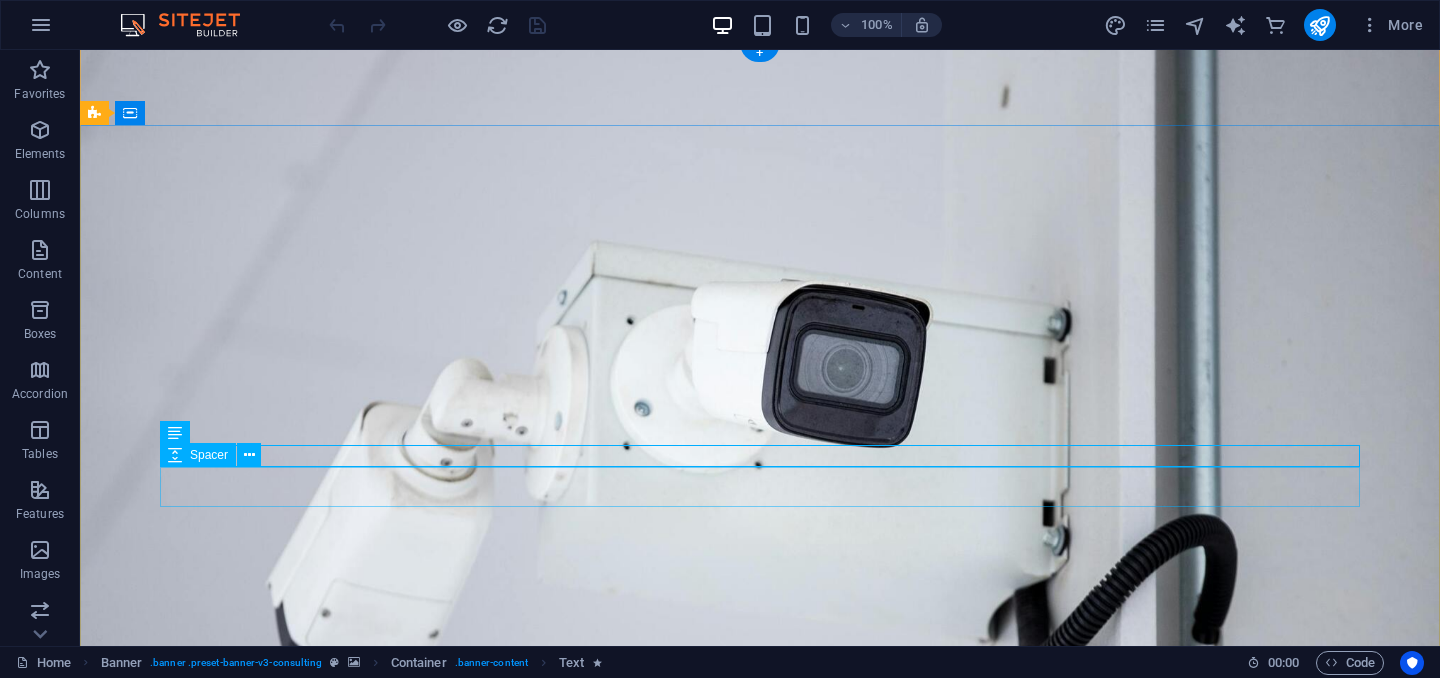 scroll, scrollTop: 0, scrollLeft: 0, axis: both 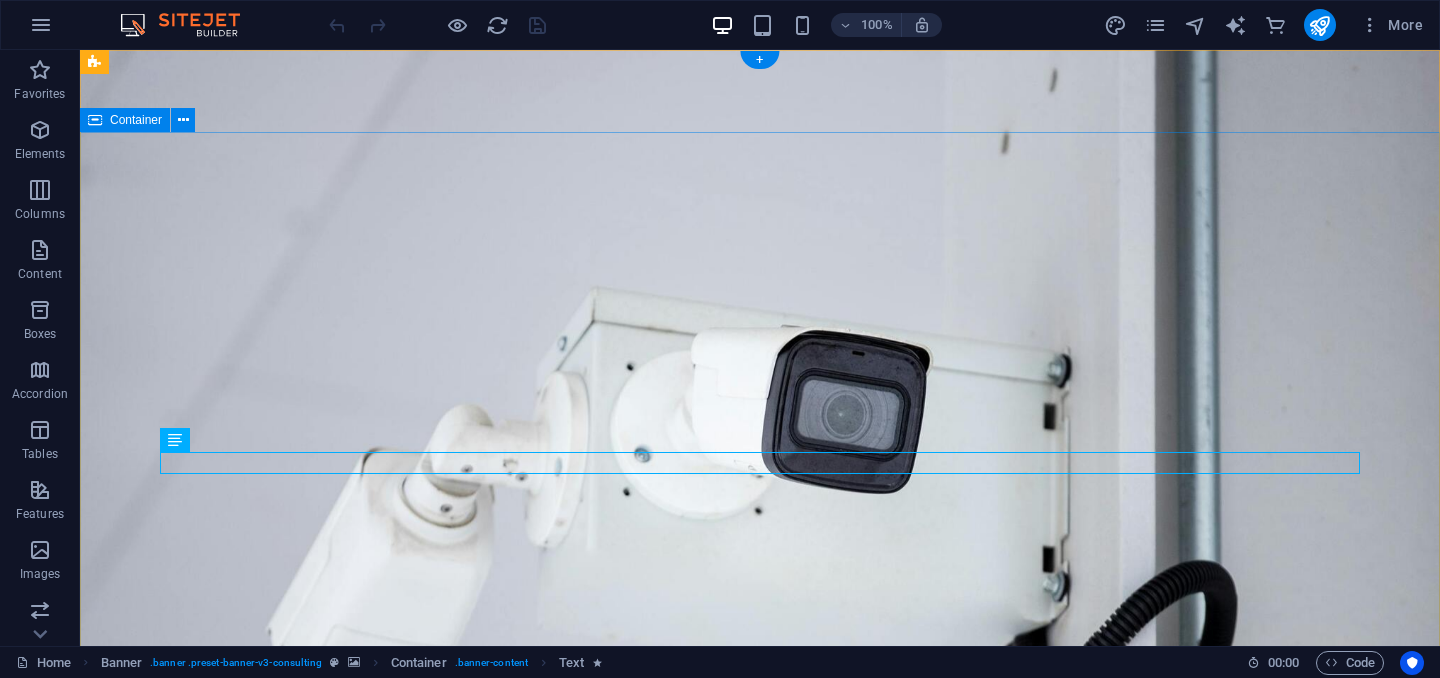 click on "CCTV, ALARMA, CONTROL DE ACCESO, DETECCION DE INCENDIO, PANELES SOLARES Y CENTRALES DE MONITOREO CONTACTANOS" at bounding box center [760, 1259] 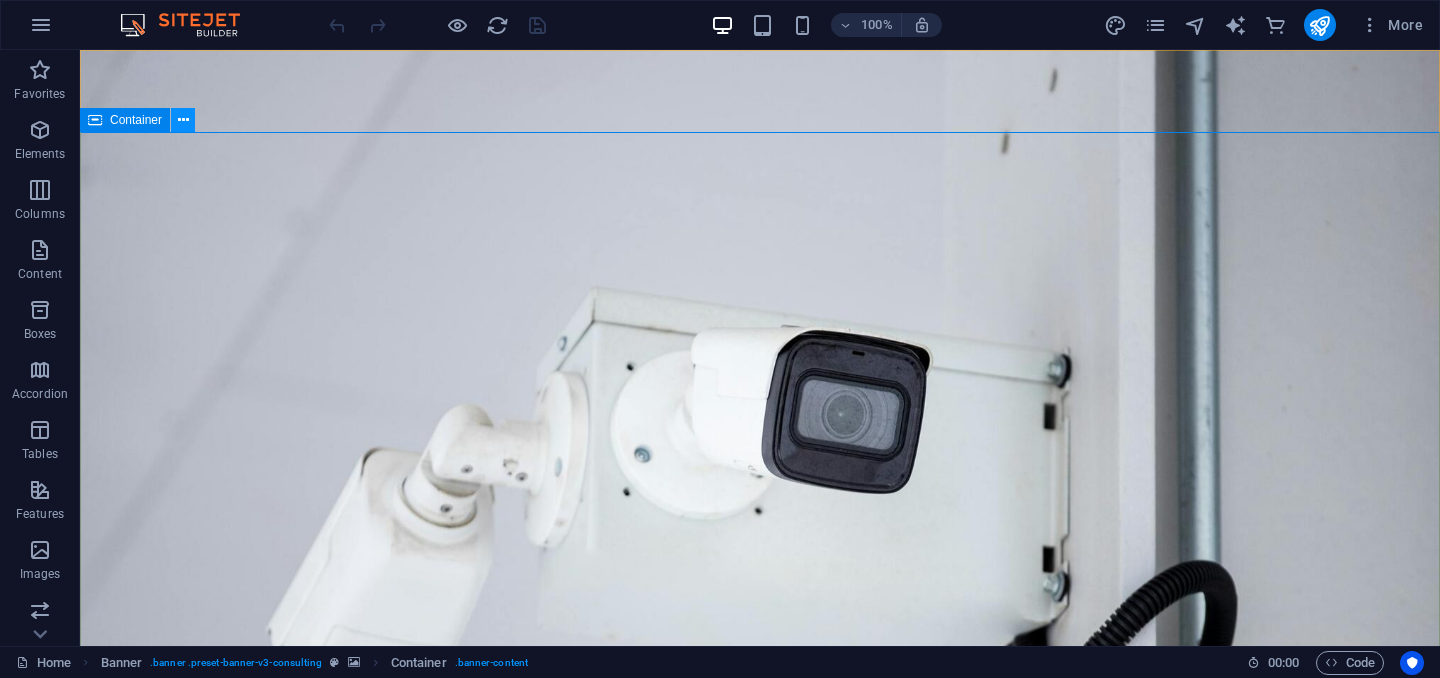 click at bounding box center [183, 120] 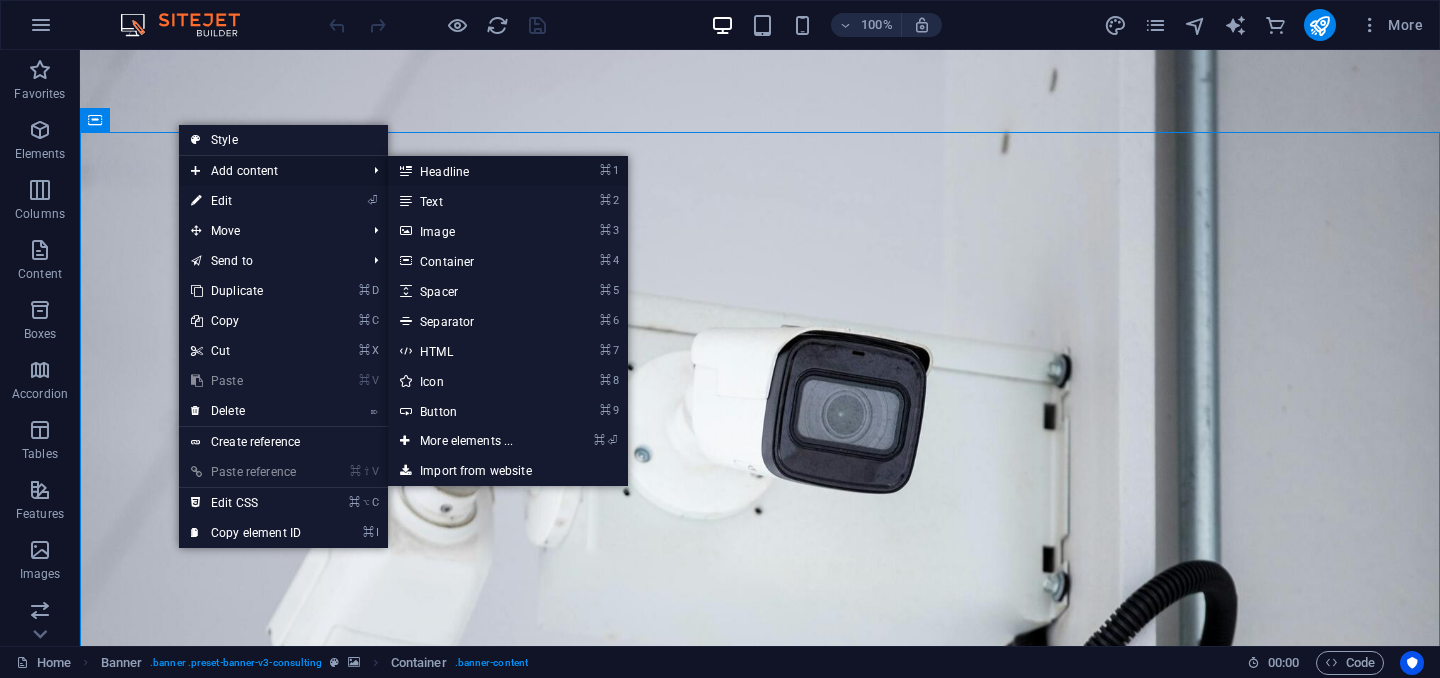 click on "⌘ 1  Headline" at bounding box center [470, 171] 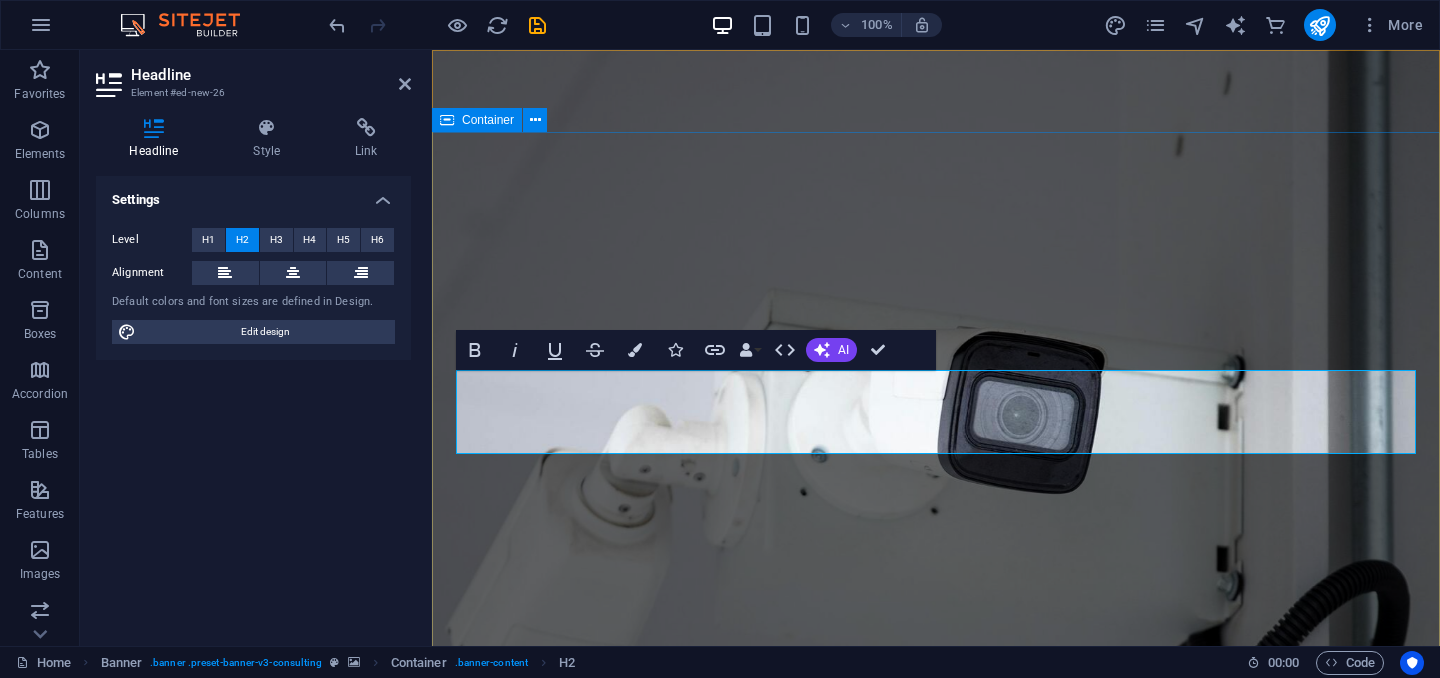 drag, startPoint x: 1338, startPoint y: 395, endPoint x: 885, endPoint y: 238, distance: 479.4351 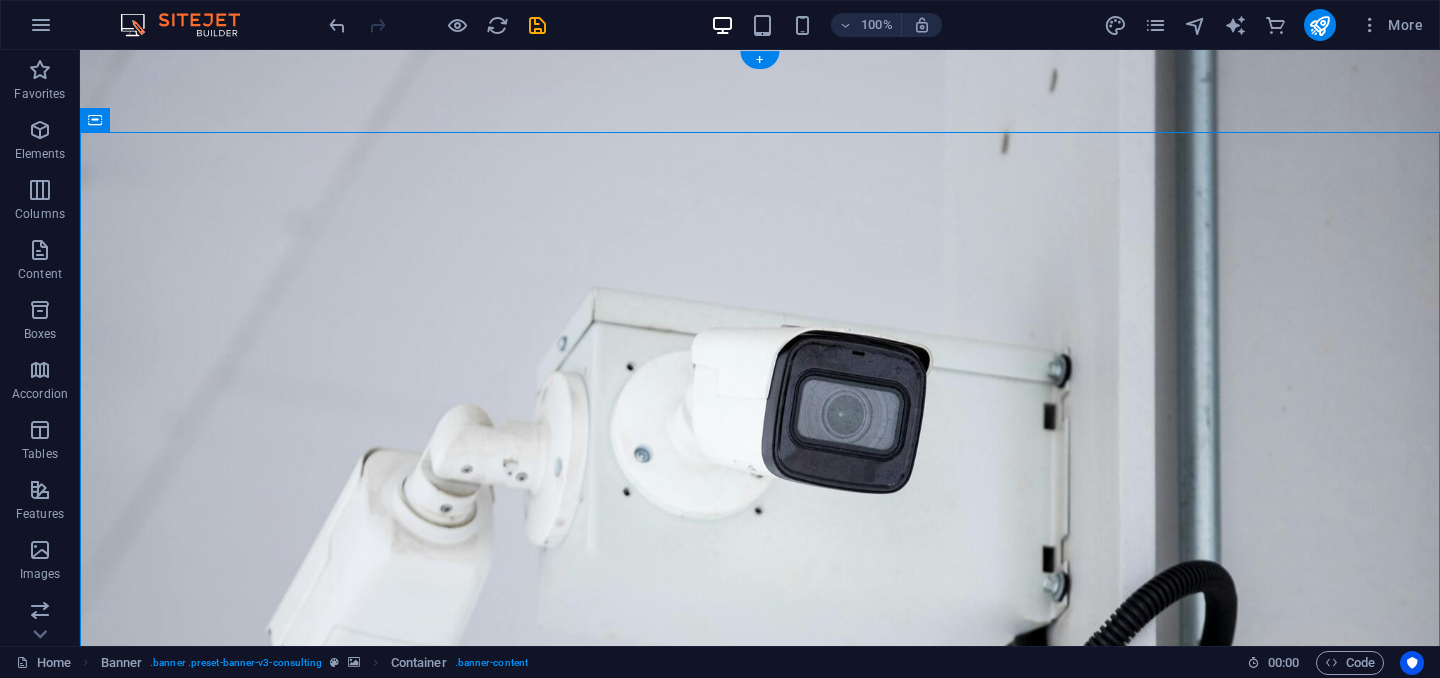 drag, startPoint x: 574, startPoint y: 169, endPoint x: 499, endPoint y: 171, distance: 75.026665 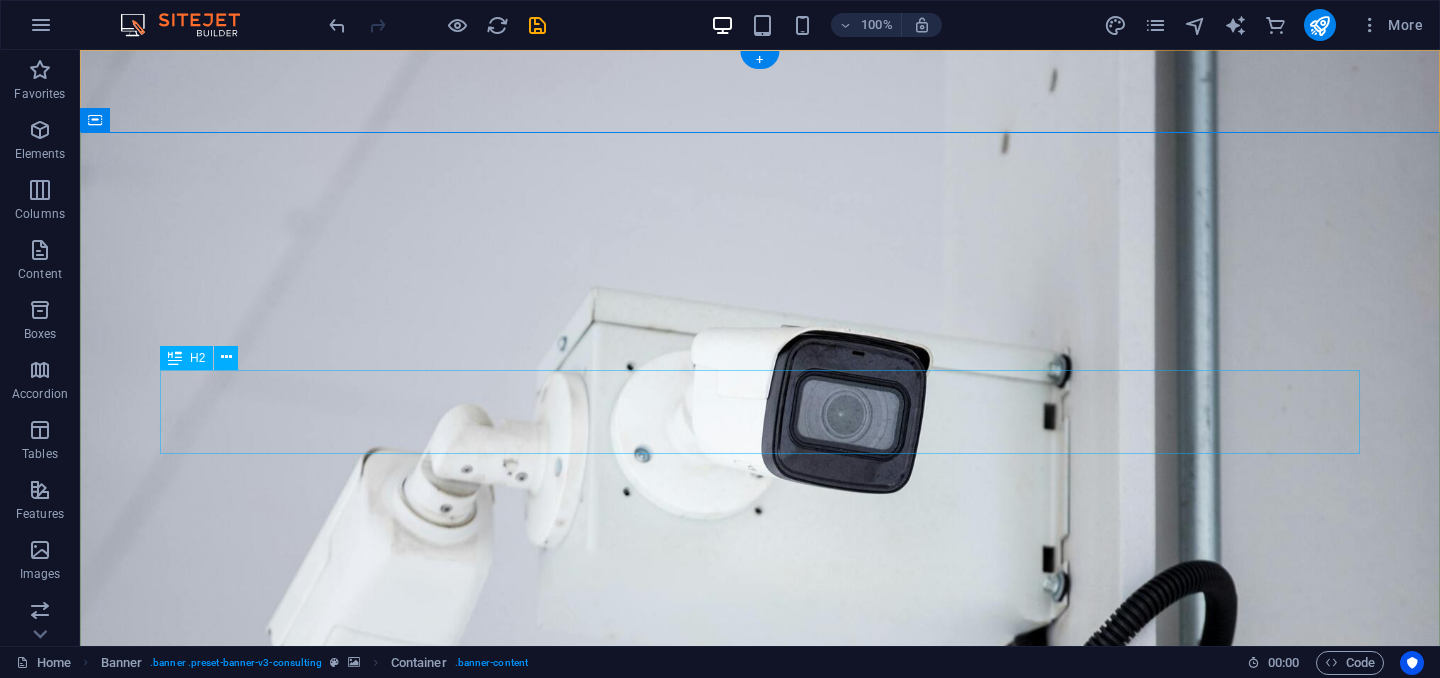 click on "New headline" at bounding box center [760, 1172] 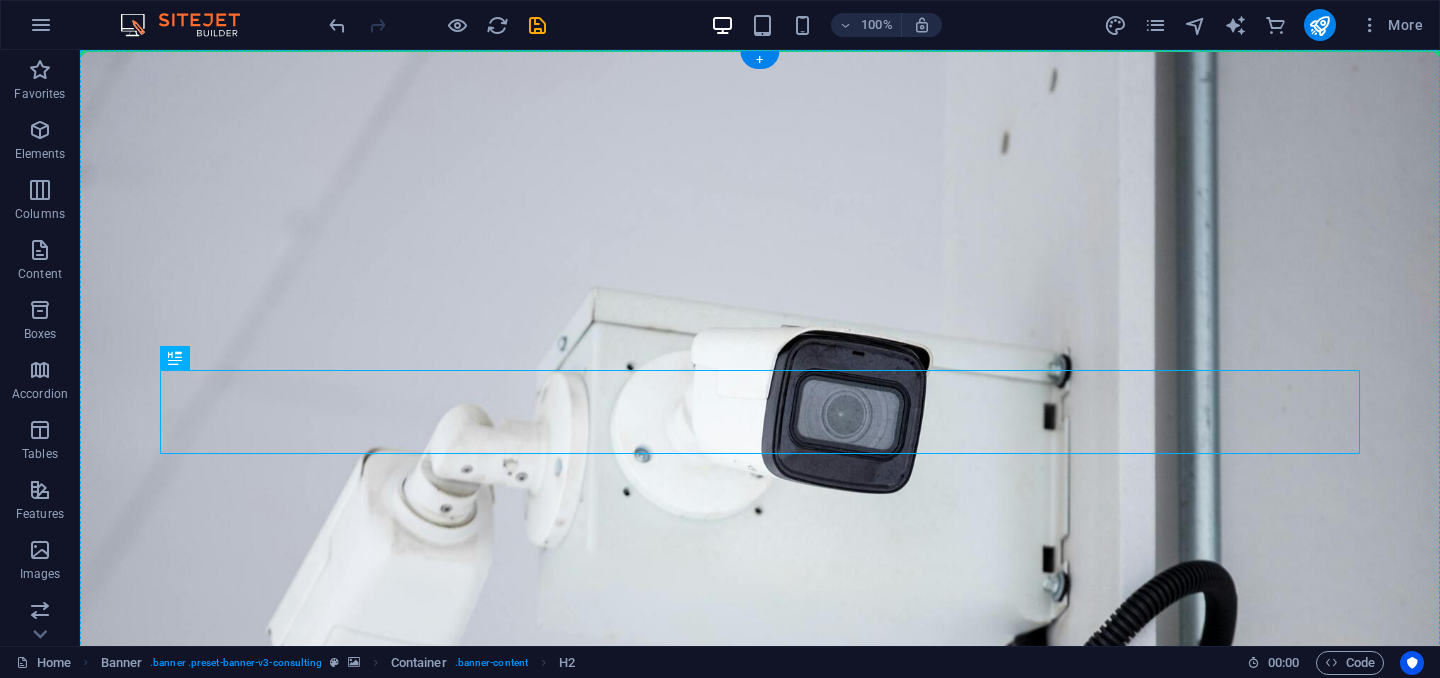 drag, startPoint x: 273, startPoint y: 410, endPoint x: 199, endPoint y: 334, distance: 106.07545 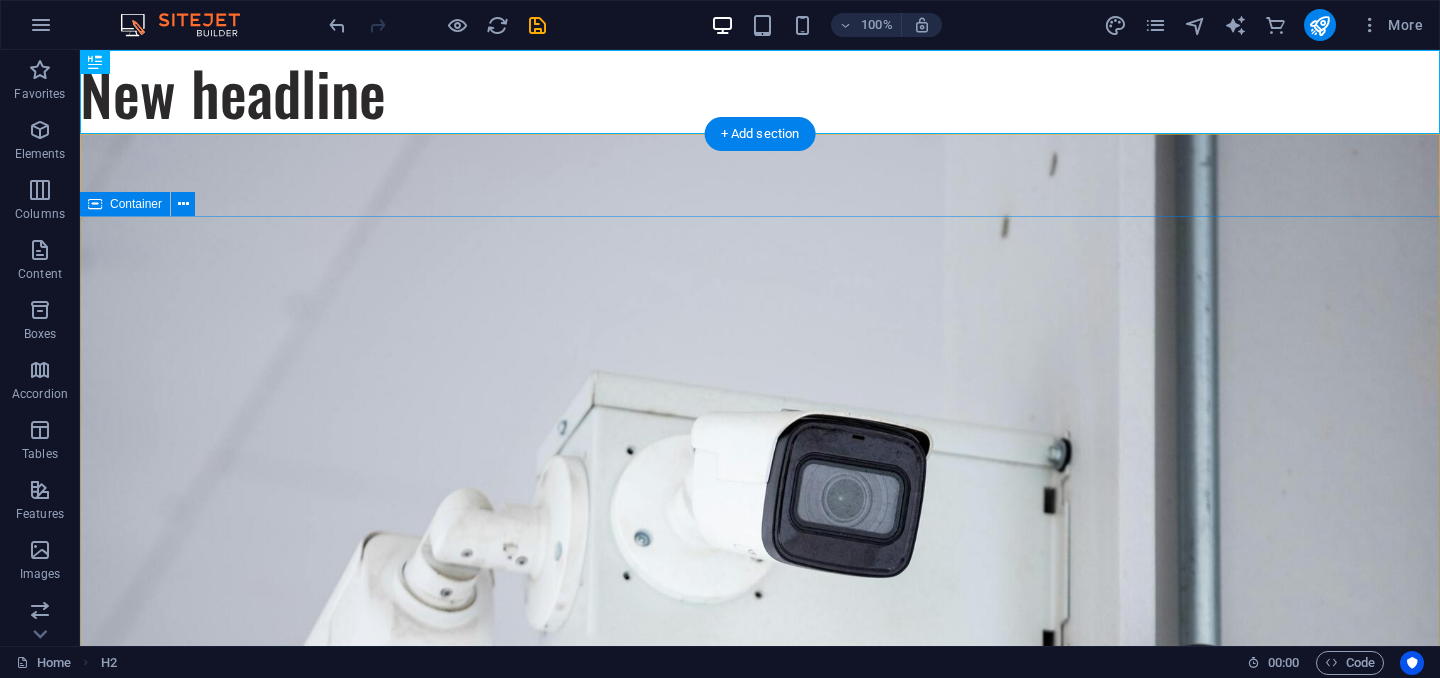 click on "CCTV, ALARMA, CONTROL DE ACCESO, DETECCION DE INCENDIO, PANELES SOLARES Y CENTRALES DE MONITOREO CONTACTANOS" at bounding box center [760, 1343] 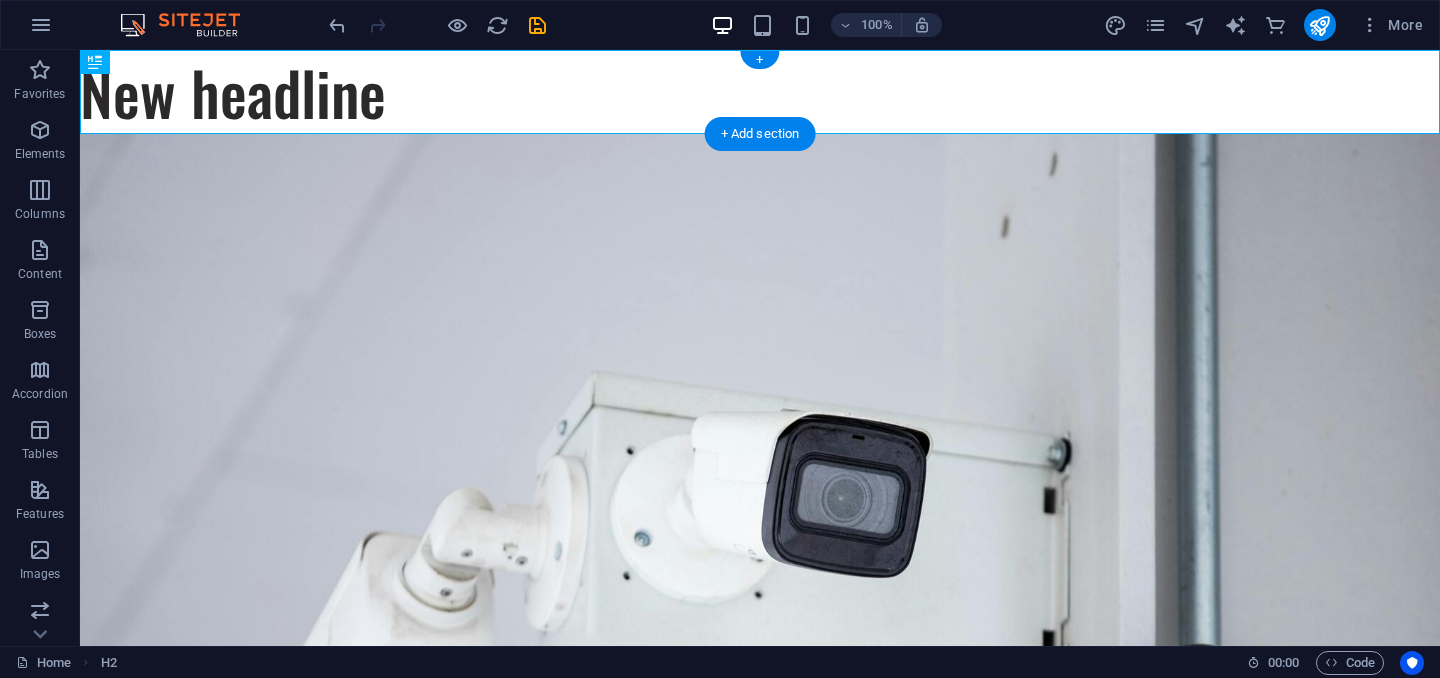 drag, startPoint x: 192, startPoint y: 109, endPoint x: 188, endPoint y: 90, distance: 19.416489 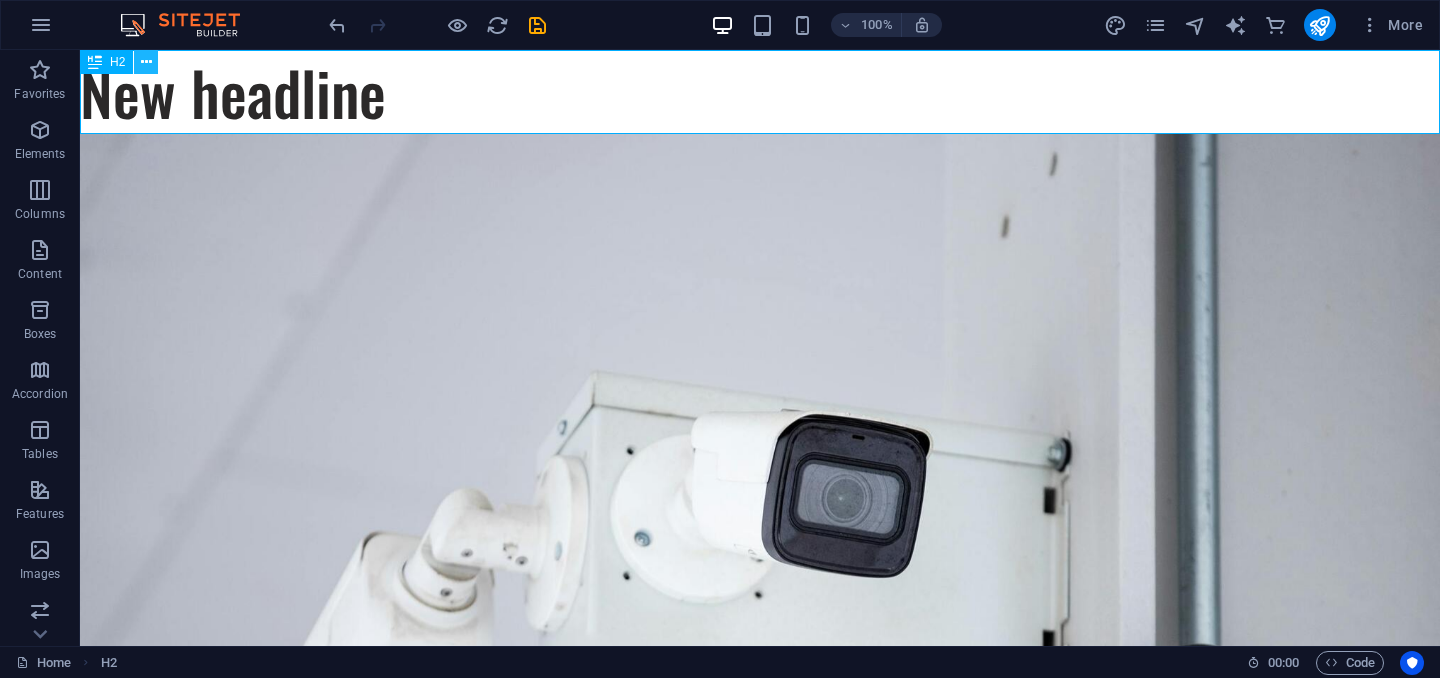 click at bounding box center (146, 62) 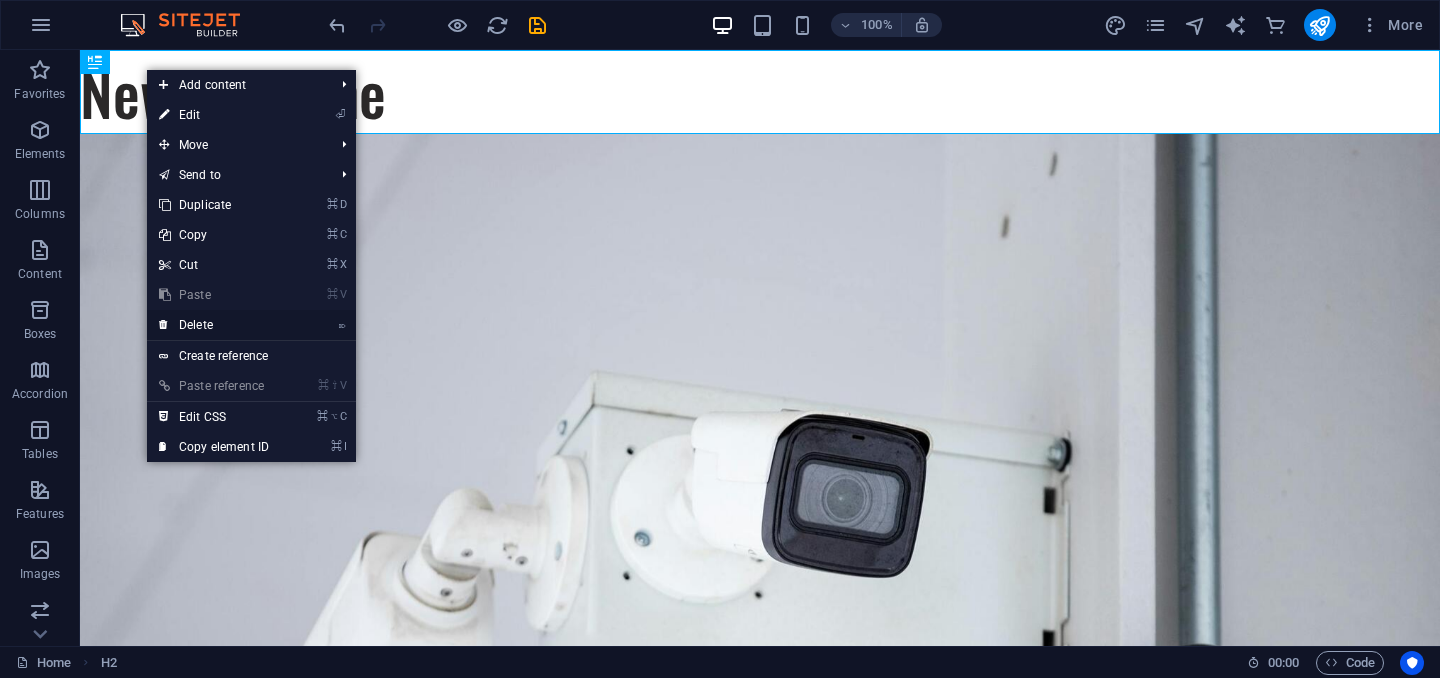 click on "⌦  Delete" at bounding box center [214, 325] 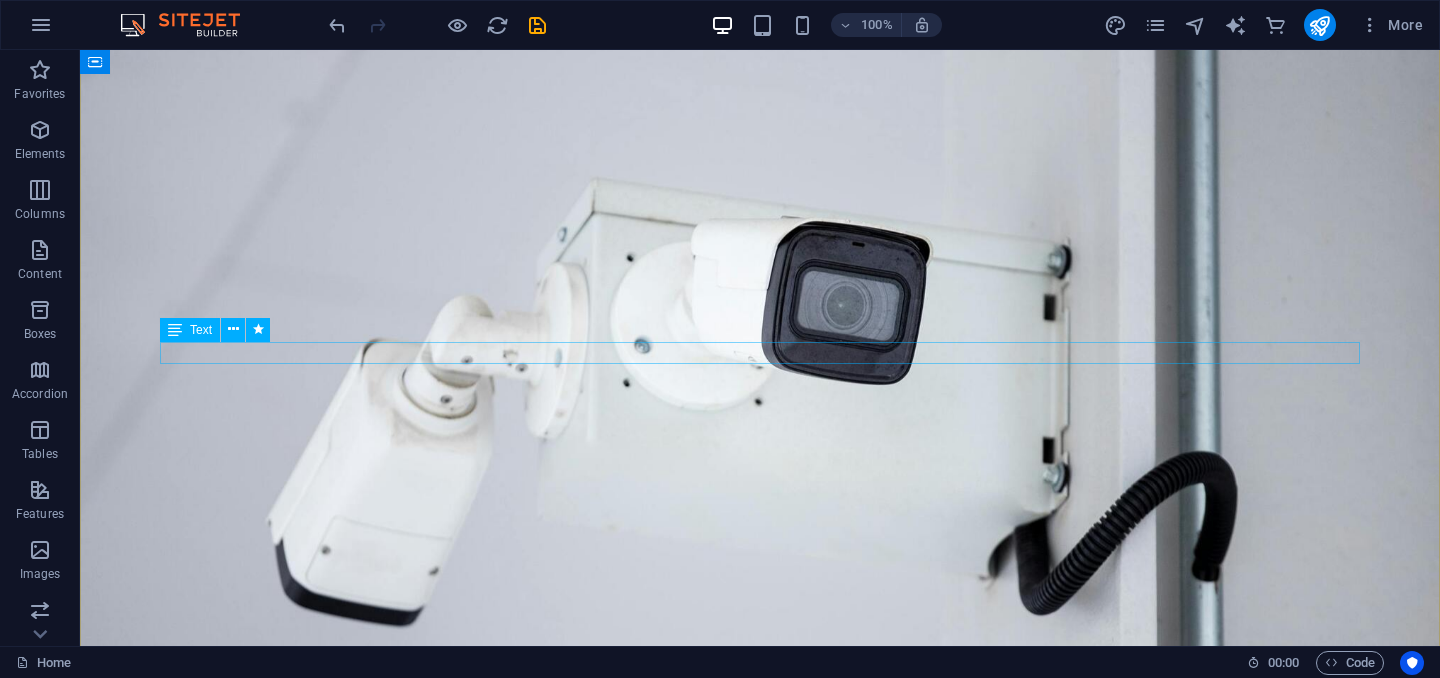 scroll, scrollTop: 110, scrollLeft: 0, axis: vertical 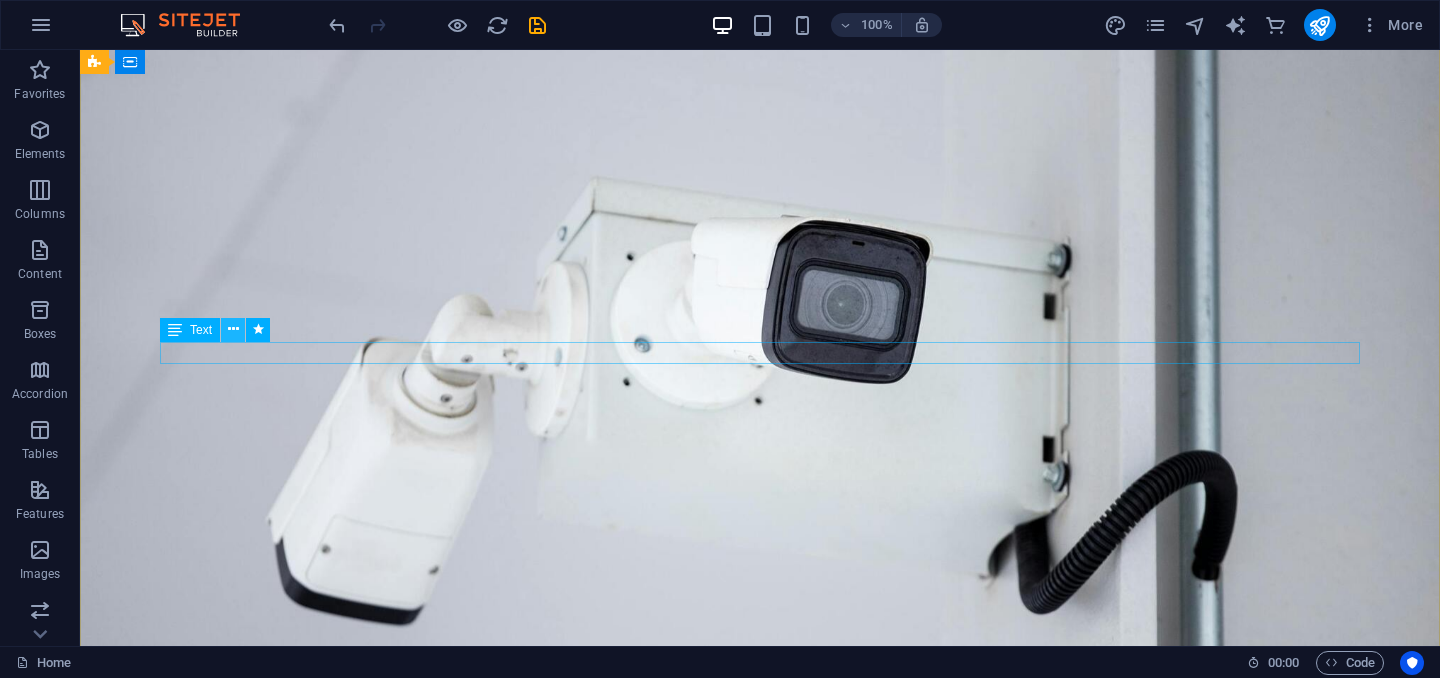 click at bounding box center (233, 329) 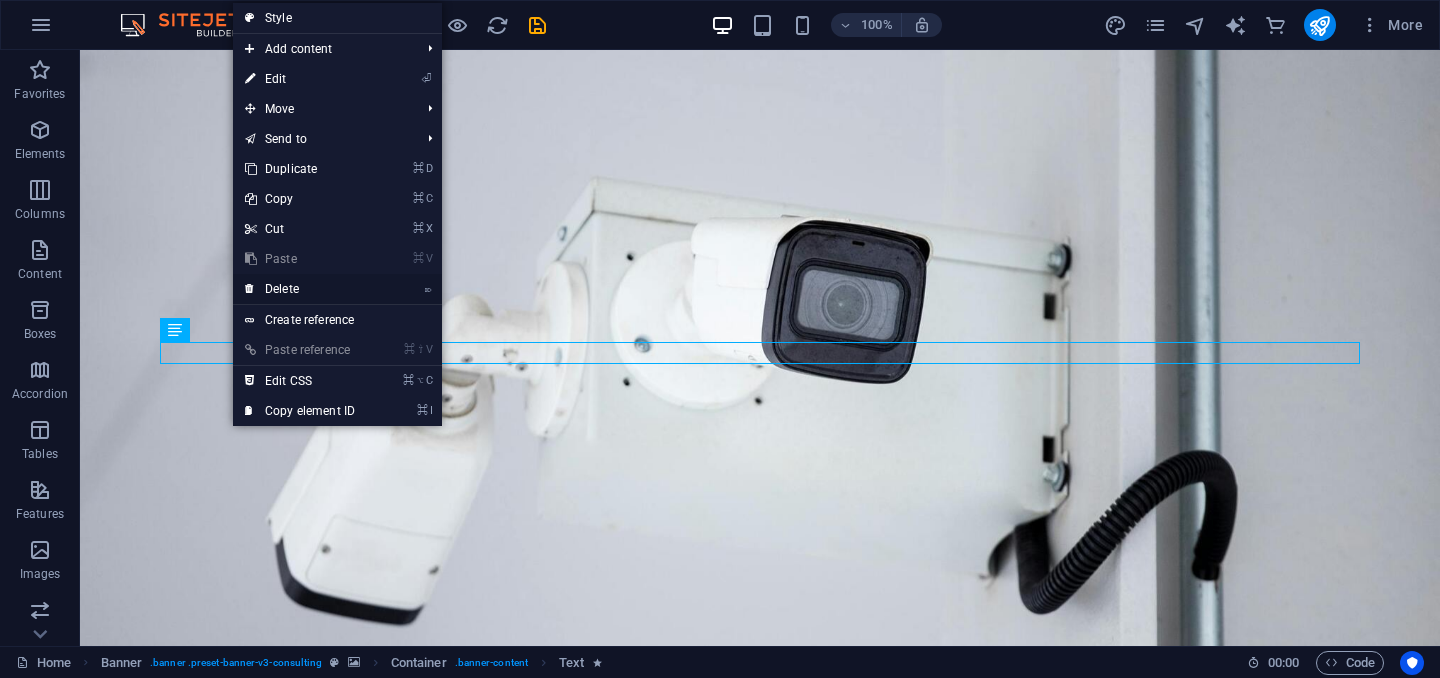 click on "⌦  Delete" at bounding box center [300, 289] 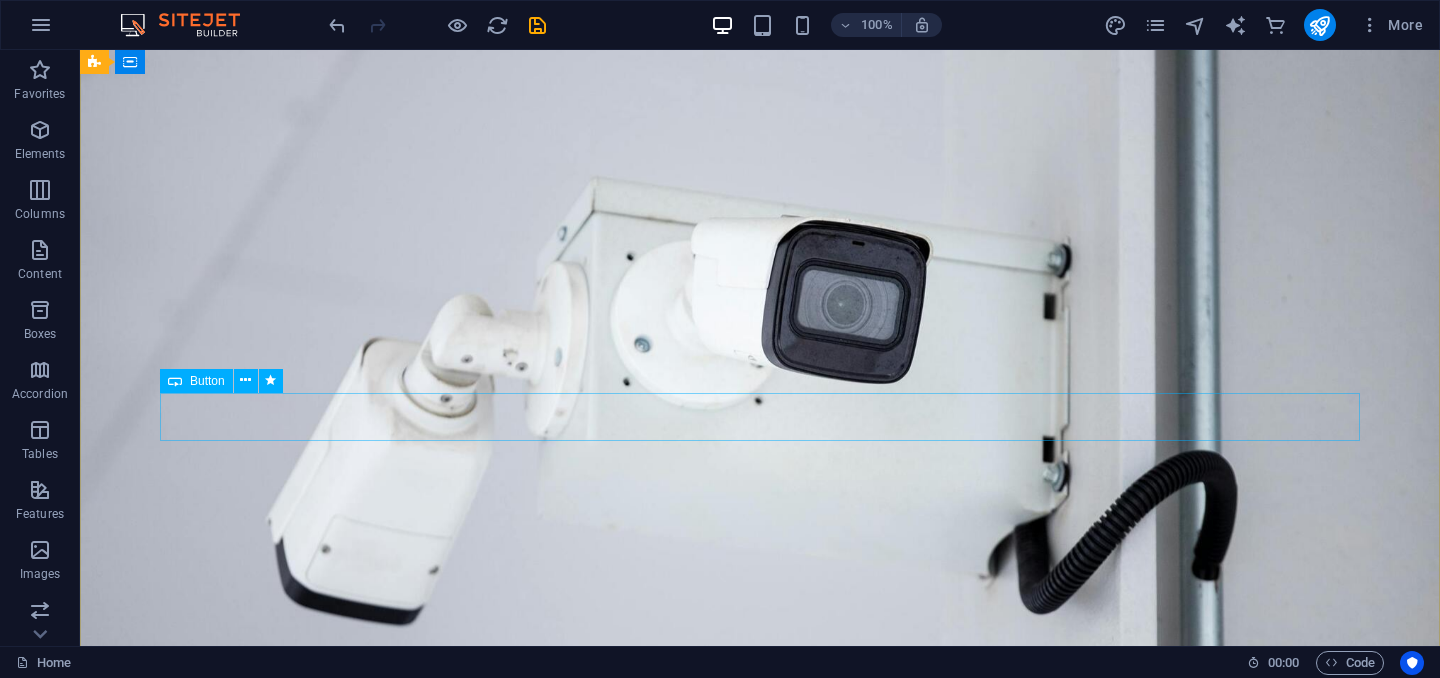click on "CONTACTANOS" at bounding box center (760, 1124) 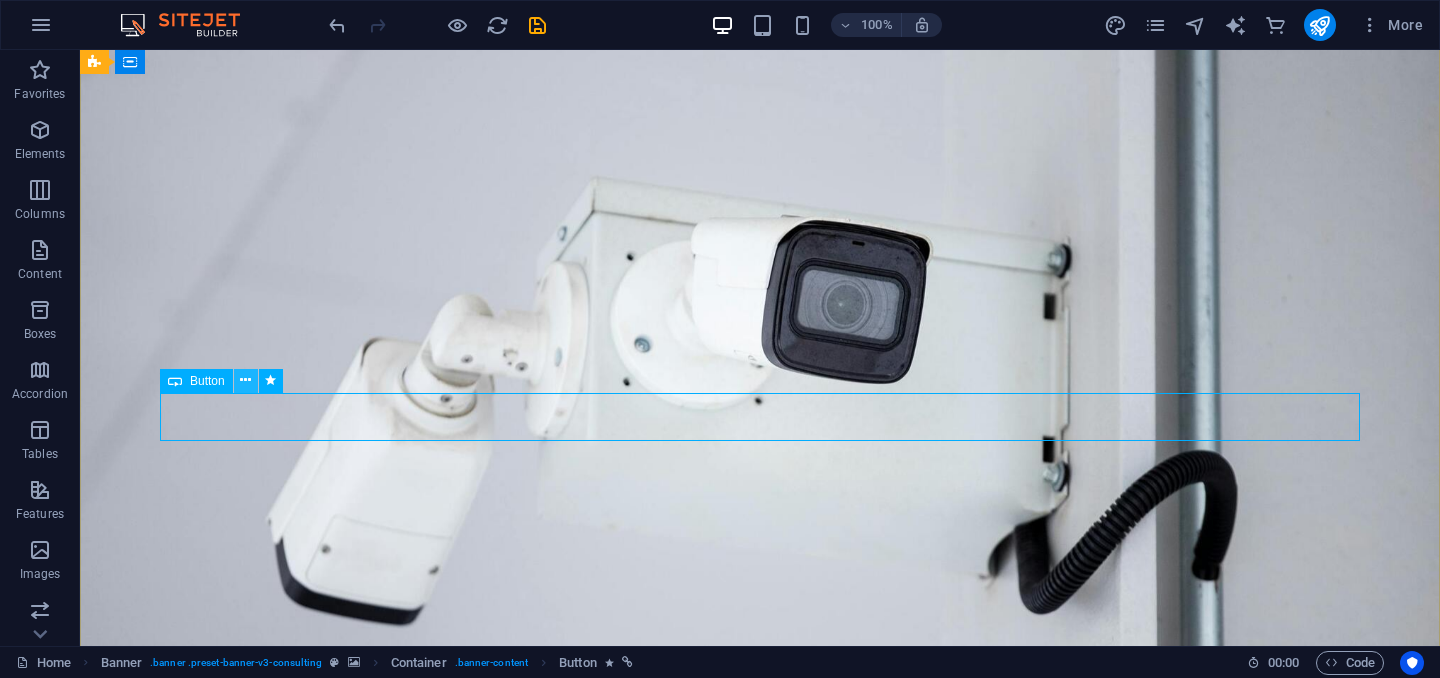 click at bounding box center [245, 380] 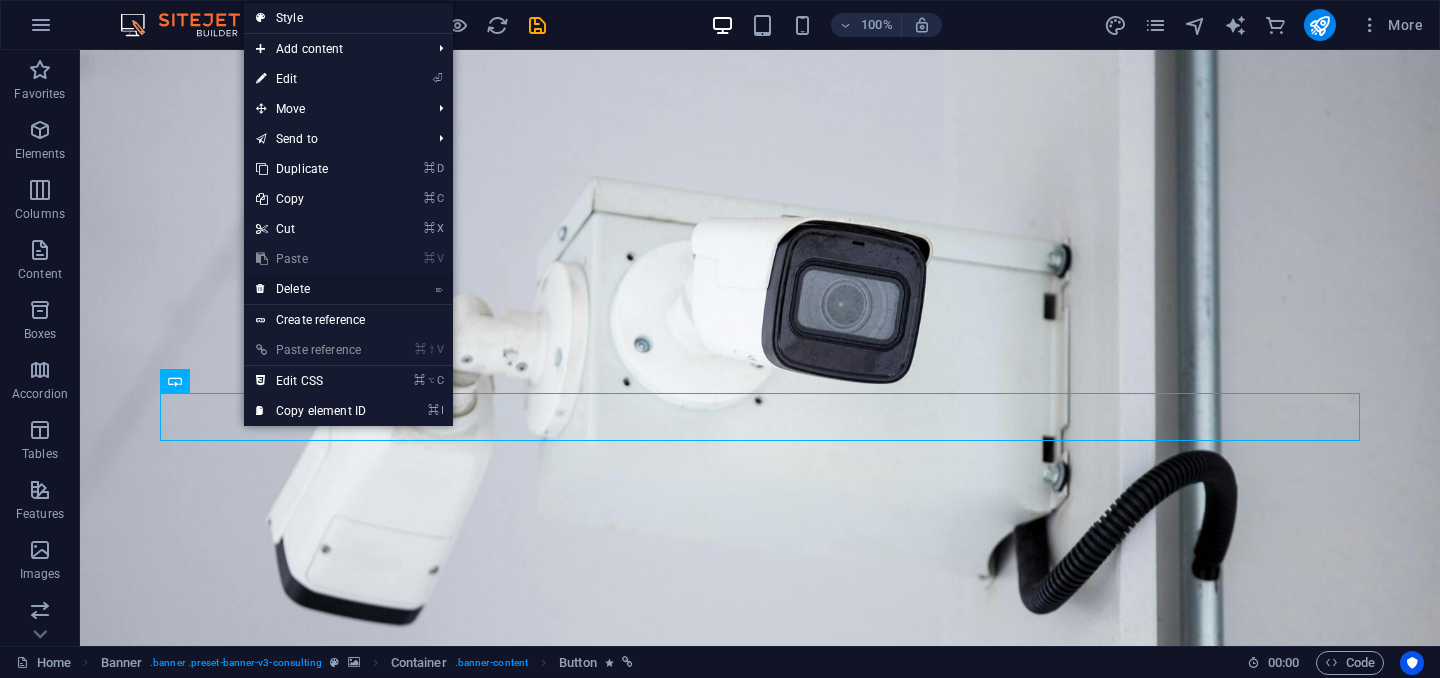 click on "⌦  Delete" at bounding box center (311, 289) 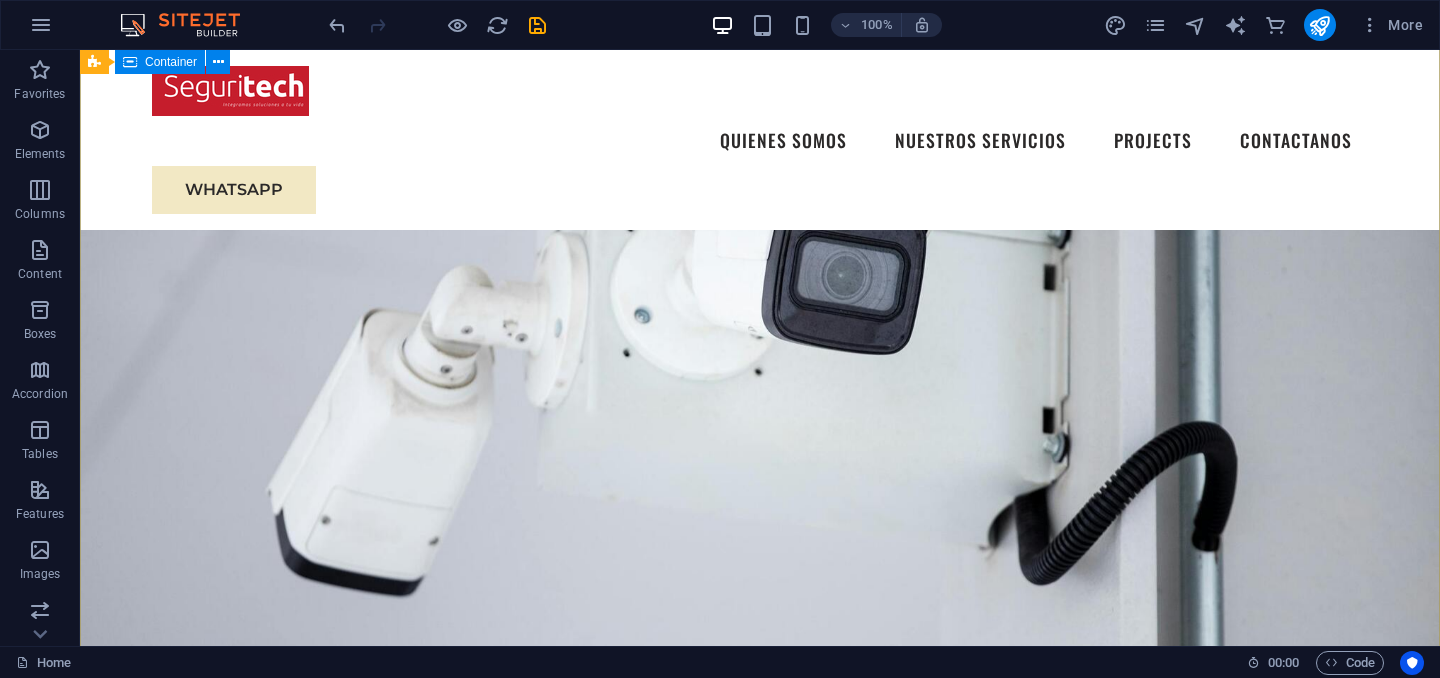 scroll, scrollTop: 120, scrollLeft: 0, axis: vertical 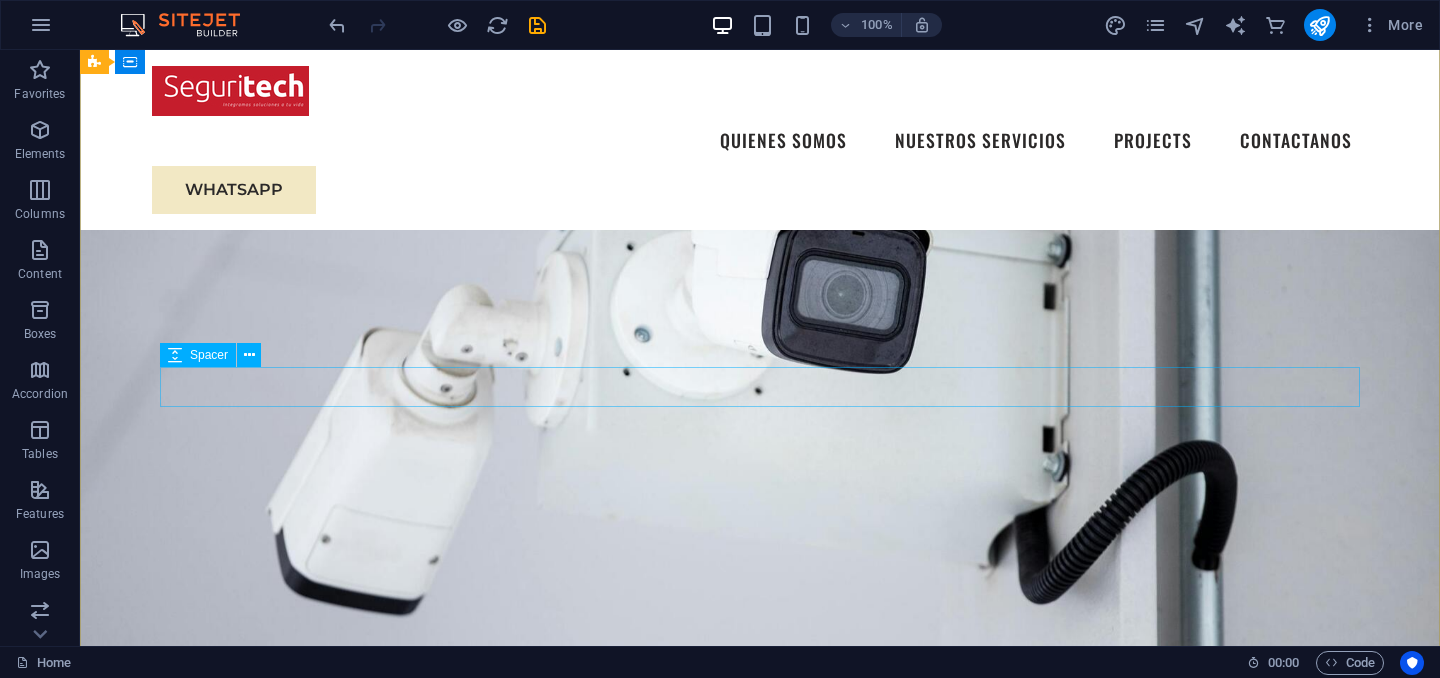 click at bounding box center [760, 972] 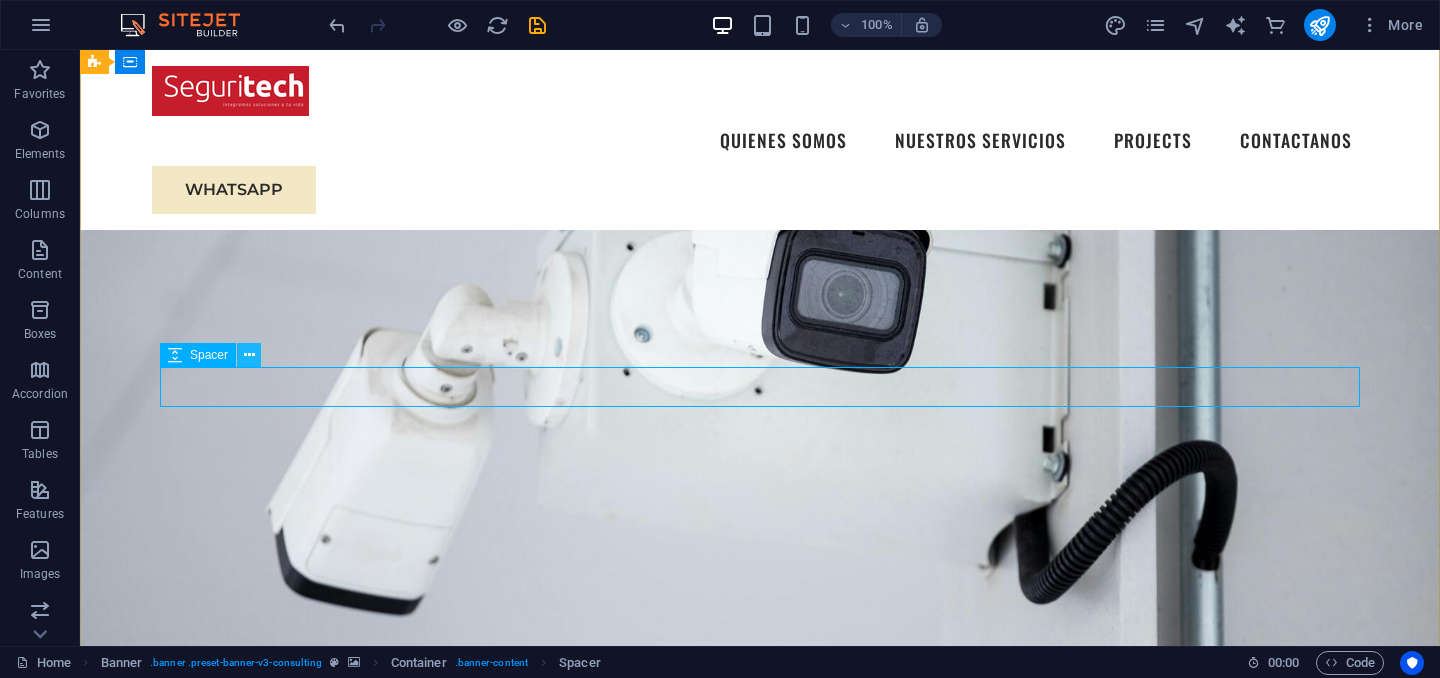 click at bounding box center [249, 355] 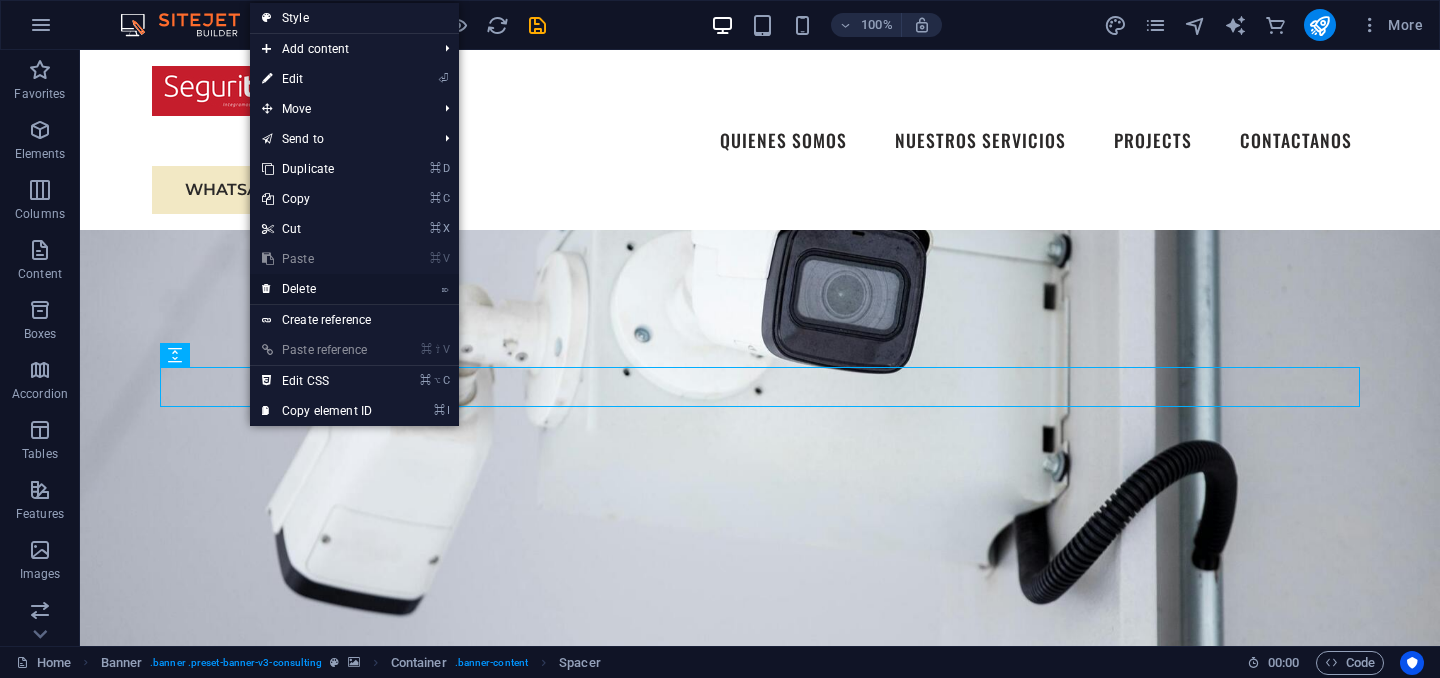 click on "⌦  Delete" at bounding box center (317, 289) 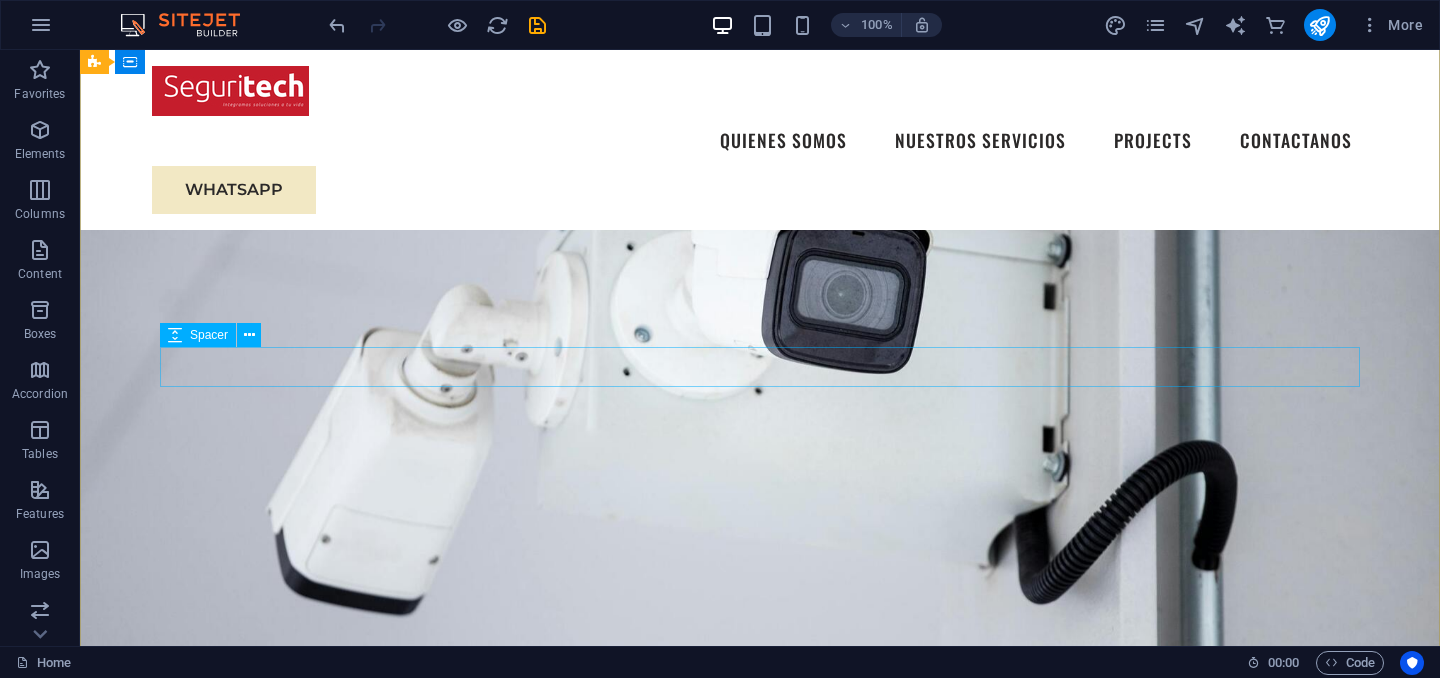 click at bounding box center [760, 932] 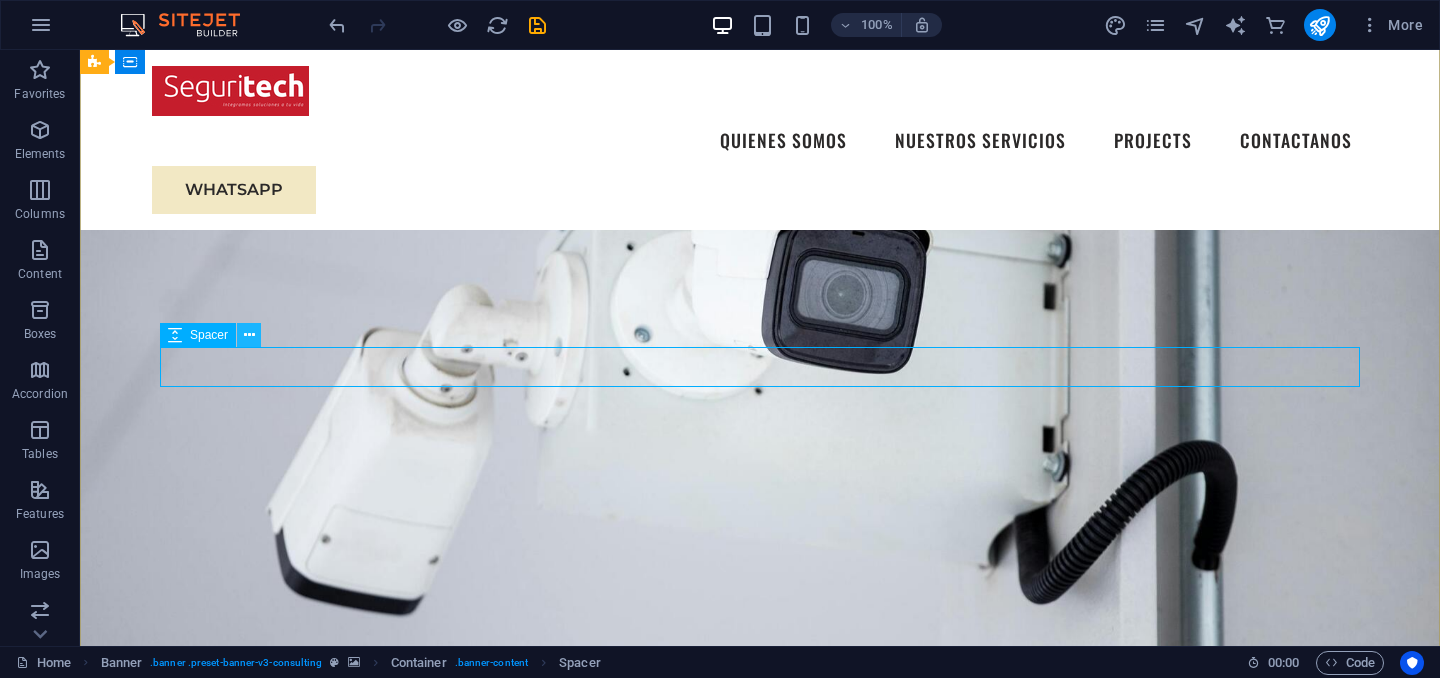 click at bounding box center [249, 335] 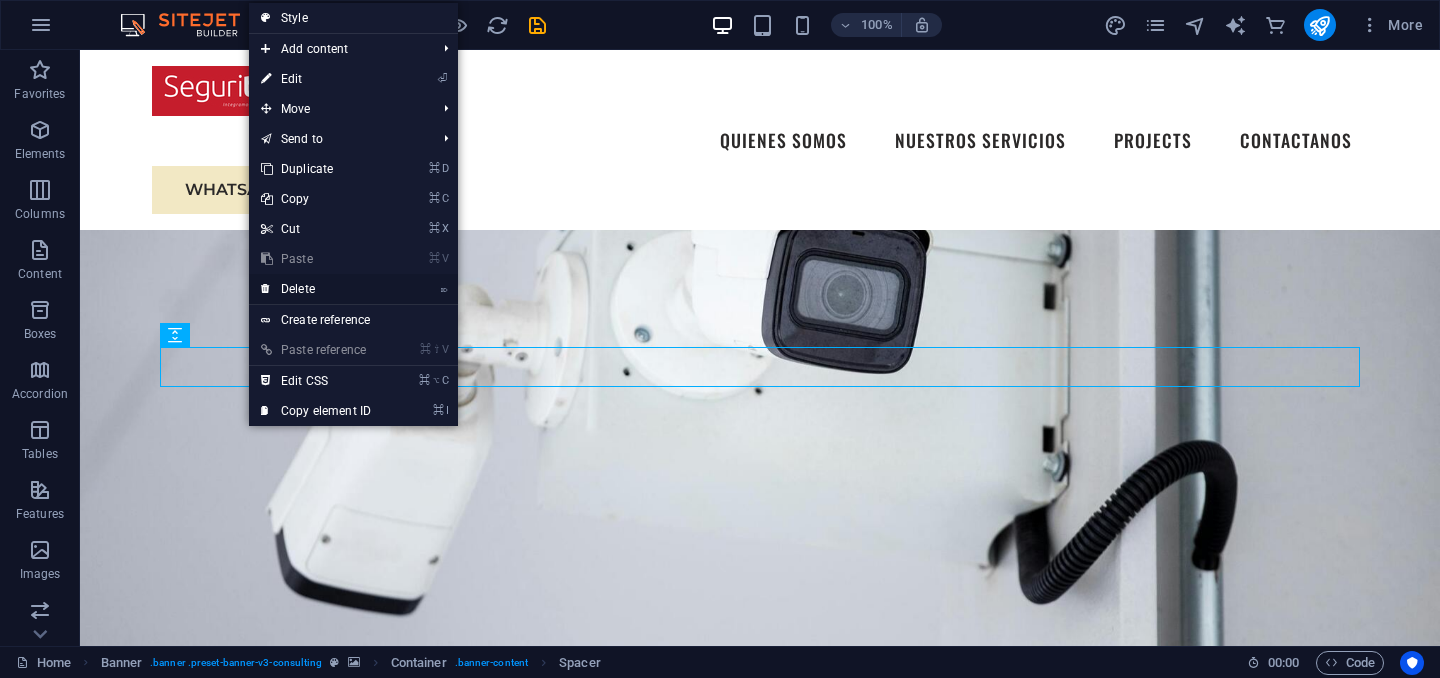 click on "⌦  Delete" at bounding box center [316, 289] 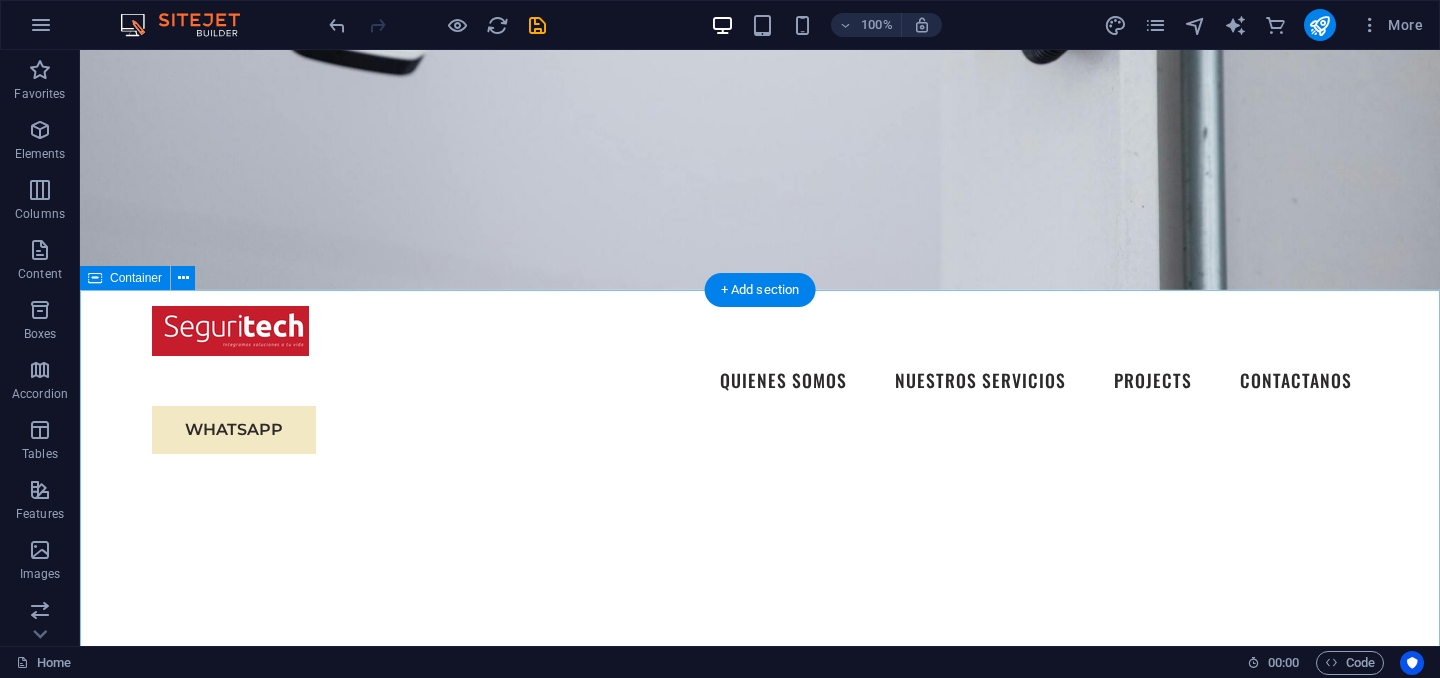 scroll, scrollTop: 689, scrollLeft: 0, axis: vertical 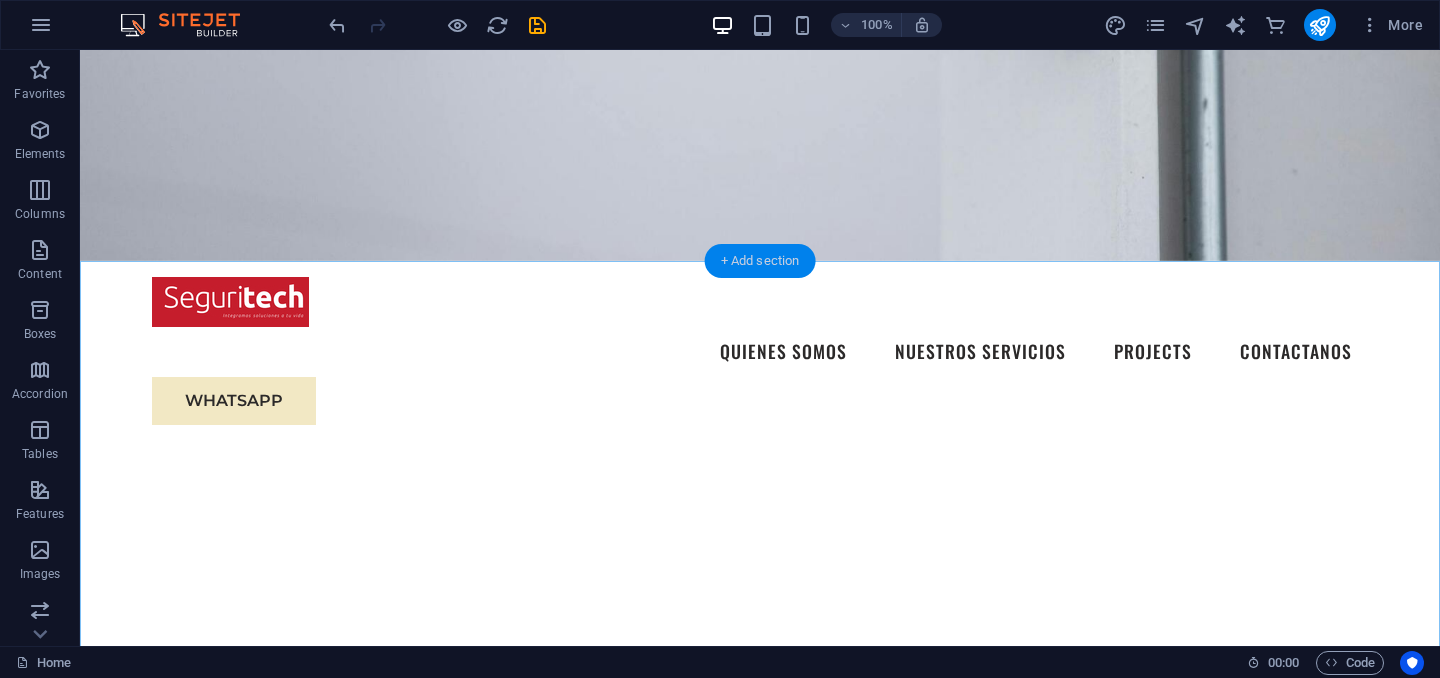 click on "+ Add section" at bounding box center (760, 261) 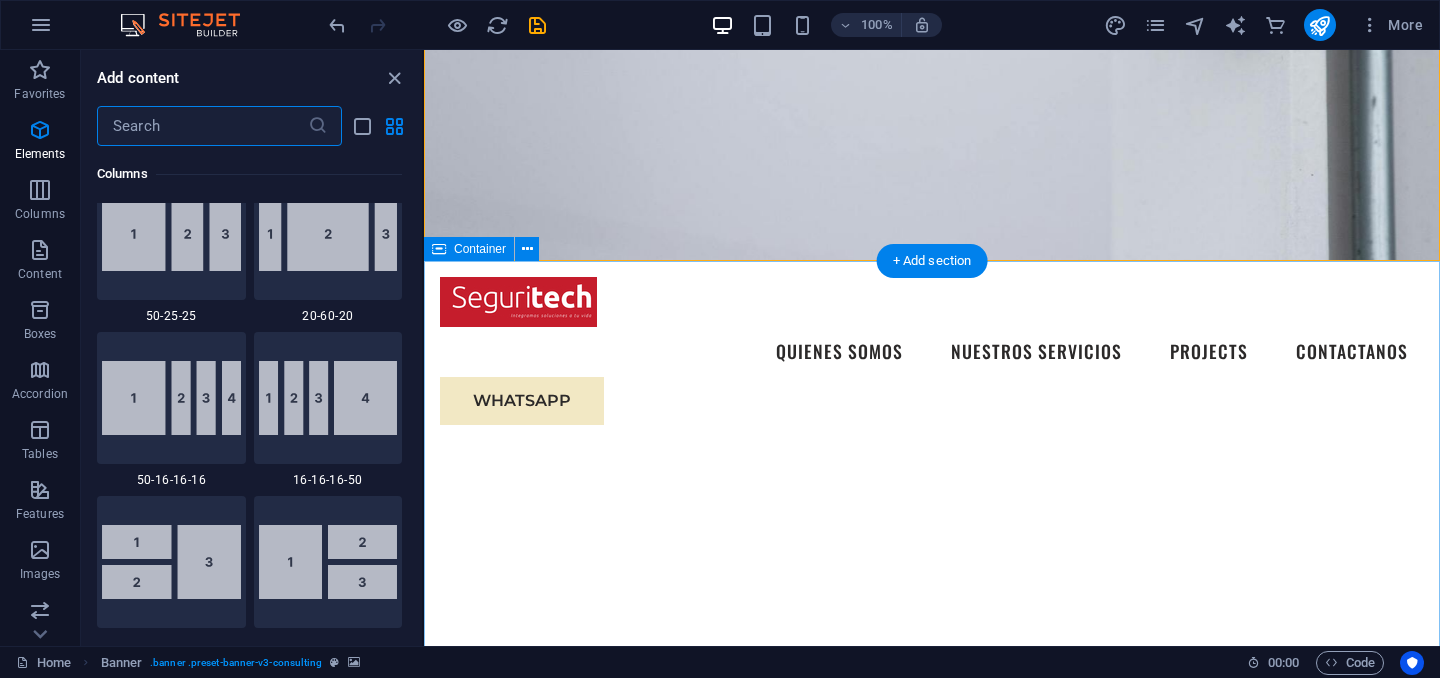 scroll, scrollTop: 3499, scrollLeft: 0, axis: vertical 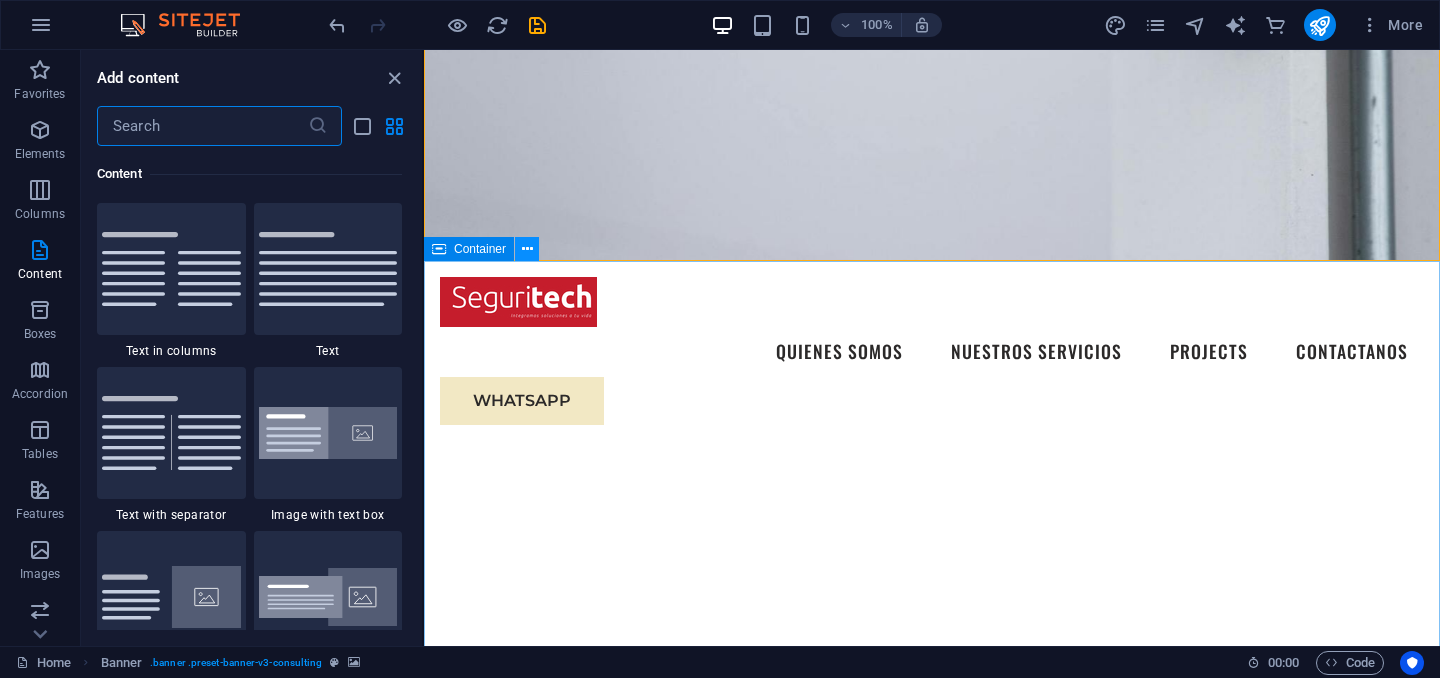 click at bounding box center (527, 249) 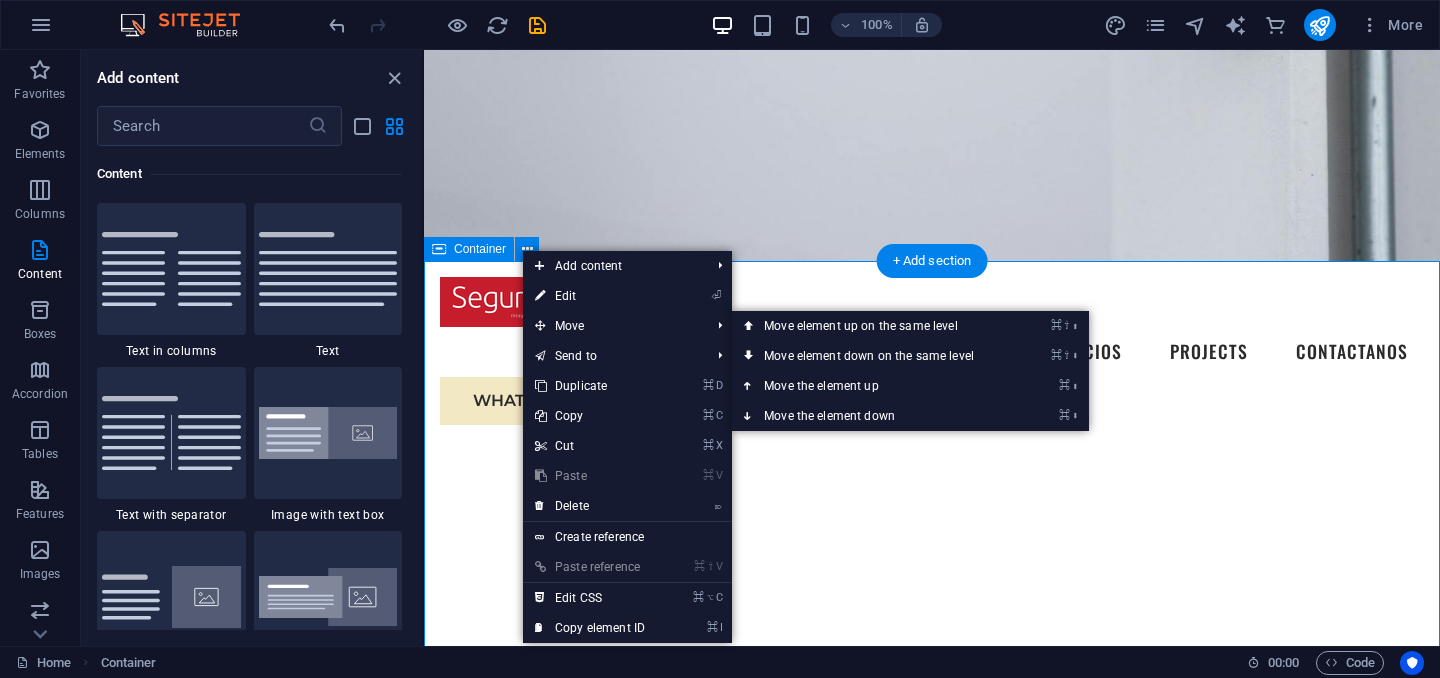 click on "EXPERIENCIA Somos una empresa especializada en soluciones de seguridad electrónica con más de 15 años de experiencia en el sector. Nos dedicamos al diseño, instalación y mantenimiento de sistemas integrales de videovigilancia, control de acceso, alarmas, cercas eléctricas y monitoreo remoto.  RESIDENCIAL CCTV Control acceso vehicular Sonido y automatización Alarma de intrusion Cerca electrica Cerraduras digitales INDUSTRIAL CCTV Control de acceso Detección de incendio Centrales de monitoreo Inteligencia artificial Paneles solares" at bounding box center [932, 1453] 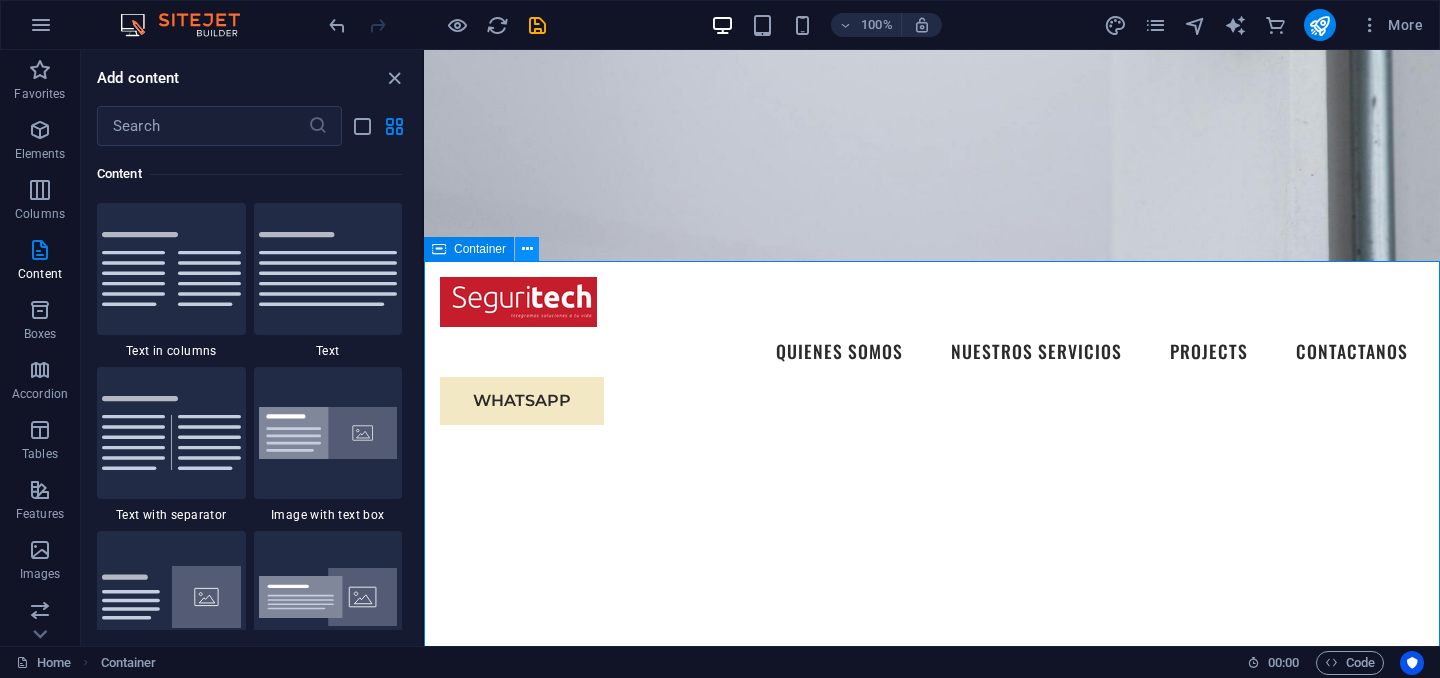 click at bounding box center [527, 249] 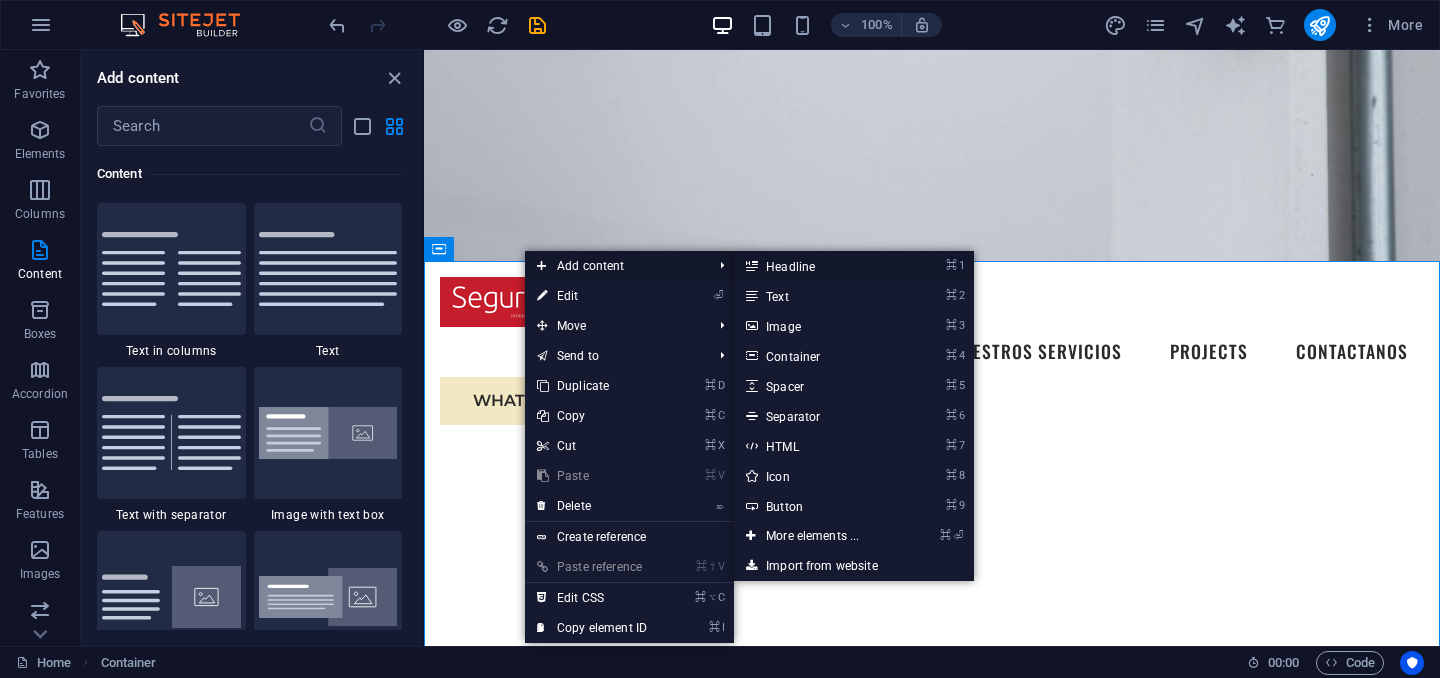 click on "⌘ 1  Headline" at bounding box center [816, 266] 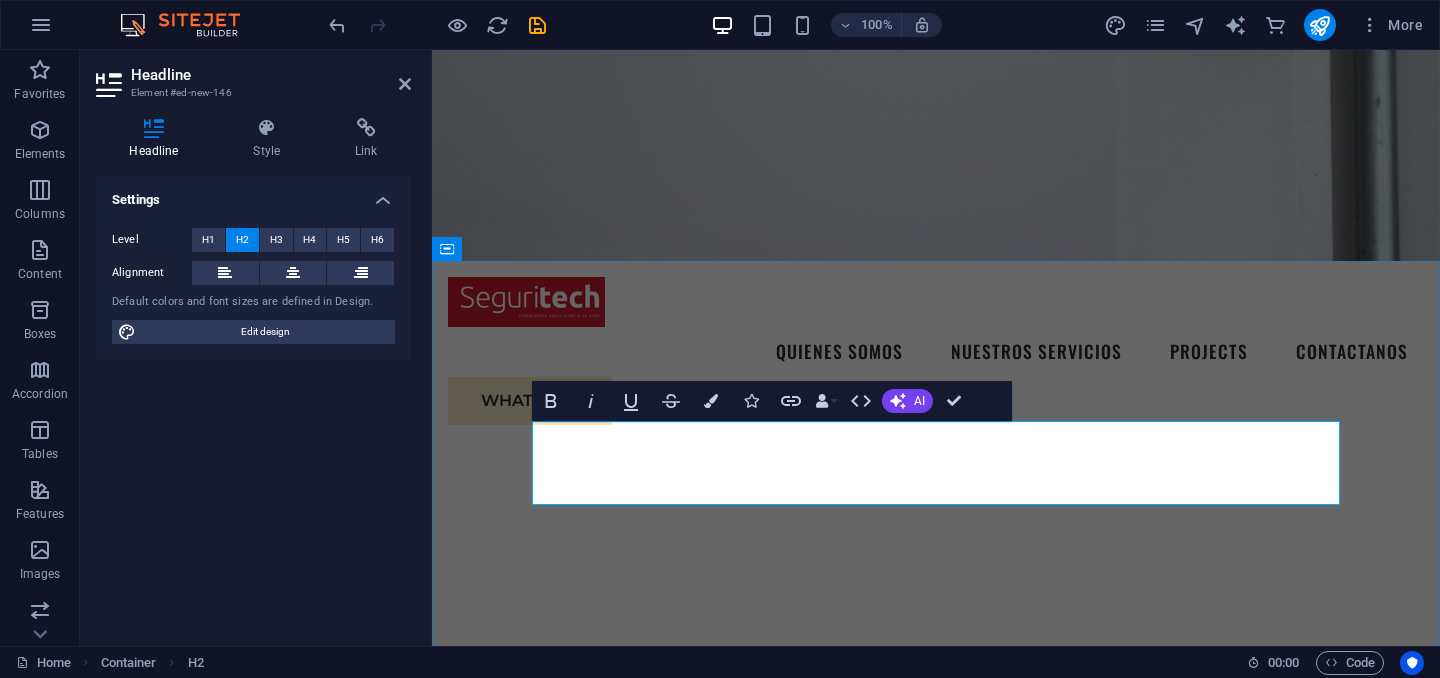 click on "New headline" at bounding box center [936, 751] 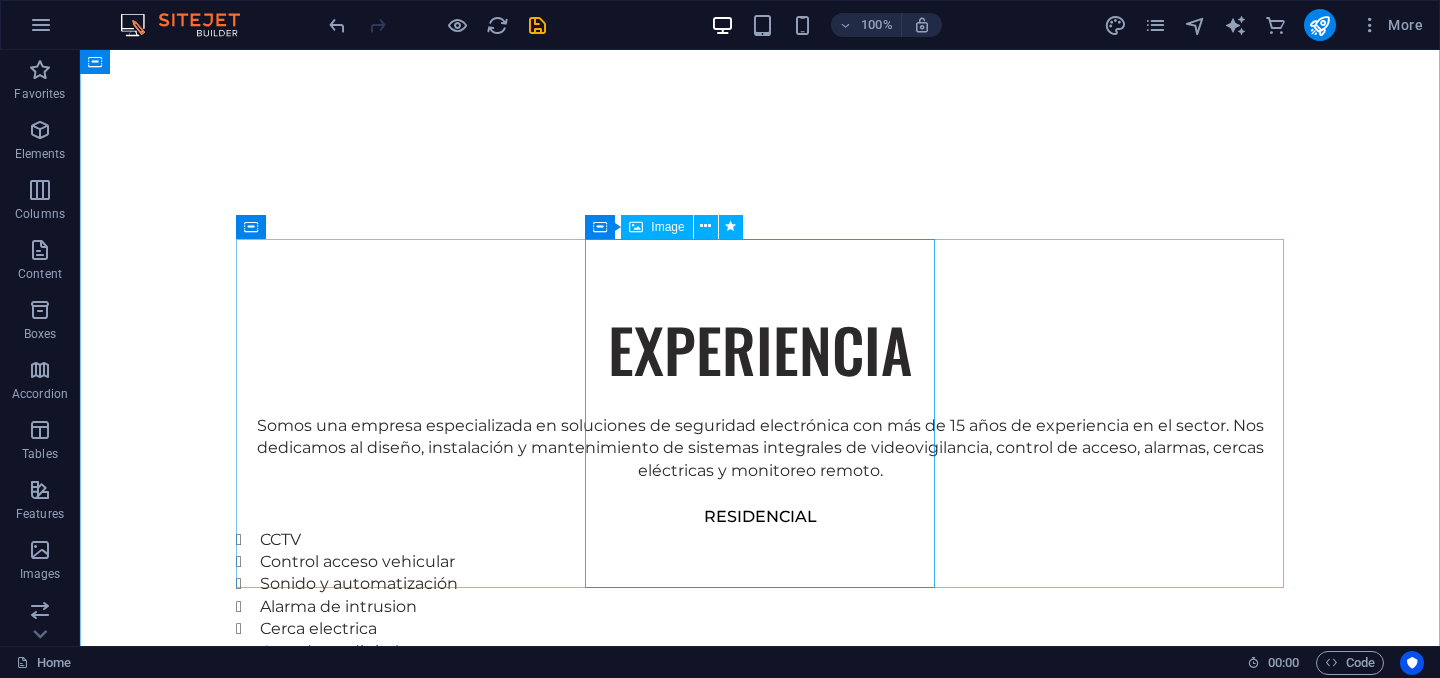 scroll, scrollTop: 1094, scrollLeft: 0, axis: vertical 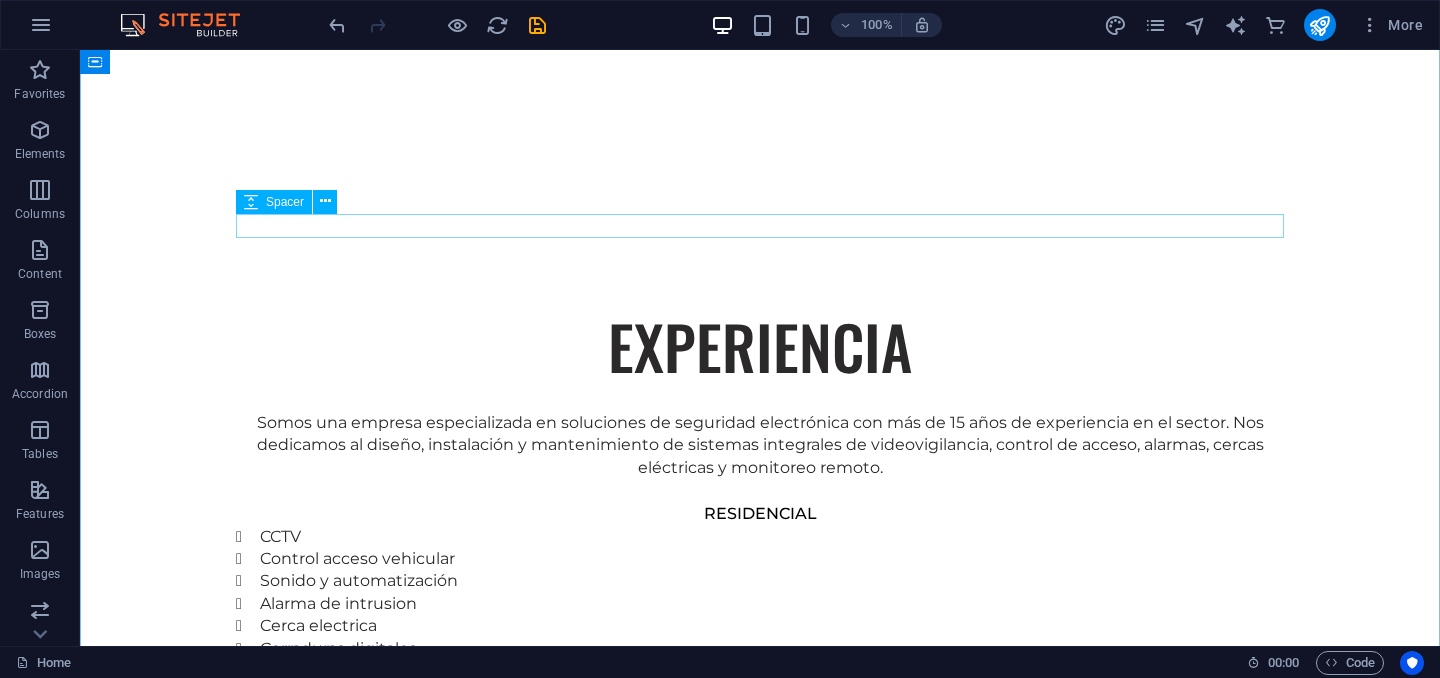 click at bounding box center (760, 491) 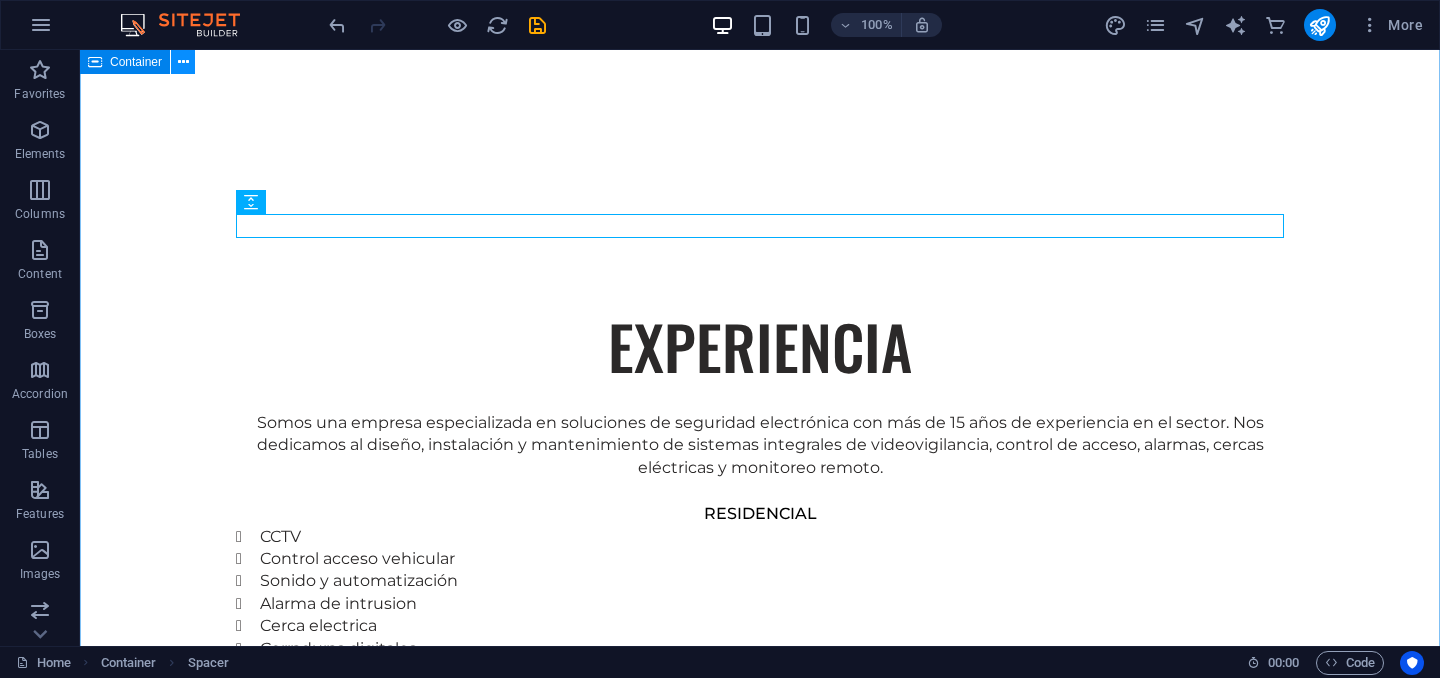 click at bounding box center (183, 62) 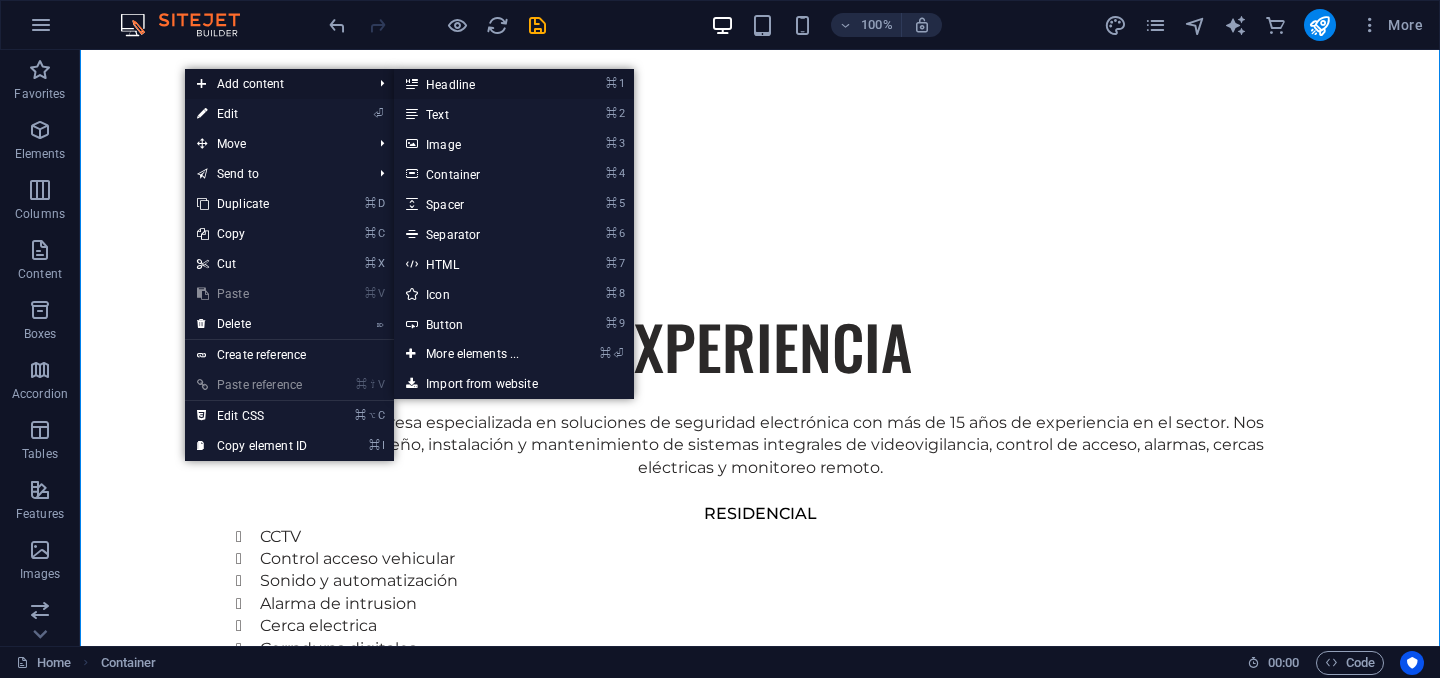 click on "⌘ 1  Headline" at bounding box center [476, 84] 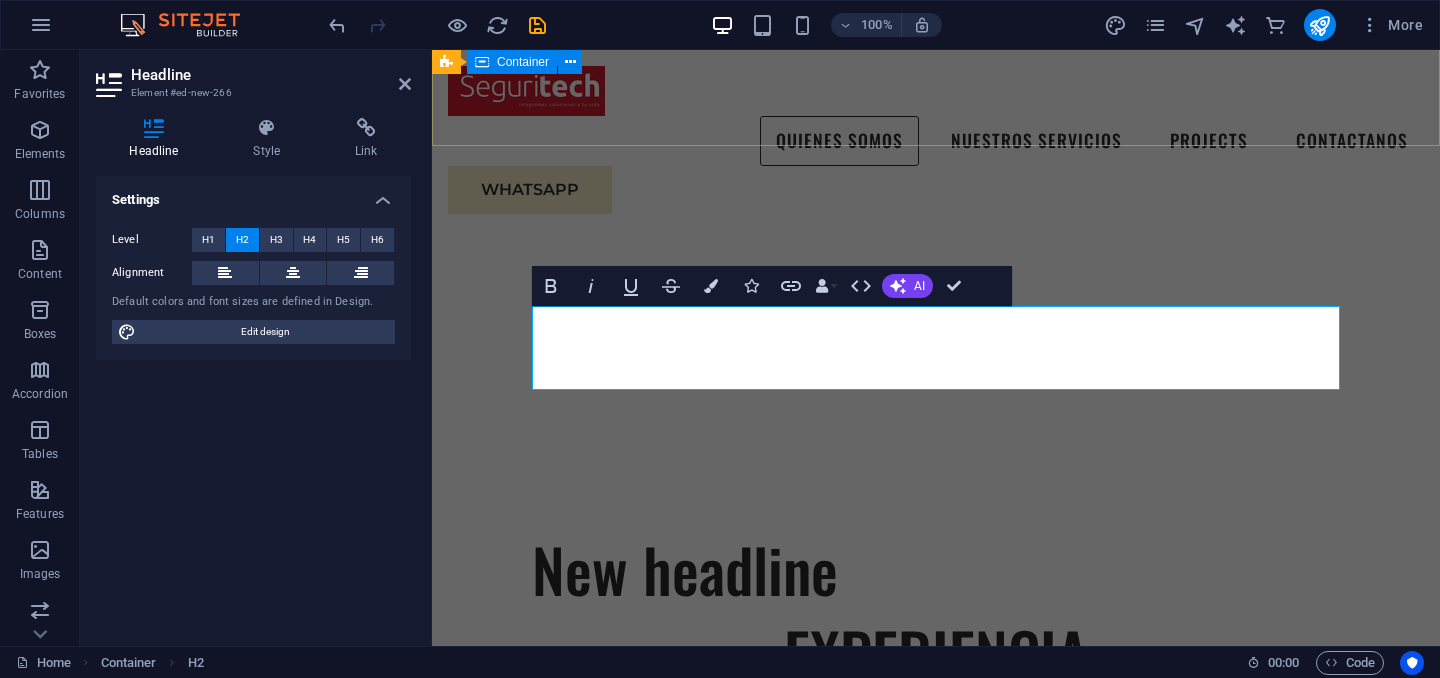 scroll, scrollTop: 804, scrollLeft: 0, axis: vertical 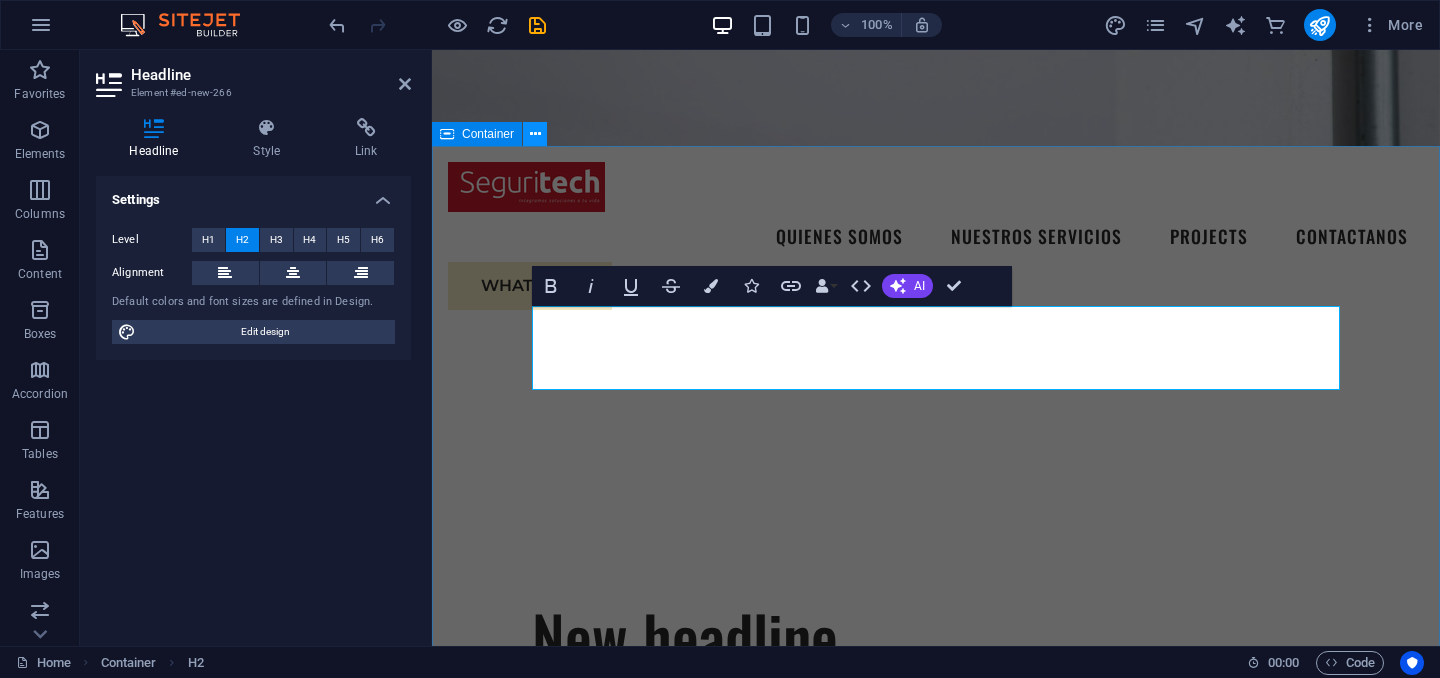 click at bounding box center (535, 134) 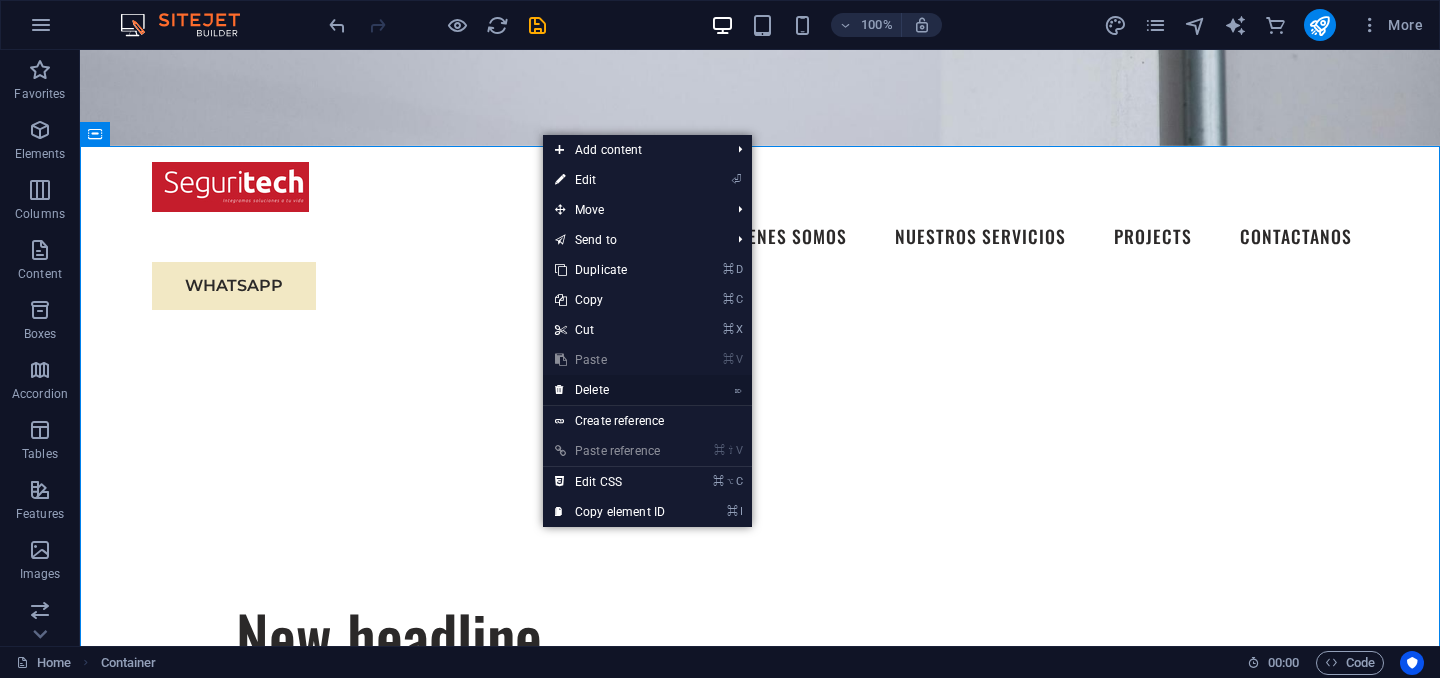 click on "⌦  Delete" at bounding box center [610, 390] 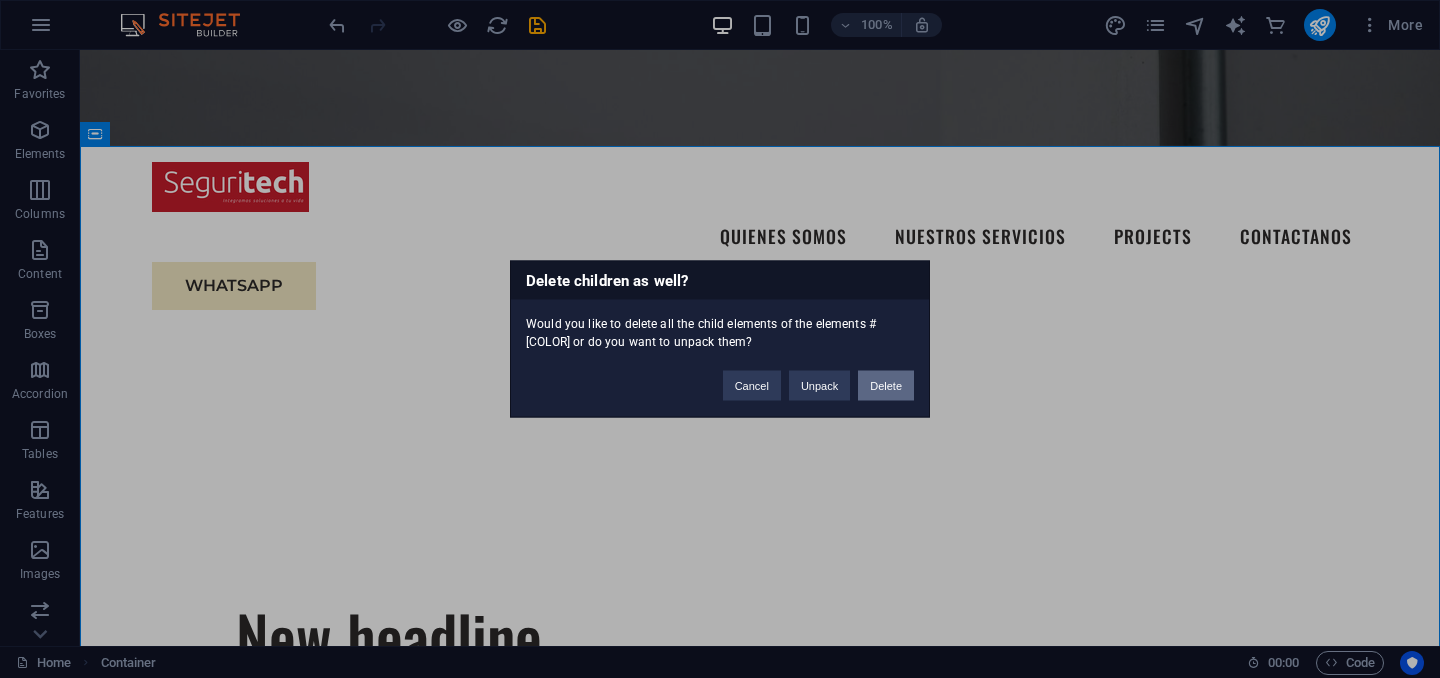 click on "Delete" at bounding box center [886, 386] 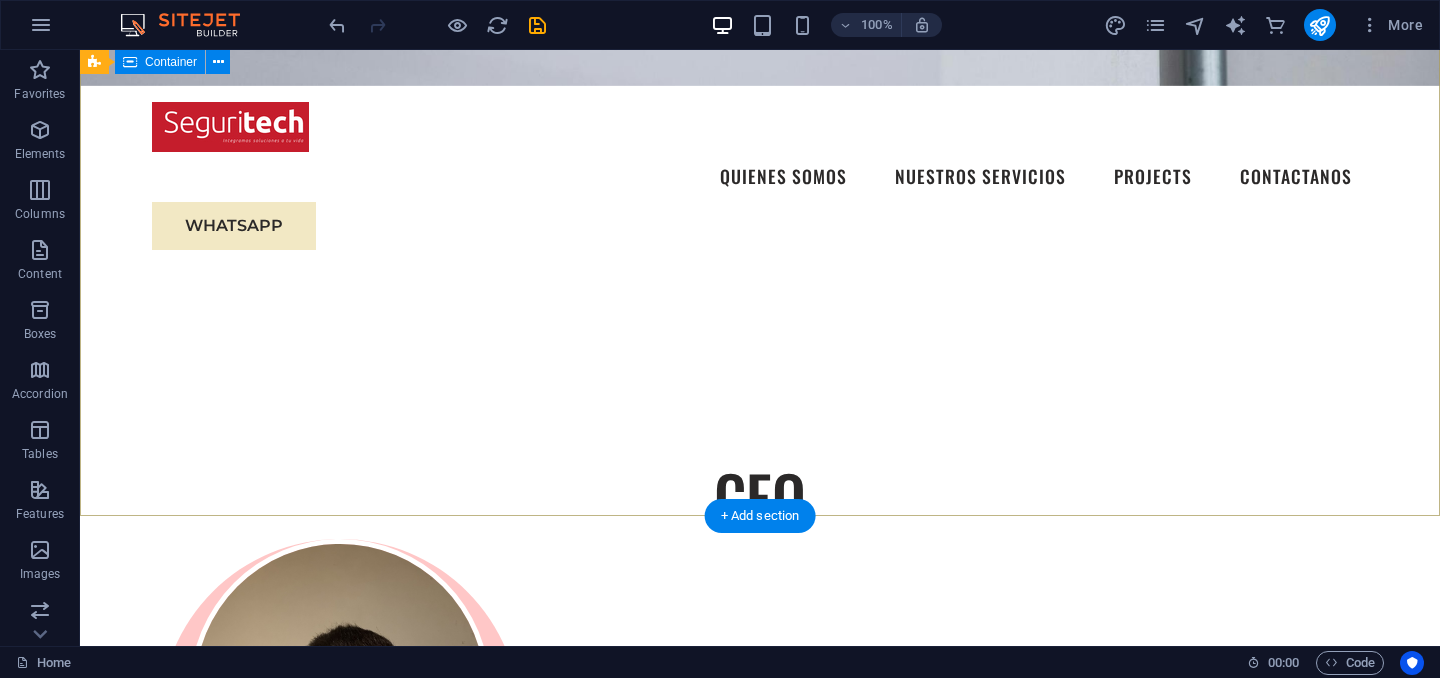 scroll, scrollTop: 0, scrollLeft: 0, axis: both 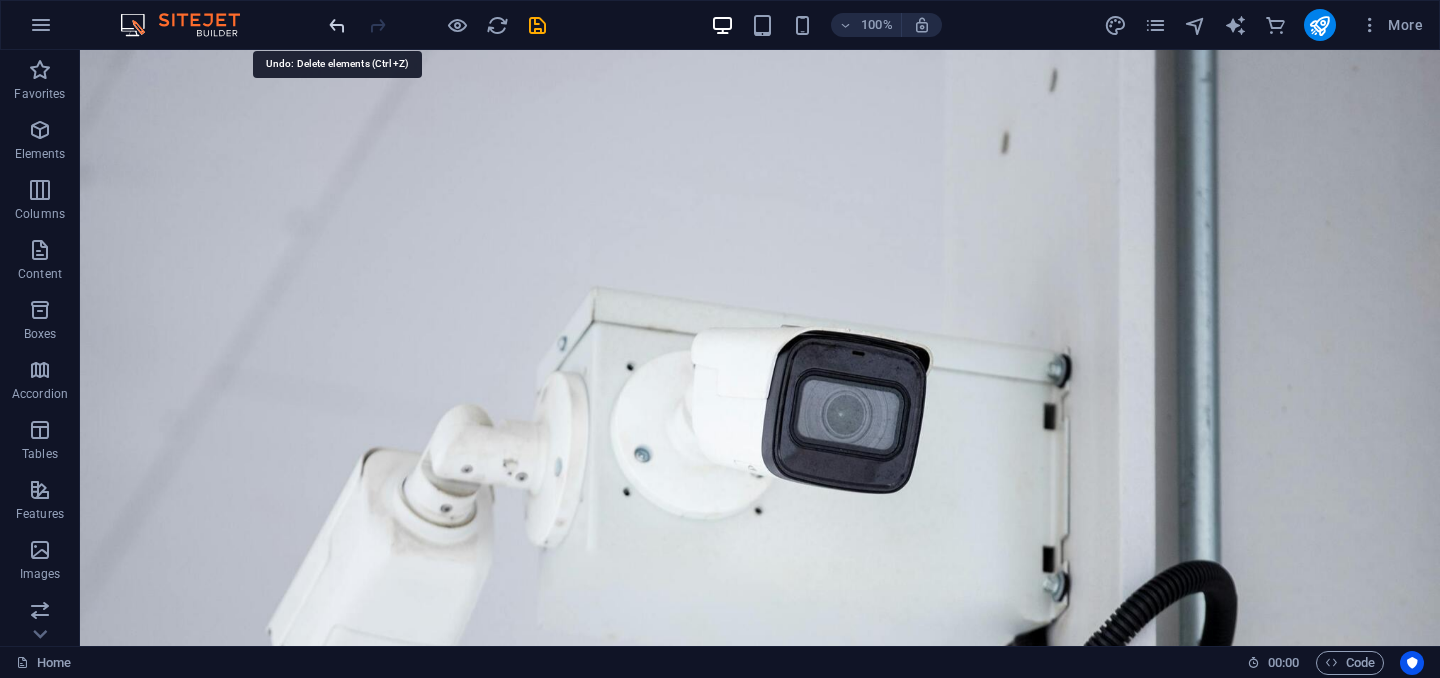 click at bounding box center (337, 25) 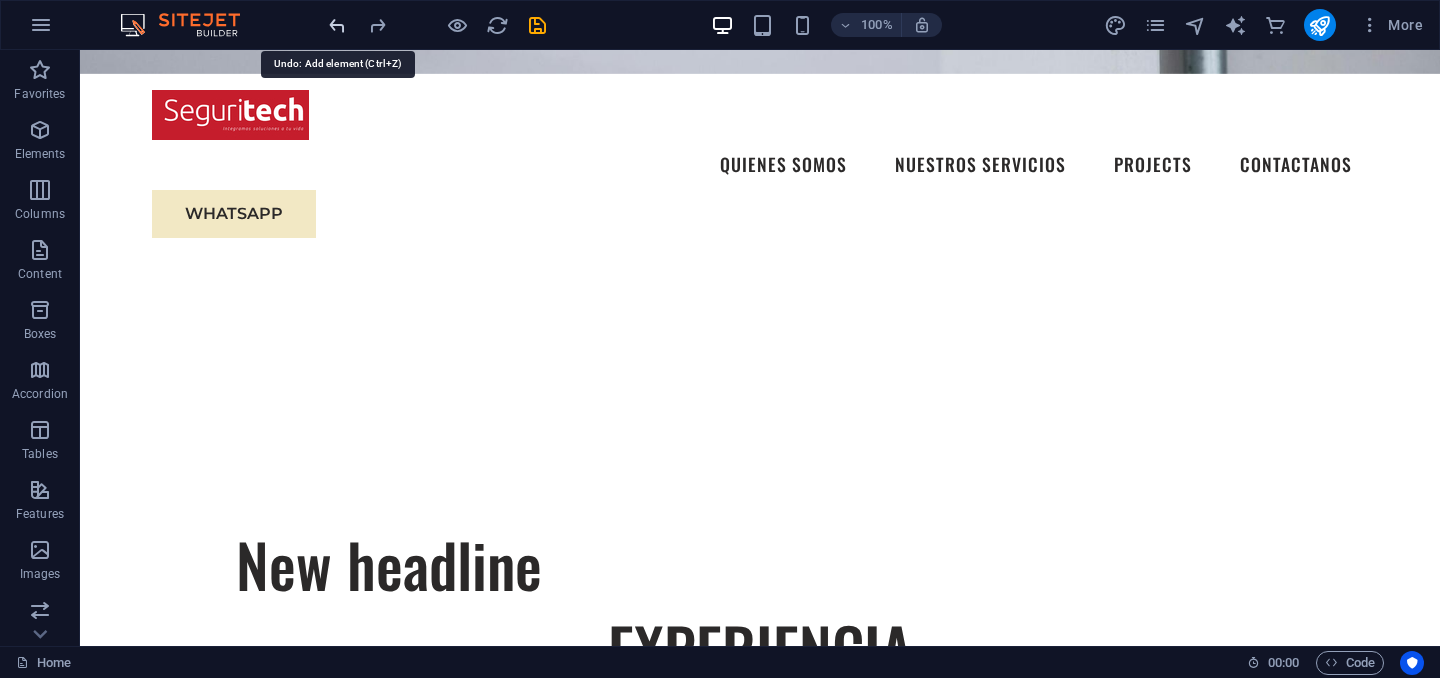 scroll, scrollTop: 1049, scrollLeft: 0, axis: vertical 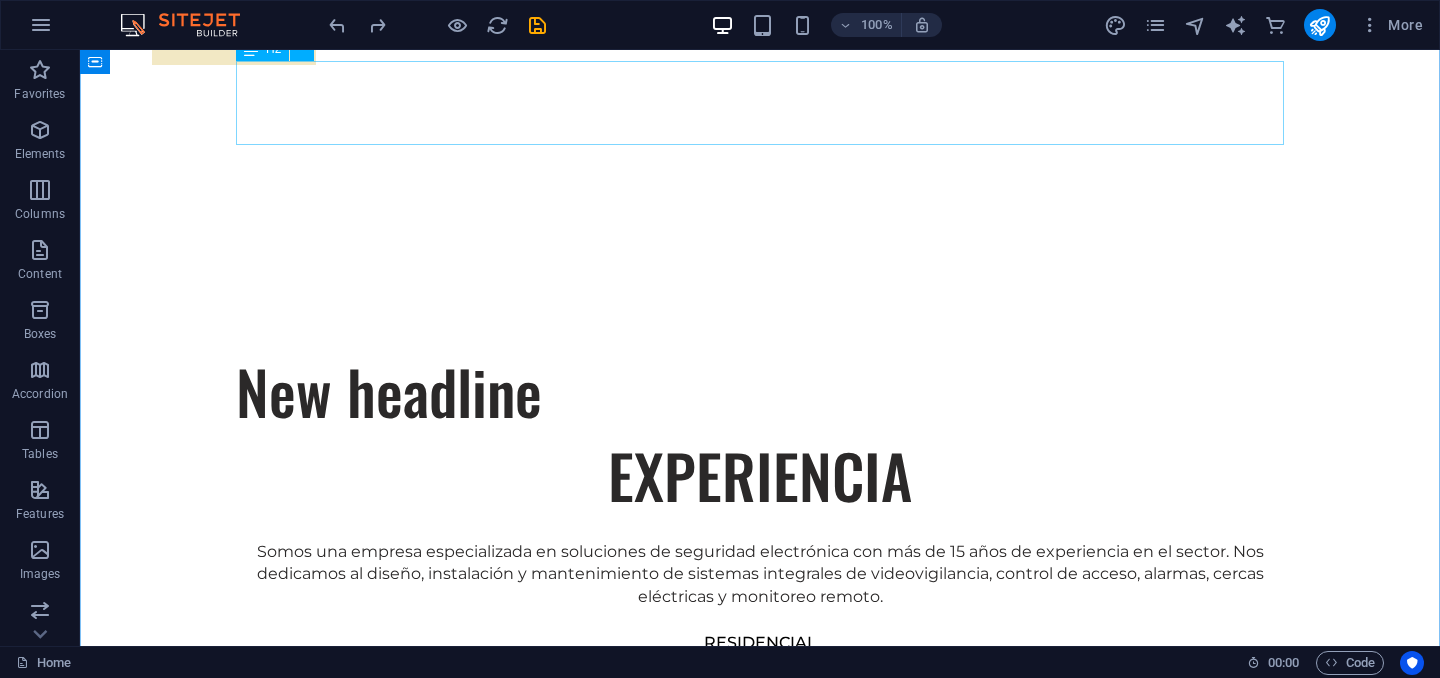 click on "New headline" at bounding box center (760, 391) 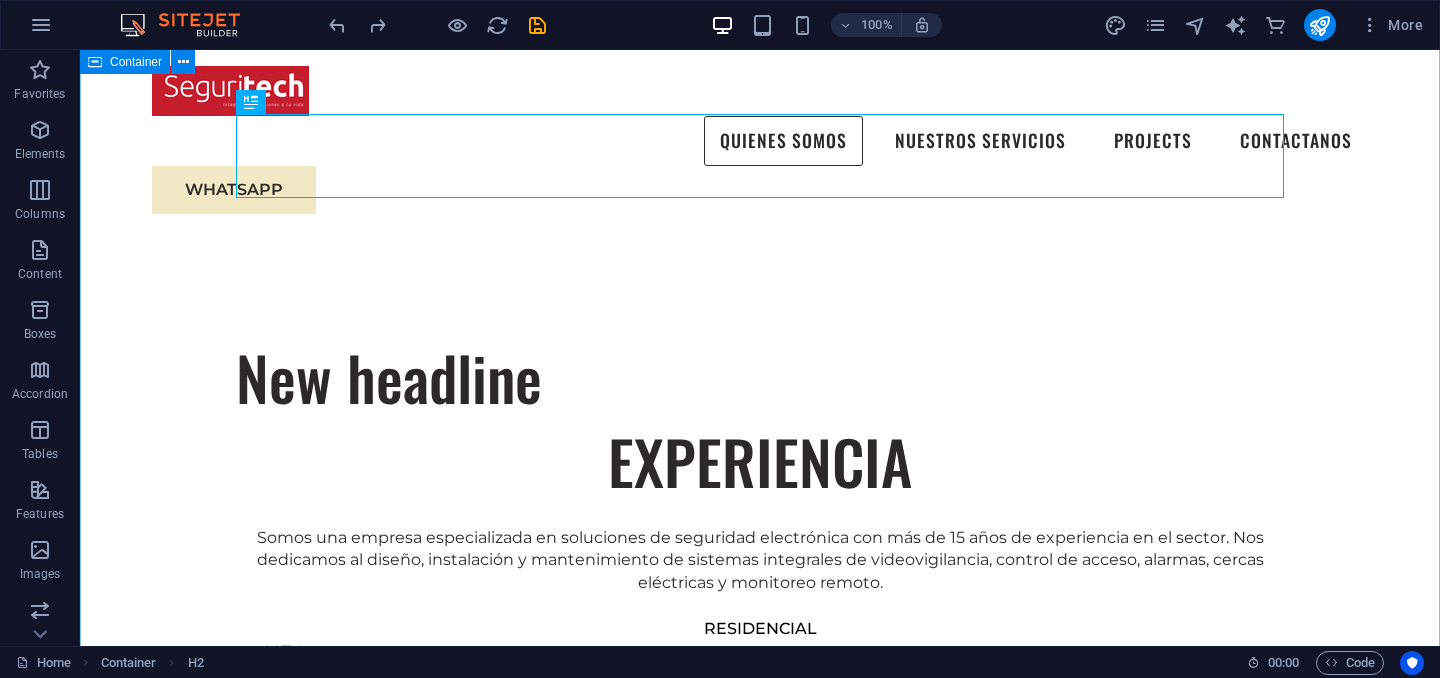 scroll, scrollTop: 957, scrollLeft: 0, axis: vertical 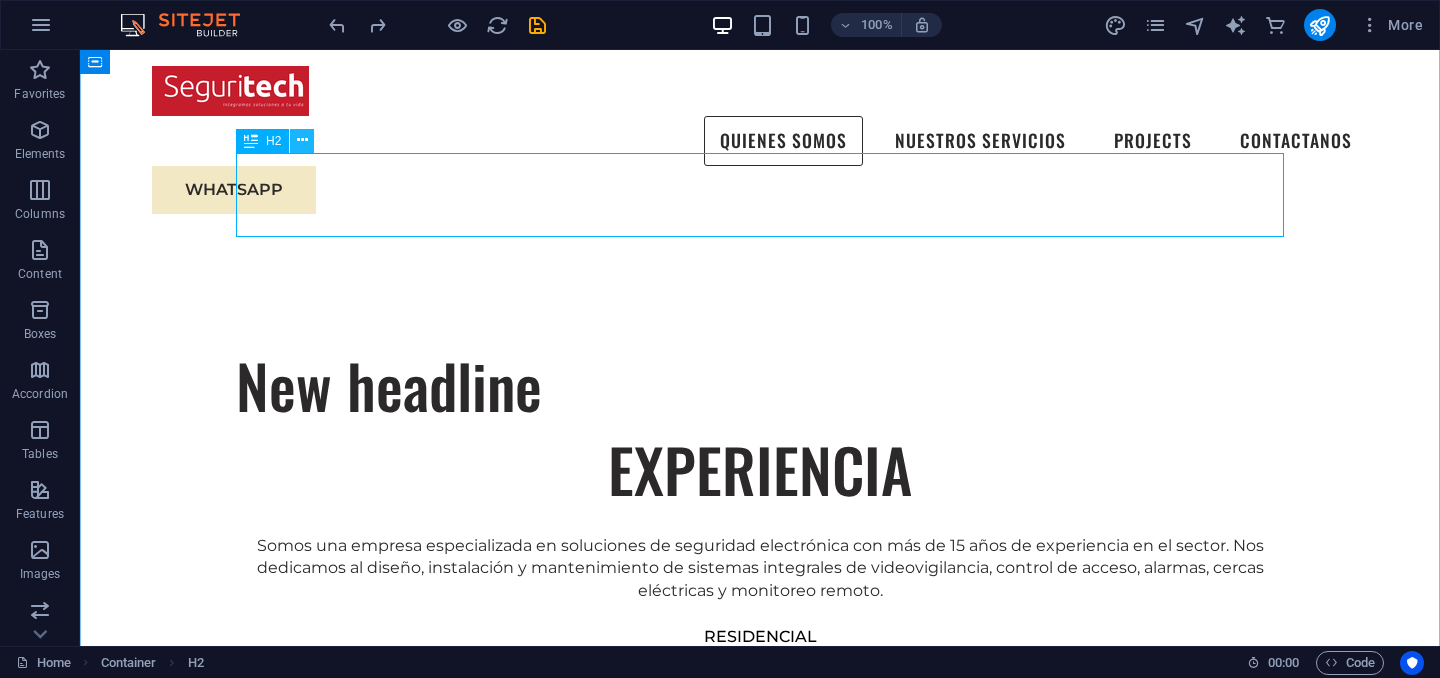 click at bounding box center [302, 140] 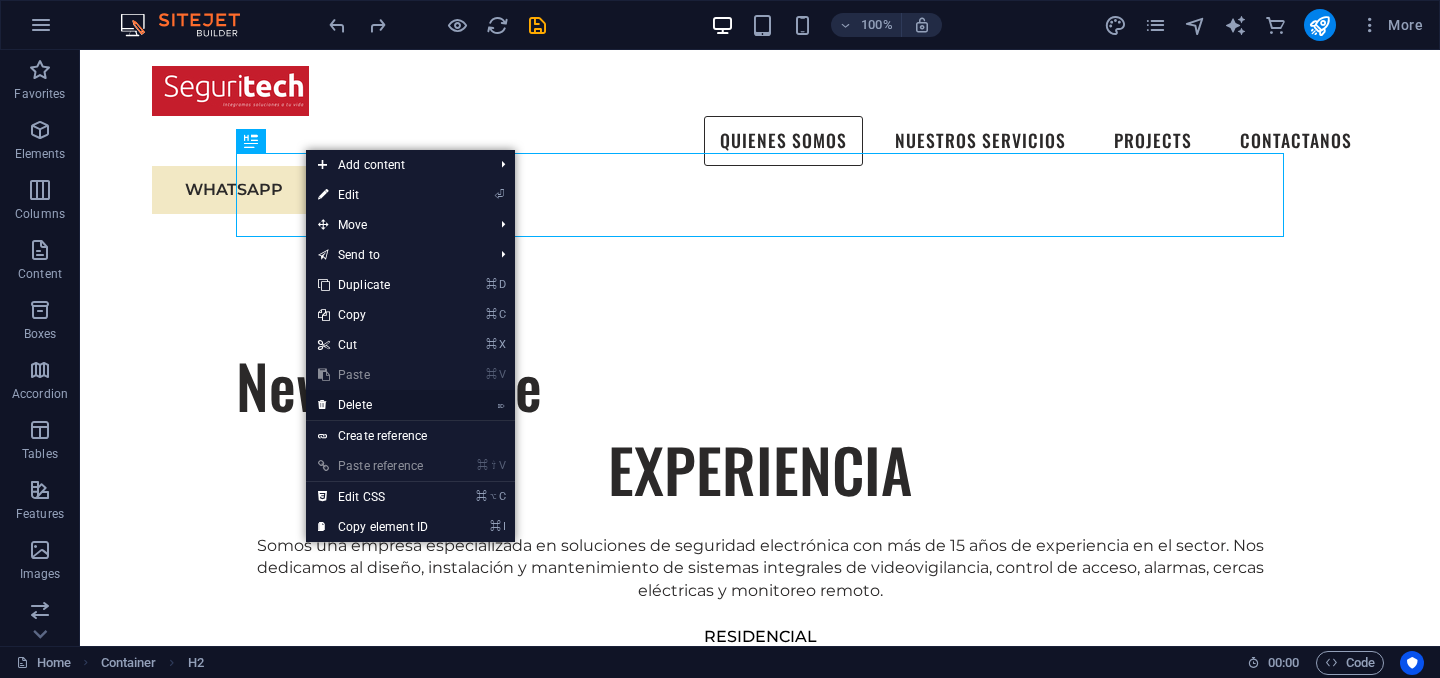 click on "⌦  Delete" at bounding box center [373, 405] 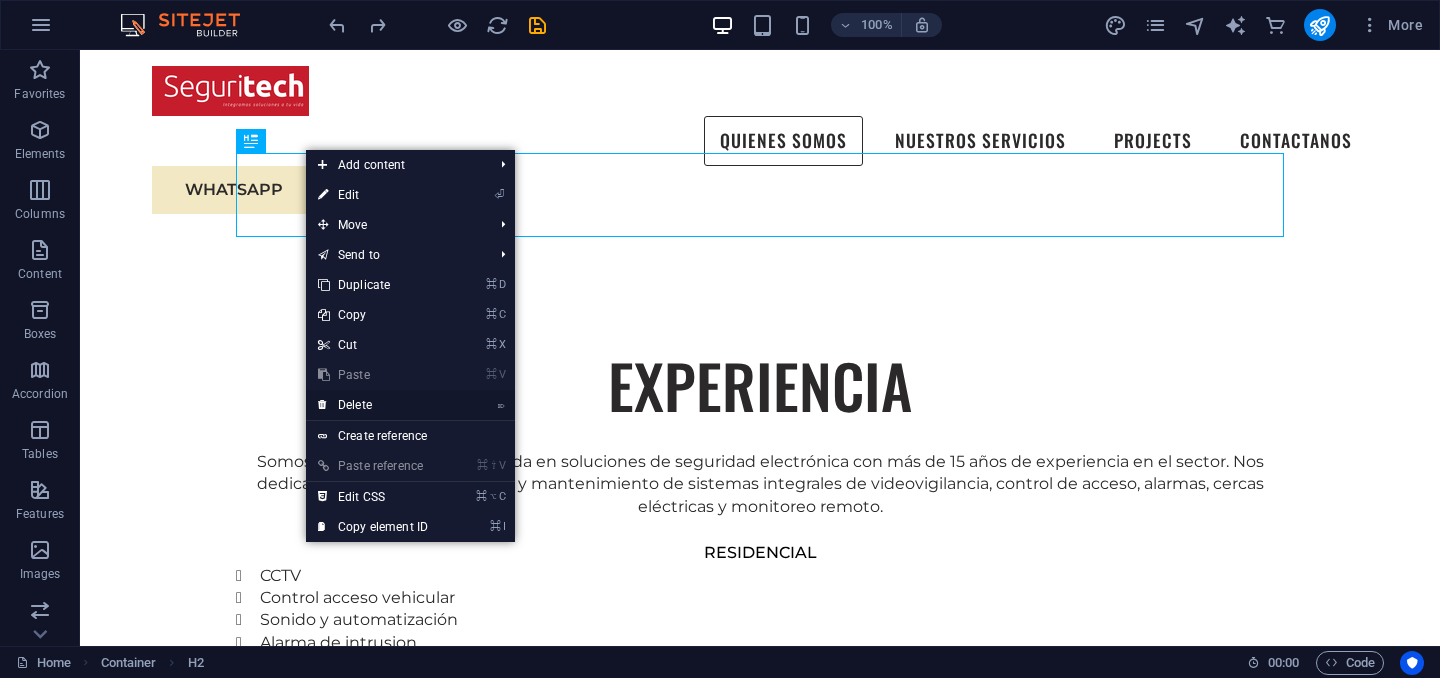 scroll, scrollTop: 873, scrollLeft: 0, axis: vertical 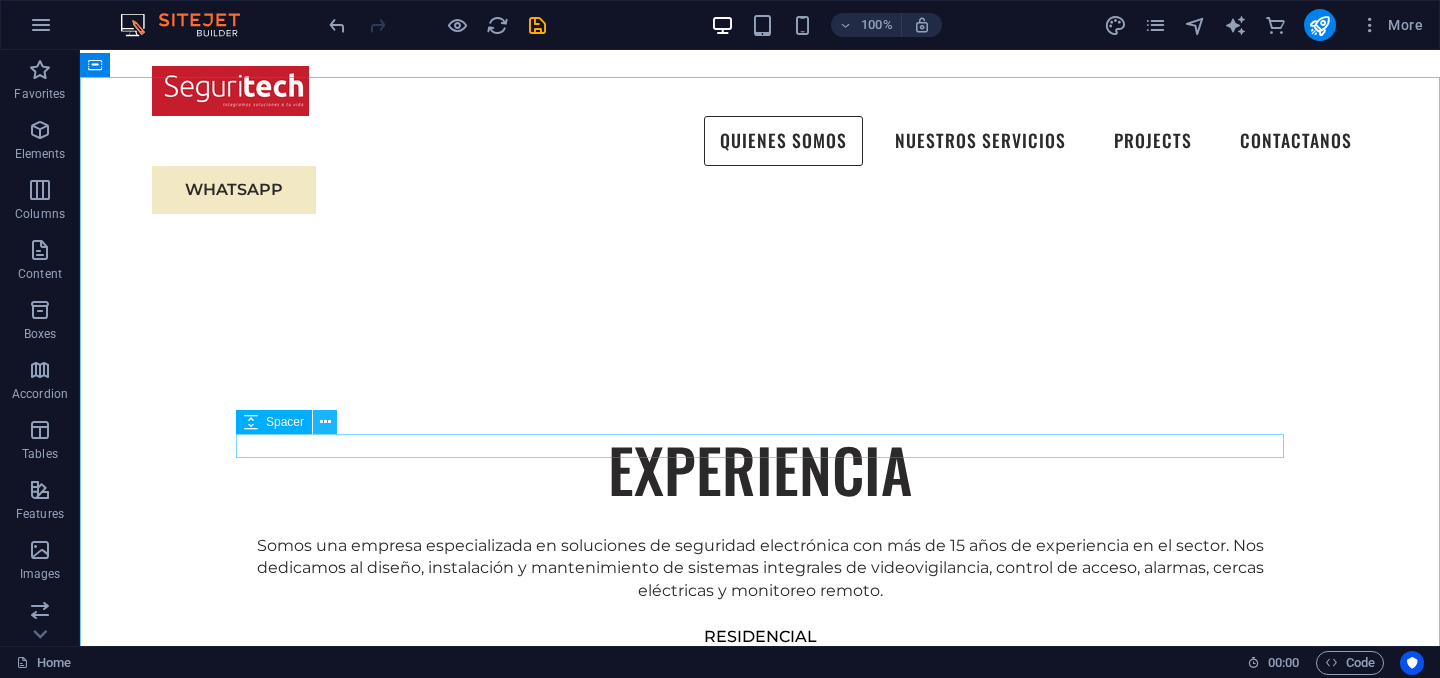 click at bounding box center (325, 422) 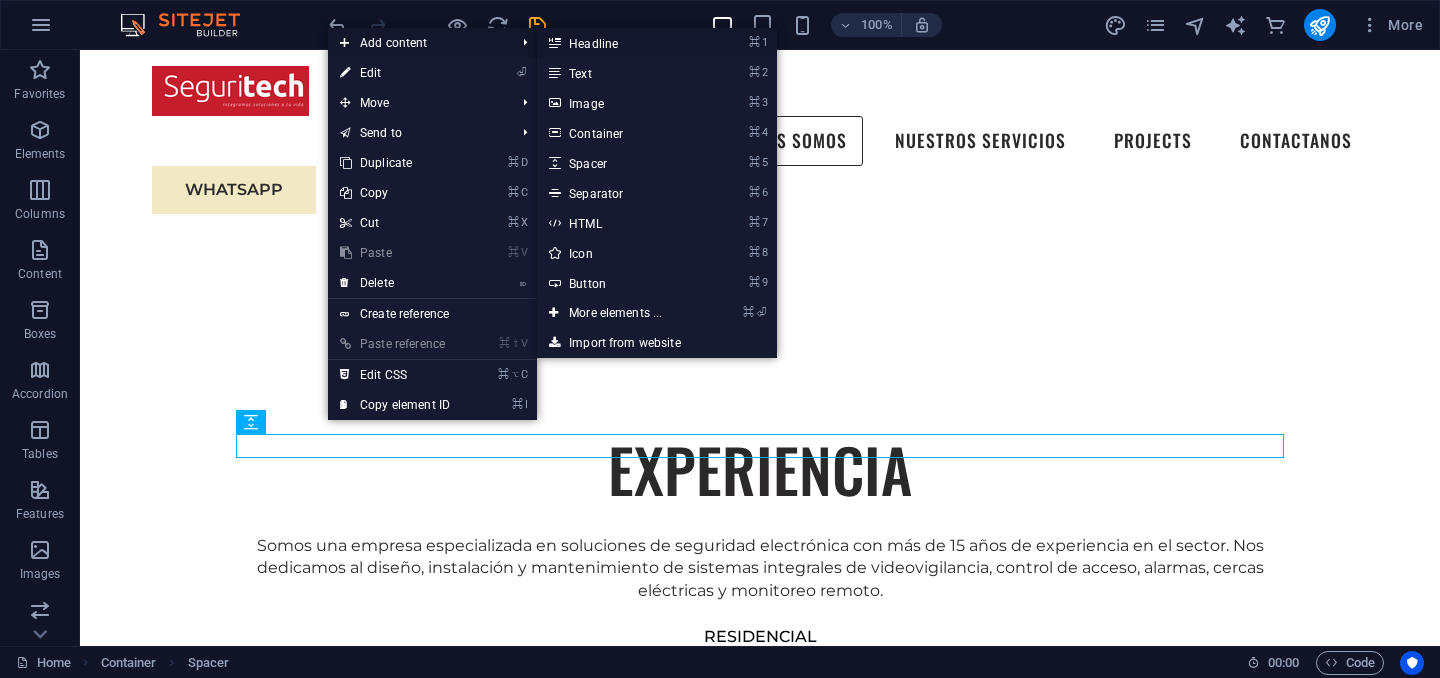 click on "⌘ 1  Headline" at bounding box center [619, 43] 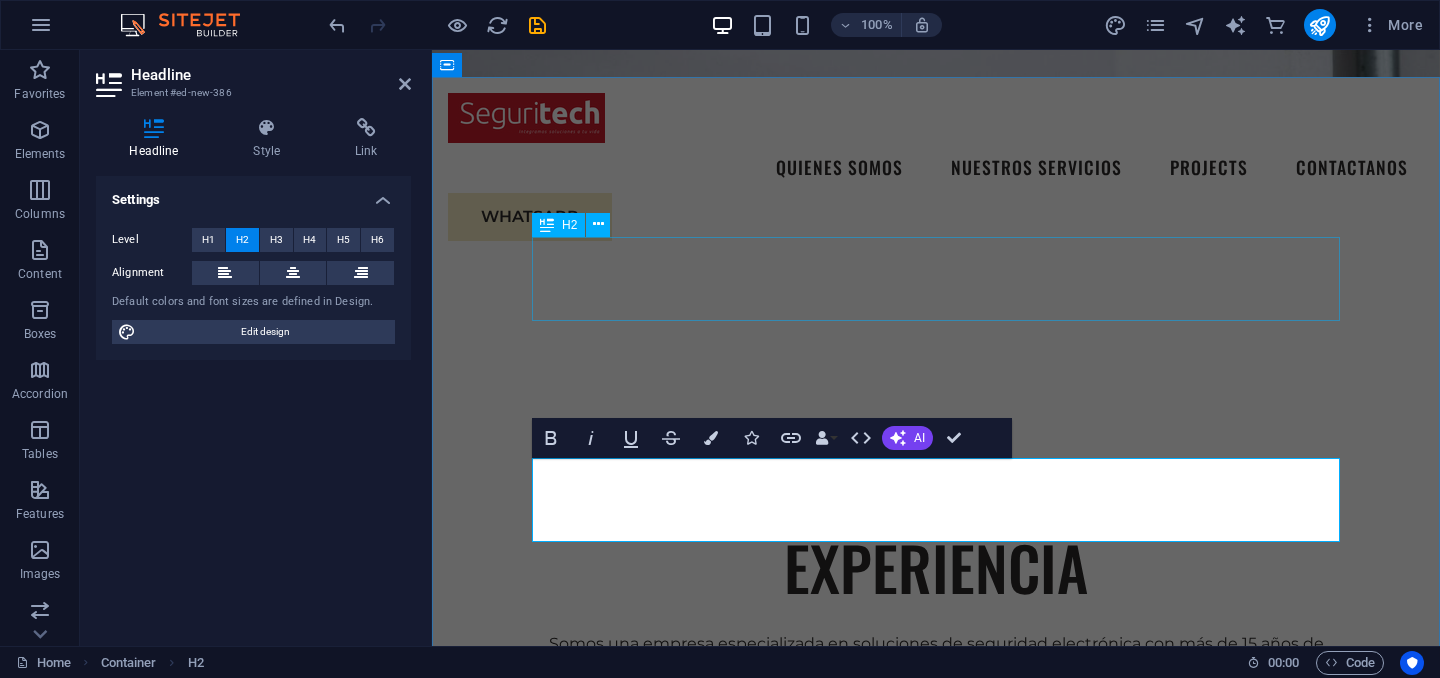 type 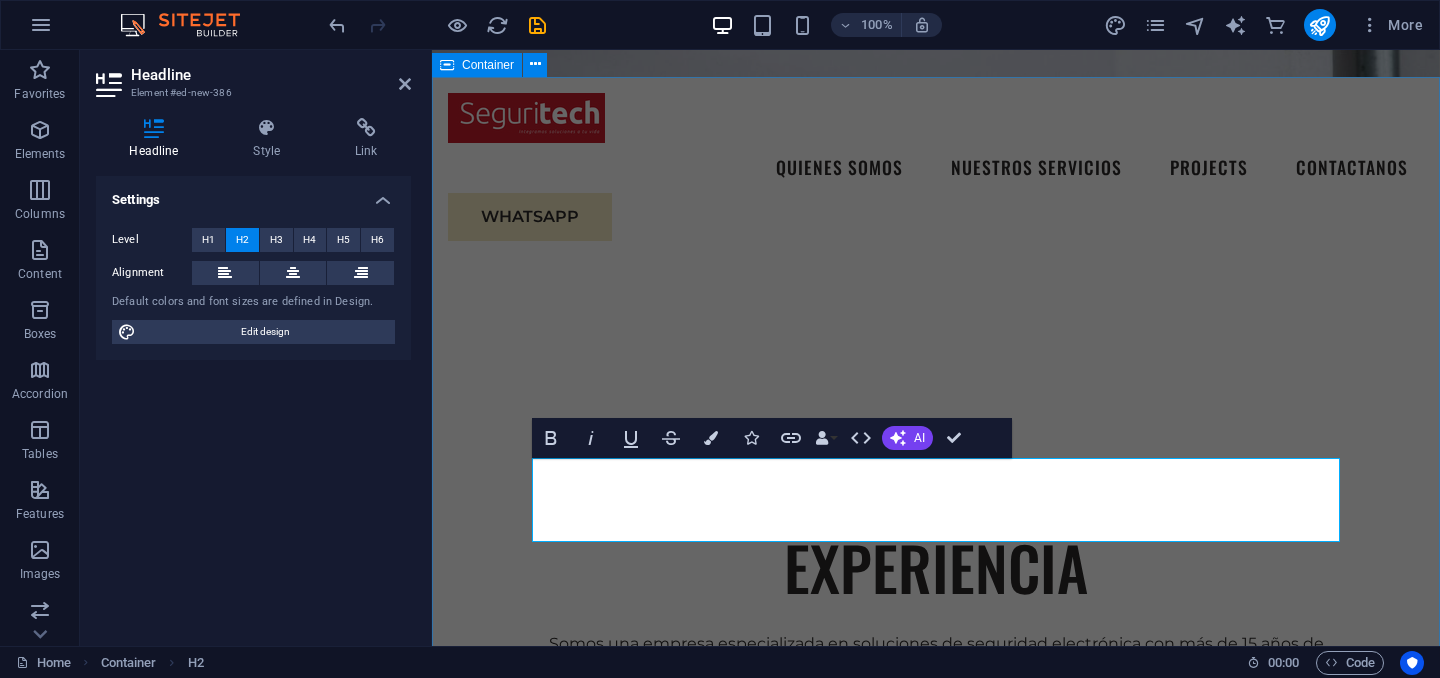 click on "EXPERIENCIA Somos una empresa especializada en soluciones de seguridad electrónica con más de 15 años de experiencia en el sector. Nos dedicamos al diseño, instalación y mantenimiento de sistemas integrales de videovigilancia, control de acceso, alarmas, cercas eléctricas y monitoreo remoto.  SERVICIOS RESIDENCIAL CCTV Control acceso vehicular Sonido y automatización Alarma de intrusion Cerca electrica Cerraduras digitales INDUSTRIAL CCTV Control de acceso Detección de incendio Centrales de monitoreo Inteligencia artificial Paneles solares" at bounding box center [936, 1311] 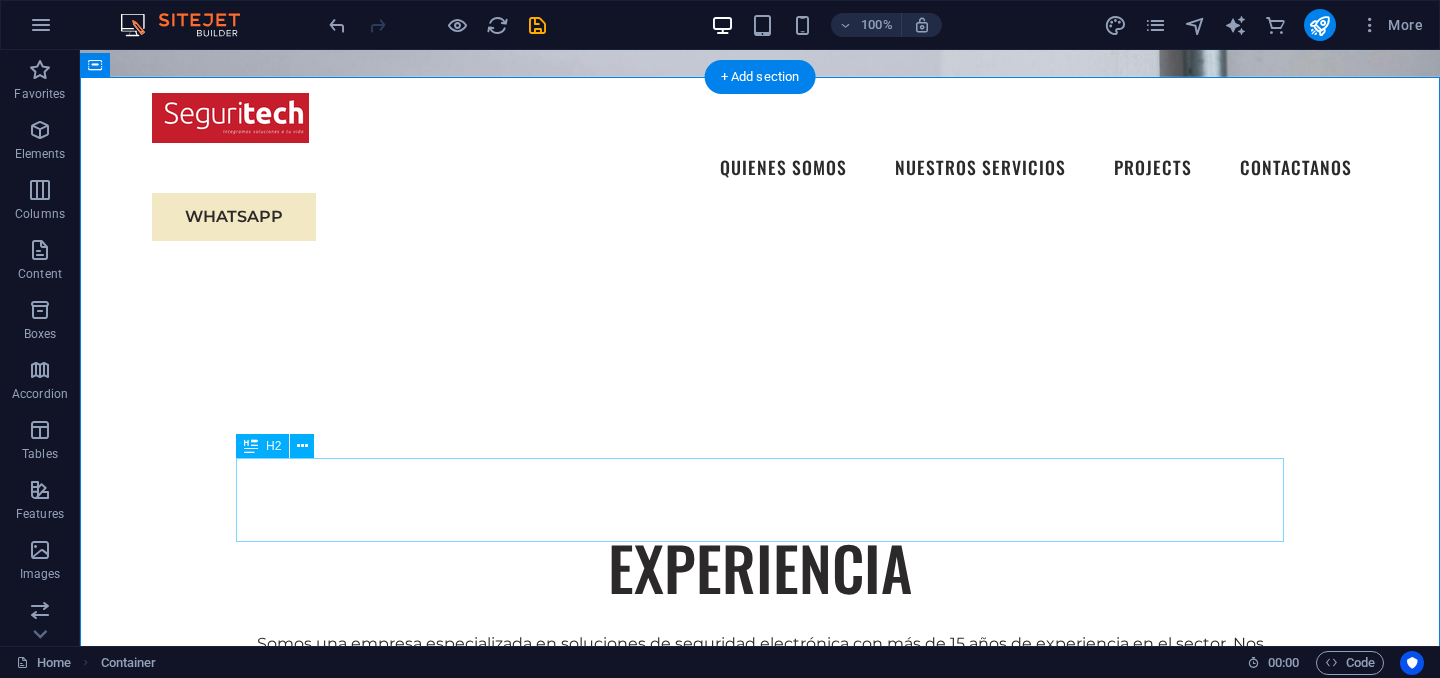 click on "SERVICIOS" at bounding box center [760, 766] 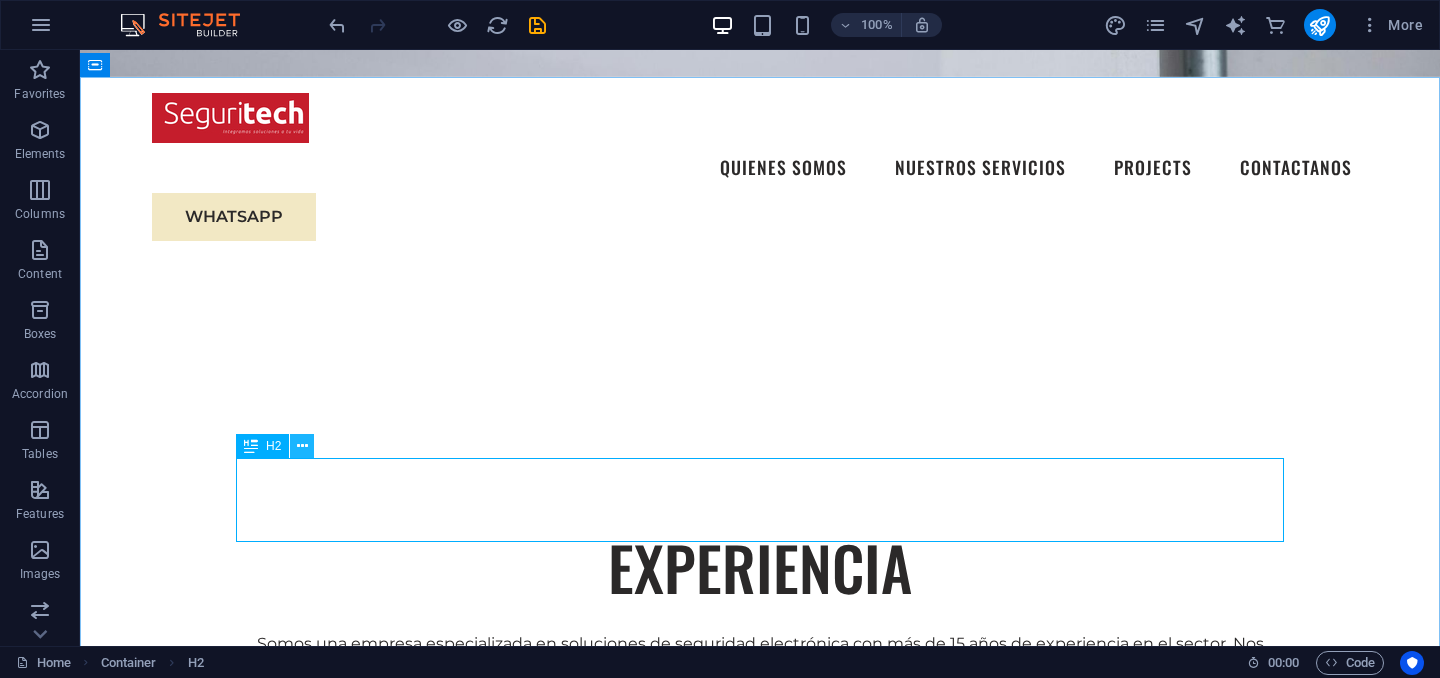 click at bounding box center [302, 446] 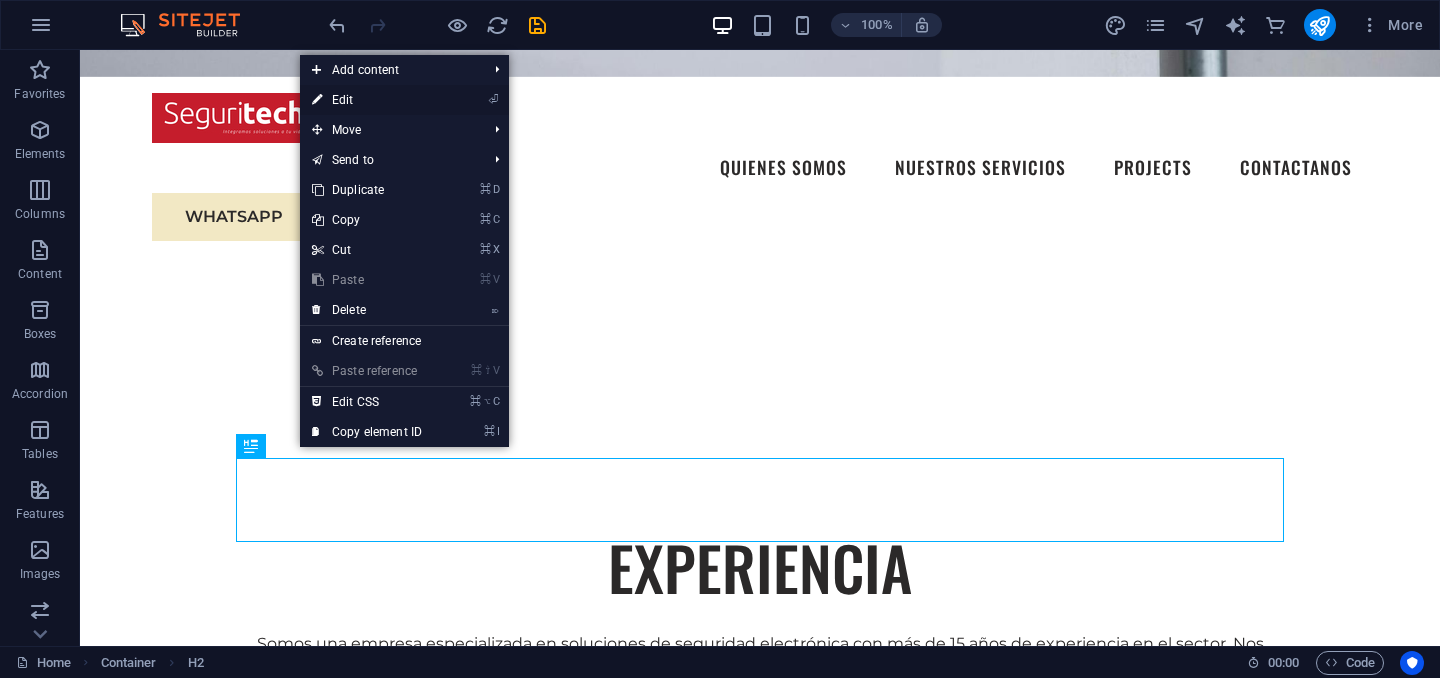 click on "⏎  Edit" at bounding box center (367, 100) 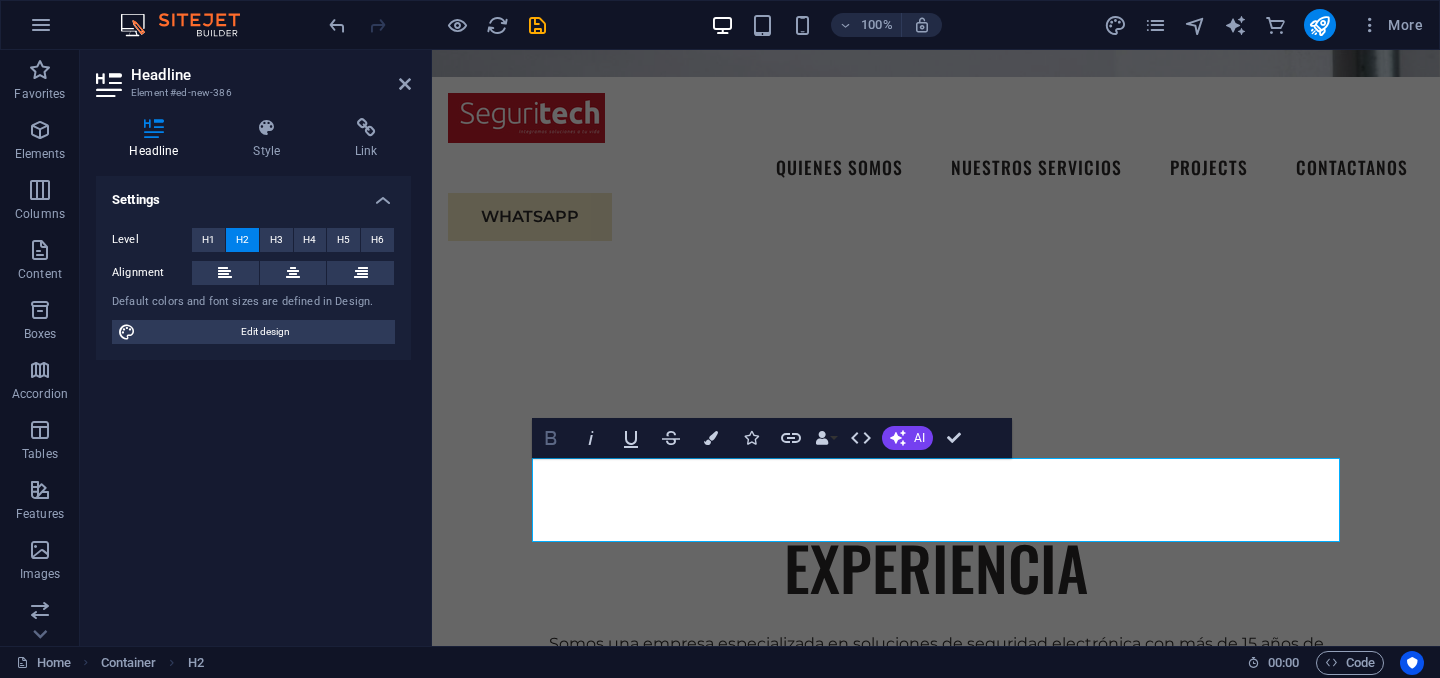 click 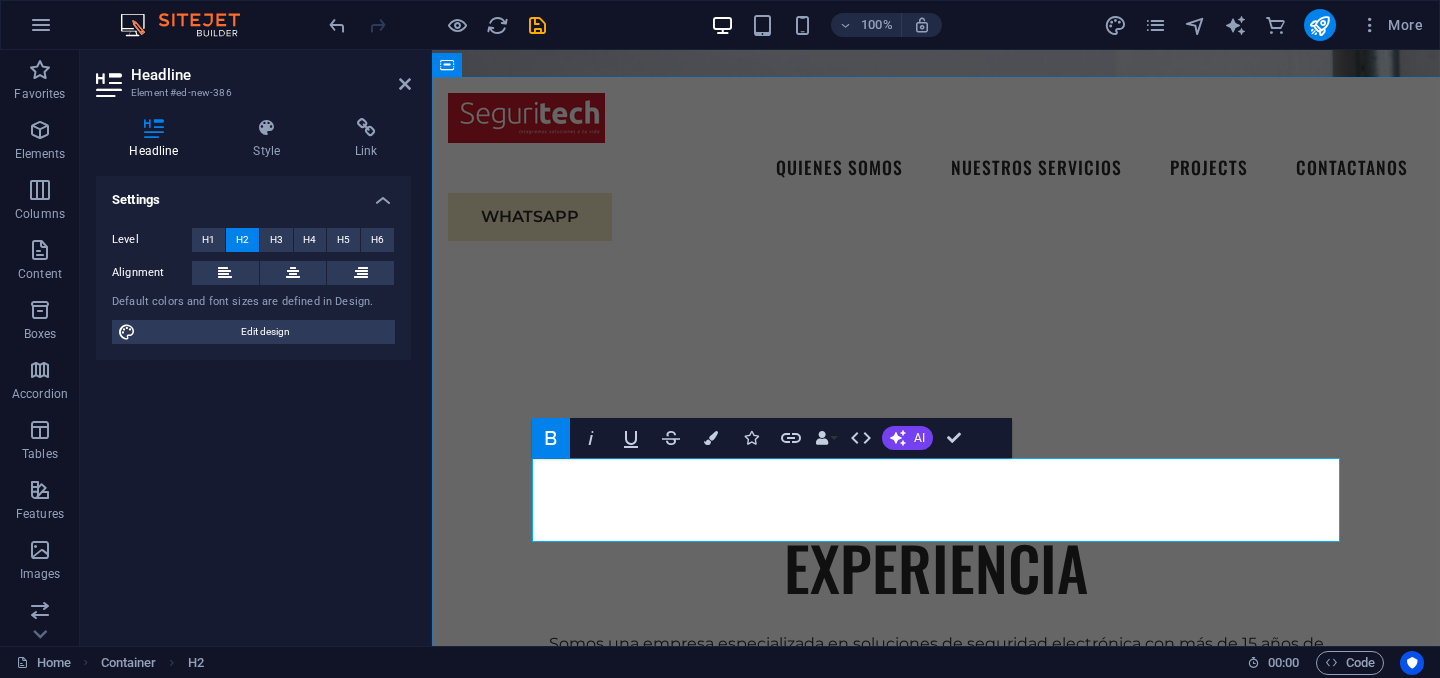 click on "SERVICIOS" at bounding box center (657, 765) 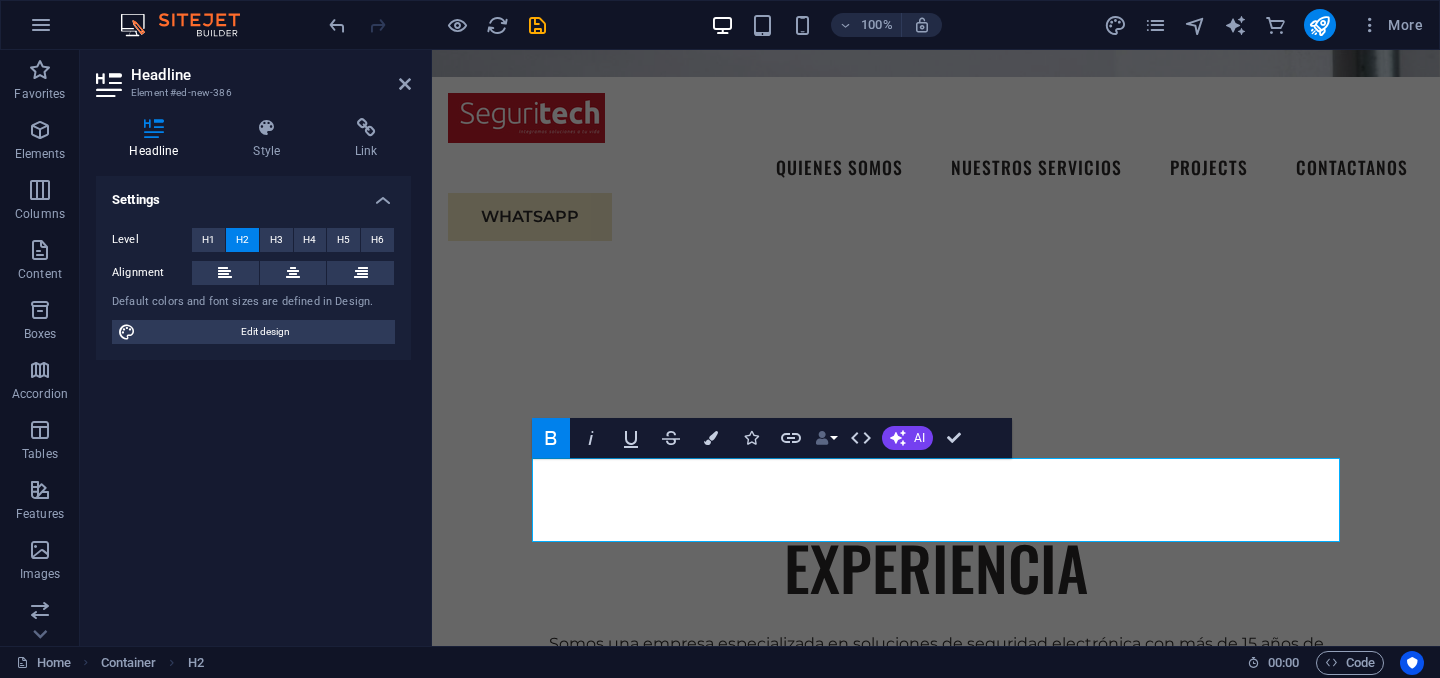 click on "Data Bindings" at bounding box center (826, 438) 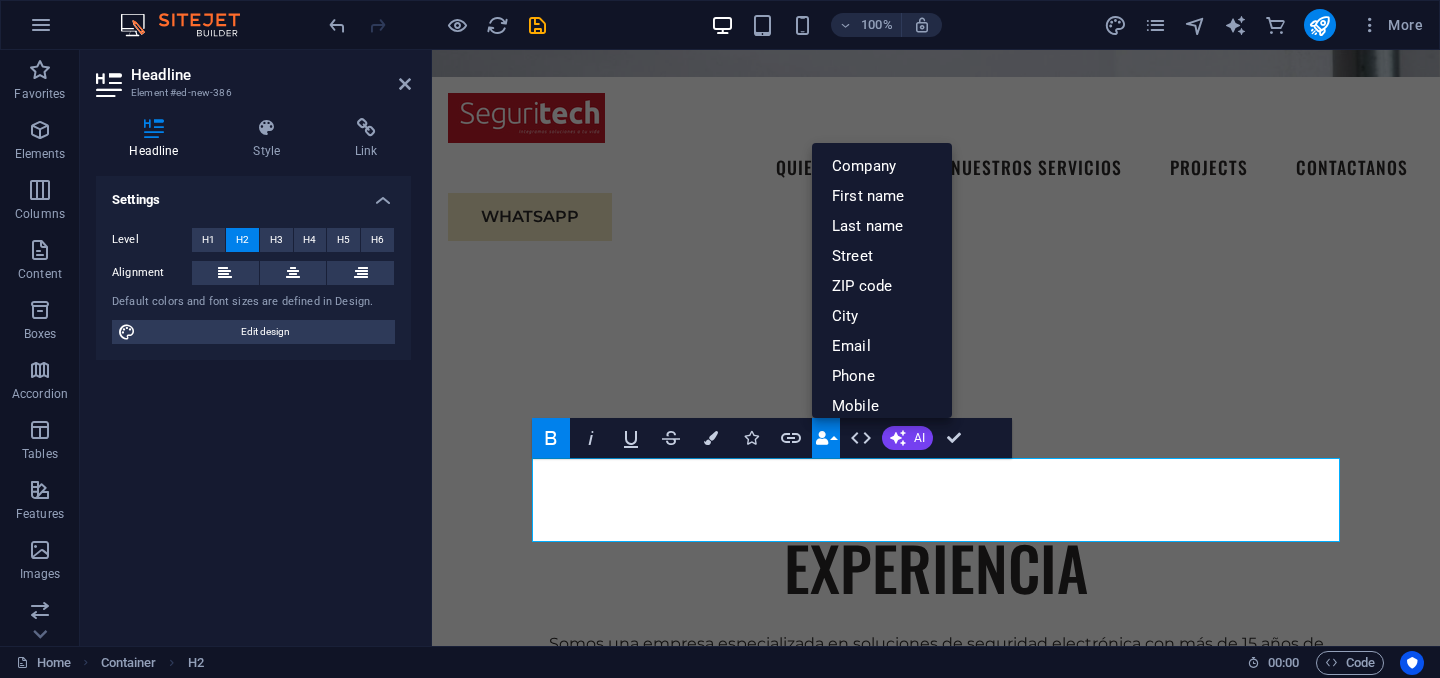 click on "Data Bindings" at bounding box center (826, 438) 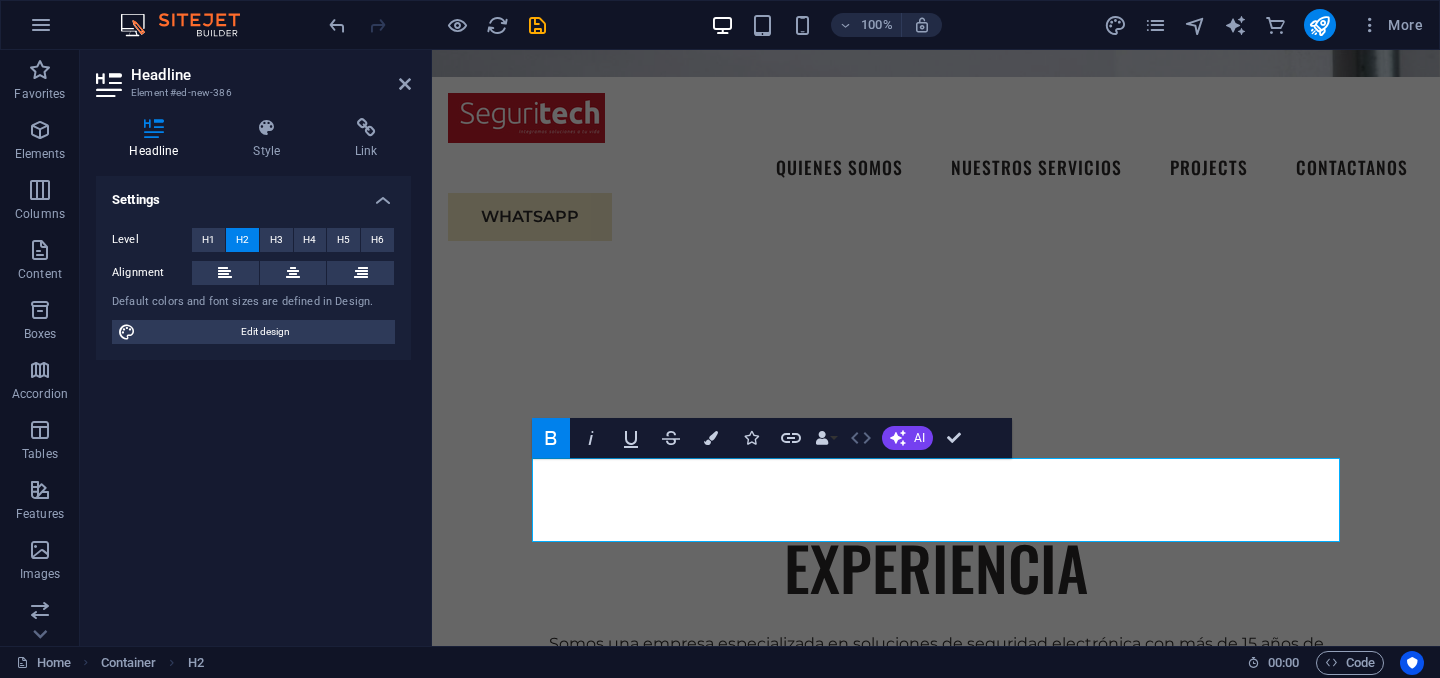 click 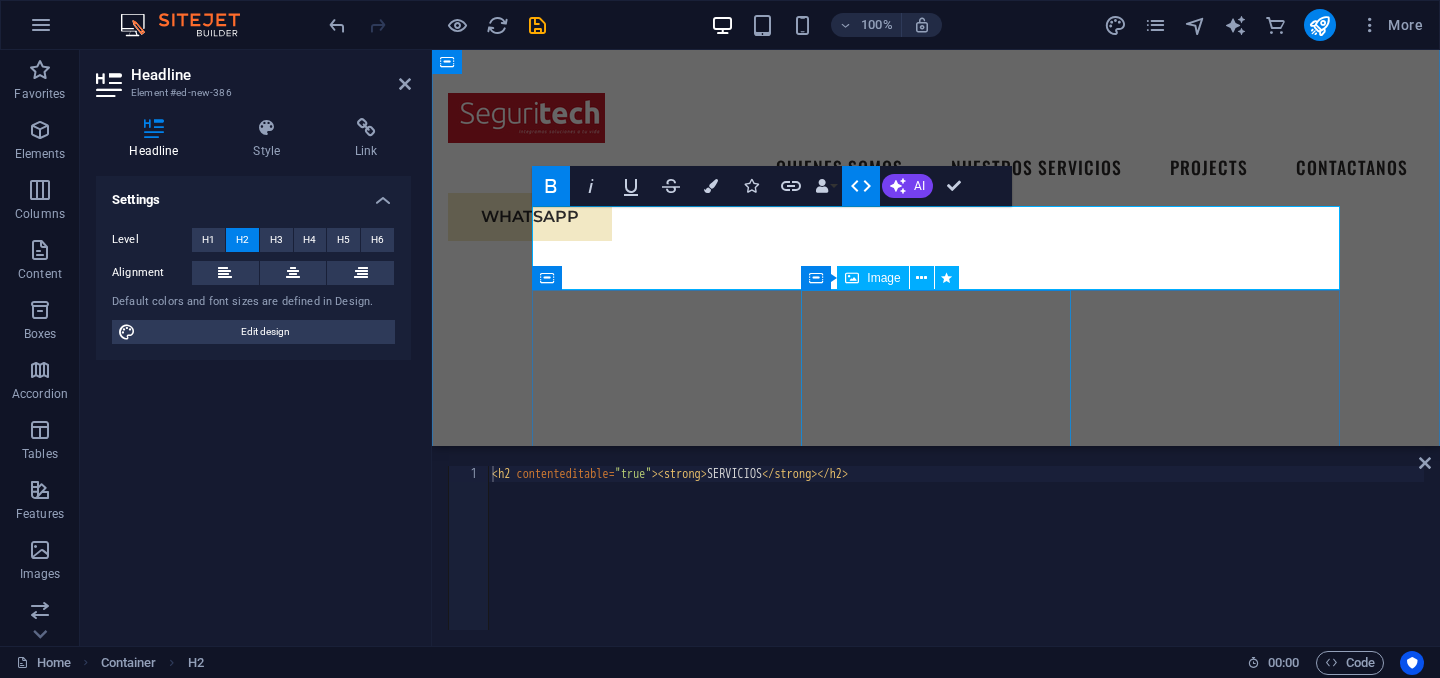 scroll, scrollTop: 1125, scrollLeft: 0, axis: vertical 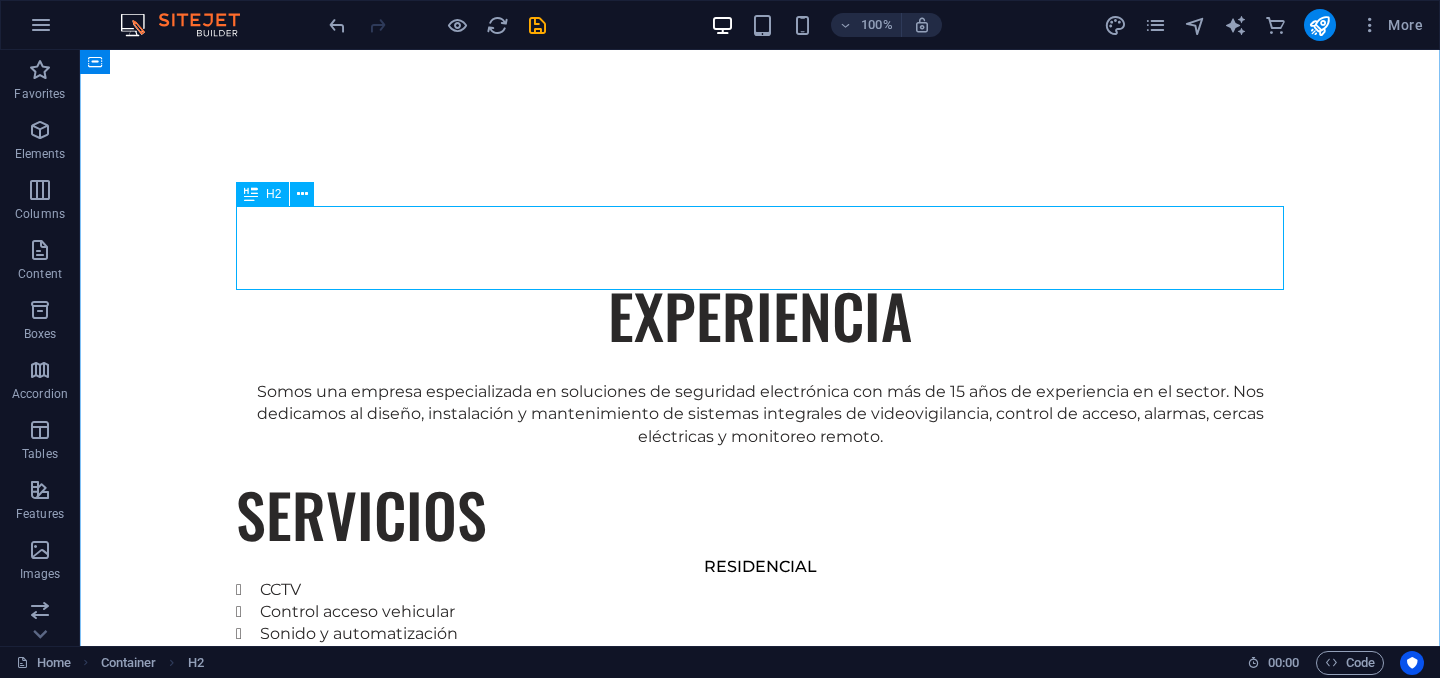 click on "SERVICIOS" at bounding box center (760, 514) 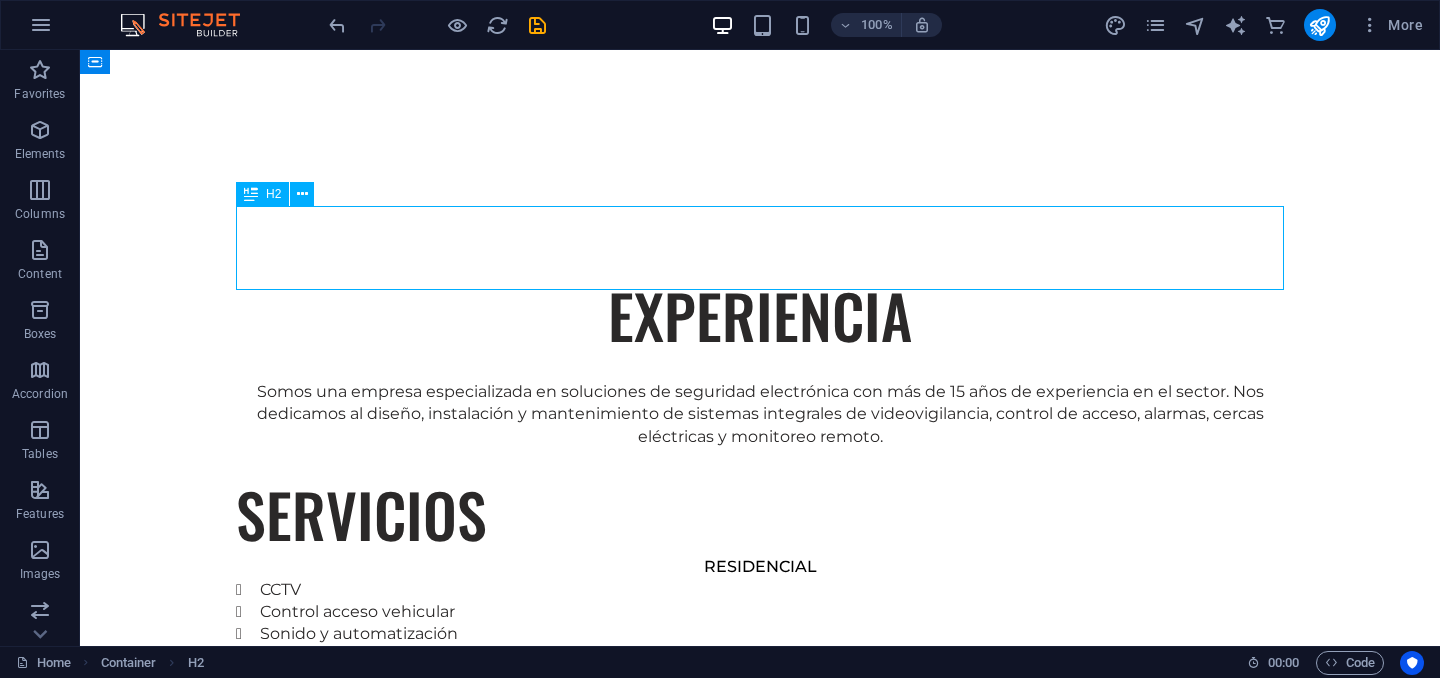drag, startPoint x: 256, startPoint y: 194, endPoint x: 283, endPoint y: 193, distance: 27.018513 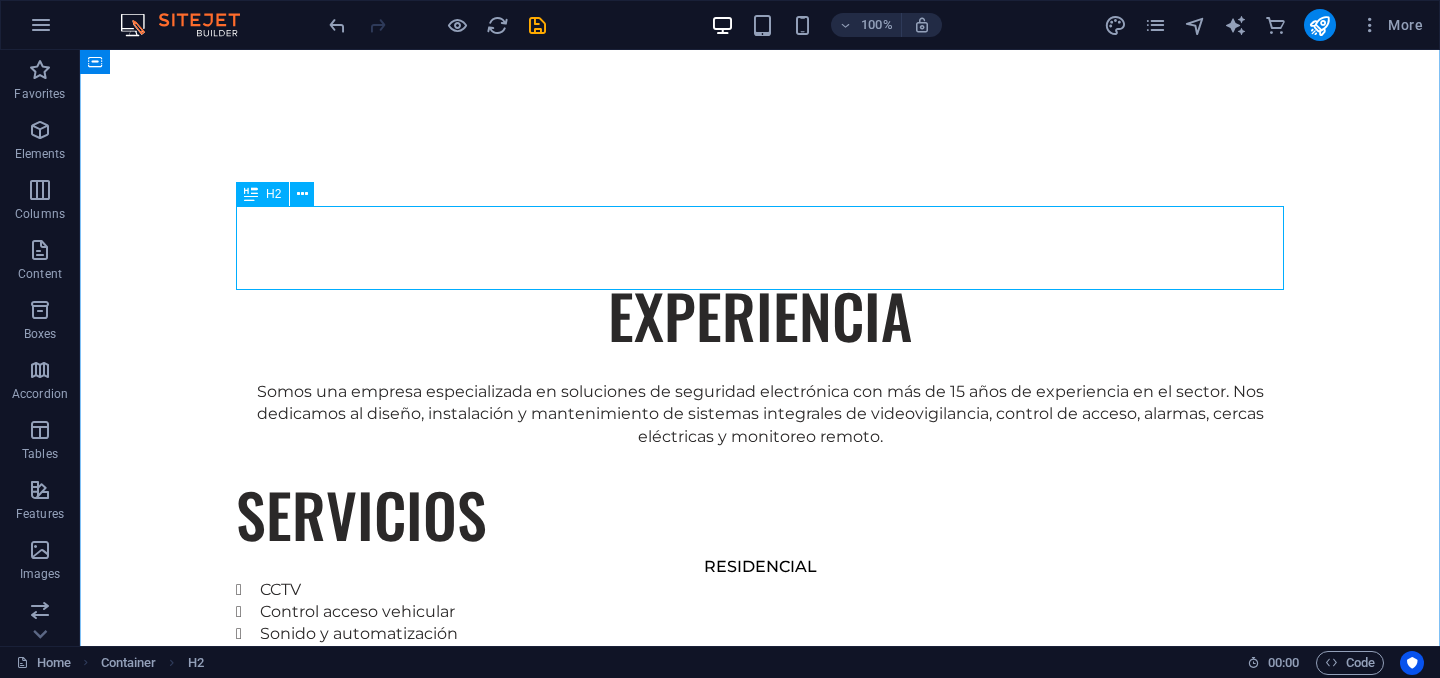 click on "SERVICIOS" at bounding box center [760, 514] 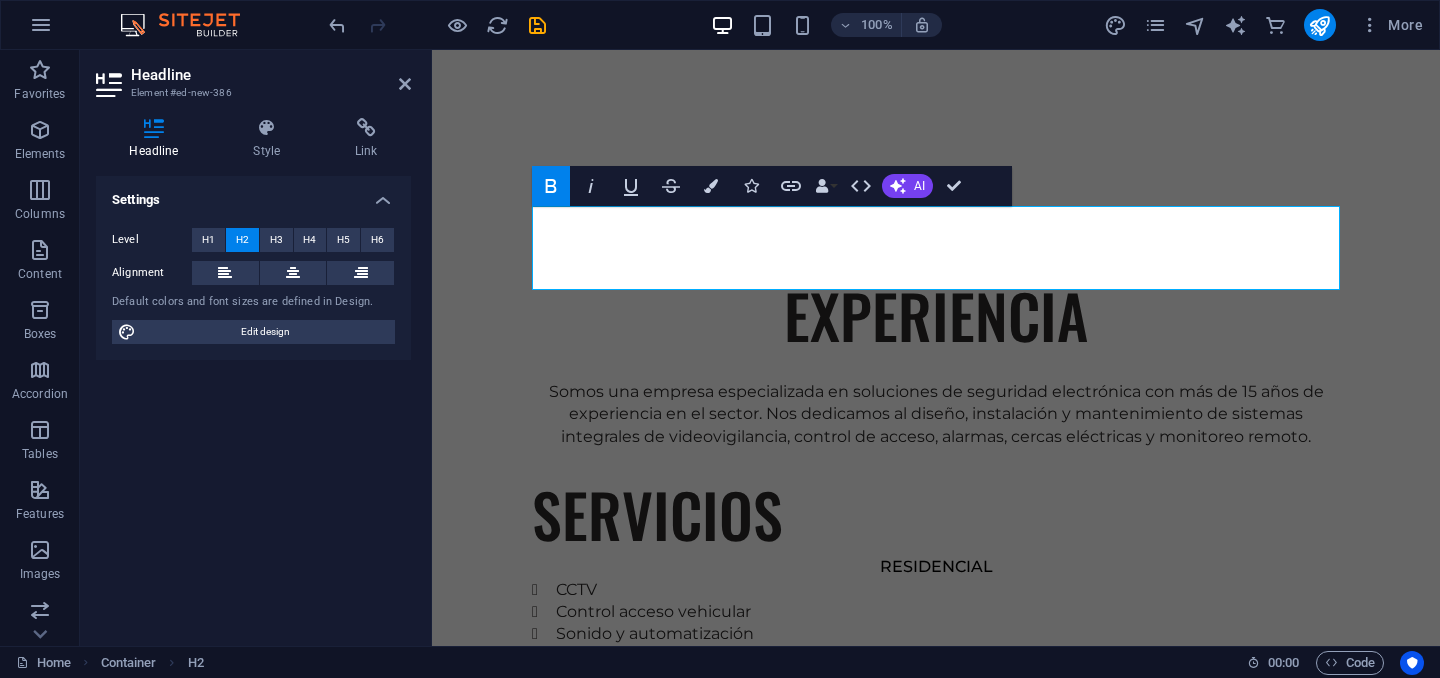 click at bounding box center [293, 273] 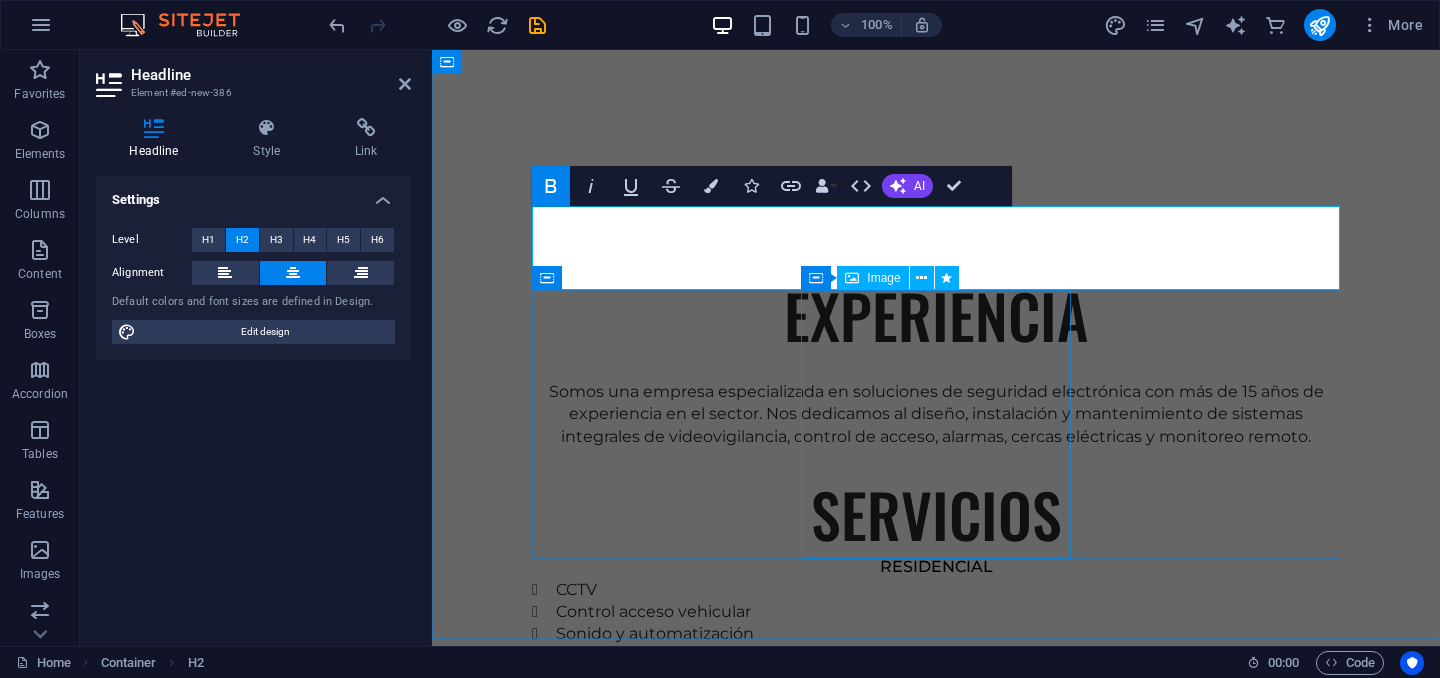 click at bounding box center (936, 1241) 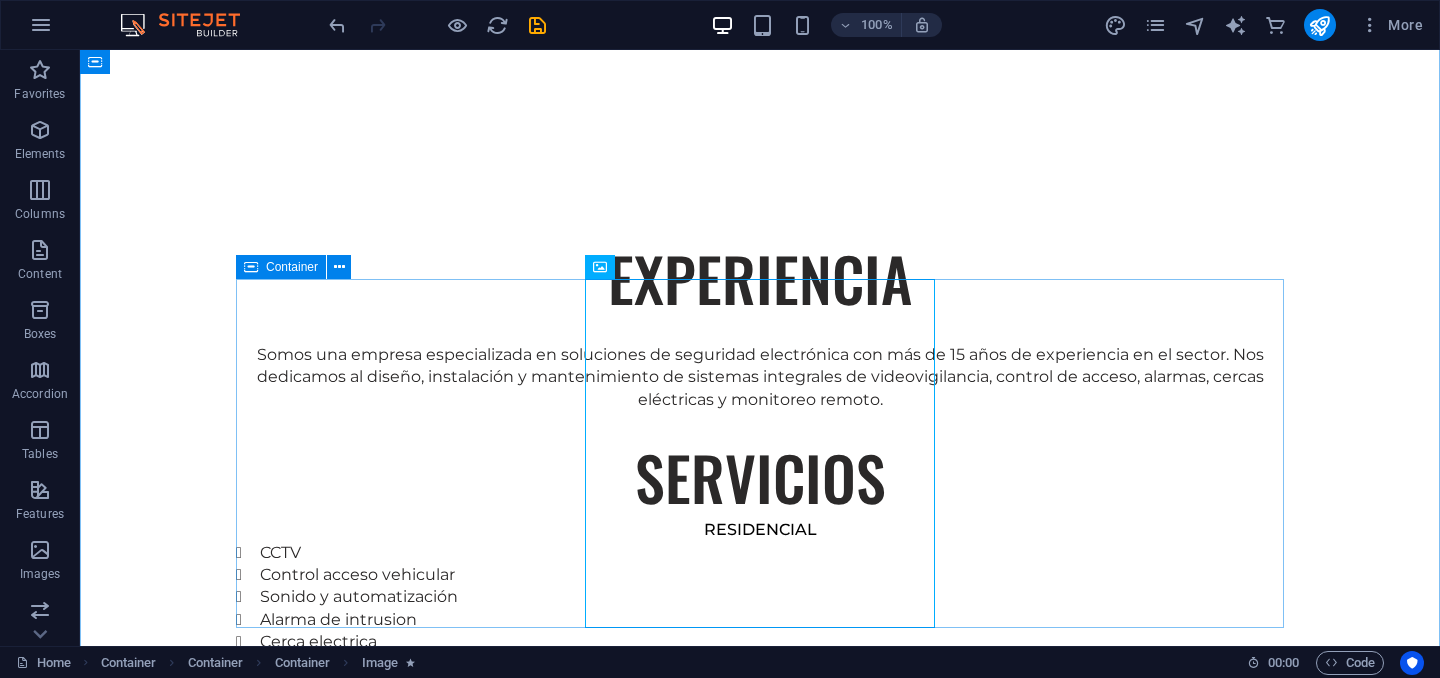 scroll, scrollTop: 1167, scrollLeft: 0, axis: vertical 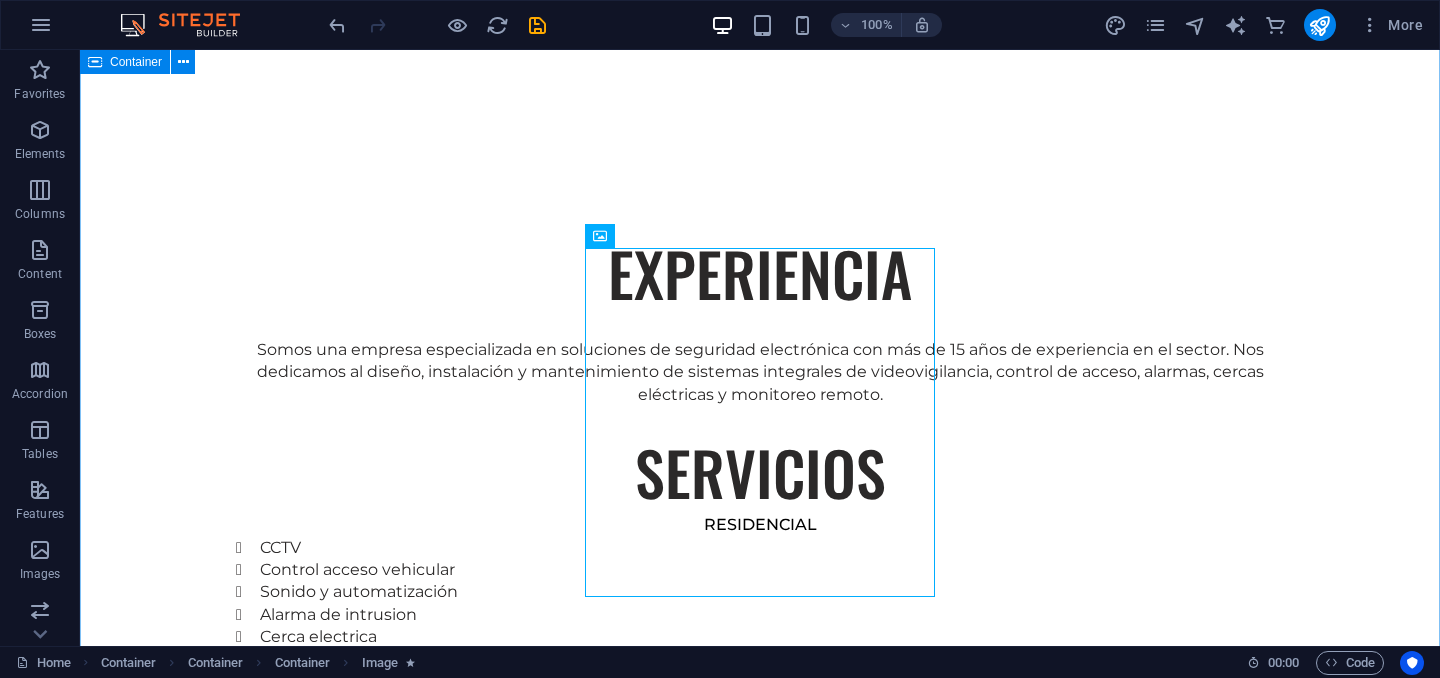 click on "EXPERIENCIA Somos una empresa especializada en soluciones de seguridad electrónica con más de 15 años de experiencia en el sector. Nos dedicamos al diseño, instalación y mantenimiento de sistemas integrales de videovigilancia, control de acceso, alarmas, cercas eléctricas y monitoreo remoto.  SERVICIOS RESIDENCIAL CCTV Control acceso vehicular Sonido y automatización Alarma de intrusion Cerca electrica Cerraduras digitales INDUSTRIAL CCTV Control de acceso Detección de incendio Centrales de monitoreo Inteligencia artificial Paneles solares" at bounding box center (760, 1017) 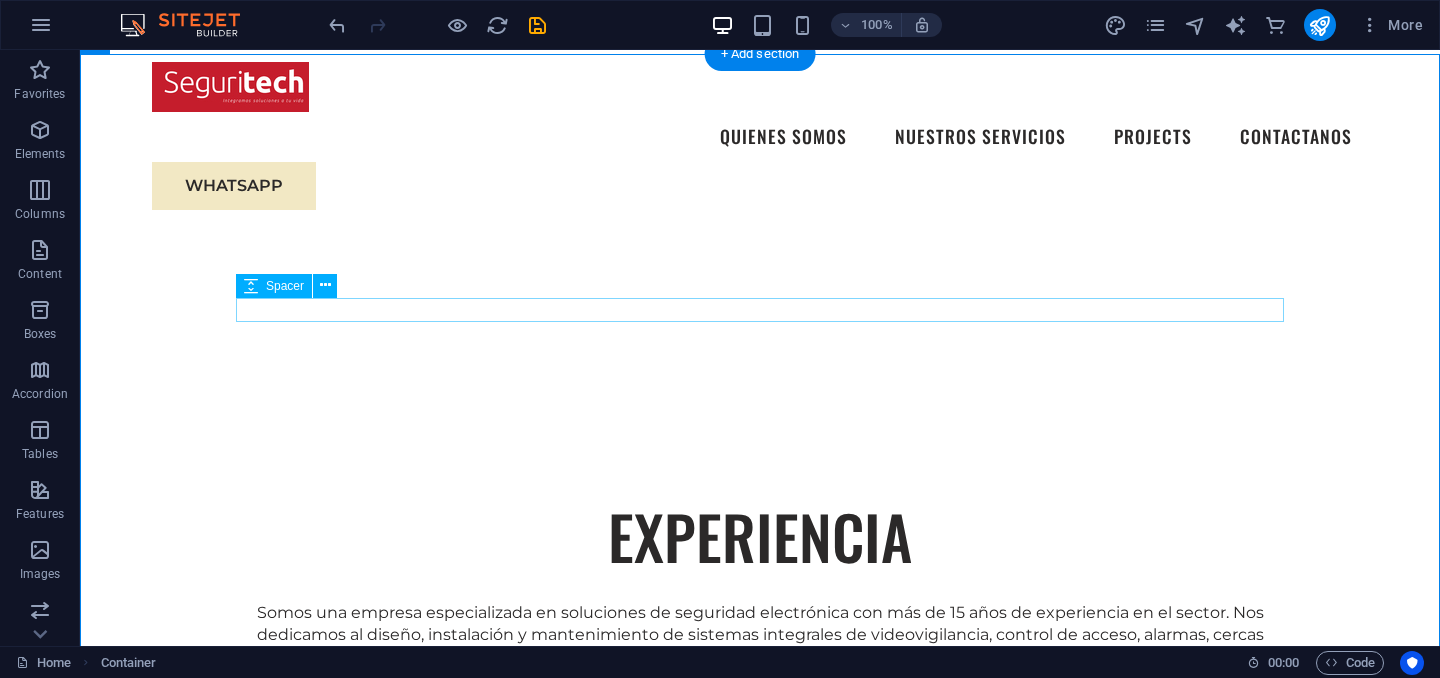 scroll, scrollTop: 907, scrollLeft: 0, axis: vertical 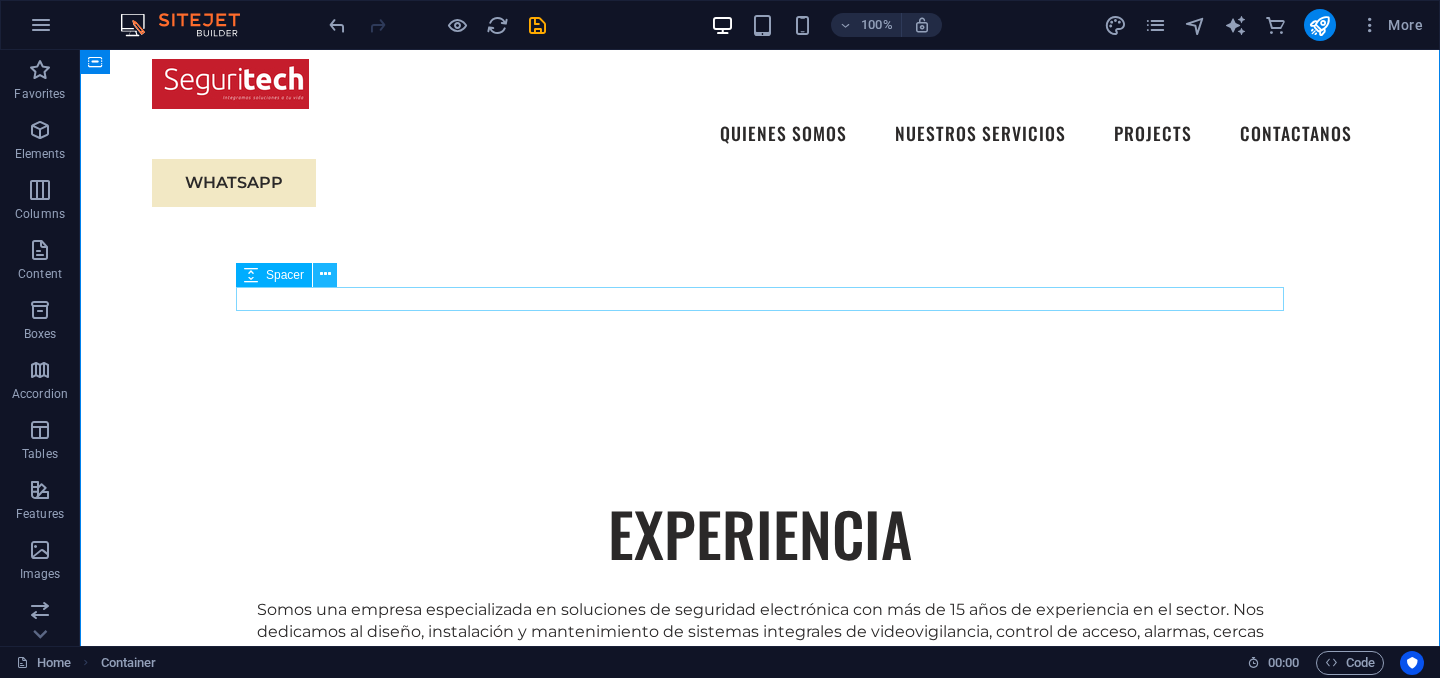 click at bounding box center [325, 274] 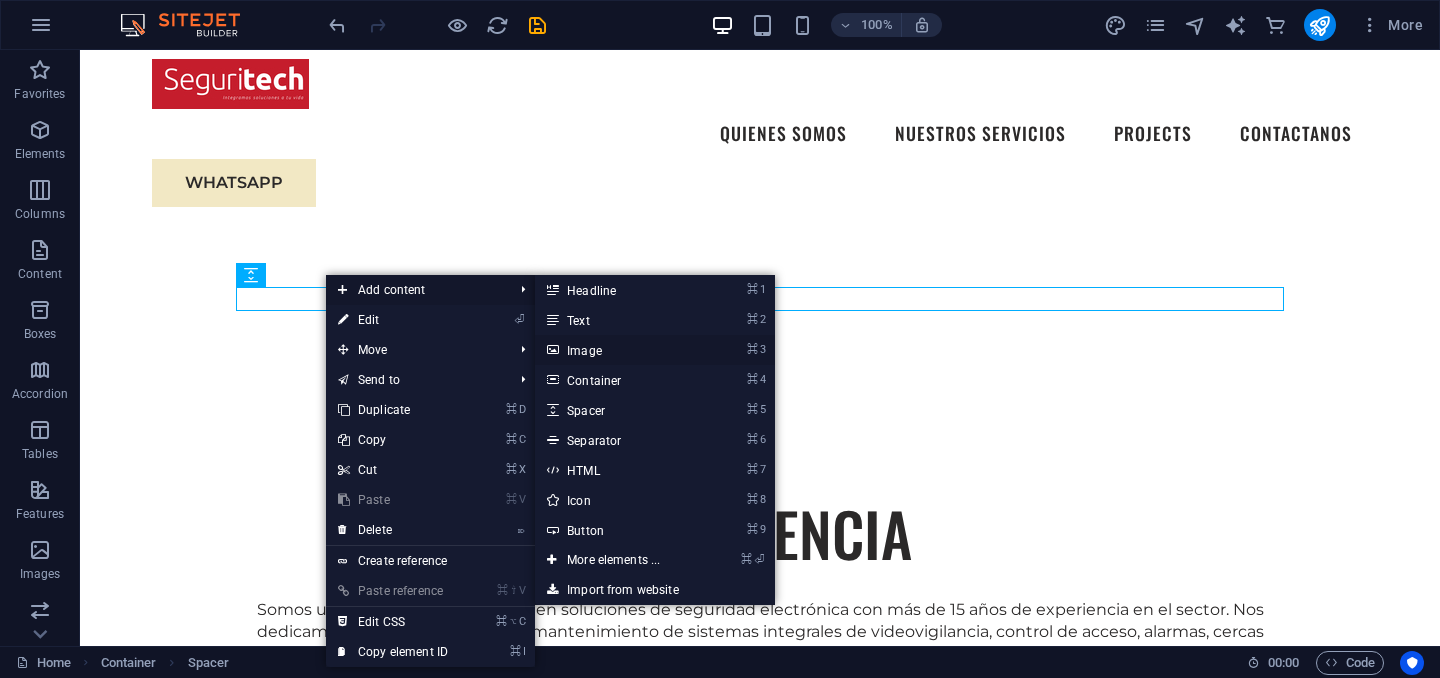 click on "⌘ 3  Image" at bounding box center (617, 350) 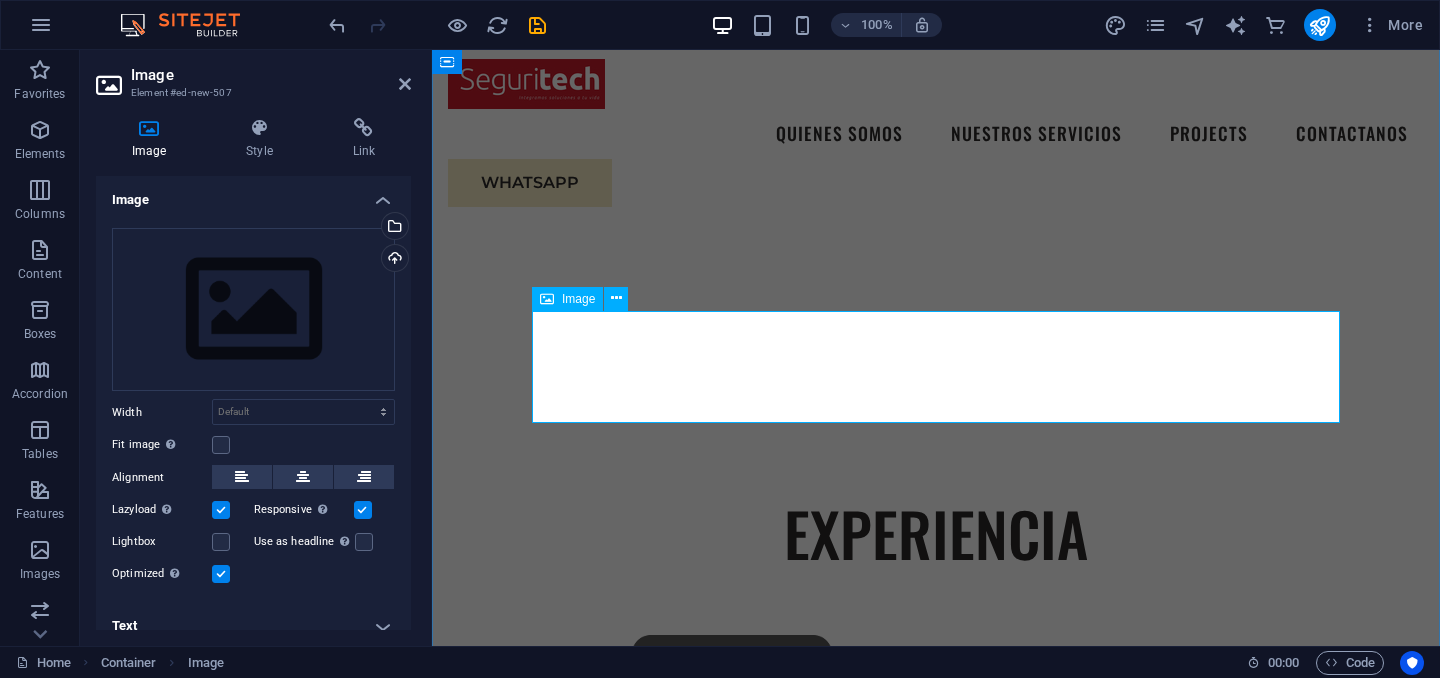 click at bounding box center [936, 711] 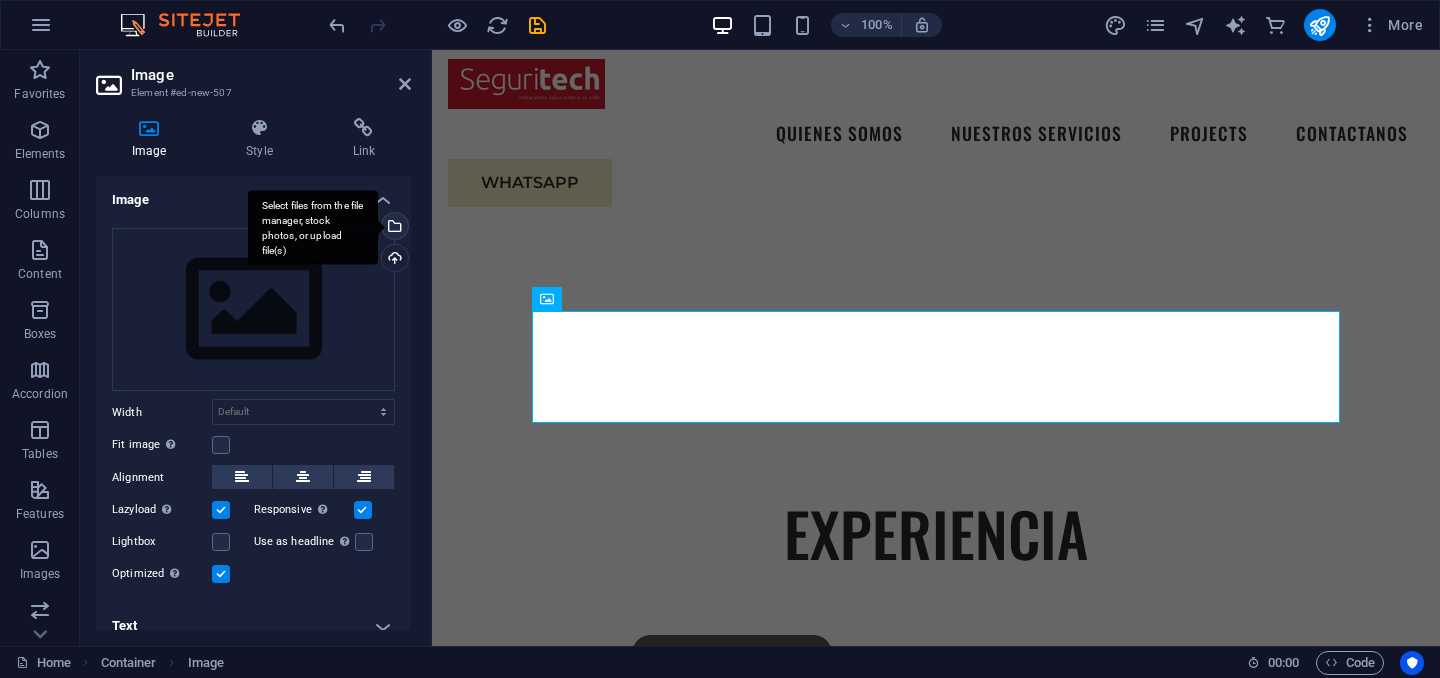 click on "Select files from the file manager, stock photos, or upload file(s)" at bounding box center [393, 228] 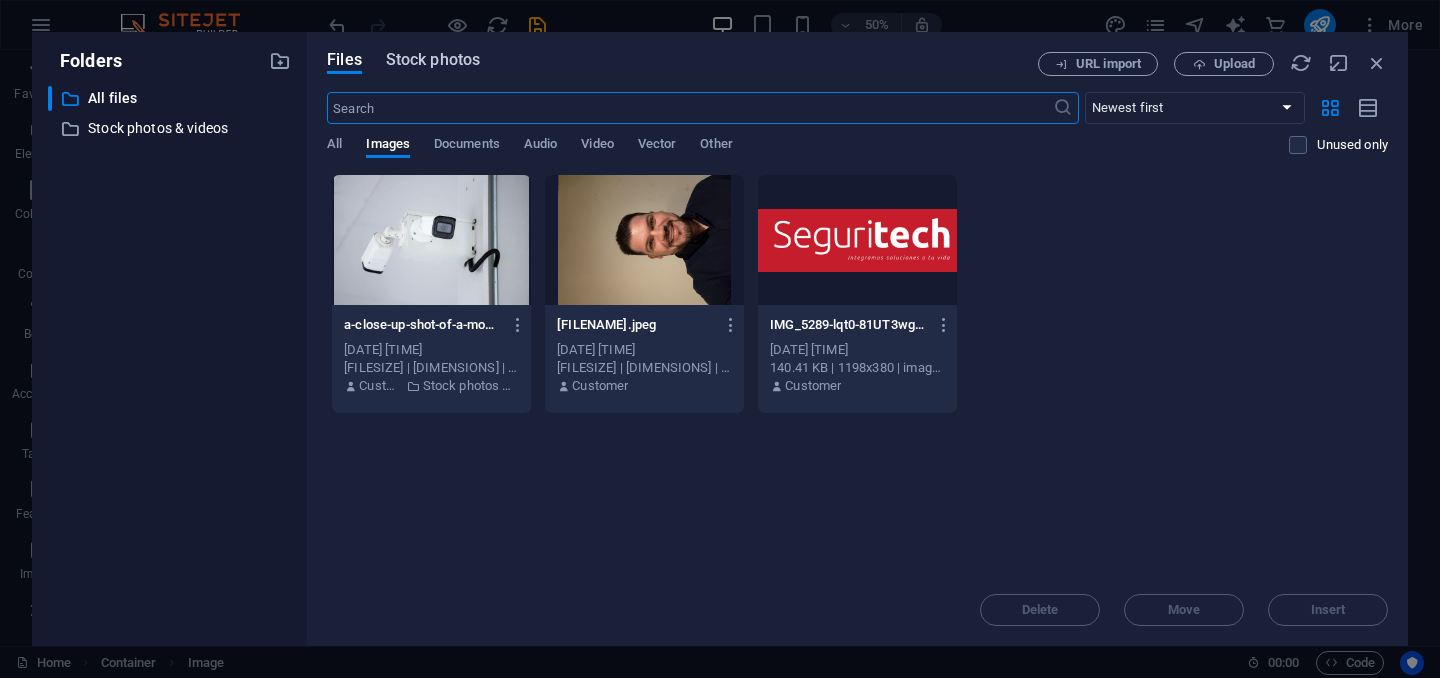 click on "Stock photos" at bounding box center (433, 60) 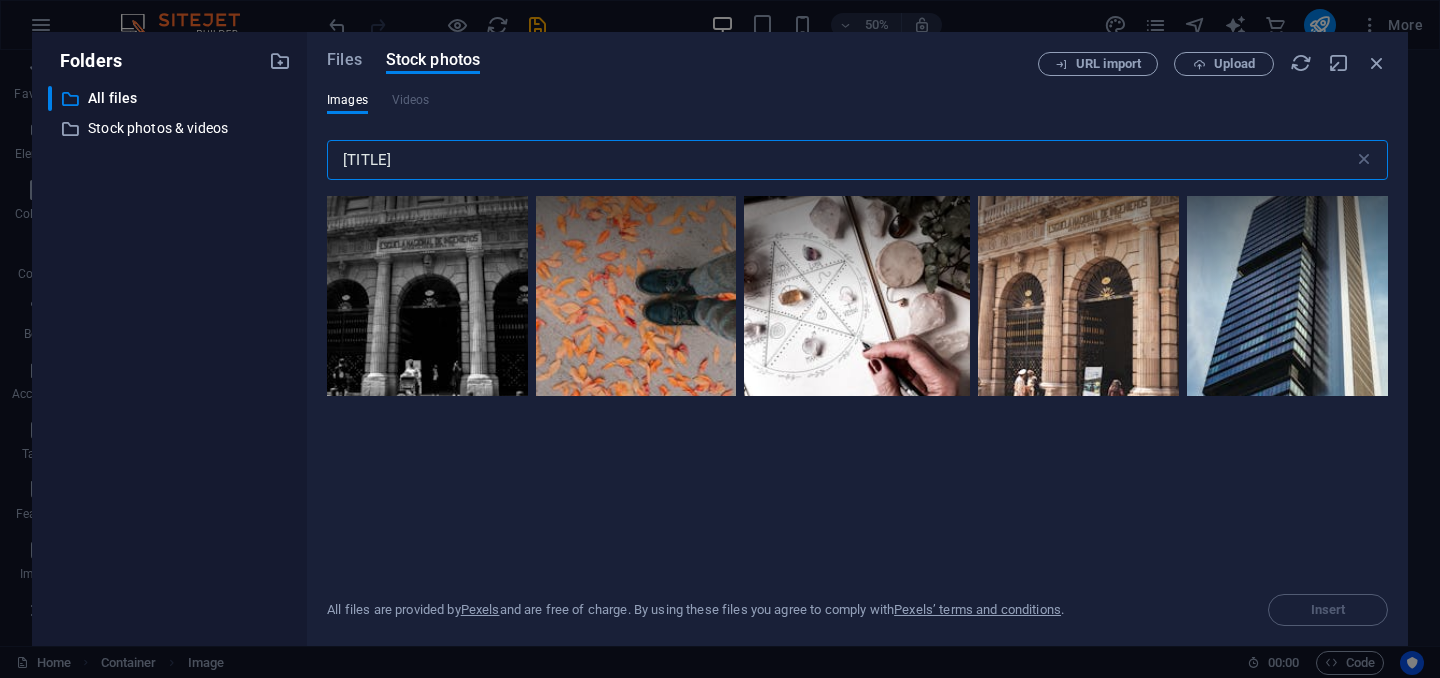 click on "[TITLE]" at bounding box center (840, 160) 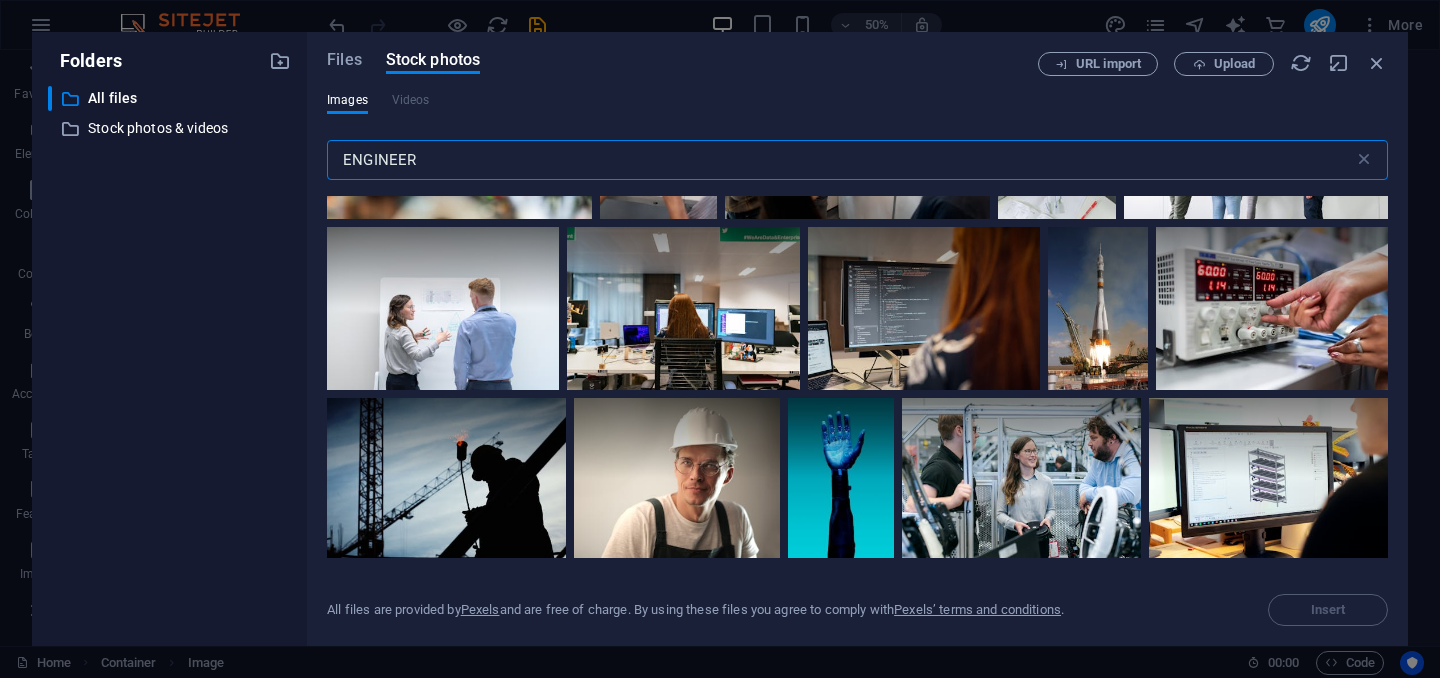 scroll, scrollTop: 2908, scrollLeft: 0, axis: vertical 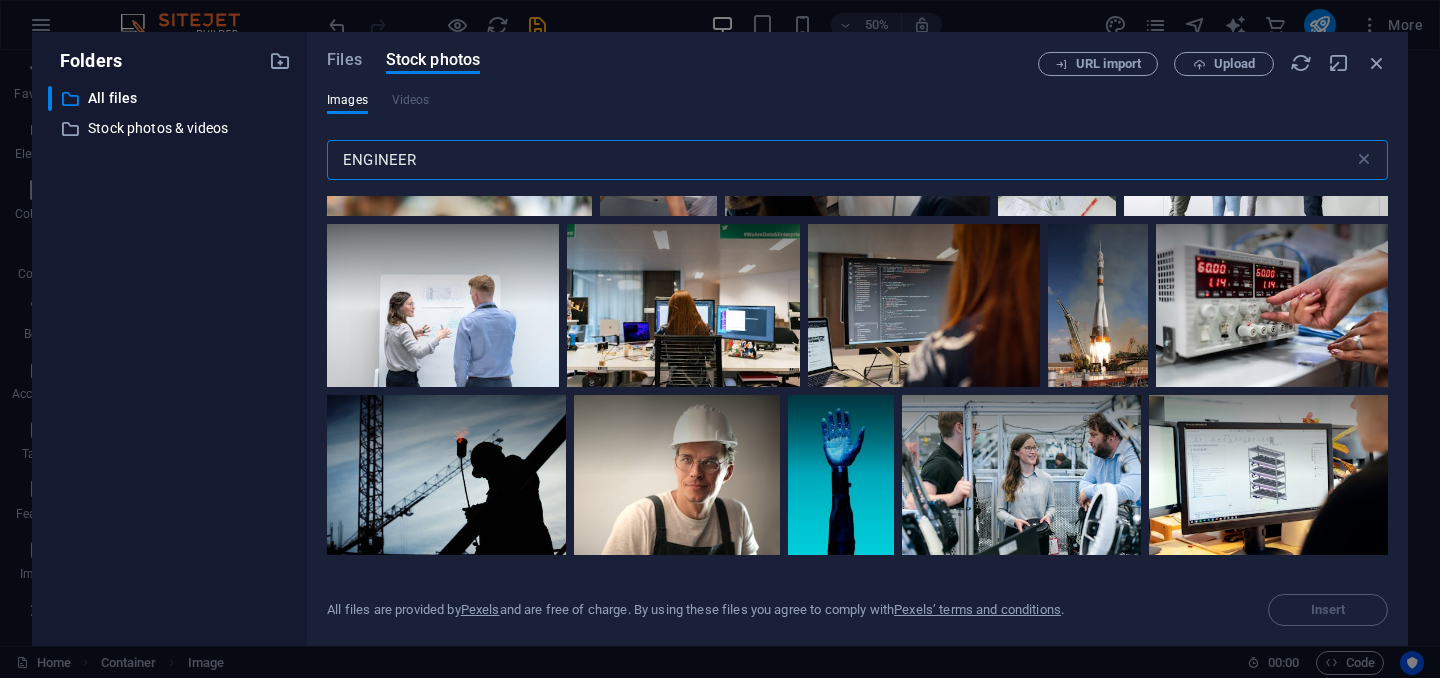 type on "ENGINEER" 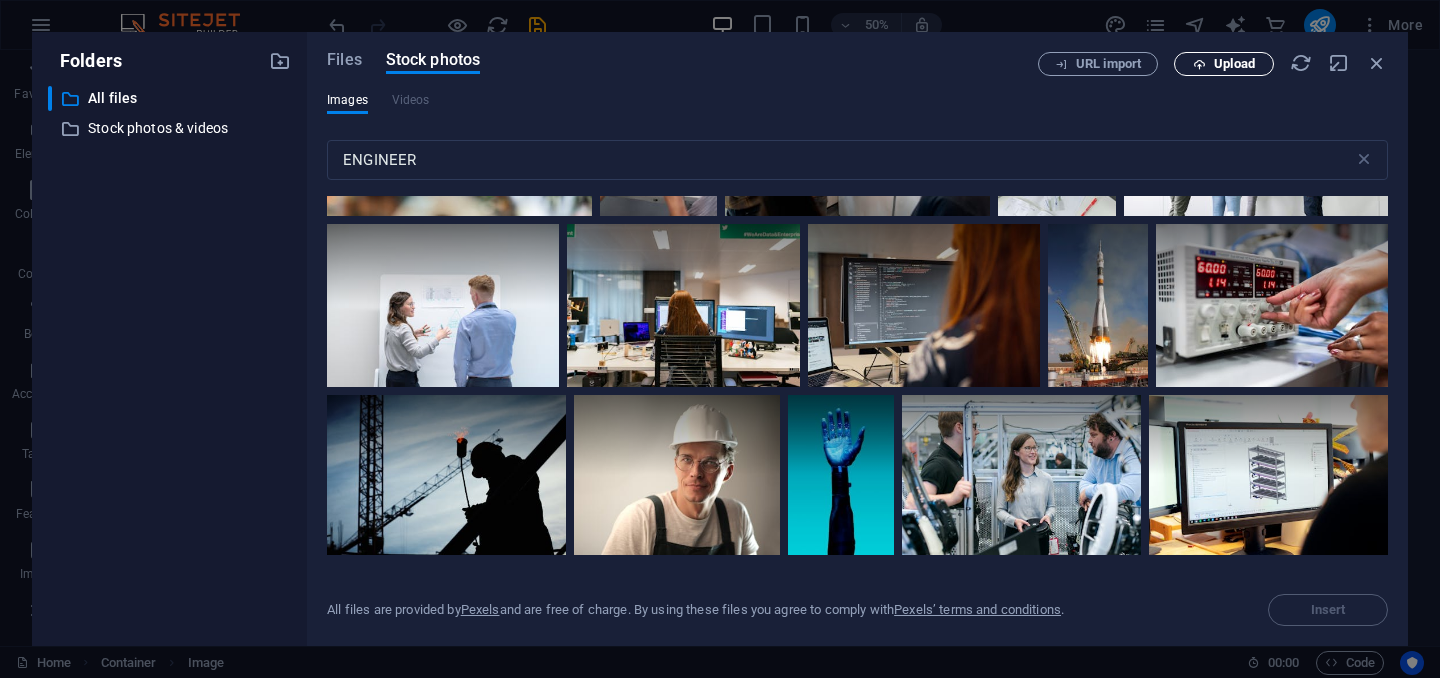click on "Upload" at bounding box center [1234, 64] 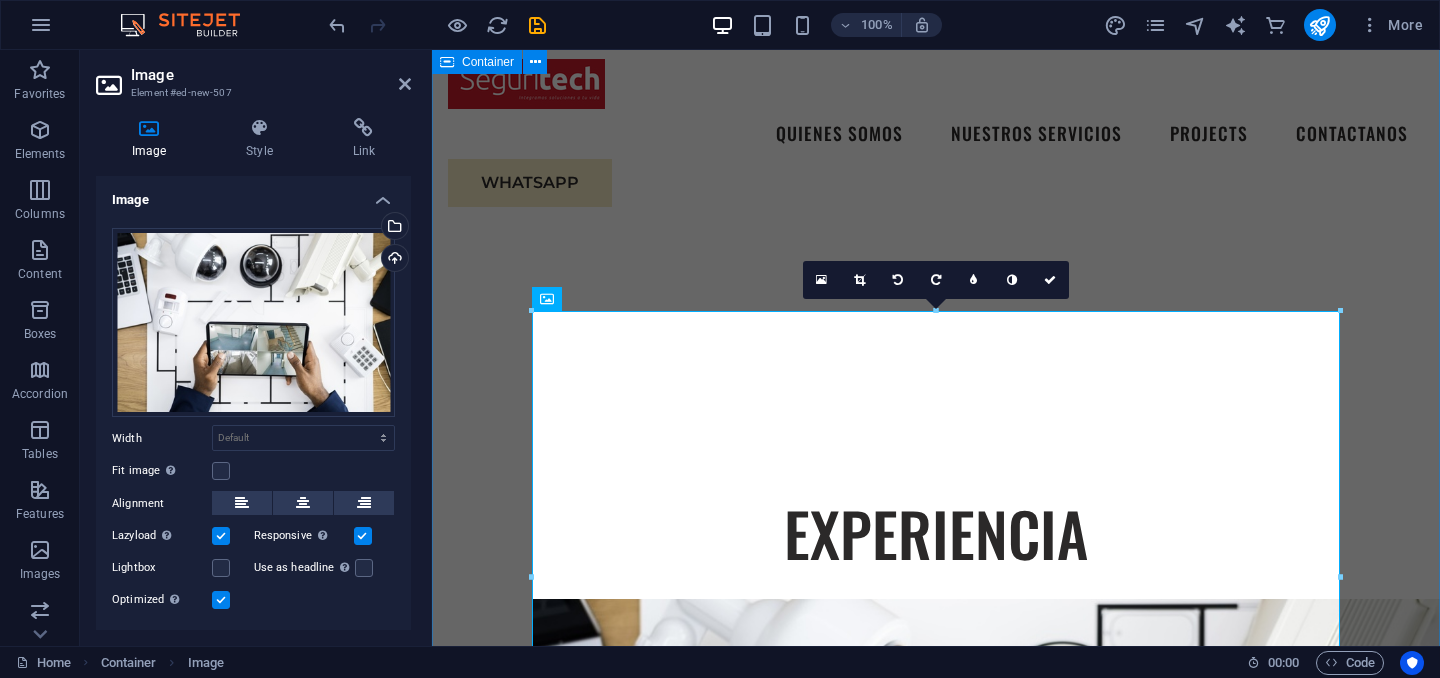 click on "EXPERIENCIA Somos una empresa especializada en soluciones de seguridad electrónica con más de 15 años de experiencia en el sector. Nos dedicamos al diseño, instalación y mantenimiento de sistemas integrales de videovigilancia, control de acceso, alarmas, cercas eléctricas y monitoreo remoto.  SERVICIOS RESIDENCIAL CCTV Control acceso vehicular Sonido y automatización Alarma de intrusion Cerca electrica Cerraduras digitales INDUSTRIAL CCTV Control de acceso Detección de incendio Centrales de monitoreo Inteligencia artificial Paneles solares" at bounding box center [936, 1609] 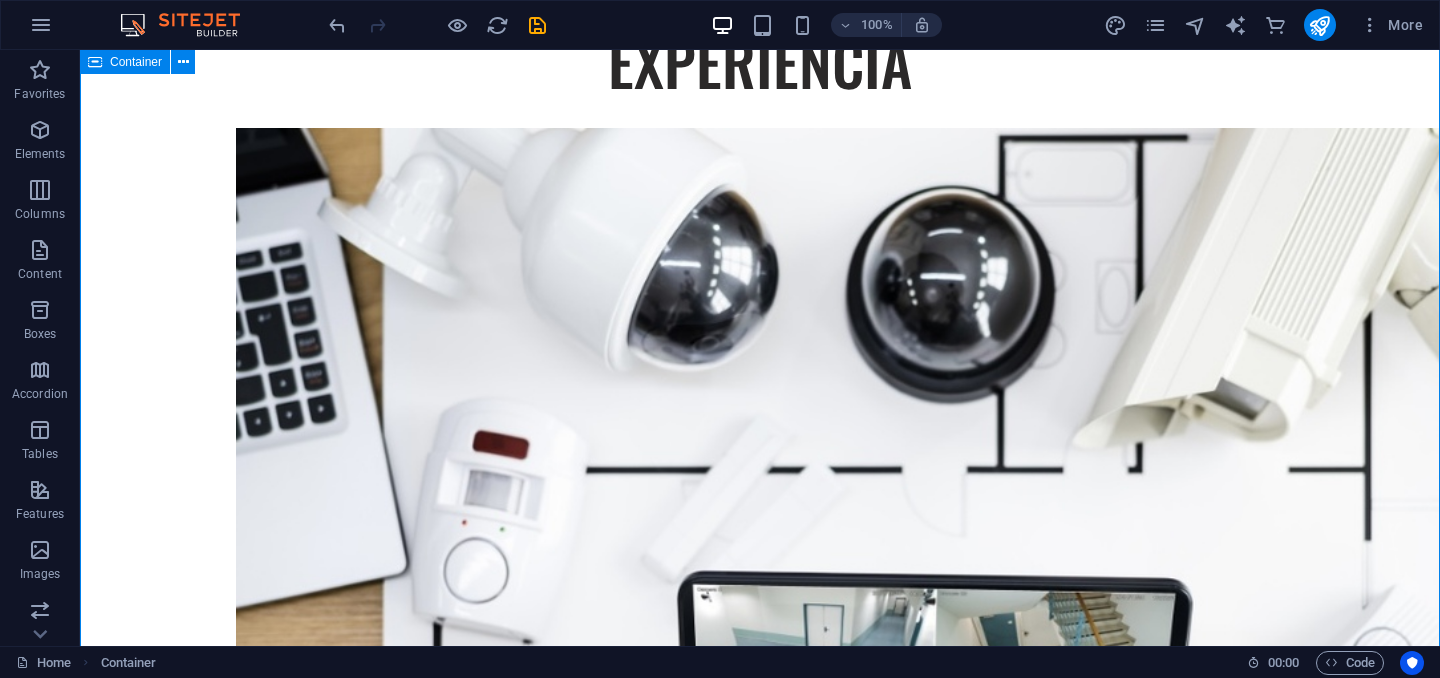 scroll, scrollTop: 1411, scrollLeft: 0, axis: vertical 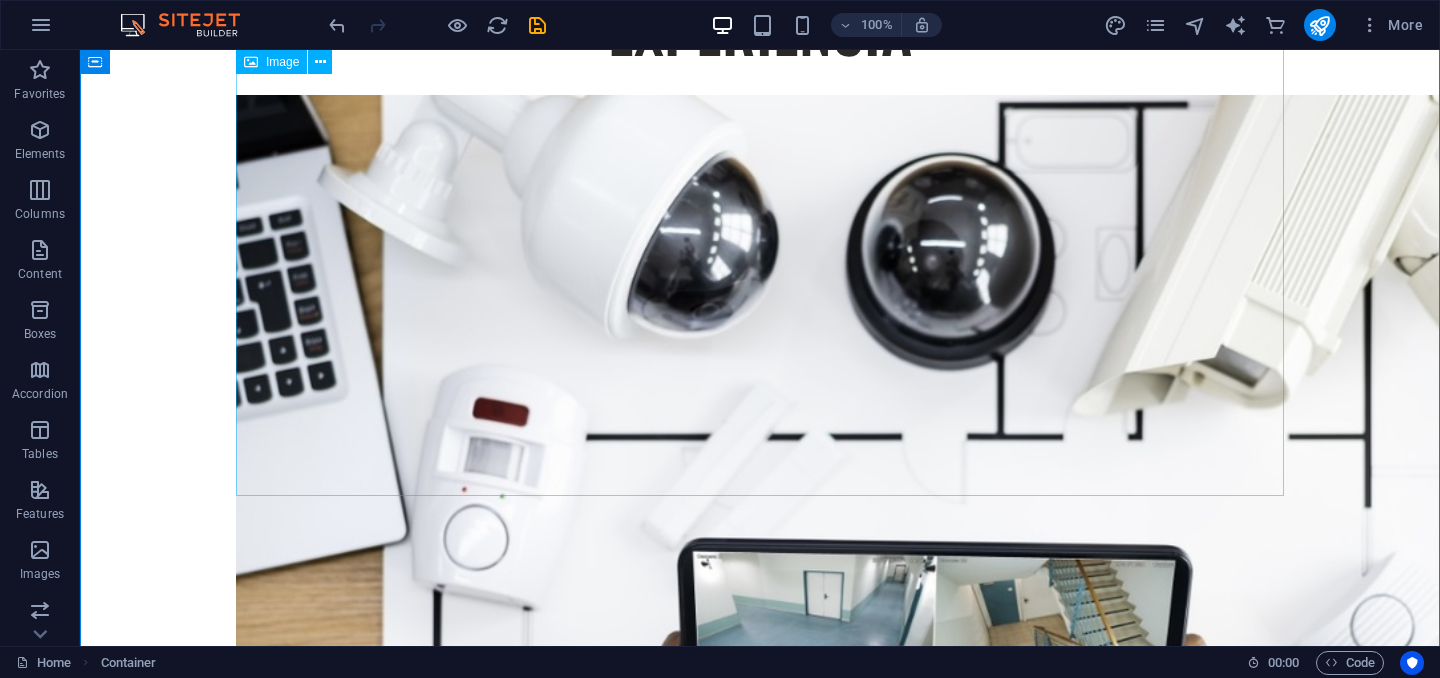 click at bounding box center [760, 542] 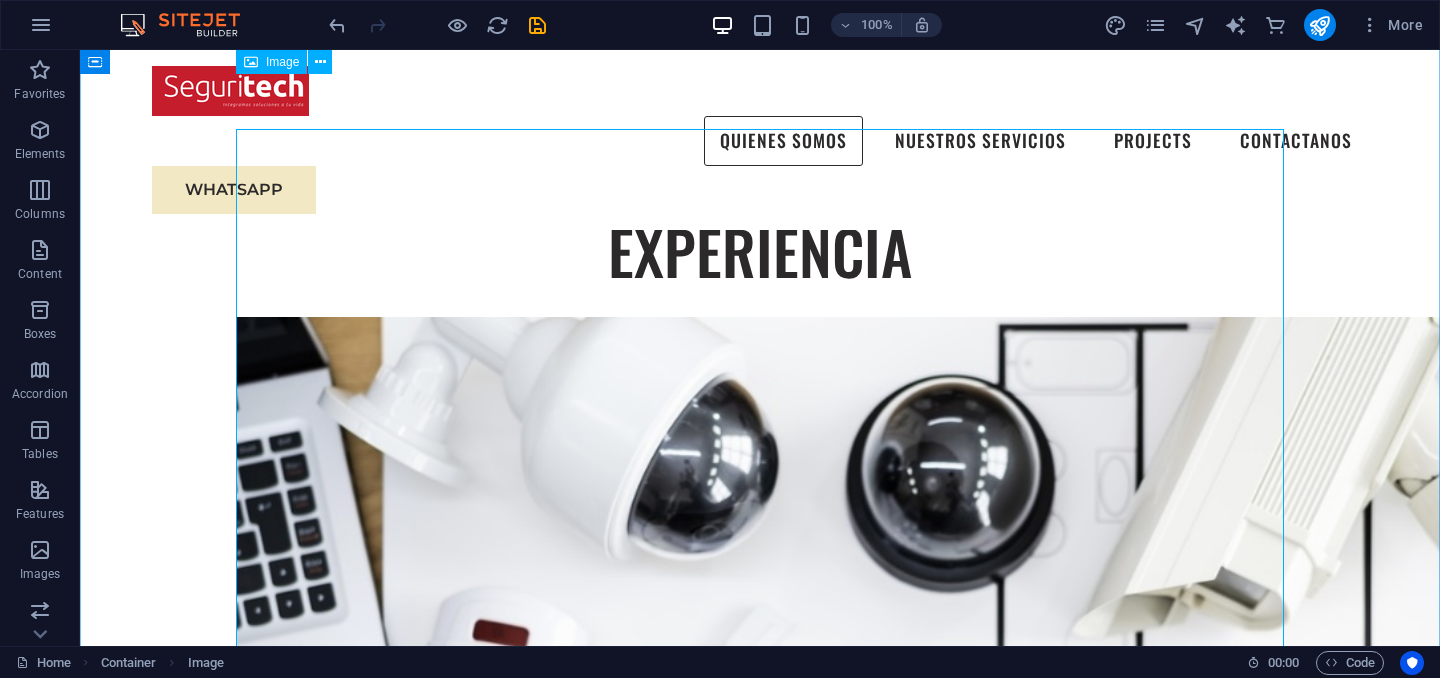 scroll, scrollTop: 1089, scrollLeft: 0, axis: vertical 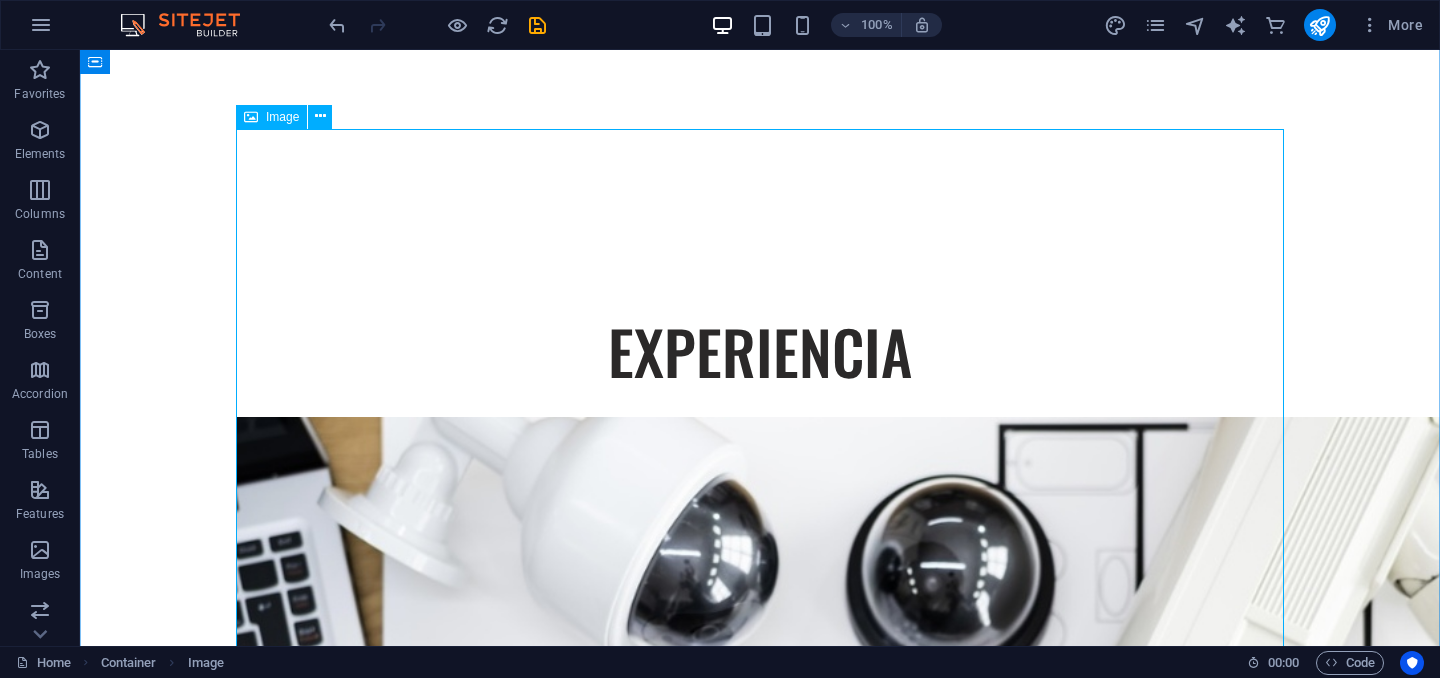 click at bounding box center [760, 864] 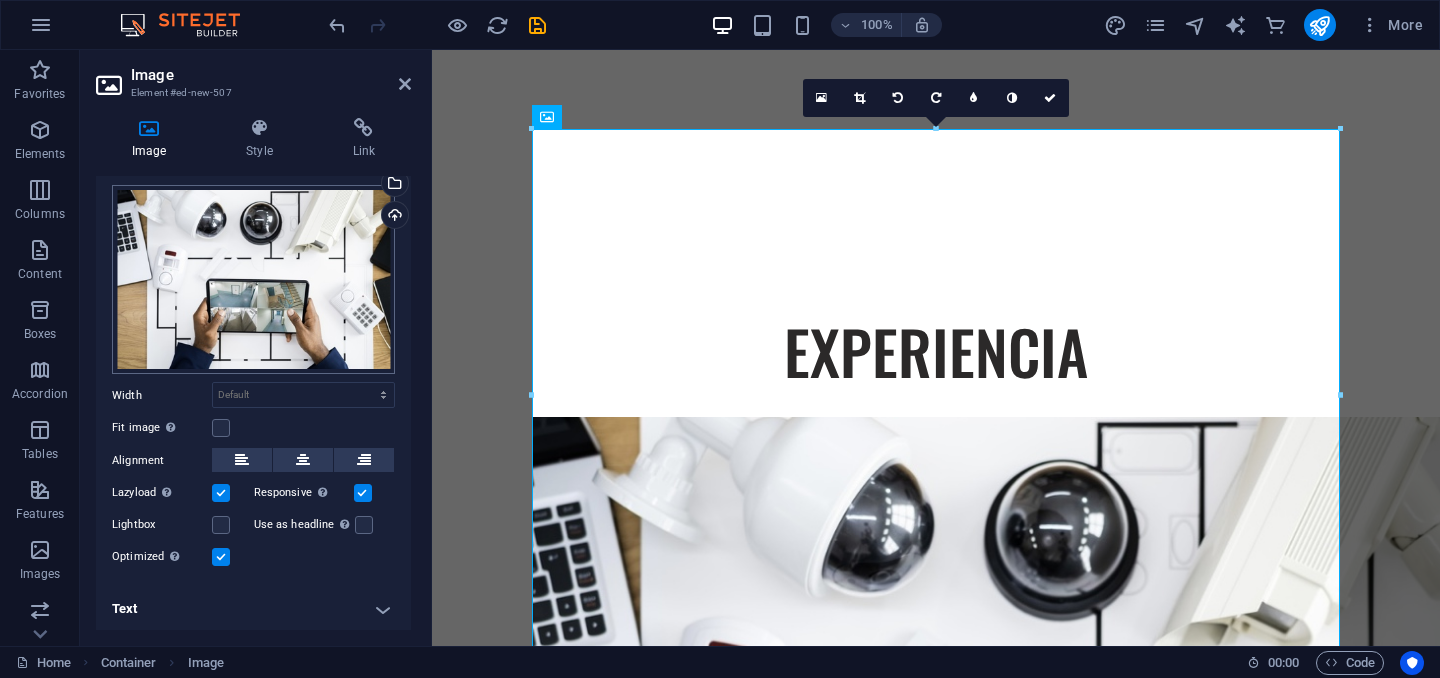 scroll, scrollTop: 17, scrollLeft: 0, axis: vertical 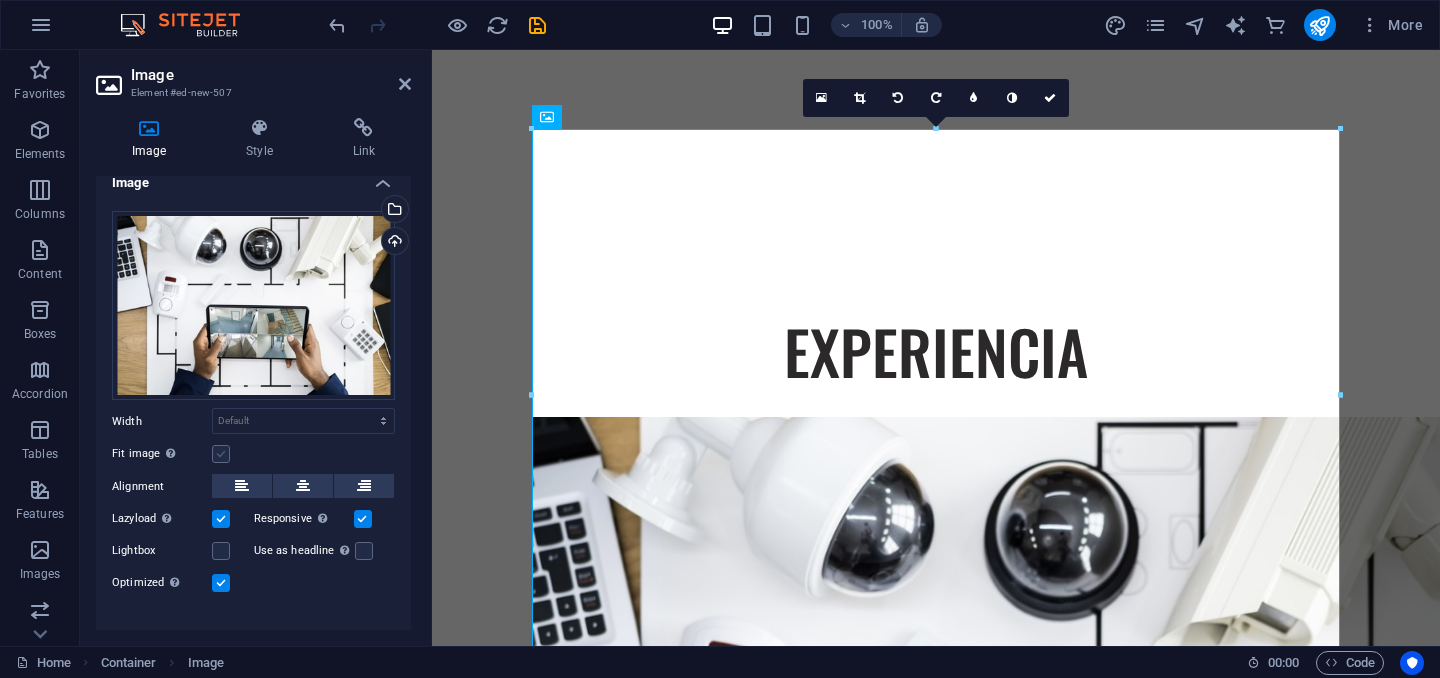 click at bounding box center [221, 454] 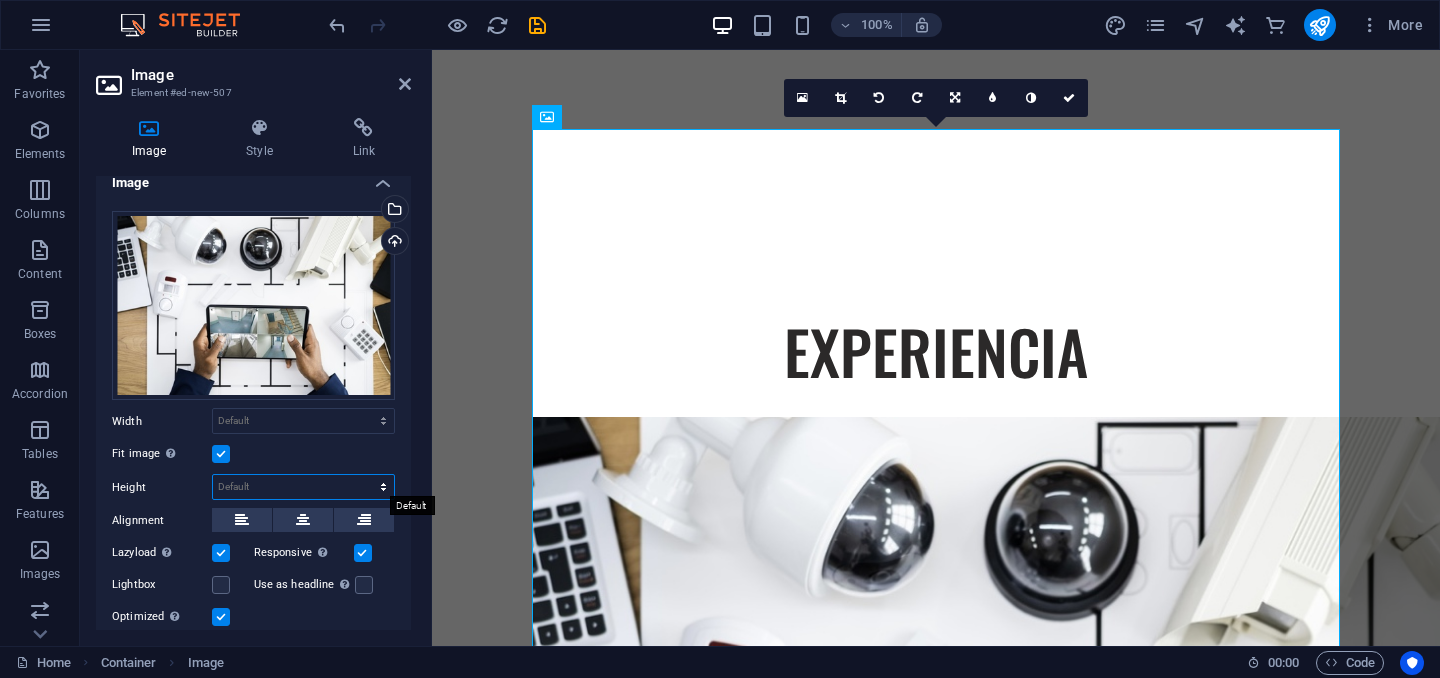 click on "Default auto px" at bounding box center [303, 487] 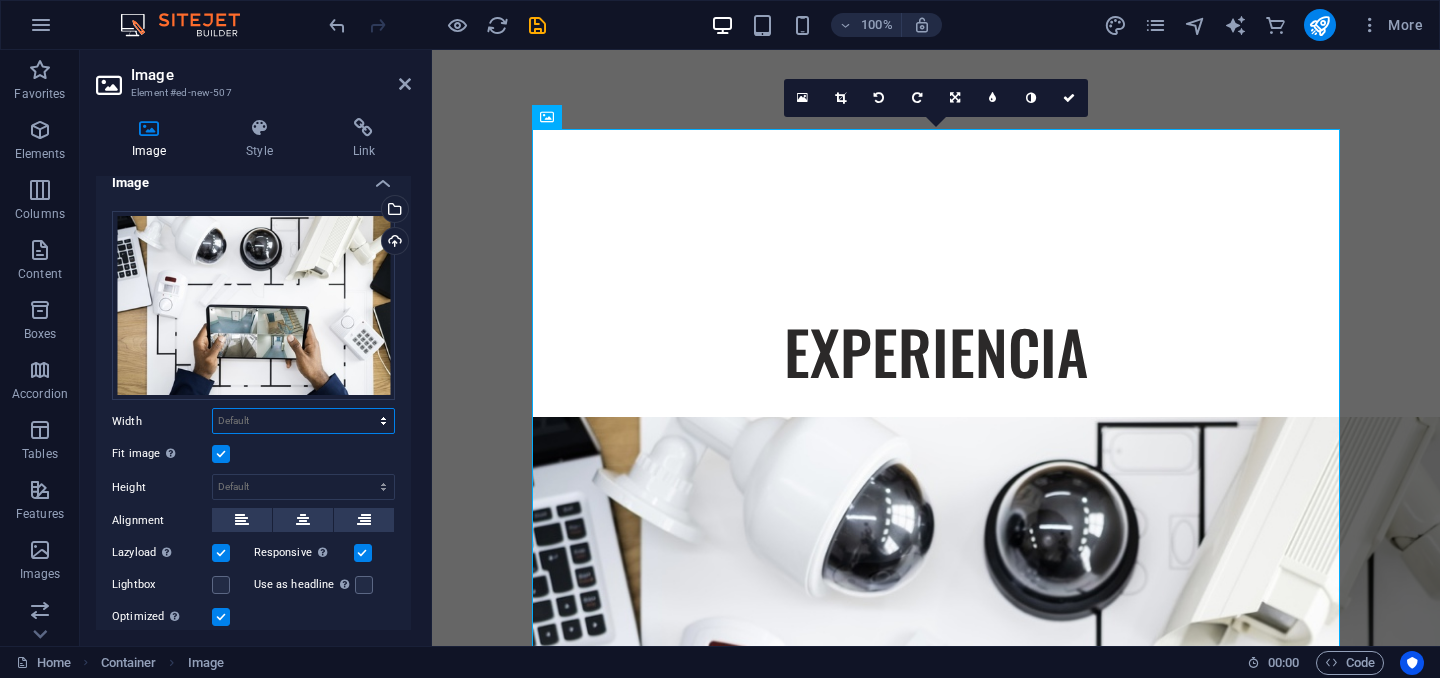 click on "Default auto px rem % em vh vw" at bounding box center [303, 421] 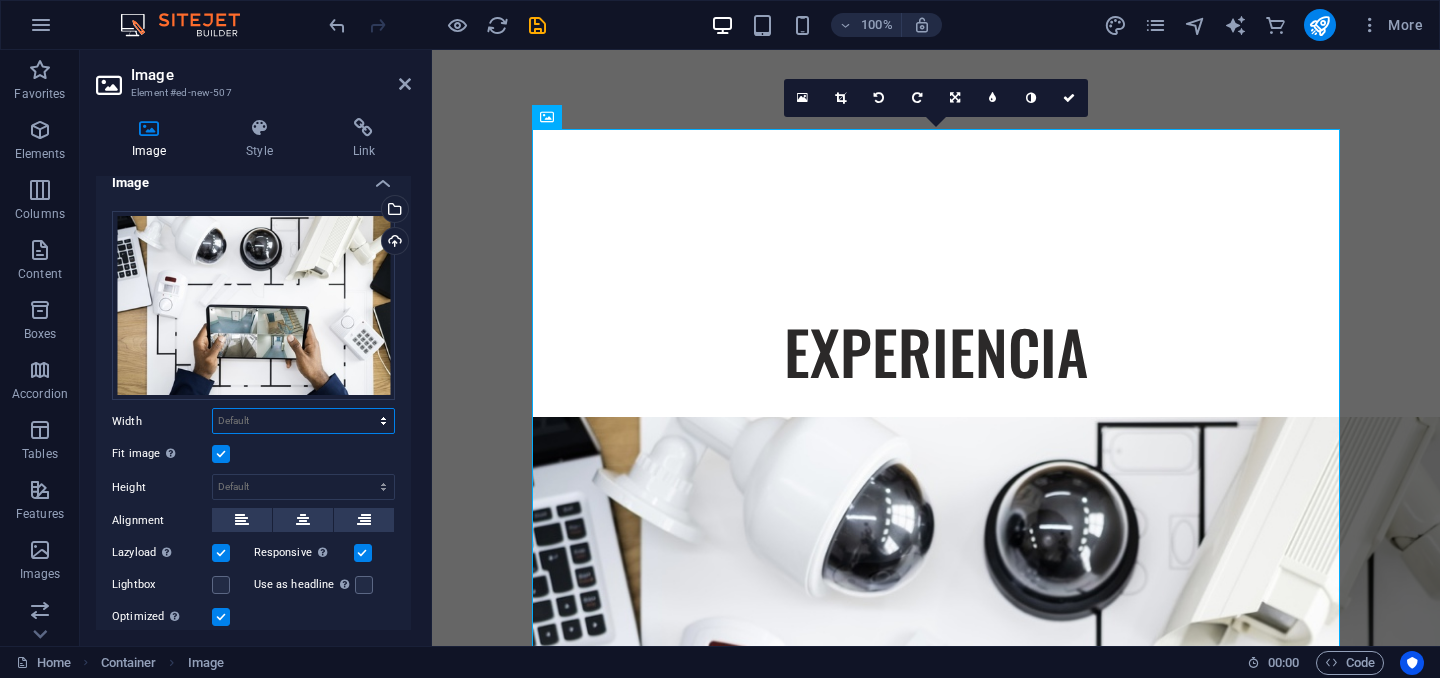select on "px" 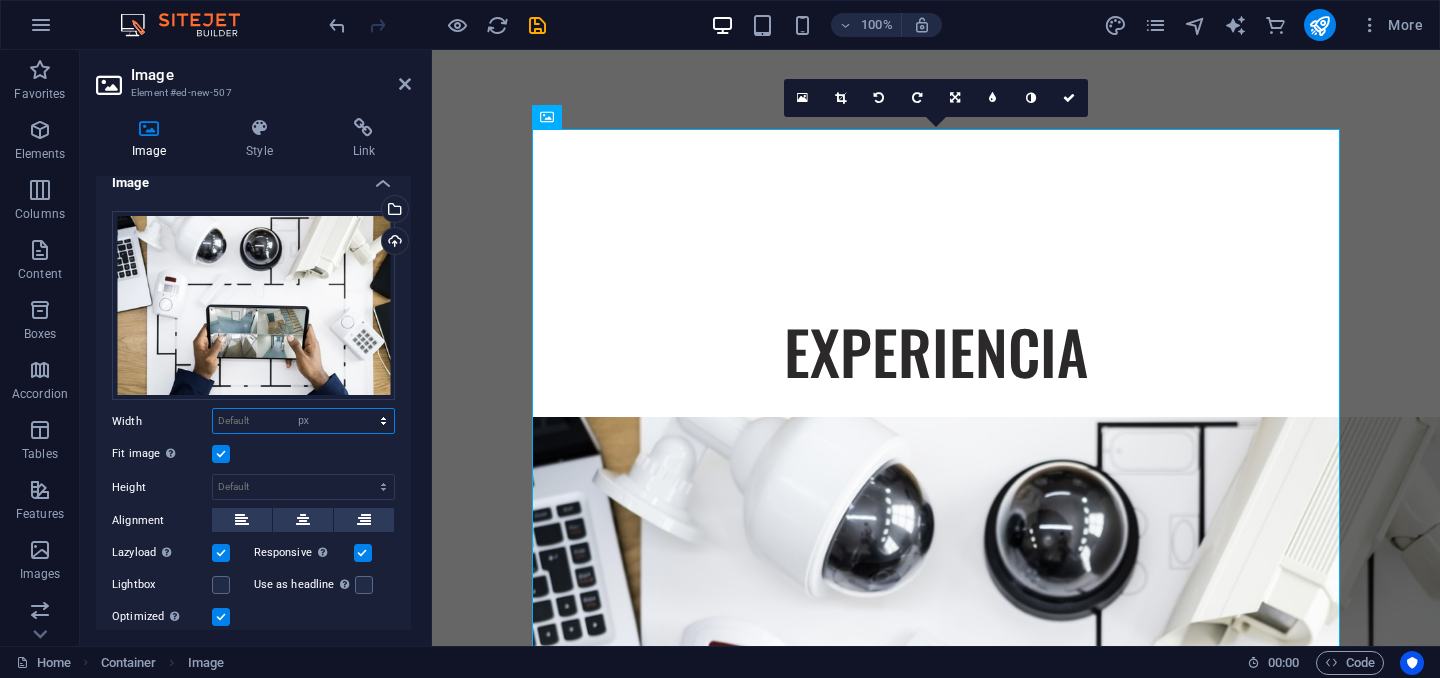 type on "808" 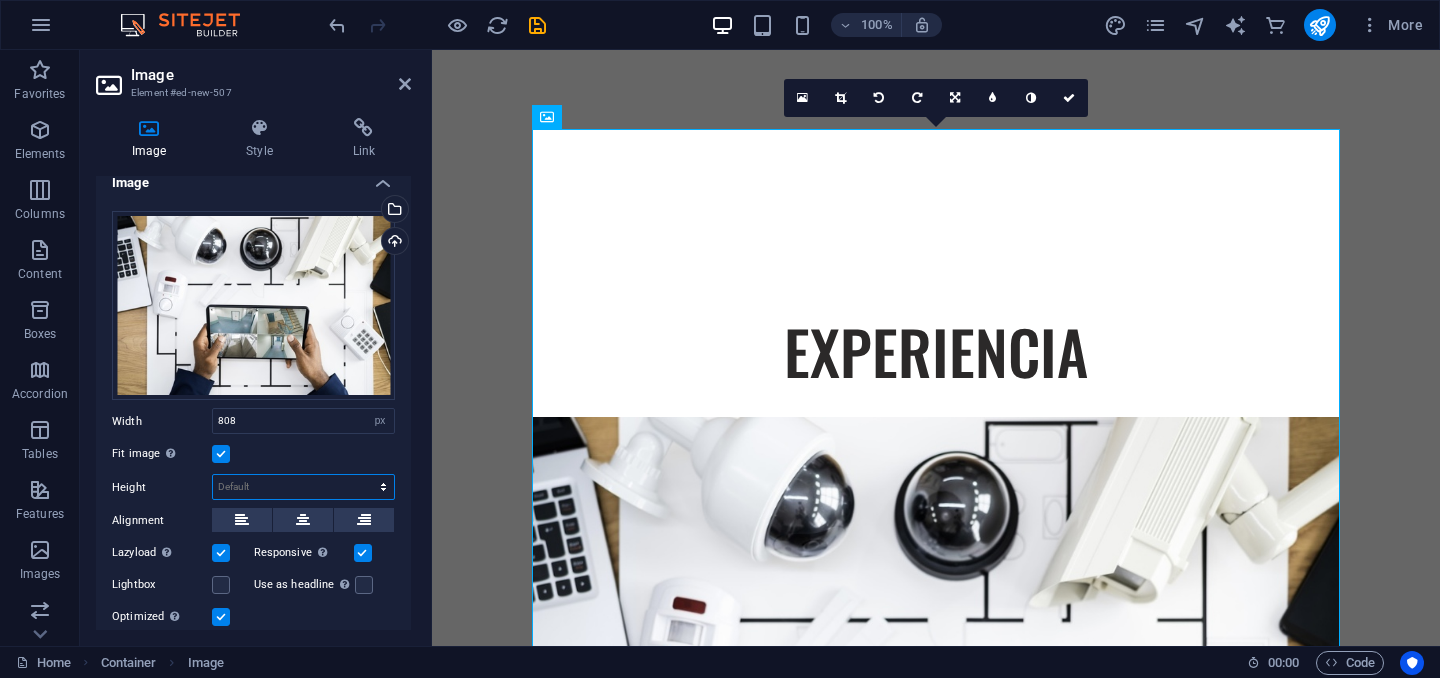 click on "Default auto px" at bounding box center (303, 487) 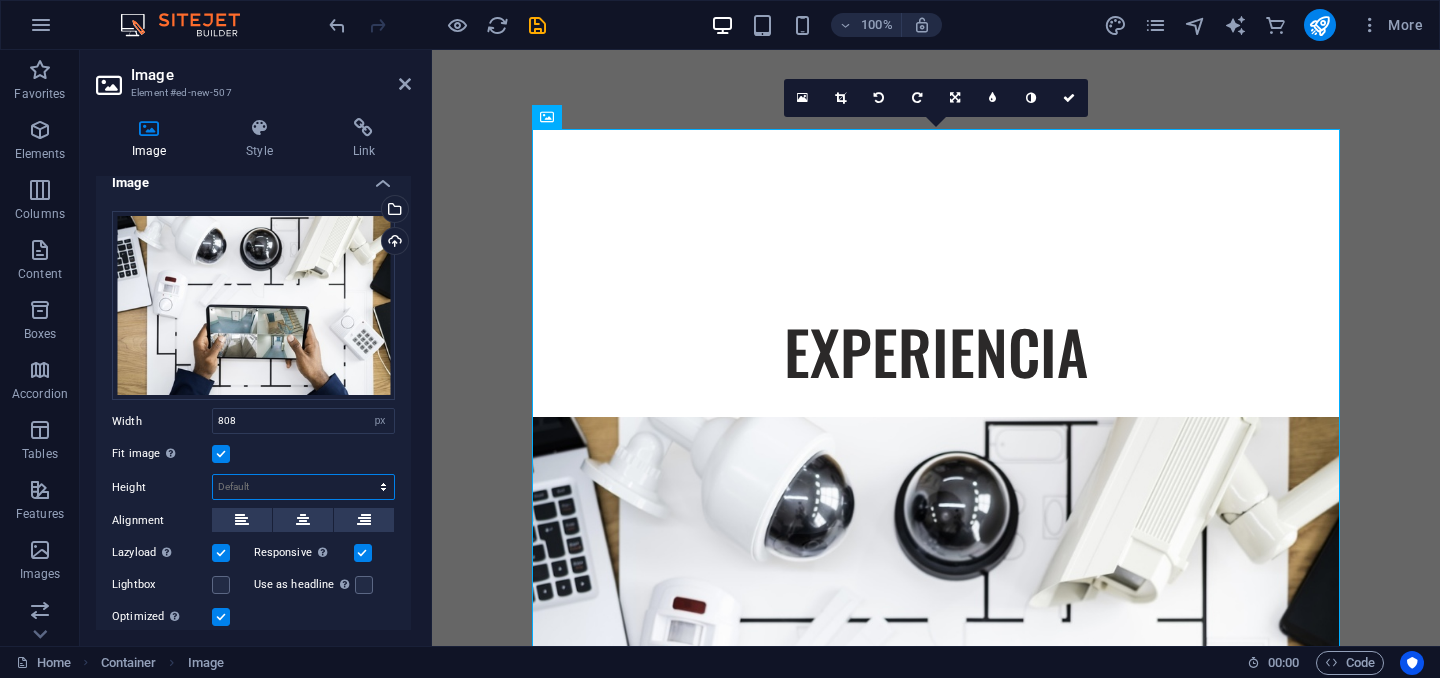 select on "px" 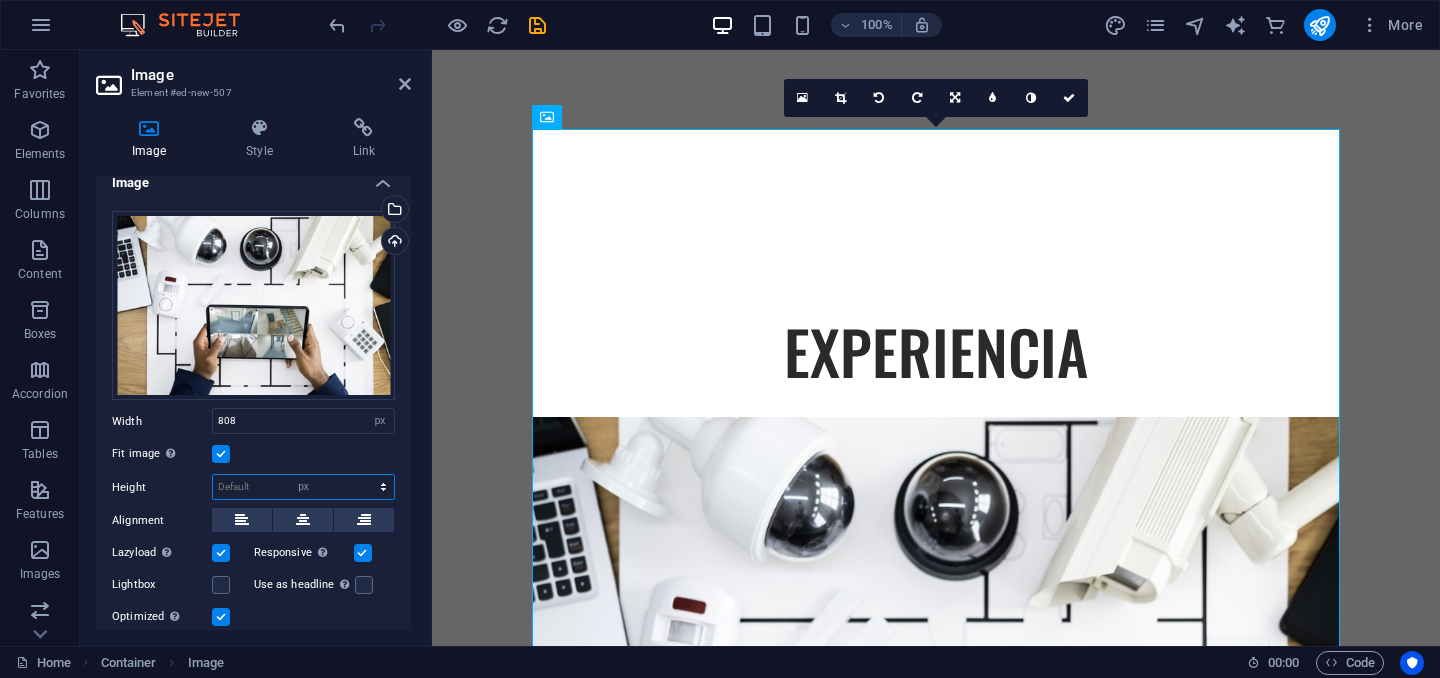 type on "532" 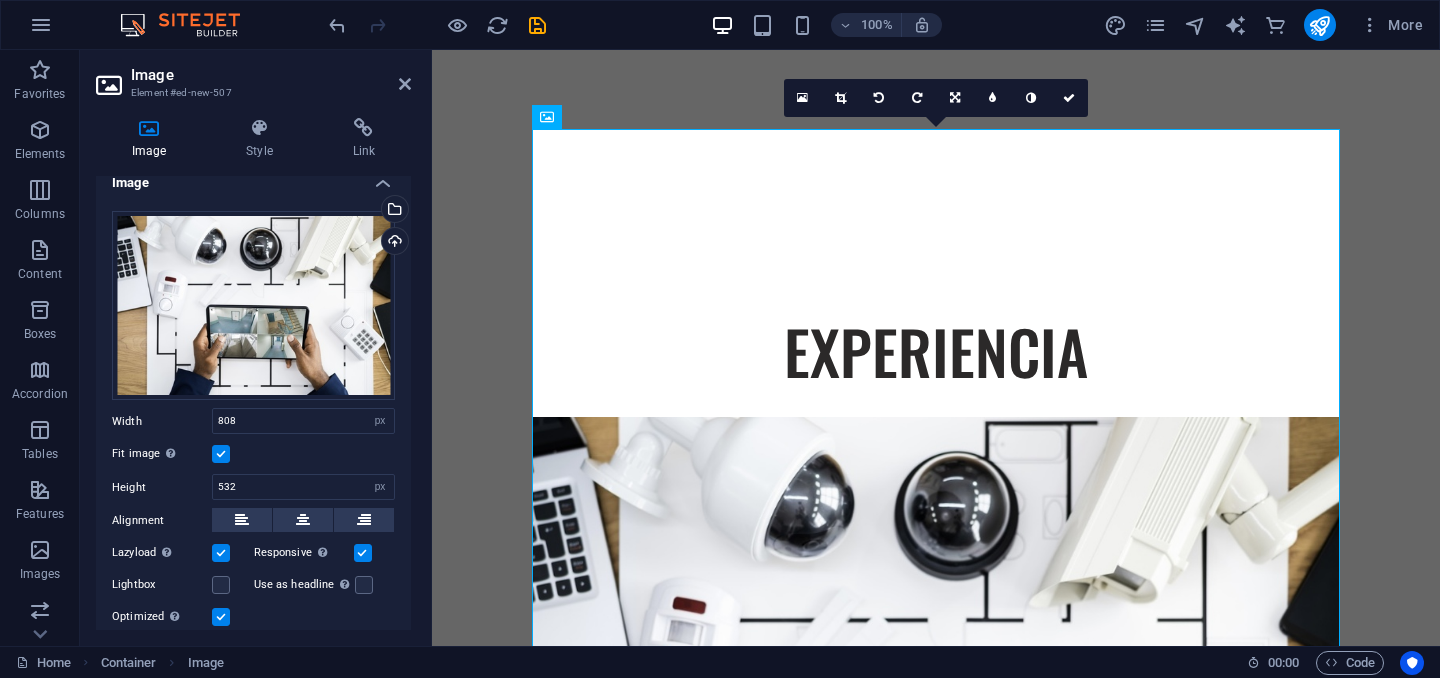 click on "Drag files here, click to choose files or select files from Files or our free stock photos & videos Select files from the file manager, stock photos, or upload file(s) Upload Width 808 Default auto px rem % em vh vw Fit image Automatically fit image to a fixed width and height Height 532 Default auto px Alignment Lazyload Loading images after the page loads improves page speed. Responsive Automatically load retina image and smartphone optimized sizes. Lightbox Use as headline The image will be wrapped in an H1 headline tag. Useful for giving alternative text the weight of an H1 headline, e.g. for the logo. Leave unchecked if uncertain. Optimized Images are compressed to improve page speed. Position Direction Custom X offset 50 px rem % vh vw Y offset 50 px rem % vh vw" at bounding box center (253, 470) 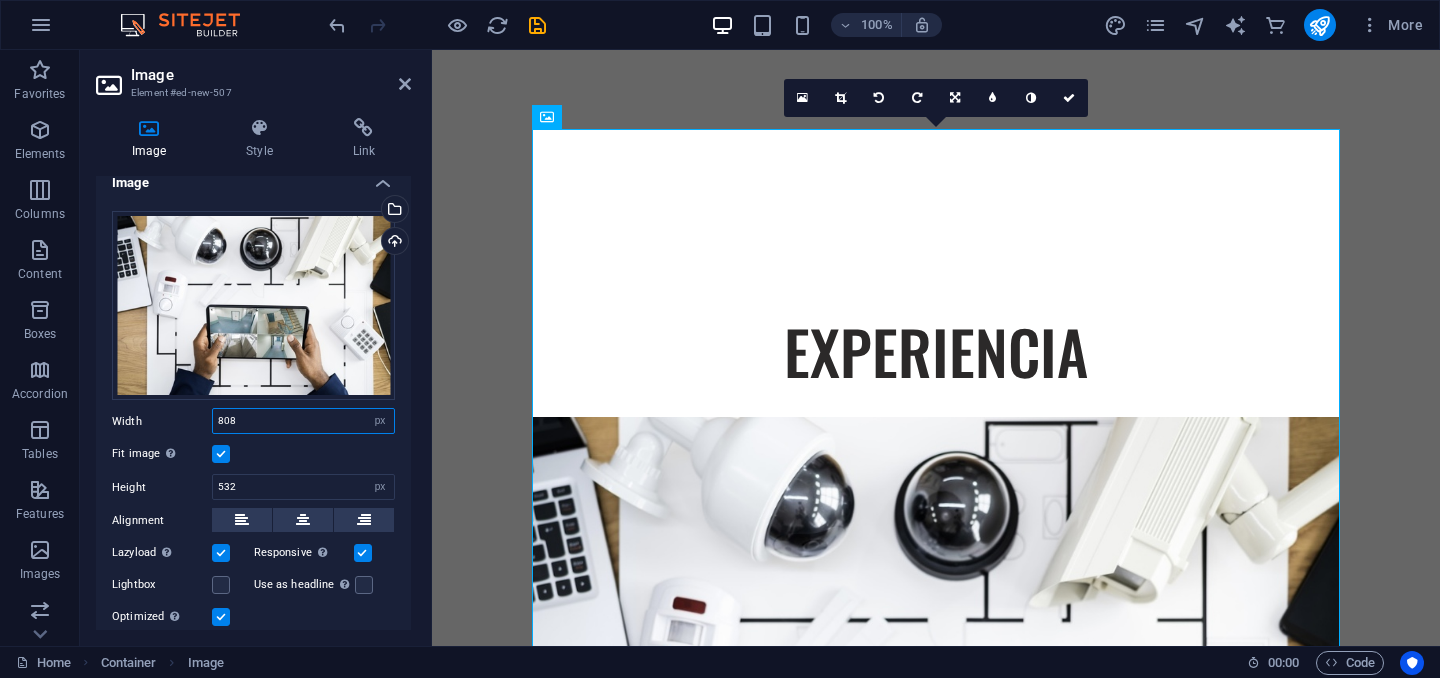 click on "808" at bounding box center [303, 421] 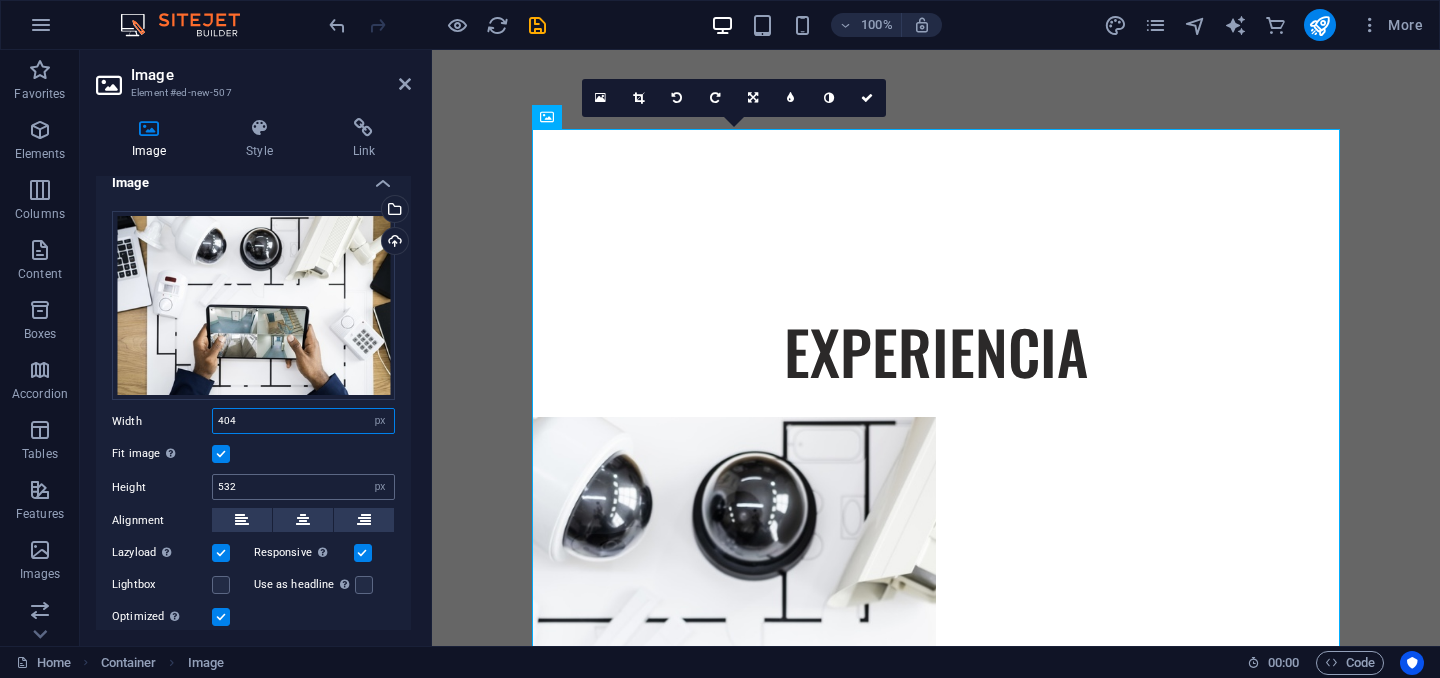 type on "404" 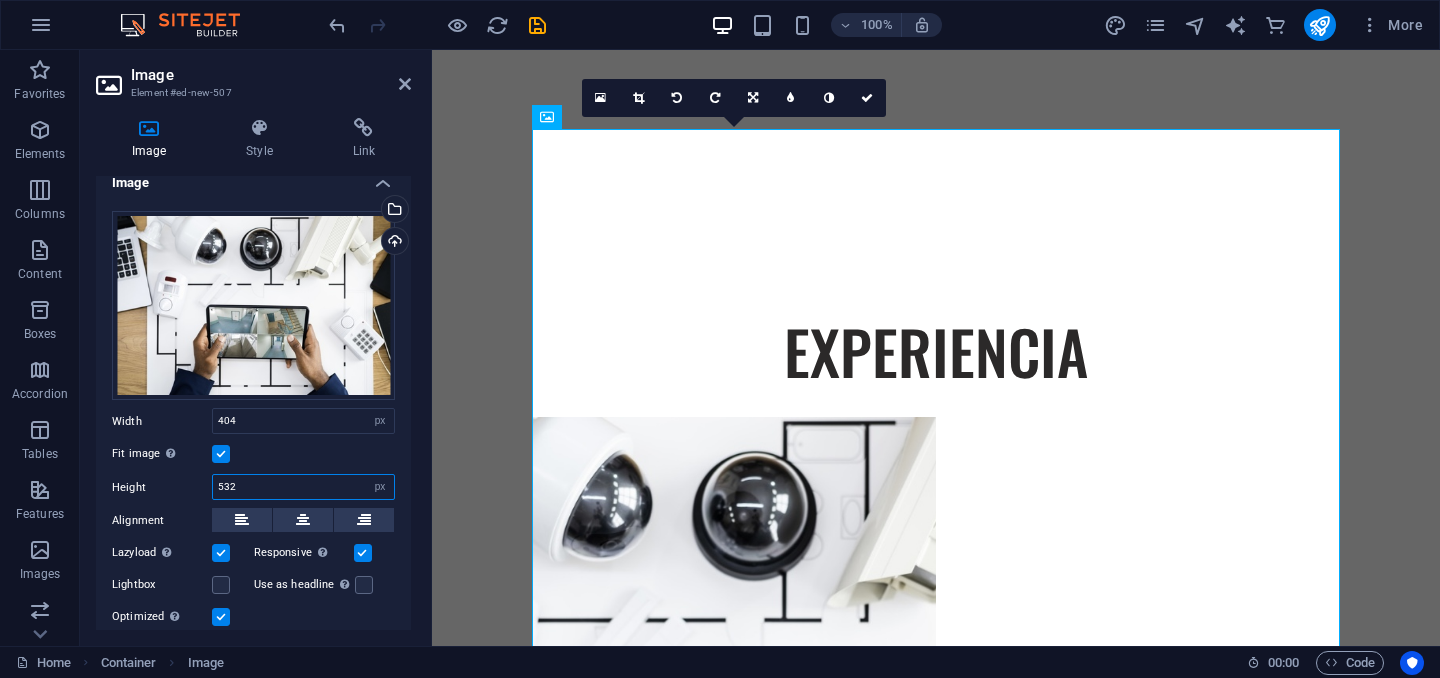 click on "532" at bounding box center [303, 487] 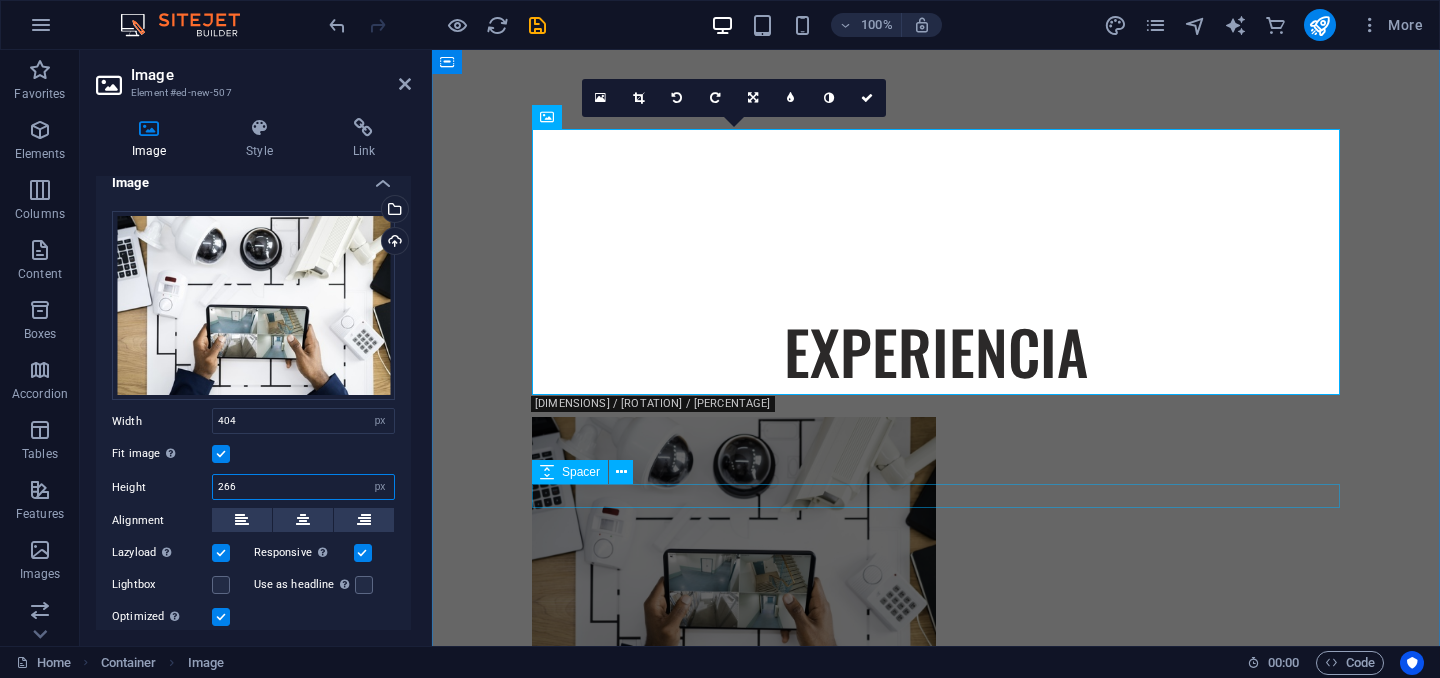 type on "266" 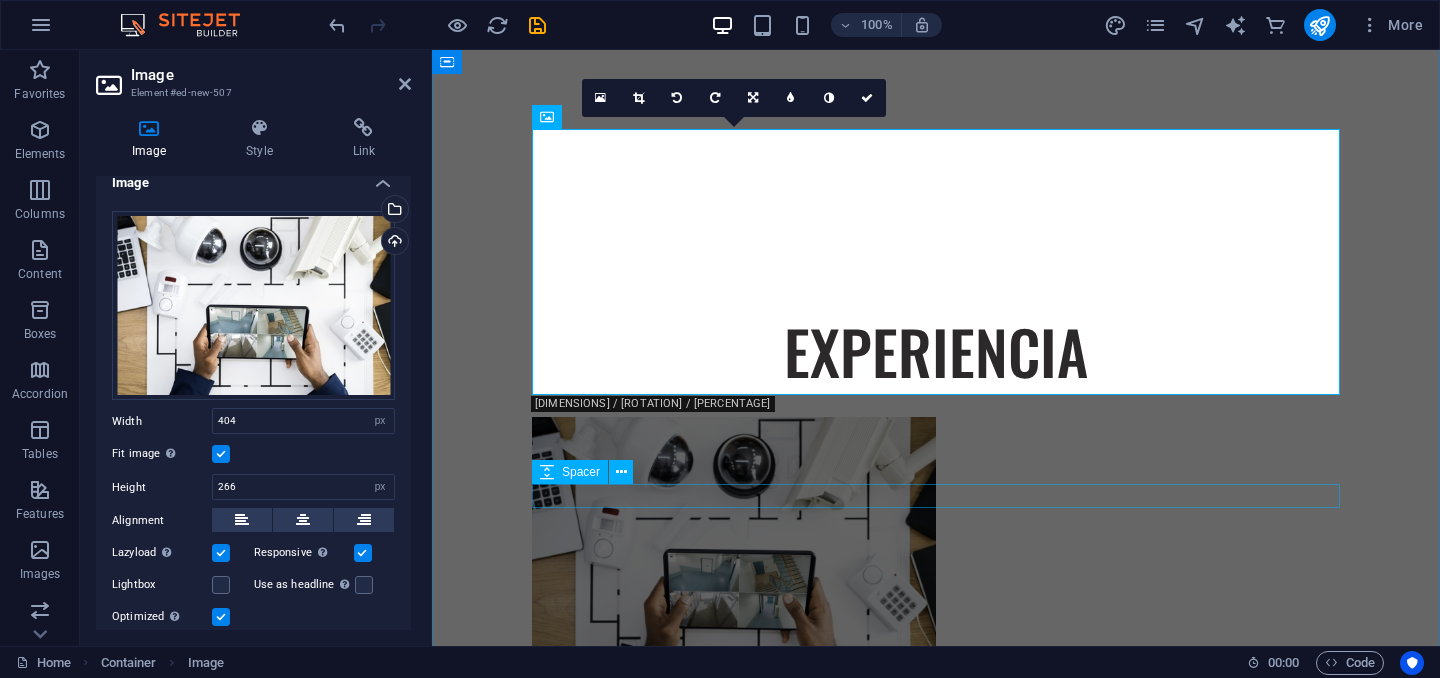 click at bounding box center [936, 762] 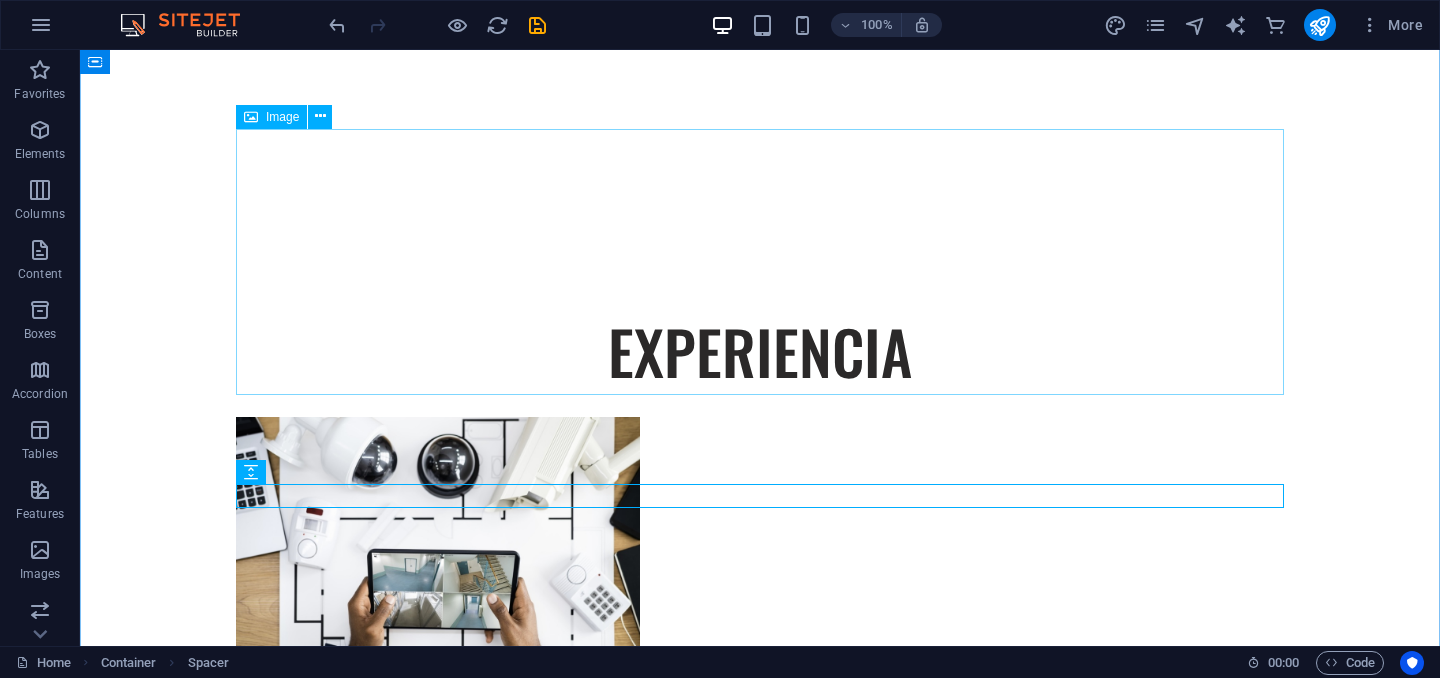 click at bounding box center [760, 550] 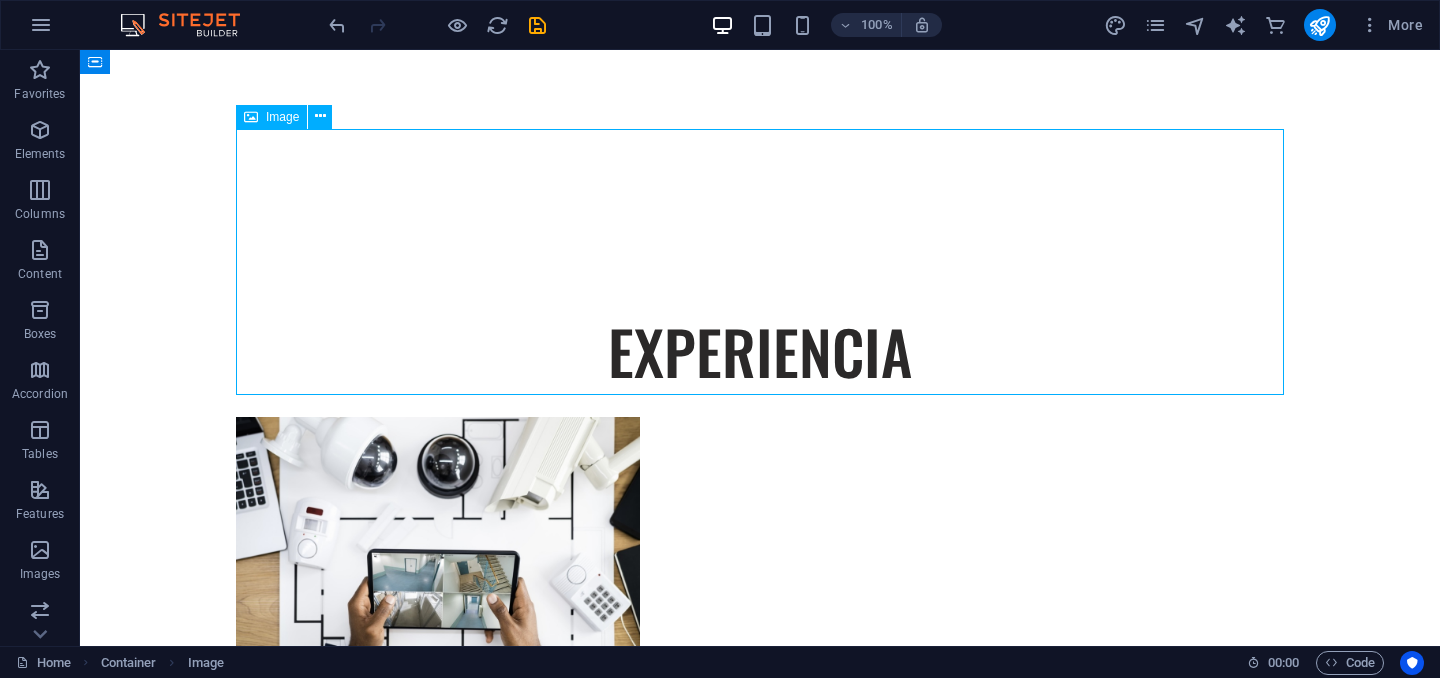 click at bounding box center [760, 550] 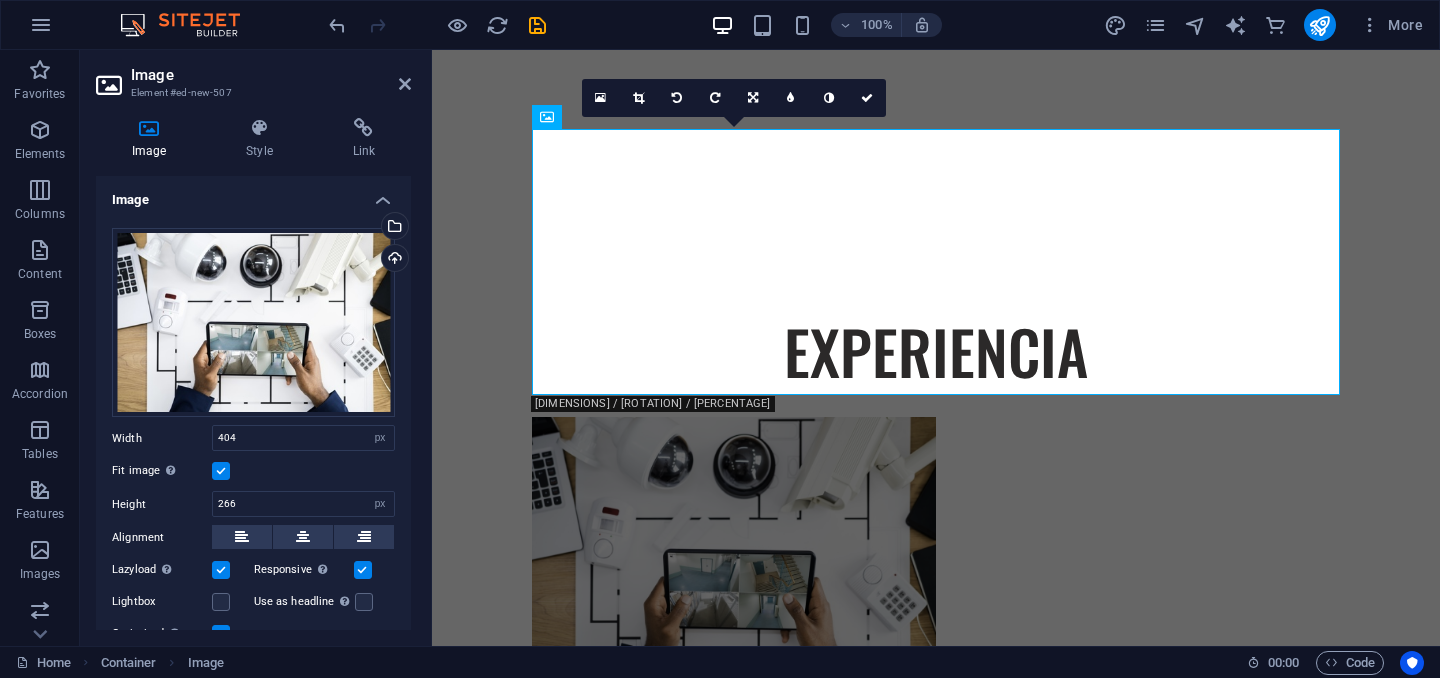 scroll, scrollTop: 4, scrollLeft: 0, axis: vertical 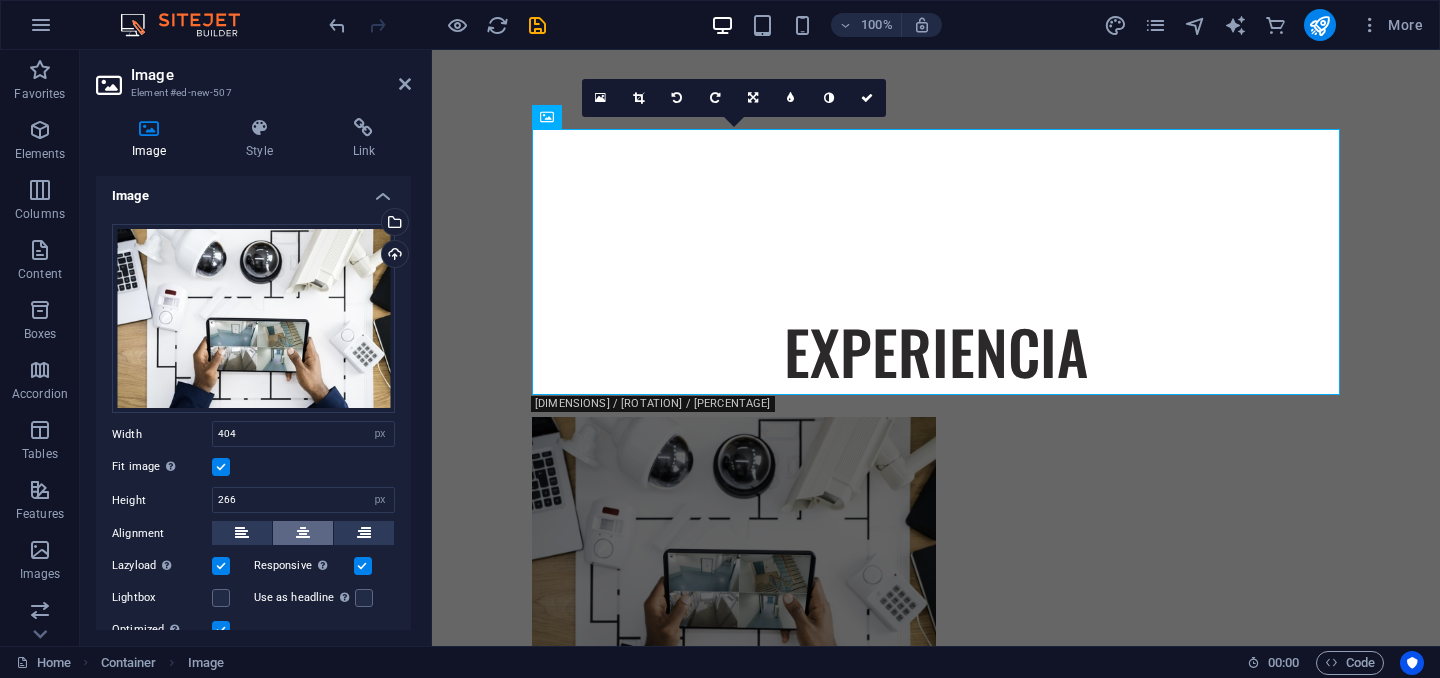 click at bounding box center [303, 533] 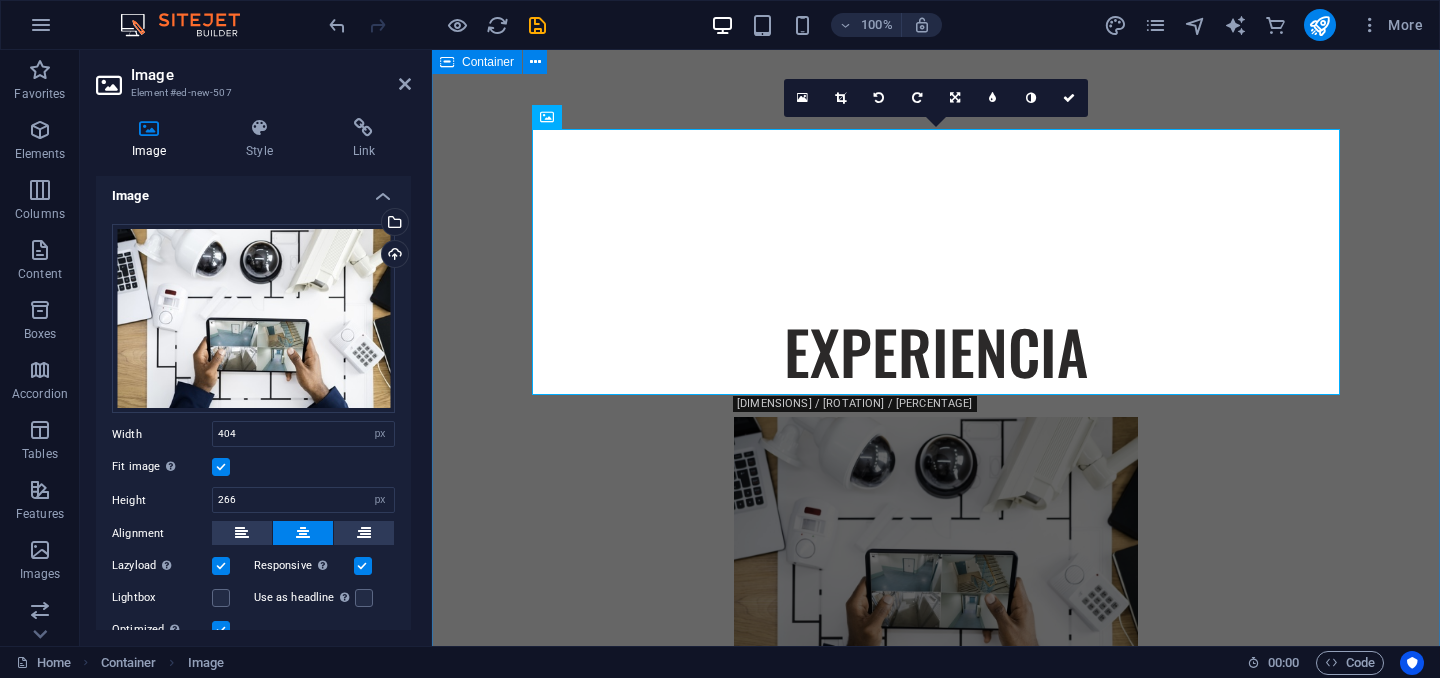 click on "EXPERIENCIA Somos una empresa especializada en soluciones de seguridad electrónica con más de 15 años de experiencia en el sector. Nos dedicamos al diseño, instalación y mantenimiento de sistemas integrales de videovigilancia, control de acceso, alarmas, cercas eléctricas y monitoreo remoto.  SERVICIOS RESIDENCIAL CCTV Control acceso vehicular Sonido y automatización Alarma de intrusion Cerca electrica Cerraduras digitales INDUSTRIAL CCTV Control de acceso Detección de incendio Centrales de monitoreo Inteligencia artificial Paneles solares" at bounding box center (936, 1228) 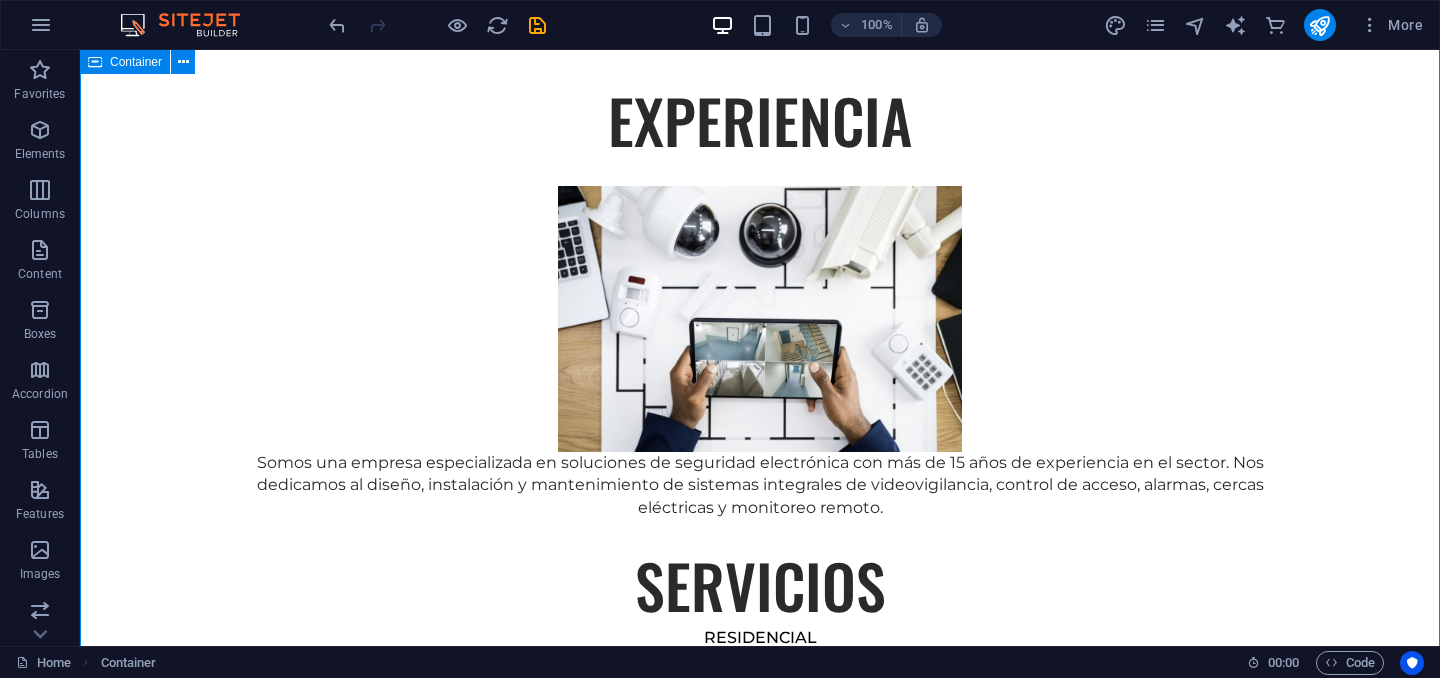 scroll, scrollTop: 1461, scrollLeft: 0, axis: vertical 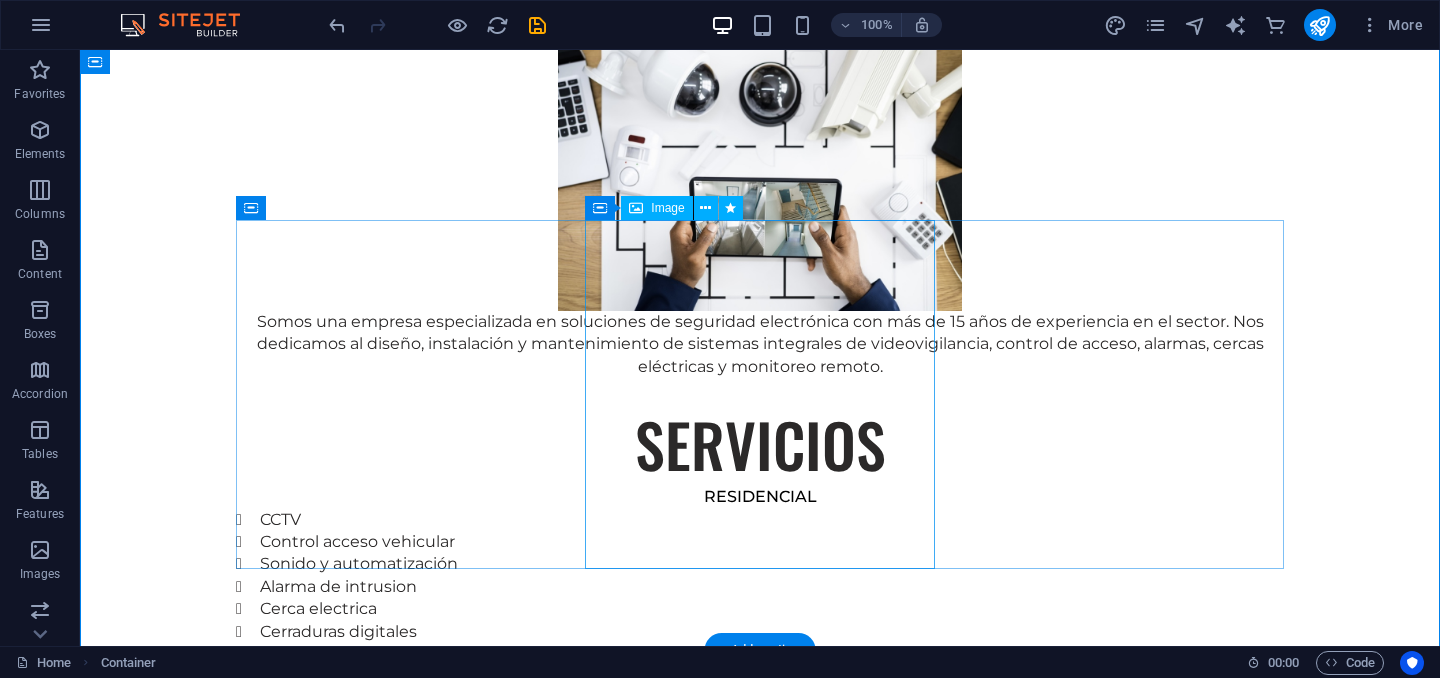 click at bounding box center (760, 1171) 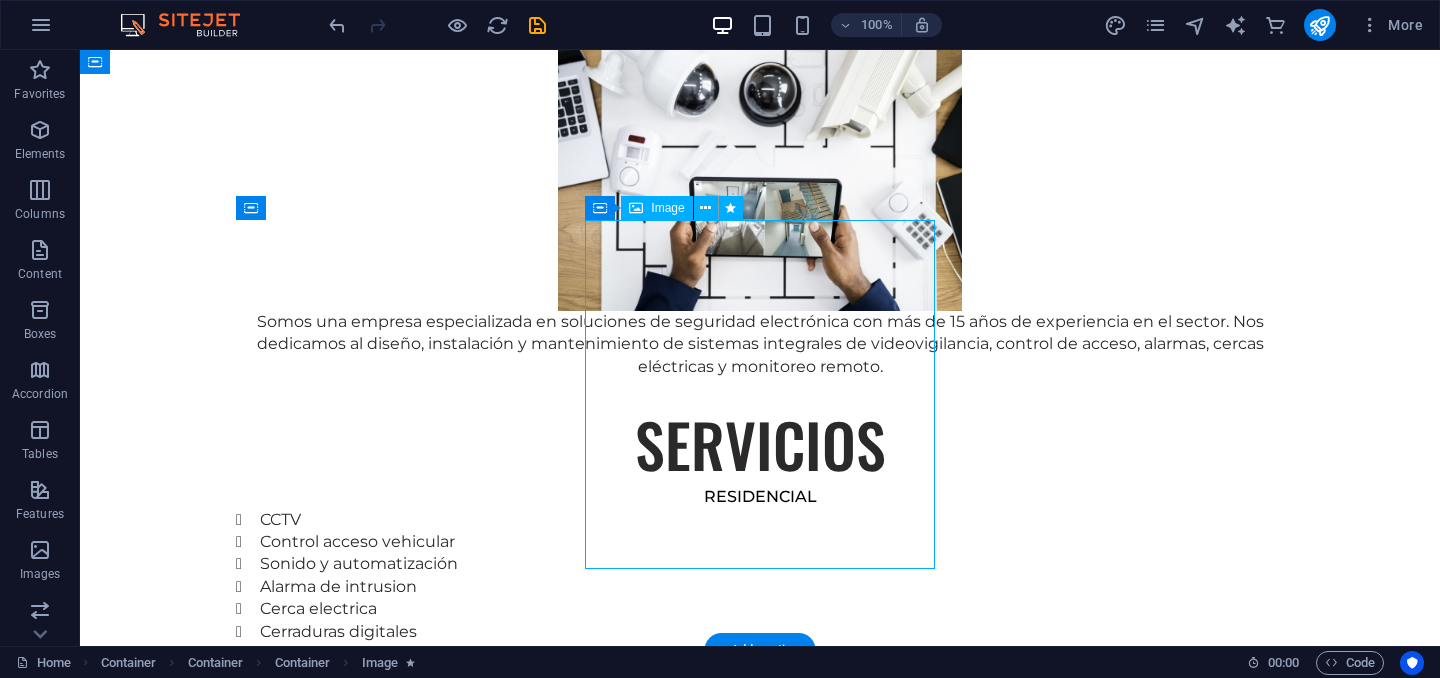 click at bounding box center (760, 1171) 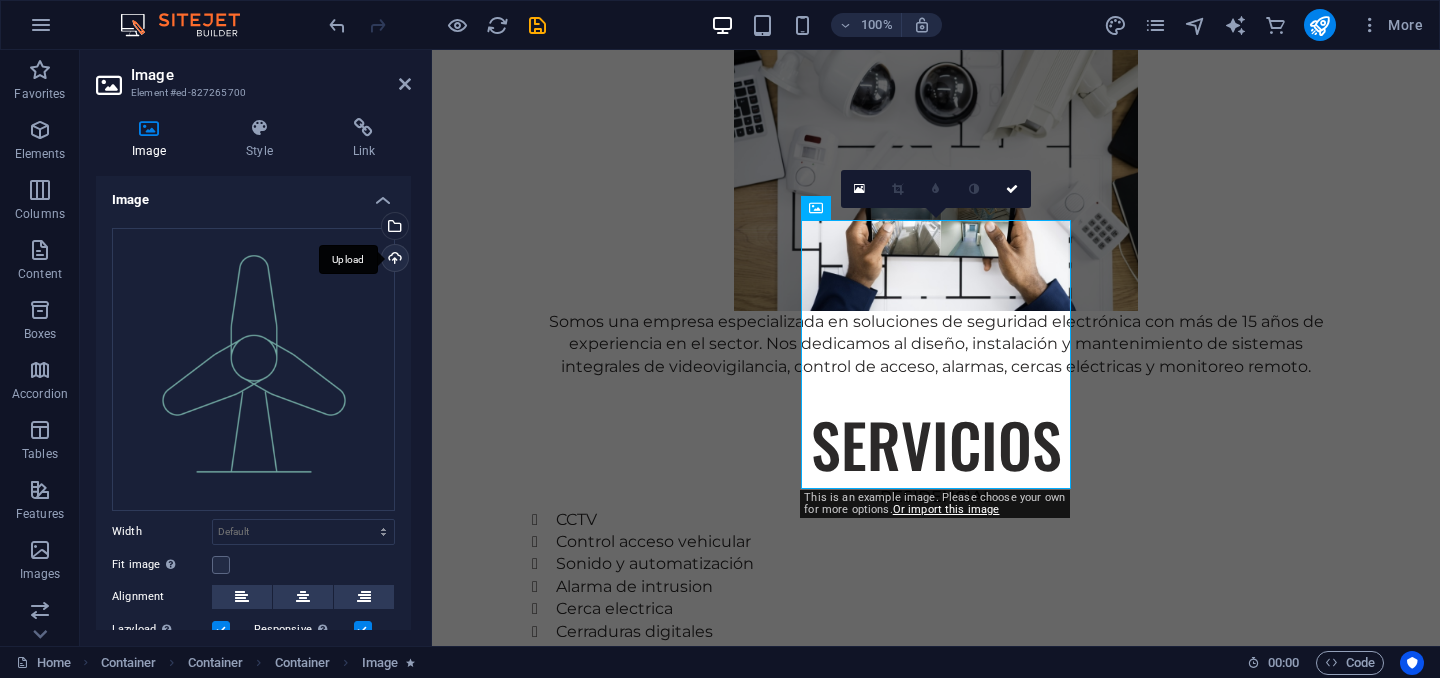 click on "Upload" at bounding box center (393, 260) 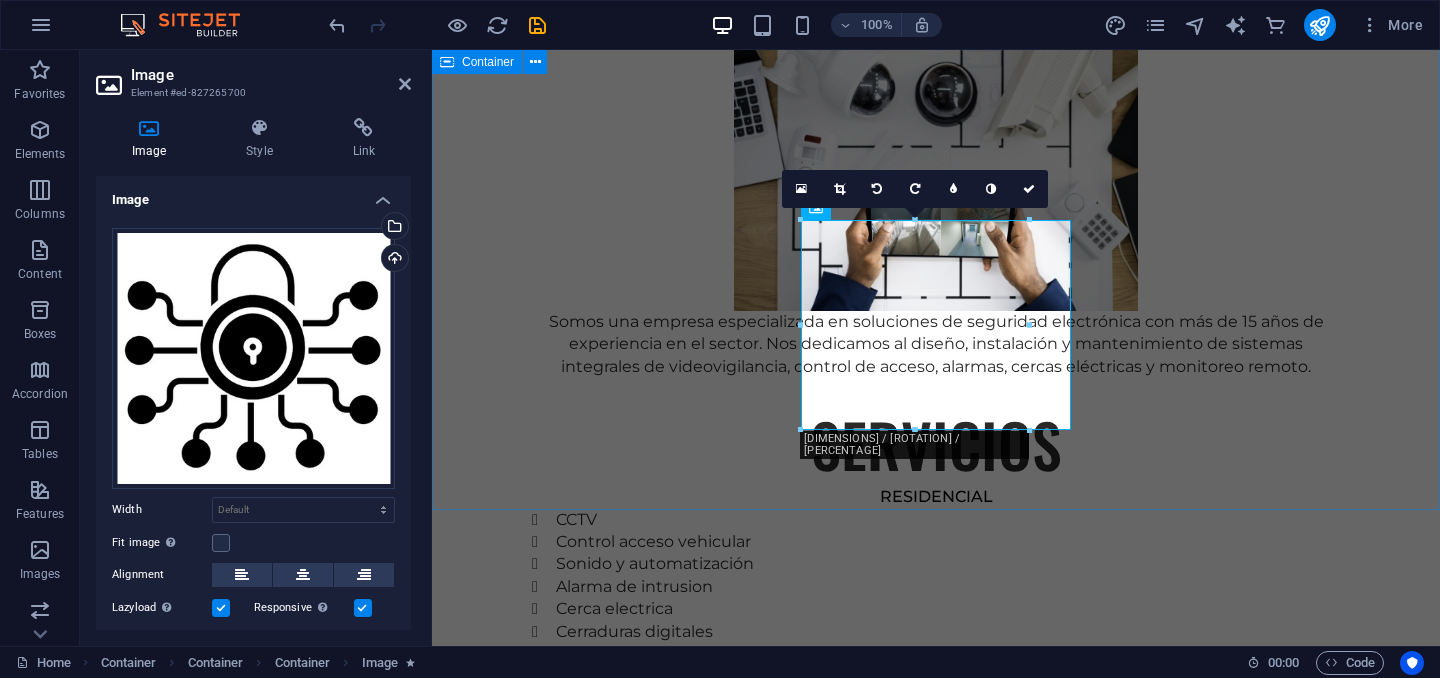 click on "EXPERIENCIA Somos una empresa especializada en soluciones de seguridad electrónica con más de 15 años de experiencia en el sector. Nos dedicamos al diseño, instalación y mantenimiento de sistemas integrales de videovigilancia, control de acceso, alarmas, cercas eléctricas y monitoreo remoto.  SERVICIOS RESIDENCIAL CCTV Control acceso vehicular Sonido y automatización Alarma de intrusion Cerca electrica Cerraduras digitales INDUSTRIAL CCTV Control de acceso Detección de incendio Centrales de monitoreo Inteligencia artificial Paneles solares" at bounding box center (936, 554) 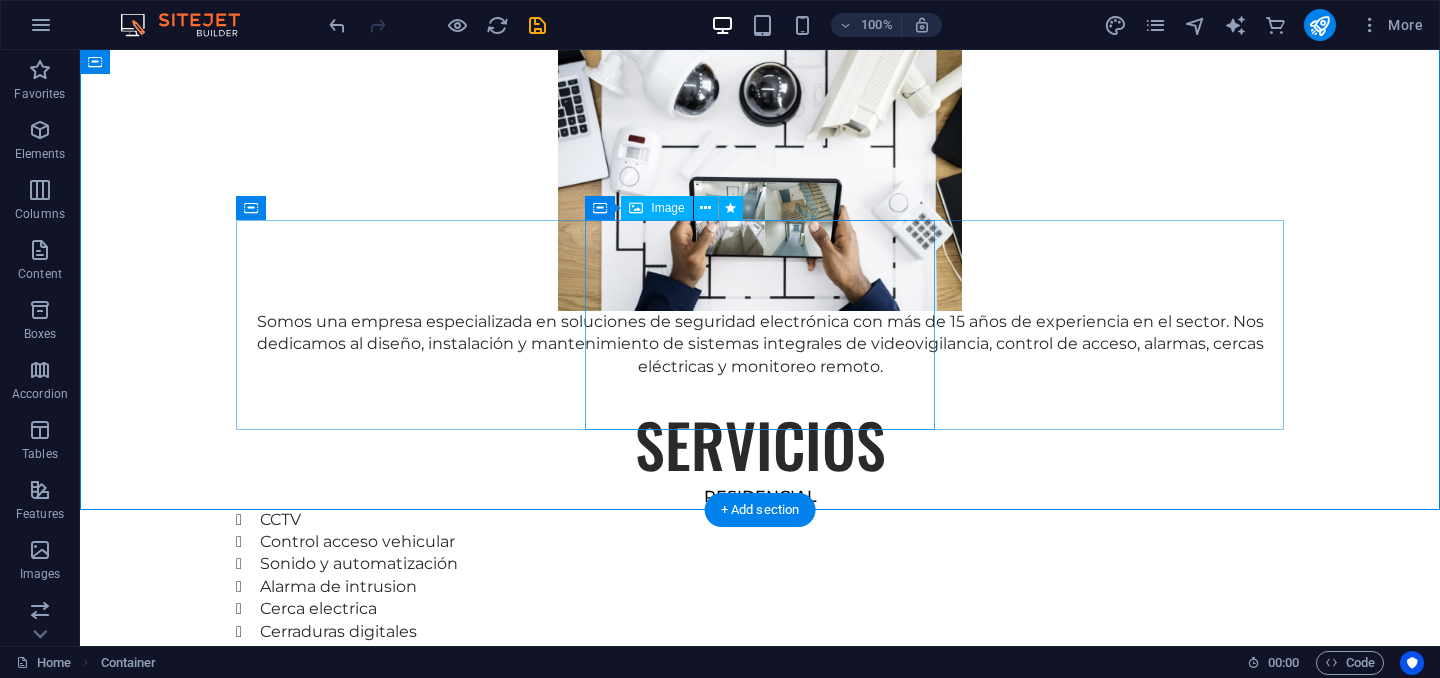 click at bounding box center [760, 868] 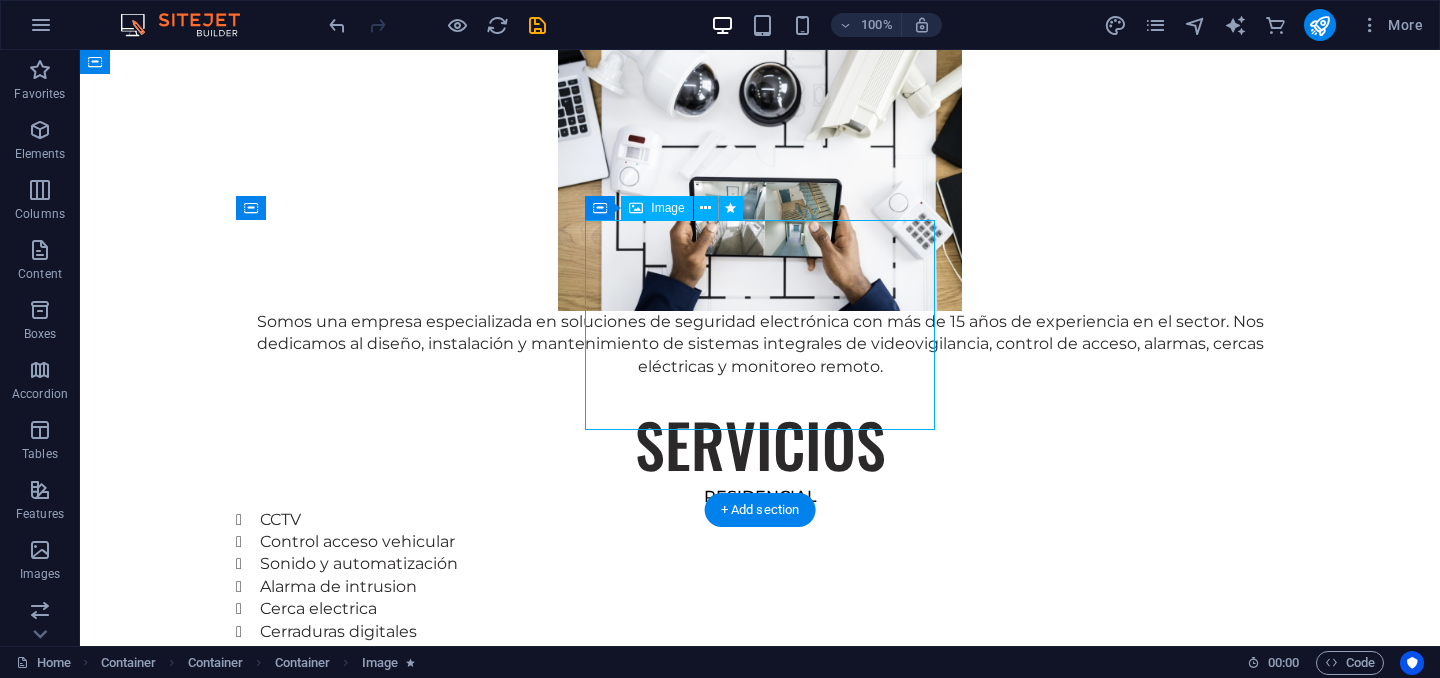 click at bounding box center [760, 868] 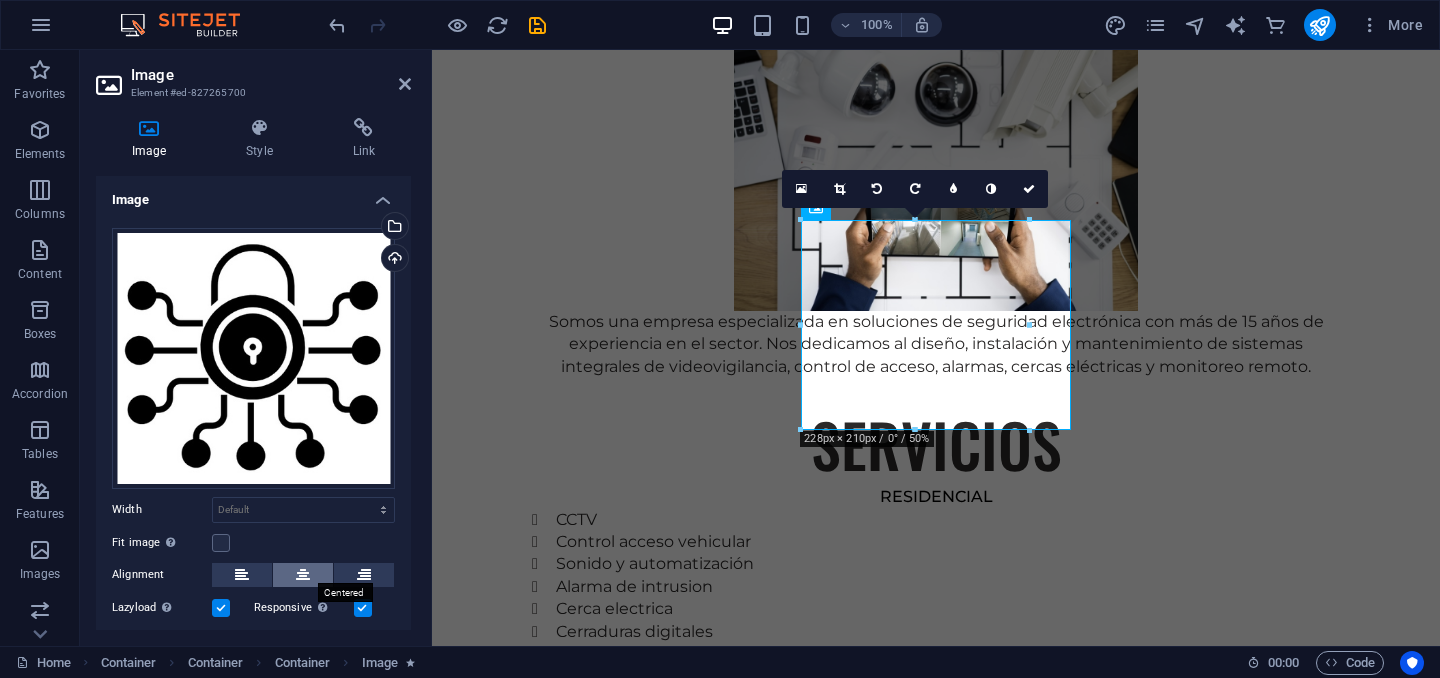 click at bounding box center [303, 575] 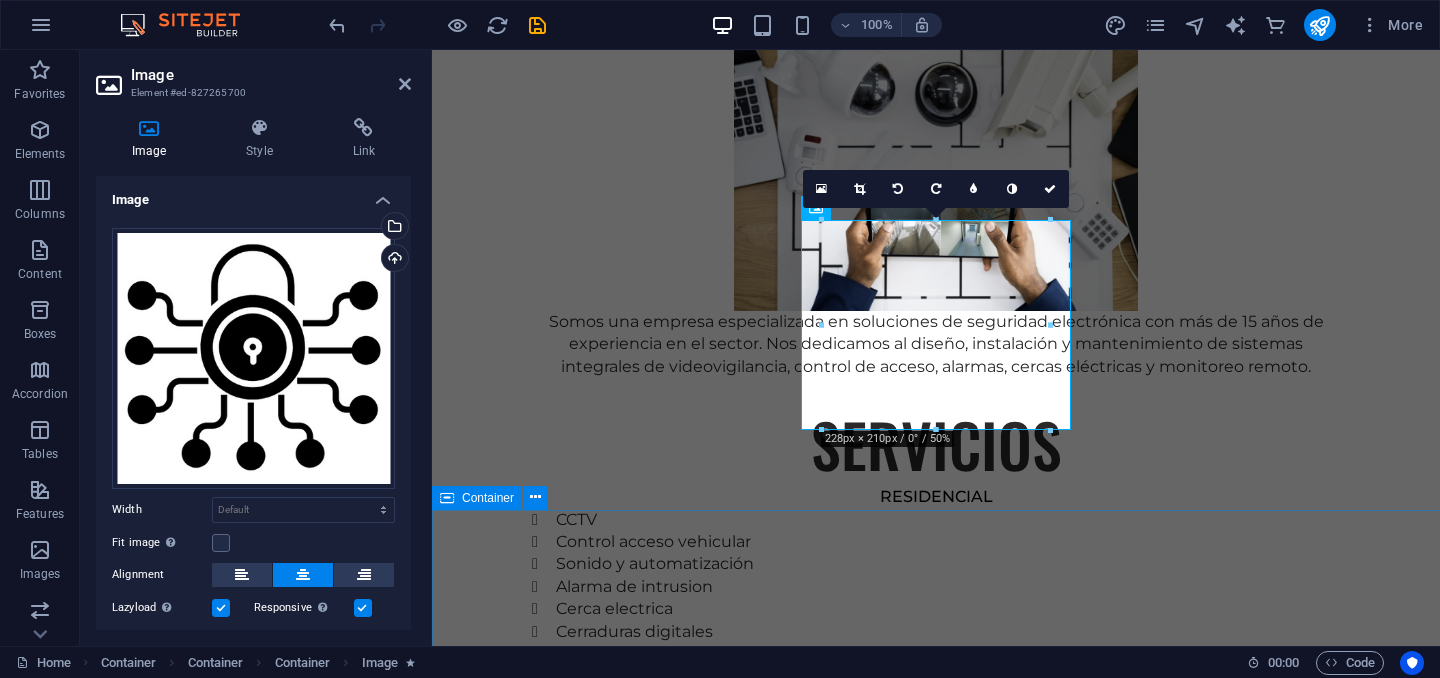 click on "CEO [FIRST] [LAST] Gerente Nuestro CEO cuenta con mas de 15 años de experiencia en el sector de la seguridad electronica" at bounding box center (936, 1672) 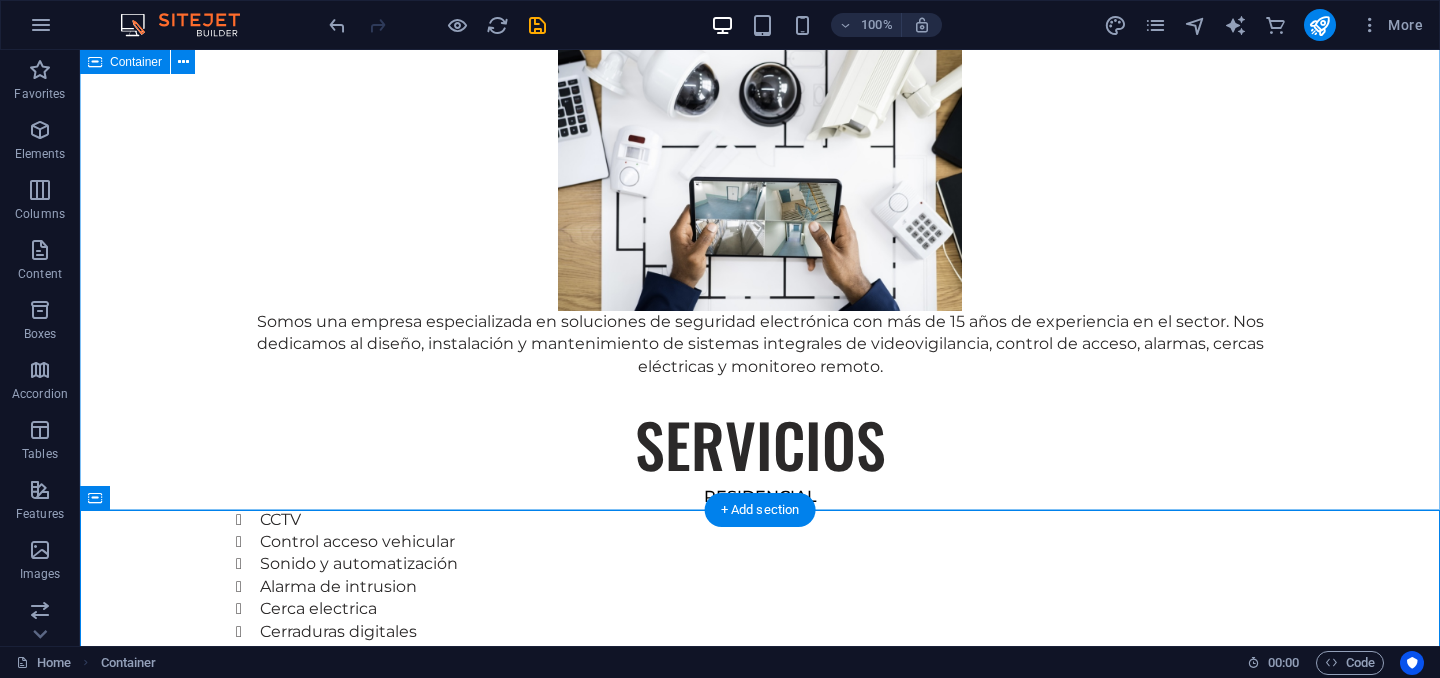 click on "EXPERIENCIA Somos una empresa especializada en soluciones de seguridad electrónica con más de 15 años de experiencia en el sector. Nos dedicamos al diseño, instalación y mantenimiento de sistemas integrales de videovigilancia, control de acceso, alarmas, cercas eléctricas y monitoreo remoto.  SERVICIOS RESIDENCIAL CCTV Control acceso vehicular Sonido y automatización Alarma de intrusion Cerca electrica Cerraduras digitales INDUSTRIAL CCTV Control de acceso Detección de incendio Centrales de monitoreo Inteligencia artificial Paneles solares" at bounding box center (760, 554) 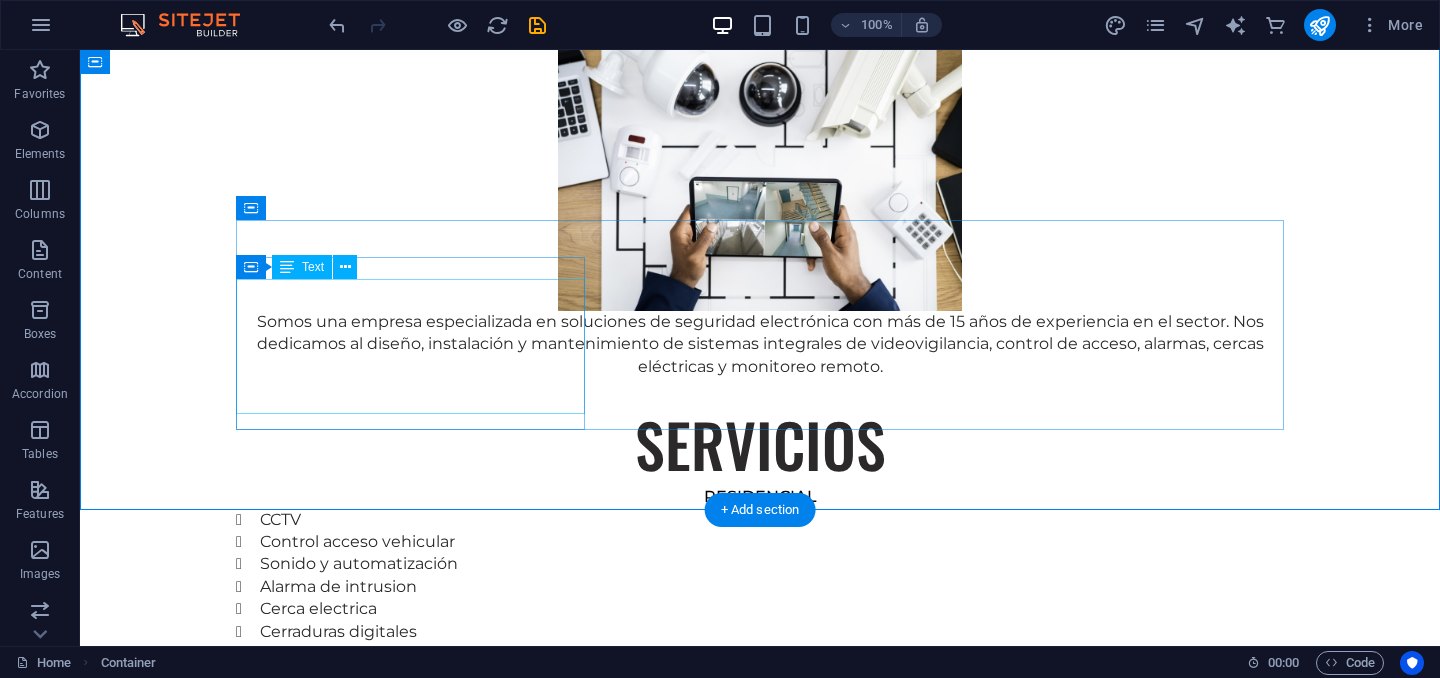 click on "CCTV Control acceso vehicular Sonido y automatización Alarma de intrusion Cerca electrica Cerraduras digitales" at bounding box center [760, 576] 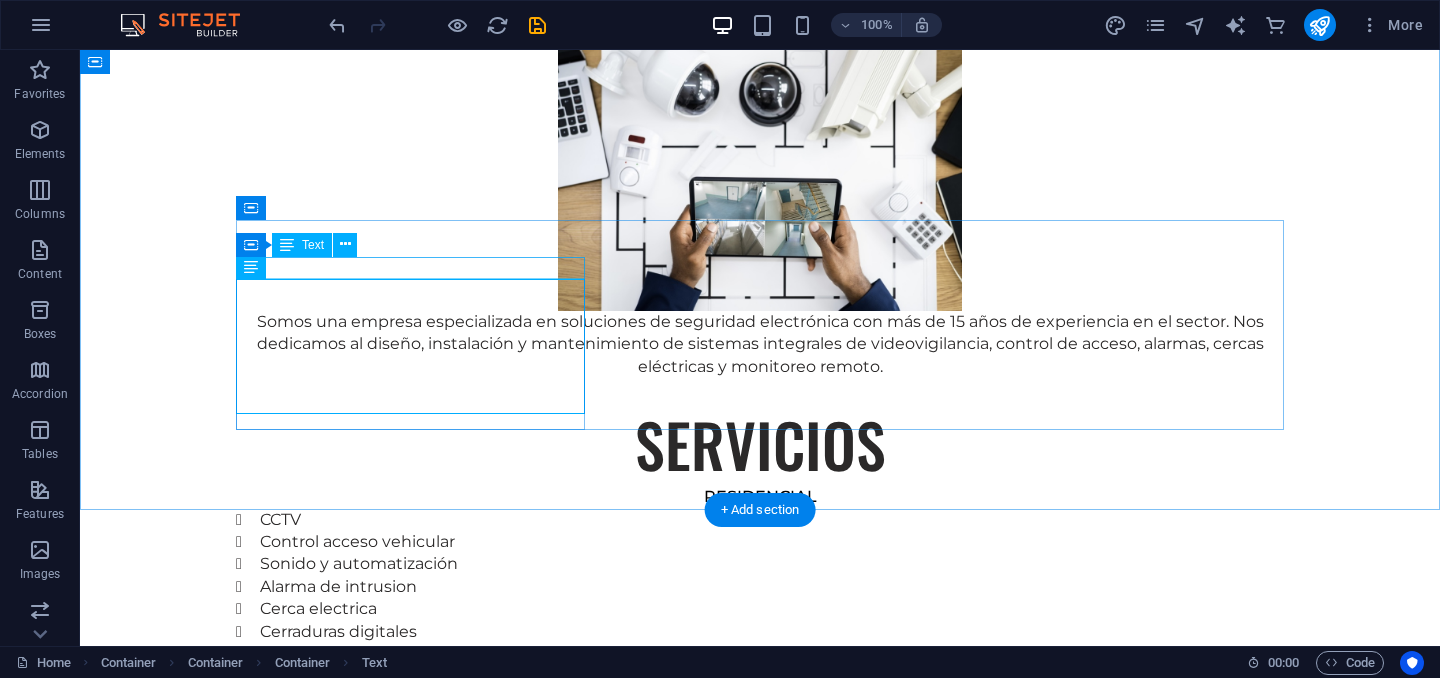 click on "RESIDENCIAL" at bounding box center [760, 497] 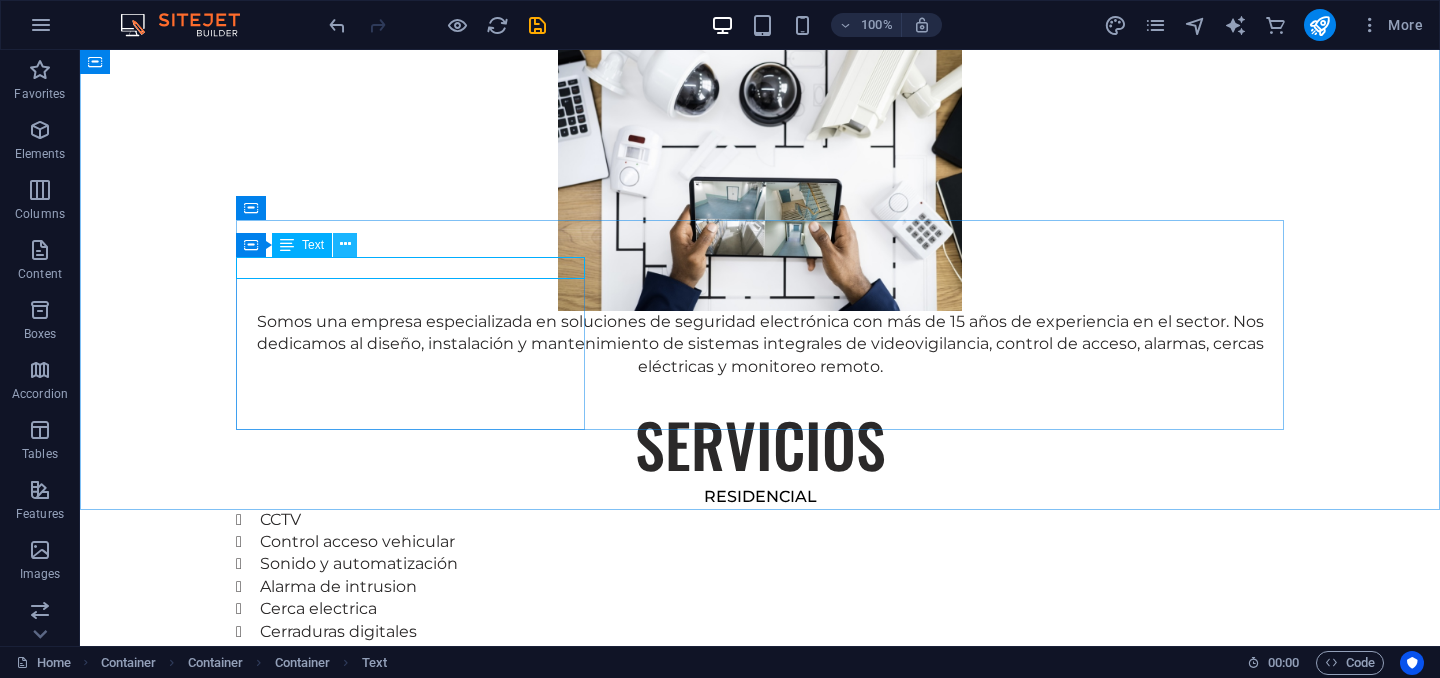 click at bounding box center (345, 244) 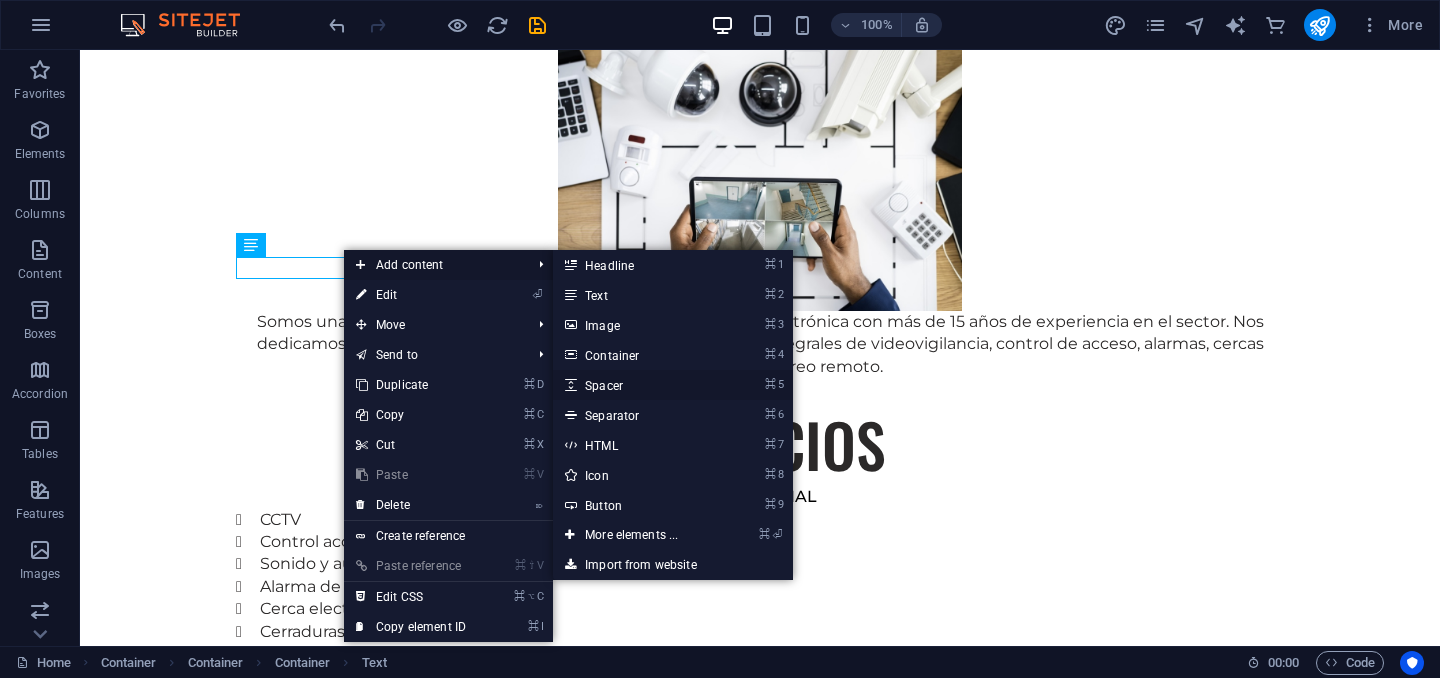 click on "⌘ 5  Spacer" at bounding box center [635, 385] 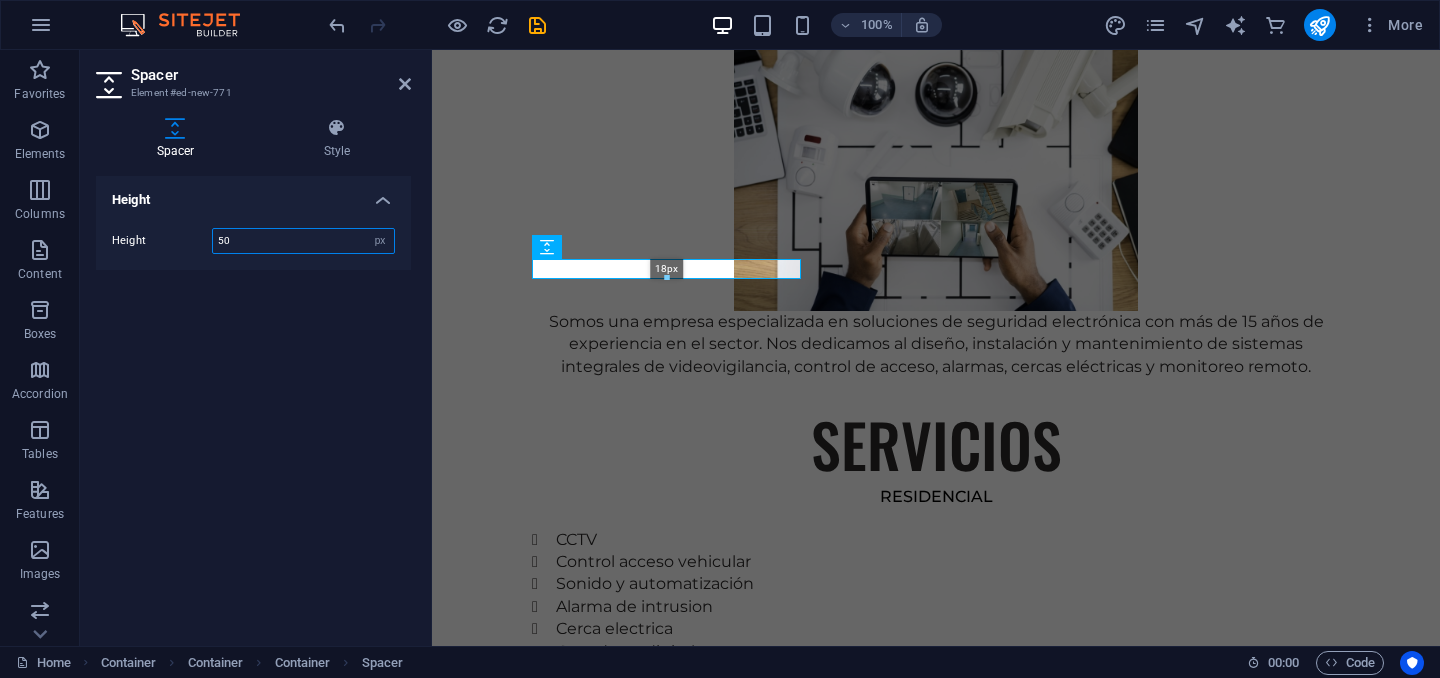 drag, startPoint x: 667, startPoint y: 289, endPoint x: 666, endPoint y: 262, distance: 27.018513 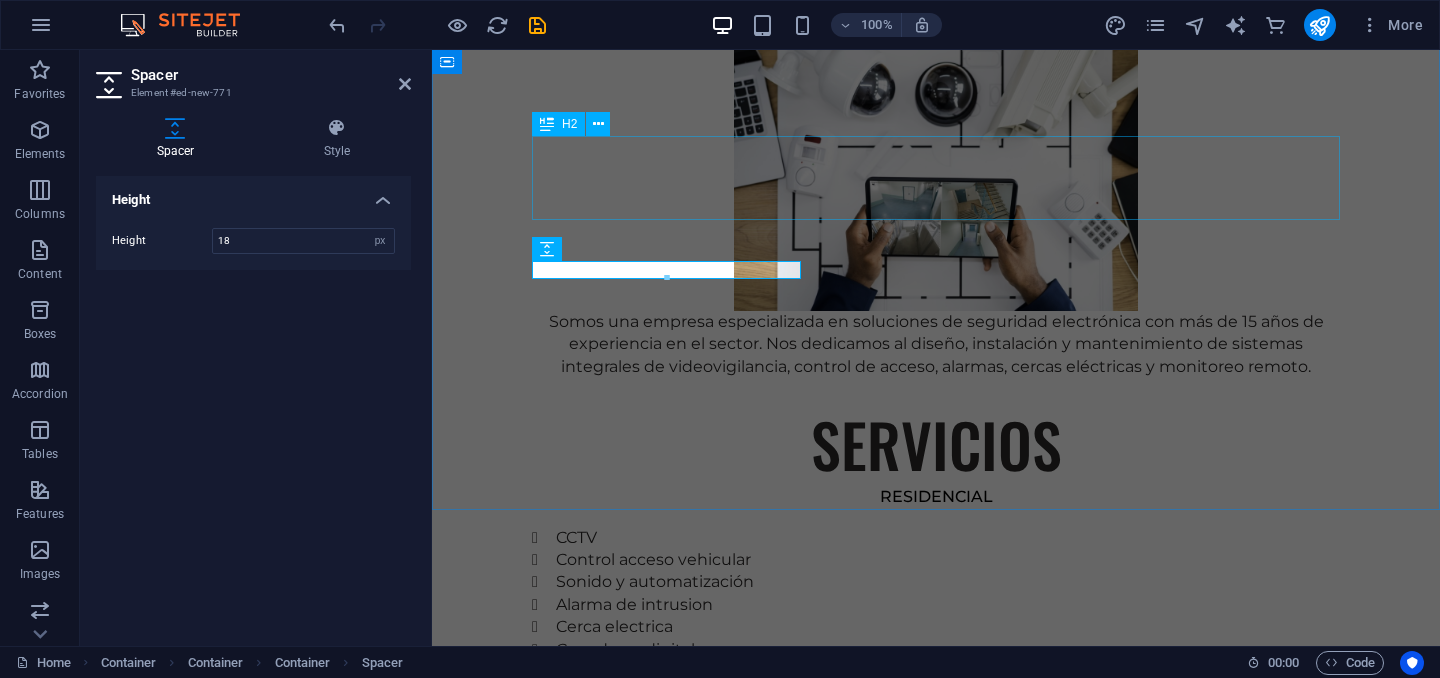 click on "SERVICIOS" at bounding box center [936, 444] 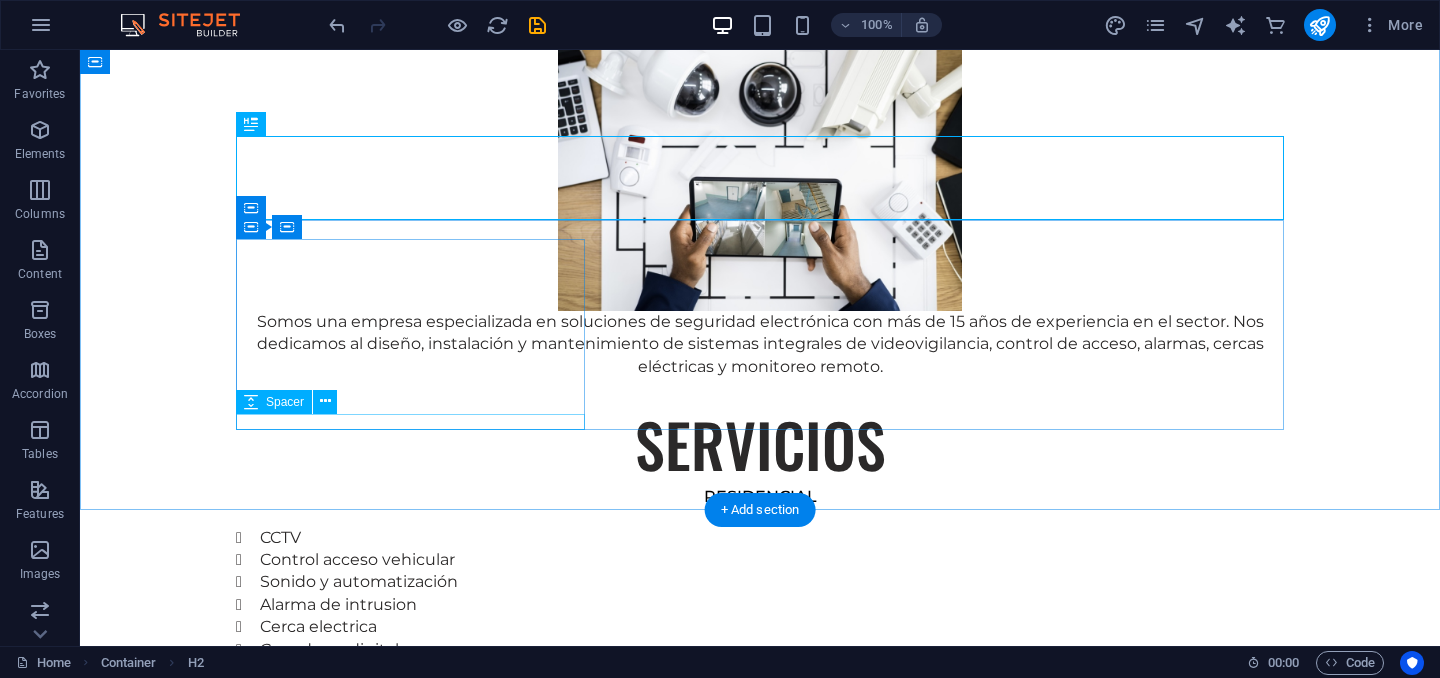 click at bounding box center (760, 669) 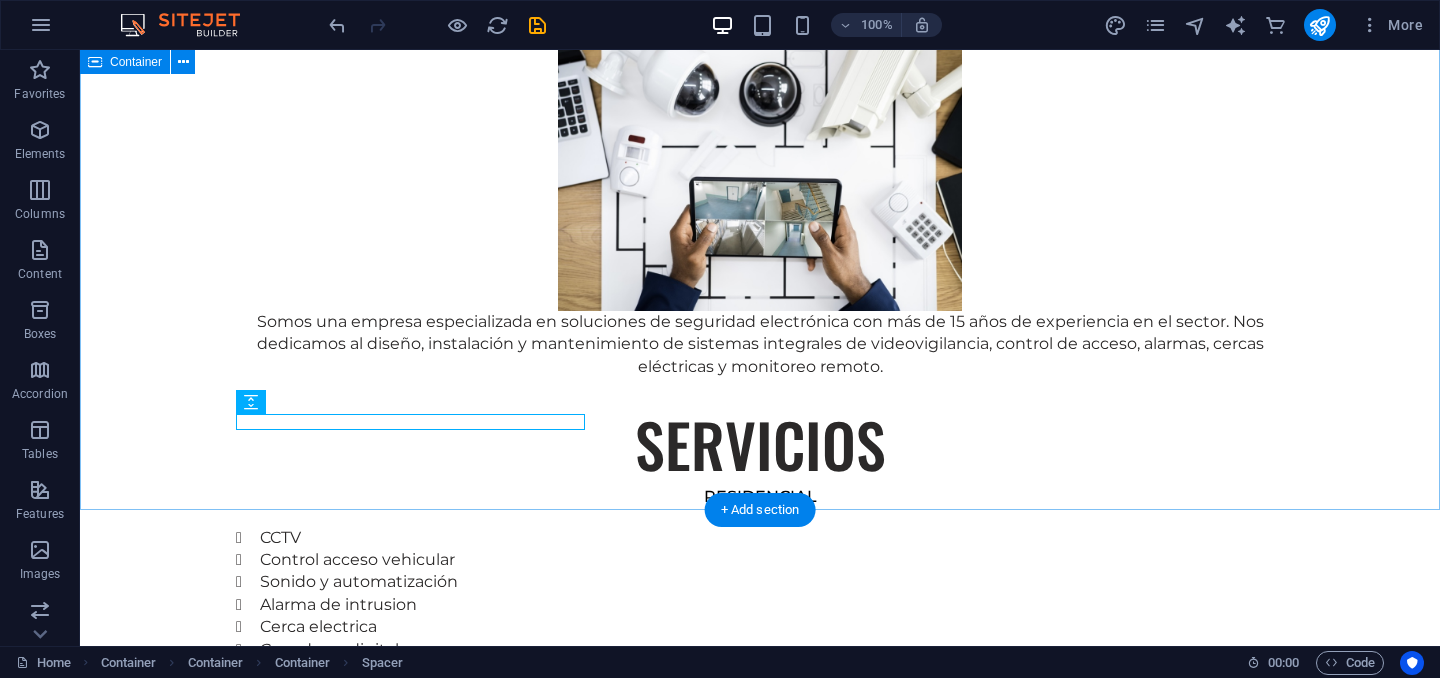 click on "EXPERIENCIA Somos una empresa especializada en soluciones de seguridad electrónica con más de 15 años de experiencia en el sector. Nos dedicamos al diseño, instalación y mantenimiento de sistemas integrales de videovigilancia, control de acceso, alarmas, cercas eléctricas y monitoreo remoto.  SERVICIOS RESIDENCIAL CCTV Control acceso vehicular Sonido y automatización Alarma de intrusion Cerca electrica Cerraduras digitales INDUSTRIAL CCTV Control de acceso Detección de incendio Centrales de monitoreo Inteligencia artificial Paneles solares" at bounding box center [760, 563] 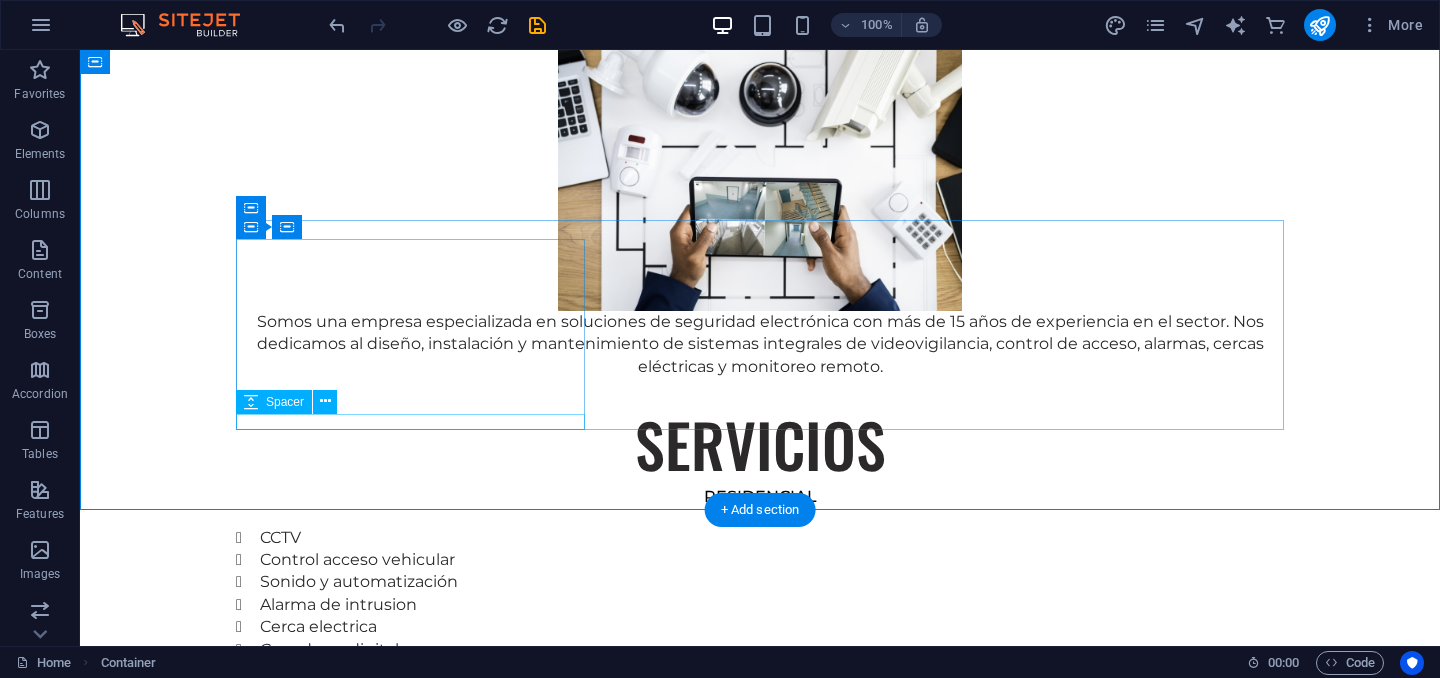 click at bounding box center (760, 669) 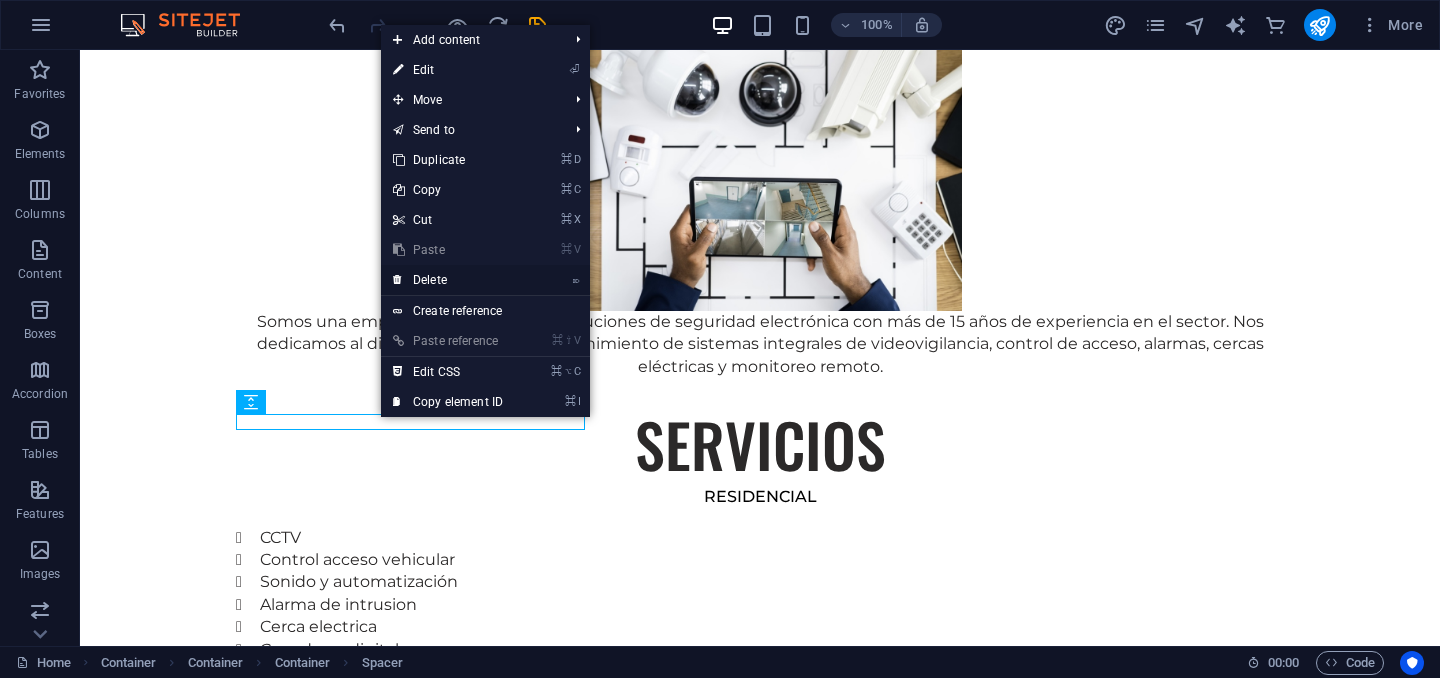 click on "⌦  Delete" at bounding box center [448, 280] 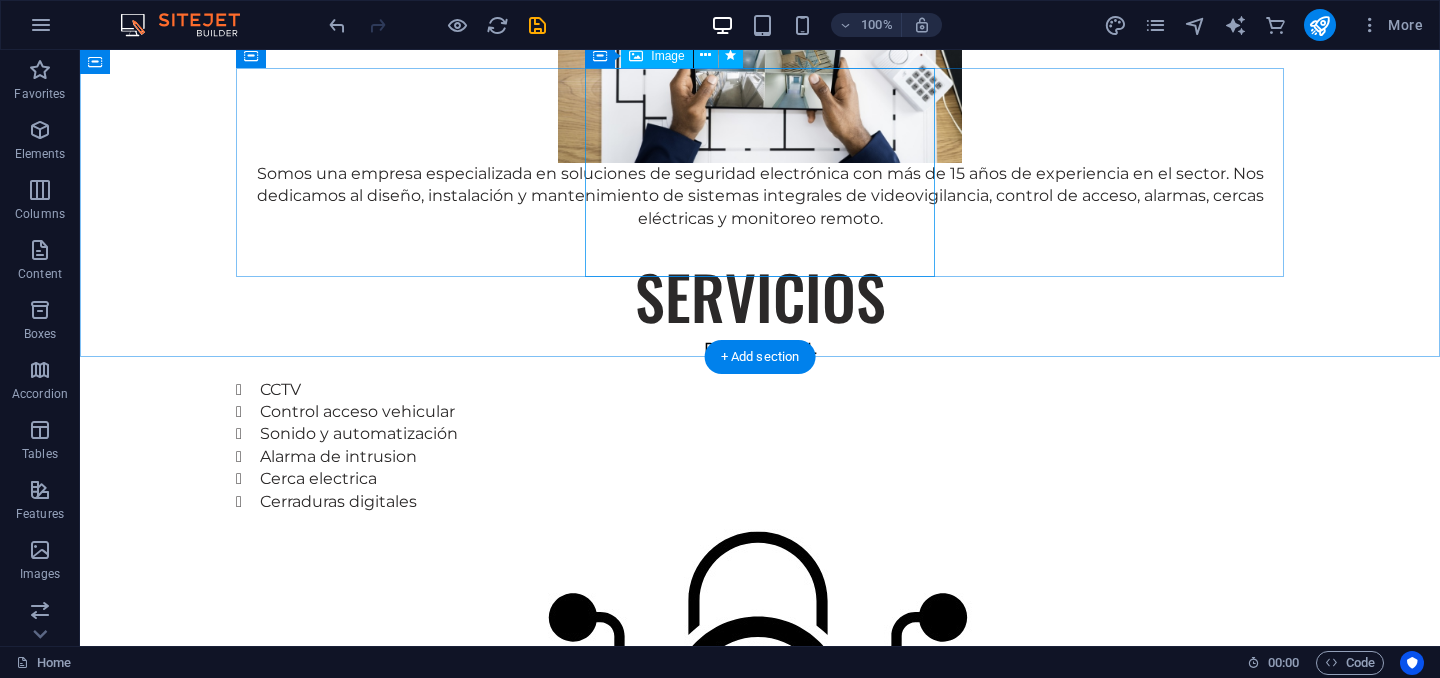 scroll, scrollTop: 1615, scrollLeft: 0, axis: vertical 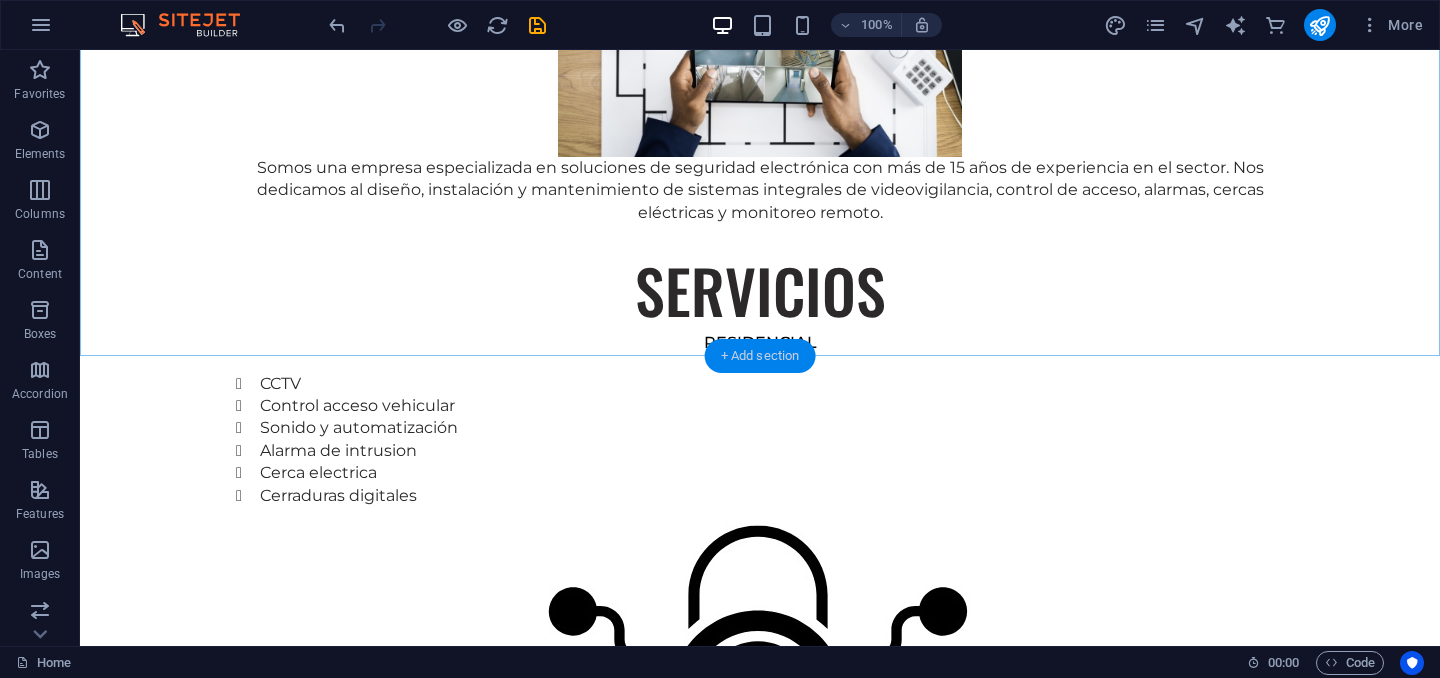 click on "+ Add section" at bounding box center (760, 356) 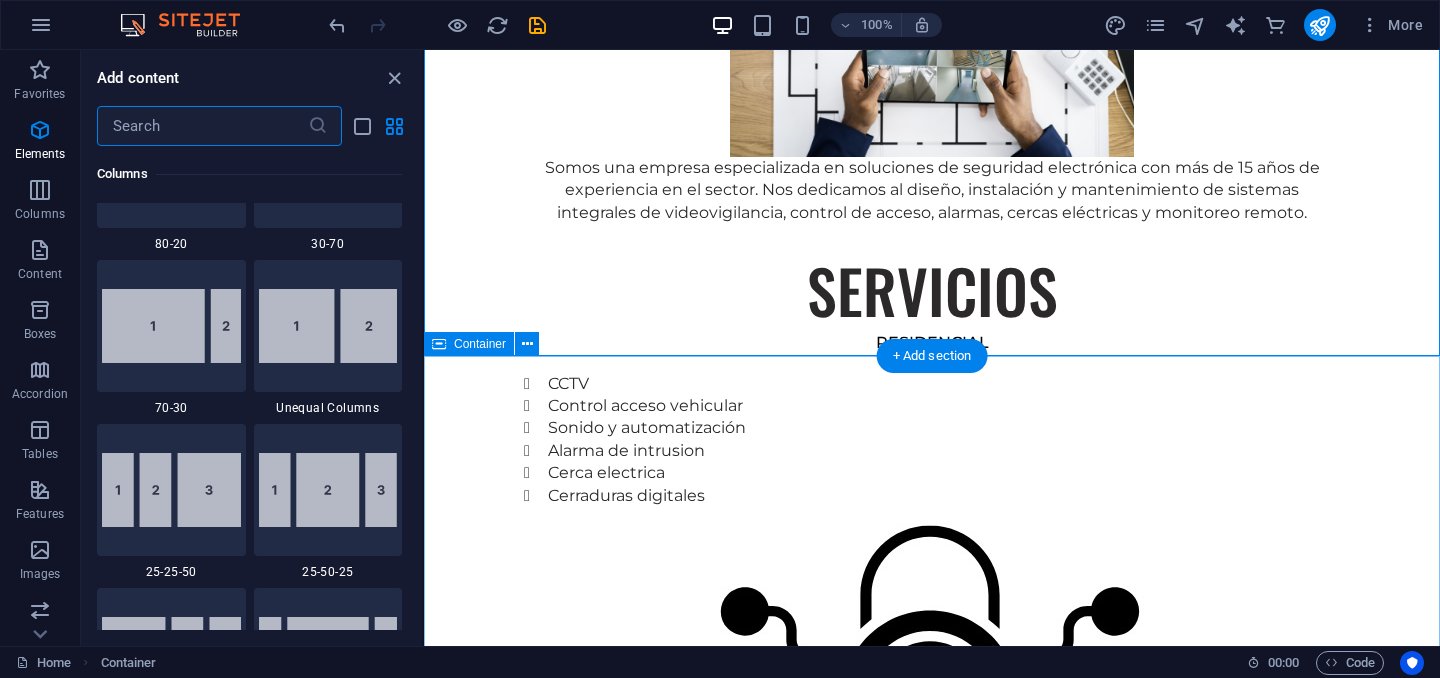 scroll, scrollTop: 3499, scrollLeft: 0, axis: vertical 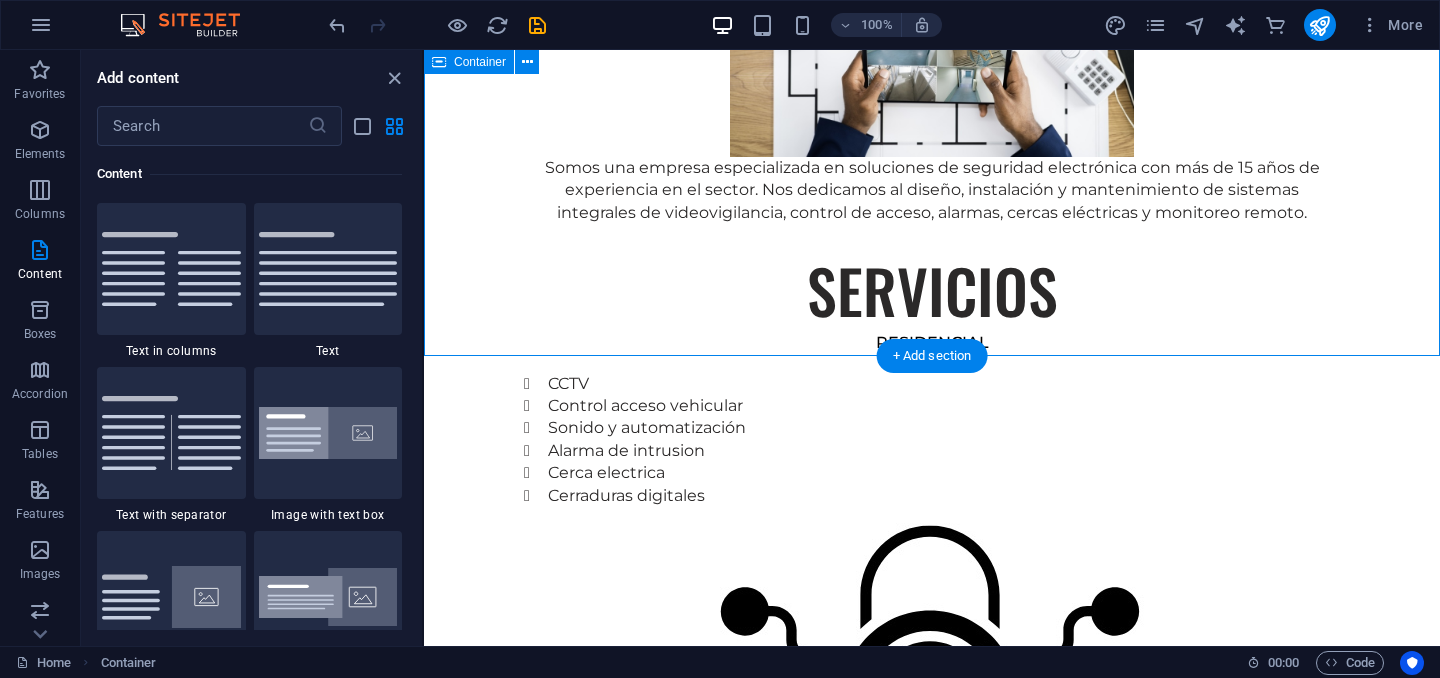 click on "EXPERIENCIA Somos una empresa especializada en soluciones de seguridad electrónica con más de 15 años de experiencia en el sector. Nos dedicamos al diseño, instalación y mantenimiento de sistemas integrales de videovigilancia, control de acceso, alarmas, cercas eléctricas y monitoreo remoto.  SERVICIOS RESIDENCIAL CCTV Control acceso vehicular Sonido y automatización Alarma de intrusion Cerca electrica Cerraduras digitales INDUSTRIAL CCTV Control de acceso Detección de incendio Centrales de monitoreo Inteligencia artificial Paneles solares" at bounding box center [932, 401] 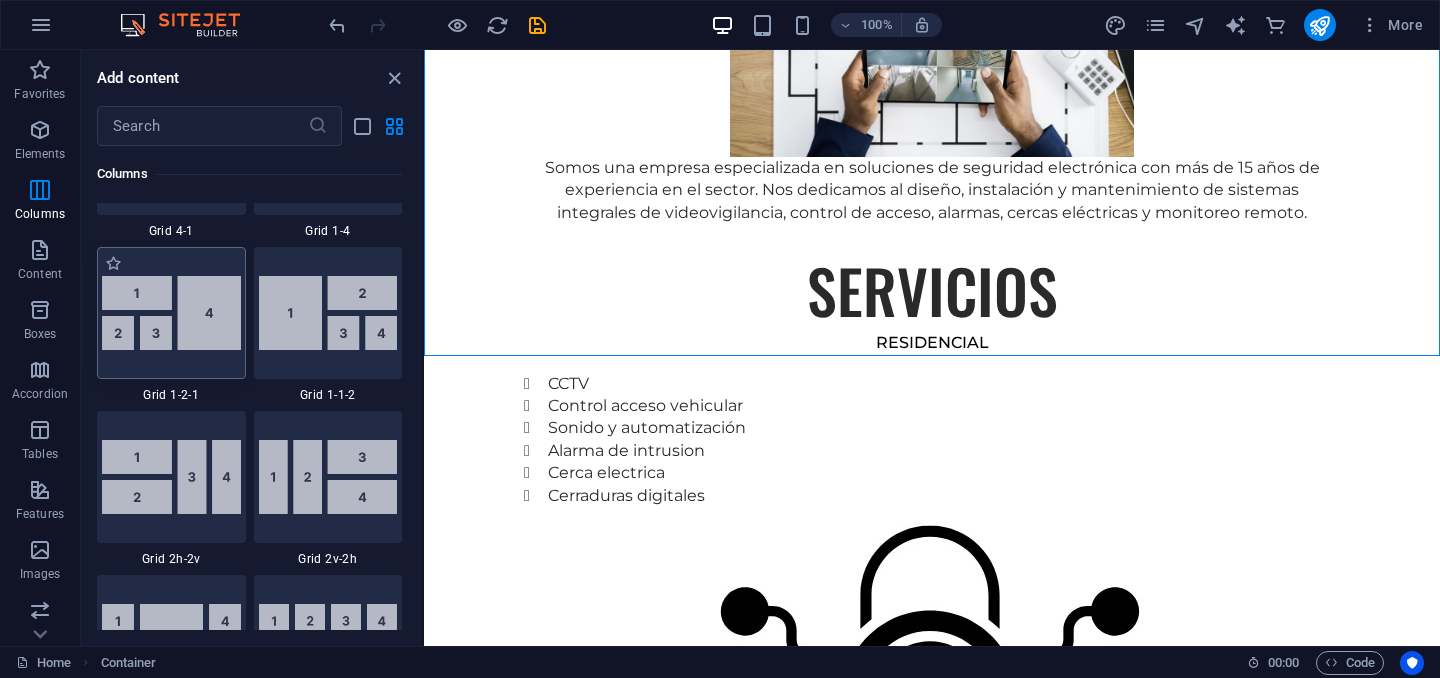 scroll, scrollTop: 2919, scrollLeft: 0, axis: vertical 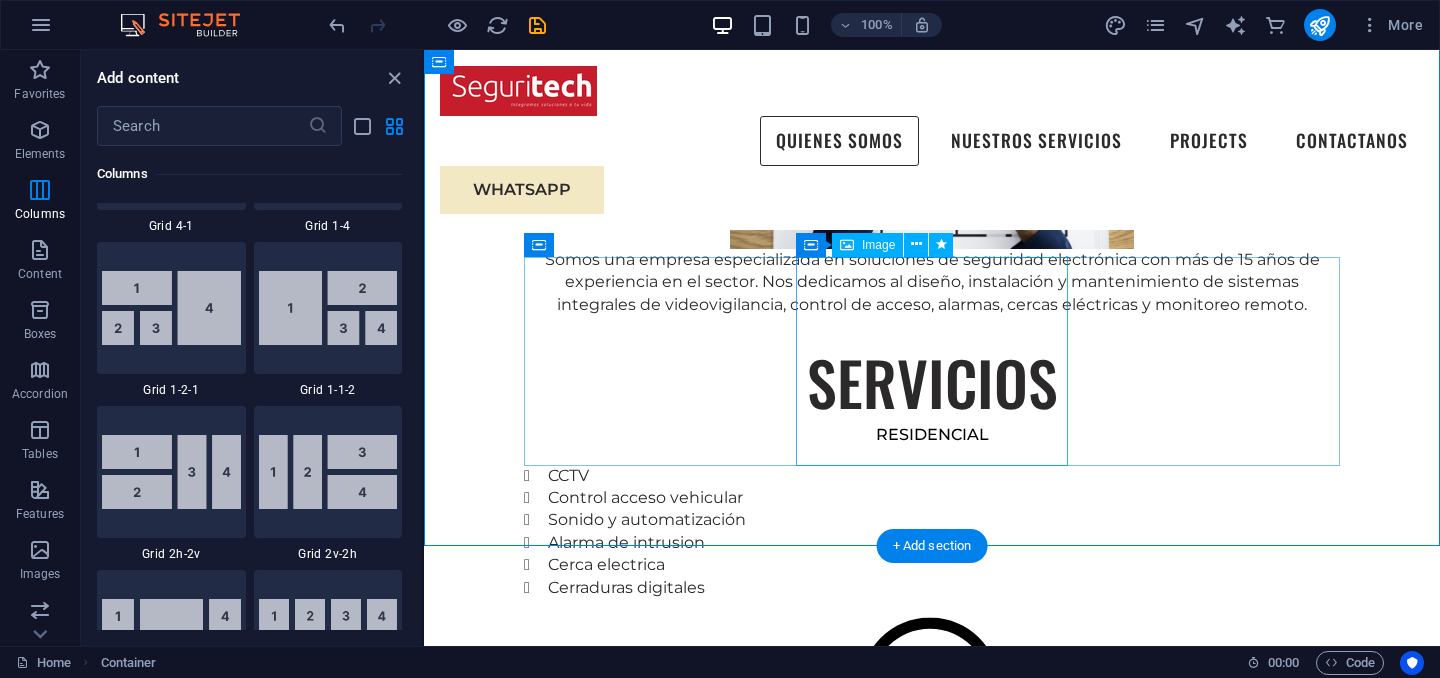 click at bounding box center [932, 808] 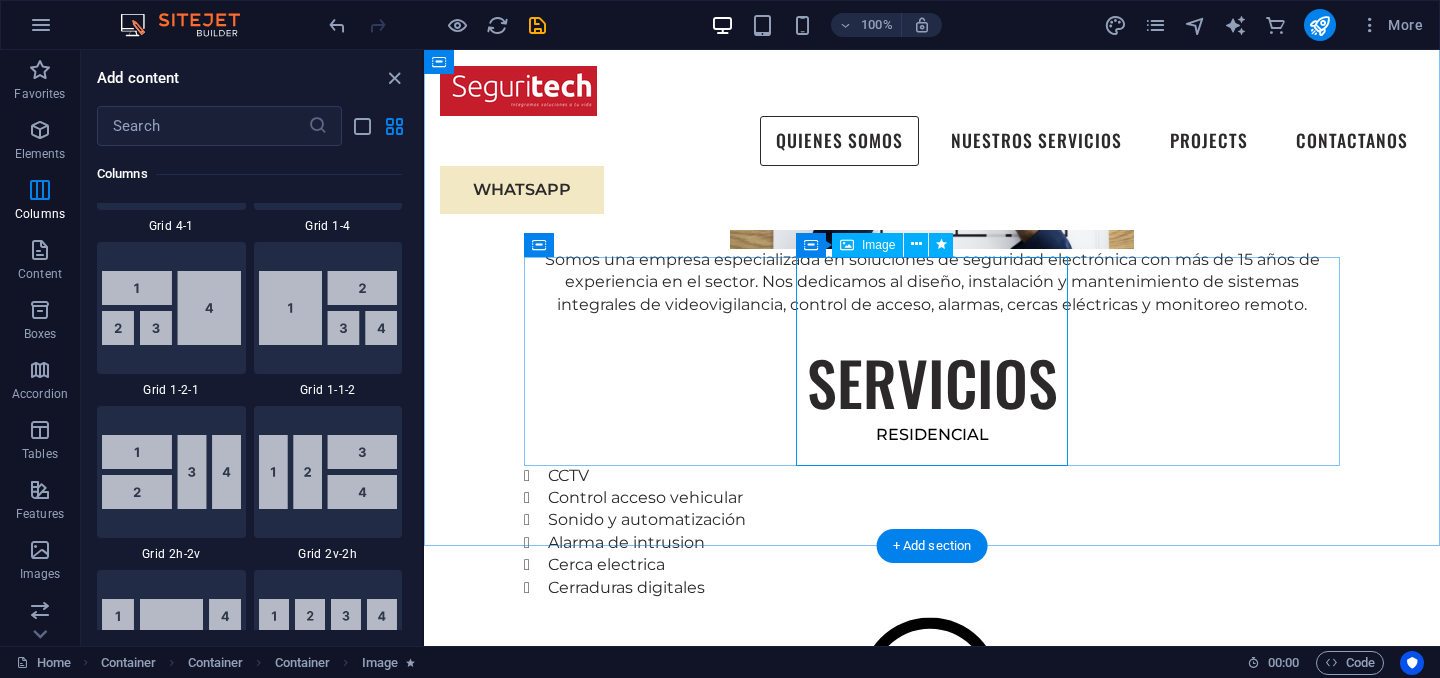click at bounding box center [932, 808] 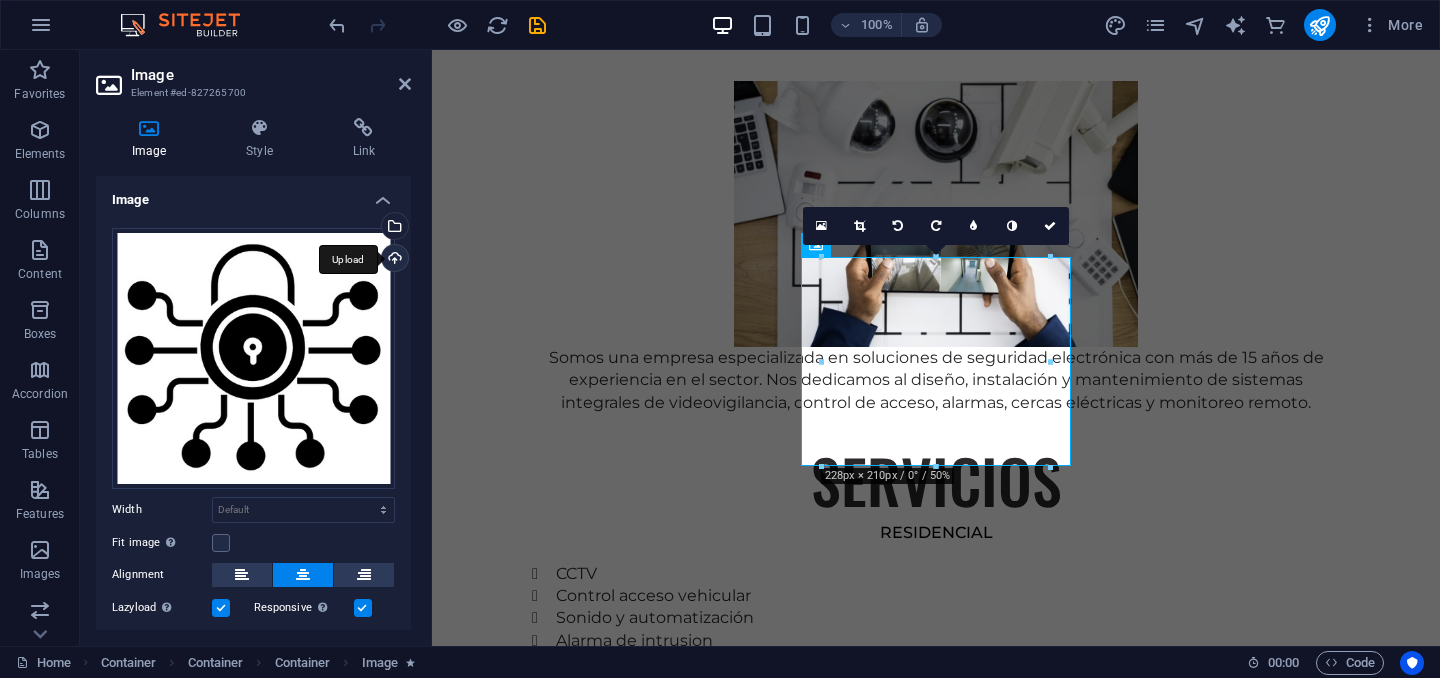 click on "Upload" at bounding box center [393, 260] 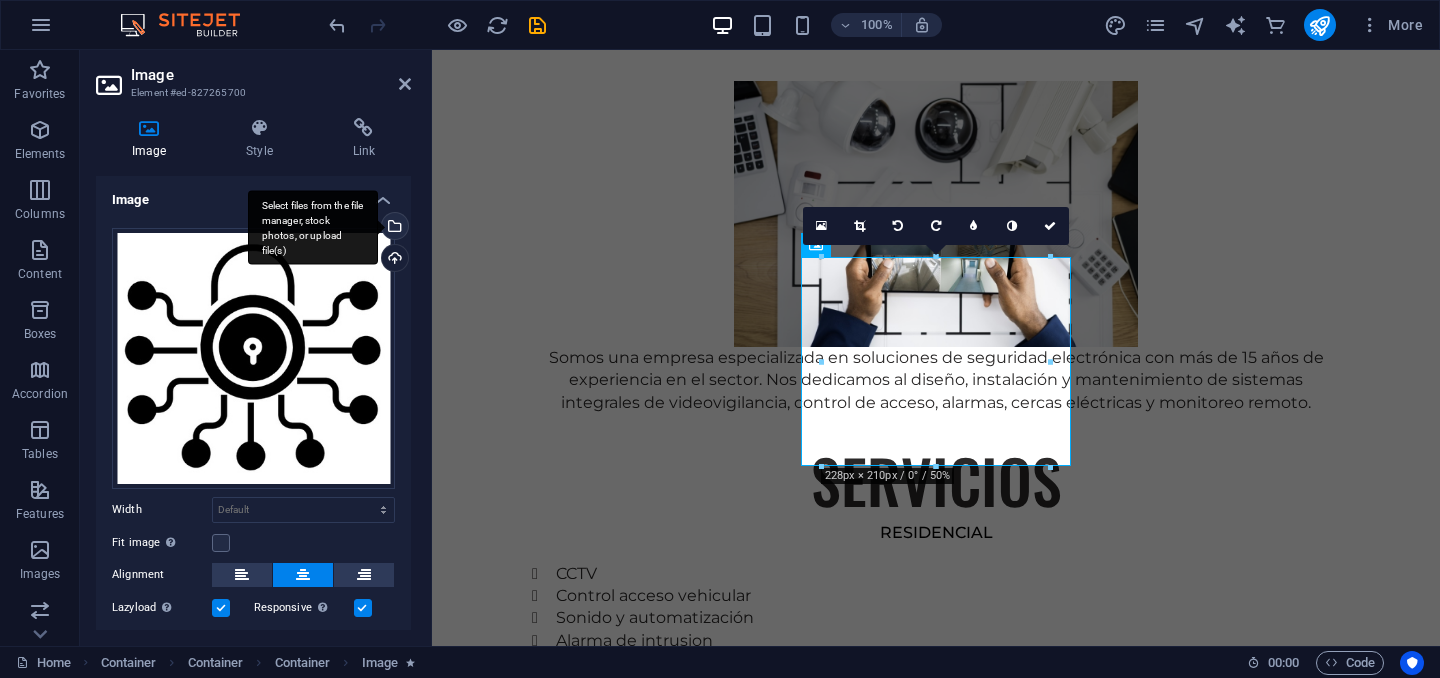 click on "Select files from the file manager, stock photos, or upload file(s)" at bounding box center (393, 228) 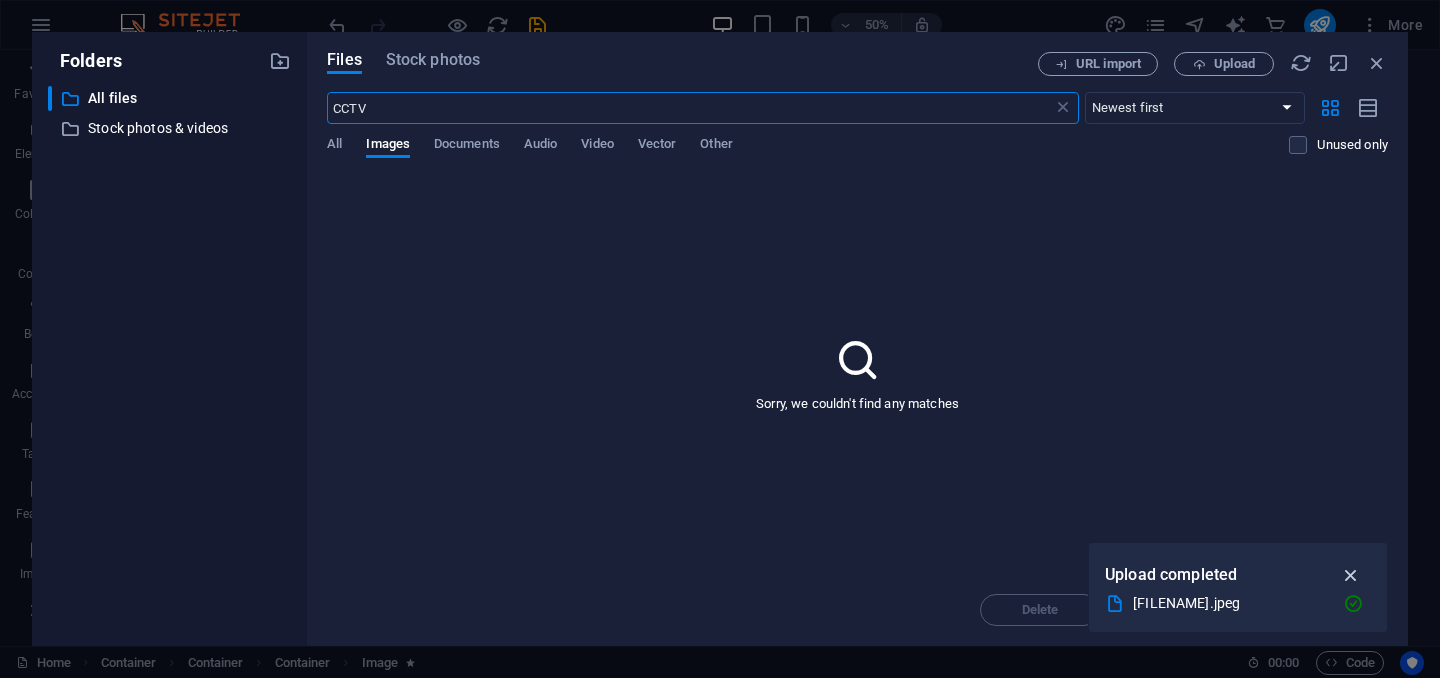 type on "CCTV" 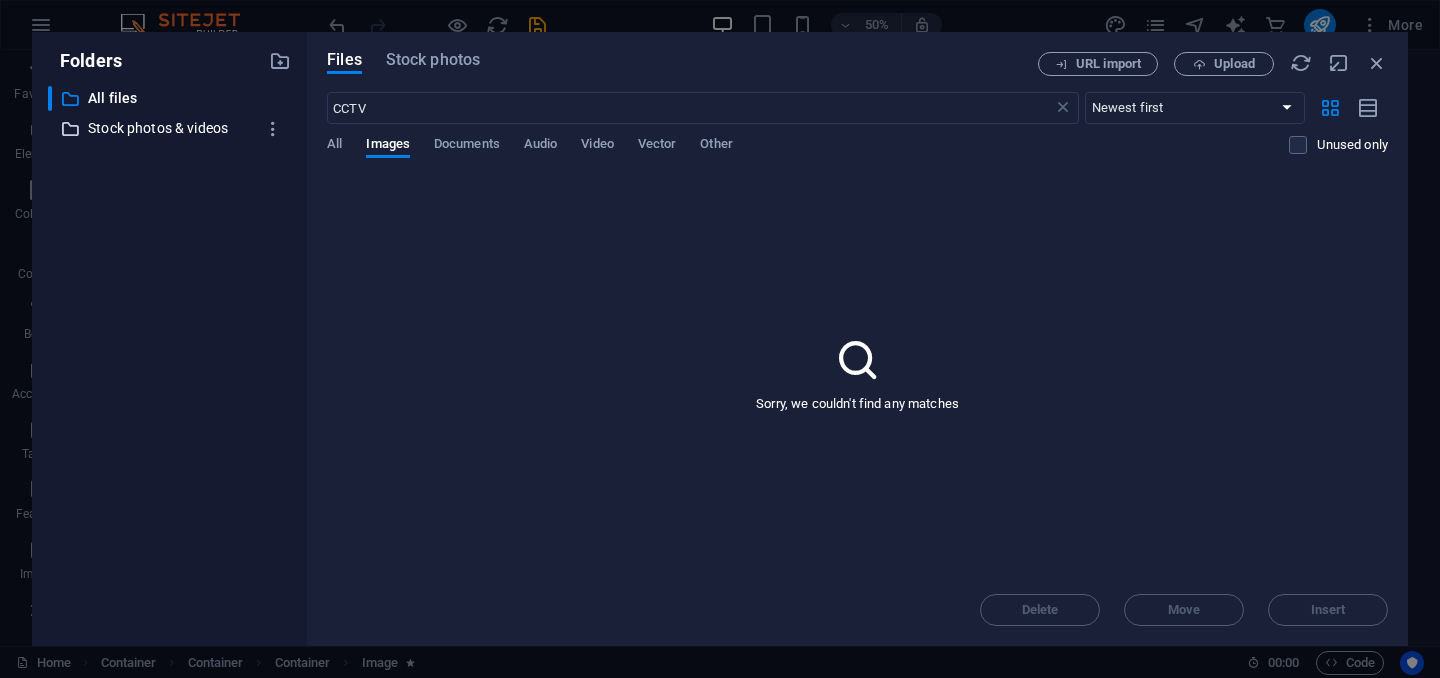 click on "Stock photos & videos" at bounding box center [171, 128] 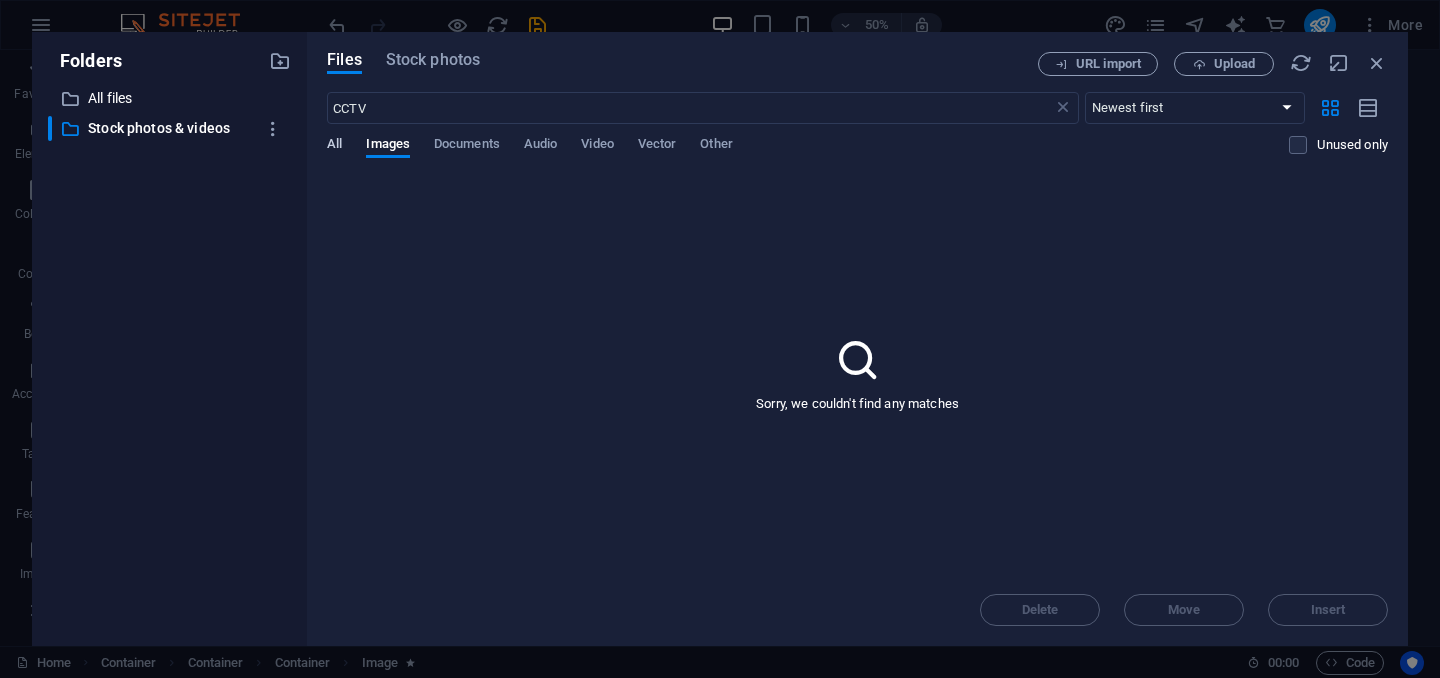 click on "All" at bounding box center [334, 146] 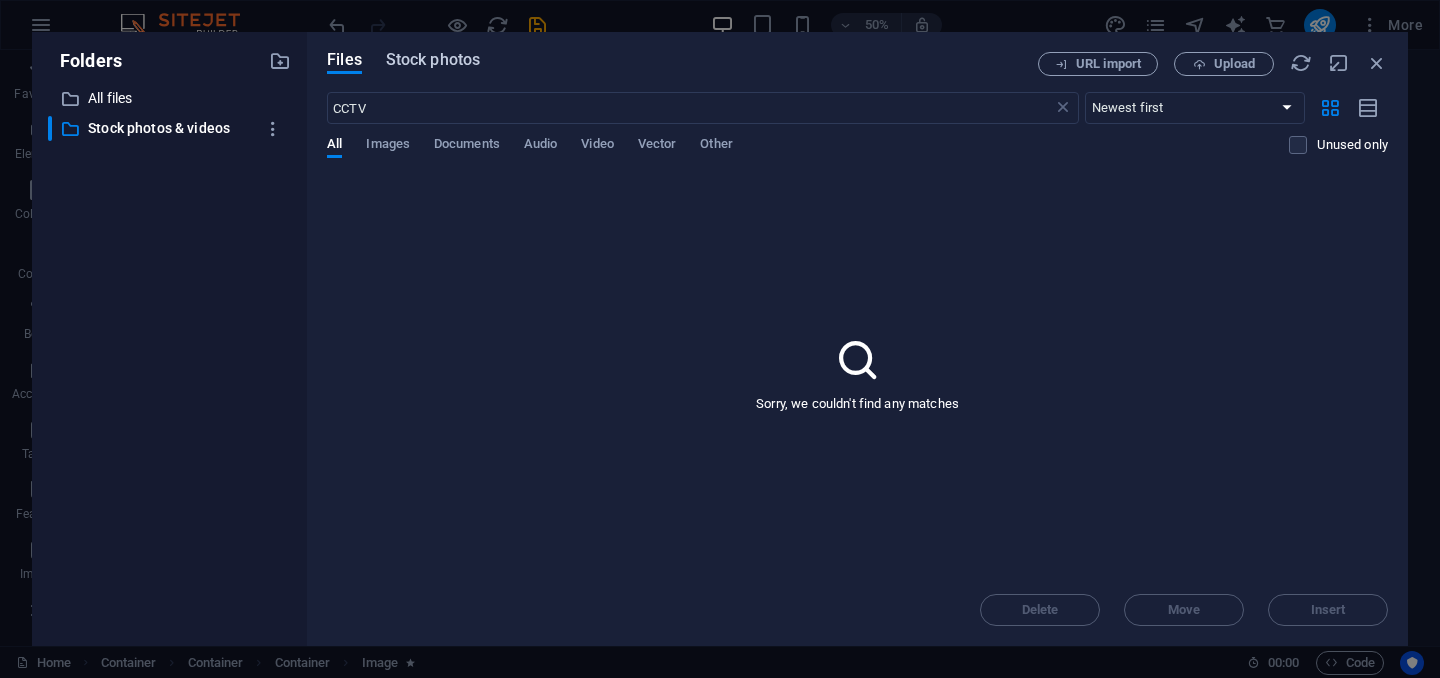 click on "Stock photos" at bounding box center (433, 60) 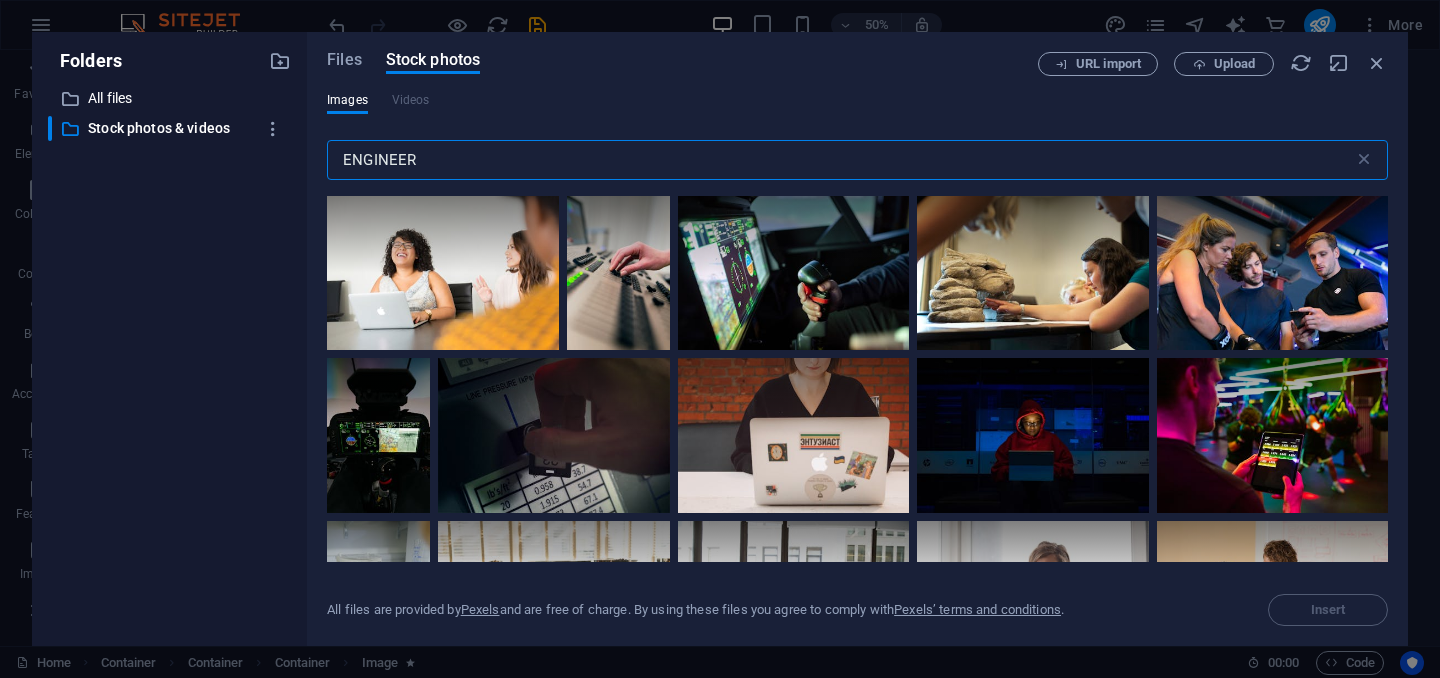 click on "ENGINEER" at bounding box center [840, 160] 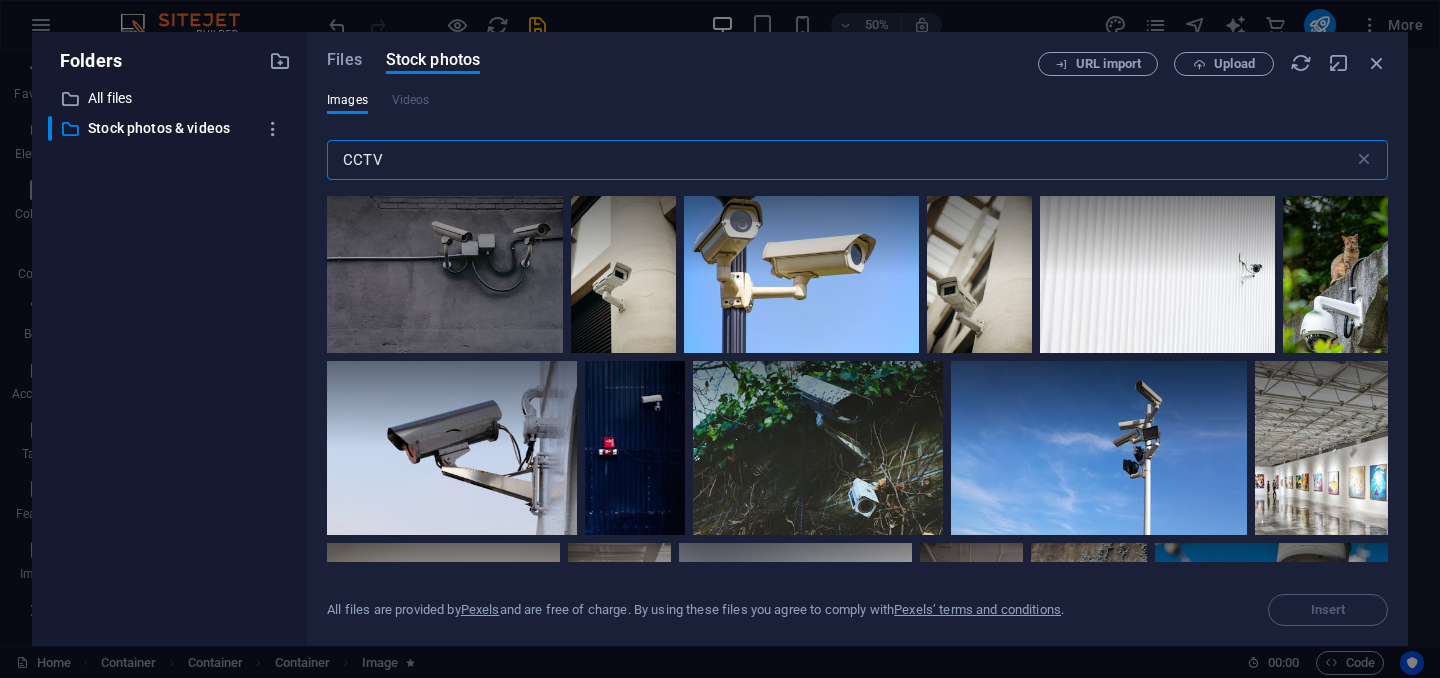 click on "CCTV" at bounding box center [840, 160] 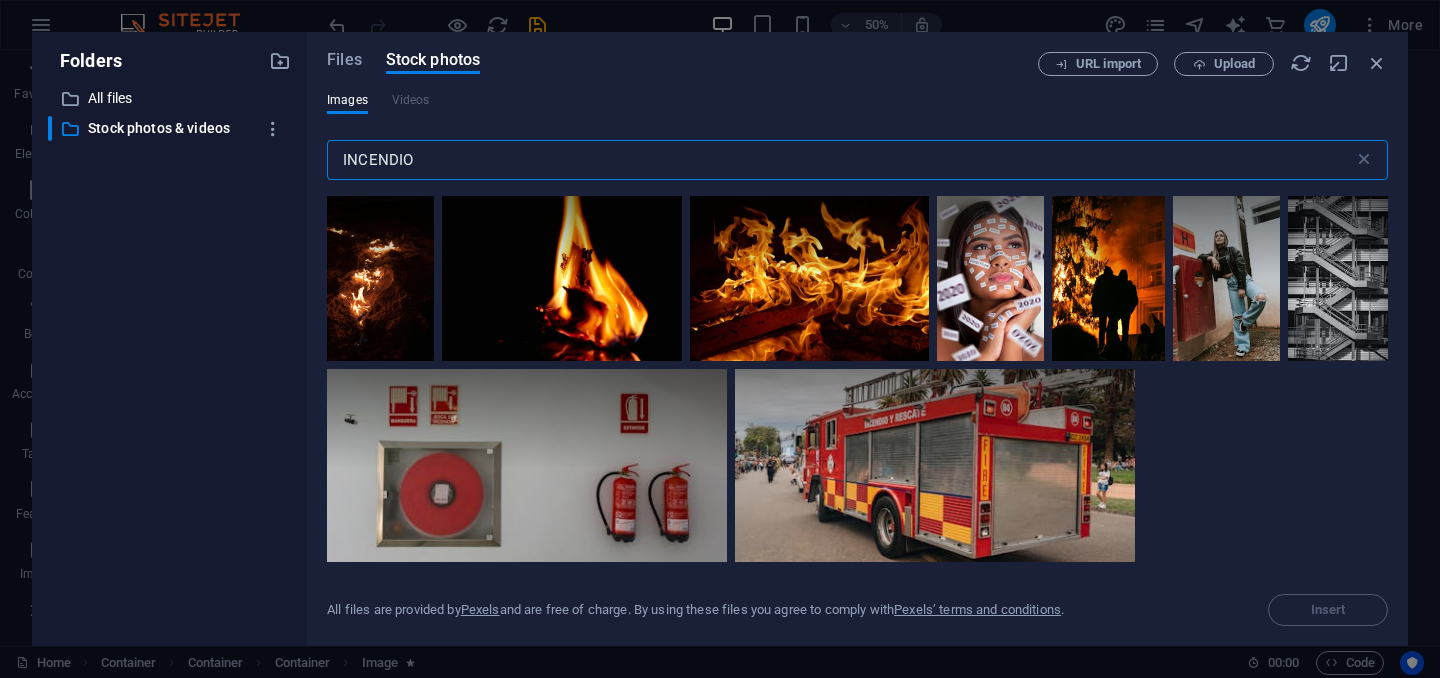 click on "INCENDIO" at bounding box center [840, 160] 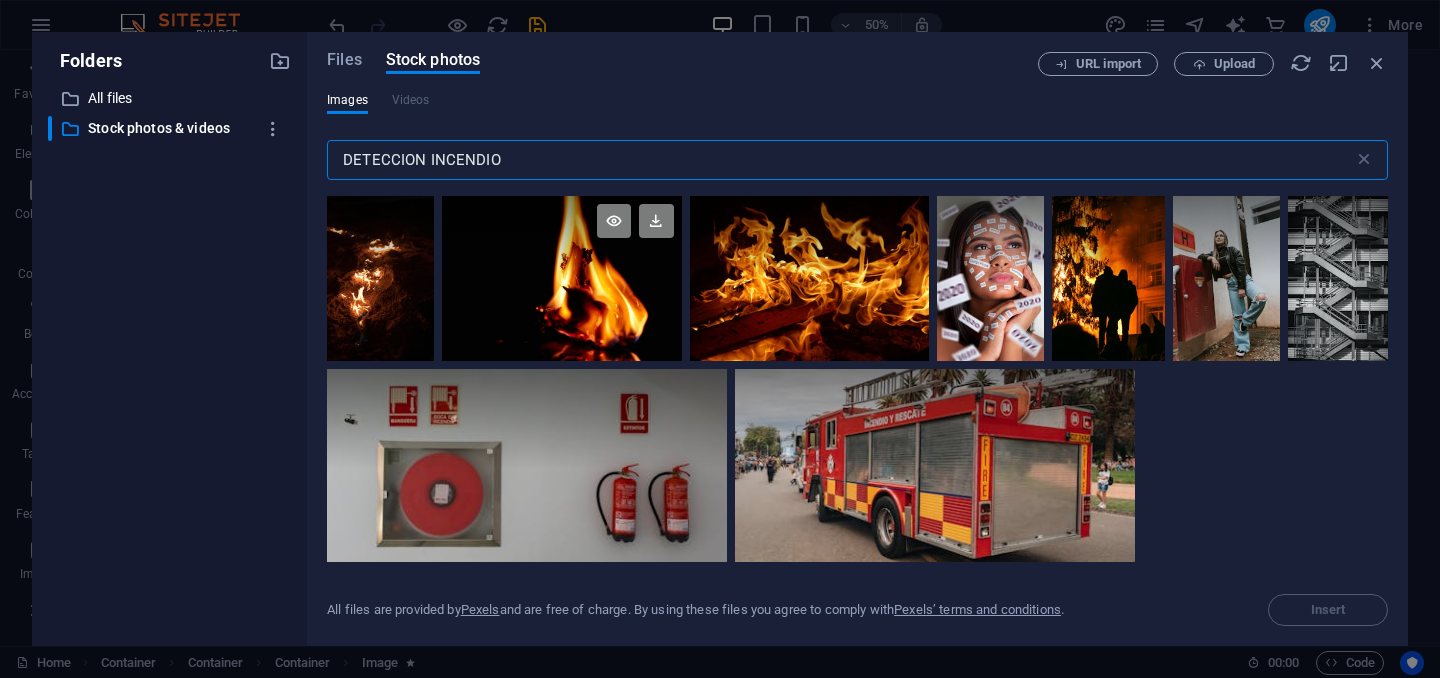 scroll, scrollTop: 22, scrollLeft: 0, axis: vertical 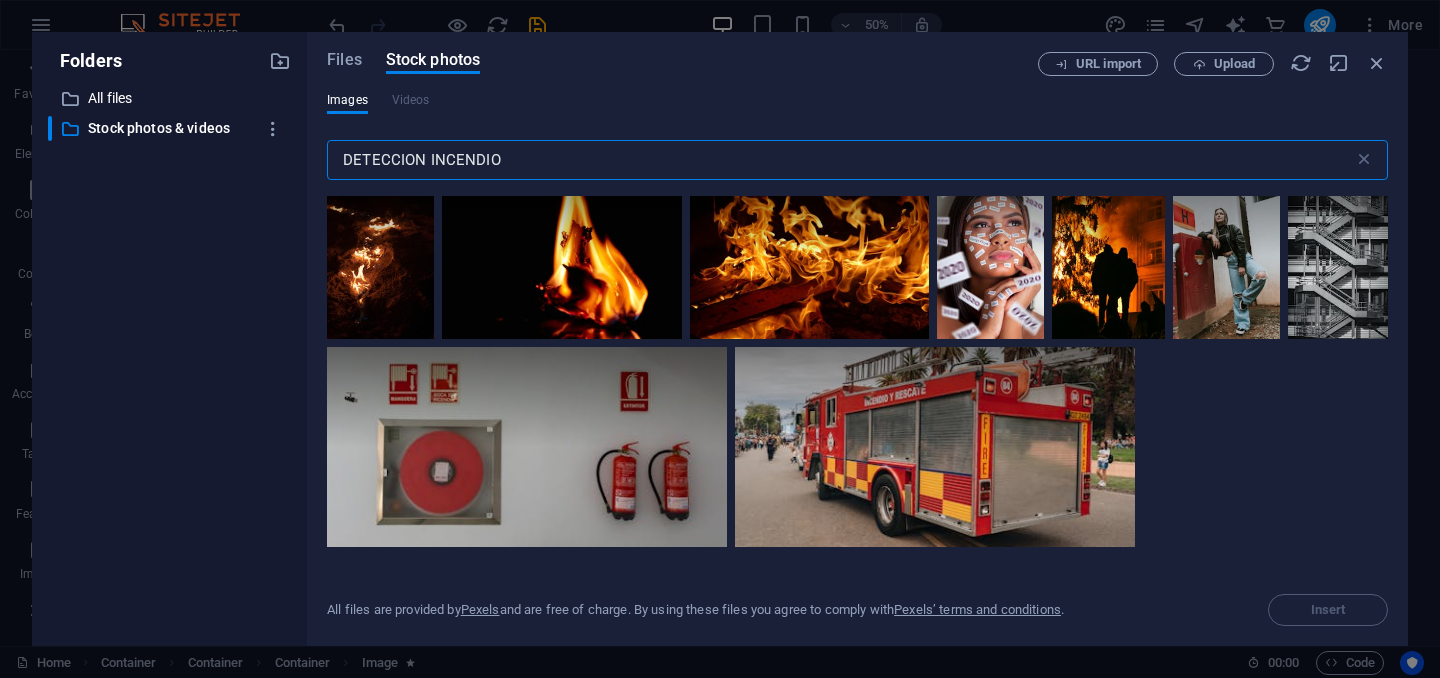 click on "DETECCION INCENDIO" at bounding box center [840, 160] 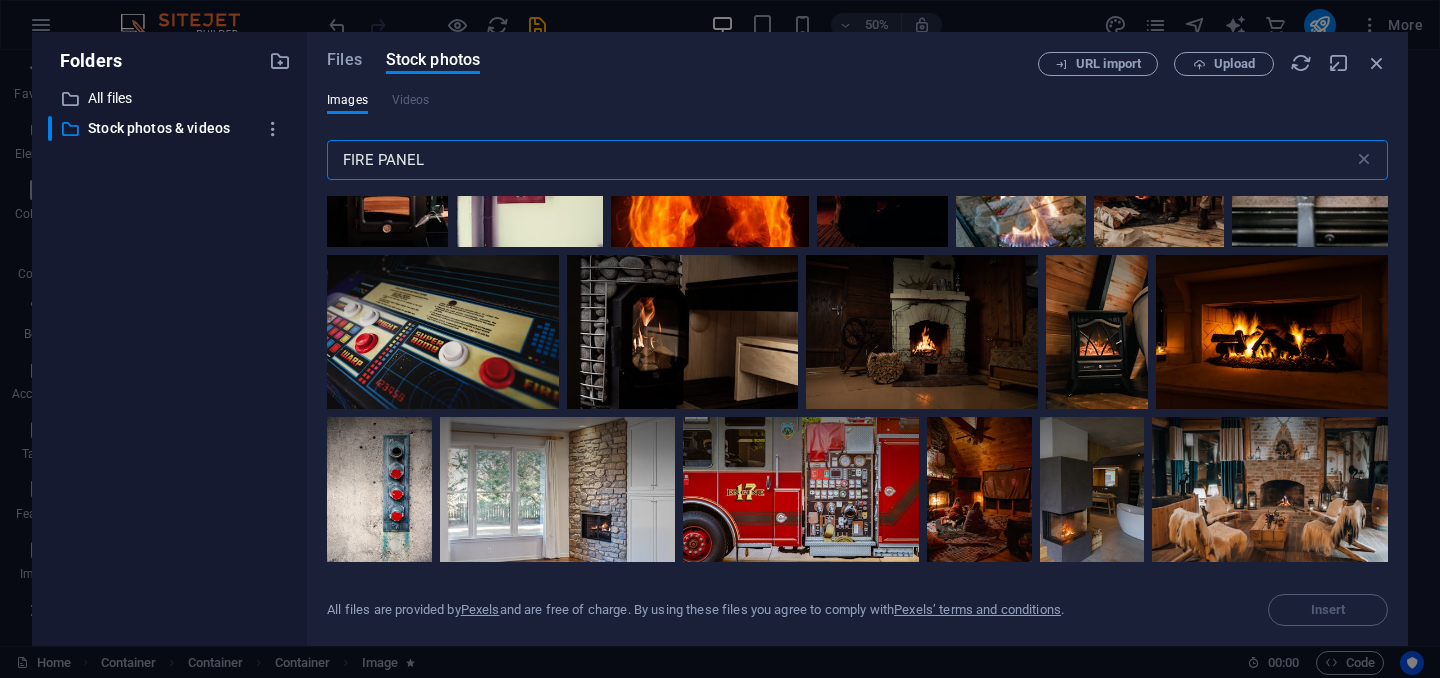 scroll, scrollTop: 0, scrollLeft: 0, axis: both 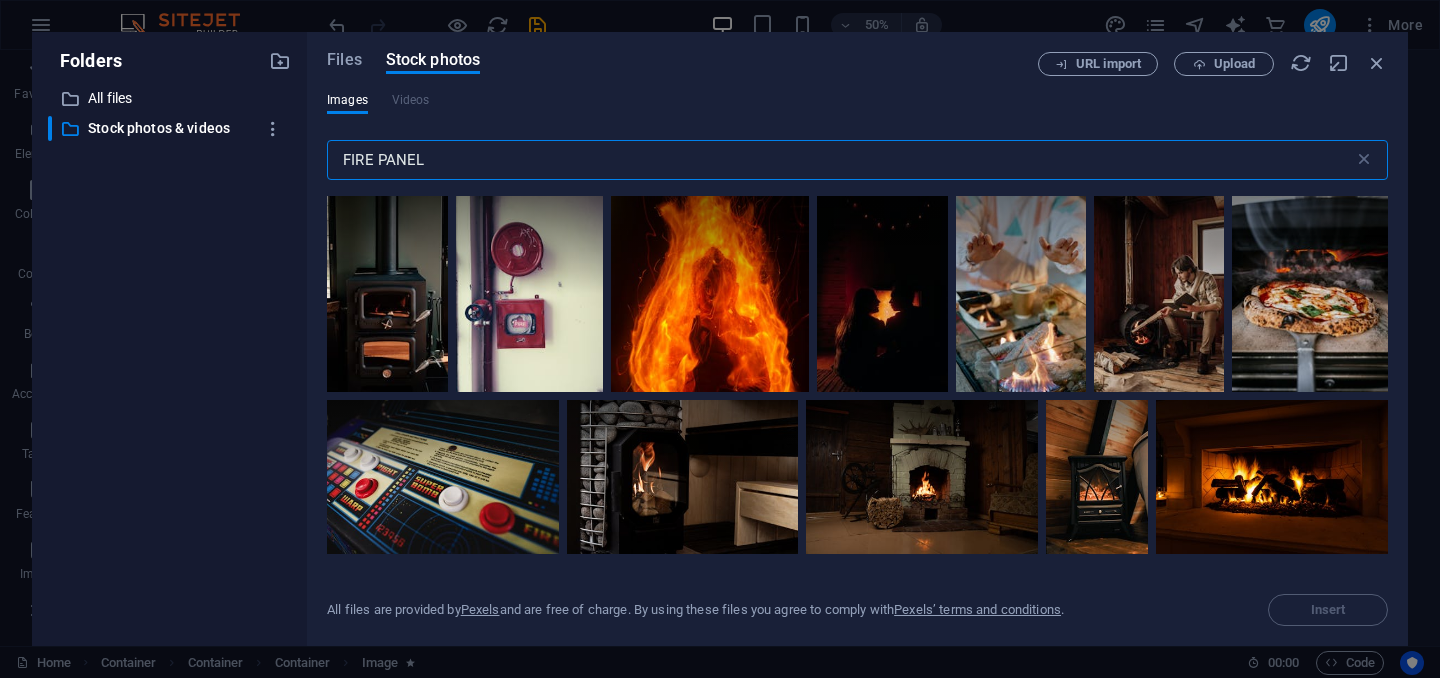 click on "FIRE PANEL" at bounding box center (840, 160) 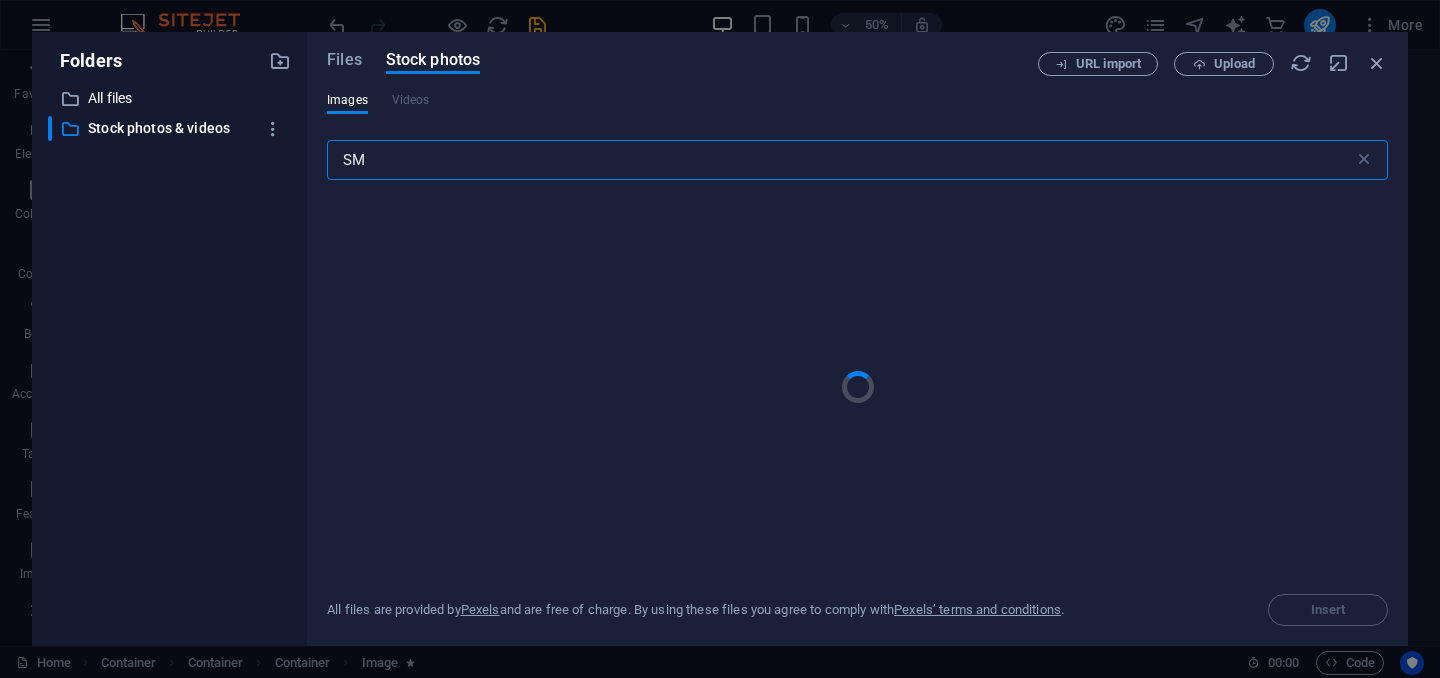 type on "S" 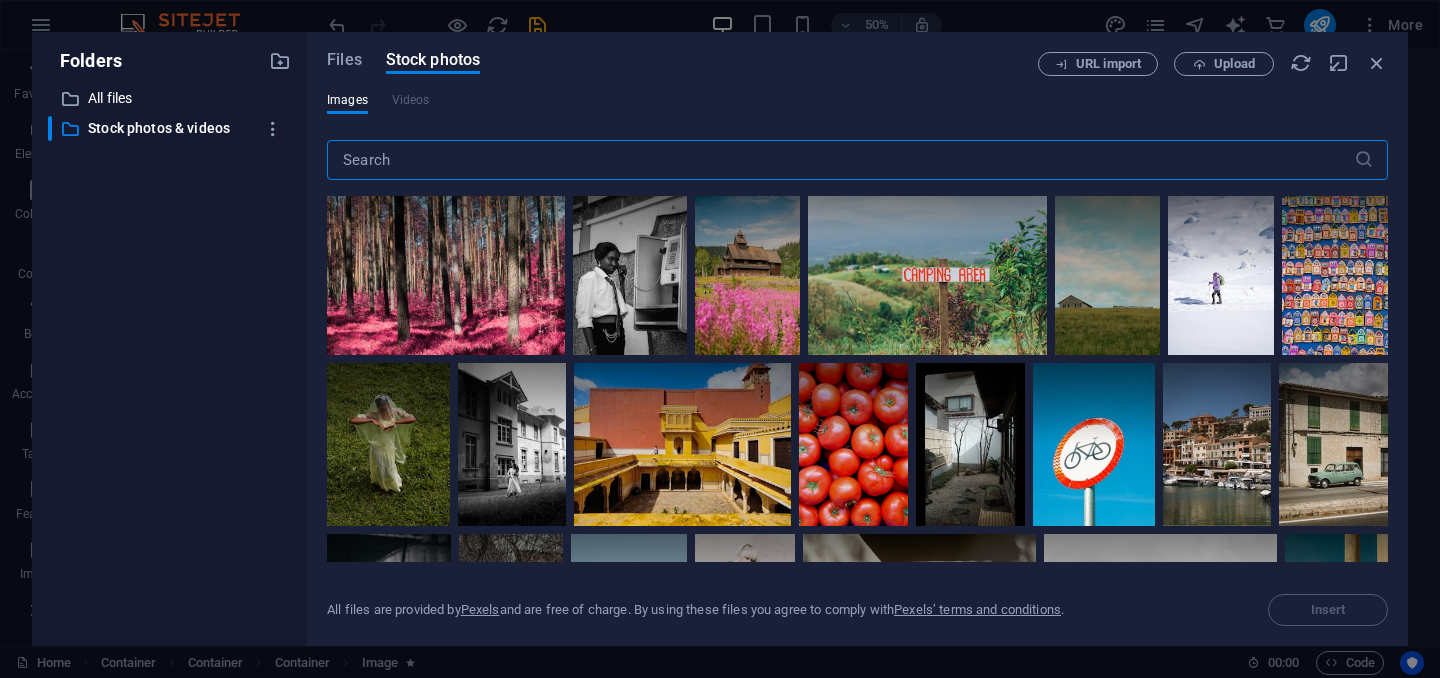 type 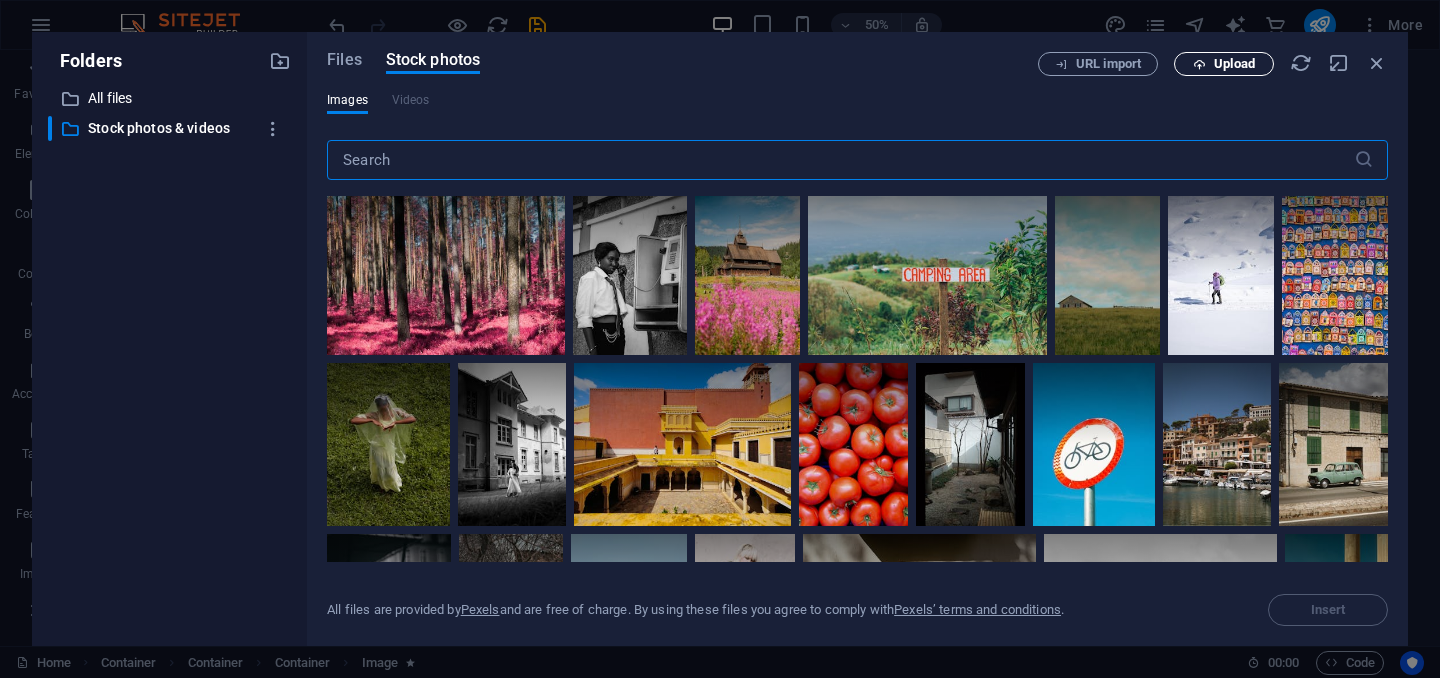 click on "Upload" at bounding box center (1234, 64) 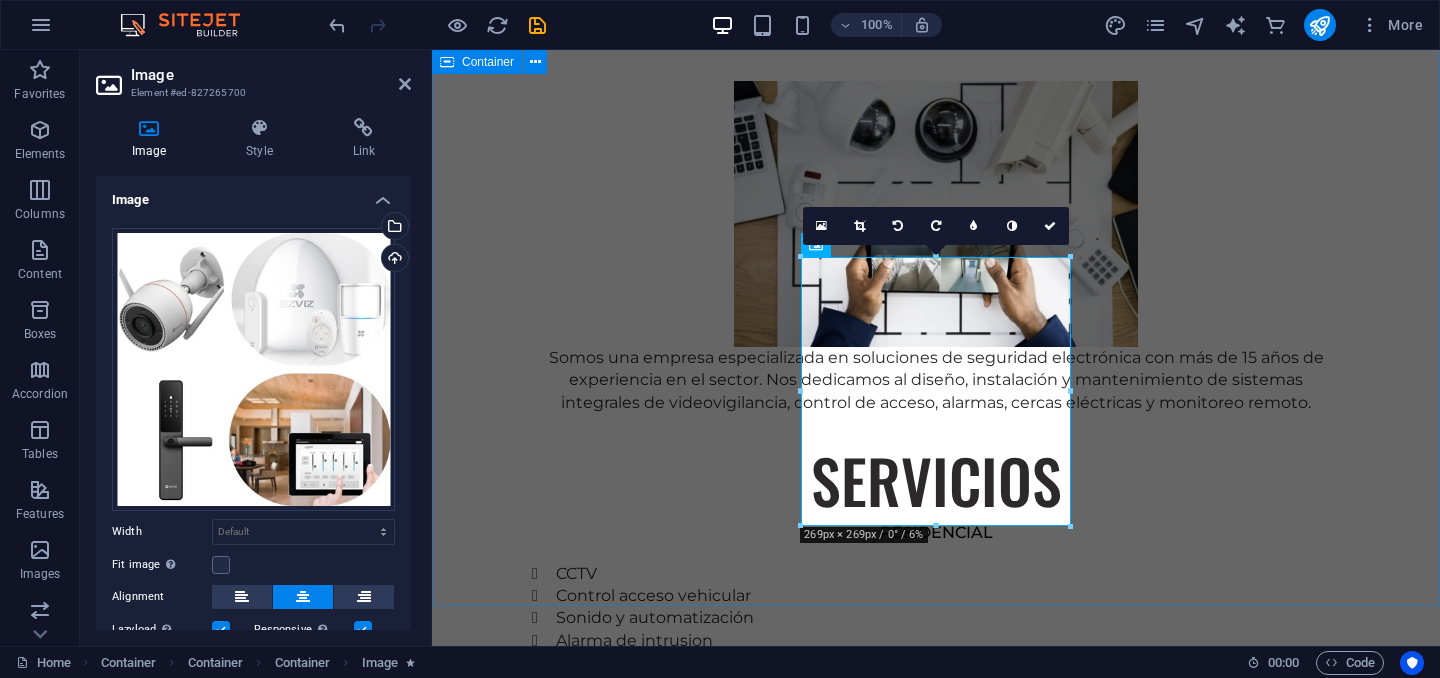 click on "EXPERIENCIA Somos una empresa especializada en soluciones de seguridad electrónica con más de 15 años de experiencia en el sector. Nos dedicamos al diseño, instalación y mantenimiento de sistemas integrales de videovigilancia, control de acceso, alarmas, cercas eléctricas y monitoreo remoto.  SERVICIOS RESIDENCIAL CCTV Control acceso vehicular Sonido y automatización Alarma de intrusion Cerca electrica Cerraduras digitales INDUSTRIAL CCTV Control de acceso Detección de incendio Centrales de monitoreo Inteligencia artificial Paneles solares" at bounding box center [936, 893] 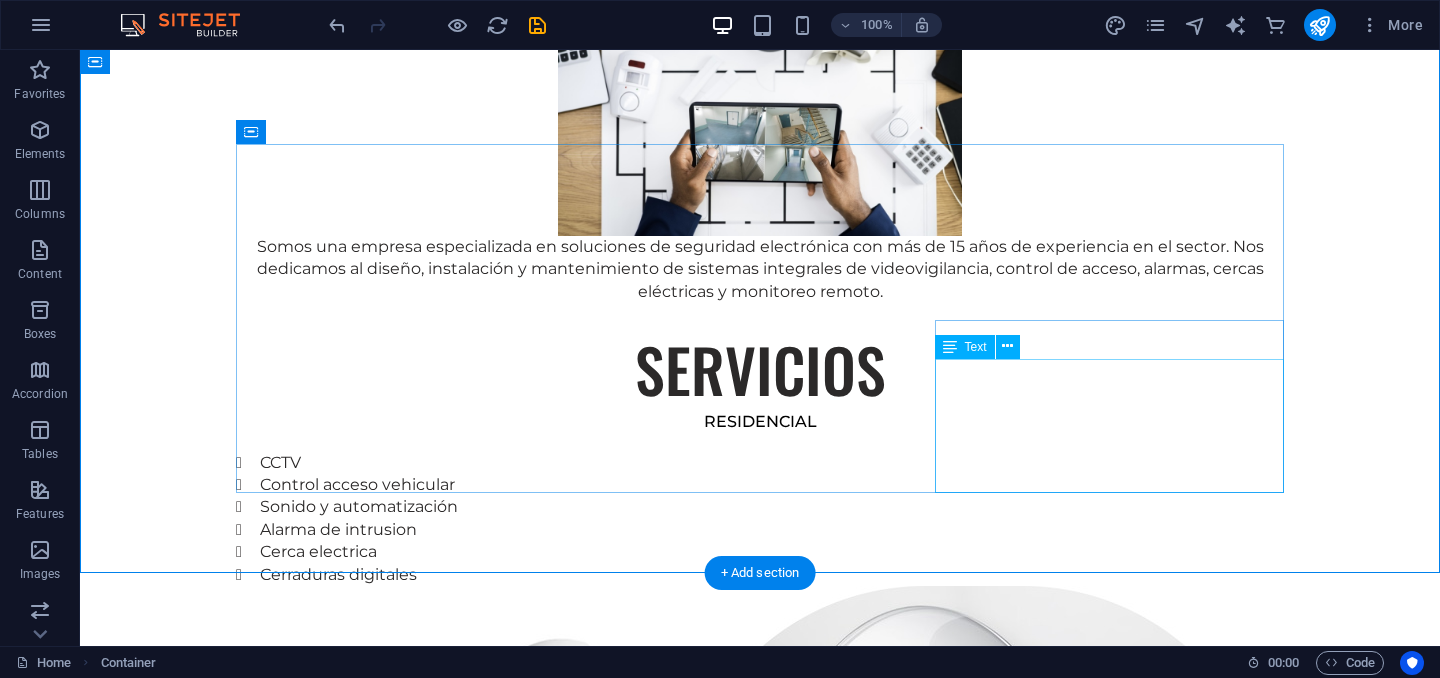 scroll, scrollTop: 1538, scrollLeft: 0, axis: vertical 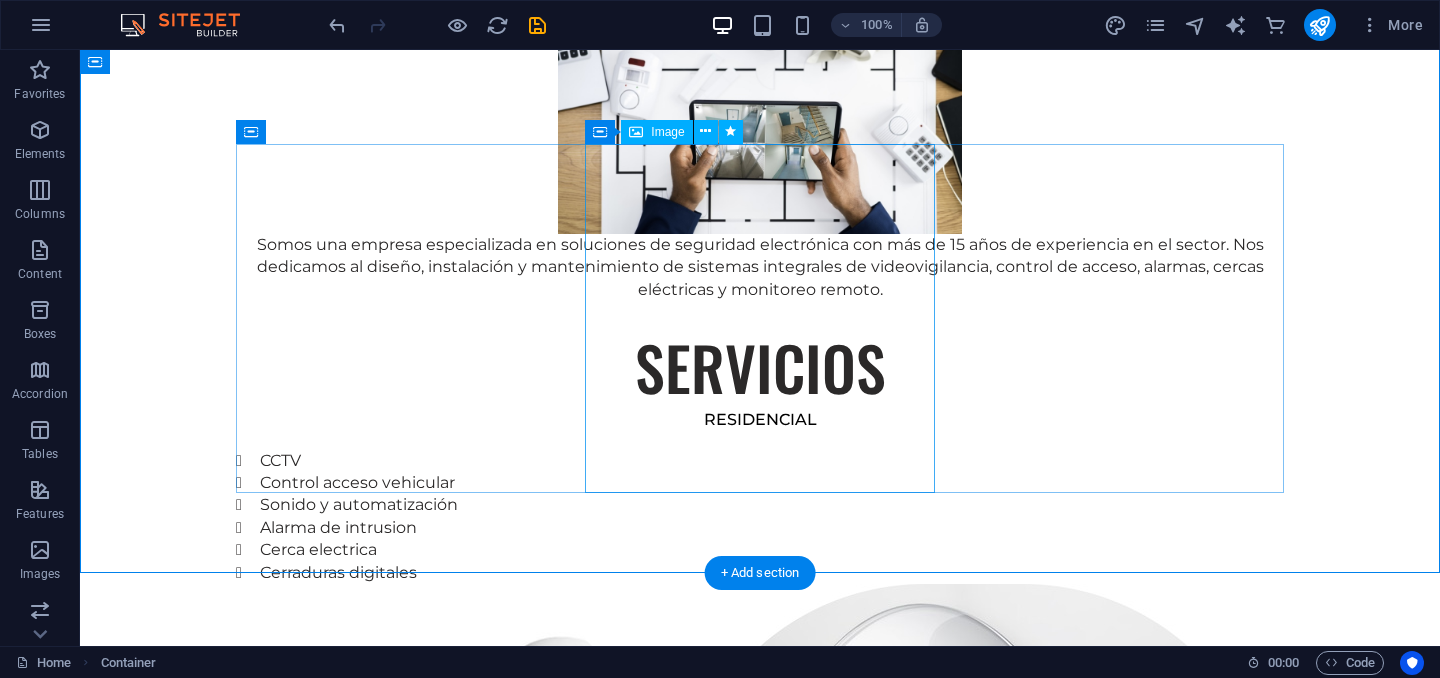 click at bounding box center (760, 1096) 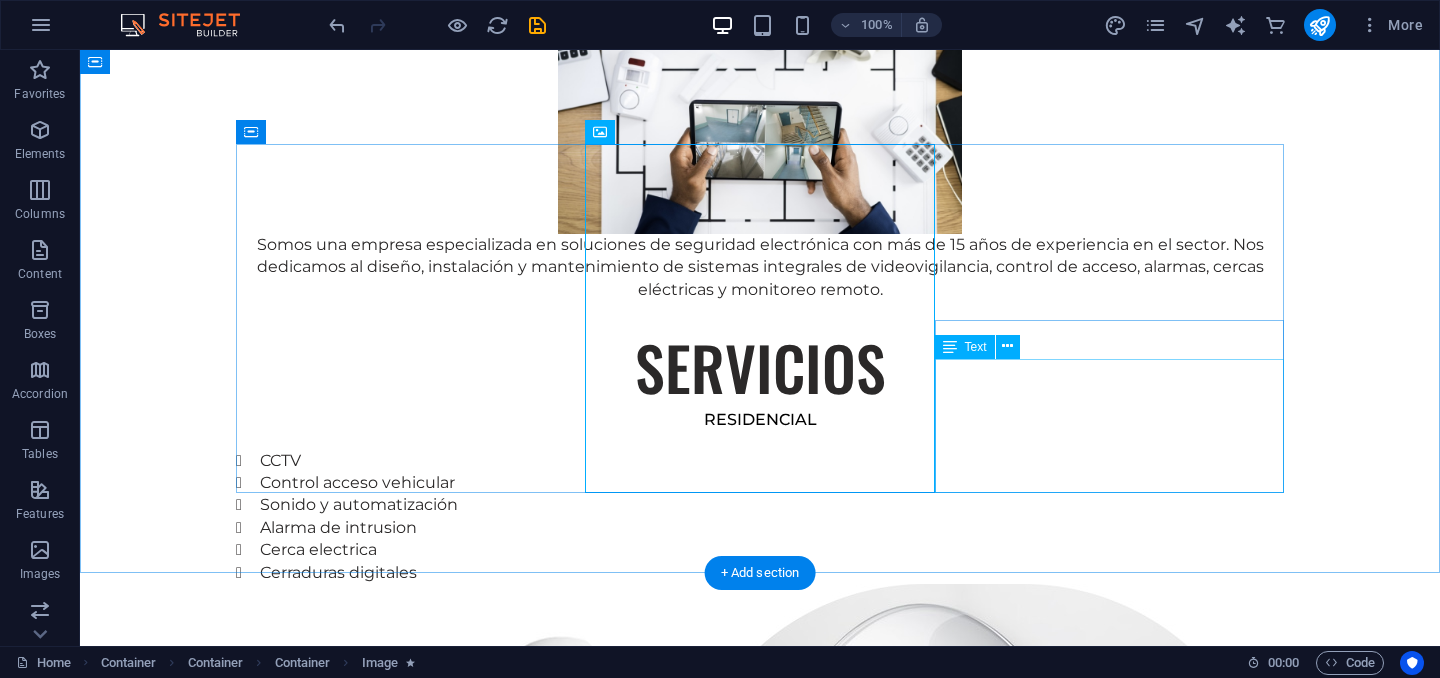 click on "CCTV Control de acceso Detección de incendio Centrales de monitoreo Inteligencia artificial Paneles solares" at bounding box center (760, 1713) 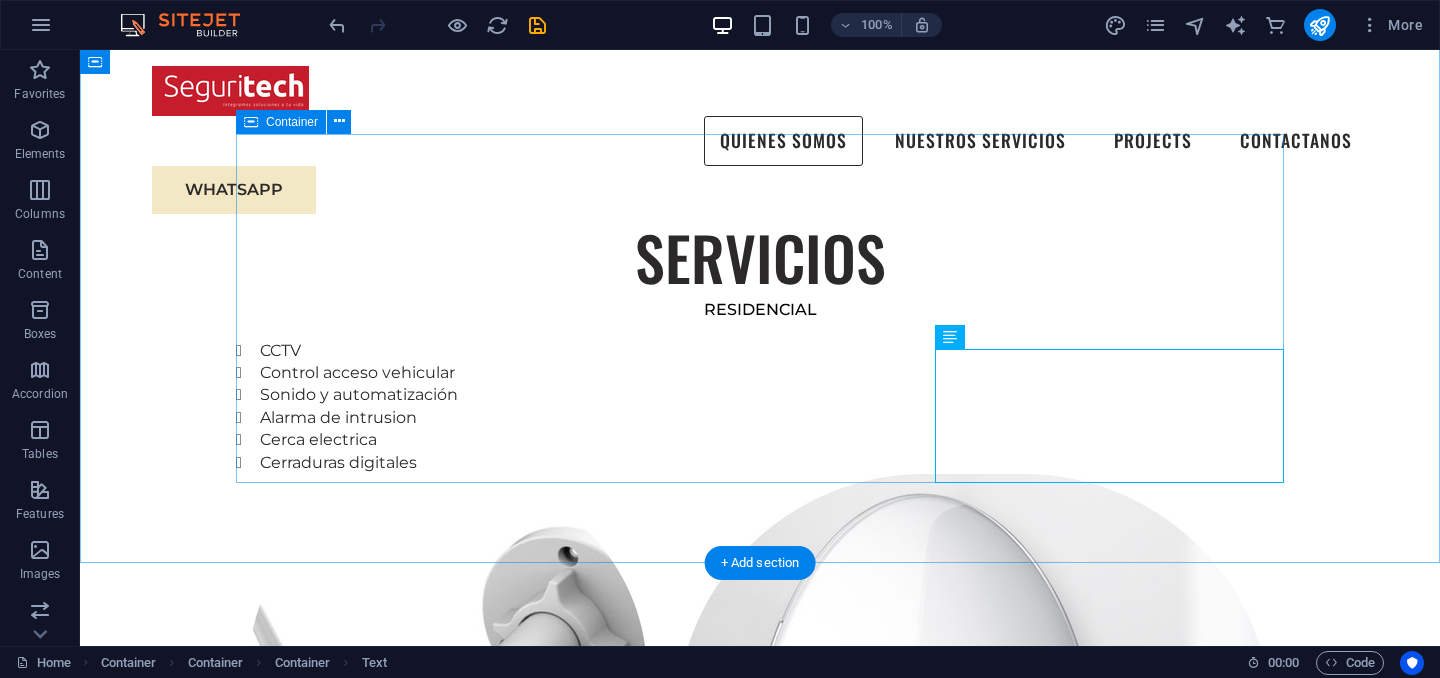 scroll, scrollTop: 1529, scrollLeft: 0, axis: vertical 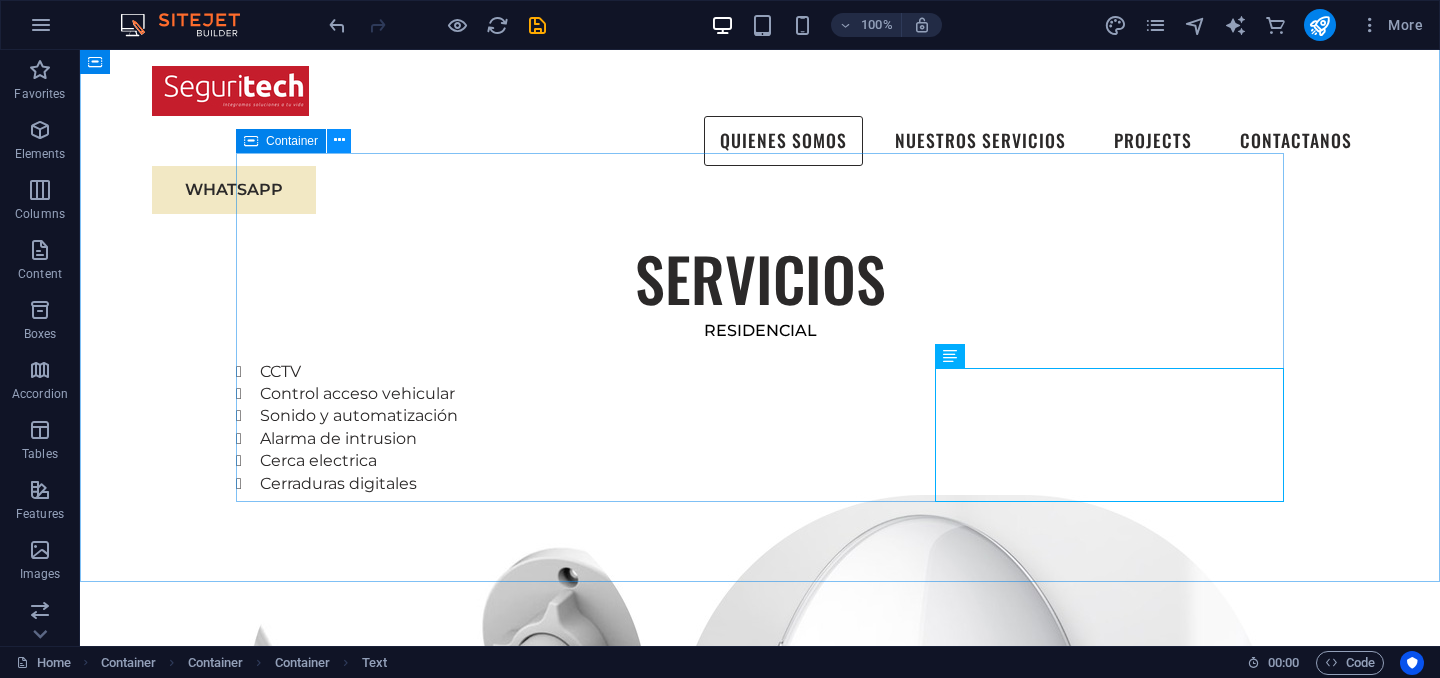 click at bounding box center [339, 140] 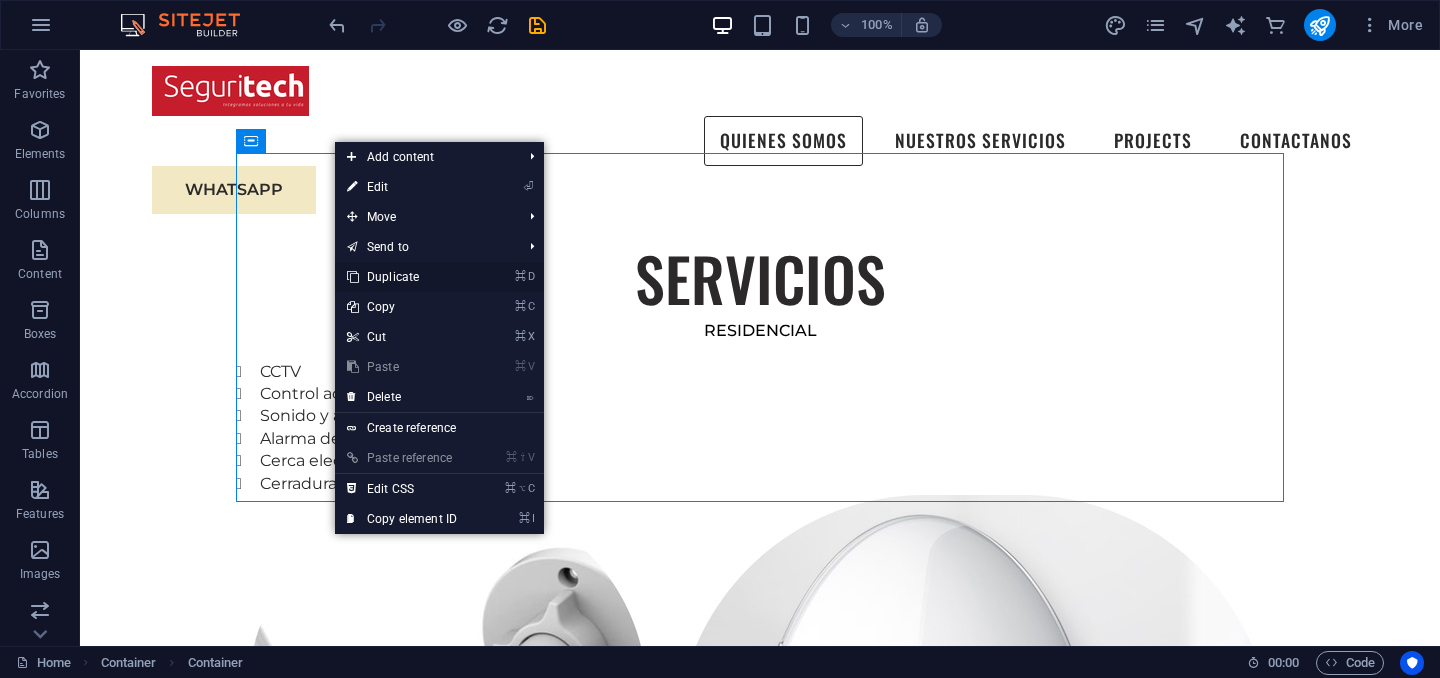 click on "⌘ D  Duplicate" at bounding box center [402, 277] 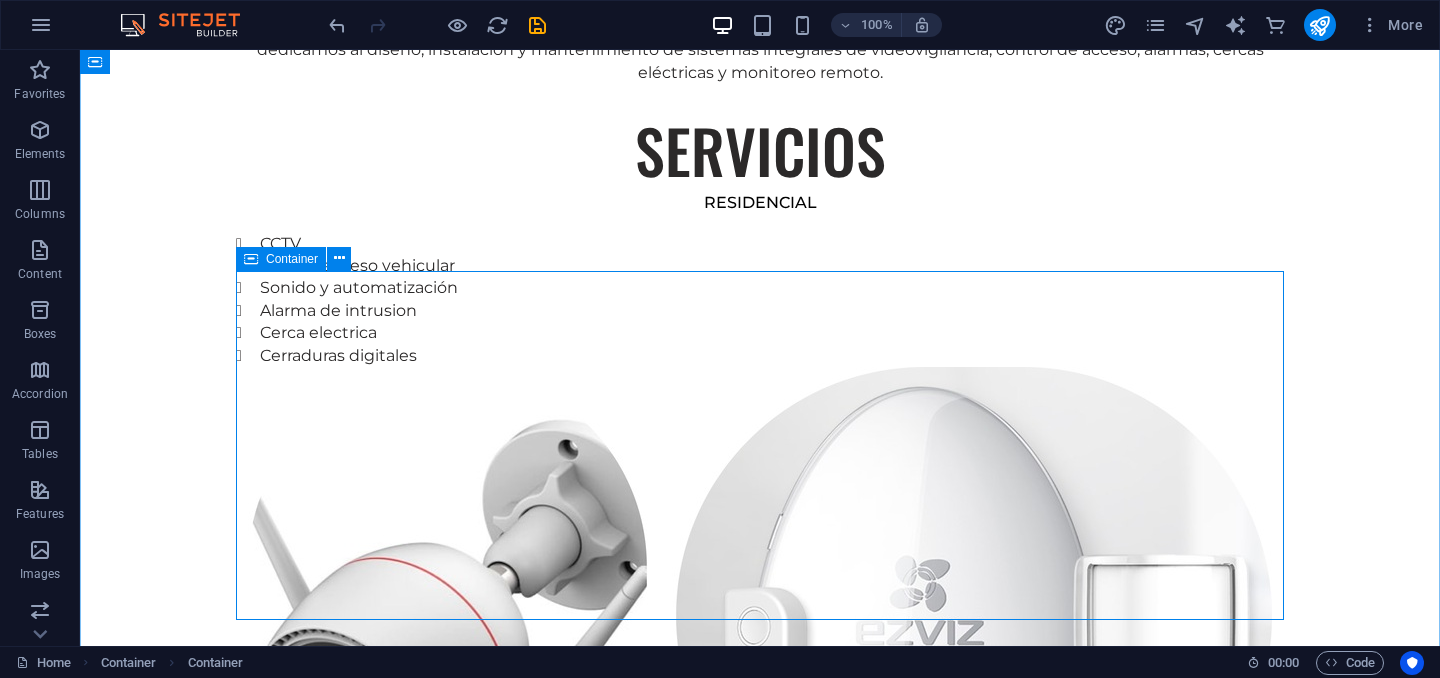 scroll, scrollTop: 1763, scrollLeft: 0, axis: vertical 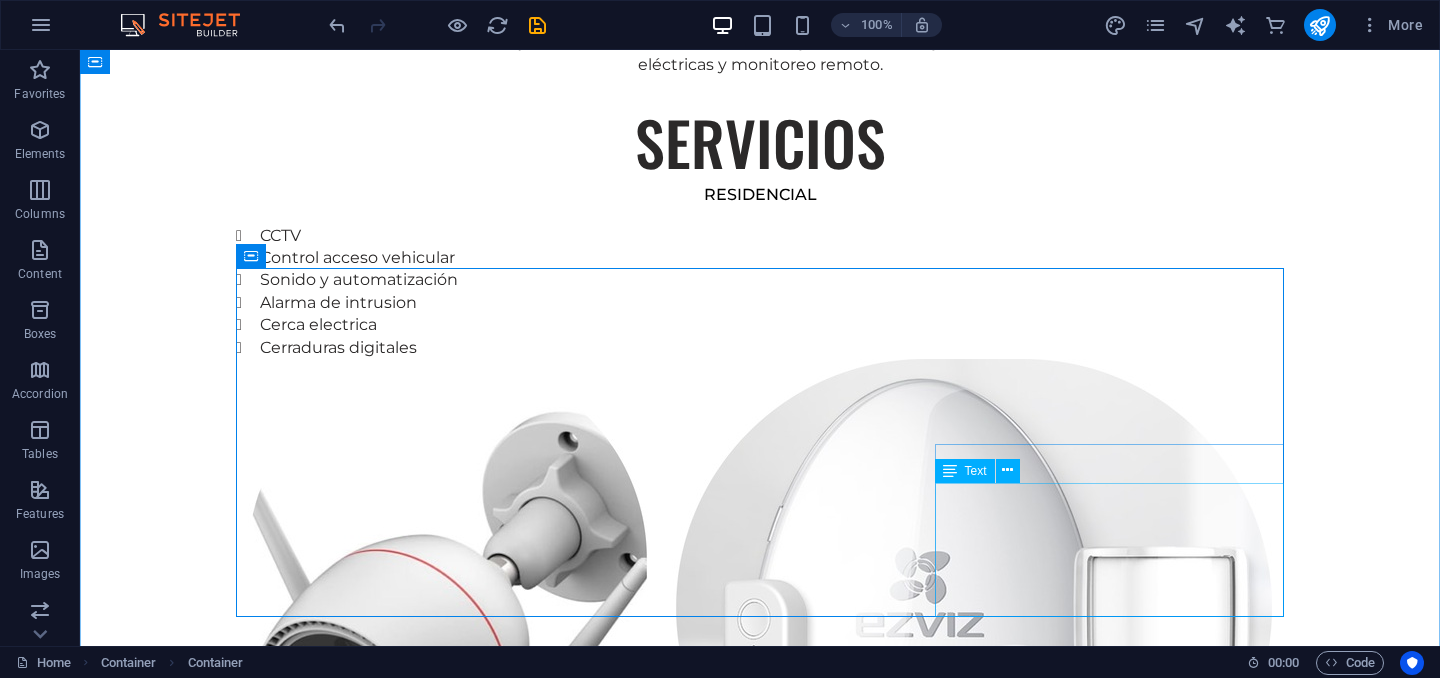 click on "CCTV Control de acceso Detección de incendio Centrales de monitoreo Inteligencia artificial Paneles solares" at bounding box center [760, 2860] 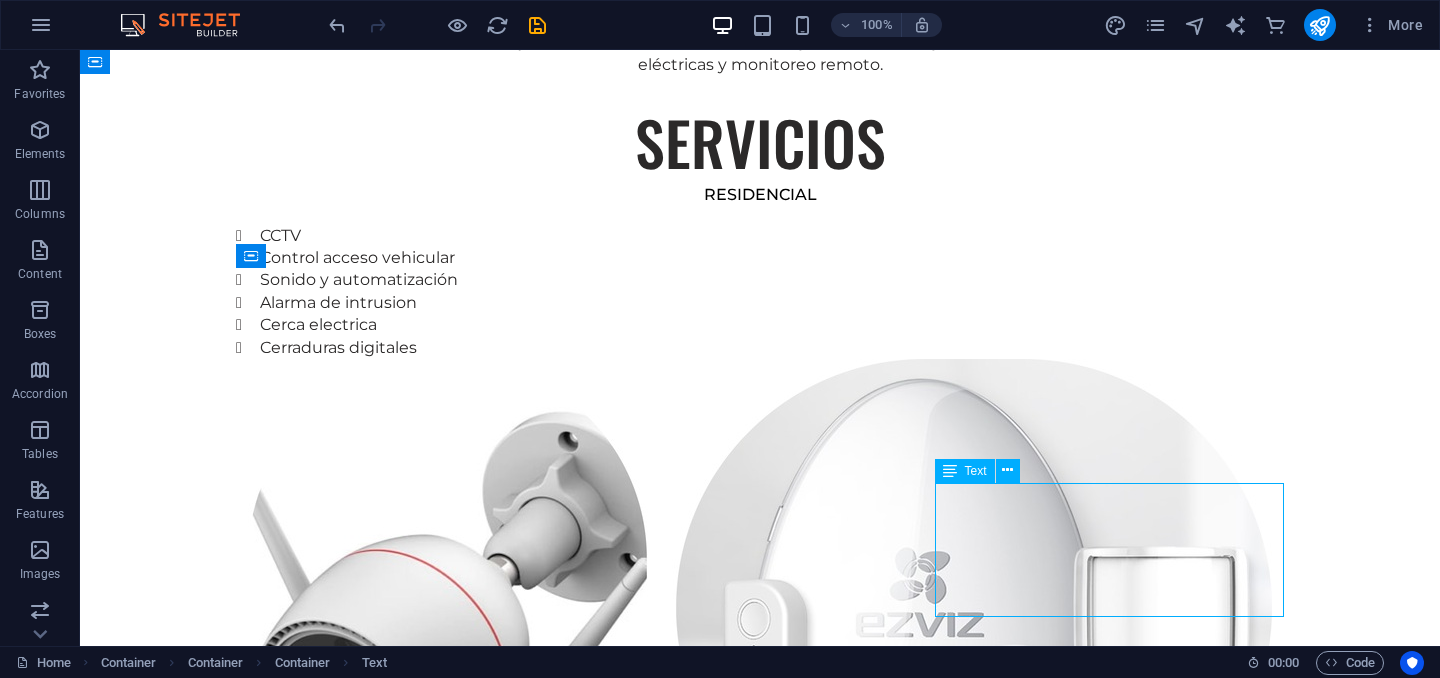 click on "CCTV Control de acceso Detección de incendio Centrales de monitoreo Inteligencia artificial Paneles solares" at bounding box center [760, 2860] 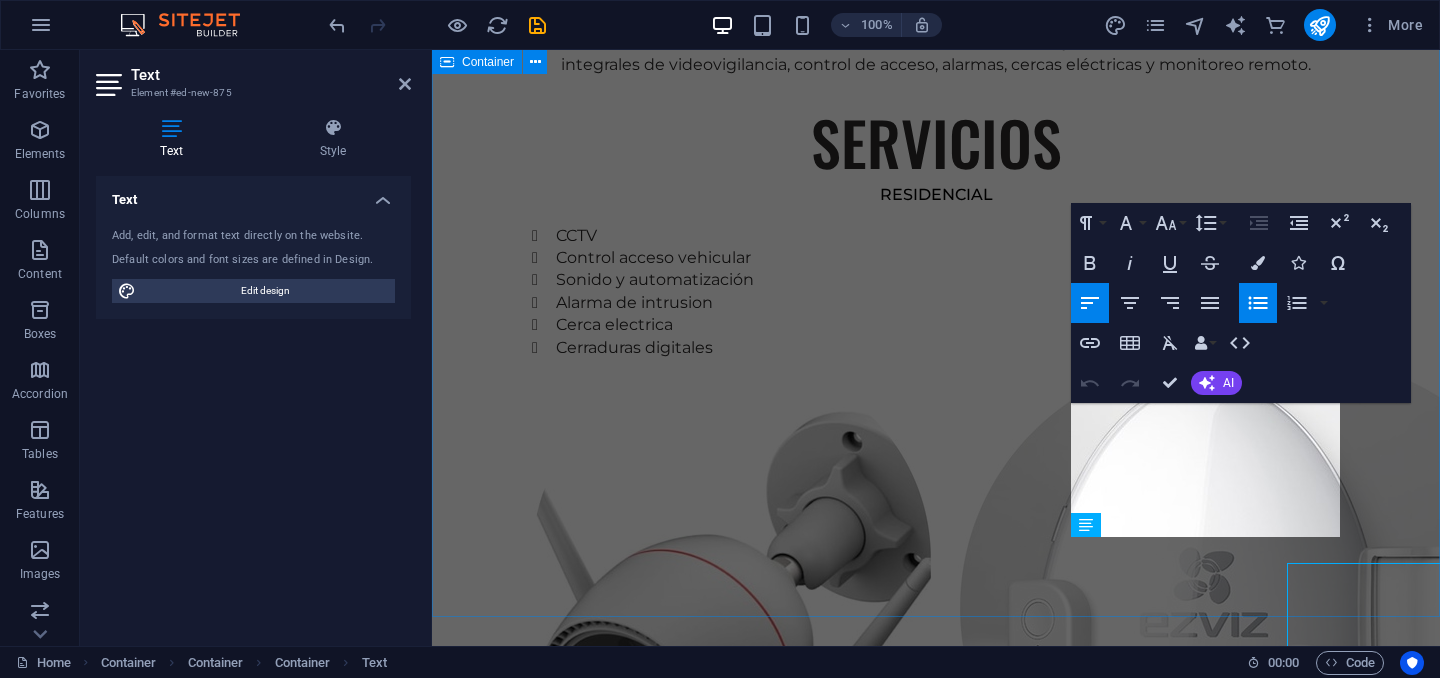 scroll, scrollTop: 1683, scrollLeft: 0, axis: vertical 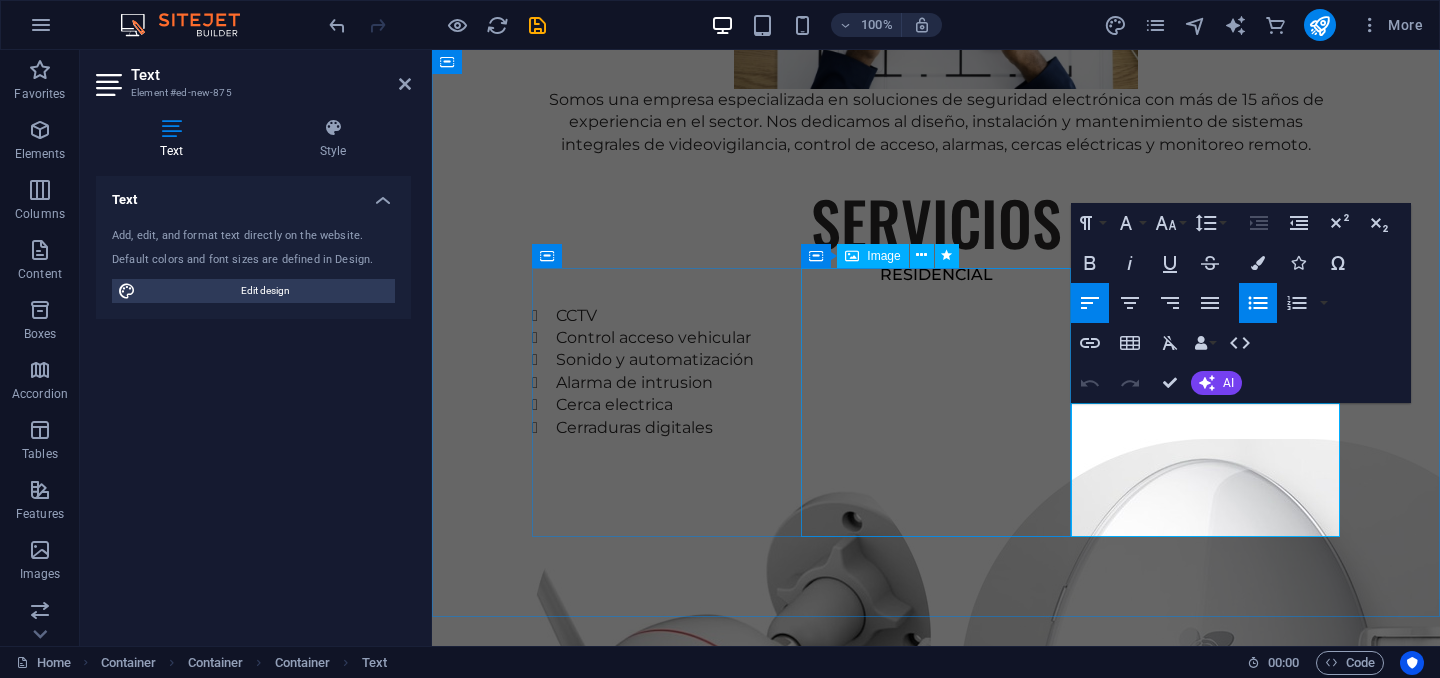 drag, startPoint x: 1231, startPoint y: 526, endPoint x: 1046, endPoint y: 386, distance: 232.00215 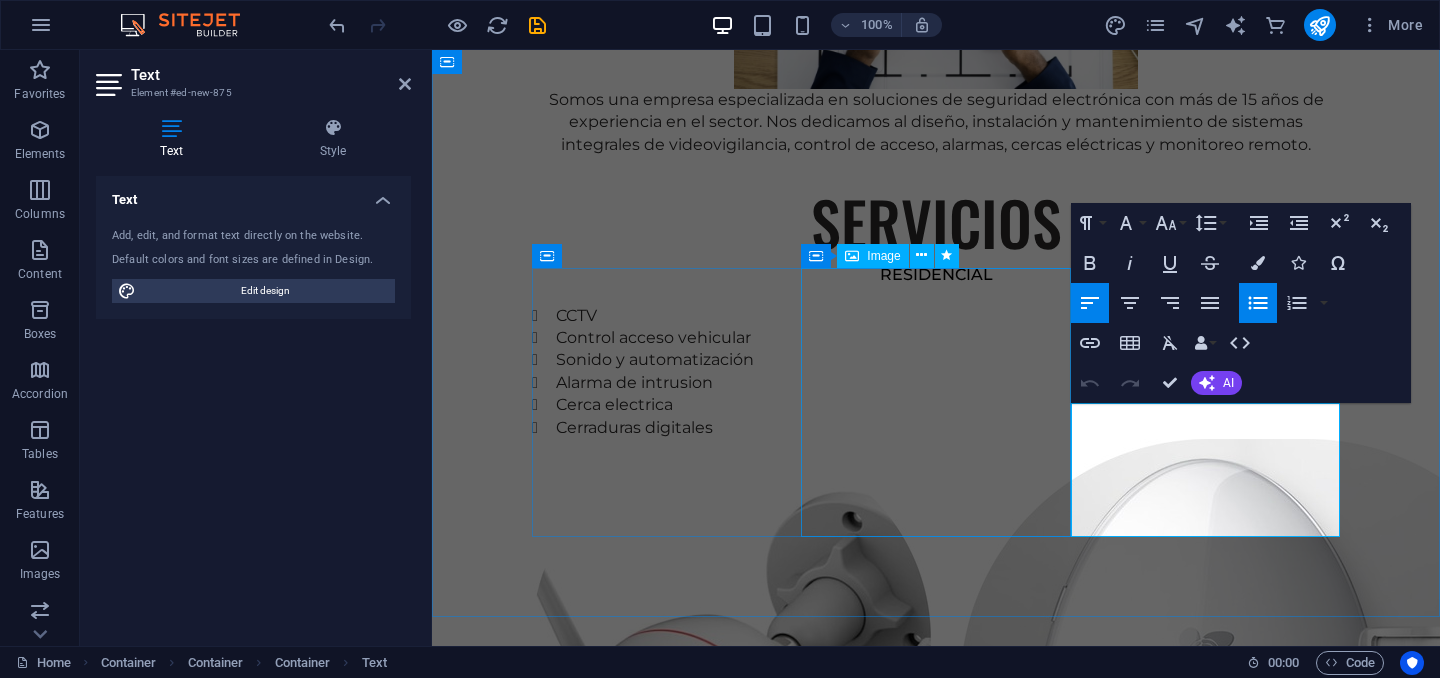 type 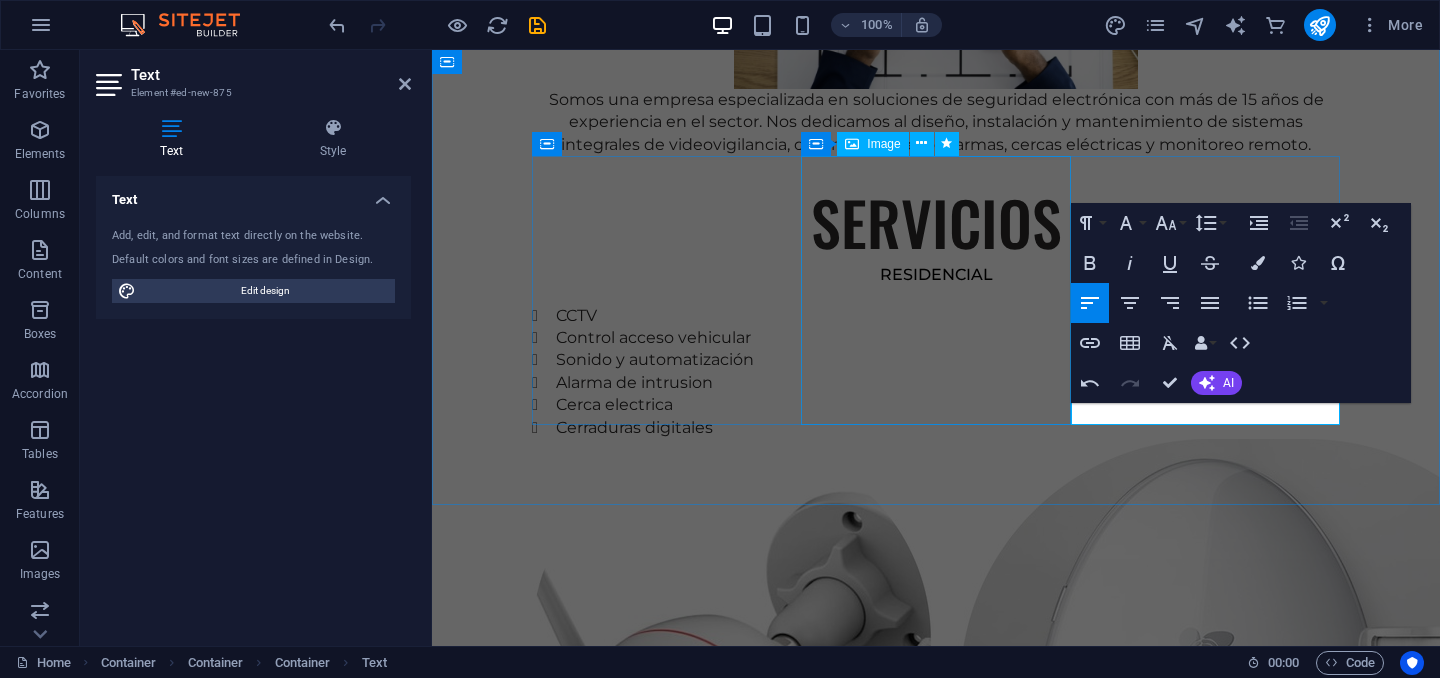 scroll, scrollTop: 1795, scrollLeft: 0, axis: vertical 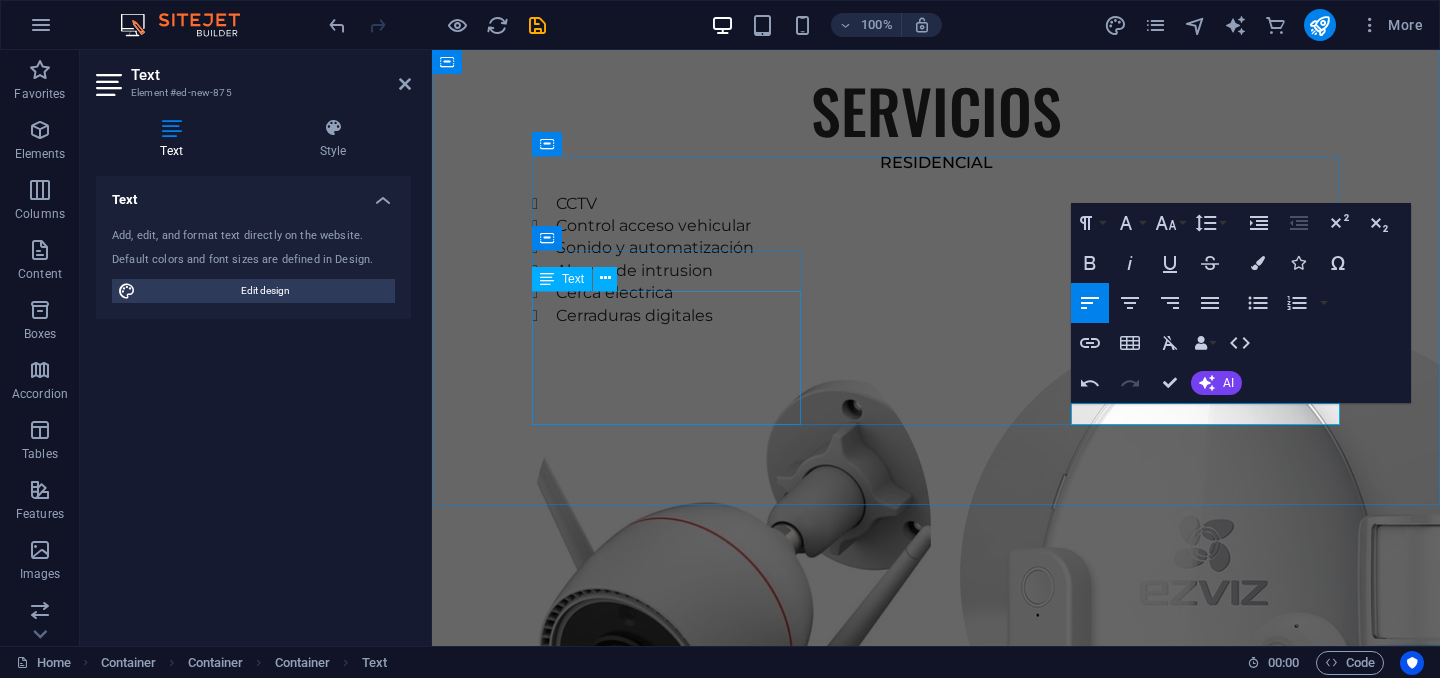 click on "CCTV Control acceso vehicular Sonido y automatización Alarma de intrusion Cerca electrica Cerraduras digitales" at bounding box center (936, 1631) 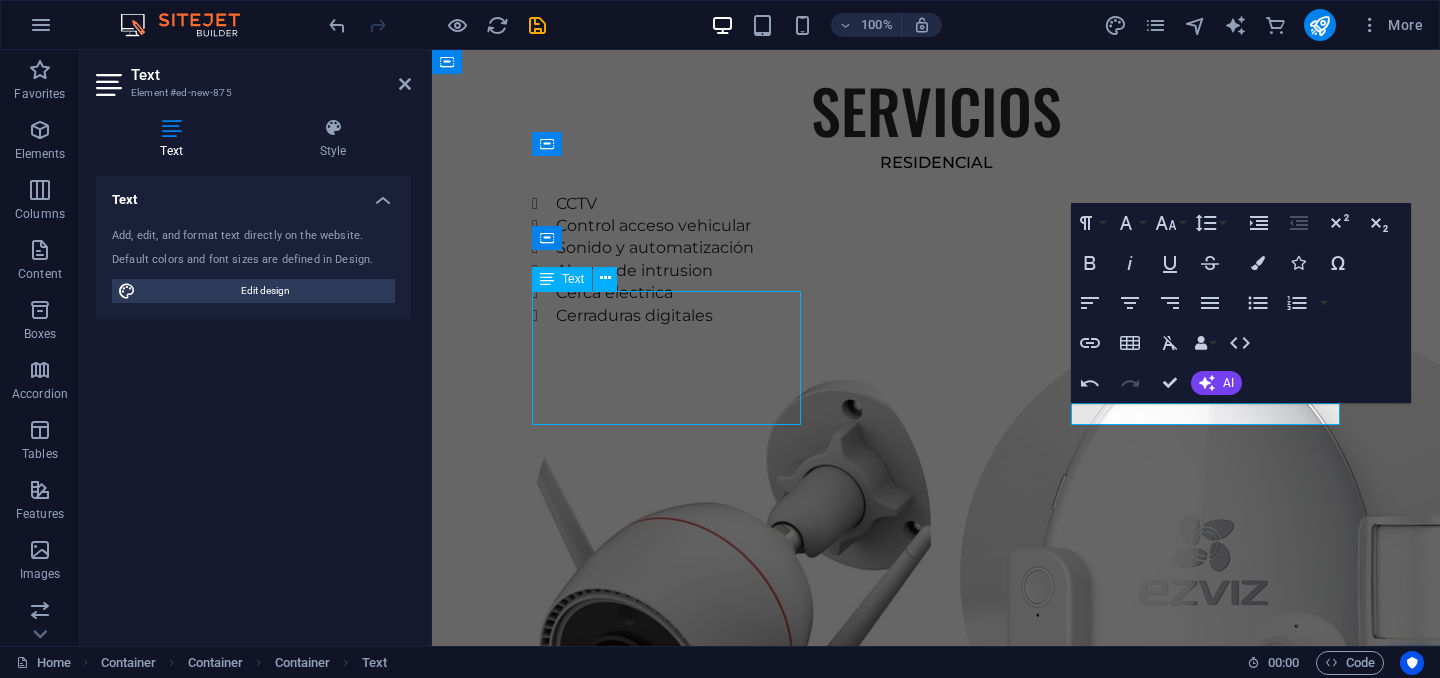 scroll, scrollTop: 1875, scrollLeft: 0, axis: vertical 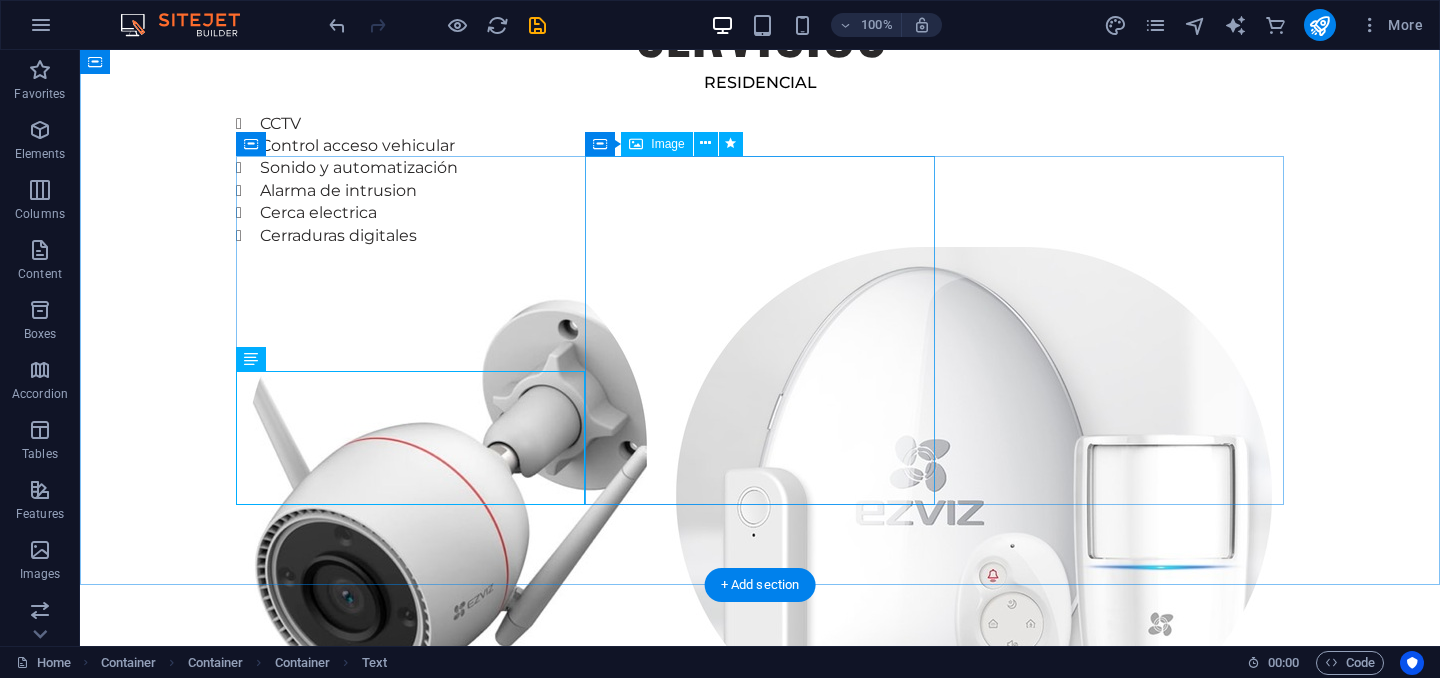 click at bounding box center (760, 2130) 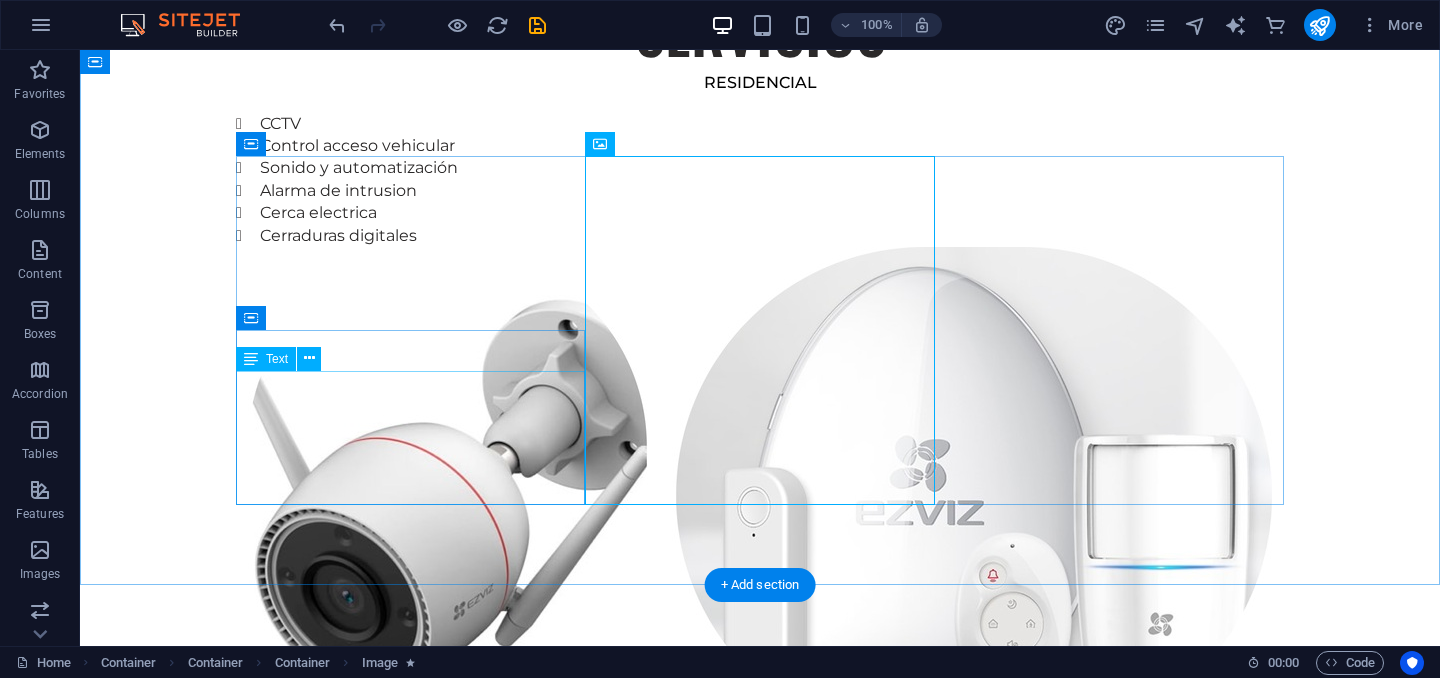 click on "CCTV Control acceso vehicular Sonido y automatización Alarma de intrusion Cerca electrica Cerraduras digitales" at bounding box center (760, 1551) 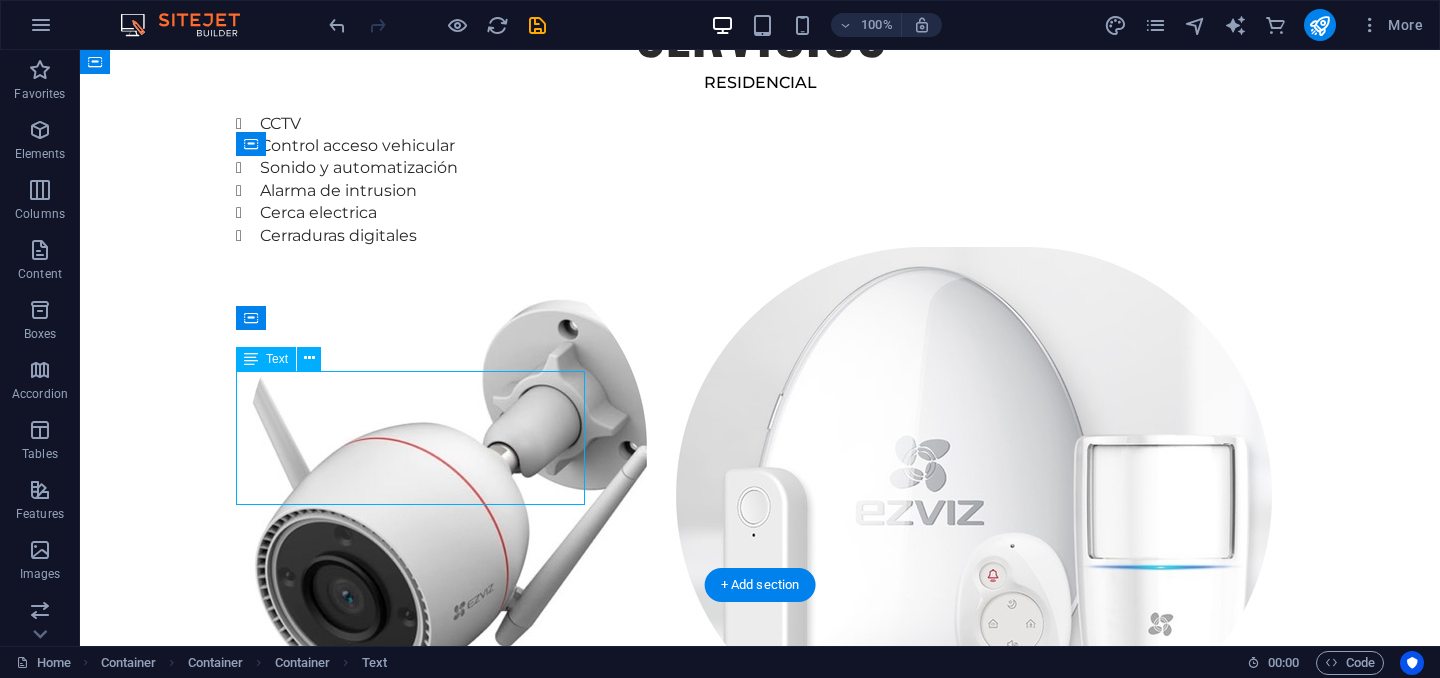 click on "CCTV Control acceso vehicular Sonido y automatización Alarma de intrusion Cerca electrica Cerraduras digitales" at bounding box center [760, 1551] 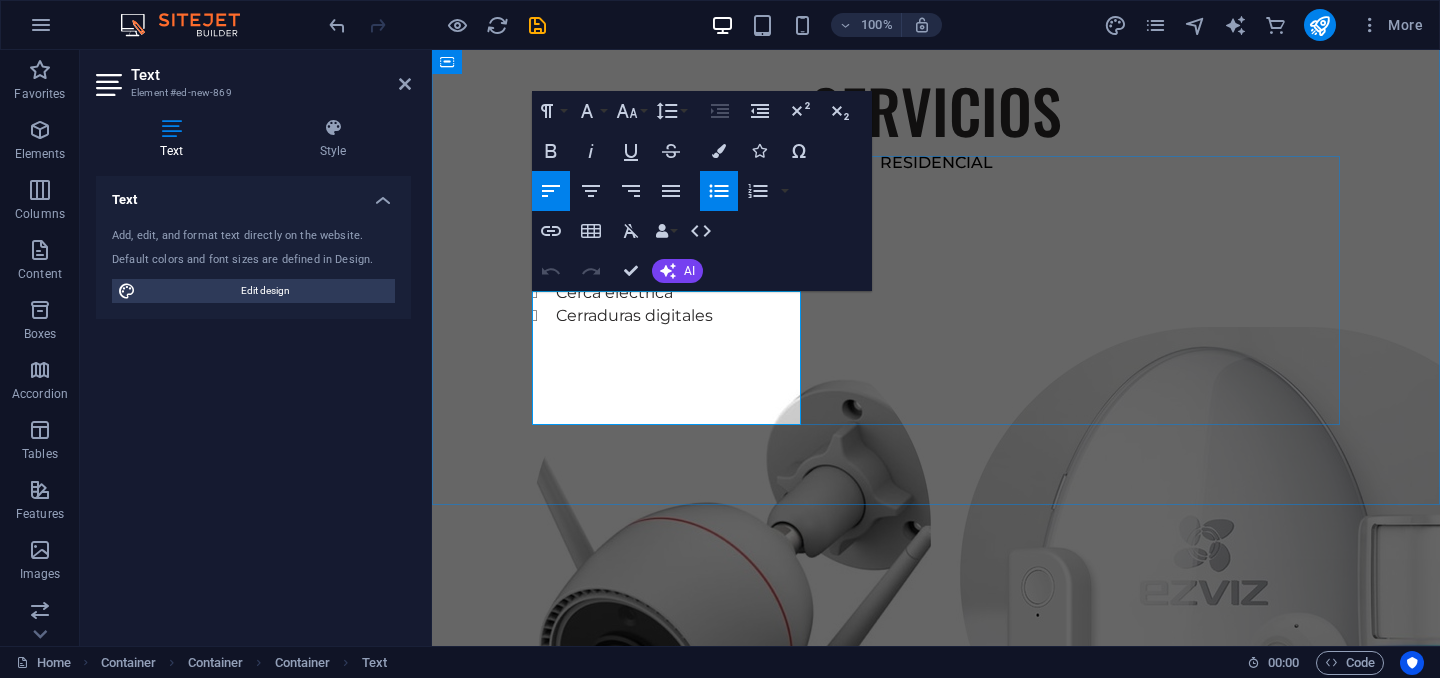click on "Cerca electrica" at bounding box center [948, 1665] 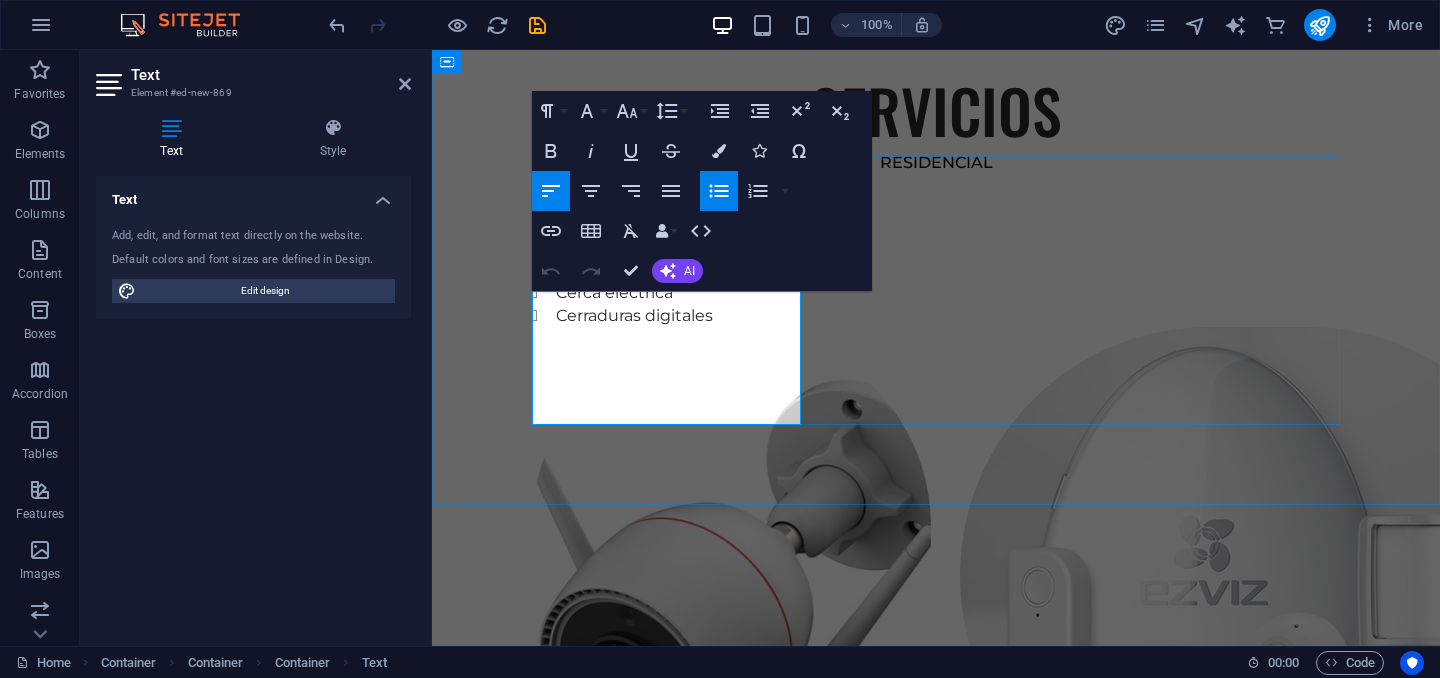 click on "Cerca electrica" at bounding box center [948, 1665] 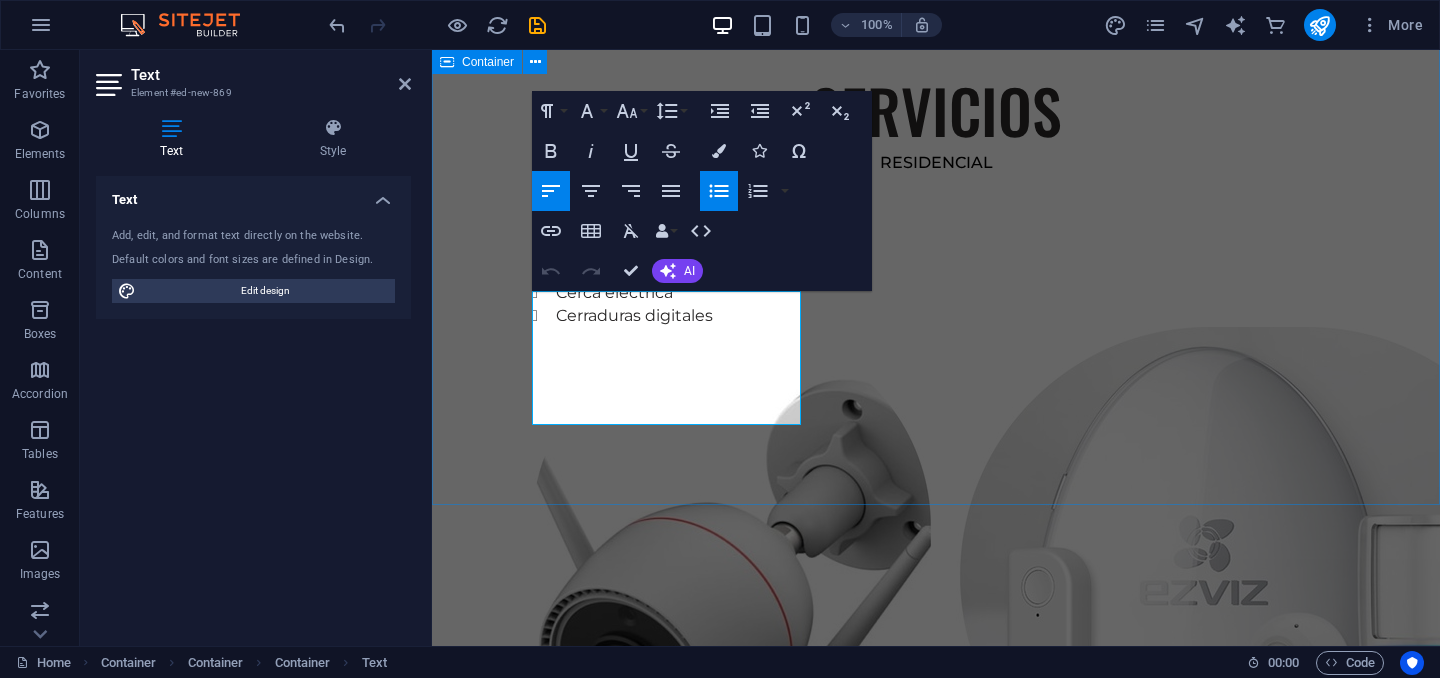 drag, startPoint x: 732, startPoint y: 417, endPoint x: 528, endPoint y: 300, distance: 235.17015 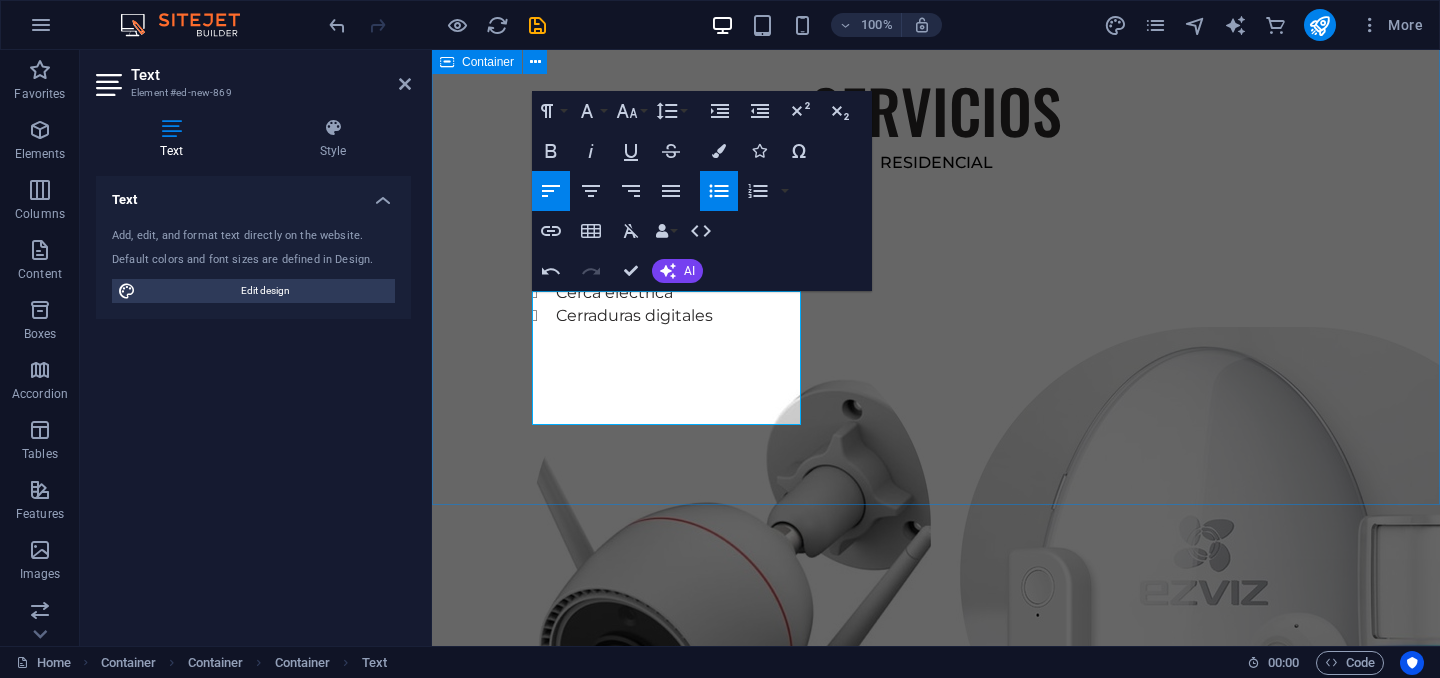 click on "EXPERIENCIA Somos una empresa especializada en soluciones de seguridad electrónica con más de 15 años de experiencia en el sector. Nos dedicamos al diseño, instalación y mantenimiento de sistemas integrales de videovigilancia, control de acceso, alarmas, cercas eléctricas y monitoreo remoto.  SERVICIOS RESIDENCIAL CCTV Control acceso vehicular Sonido y automatización Alarma de intrusion Cerca electrica Cerraduras digitales INDUSTRIAL CCTV Control de acceso Detección de incendio Centrales de monitoreo Inteligencia artificial Paneles solares RESIDENCIAL CCTV Control de acceso Detección de incendio Centrales de monitoreo Inteligencia artificial Paneles solares INDUSTRIAL" at bounding box center [936, 1142] 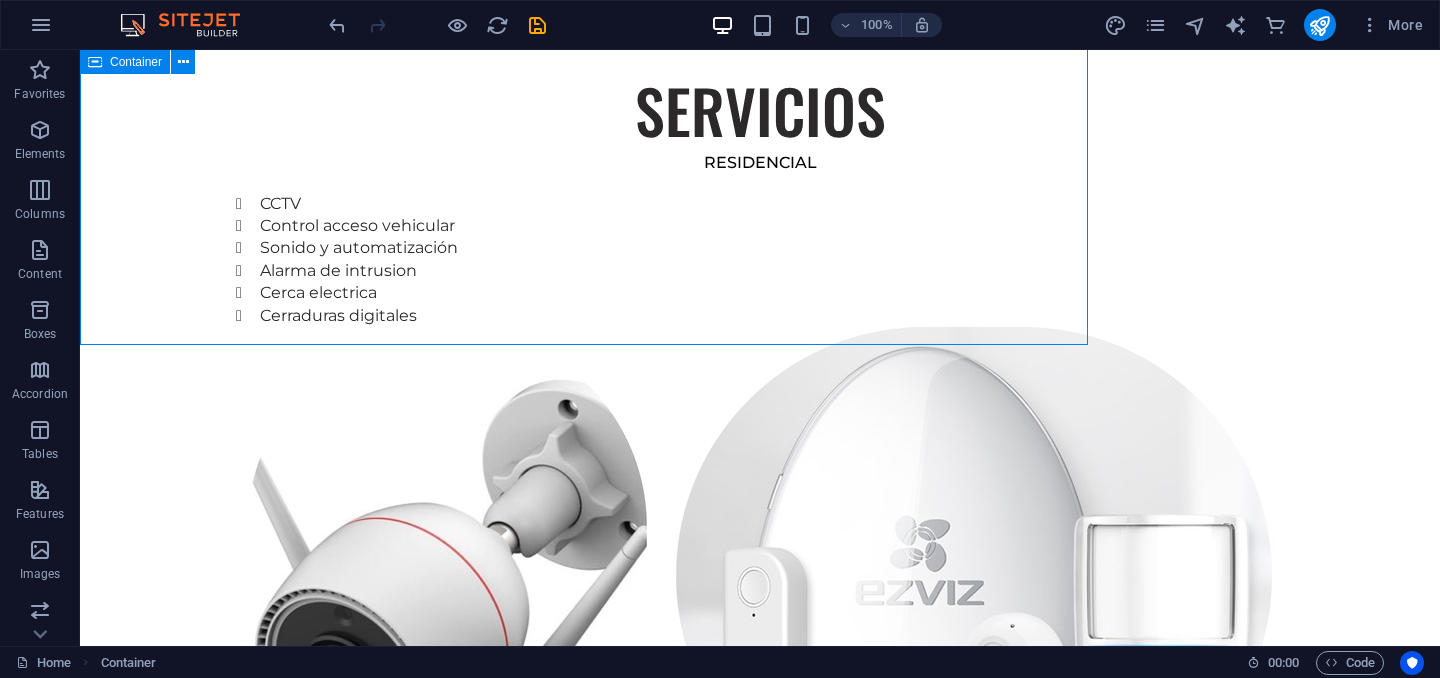 scroll, scrollTop: 1955, scrollLeft: 0, axis: vertical 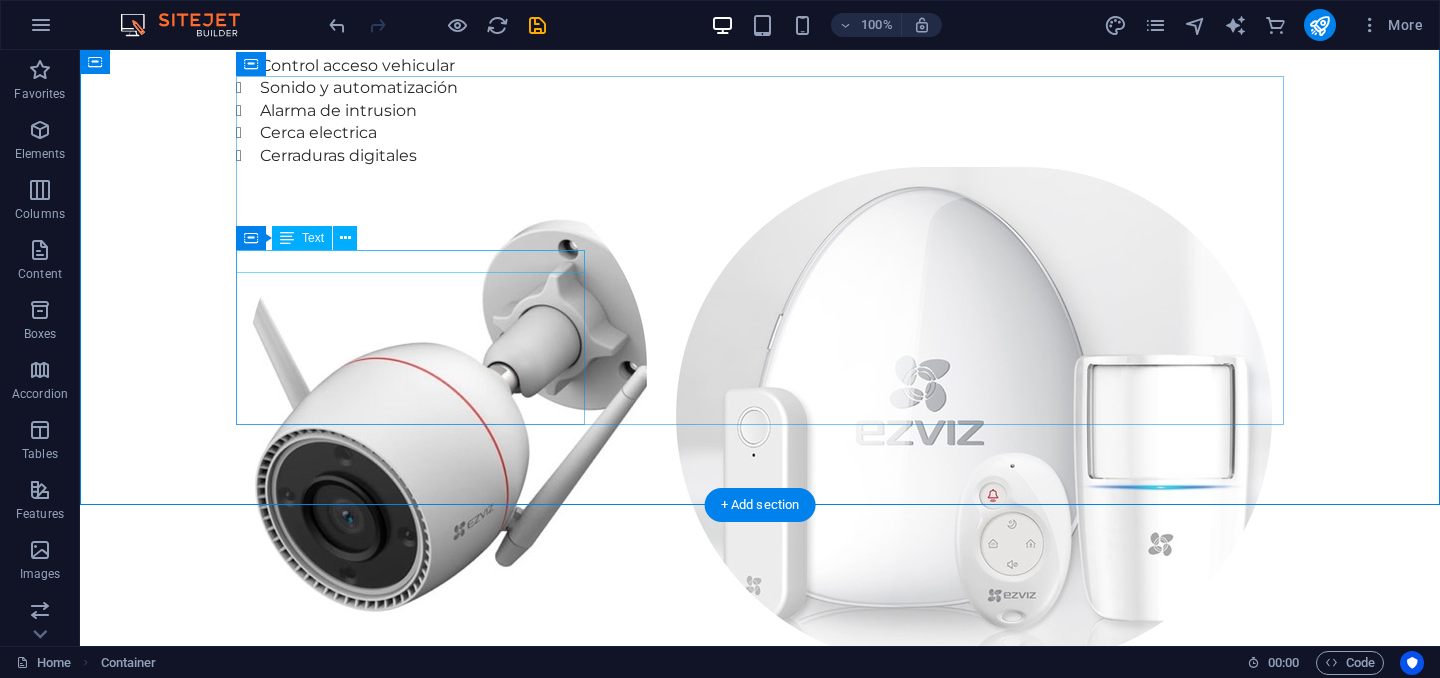 click on "RESIDENCIAL" at bounding box center [760, 1375] 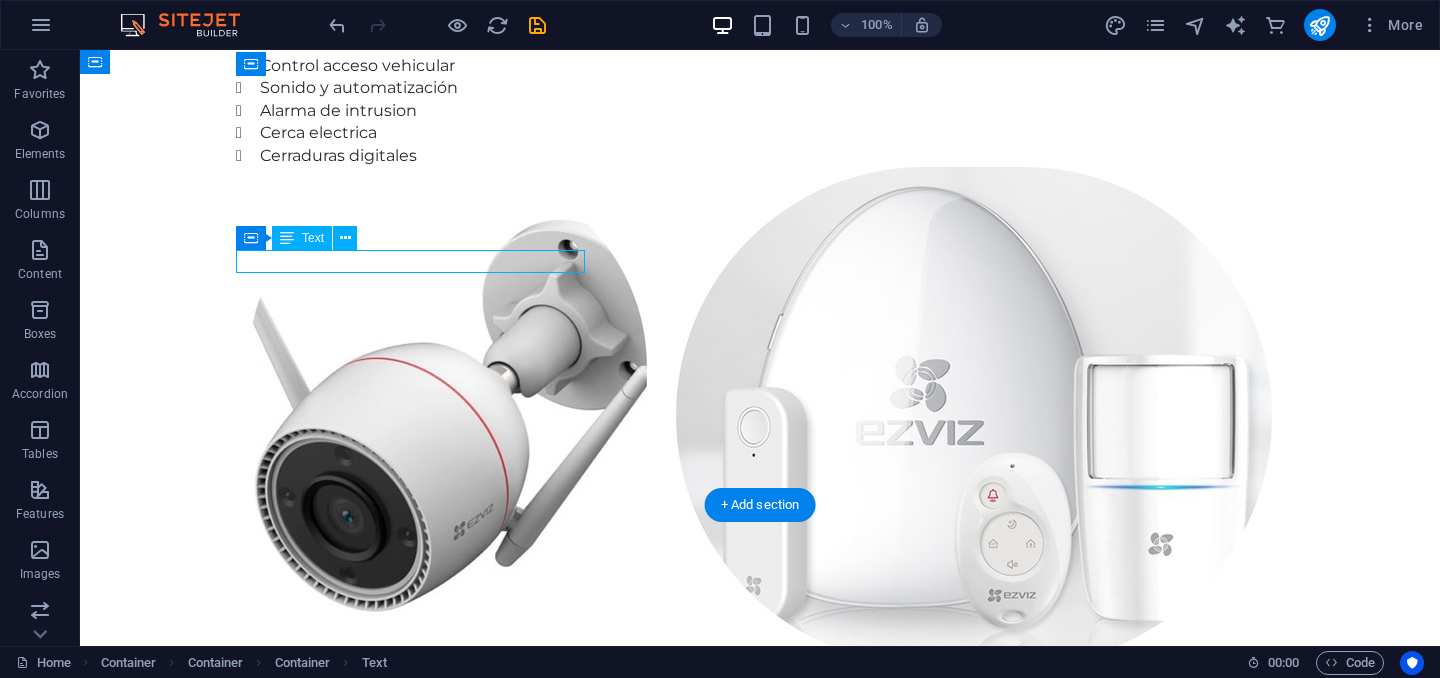 click on "RESIDENCIAL" at bounding box center (760, 1375) 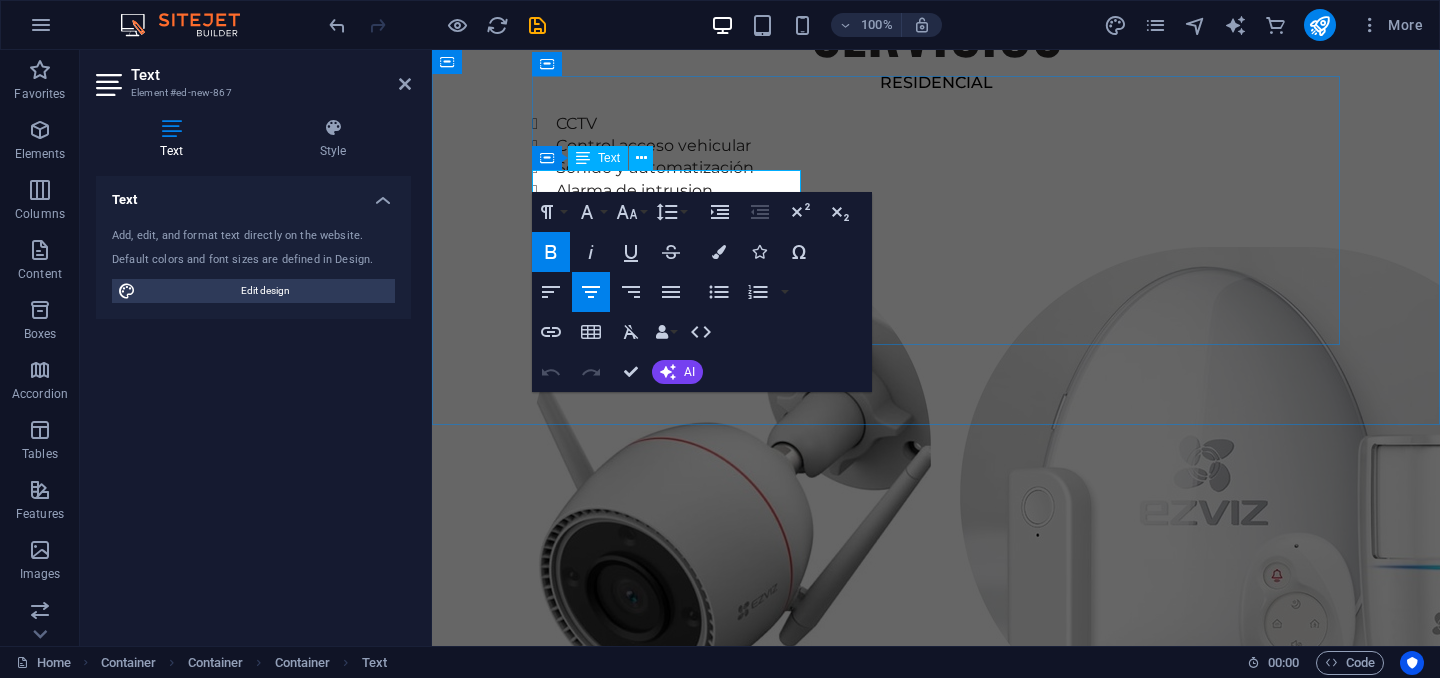 click on "RESIDENCIAL" at bounding box center [936, 1454] 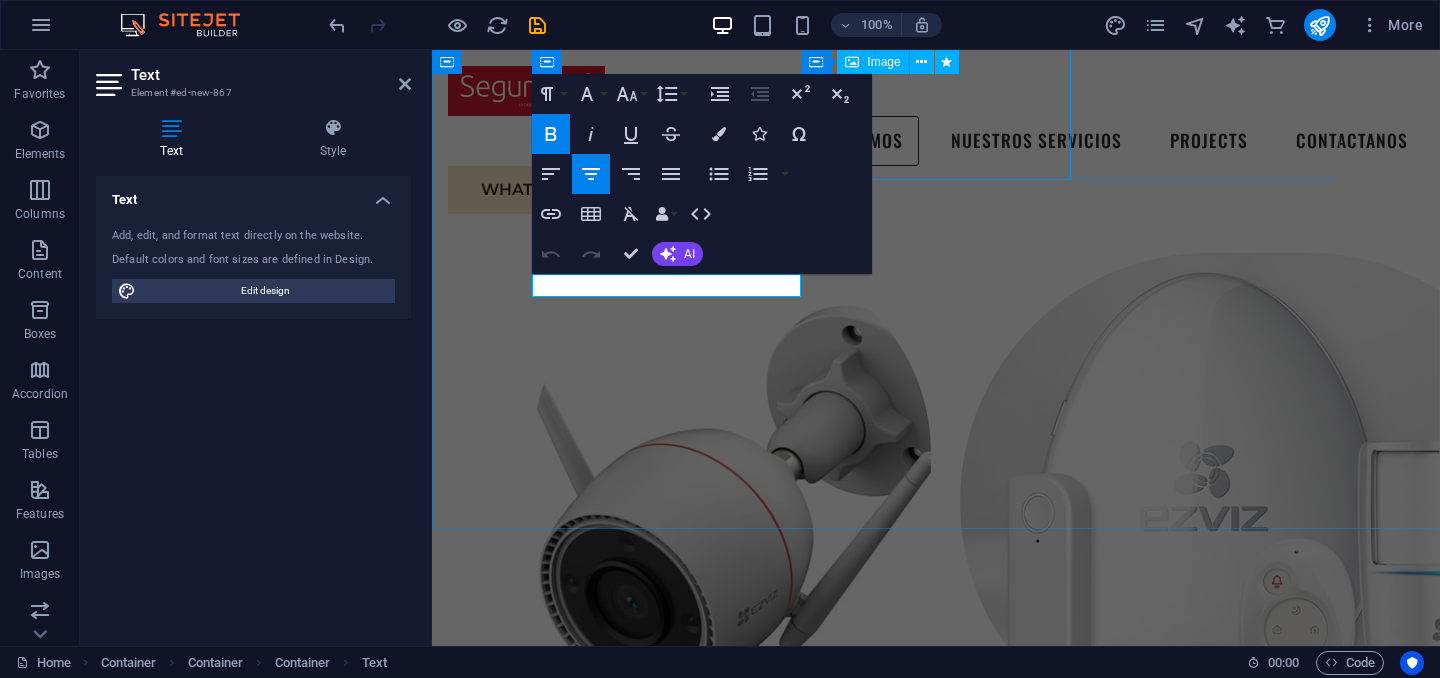 scroll, scrollTop: 1760, scrollLeft: 0, axis: vertical 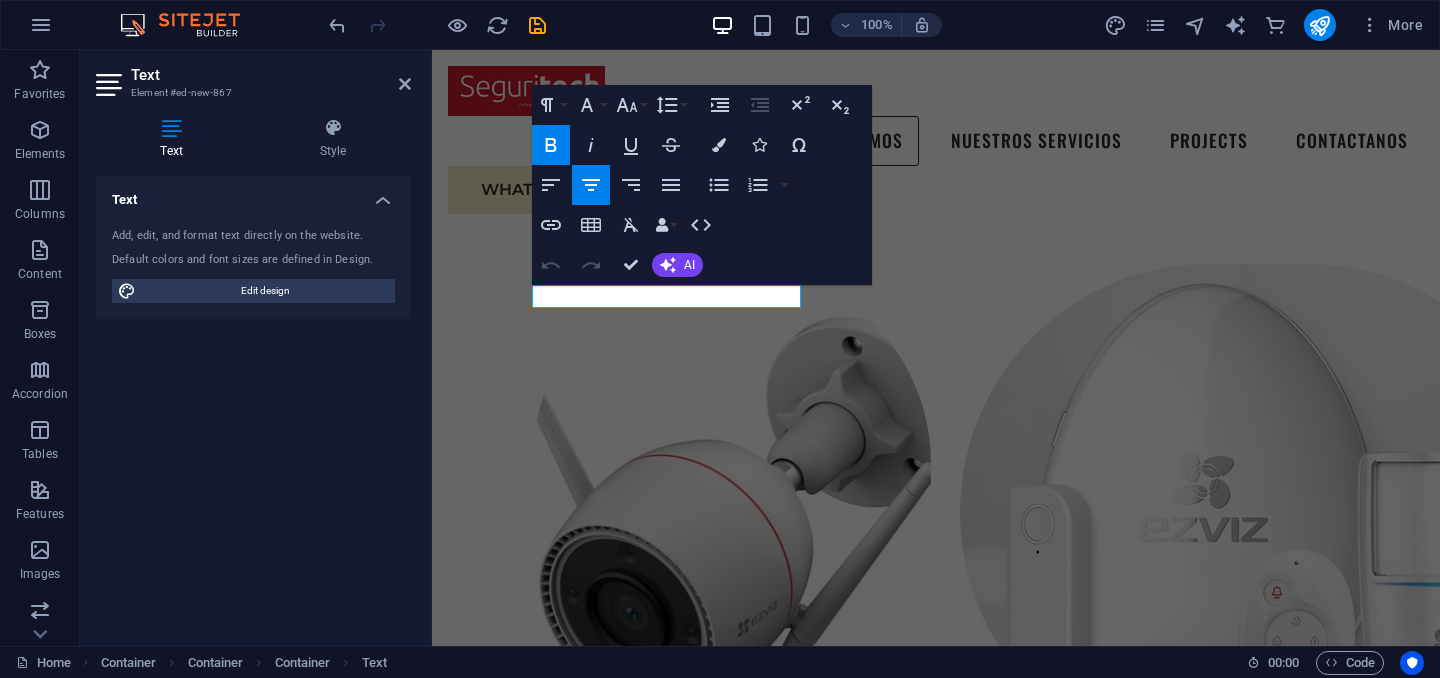 type 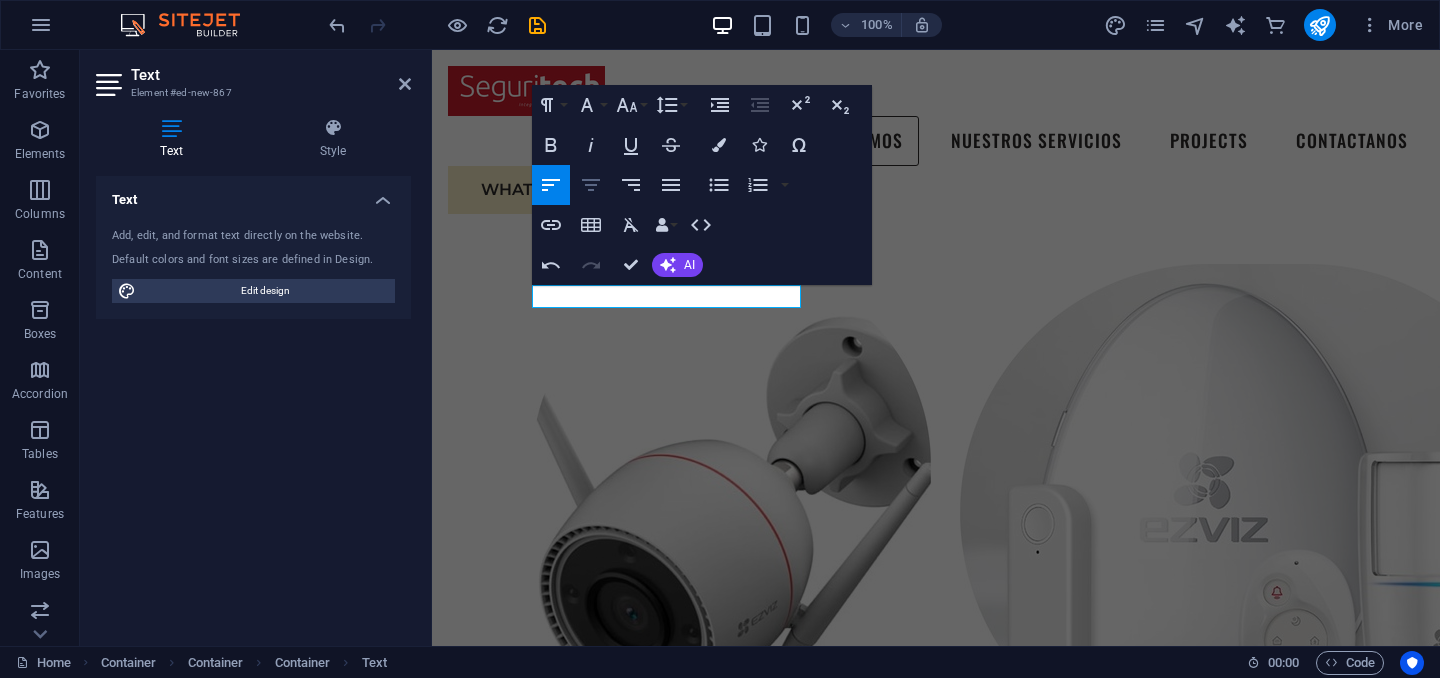 click 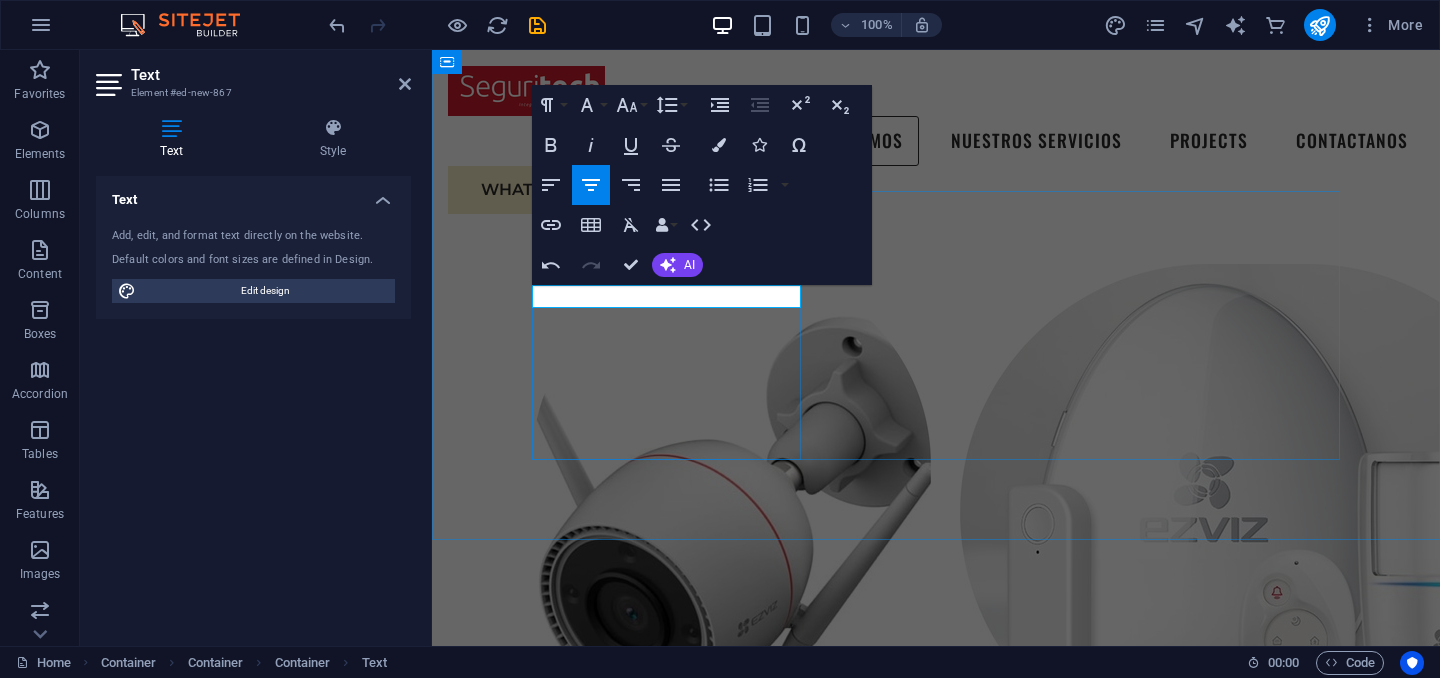click on "INDUSTRIAL" at bounding box center [936, 1472] 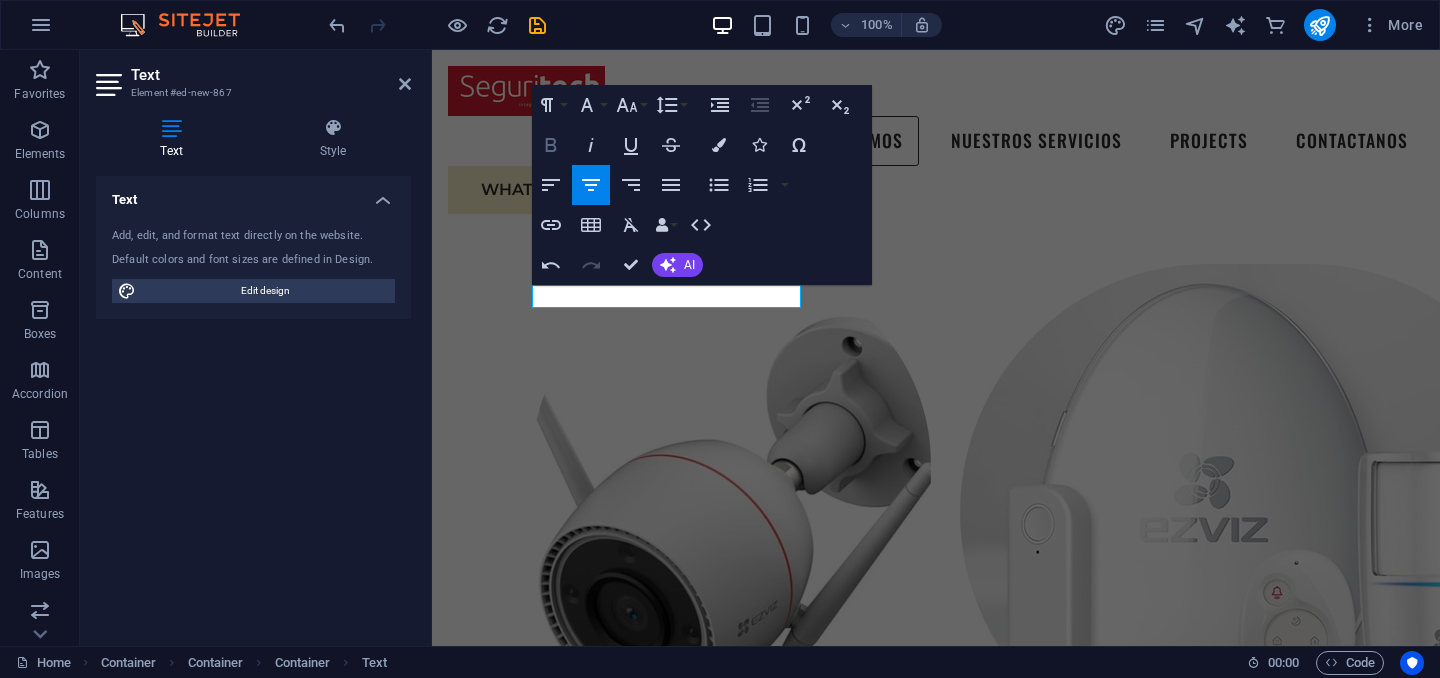 click 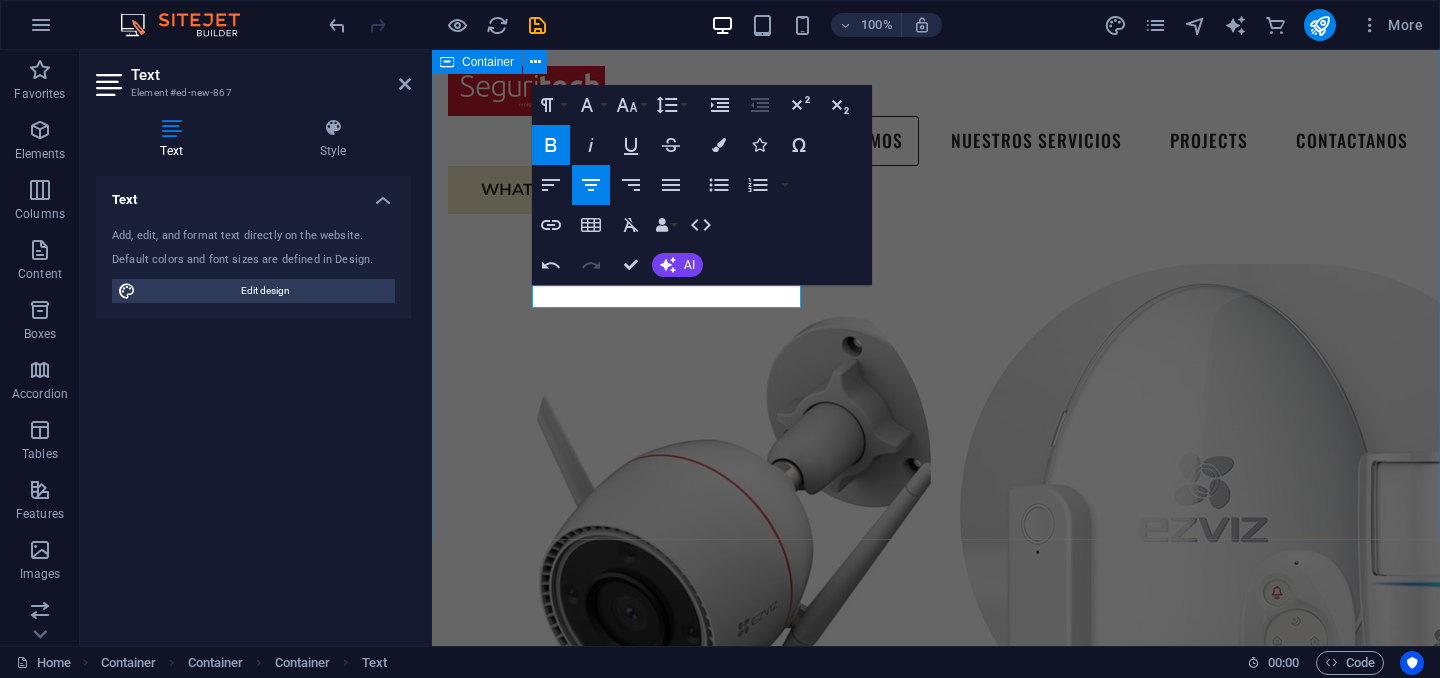 click on "EXPERIENCIA Somos una empresa especializada en soluciones de seguridad electrónica con más de 15 años de experiencia en el sector. Nos dedicamos al diseño, instalación y mantenimiento de sistemas integrales de videovigilancia, control de acceso, alarmas, cercas eléctricas y monitoreo remoto.  SERVICIOS RESIDENCIAL CCTV Control acceso vehicular Sonido y automatización Alarma de intrusion Cerca electrica Cerraduras digitales INDUSTRIAL CCTV Control de acceso Detección de incendio Centrales de monitoreo Inteligencia artificial Paneles solares INDUSTRIAL CCTV Control de acceso Detección de incendio Centrales de monitoreo Inteligencia artificial Paneles solares INDUSTRIAL" at bounding box center [936, 1079] 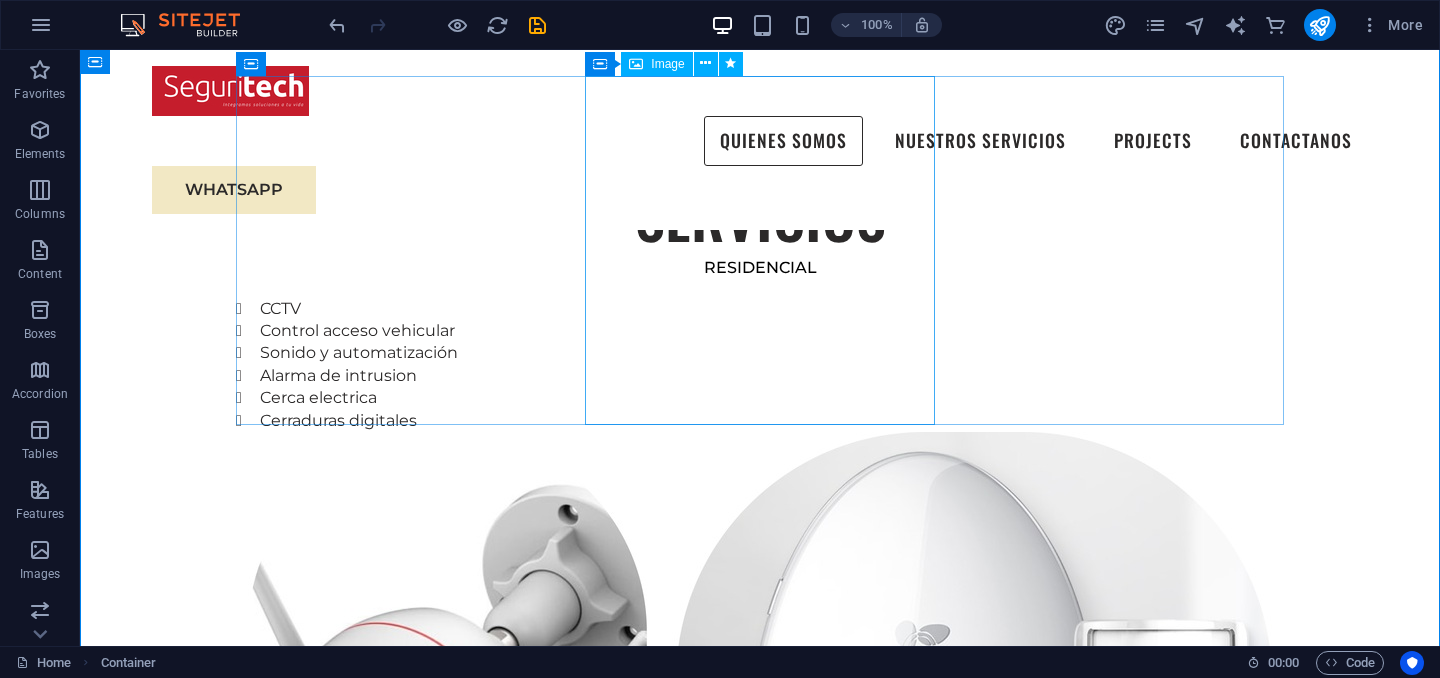 scroll, scrollTop: 1587, scrollLeft: 0, axis: vertical 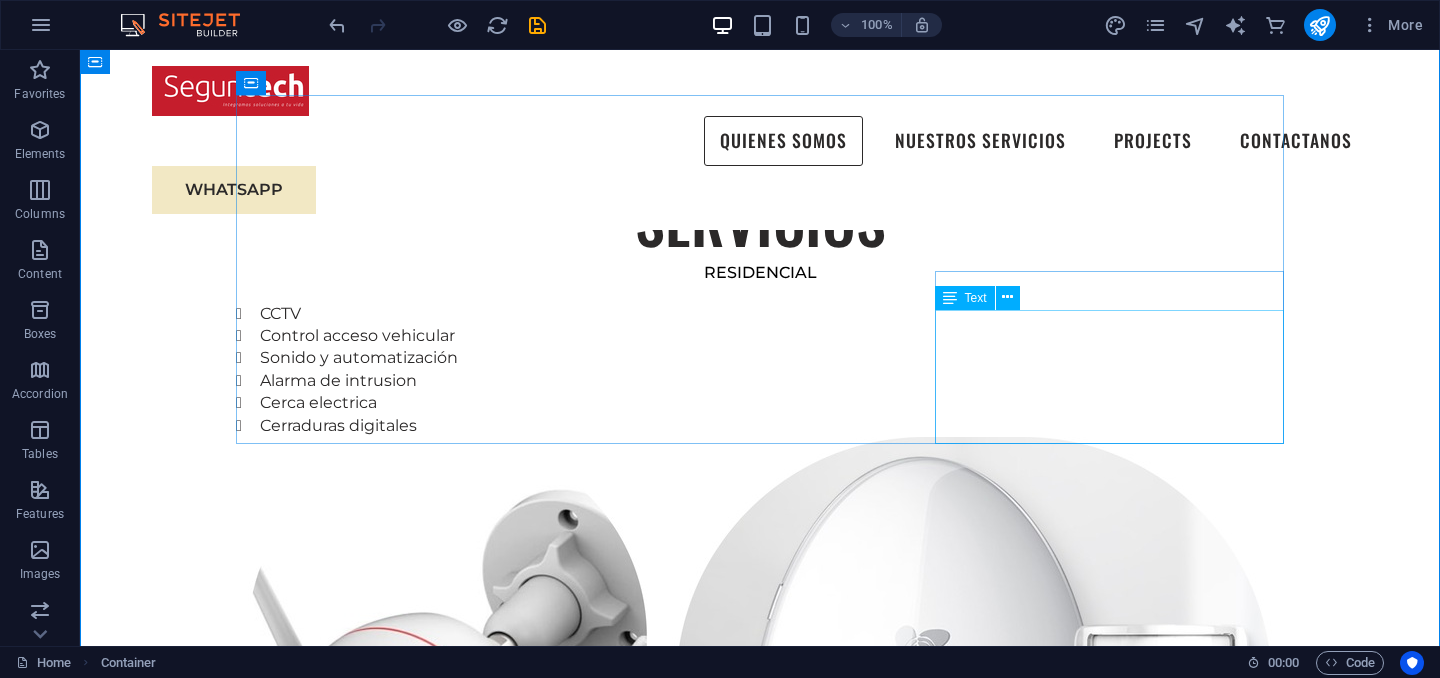 click on "CCTV Control de acceso Detección de incendio Centrales de monitoreo Inteligencia artificial Paneles solares" at bounding box center [760, 1566] 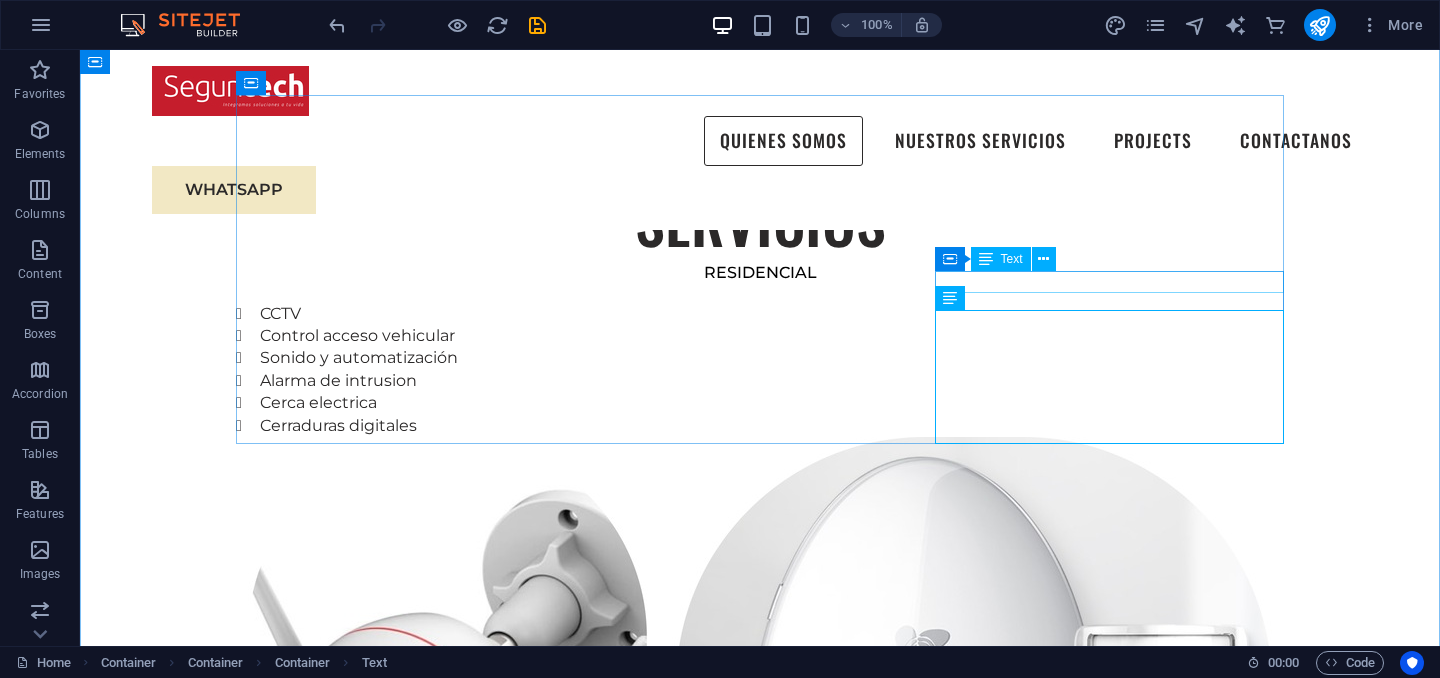 click on "INDUSTRIAL" at bounding box center (760, 1472) 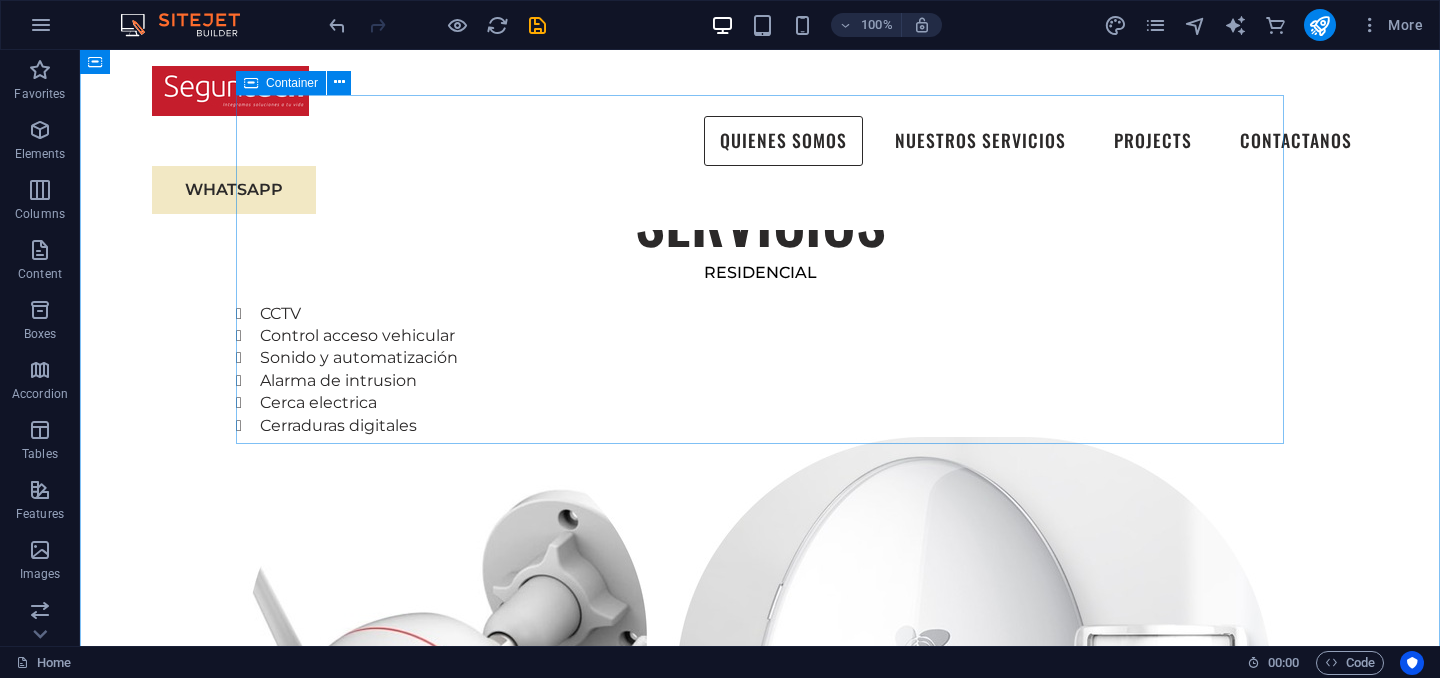 click on "RESIDENCIAL CCTV Control acceso vehicular Sonido y automatización Alarma de intrusion Cerca electrica Cerraduras digitales CCTV Control de acceso Detección de incendio Centrales de monitoreo Inteligencia artificial Paneles solares" at bounding box center [760, 936] 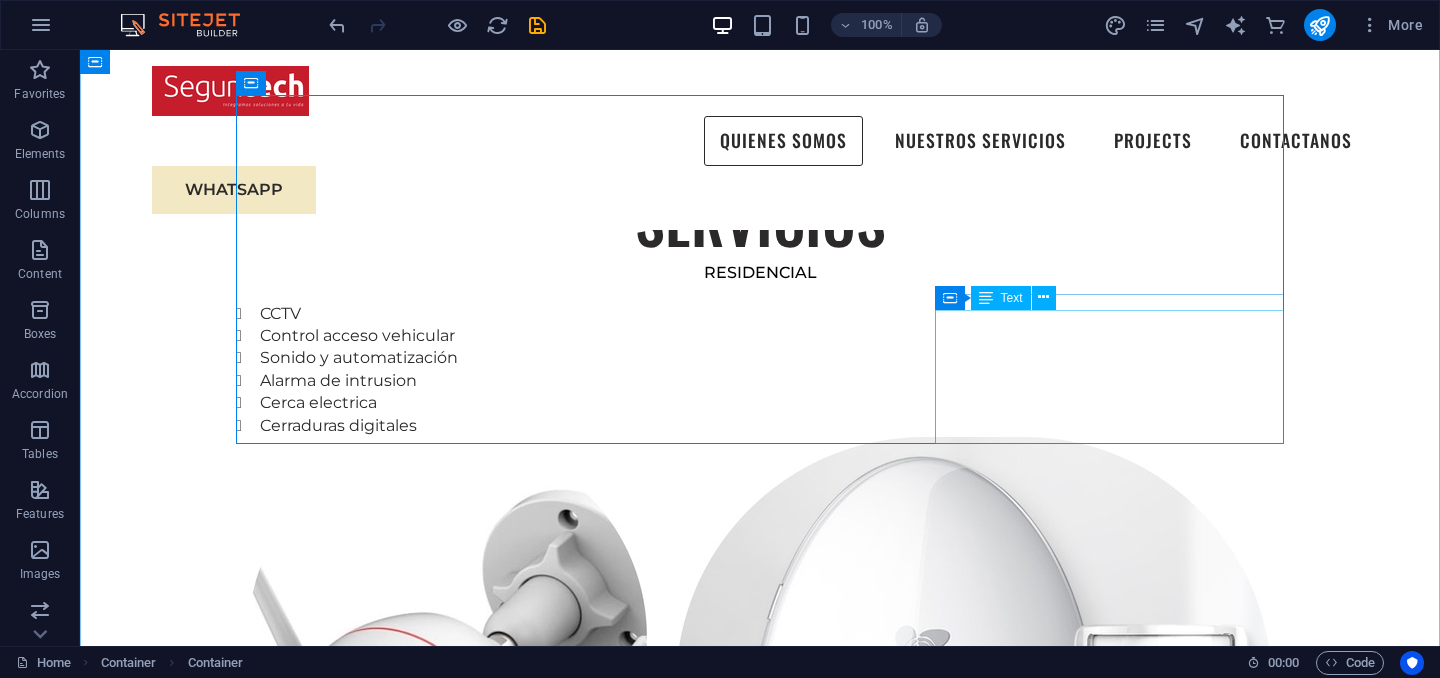 click on "CCTV Control de acceso Detección de incendio Centrales de monitoreo Inteligencia artificial Paneles solares" at bounding box center (760, 1544) 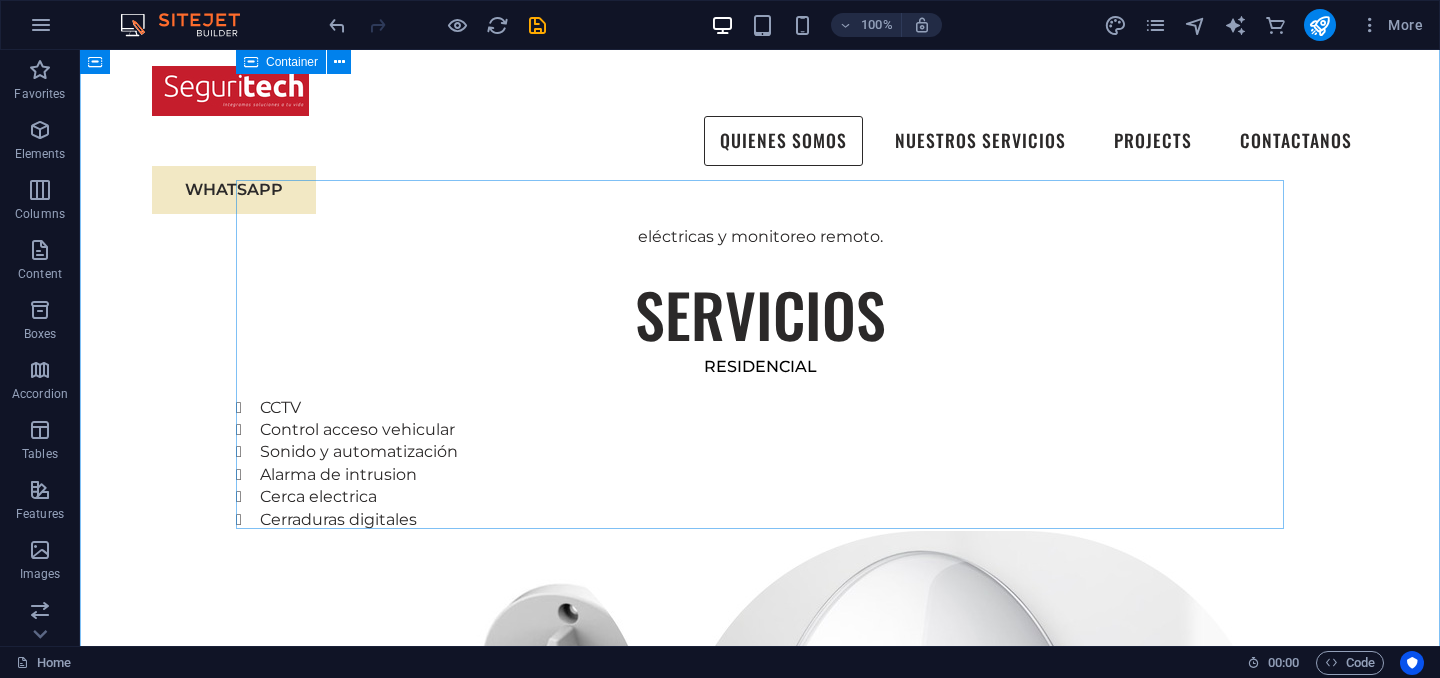 scroll, scrollTop: 1489, scrollLeft: 0, axis: vertical 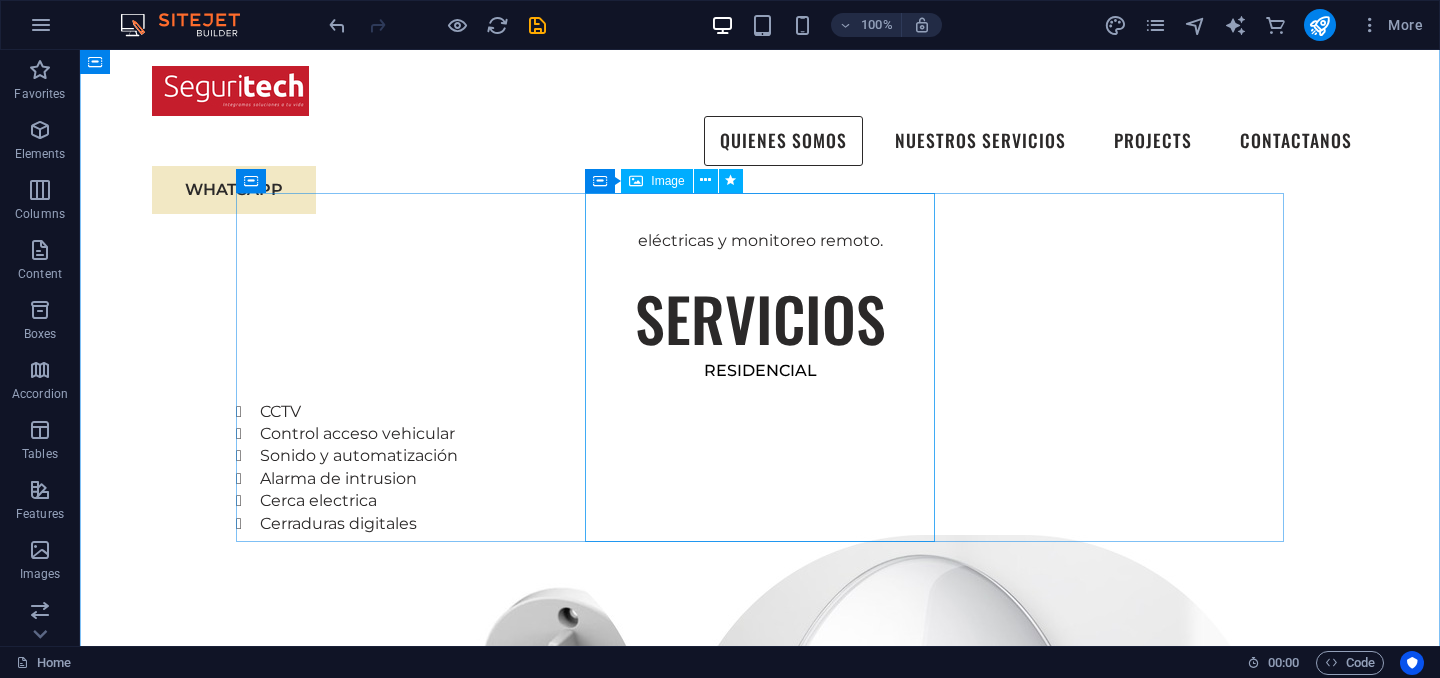 click at bounding box center (760, 1047) 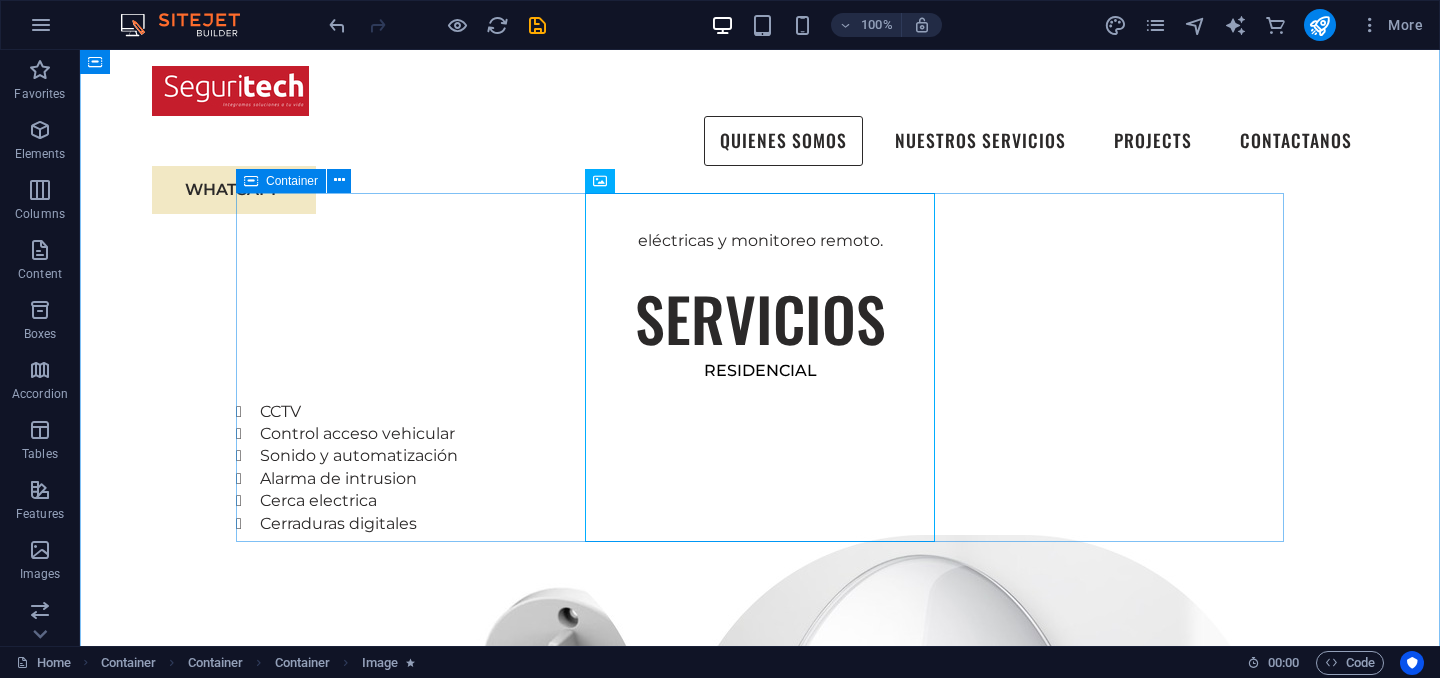click on "RESIDENCIAL CCTV Control acceso vehicular Sonido y automatización Alarma de intrusion Cerca electrica Cerraduras digitales" at bounding box center [760, 967] 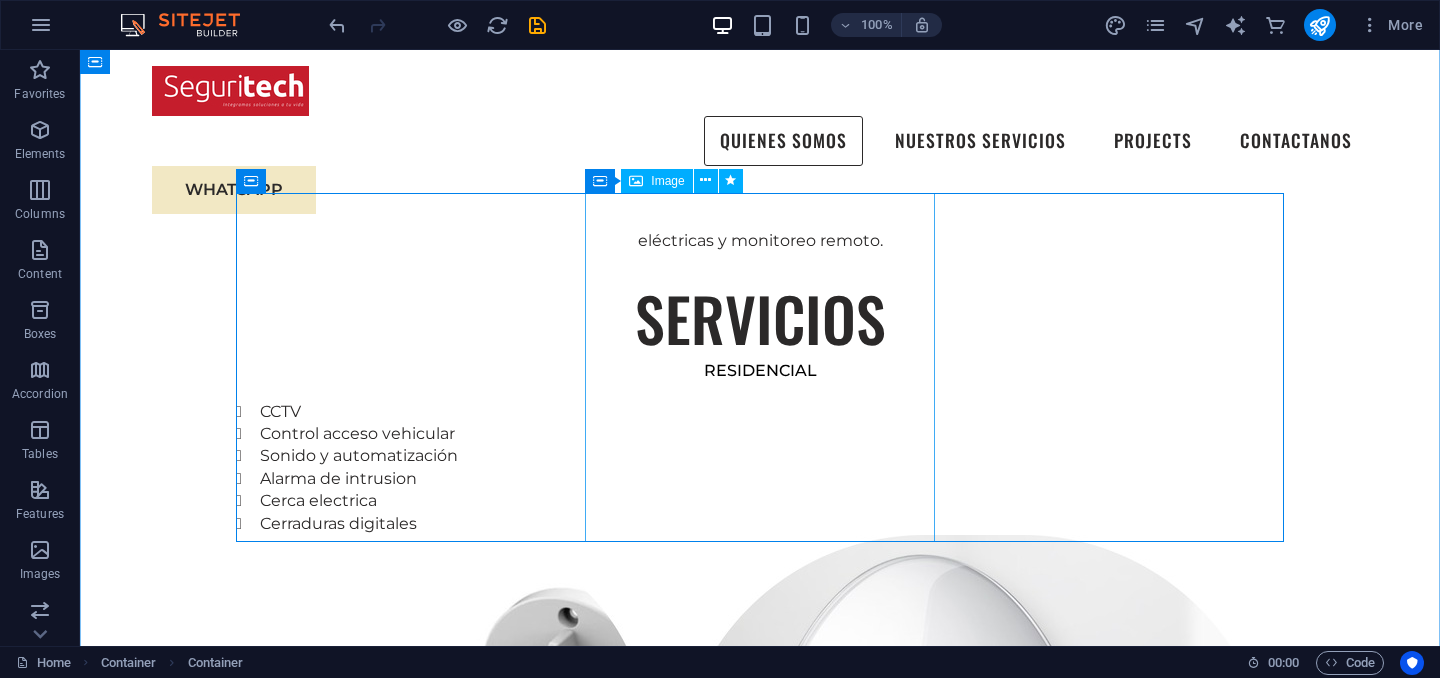 click at bounding box center [760, 1047] 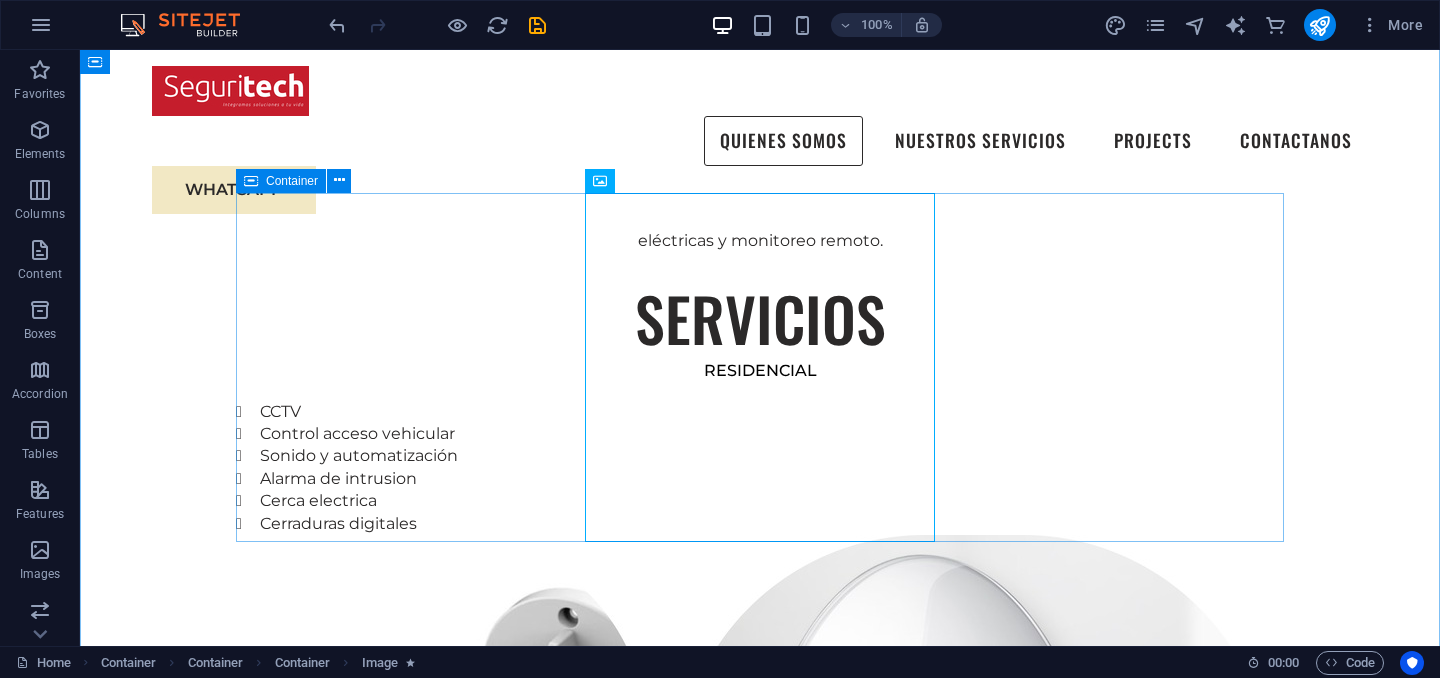drag, startPoint x: 932, startPoint y: 372, endPoint x: 1022, endPoint y: 360, distance: 90.79648 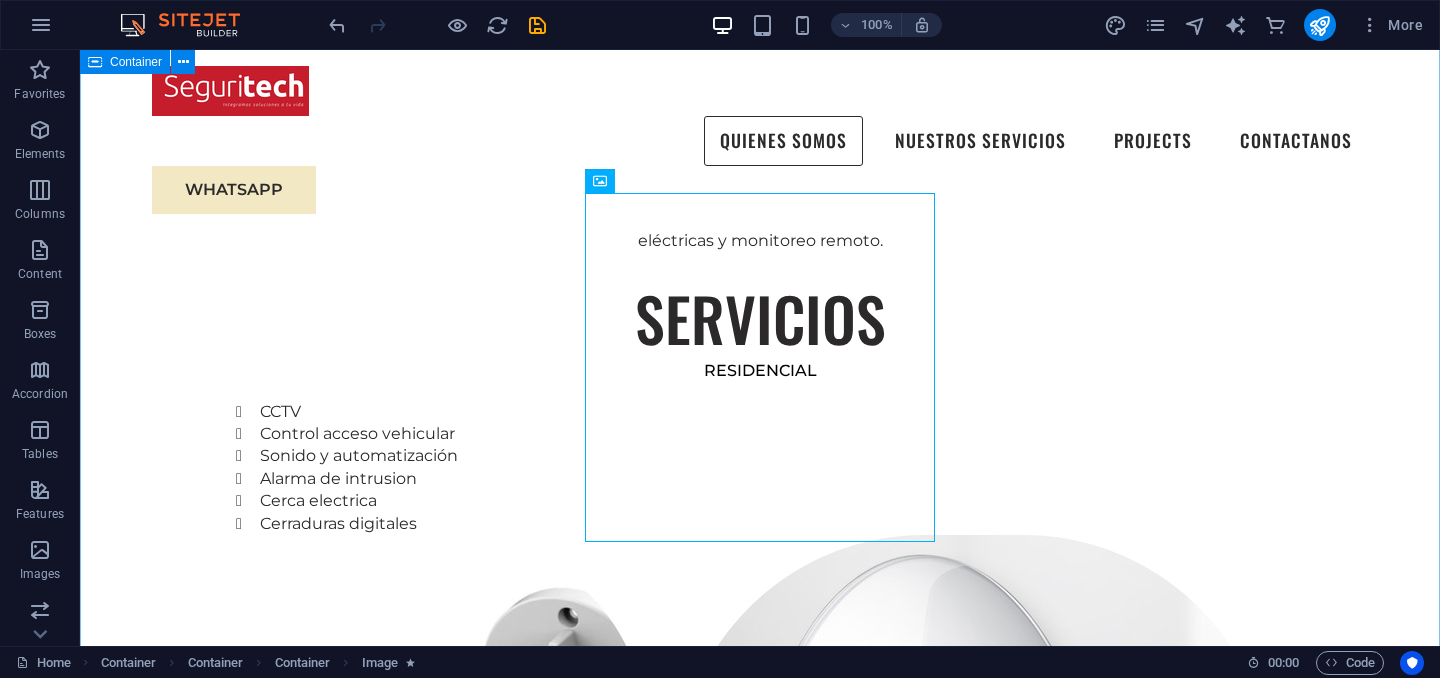 click on "EXPERIENCIA Somos una empresa especializada en soluciones de seguridad electrónica con más de 15 años de experiencia en el sector. Nos dedicamos al diseño, instalación y mantenimiento de sistemas integrales de videovigilancia, control de acceso, alarmas, cercas eléctricas y monitoreo remoto.  SERVICIOS RESIDENCIAL CCTV Control acceso vehicular Sonido y automatización Alarma de intrusion Cerca electrica Cerraduras digitales INDUSTRIAL CCTV Control de acceso Detección de incendio Centrales de monitoreo Inteligencia artificial Paneles solares INDUSTRIAL" at bounding box center (760, 1271) 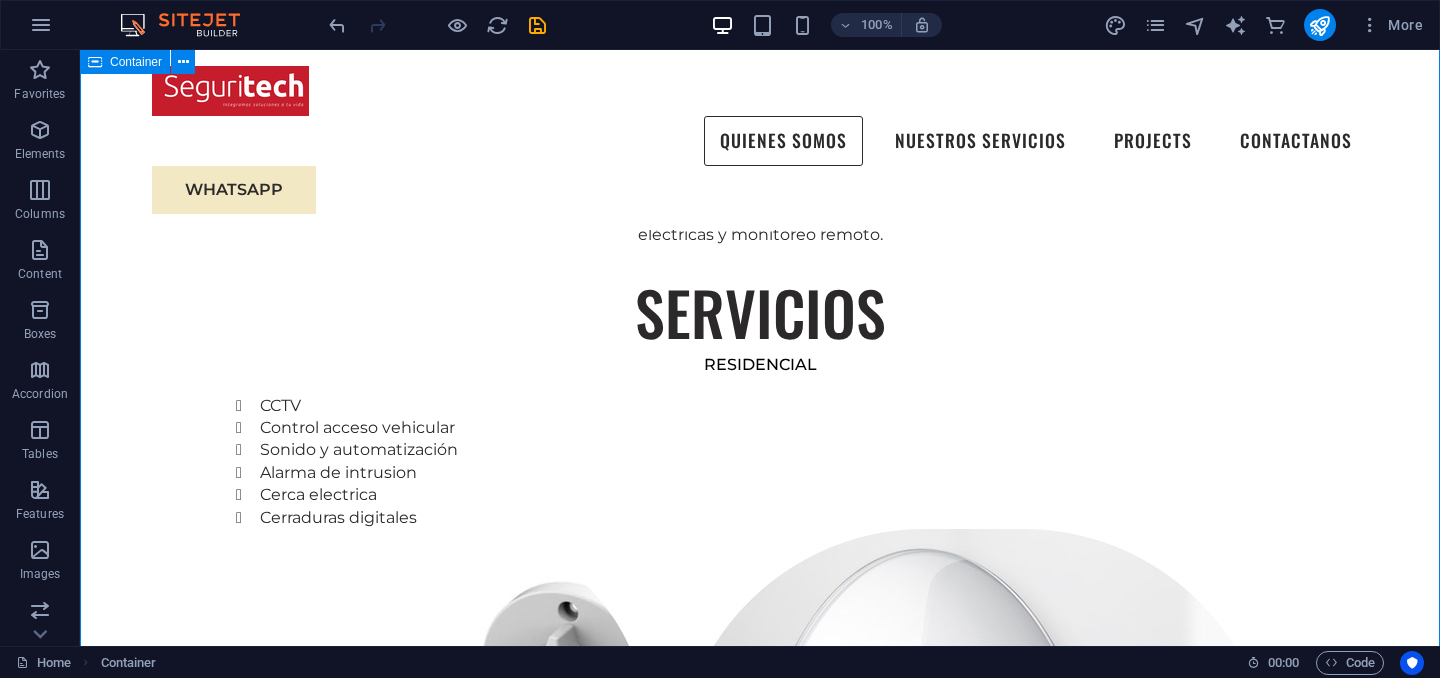 scroll, scrollTop: 1488, scrollLeft: 0, axis: vertical 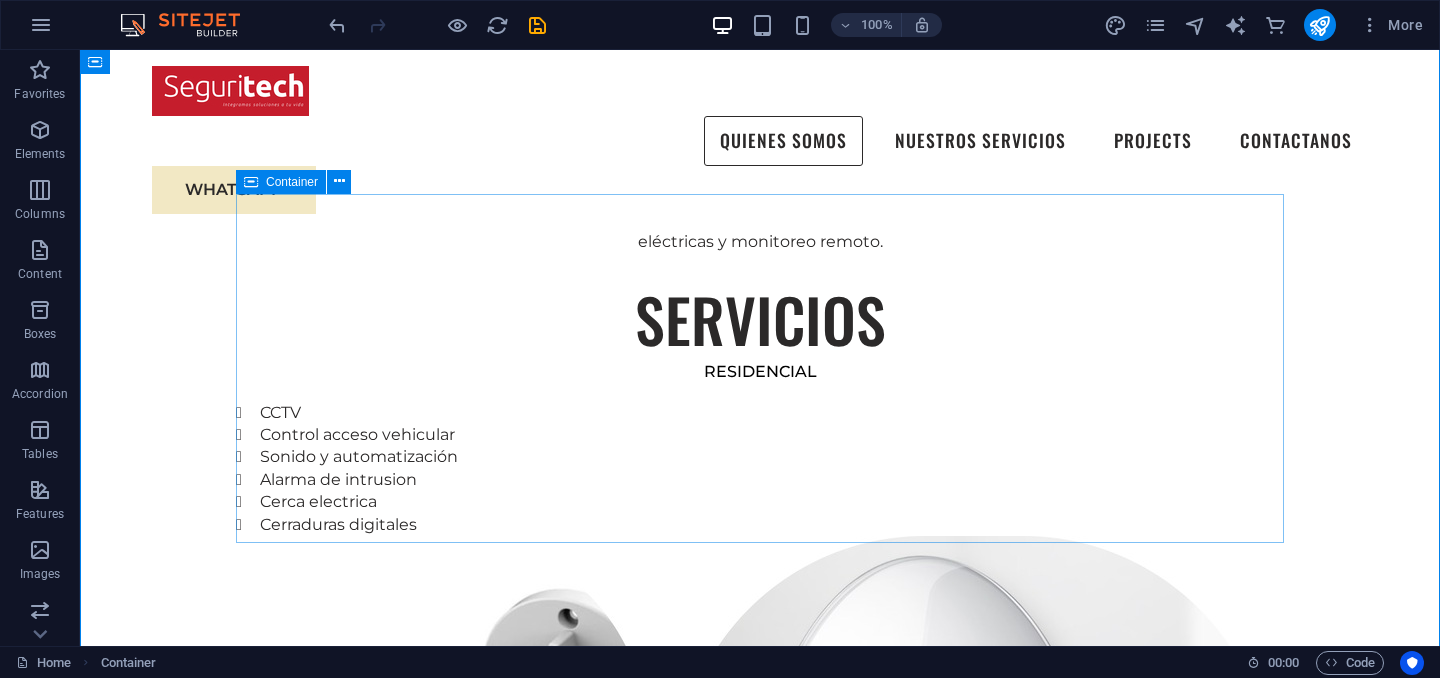 click on "RESIDENCIAL CCTV Control acceso vehicular Sonido y automatización Alarma de intrusion Cerca electrica Cerraduras digitales" at bounding box center [760, 968] 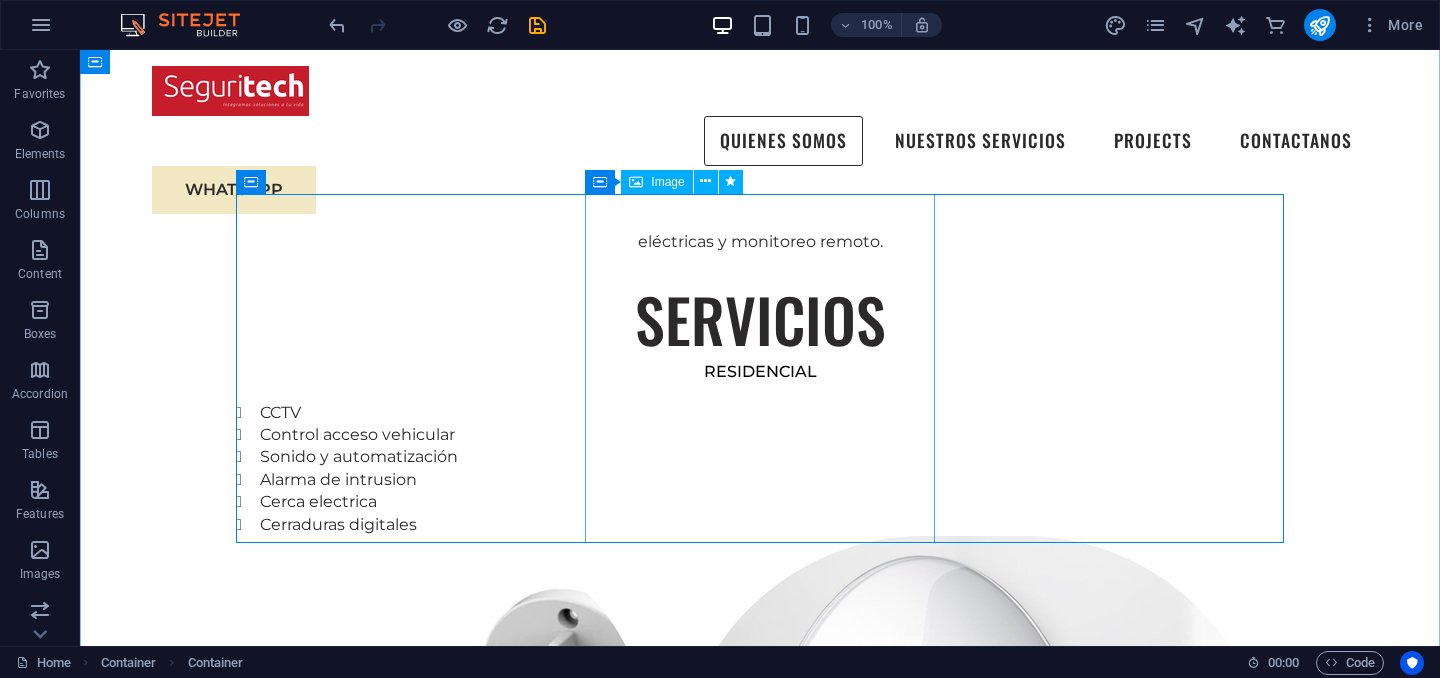 click at bounding box center (760, 1048) 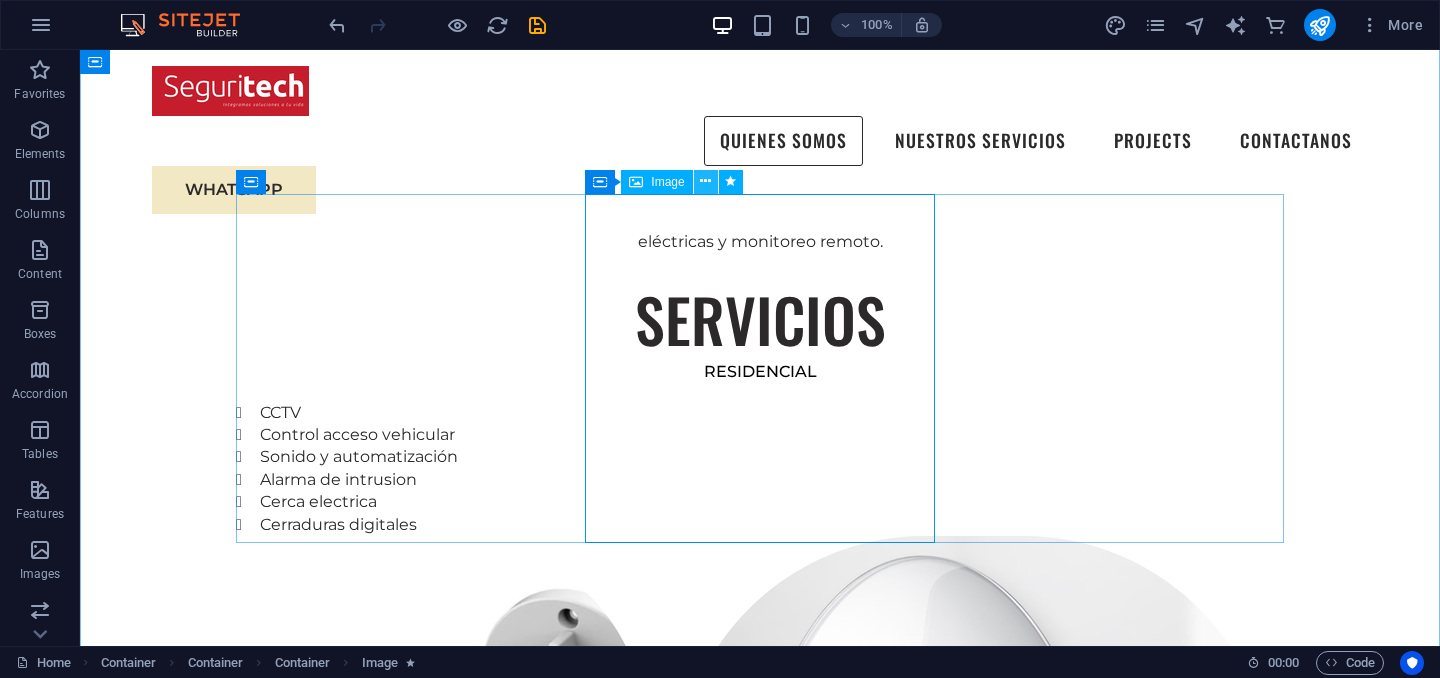 click at bounding box center (705, 181) 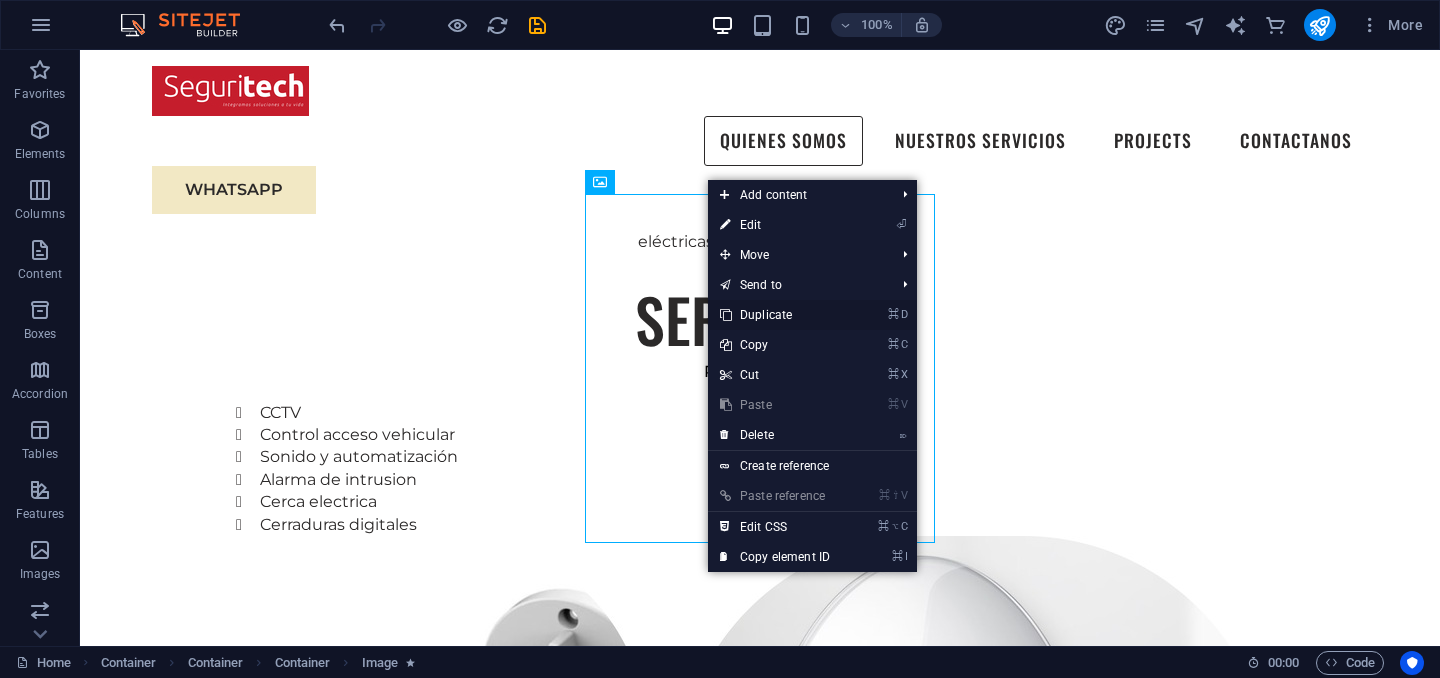 click on "⌘ D  Duplicate" at bounding box center [775, 315] 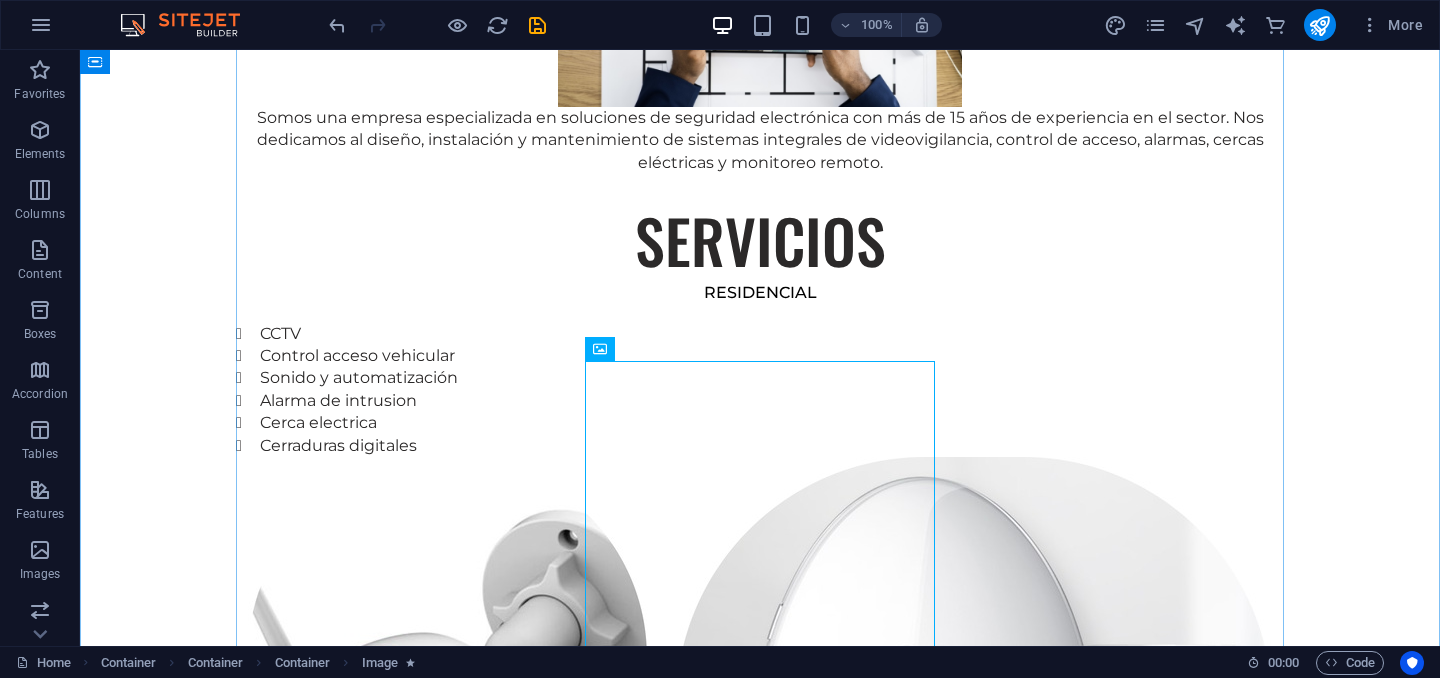 scroll, scrollTop: 1702, scrollLeft: 0, axis: vertical 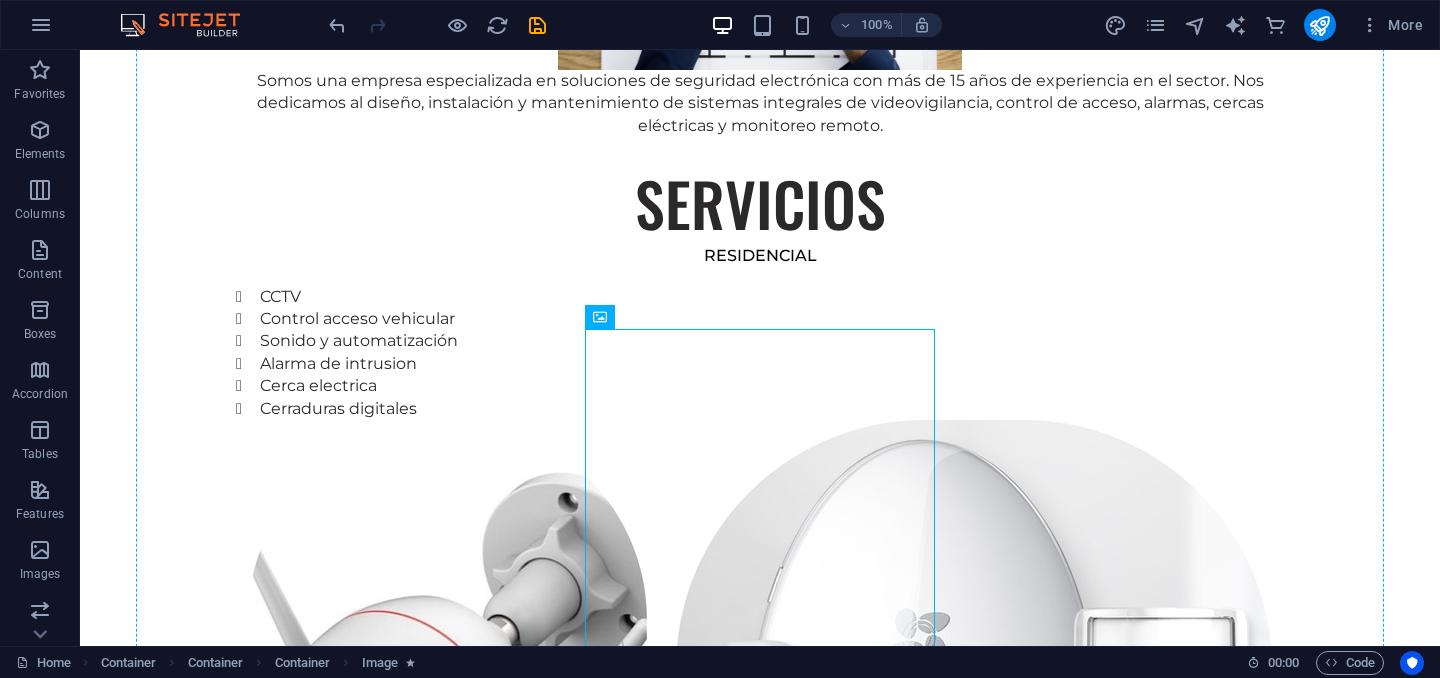 drag, startPoint x: 780, startPoint y: 478, endPoint x: 1066, endPoint y: 234, distance: 375.9415 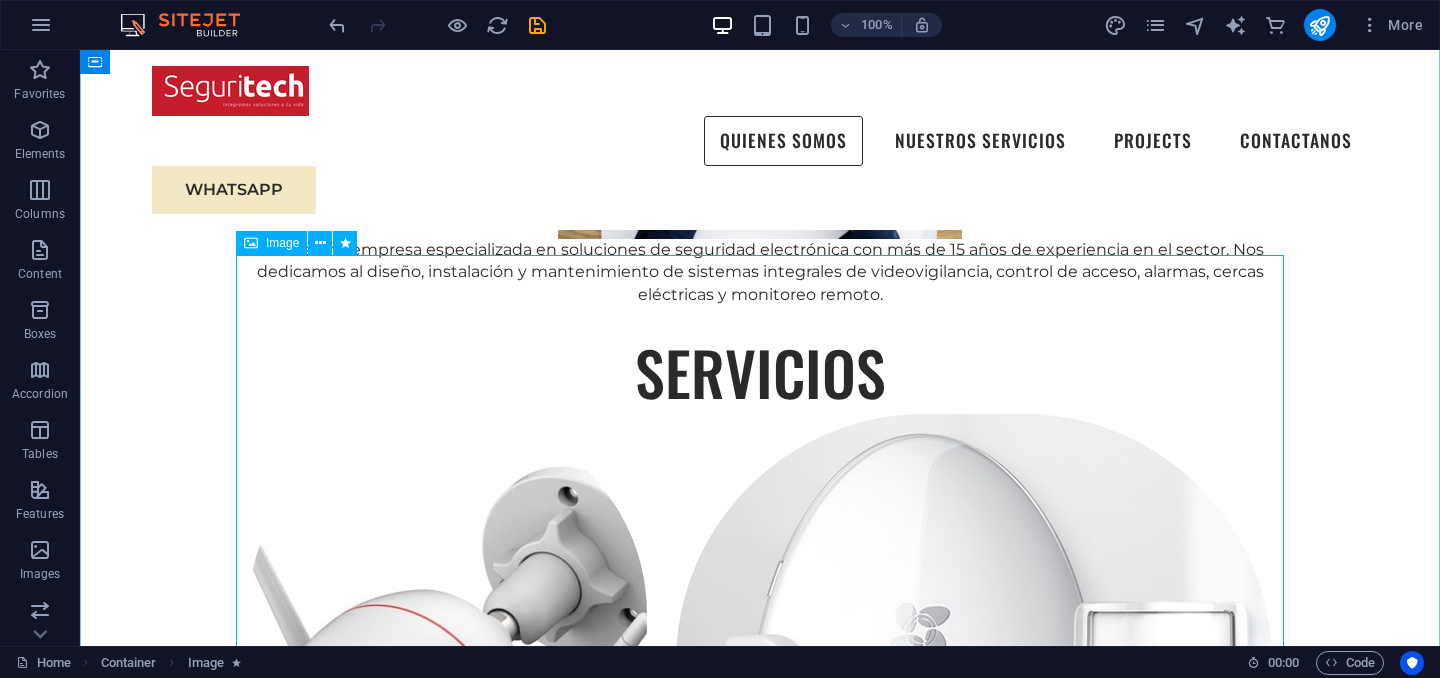 scroll, scrollTop: 1422, scrollLeft: 0, axis: vertical 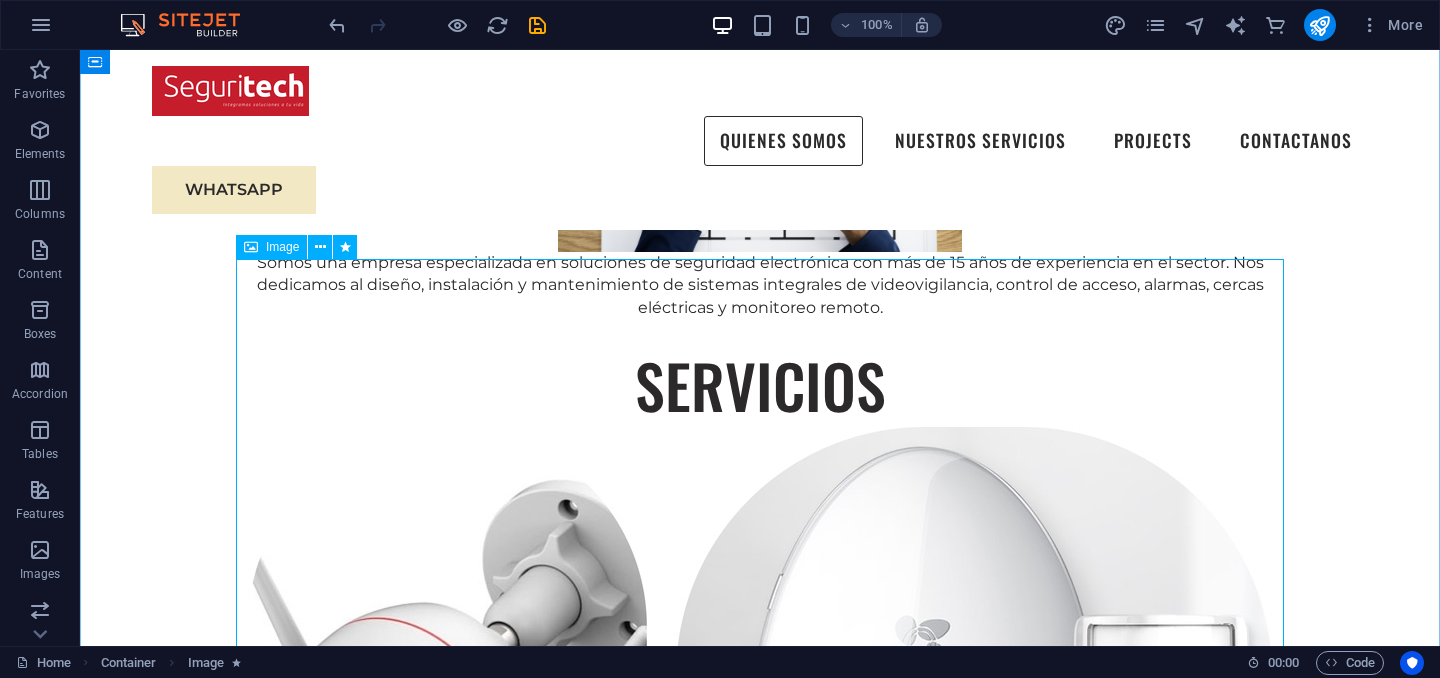 click at bounding box center (760, 939) 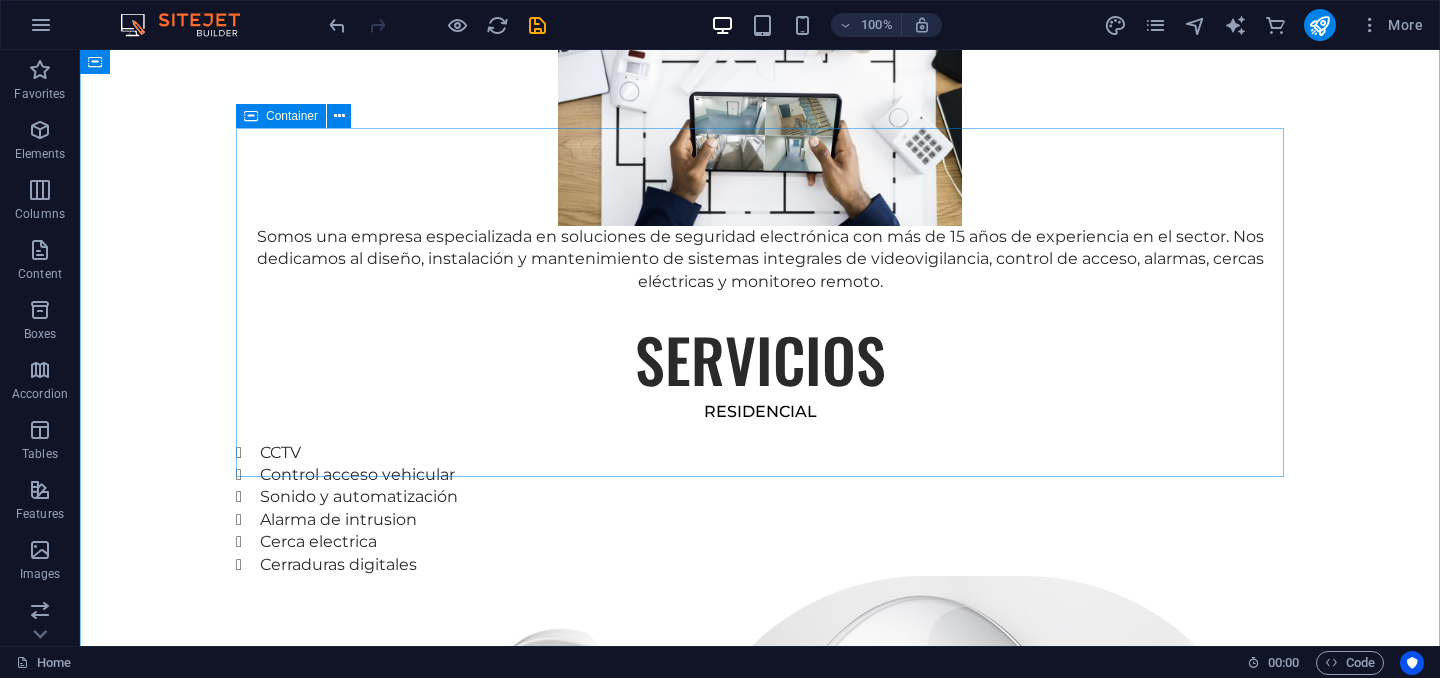 scroll, scrollTop: 1553, scrollLeft: 0, axis: vertical 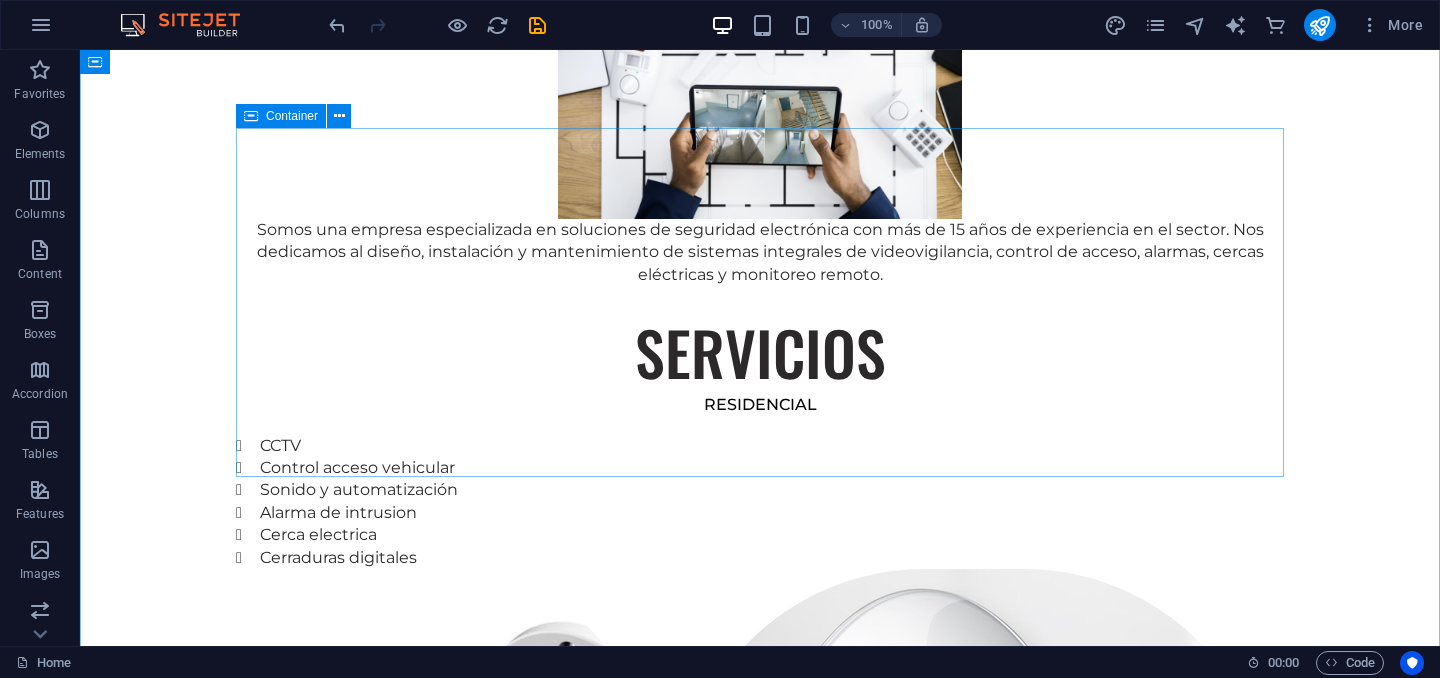 click on "RESIDENCIAL CCTV Control acceso vehicular Sonido y automatización Alarma de intrusion Cerca electrica Cerraduras digitales" at bounding box center (760, 1001) 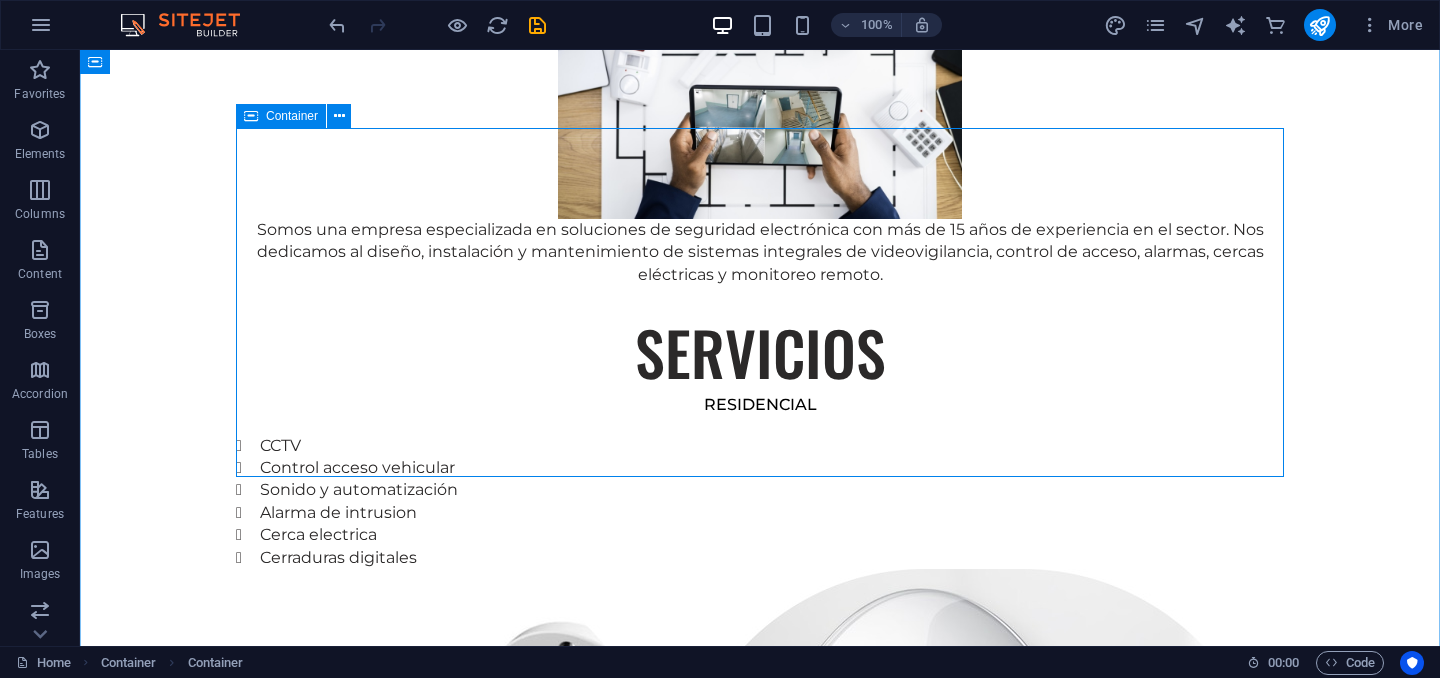 click on "RESIDENCIAL CCTV Control acceso vehicular Sonido y automatización Alarma de intrusion Cerca electrica Cerraduras digitales" at bounding box center [760, 1001] 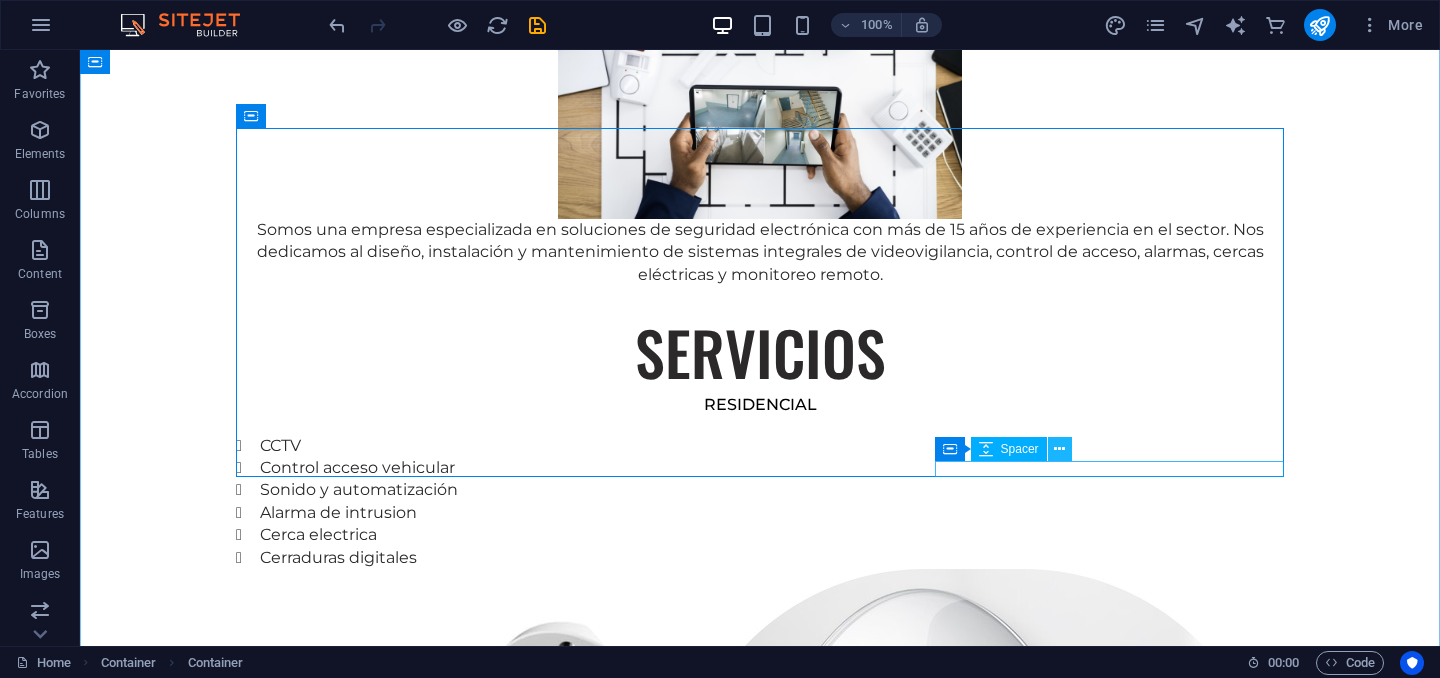 click at bounding box center [1059, 449] 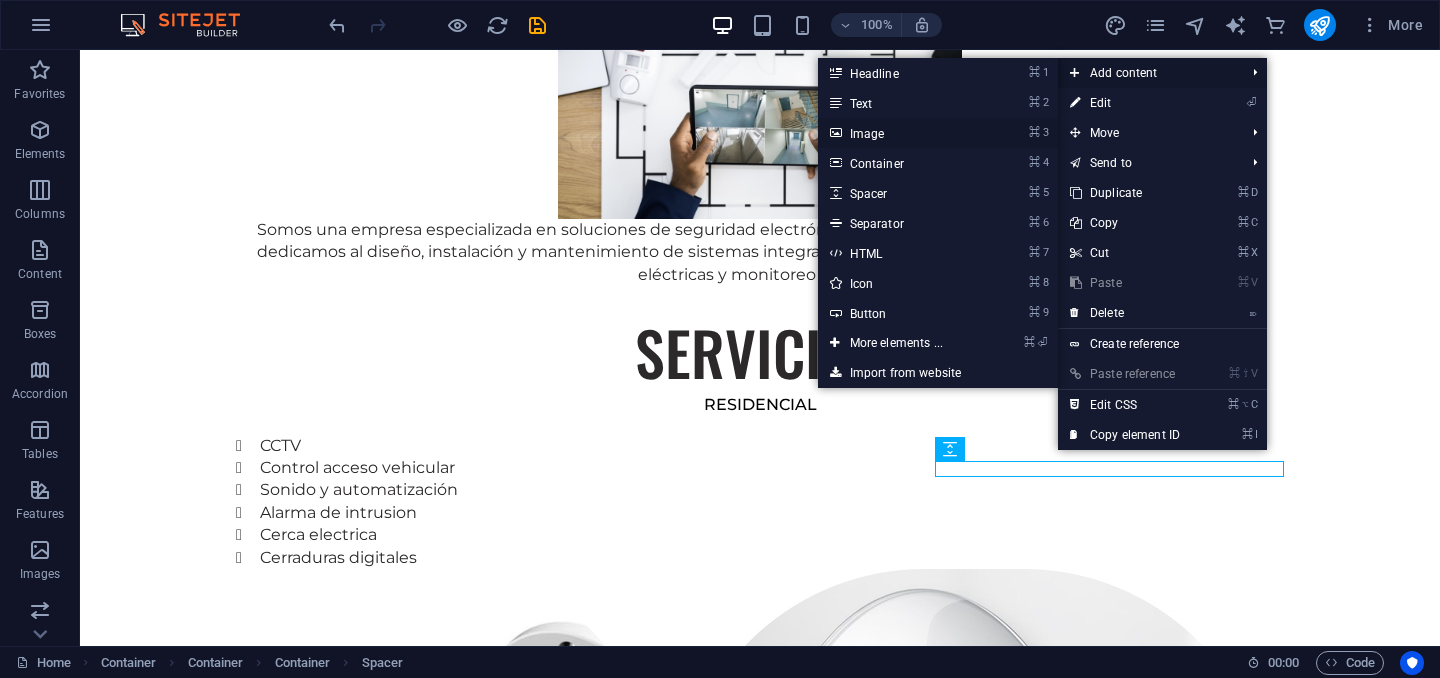 click on "⌘ 3  Image" at bounding box center [900, 133] 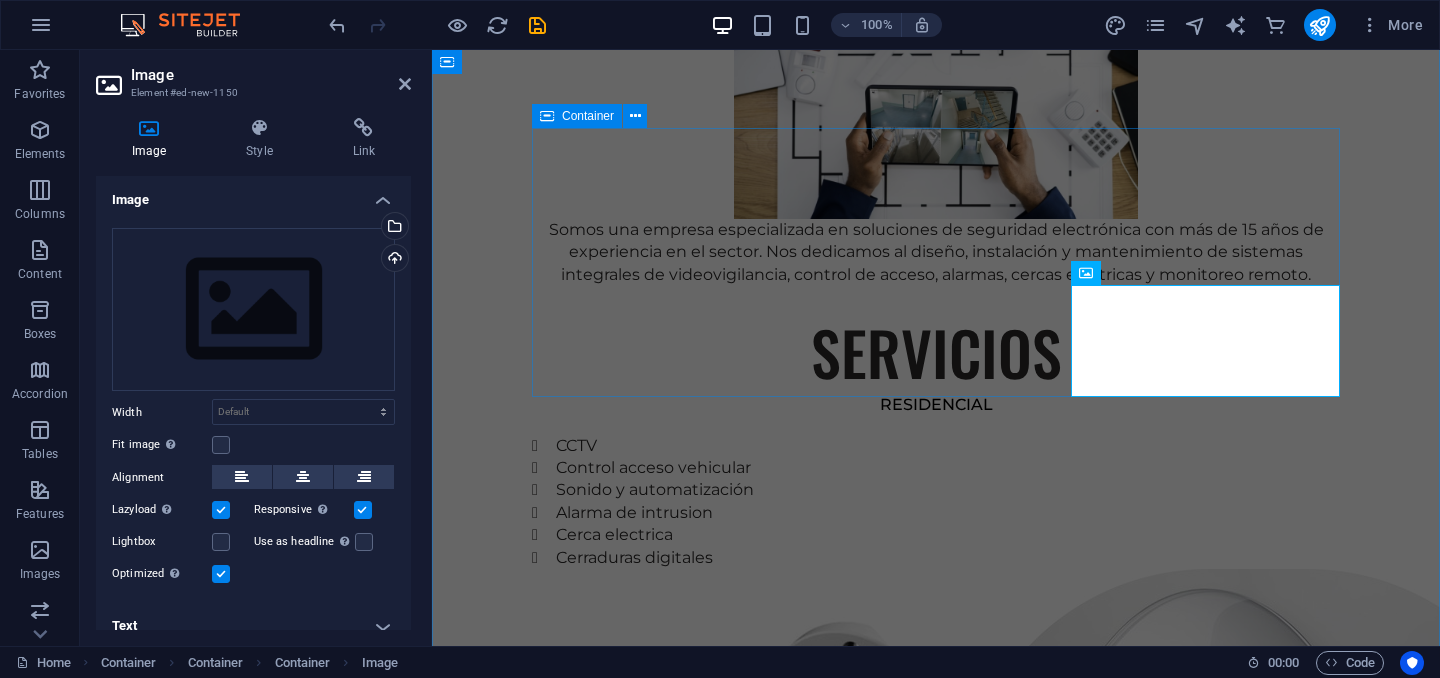 click on "RESIDENCIAL CCTV Control acceso vehicular Sonido y automatización Alarma de intrusion Cerca electrica Cerraduras digitales" at bounding box center (936, 1114) 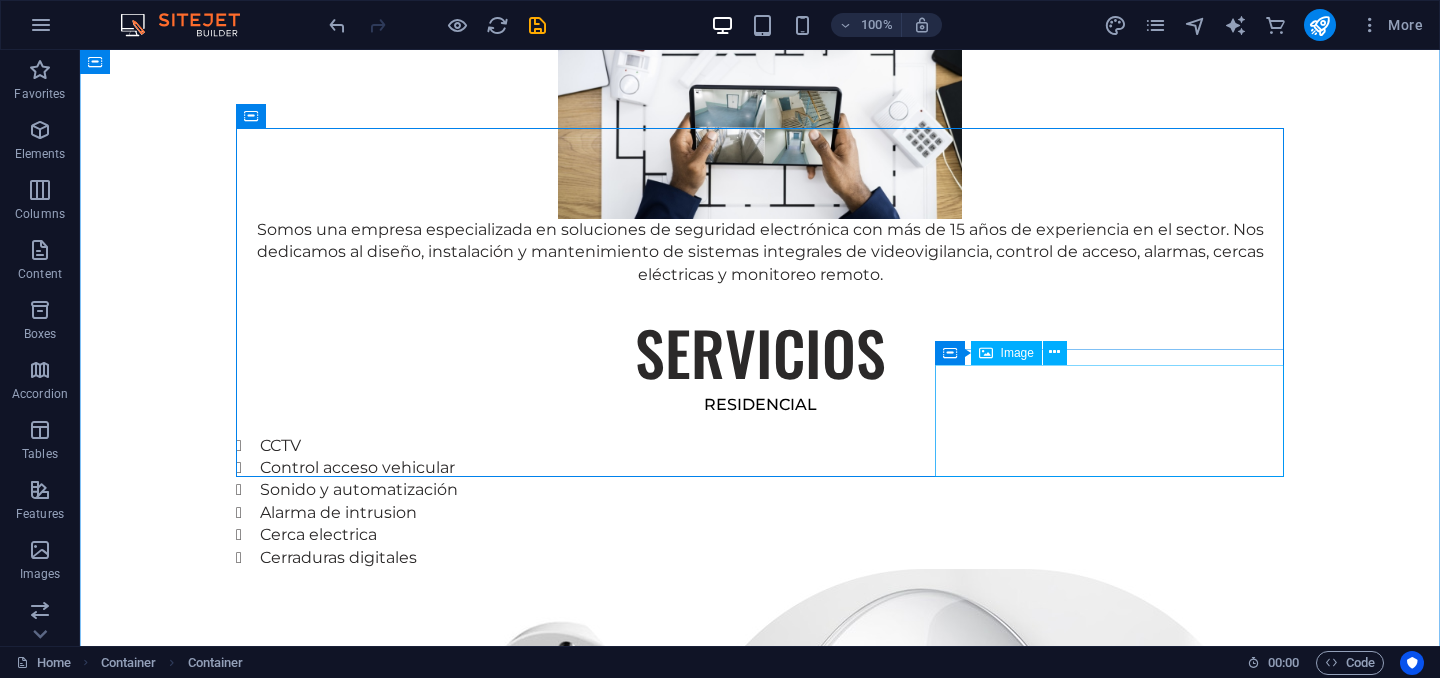 click at bounding box center [760, 1721] 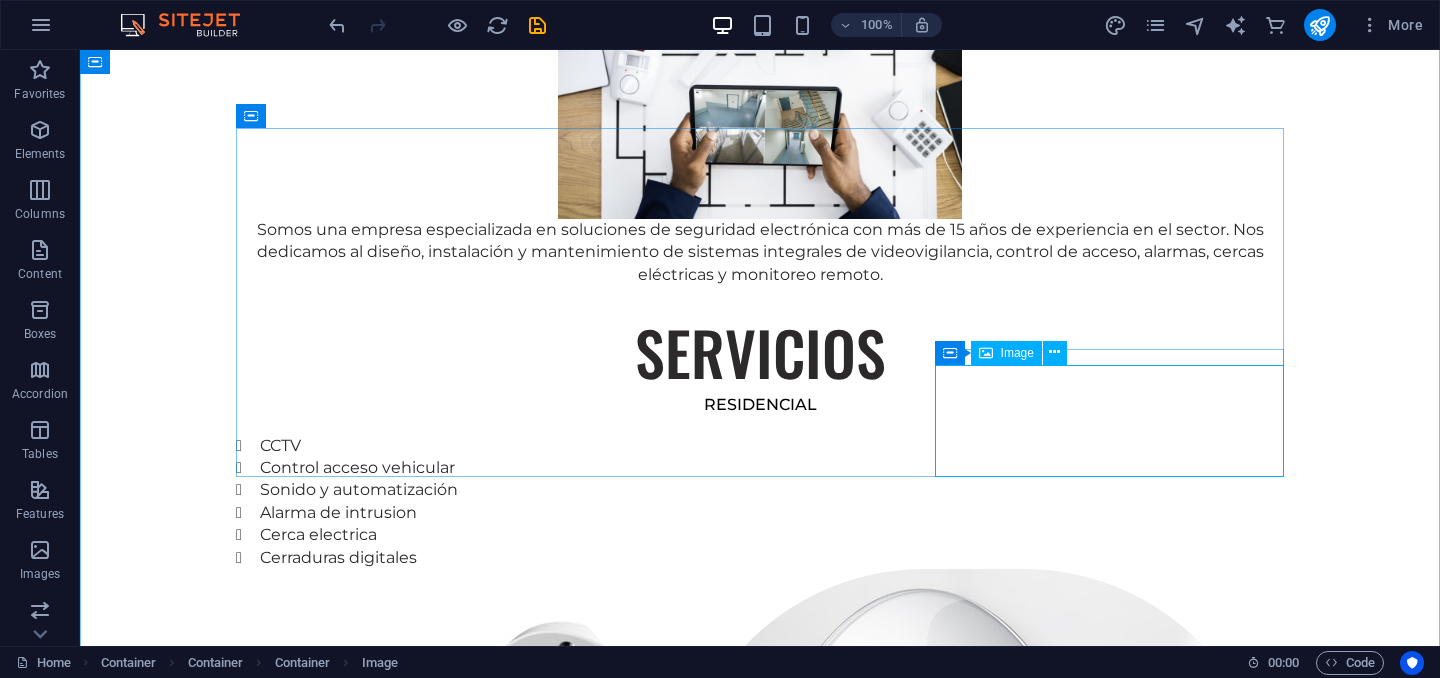 click at bounding box center [760, 1721] 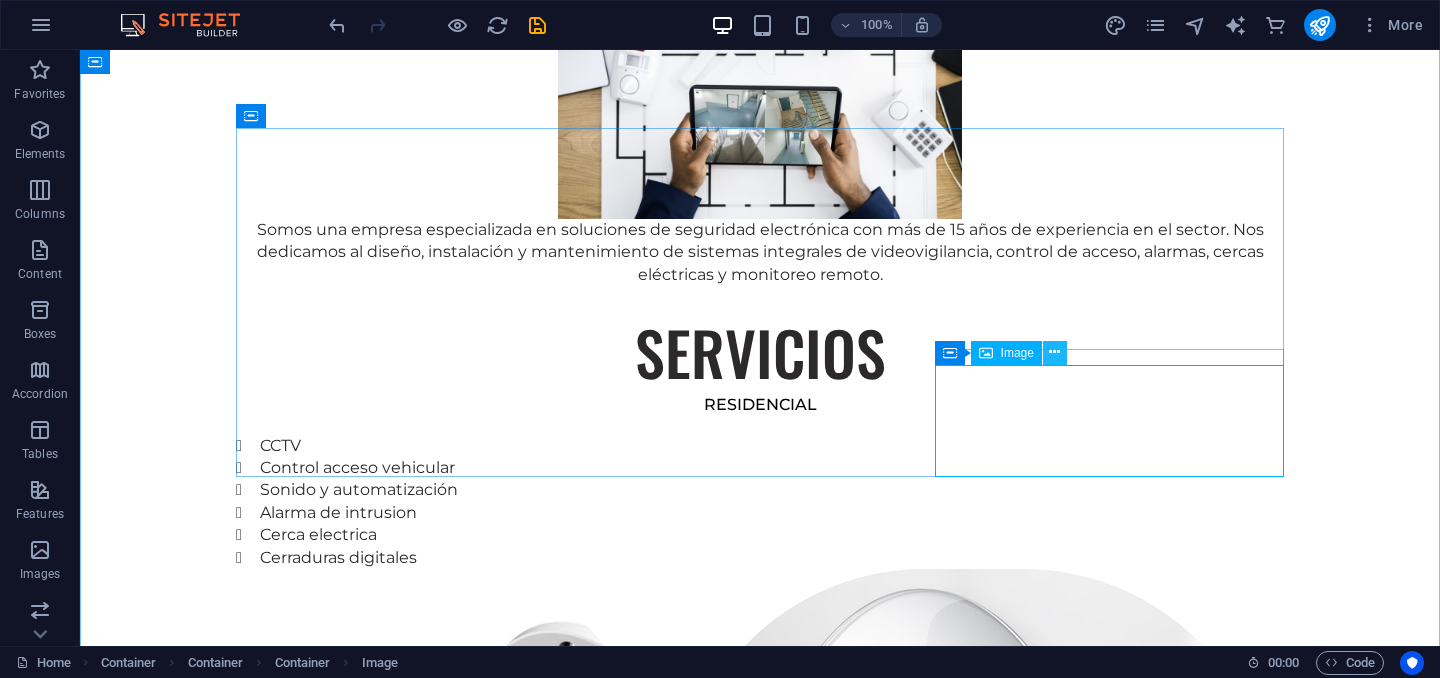 click at bounding box center [1054, 352] 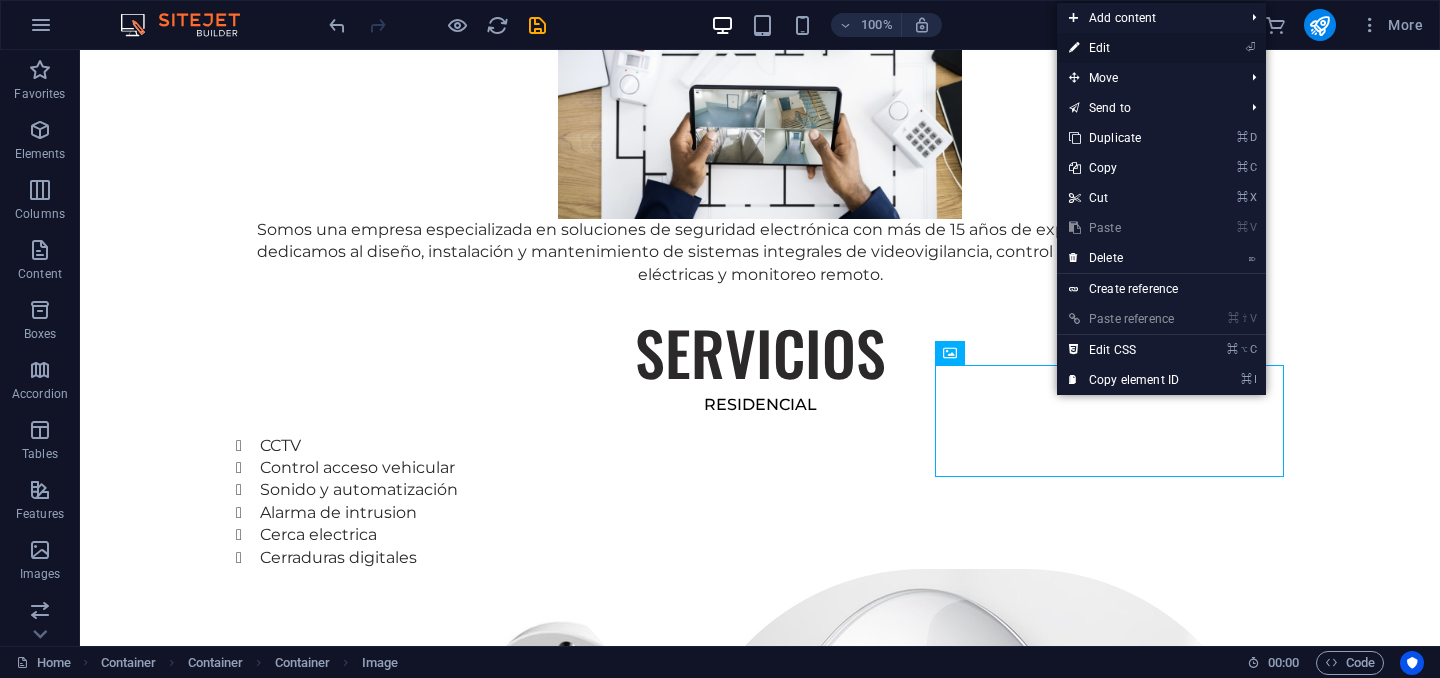 click on "⏎  Edit" at bounding box center [1124, 48] 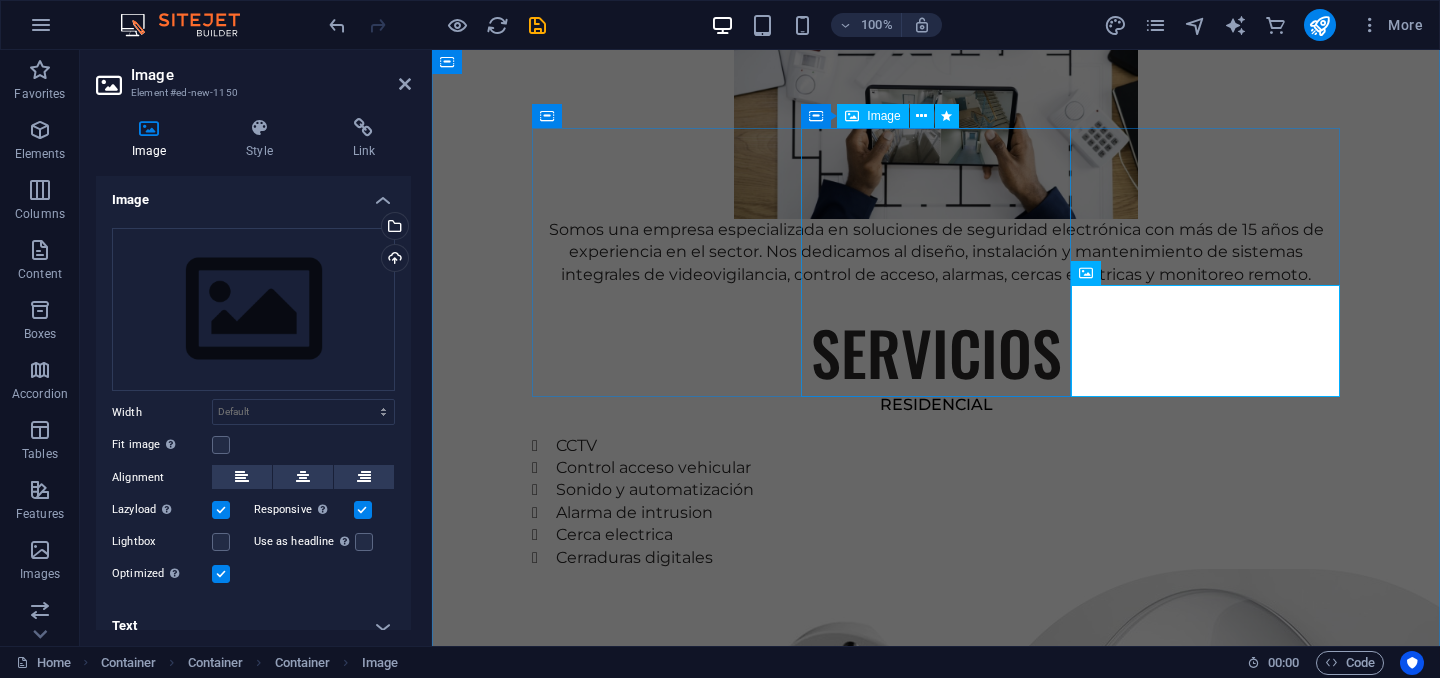 click at bounding box center (936, 1081) 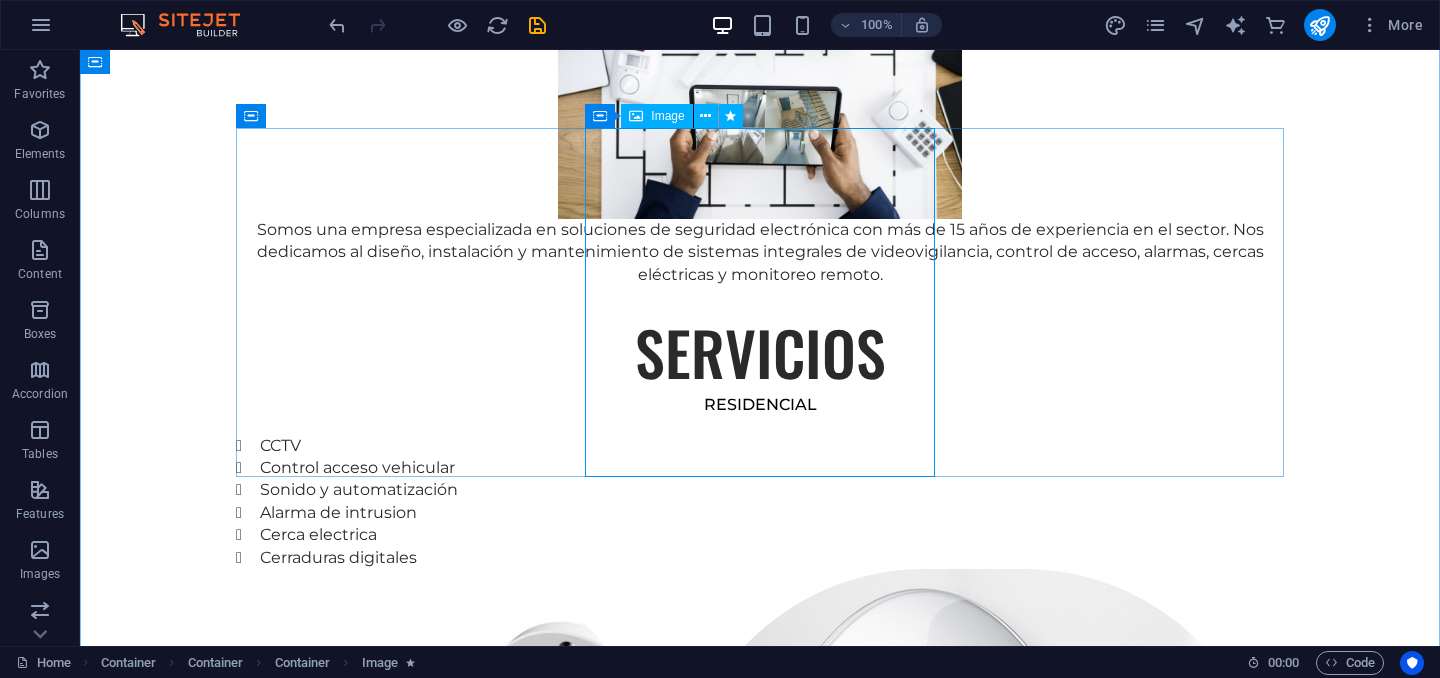 click at bounding box center (760, 1081) 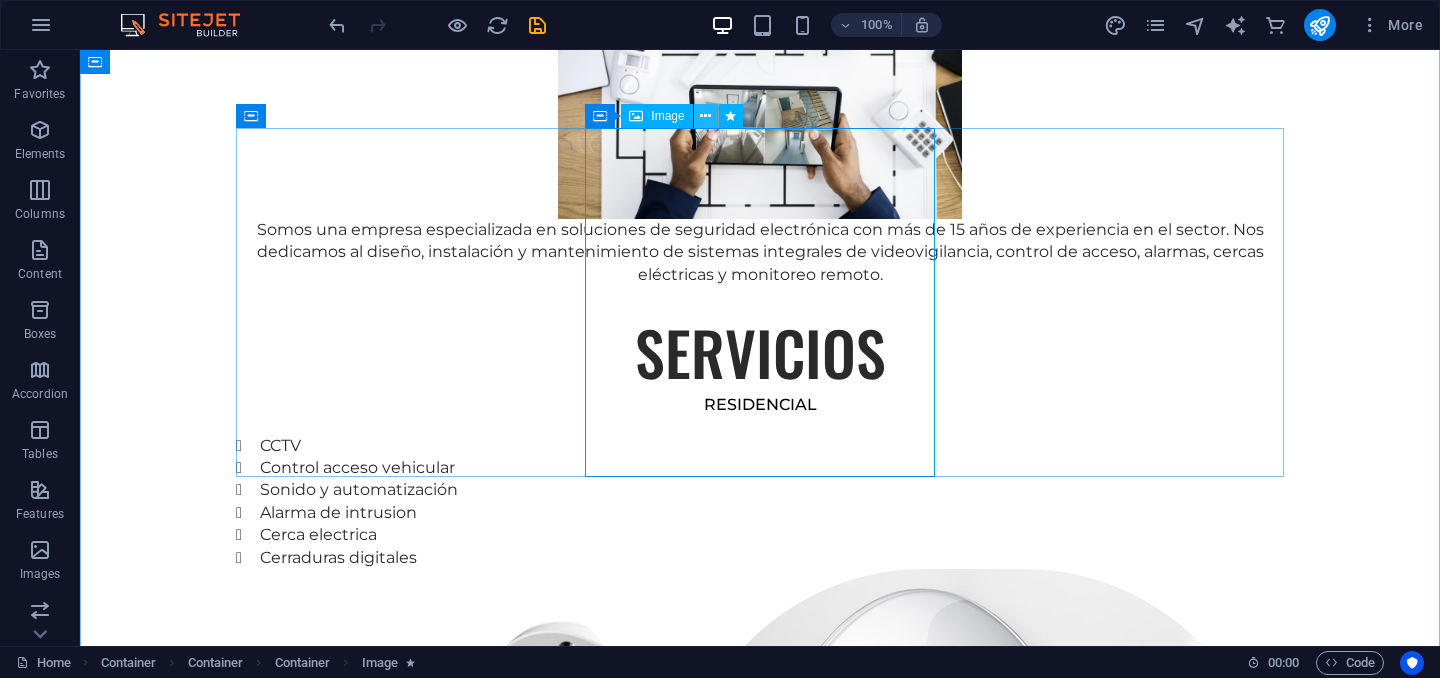 click at bounding box center [705, 116] 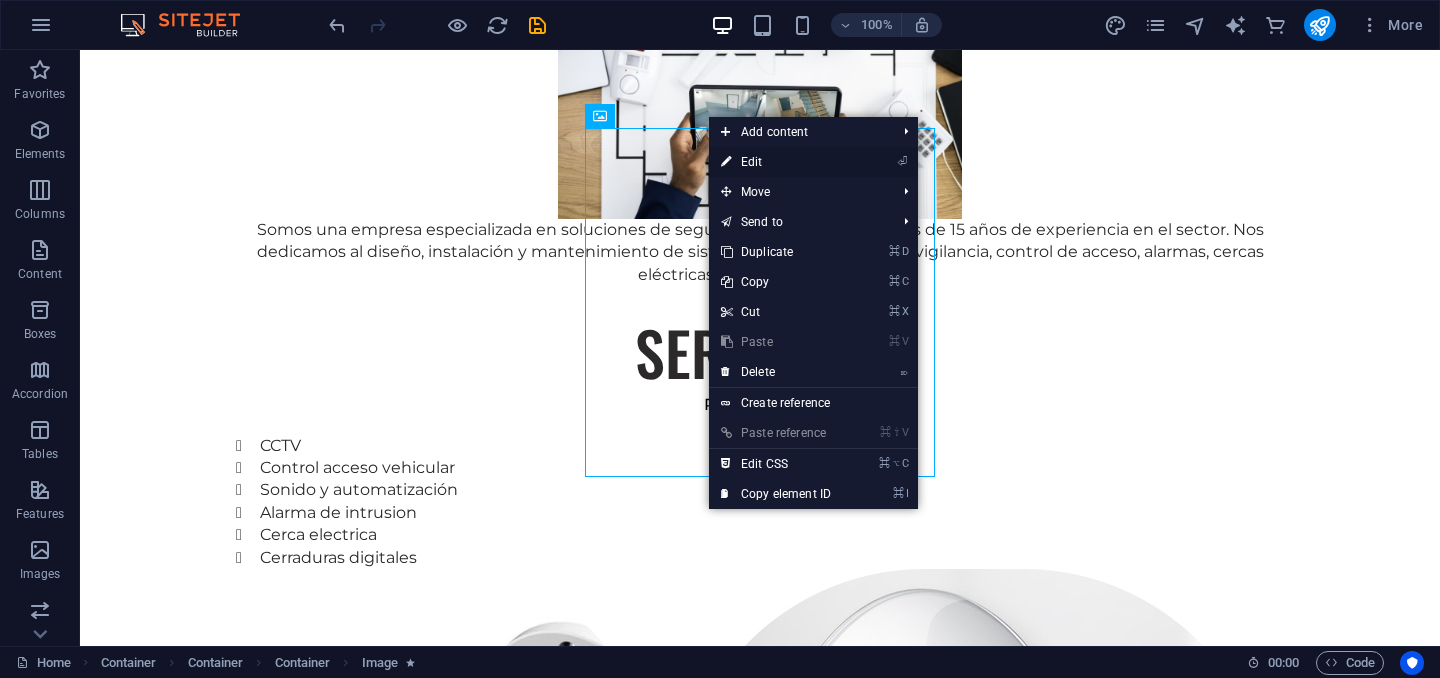 click on "⏎  Edit" at bounding box center (776, 162) 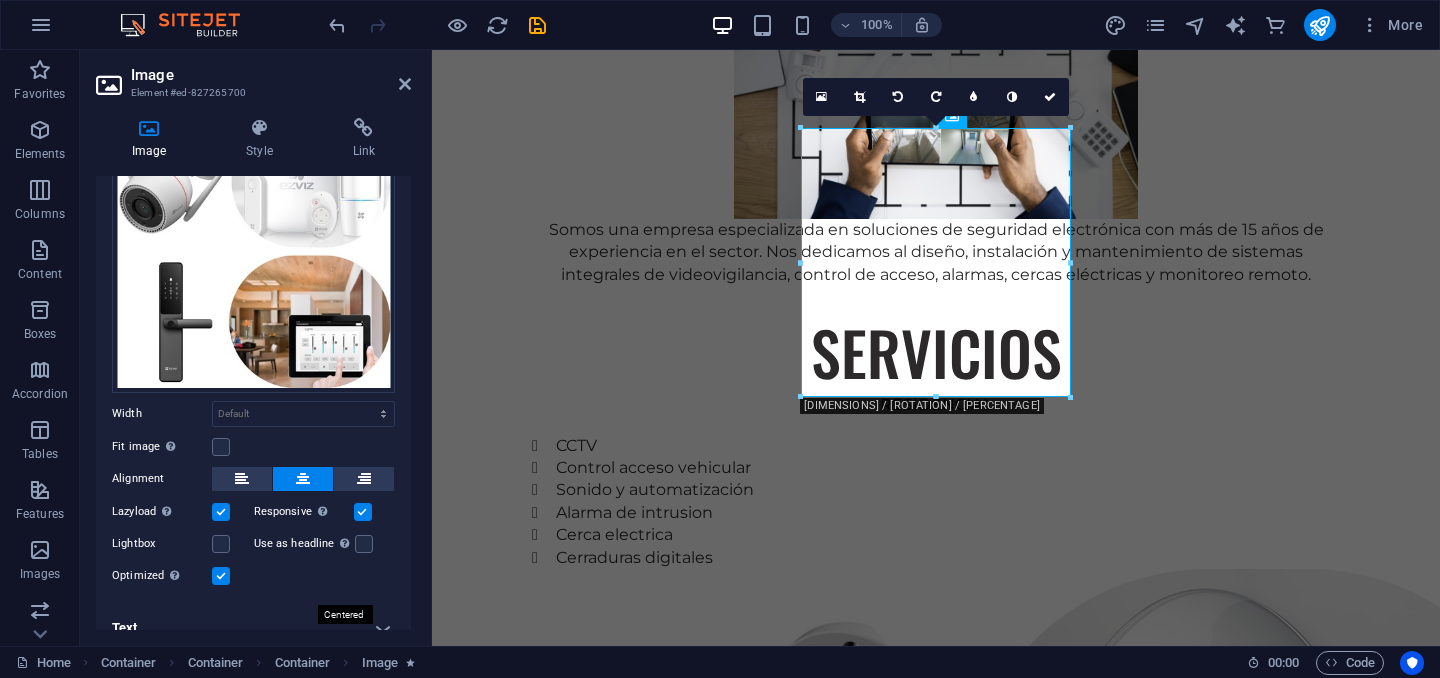 scroll, scrollTop: 135, scrollLeft: 0, axis: vertical 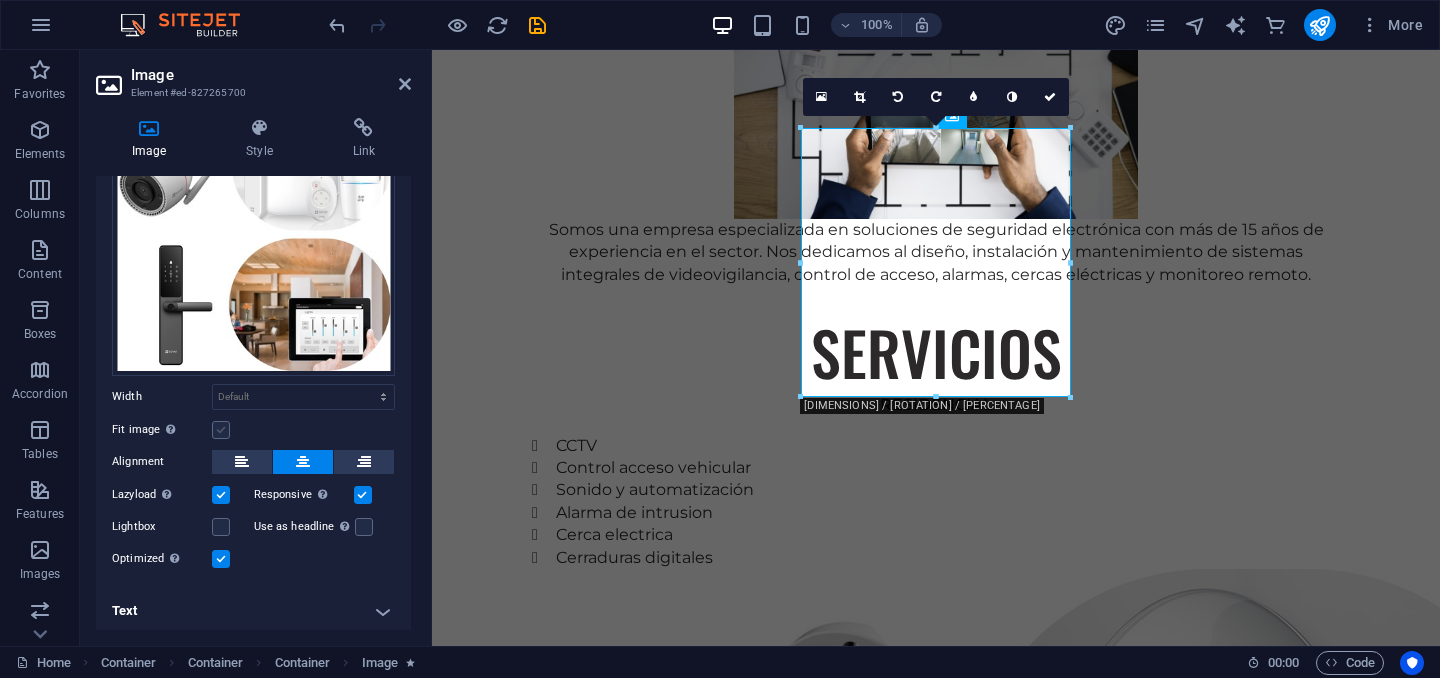 click at bounding box center [221, 430] 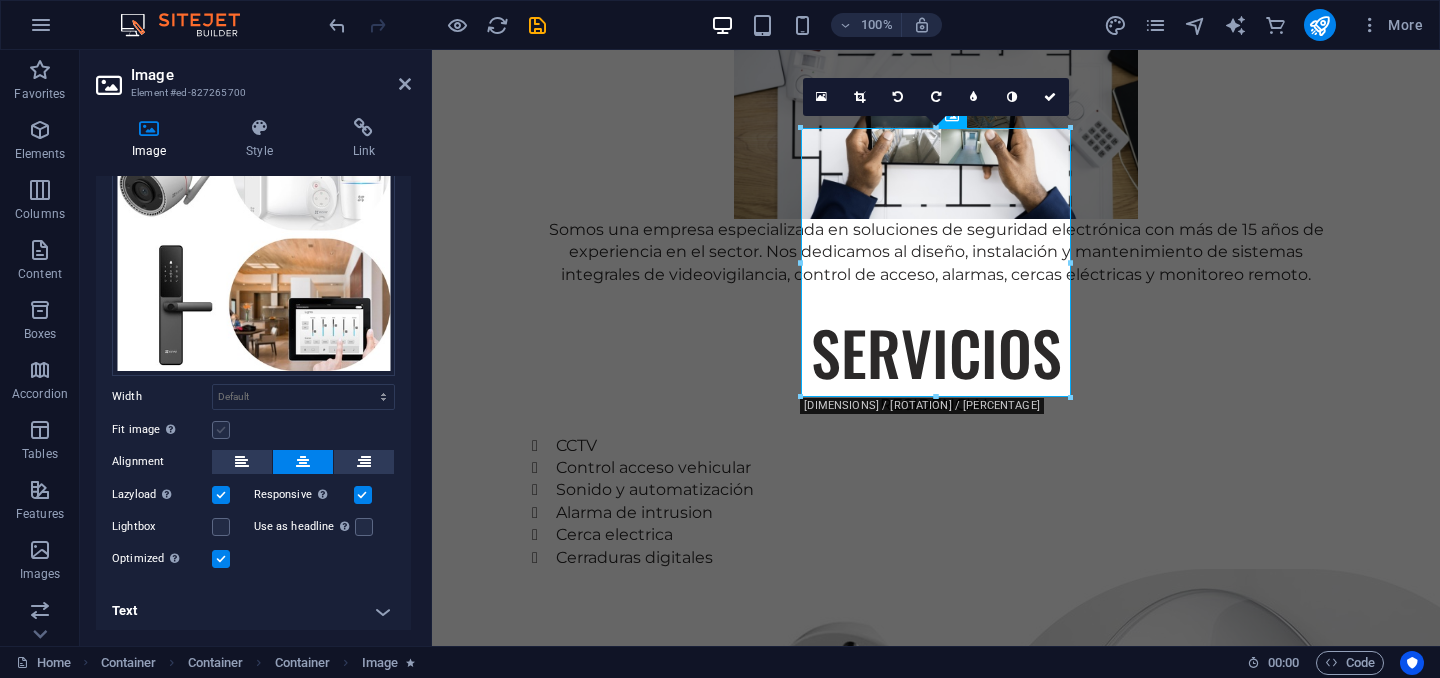 click on "Fit image Automatically fit image to a fixed width and height" at bounding box center [0, 0] 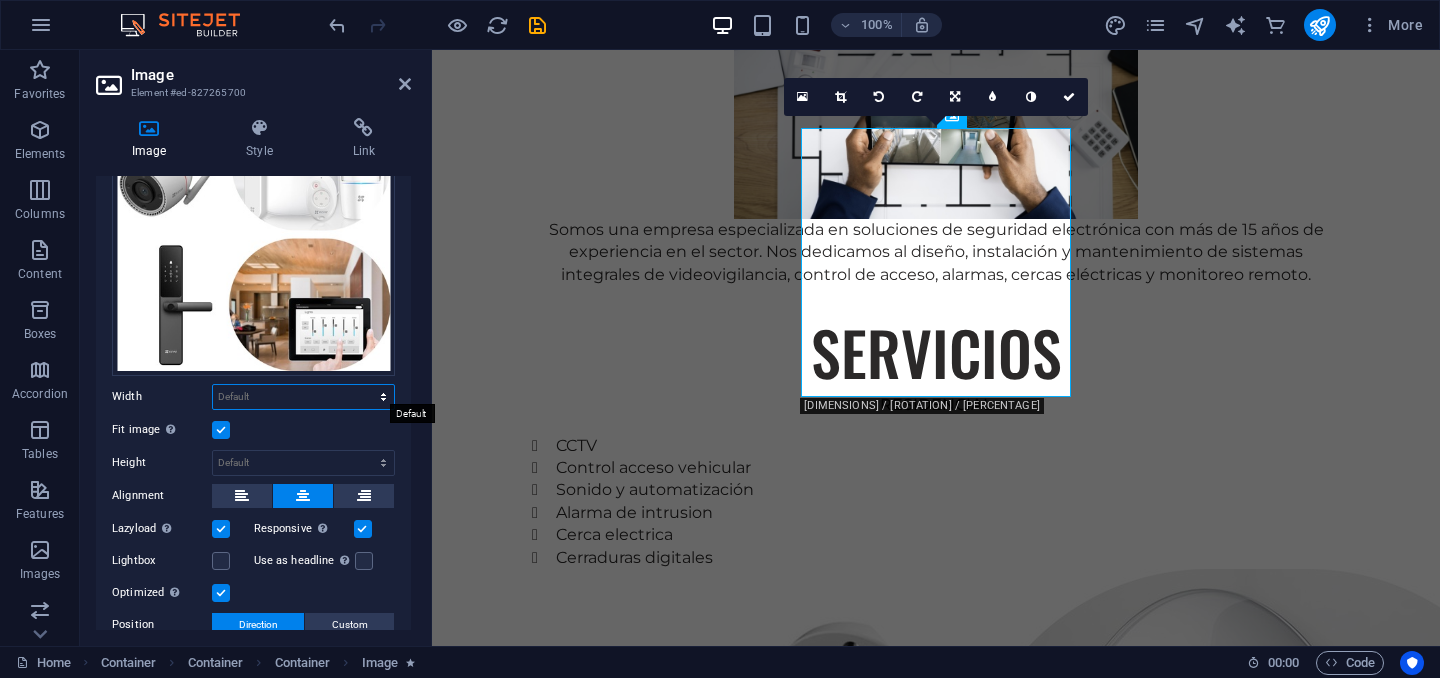 click on "Default auto px rem % em vh vw" at bounding box center (303, 397) 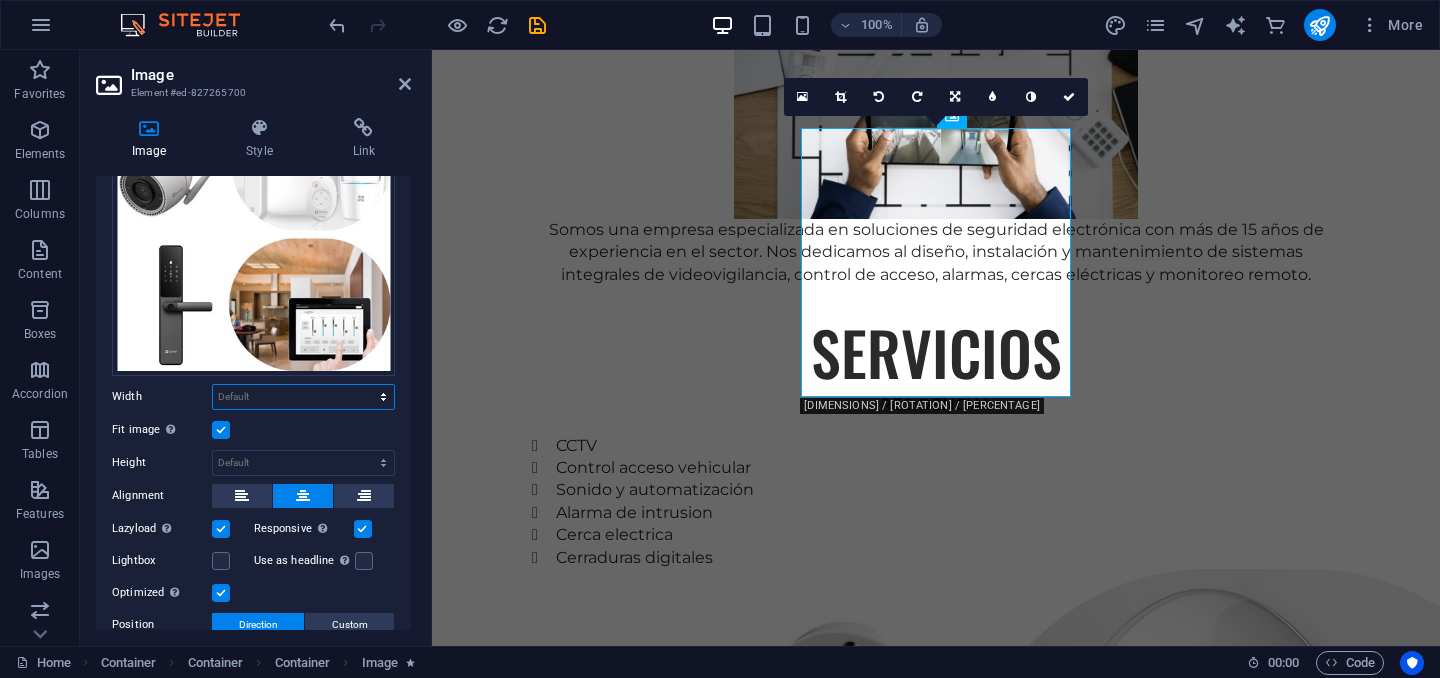 select on "px" 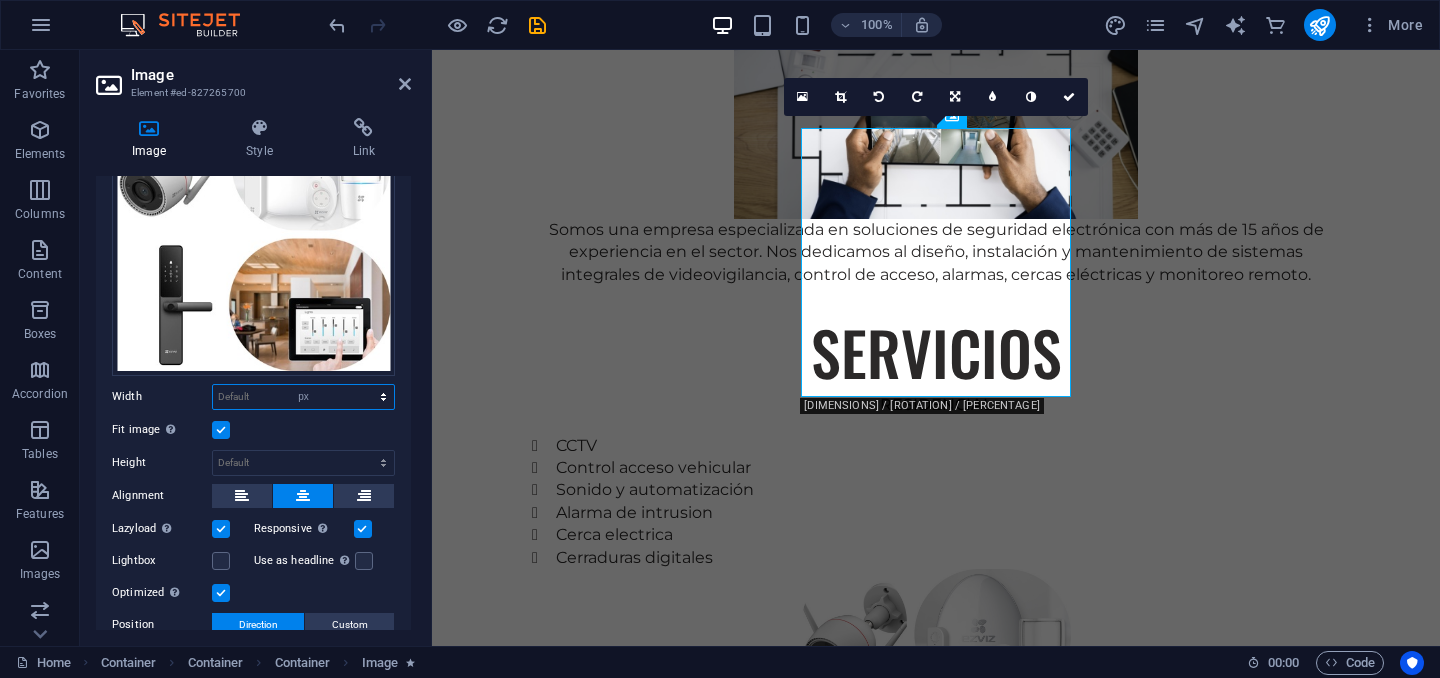 type on "269" 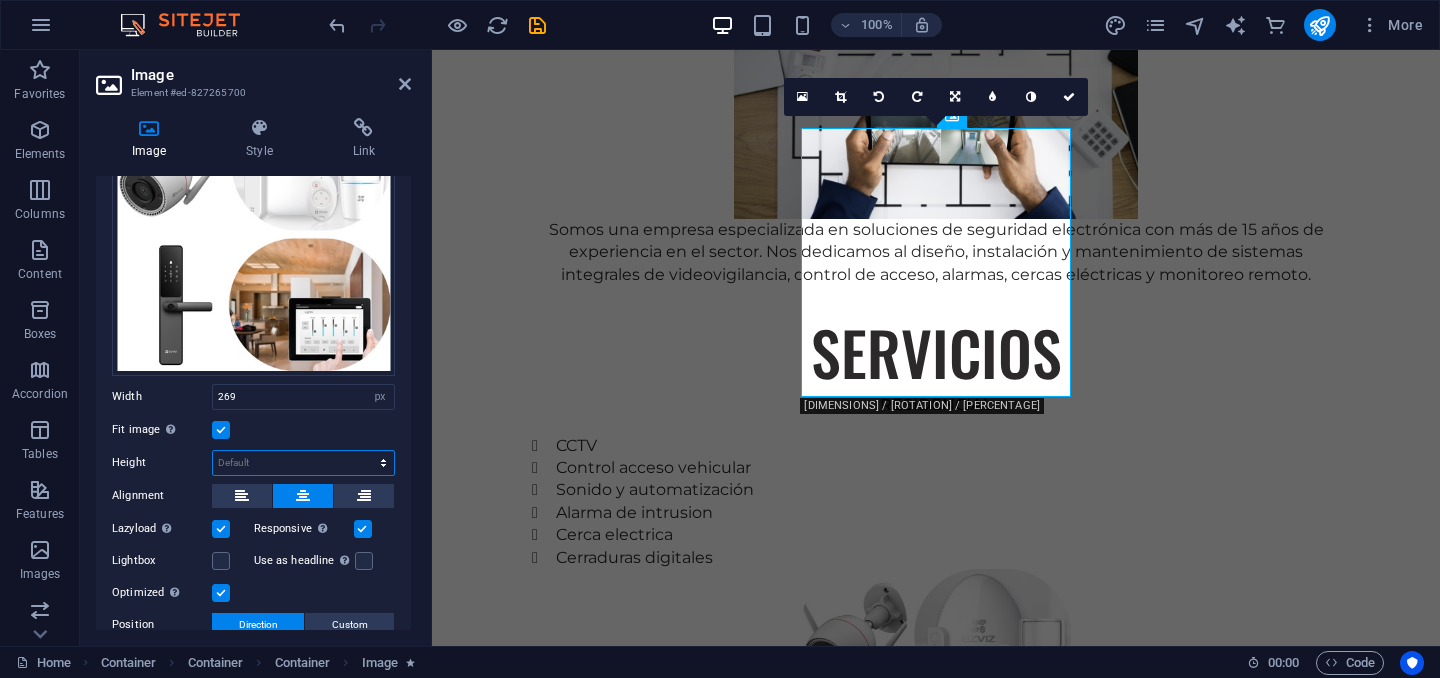 click on "Default auto px" at bounding box center [303, 463] 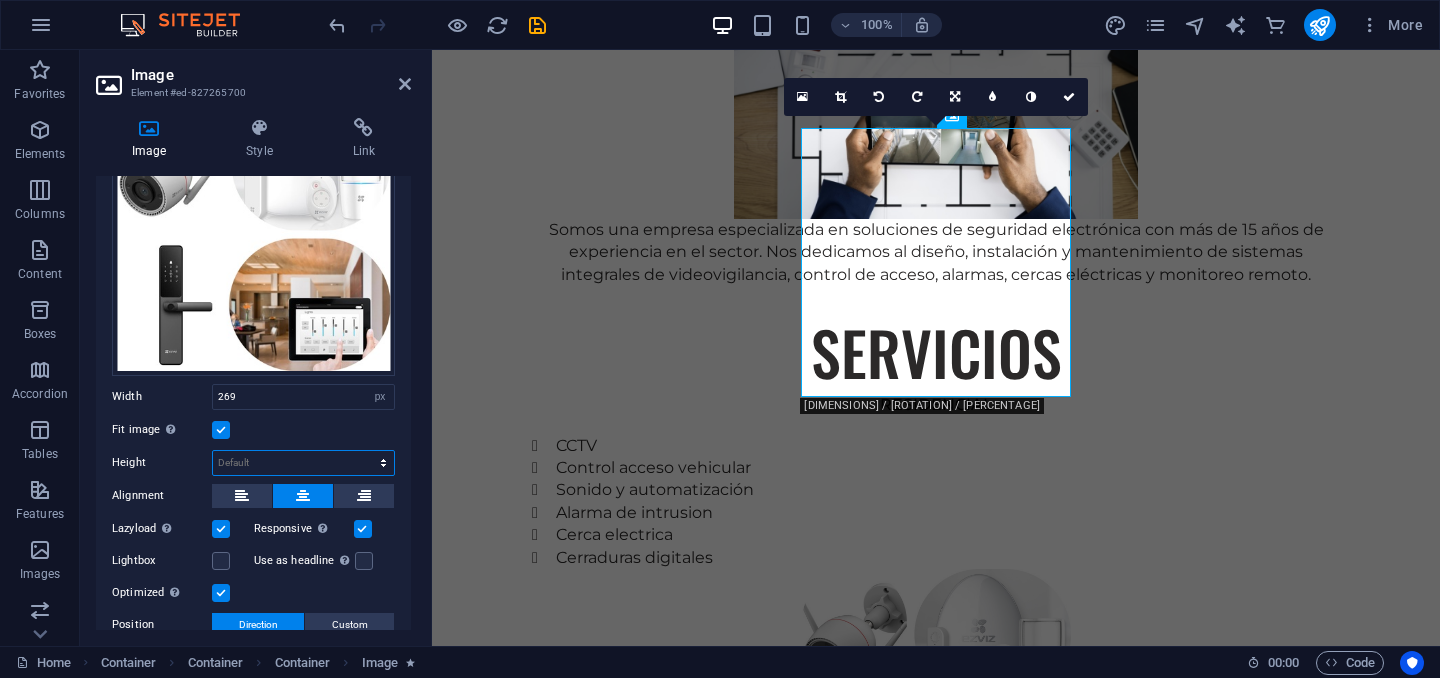 select on "px" 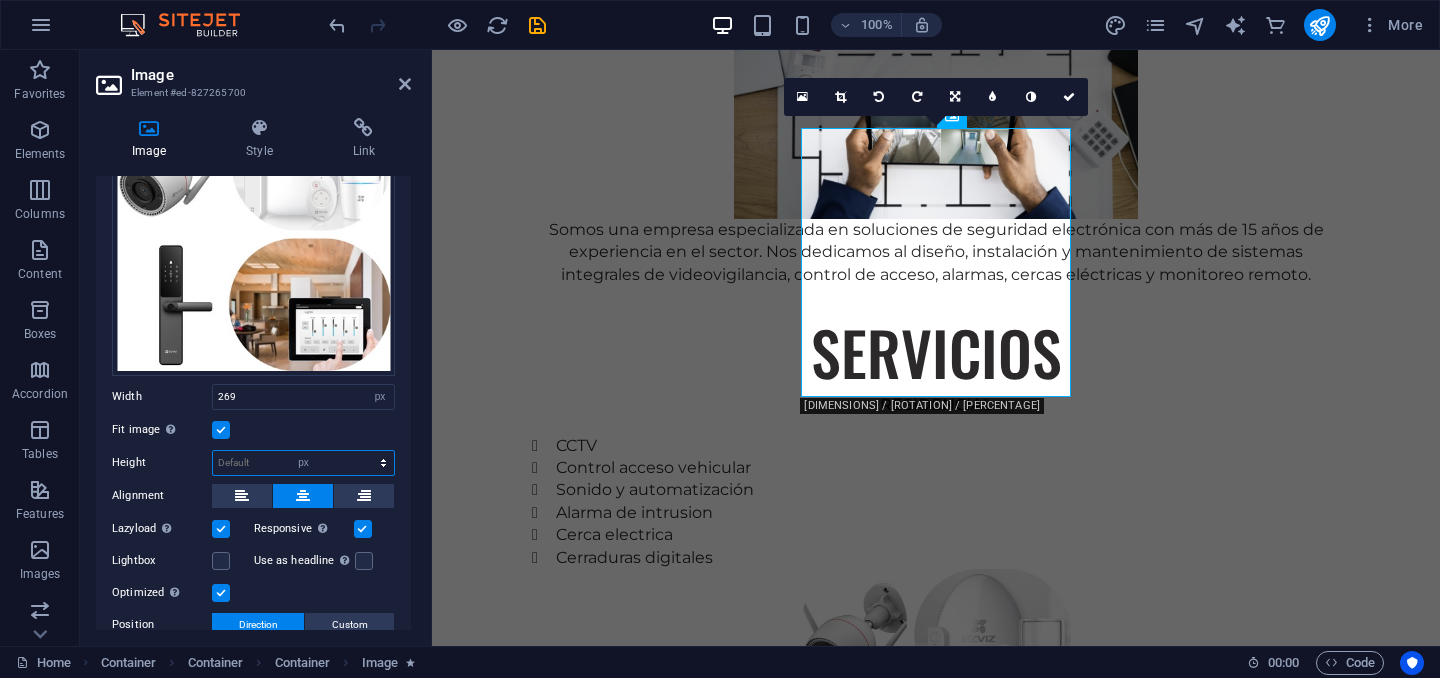 type on "269" 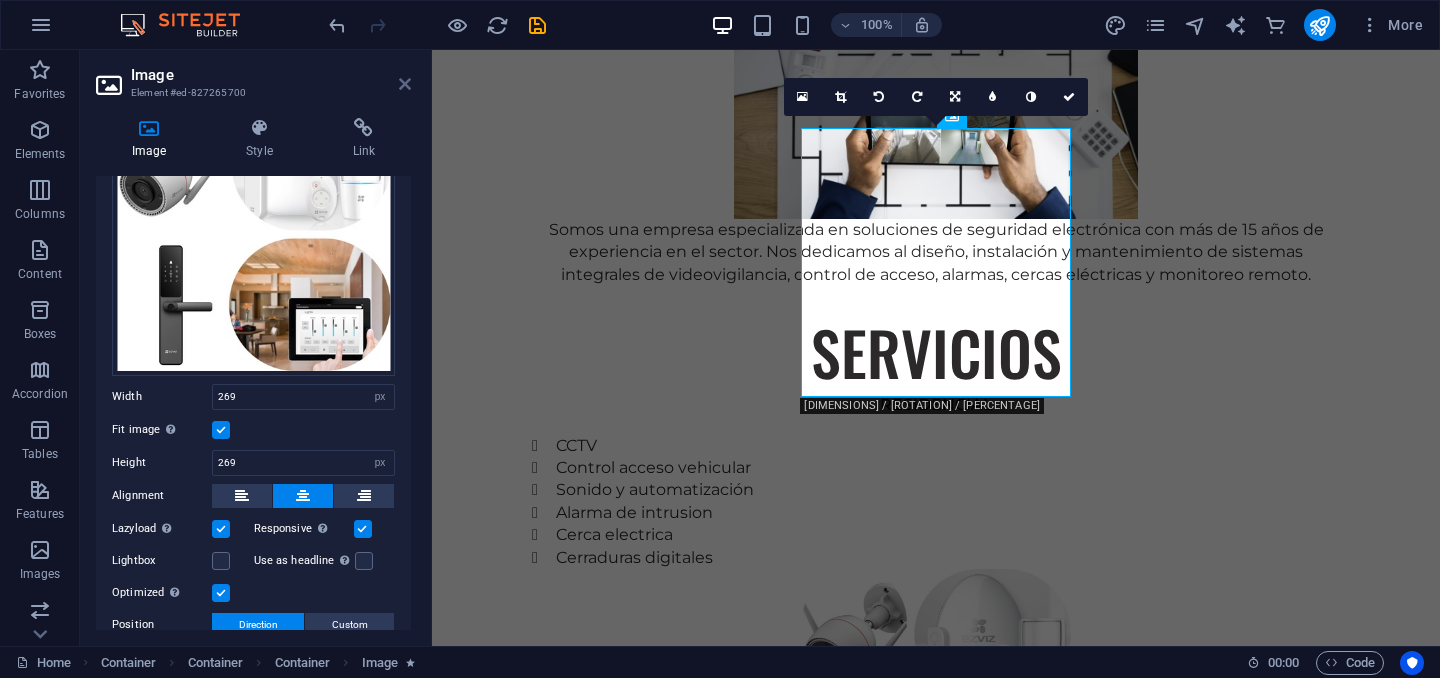 click at bounding box center (405, 84) 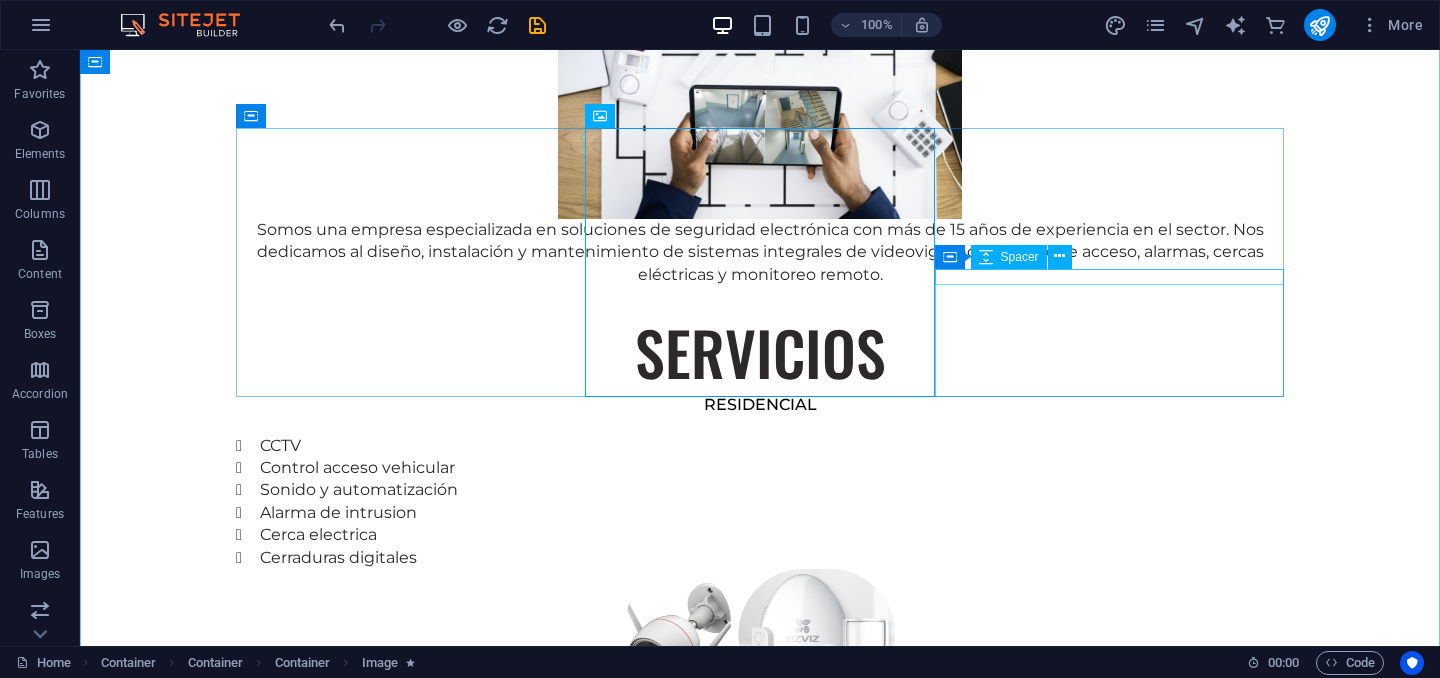 click at bounding box center (760, 966) 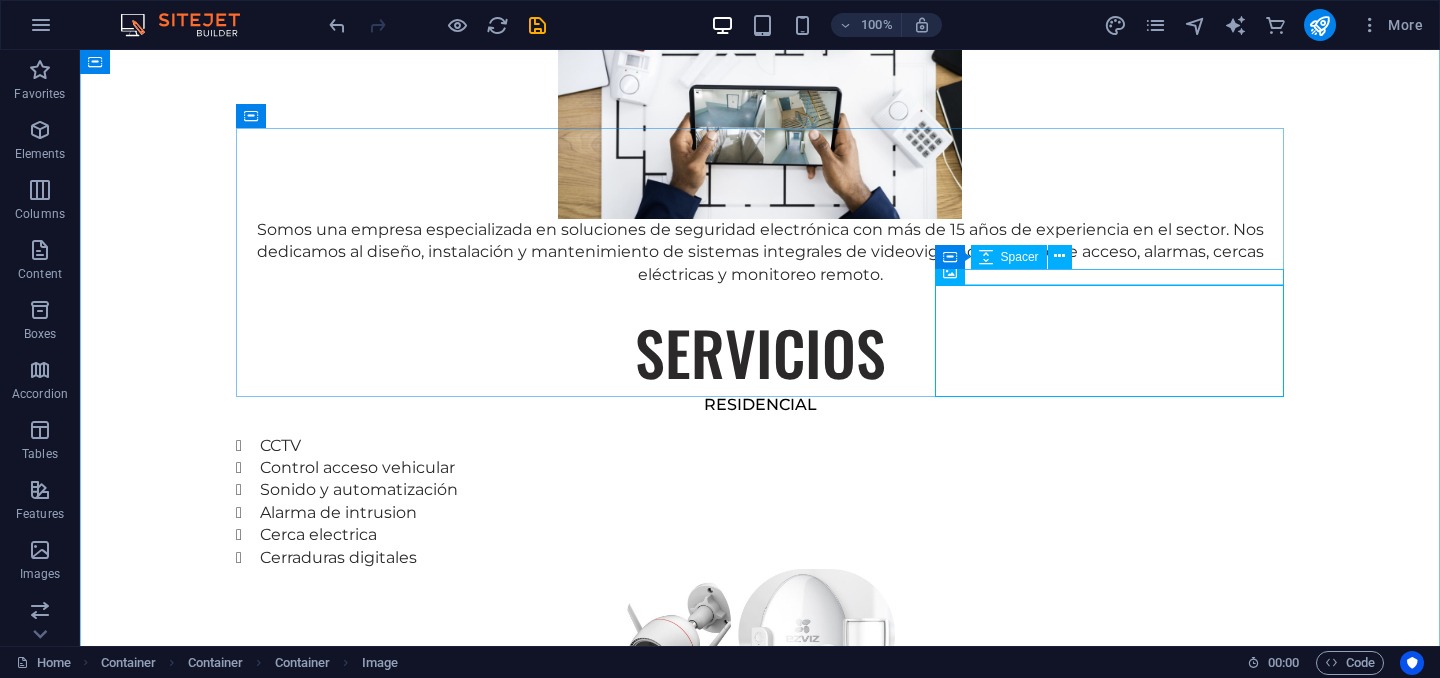 click at bounding box center (760, 846) 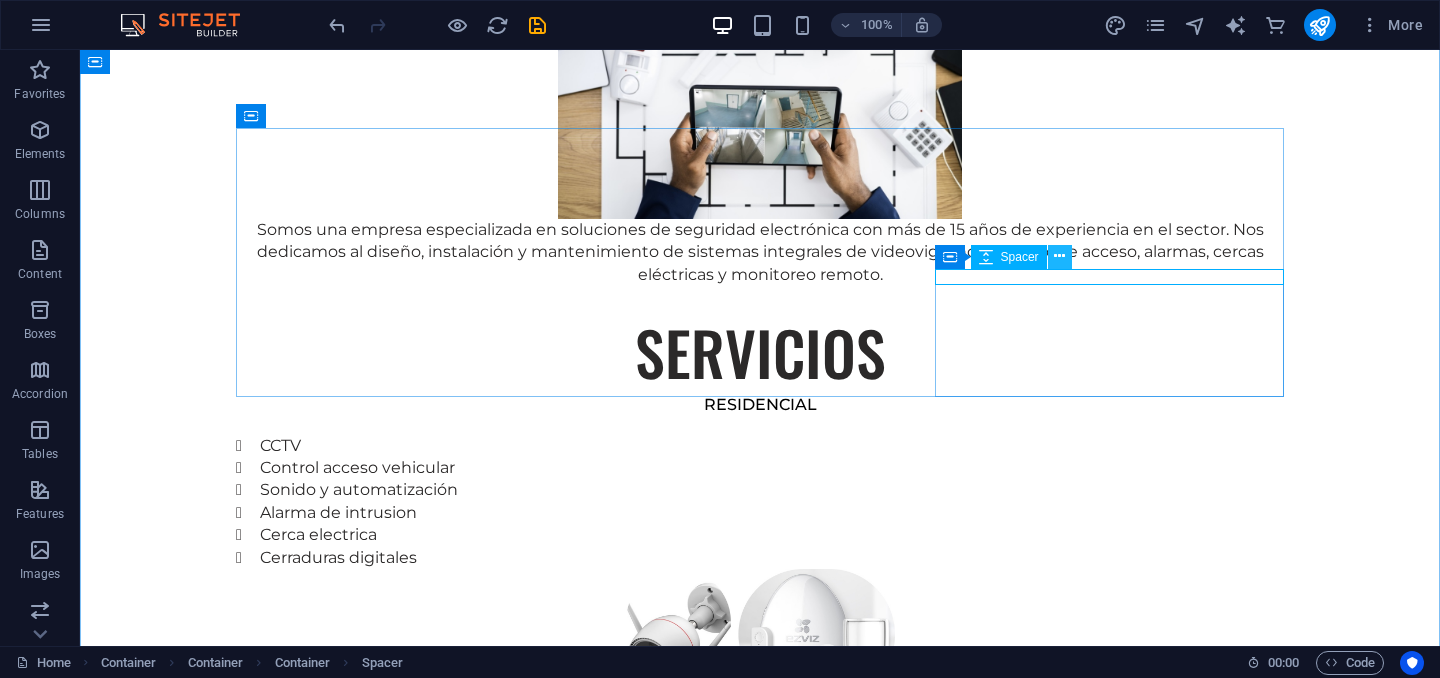 click at bounding box center [1060, 257] 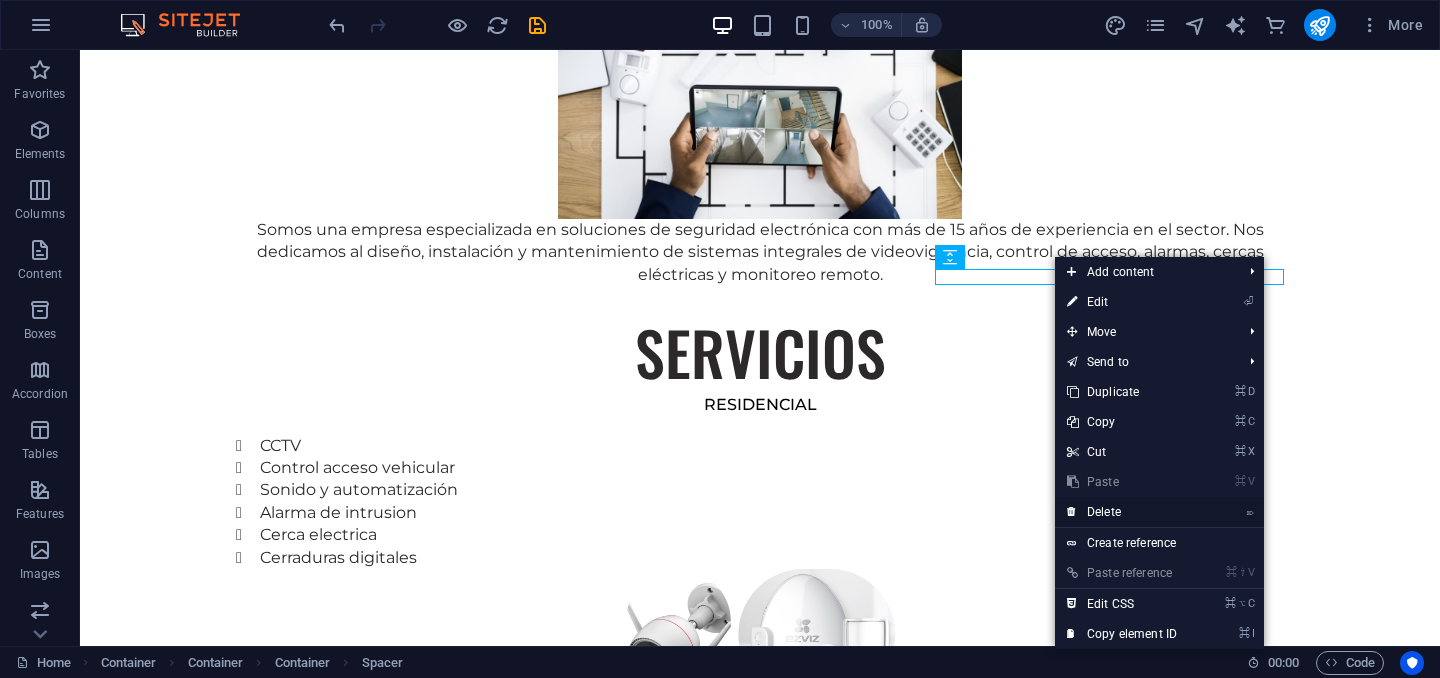 click on "⌦  Delete" at bounding box center [1122, 512] 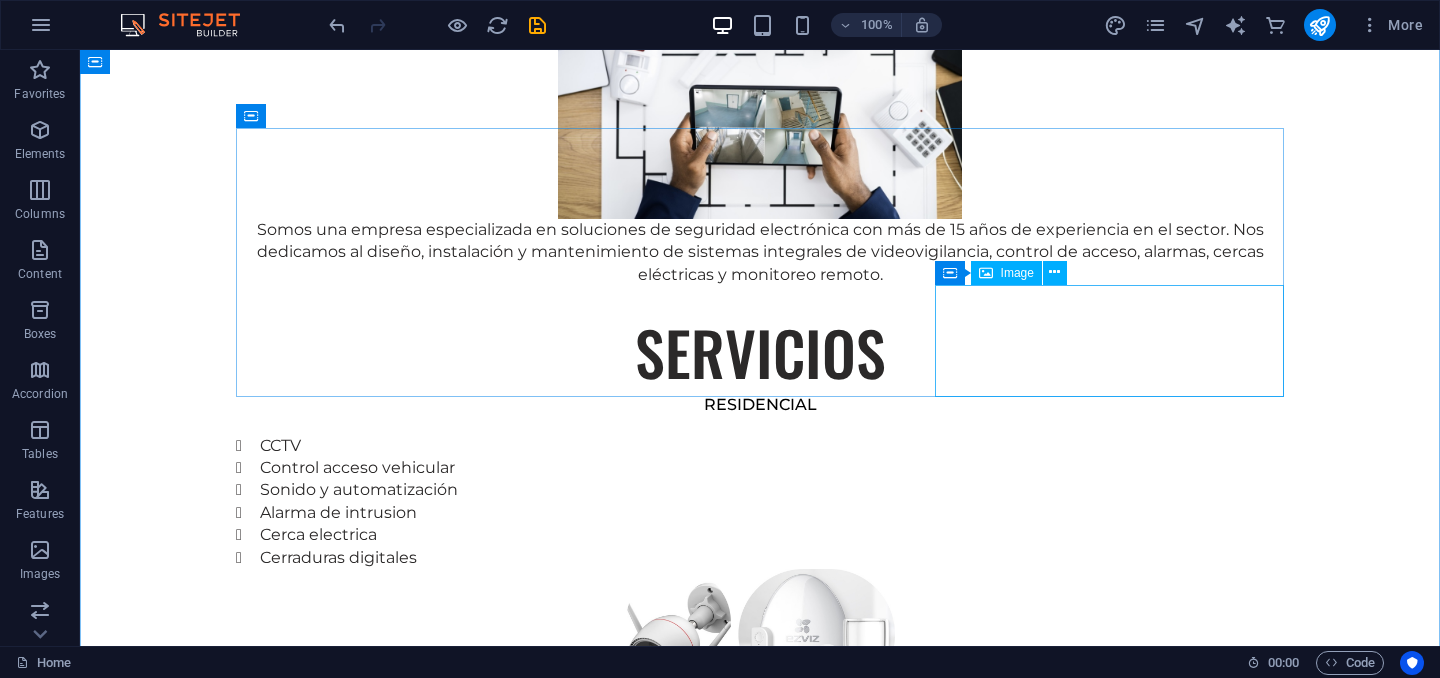 click at bounding box center (760, 950) 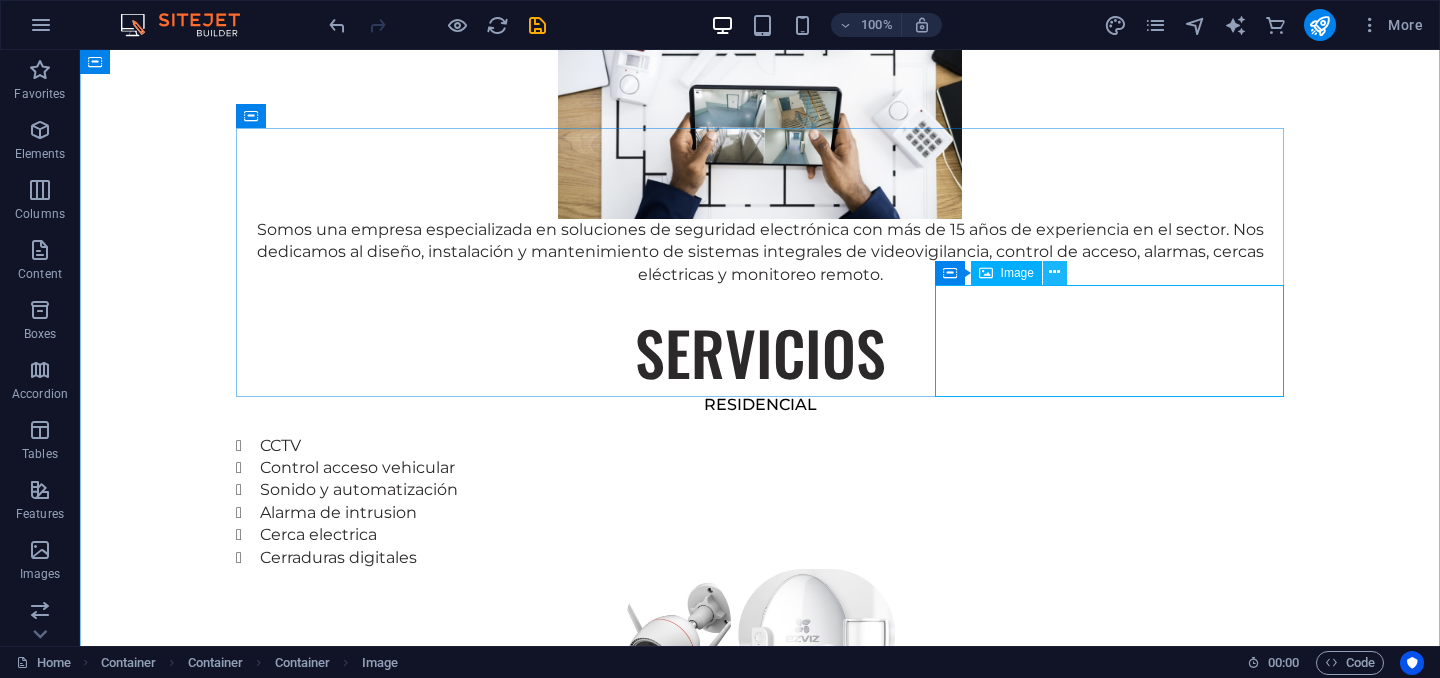 click at bounding box center (1054, 272) 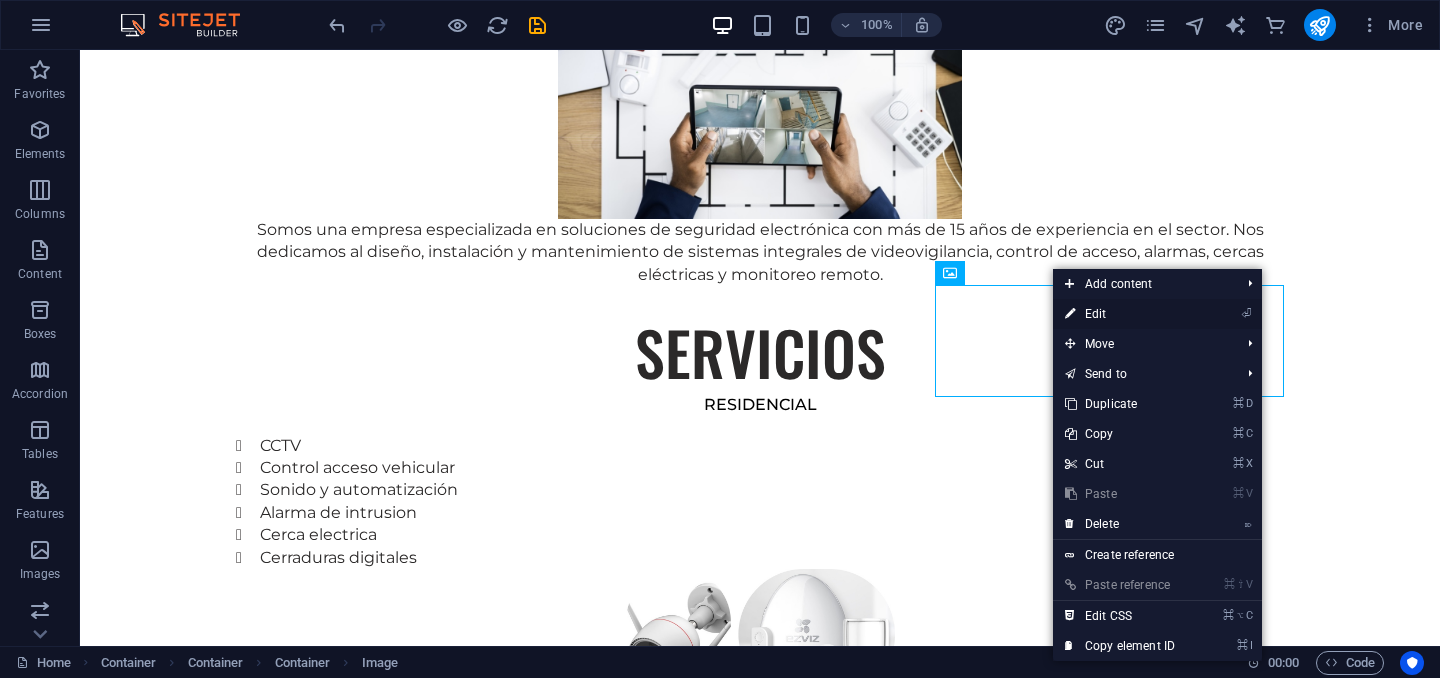 click on "⏎  Edit" at bounding box center (1120, 314) 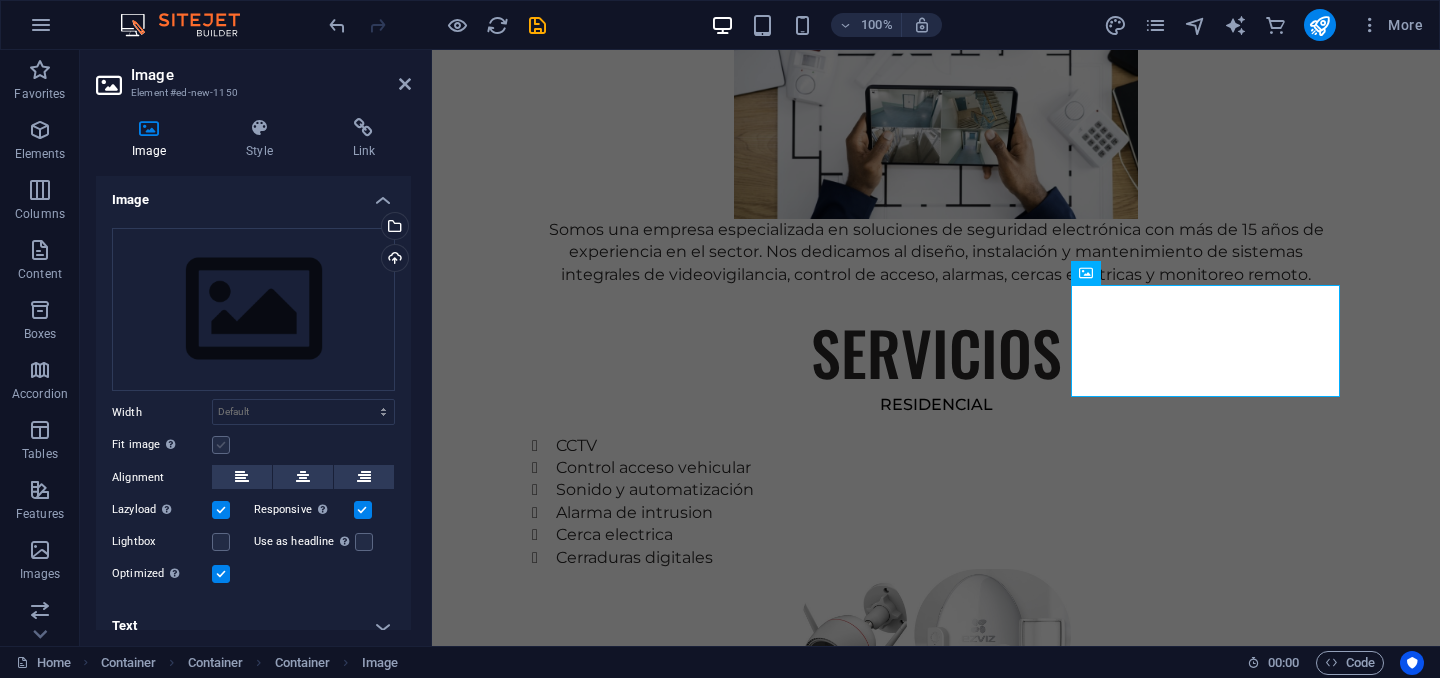 click at bounding box center (221, 445) 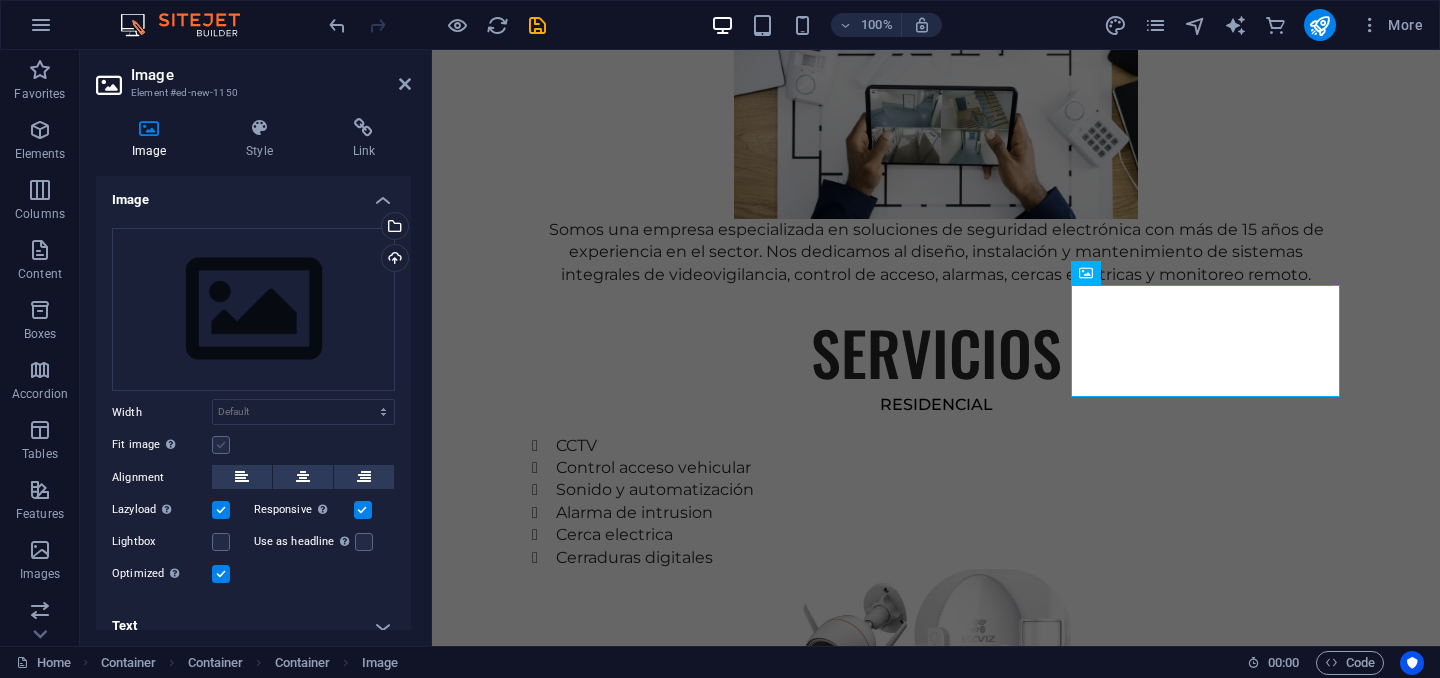 click on "Fit image Automatically fit image to a fixed width and height" at bounding box center (0, 0) 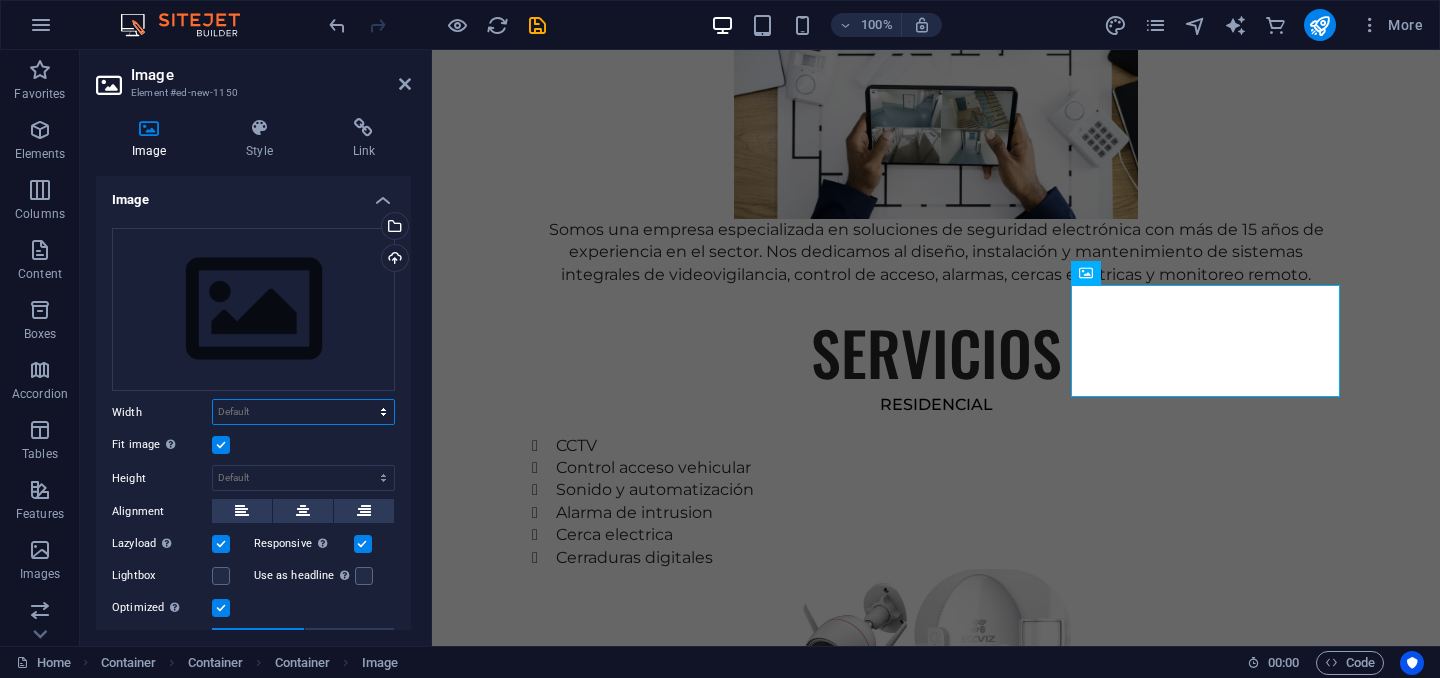 click on "Default auto px rem % em vh vw" at bounding box center (303, 412) 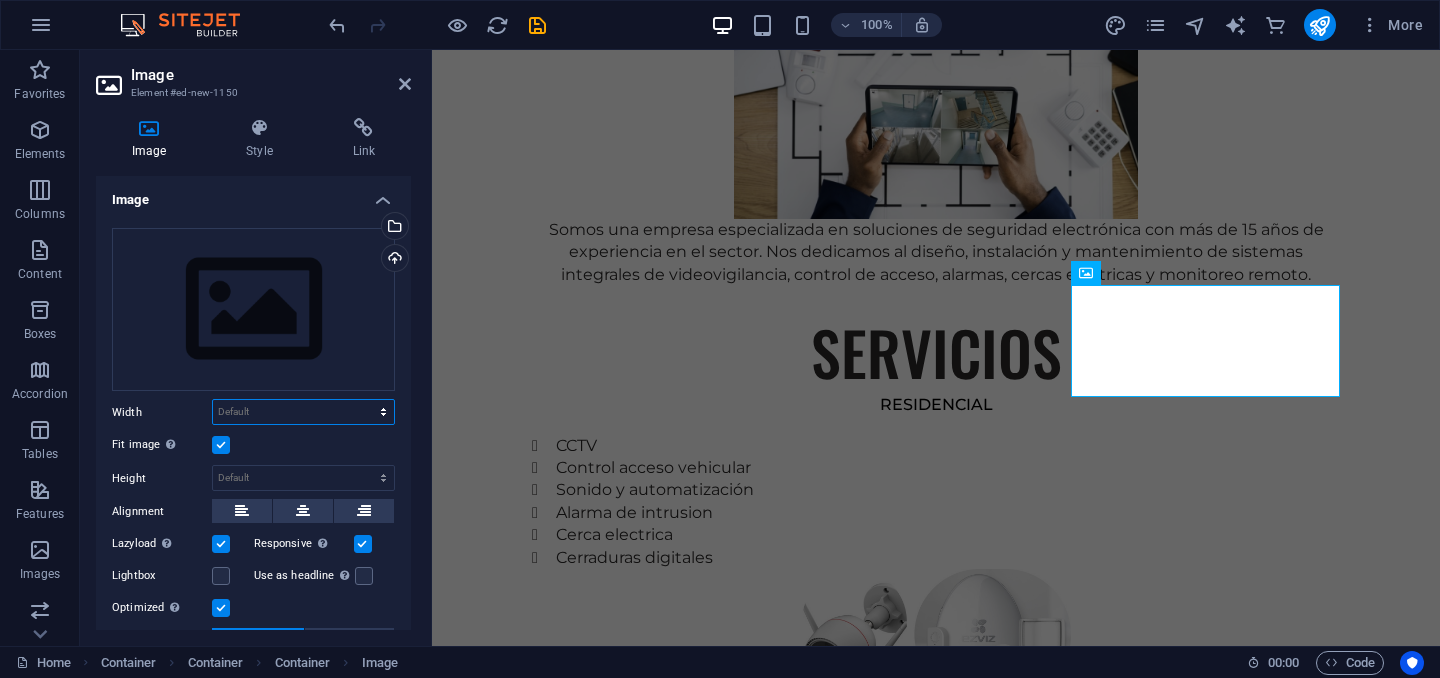 select on "px" 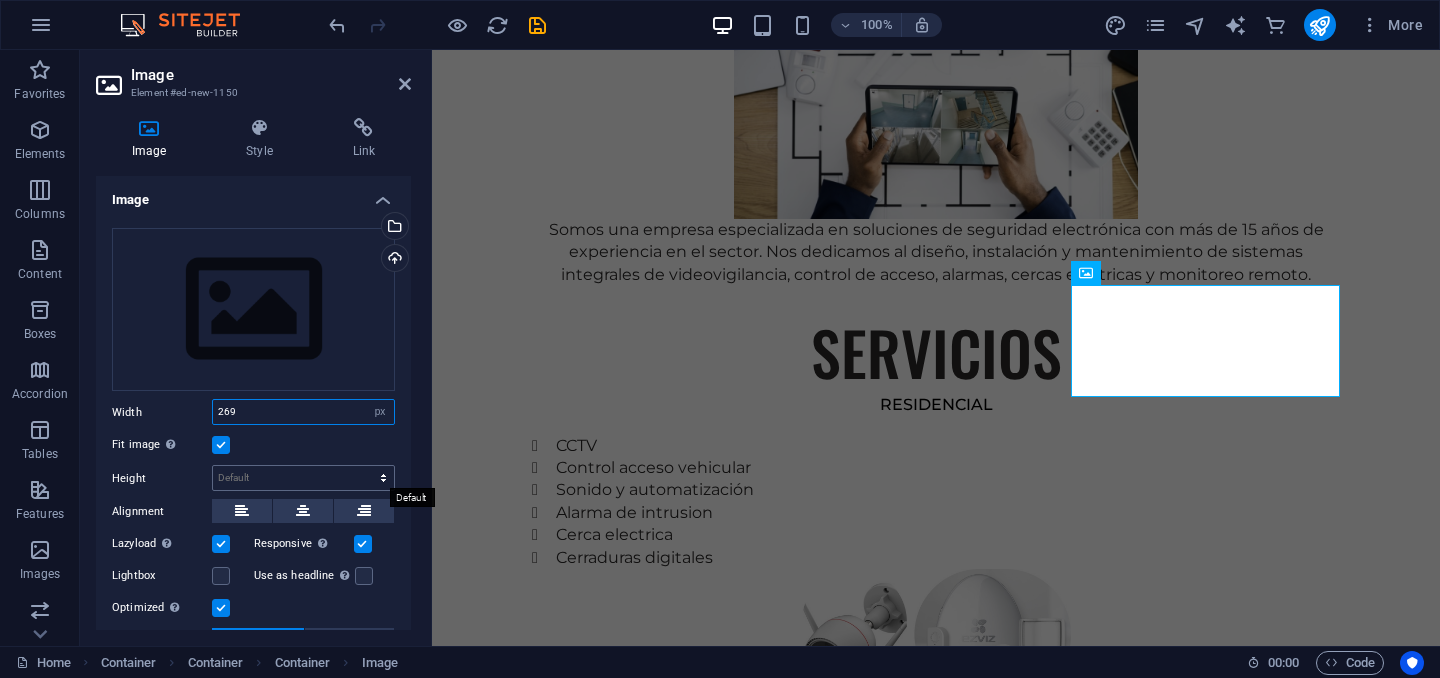 type on "269" 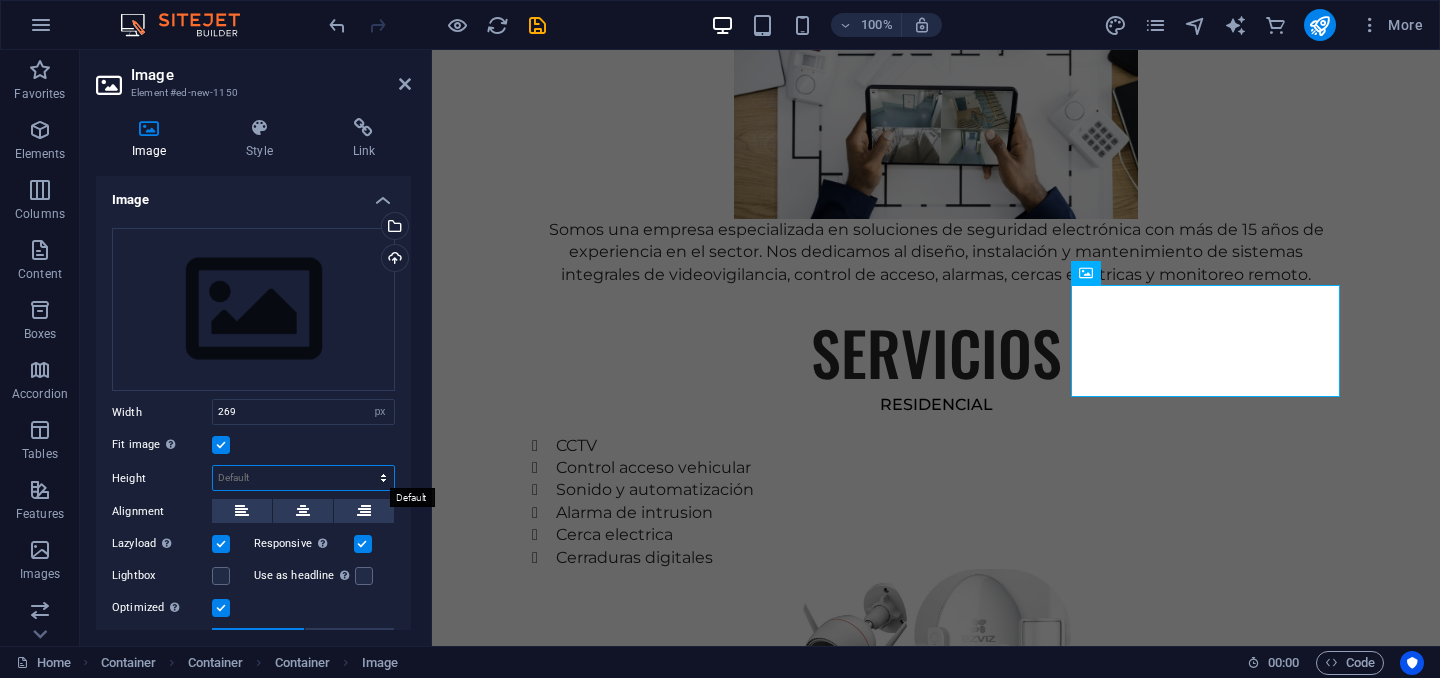 click on "Default auto px" at bounding box center (303, 478) 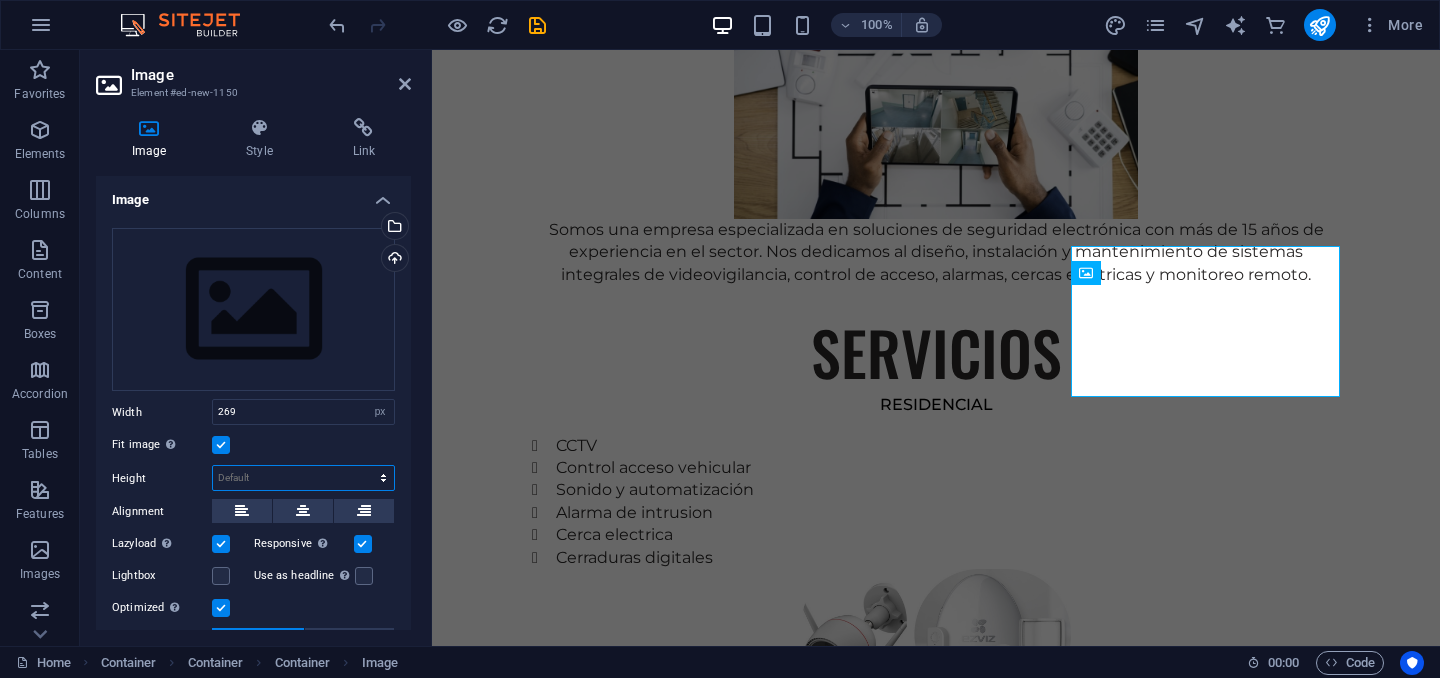 select on "px" 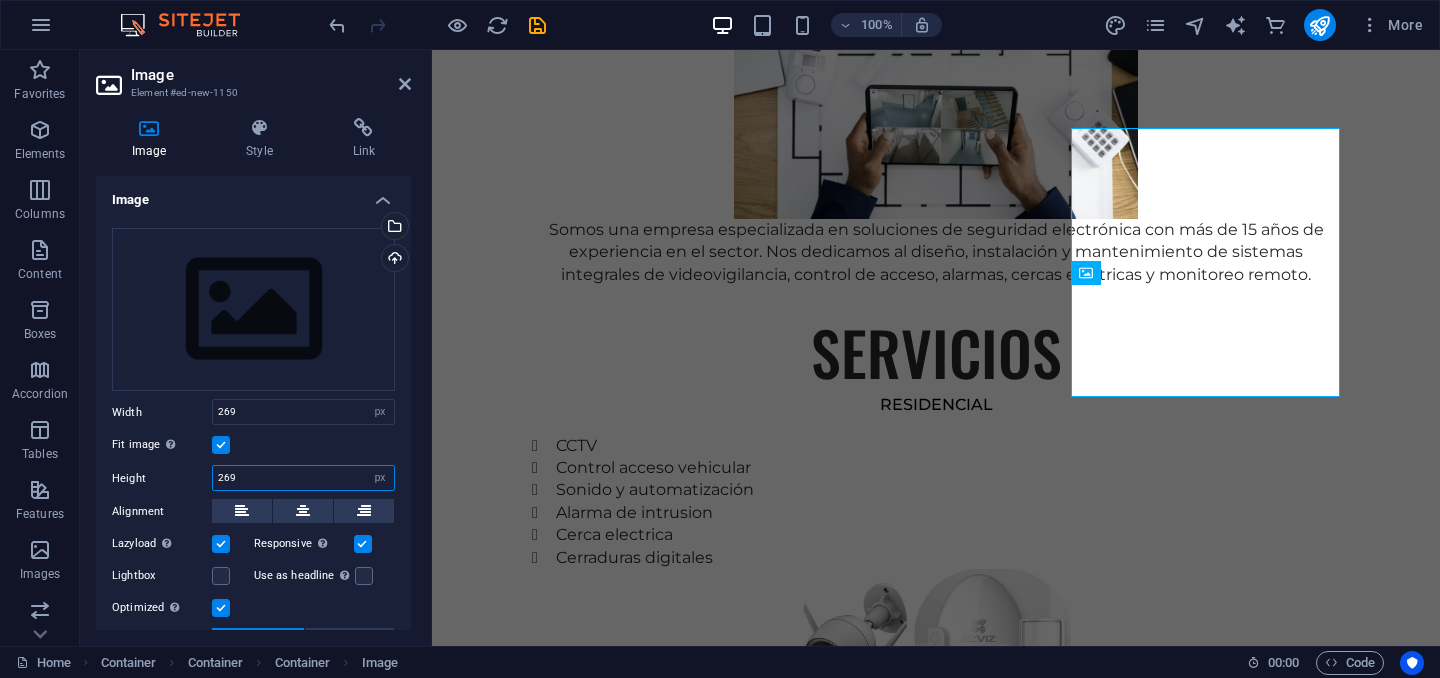 type on "269" 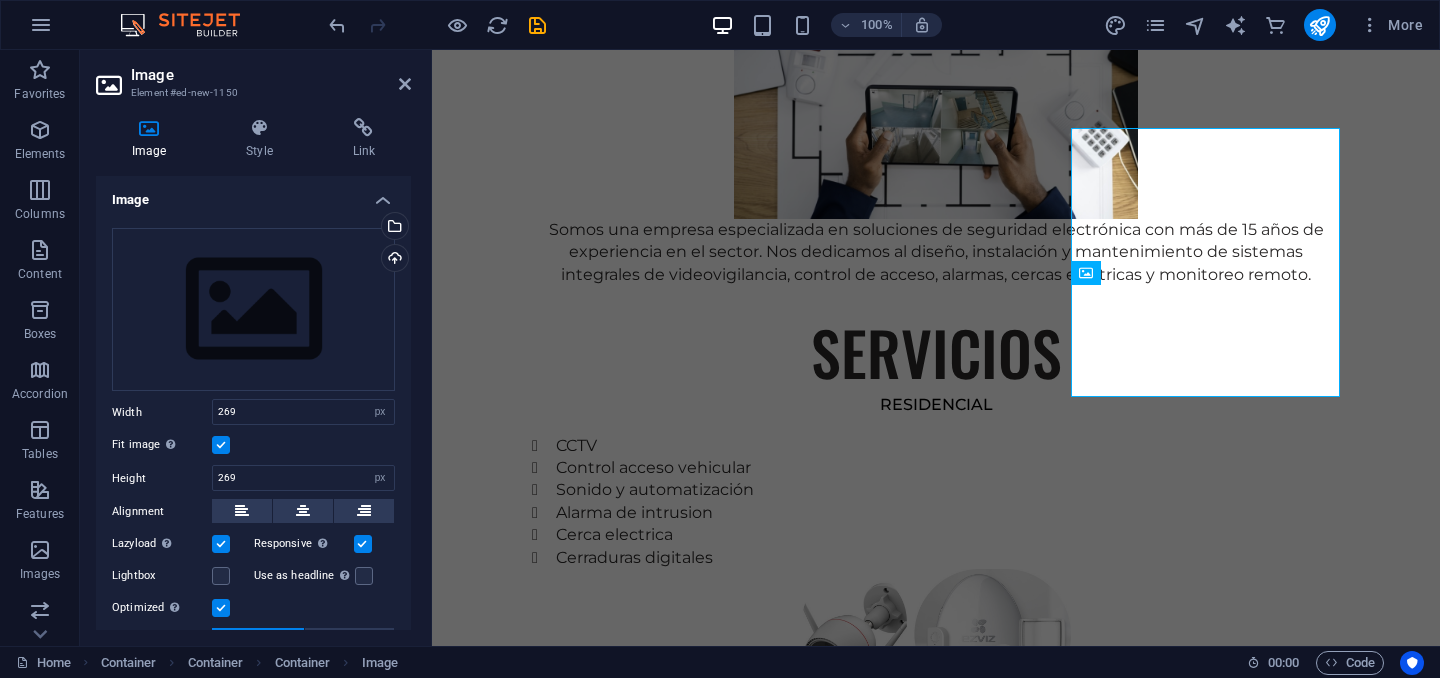 click on "Fit image Automatically fit image to a fixed width and height" at bounding box center (253, 445) 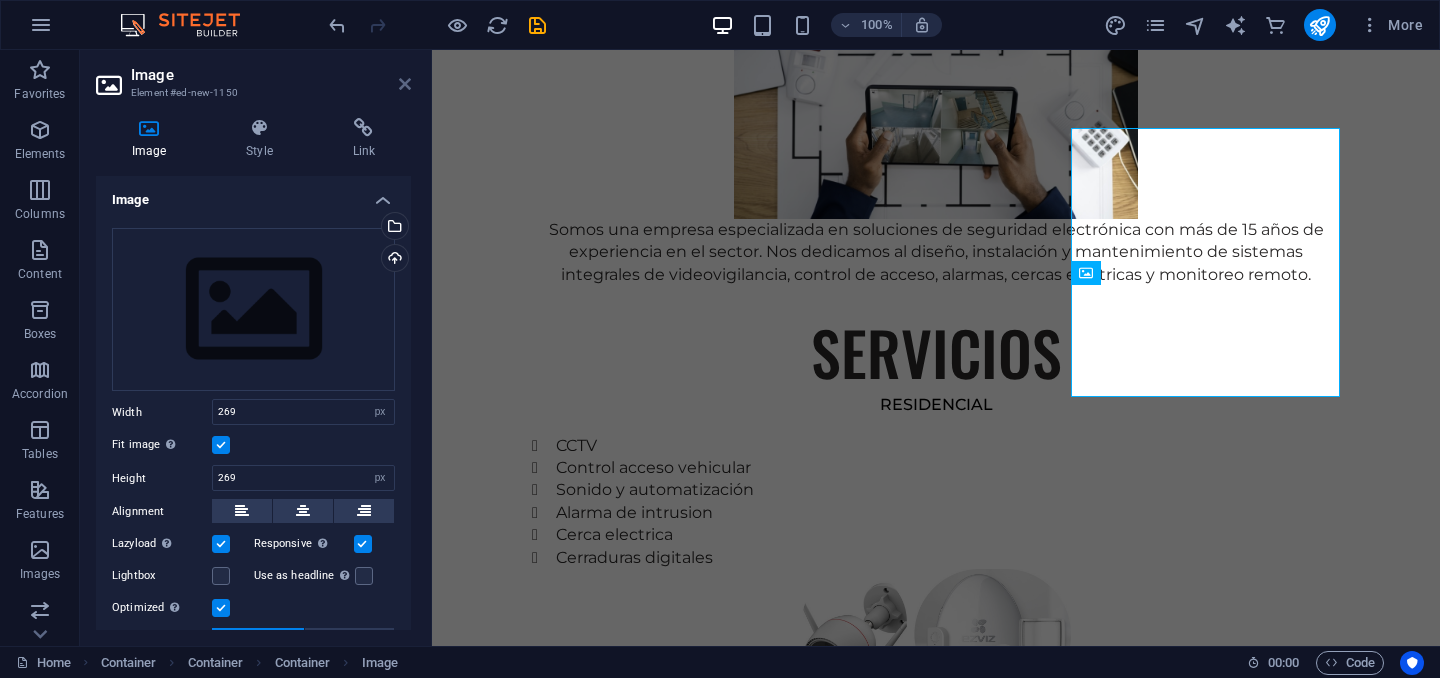 click at bounding box center [405, 84] 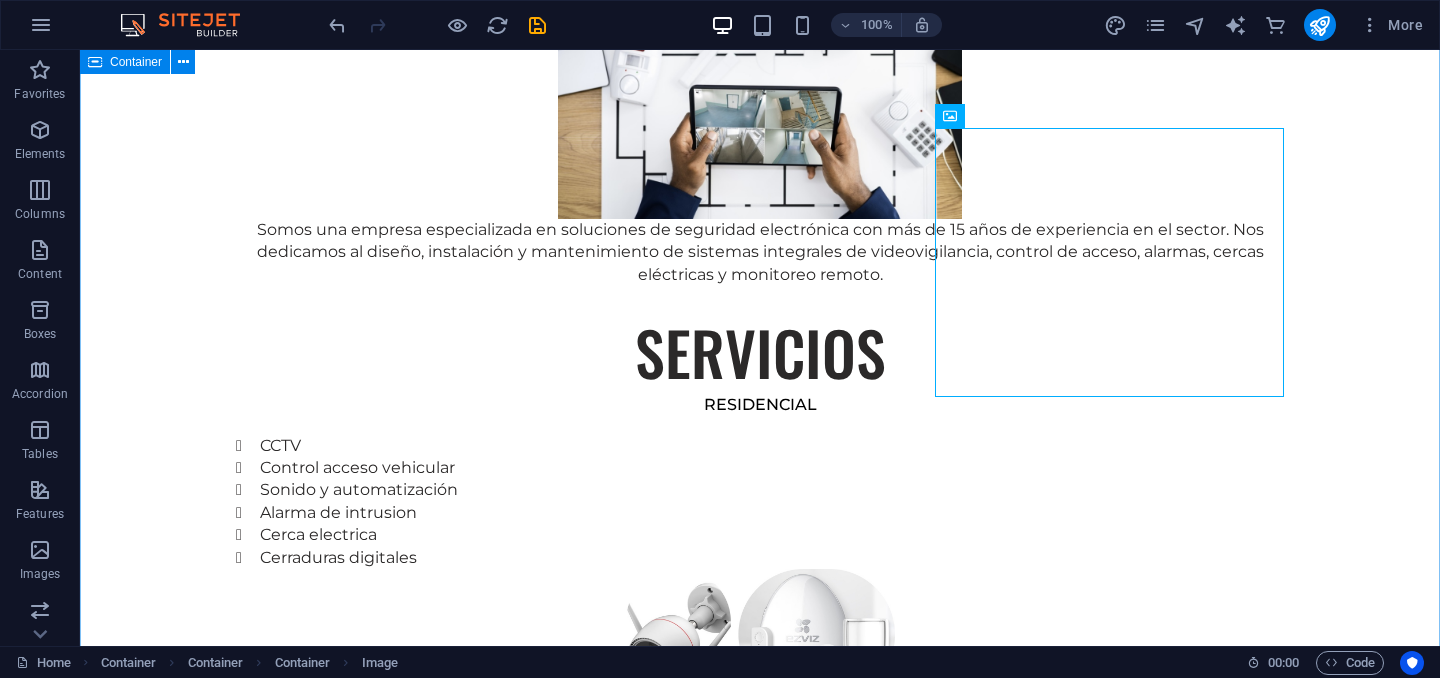 click on "EXPERIENCIA Somos una empresa especializada en soluciones de seguridad electrónica con más de 15 años de experiencia en el sector. Nos dedicamos al diseño, instalación y mantenimiento de sistemas integrales de videovigilancia, control de acceso, alarmas, cercas eléctricas y monitoreo remoto.  SERVICIOS RESIDENCIAL CCTV Control acceso vehicular Sonido y automatización Alarma de intrusion Cerca electrica Cerraduras digitales INDUSTRIAL CCTV Control de acceso Detección de incendio Centrales de monitoreo Inteligencia artificial Paneles solares INDUSTRIAL" at bounding box center (760, 1054) 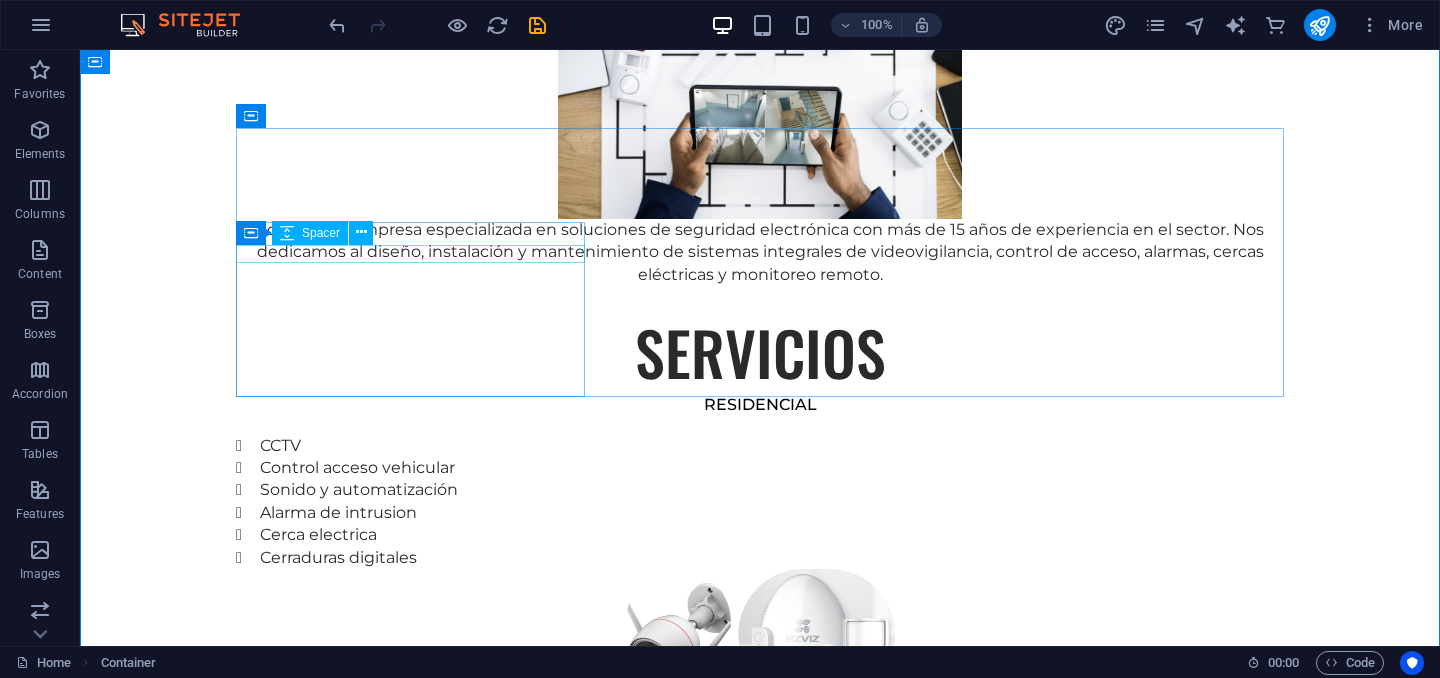 click at bounding box center (760, 426) 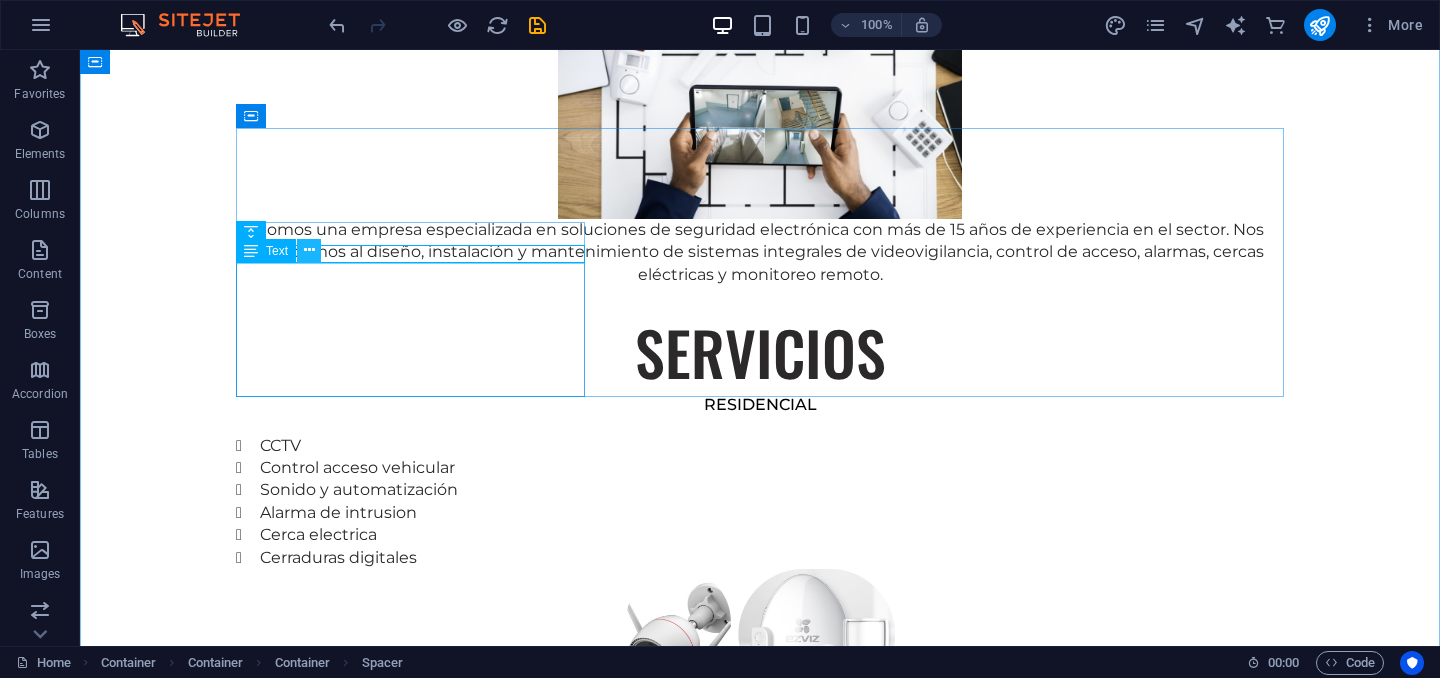click at bounding box center [309, 250] 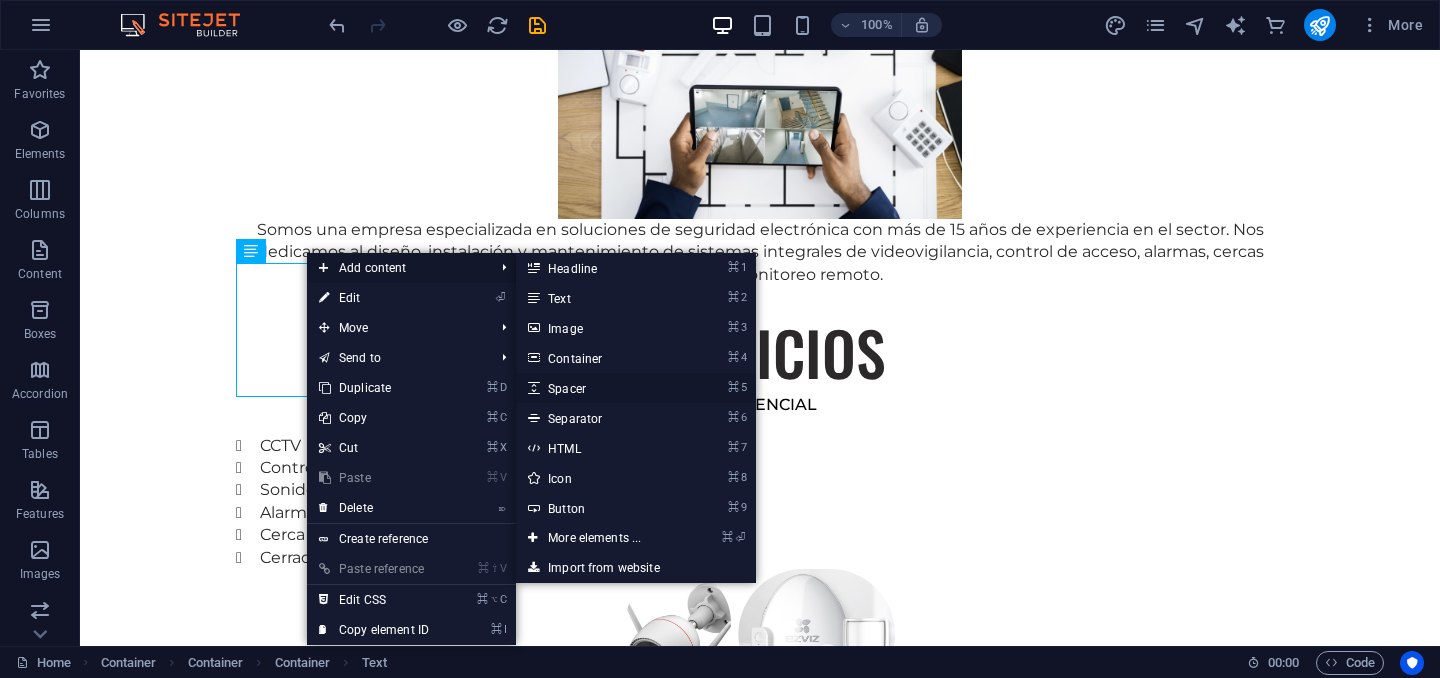 click on "⌘ 5  Spacer" at bounding box center (598, 388) 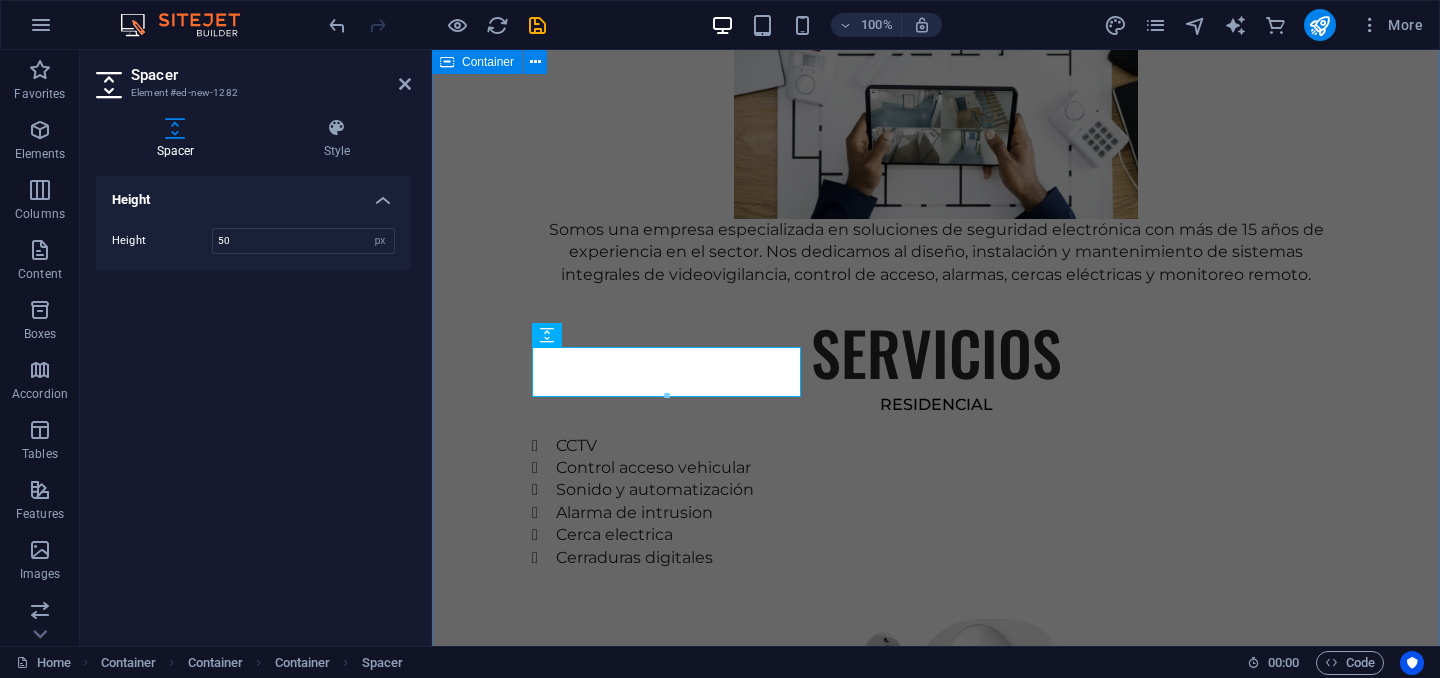 click on "EXPERIENCIA Somos una empresa especializada en soluciones de seguridad electrónica con más de 15 años de experiencia en el sector. Nos dedicamos al diseño, instalación y mantenimiento de sistemas integrales de videovigilancia, control de acceso, alarmas, cercas eléctricas y monitoreo remoto.  SERVICIOS RESIDENCIAL CCTV Control acceso vehicular Sonido y automatización Alarma de intrusion Cerca electrica Cerraduras digitales INDUSTRIAL CCTV Control de acceso Detección de incendio Centrales de monitoreo Inteligencia artificial Paneles solares INDUSTRIAL" at bounding box center (936, 1079) 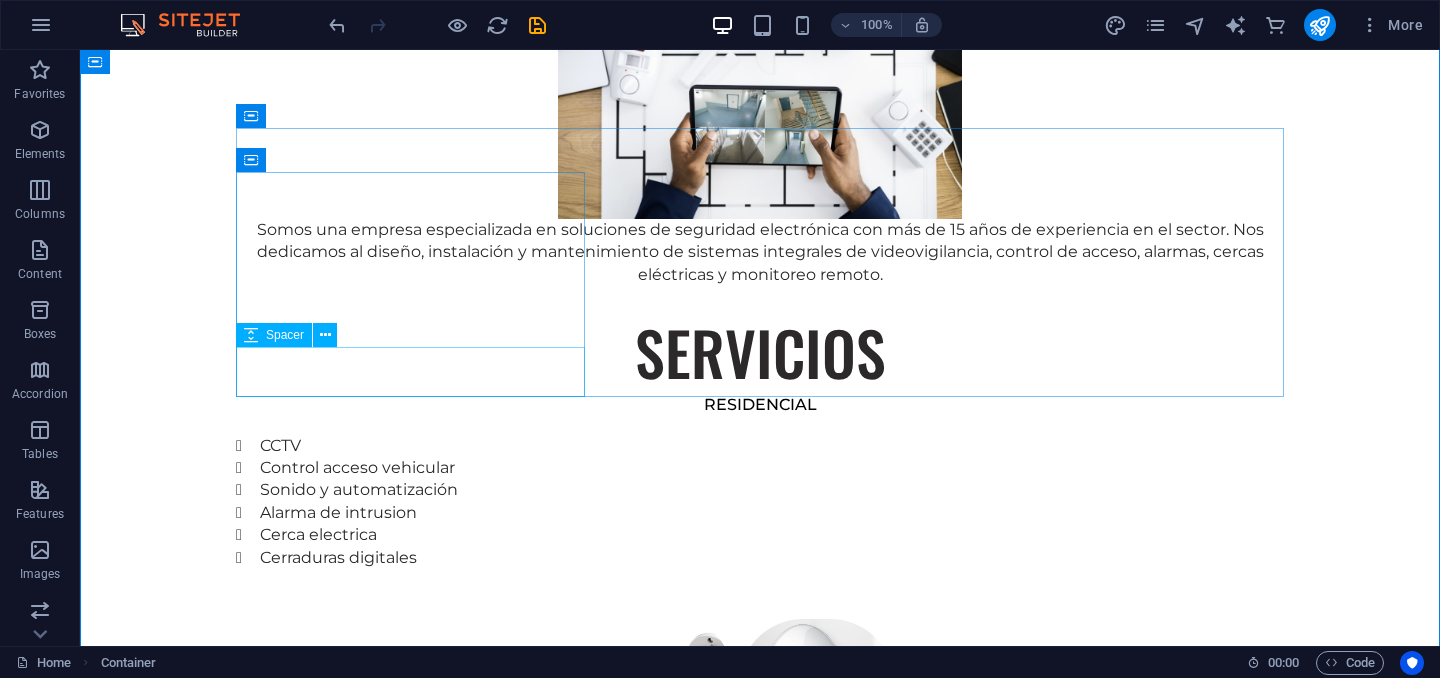 click at bounding box center [760, 594] 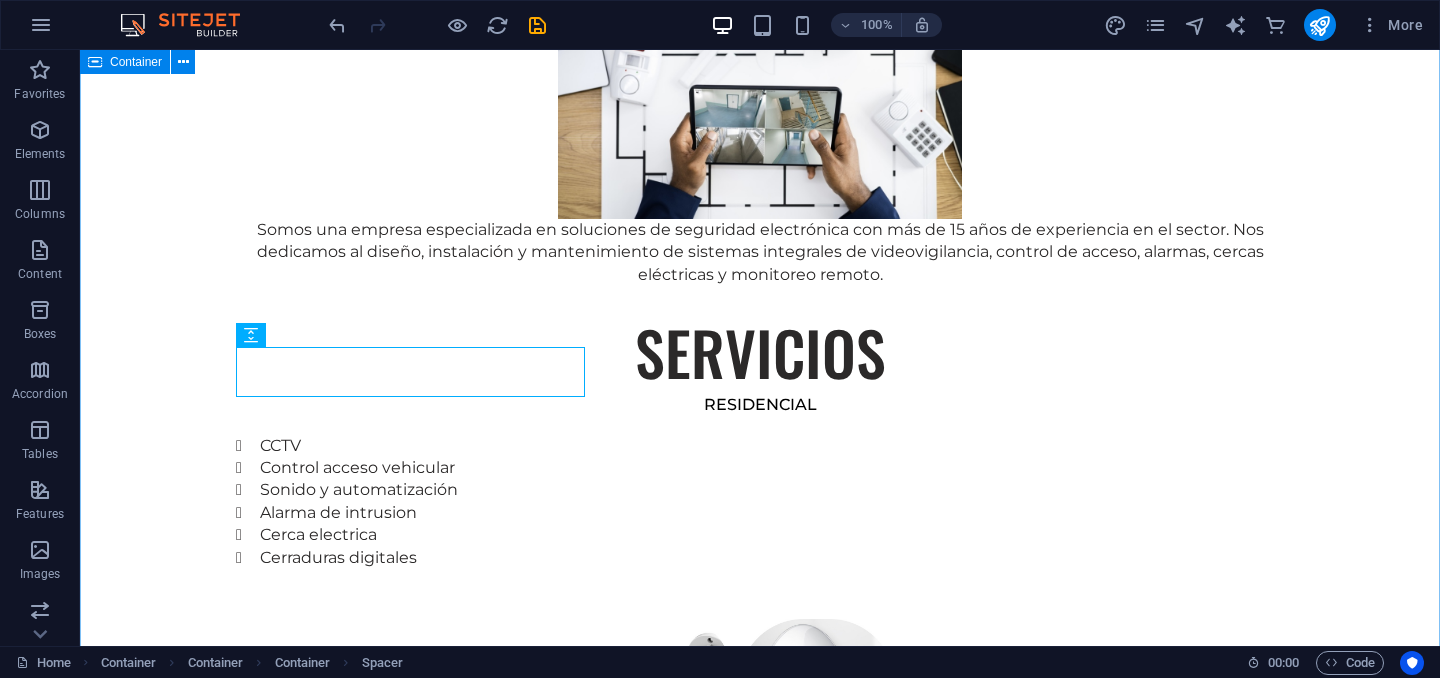 click on "EXPERIENCIA Somos una empresa especializada en soluciones de seguridad electrónica con más de 15 años de experiencia en el sector. Nos dedicamos al diseño, instalación y mantenimiento de sistemas integrales de videovigilancia, control de acceso, alarmas, cercas eléctricas y monitoreo remoto.  SERVICIOS RESIDENCIAL CCTV Control acceso vehicular Sonido y automatización Alarma de intrusion Cerca electrica Cerraduras digitales INDUSTRIAL CCTV Control de acceso Detección de incendio Centrales de monitoreo Inteligencia artificial Paneles solares INDUSTRIAL" at bounding box center [760, 1079] 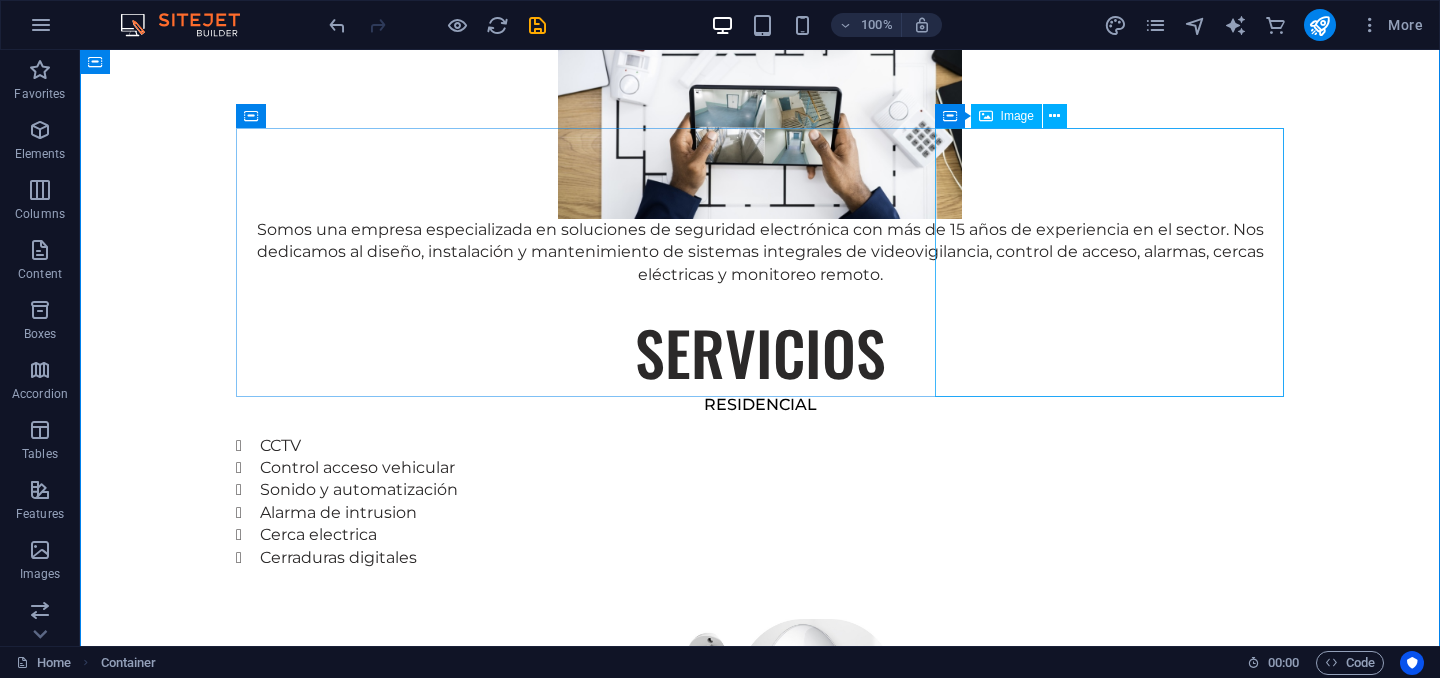 click at bounding box center (760, 1022) 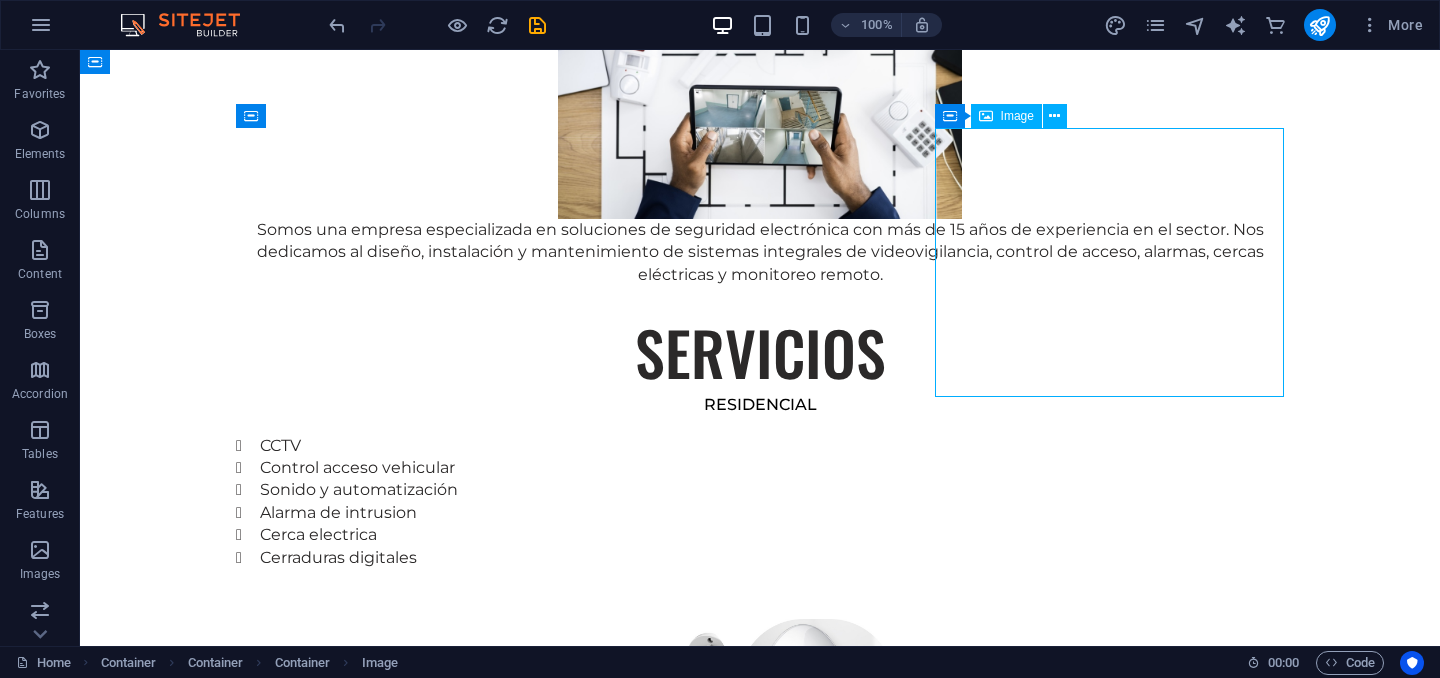 click at bounding box center (760, 1022) 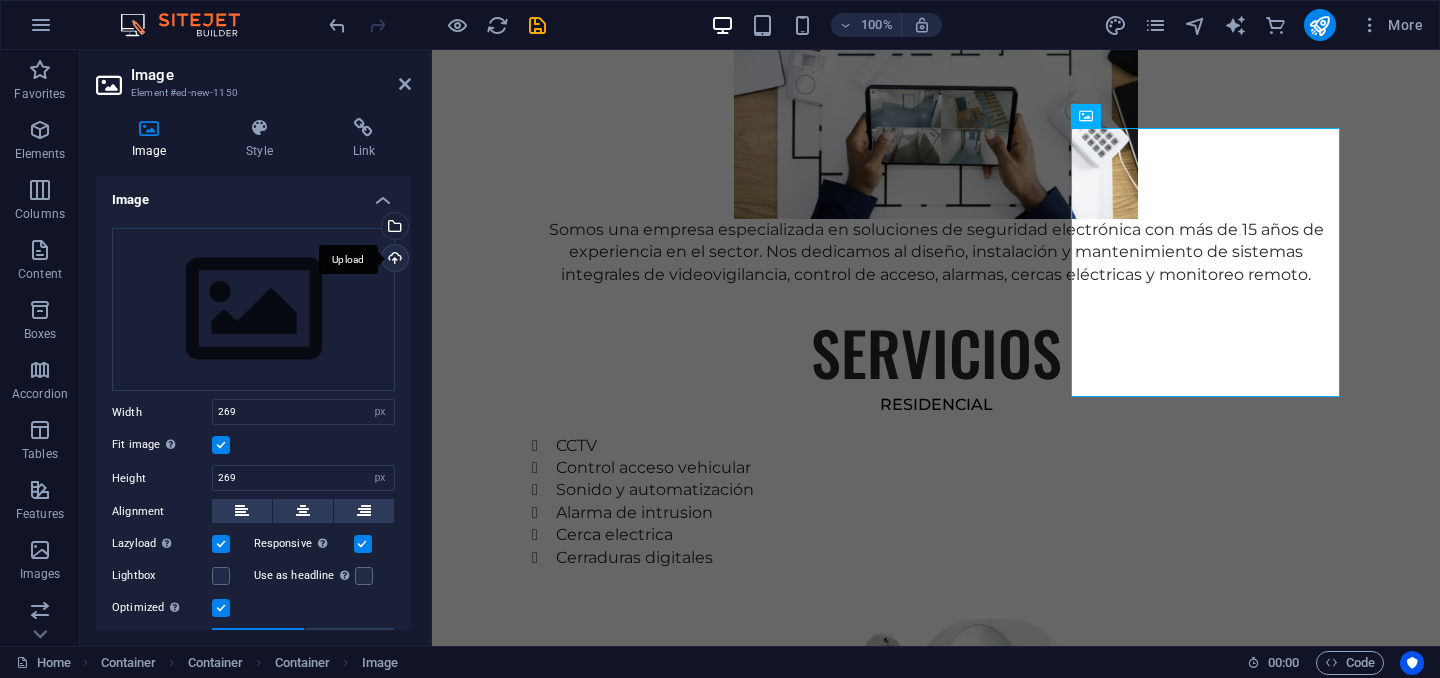 click on "Upload" at bounding box center [393, 260] 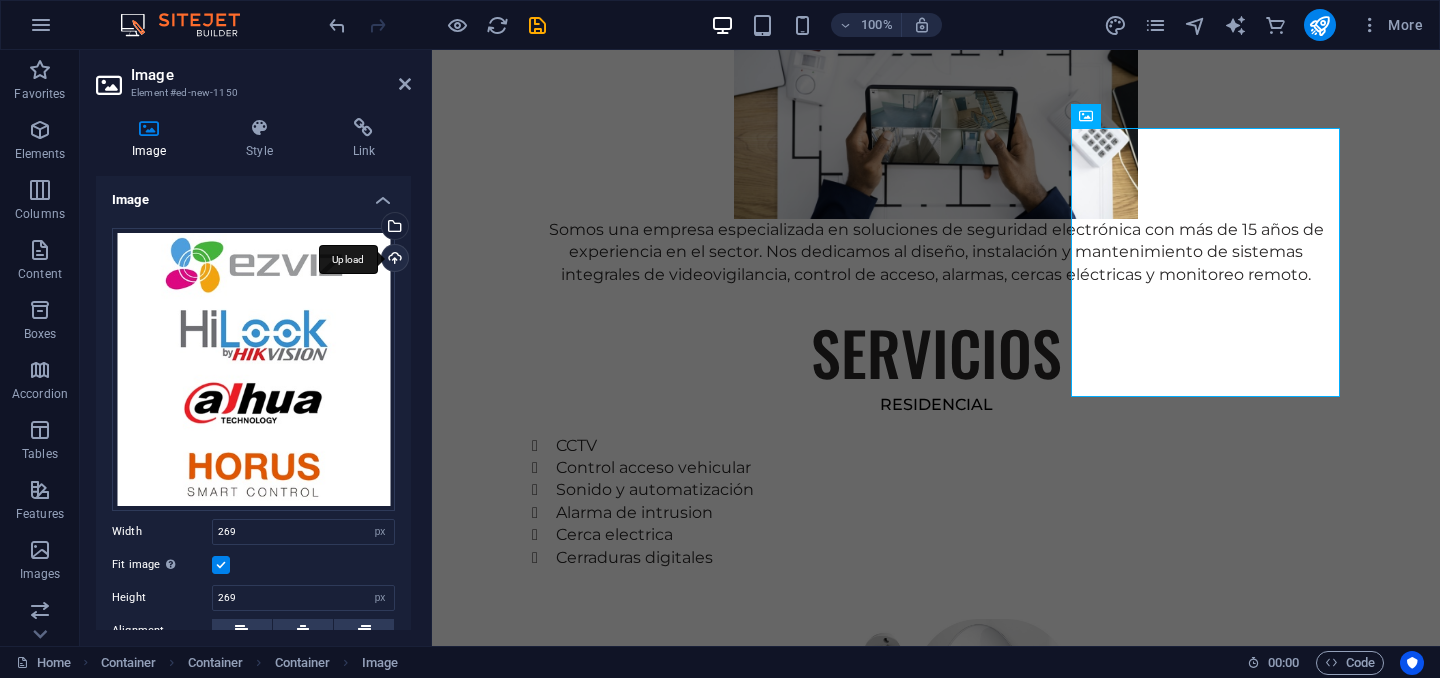 click on "Upload" at bounding box center [393, 260] 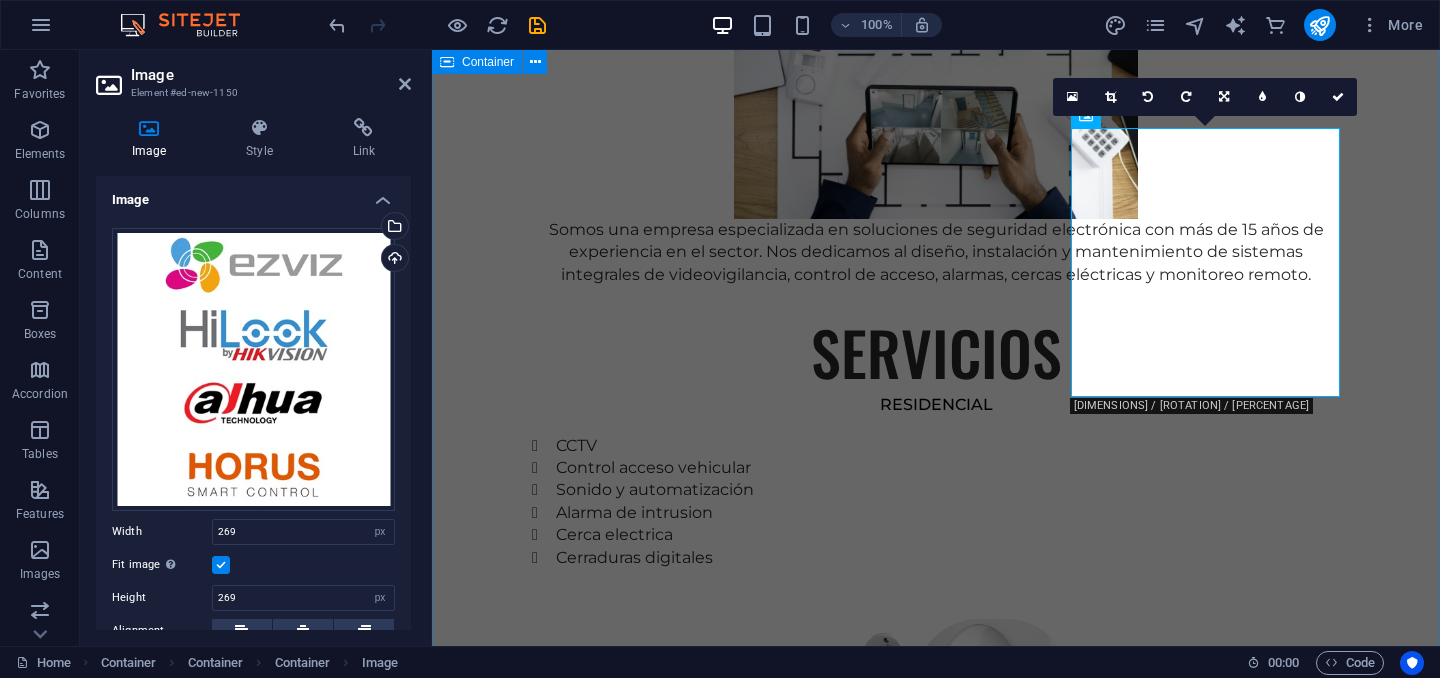 click on "EXPERIENCIA Somos una empresa especializada en soluciones de seguridad electrónica con más de 15 años de experiencia en el sector. Nos dedicamos al diseño, instalación y mantenimiento de sistemas integrales de videovigilancia, control de acceso, alarmas, cercas eléctricas y monitoreo remoto.  SERVICIOS RESIDENCIAL CCTV Control acceso vehicular Sonido y automatización Alarma de intrusion Cerca electrica Cerraduras digitales INDUSTRIAL CCTV Control de acceso Detección de incendio Centrales de monitoreo Inteligencia artificial Paneles solares INDUSTRIAL" at bounding box center (936, 1079) 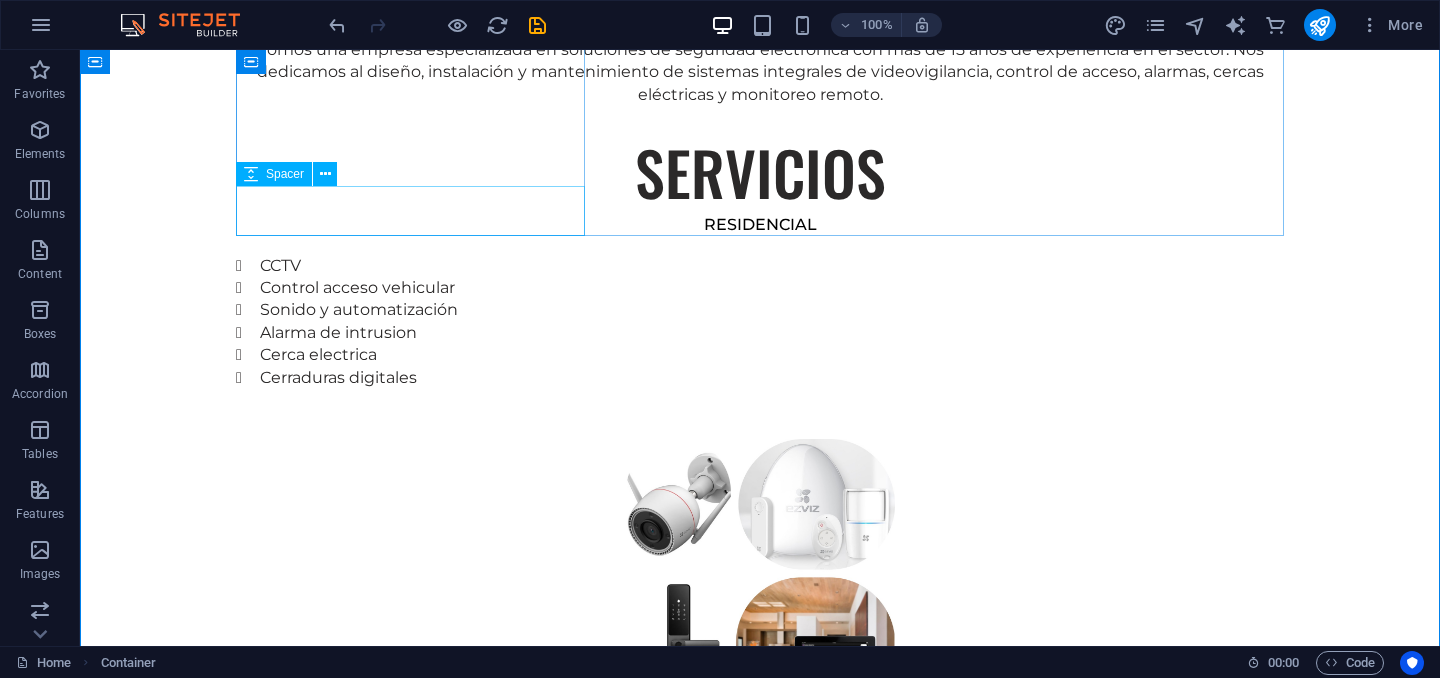 scroll, scrollTop: 1714, scrollLeft: 0, axis: vertical 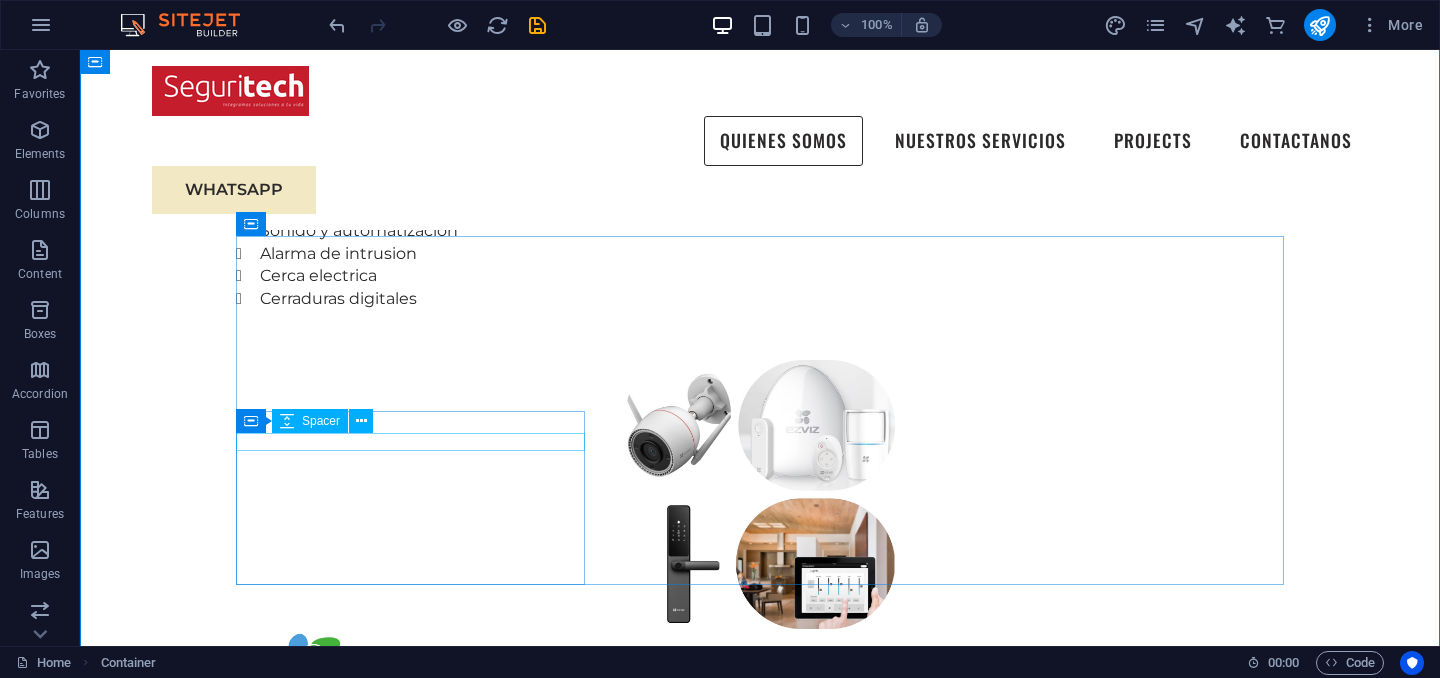 click at bounding box center (760, 929) 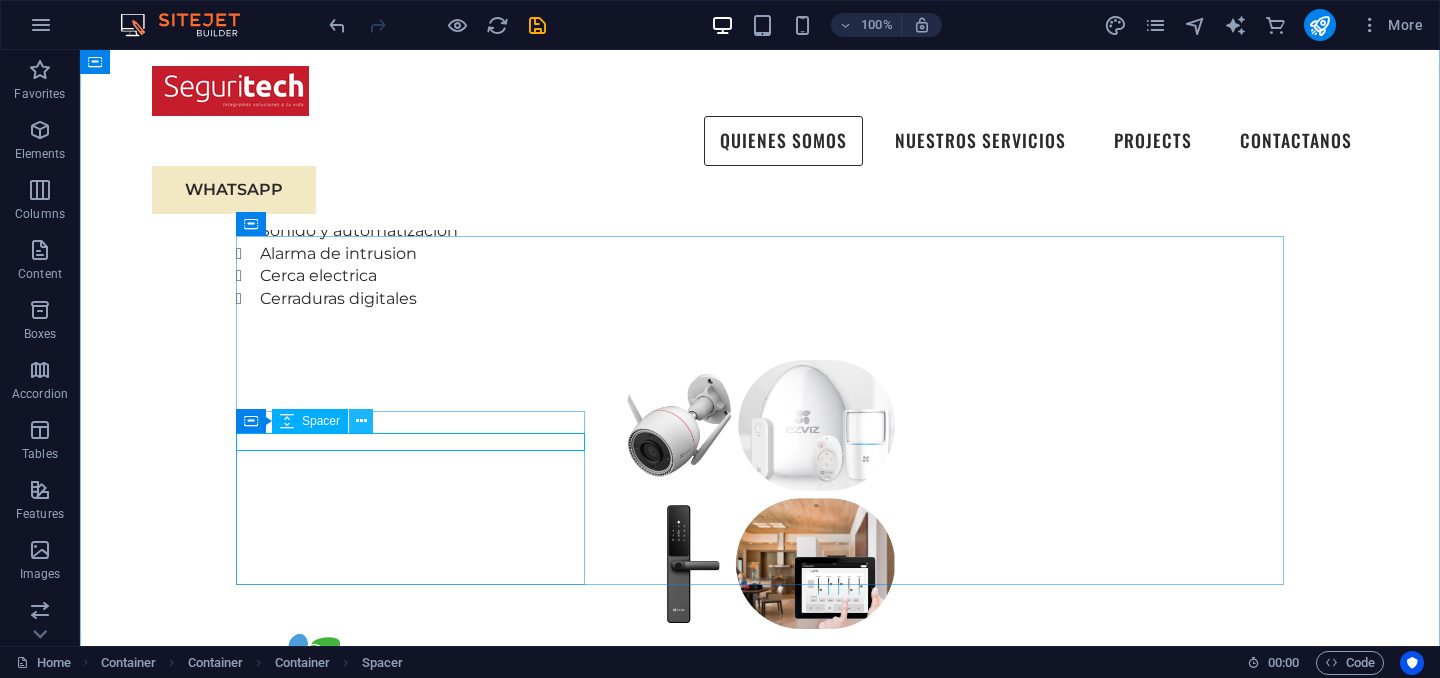 click at bounding box center [361, 421] 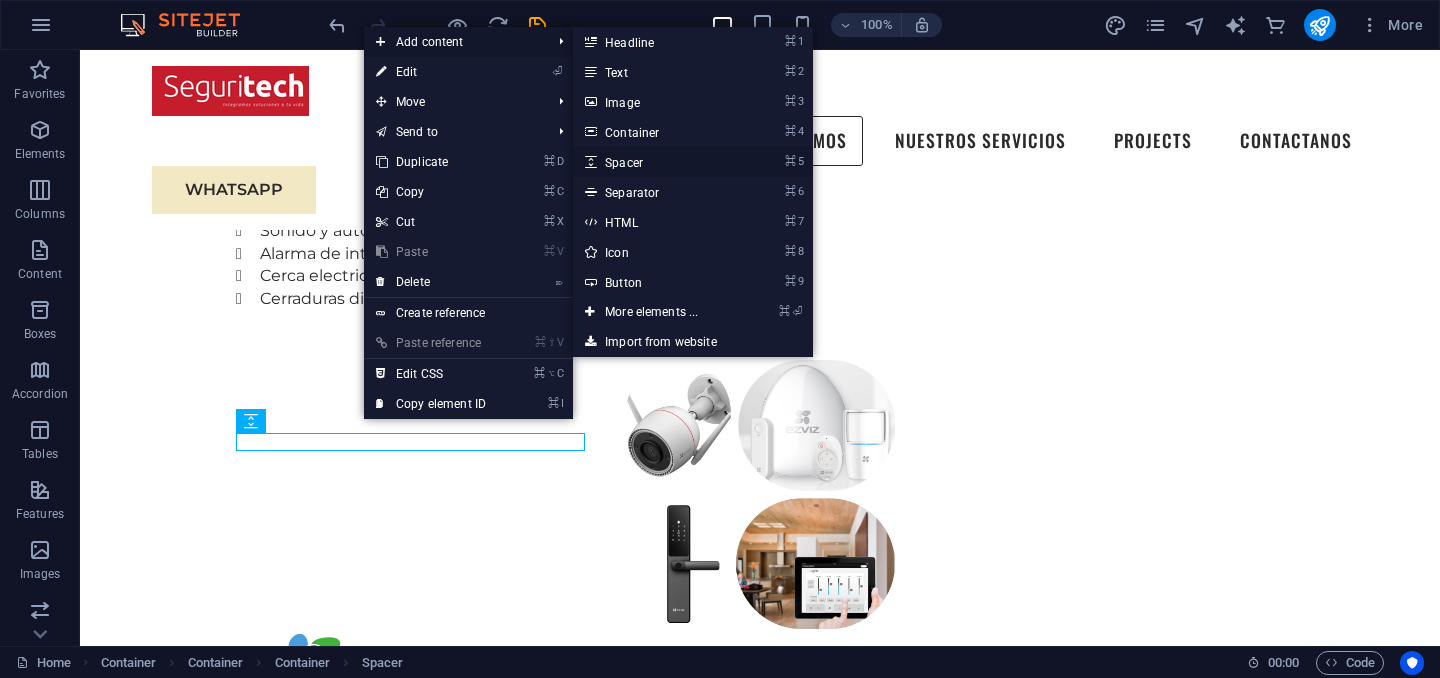 click on "⌘ 5  Spacer" at bounding box center (655, 162) 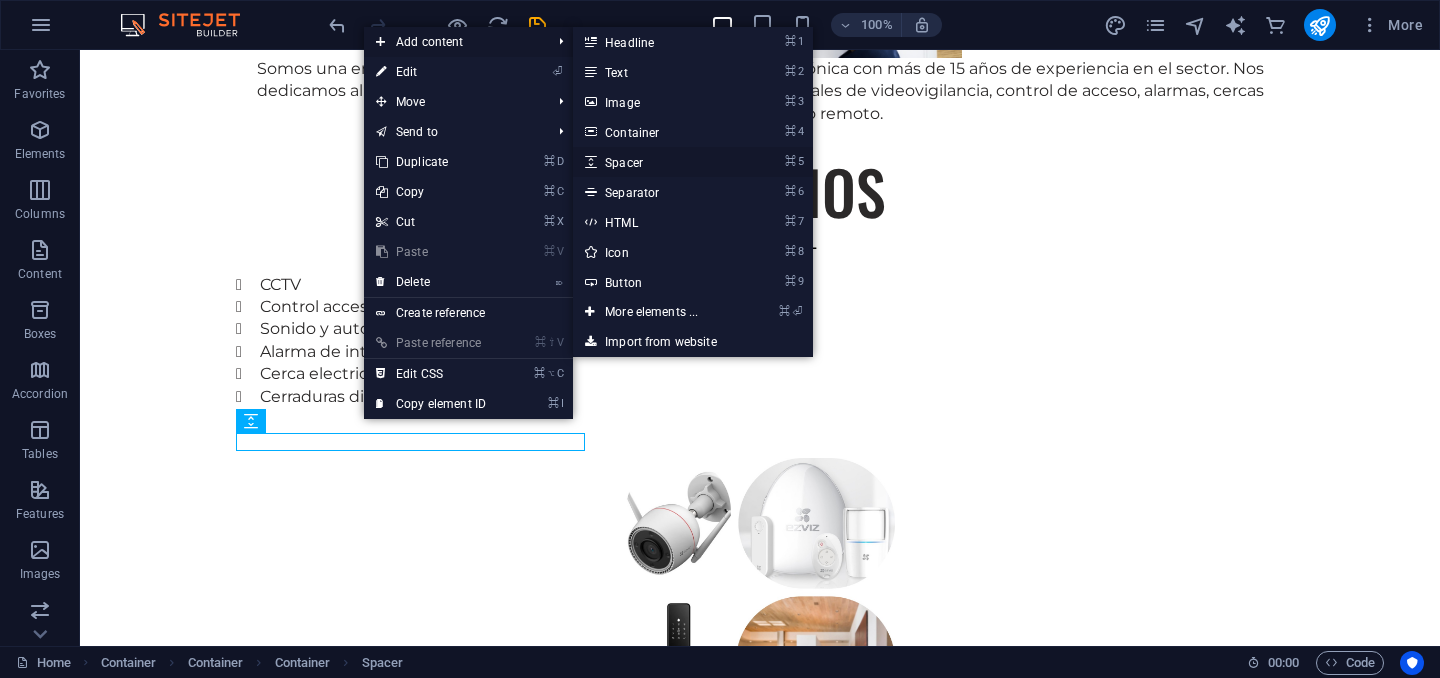 select on "px" 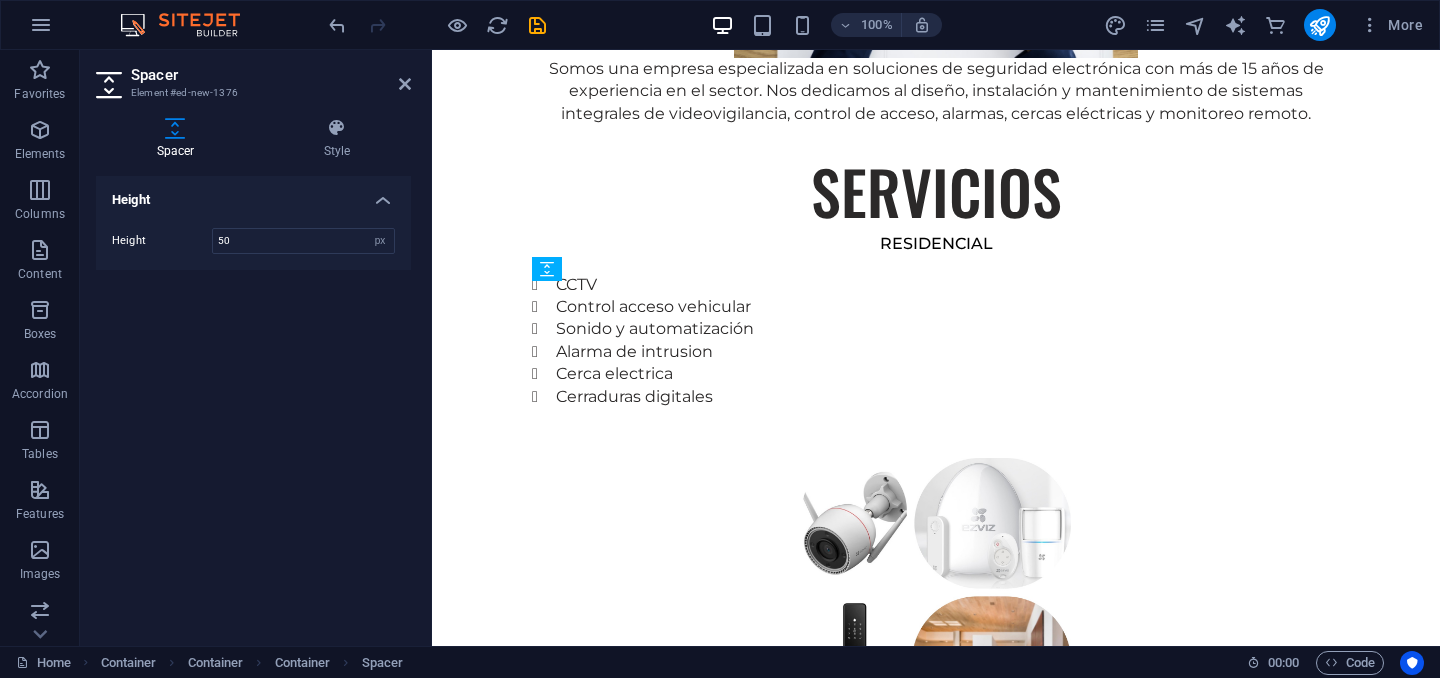 drag, startPoint x: 647, startPoint y: 341, endPoint x: 642, endPoint y: 463, distance: 122.10242 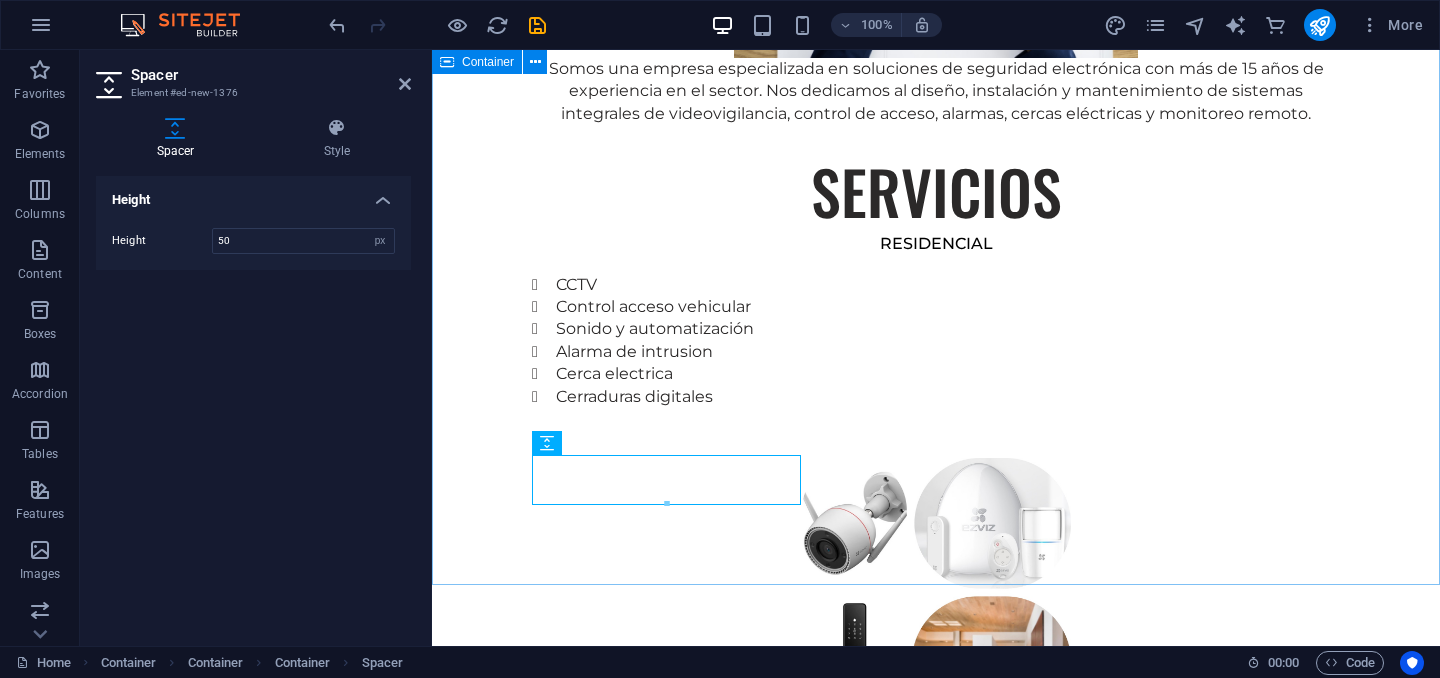 click on "EXPERIENCIA Somos una empresa especializada en soluciones de seguridad electrónica con más de 15 años de experiencia en el sector. Nos dedicamos al diseño, instalación y mantenimiento de sistemas integrales de videovigilancia, control de acceso, alarmas, cercas eléctricas y monitoreo remoto.  SERVICIOS RESIDENCIAL CCTV Control acceso vehicular Sonido y automatización Alarma de intrusion Cerca electrica Cerraduras digitales INDUSTRIAL CCTV Control de acceso Detección de incendio Centrales de monitoreo Inteligencia artificial Paneles solares INDUSTRIAL" at bounding box center (936, 943) 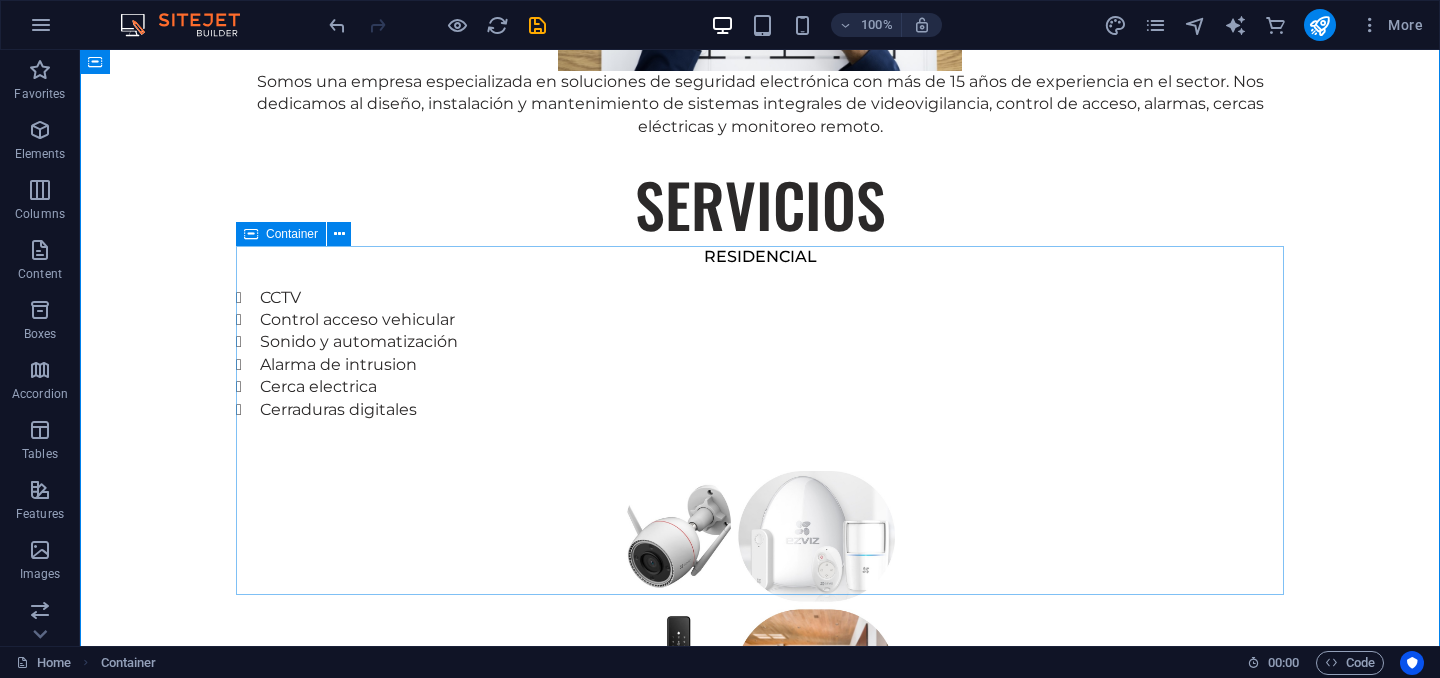 scroll, scrollTop: 1708, scrollLeft: 0, axis: vertical 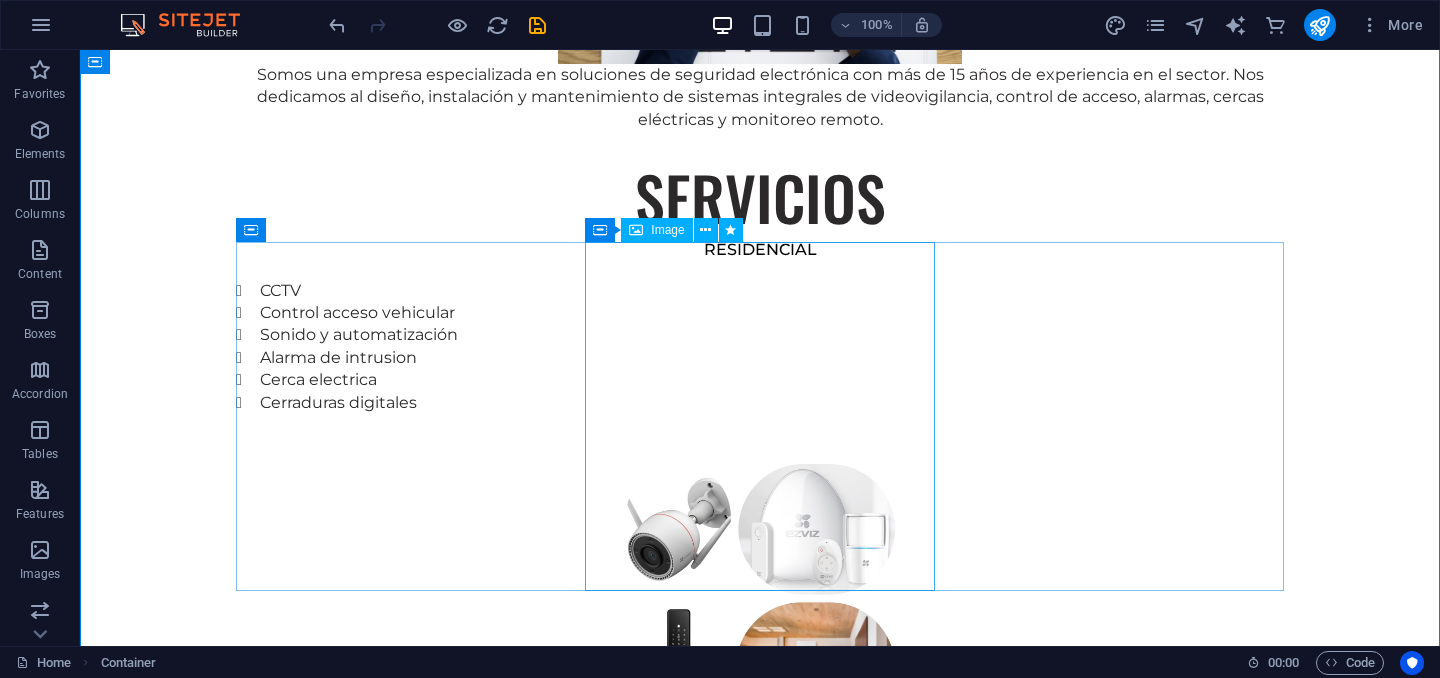 click at bounding box center (760, 1739) 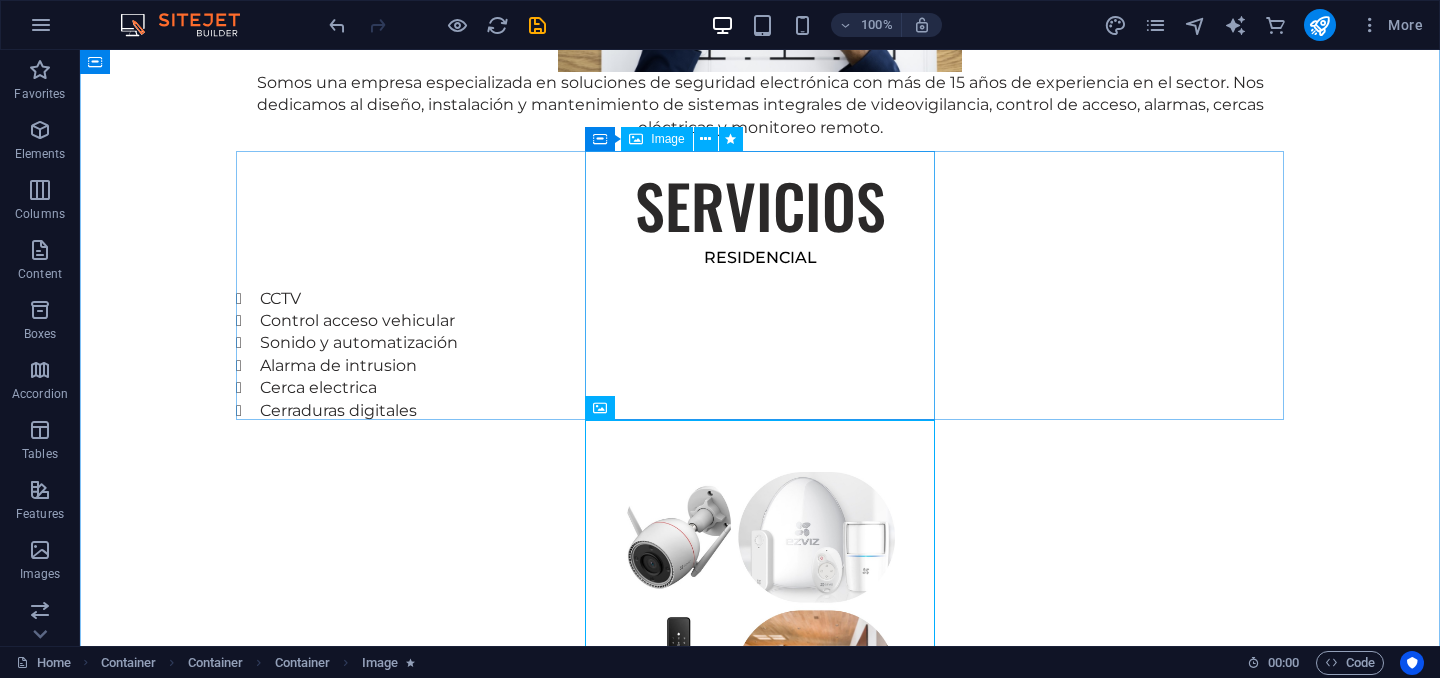 scroll, scrollTop: 1717, scrollLeft: 0, axis: vertical 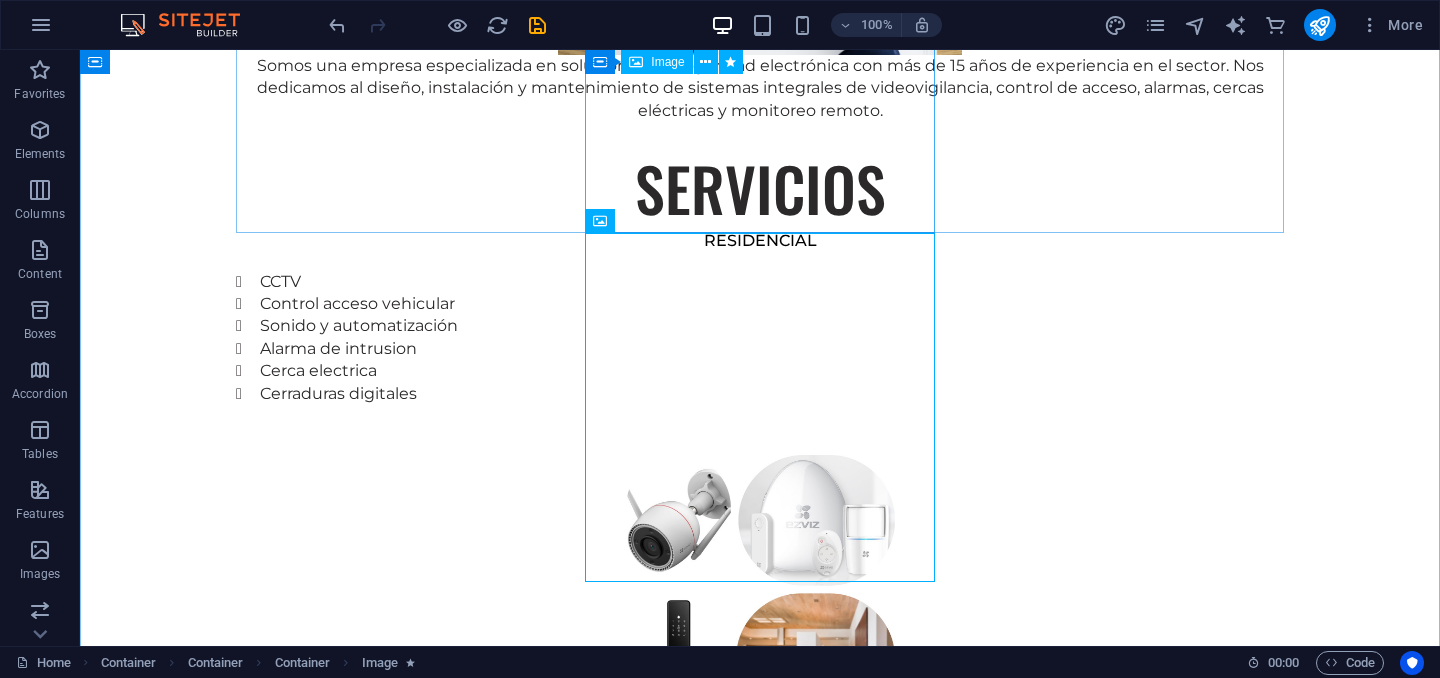 click at bounding box center (760, 589) 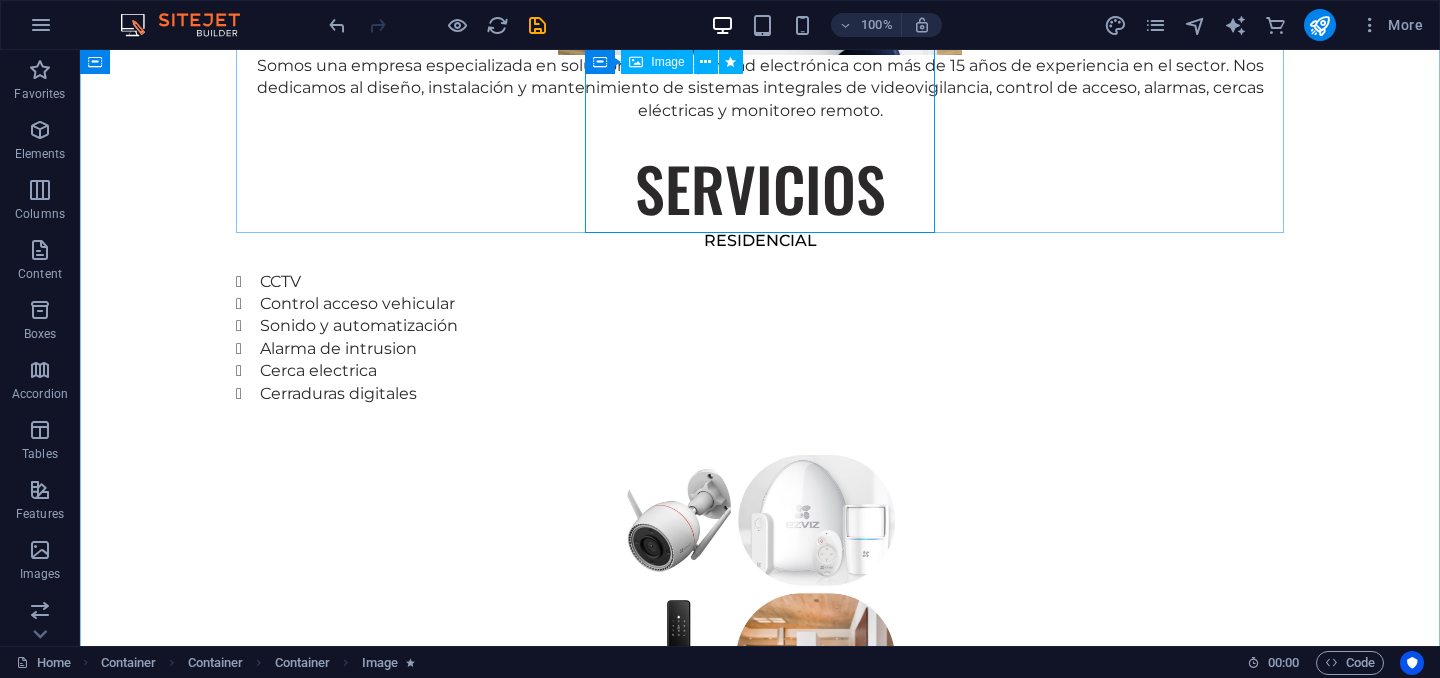 click at bounding box center [760, 589] 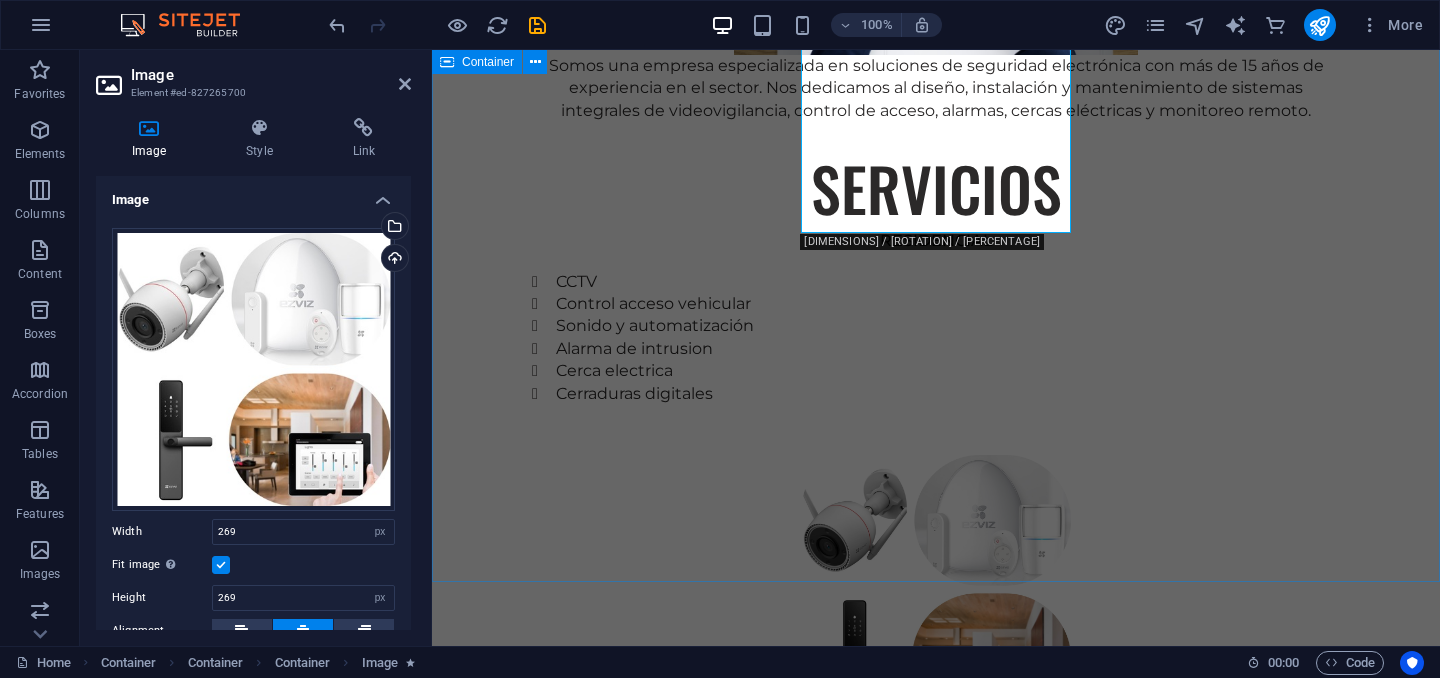 click on "EXPERIENCIA Somos una empresa especializada en soluciones de seguridad electrónica con más de 15 años de experiencia en el sector. Nos dedicamos al diseño, instalación y mantenimiento de sistemas integrales de videovigilancia, control de acceso, alarmas, cercas eléctricas y monitoreo remoto.  SERVICIOS RESIDENCIAL CCTV Control acceso vehicular Sonido y automatización Alarma de intrusion Cerca electrica Cerraduras digitales INDUSTRIAL CCTV Control de acceso Detección de incendio Centrales de monitoreo Inteligencia artificial Paneles solares INDUSTRIAL" at bounding box center [936, 940] 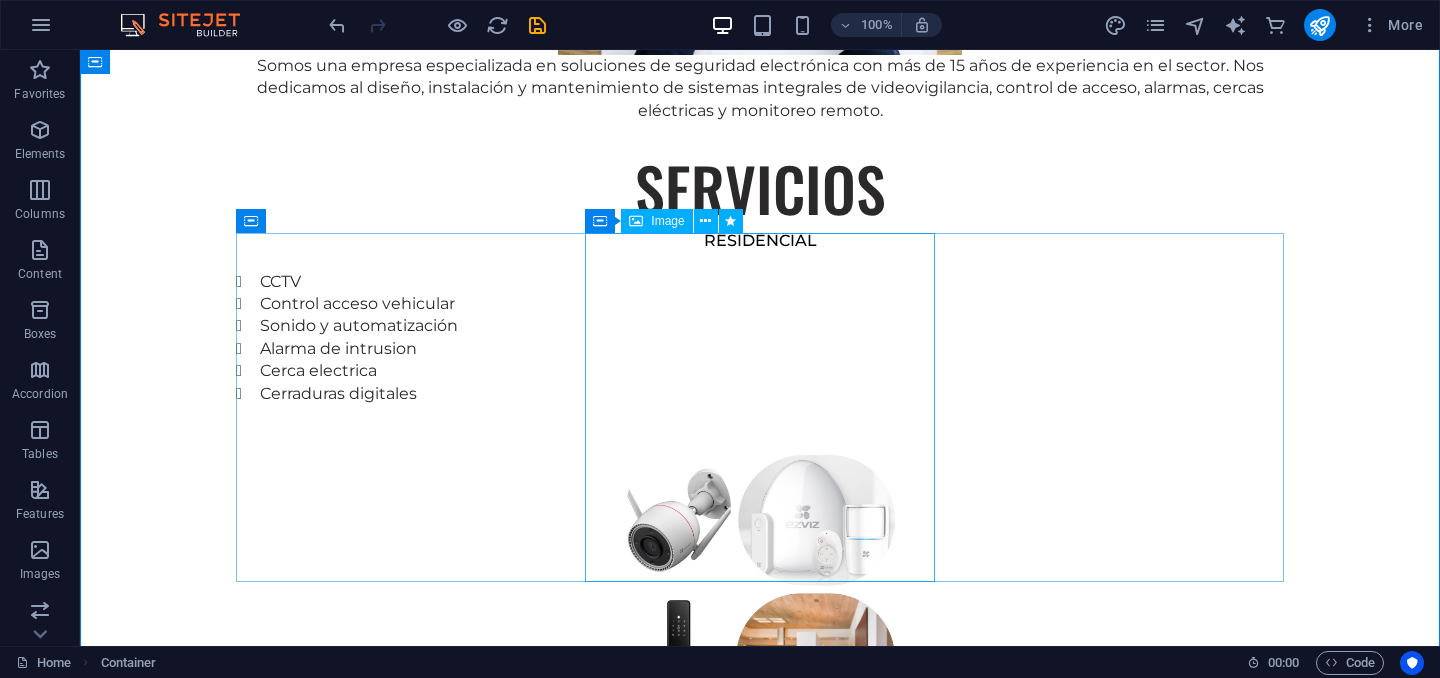 click at bounding box center [760, 1730] 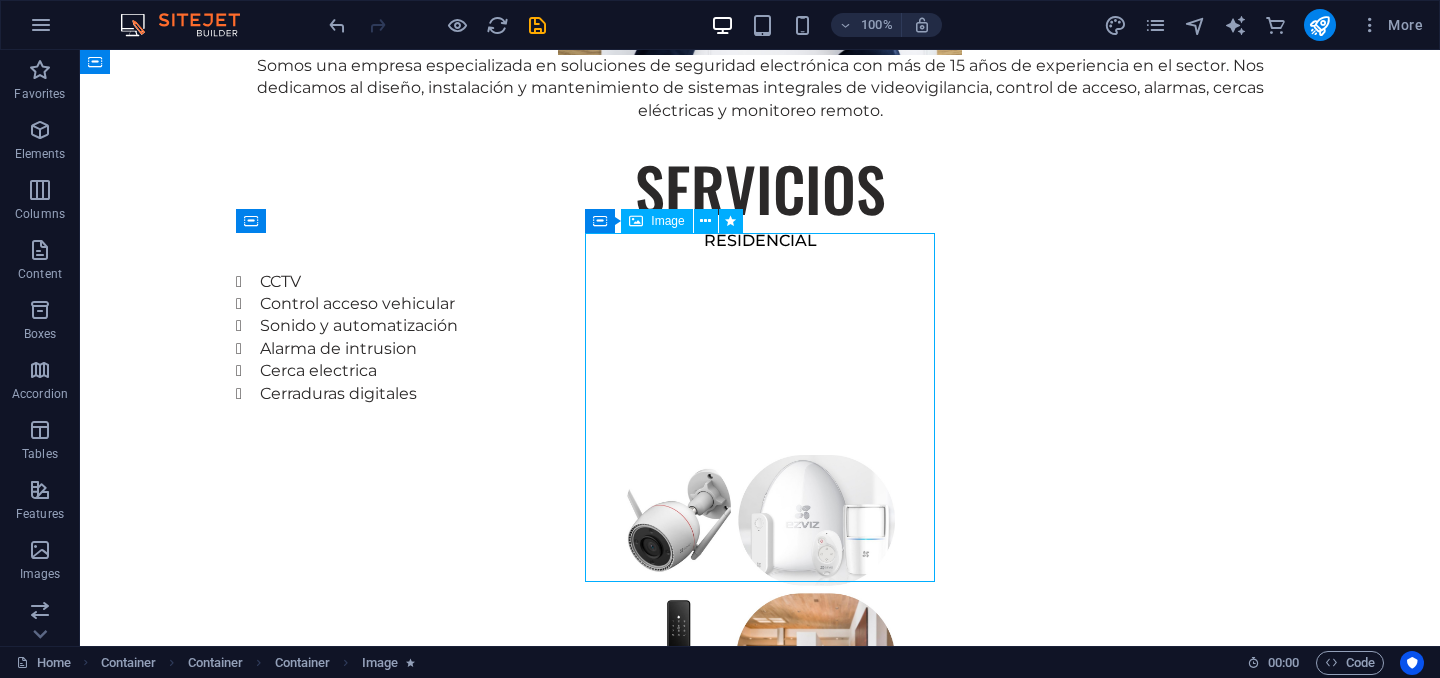 click at bounding box center (760, 1730) 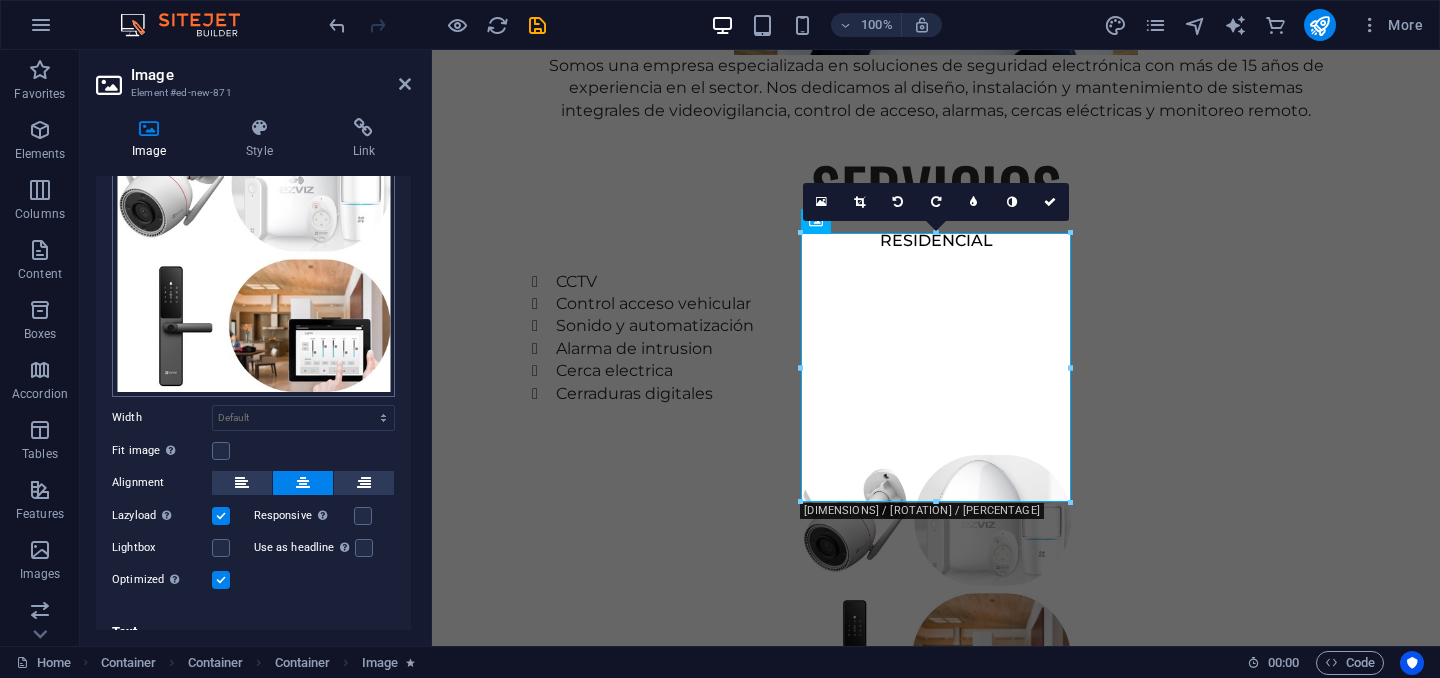scroll, scrollTop: 135, scrollLeft: 0, axis: vertical 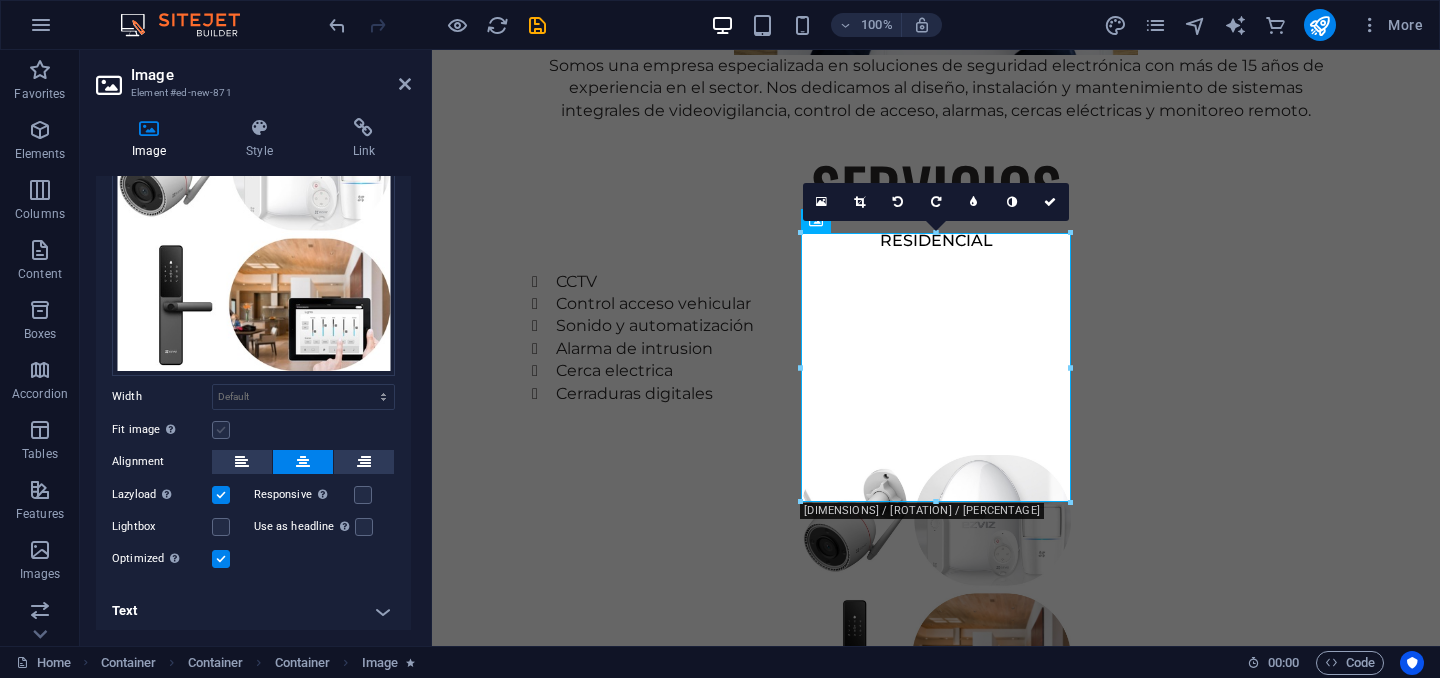 click at bounding box center (221, 430) 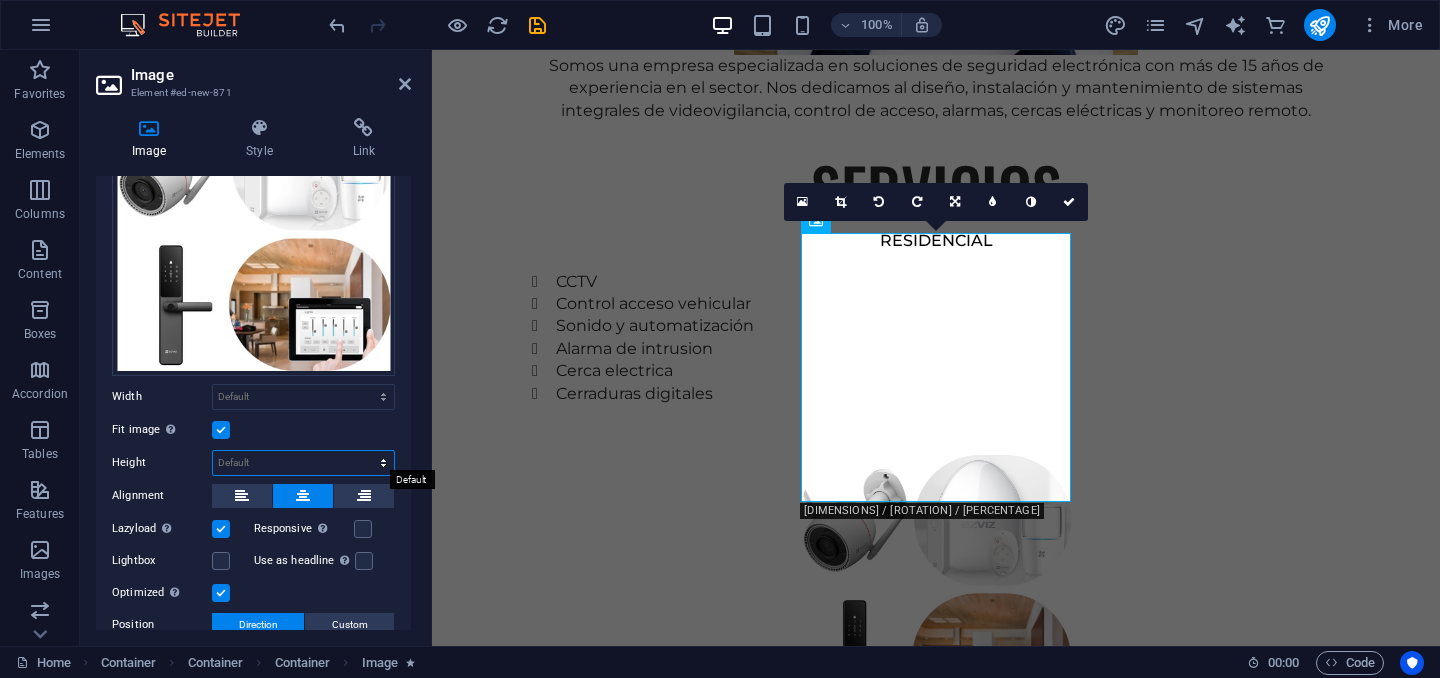 click on "Default auto px" at bounding box center [303, 463] 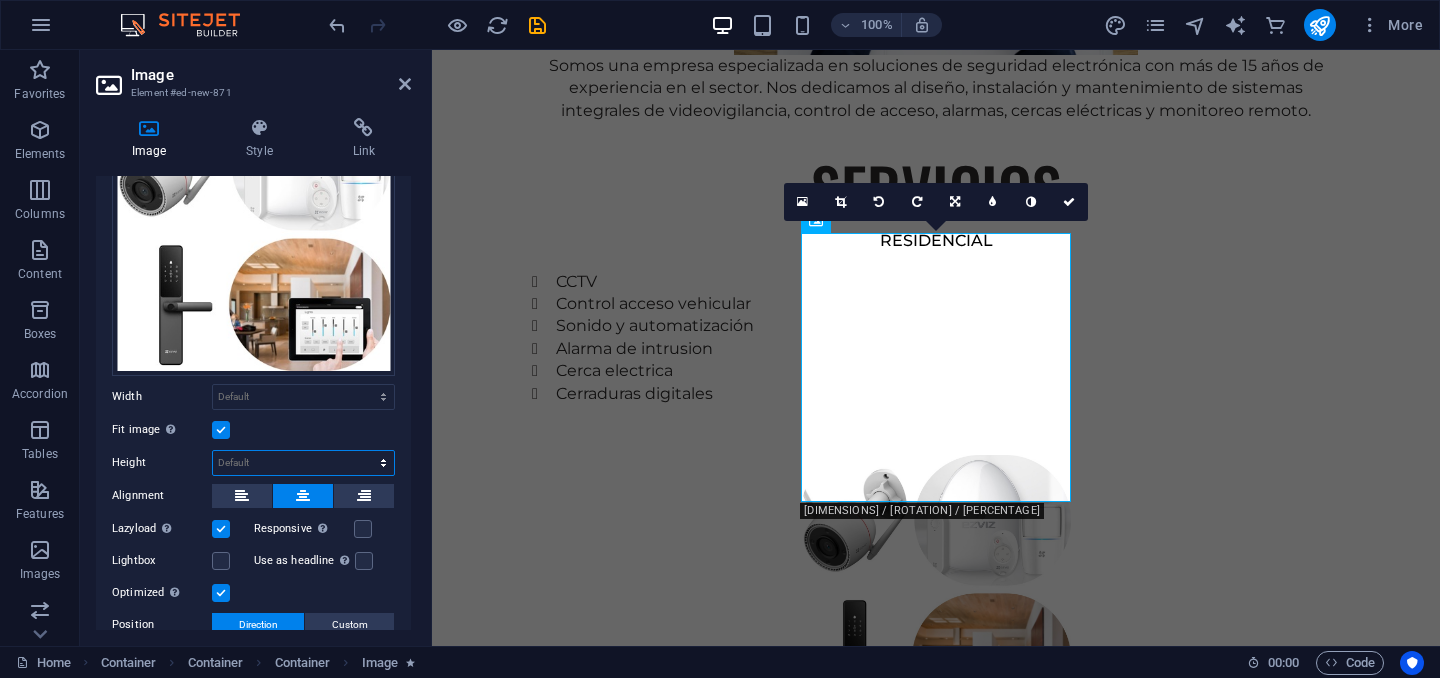 select on "px" 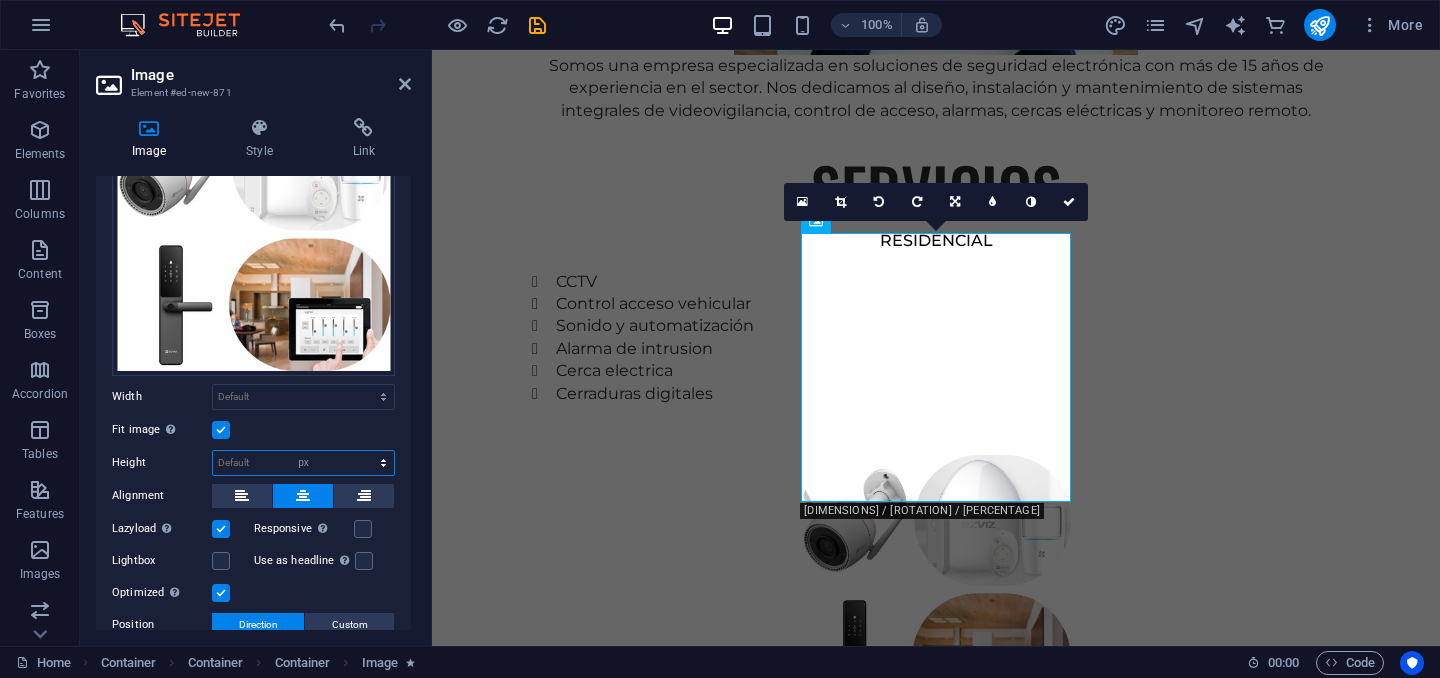 type on "269" 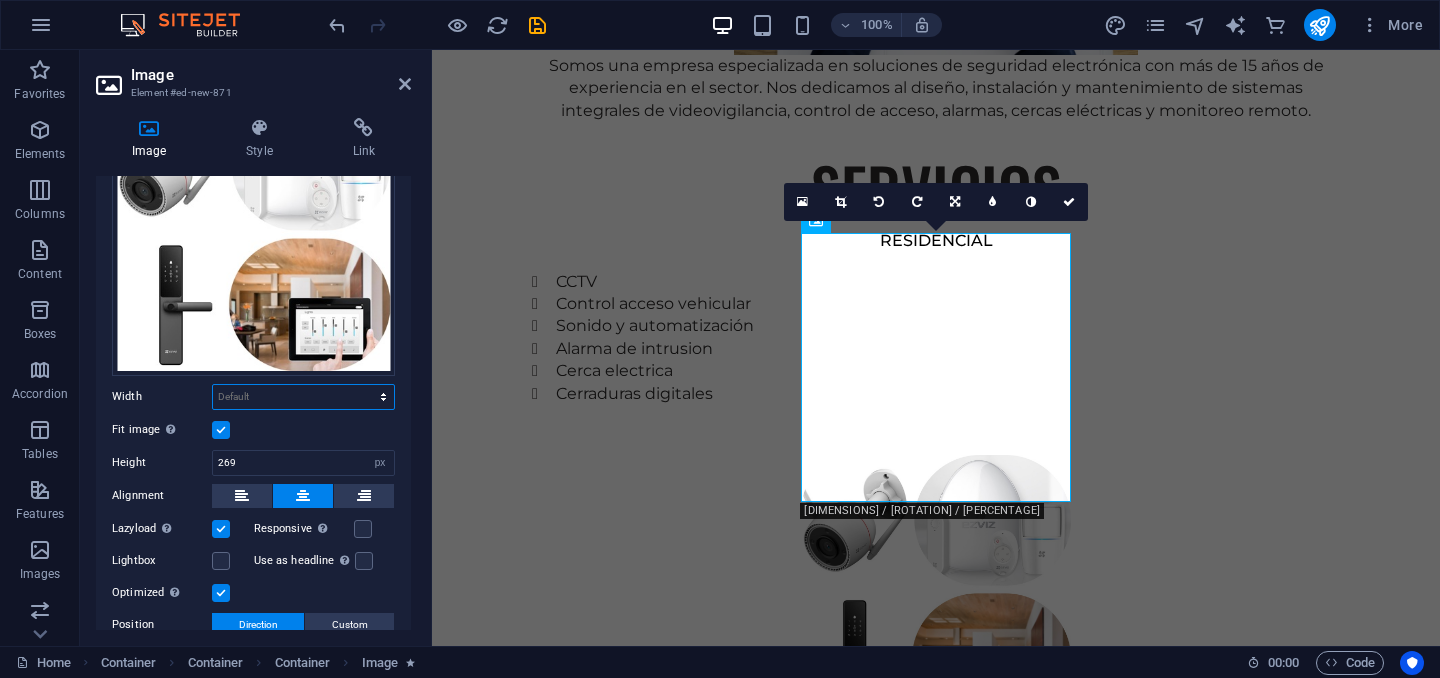click on "Default auto px rem % em vh vw" at bounding box center (303, 397) 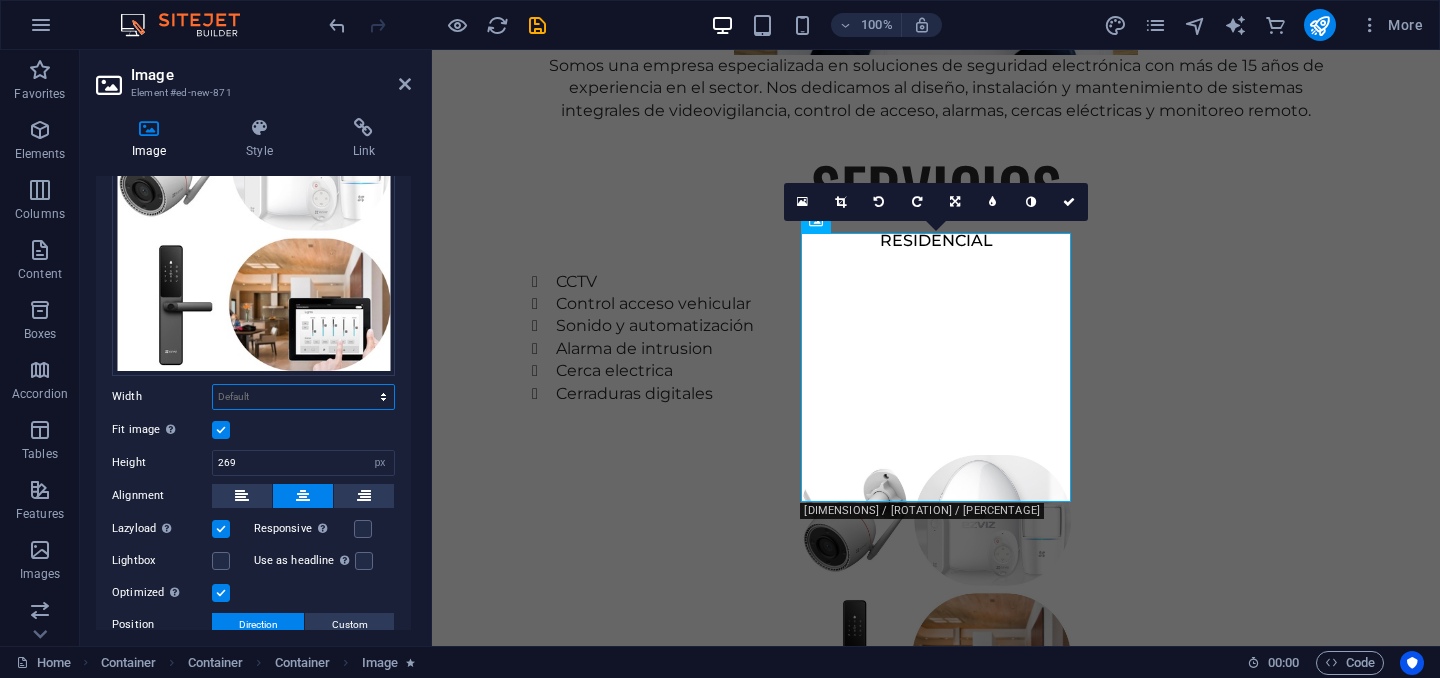 select on "px" 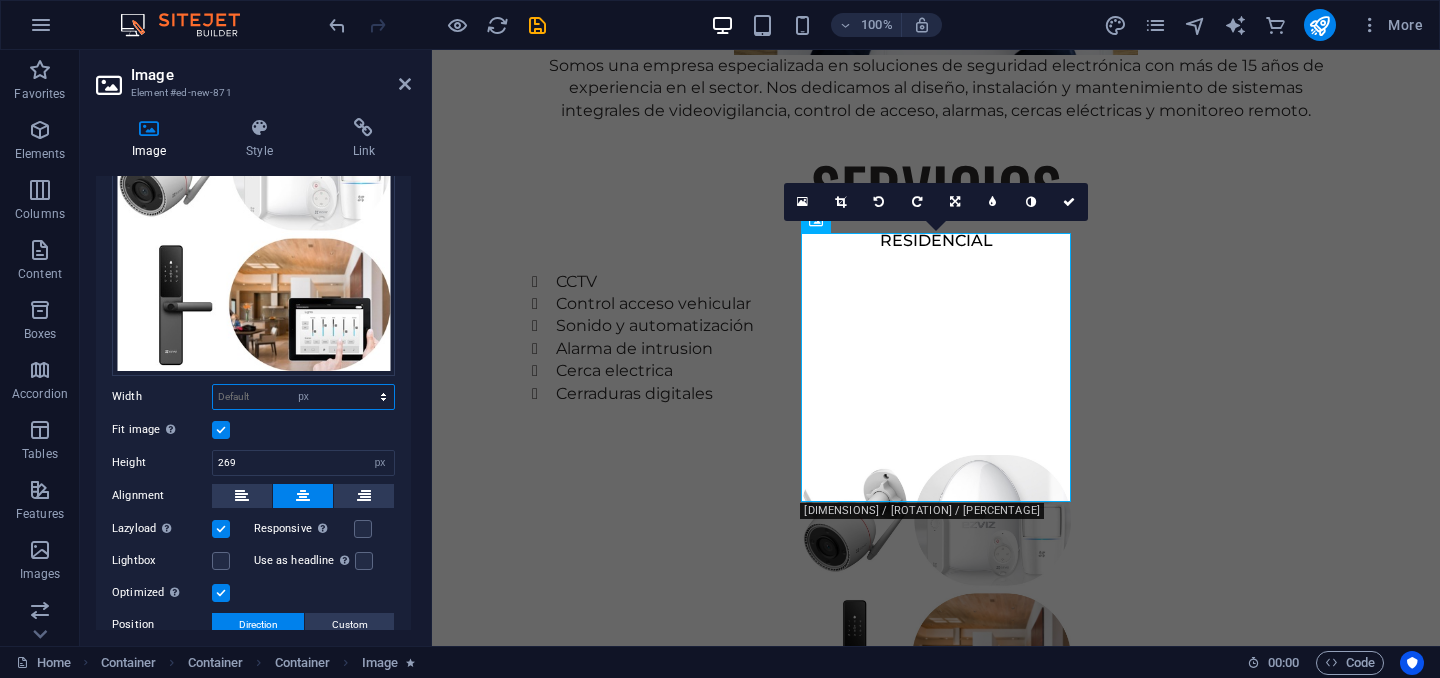 type on "269" 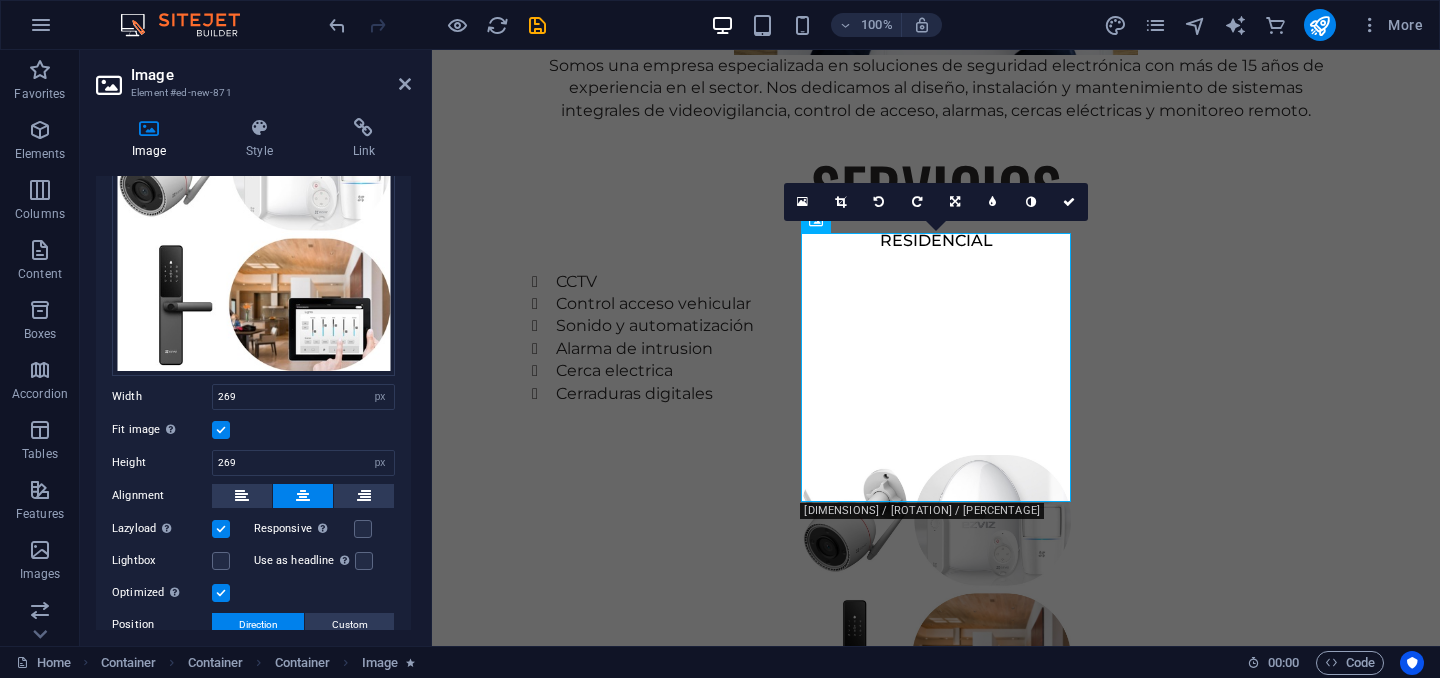 click on "Fit image Automatically fit image to a fixed width and height" at bounding box center (253, 430) 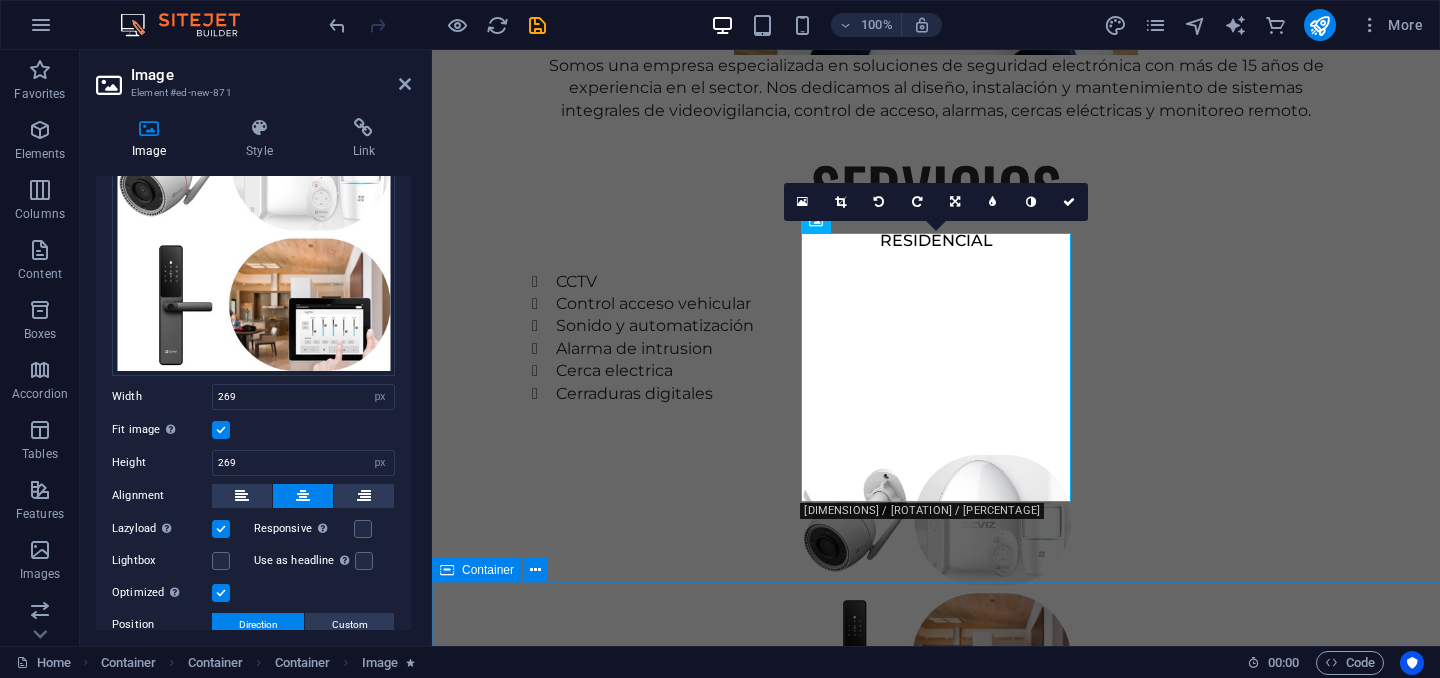 click on "CEO [FIRST] [LAST] Gerente Nuestro CEO cuenta con mas de 15 años de experiencia en el sector de la seguridad electronica" at bounding box center [936, 1946] 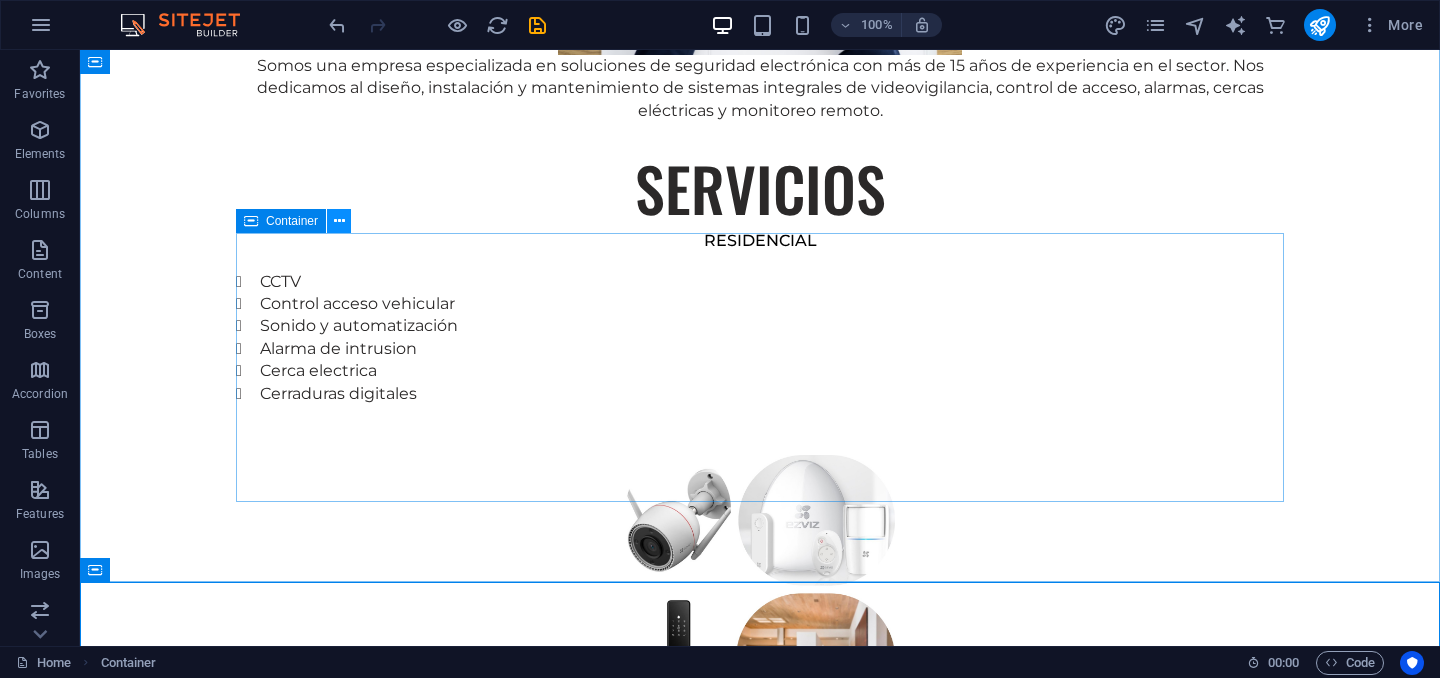 click at bounding box center [339, 221] 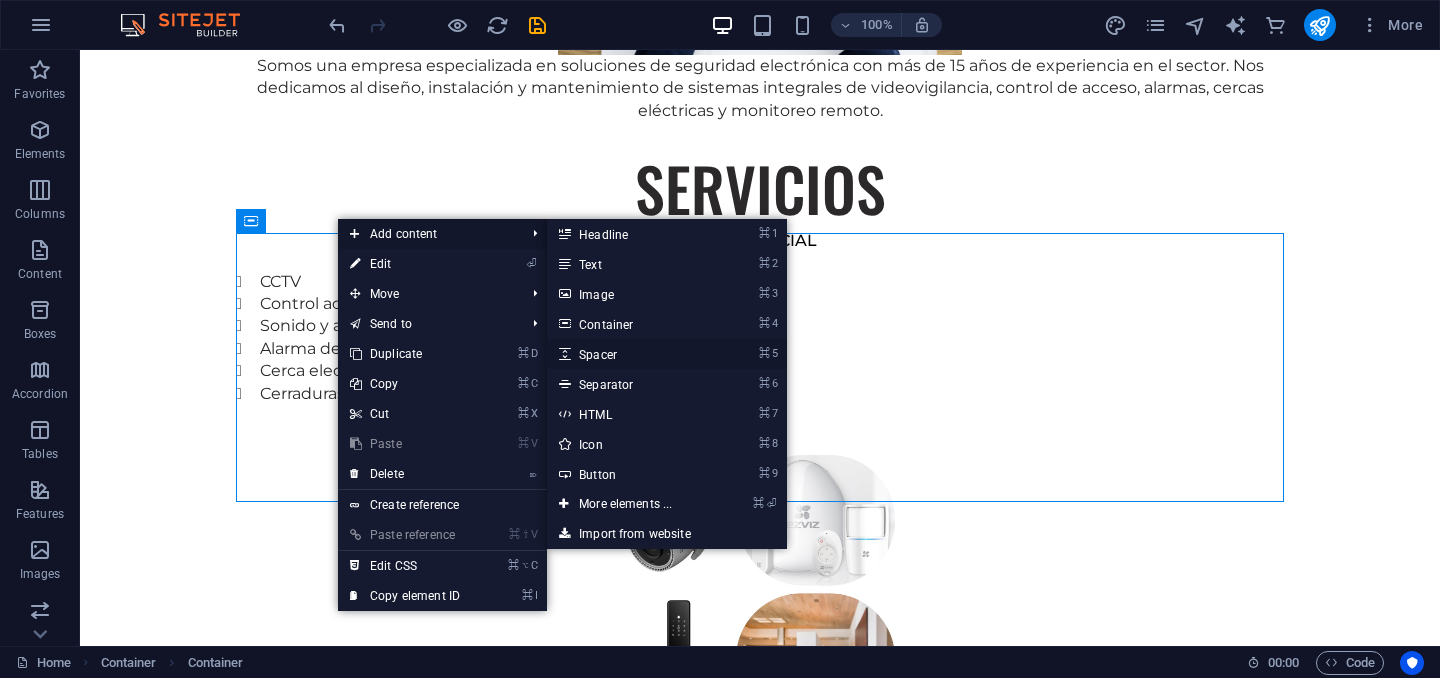 click on "⌘ 5  Spacer" at bounding box center [629, 354] 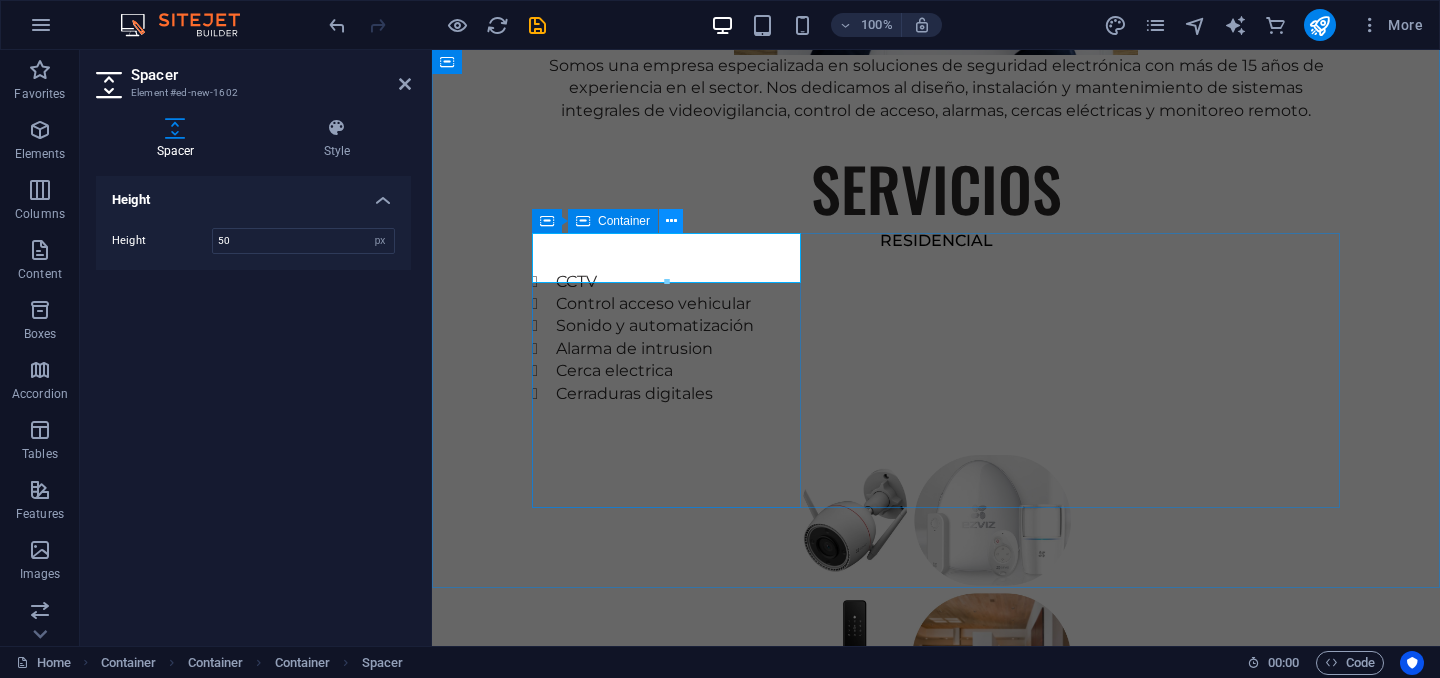click at bounding box center [671, 221] 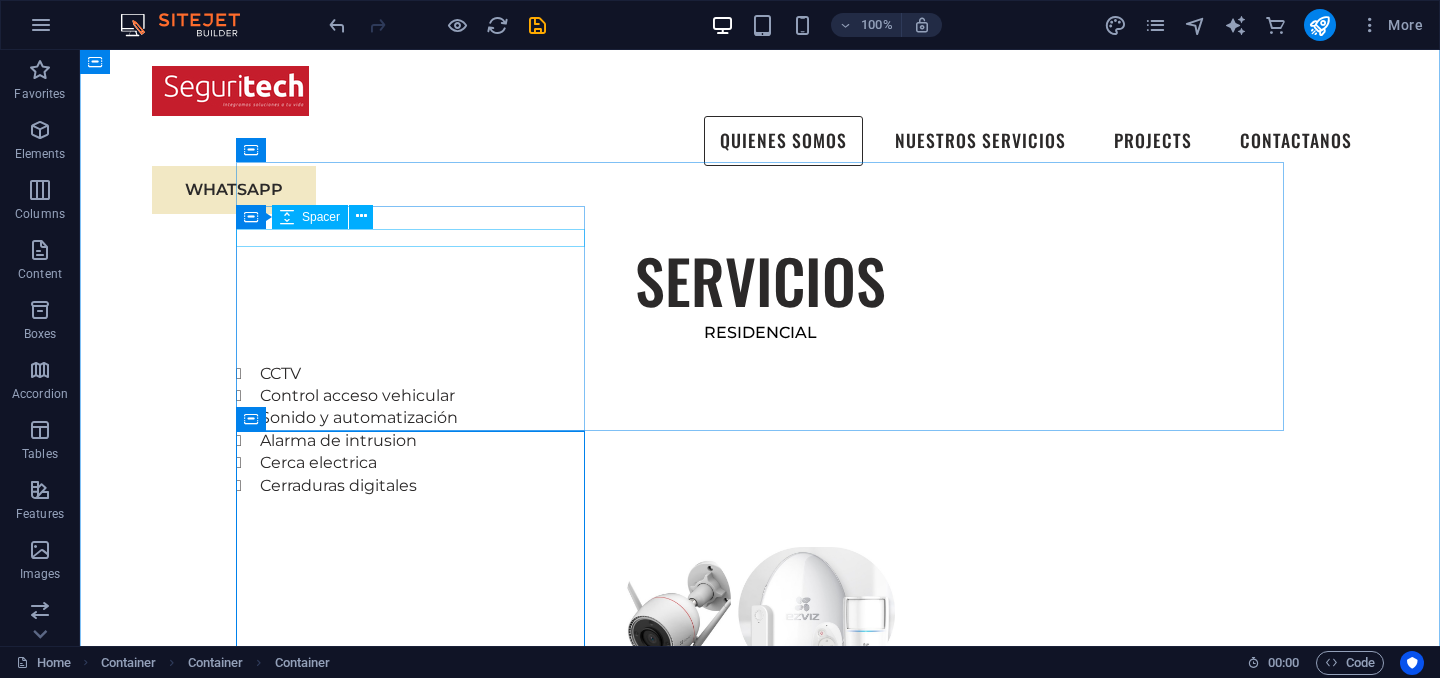 scroll, scrollTop: 1519, scrollLeft: 0, axis: vertical 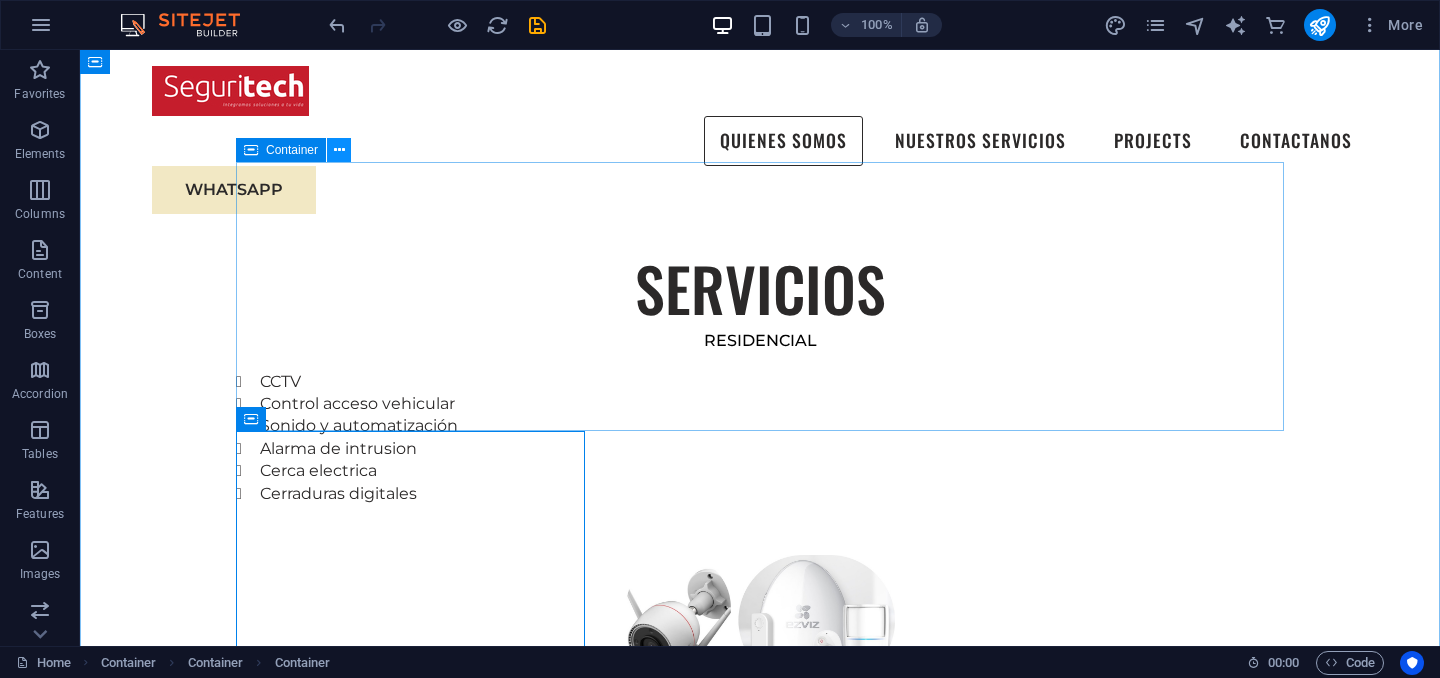 click at bounding box center [339, 150] 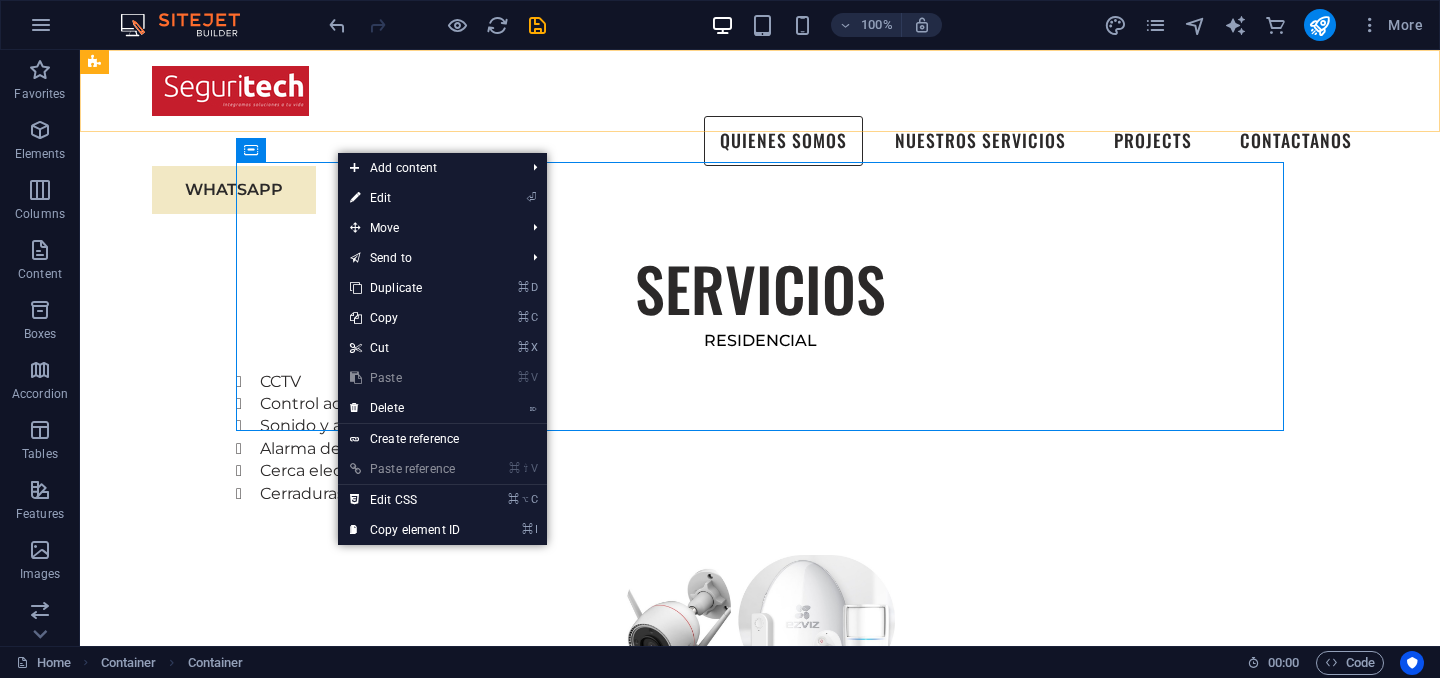 click on "Quienes somos Nuestros servicios Projects Contactanos WHATSAPP" at bounding box center (760, 140) 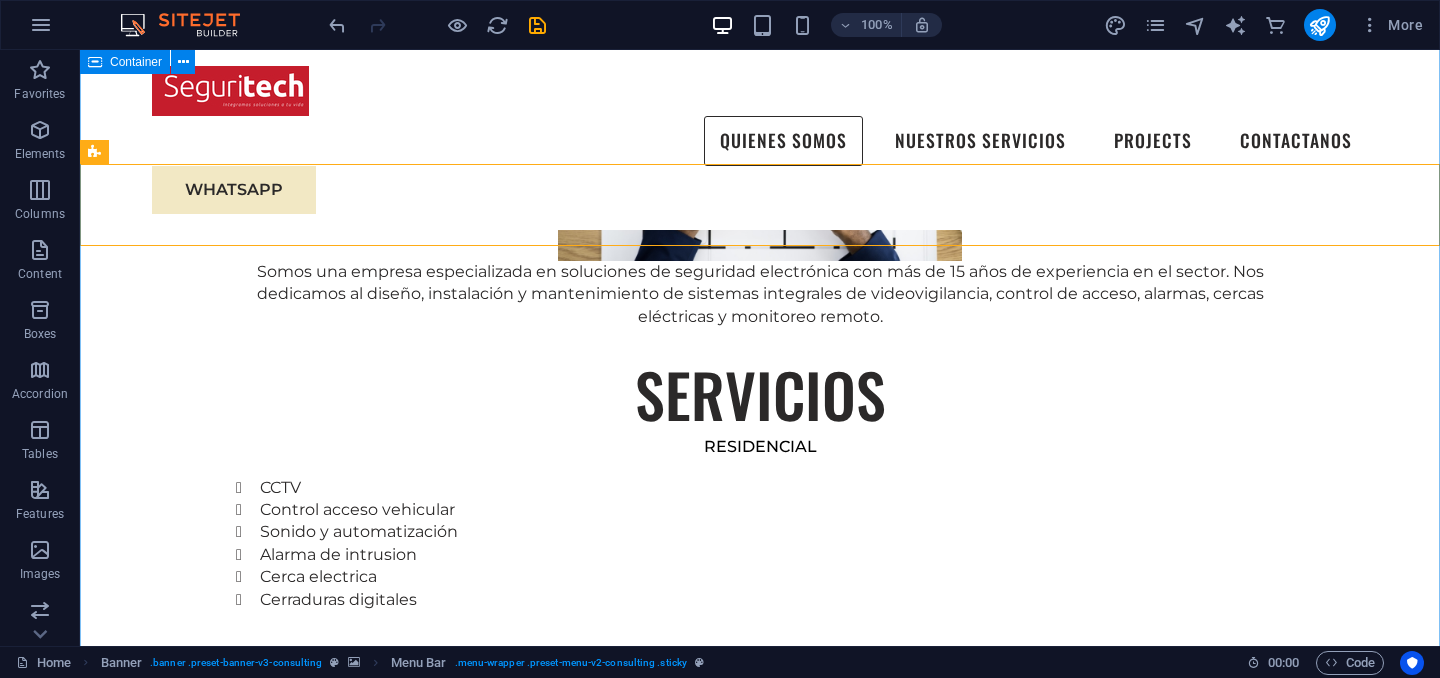scroll, scrollTop: 1405, scrollLeft: 0, axis: vertical 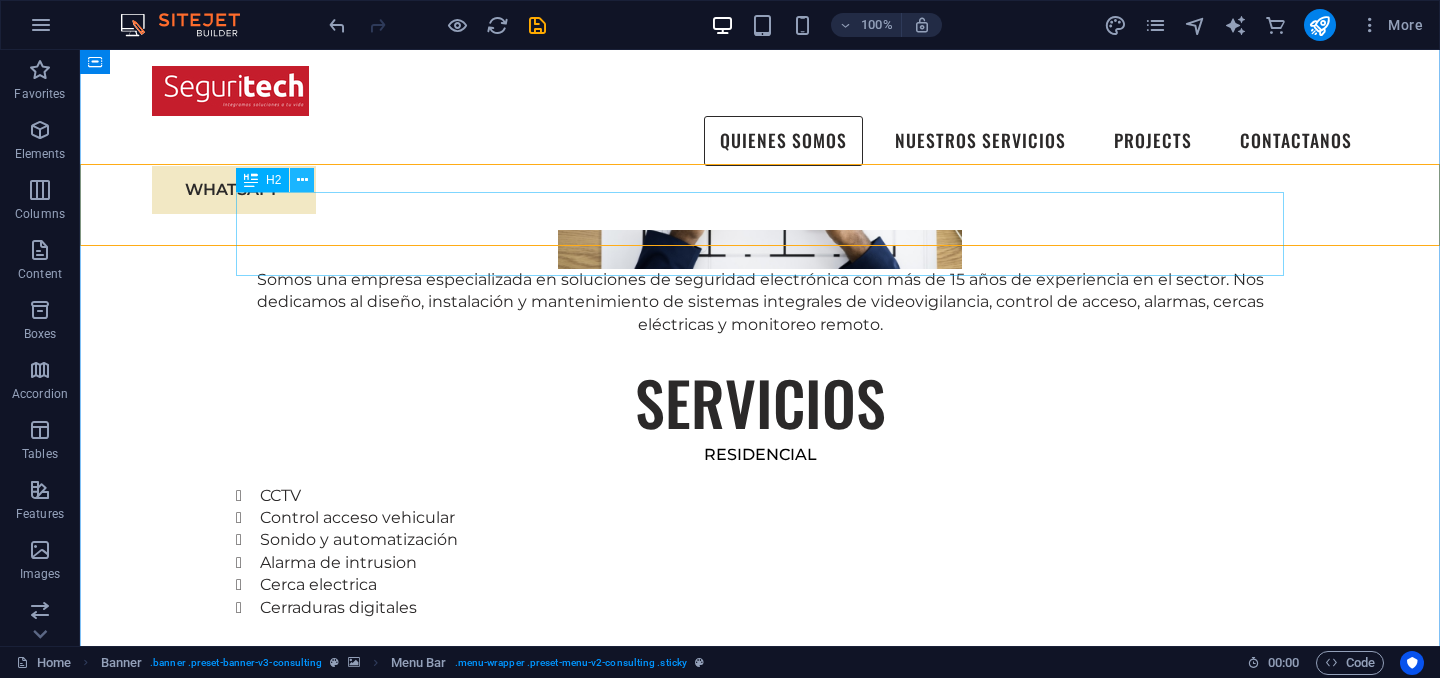 click at bounding box center (302, 180) 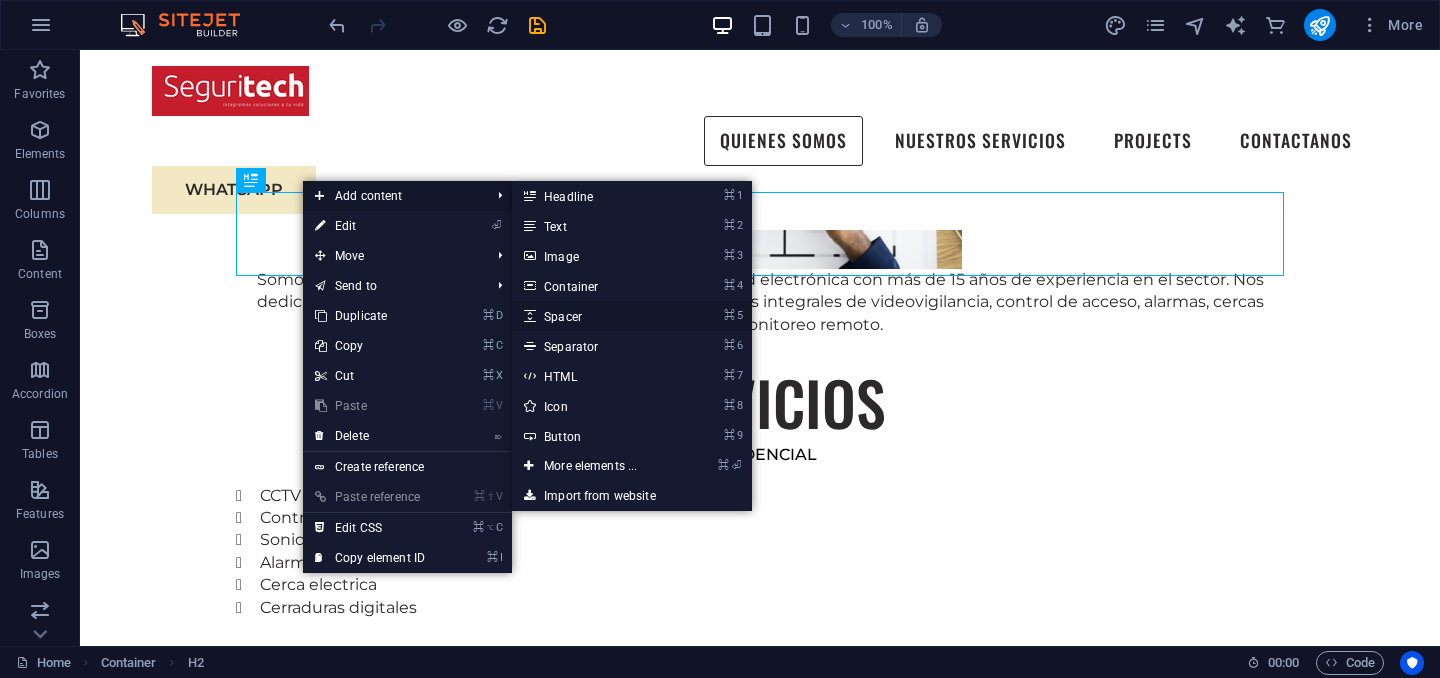 click on "⌘ 5  Spacer" at bounding box center (594, 316) 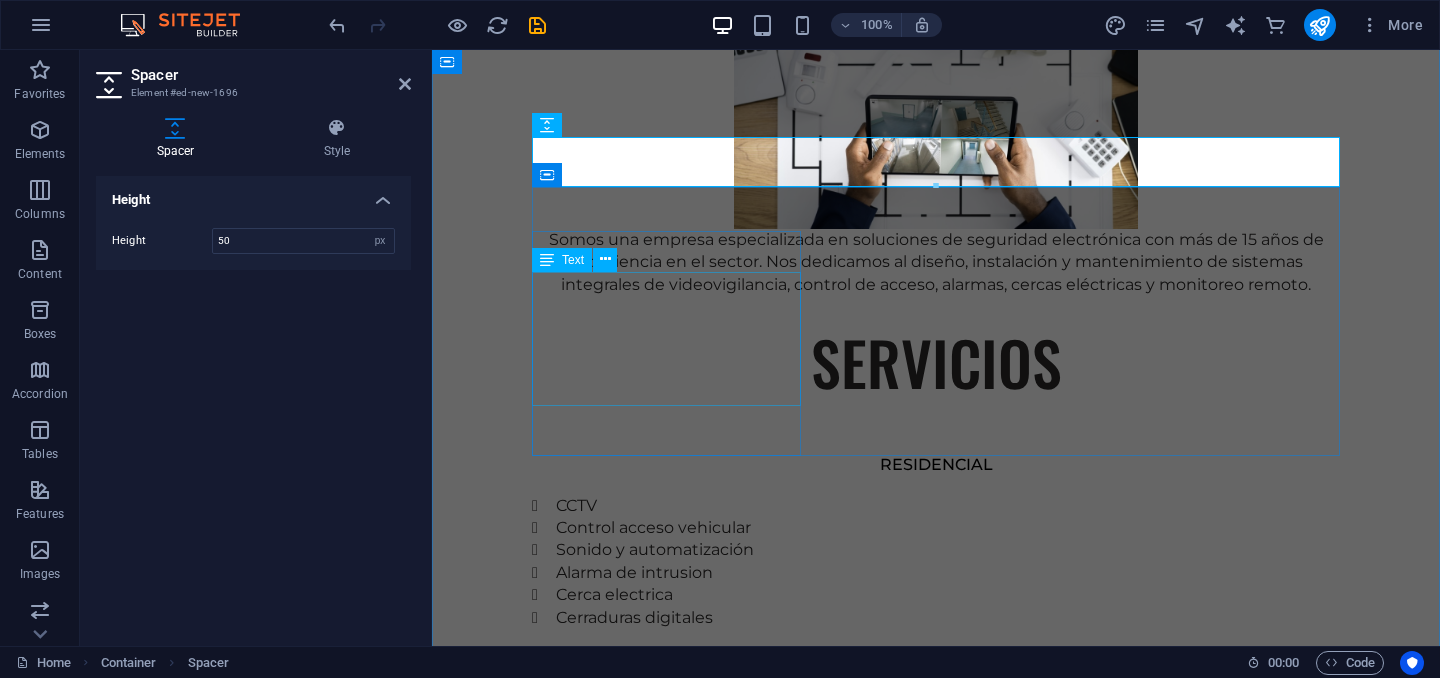scroll, scrollTop: 1544, scrollLeft: 0, axis: vertical 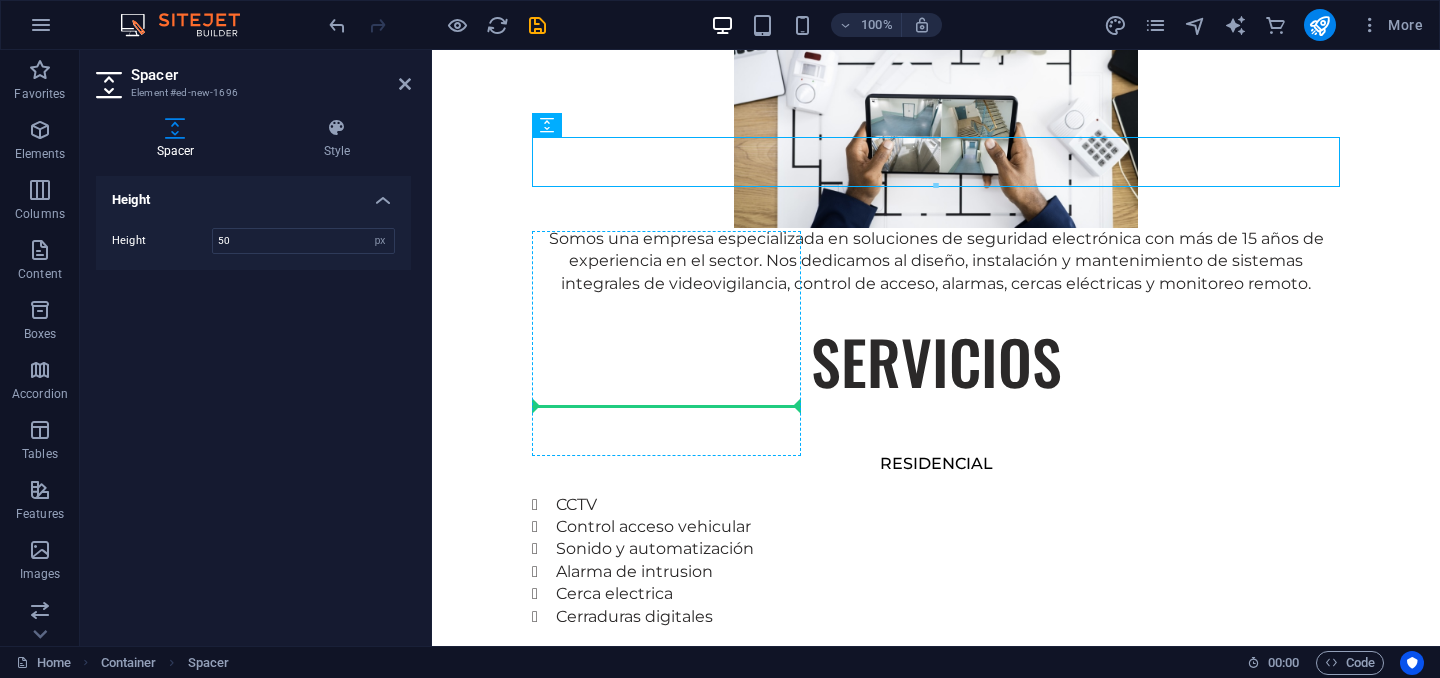 drag, startPoint x: 981, startPoint y: 178, endPoint x: 544, endPoint y: 270, distance: 446.57922 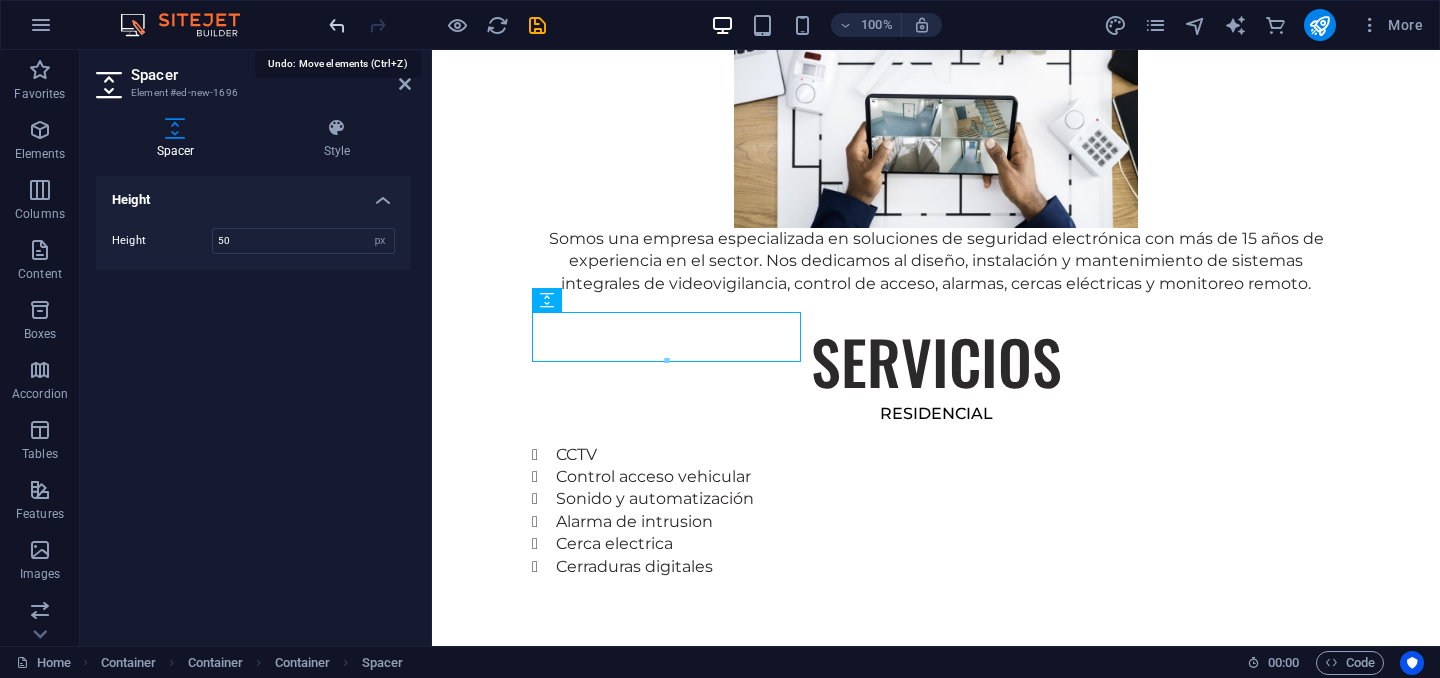 click at bounding box center (337, 25) 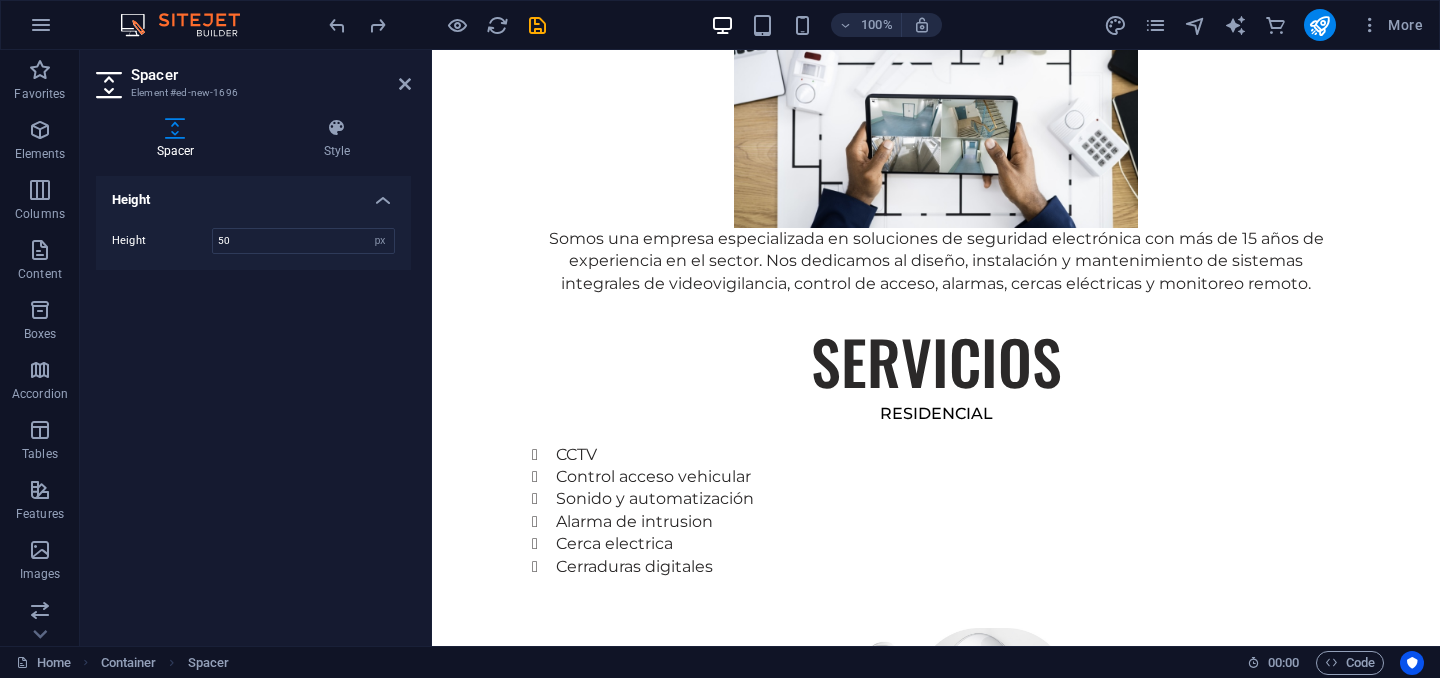 drag, startPoint x: 1000, startPoint y: 178, endPoint x: 1233, endPoint y: 405, distance: 325.29678 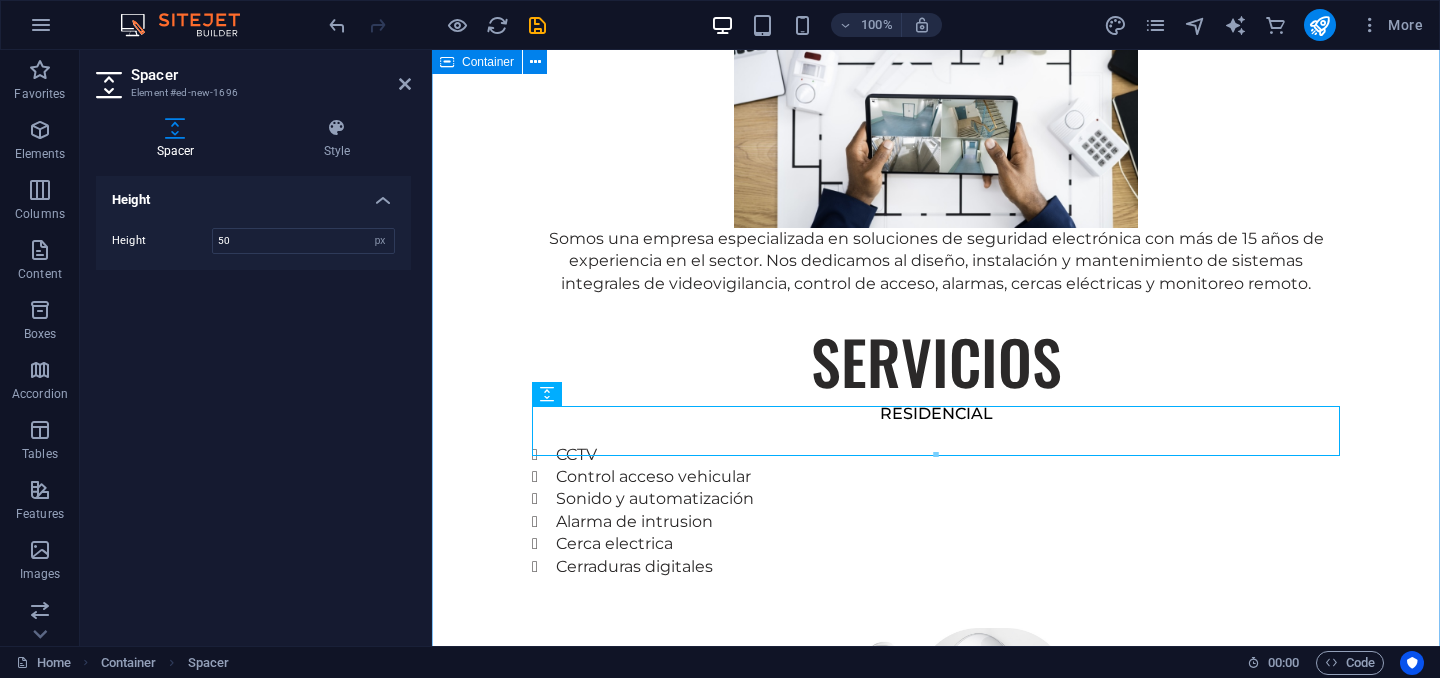 click on "EXPERIENCIA Somos una empresa especializada en soluciones de seguridad electrónica con más de 15 años de experiencia en el sector. Nos dedicamos al diseño, instalación y mantenimiento de sistemas integrales de videovigilancia, control de acceso, alarmas, cercas eléctricas y monitoreo remoto.  SERVICIOS RESIDENCIAL CCTV Control acceso vehicular Sonido y automatización Alarma de intrusion Cerca electrica Cerraduras digitales INDUSTRIAL CCTV Control de acceso Detección de incendio Centrales de monitoreo Inteligencia artificial Paneles solares INDUSTRIAL" at bounding box center (936, 786) 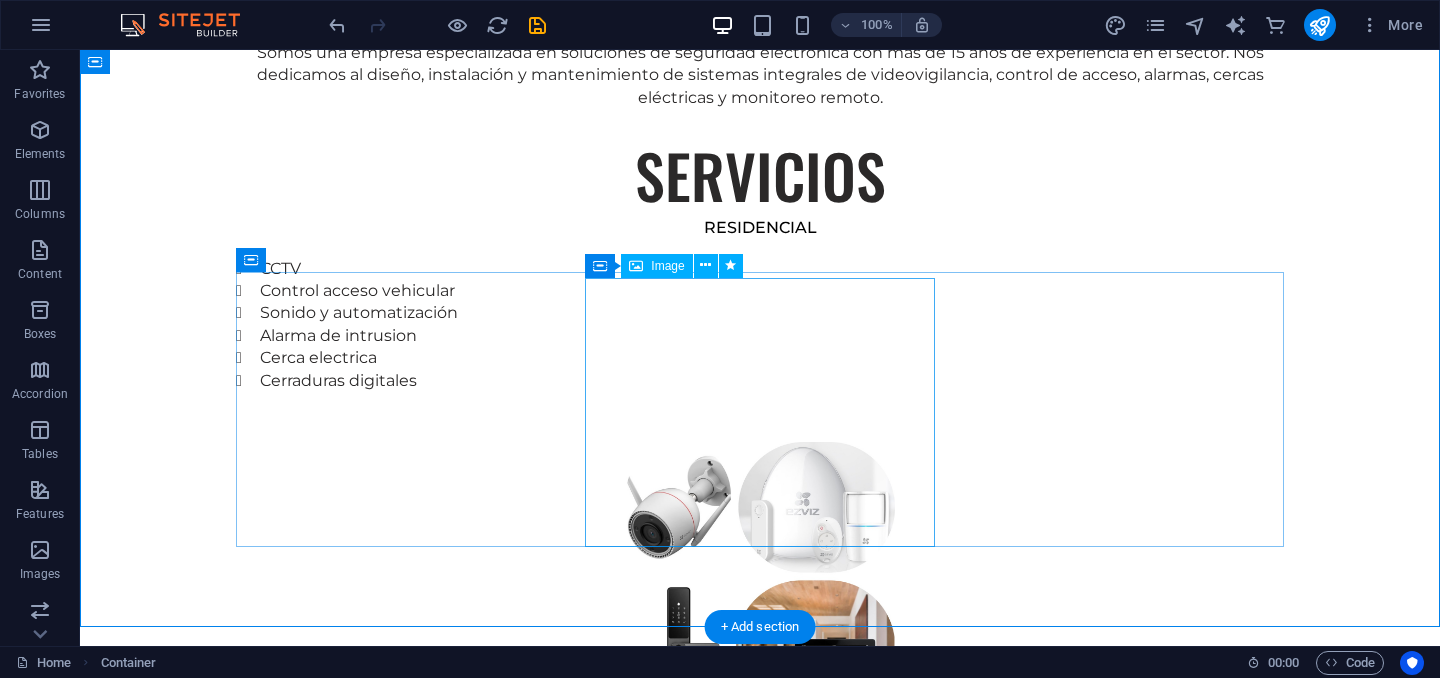 scroll, scrollTop: 1731, scrollLeft: 0, axis: vertical 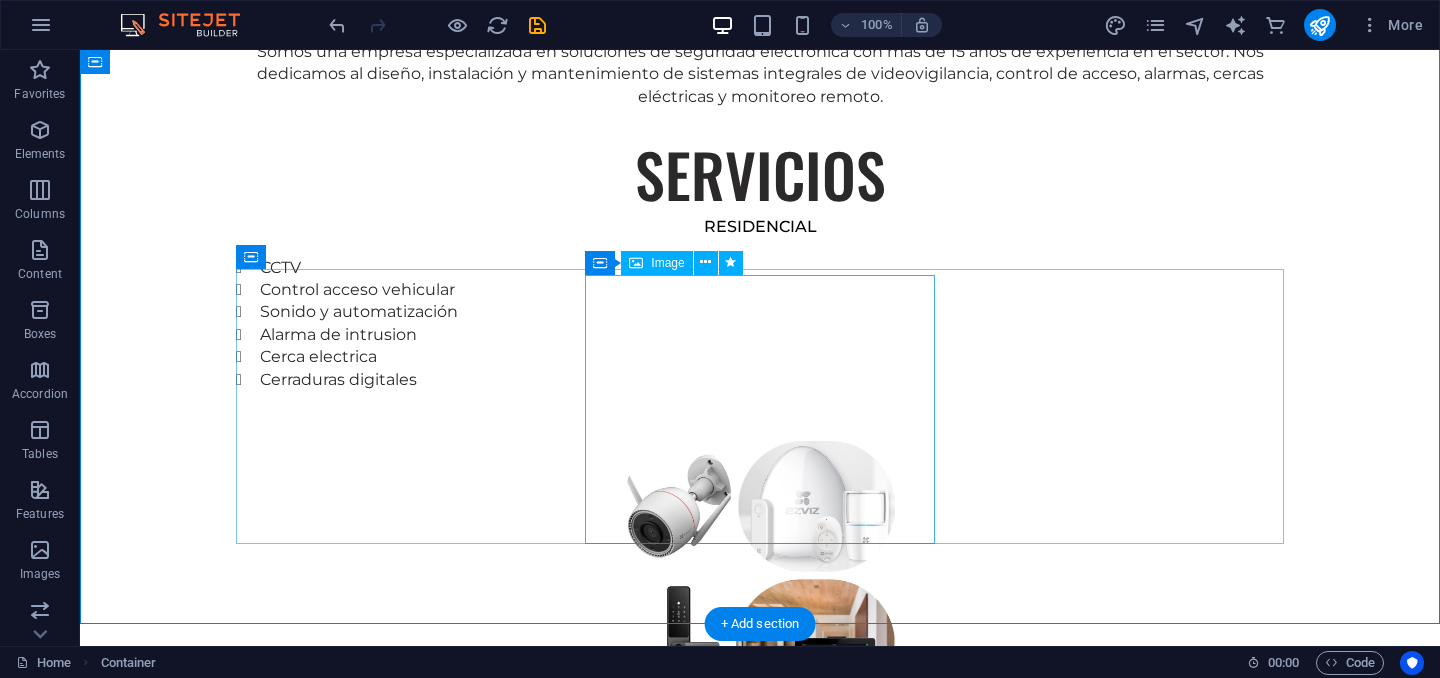 click at bounding box center [760, 1438] 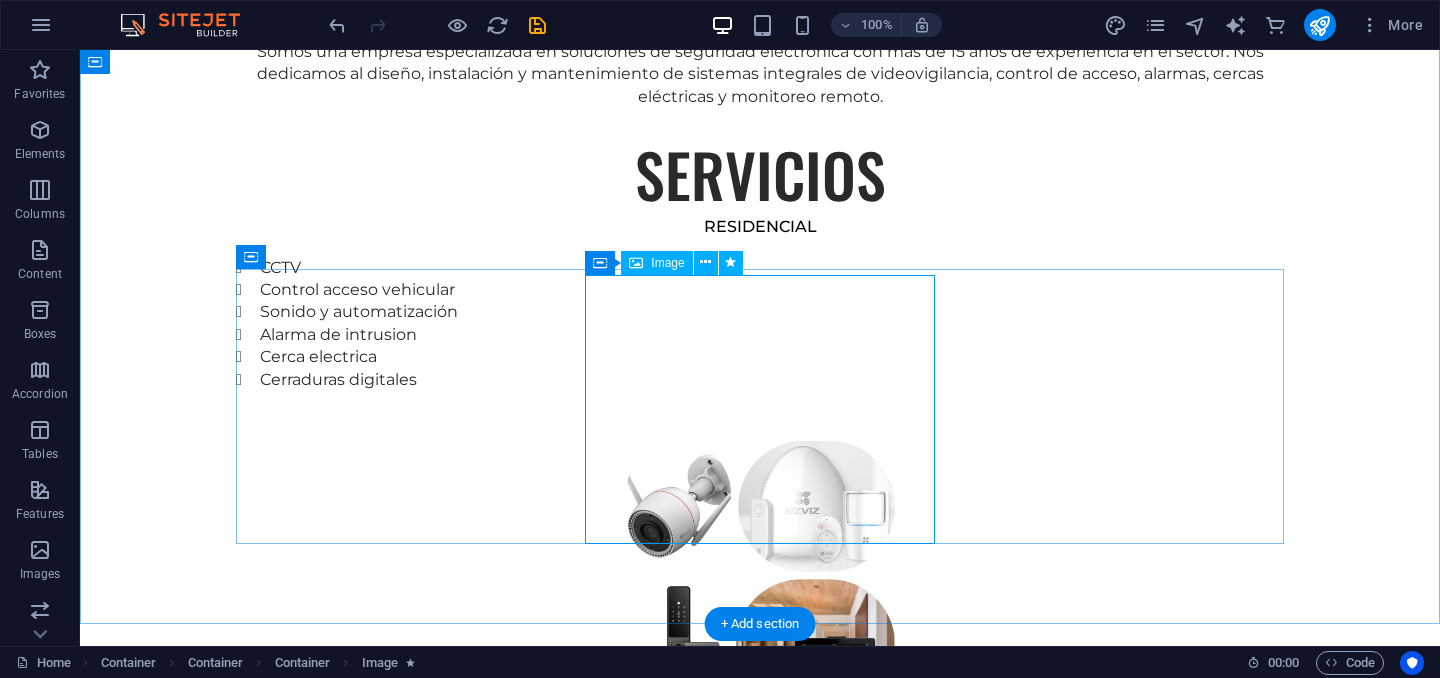 click at bounding box center [760, 1438] 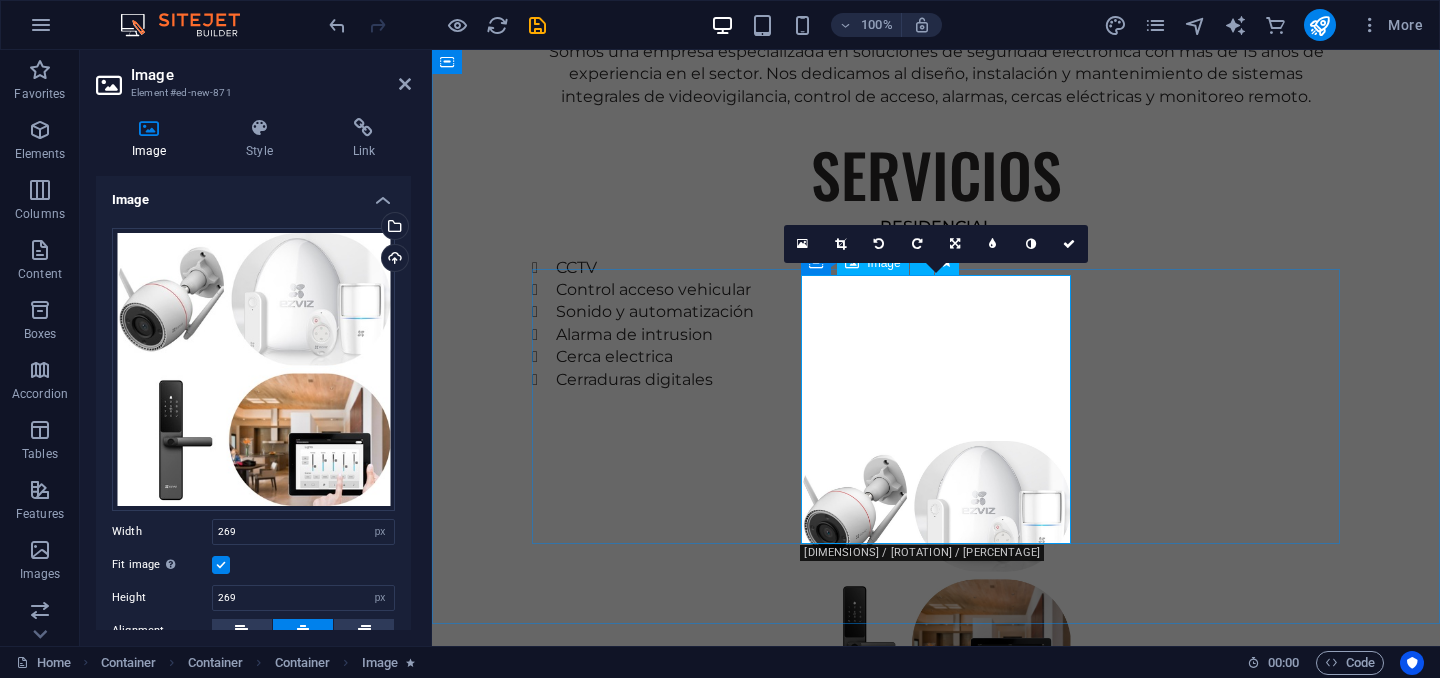 click at bounding box center [936, 1438] 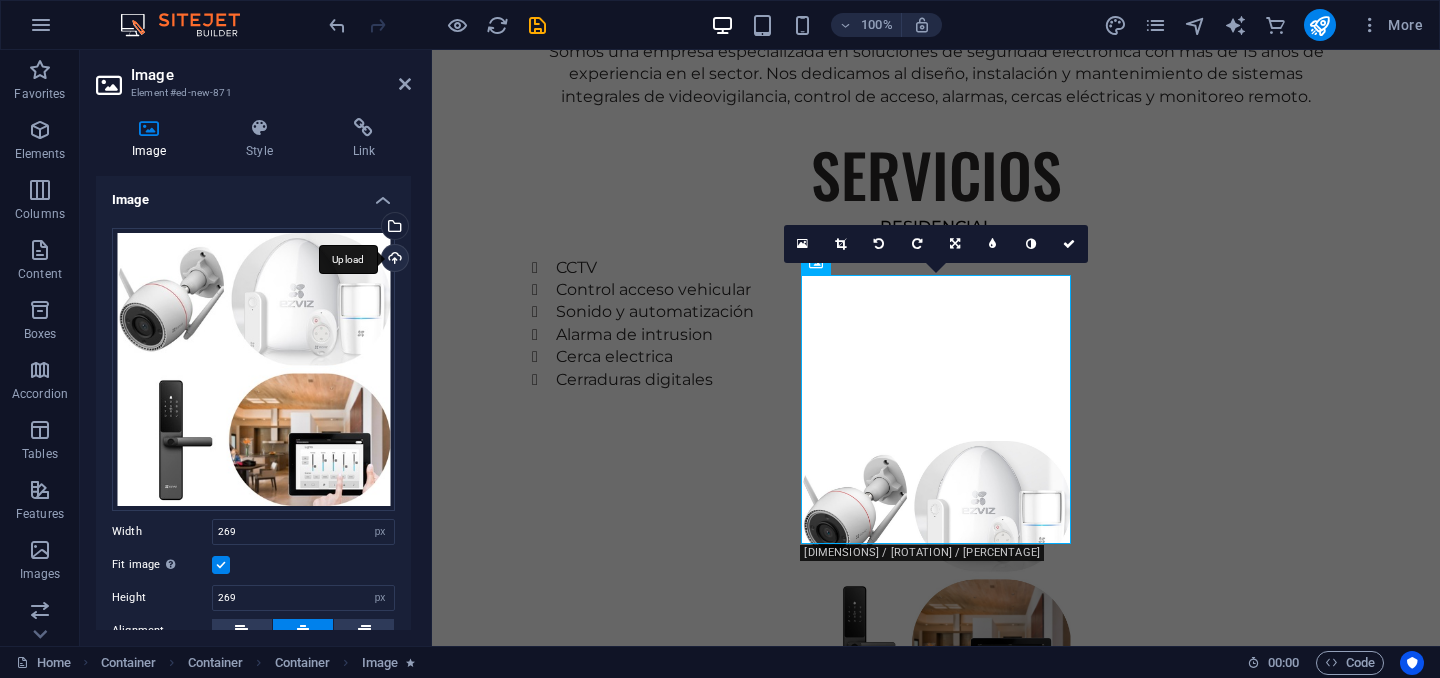 click on "Upload" at bounding box center [393, 260] 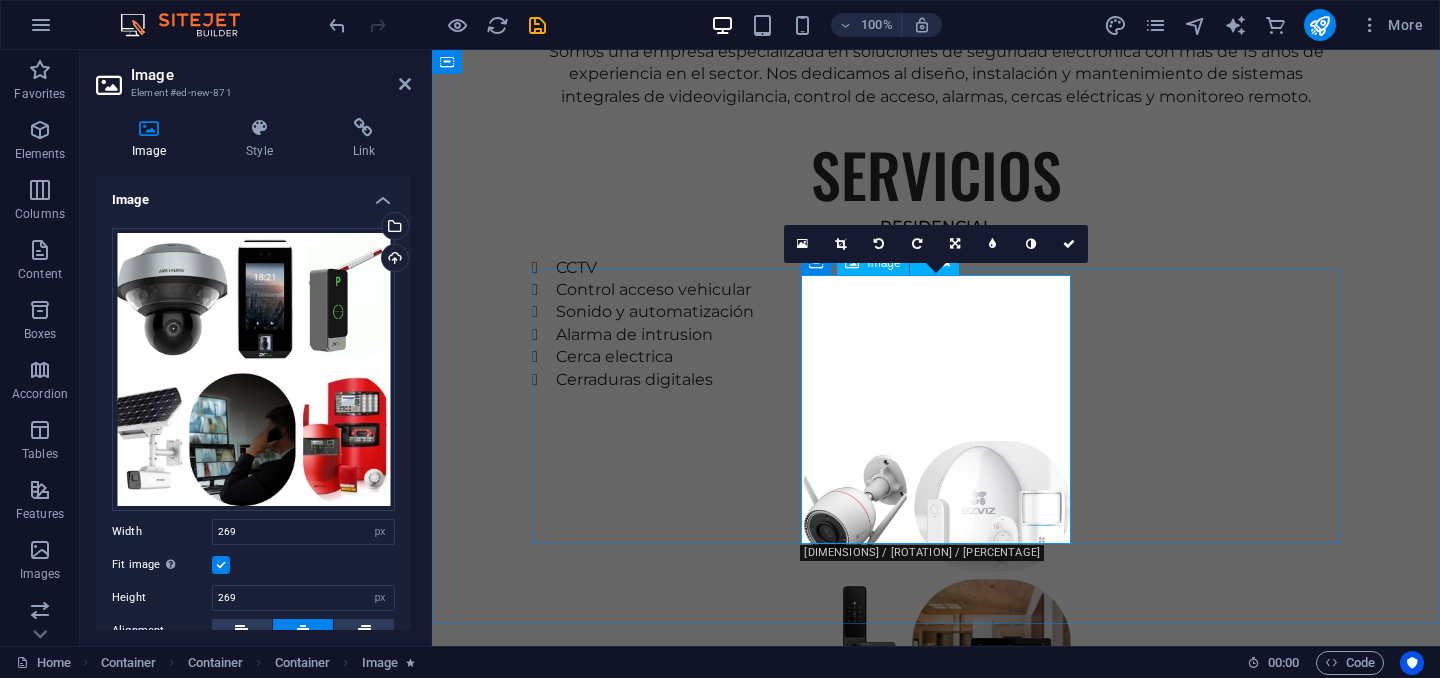 click at bounding box center (936, 1438) 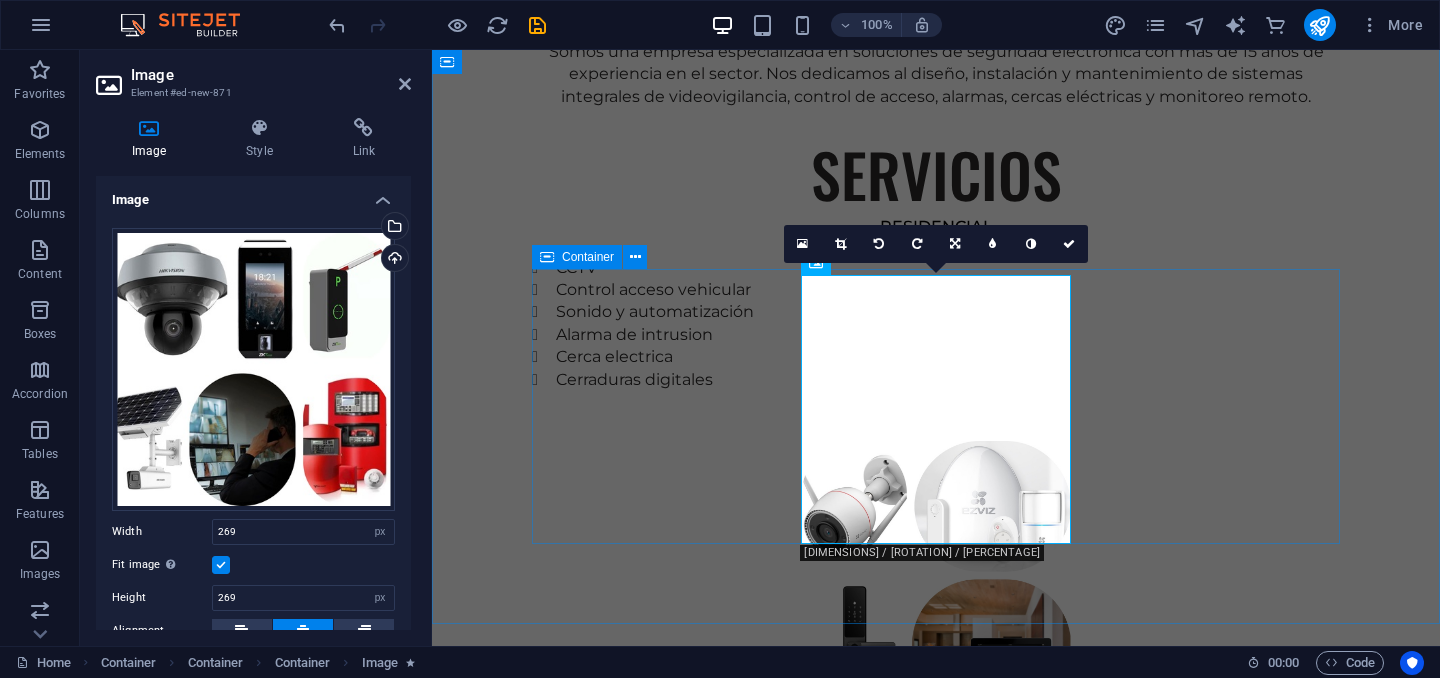 click on "INDUSTRIAL CCTV Control de acceso Detección de incendio Centrales de monitoreo Inteligencia artificial Paneles solares INDUSTRIAL" at bounding box center [936, 1320] 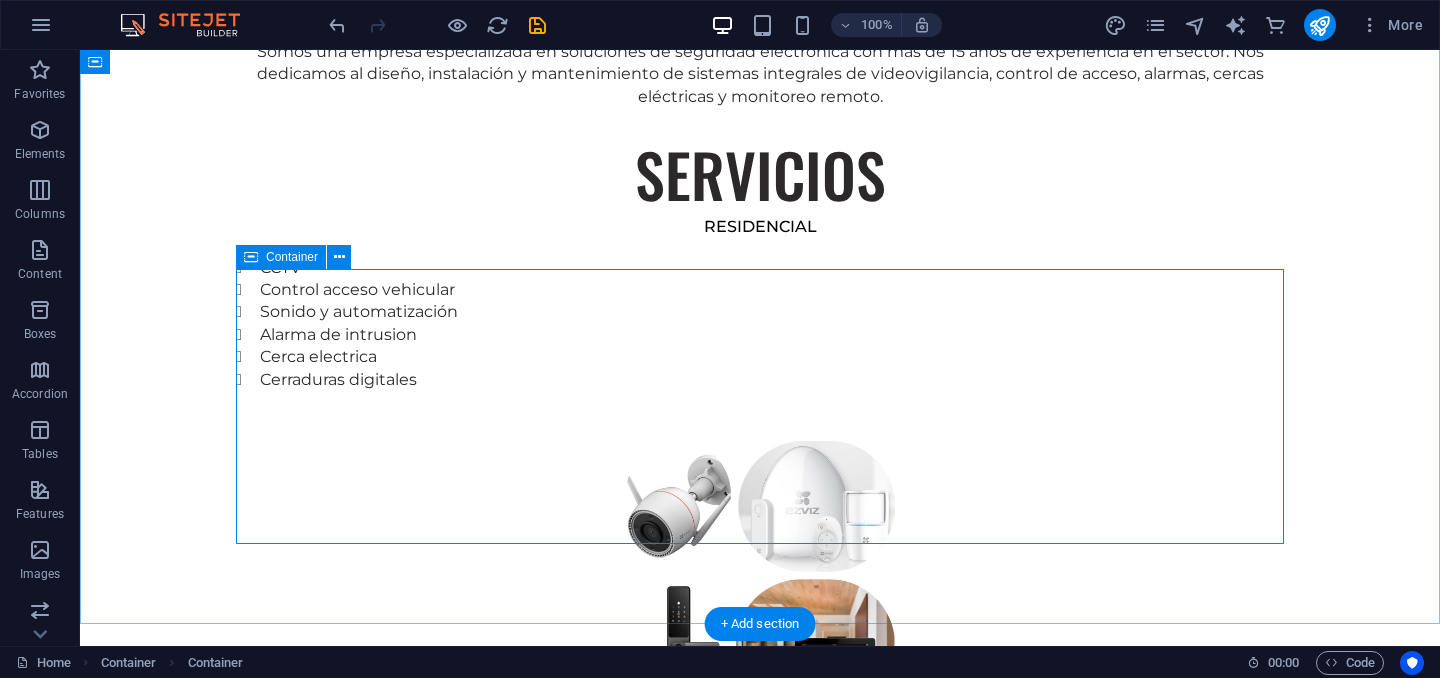 click on "INDUSTRIAL CCTV Control de acceso Detección de incendio Centrales de monitoreo Inteligencia artificial Paneles solares INDUSTRIAL" at bounding box center (760, 1320) 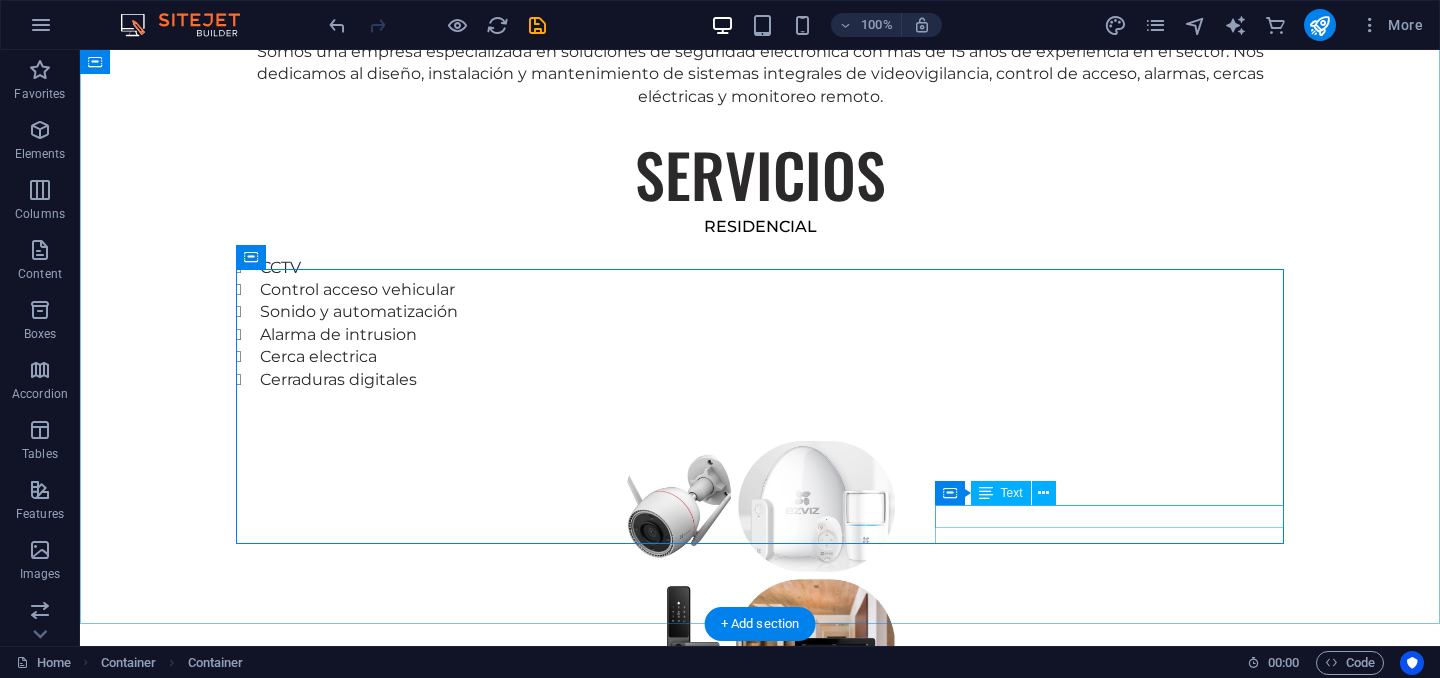 click on "INDUSTRIAL" at bounding box center [760, 1584] 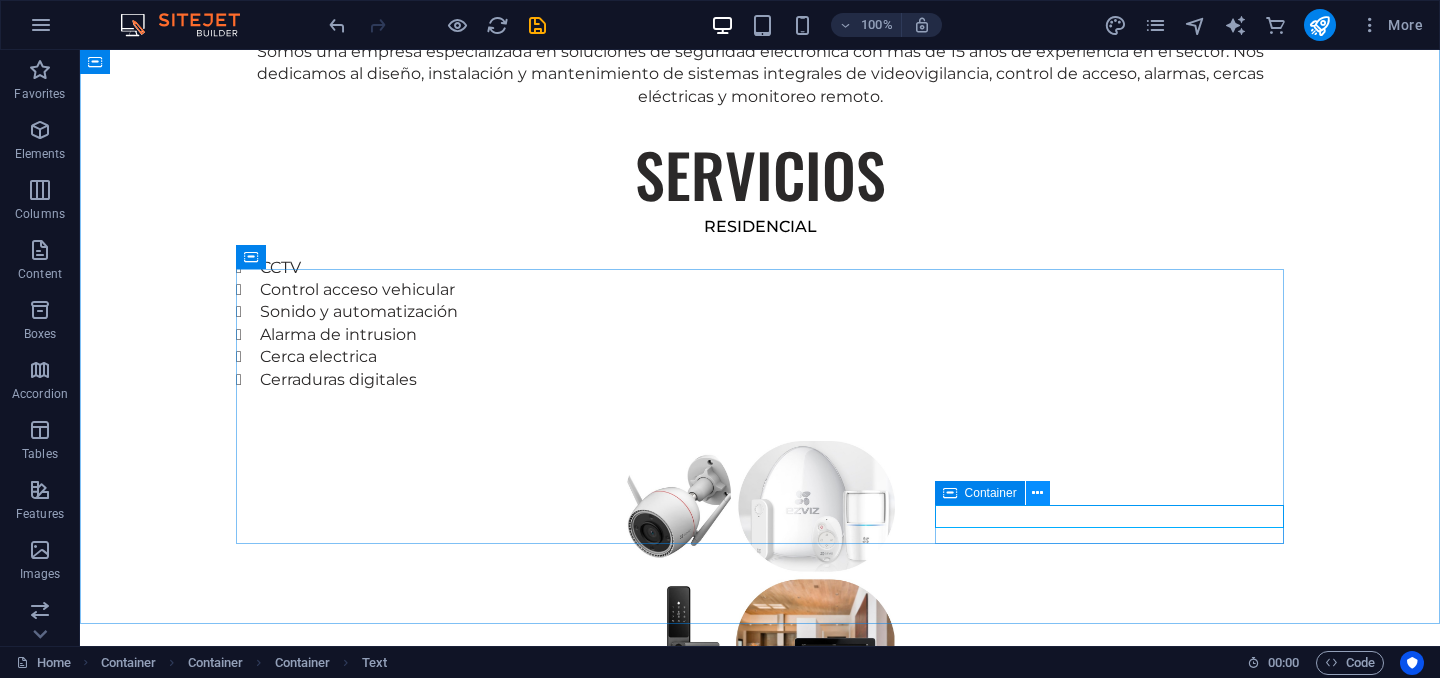click at bounding box center (1037, 493) 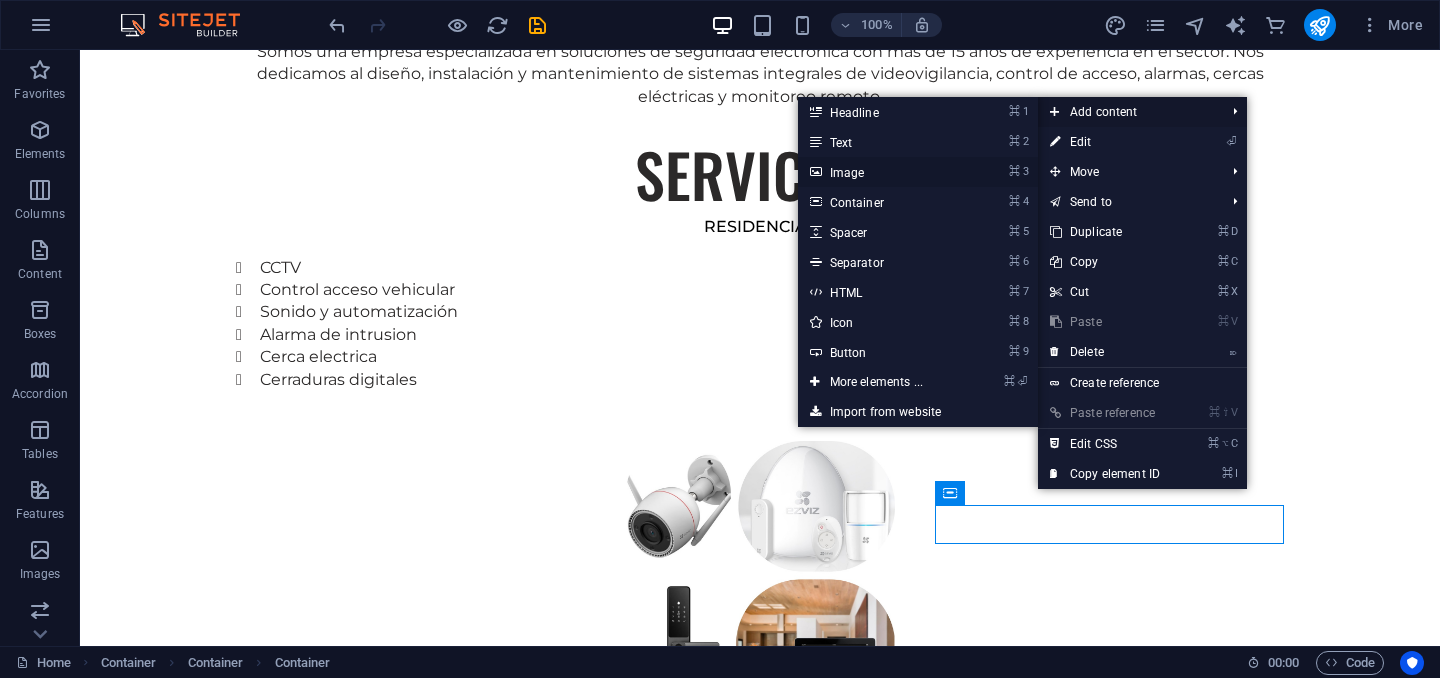 click on "⌘ 3  Image" at bounding box center (880, 172) 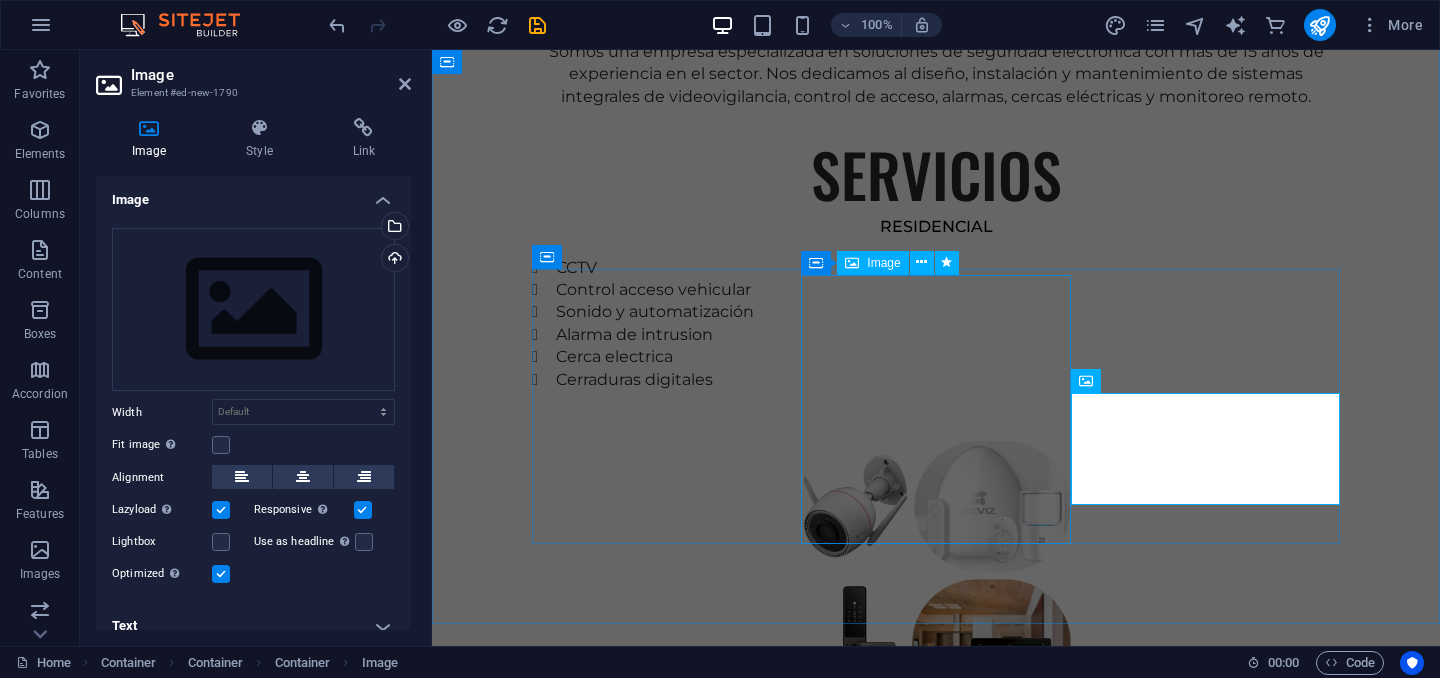 click at bounding box center [936, 1438] 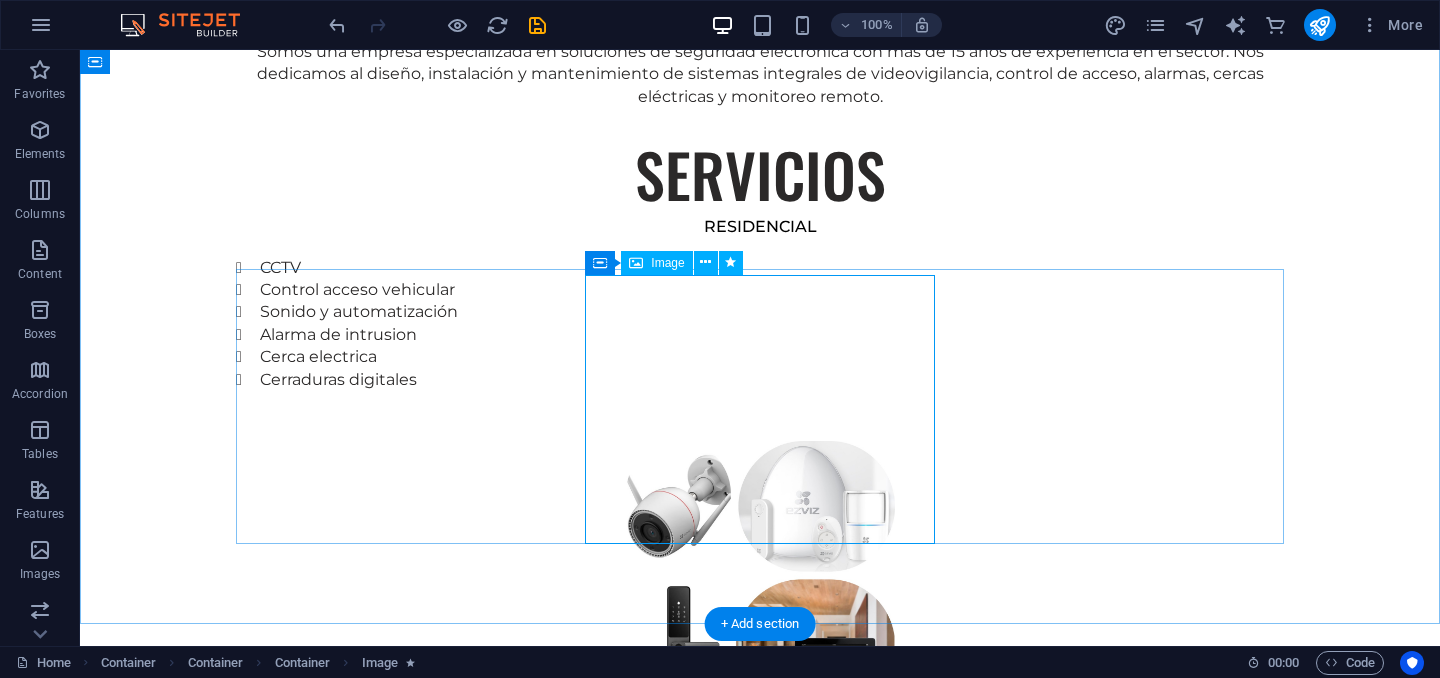 click at bounding box center [760, 1438] 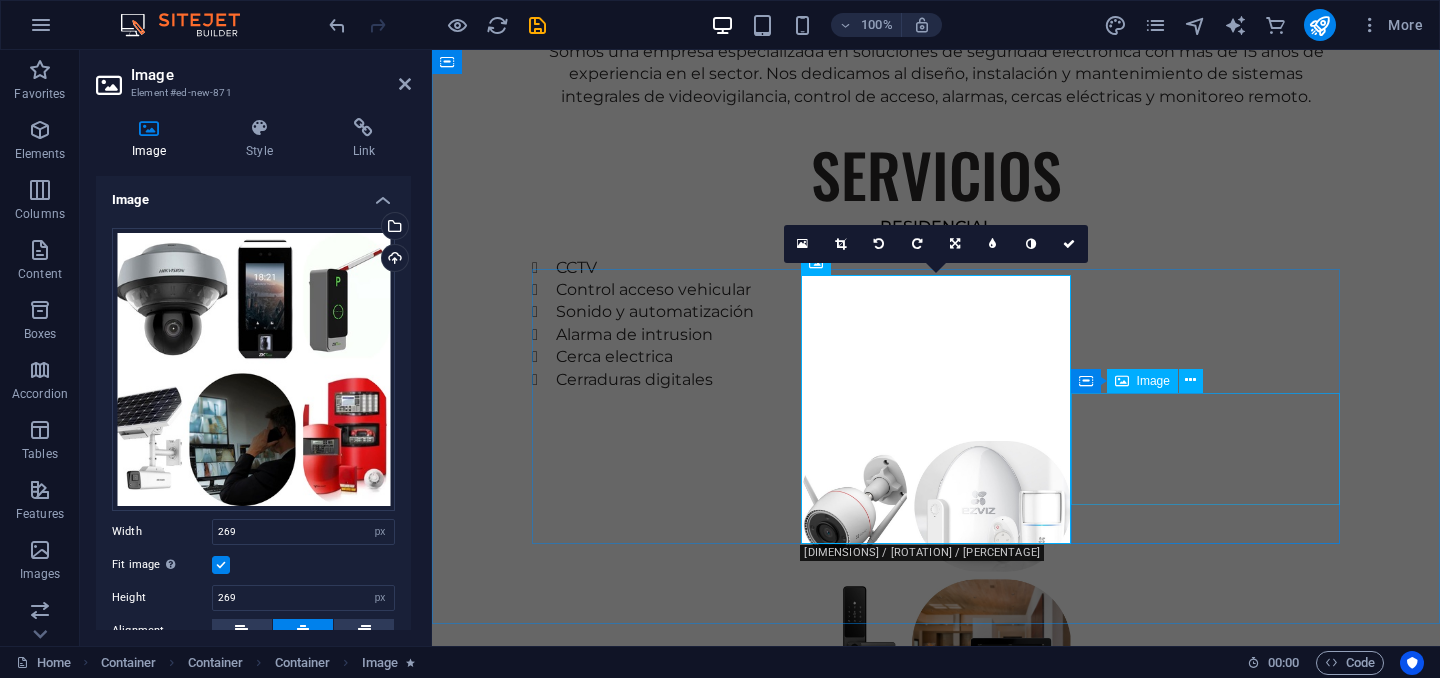 click at bounding box center (936, 1685) 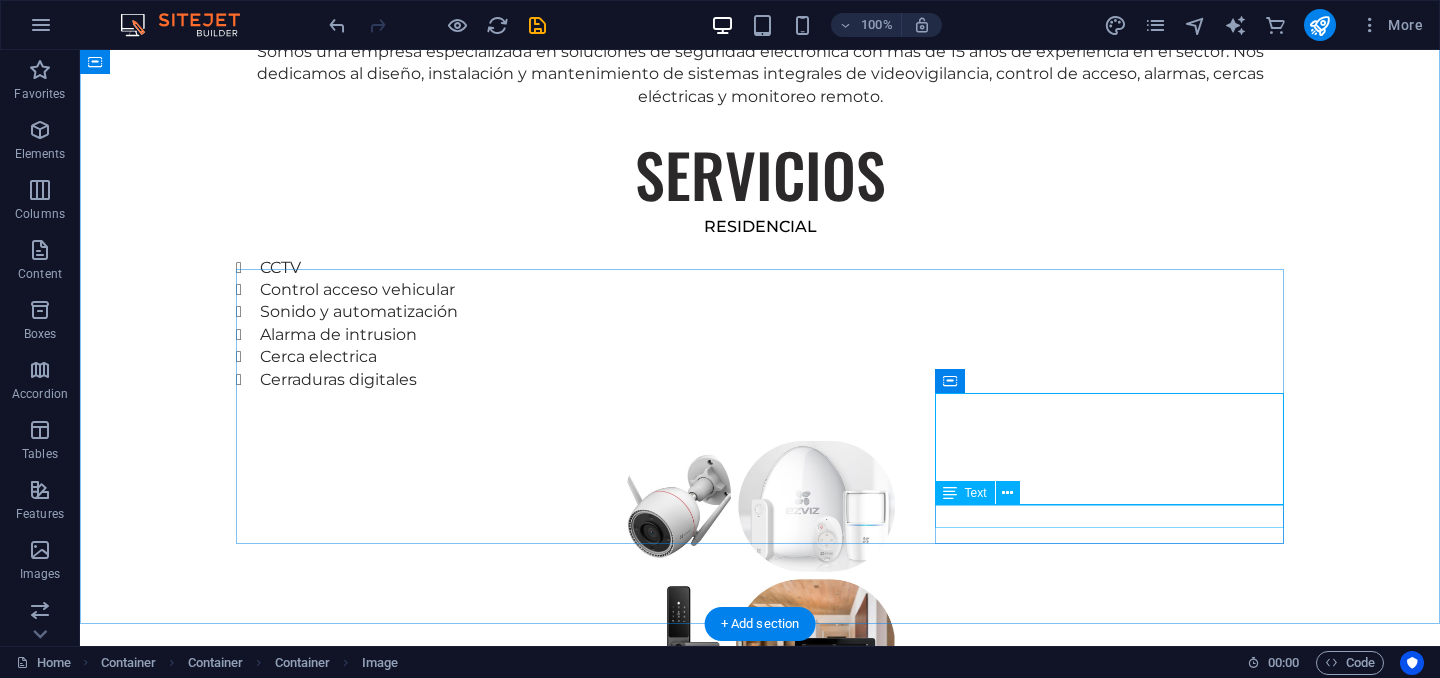 click on "INDUSTRIAL" at bounding box center (760, 1809) 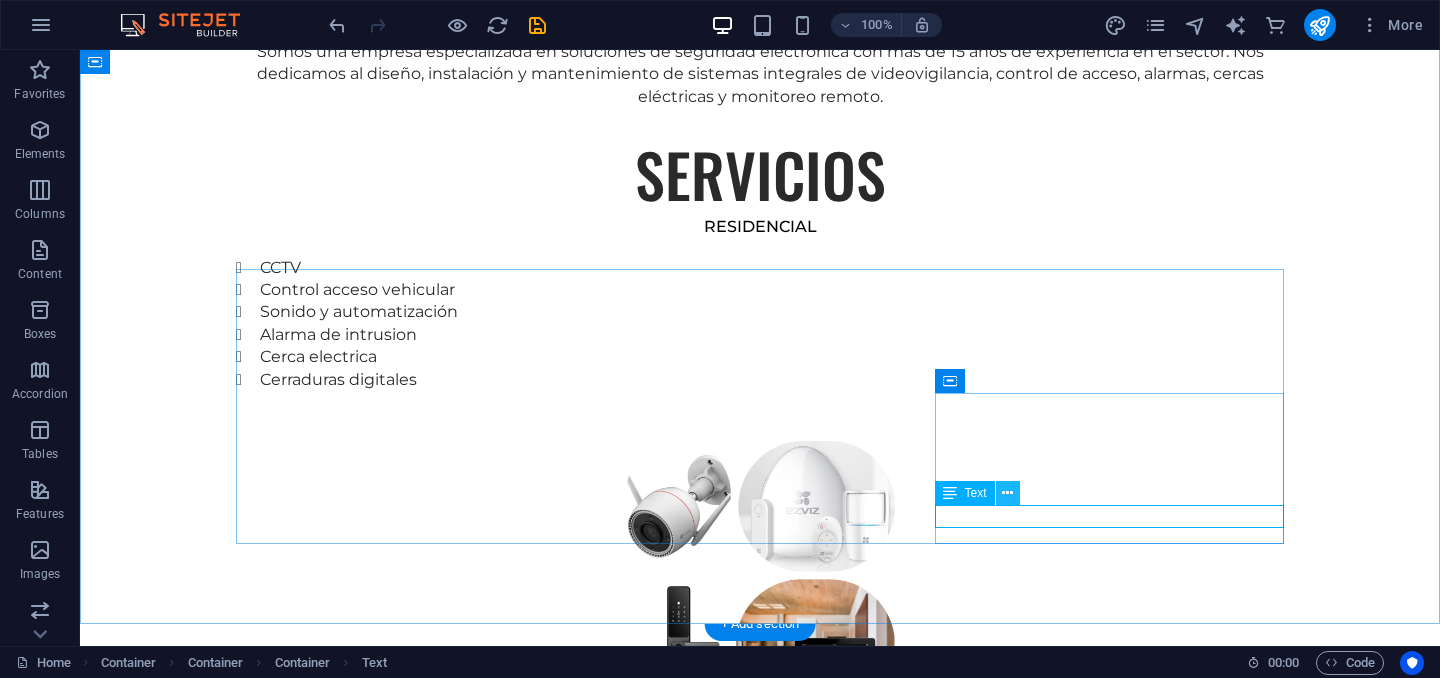 click at bounding box center [1007, 493] 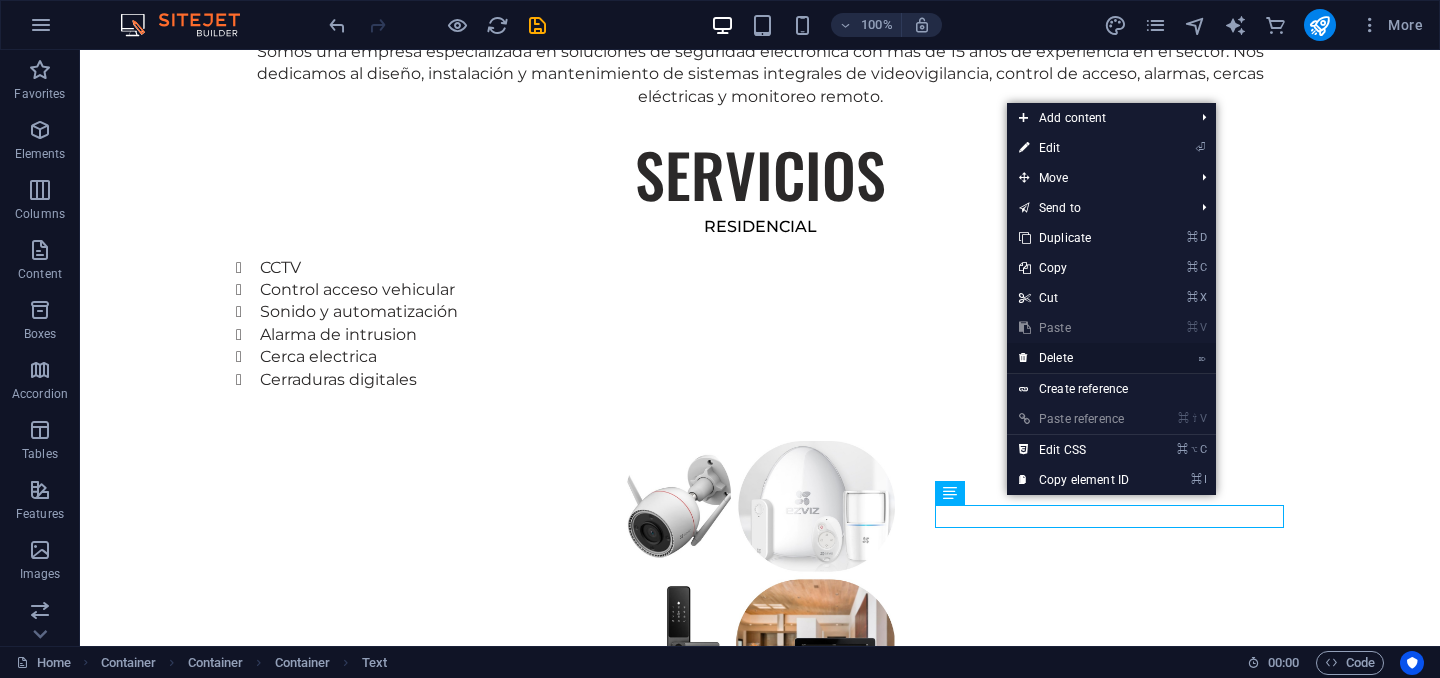 click on "⌦  Delete" at bounding box center [1074, 358] 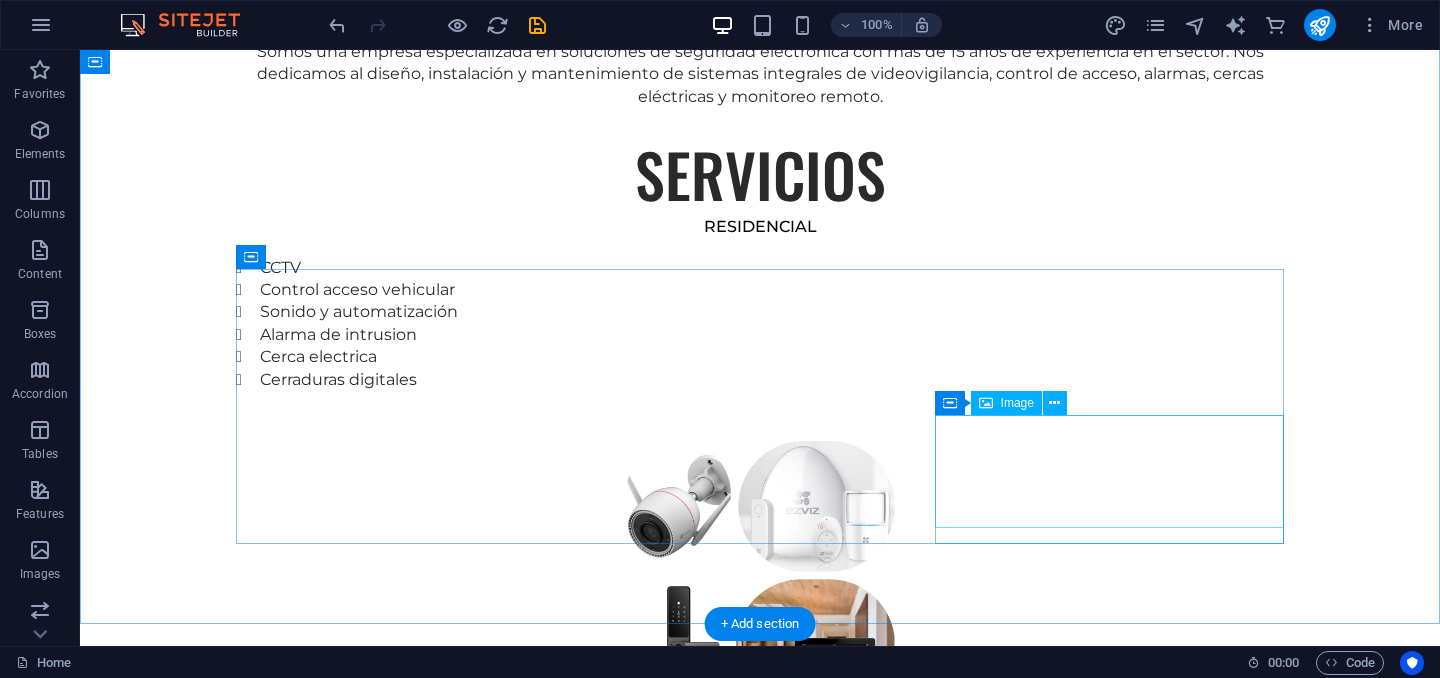 click at bounding box center (760, 1685) 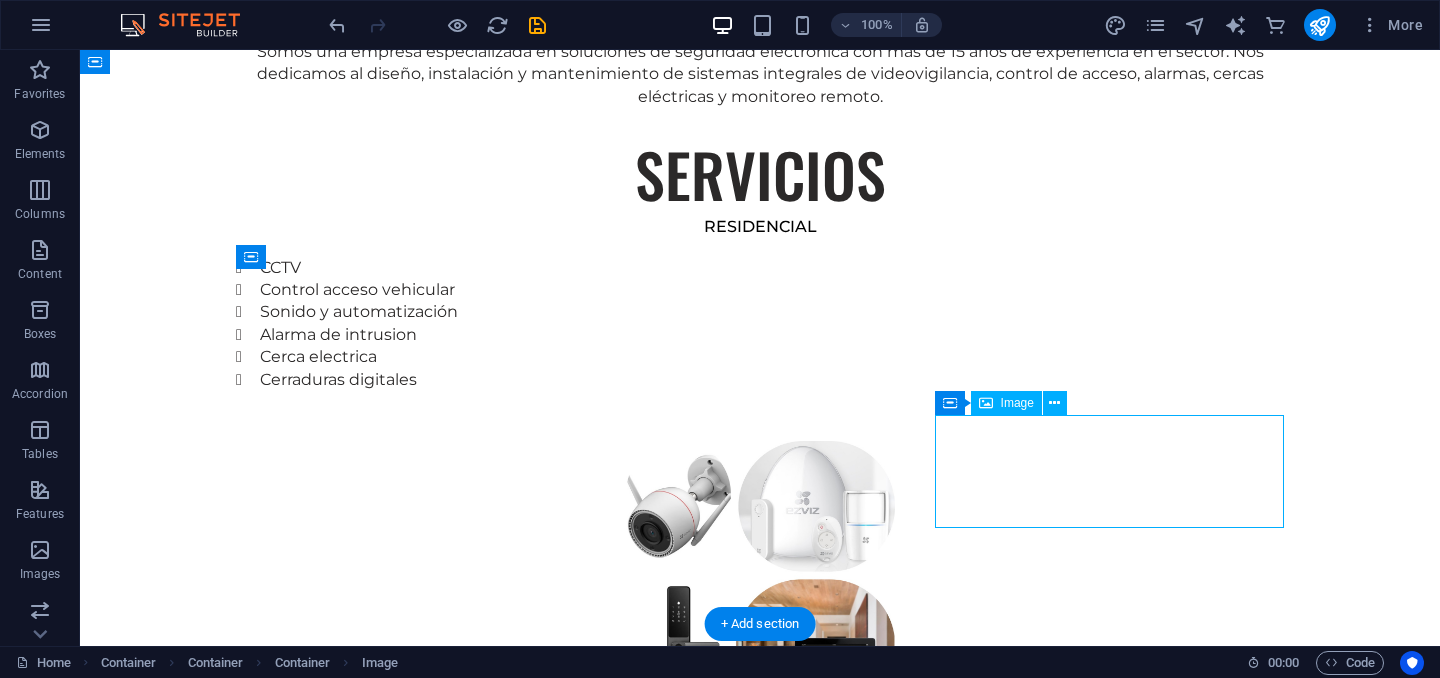 click at bounding box center [760, 1685] 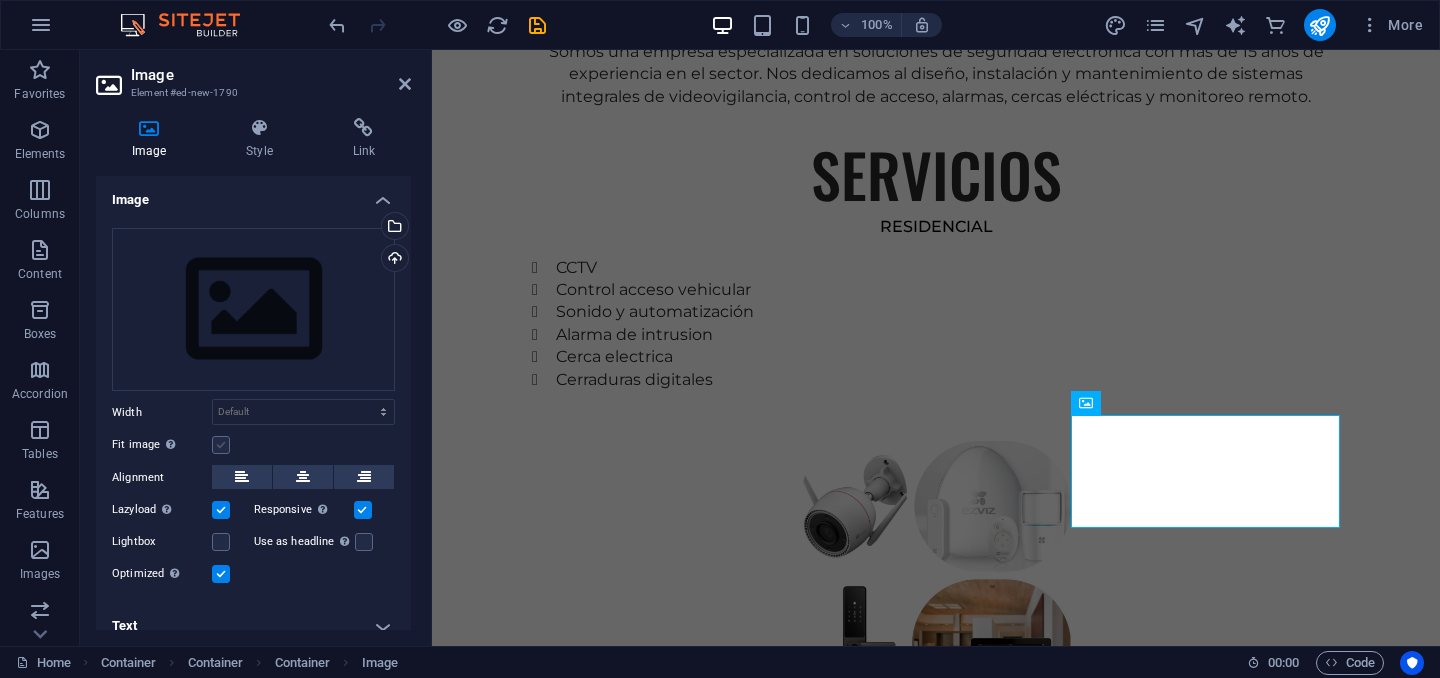click at bounding box center [221, 445] 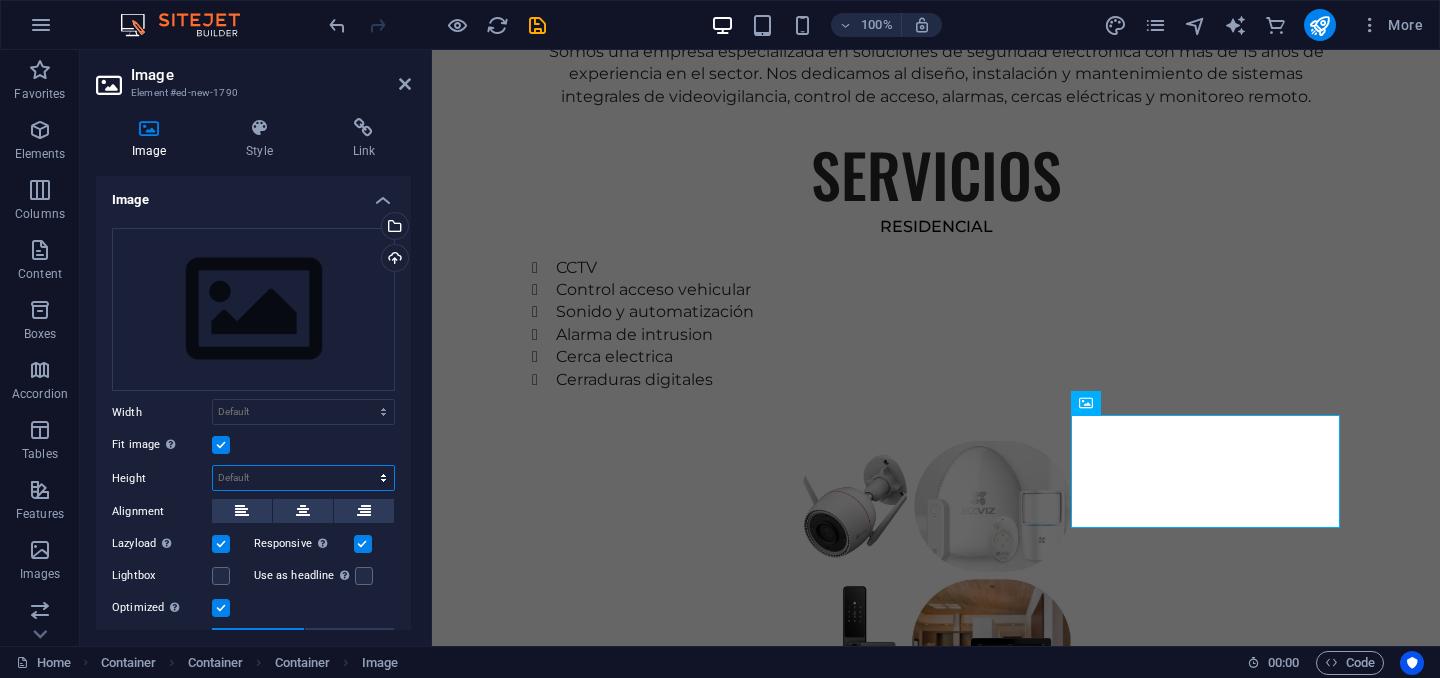 click on "Default auto px" at bounding box center (303, 478) 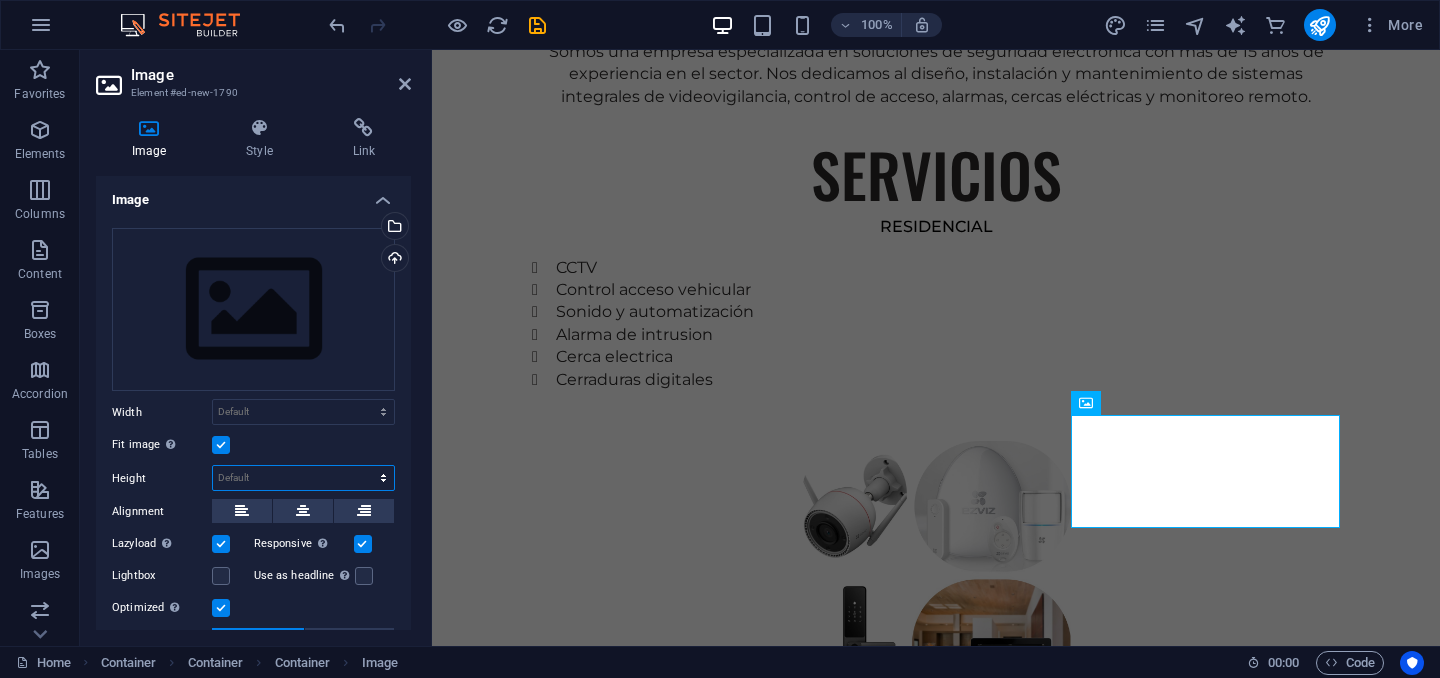 select on "px" 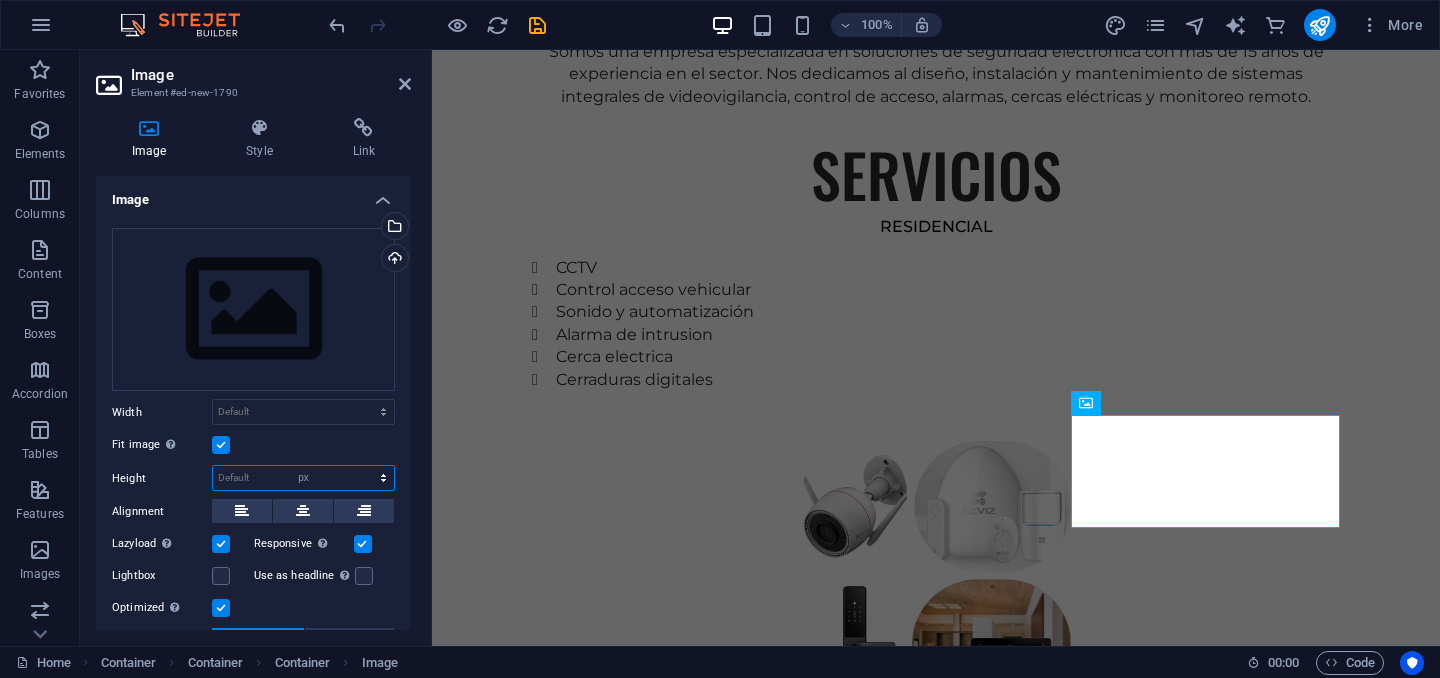 type on "113" 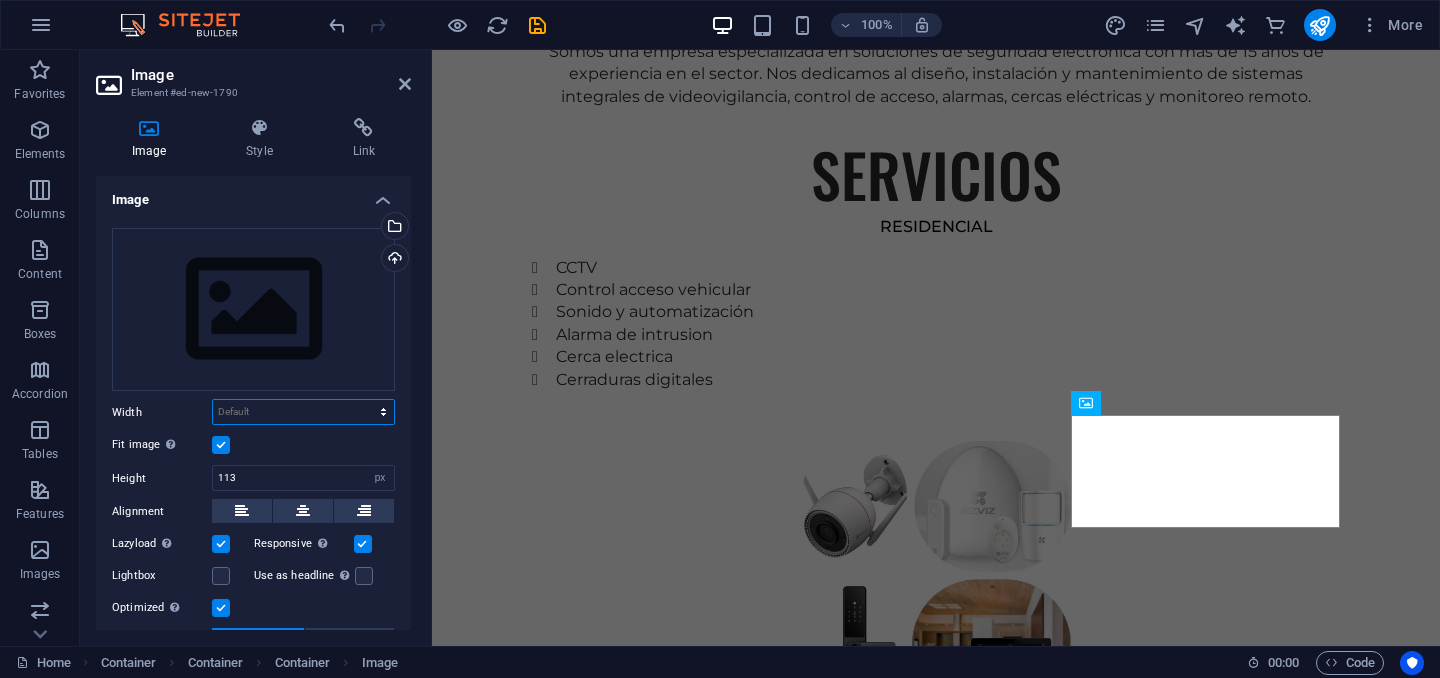 click on "Default auto px rem % em vh vw" at bounding box center (303, 412) 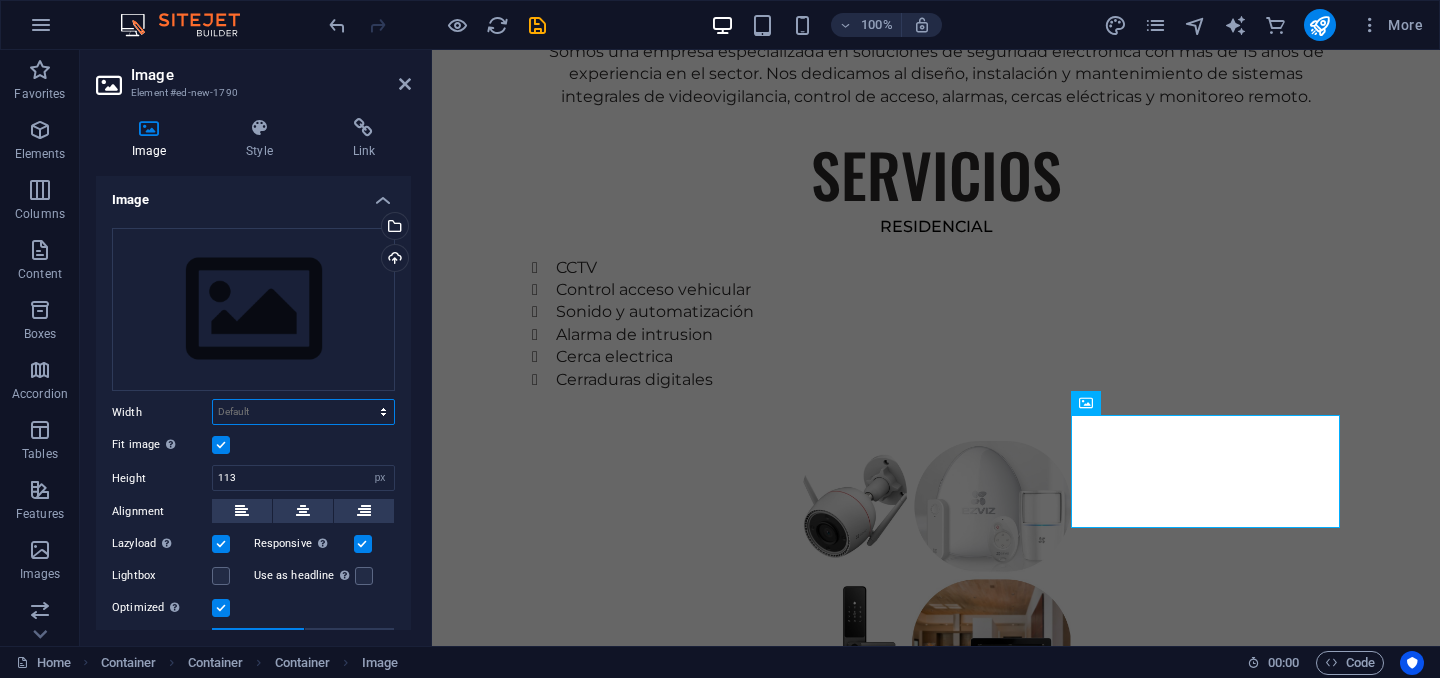 select on "px" 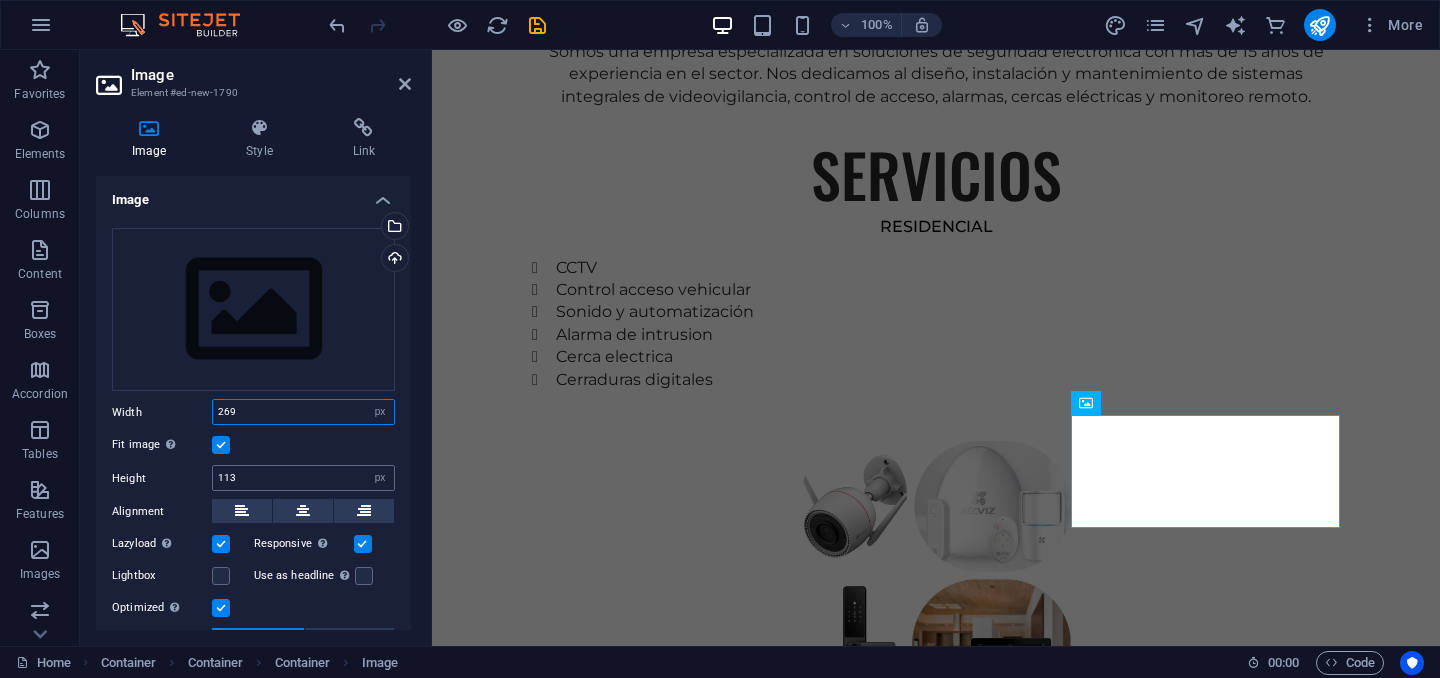 type on "269" 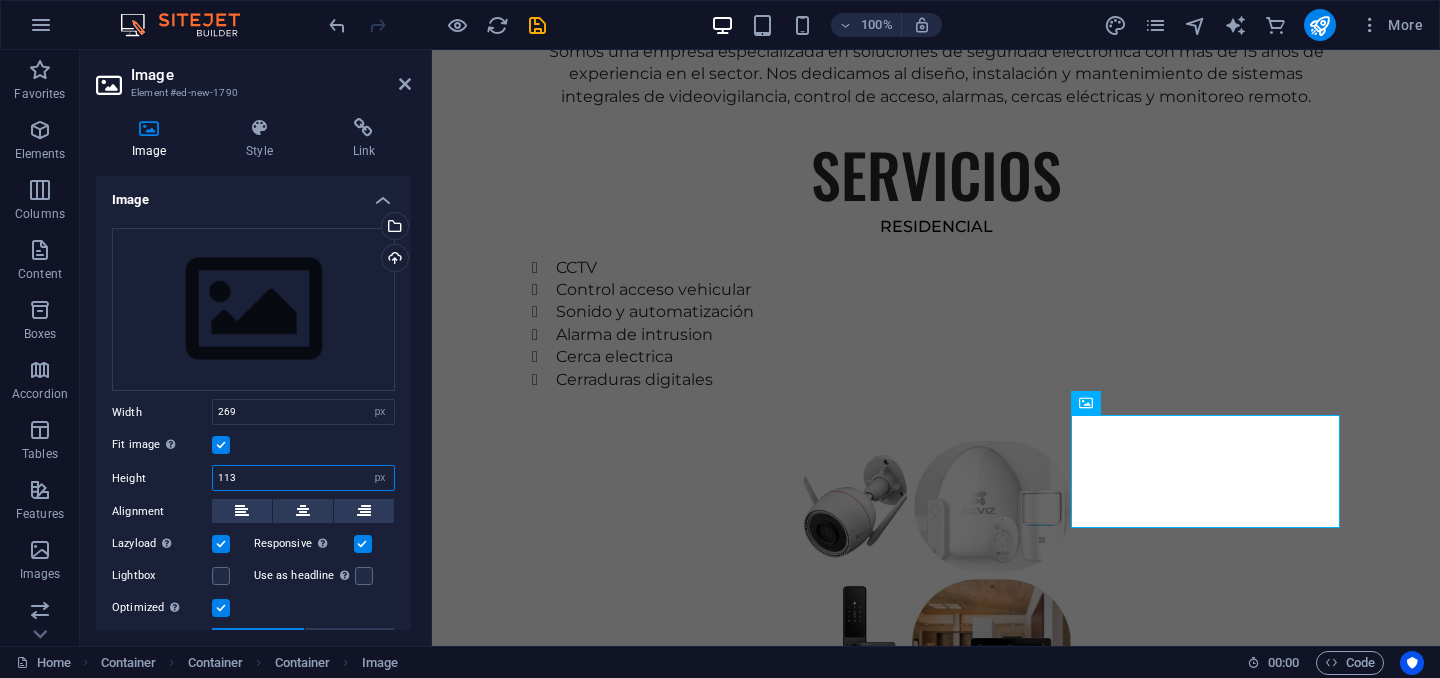 click on "113" at bounding box center (303, 478) 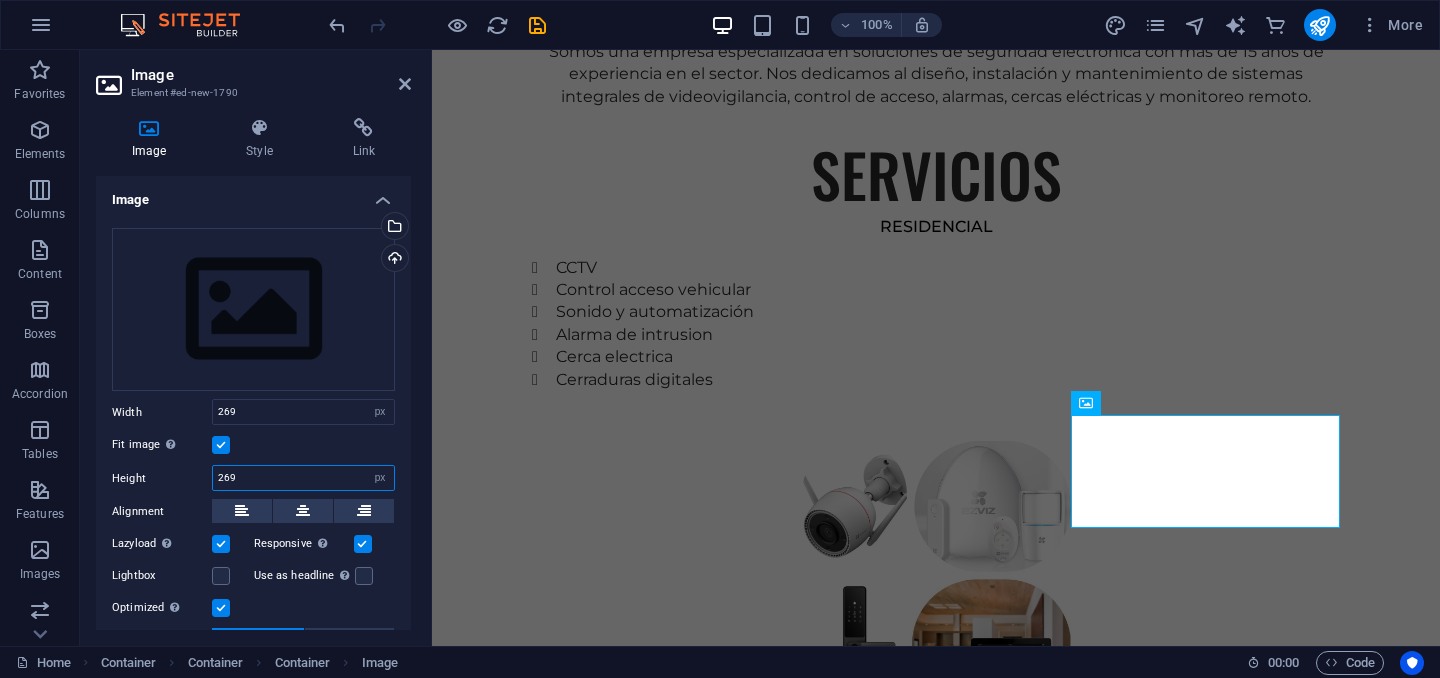 type on "269" 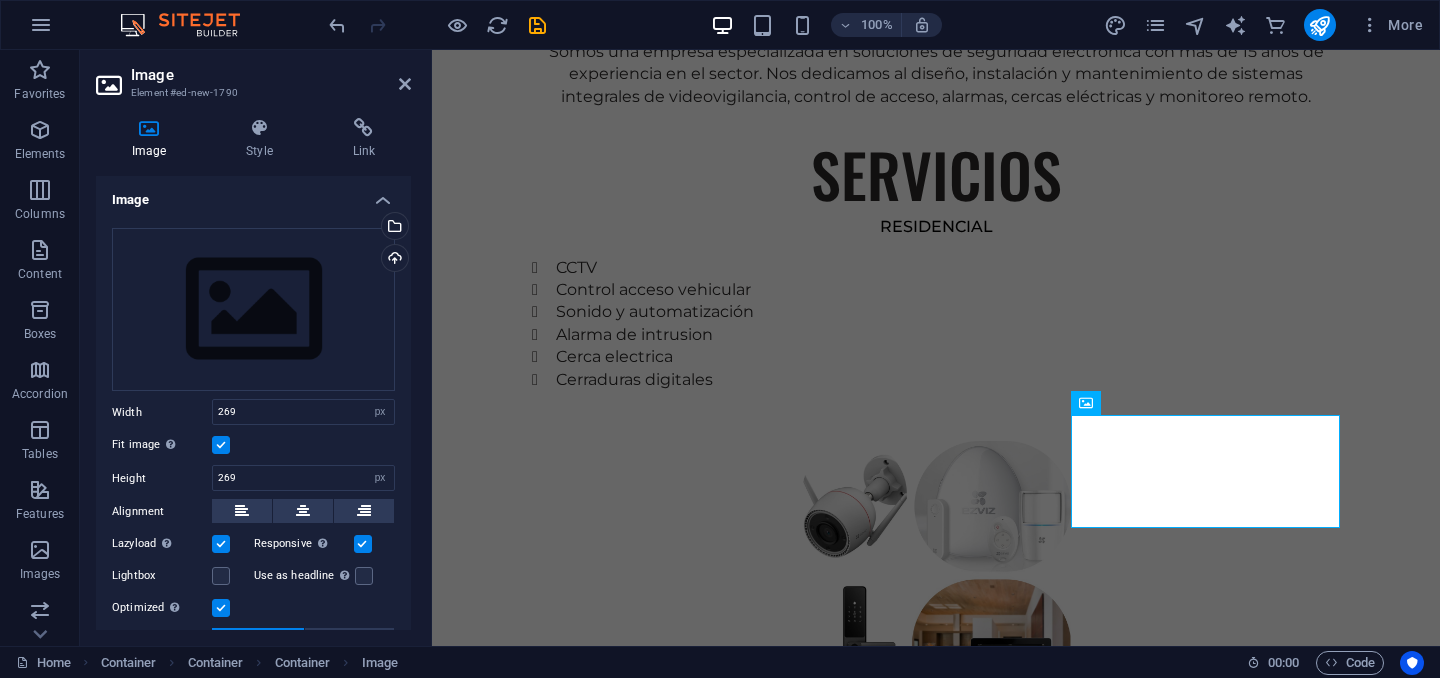 click on "Fit image Automatically fit image to a fixed width and height" at bounding box center (253, 445) 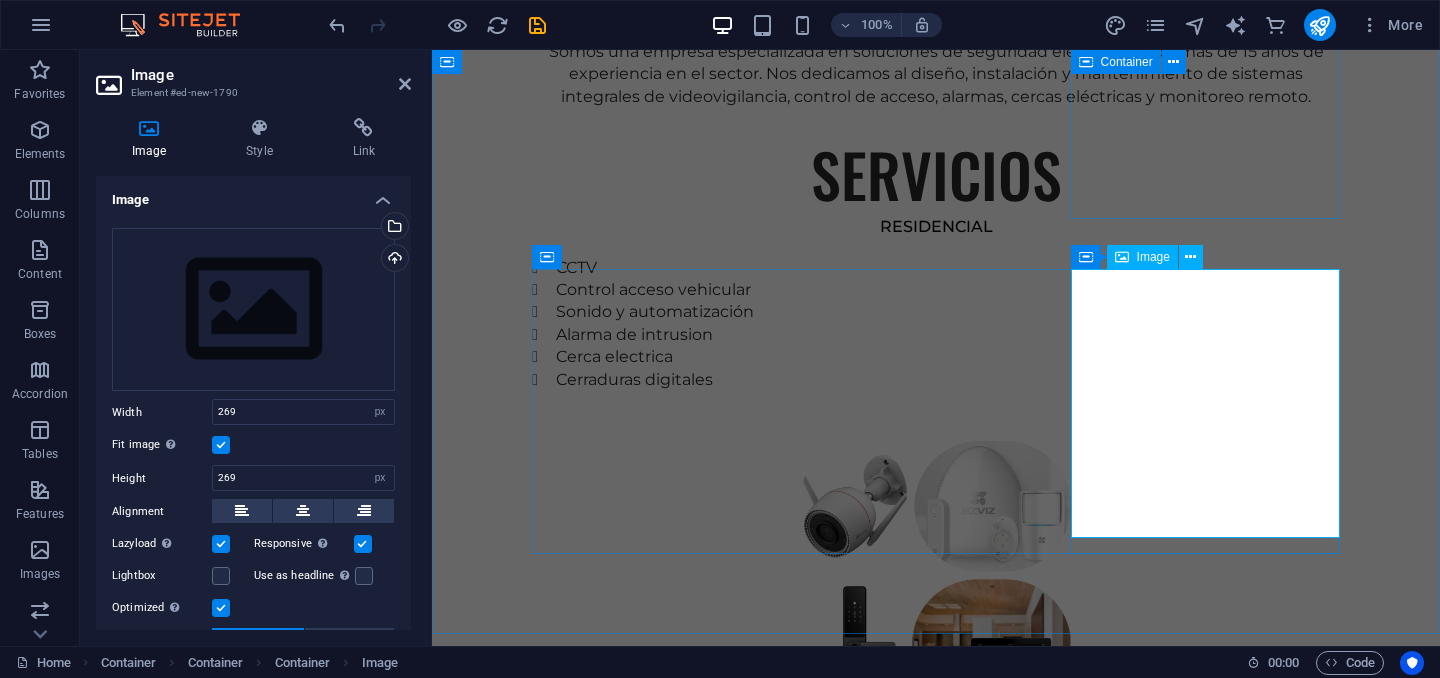 click at bounding box center (936, 1707) 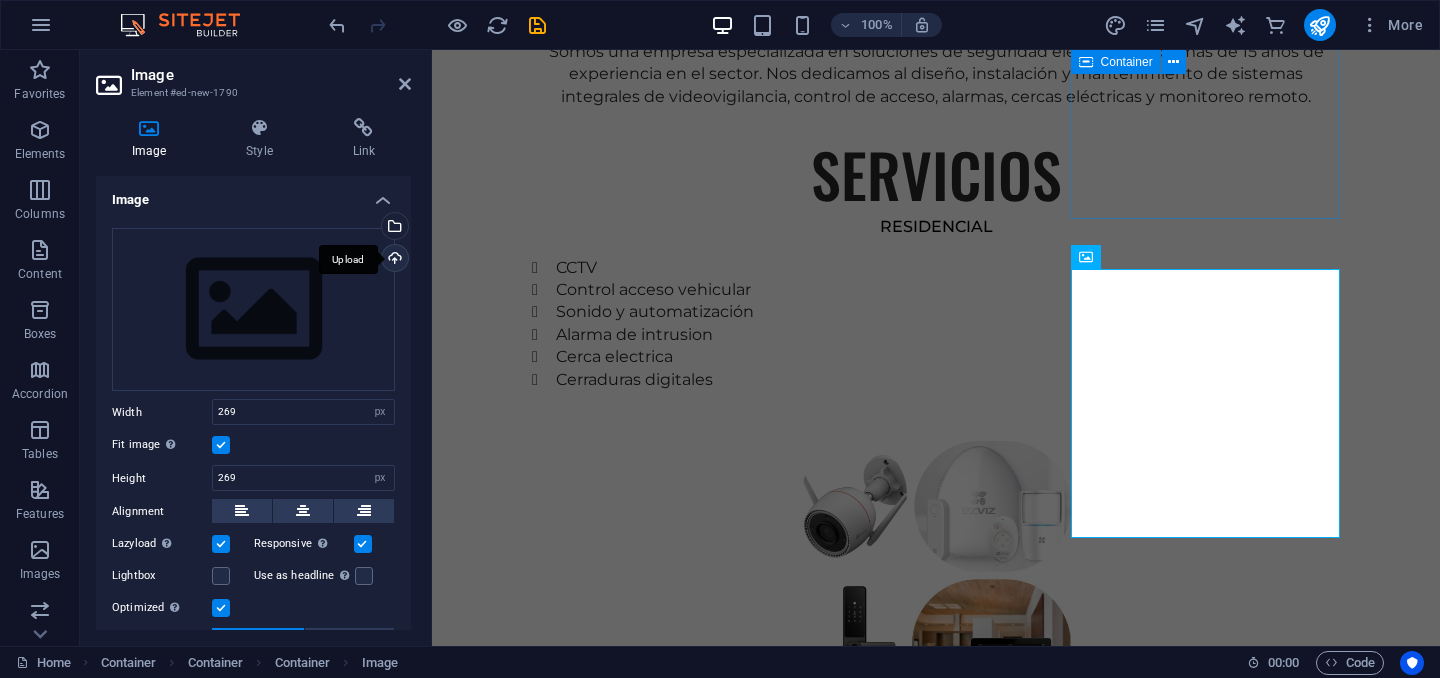 click on "Upload" at bounding box center [393, 260] 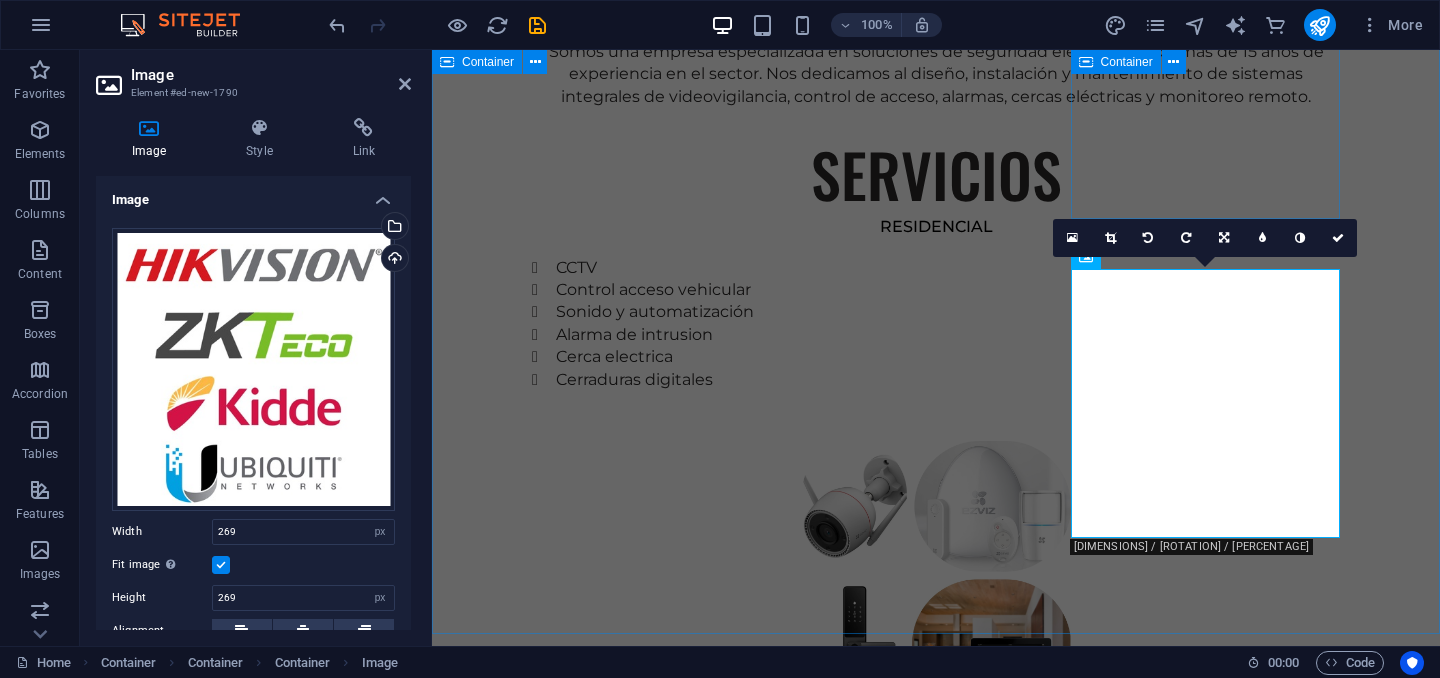 click on "EXPERIENCIA Somos una empresa especializada en soluciones de seguridad electrónica con más de 15 años de experiencia en el sector. Nos dedicamos al diseño, instalación y mantenimiento de sistemas integrales de videovigilancia, control de acceso, alarmas, cercas eléctricas y monitoreo remoto.  SERVICIOS RESIDENCIAL CCTV Control acceso vehicular Sonido y automatización Alarma de intrusion Cerca electrica Cerraduras digitales INDUSTRIAL CCTV Control de acceso Detección de incendio Centrales de monitoreo Inteligencia artificial Paneles solares" at bounding box center [936, 722] 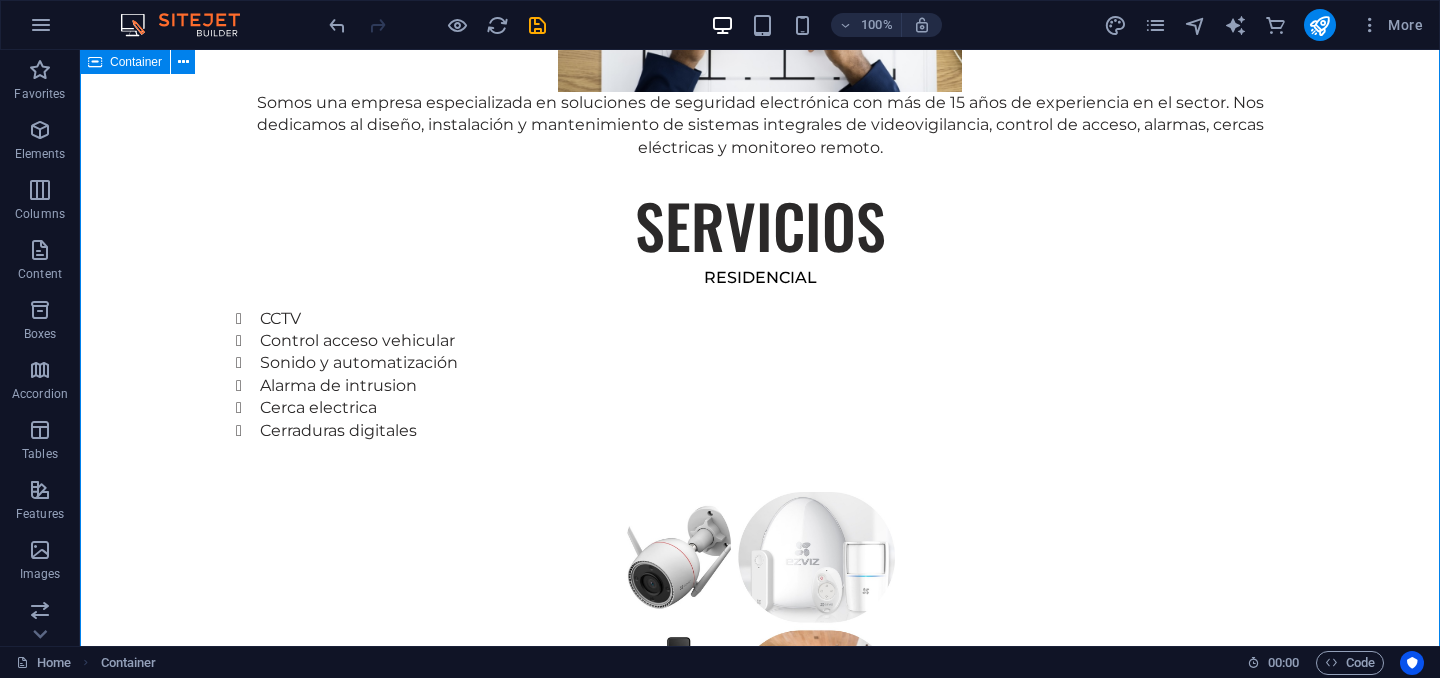 scroll, scrollTop: 1683, scrollLeft: 0, axis: vertical 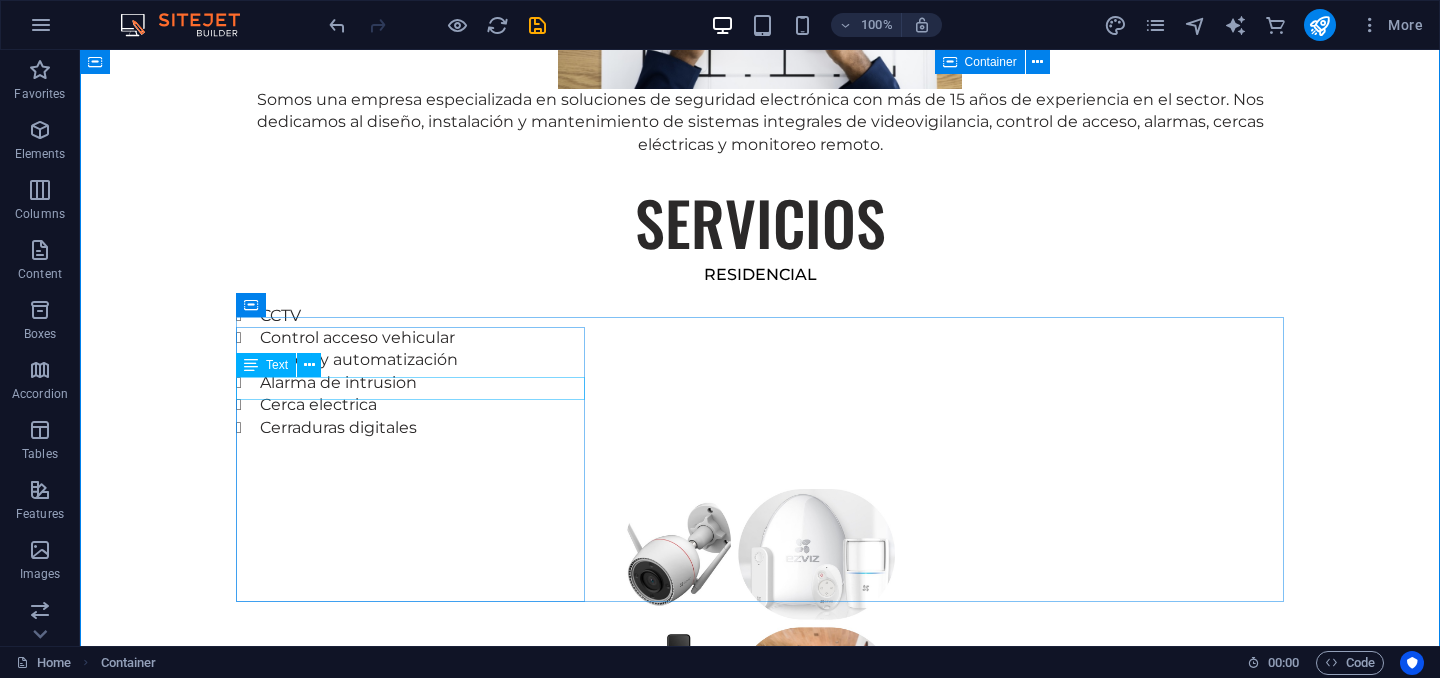 click on "INDUSTRIAL" at bounding box center [760, 1138] 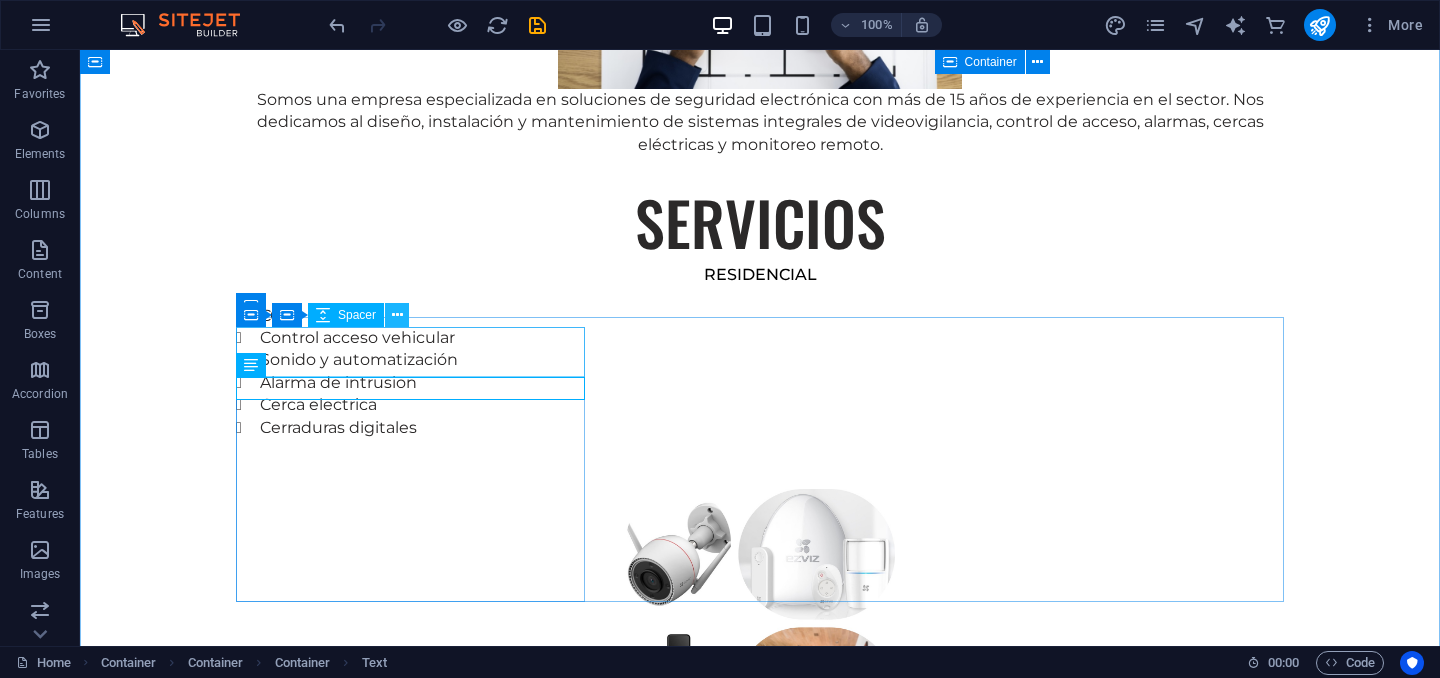 click at bounding box center [397, 315] 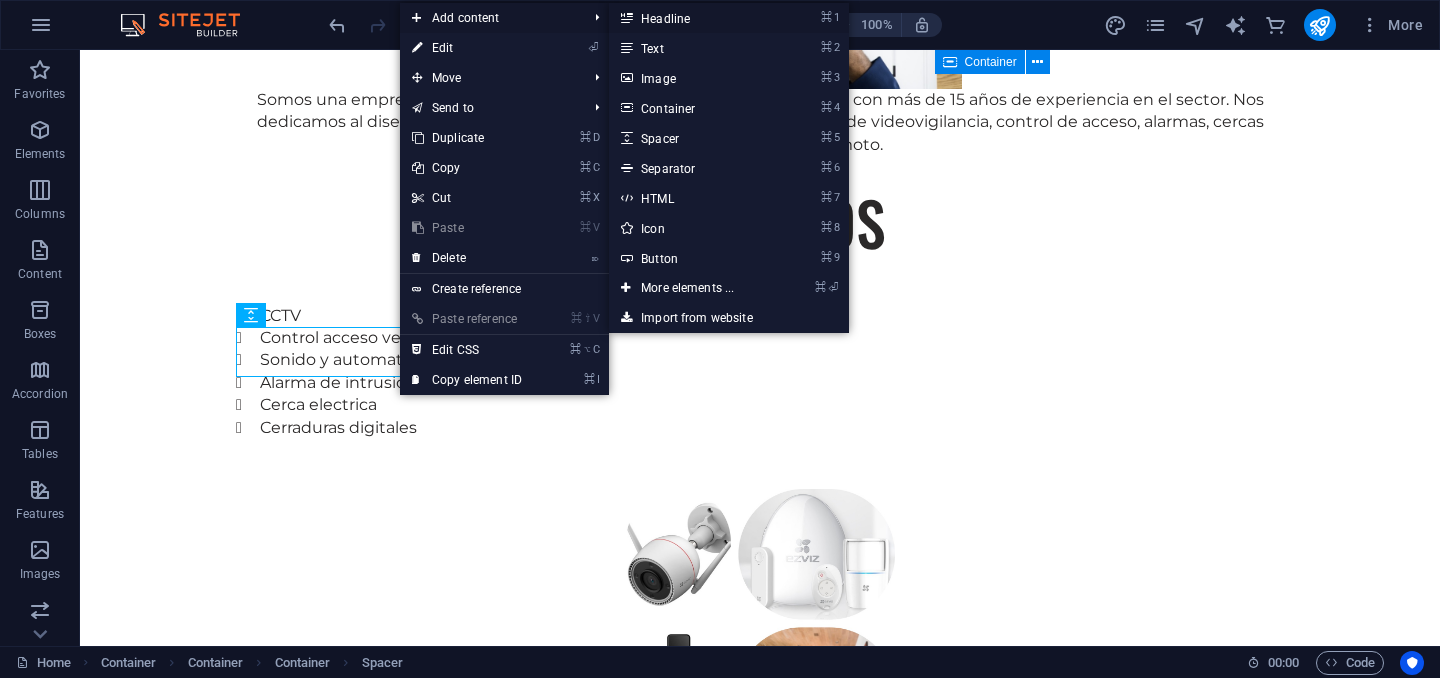 click on "⌘ 1  Headline" at bounding box center [691, 18] 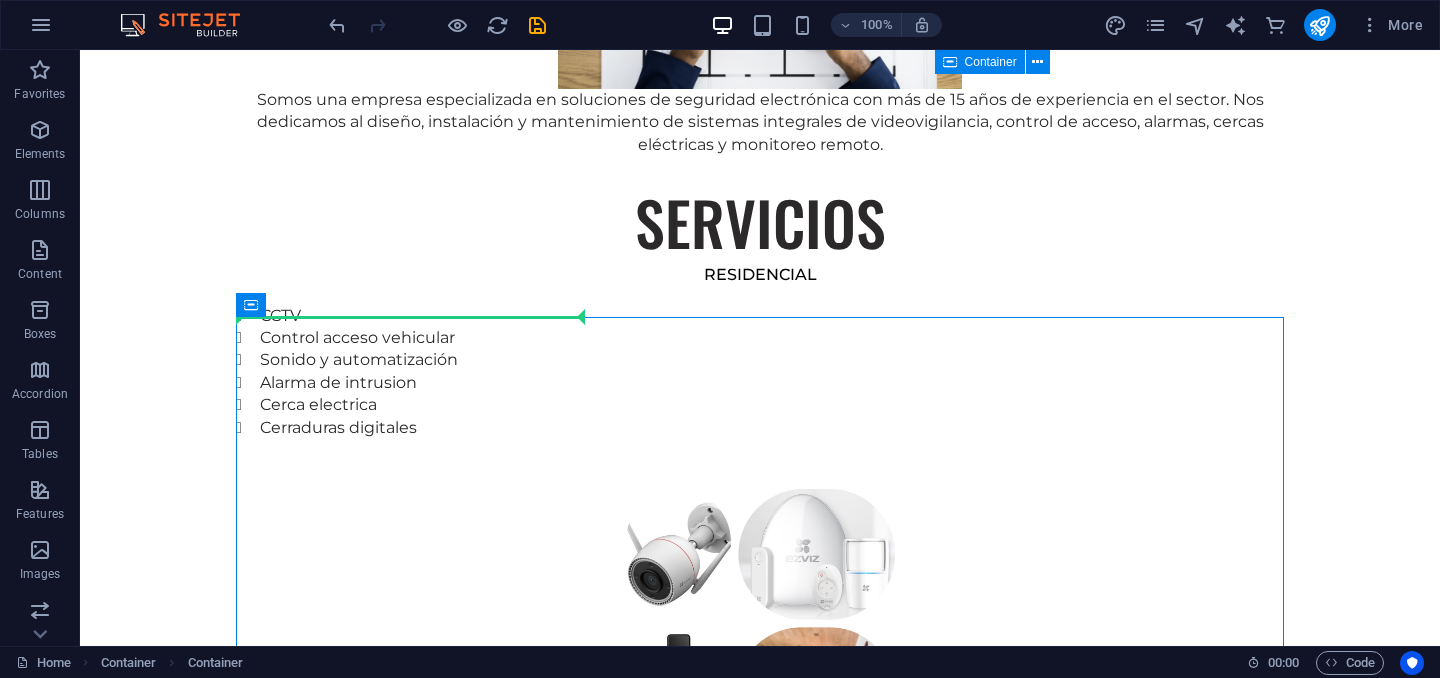 drag, startPoint x: 627, startPoint y: 363, endPoint x: 558, endPoint y: 297, distance: 95.48299 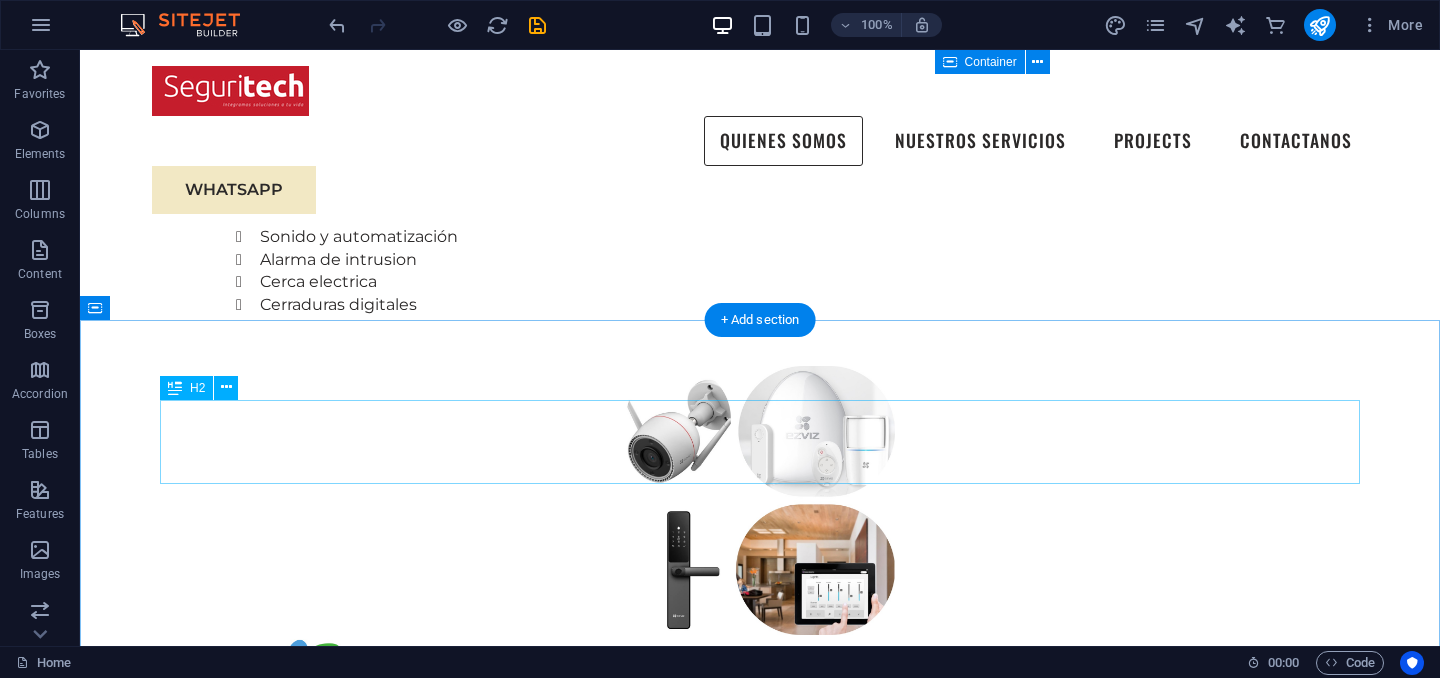 scroll, scrollTop: 1505, scrollLeft: 0, axis: vertical 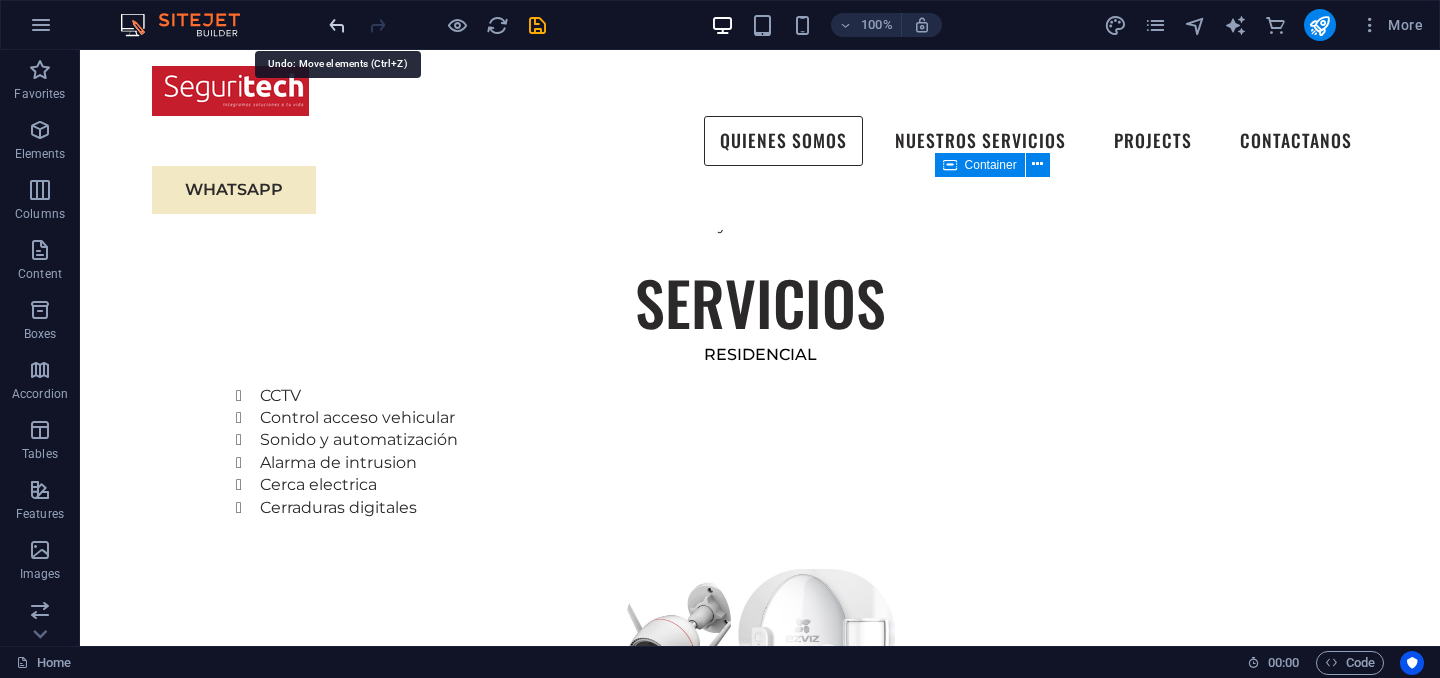 click at bounding box center [337, 25] 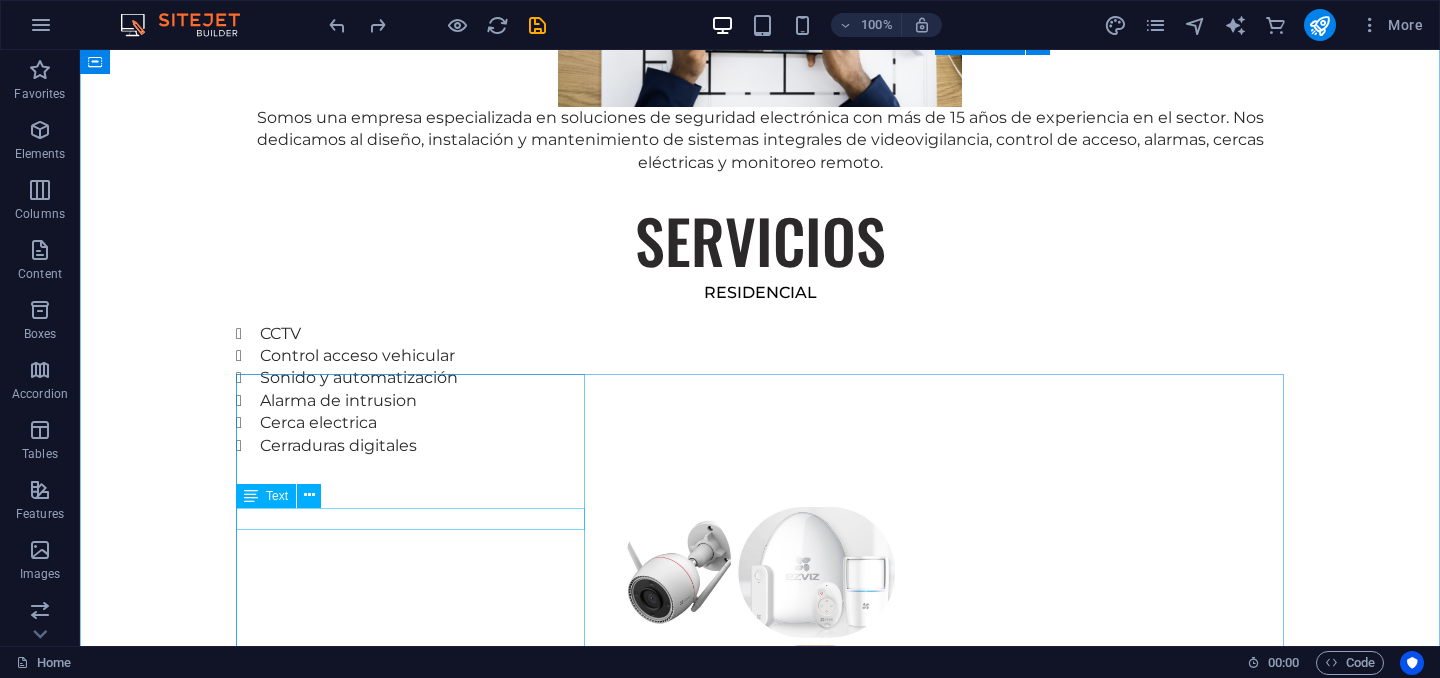 scroll, scrollTop: 1672, scrollLeft: 0, axis: vertical 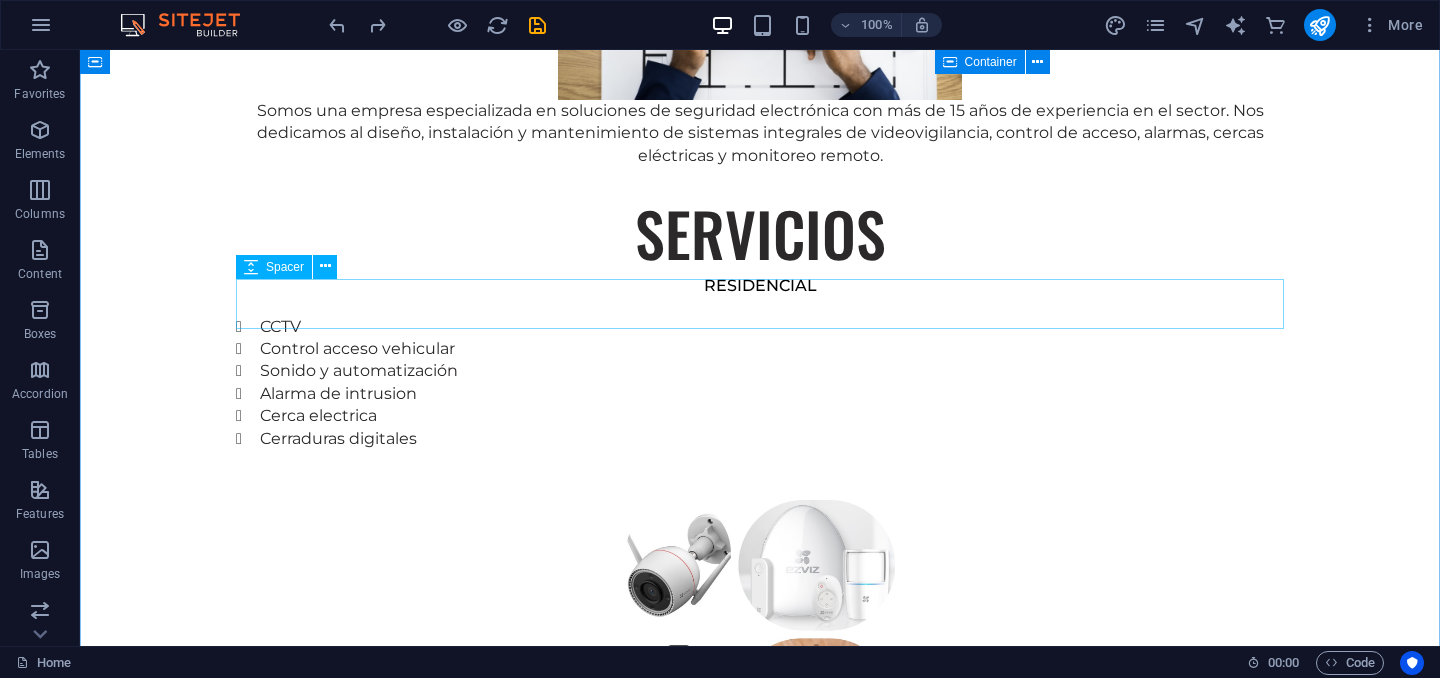click at bounding box center [760, 1063] 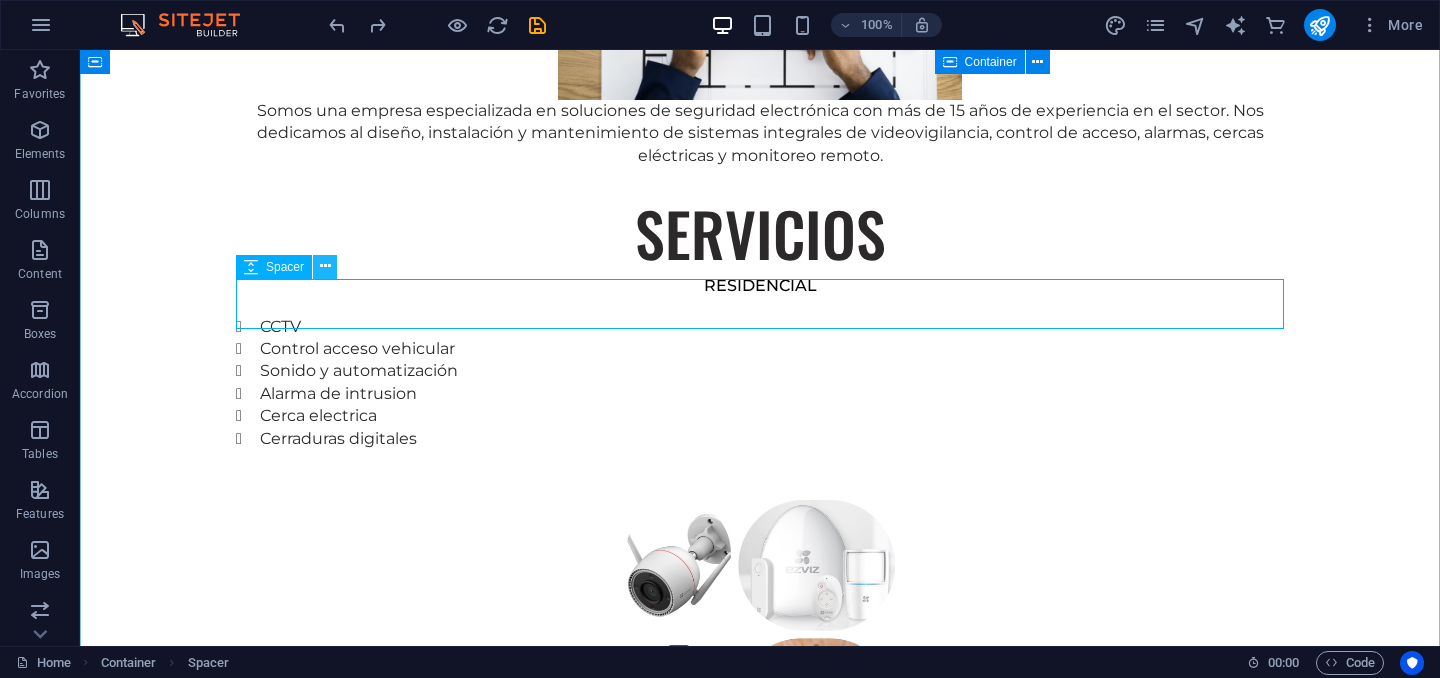 click at bounding box center (325, 266) 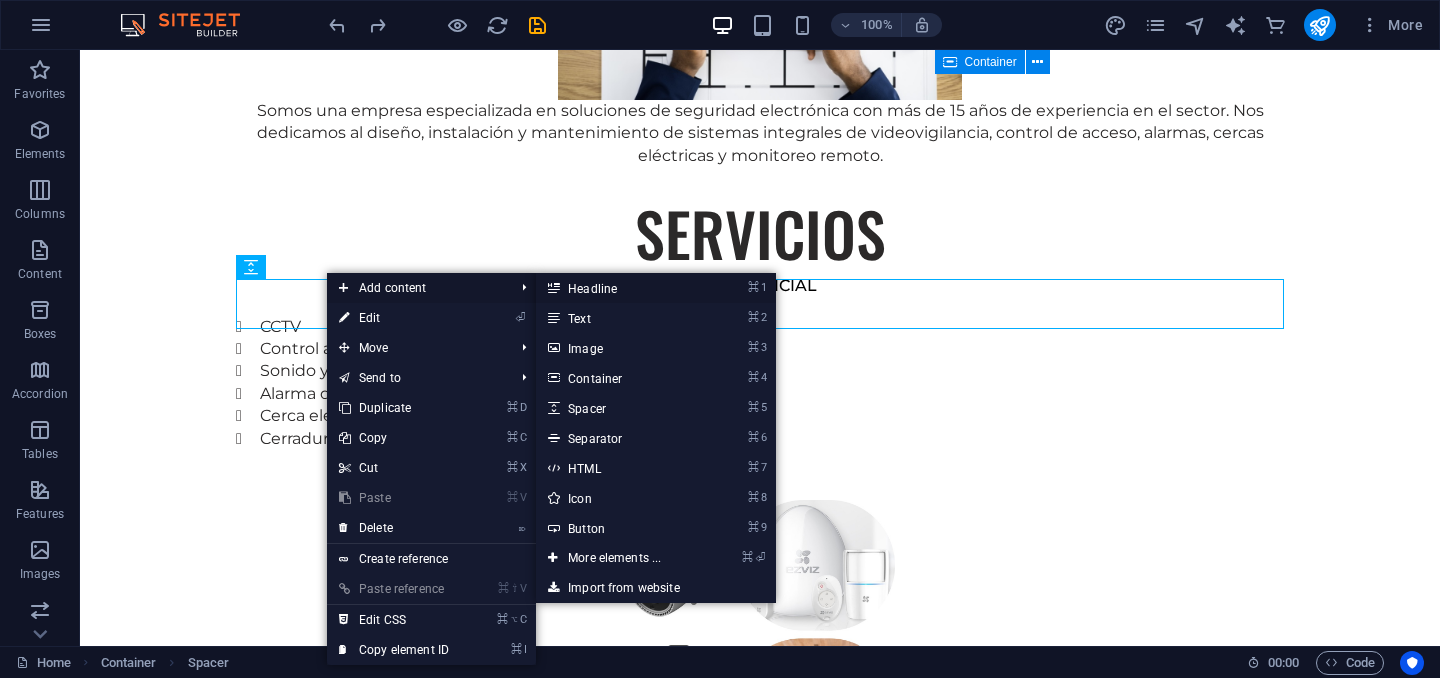 click on "⌘ 1  Headline" at bounding box center (618, 288) 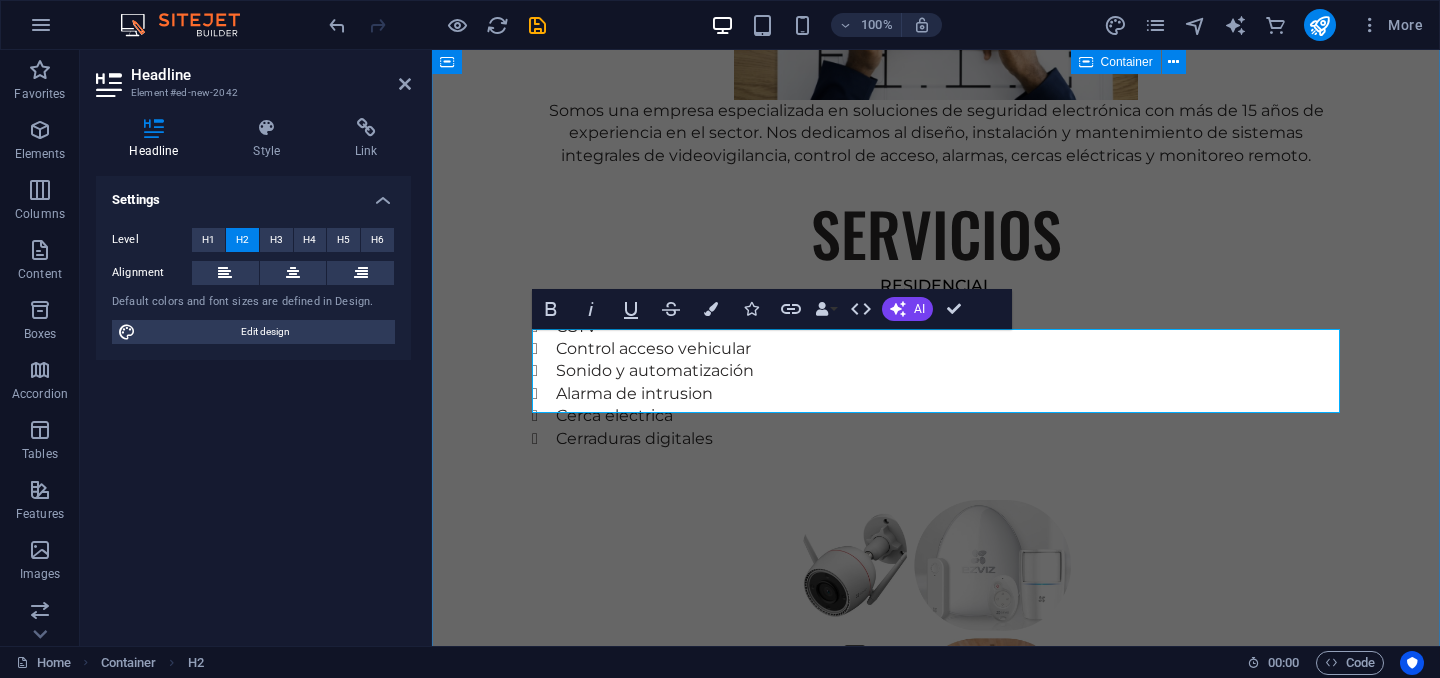 click on "New headline" at bounding box center [936, 1130] 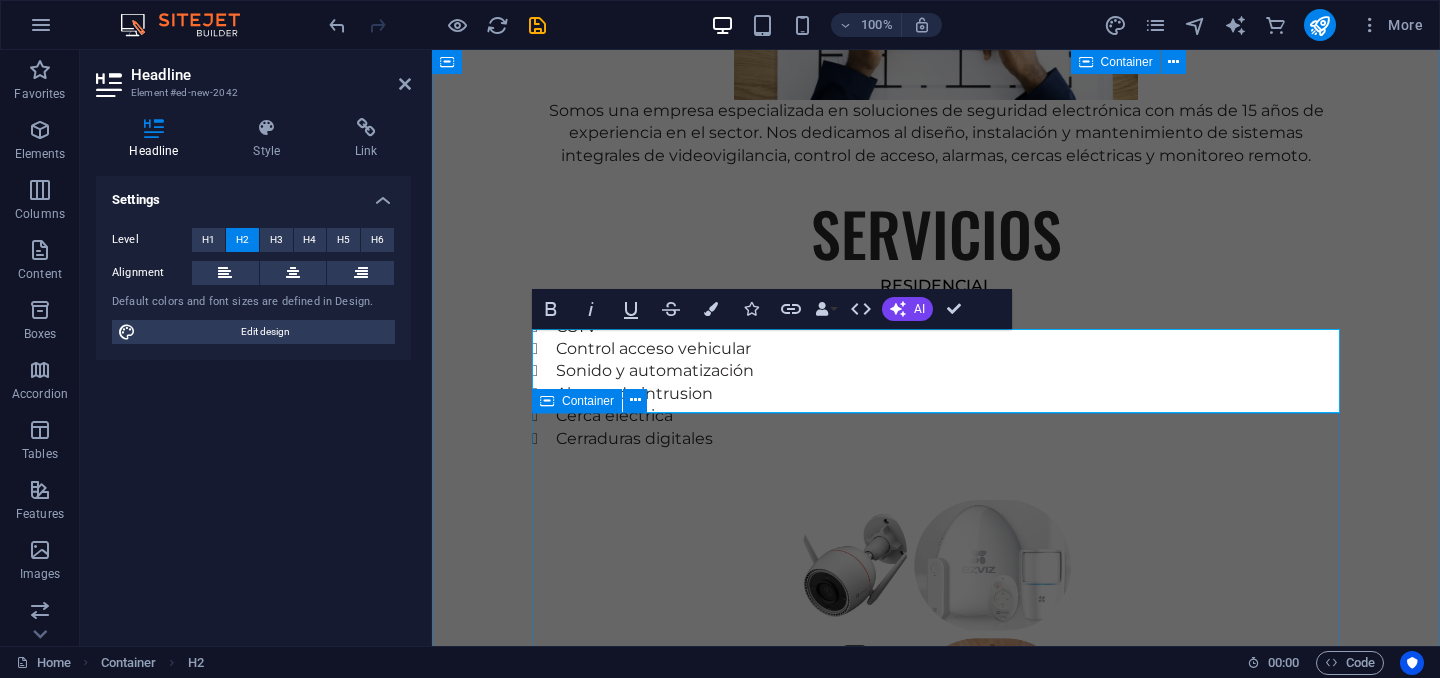 click on "New headline INDUSTRIAL CCTV Control de acceso Detección de incendio Centrales de monitoreo Inteligencia artificial Paneles solares" at bounding box center [936, 1628] 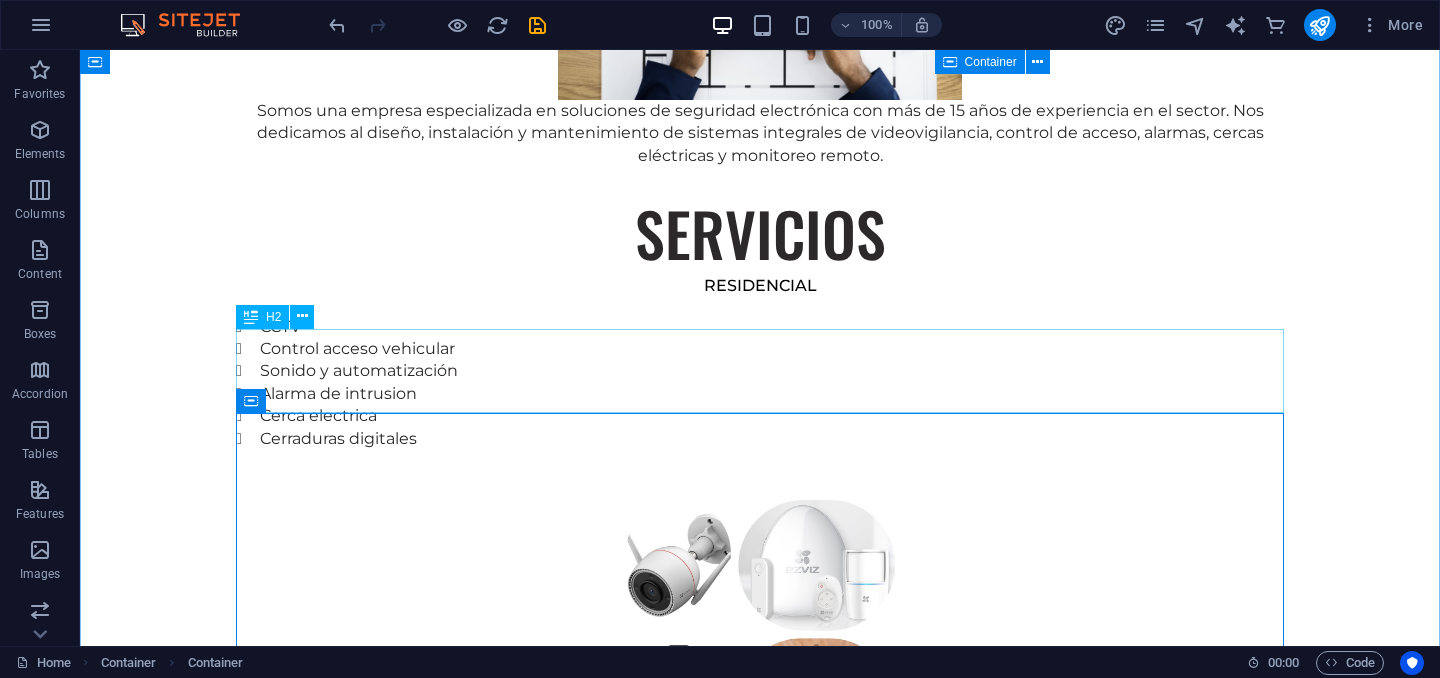 click on "INDUSTRIAL" at bounding box center [760, 1130] 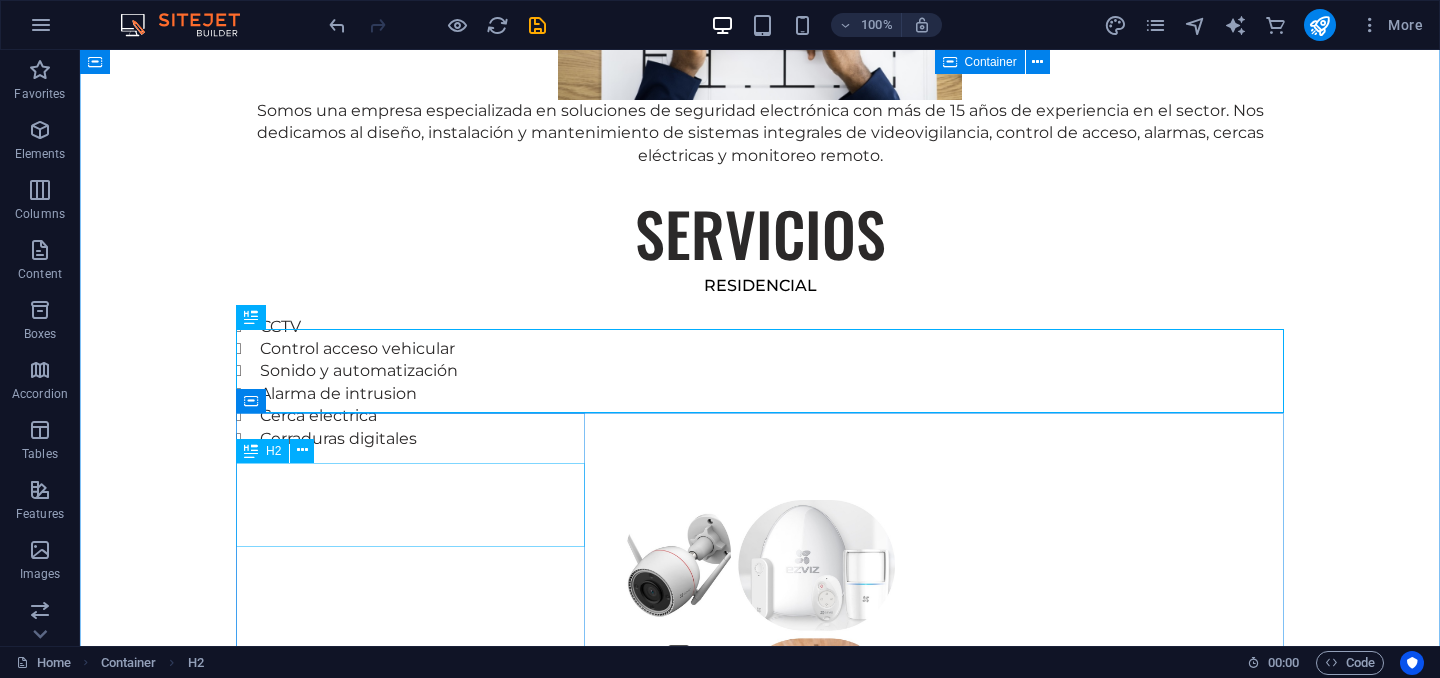 click on "New headline" at bounding box center [760, 1264] 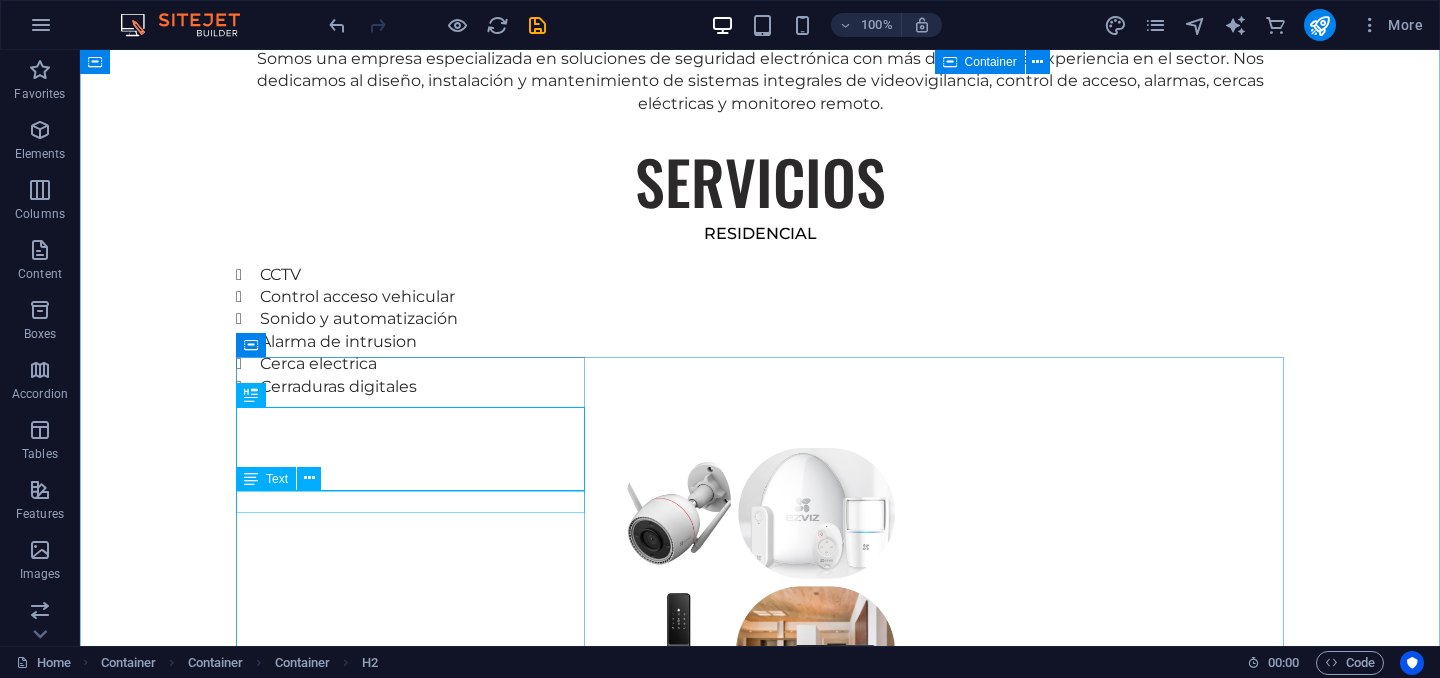 scroll, scrollTop: 1728, scrollLeft: 0, axis: vertical 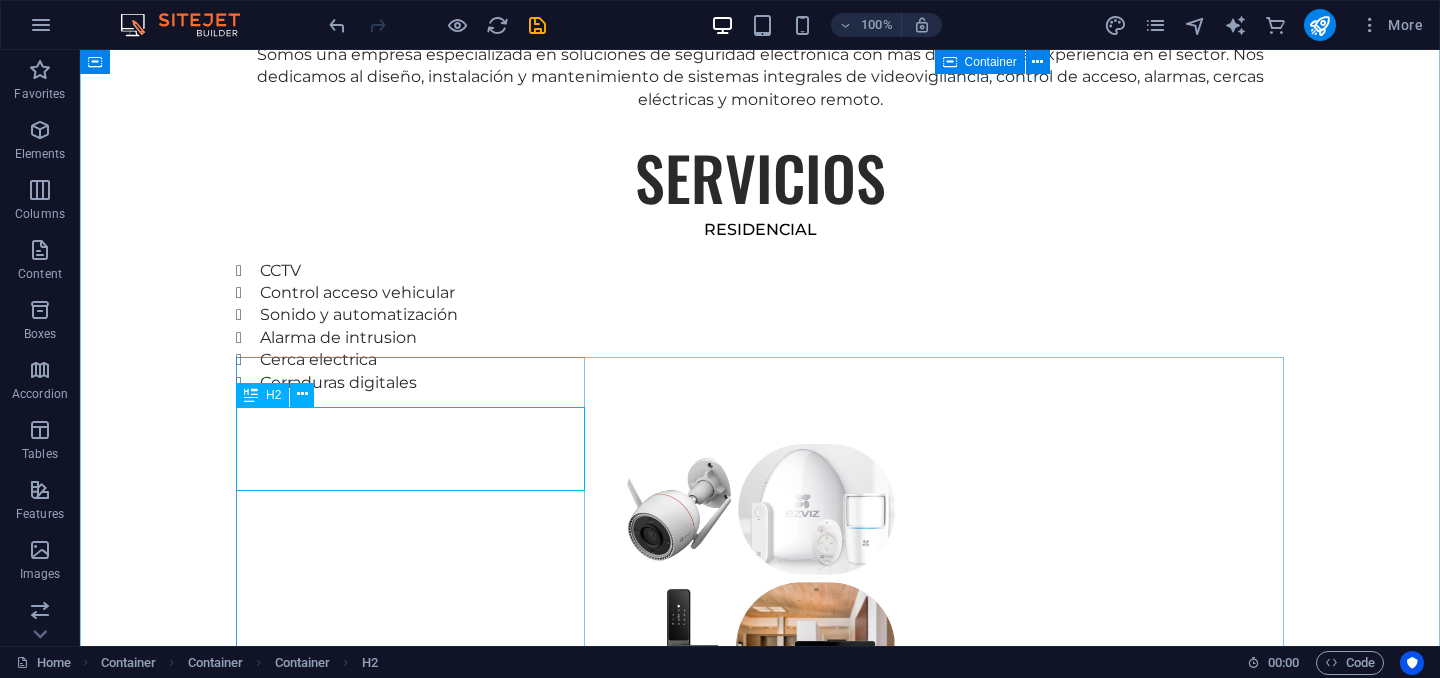 click on "New headline" at bounding box center (760, 1208) 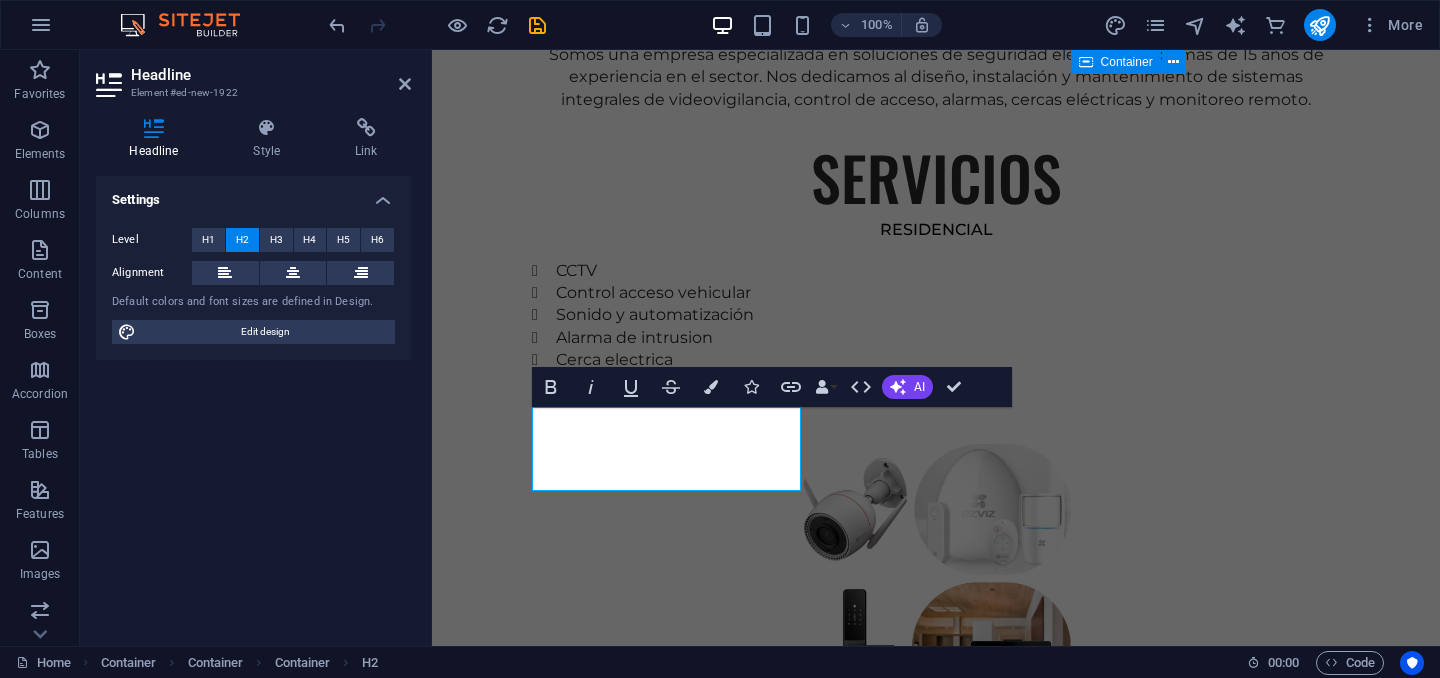 click at bounding box center (429, 348) 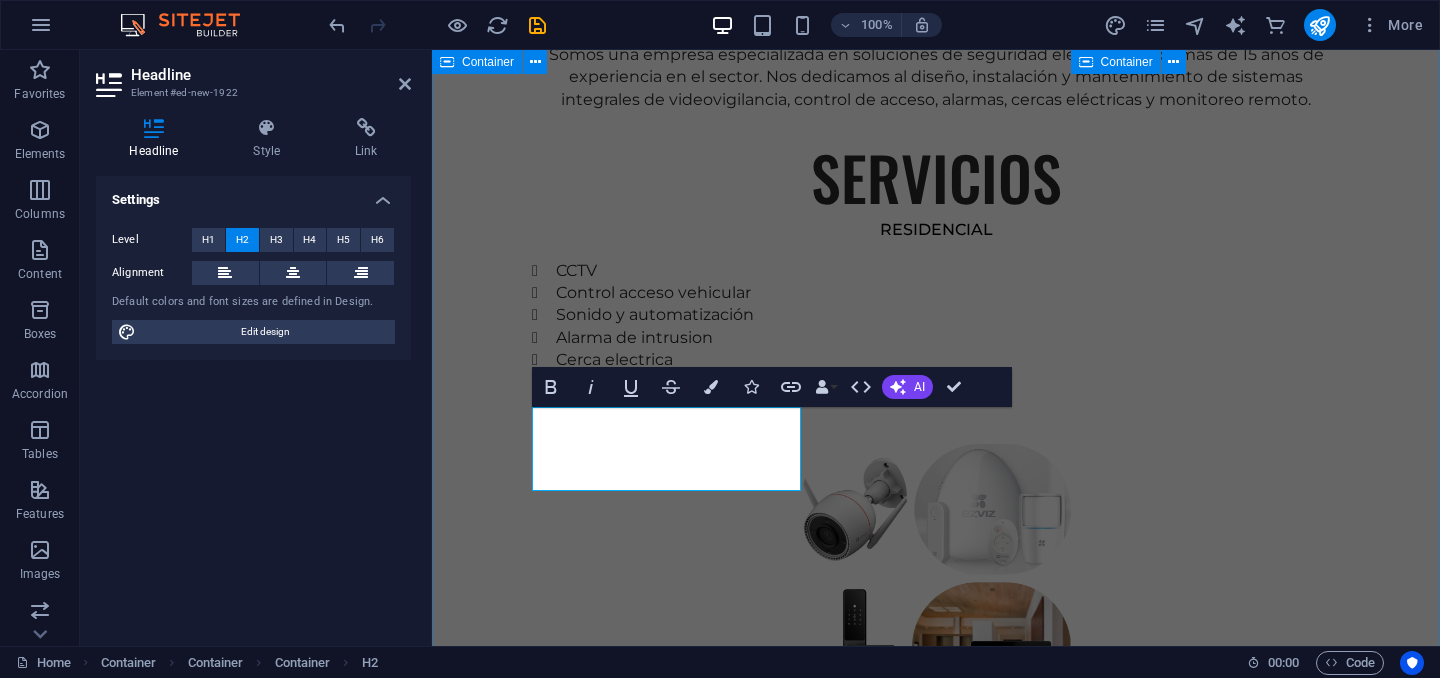 click on "EXPERIENCIA Somos una empresa especializada en soluciones de seguridad electrónica con más de 15 años de experiencia en el sector. Nos dedicamos al diseño, instalación y mantenimiento de sistemas integrales de videovigilancia, control de acceso, alarmas, cercas eléctricas y monitoreo remoto.  SERVICIOS RESIDENCIAL CCTV Control acceso vehicular Sonido y automatización Alarma de intrusion Cerca electrica Cerraduras digitales INDUSTRIAL ​ INDUSTRIAL CCTV Control de acceso Detección de incendio Centrales de monitoreo Inteligencia artificial Paneles solares" at bounding box center (936, 809) 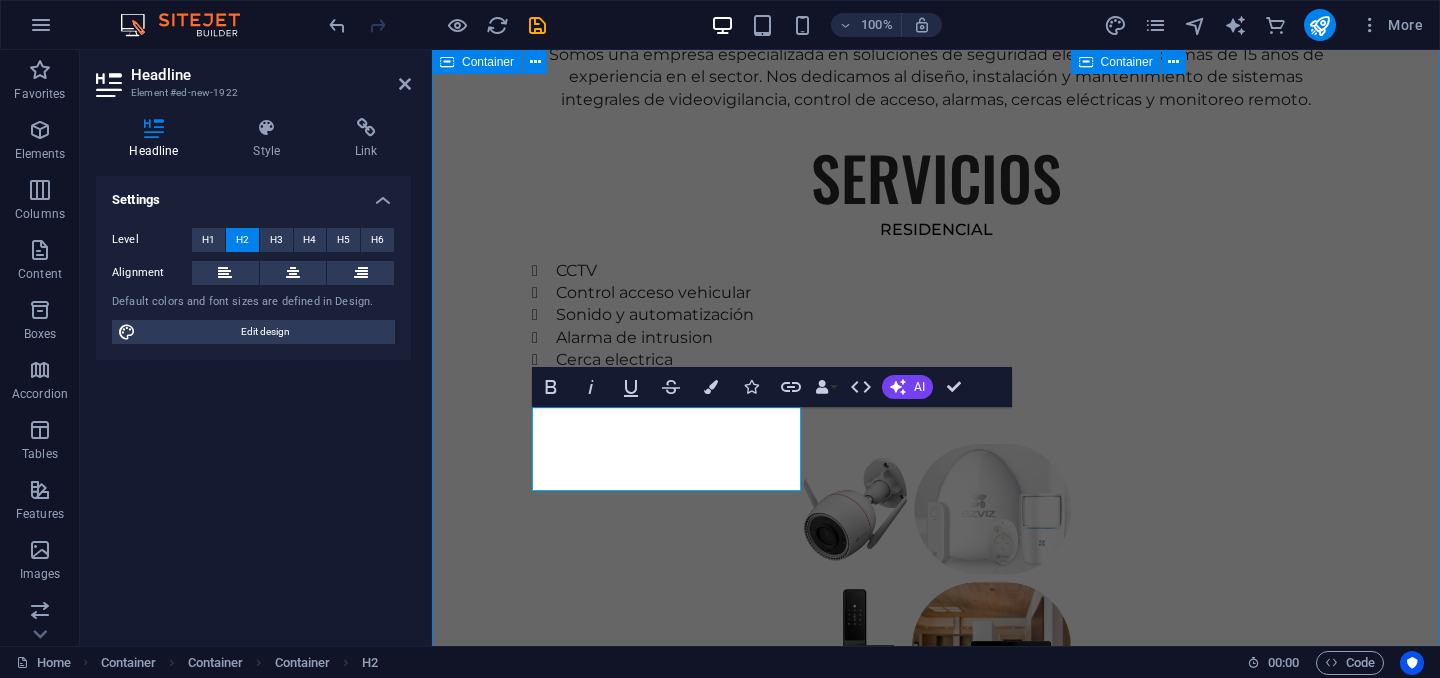 click on "EXPERIENCIA Somos una empresa especializada en soluciones de seguridad electrónica con más de 15 años de experiencia en el sector. Nos dedicamos al diseño, instalación y mantenimiento de sistemas integrales de videovigilancia, control de acceso, alarmas, cercas eléctricas y monitoreo remoto.  SERVICIOS RESIDENCIAL CCTV Control acceso vehicular Sonido y automatización Alarma de intrusion Cerca electrica Cerraduras digitales INDUSTRIAL ​ INDUSTRIAL CCTV Control de acceso Detección de incendio Centrales de monitoreo Inteligencia artificial Paneles solares" at bounding box center [936, 809] 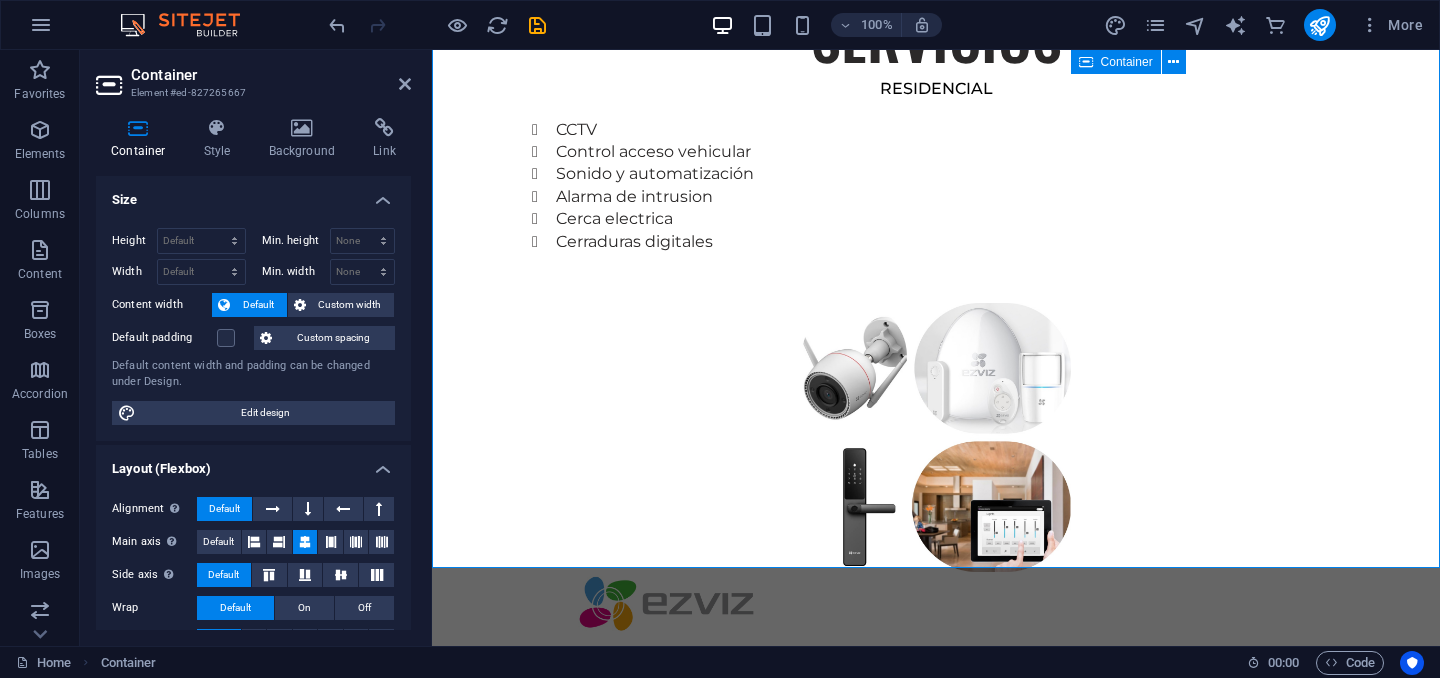 scroll, scrollTop: 1918, scrollLeft: 0, axis: vertical 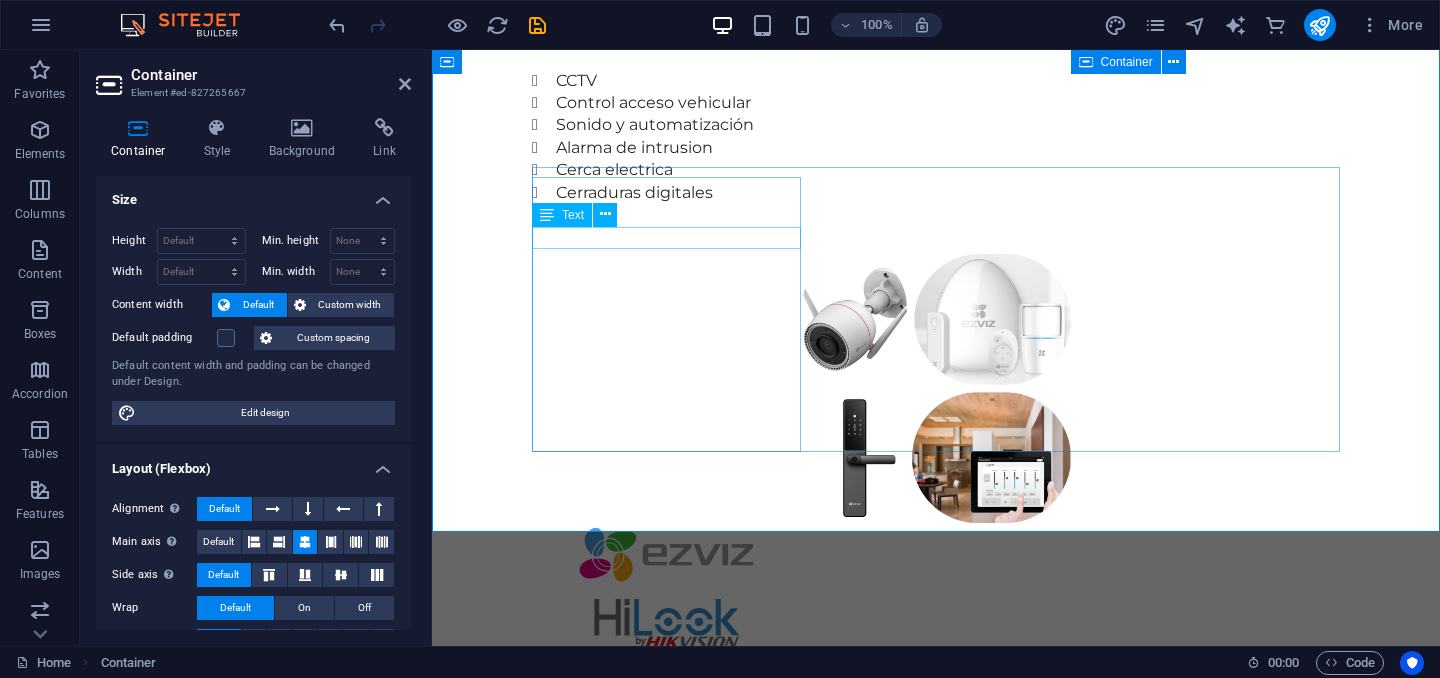 click on "INDUSTRIAL" at bounding box center (936, 987) 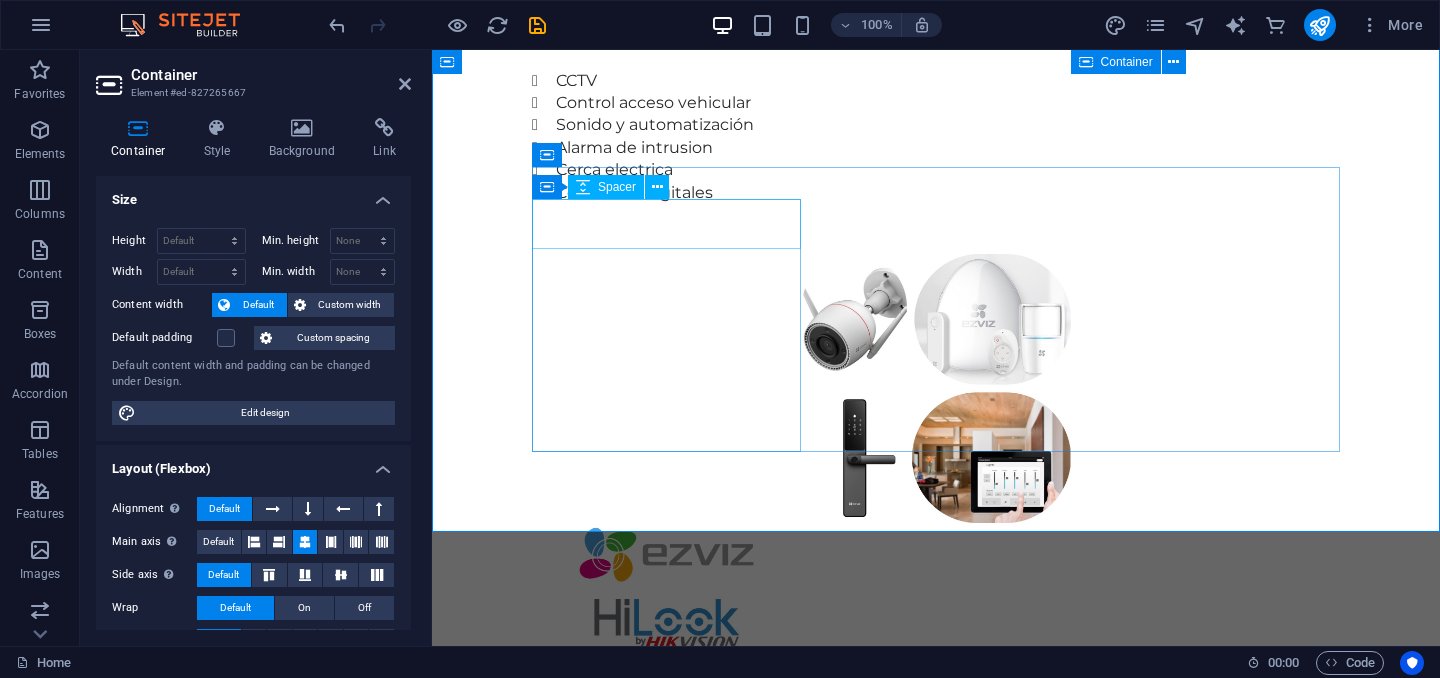 click at bounding box center (936, 951) 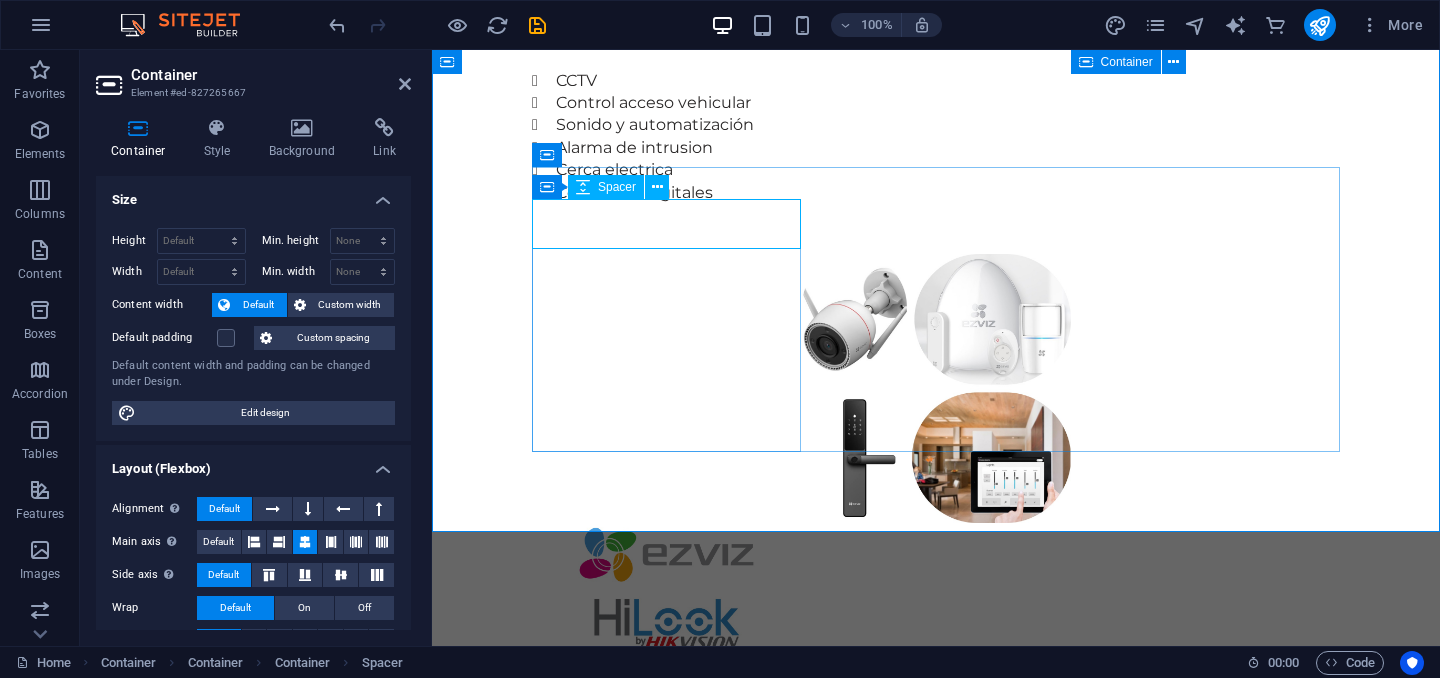 click on "Spacer" at bounding box center [617, 187] 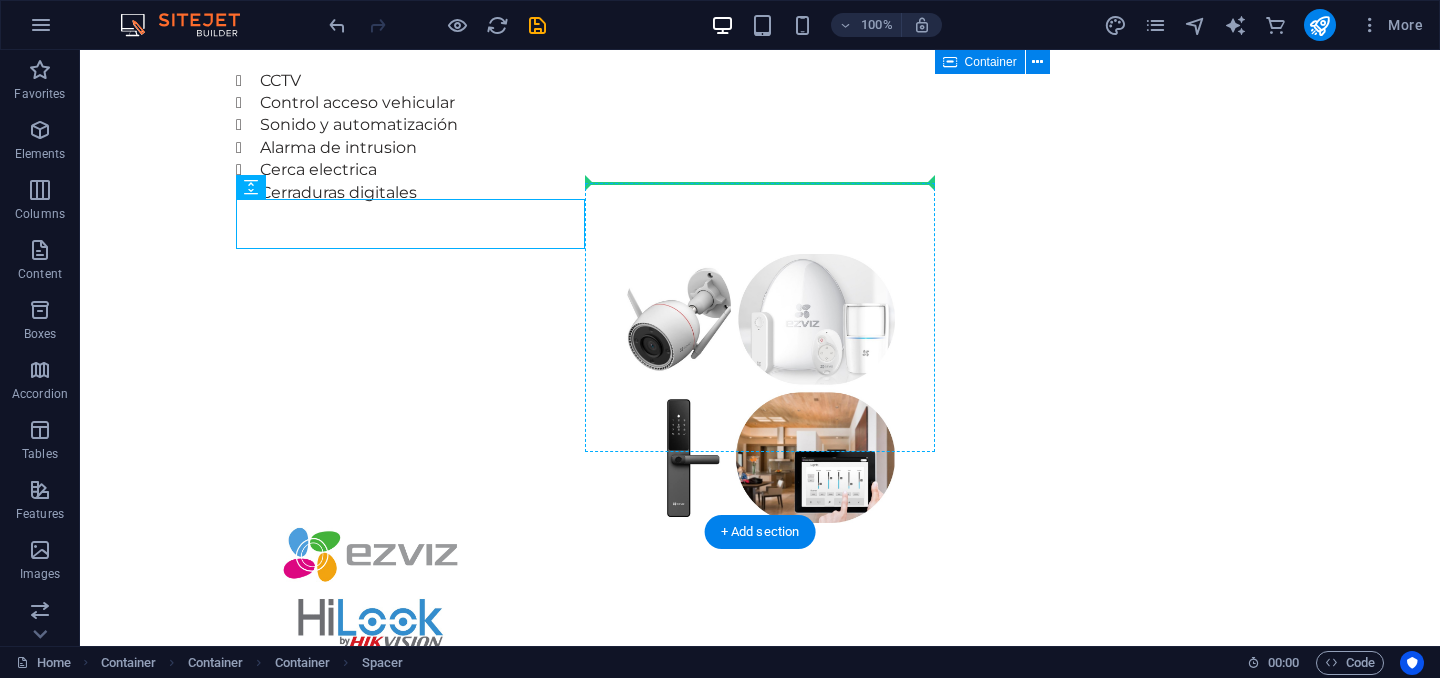 drag, startPoint x: 706, startPoint y: 238, endPoint x: 630, endPoint y: 208, distance: 81.706795 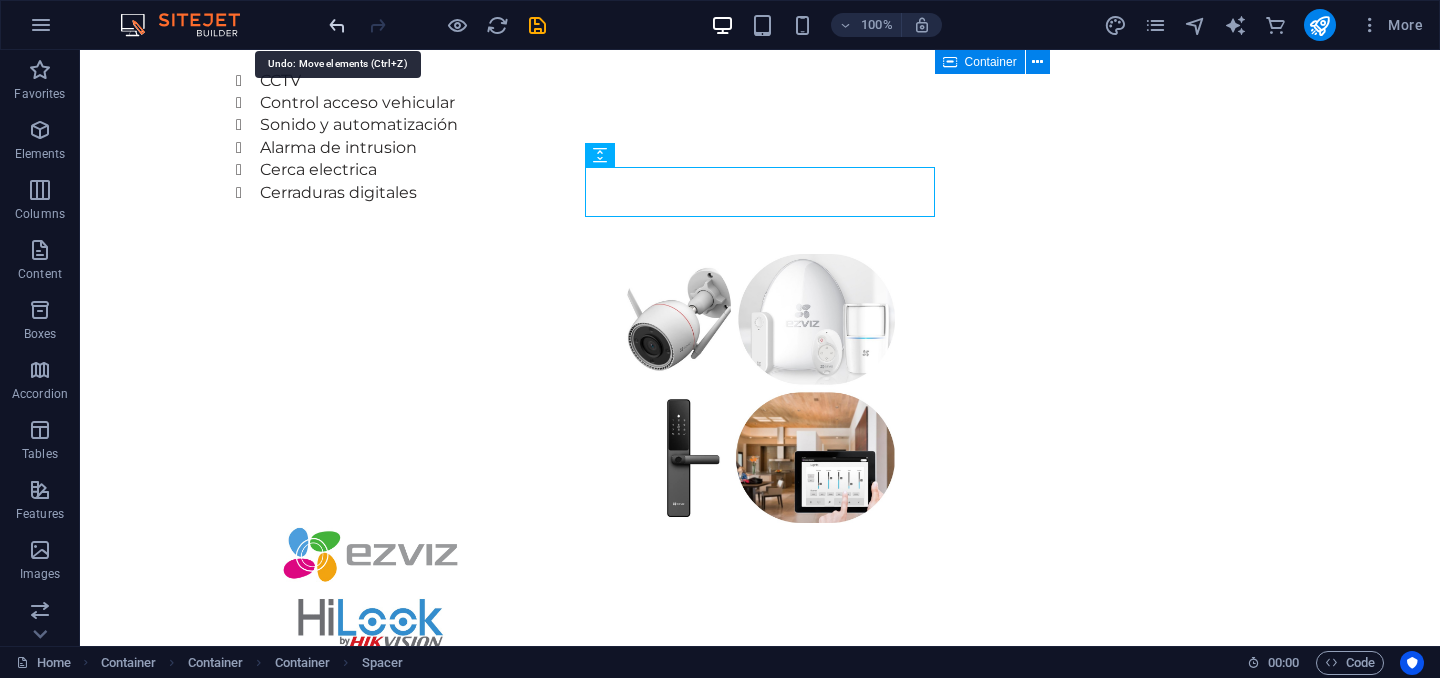 click at bounding box center [337, 25] 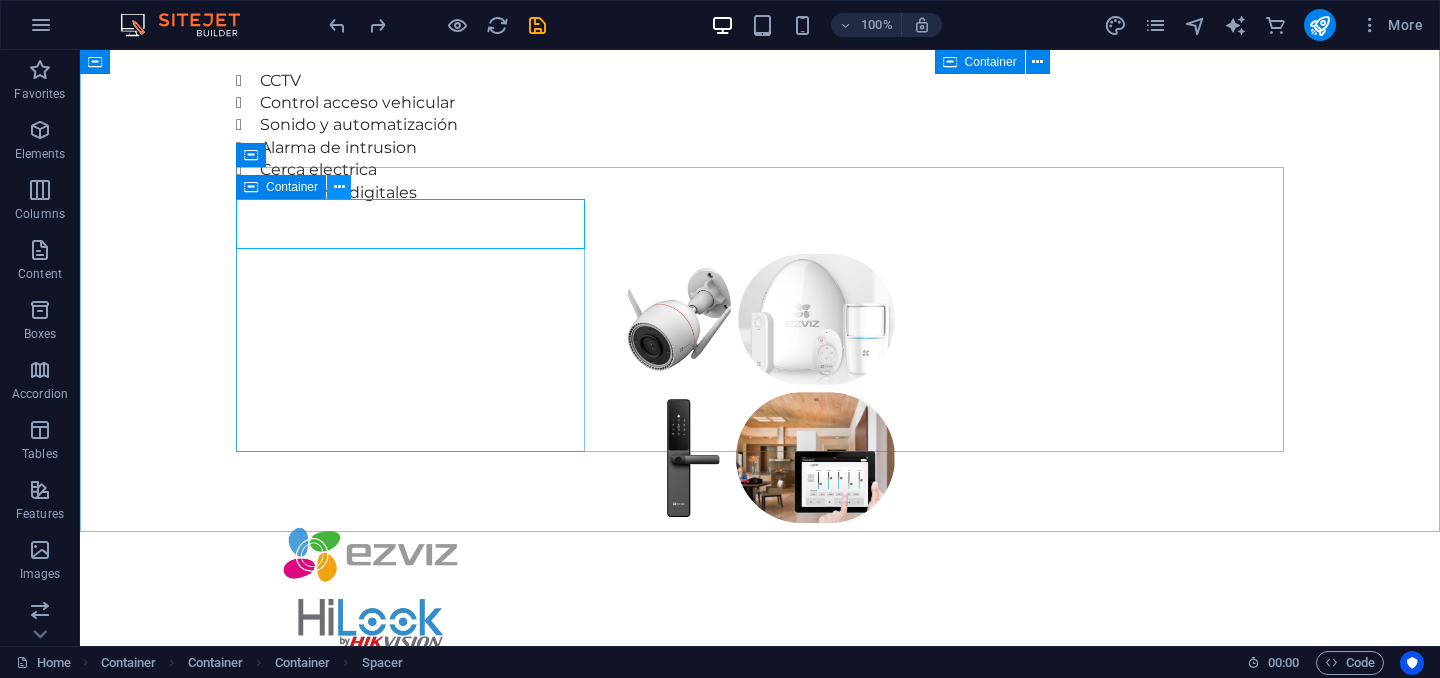 click at bounding box center (339, 187) 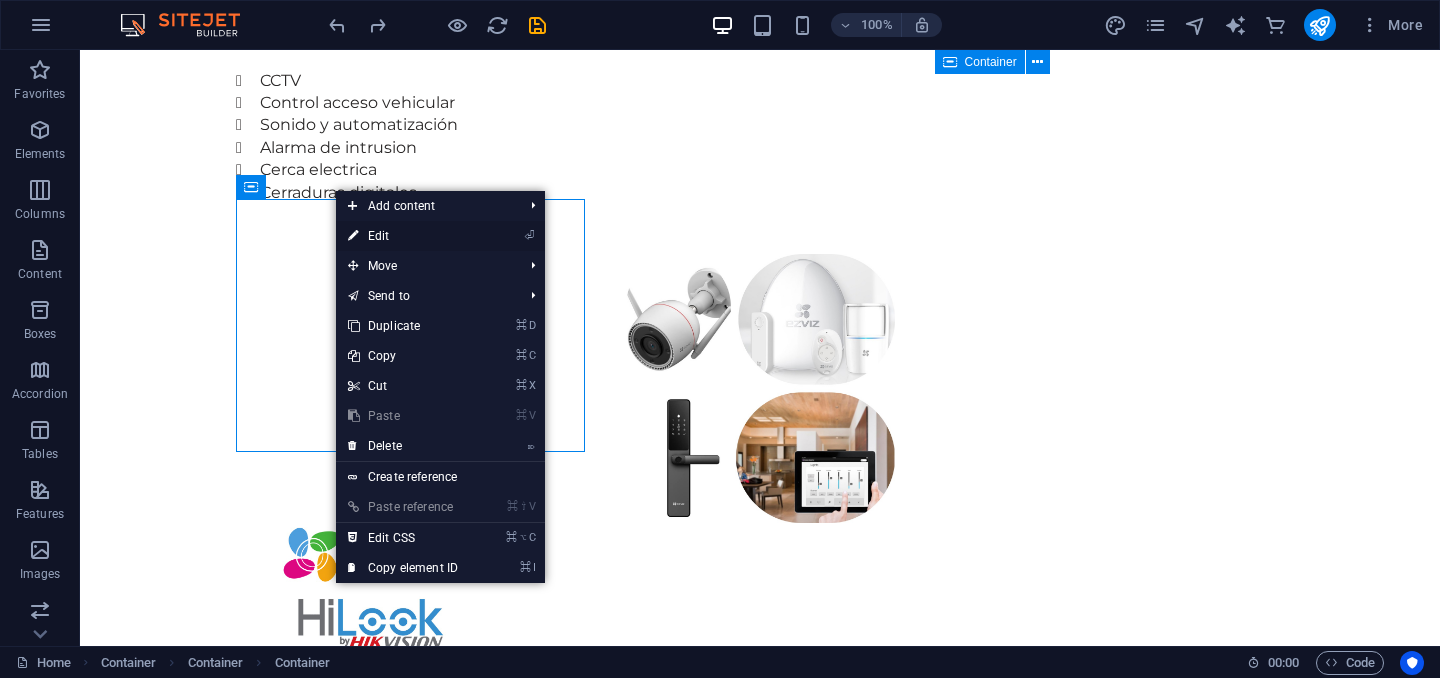 click on "⏎  Edit" at bounding box center [403, 236] 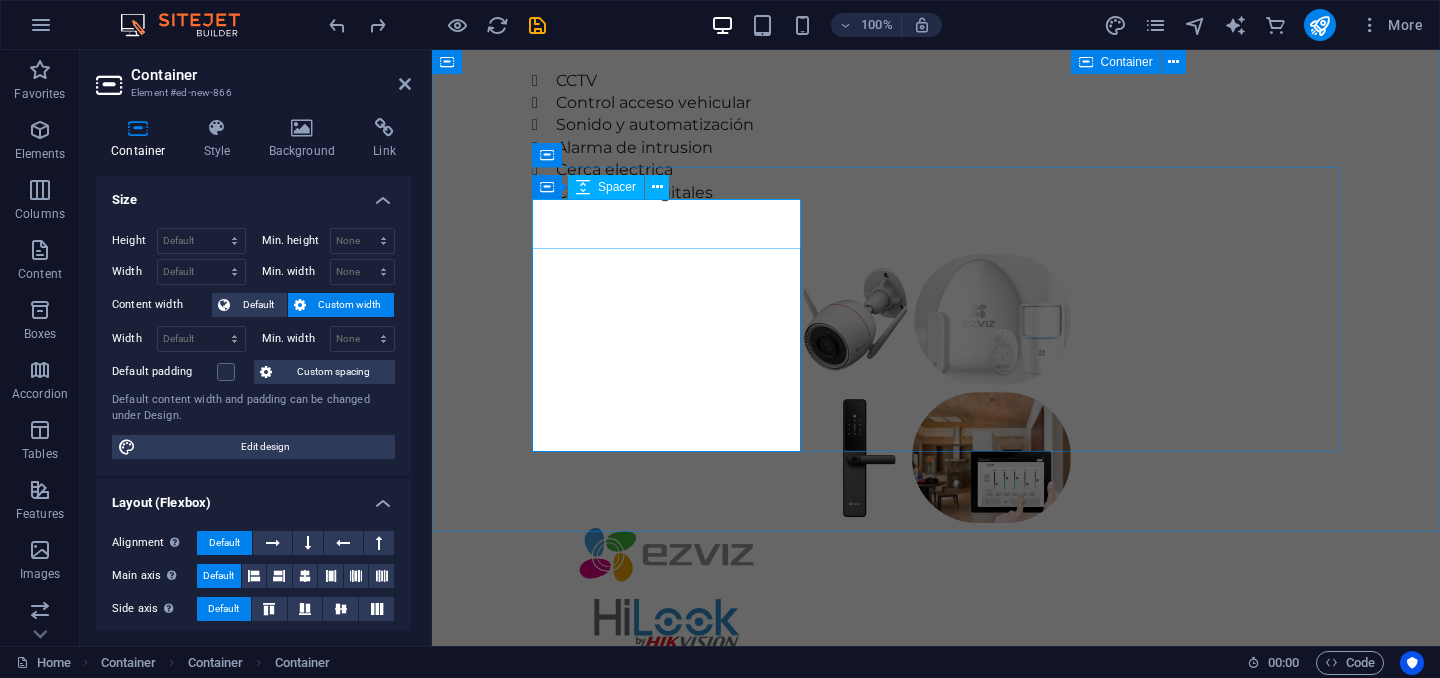 click at bounding box center [936, 951] 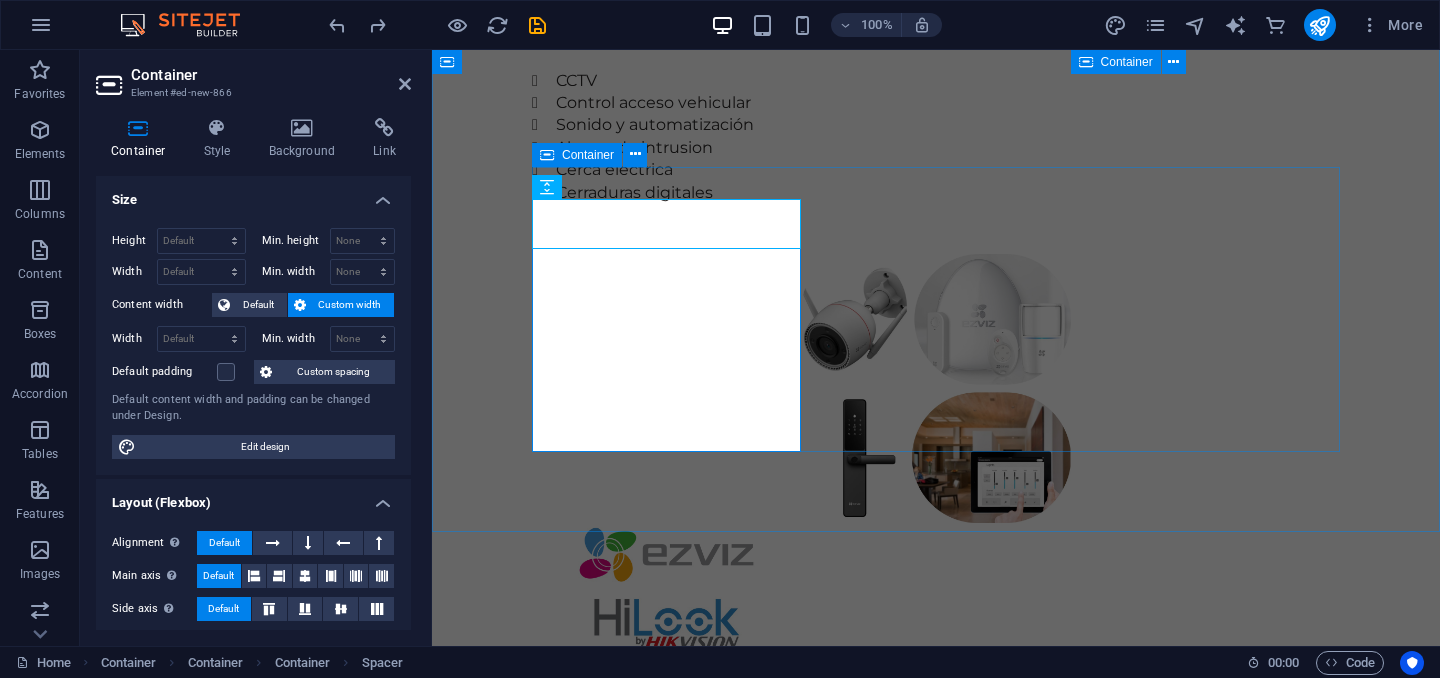 click on "CCTV Control de acceso Detección de incendio Centrales de monitoreo Inteligencia artificial Paneles solares" at bounding box center [936, 1329] 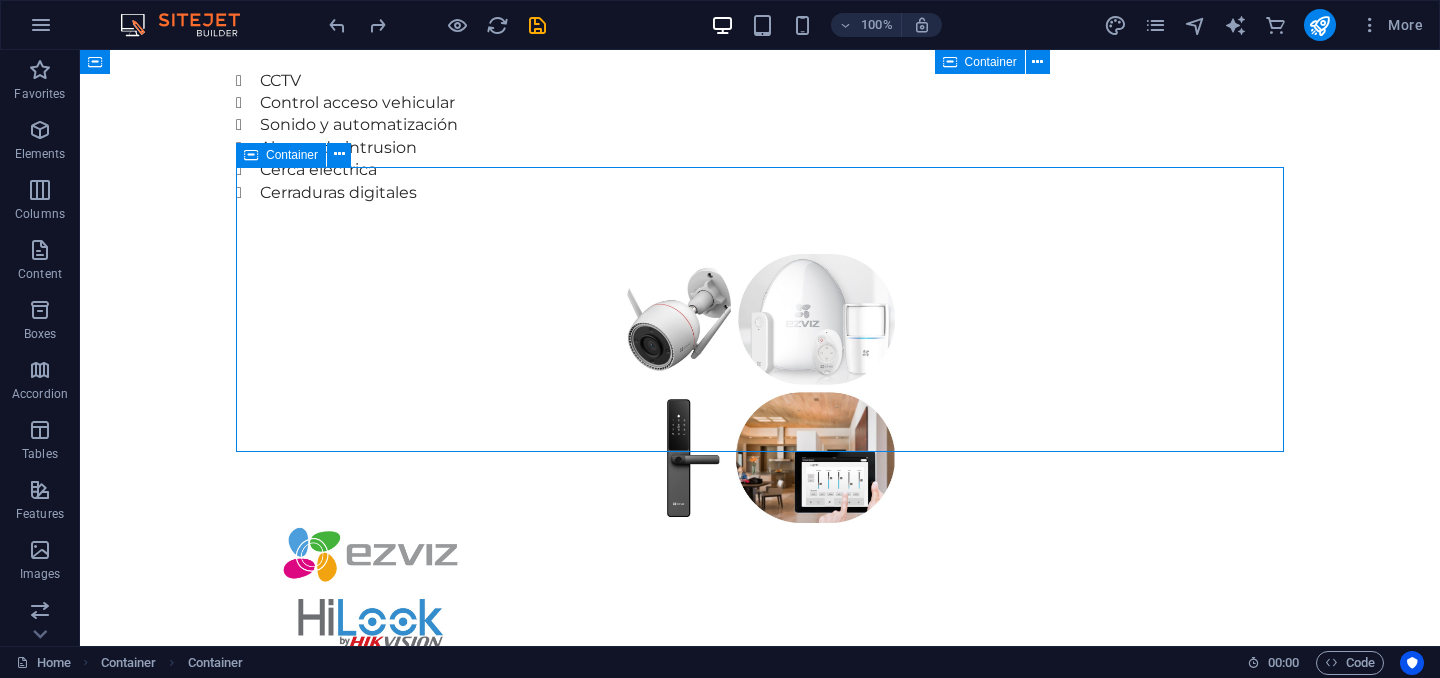 click on "CCTV Control de acceso Detección de incendio Centrales de monitoreo Inteligencia artificial Paneles solares" at bounding box center [760, 1329] 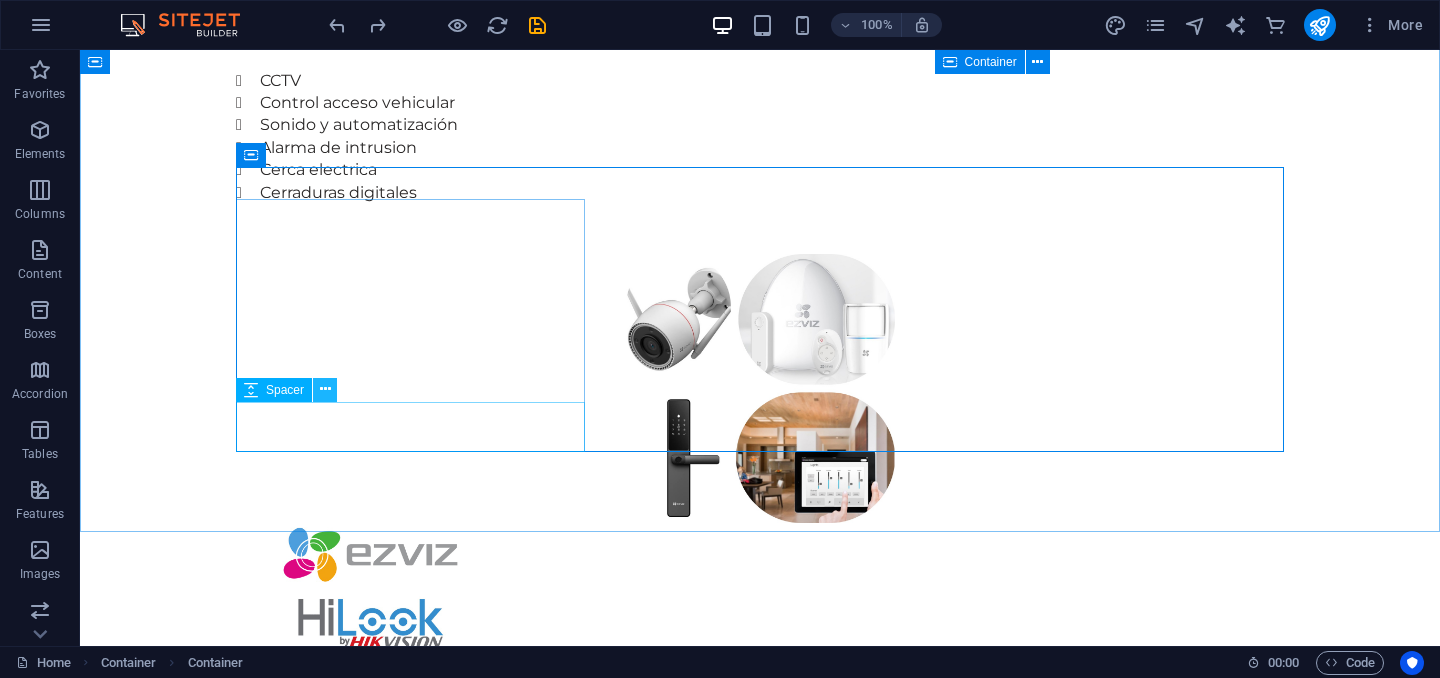 click at bounding box center [325, 389] 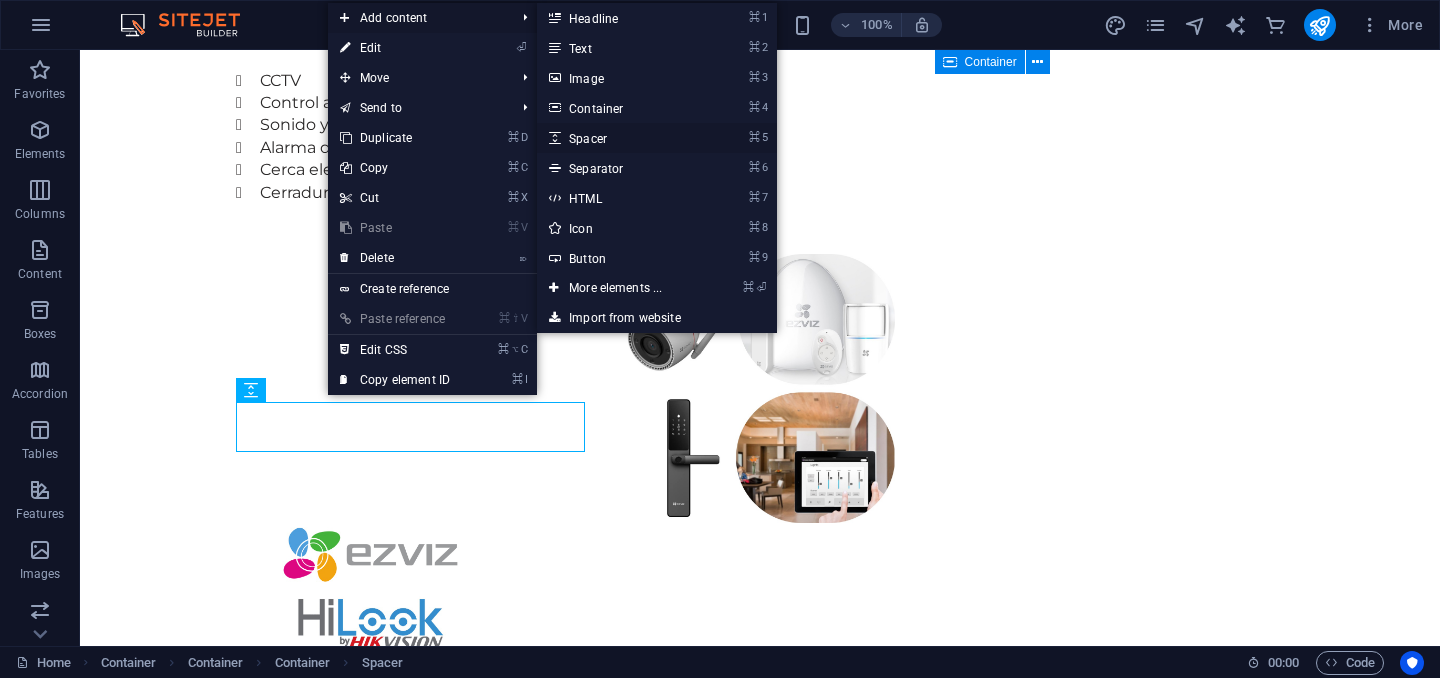 click on "⌘ 5  Spacer" at bounding box center [619, 138] 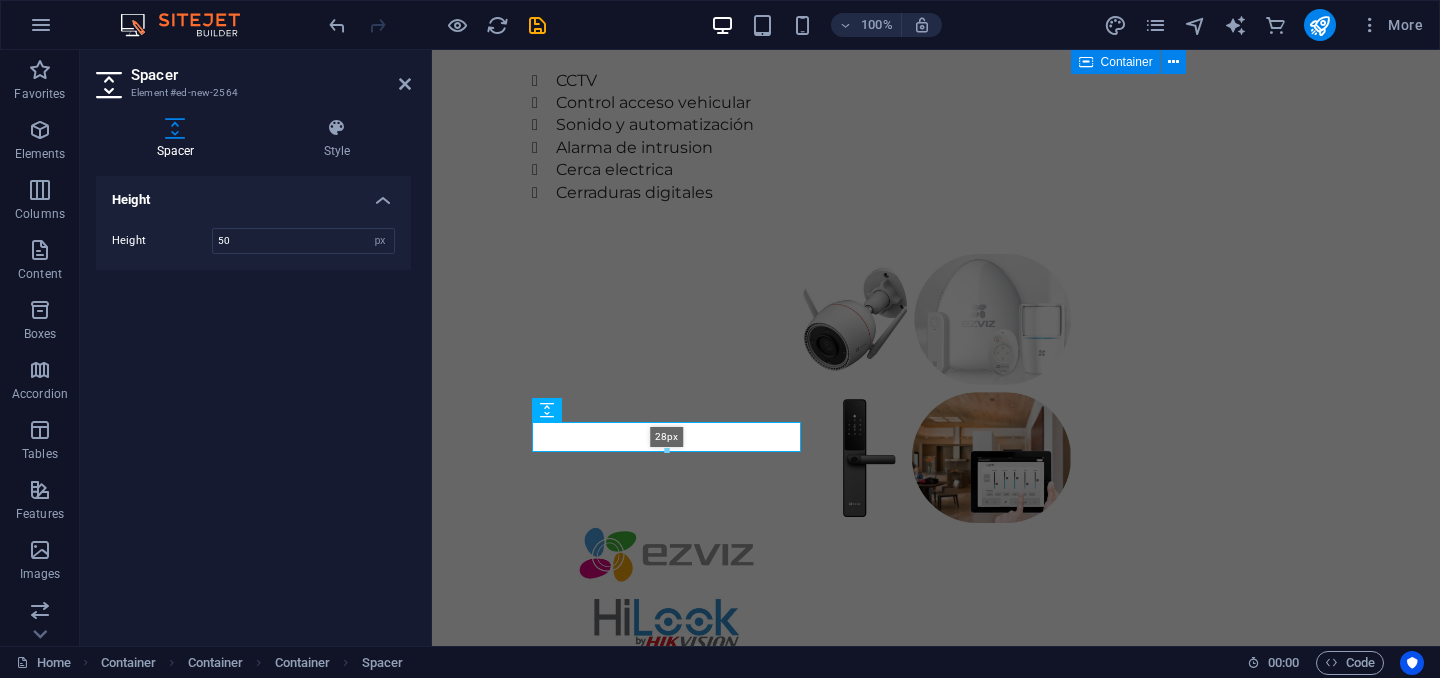 drag, startPoint x: 665, startPoint y: 467, endPoint x: 665, endPoint y: 442, distance: 25 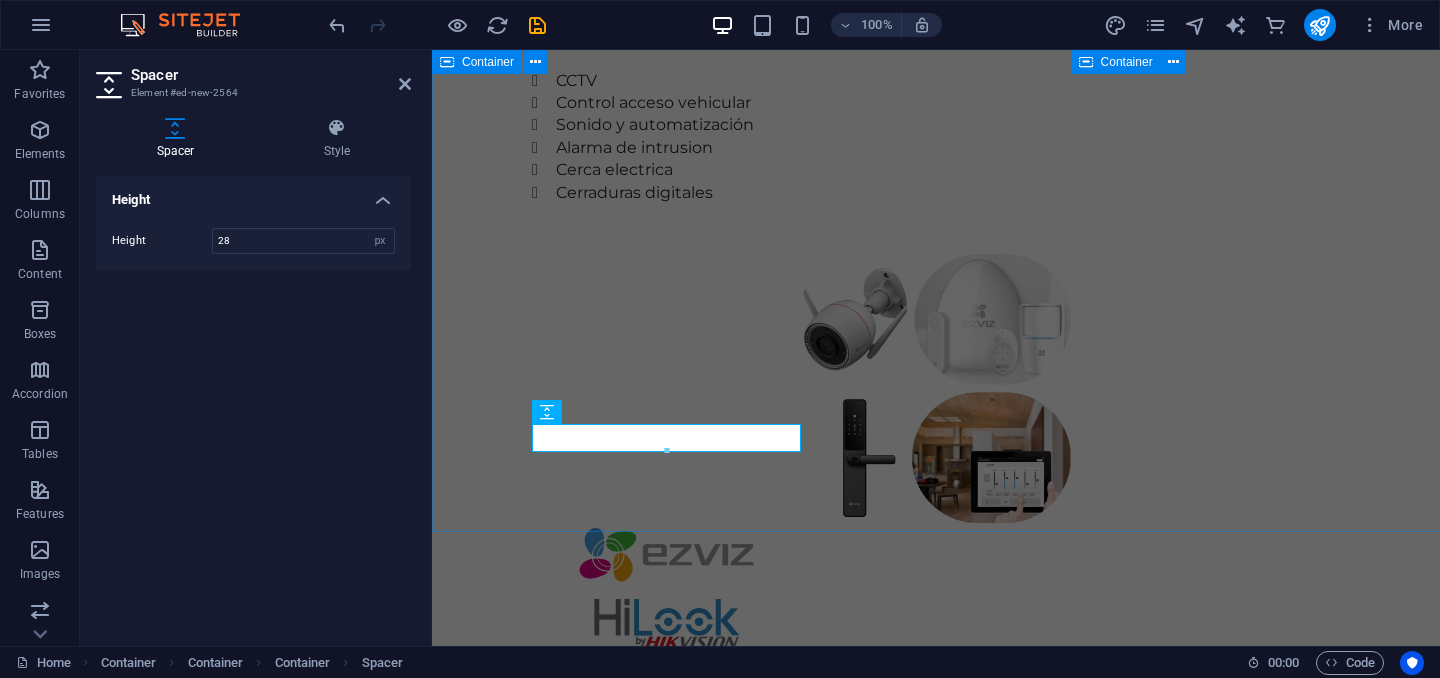 click on "EXPERIENCIA Somos una empresa especializada en soluciones de seguridad electrónica con más de 15 años de experiencia en el sector. Nos dedicamos al diseño, instalación y mantenimiento de sistemas integrales de videovigilancia, control de acceso, alarmas, cercas eléctricas y monitoreo remoto.  SERVICIOS RESIDENCIAL CCTV Control acceso vehicular Sonido y automatización Alarma de intrusion Cerca electrica Cerraduras digitales INDUSTRIAL CCTV Control de acceso Detección de incendio Centrales de monitoreo Inteligencia artificial Paneles solares" at bounding box center (936, 580) 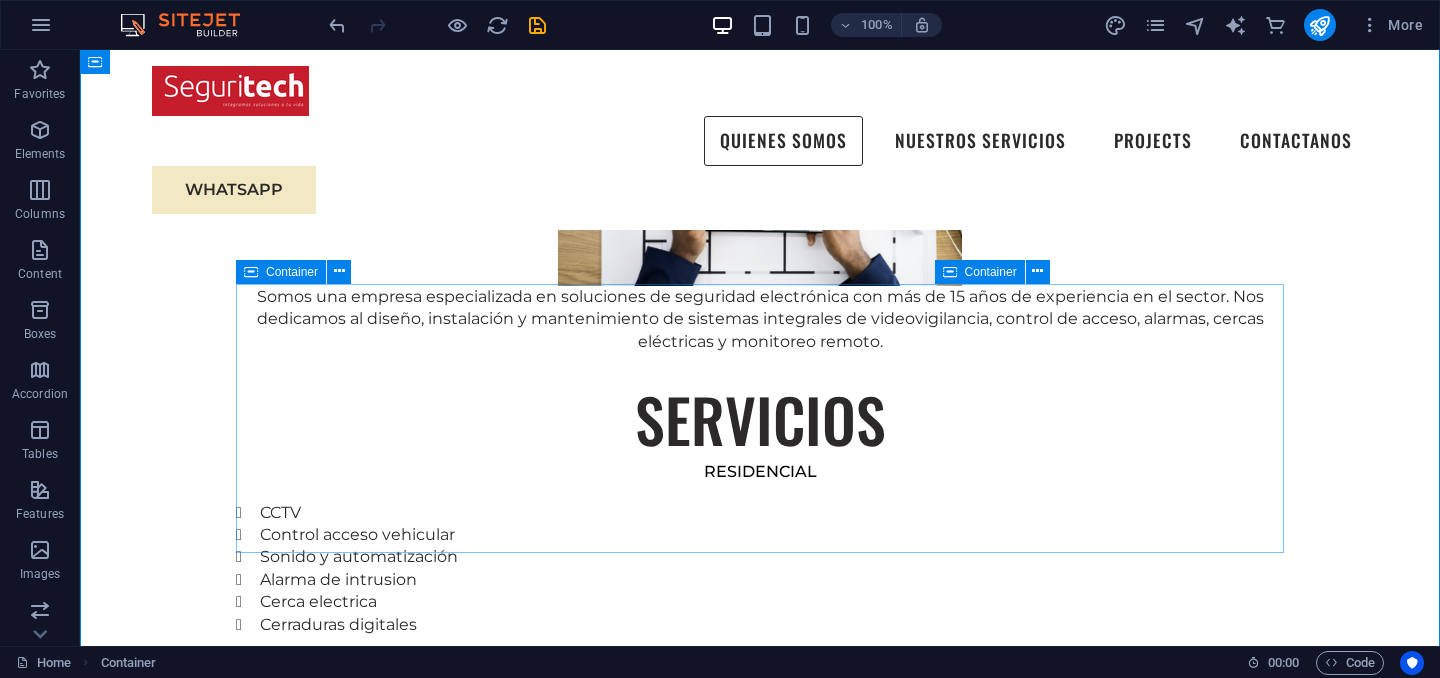 scroll, scrollTop: 1383, scrollLeft: 0, axis: vertical 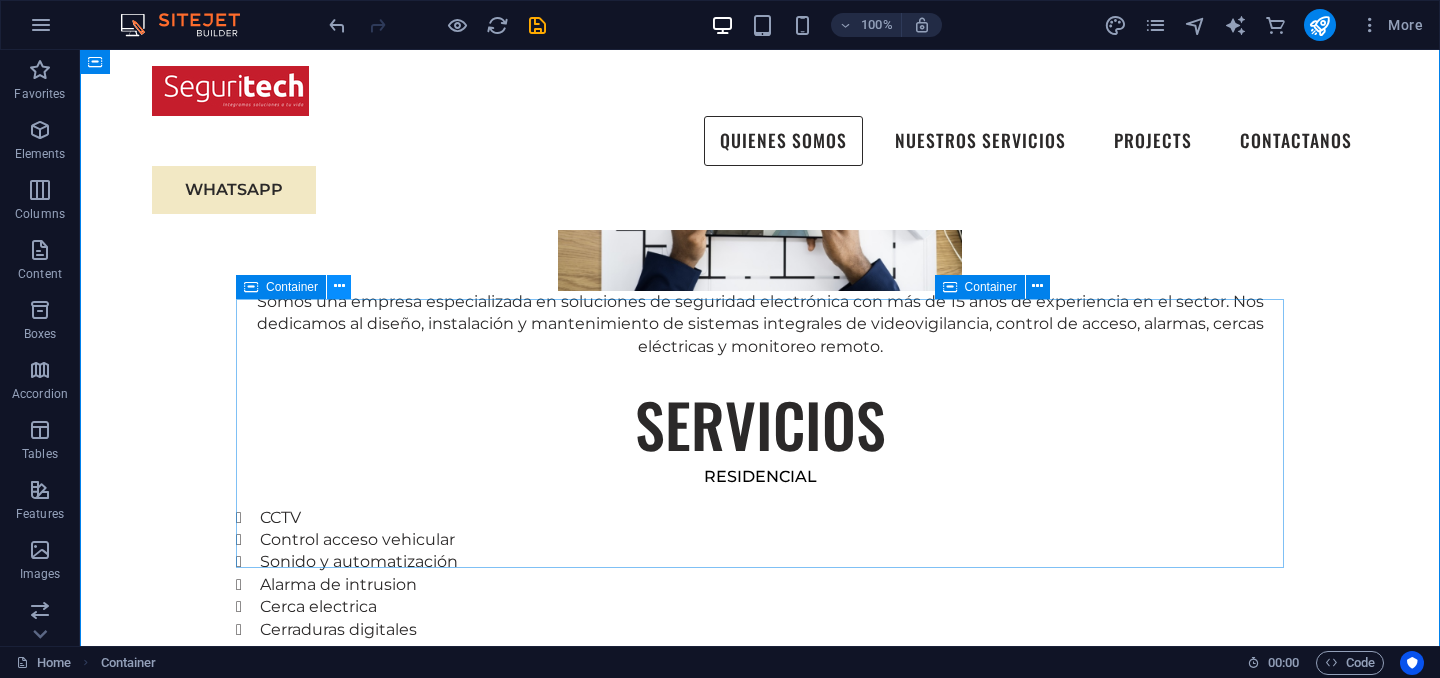 click at bounding box center [339, 286] 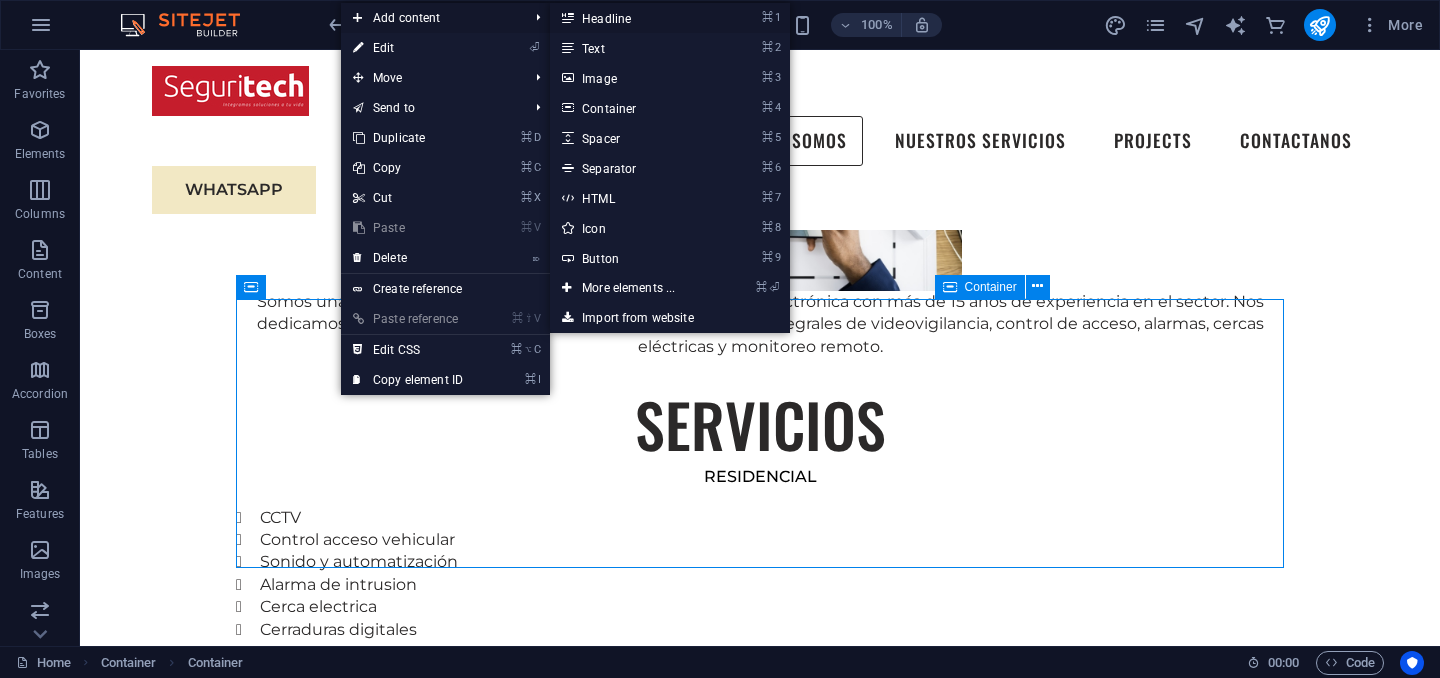 click on "⌘ 1  Headline" at bounding box center (632, 18) 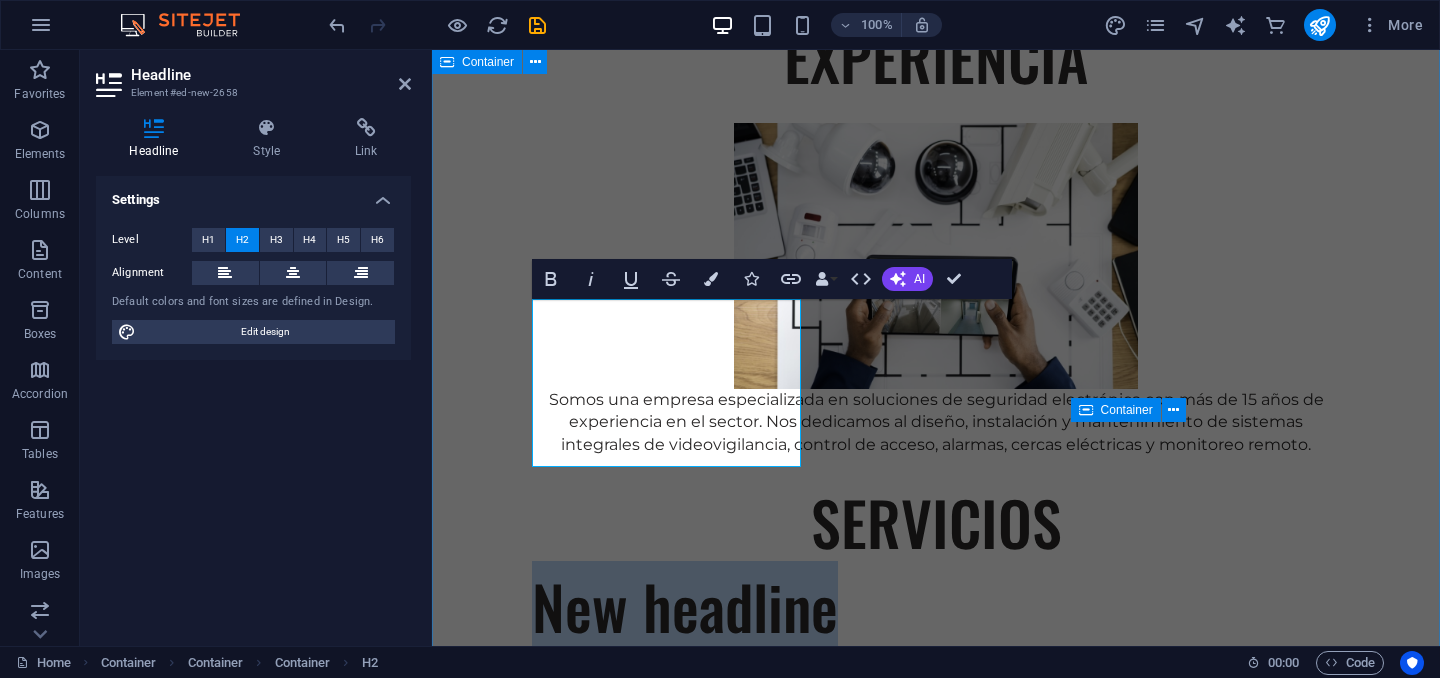 click on "EXPERIENCIA Somos una empresa especializada en soluciones de seguridad electrónica con más de 15 años de experiencia en el sector. Nos dedicamos al diseño, instalación y mantenimiento de sistemas integrales de videovigilancia, control de acceso, alarmas, cercas eléctricas y monitoreo remoto.  SERVICIOS New headline RESIDENCIAL CCTV Control acceso vehicular Sonido y automatización Alarma de intrusion Cerca electrica Cerraduras digitales INDUSTRIAL CCTV Control de acceso Detección de incendio Centrales de monitoreo Inteligencia artificial Paneles solares" at bounding box center (936, 1157) 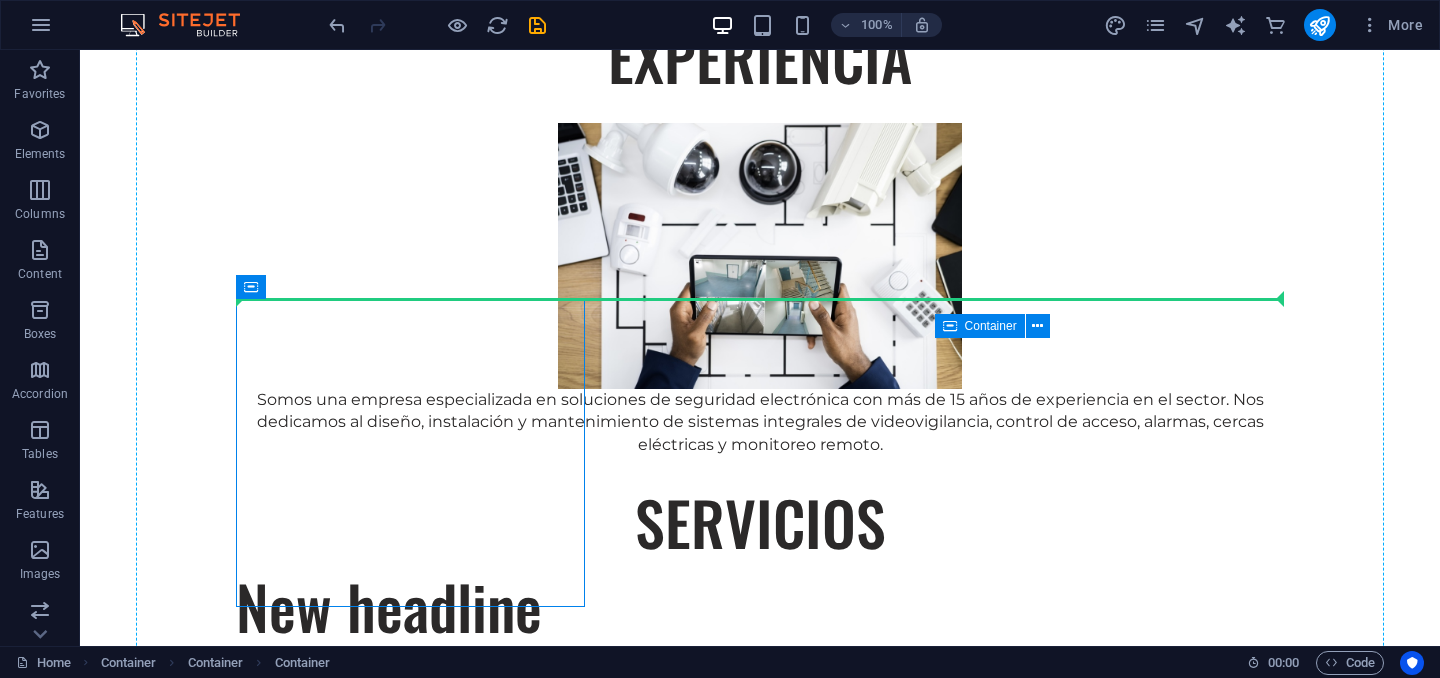 drag, startPoint x: 360, startPoint y: 341, endPoint x: 362, endPoint y: 284, distance: 57.035076 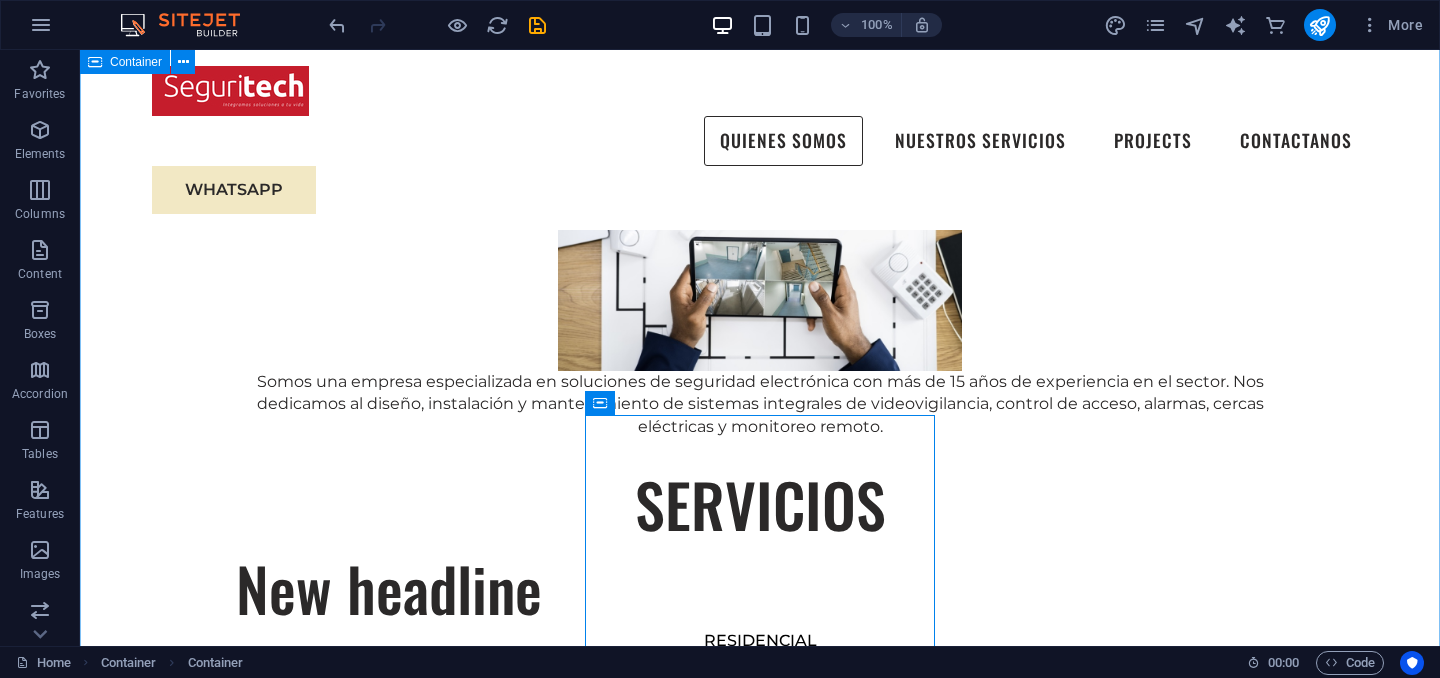 scroll, scrollTop: 1267, scrollLeft: 0, axis: vertical 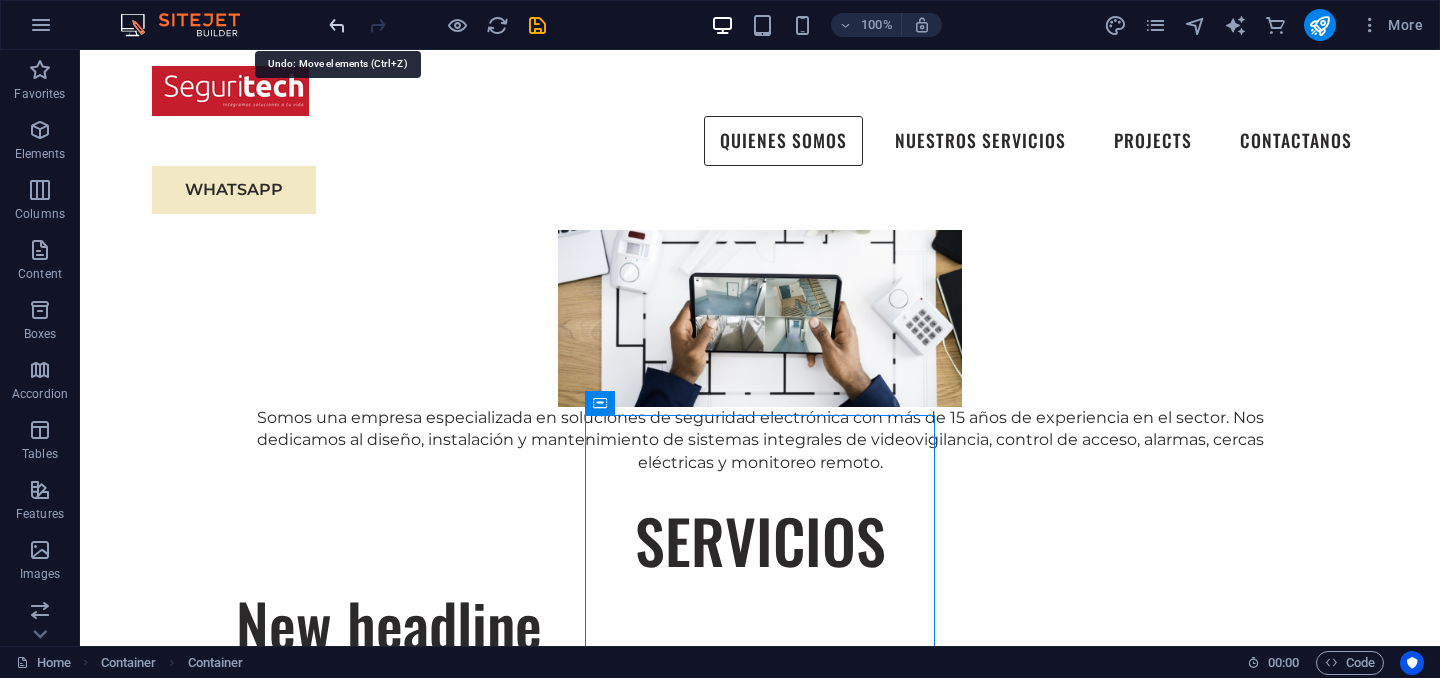 click at bounding box center [337, 25] 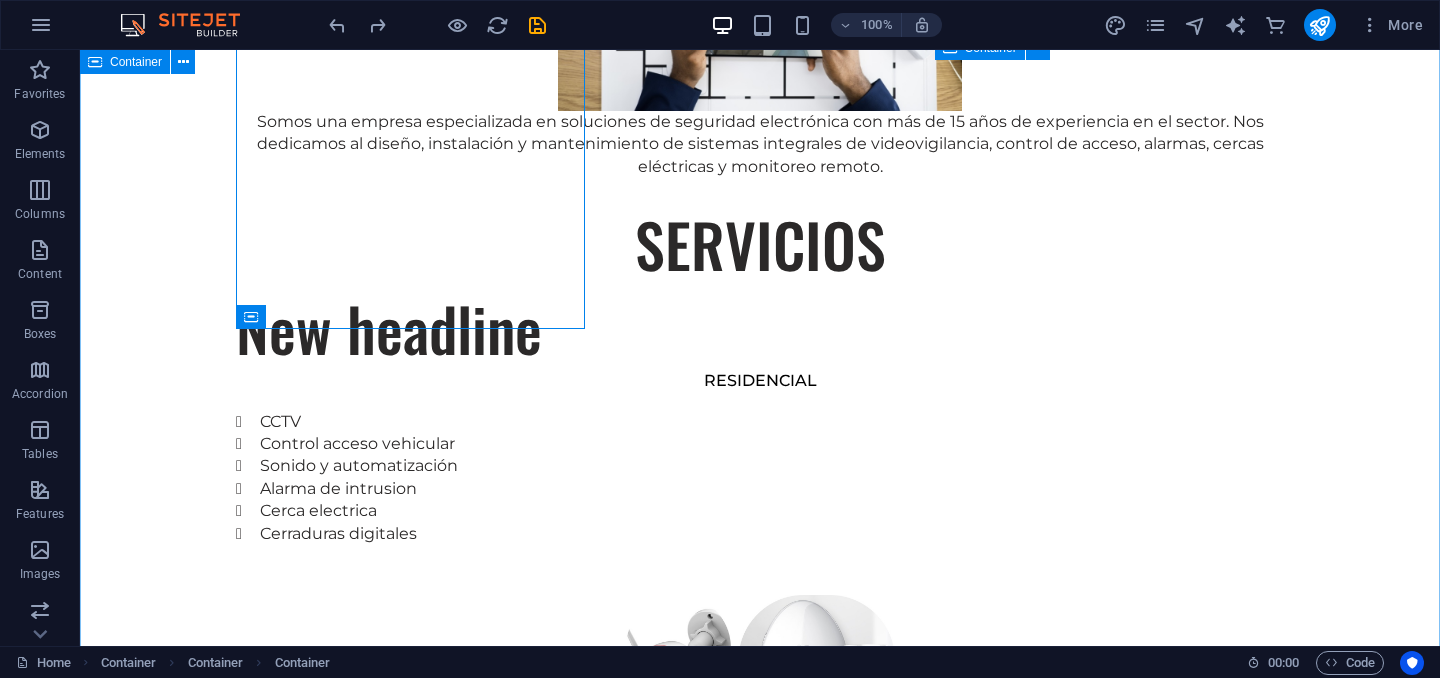 scroll, scrollTop: 1692, scrollLeft: 0, axis: vertical 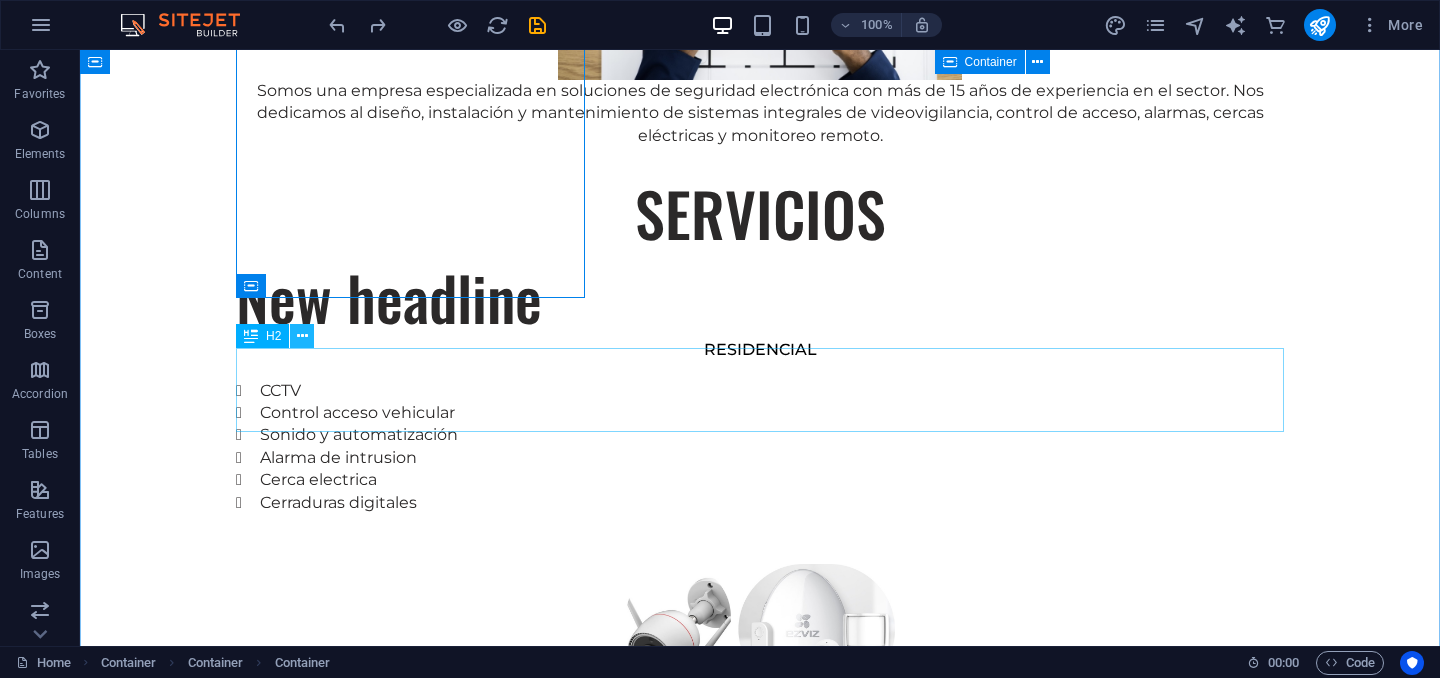 click at bounding box center (302, 336) 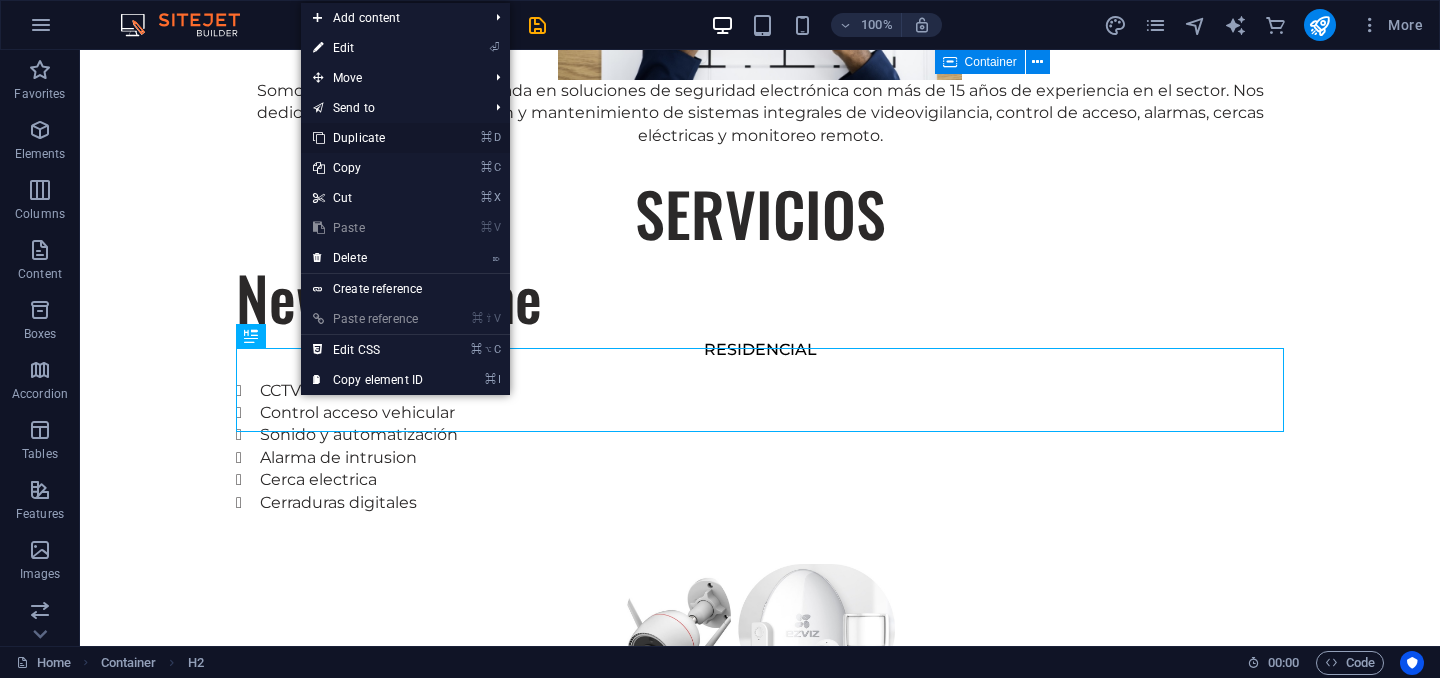 click on "⌘ D  Duplicate" at bounding box center [368, 138] 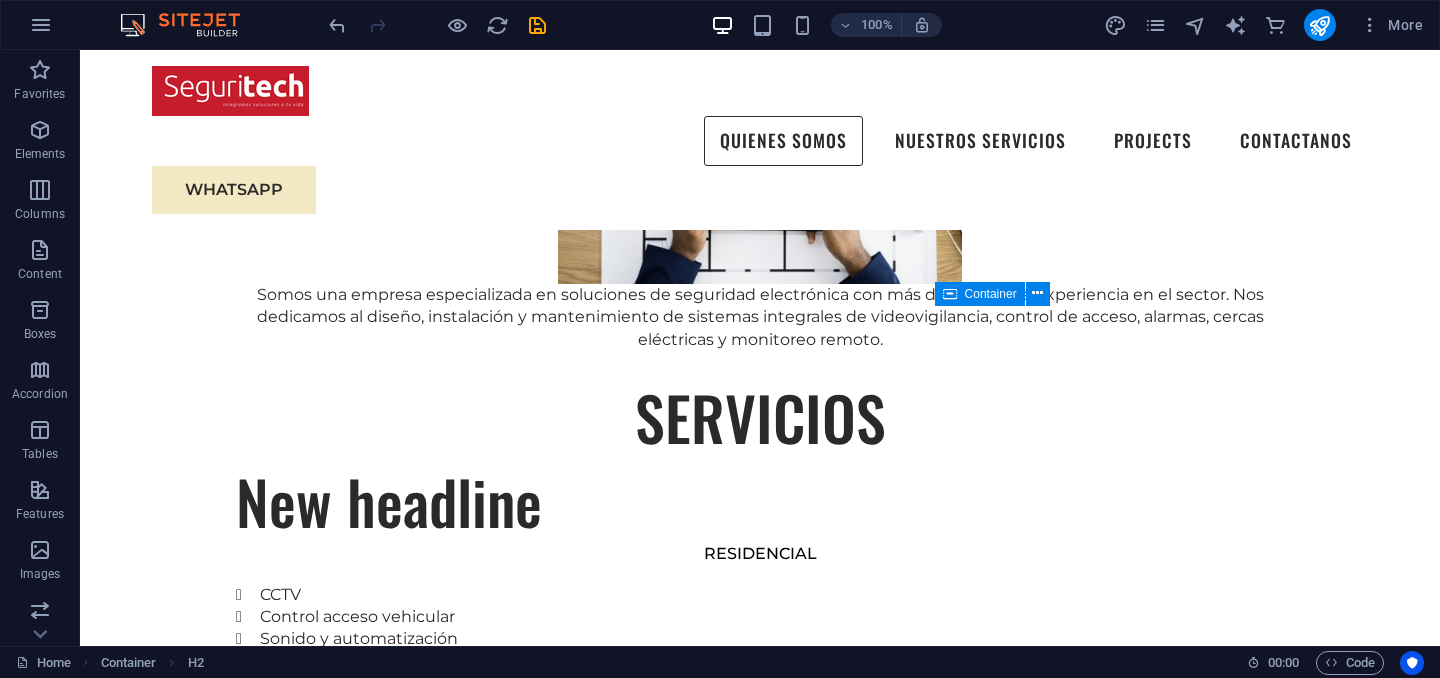 scroll, scrollTop: 1338, scrollLeft: 0, axis: vertical 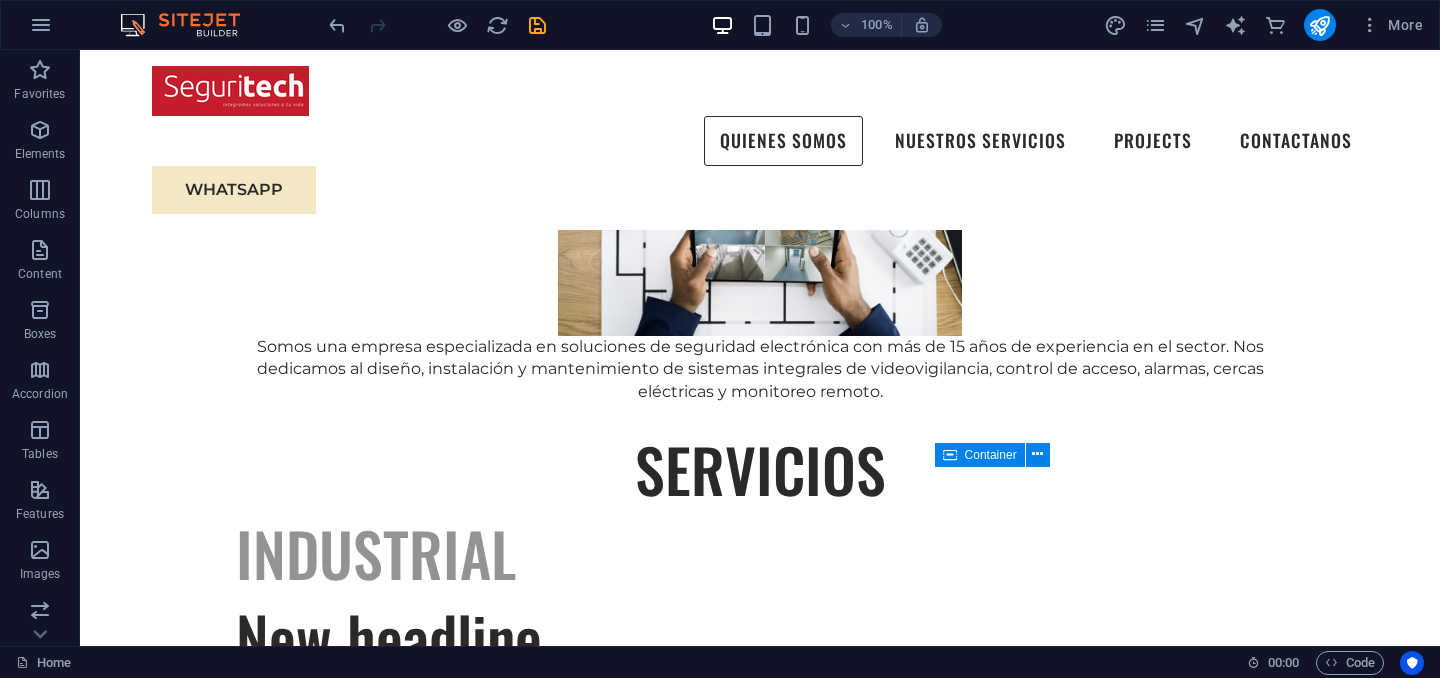 drag, startPoint x: 335, startPoint y: 470, endPoint x: 359, endPoint y: 359, distance: 113.56496 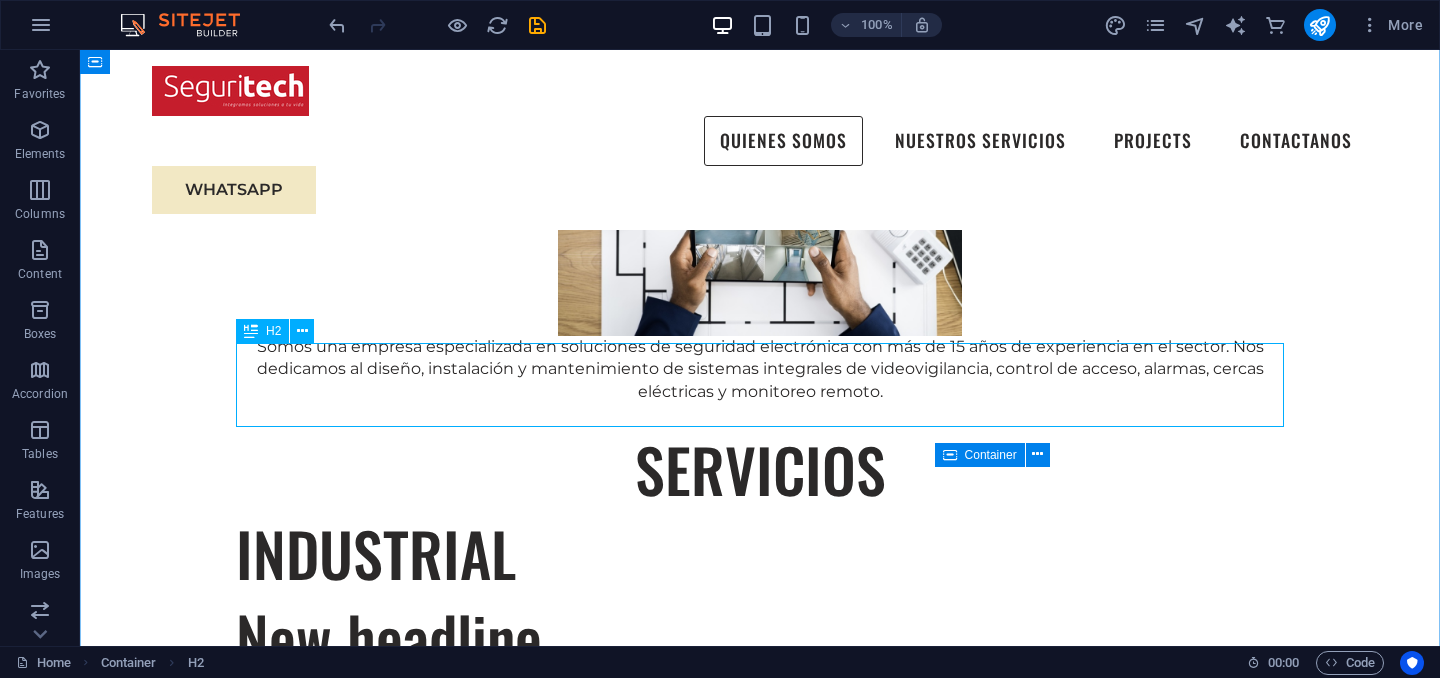 click on "INDUSTRIAL" at bounding box center (760, 553) 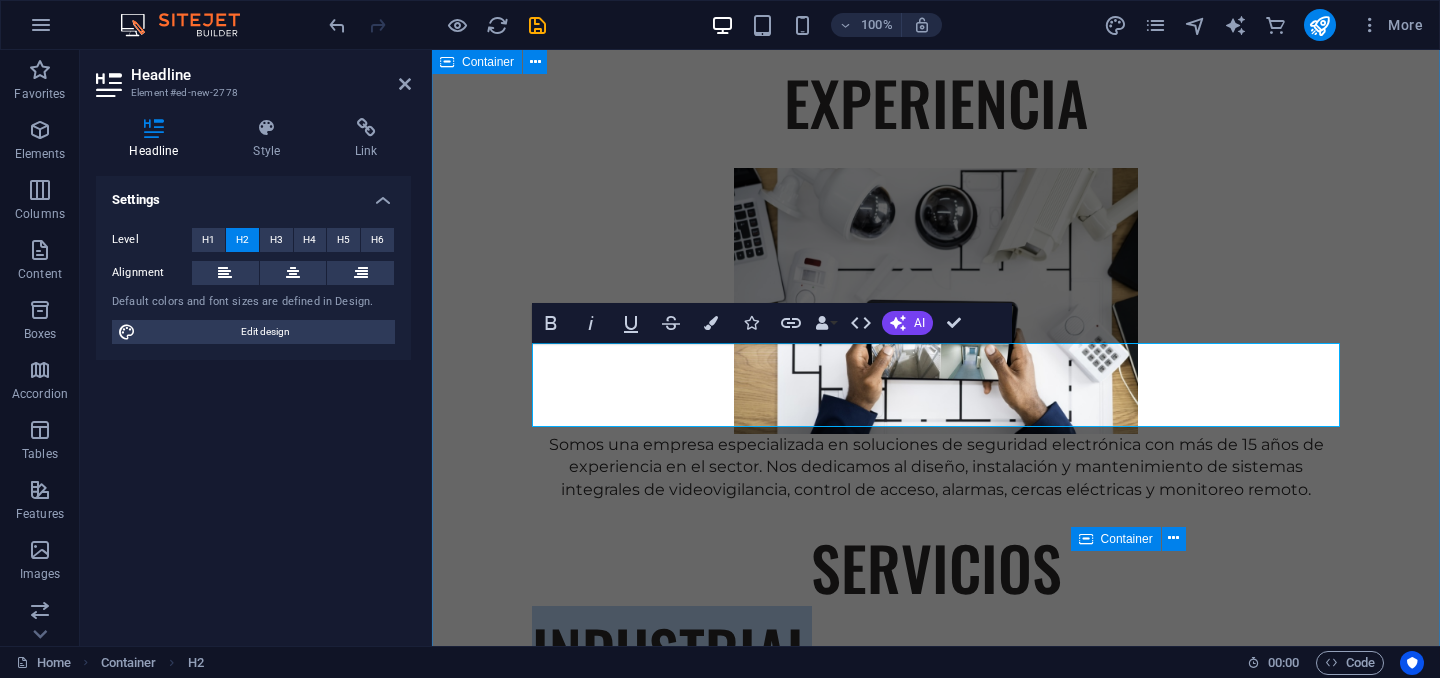 type 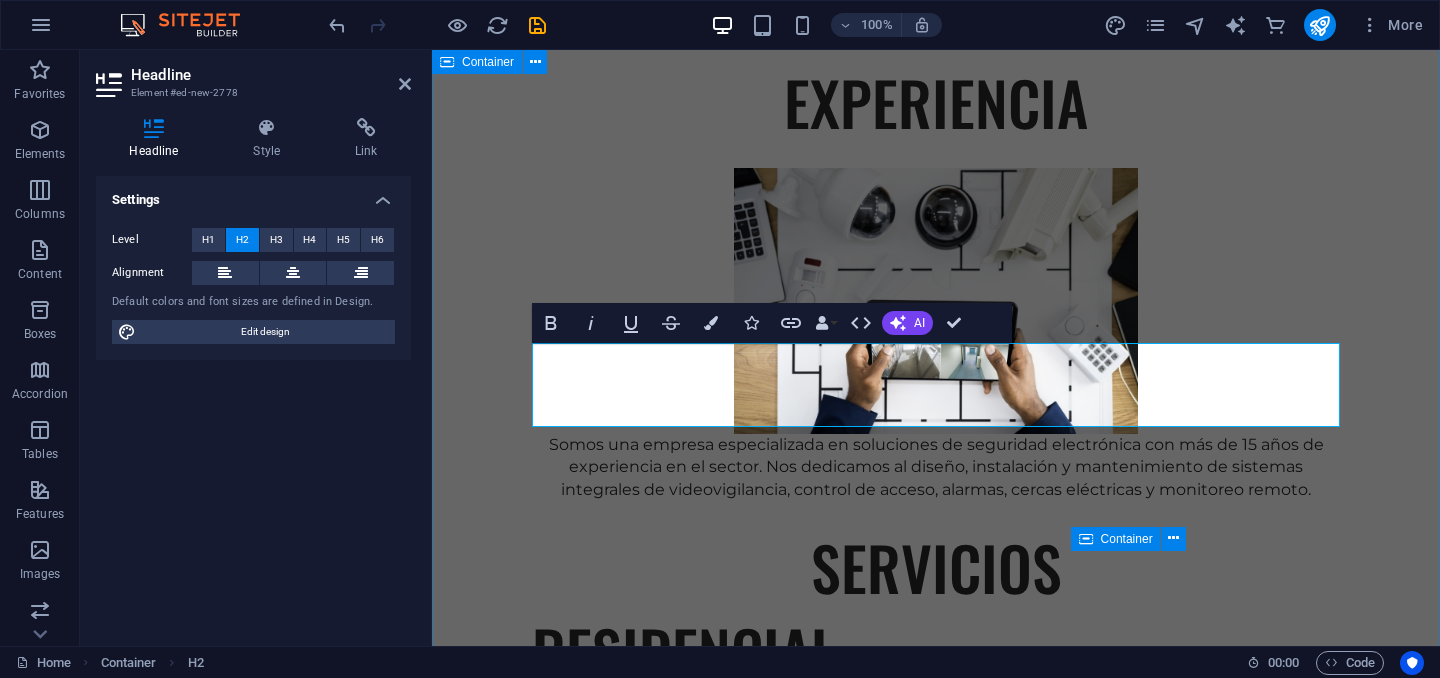 click on "EXPERIENCIA Somos una empresa especializada en soluciones de seguridad electrónica con más de 15 años de experiencia en el sector. Nos dedicamos al diseño, instalación y mantenimiento de sistemas integrales de videovigilancia, control de acceso, alarmas, cercas eléctricas y monitoreo remoto.  SERVICIOS RESIDENCIAL CCTV Control acceso vehicular Sonido y automatización Alarma de intrusion Cerca electrica Cerraduras digitales INDUSTRIAL CCTV Control de acceso Detección de incendio Centrales de monitoreo Inteligencia artificial Paneles solares" at bounding box center (936, 1244) 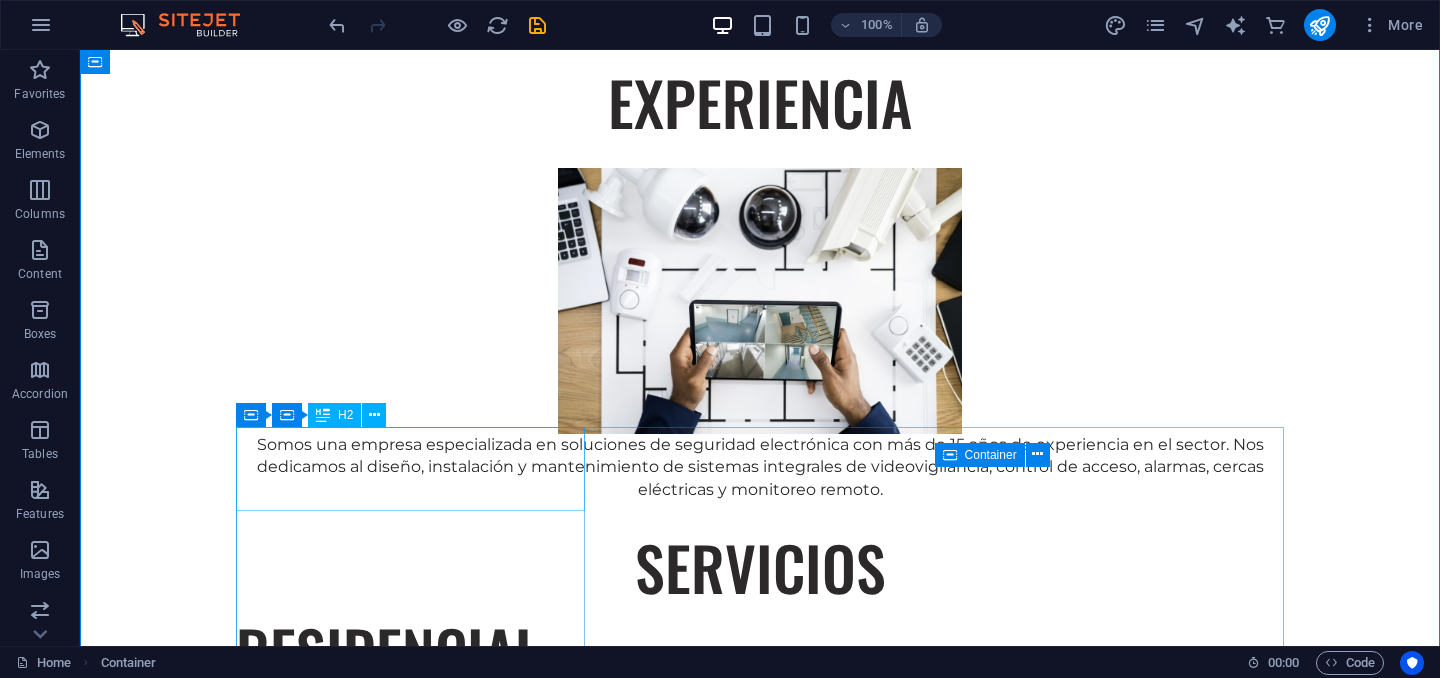 click on "New headline" at bounding box center (760, 735) 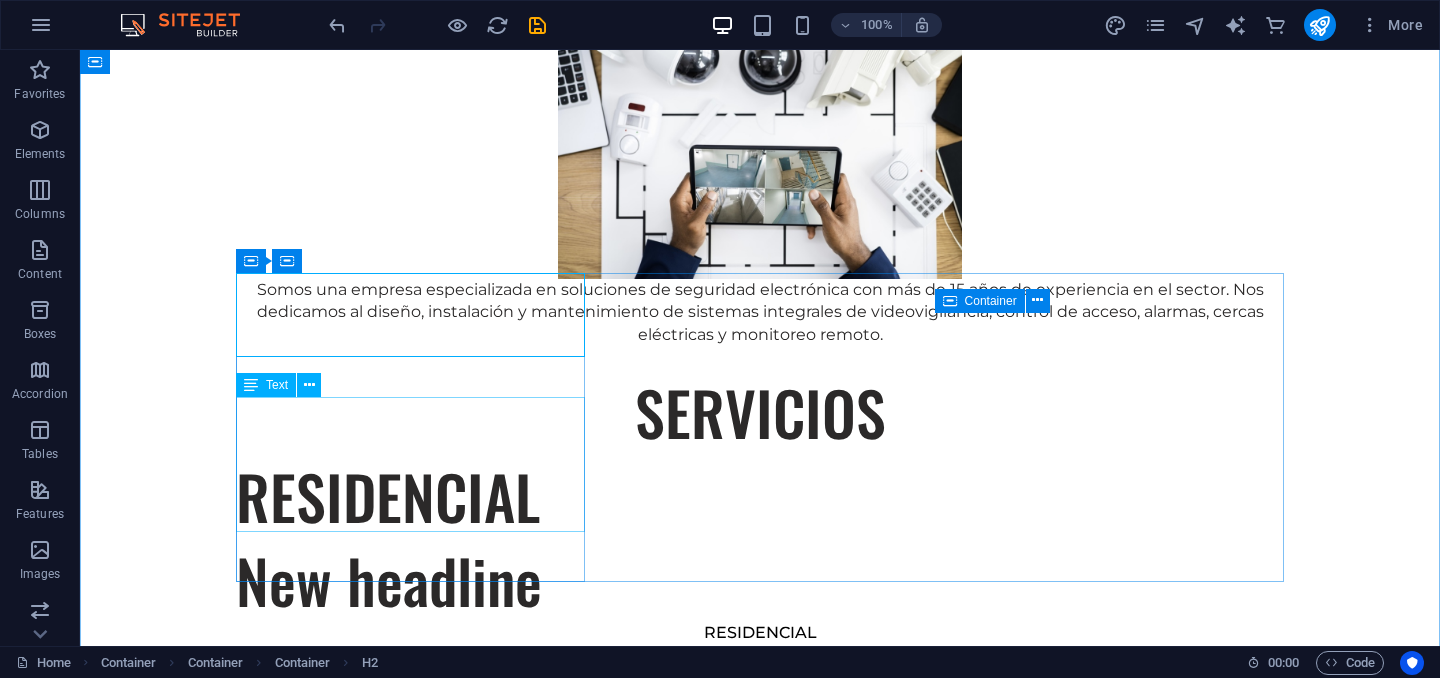 scroll, scrollTop: 1494, scrollLeft: 0, axis: vertical 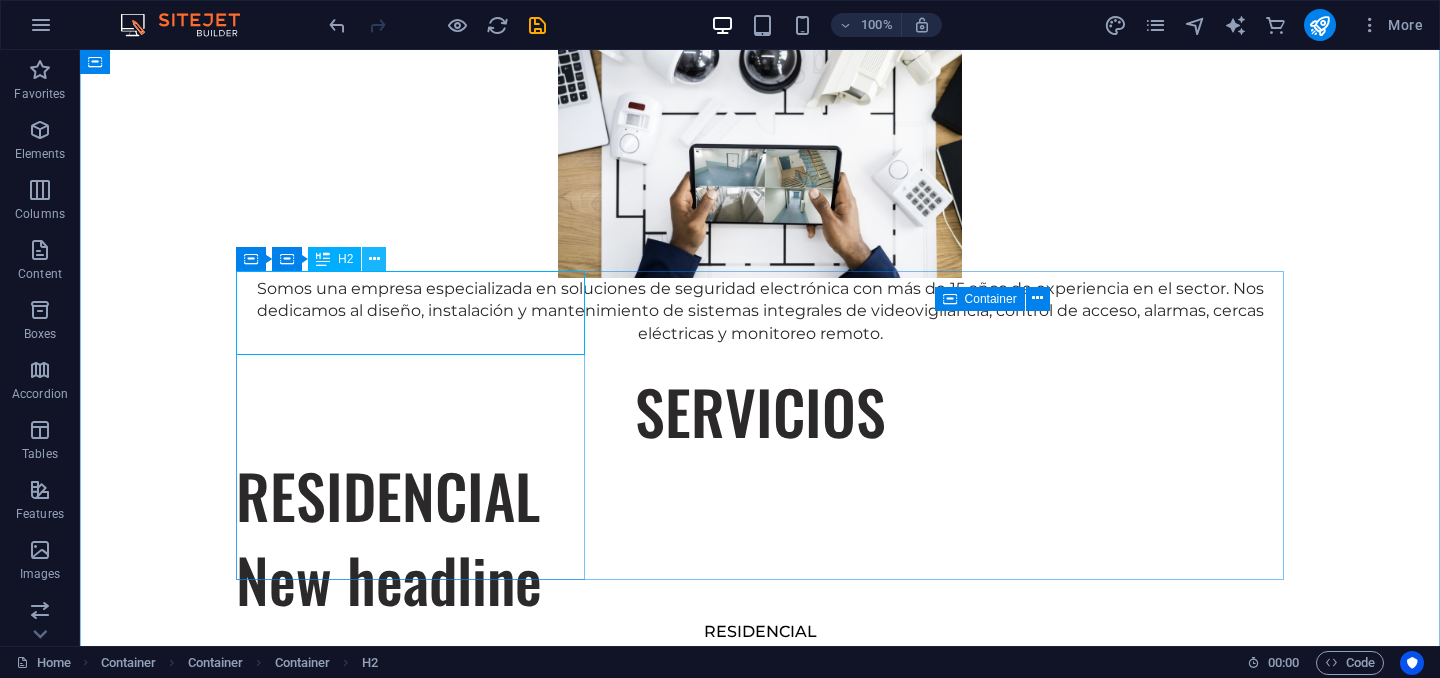click at bounding box center (374, 259) 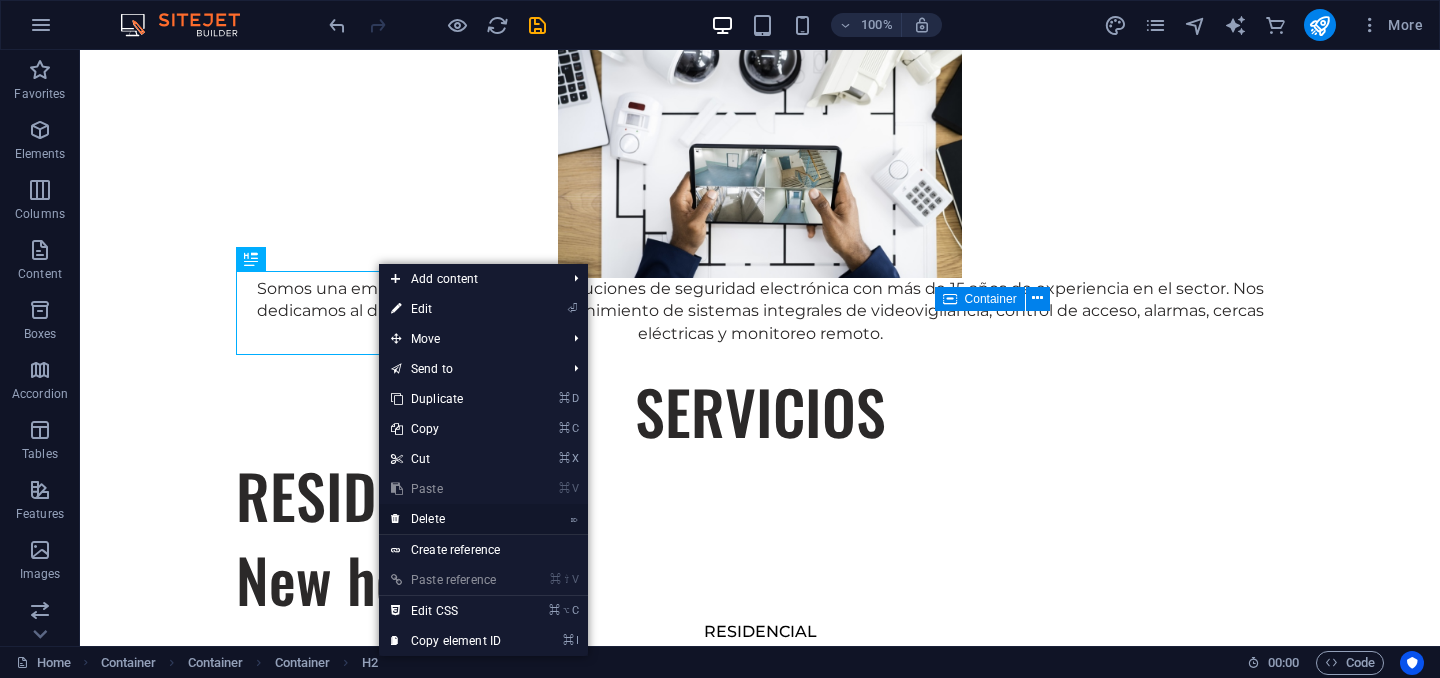 click on "⌦  Delete" at bounding box center (446, 519) 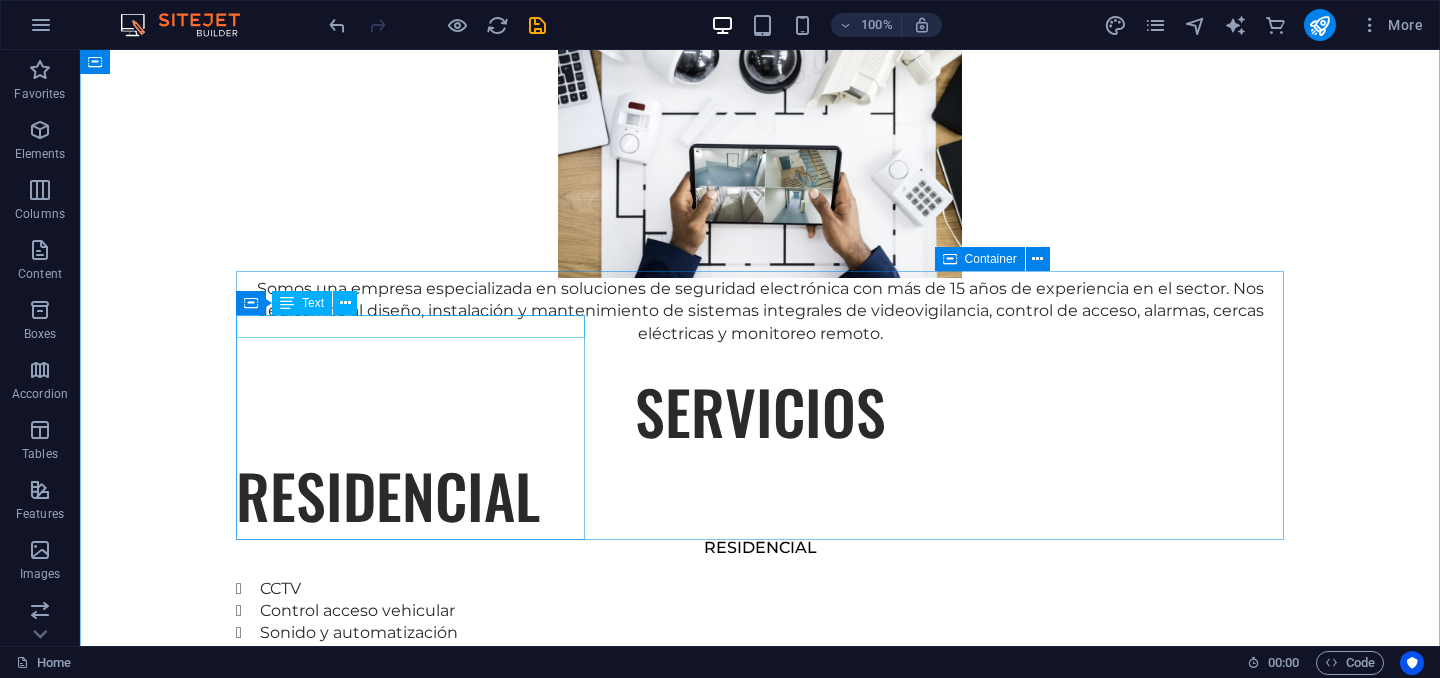 click on "RESIDENCIAL" at bounding box center (760, 548) 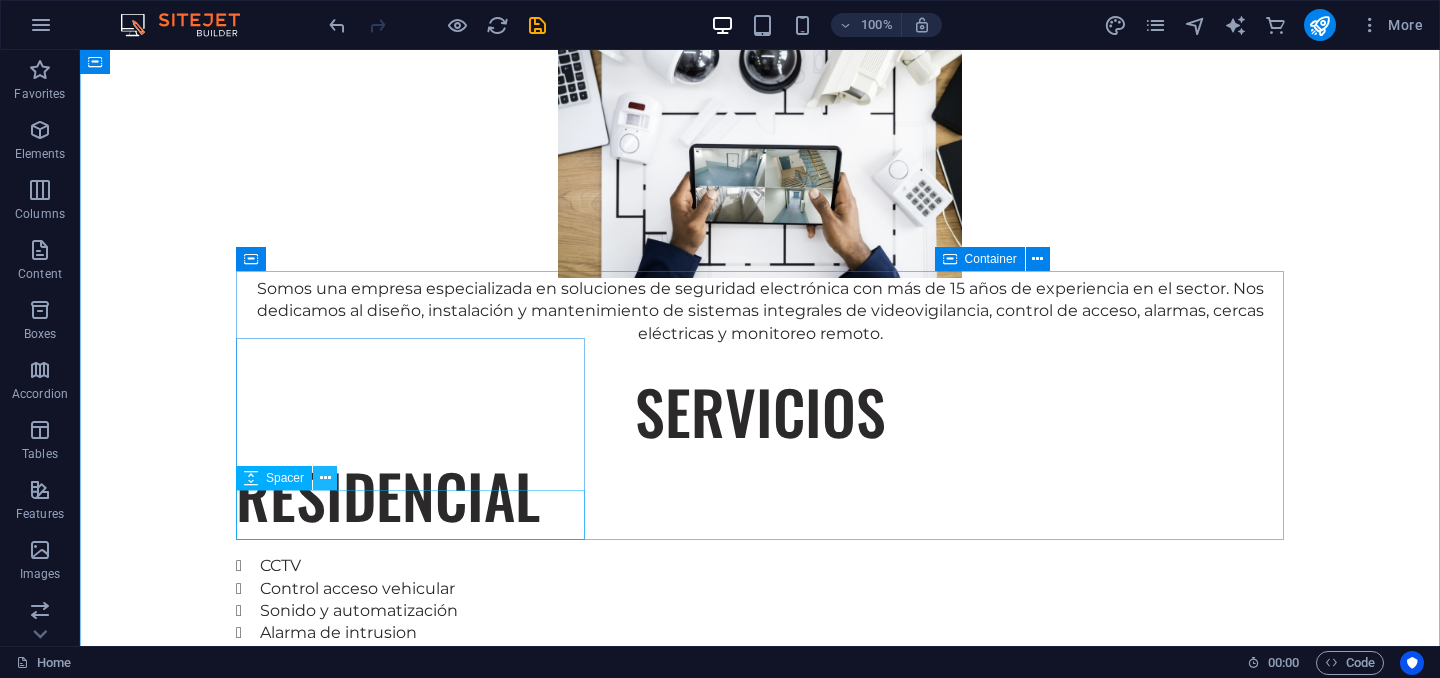 click at bounding box center [325, 478] 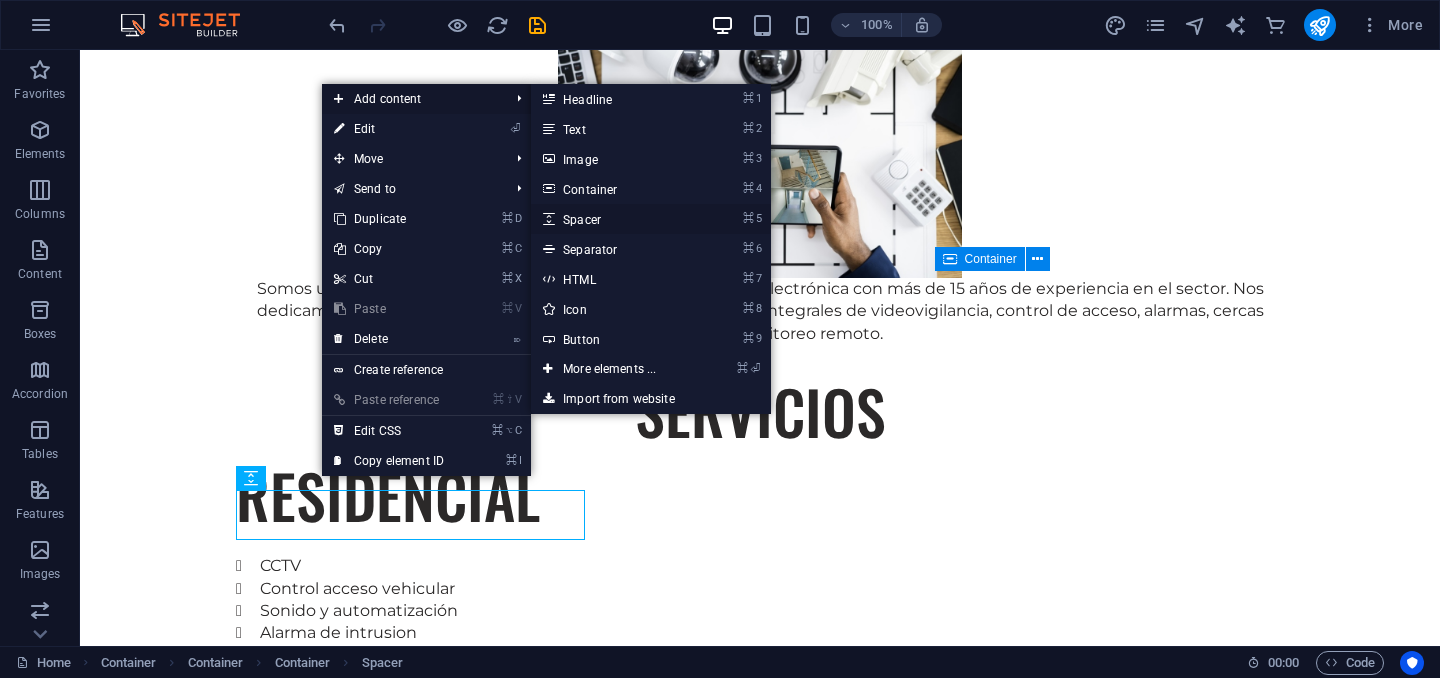 click on "⌘ 5  Spacer" at bounding box center (613, 219) 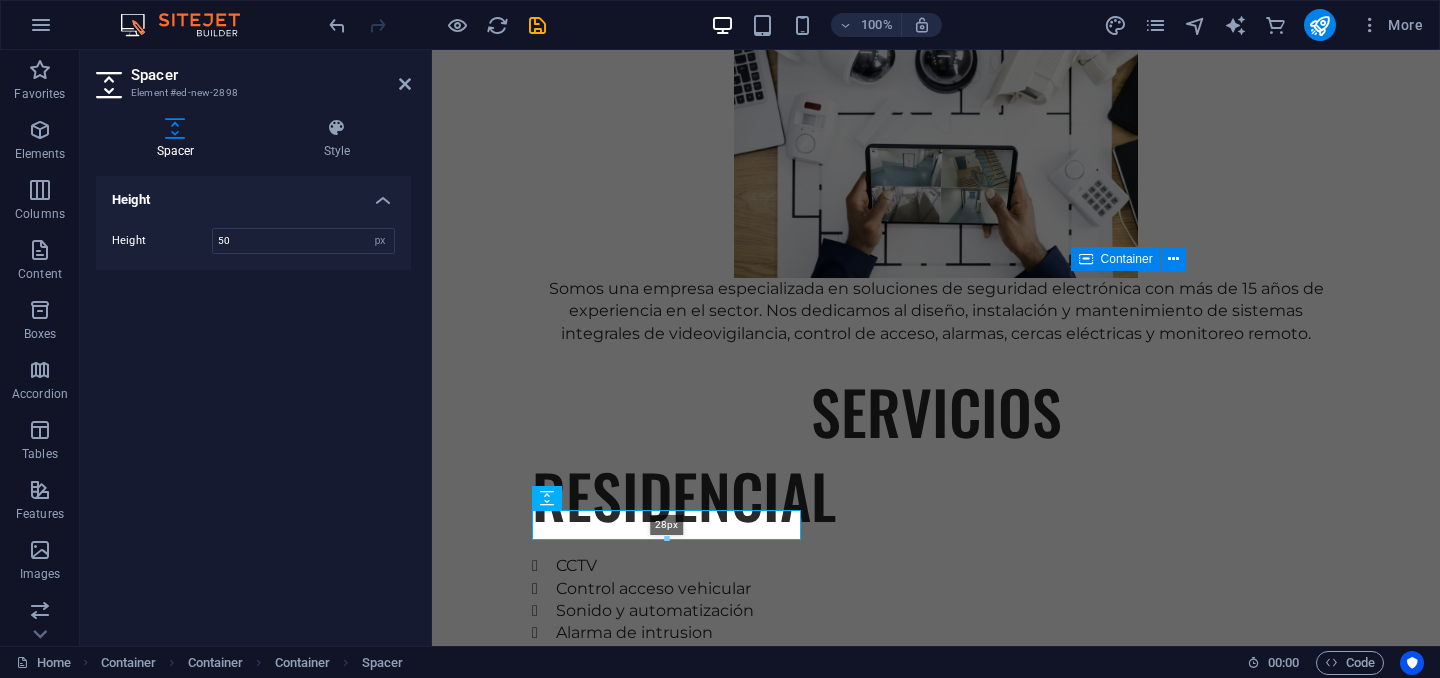 drag, startPoint x: 665, startPoint y: 538, endPoint x: 665, endPoint y: 520, distance: 18 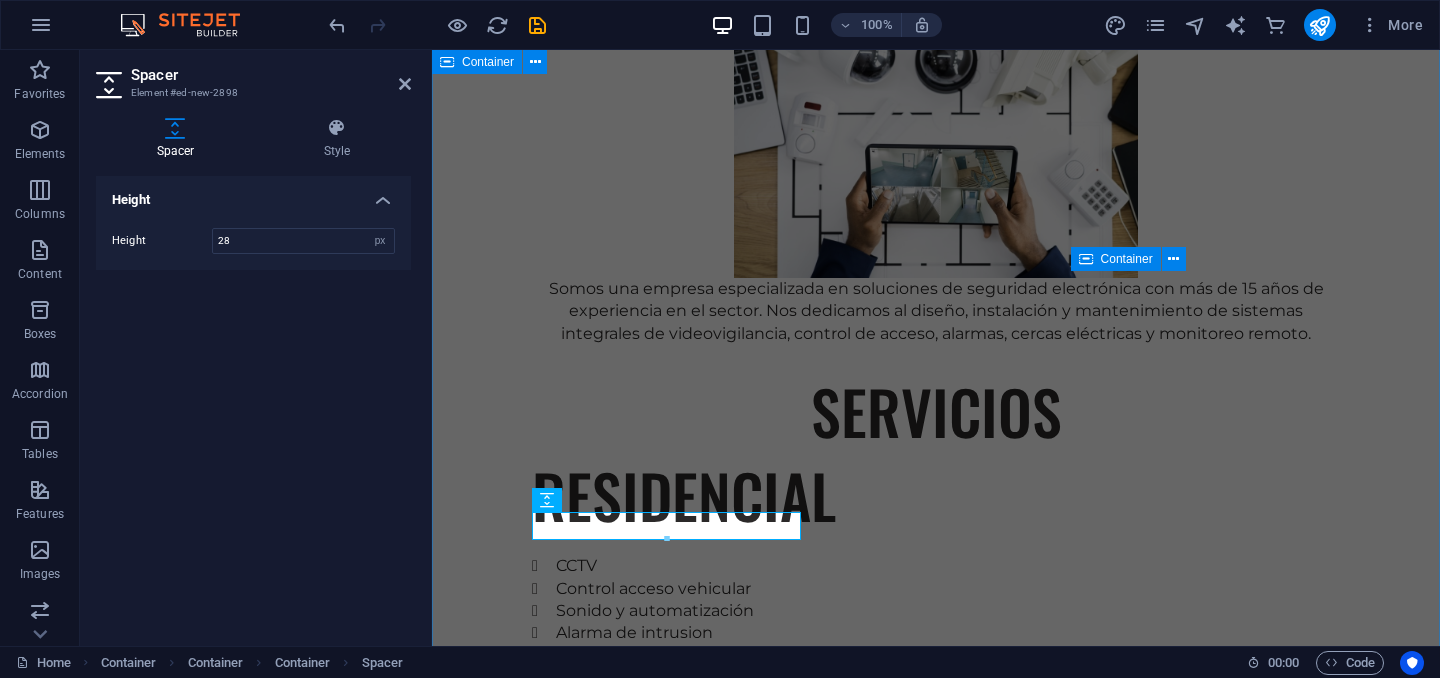 click on "EXPERIENCIA Somos una empresa especializada en soluciones de seguridad electrónica con más de 15 años de experiencia en el sector. Nos dedicamos al diseño, instalación y mantenimiento de sistemas integrales de videovigilancia, control de acceso, alarmas, cercas eléctricas y monitoreo remoto.  SERVICIOS RESIDENCIAL CCTV Control acceso vehicular Sonido y automatización Alarma de intrusion Cerca electrica Cerraduras digitales INDUSTRIAL CCTV Control de acceso Detección de incendio Centrales de monitoreo Inteligencia artificial Paneles solares" at bounding box center [936, 1049] 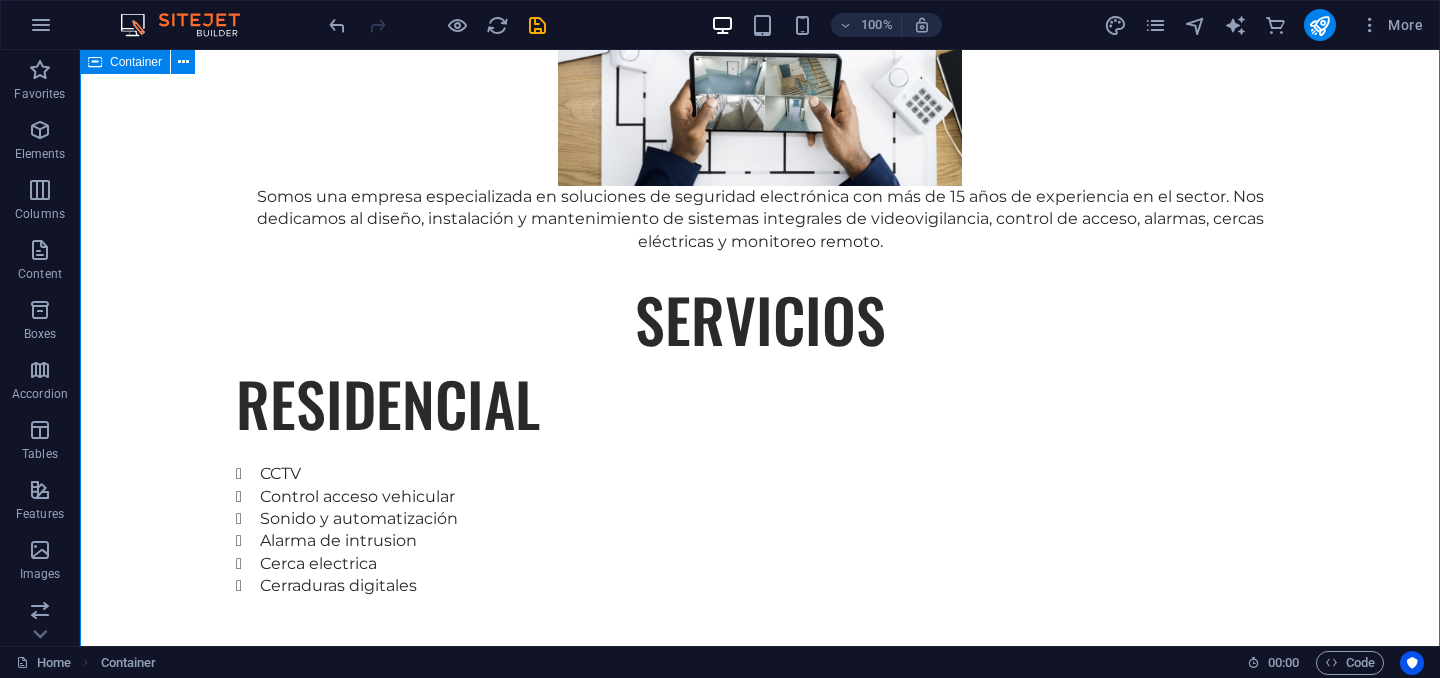 scroll, scrollTop: 1595, scrollLeft: 0, axis: vertical 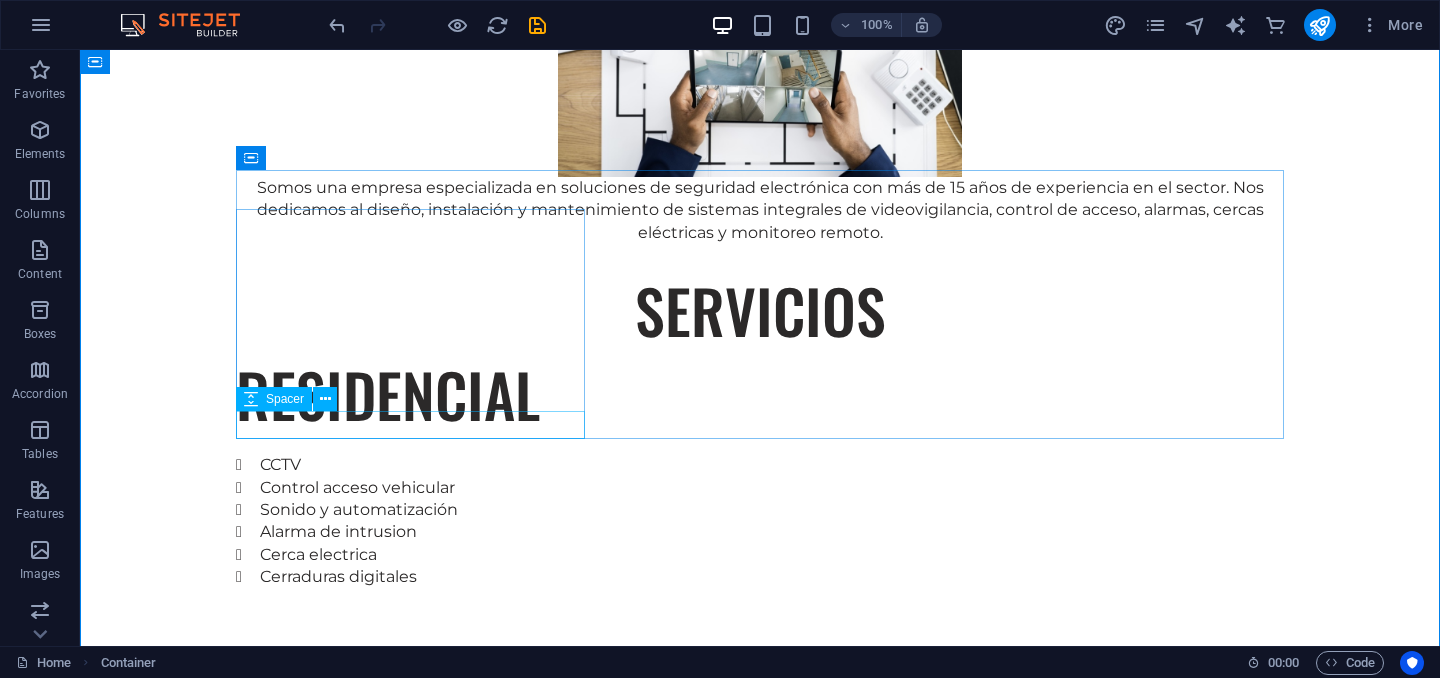 click at bounding box center (760, 653) 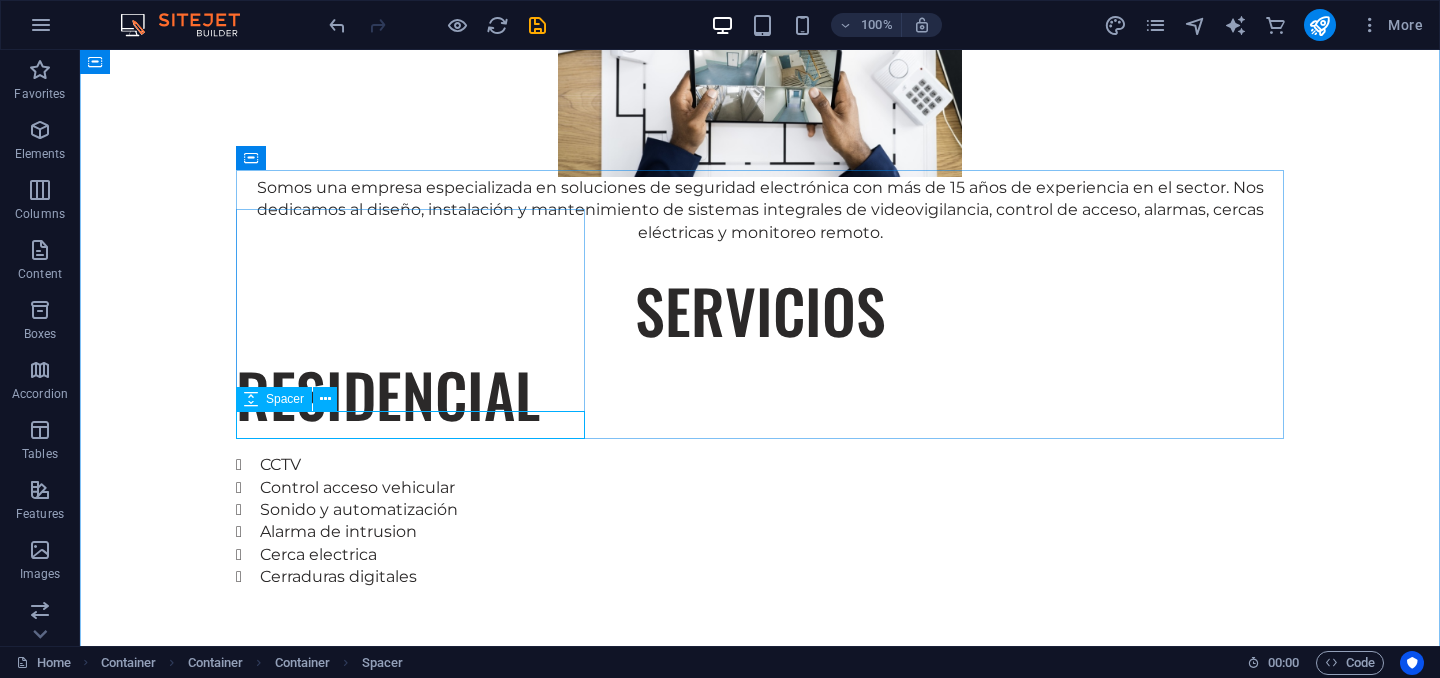 click on "Spacer" at bounding box center [285, 399] 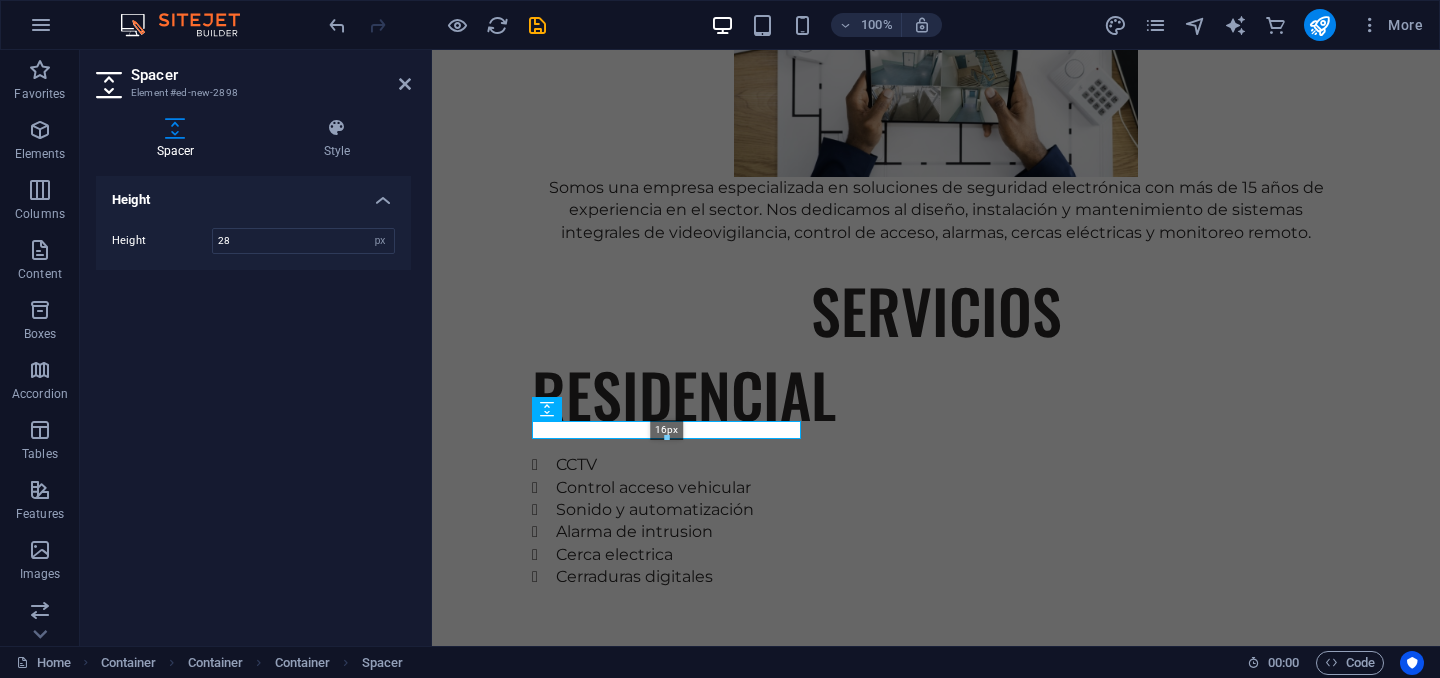 click on "16px" at bounding box center [666, 430] 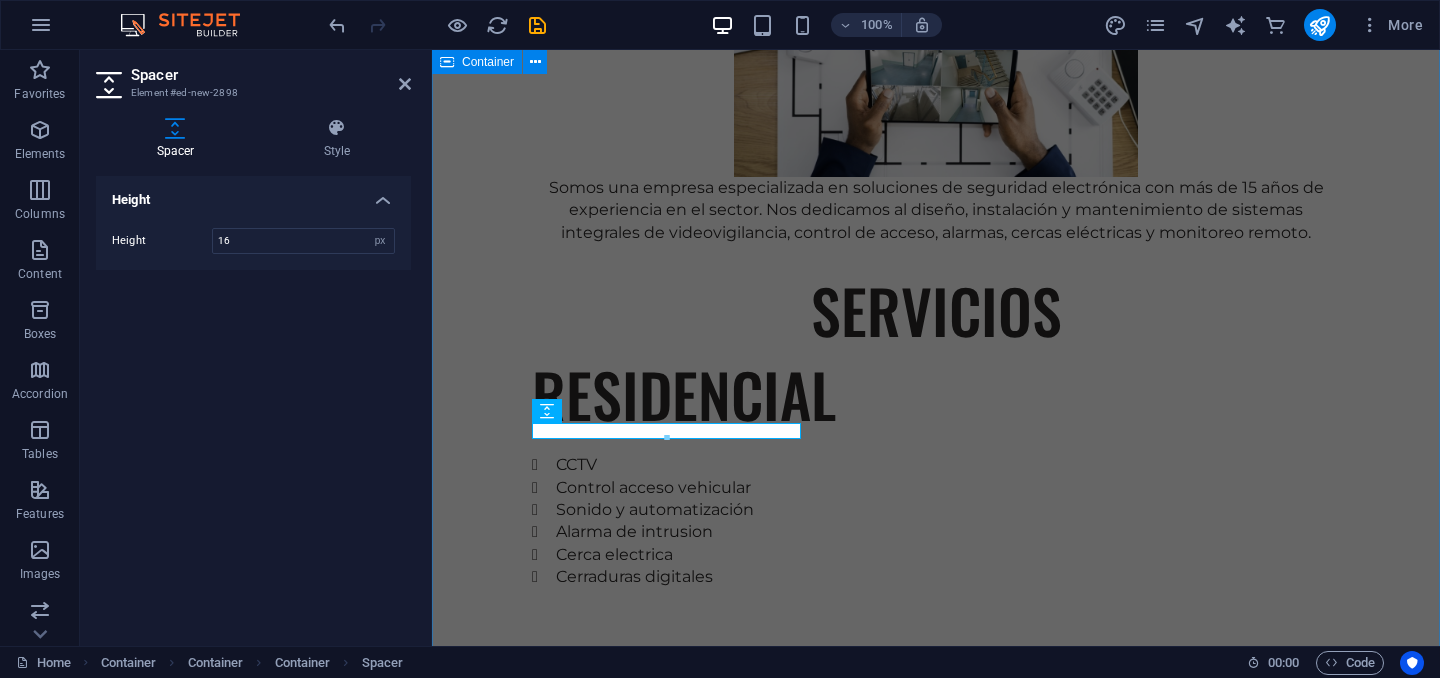 click on "EXPERIENCIA Somos una empresa especializada en soluciones de seguridad electrónica con más de 15 años de experiencia en el sector. Nos dedicamos al diseño, instalación y mantenimiento de sistemas integrales de videovigilancia, control de acceso, alarmas, cercas eléctricas y monitoreo remoto.  SERVICIOS RESIDENCIAL CCTV Control acceso vehicular Sonido y automatización Alarma de intrusion Cerca electrica Cerraduras digitales INDUSTRIAL CCTV Control de acceso Detección de incendio Centrales de monitoreo Inteligencia artificial Paneles solares" at bounding box center [936, 942] 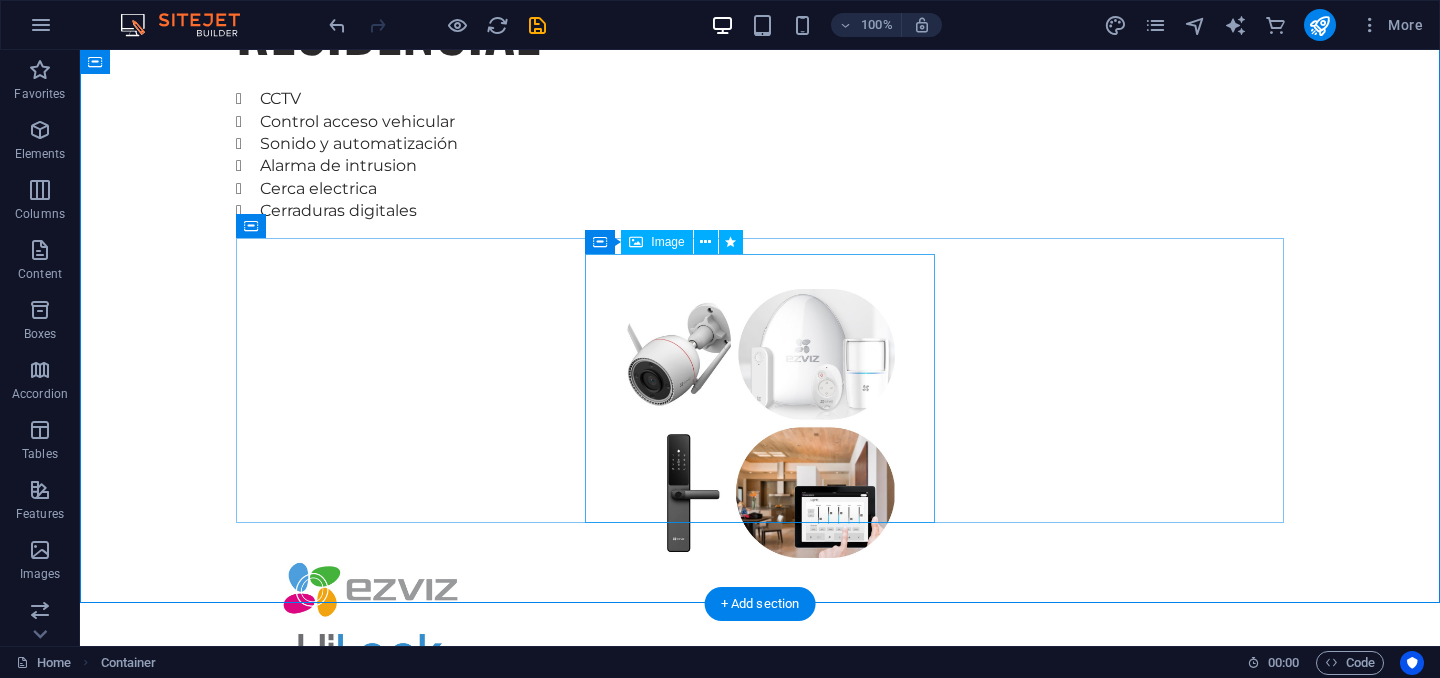 scroll, scrollTop: 1976, scrollLeft: 0, axis: vertical 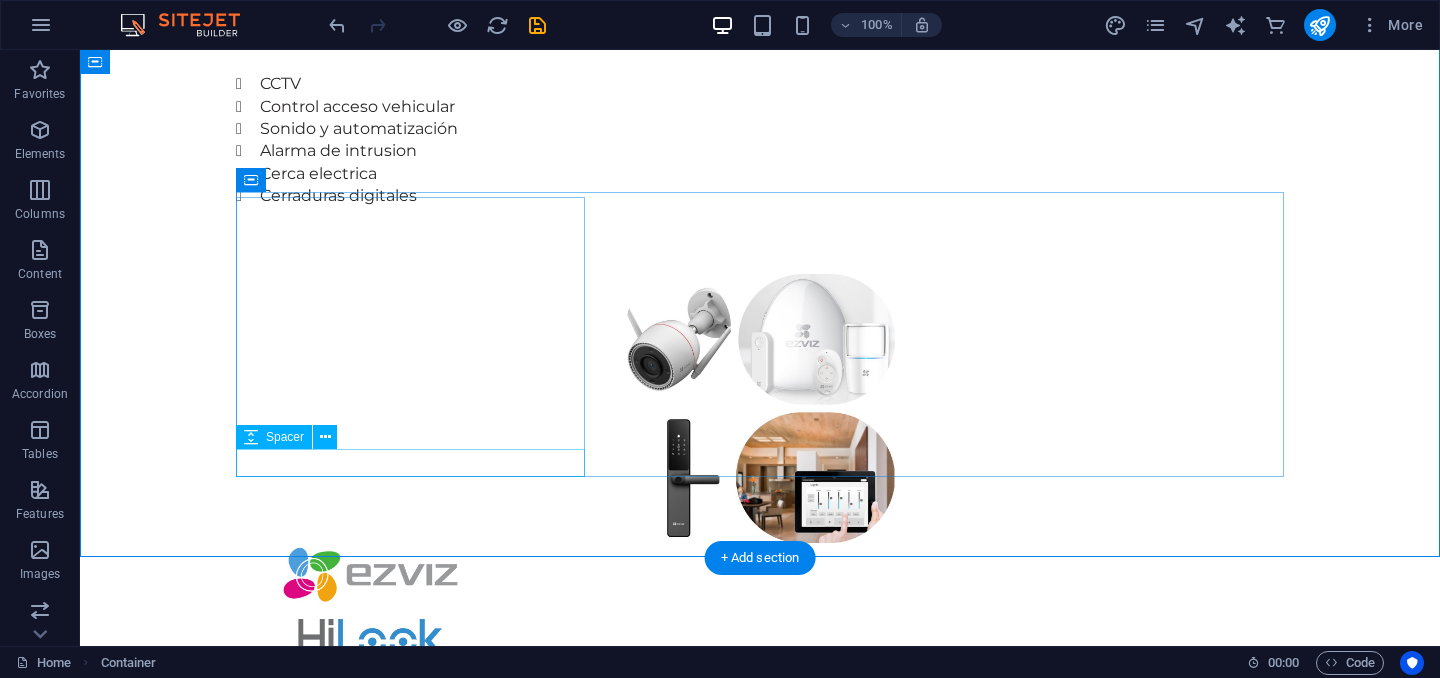 click at bounding box center (760, 1212) 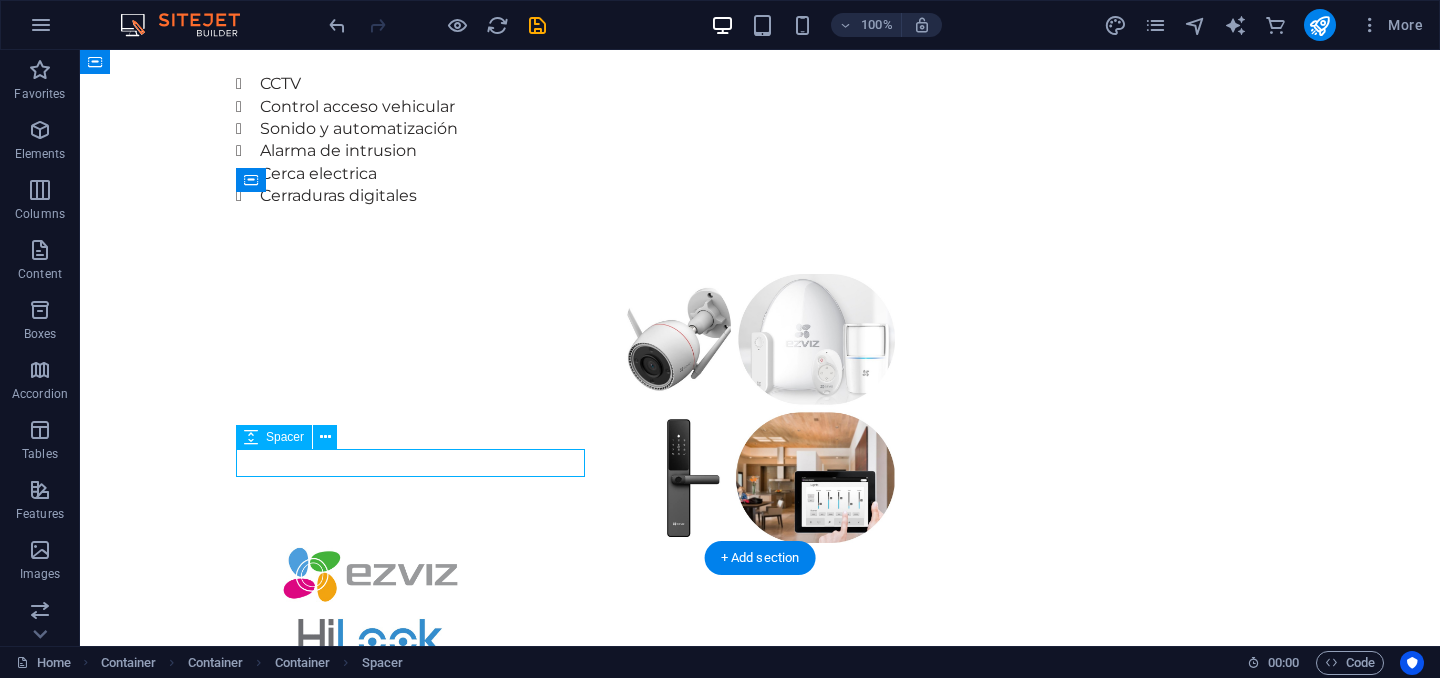 click at bounding box center (760, 1212) 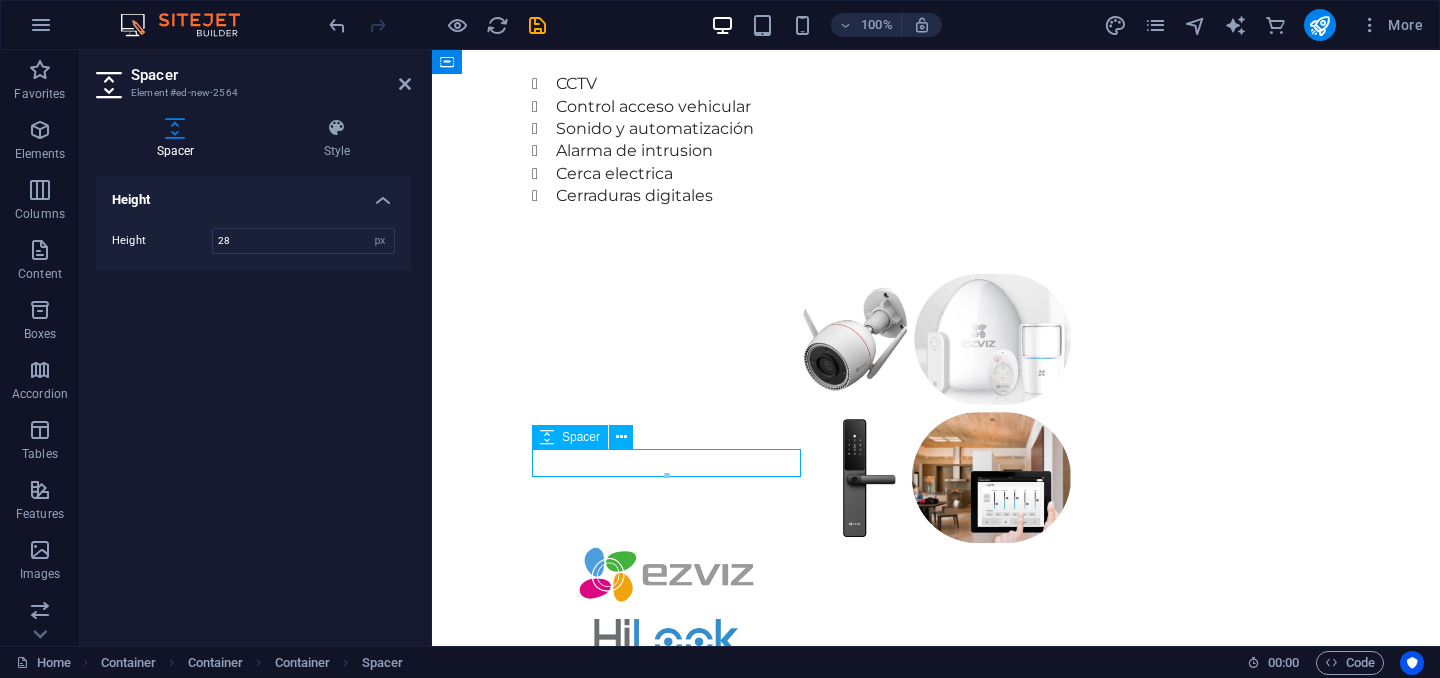 click at bounding box center [936, 1212] 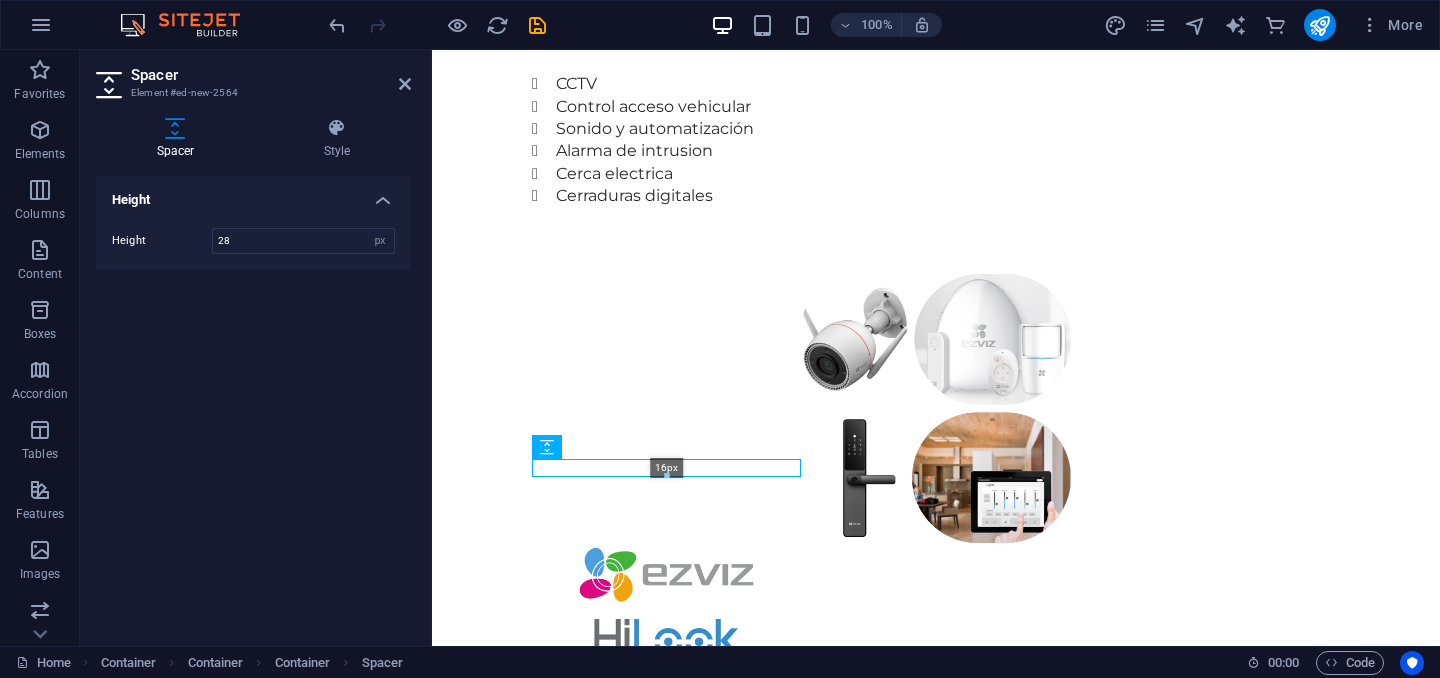drag, startPoint x: 666, startPoint y: 474, endPoint x: 666, endPoint y: 462, distance: 12 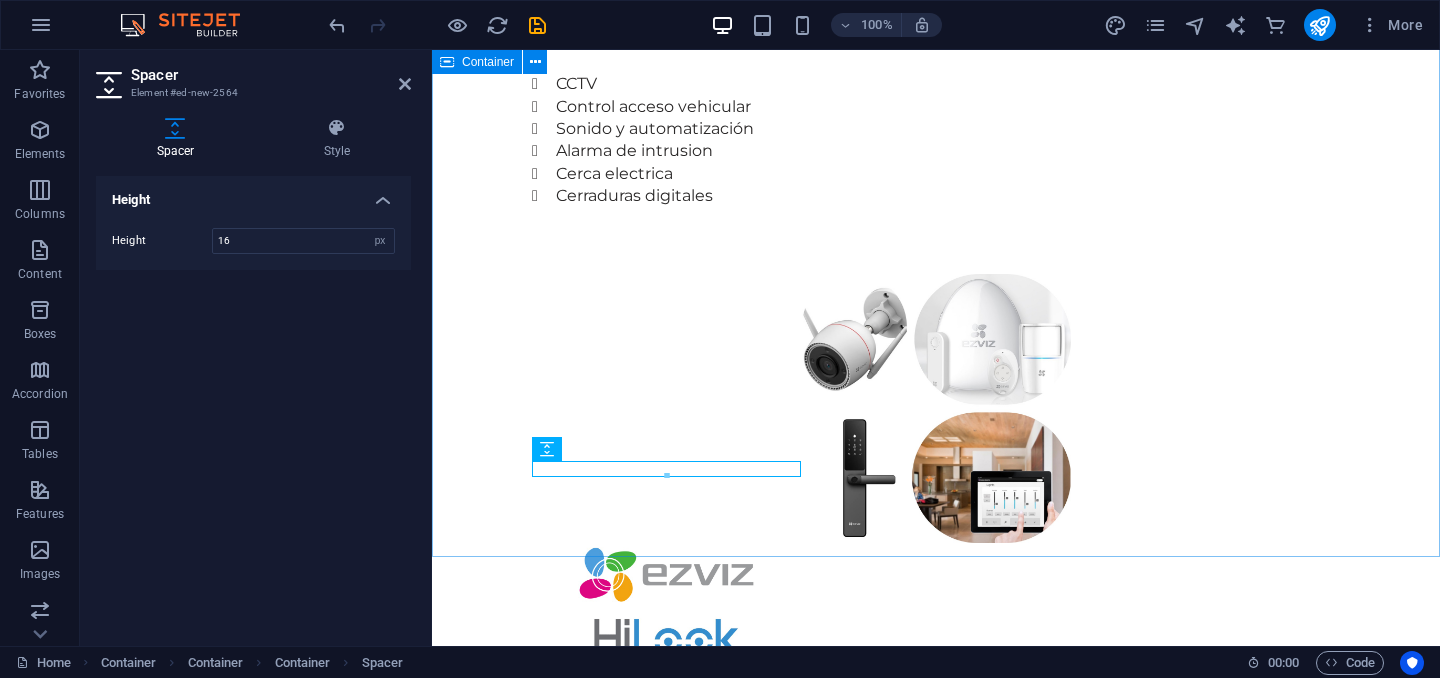 click on "EXPERIENCIA Somos una empresa especializada en soluciones de seguridad electrónica con más de 15 años de experiencia en el sector. Nos dedicamos al diseño, instalación y mantenimiento de sistemas integrales de videovigilancia, control de acceso, alarmas, cercas eléctricas y monitoreo remoto.  SERVICIOS RESIDENCIAL CCTV Control acceso vehicular Sonido y automatización Alarma de intrusion Cerca electrica Cerraduras digitales INDUSTRIAL CCTV Control de acceso Detección de incendio Centrales de monitoreo Inteligencia artificial Paneles solares" at bounding box center [936, 555] 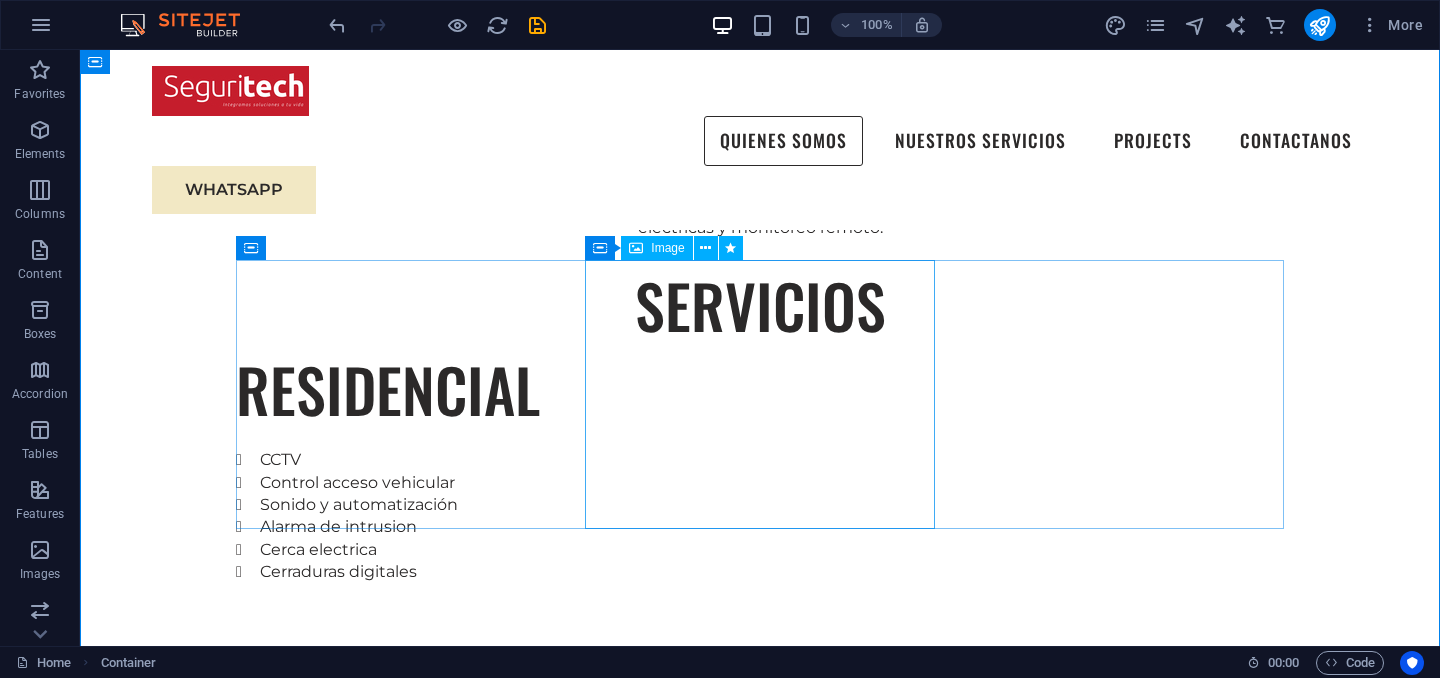 scroll, scrollTop: 1500, scrollLeft: 0, axis: vertical 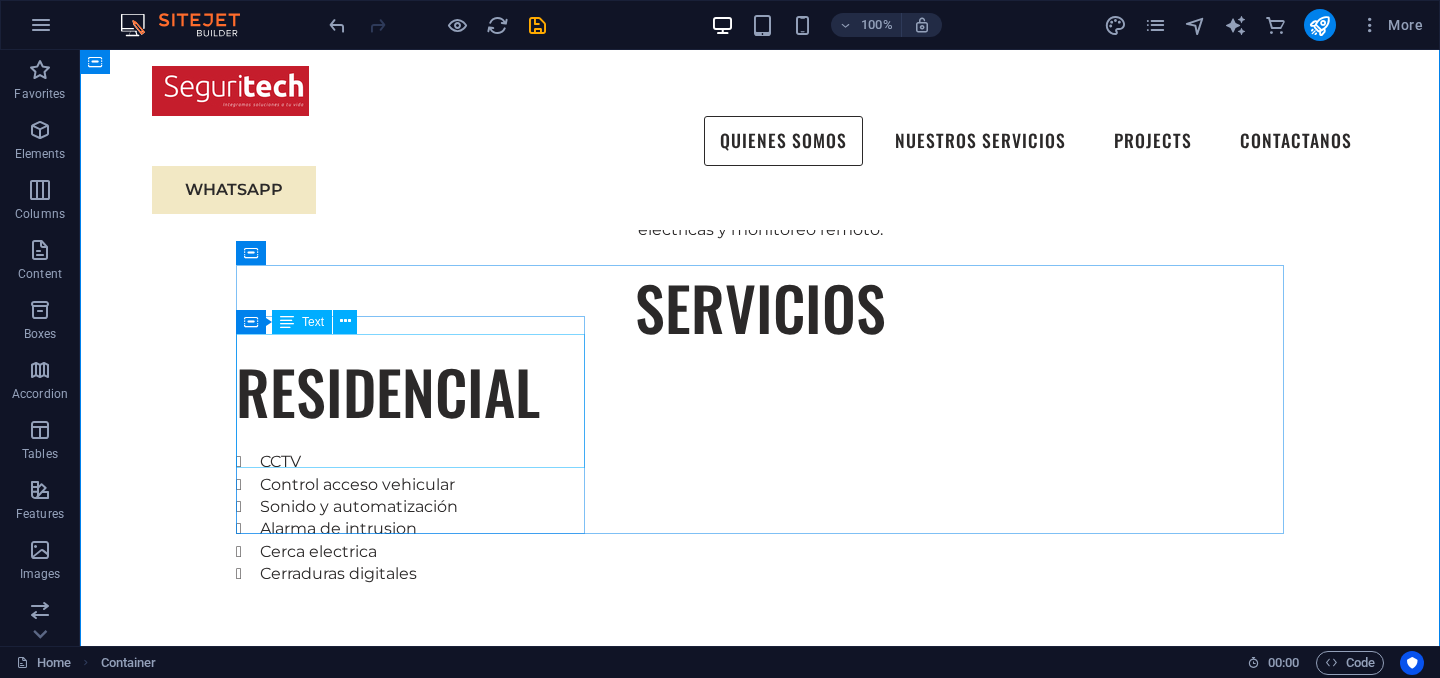 click on "CCTV Control acceso vehicular Sonido y automatización Alarma de intrusion Cerca electrica Cerraduras digitales" at bounding box center [760, 518] 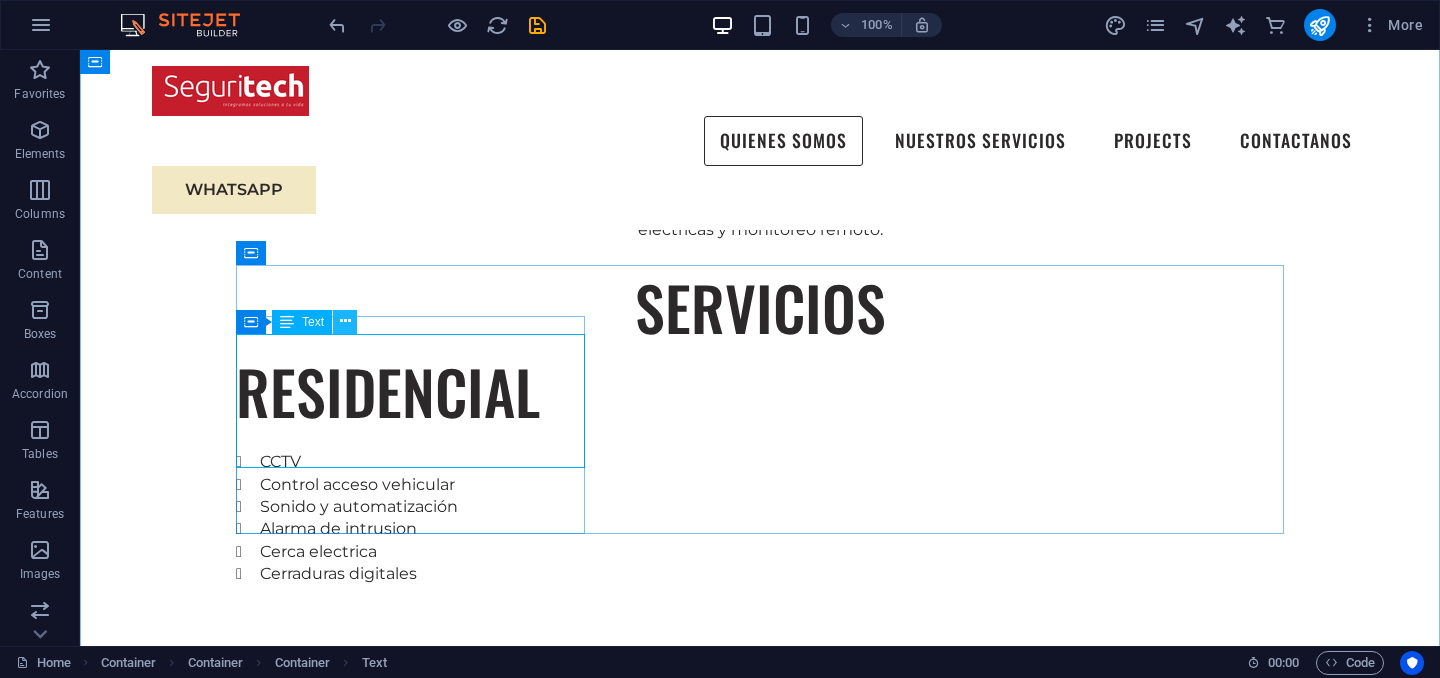 click at bounding box center (345, 321) 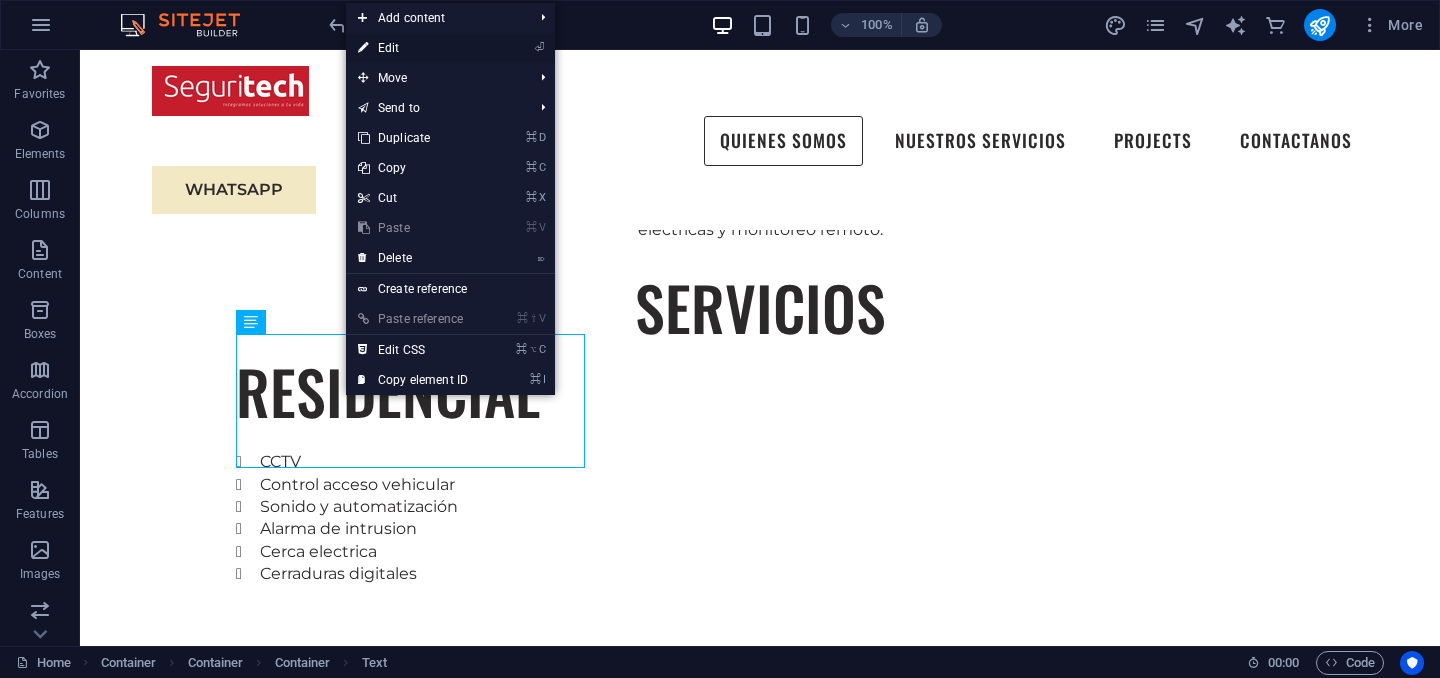 click on "⏎  Edit" at bounding box center (413, 48) 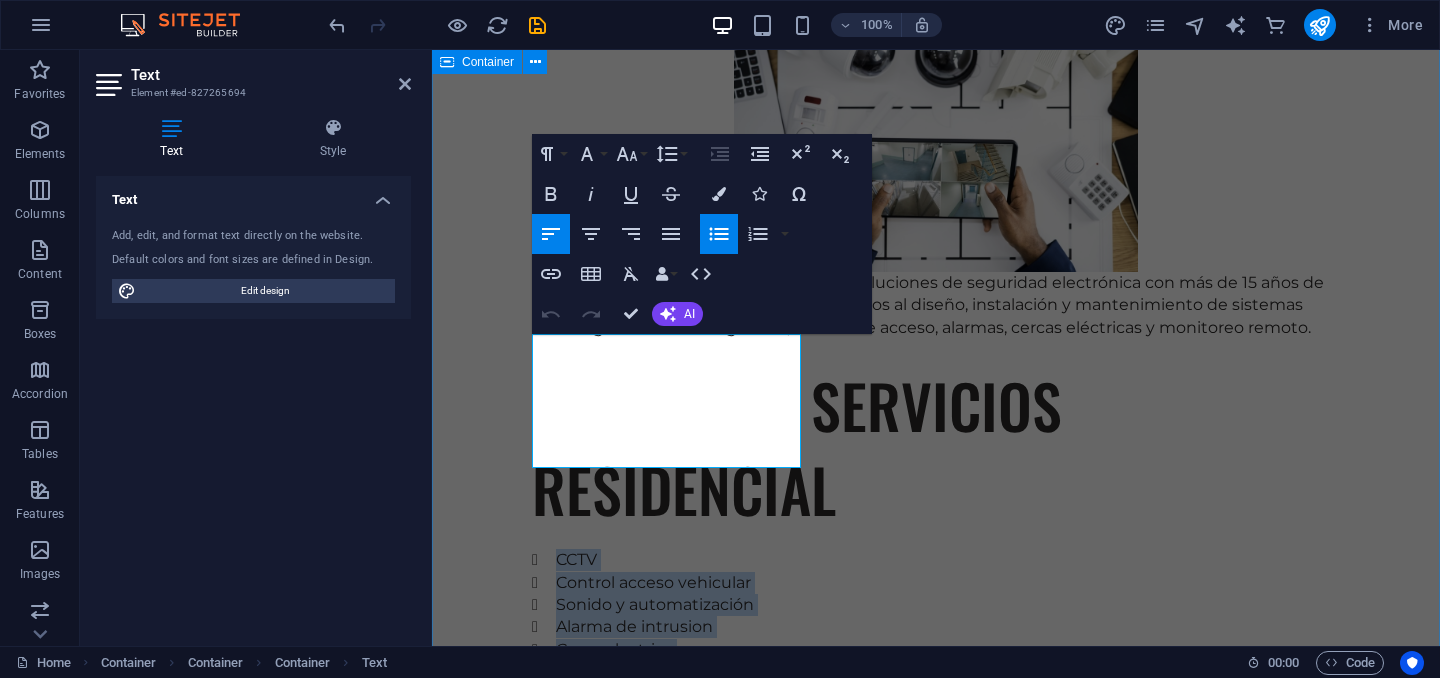 drag, startPoint x: 720, startPoint y: 458, endPoint x: 529, endPoint y: 337, distance: 226.10175 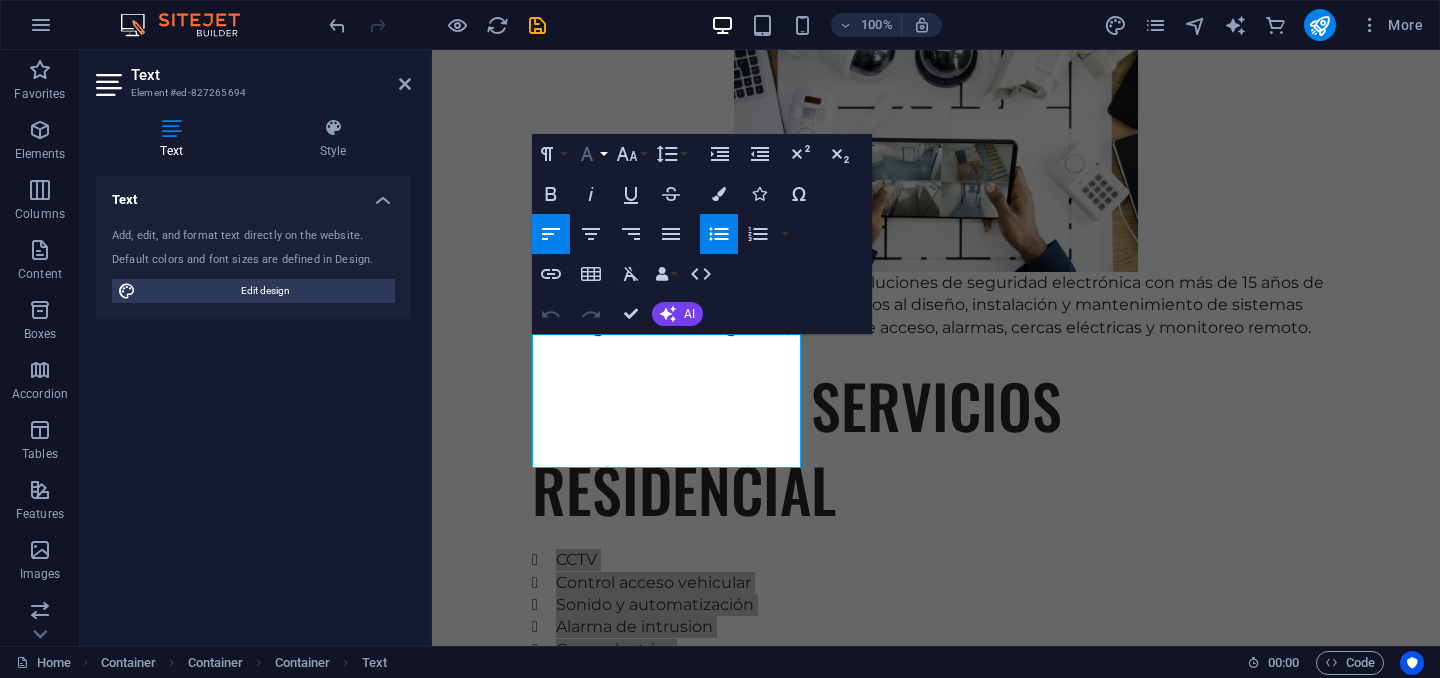 click on "Font Family" at bounding box center (591, 154) 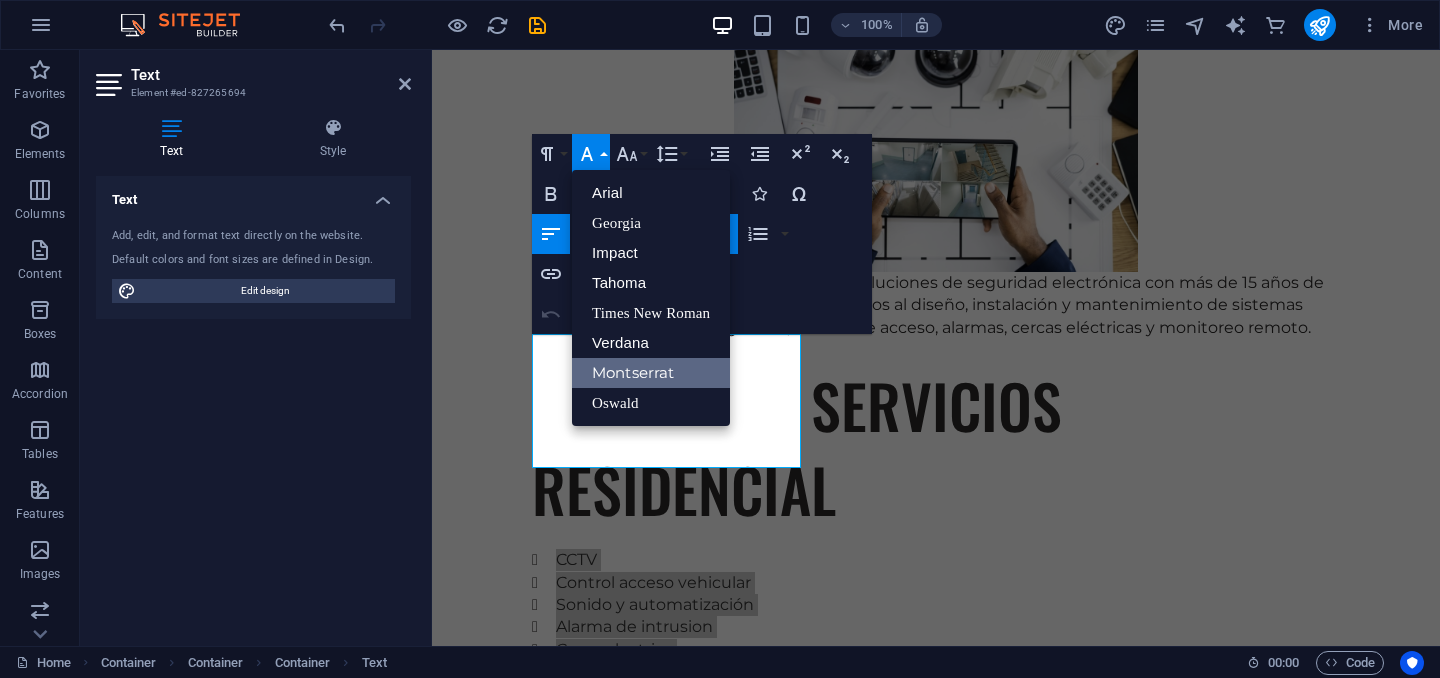 scroll, scrollTop: 0, scrollLeft: 0, axis: both 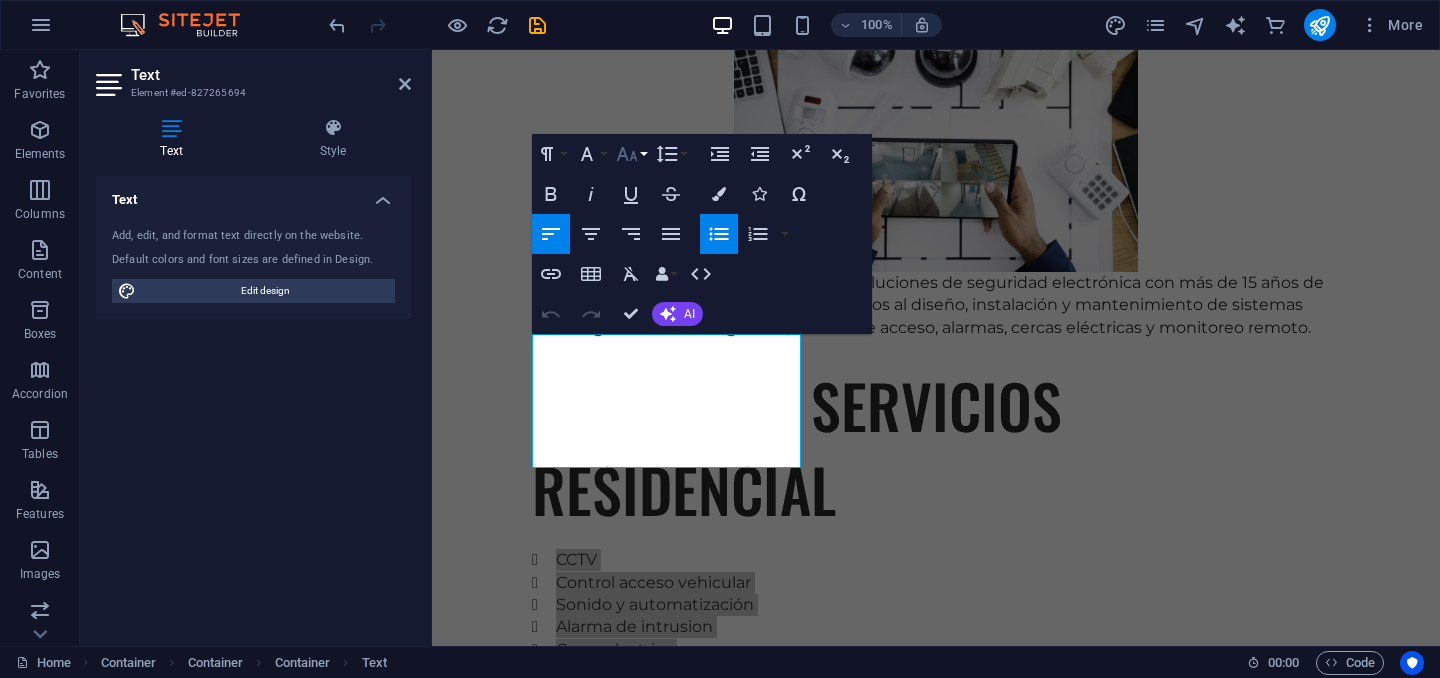 click on "Font Size" at bounding box center [631, 154] 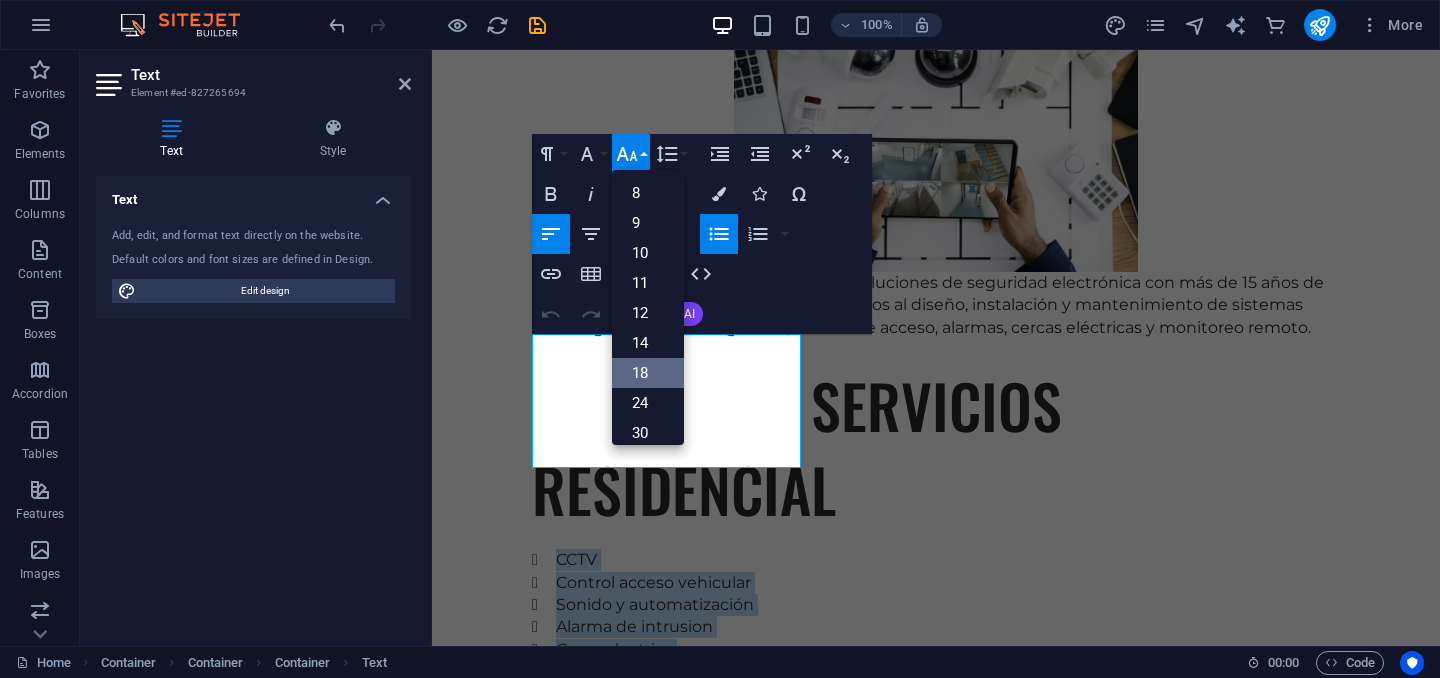 click on "18" at bounding box center [648, 373] 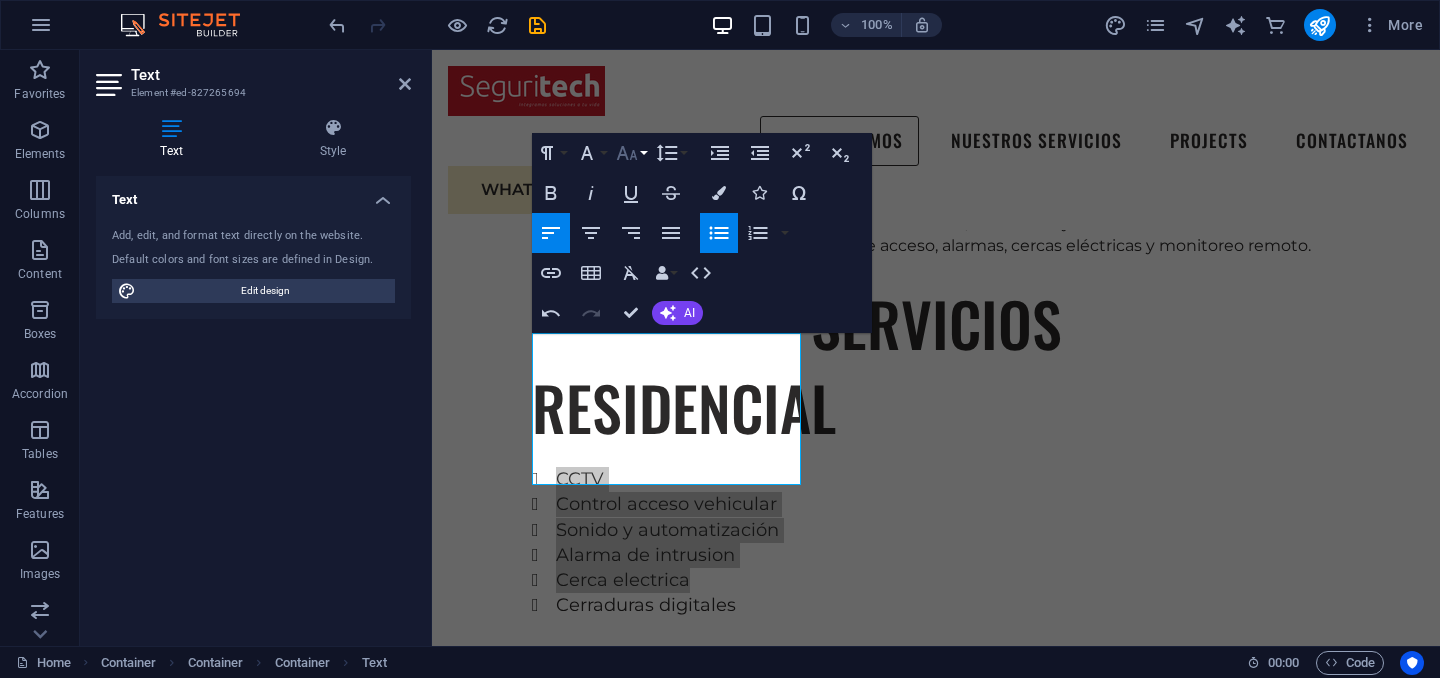 click on "Font Size" at bounding box center (631, 153) 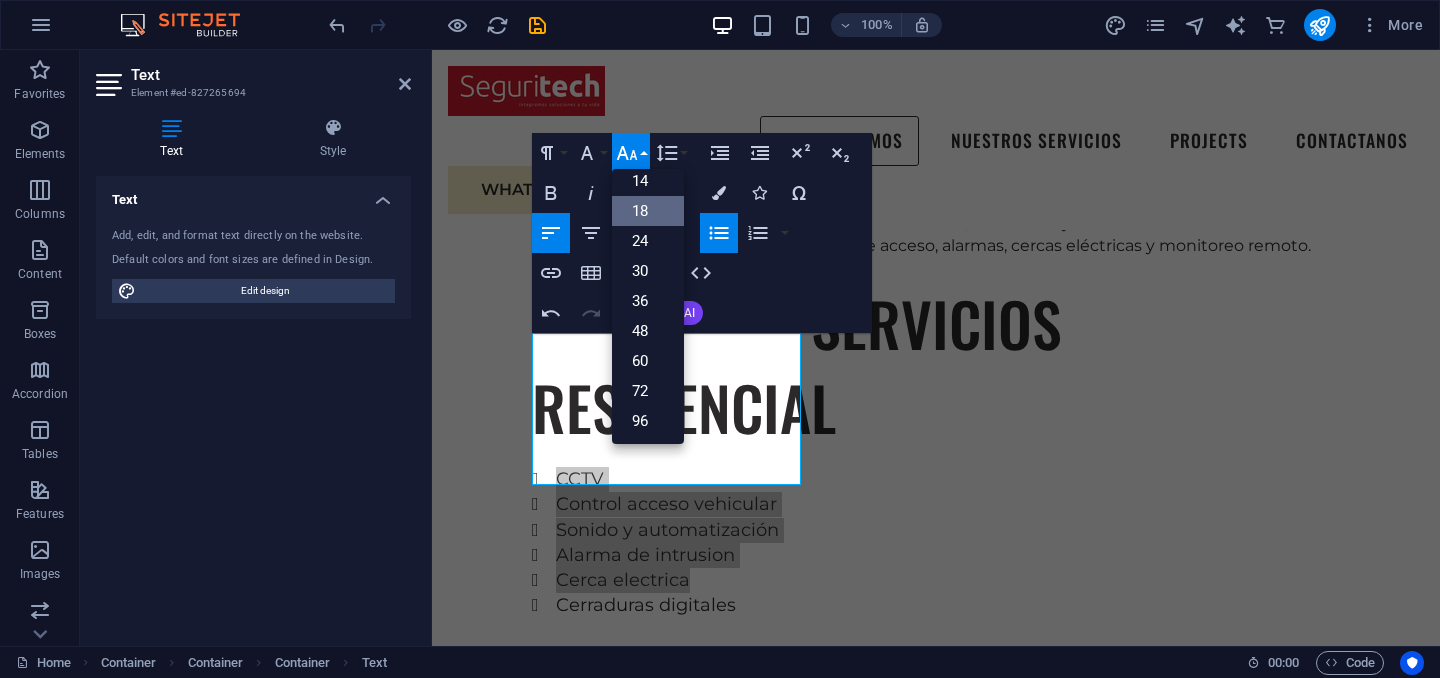 scroll, scrollTop: 161, scrollLeft: 0, axis: vertical 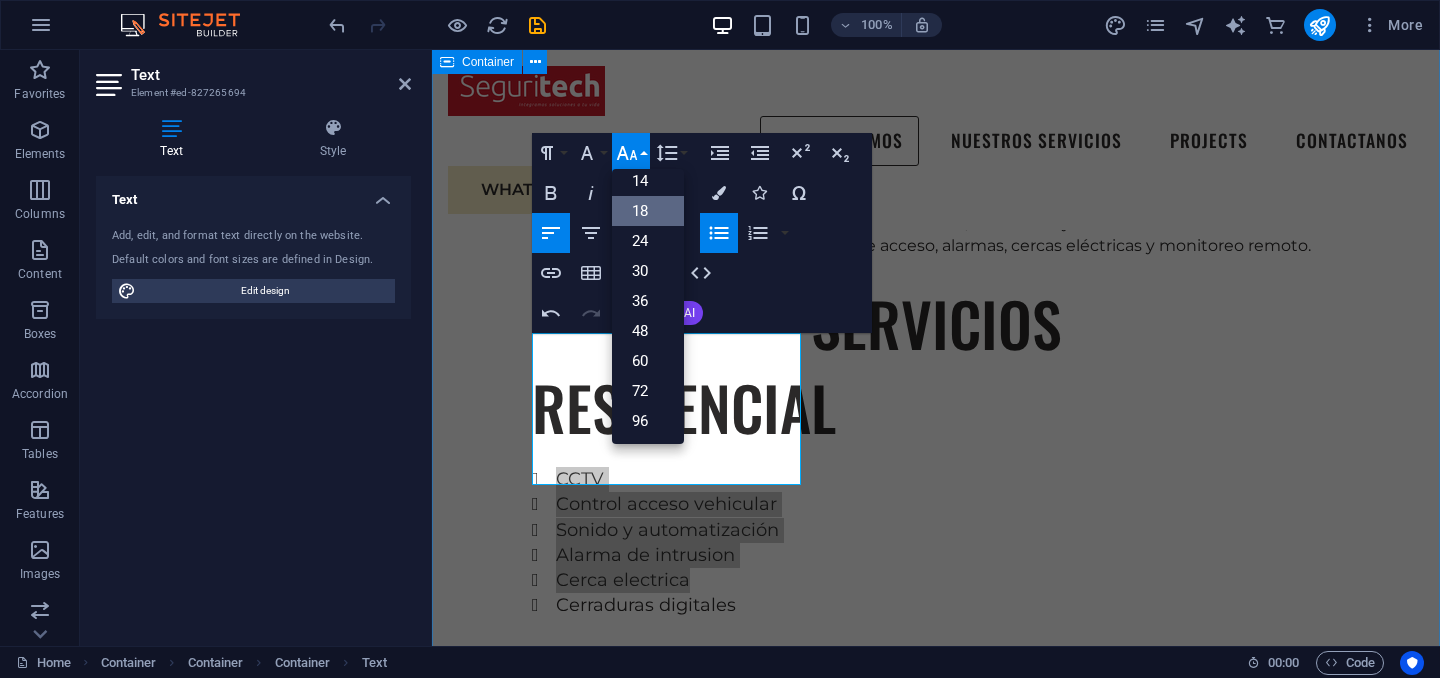 click on "EXPERIENCIA Somos una empresa especializada en soluciones de seguridad electrónica con más de 15 años de experiencia en el sector. Nos dedicamos al diseño, instalación y mantenimiento de sistemas integrales de videovigilancia, control de acceso, alarmas, cercas eléctricas y monitoreo remoto.  SERVICIOS RESIDENCIAL CCTV Control acceso vehicular Sonido y automatización Alarma de intrusion Cerca electrica Cerraduras digitales INDUSTRIAL CCTV Control de acceso Detección de incendio Centrales de monitoreo Inteligencia artificial Paneles solares" at bounding box center (936, 957) 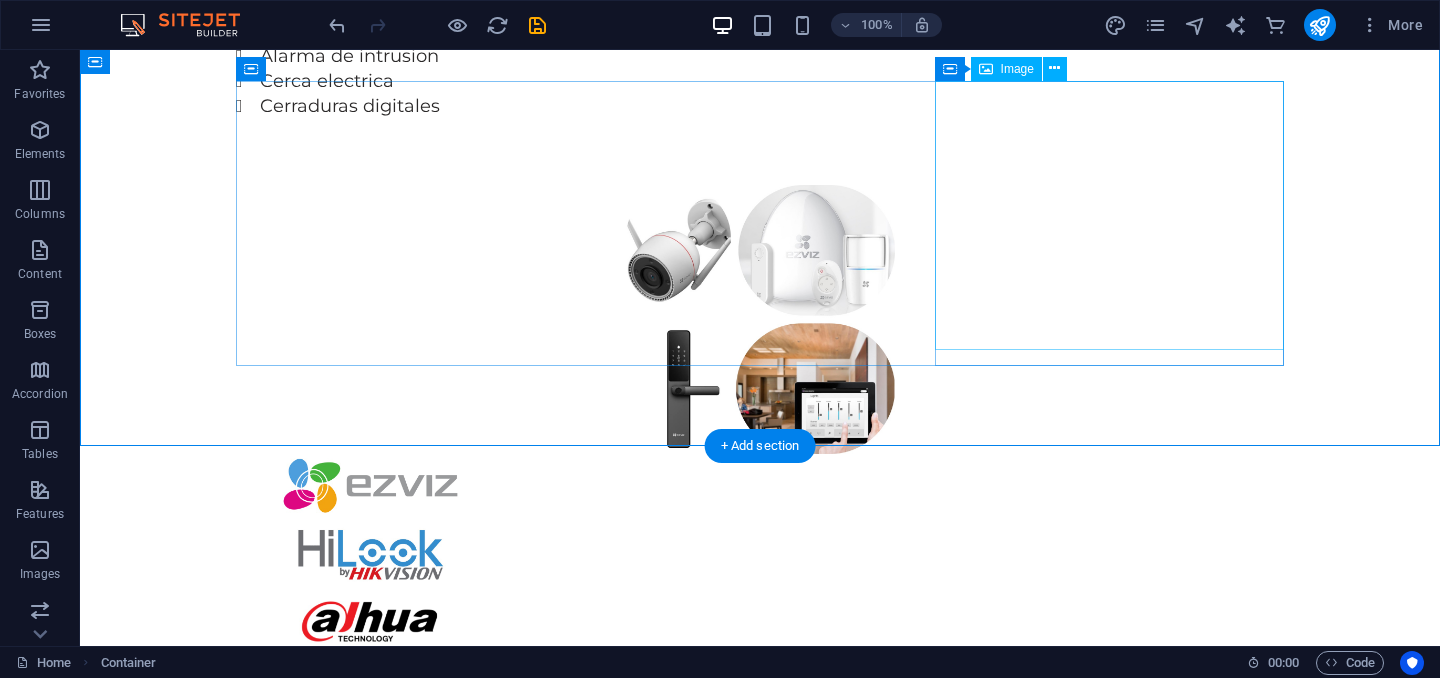 scroll, scrollTop: 2088, scrollLeft: 0, axis: vertical 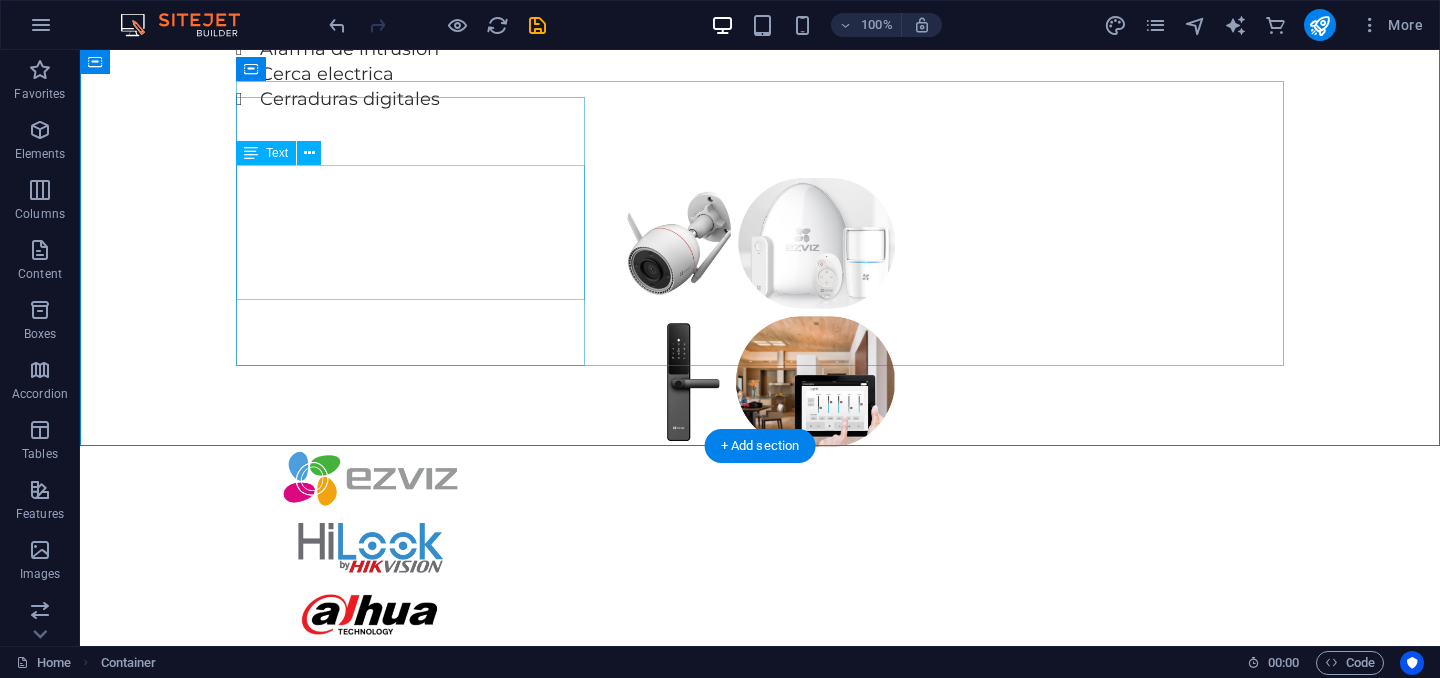 click on "CCTV Control de acceso Detección de incendio Centrales de monitoreo Inteligencia artificial Paneles solares" at bounding box center (760, 985) 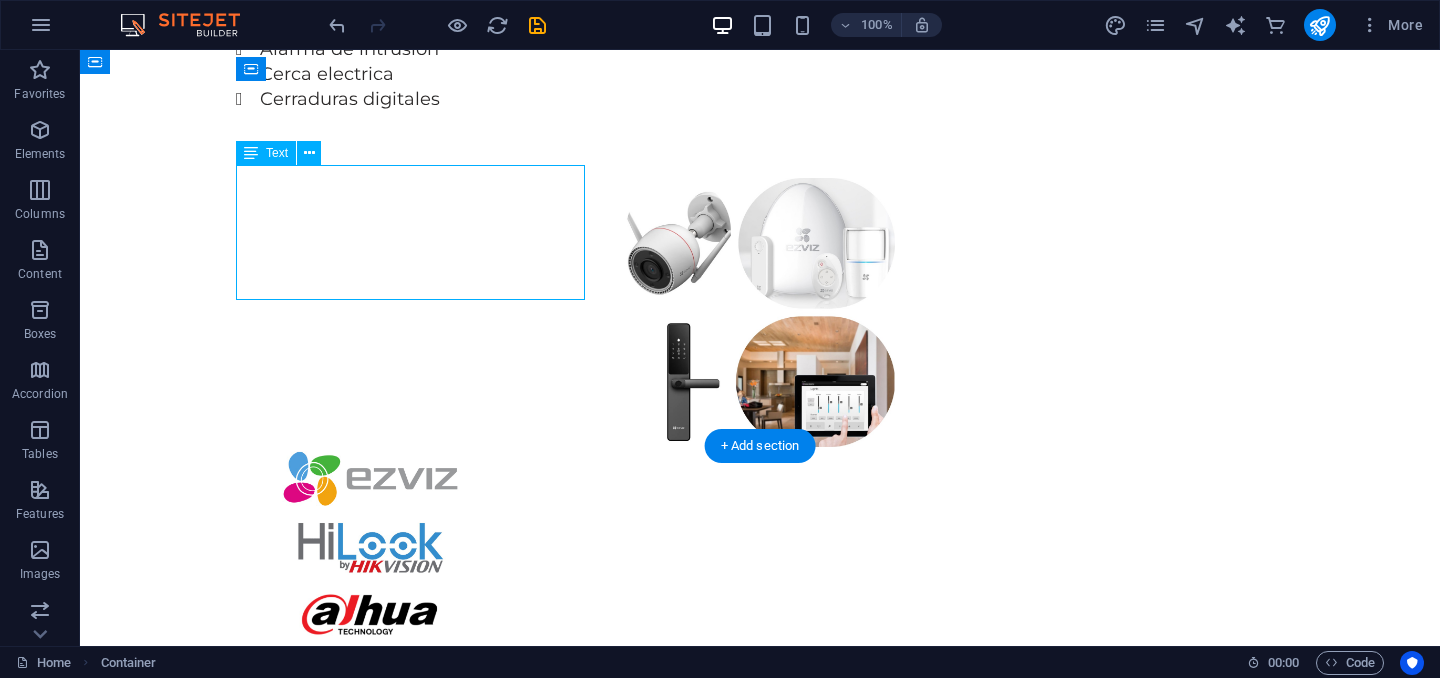 click on "CCTV Control de acceso Detección de incendio Centrales de monitoreo Inteligencia artificial Paneles solares" at bounding box center (760, 985) 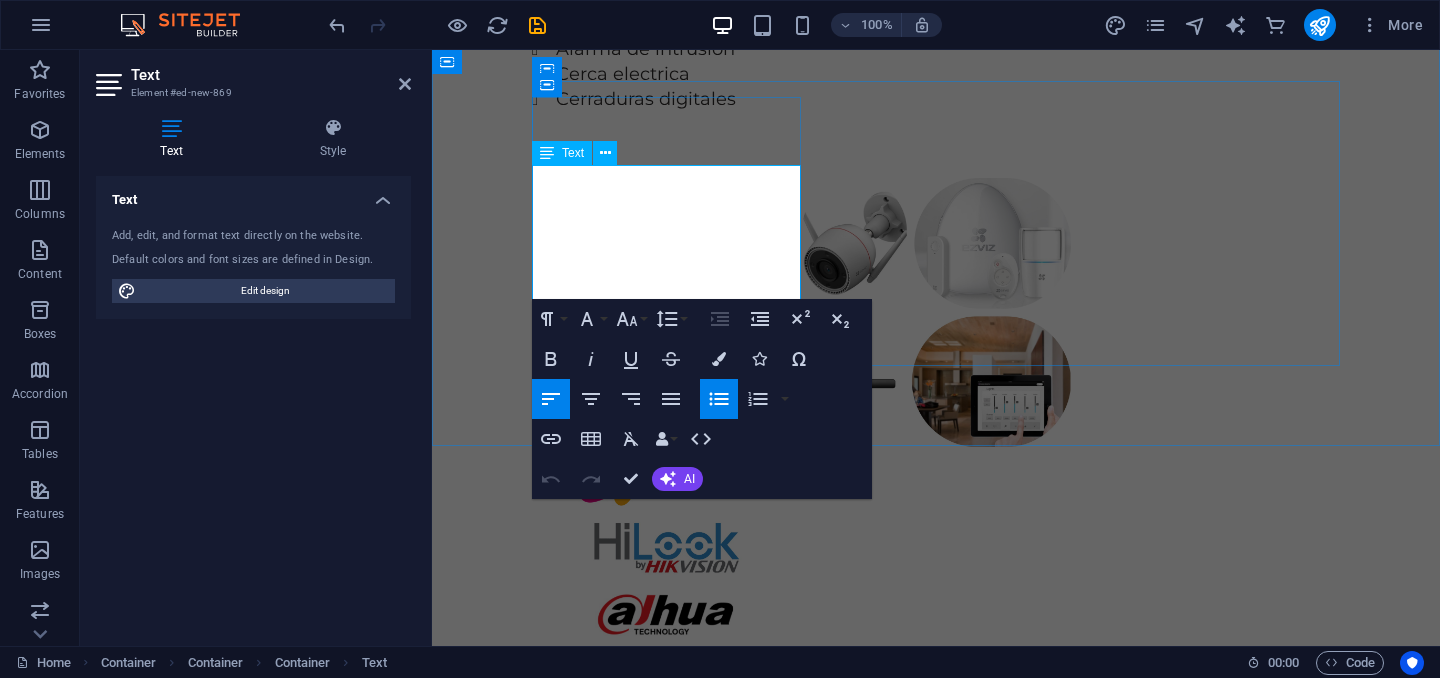 drag, startPoint x: 688, startPoint y: 292, endPoint x: 548, endPoint y: 173, distance: 183.74167 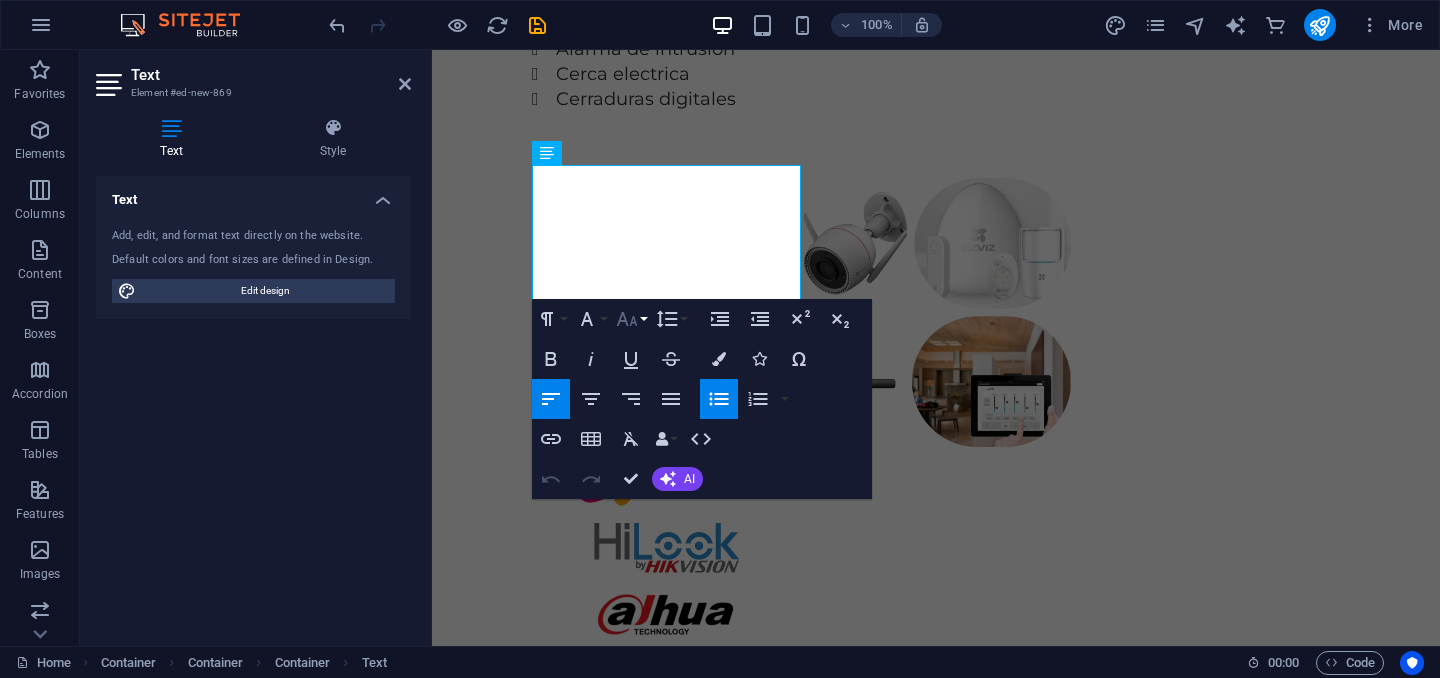 click on "Font Size" at bounding box center (631, 319) 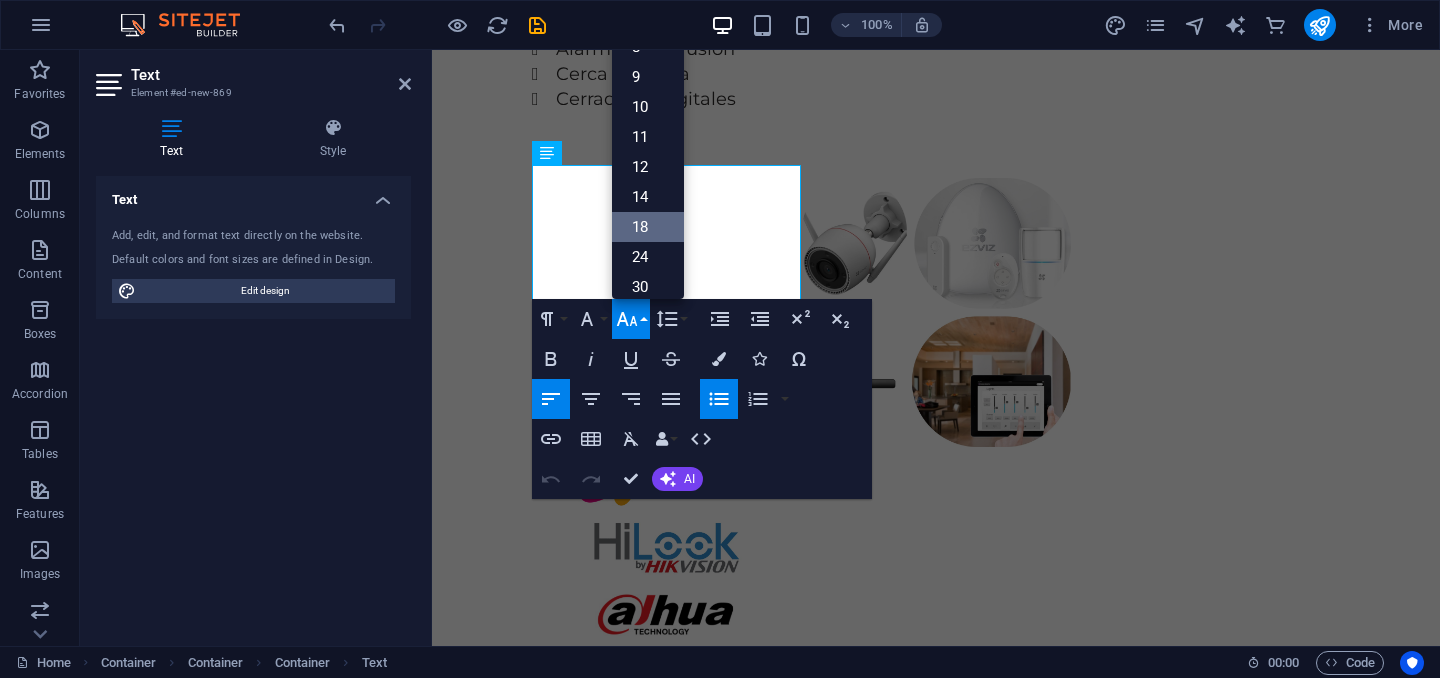 click on "18" at bounding box center (648, 227) 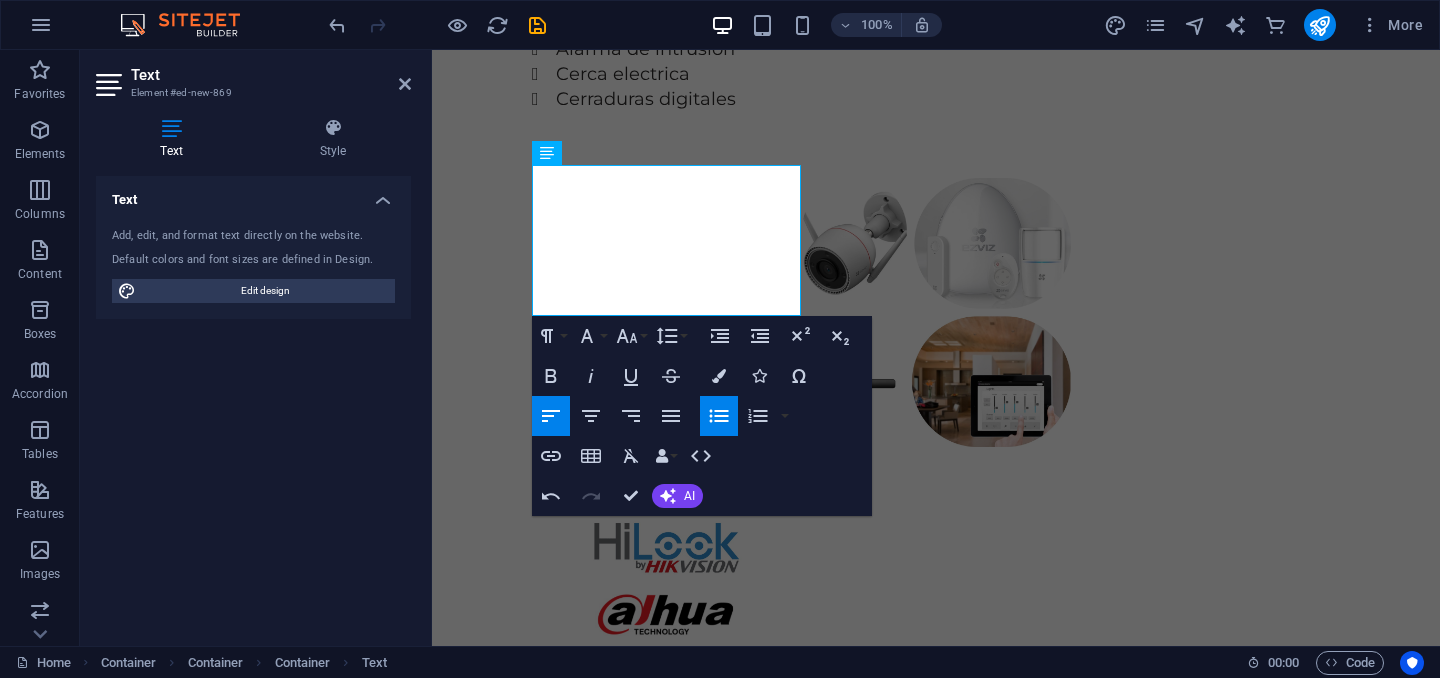 scroll, scrollTop: 2071, scrollLeft: 0, axis: vertical 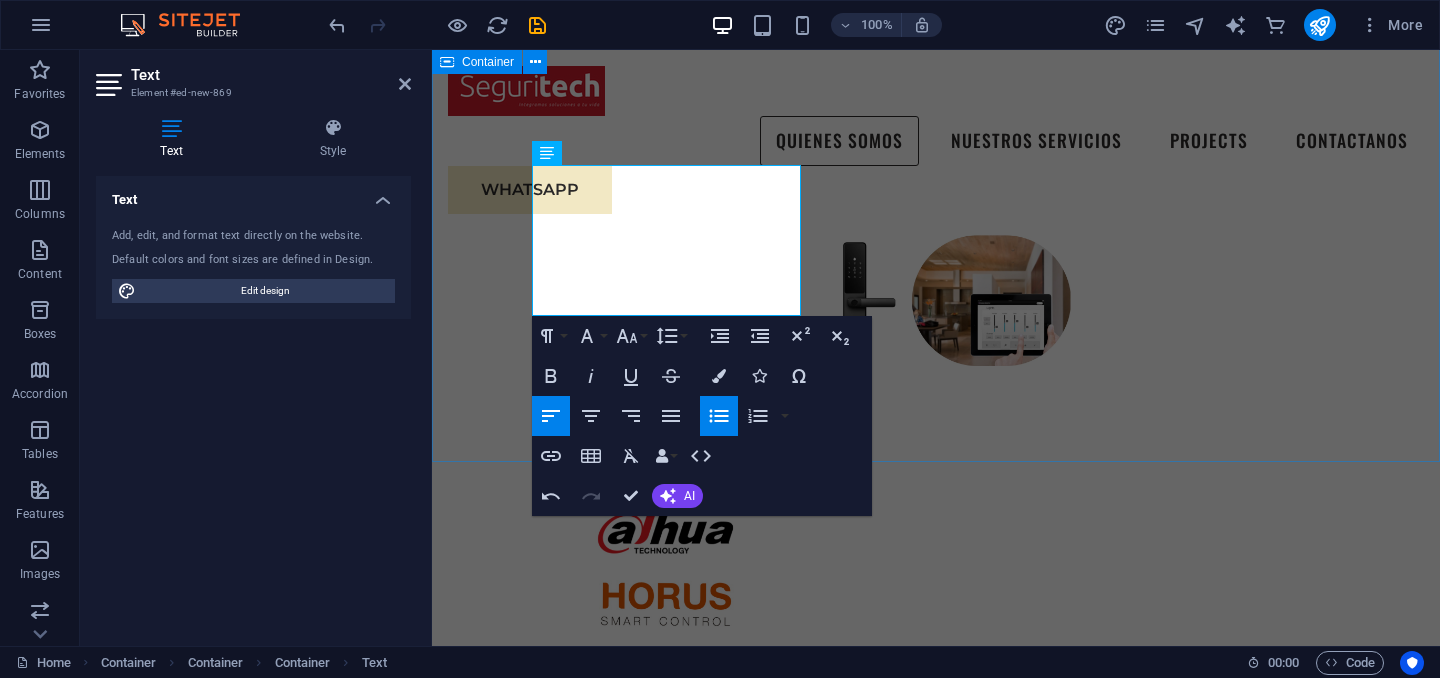 click on "EXPERIENCIA Somos una empresa especializada en soluciones de seguridad electrónica con más de 15 años de experiencia en el sector. Nos dedicamos al diseño, instalación y mantenimiento de sistemas integrales de videovigilancia, control de acceso, alarmas, cercas eléctricas y monitoreo remoto.  SERVICIOS RESIDENCIAL CCTV Control acceso vehicular Sonido y automatización Alarma de intrusion Cerca electrica Cerraduras digitales INDUSTRIAL CCTV Control de acceso Detección de incendio Centrales de monitoreo Inteligencia artificial Paneles solares" at bounding box center [936, 378] 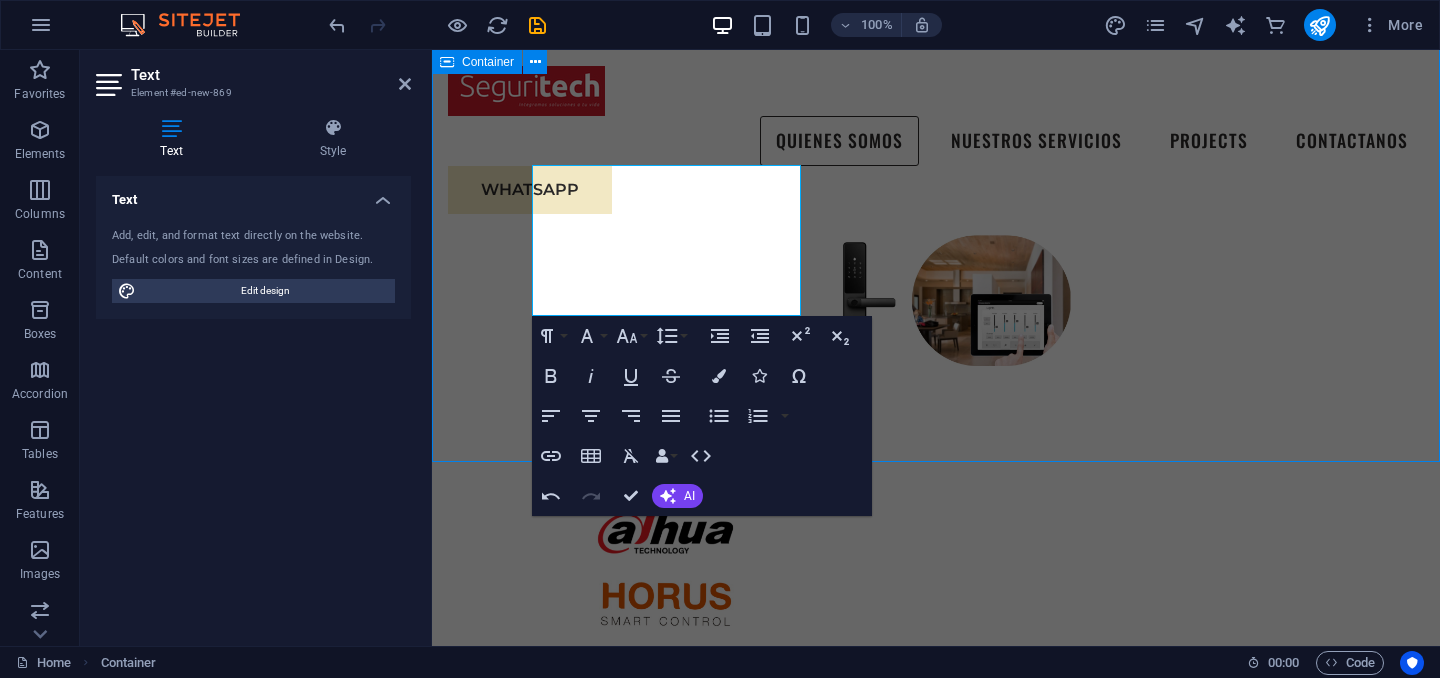 click on "EXPERIENCIA Somos una empresa especializada en soluciones de seguridad electrónica con más de 15 años de experiencia en el sector. Nos dedicamos al diseño, instalación y mantenimiento de sistemas integrales de videovigilancia, control de acceso, alarmas, cercas eléctricas y monitoreo remoto.  SERVICIOS RESIDENCIAL CCTV Control acceso vehicular Sonido y automatización Alarma de intrusion Cerca electrica Cerraduras digitales INDUSTRIAL CCTV Control de acceso Detección de incendio Centrales de monitoreo Inteligencia artificial Paneles solares" at bounding box center [936, 378] 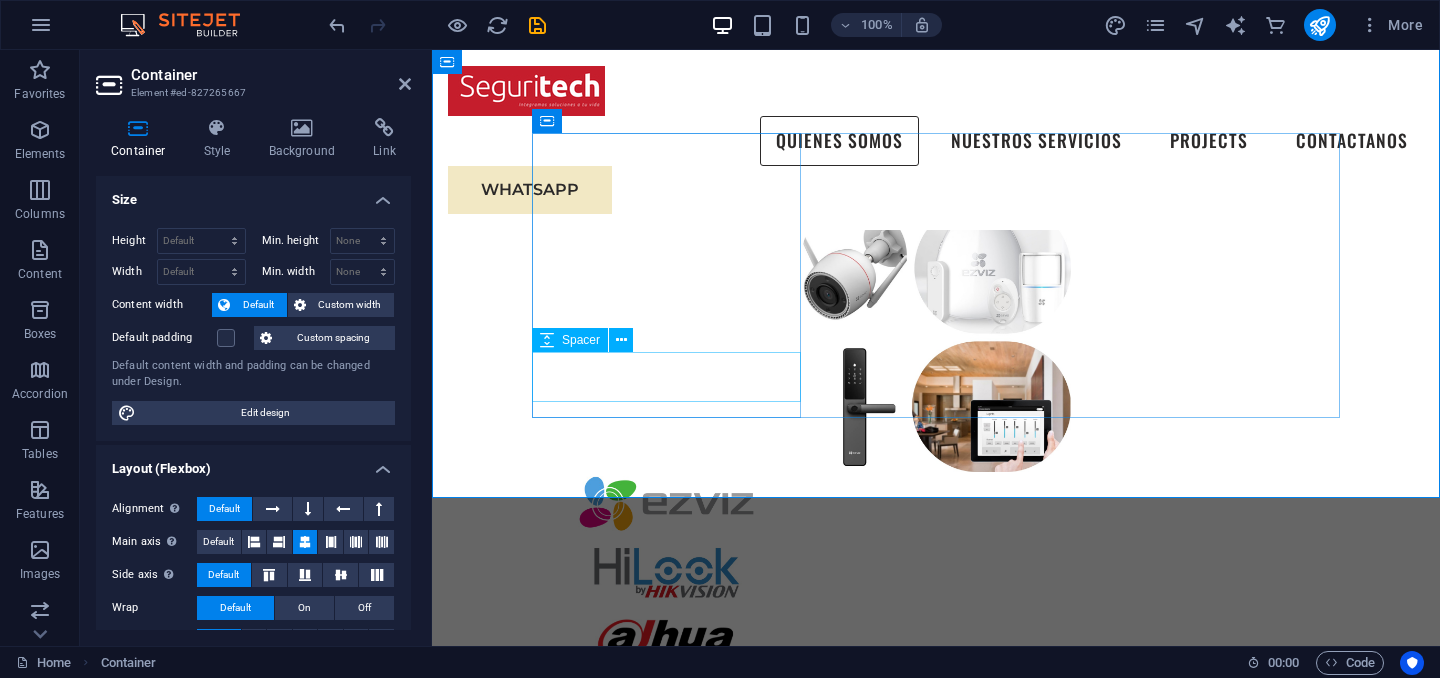 scroll, scrollTop: 1962, scrollLeft: 0, axis: vertical 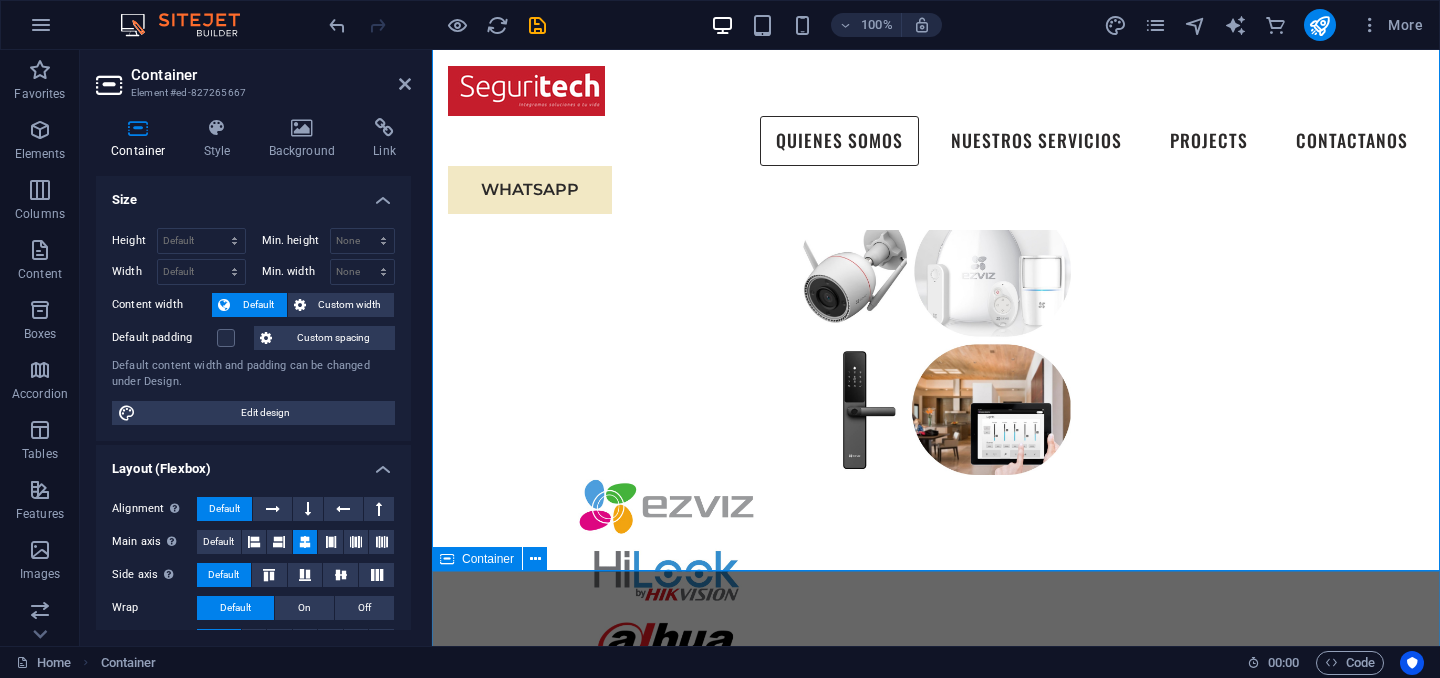 click on "CEO [FIRST] [LAST] Gerente Nuestro CEO cuenta con mas de 15 años de experiencia en el sector de la seguridad electronica" at bounding box center (936, 2138) 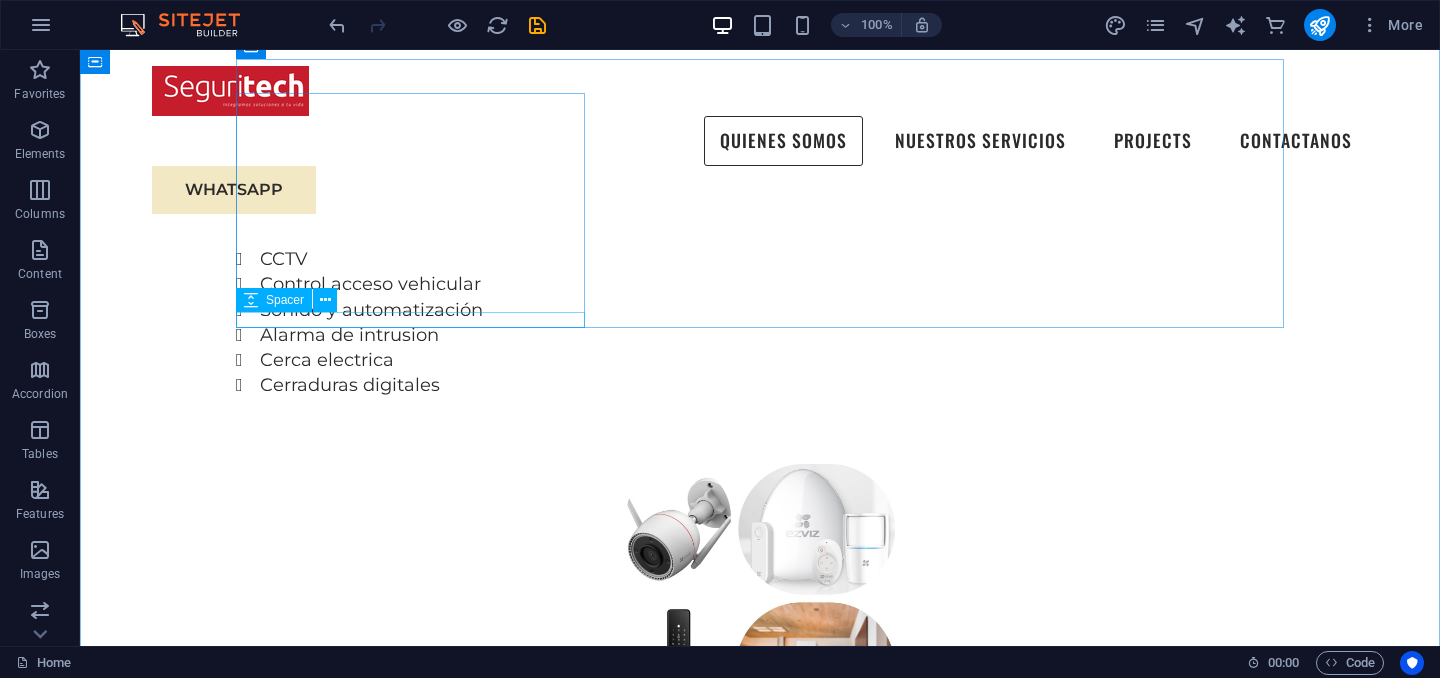 scroll, scrollTop: 1698, scrollLeft: 0, axis: vertical 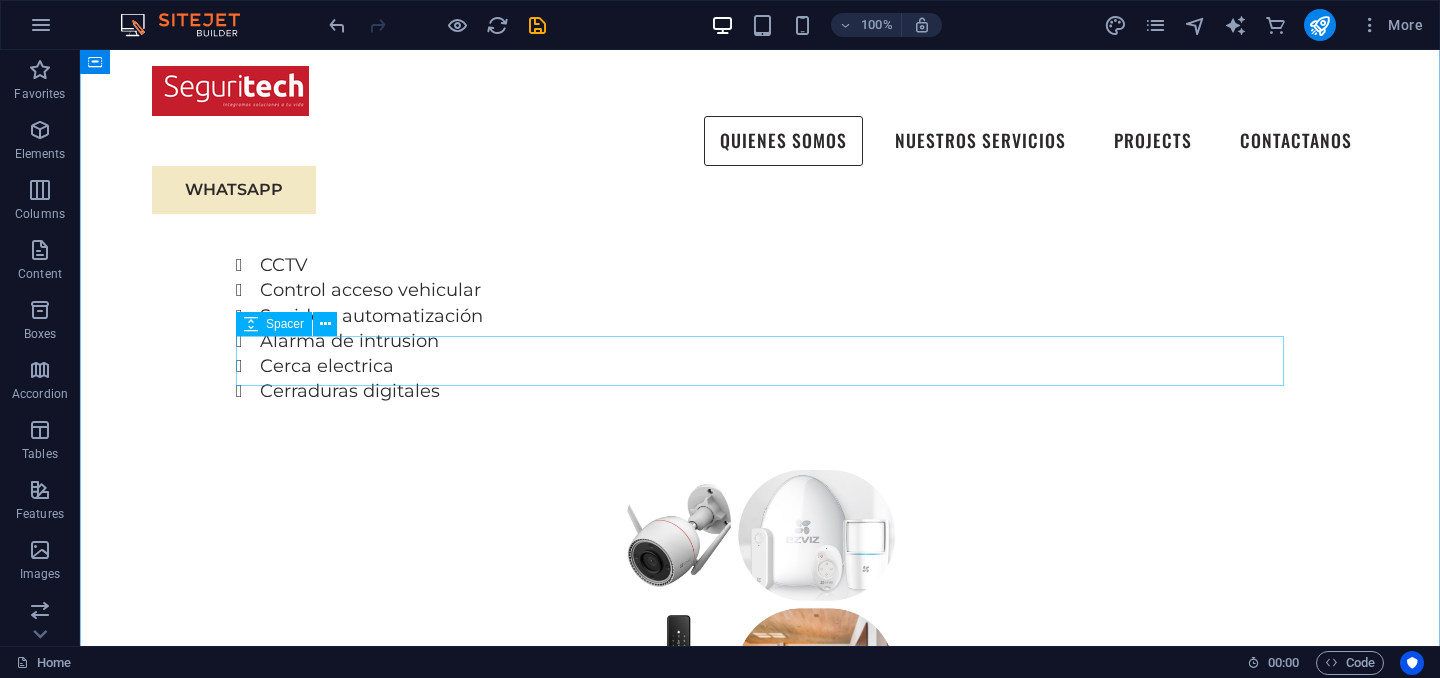 click at bounding box center (760, 1033) 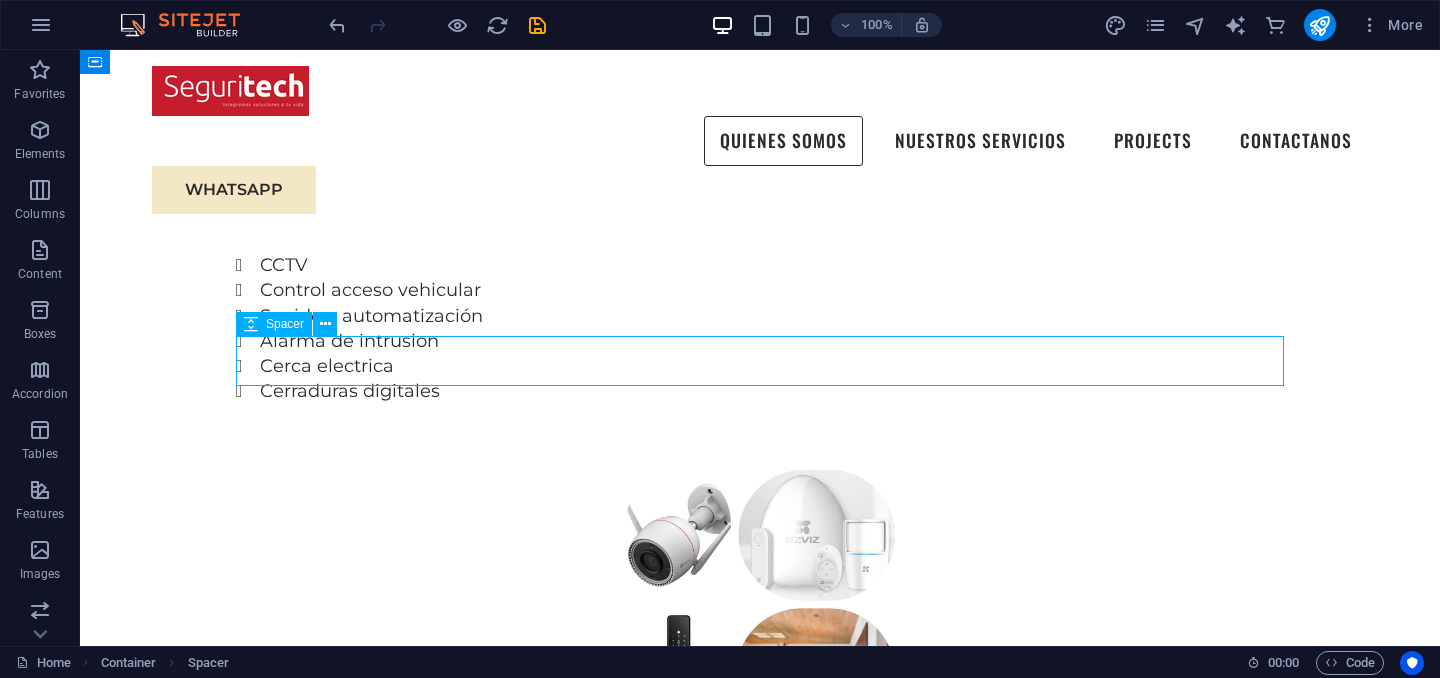 click at bounding box center (760, 1033) 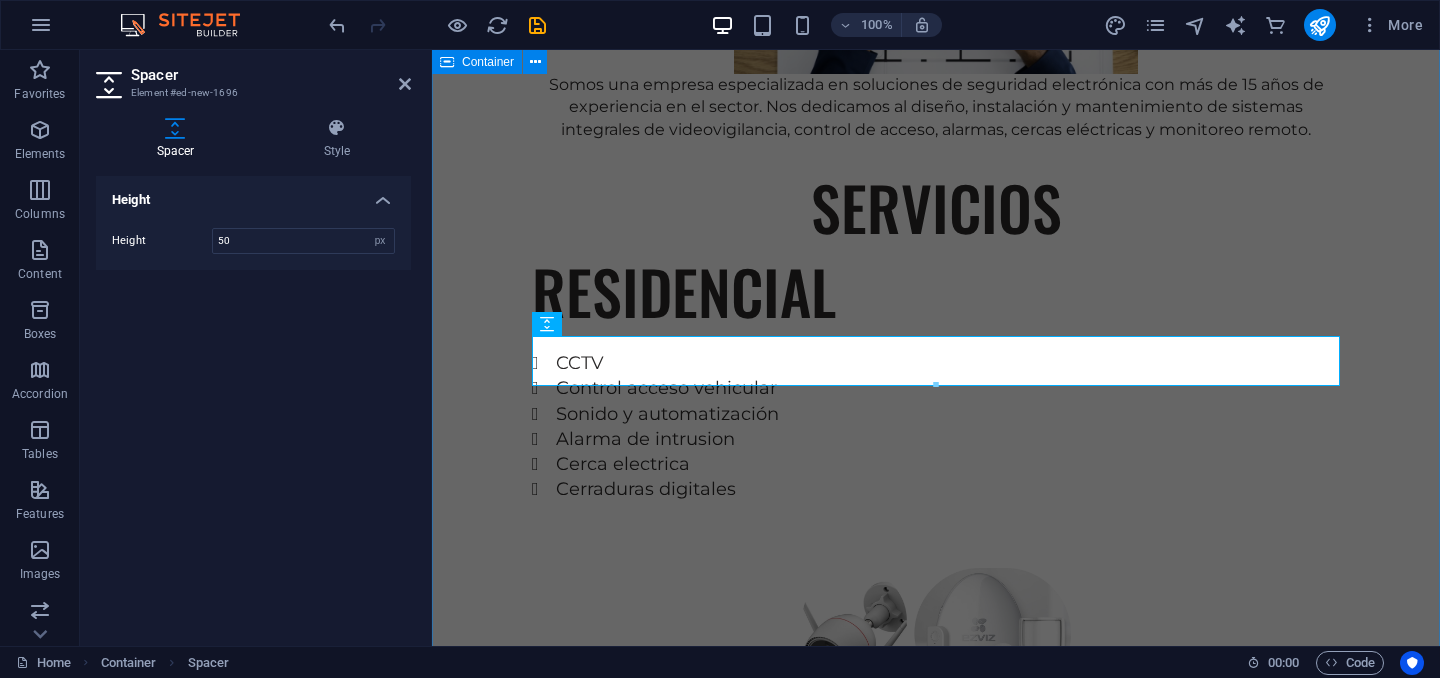 click on "EXPERIENCIA Somos una empresa especializada en soluciones de seguridad electrónica con más de 15 años de experiencia en el sector. Nos dedicamos al diseño, instalación y mantenimiento de sistemas integrales de videovigilancia, control de acceso, alarmas, cercas eléctricas y monitoreo remoto.  SERVICIOS RESIDENCIAL CCTV Control acceso vehicular Sonido y automatización Alarma de intrusion Cerca electrica Cerraduras digitales INDUSTRIAL CCTV Control de acceso Detección de incendio Centrales de monitoreo Inteligencia artificial Paneles solares" at bounding box center [936, 849] 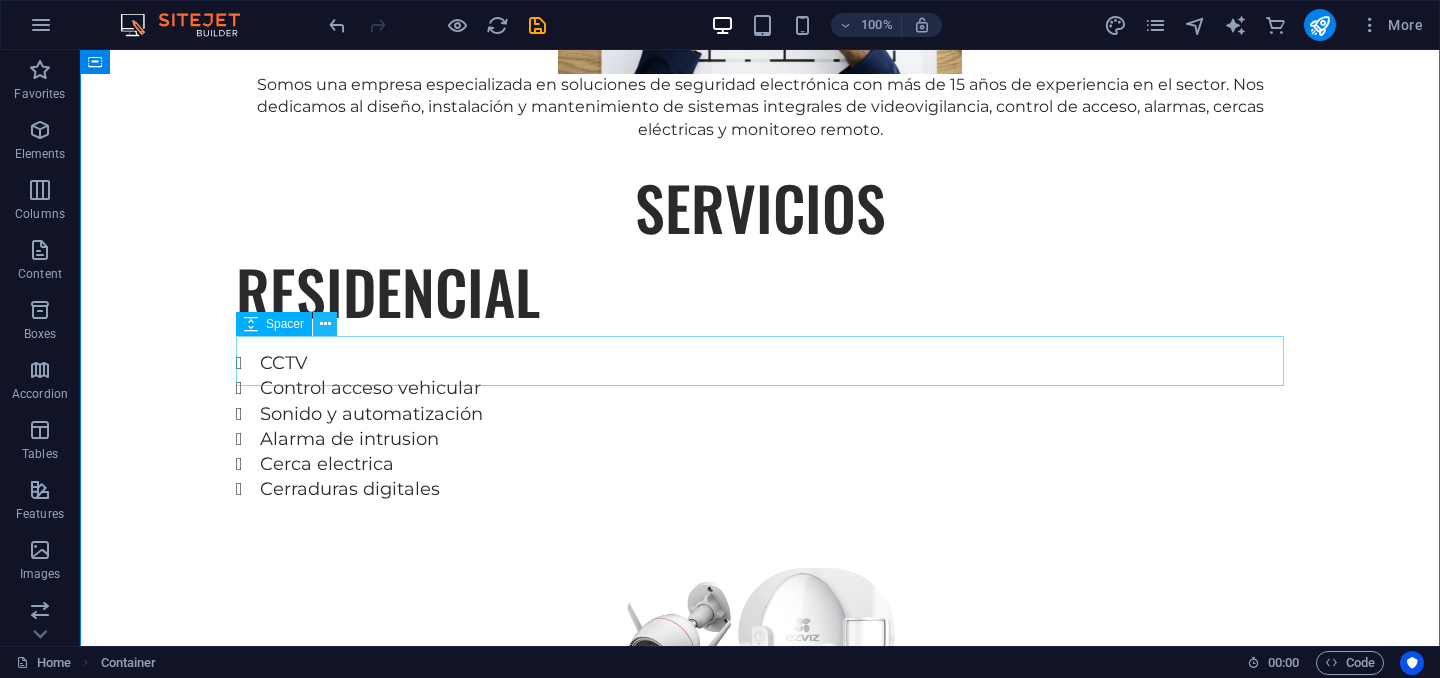 click at bounding box center (325, 324) 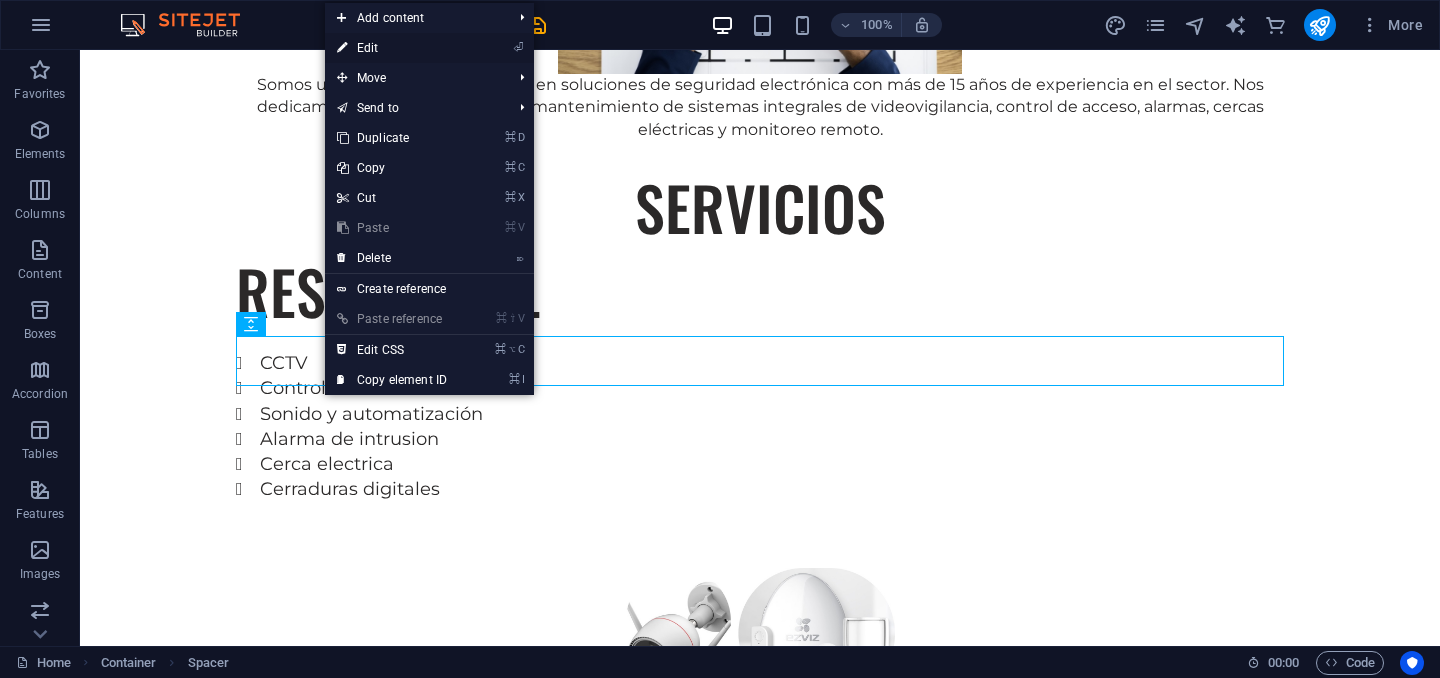 click on "⏎  Edit" at bounding box center [392, 48] 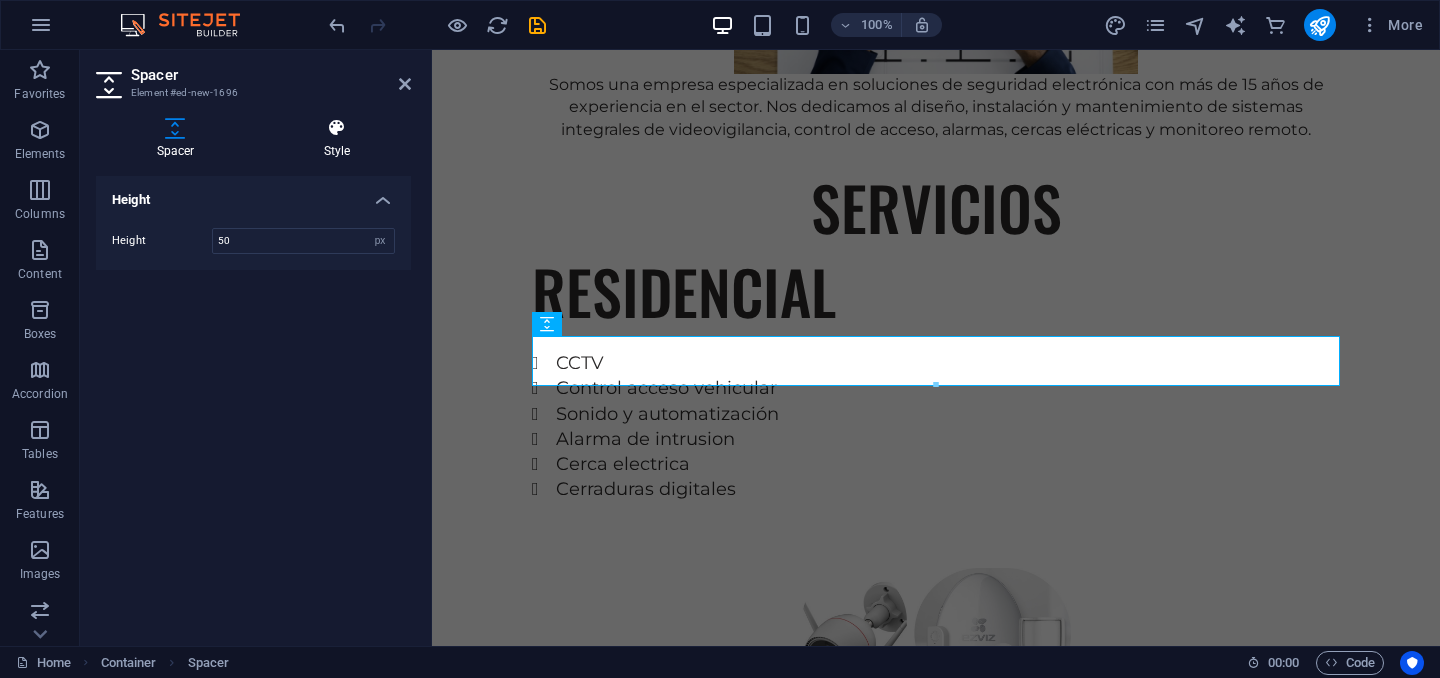 click on "Style" at bounding box center [337, 139] 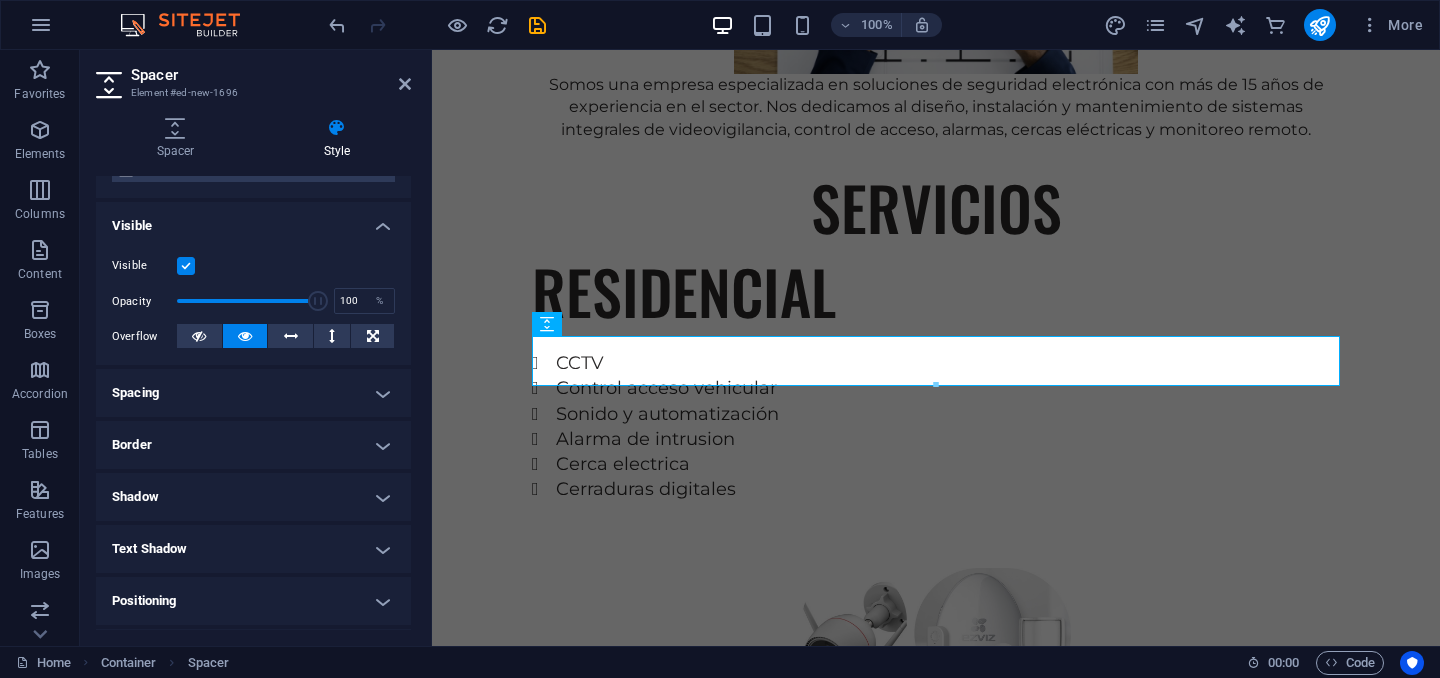 scroll, scrollTop: 189, scrollLeft: 0, axis: vertical 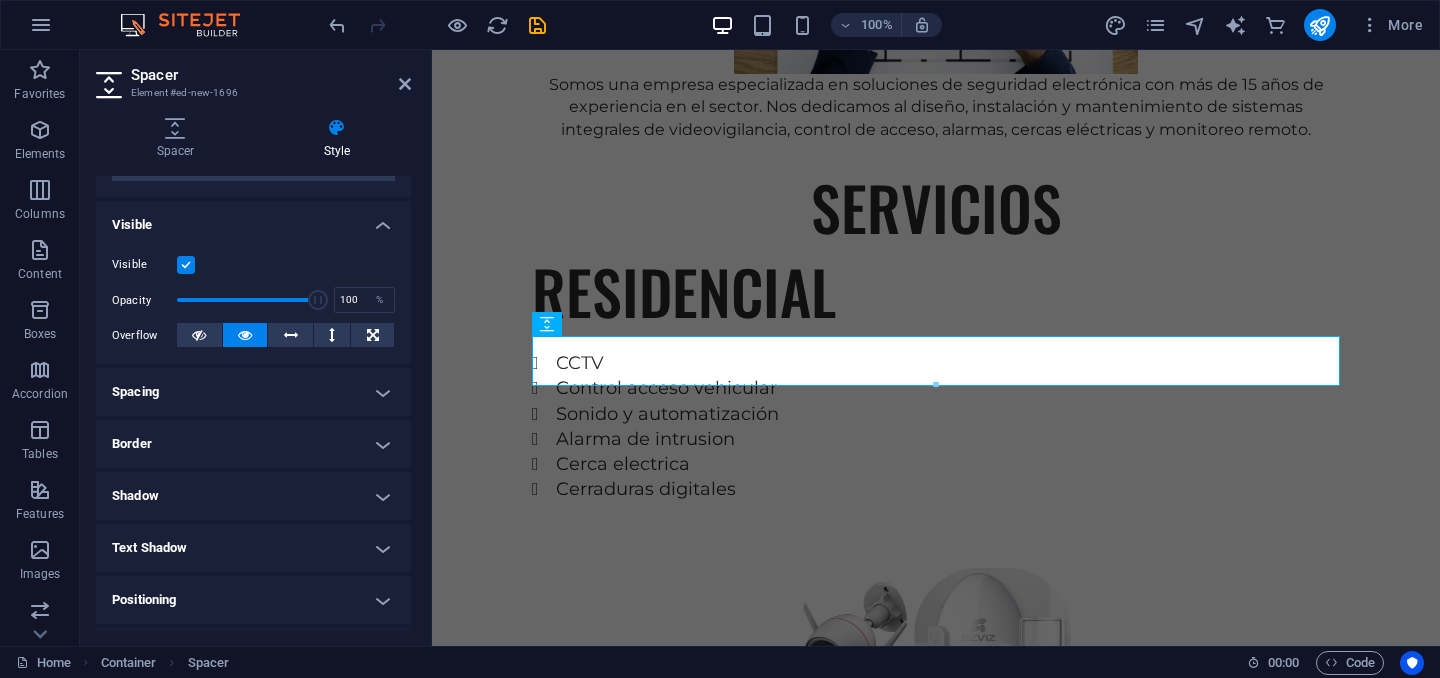 click on "Spacing" at bounding box center (253, 392) 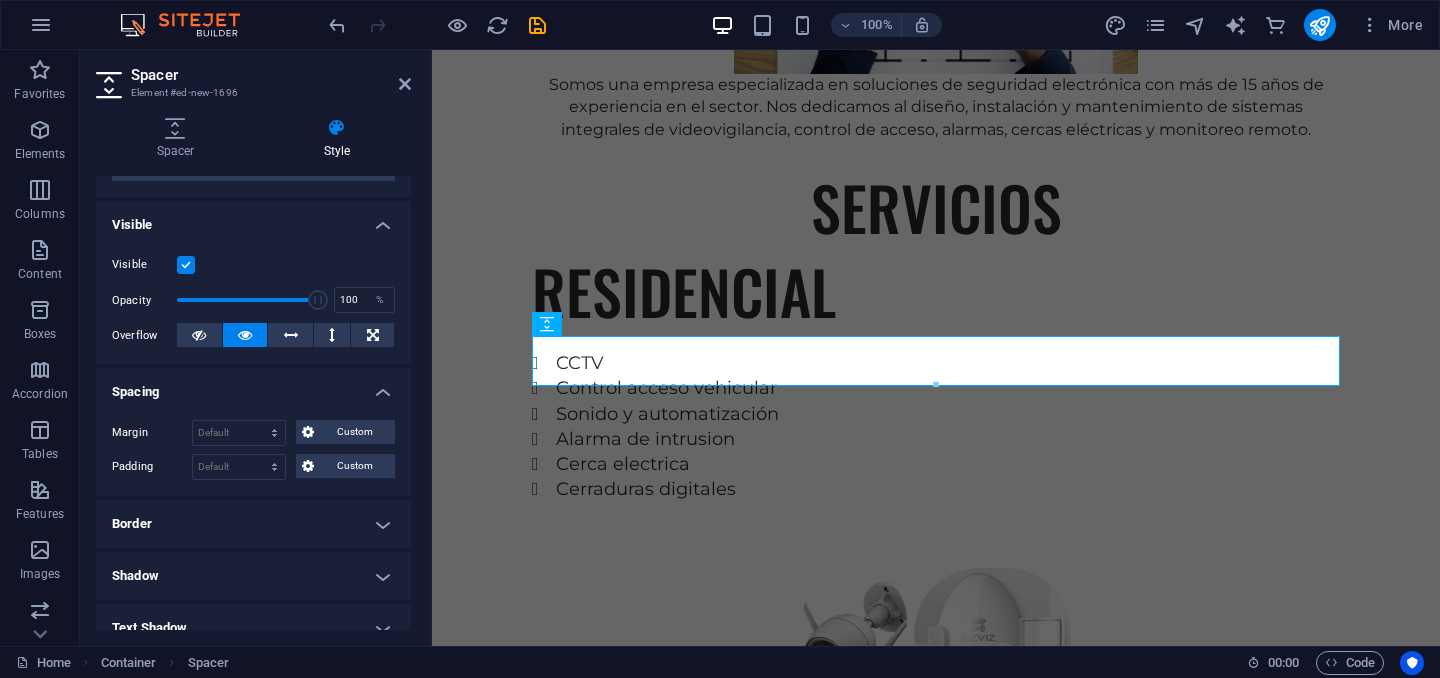 click on "Spacing" at bounding box center [253, 386] 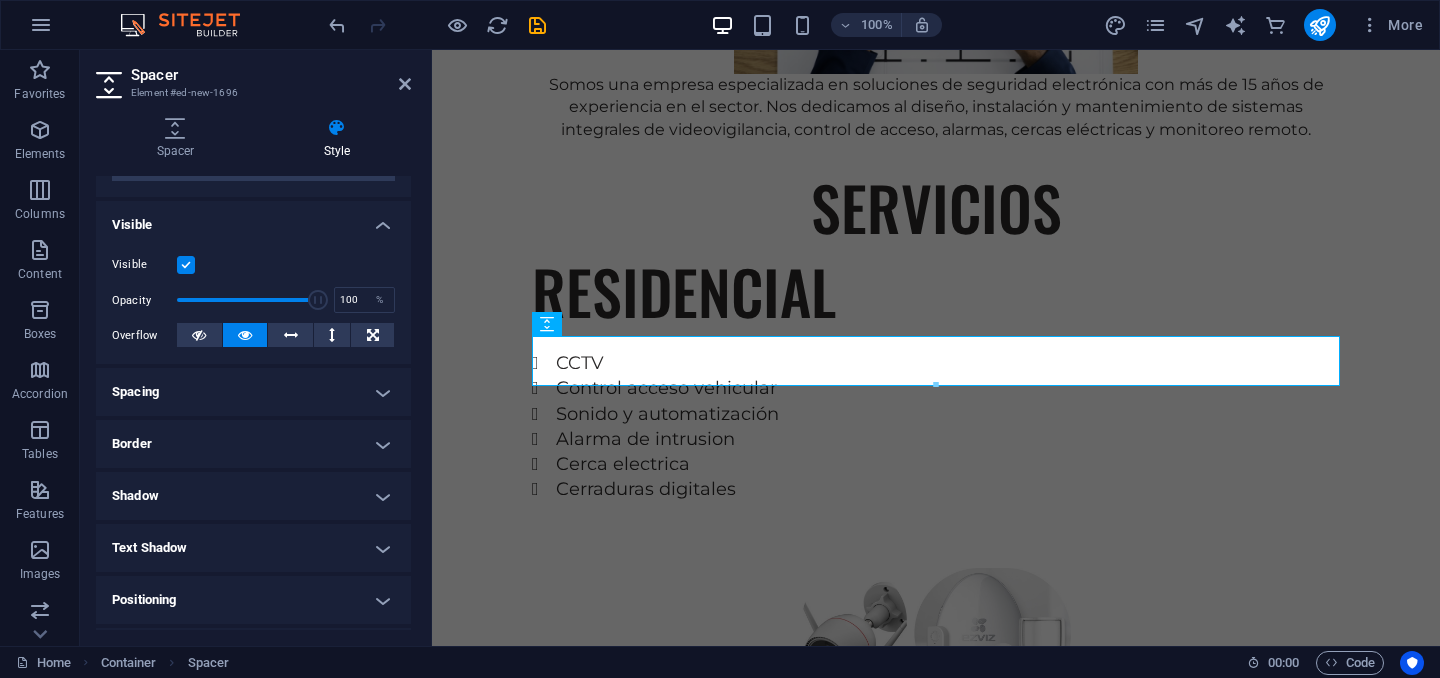 click on "Border" at bounding box center (253, 444) 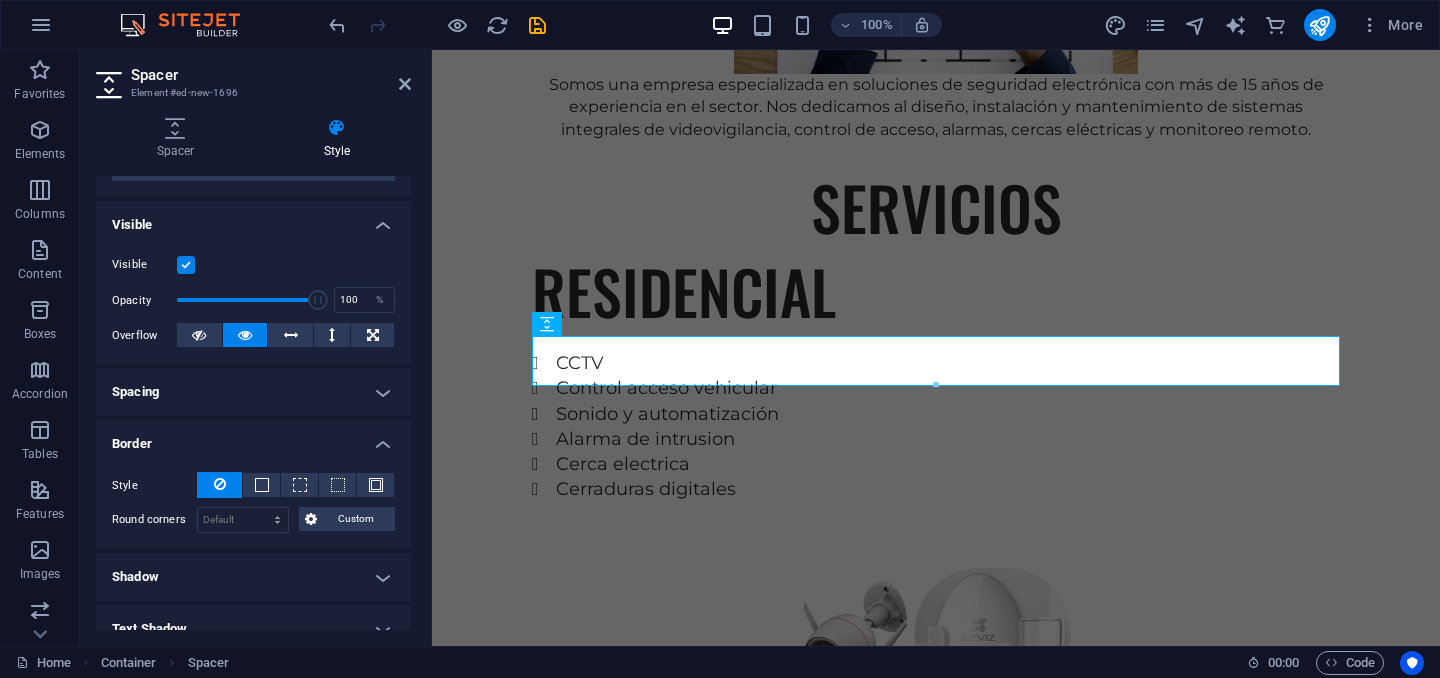 click on "Border" at bounding box center (253, 438) 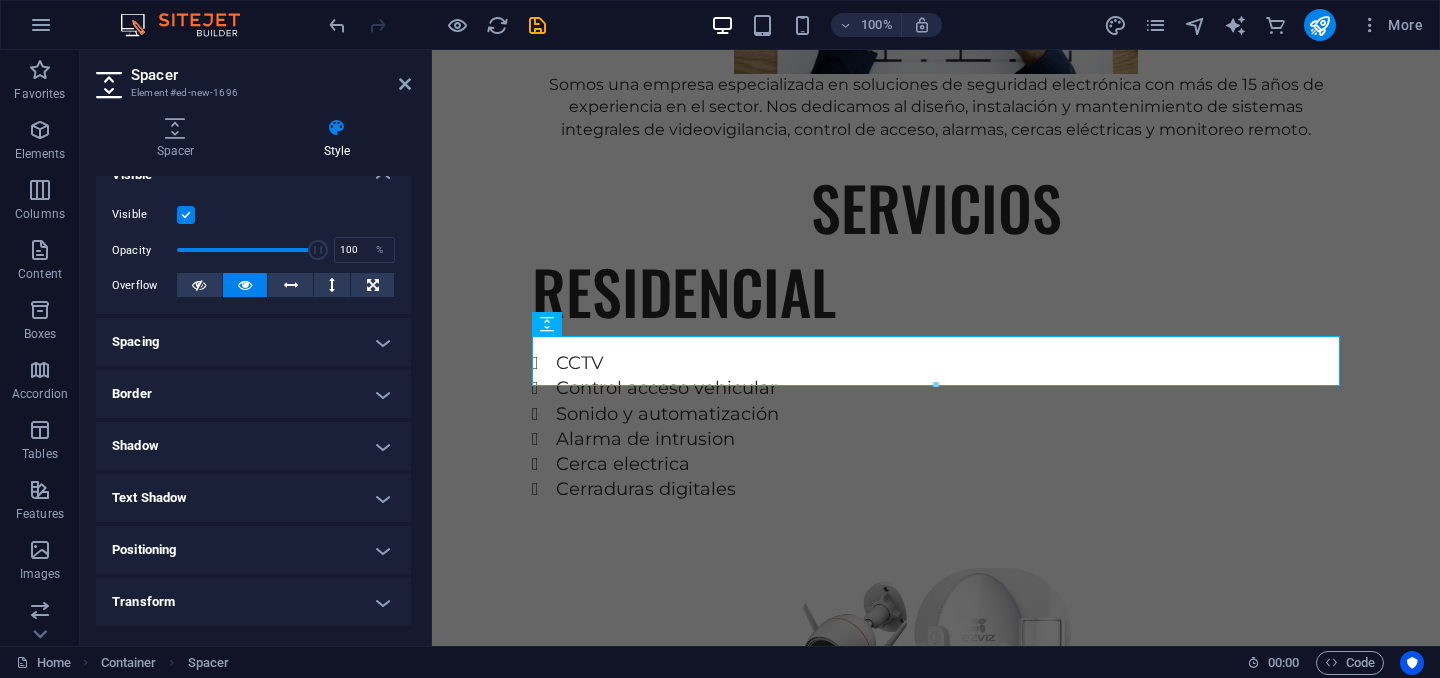 scroll, scrollTop: 252, scrollLeft: 0, axis: vertical 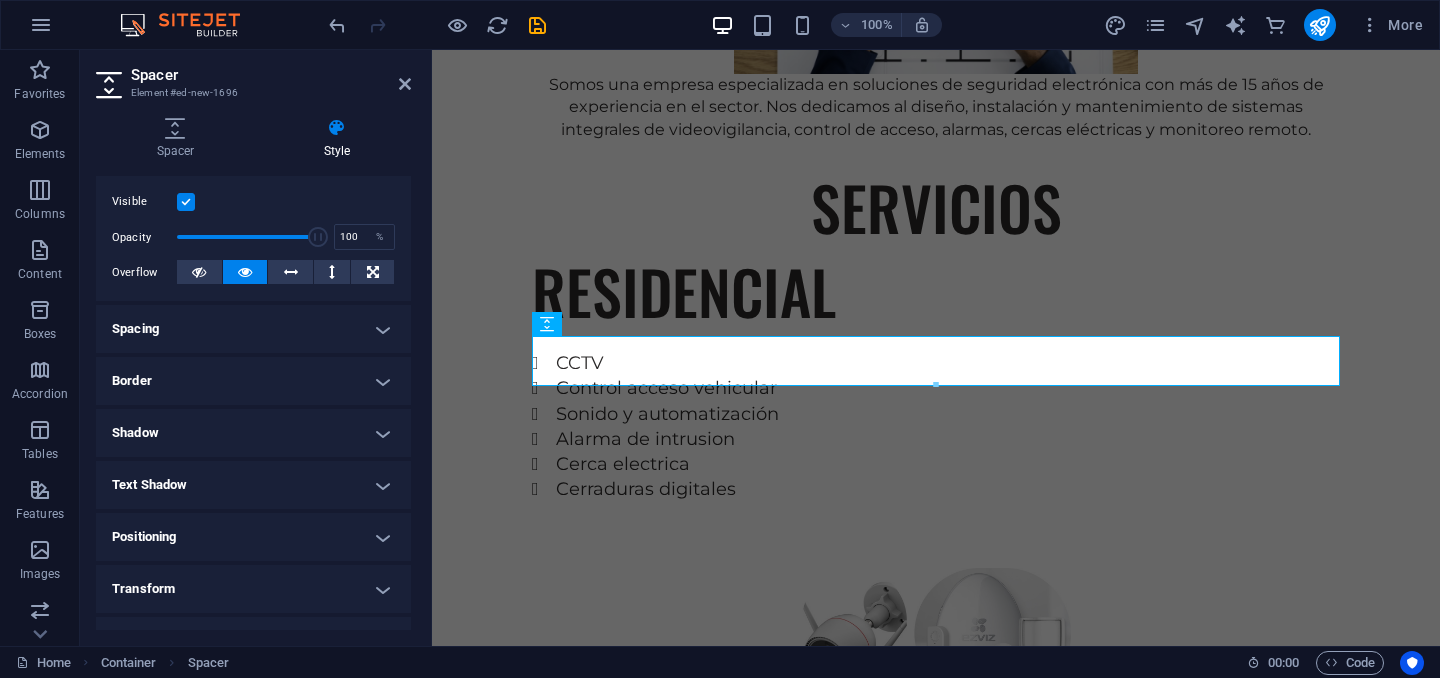 click on "Shadow" at bounding box center [253, 433] 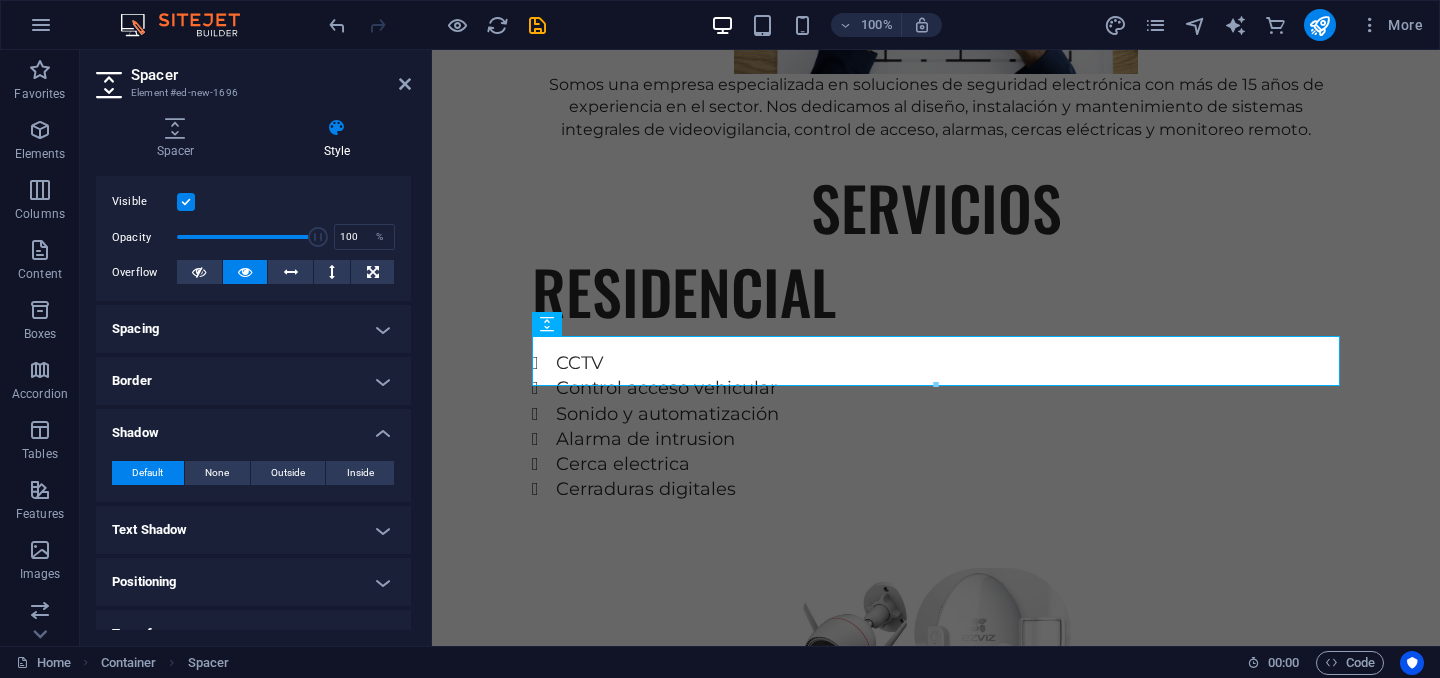 click on "Shadow" at bounding box center [253, 427] 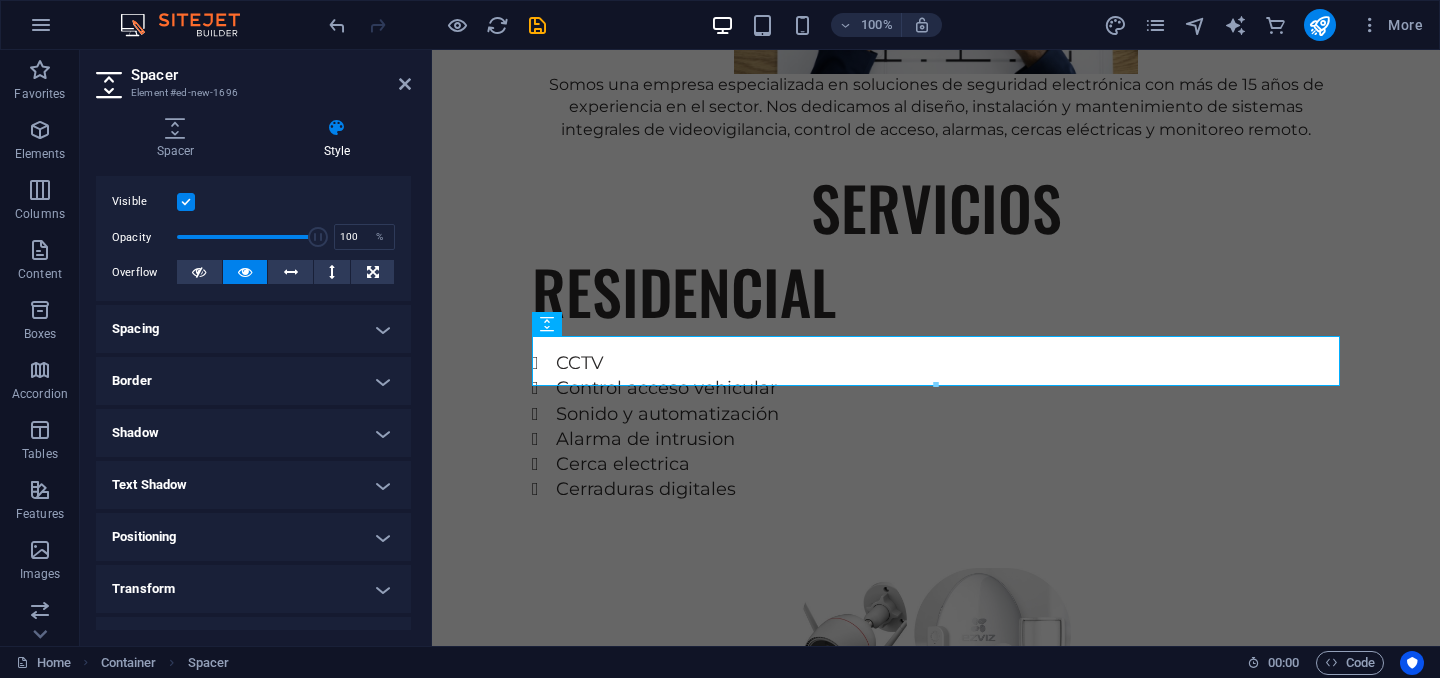 click on "Text Shadow" at bounding box center (253, 485) 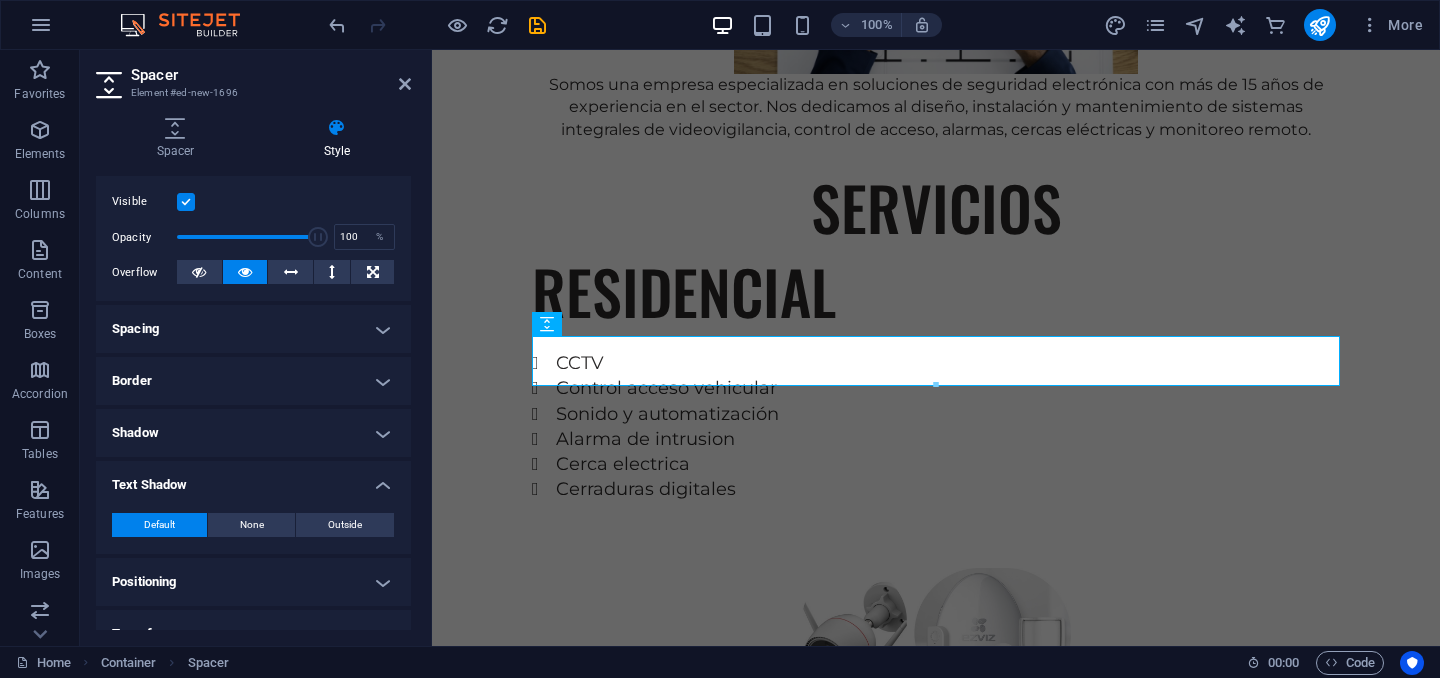 click on "Text Shadow" at bounding box center (253, 479) 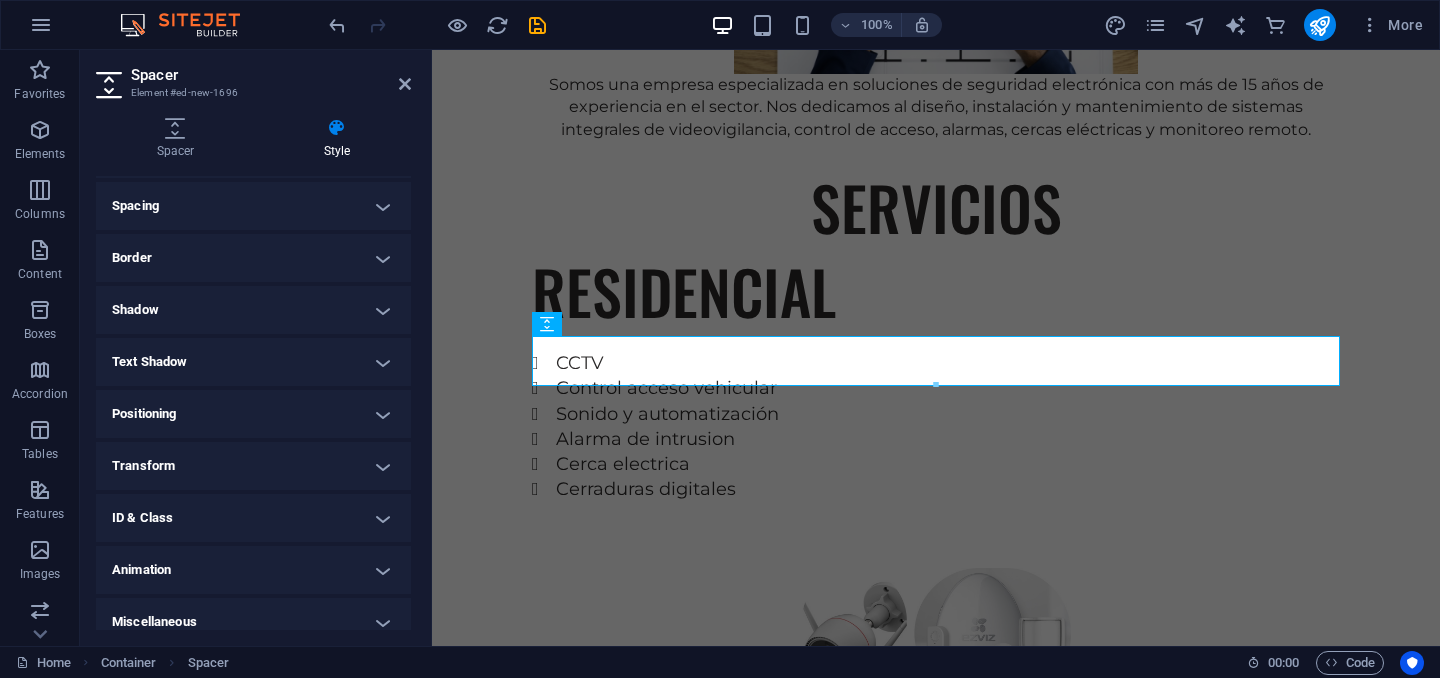 scroll, scrollTop: 391, scrollLeft: 0, axis: vertical 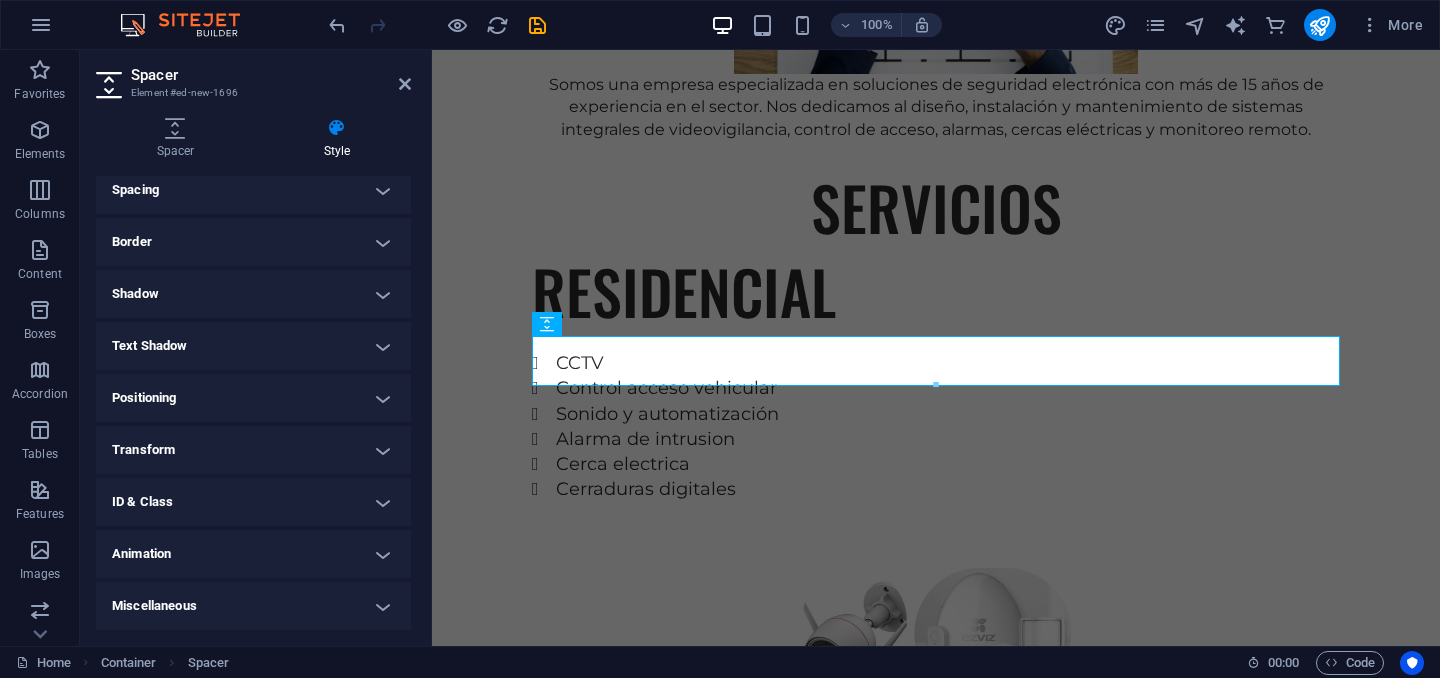 click on "Animation" at bounding box center [253, 554] 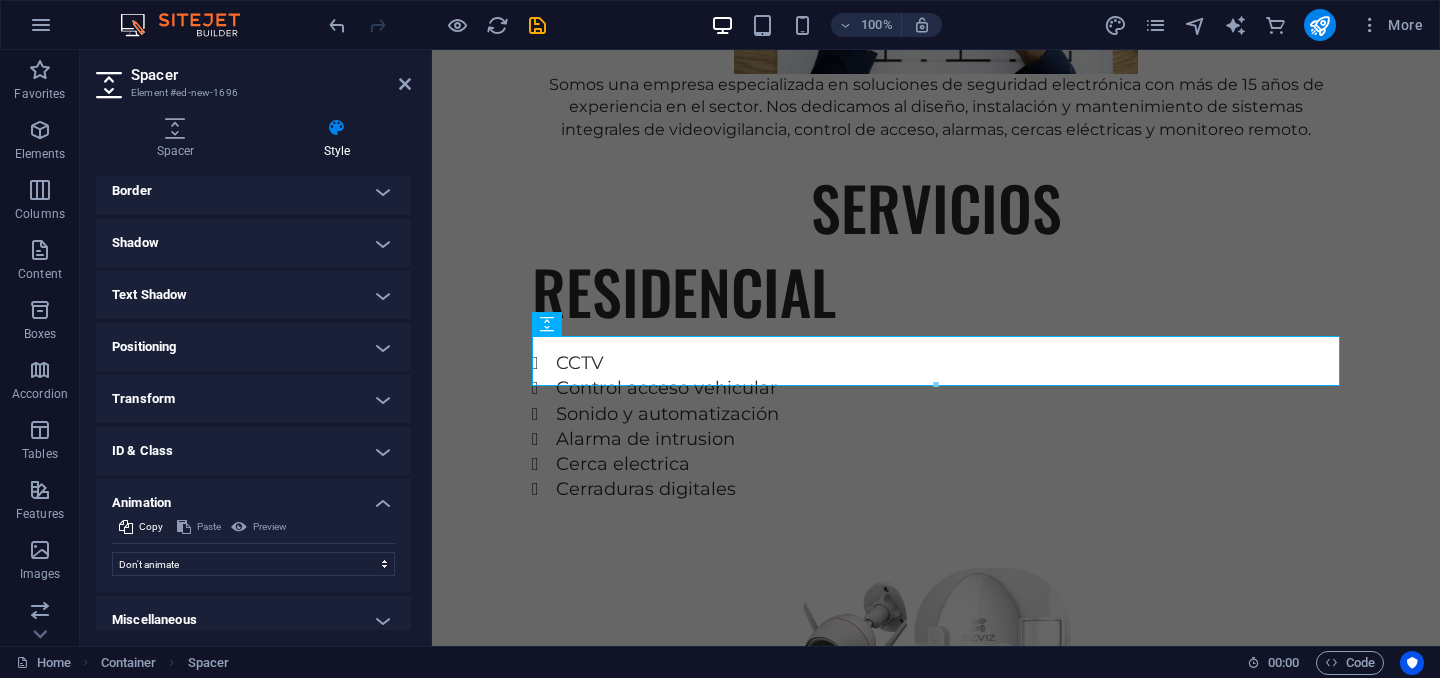 scroll, scrollTop: 456, scrollLeft: 0, axis: vertical 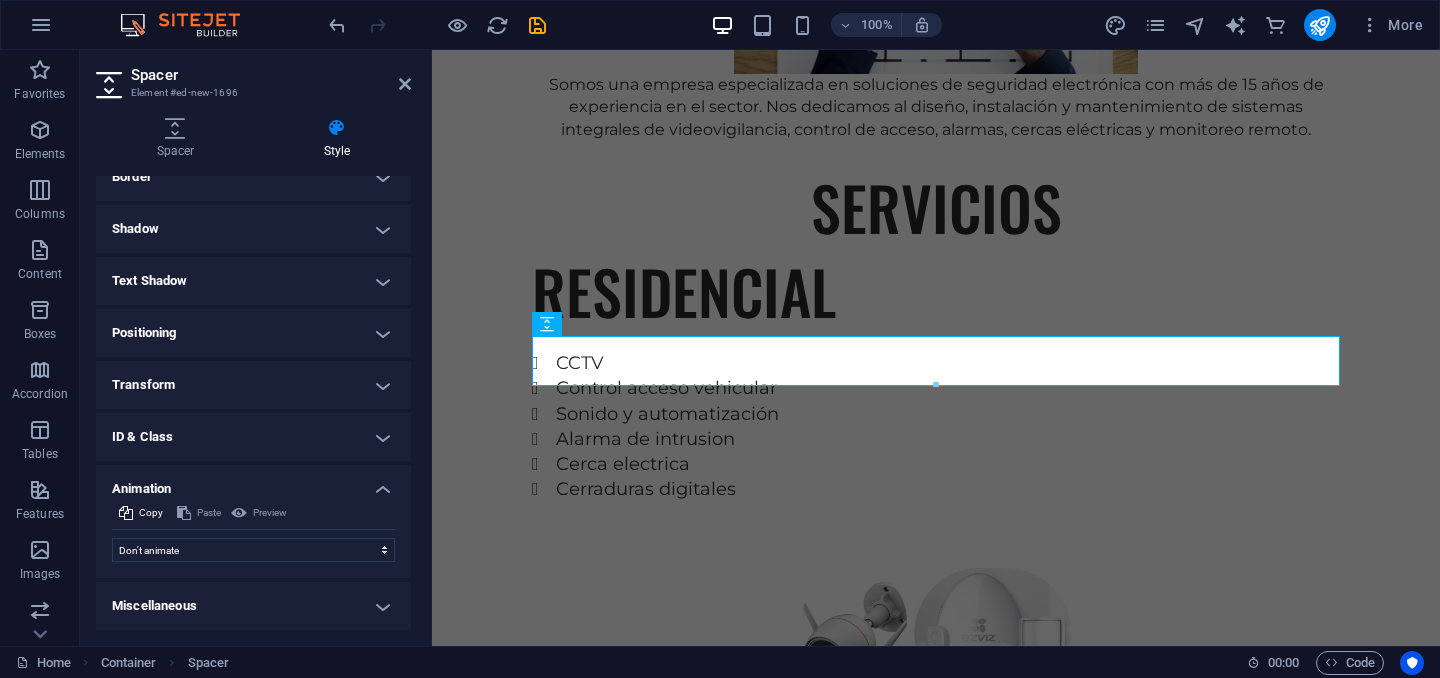 click on "Animation" at bounding box center [253, 483] 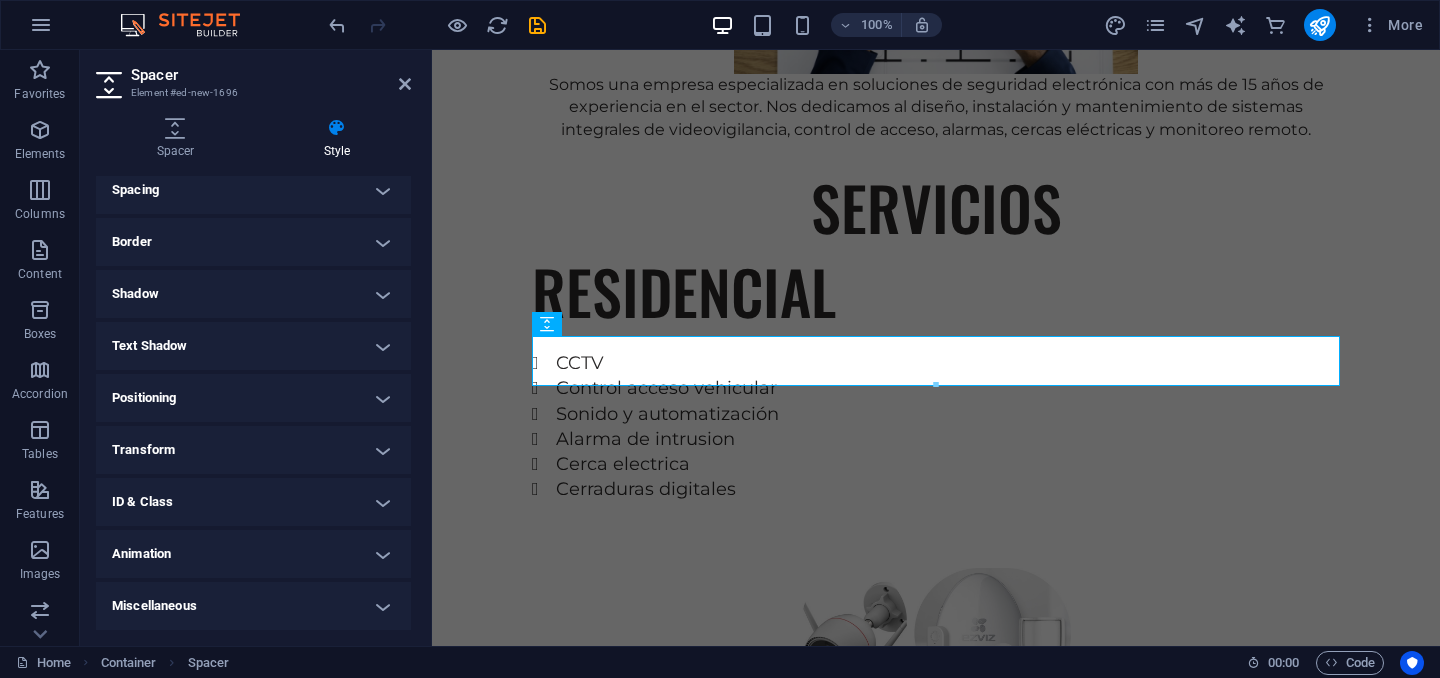 click on "Miscellaneous" at bounding box center (253, 606) 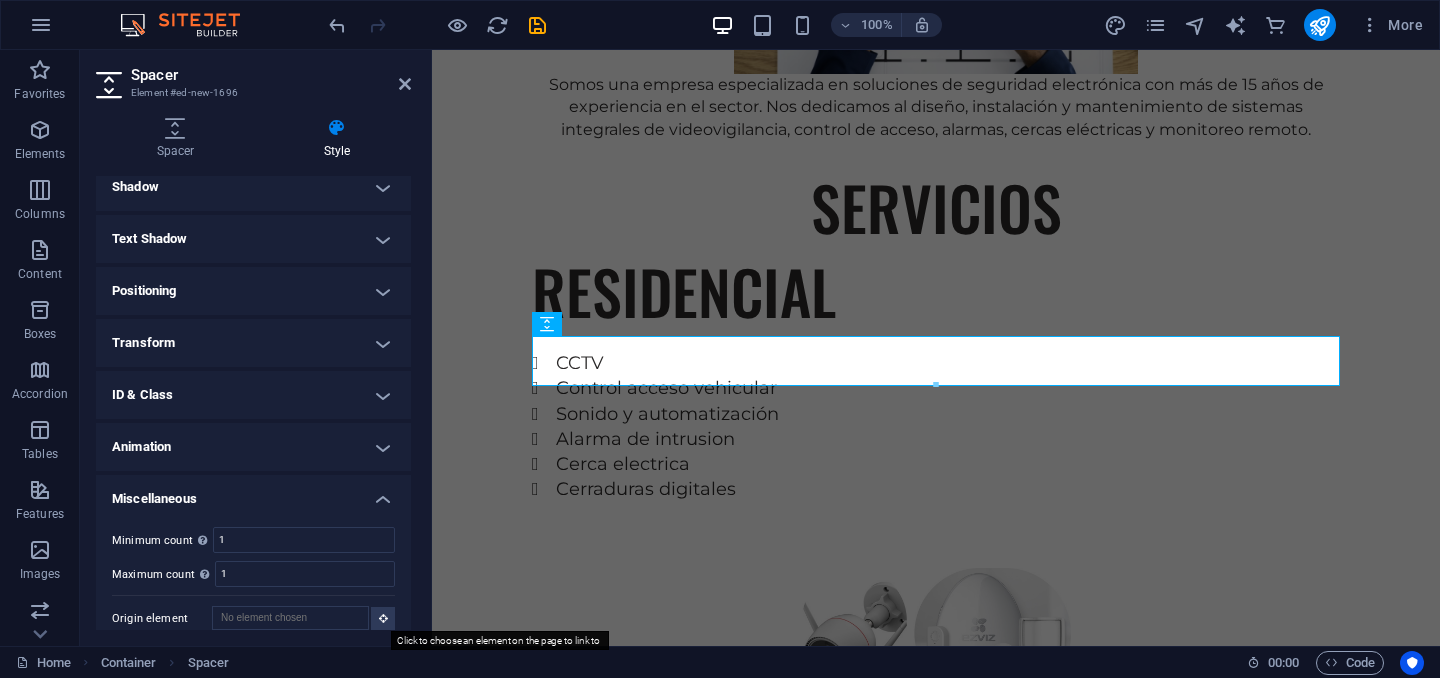 scroll, scrollTop: 515, scrollLeft: 0, axis: vertical 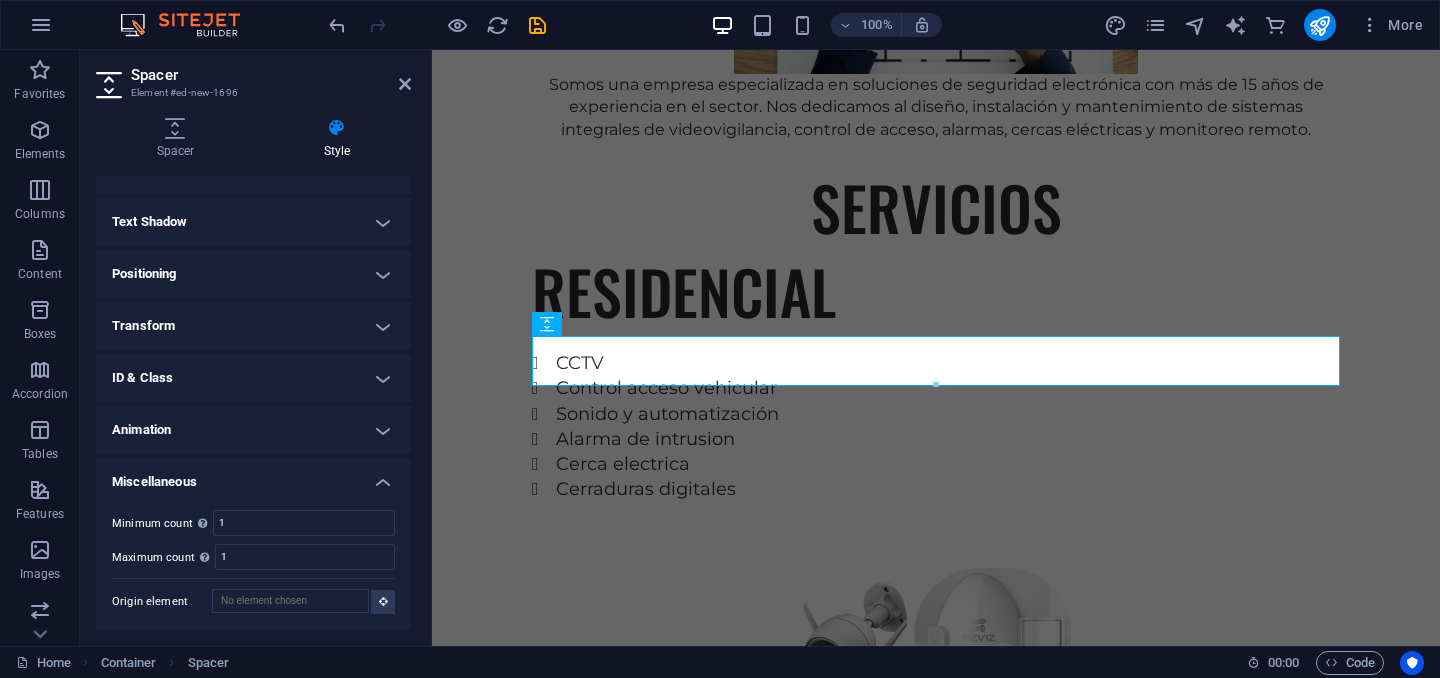 click on "Miscellaneous" at bounding box center [253, 476] 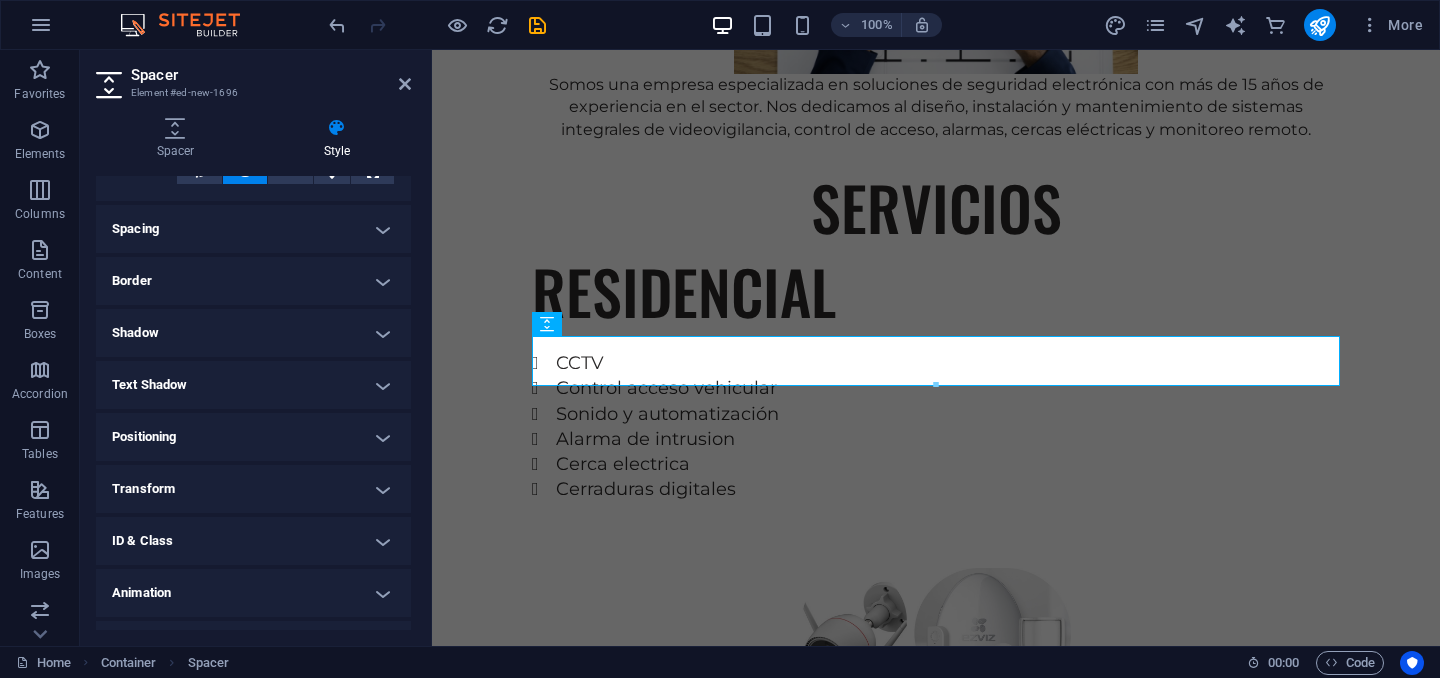 scroll, scrollTop: 339, scrollLeft: 0, axis: vertical 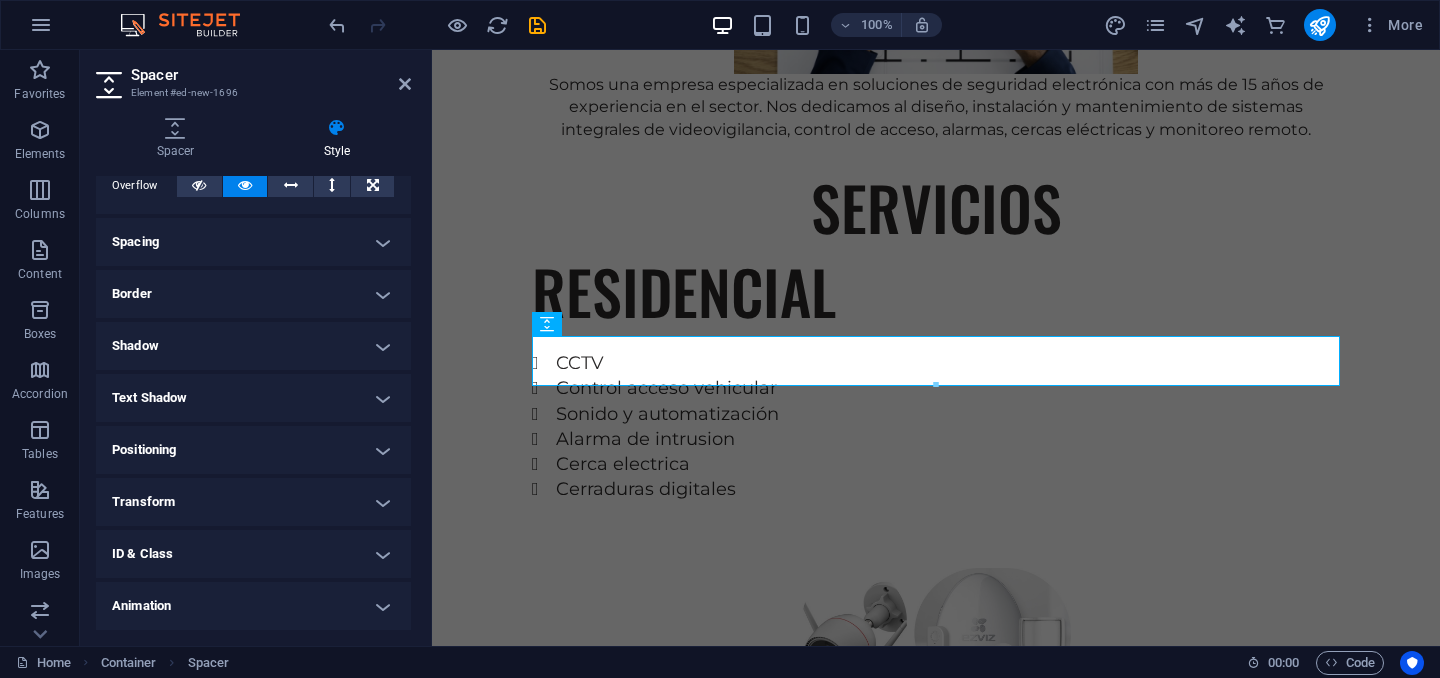 click on "Border" at bounding box center (253, 294) 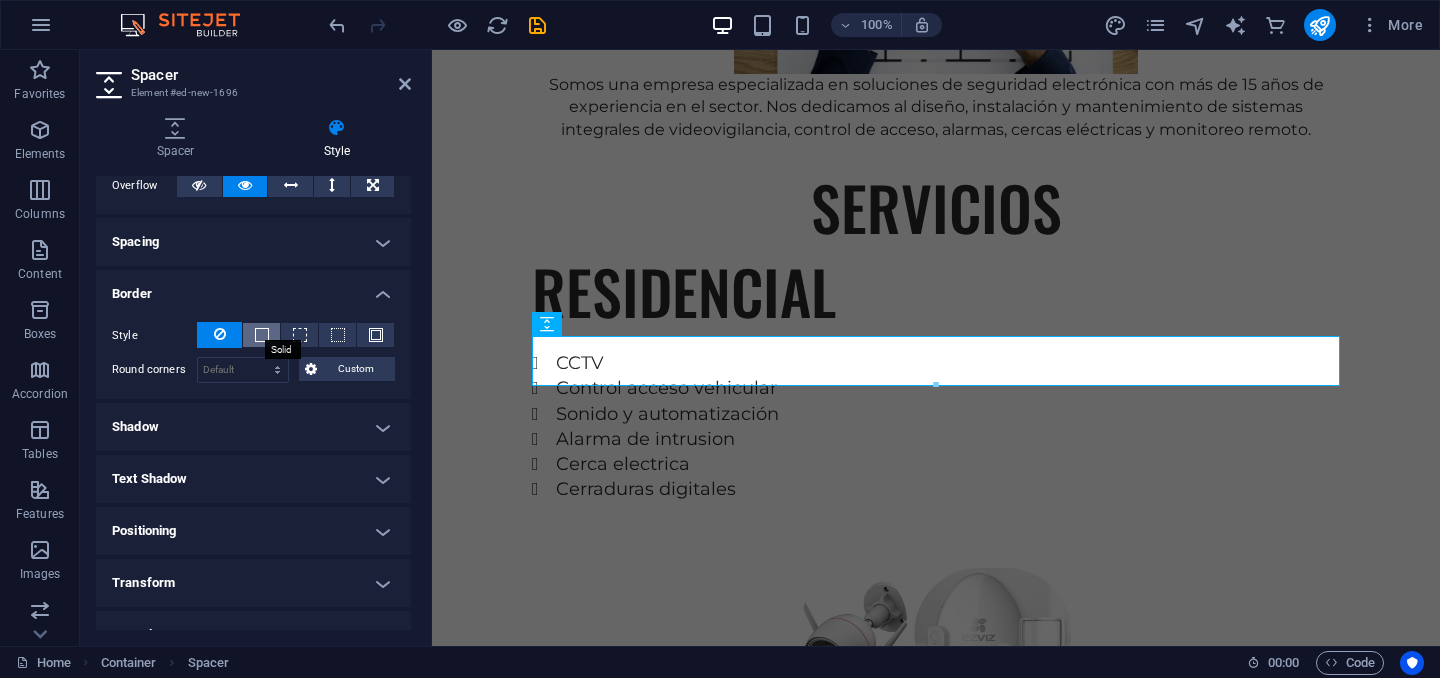 click at bounding box center [262, 335] 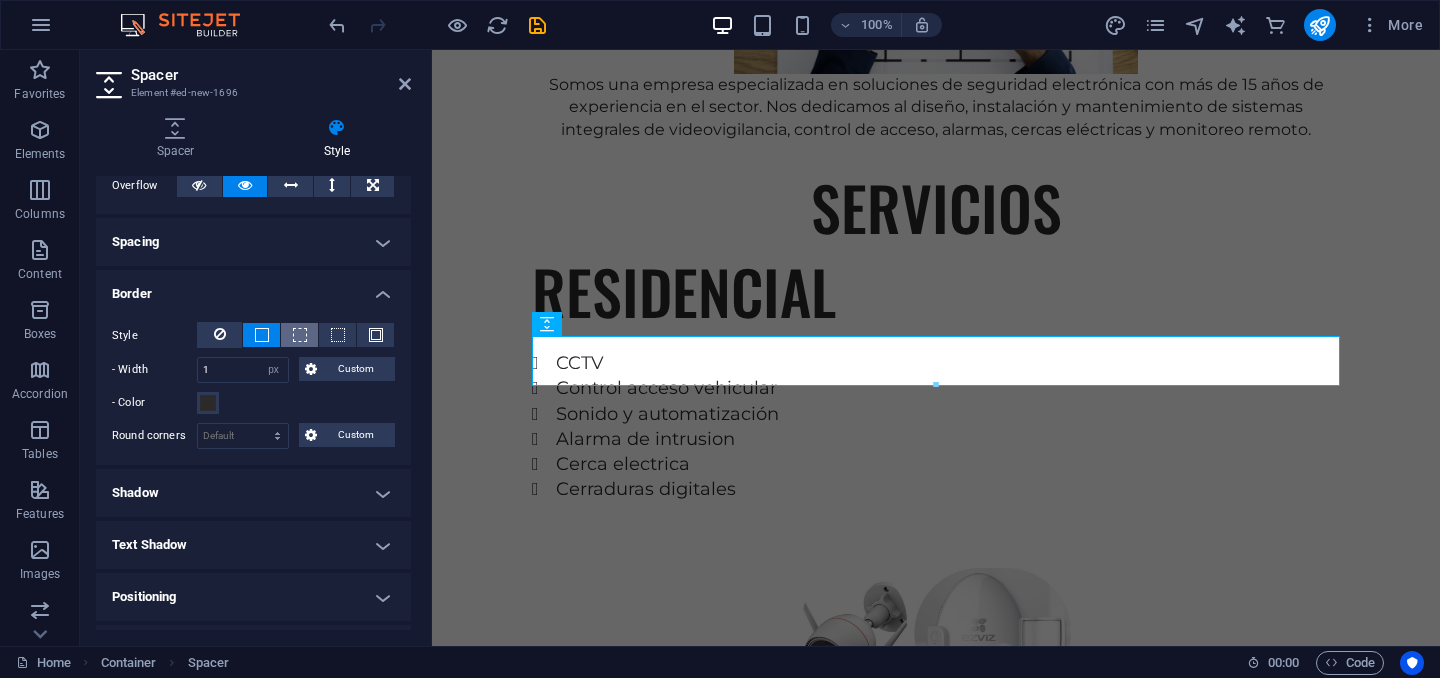 click at bounding box center (300, 335) 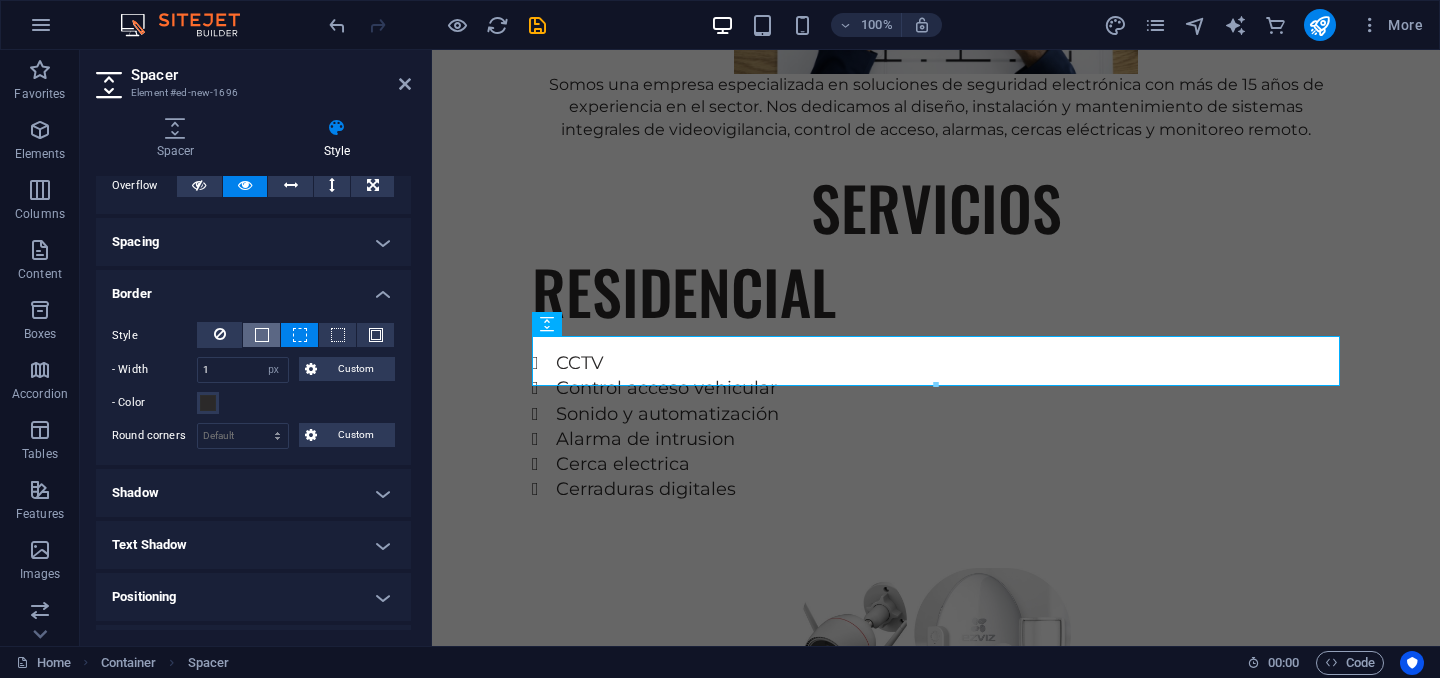 click at bounding box center [261, 335] 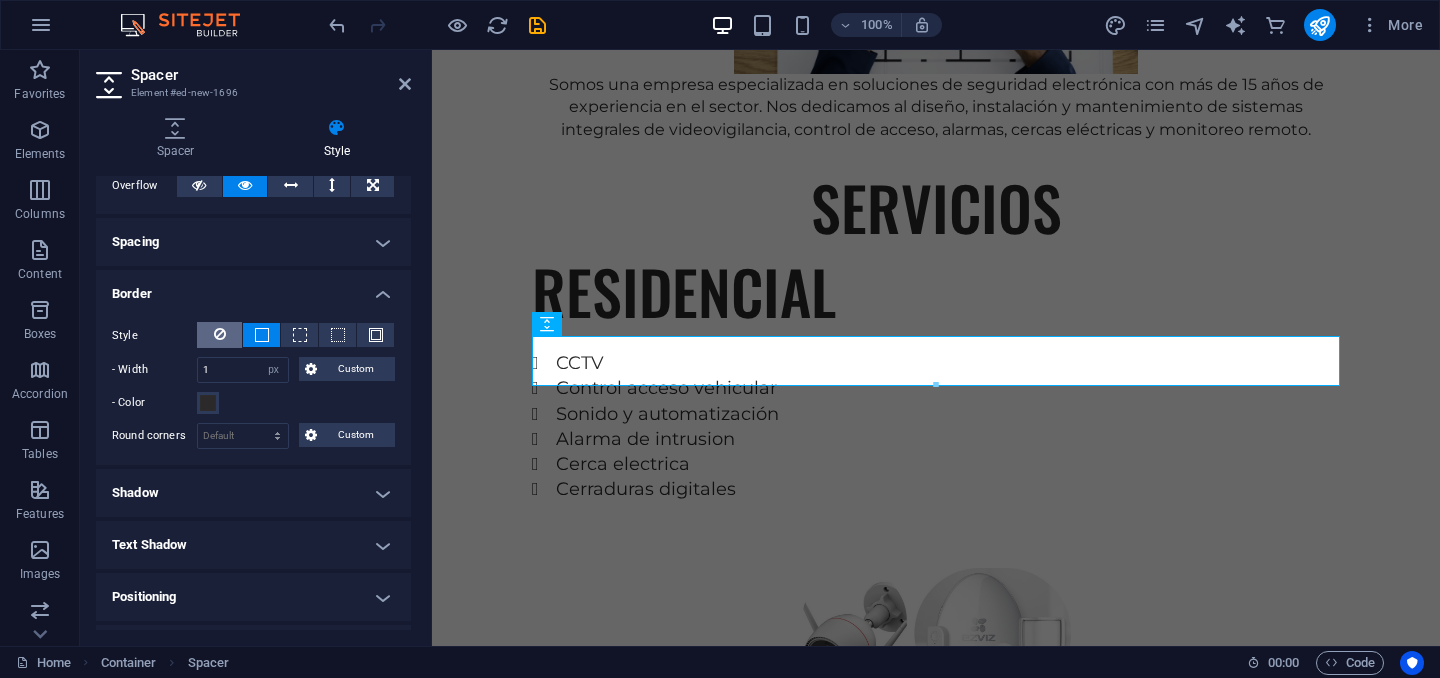 click at bounding box center [219, 335] 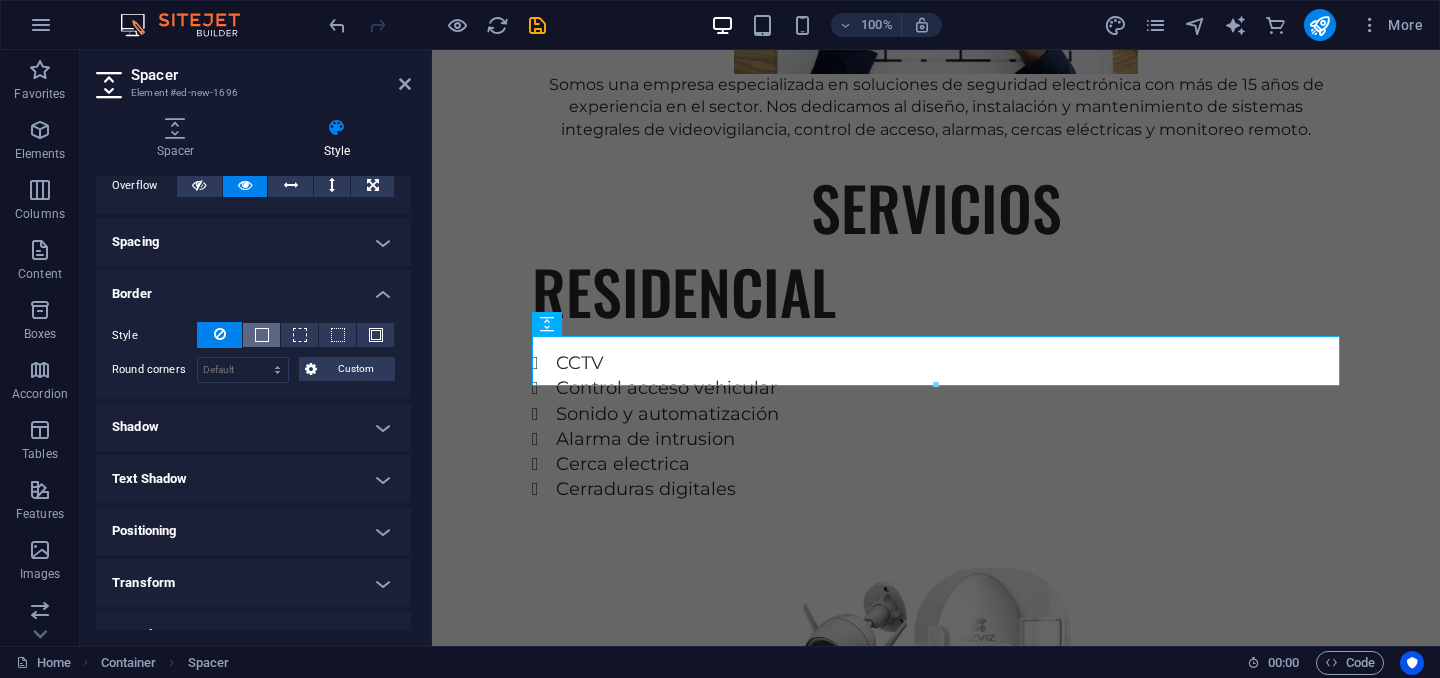 click at bounding box center (262, 335) 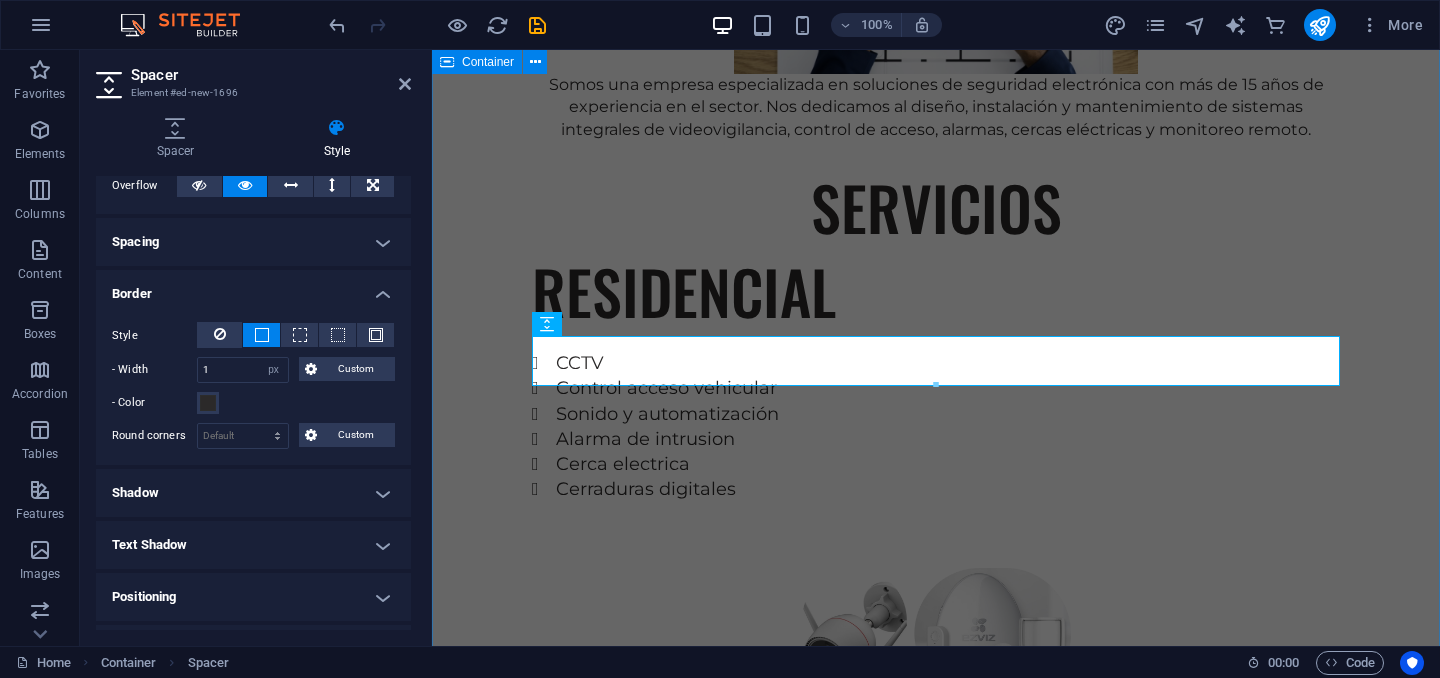 click on "EXPERIENCIA Somos una empresa especializada en soluciones de seguridad electrónica con más de 15 años de experiencia en el sector. Nos dedicamos al diseño, instalación y mantenimiento de sistemas integrales de videovigilancia, control de acceso, alarmas, cercas eléctricas y monitoreo remoto.  SERVICIOS RESIDENCIAL CCTV Control acceso vehicular Sonido y automatización Alarma de intrusion Cerca electrica Cerraduras digitales INDUSTRIAL CCTV Control de acceso Detección de incendio Centrales de monitoreo Inteligencia artificial Paneles solares" at bounding box center [936, 849] 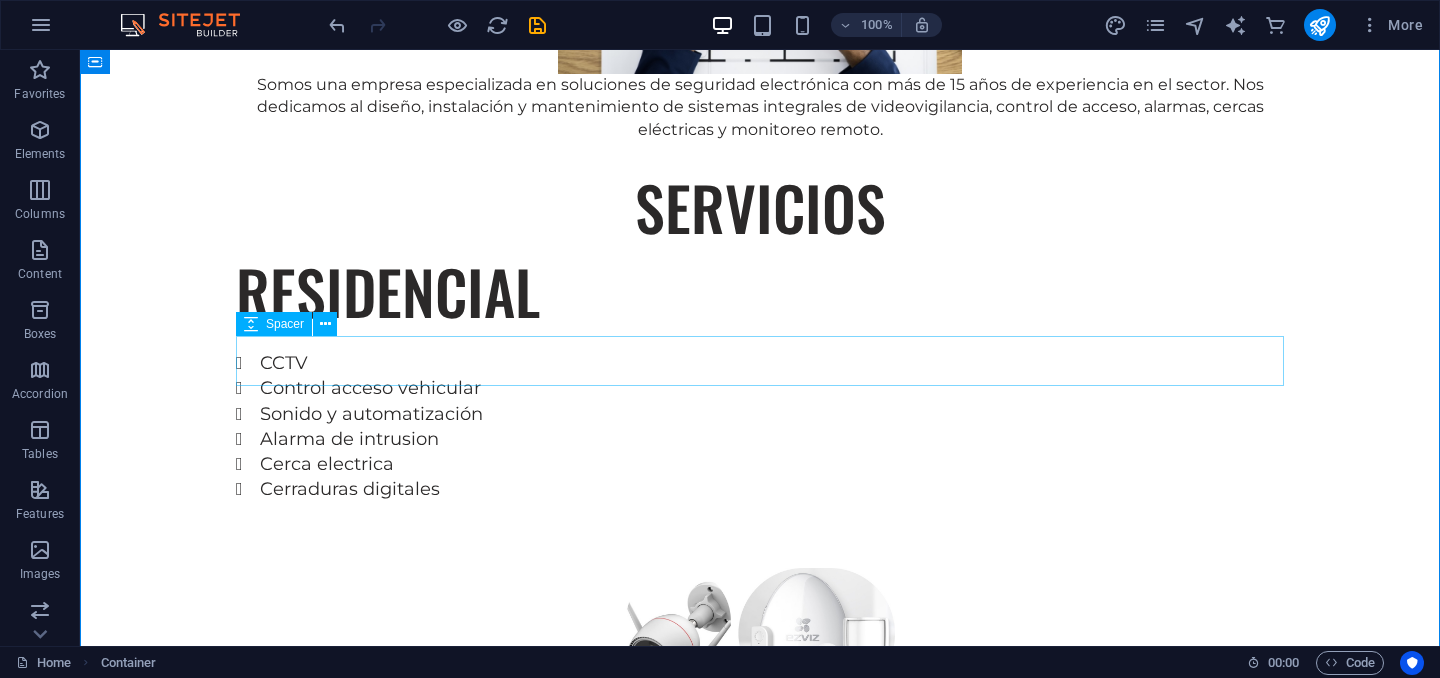 click at bounding box center [760, 1131] 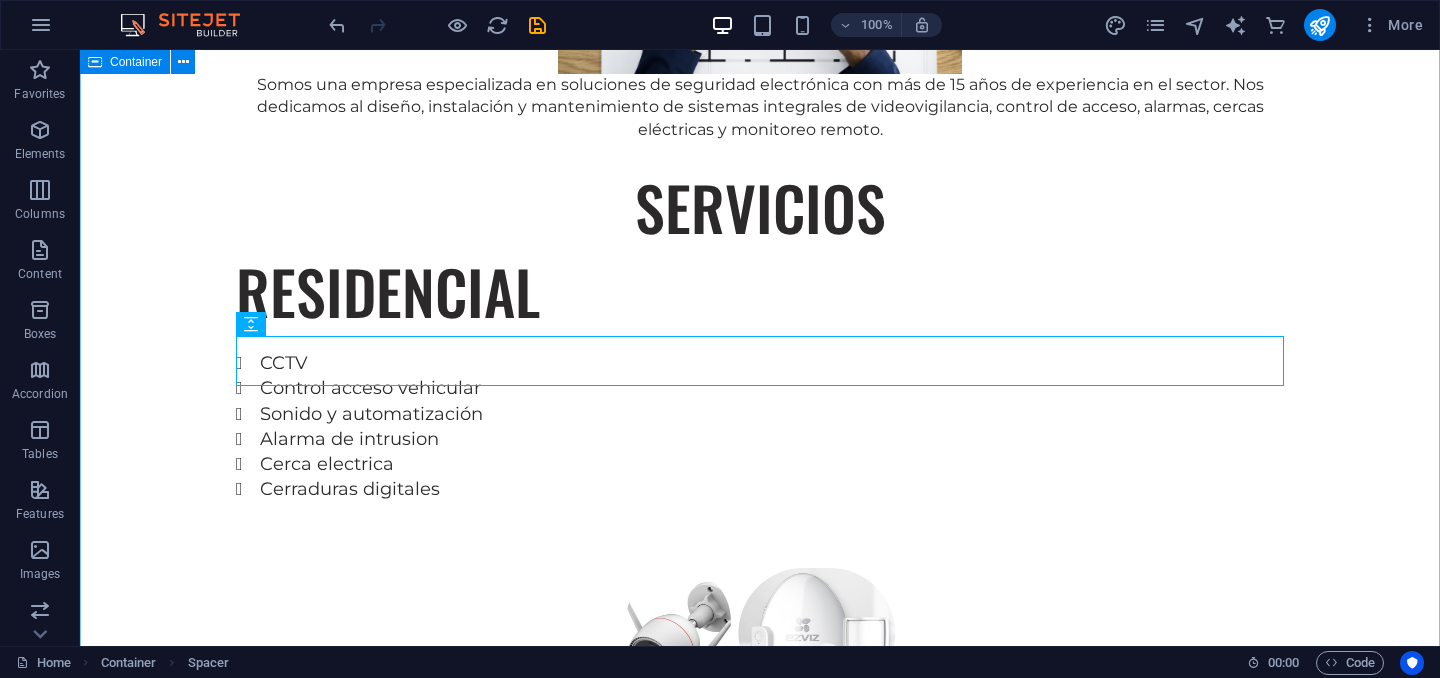 click on "EXPERIENCIA Somos una empresa especializada en soluciones de seguridad electrónica con más de 15 años de experiencia en el sector. Nos dedicamos al diseño, instalación y mantenimiento de sistemas integrales de videovigilancia, control de acceso, alarmas, cercas eléctricas y monitoreo remoto.  SERVICIOS RESIDENCIAL CCTV Control acceso vehicular Sonido y automatización Alarma de intrusion Cerca electrica Cerraduras digitales INDUSTRIAL CCTV Control de acceso Detección de incendio Centrales de monitoreo Inteligencia artificial Paneles solares" at bounding box center [760, 849] 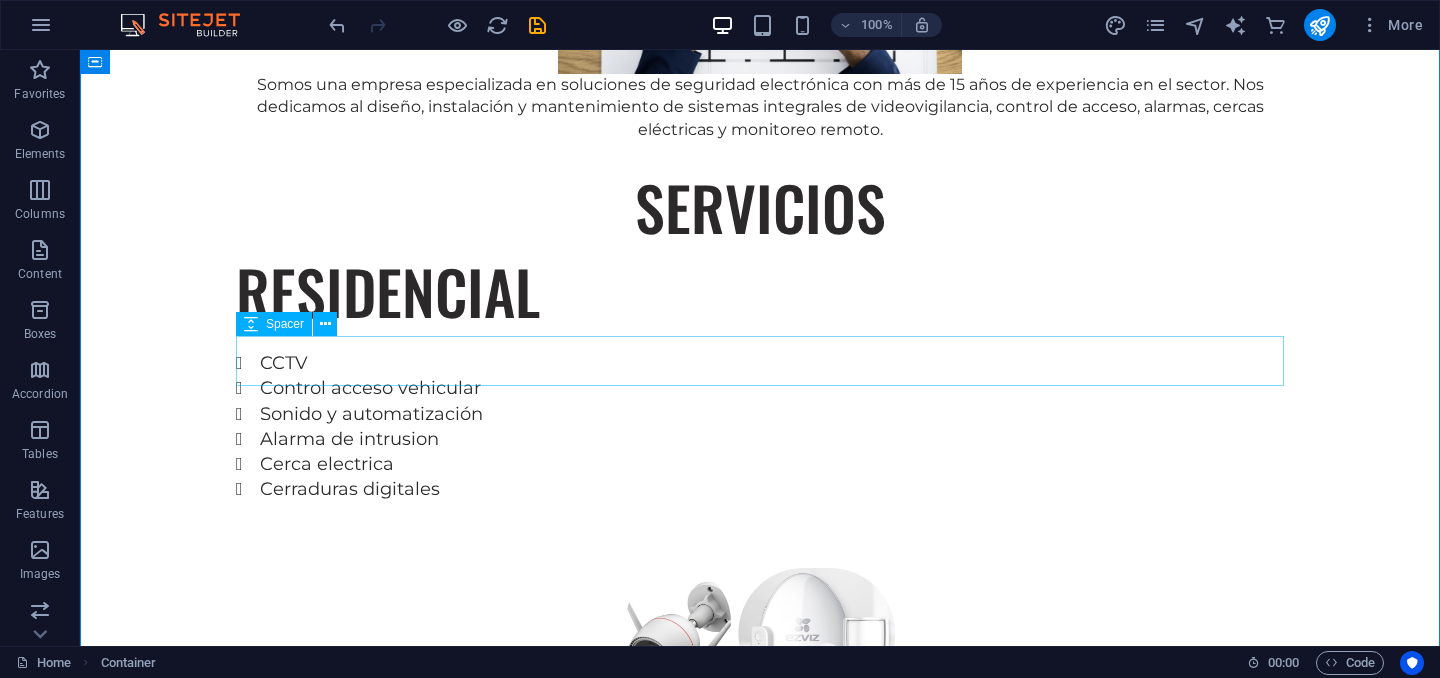 click at bounding box center [760, 1131] 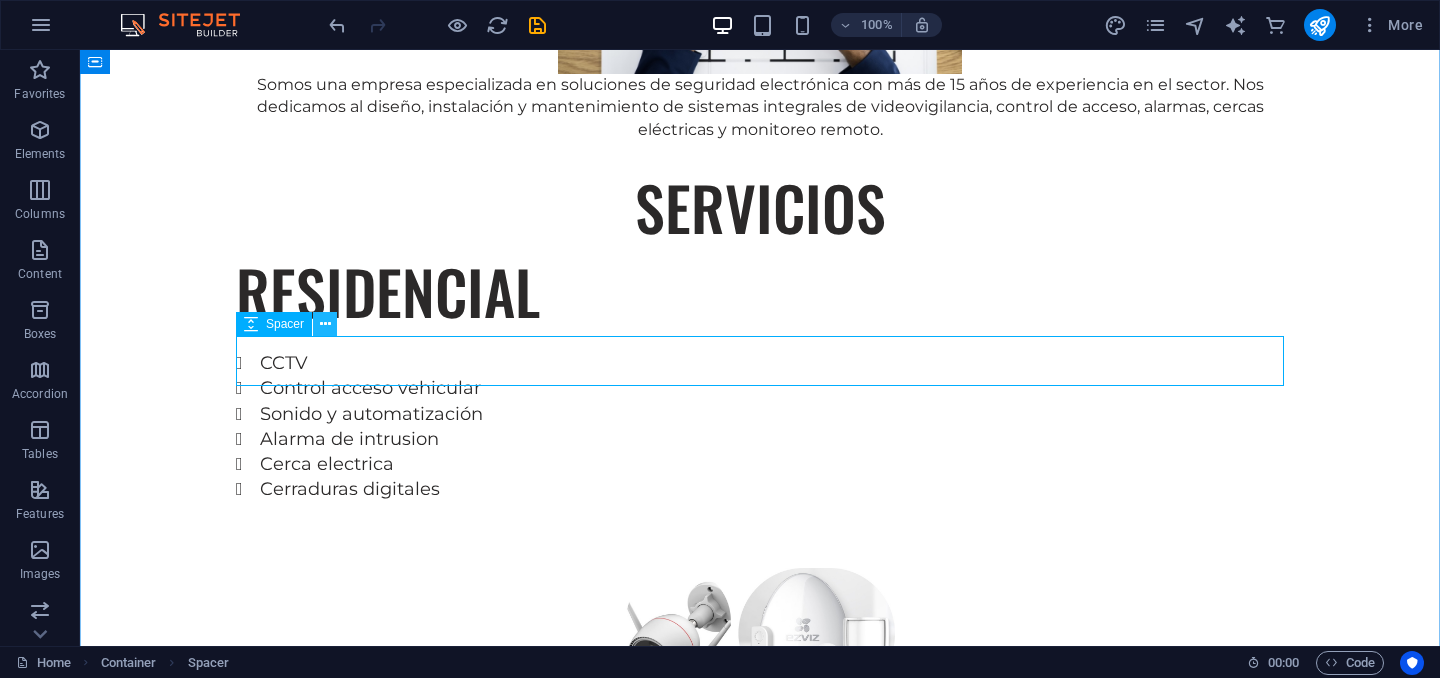 click at bounding box center (325, 324) 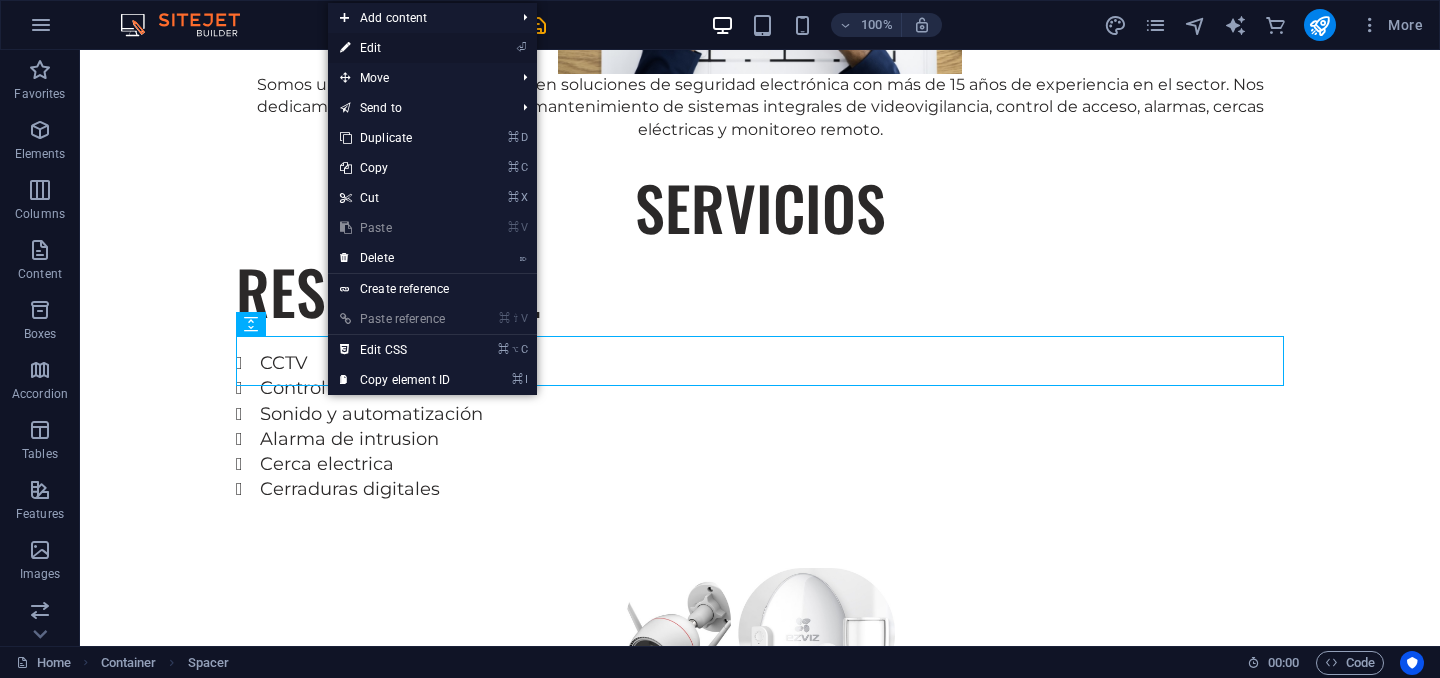 click on "⏎  Edit" at bounding box center (395, 48) 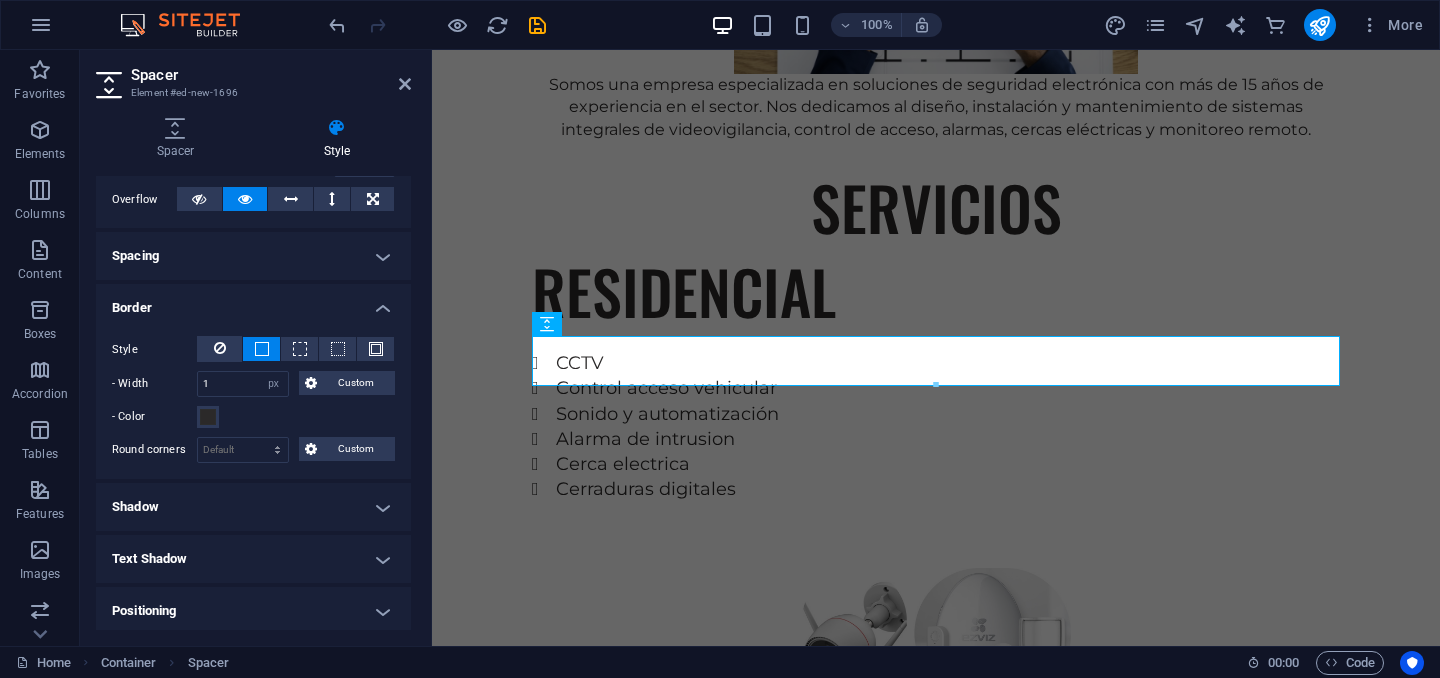 scroll, scrollTop: 327, scrollLeft: 0, axis: vertical 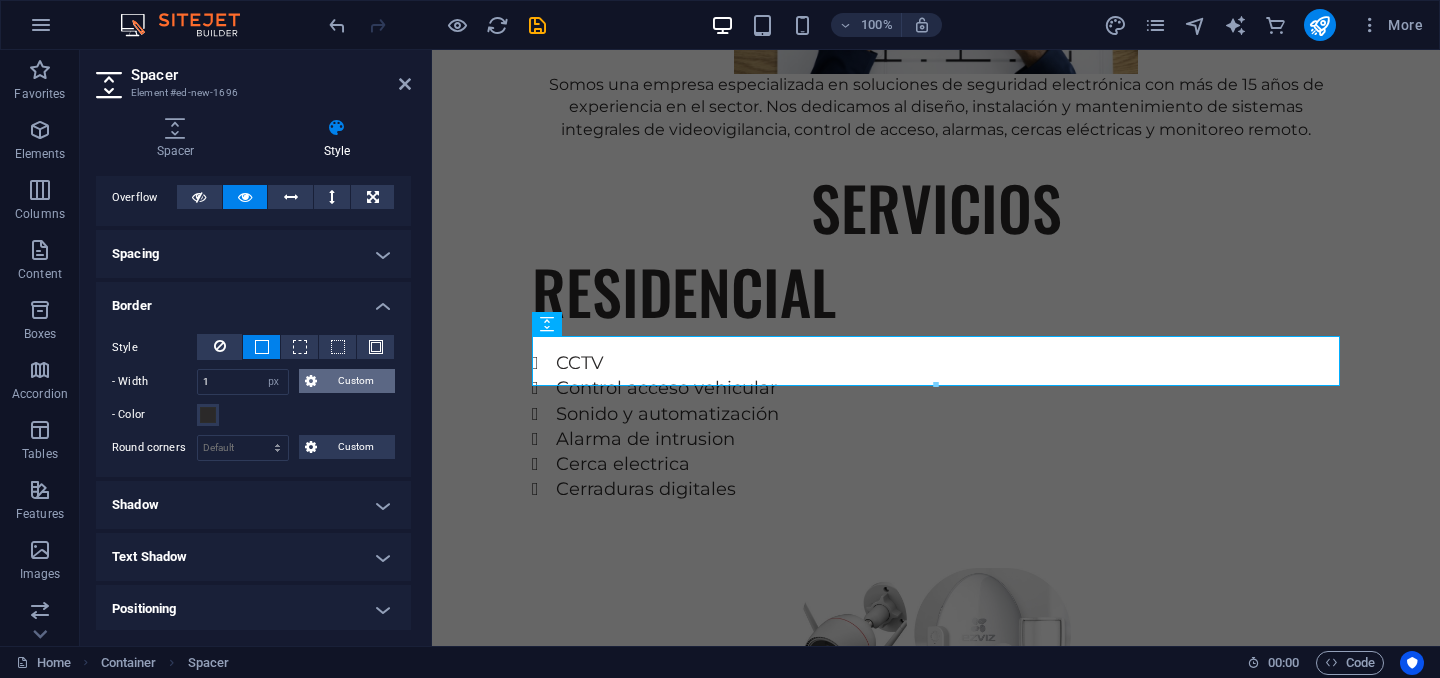 click on "Custom" at bounding box center (356, 381) 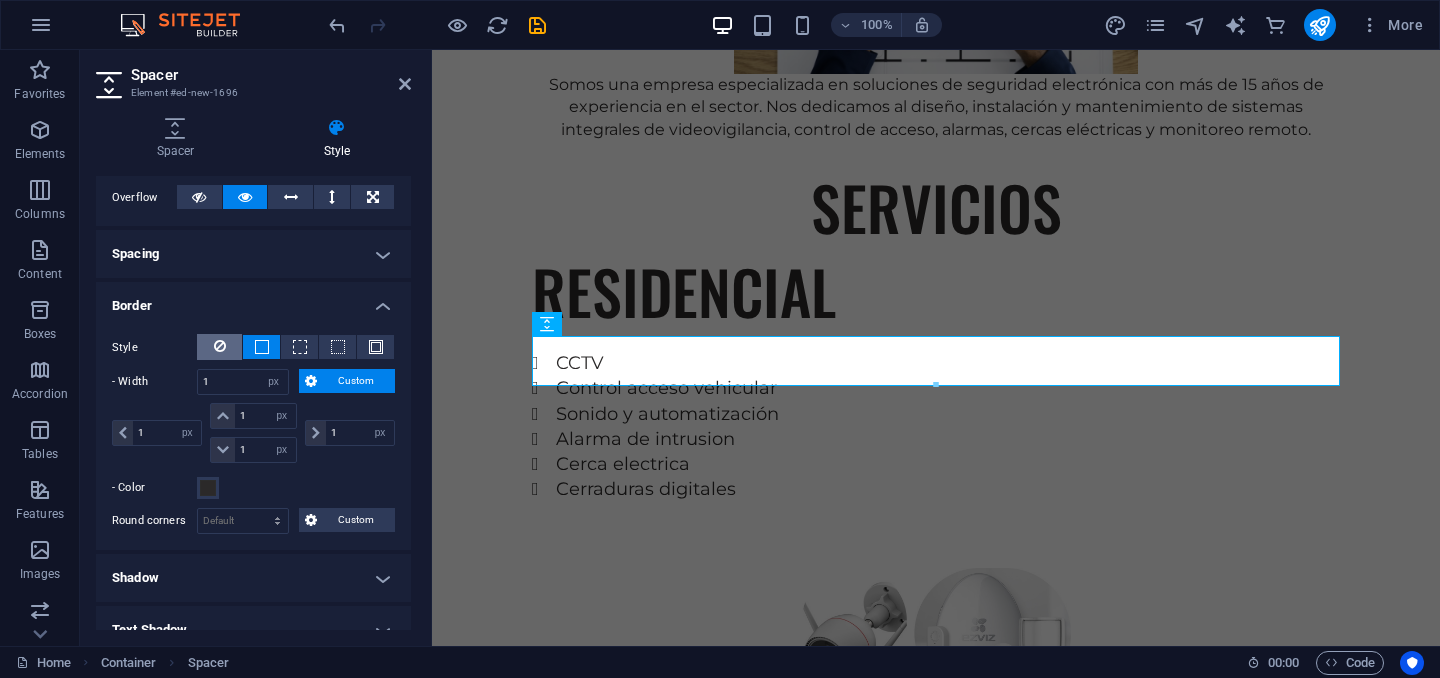 click at bounding box center (220, 346) 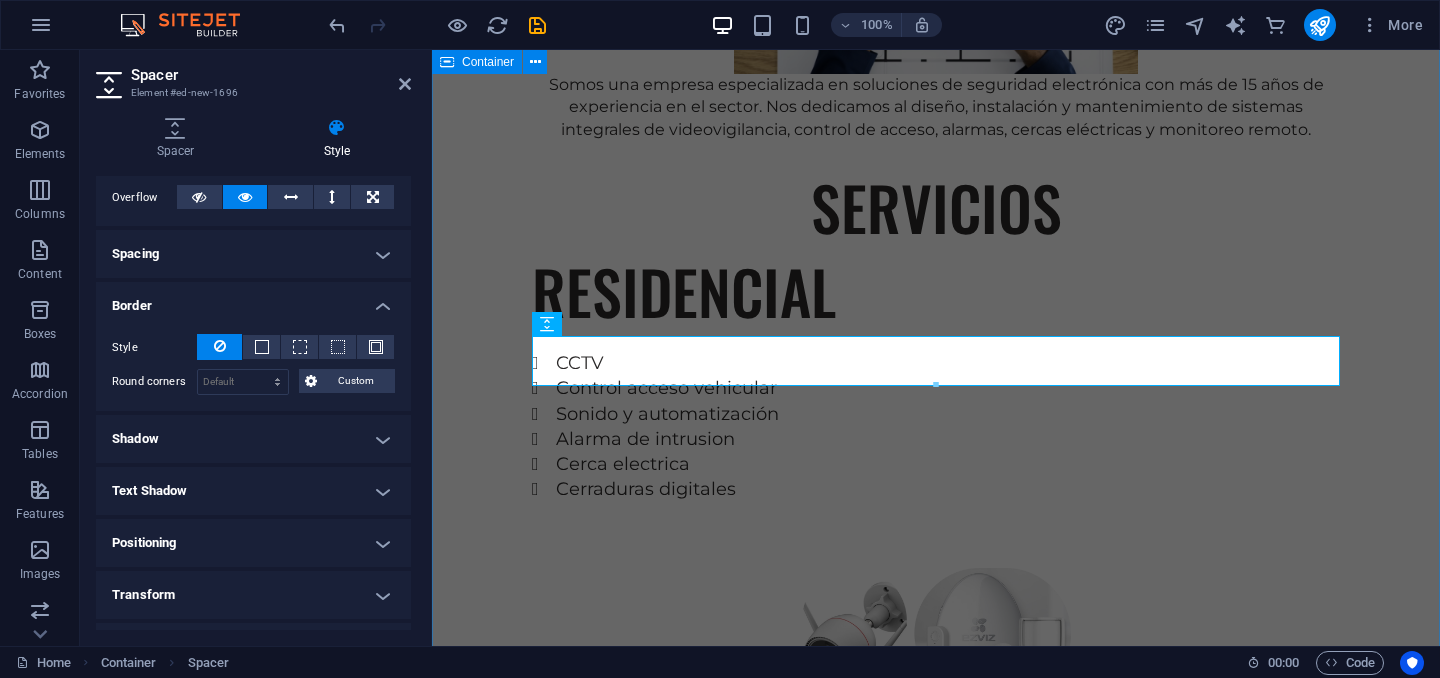 click on "EXPERIENCIA Somos una empresa especializada en soluciones de seguridad electrónica con más de 15 años de experiencia en el sector. Nos dedicamos al diseño, instalación y mantenimiento de sistemas integrales de videovigilancia, control de acceso, alarmas, cercas eléctricas y monitoreo remoto.  SERVICIOS RESIDENCIAL CCTV Control acceso vehicular Sonido y automatización Alarma de intrusion Cerca electrica Cerraduras digitales INDUSTRIAL CCTV Control de acceso Detección de incendio Centrales de monitoreo Inteligencia artificial Paneles solares" at bounding box center [936, 849] 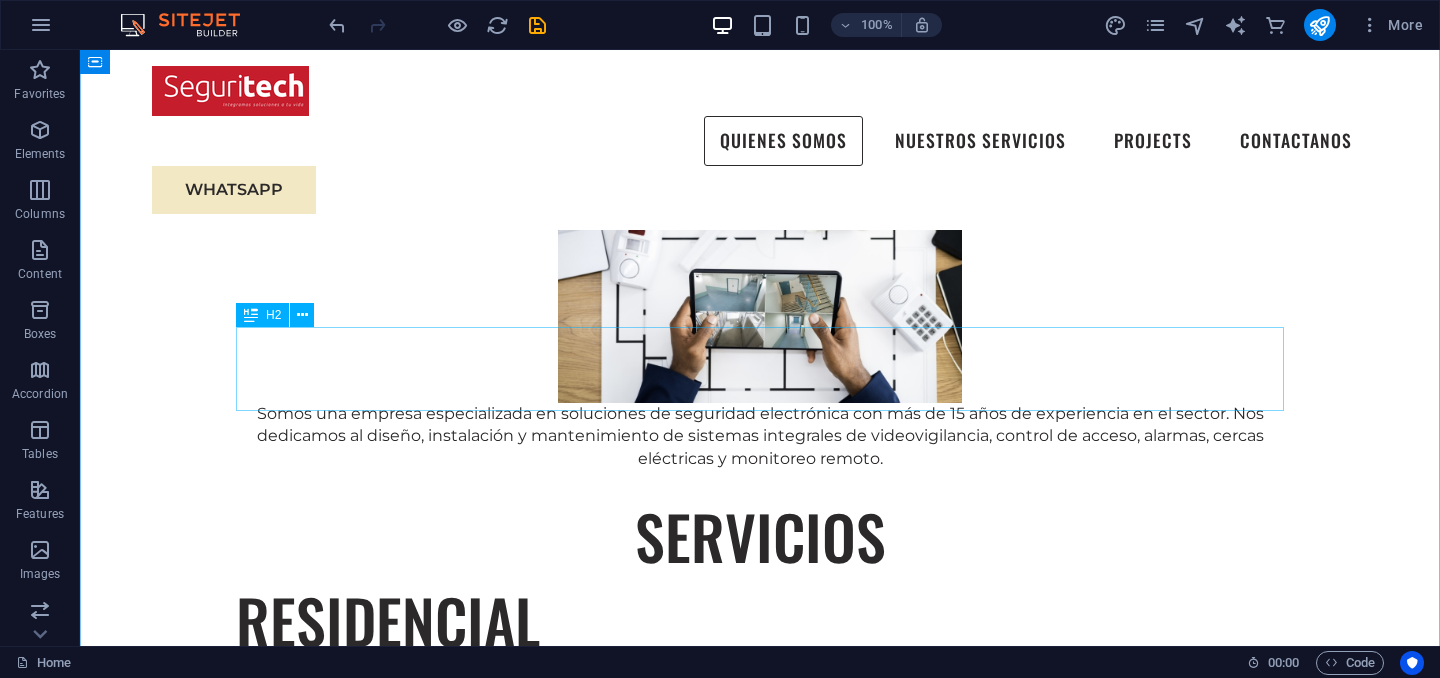 scroll, scrollTop: 1270, scrollLeft: 0, axis: vertical 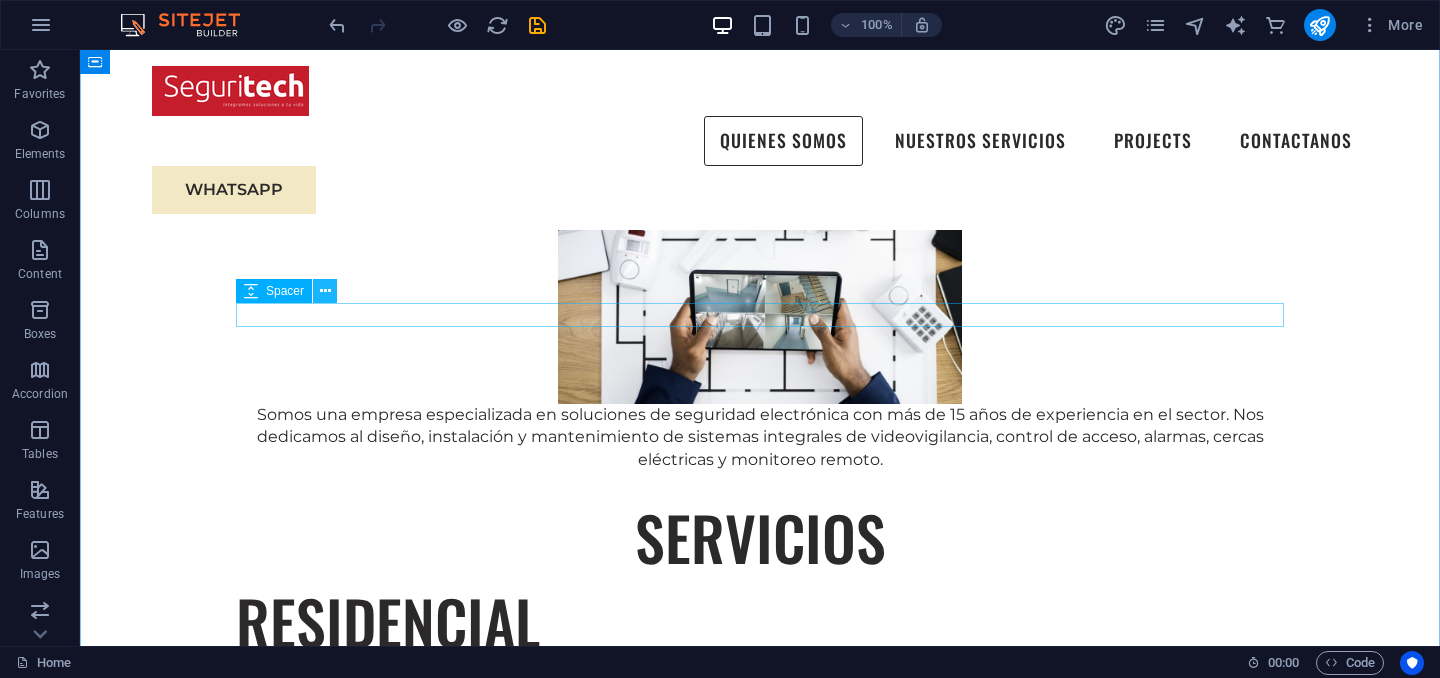click at bounding box center (325, 291) 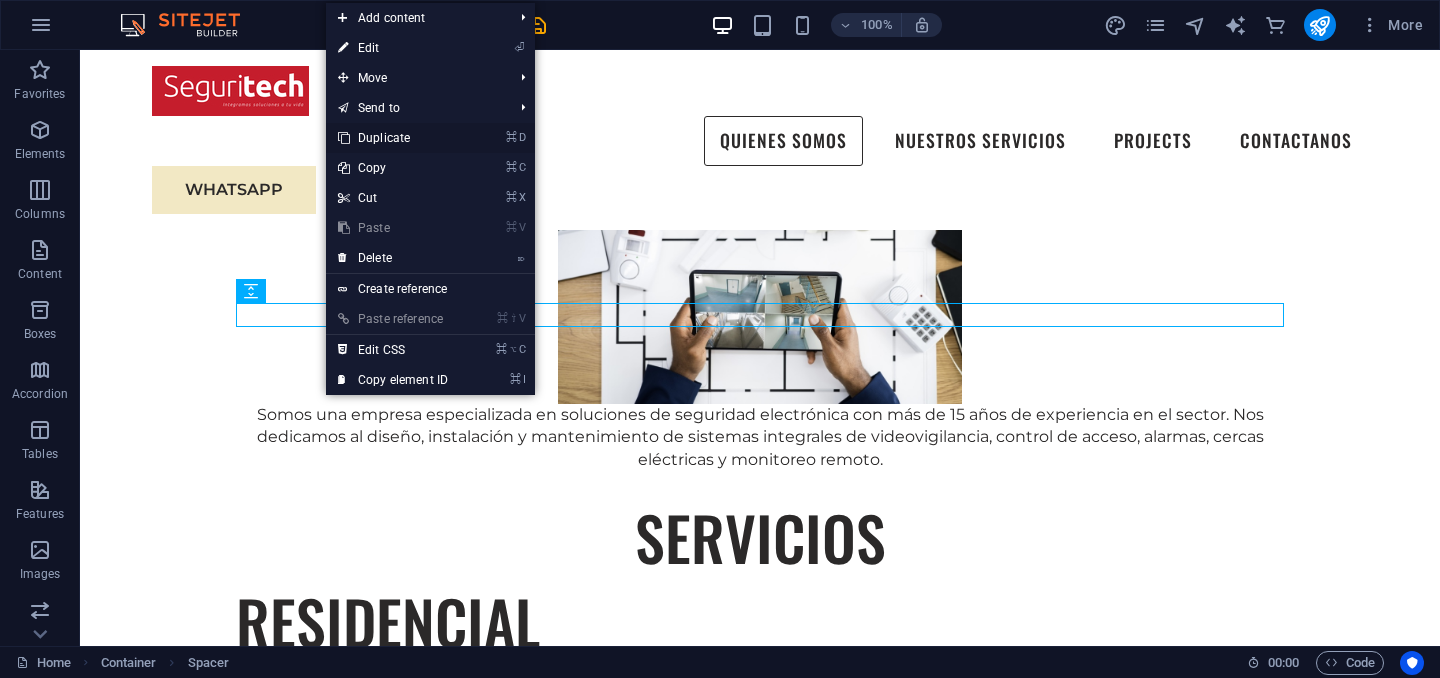 click on "⌘ D  Duplicate" at bounding box center [393, 138] 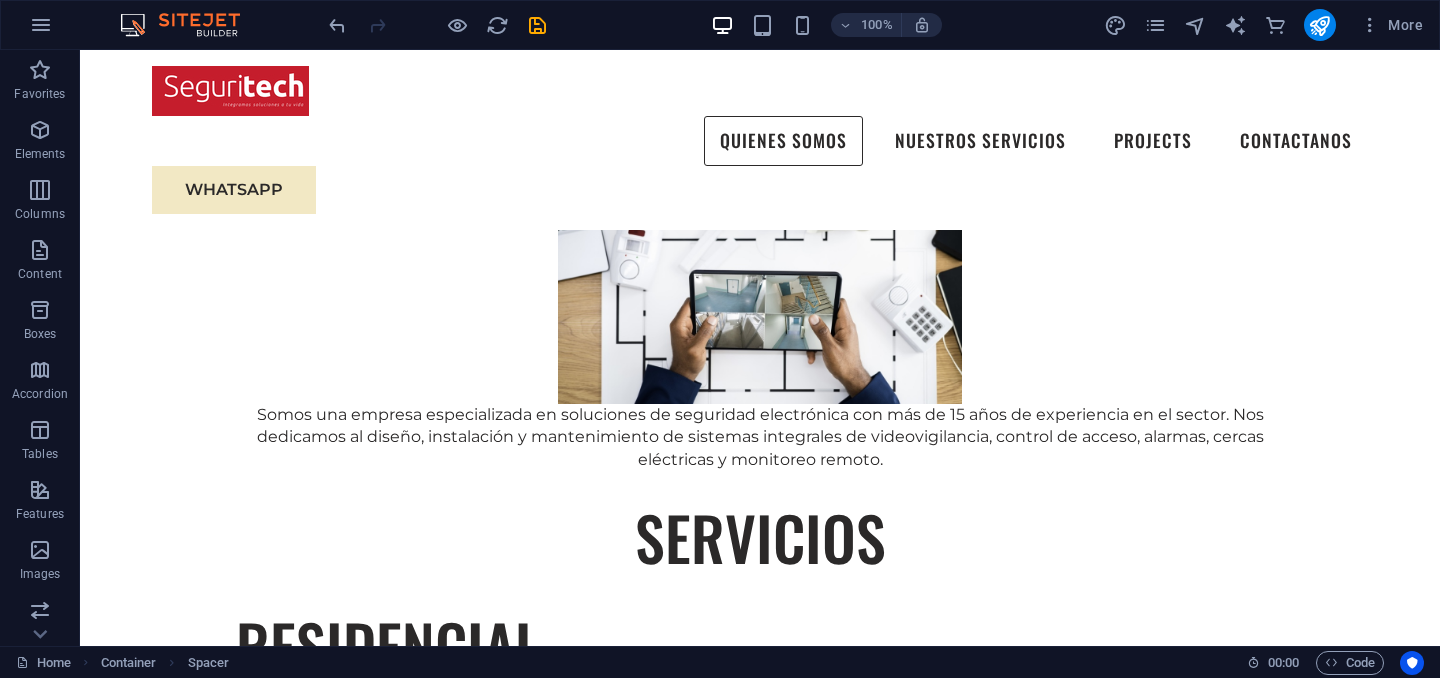 drag, startPoint x: 333, startPoint y: 361, endPoint x: 290, endPoint y: 428, distance: 79.61156 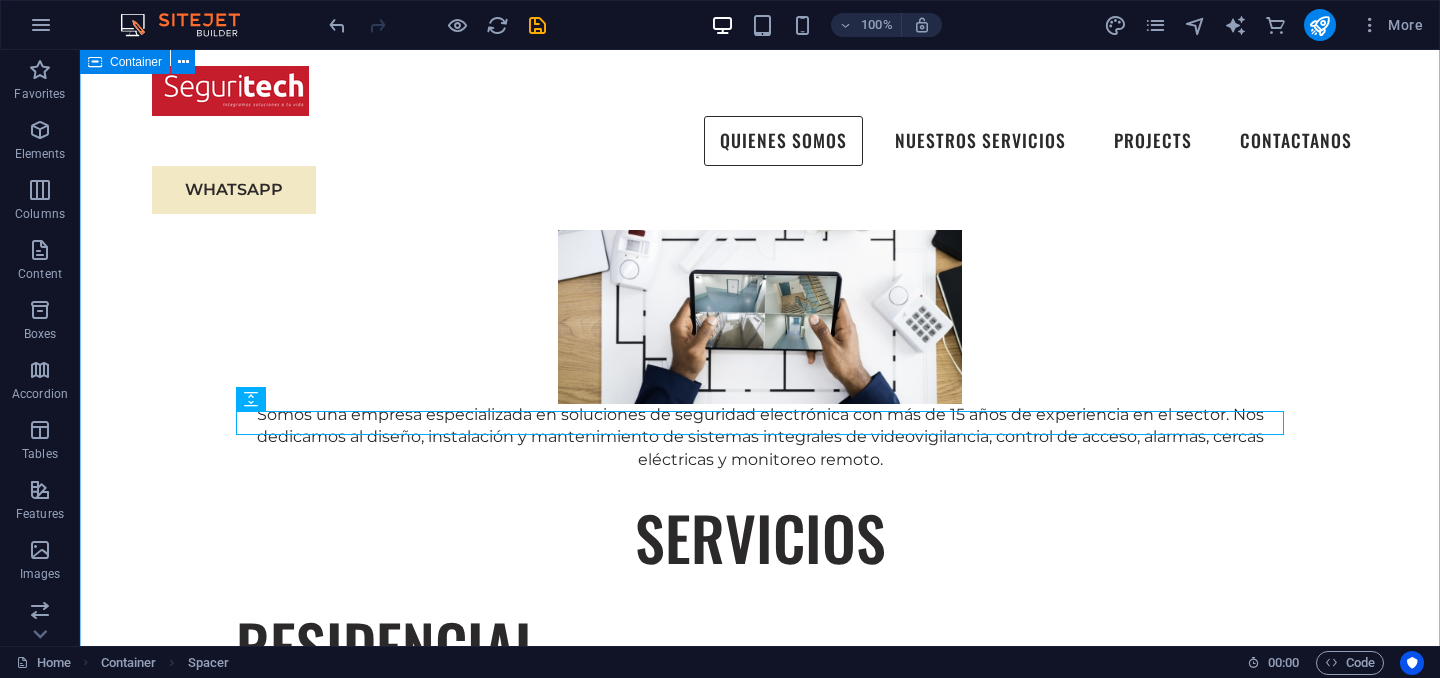 click on "EXPERIENCIA Somos una empresa especializada en soluciones de seguridad electrónica con más de 15 años de experiencia en el sector. Nos dedicamos al diseño, instalación y mantenimiento de sistemas integrales de videovigilancia, control de acceso, alarmas, cercas eléctricas y monitoreo remoto.  SERVICIOS RESIDENCIAL CCTV Control acceso vehicular Sonido y automatización Alarma de intrusion Cerca electrica Cerraduras digitales INDUSTRIAL CCTV Control de acceso Detección de incendio Centrales de monitoreo Inteligencia artificial Paneles solares" at bounding box center [760, 1191] 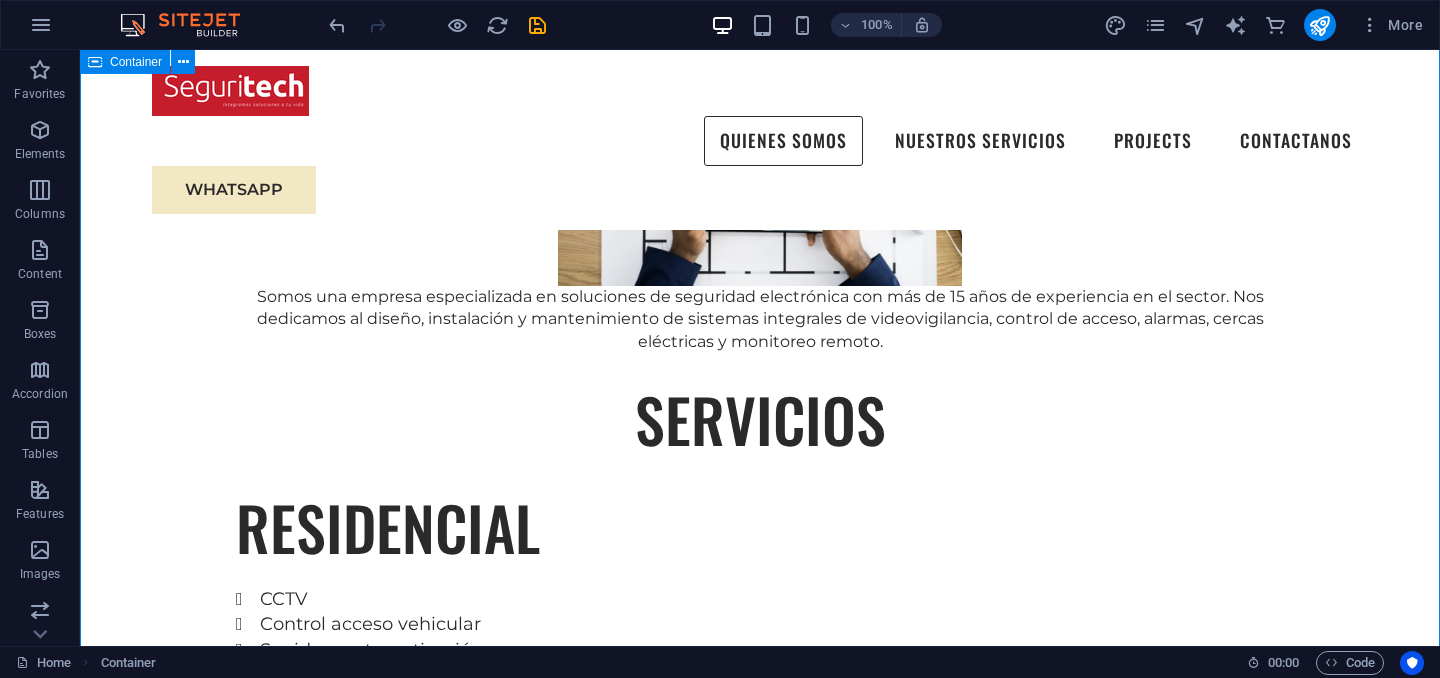 scroll, scrollTop: 1374, scrollLeft: 0, axis: vertical 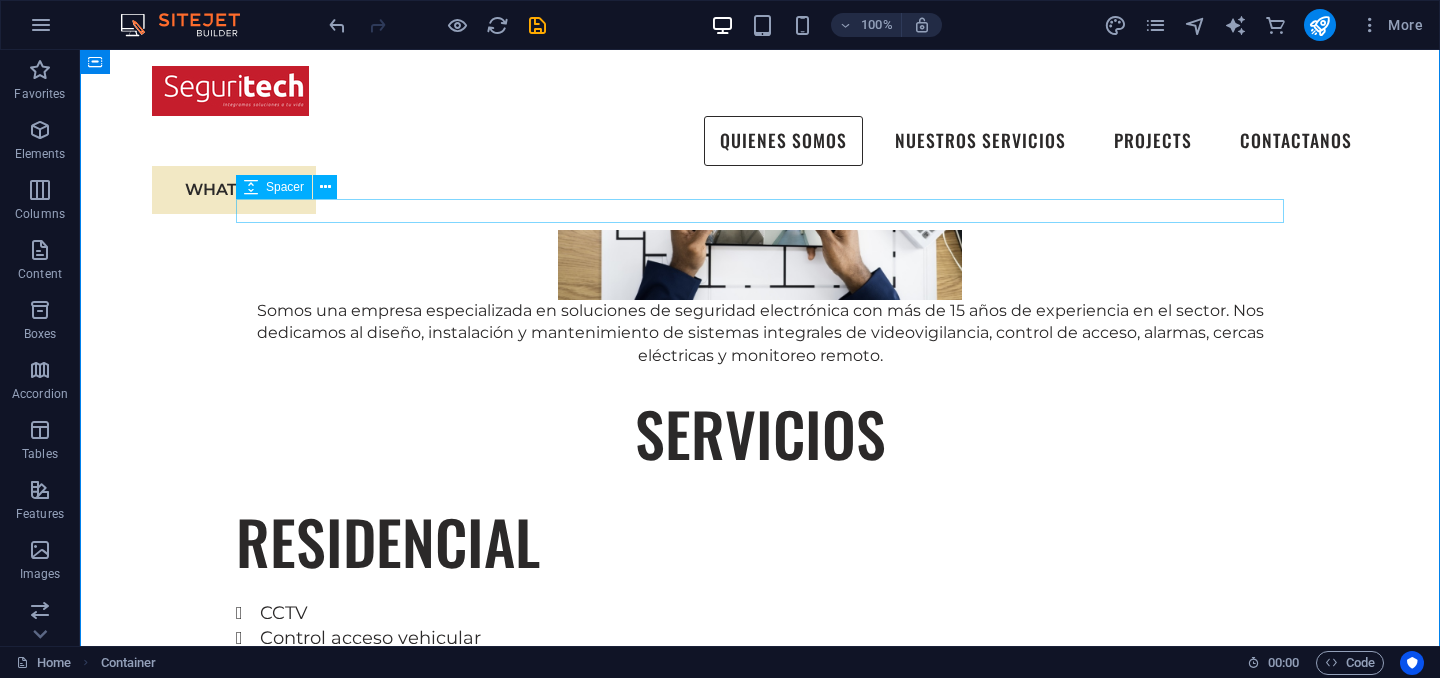 click on "Spacer" at bounding box center [274, 187] 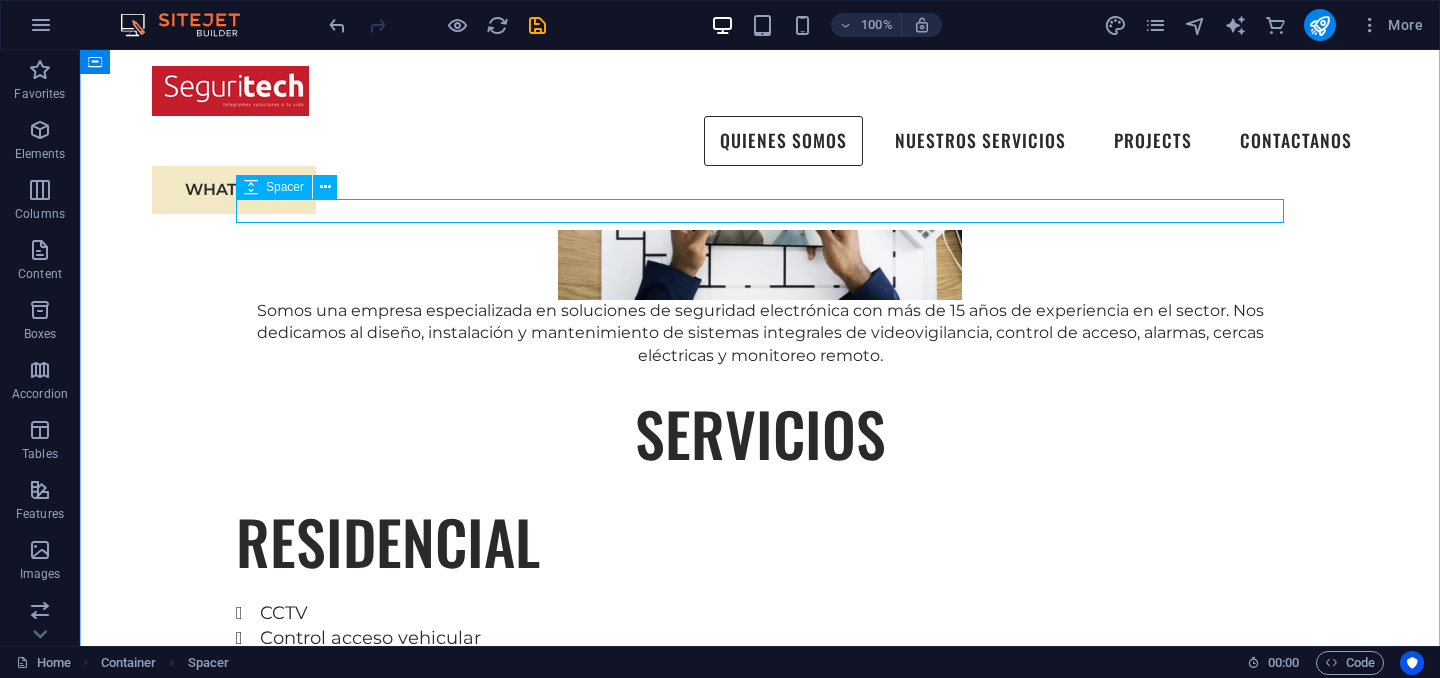 click at bounding box center [760, 379] 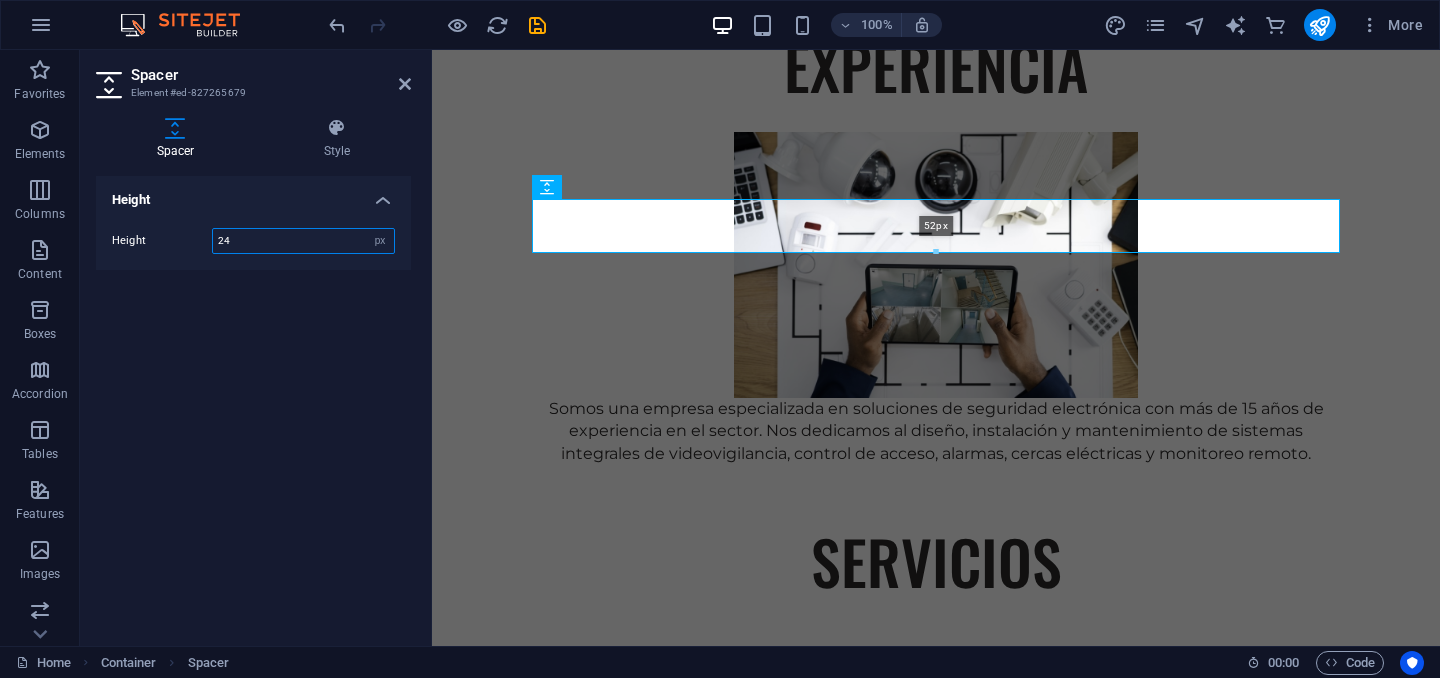 drag, startPoint x: 934, startPoint y: 218, endPoint x: 935, endPoint y: 248, distance: 30.016663 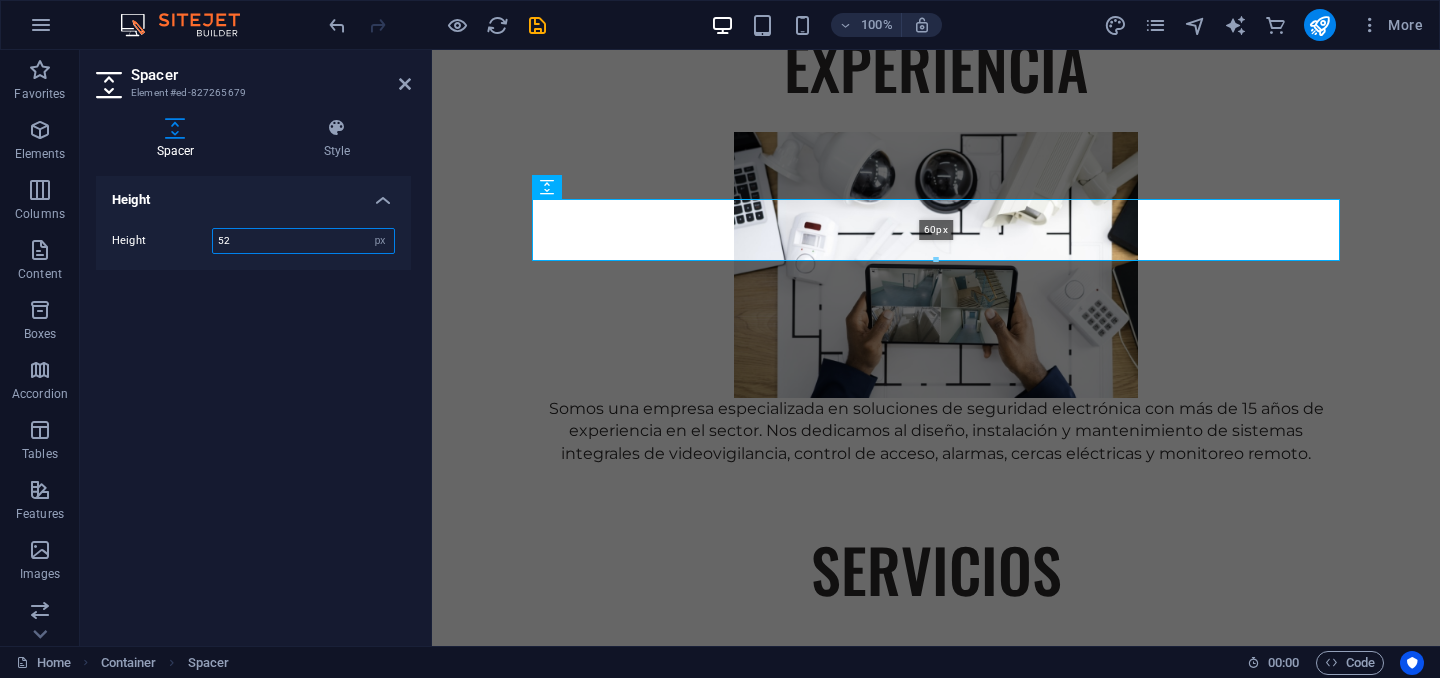 click on "H2   Container   Container   Banner   Spacer   Text   Spacer 60px   Container   Image   Container   Container   Container   Text   Container   Container   Spacer   Container   Text   Container   Spacer   Text   Spacer   Button   Menu Bar   Menu   Logo   H2   H2   H2   Container   Container   Image   Cards   Container   Container   H2   Text   Text   Text   Container   H2   Image   Container   Text   Container   Container   Text   Spacer   Container   Spacer   Container   Container   Image   Container   Text   Container   Spacer   Text   Text   Container   Container   Spacer   Text   Image   Container   Image   Spacer   Spacer   Container   Container   Spacer   Spacer   Container   Image   H2   Spacer   Spacer   Container   Boxes   Container   Text   Container   Footer Thrud   Container   Container   Container   Spacer   Container   Spacer   Text   H2   H2   Spacer   Container   Container   H2   H2   Spacer   Spacer" at bounding box center [936, -339] 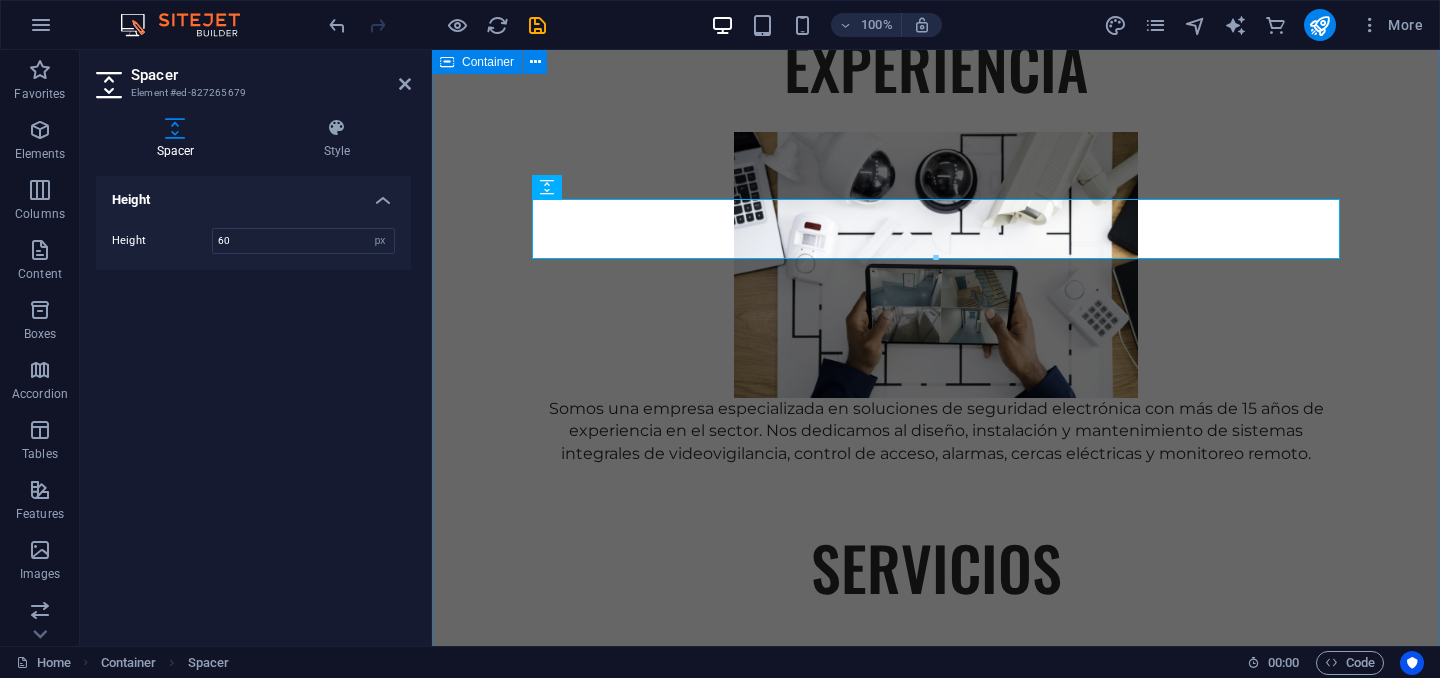 click on "EXPERIENCIA Somos una empresa especializada en soluciones de seguridad electrónica con más de 15 años de experiencia en el sector. Nos dedicamos al diseño, instalación y mantenimiento de sistemas integrales de videovigilancia, control de acceso, alarmas, cercas eléctricas y monitoreo remoto.  SERVICIOS RESIDENCIAL CCTV Control acceso vehicular Sonido y automatización Alarma de intrusion Cerca electrica Cerraduras digitales INDUSTRIAL CCTV Control de acceso Detección de incendio Centrales de monitoreo Inteligencia artificial Paneles solares" at bounding box center [936, 1203] 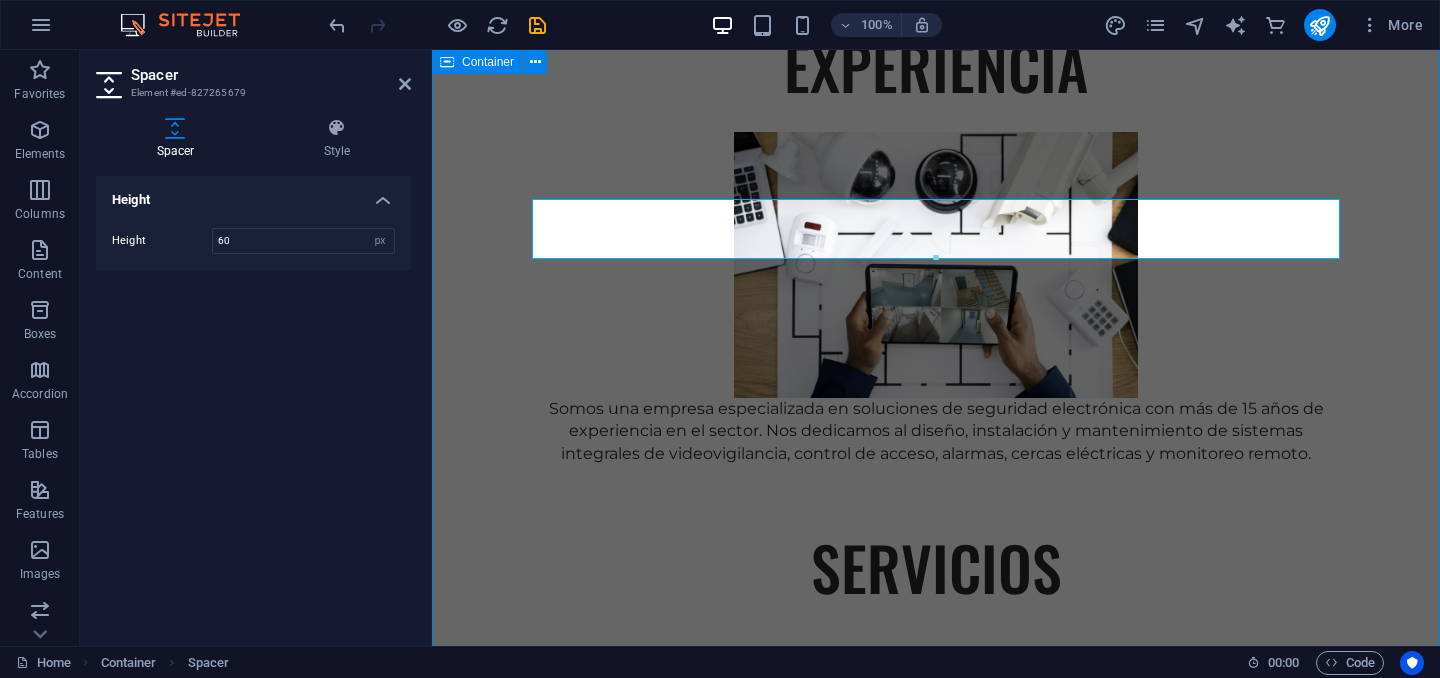 click on "EXPERIENCIA Somos una empresa especializada en soluciones de seguridad electrónica con más de 15 años de experiencia en el sector. Nos dedicamos al diseño, instalación y mantenimiento de sistemas integrales de videovigilancia, control de acceso, alarmas, cercas eléctricas y monitoreo remoto.  SERVICIOS RESIDENCIAL CCTV Control acceso vehicular Sonido y automatización Alarma de intrusion Cerca electrica Cerraduras digitales INDUSTRIAL CCTV Control de acceso Detección de incendio Centrales de monitoreo Inteligencia artificial Paneles solares" at bounding box center (936, 1203) 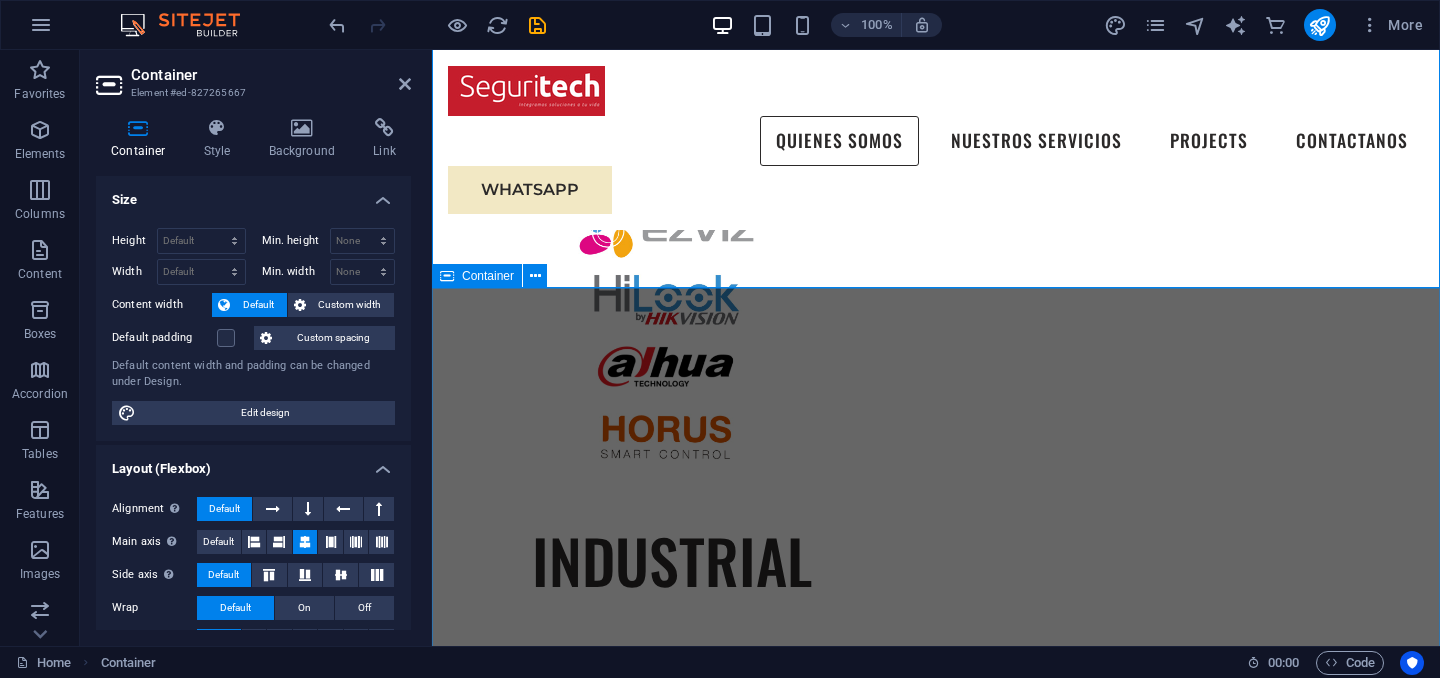 scroll, scrollTop: 2281, scrollLeft: 0, axis: vertical 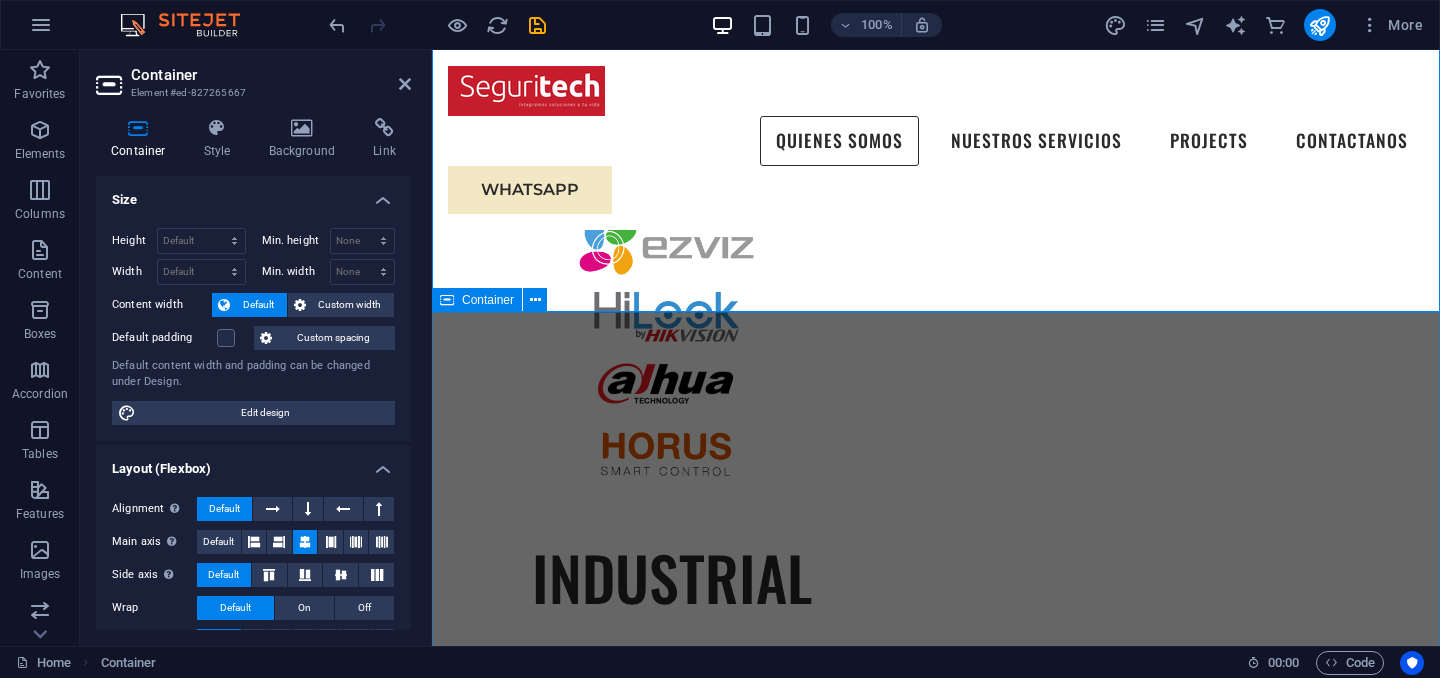 click on "CEO [FIRST] [LAST] Gerente Nuestro CEO cuenta con mas de 15 años de experiencia en el sector de la seguridad electronica" at bounding box center (936, 1879) 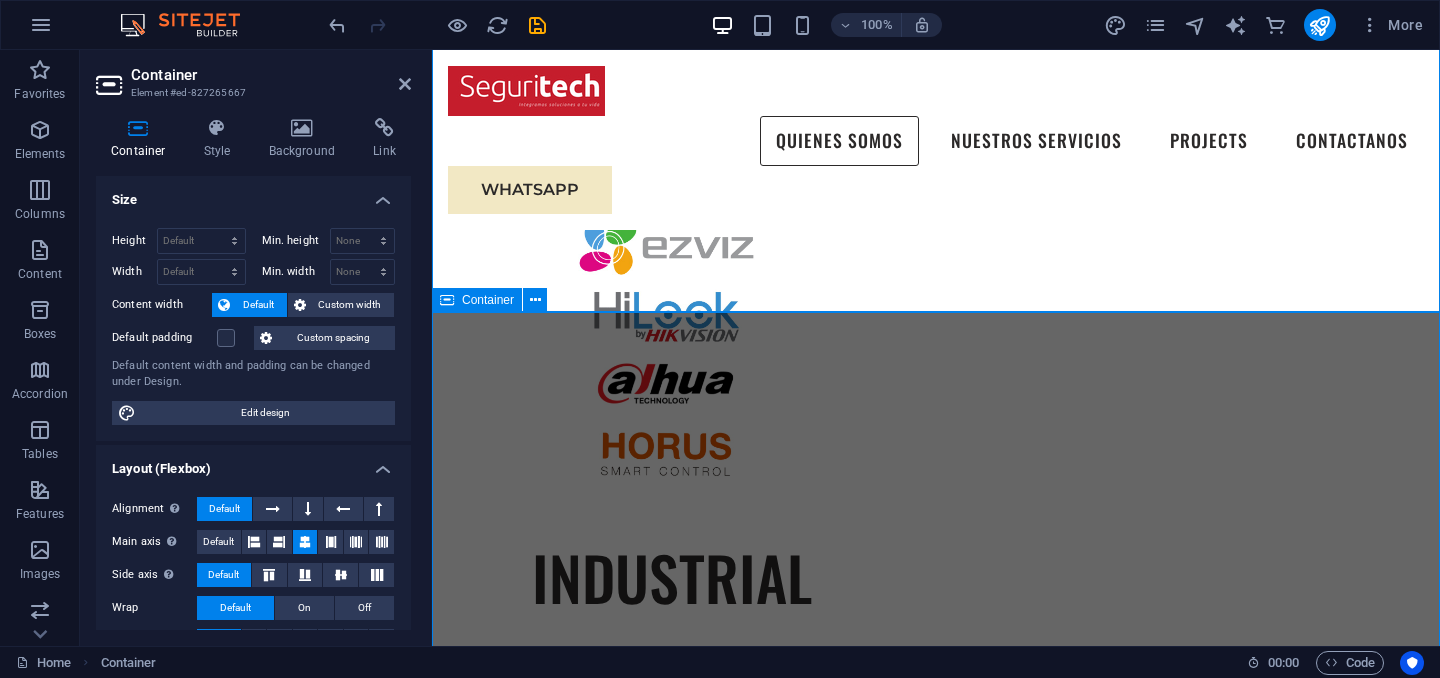 click on "CEO [FIRST] [LAST] Gerente Nuestro CEO cuenta con mas de 15 años de experiencia en el sector de la seguridad electronica" at bounding box center (936, 1879) 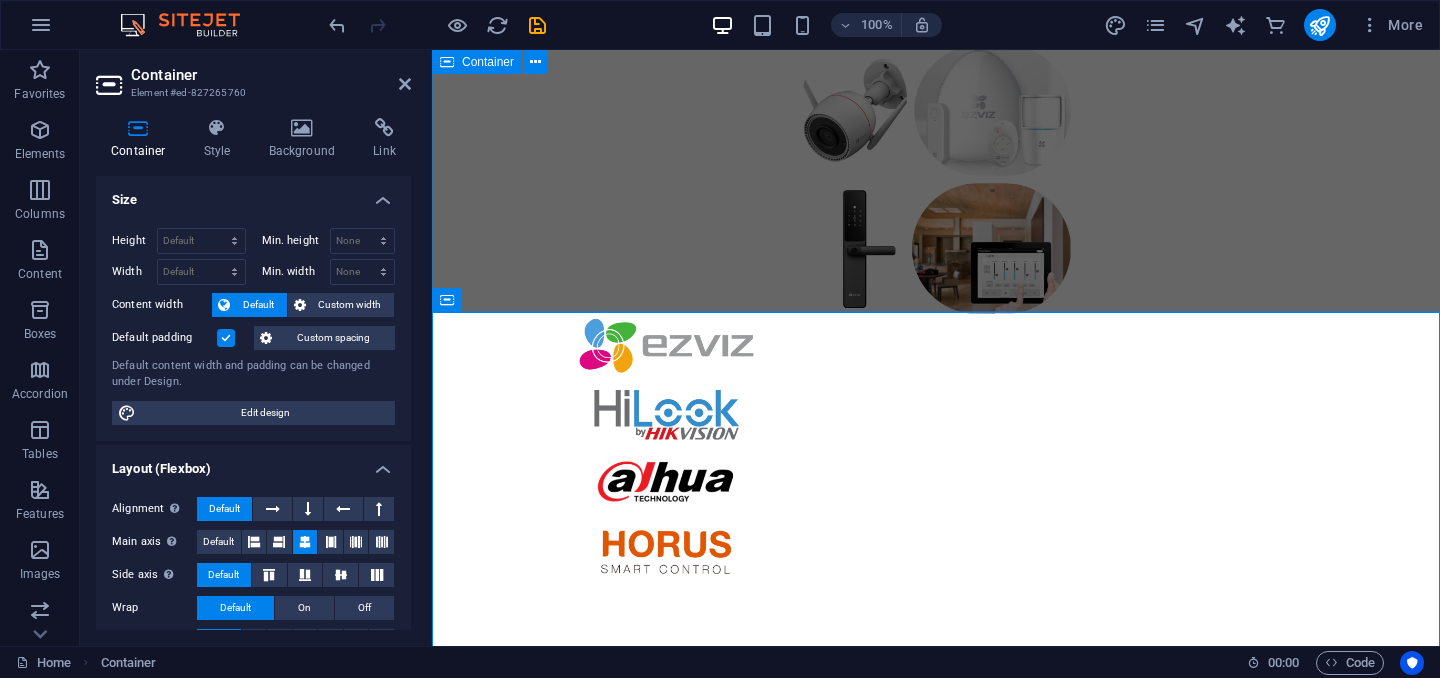 click on "EXPERIENCIA Somos una empresa especializada en soluciones de seguridad electrónica con más de 15 años de experiencia en el sector. Nos dedicamos al diseño, instalación y mantenimiento de sistemas integrales de videovigilancia, control de acceso, alarmas, cercas eléctricas y monitoreo remoto.  SERVICIOS RESIDENCIAL CCTV Control acceso vehicular Sonido y automatización Alarma de intrusion Cerca electrica Cerraduras digitales INDUSTRIAL CCTV Control de acceso Detección de incendio Centrales de monitoreo Inteligencia artificial Paneles solares" at bounding box center (936, 296) 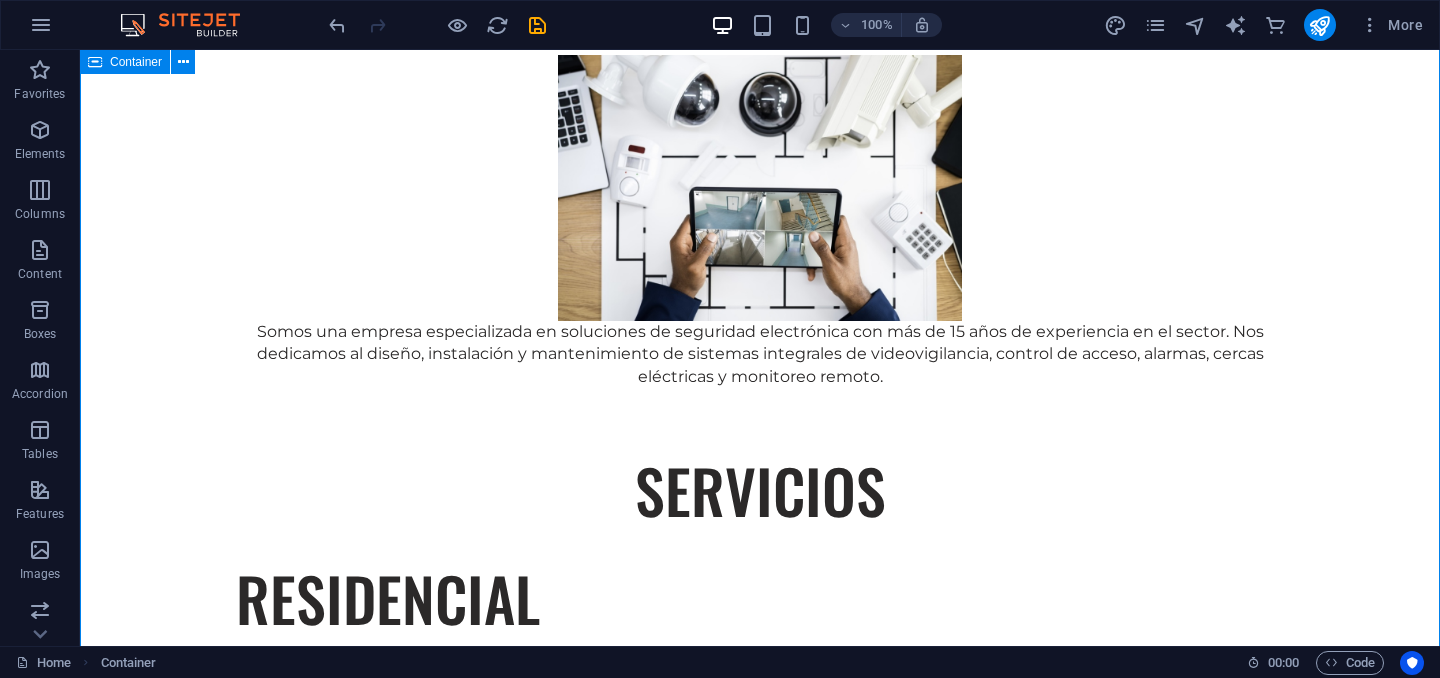 scroll, scrollTop: 1462, scrollLeft: 0, axis: vertical 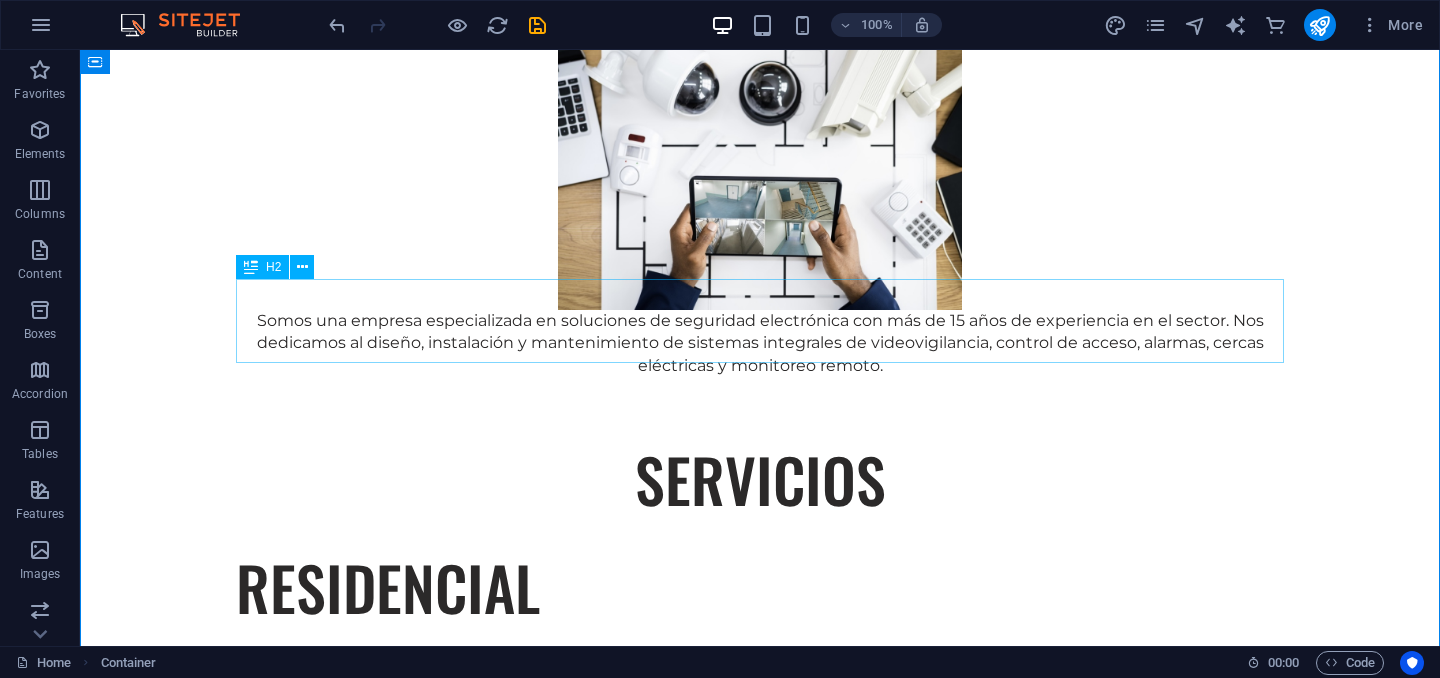 click on "RESIDENCIAL" at bounding box center [760, 587] 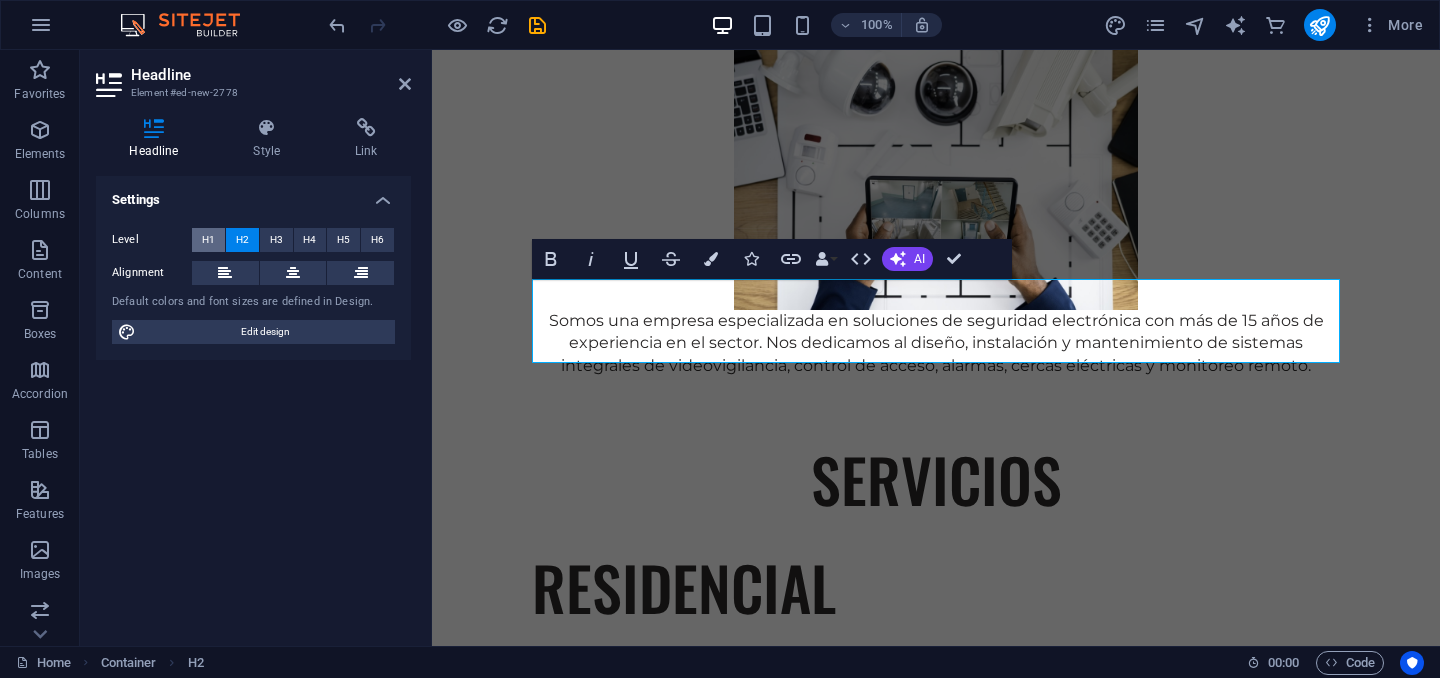 click on "H1" at bounding box center [208, 240] 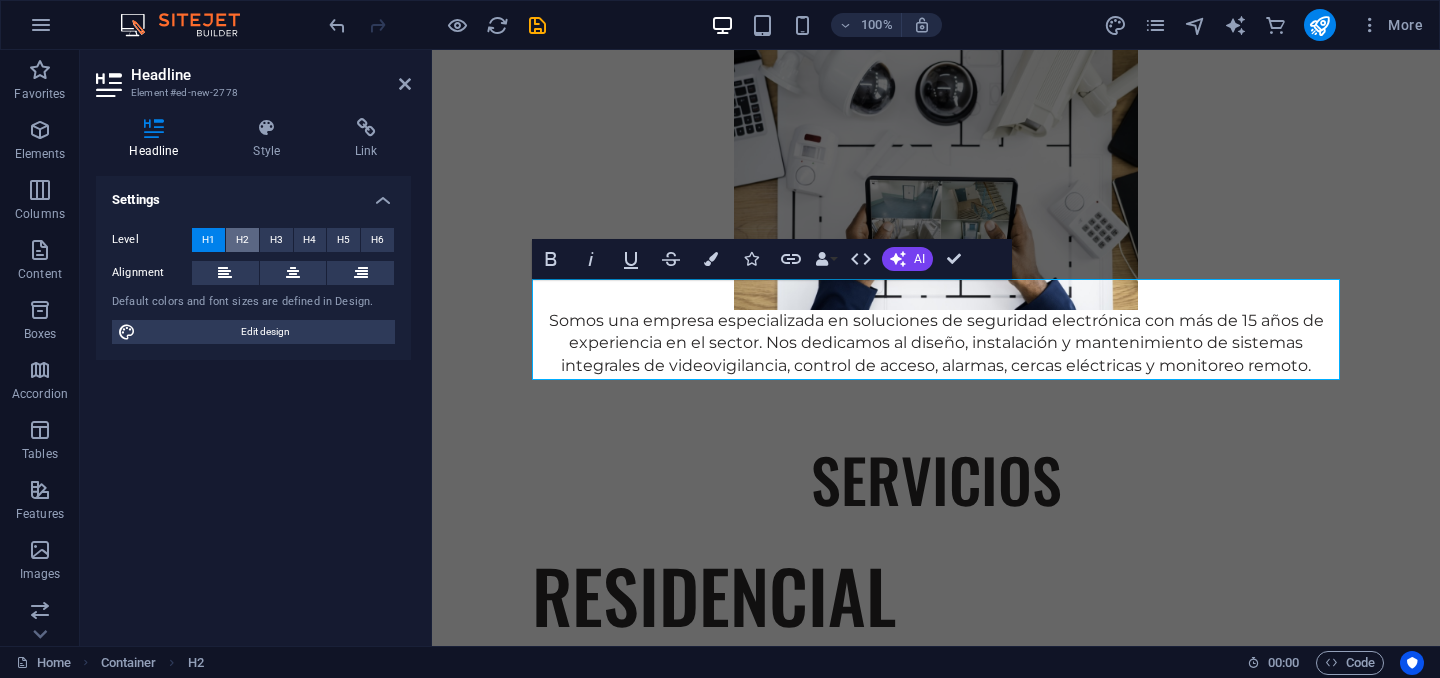 click on "H2" at bounding box center (242, 240) 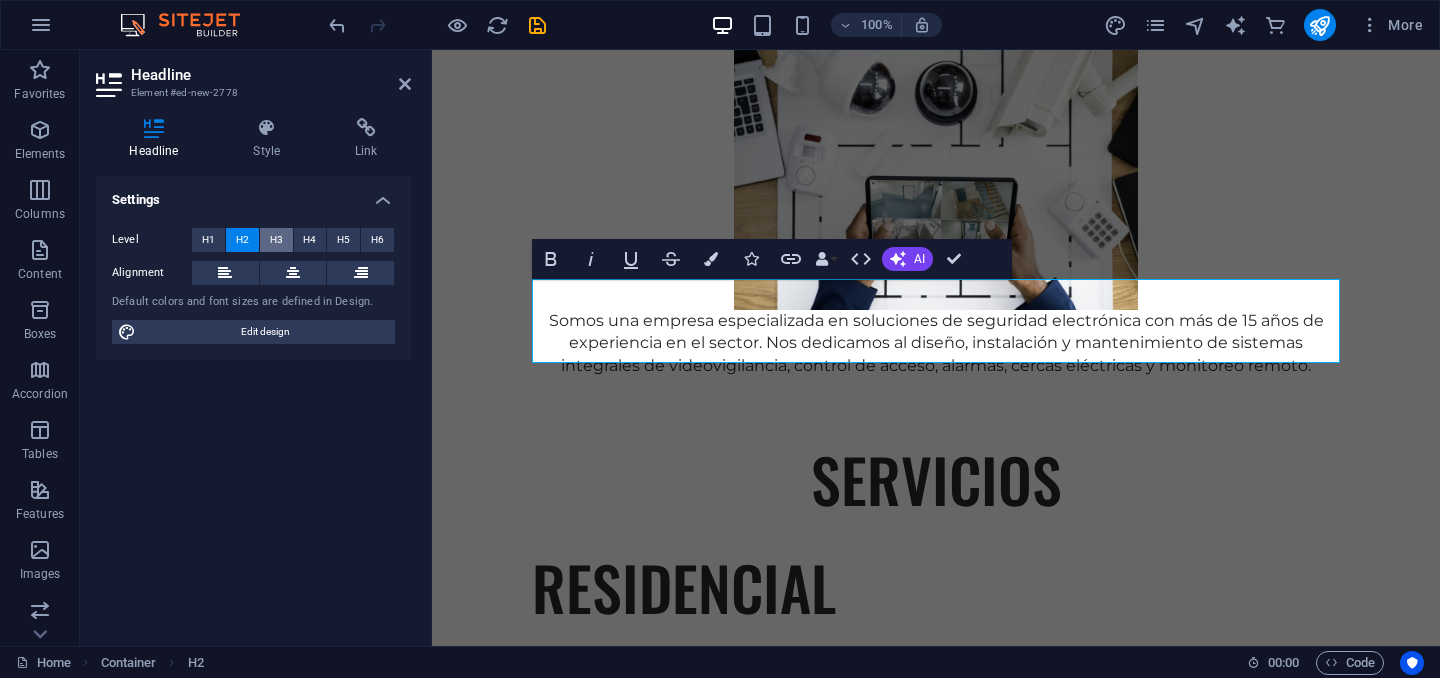 click on "H3" at bounding box center (276, 240) 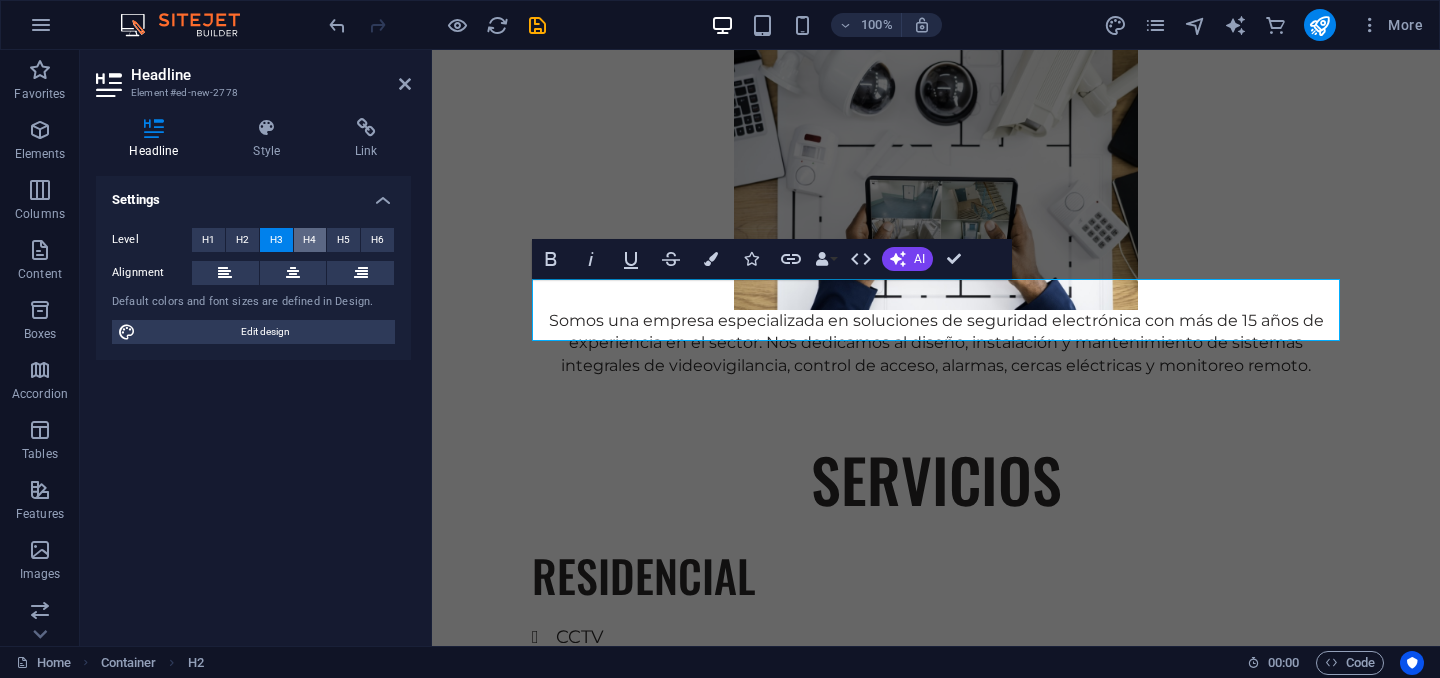 click on "H4" at bounding box center (310, 240) 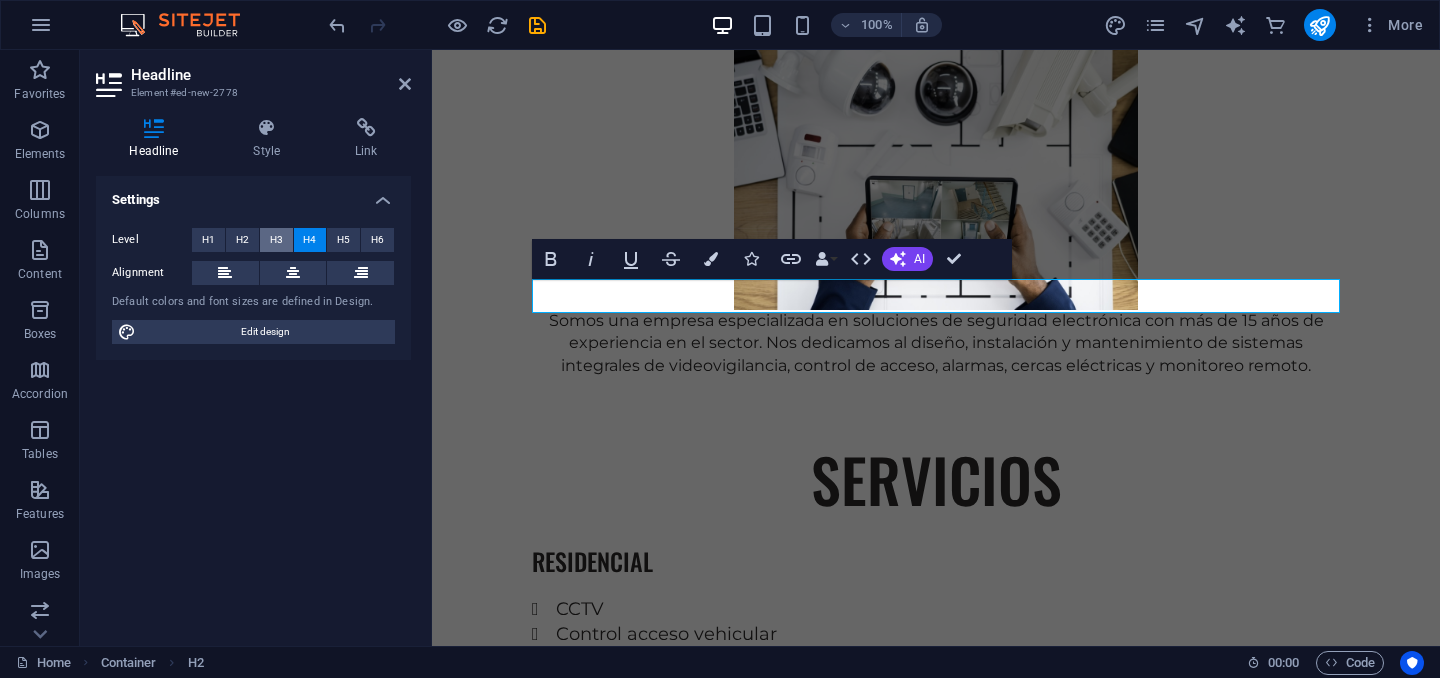 click on "H3" at bounding box center (276, 240) 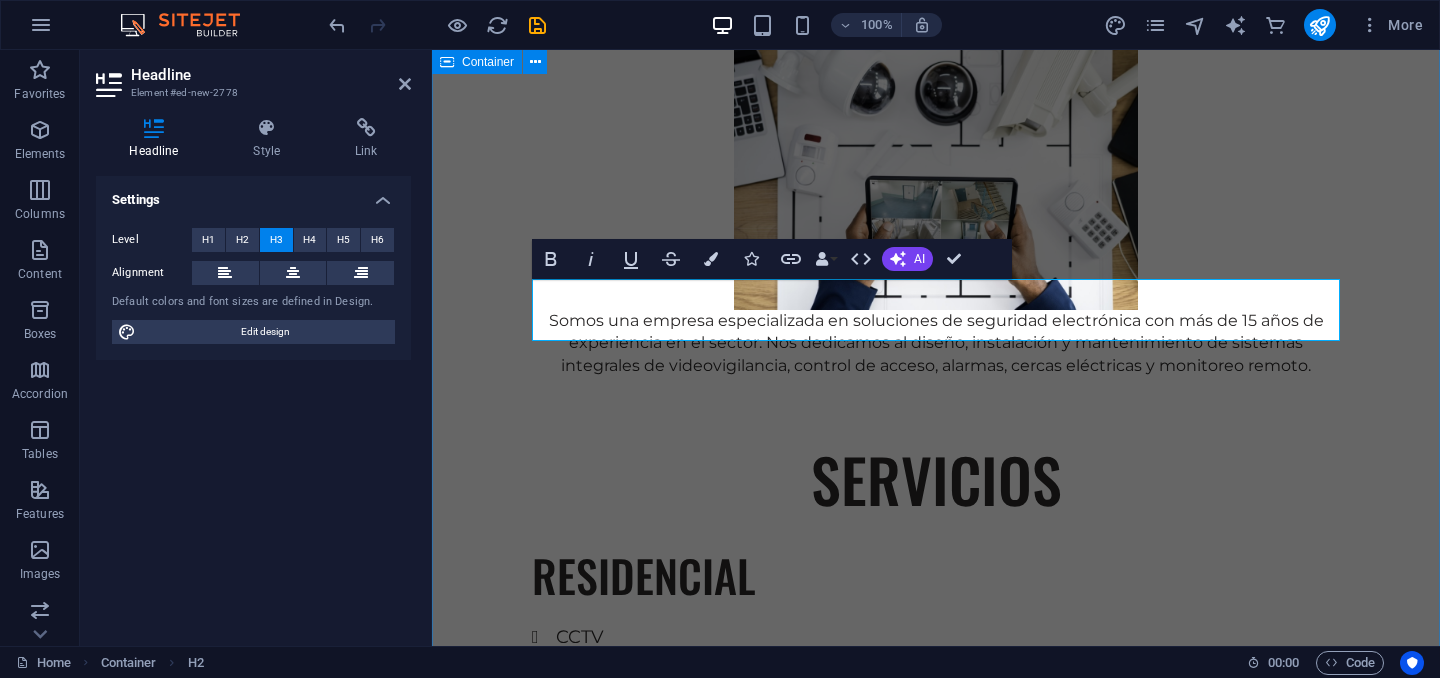 click on "EXPERIENCIA Somos una empresa especializada en soluciones de seguridad electrónica con más de 15 años de experiencia en el sector. Nos dedicamos al diseño, instalación y mantenimiento de sistemas integrales de videovigilancia, control de acceso, alarmas, cercas eléctricas y monitoreo remoto.  SERVICIOS RESIDENCIAL CCTV Control acceso vehicular Sonido y automatización Alarma de intrusion Cerca electrica Cerraduras digitales INDUSTRIAL CCTV Control de acceso Detección de incendio Centrales de monitoreo Inteligencia artificial Paneles solares" at bounding box center (936, 1104) 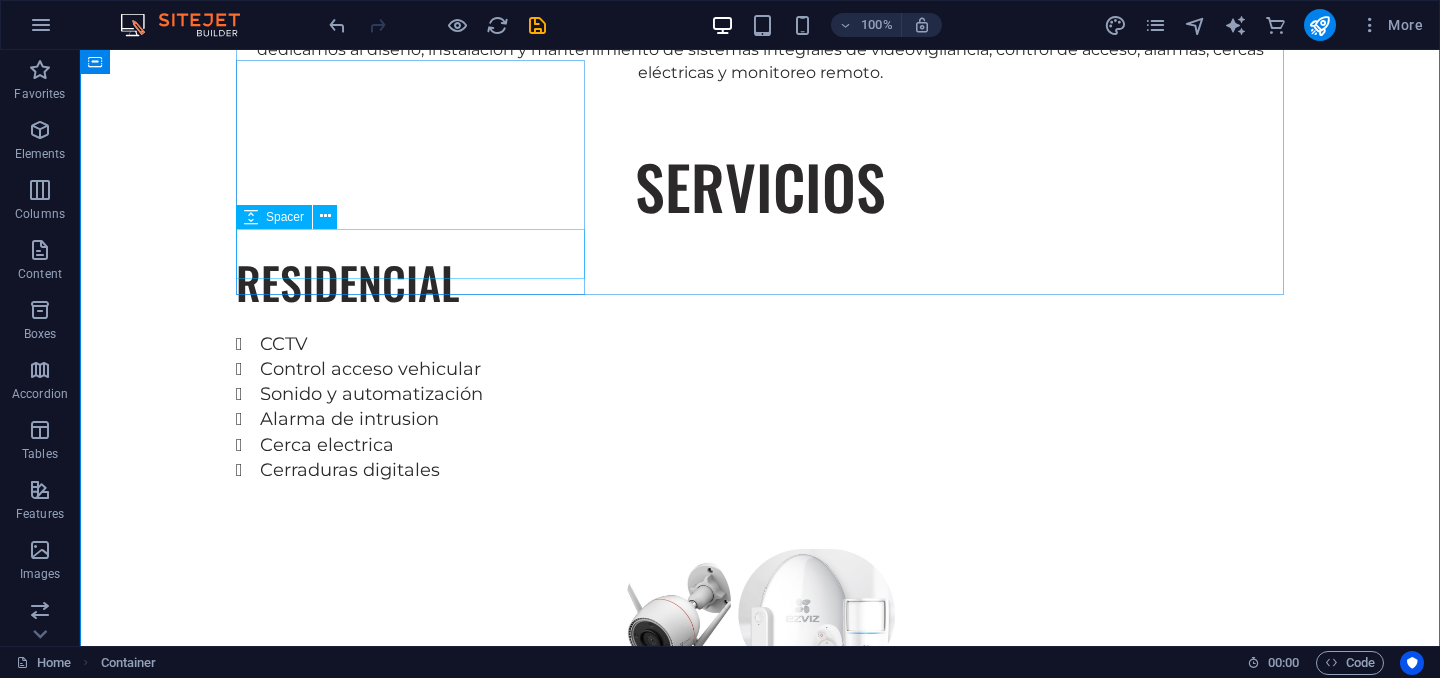 scroll, scrollTop: 1790, scrollLeft: 0, axis: vertical 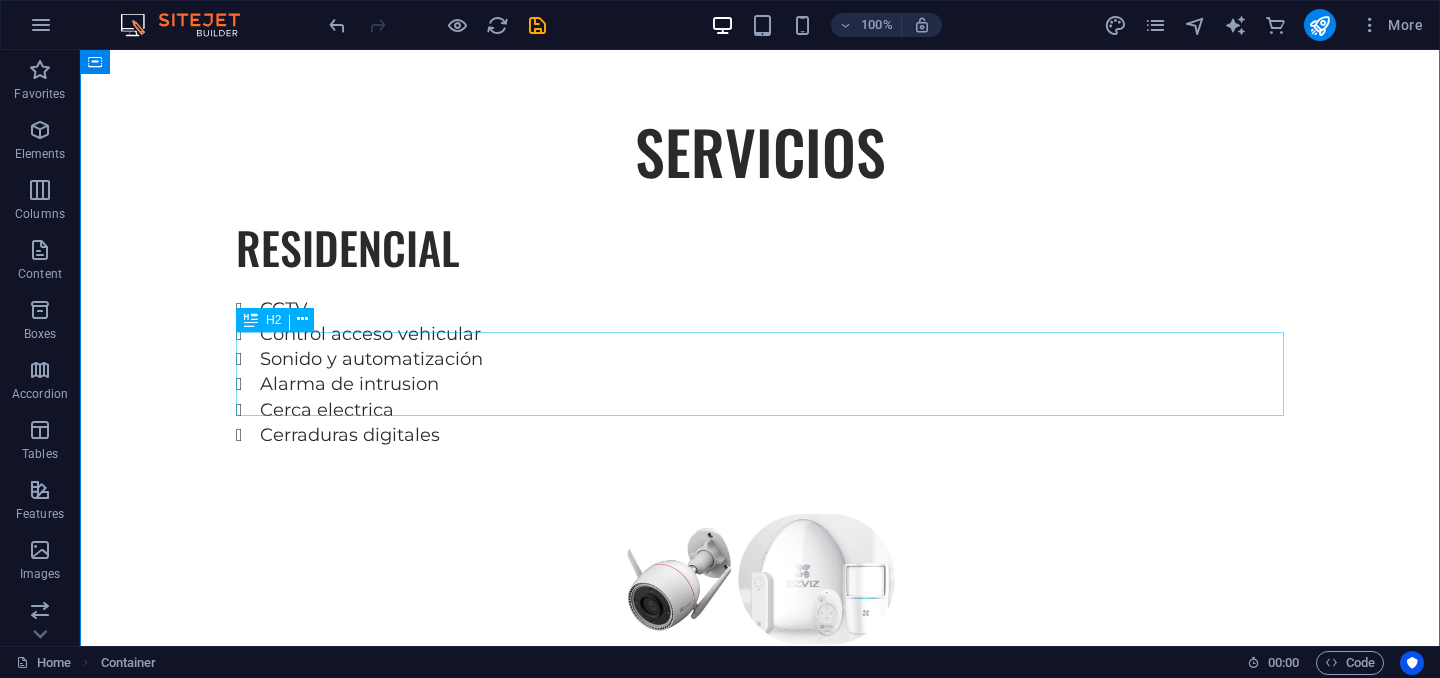 click on "INDUSTRIAL" at bounding box center [760, 1144] 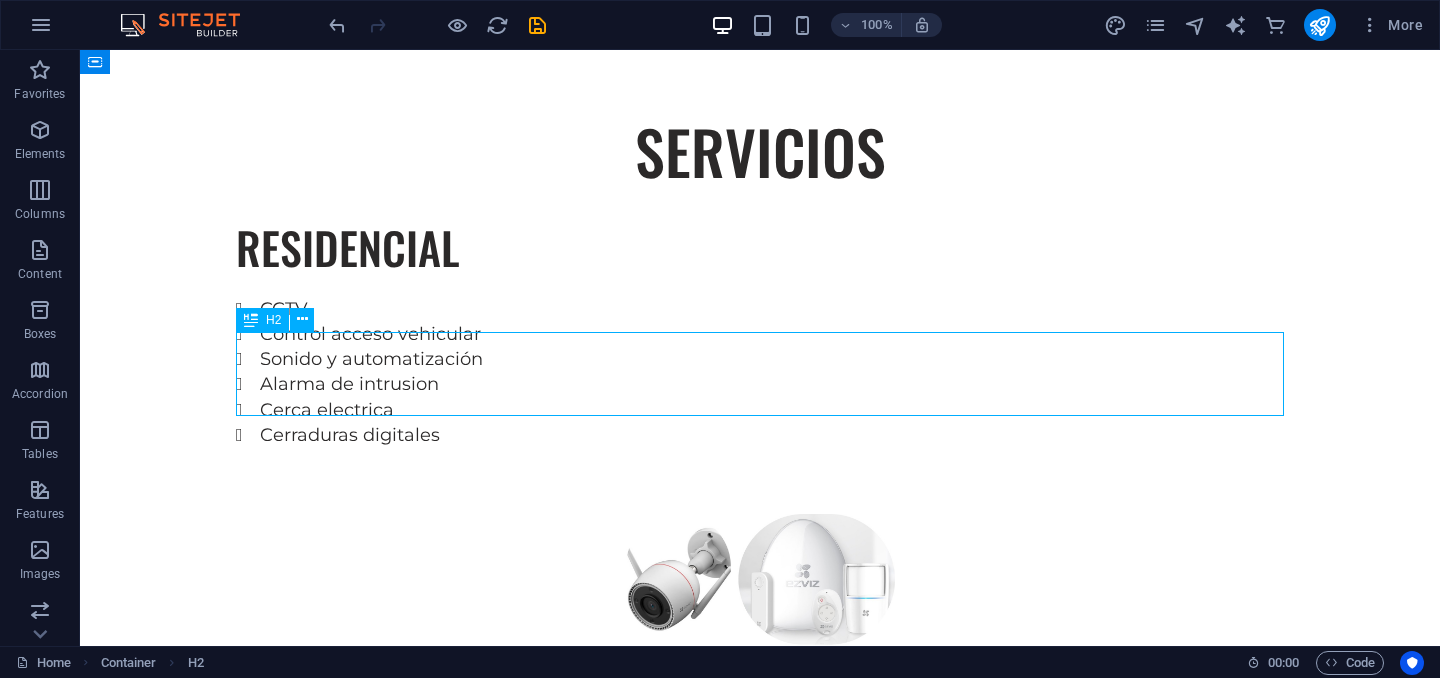 click on "INDUSTRIAL" at bounding box center [760, 1144] 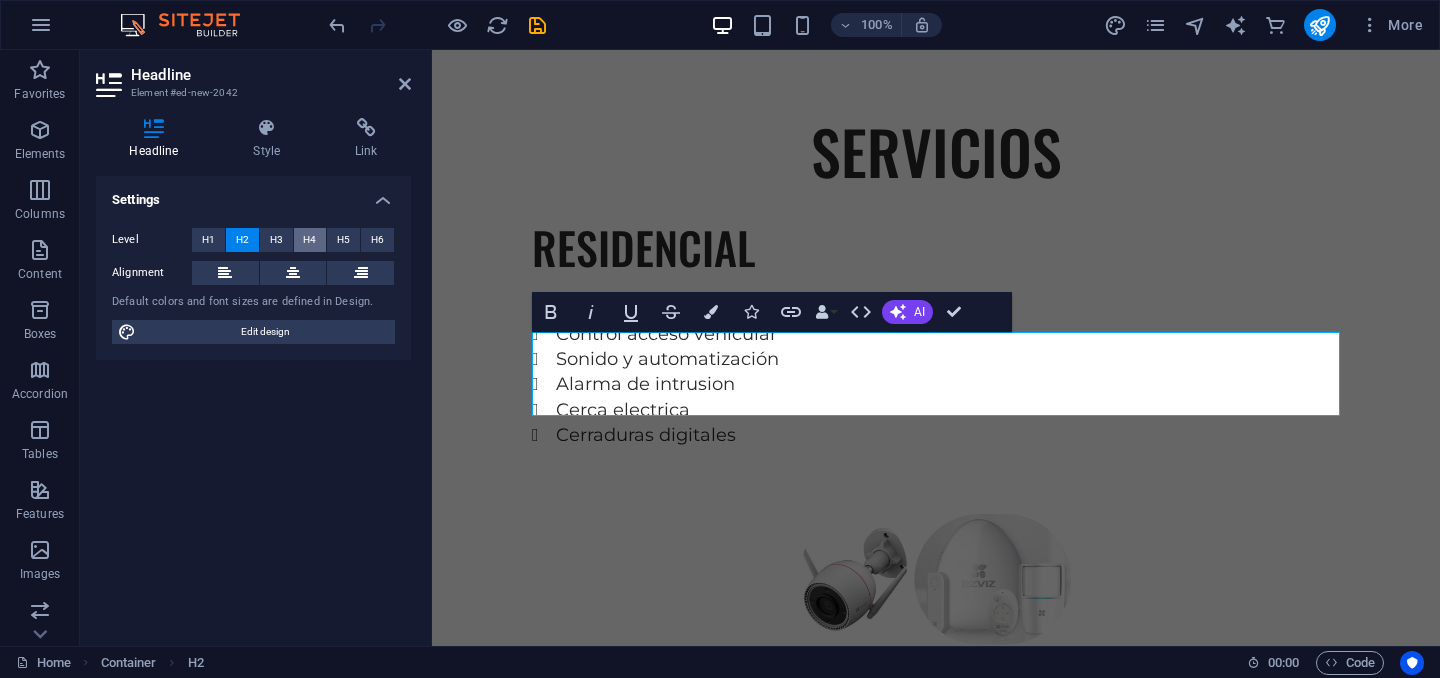 click on "H4" at bounding box center (309, 240) 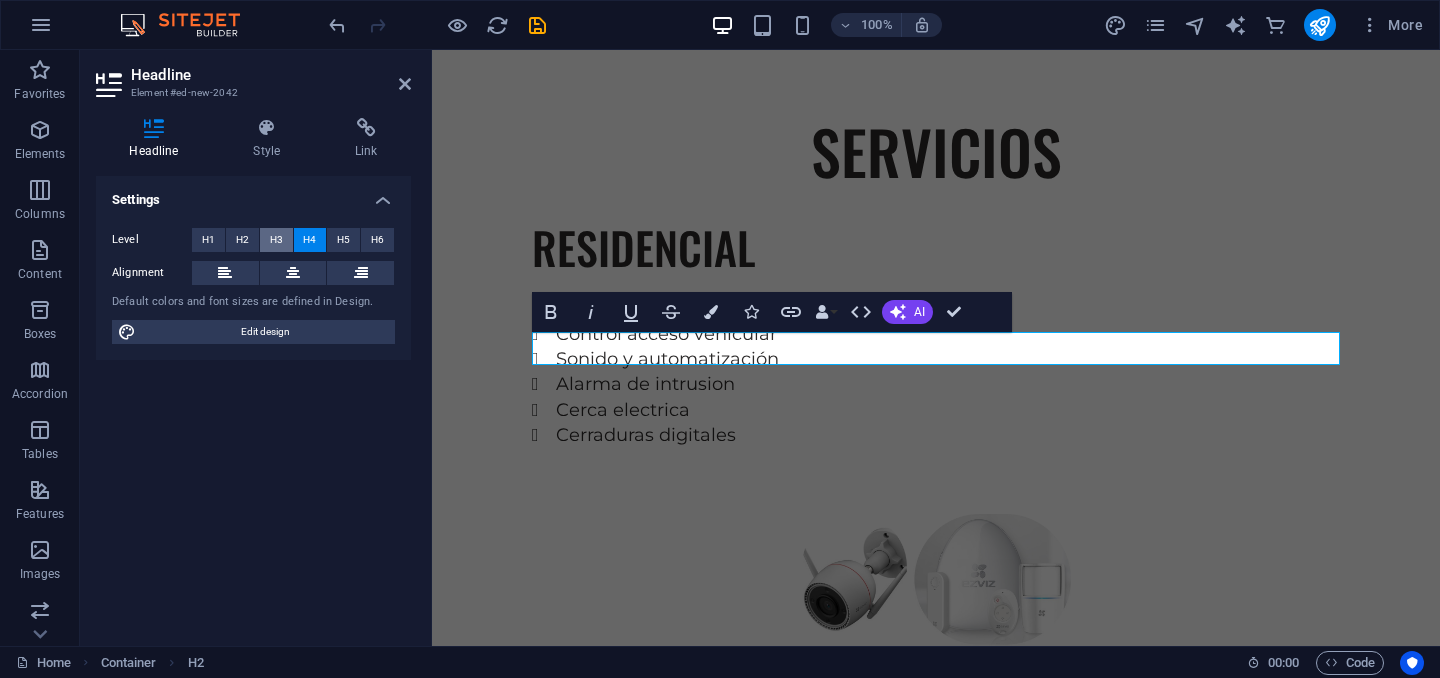 click on "H3" at bounding box center [276, 240] 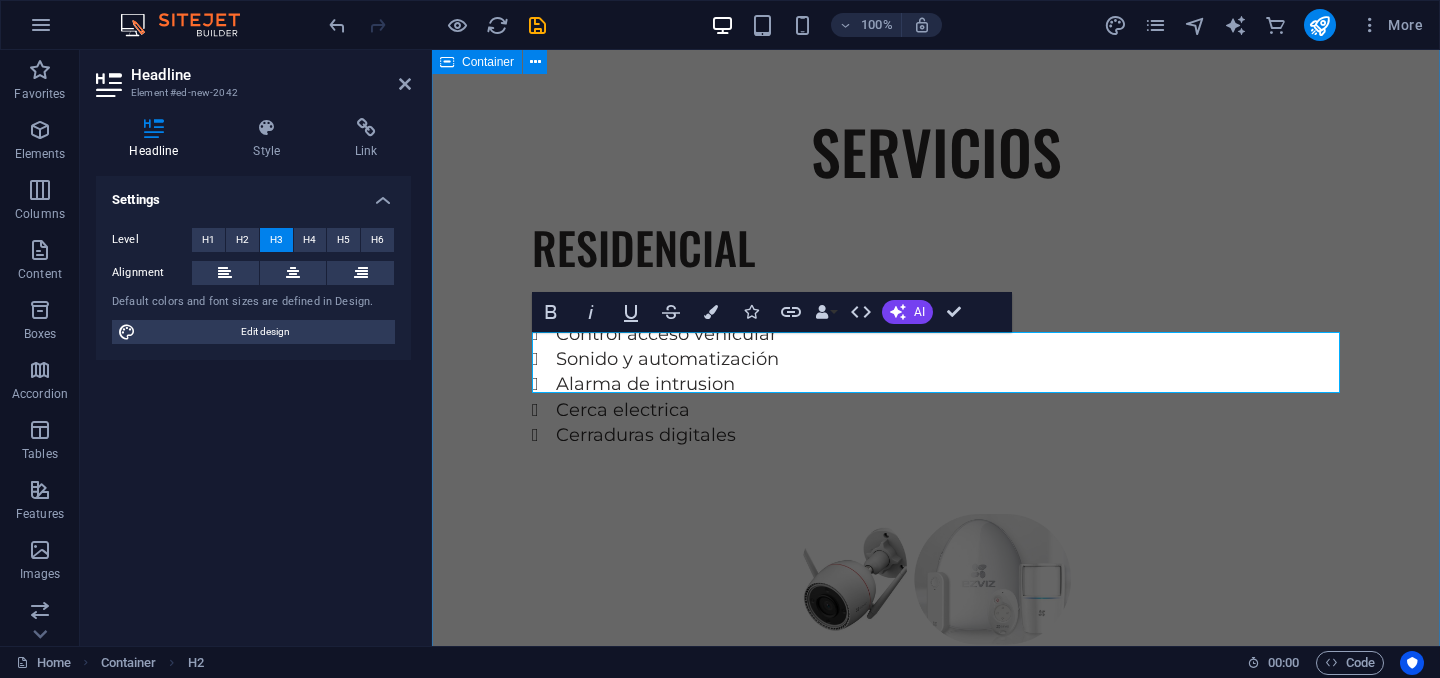 click on "EXPERIENCIA Somos una empresa especializada en soluciones de seguridad electrónica con más de 15 años de experiencia en el sector. Nos dedicamos al diseño, instalación y mantenimiento de sistemas integrales de videovigilancia, control de acceso, alarmas, cercas eléctricas y monitoreo remoto.  SERVICIOS RESIDENCIAL CCTV Control acceso vehicular Sonido y automatización Alarma de intrusion Cerca electrica Cerraduras digitales INDUSTRIAL CCTV Control de acceso Detección de incendio Centrales de monitoreo Inteligencia artificial Paneles solares" at bounding box center (936, 765) 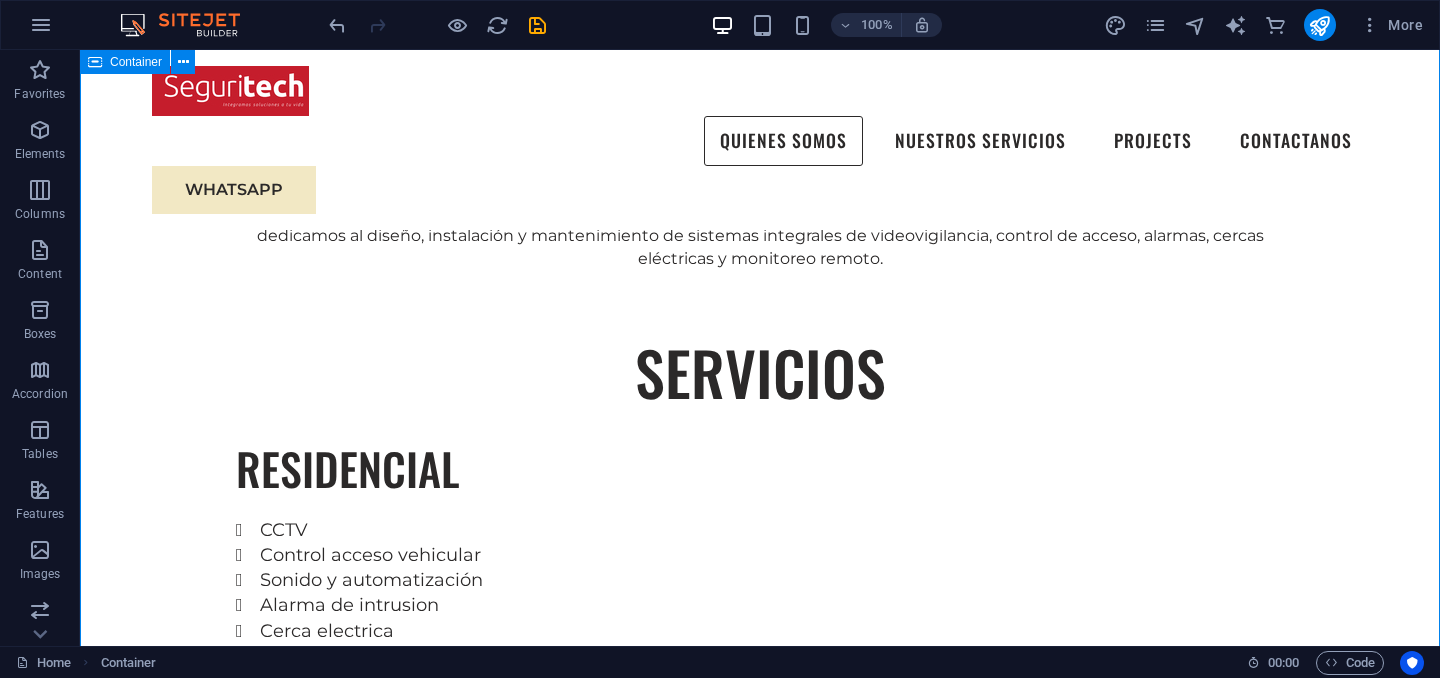 scroll, scrollTop: 1468, scrollLeft: 0, axis: vertical 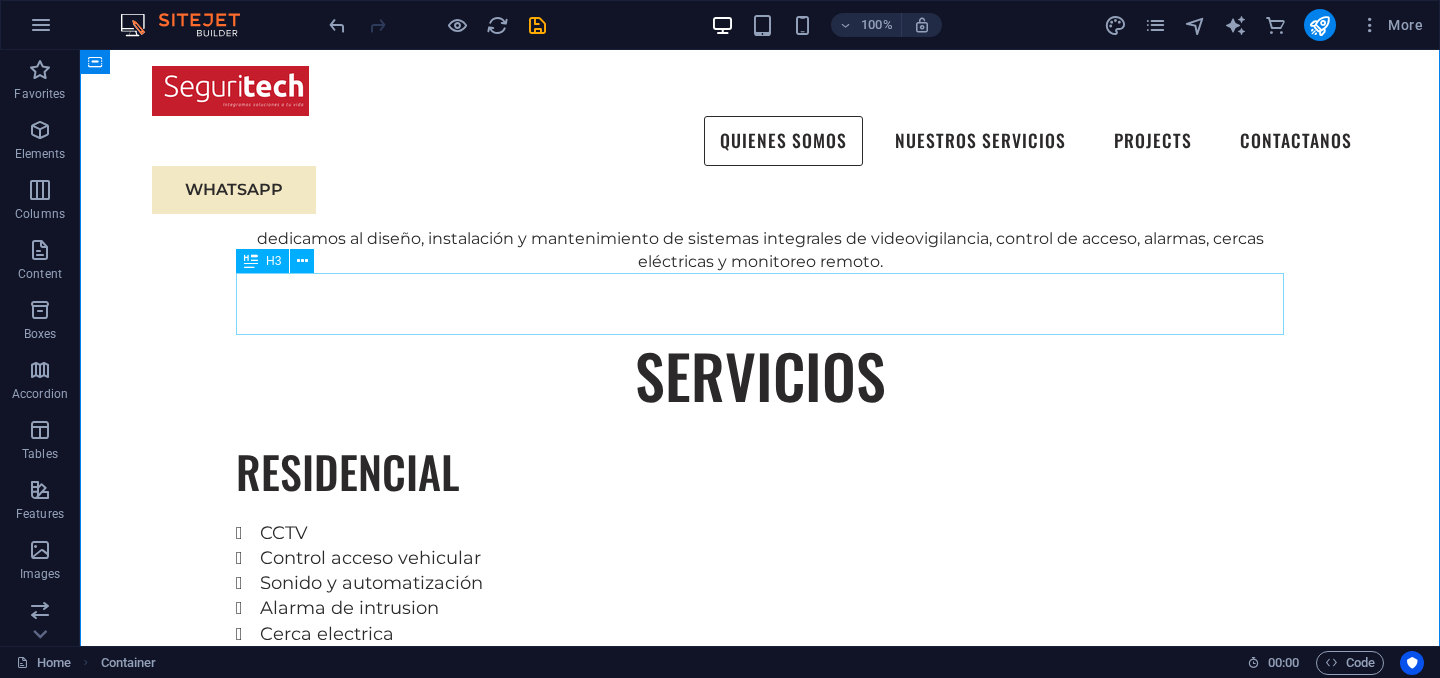 click on "RESIDENCIAL" at bounding box center [760, 472] 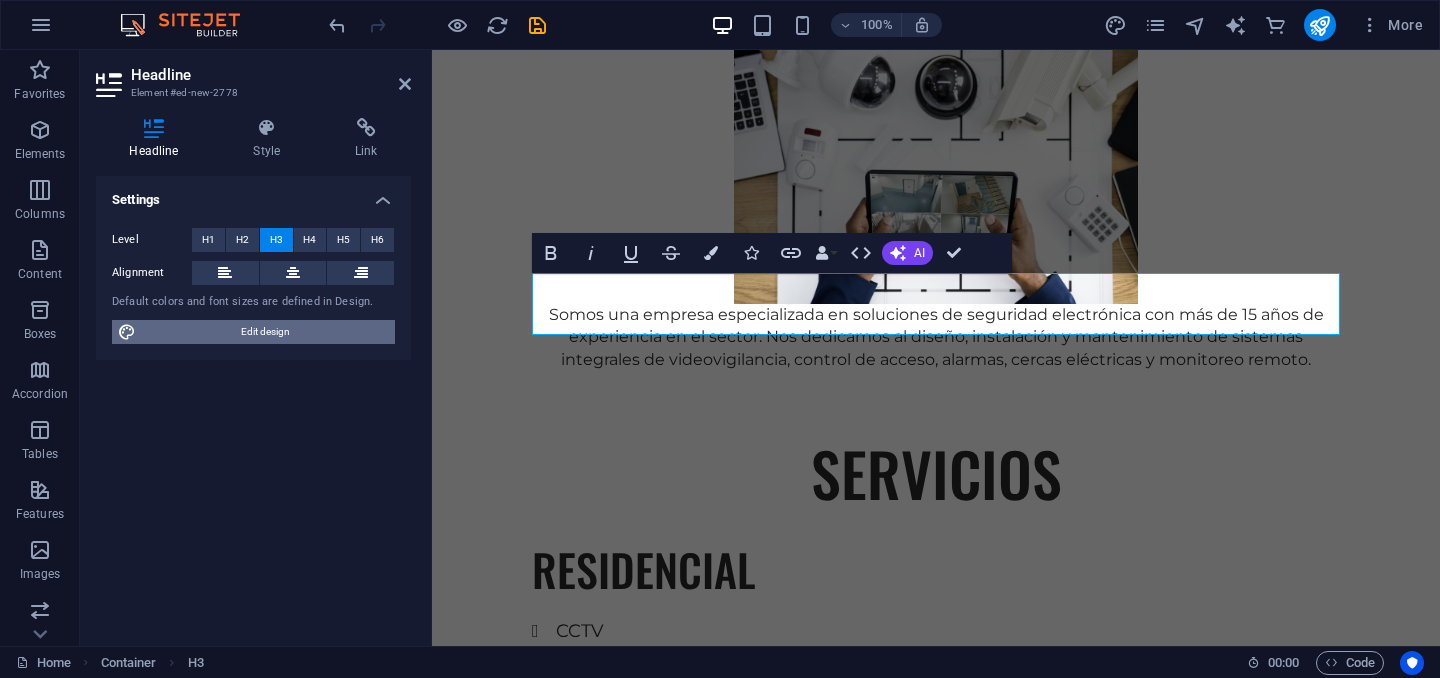 click on "Edit design" at bounding box center [265, 332] 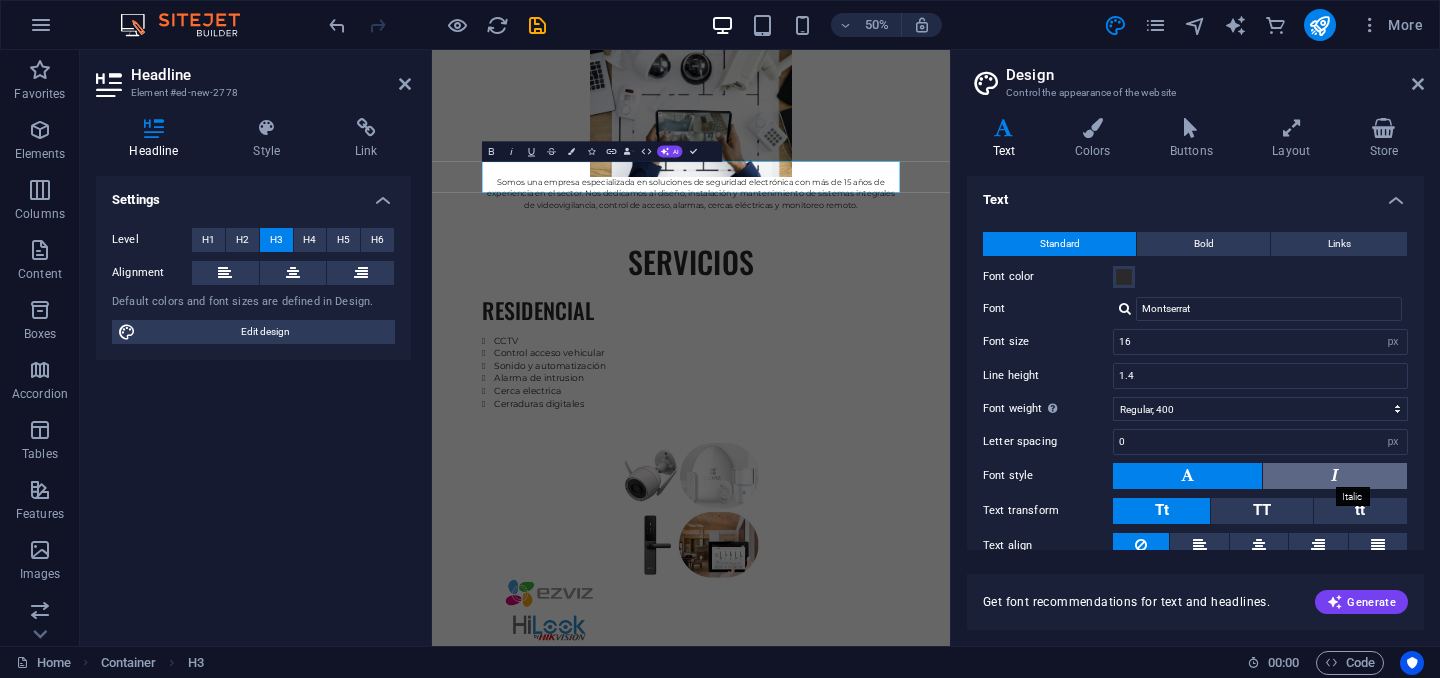 click at bounding box center [1335, 475] 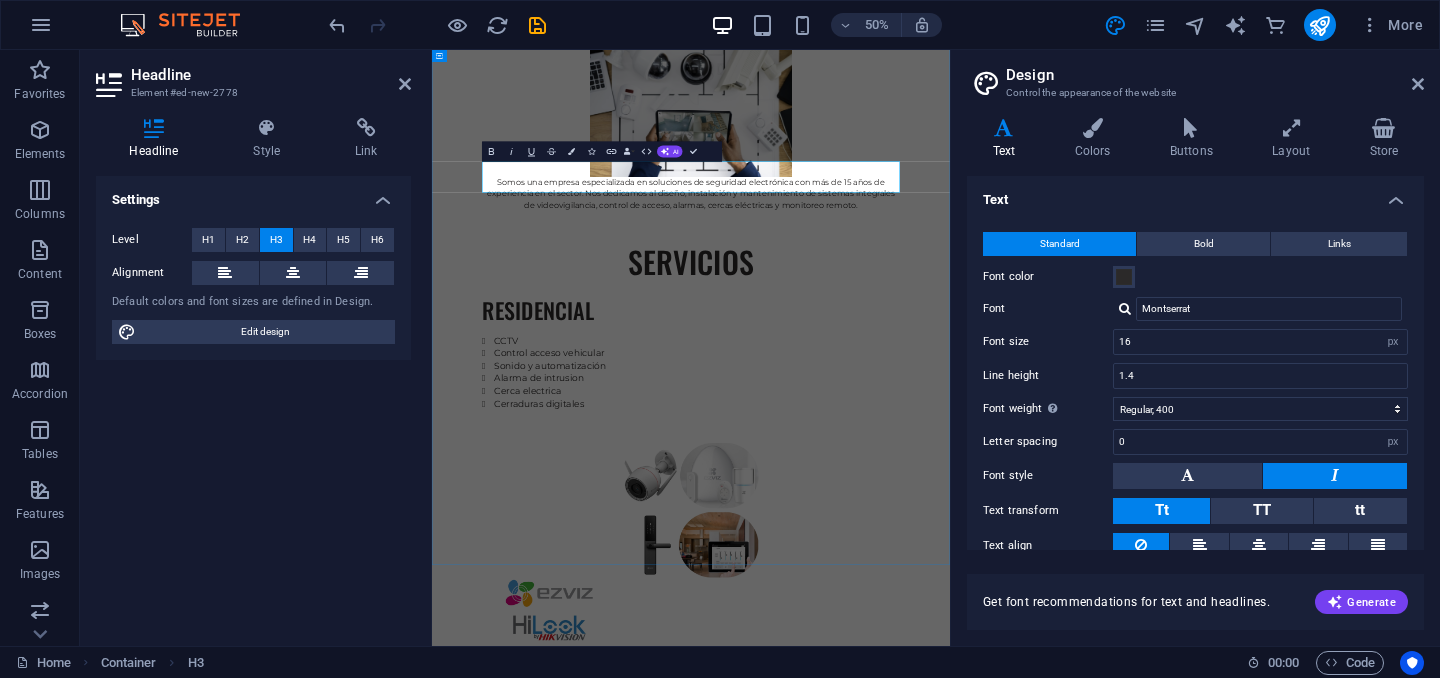 click on "RESIDENCIAL" at bounding box center [950, 570] 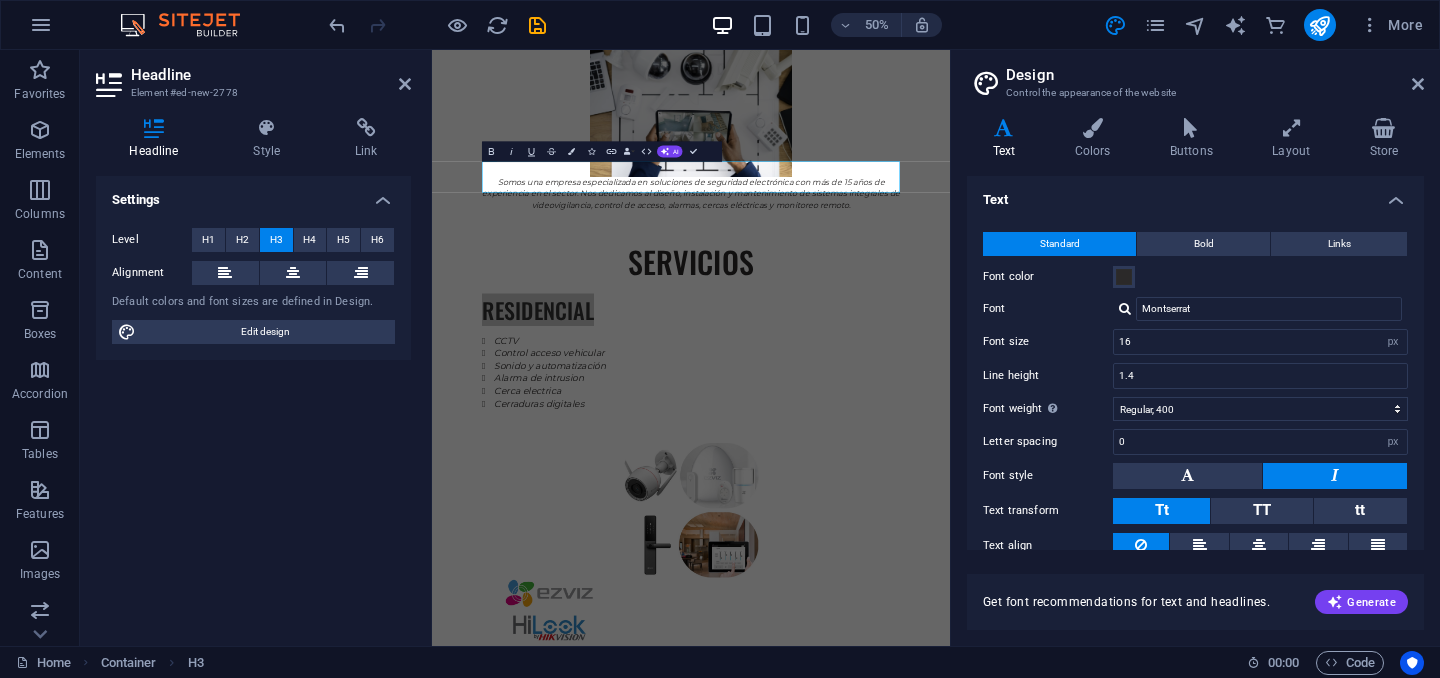 click at bounding box center [1335, 476] 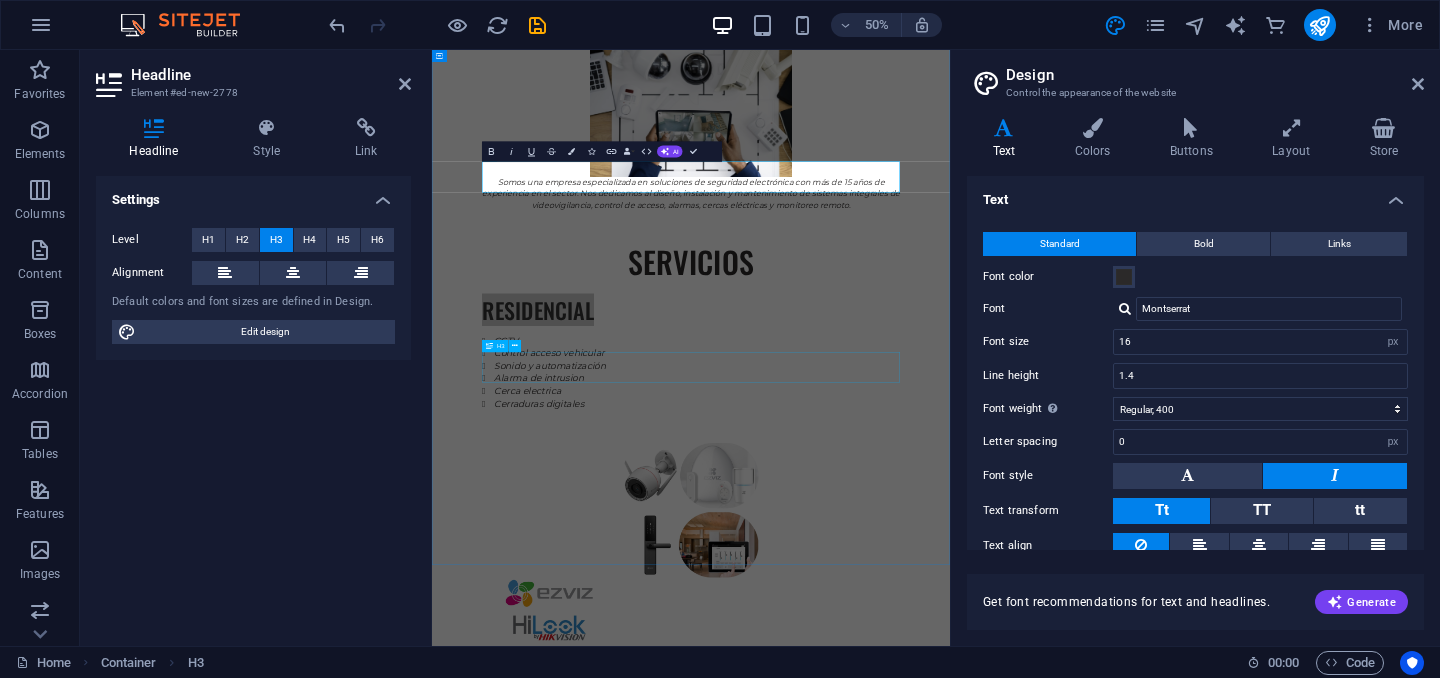 click on "INDUSTRIAL" at bounding box center (950, 1455) 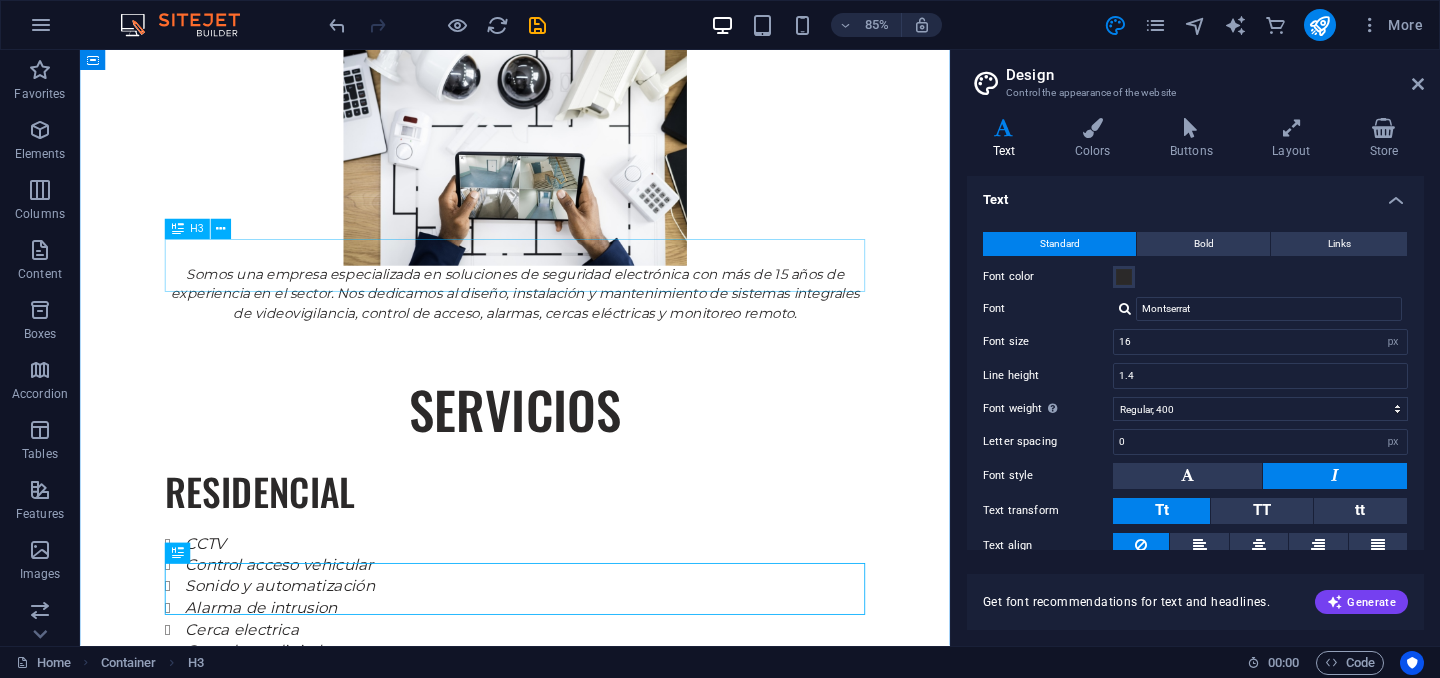 click on "RESIDENCIAL" at bounding box center [592, 570] 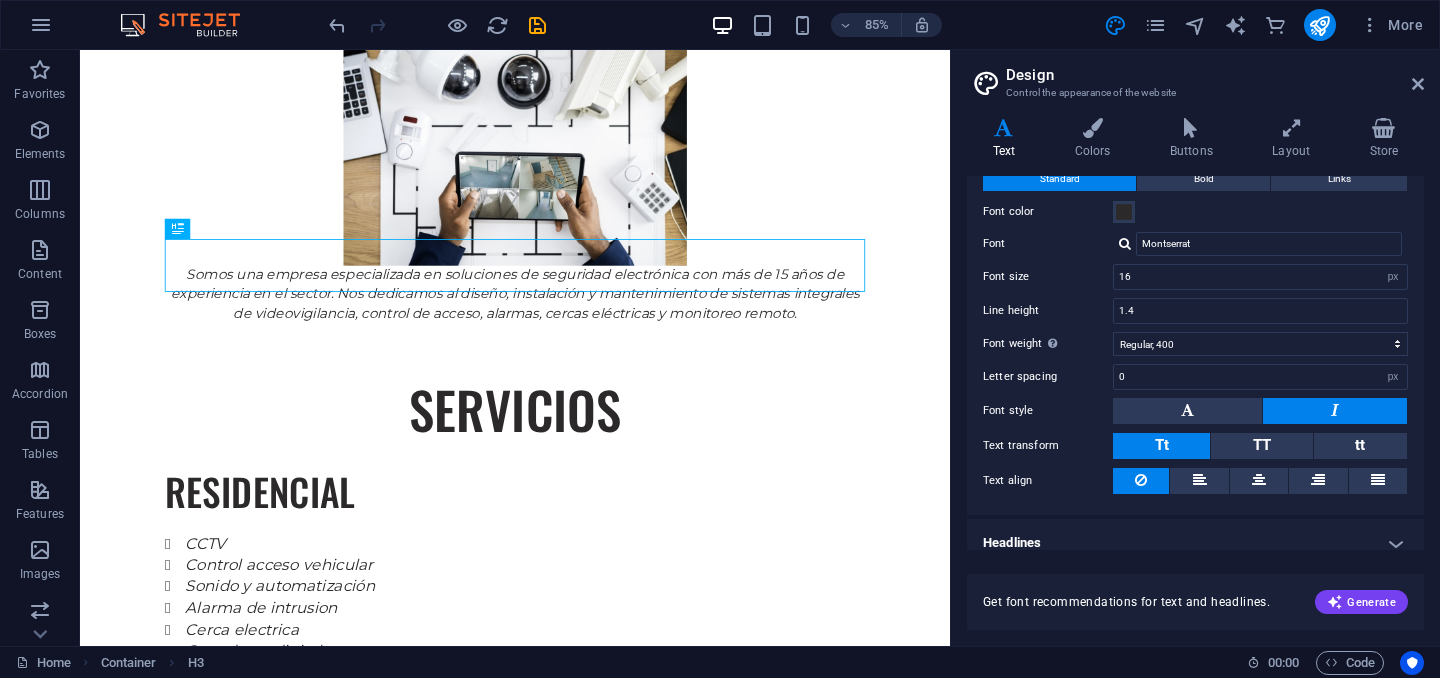 scroll, scrollTop: 80, scrollLeft: 0, axis: vertical 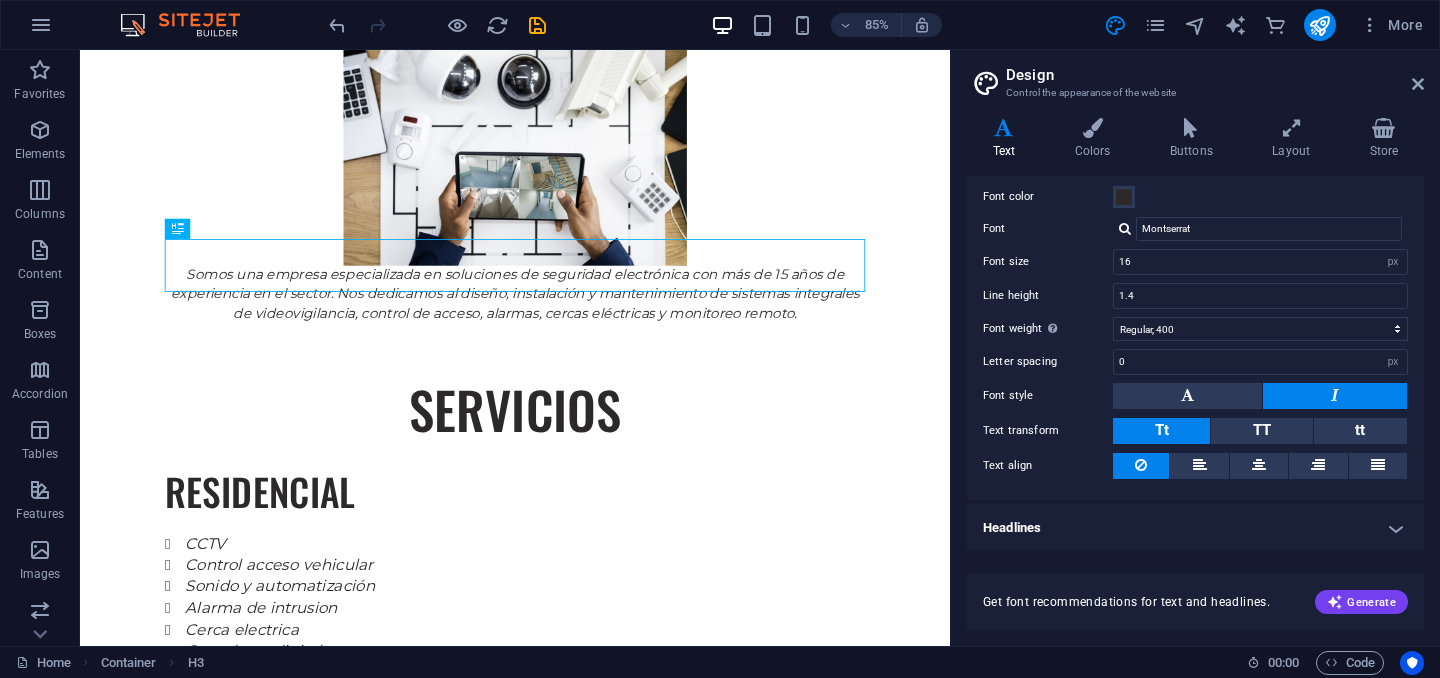 click on "Headlines" at bounding box center (1195, 528) 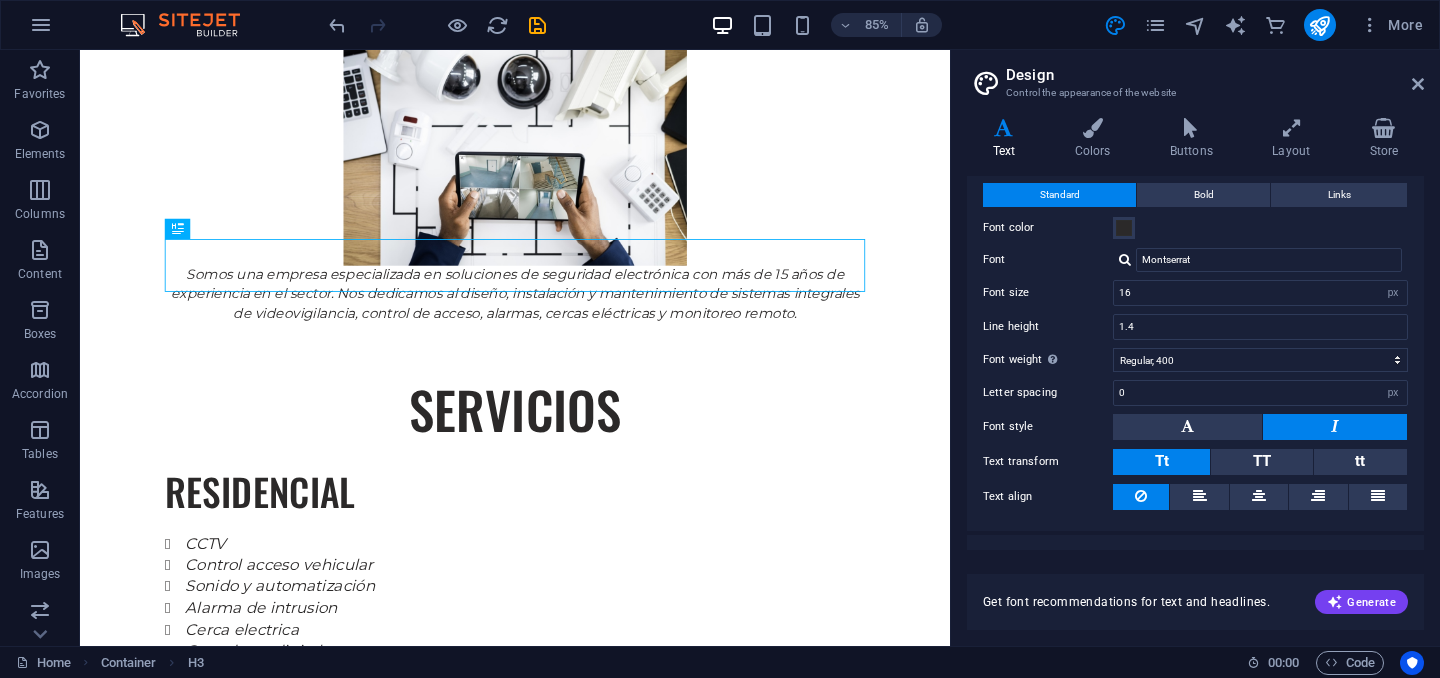 scroll, scrollTop: 0, scrollLeft: 0, axis: both 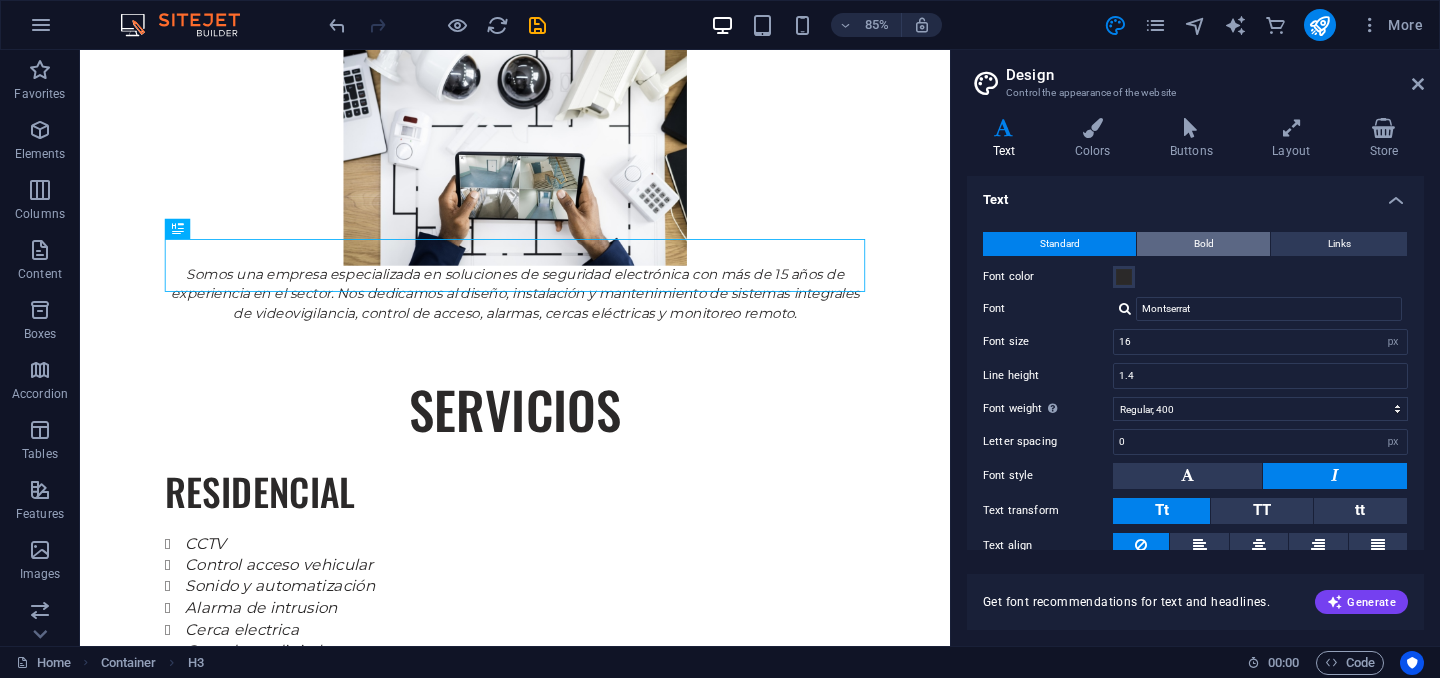 click on "Bold" at bounding box center (1203, 244) 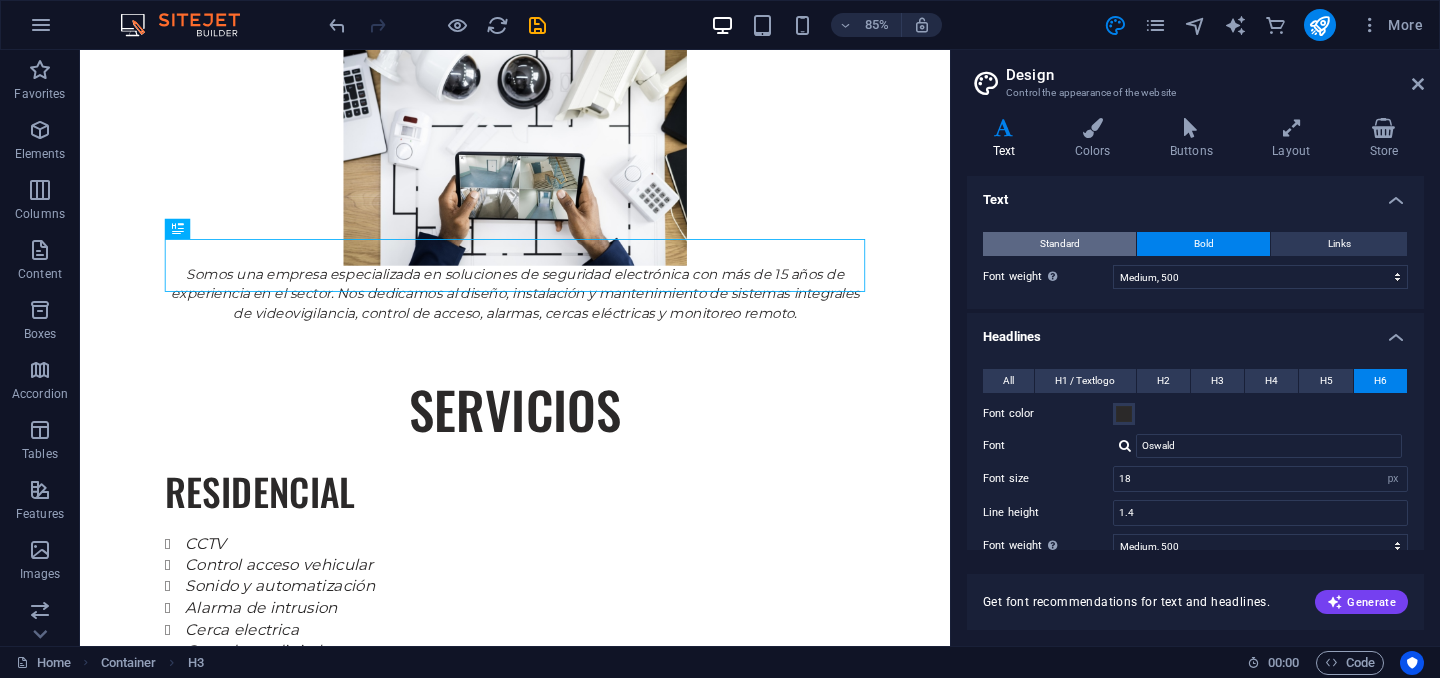 click on "Standard" at bounding box center (1059, 244) 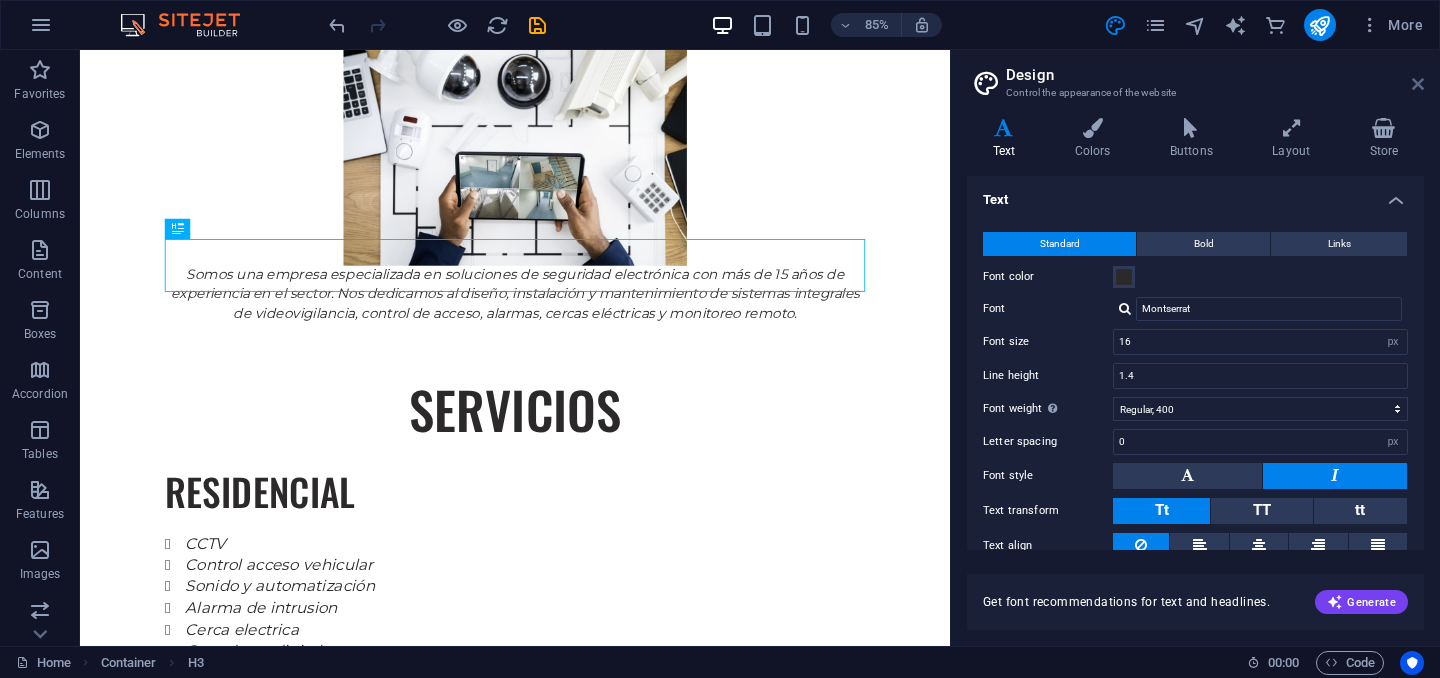 click at bounding box center [1418, 84] 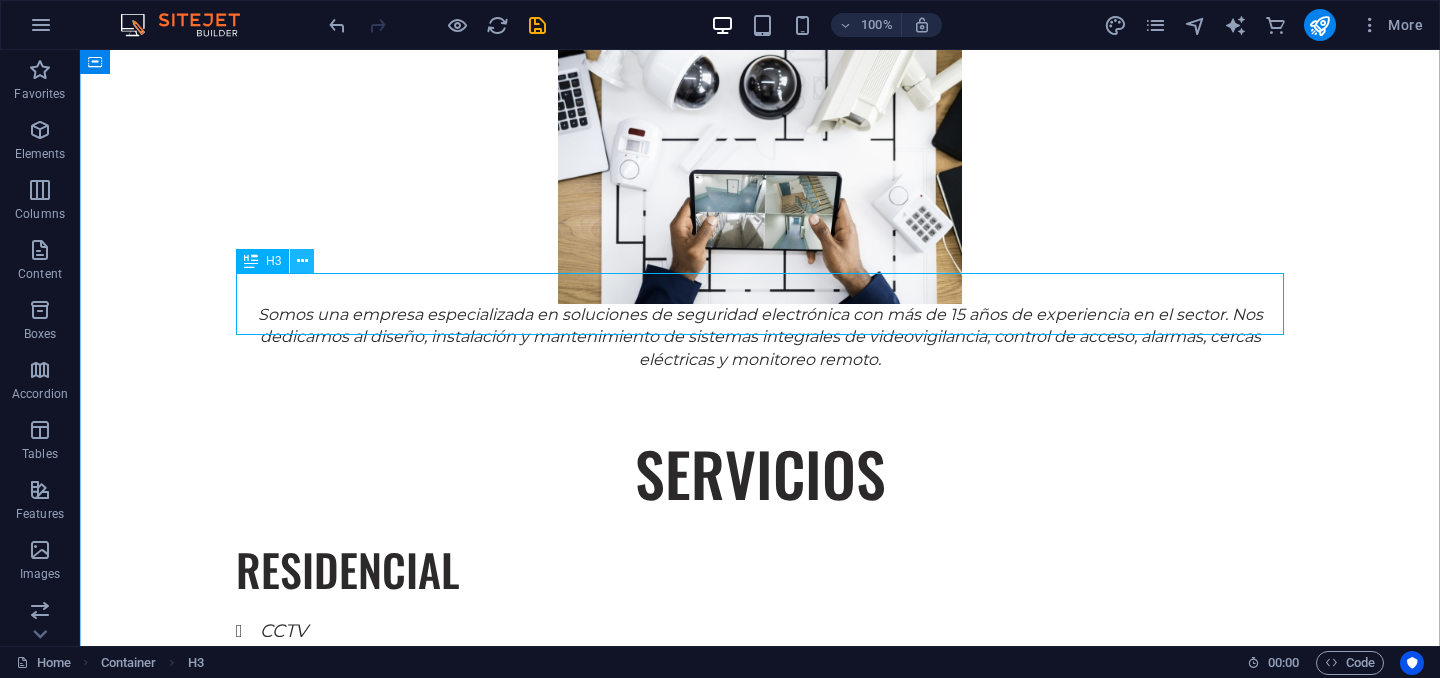 click at bounding box center [302, 261] 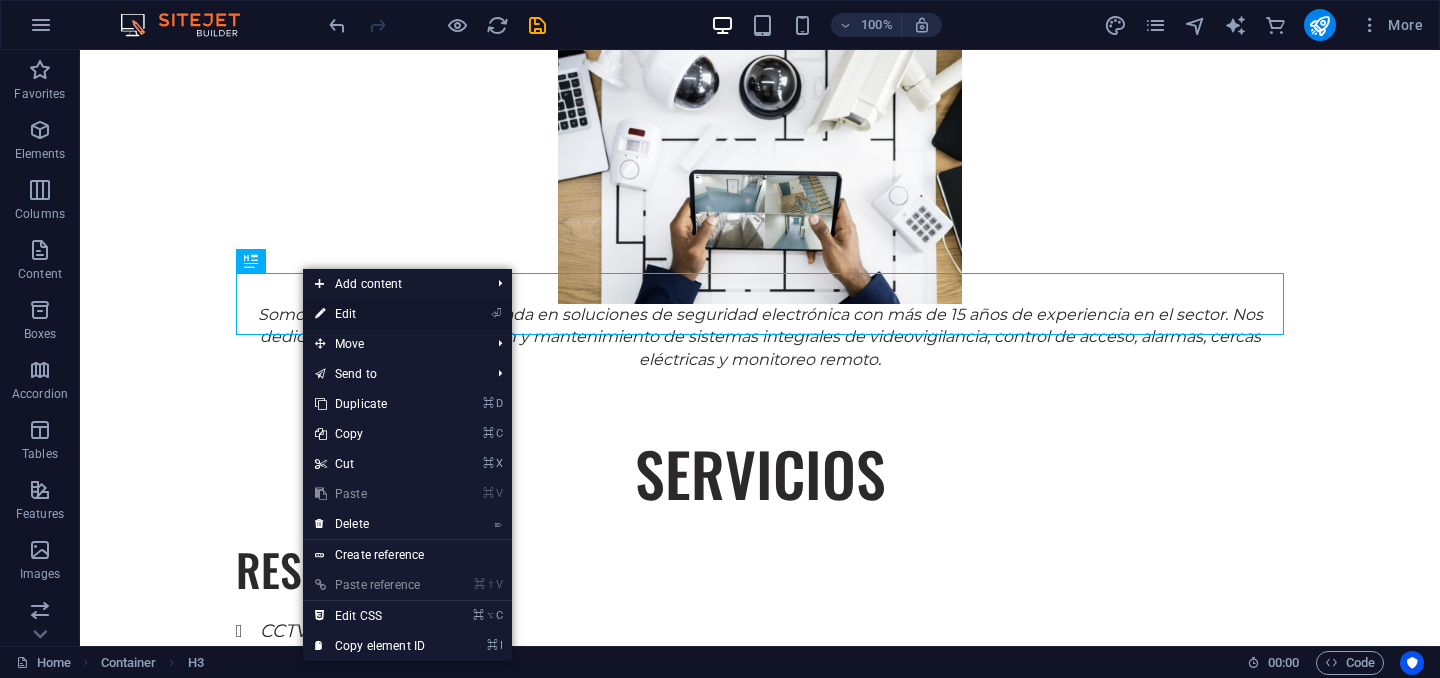 click on "⏎  Edit" at bounding box center (370, 314) 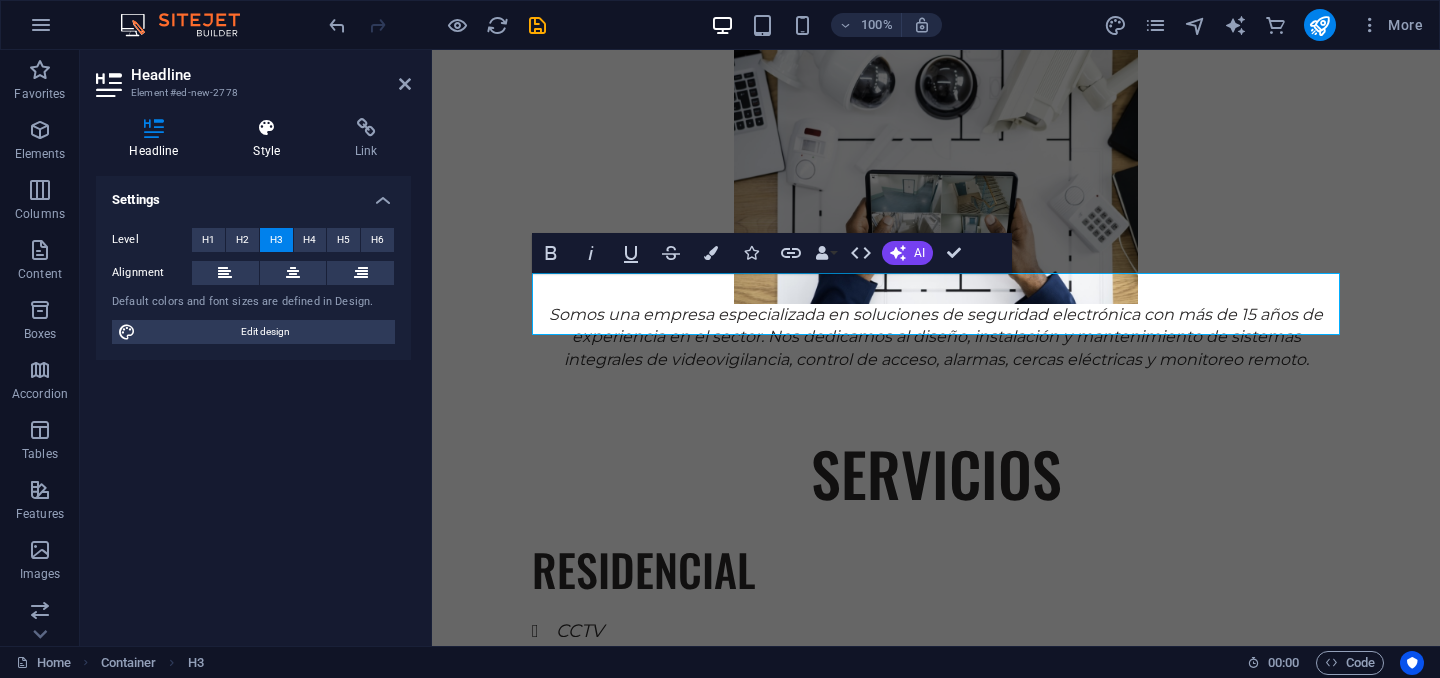 click at bounding box center [267, 128] 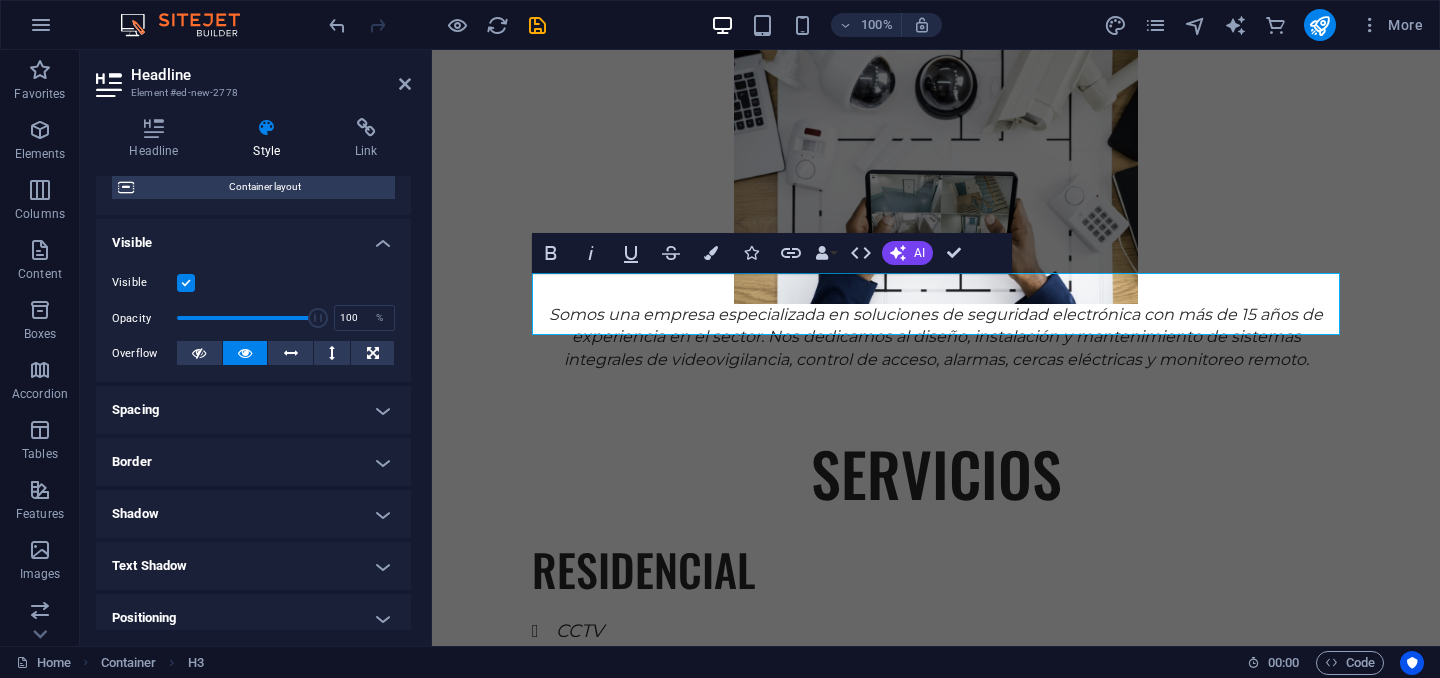scroll, scrollTop: 173, scrollLeft: 0, axis: vertical 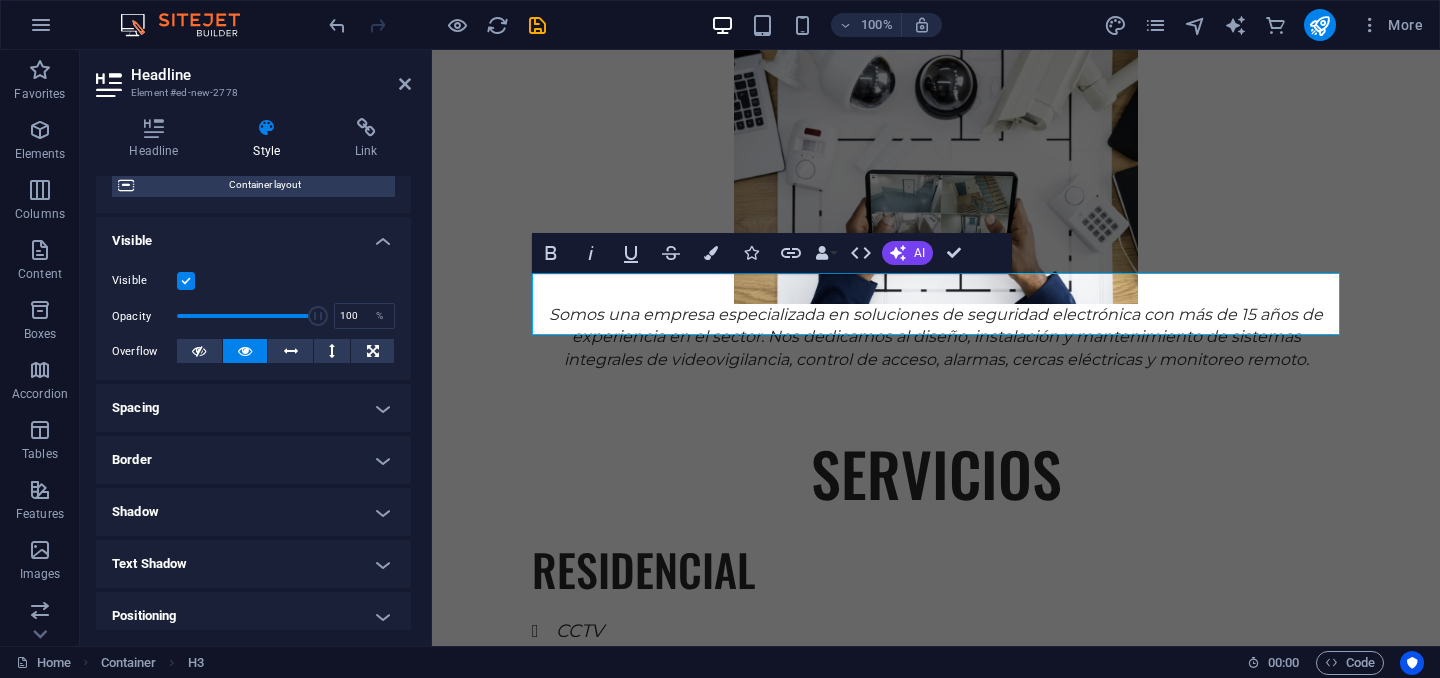 click on "Spacing" at bounding box center (253, 408) 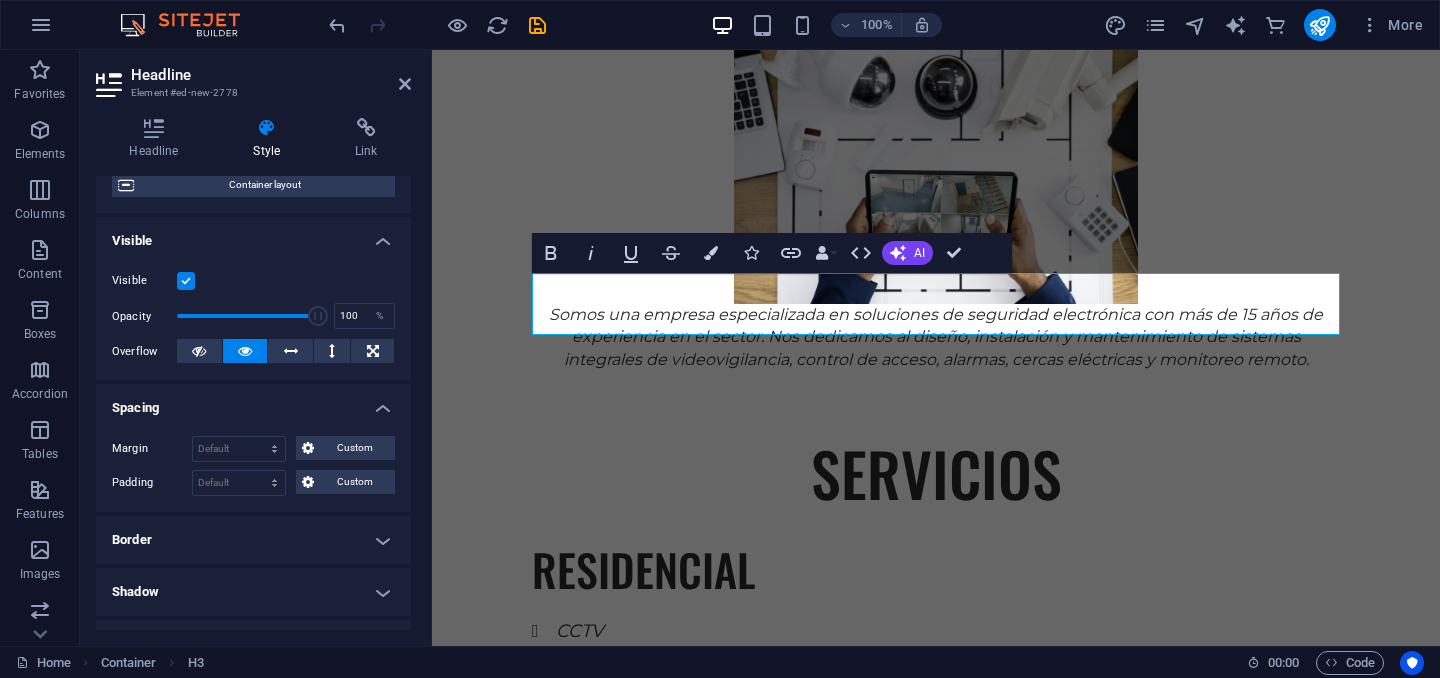 click on "Border" at bounding box center (253, 540) 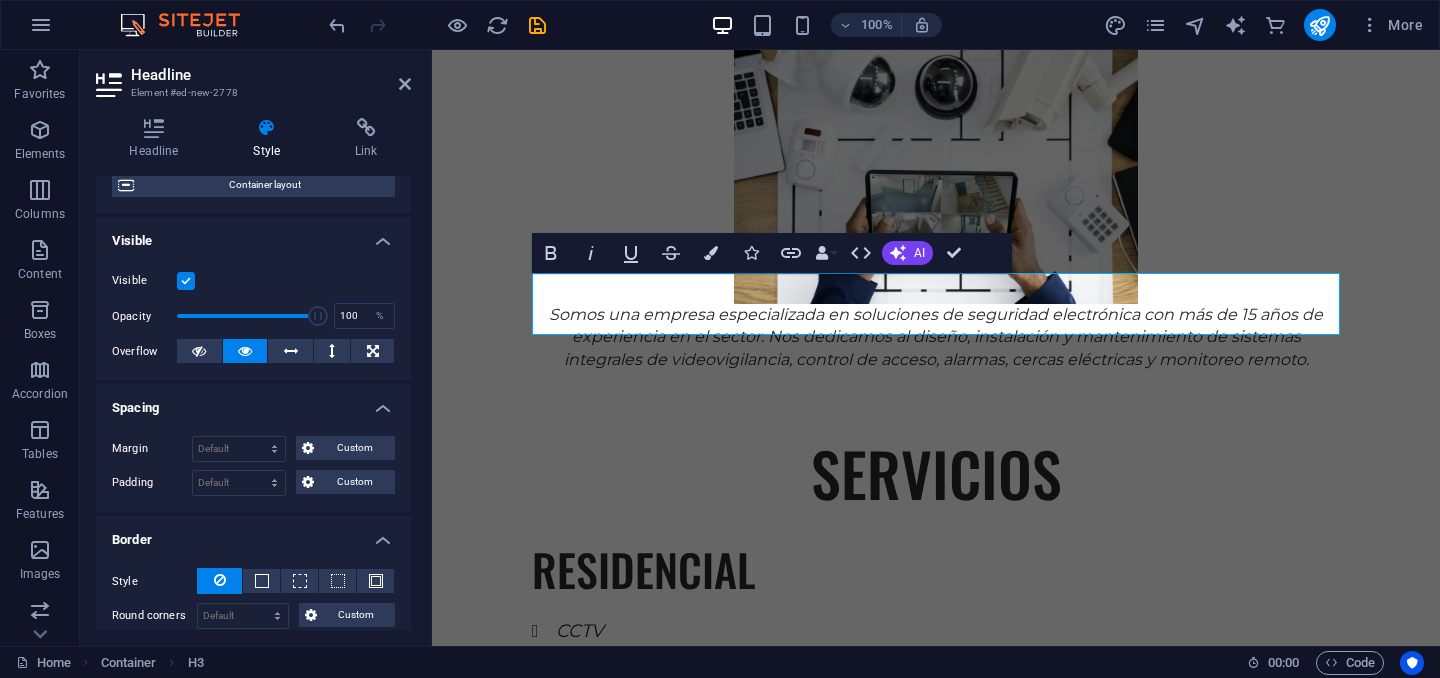 scroll, scrollTop: 211, scrollLeft: 0, axis: vertical 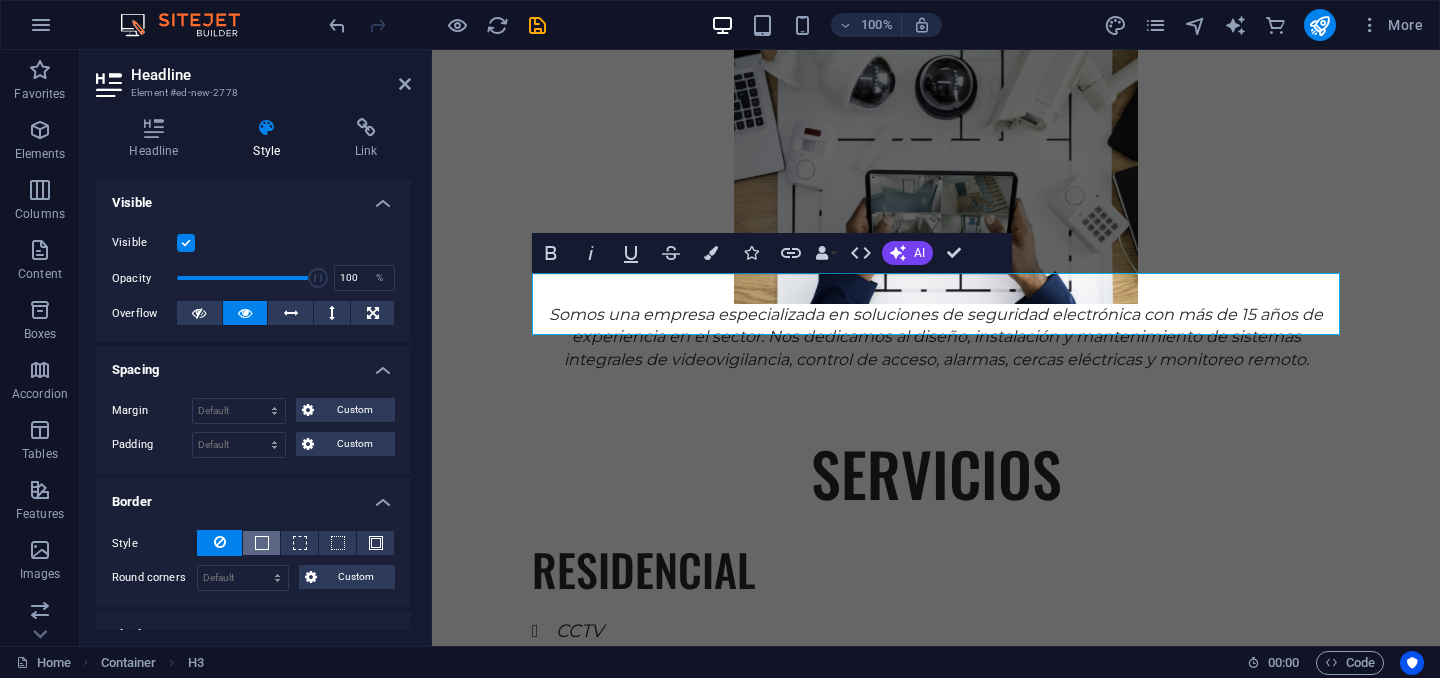 click at bounding box center [262, 543] 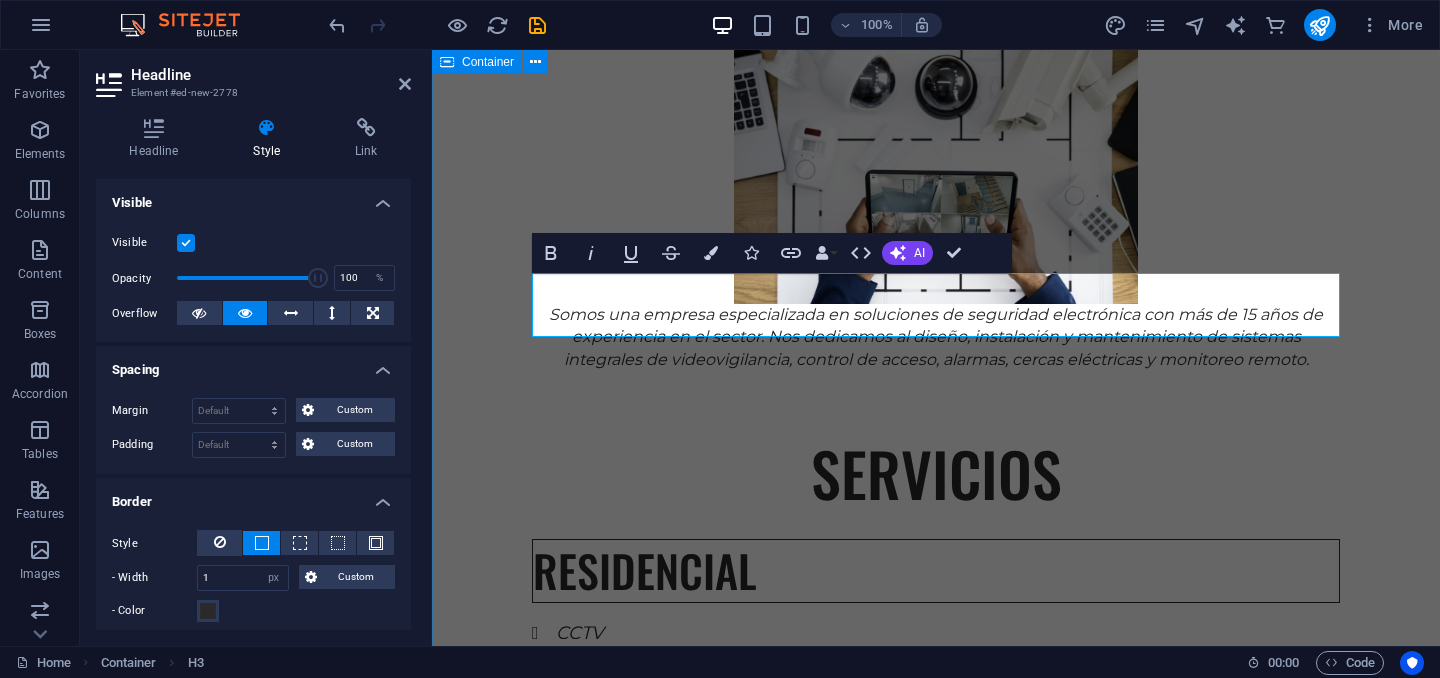 click on "EXPERIENCIA Somos una empresa especializada en soluciones de seguridad electrónica con más de 15 años de experiencia en el sector. Nos dedicamos al diseño, instalación y mantenimiento de sistemas integrales de videovigilancia, control de acceso, alarmas, cercas eléctricas y monitoreo remoto.  SERVICIOS RESIDENCIAL CCTV Control acceso vehicular Sonido y automatización Alarma de intrusion Cerca electrica Cerraduras digitales INDUSTRIAL CCTV Control de acceso Detección de incendio Centrales de monitoreo Inteligencia artificial Paneles solares" at bounding box center [936, 1088] 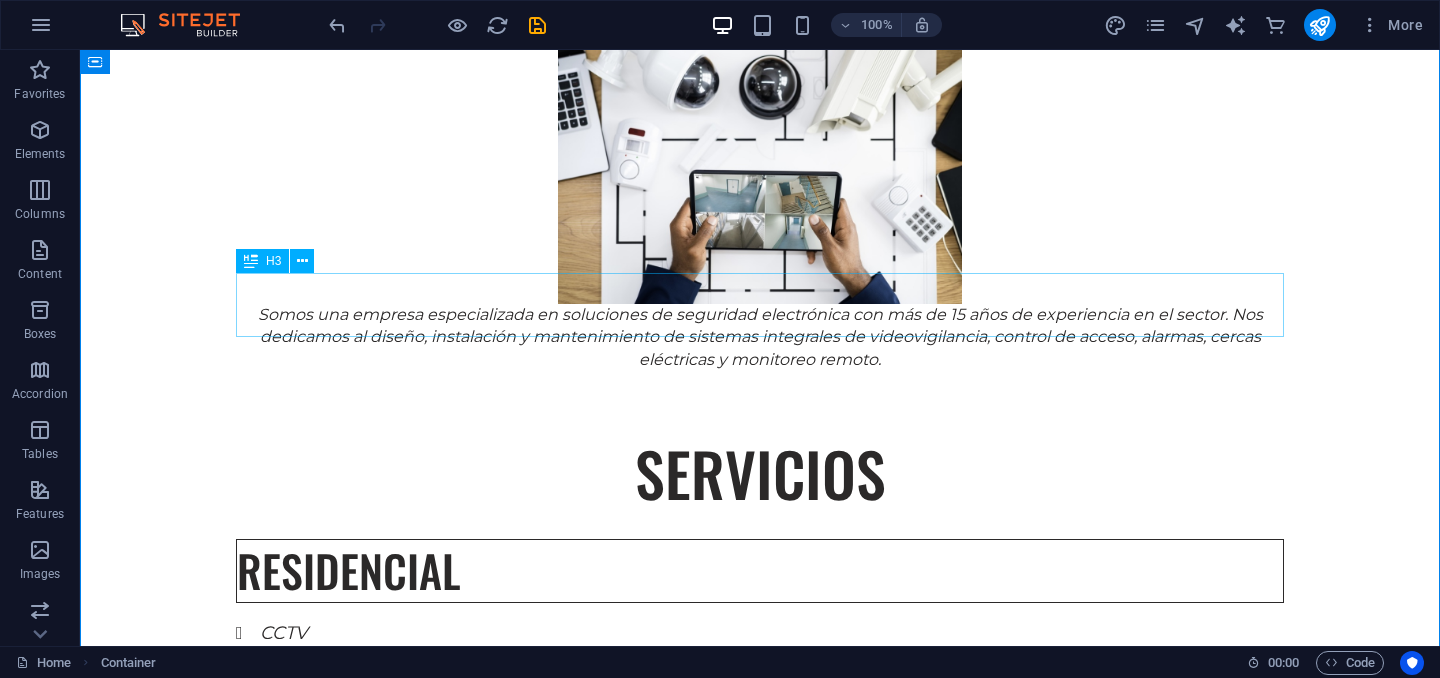 click on "RESIDENCIAL" at bounding box center (760, 571) 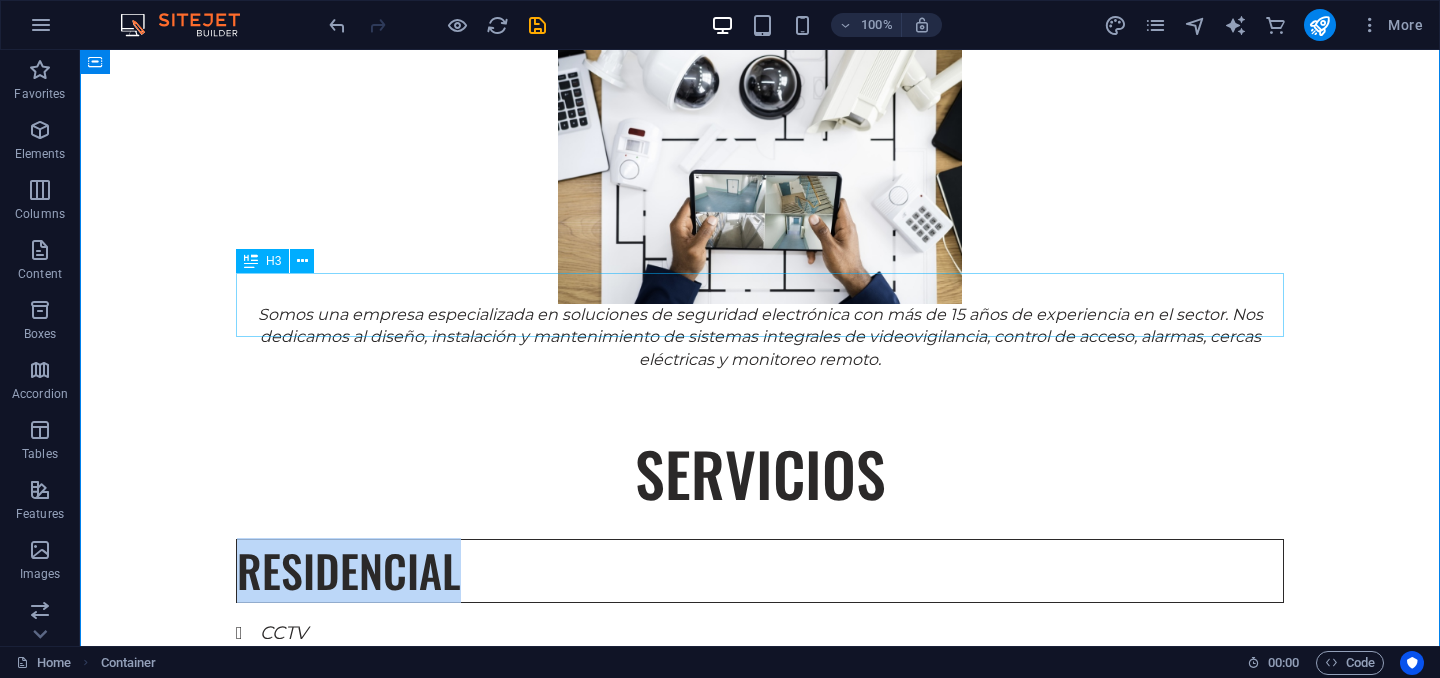 select on "px" 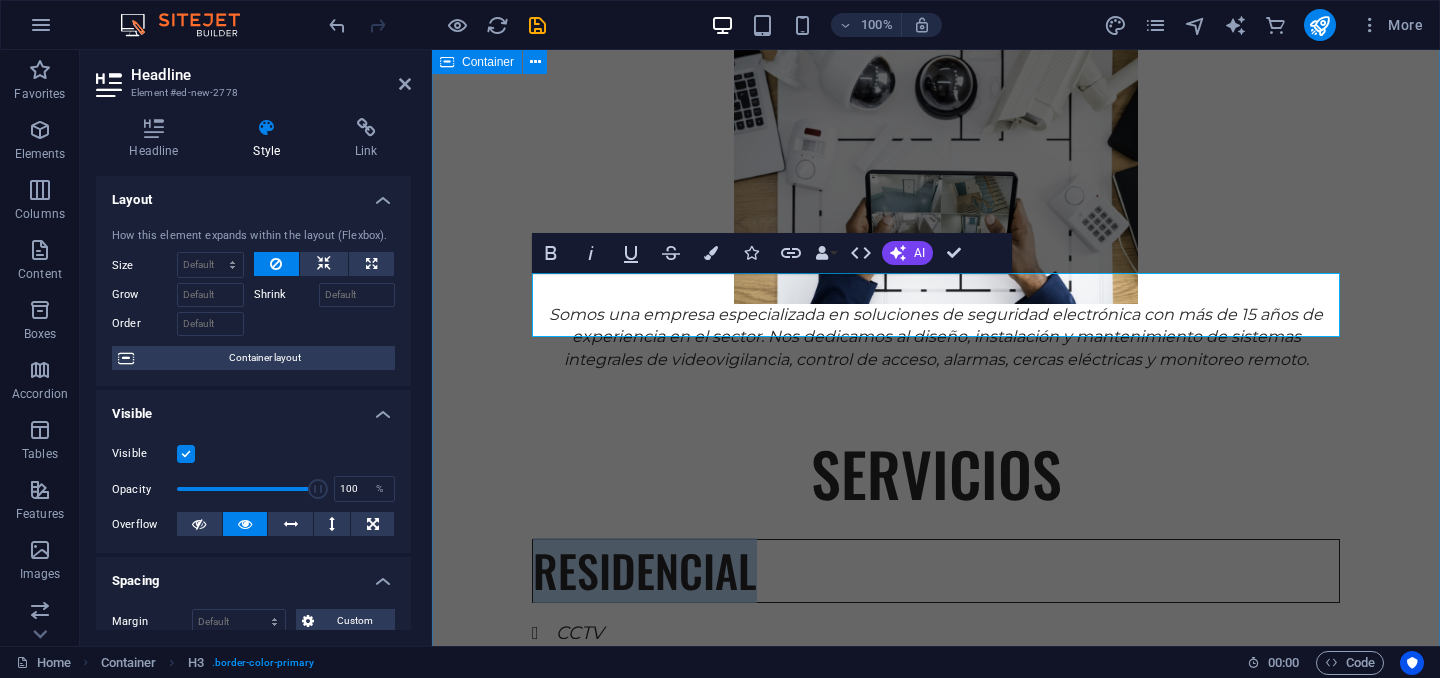 click on "EXPERIENCIA Somos una empresa especializada en soluciones de seguridad electrónica con más de 15 años de experiencia en el sector. Nos dedicamos al diseño, instalación y mantenimiento de sistemas integrales de videovigilancia, control de acceso, alarmas, cercas eléctricas y monitoreo remoto.  SERVICIOS RESIDENCIAL CCTV Control acceso vehicular Sonido y automatización Alarma de intrusion Cerca electrica Cerraduras digitales INDUSTRIAL CCTV Control de acceso Detección de incendio Centrales de monitoreo Inteligencia artificial Paneles solares" at bounding box center (936, 1088) 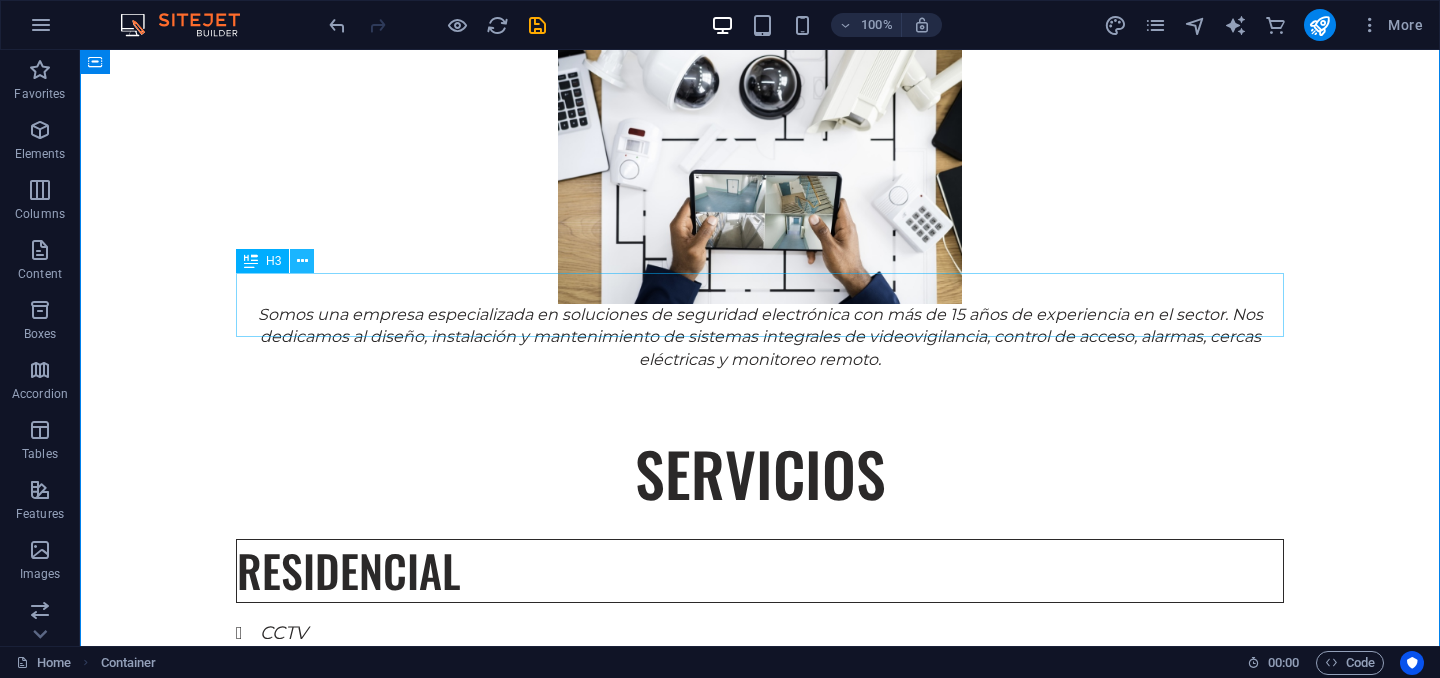 click at bounding box center [302, 261] 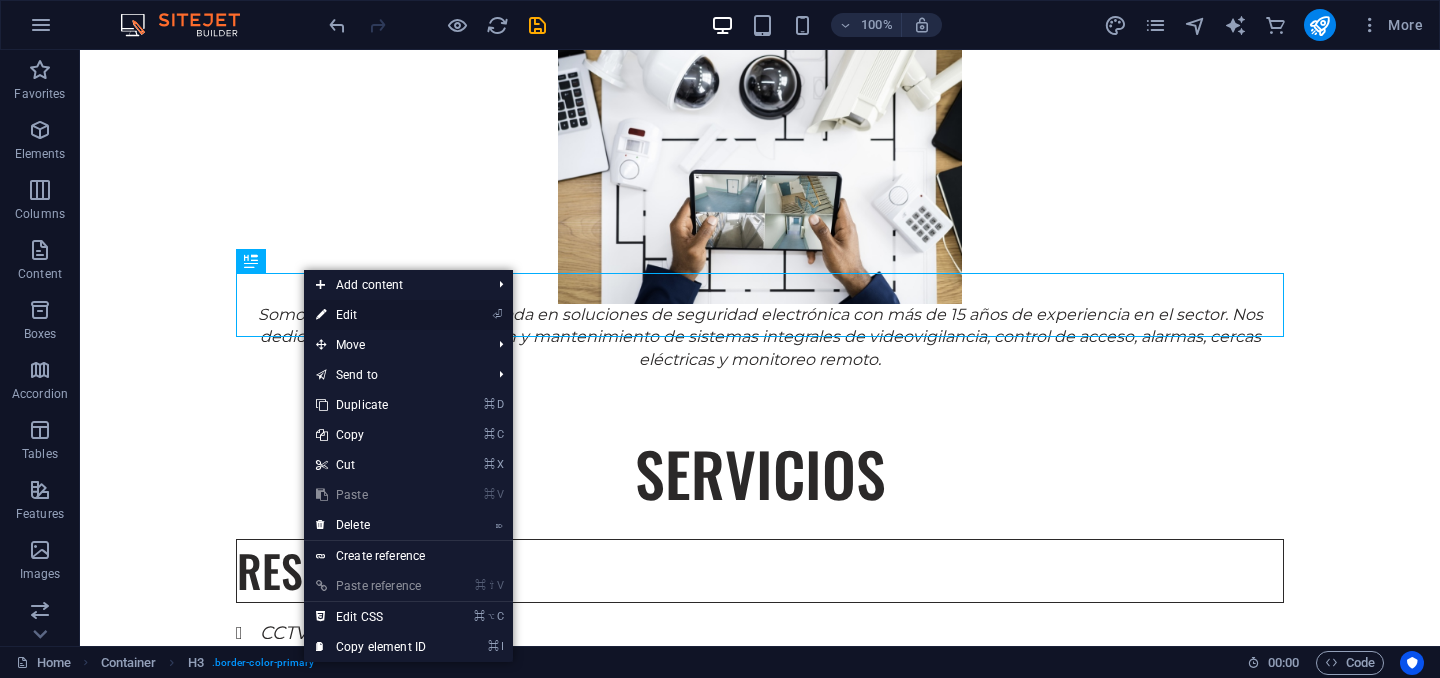 click on "⏎  Edit" at bounding box center [371, 315] 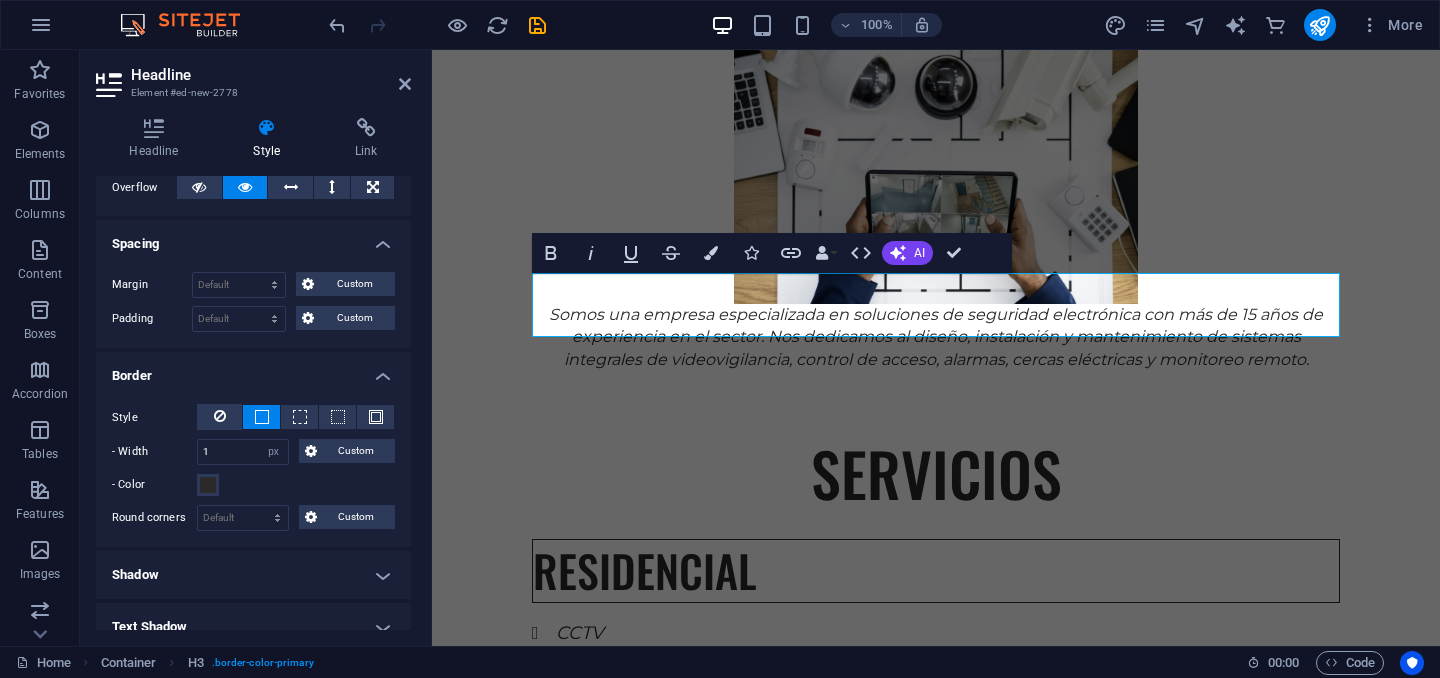 scroll, scrollTop: 343, scrollLeft: 0, axis: vertical 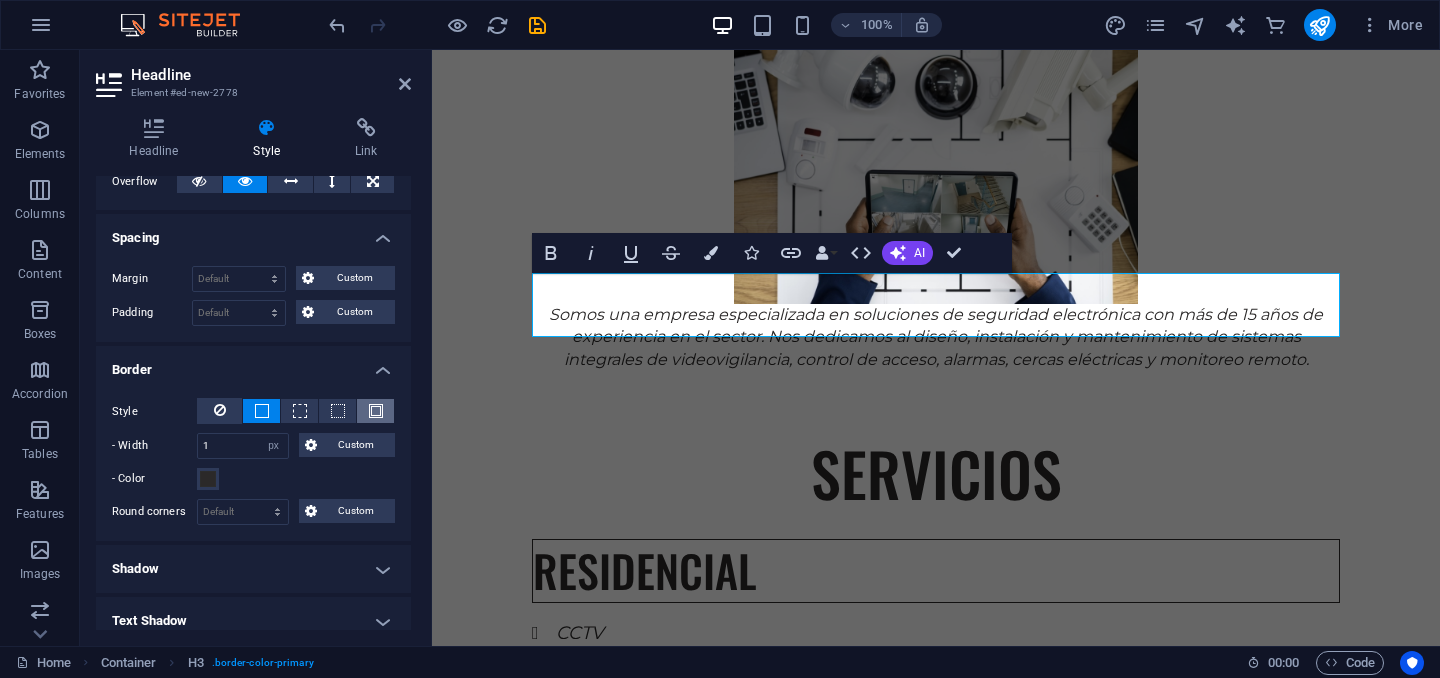 click at bounding box center [376, 411] 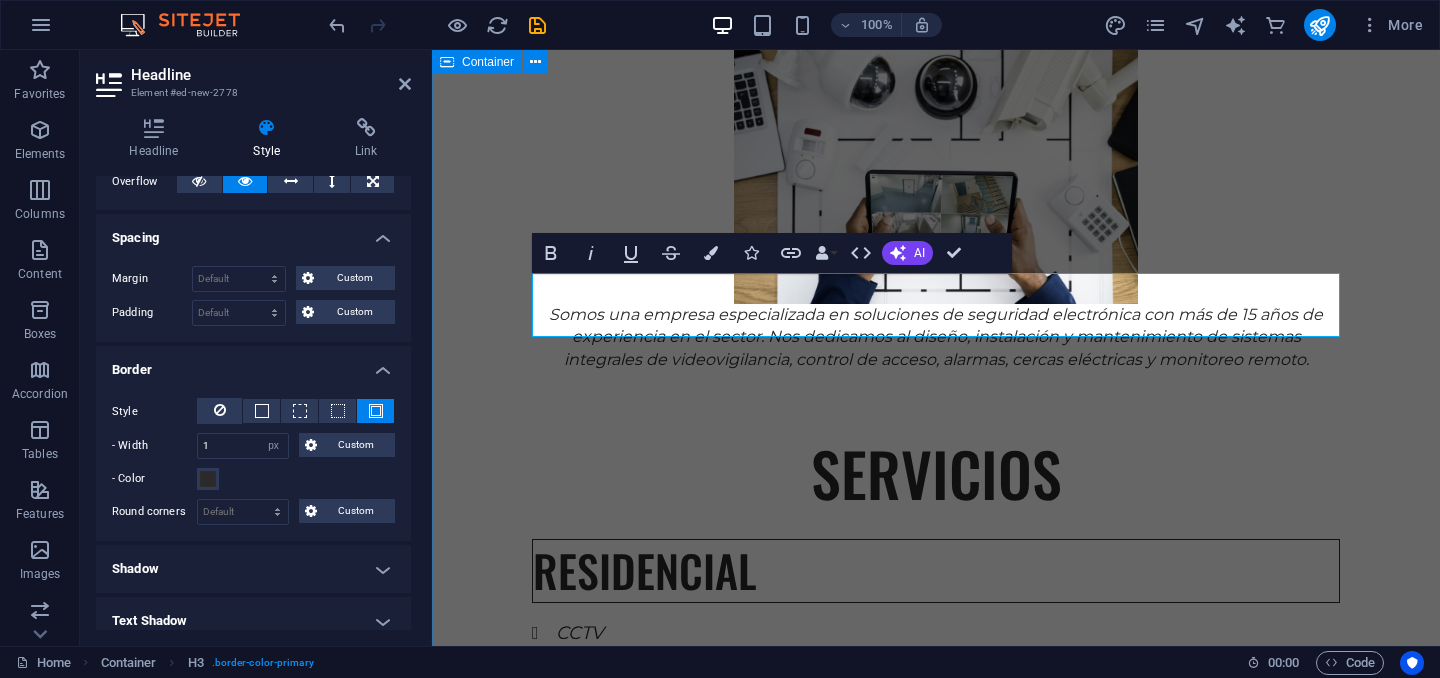 click on "EXPERIENCIA Somos una empresa especializada en soluciones de seguridad electrónica con más de 15 años de experiencia en el sector. Nos dedicamos al diseño, instalación y mantenimiento de sistemas integrales de videovigilancia, control de acceso, alarmas, cercas eléctricas y monitoreo remoto.  SERVICIOS RESIDENCIAL CCTV Control acceso vehicular Sonido y automatización Alarma de intrusion Cerca electrica Cerraduras digitales INDUSTRIAL CCTV Control de acceso Detección de incendio Centrales de monitoreo Inteligencia artificial Paneles solares" at bounding box center [936, 1088] 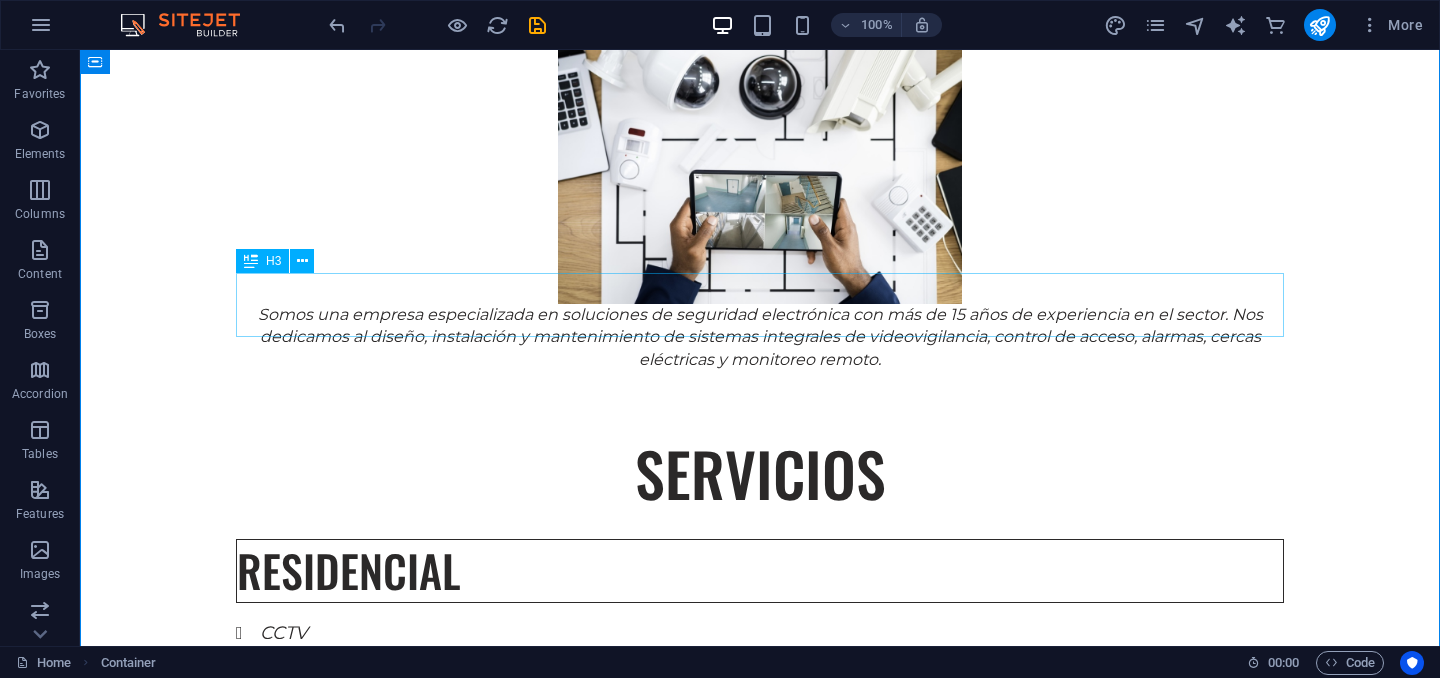 click on "RESIDENCIAL" at bounding box center [760, 571] 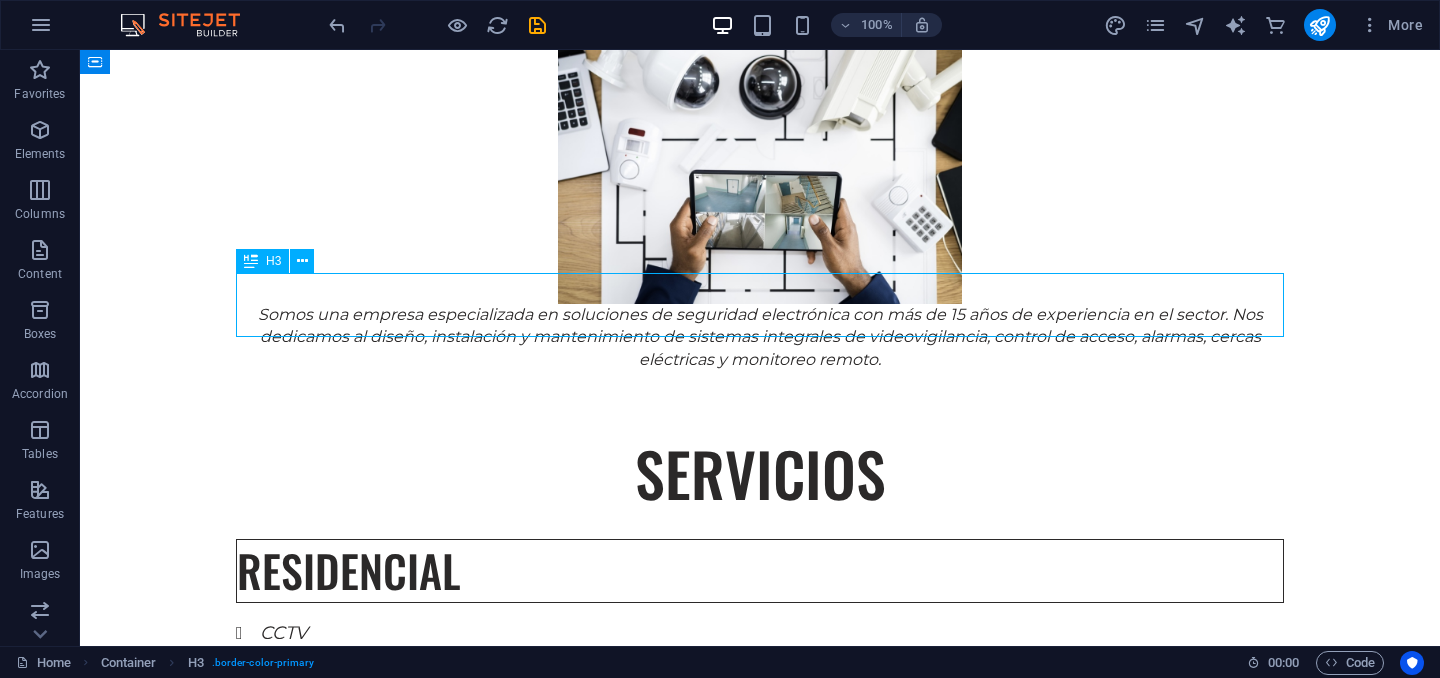 click on "RESIDENCIAL" at bounding box center [760, 571] 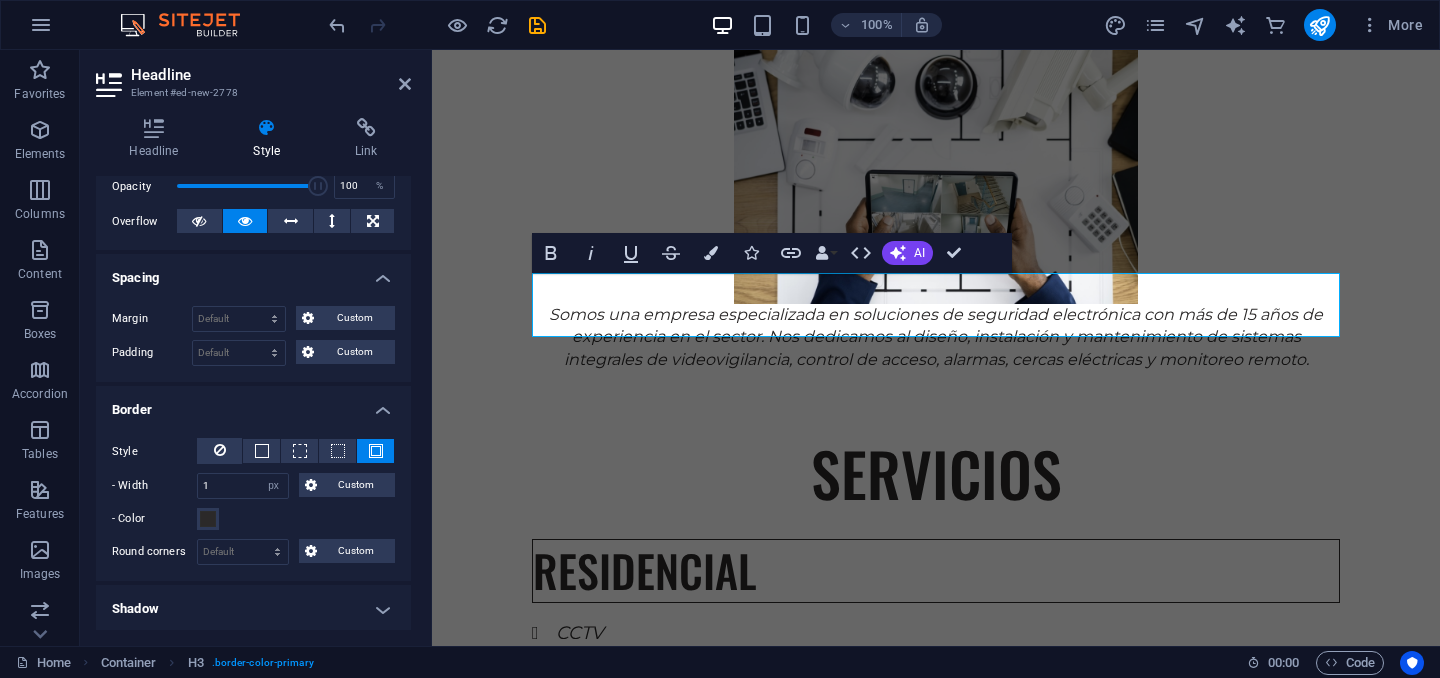 scroll, scrollTop: 309, scrollLeft: 0, axis: vertical 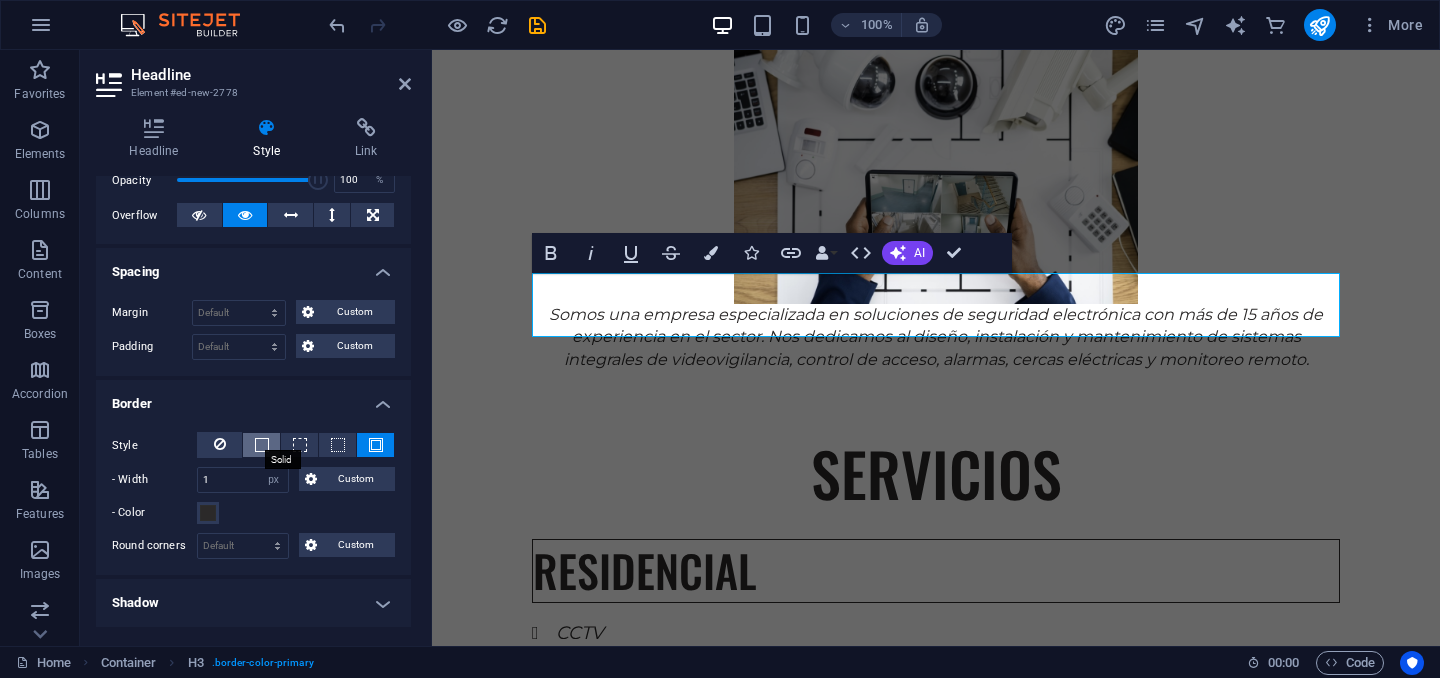 click at bounding box center [262, 445] 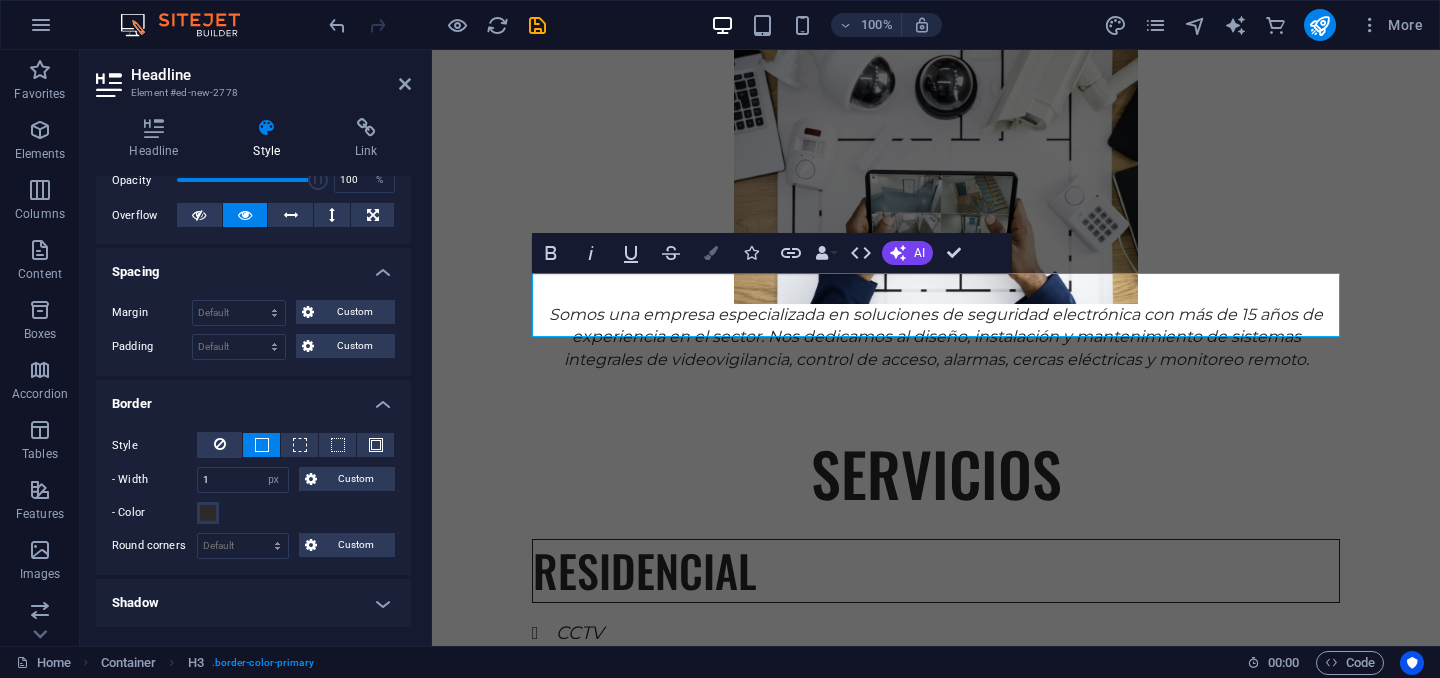 click on "Colors" at bounding box center [711, 253] 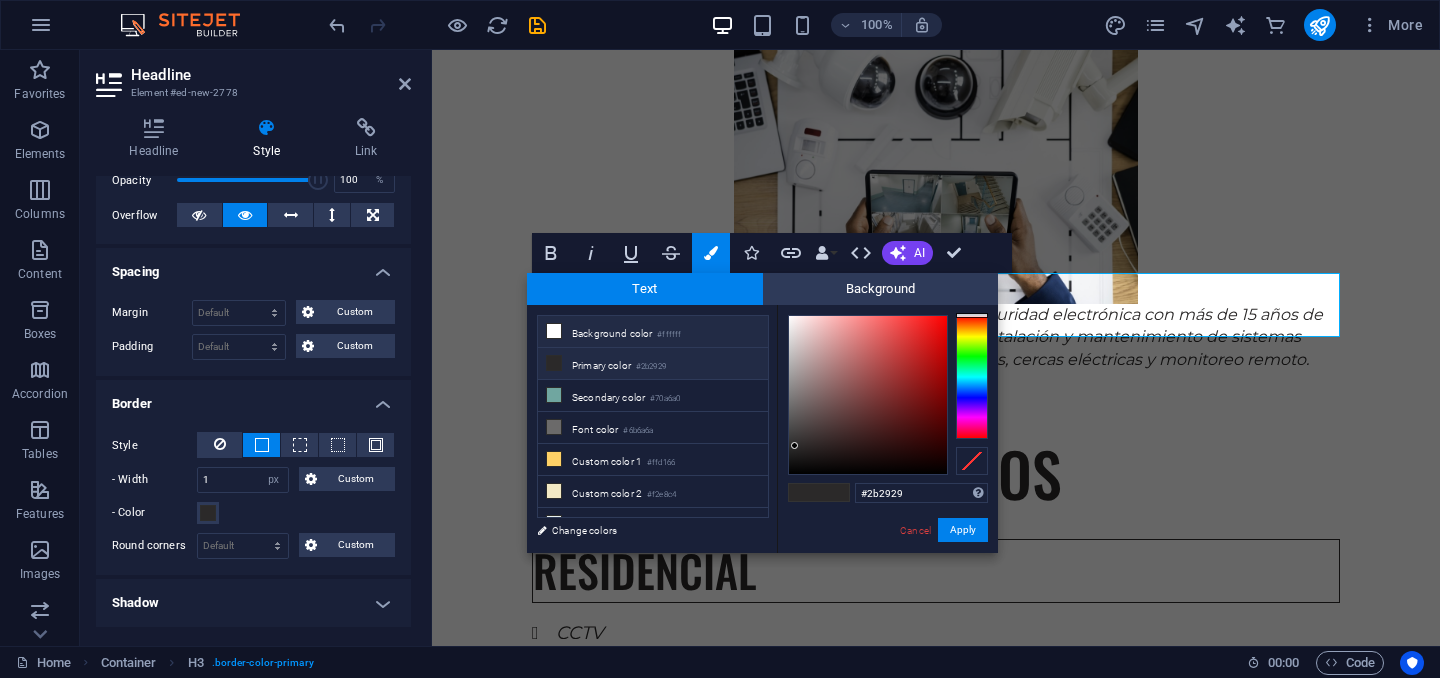 click on "Background color
#ffffff" at bounding box center (653, 332) 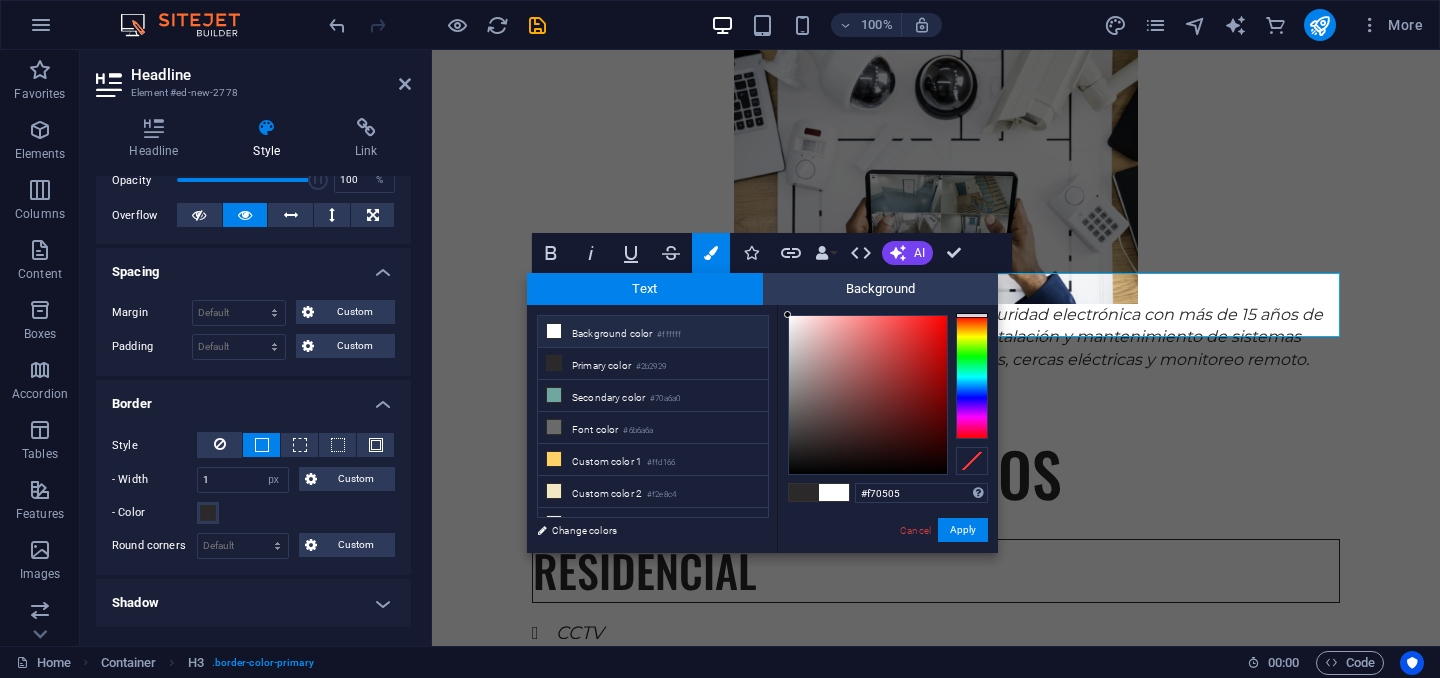 click at bounding box center [868, 395] 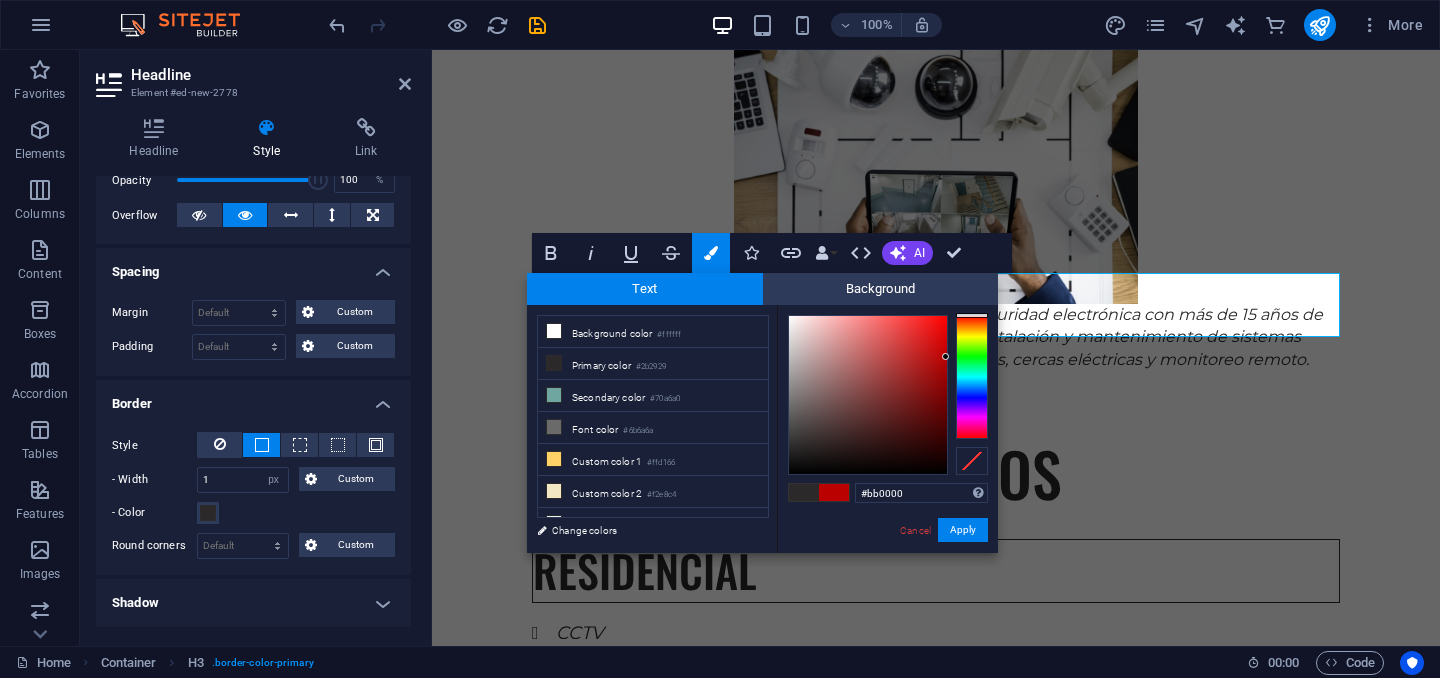 drag, startPoint x: 943, startPoint y: 320, endPoint x: 953, endPoint y: 356, distance: 37.363083 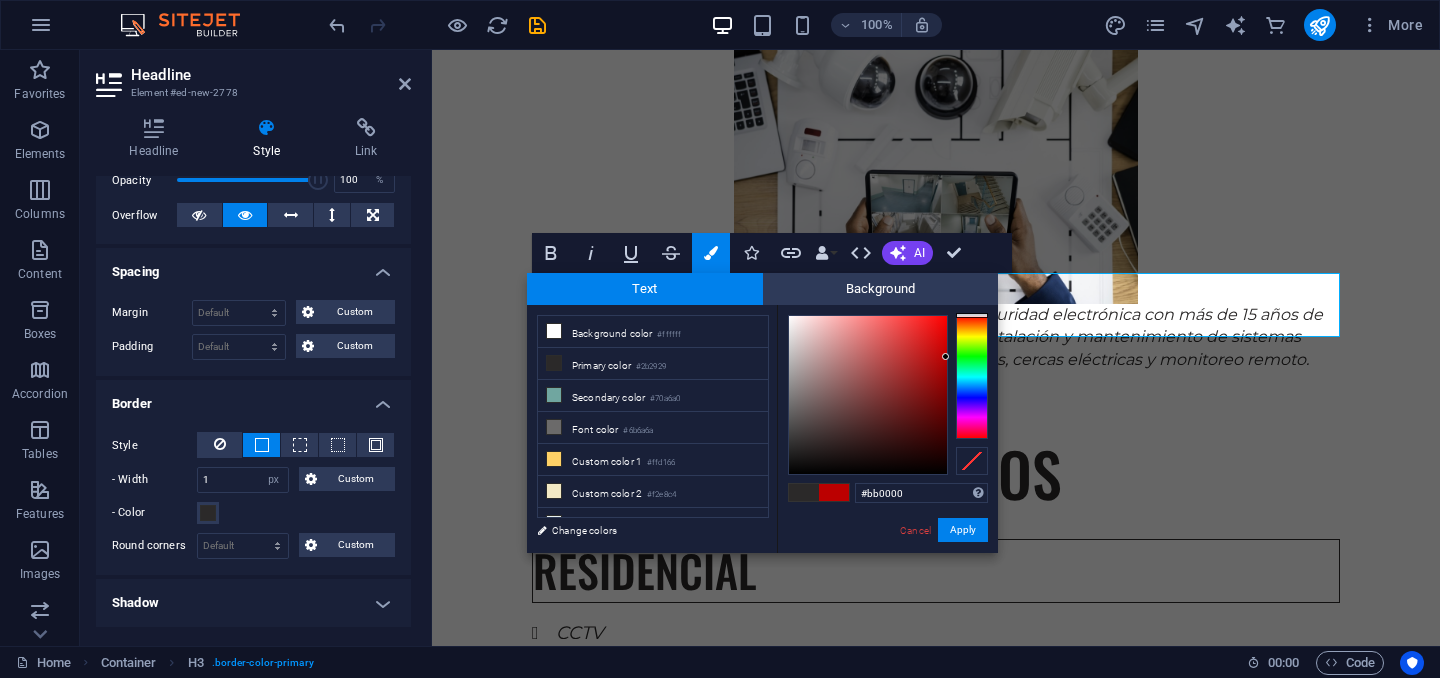 click at bounding box center [888, 395] 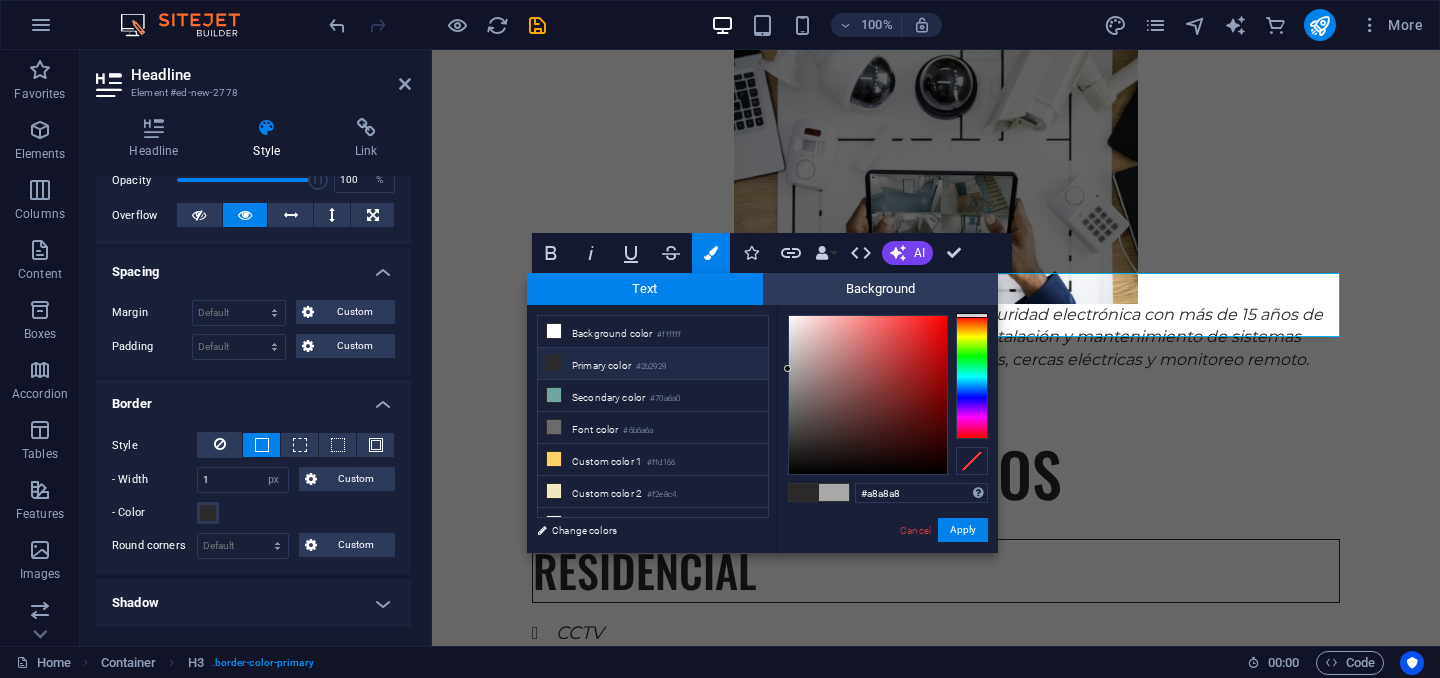 click on "Primary color
#2b2929" at bounding box center [653, 364] 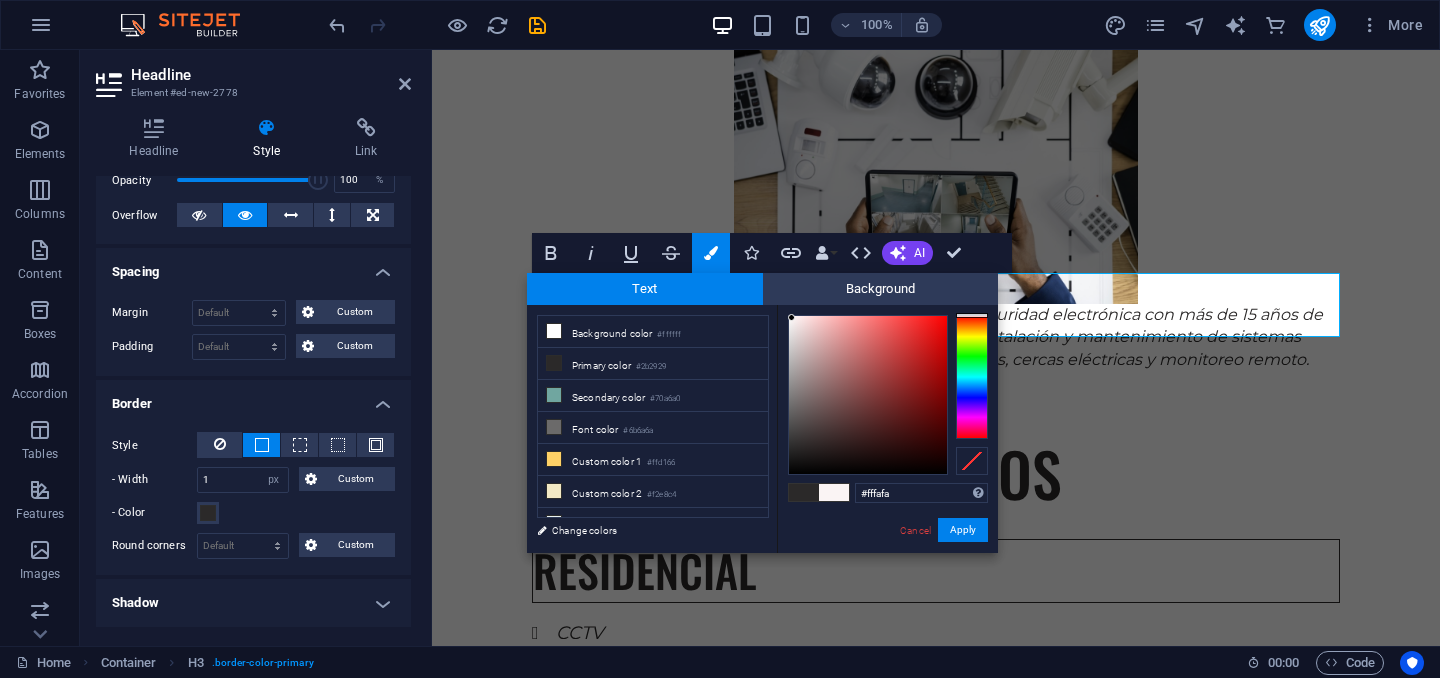 type on "#fffcfc" 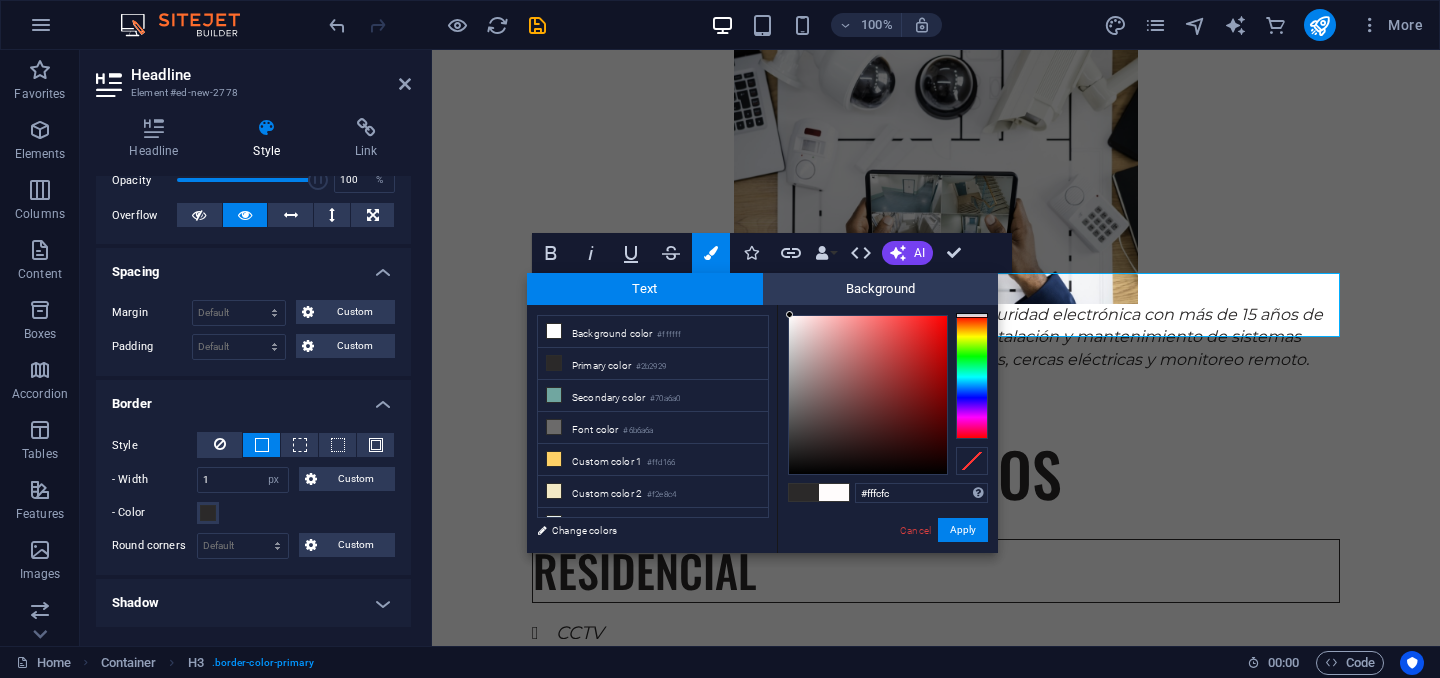 click at bounding box center (789, 314) 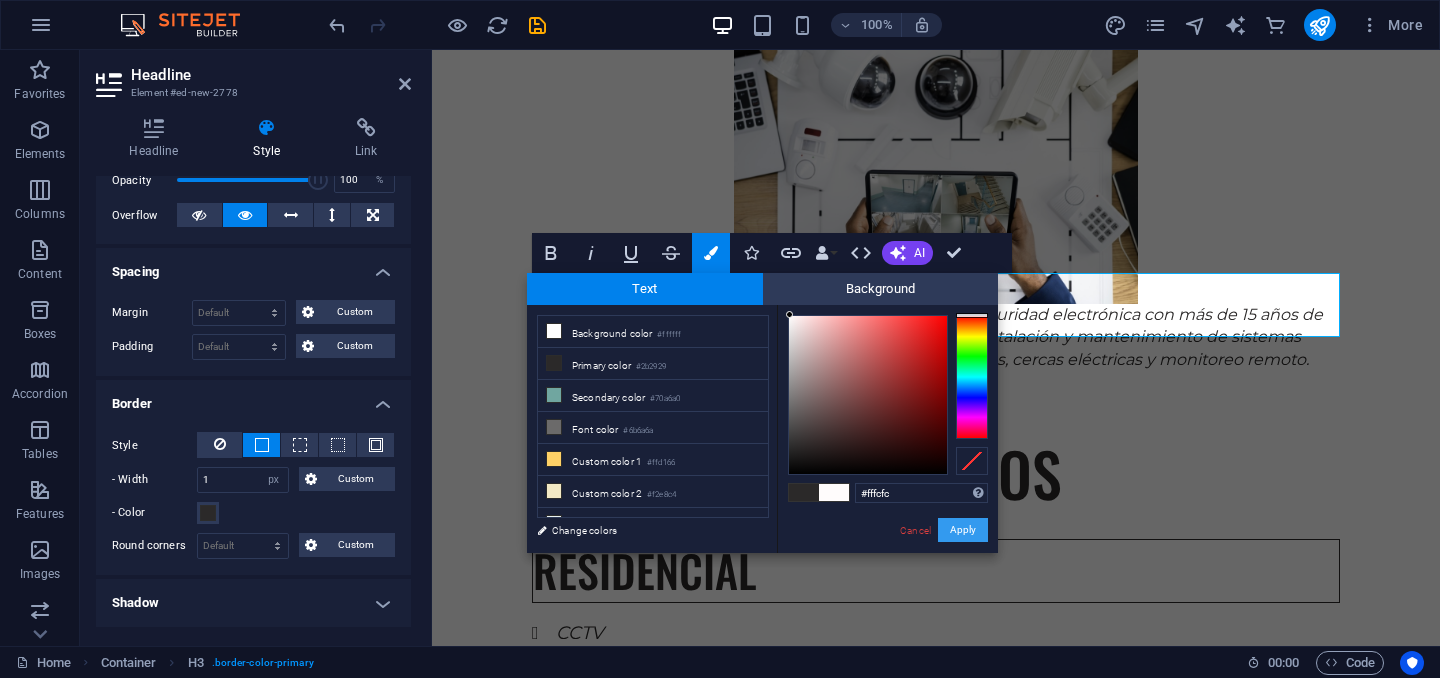 click on "Apply" at bounding box center (963, 530) 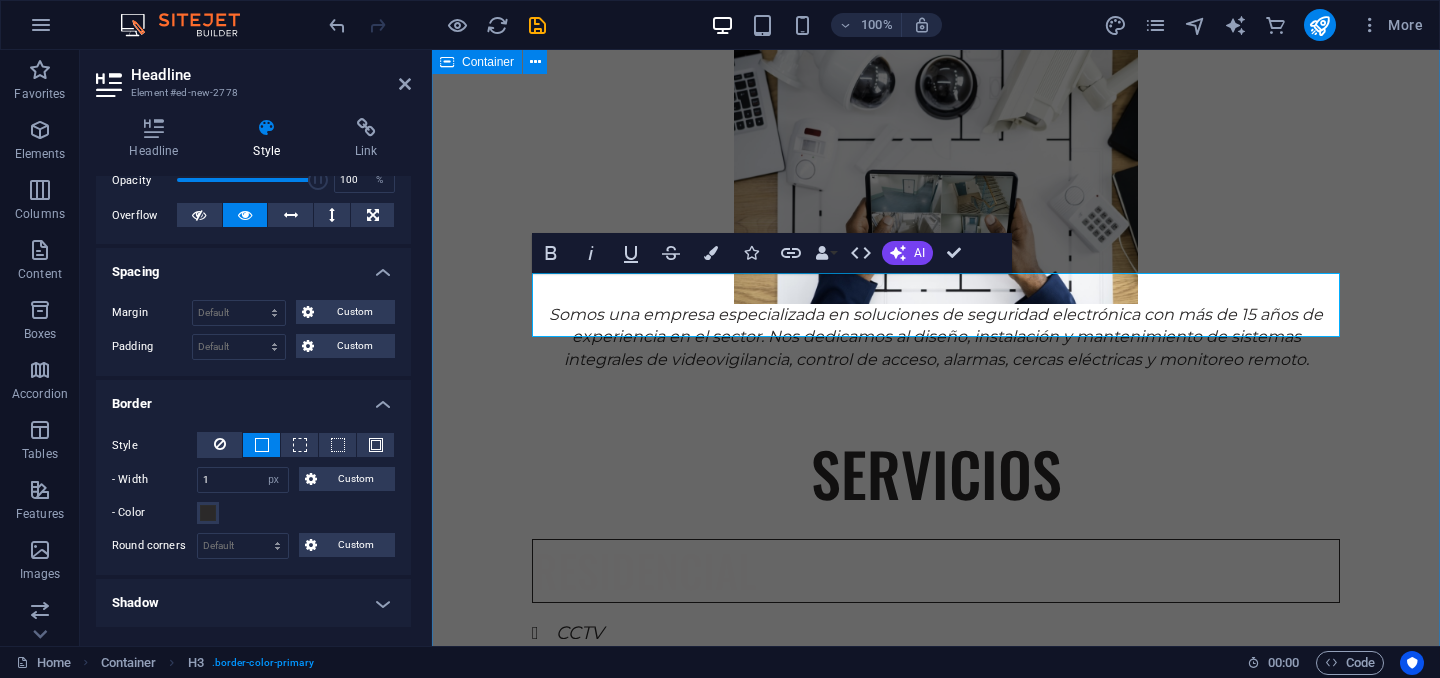 click on "EXPERIENCIA Somos una empresa especializada en soluciones de seguridad electrónica con más de 15 años de experiencia en el sector. Nos dedicamos al diseño, instalación y mantenimiento de sistemas integrales de videovigilancia, control de acceso, alarmas, cercas eléctricas y monitoreo remoto.  SERVICIOS RESIDENCIAL CCTV Control acceso vehicular Sonido y automatización Alarma de intrusion Cerca electrica Cerraduras digitales INDUSTRIAL CCTV Control de acceso Detección de incendio Centrales de monitoreo Inteligencia artificial Paneles solares" at bounding box center [936, 1088] 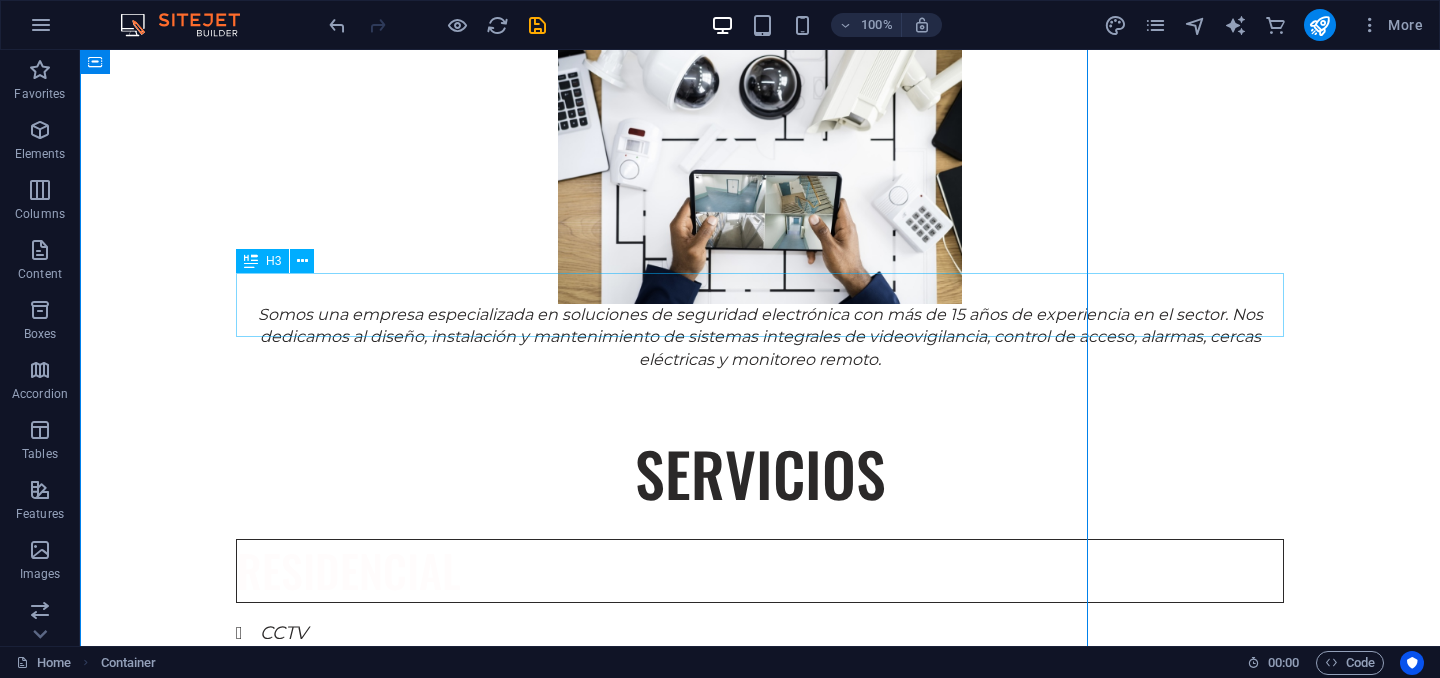 click on "RESIDENCIAL" at bounding box center (760, 571) 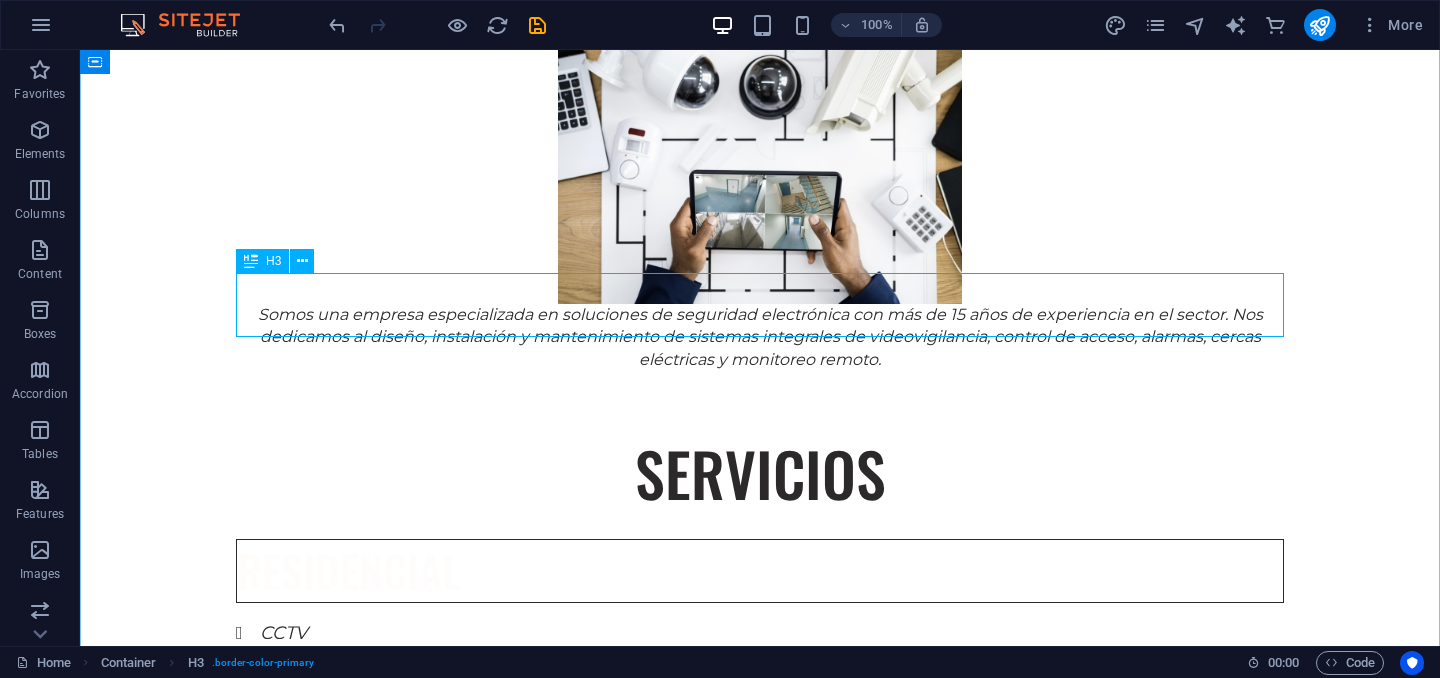 click on "RESIDENCIAL" at bounding box center [760, 571] 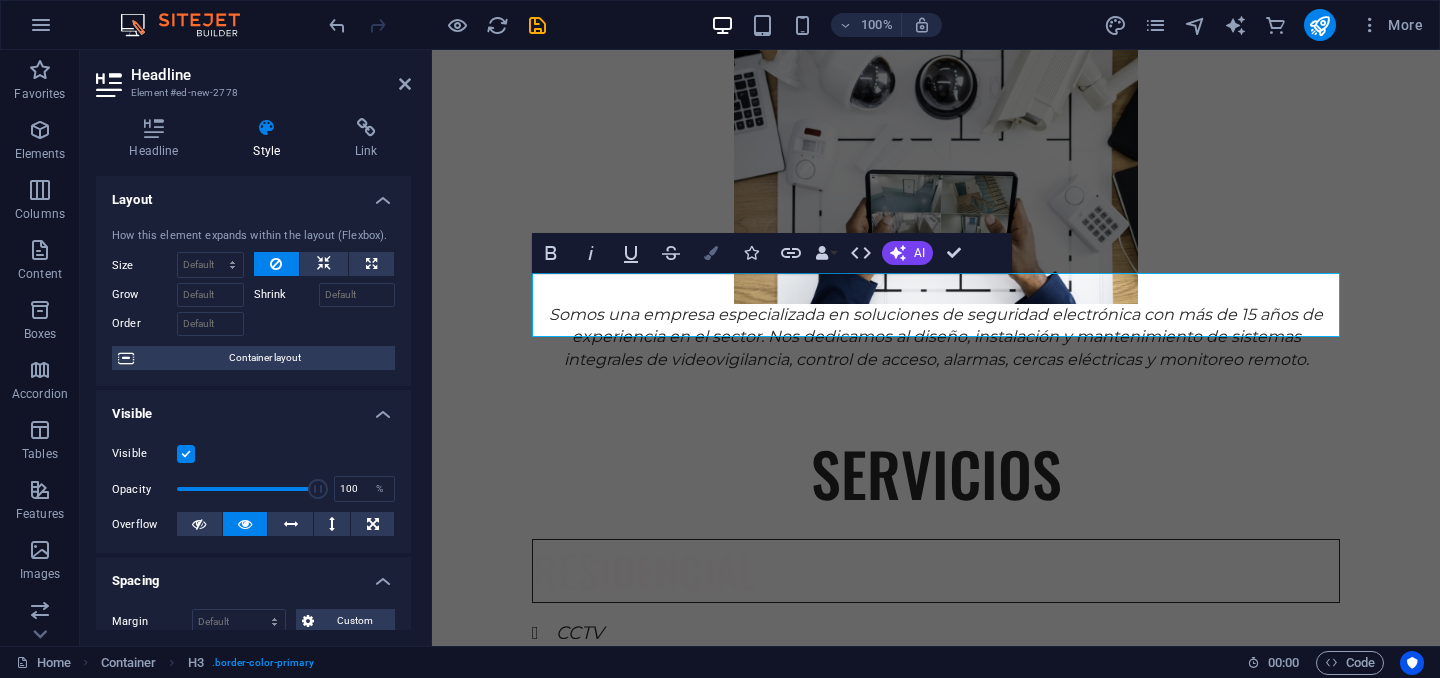 click at bounding box center (711, 253) 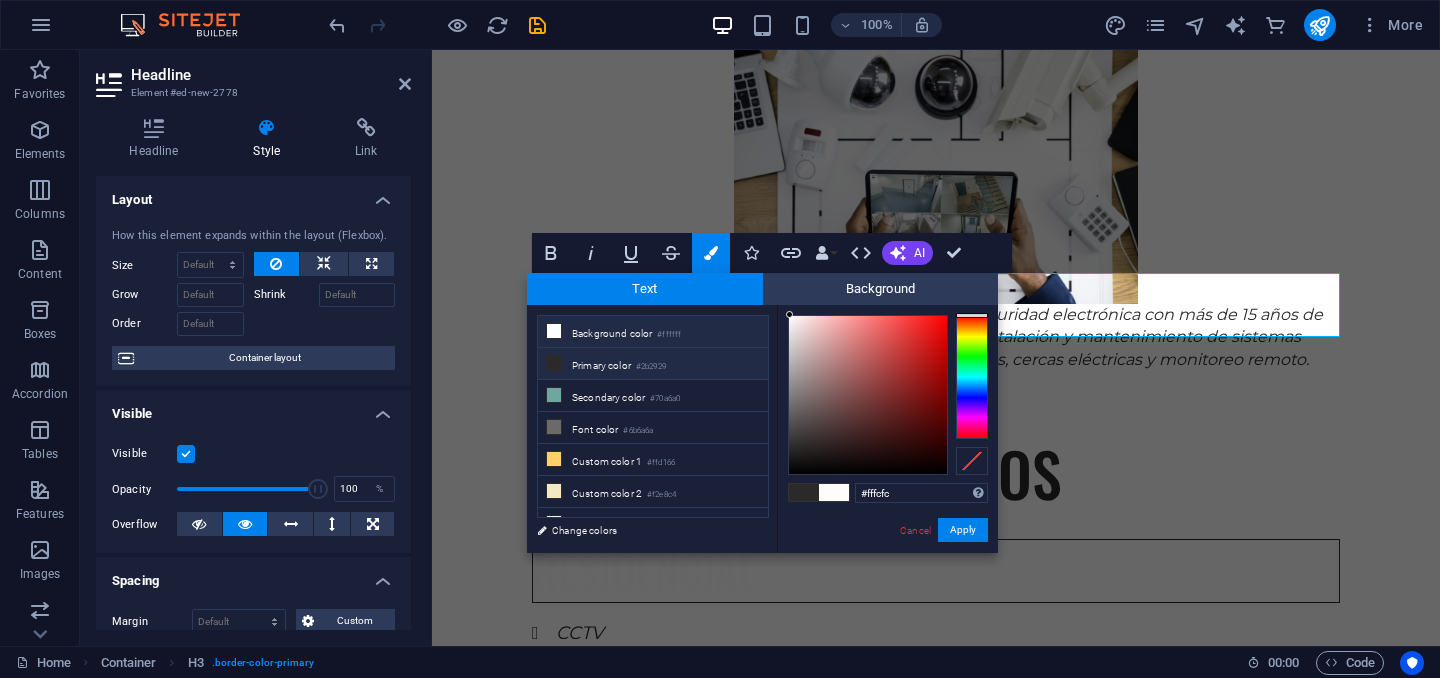 click on "Background color
#ffffff" at bounding box center (653, 332) 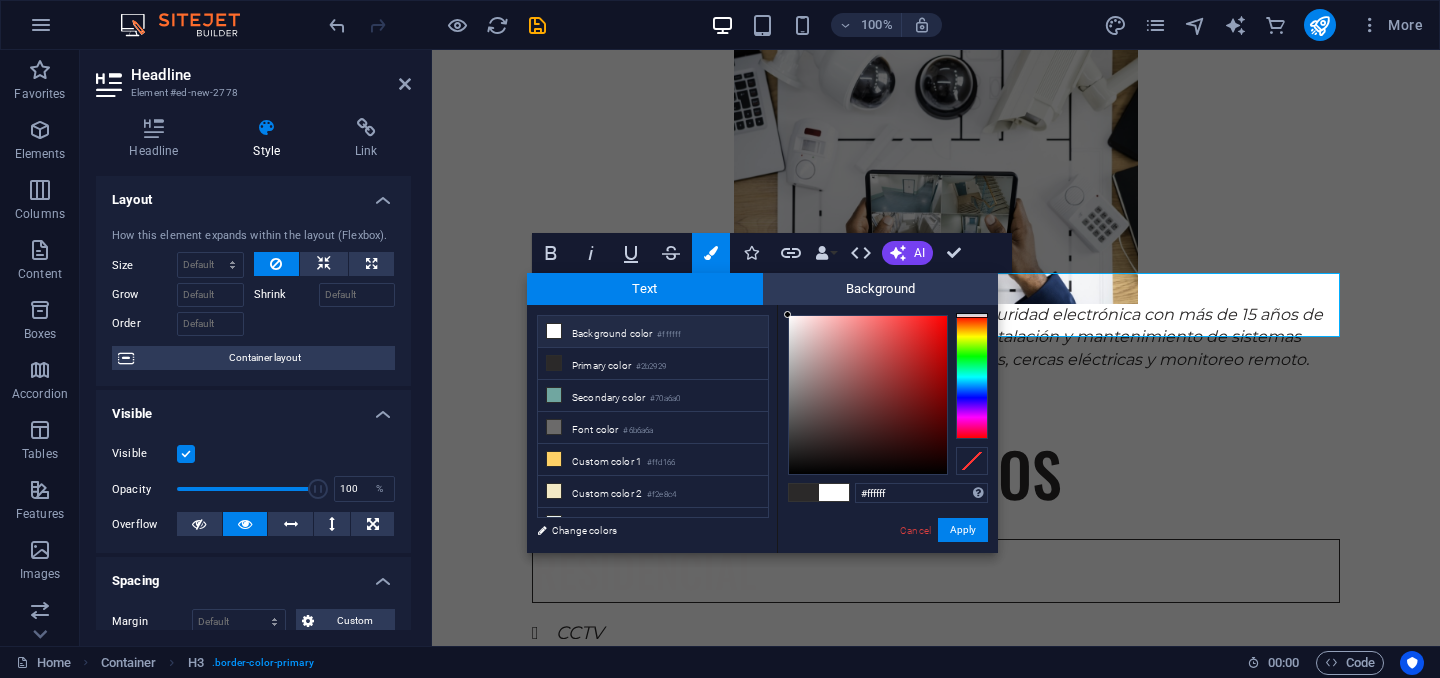 click on "#ffffff" at bounding box center [669, 335] 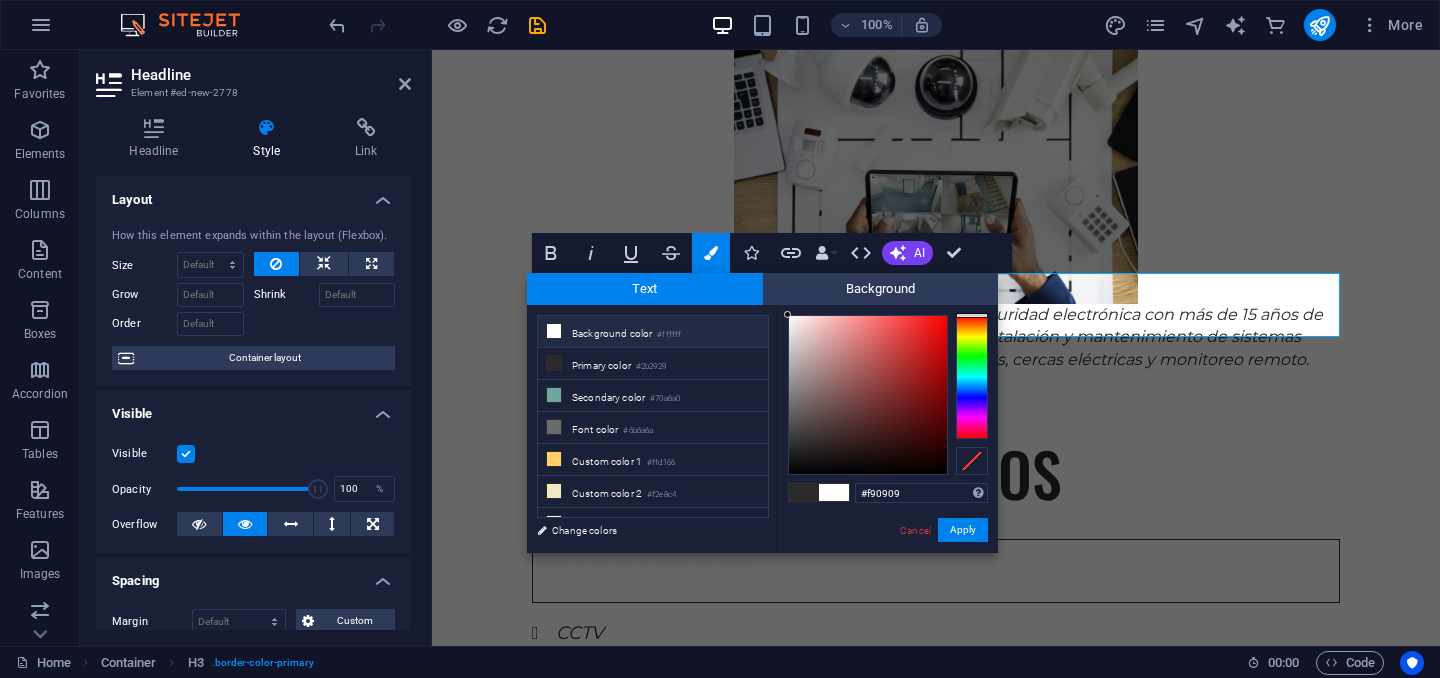 click at bounding box center [868, 395] 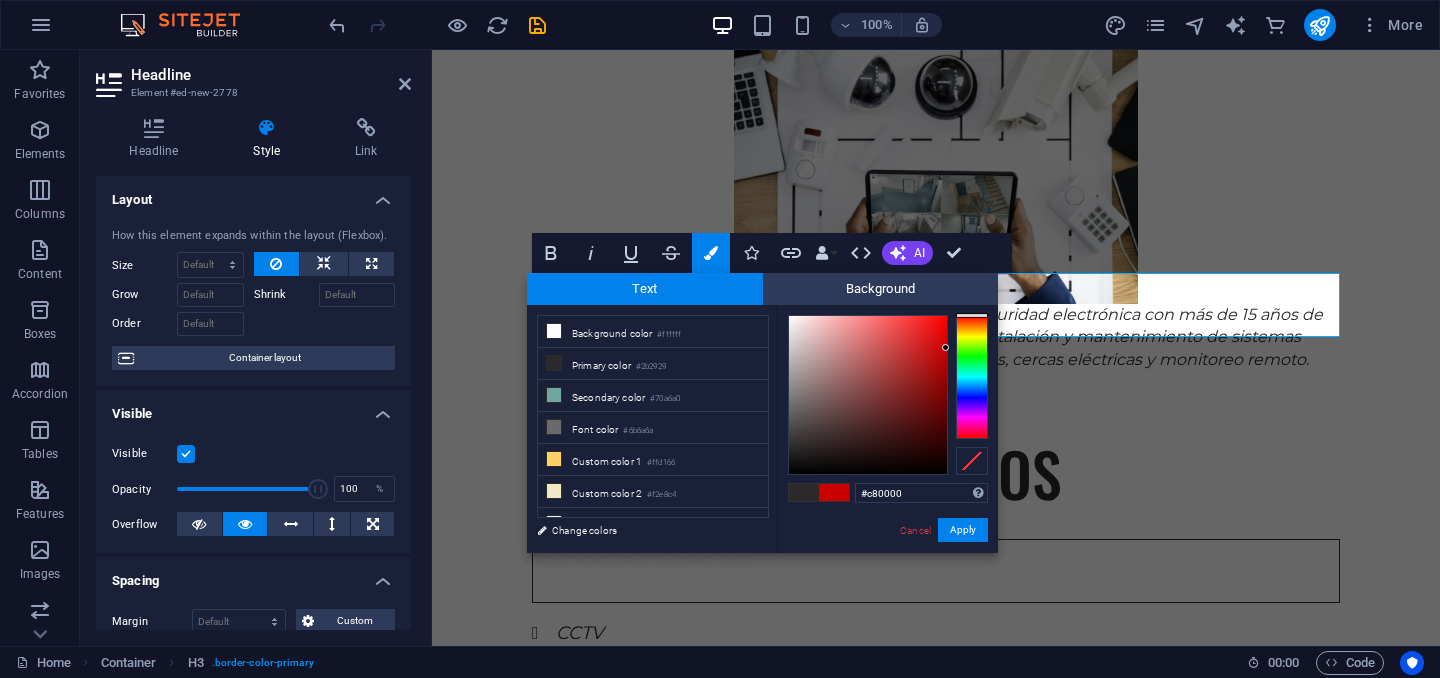 drag, startPoint x: 940, startPoint y: 319, endPoint x: 957, endPoint y: 349, distance: 34.48188 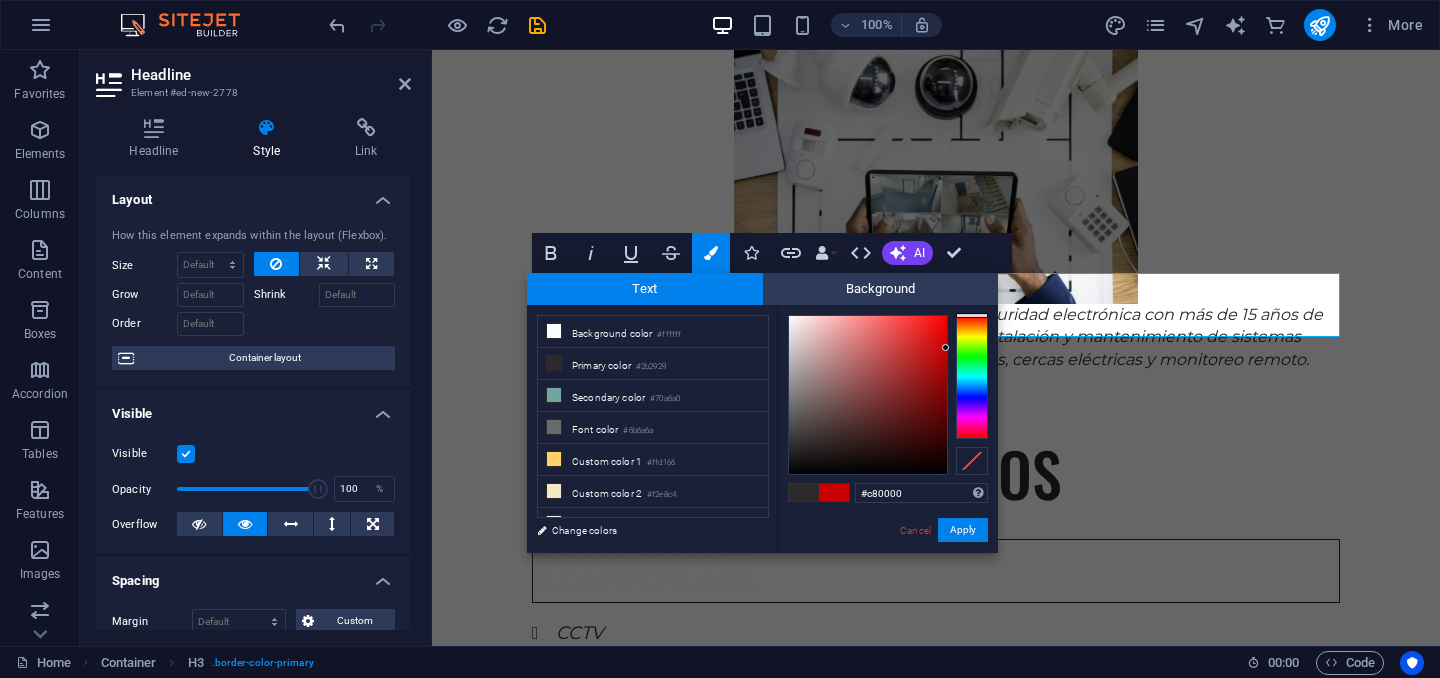 click at bounding box center (888, 395) 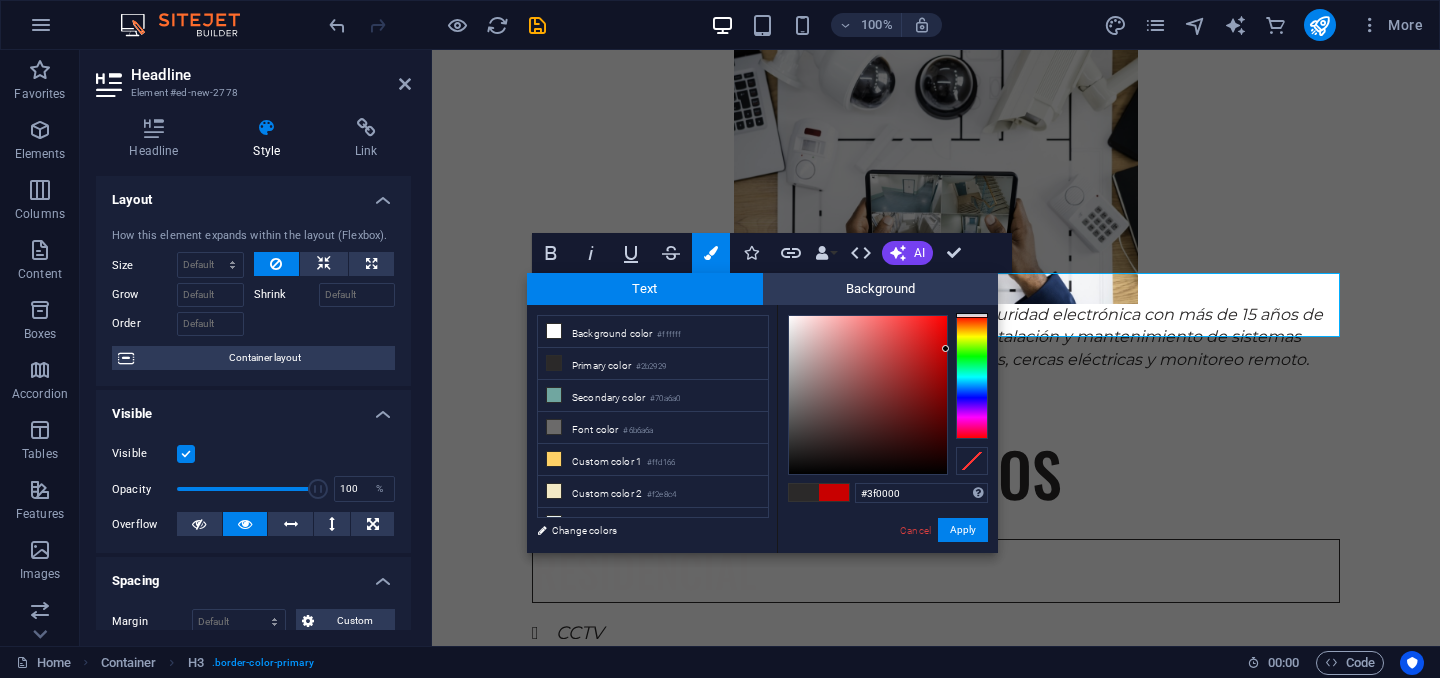 type on "#000000" 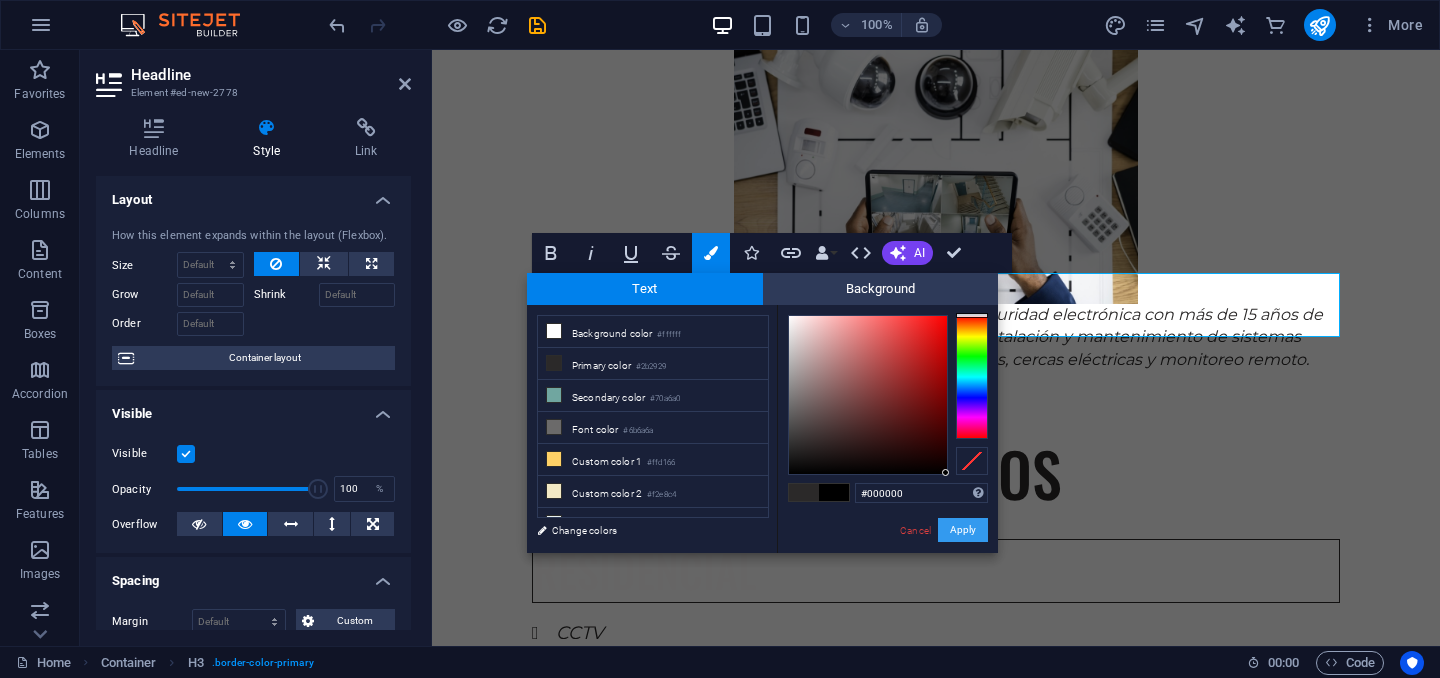 click on "Apply" at bounding box center [963, 530] 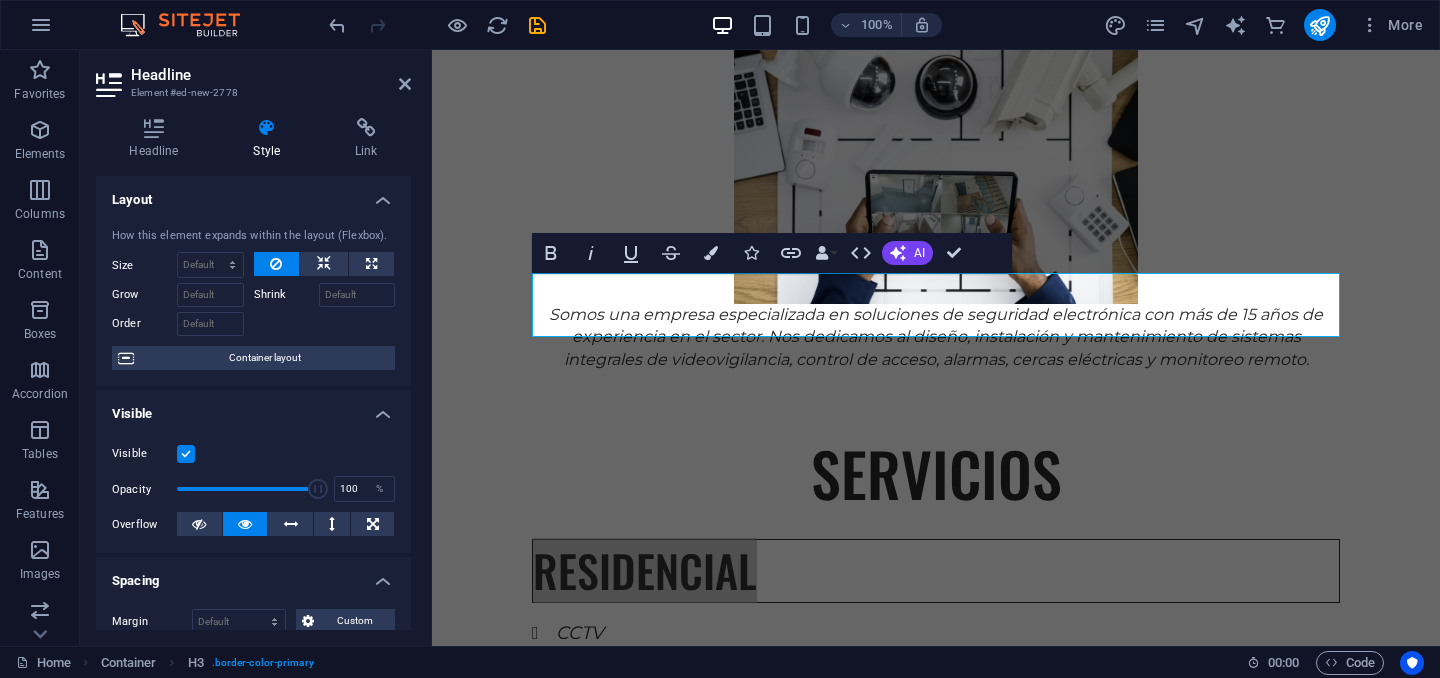 click on "H2   Container   Container   Banner   Spacer   Text   Spacer   Container   Image   Container   Container   Container   Text   Container   Container   Spacer   Container   Text   Container   Spacer   Text   Spacer   Button   Menu Bar   Menu   Logo   H2   H2   H2   Container   Container   Image   Cards   Container   Container   H2   Text   Text   Text   Container   H2   Image   Container   Text   Container   Container   Text   Spacer   Container   Spacer   Container   Container   Image   Container   Text   Container   Spacer   Text   Text   Container   Container   Spacer   Text   Image   Container   Image   Spacer   Spacer   Container   Container   Spacer   Spacer   Container   Image   H2   Spacer   Spacer   Container   Boxes   Container   Text   Container   Footer Thrud   Container   Container   Container   Spacer   Container   Spacer   Text   H2   H3   Spacer   Container   Container   H2   H3   Spacer   Spacer Bold Italic Underline Strikethrough Colors Icons Link Data Bindings Company City" at bounding box center (936, 348) 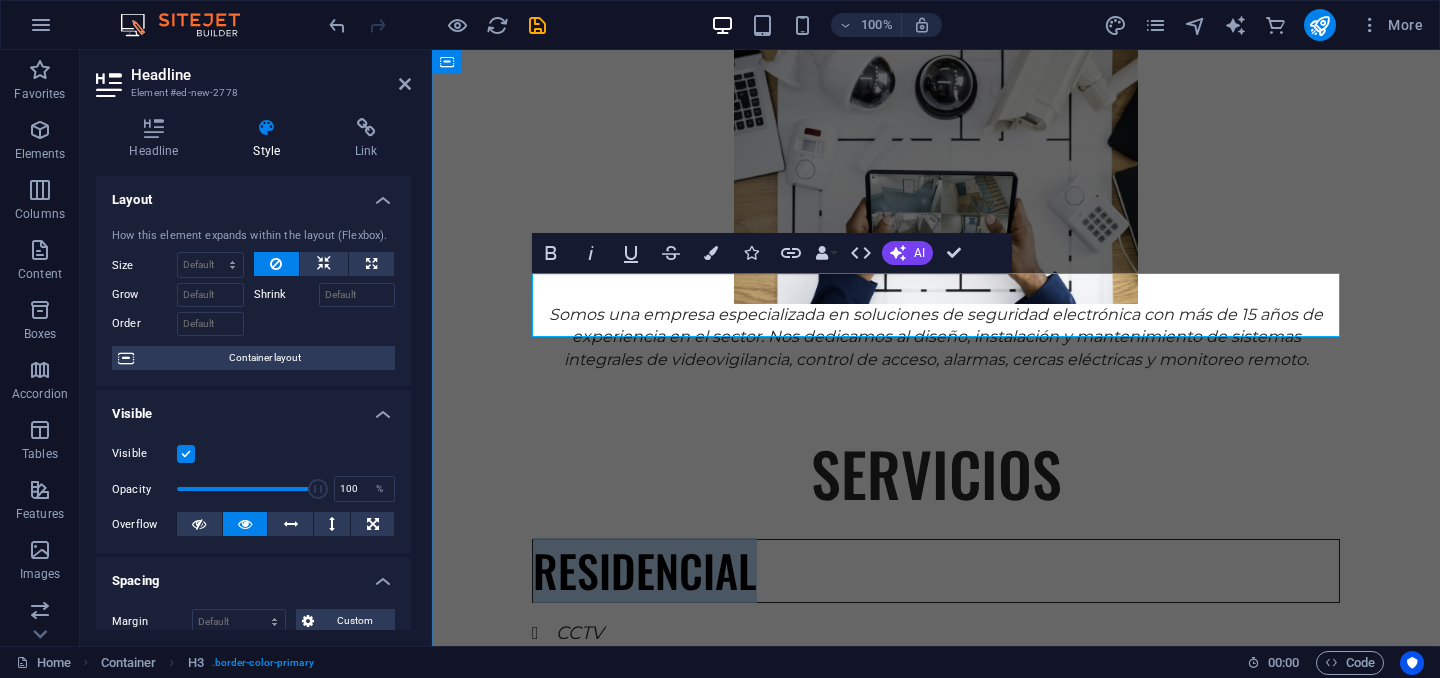 click on "RESIDENCIAL" at bounding box center [645, 570] 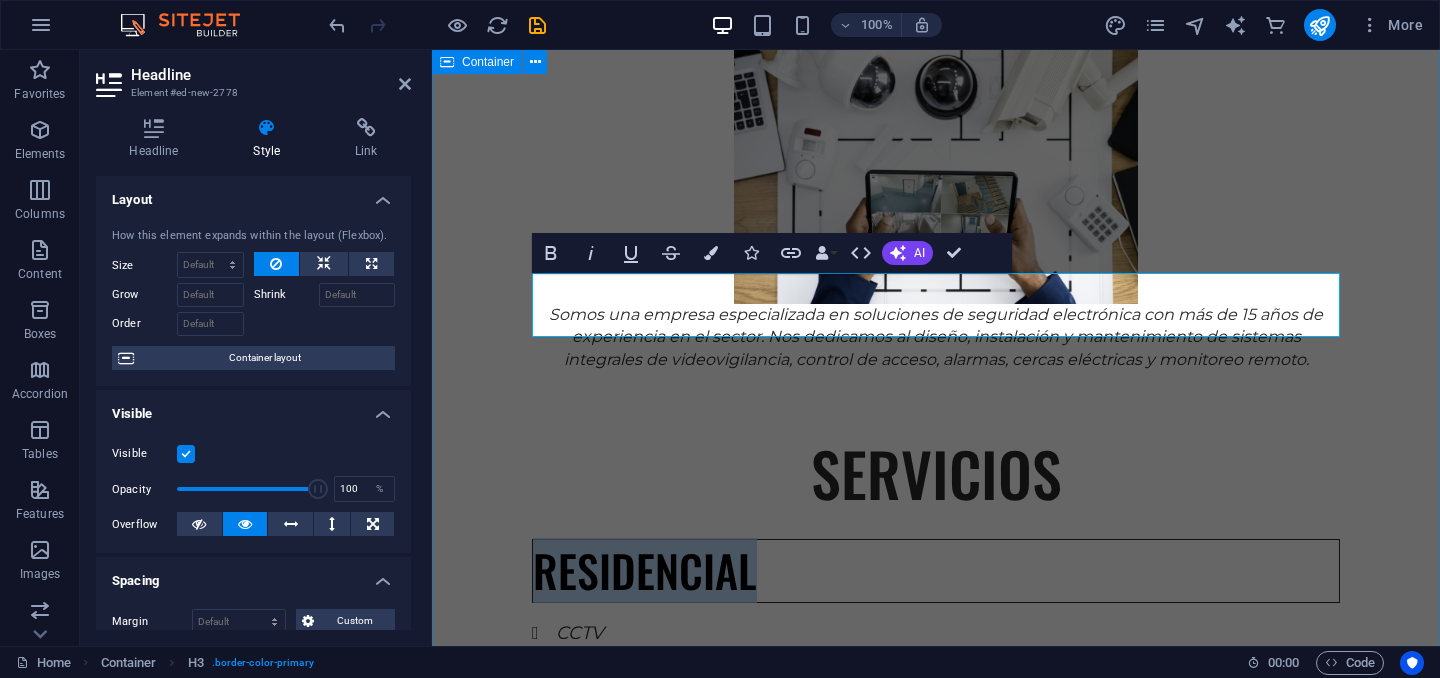 click on "EXPERIENCIA Somos una empresa especializada en soluciones de seguridad electrónica con más de 15 años de experiencia en el sector. Nos dedicamos al diseño, instalación y mantenimiento de sistemas integrales de videovigilancia, control de acceso, alarmas, cercas eléctricas y monitoreo remoto.  SERVICIOS RESIDENCIAL CCTV Control acceso vehicular Sonido y automatización Alarma de intrusion Cerca electrica Cerraduras digitales INDUSTRIAL CCTV Control de acceso Detección de incendio Centrales de monitoreo Inteligencia artificial Paneles solares" at bounding box center [936, 1088] 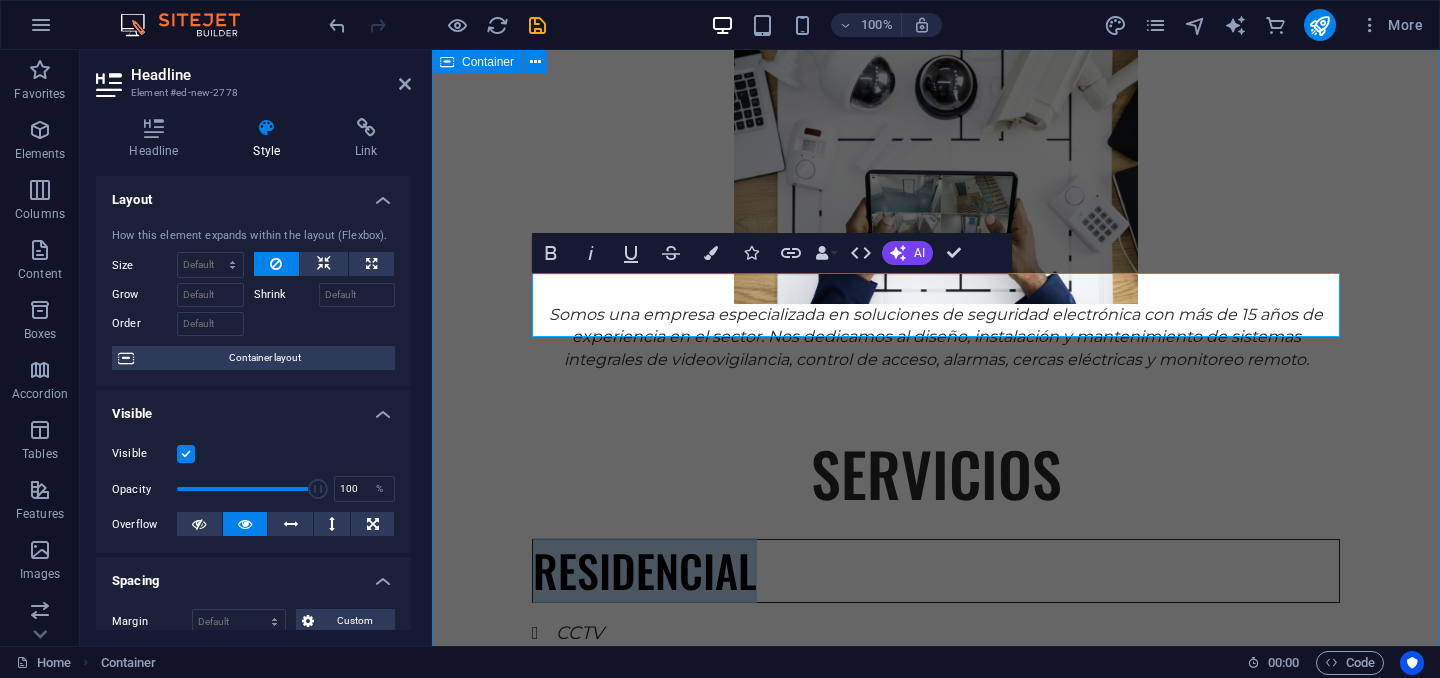 click on "EXPERIENCIA Somos una empresa especializada en soluciones de seguridad electrónica con más de 15 años de experiencia en el sector. Nos dedicamos al diseño, instalación y mantenimiento de sistemas integrales de videovigilancia, control de acceso, alarmas, cercas eléctricas y monitoreo remoto.  SERVICIOS RESIDENCIAL CCTV Control acceso vehicular Sonido y automatización Alarma de intrusion Cerca electrica Cerraduras digitales INDUSTRIAL CCTV Control de acceso Detección de incendio Centrales de monitoreo Inteligencia artificial Paneles solares" at bounding box center [936, 1088] 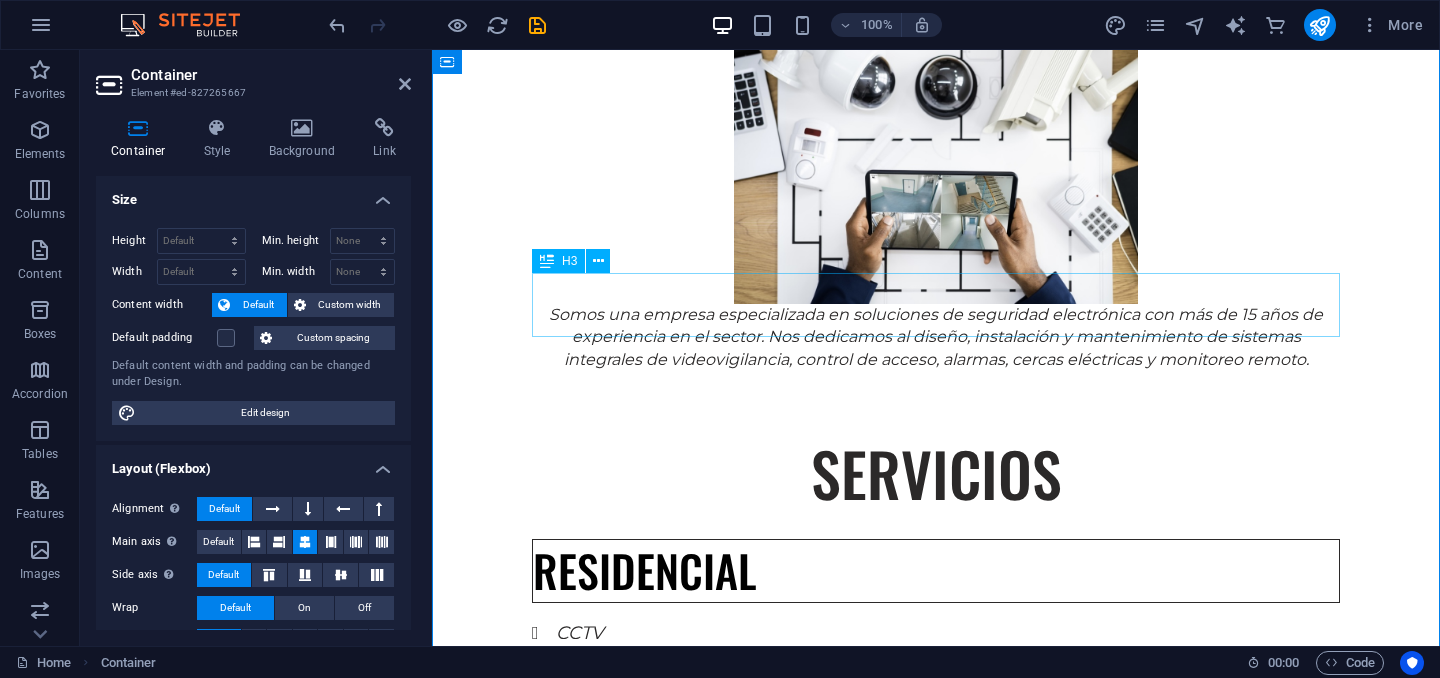 click on "RESIDENCIAL" at bounding box center (936, 571) 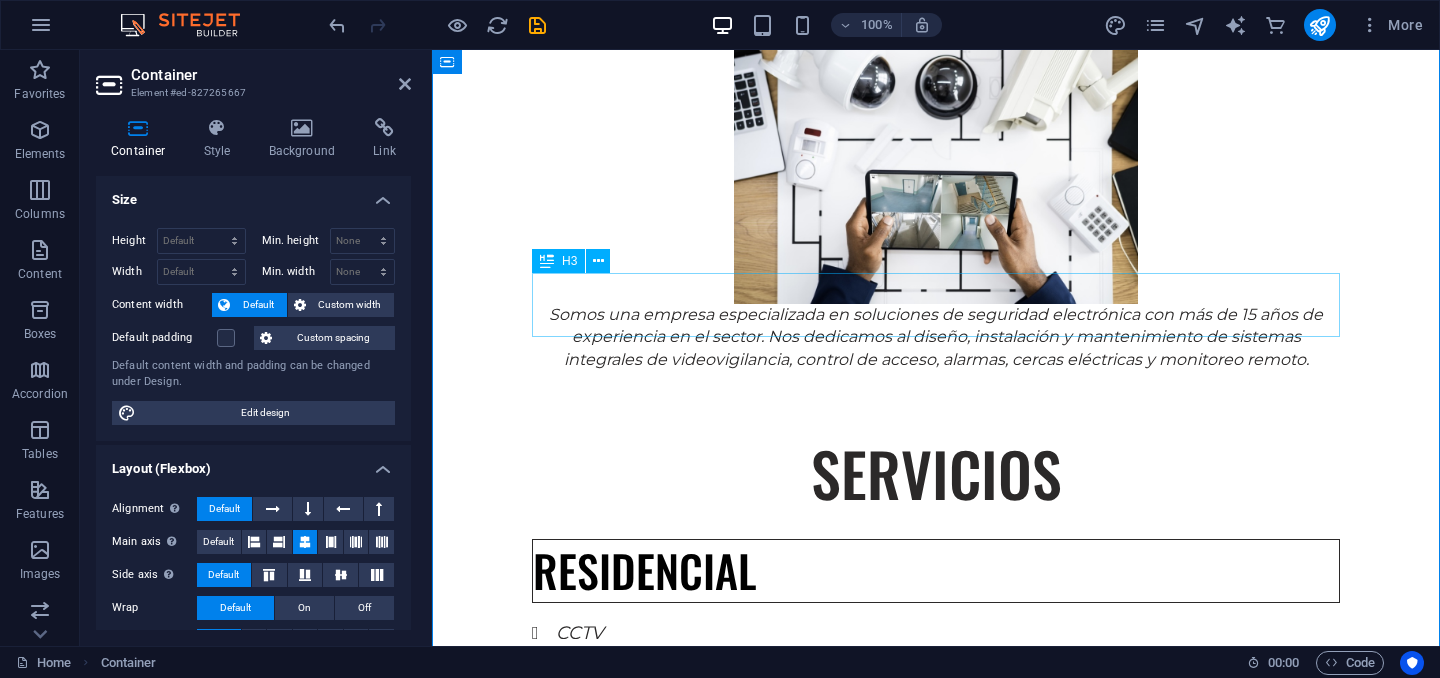 click on "RESIDENCIAL" at bounding box center (936, 571) 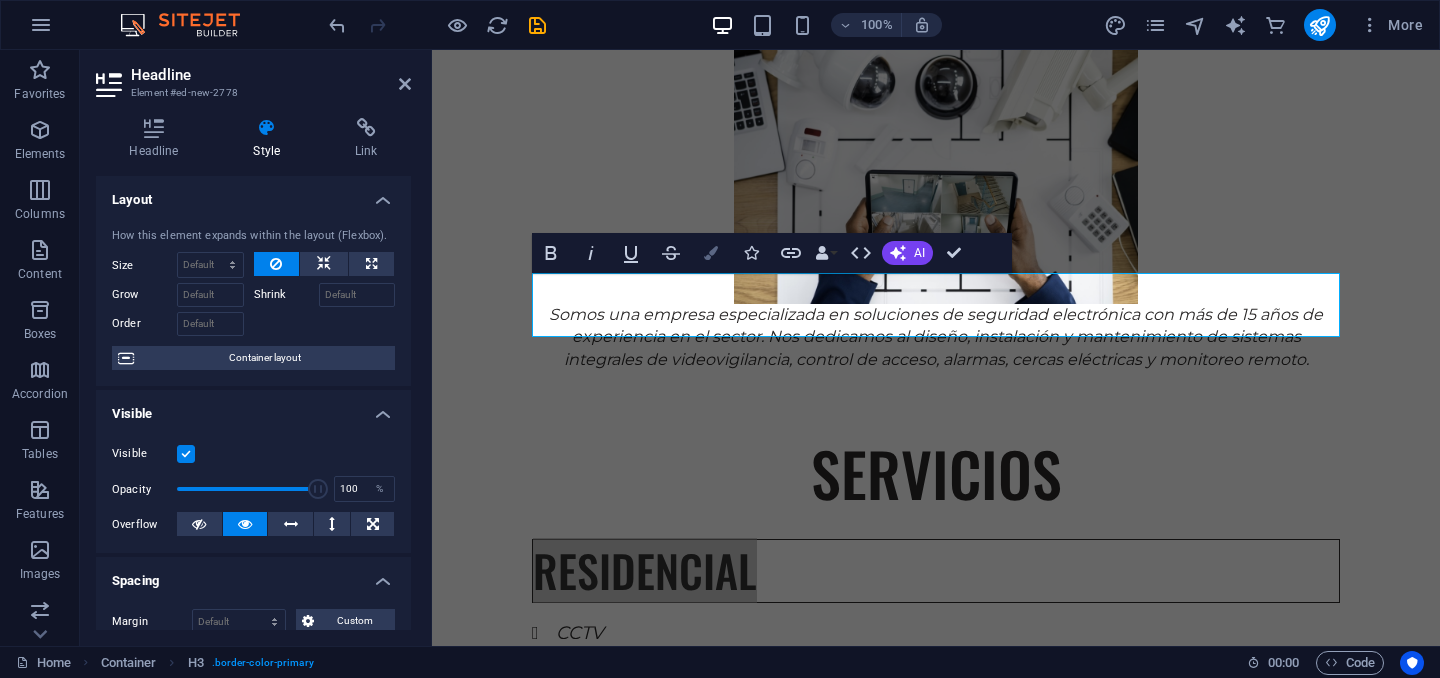 click at bounding box center [711, 253] 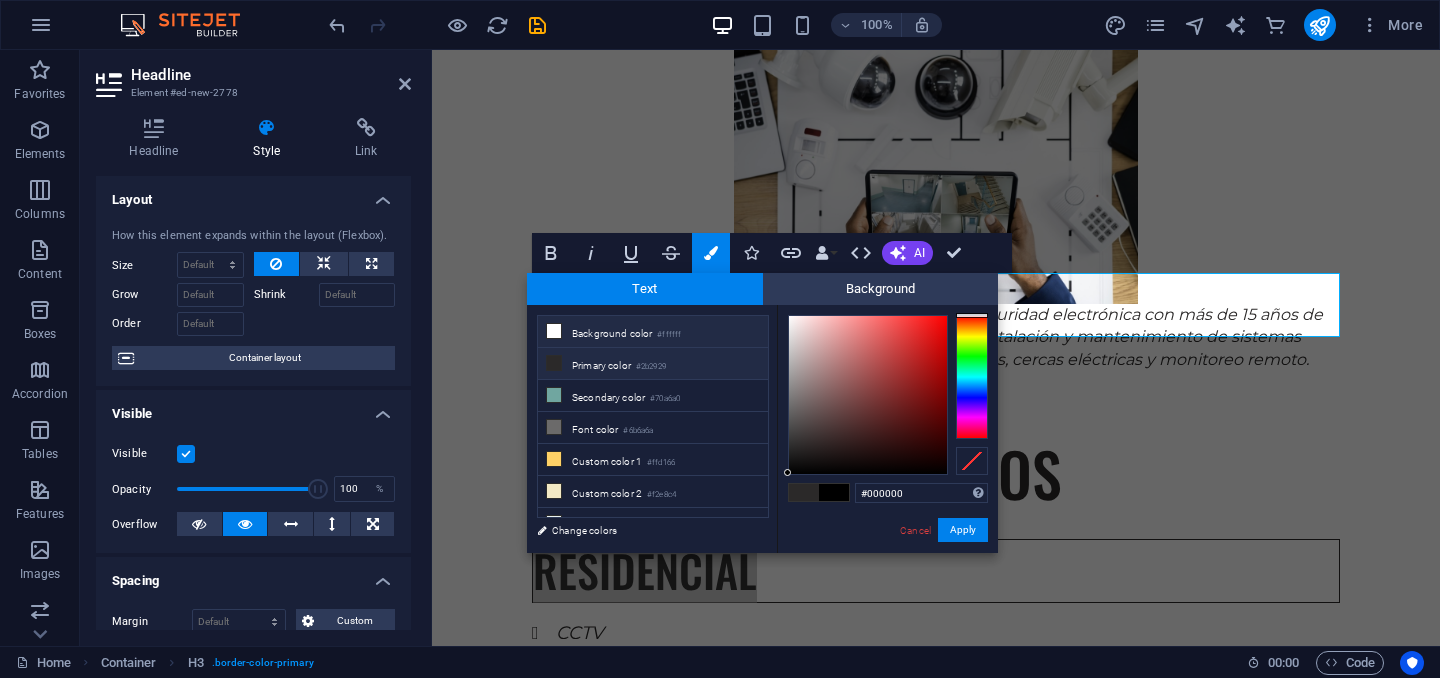 click on "Background color
#ffffff" at bounding box center (653, 332) 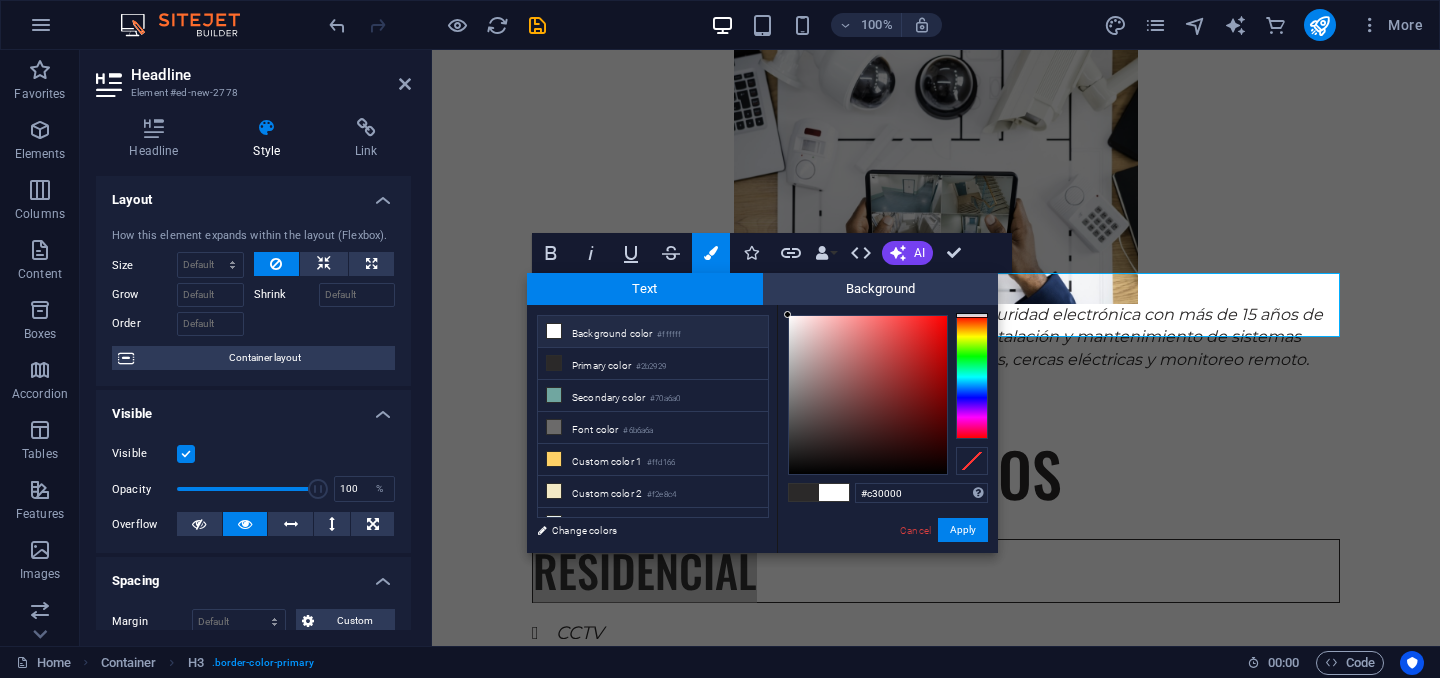 click at bounding box center (868, 395) 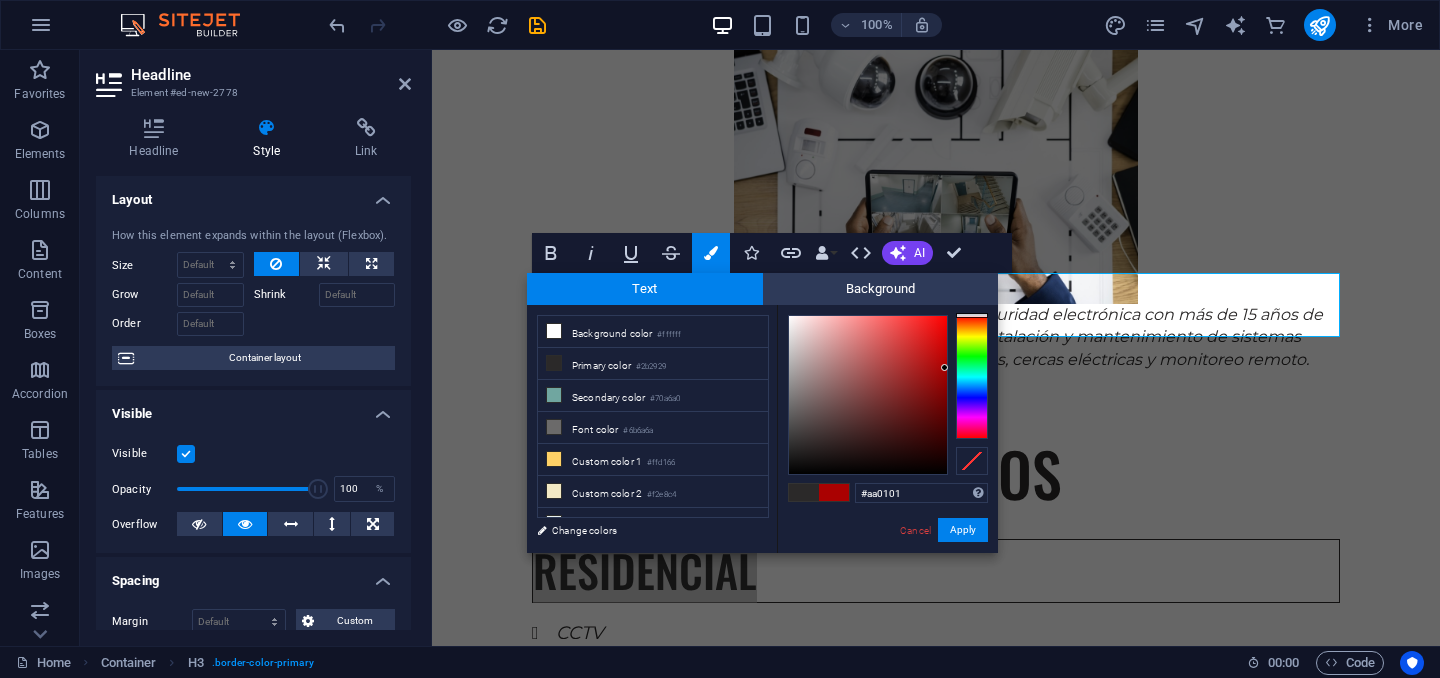 drag, startPoint x: 943, startPoint y: 351, endPoint x: 945, endPoint y: 368, distance: 17.117243 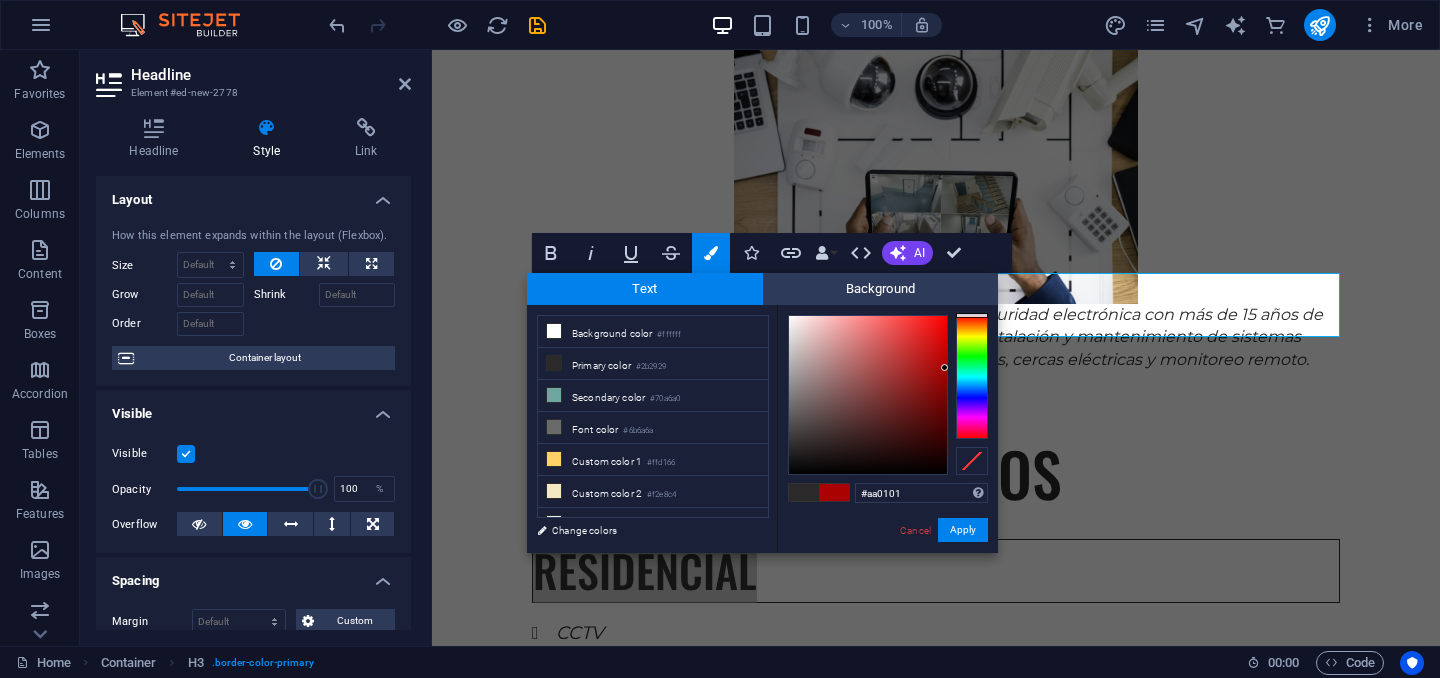 click at bounding box center (944, 367) 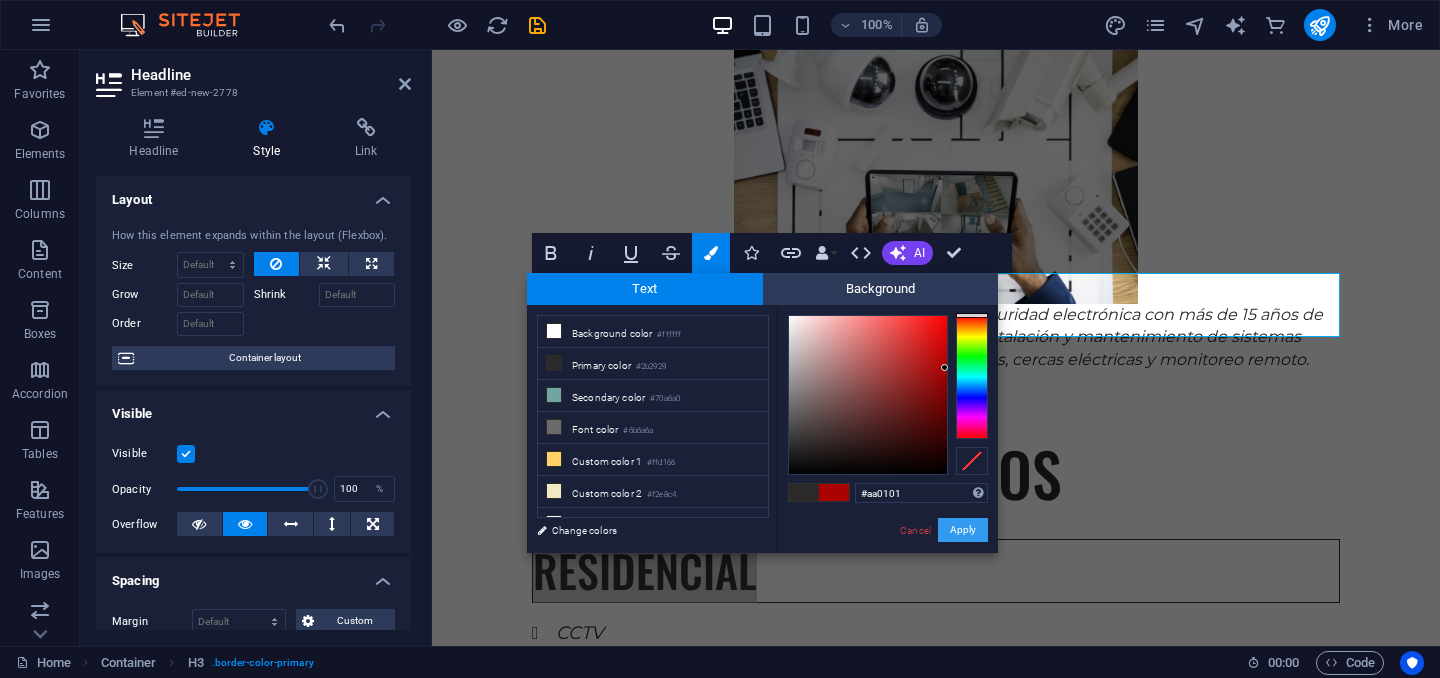 click on "Apply" at bounding box center [963, 530] 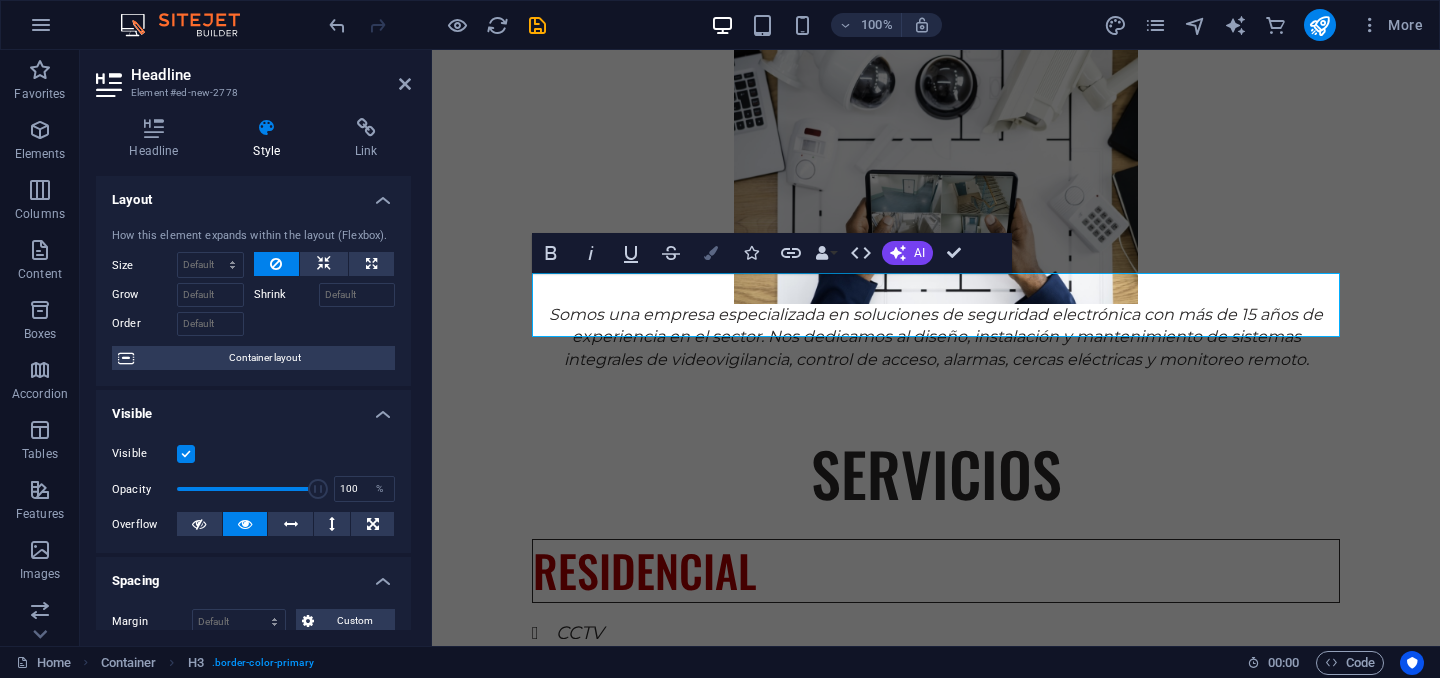 click at bounding box center [711, 253] 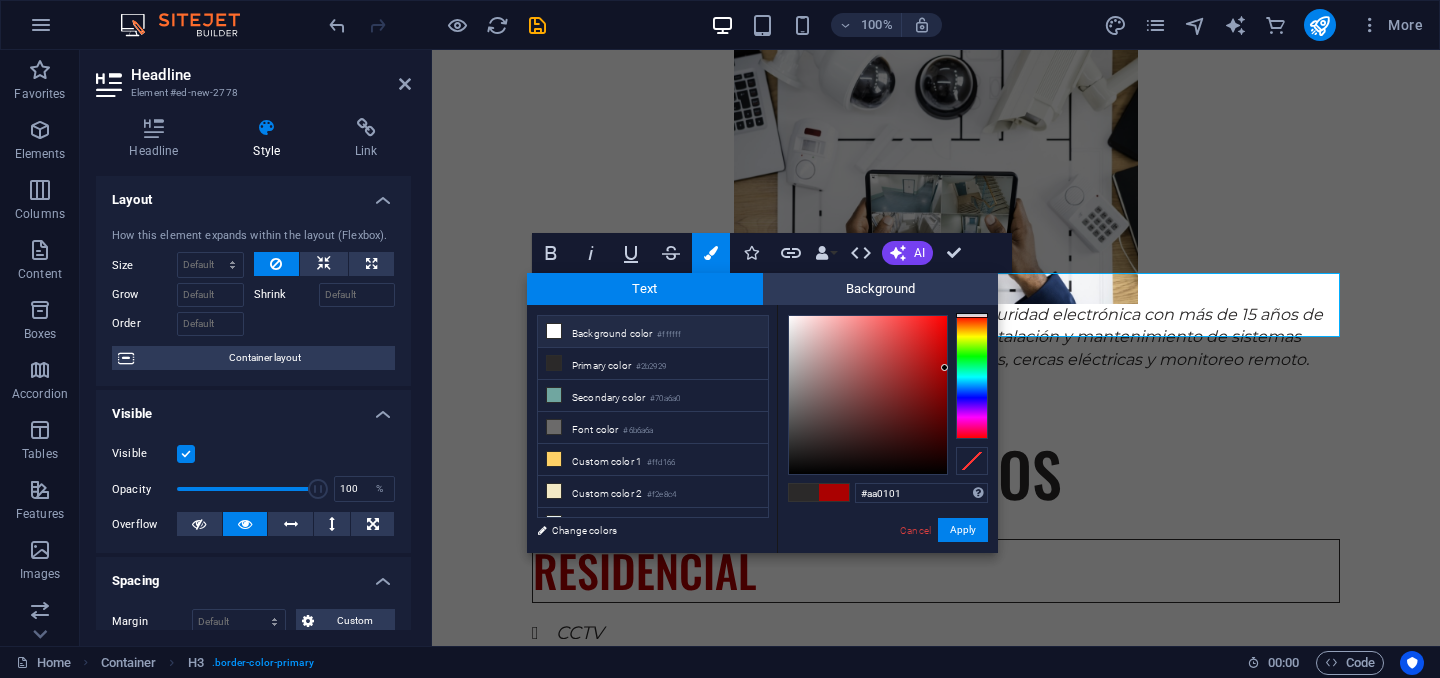 click on "Background color
#ffffff" at bounding box center [653, 332] 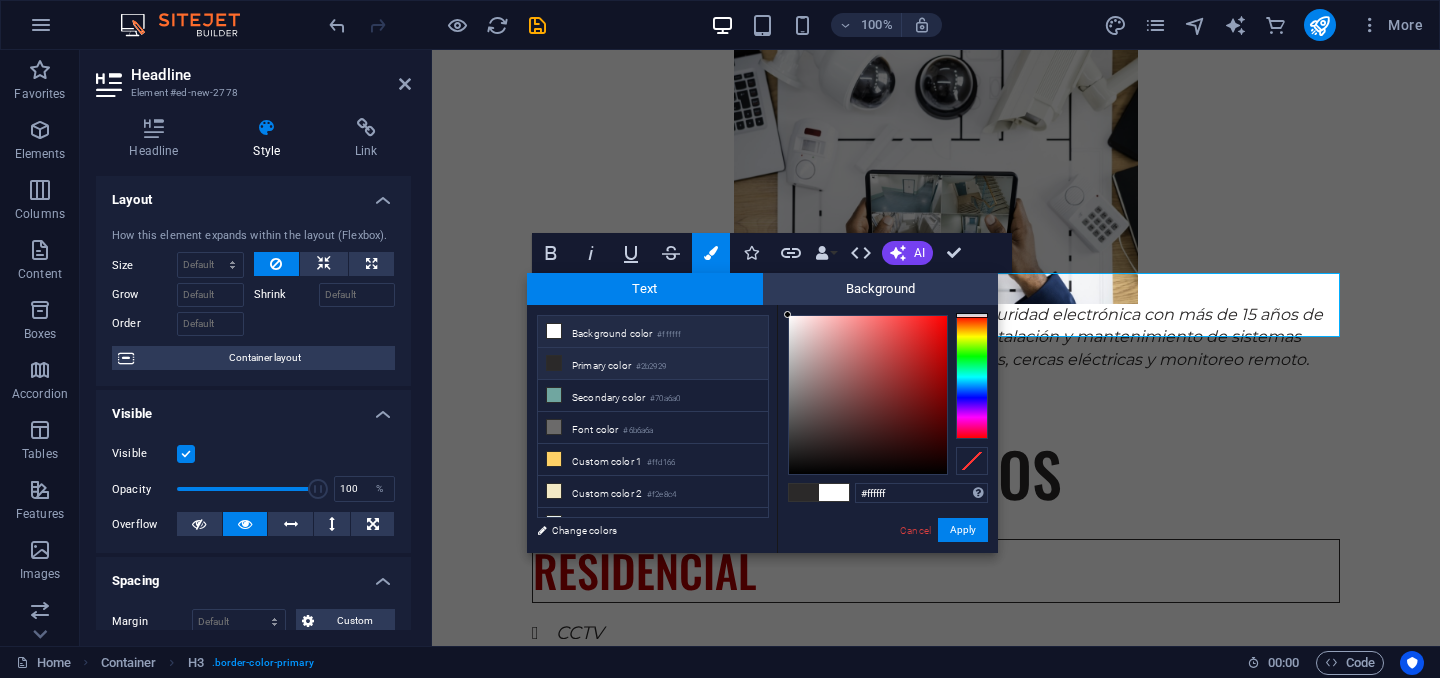 click on "Primary color
#2b2929" at bounding box center (653, 364) 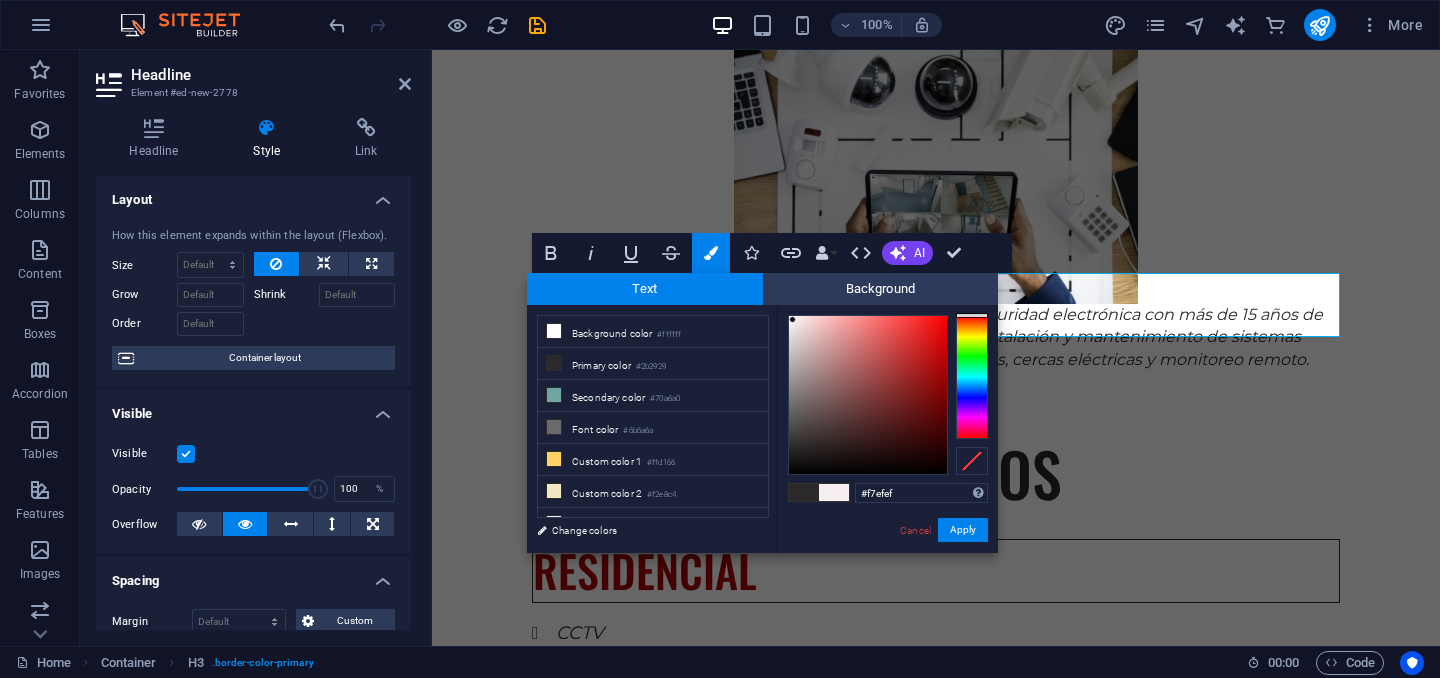 click at bounding box center (868, 395) 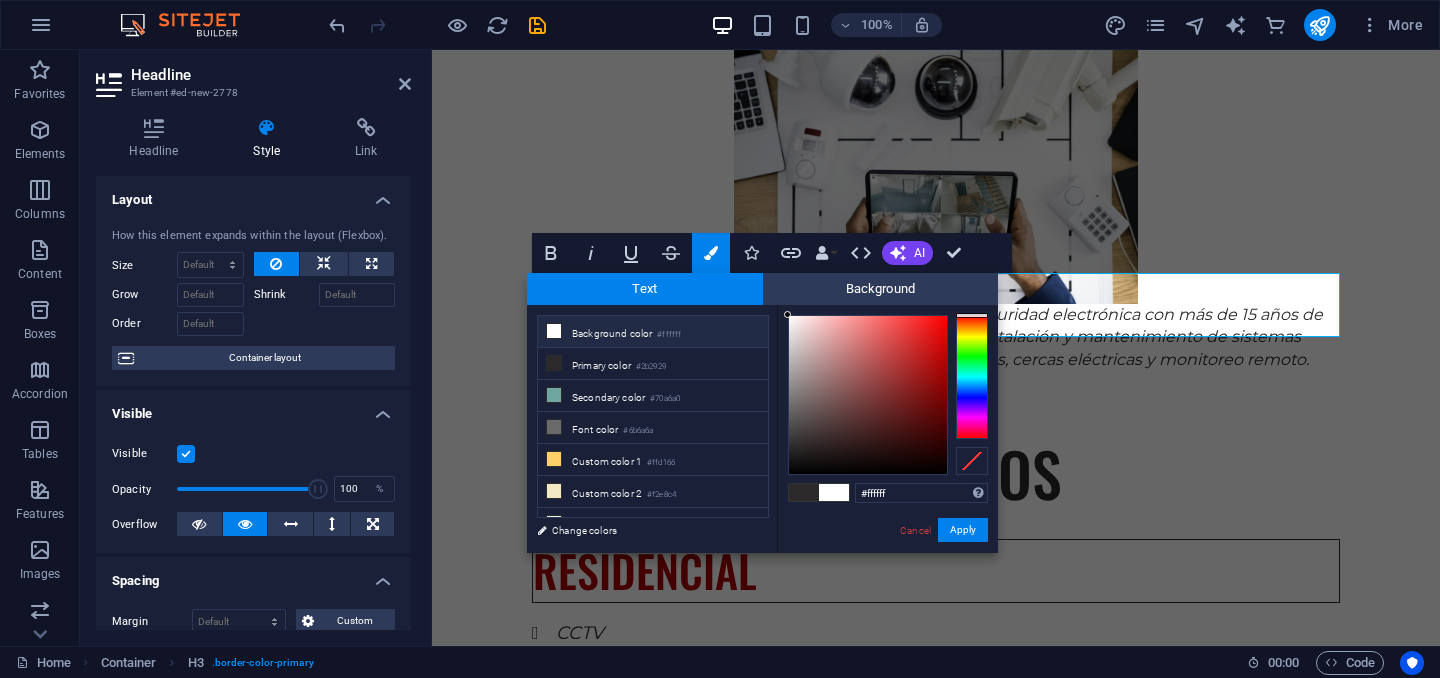 drag, startPoint x: 793, startPoint y: 320, endPoint x: 776, endPoint y: 308, distance: 20.808653 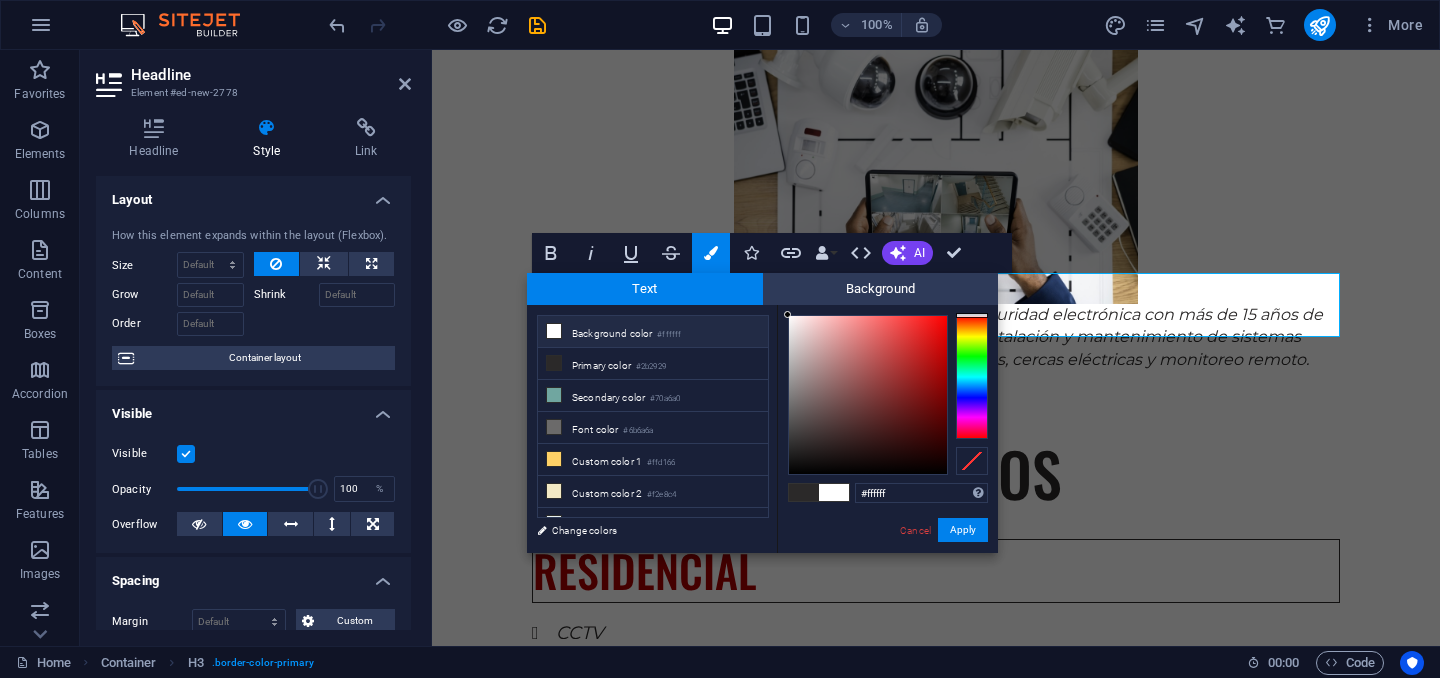 click on "less
Background color
#ffffff
Primary color
#2b2929
Secondary color
#70a6a0
Font color
#ffffff" at bounding box center (762, 429) 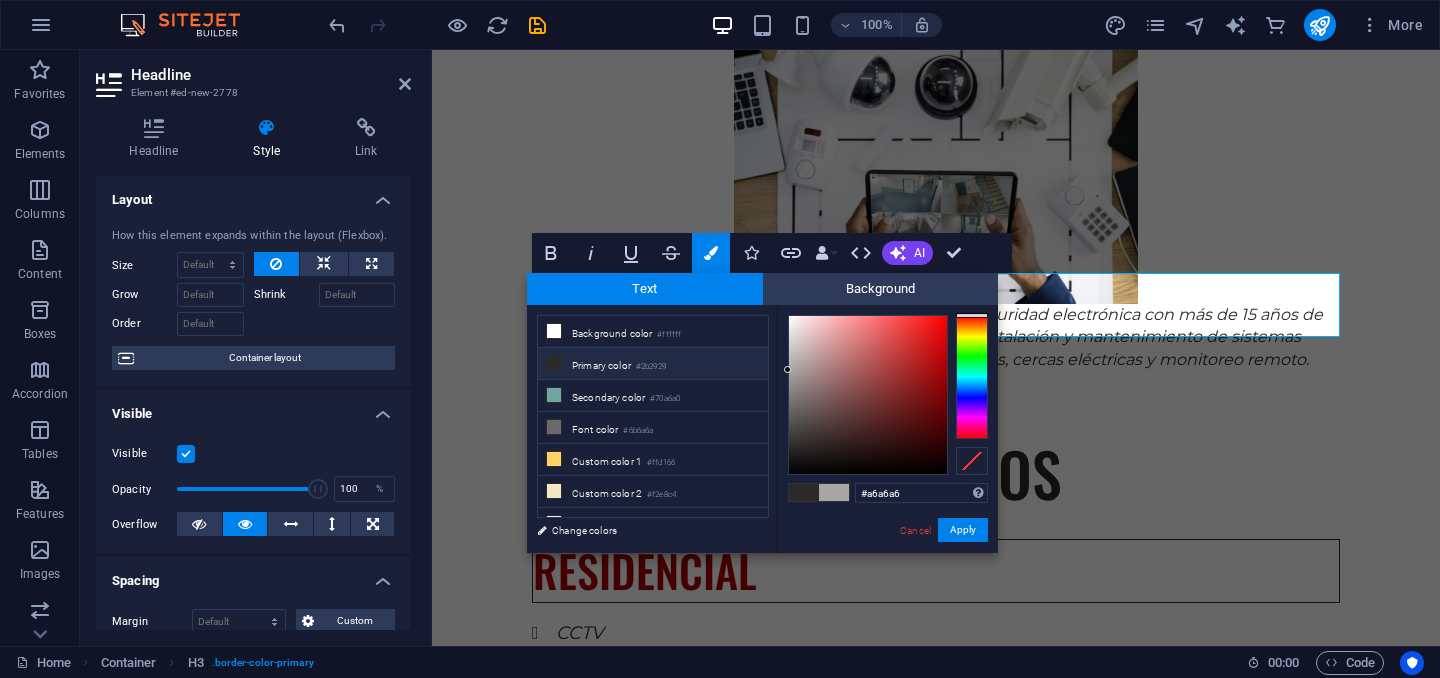 click on "#2b2929" at bounding box center (651, 367) 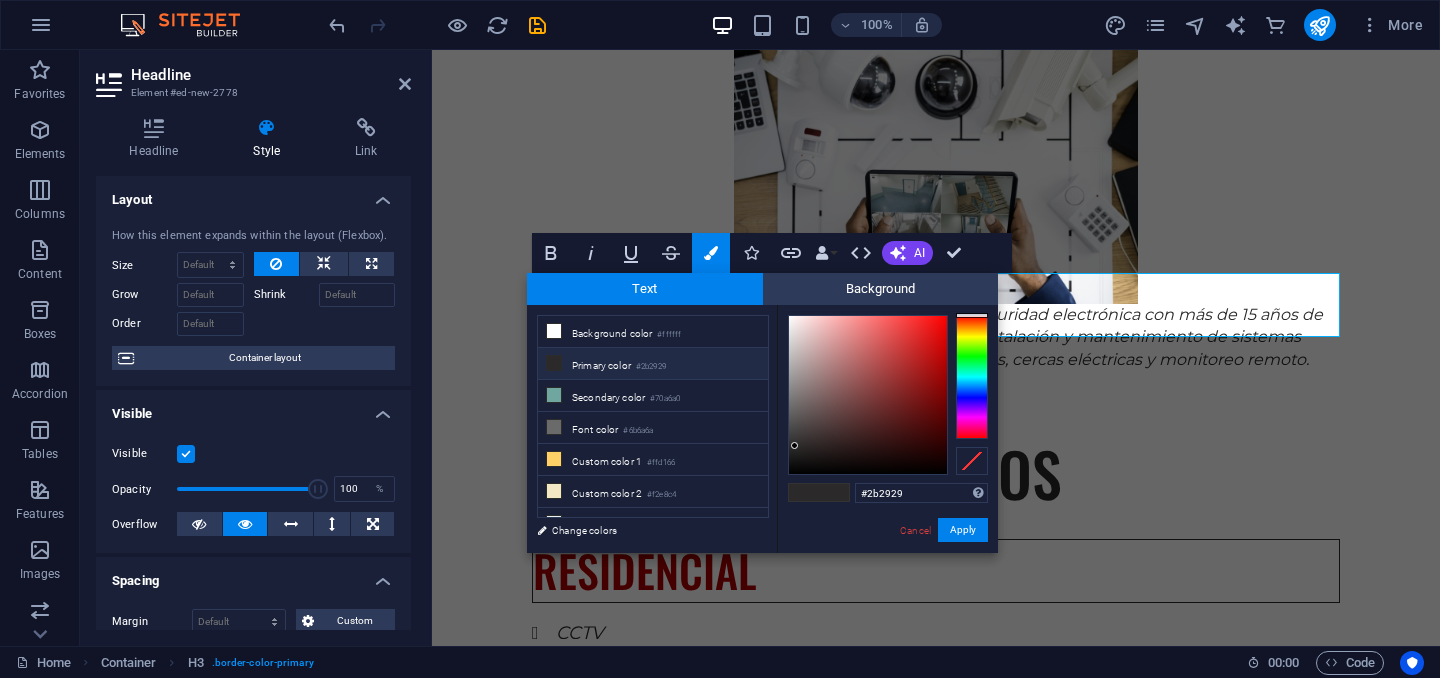 click on "#2b2929" at bounding box center [651, 367] 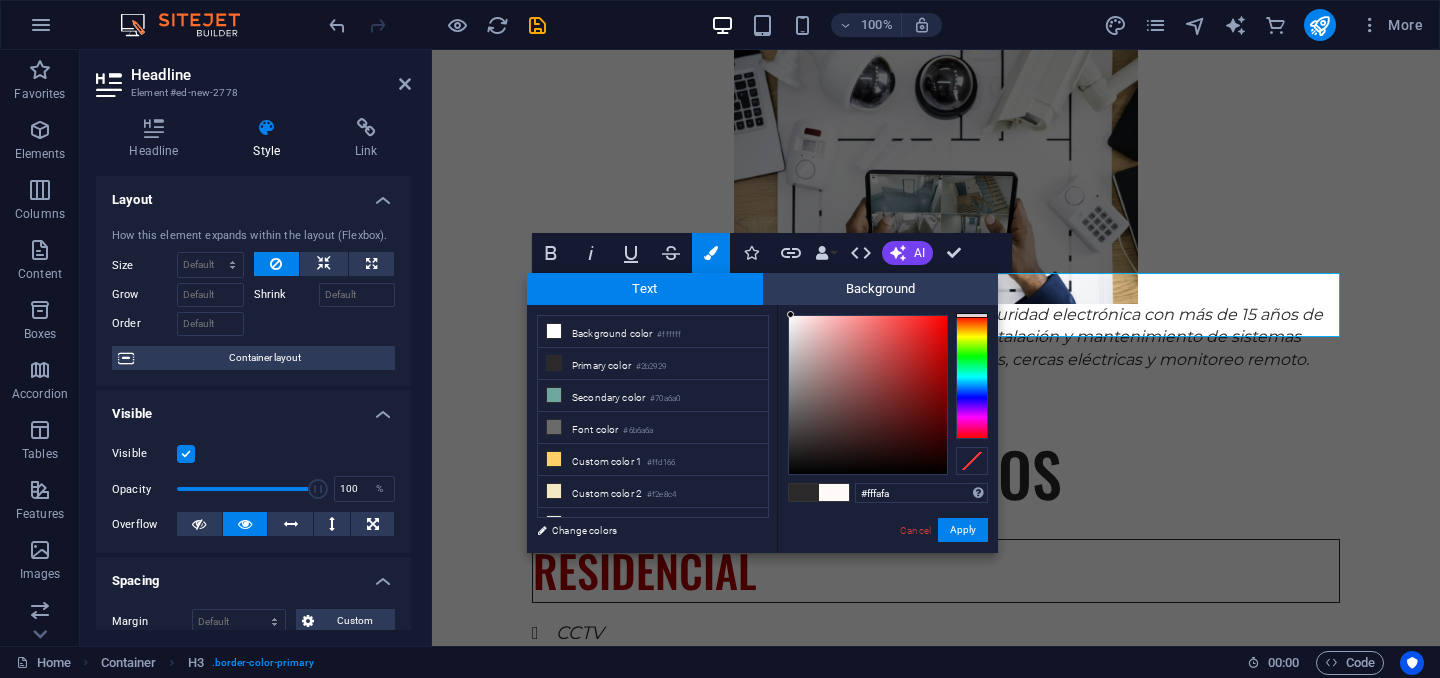 click at bounding box center [790, 314] 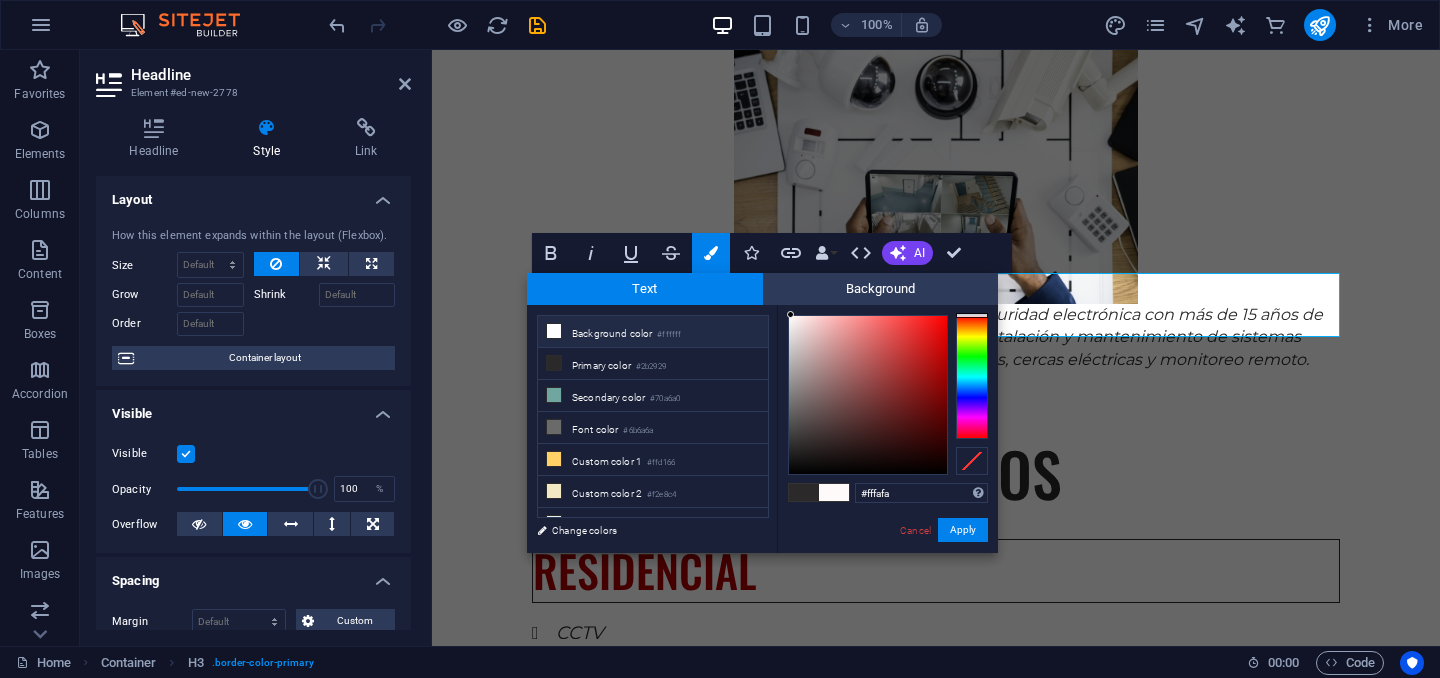 click on "Background color
#ffffff" at bounding box center [653, 332] 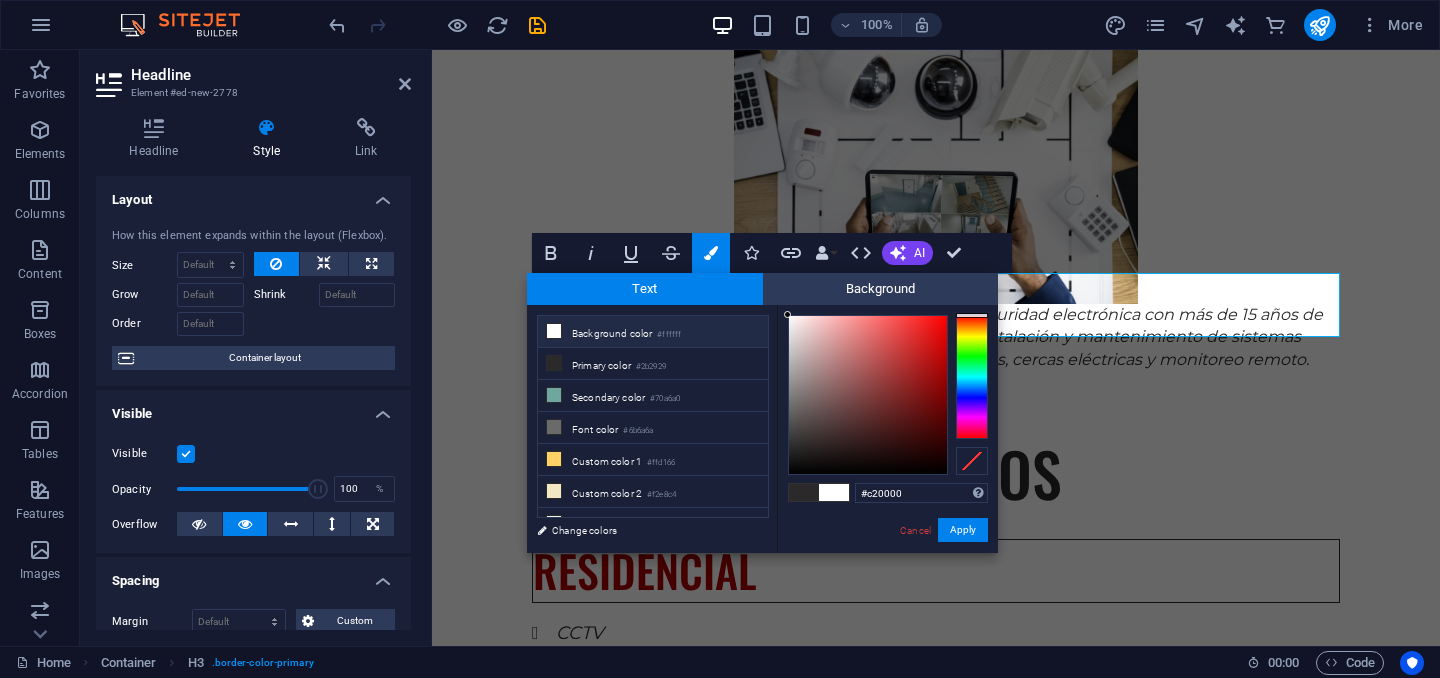 click at bounding box center (868, 395) 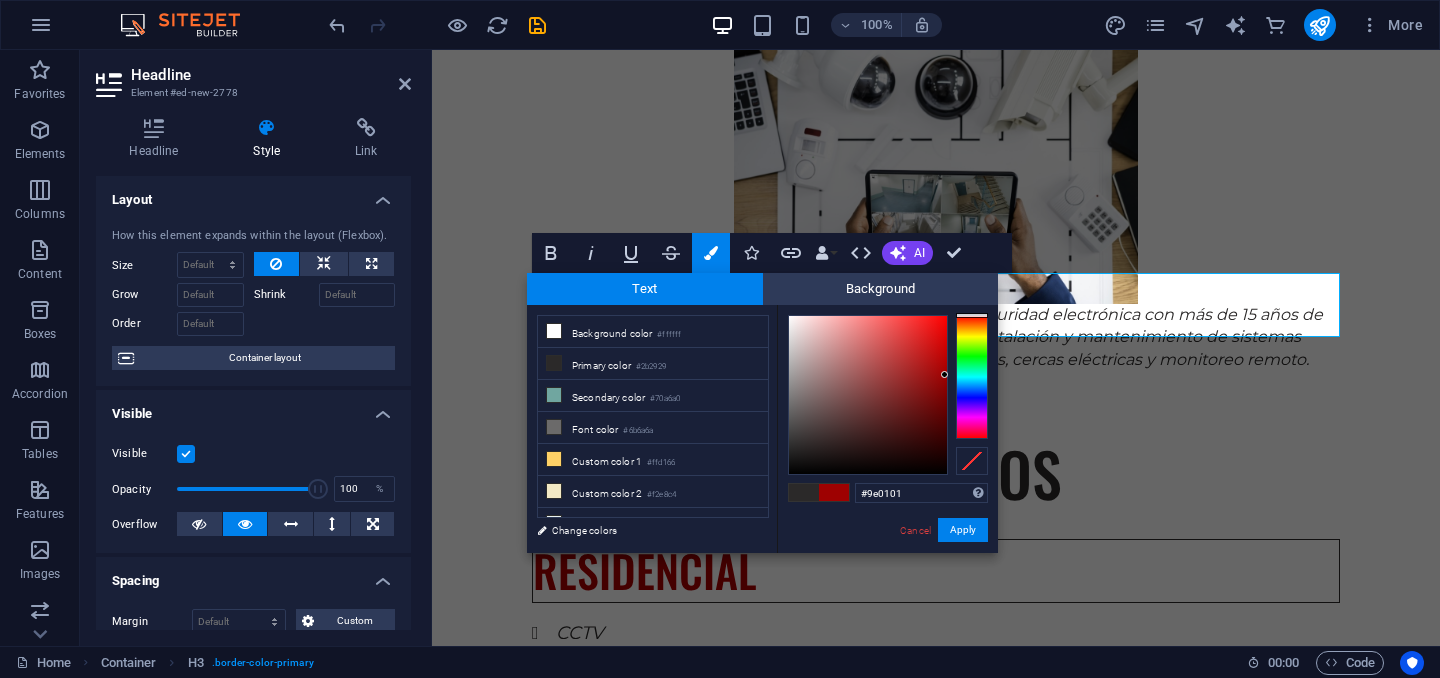click at bounding box center (868, 395) 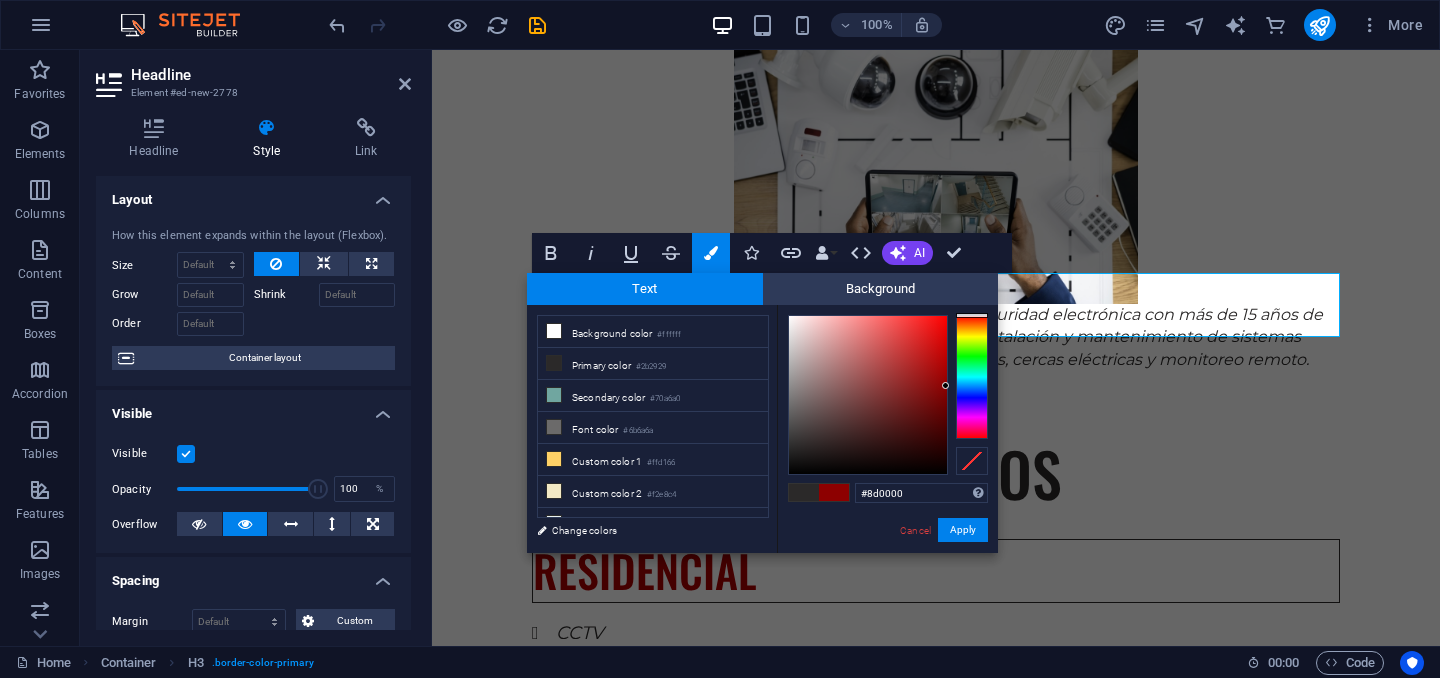 click at bounding box center [868, 395] 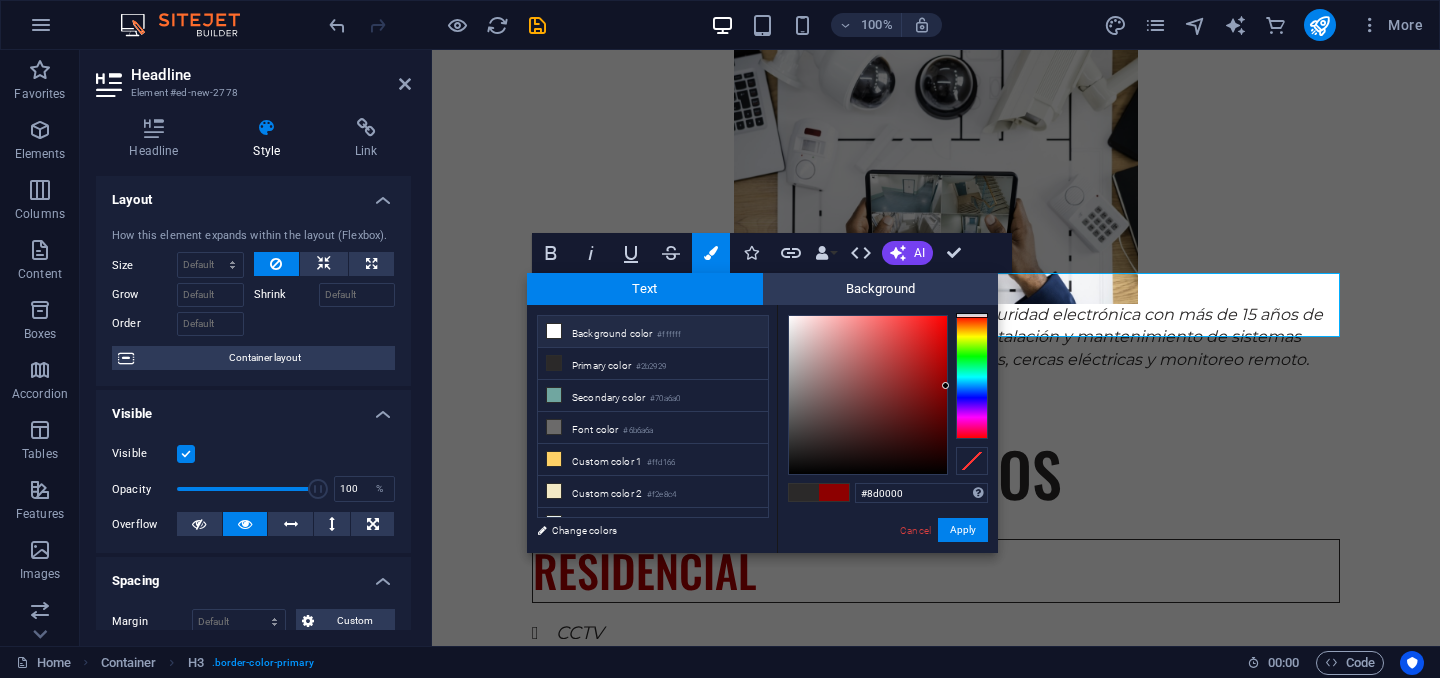 click on "Background color
#ffffff" at bounding box center (653, 332) 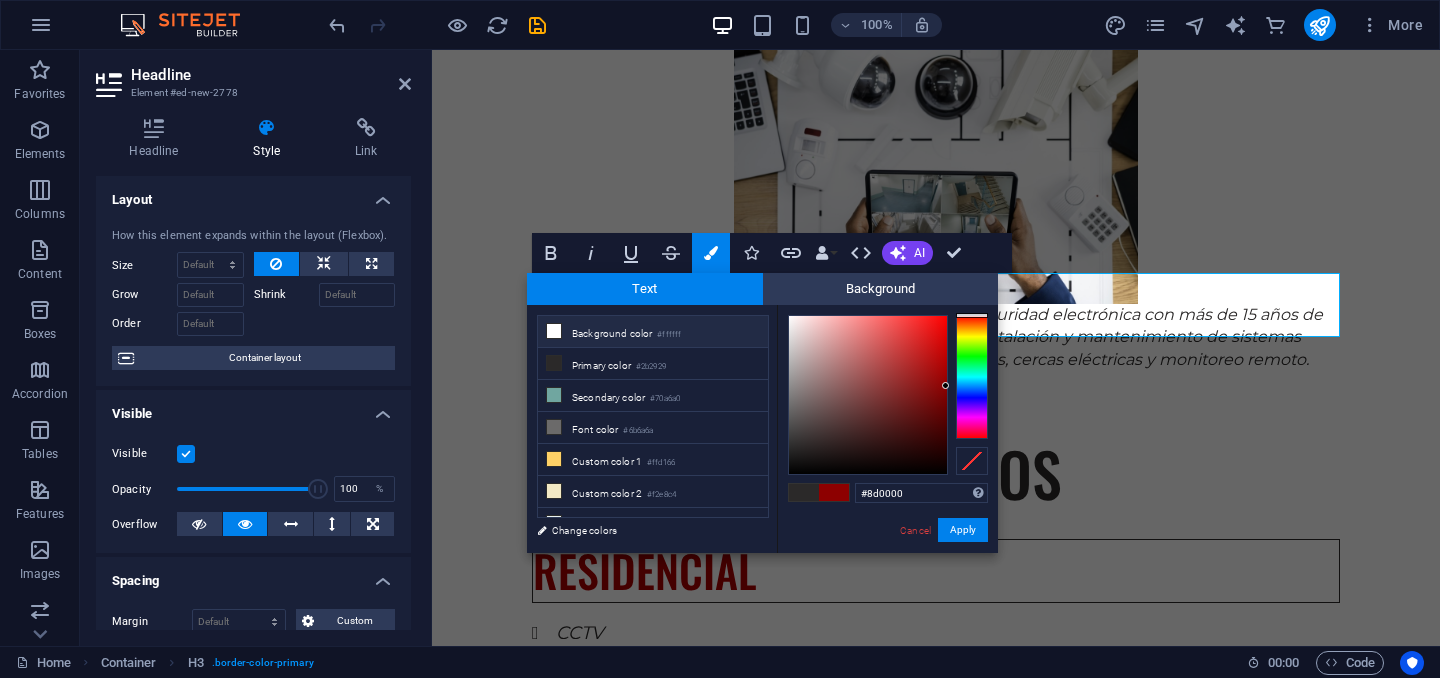 type on "#ffffff" 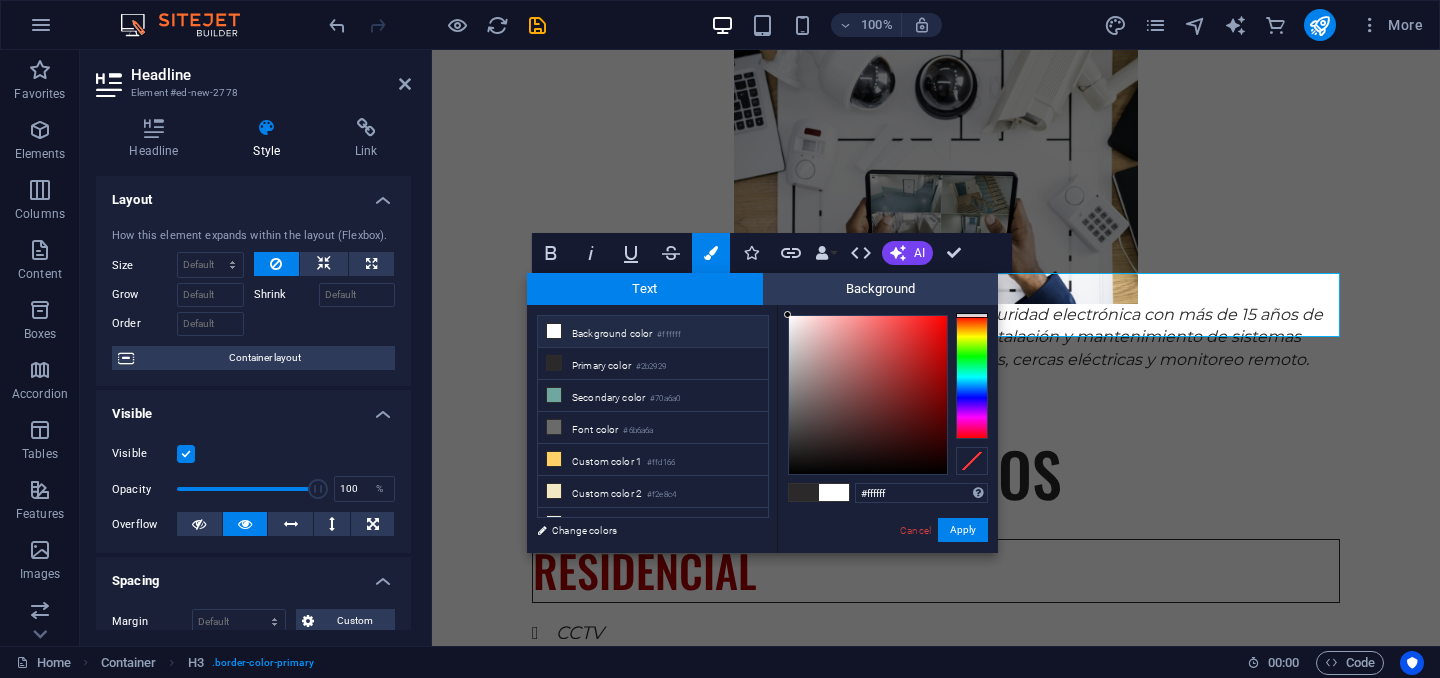 click on "Background color
#ffffff" at bounding box center (653, 332) 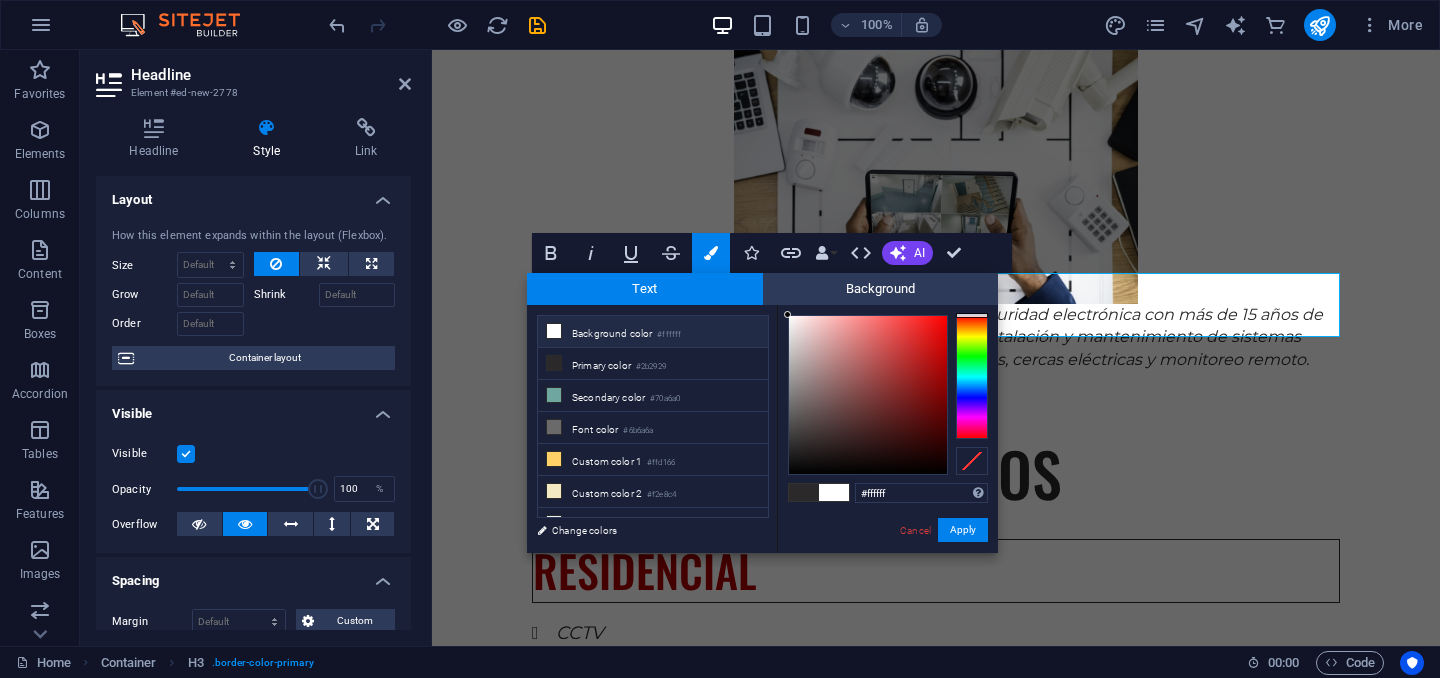 click on "Background color
#ffffff" at bounding box center (653, 332) 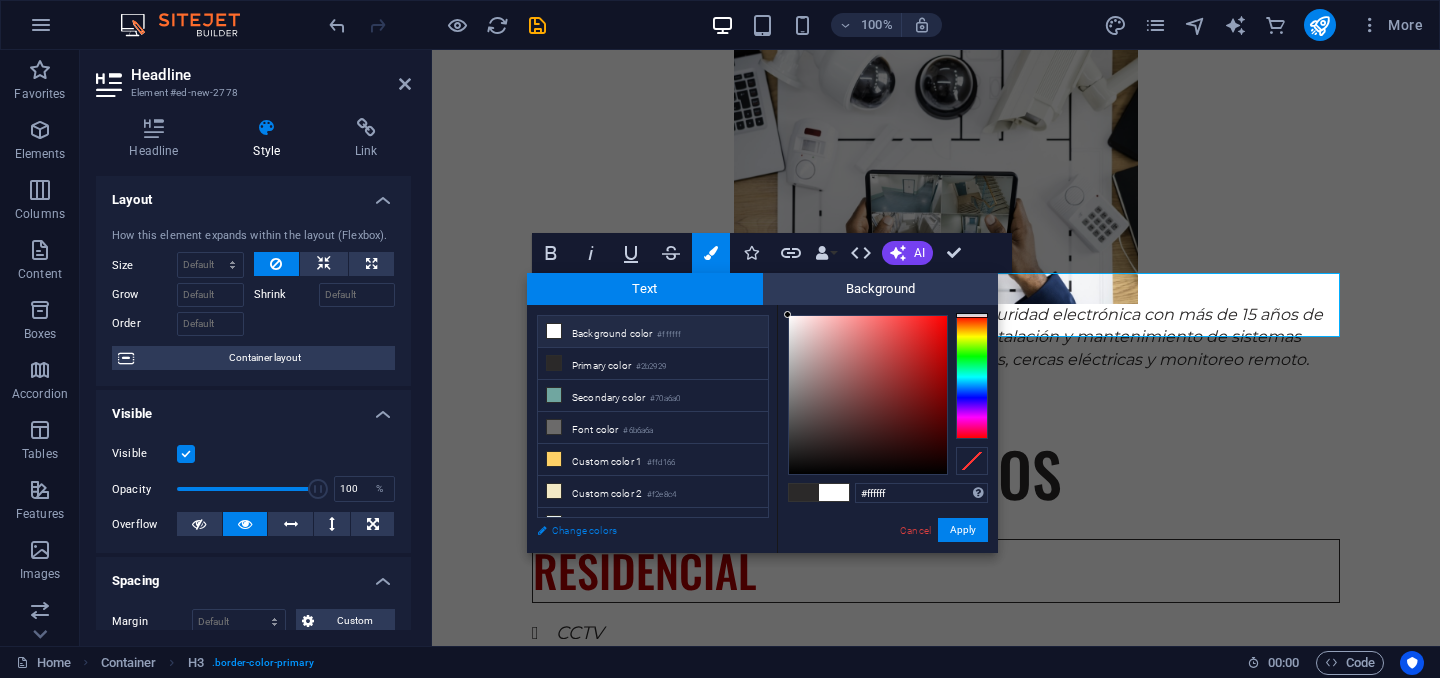 click on "Change colors" at bounding box center (643, 530) 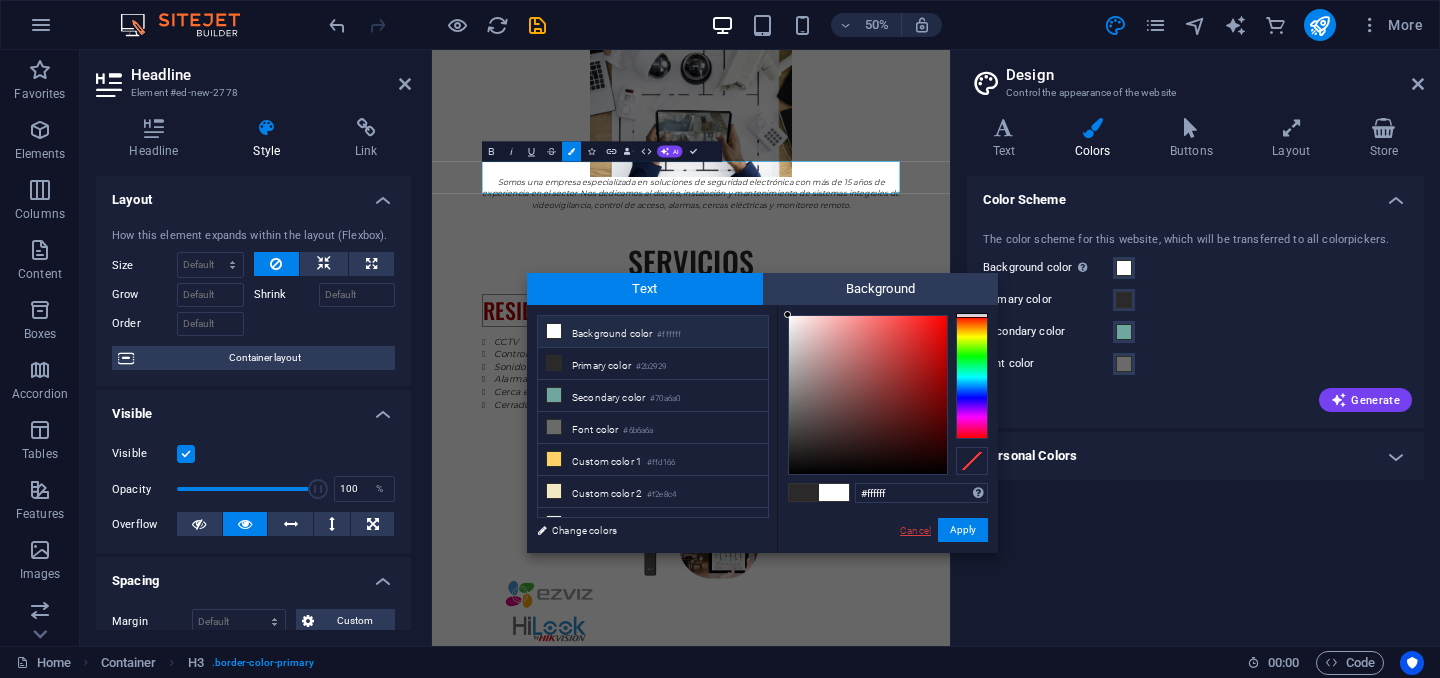 click on "Cancel" at bounding box center (915, 530) 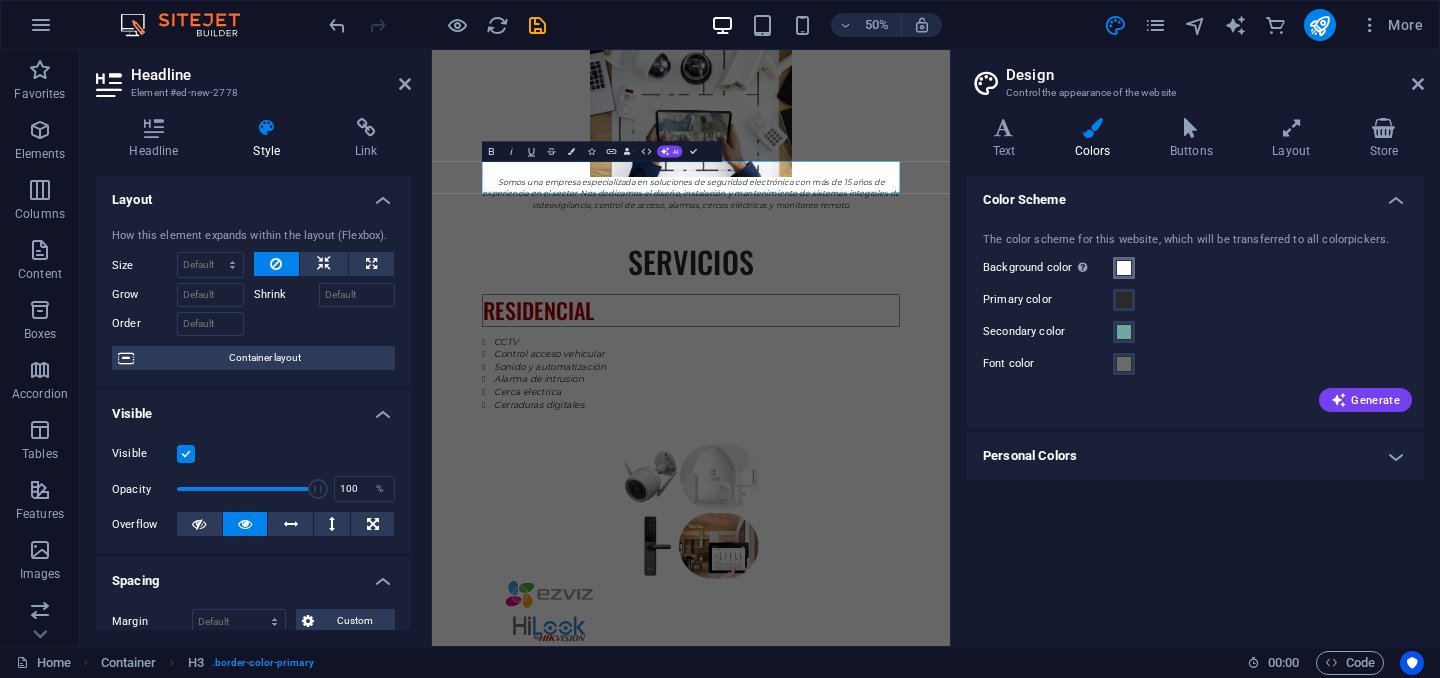 click on "Background color Only visible if it is not covered by other backgrounds." at bounding box center (1124, 268) 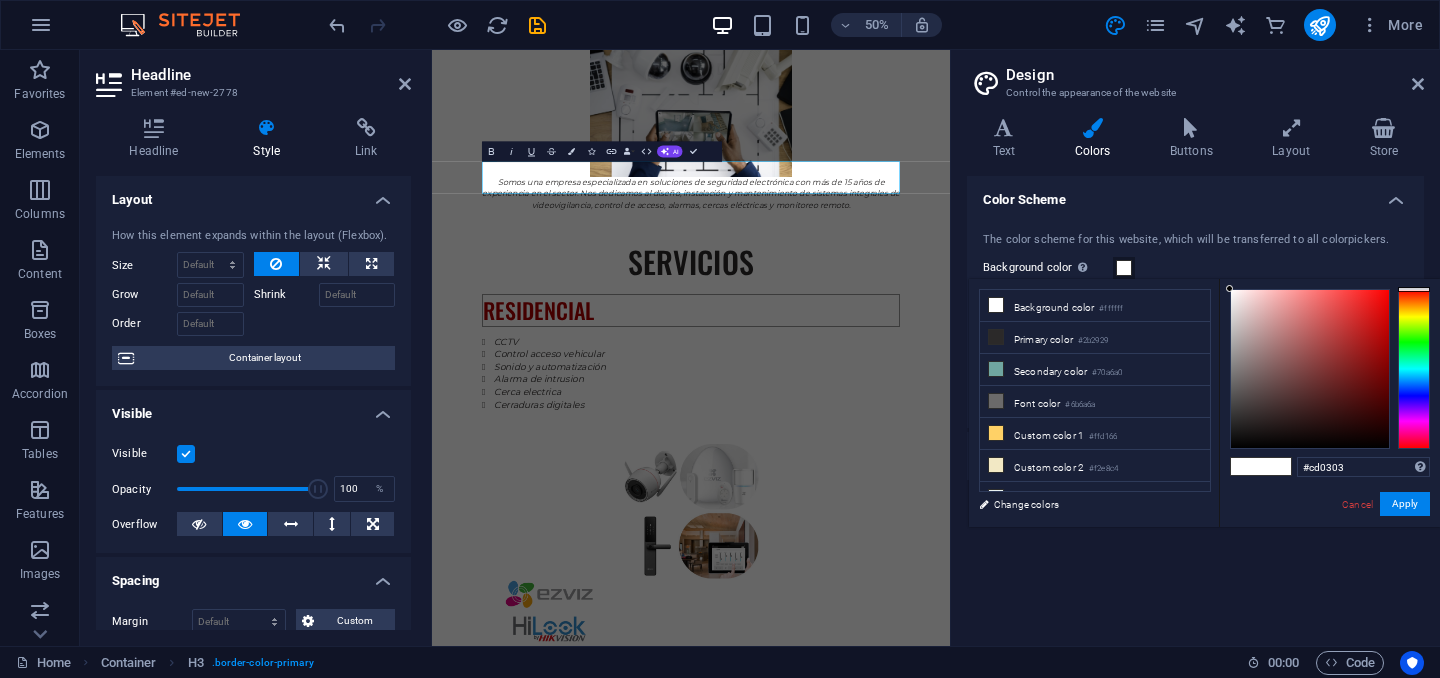 click at bounding box center (1310, 369) 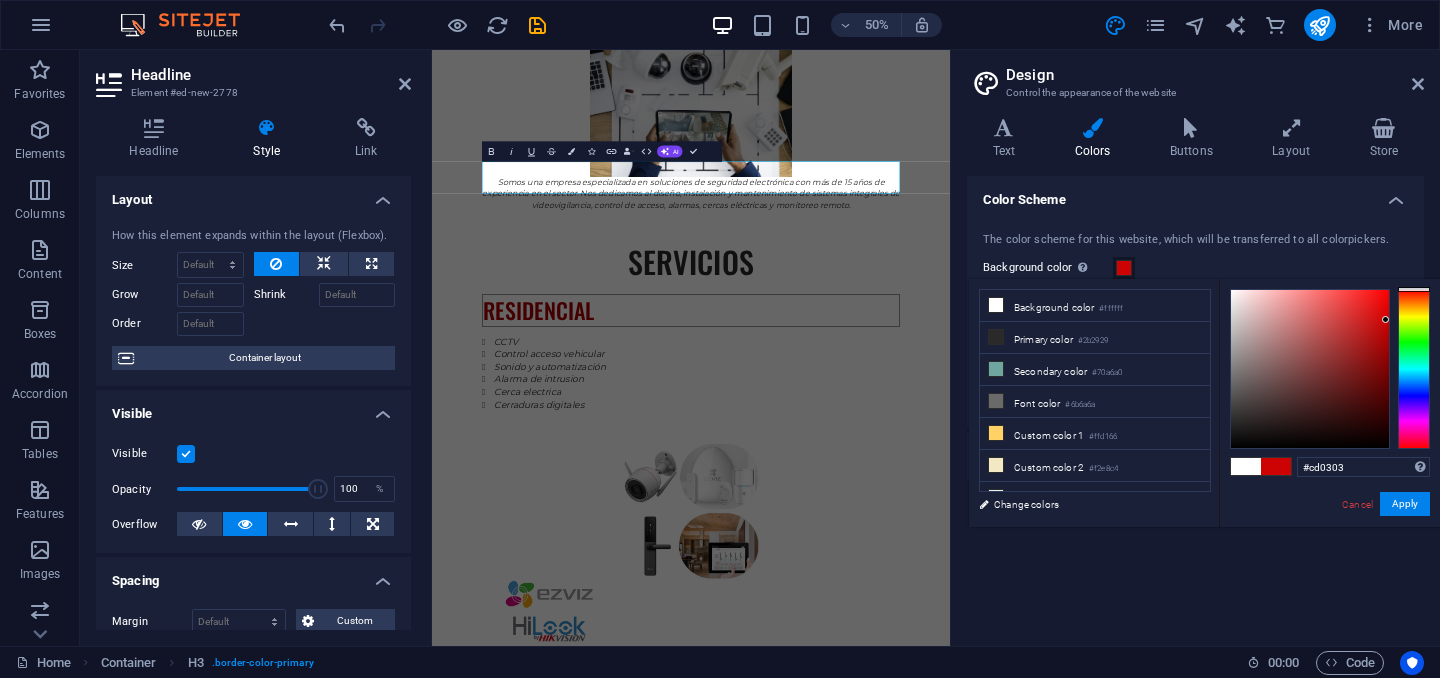 type on "#a80000" 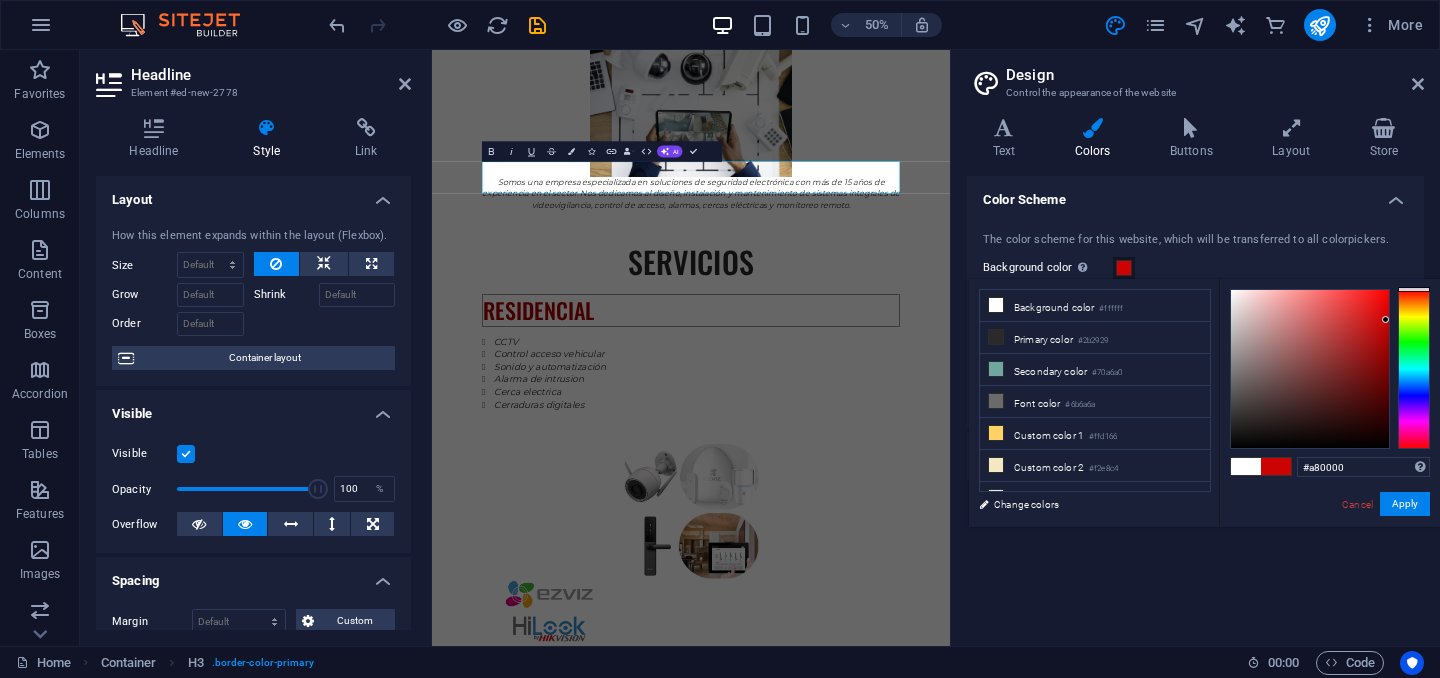 click at bounding box center (1310, 369) 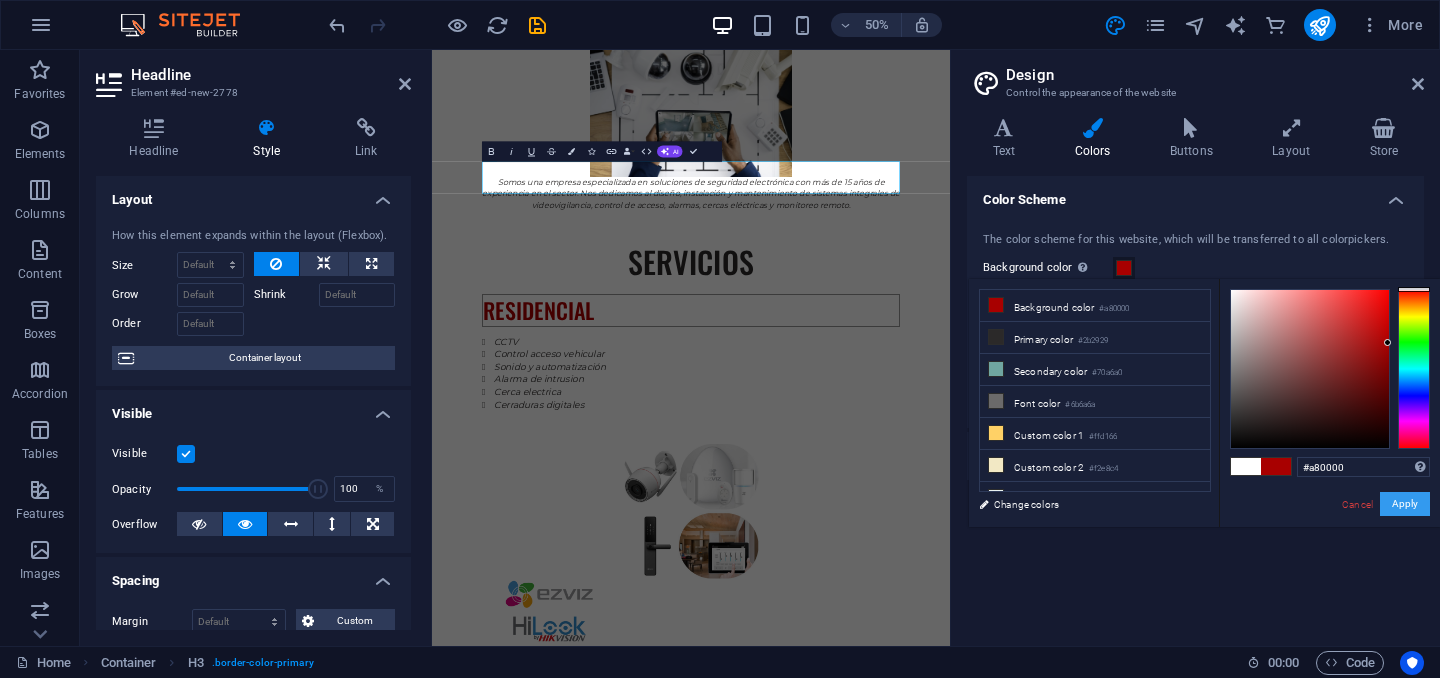 click on "Apply" at bounding box center (1405, 504) 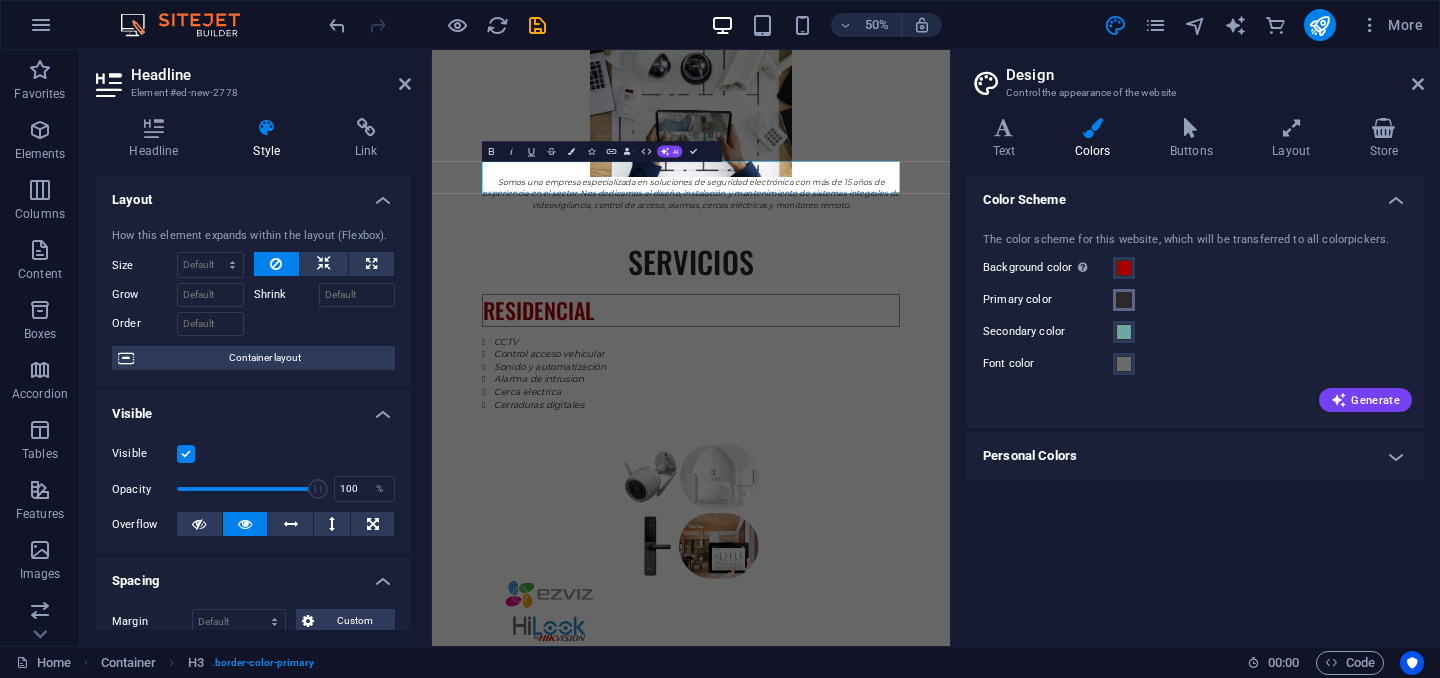 click at bounding box center [1124, 300] 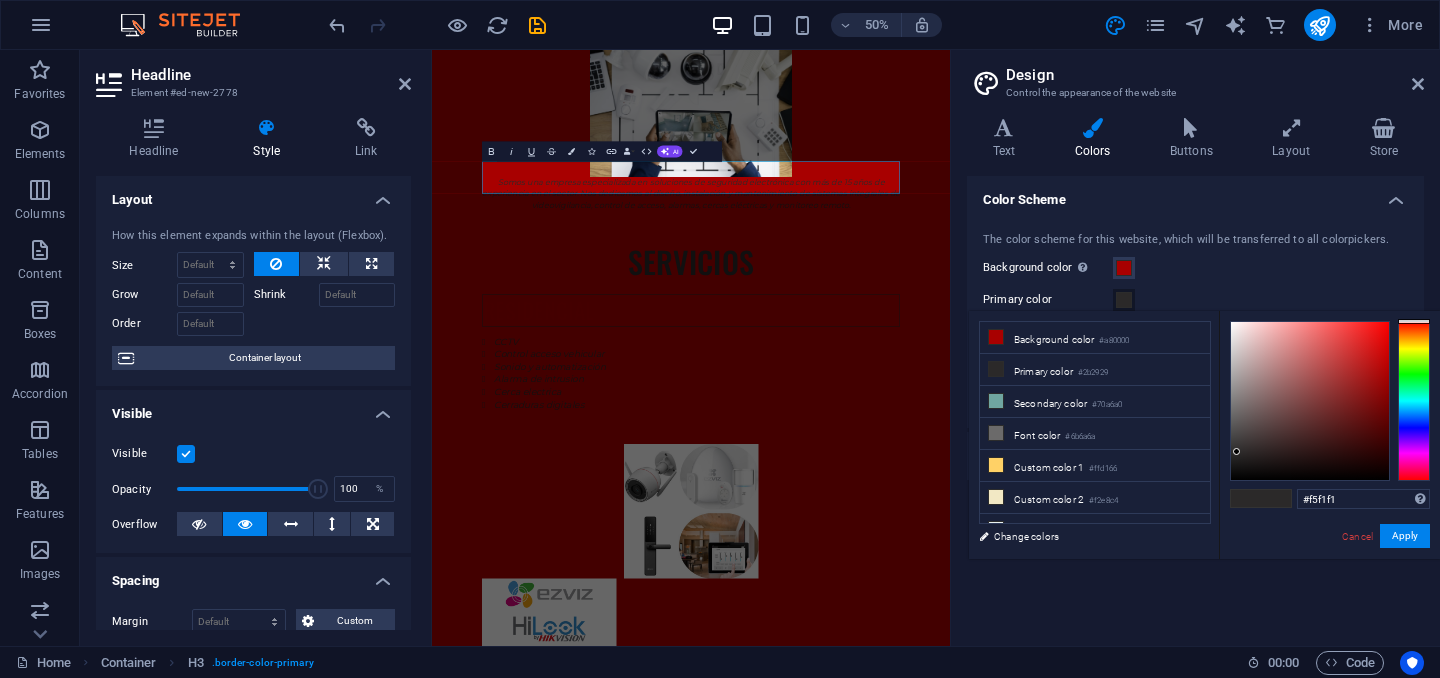 click at bounding box center (1310, 401) 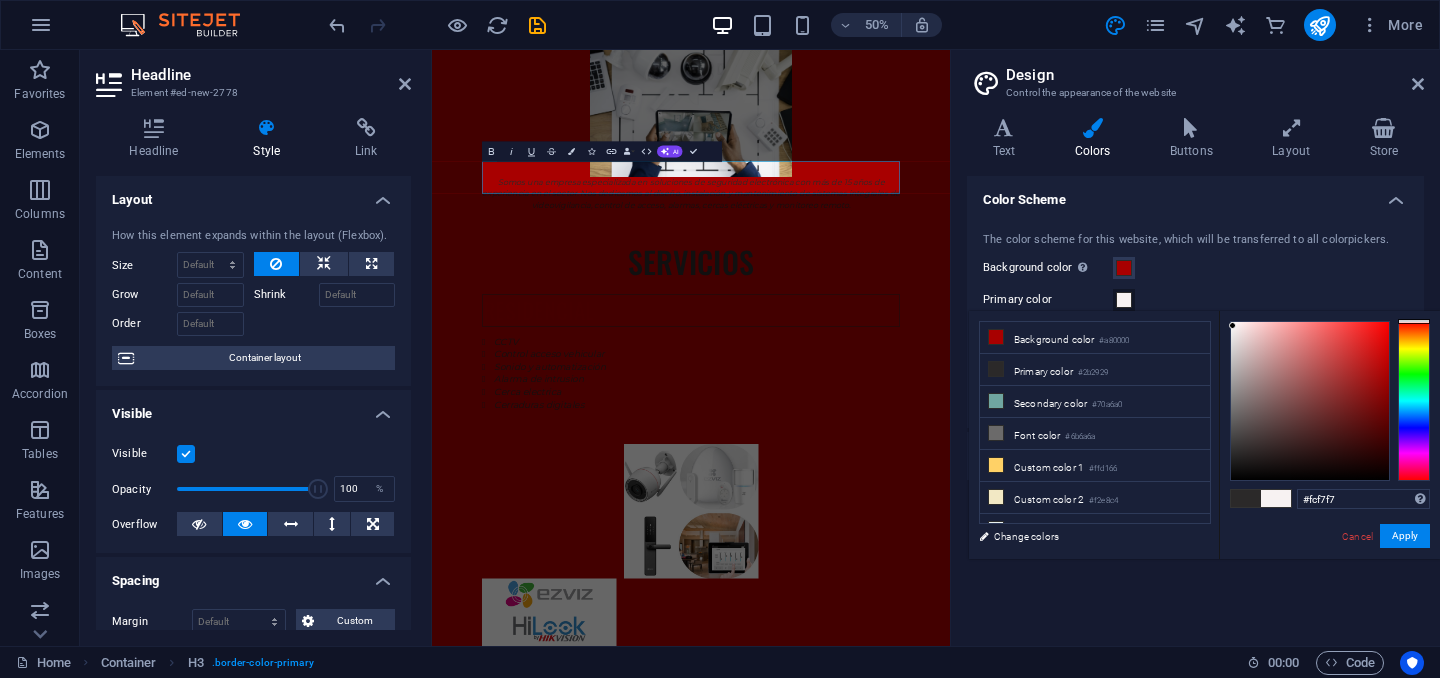 click at bounding box center [1232, 325] 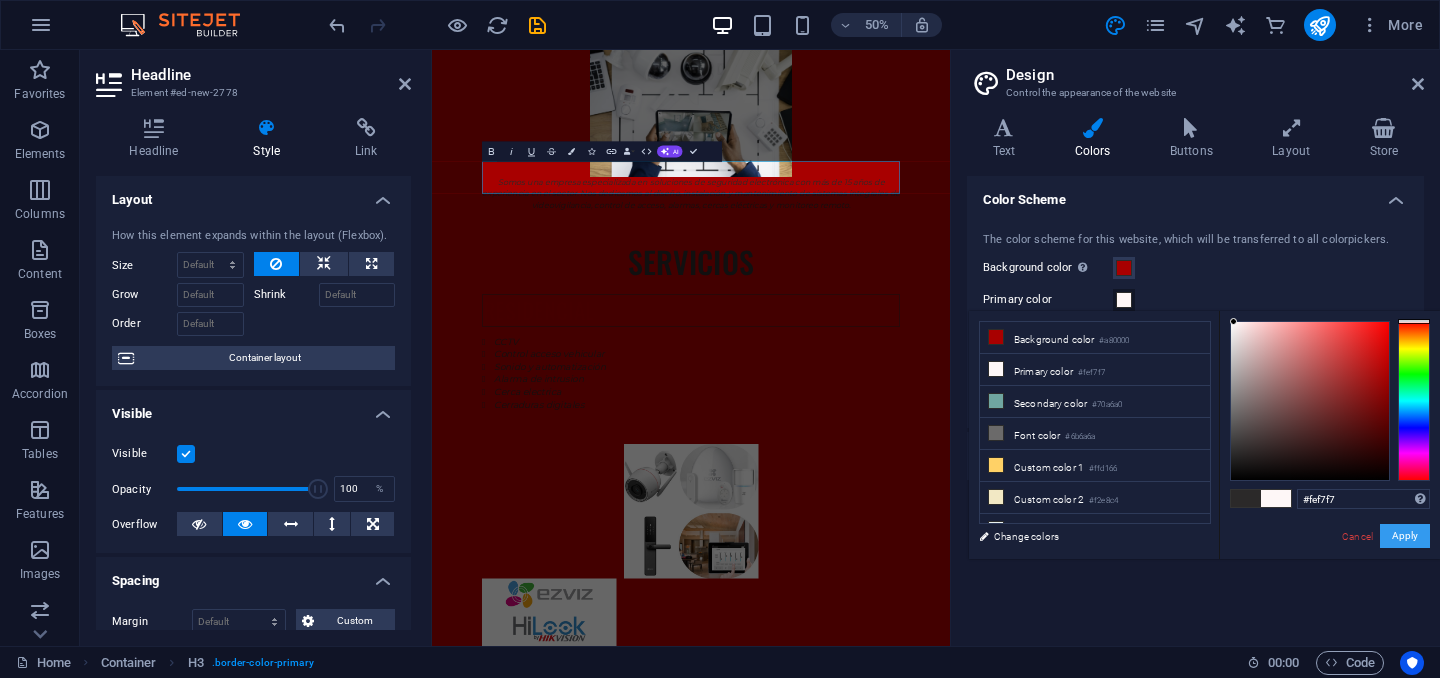 click on "Apply" at bounding box center [1405, 536] 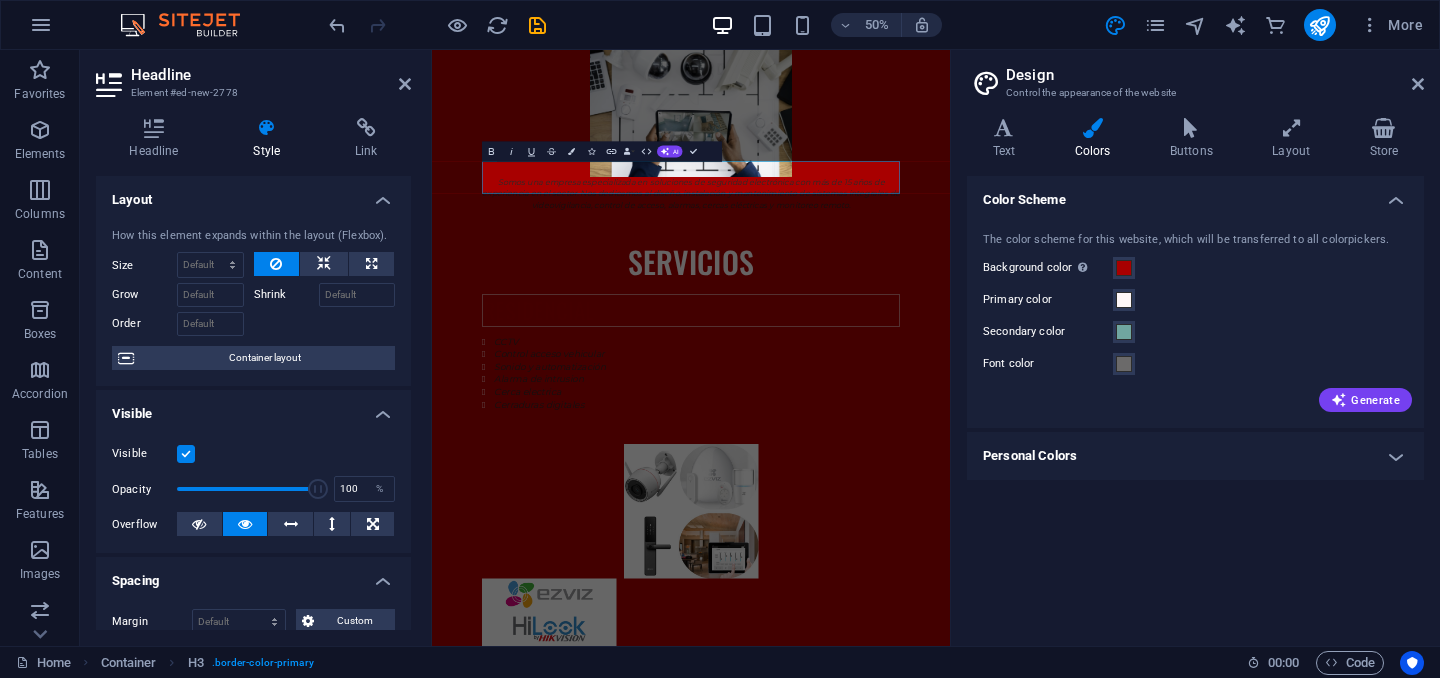 click on "Color Scheme The color scheme for this website, which will be transferred to all colorpickers. Background color Only visible if it is not covered by other backgrounds. Primary color Secondary color Font color Generate Personal Colors Custom color 1 Custom color 2 Custom color 3 Custom color 4 Custom color 5" at bounding box center (1195, 403) 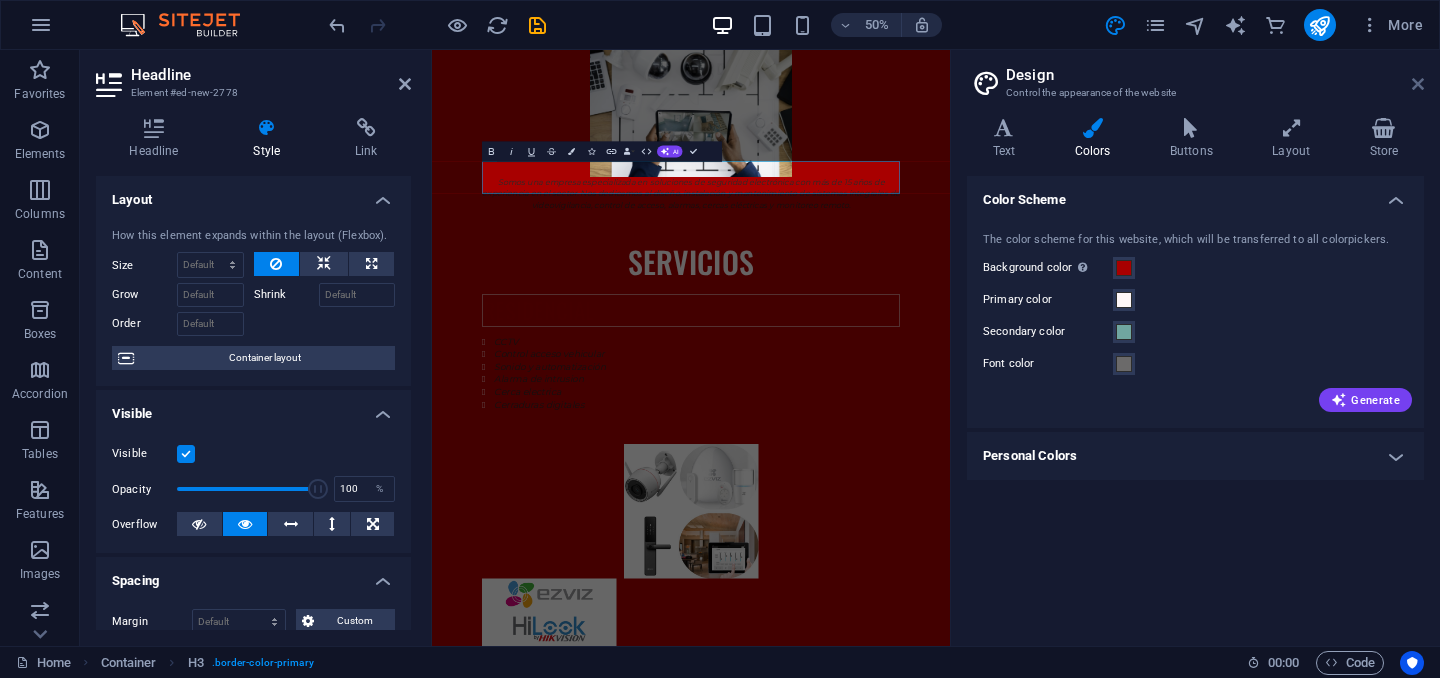 click at bounding box center (1418, 84) 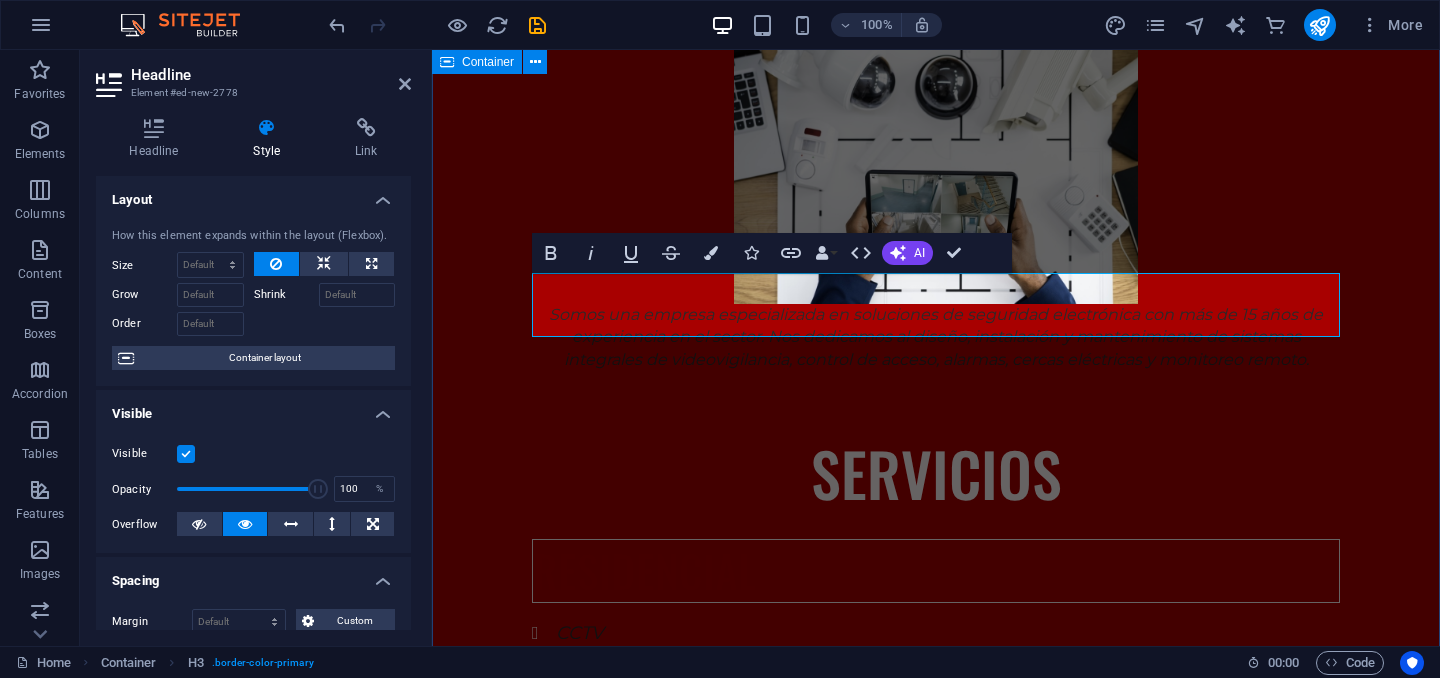 click at bounding box center [936, 401] 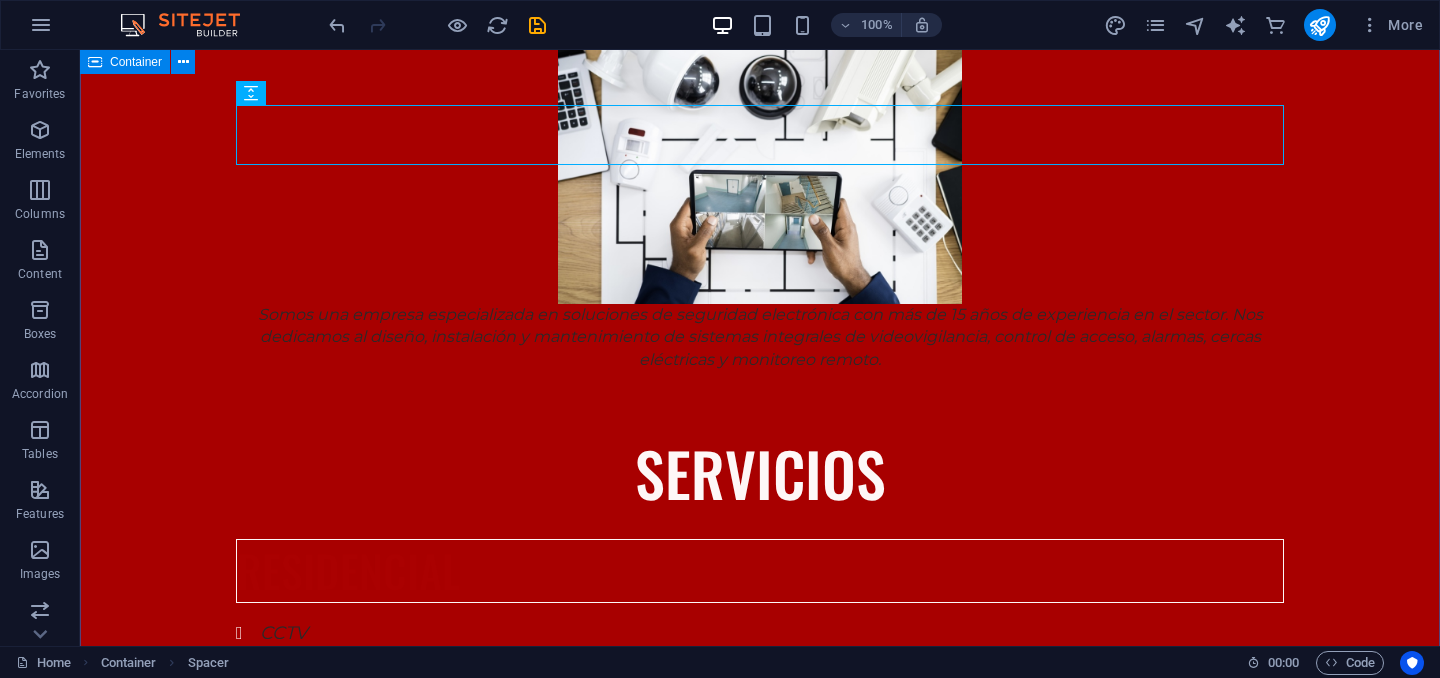 click on "EXPERIENCIA Somos una empresa especializada en soluciones de seguridad electrónica con más de 15 años de experiencia en el sector. Nos dedicamos al diseño, instalación y mantenimiento de sistemas integrales de videovigilancia, control de acceso, alarmas, cercas eléctricas y monitoreo remoto.  SERVICIOS RESIDENCIAL CCTV Control acceso vehicular Sonido y automatización Alarma de intrusion Cerca electrica Cerraduras digitales INDUSTRIAL CCTV Control de acceso Detección de incendio Centrales de monitoreo Inteligencia artificial Paneles solares" at bounding box center [760, 1088] 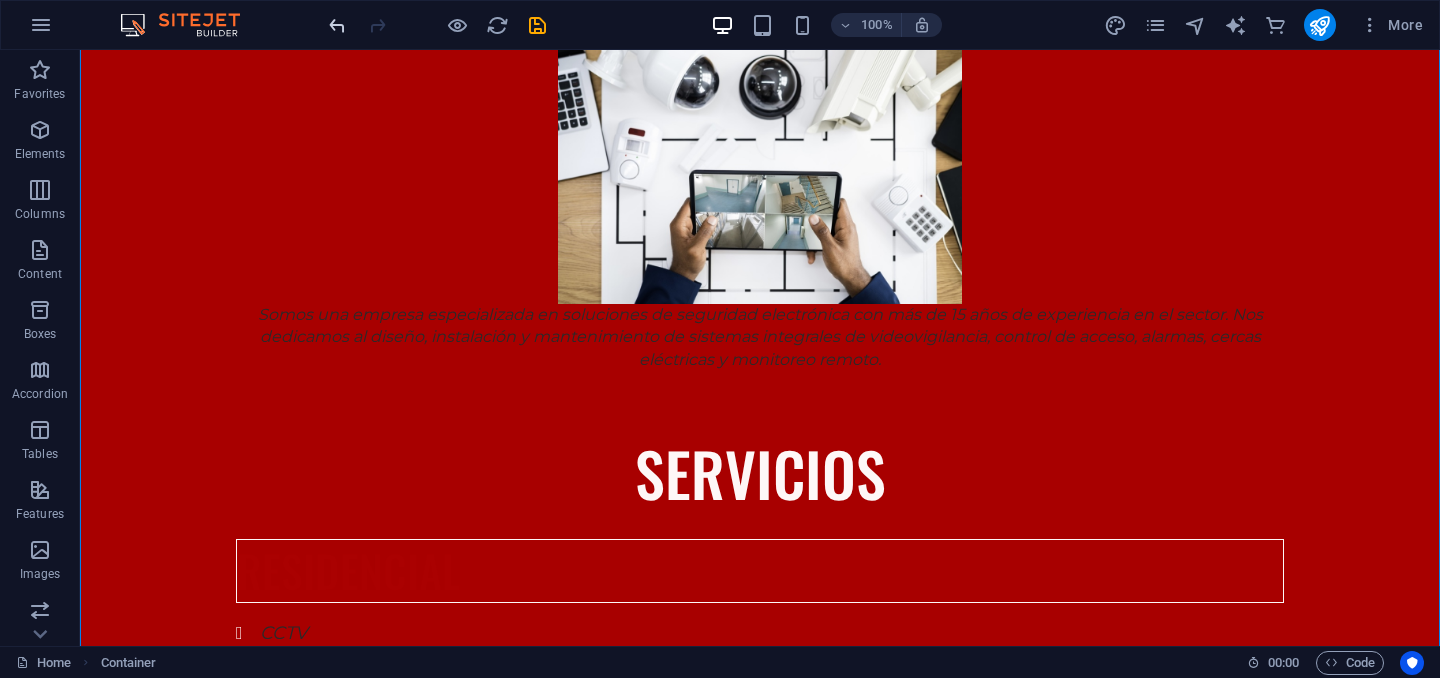 click at bounding box center [337, 25] 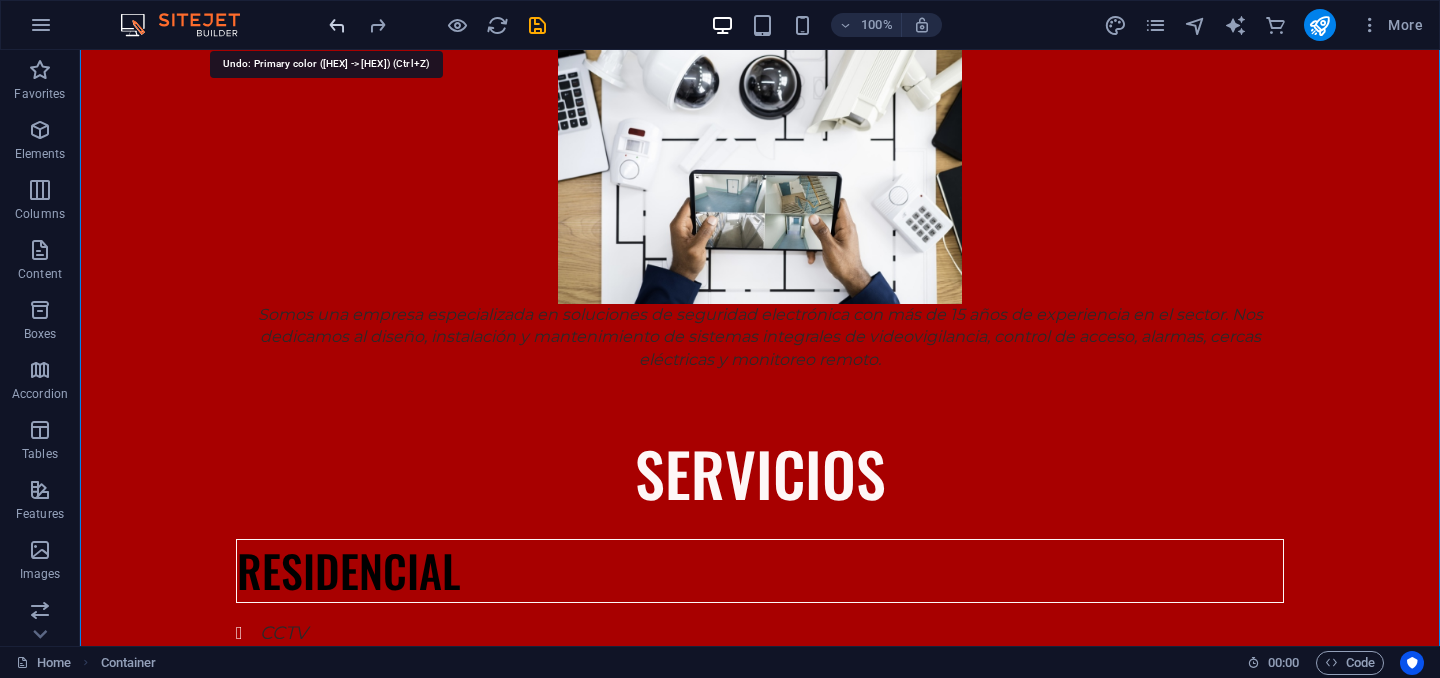 click at bounding box center [337, 25] 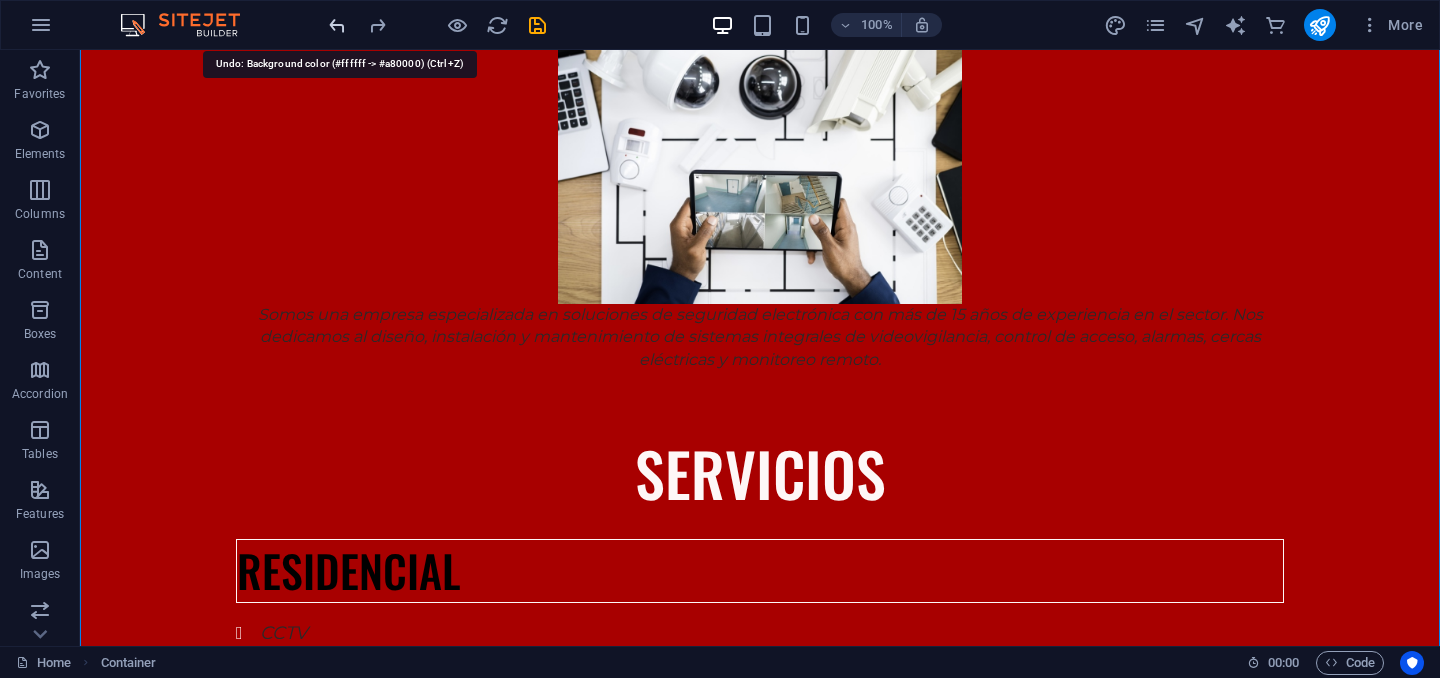 click at bounding box center (337, 25) 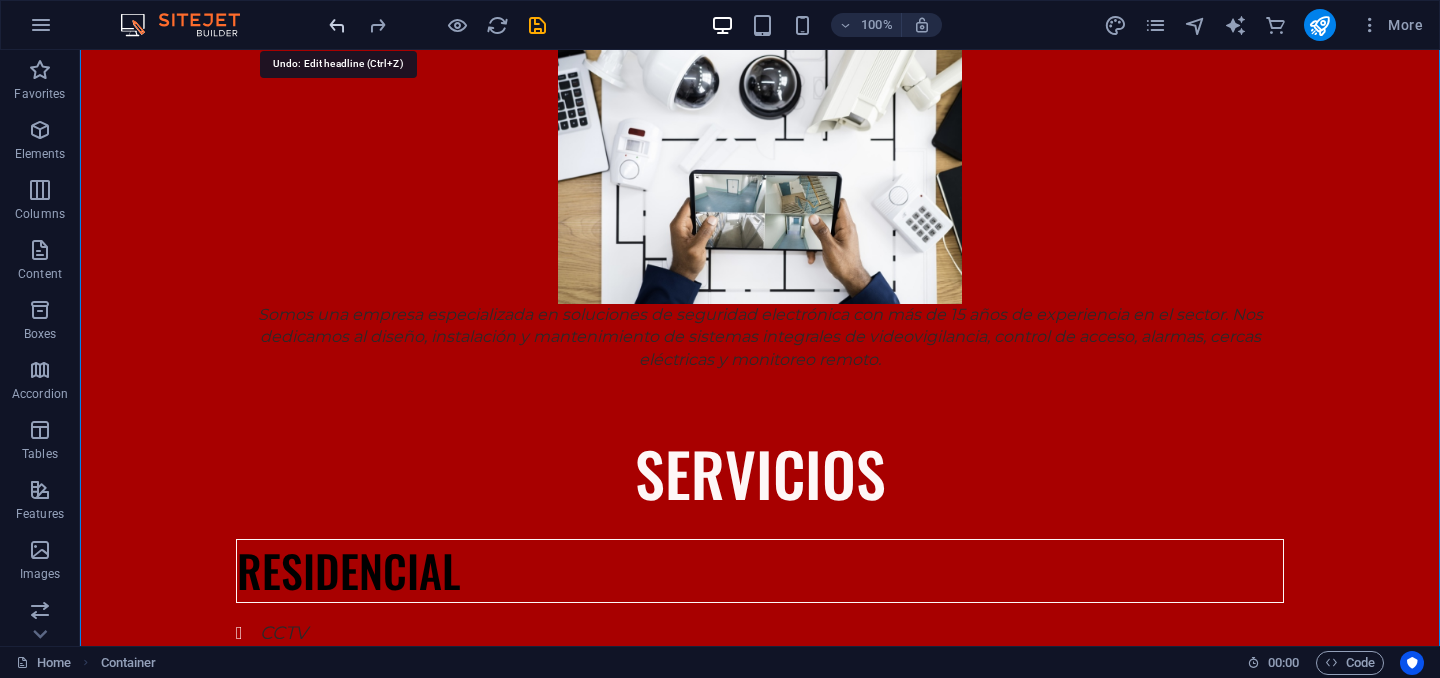 click at bounding box center [337, 25] 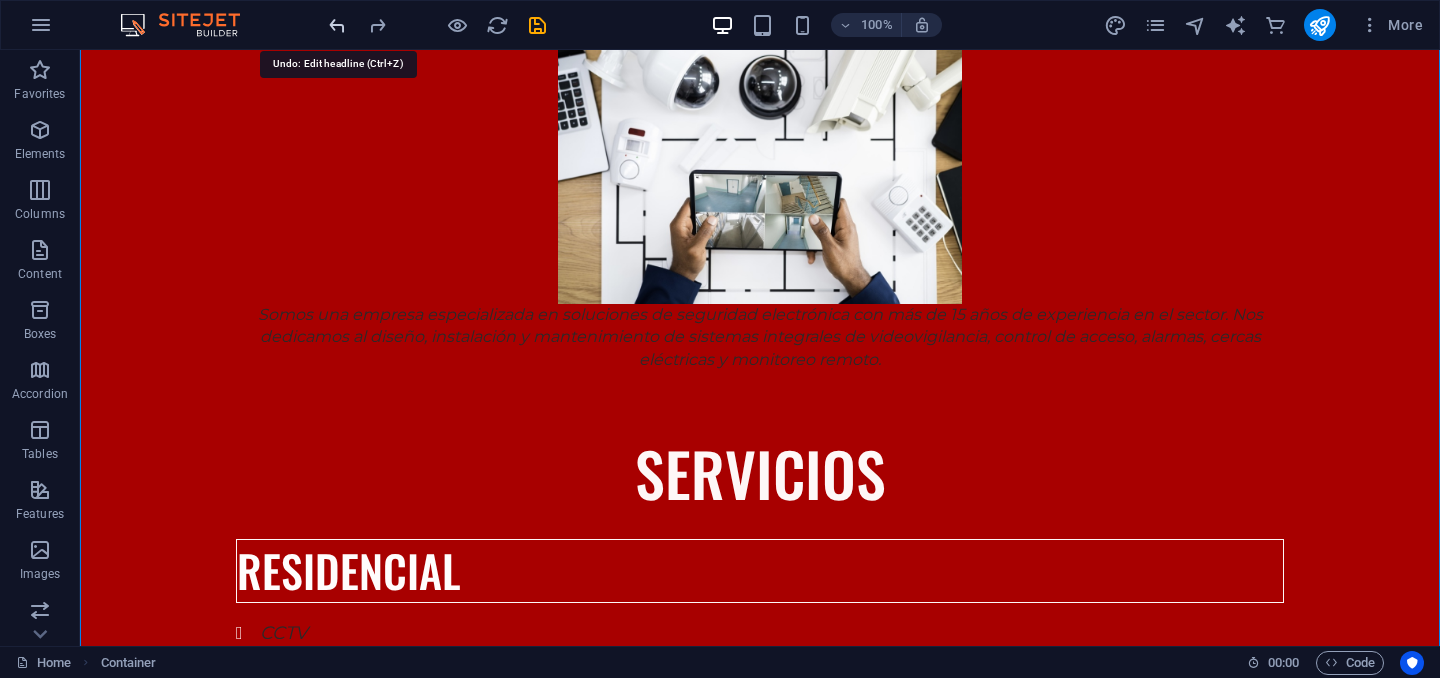 click at bounding box center (337, 25) 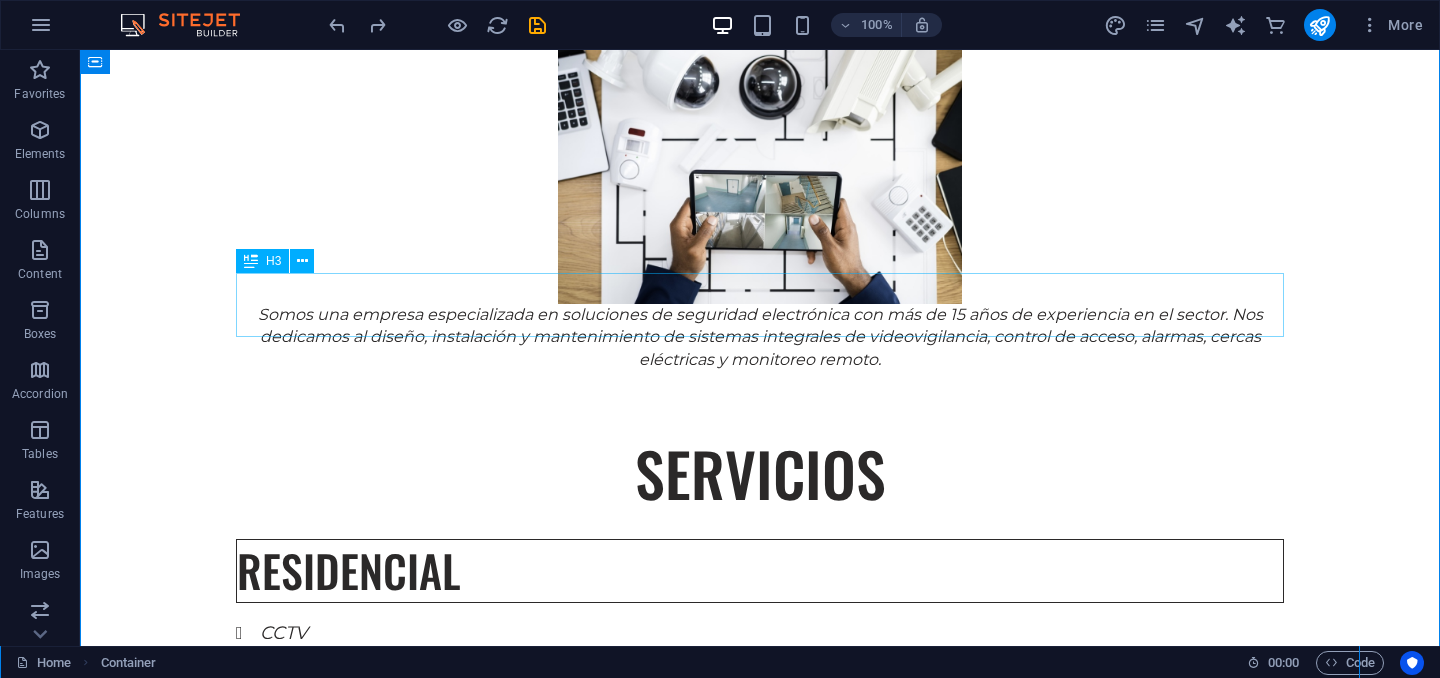 click on "RESIDENCIAL" at bounding box center (760, 571) 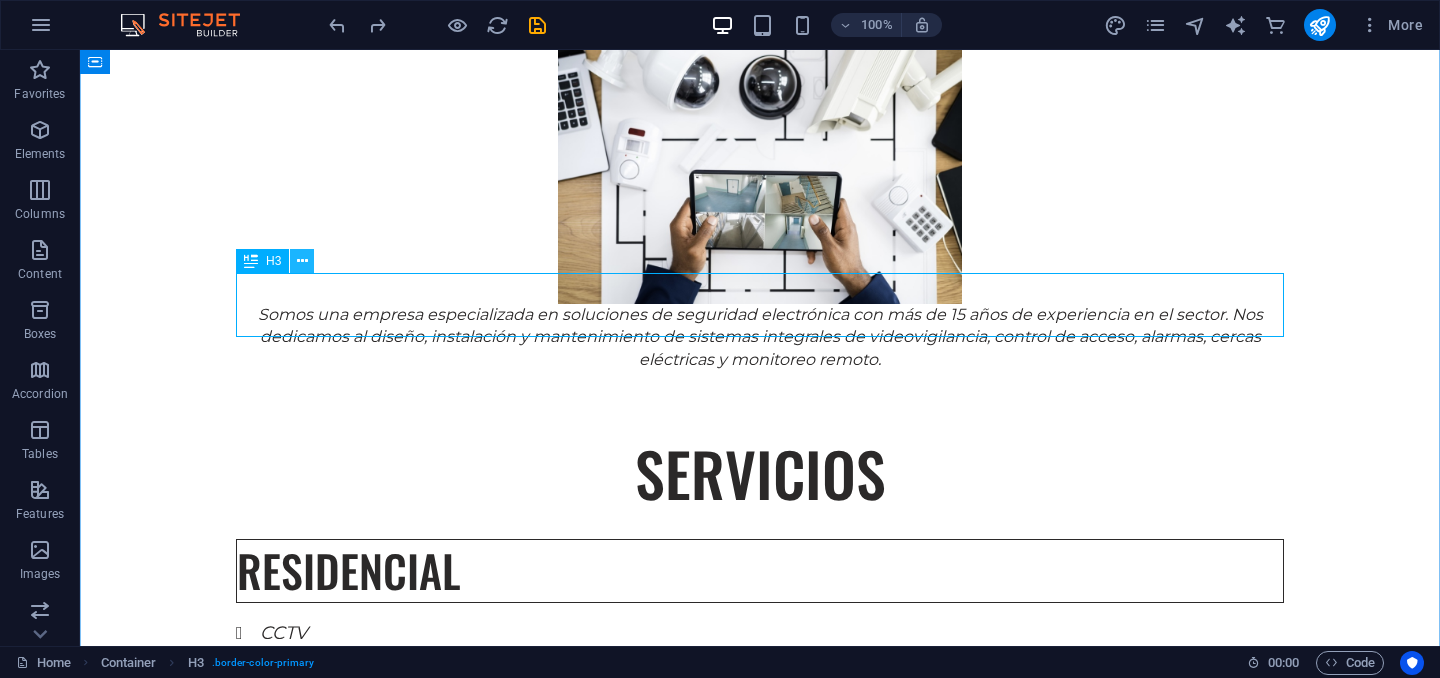 click at bounding box center (302, 261) 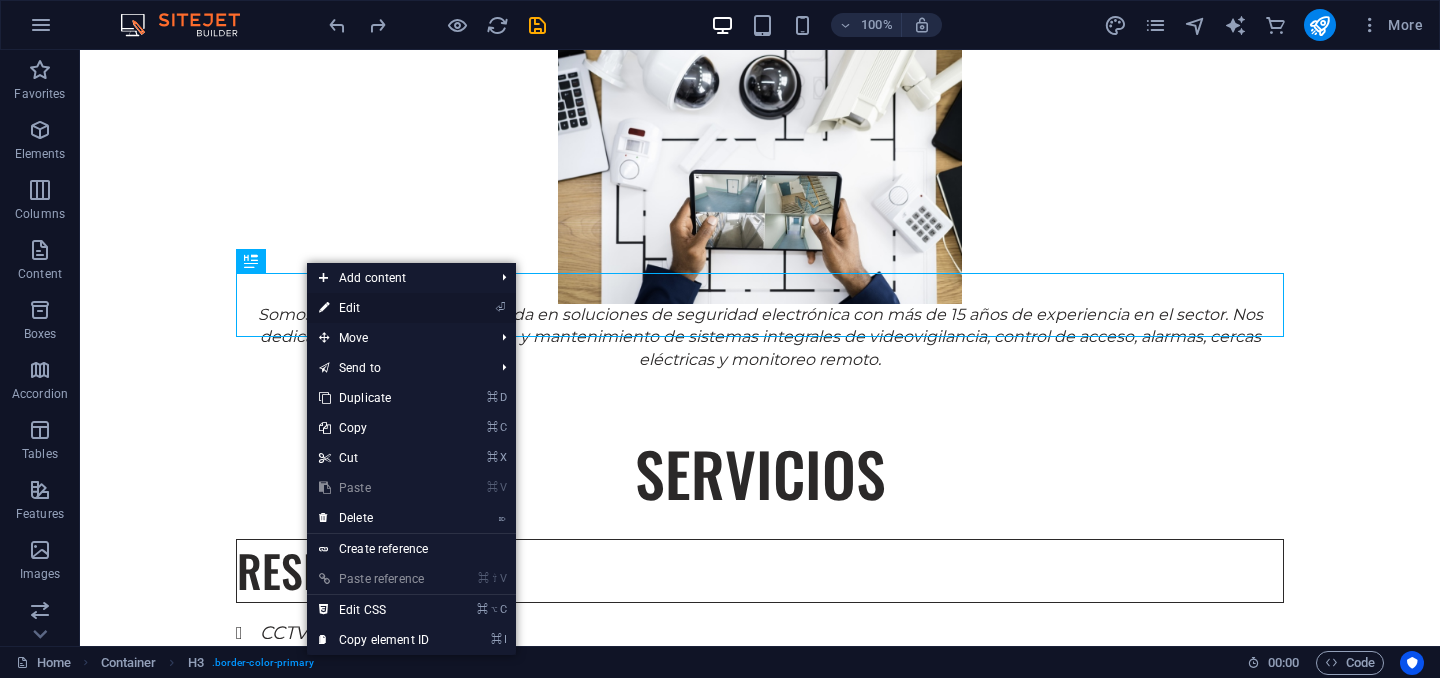 click on "⏎  Edit" at bounding box center (374, 308) 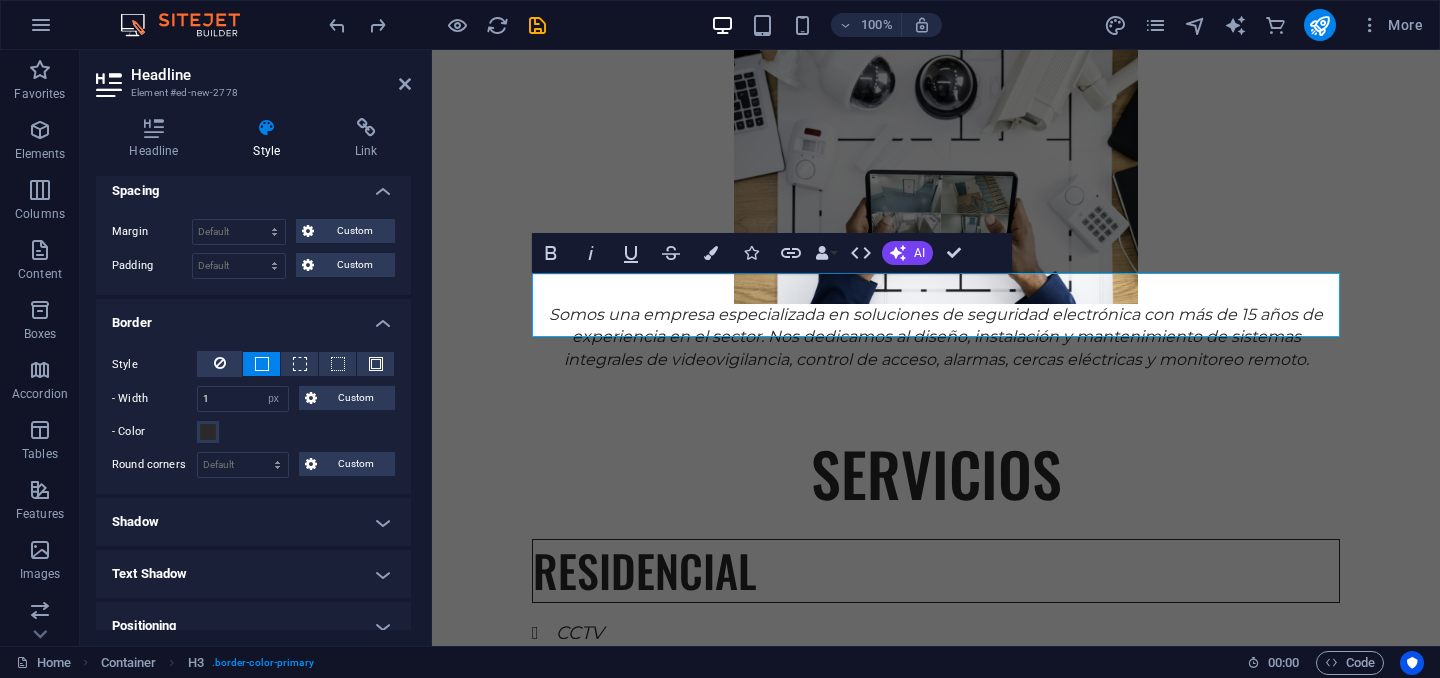 scroll, scrollTop: 394, scrollLeft: 0, axis: vertical 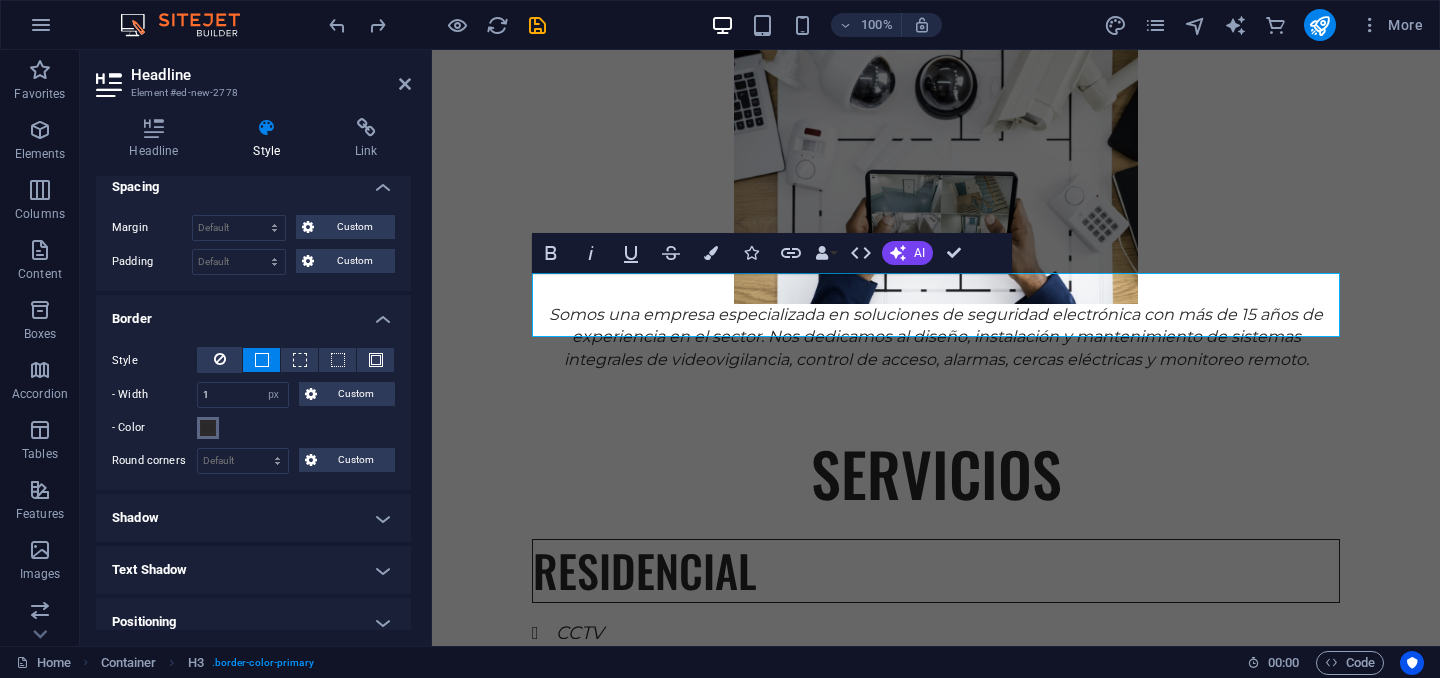 click at bounding box center (208, 428) 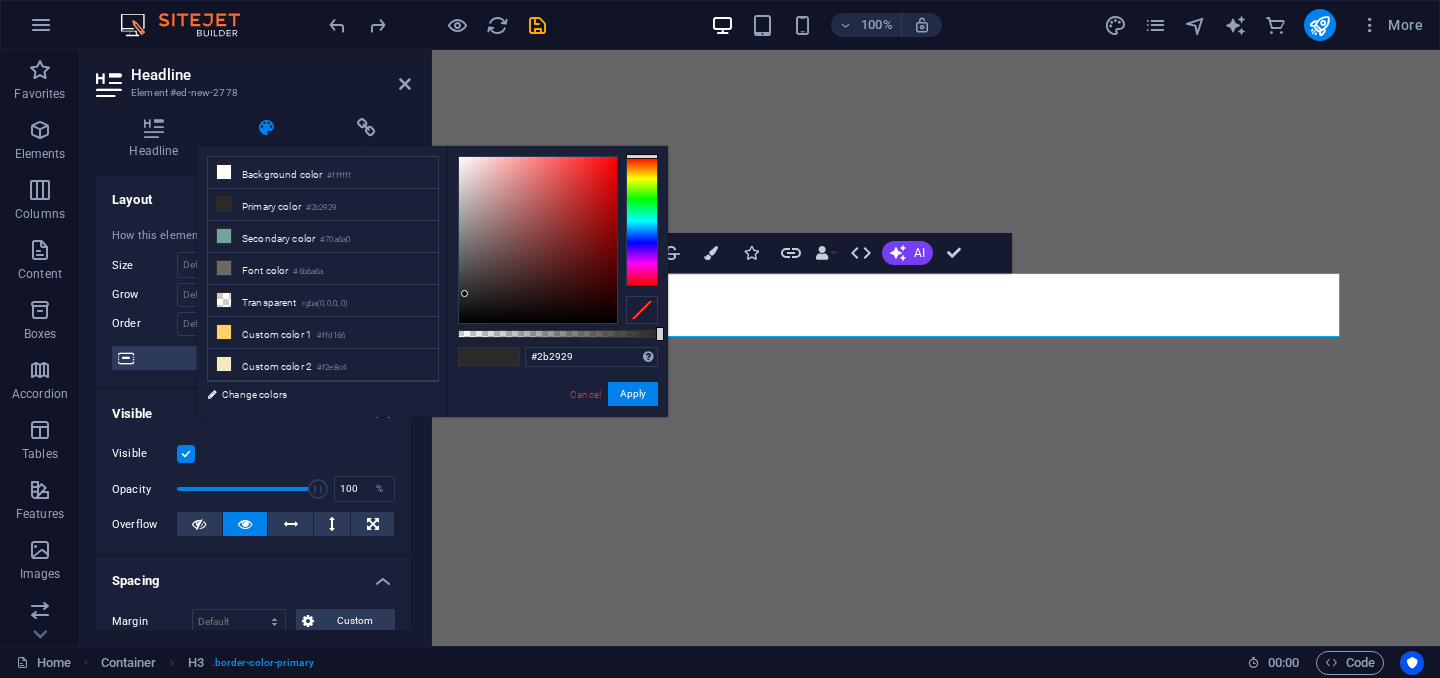 select on "px" 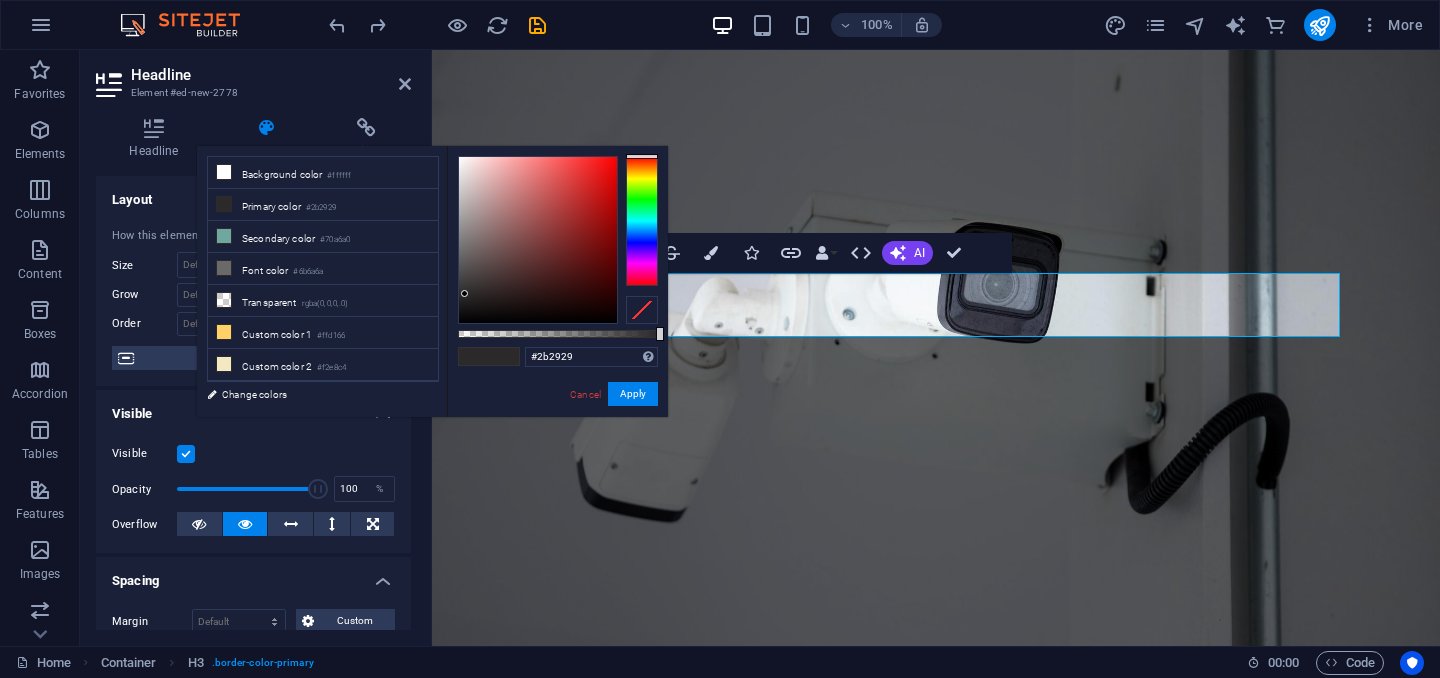scroll, scrollTop: 1468, scrollLeft: 0, axis: vertical 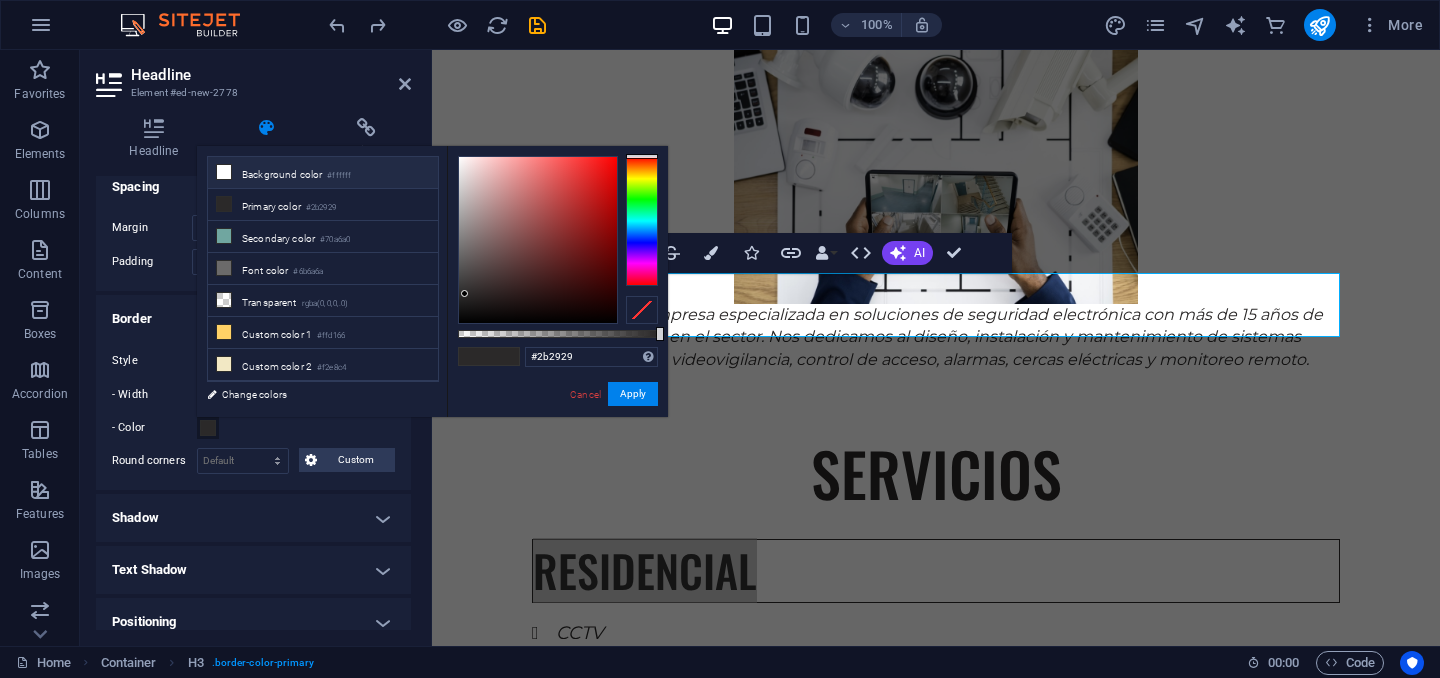 click on "Background color
#ffffff" at bounding box center (323, 173) 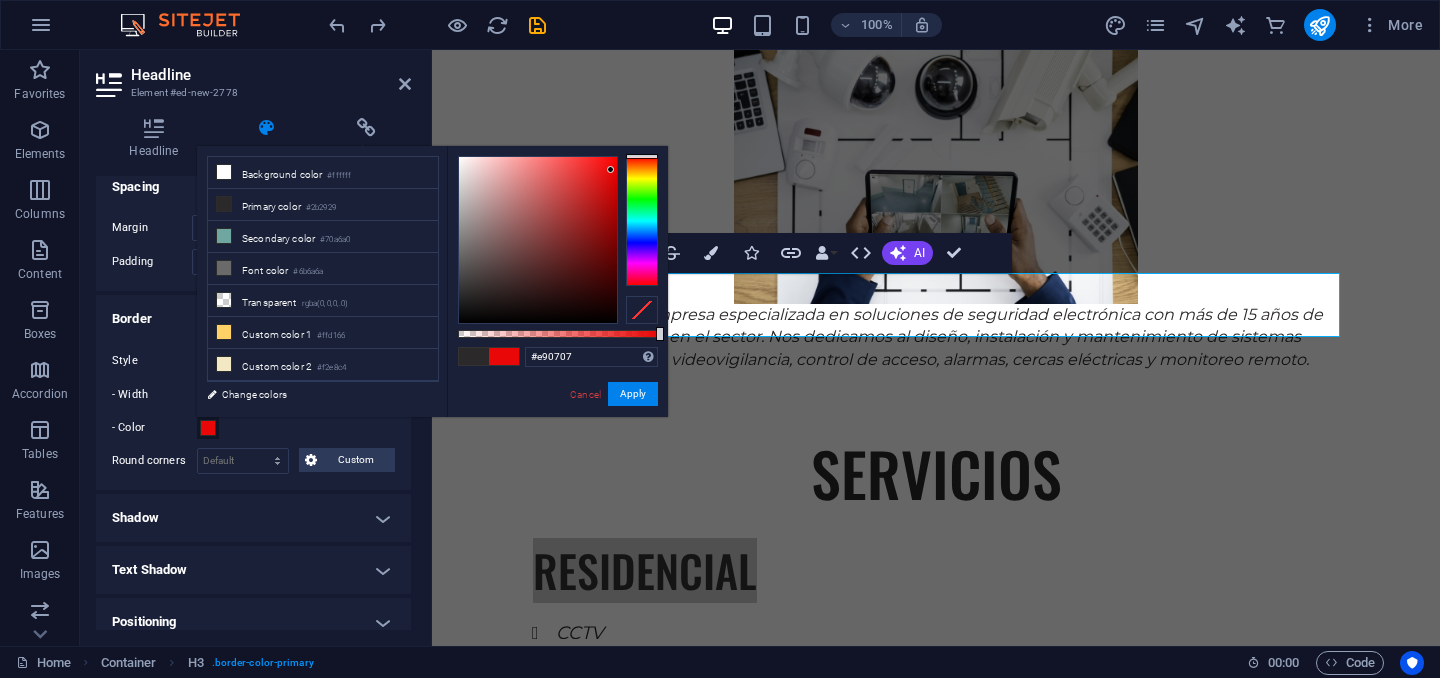 click at bounding box center [538, 240] 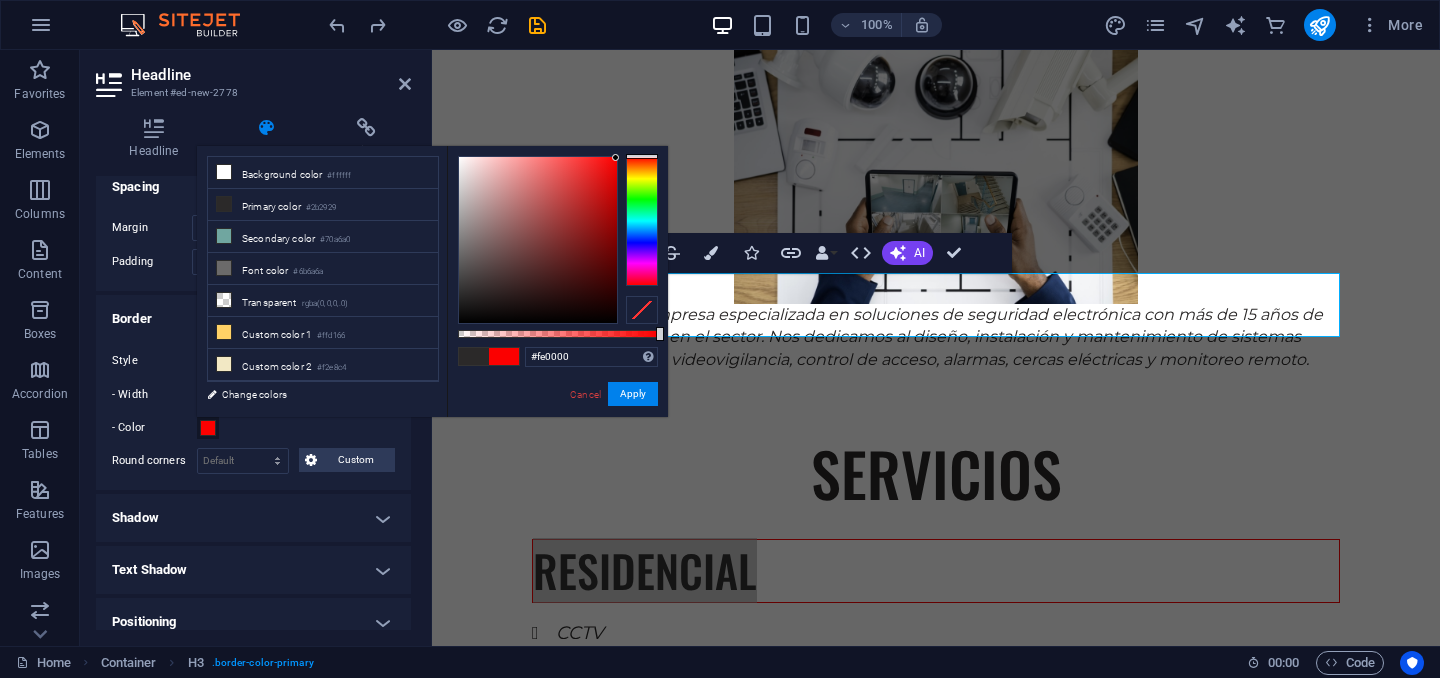 type on "#ff0000" 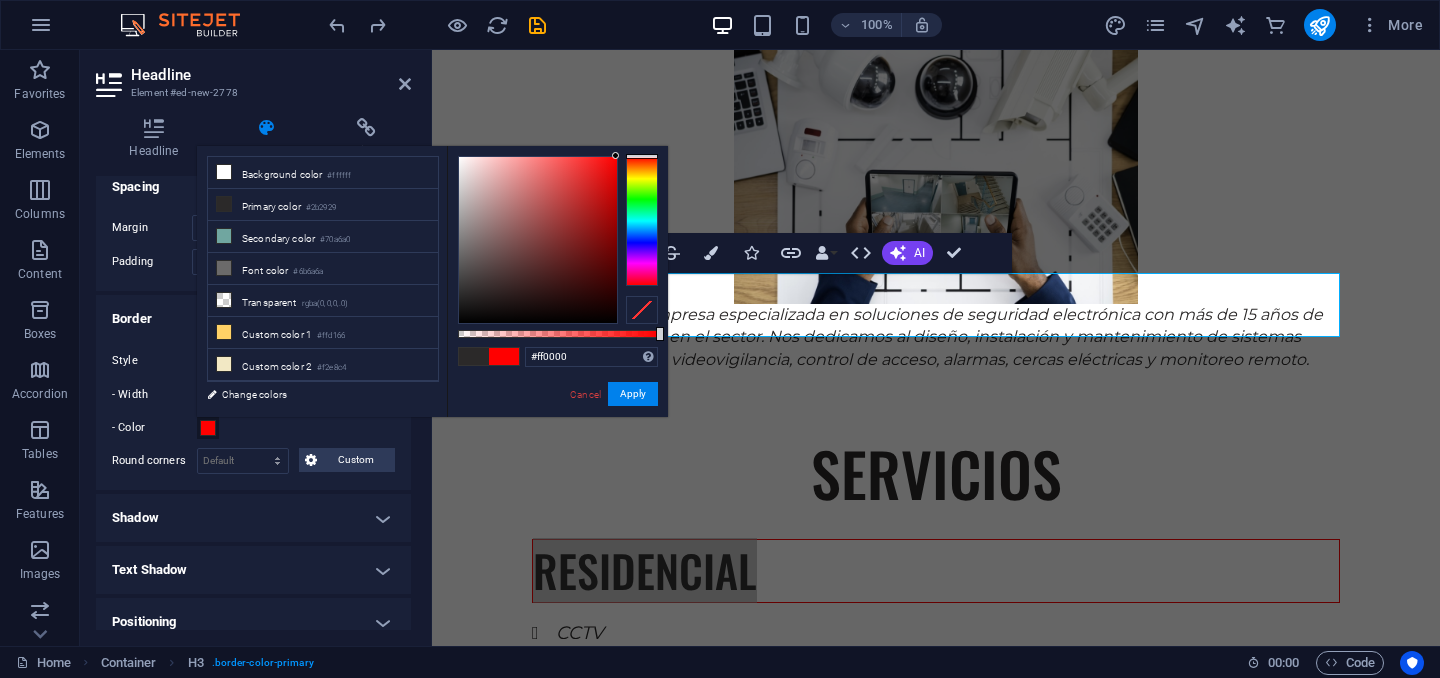 drag, startPoint x: 611, startPoint y: 170, endPoint x: 619, endPoint y: 154, distance: 17.888544 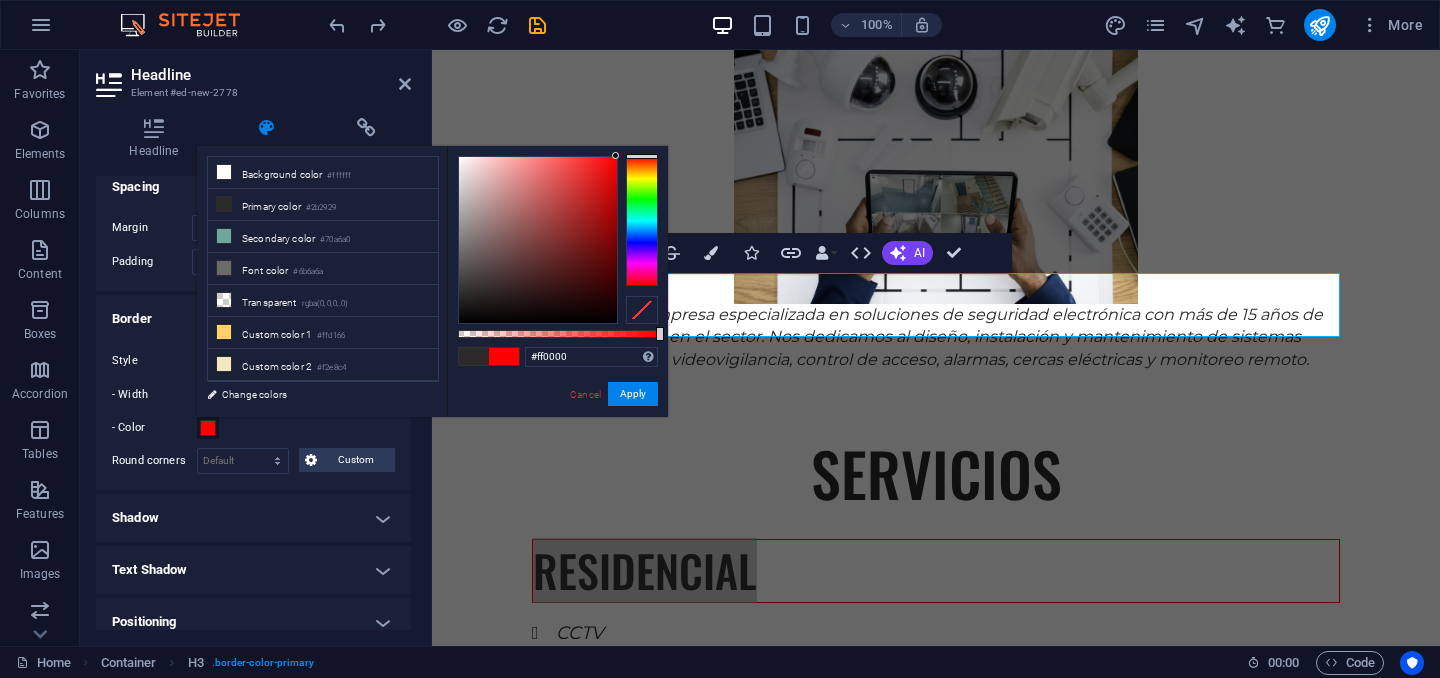 click on "#ff0000 Supported formats #0852ed rgb(8, 82, 237) rgba(8, 82, 237, 90%) hsv(221,97,93) hsl(221, 93%, 48%) Cancel Apply" at bounding box center [557, 426] 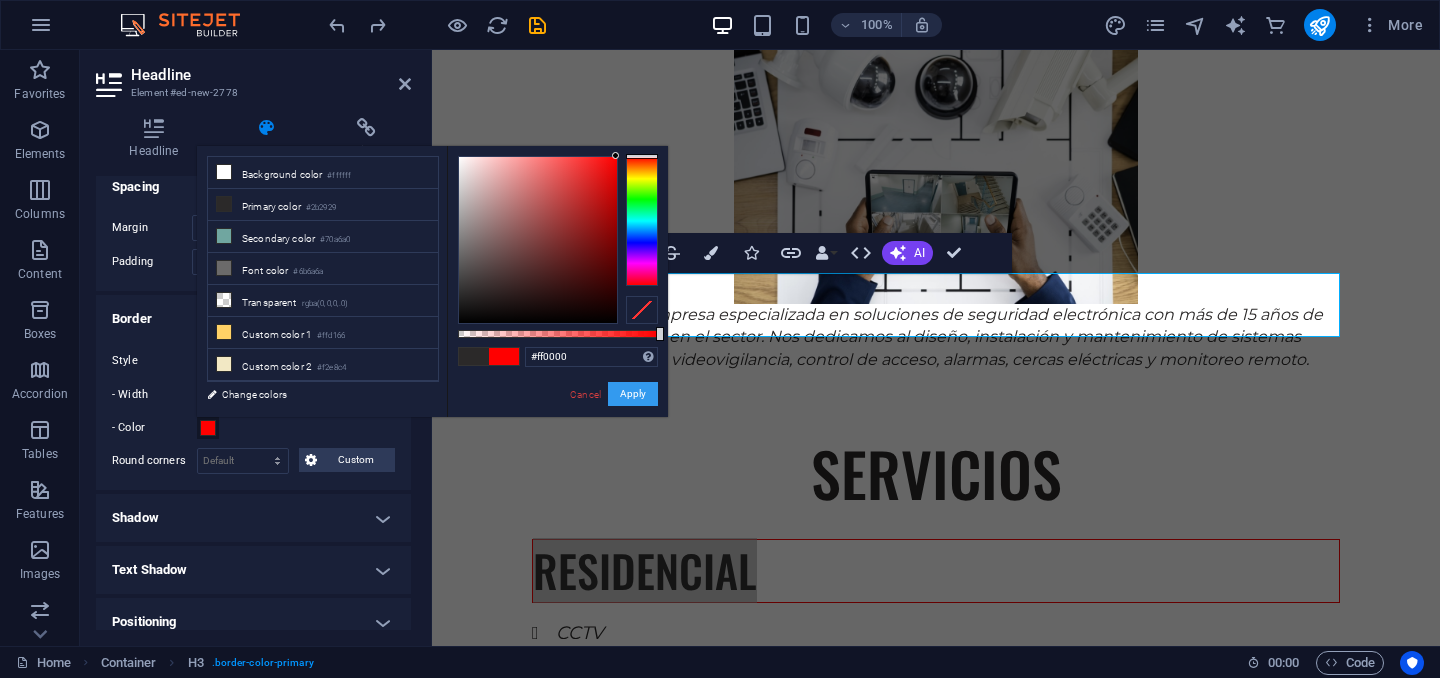 click on "Apply" at bounding box center (633, 394) 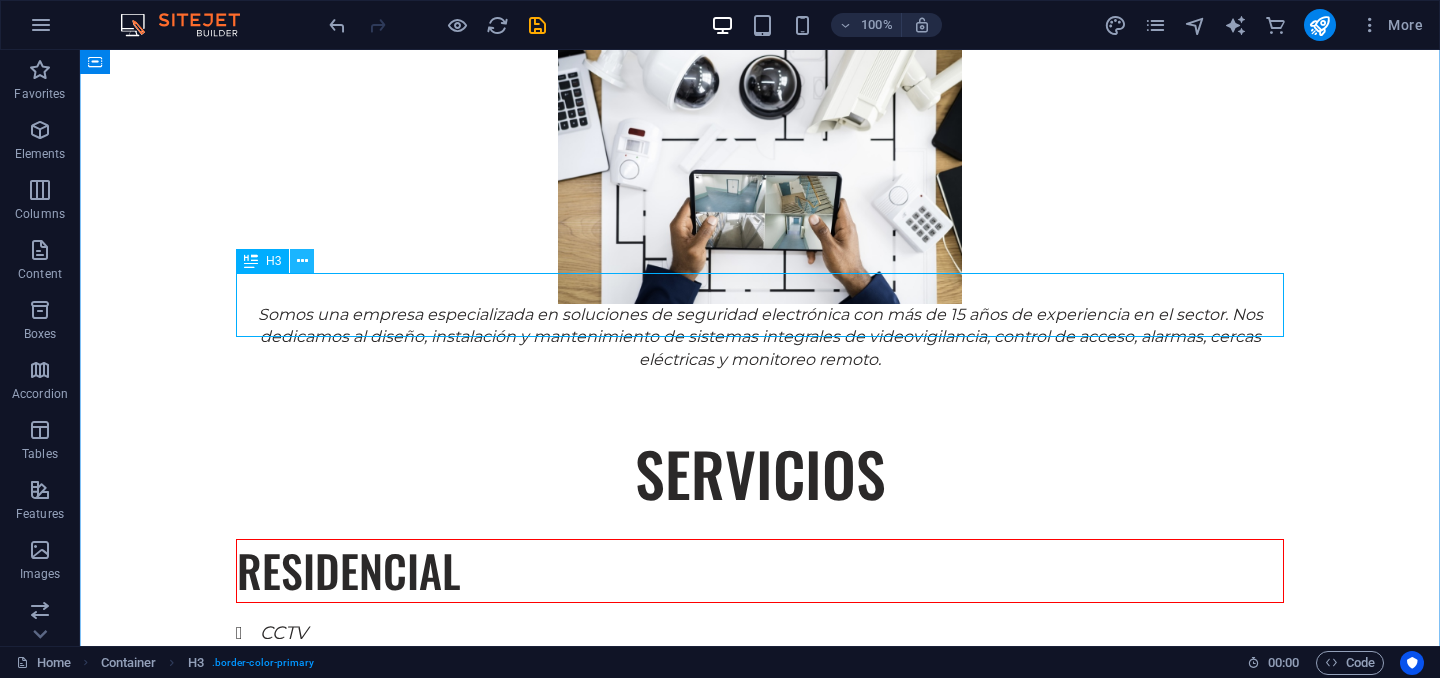 click at bounding box center [302, 261] 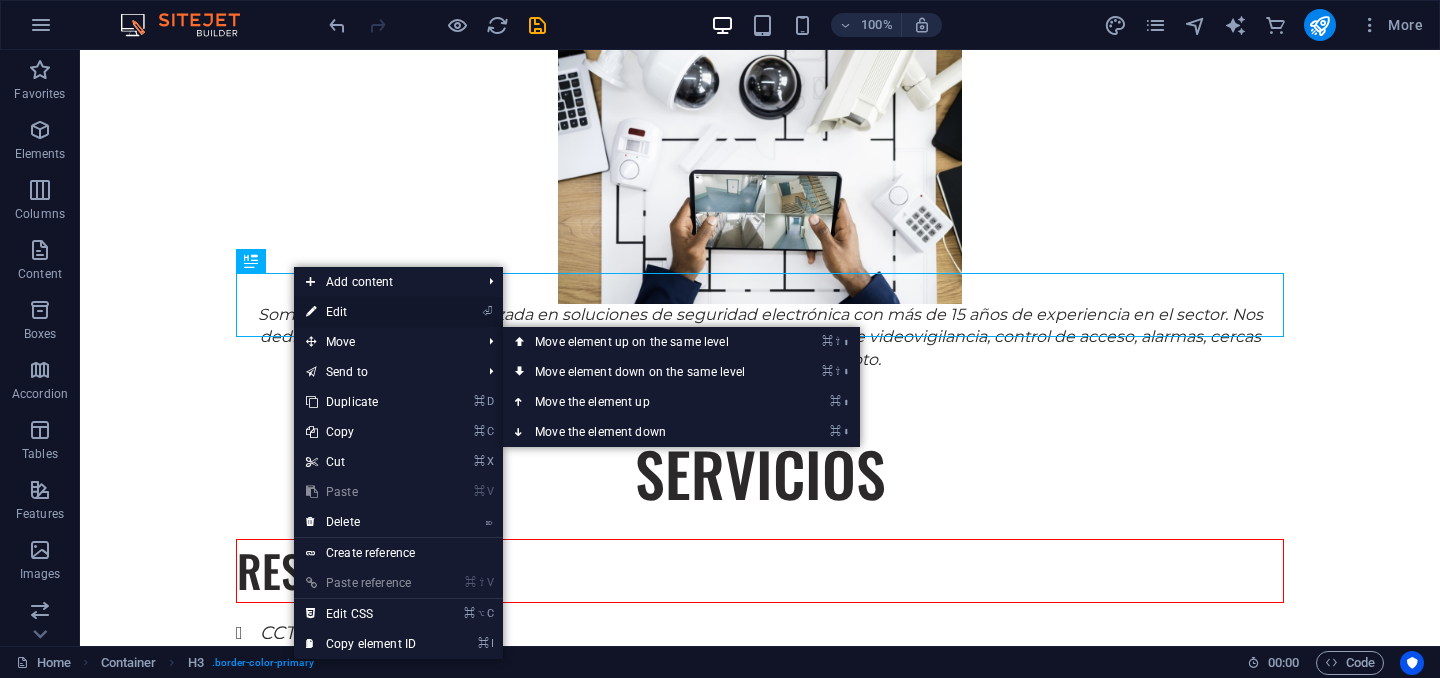 click on "⏎  Edit" at bounding box center [361, 312] 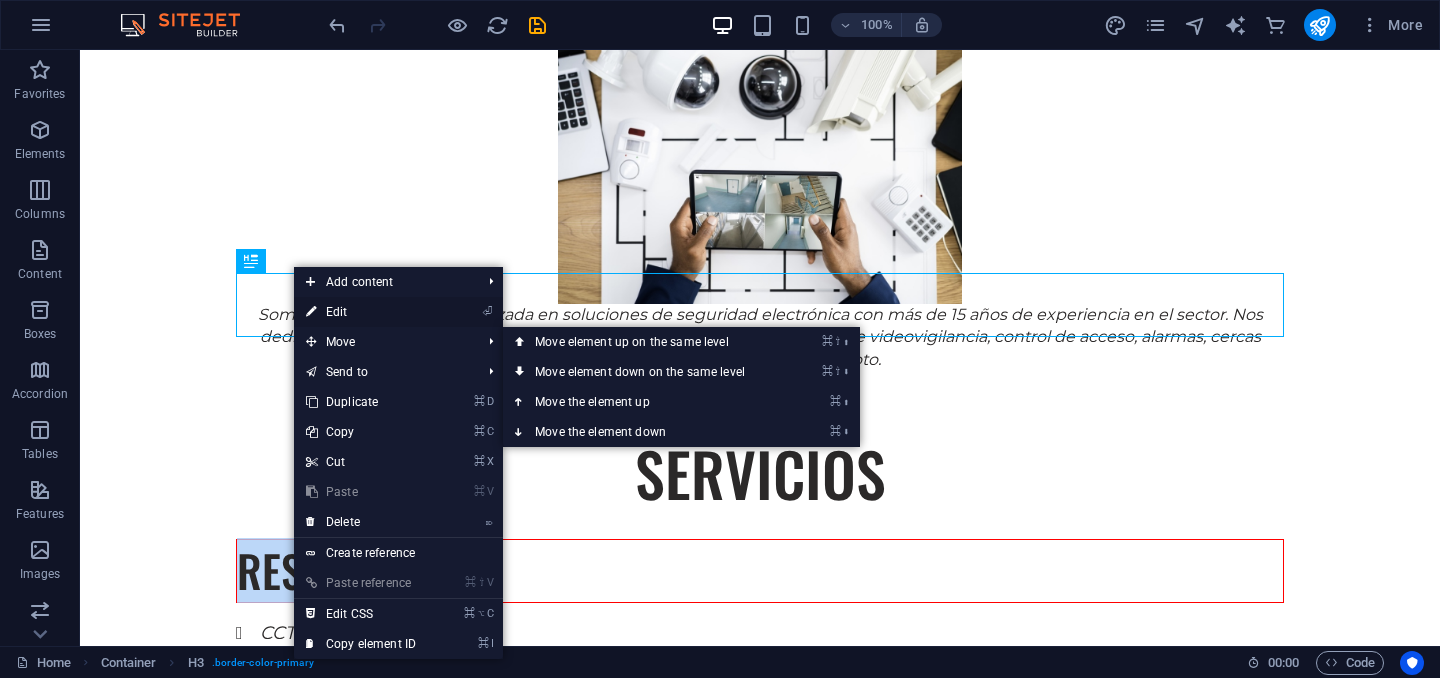 select on "px" 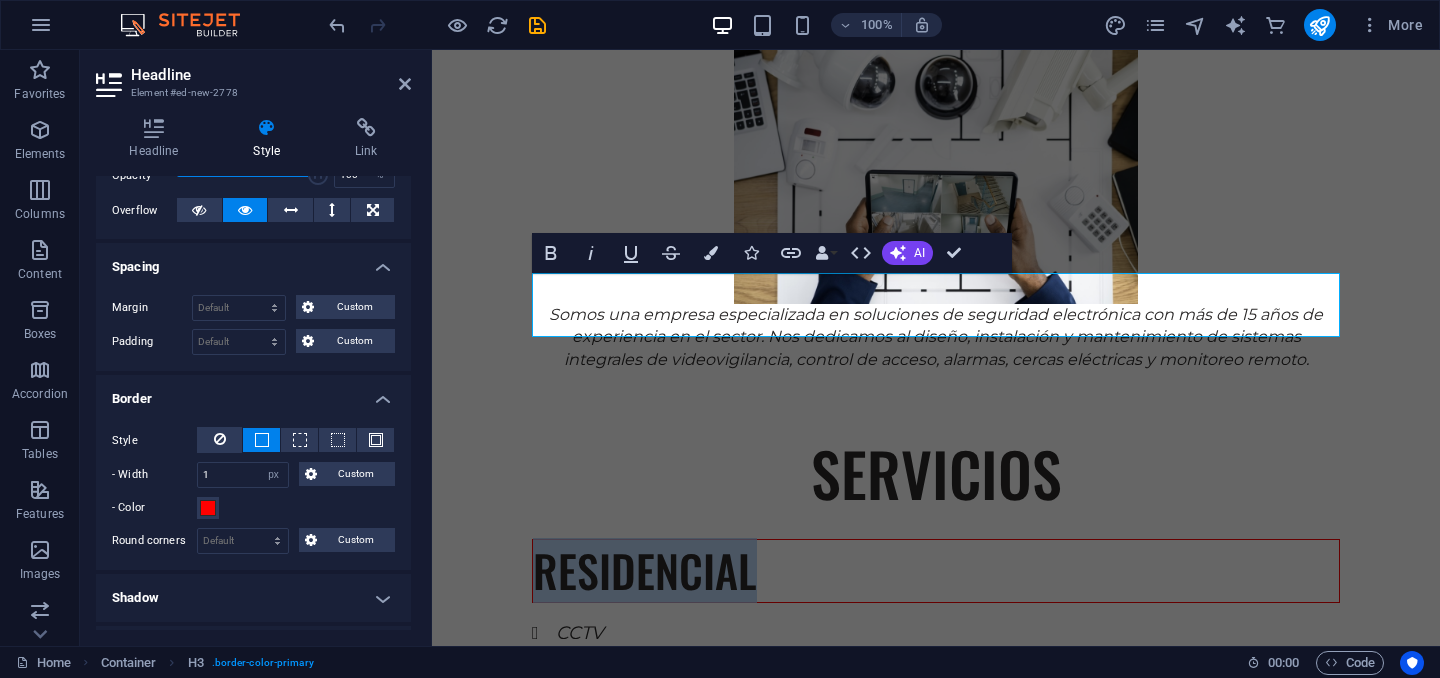 scroll, scrollTop: 376, scrollLeft: 0, axis: vertical 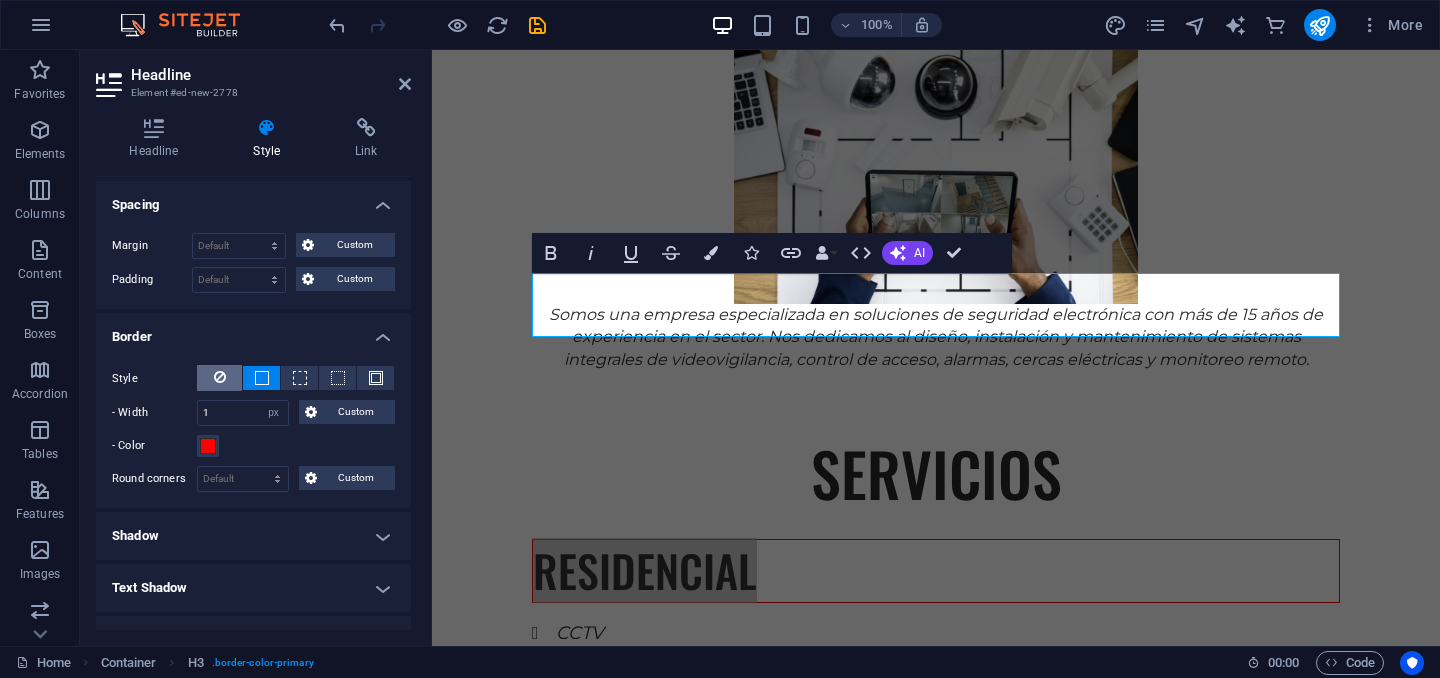 click at bounding box center (219, 378) 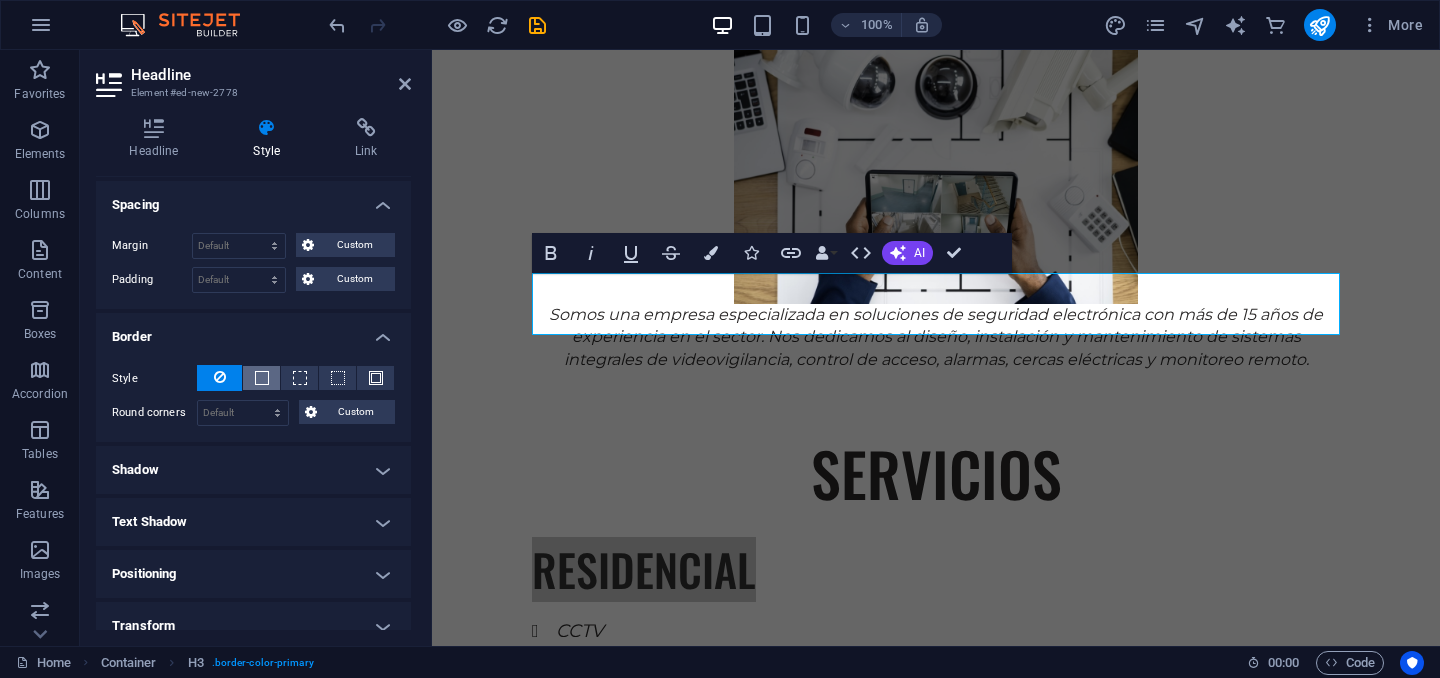 click at bounding box center (262, 378) 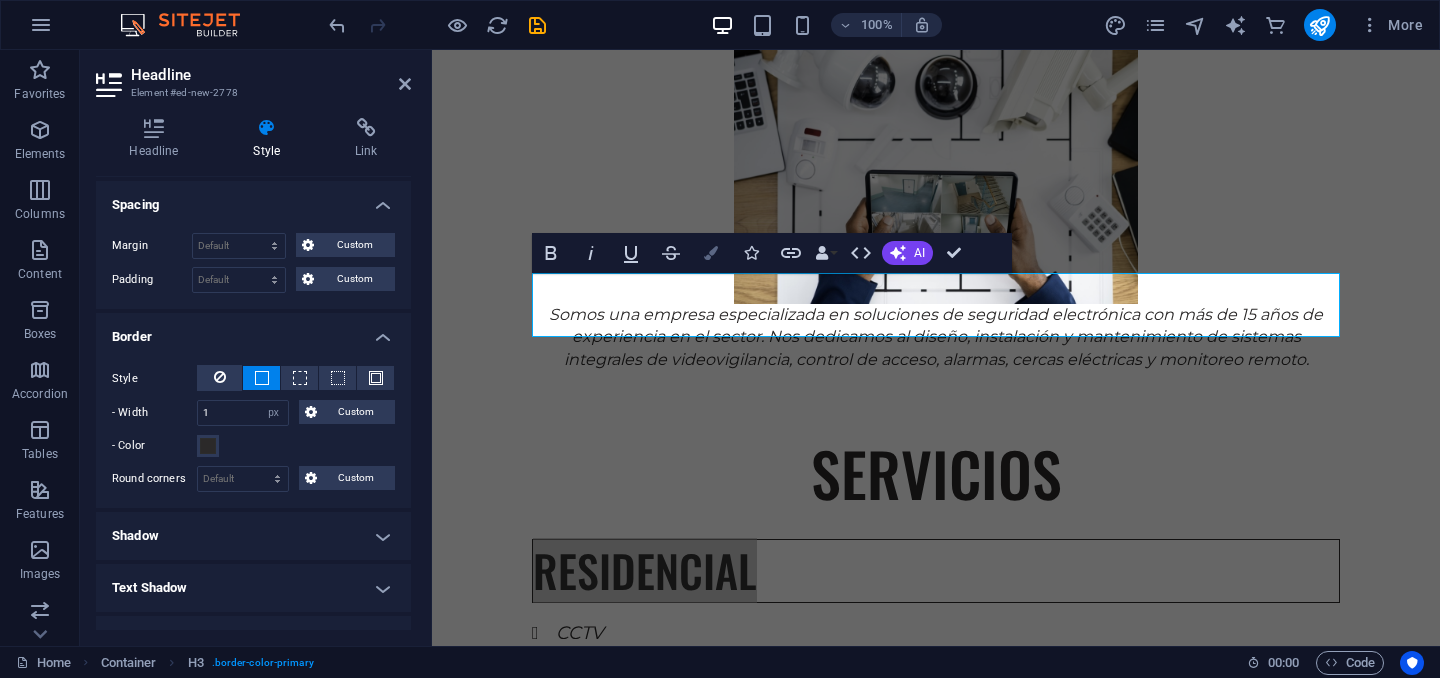 click on "Colors" at bounding box center [711, 253] 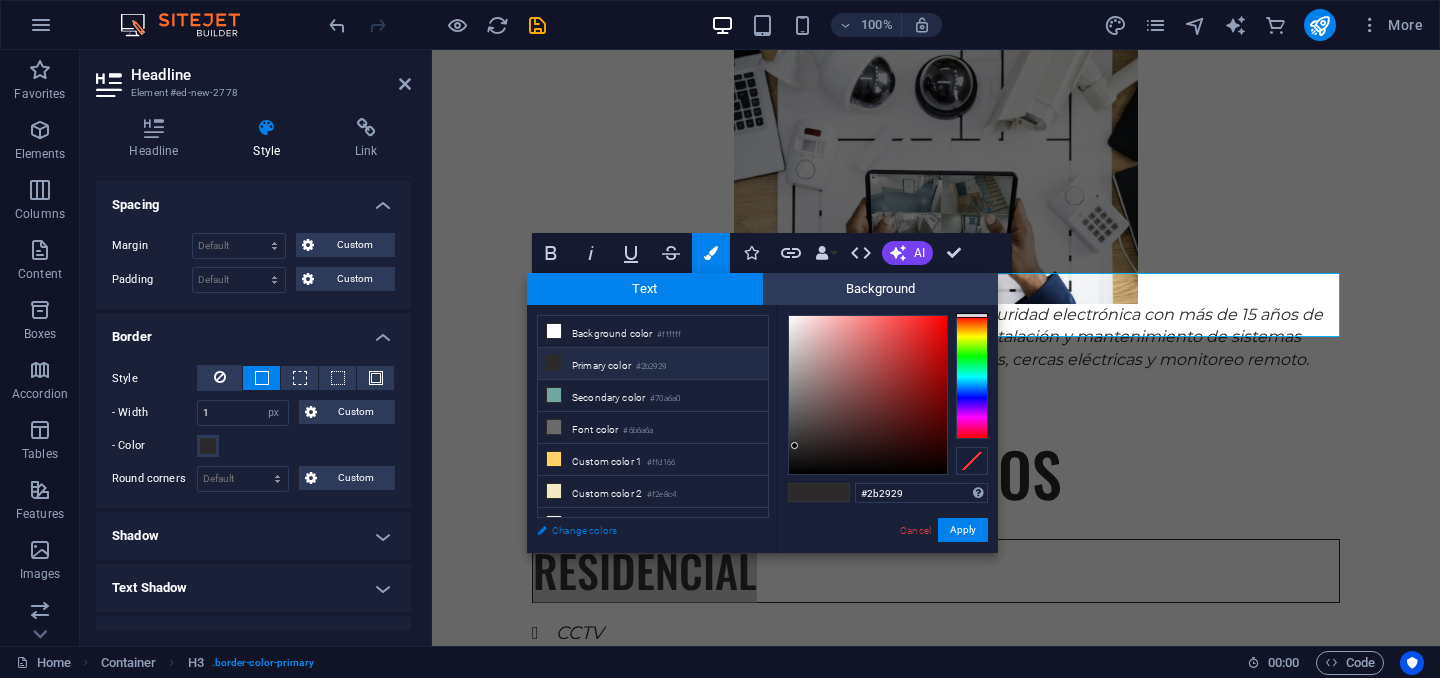 click on "Change colors" at bounding box center [643, 530] 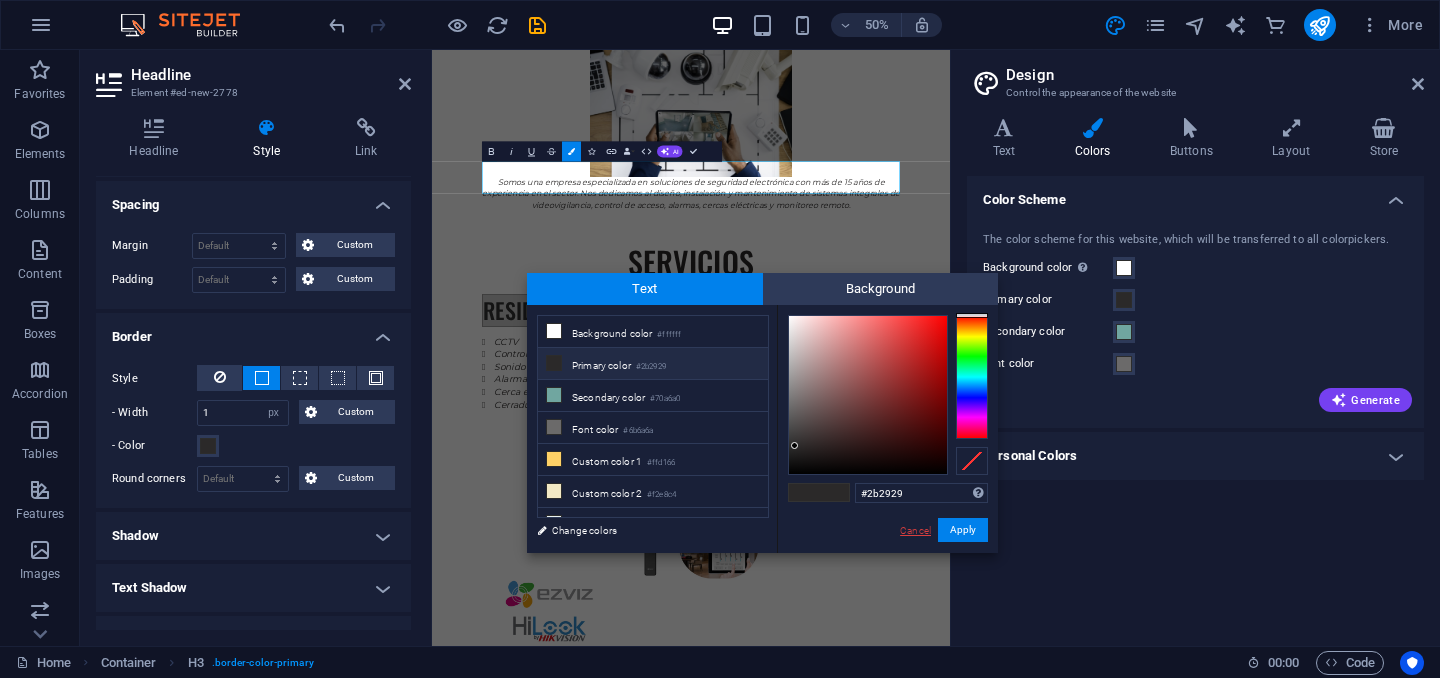 click on "Cancel" at bounding box center (915, 530) 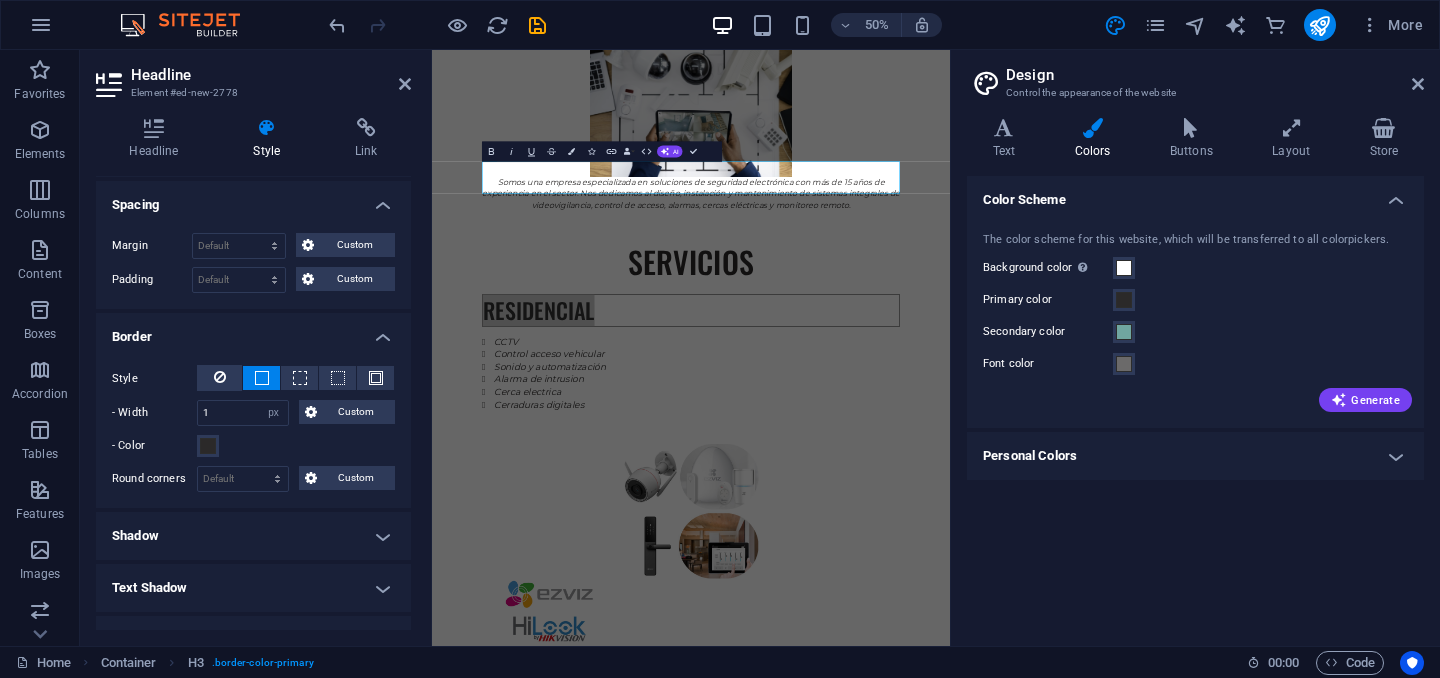 click on "Primary color" at bounding box center (1195, 300) 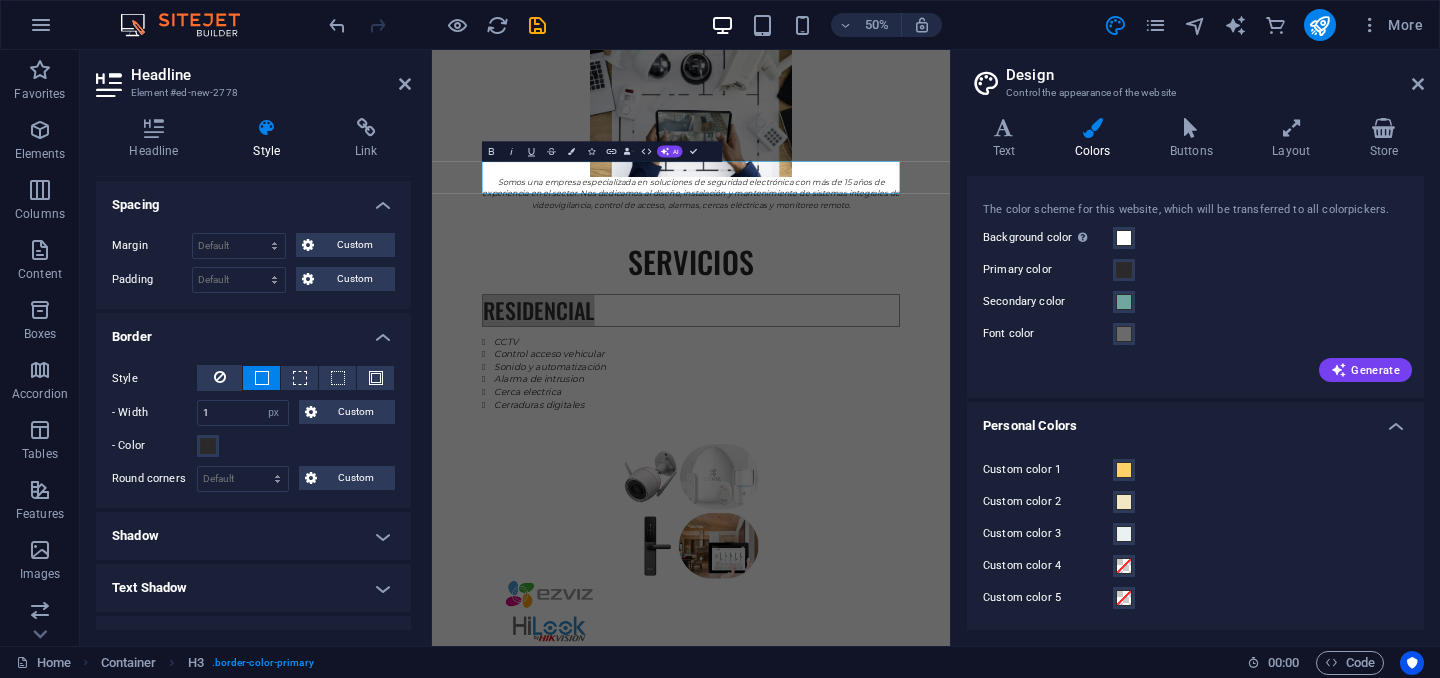 scroll, scrollTop: 0, scrollLeft: 0, axis: both 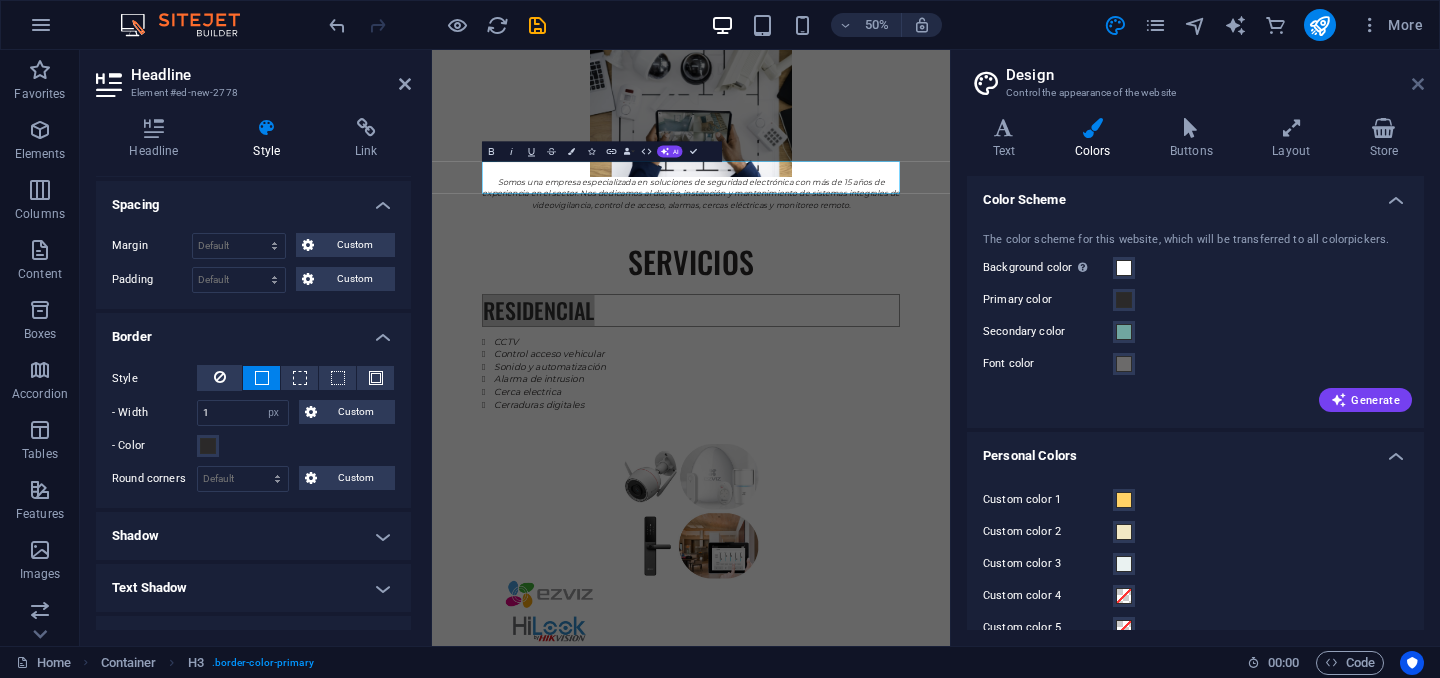click at bounding box center [1418, 84] 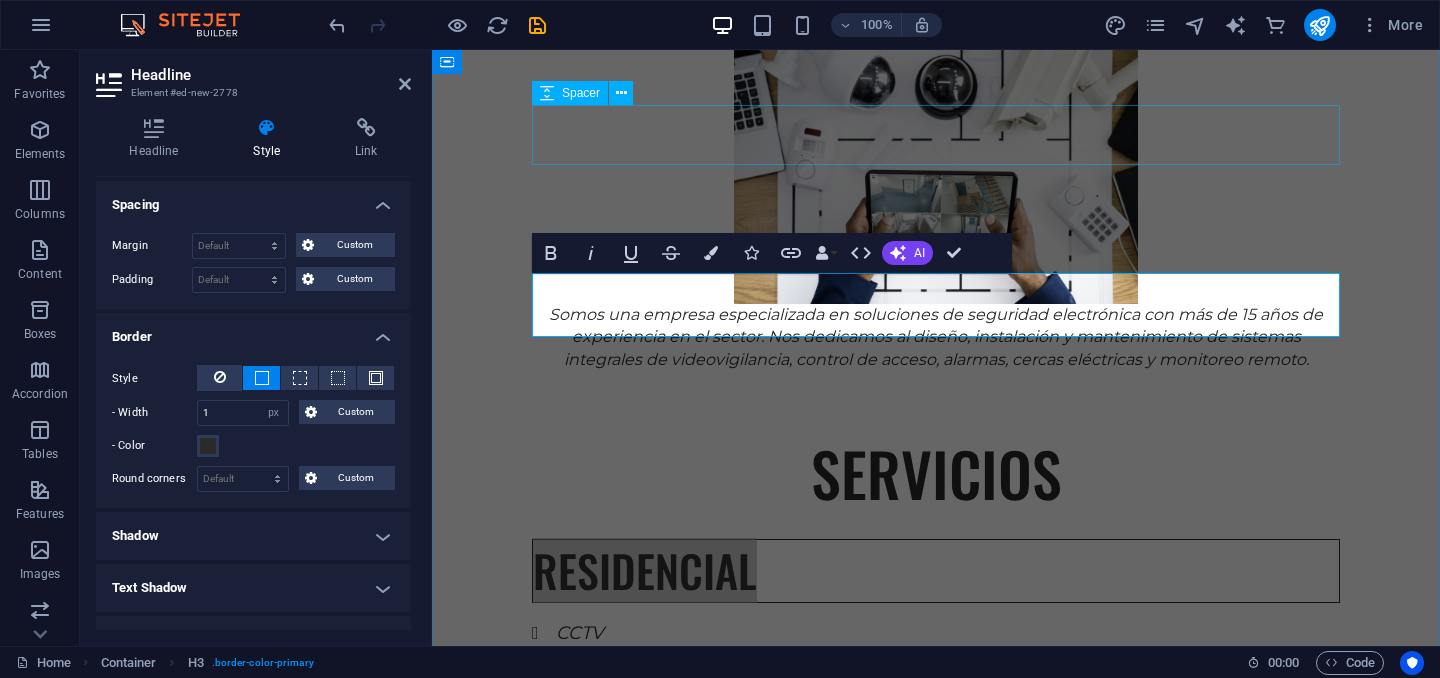 click at bounding box center (936, 401) 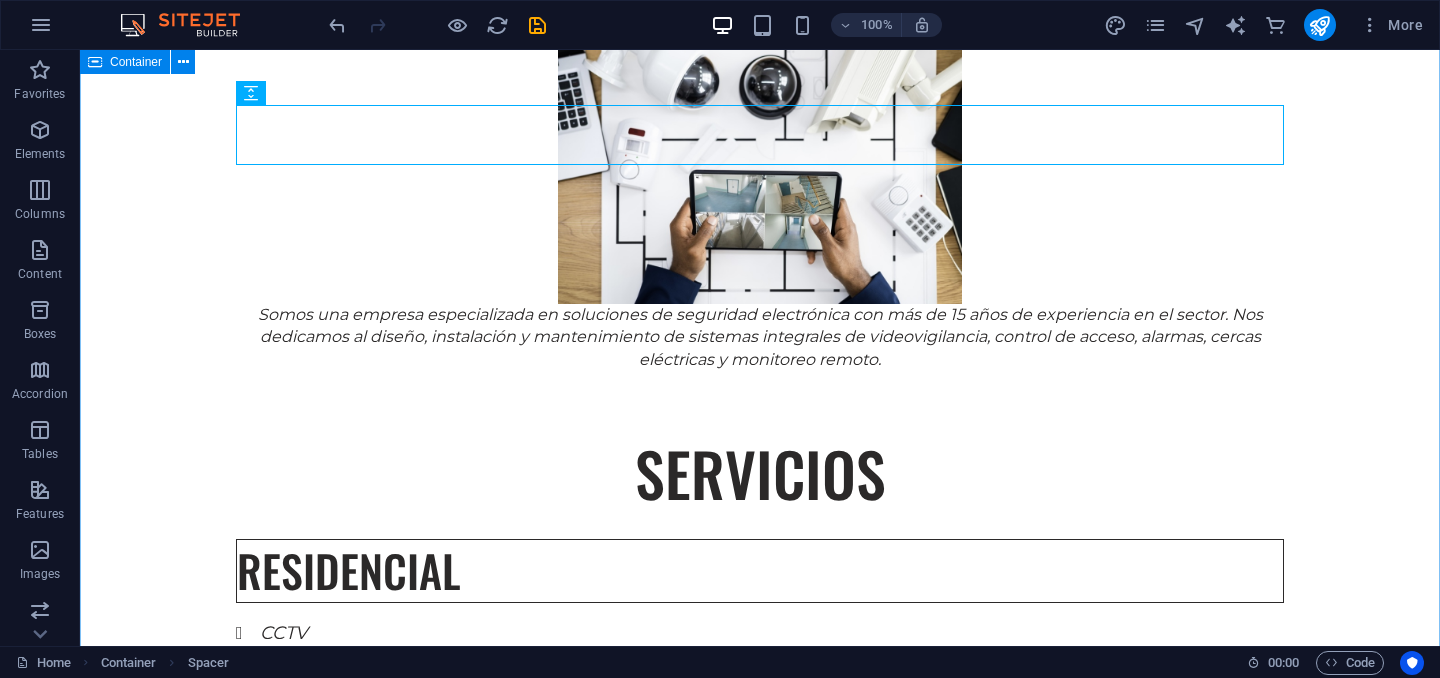 click on "EXPERIENCIA Somos una empresa especializada en soluciones de seguridad electrónica con más de 15 años de experiencia en el sector. Nos dedicamos al diseño, instalación y mantenimiento de sistemas integrales de videovigilancia, control de acceso, alarmas, cercas eléctricas y monitoreo remoto.  SERVICIOS RESIDENCIAL CCTV Control acceso vehicular Sonido y automatización Alarma de intrusion Cerca electrica Cerraduras digitales INDUSTRIAL CCTV Control de acceso Detección de incendio Centrales de monitoreo Inteligencia artificial Paneles solares" at bounding box center [760, 1088] 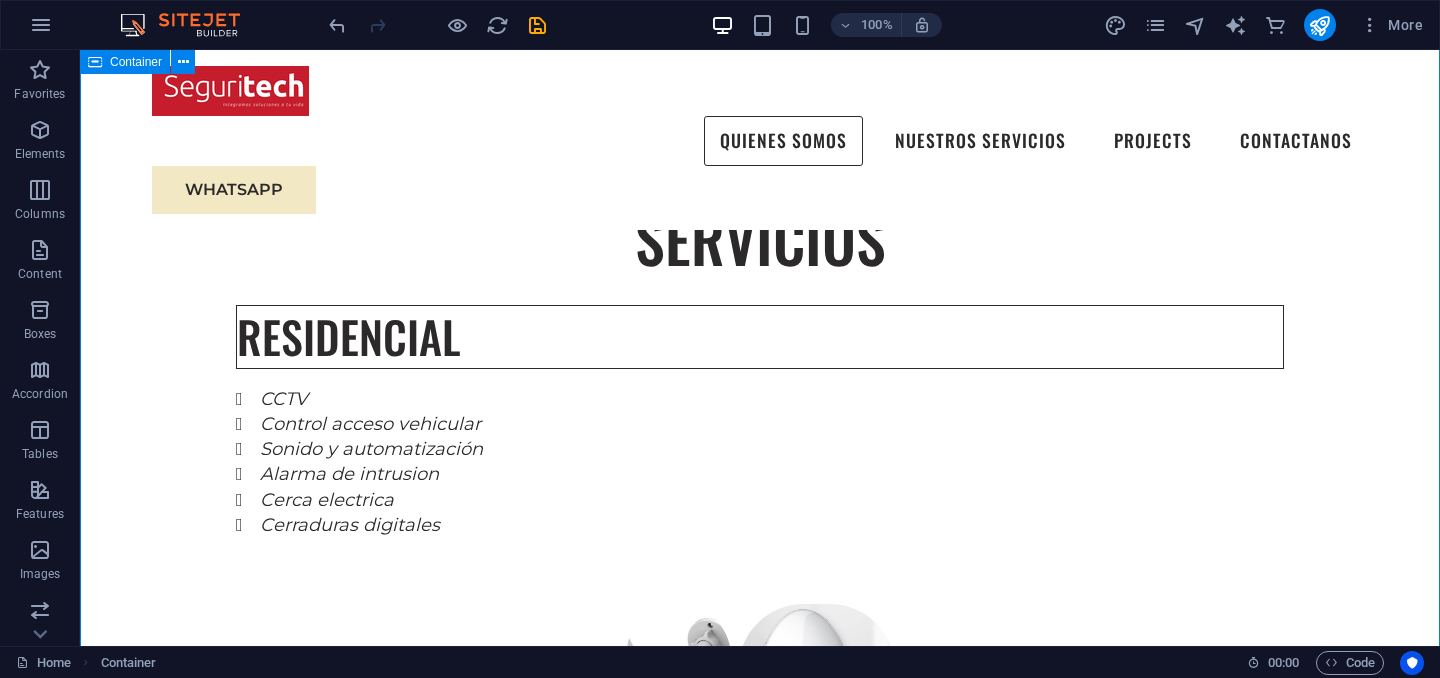 scroll, scrollTop: 1597, scrollLeft: 0, axis: vertical 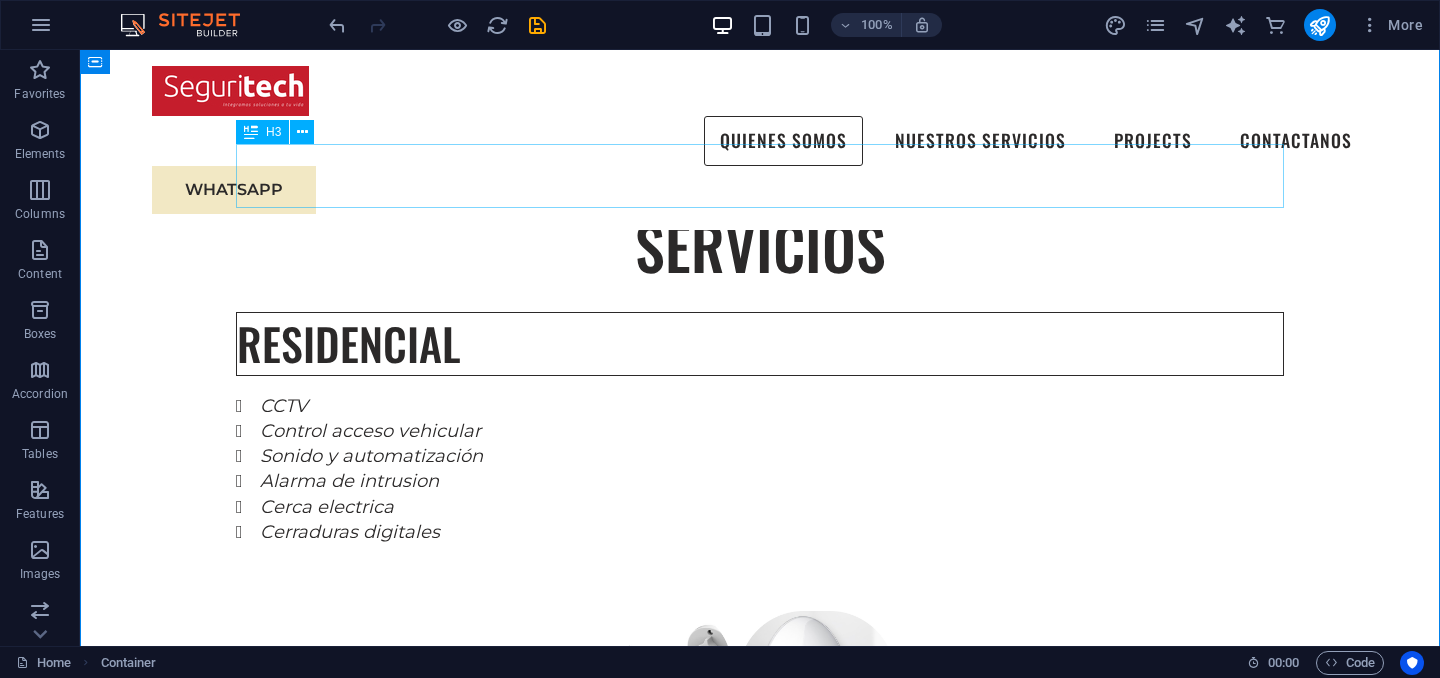 click on "RESIDENCIAL" at bounding box center (760, 344) 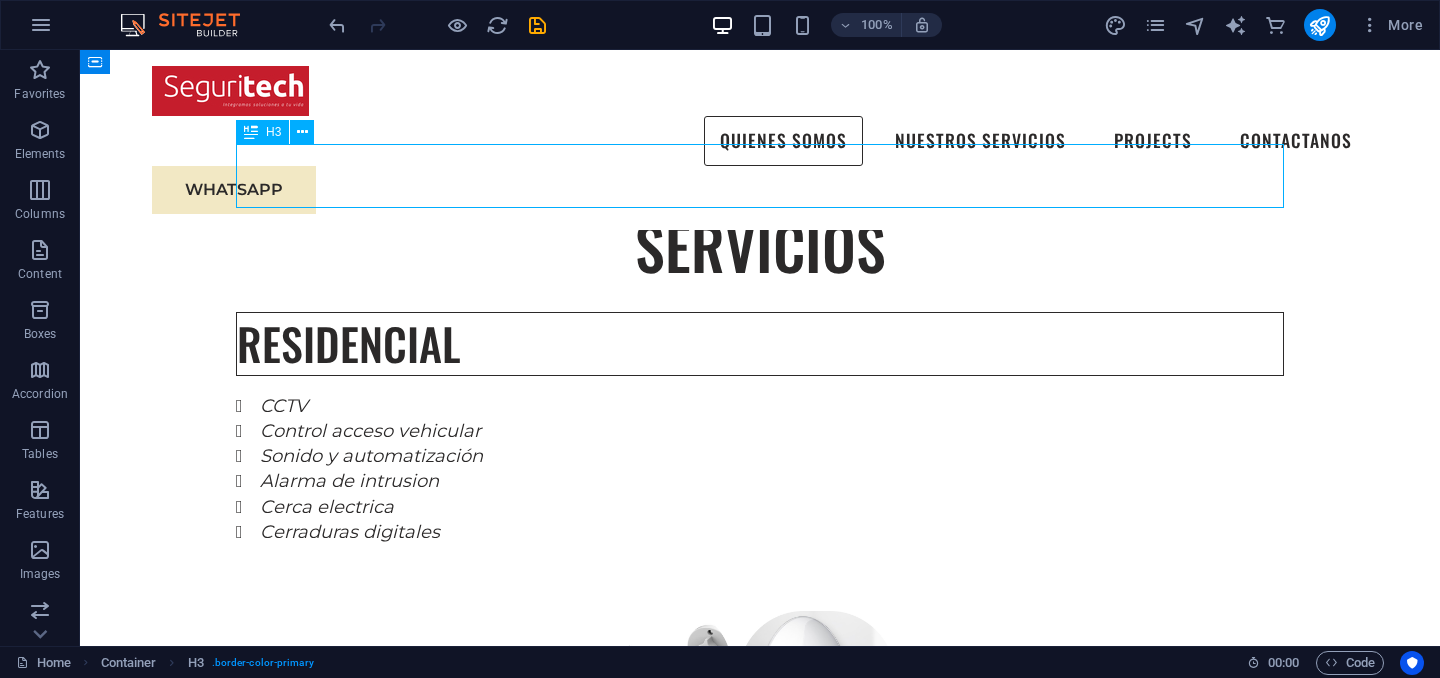 click on "RESIDENCIAL" at bounding box center [760, 344] 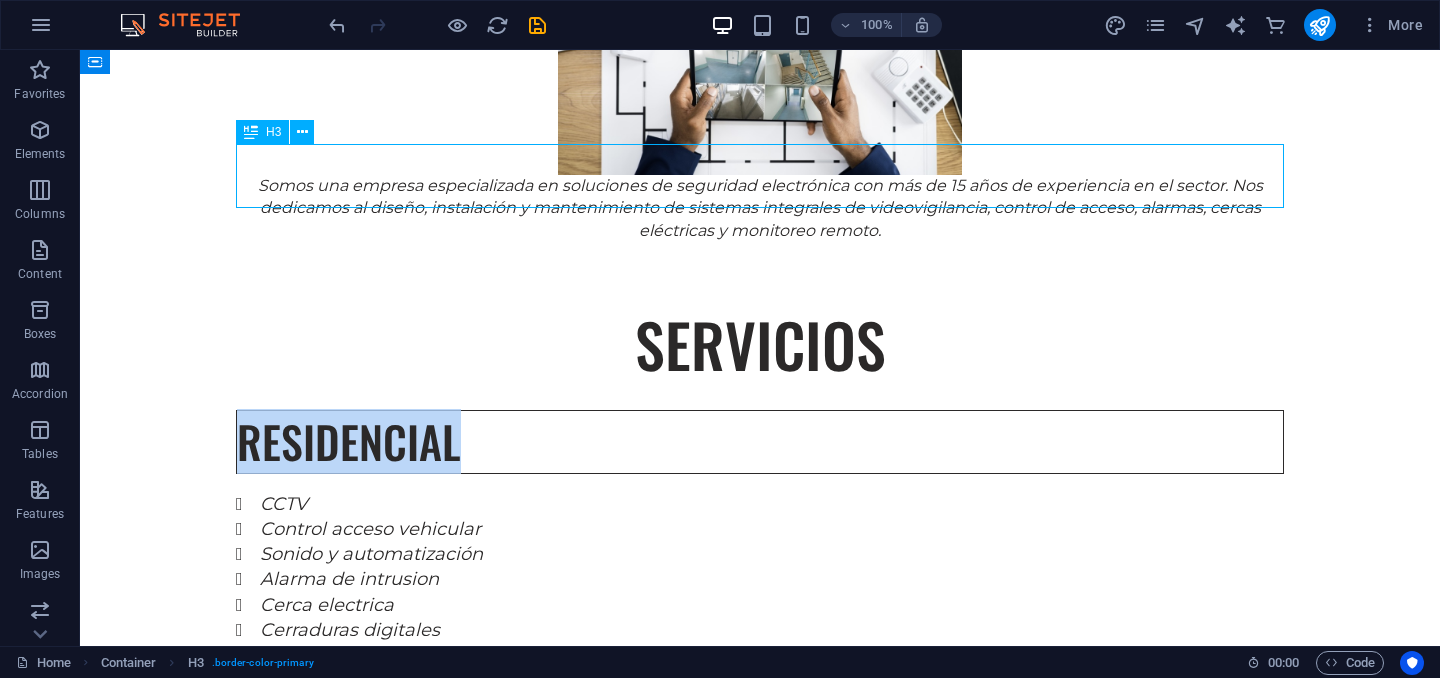 select on "px" 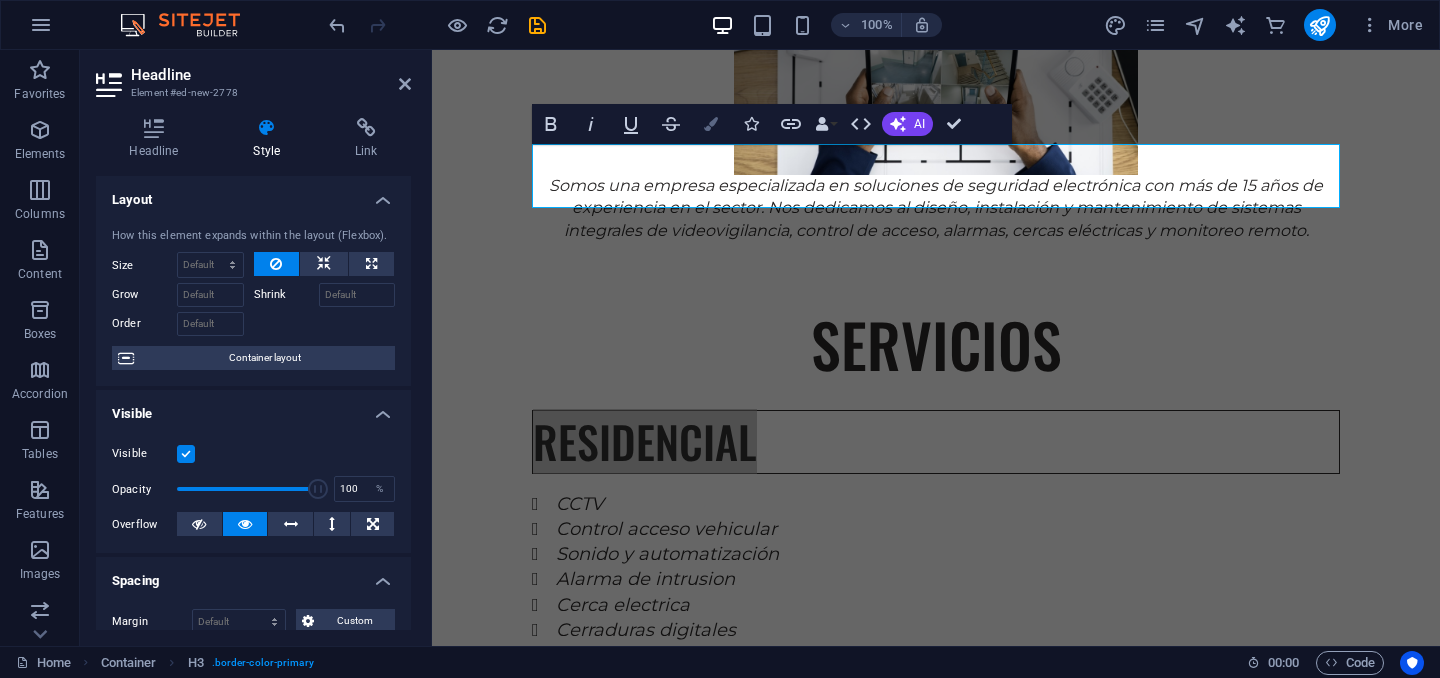 click on "Colors" at bounding box center (711, 124) 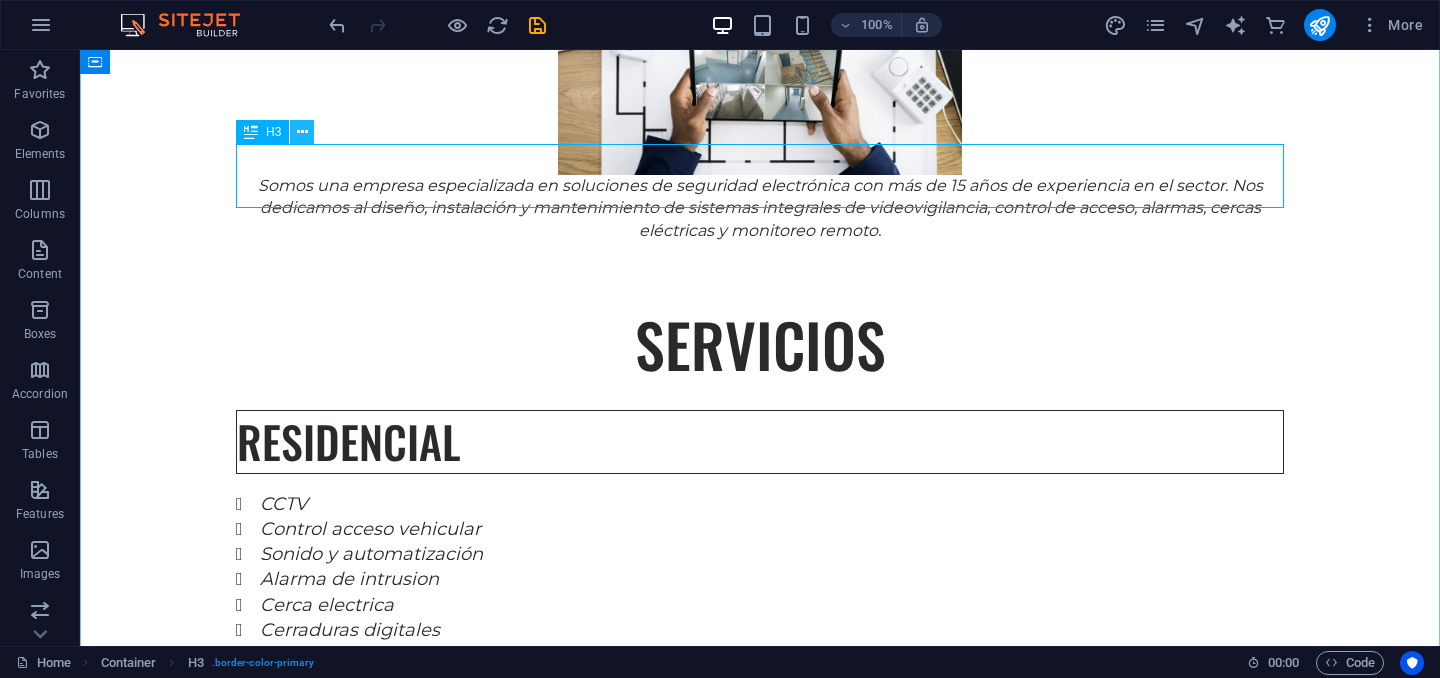 click at bounding box center (302, 132) 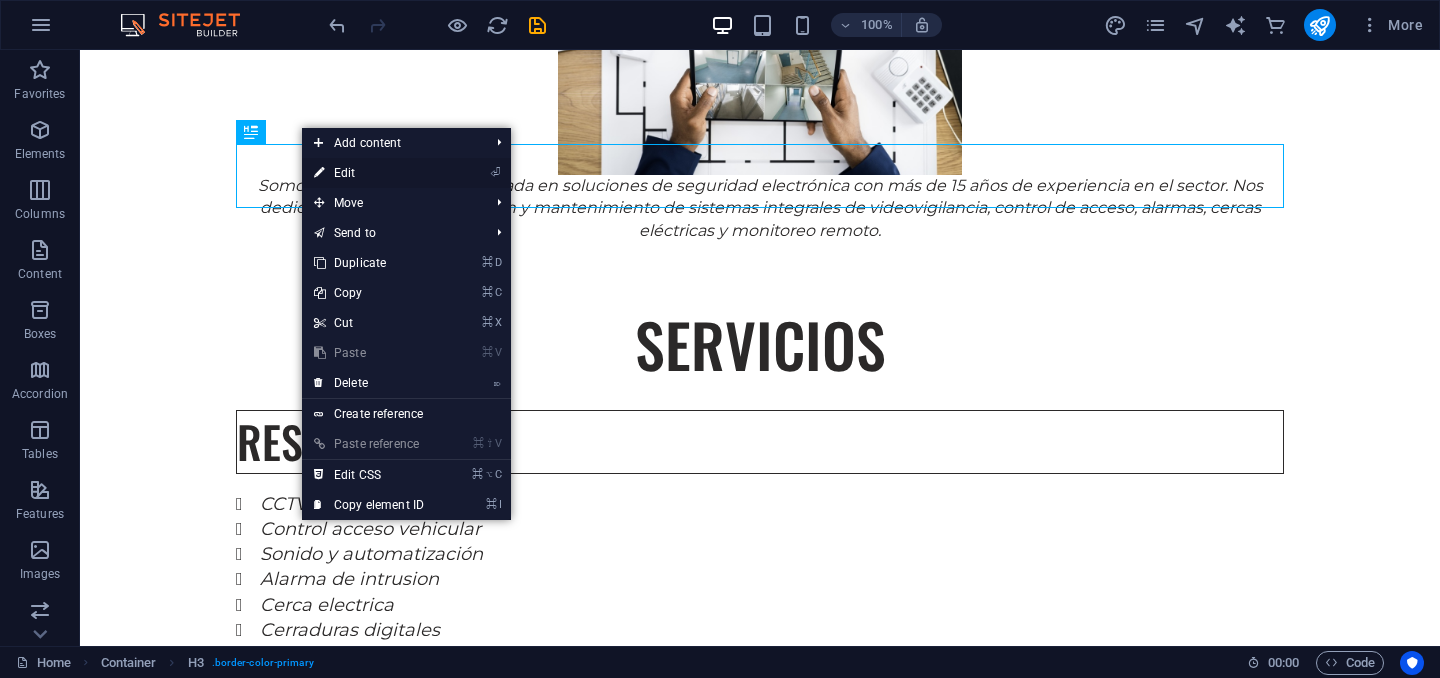 click on "⏎  Edit" at bounding box center [369, 173] 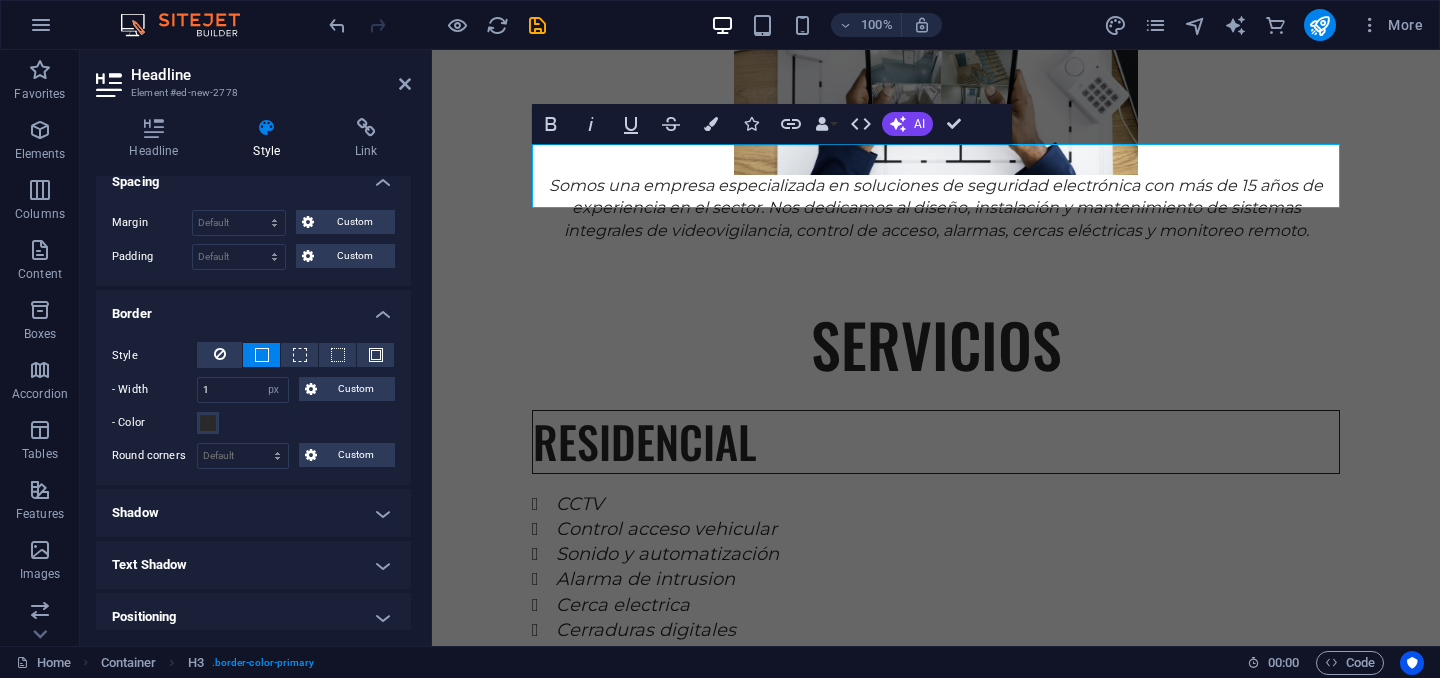scroll, scrollTop: 393, scrollLeft: 0, axis: vertical 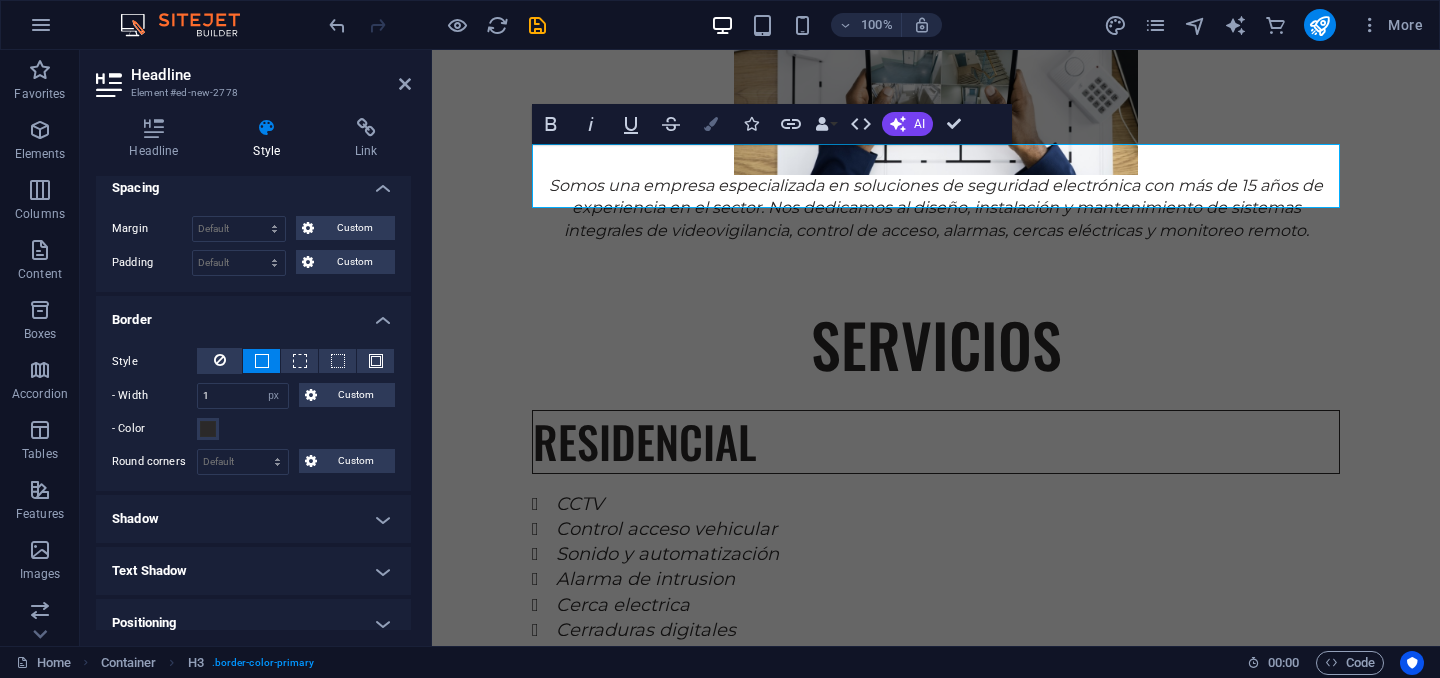 click at bounding box center (711, 124) 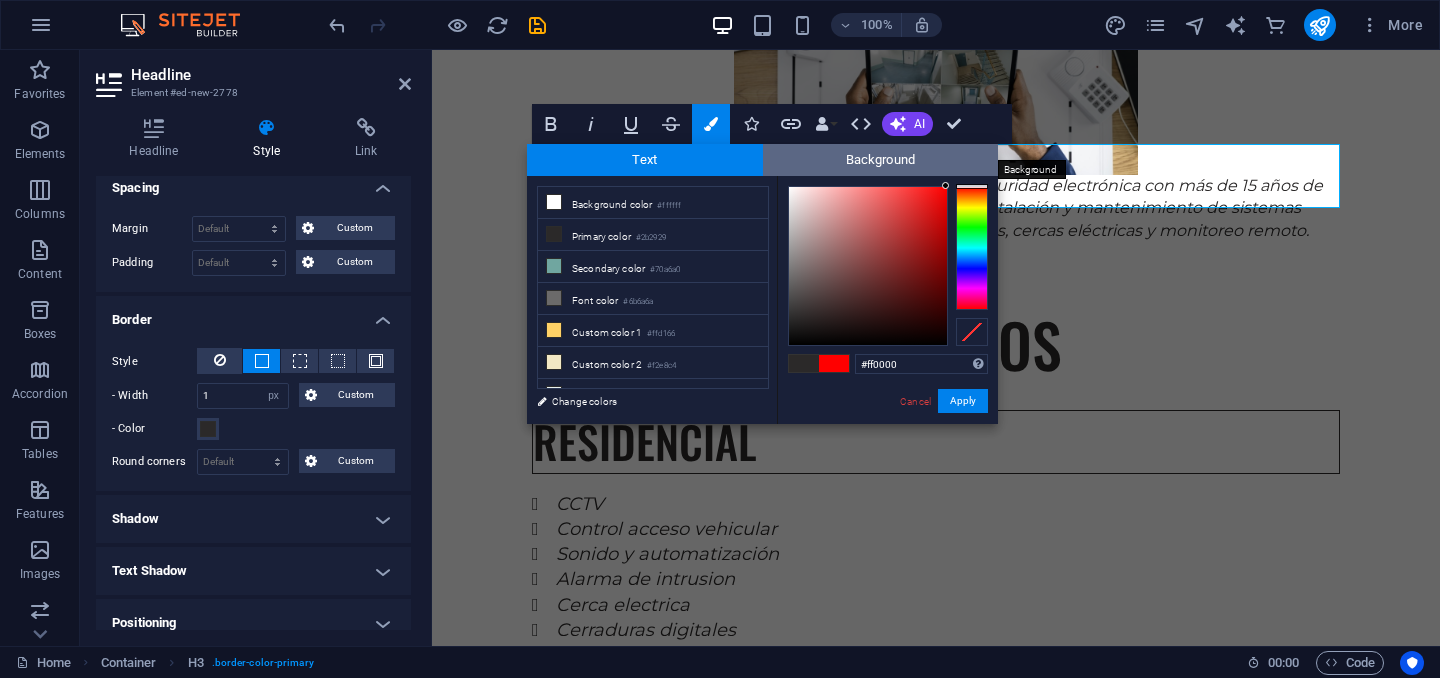 drag, startPoint x: 946, startPoint y: 205, endPoint x: 948, endPoint y: 171, distance: 34.058773 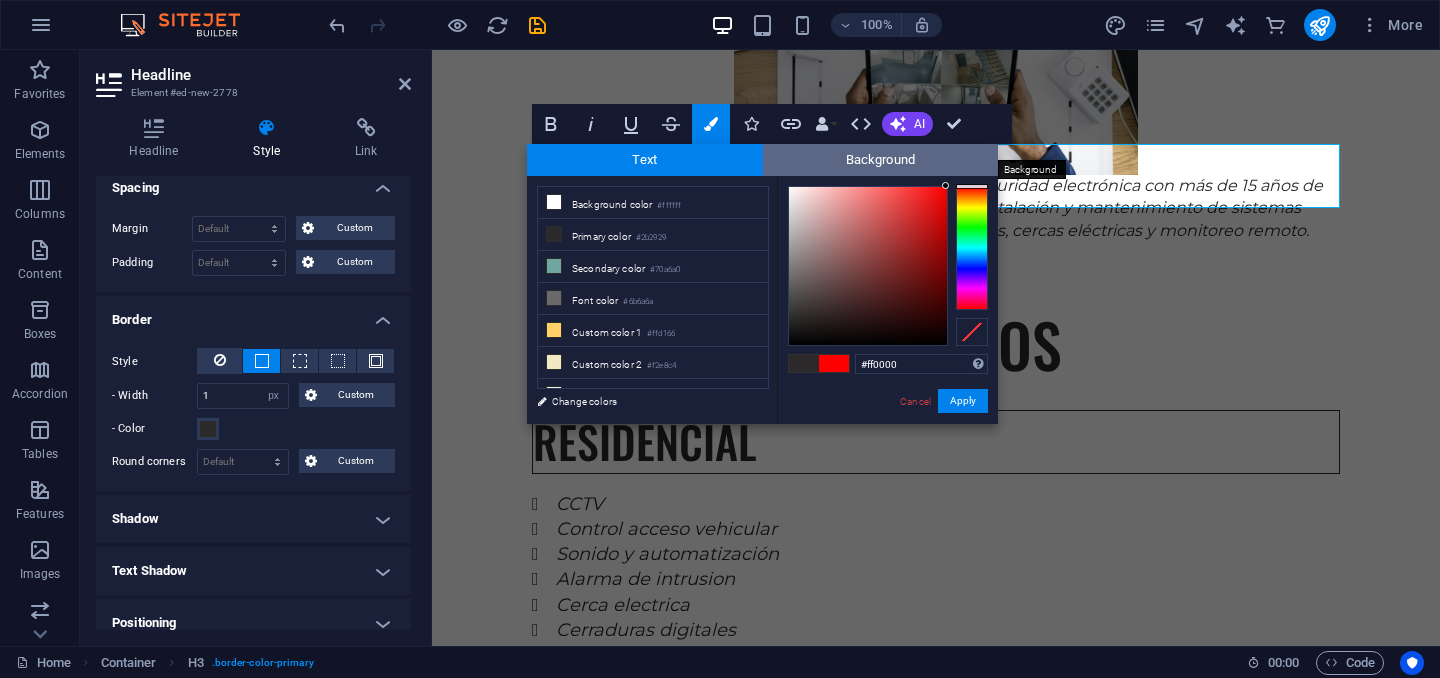 click on "Text
Background
less
Background color
#ffffff
Primary color
#2b2929
Secondary color
Change colors #ff0000" at bounding box center (762, 284) 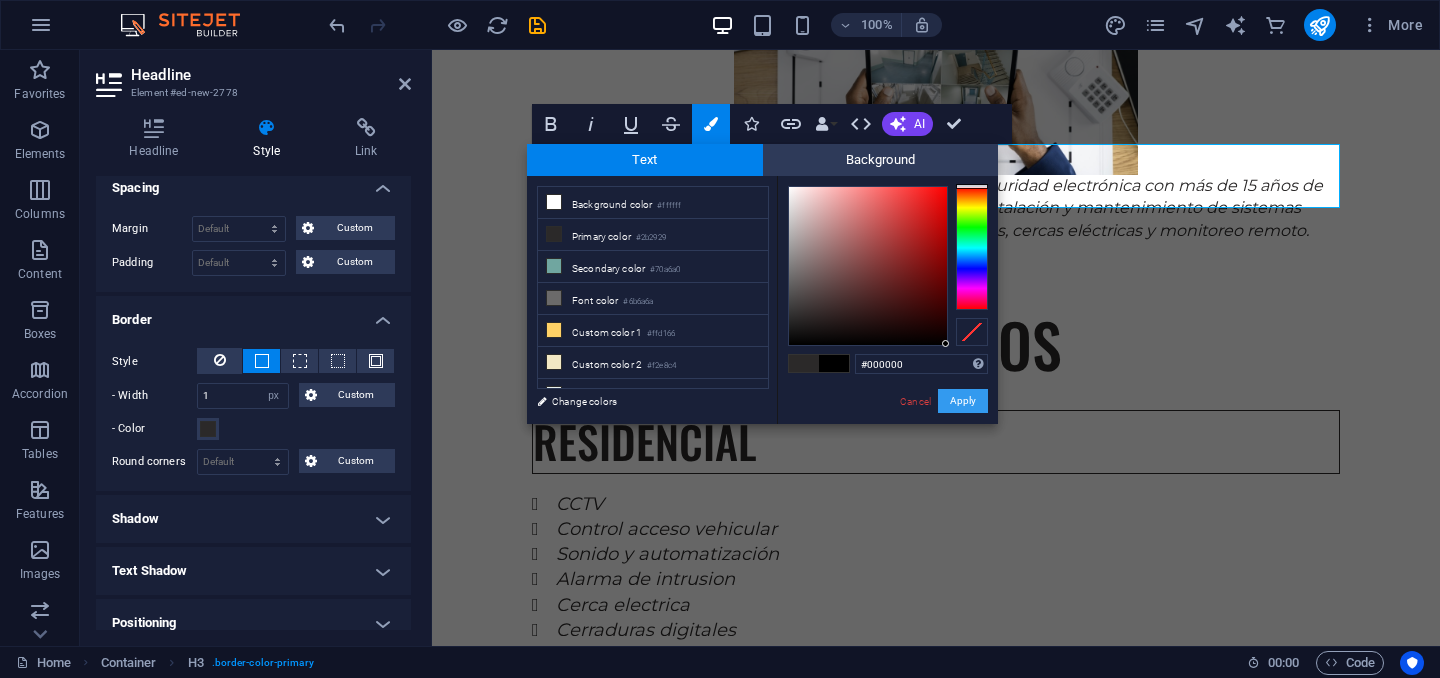 click on "Apply" at bounding box center (963, 401) 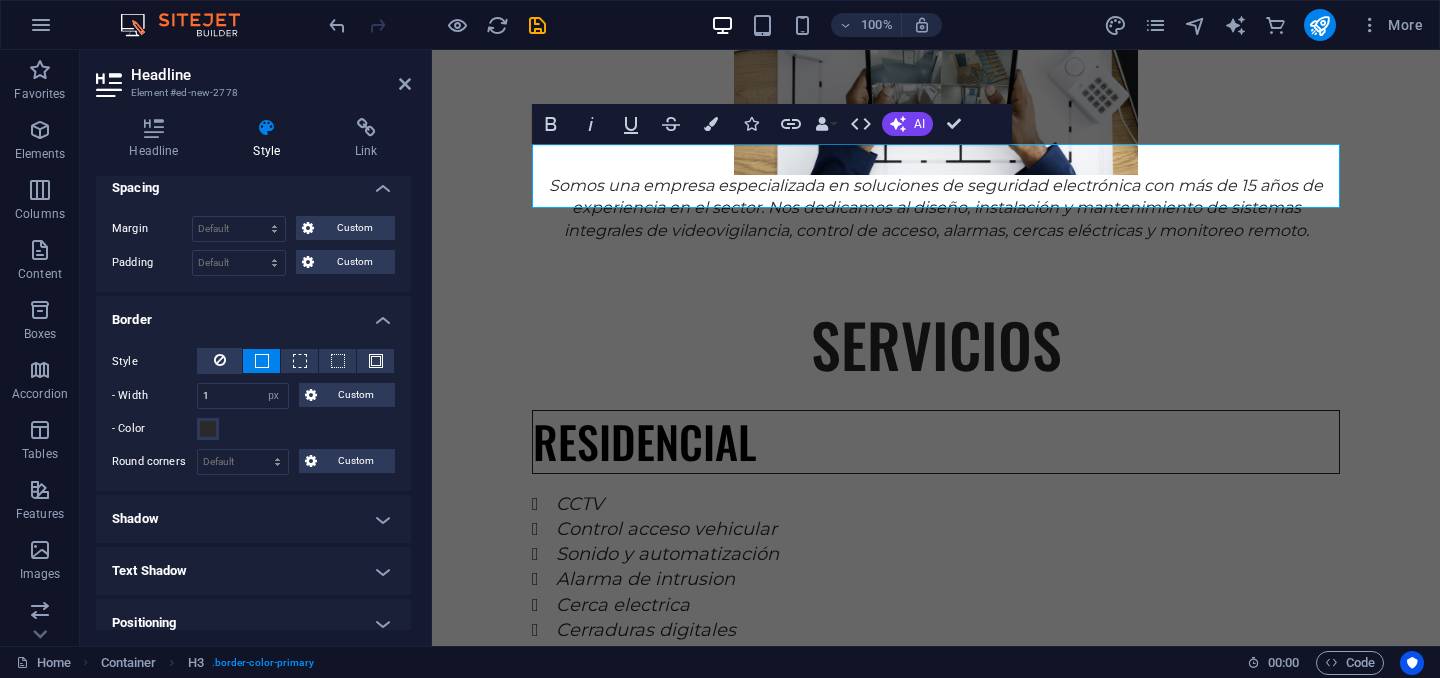 click on "H2   Container   Container   Banner   Spacer   Text   Spacer   Container   Image   Container   Container   Container   Text   Container   Container   Spacer   Container   Text   Container   Spacer   Text   Spacer   Button   Menu Bar   Menu   Logo   H2   H2   H2   Container   Container   Image   Cards   Container   Container   H2   Text   Text   Text   Container   H2   Image   Container   Text   Container   Container   Text   Spacer   Container   Spacer   Container   Container   Image   Container   Text   Container   Spacer   Text   Text   Container   Container   Spacer   Text   Image   Container   Image   Spacer   Spacer   Container   Container   Spacer   Spacer   Container   Image   H2   Spacer   Spacer   Container   Boxes   Container   Text   Container   Footer Thrud   Container   Container   Container   Spacer   Container   Spacer   Text   H2   H3   Spacer   Container   Container   H2   H3   Spacer   Spacer Bold Italic Underline Strikethrough Colors Icons Link Data Bindings Company City" at bounding box center [936, 348] 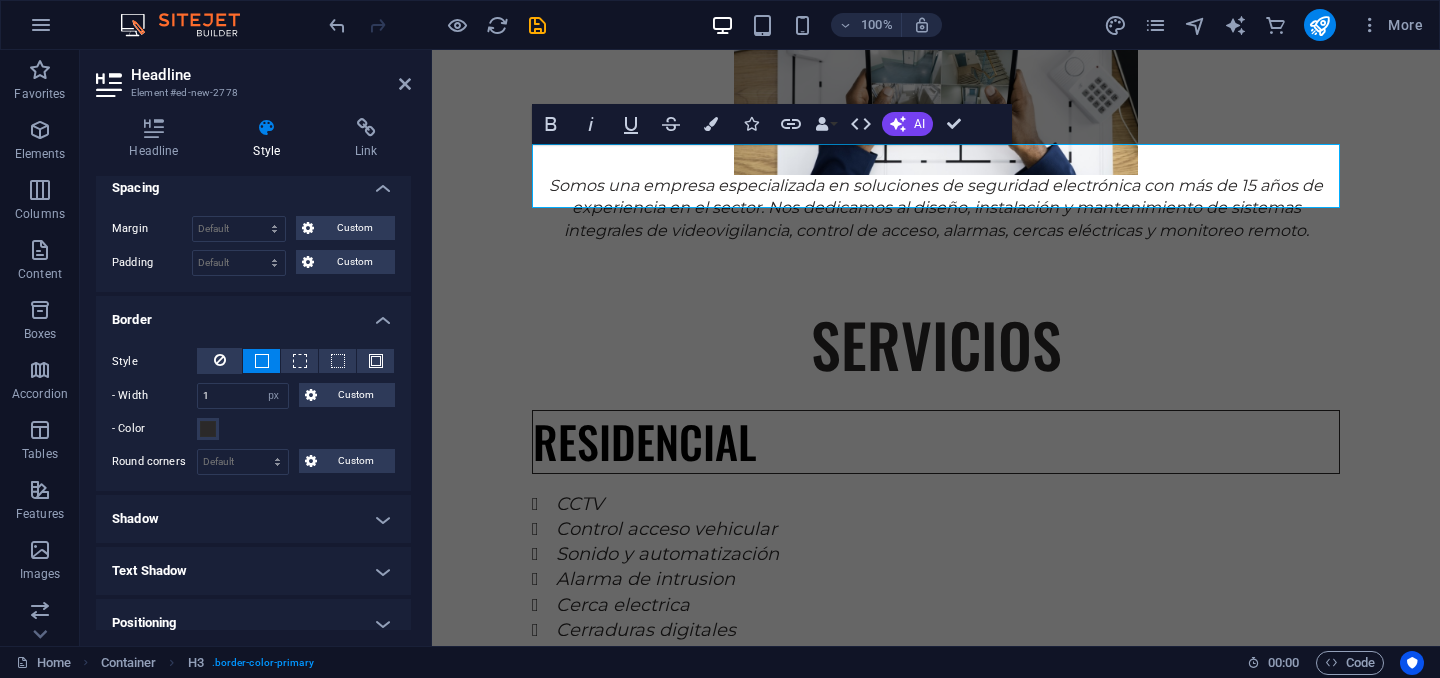 click on "RESIDENCIAL" at bounding box center (645, 441) 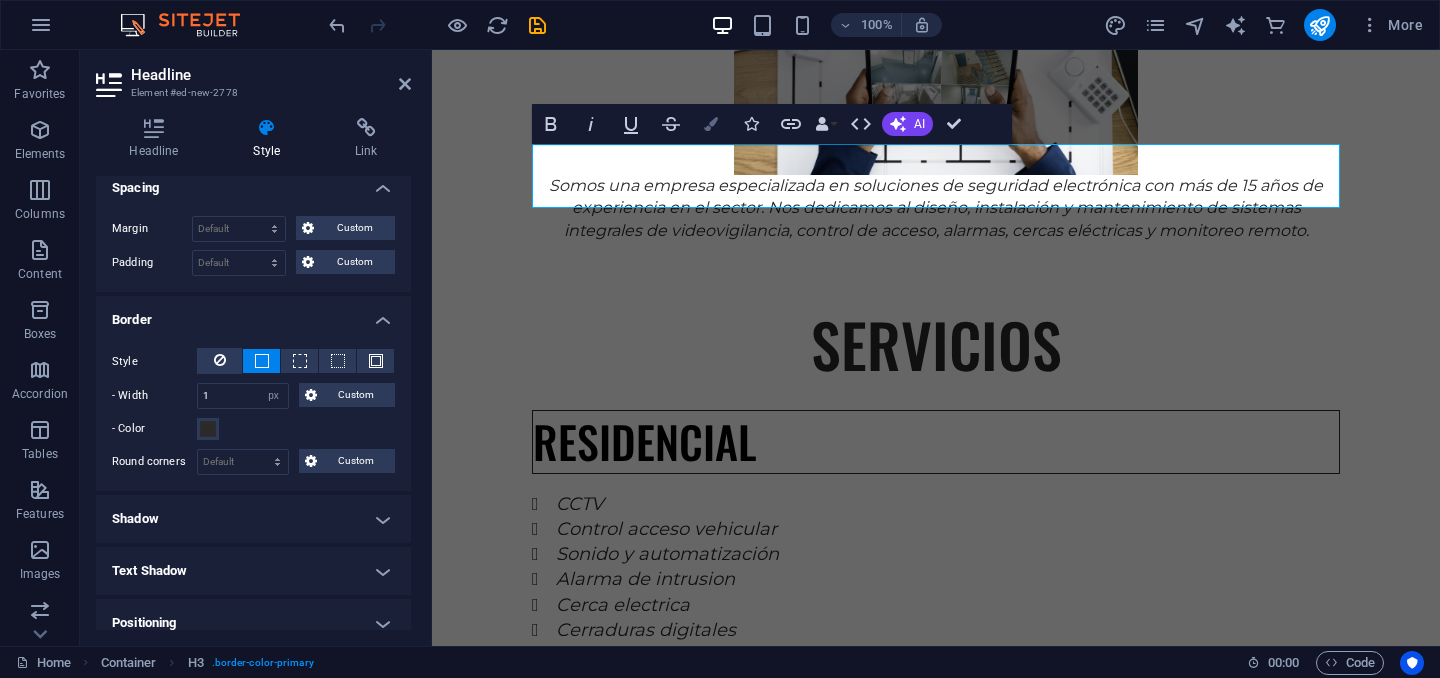 click on "Colors" at bounding box center [711, 124] 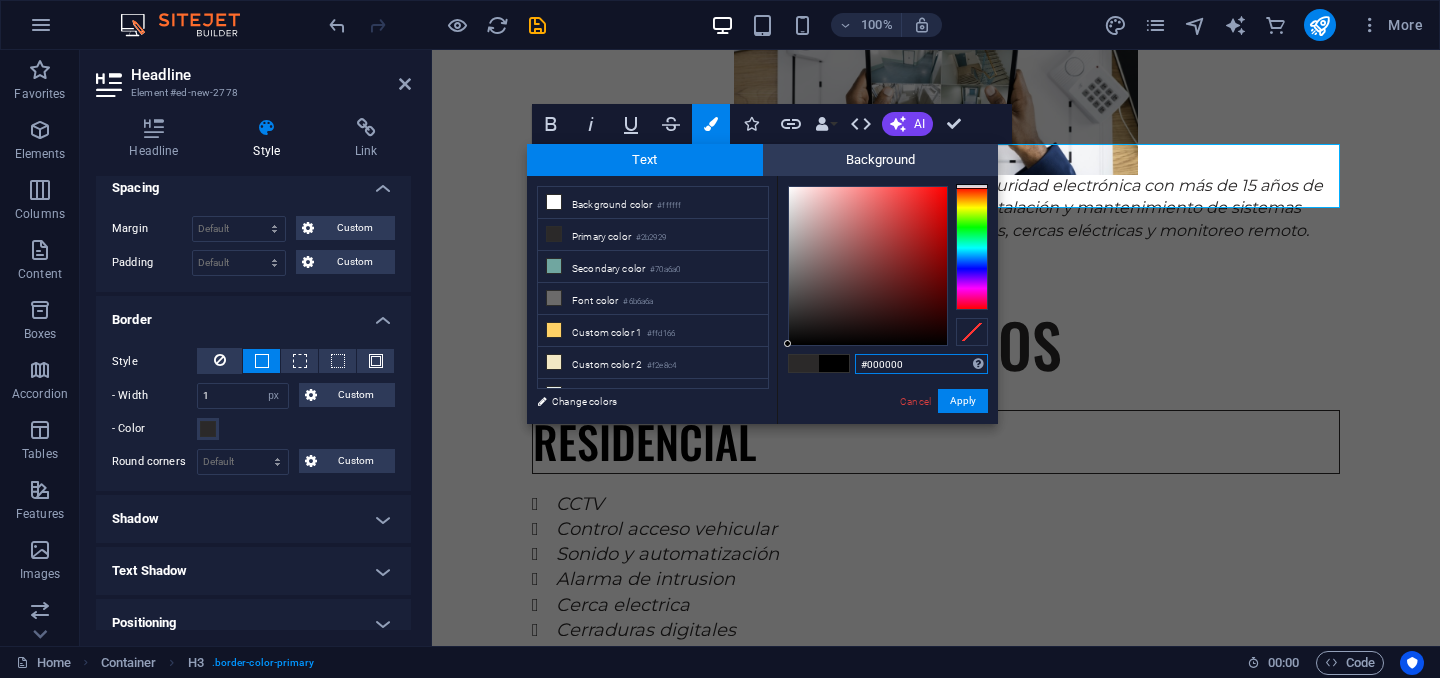 type on "#e90303" 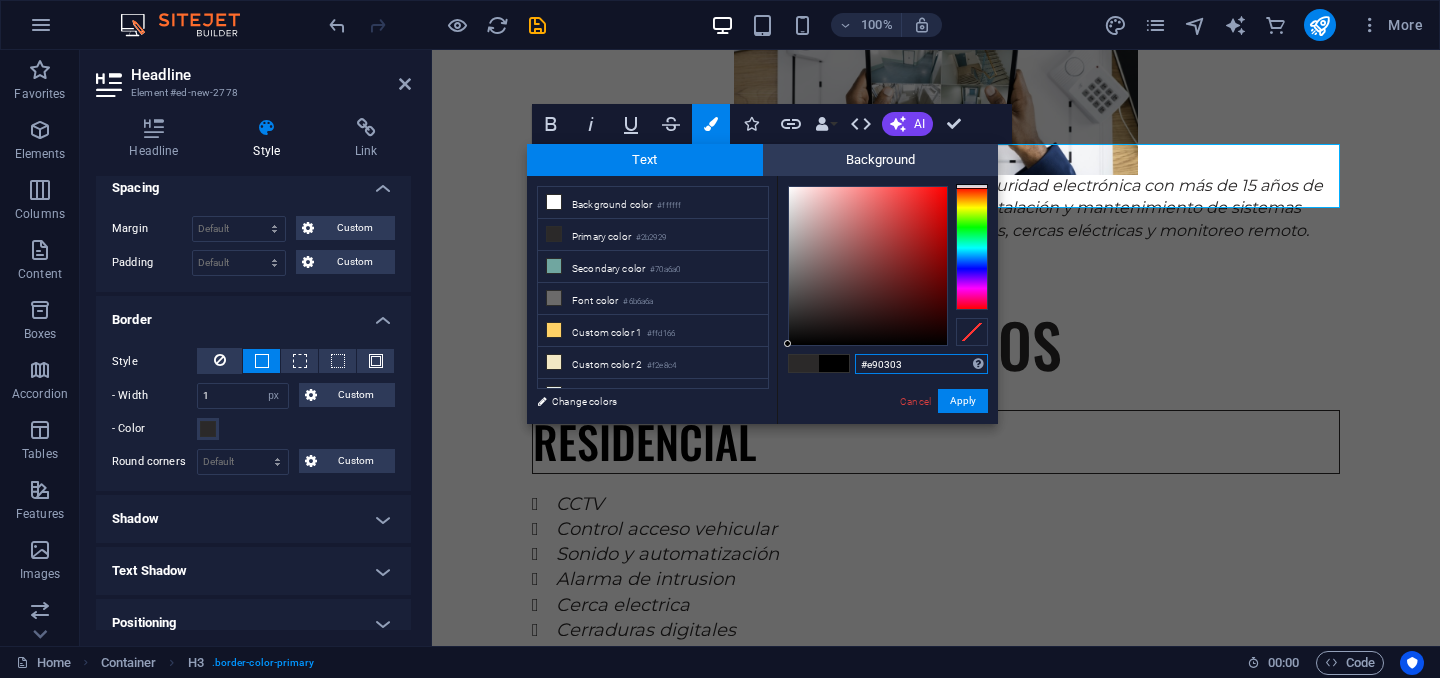 click at bounding box center (868, 266) 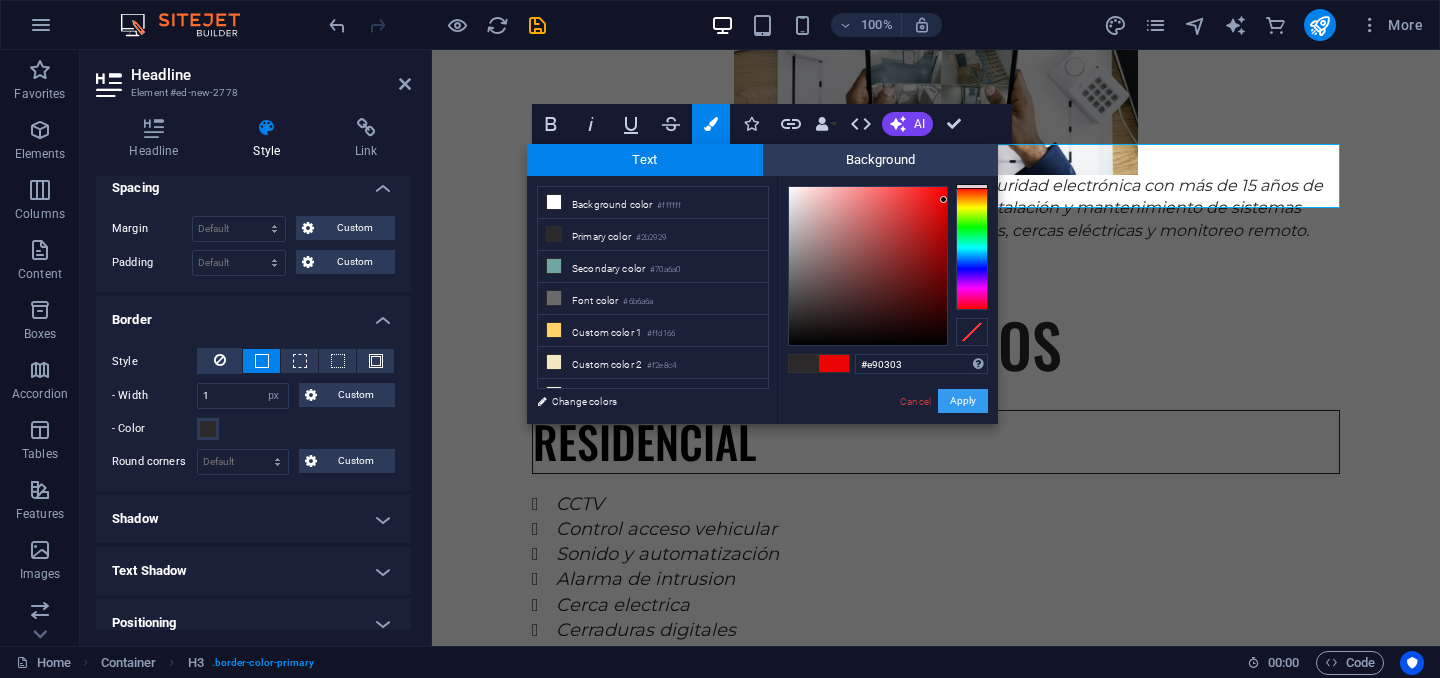 click on "Apply" at bounding box center [963, 401] 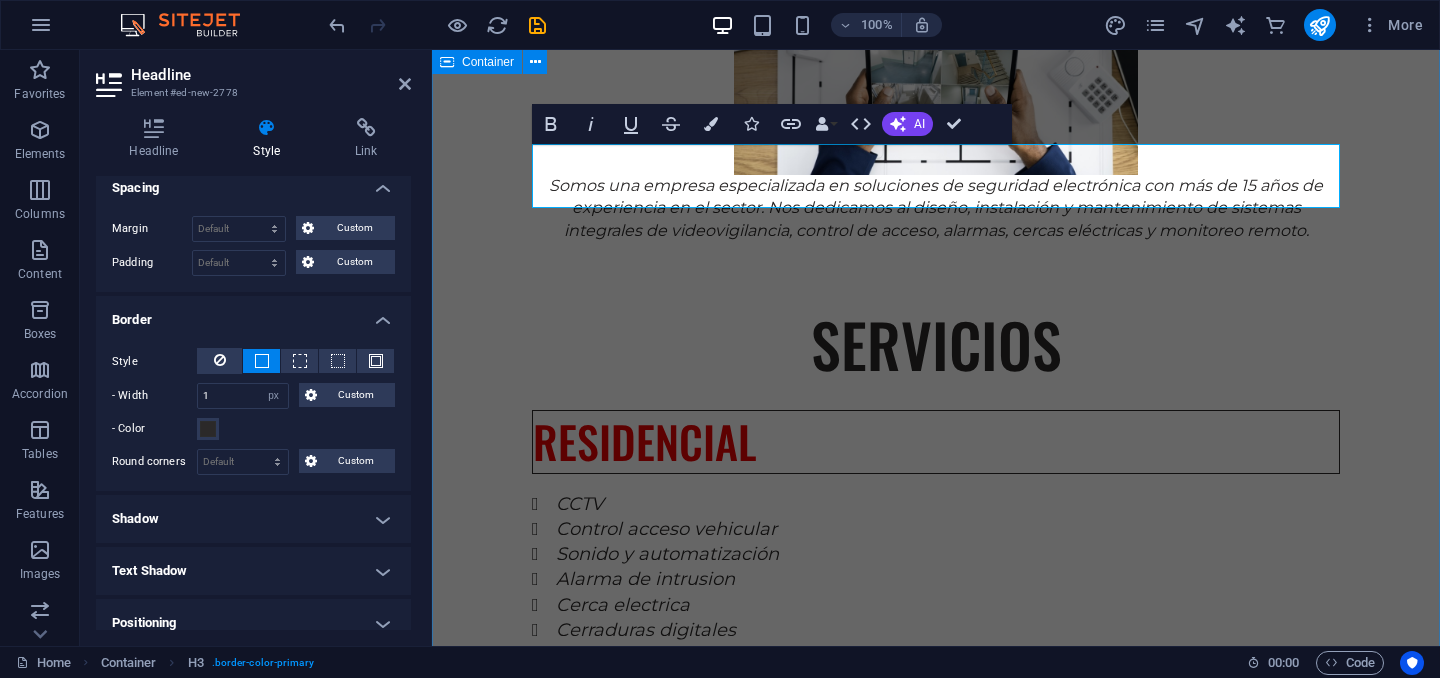 click on "EXPERIENCIA Somos una empresa especializada en soluciones de seguridad electrónica con más de 15 años de experiencia en el sector. Nos dedicamos al diseño, instalación y mantenimiento de sistemas integrales de videovigilancia, control de acceso, alarmas, cercas eléctricas y monitoreo remoto.  SERVICIOS RESIDENCIAL CCTV Control acceso vehicular Sonido y automatización Alarma de intrusion Cerca electrica Cerraduras digitales INDUSTRIAL CCTV Control de acceso Detección de incendio Centrales de monitoreo Inteligencia artificial Paneles solares" at bounding box center [936, 959] 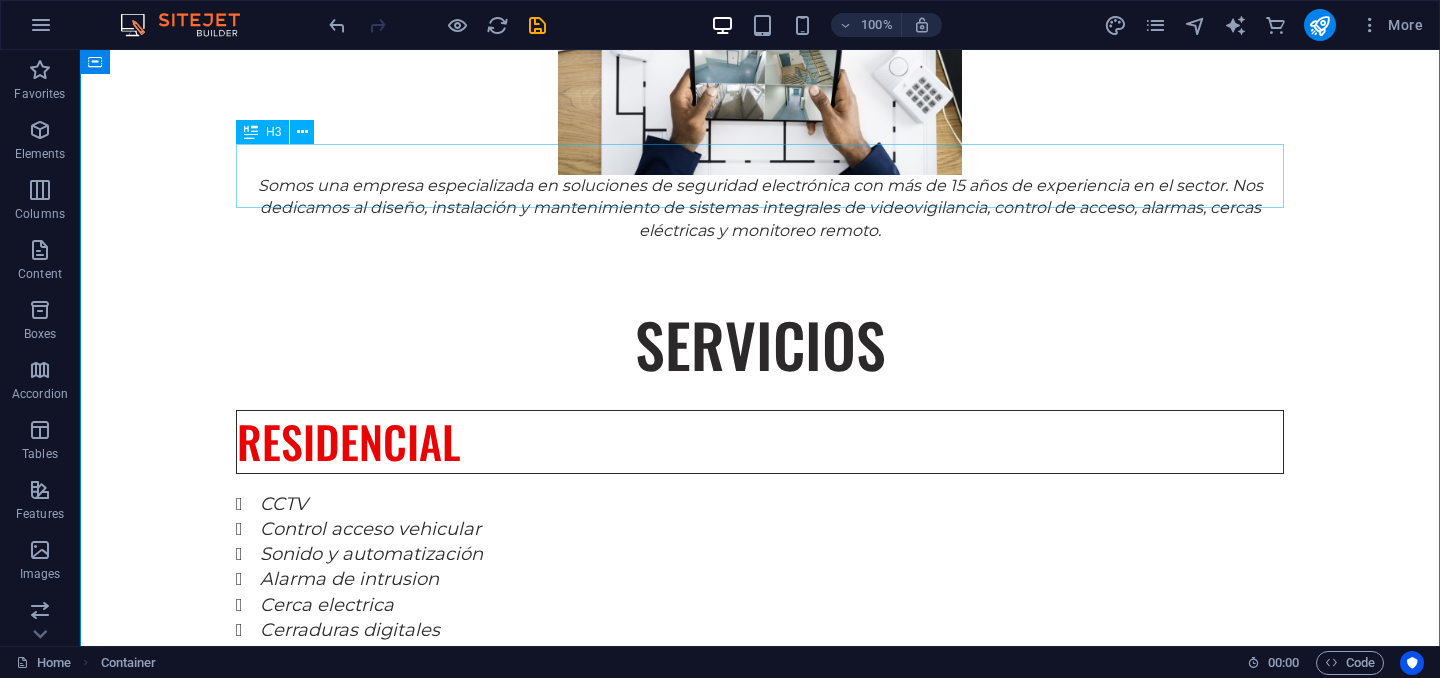 click on "RESIDENCIAL" at bounding box center (760, 442) 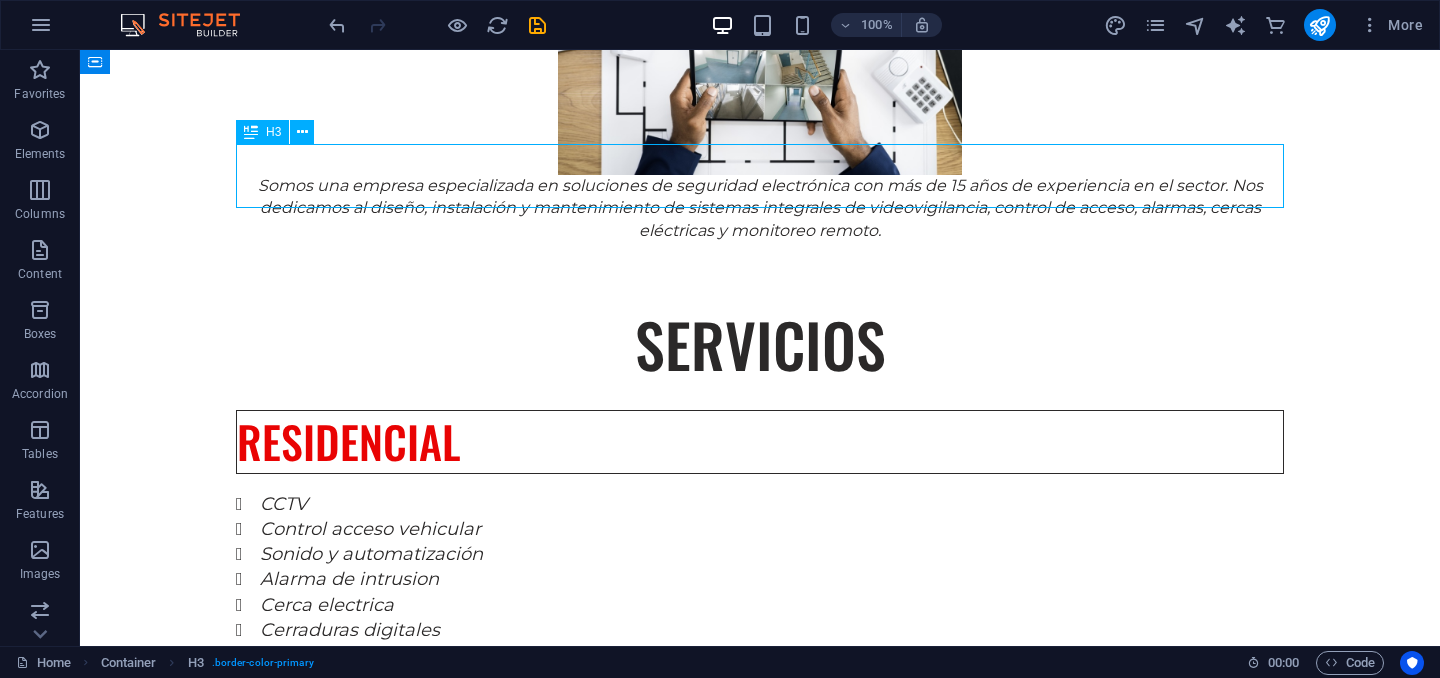 click on "RESIDENCIAL" at bounding box center [760, 442] 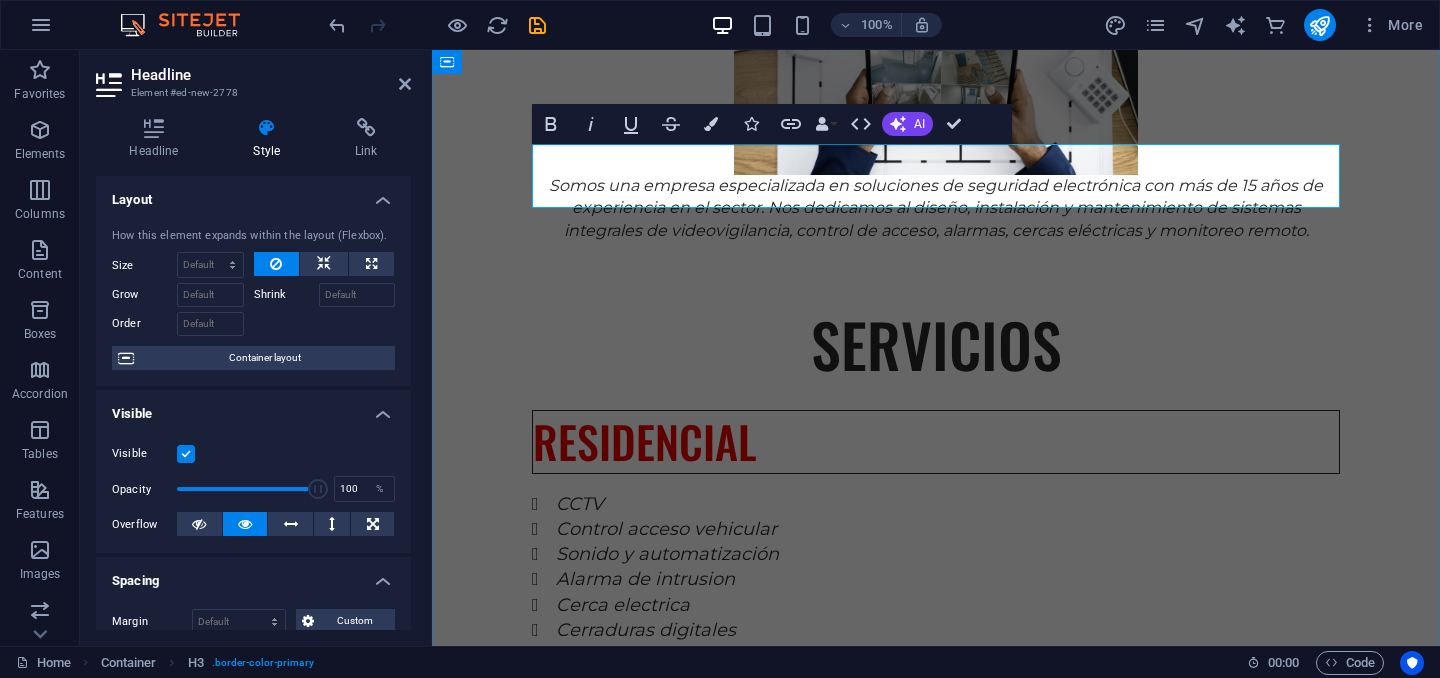 click on "RESIDENCIAL" at bounding box center [645, 441] 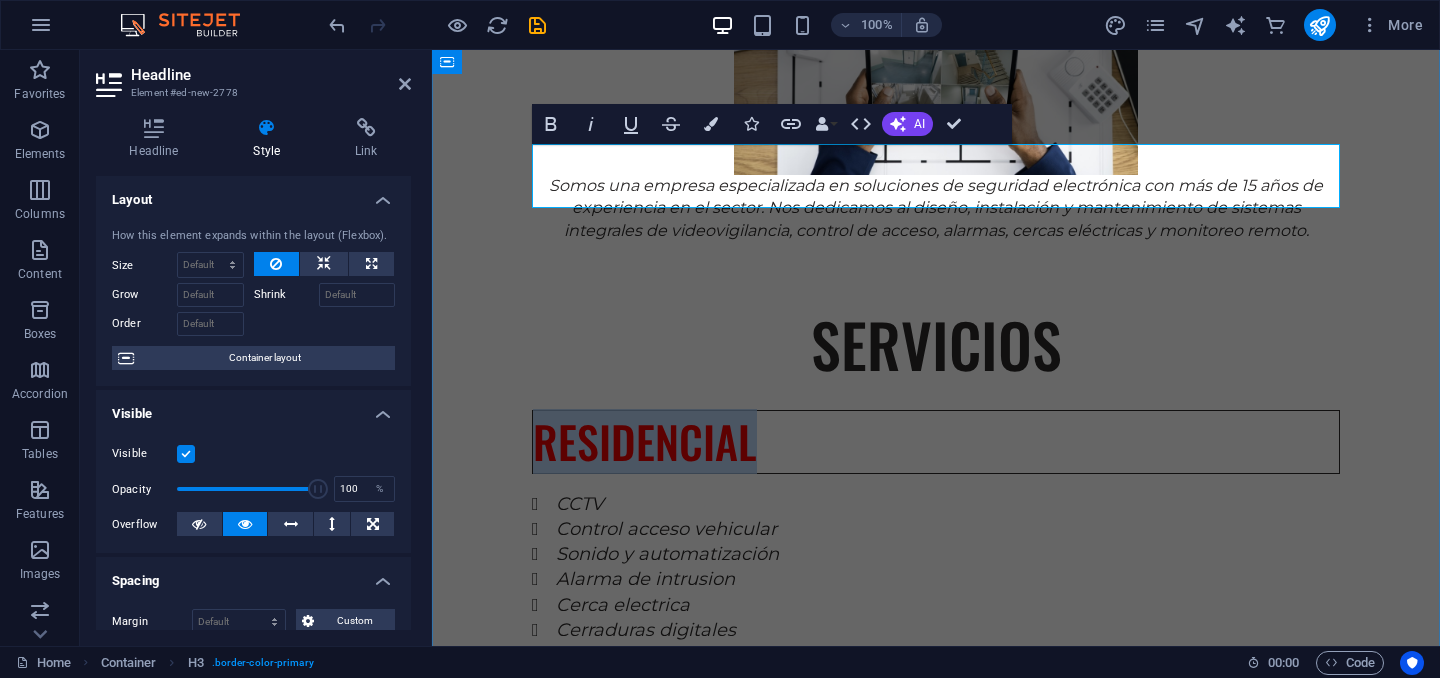 click on "RESIDENCIAL" at bounding box center (645, 441) 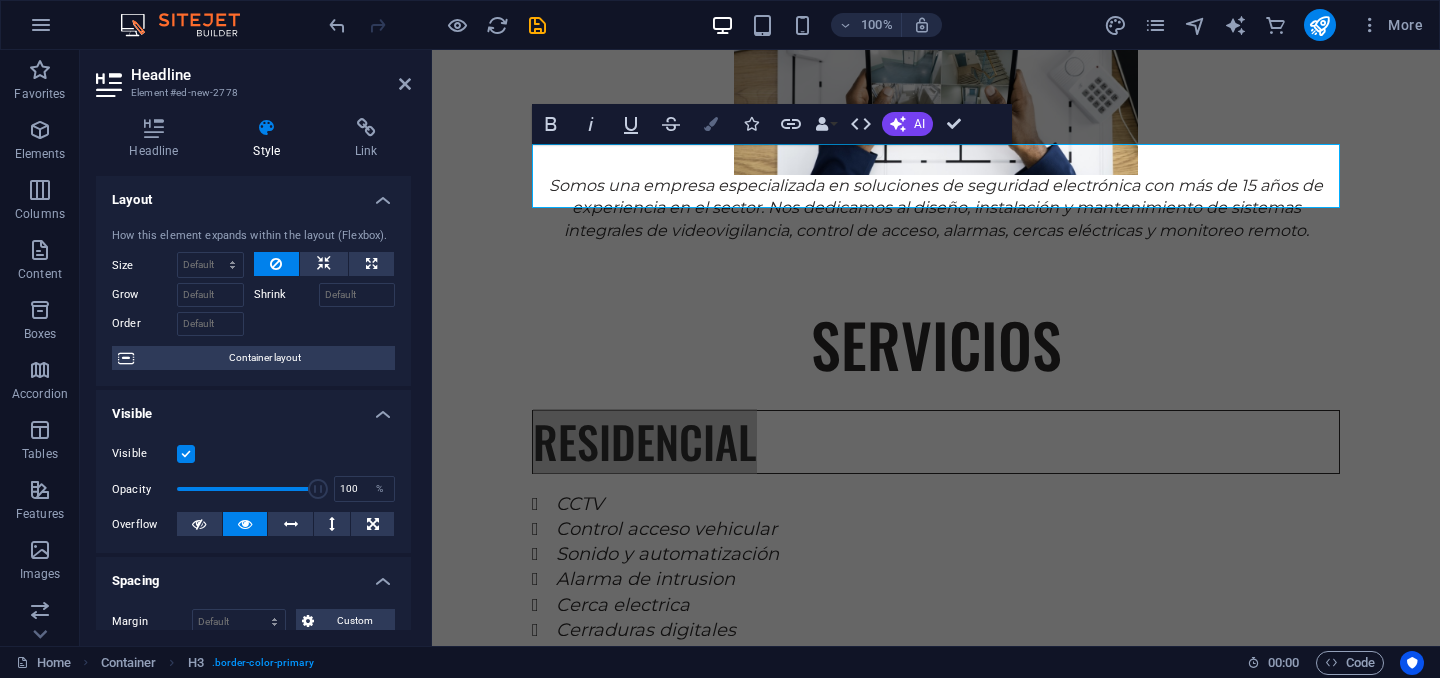 click at bounding box center (711, 124) 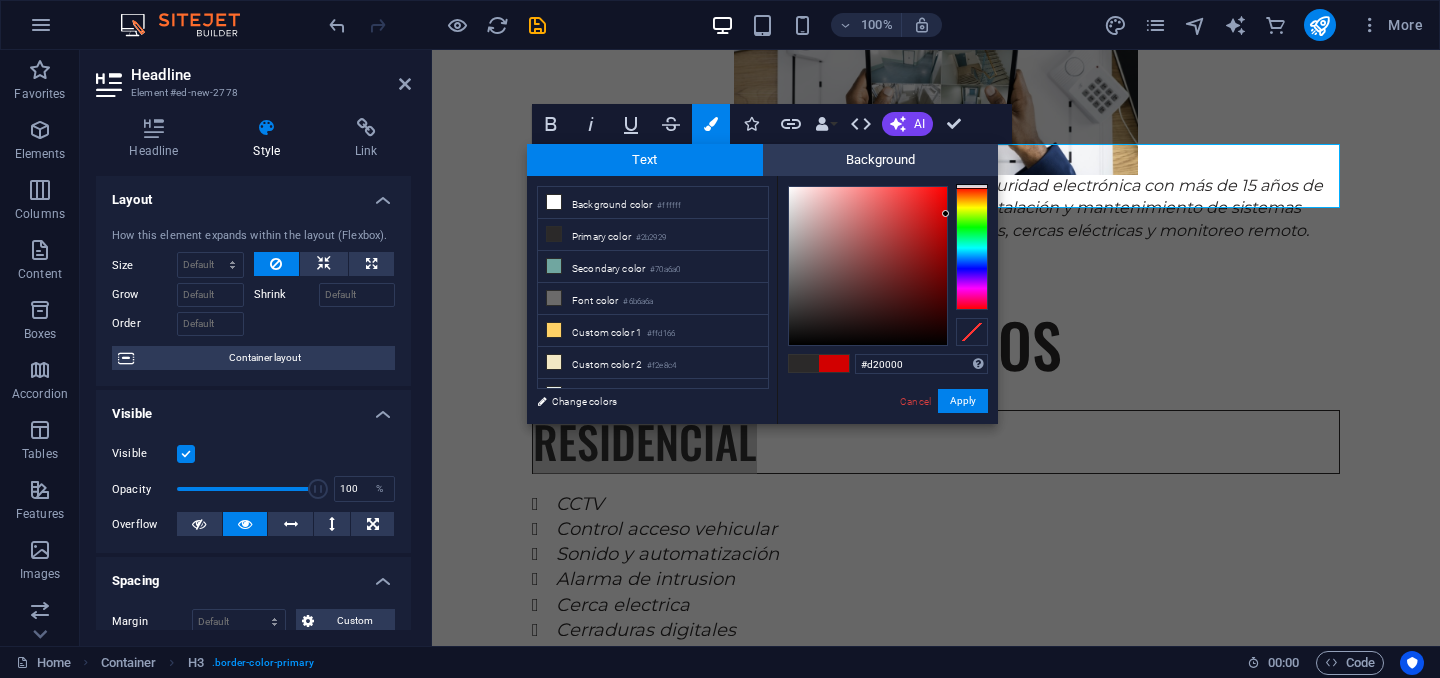 drag, startPoint x: 943, startPoint y: 198, endPoint x: 951, endPoint y: 214, distance: 17.888544 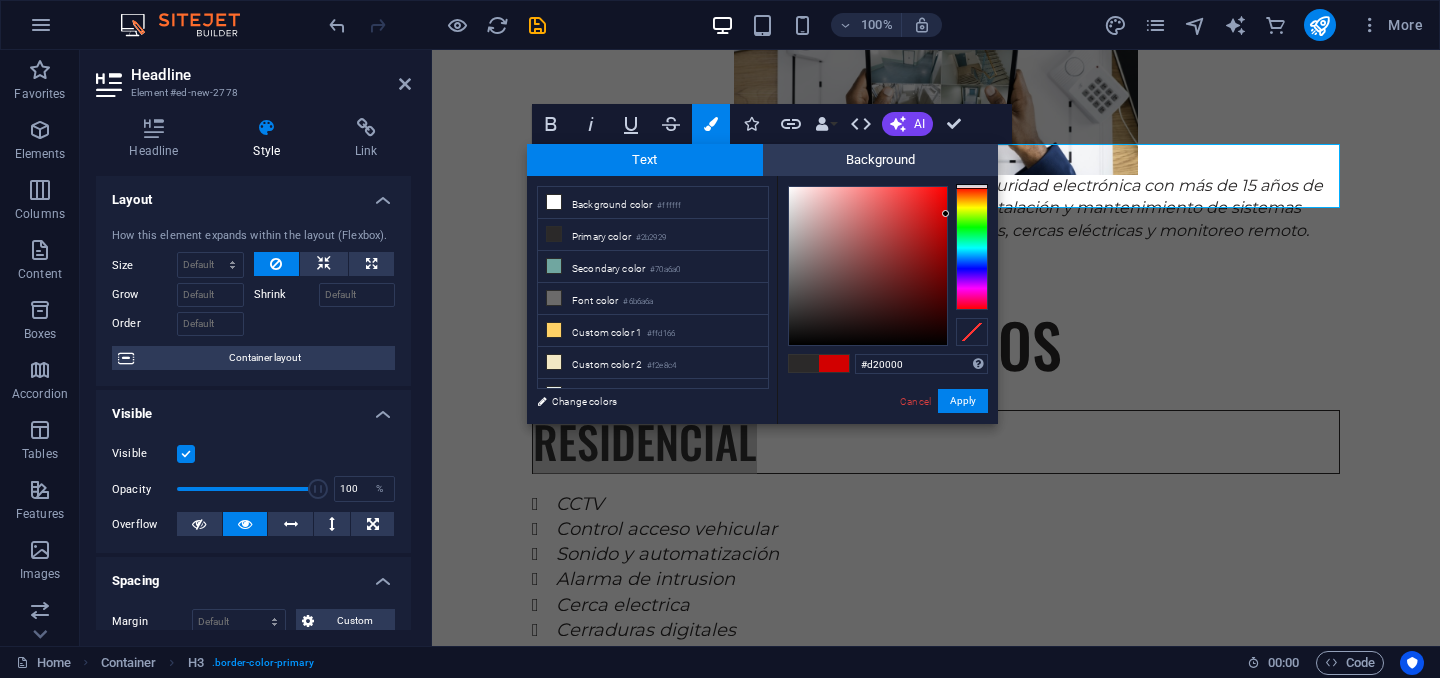 click at bounding box center [888, 266] 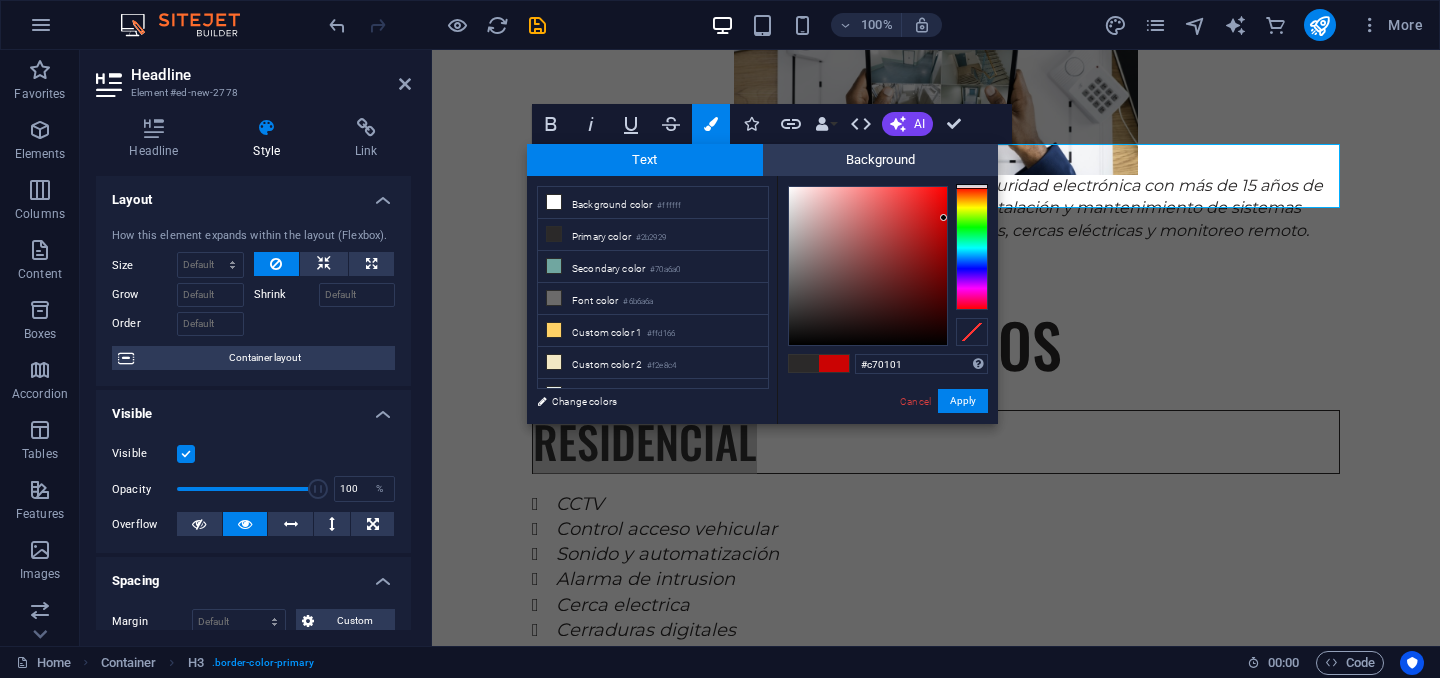 type on "#c50101" 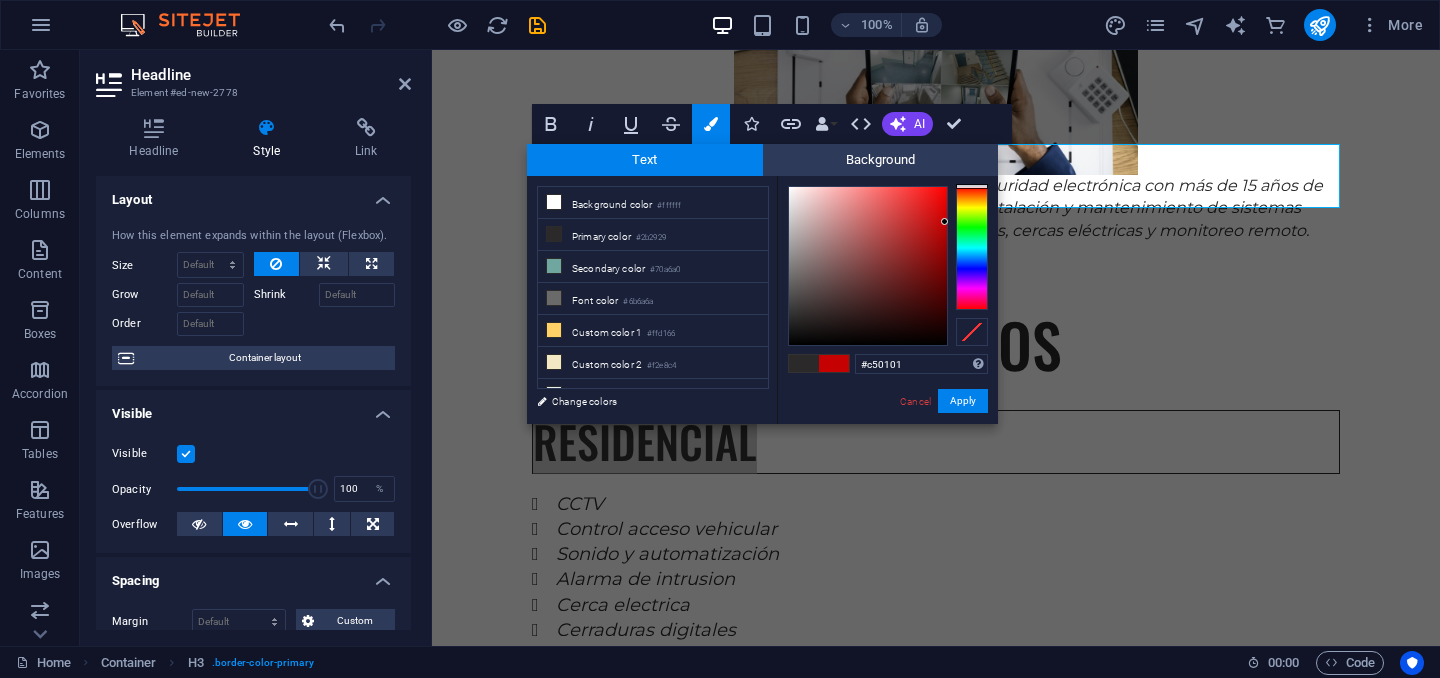 click at bounding box center [944, 221] 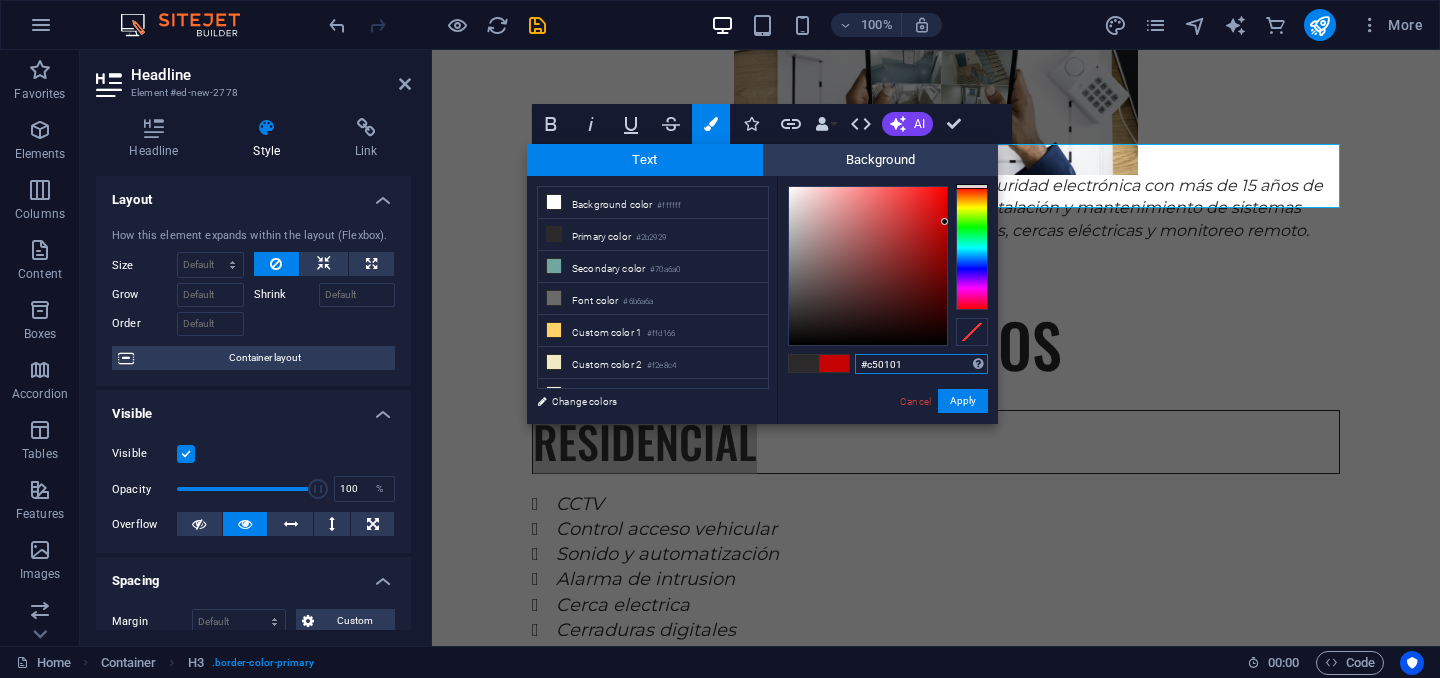 click on "#c50101" at bounding box center [921, 364] 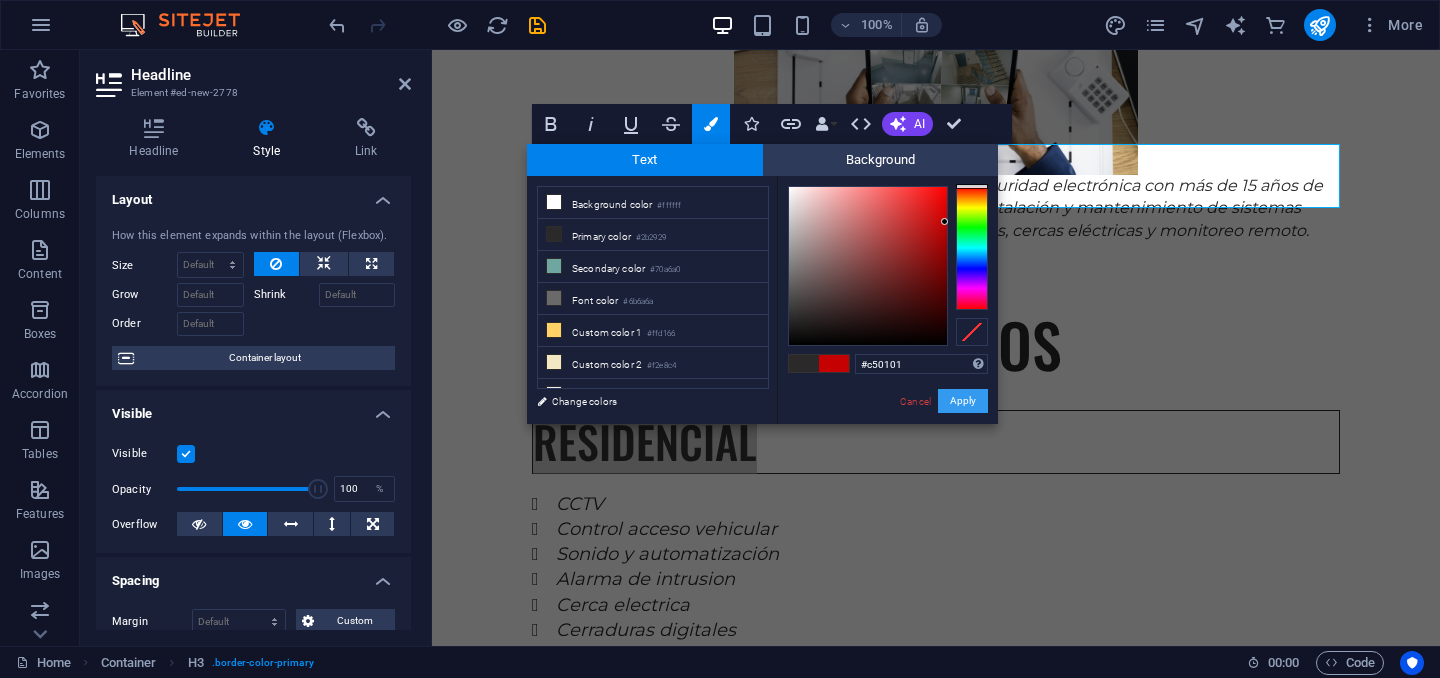 click on "Apply" at bounding box center (963, 401) 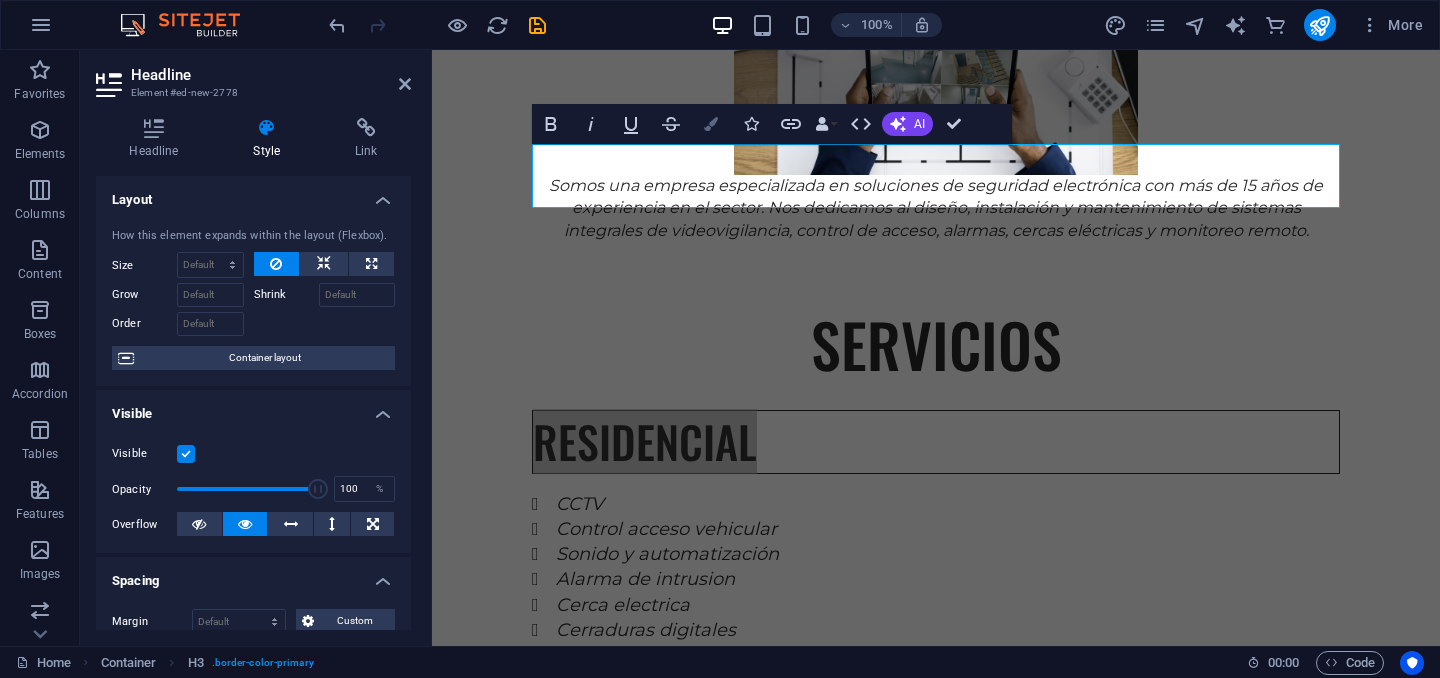 click at bounding box center (711, 124) 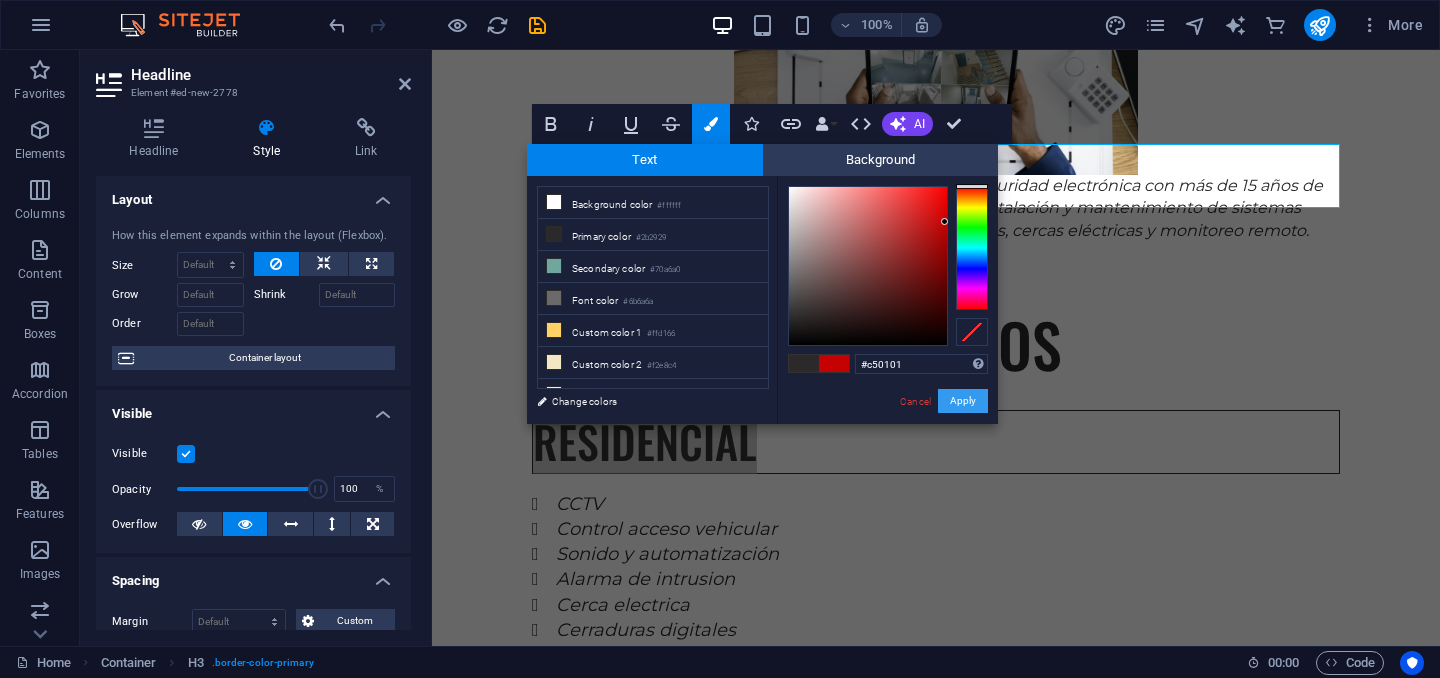 click on "Apply" at bounding box center [963, 401] 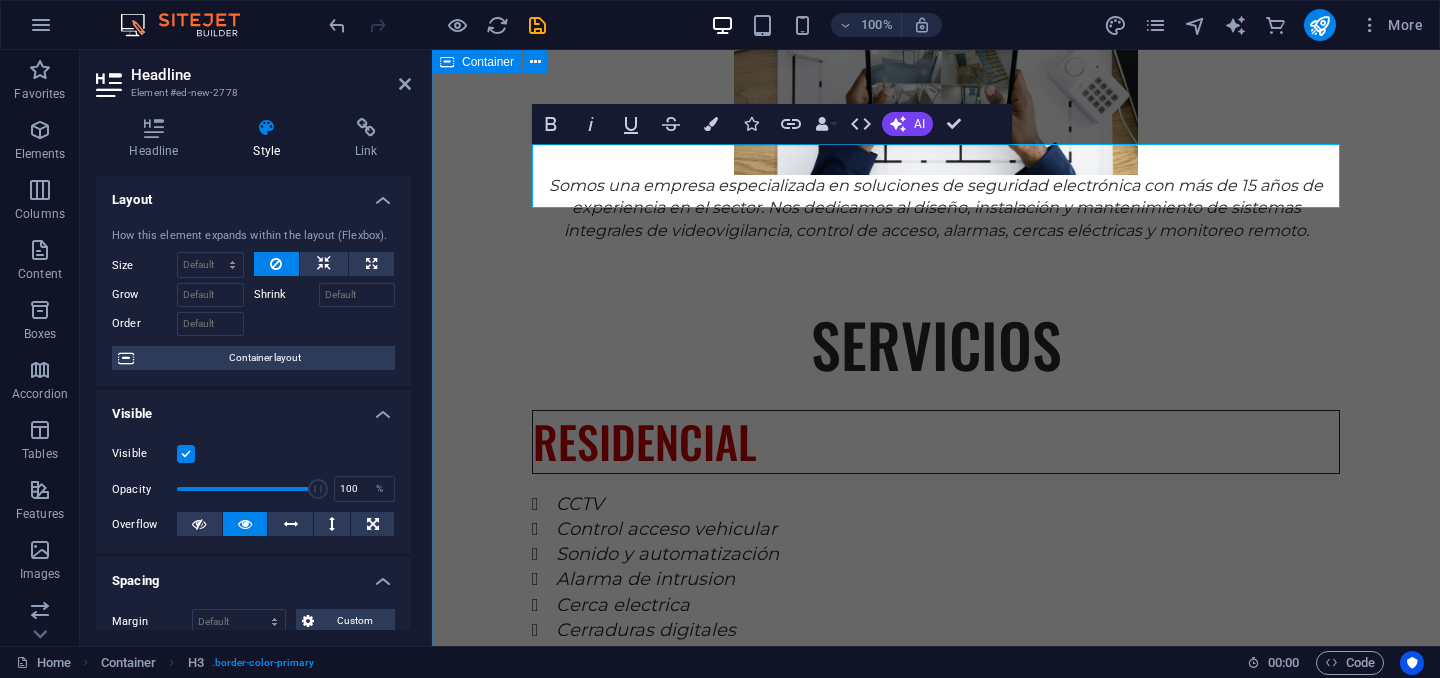 click on "EXPERIENCIA Somos una empresa especializada en soluciones de seguridad electrónica con más de 15 años de experiencia en el sector. Nos dedicamos al diseño, instalación y mantenimiento de sistemas integrales de videovigilancia, control de acceso, alarmas, cercas eléctricas y monitoreo remoto.  SERVICIOS RESIDENCIAL CCTV Control acceso vehicular Sonido y automatización Alarma de intrusion Cerca electrica Cerraduras digitales INDUSTRIAL CCTV Control de acceso Detección de incendio Centrales de monitoreo Inteligencia artificial Paneles solares" at bounding box center (936, 959) 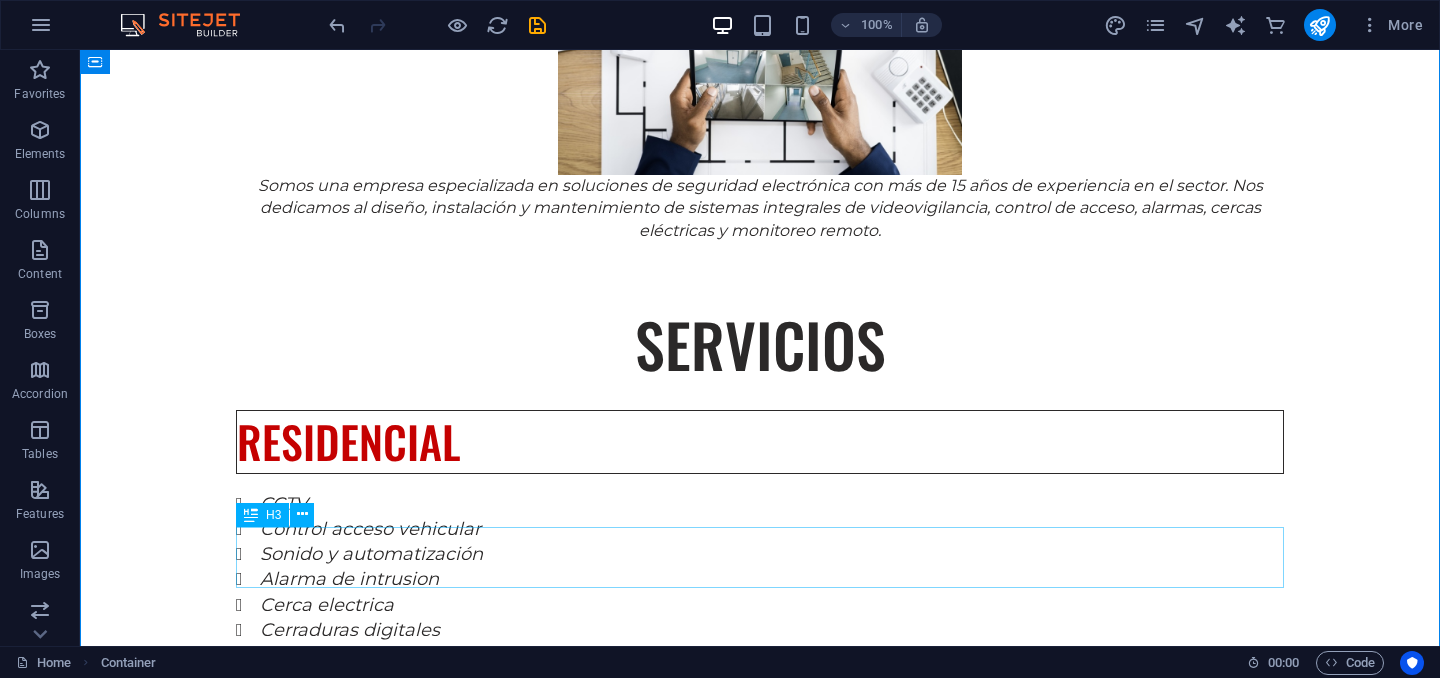click on "INDUSTRIAL" at bounding box center (760, 1328) 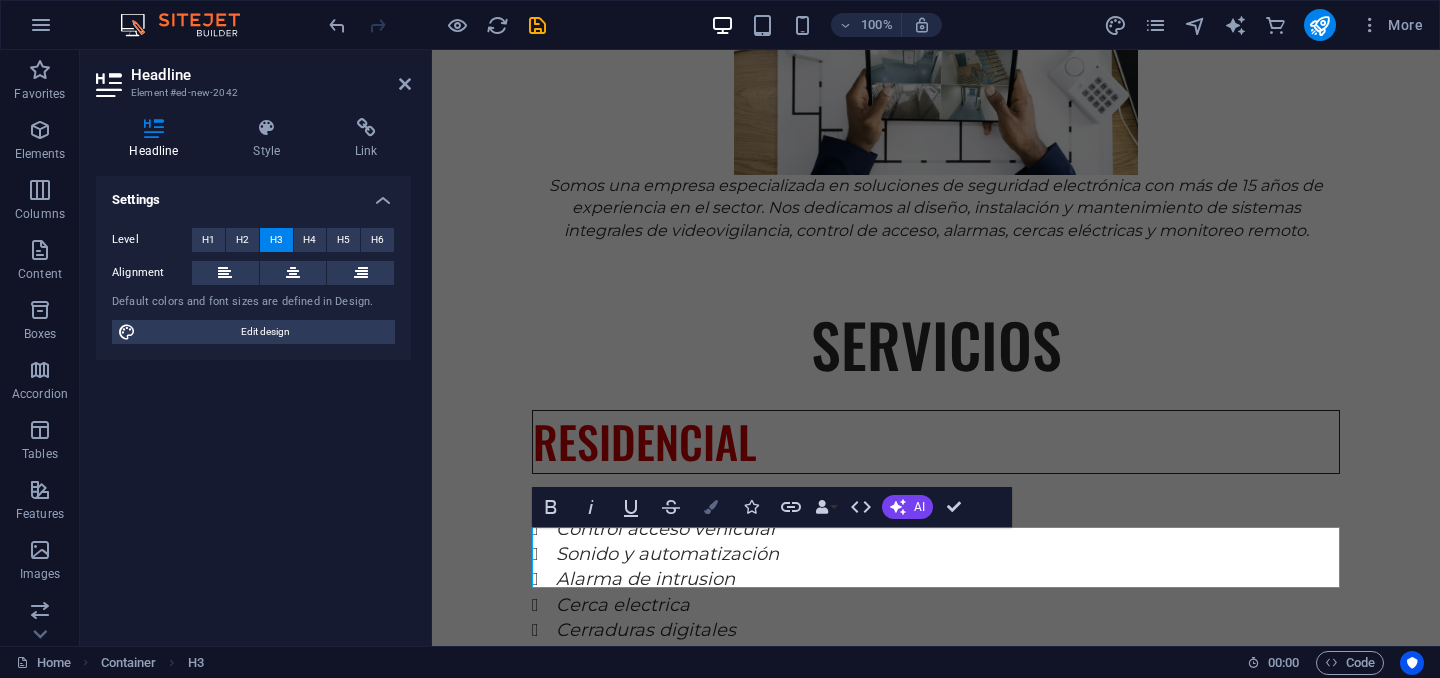 click at bounding box center (711, 507) 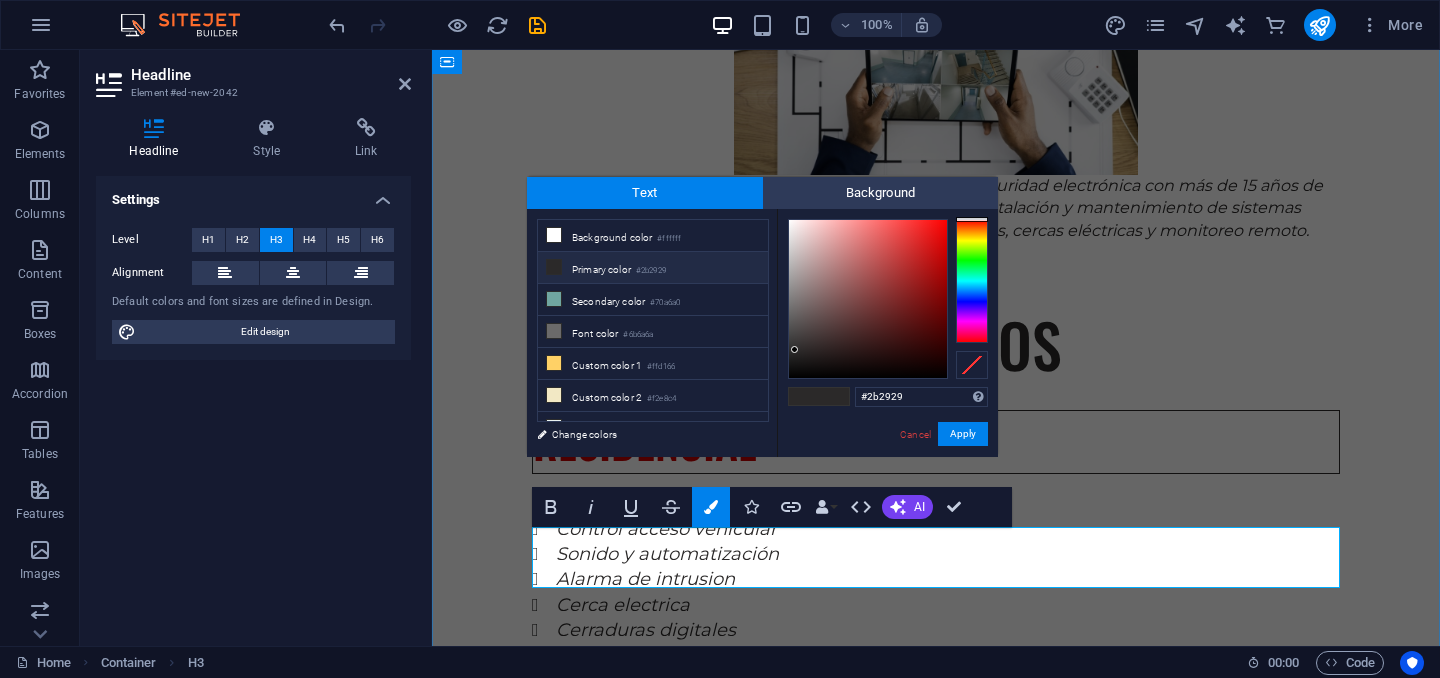 click on "INDUSTRIAL" at bounding box center (936, 1328) 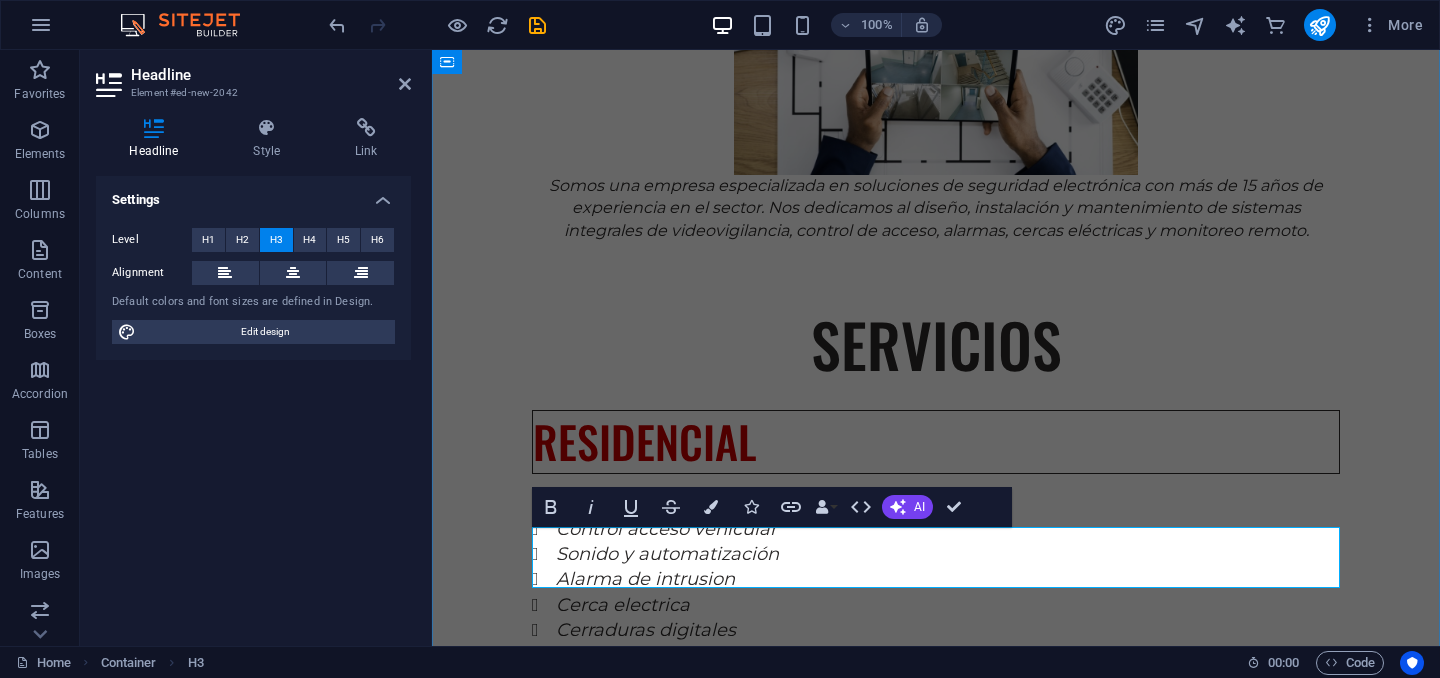 click on "INDUSTRIAL" at bounding box center (936, 1328) 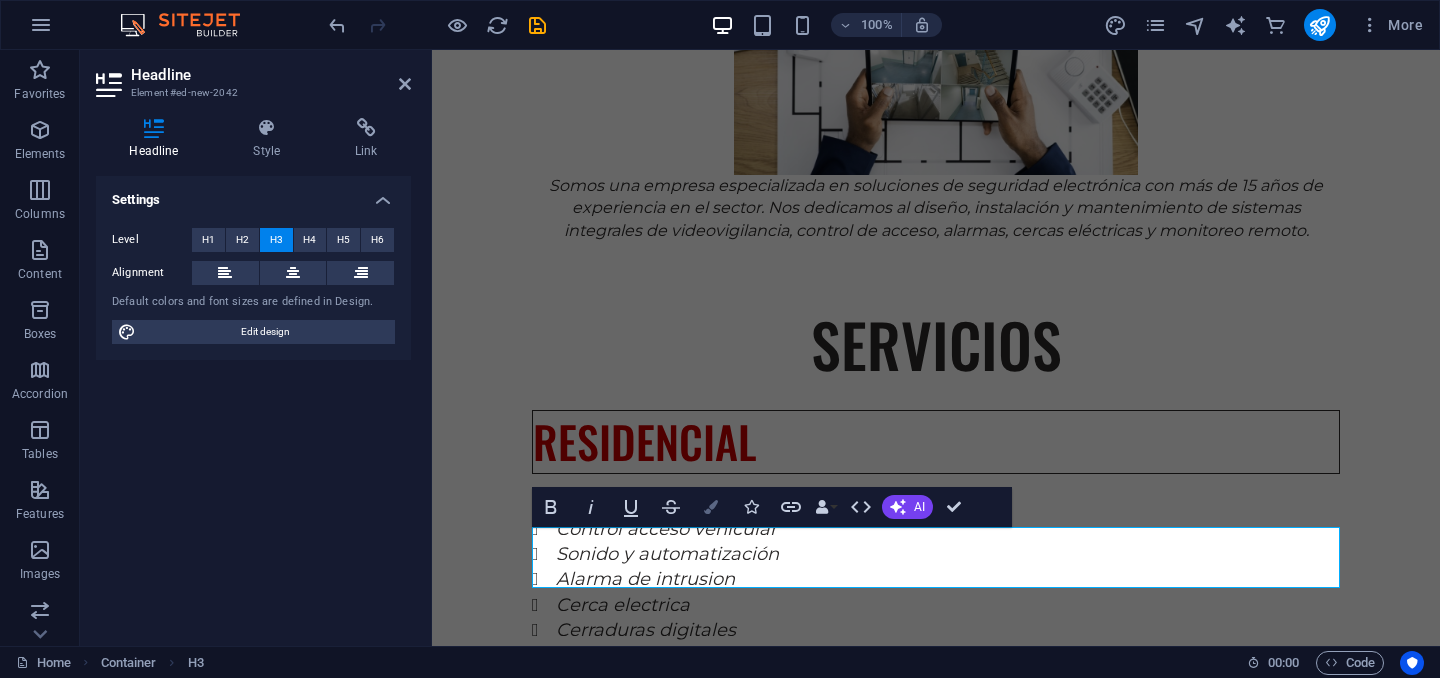 click on "Colors" at bounding box center [711, 507] 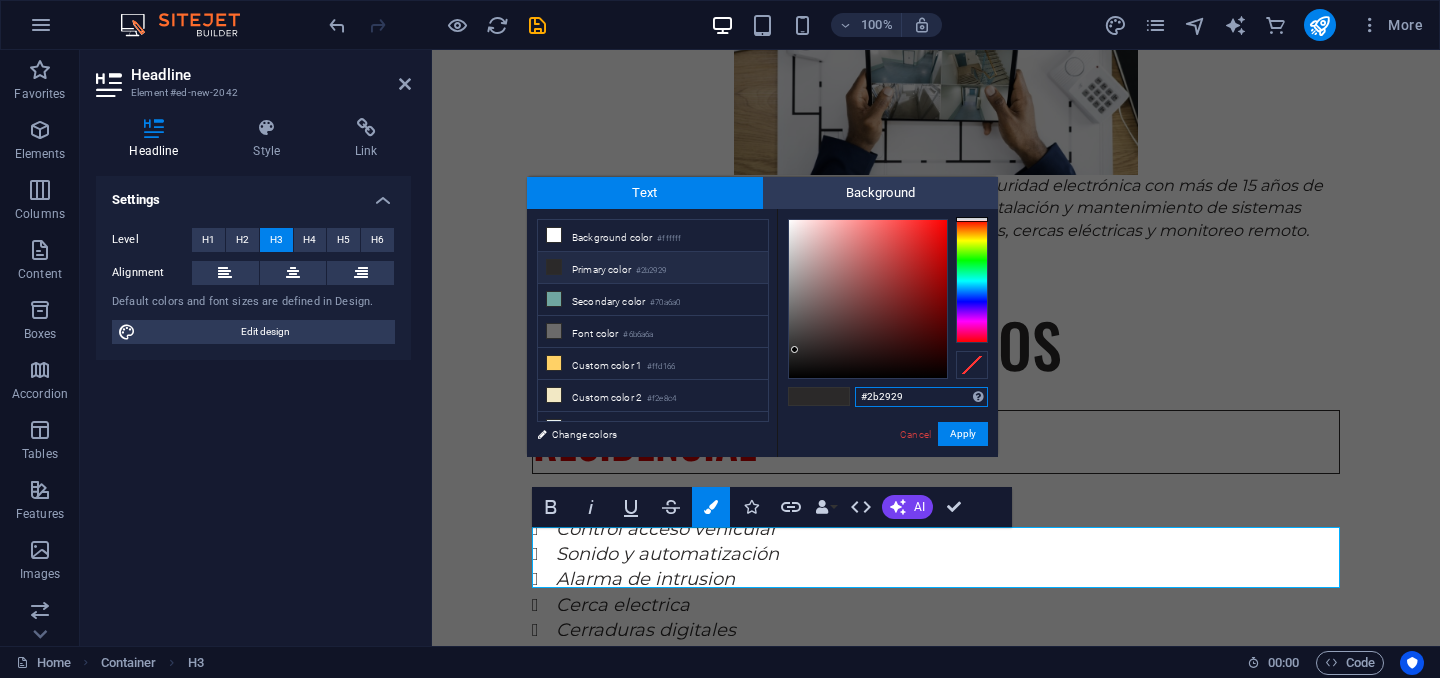 click on "#2b2929" at bounding box center [921, 397] 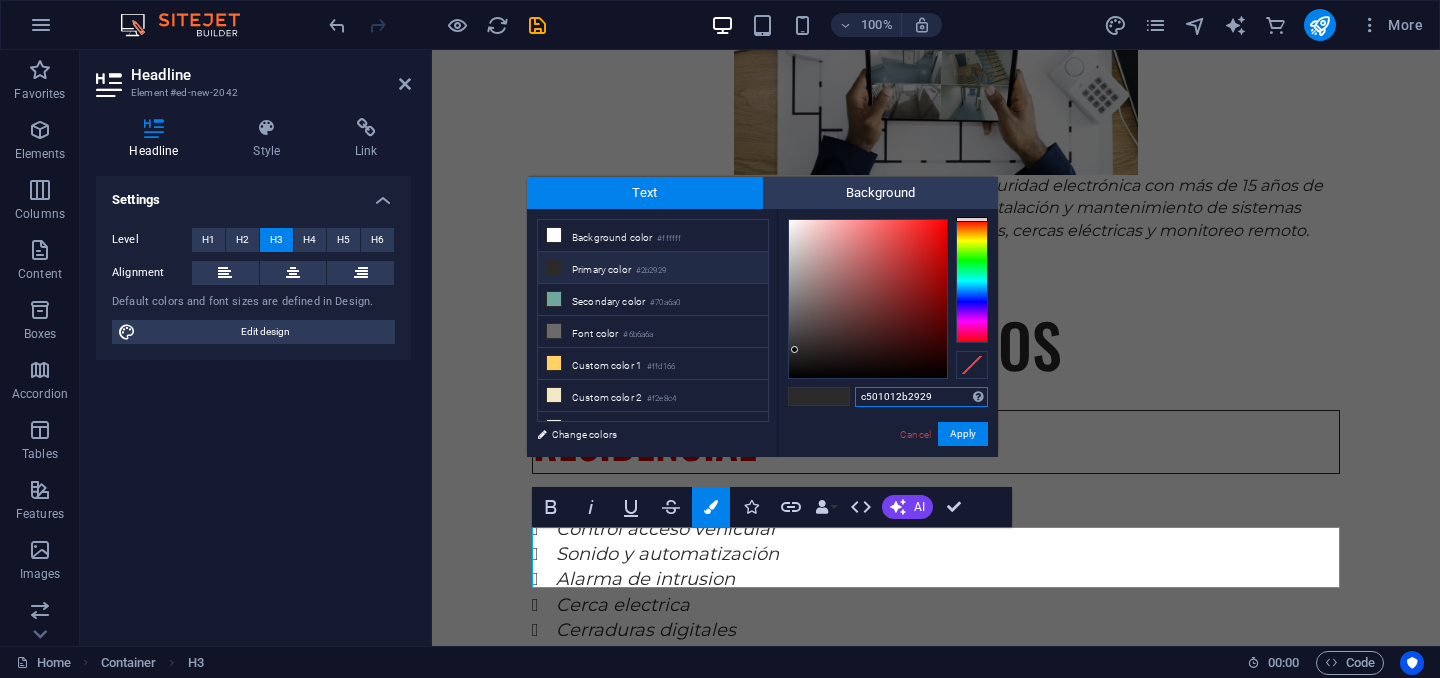 click on "c501012b2929" at bounding box center (921, 397) 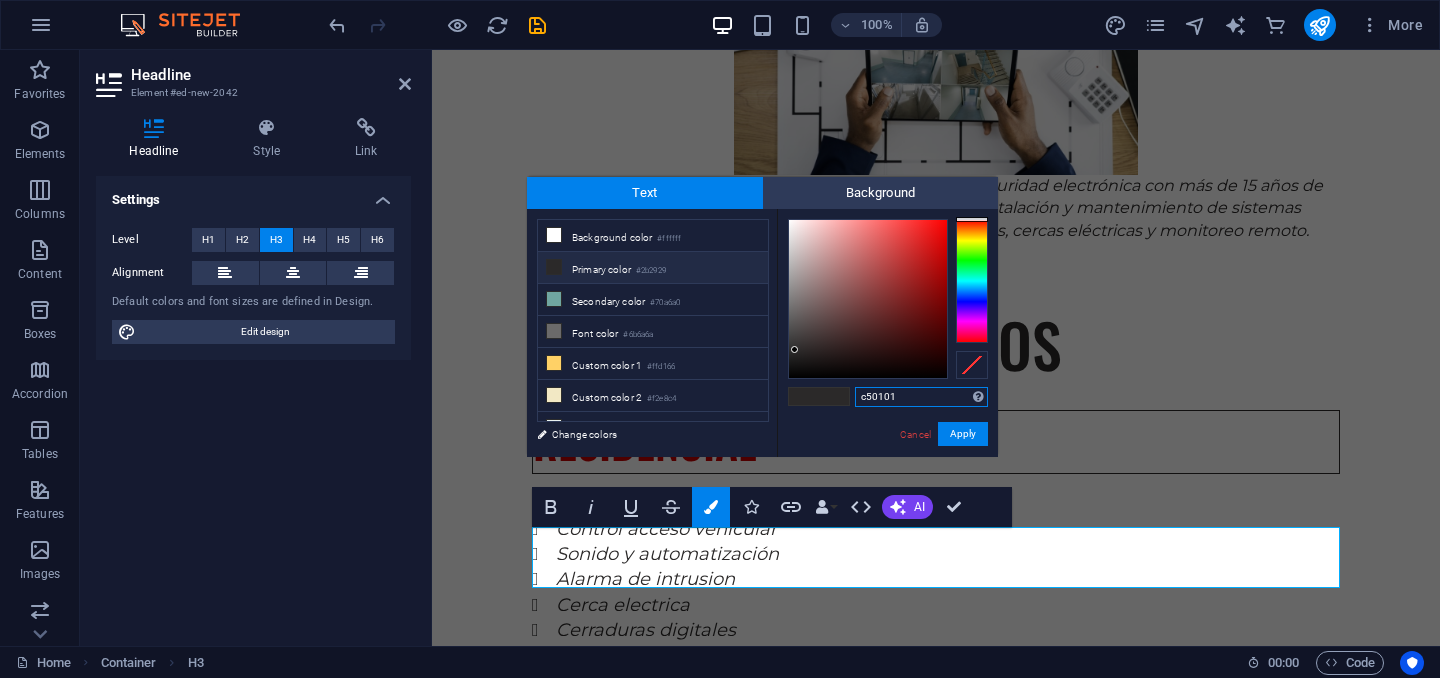 type on "#c50101" 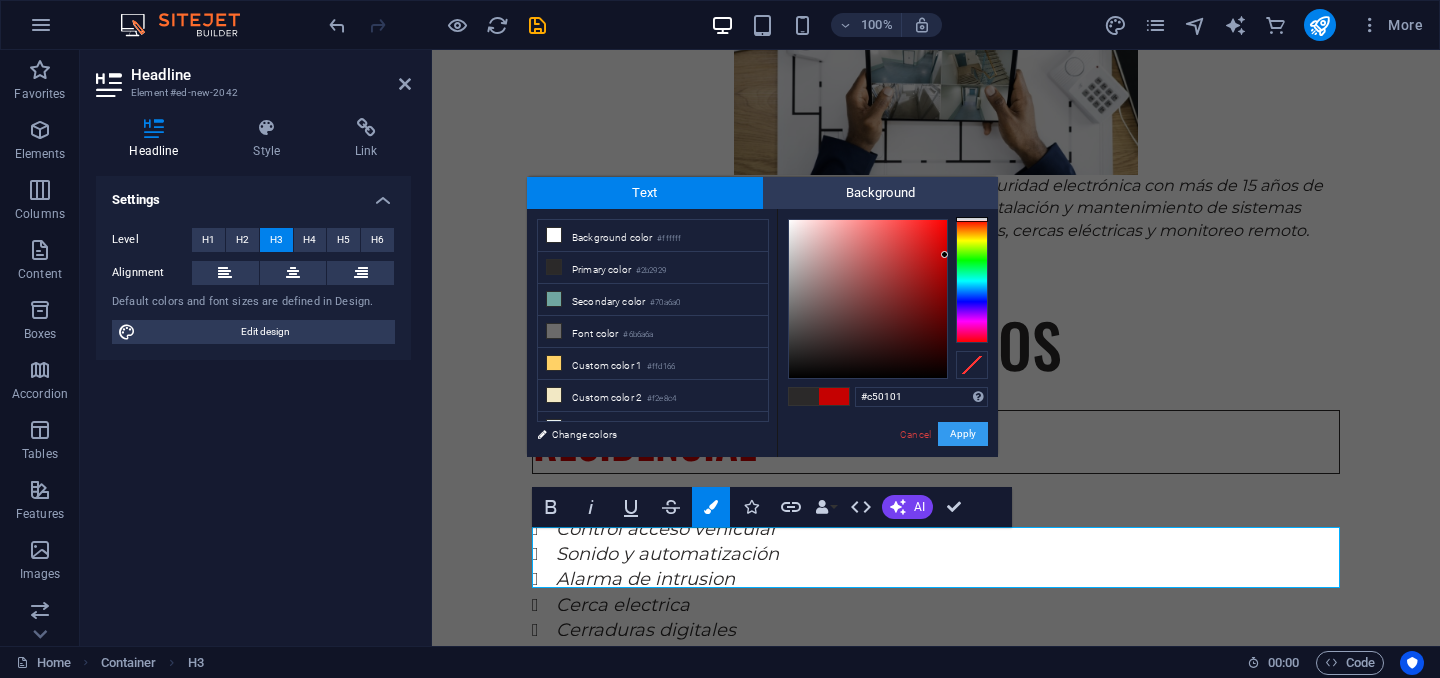 click on "Apply" at bounding box center (963, 434) 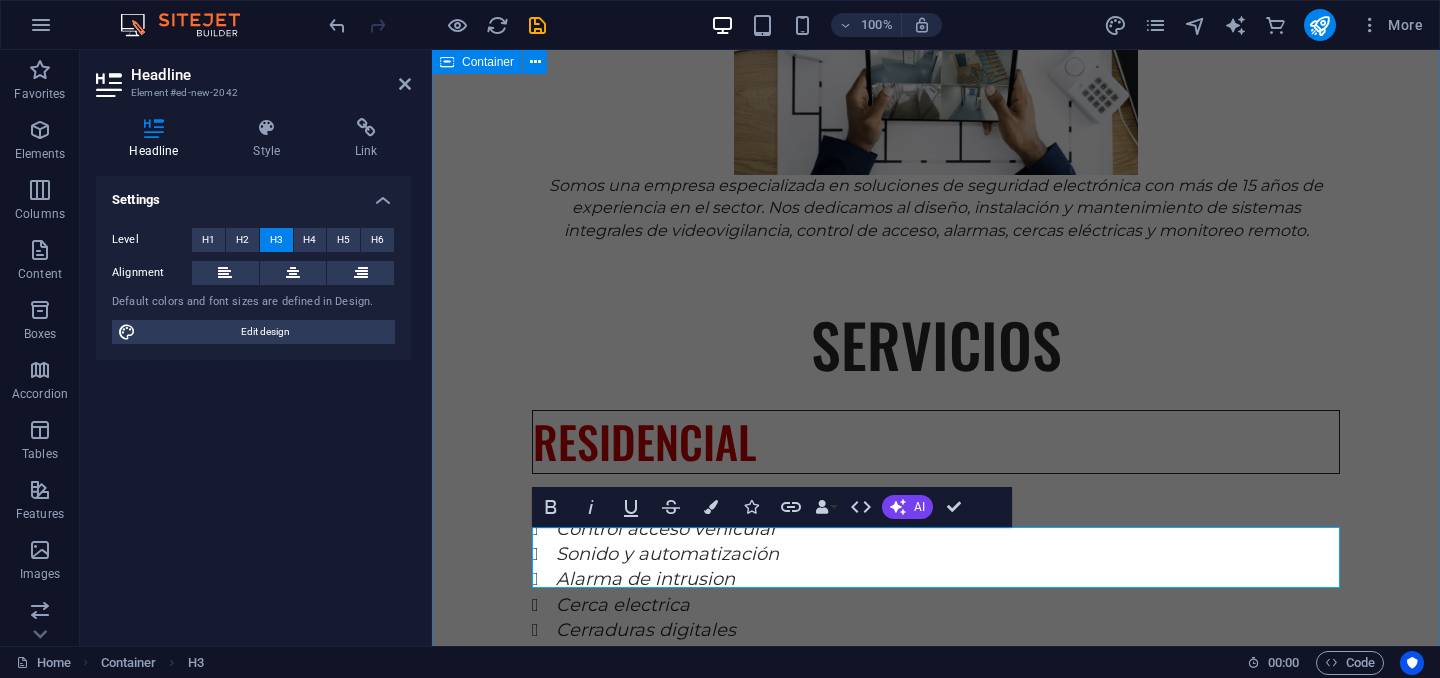click on "EXPERIENCIA Somos una empresa especializada en soluciones de seguridad electrónica con más de 15 años de experiencia en el sector. Nos dedicamos al diseño, instalación y mantenimiento de sistemas integrales de videovigilancia, control de acceso, alarmas, cercas eléctricas y monitoreo remoto.  SERVICIOS RESIDENCIAL CCTV Control acceso vehicular Sonido y automatización Alarma de intrusion Cerca electrica Cerraduras digitales INDUSTRIAL CCTV Control de acceso Detección de incendio Centrales de monitoreo Inteligencia artificial Paneles solares" at bounding box center (936, 959) 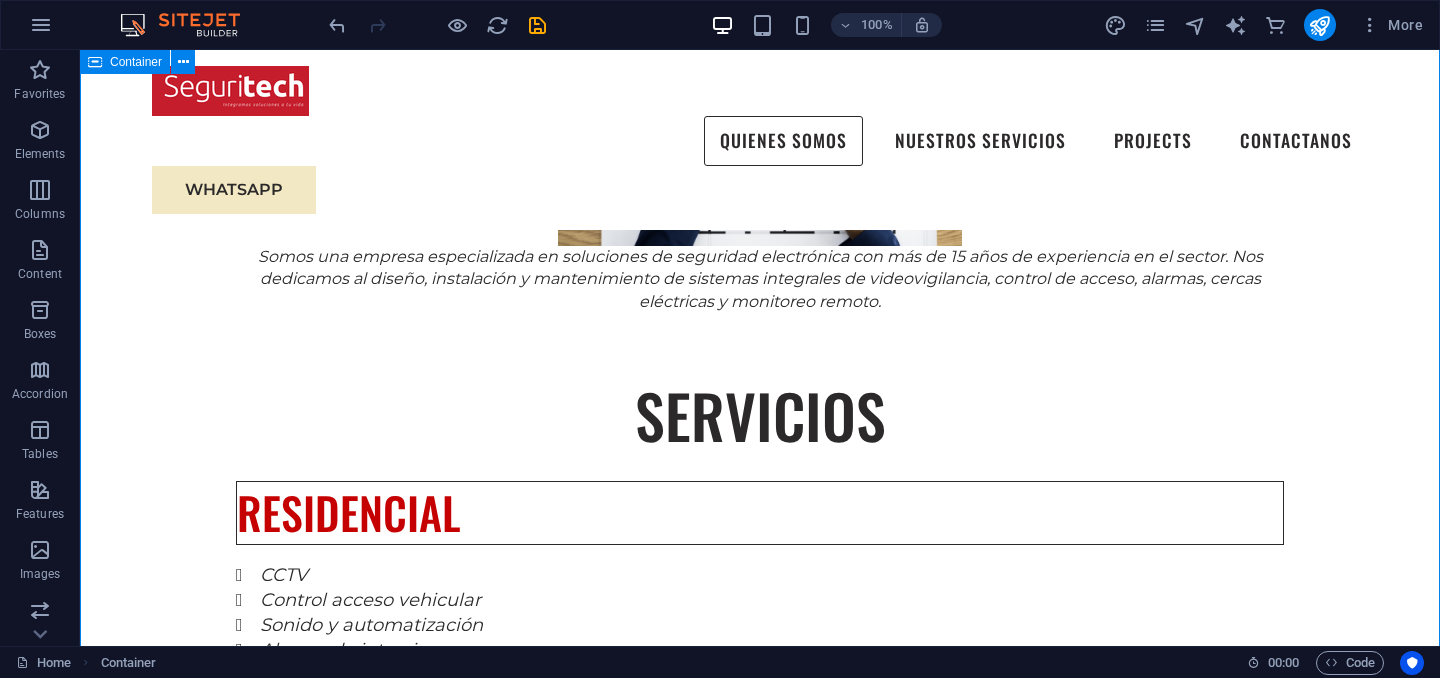 scroll, scrollTop: 1432, scrollLeft: 0, axis: vertical 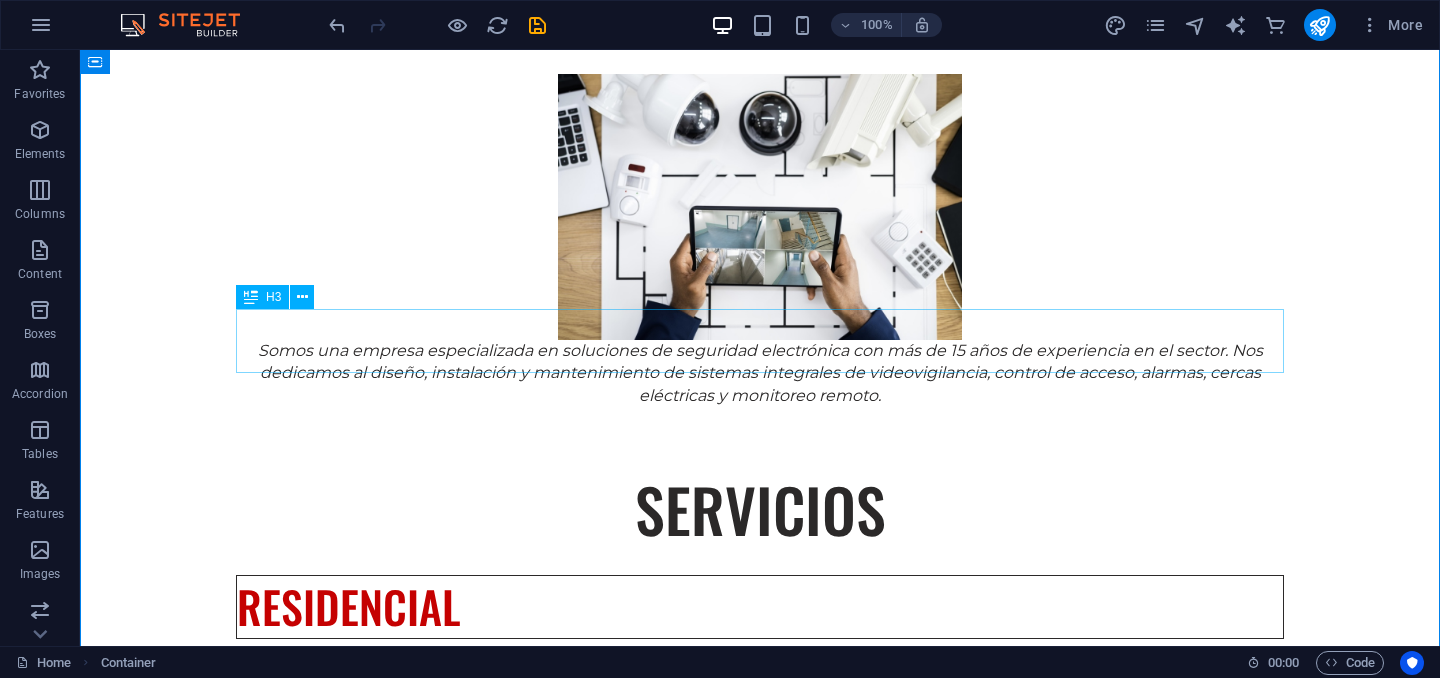 click on "RESIDENCIAL" at bounding box center [760, 607] 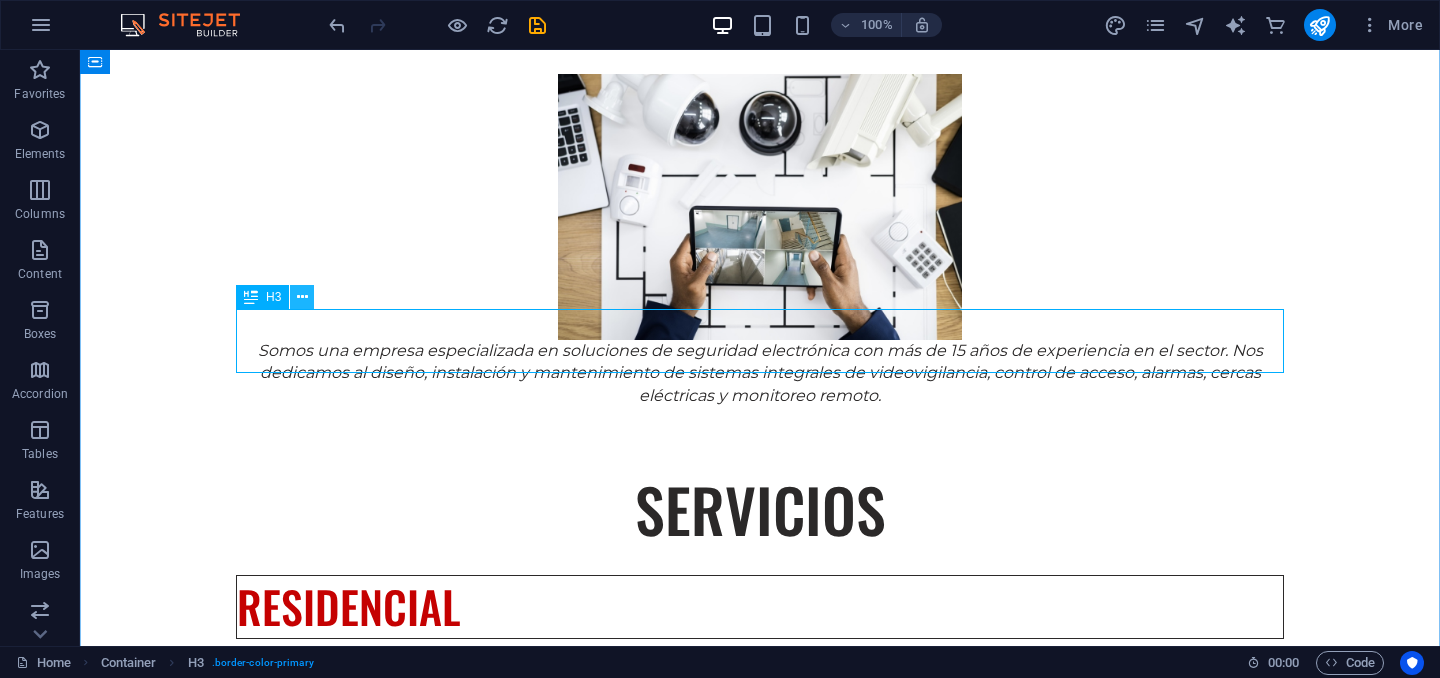 click at bounding box center (302, 297) 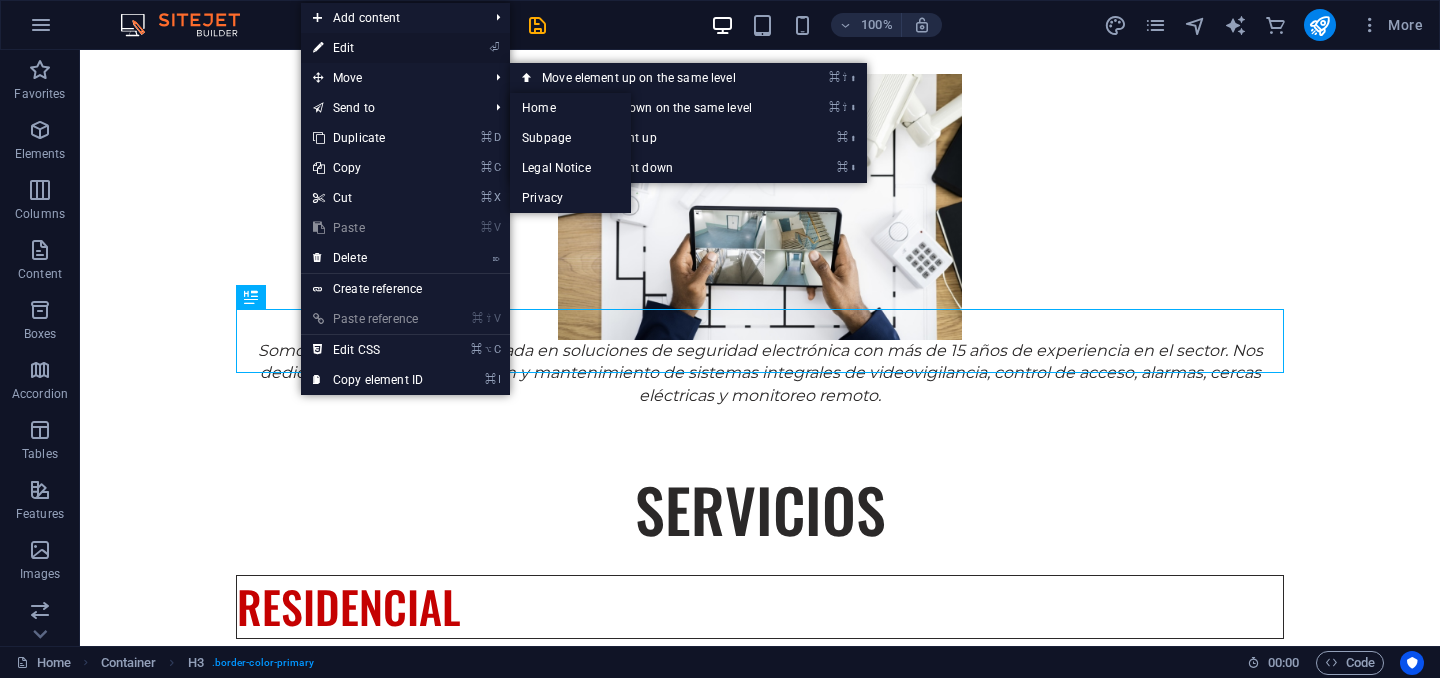 click on "⏎  Edit" at bounding box center (368, 48) 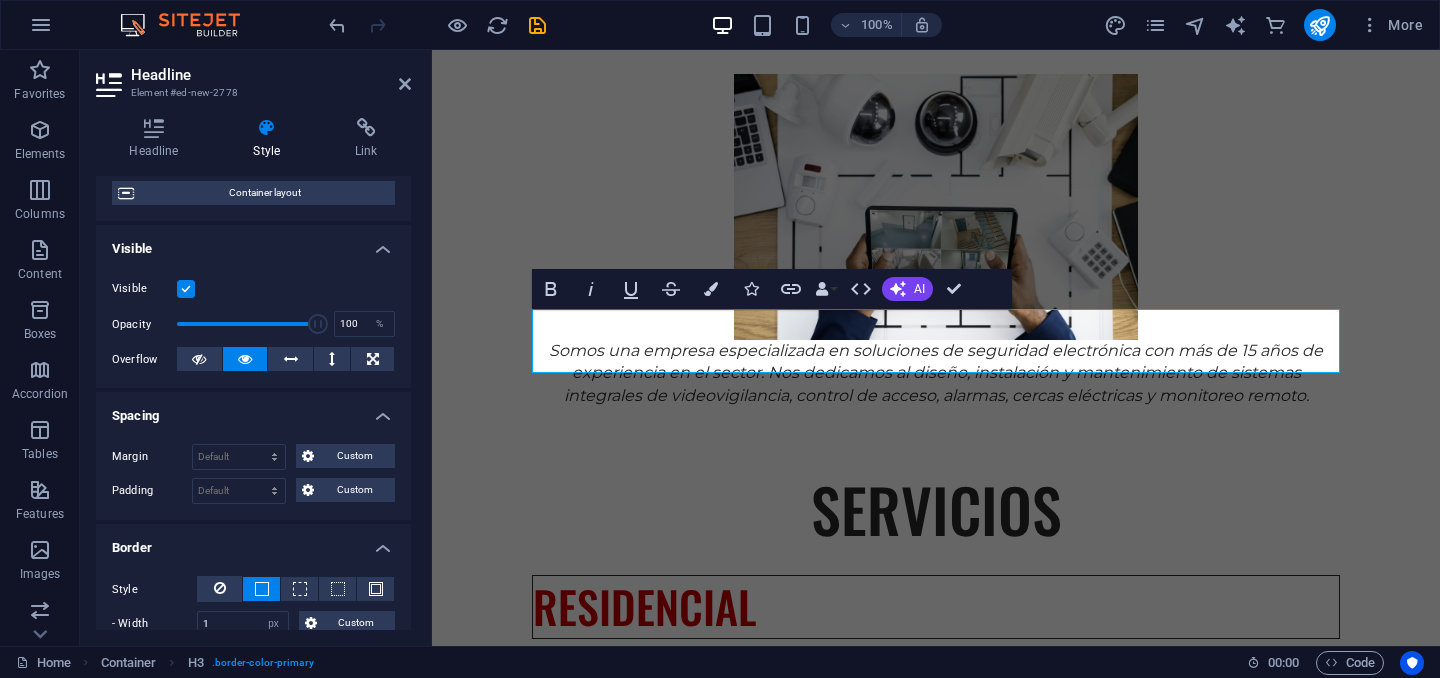 scroll, scrollTop: 220, scrollLeft: 0, axis: vertical 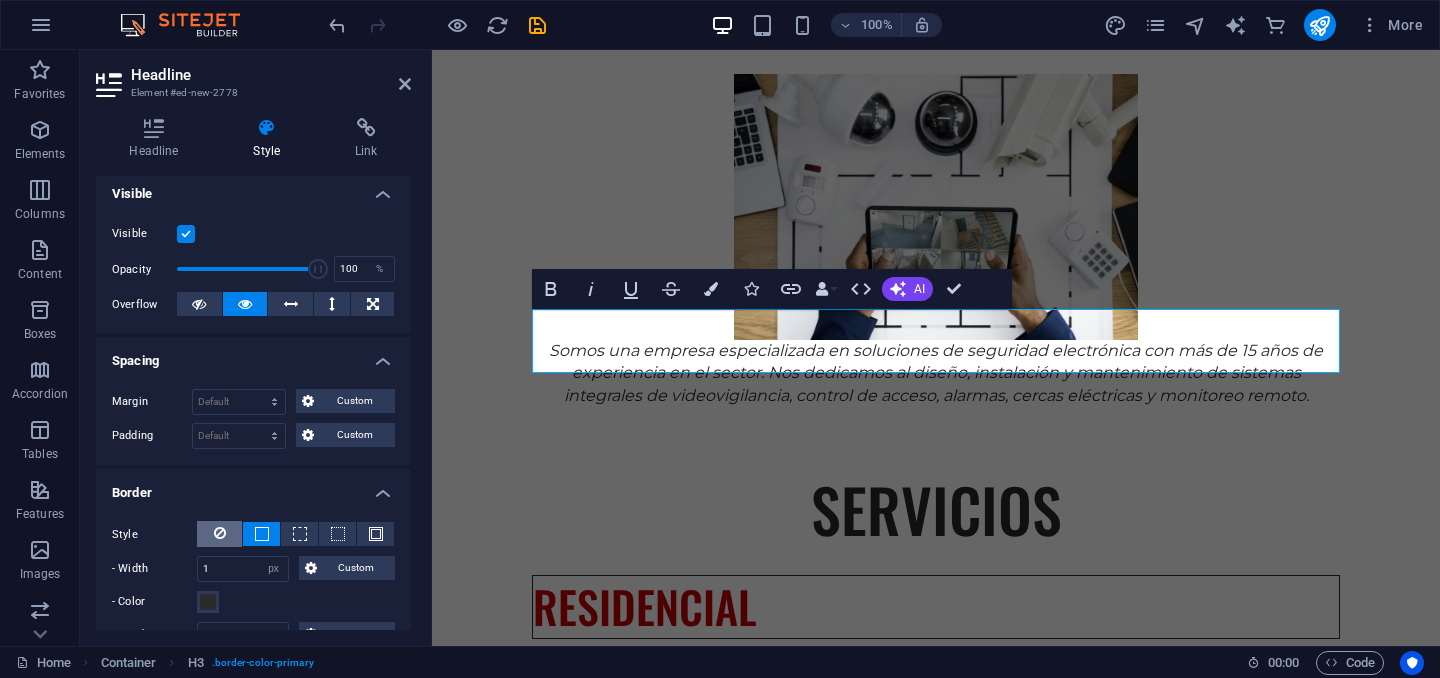 click at bounding box center (219, 534) 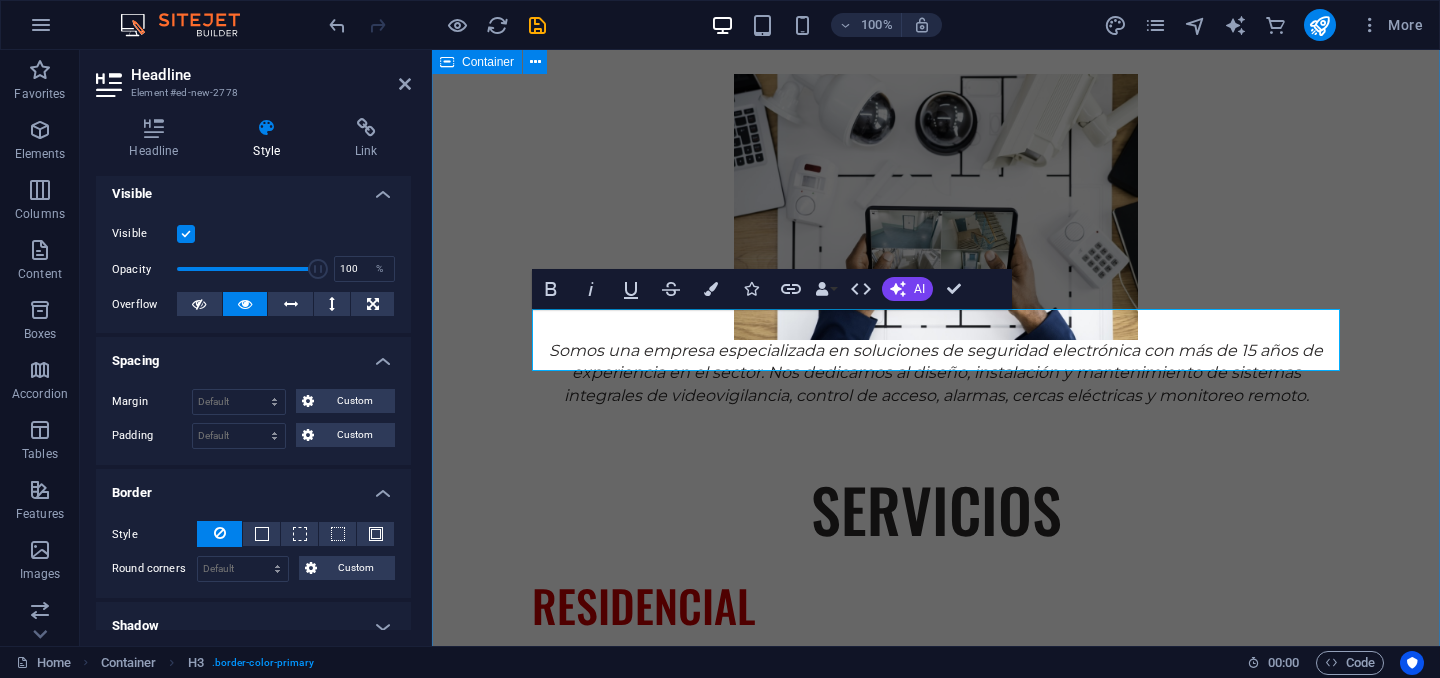 click on "EXPERIENCIA Somos una empresa especializada en soluciones de seguridad electrónica con más de 15 años de experiencia en el sector. Nos dedicamos al diseño, instalación y mantenimiento de sistemas integrales de videovigilancia, control de acceso, alarmas, cercas eléctricas y monitoreo remoto.  SERVICIOS RESIDENCIAL CCTV Control acceso vehicular Sonido y automatización Alarma de intrusion Cerca electrica Cerraduras digitales INDUSTRIAL CCTV Control de acceso Detección de incendio Centrales de monitoreo Inteligencia artificial Paneles solares" at bounding box center [936, 1123] 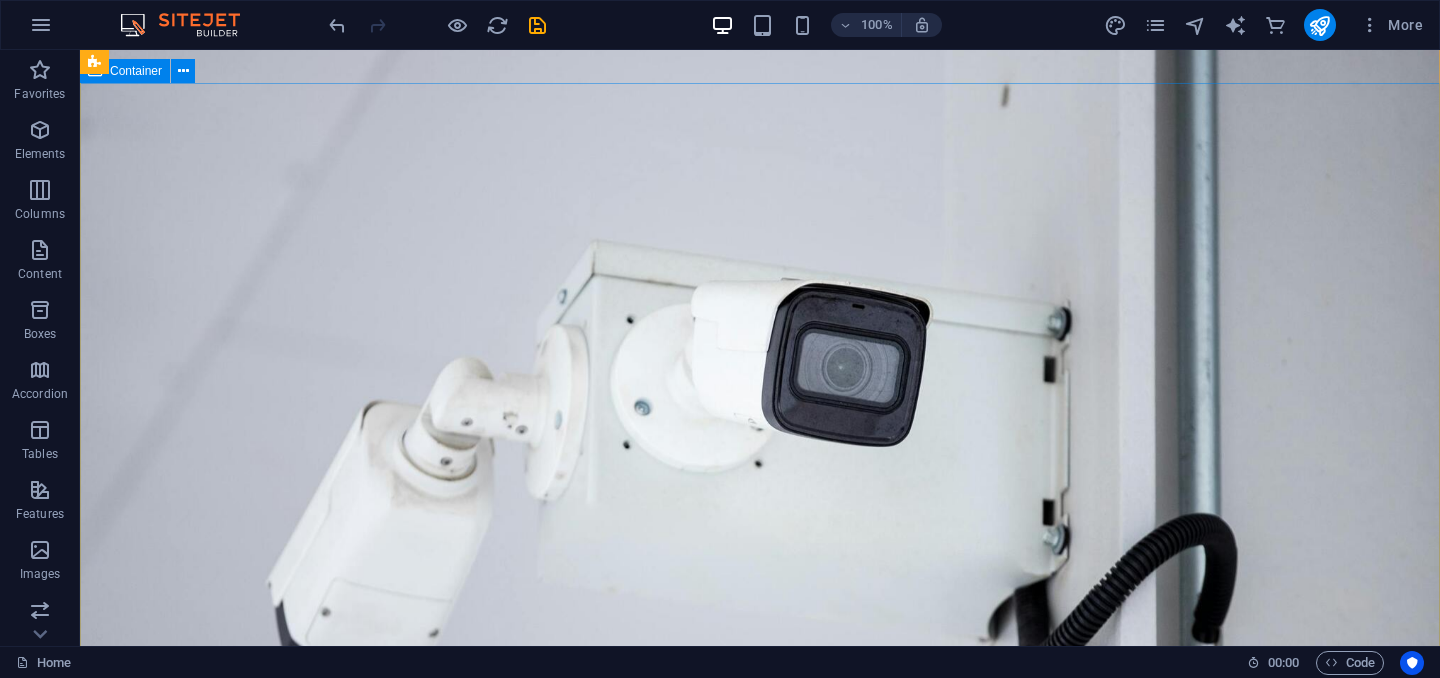 scroll, scrollTop: 49, scrollLeft: 0, axis: vertical 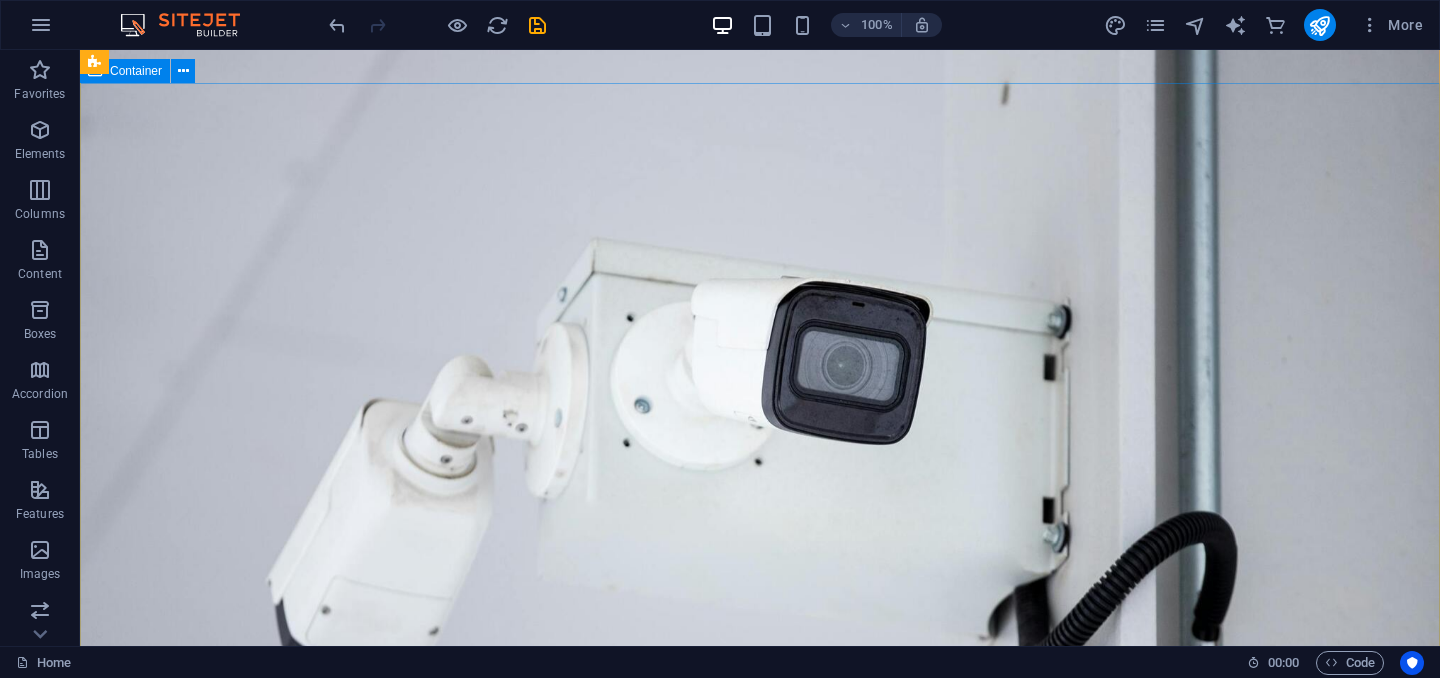 click at bounding box center (760, 1135) 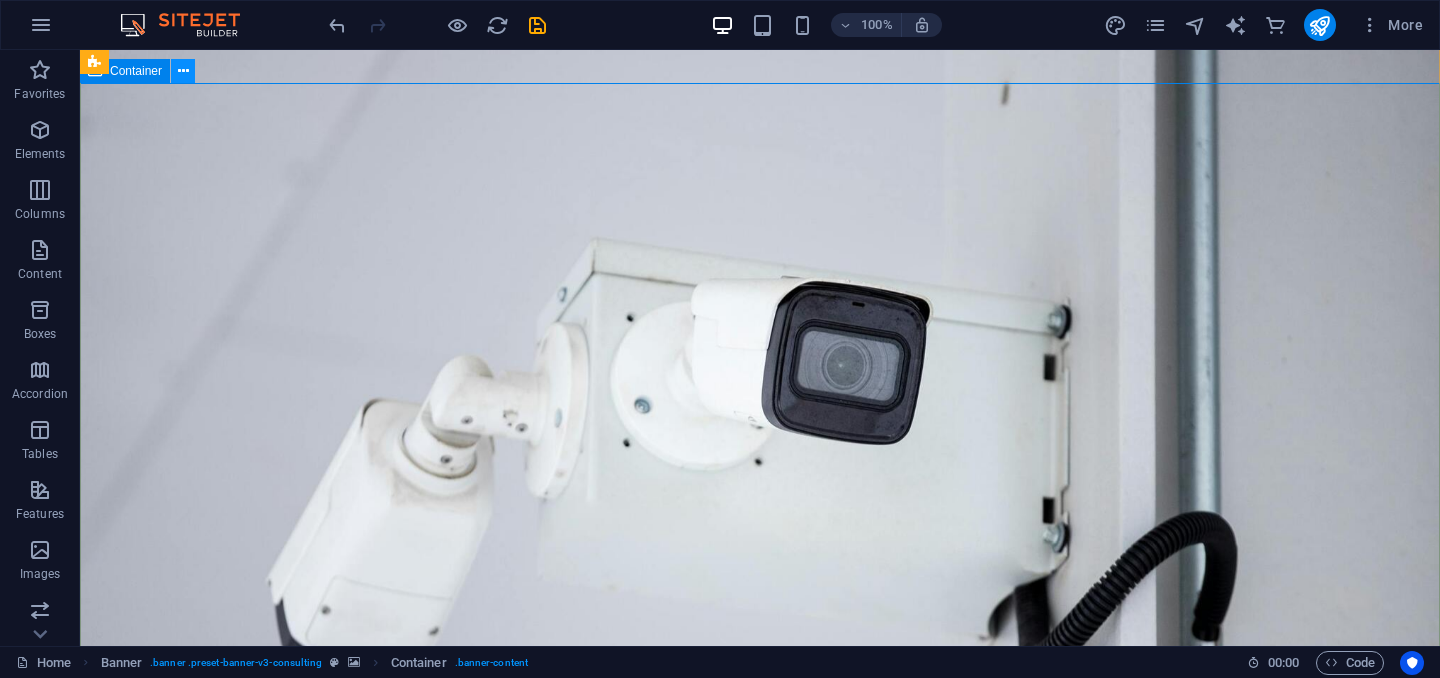 click at bounding box center (183, 71) 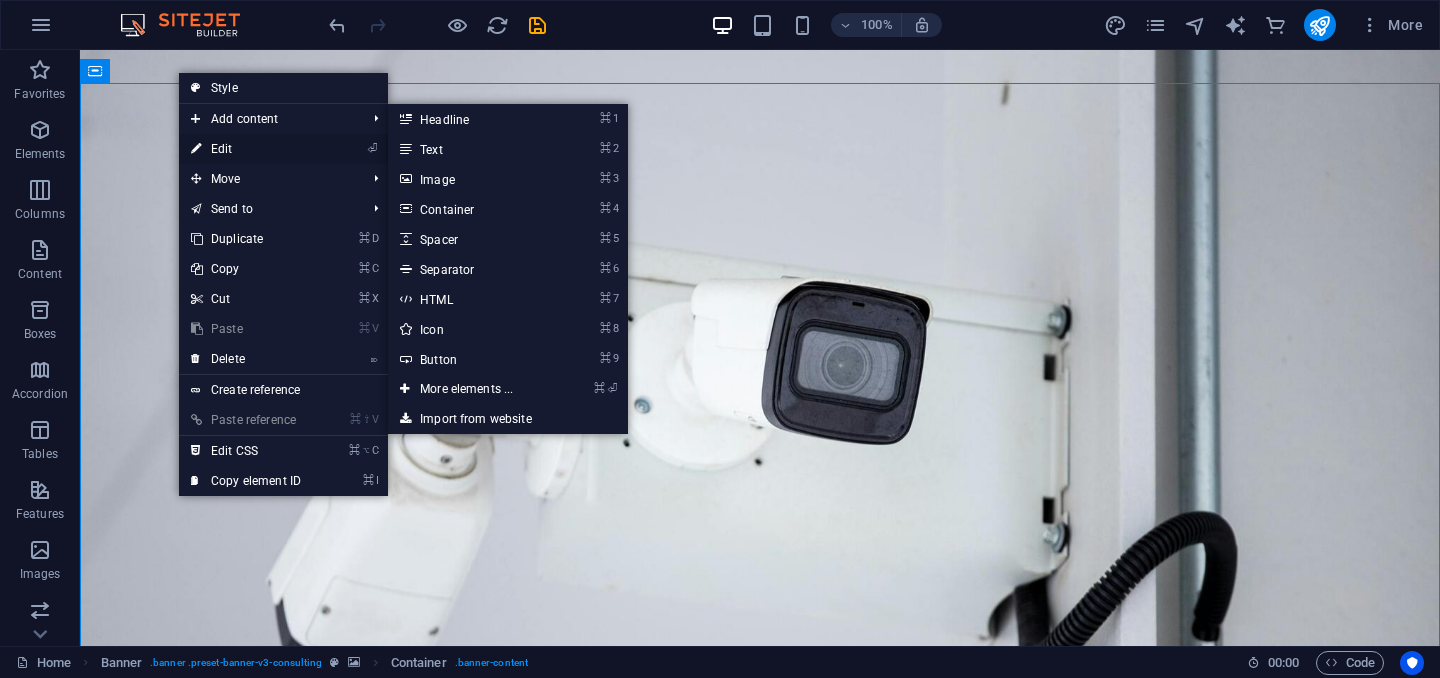 click on "⏎  Edit" at bounding box center (246, 149) 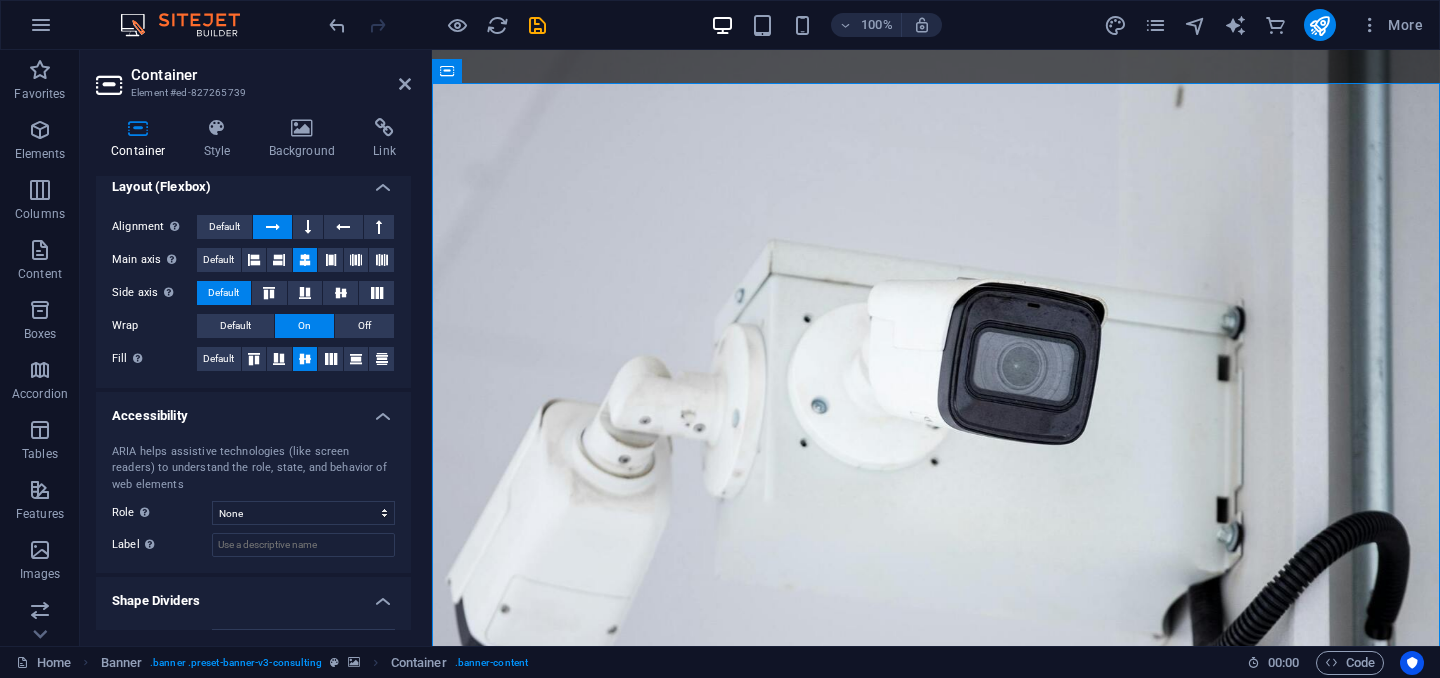 scroll, scrollTop: 321, scrollLeft: 0, axis: vertical 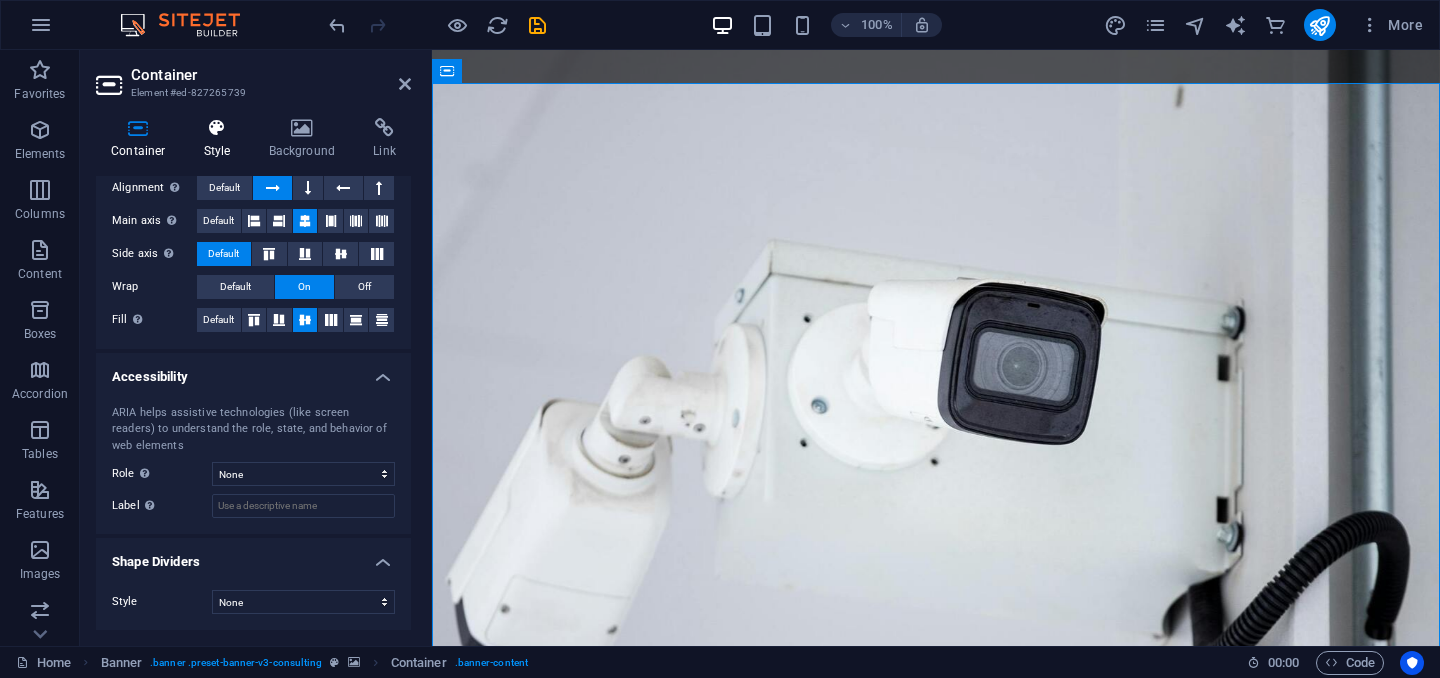 click at bounding box center [217, 128] 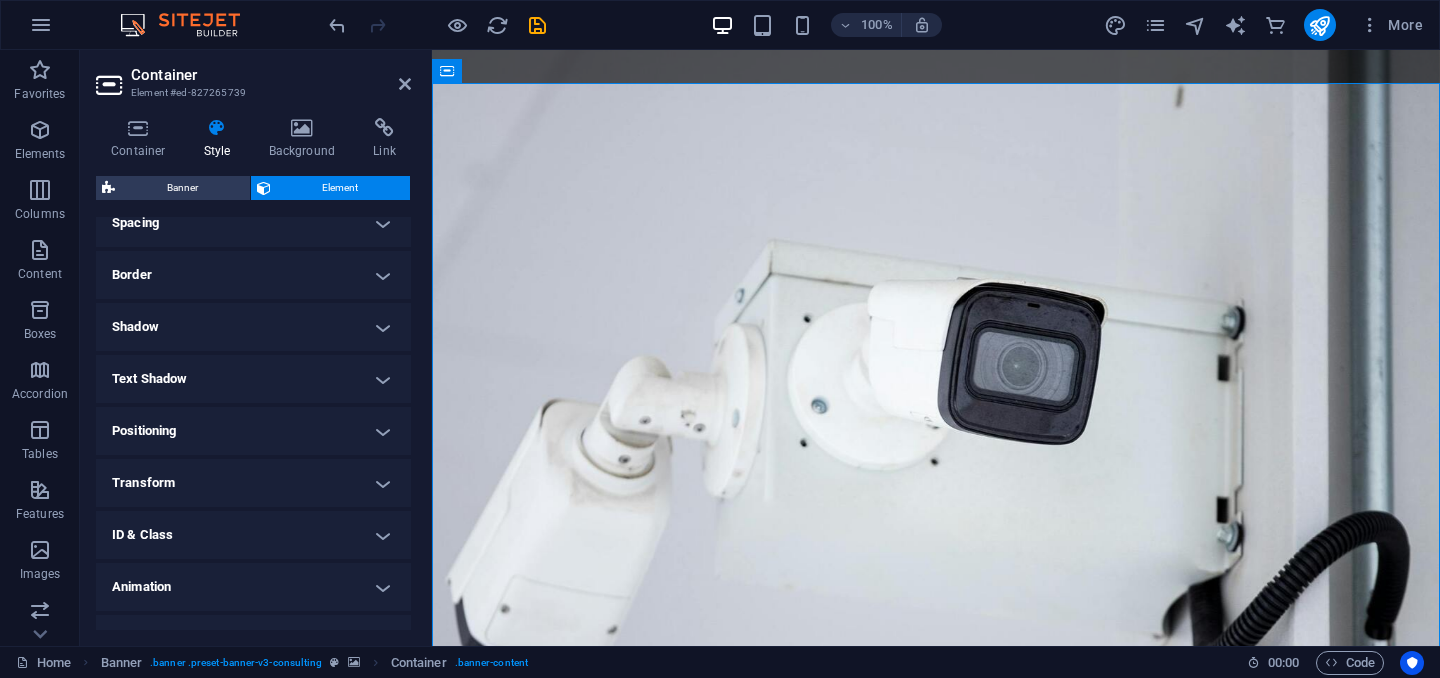 scroll, scrollTop: 432, scrollLeft: 0, axis: vertical 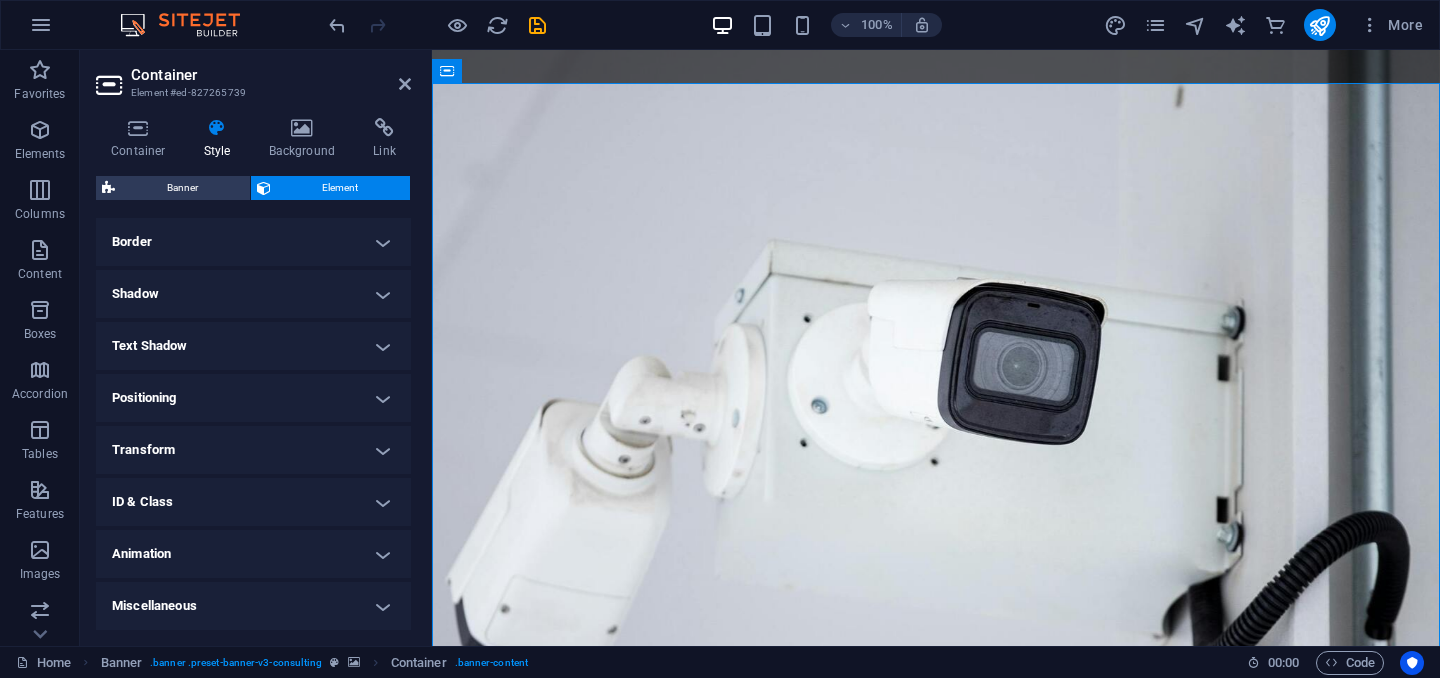 click on "Animation" at bounding box center (253, 554) 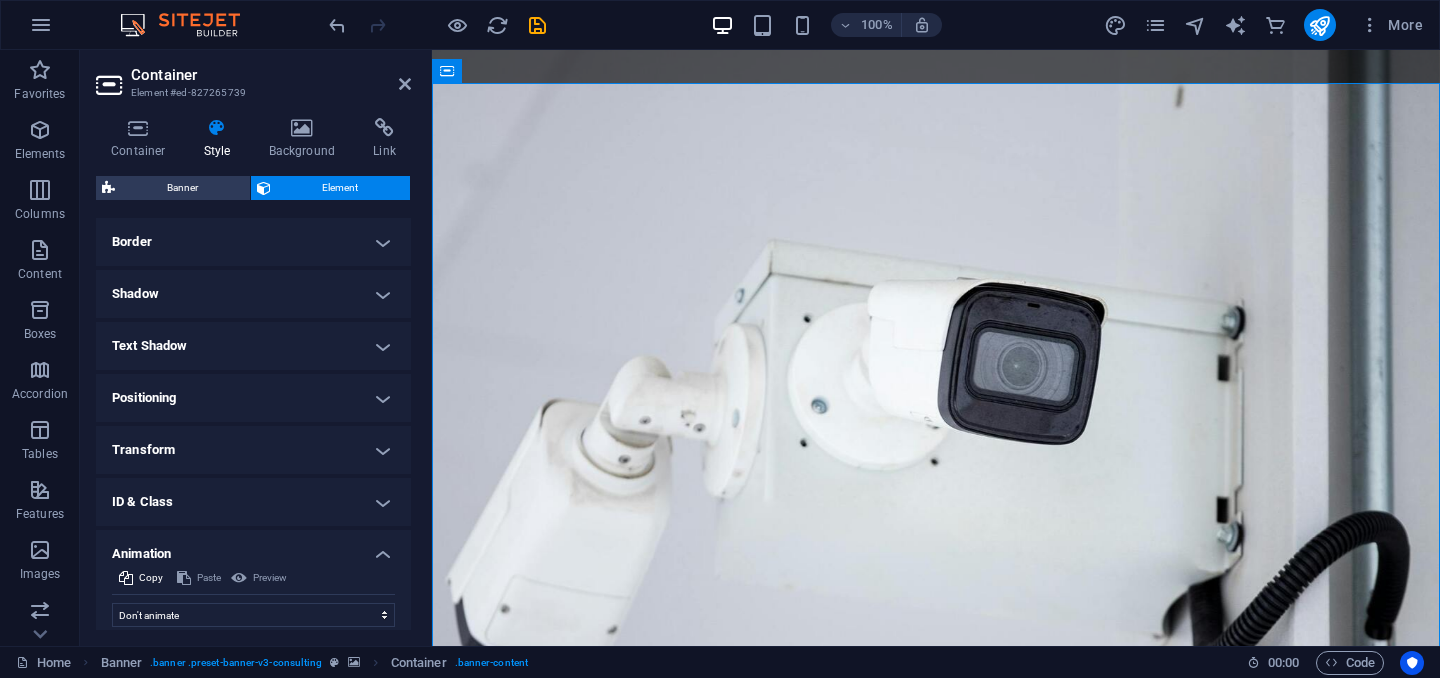 scroll, scrollTop: 497, scrollLeft: 0, axis: vertical 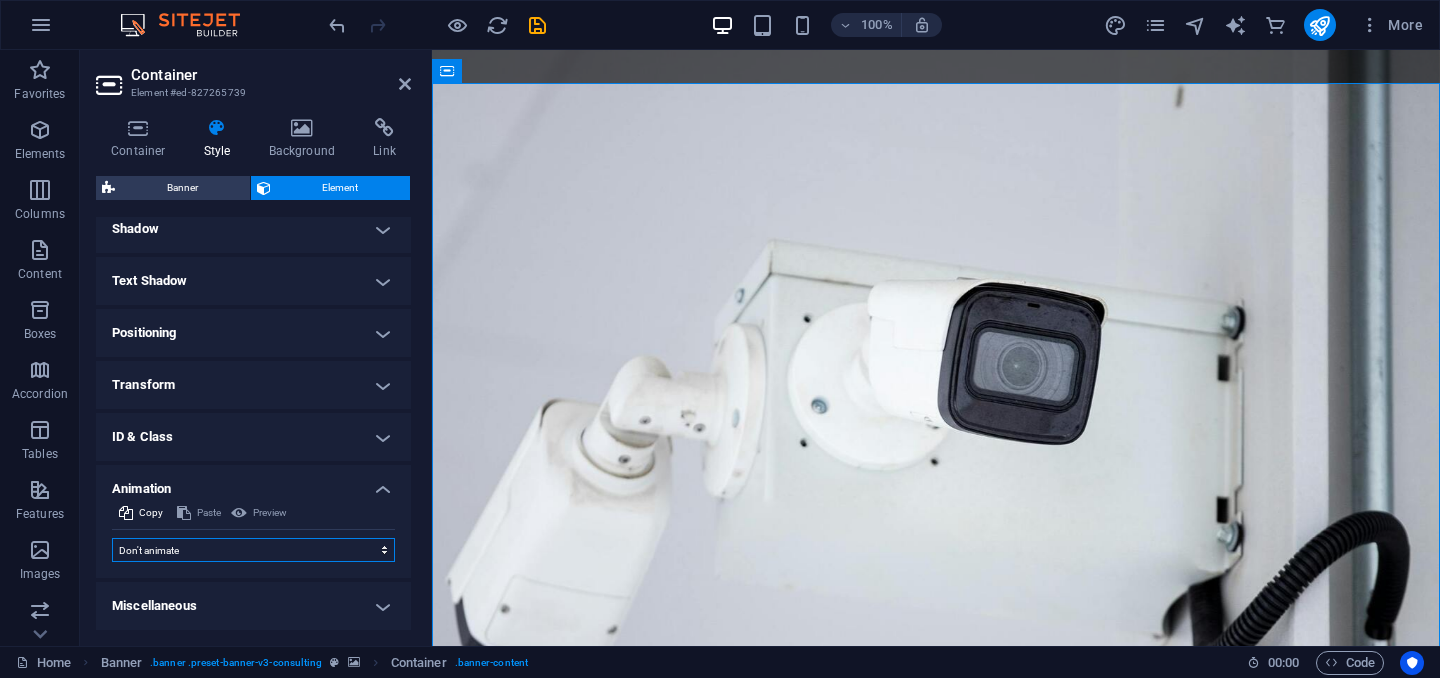 click on "Don't animate Show / Hide Slide up/down Zoom in/out Slide left to right Slide right to left Slide top to bottom Slide bottom to top Pulse Blink Open as overlay" at bounding box center [253, 550] 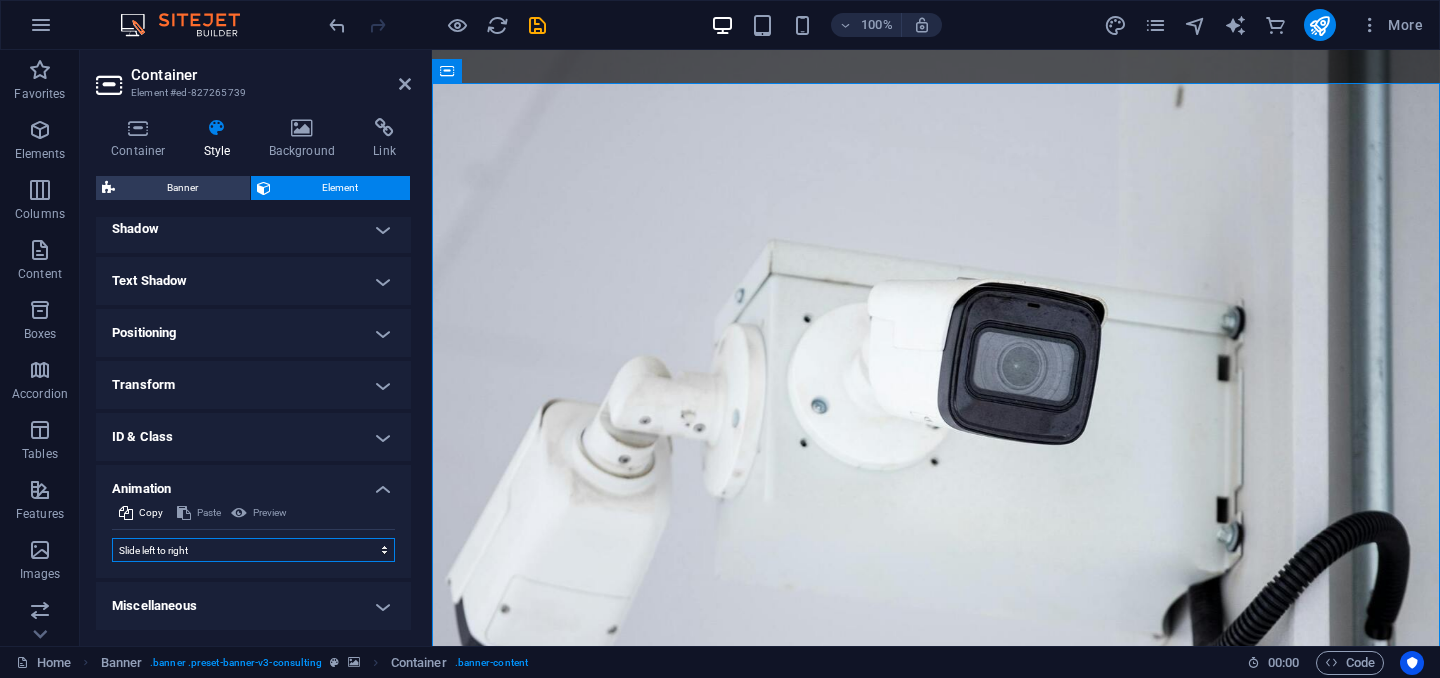 select on "scroll" 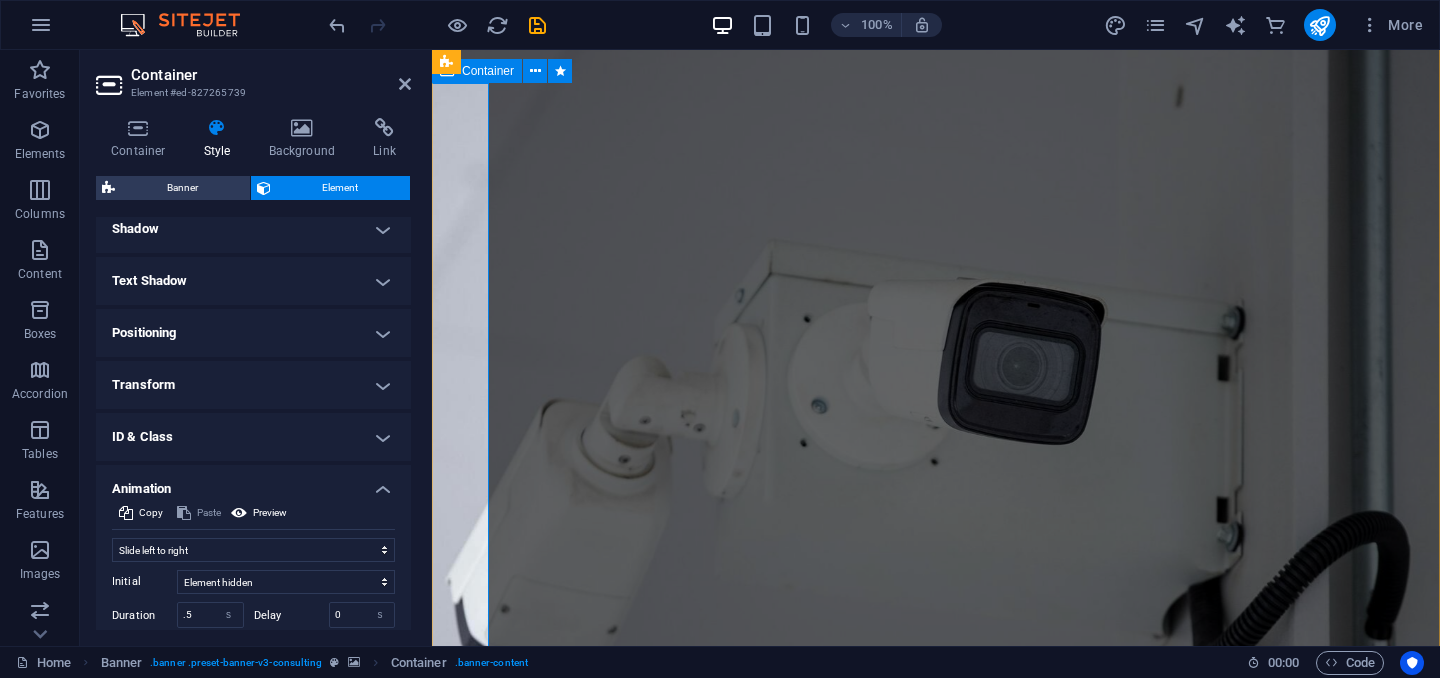click at bounding box center (936, 1135) 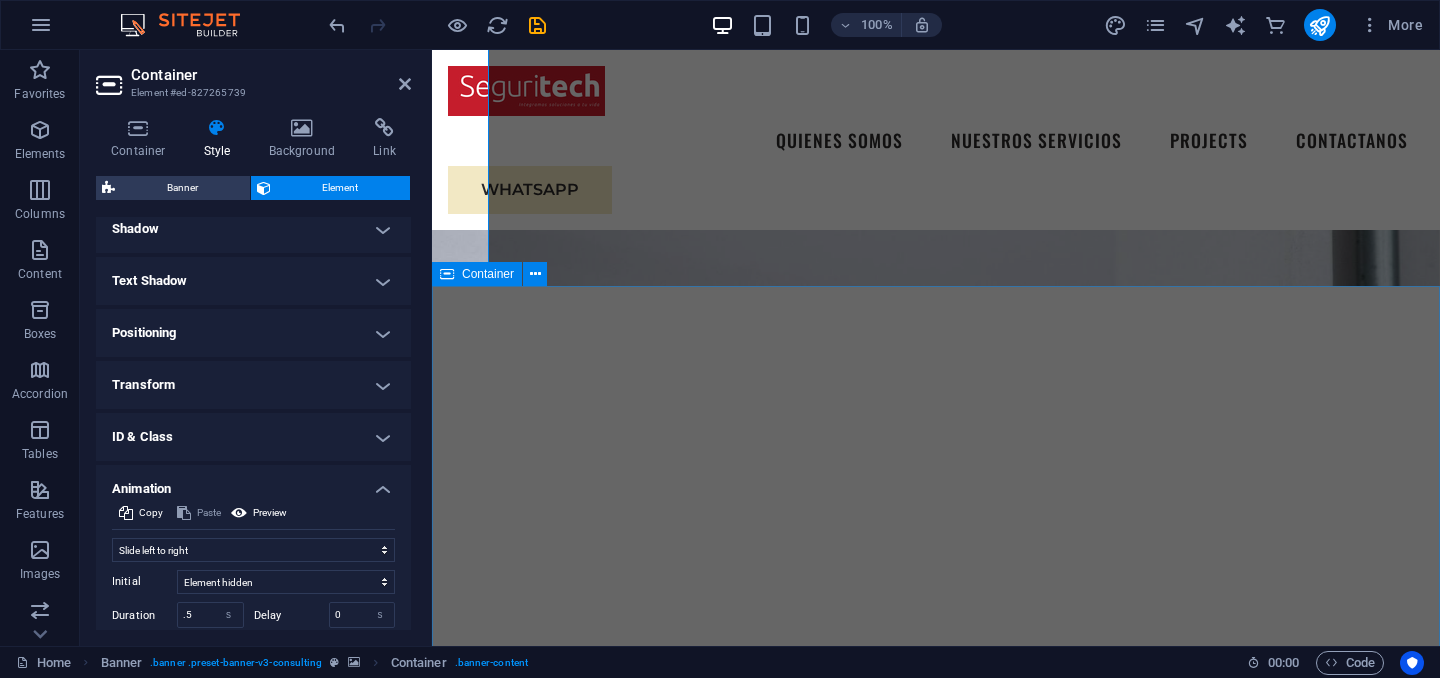 scroll, scrollTop: 658, scrollLeft: 0, axis: vertical 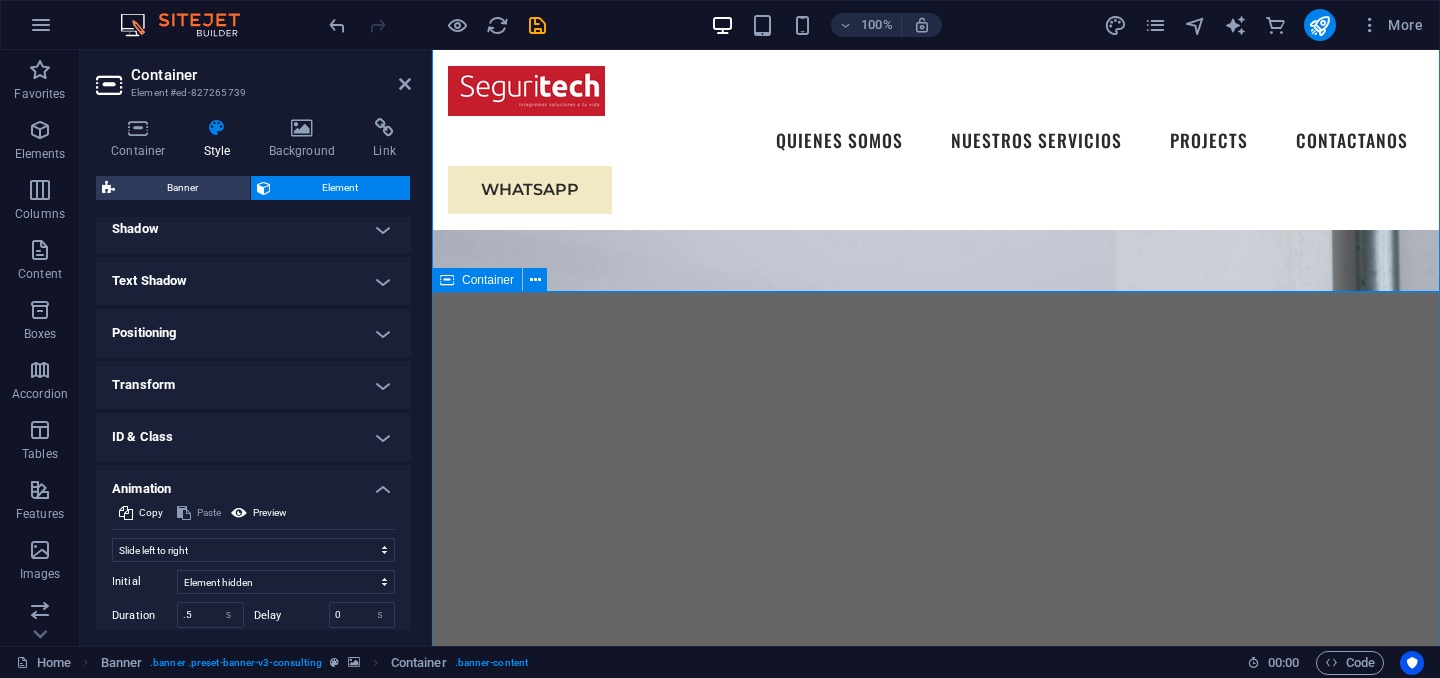click on "EXPERIENCIA Somos una empresa especializada en soluciones de seguridad electrónica con más de 15 años de experiencia en el sector. Nos dedicamos al diseño, instalación y mantenimiento de sistemas integrales de videovigilancia, control de acceso, alarmas, cercas eléctricas y monitoreo remoto.  SERVICIOS RESIDENCIAL CCTV Control acceso vehicular Sonido y automatización Alarma de intrusion Cerca electrica Cerraduras digitales INDUSTRIAL CCTV Control de acceso Detección de incendio Centrales de monitoreo Inteligencia artificial Paneles solares" at bounding box center [936, 1799] 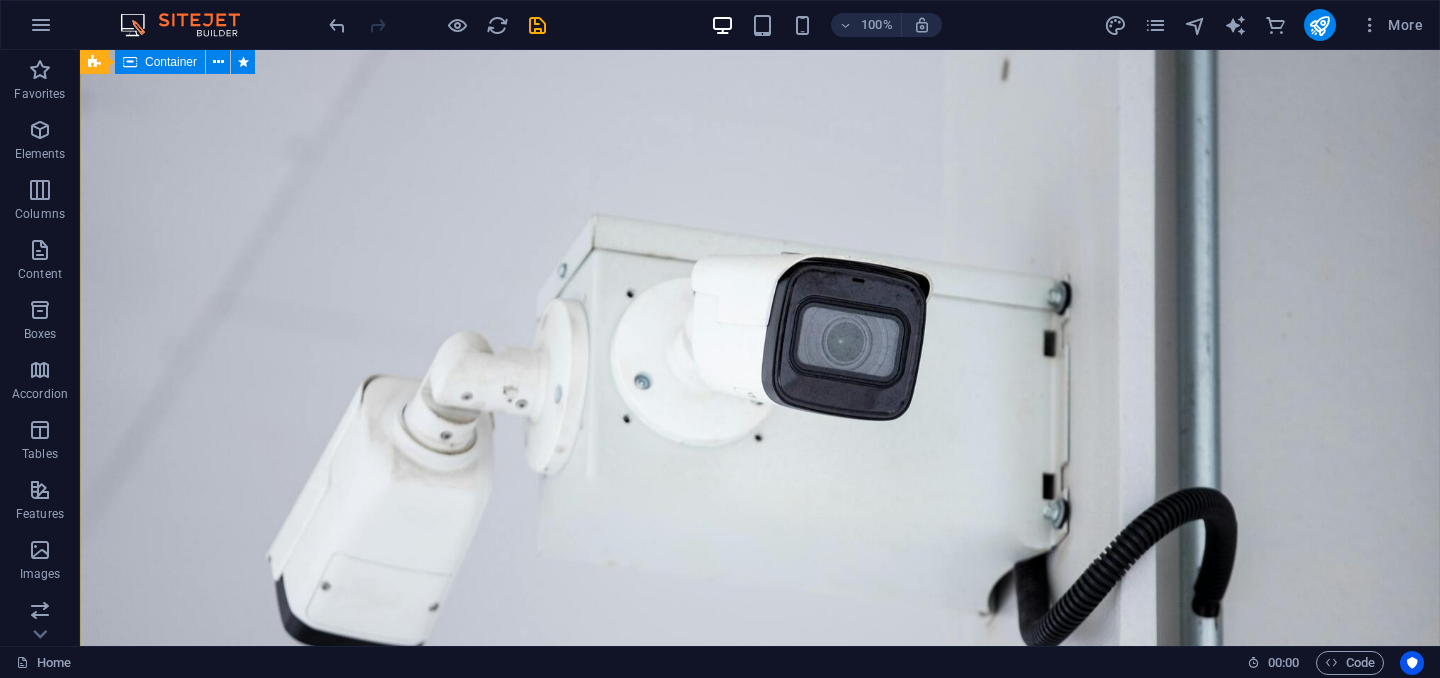 scroll, scrollTop: 0, scrollLeft: 0, axis: both 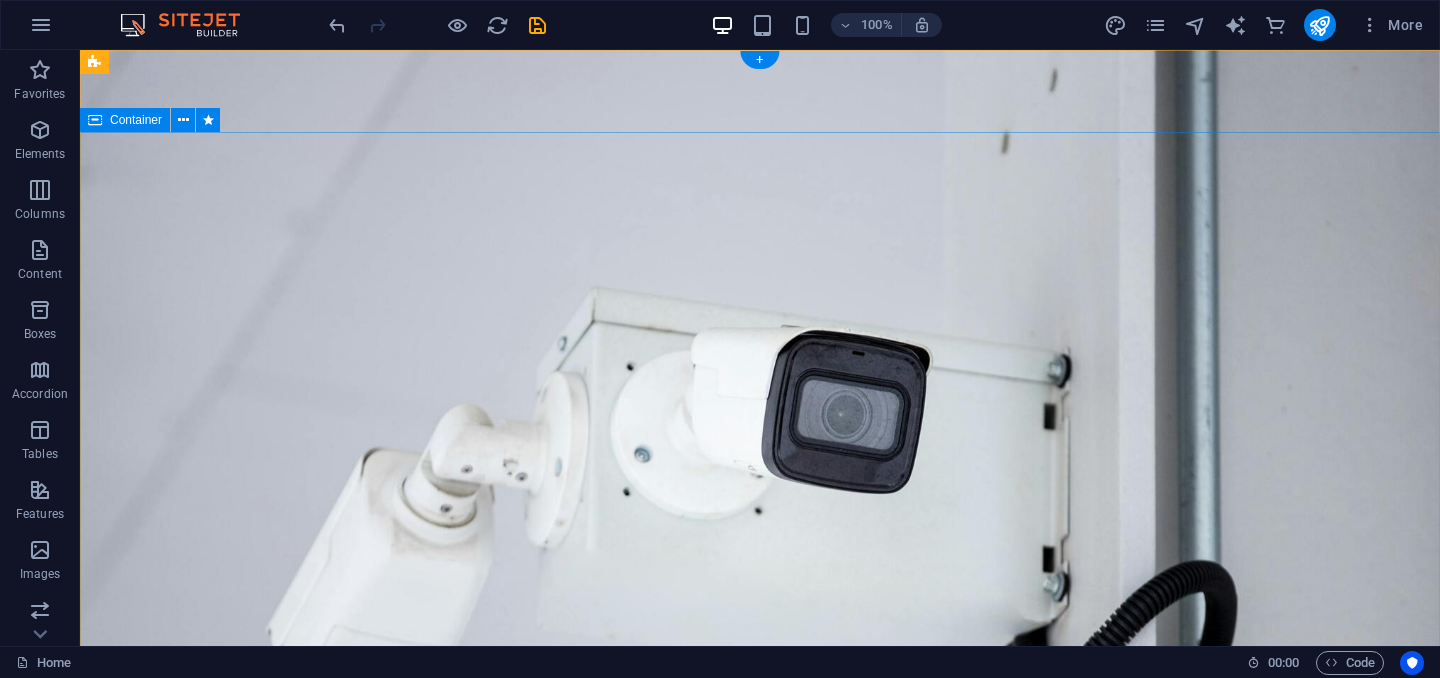 click at bounding box center (760, 1184) 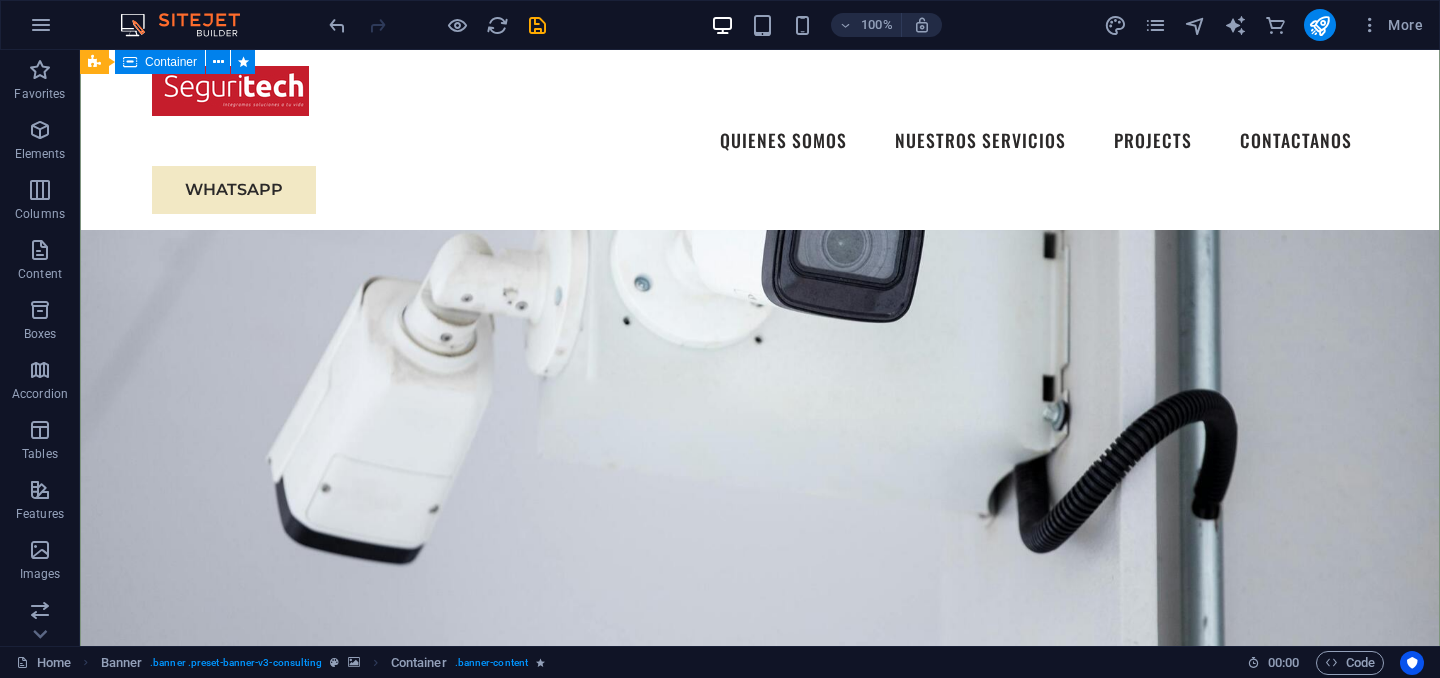 scroll, scrollTop: 0, scrollLeft: 0, axis: both 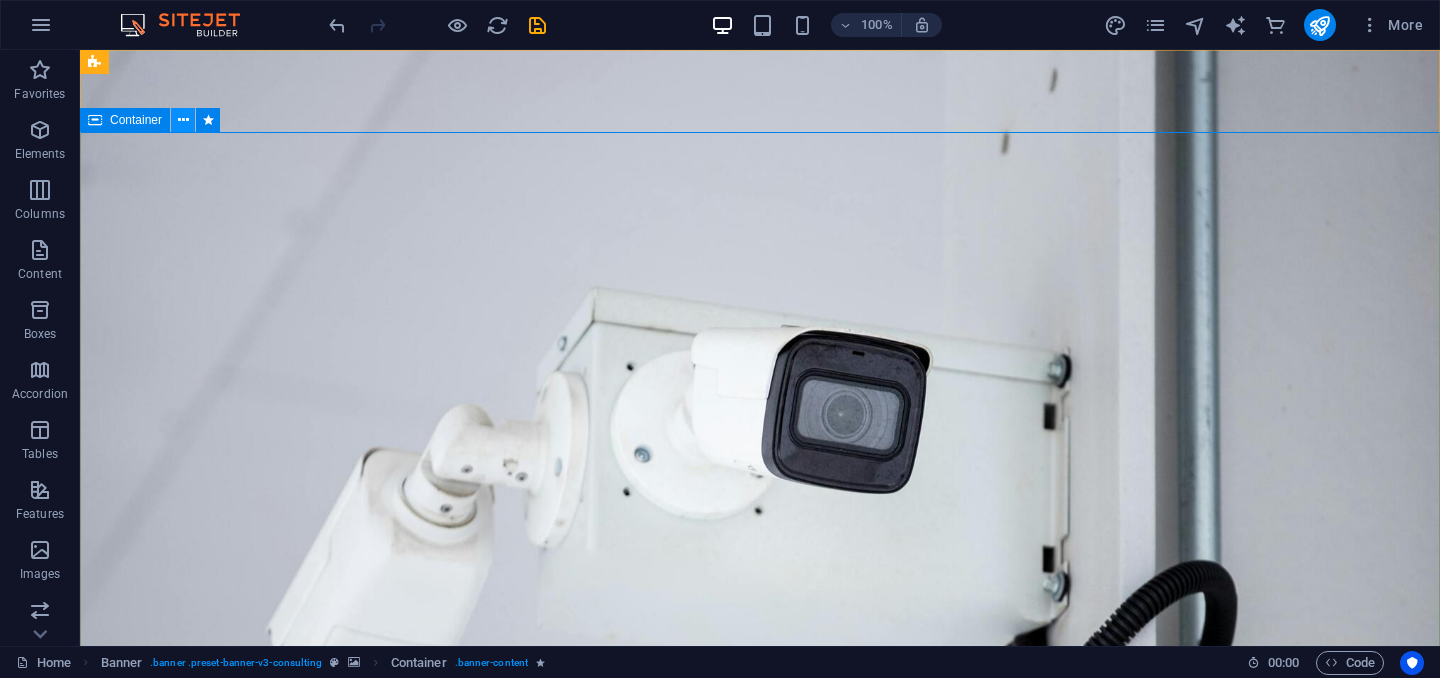click at bounding box center [183, 120] 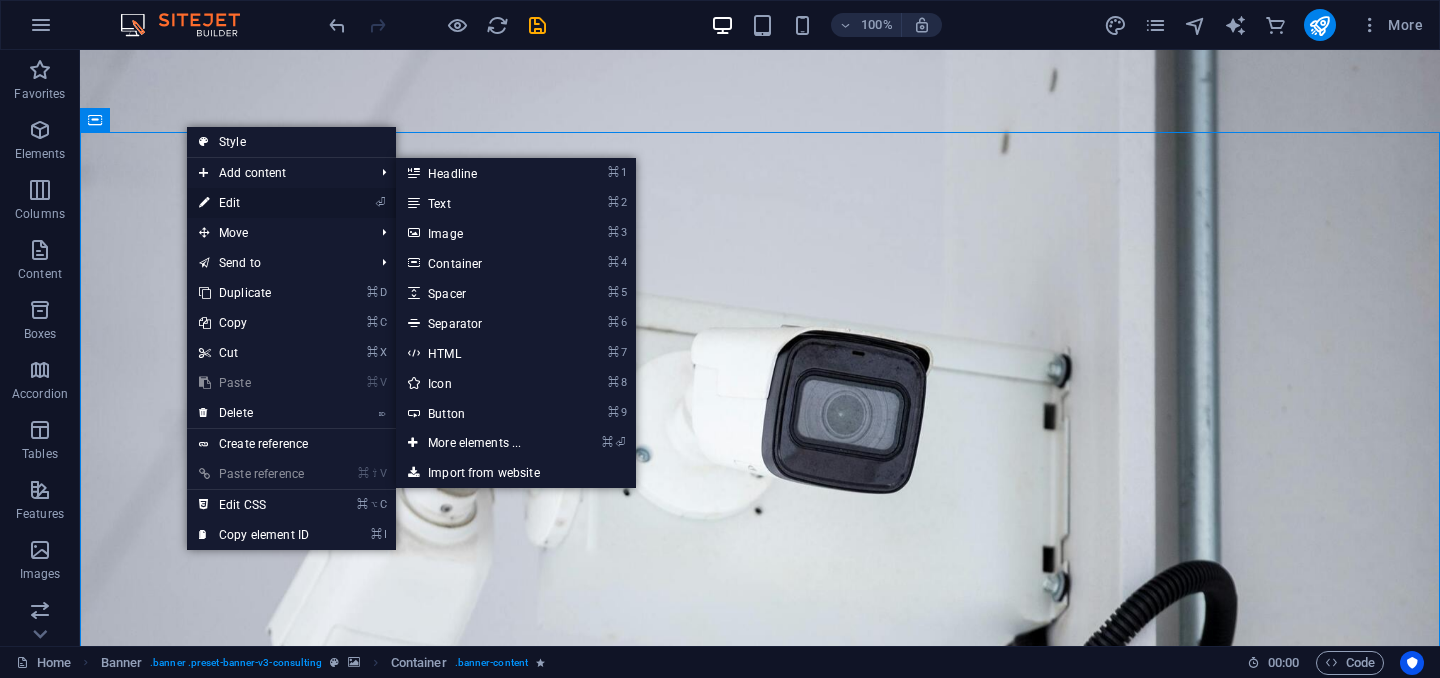 click on "⏎  Edit" at bounding box center (254, 203) 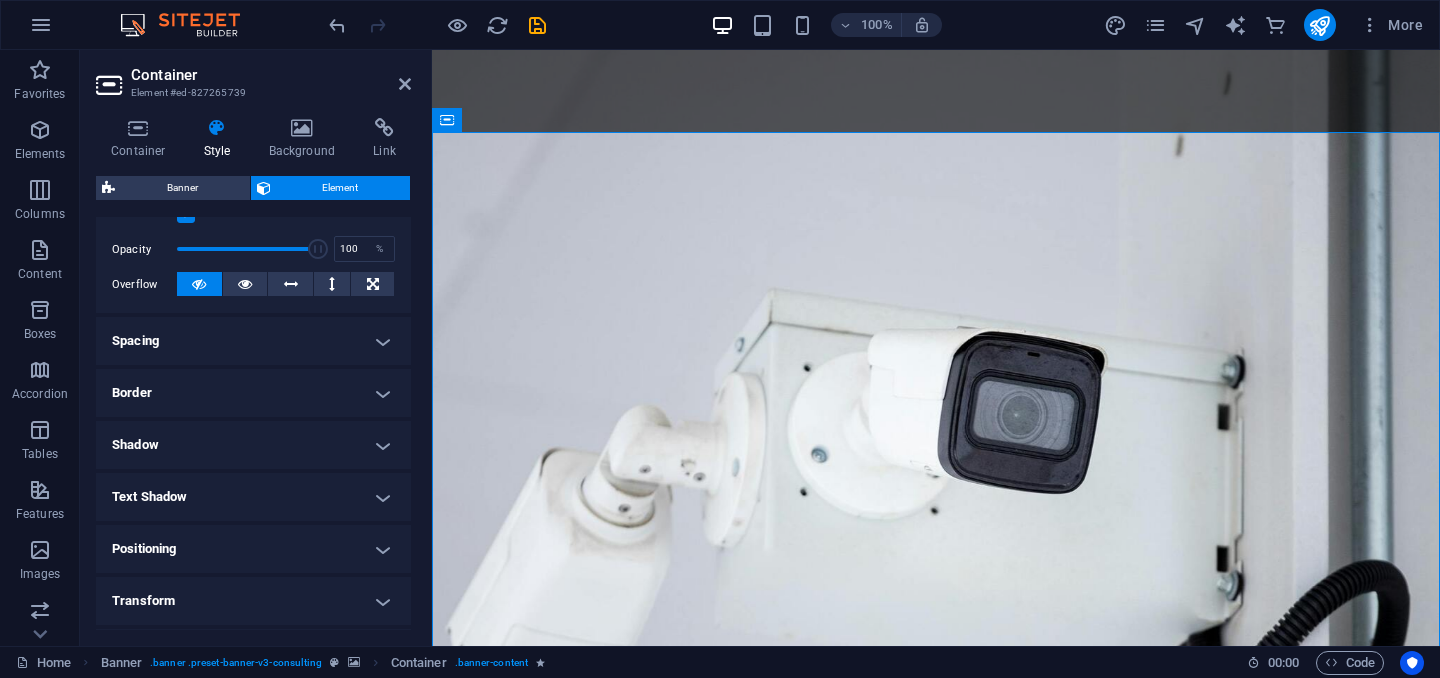 scroll, scrollTop: 0, scrollLeft: 0, axis: both 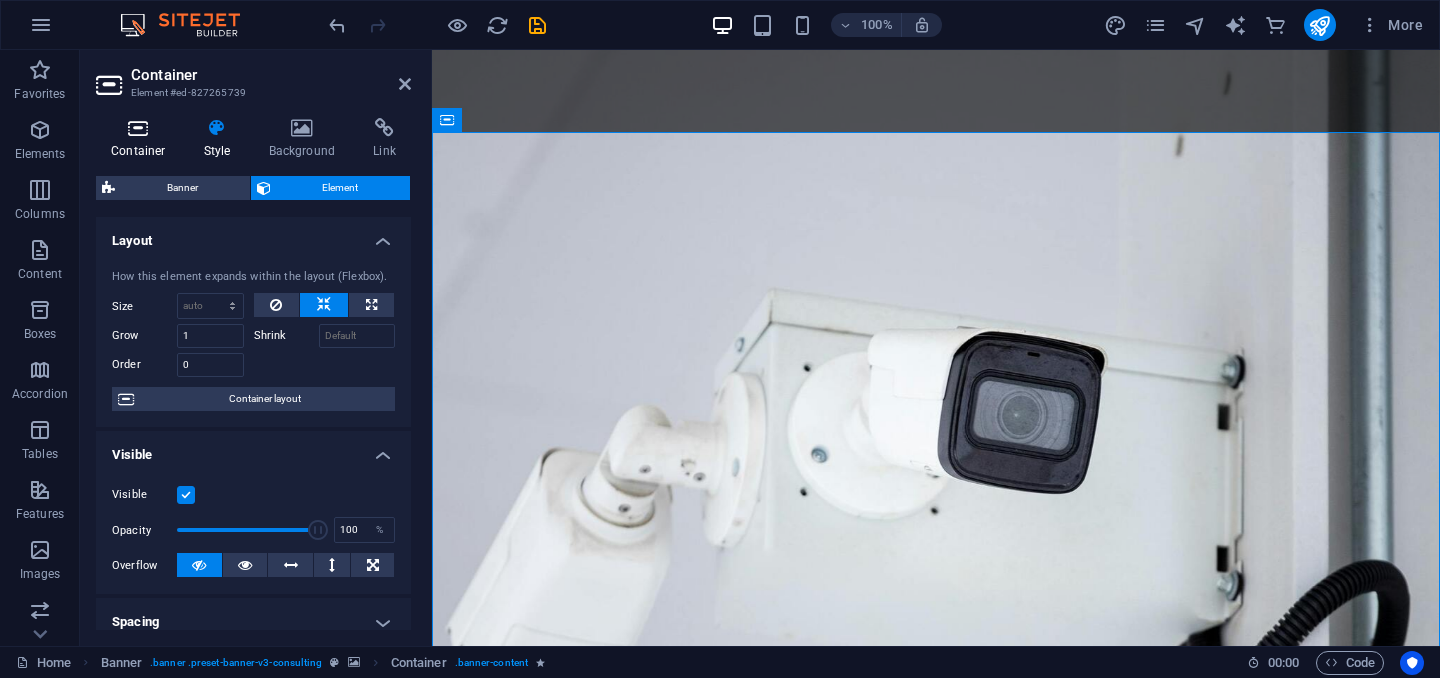 click at bounding box center [138, 128] 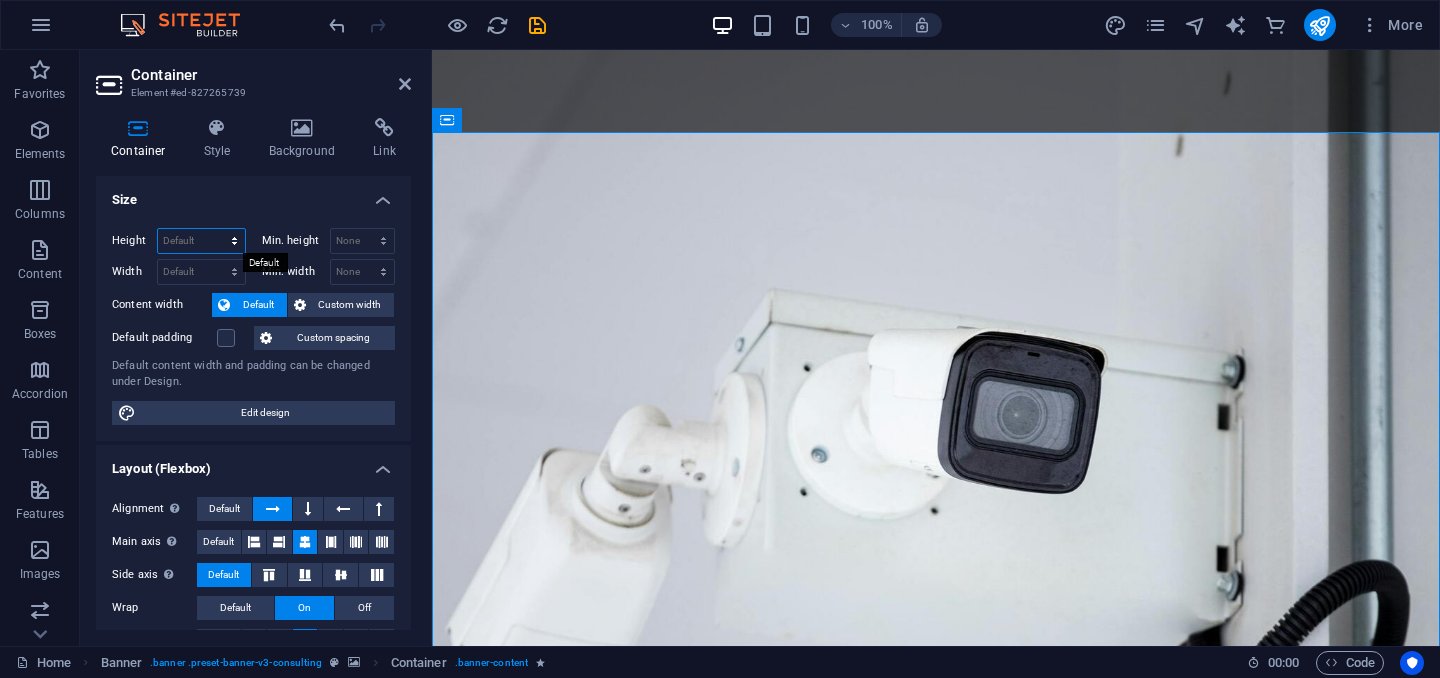 click on "Default px rem % vh vw" at bounding box center [201, 241] 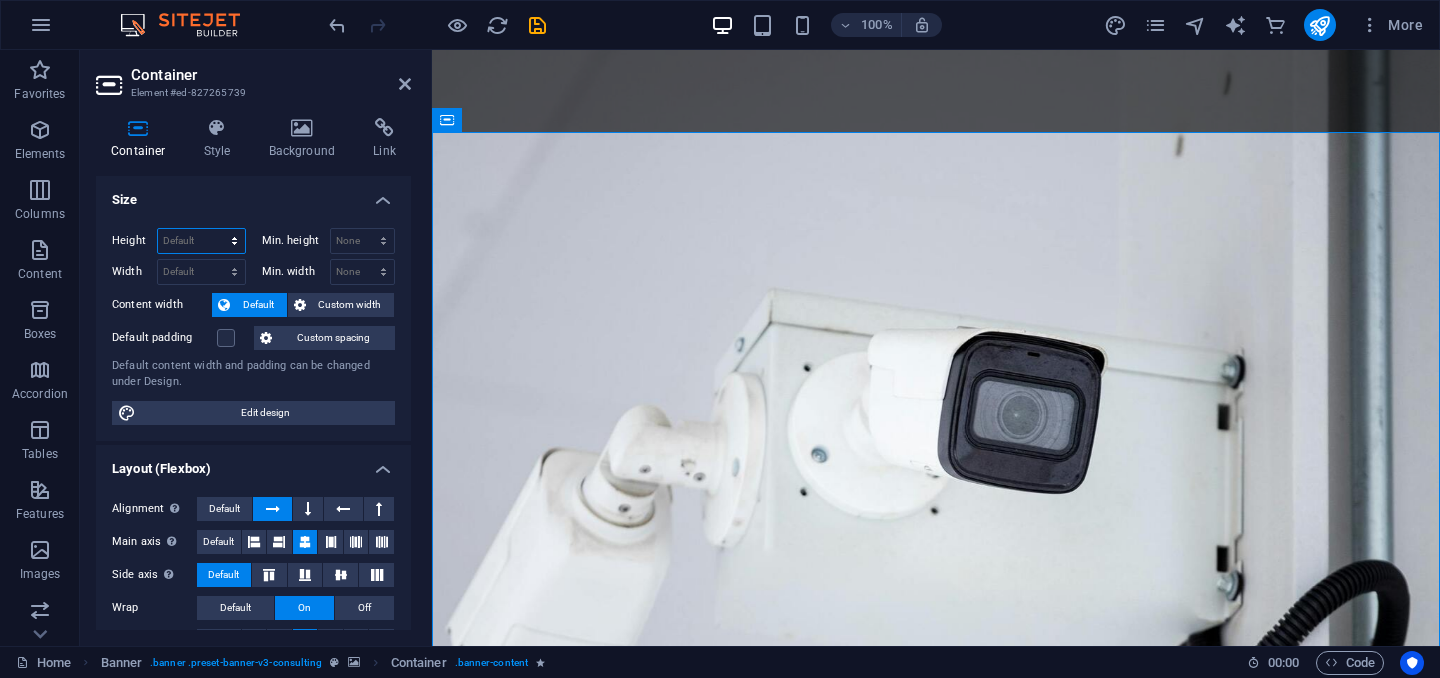 select on "px" 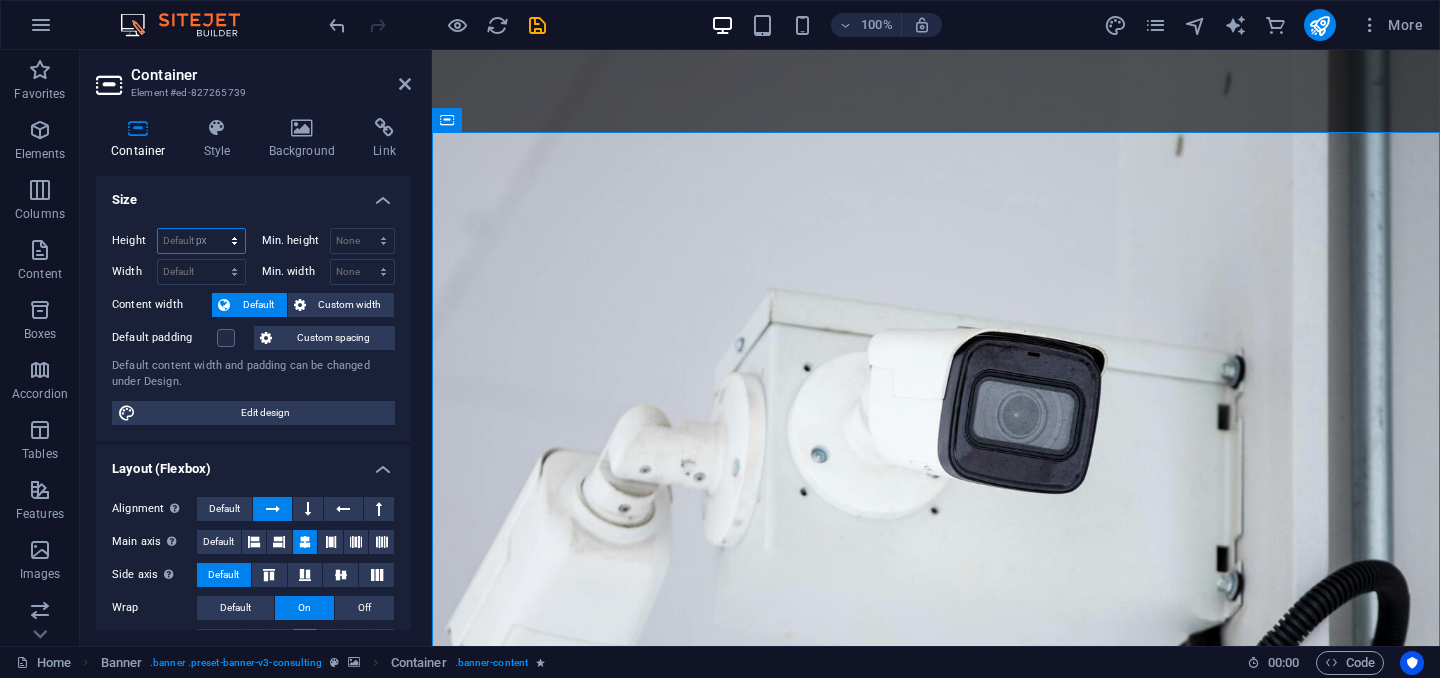 type on "818" 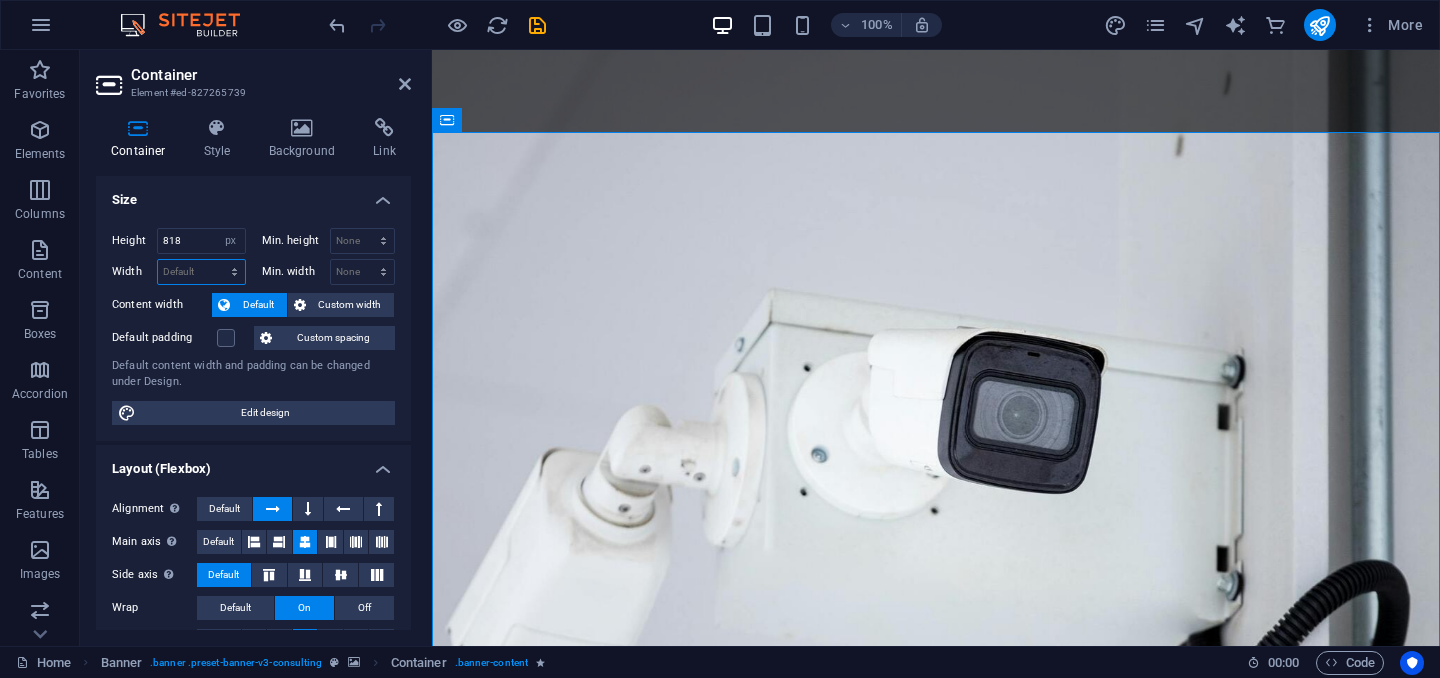 click on "Default px rem % em vh vw" at bounding box center (201, 272) 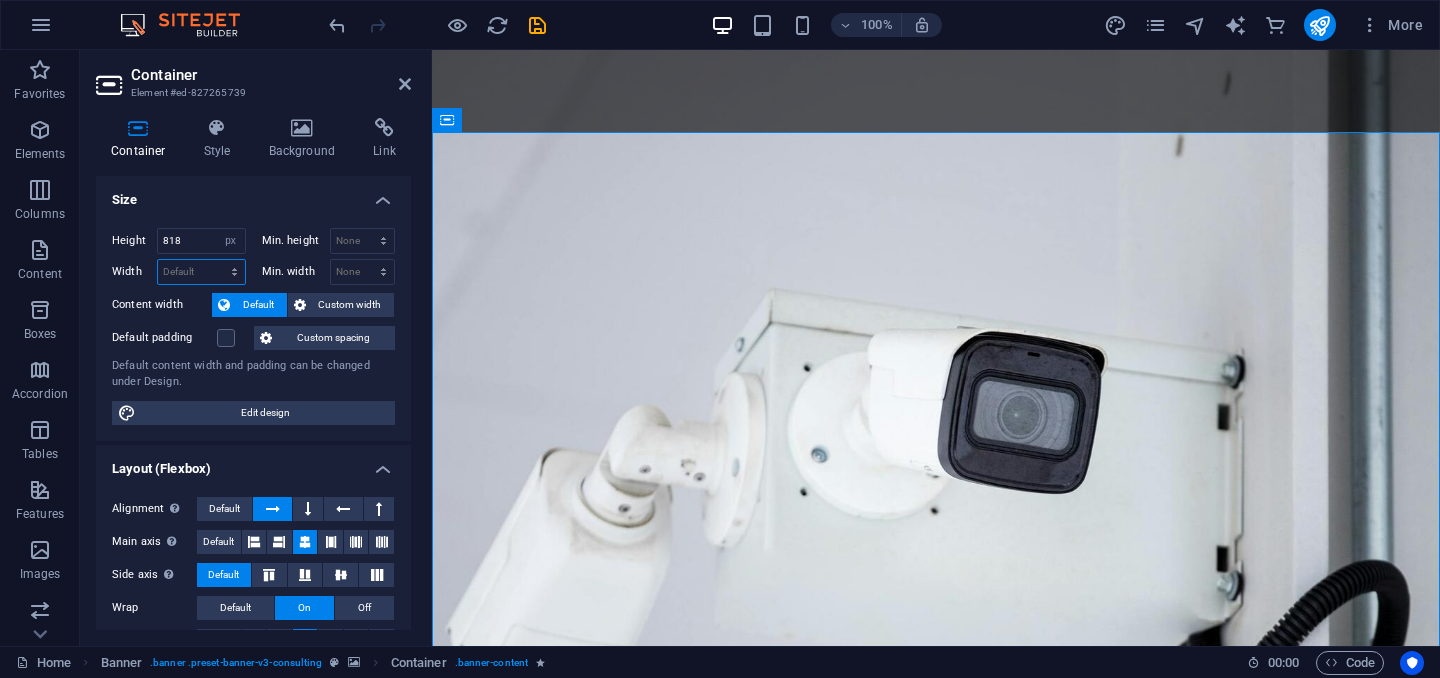 select on "px" 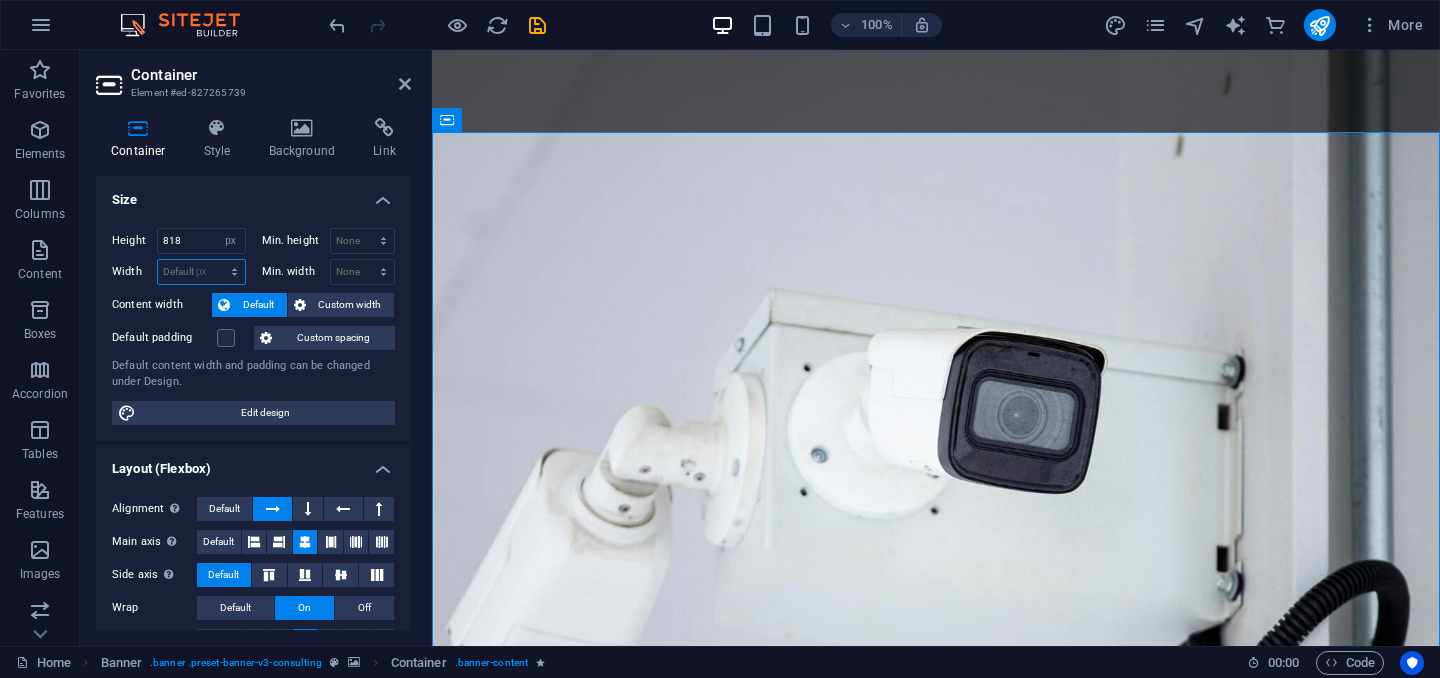type on "1008" 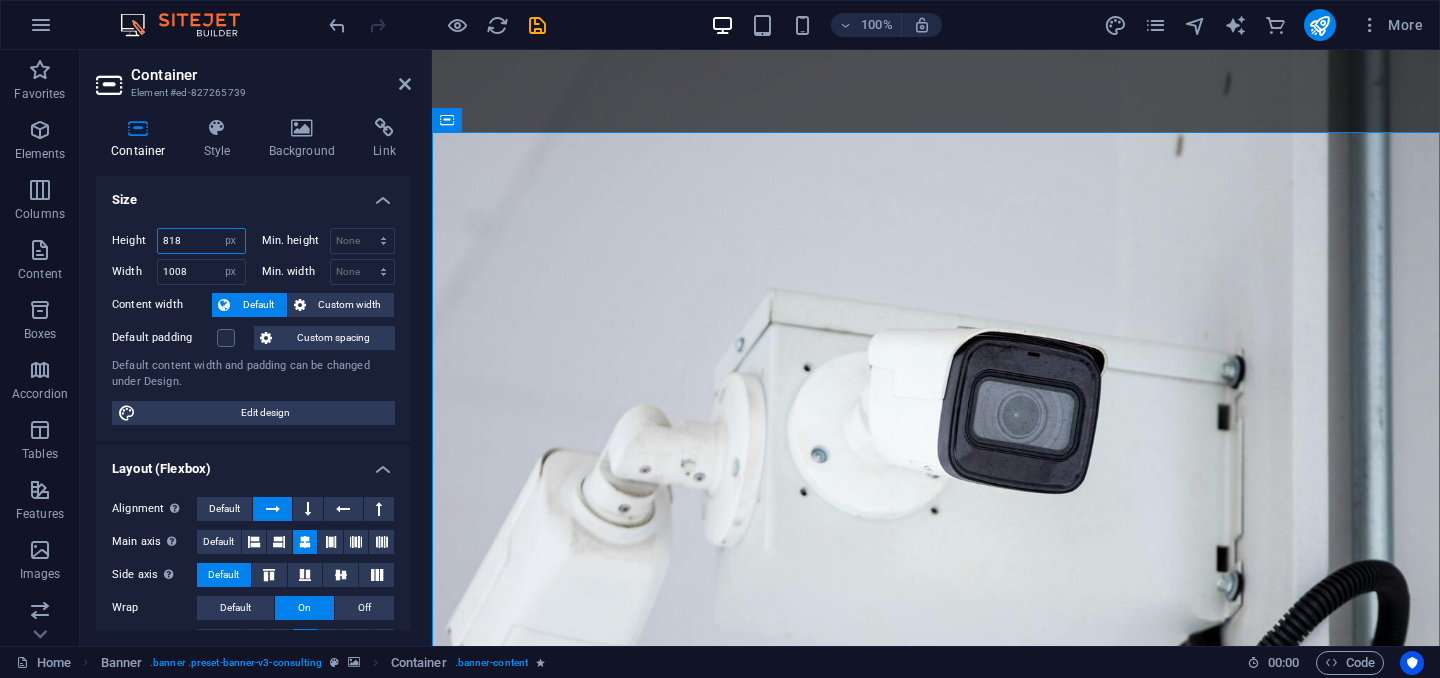 click on "818" at bounding box center [201, 241] 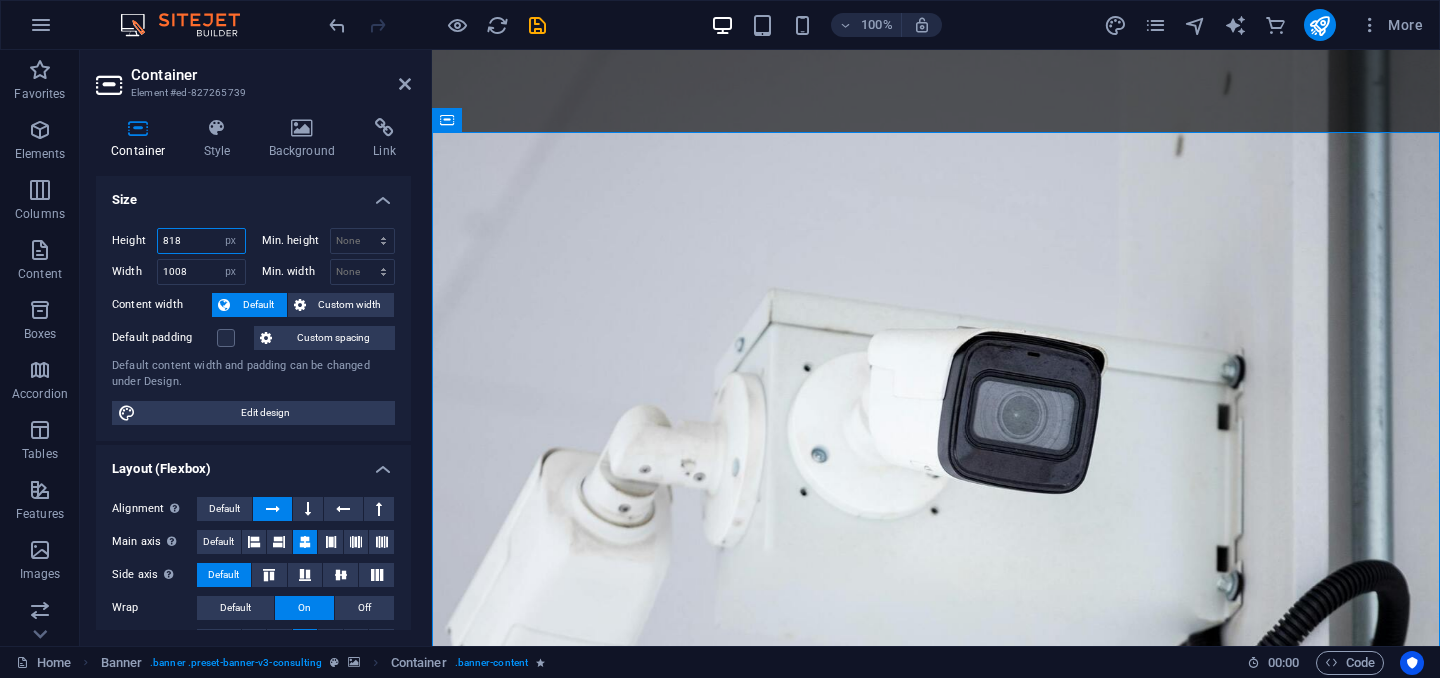 click on "818" at bounding box center [201, 241] 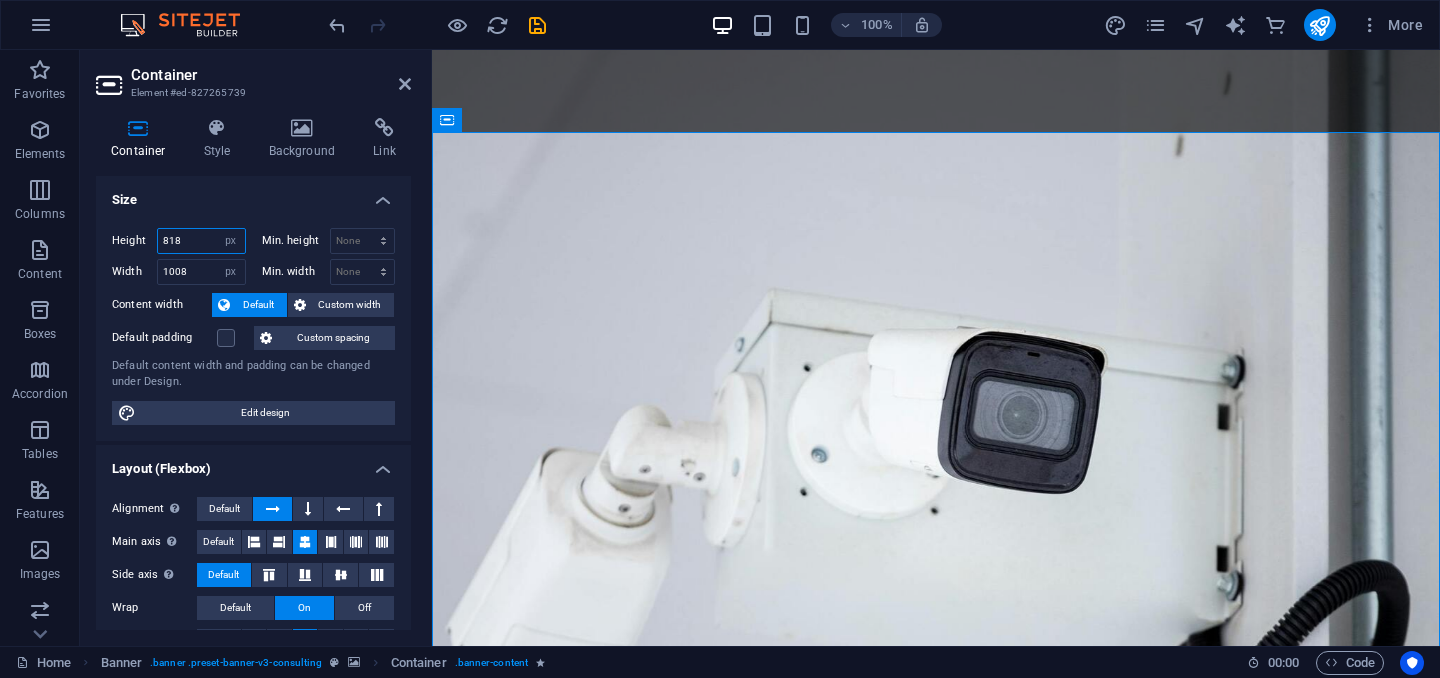 type on "5" 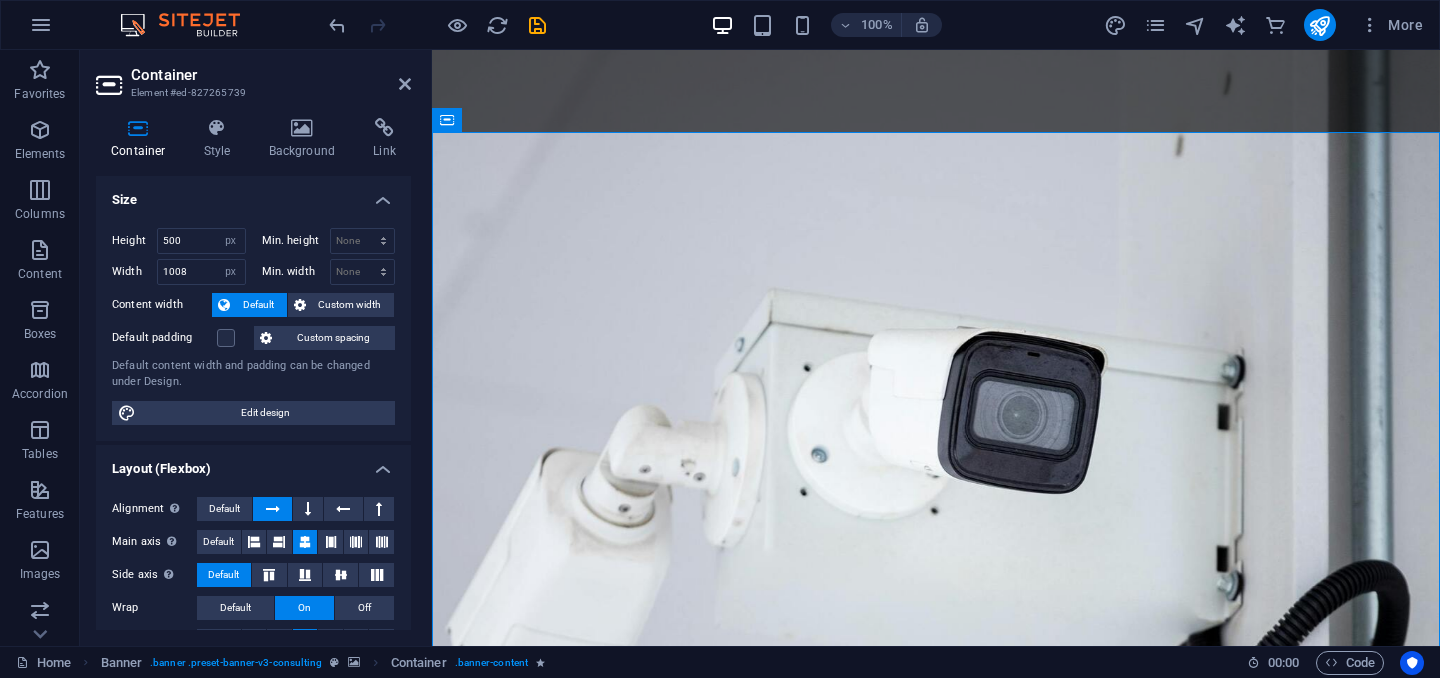 click on "Size" at bounding box center [253, 194] 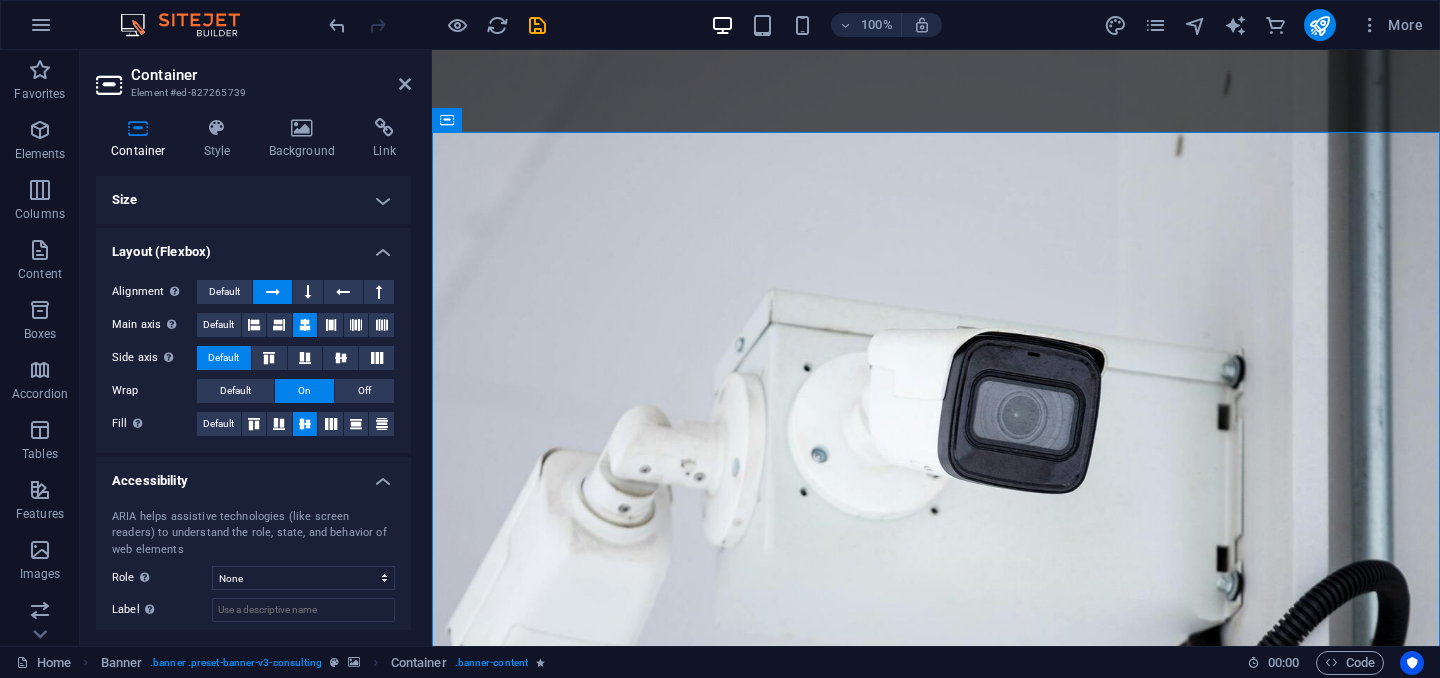 click on "Size" at bounding box center [253, 200] 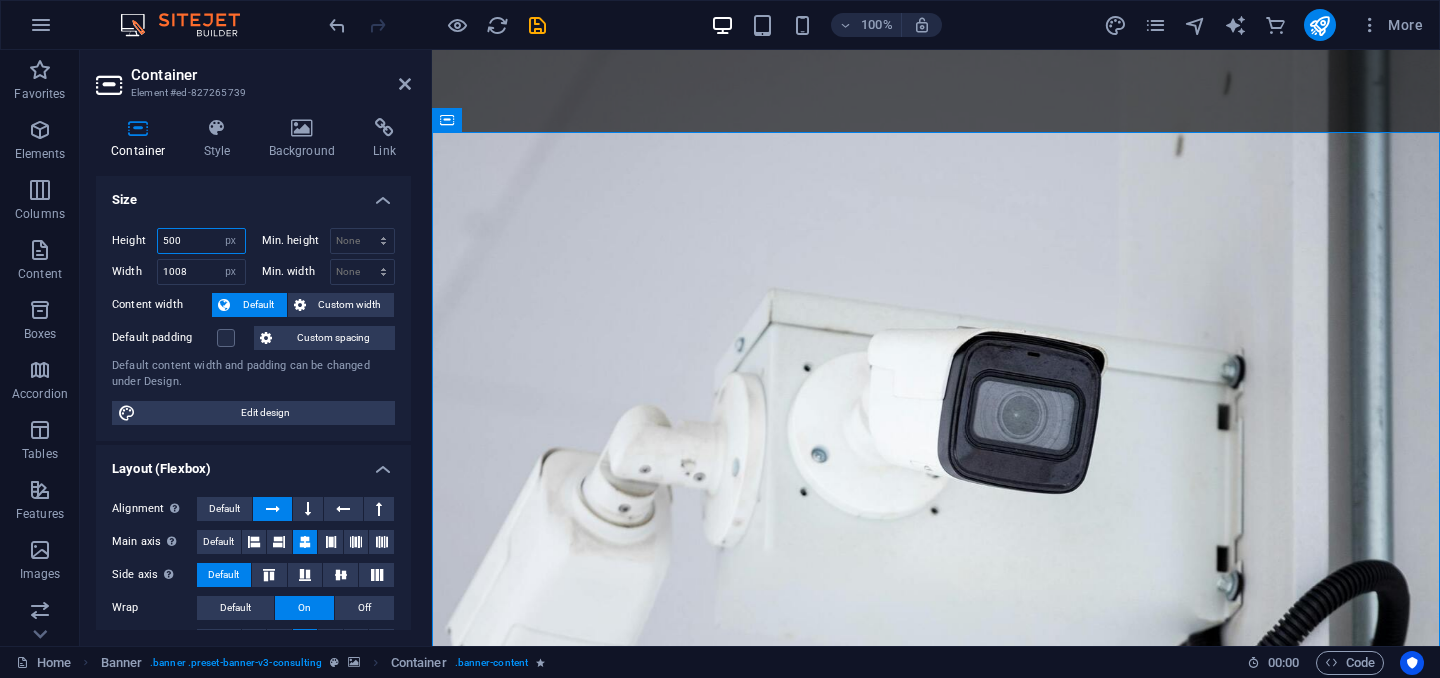 click on "500" at bounding box center (201, 241) 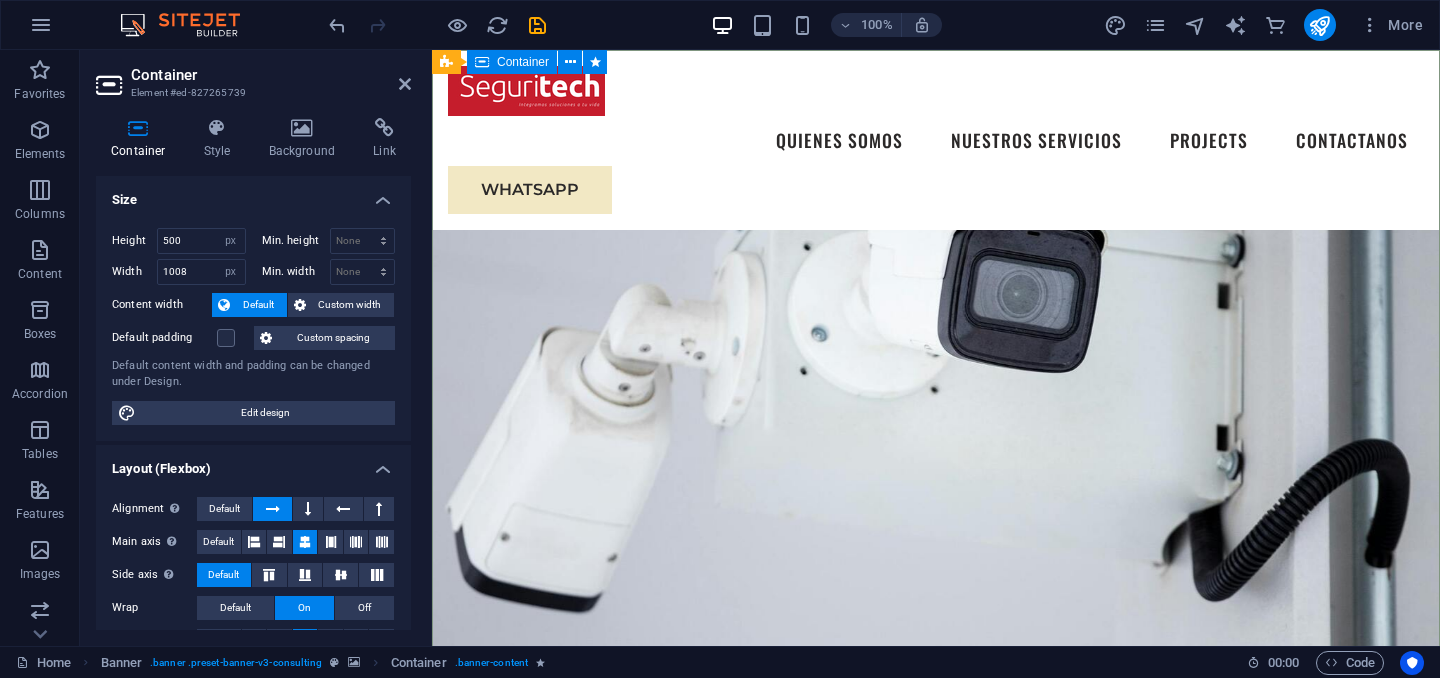 scroll, scrollTop: 0, scrollLeft: 0, axis: both 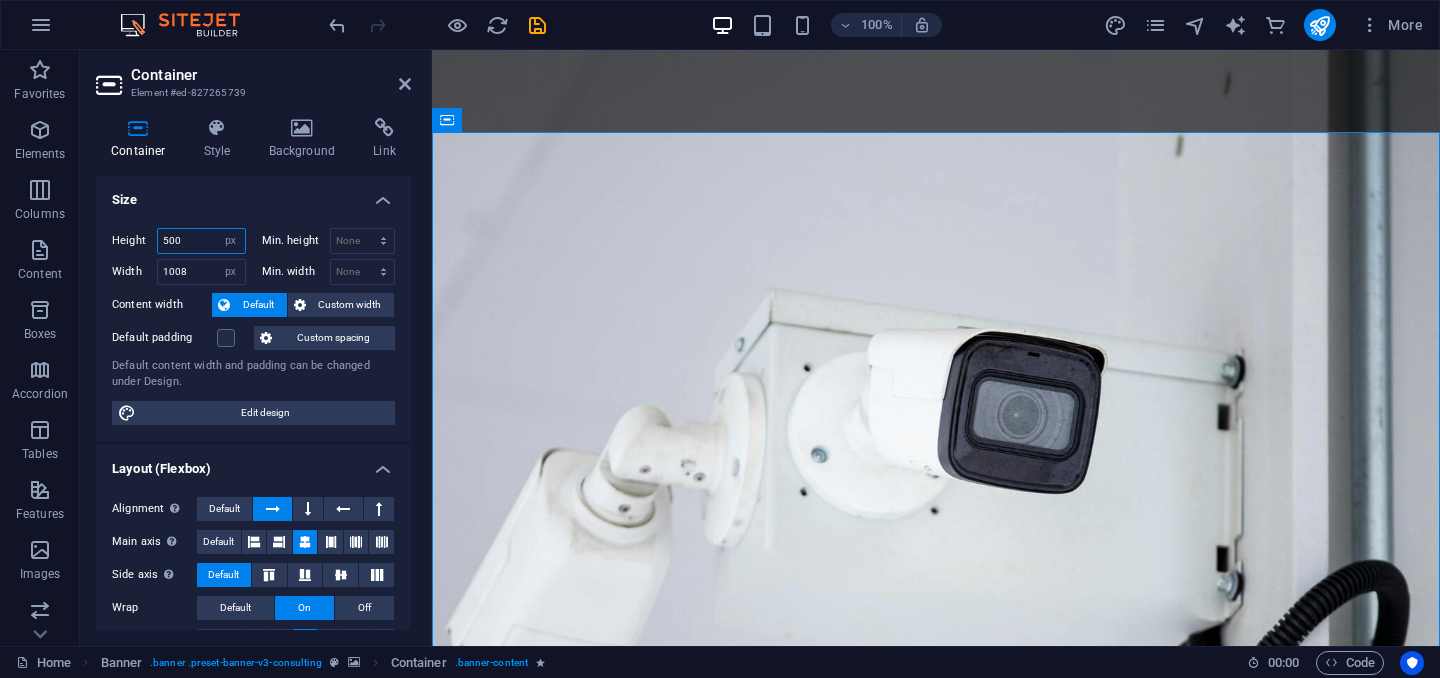 click on "500" at bounding box center [201, 241] 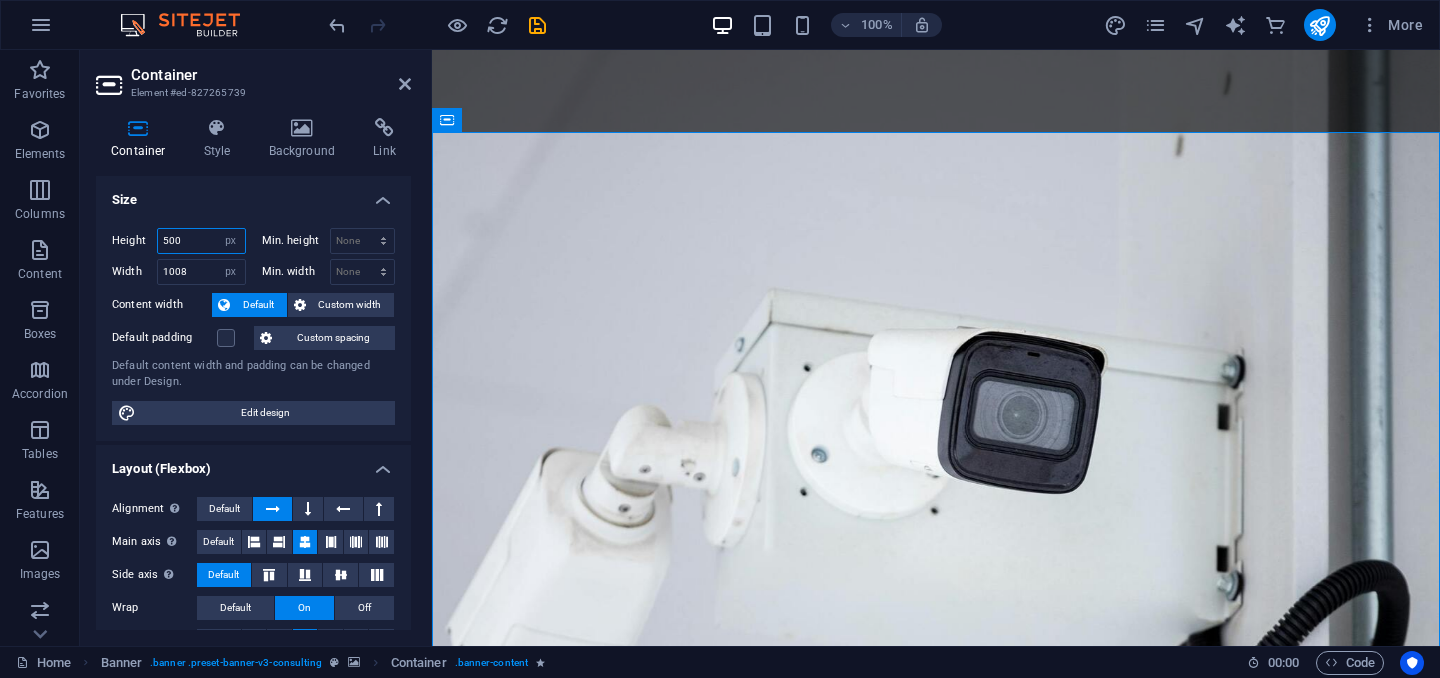 click on "500" at bounding box center [201, 241] 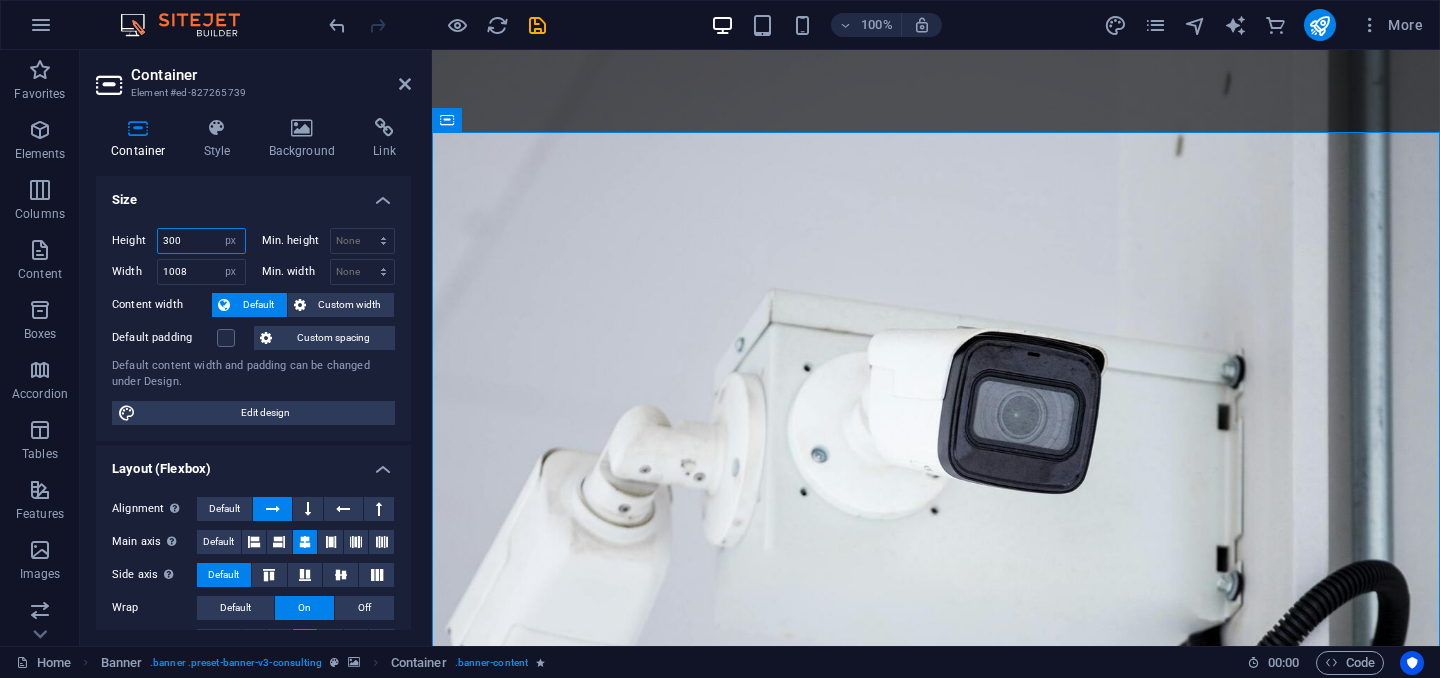 type on "300" 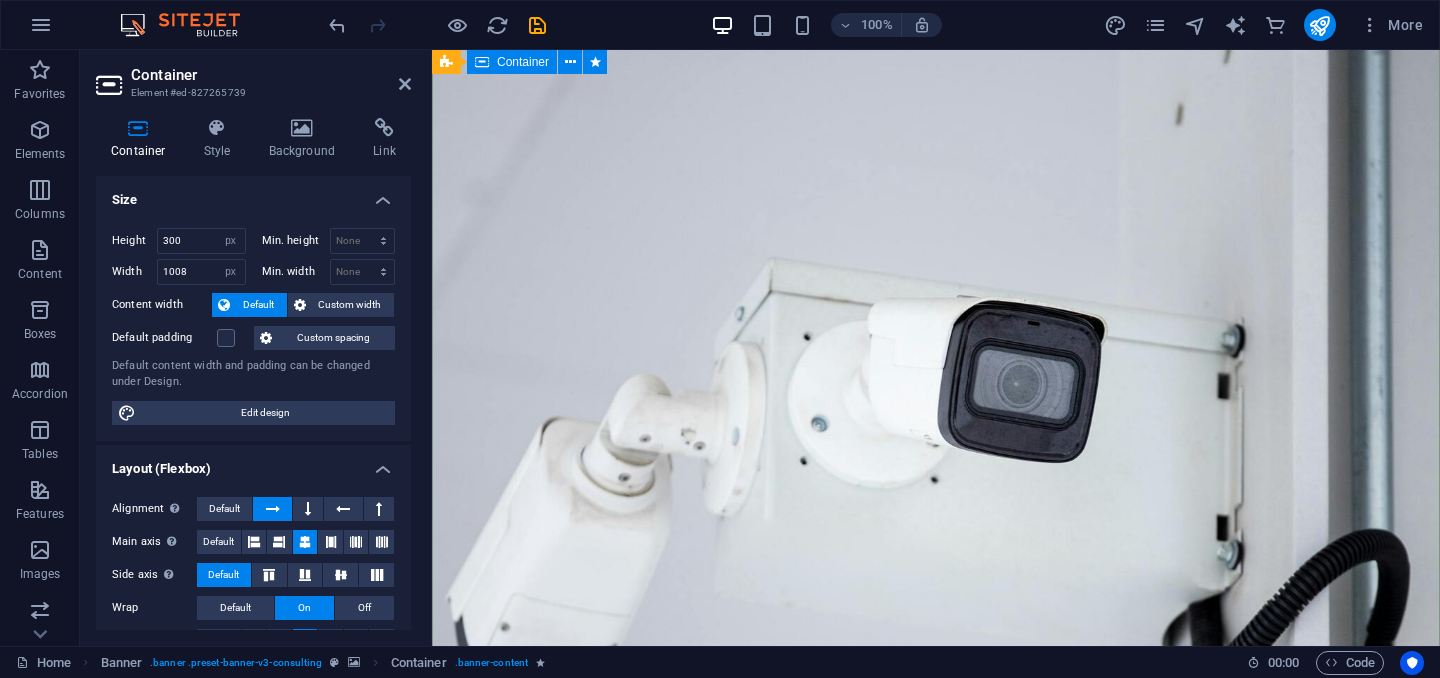 scroll, scrollTop: 0, scrollLeft: 0, axis: both 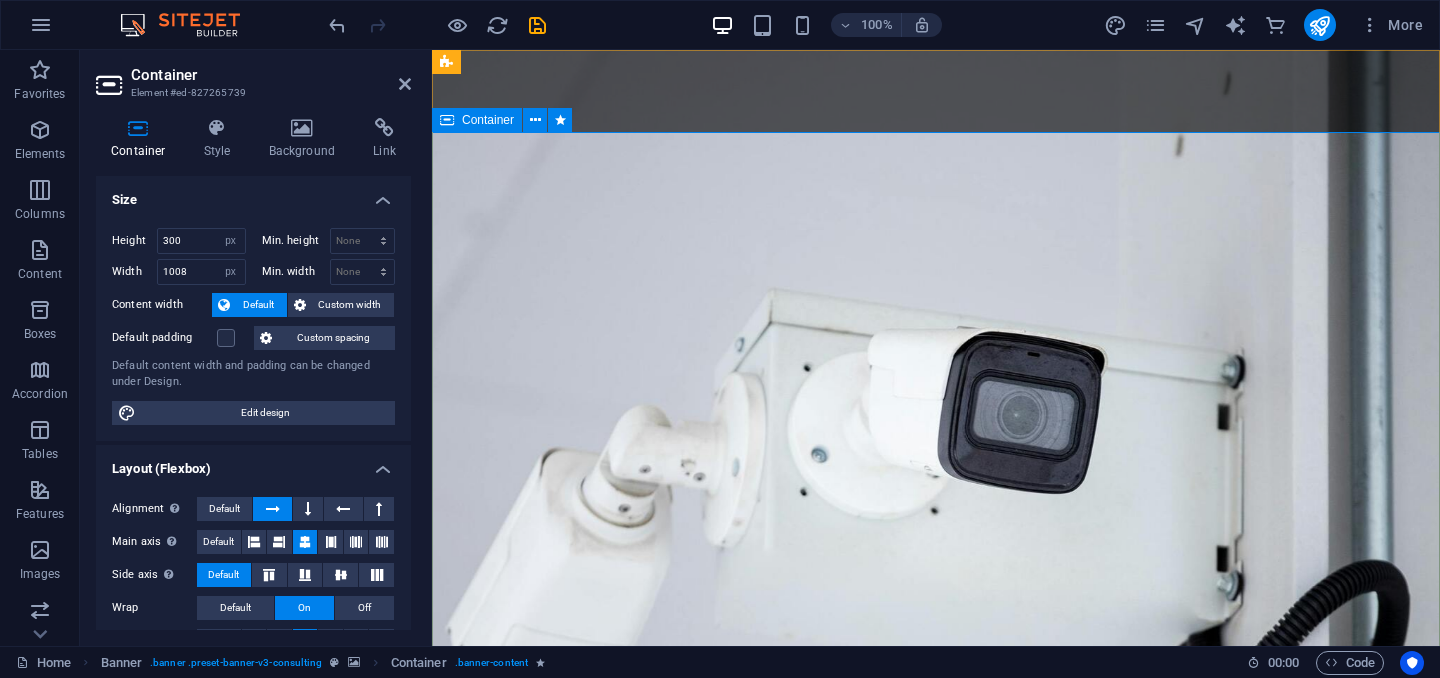 click at bounding box center (936, 1280) 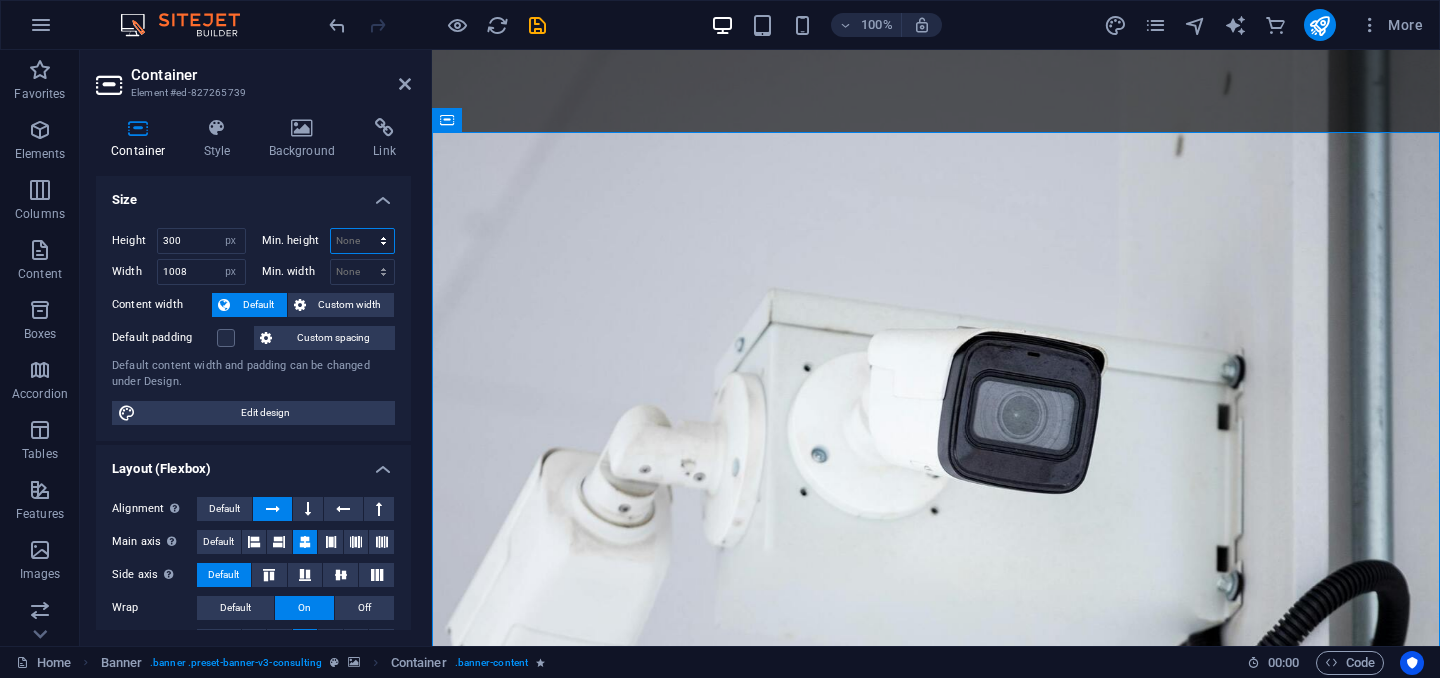 click on "None px rem % vh vw" at bounding box center [363, 241] 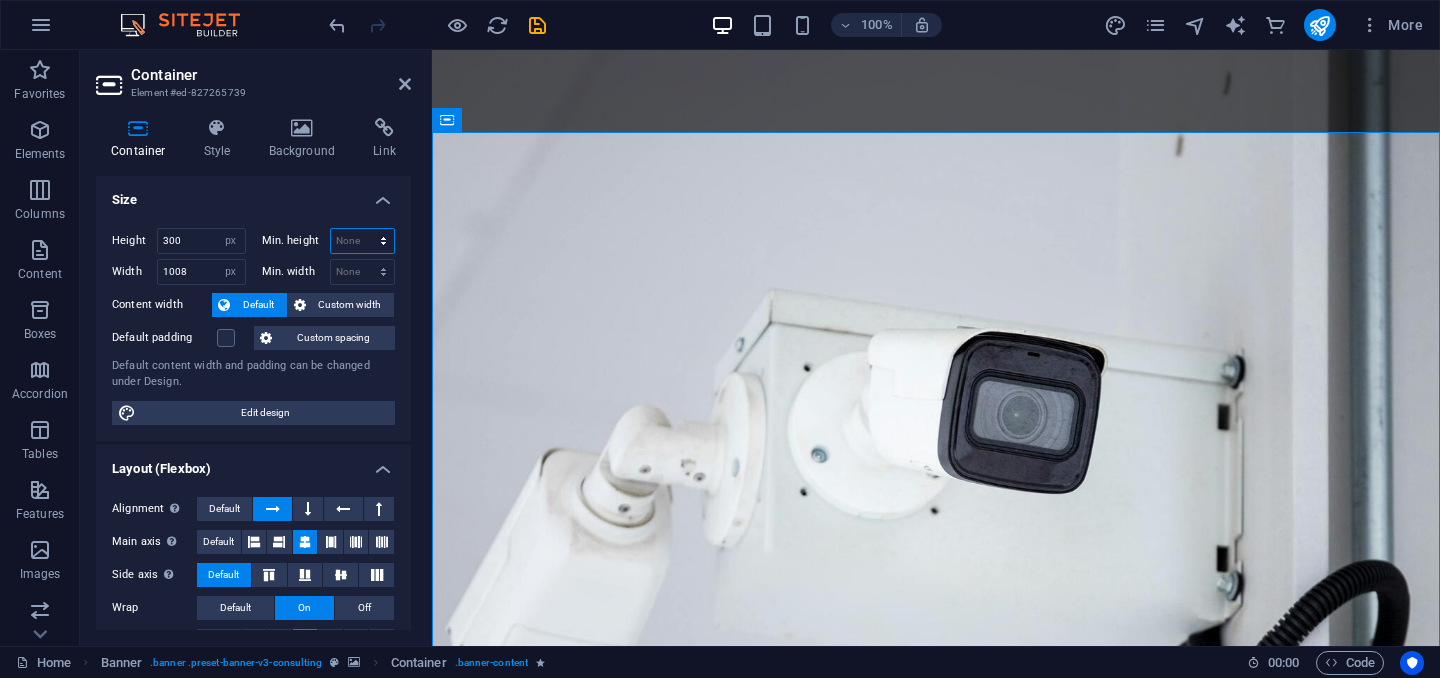 select on "px" 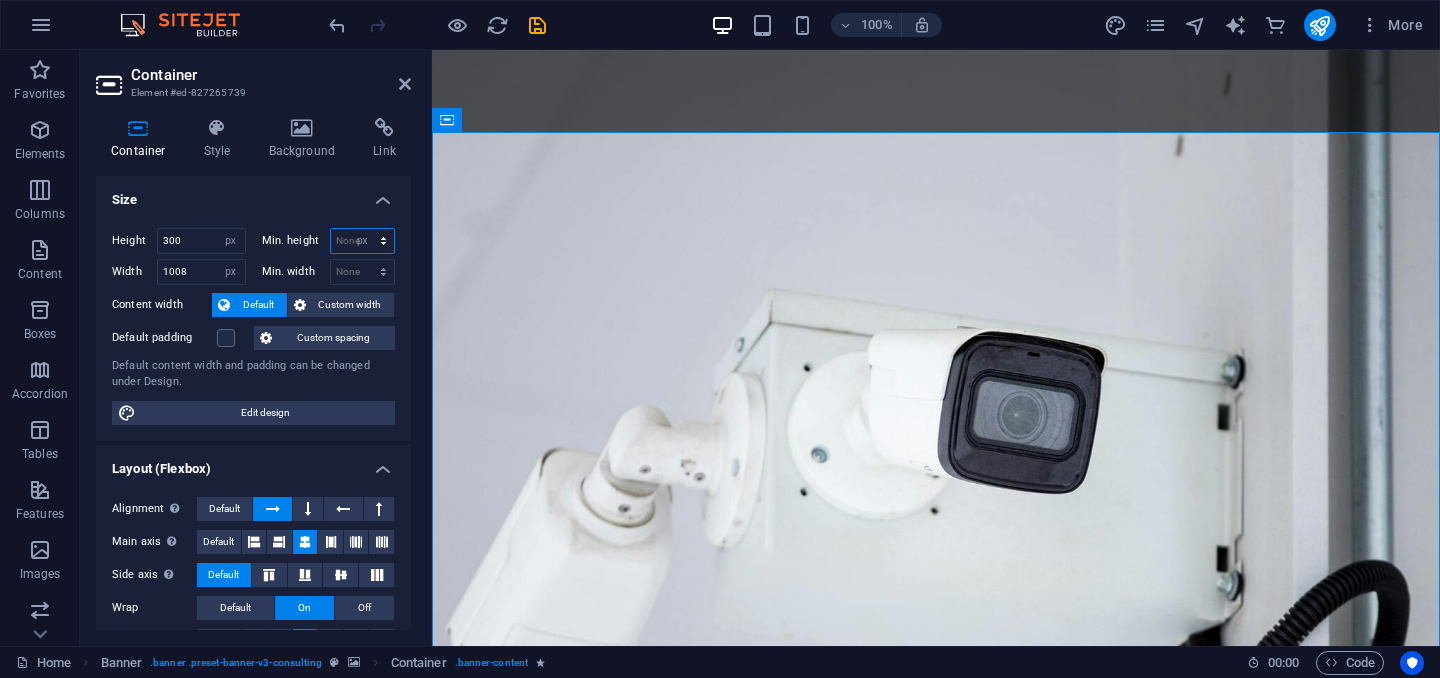 type on "0" 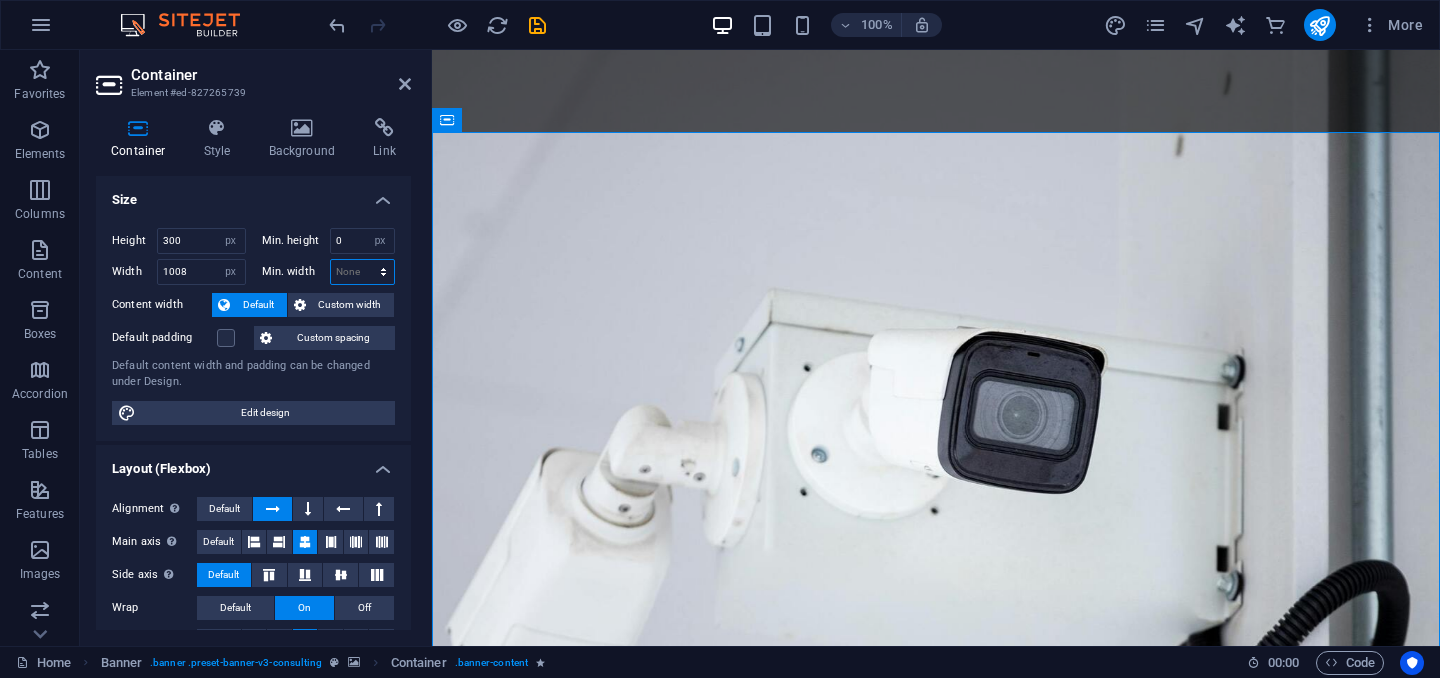 click on "None px rem % vh vw" at bounding box center [363, 272] 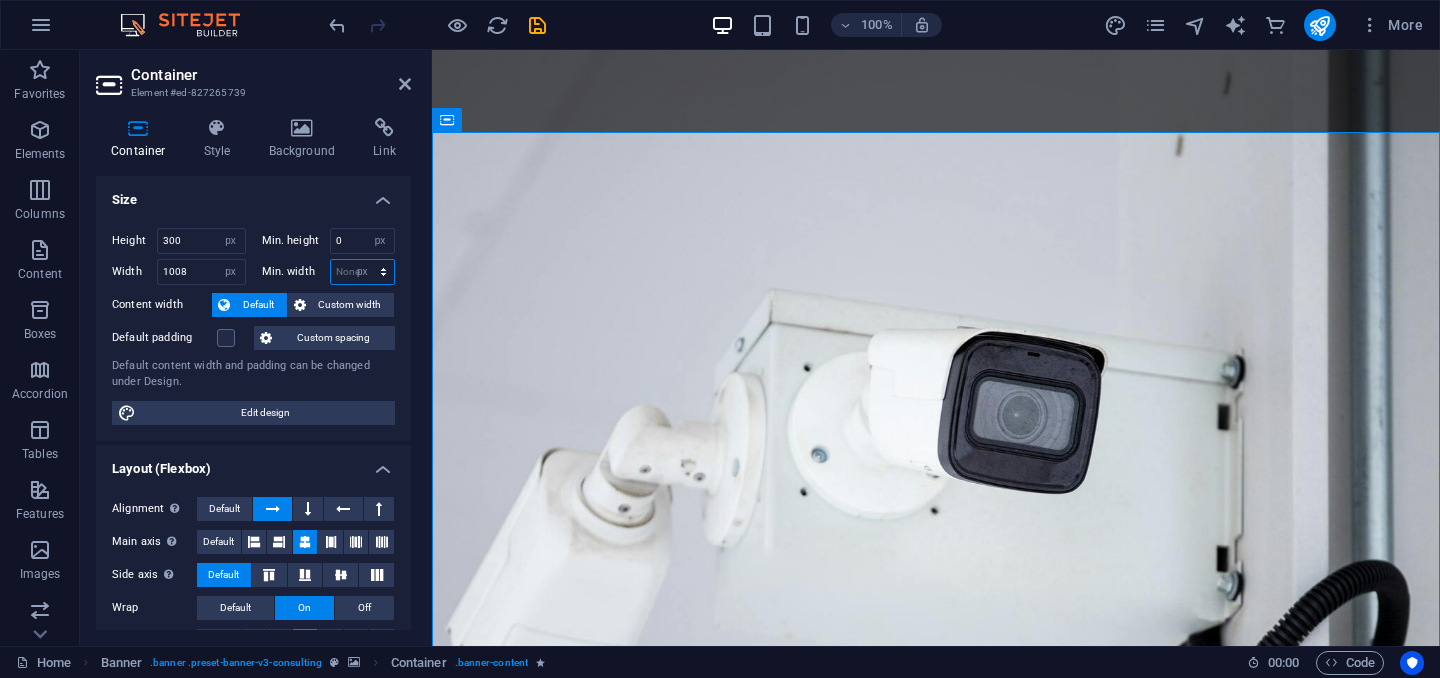 type on "0" 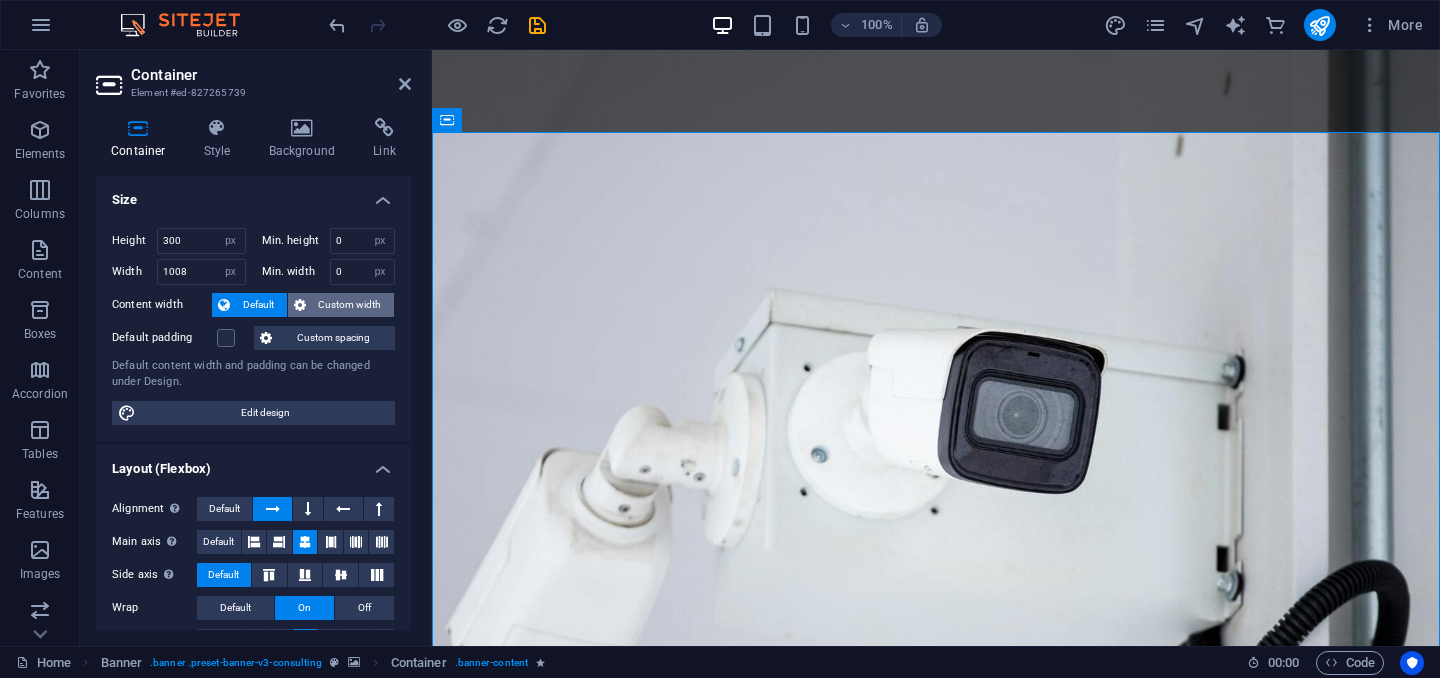 click on "Custom width" at bounding box center (350, 305) 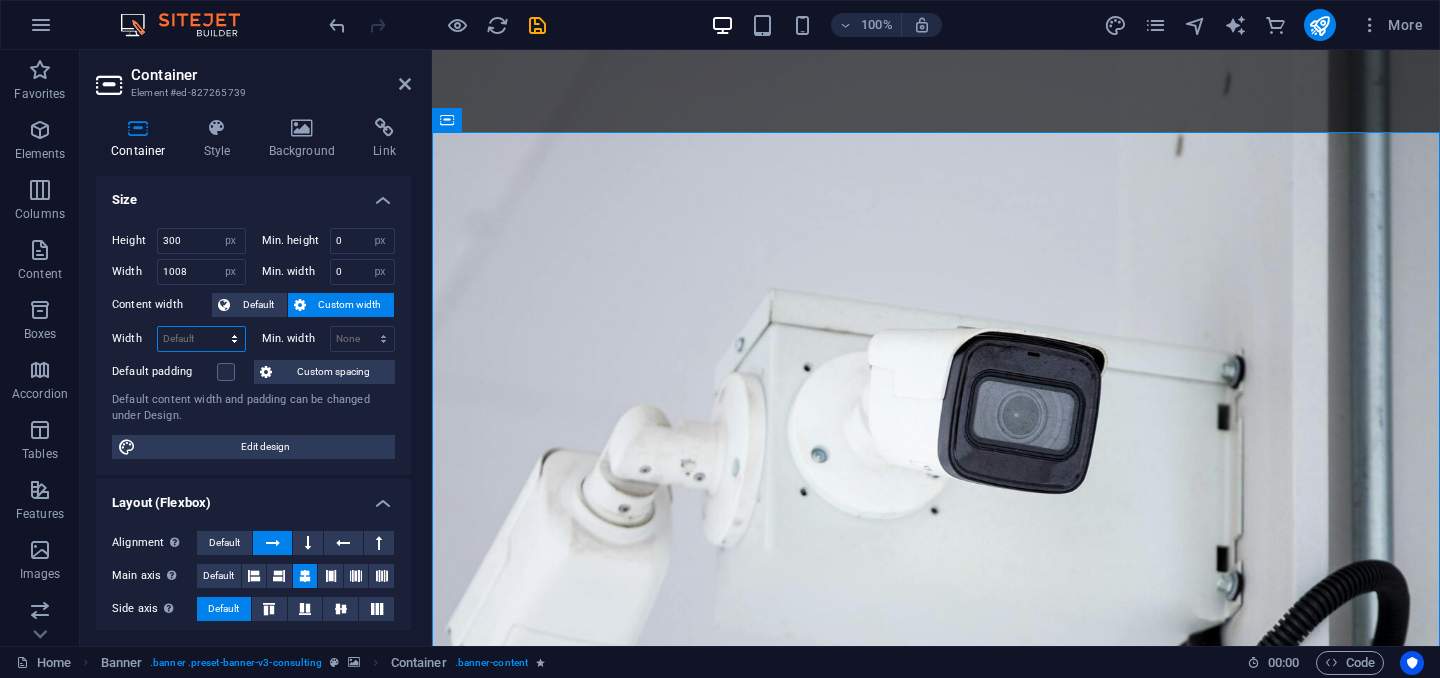 click on "Default px rem % em vh vw" at bounding box center [201, 339] 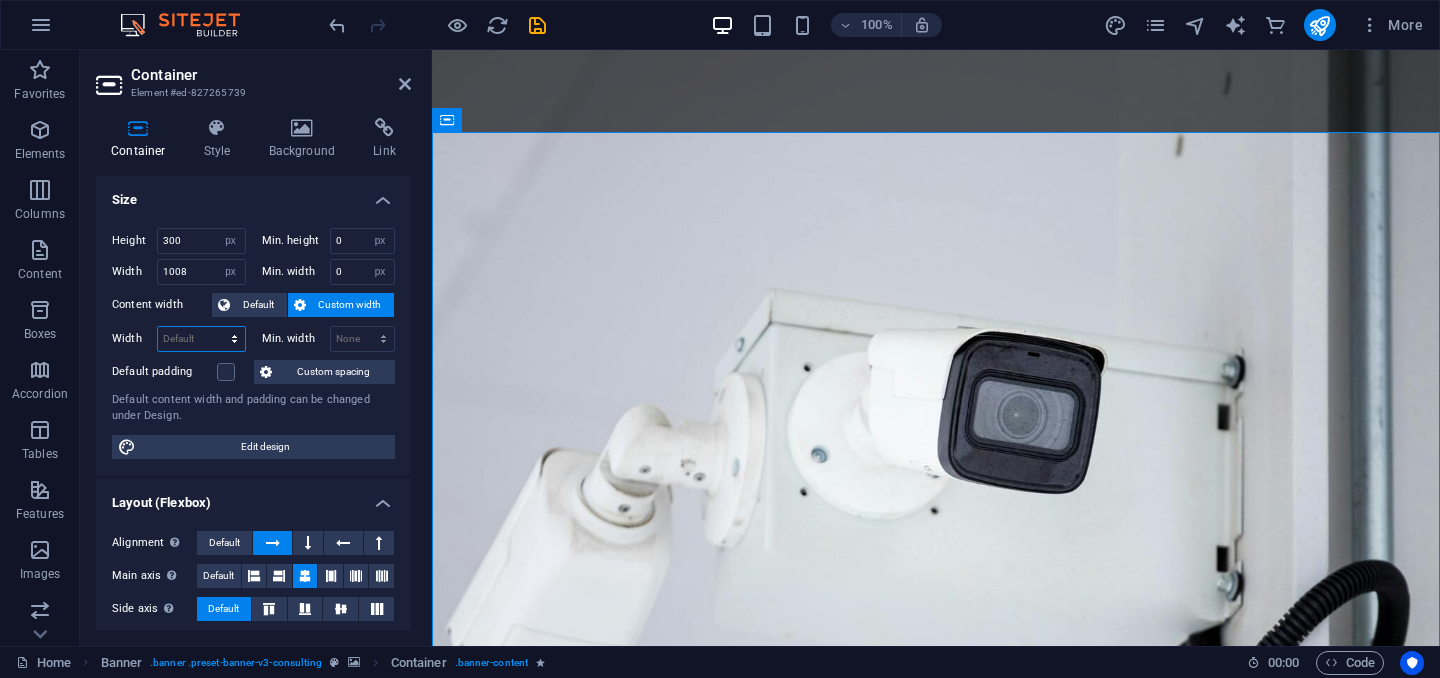 select on "px" 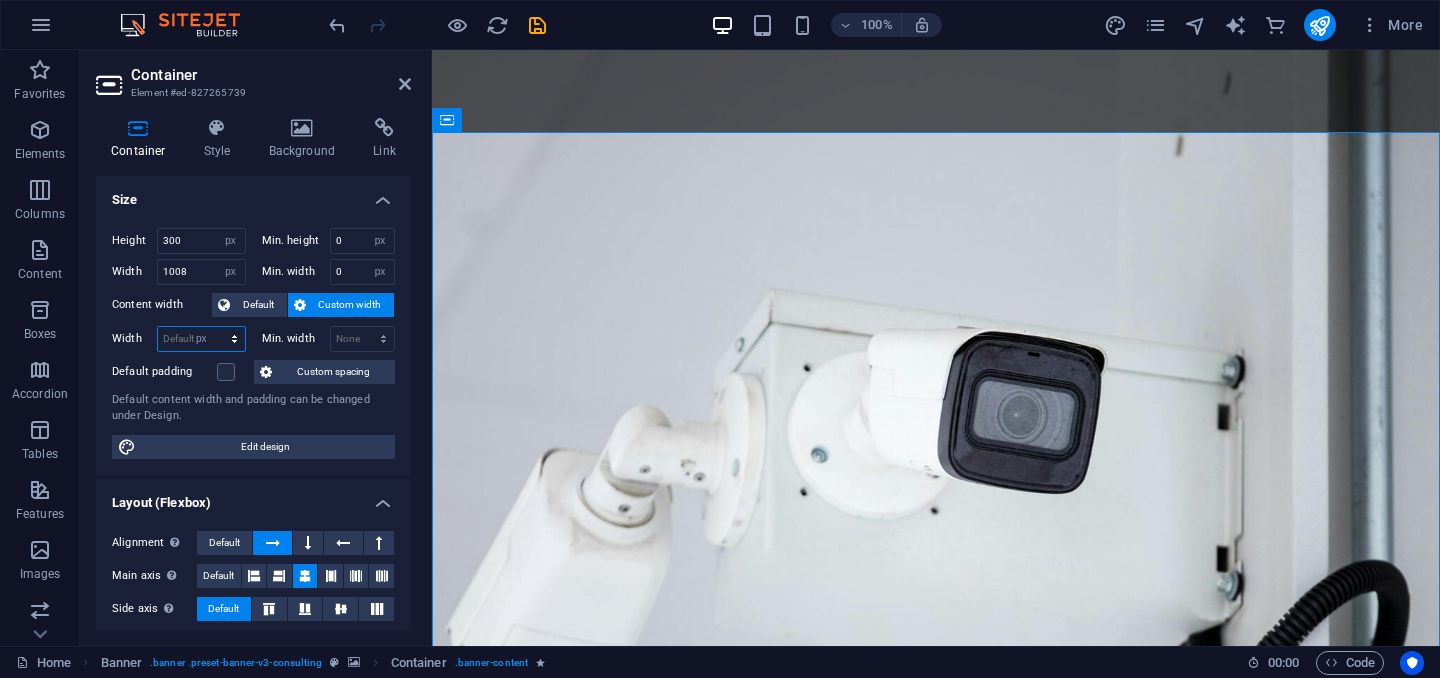 type on "1008" 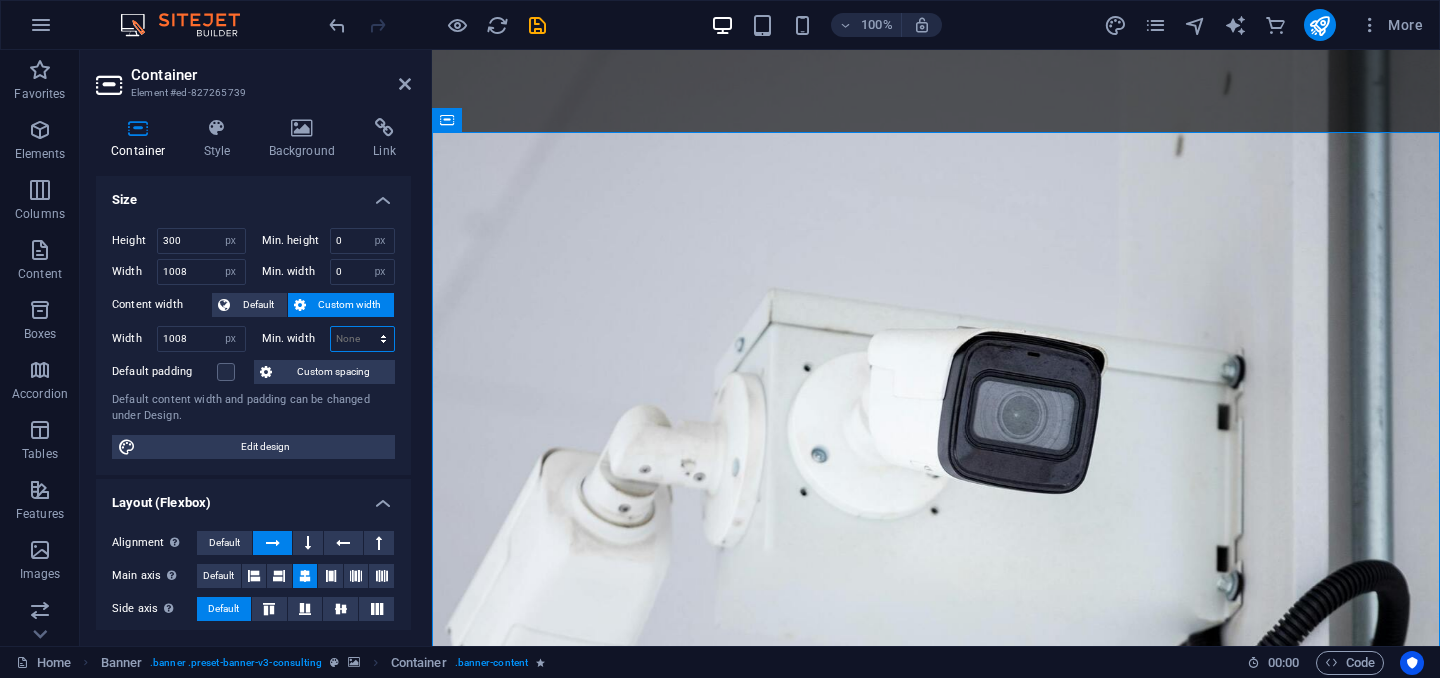 click on "None px rem % vh vw" at bounding box center [363, 339] 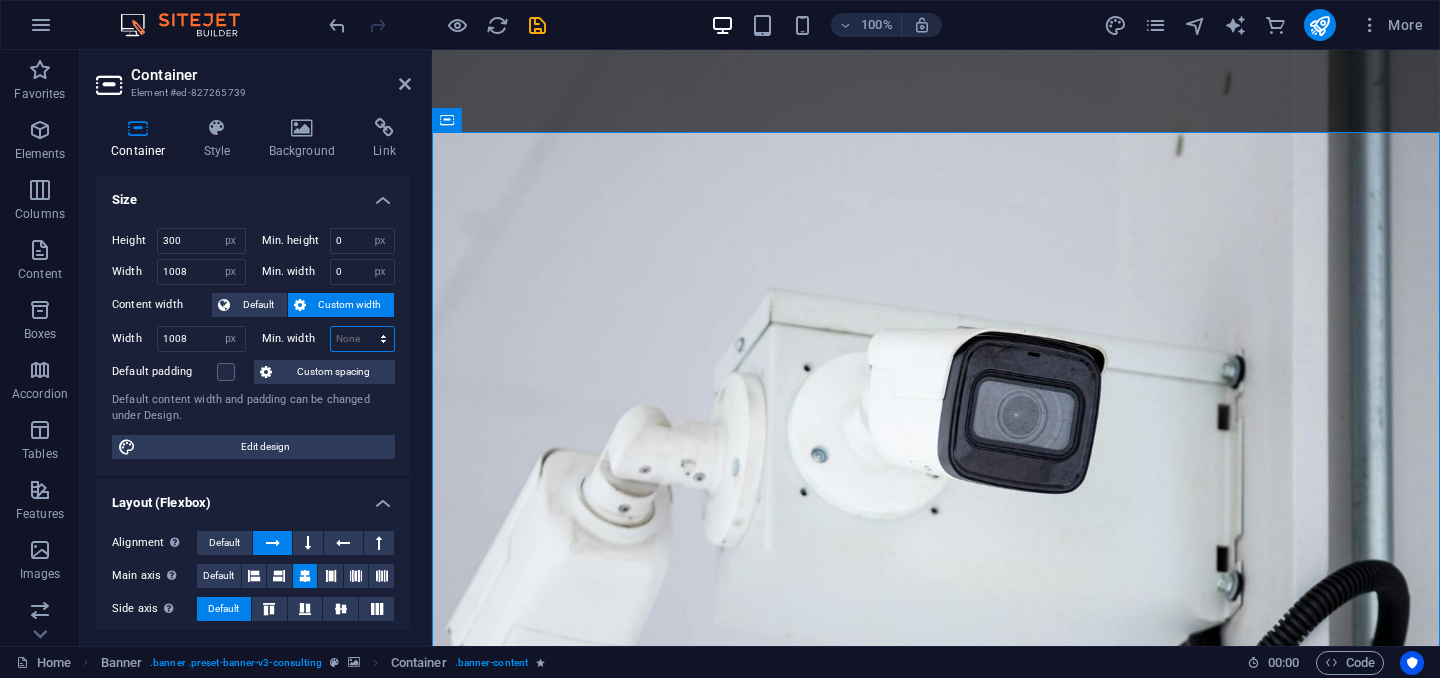 select on "px" 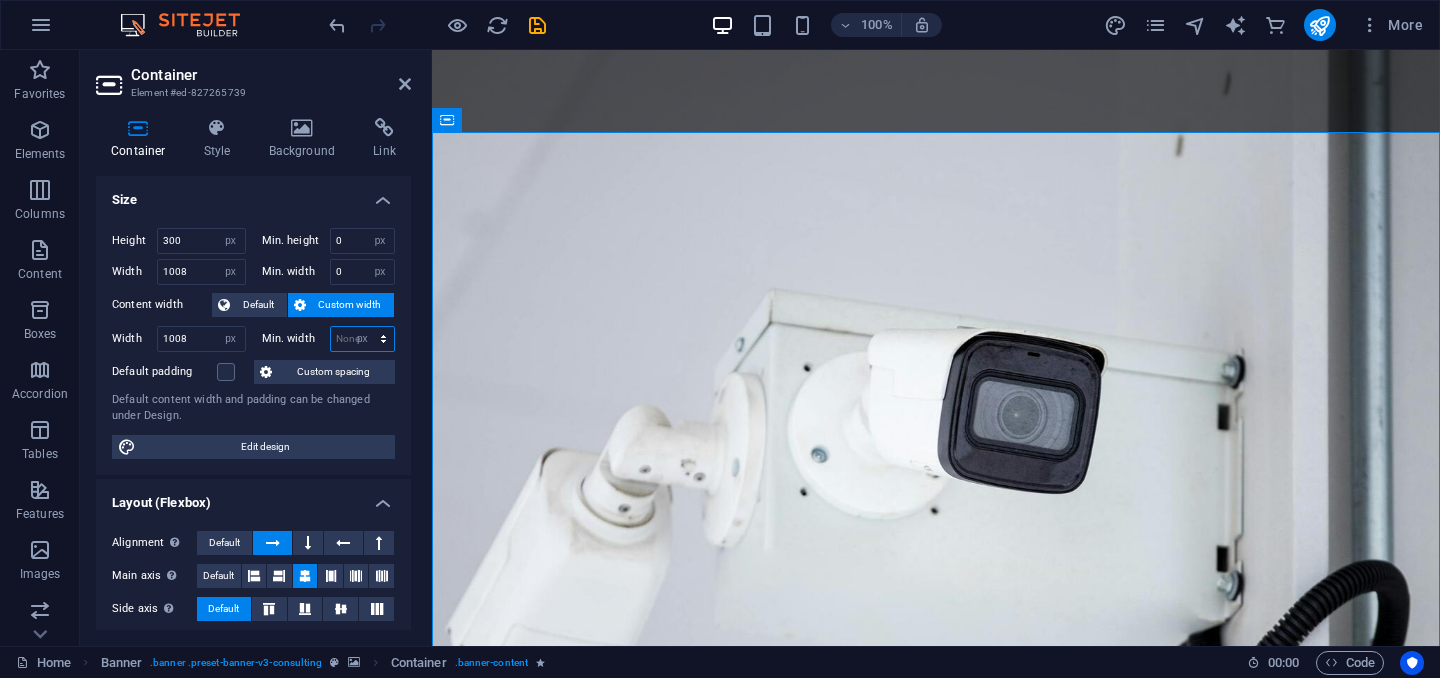 type on "0" 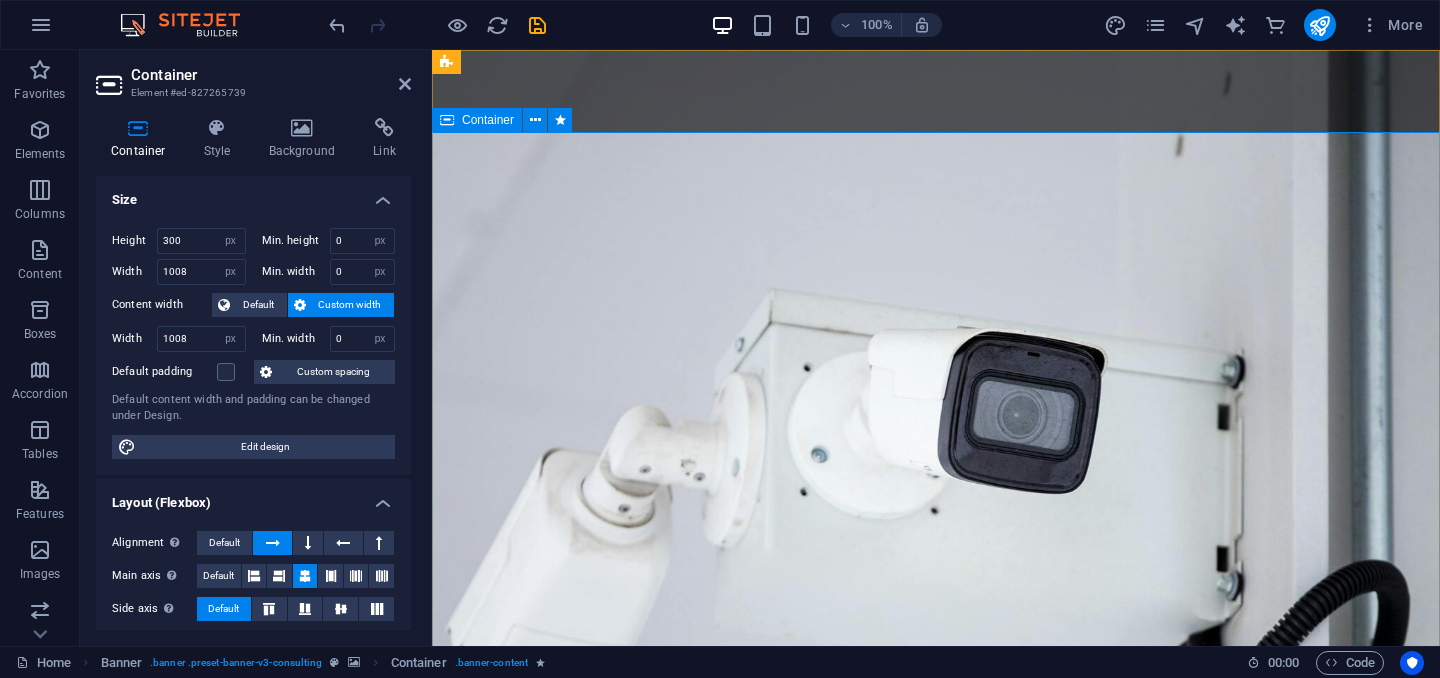 click at bounding box center [936, 1280] 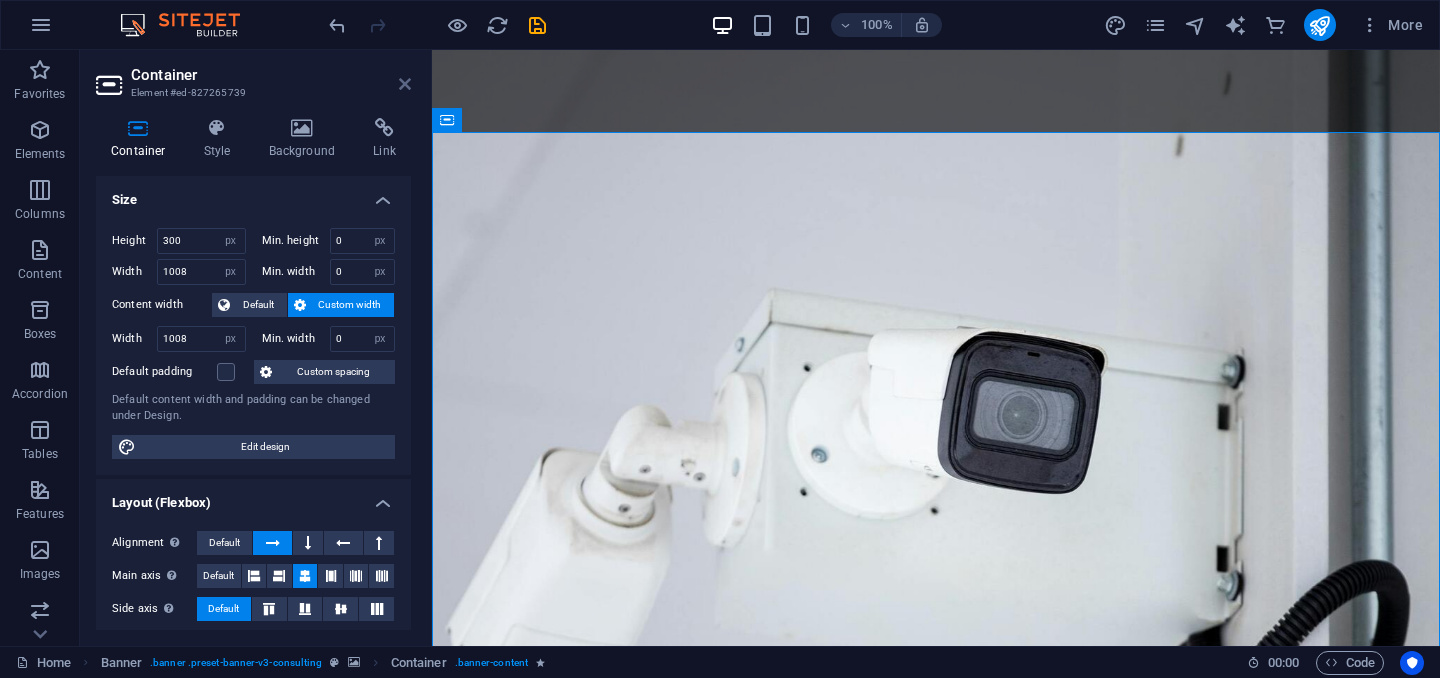 click at bounding box center (405, 84) 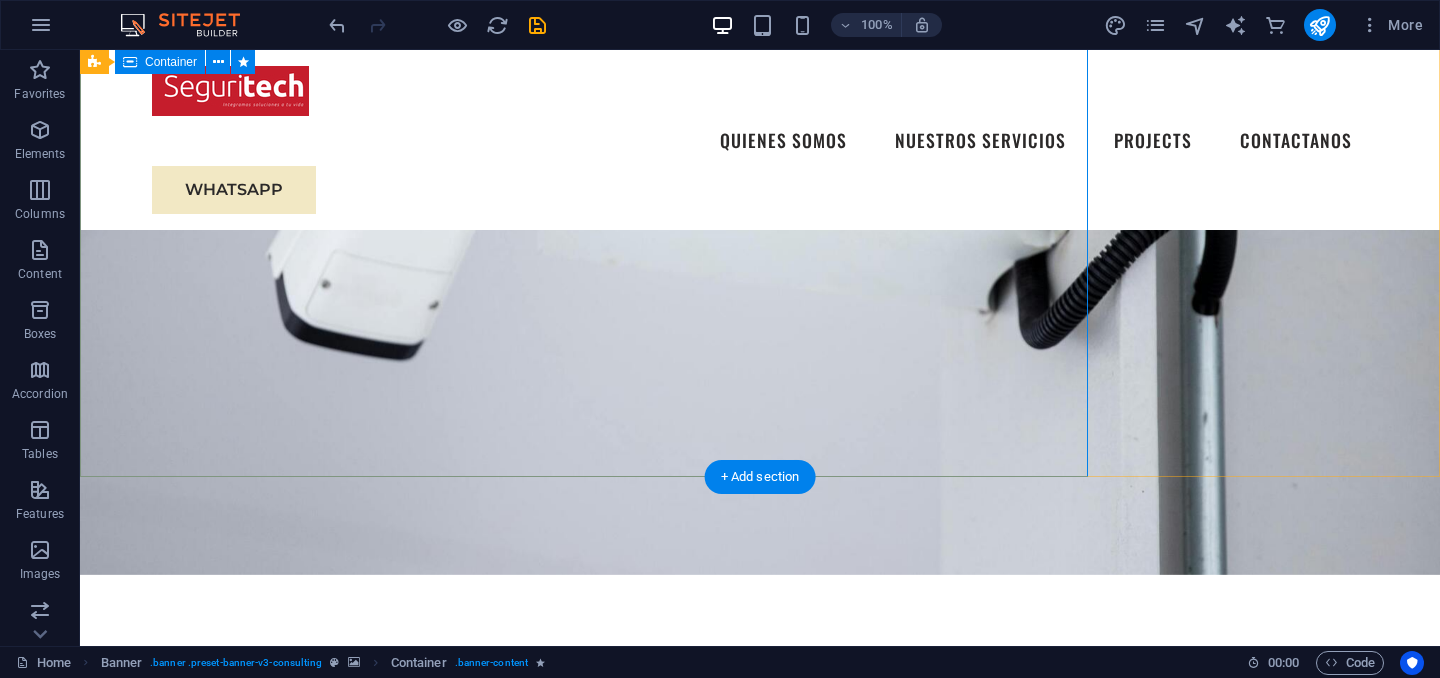 scroll, scrollTop: 360, scrollLeft: 0, axis: vertical 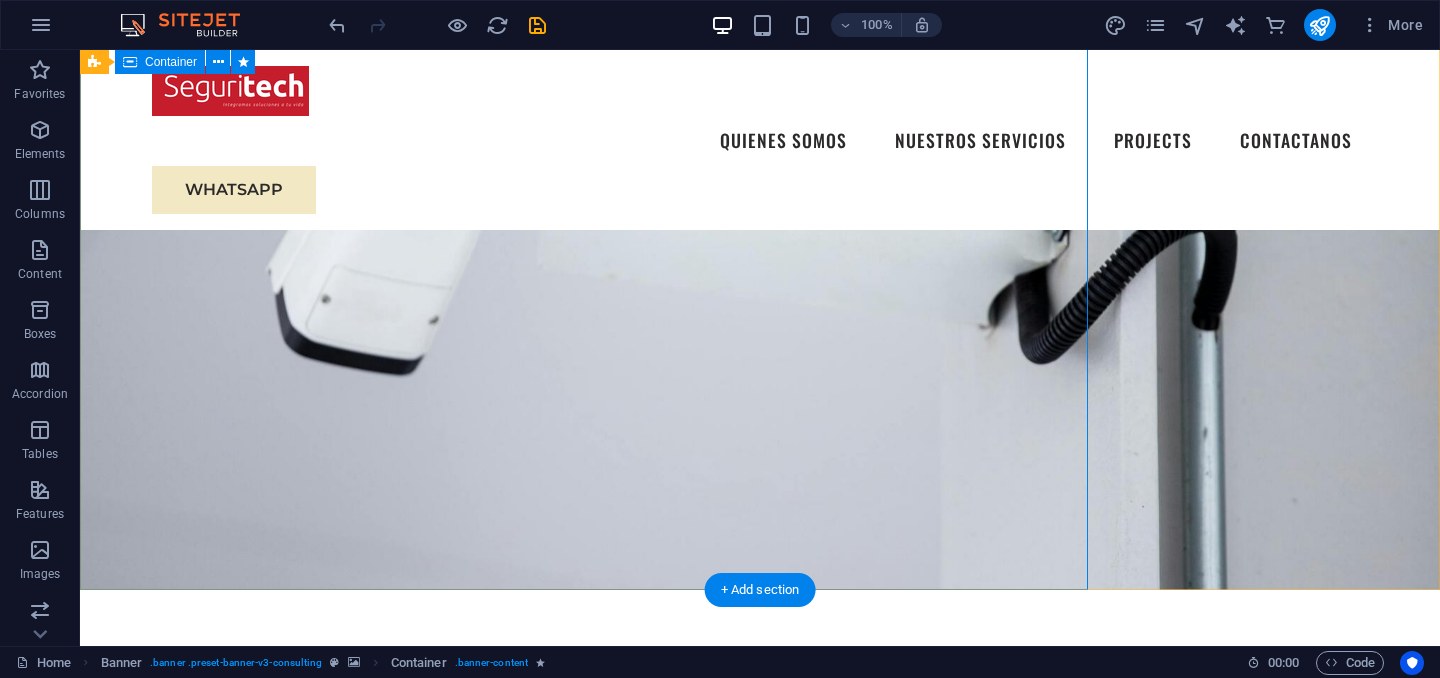 click at bounding box center (584, 740) 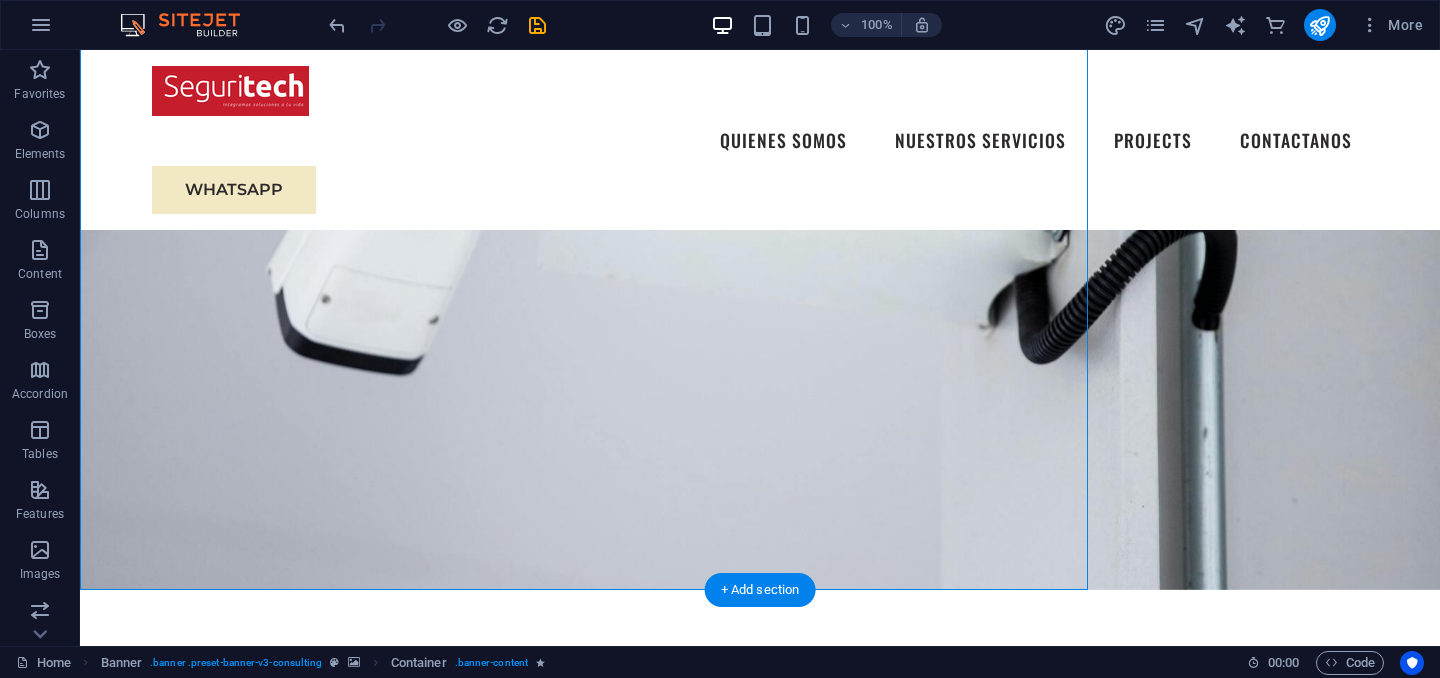 click at bounding box center [760, 140] 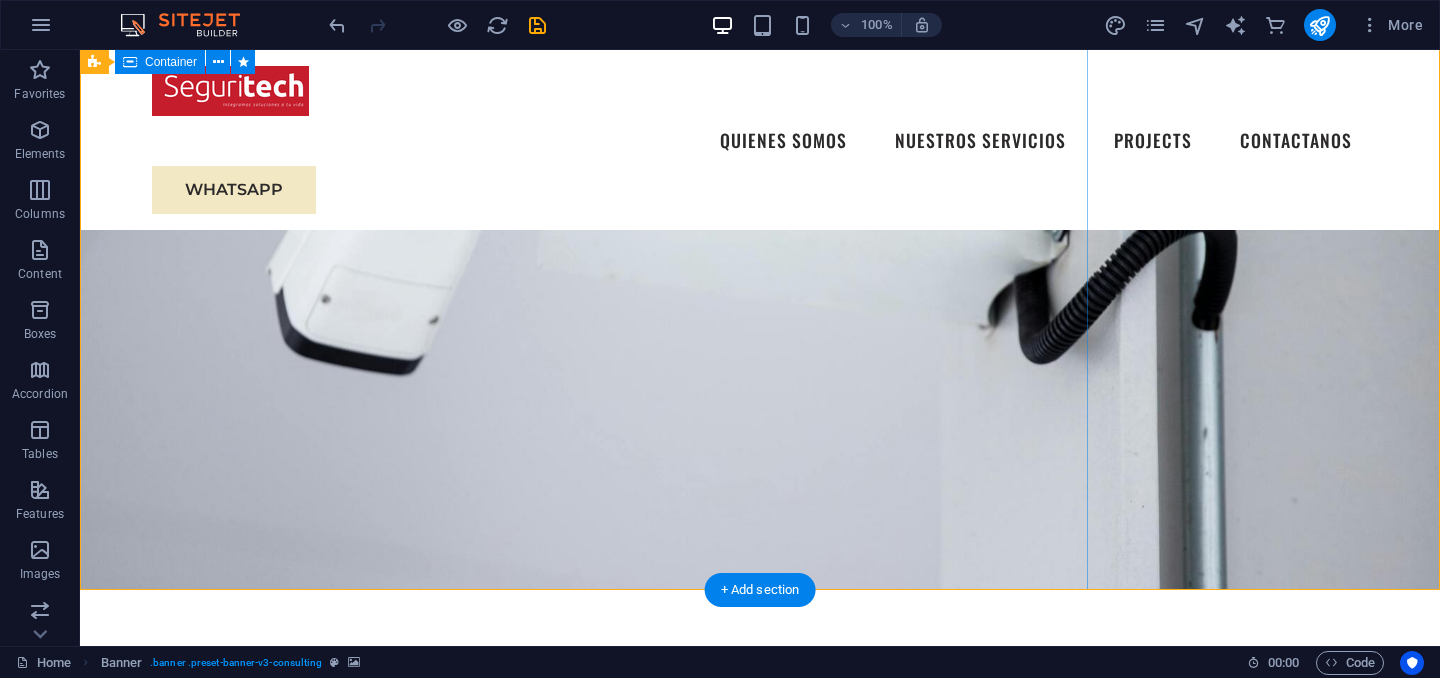 click at bounding box center (584, 740) 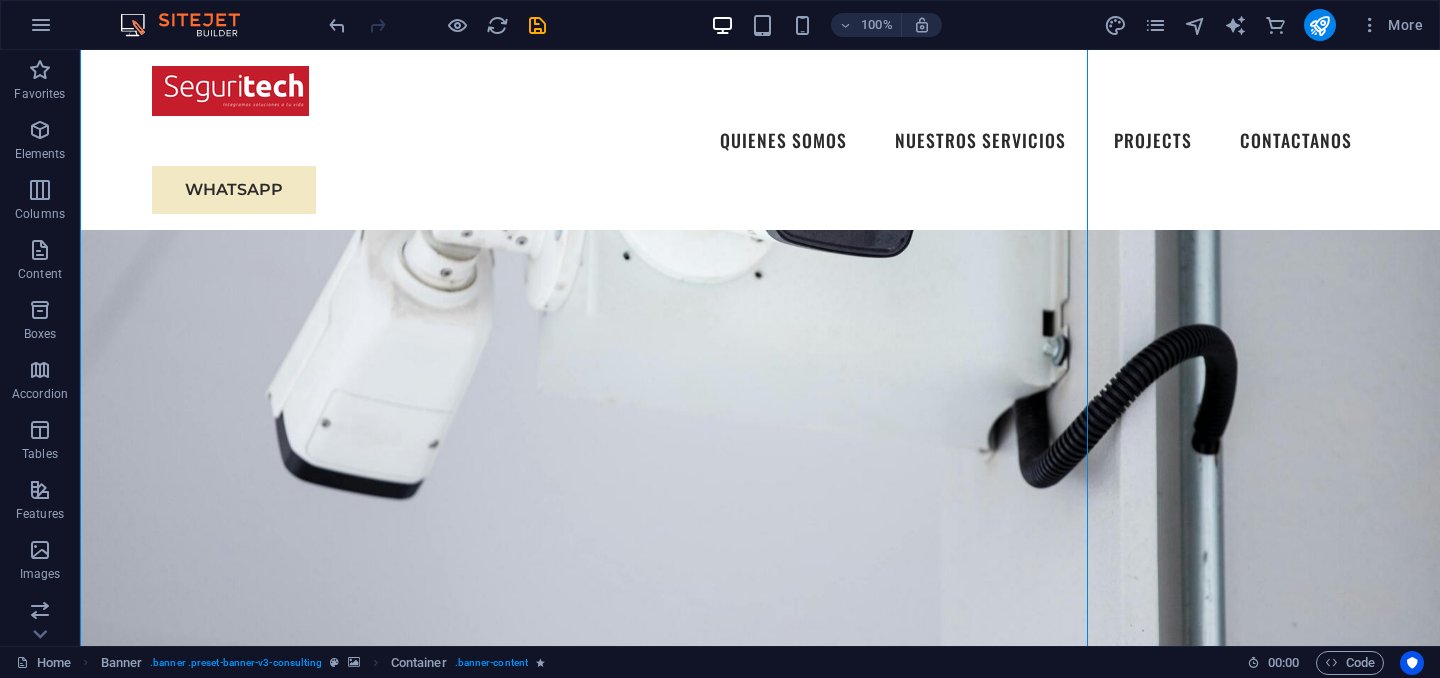 scroll, scrollTop: 0, scrollLeft: 0, axis: both 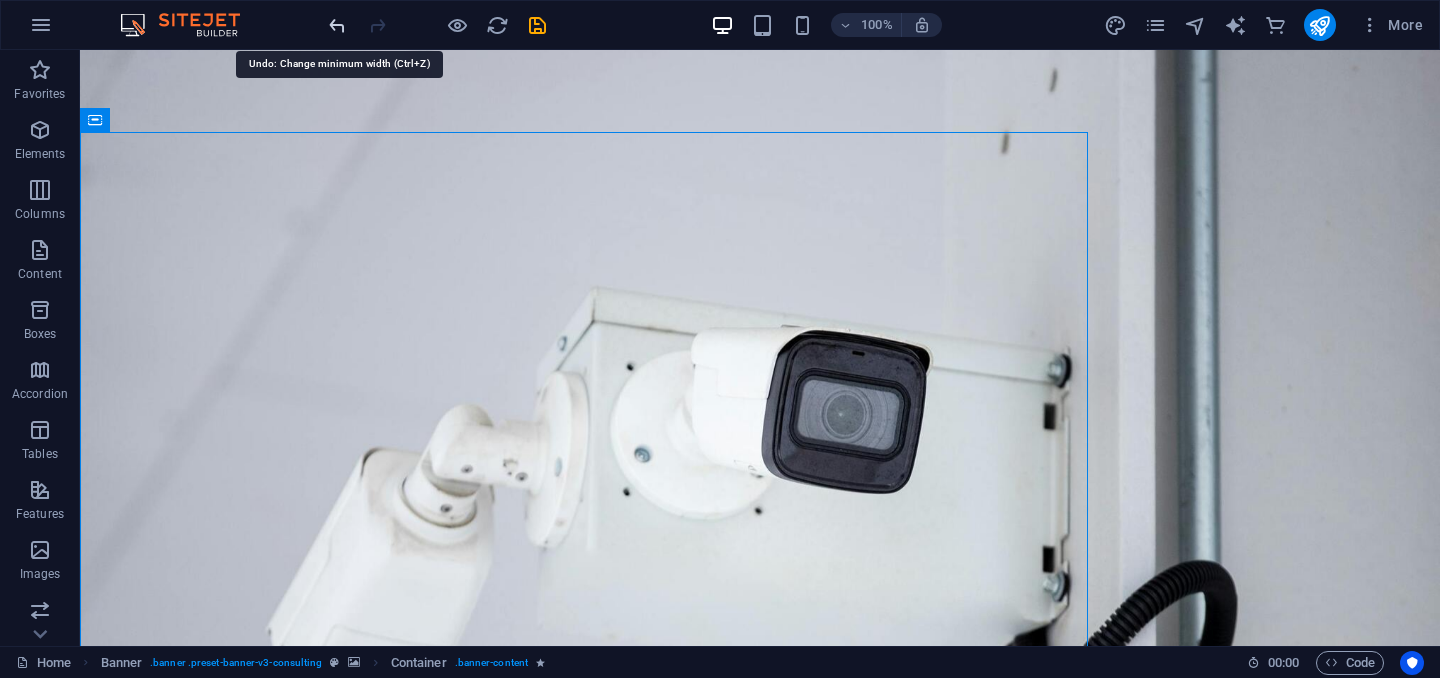 click at bounding box center (337, 25) 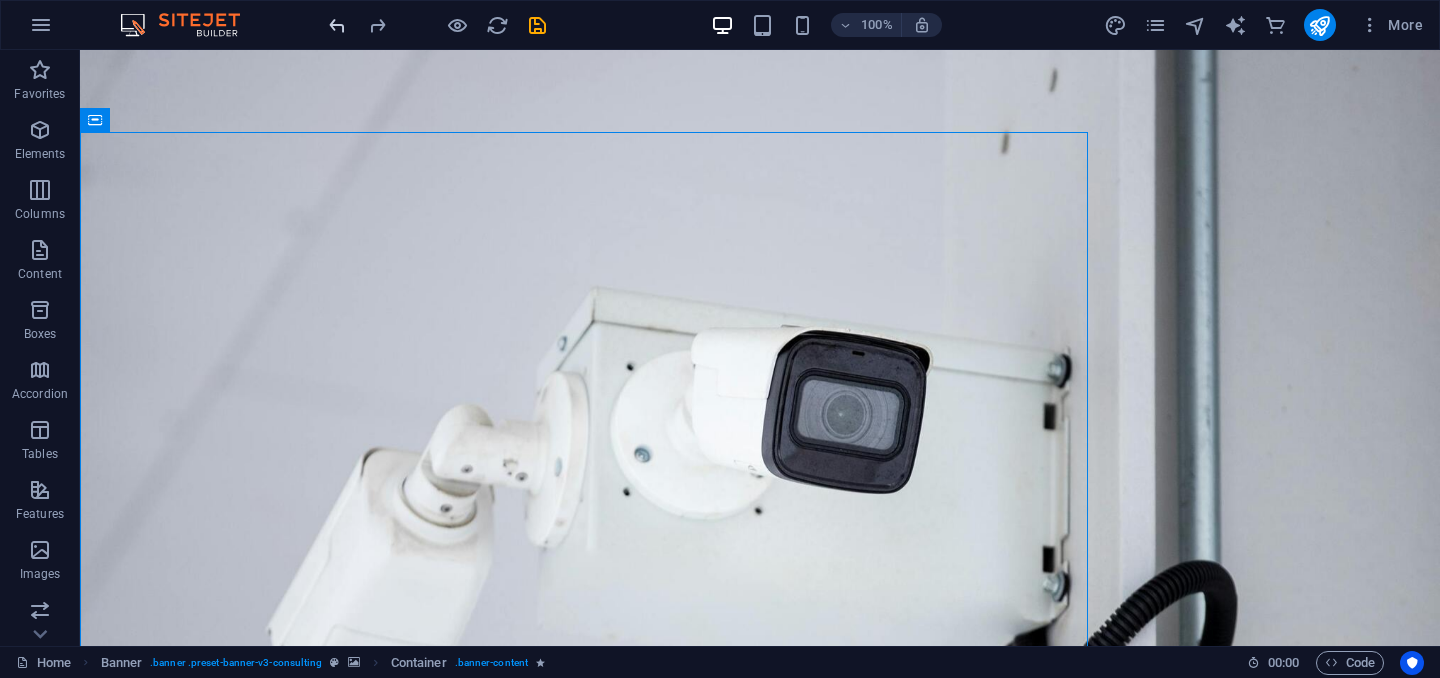 click at bounding box center (337, 25) 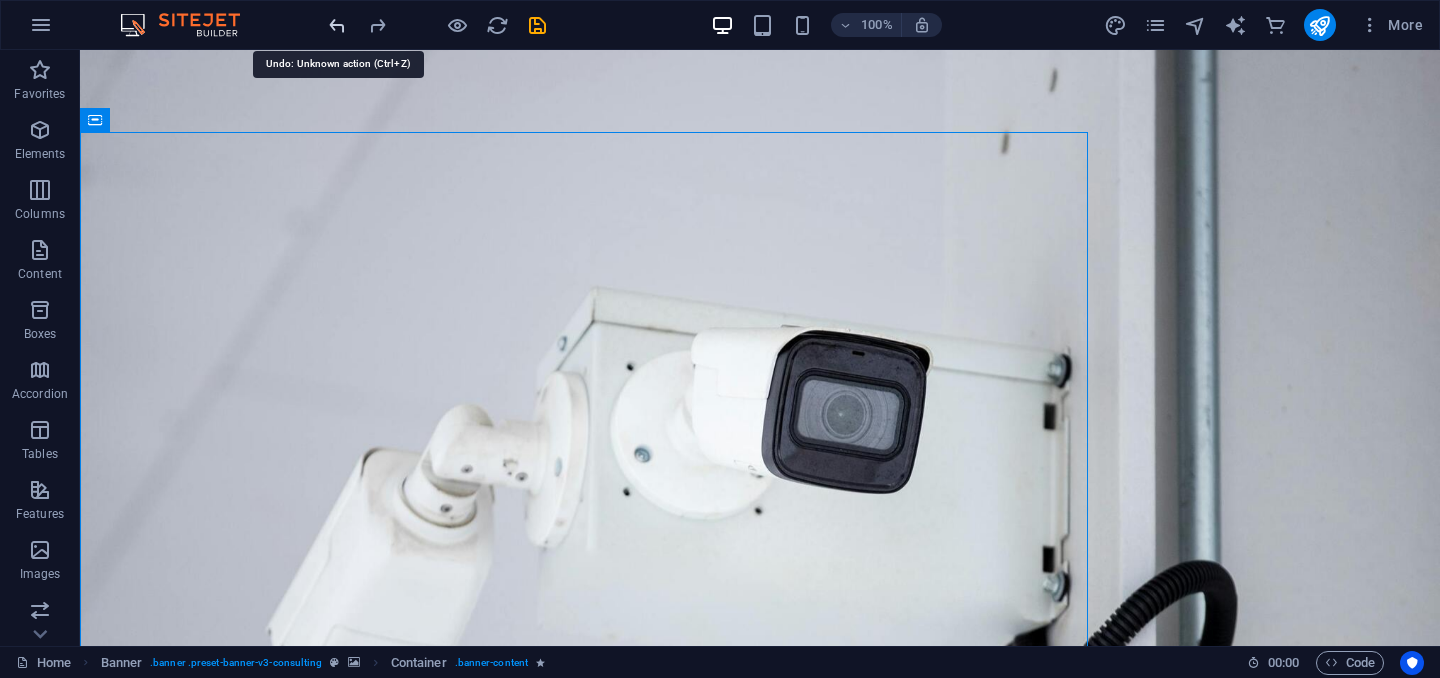 click at bounding box center [337, 25] 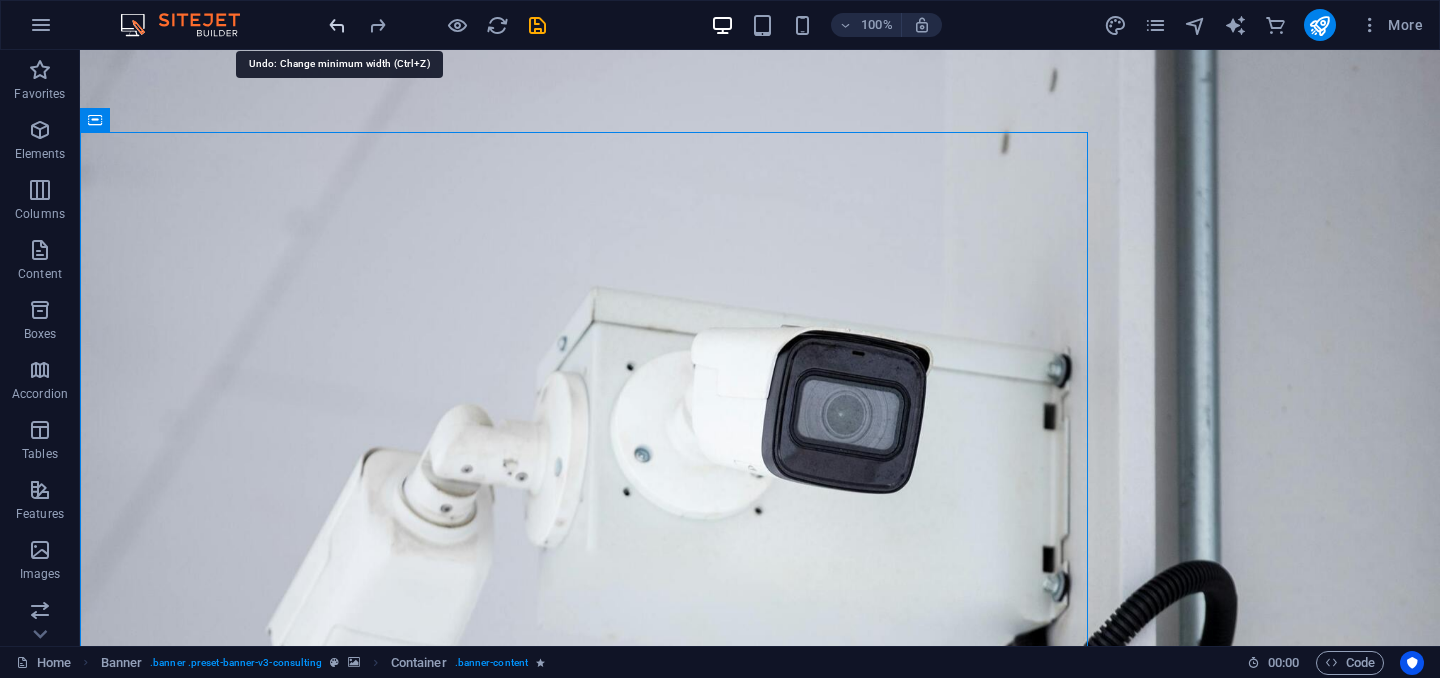 click at bounding box center [337, 25] 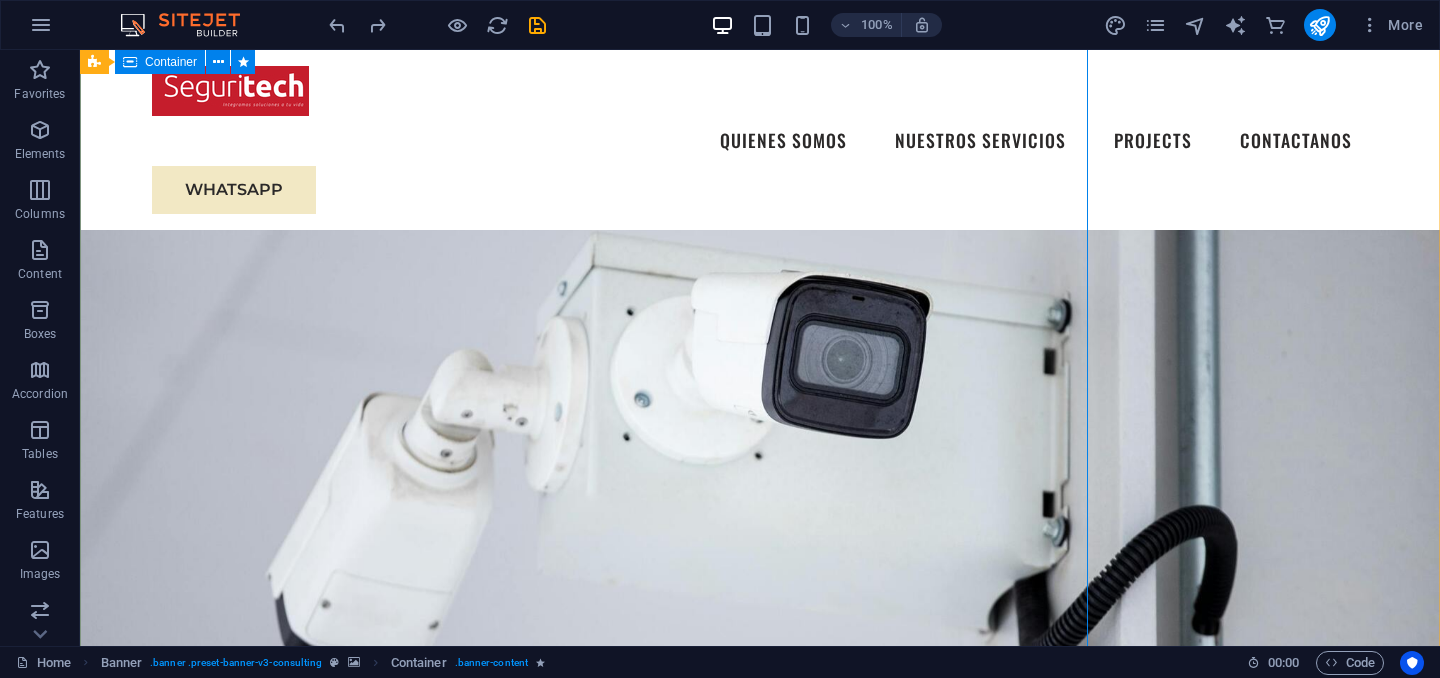 scroll, scrollTop: 0, scrollLeft: 0, axis: both 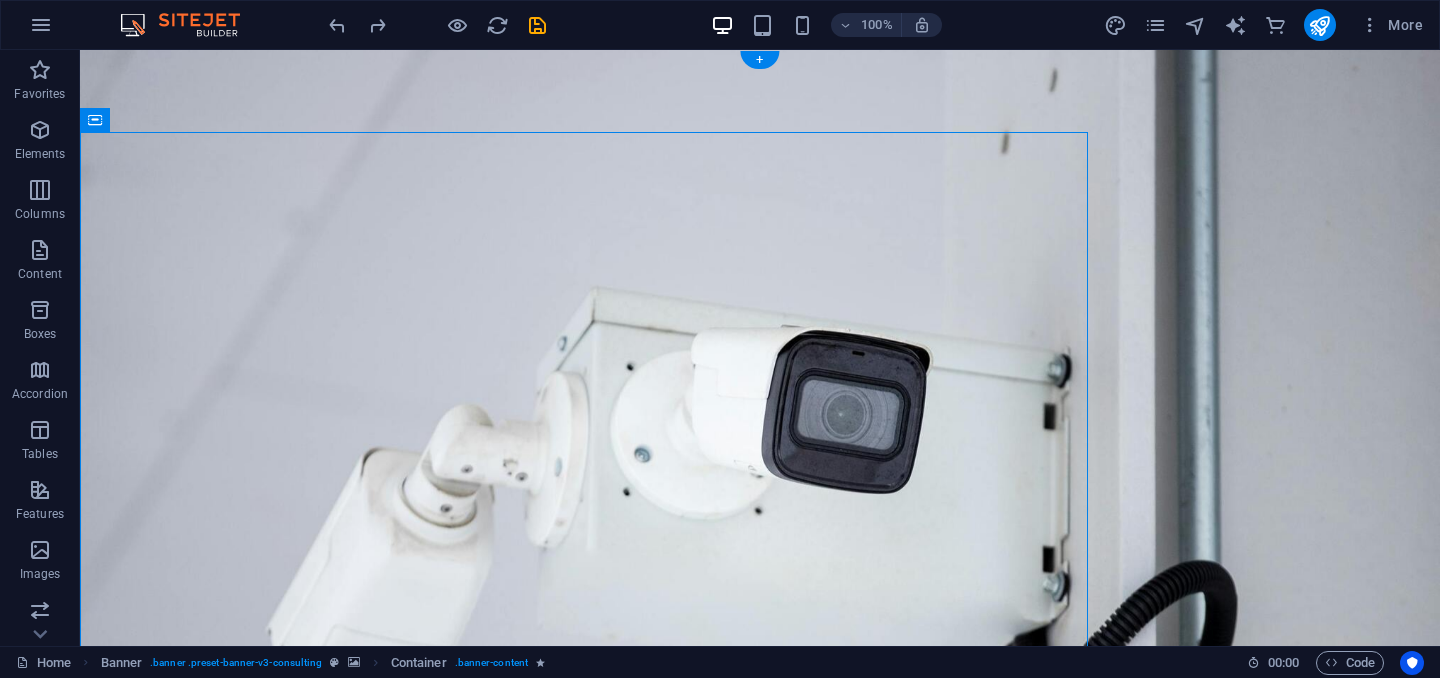 click at bounding box center [760, 500] 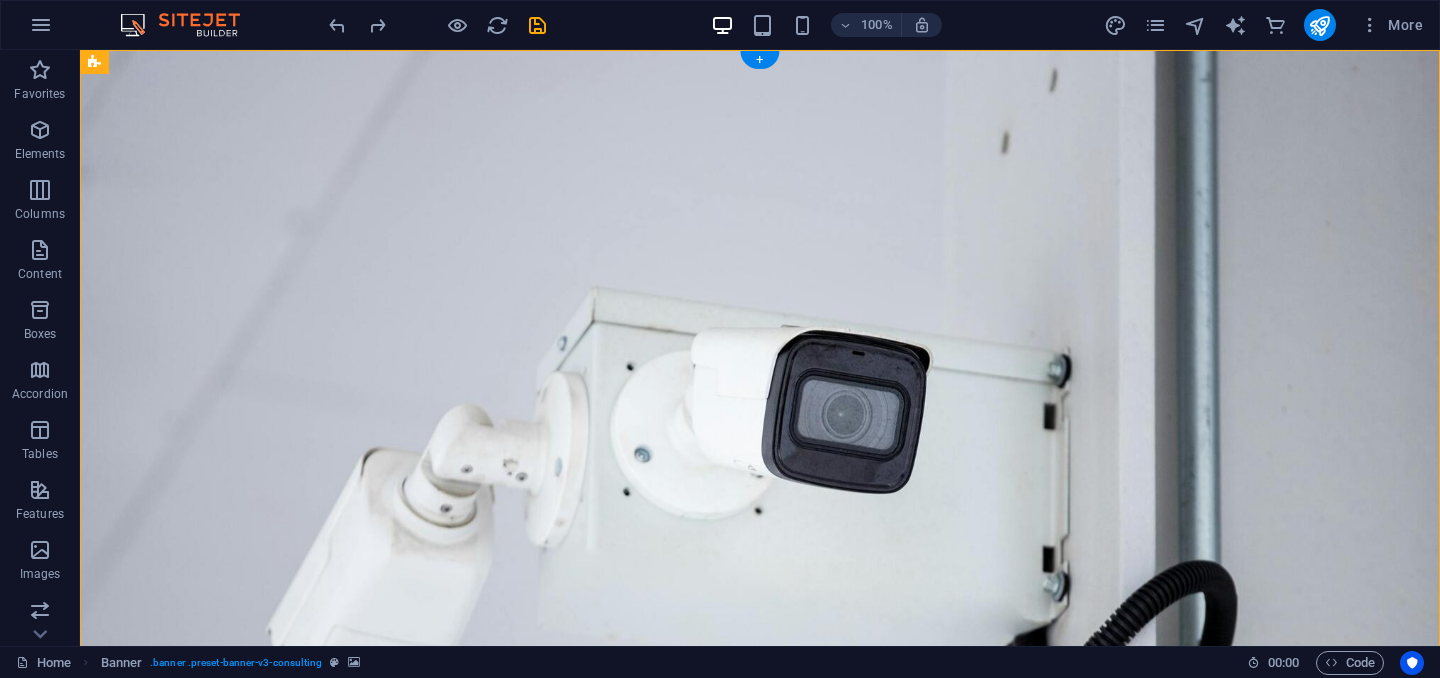 click at bounding box center [760, 500] 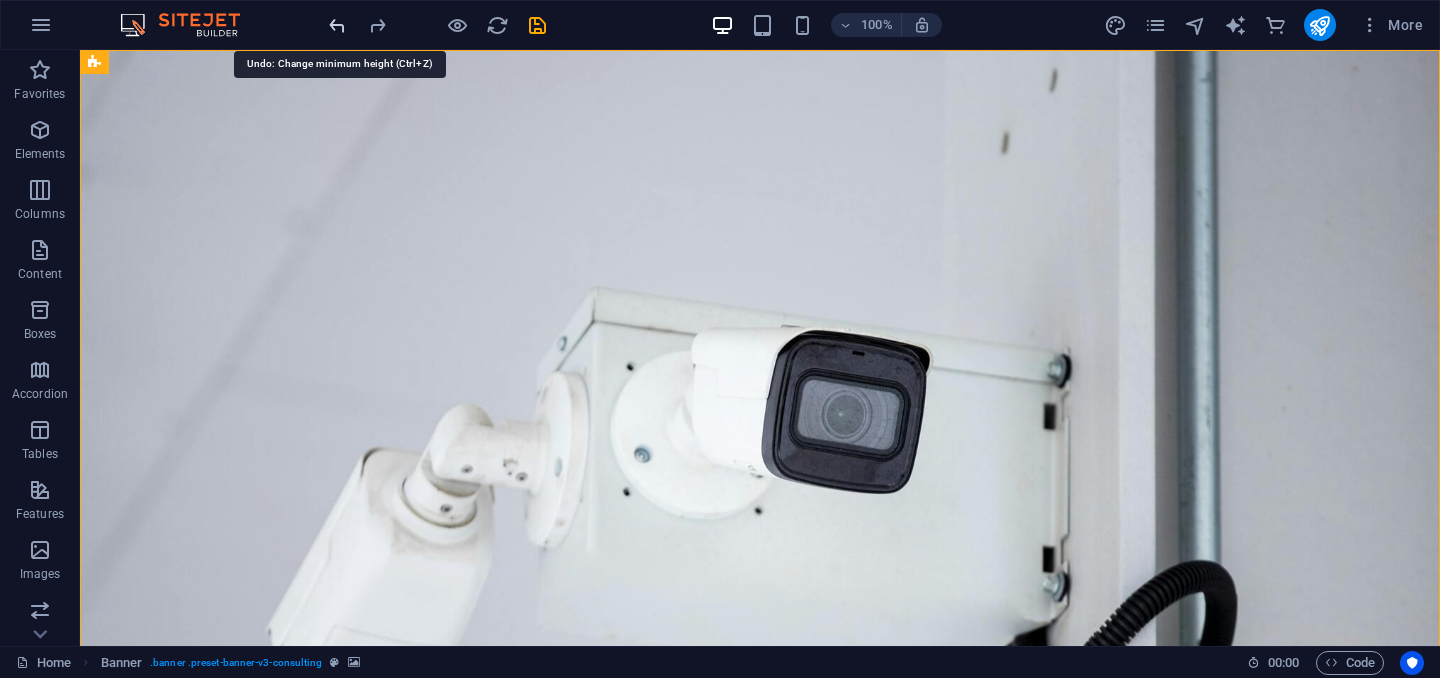 click at bounding box center [337, 25] 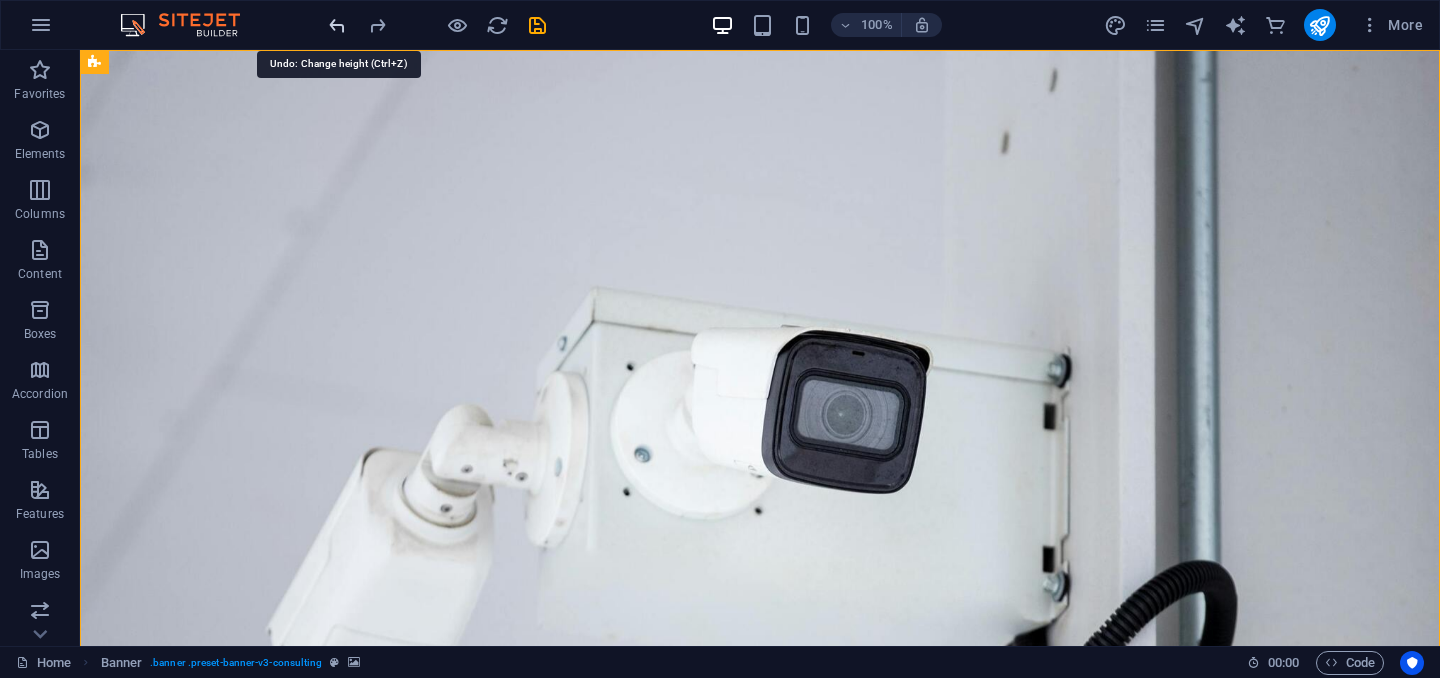 click at bounding box center (337, 25) 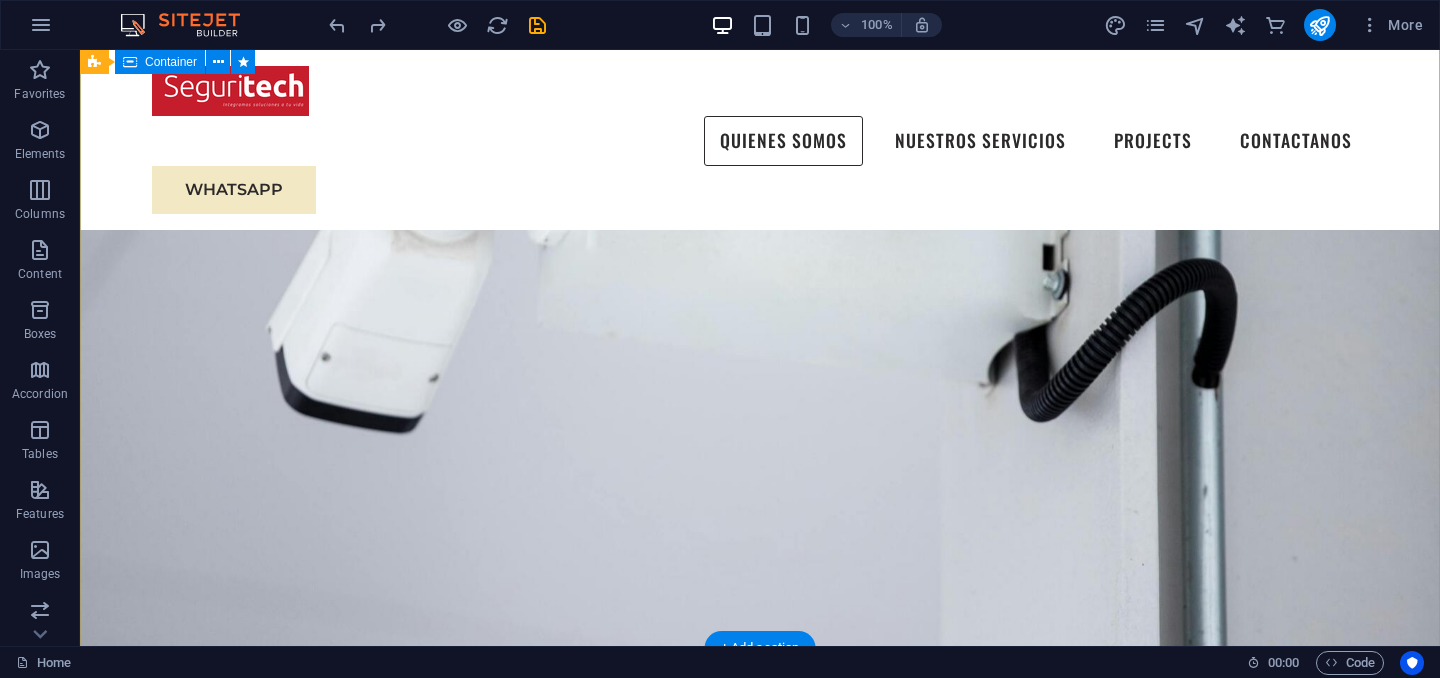 scroll, scrollTop: 152, scrollLeft: 0, axis: vertical 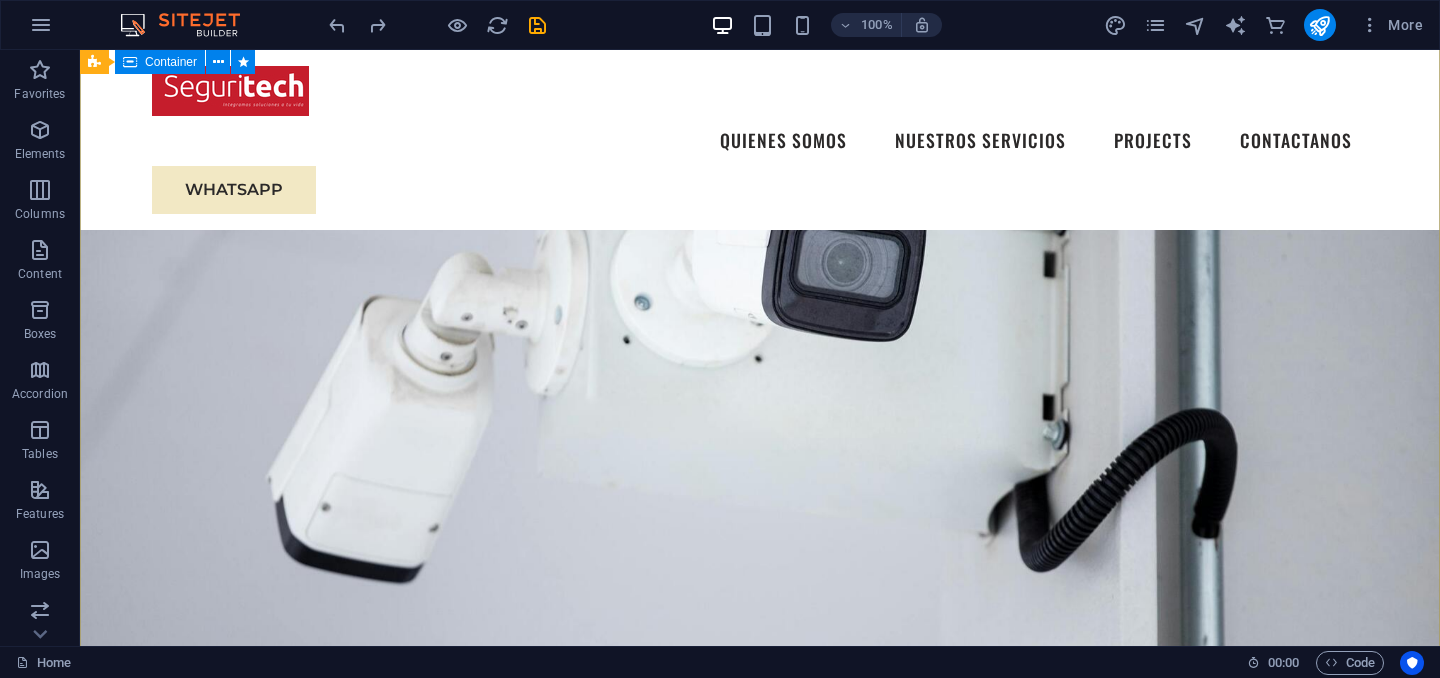 click at bounding box center (760, 1207) 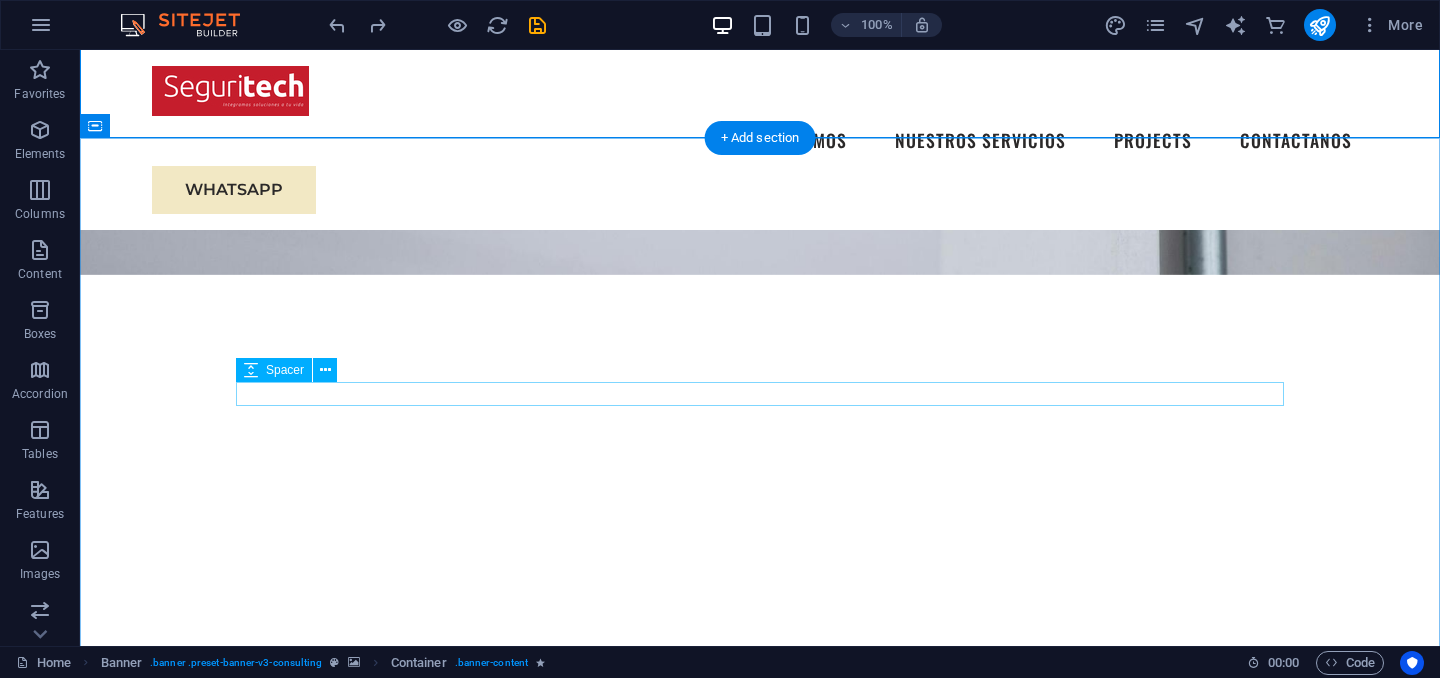 scroll, scrollTop: 606, scrollLeft: 0, axis: vertical 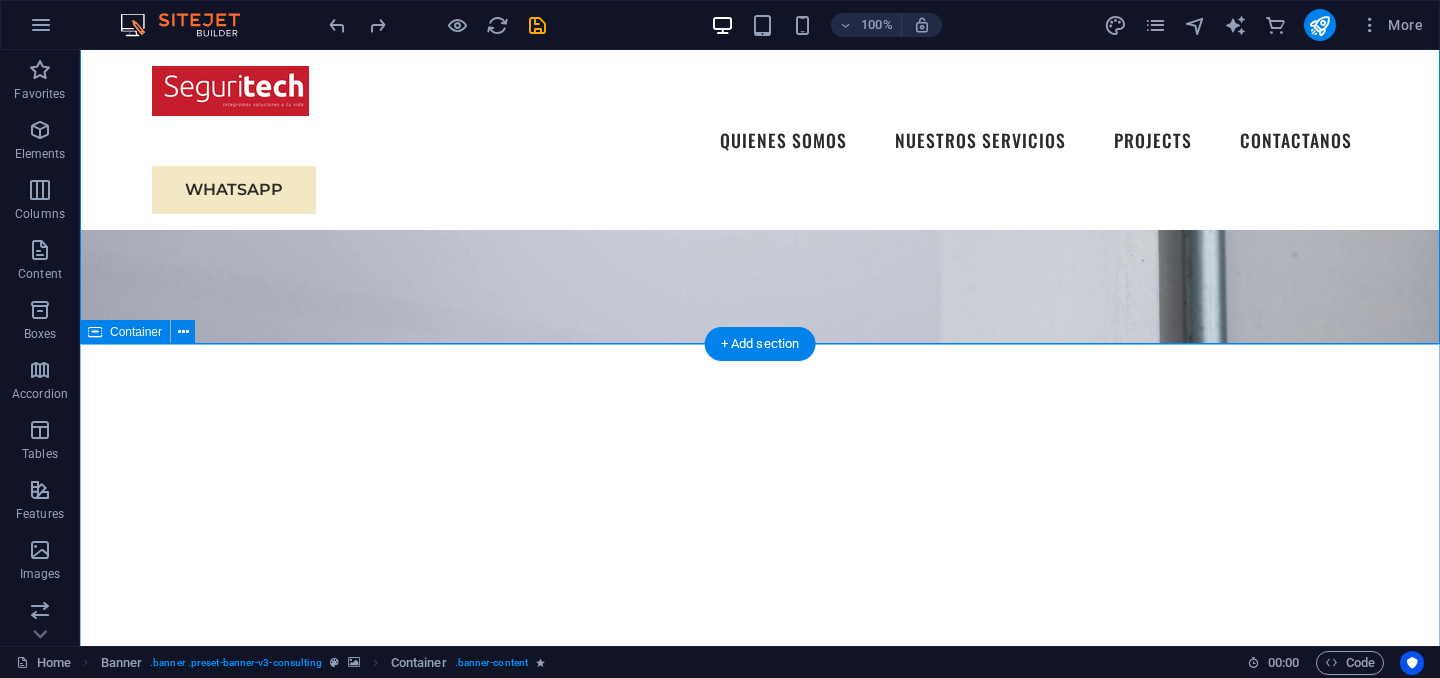 click on "EXPERIENCIA Somos una empresa especializada en soluciones de seguridad electrónica con más de 15 años de experiencia en el sector. Nos dedicamos al diseño, instalación y mantenimiento de sistemas integrales de videovigilancia, control de acceso, alarmas, cercas eléctricas y monitoreo remoto.  SERVICIOS RESIDENCIAL CCTV Control acceso vehicular Sonido y automatización Alarma de intrusion Cerca electrica Cerraduras digitales INDUSTRIAL CCTV Control de acceso Detección de incendio Centrales de monitoreo Inteligencia artificial Paneles solares" at bounding box center (760, 2479) 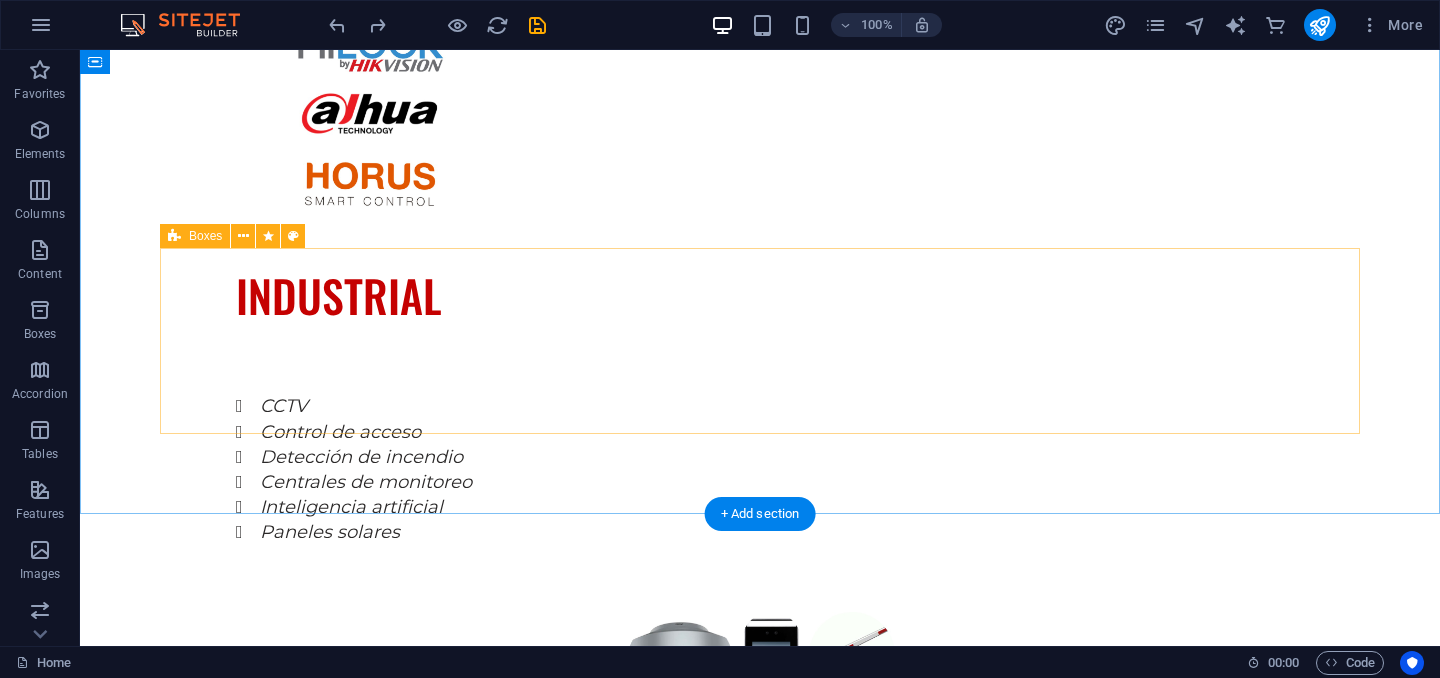 scroll, scrollTop: 3339, scrollLeft: 0, axis: vertical 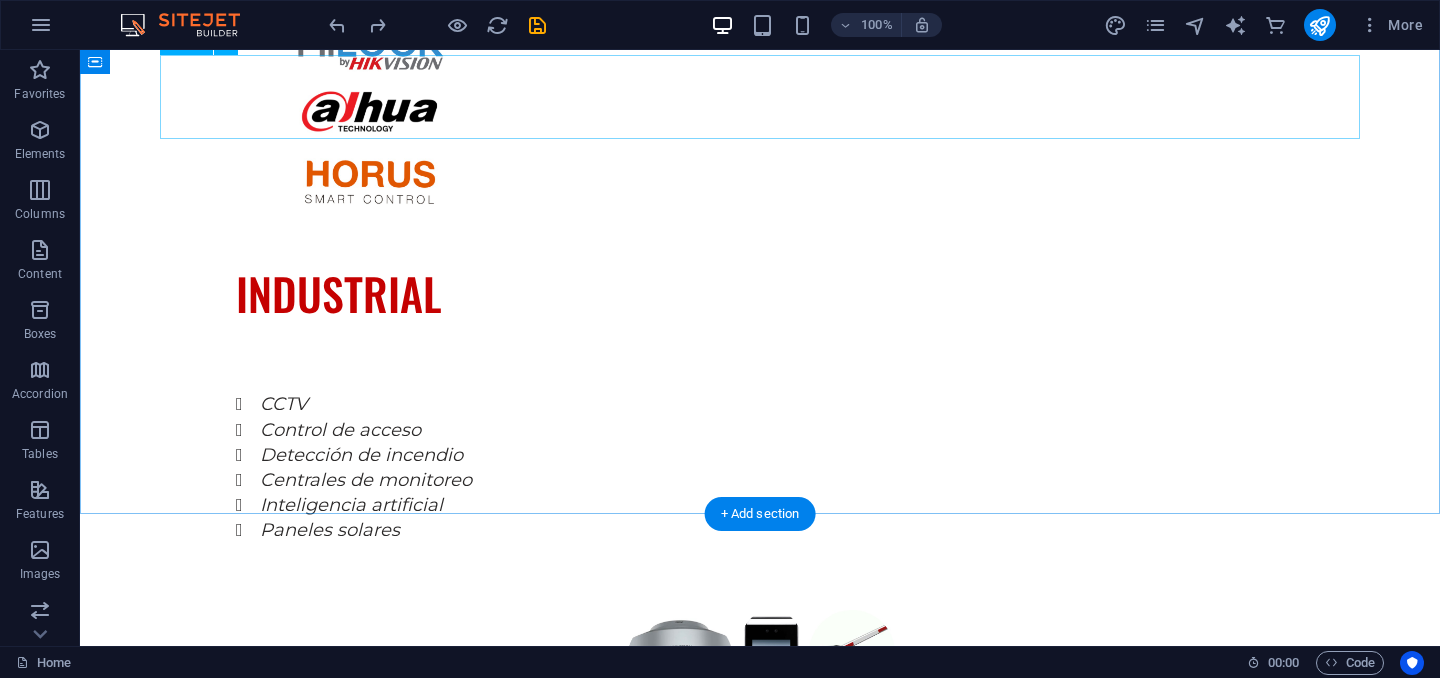 click on "SERVICIOS" at bounding box center (760, 2106) 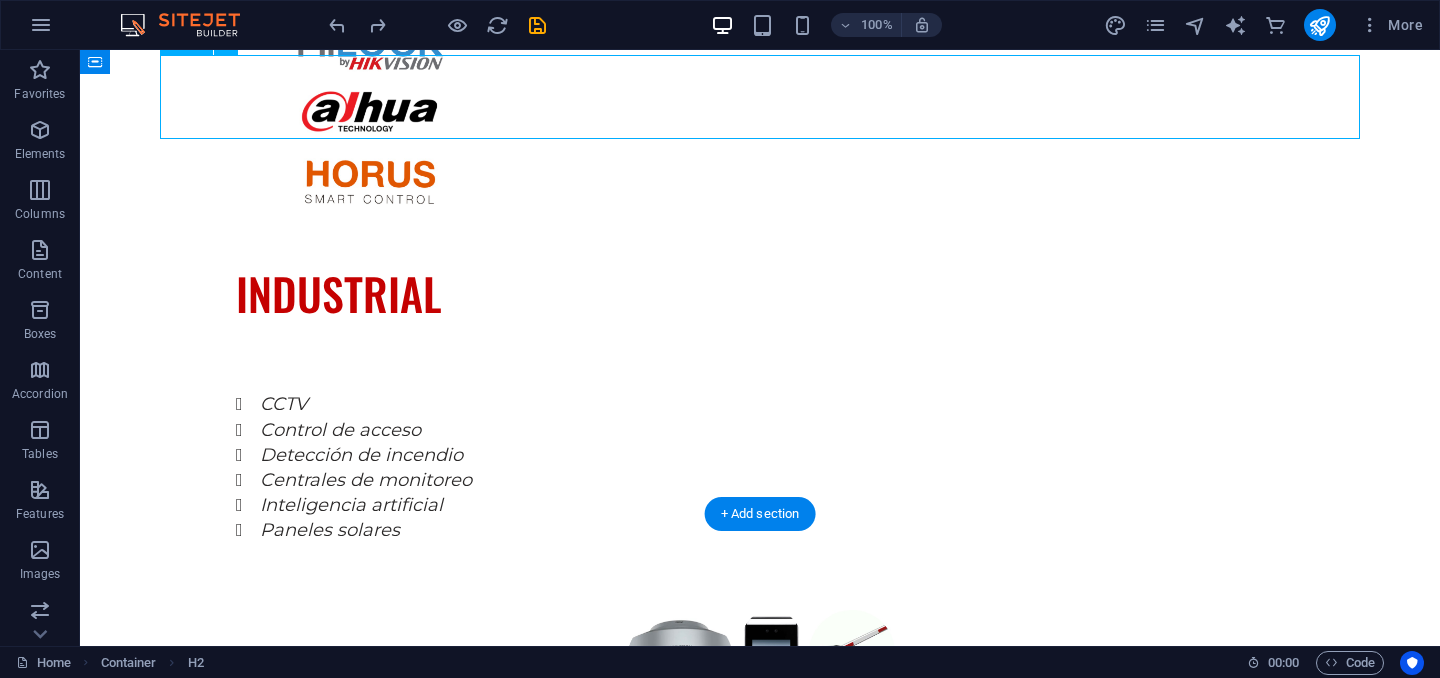 click on "SERVICIOS" at bounding box center (760, 2106) 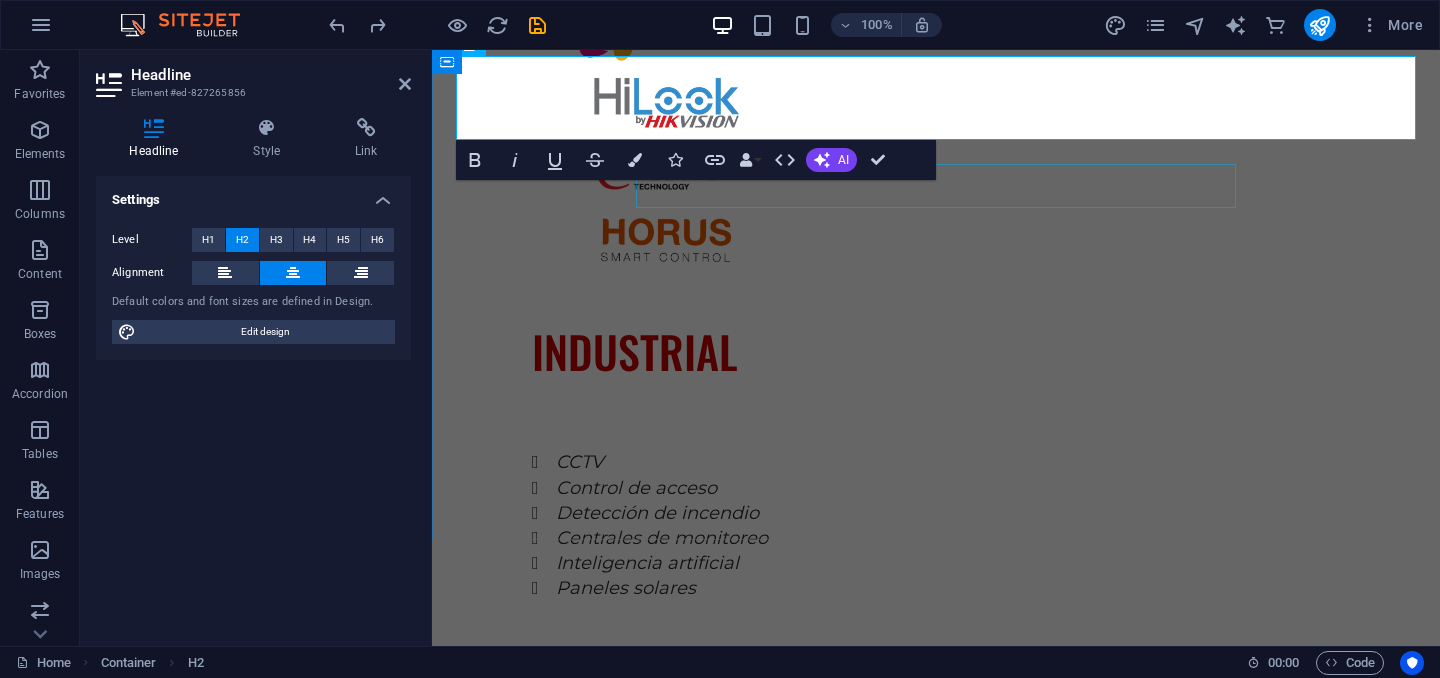 click at bounding box center (936, 2215) 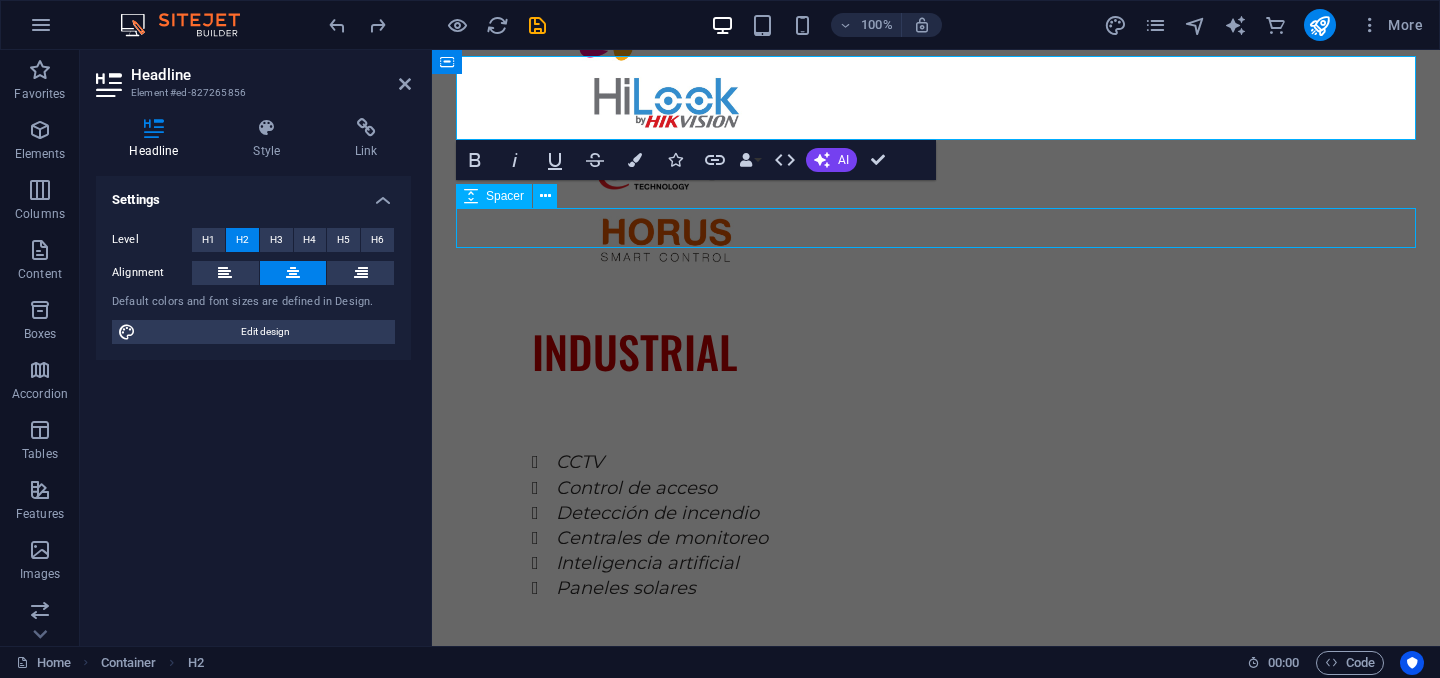 click at bounding box center (936, 2215) 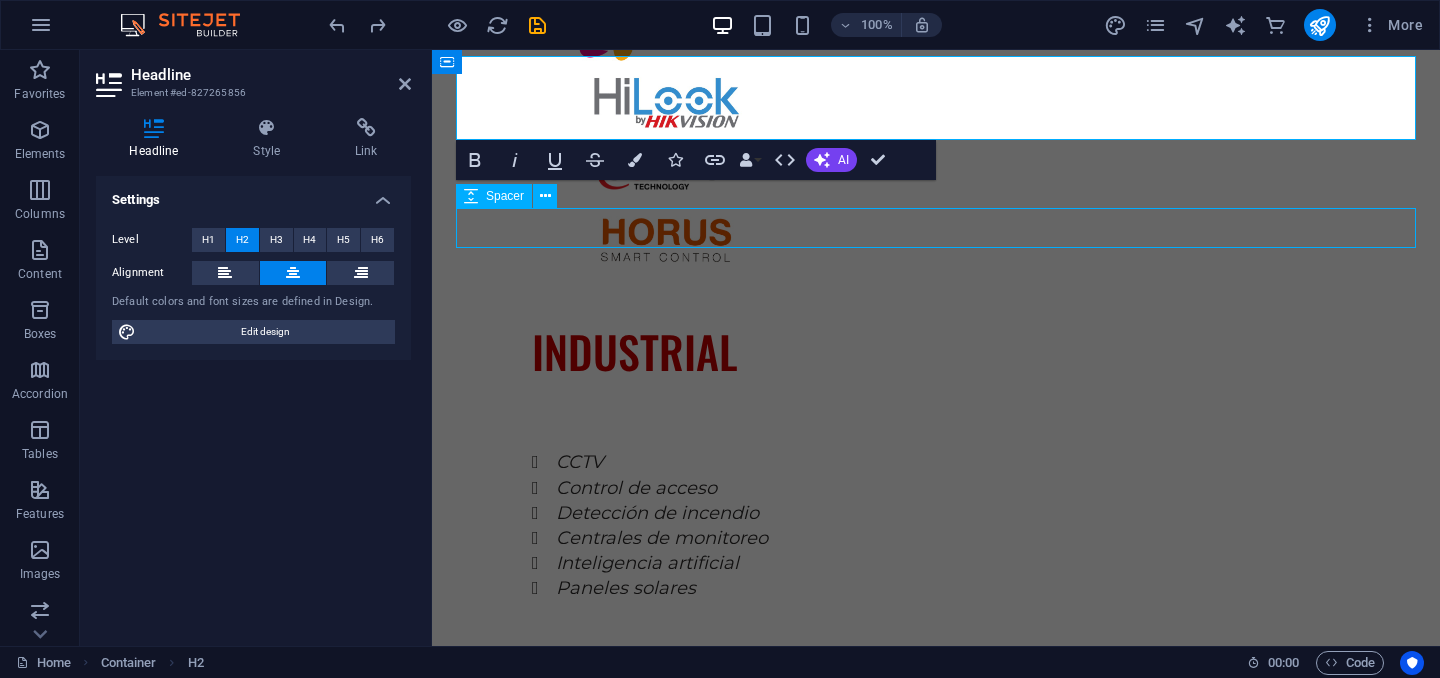 select on "px" 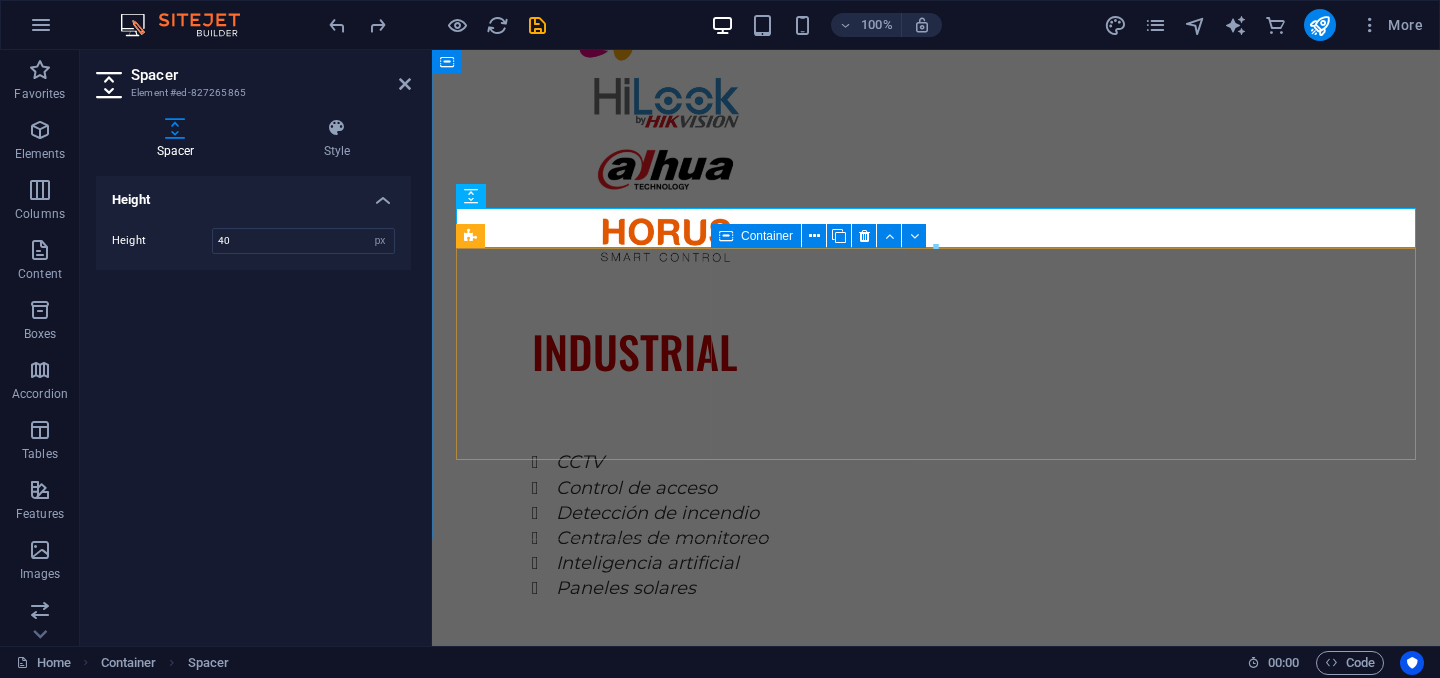click on "Strategic Business Planning" at bounding box center [553, 2557] 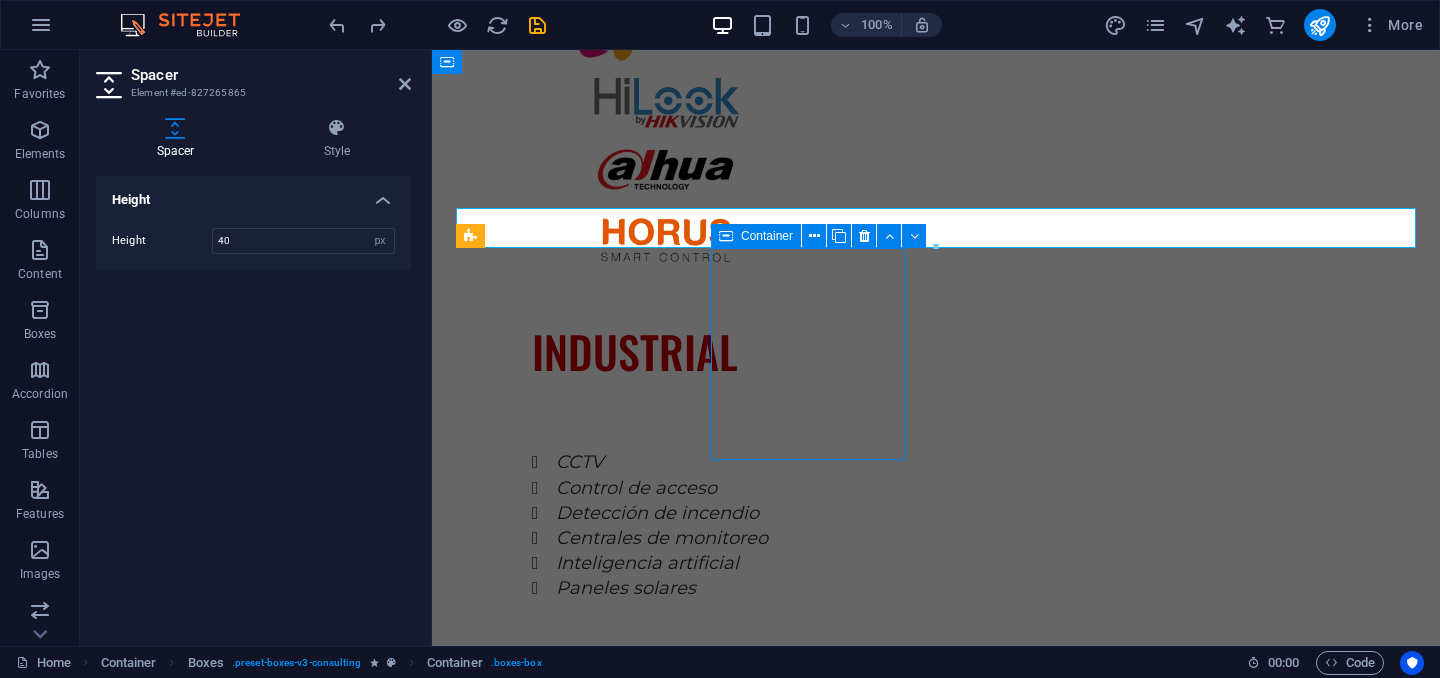 scroll, scrollTop: 3339, scrollLeft: 0, axis: vertical 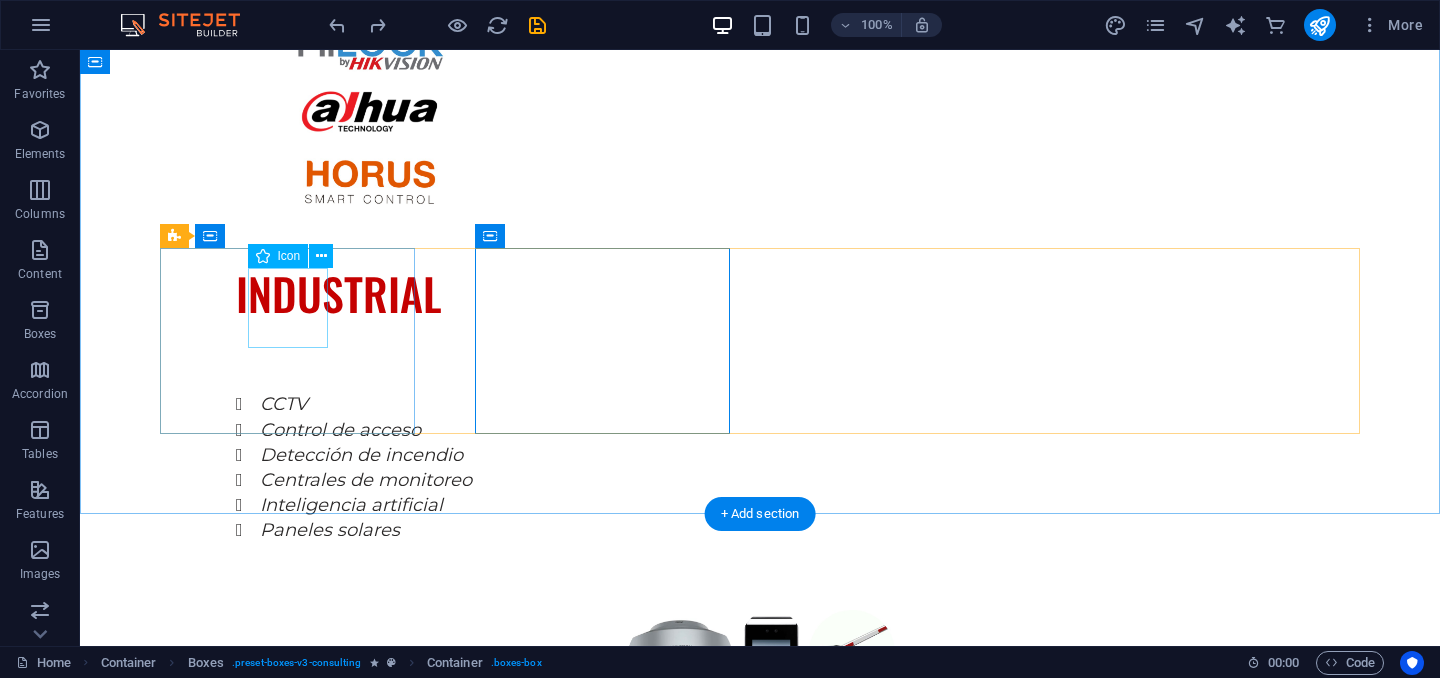 click at bounding box center [287, 2294] 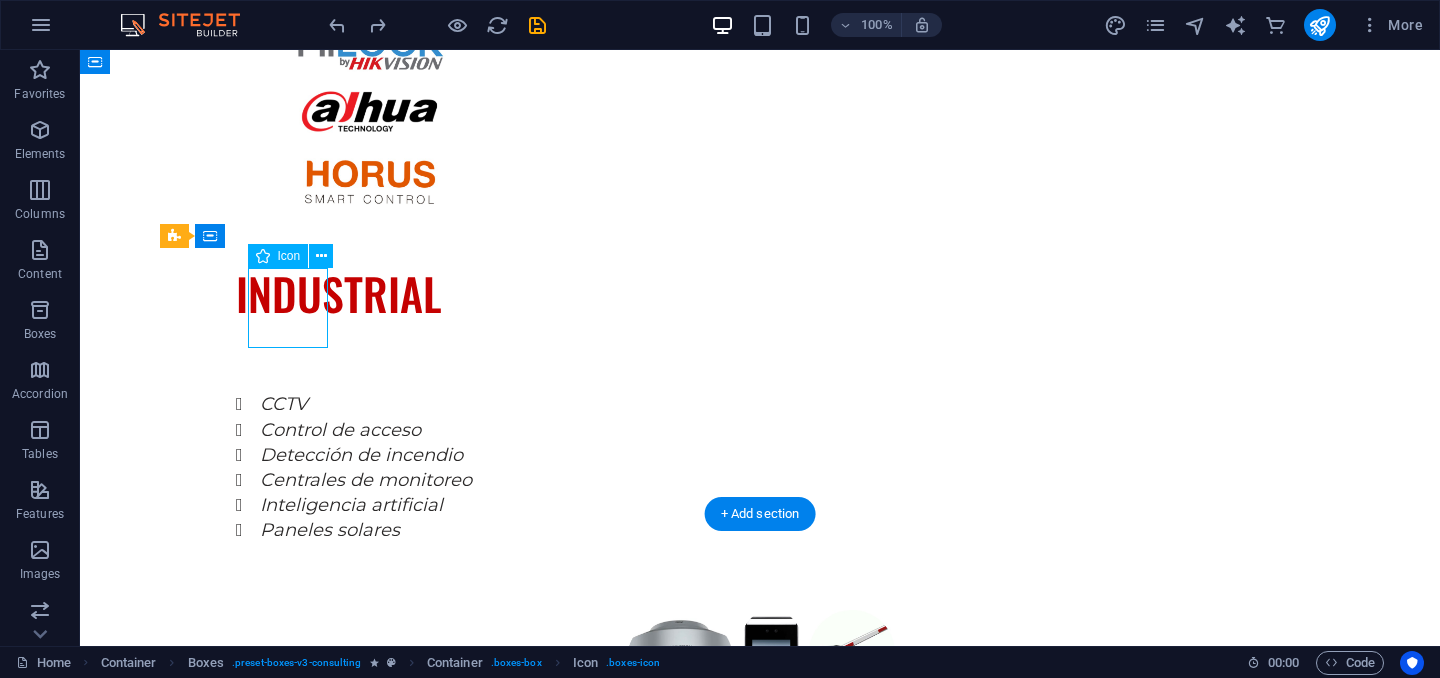 click at bounding box center (287, 2294) 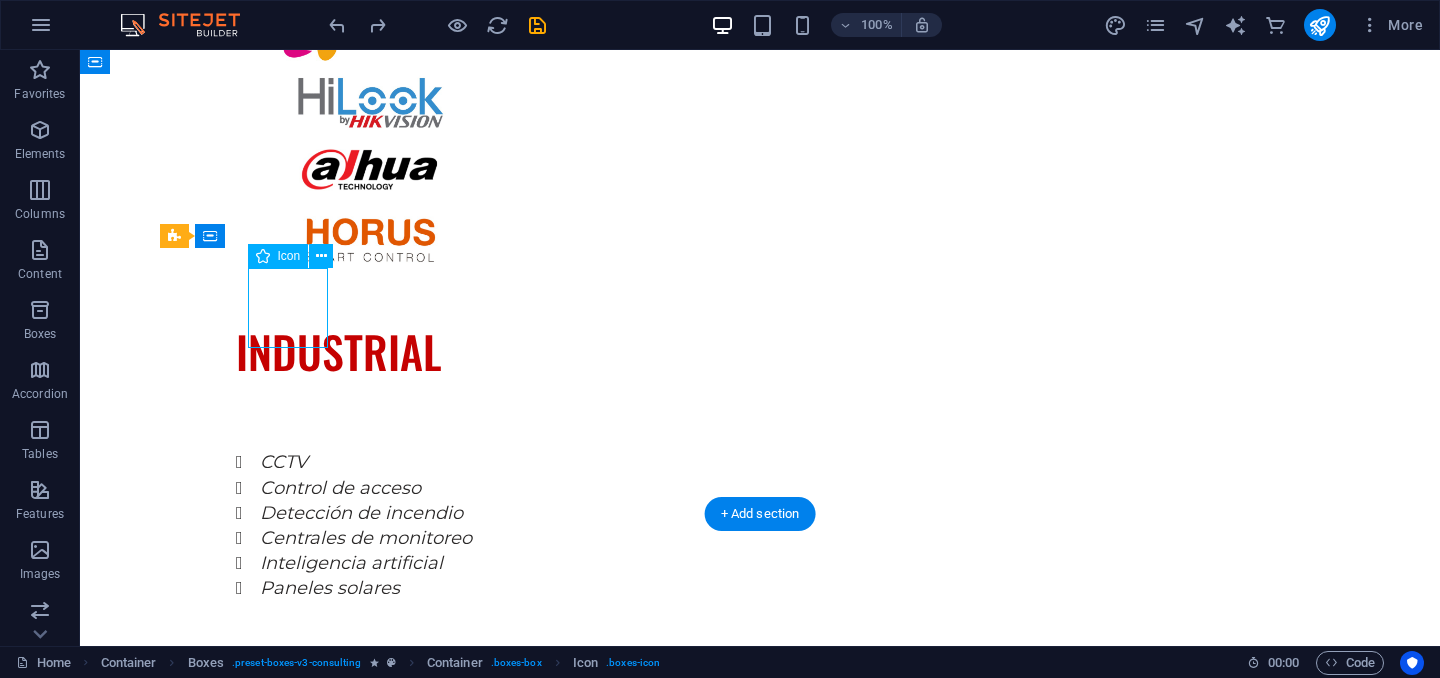 select on "xMidYMid" 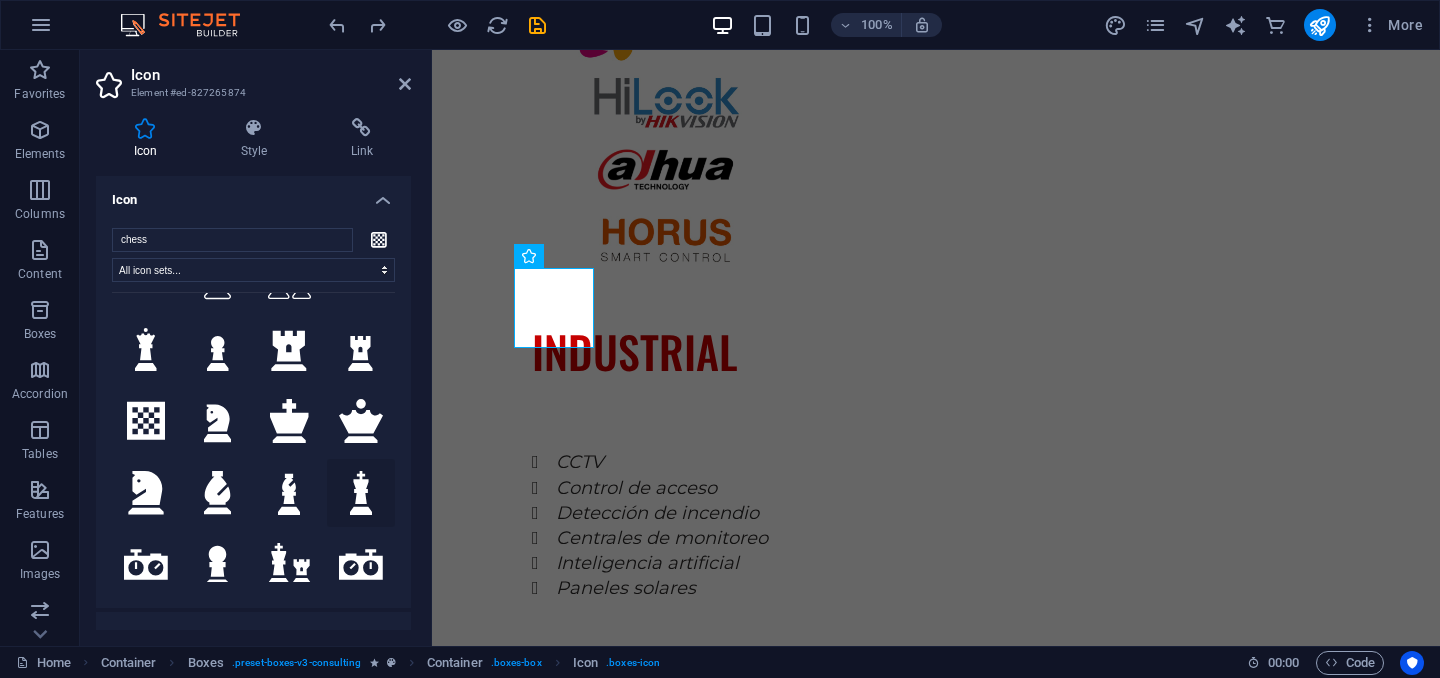 scroll, scrollTop: 1423, scrollLeft: 0, axis: vertical 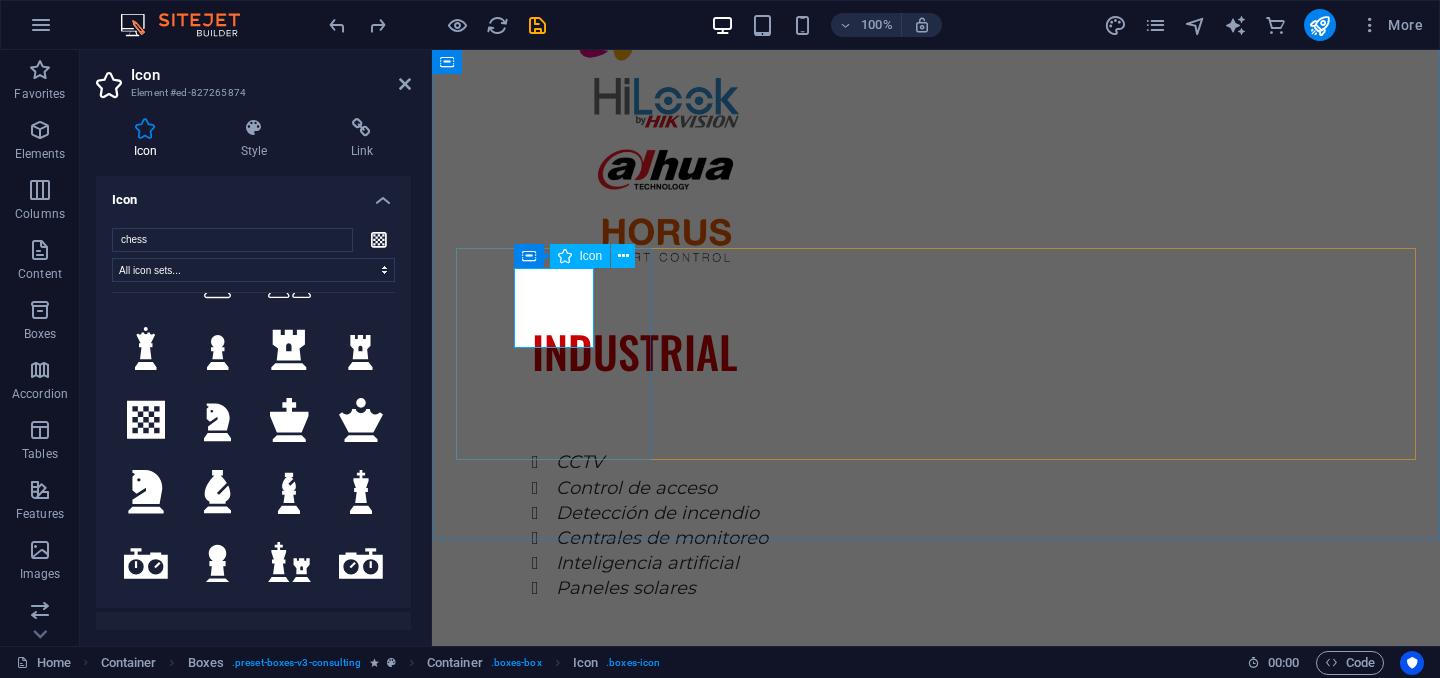 click at bounding box center (553, 2295) 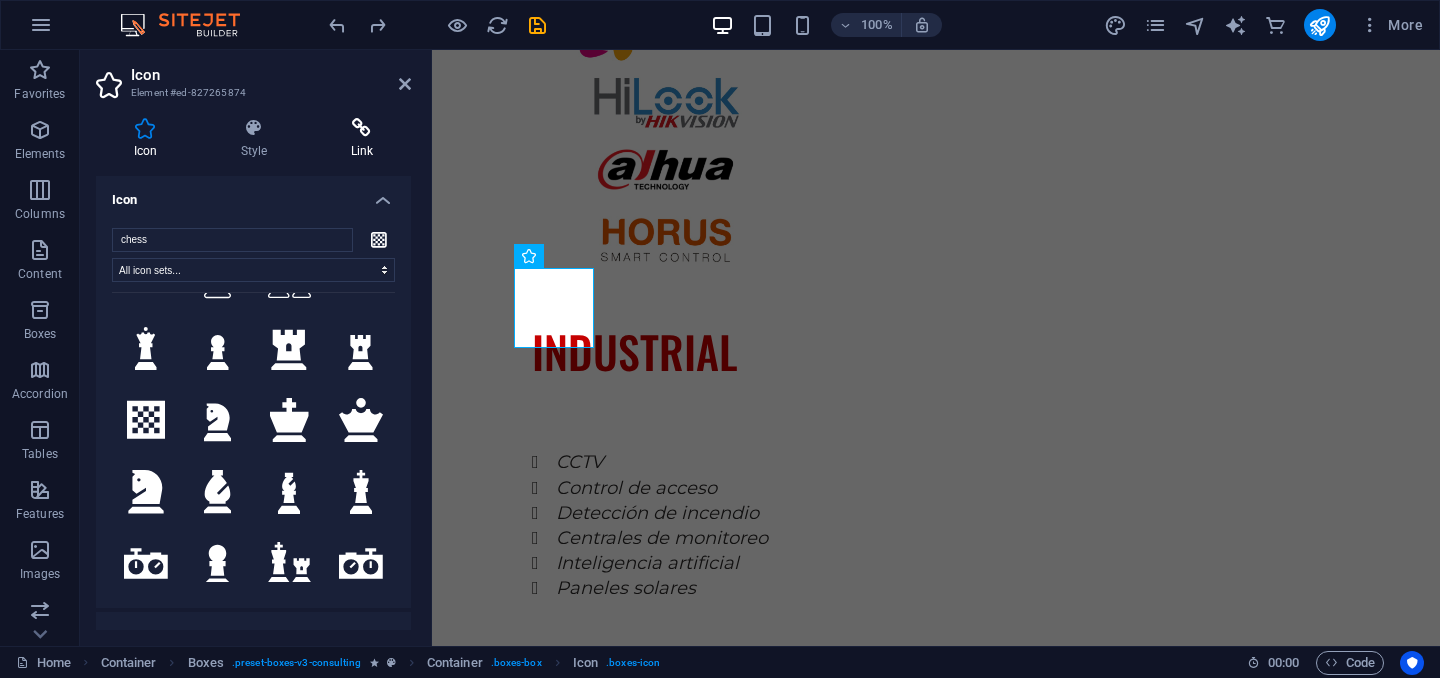 click at bounding box center [362, 128] 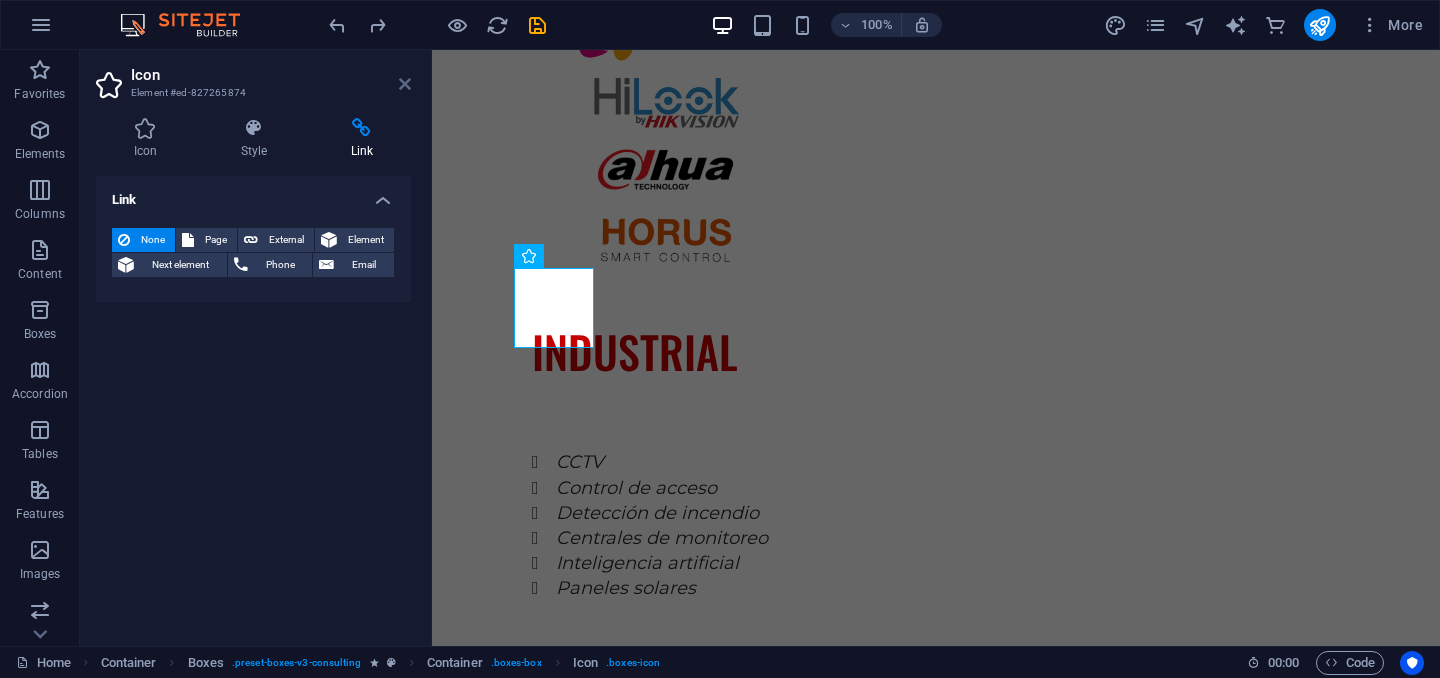 click at bounding box center [405, 84] 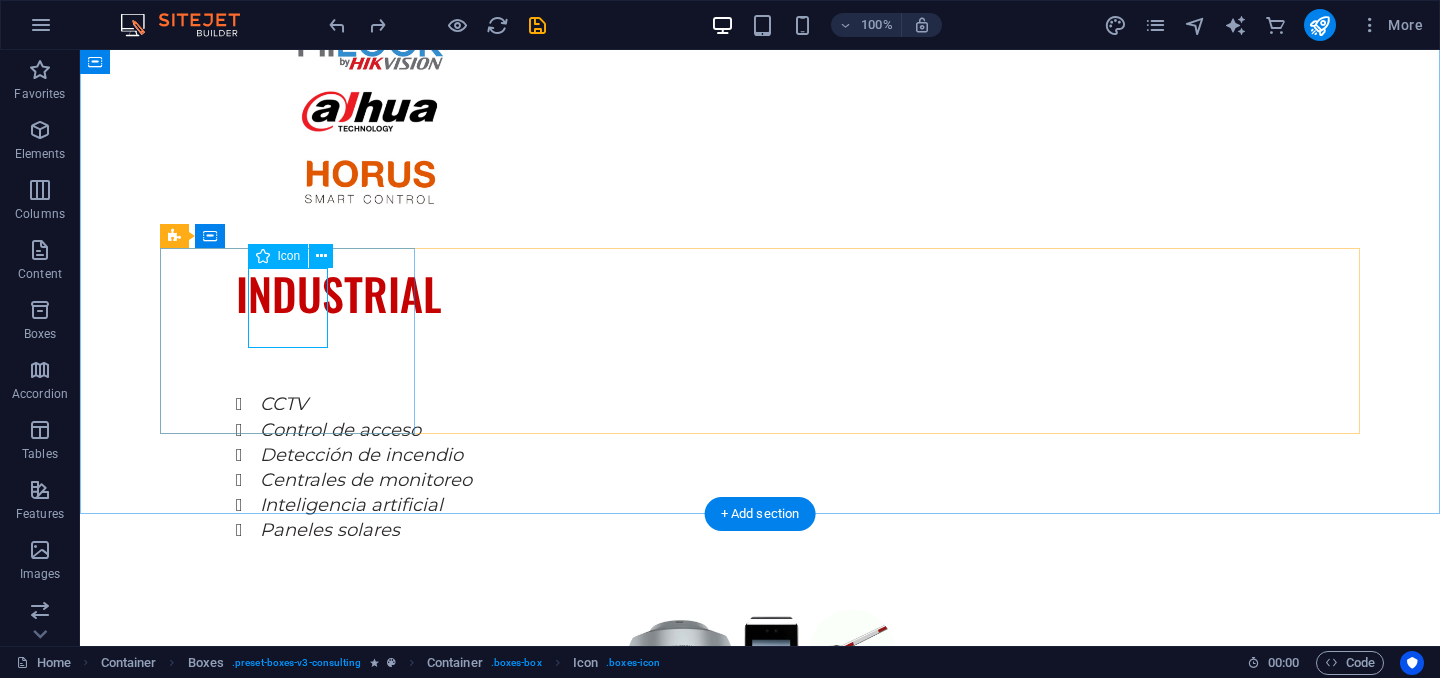 click at bounding box center [287, 2294] 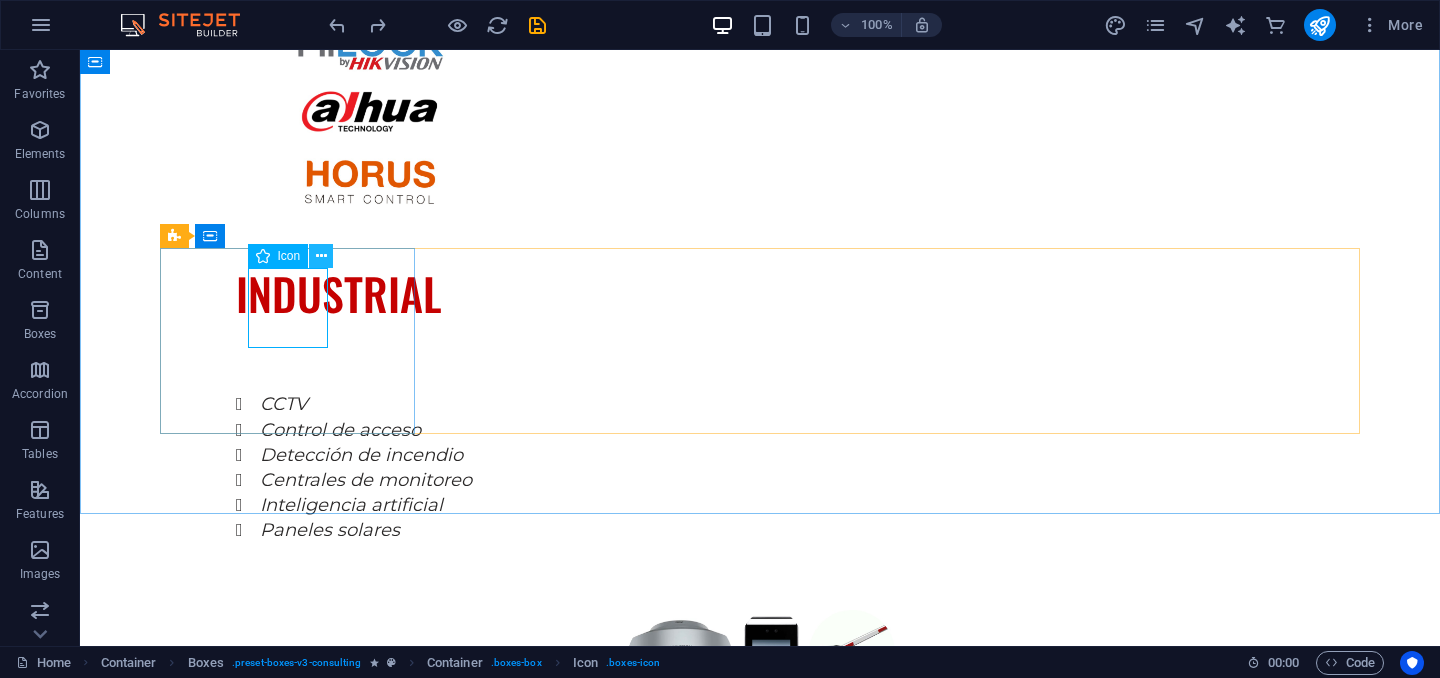 click at bounding box center (321, 256) 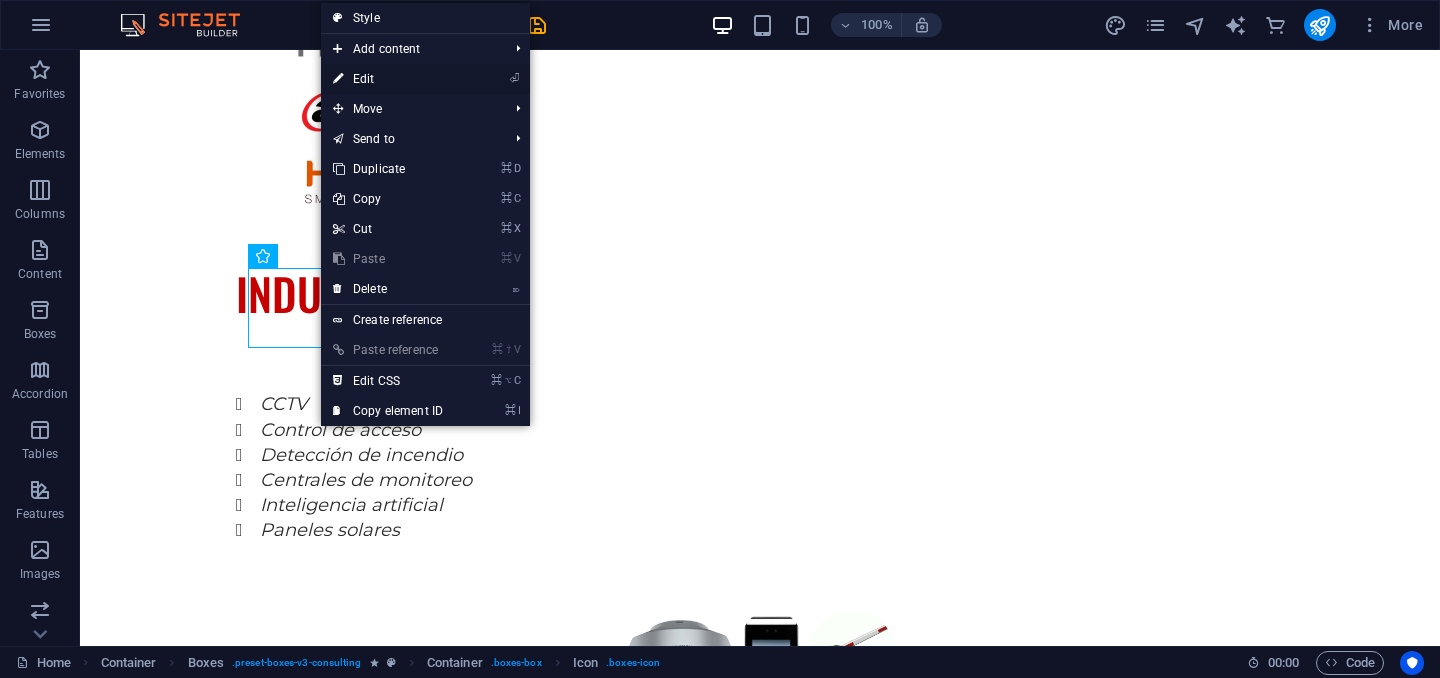 click on "⏎  Edit" at bounding box center (388, 79) 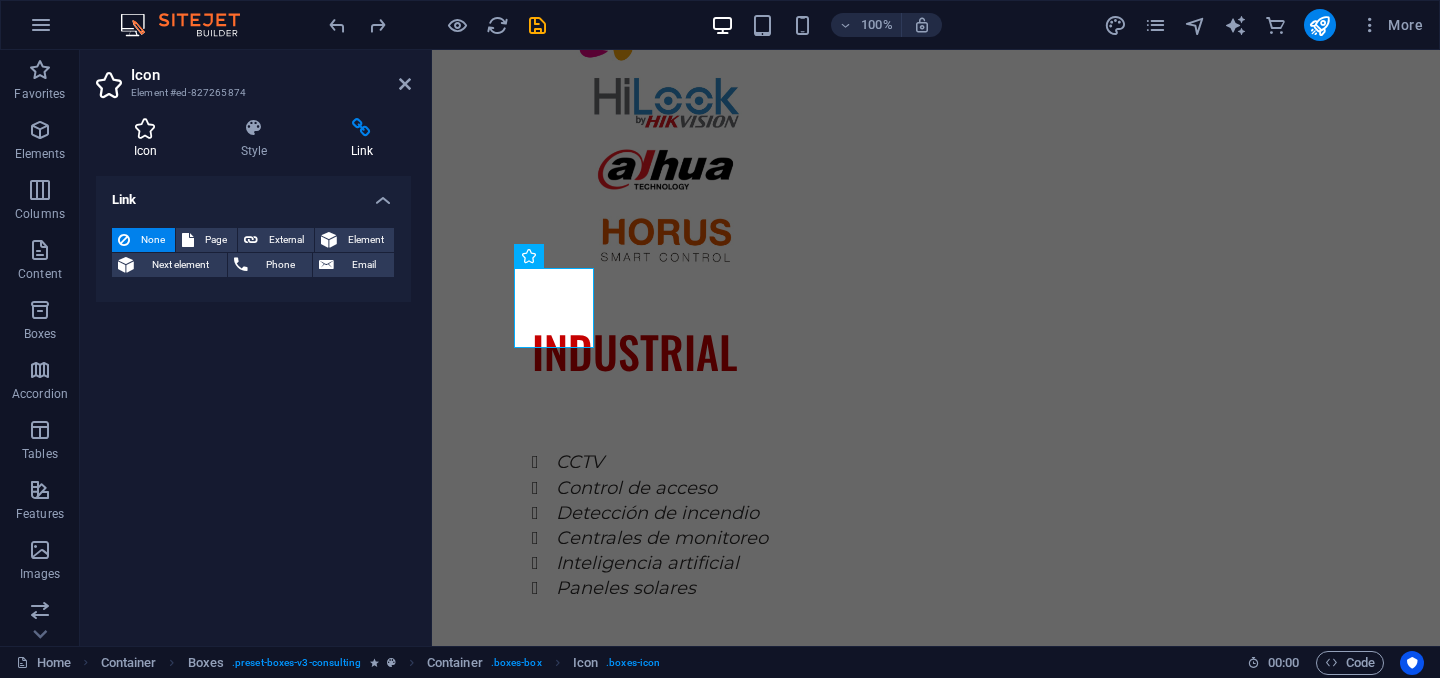 click at bounding box center [145, 128] 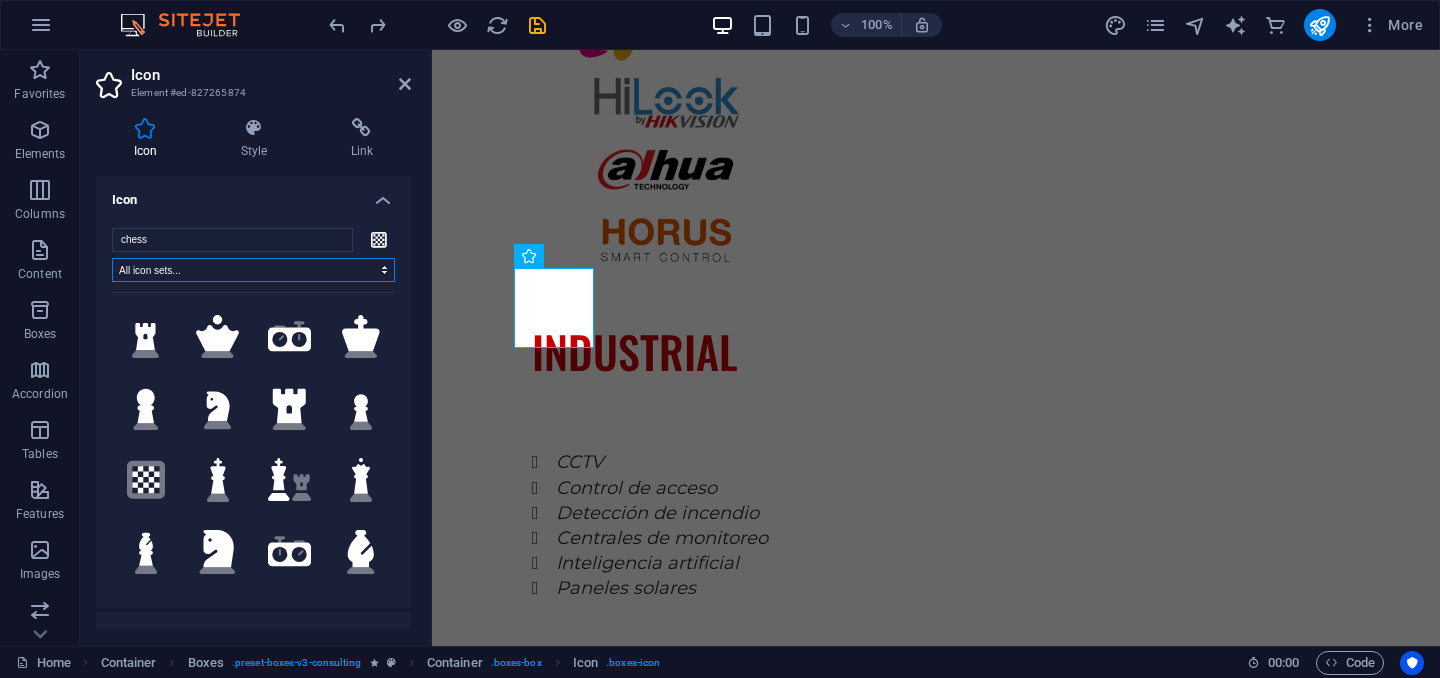 click on "All icon sets... IcoFont Ionicons FontAwesome Brands FontAwesome Duotone FontAwesome Solid FontAwesome Regular FontAwesome Light FontAwesome Thin FontAwesome Sharp Solid FontAwesome Sharp Regular FontAwesome Sharp Light FontAwesome Sharp Thin" at bounding box center (253, 270) 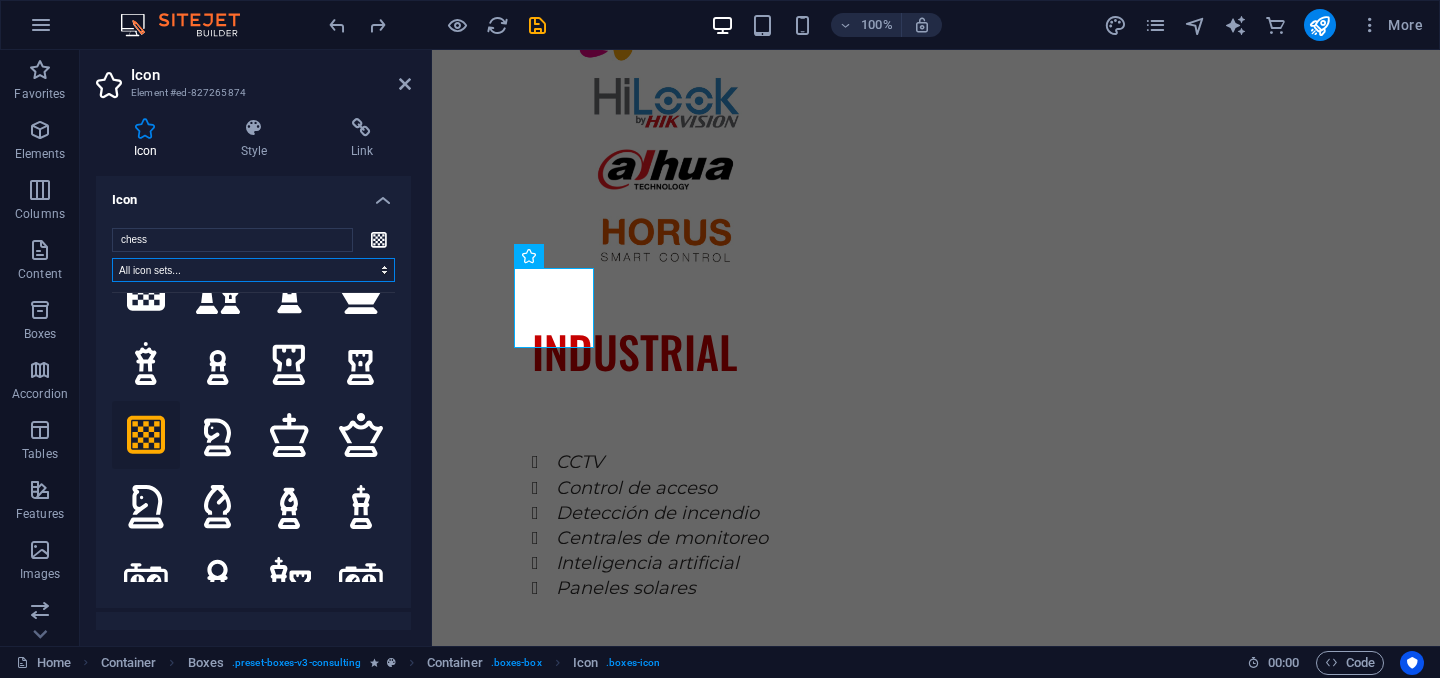 scroll, scrollTop: 564, scrollLeft: 0, axis: vertical 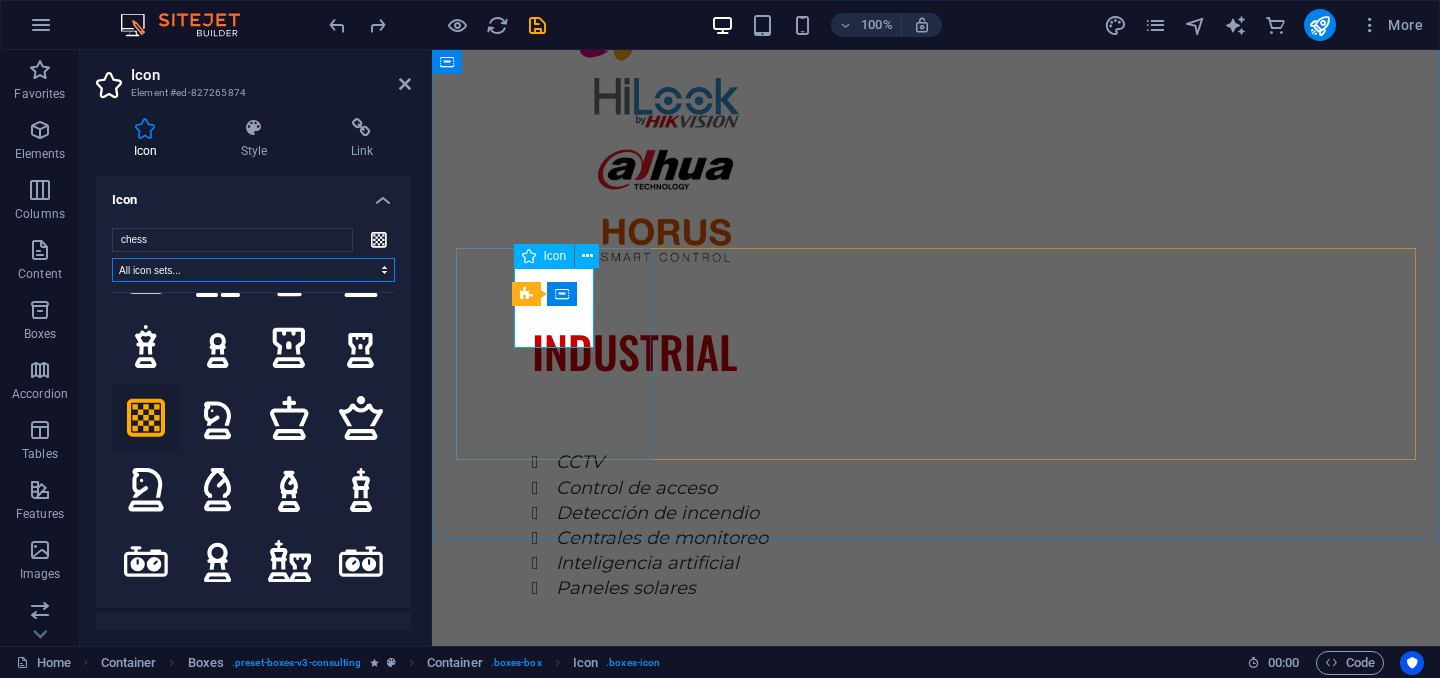 click on "Icon" at bounding box center [555, 256] 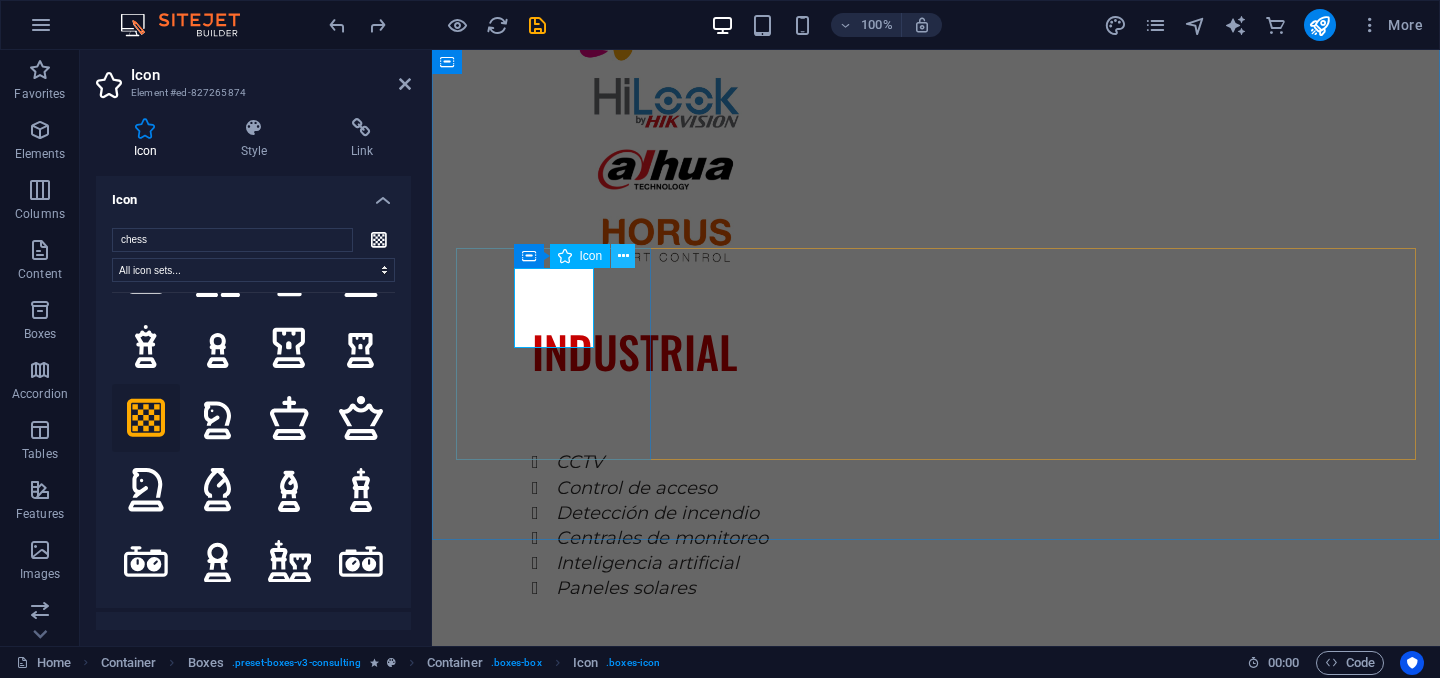 click at bounding box center (623, 256) 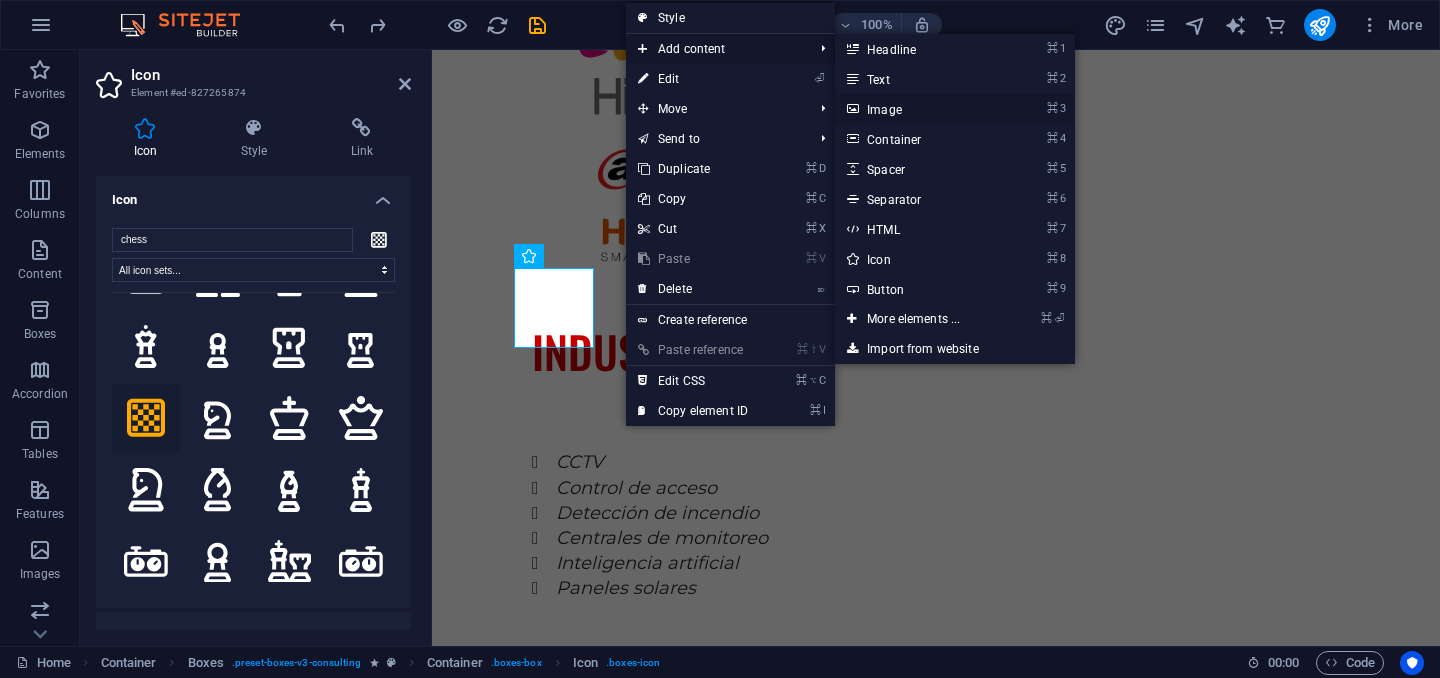 click on "⌘ 3  Image" at bounding box center [917, 109] 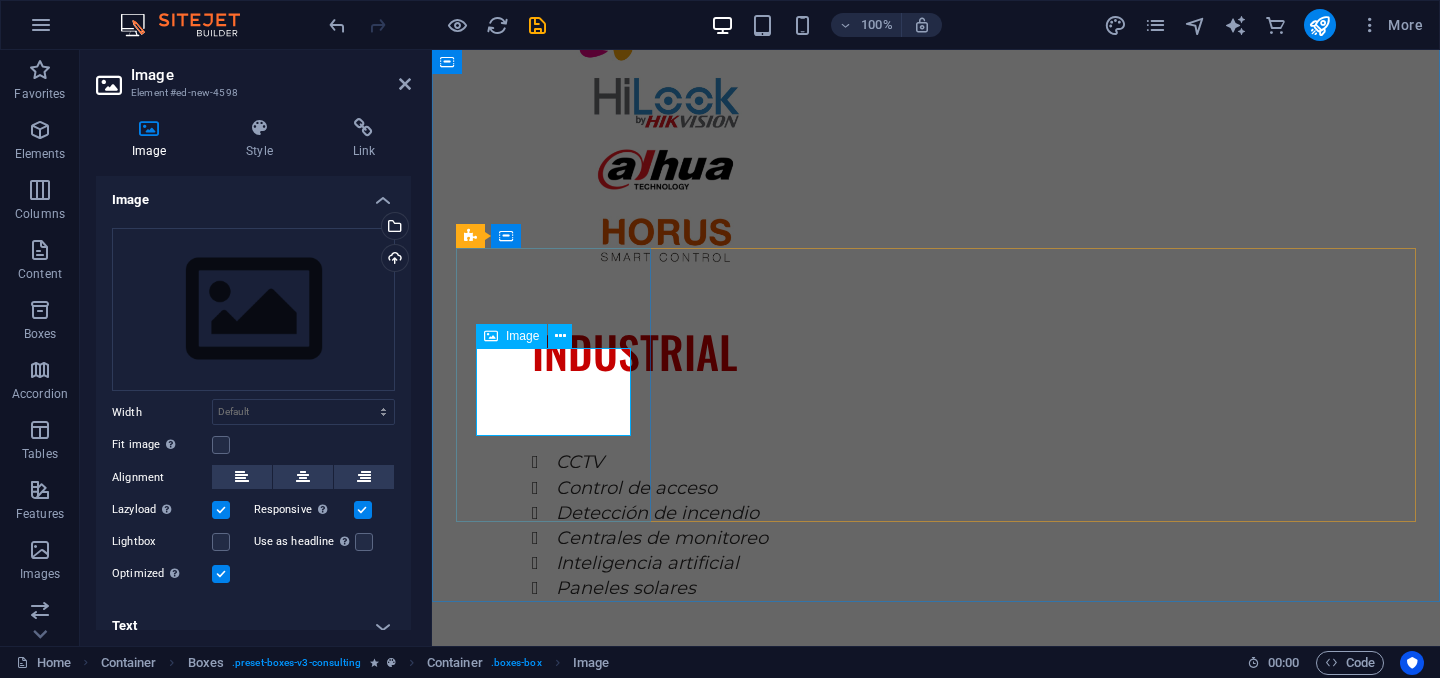 click at bounding box center (553, 2447) 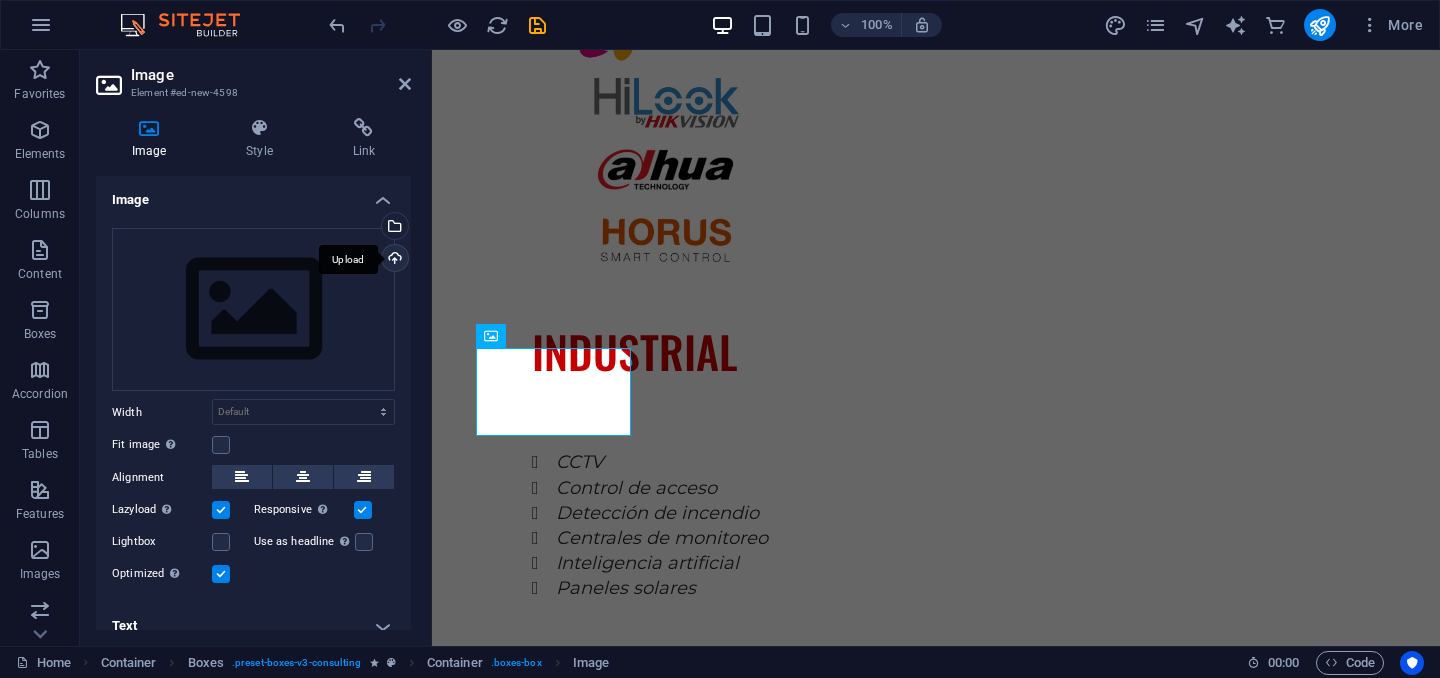 click on "Upload" at bounding box center (393, 260) 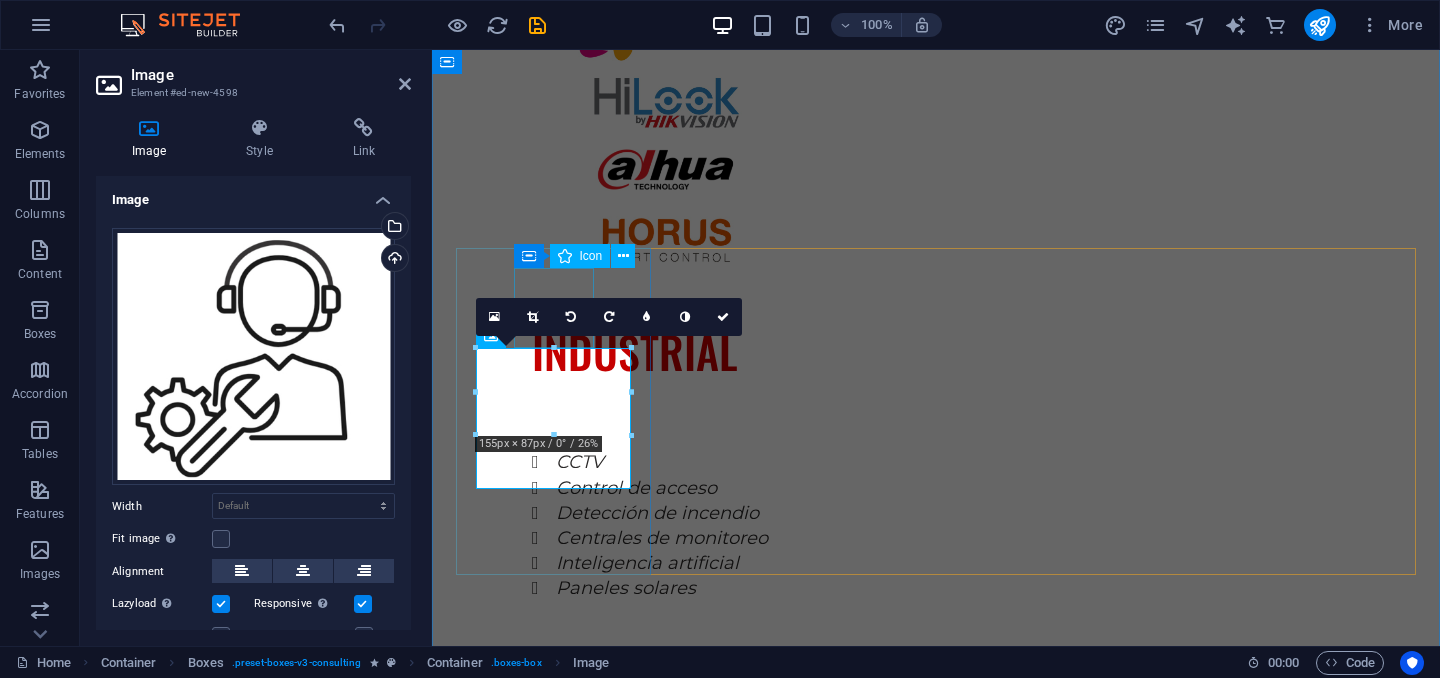 click at bounding box center [553, 2295] 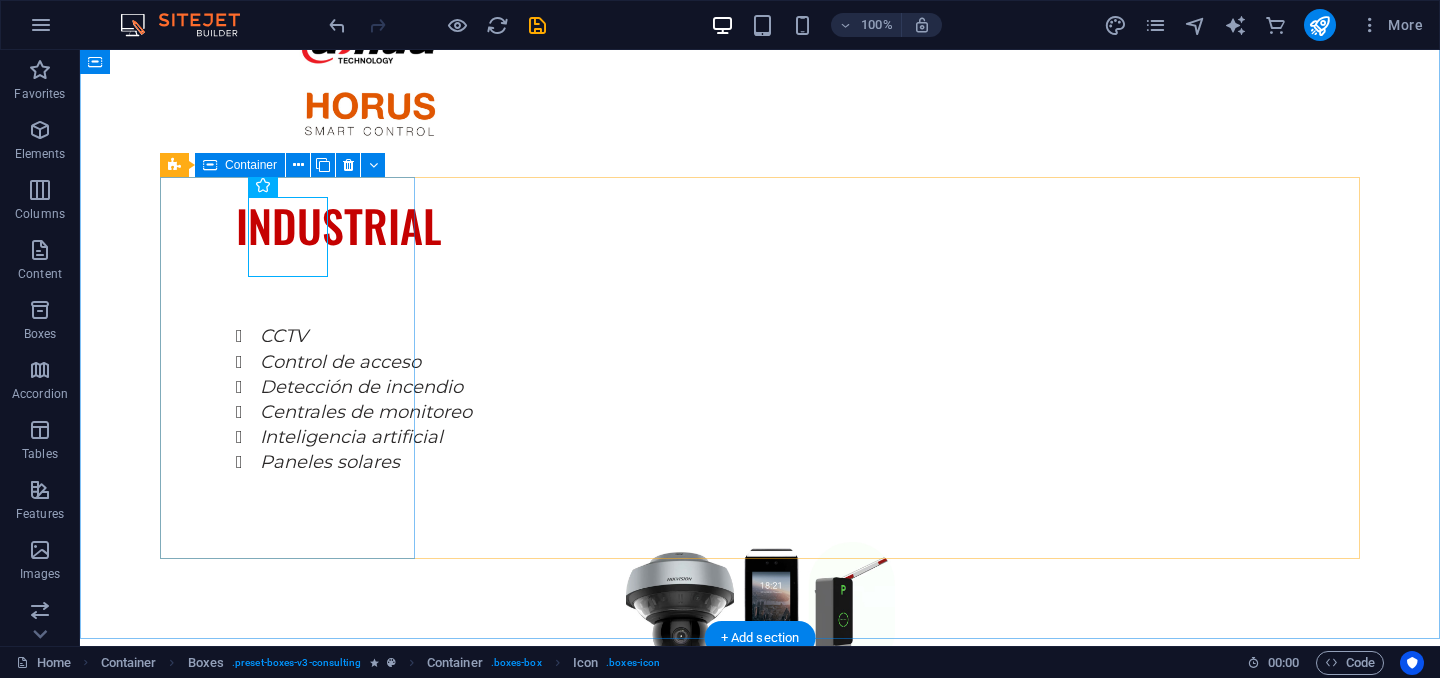 scroll, scrollTop: 3410, scrollLeft: 0, axis: vertical 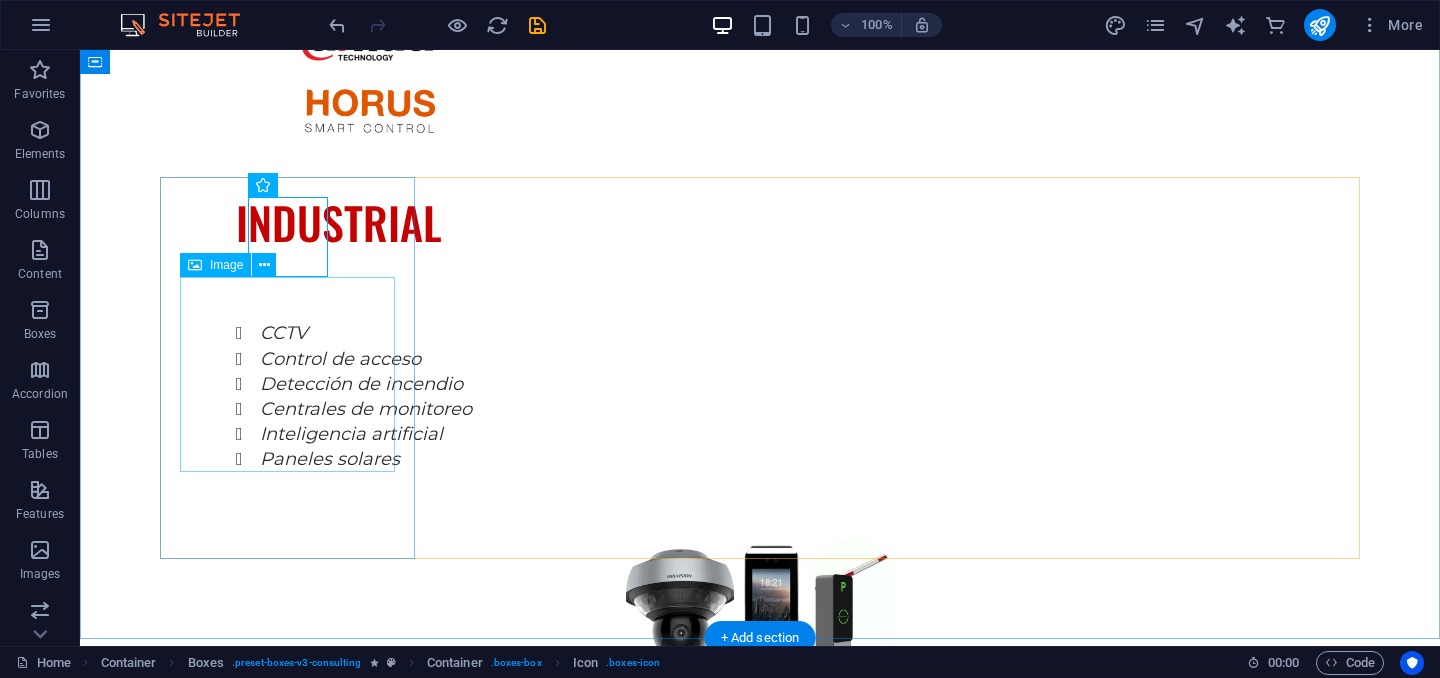 click at bounding box center (287, 2880) 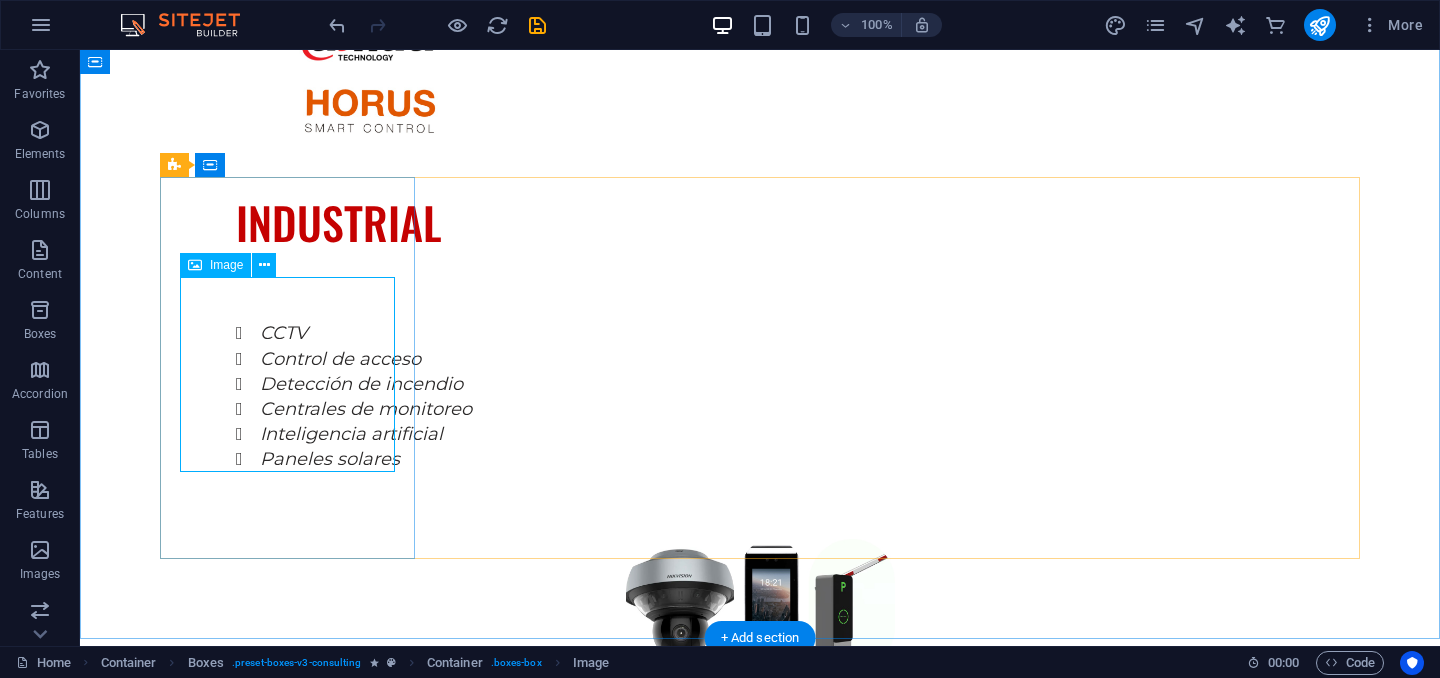 click at bounding box center [287, 2880] 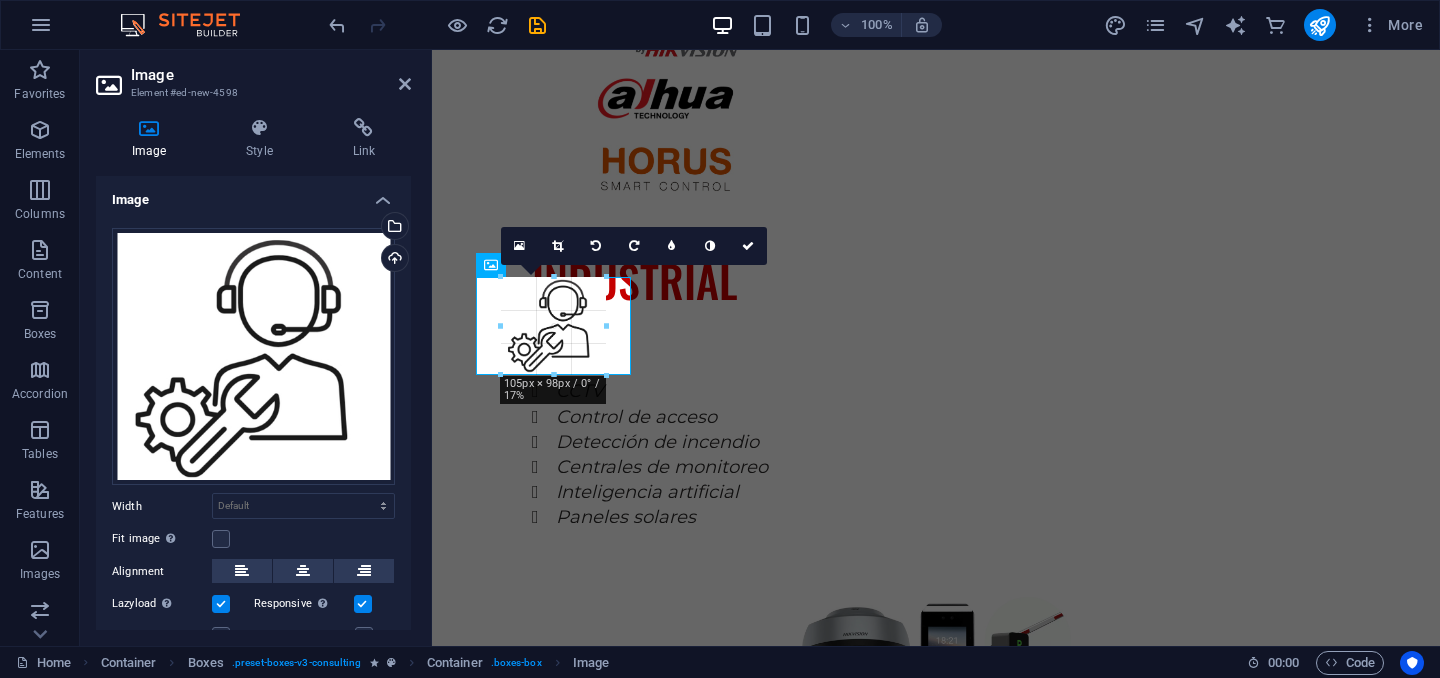 drag, startPoint x: 631, startPoint y: 417, endPoint x: 580, endPoint y: 354, distance: 81.055534 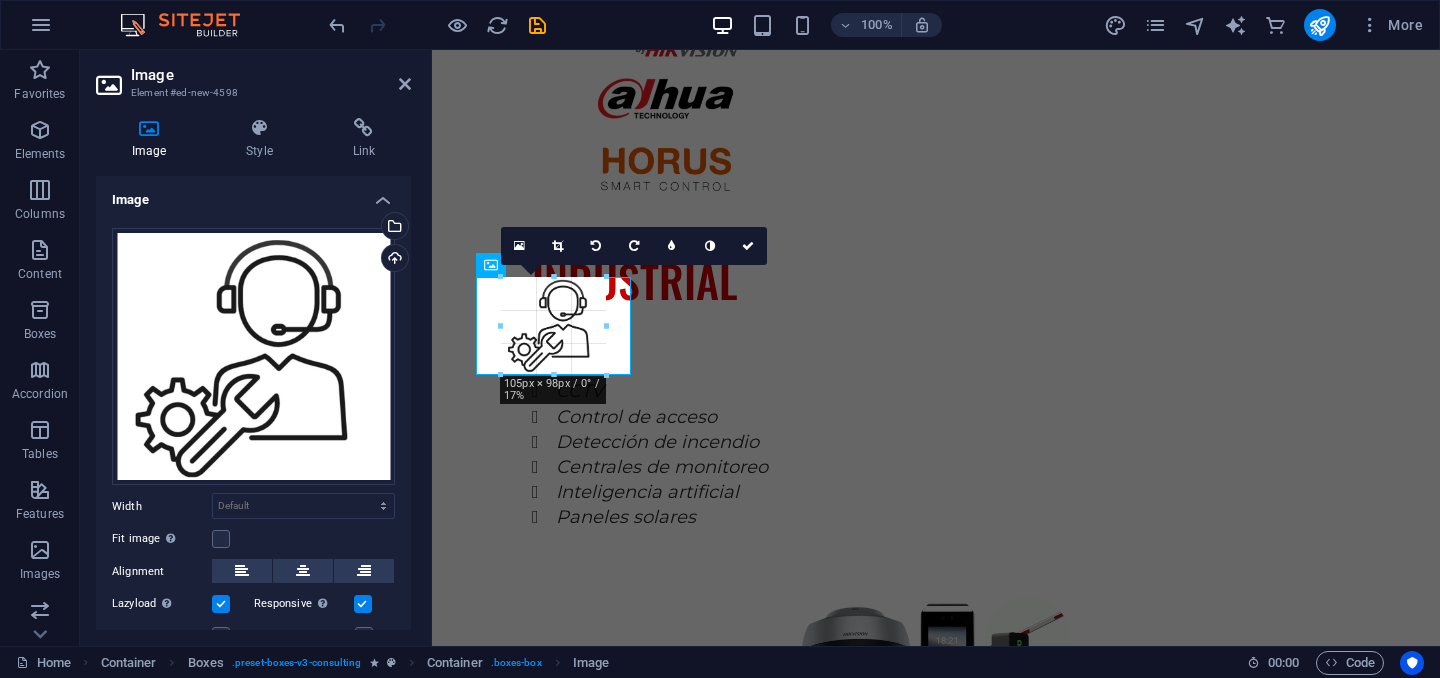 type on "105" 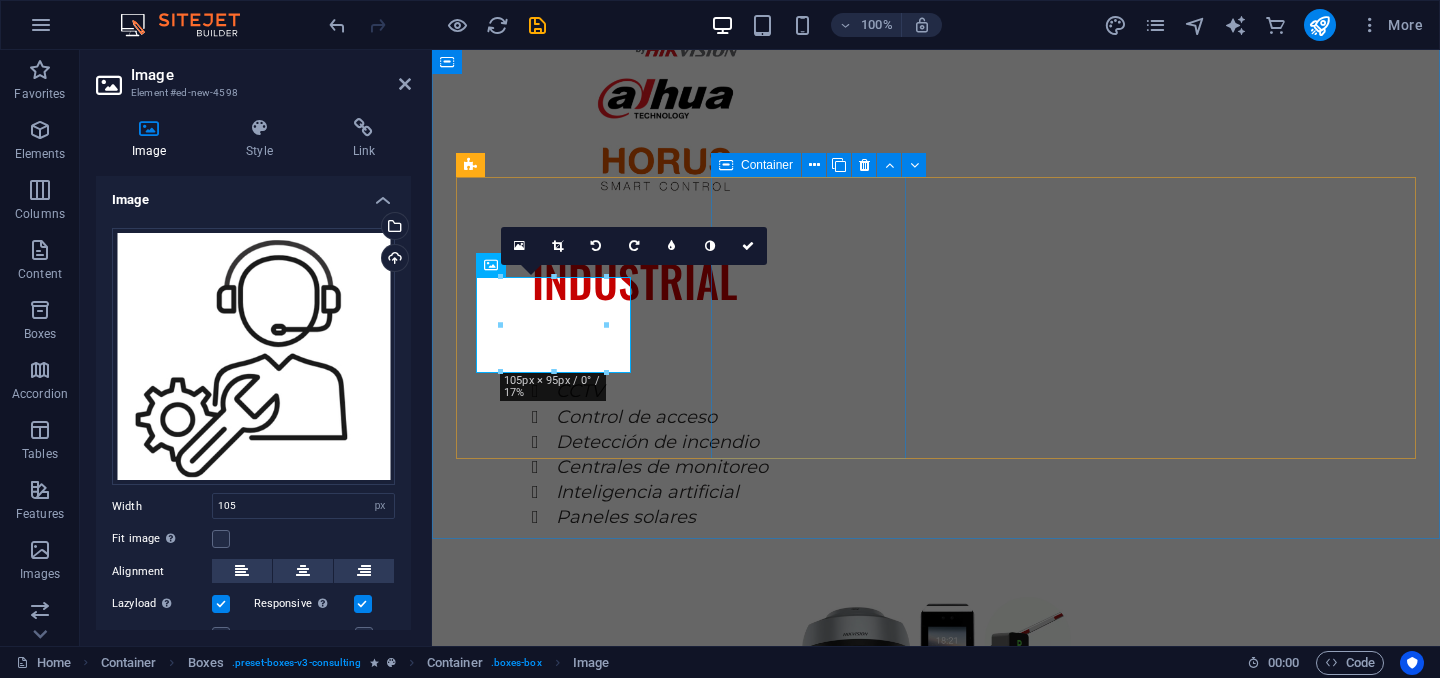 click on "Strategic Business Planning" at bounding box center (553, 2581) 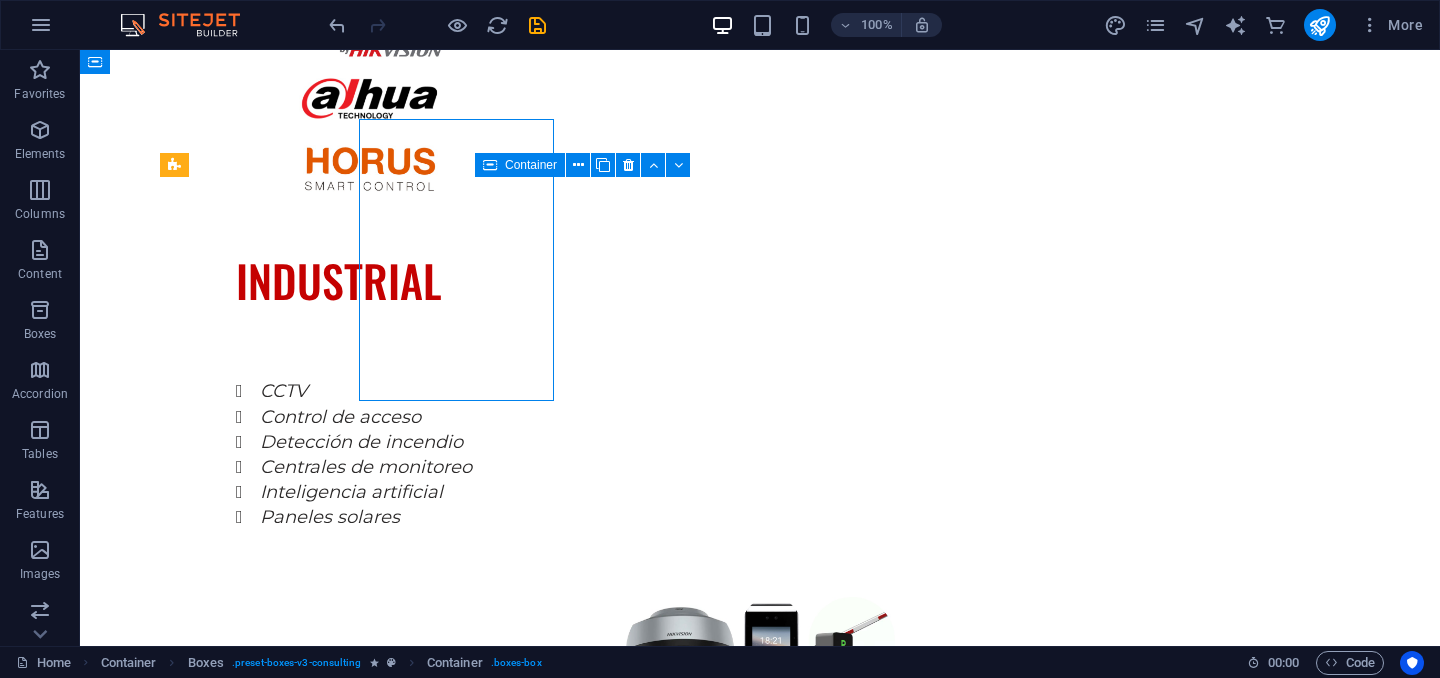 scroll, scrollTop: 3410, scrollLeft: 0, axis: vertical 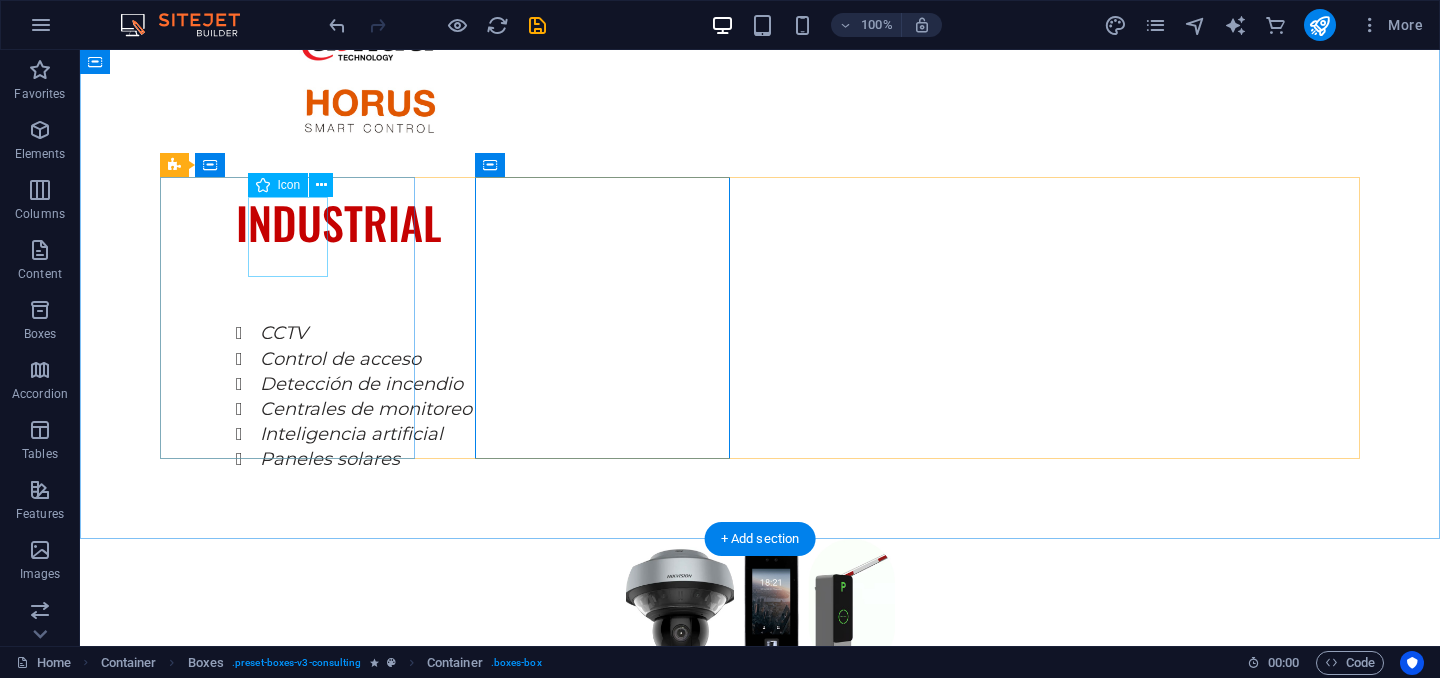 click at bounding box center [287, 2223] 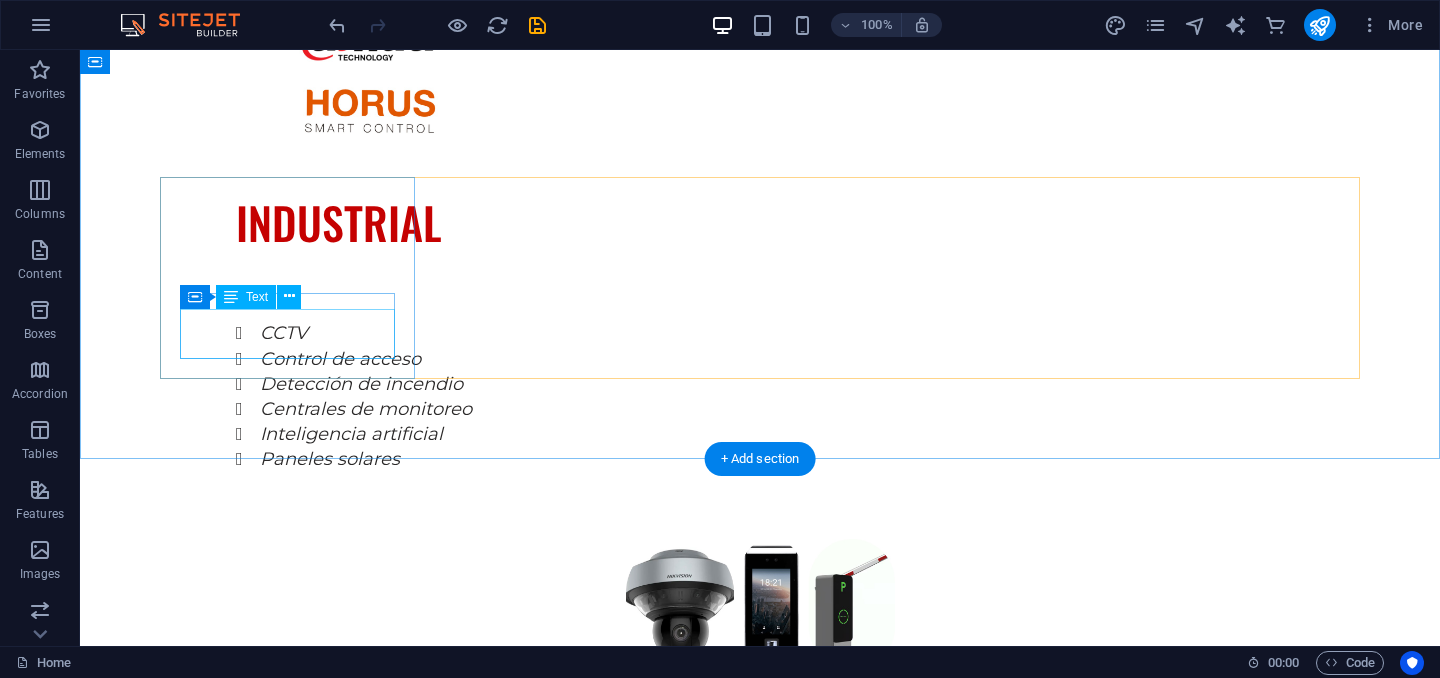 click on "Sustainable Energy Strategy" at bounding box center (287, 2319) 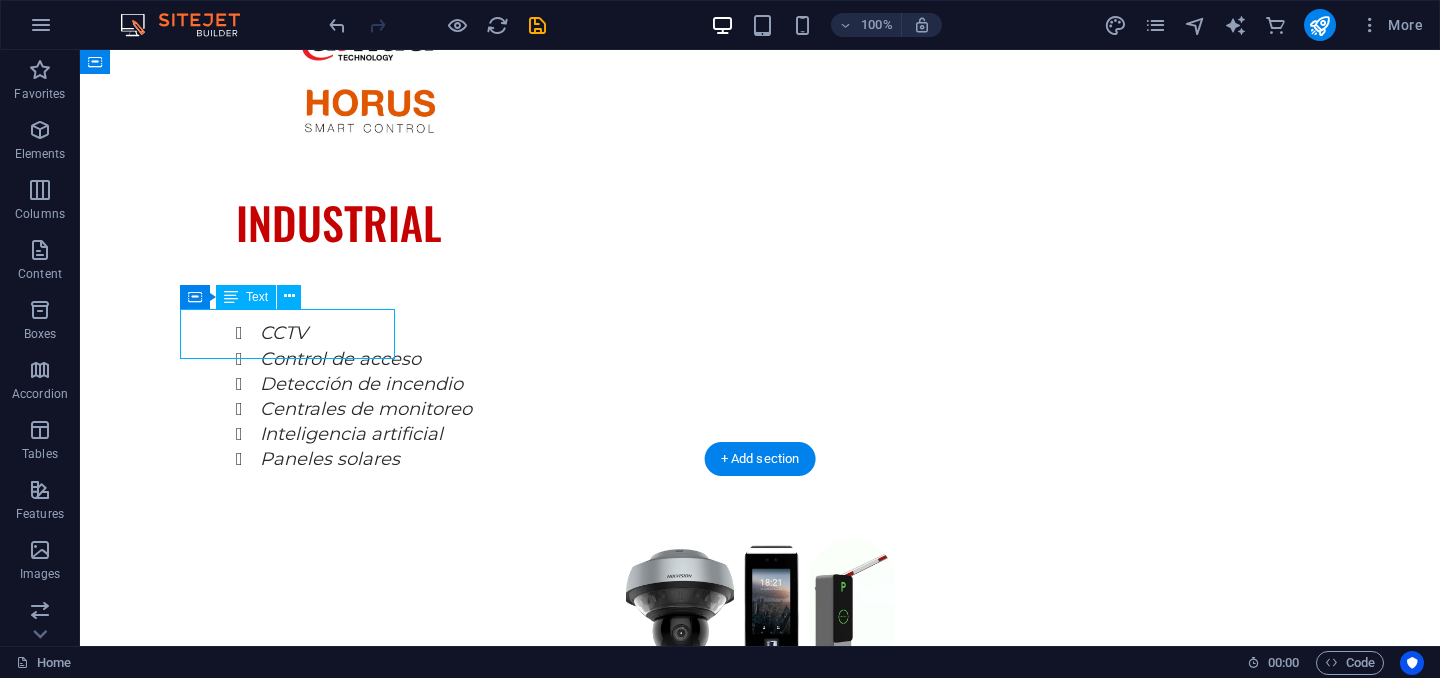 click on "Sustainable Energy Strategy" at bounding box center (287, 2319) 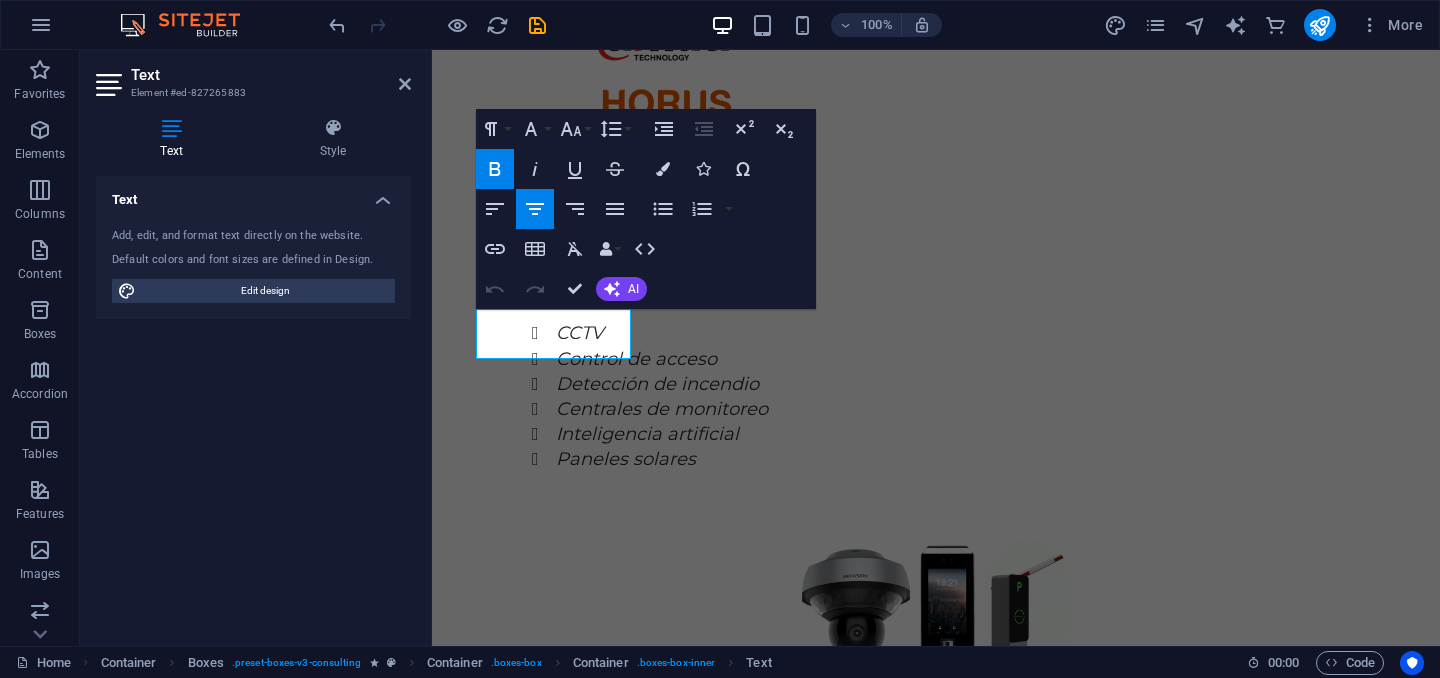 scroll, scrollTop: 3352, scrollLeft: 0, axis: vertical 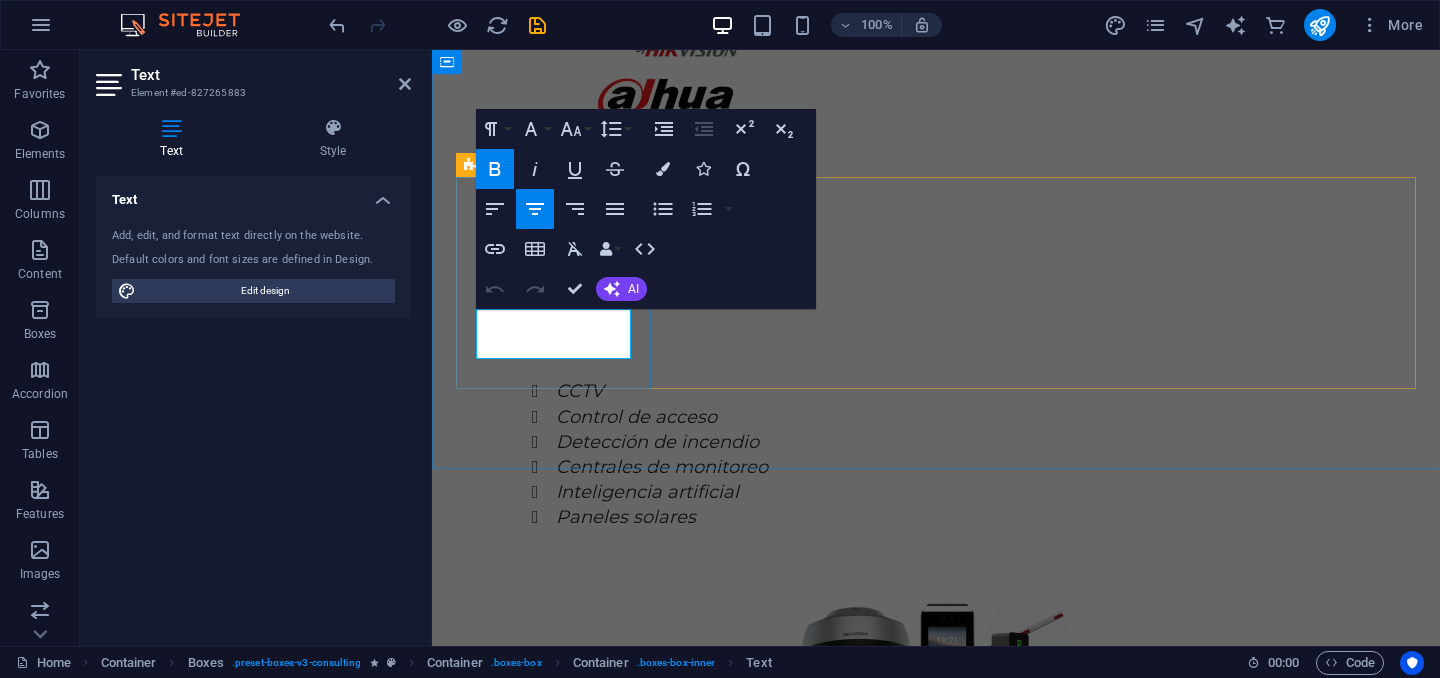 click on "Sustainable Energy Strategy" at bounding box center [554, 2319] 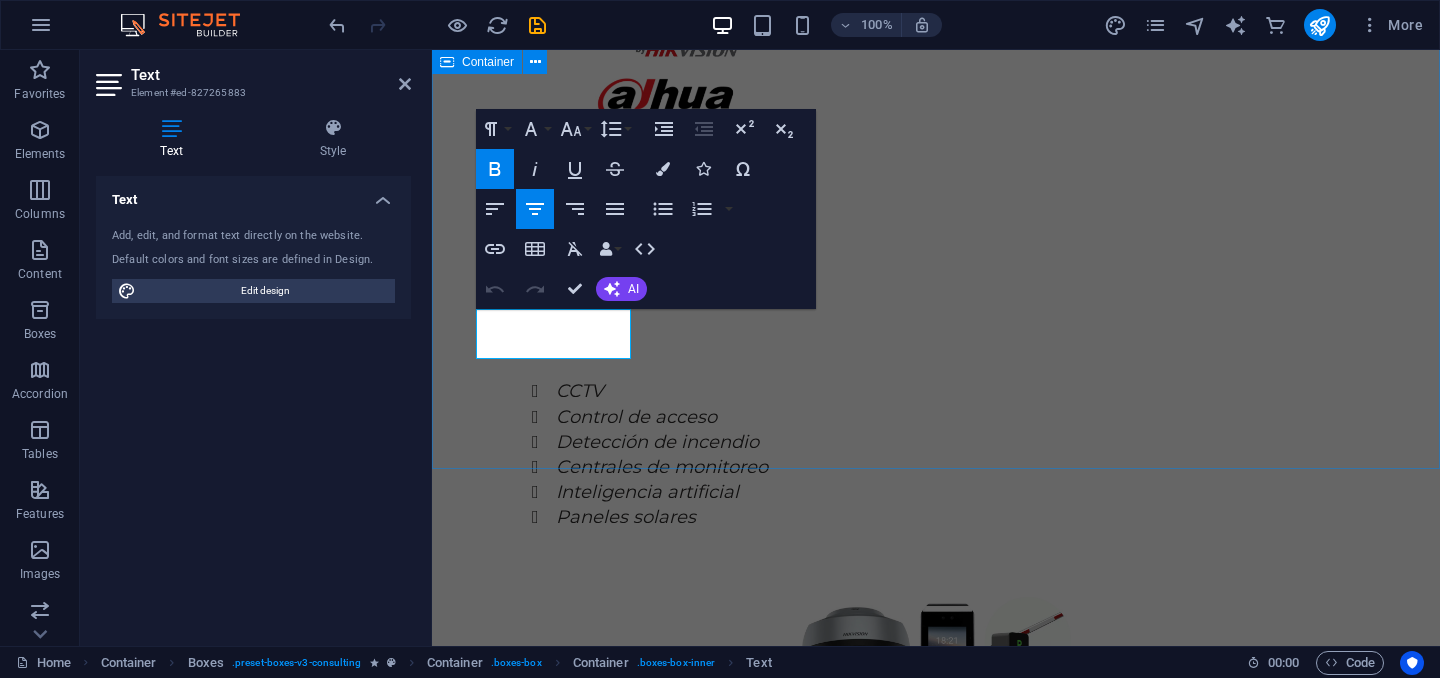 click on "SERVICIOS Explore our full range of services to discover how we can tailor our expertise to meet your unique business needs. Sustainable Energy Strategy Strategic Business Planning Market Research and Analysis Sustainability Integration" at bounding box center [936, 2516] 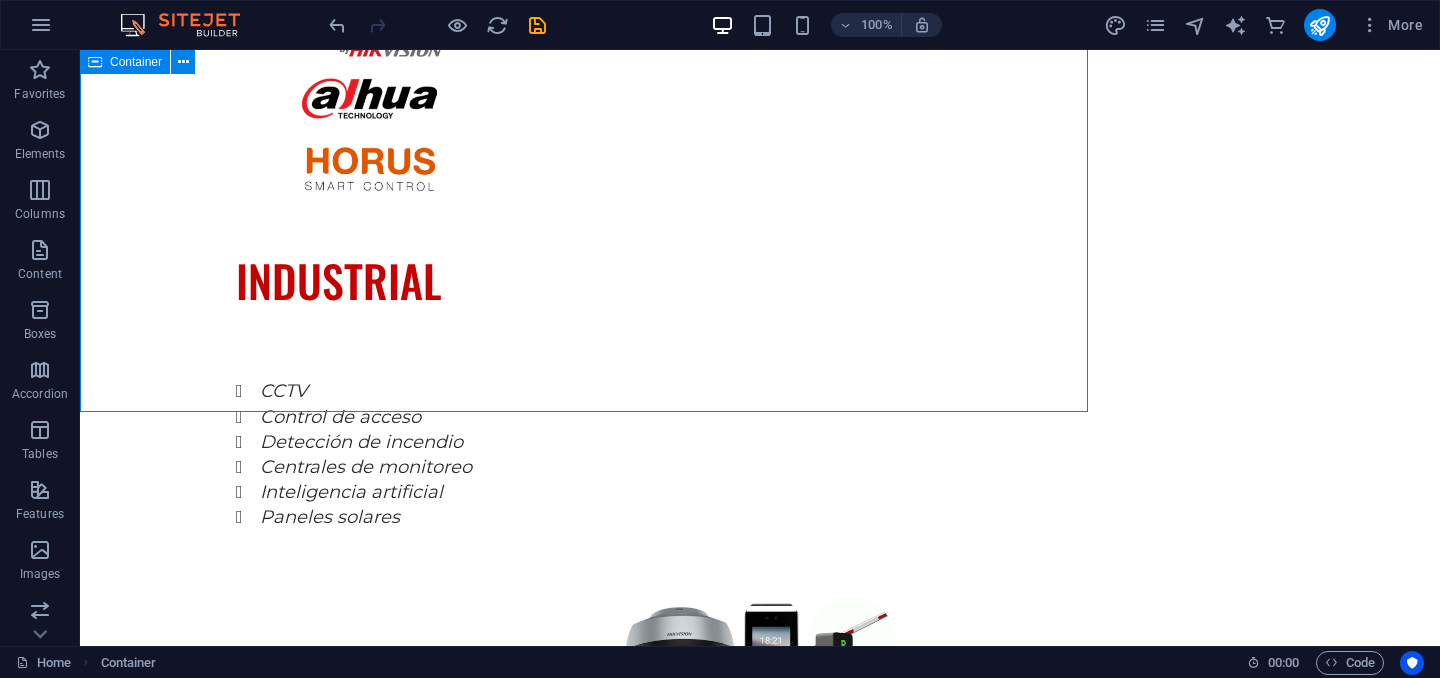 scroll, scrollTop: 3409, scrollLeft: 0, axis: vertical 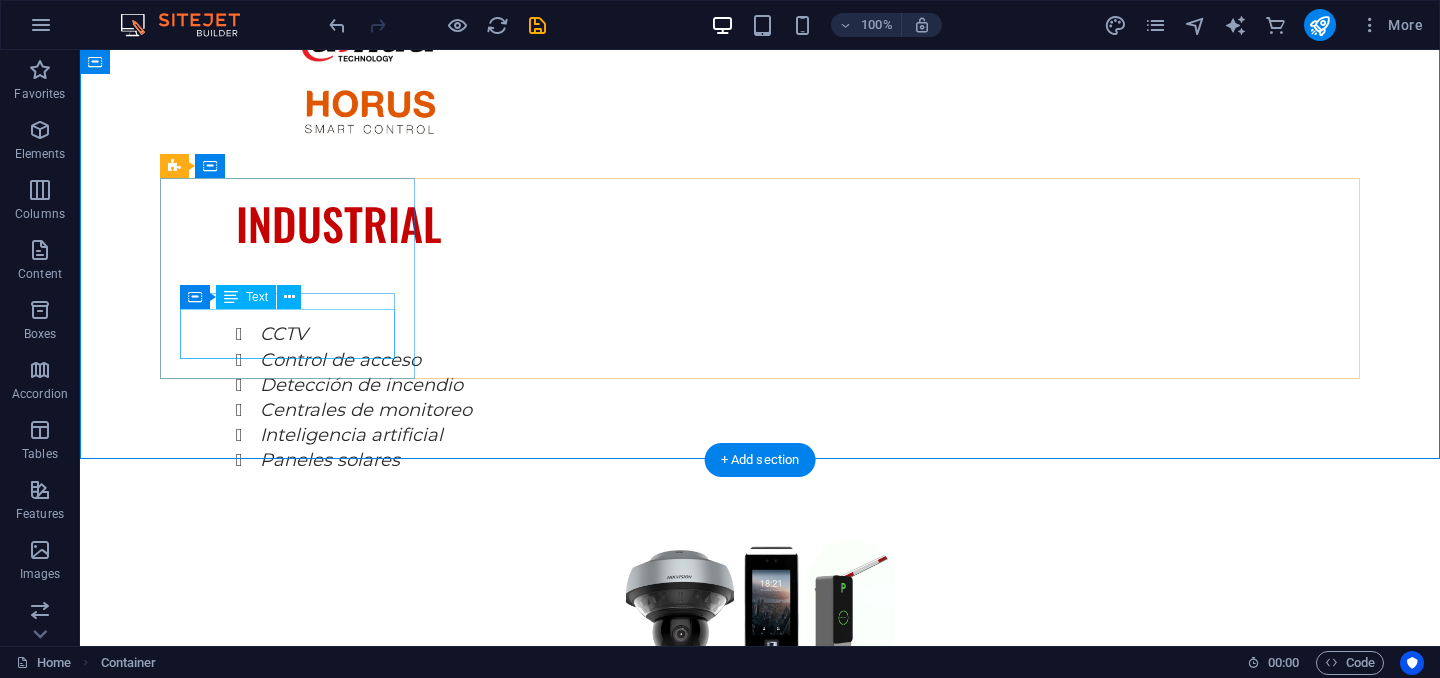click on "Sustainable Energy Strategy" at bounding box center (287, 2320) 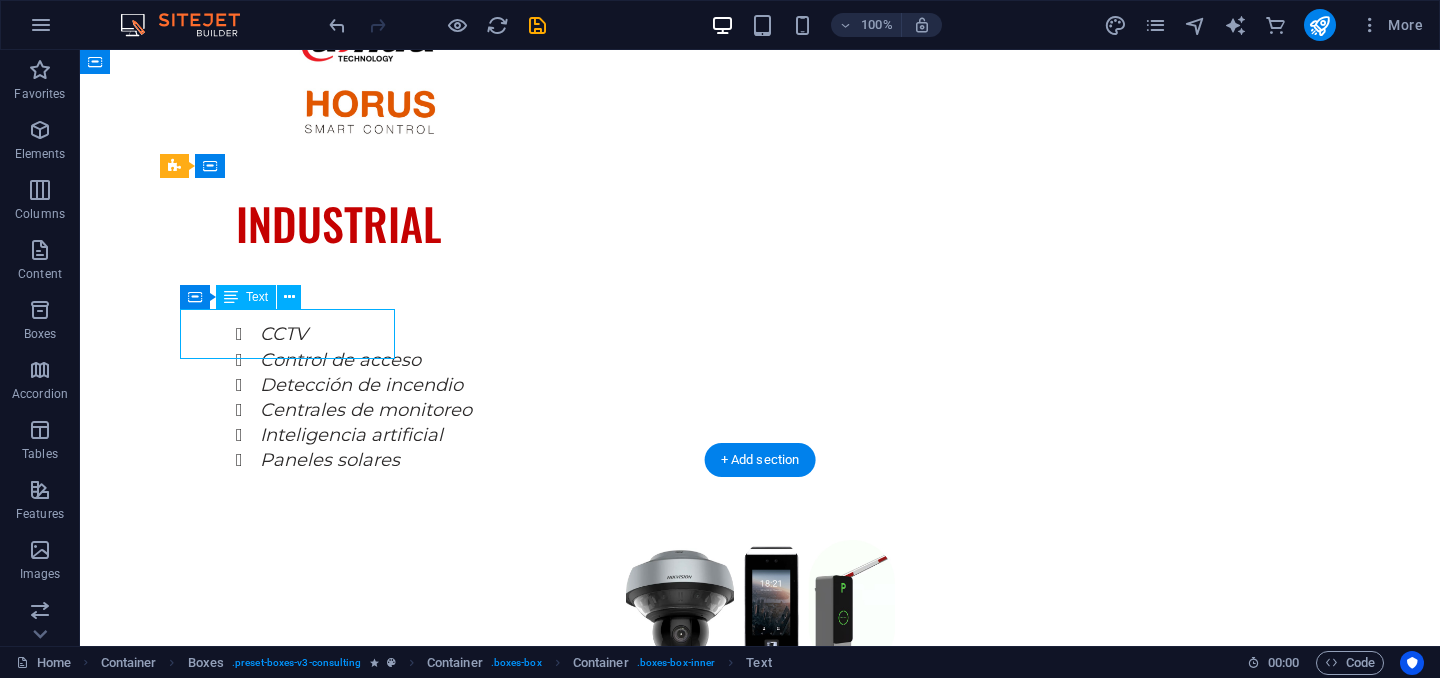 click on "Sustainable Energy Strategy" at bounding box center [287, 2320] 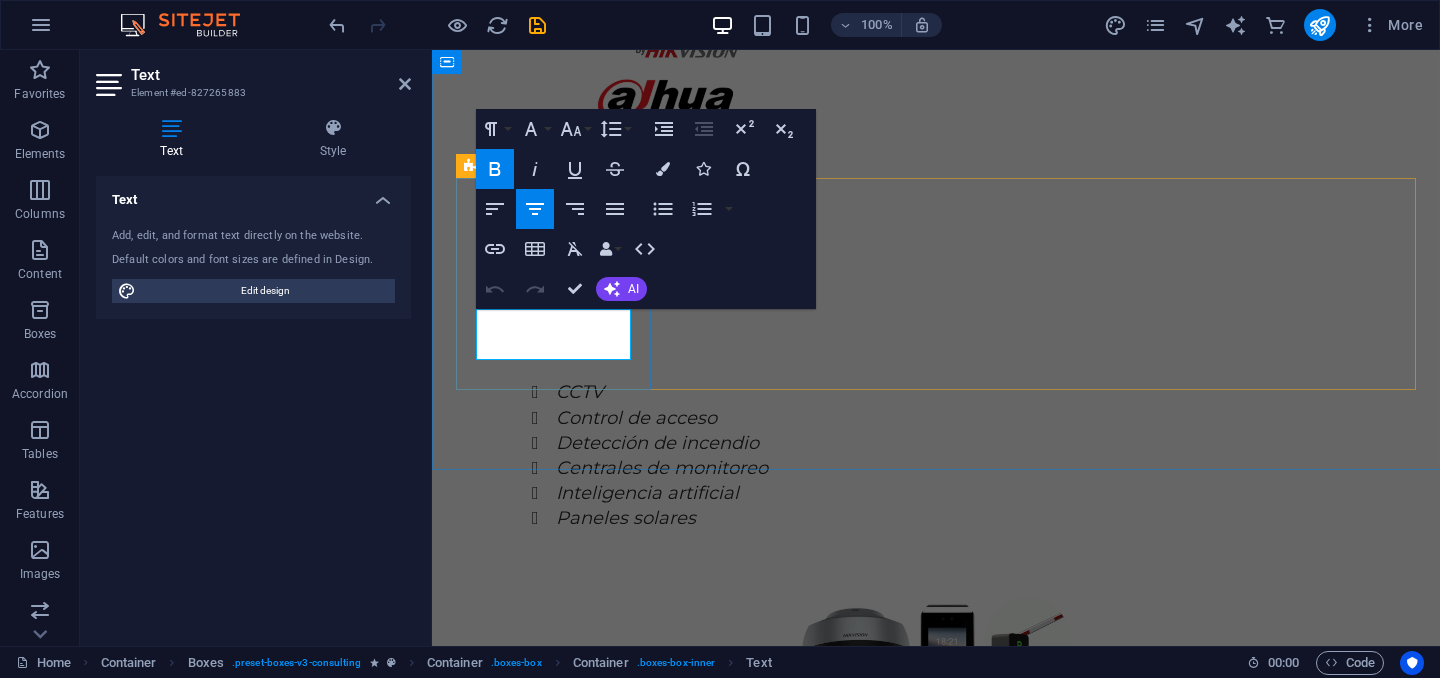 click on "Sustainable Energy Strategy" at bounding box center [554, 2320] 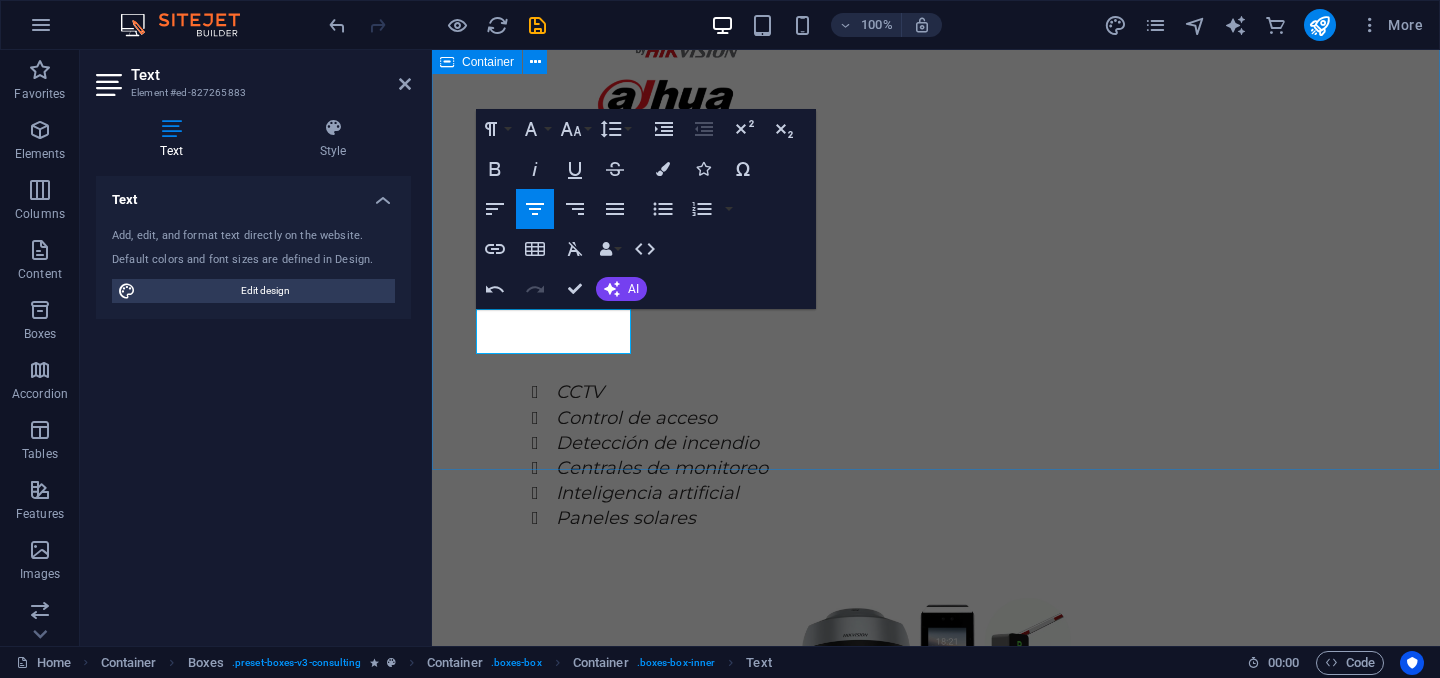 click on "SERVICIOS Explore our full range of services to discover how we can tailor our expertise to meet your unique business needs. SOPORTE TECNICO Strategic Business Planning Market Research and Analysis Sustainability Integration" at bounding box center [936, 2503] 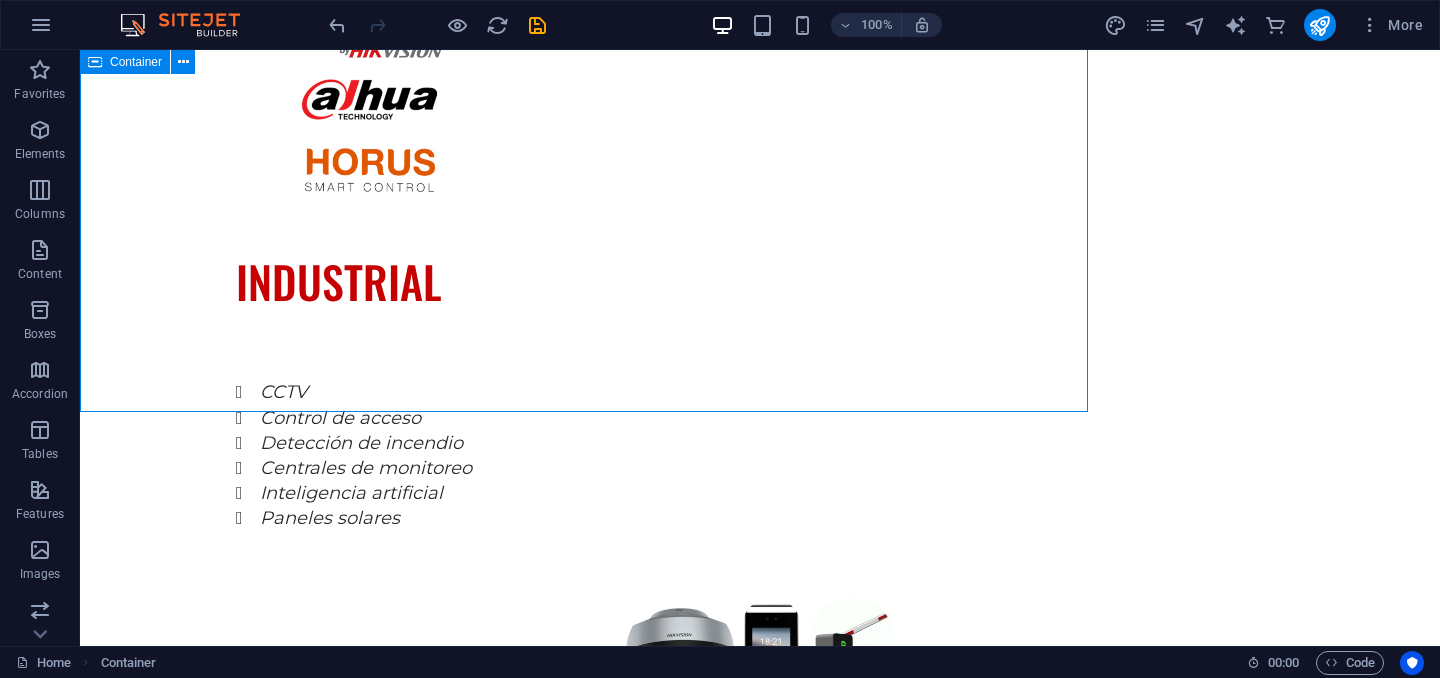 scroll, scrollTop: 3409, scrollLeft: 0, axis: vertical 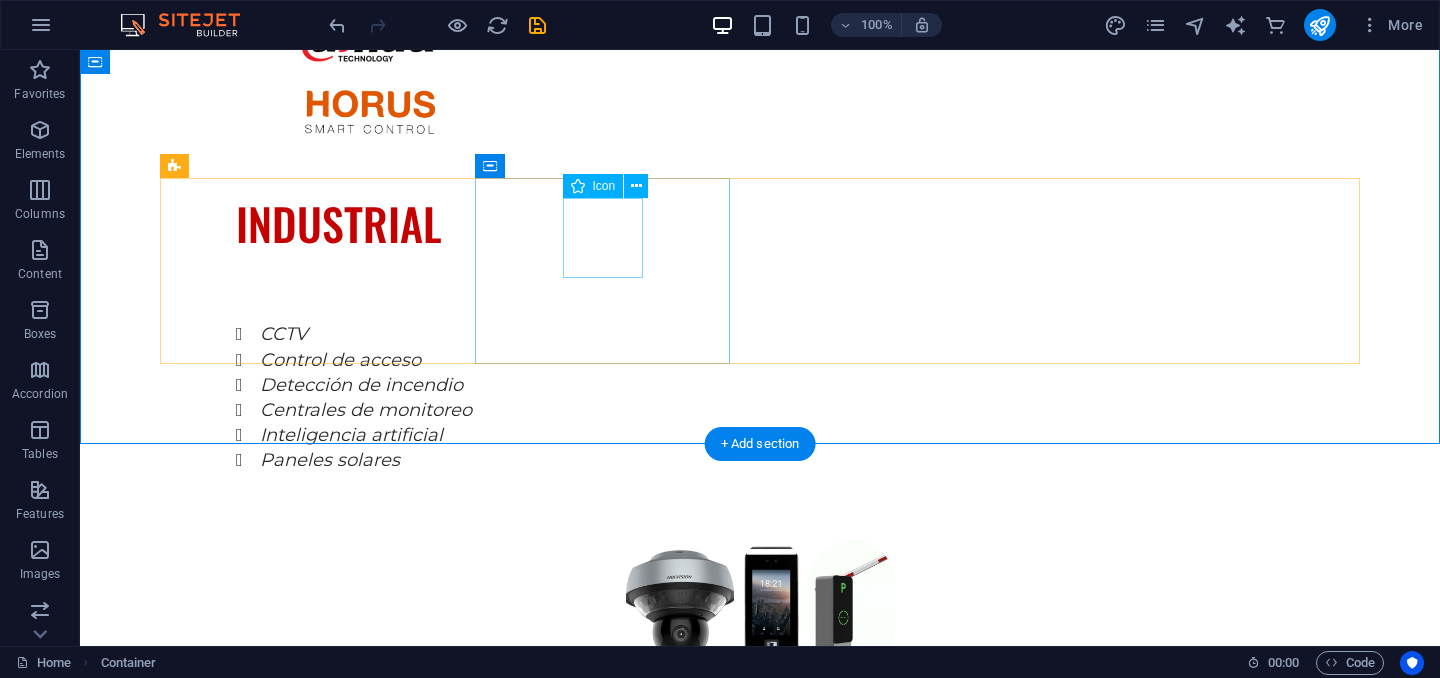 click at bounding box center [287, 2428] 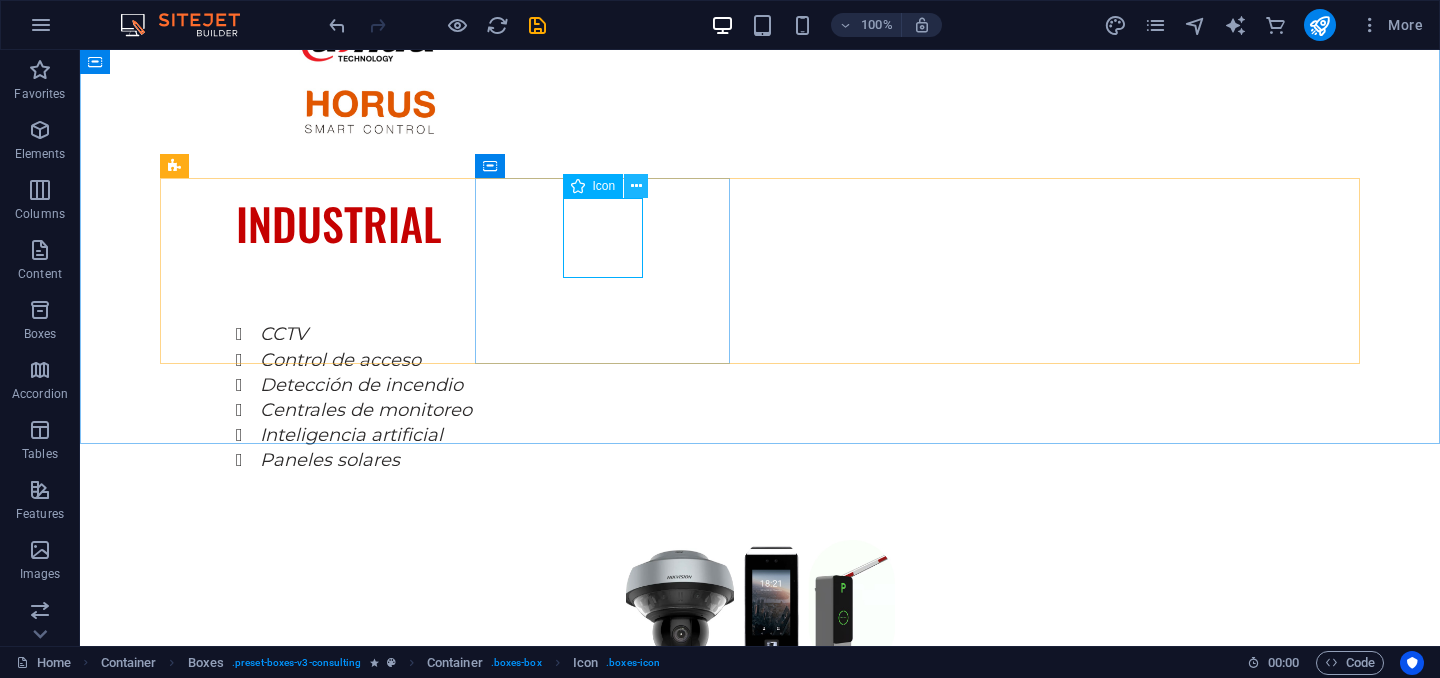 click at bounding box center [636, 186] 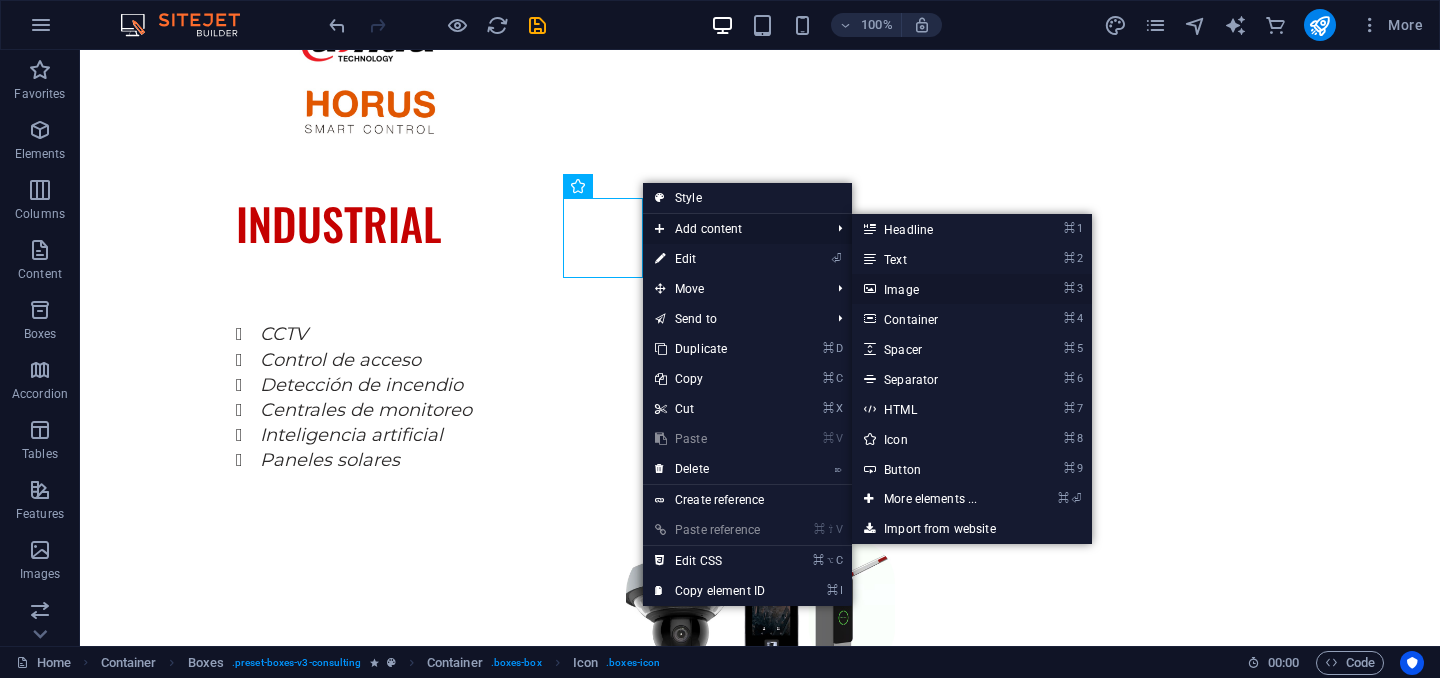 click on "⌘ 3  Image" at bounding box center [934, 289] 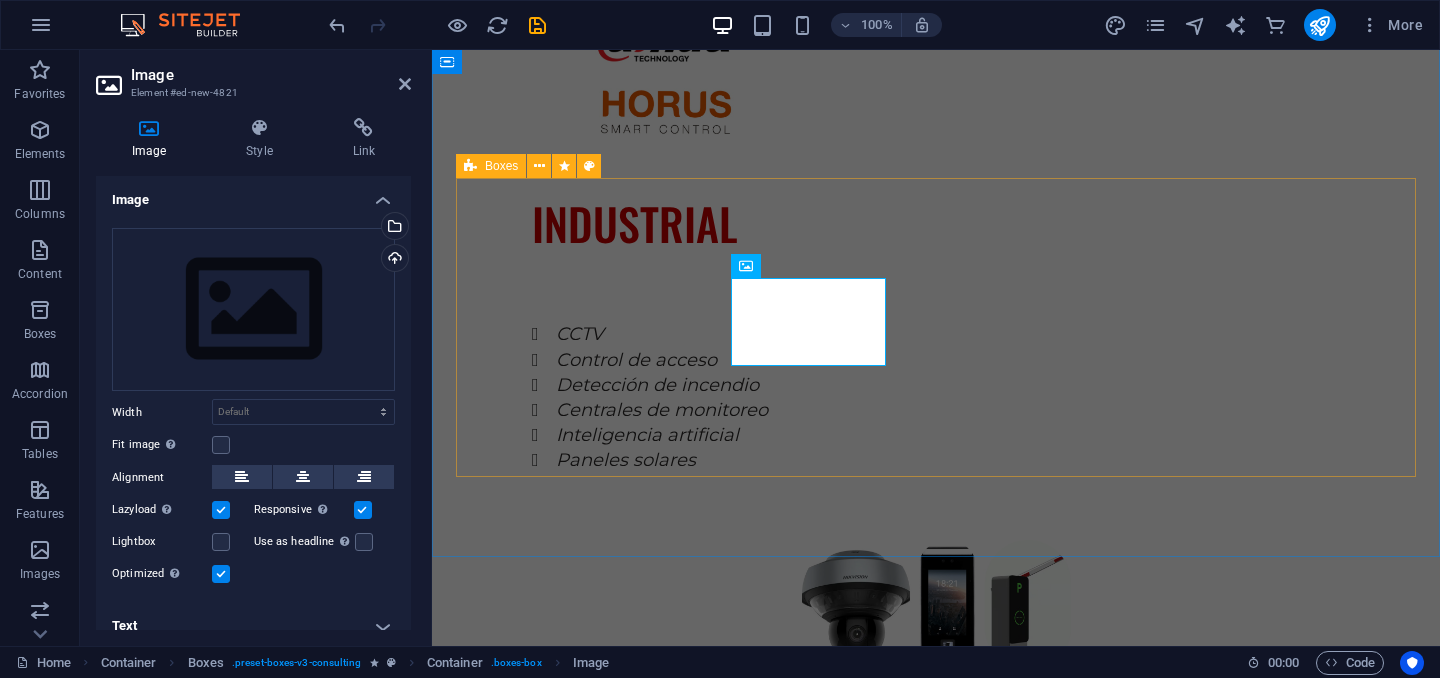 scroll, scrollTop: 3351, scrollLeft: 0, axis: vertical 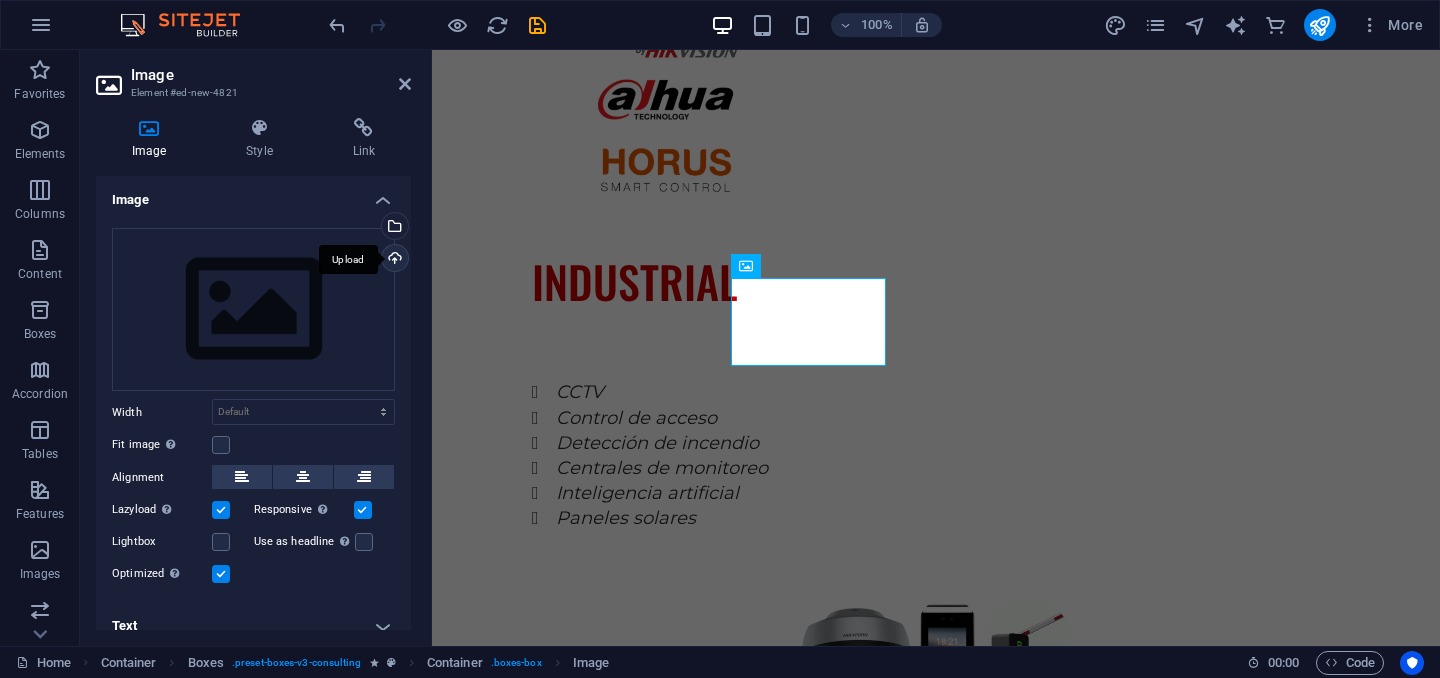 click on "Upload" at bounding box center [393, 260] 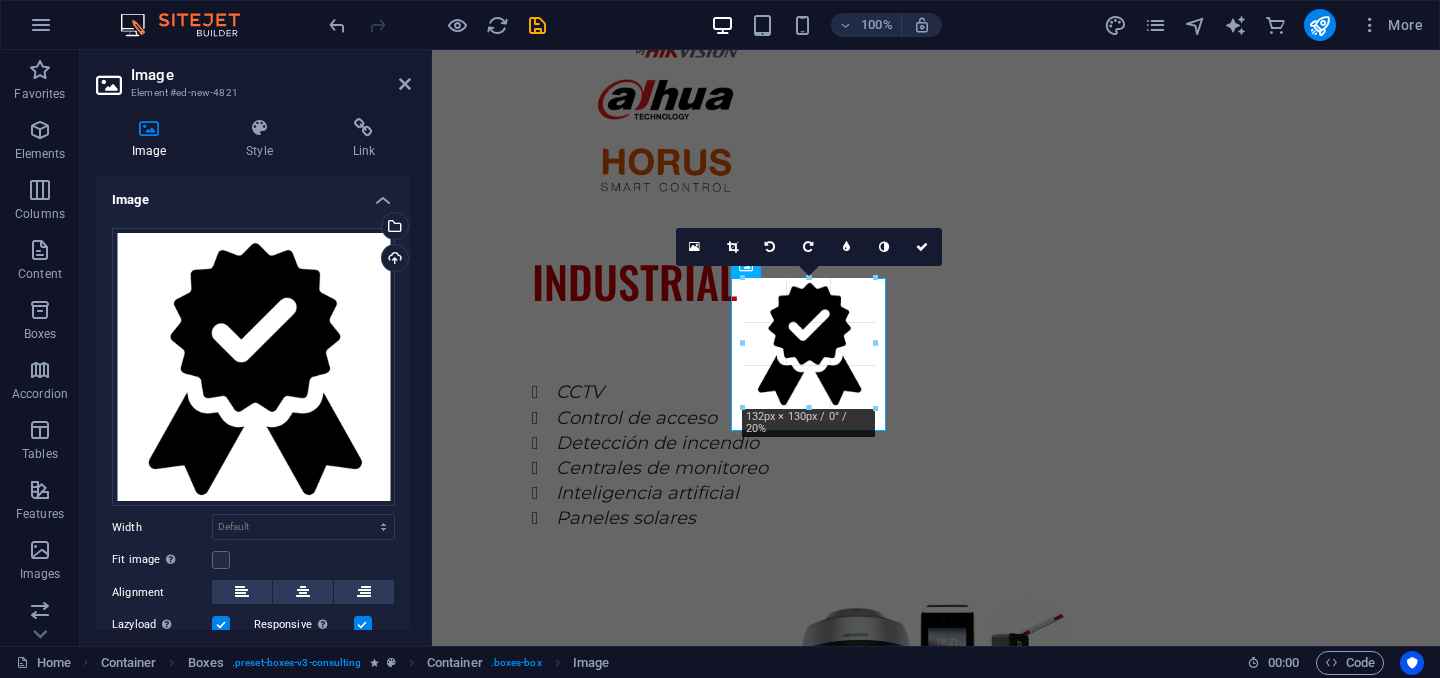 drag, startPoint x: 885, startPoint y: 427, endPoint x: 857, endPoint y: 378, distance: 56.435802 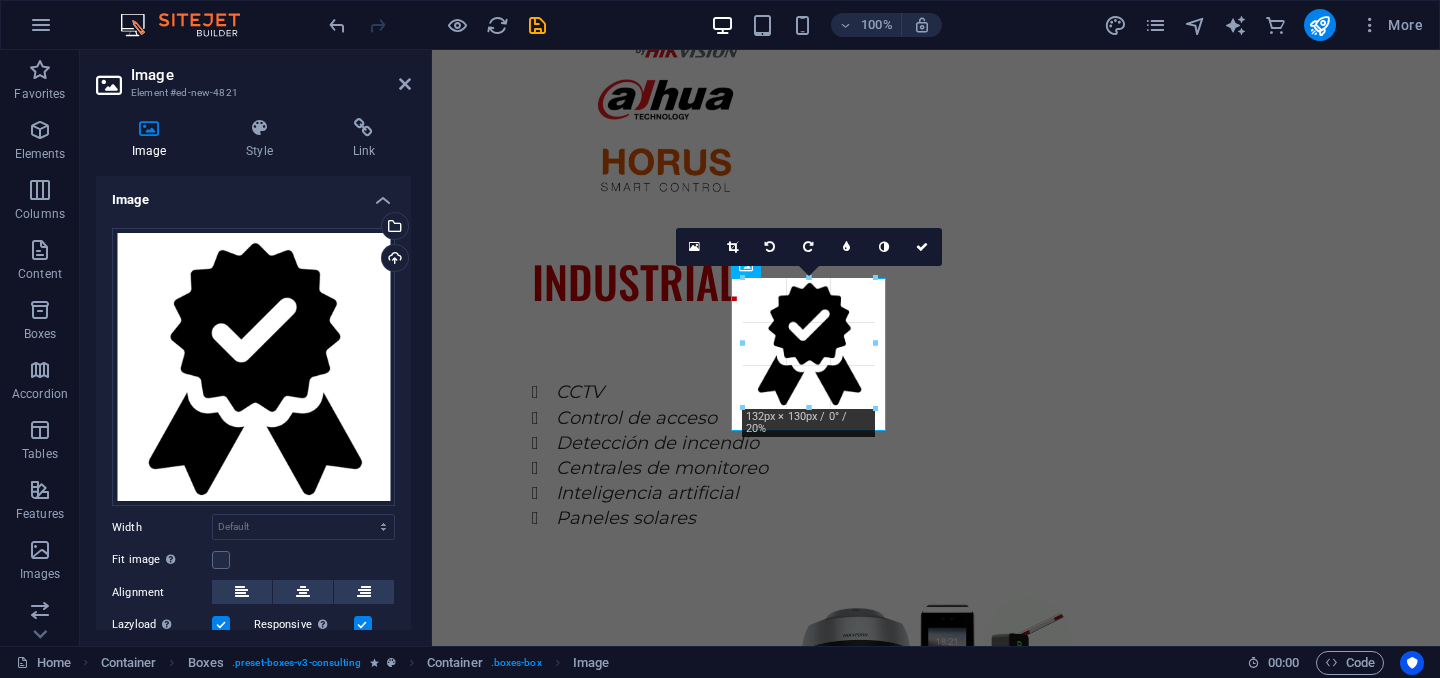 type on "132" 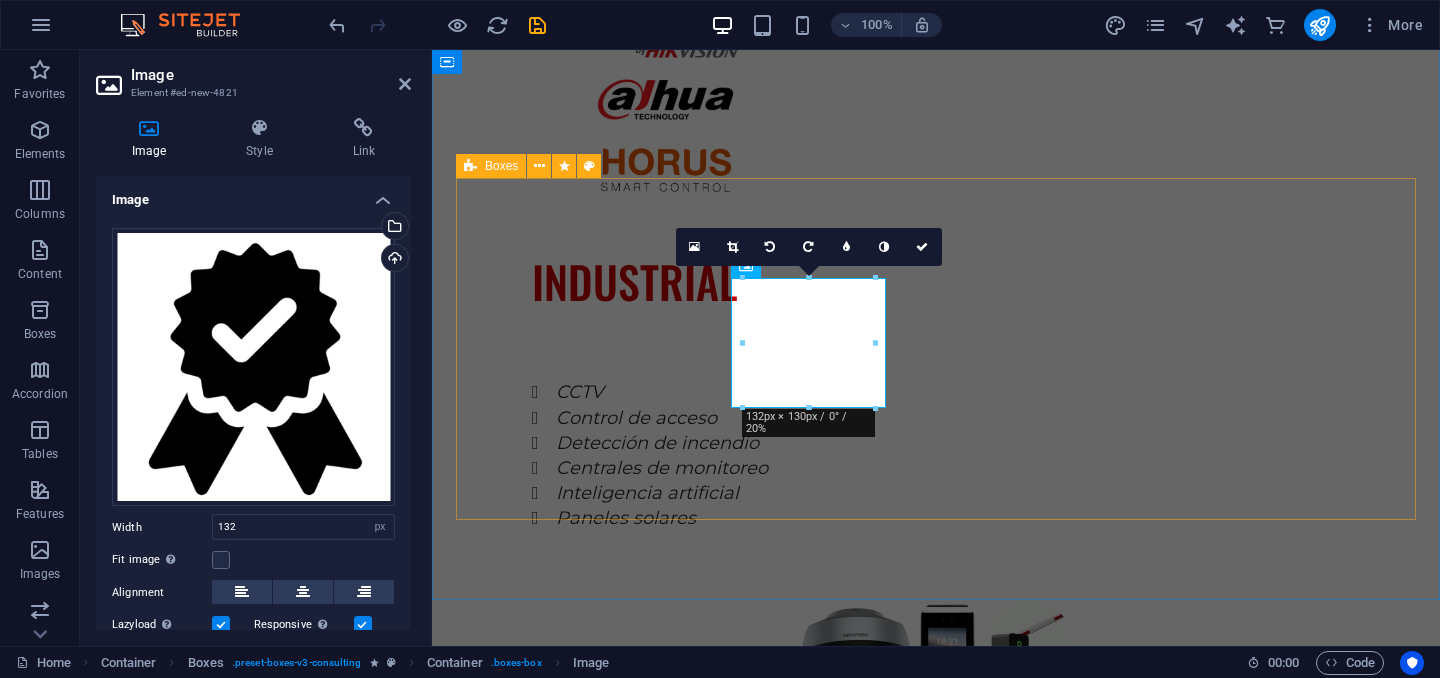 click on "SOPORTE TECNICO Strategic Business Planning Market Research and Analysis Sustainability Integration" at bounding box center [936, 2654] 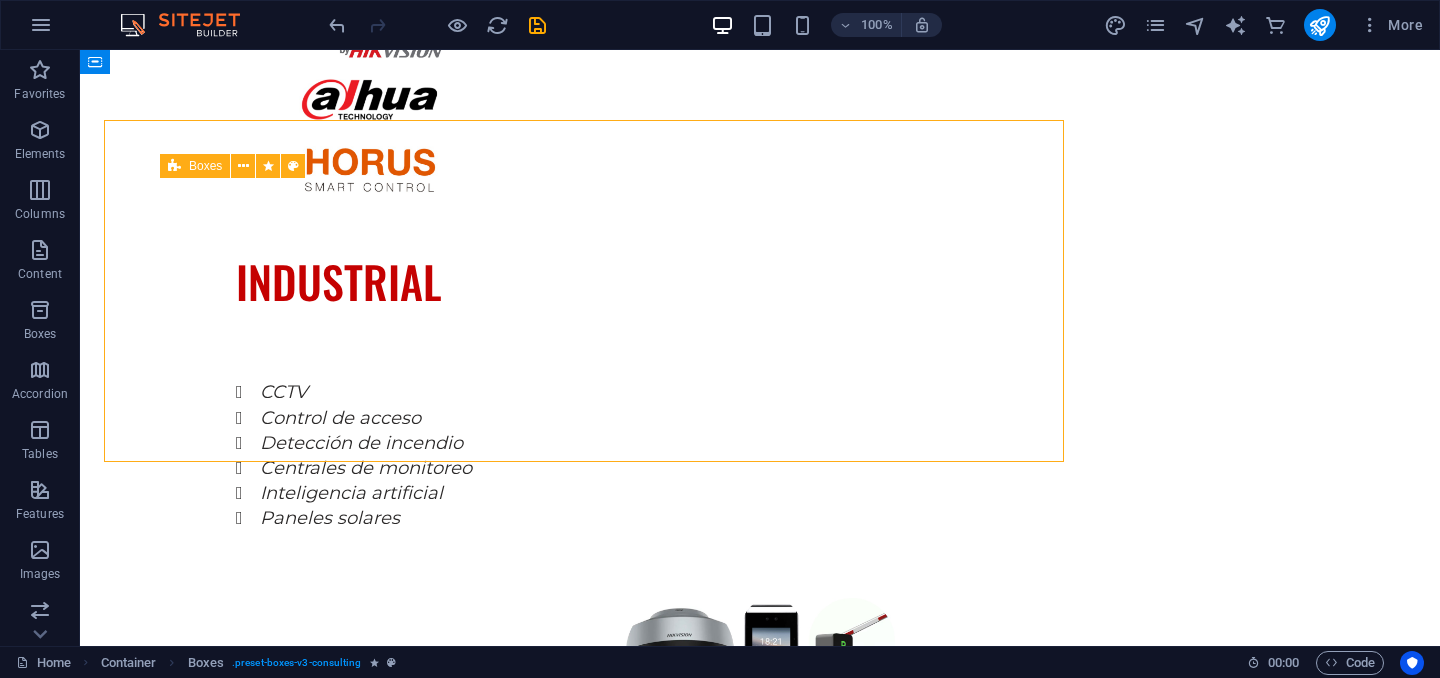 scroll, scrollTop: 3409, scrollLeft: 0, axis: vertical 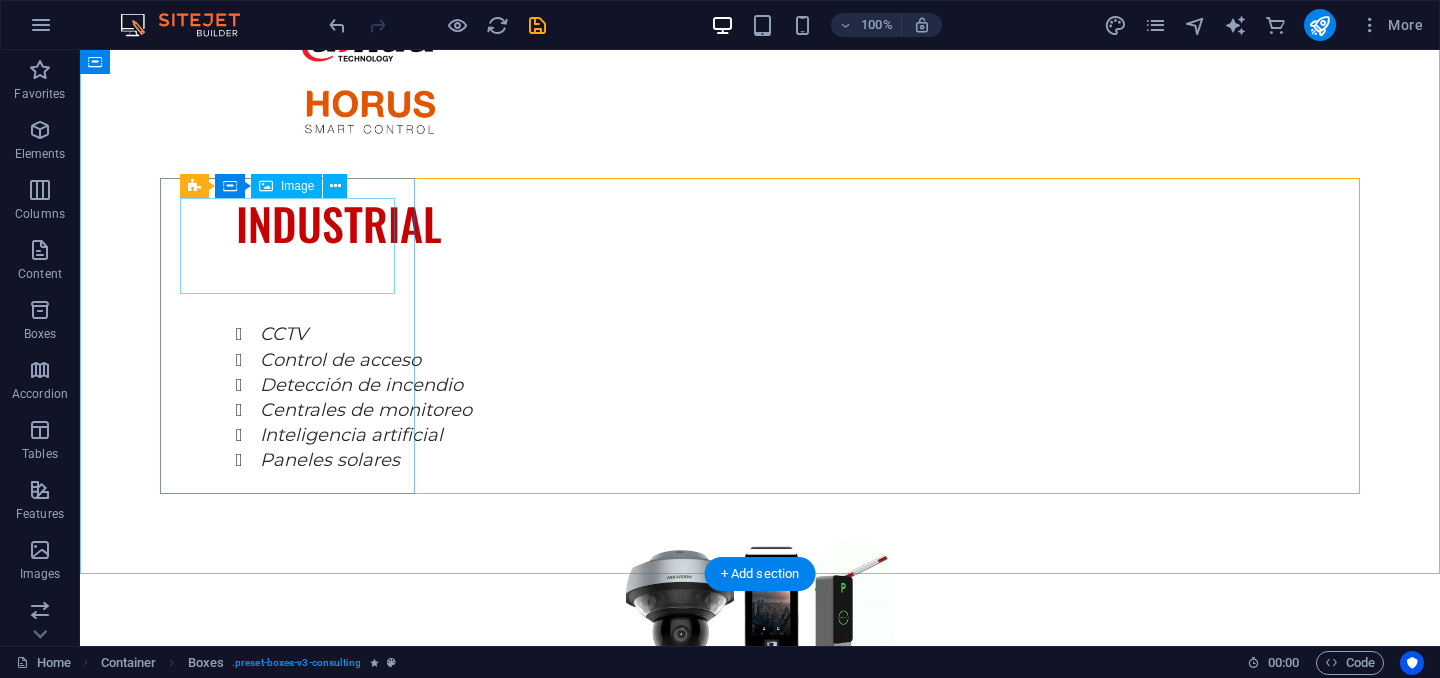 click at bounding box center (287, 2231) 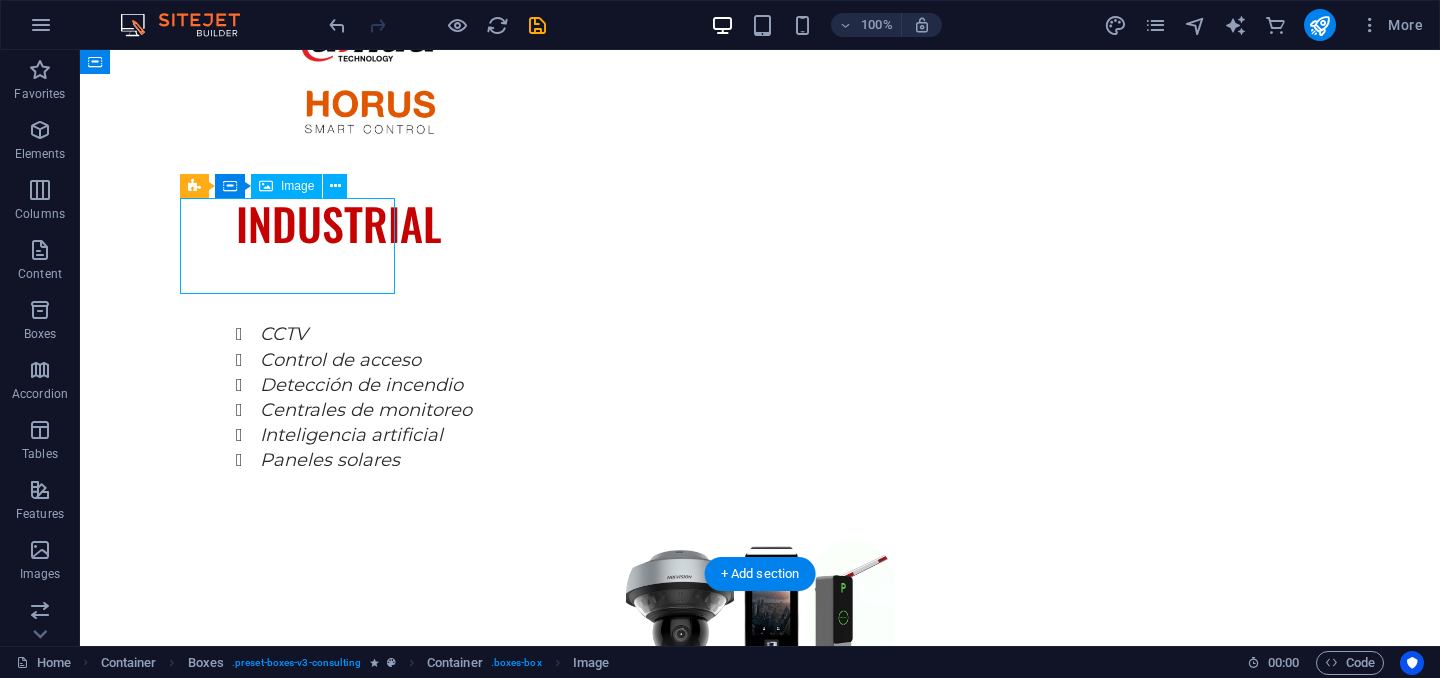 click at bounding box center [287, 2231] 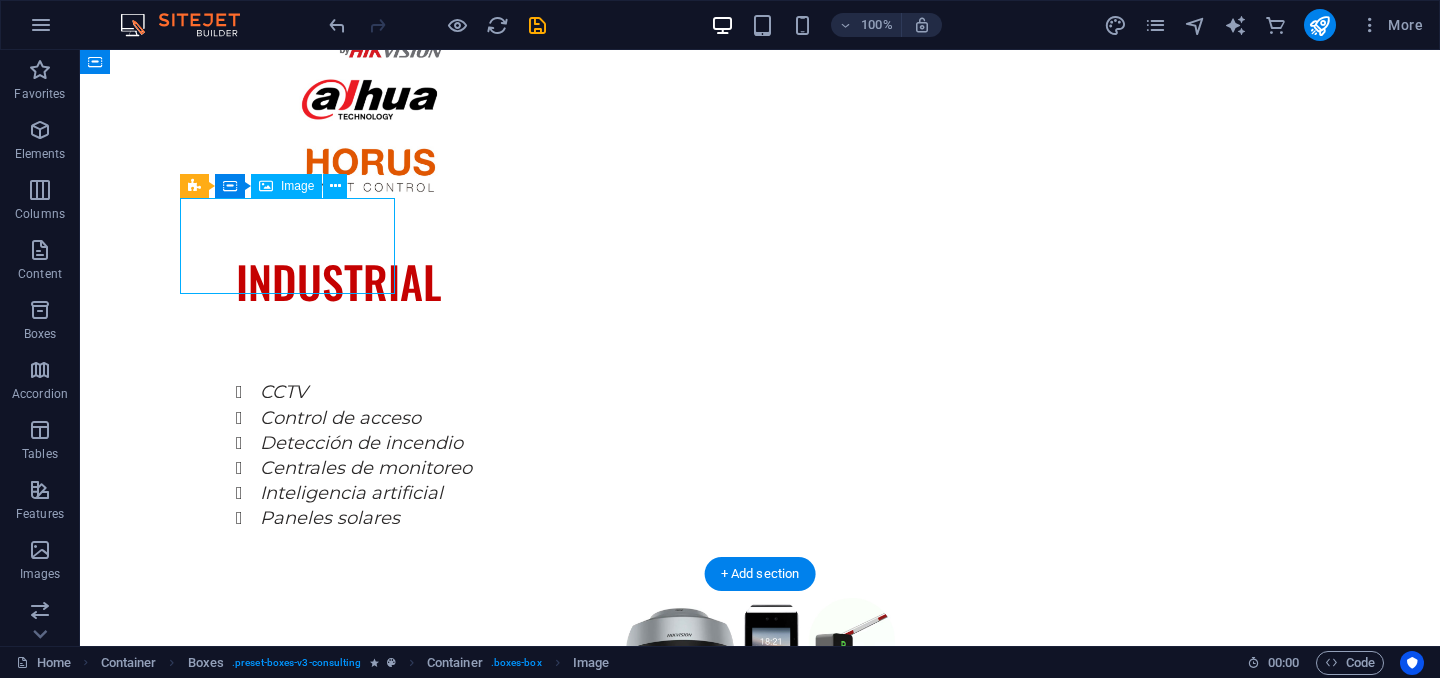 select on "px" 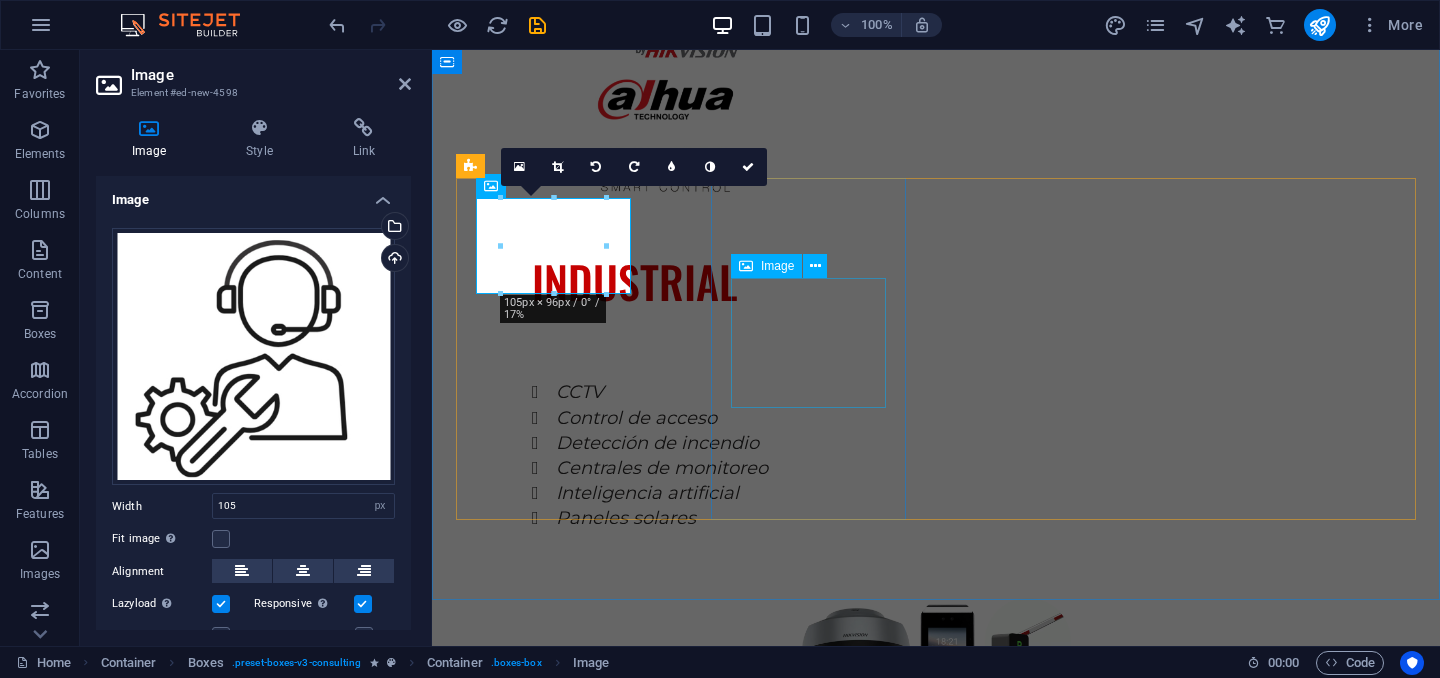 click at bounding box center (553, 2533) 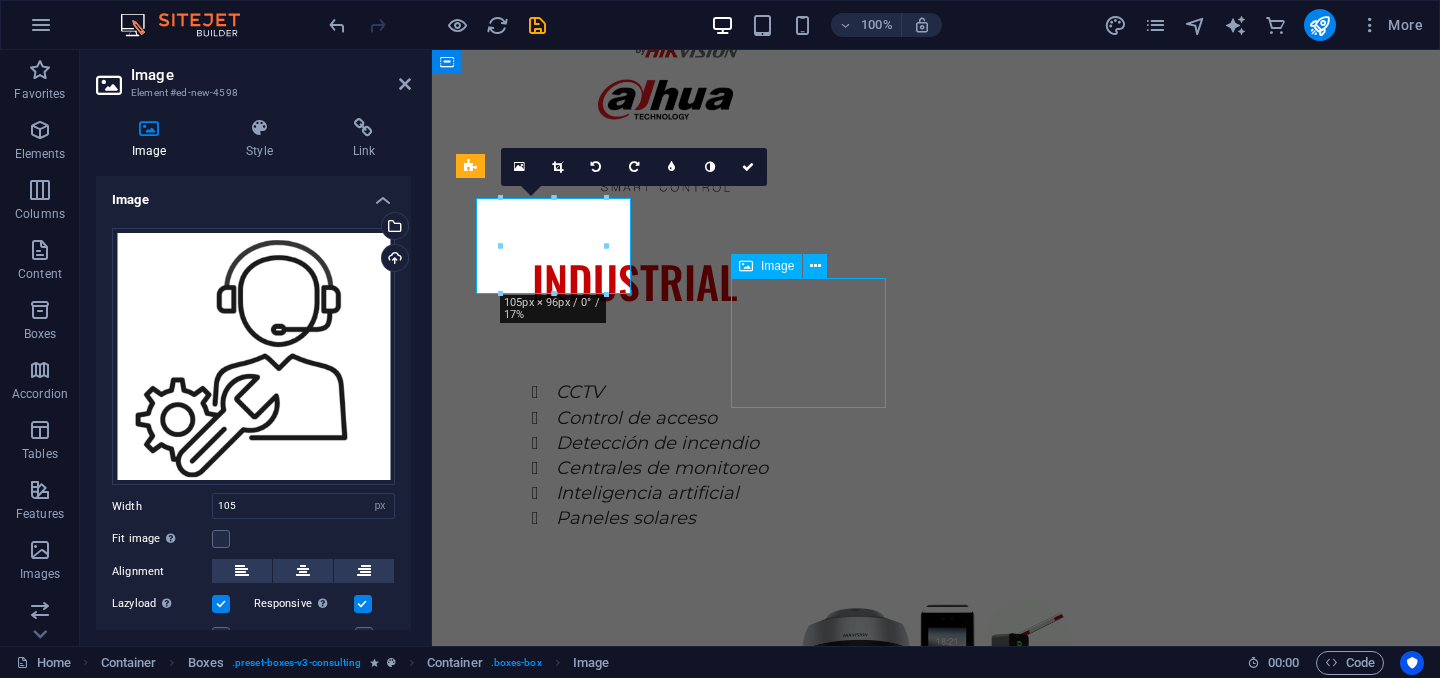 click at bounding box center [553, 2533] 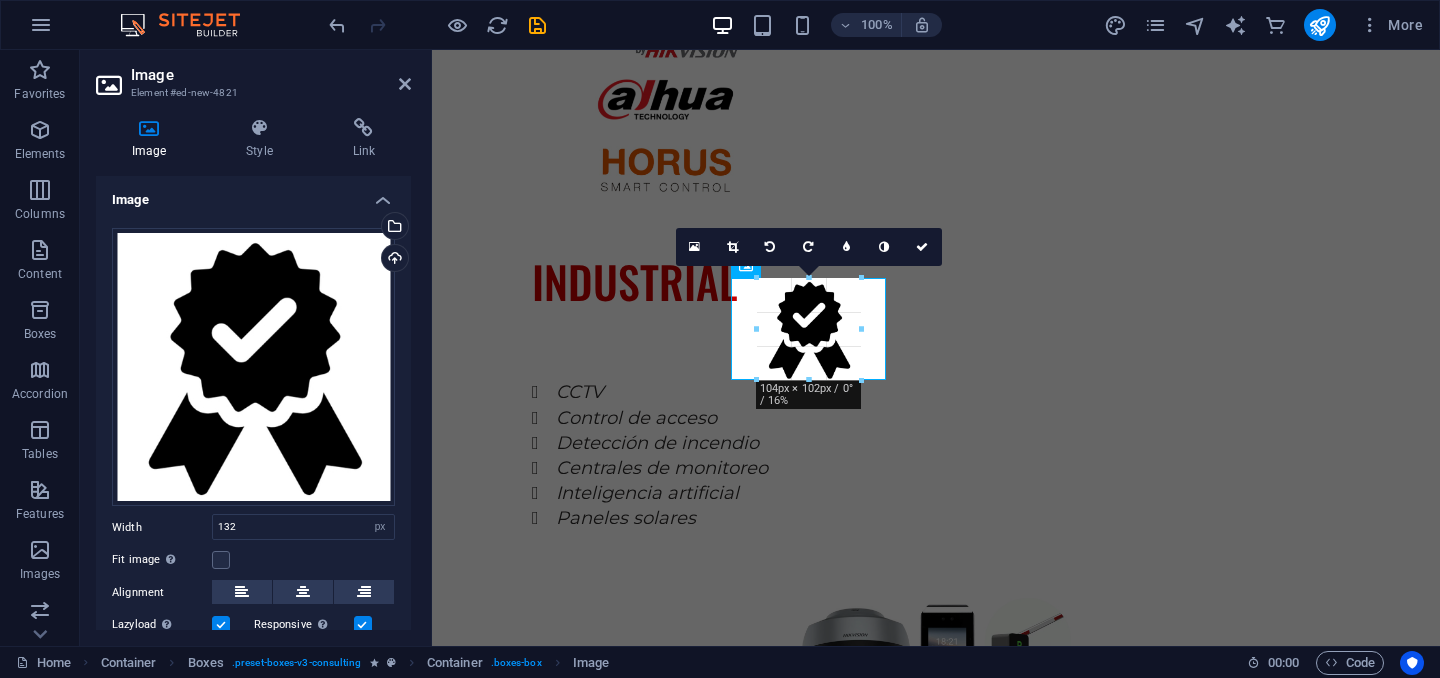 drag, startPoint x: 874, startPoint y: 408, endPoint x: 843, endPoint y: 361, distance: 56.302753 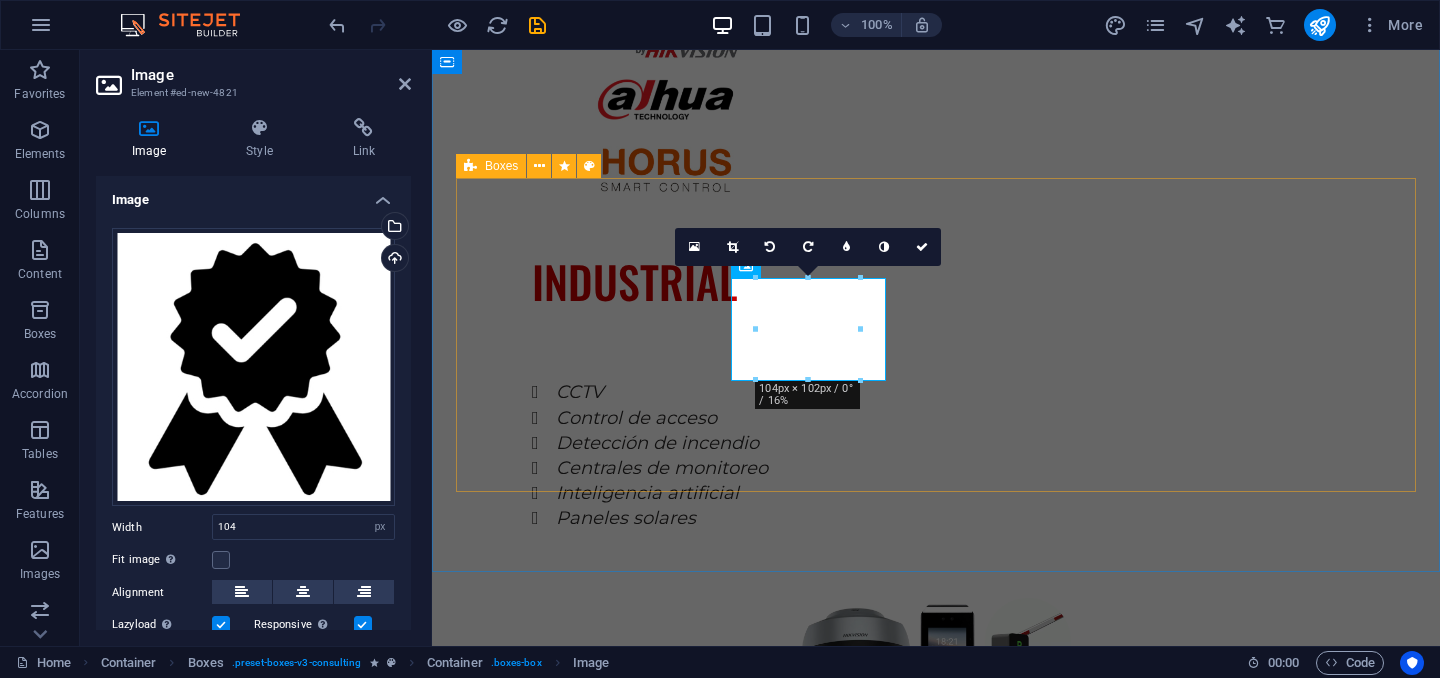 click on "SOPORTE TECNICO Strategic Business Planning Market Research and Analysis Sustainability Integration" at bounding box center [936, 2640] 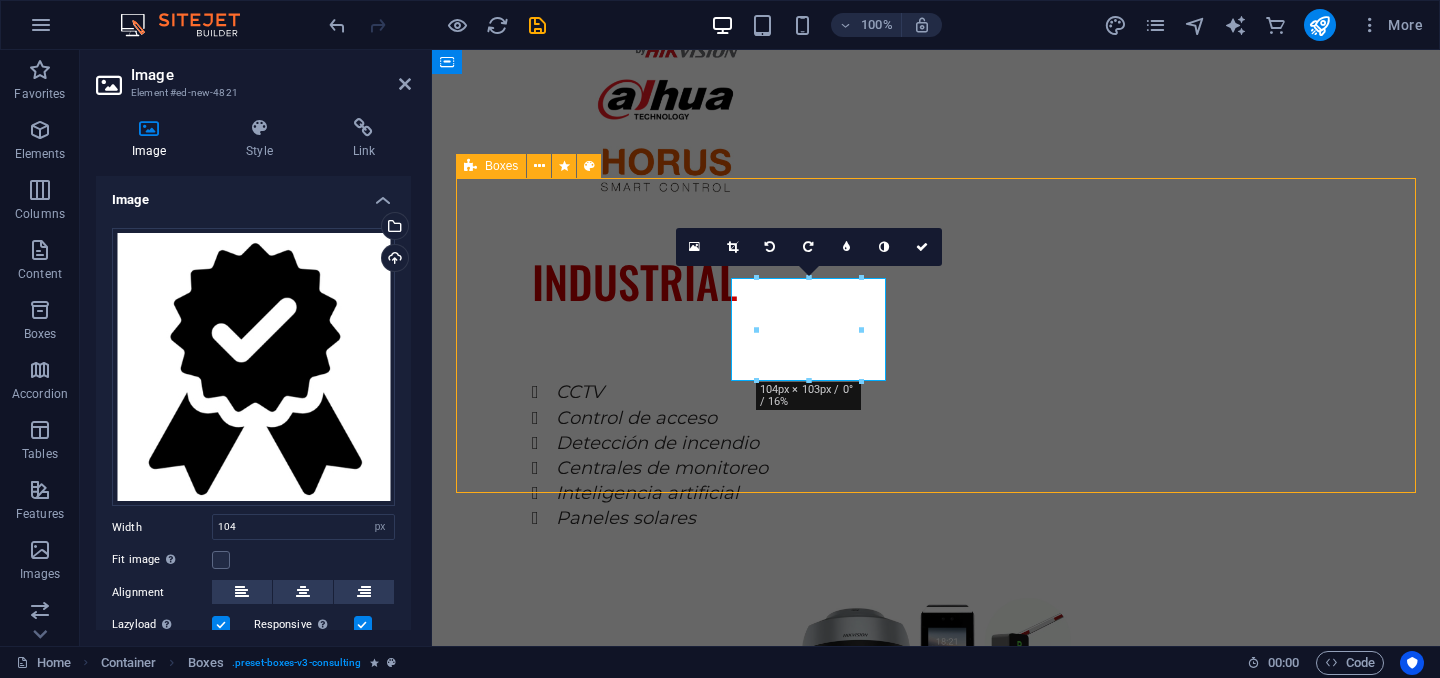scroll, scrollTop: 3409, scrollLeft: 0, axis: vertical 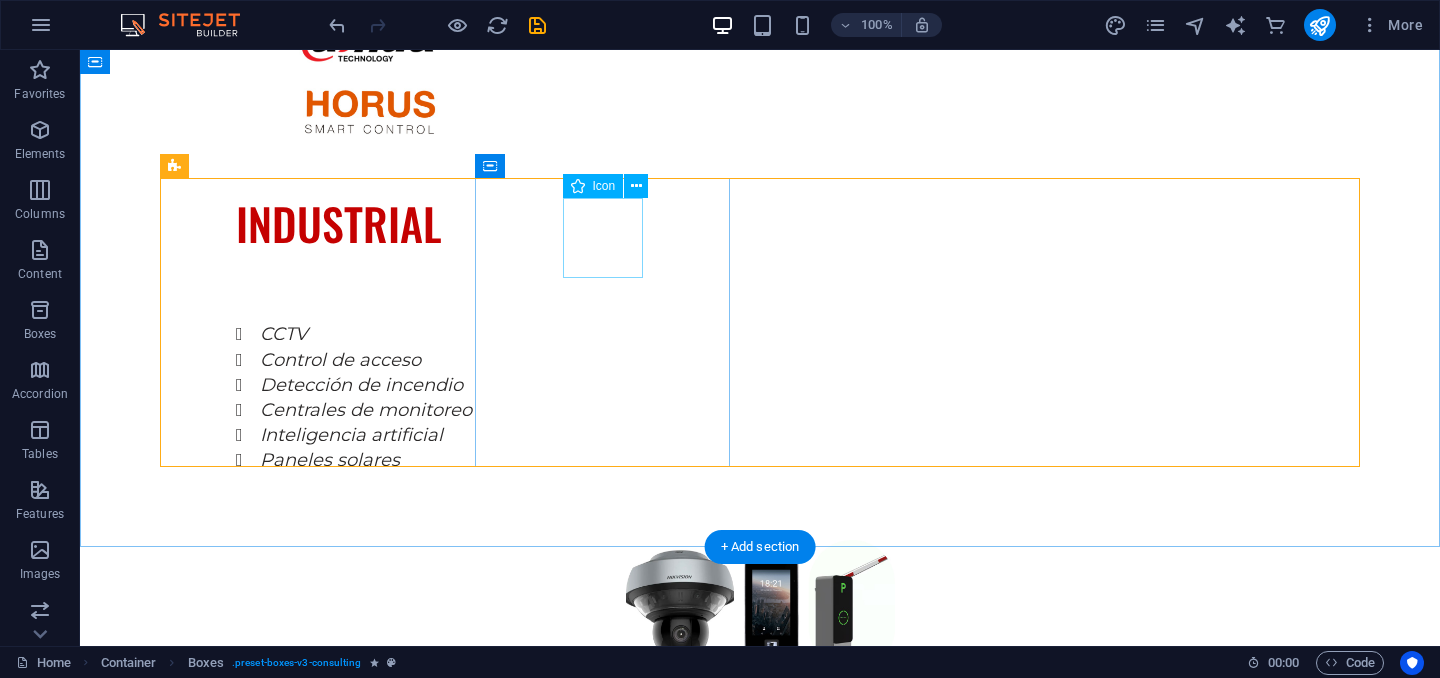 click at bounding box center [287, 2428] 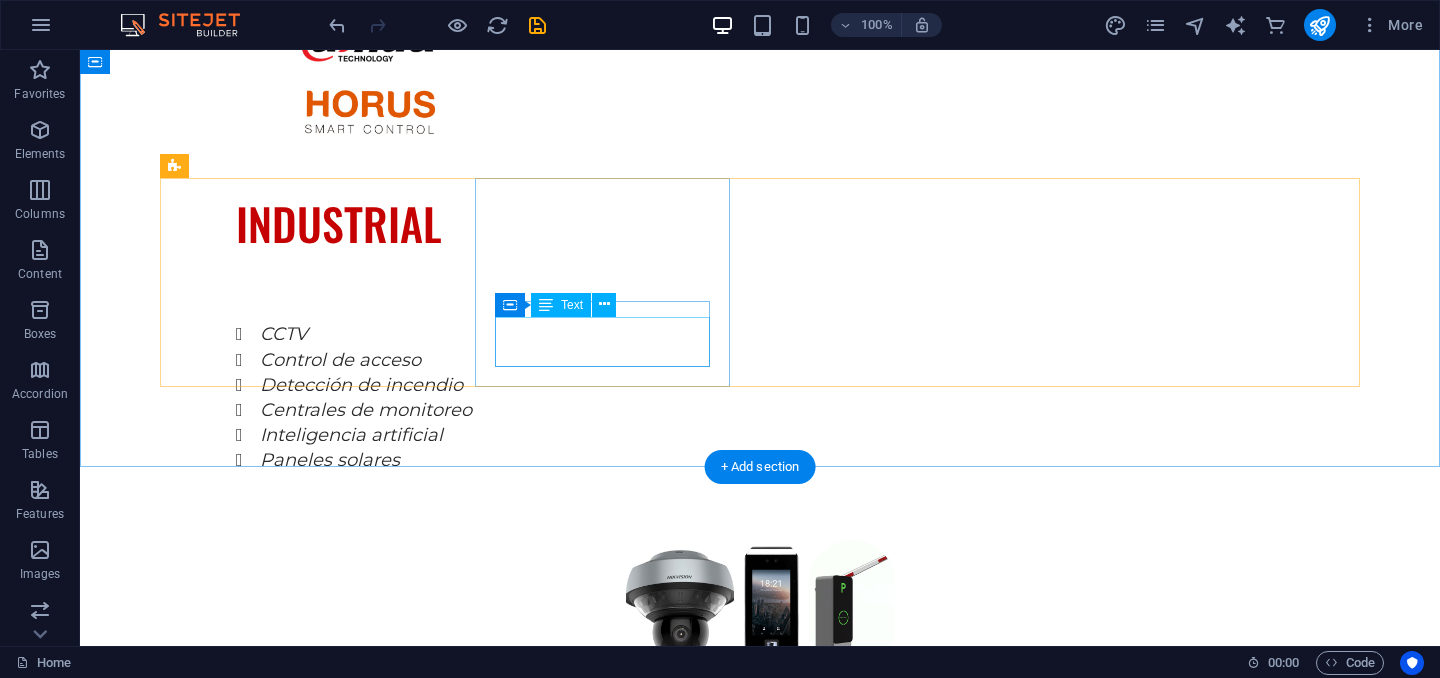 click on "Strategic Business Planning" at bounding box center (287, 2531) 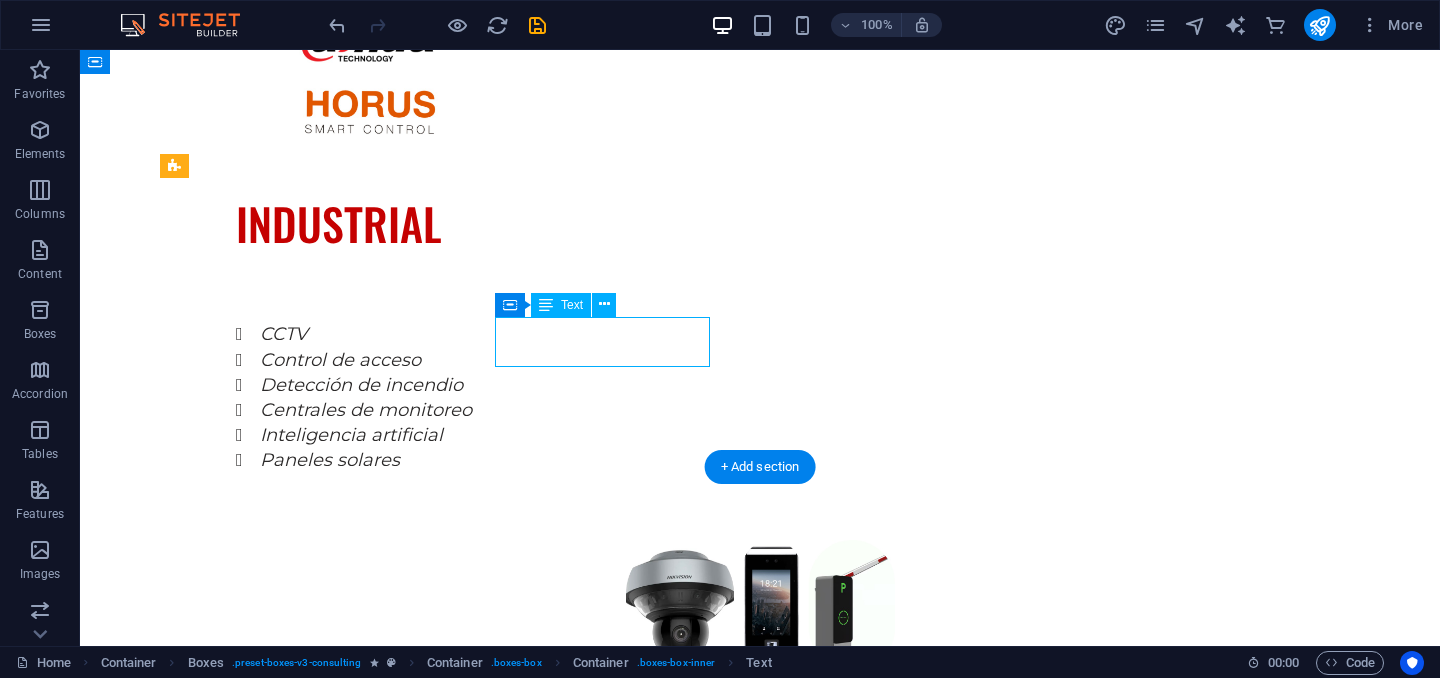 click on "Strategic Business Planning" at bounding box center [287, 2531] 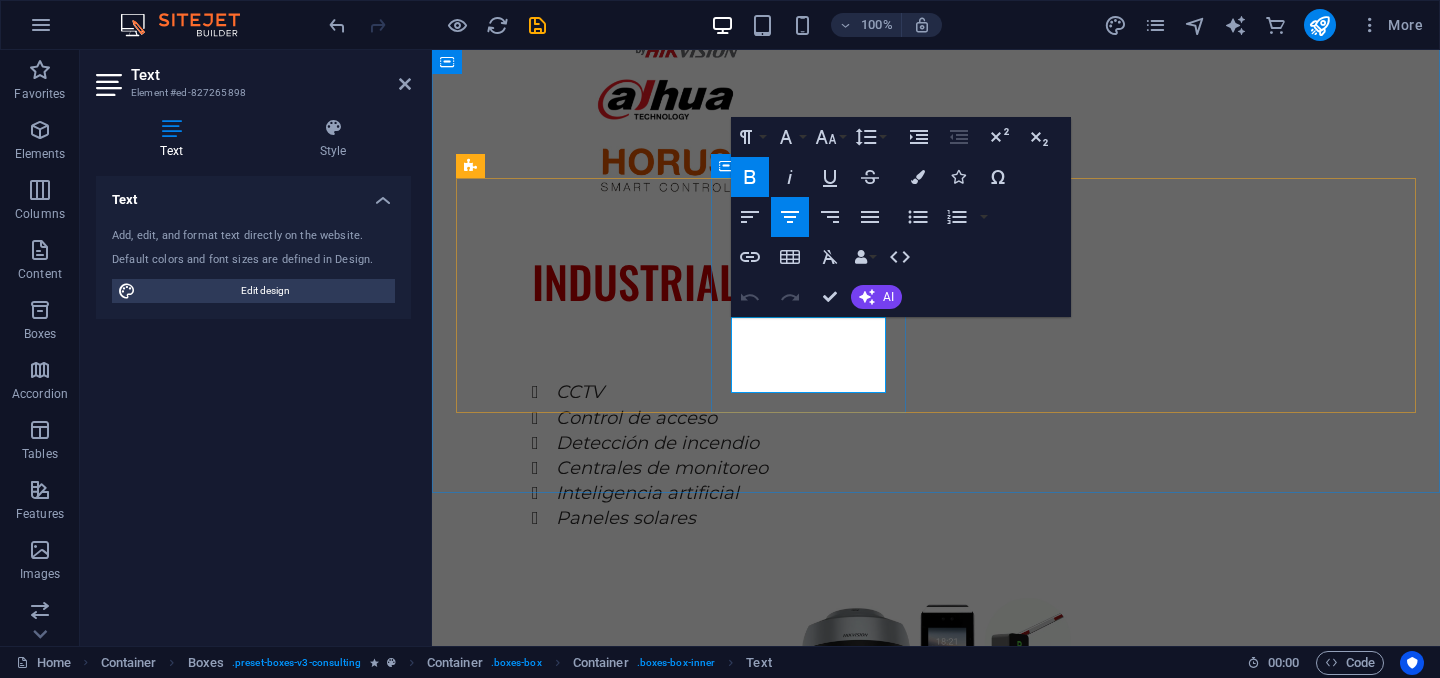 click on "Strategic Business Planning" at bounding box center [554, 2543] 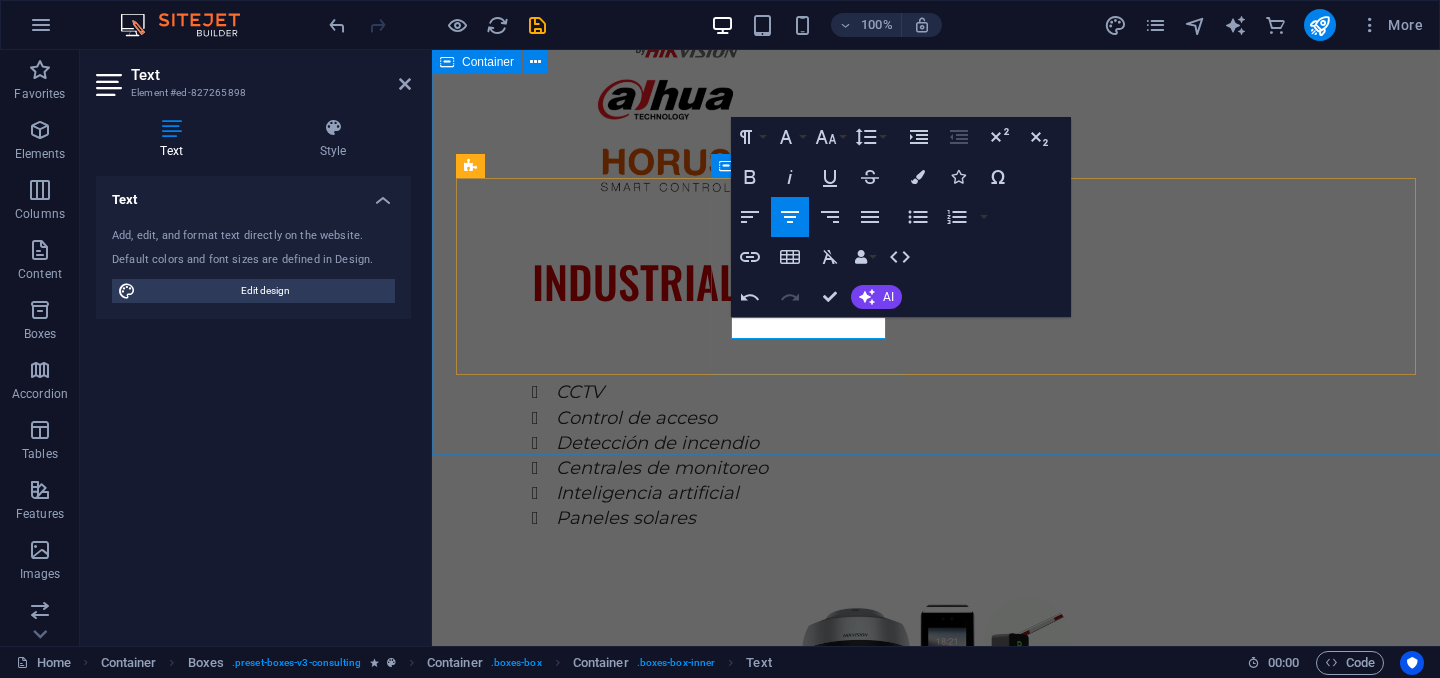click on "SERVICIOS Explore our full range of services to discover how we can tailor our expertise to meet your unique business needs. SOPORTE TECNICO CERTIFICADOS Market Research and Analysis Sustainability Integration" at bounding box center (936, 2487) 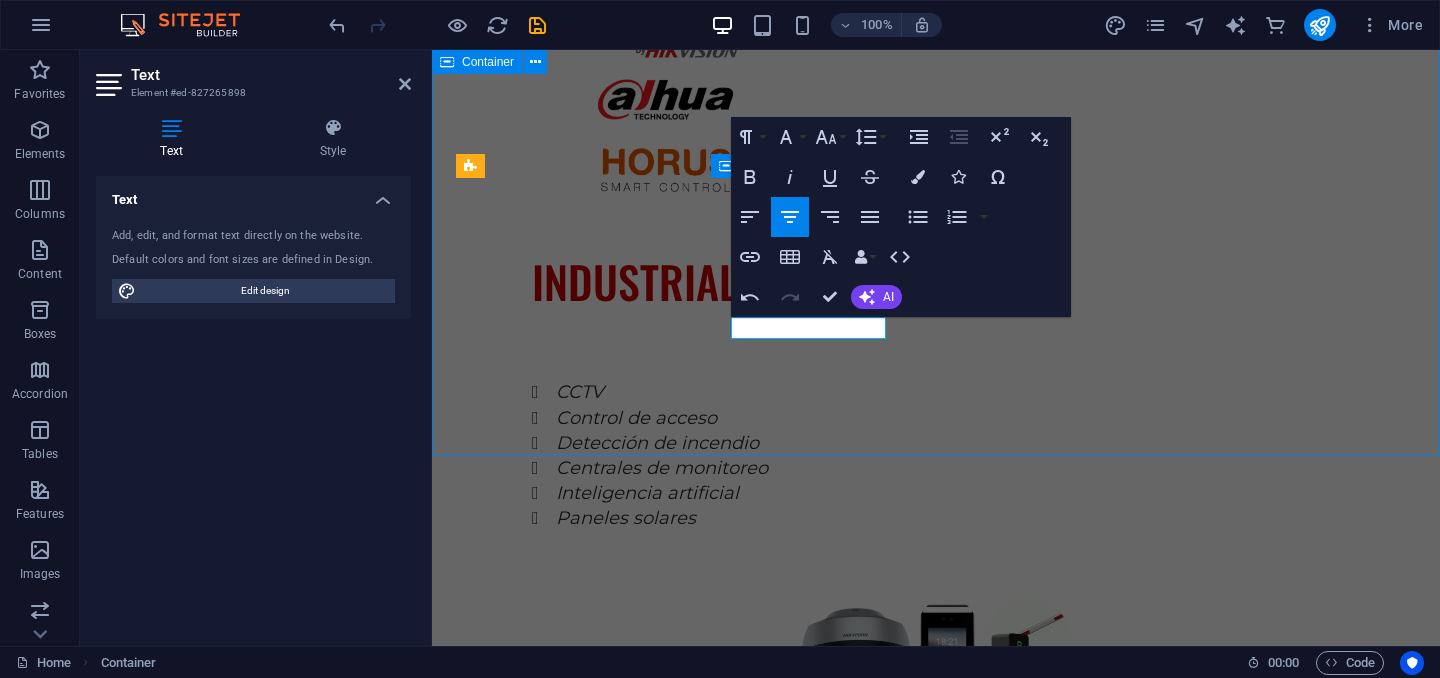 scroll, scrollTop: 3408, scrollLeft: 0, axis: vertical 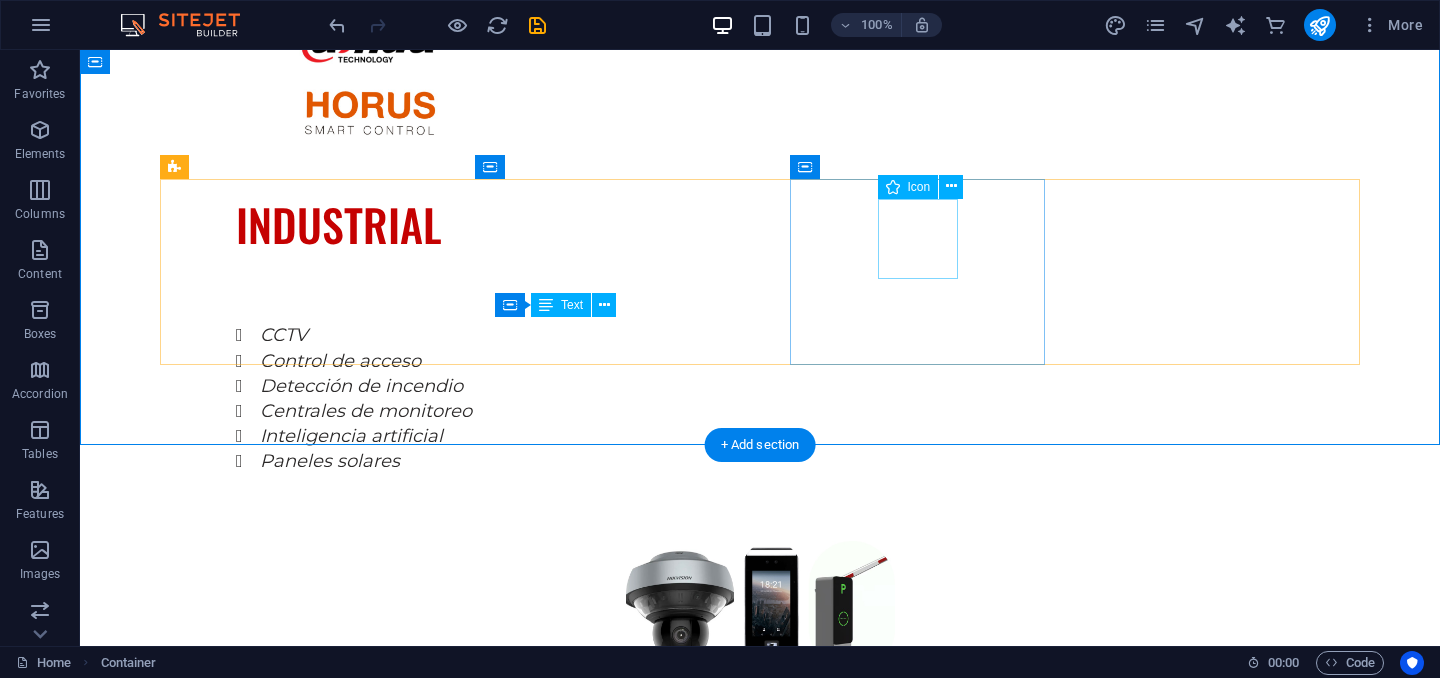 click at bounding box center (287, 2639) 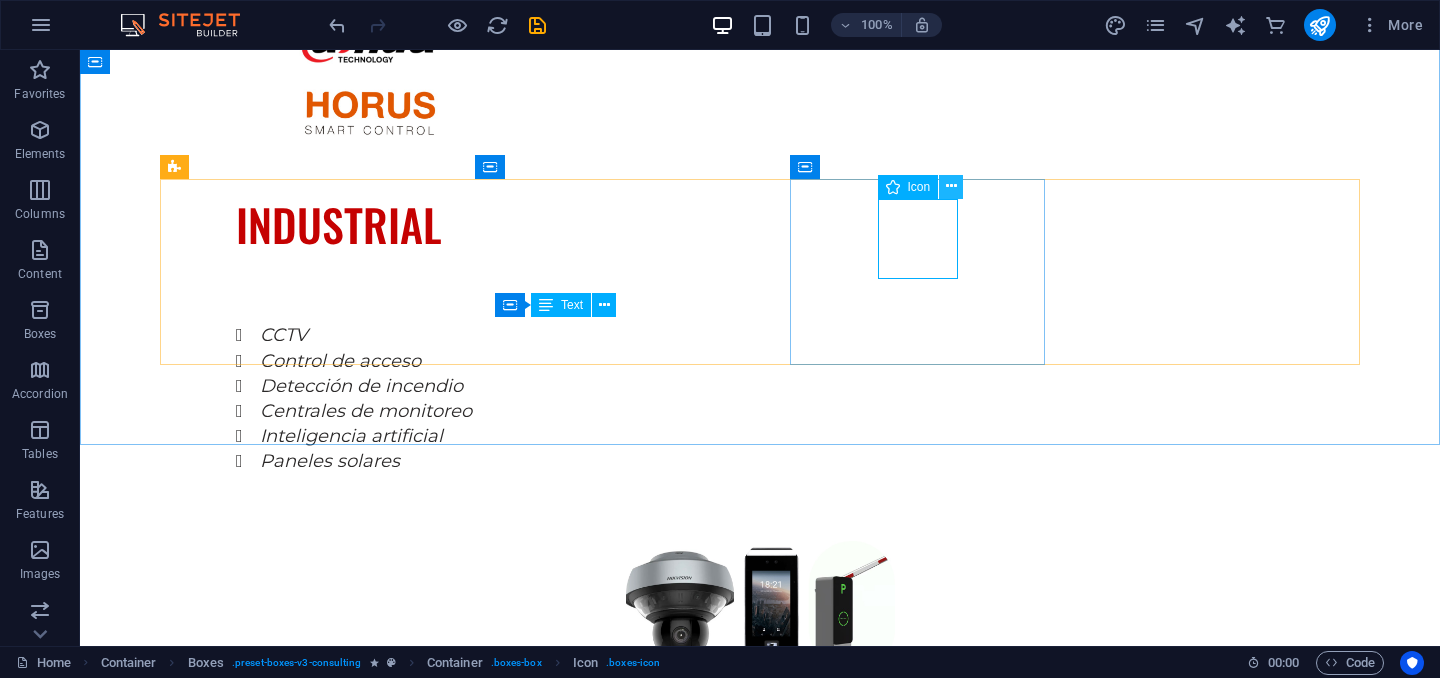 click at bounding box center [951, 186] 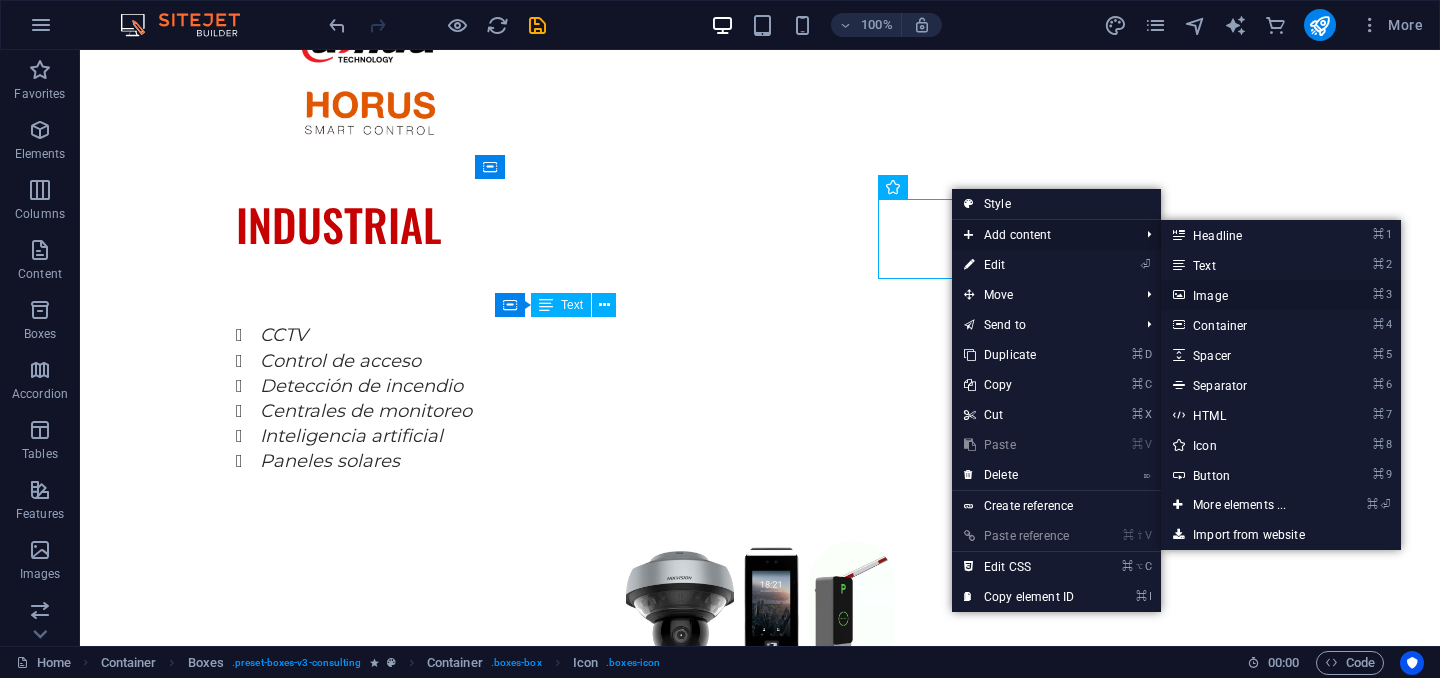 click on "⌘ 3  Image" at bounding box center [1243, 295] 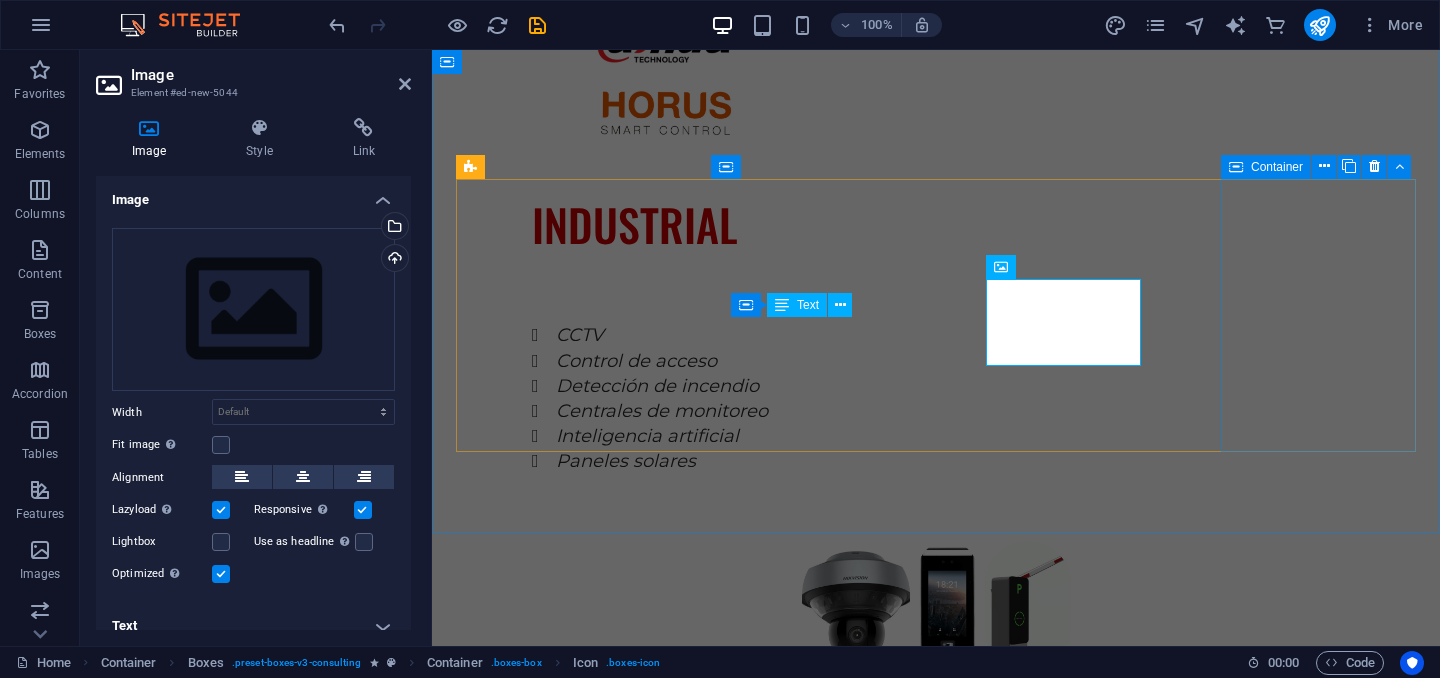 scroll, scrollTop: 3350, scrollLeft: 0, axis: vertical 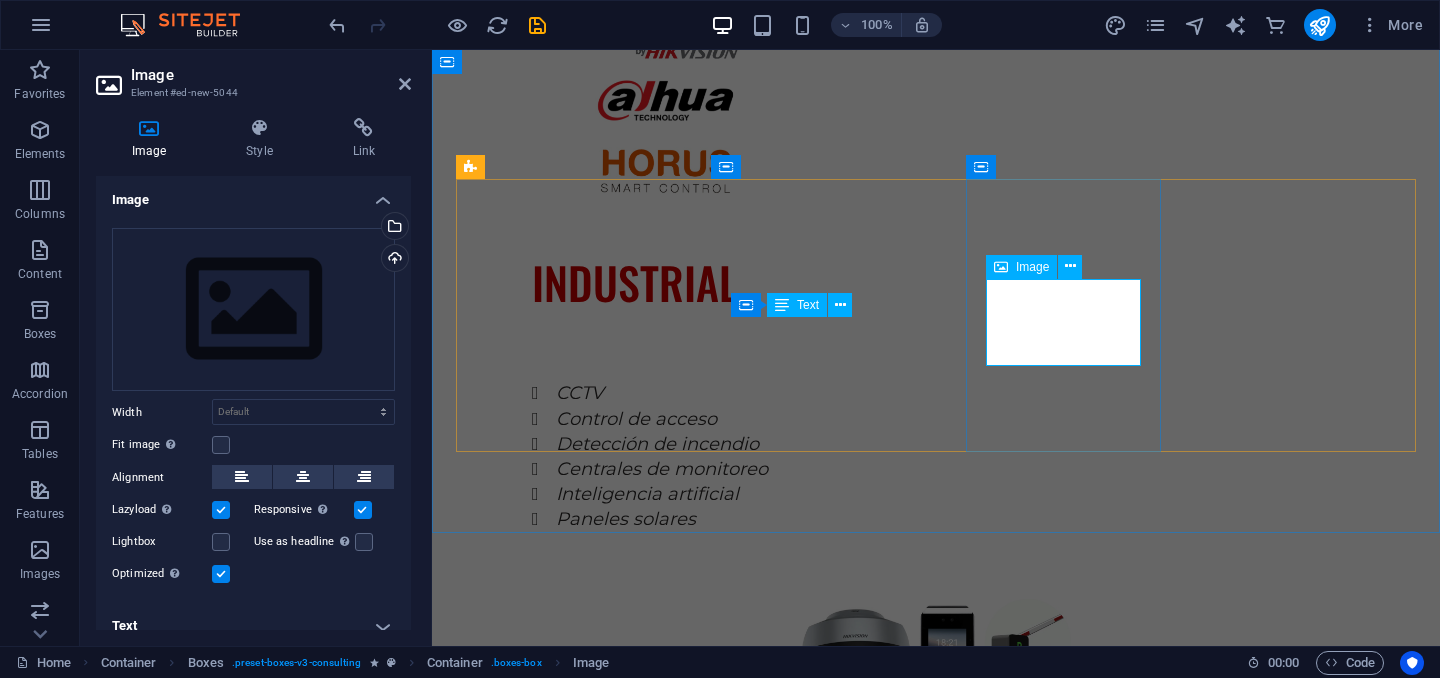 click at bounding box center (553, 2791) 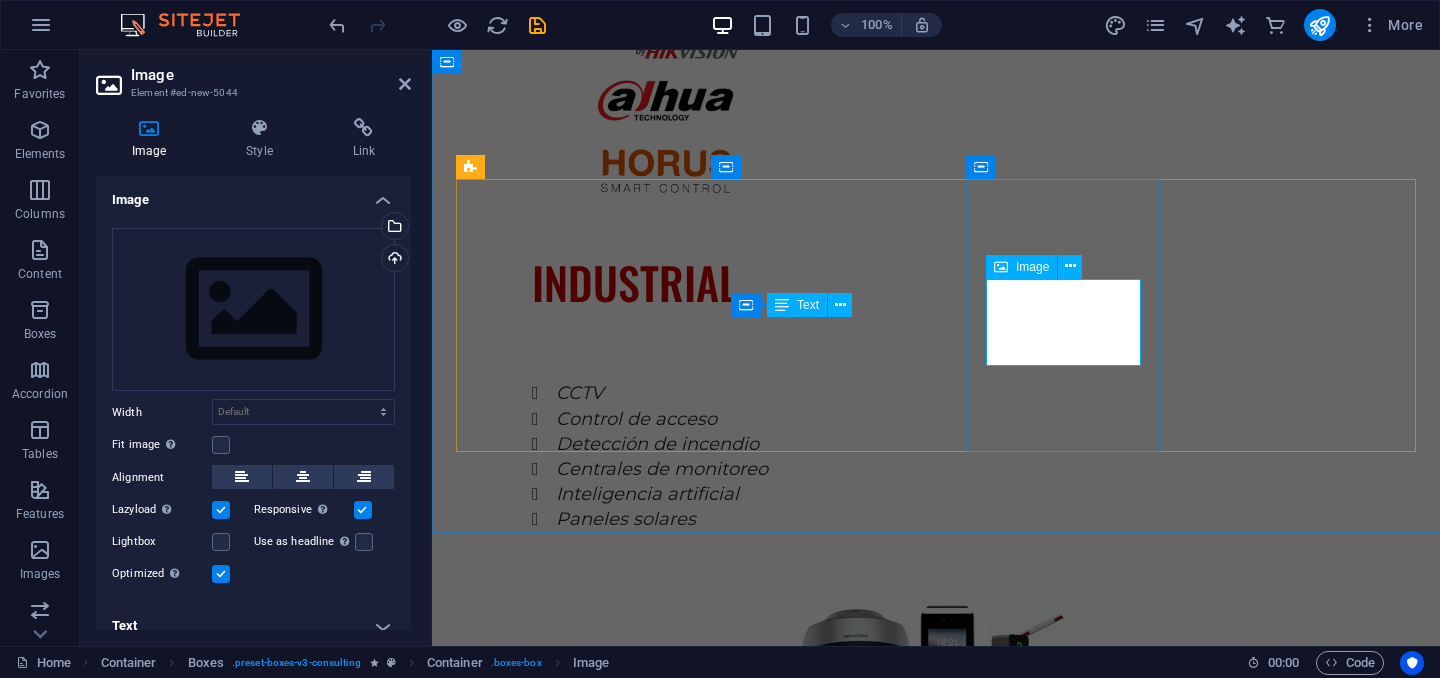 click at bounding box center (553, 2791) 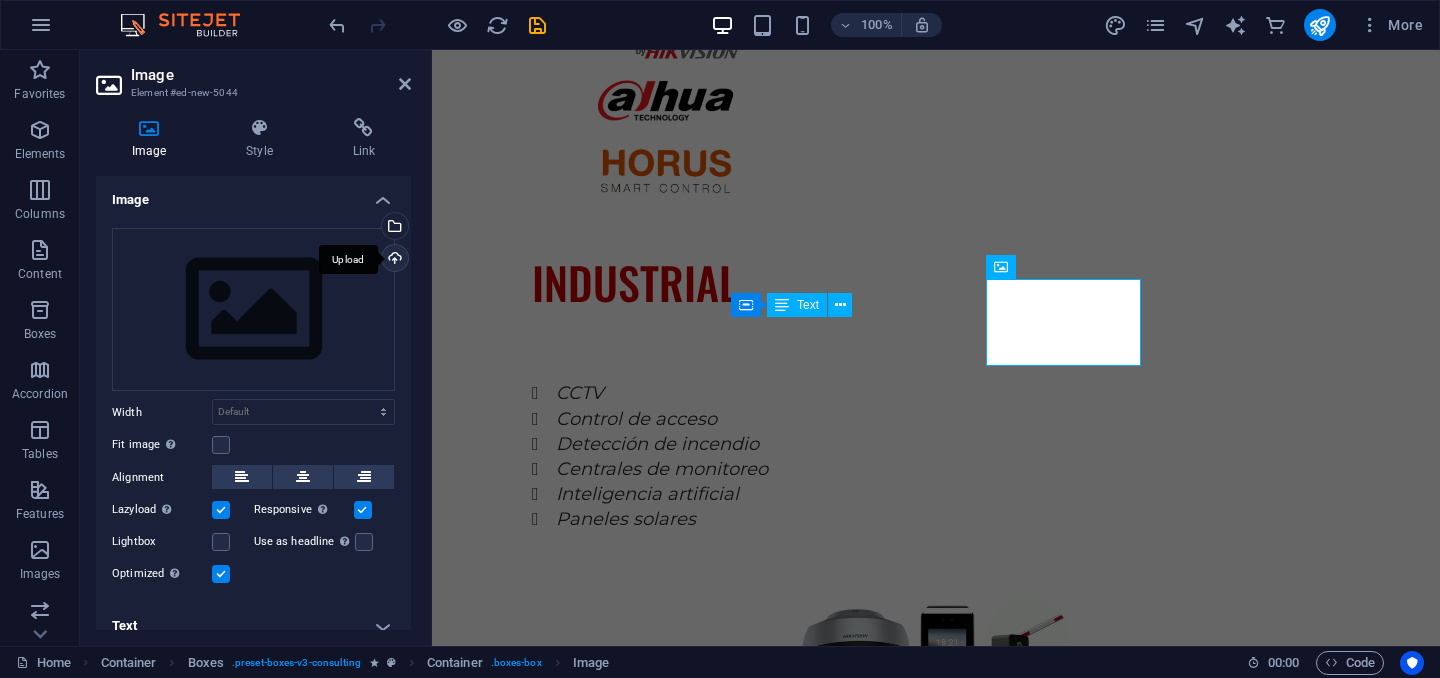 click on "Upload" at bounding box center (393, 260) 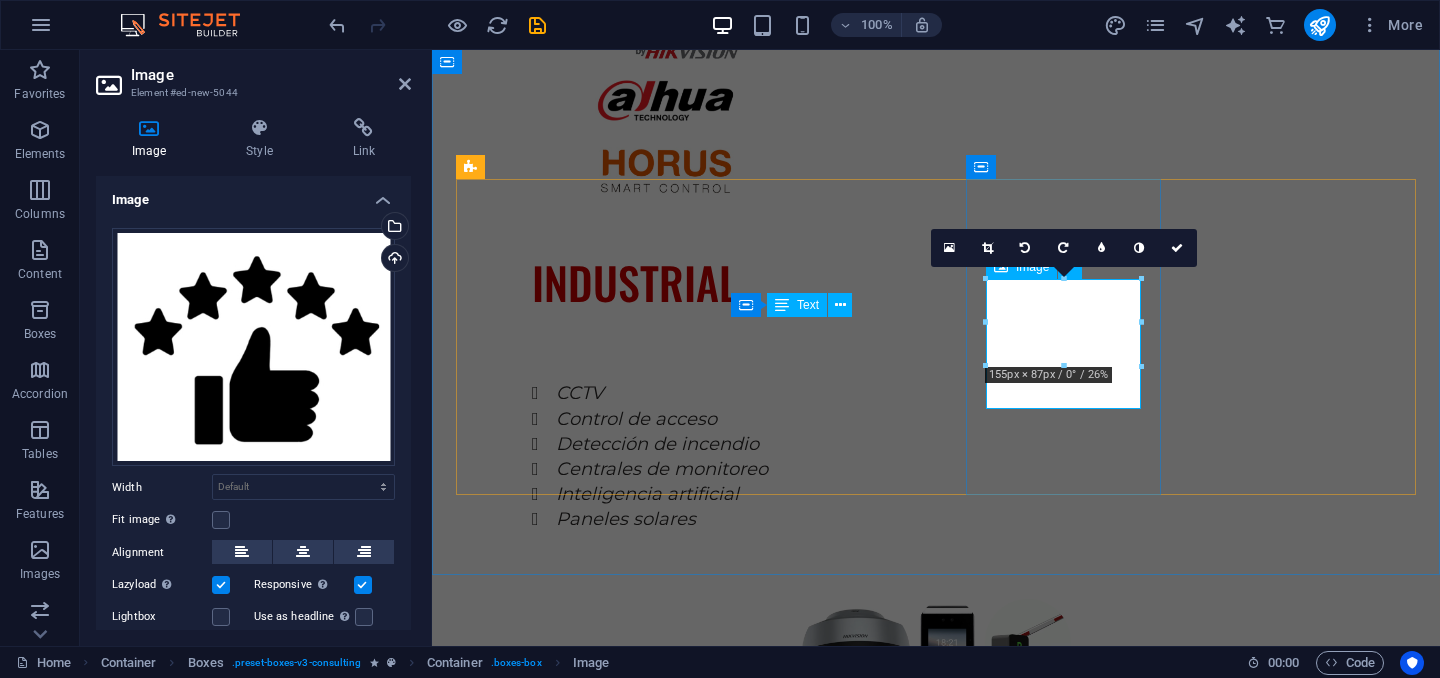 click at bounding box center [553, 3101] 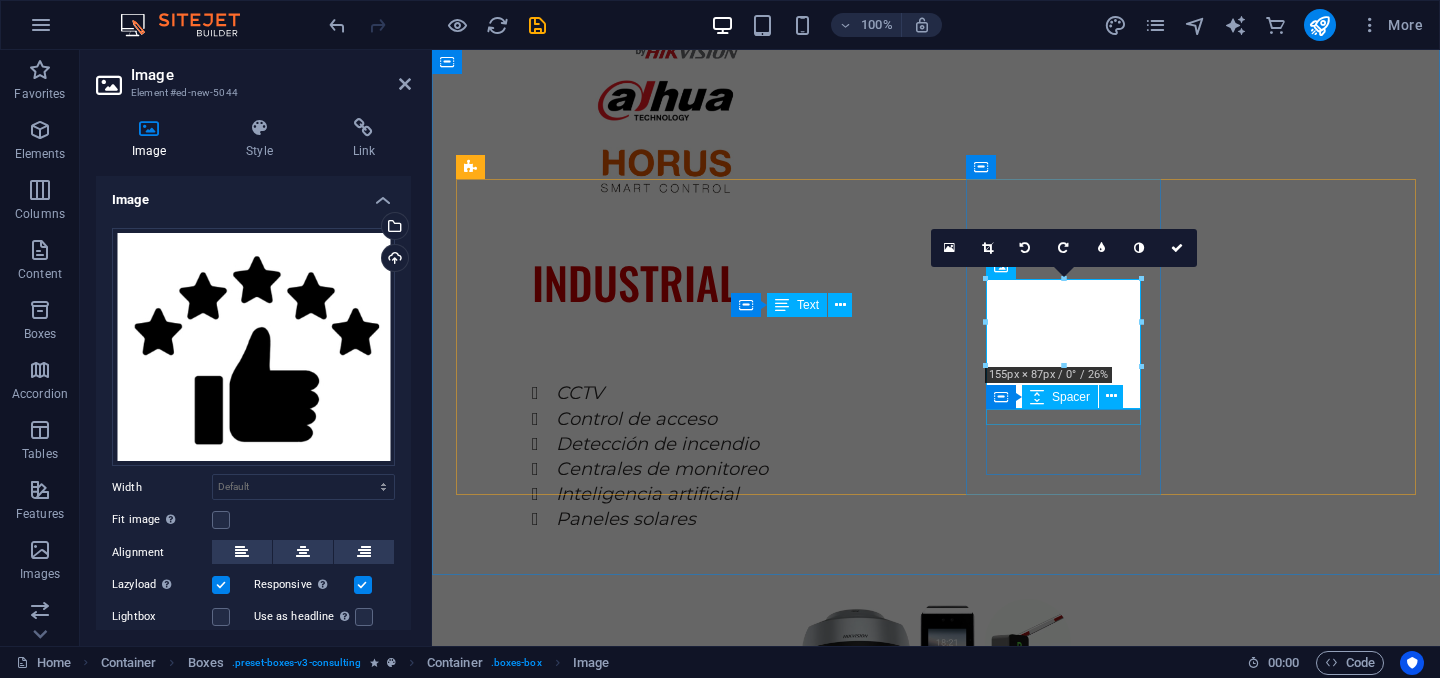 click on "Container   Spacer" at bounding box center [1061, 397] 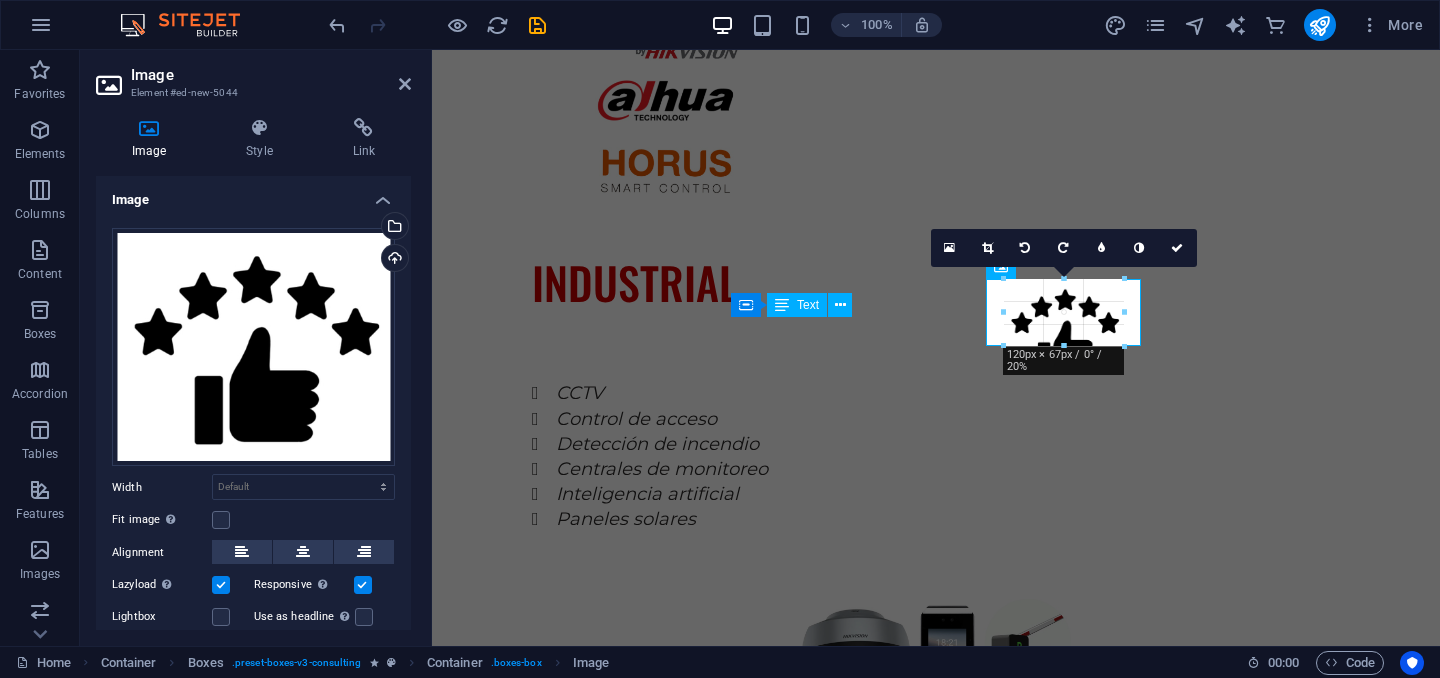 drag, startPoint x: 1141, startPoint y: 367, endPoint x: 1103, endPoint y: 312, distance: 66.85058 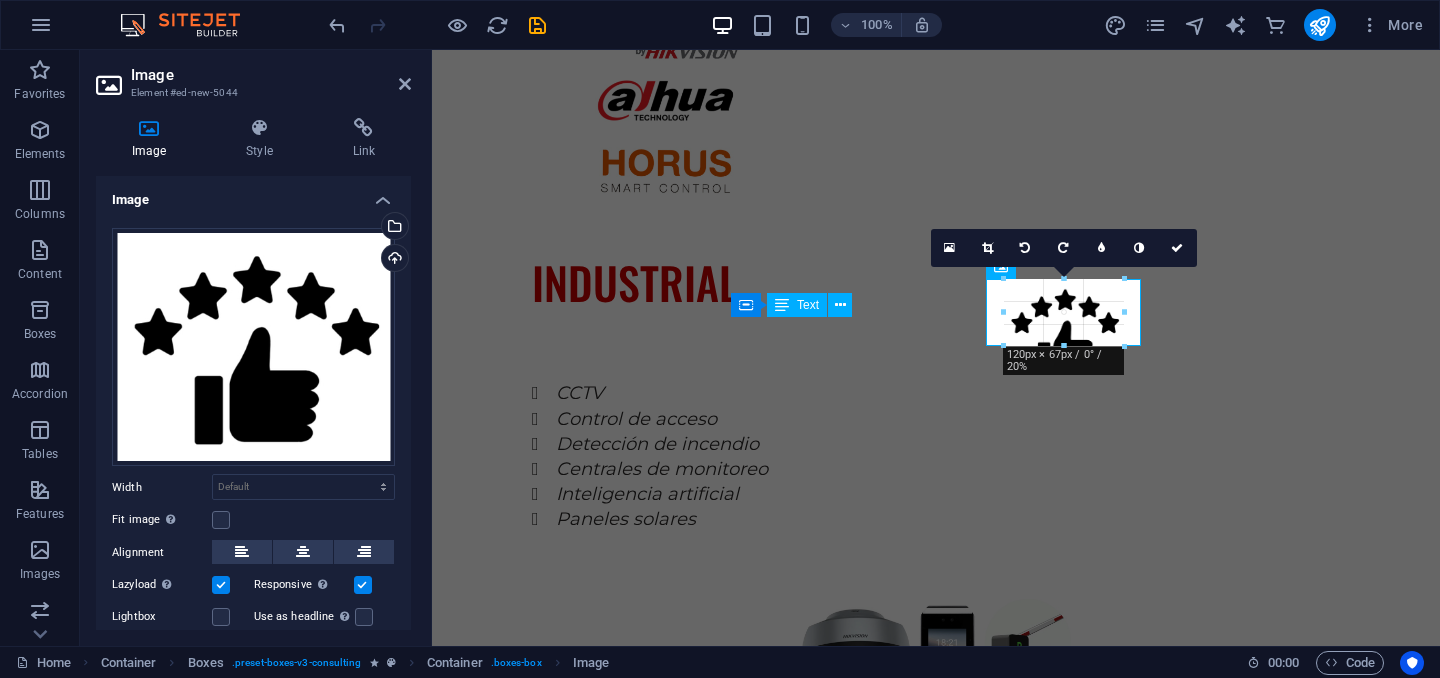 type on "120" 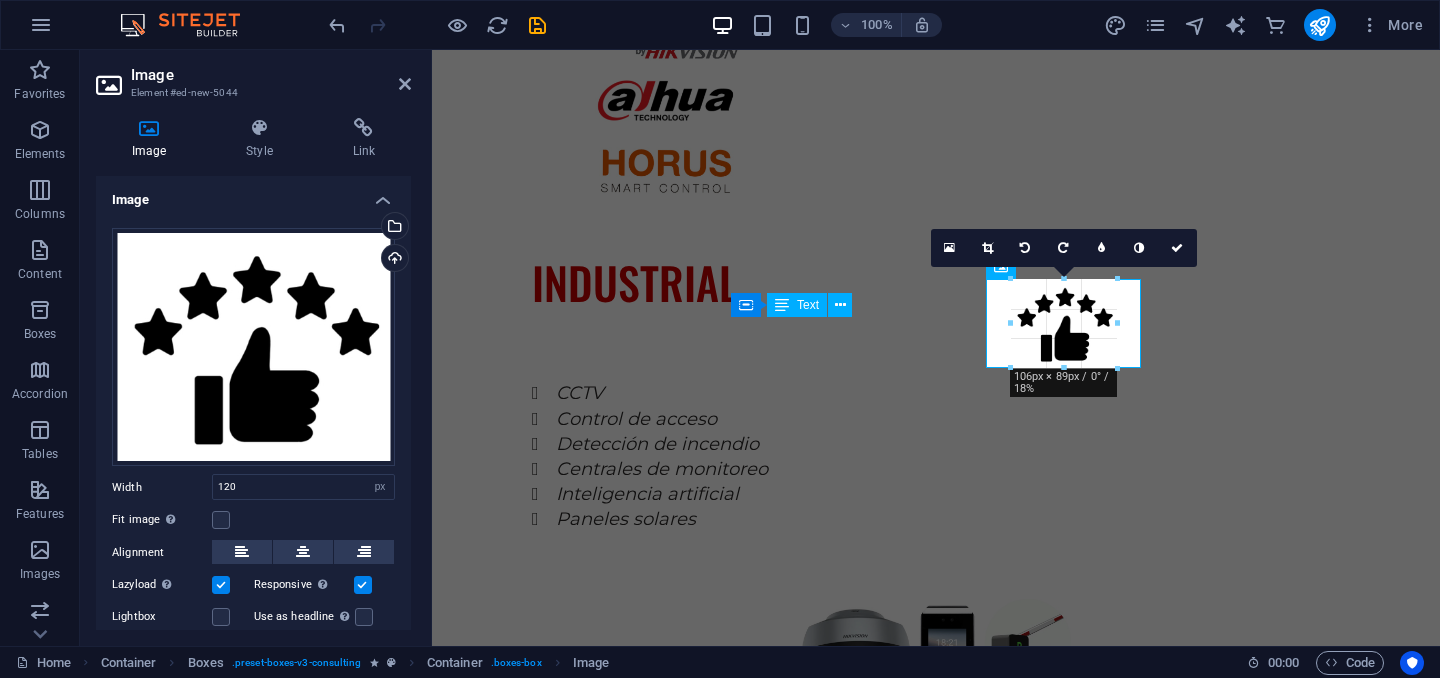 drag, startPoint x: 1124, startPoint y: 374, endPoint x: 1107, endPoint y: 353, distance: 27.018513 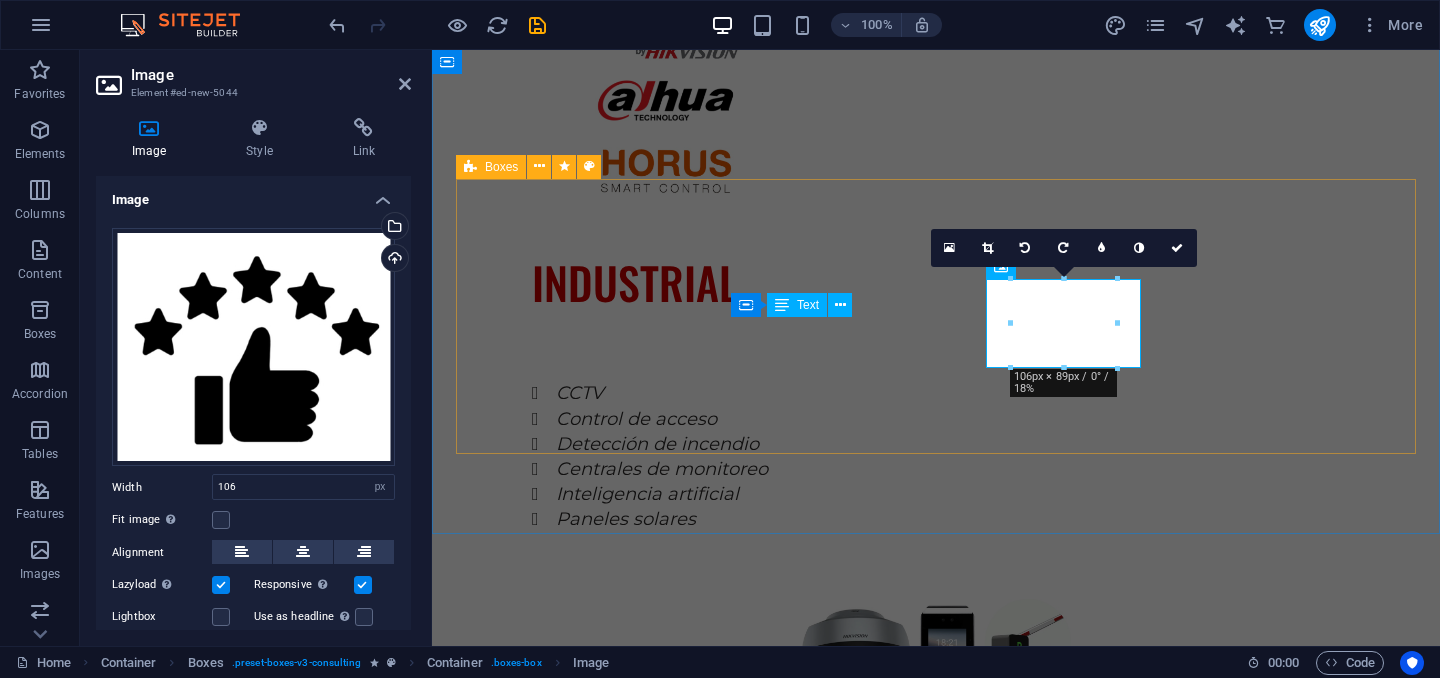click on "SOPORTE TECNICO CERTIFICADOS Market Research and Analysis Sustainability Integration" at bounding box center (936, 2619) 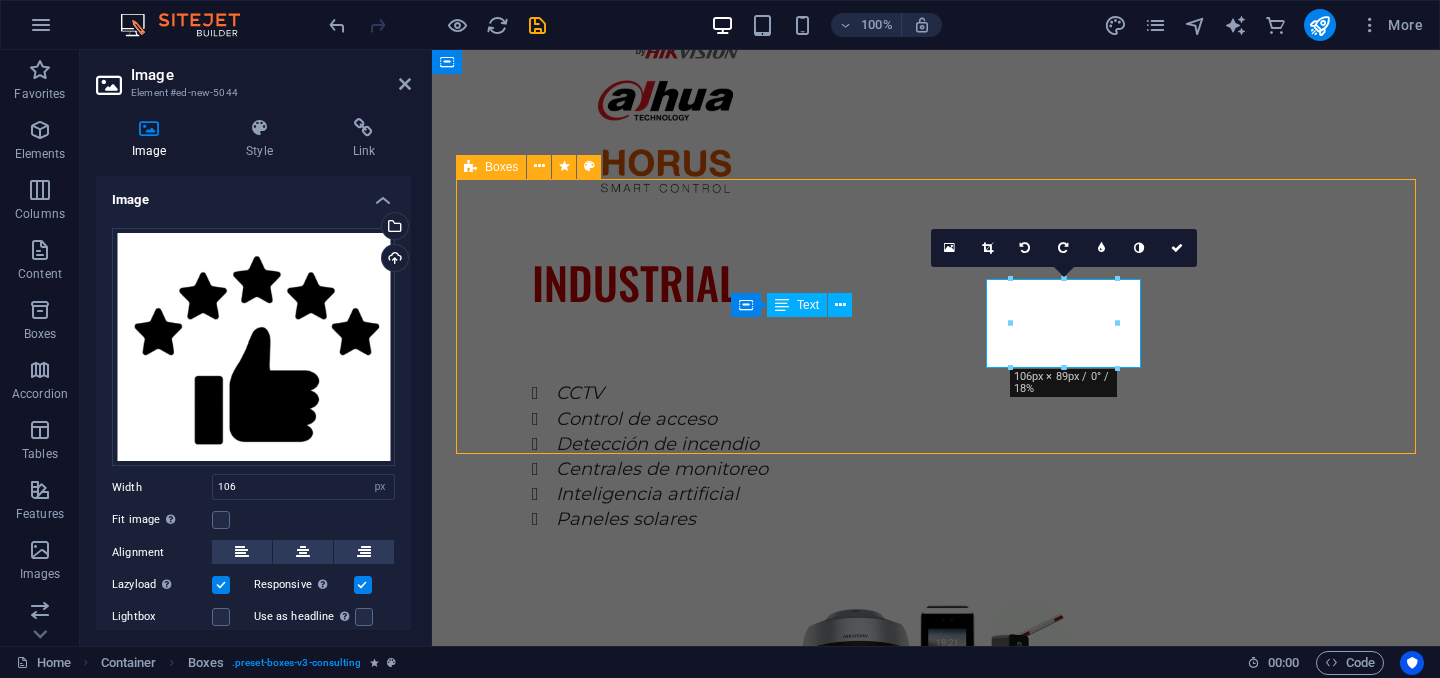 scroll, scrollTop: 3408, scrollLeft: 0, axis: vertical 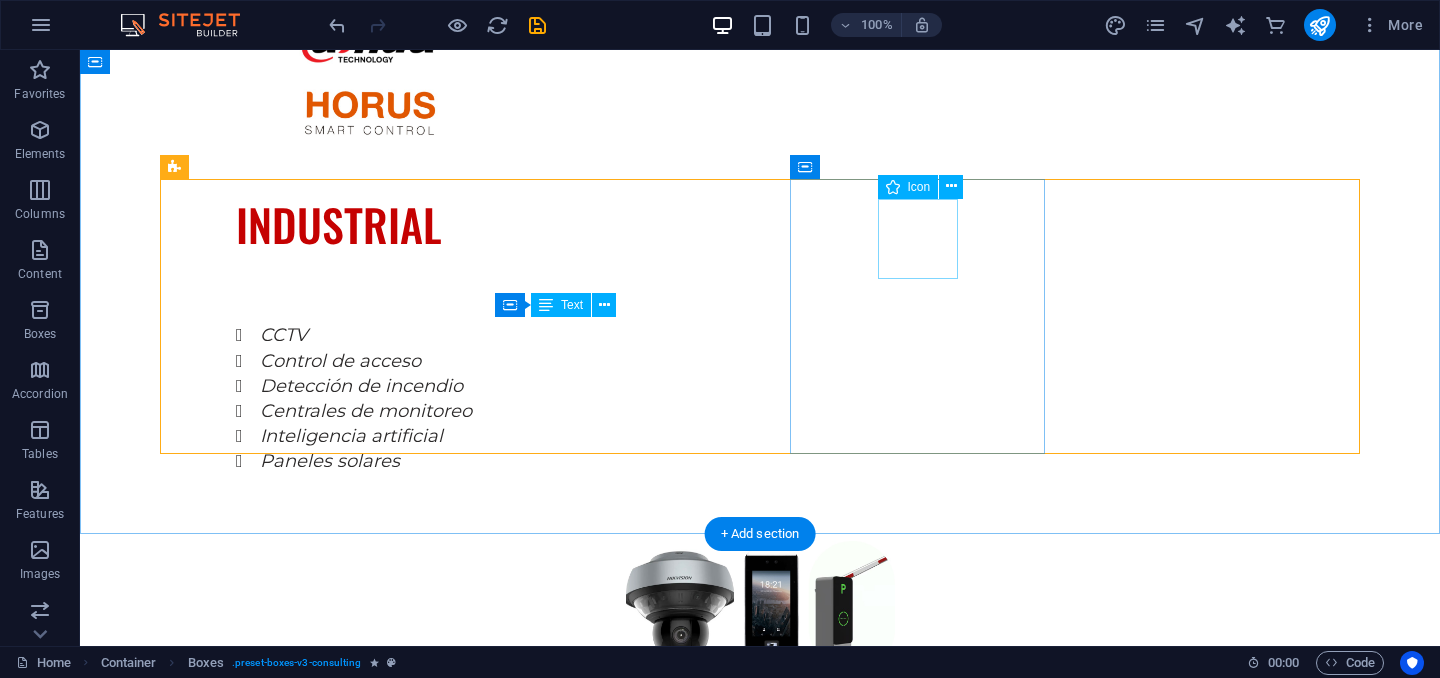 click at bounding box center (287, 2639) 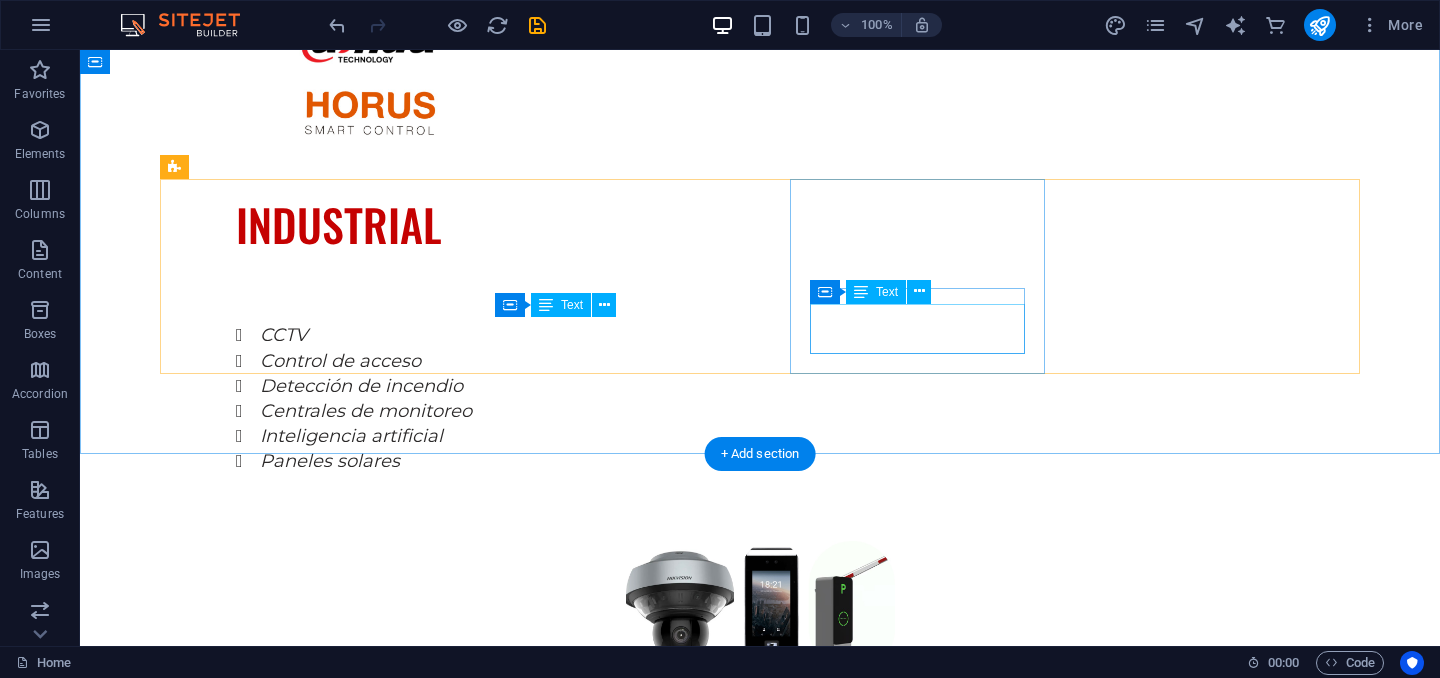 click on "Market Research and Analysis" at bounding box center (287, 2729) 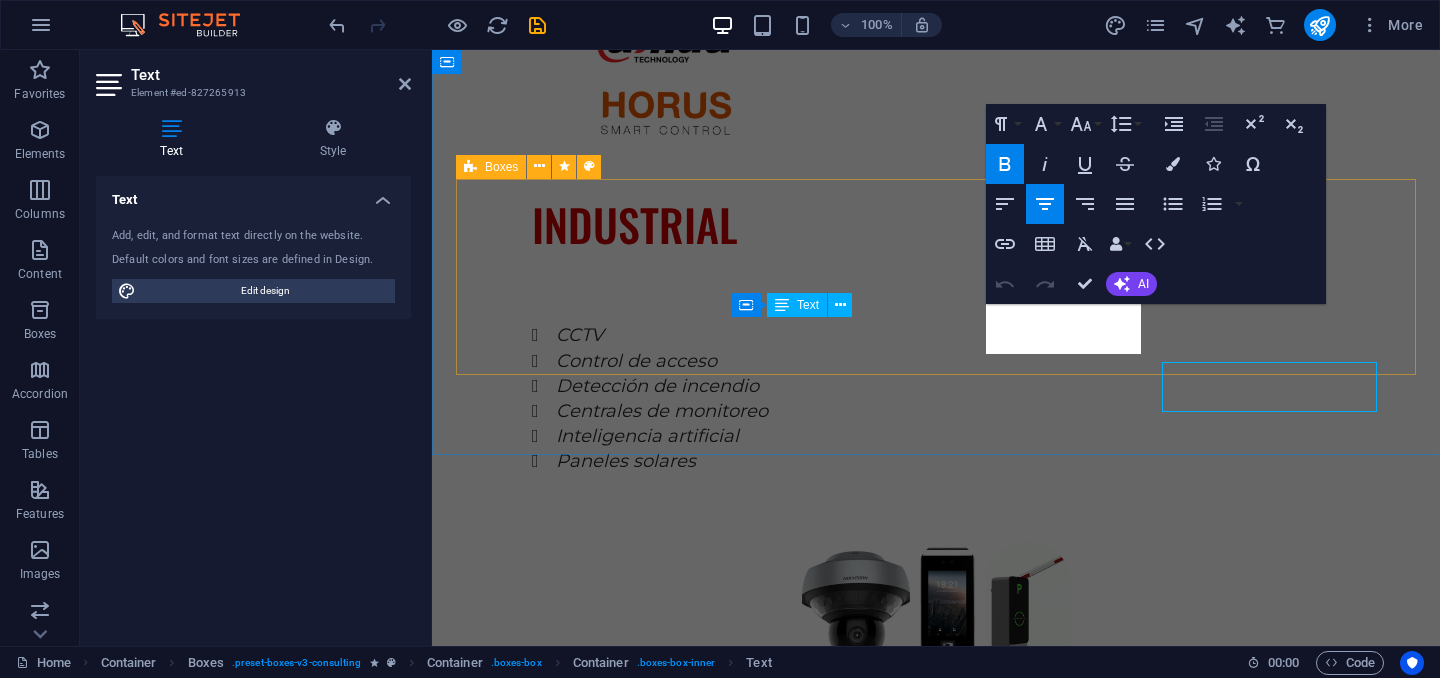 scroll, scrollTop: 3350, scrollLeft: 0, axis: vertical 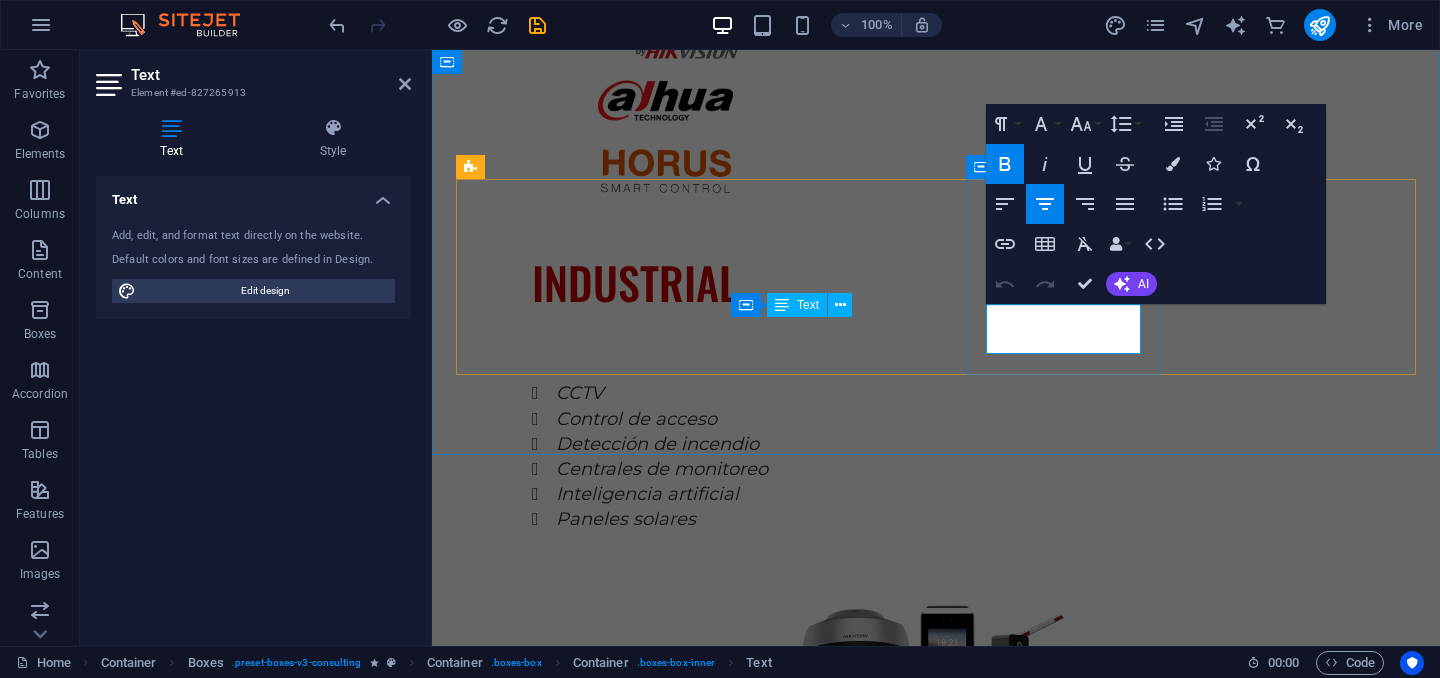 click on "Market Research and Analysis" at bounding box center (553, 2728) 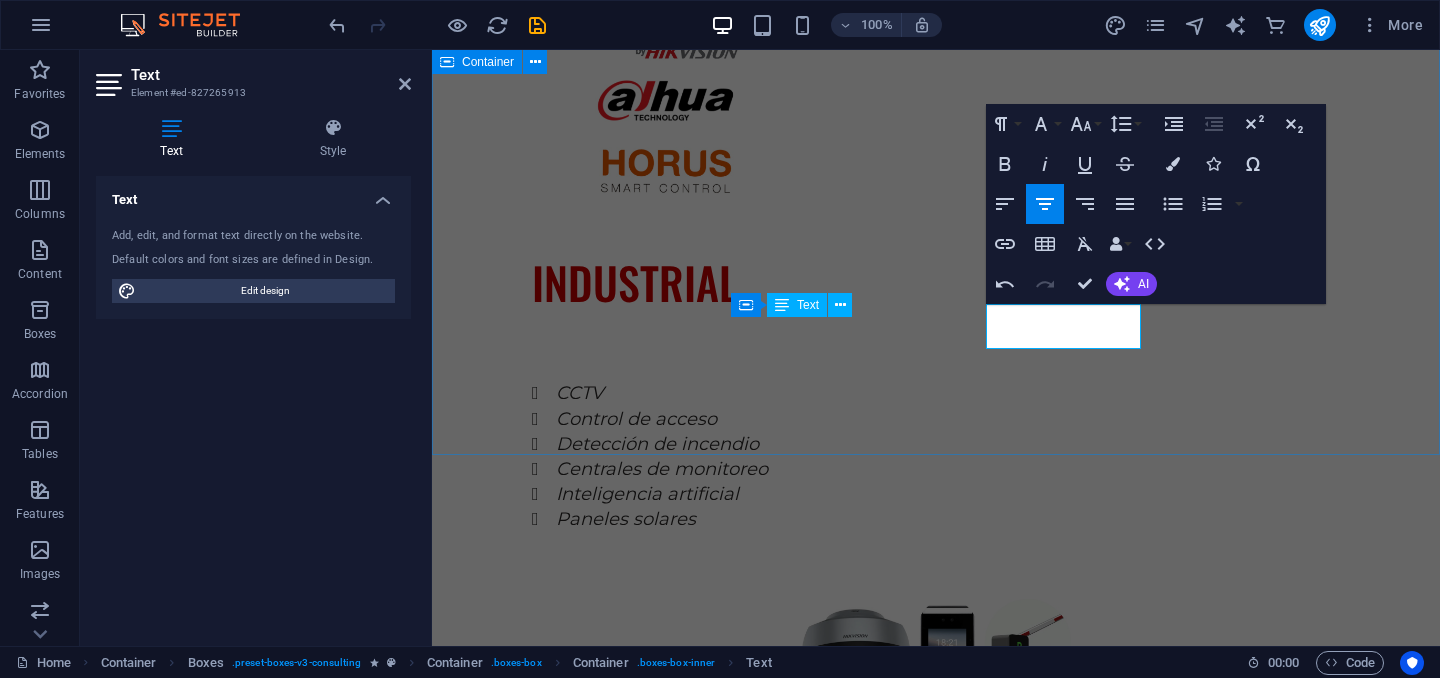 click on "SERVICIOS Explore our full range of services to discover how we can tailor our expertise to meet your unique business needs. SOPORTE TECNICO CERTIFICADOS CALIDAD GARANTIZADA Sustainability Integration" at bounding box center (936, 2490) 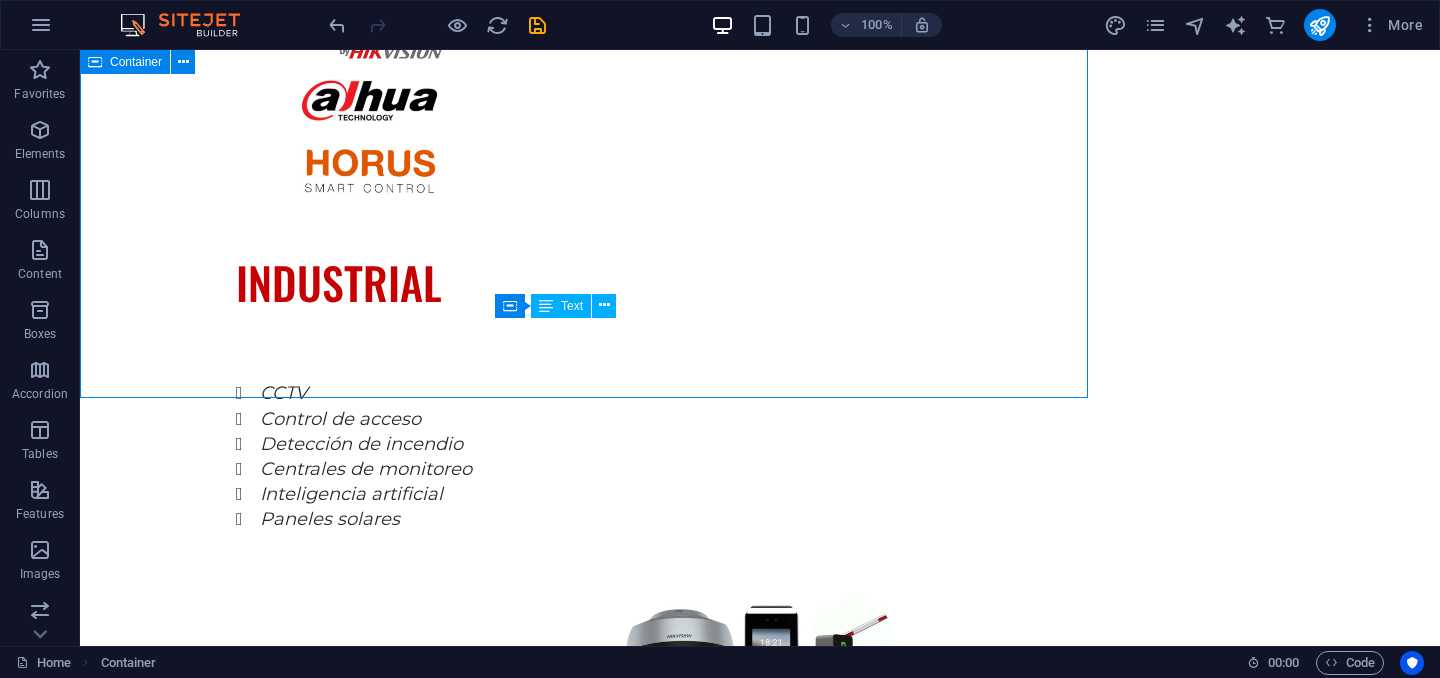 scroll, scrollTop: 3408, scrollLeft: 0, axis: vertical 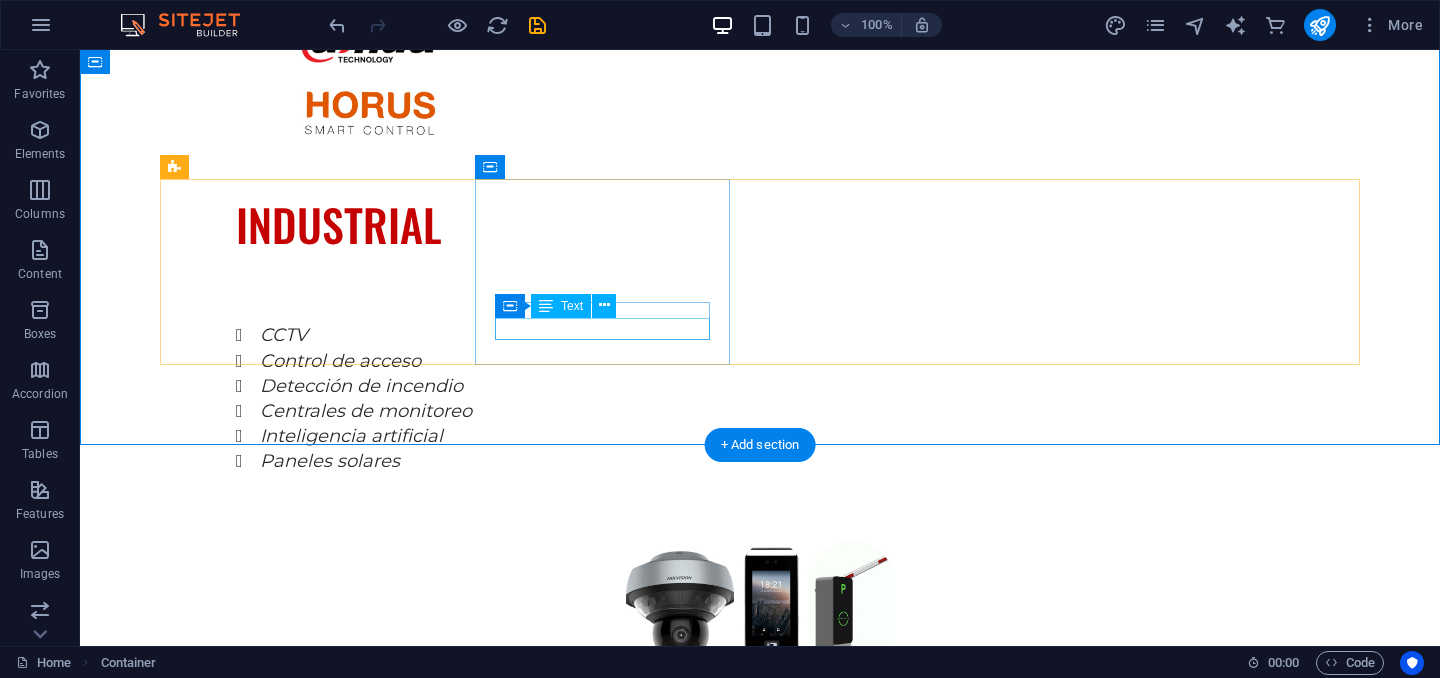 click on "CERTIFICADOS" at bounding box center (287, 2518) 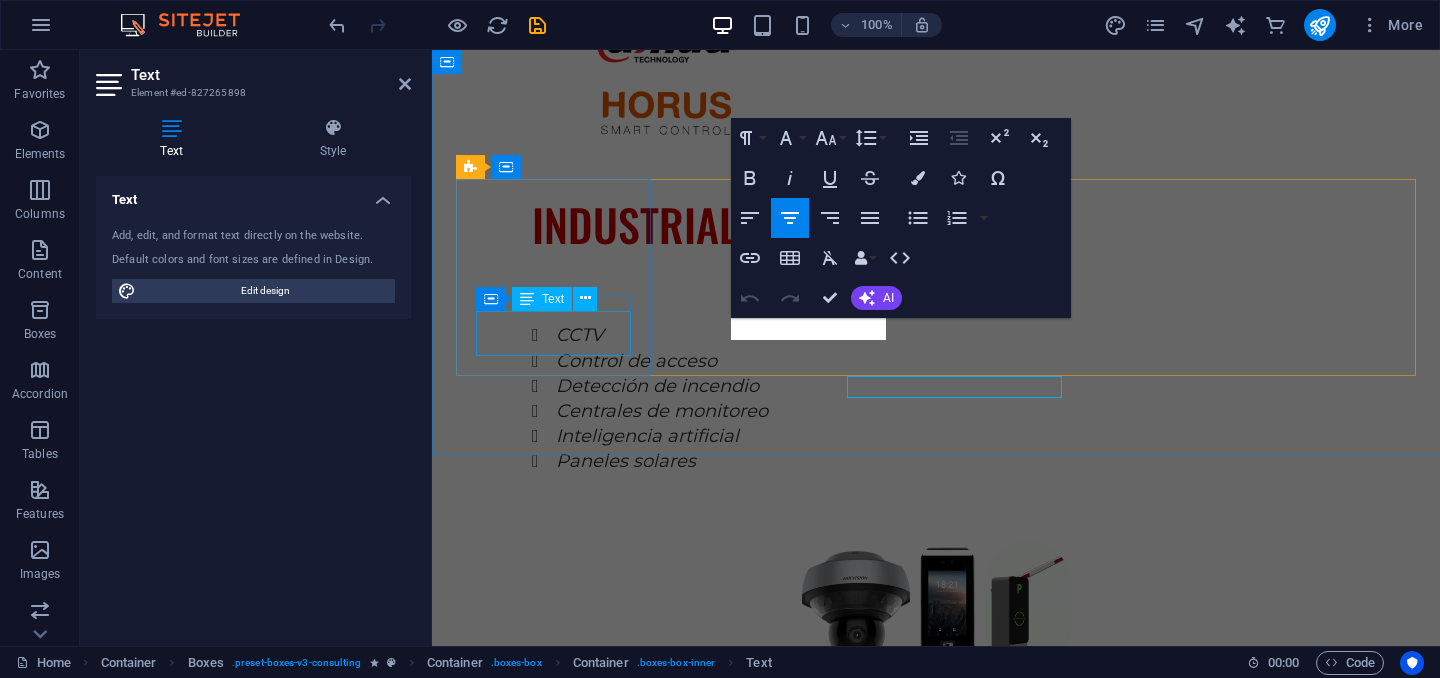scroll, scrollTop: 3350, scrollLeft: 0, axis: vertical 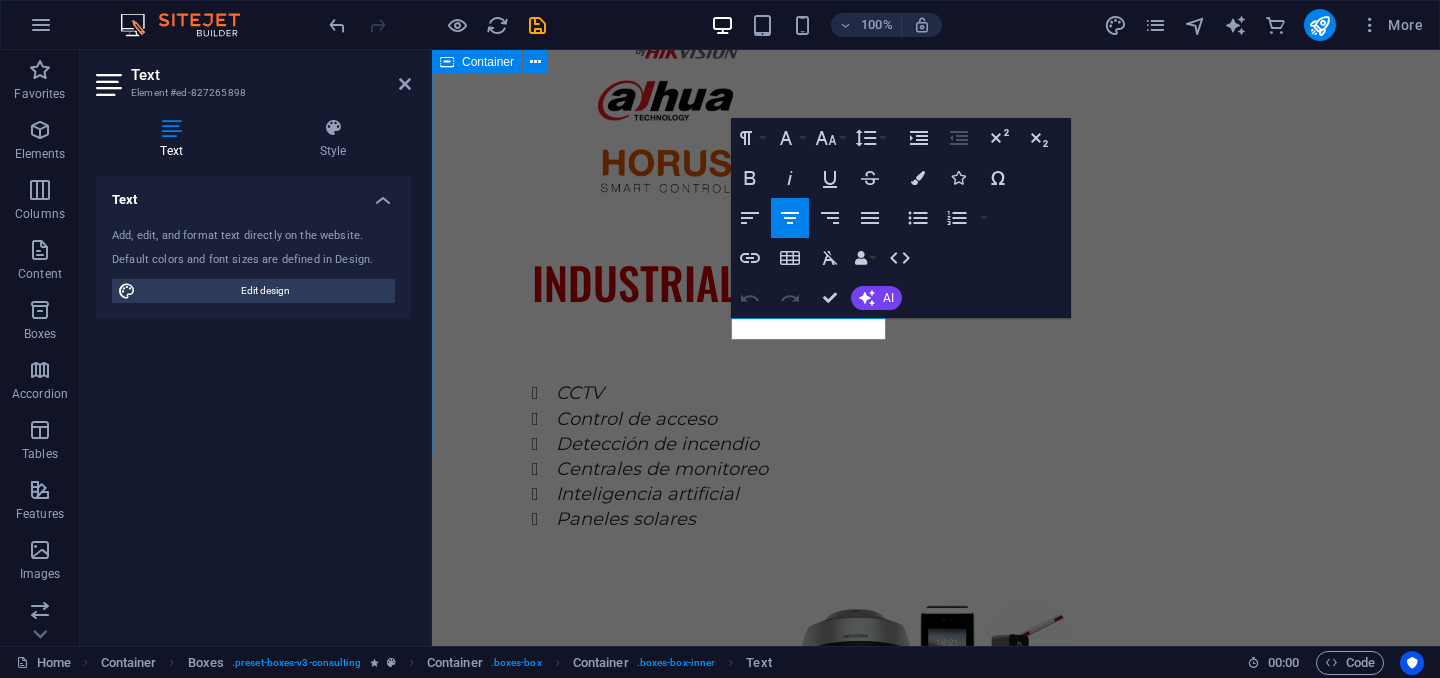 type 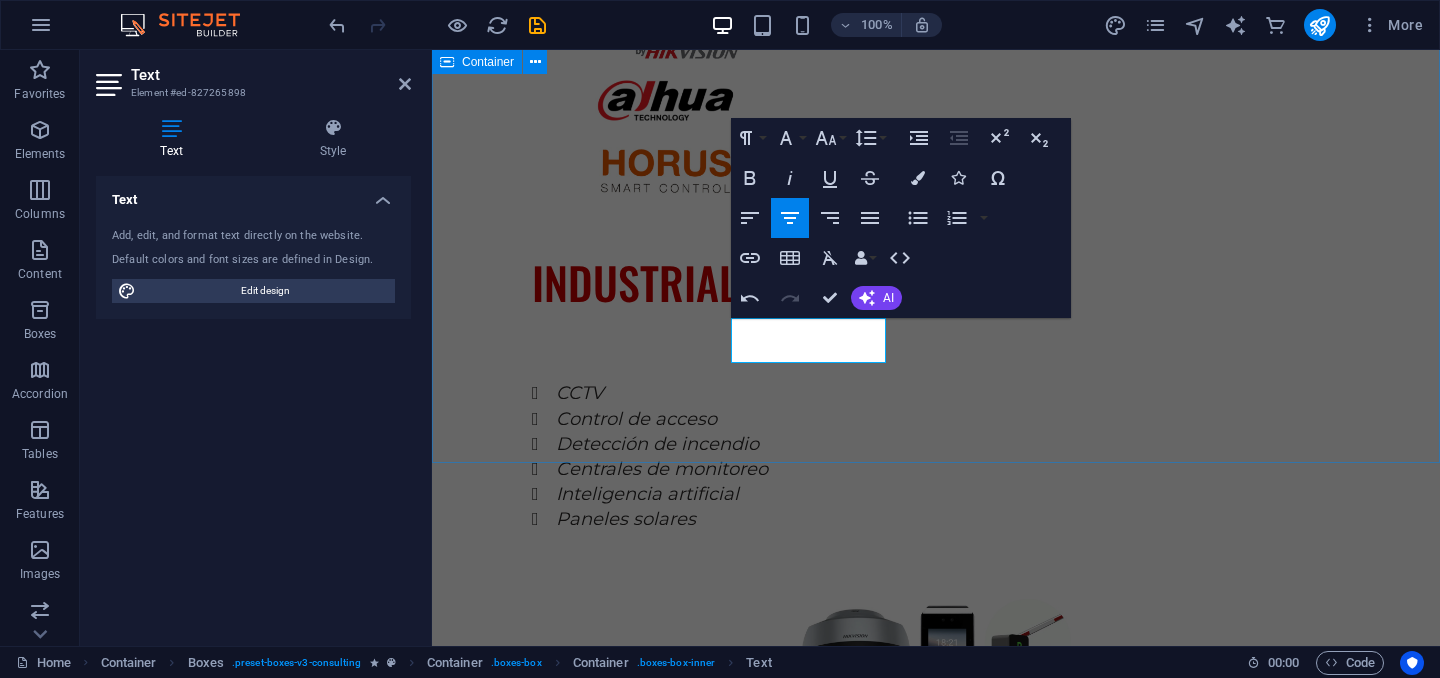 click on "SERVICIOS Explore our full range of services to discover how we can tailor our expertise to meet your unique business needs. SOPORTE TECNICO EQUIPOS  CERTIFICADOS CALIDAD GARANTIZADA Sustainability Integration" at bounding box center [936, 2501] 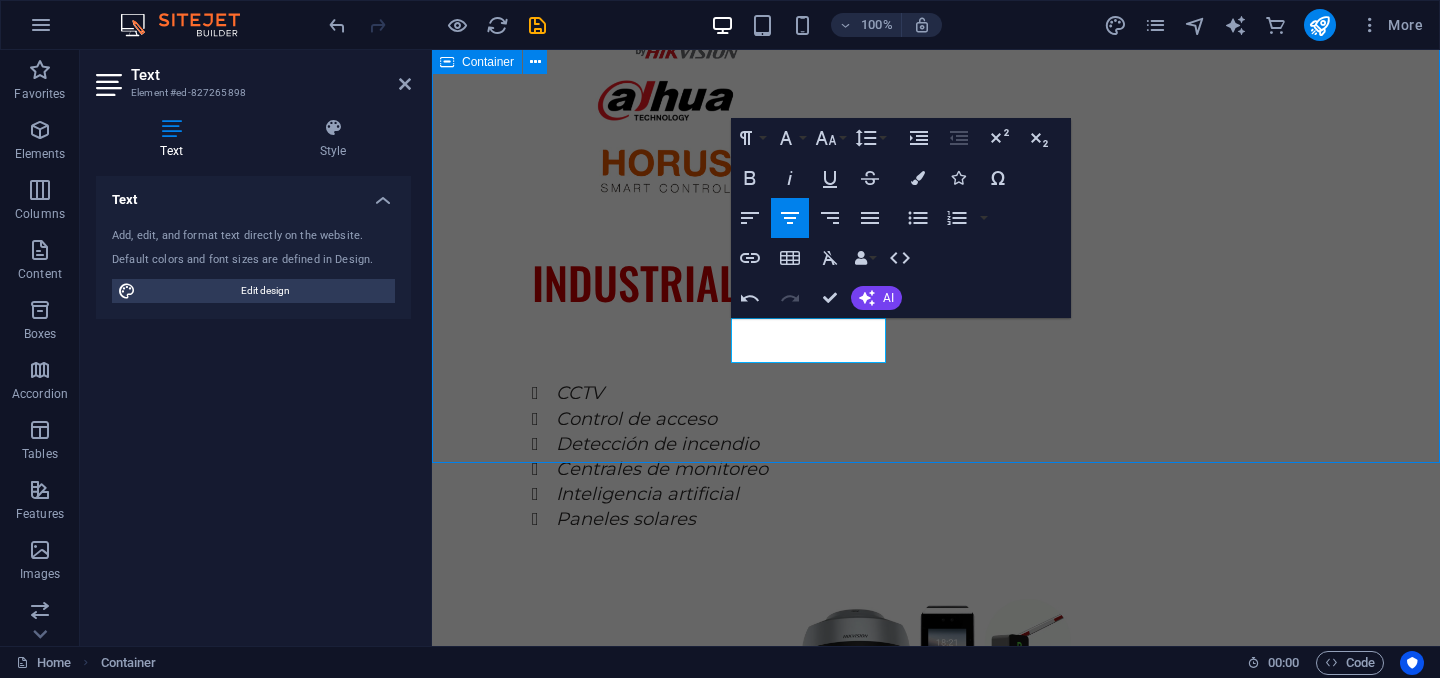 scroll, scrollTop: 3407, scrollLeft: 0, axis: vertical 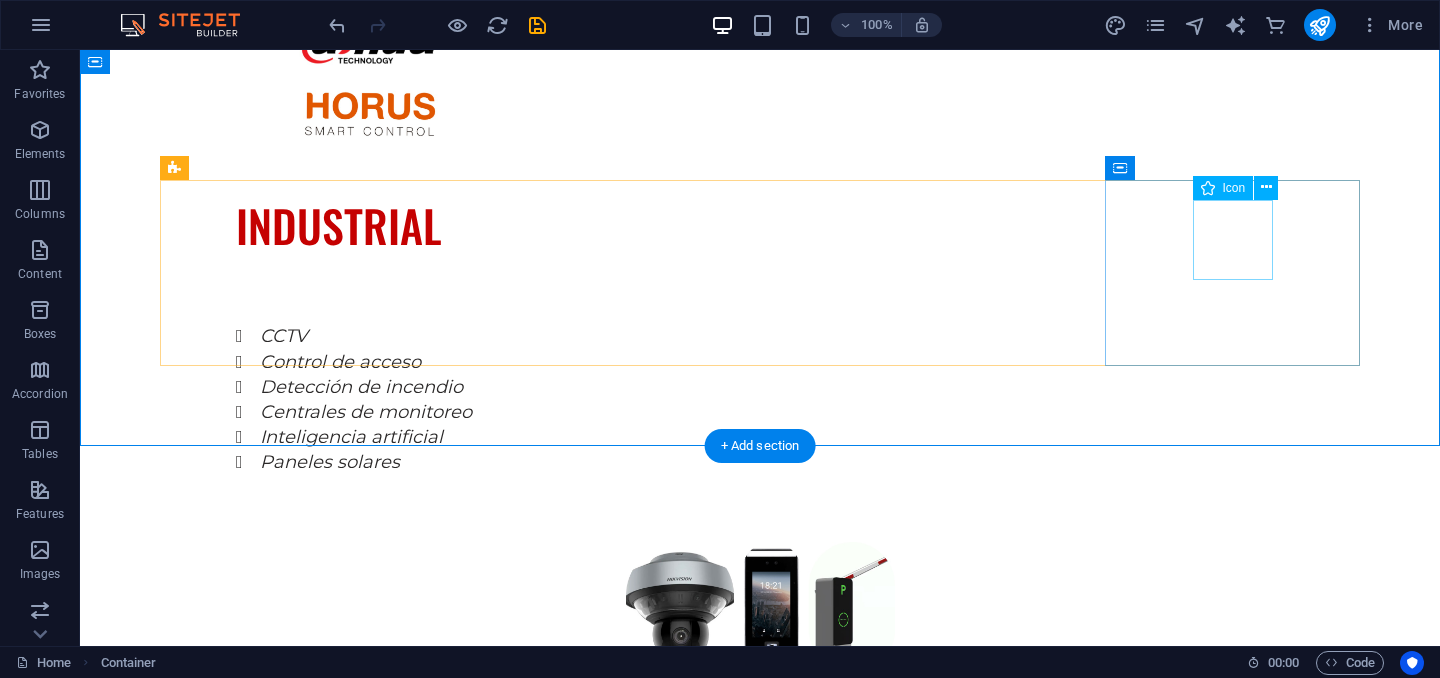 click at bounding box center [287, 2837] 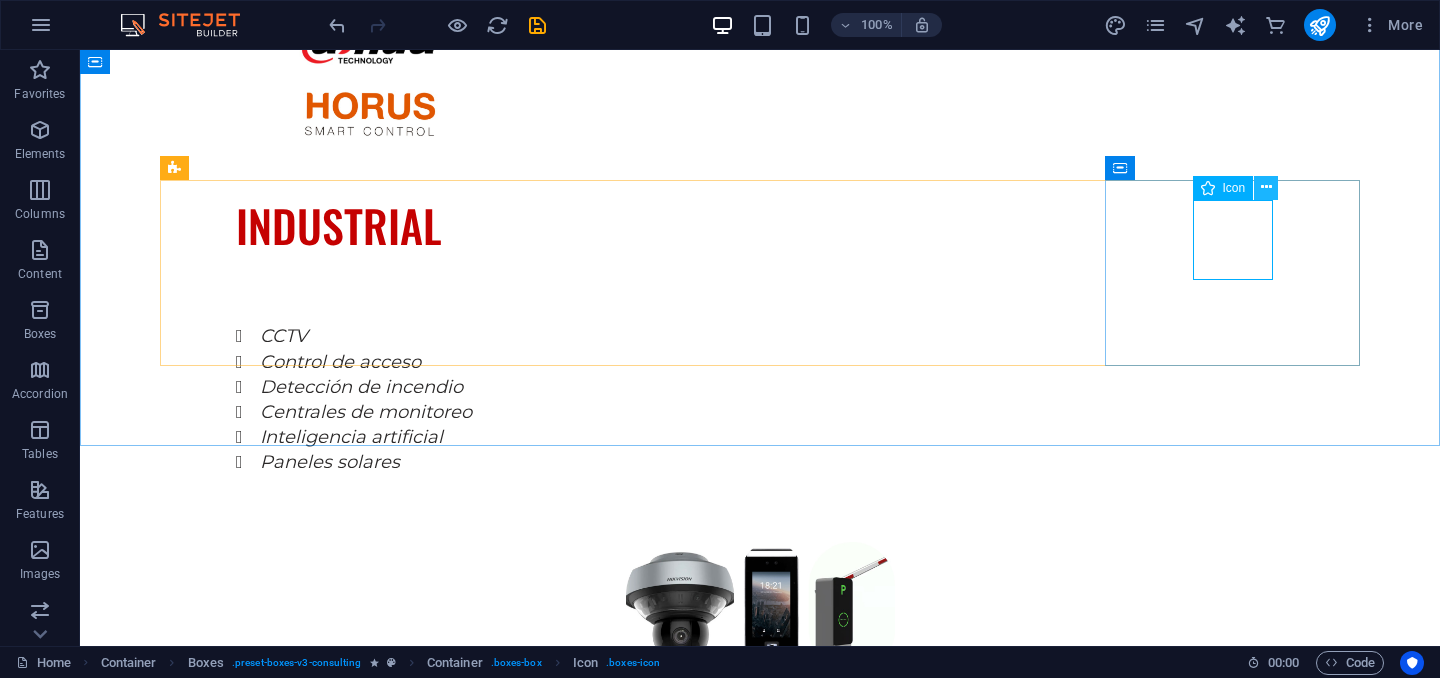 click at bounding box center [1266, 187] 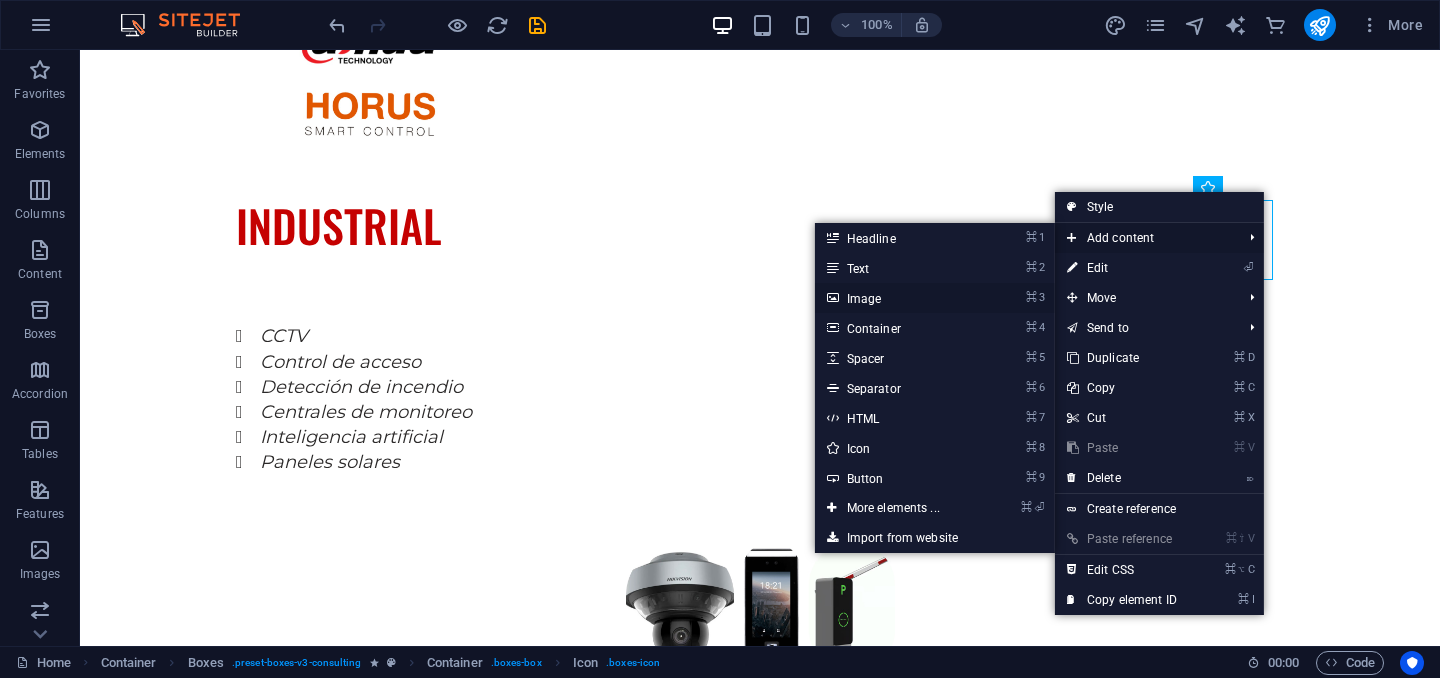 click on "⌘ 3  Image" at bounding box center [897, 298] 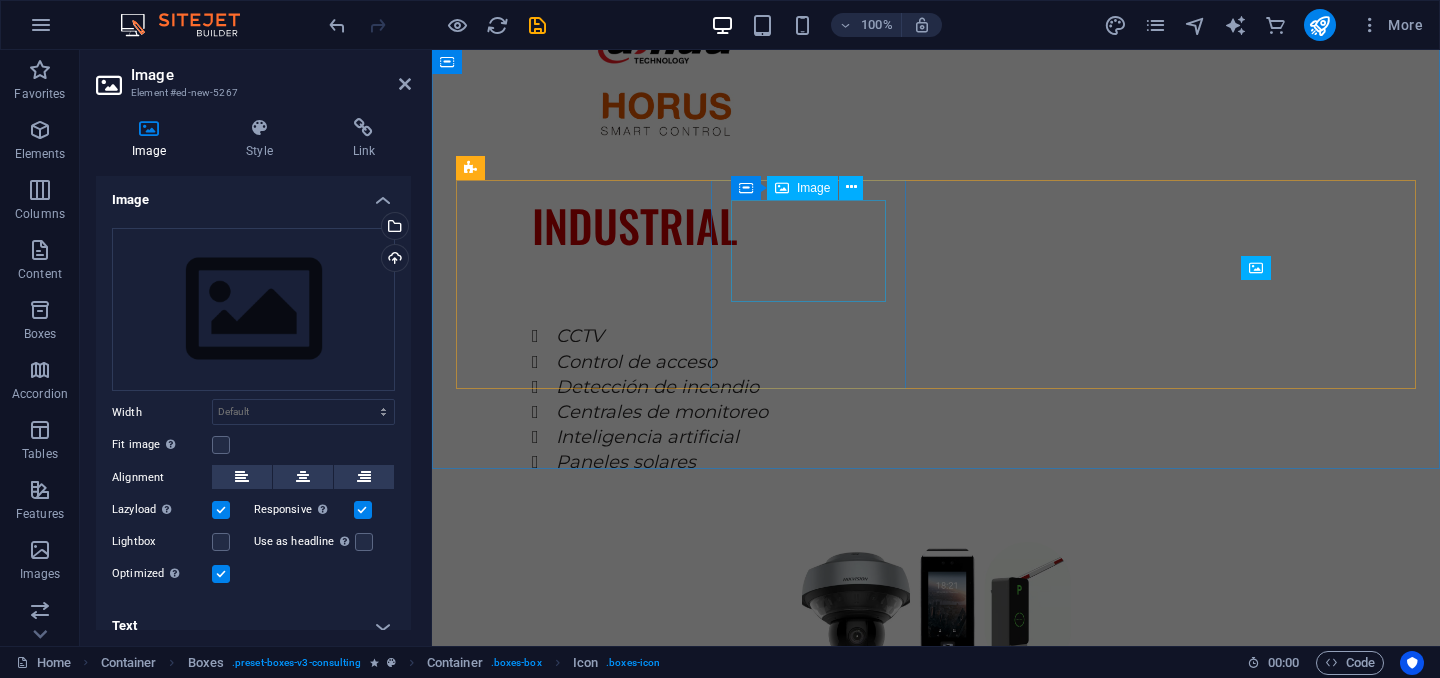 scroll, scrollTop: 3349, scrollLeft: 0, axis: vertical 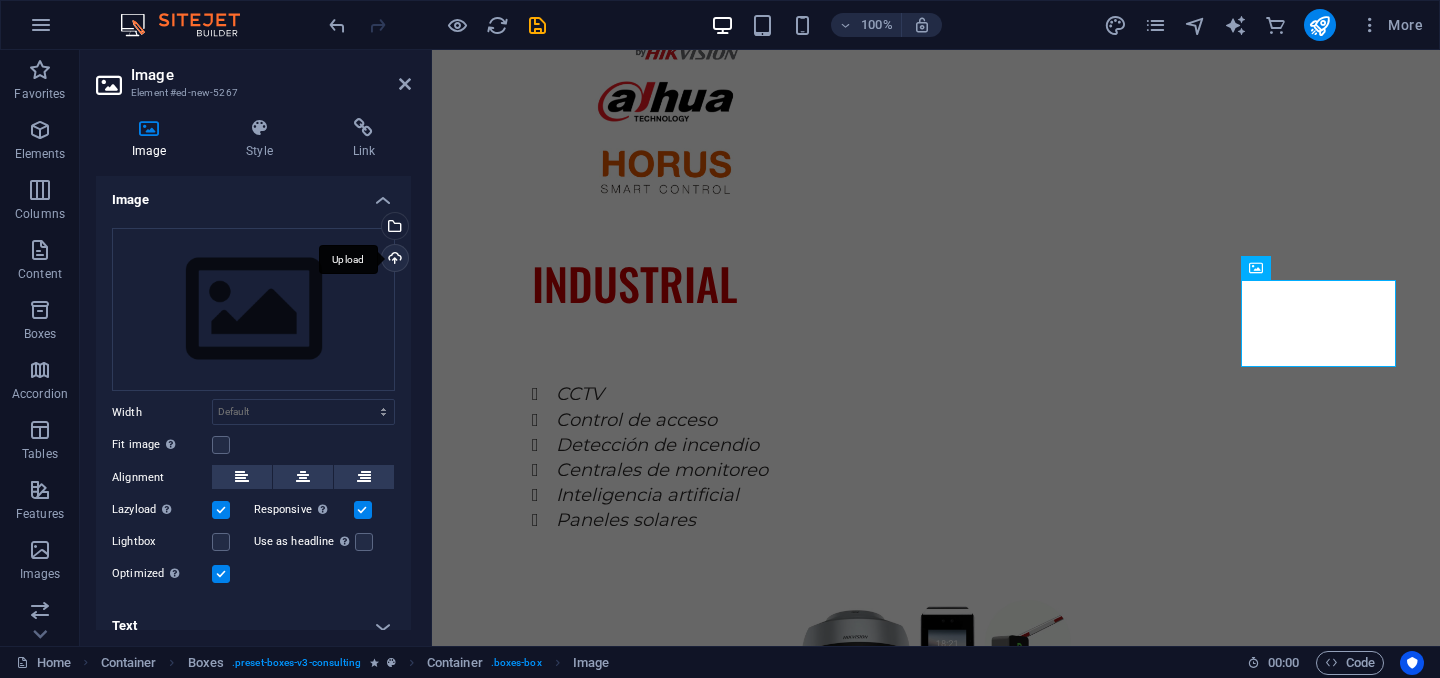 click on "Upload" at bounding box center [393, 260] 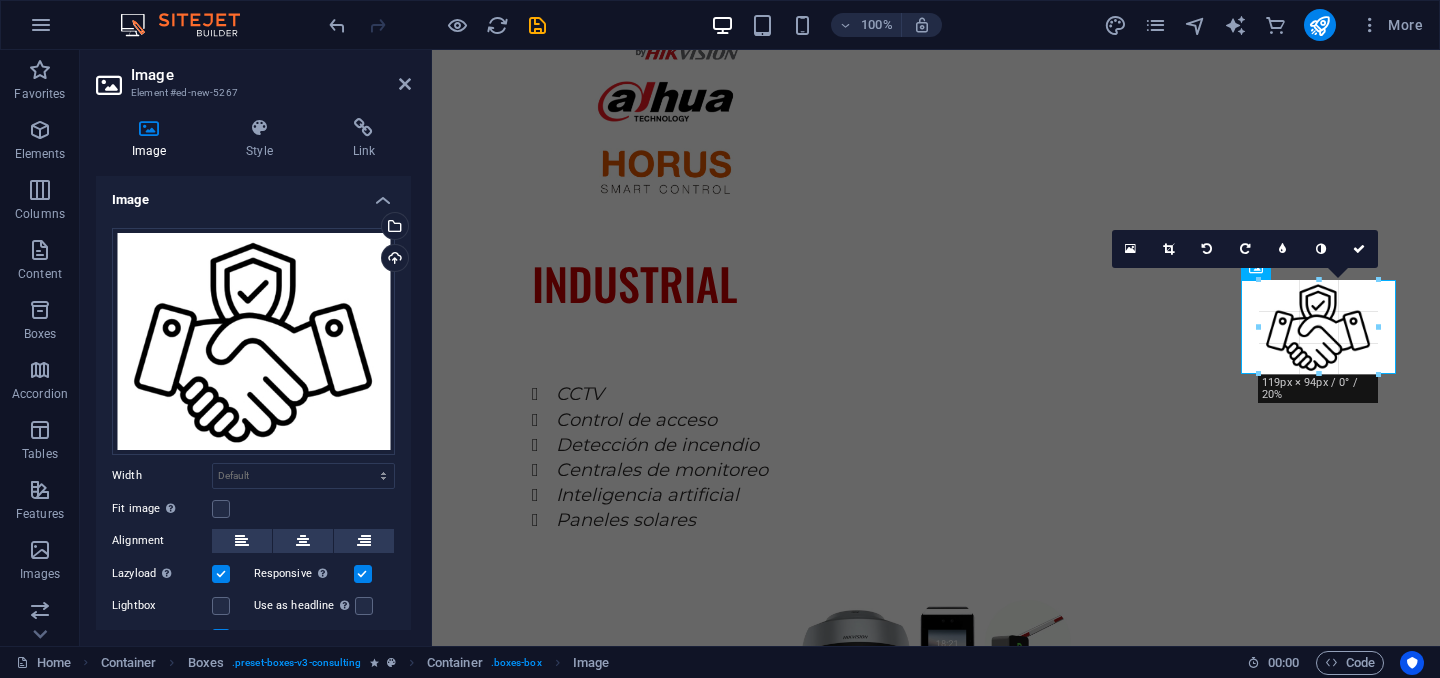 drag, startPoint x: 1392, startPoint y: 401, endPoint x: 1350, endPoint y: 327, distance: 85.08819 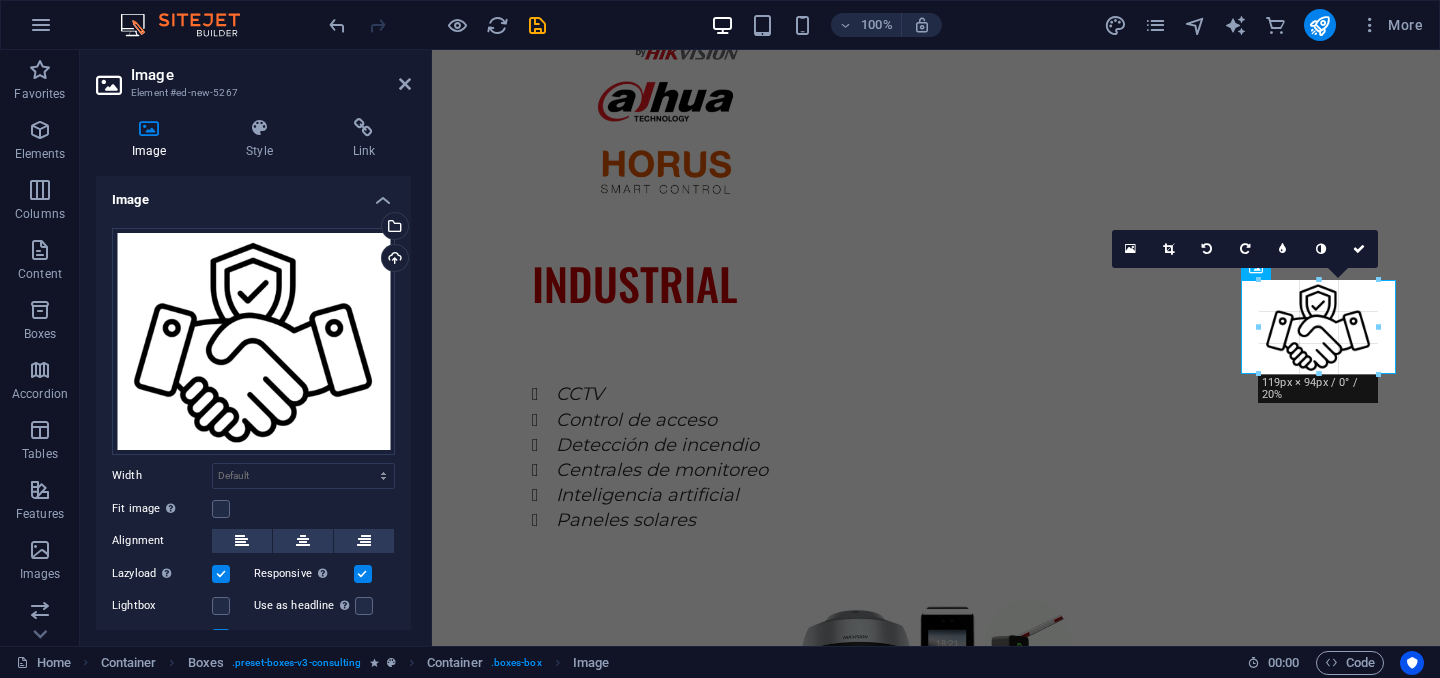 type on "120" 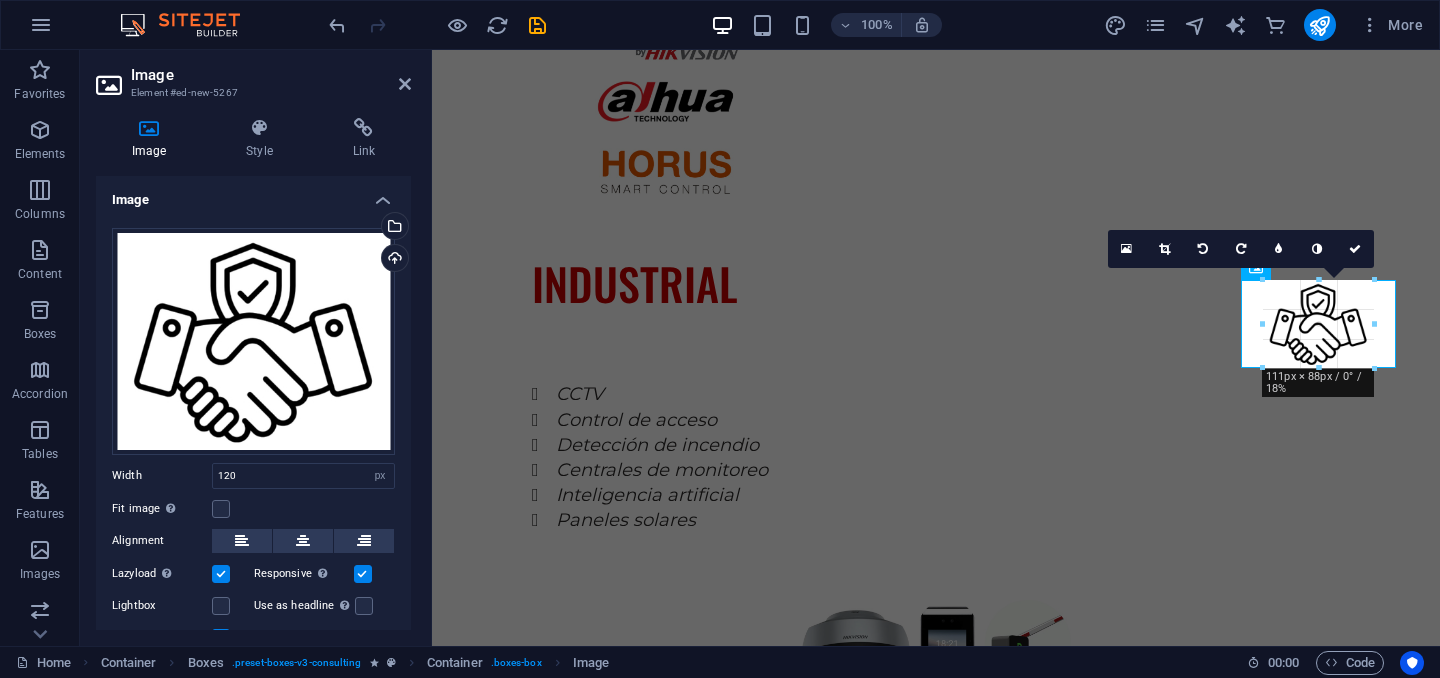 drag, startPoint x: 1377, startPoint y: 371, endPoint x: 1363, endPoint y: 349, distance: 26.076809 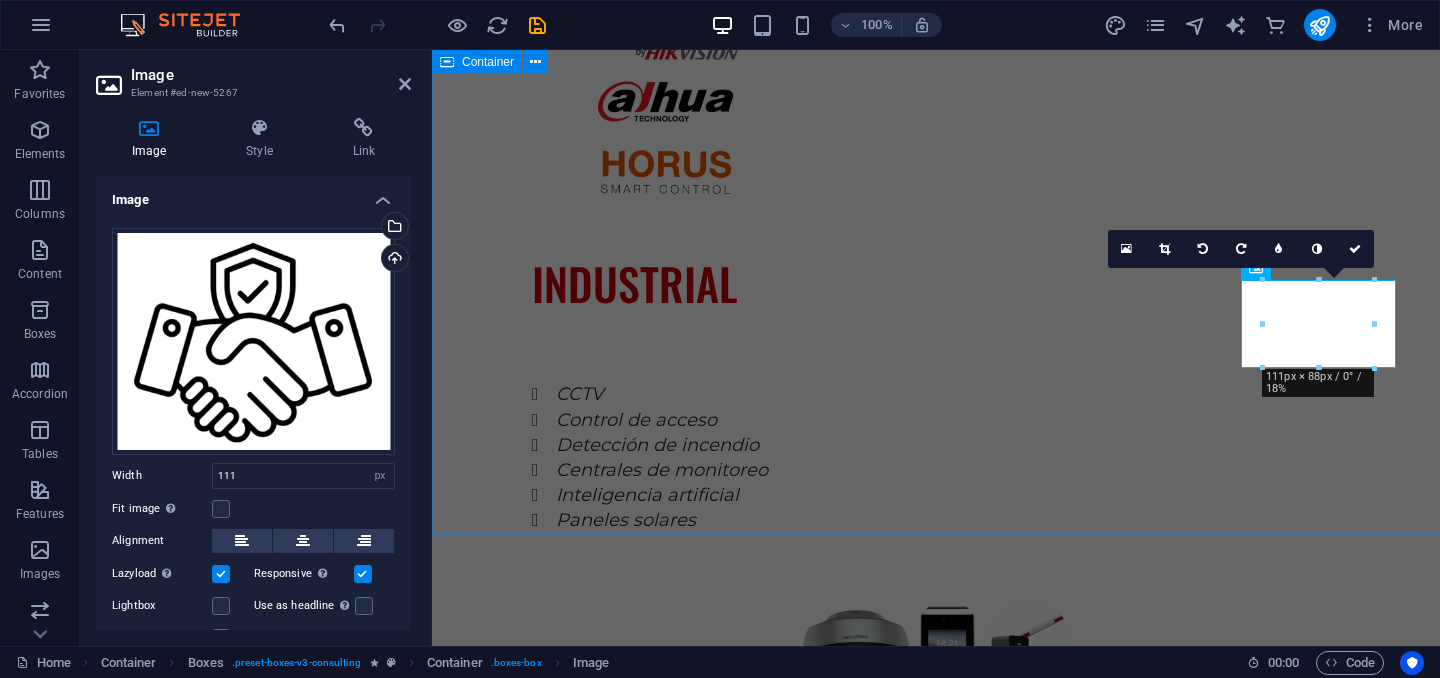 click on "SERVICIOS Explore our full range of services to discover how we can tailor our expertise to meet your unique business needs. SOPORTE TECNICO EQUIPOS CERTIFICADOS CALIDAD GARANTIZADA Sustainability Integration" at bounding box center [936, 2546] 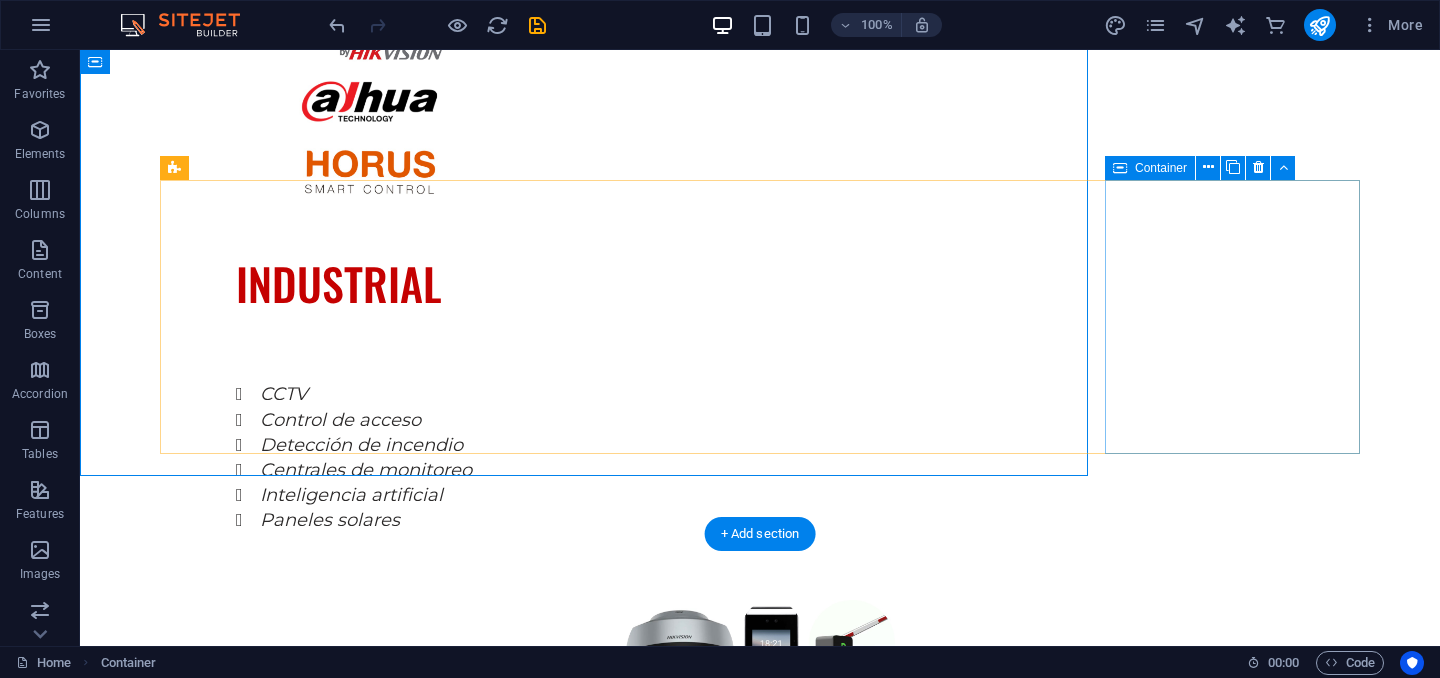 scroll, scrollTop: 3407, scrollLeft: 0, axis: vertical 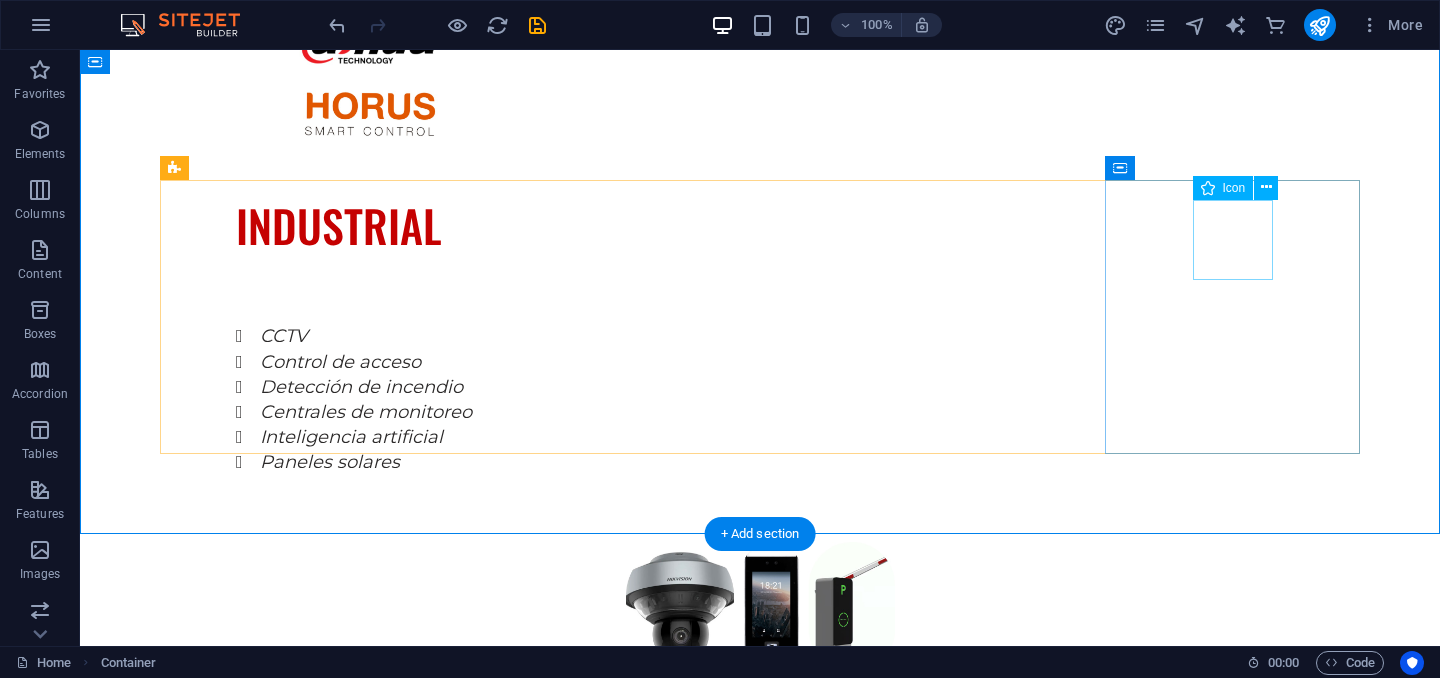 click at bounding box center [287, 2837] 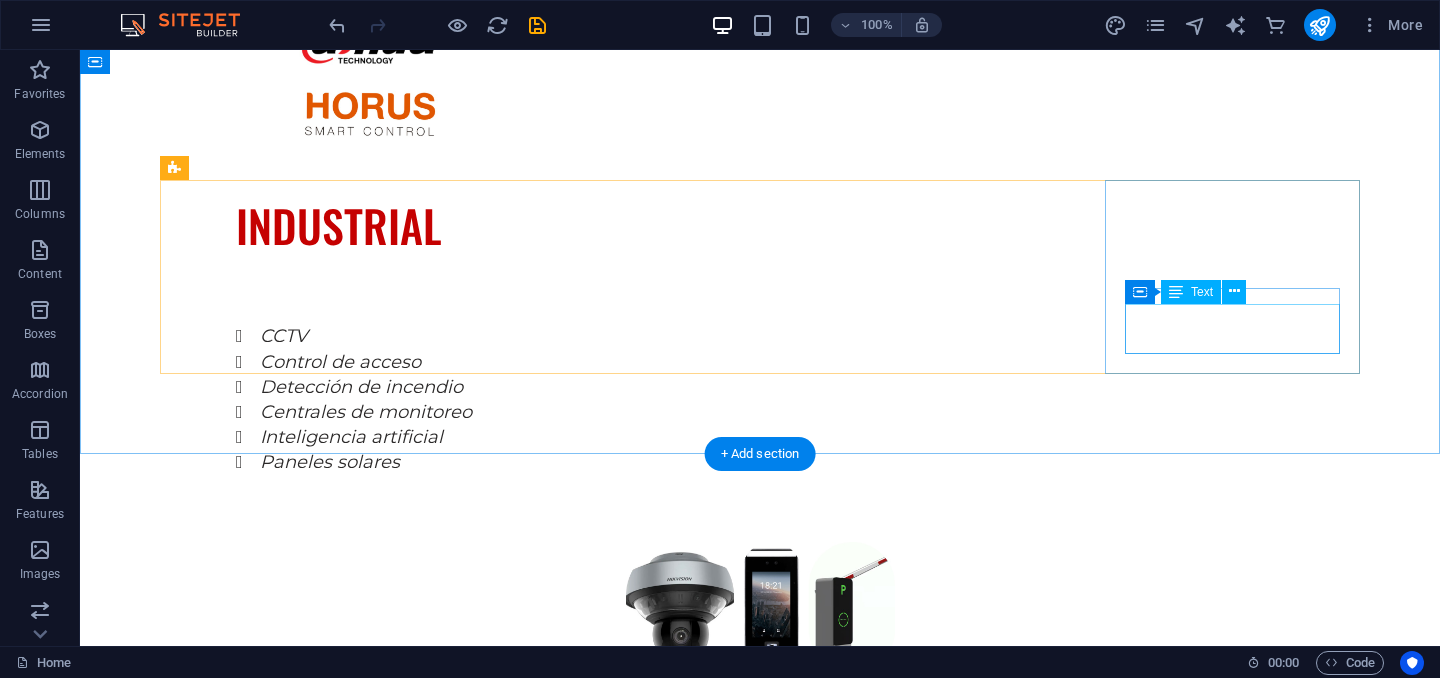 click on "Sustainability Integration" at bounding box center [287, 2926] 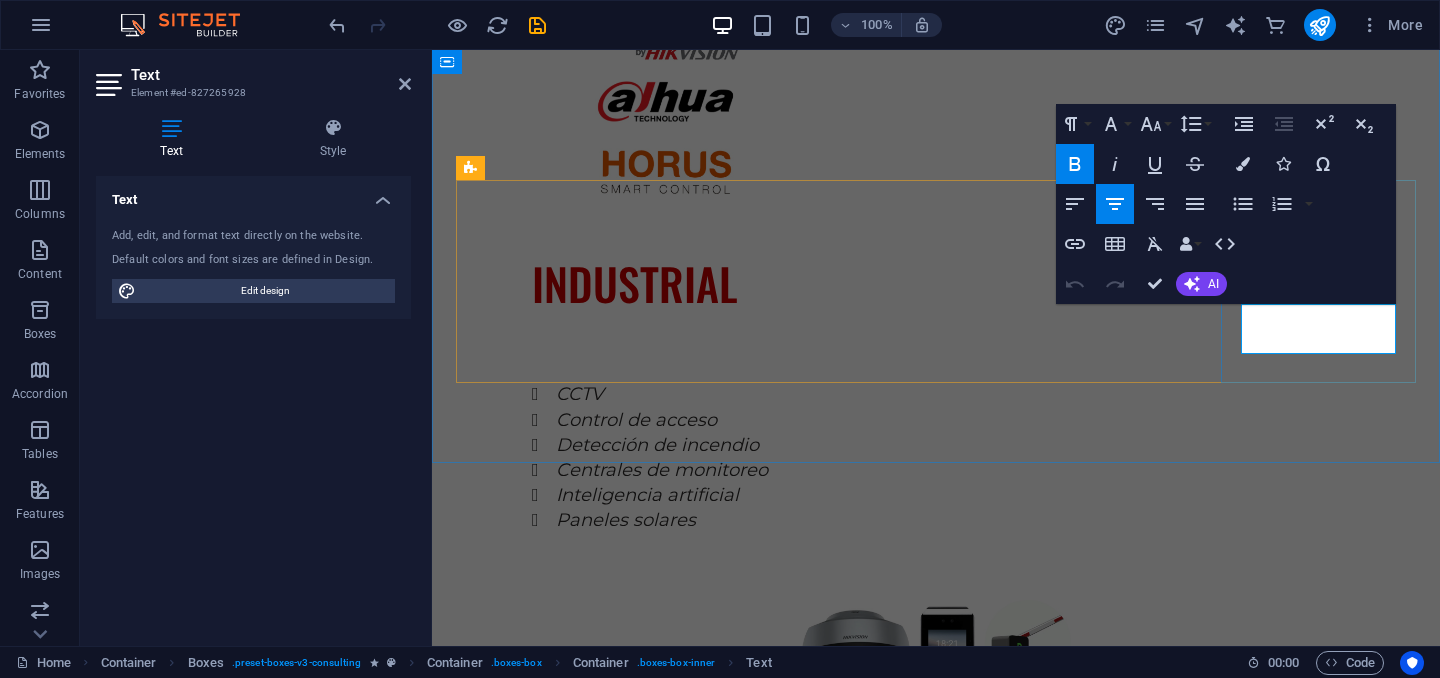 click on "Sustainability Integration" at bounding box center [553, 2971] 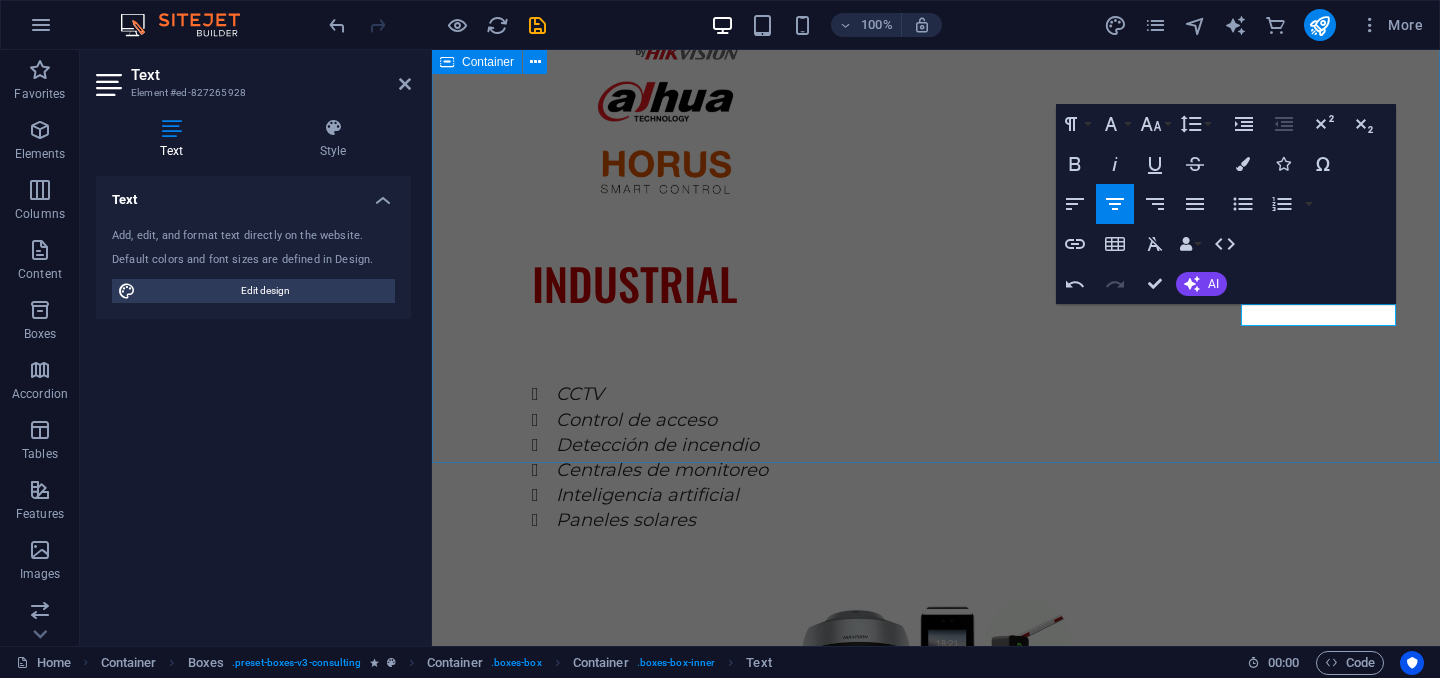 click on "SERVICIOS Explore our full range of services to discover how we can tailor our expertise to meet your unique business needs. SOPORTE TECNICO EQUIPOS CERTIFICADOS CALIDAD GARANTIZADA CONFIANZA" at bounding box center (936, 2492) 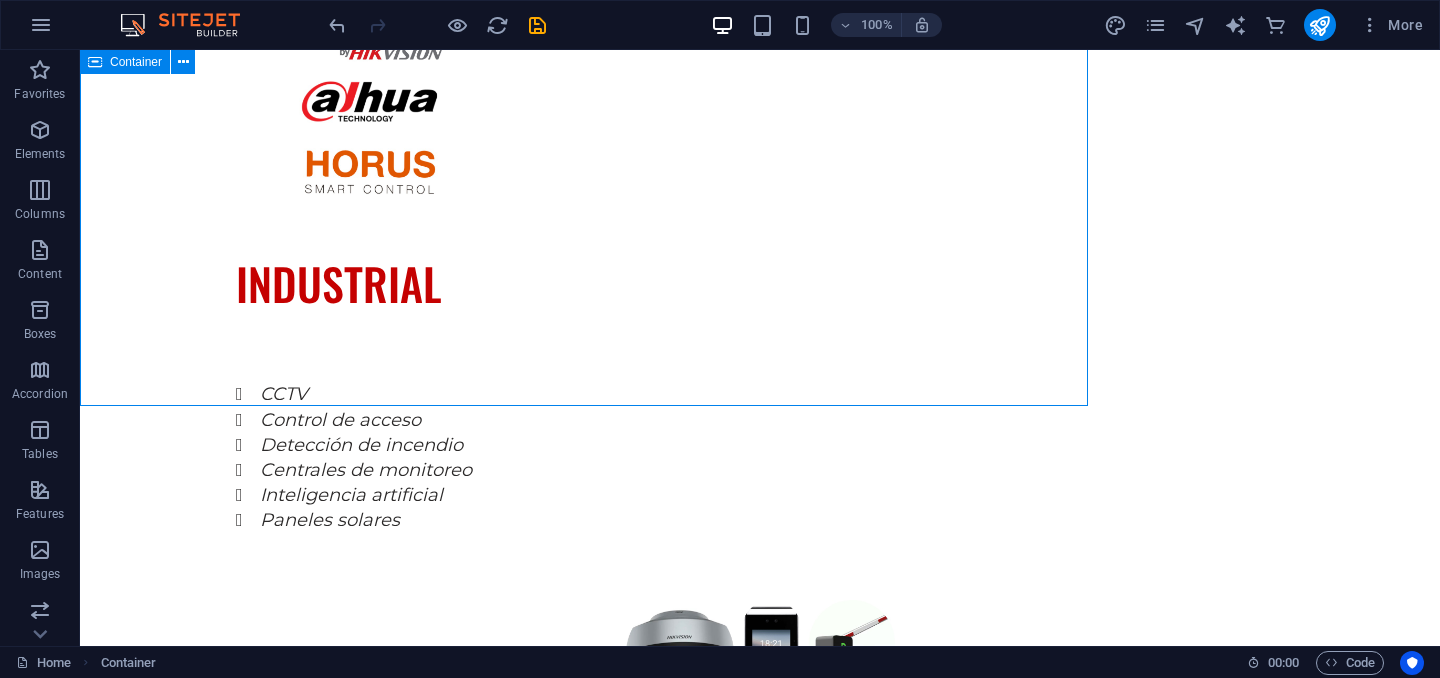 scroll, scrollTop: 3407, scrollLeft: 0, axis: vertical 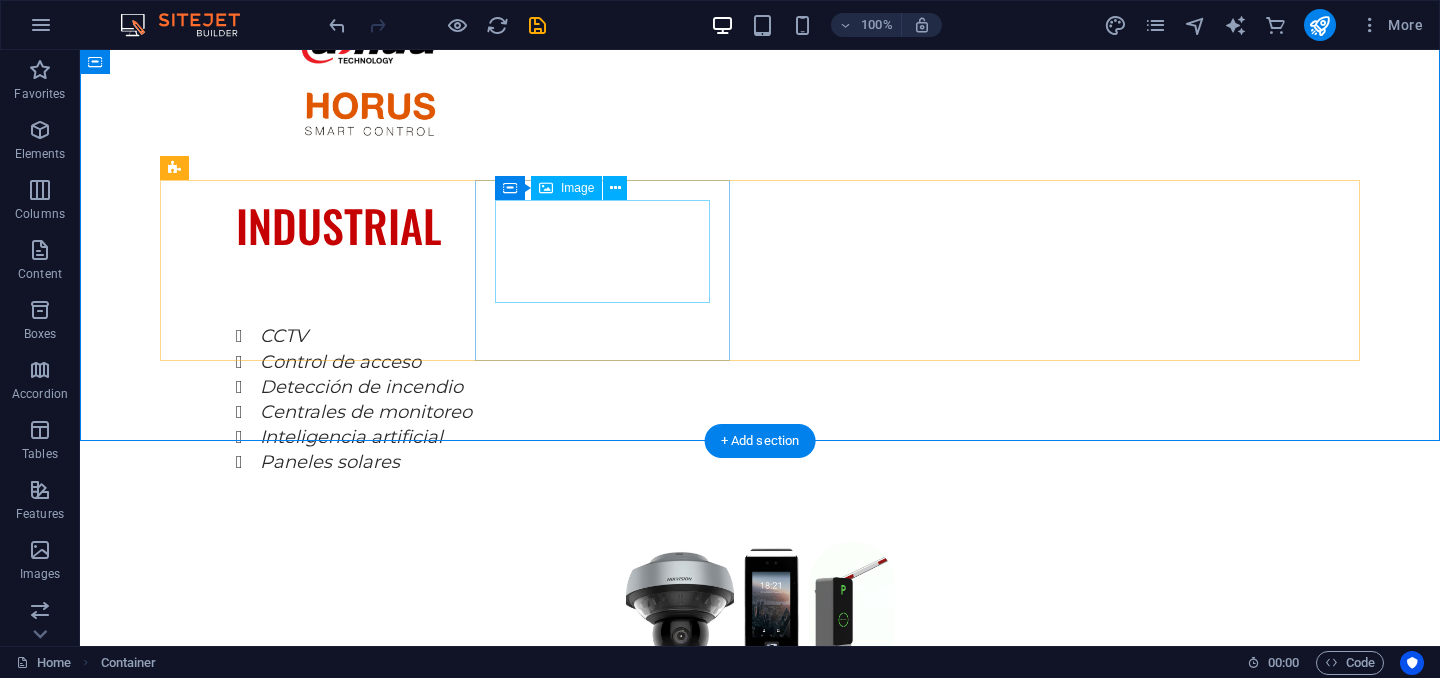 click at bounding box center (287, 2441) 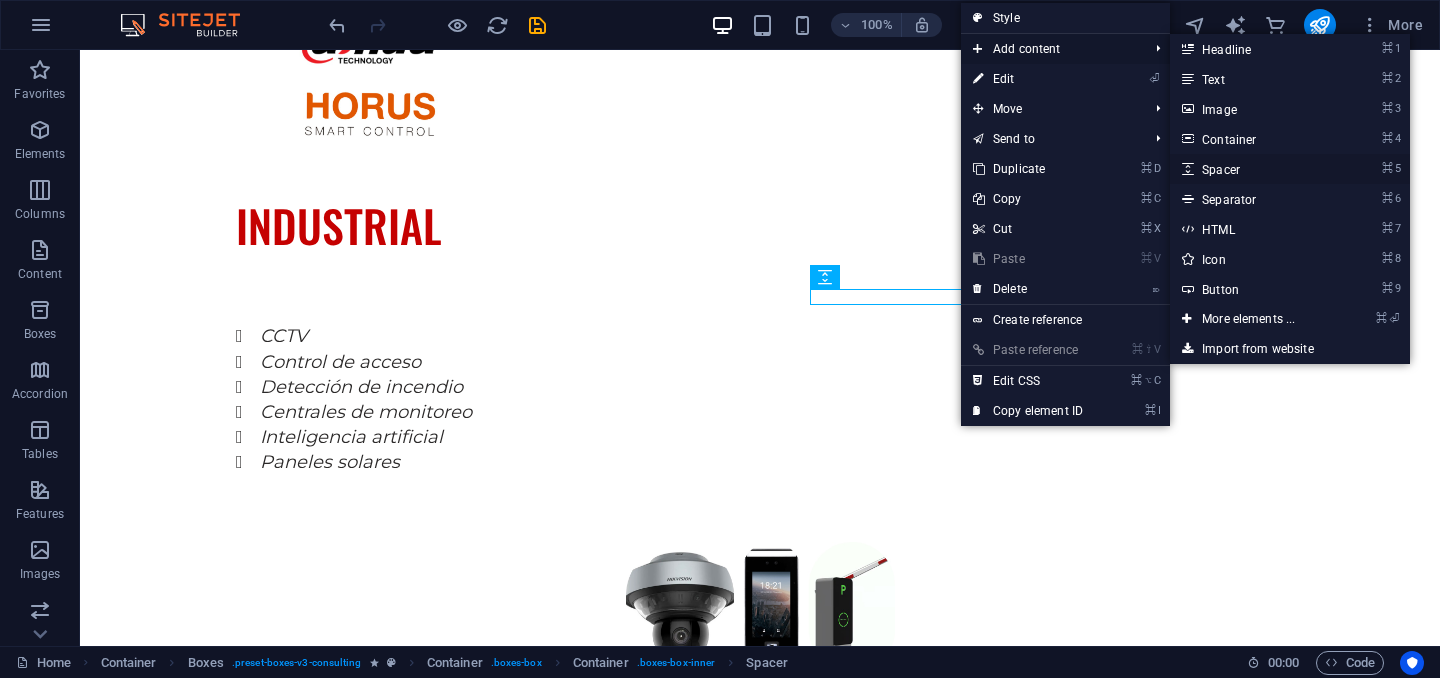 click on "⌘ 5  Spacer" at bounding box center (1252, 169) 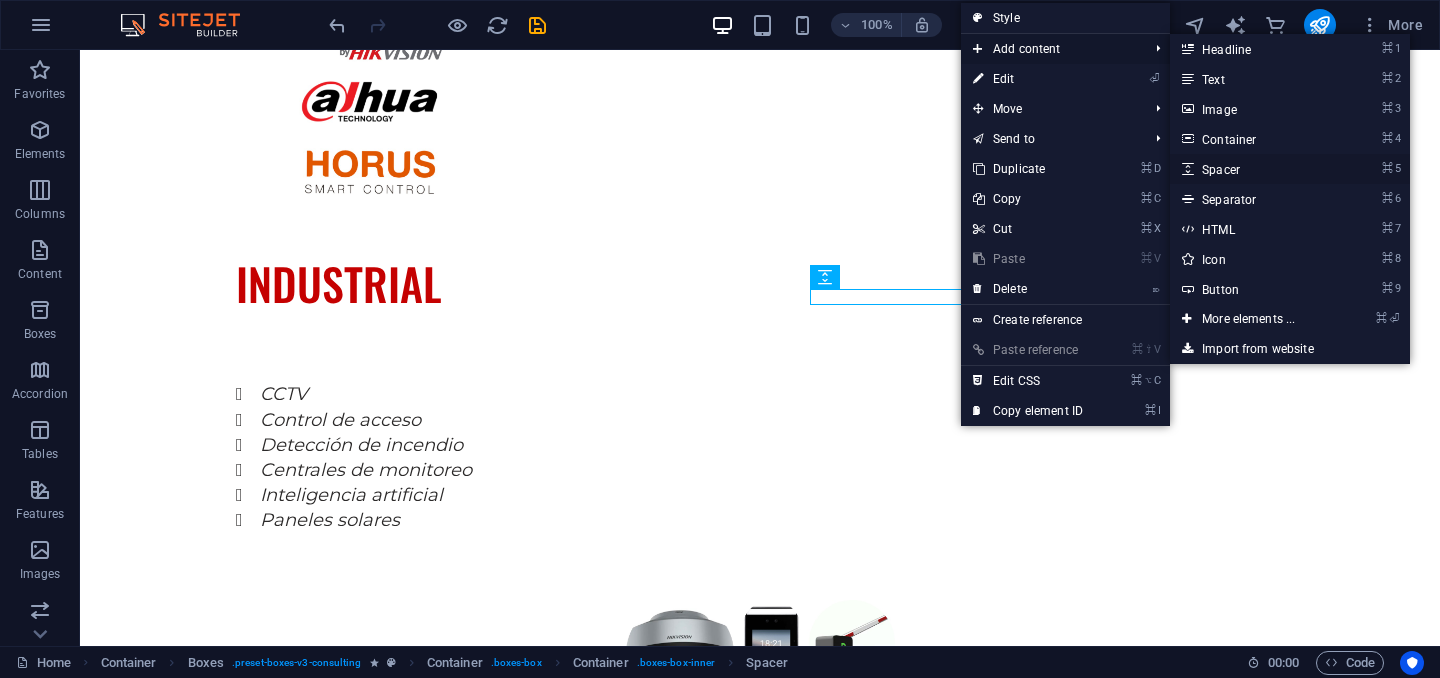 select on "px" 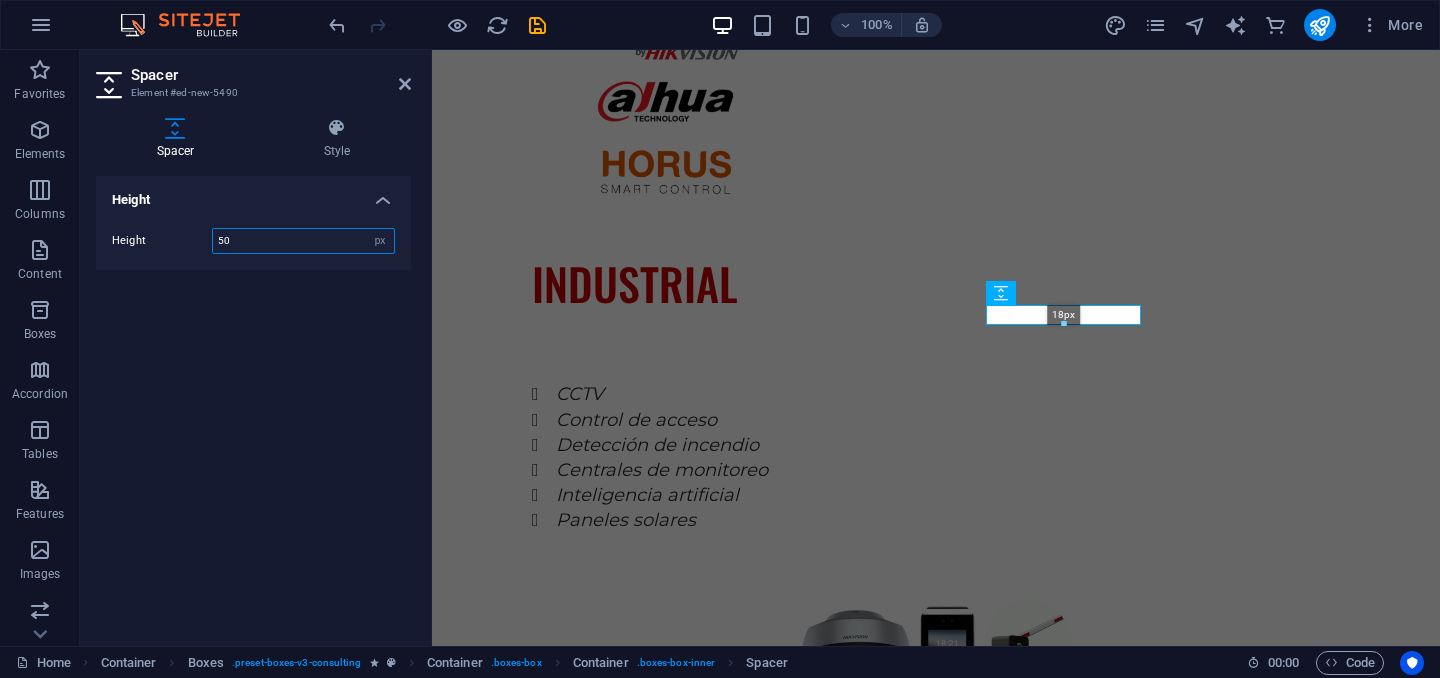 drag, startPoint x: 1060, startPoint y: 352, endPoint x: 1061, endPoint y: 296, distance: 56.008926 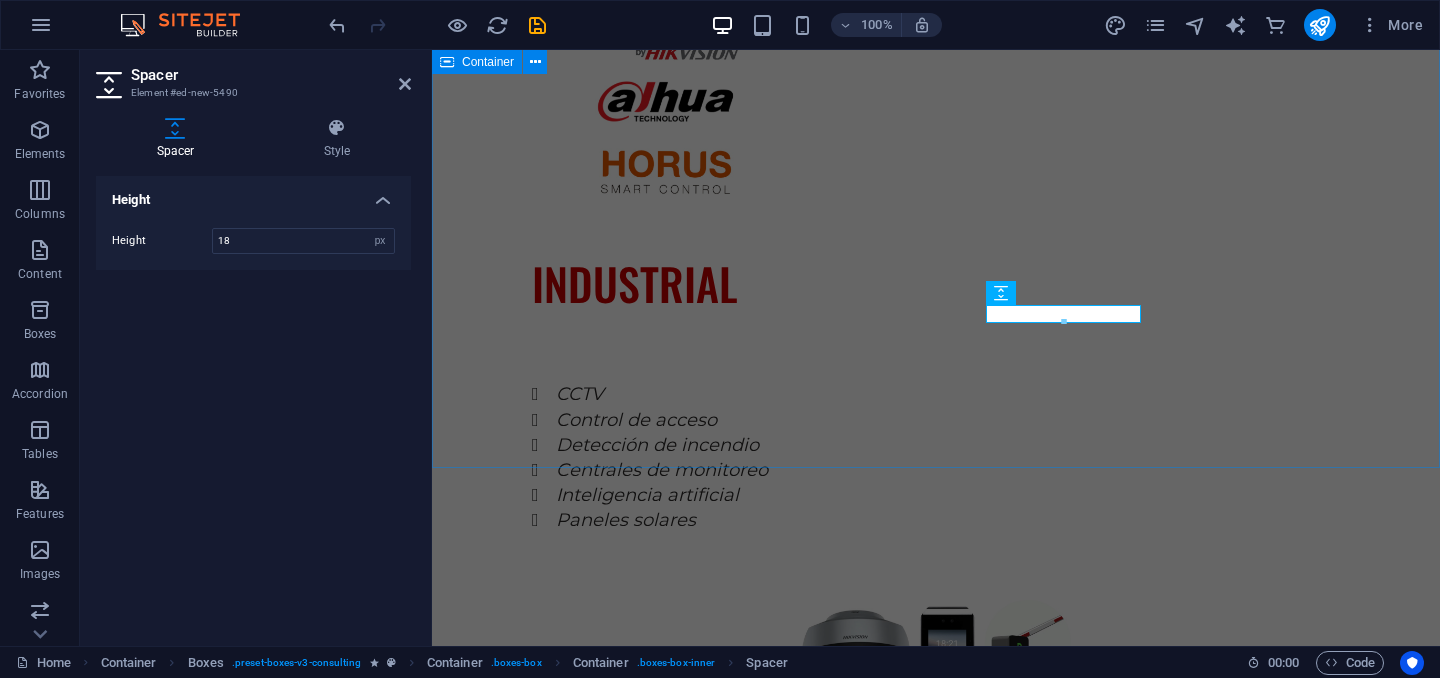 click on "SERVICIOS Explore our full range of services to discover how we can tailor our expertise to meet your unique business needs. SOPORTE TECNICO EQUIPOS CERTIFICADOS CALIDAD GARANTIZADA CONFIANZA" at bounding box center [936, 2501] 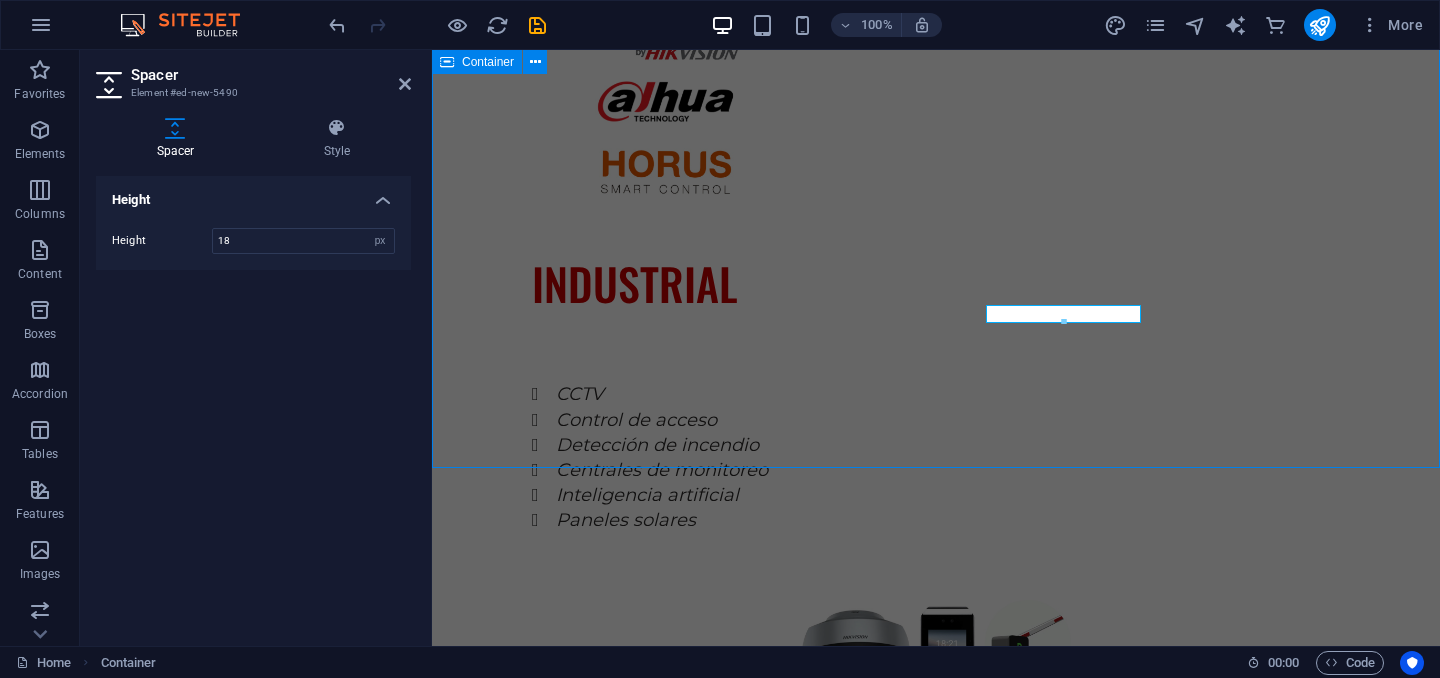 scroll, scrollTop: 3407, scrollLeft: 0, axis: vertical 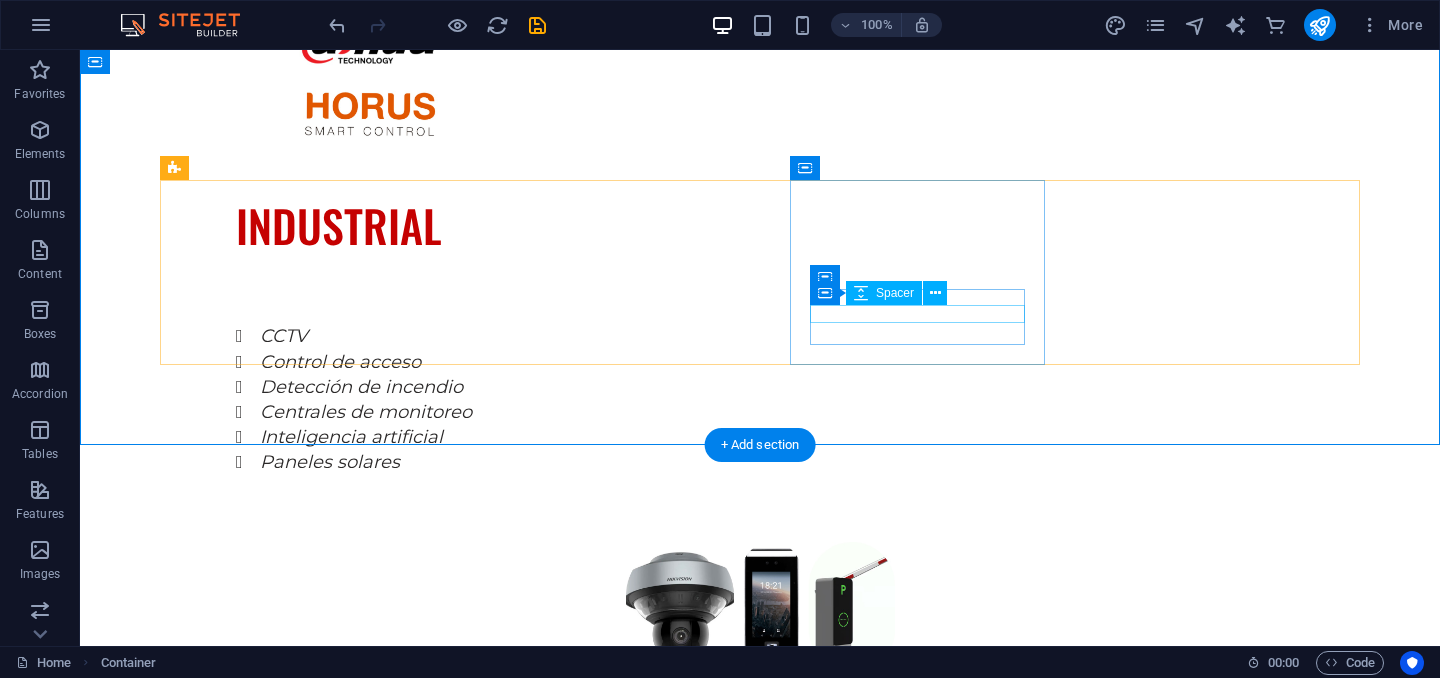 click at bounding box center (287, 2714) 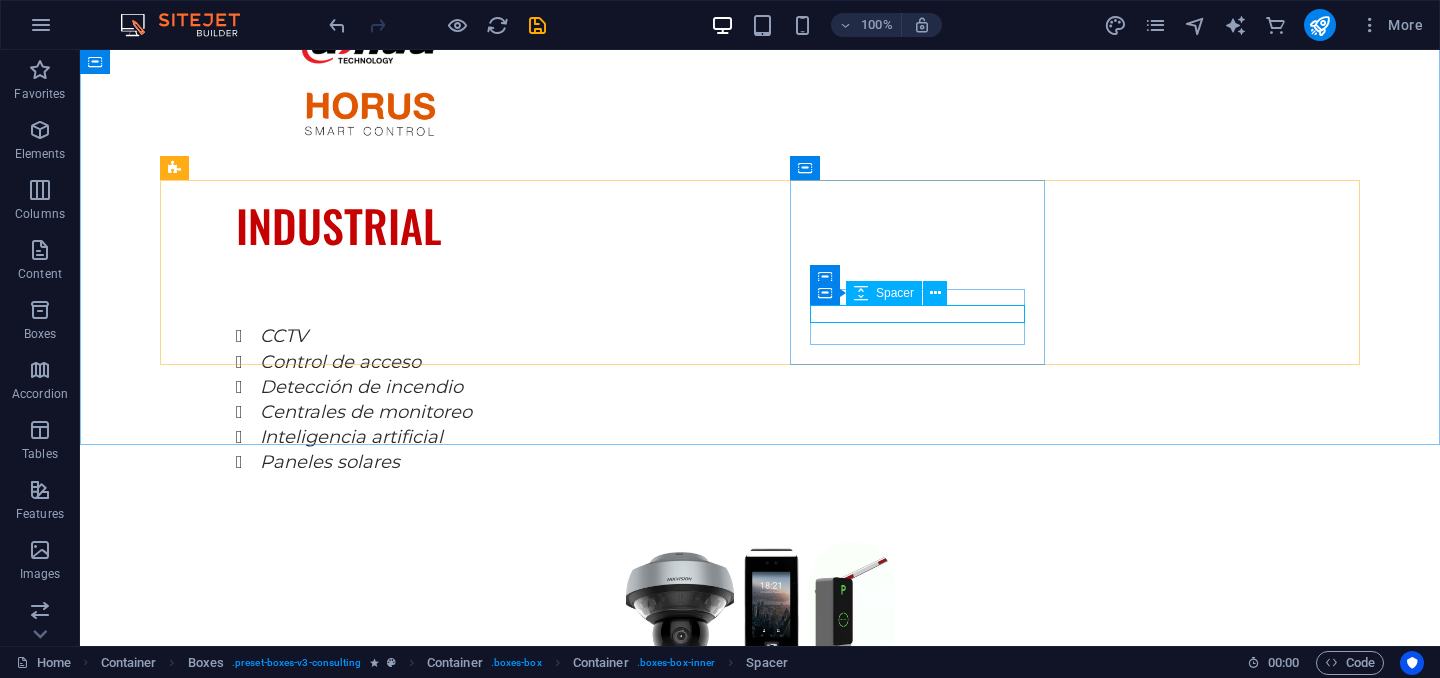 click on "Container   Spacer" at bounding box center (885, 293) 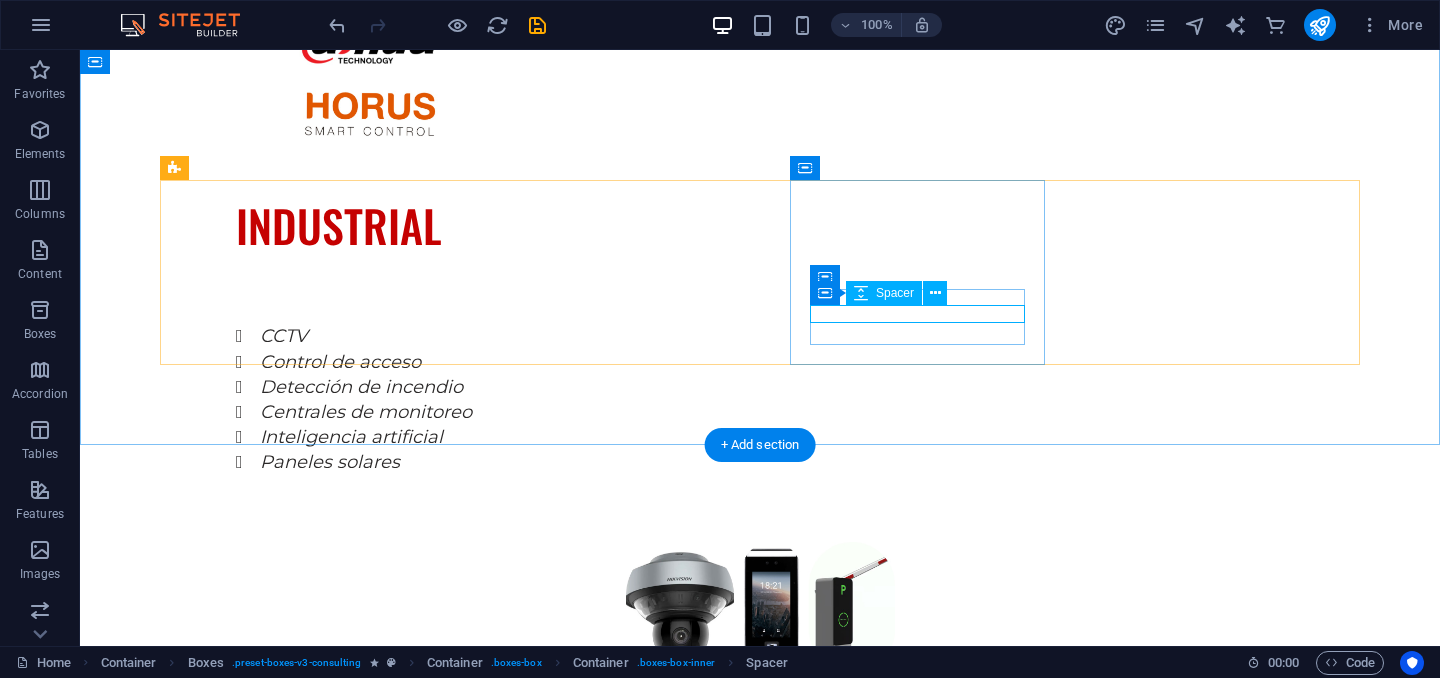 click at bounding box center [287, 2714] 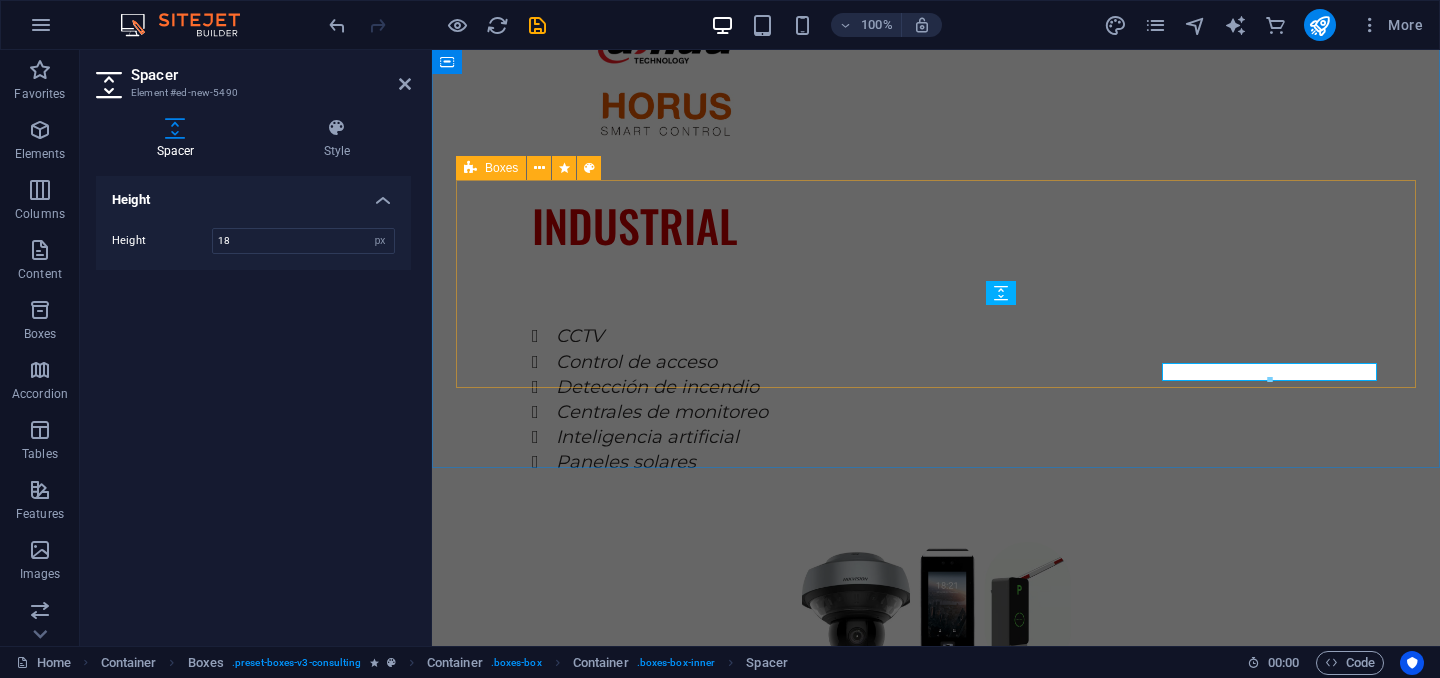 scroll, scrollTop: 3349, scrollLeft: 0, axis: vertical 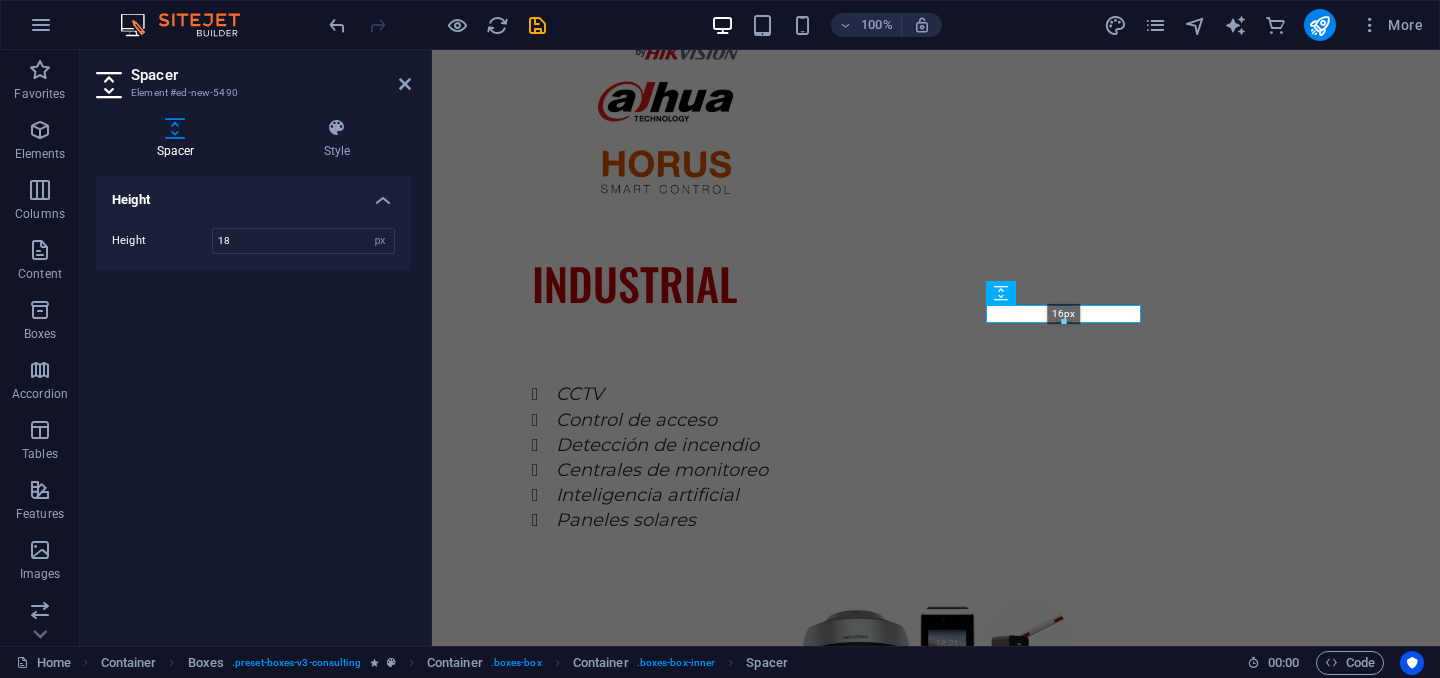 drag, startPoint x: 1061, startPoint y: 320, endPoint x: 1060, endPoint y: 291, distance: 29.017237 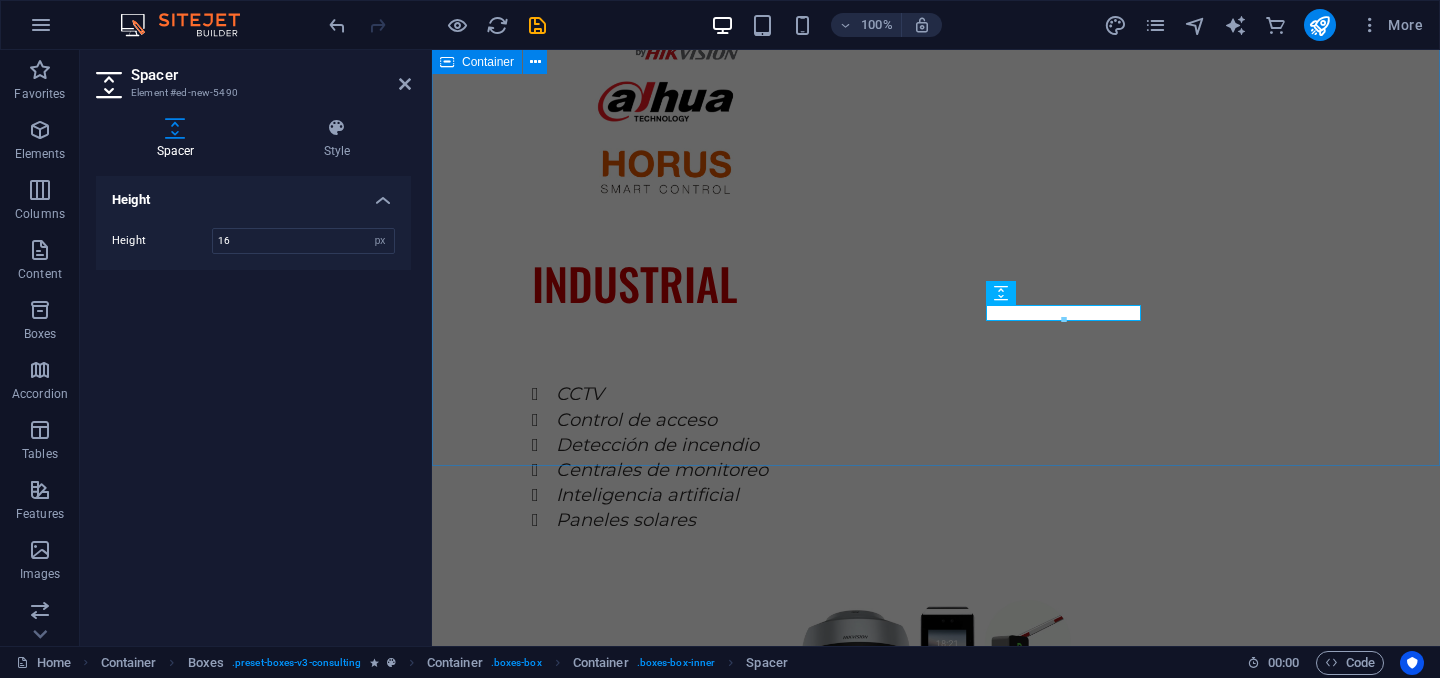 click on "SERVICIOS Explore our full range of services to discover how we can tailor our expertise to meet your unique business needs. SOPORTE TECNICO EQUIPOS CERTIFICADOS CALIDAD GARANTIZADA CONFIANZA" at bounding box center [936, 2500] 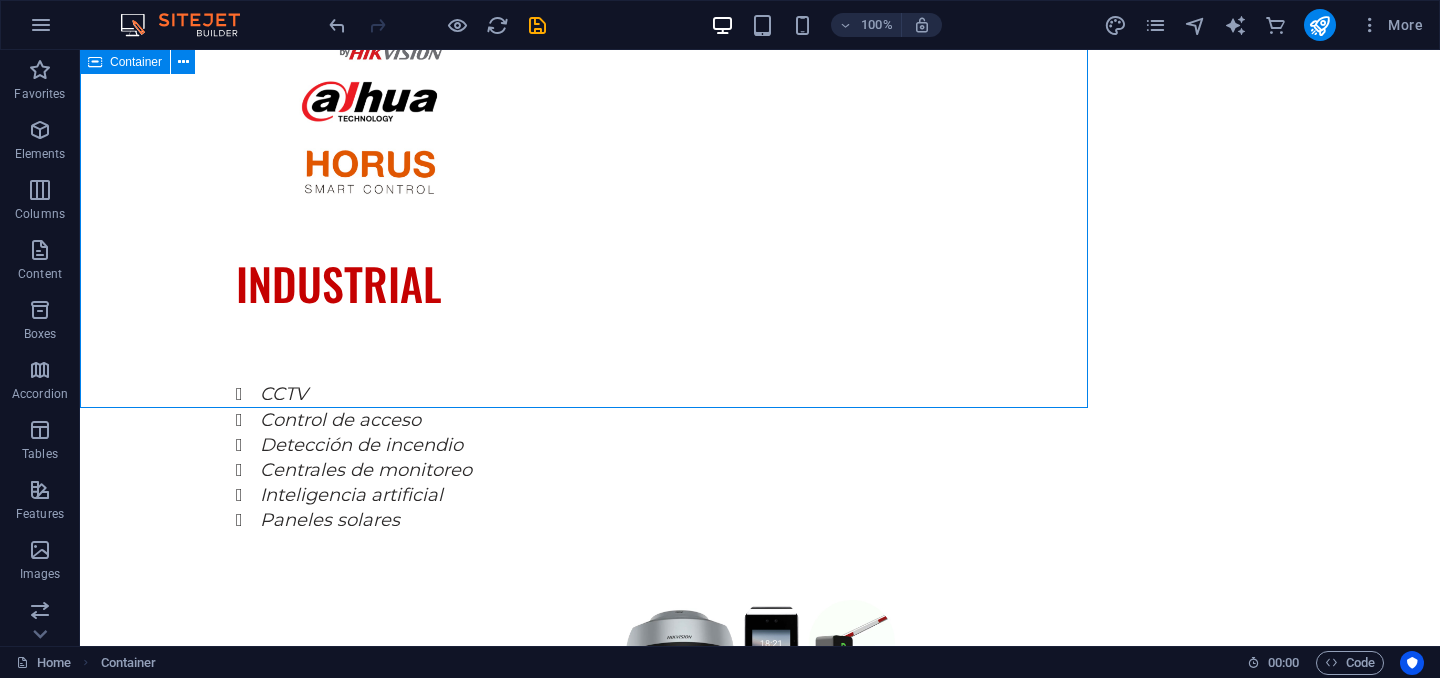 scroll, scrollTop: 3407, scrollLeft: 0, axis: vertical 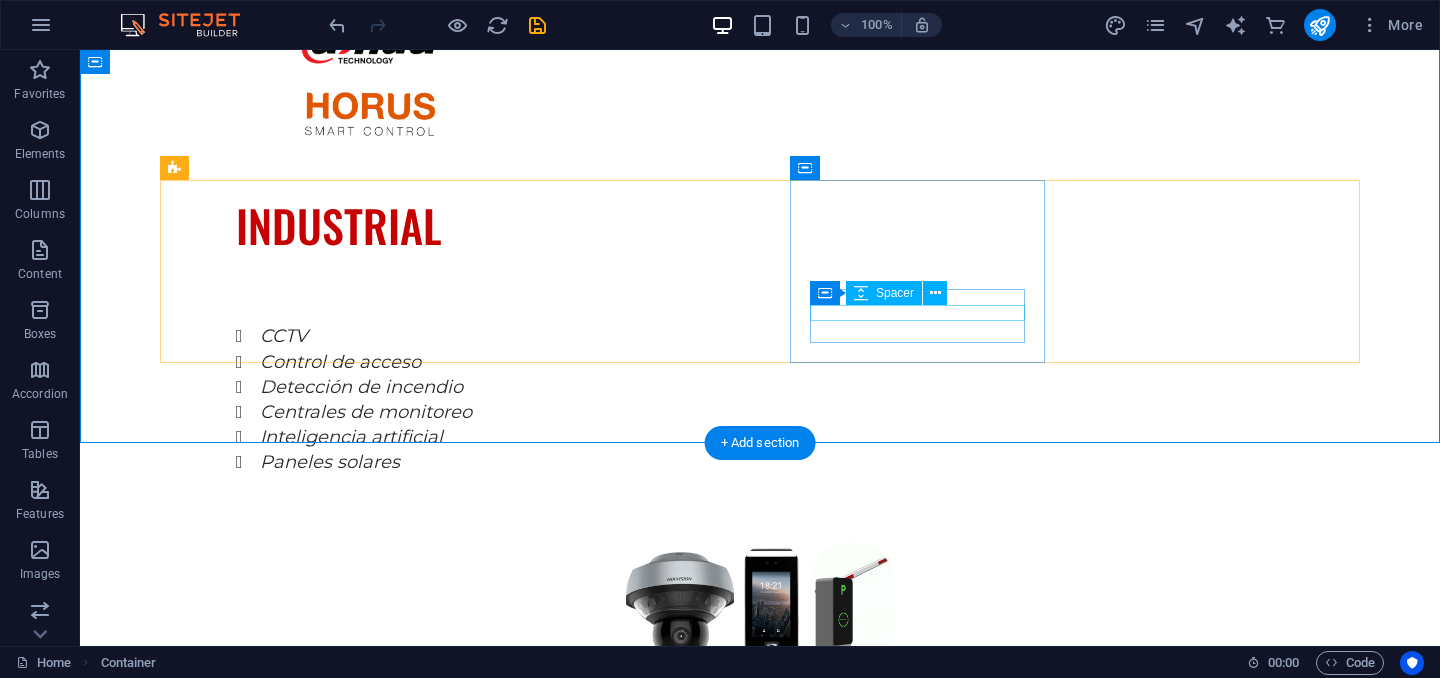 click at bounding box center (287, 2713) 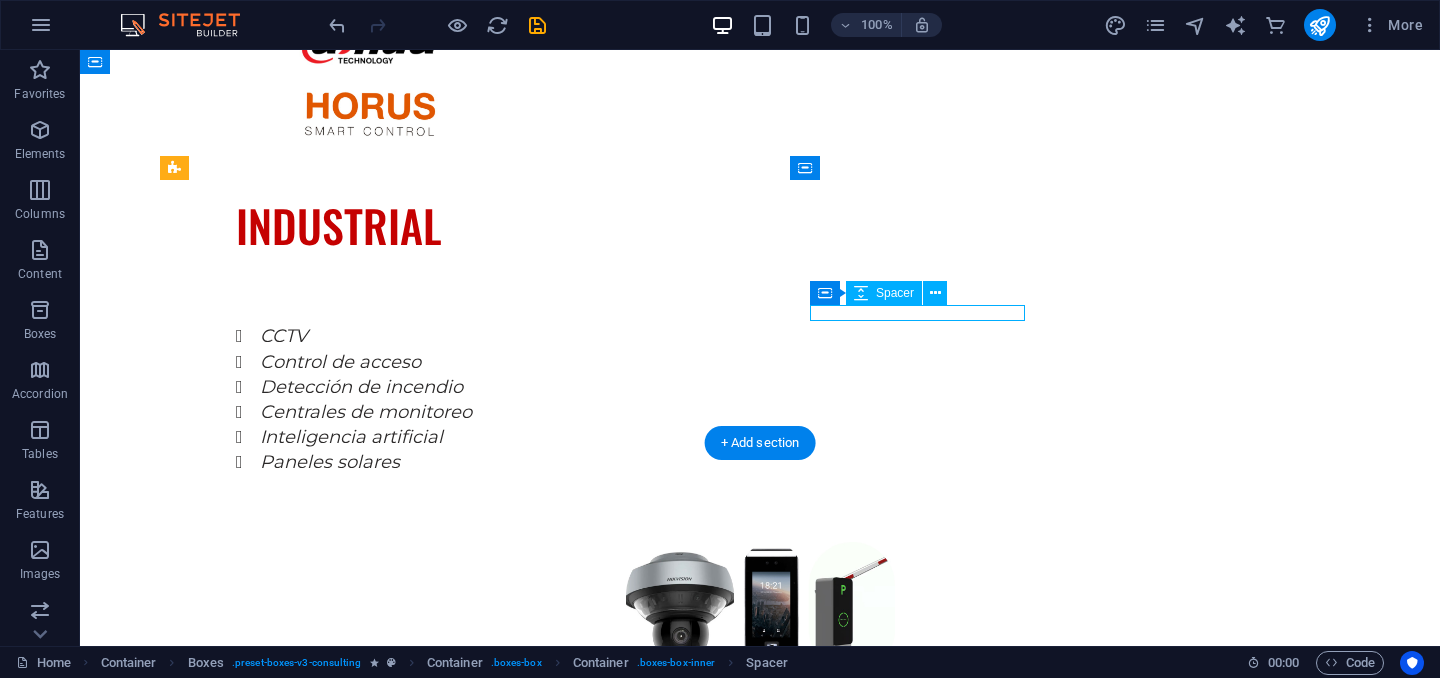 click at bounding box center [287, 2713] 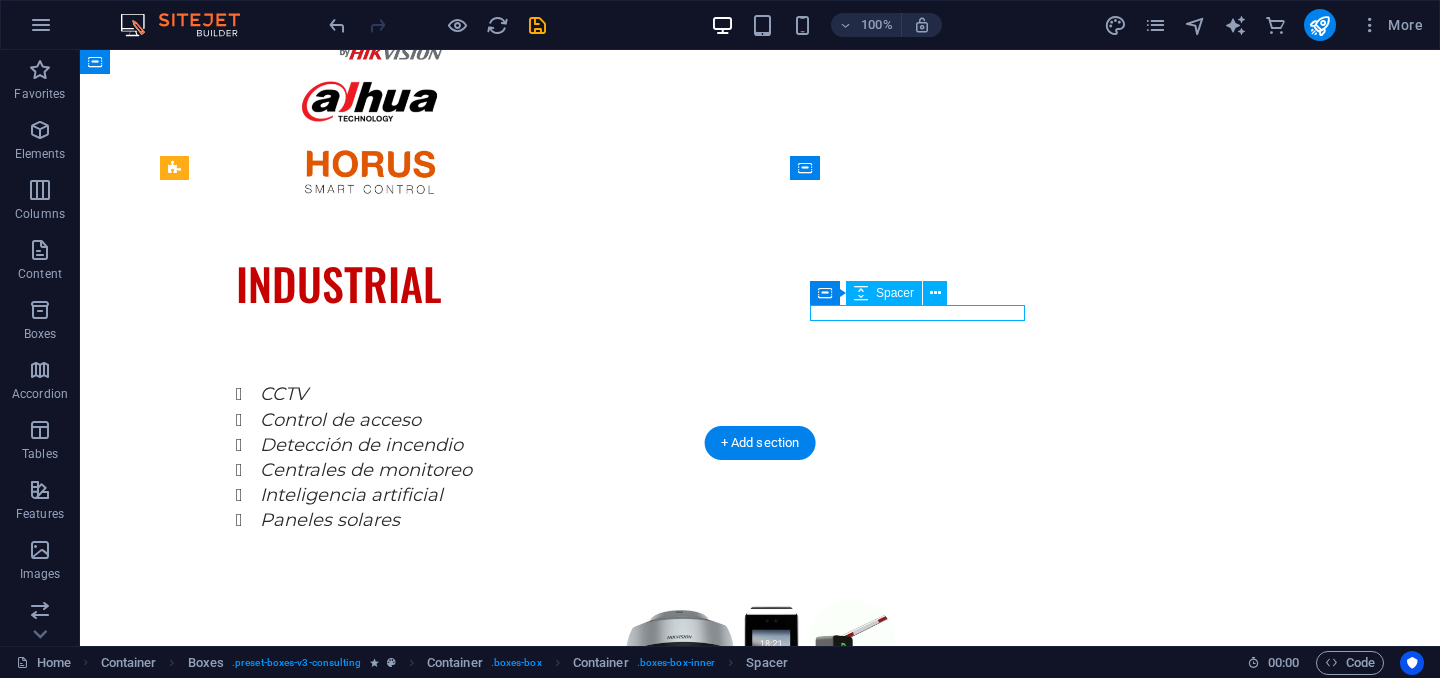 select on "px" 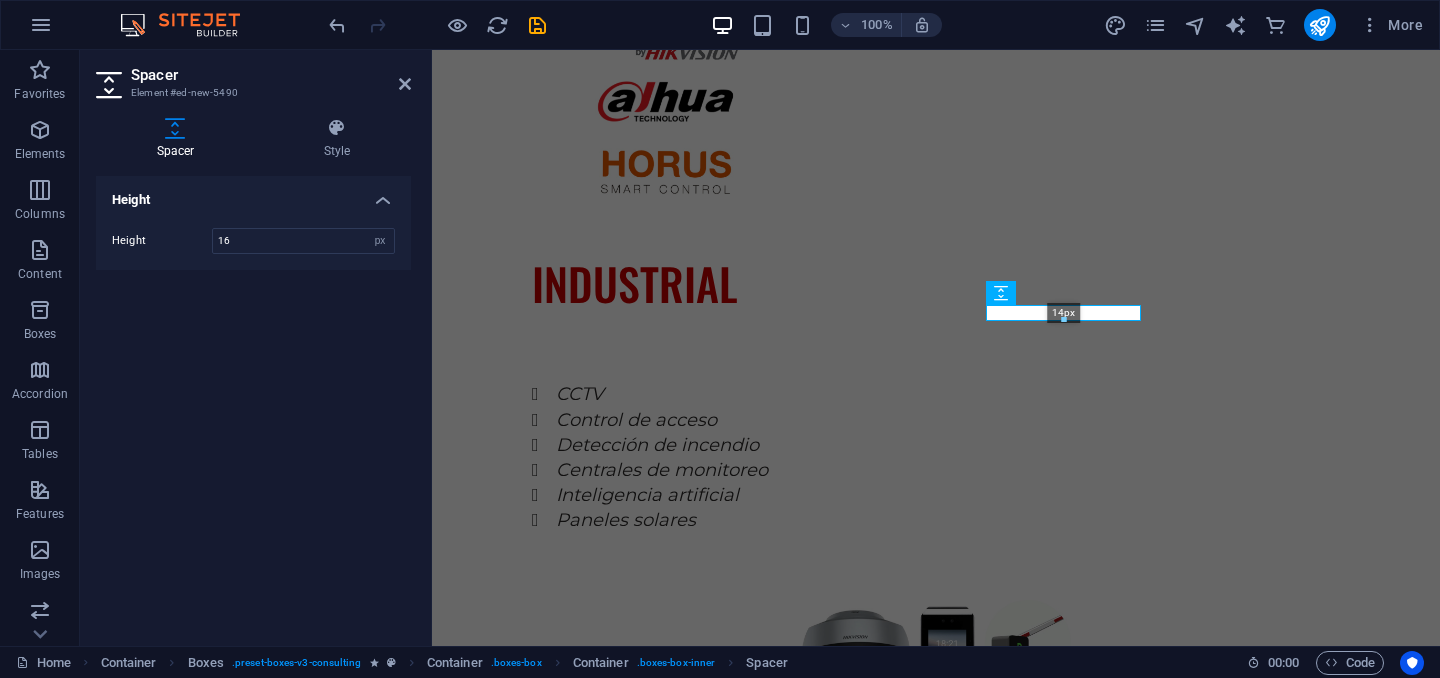 drag, startPoint x: 1061, startPoint y: 318, endPoint x: 1050, endPoint y: 269, distance: 50.219517 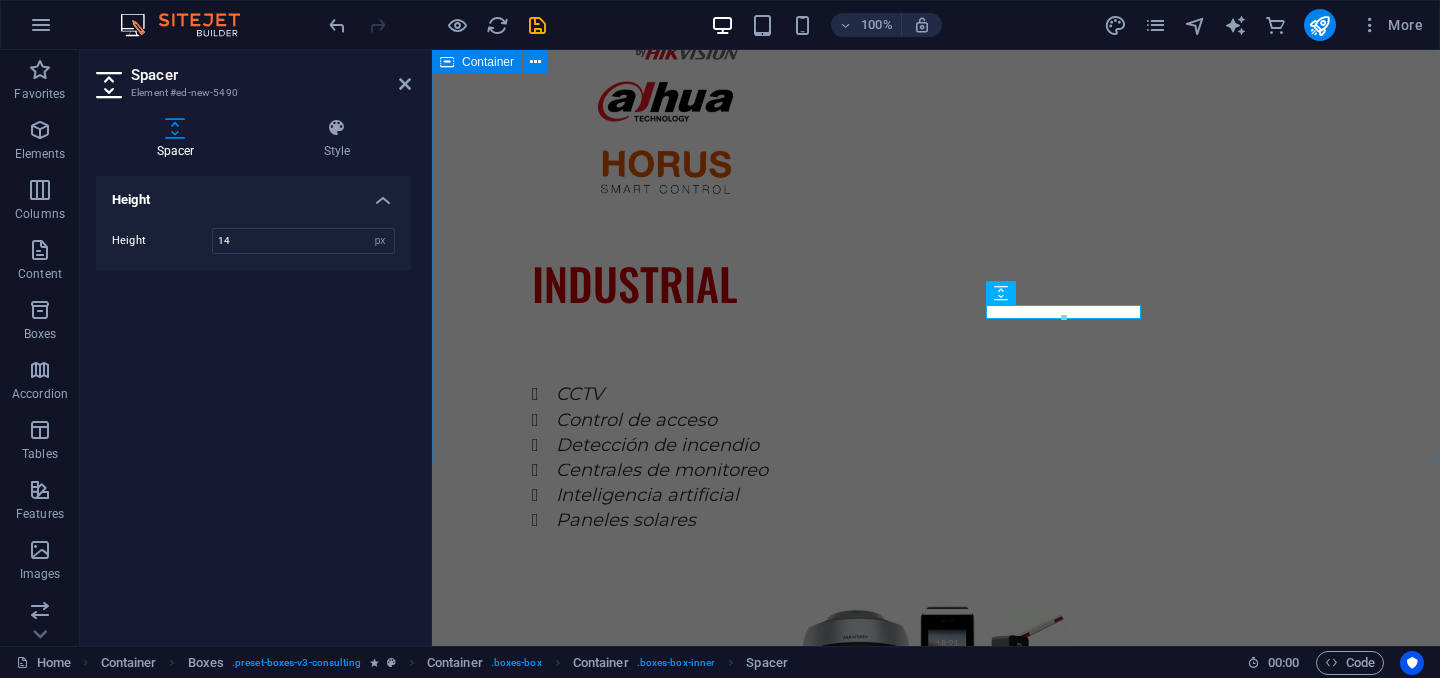 click on "SERVICIOS Explore our full range of services to discover how we can tailor our expertise to meet your unique business needs. SOPORTE TECNICO EQUIPOS CERTIFICADOS CALIDAD GARANTIZADA CONFIANZA" at bounding box center [936, 2499] 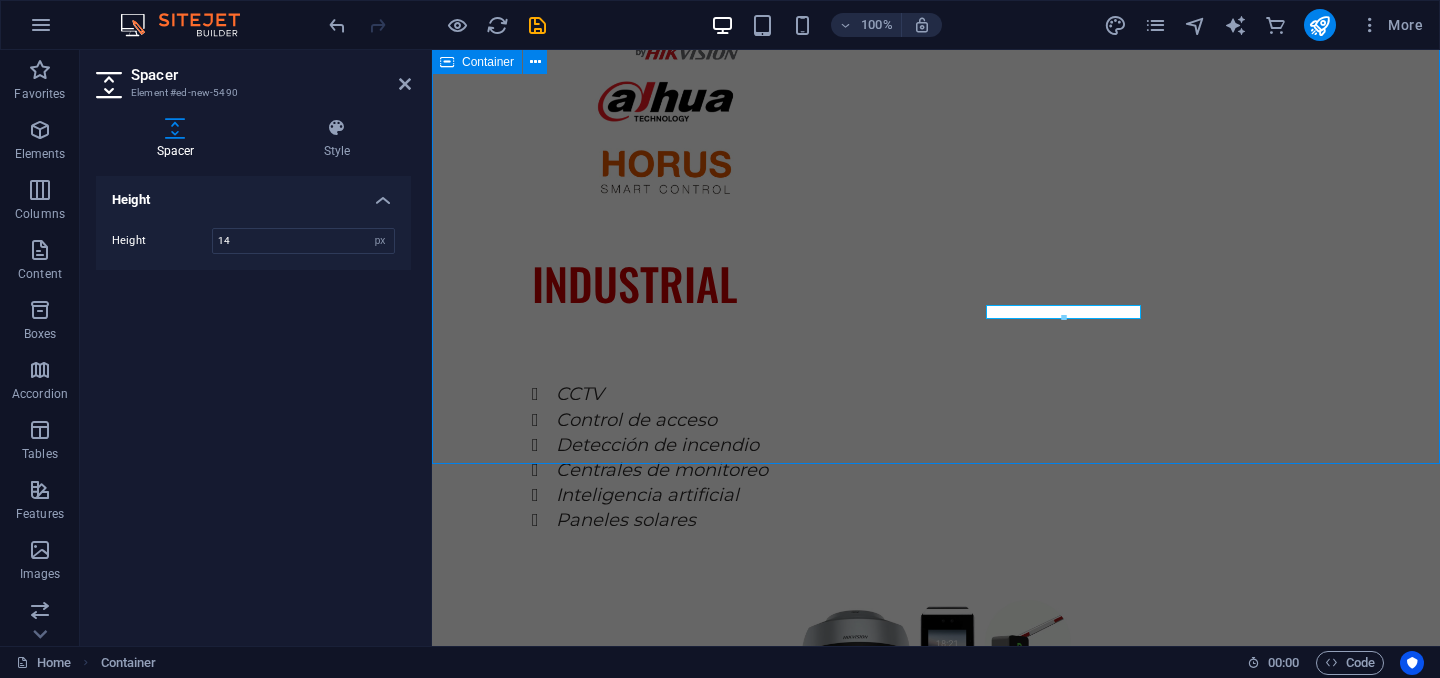 scroll, scrollTop: 3407, scrollLeft: 0, axis: vertical 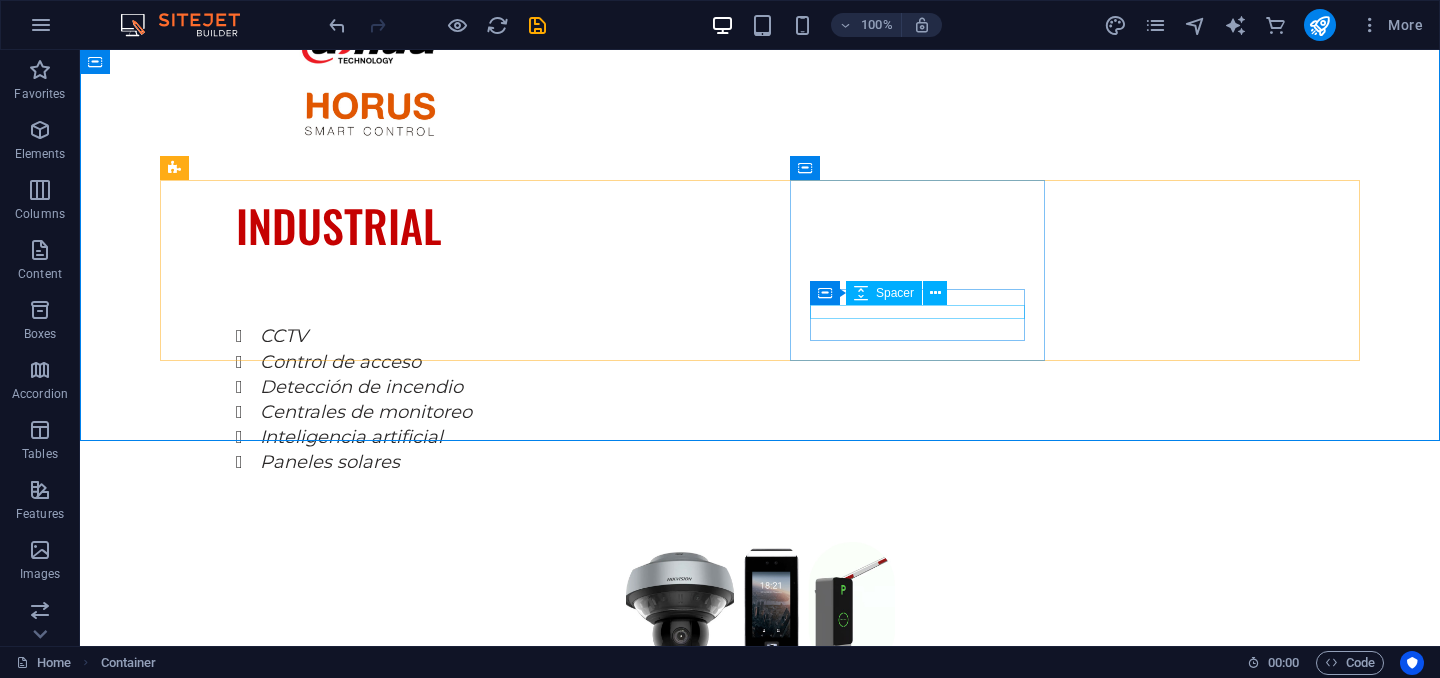 click on "Container   Spacer" at bounding box center (885, 293) 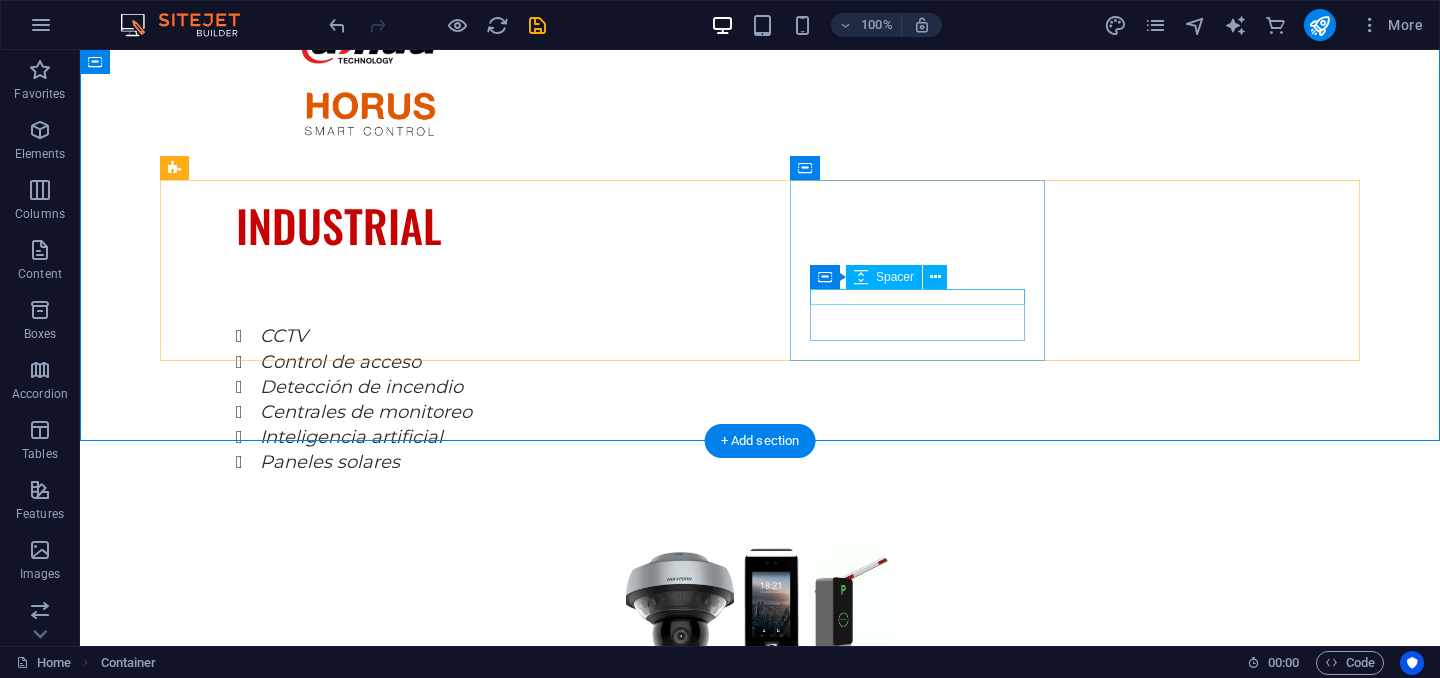 click at bounding box center [287, 2697] 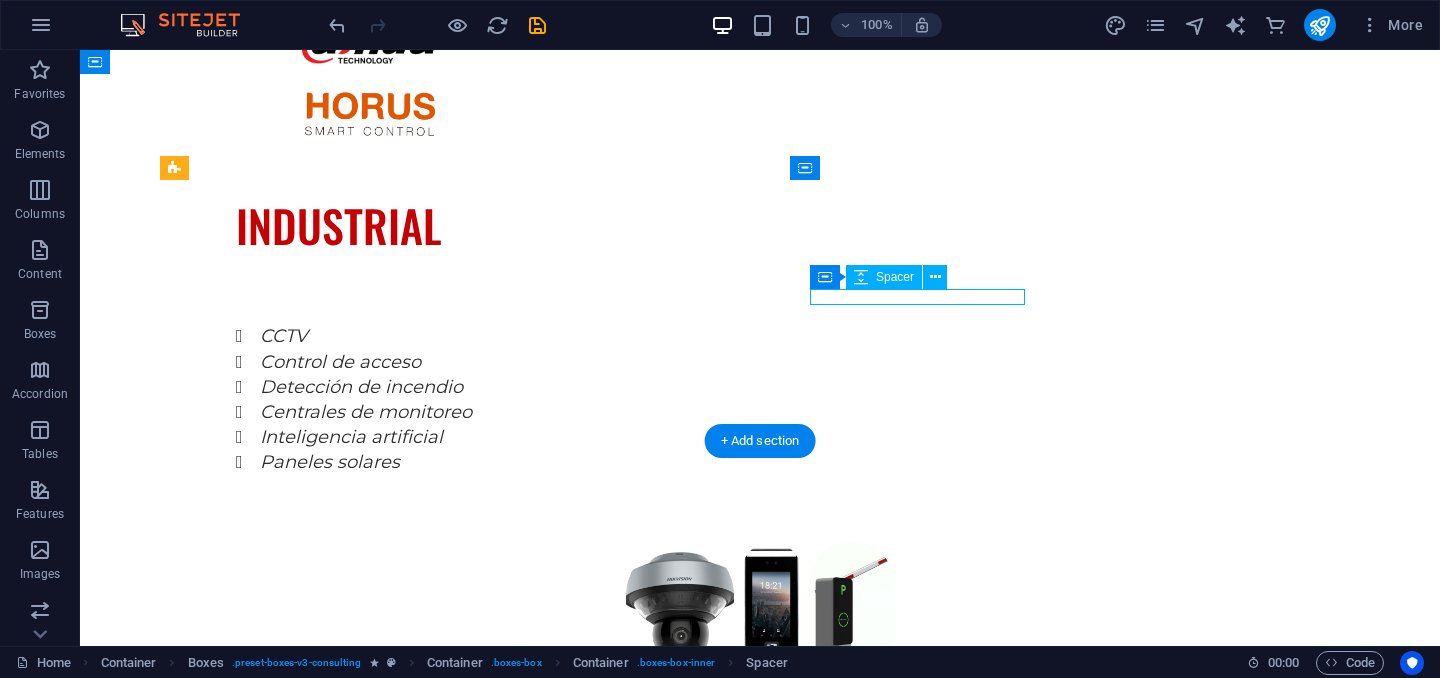 click at bounding box center [287, 2697] 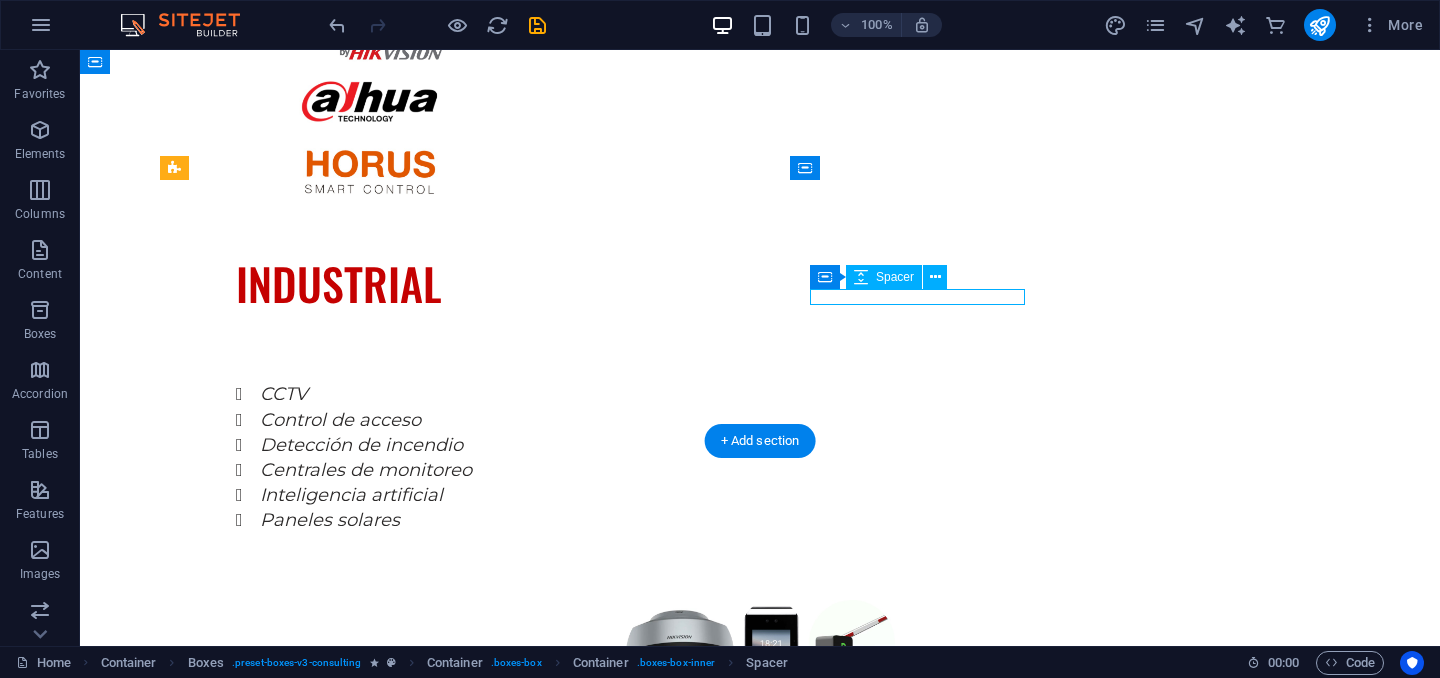 select on "px" 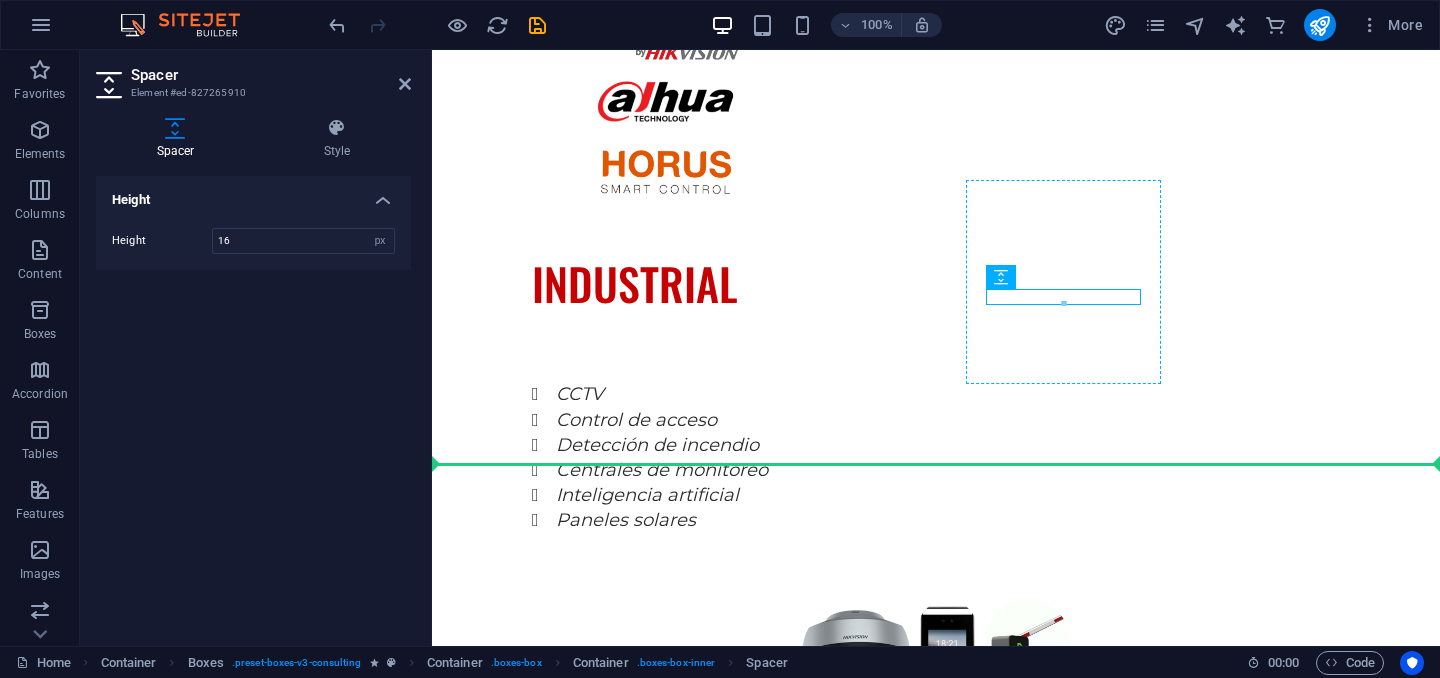 drag, startPoint x: 1063, startPoint y: 300, endPoint x: 1062, endPoint y: 284, distance: 16.03122 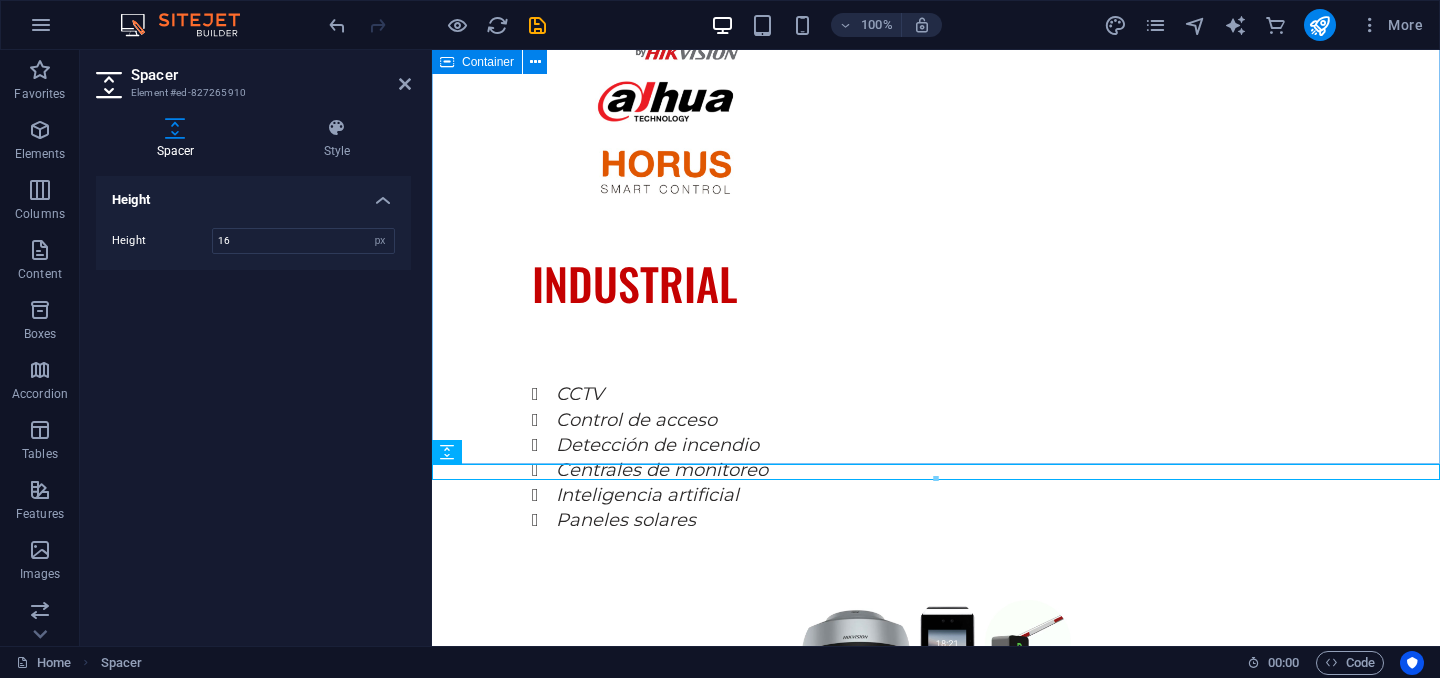 click on "SERVICIOS Explore our full range of services to discover how we can tailor our expertise to meet your unique business needs. SOPORTE TECNICO EQUIPOS CERTIFICADOS CALIDAD GARANTIZADA CONFIANZA" at bounding box center (936, 2491) 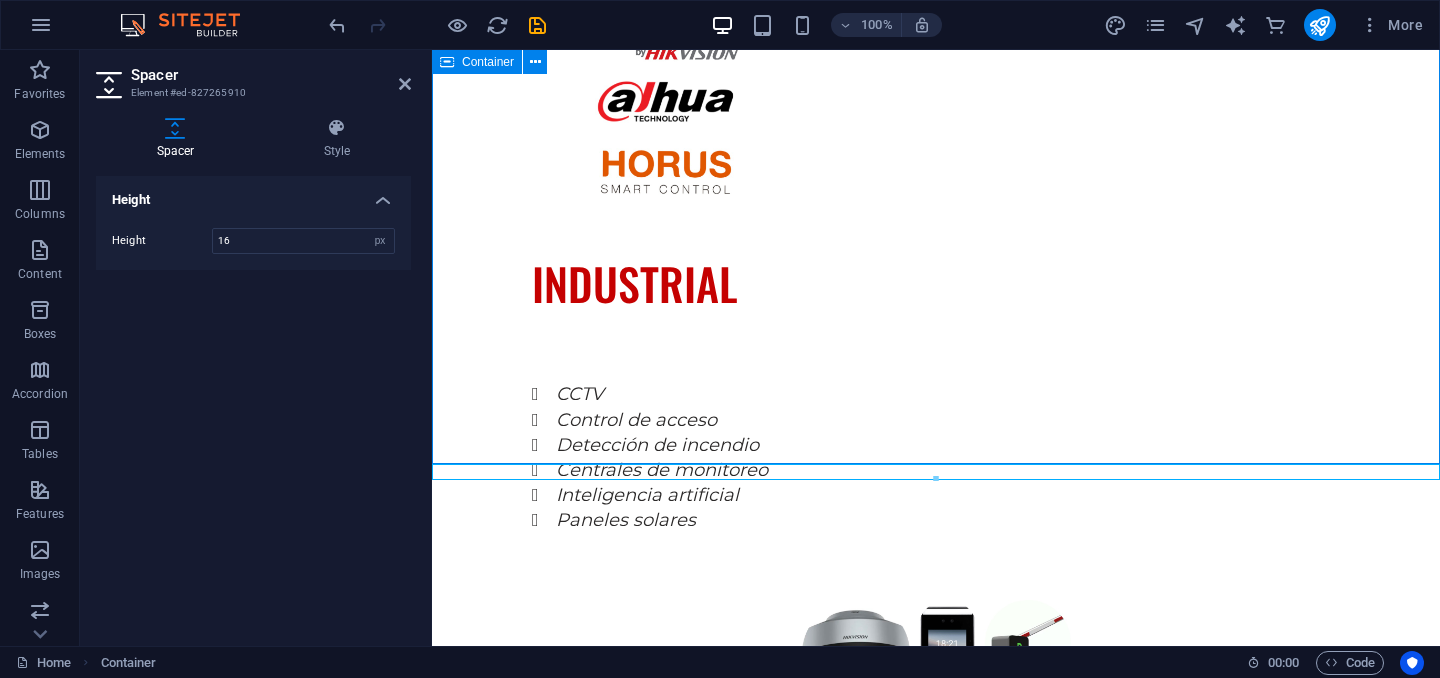 scroll, scrollTop: 3407, scrollLeft: 0, axis: vertical 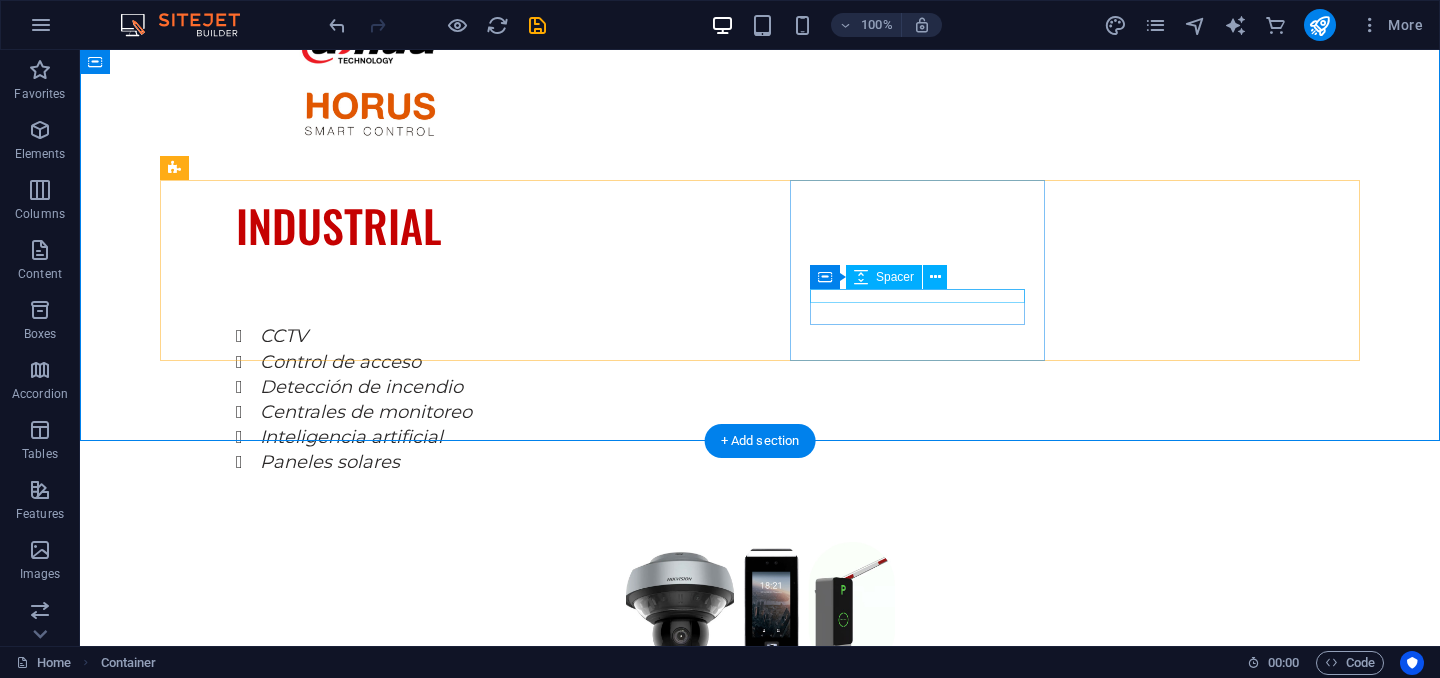 click at bounding box center [287, 2696] 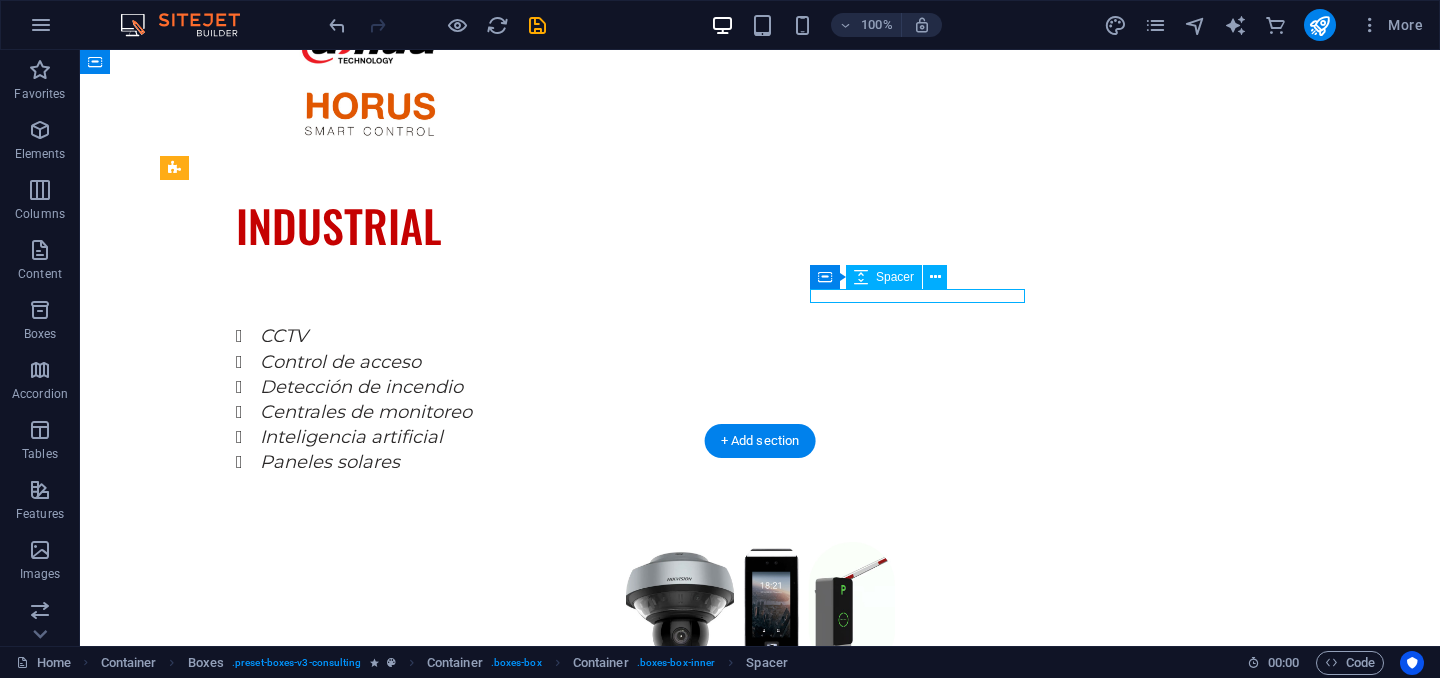 click at bounding box center [287, 2696] 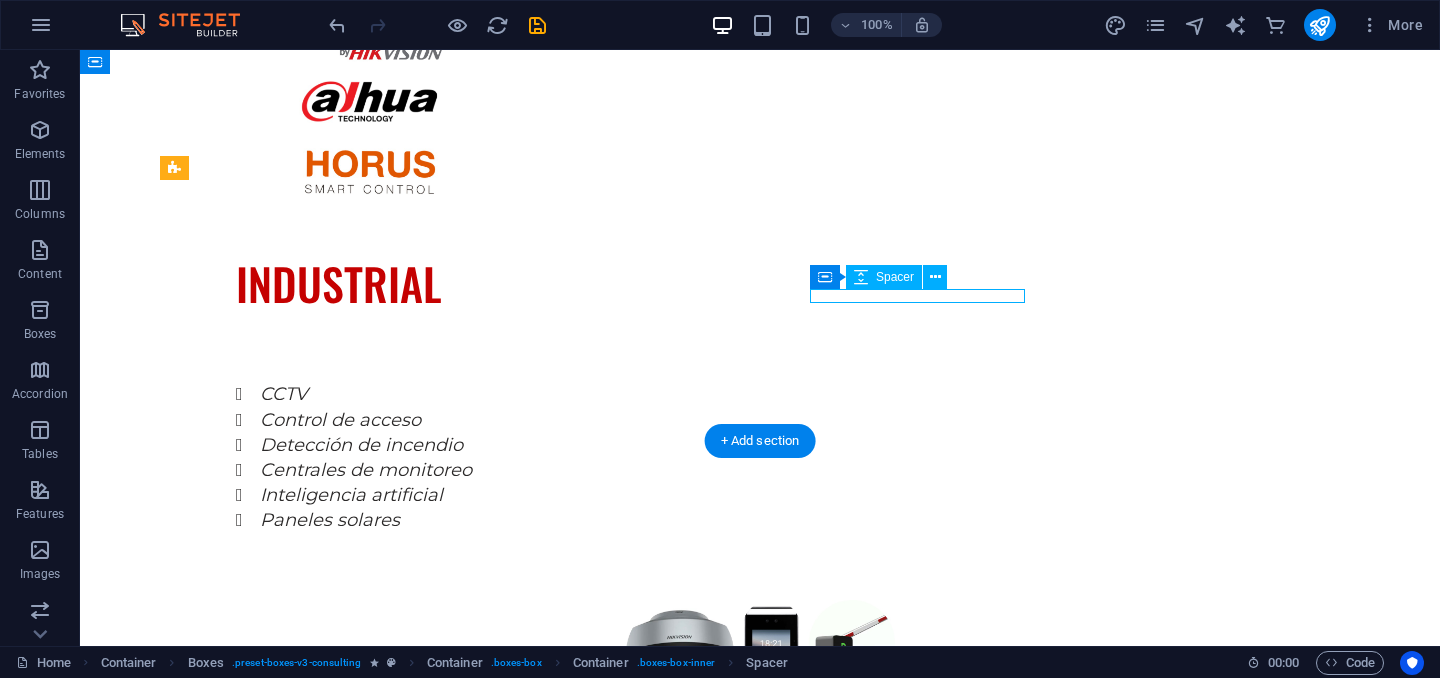 select on "px" 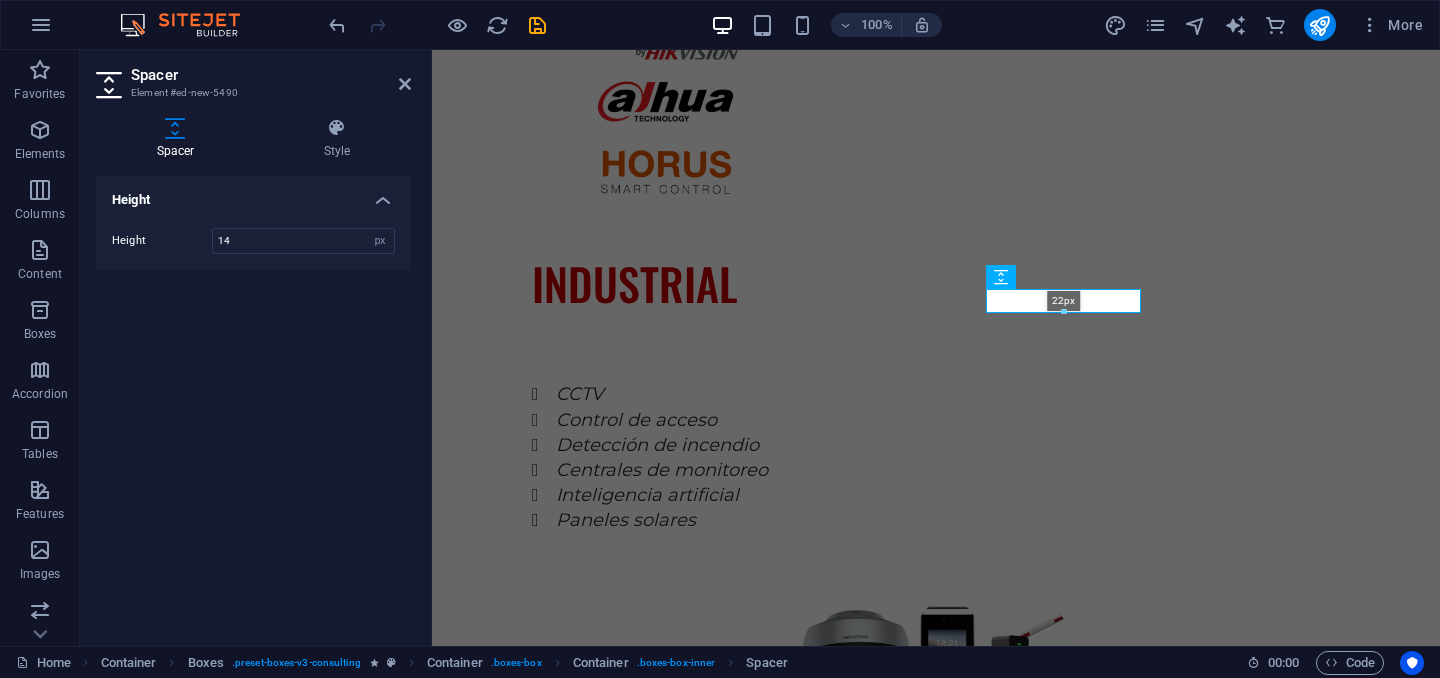 drag, startPoint x: 1064, startPoint y: 299, endPoint x: 1116, endPoint y: 307, distance: 52.611786 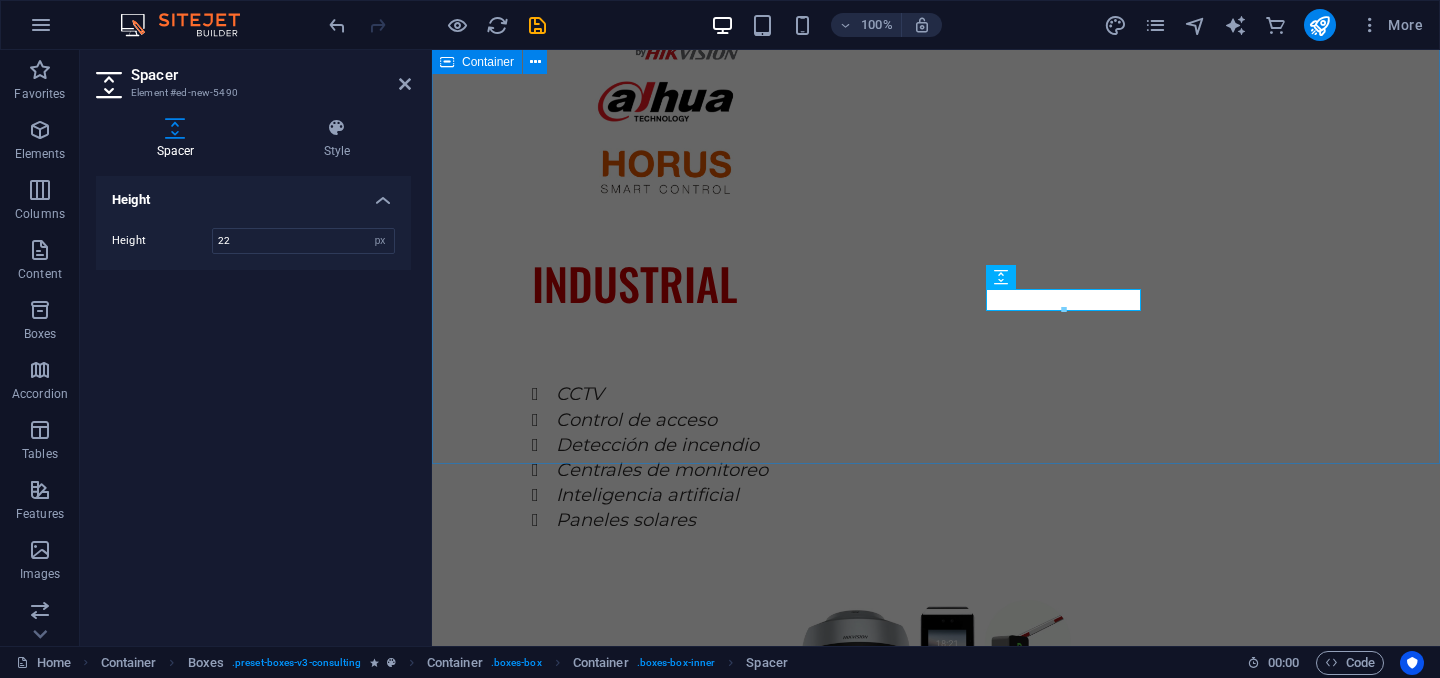 click on "SERVICIOS Explore our full range of services to discover how we can tailor our expertise to meet your unique business needs. SOPORTE TECNICO EQUIPOS CERTIFICADOS CALIDAD GARANTIZADA CONFIANZA" at bounding box center [936, 2495] 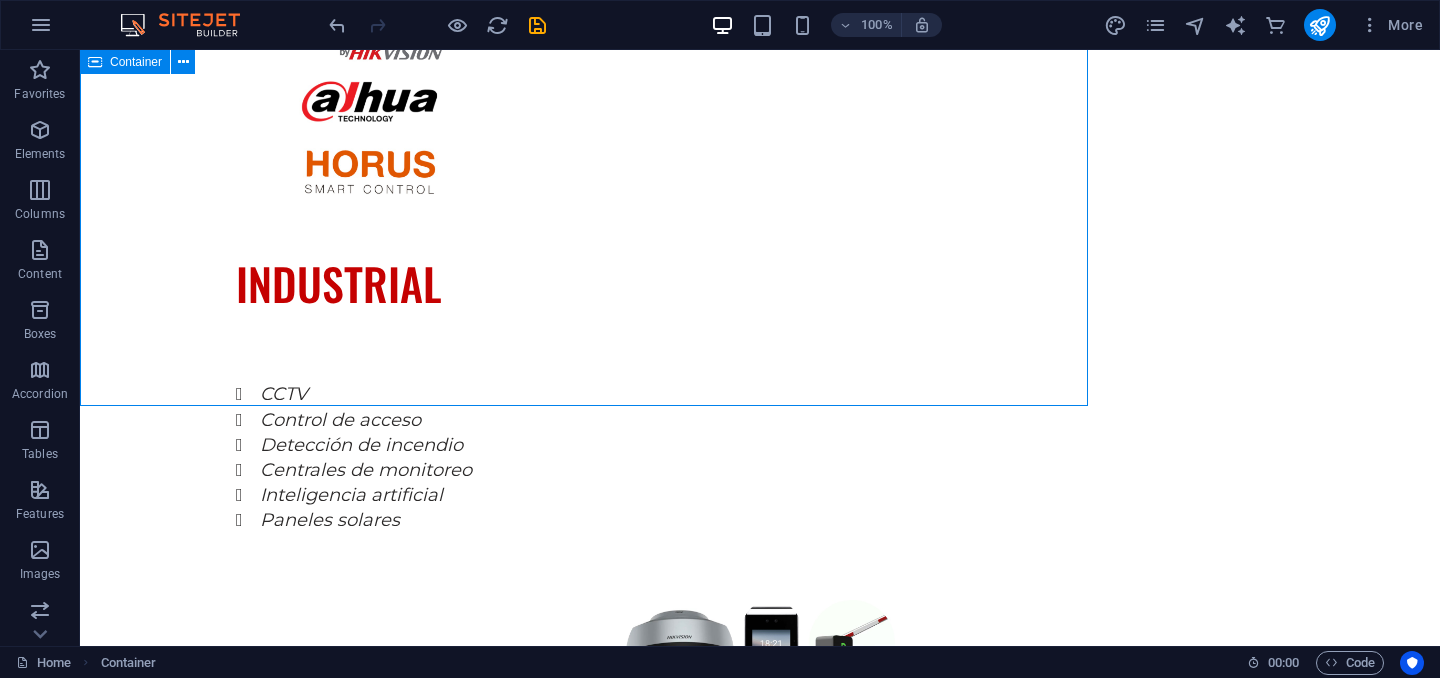 scroll, scrollTop: 3407, scrollLeft: 0, axis: vertical 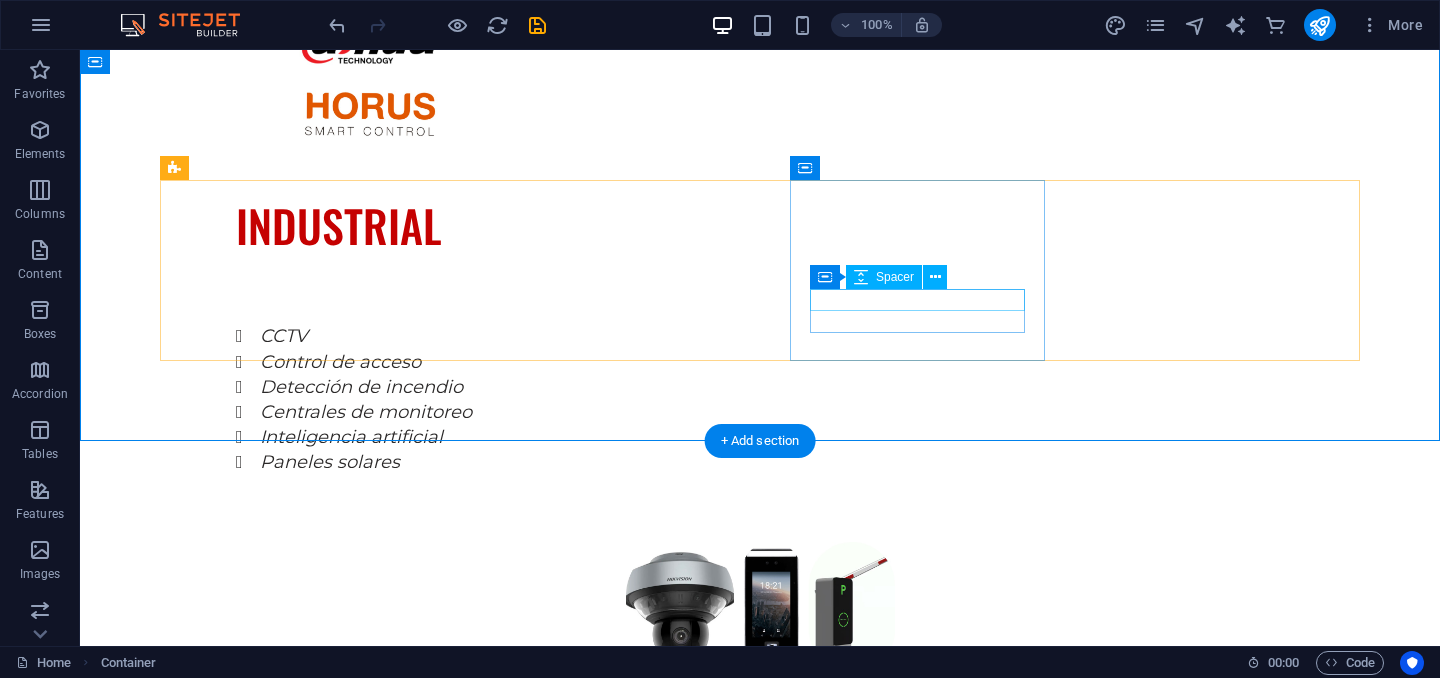 click at bounding box center (287, 2700) 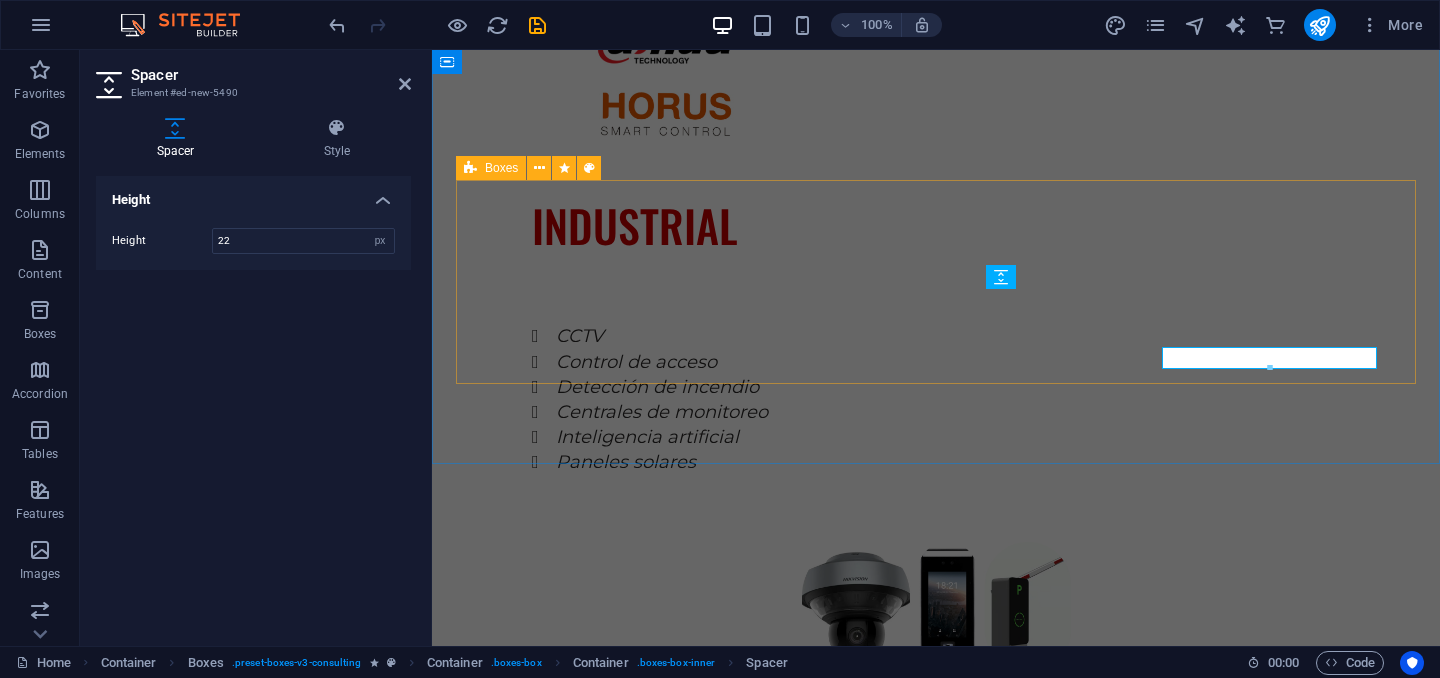 scroll, scrollTop: 3349, scrollLeft: 0, axis: vertical 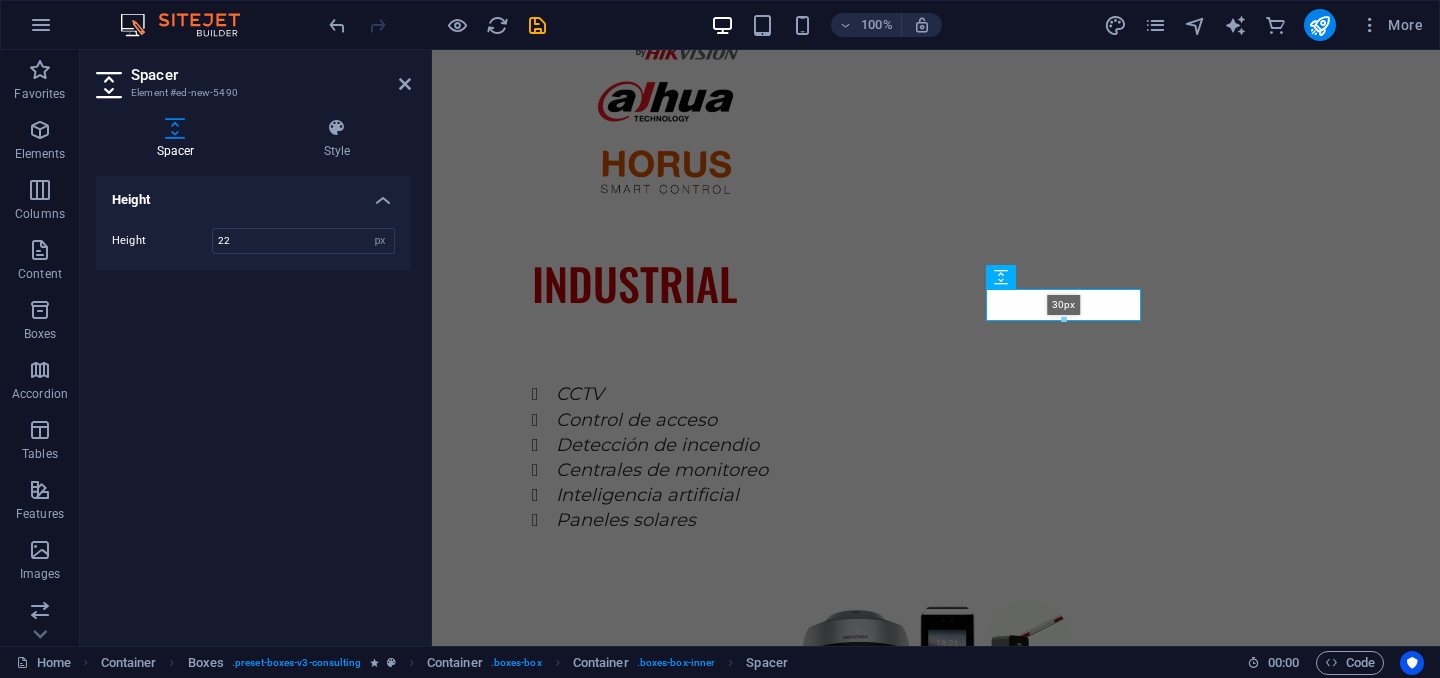 click on "30px" at bounding box center (1063, 305) 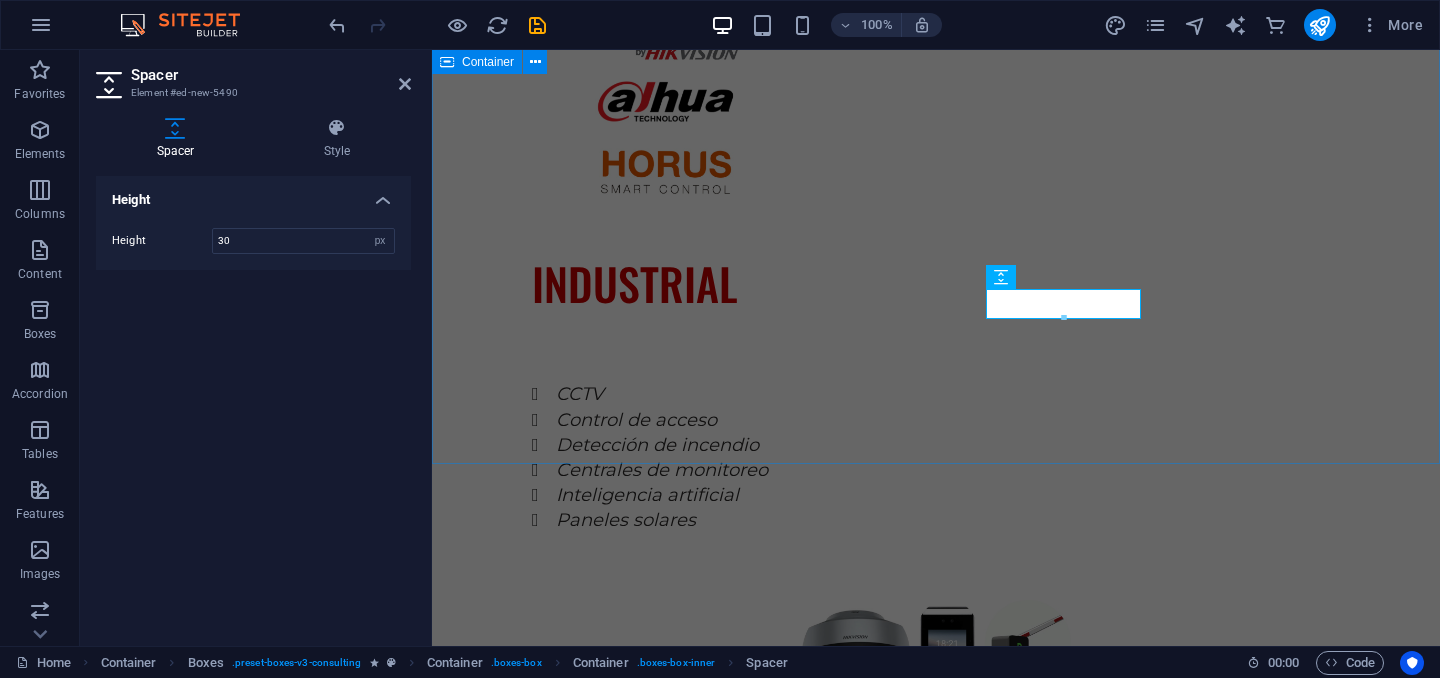 click on "SERVICIOS Explore our full range of services to discover how we can tailor our expertise to meet your unique business needs. SOPORTE TECNICO EQUIPOS CERTIFICADOS CALIDAD GARANTIZADA CONFIANZA" at bounding box center [936, 2499] 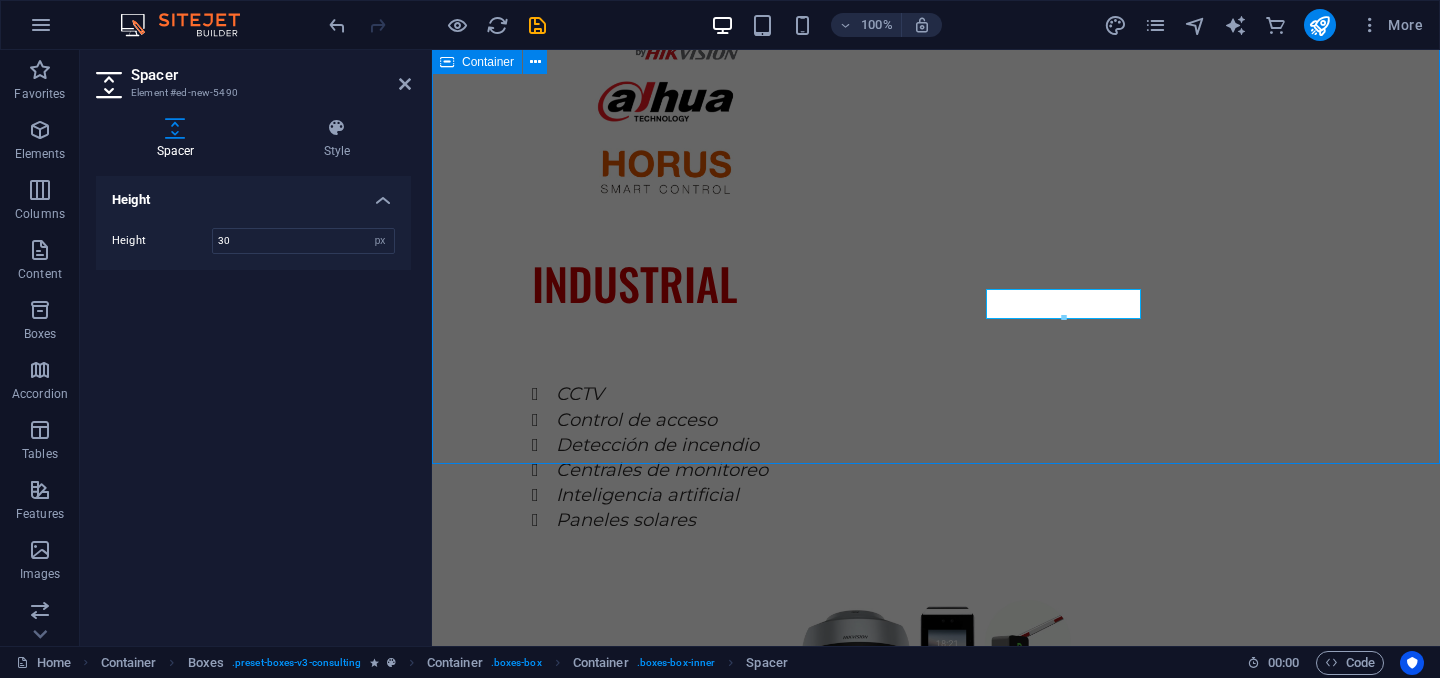 click on "SERVICIOS Explore our full range of services to discover how we can tailor our expertise to meet your unique business needs. SOPORTE TECNICO EQUIPOS CERTIFICADOS CALIDAD GARANTIZADA CONFIANZA" at bounding box center (936, 2499) 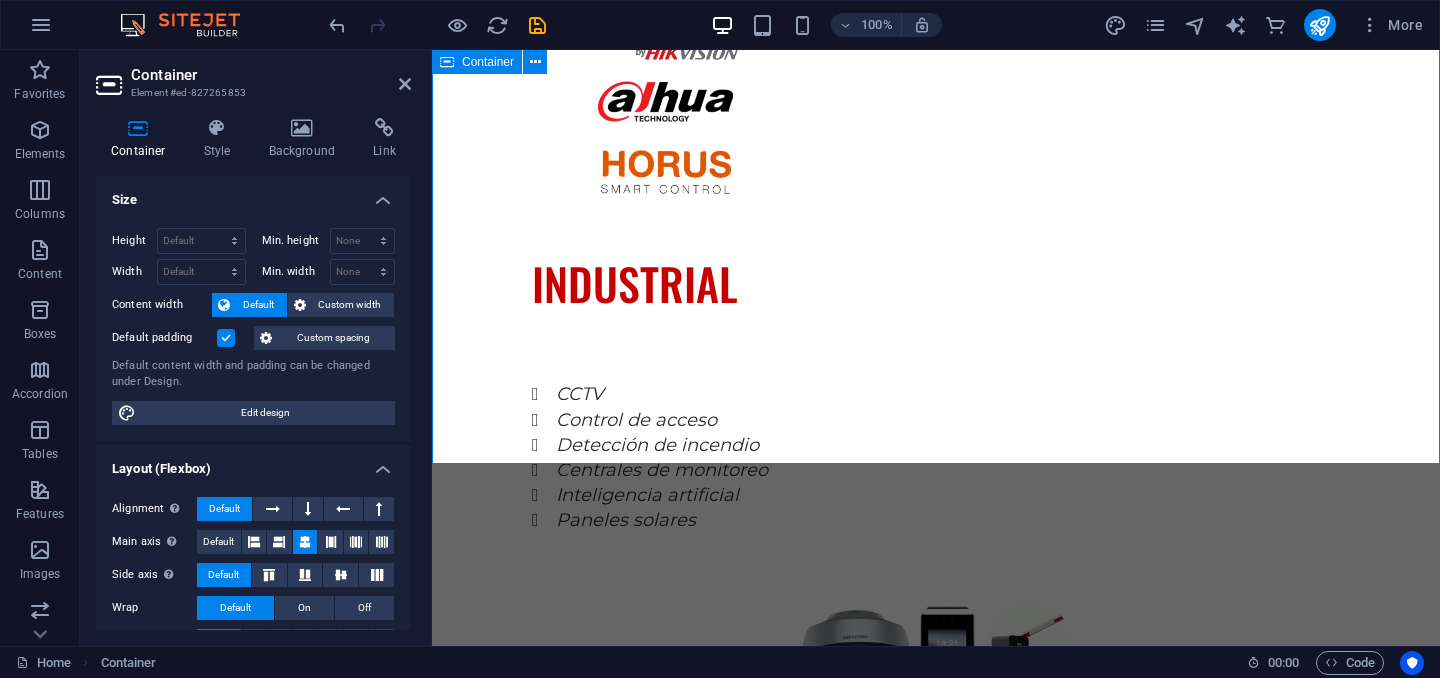 click on "SERVICIOS Explore our full range of services to discover how we can tailor our expertise to meet your unique business needs. SOPORTE TECNICO EQUIPOS CERTIFICADOS CALIDAD GARANTIZADA CONFIANZA" at bounding box center (936, 2499) 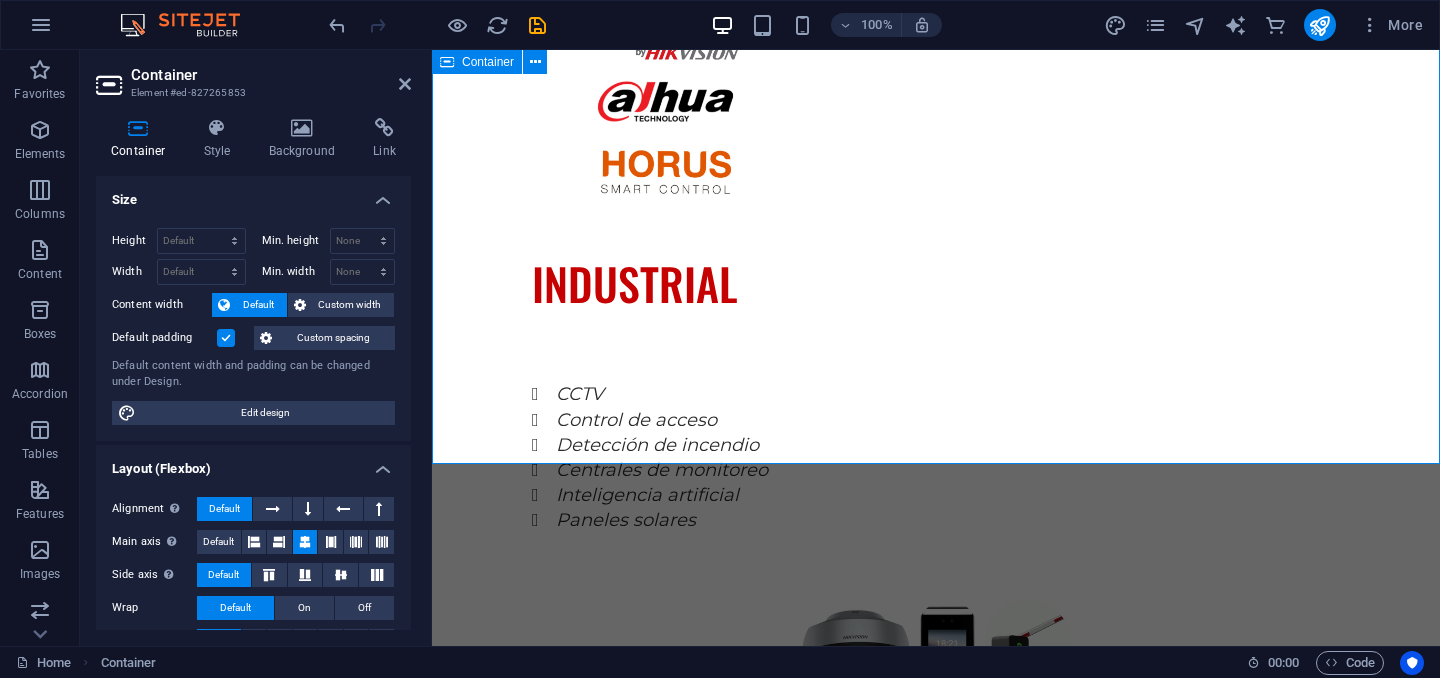 click on "SERVICIOS Explore our full range of services to discover how we can tailor our expertise to meet your unique business needs. SOPORTE TECNICO EQUIPOS CERTIFICADOS CALIDAD GARANTIZADA CONFIANZA" at bounding box center (936, 2499) 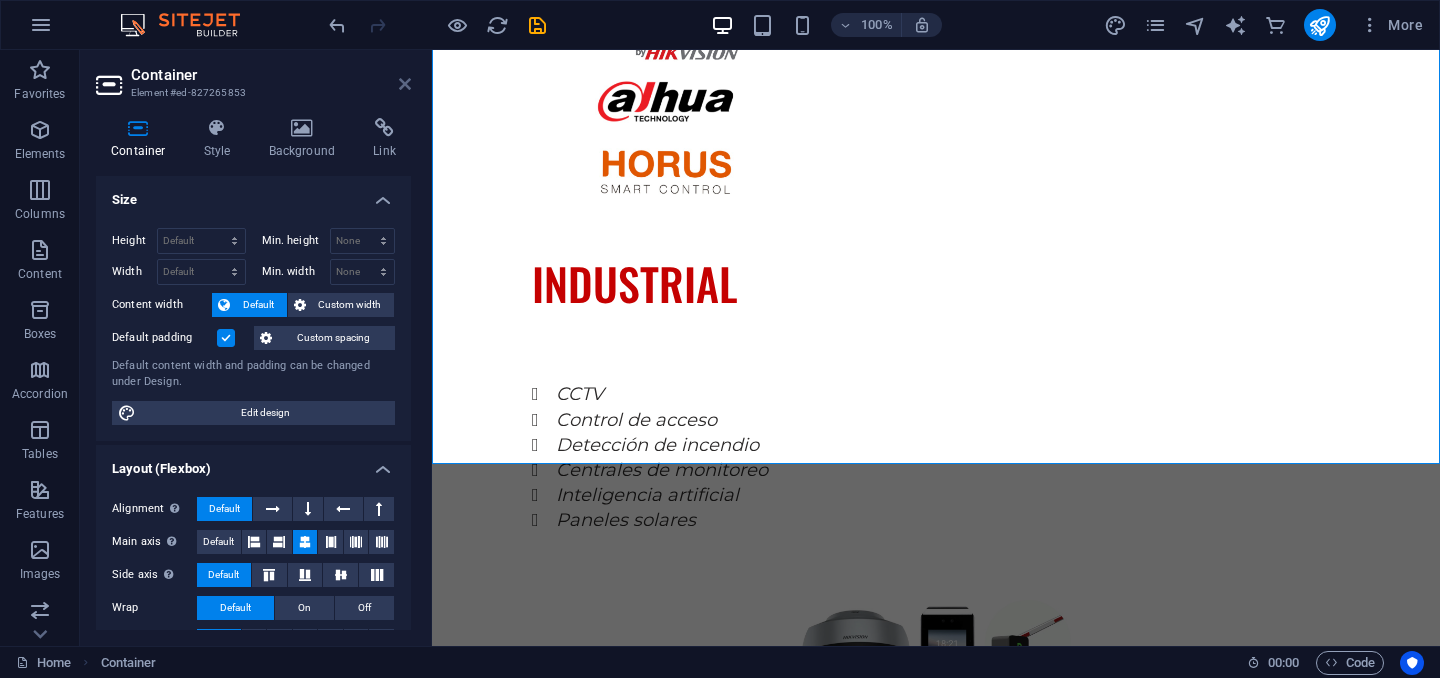 click at bounding box center (405, 84) 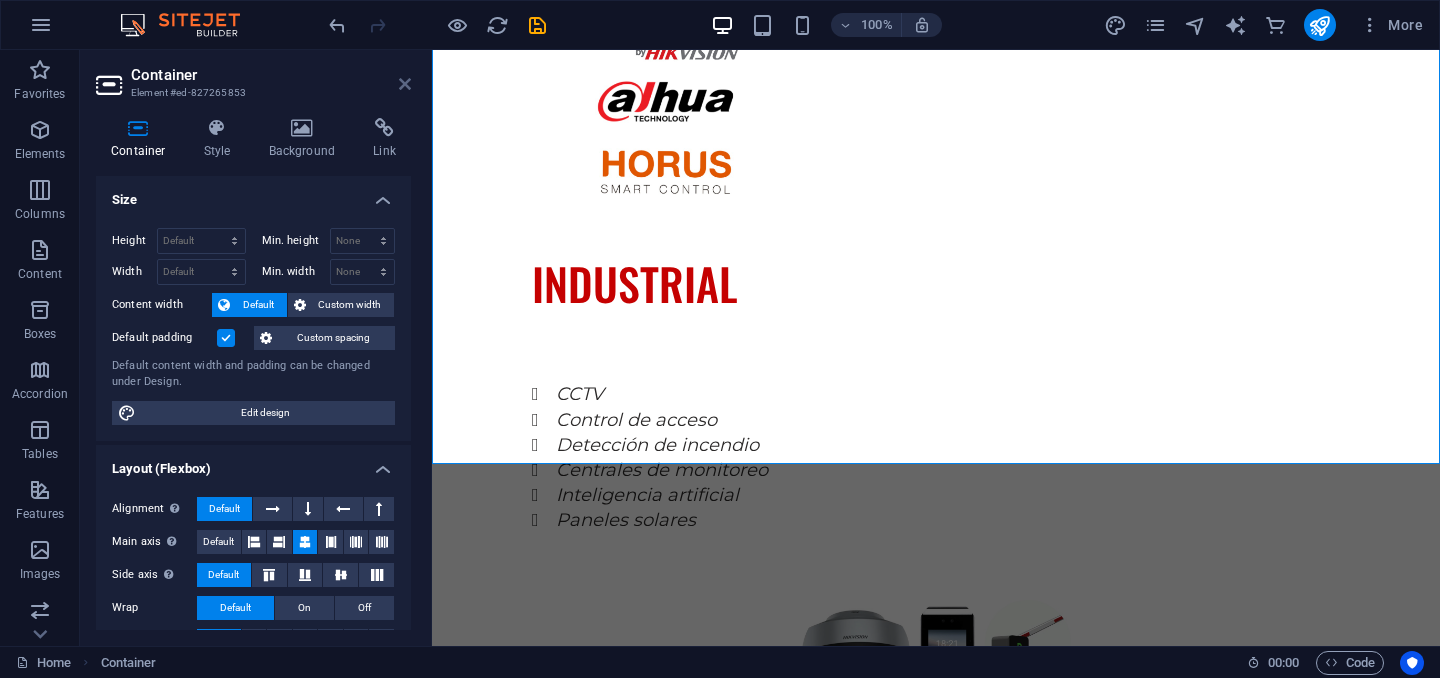 scroll, scrollTop: 3407, scrollLeft: 0, axis: vertical 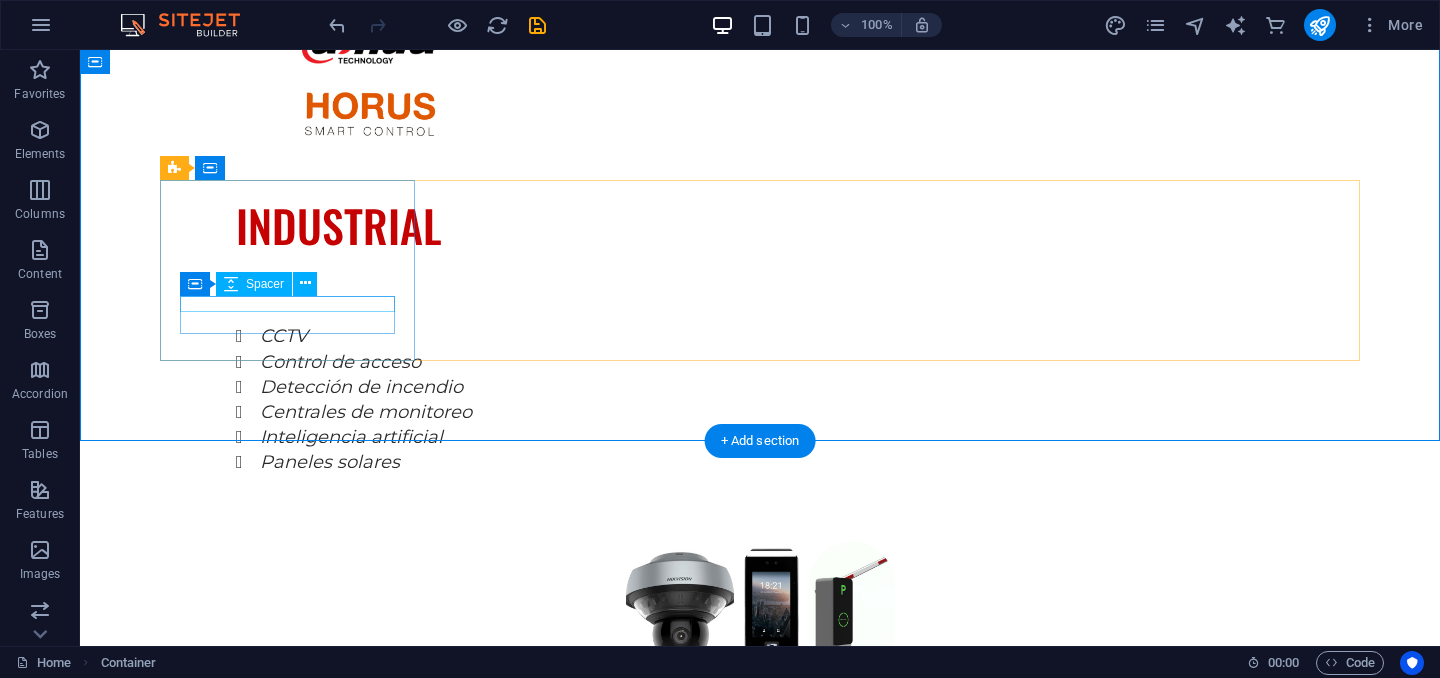 click at bounding box center (287, 2289) 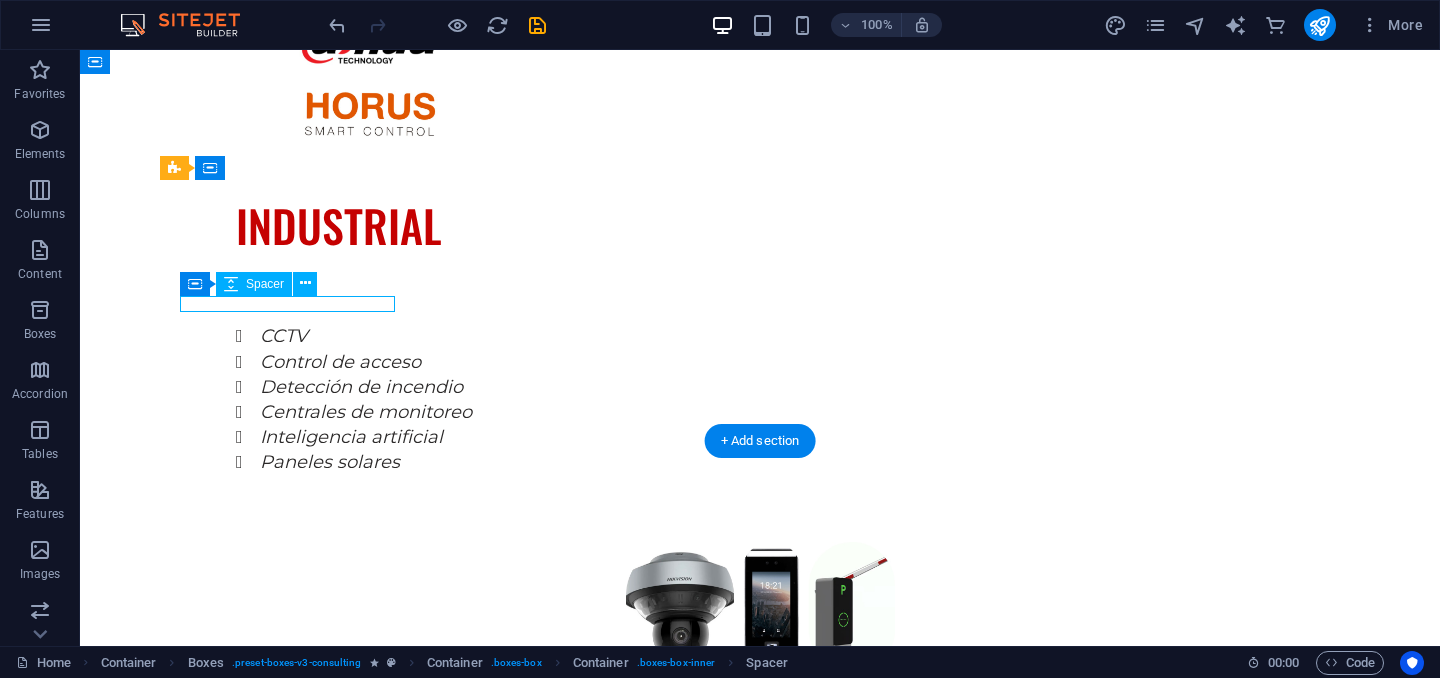 click at bounding box center (287, 2289) 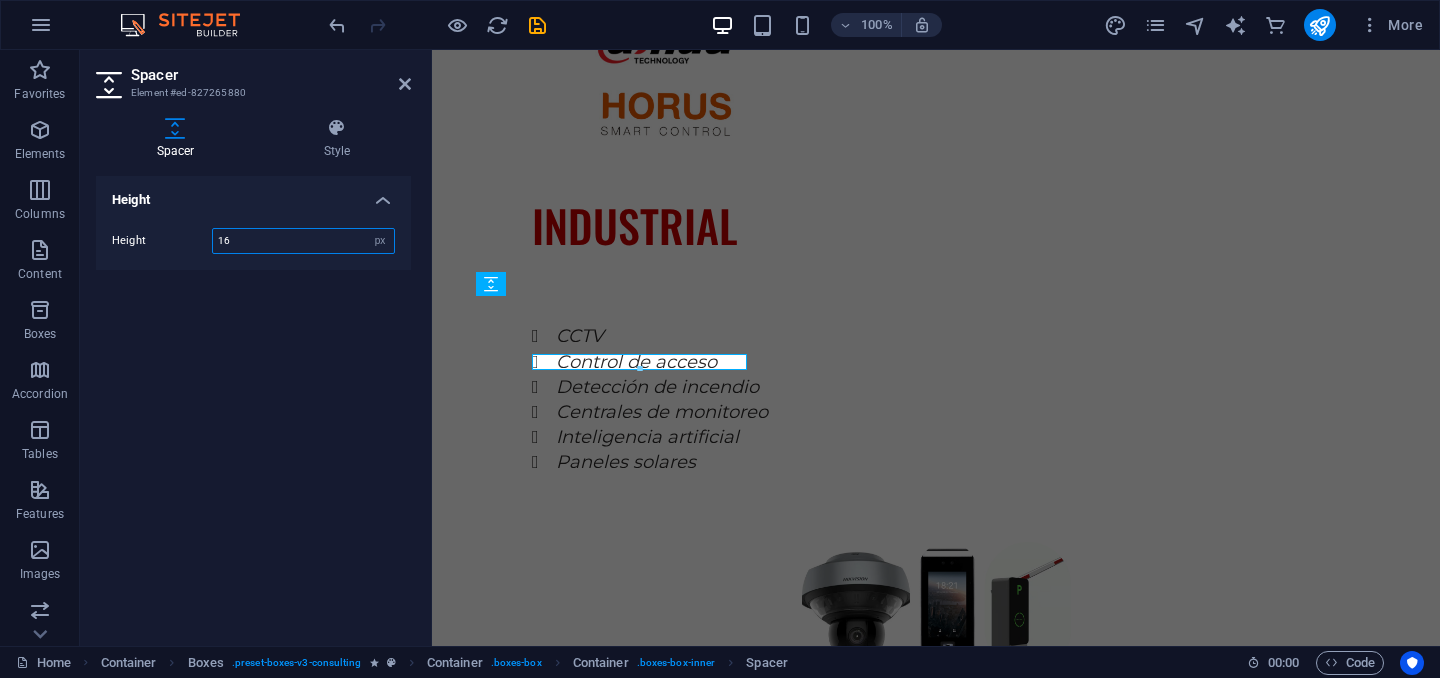 scroll, scrollTop: 3349, scrollLeft: 0, axis: vertical 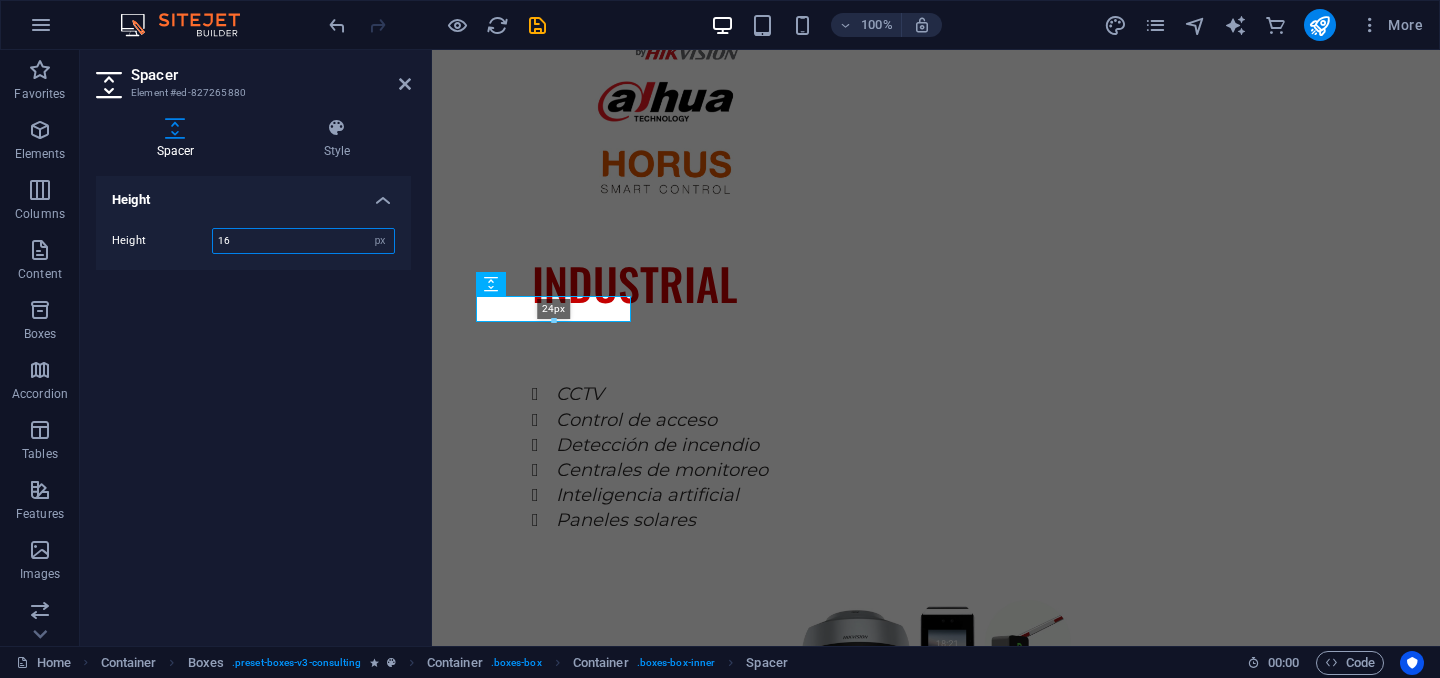 click on "H2   Container   Banner   Container   Banner   Spacer   Text   Spacer   Container   Image   Container   Container   Container   Text   Container   Container   Spacer   Container   Text   Container   Spacer   Text   Spacer   Button   Banner   Menu Bar   Menu   Logo   H2   H2   H2   Container   Container   Image   Cards   Container   Container   H2   Text   Text   Text   Container   H2   Image   Container   Text   Container   Container   Text   Spacer   Container   Spacer   Container   Container   Image   Container   Text   Container   Spacer   Text   Text   Container   Spacer   Text   Image   Container   Image   Spacer   Spacer   Container   Container   Spacer   Spacer   Container   Image   H2   Spacer   Spacer   Container   Boxes   Container   Text   Container   Footer Thrud   Container   Container   Container   Spacer   Container   Spacer   Text   H2   H3   Spacer   Container   Container   H2   H3   Spacer   Spacer   Button   Spacer   Container   Icon   Container   Icon   Container   Text" at bounding box center [936, -1327] 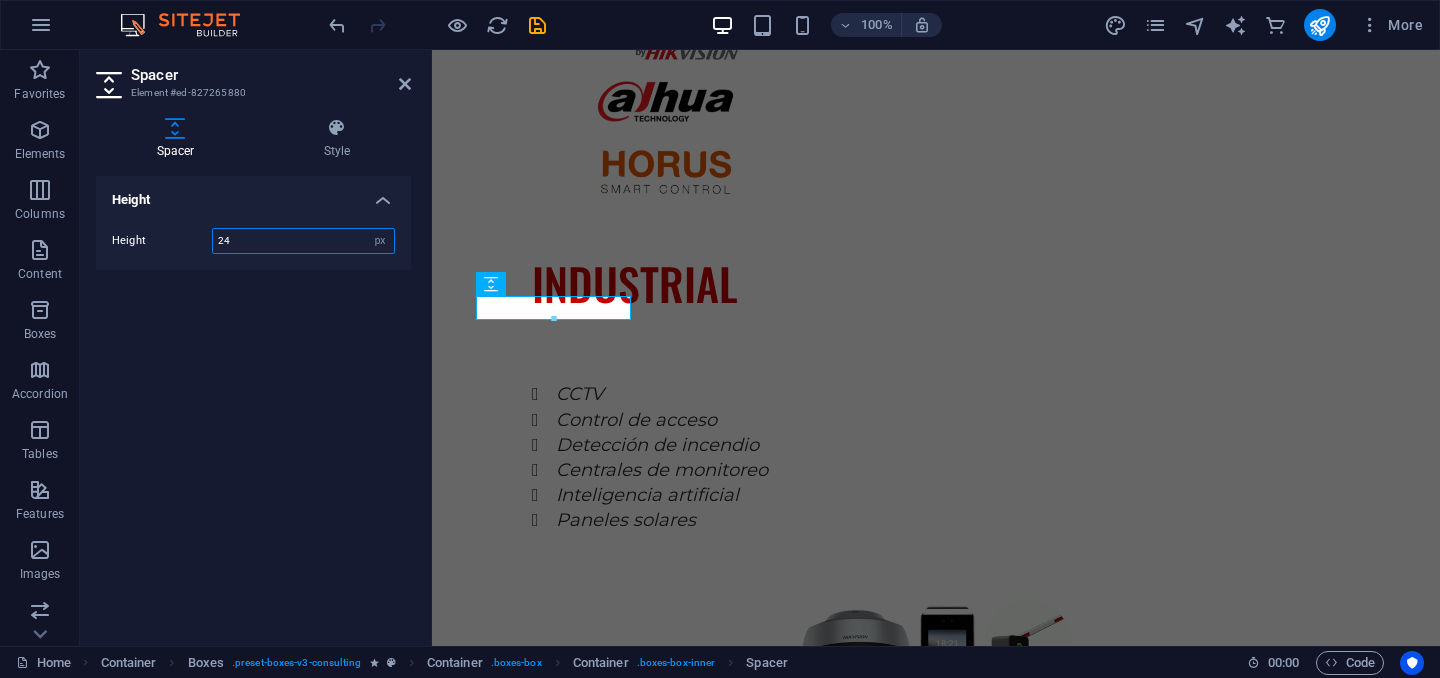 click on "24" at bounding box center [303, 241] 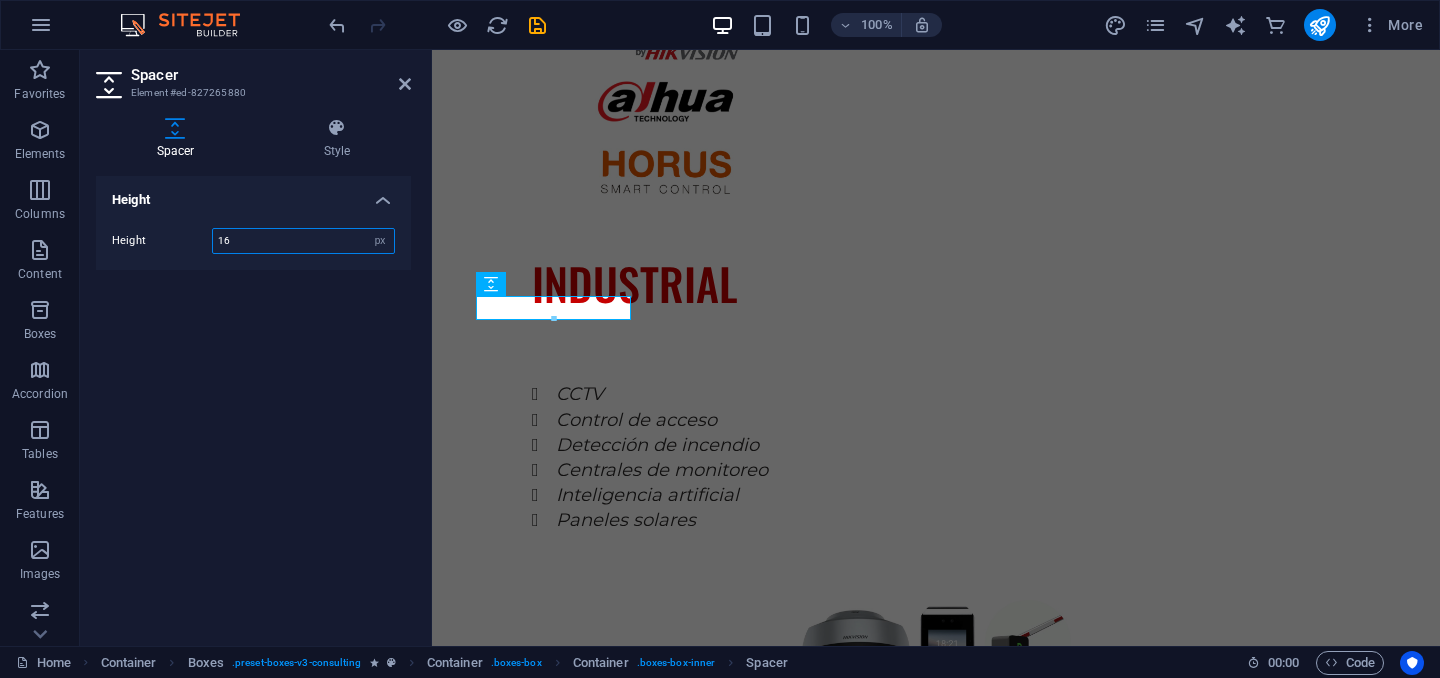 type on "16" 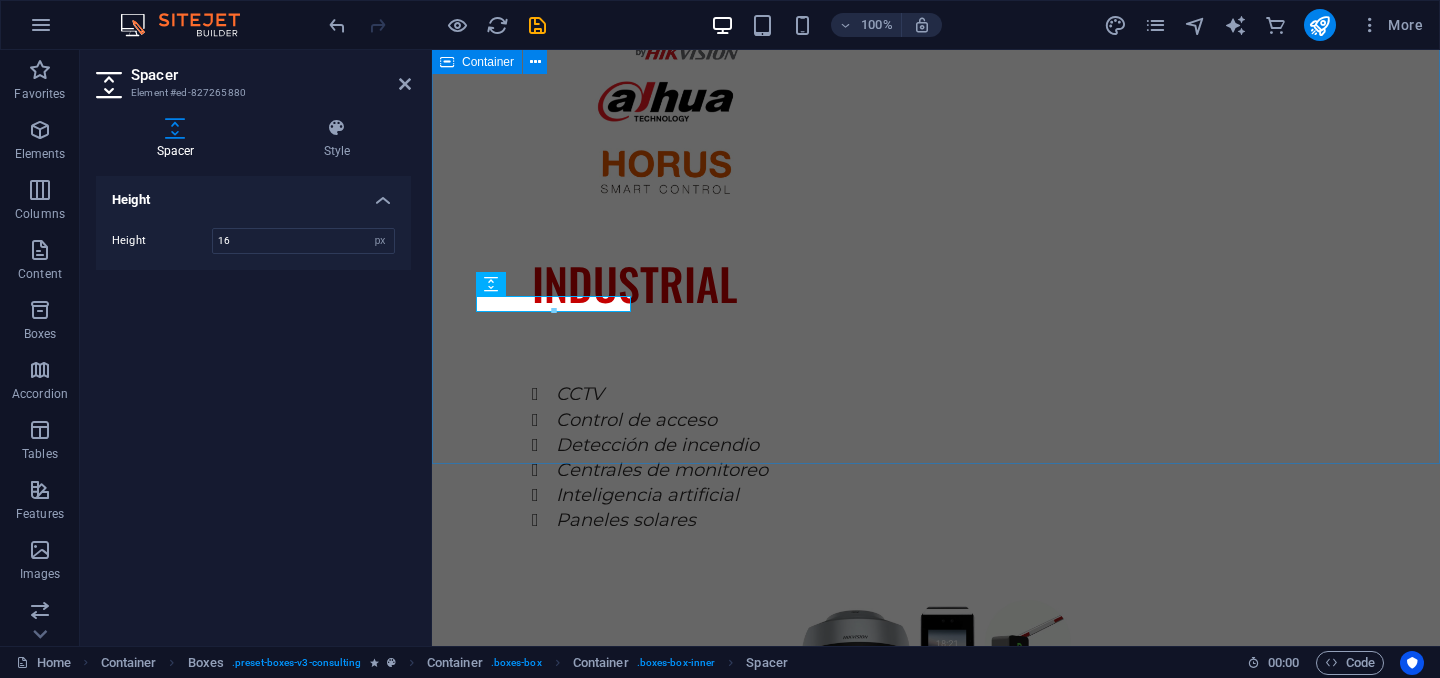 click on "SERVICIOS Explore our full range of services to discover how we can tailor our expertise to meet your unique business needs. SOPORTE TECNICO EQUIPOS CERTIFICADOS CALIDAD GARANTIZADA CONFIANZA" at bounding box center (936, 2499) 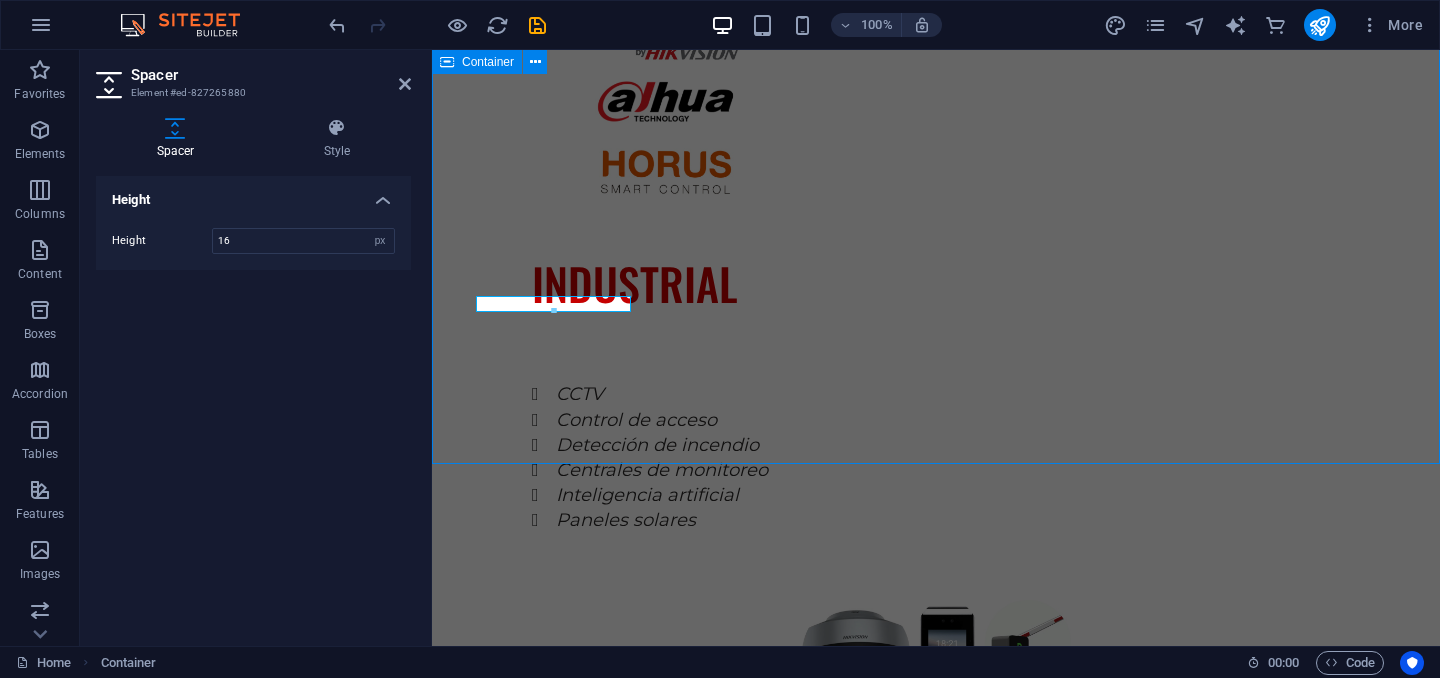 click on "SERVICIOS Explore our full range of services to discover how we can tailor our expertise to meet your unique business needs. SOPORTE TECNICO EQUIPOS CERTIFICADOS CALIDAD GARANTIZADA CONFIANZA" at bounding box center (936, 2499) 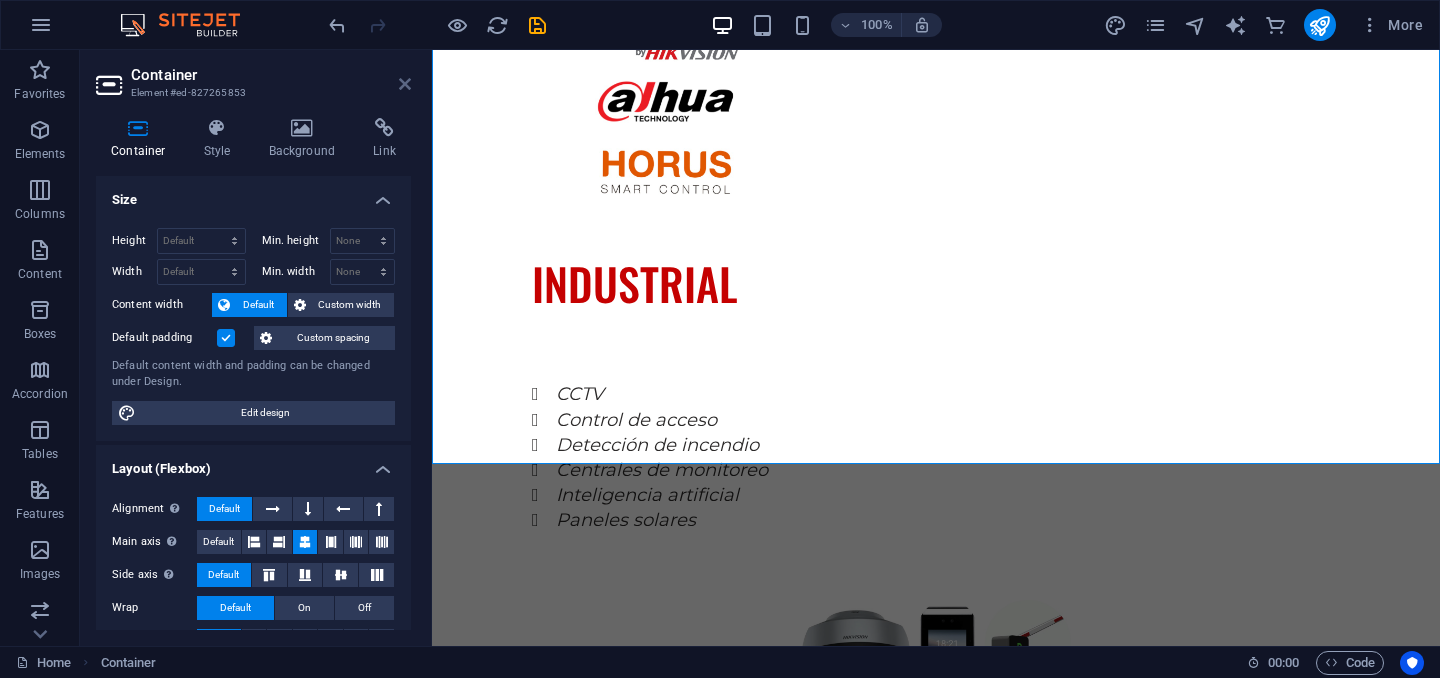click at bounding box center [405, 84] 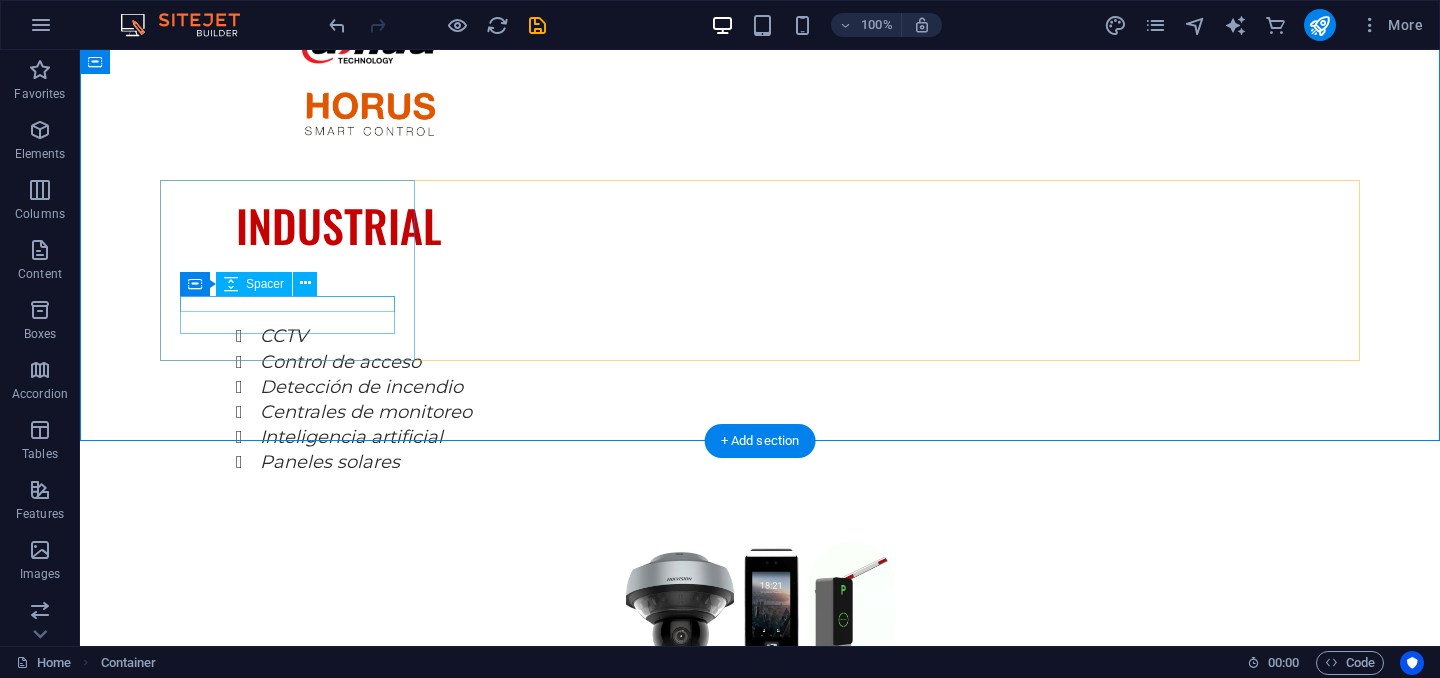 click at bounding box center [287, 2289] 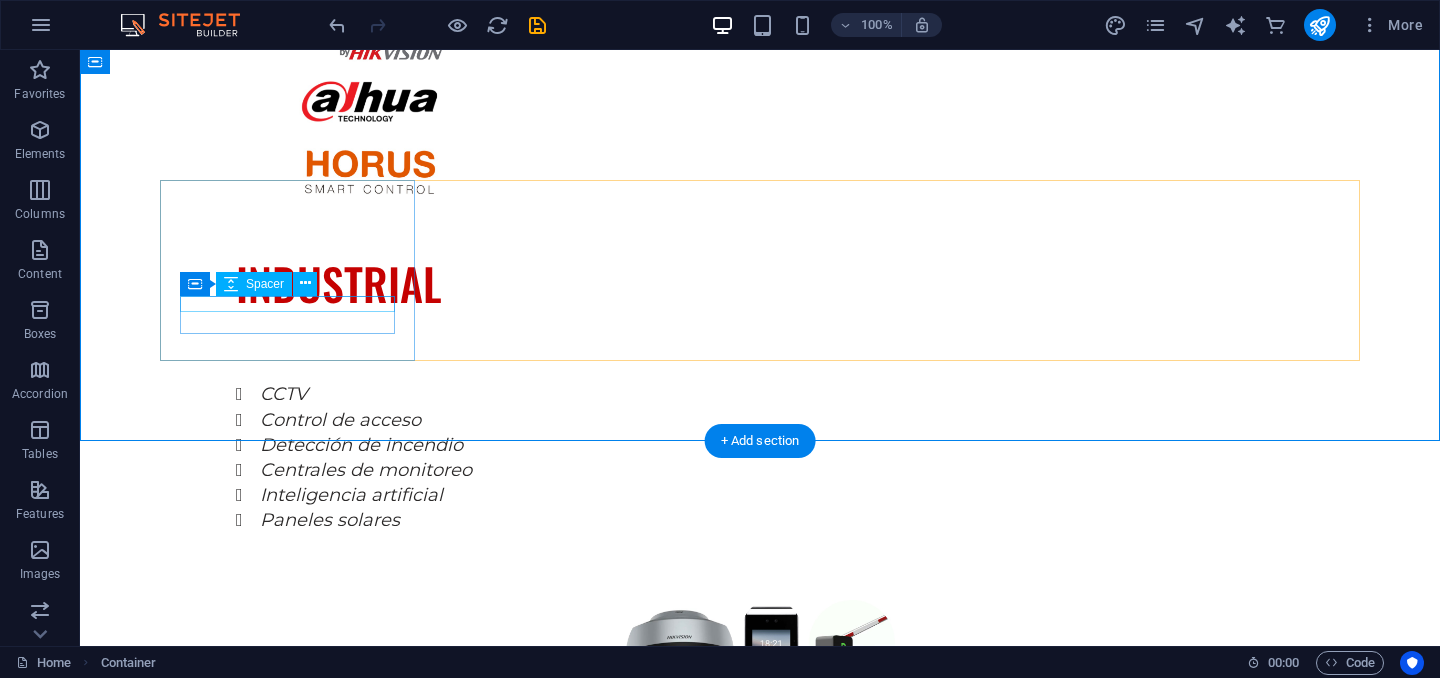 select on "px" 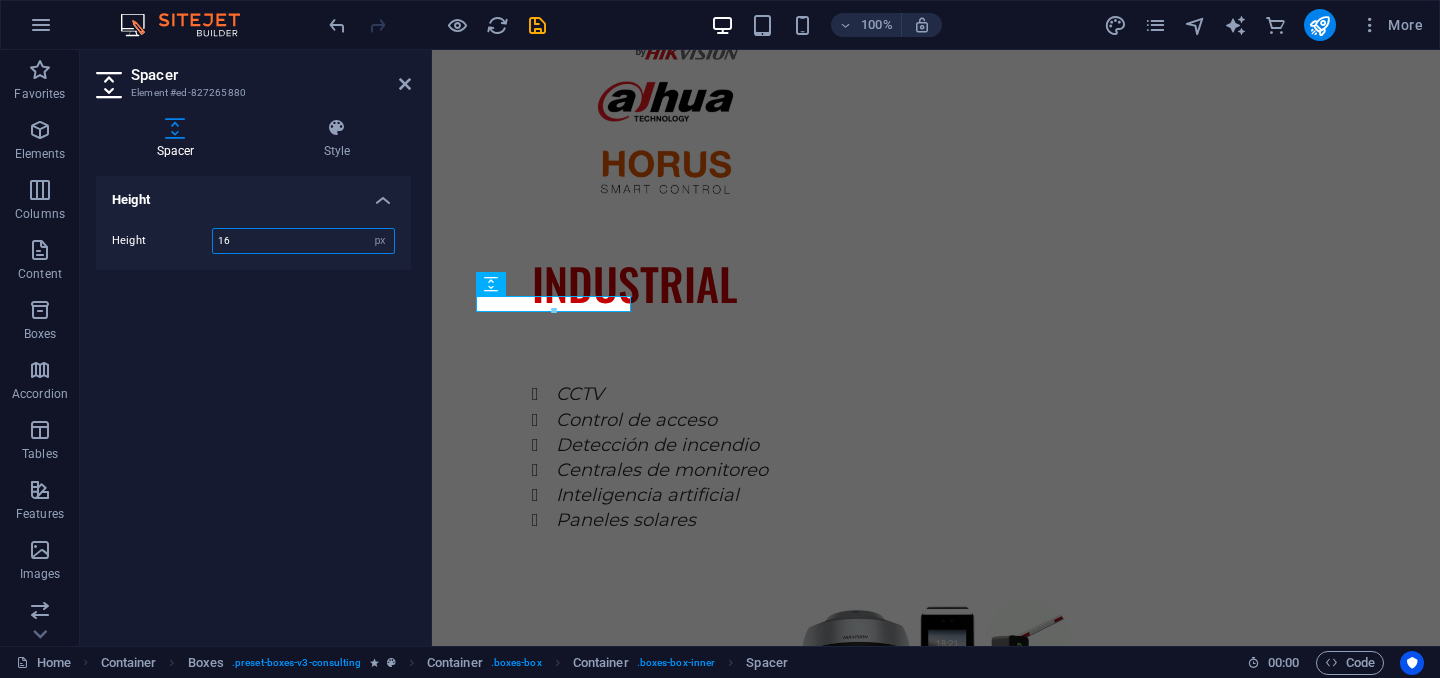 click on "16" at bounding box center [303, 241] 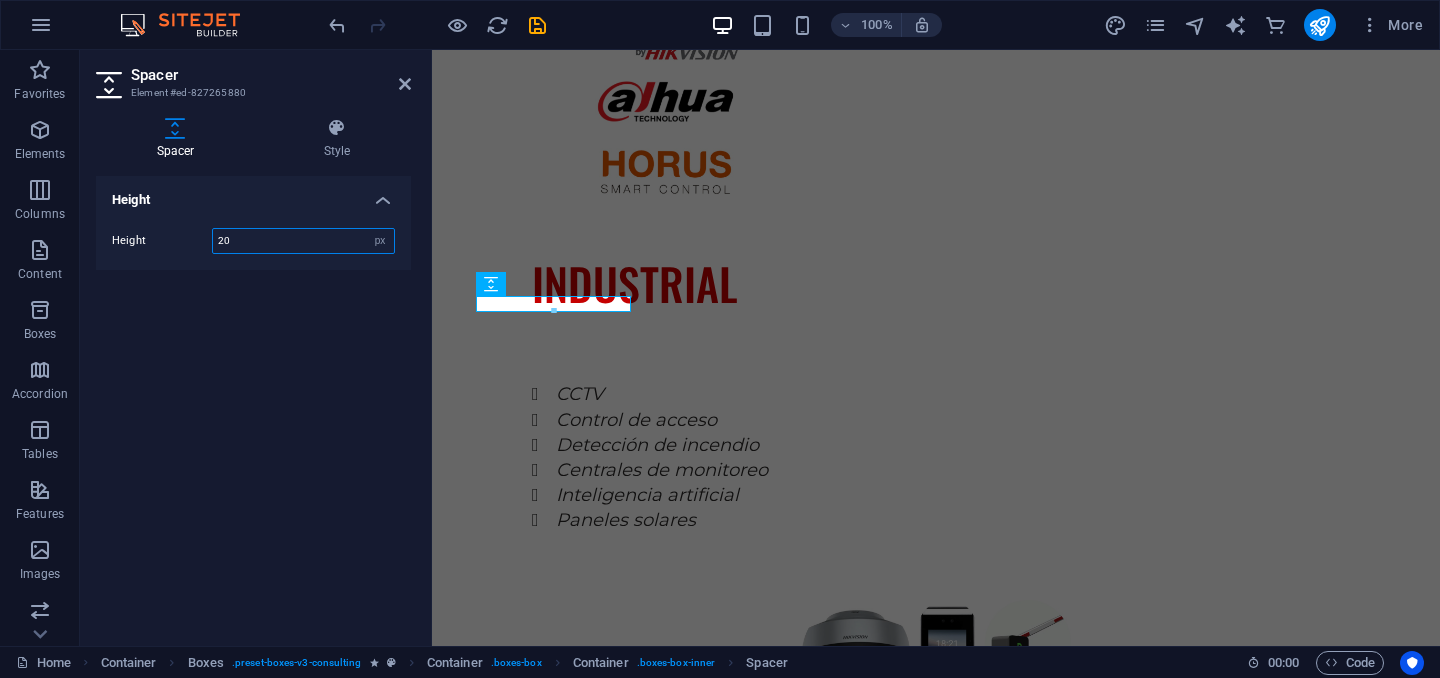 type on "20" 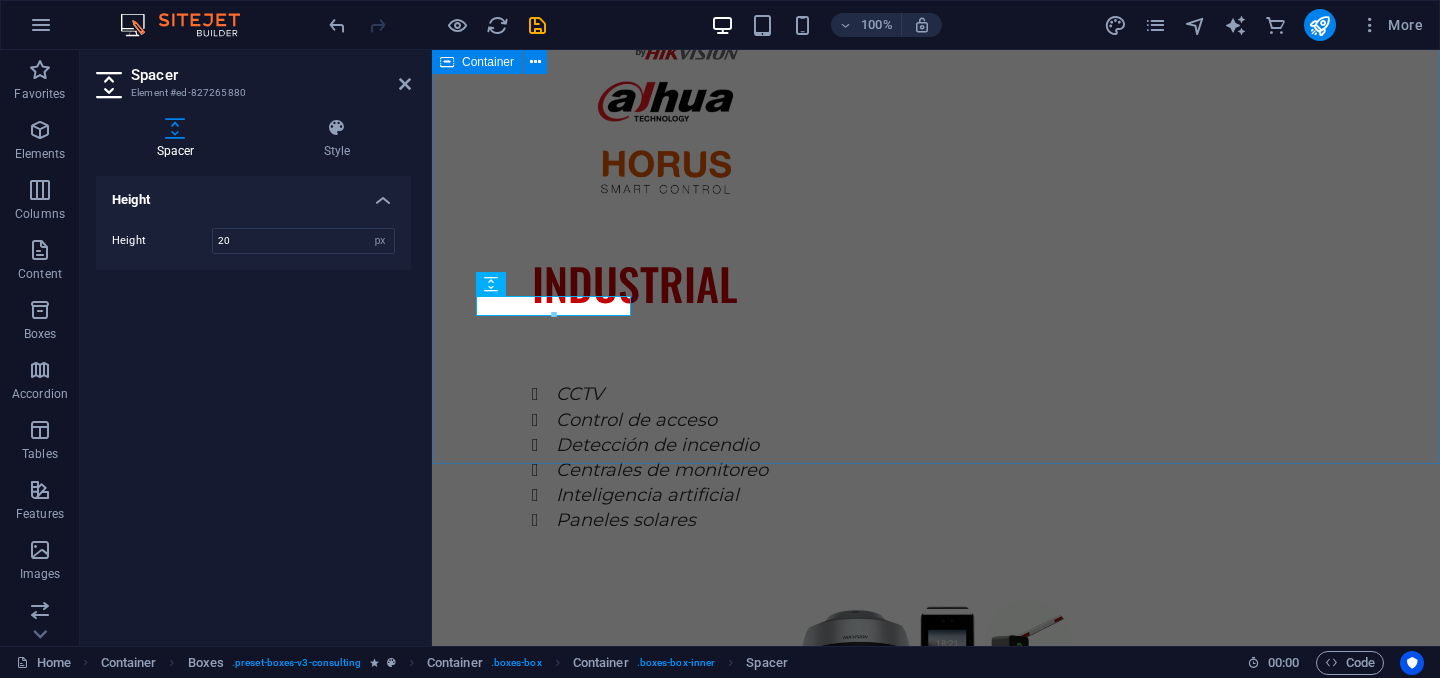 click on "SERVICIOS Explore our full range of services to discover how we can tailor our expertise to meet your unique business needs. SOPORTE TECNICO EQUIPOS CERTIFICADOS CALIDAD GARANTIZADA CONFIANZA" at bounding box center [936, 2501] 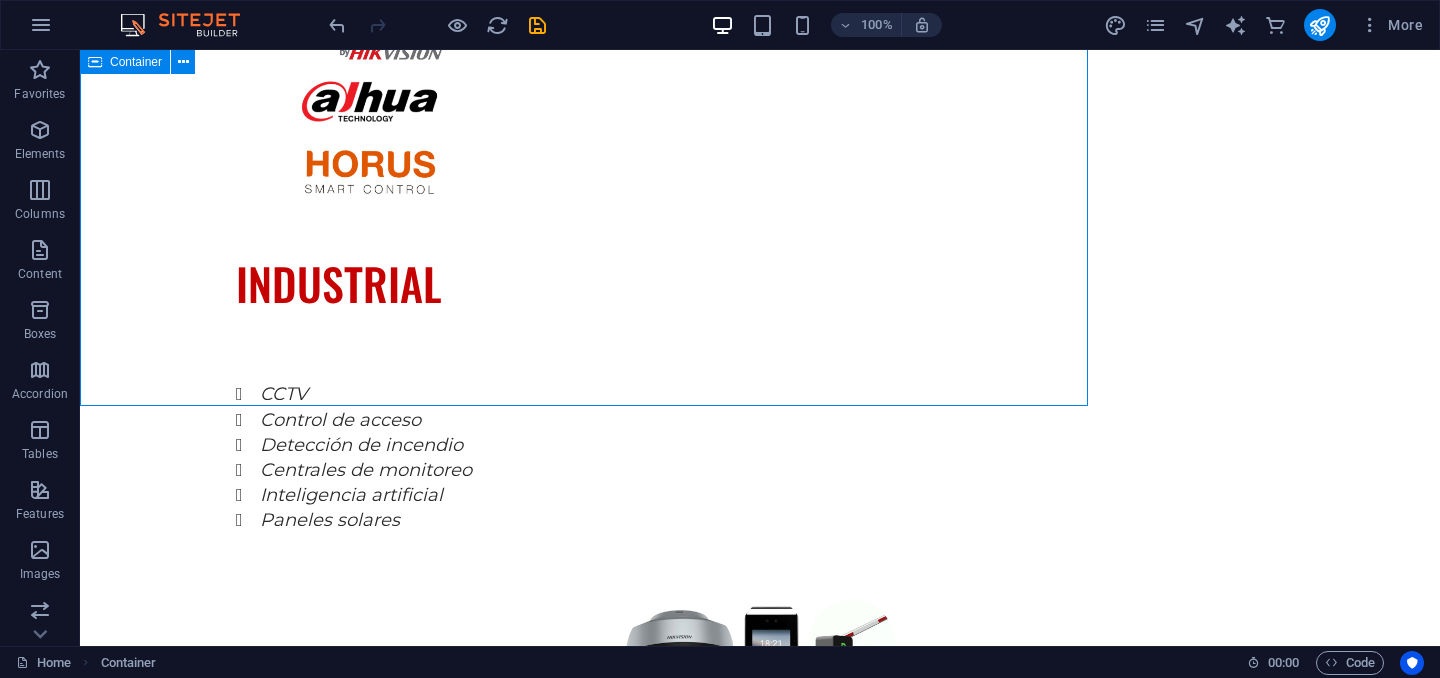 scroll, scrollTop: 3407, scrollLeft: 0, axis: vertical 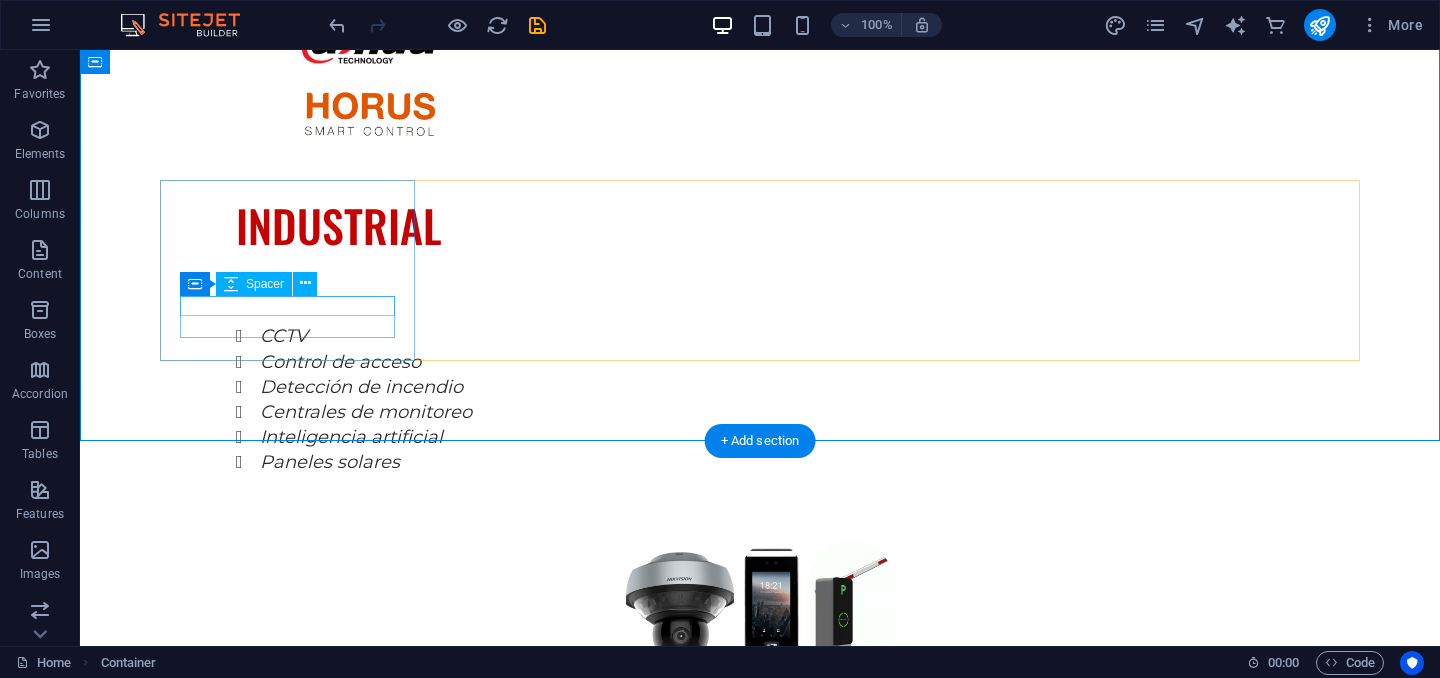 click at bounding box center [287, 2291] 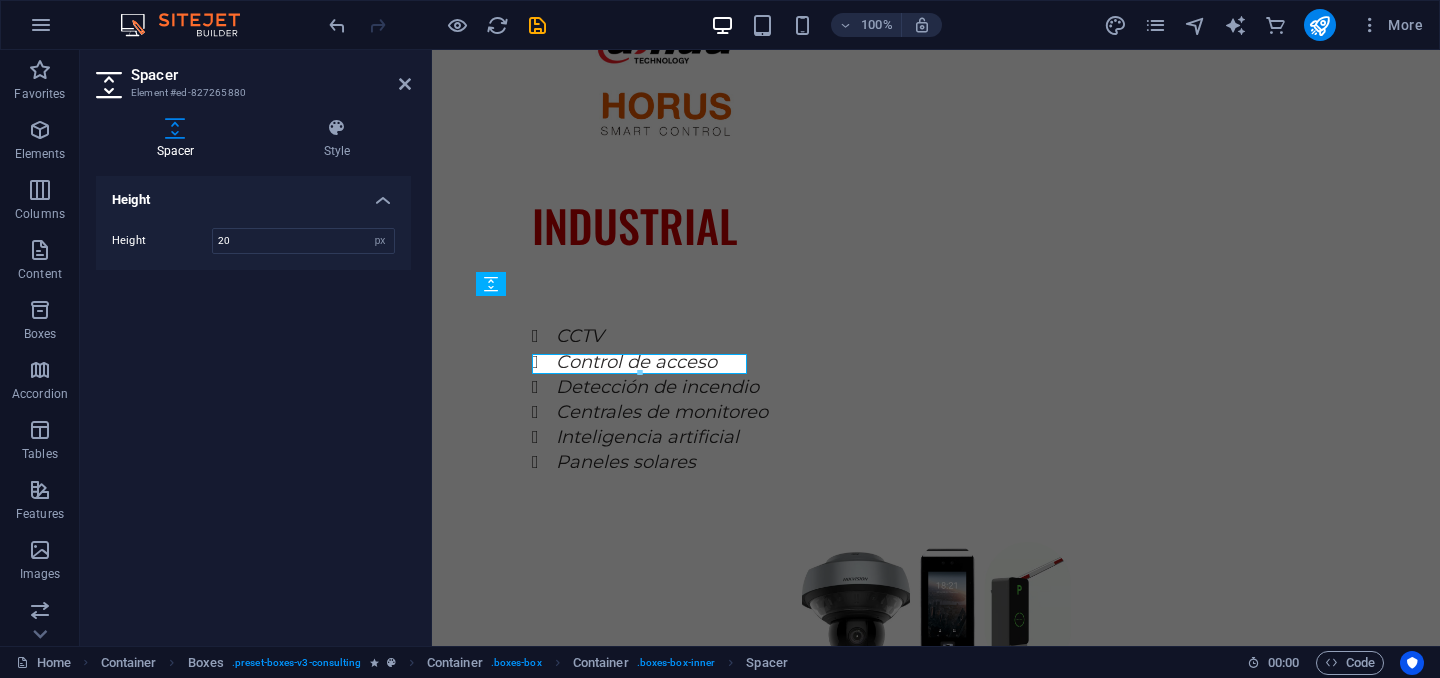 scroll, scrollTop: 3349, scrollLeft: 0, axis: vertical 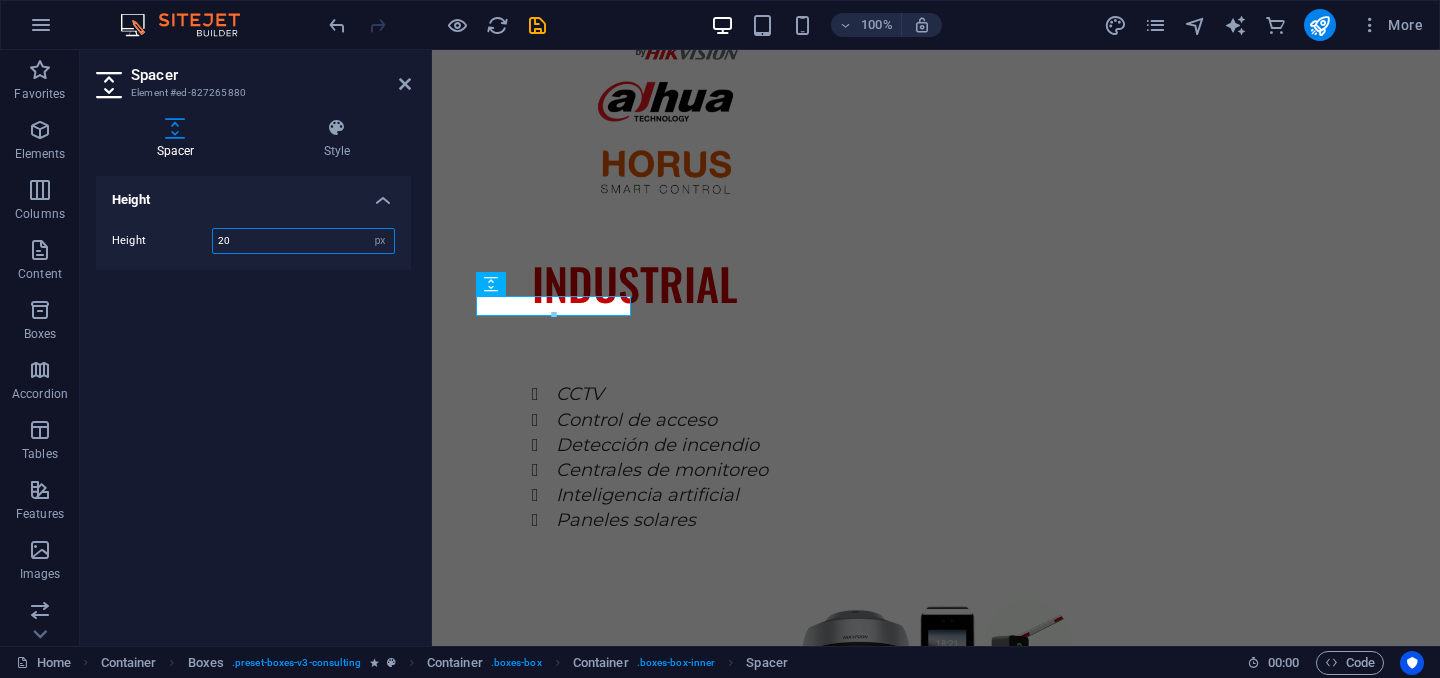 click on "20" at bounding box center [303, 241] 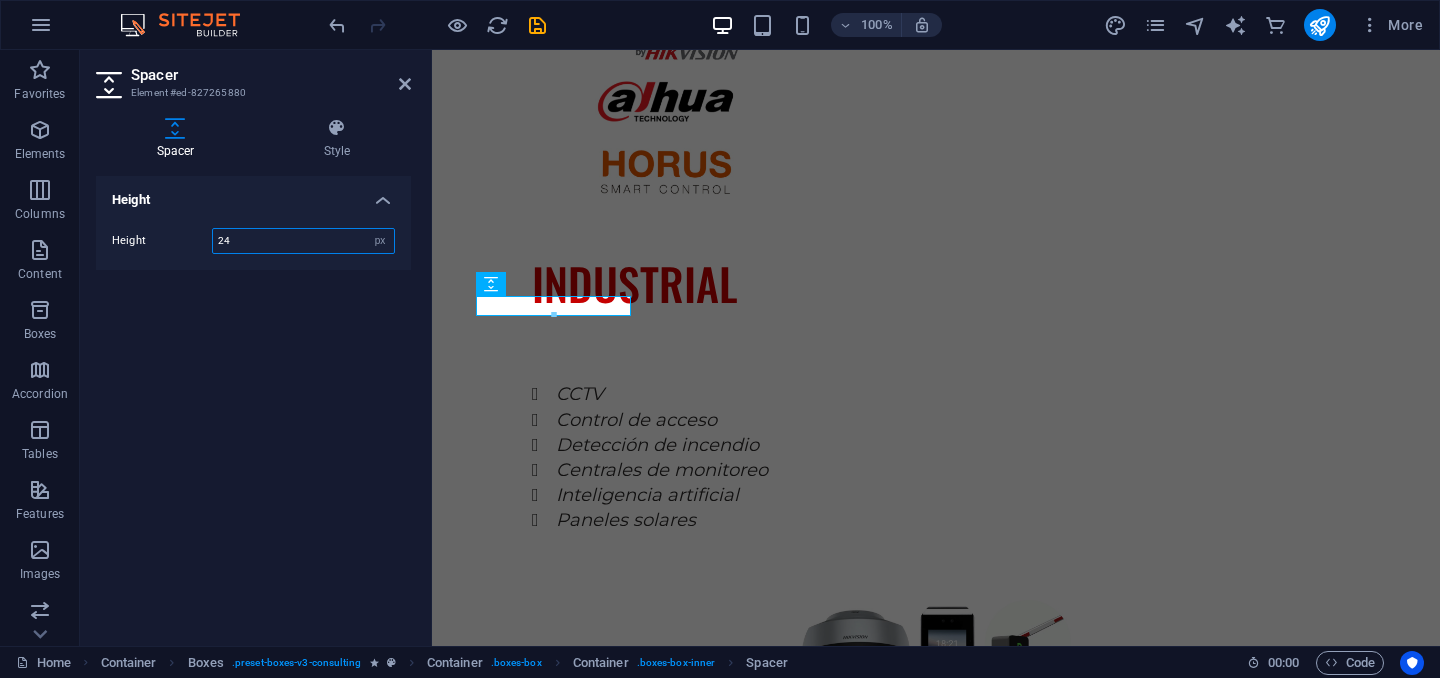 type on "24" 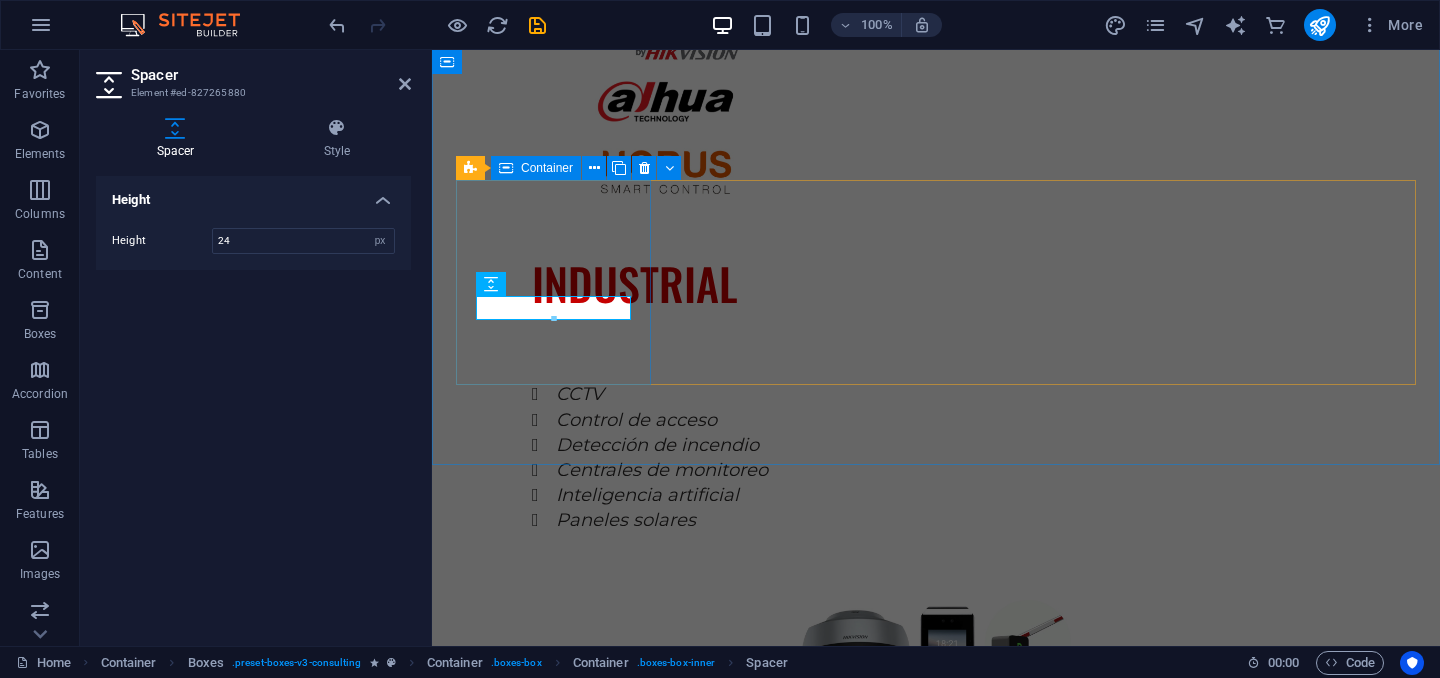 click on "SOPORTE TECNICO" at bounding box center (553, 2257) 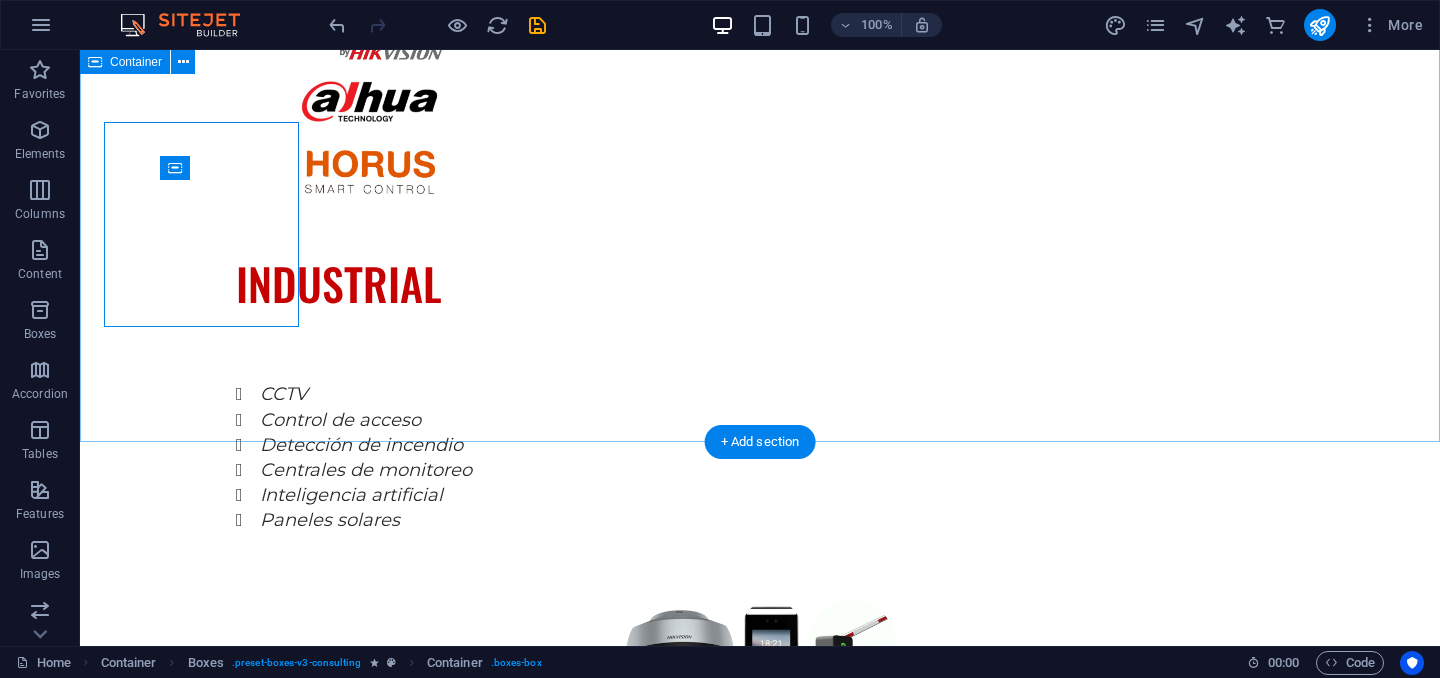 scroll, scrollTop: 3407, scrollLeft: 0, axis: vertical 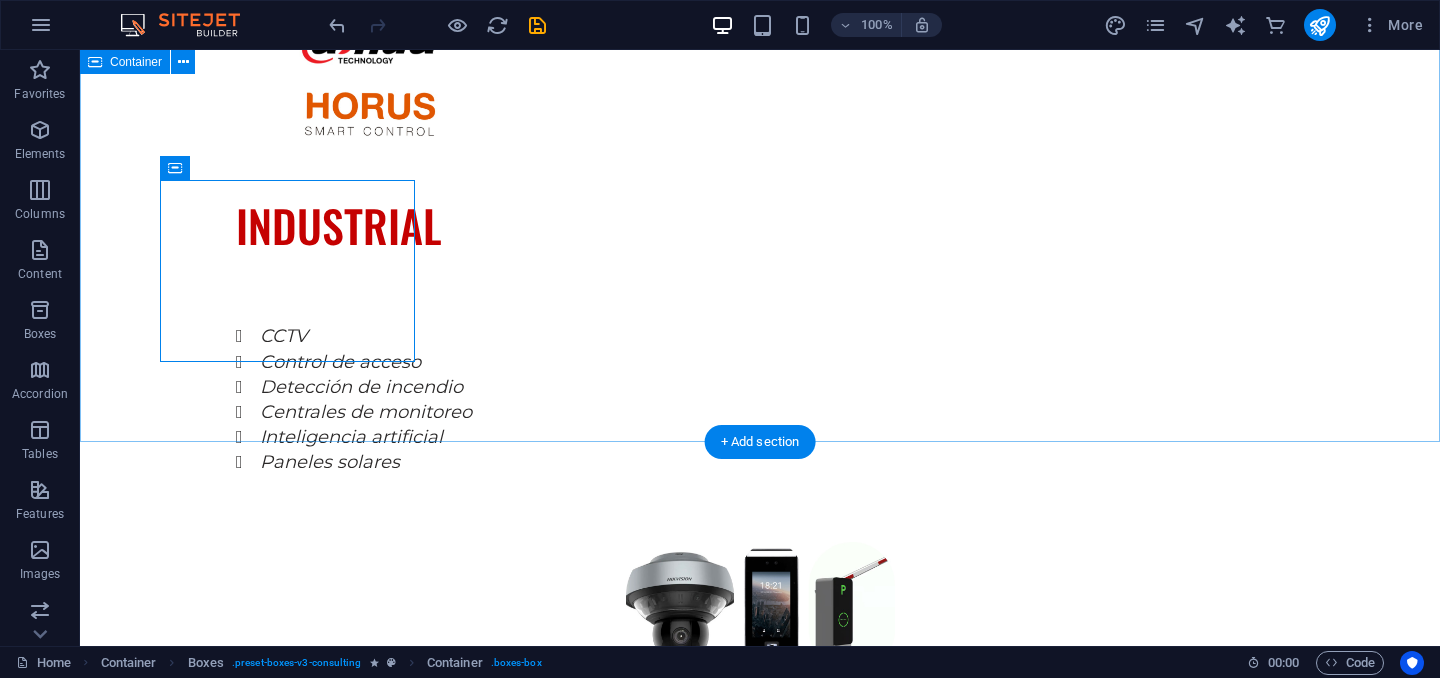 click on "SERVICIOS Explore our full range of services to discover how we can tailor our expertise to meet your unique business needs. SOPORTE TECNICO EQUIPOS CERTIFICADOS CALIDAD GARANTIZADA CONFIANZA" at bounding box center (760, 2481) 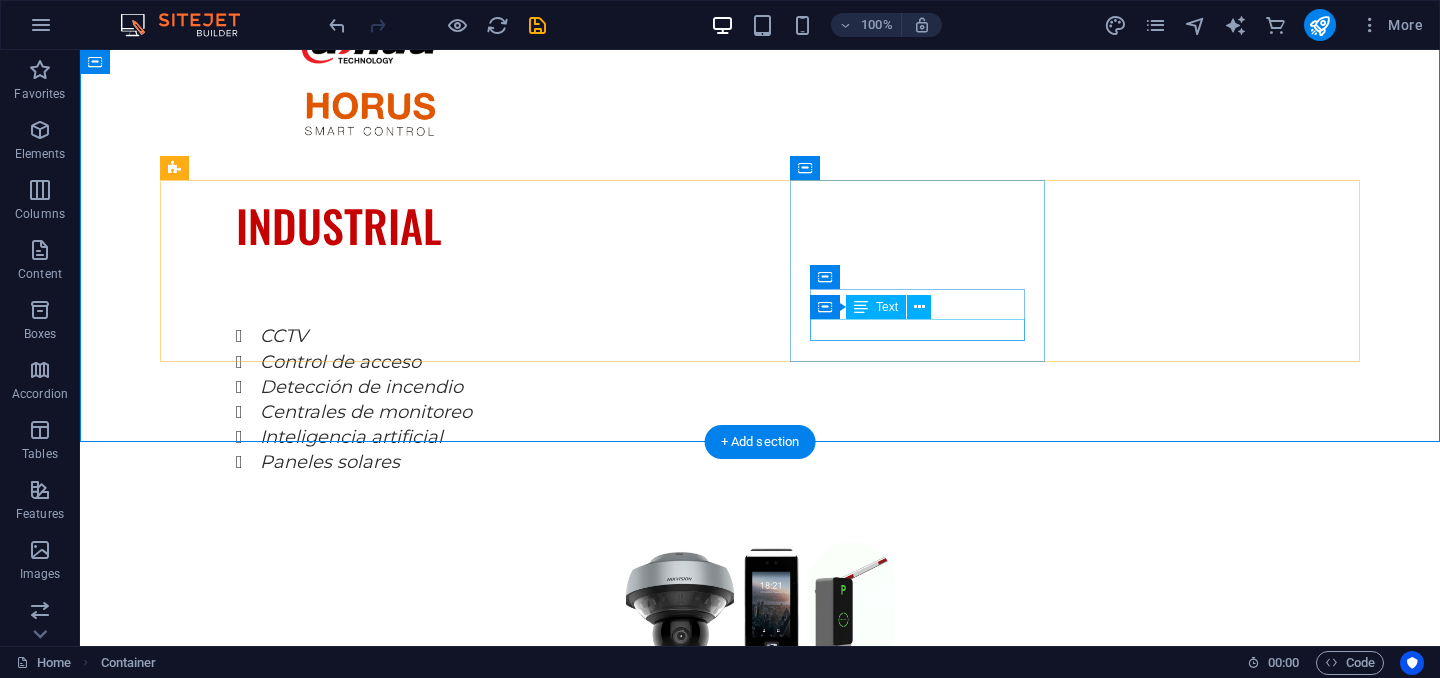 click on "CALIDAD GARANTIZADA" at bounding box center (287, 2738) 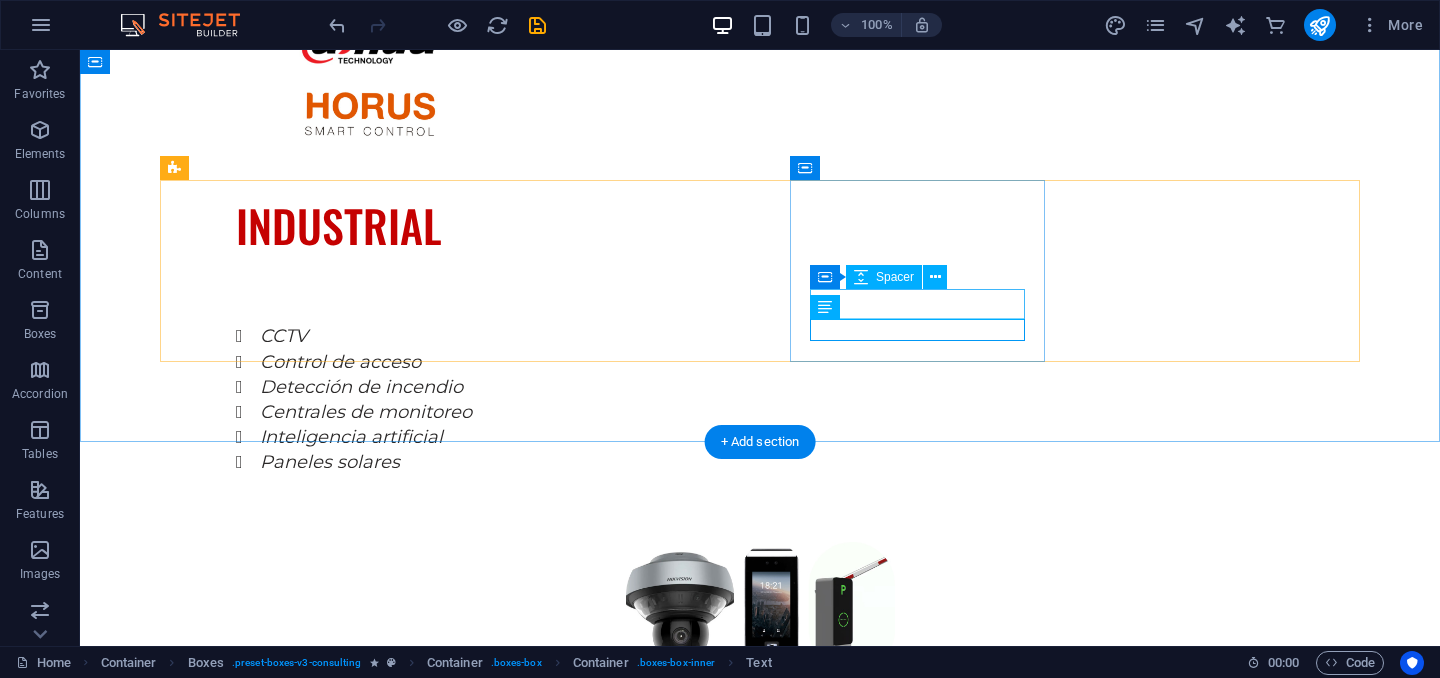 click at bounding box center [287, 2712] 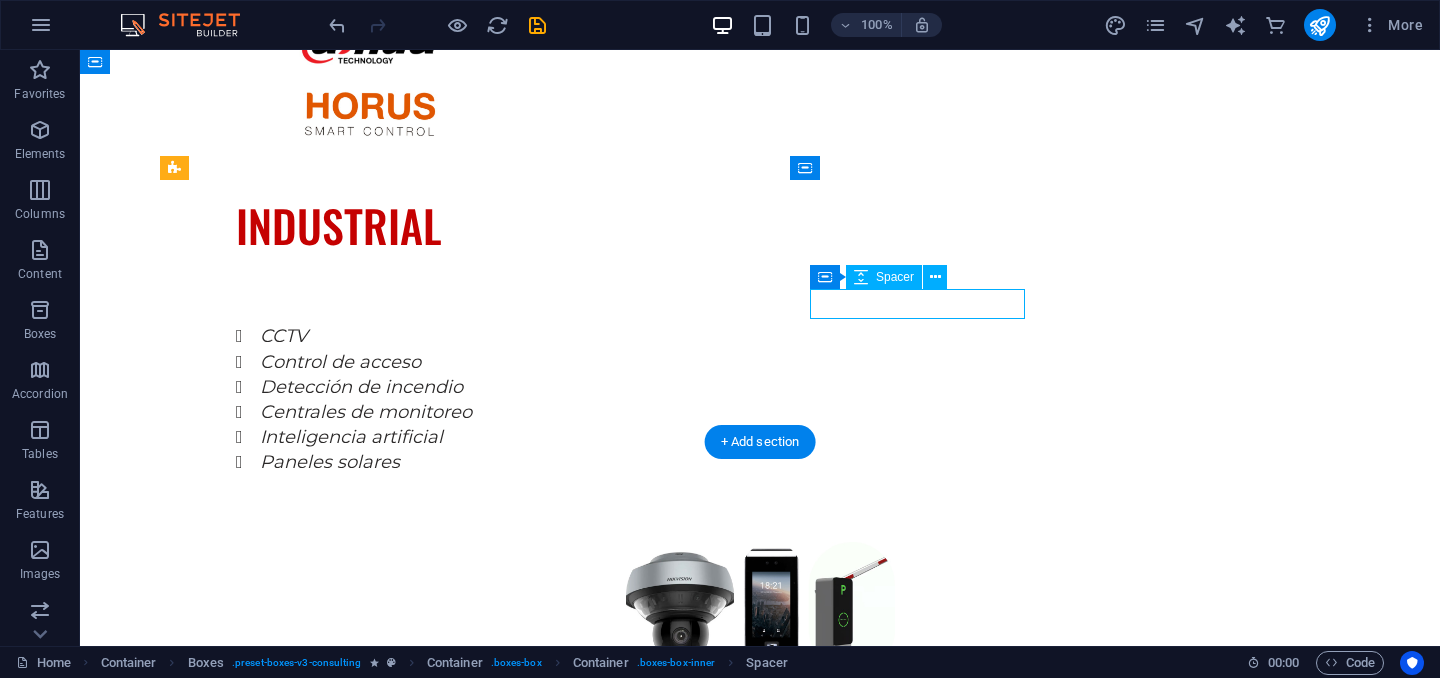 click at bounding box center (287, 2712) 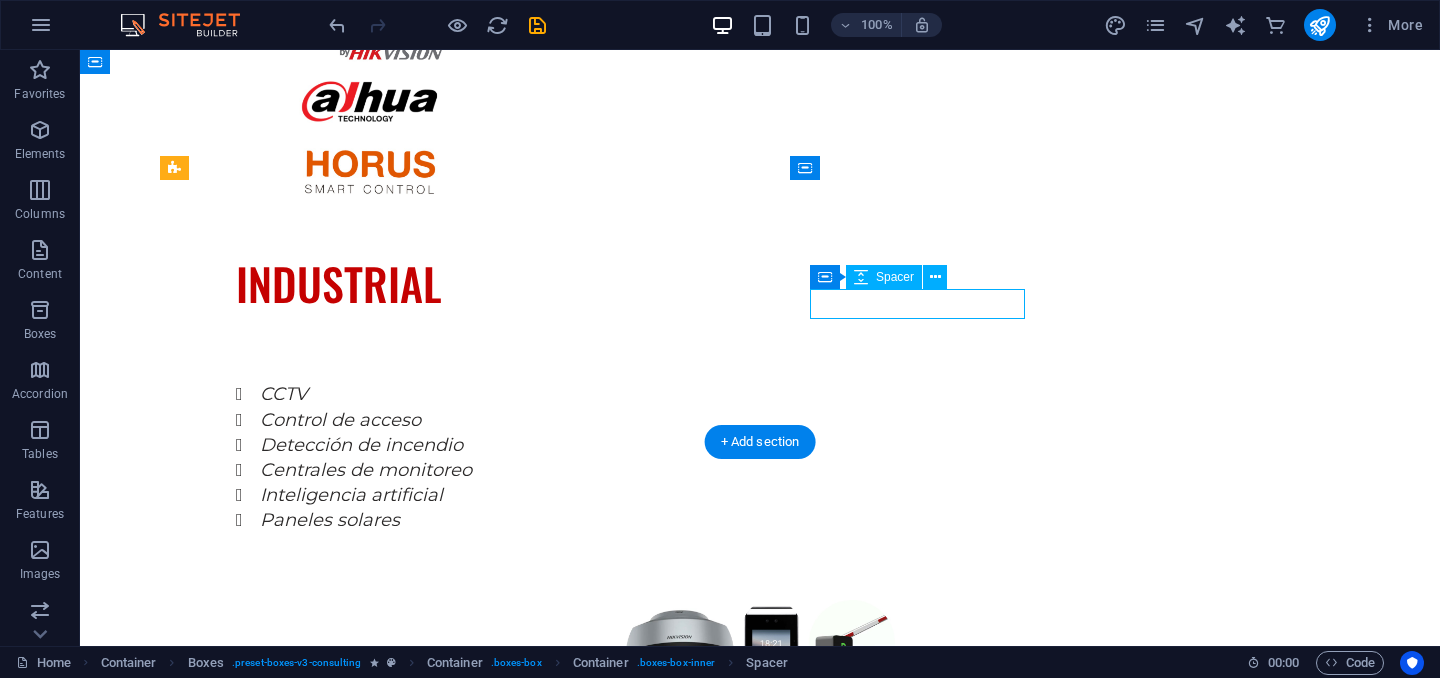 select on "px" 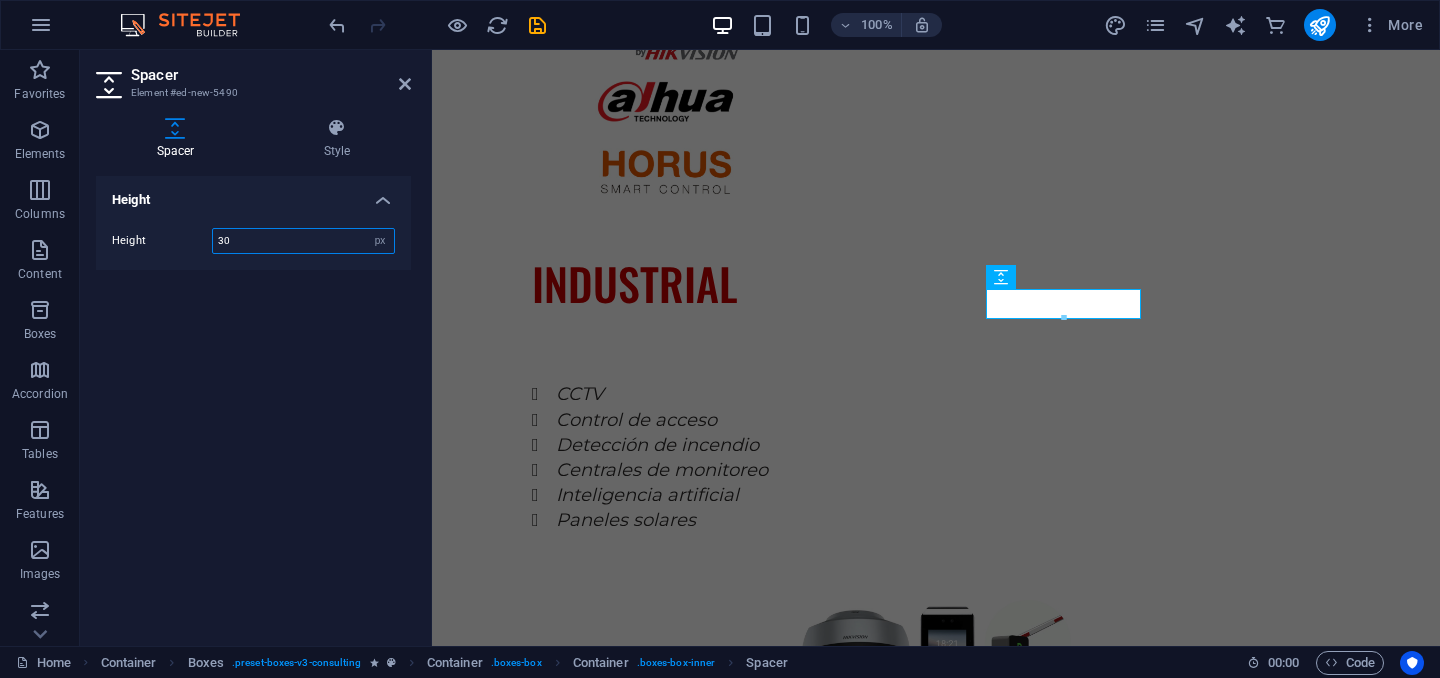 click on "30" at bounding box center [303, 241] 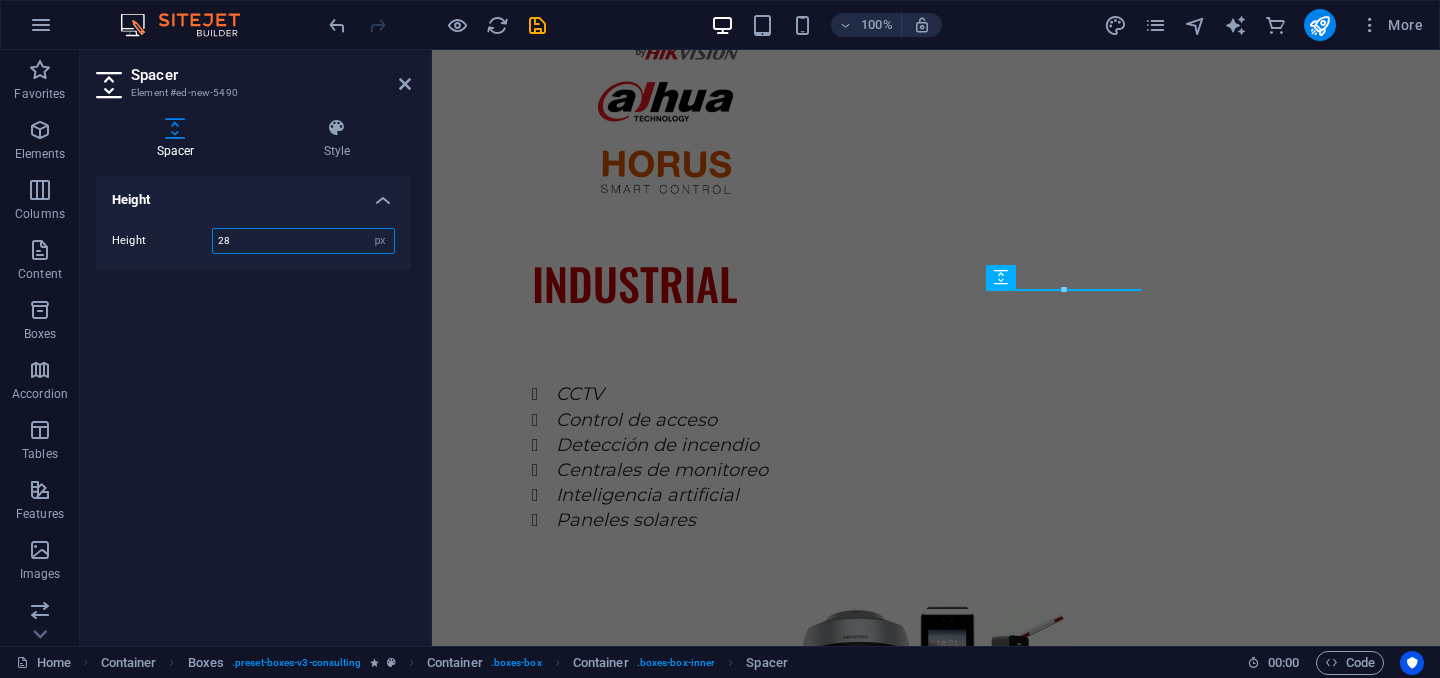 type on "28" 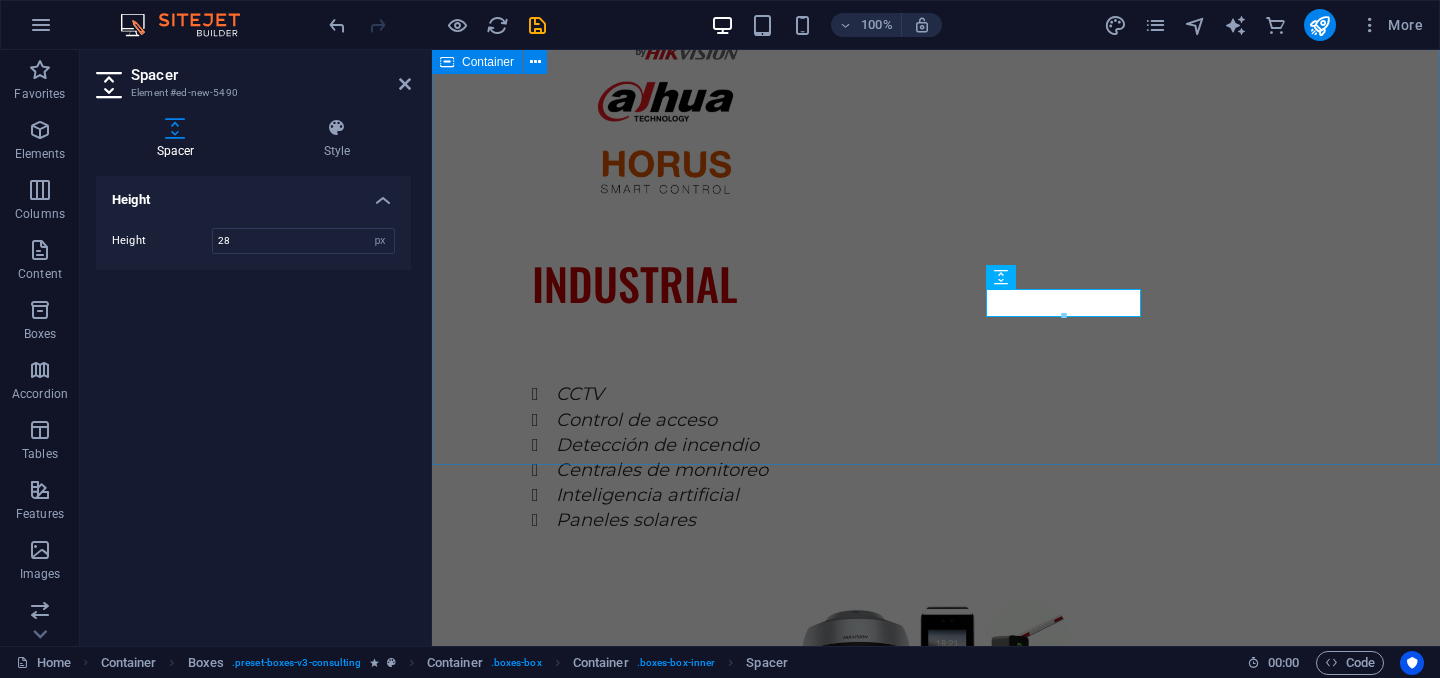 click on "SERVICIOS Explore our full range of services to discover how we can tailor our expertise to meet your unique business needs. SOPORTE TECNICO EQUIPOS CERTIFICADOS CALIDAD GARANTIZADA CONFIANZA" at bounding box center [936, 2502] 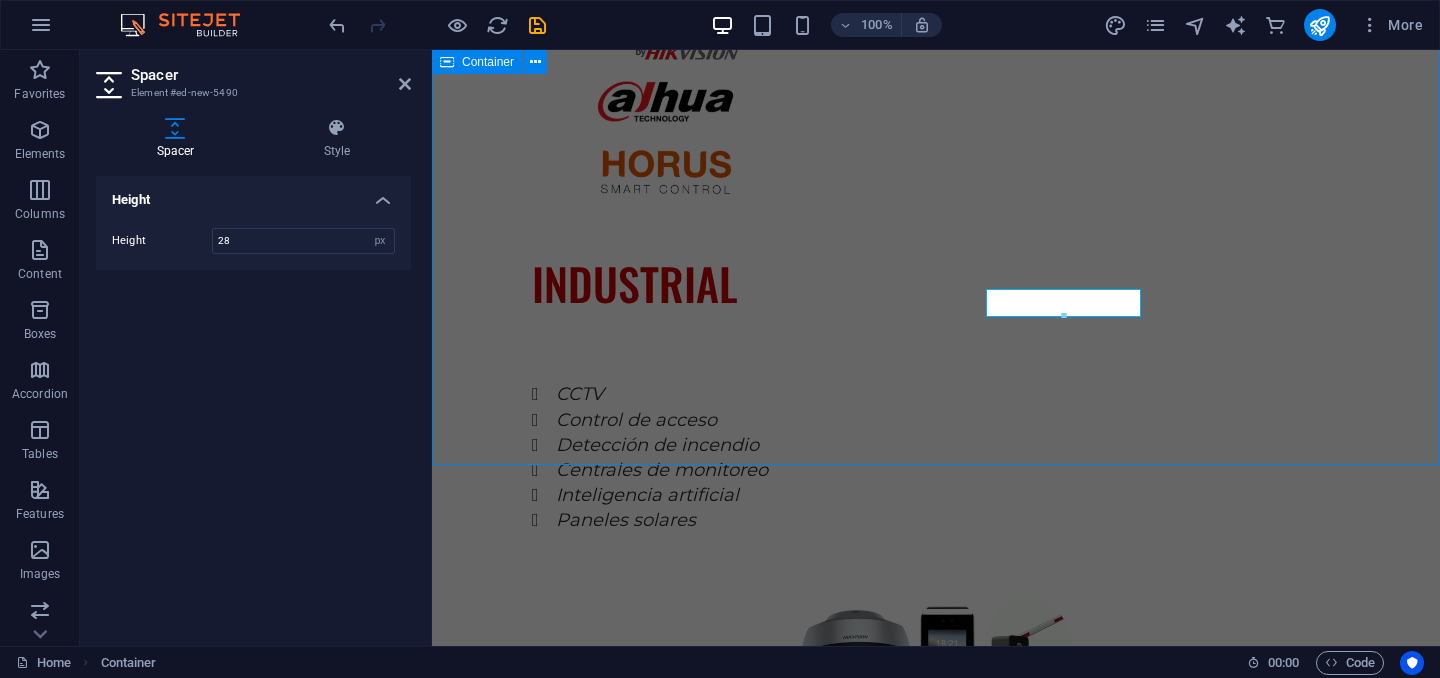 scroll, scrollTop: 3407, scrollLeft: 0, axis: vertical 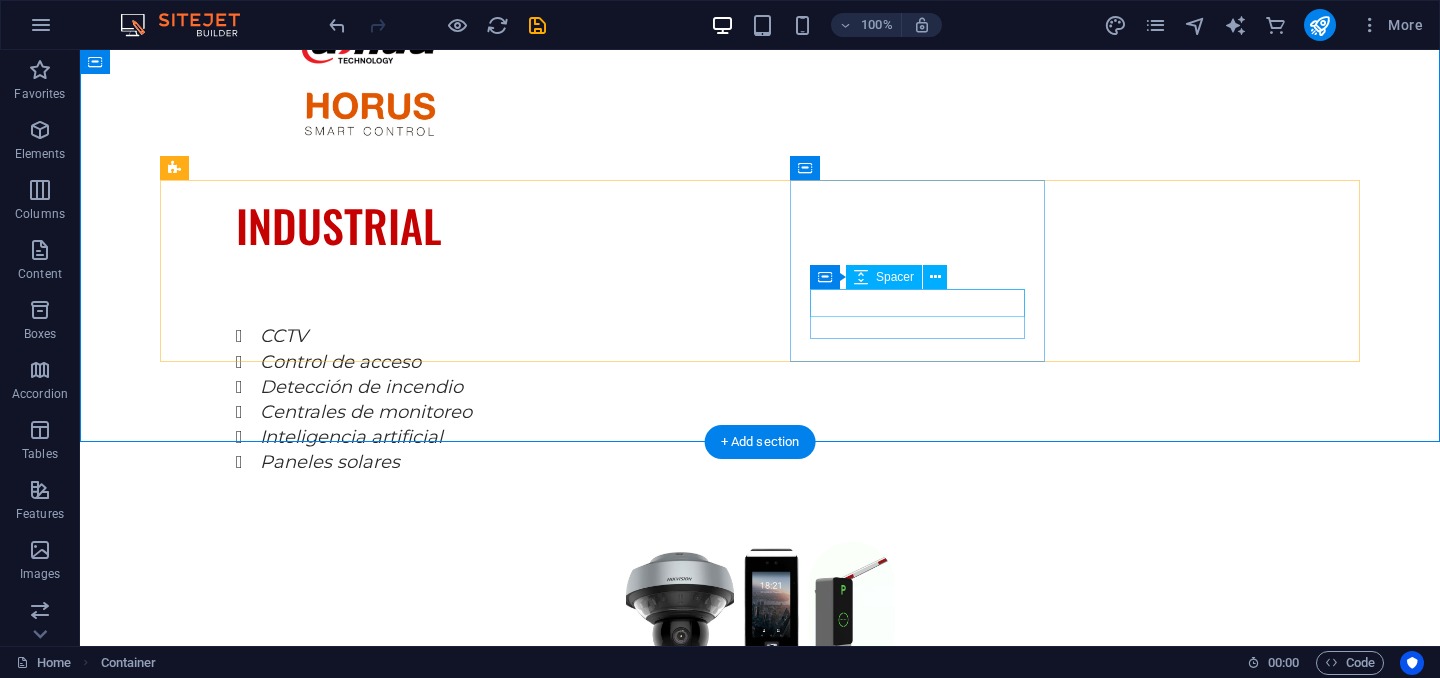click at bounding box center [287, 2711] 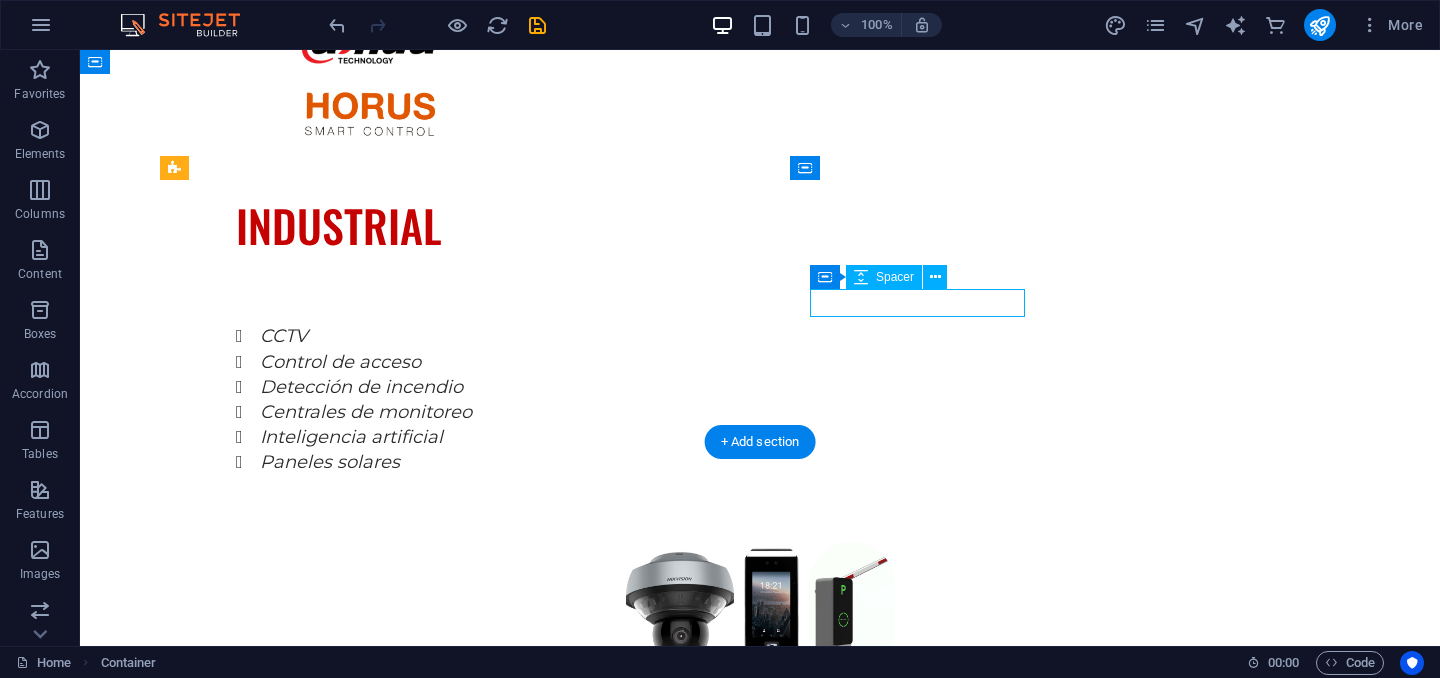 click at bounding box center [287, 2711] 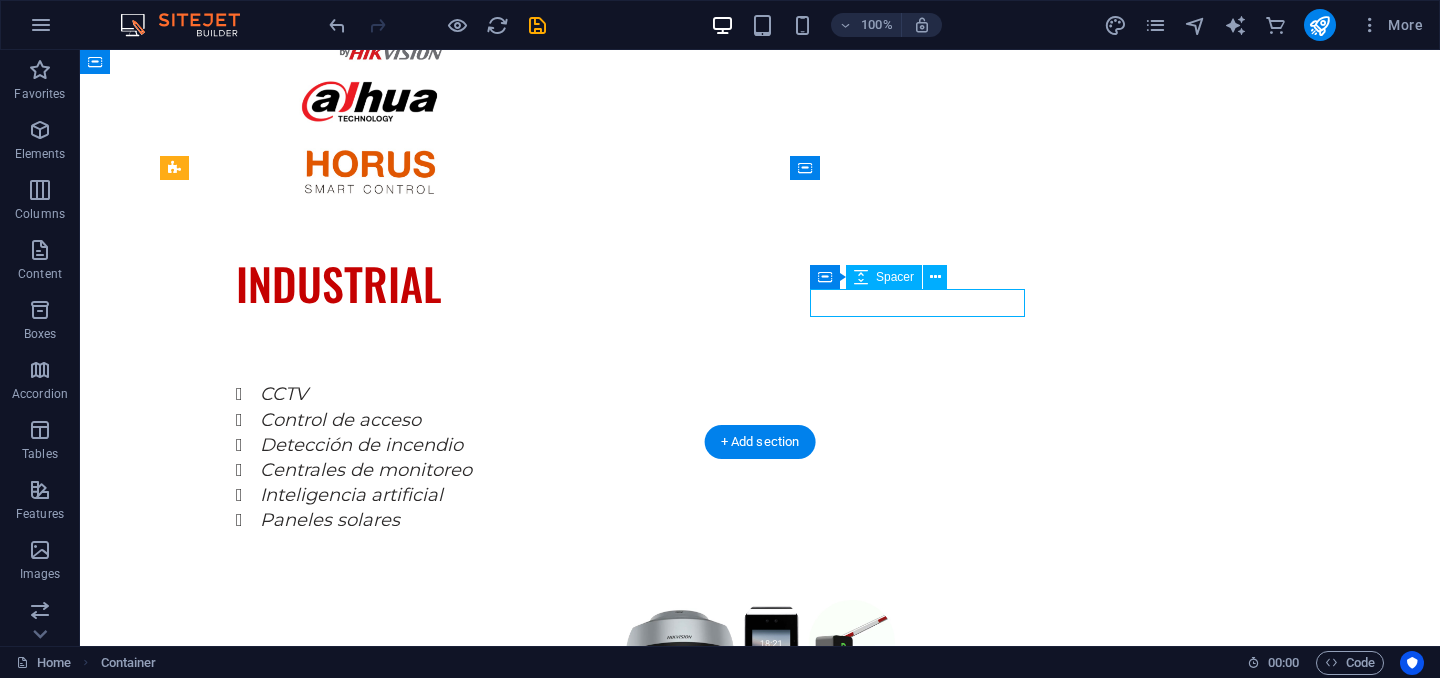 select on "px" 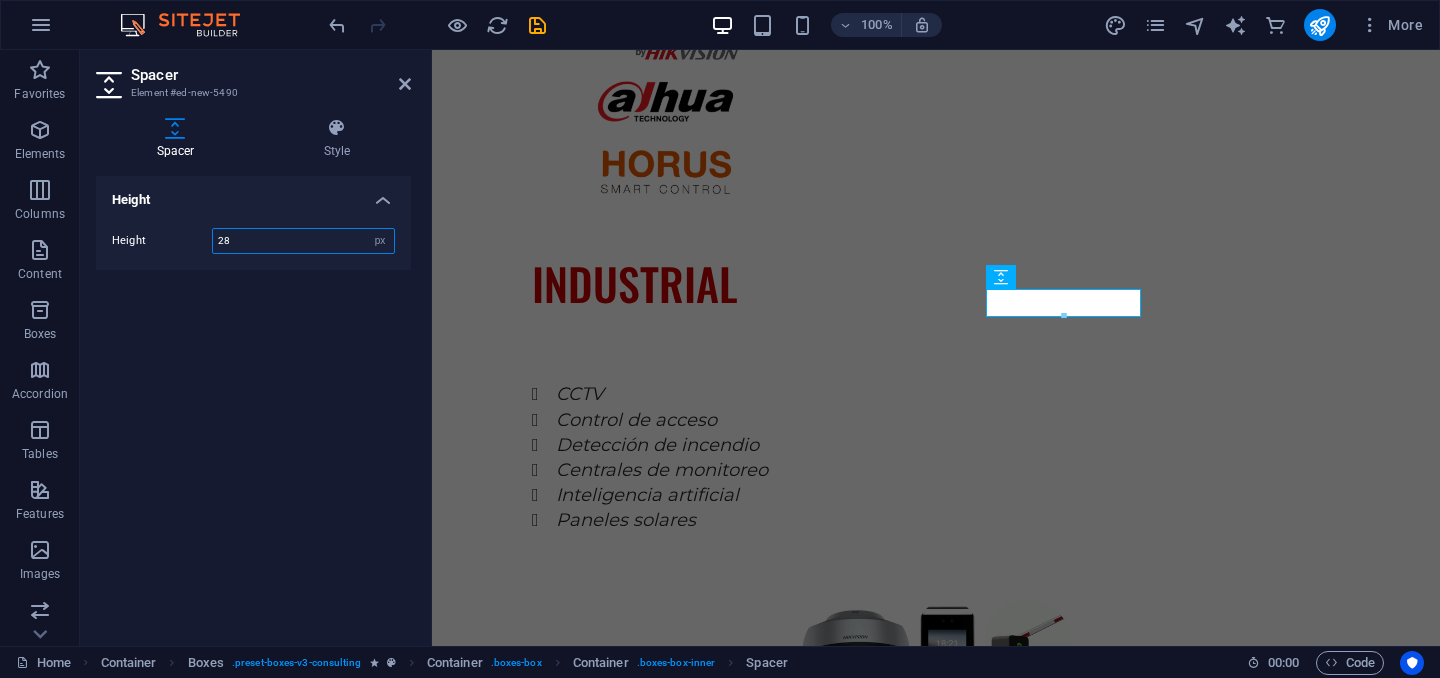 click on "28" at bounding box center (303, 241) 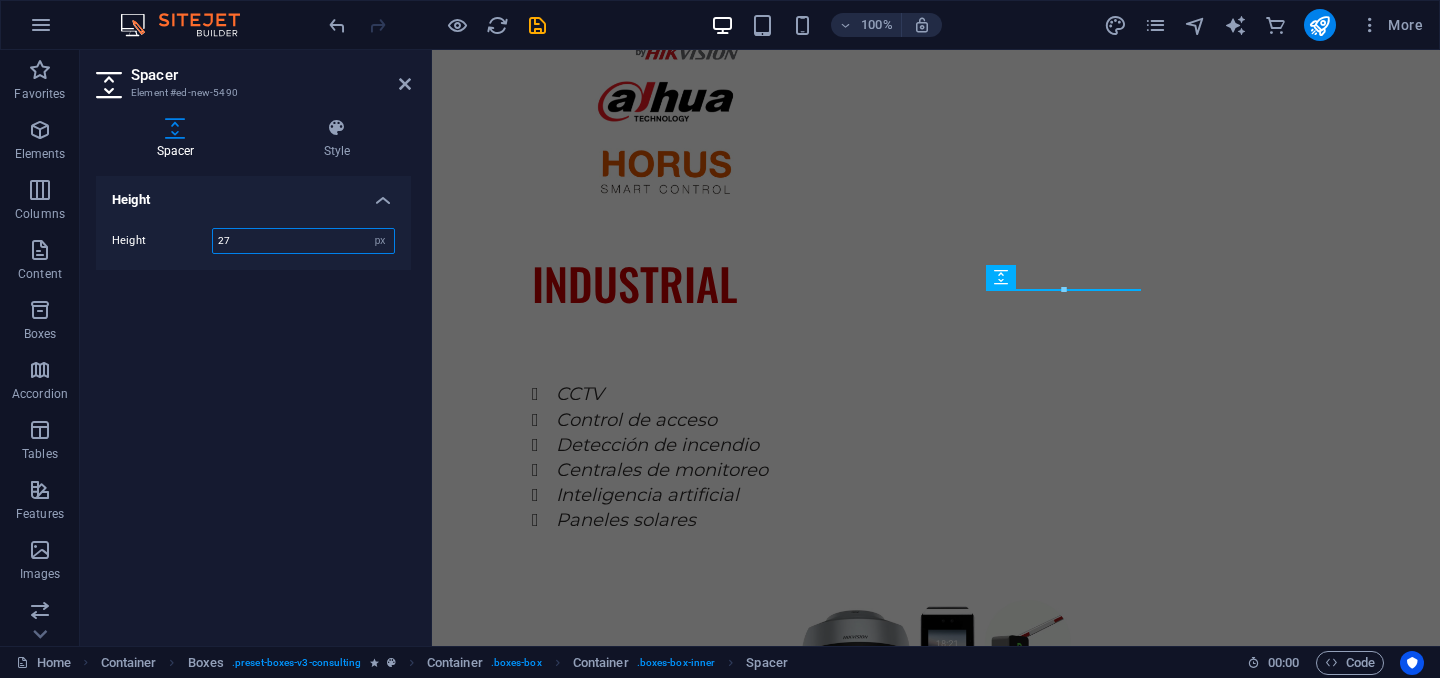 type on "27" 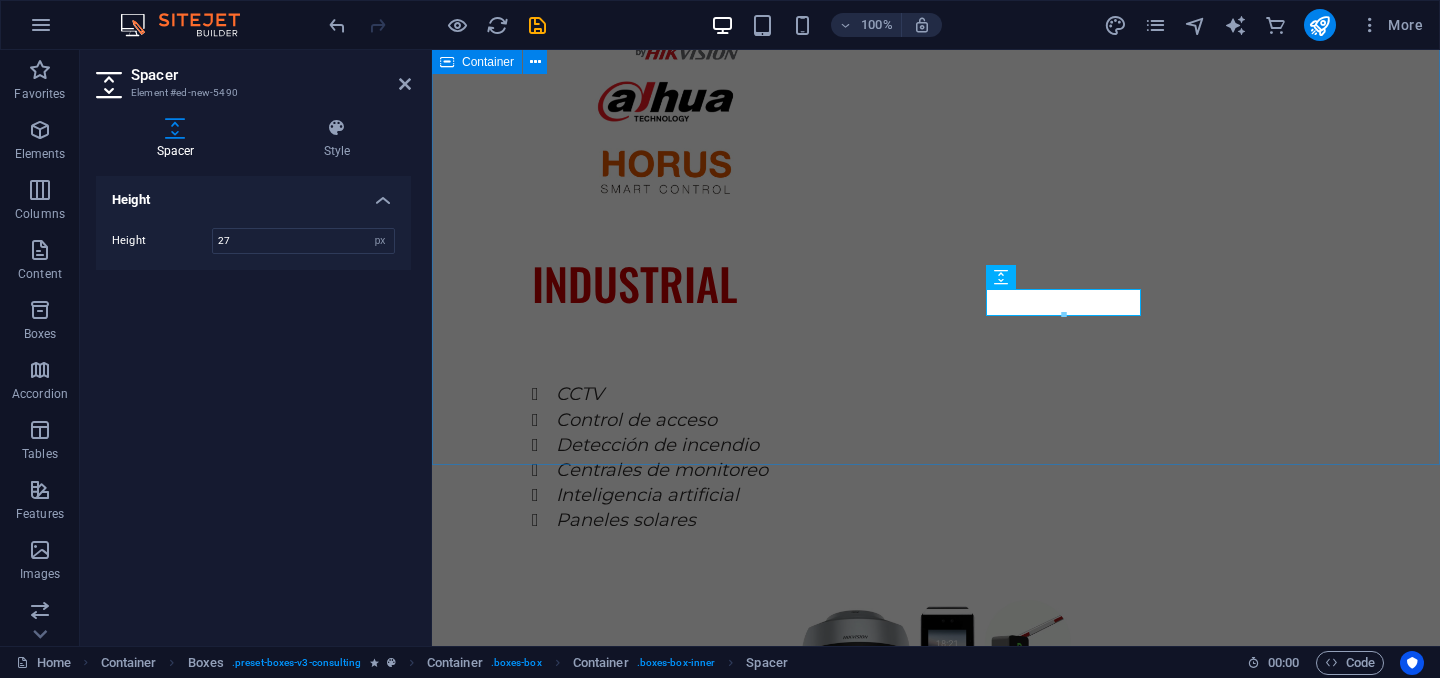 click on "SERVICIOS Explore our full range of services to discover how we can tailor our expertise to meet your unique business needs. SOPORTE TECNICO EQUIPOS CERTIFICADOS CALIDAD GARANTIZADA CONFIANZA" at bounding box center [936, 2502] 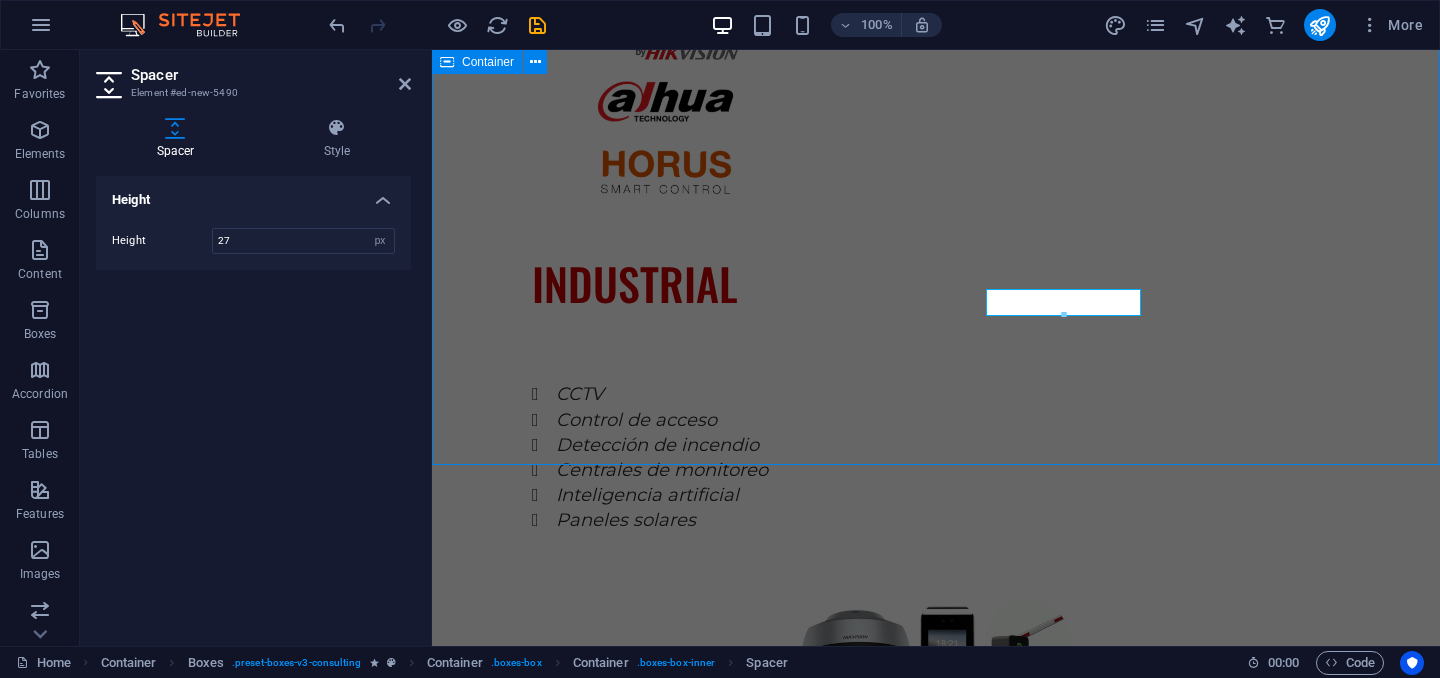 click on "SERVICIOS Explore our full range of services to discover how we can tailor our expertise to meet your unique business needs. SOPORTE TECNICO EQUIPOS CERTIFICADOS CALIDAD GARANTIZADA CONFIANZA" at bounding box center [936, 2502] 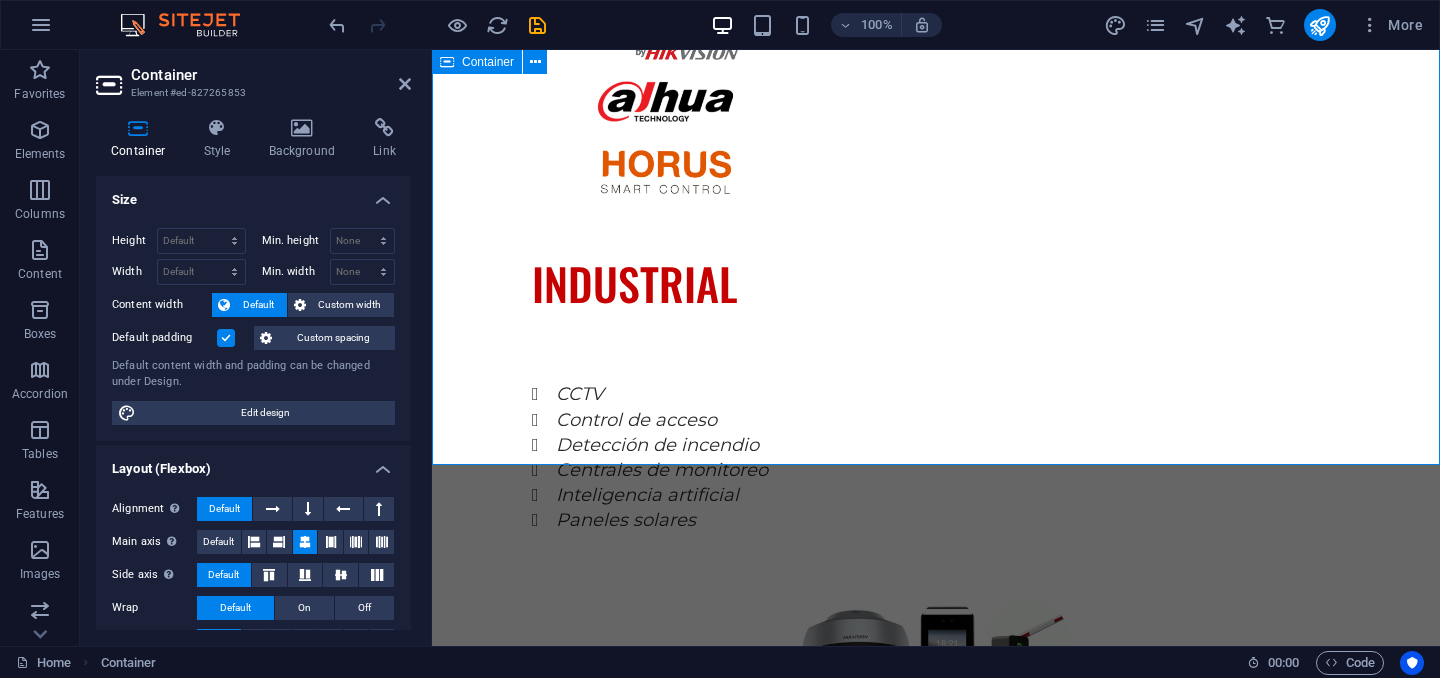 click on "SERVICIOS Explore our full range of services to discover how we can tailor our expertise to meet your unique business needs. SOPORTE TECNICO EQUIPOS CERTIFICADOS CALIDAD GARANTIZADA CONFIANZA" at bounding box center (936, 2502) 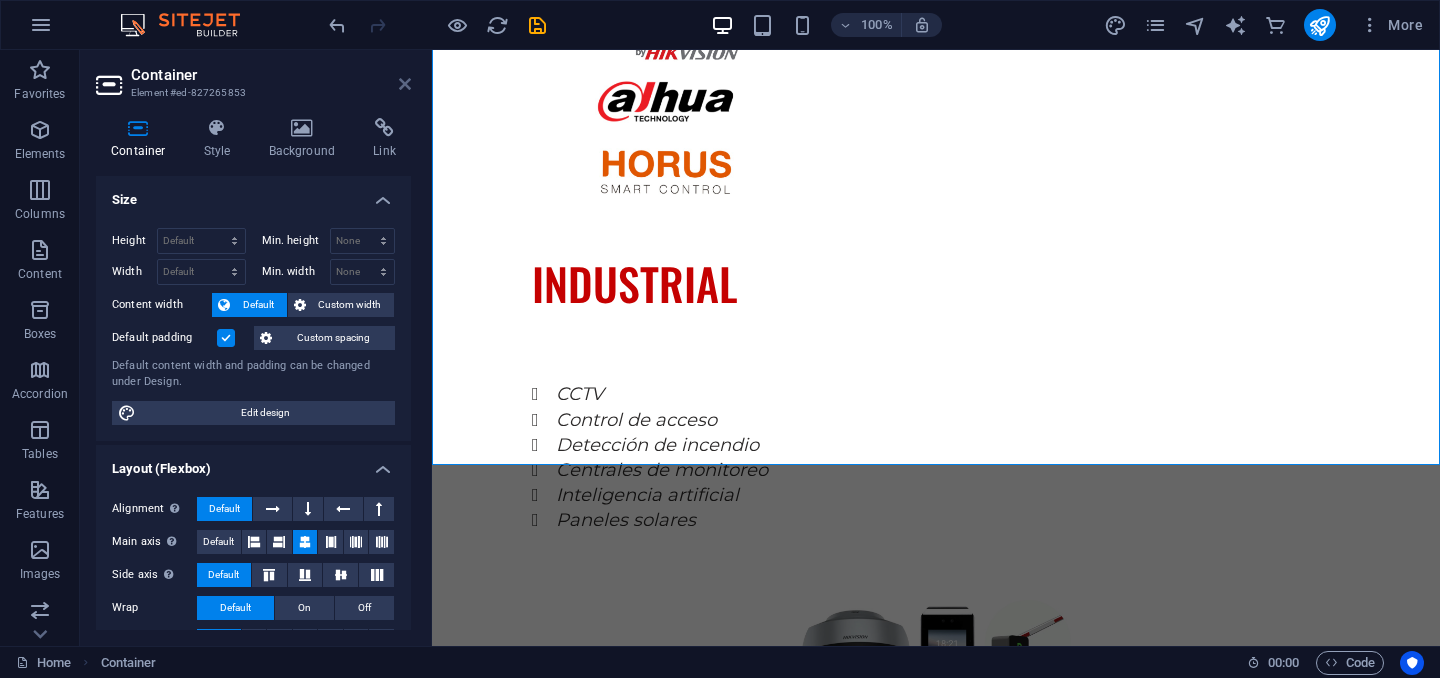 click at bounding box center (405, 84) 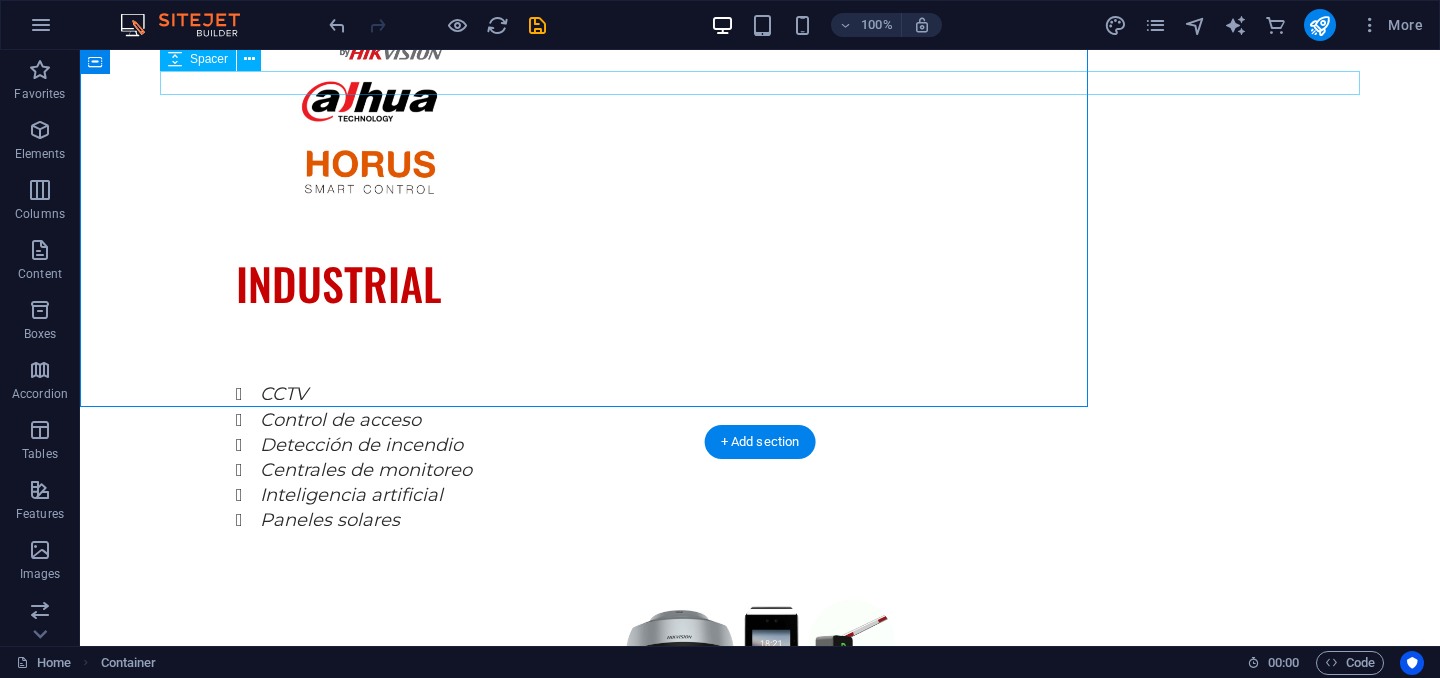 scroll, scrollTop: 3407, scrollLeft: 0, axis: vertical 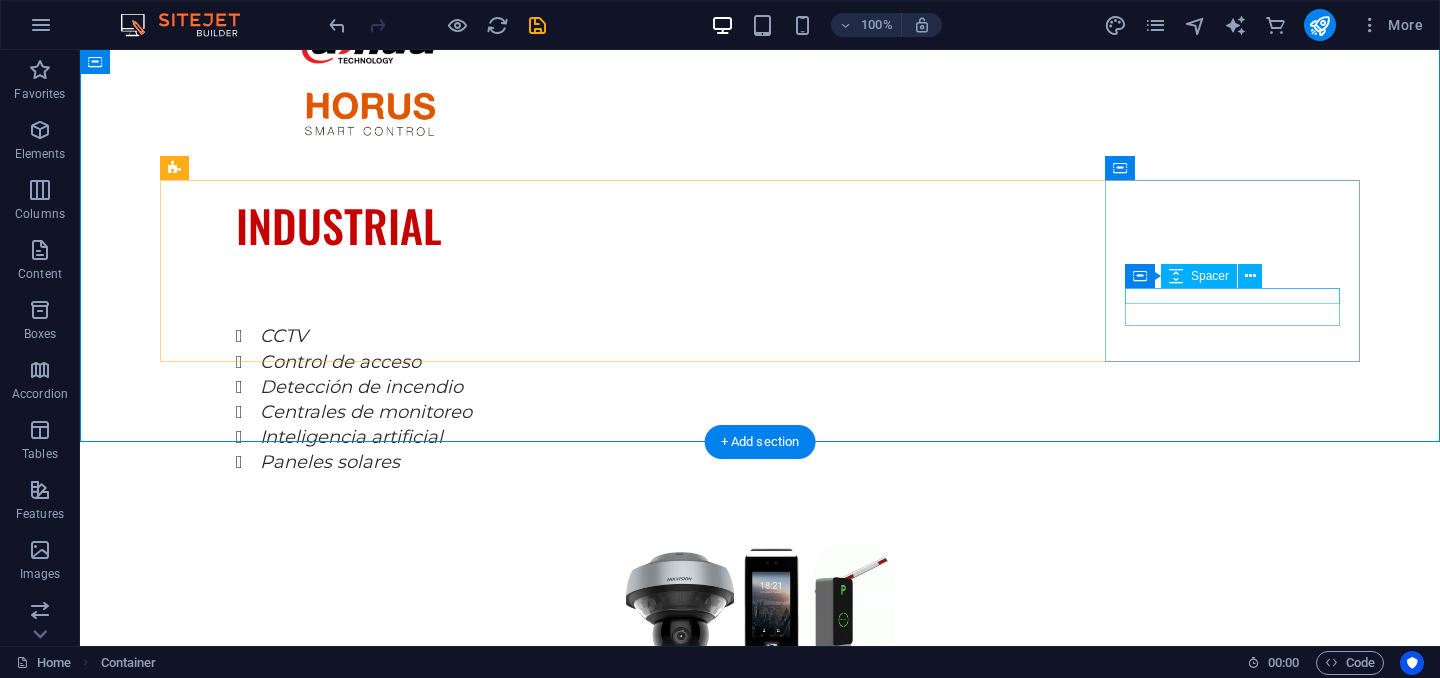 click at bounding box center [287, 2912] 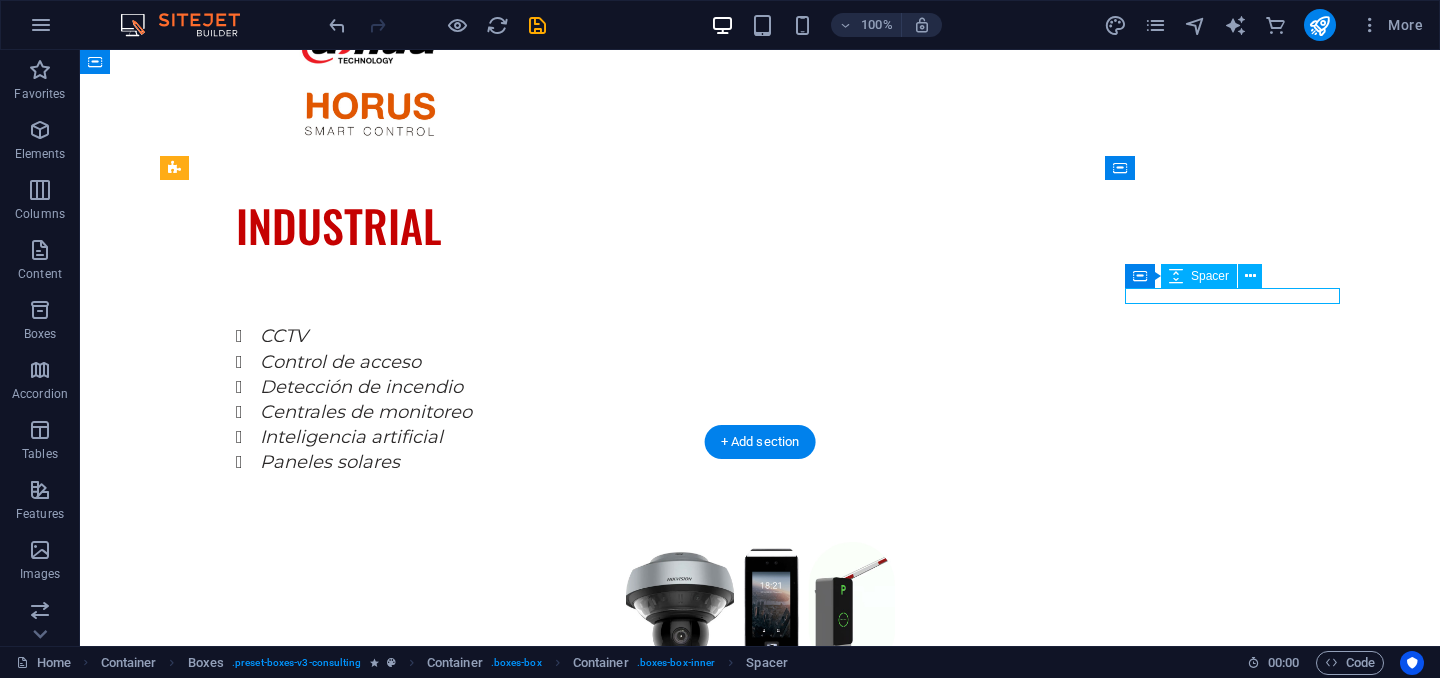 click at bounding box center (287, 2912) 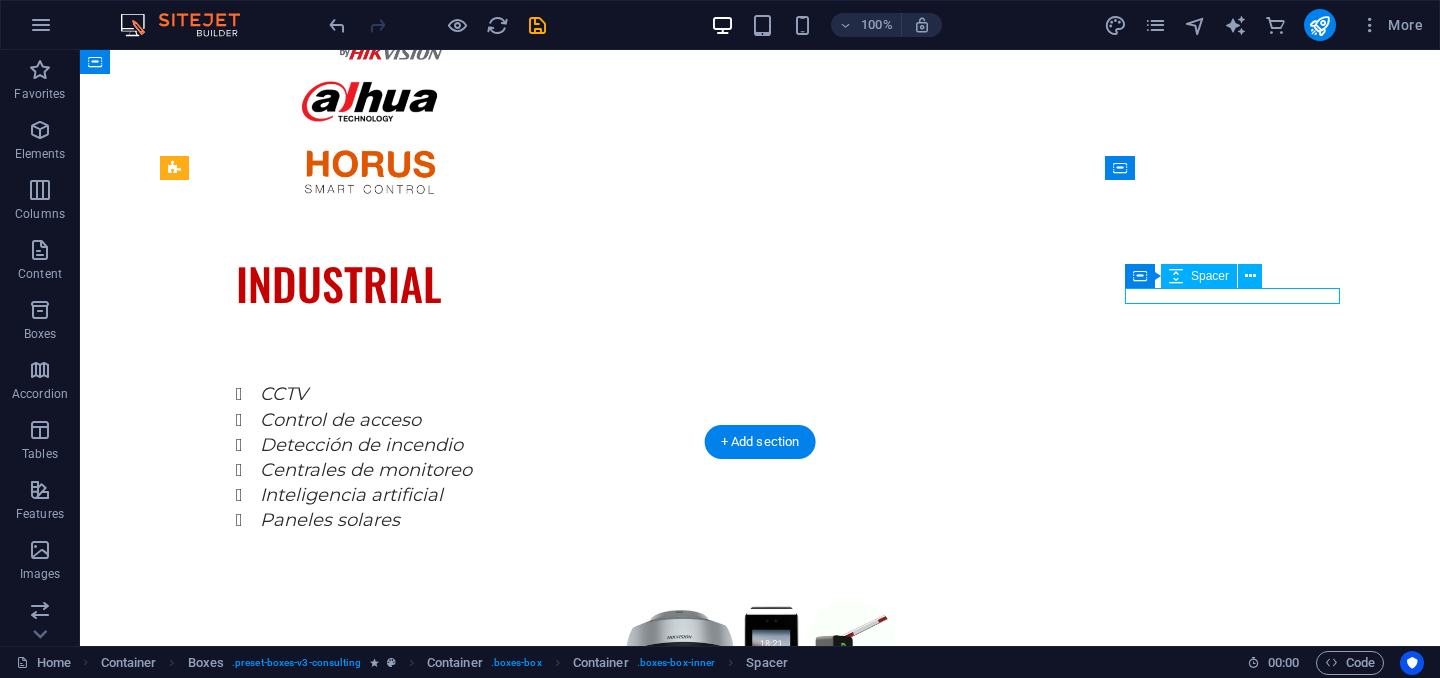 select on "px" 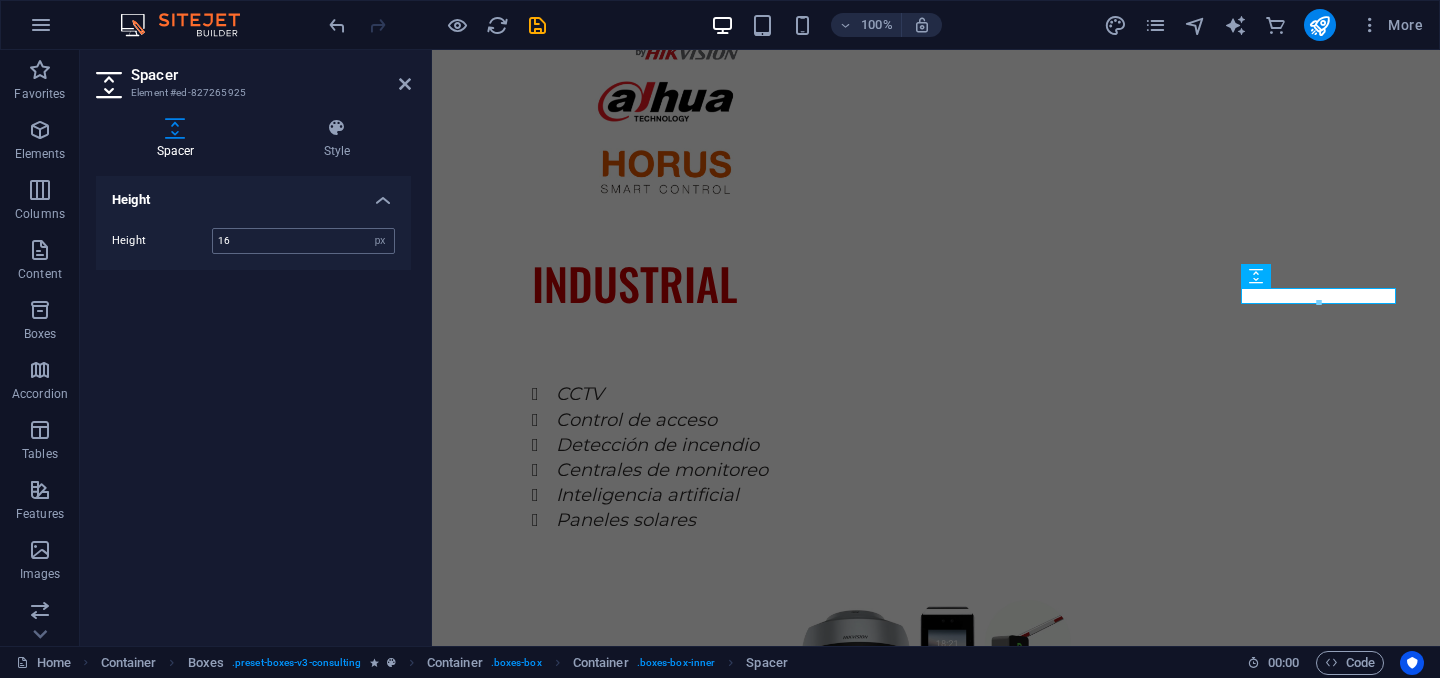 click on "16" at bounding box center (303, 241) 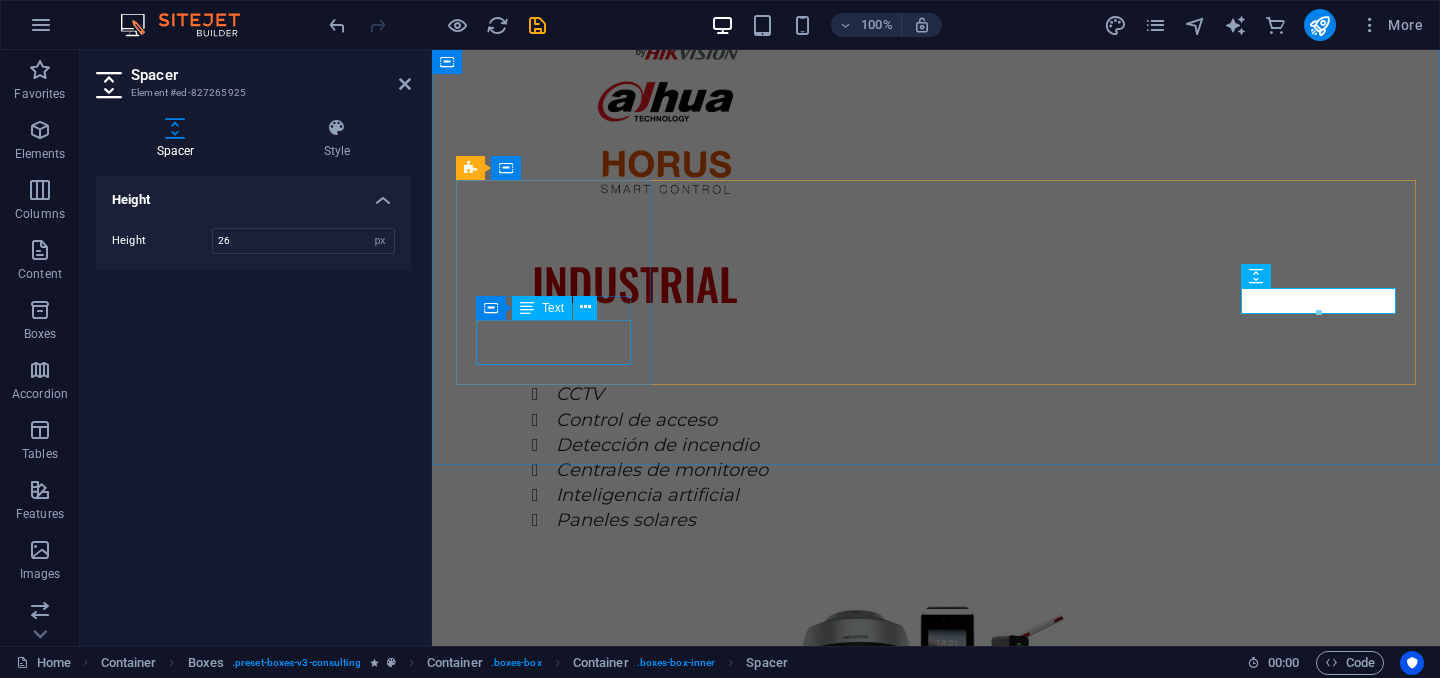 type on "26" 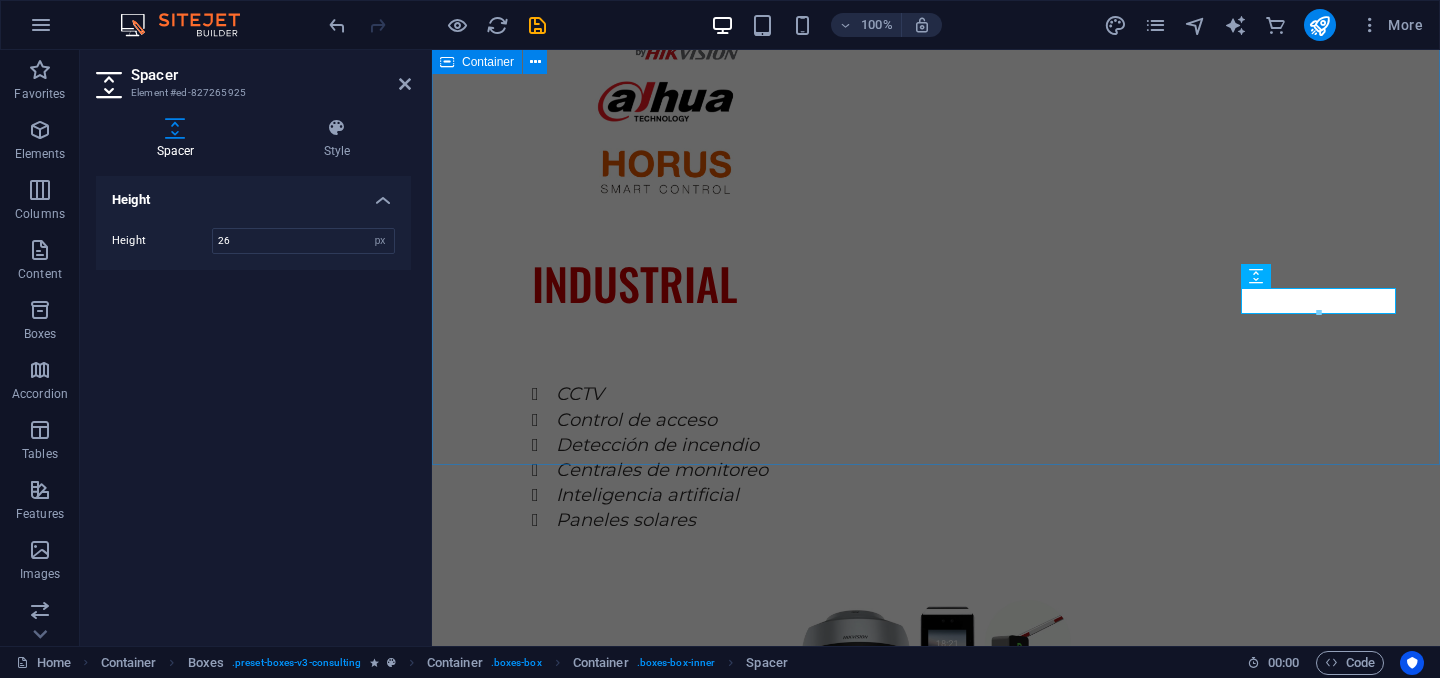 click on "SERVICIOS Explore our full range of services to discover how we can tailor our expertise to meet your unique business needs. SOPORTE TECNICO EQUIPOS CERTIFICADOS CALIDAD GARANTIZADA CONFIANZA" at bounding box center (936, 2507) 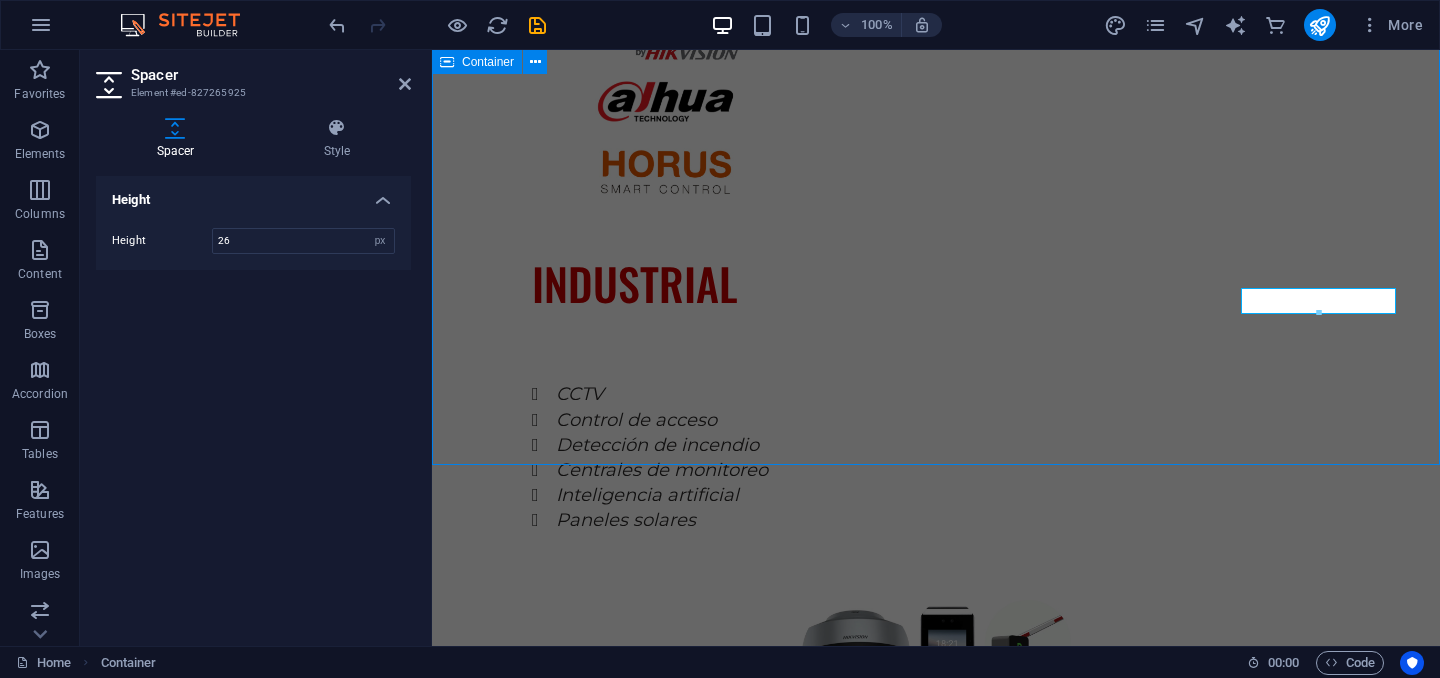 scroll, scrollTop: 3407, scrollLeft: 0, axis: vertical 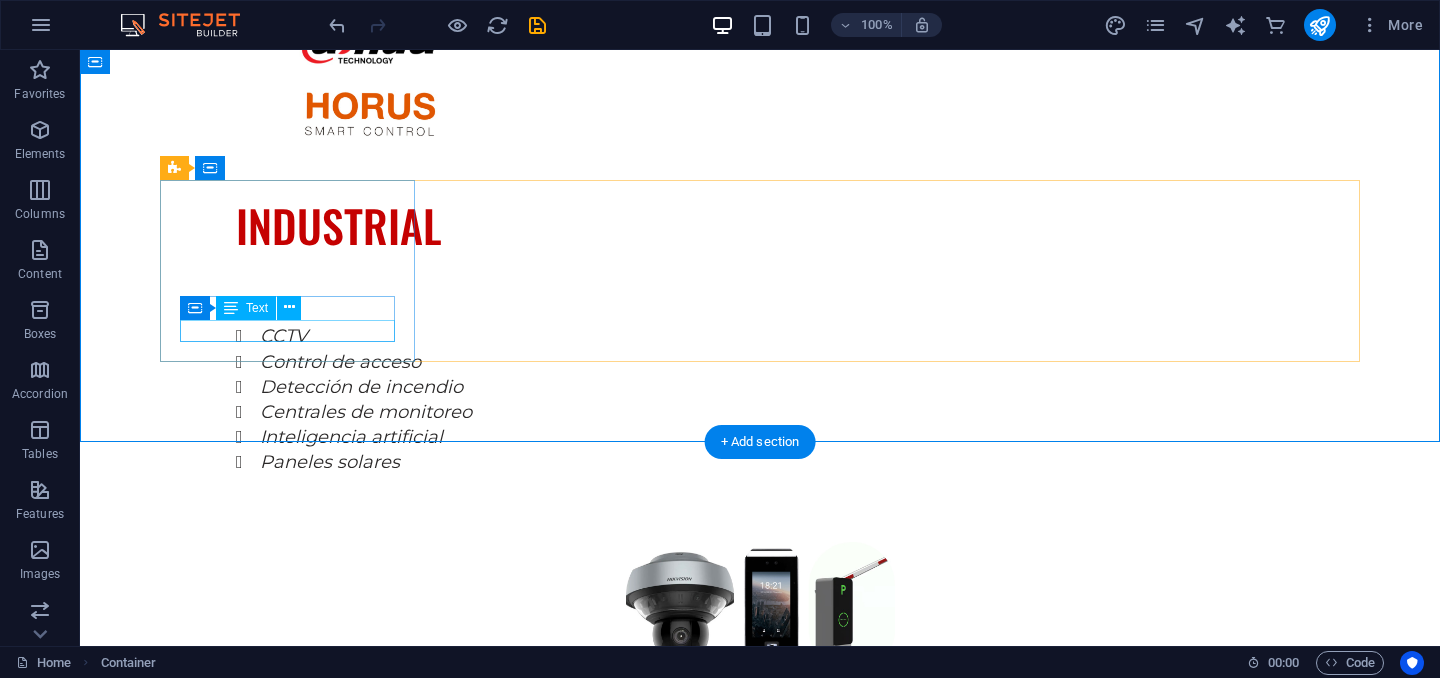 click on "SOPORTE TECNICO" at bounding box center (287, 2316) 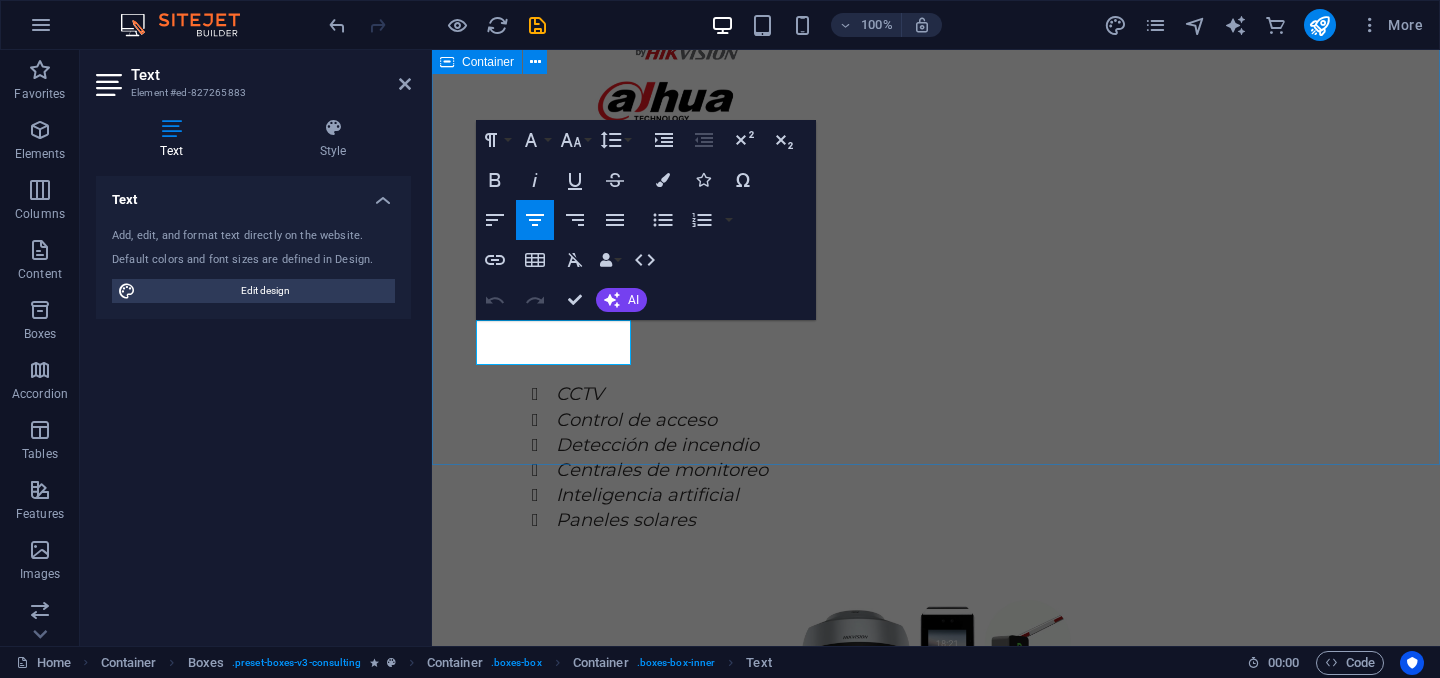 click on "SERVICIOS Explore our full range of services to discover how we can tailor our expertise to meet your unique business needs. SOPORTE TECNICO EQUIPOS CERTIFICADOS CALIDAD GARANTIZADA CONFIANZA" at bounding box center [936, 2507] 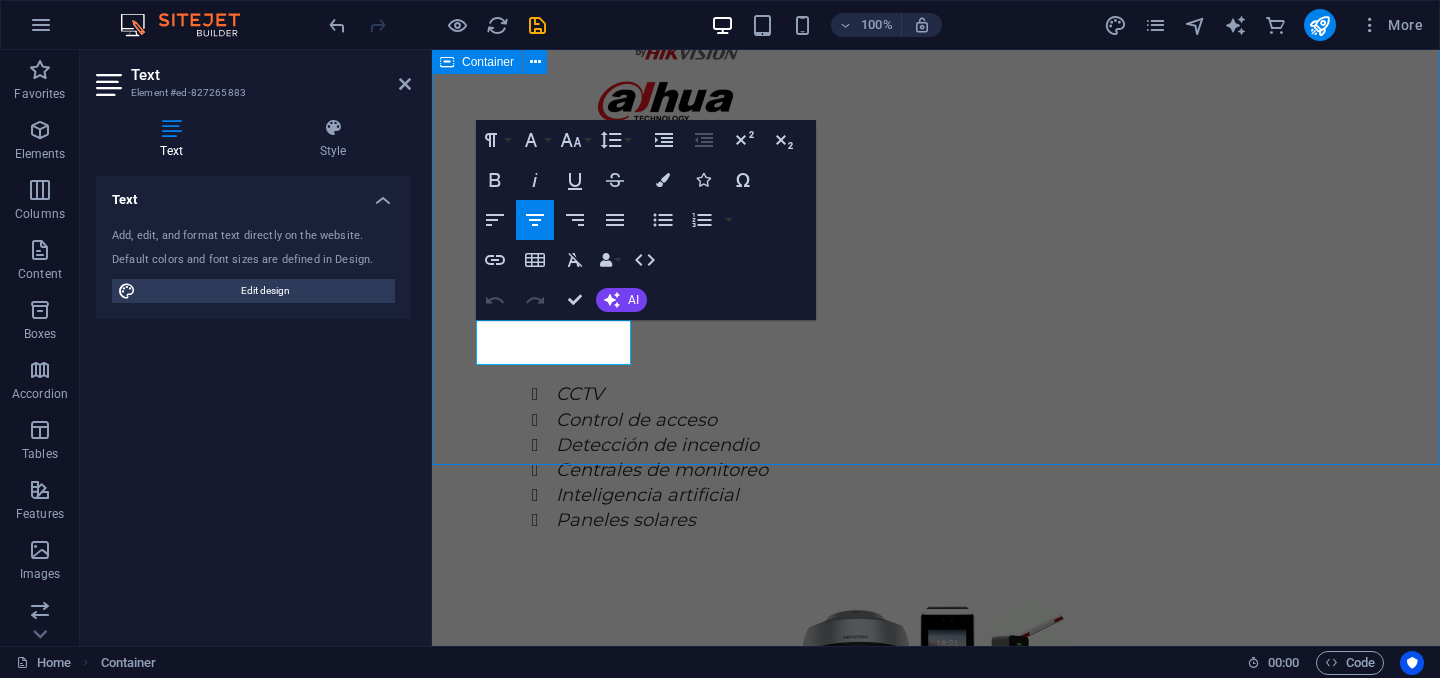 scroll, scrollTop: 3406, scrollLeft: 0, axis: vertical 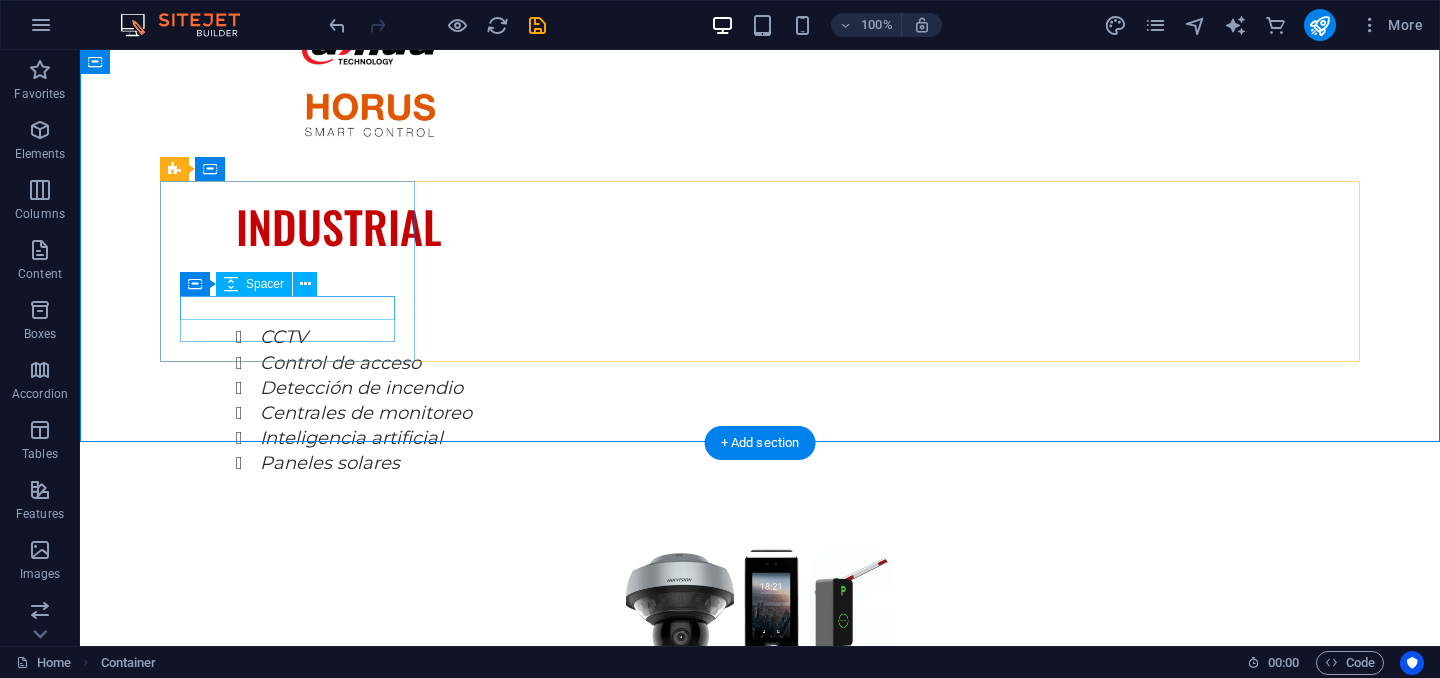 click at bounding box center (287, 2294) 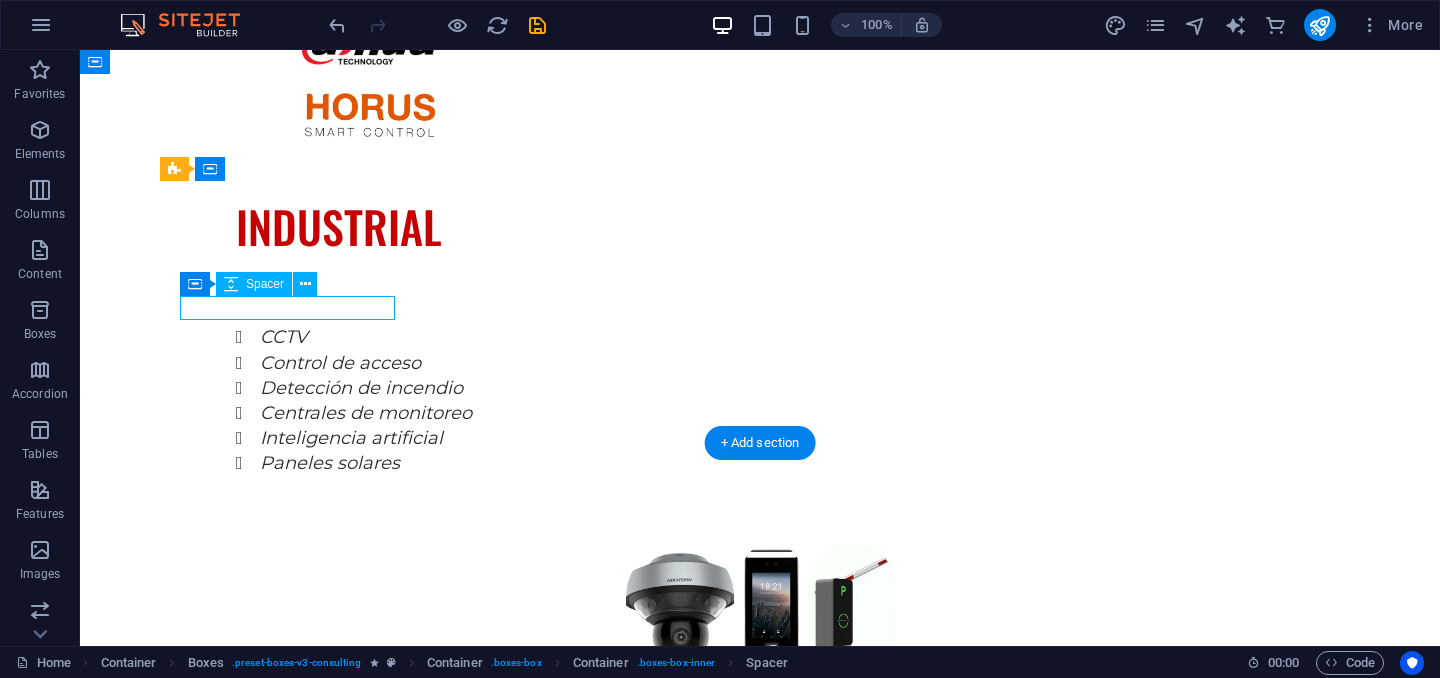 click at bounding box center (287, 2294) 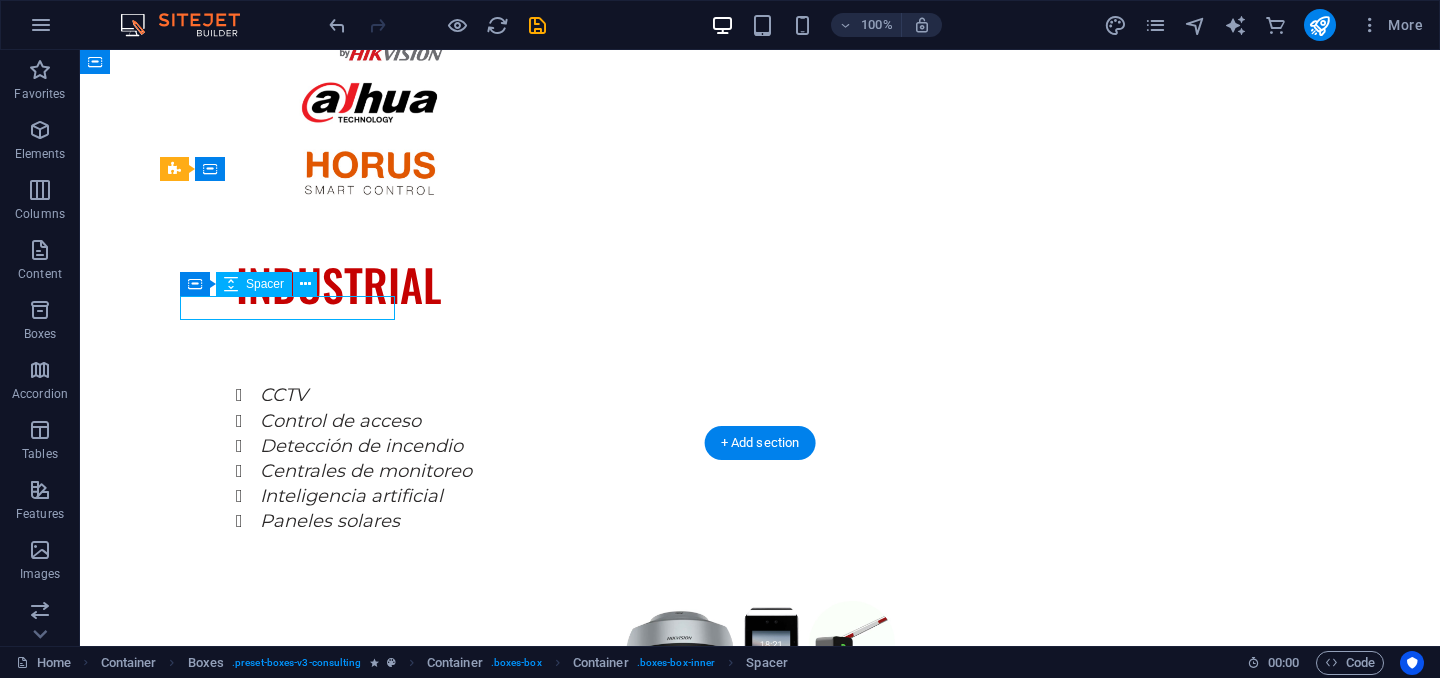 select on "px" 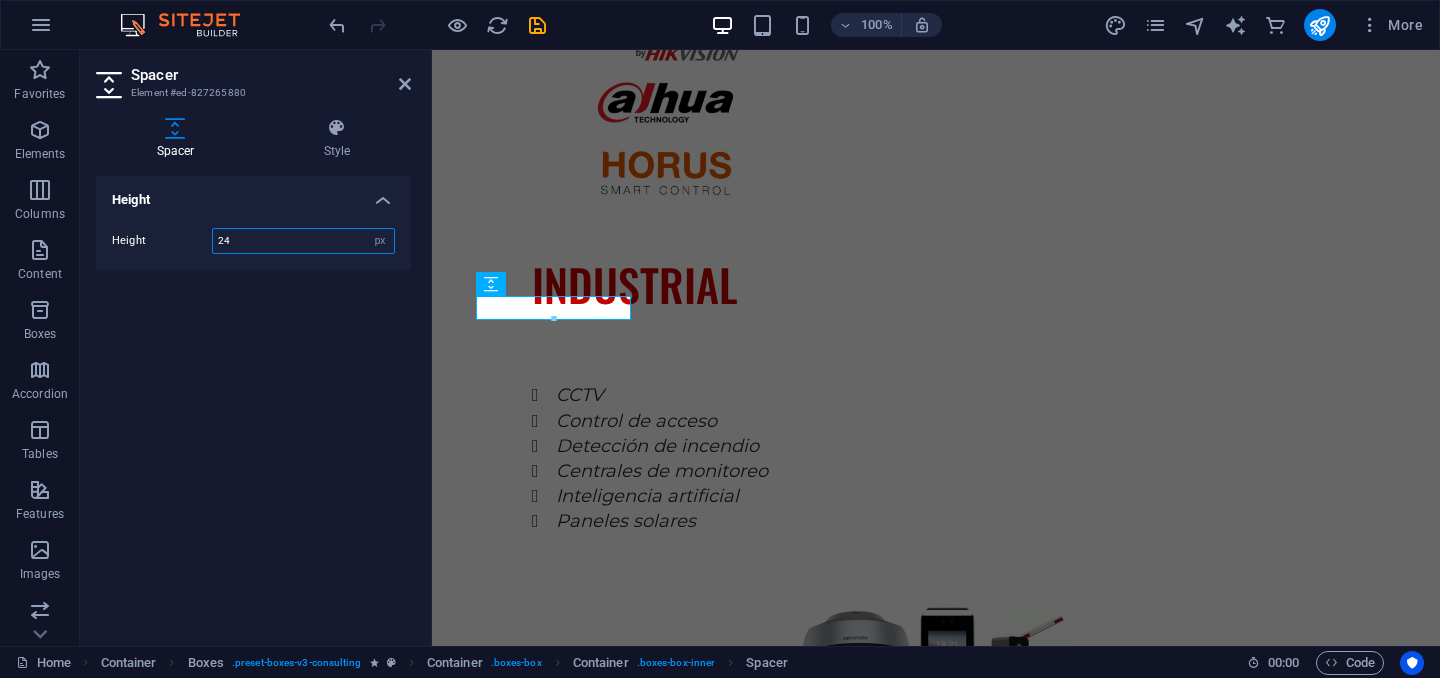 click on "24" at bounding box center [303, 241] 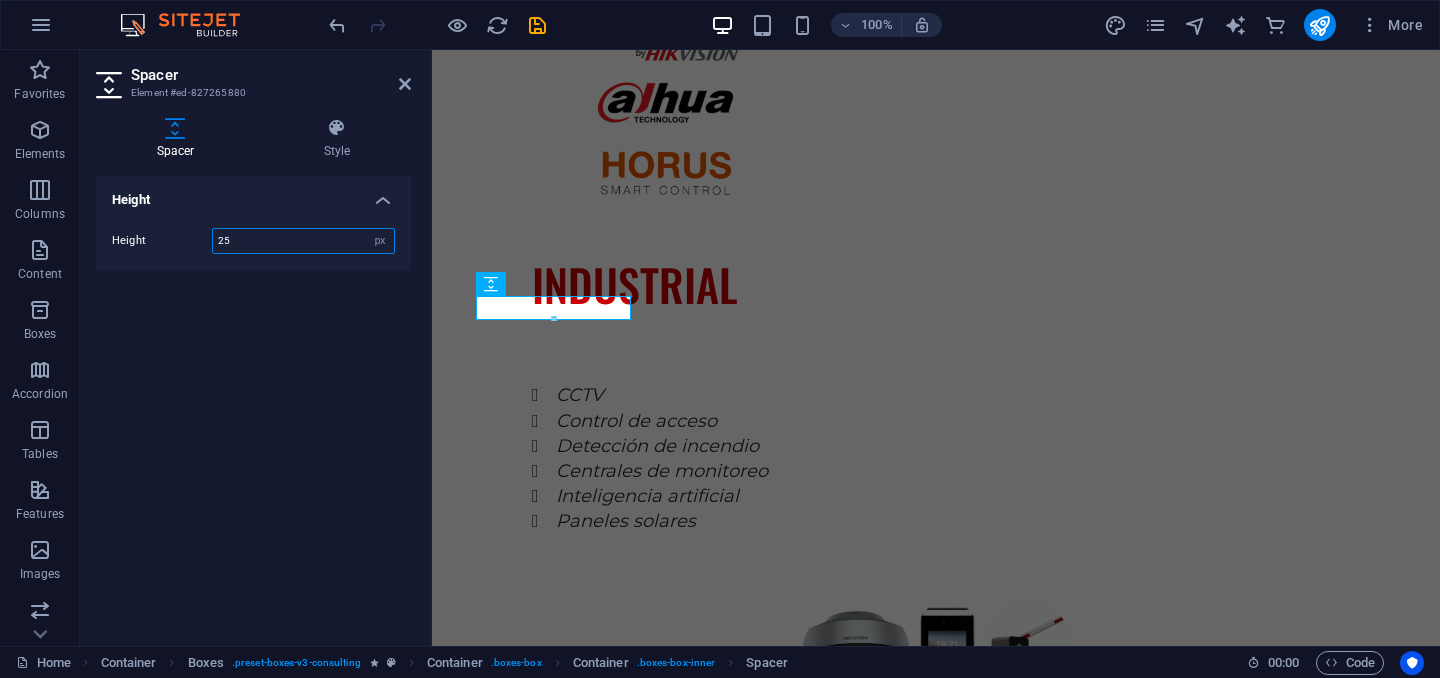 type on "25" 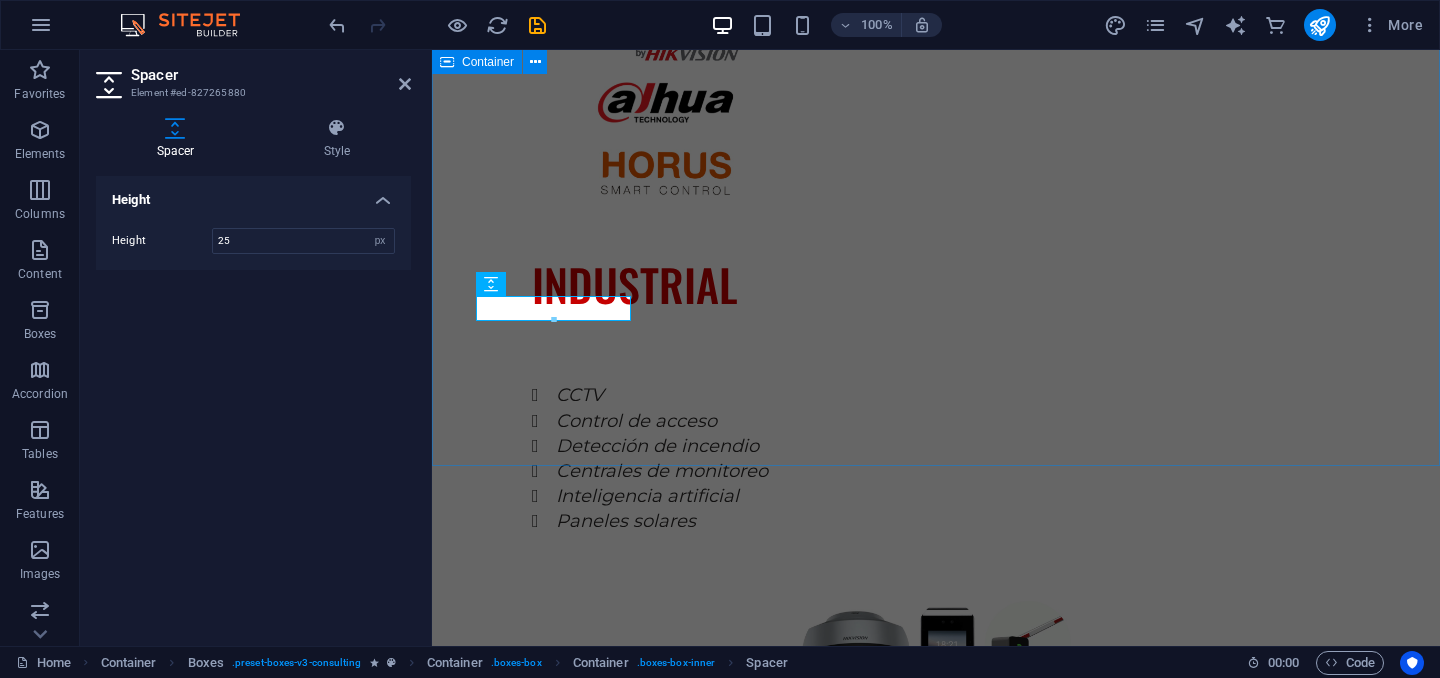 click on "SERVICIOS Explore our full range of services to discover how we can tailor our expertise to meet your unique business needs. SOPORTE TECNICO EQUIPOS CERTIFICADOS CALIDAD GARANTIZADA CONFIANZA" at bounding box center (936, 2508) 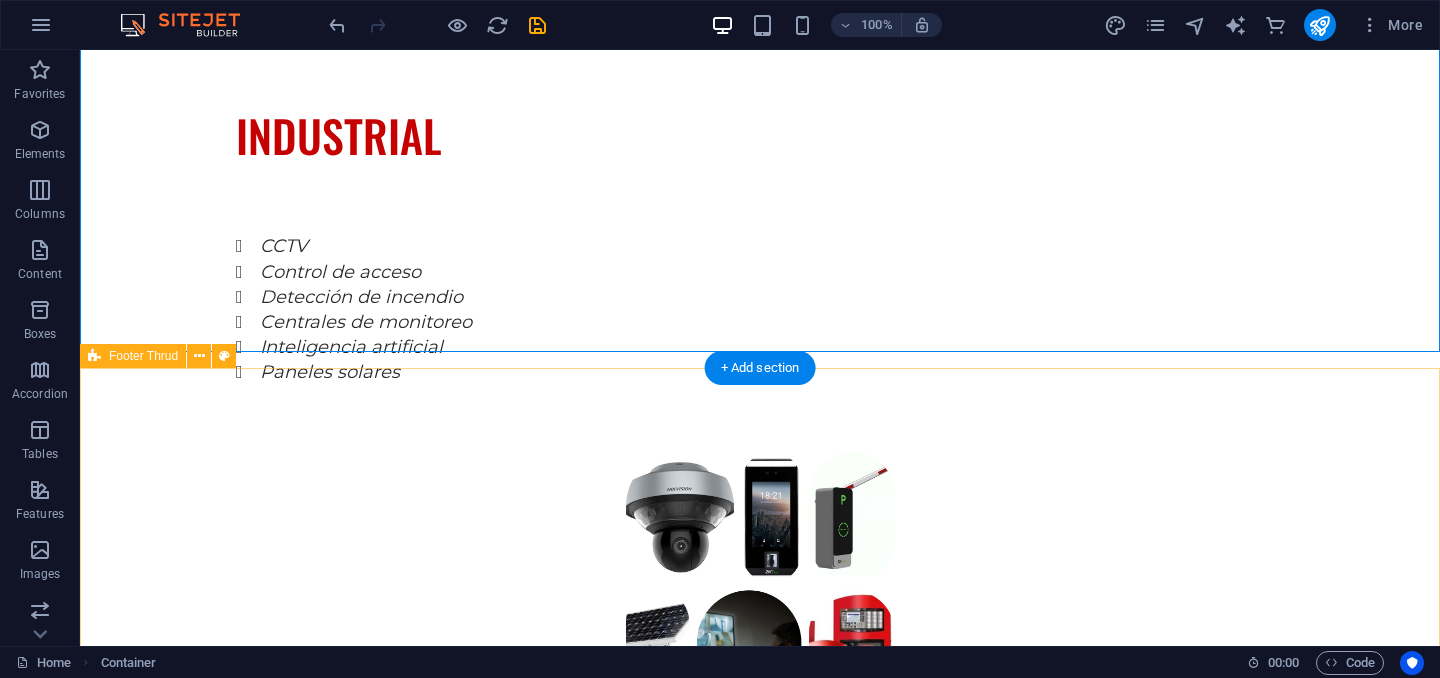 scroll, scrollTop: 3546, scrollLeft: 0, axis: vertical 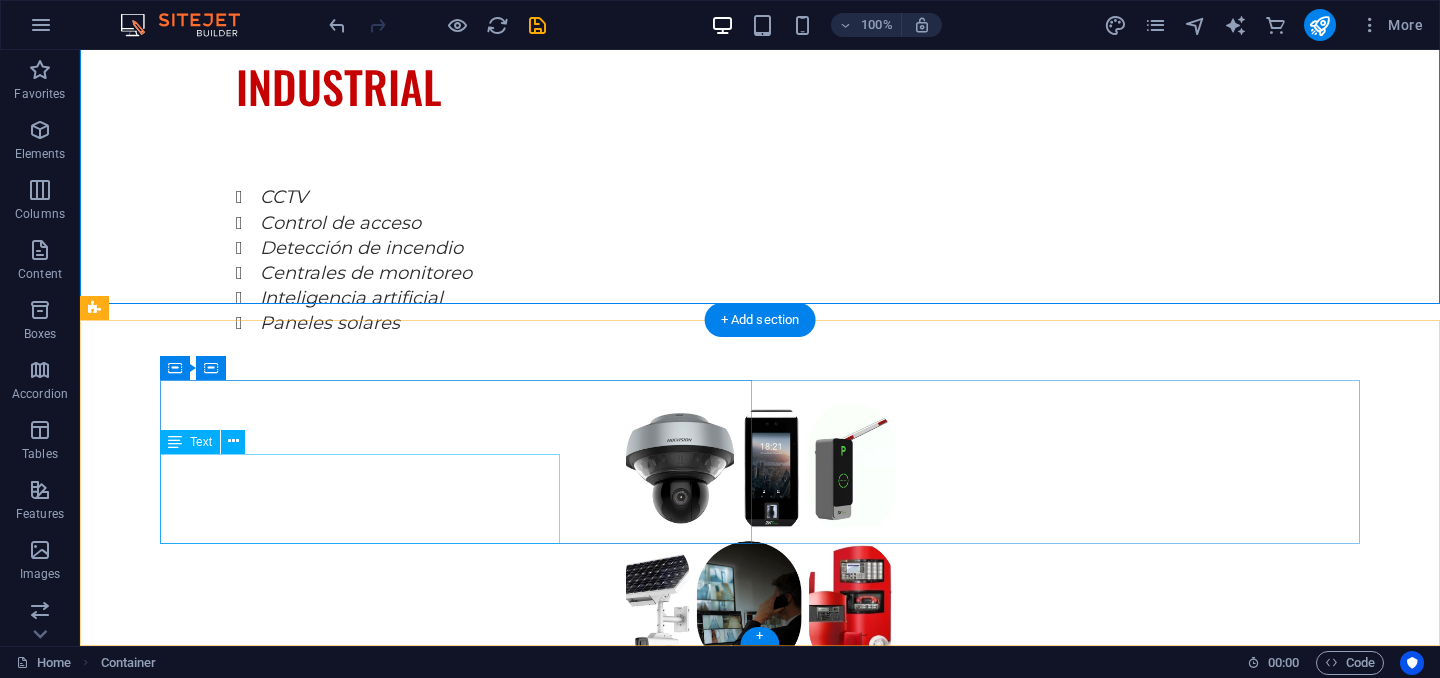 click on "At Eco-Con, we believe in the power of collaboration and innovation to drive positive change. Let's work together to make a difference and shape a brighter, more sustainable future." at bounding box center [456, 3098] 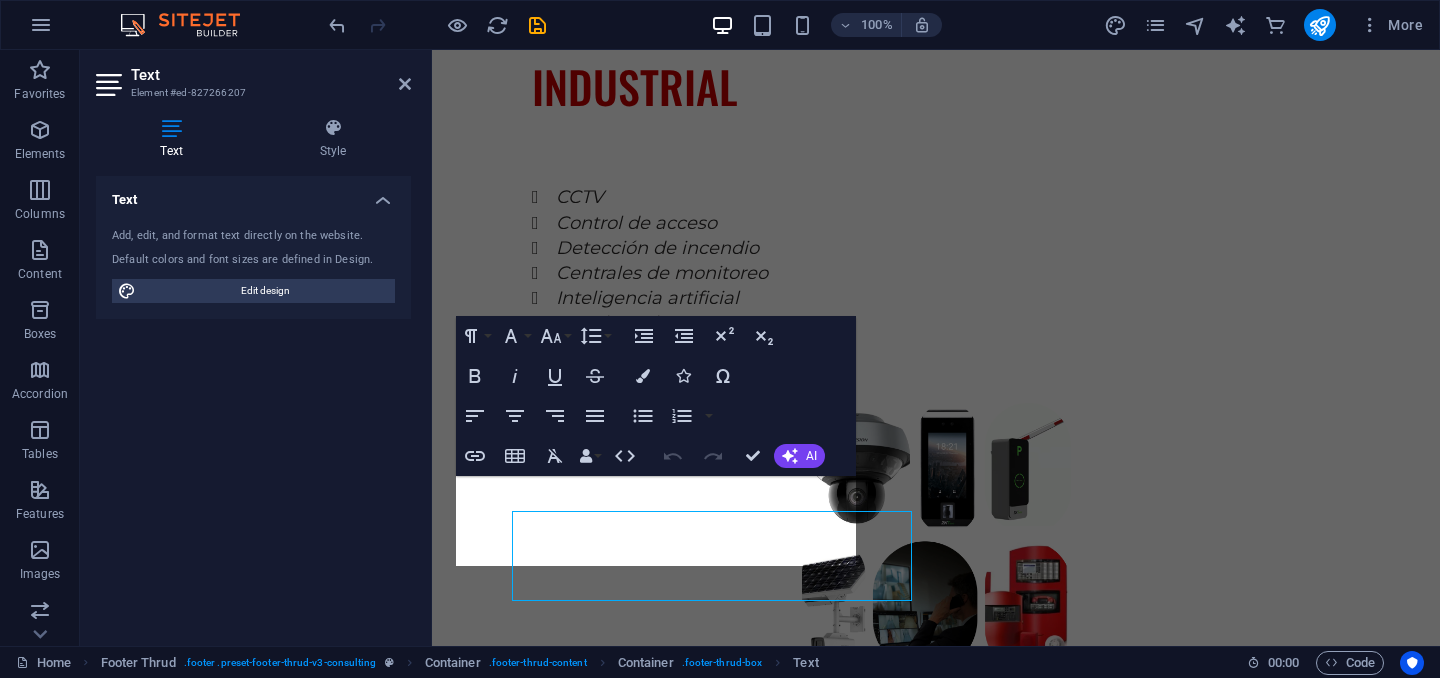 scroll, scrollTop: 3488, scrollLeft: 0, axis: vertical 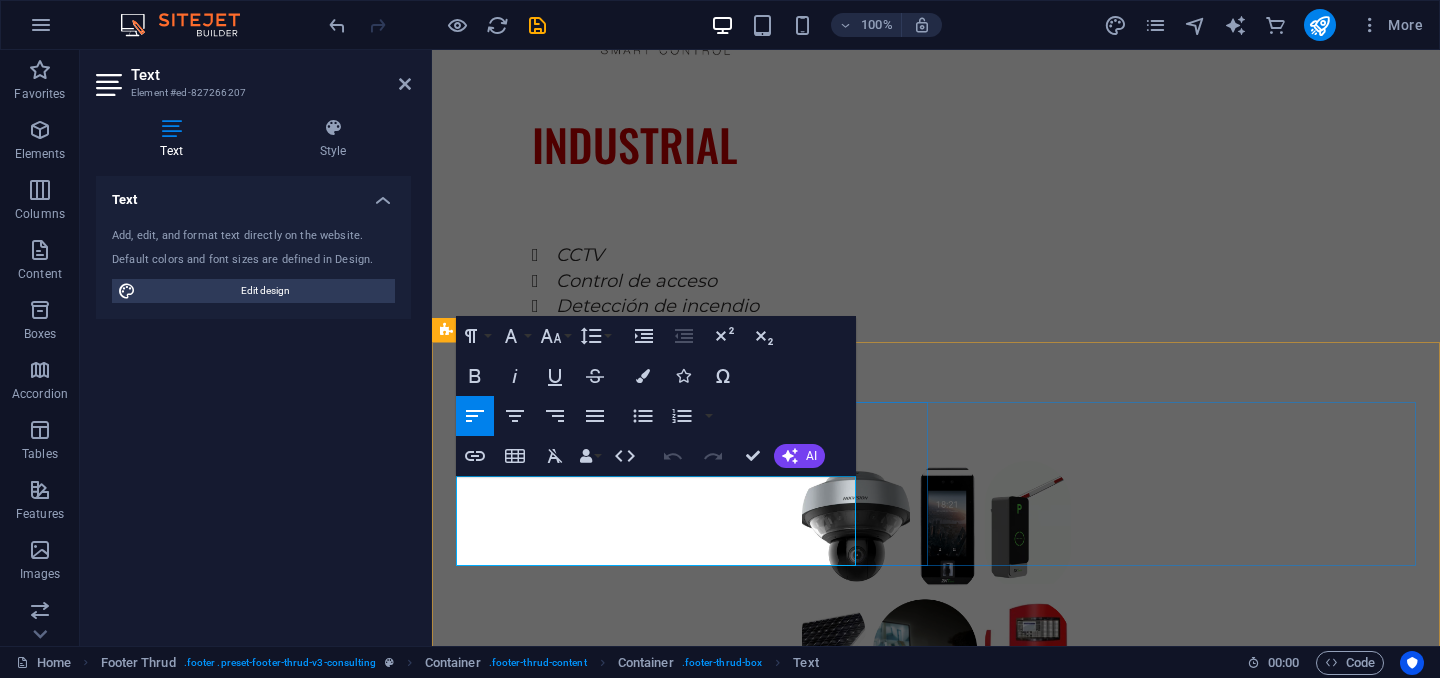 click on "At Eco-Con, we believe in the power of collaboration and innovation to drive positive change. Let's work together to make a difference and shape a brighter, more sustainable future." at bounding box center [692, 3155] 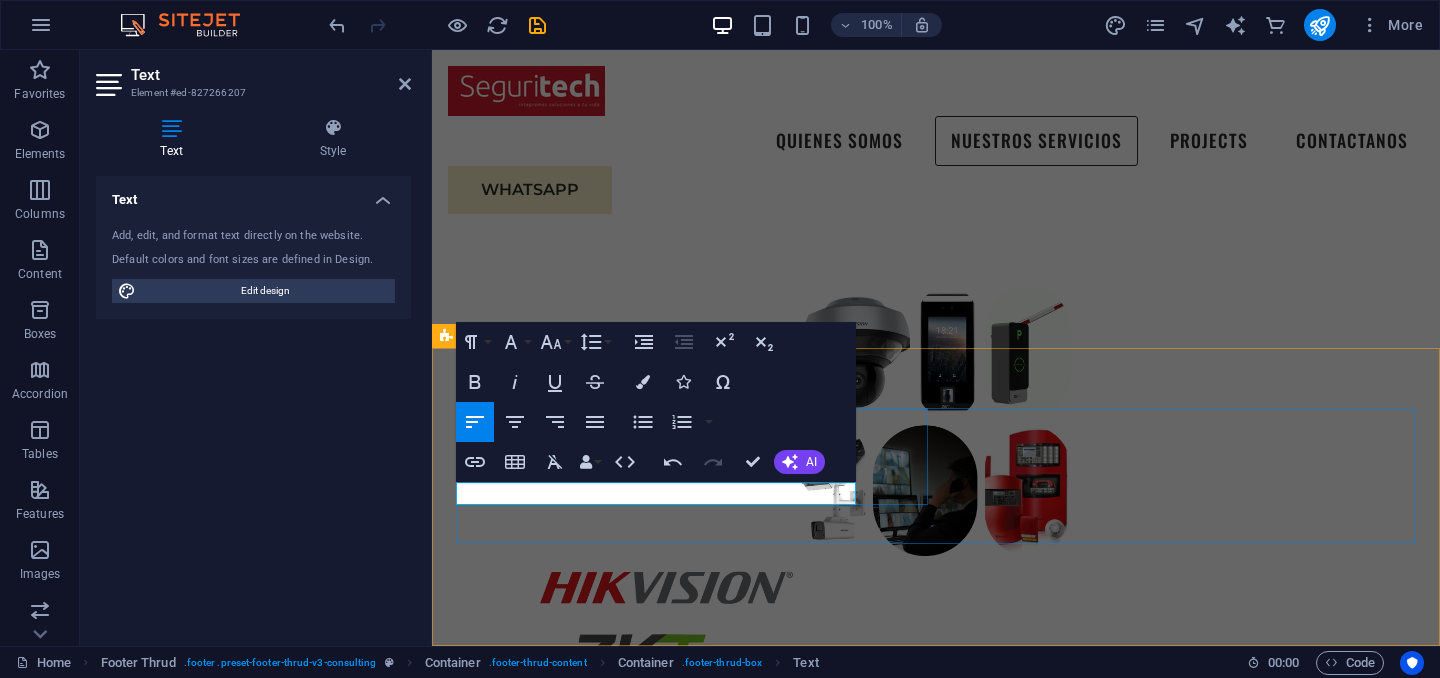 click at bounding box center (936, 3223) 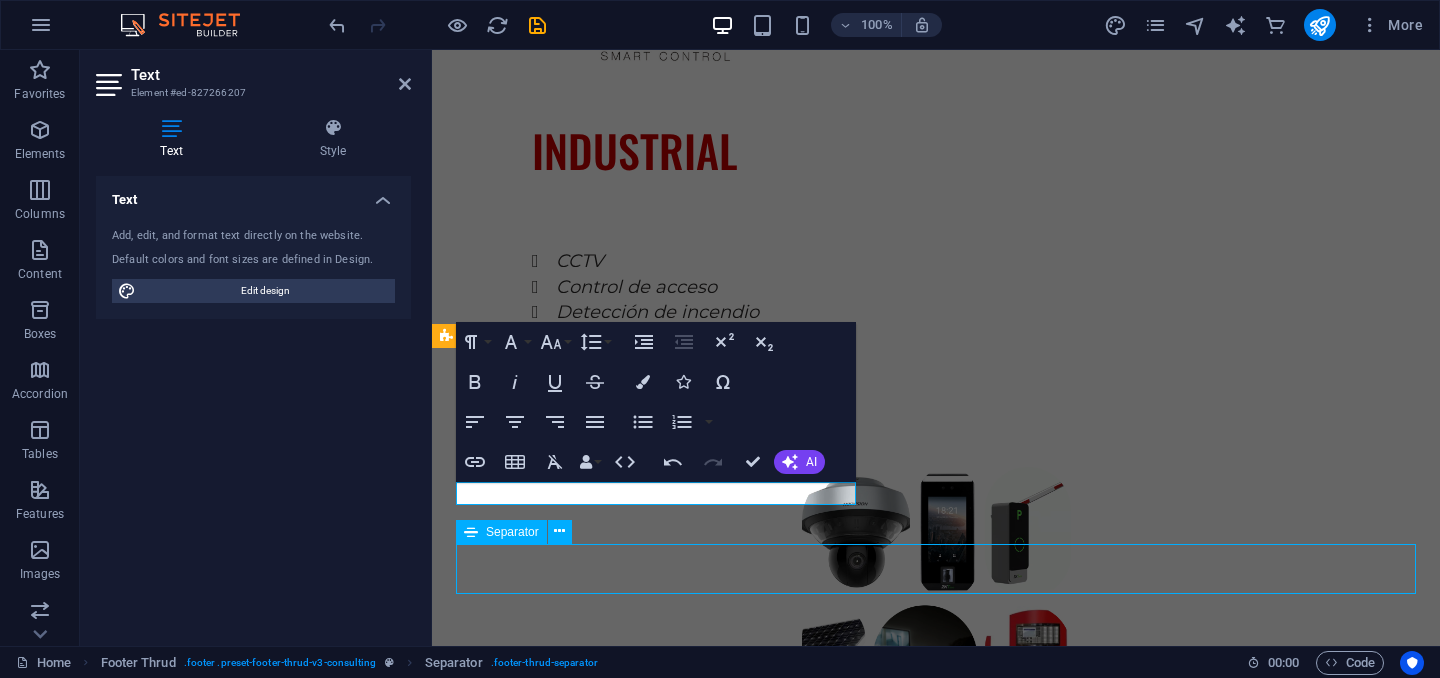 scroll, scrollTop: 3518, scrollLeft: 0, axis: vertical 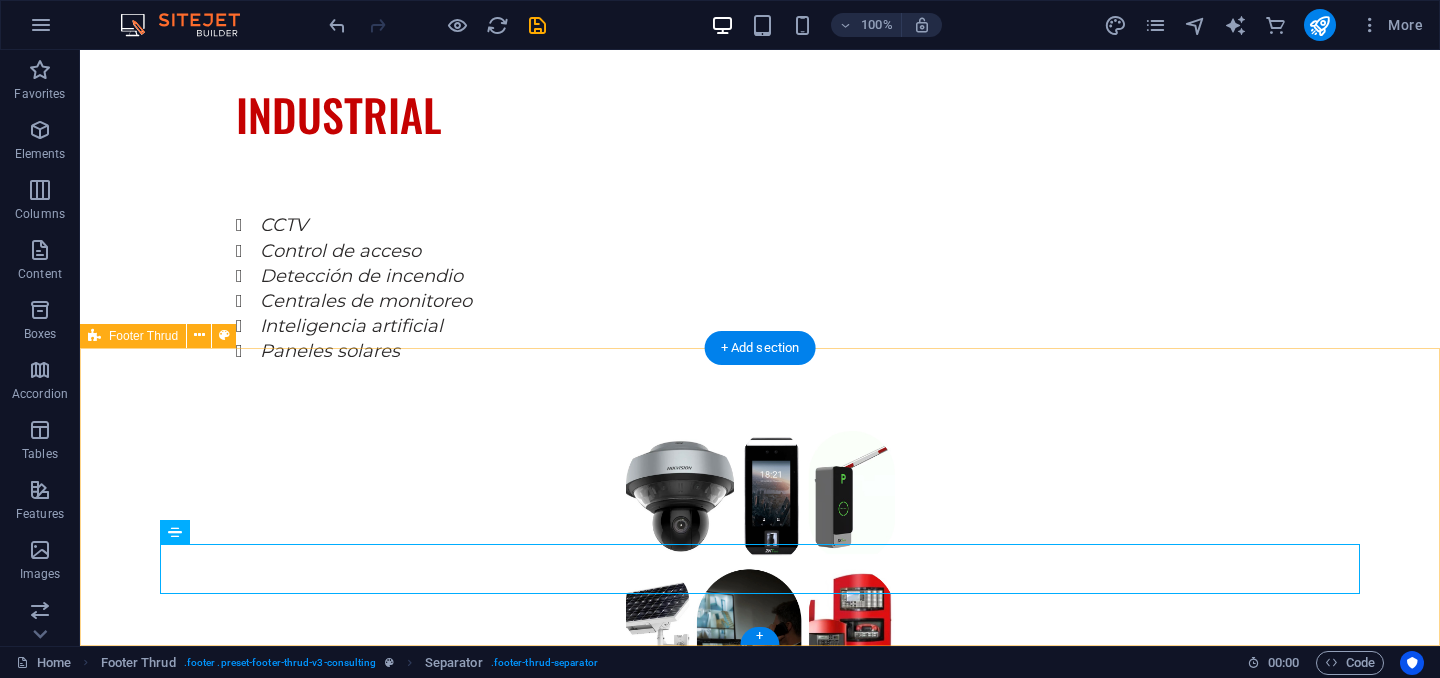 click on "Somos tu mejor opcion en seguridad! Stay connected with us: Stay connected with us: info@seguritechsas.com info@seguritechsas.com
Privacy Policy Terms of Service   seguritechsas.com" at bounding box center [760, 3230] 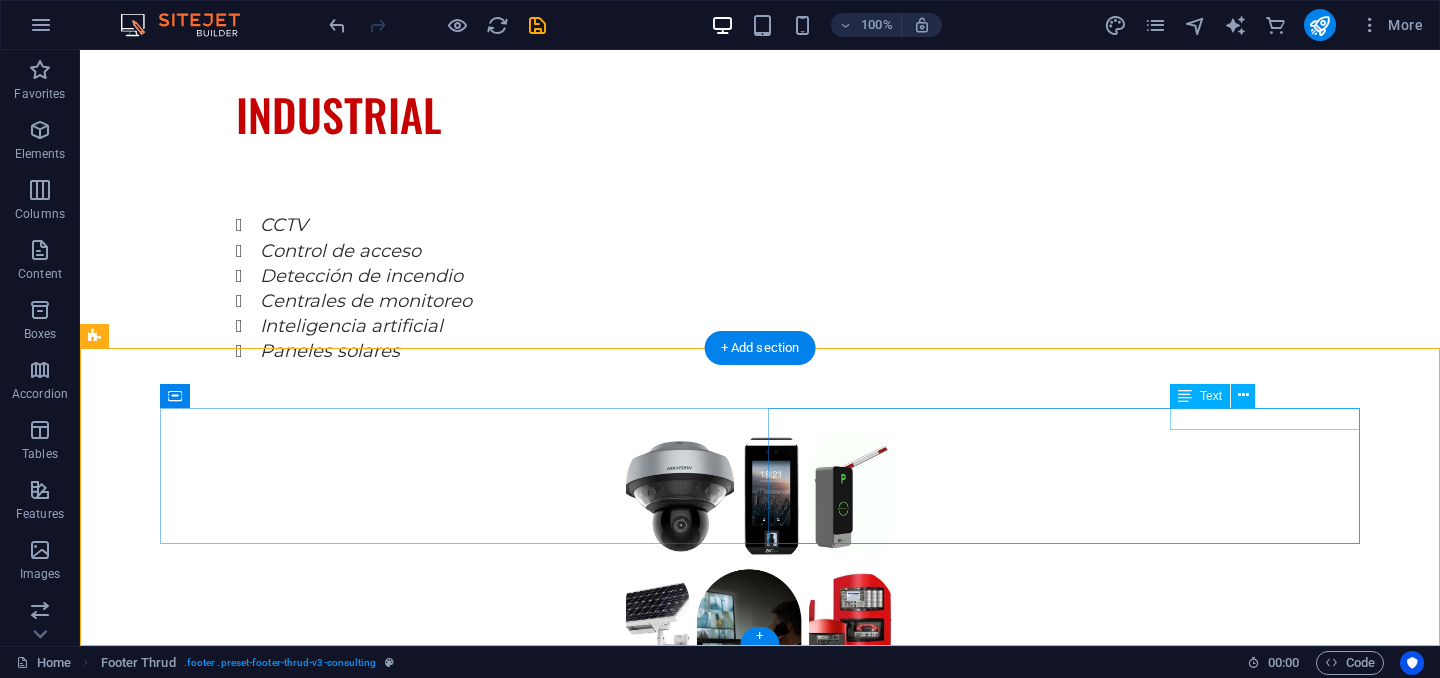click on "Stay connected with us:" at bounding box center [456, 3134] 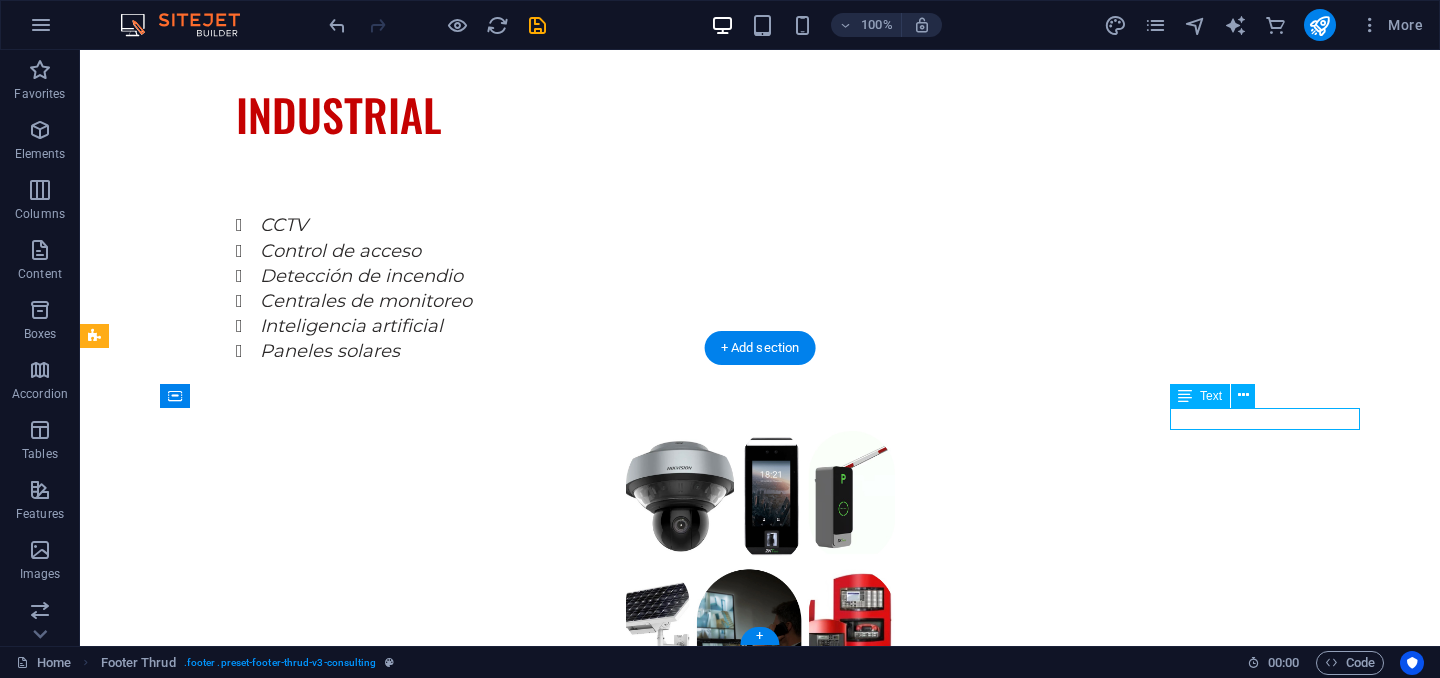 click on "Stay connected with us:" at bounding box center [456, 3134] 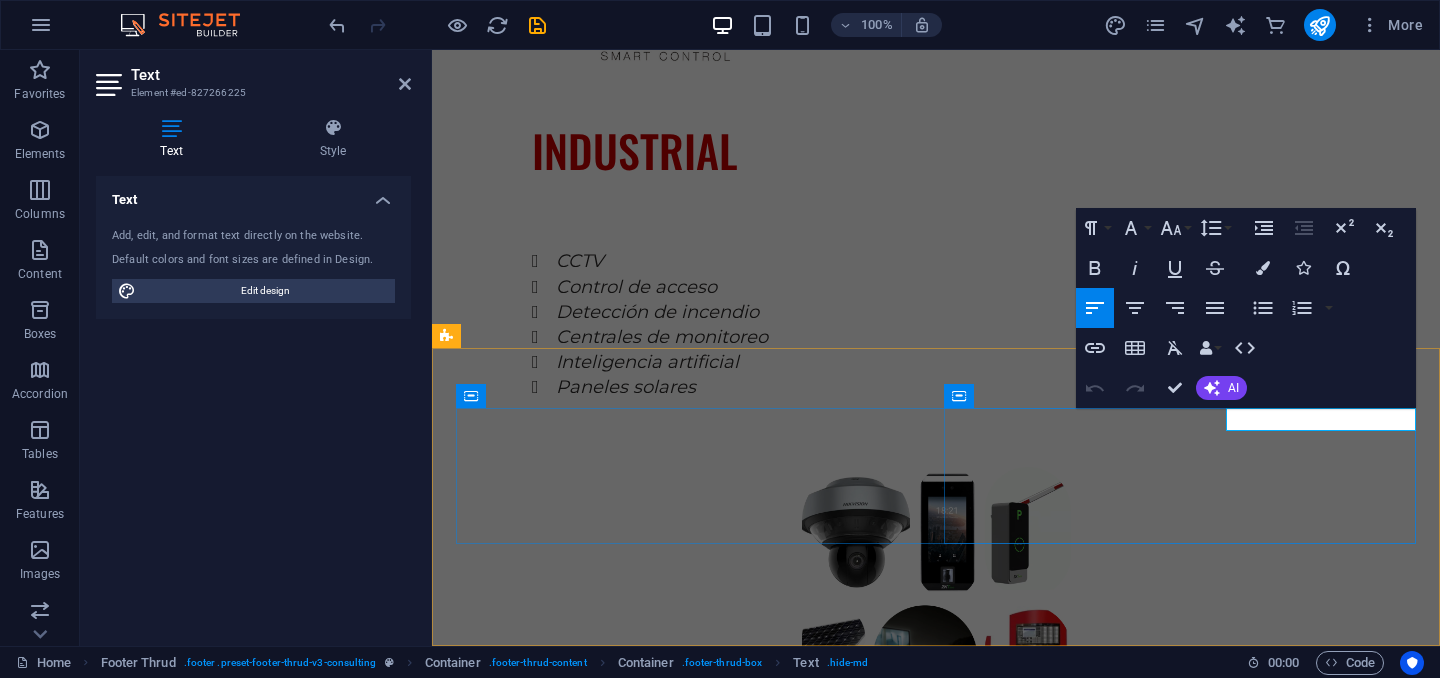 click on "Stay connected with us:" at bounding box center [692, 3157] 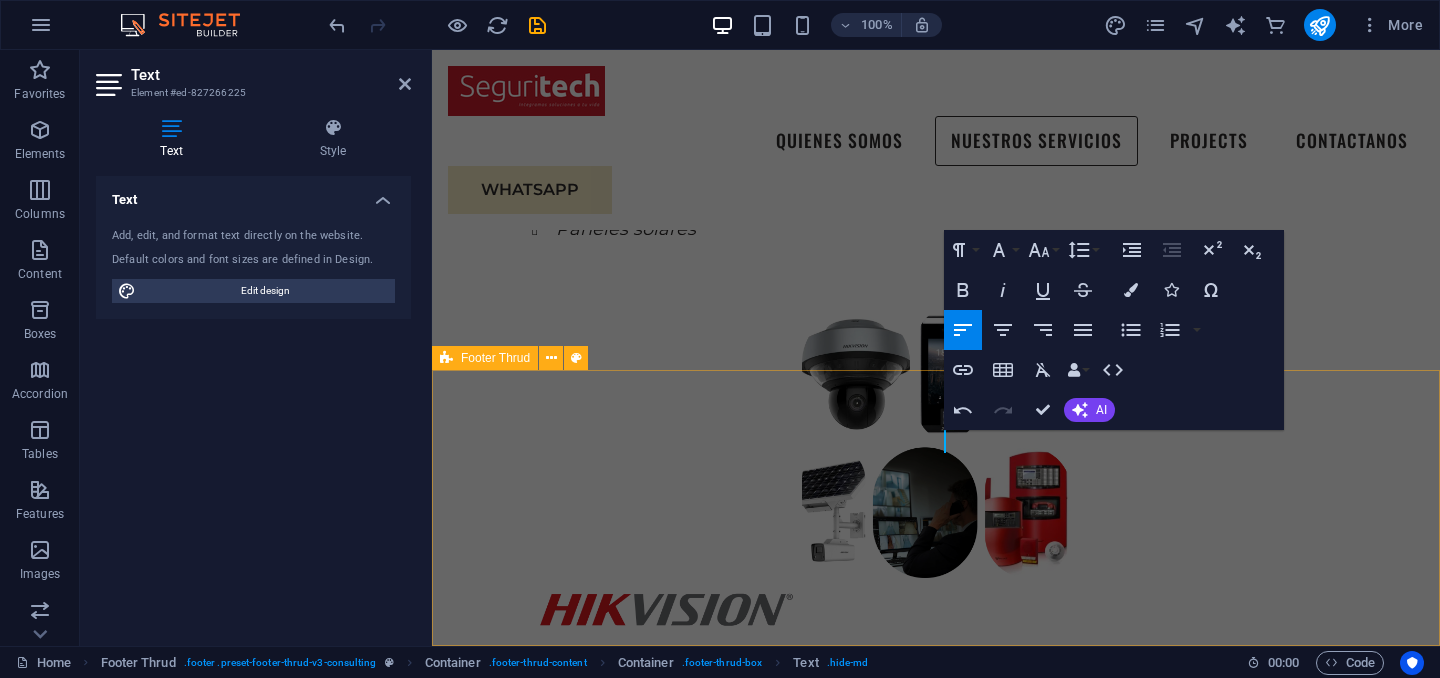 scroll, scrollTop: 3482, scrollLeft: 0, axis: vertical 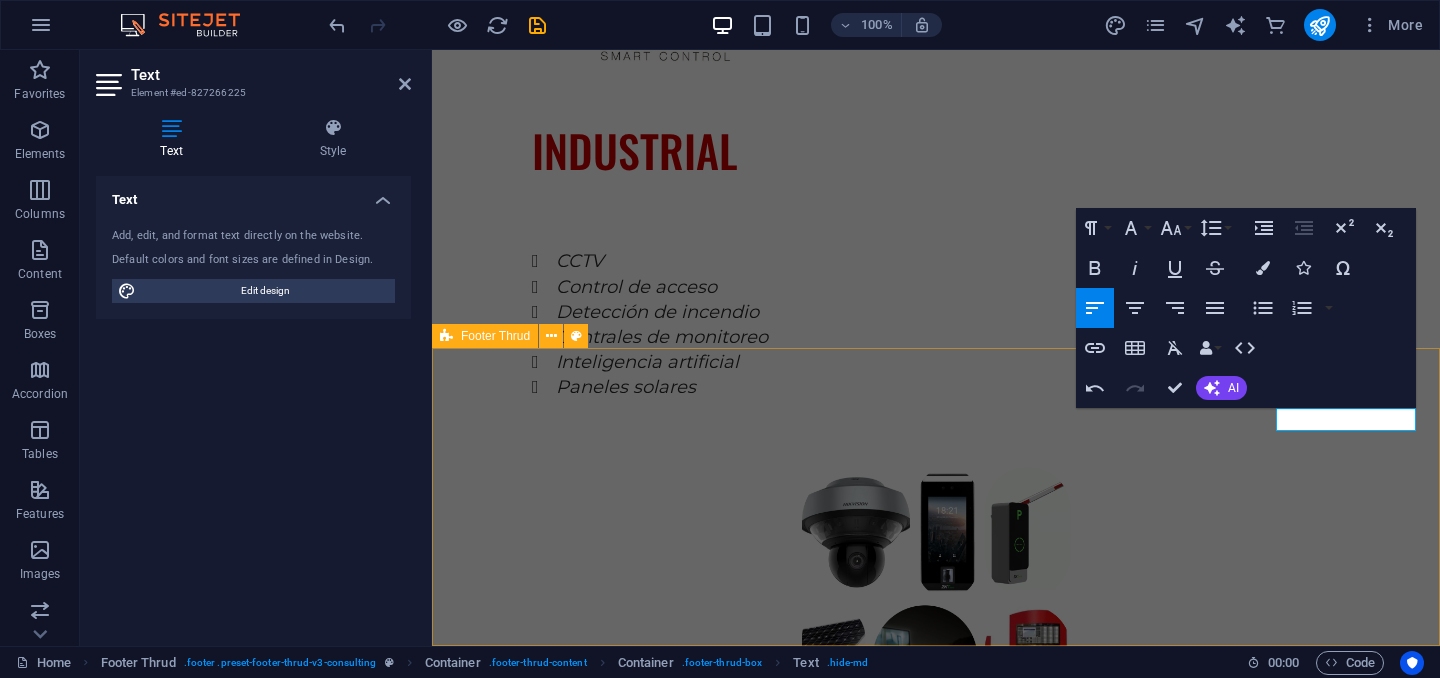 click on "Somos tu mejor opcion en seguridad! ​Encuentranos en: Stay connected with us: info@seguritechsas.com info@seguritechsas.com
Privacy Policy Terms of Service   seguritechsas.com" at bounding box center [936, 3253] 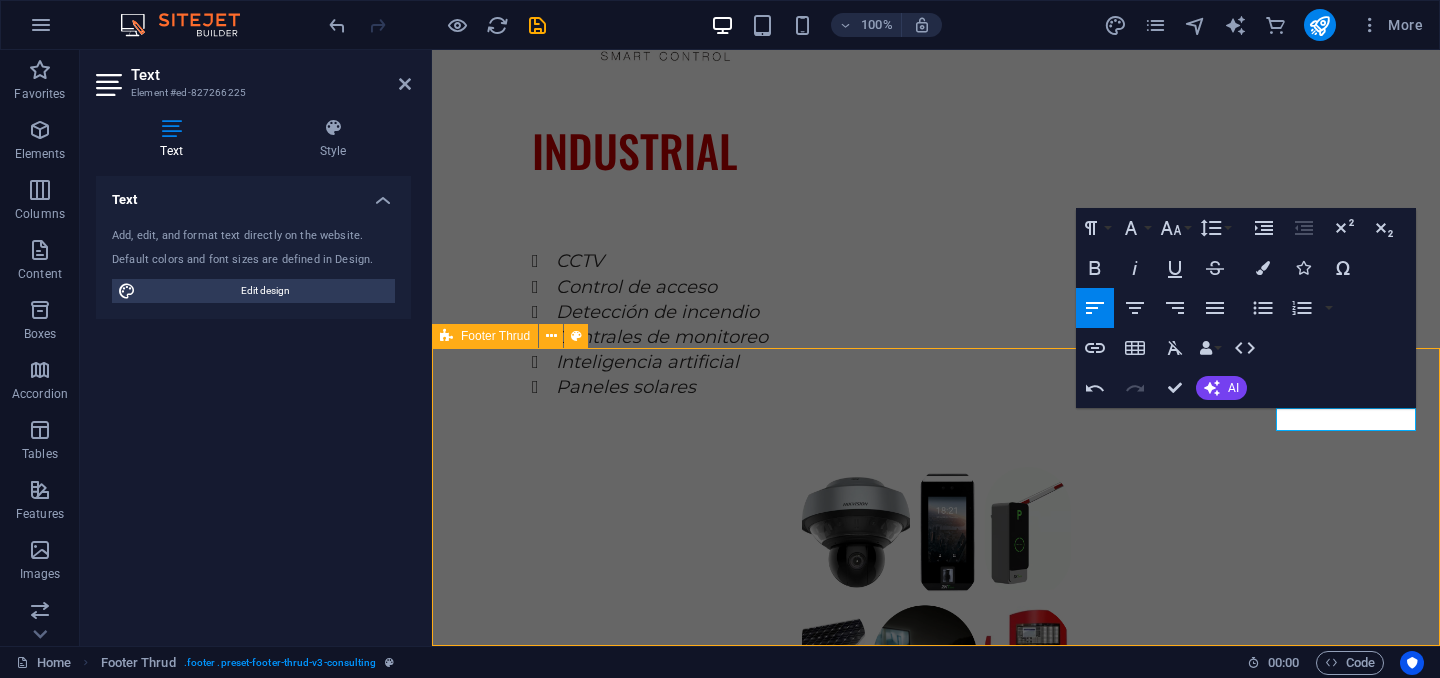 scroll, scrollTop: 3518, scrollLeft: 0, axis: vertical 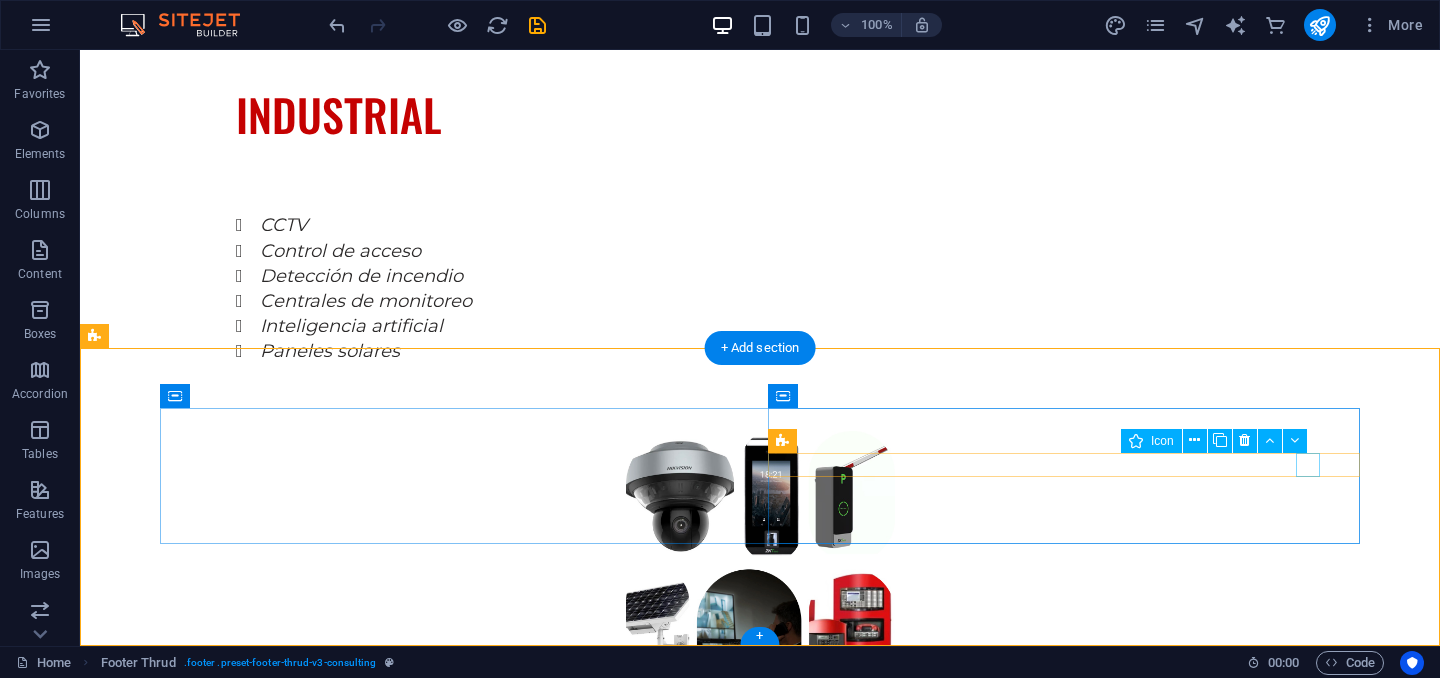 click at bounding box center (456, 3244) 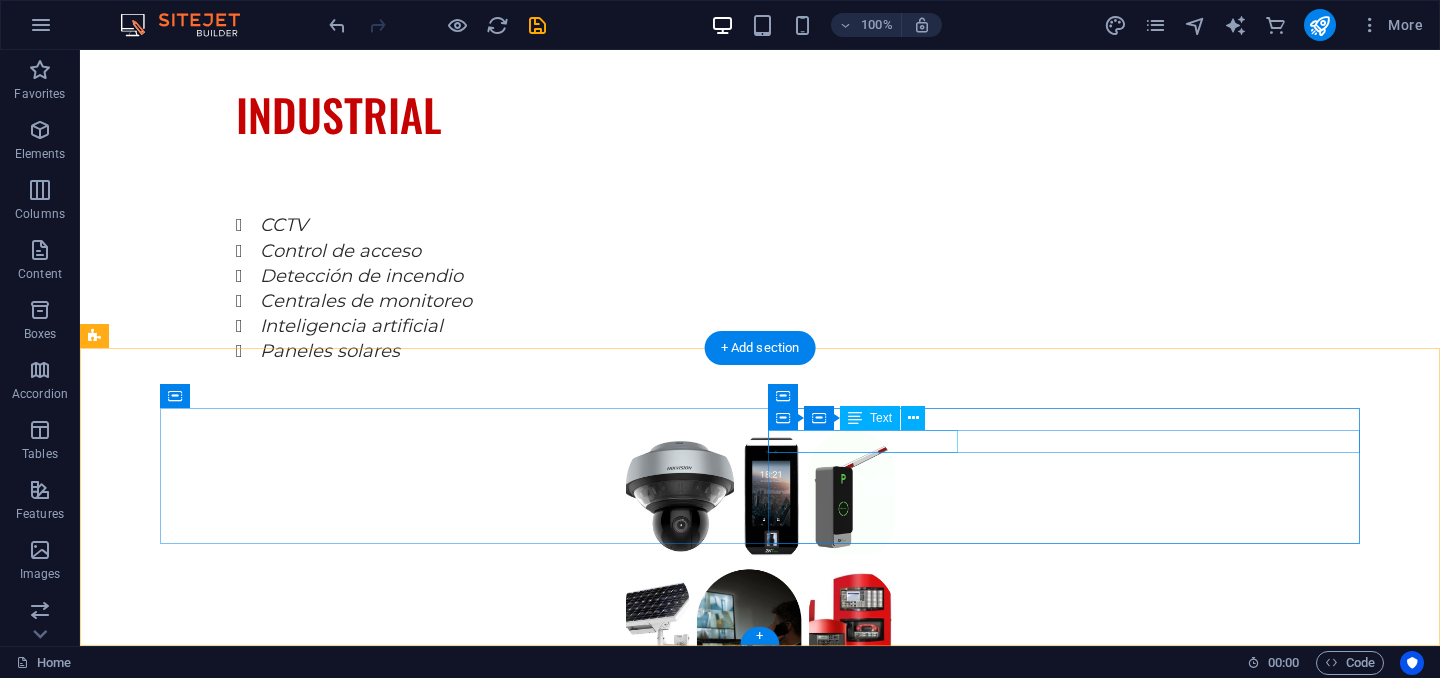 click on "Stay connected with us:" at bounding box center (456, 3157) 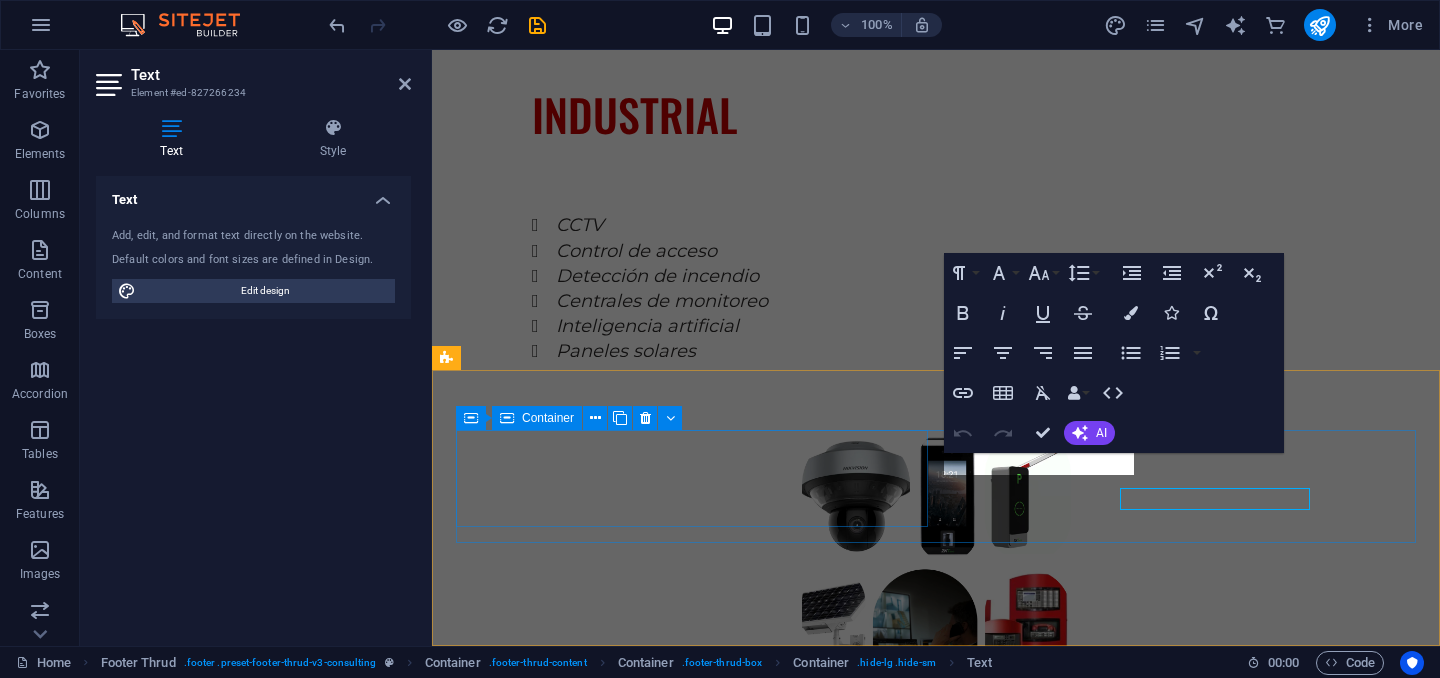 scroll, scrollTop: 3460, scrollLeft: 0, axis: vertical 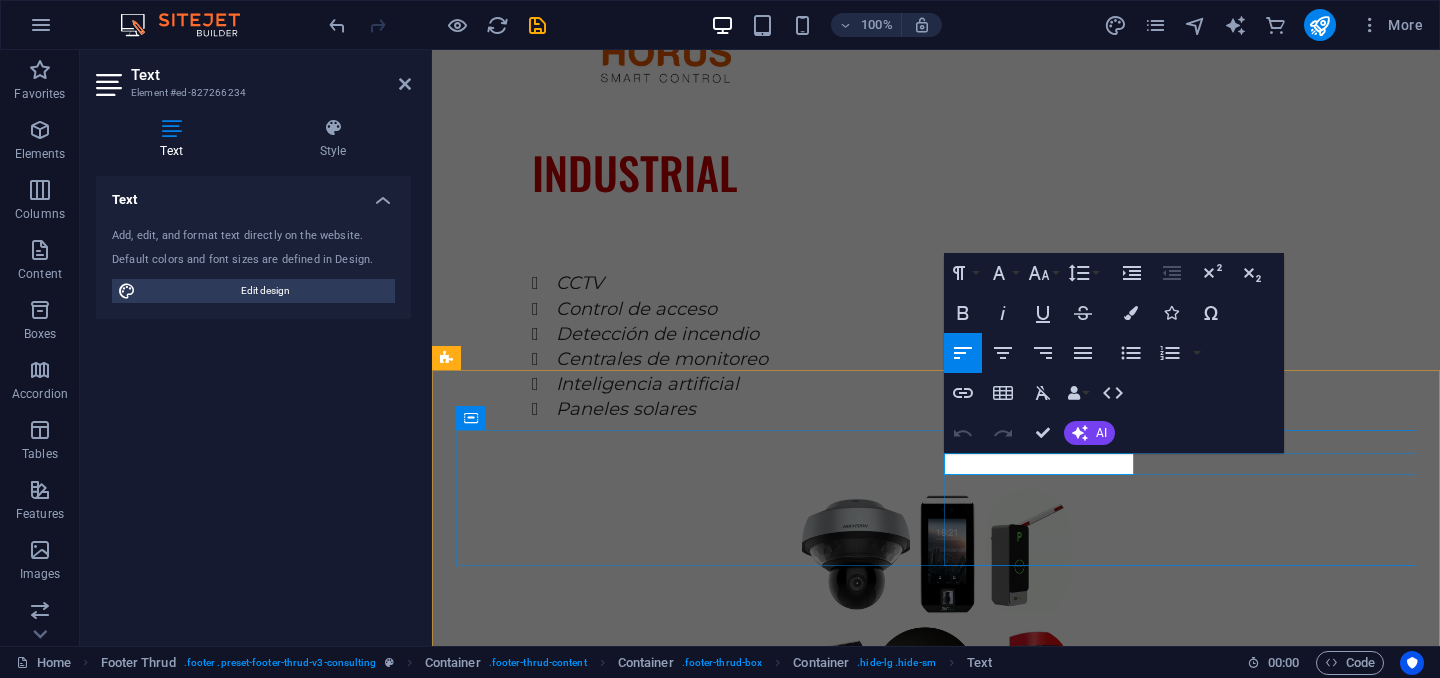 click on "Stay connected with us:" at bounding box center (692, 3202) 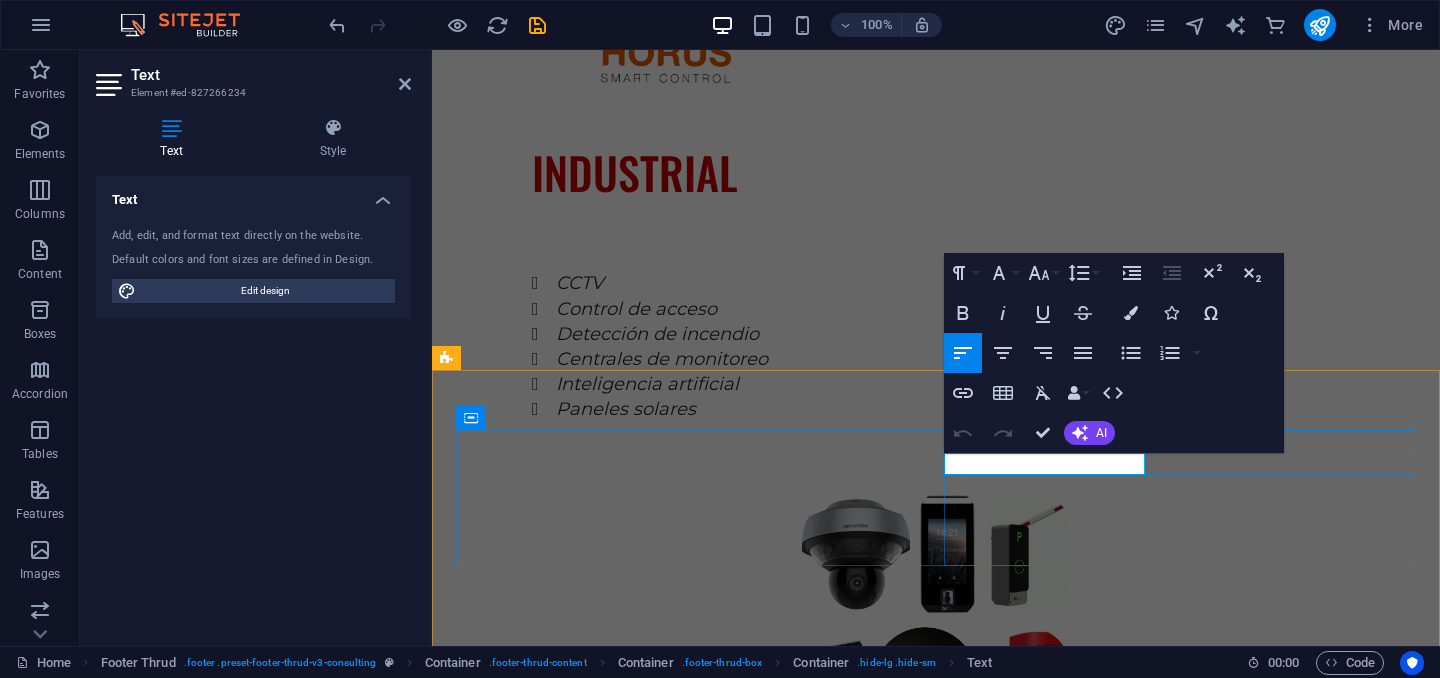 click on "Stay connectEed with us:" at bounding box center [692, 3202] 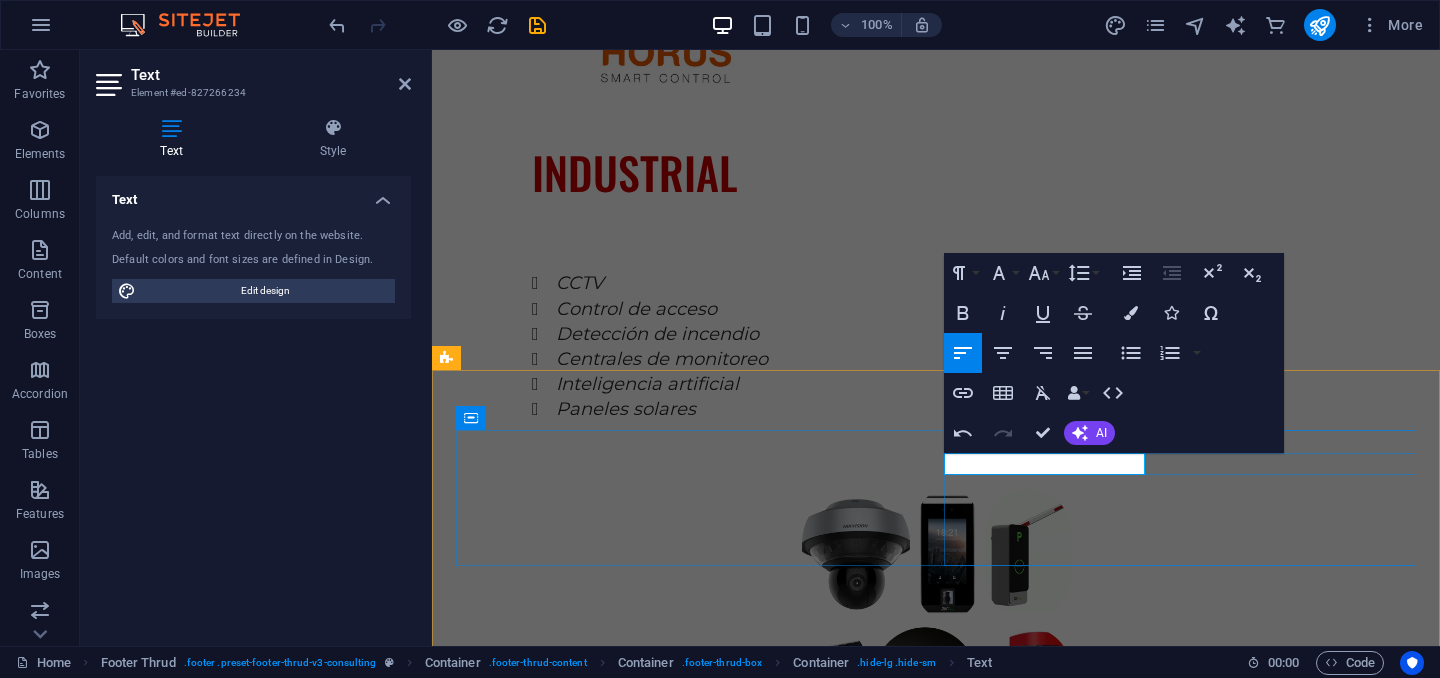 click on "Stay connectEed with us:" at bounding box center [692, 3202] 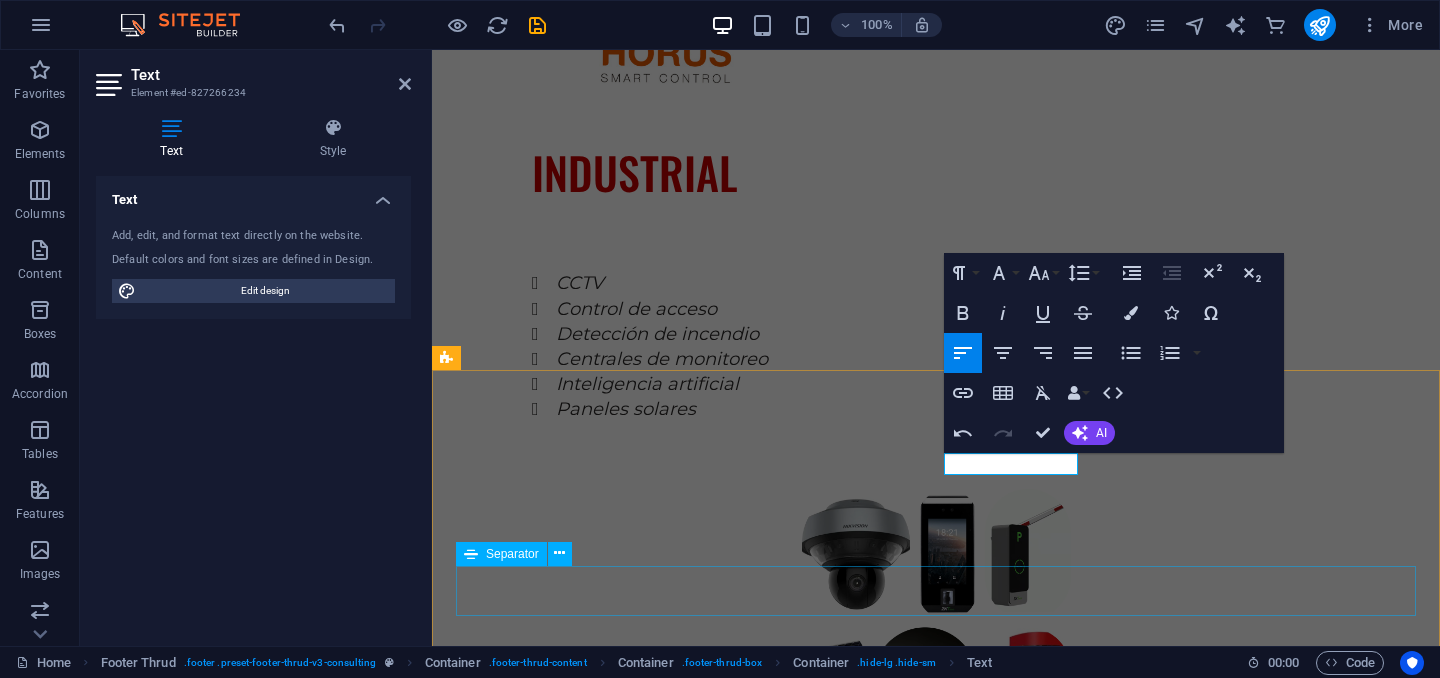 click at bounding box center [936, 3393] 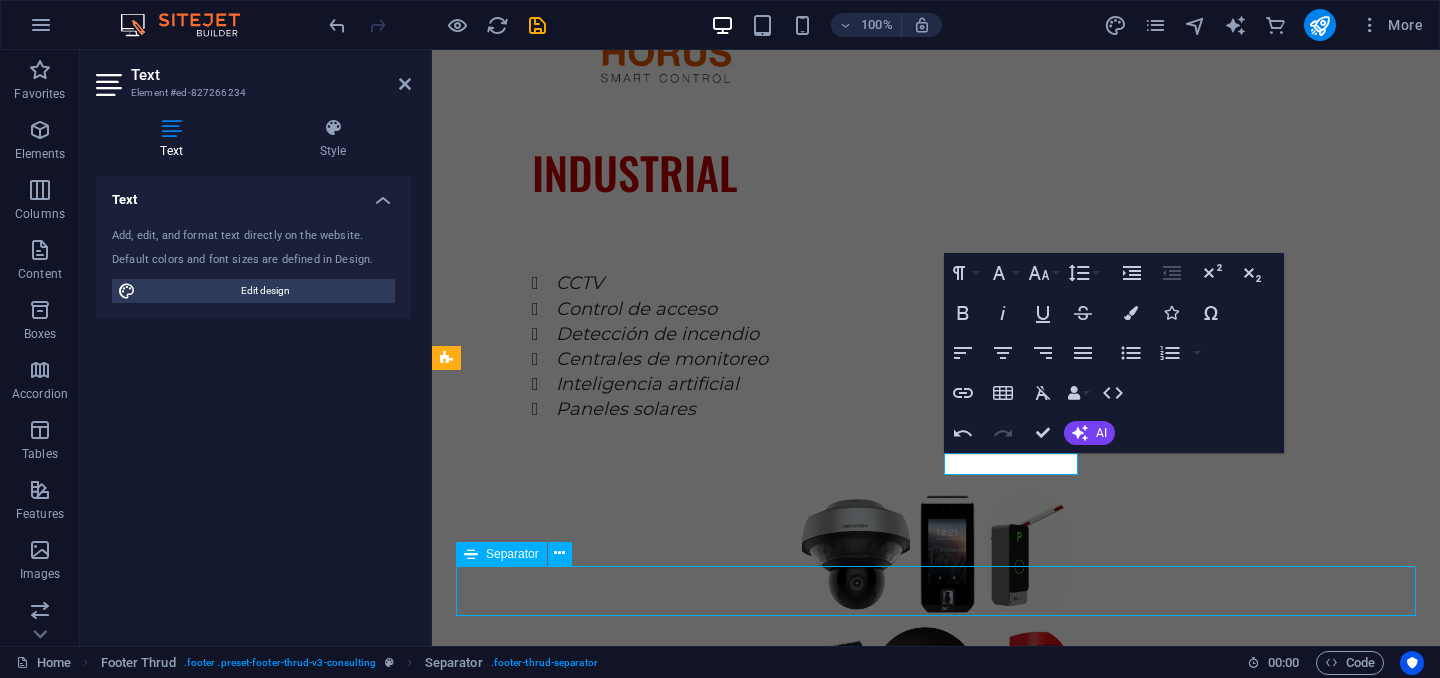 scroll, scrollTop: 3518, scrollLeft: 0, axis: vertical 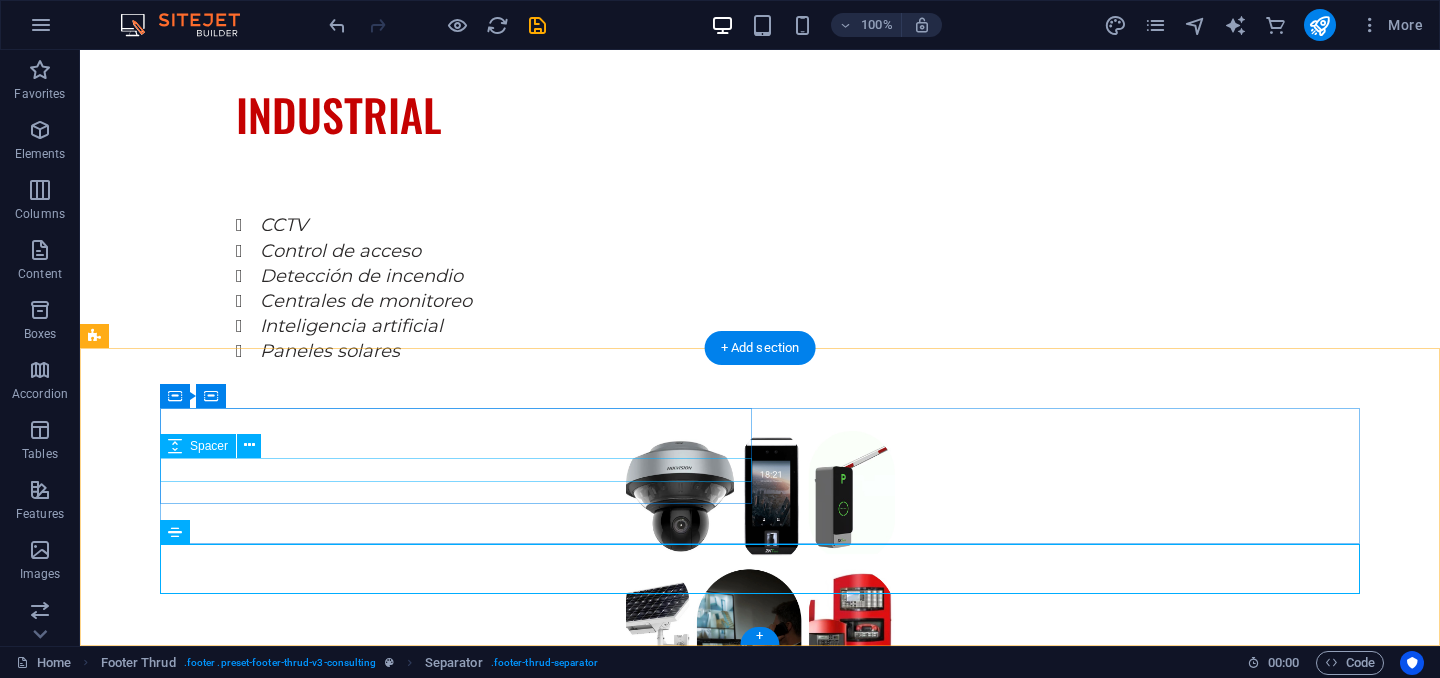 click at bounding box center [456, 3081] 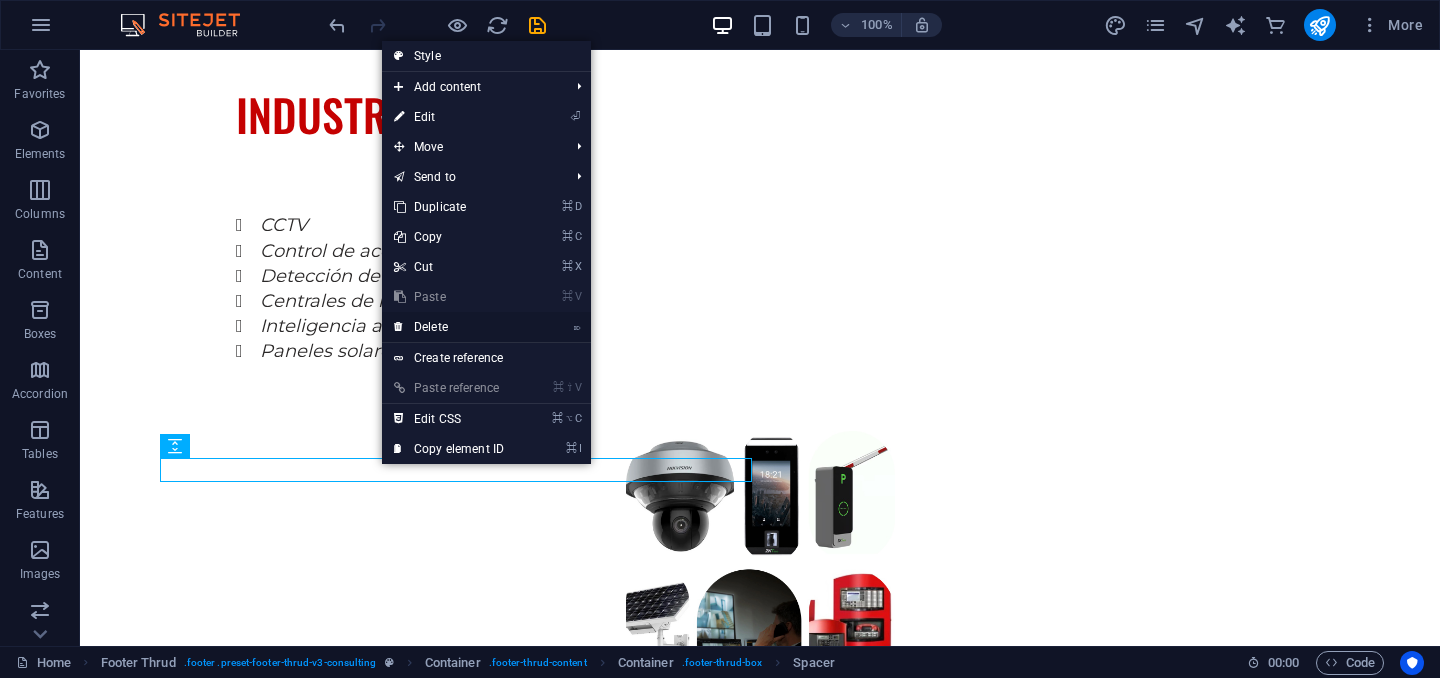 click on "⌦  Delete" at bounding box center (449, 327) 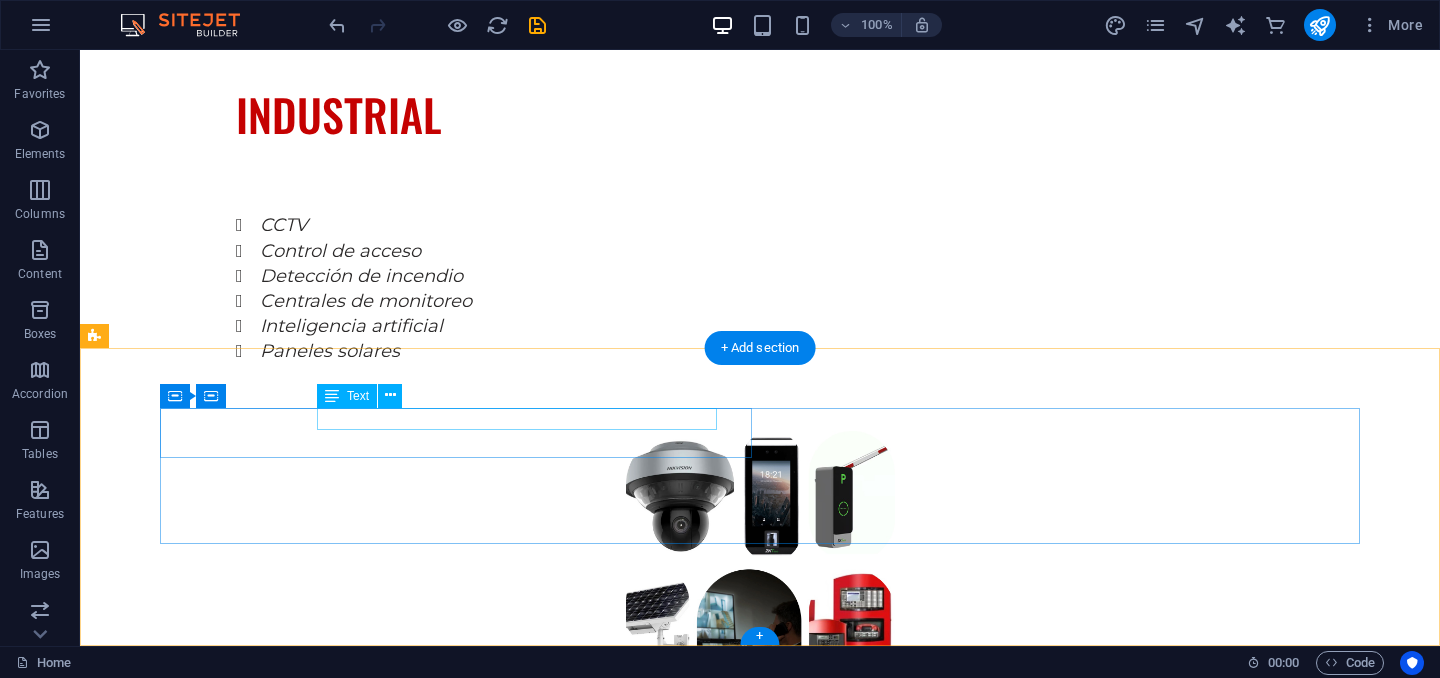 click on "Somos tu mejor opcion en seguridad!" at bounding box center (456, 3080) 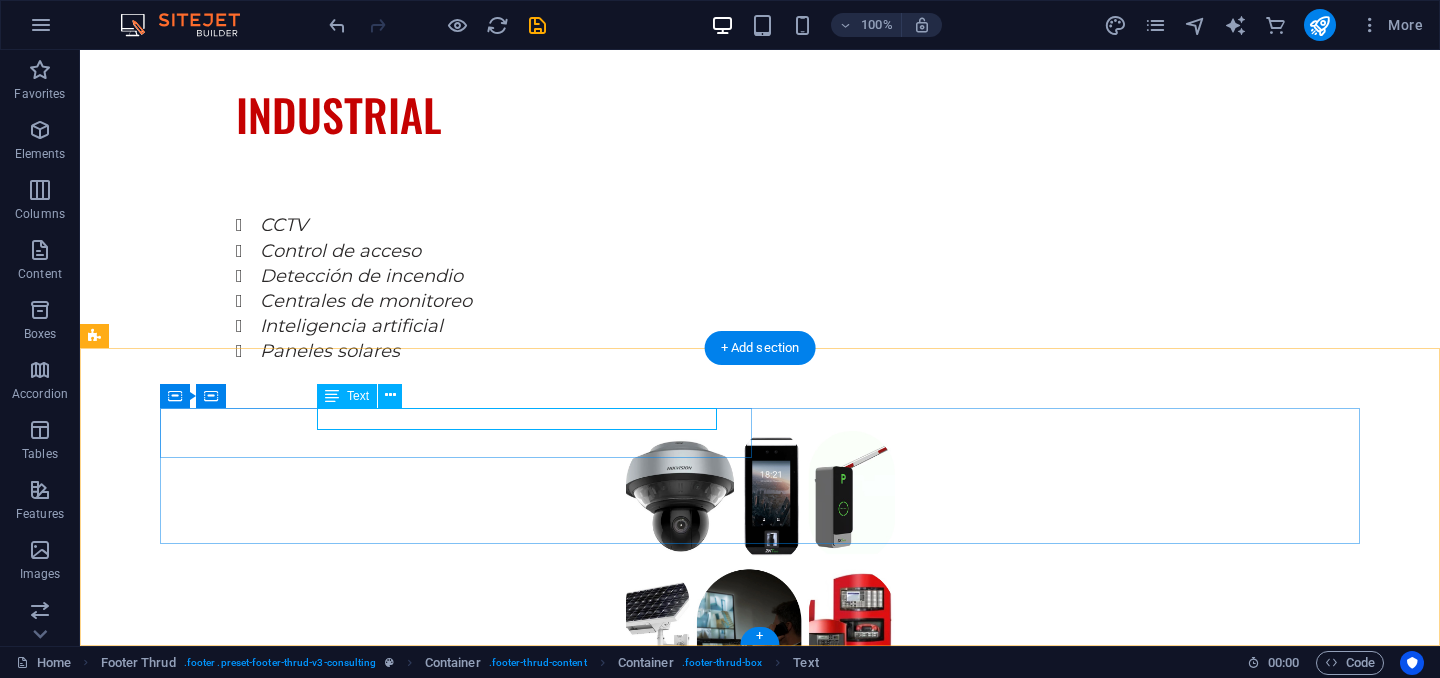 click on "Somos tu mejor opcion en seguridad!" at bounding box center [456, 3080] 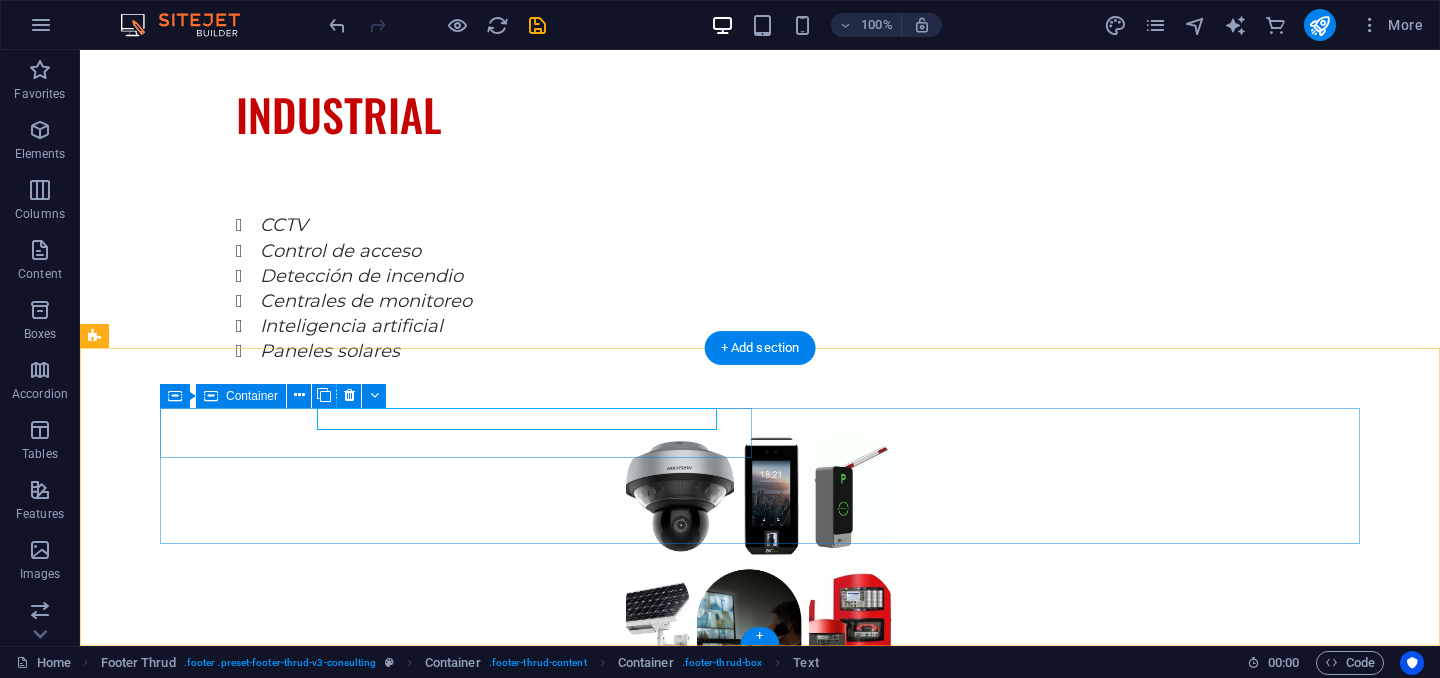 click on "Somos tu mejor opcion en seguridad!" at bounding box center [456, 3055] 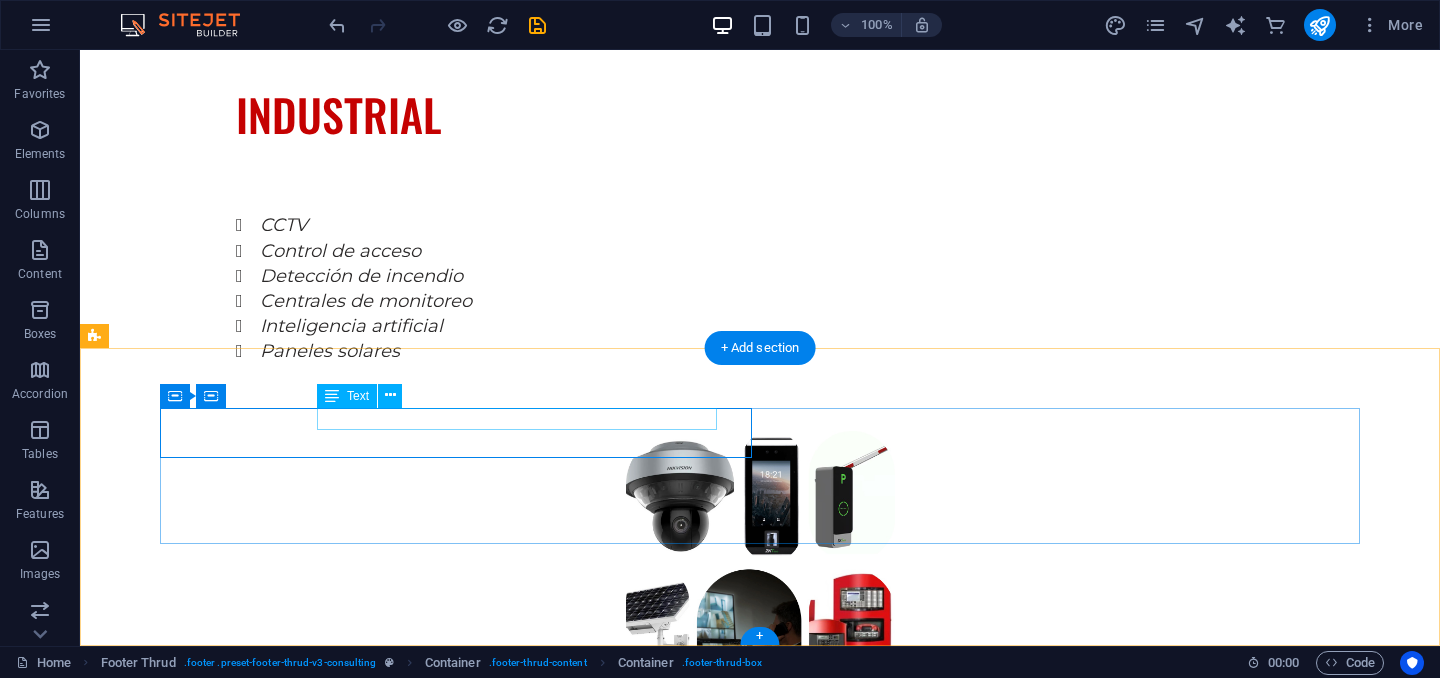 click on "Somos tu mejor opcion en seguridad!" at bounding box center (456, 3080) 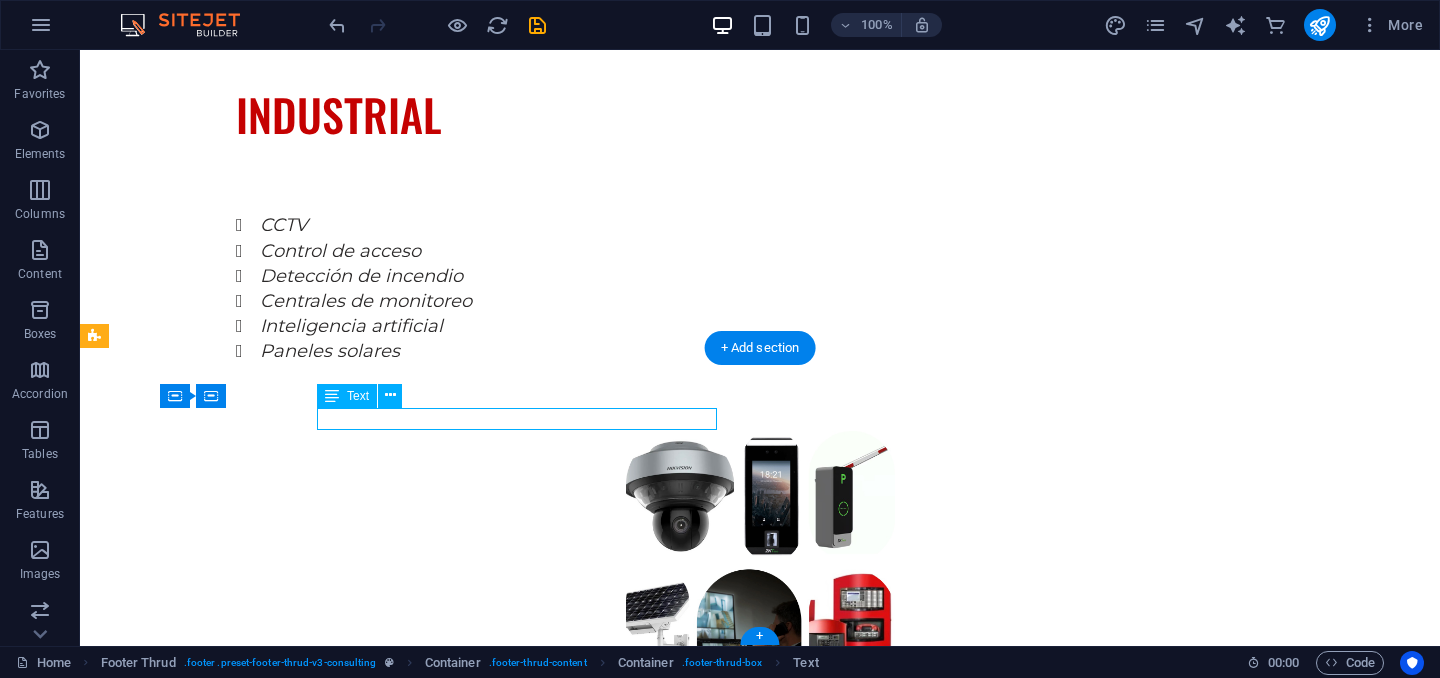click on "Somos tu mejor opcion en seguridad!" at bounding box center (456, 3080) 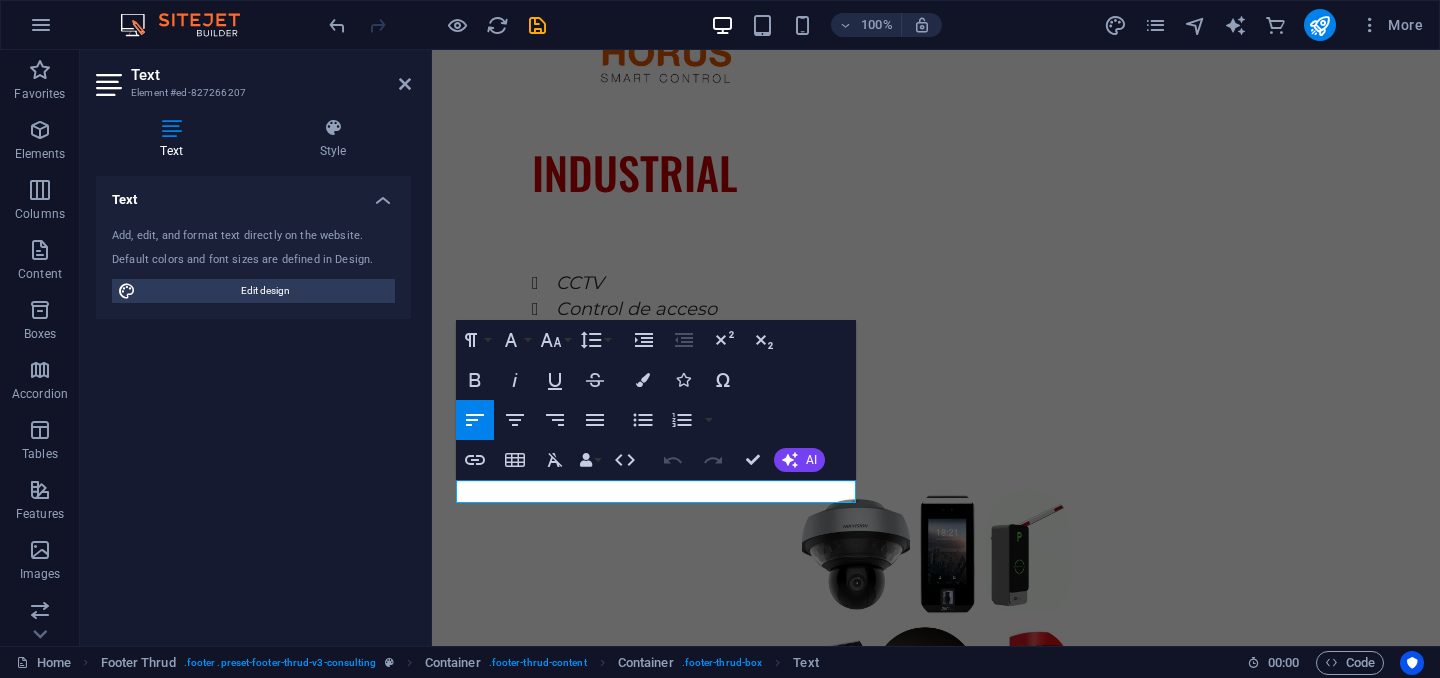 click on "Text Add, edit, and format text directly on the website. Default colors and font sizes are defined in Design. Edit design Alignment Left aligned Centered Right aligned" at bounding box center (253, 403) 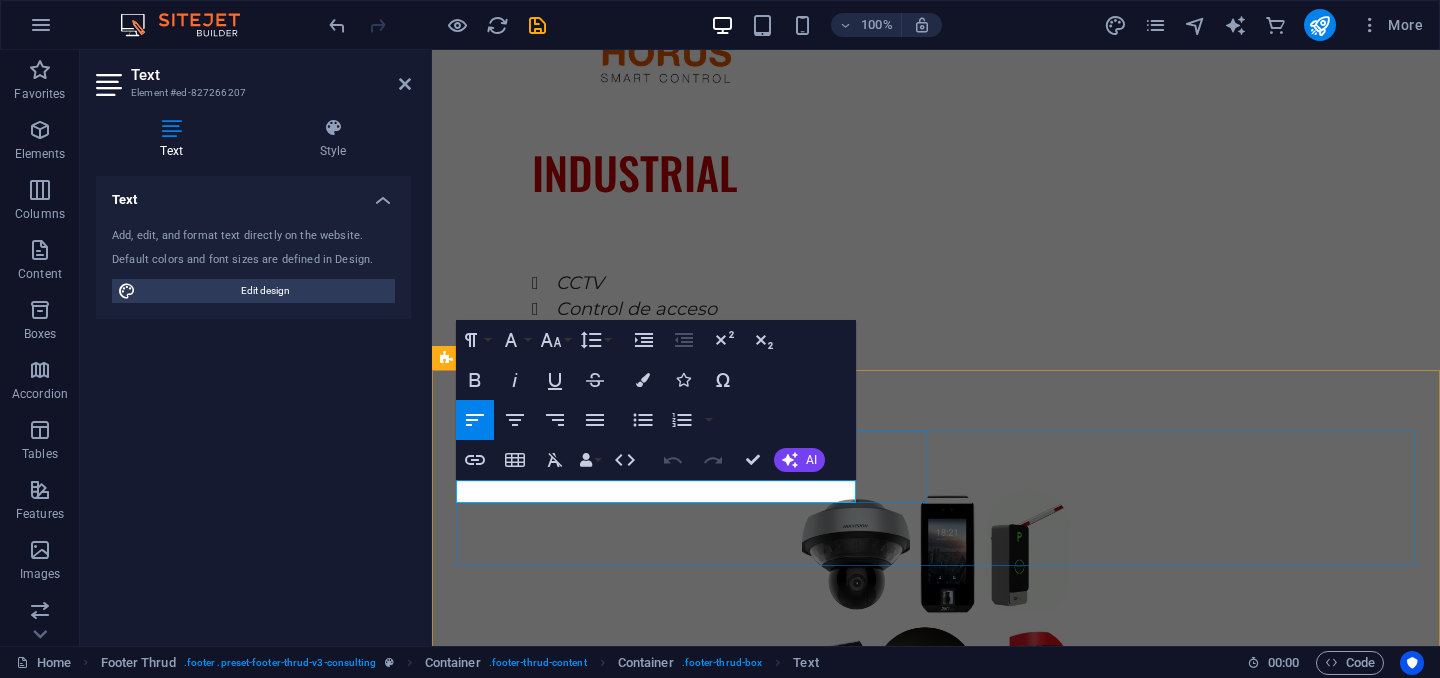 click on "Somos tu mejor opcion en seguridad!" at bounding box center (692, 3125) 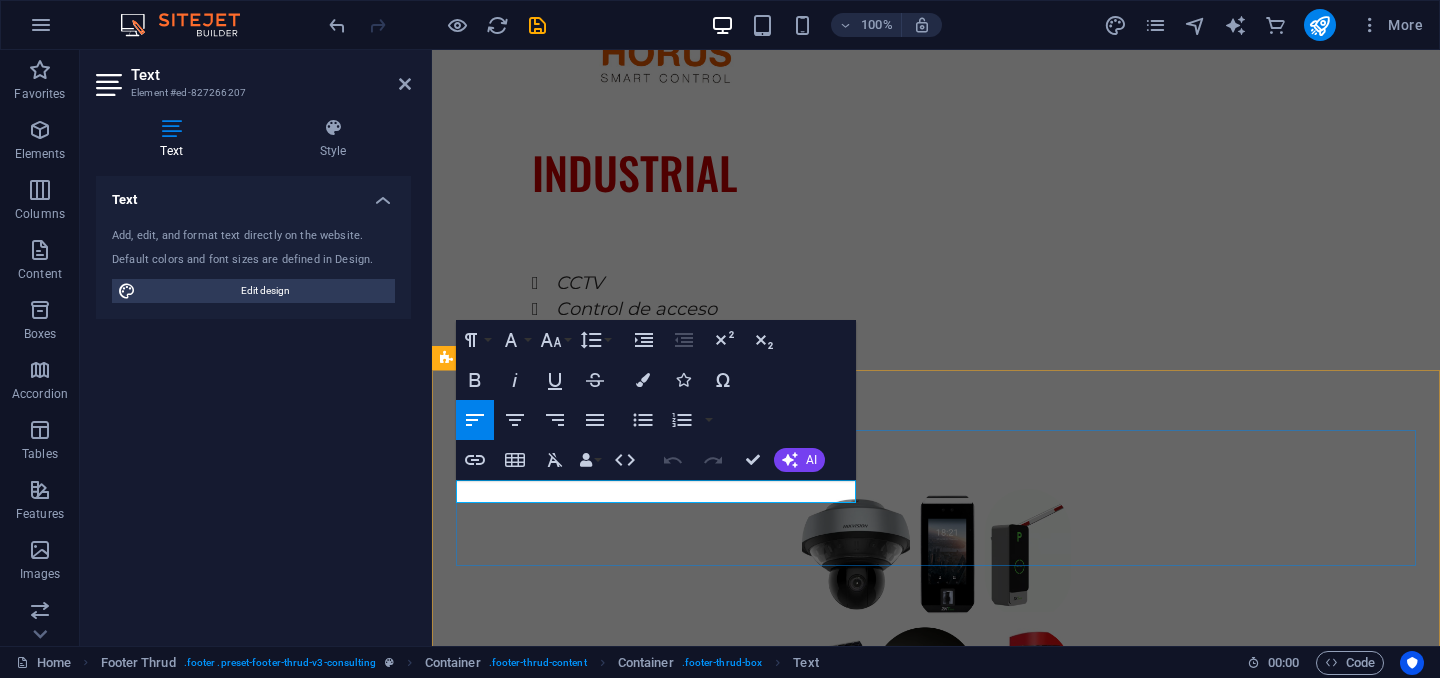 click on "Somos tu mejor opcion en seguridad! Encuentranos en: Encuentanos en: info@seguritechsas.com info@seguritechsas.com" at bounding box center [936, 3204] 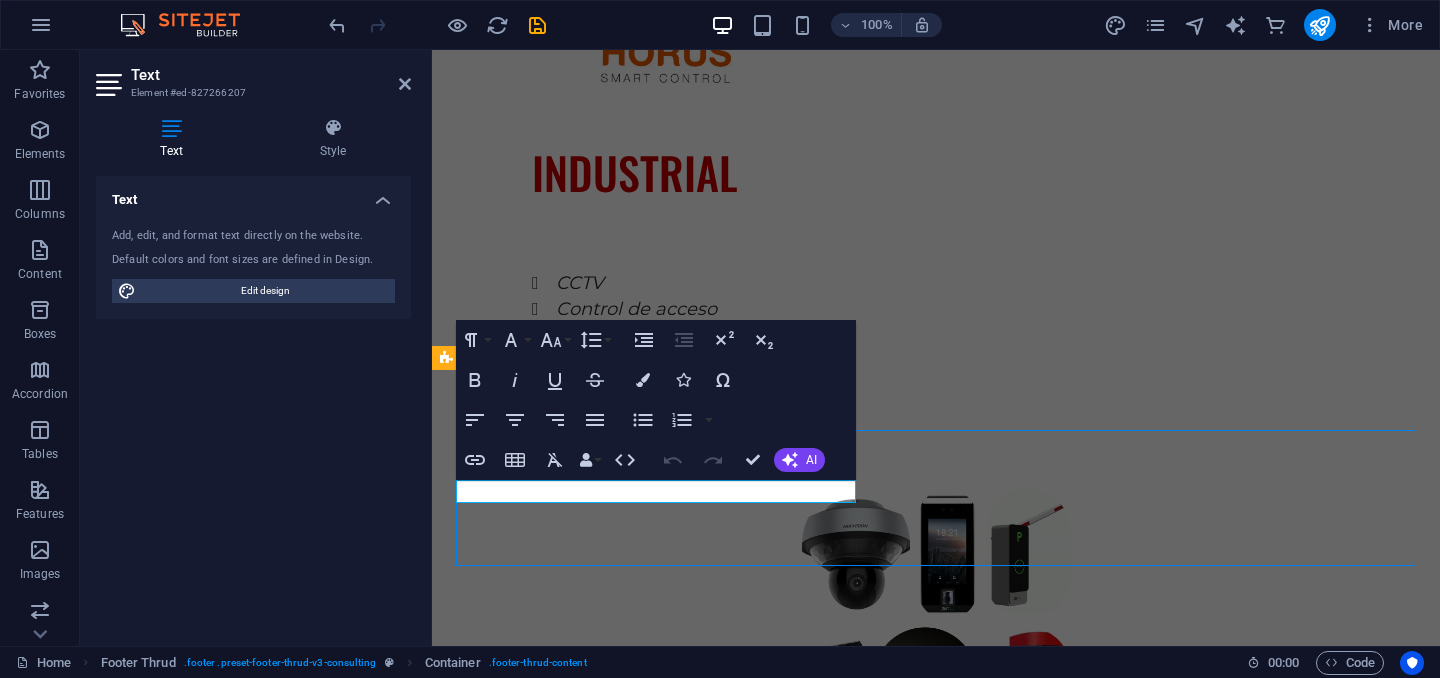 scroll, scrollTop: 3518, scrollLeft: 0, axis: vertical 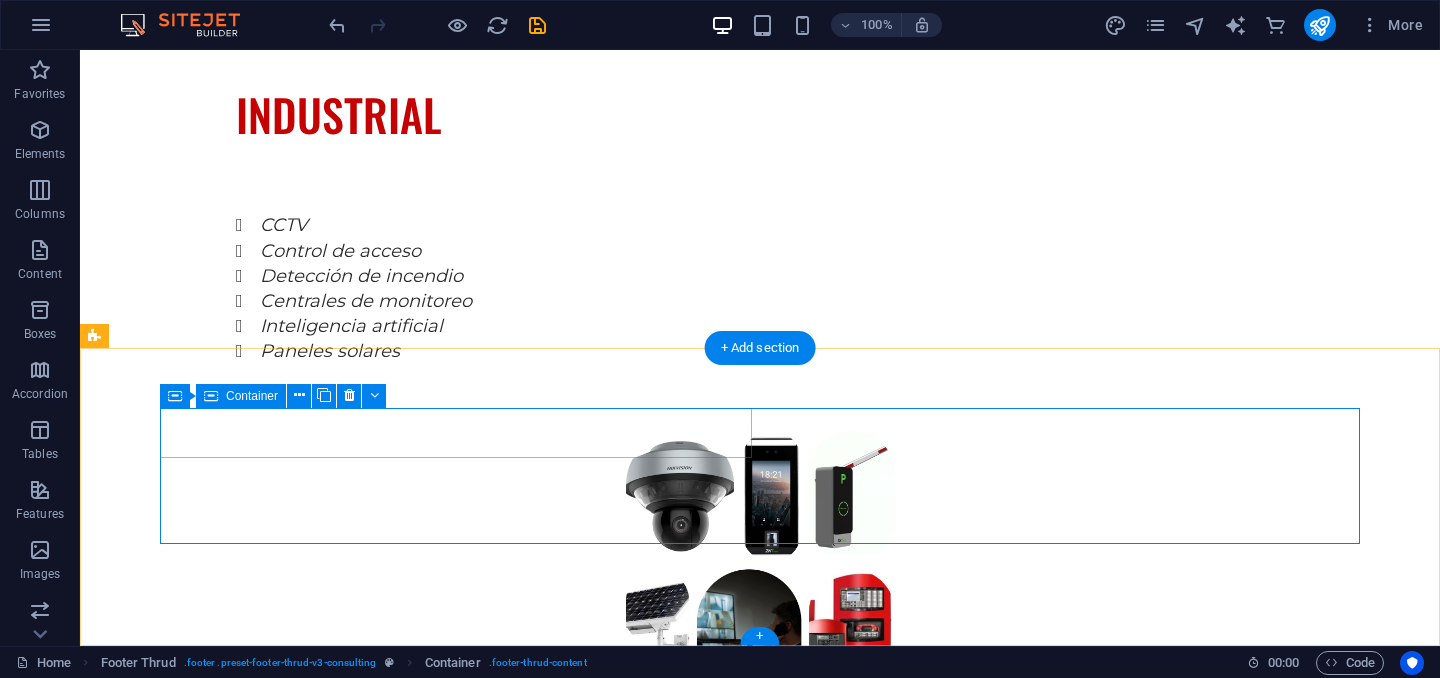 click on "Somos tu mejor opcion en seguridad!" at bounding box center [456, 3055] 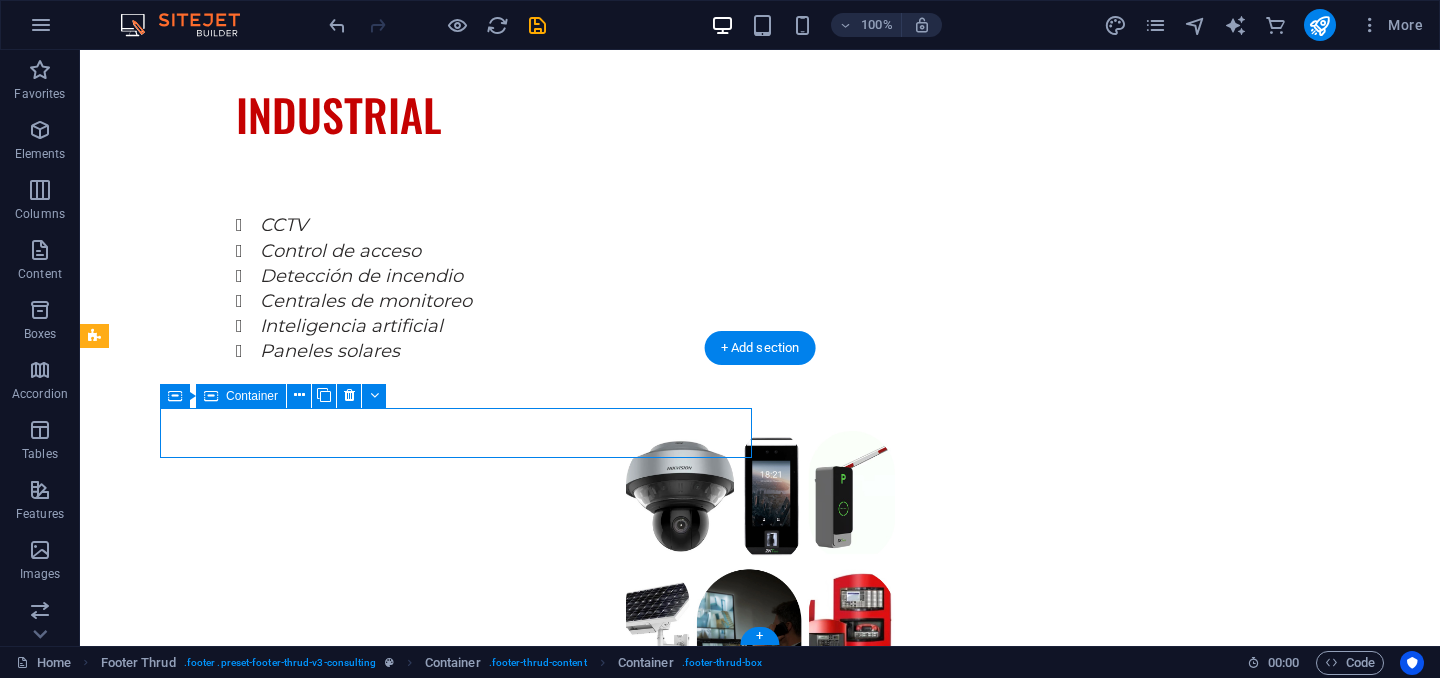 click on "Somos tu mejor opcion en seguridad!" at bounding box center [456, 3055] 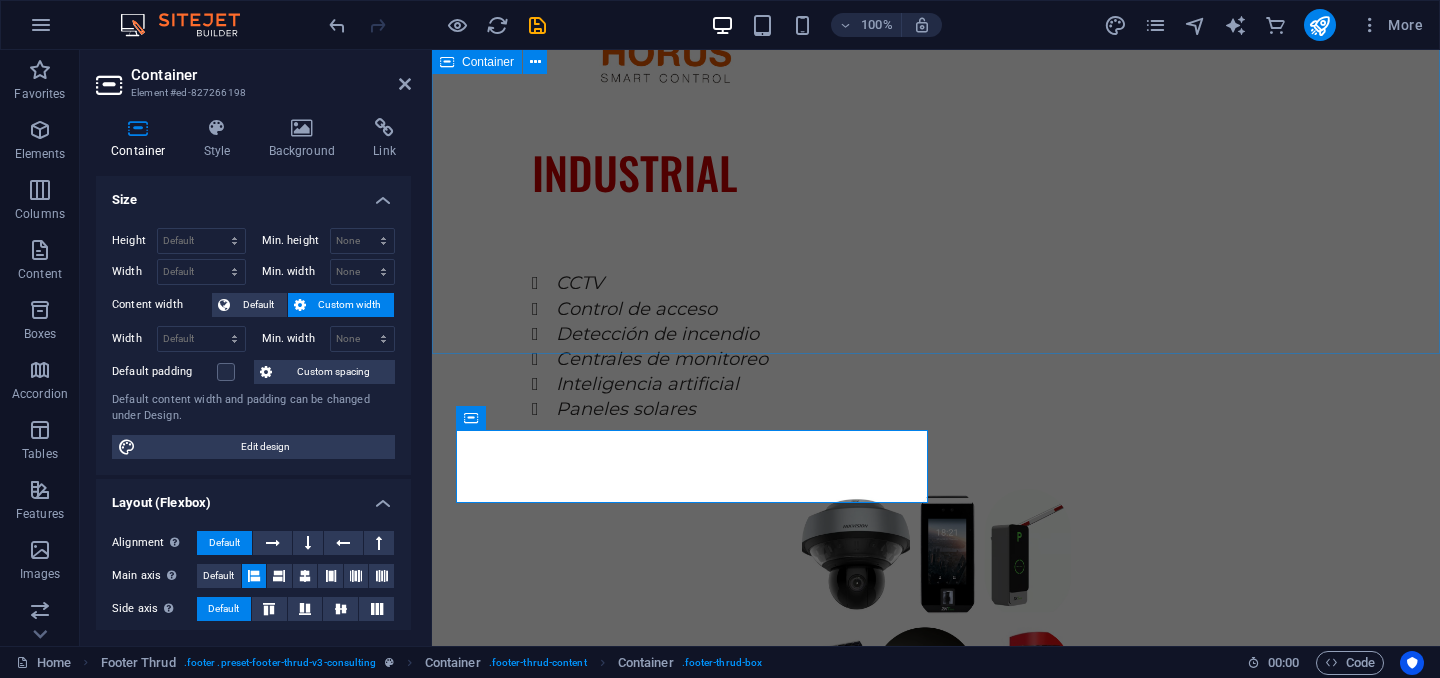 click on "SERVICIOS Explore our full range of services to discover how we can tailor our expertise to meet your unique business needs. SOPORTE TECNICO EQUIPOS CERTIFICADOS CALIDAD GARANTIZADA CONFIANZA" at bounding box center [936, 2396] 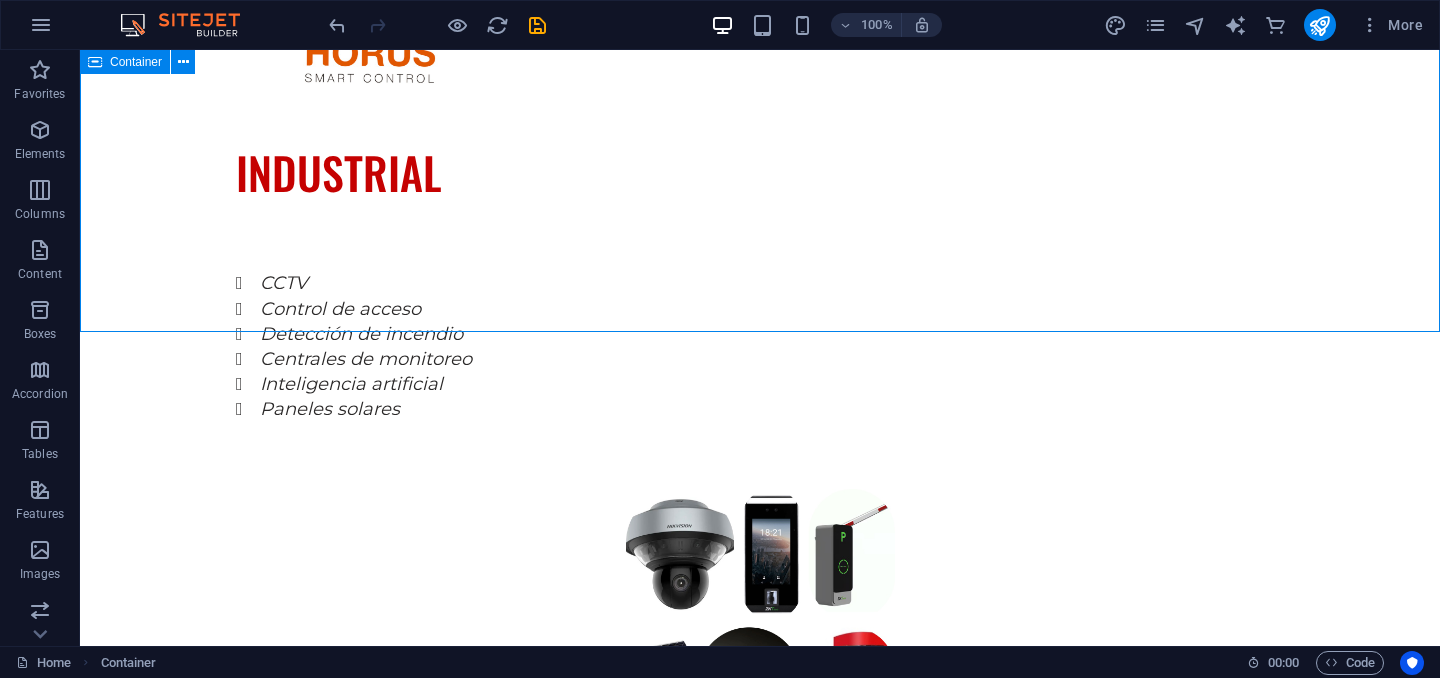 scroll, scrollTop: 3518, scrollLeft: 0, axis: vertical 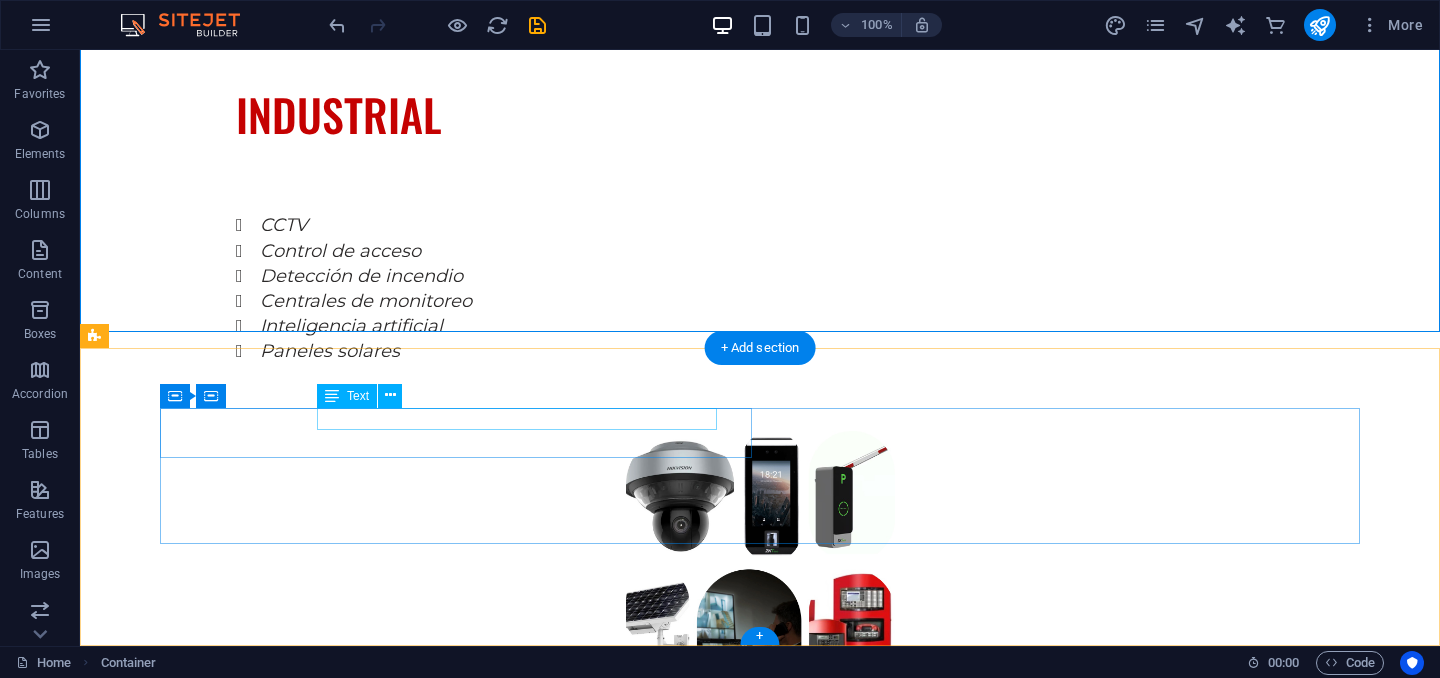click on "Somos tu mejor opcion en seguridad!" at bounding box center (456, 3080) 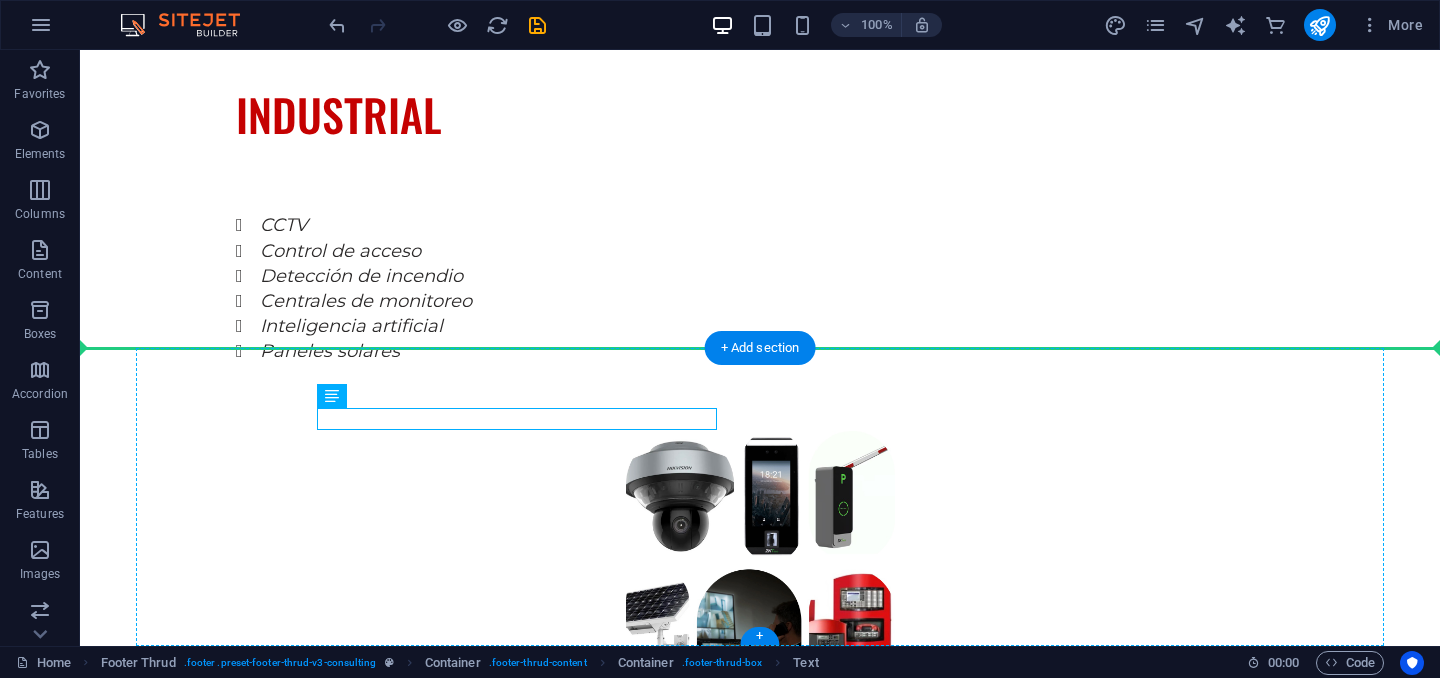 drag, startPoint x: 438, startPoint y: 426, endPoint x: 215, endPoint y: 472, distance: 227.69498 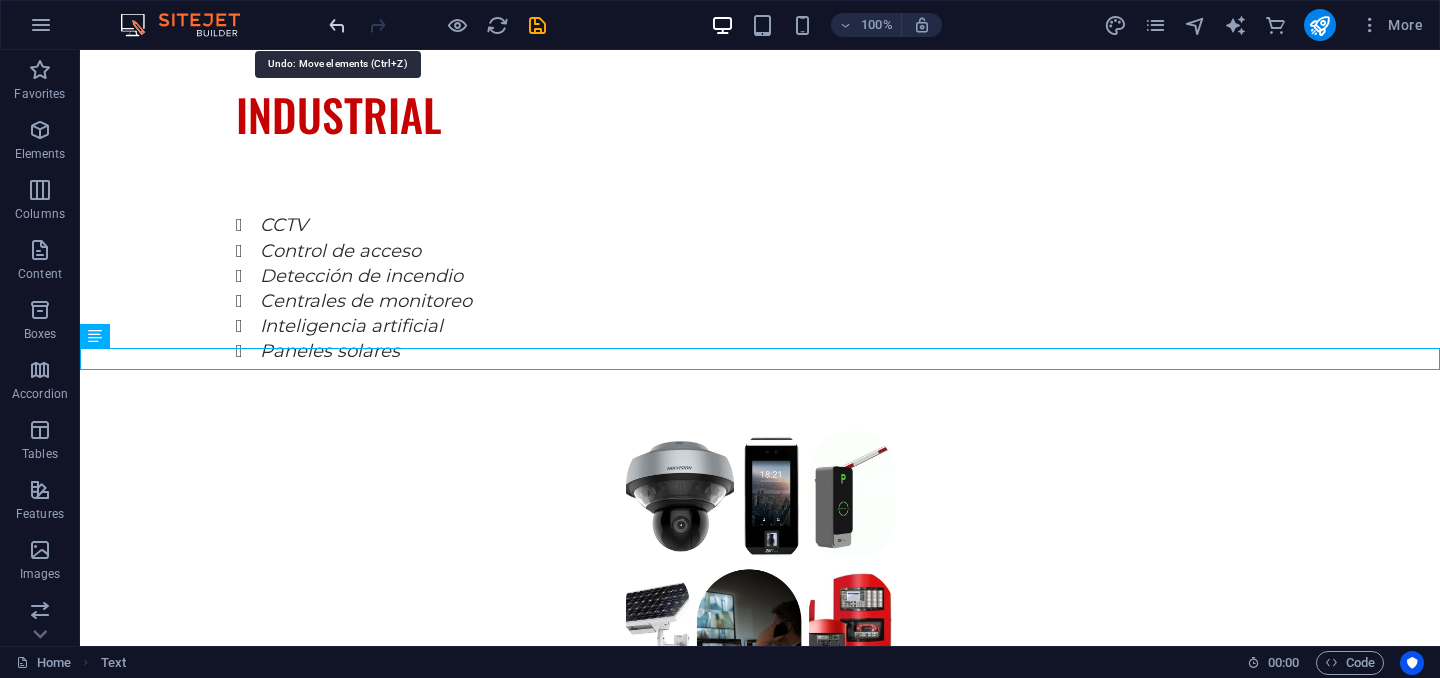 click at bounding box center [337, 25] 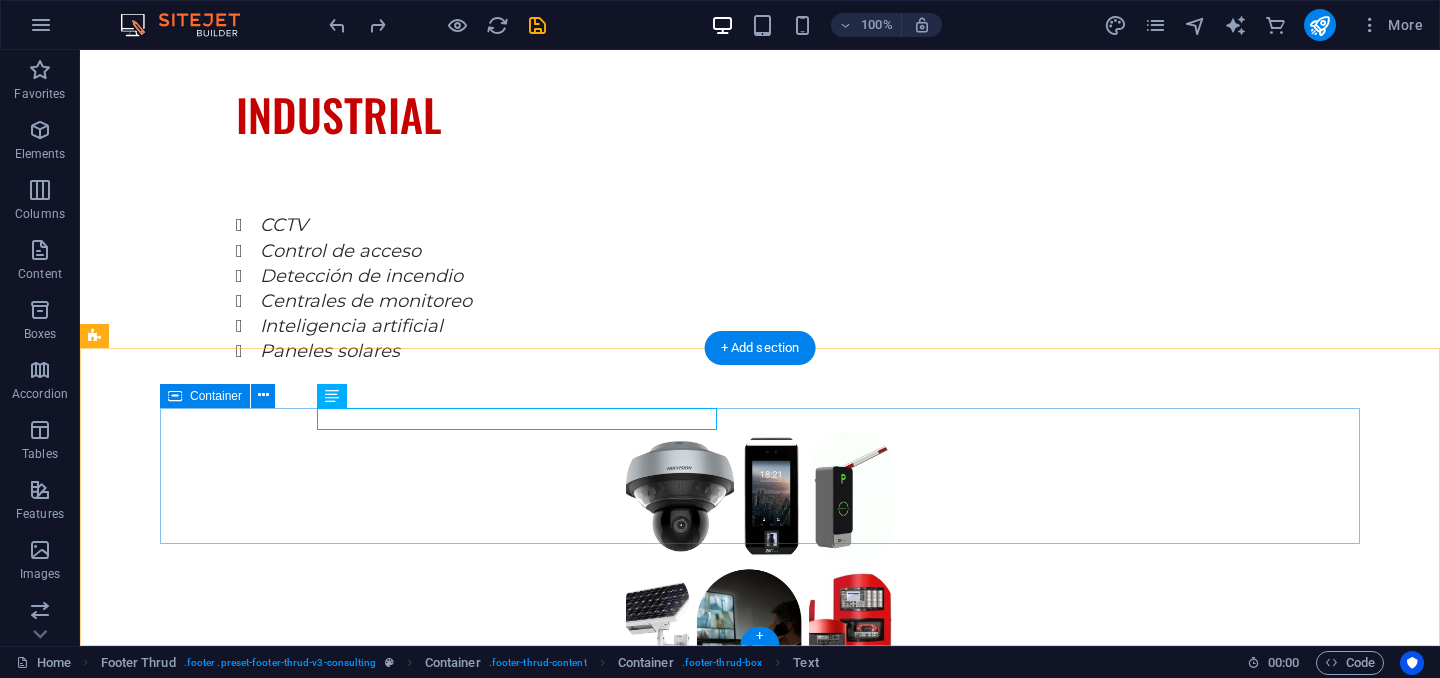click on "Somos tu mejor opcion en seguridad! Encuentranos en: Encuentanos en: info@seguritechsas.com info@seguritechsas.com" at bounding box center [760, 3159] 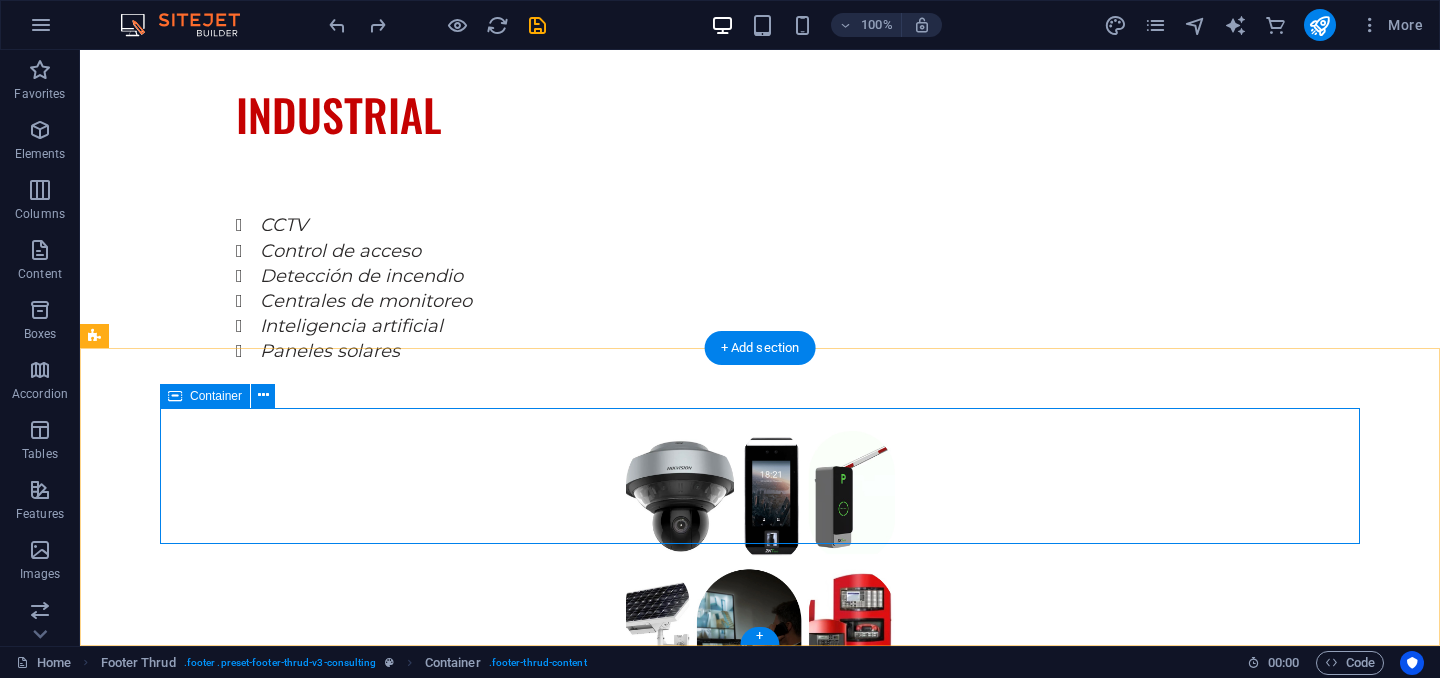 click on "Somos tu mejor opcion en seguridad! Encuentranos en: Encuentanos en: info@seguritechsas.com info@seguritechsas.com" at bounding box center (760, 3159) 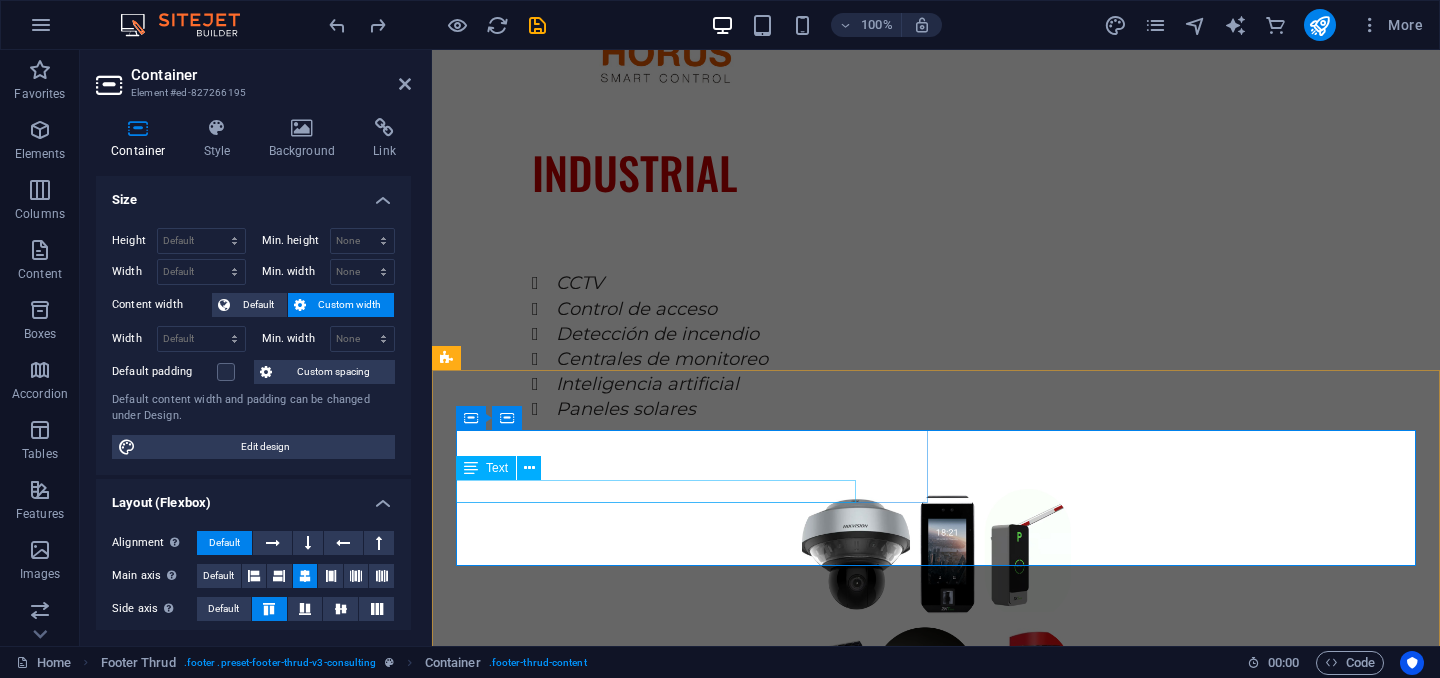 click on "Somos tu mejor opcion en seguridad!" at bounding box center (692, 3125) 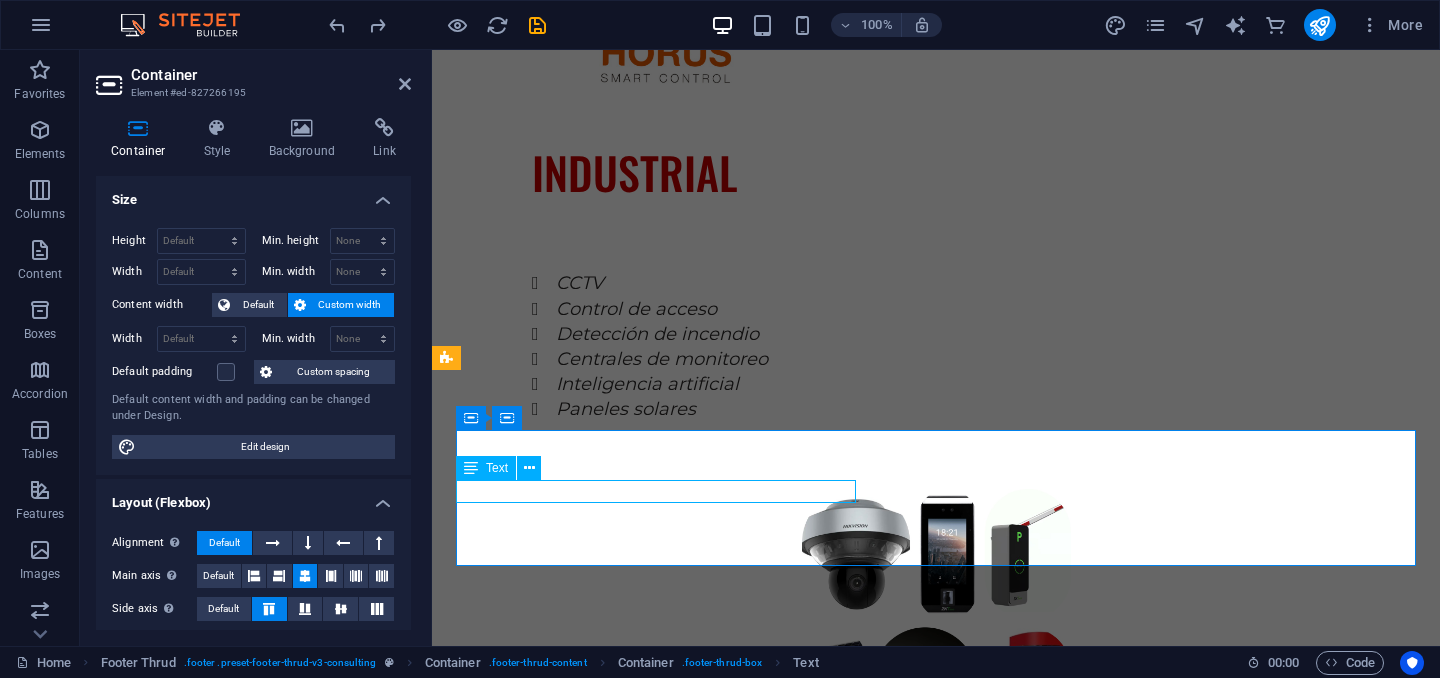scroll, scrollTop: 3518, scrollLeft: 0, axis: vertical 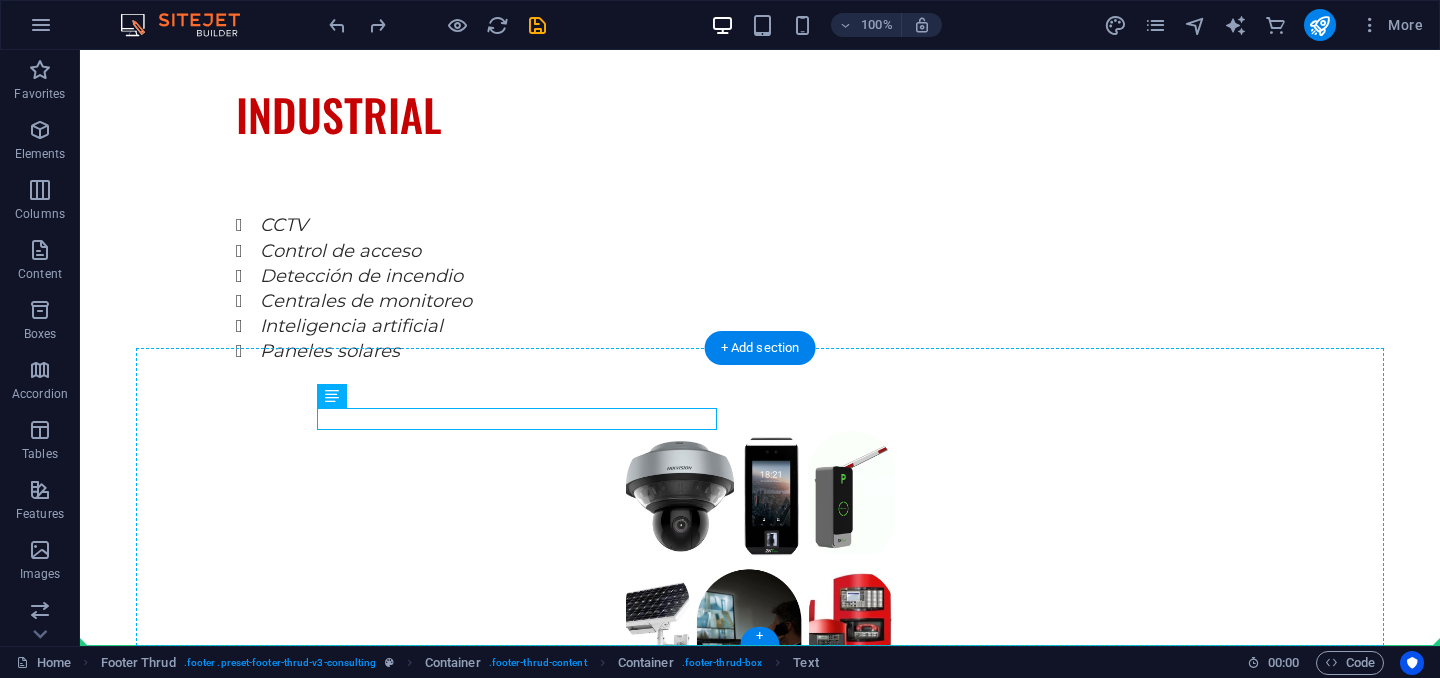 drag, startPoint x: 370, startPoint y: 492, endPoint x: 717, endPoint y: 526, distance: 348.6617 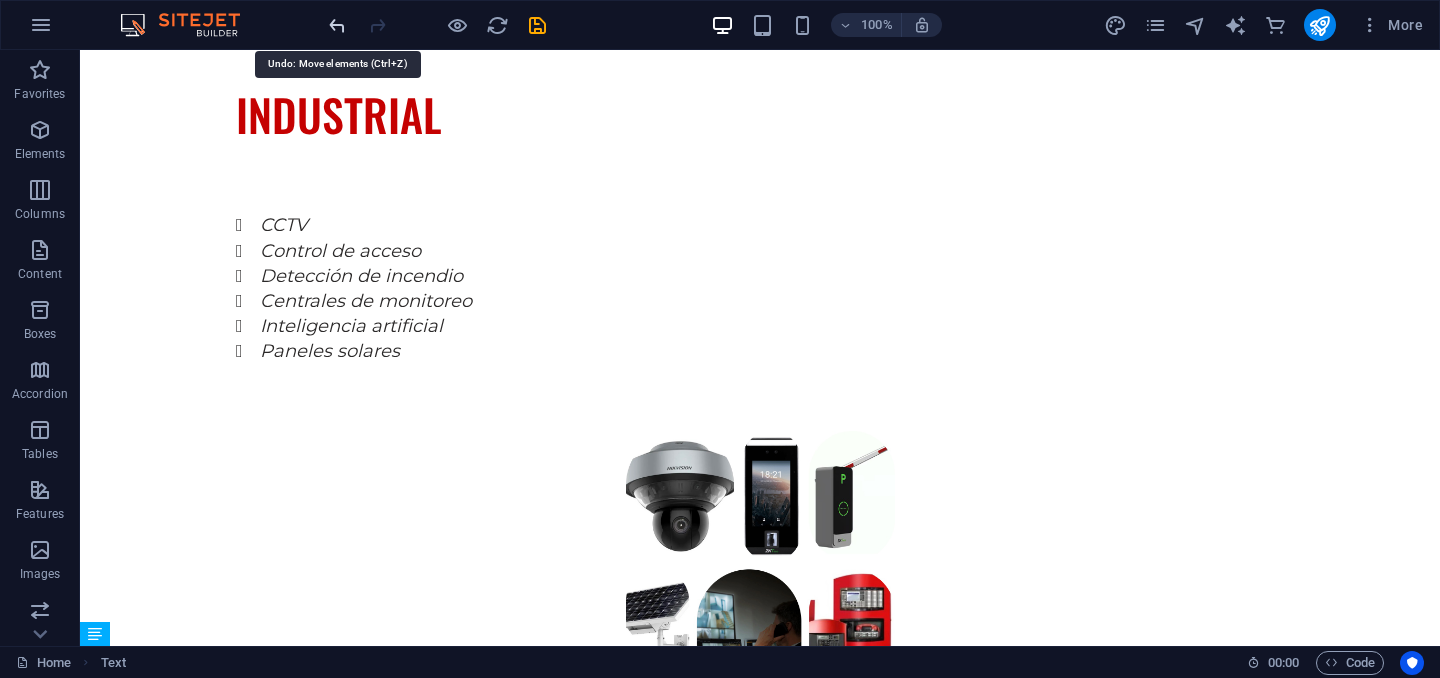 click at bounding box center [337, 25] 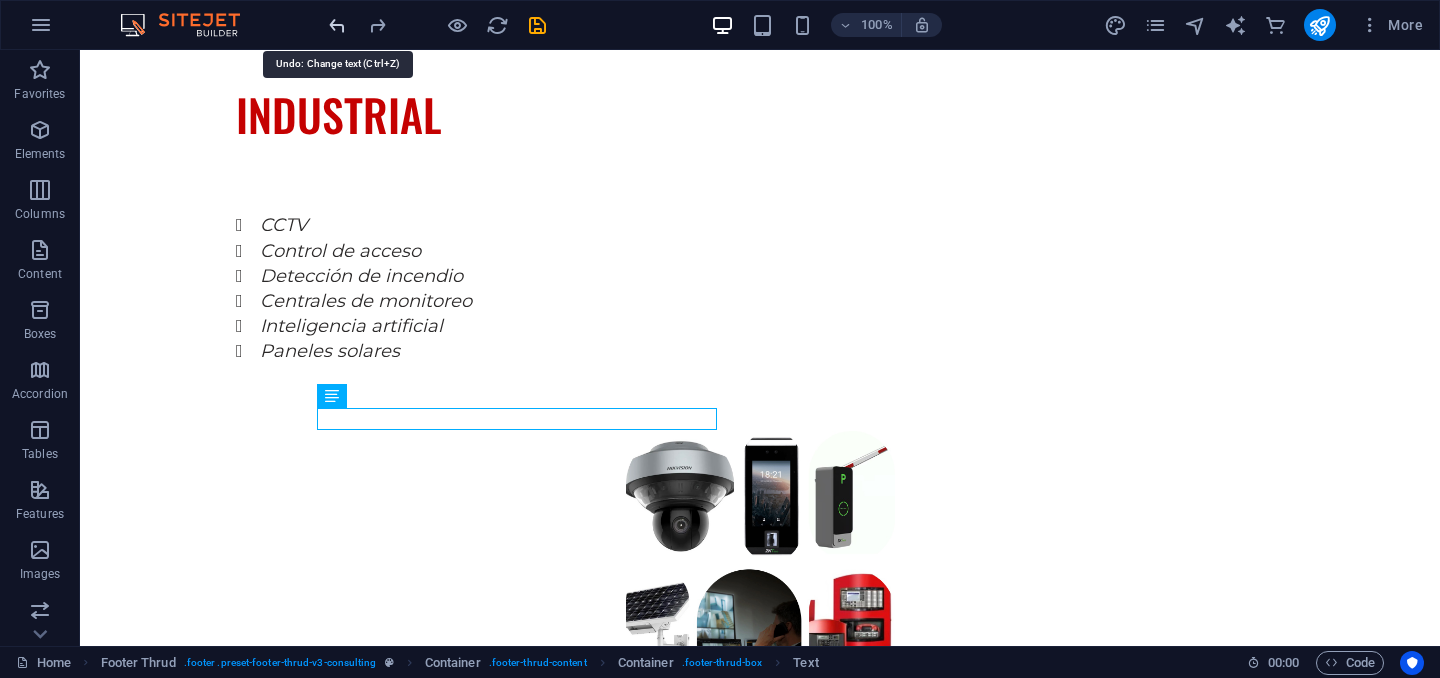 click at bounding box center (337, 25) 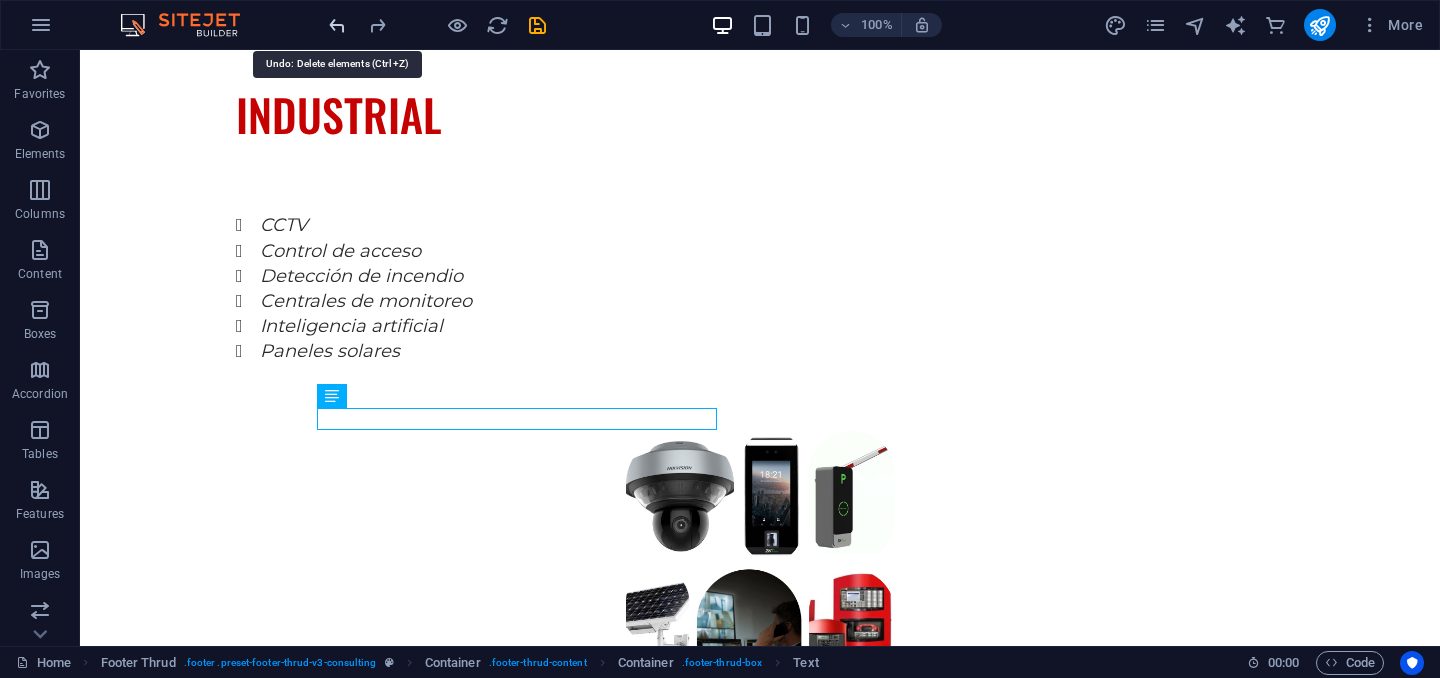 click at bounding box center [337, 25] 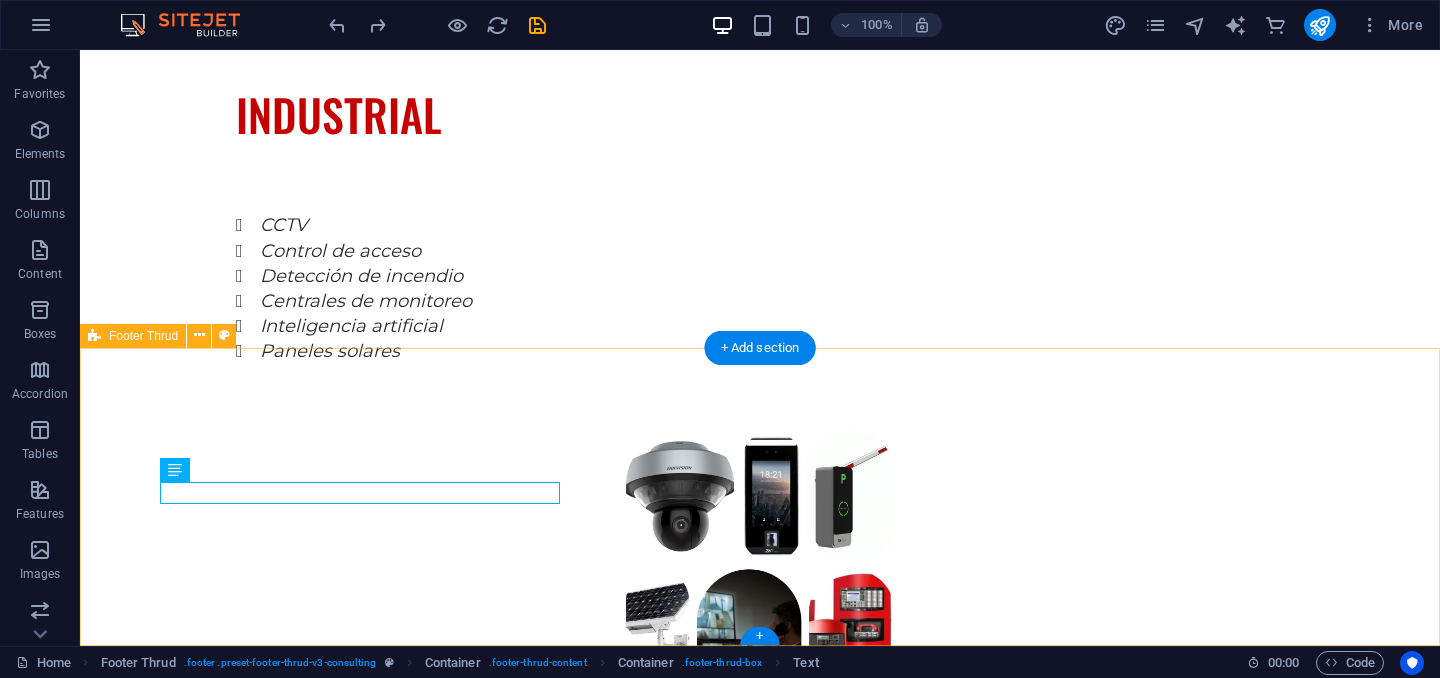 click on "Somos tu mejor opcion en seguridad! Encuentranos en: Encuentanos en: info@seguritechsas.com info@seguritechsas.com
Privacy Policy Terms of Service   seguritechsas.com" at bounding box center (760, 3214) 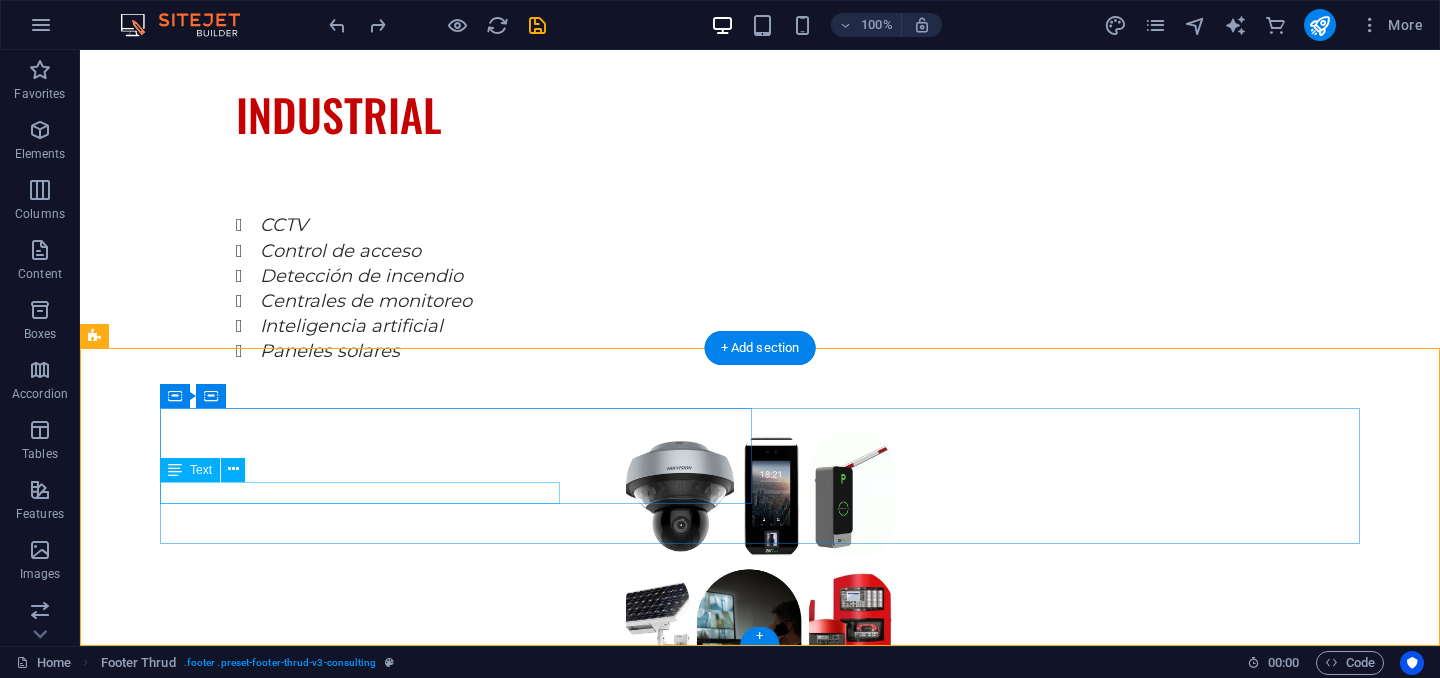 click on "Somos tu mejor opcion en seguridad!" at bounding box center (456, 3104) 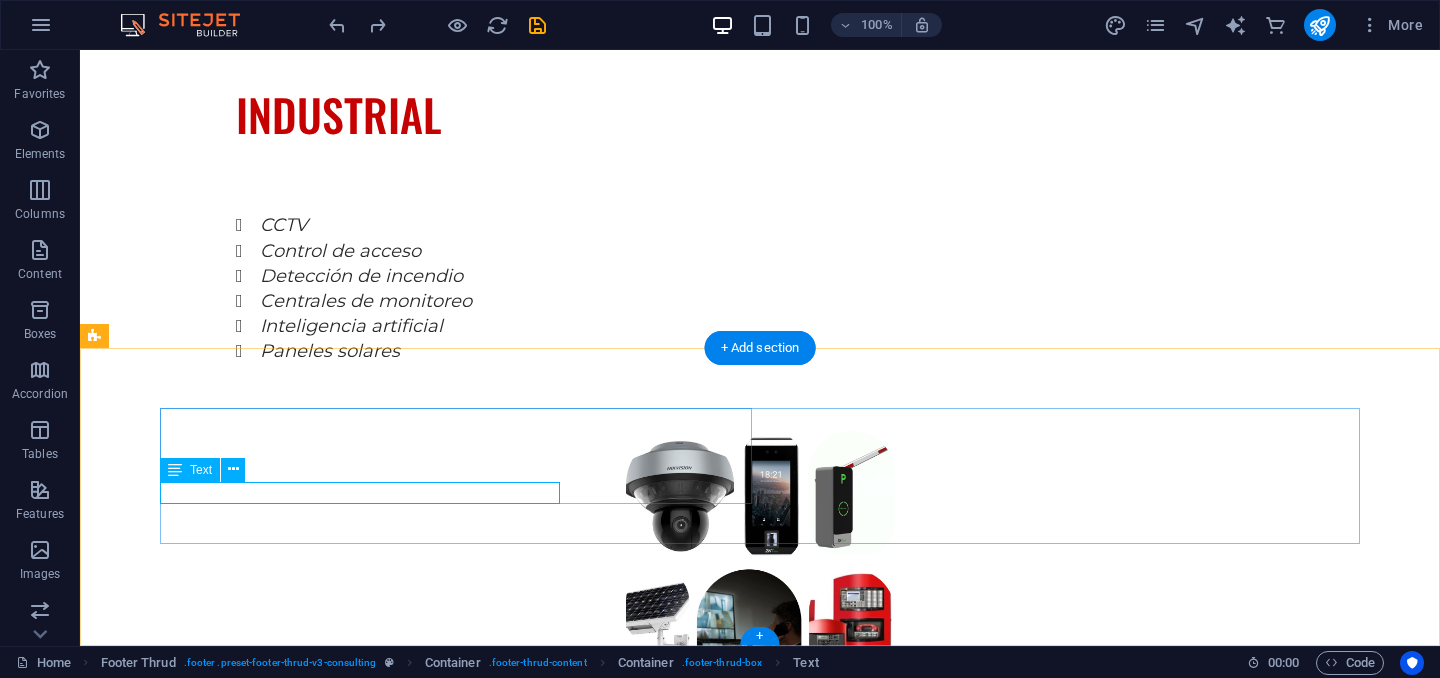 click on "Somos tu mejor opcion en seguridad!" at bounding box center [456, 3104] 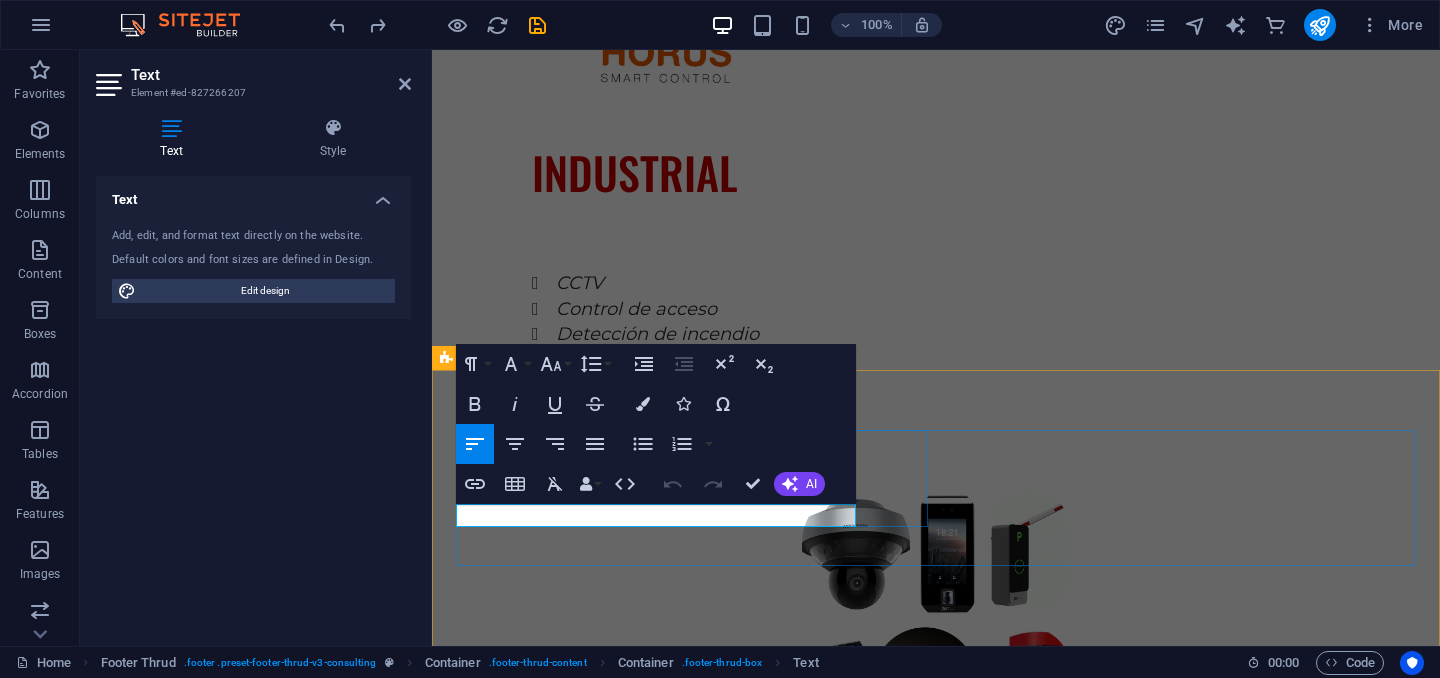 click on "Somos tu mejor opcion en seguridad!" at bounding box center (692, 3149) 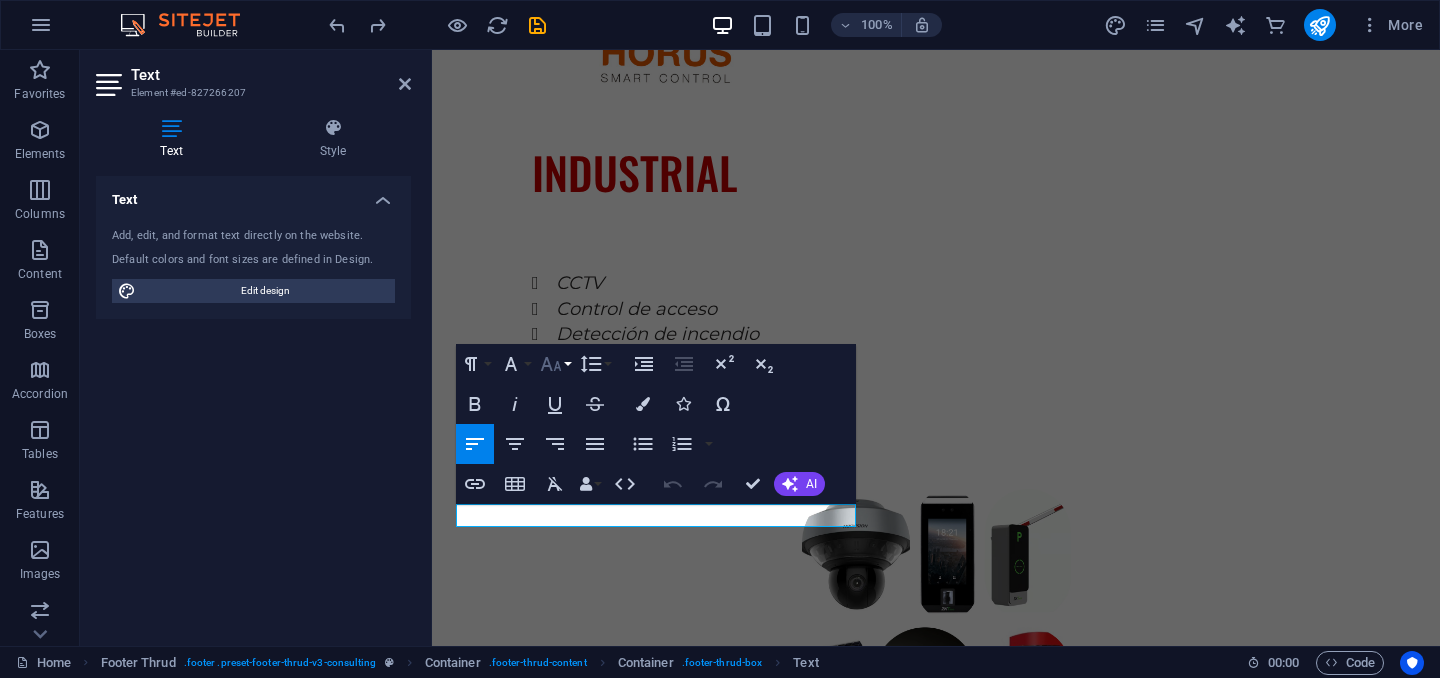 click 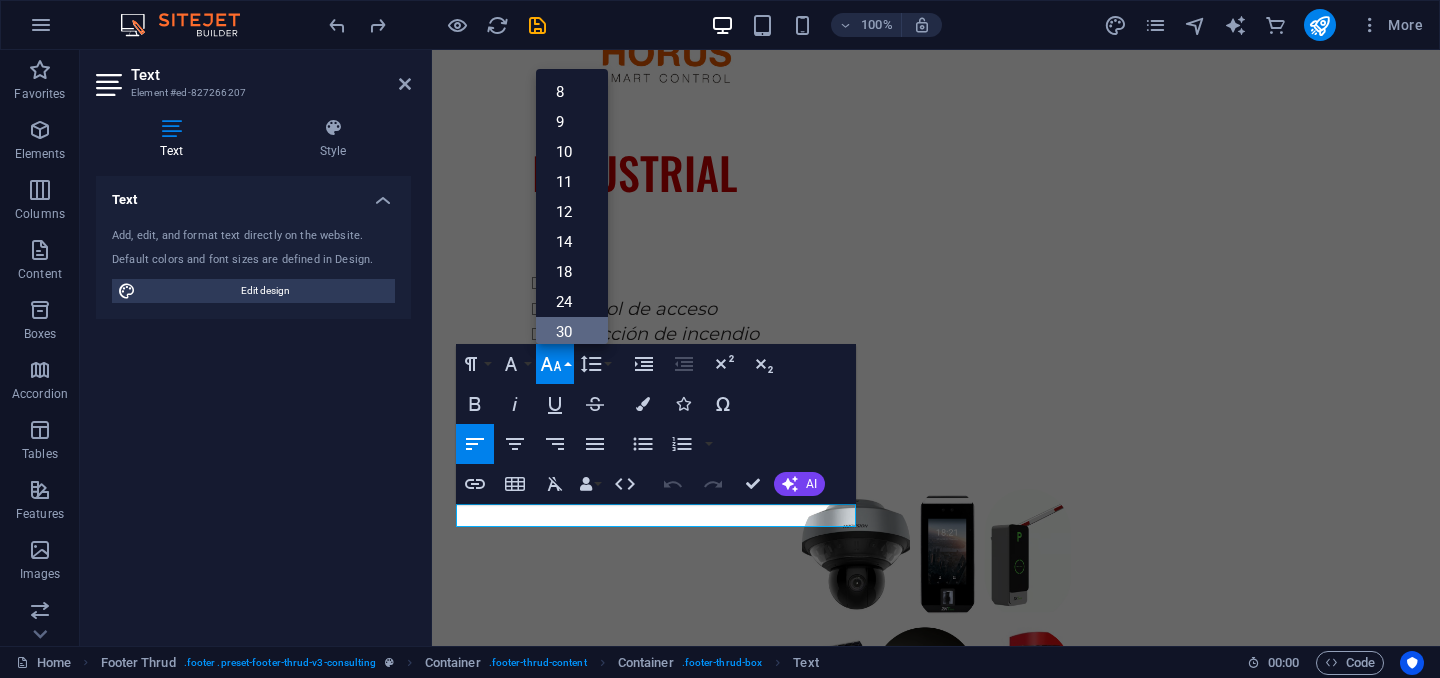 click on "30" at bounding box center [572, 332] 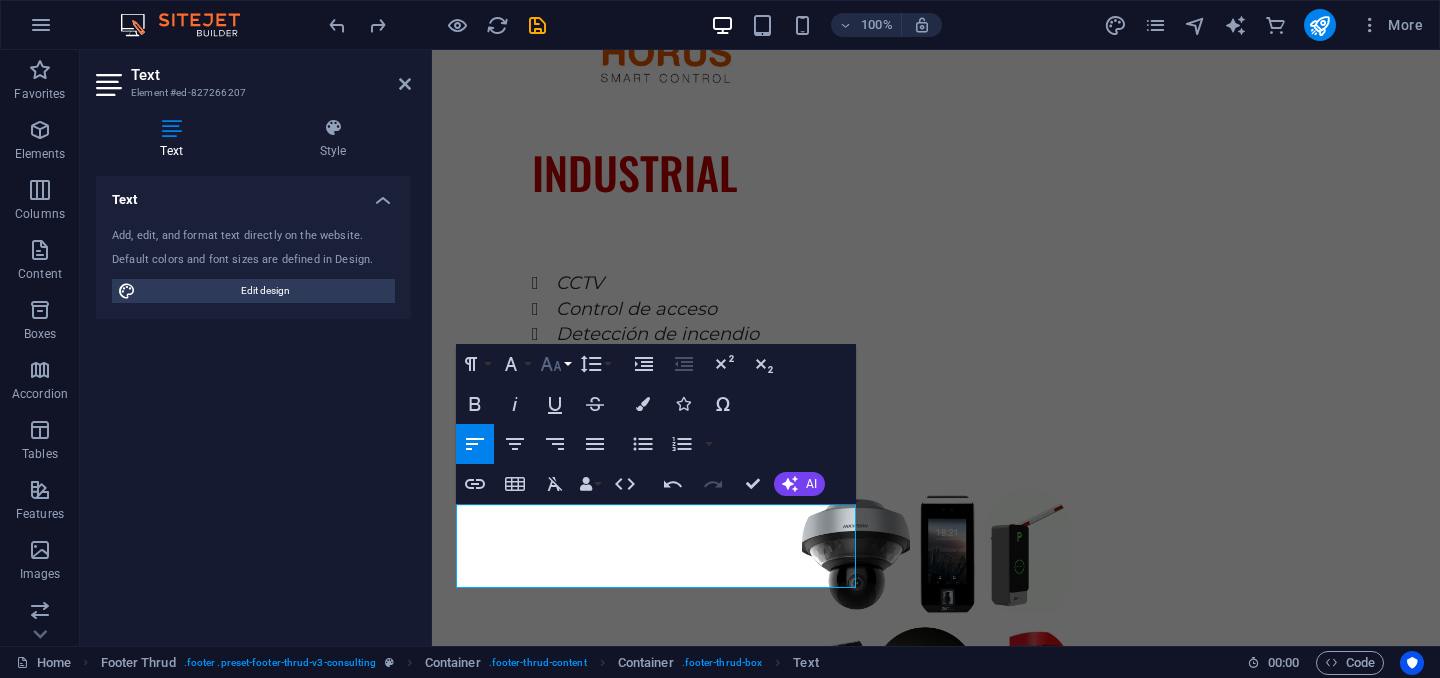 click 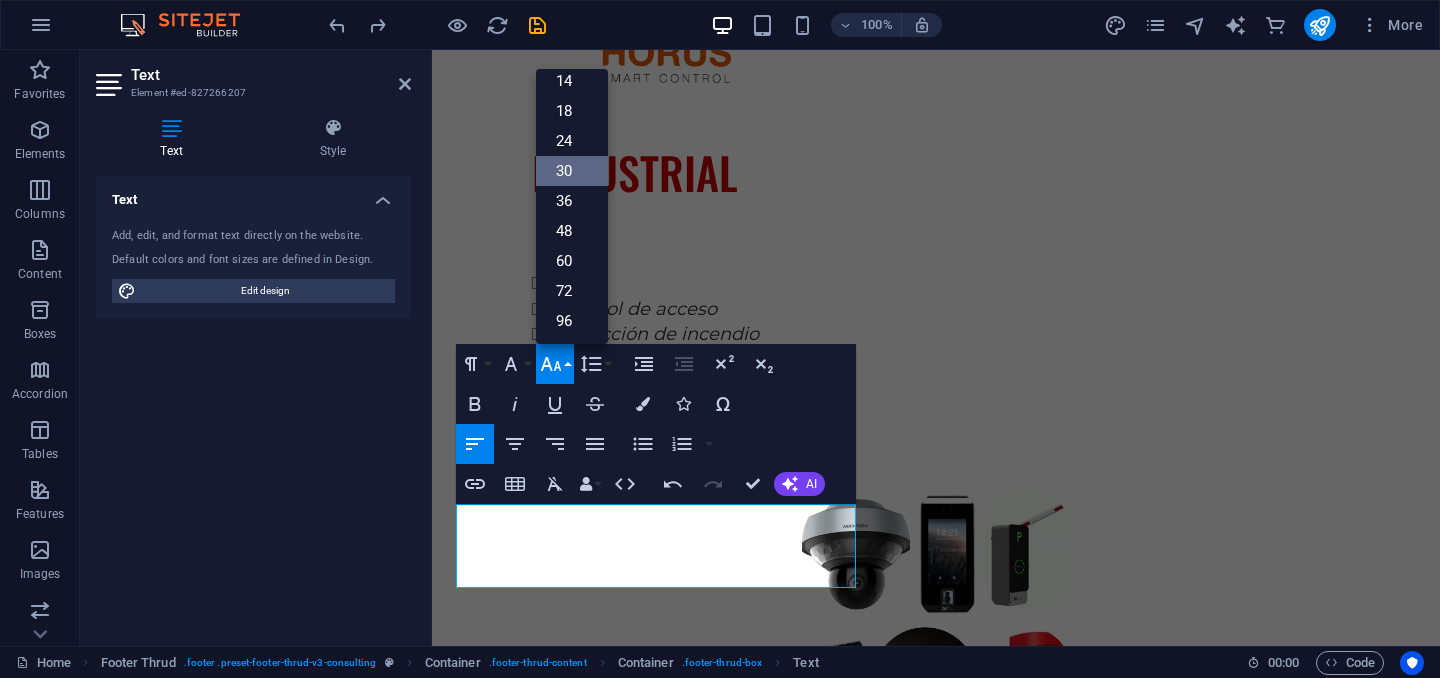 scroll, scrollTop: 161, scrollLeft: 0, axis: vertical 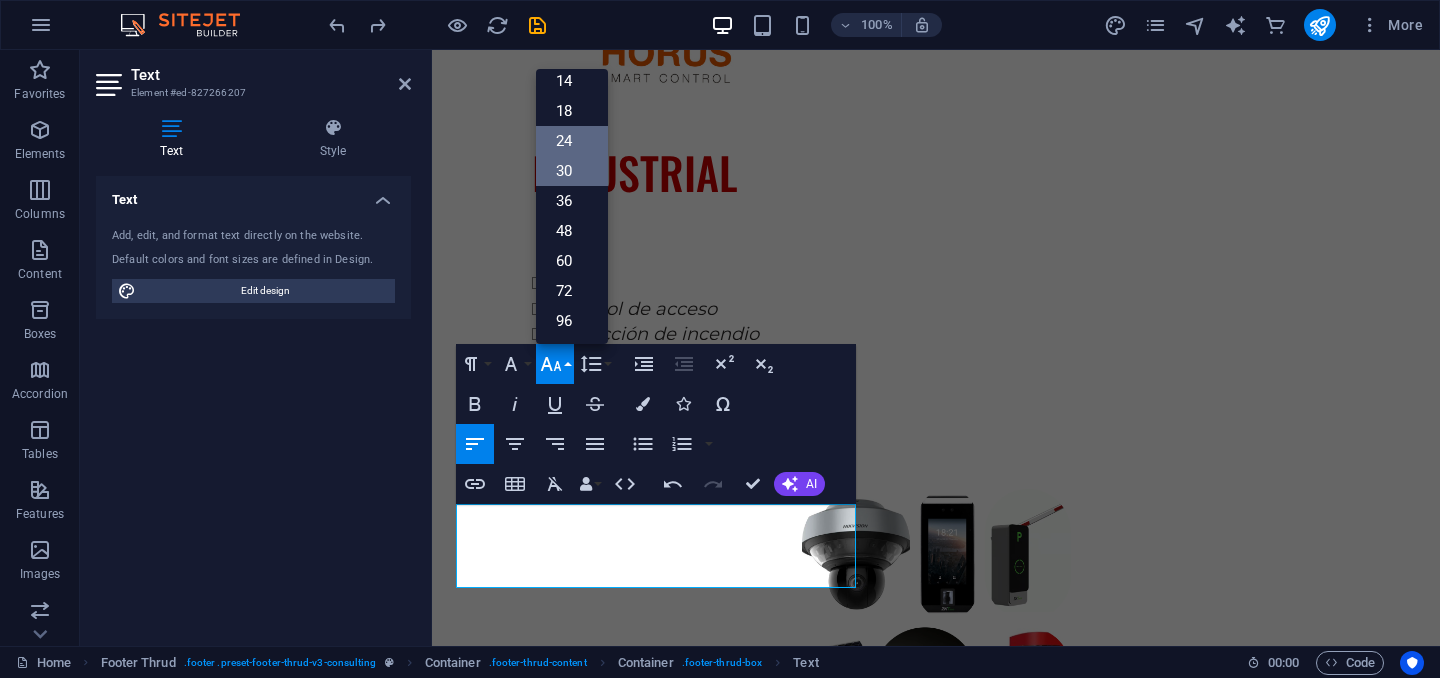 click on "24" at bounding box center (572, 141) 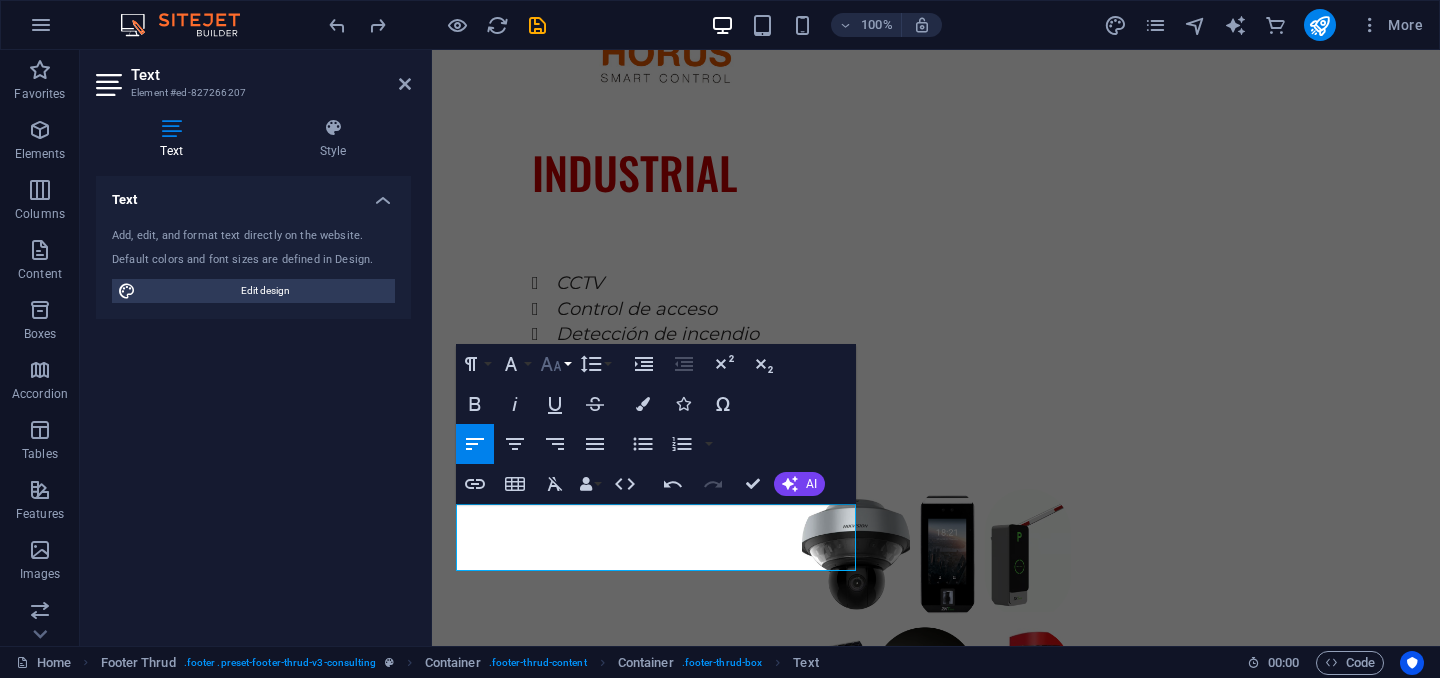 click 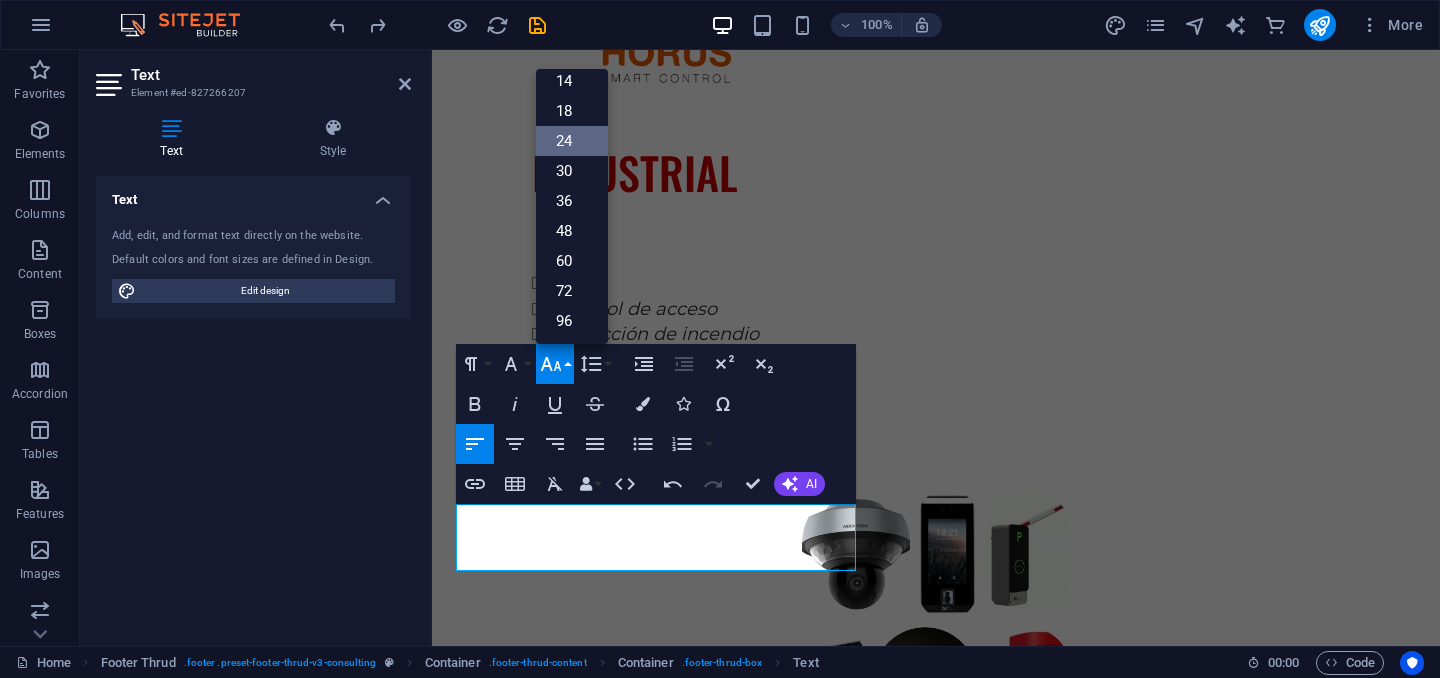 scroll, scrollTop: 161, scrollLeft: 0, axis: vertical 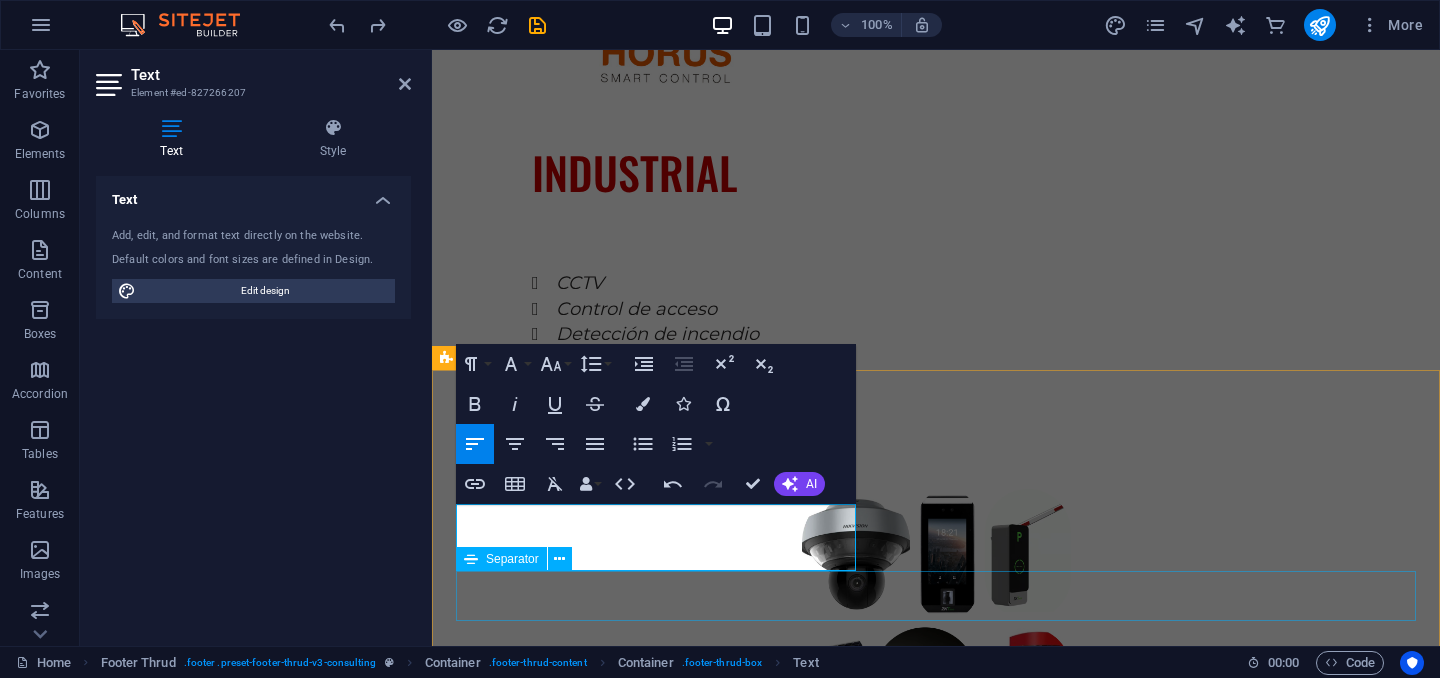 click at bounding box center [936, 3404] 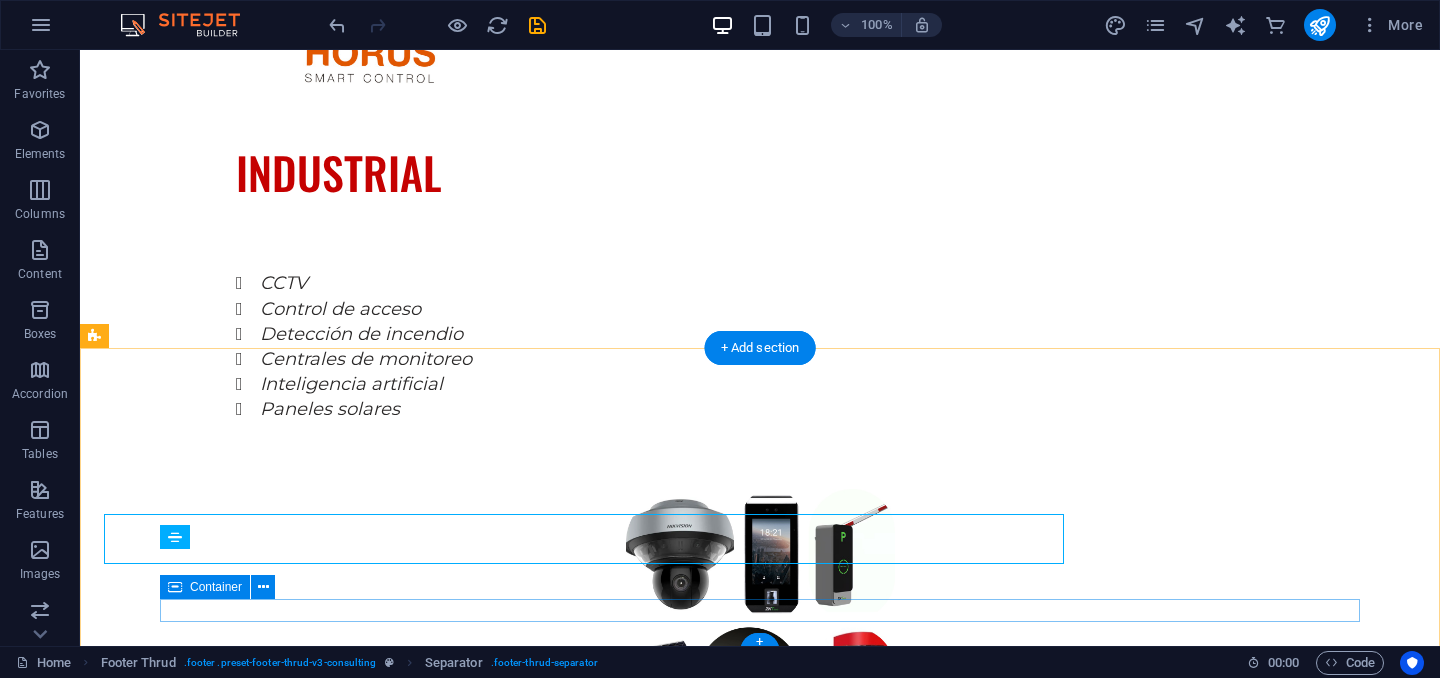 scroll, scrollTop: 3518, scrollLeft: 0, axis: vertical 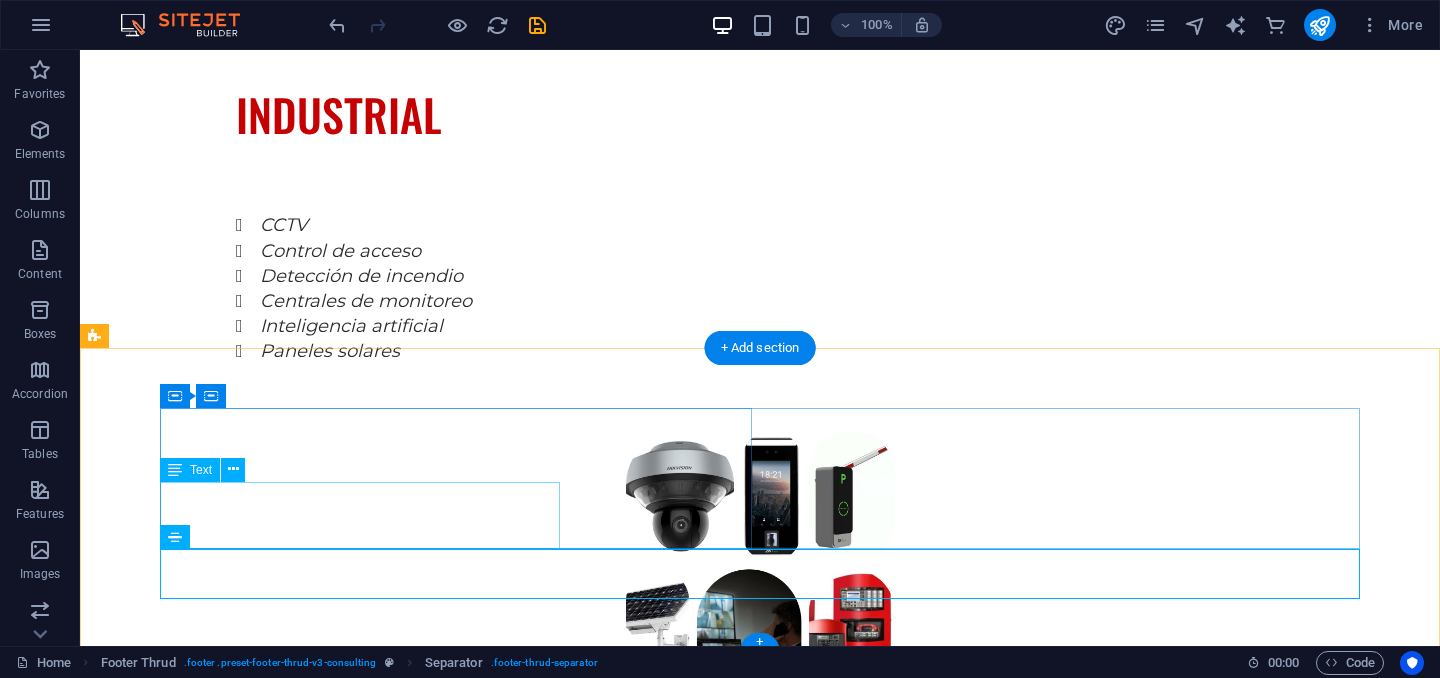 click on "Somos tu mejor opcion en seguridad!" at bounding box center (456, 3110) 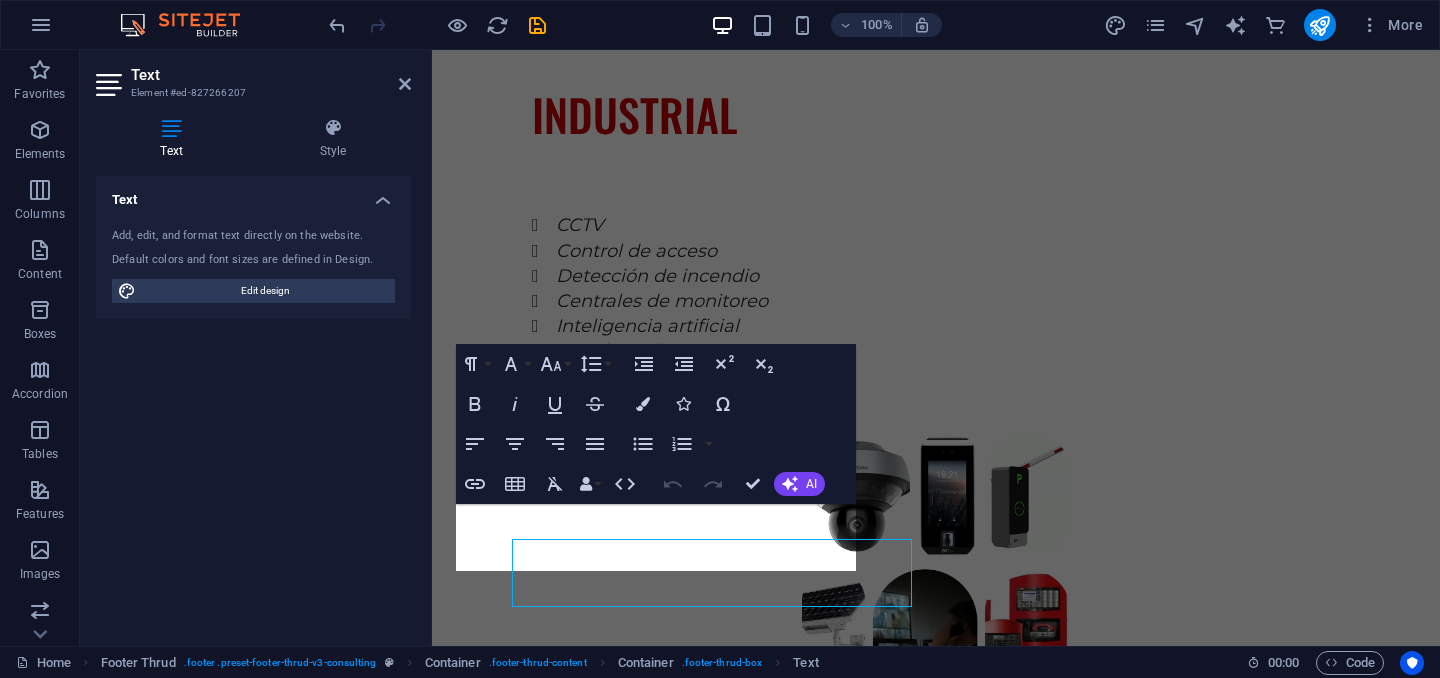 scroll, scrollTop: 3460, scrollLeft: 0, axis: vertical 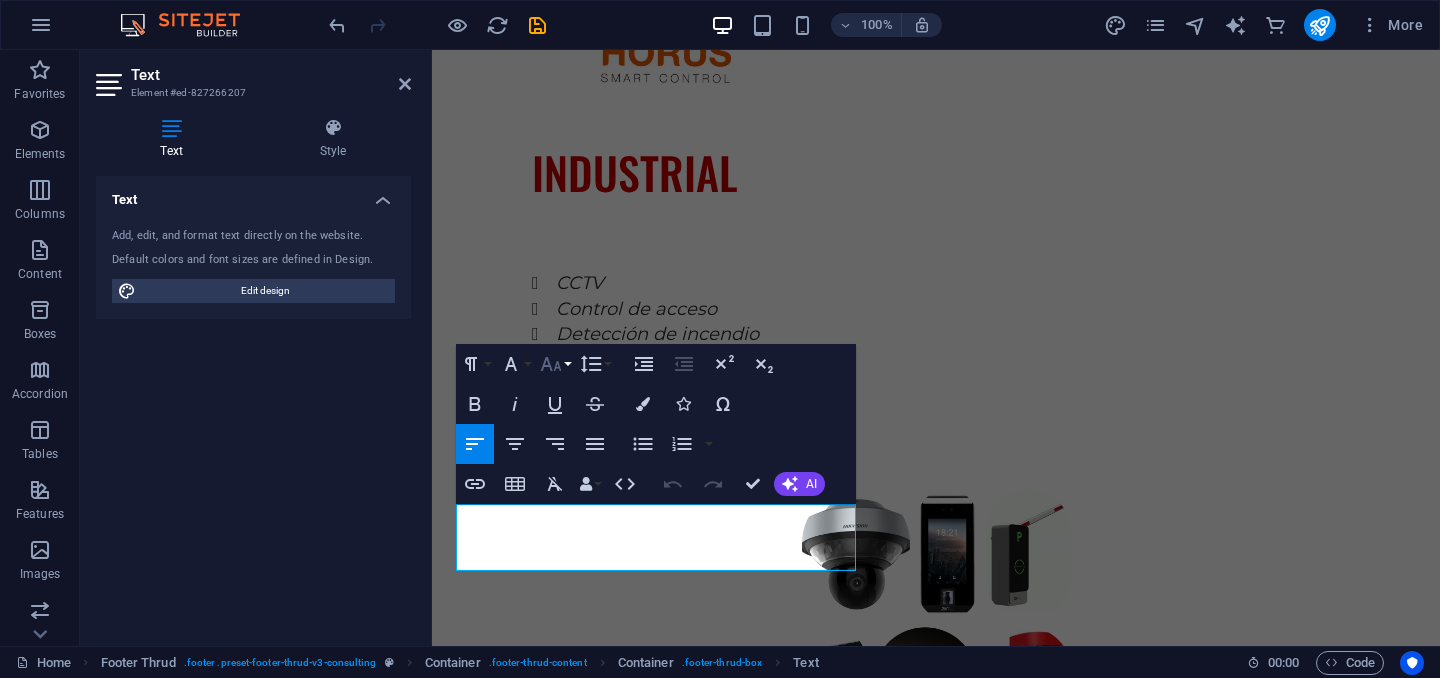click 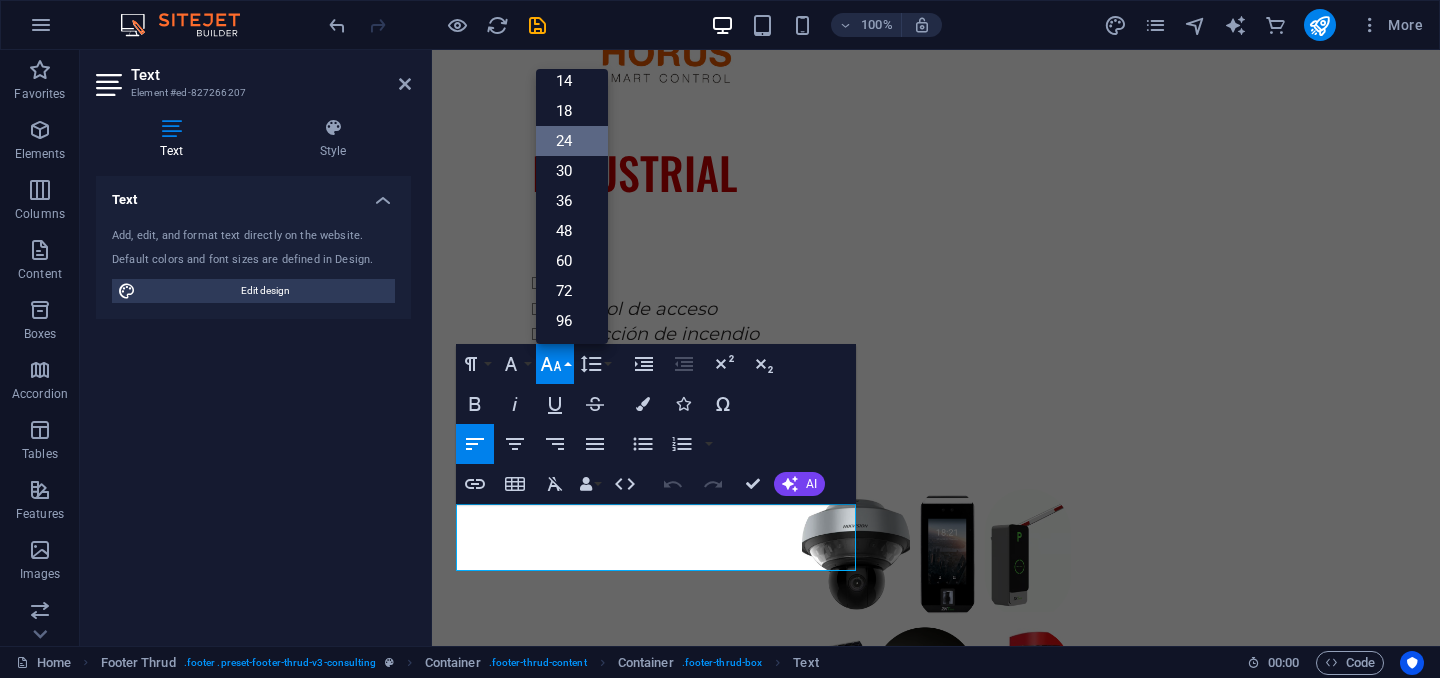 scroll, scrollTop: 161, scrollLeft: 0, axis: vertical 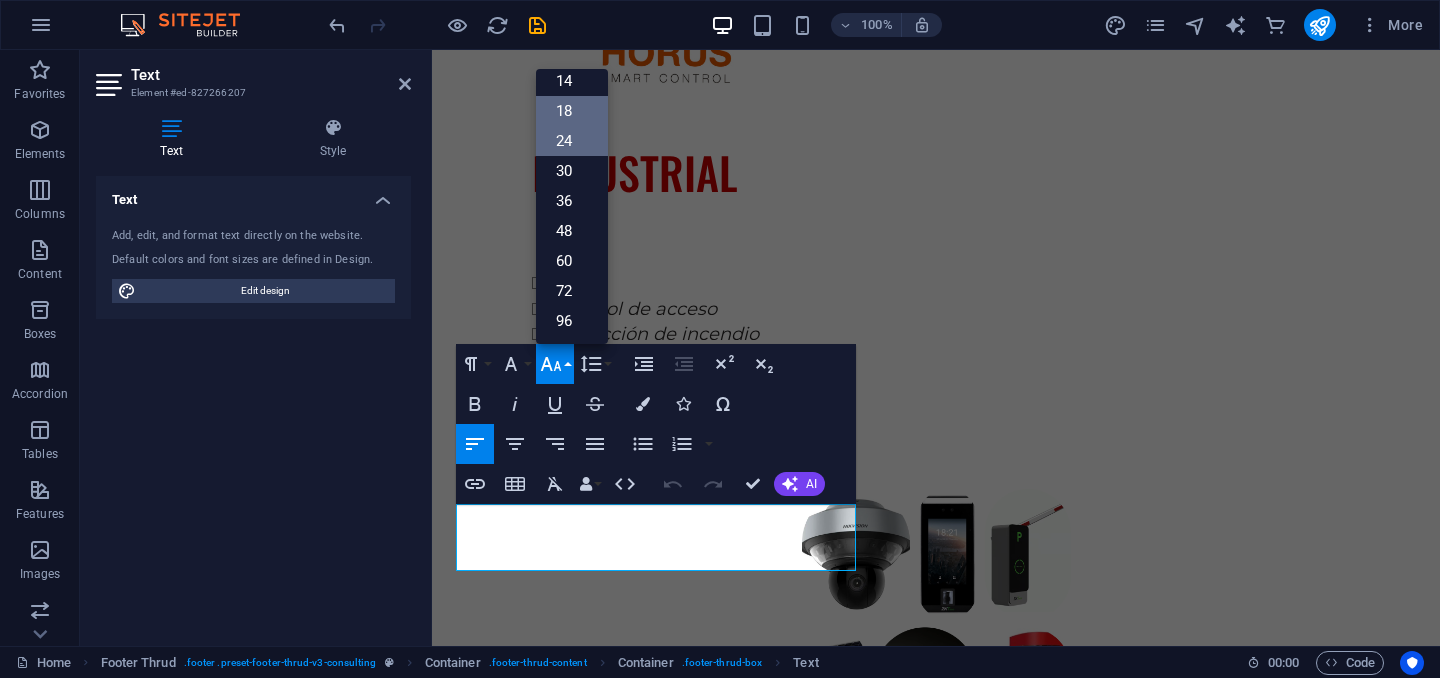 click on "18" at bounding box center [572, 111] 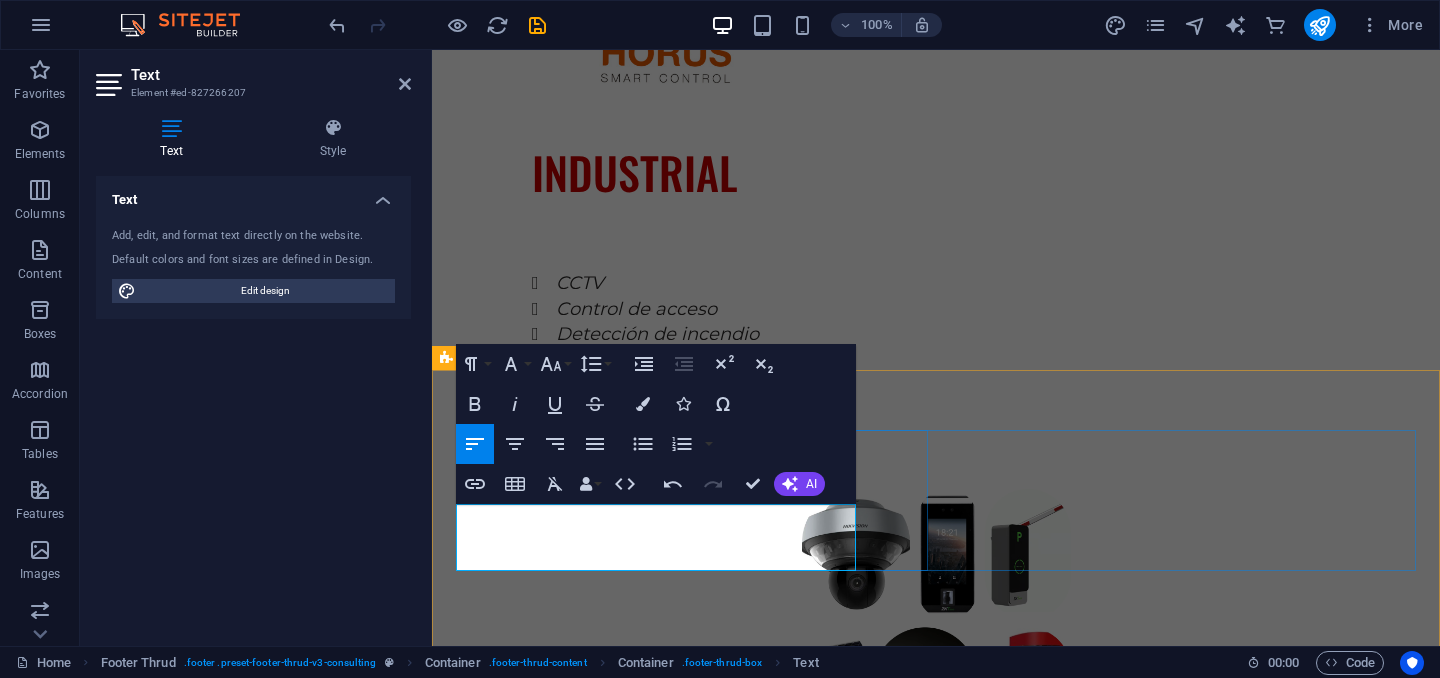 click on "​ Somos tu mejor opcion en seguridad!" at bounding box center [692, 3155] 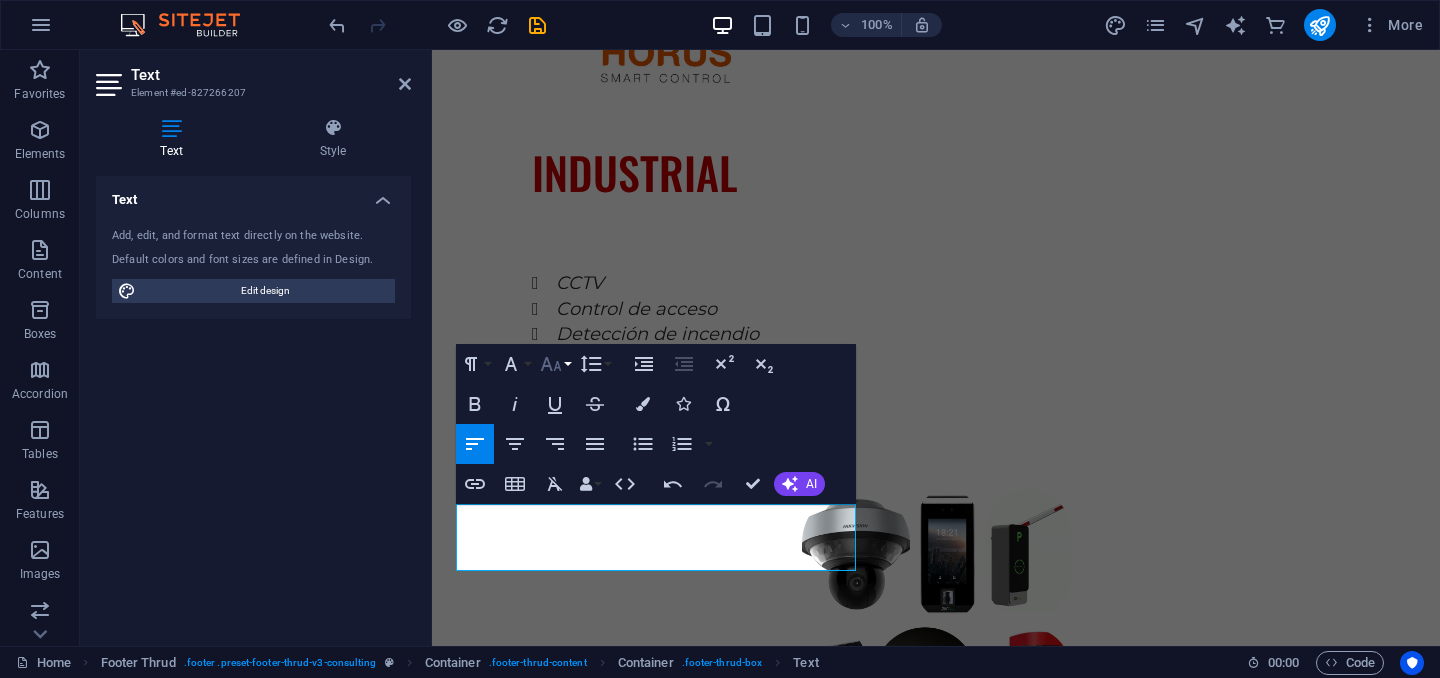 click 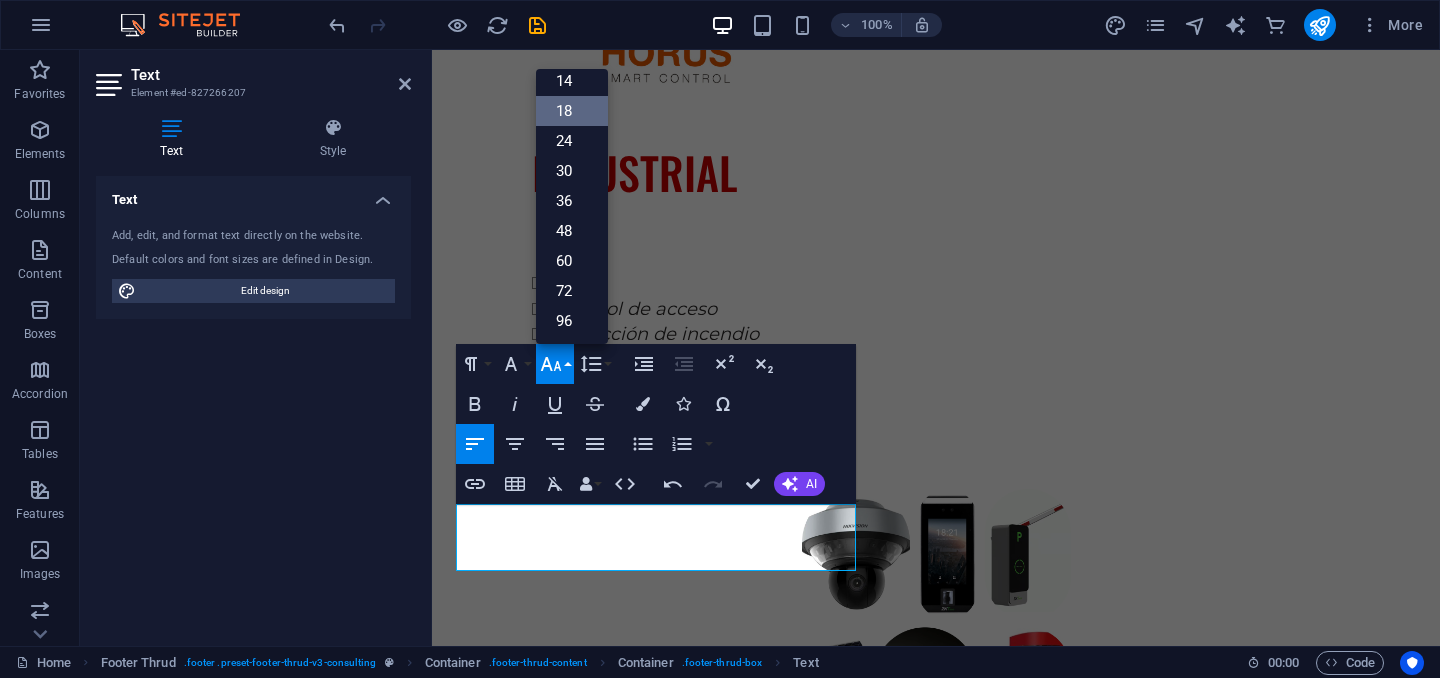 scroll, scrollTop: 161, scrollLeft: 0, axis: vertical 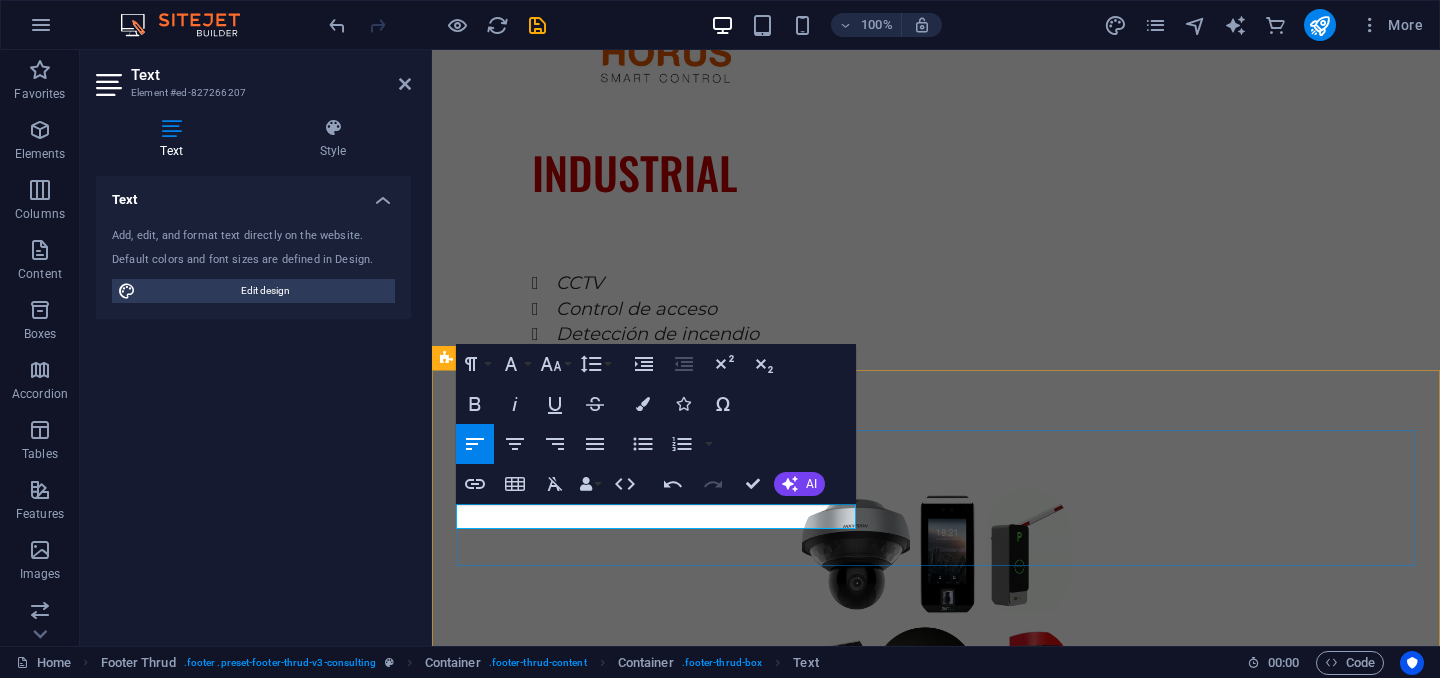 click on "​Somos tu mejor opcion en seguridad! Encuentranos en: Encuentanos en: info@seguritechsas.com info@seguritechsas.com" at bounding box center (936, 3217) 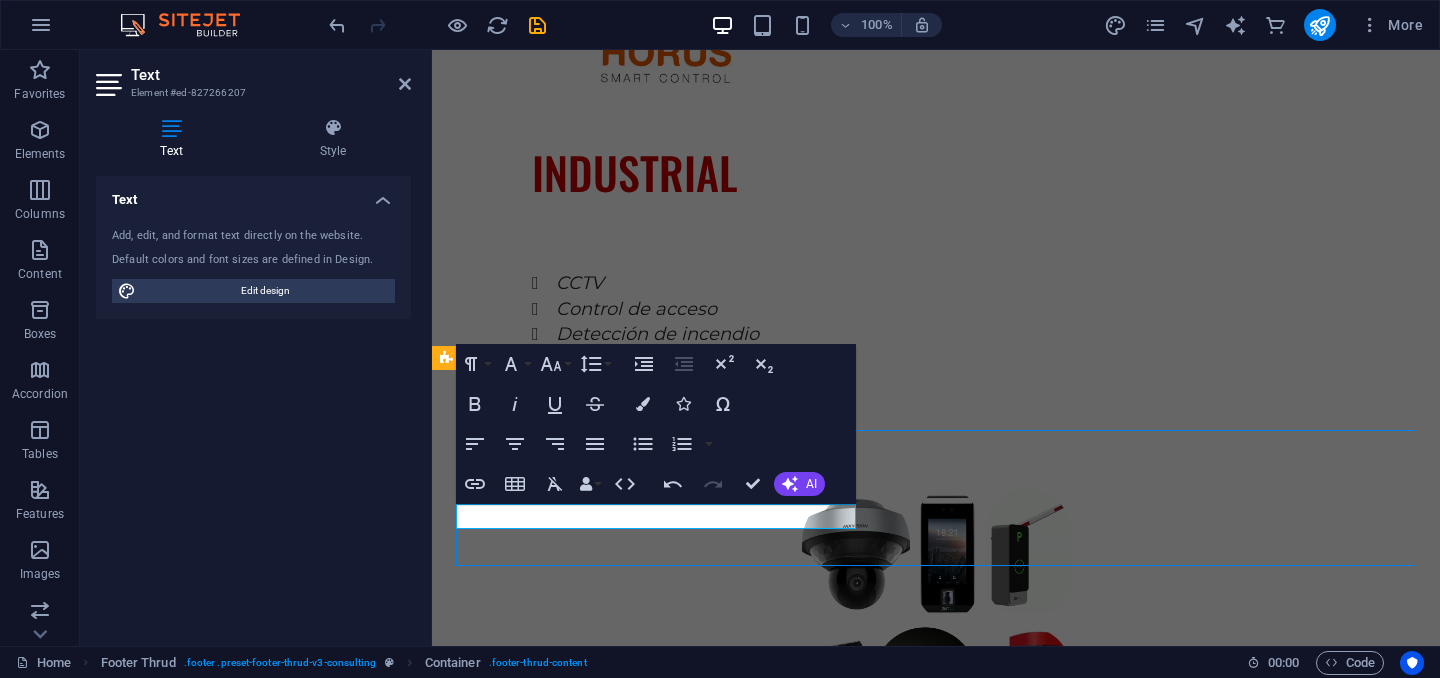 scroll, scrollTop: 3518, scrollLeft: 0, axis: vertical 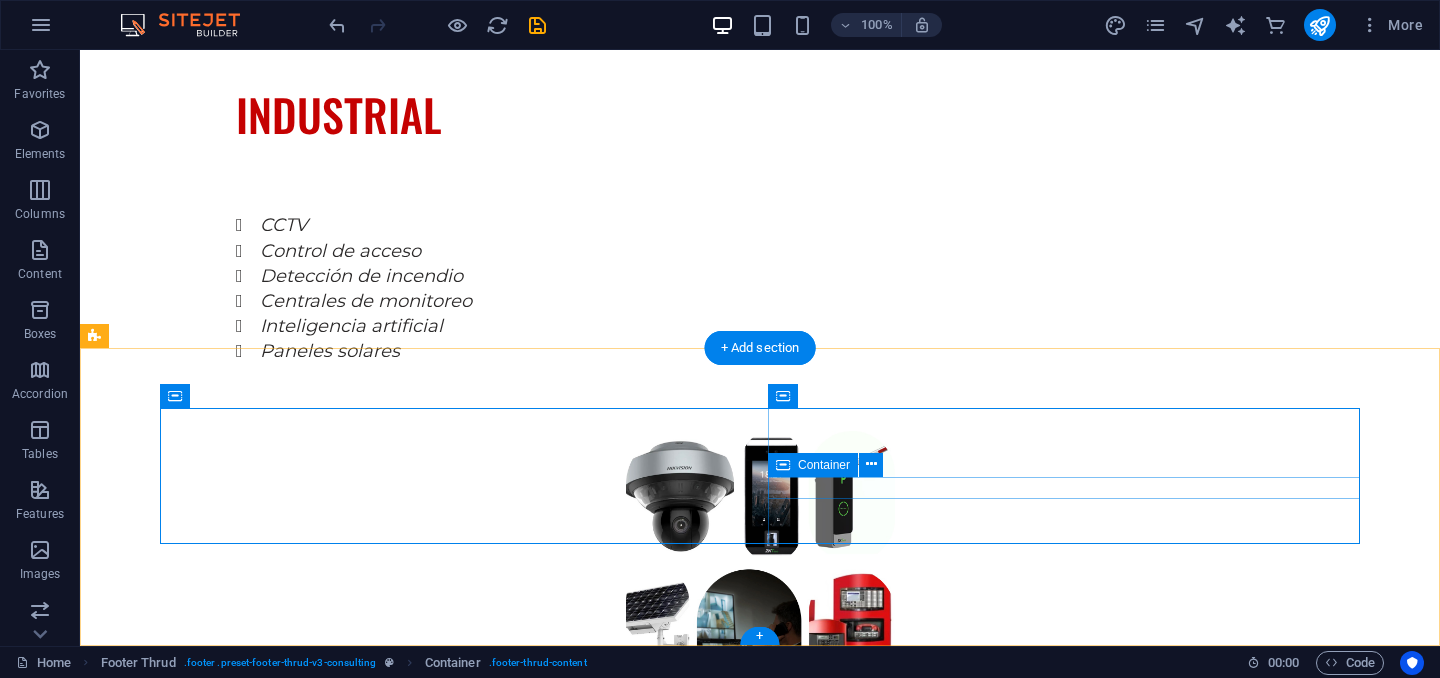 click on "info@[DOMAIN]" at bounding box center [456, 3270] 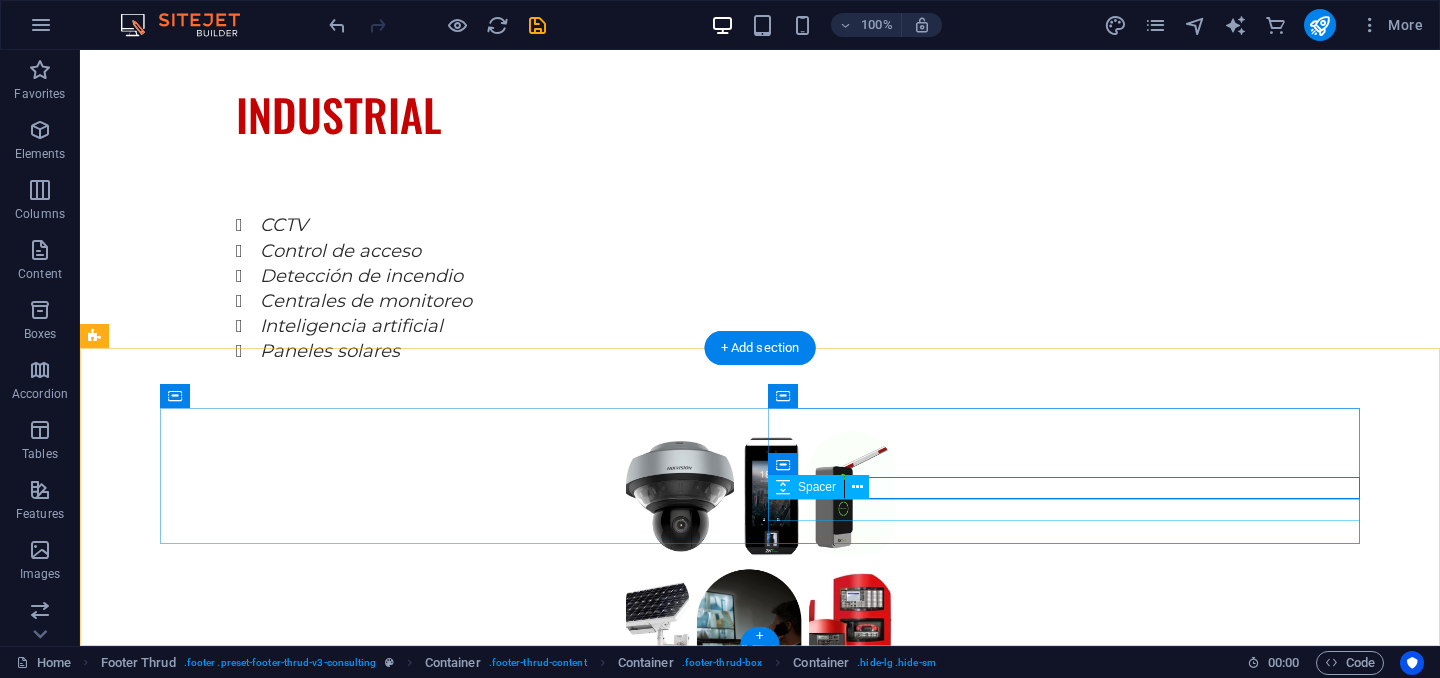 click at bounding box center [456, 3292] 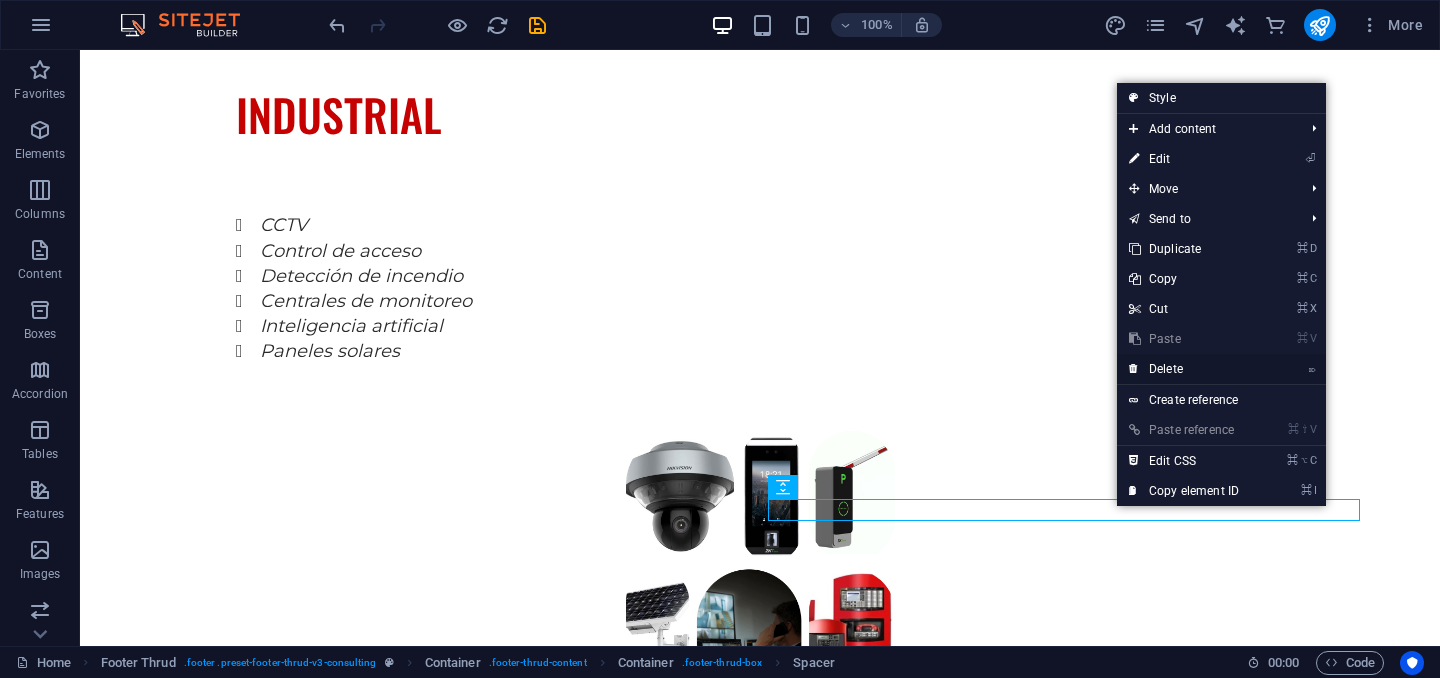 click on "⌦  Delete" at bounding box center (1184, 369) 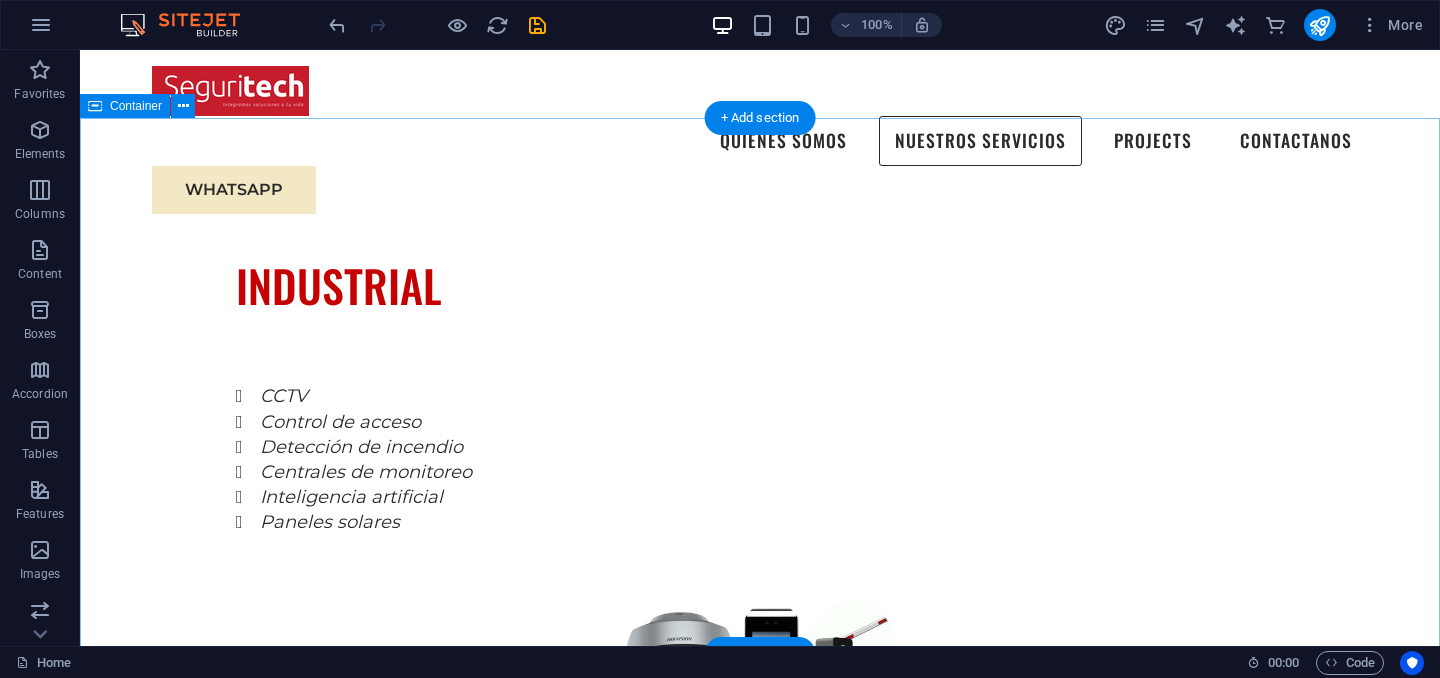 scroll, scrollTop: 3164, scrollLeft: 0, axis: vertical 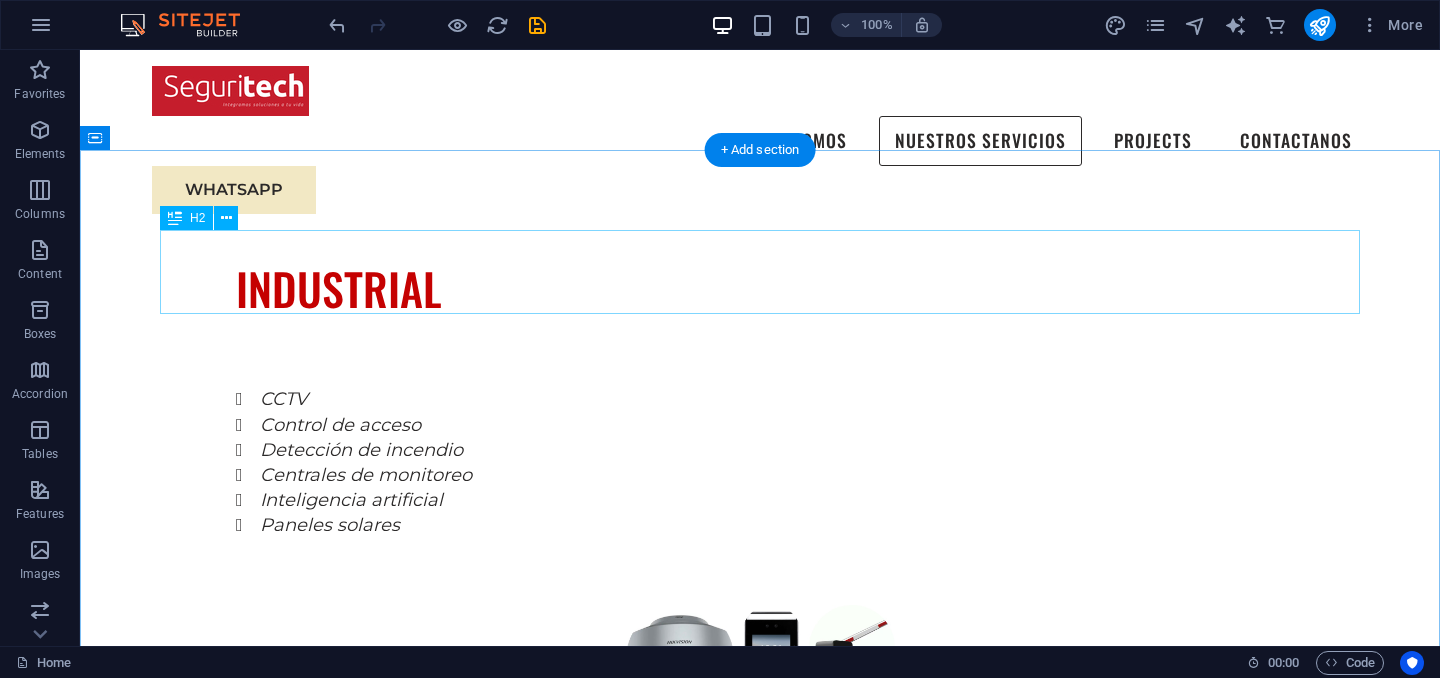 click on "SERVICIOS" at bounding box center [760, 2101] 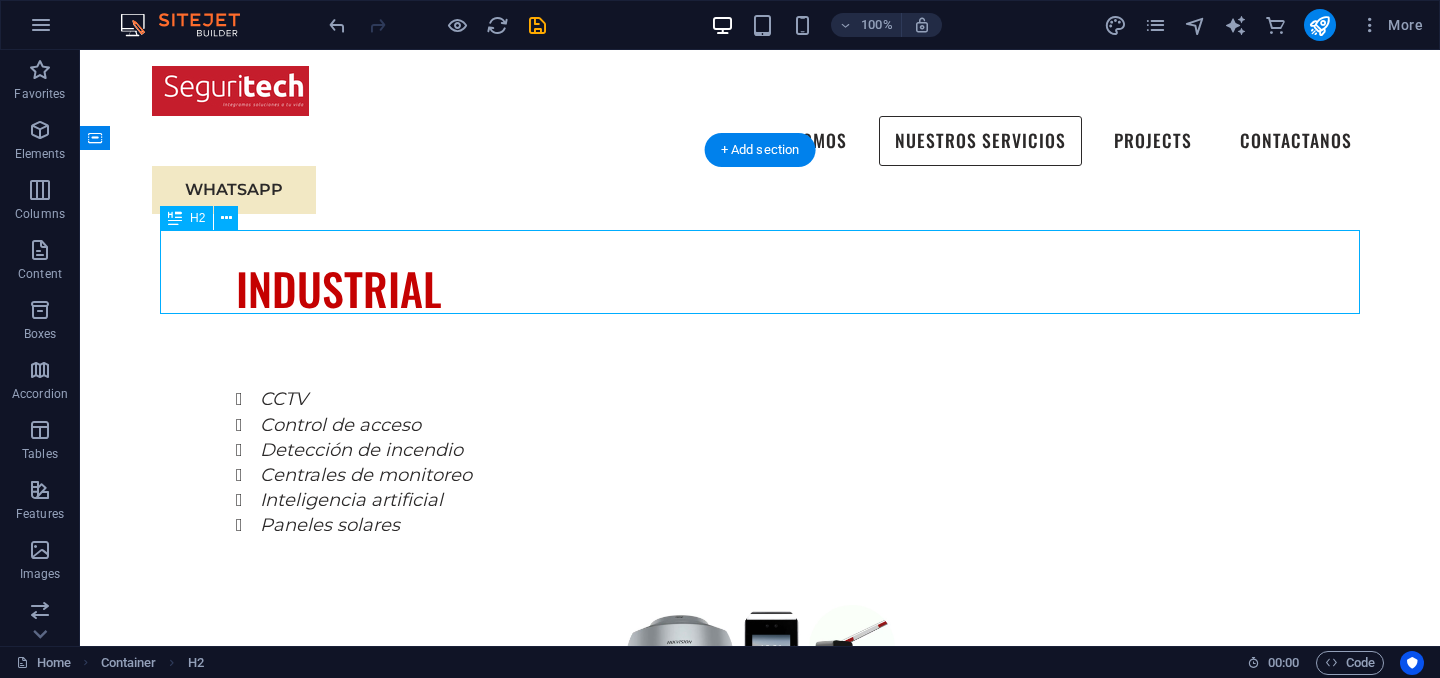 click on "SERVICIOS" at bounding box center [760, 2101] 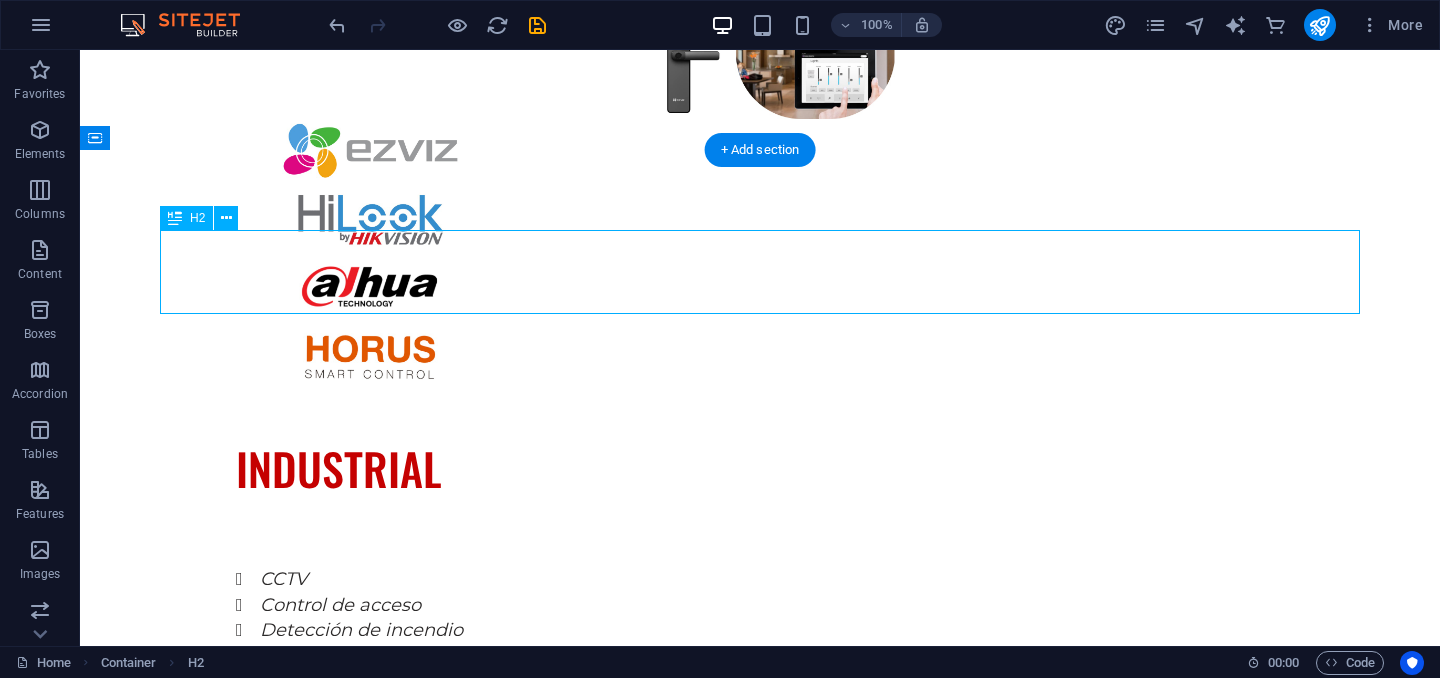 scroll, scrollTop: 3084, scrollLeft: 0, axis: vertical 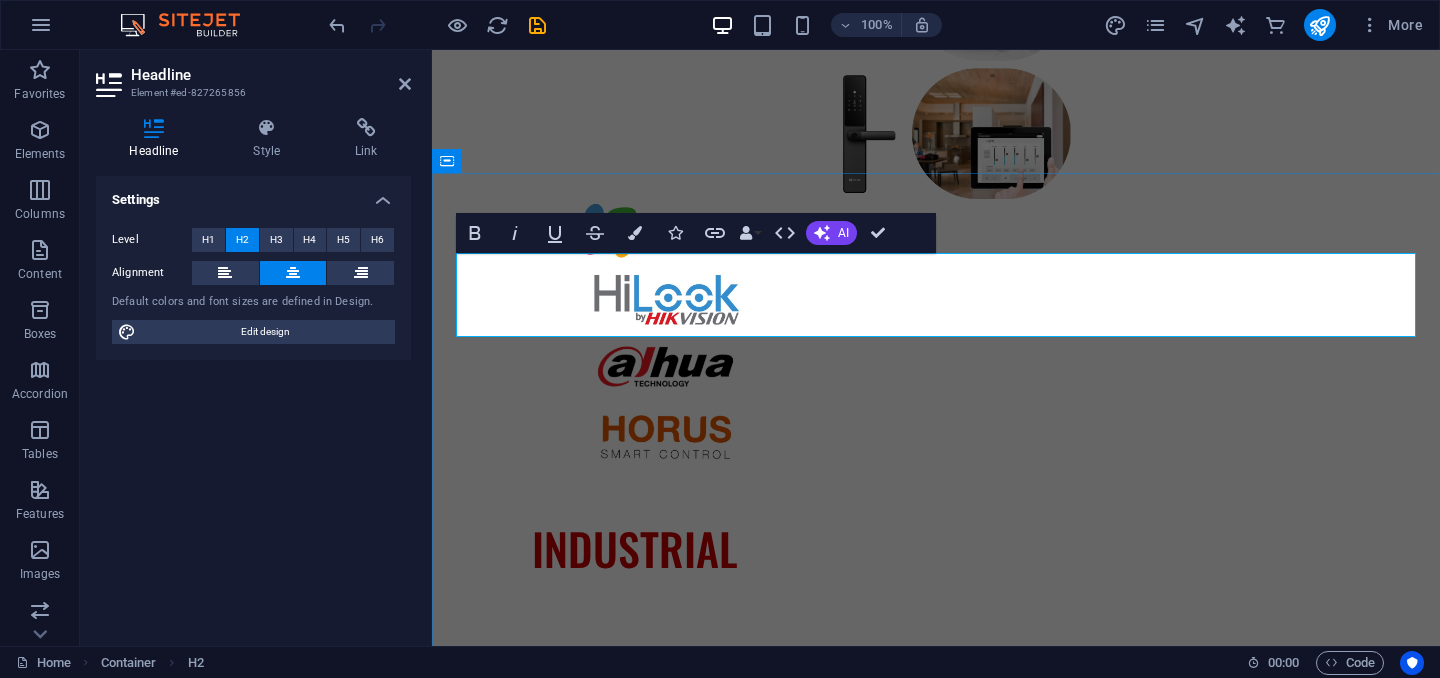 type 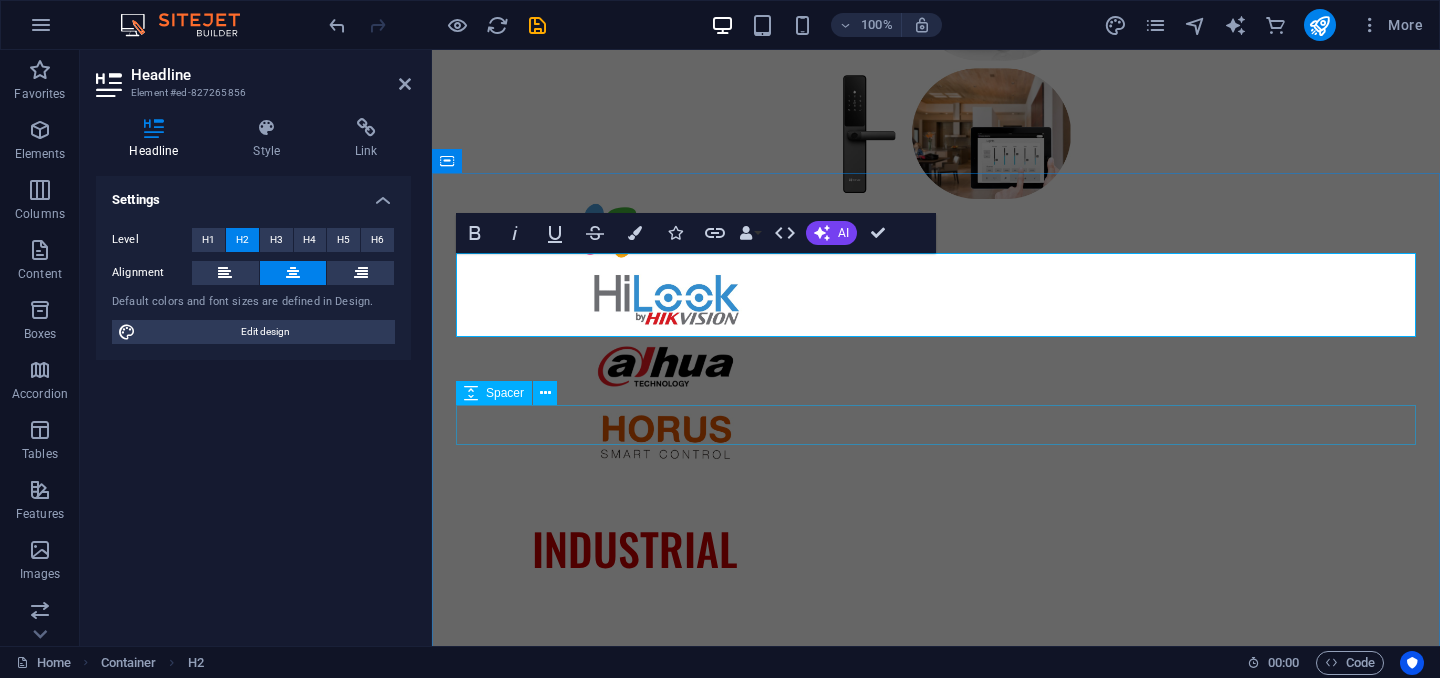 click on "Explore our full range of services to discover how we can tailor our expertise to meet your unique business needs." at bounding box center [936, 2380] 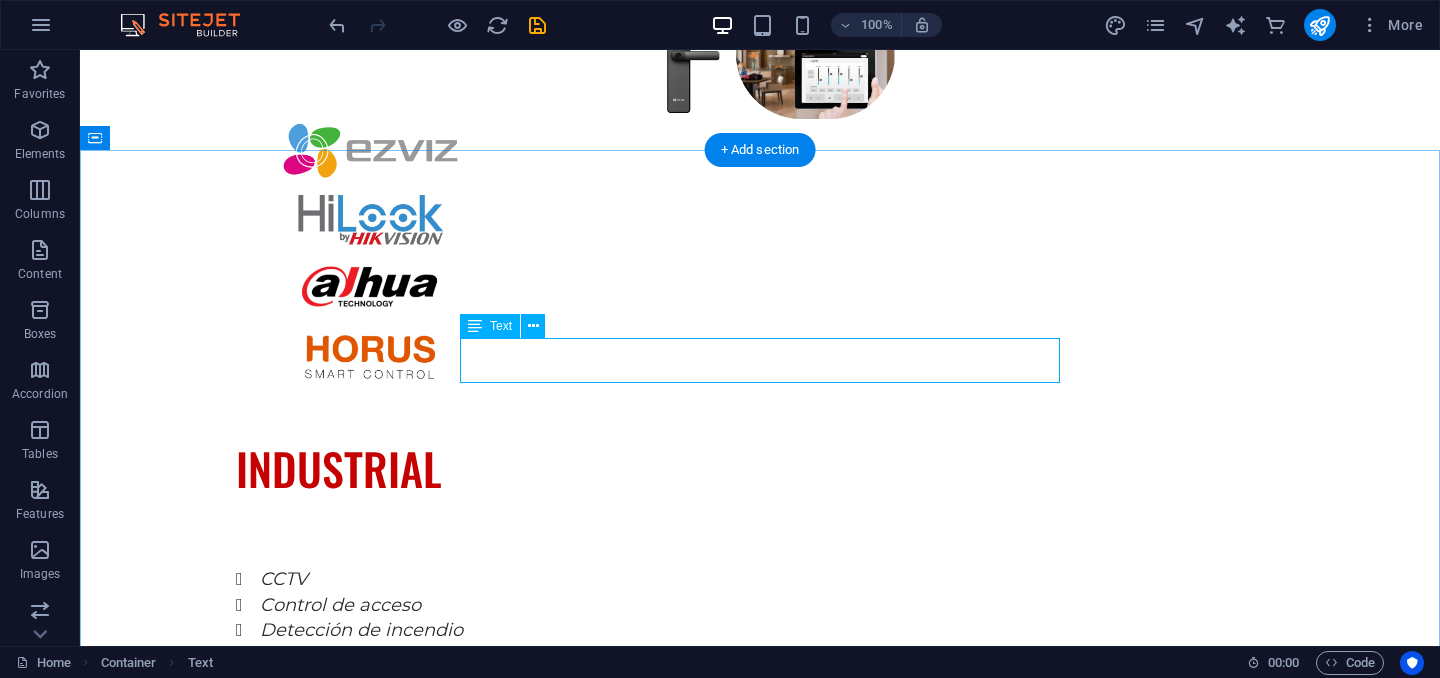 click on "Explore our full range of services to discover how we can tailor our expertise to meet your unique business needs." at bounding box center (760, 2358) 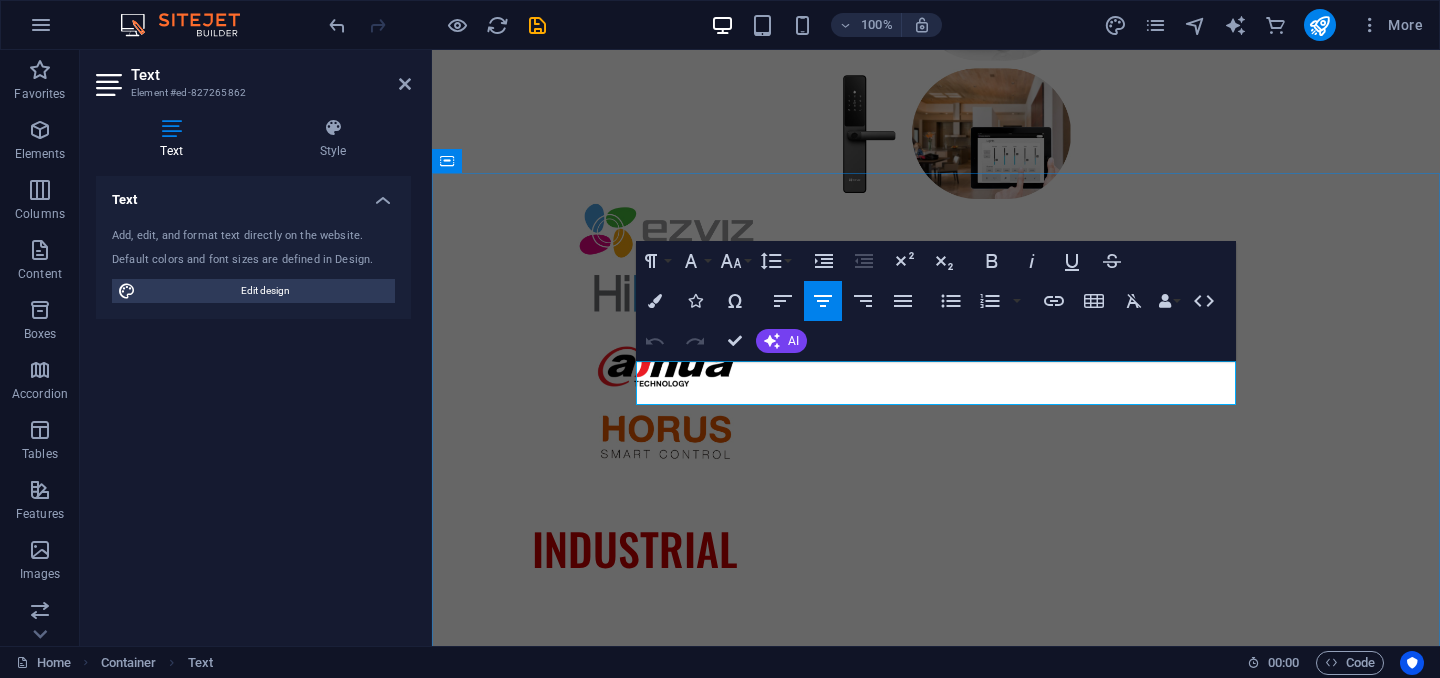 click on "Explore our full range of services to discover how we can tailor our expertise to meet your unique business needs." at bounding box center (936, 2380) 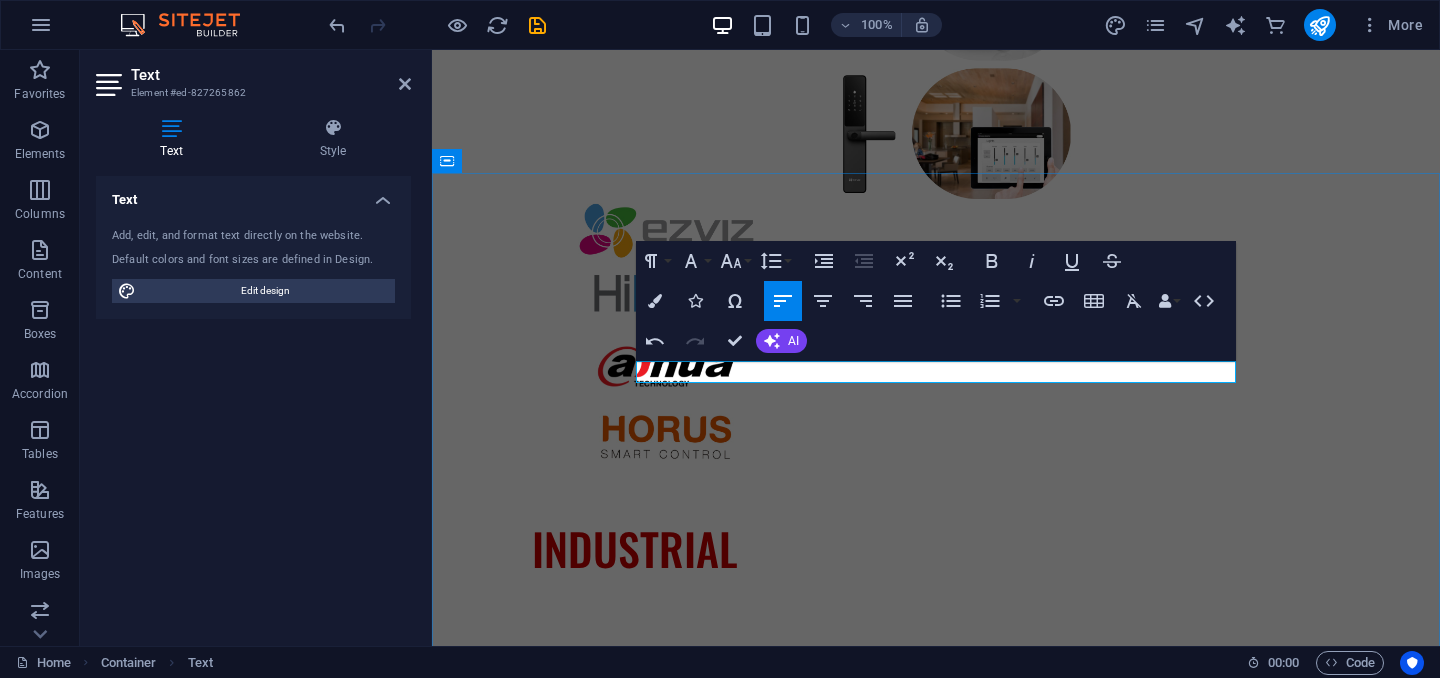 click on "​" at bounding box center [936, 2380] 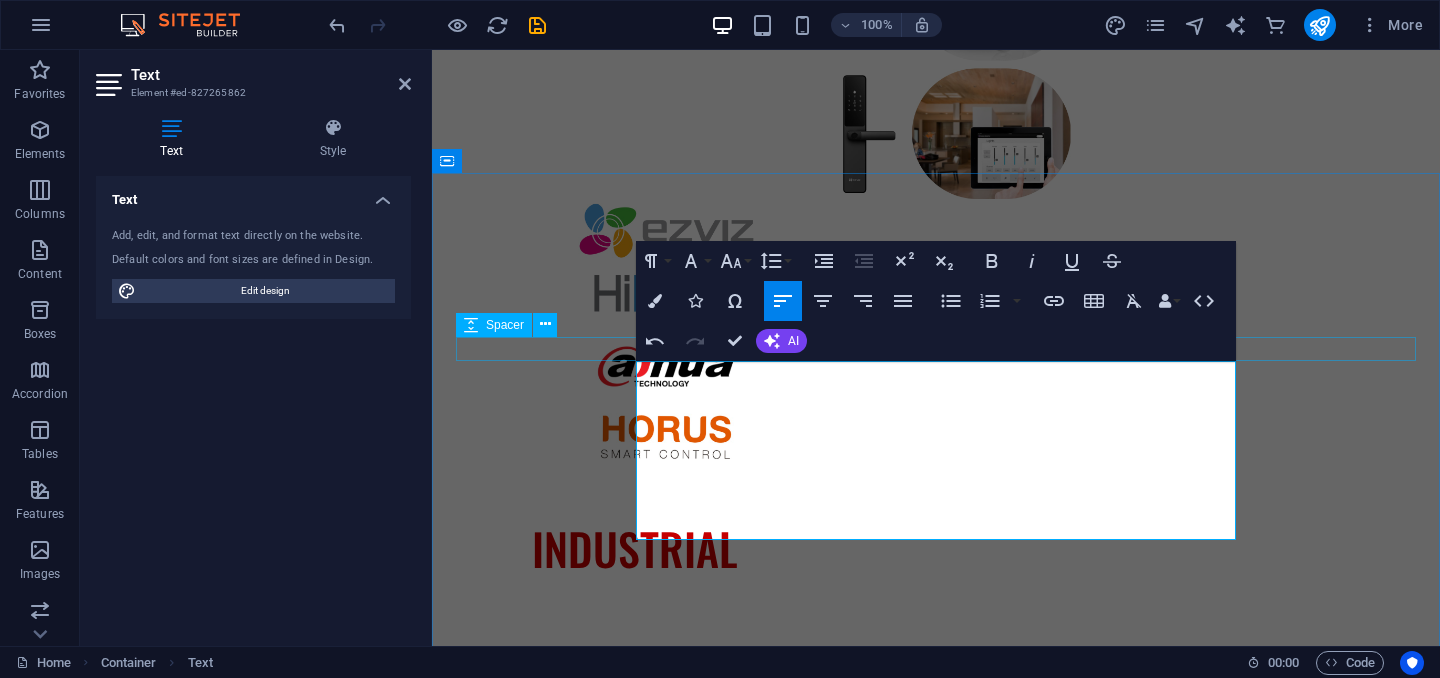 click at bounding box center (936, 2357) 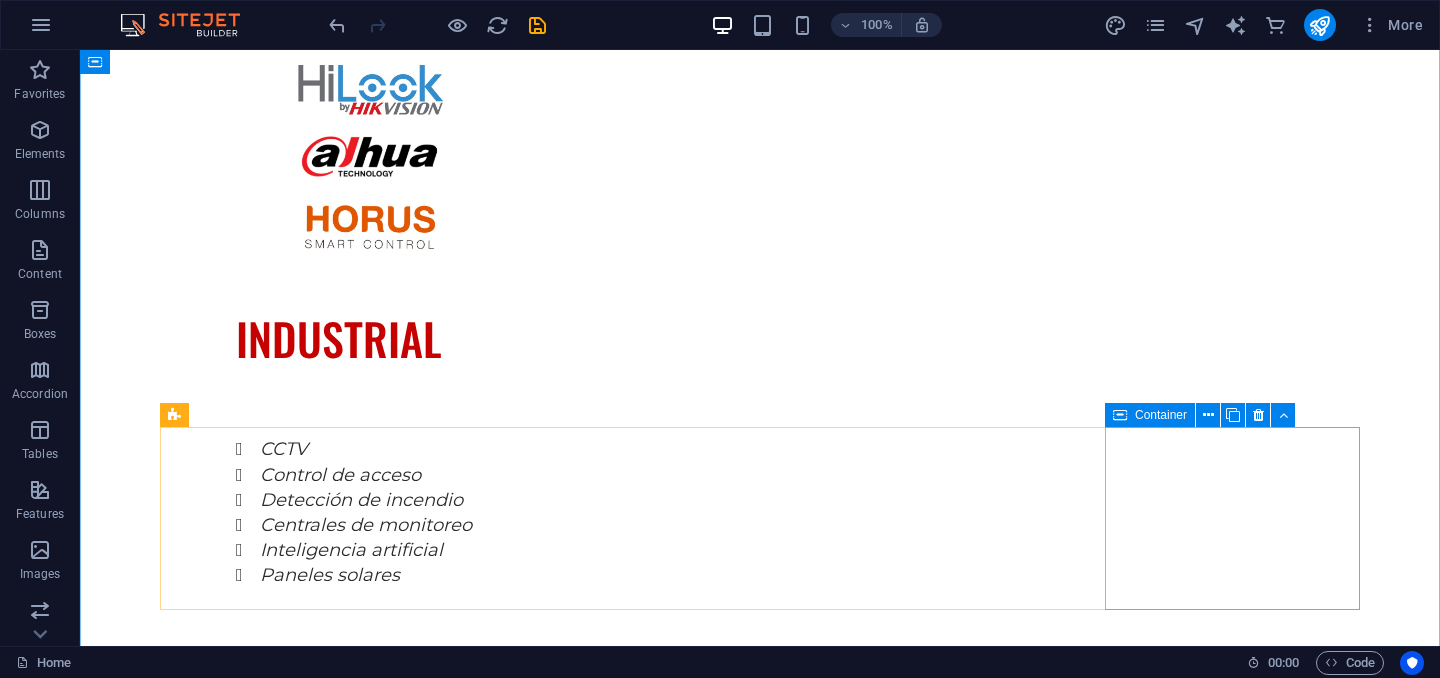 scroll, scrollTop: 3298, scrollLeft: 0, axis: vertical 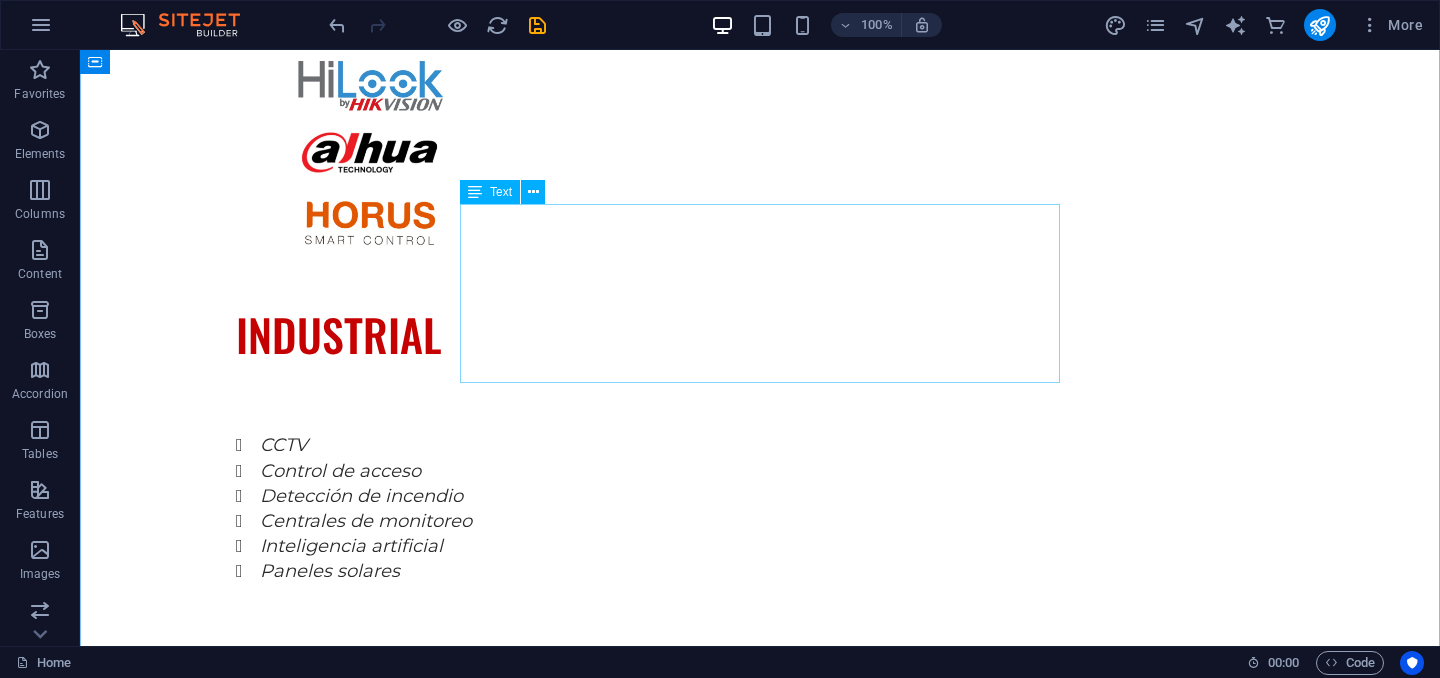 click on "En SEGURITECH, más de 15 años de experiencia nos respaldan como líderes en seguridad electrónica. Nuestra excelencia se basa en la confianza de nuestros clientes, la constante innovación tecnológica y un equipo altamente calificado que entiende las necesidades reales de protección en cada entorno. Nos destacamos por ofrecer soluciones personalizadas, atención oportuna, soporte técnico permanente y un compromiso inquebrantable con la seguridad." at bounding box center [760, 2269] 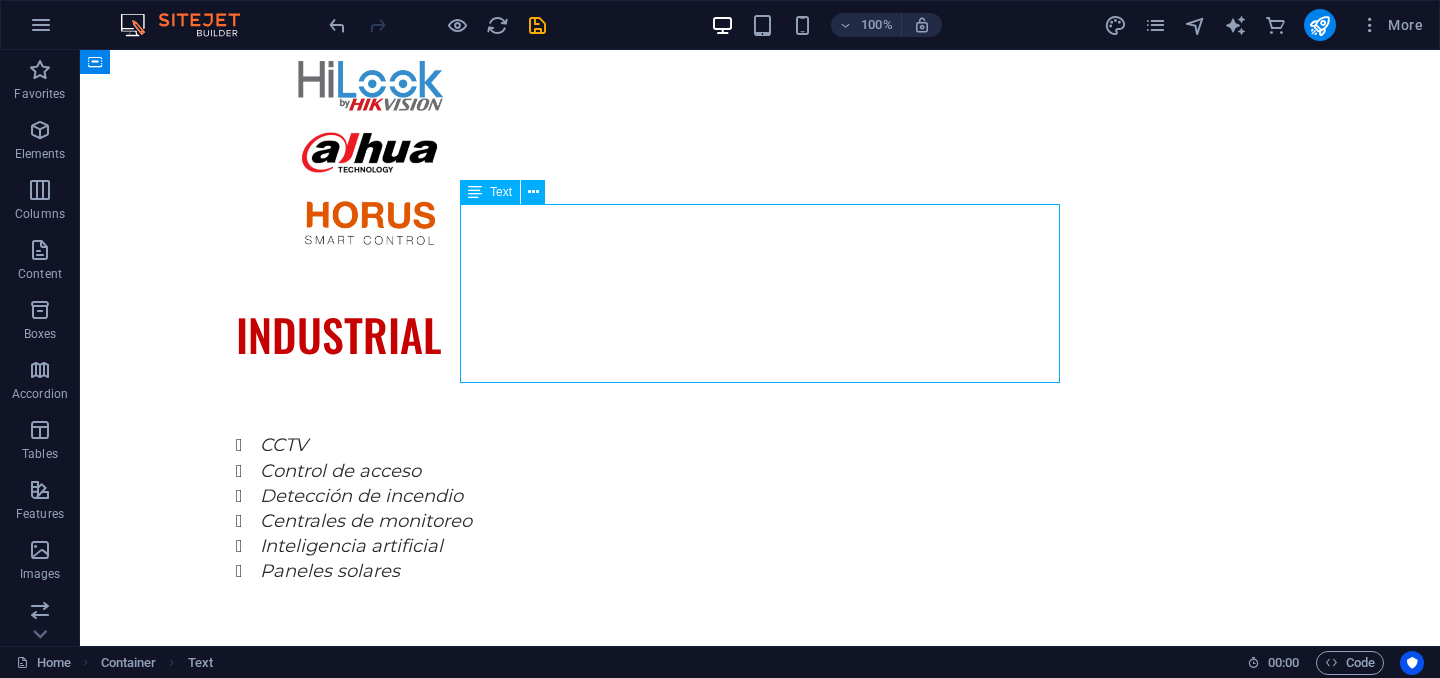 click on "En SEGURITECH, más de 15 años de experiencia nos respaldan como líderes en seguridad electrónica. Nuestra excelencia se basa en la confianza de nuestros clientes, la constante innovación tecnológica y un equipo altamente calificado que entiende las necesidades reales de protección en cada entorno. Nos destacamos por ofrecer soluciones personalizadas, atención oportuna, soporte técnico permanente y un compromiso inquebrantable con la seguridad." at bounding box center (760, 2269) 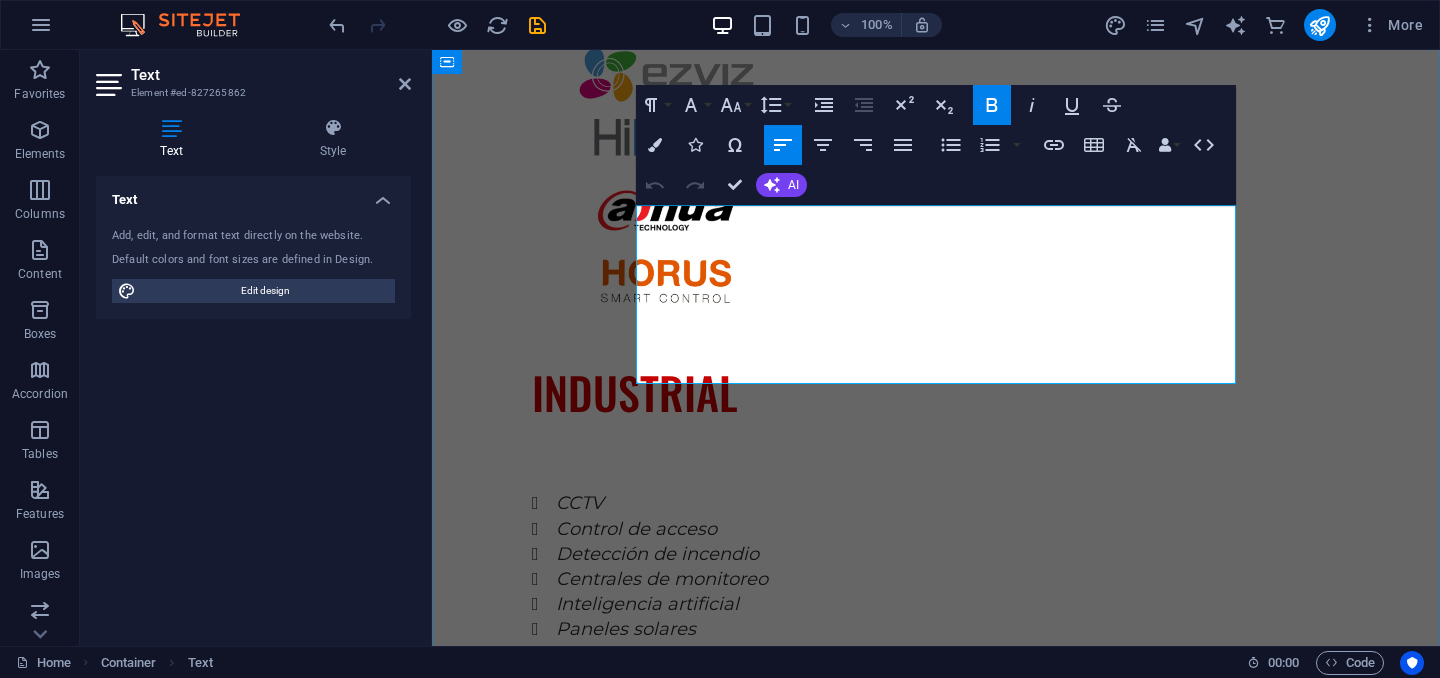 drag, startPoint x: 640, startPoint y: 327, endPoint x: 769, endPoint y: 371, distance: 136.29747 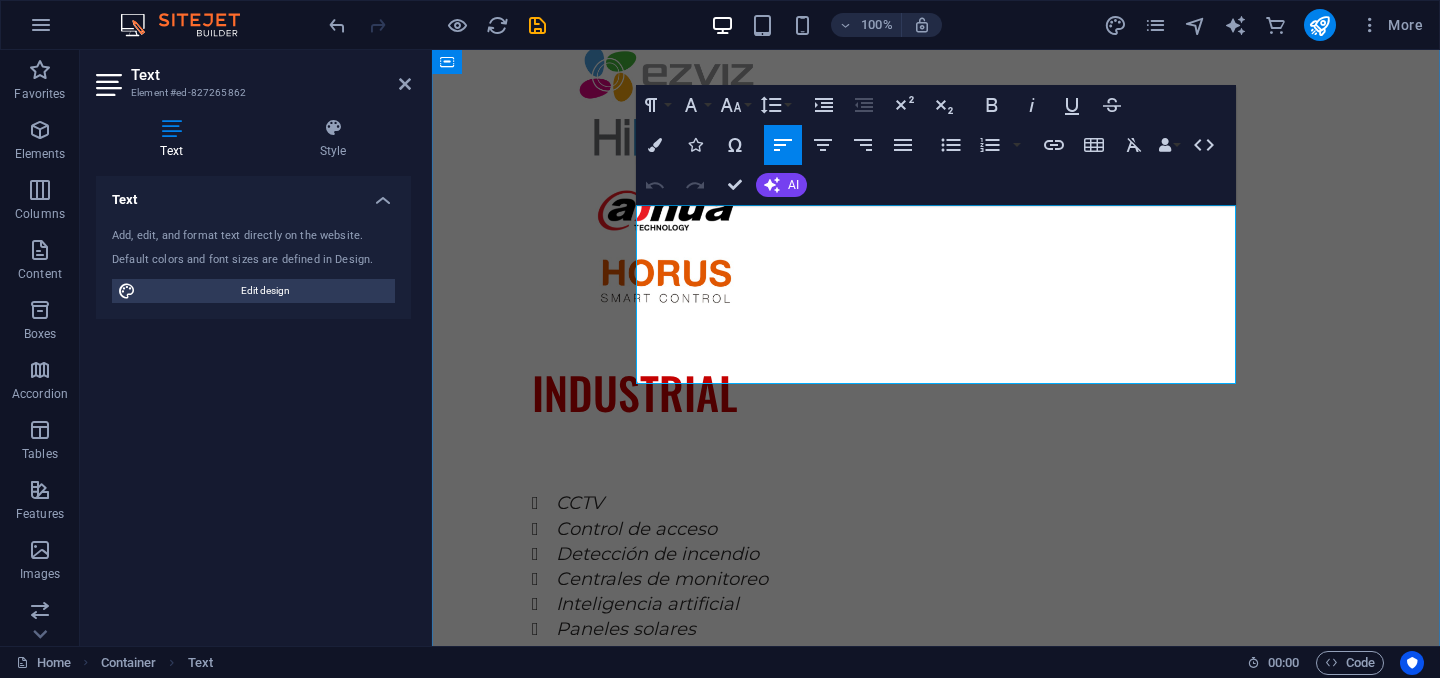 click on "En SEGURITECH, más de 15 años de experiencia nos respaldan como líderes en seguridad electrónica. Nuestra excelencia se basa en la confianza de nuestros clientes, la constante innovación tecnológica y un equipo altamente calificado que entiende las necesidades reales de protección en cada entorno. Nos destacamos por ofrecer soluciones personalizadas, atención oportuna, soporte técnico permanente y un compromiso inquebrantable con la seguridad." at bounding box center [936, 2269] 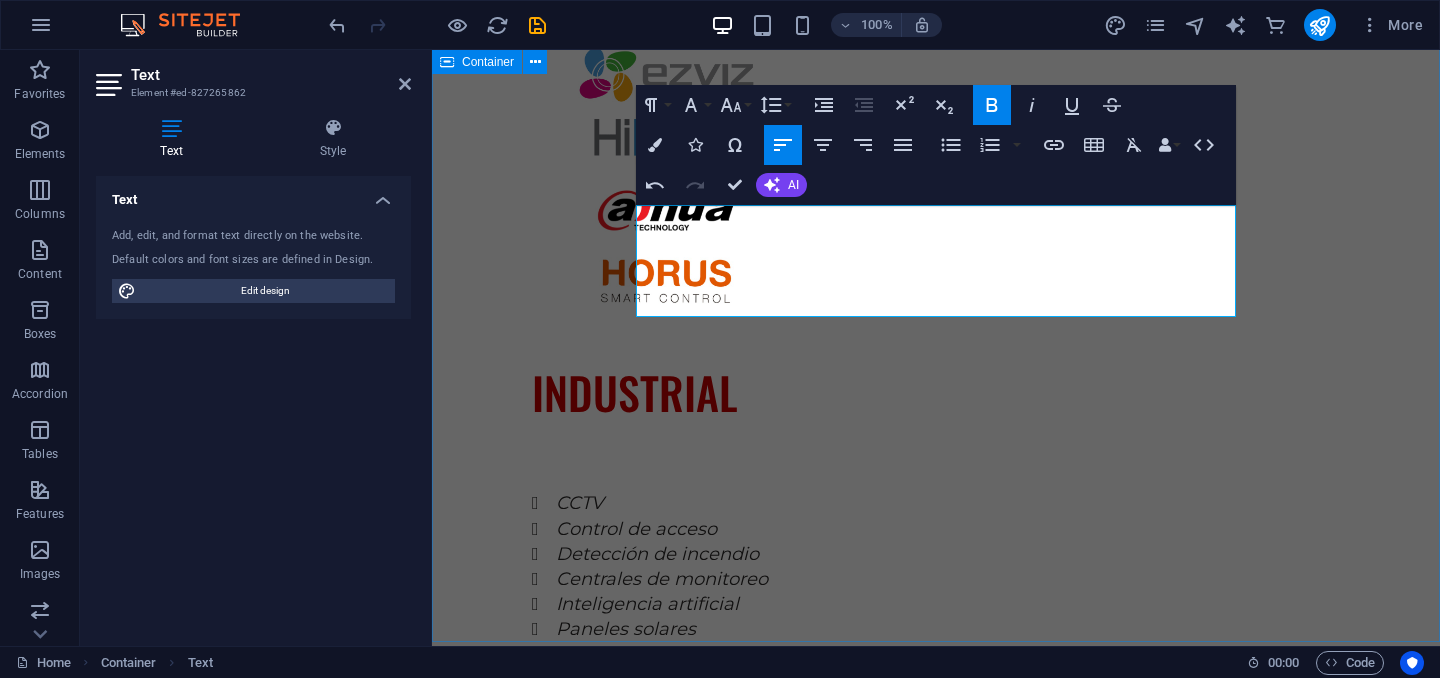 click on "CALIDAD En SEGURITECH, más de 15 años de experiencia nos respaldan como líderes en seguridad electrónica. Nuestra excelencia se basa en la confianza de nuestros clientes, la constante innovación tecnológica y un equipo altamente calificado que entiende las necesidades reales de protección en cada entorno. SOPORTE TECNICO EQUIPOS CERTIFICADOS CALIDAD GARANTIZADA CONFIANZA" at bounding box center (936, 2639) 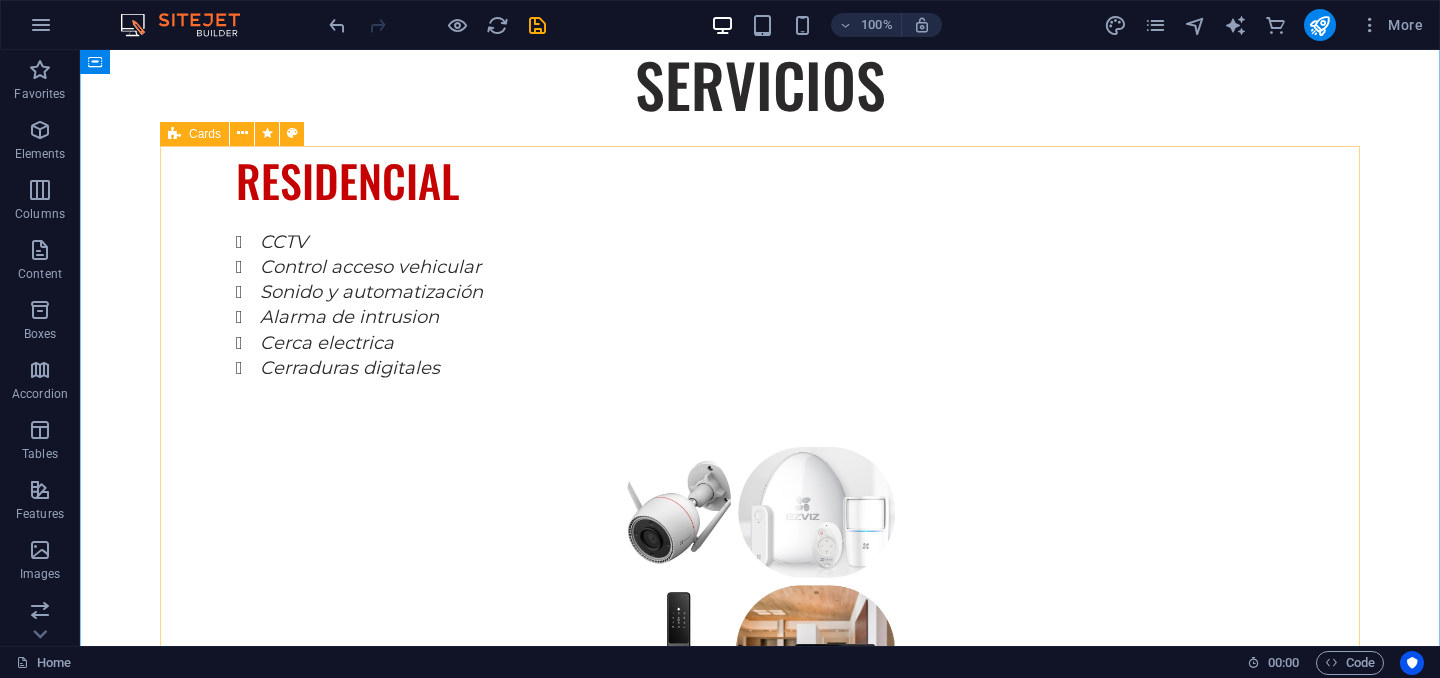 scroll, scrollTop: 2628, scrollLeft: 0, axis: vertical 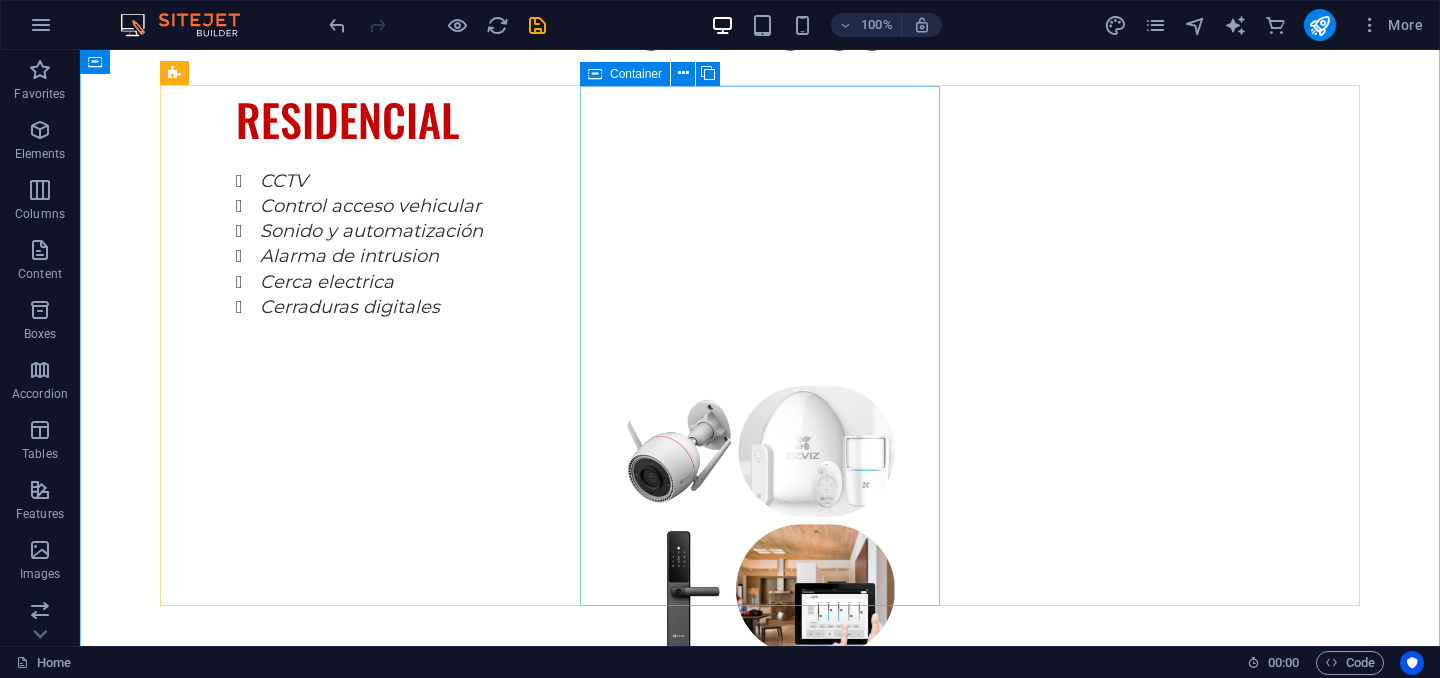 click on "Steven Mejia Gerente Nuestro CEO cuenta con mas de 15 años de experiencia en el sector de la seguridad electronica" at bounding box center [340, 2367] 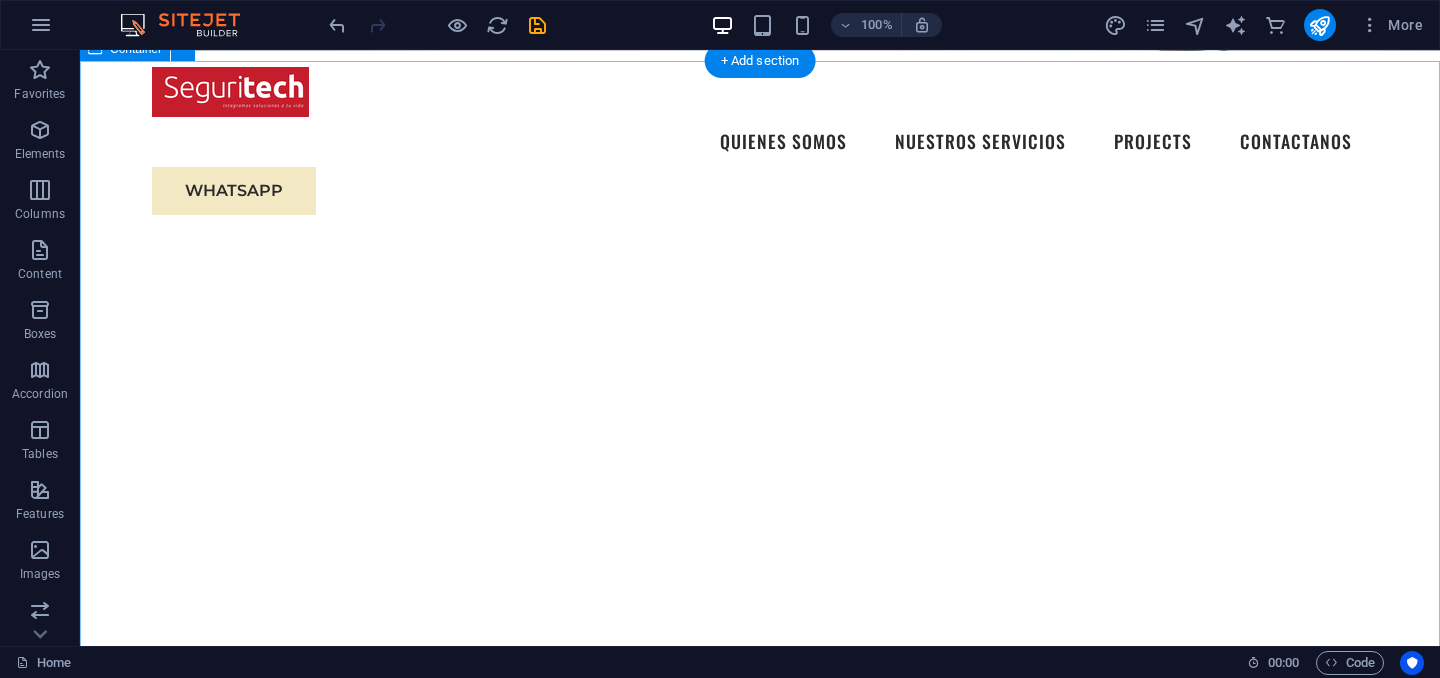 scroll, scrollTop: 954, scrollLeft: 0, axis: vertical 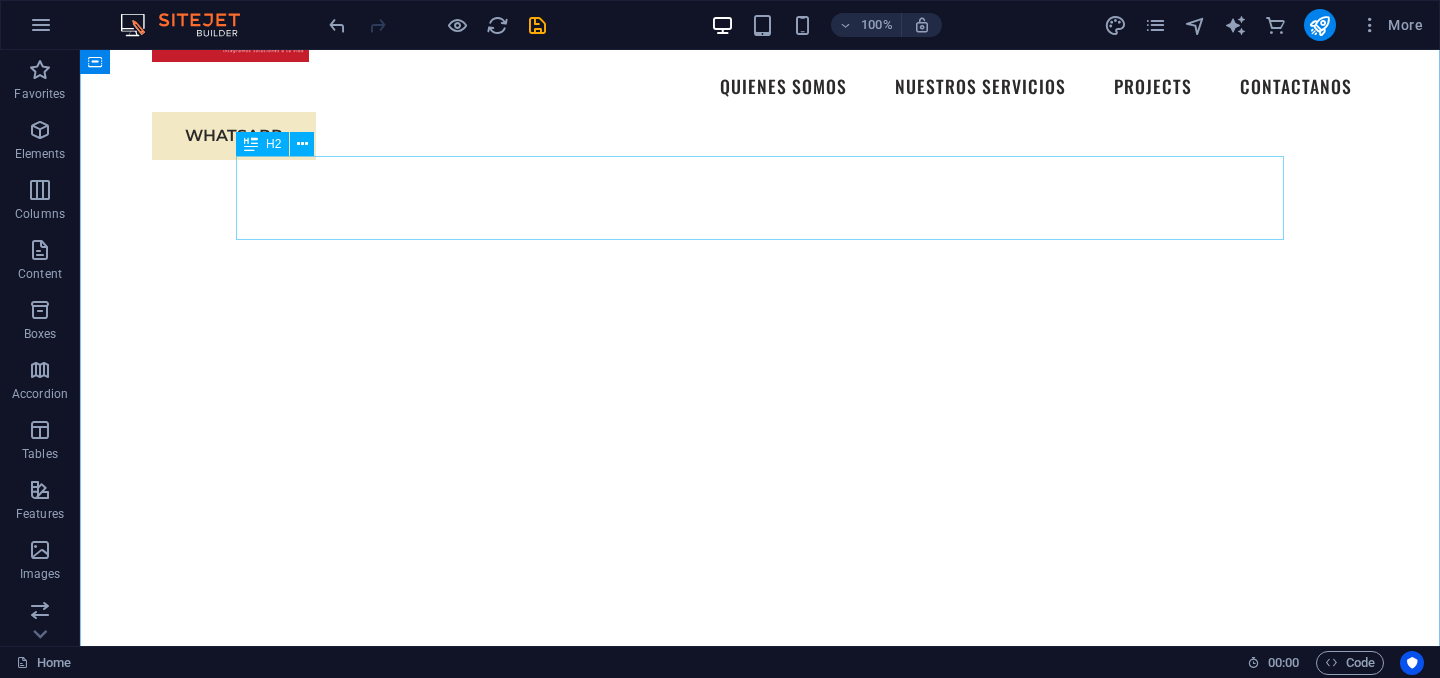 click on "EXPERIENCIA" at bounding box center (760, 1196) 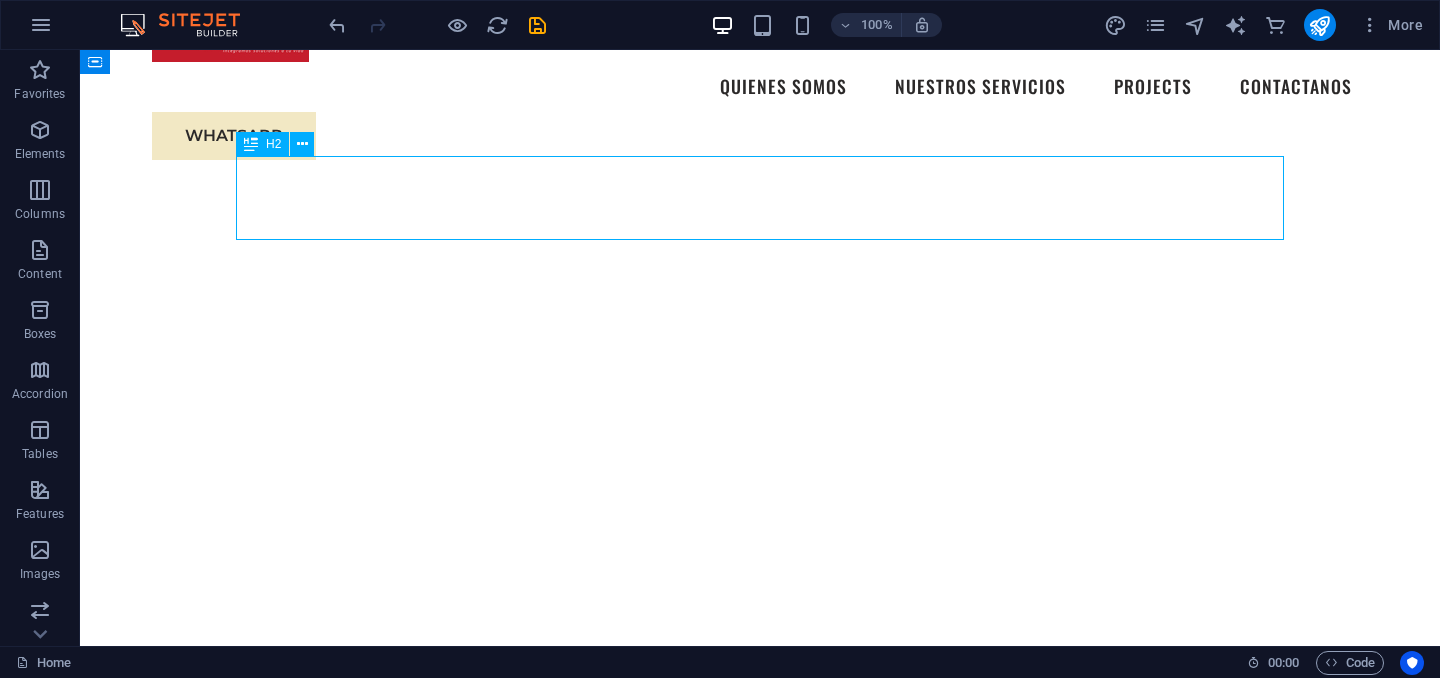 click on "EXPERIENCIA" at bounding box center (760, 1196) 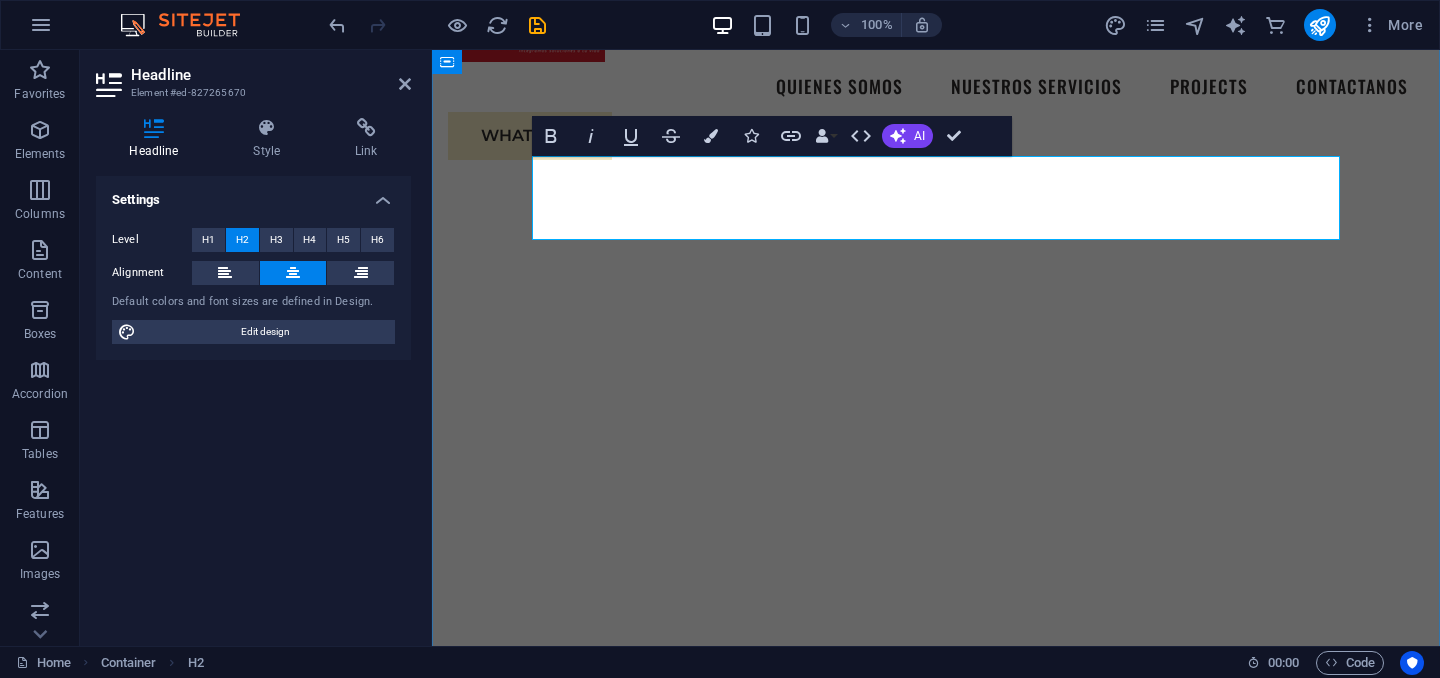 type 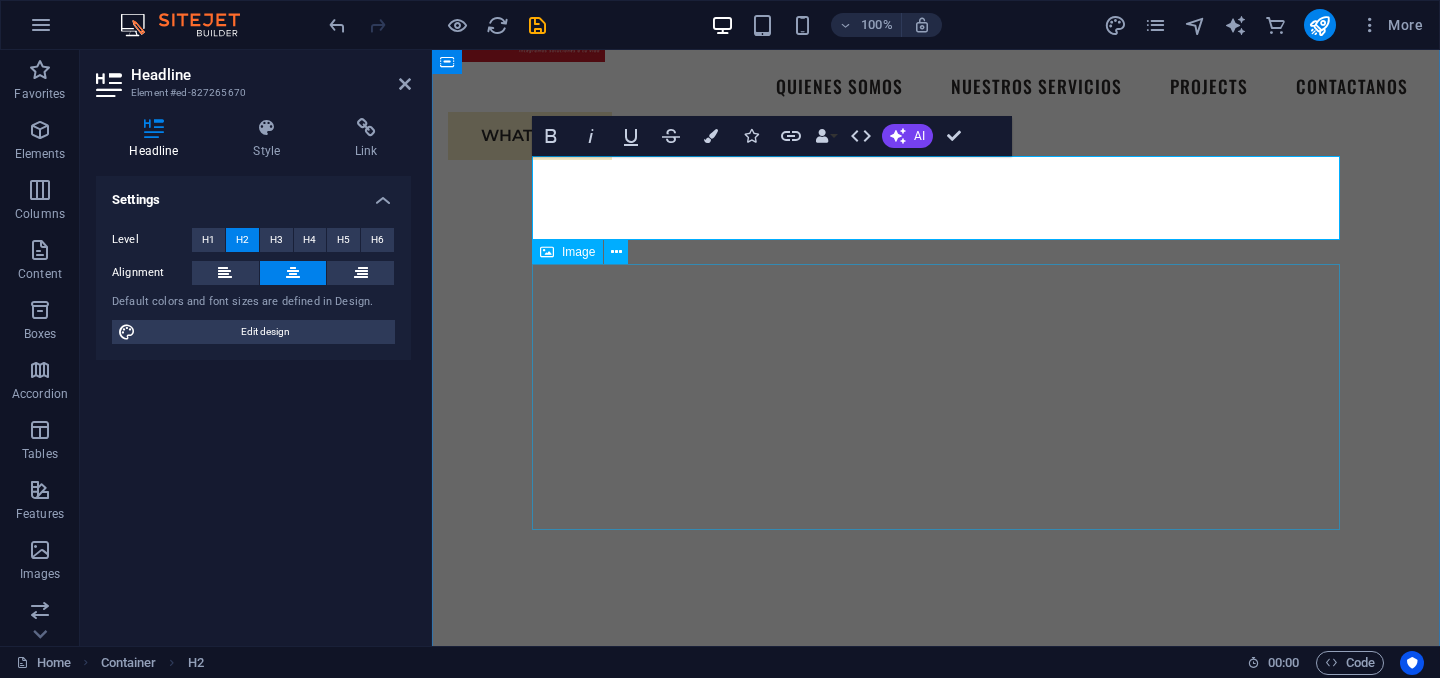 click at bounding box center [936, 1395] 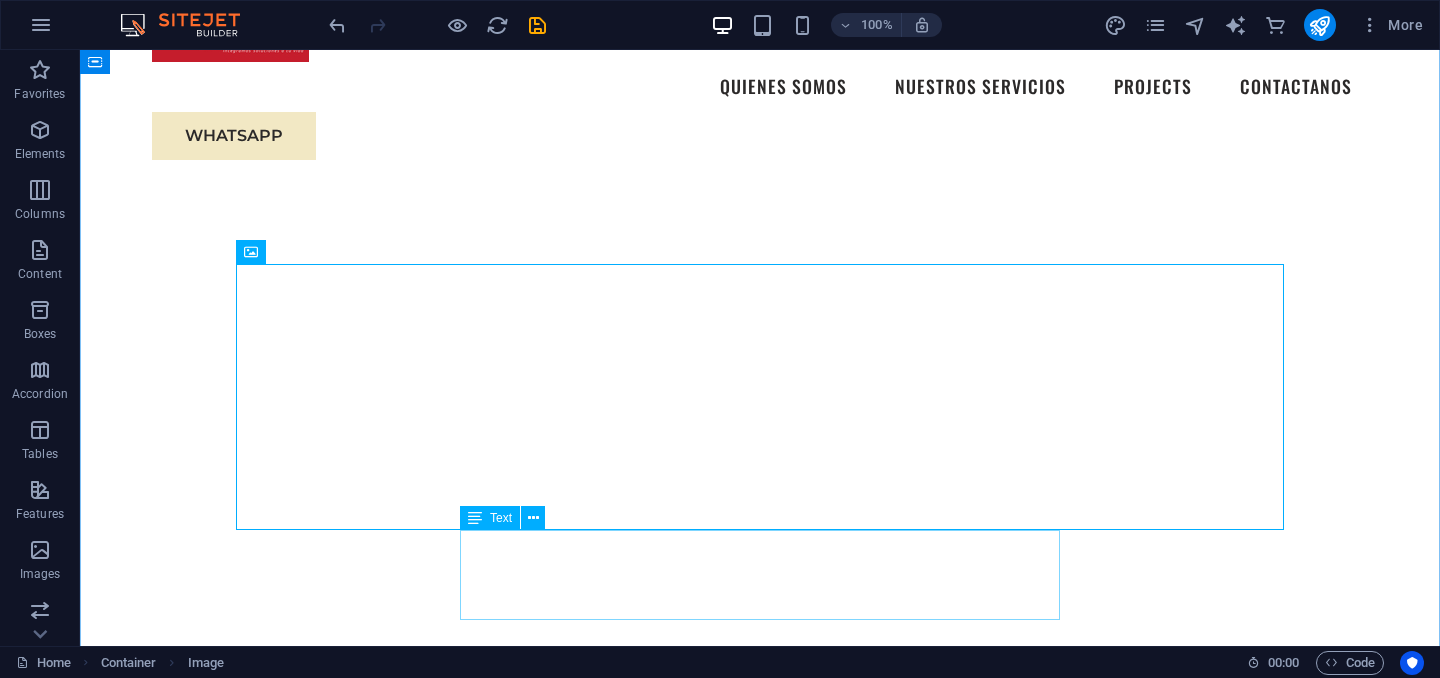 click on "Somos una empresa especializada en soluciones de seguridad electrónica con más de 15 años de experiencia en el sector. Nos dedicamos al diseño, instalación y mantenimiento de sistemas integrales de videovigilancia, control de acceso, alarmas, cercas eléctricas y monitoreo remoto." at bounding box center (760, 1561) 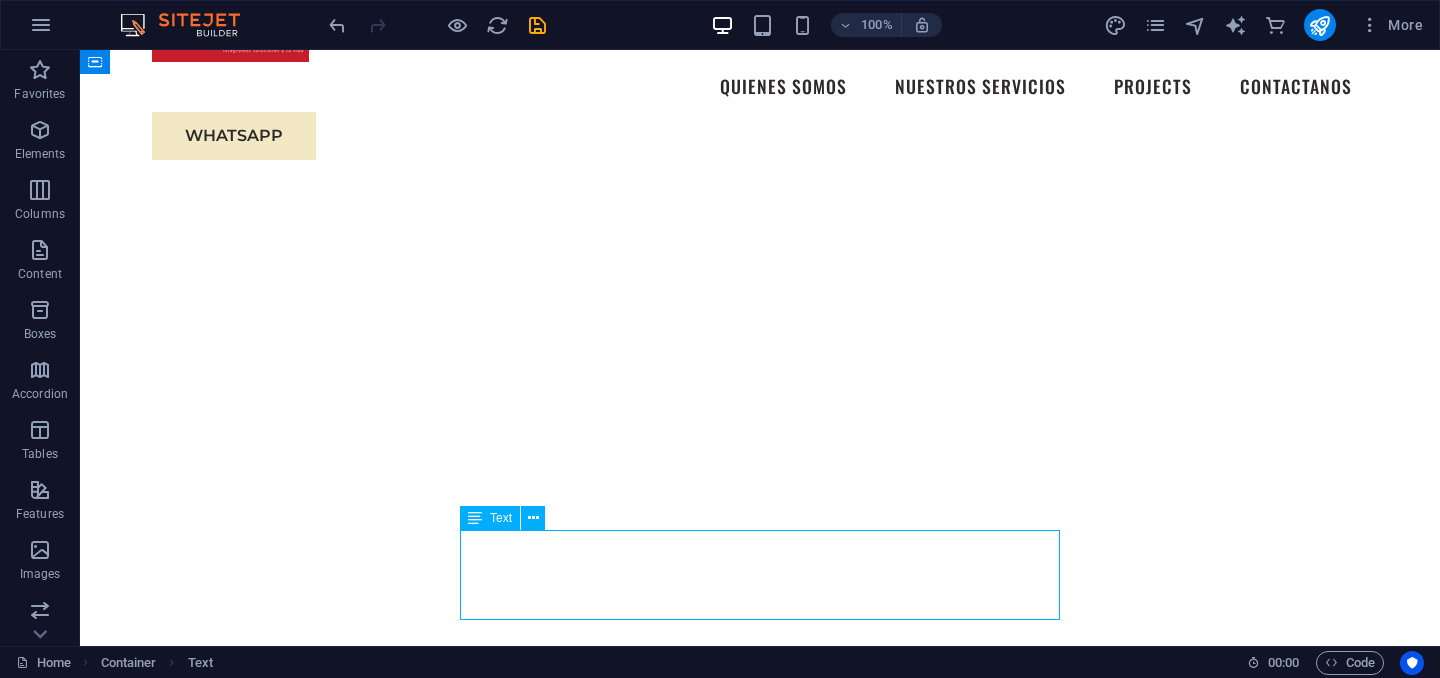 click on "Somos una empresa especializada en soluciones de seguridad electrónica con más de 15 años de experiencia en el sector. Nos dedicamos al diseño, instalación y mantenimiento de sistemas integrales de videovigilancia, control de acceso, alarmas, cercas eléctricas y monitoreo remoto." at bounding box center [760, 1561] 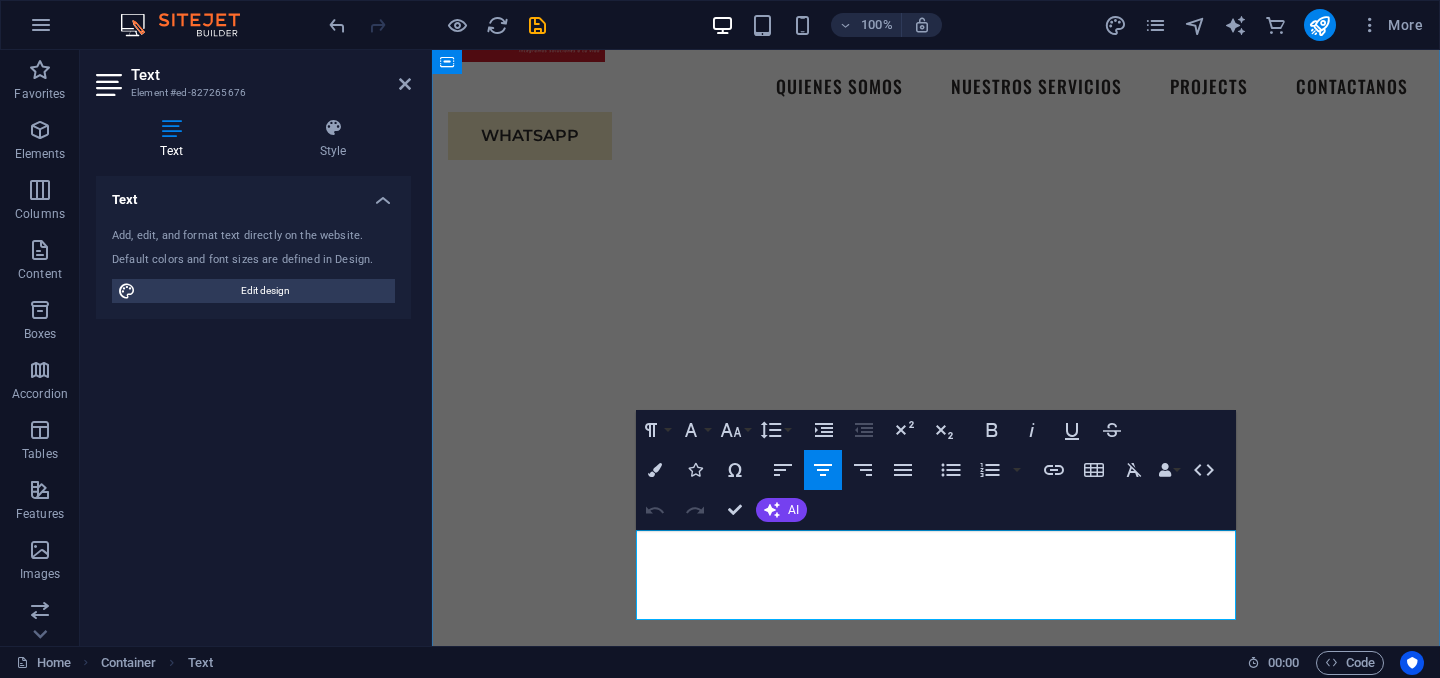 click on "Somos una empresa especializada en soluciones de seguridad electrónica con más de 15 años de experiencia en el sector. Nos dedicamos al diseño, instalación y mantenimiento de sistemas integrales de videovigilancia, control de acceso, alarmas, cercas eléctricas y monitoreo remoto." at bounding box center [936, 1561] 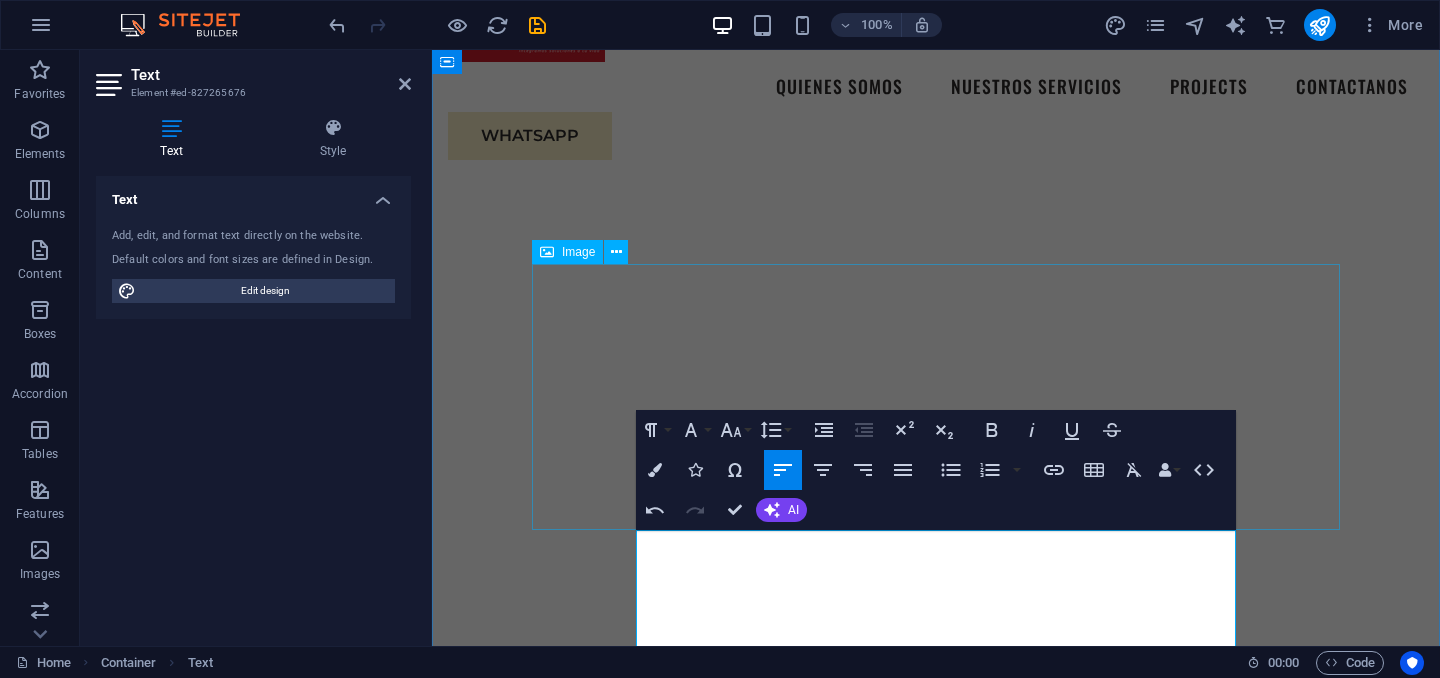 click at bounding box center (936, 1395) 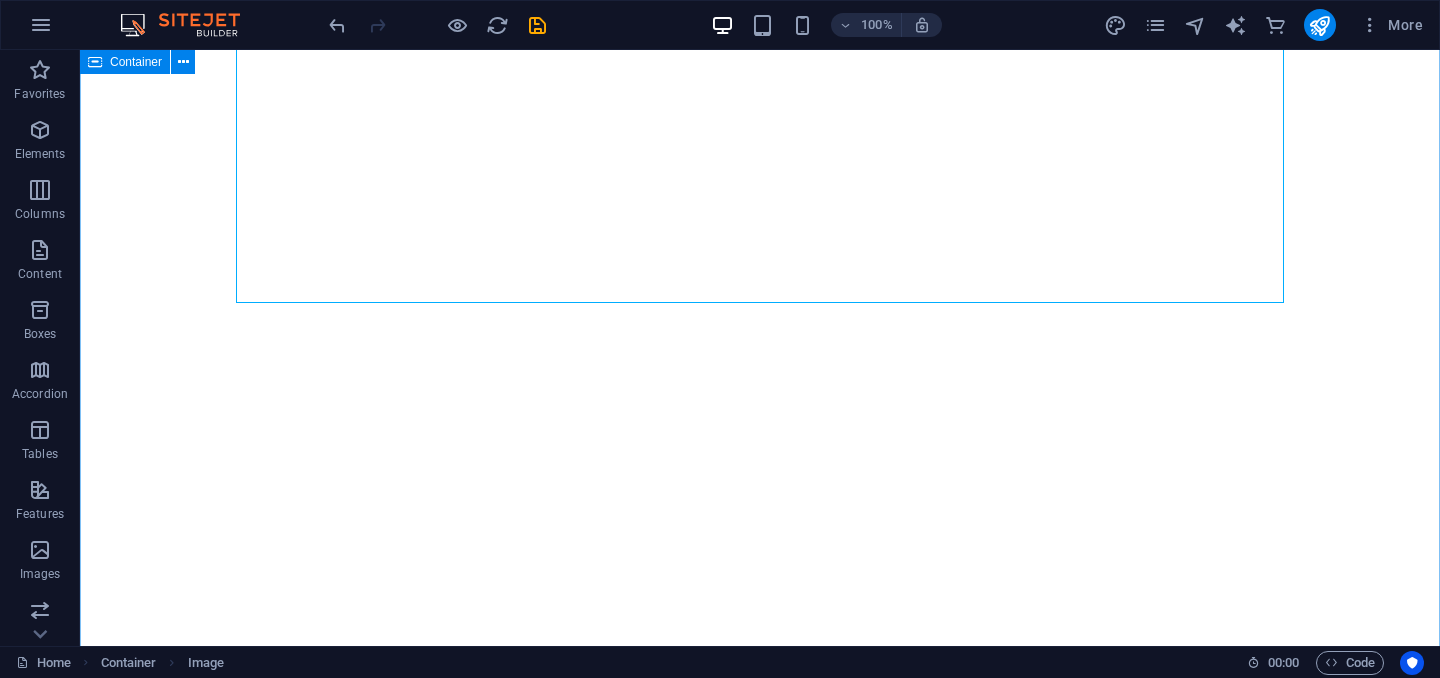 scroll, scrollTop: 1225, scrollLeft: 0, axis: vertical 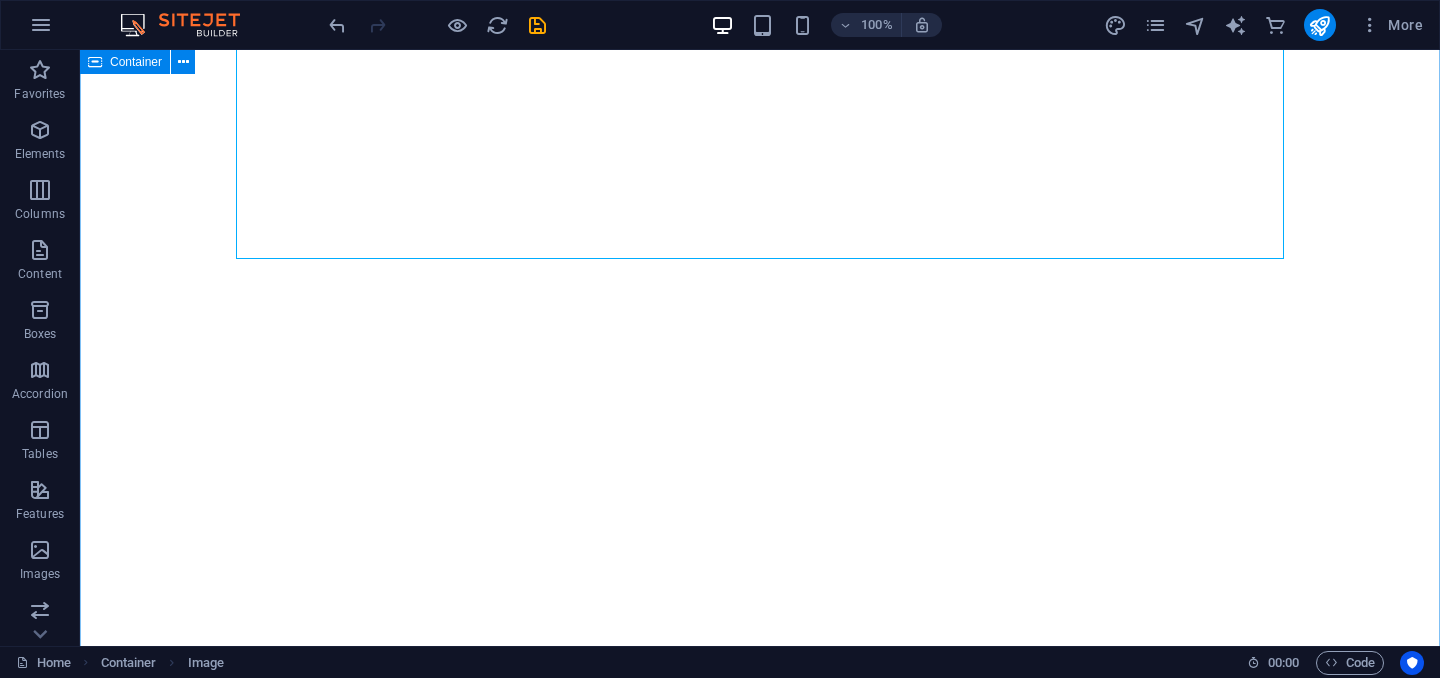 click on "QUIENES SOMOS? En  SEGURITECH  somos una empresa colombiana con más de 15 años de experiencia, especializada en ofrecer soluciones integrales de seguridad electrónica para los sectores residencial, comercial e industrial. Nos dedicamos al diseño, instalación y mantenimiento de sistemas de videovigilancia, control de acceso, alarmas, cercas eléctricas y monitoreo remoto, adaptando cada proyecto a las necesidades específicas de nuestros clientes. Nuestro compromiso es proteger lo que más valoras, combinando tecnología de vanguardia, asesoría personalizada y un equipo técnico altamente calificado. Más que un proveedor, somos un aliado estratégico en seguridad. SERVICIOS RESIDENCIAL CCTV Control acceso vehicular Sonido y automatización Alarma de intrusion Cerca electrica Cerraduras digitales INDUSTRIAL CCTV Control de acceso Detección de incendio Centrales de monitoreo Inteligencia artificial Paneles solares" at bounding box center [760, 2085] 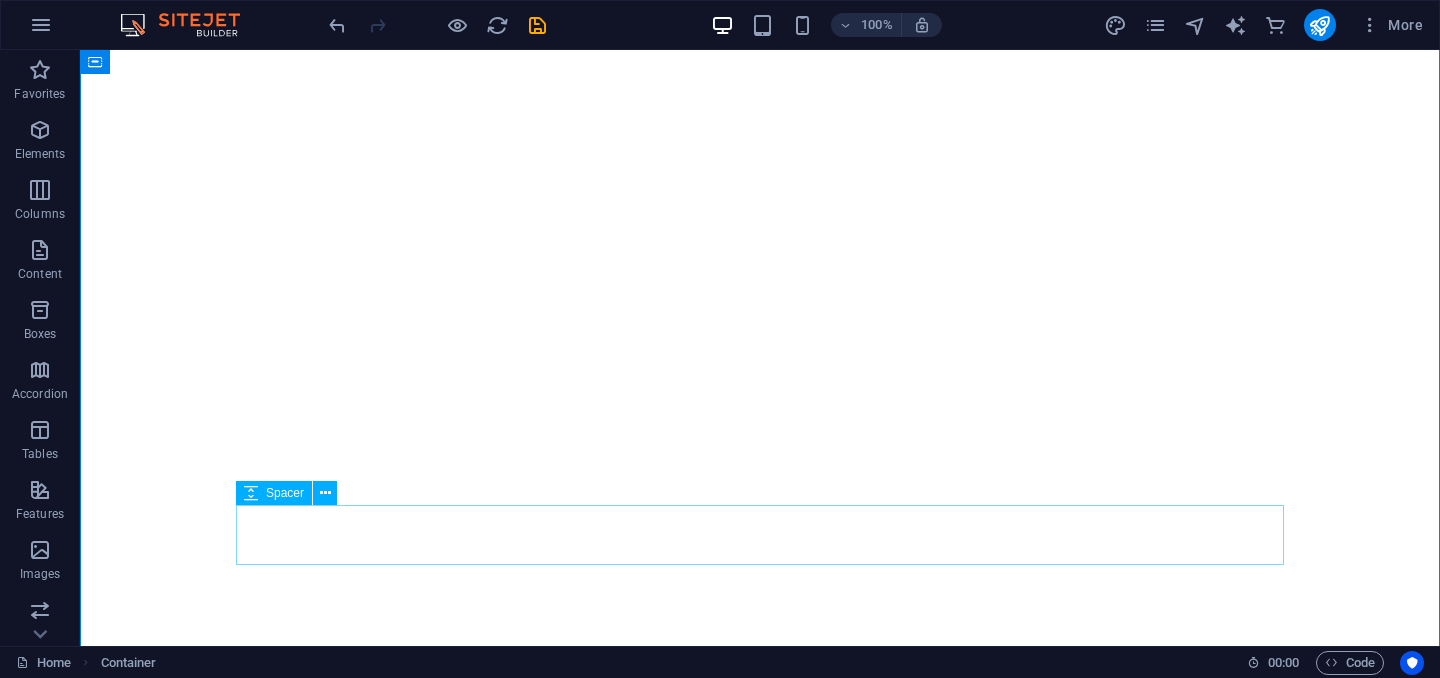 click at bounding box center (760, 1444) 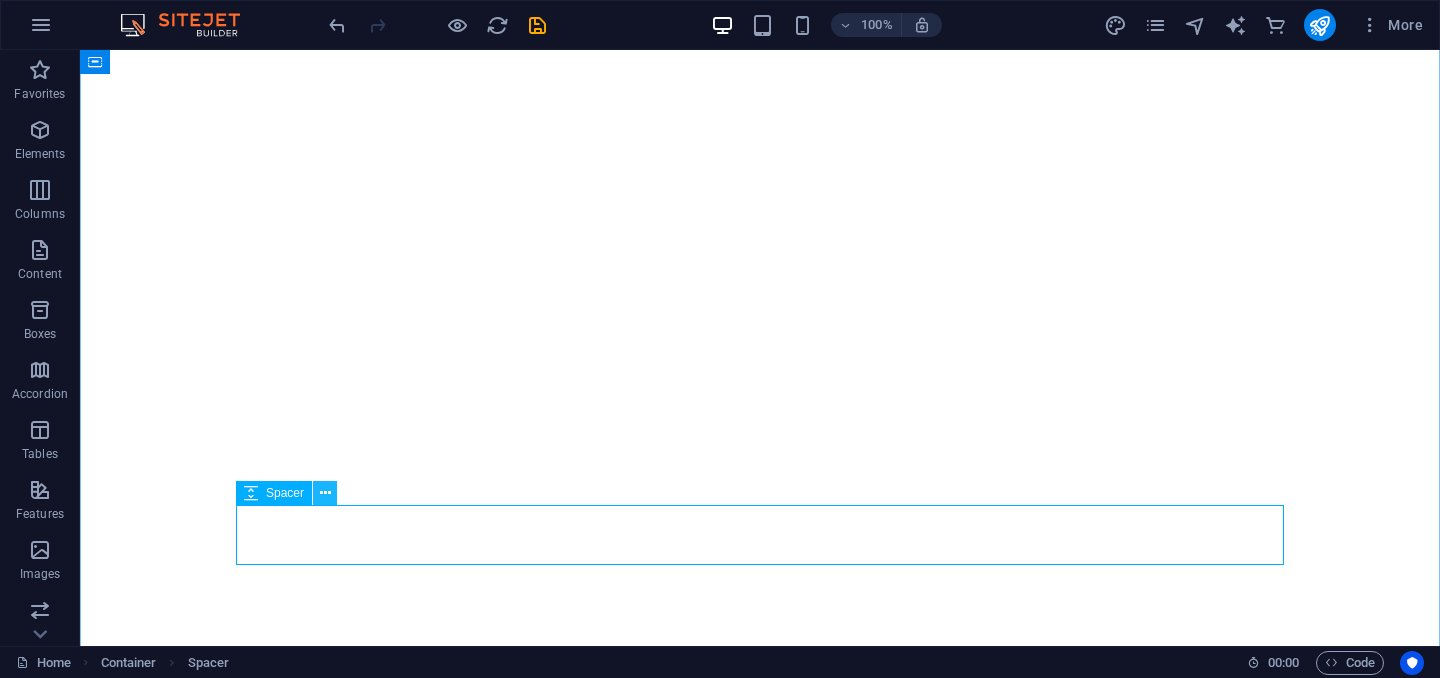 click at bounding box center (325, 493) 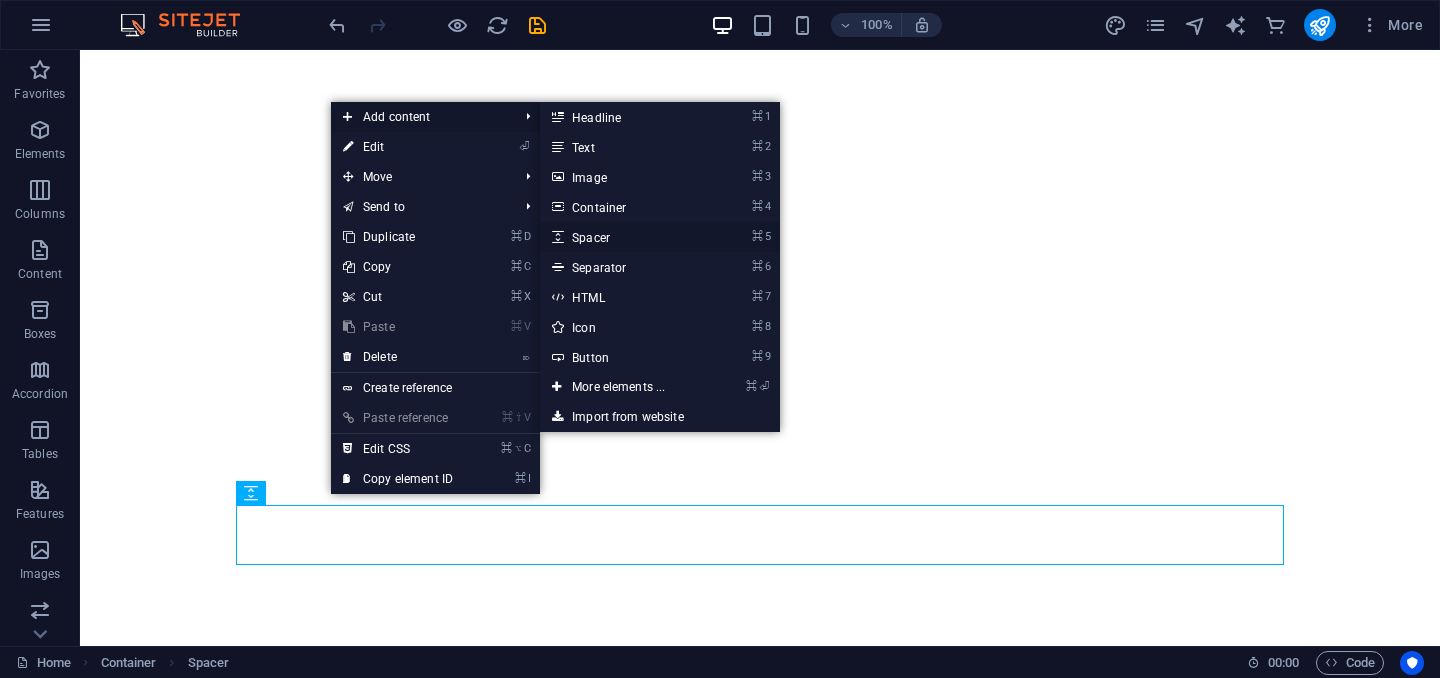 click on "⌘ 5  Spacer" at bounding box center (622, 237) 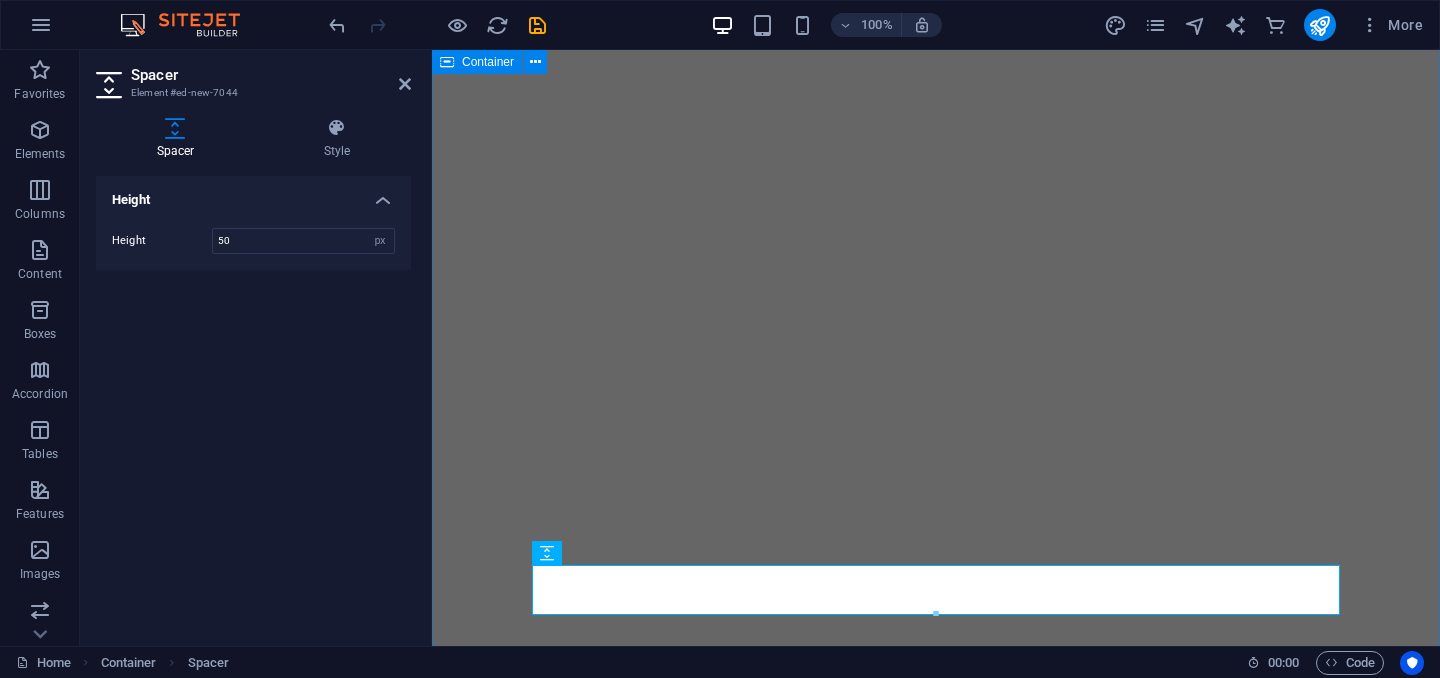 drag, startPoint x: 1055, startPoint y: 605, endPoint x: 592, endPoint y: 264, distance: 575.0217 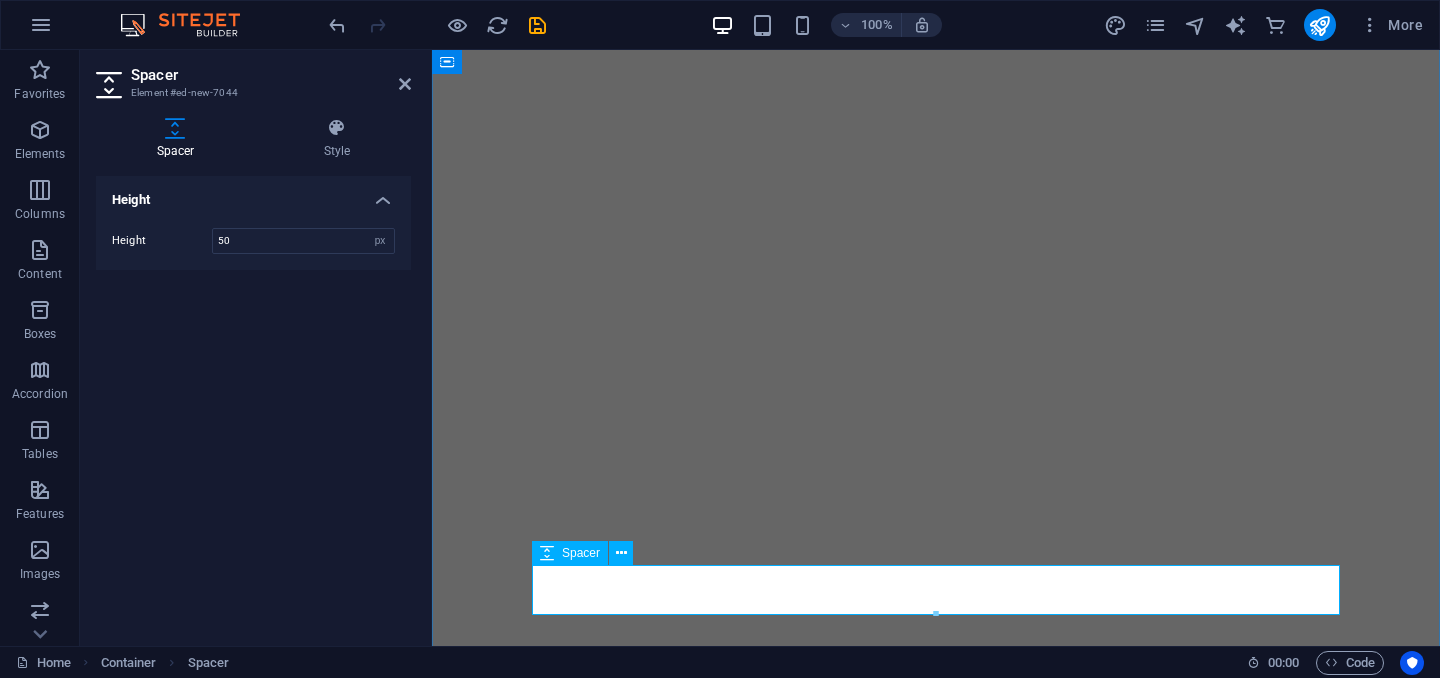 click on "Spacer" at bounding box center [581, 553] 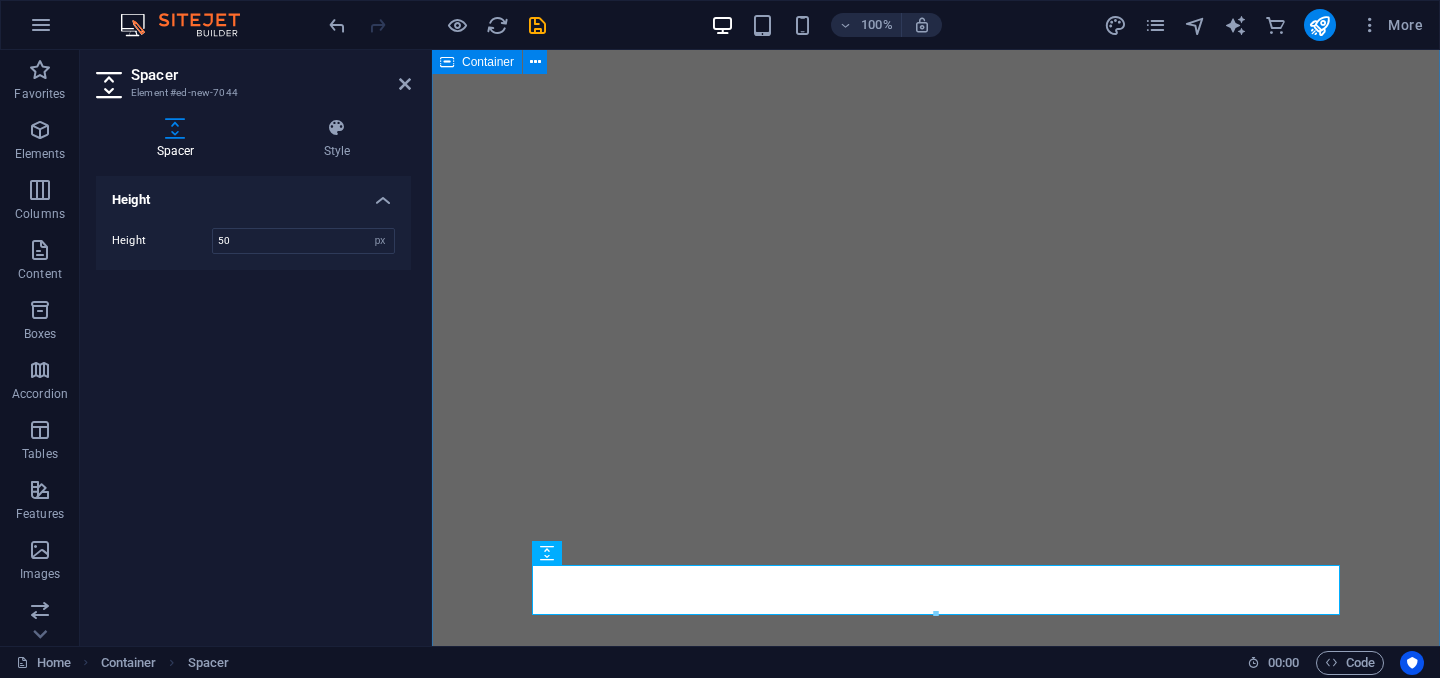 click on "QUIENES SOMOS? En  SEGURITECH  somos una empresa colombiana con más de 15 años de experiencia, especializada en ofrecer soluciones integrales de seguridad electrónica para los sectores residencial, comercial e industrial. Nos dedicamos al diseño, instalación y mantenimiento de sistemas de videovigilancia, control de acceso, alarmas, cercas eléctricas y monitoreo remoto, adaptando cada proyecto a las necesidades específicas de nuestros clientes. Nuestro compromiso es proteger lo que más valoras, combinando tecnología de vanguardia, asesoría personalizada y un equipo técnico altamente calificado. Más que un proveedor, somos un aliado estratégico en seguridad. SERVICIOS RESIDENCIAL CCTV Control acceso vehicular Sonido y automatización Alarma de intrusion Cerca electrica Cerraduras digitales INDUSTRIAL CCTV Control de acceso Detección de incendio Centrales de monitoreo Inteligencia artificial Paneles solares" at bounding box center [936, 2132] 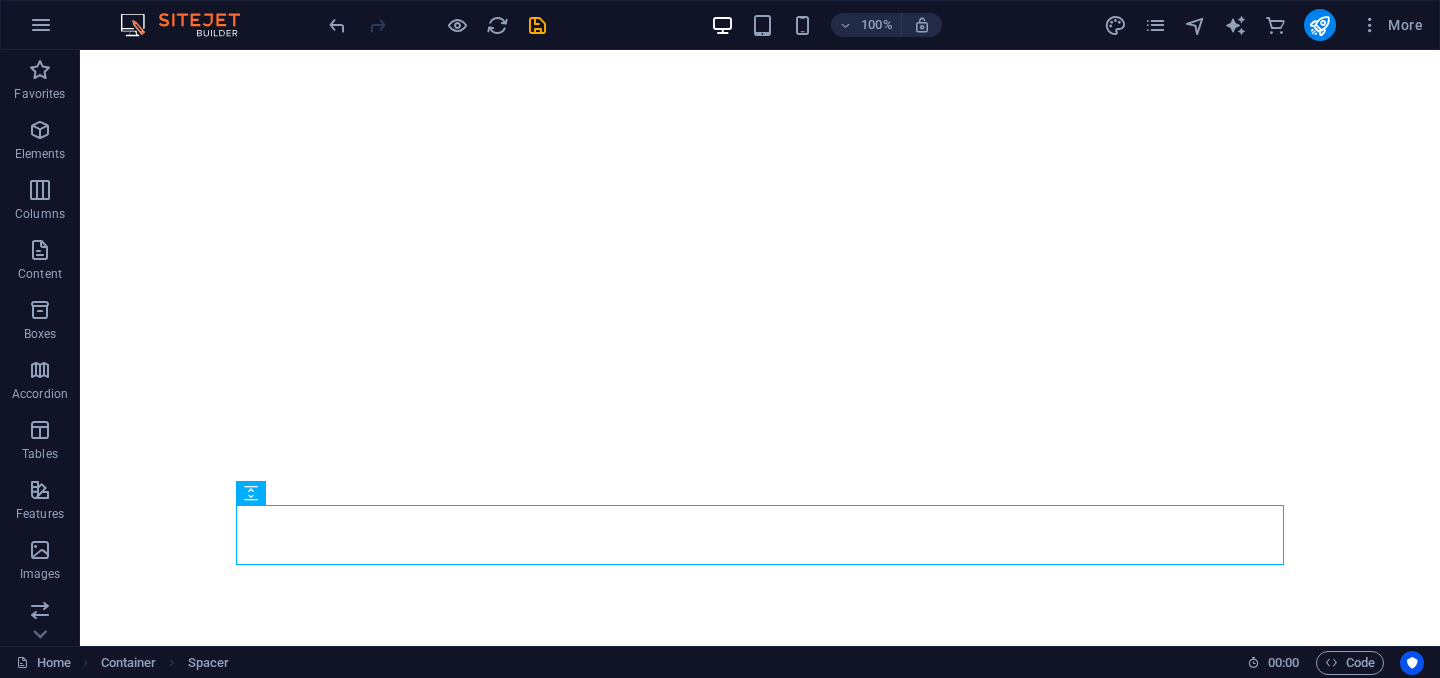 scroll, scrollTop: 1285, scrollLeft: 0, axis: vertical 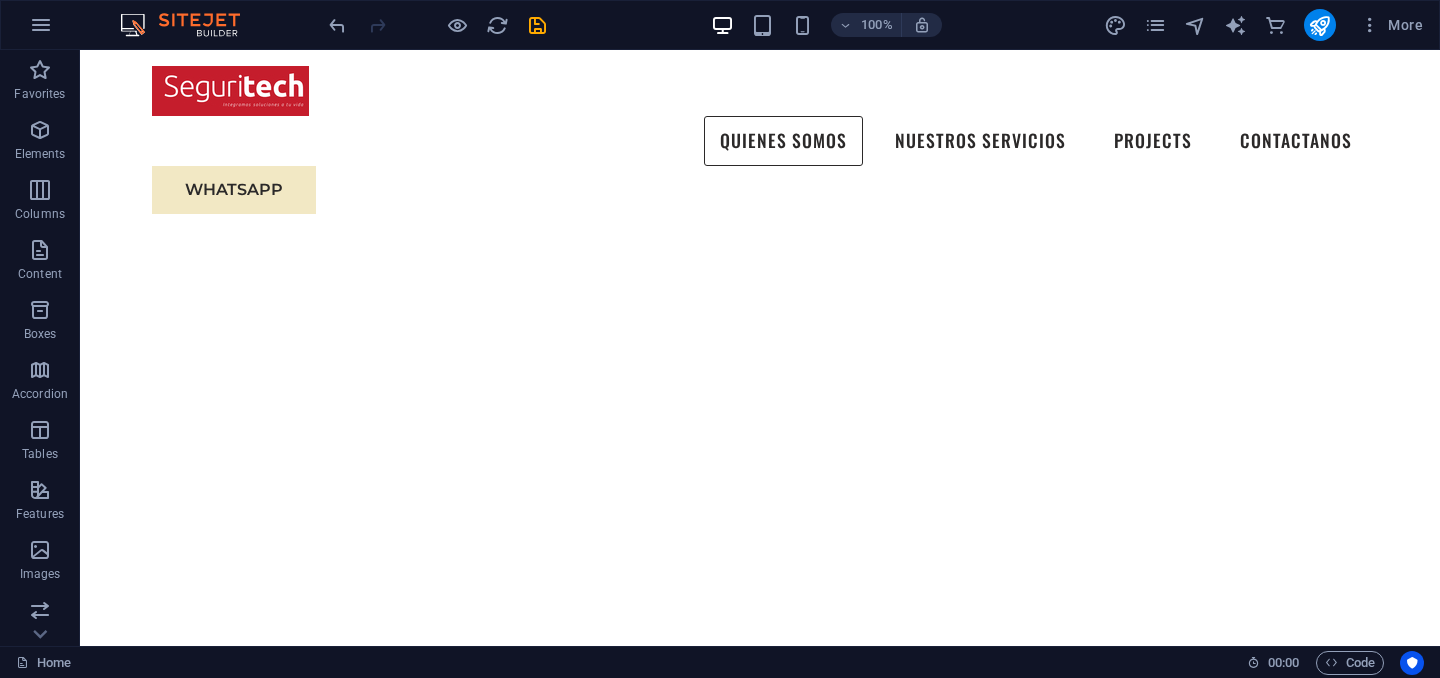 drag, startPoint x: 354, startPoint y: 547, endPoint x: 292, endPoint y: 267, distance: 286.78214 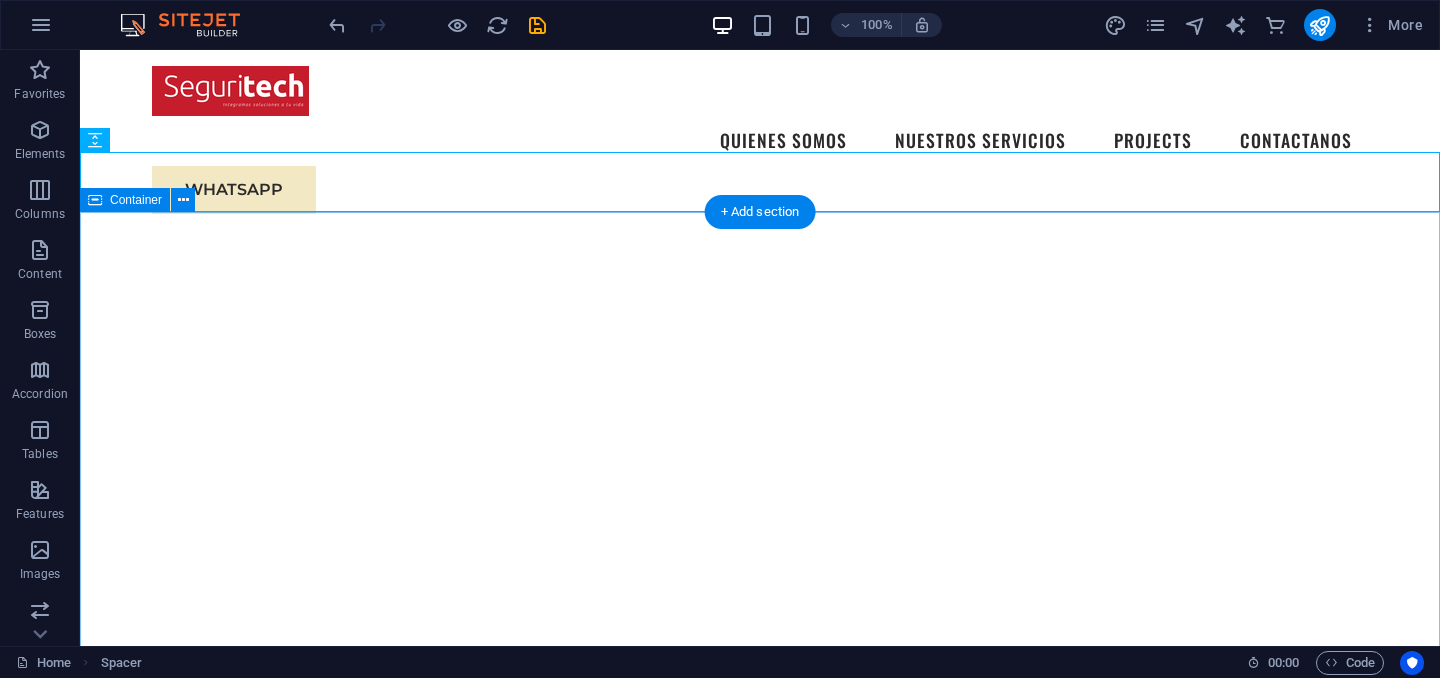 scroll, scrollTop: 632, scrollLeft: 0, axis: vertical 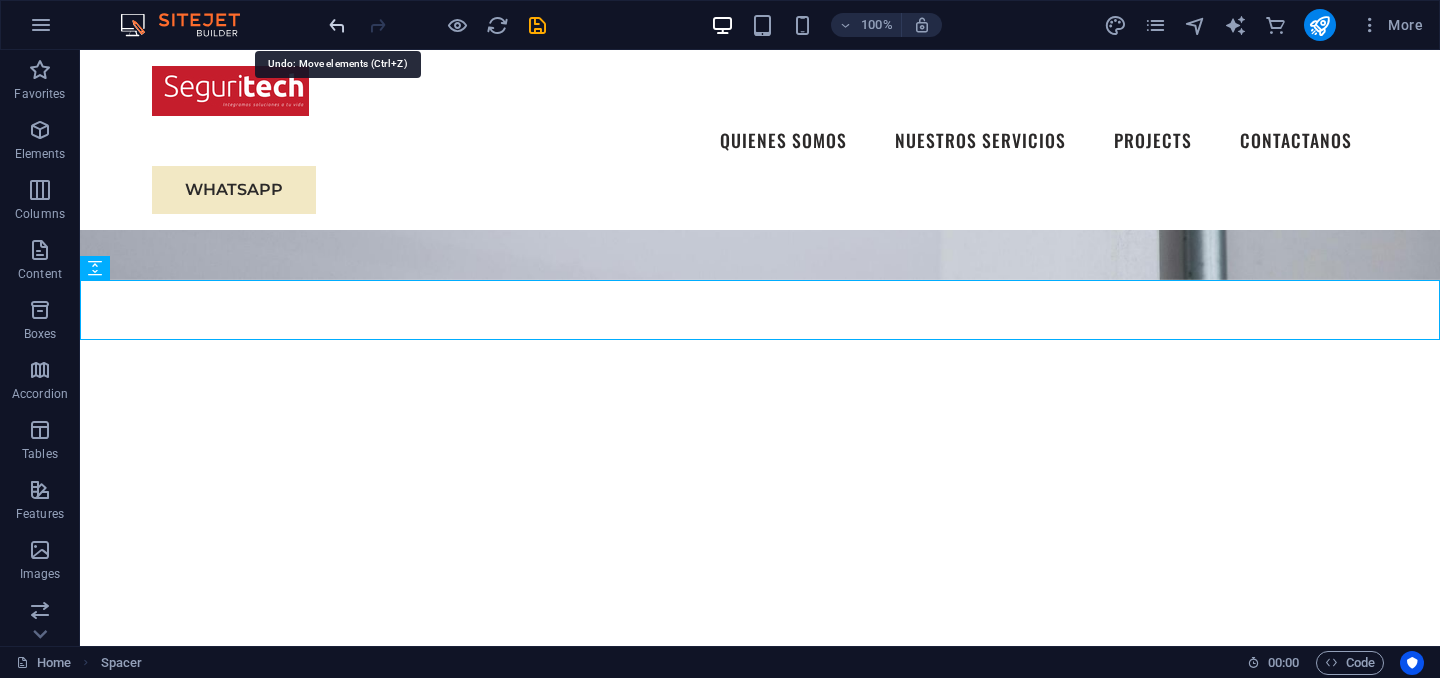 click at bounding box center (337, 25) 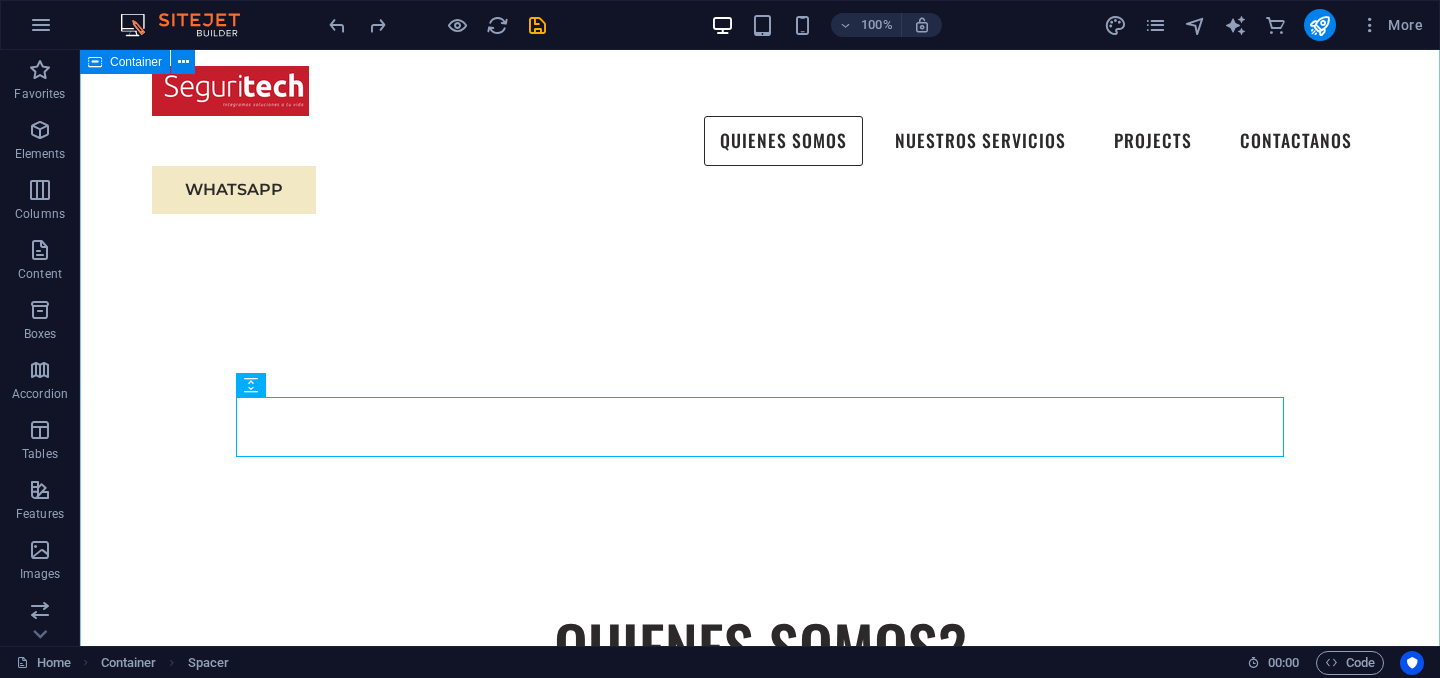 scroll, scrollTop: 1323, scrollLeft: 0, axis: vertical 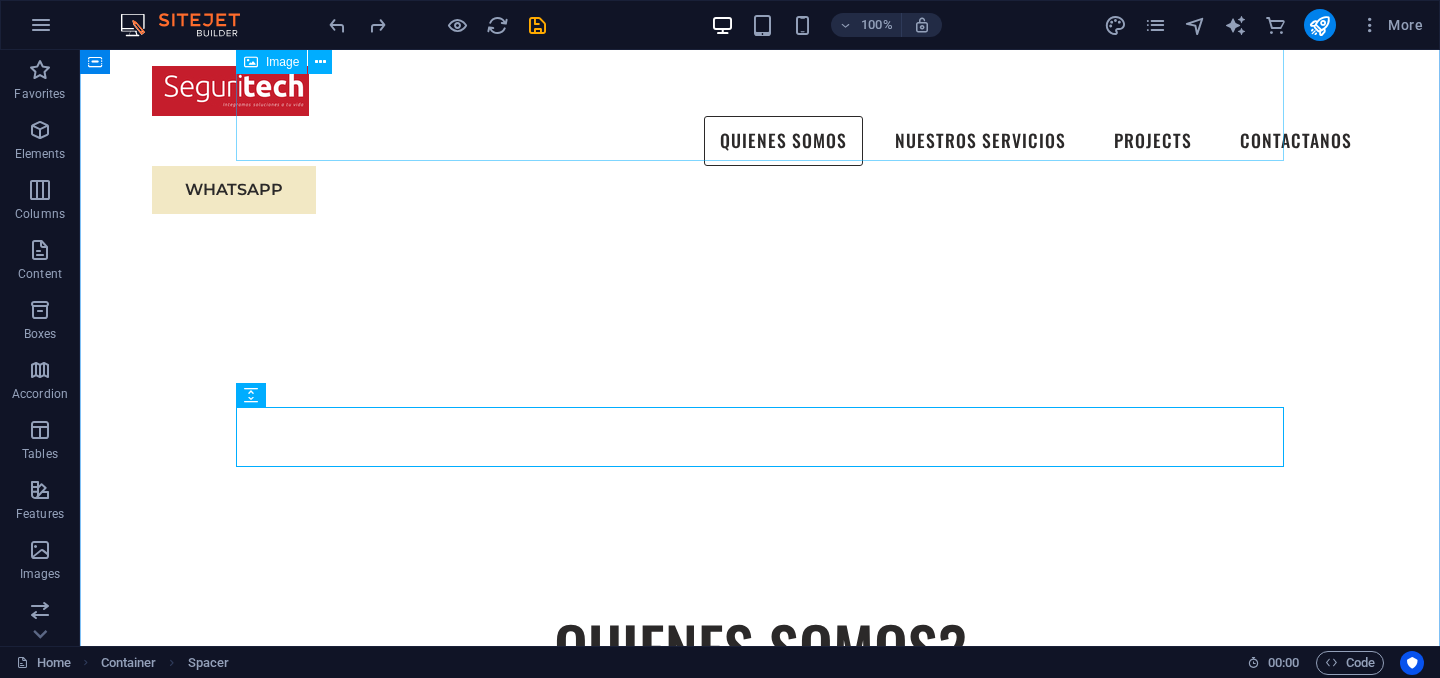 click at bounding box center [760, 846] 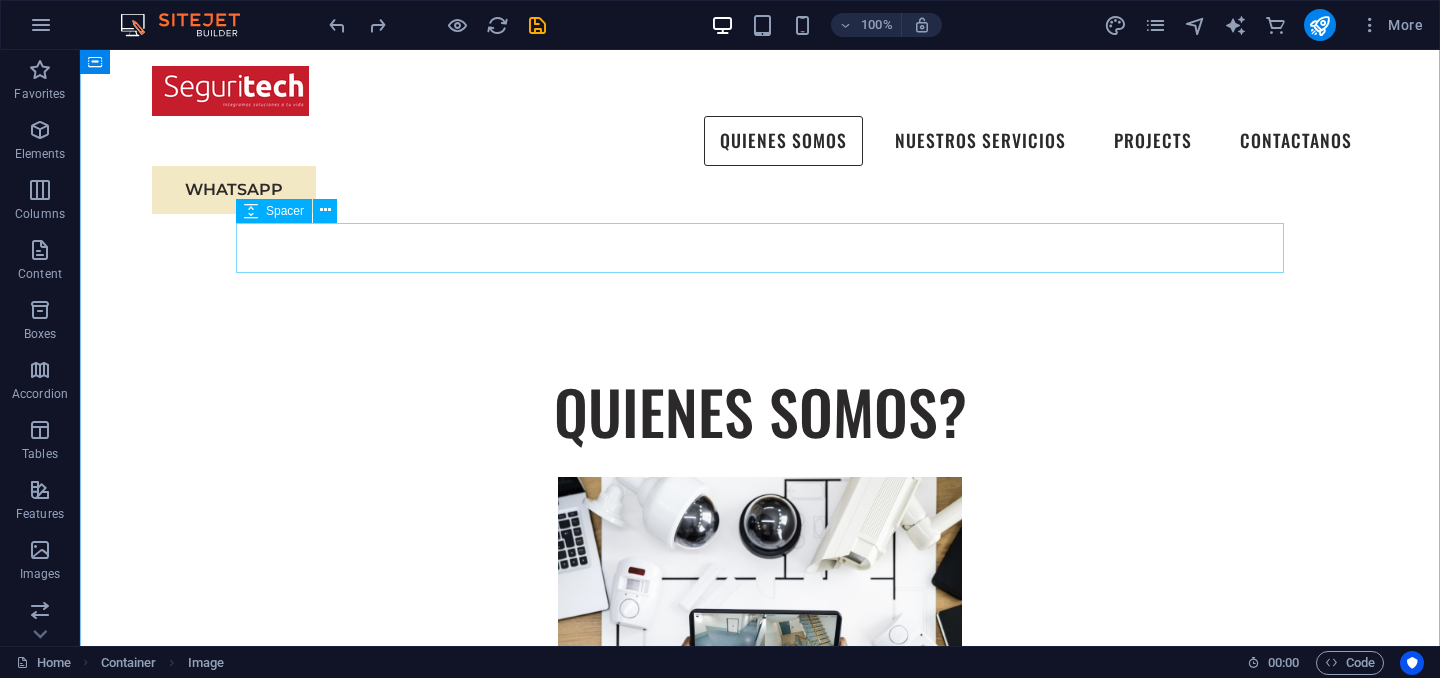 scroll, scrollTop: 1557, scrollLeft: 0, axis: vertical 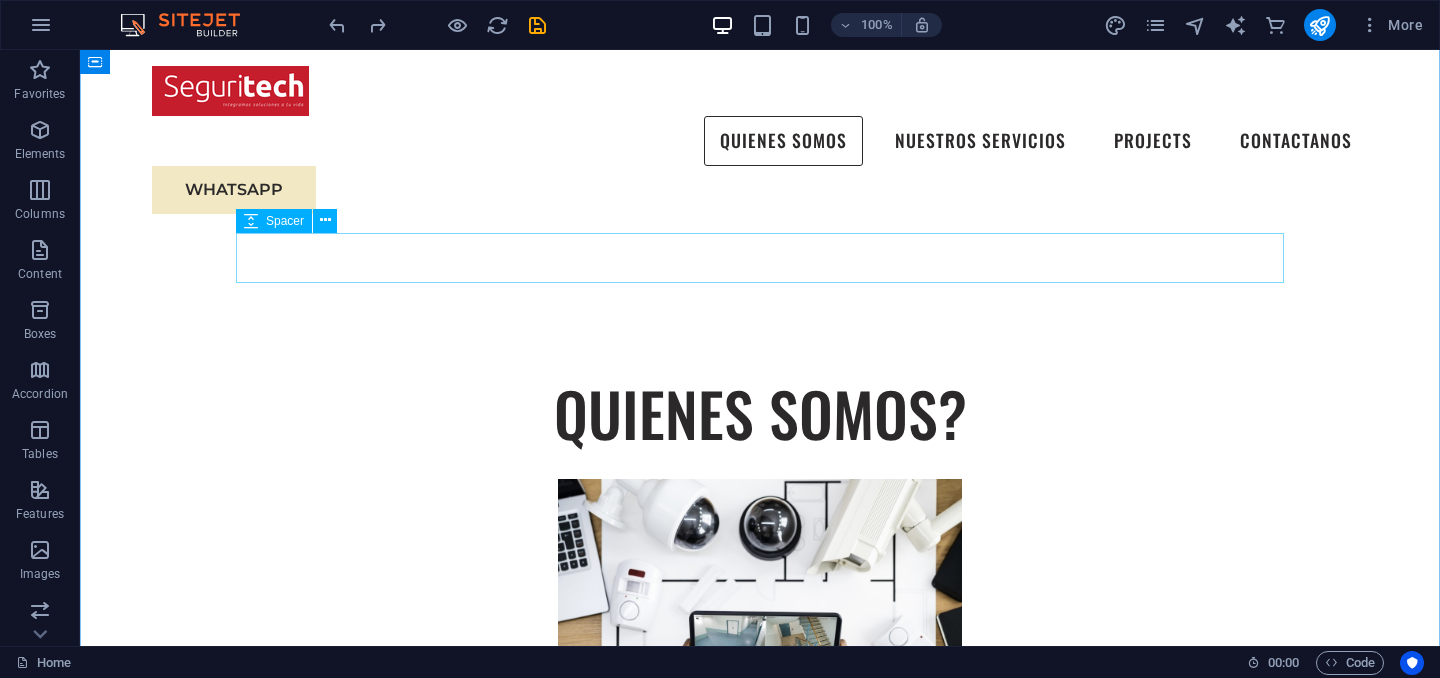 click at bounding box center (760, 987) 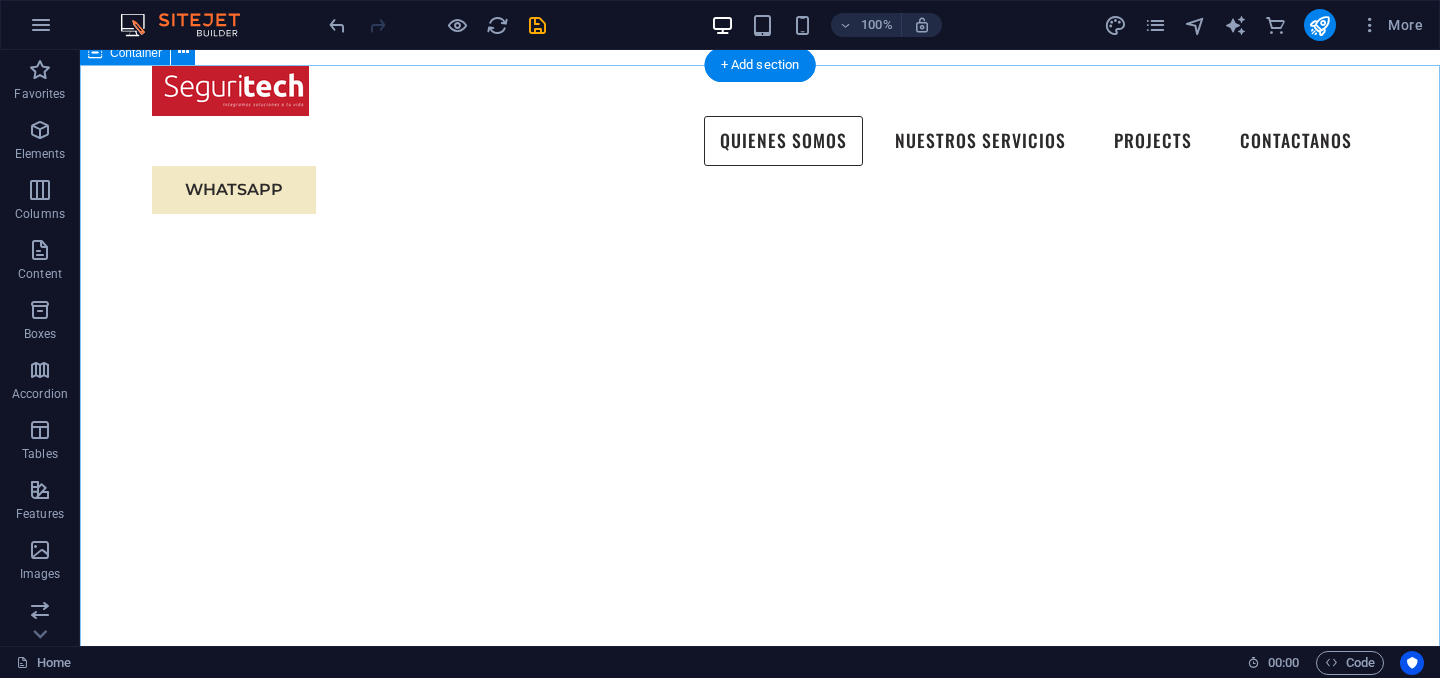 scroll, scrollTop: 885, scrollLeft: 0, axis: vertical 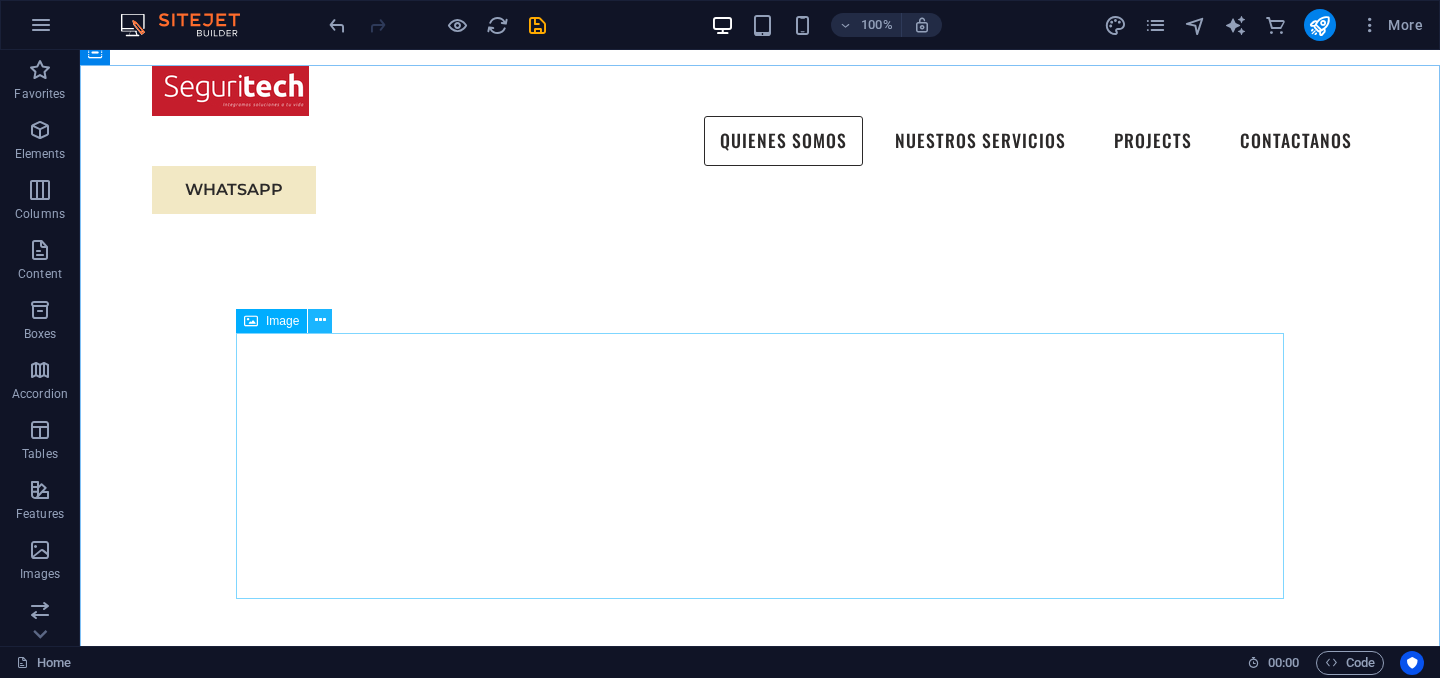 click at bounding box center (320, 320) 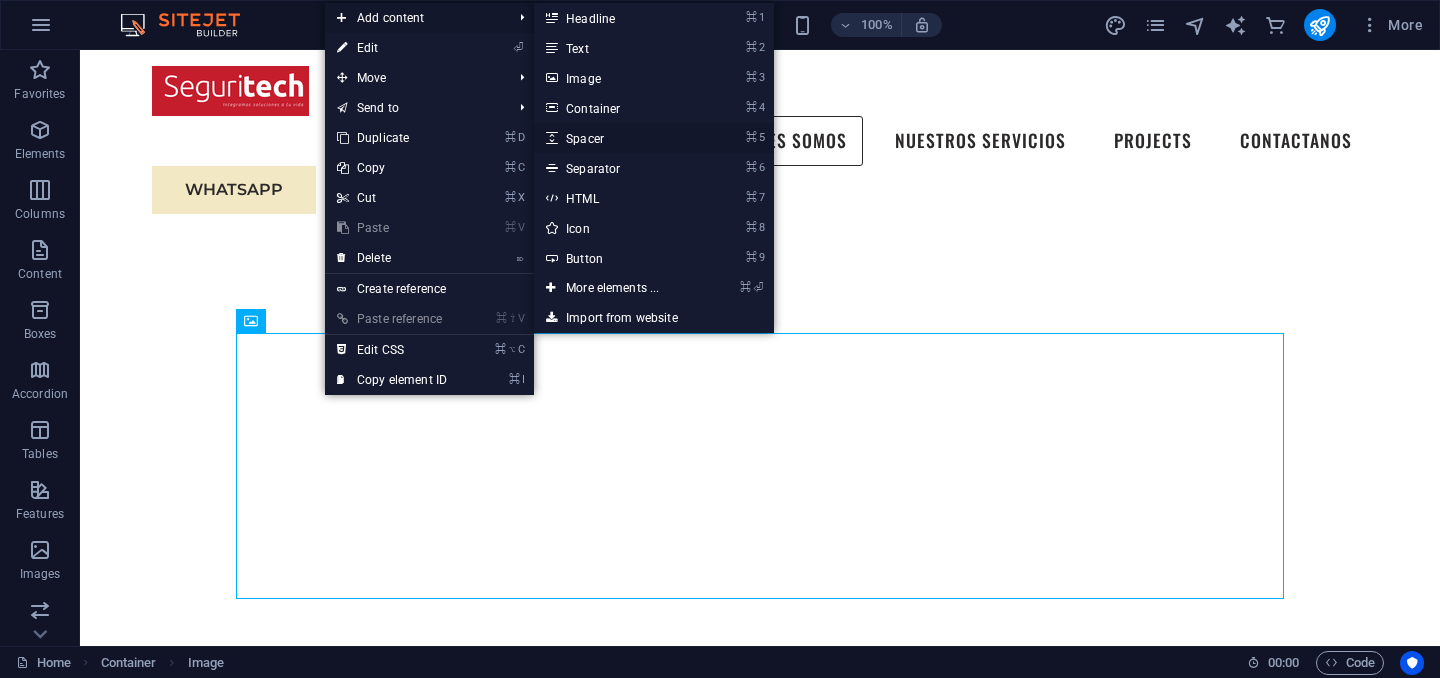 click on "⌘ 5  Spacer" at bounding box center [616, 138] 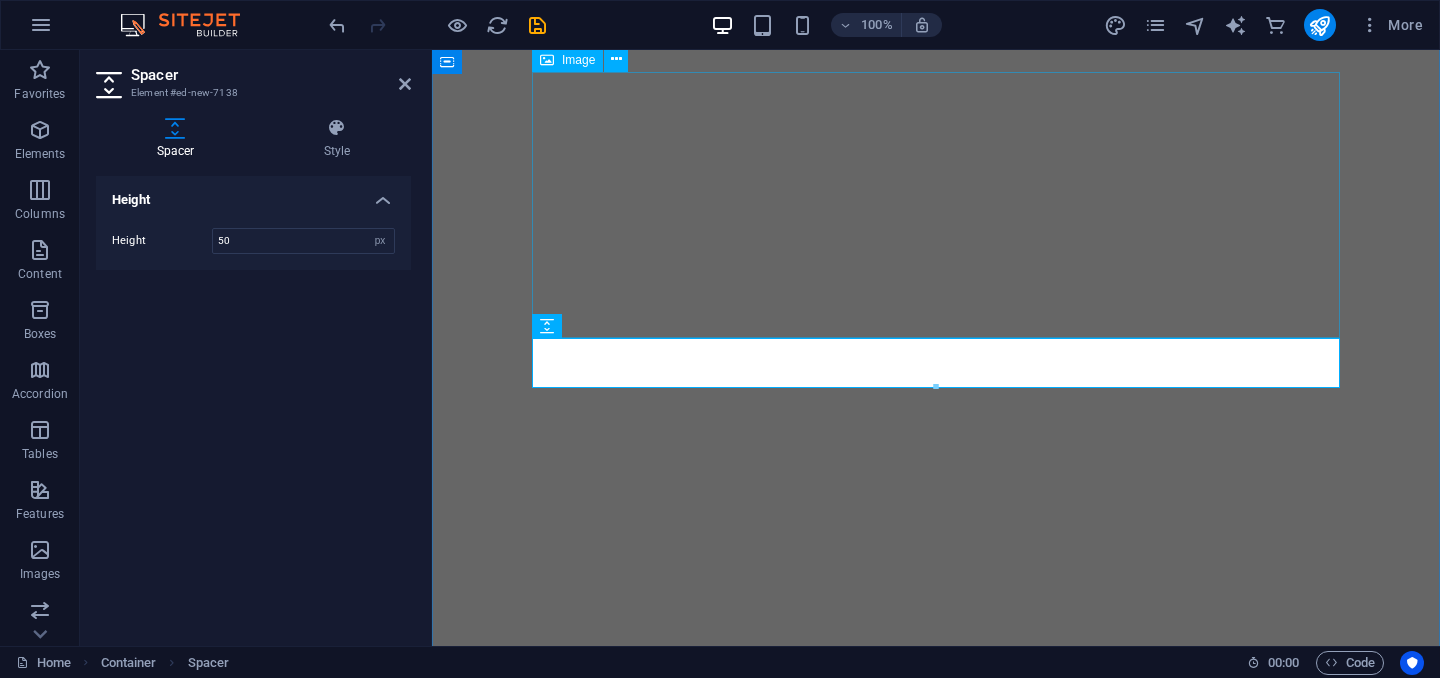 scroll, scrollTop: 1158, scrollLeft: 0, axis: vertical 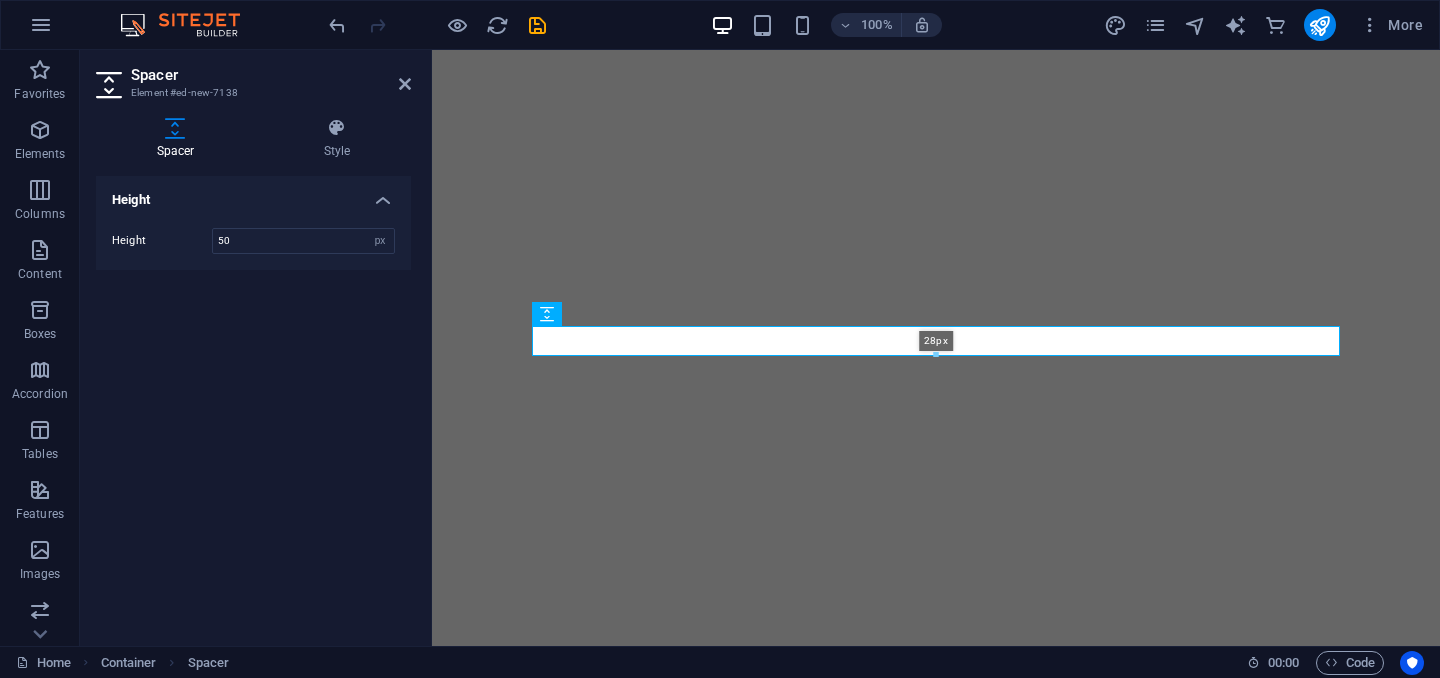 drag, startPoint x: 934, startPoint y: 372, endPoint x: 932, endPoint y: 349, distance: 23.086792 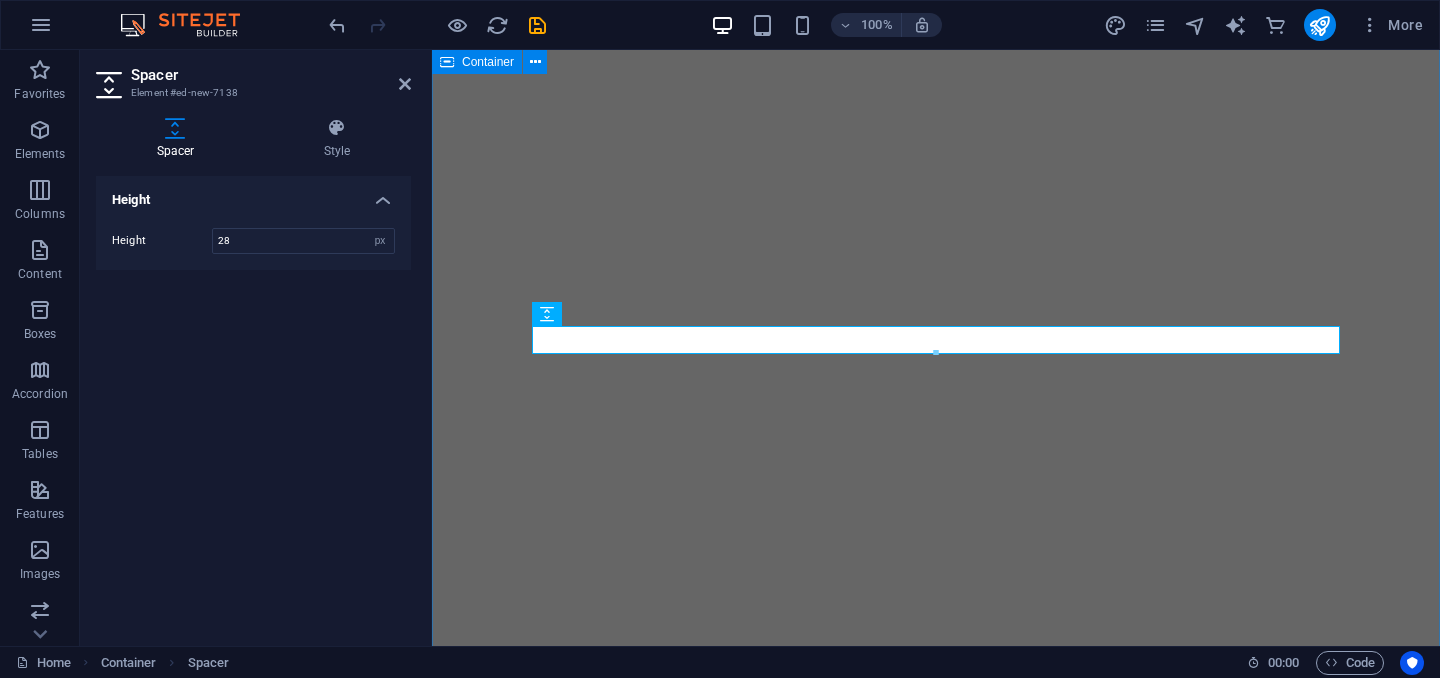 click on "QUIENES SOMOS? En  SEGURITECH  somos una empresa colombiana con más de 15 años de experiencia, especializada en ofrecer soluciones integrales de seguridad electrónica para los sectores residencial, comercial e industrial. Nos dedicamos al diseño, instalación y mantenimiento de sistemas de videovigilancia, control de acceso, alarmas, cercas eléctricas y monitoreo remoto, adaptando cada proyecto a las necesidades específicas de nuestros clientes. Nuestro compromiso es proteger lo que más valoras, combinando tecnología de vanguardia, asesoría personalizada y un equipo técnico altamente calificado. Más que un proveedor, somos un aliado estratégico en seguridad. SERVICIOS RESIDENCIAL CCTV Control acceso vehicular Sonido y automatización Alarma de intrusion Cerca electrica Cerraduras digitales INDUSTRIAL CCTV Control de acceso Detección de incendio Centrales de monitoreo Inteligencia artificial Paneles solares" at bounding box center [936, 2188] 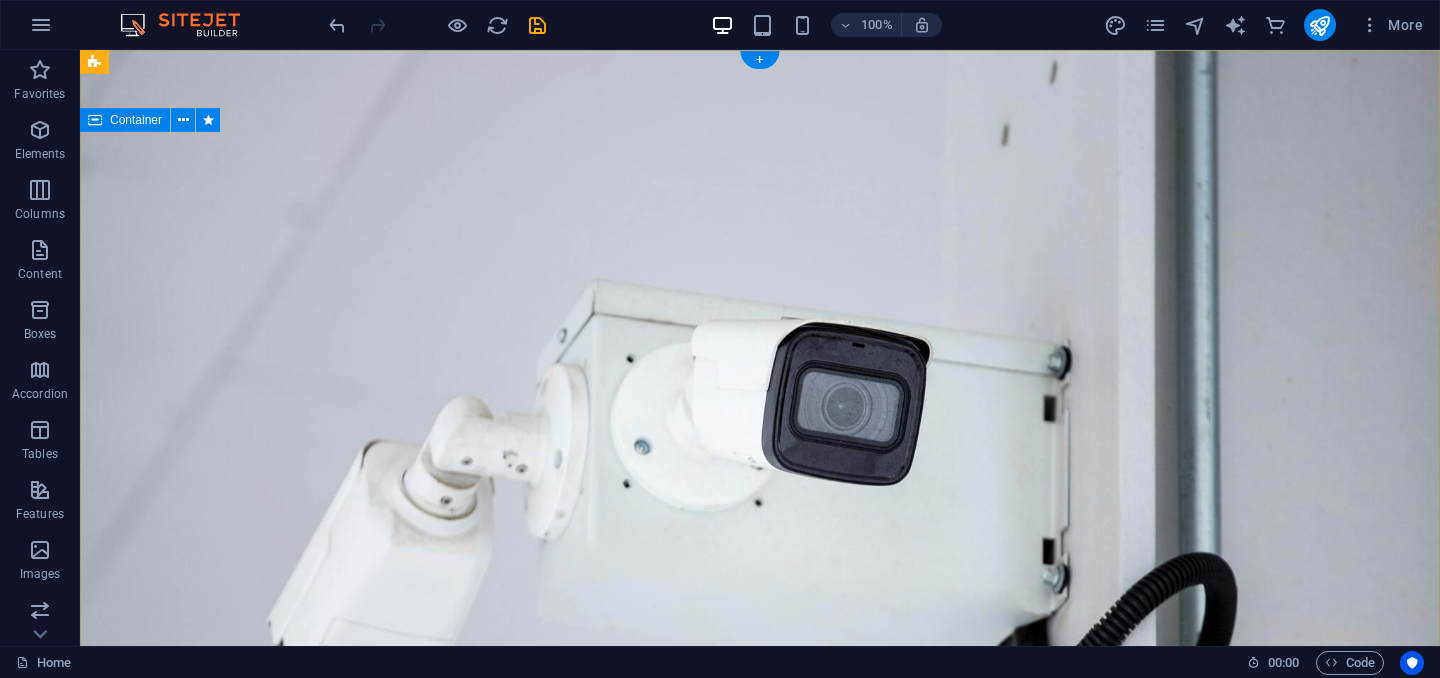scroll, scrollTop: 0, scrollLeft: 0, axis: both 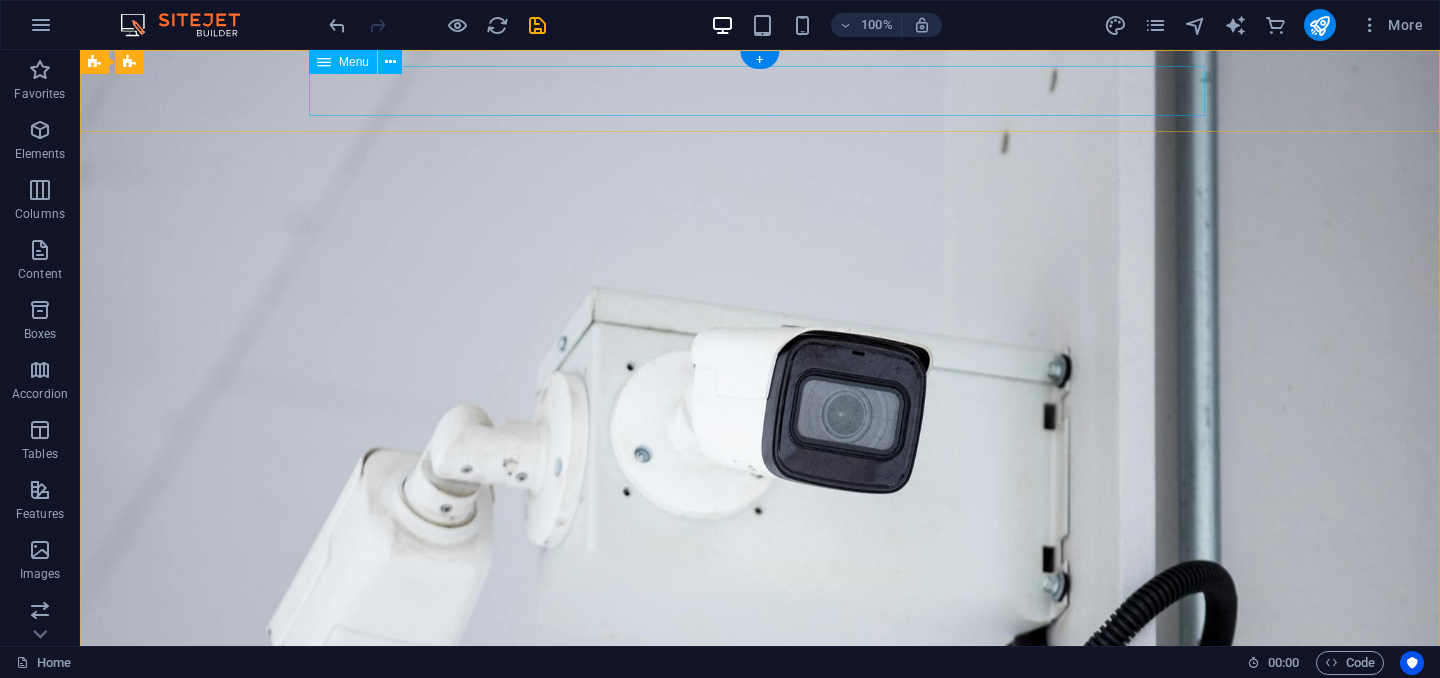 click on "Quienes somos Nuestros servicios Projects Contactanos" at bounding box center [760, 1041] 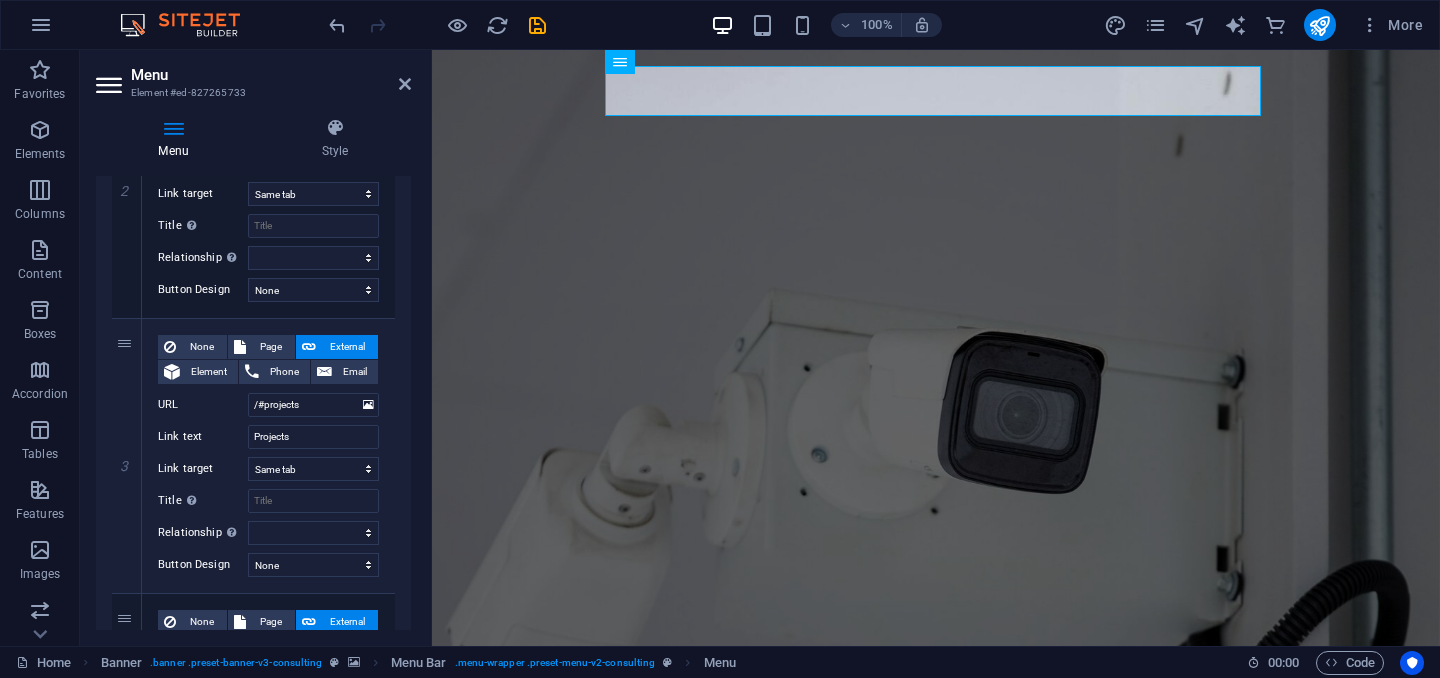 scroll, scrollTop: 602, scrollLeft: 0, axis: vertical 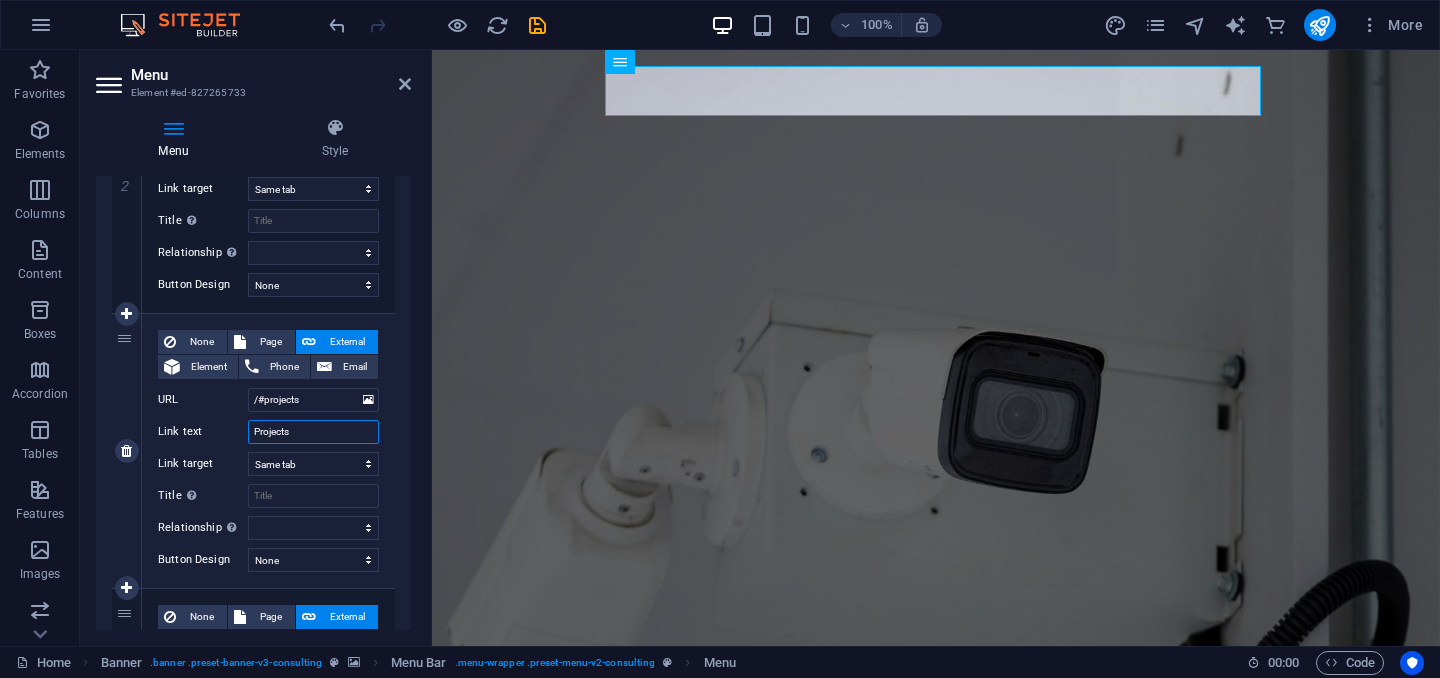 click on "Projects" at bounding box center (313, 432) 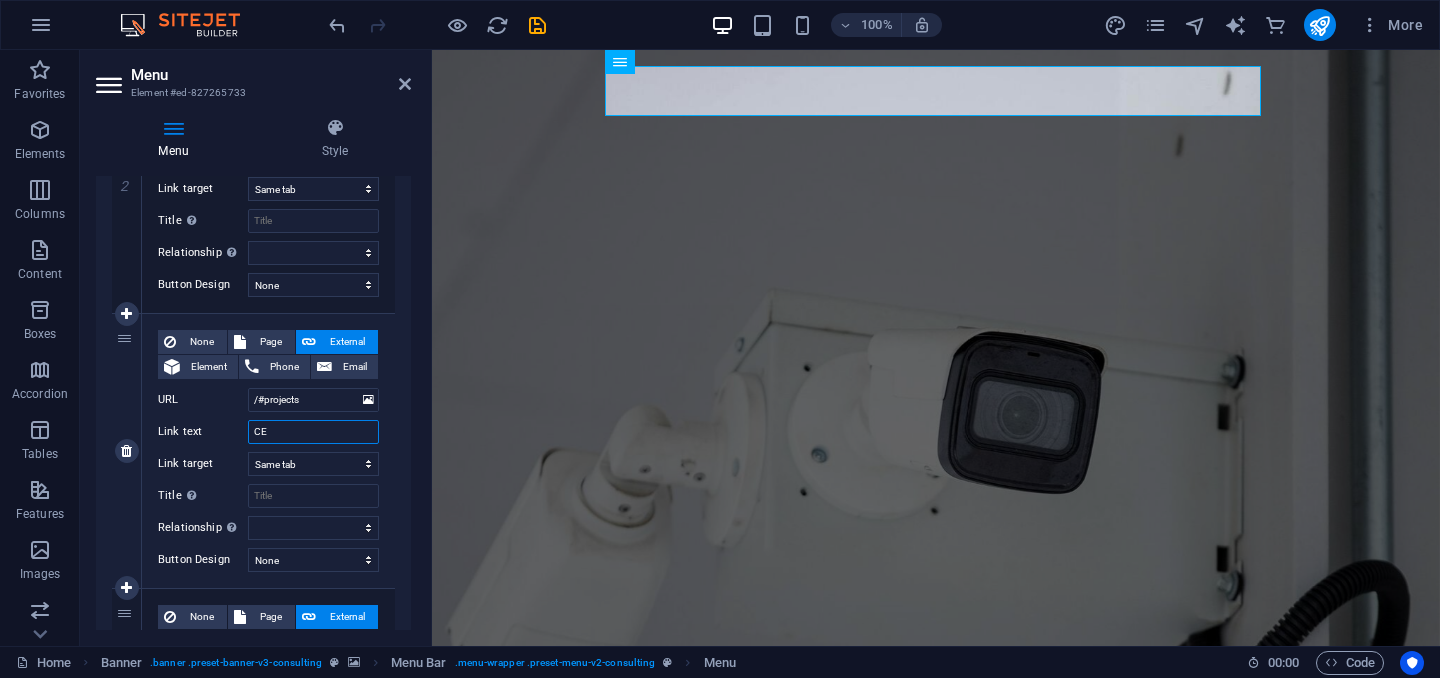 type on "CEP" 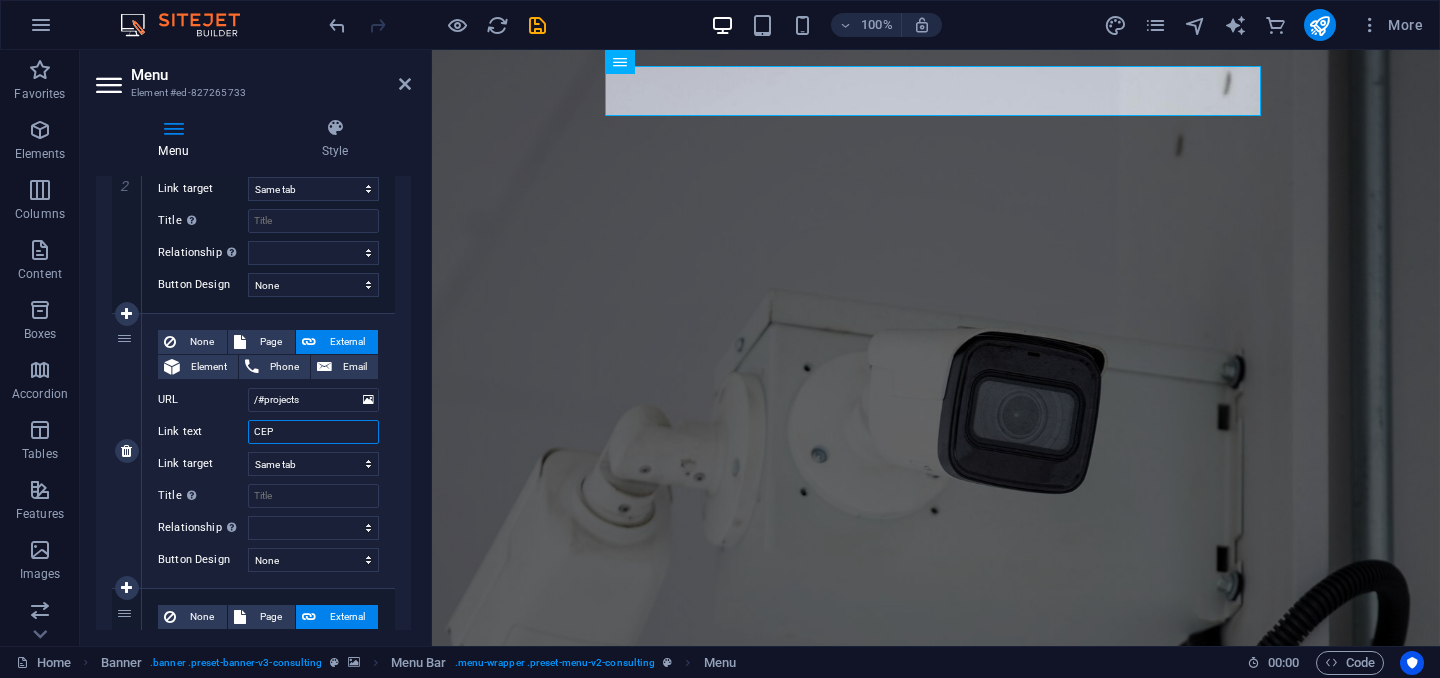 select 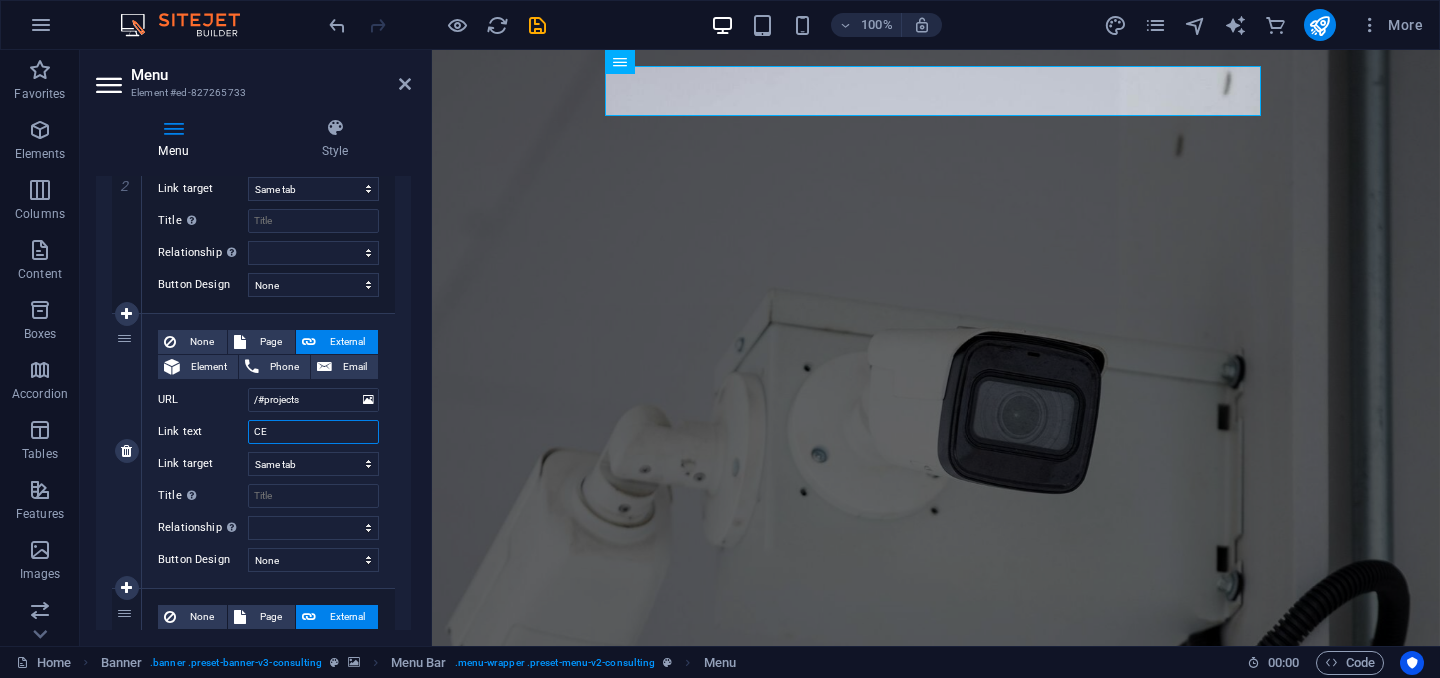 type on "CEO" 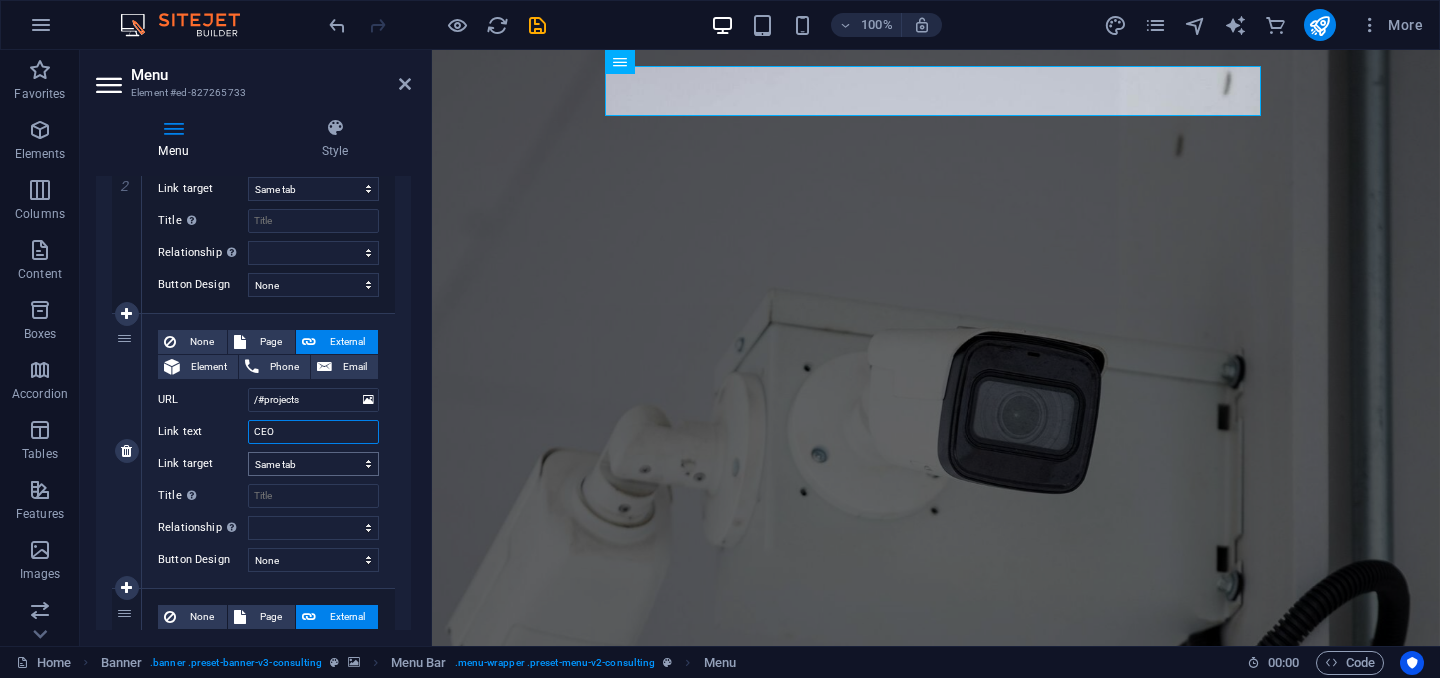 select 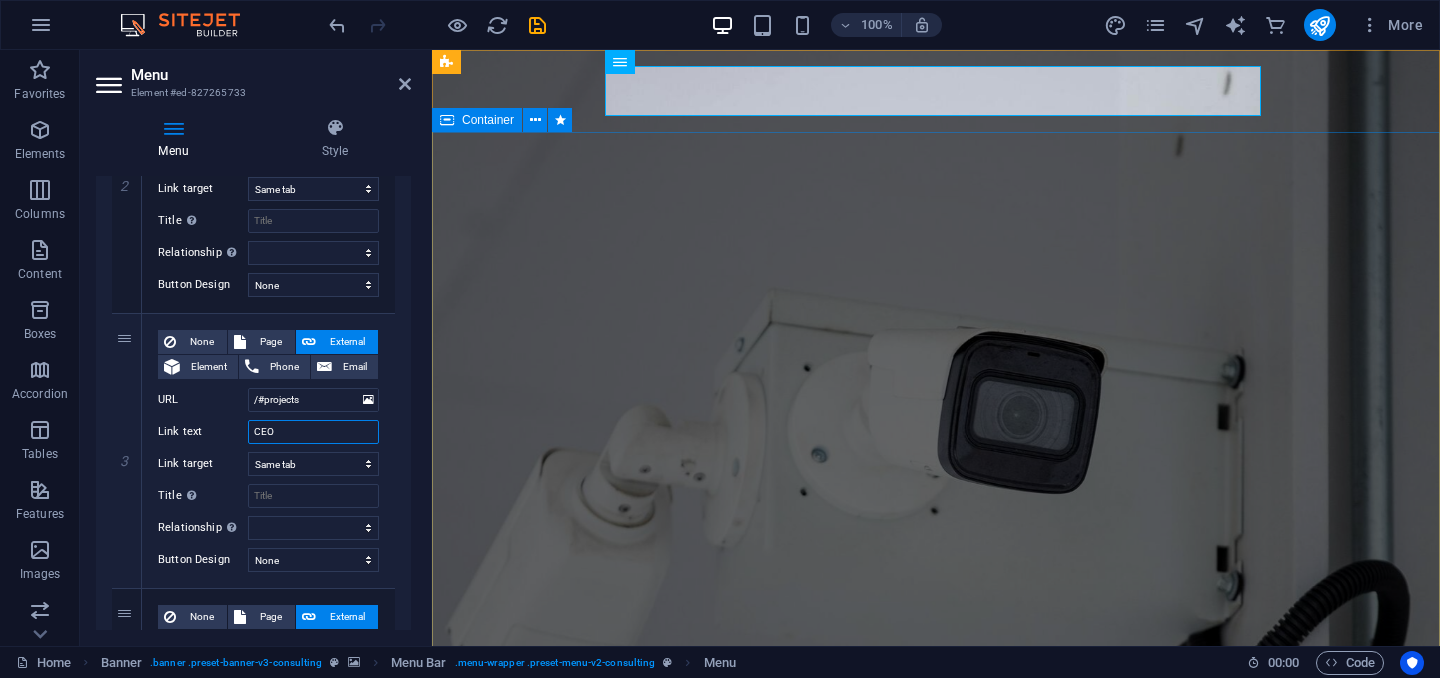 type on "CEO" 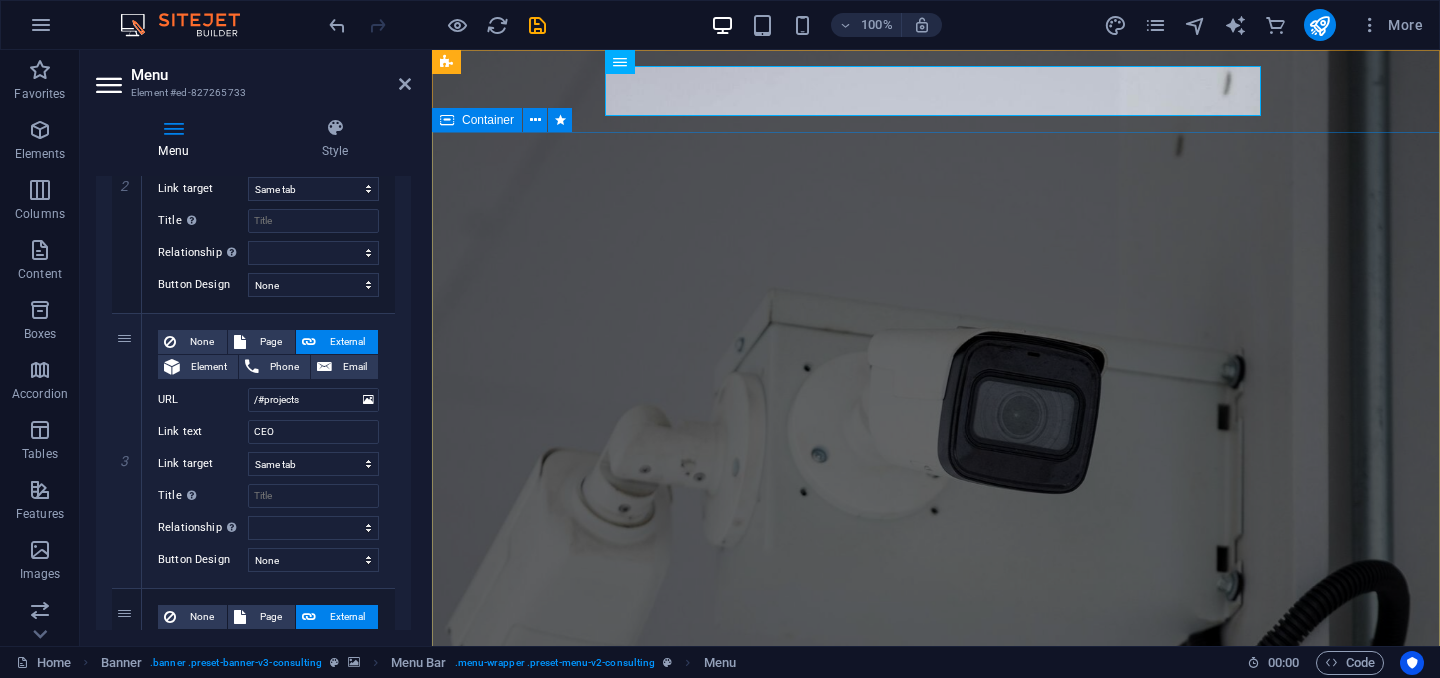 click at bounding box center [936, 1539] 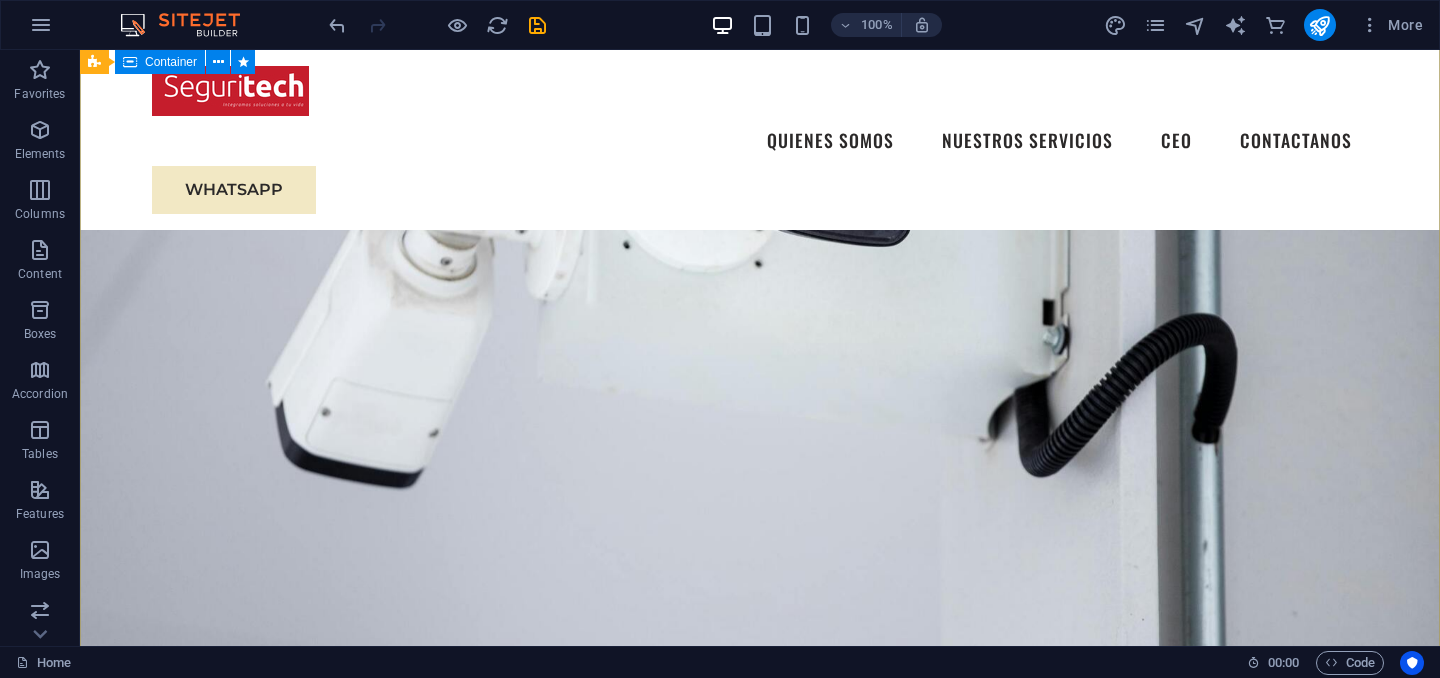 scroll, scrollTop: 0, scrollLeft: 0, axis: both 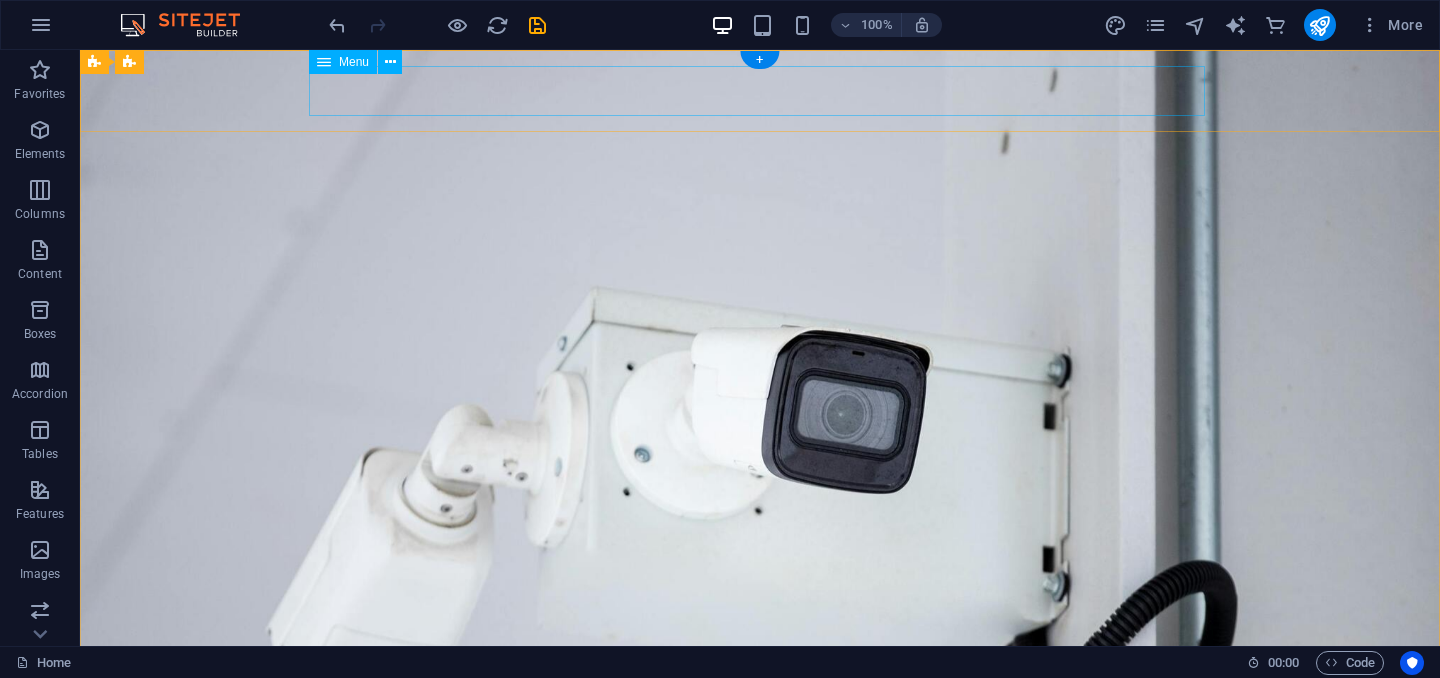 click on "Quienes somos Nuestros servicios CEO Contactanos" at bounding box center [760, 1041] 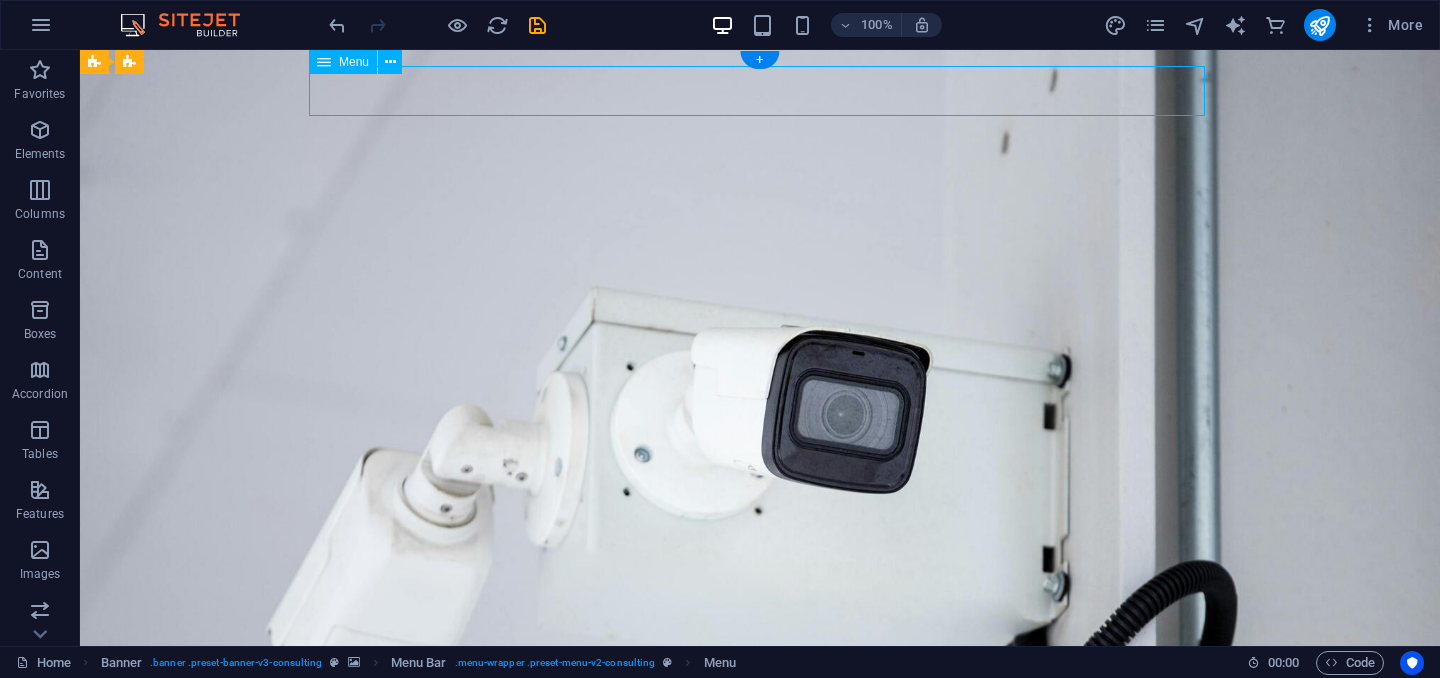 click on "Quienes somos Nuestros servicios CEO Contactanos" at bounding box center (760, 1041) 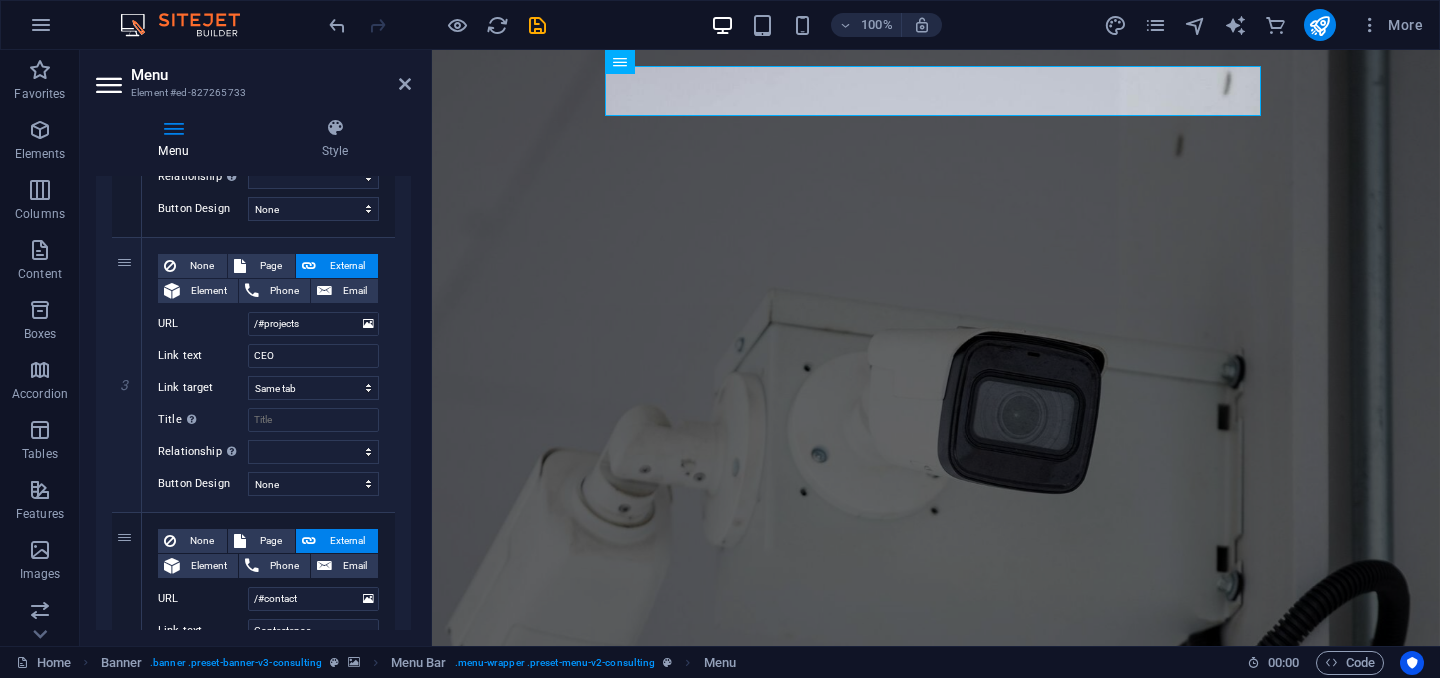 scroll, scrollTop: 669, scrollLeft: 0, axis: vertical 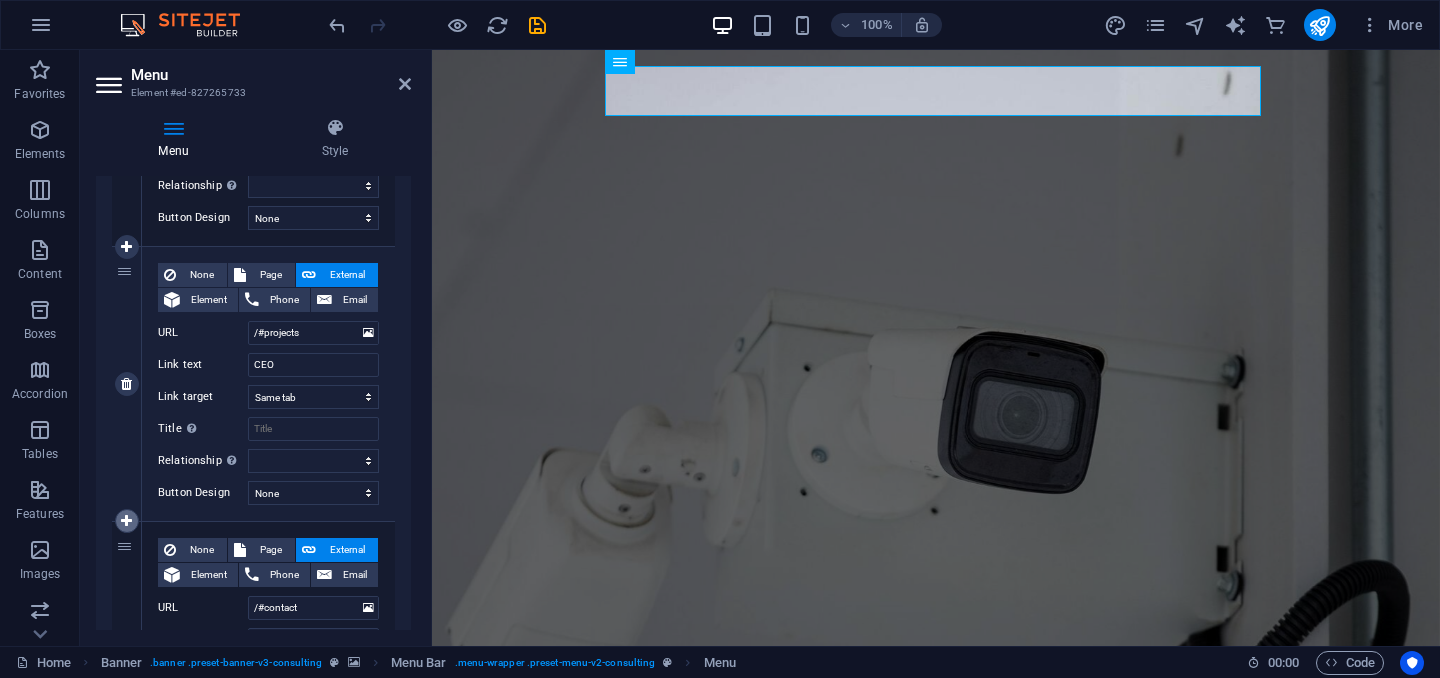 click at bounding box center [126, 521] 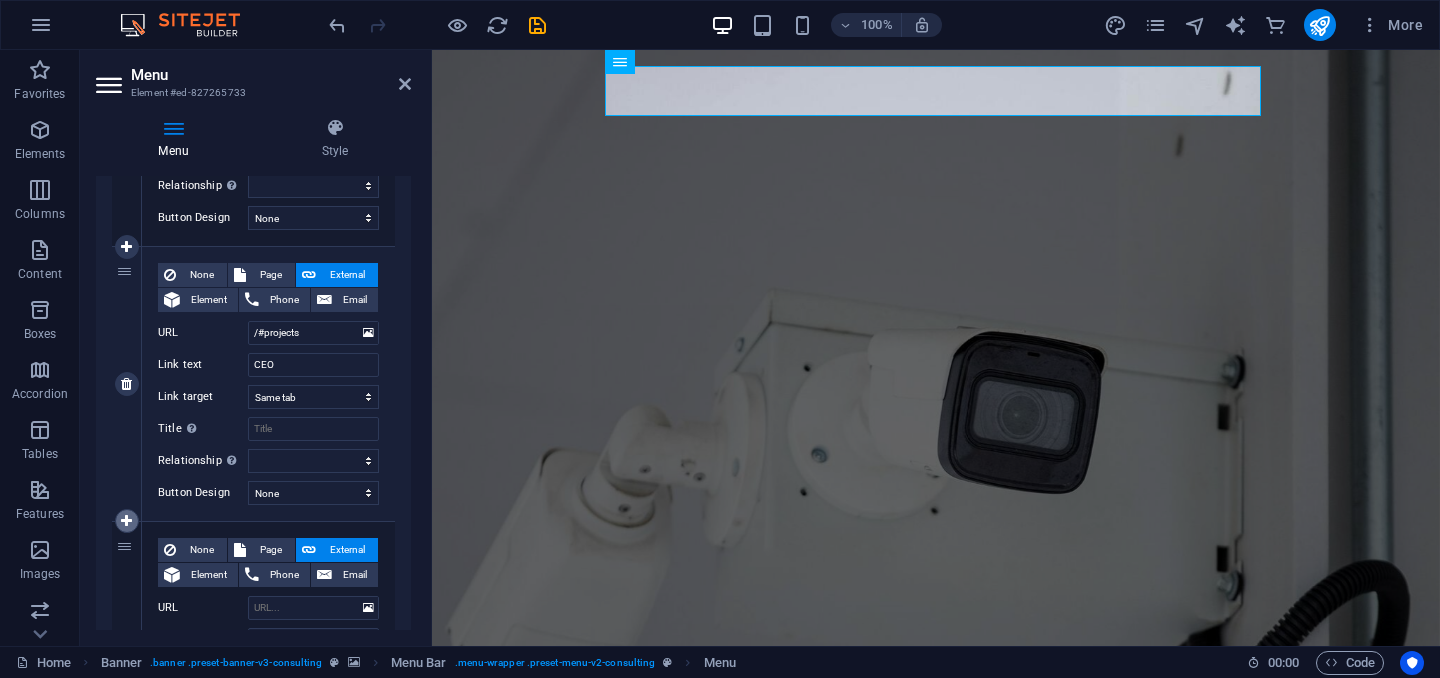 select 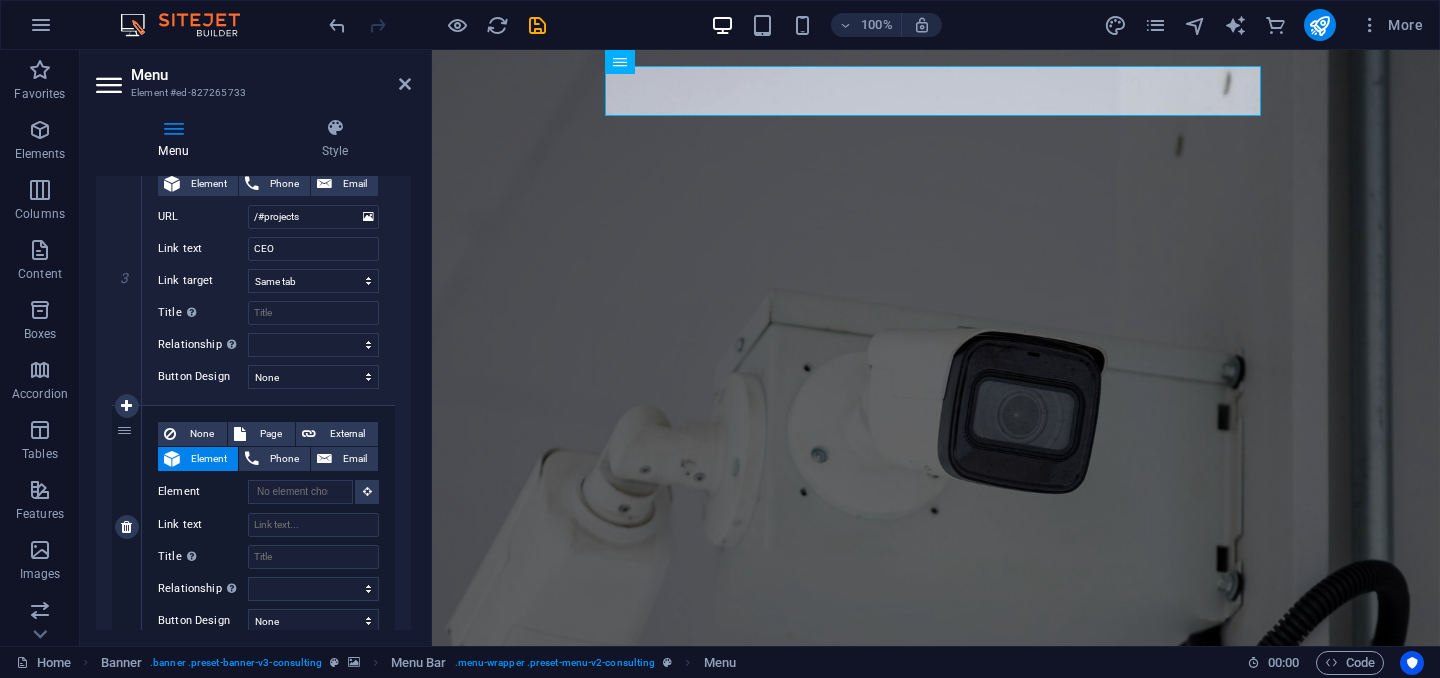 scroll, scrollTop: 801, scrollLeft: 0, axis: vertical 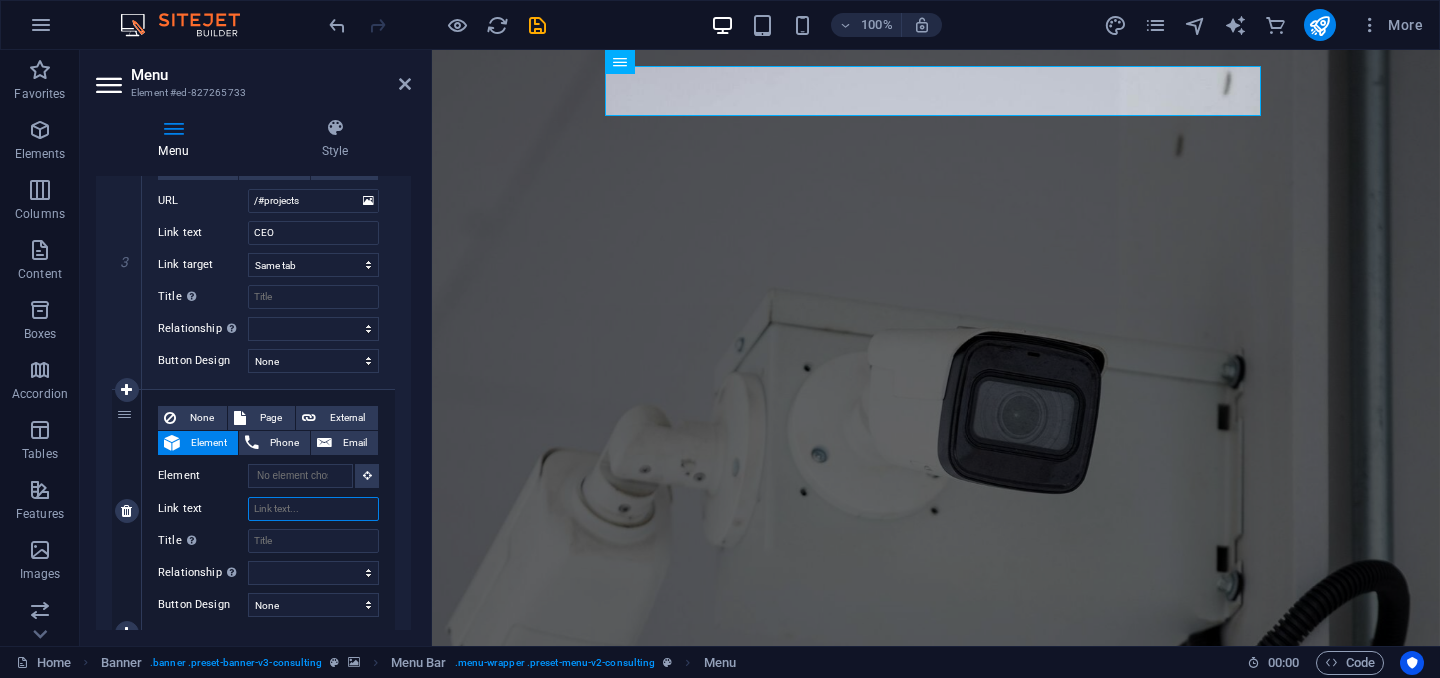 click on "Link text" at bounding box center [313, 509] 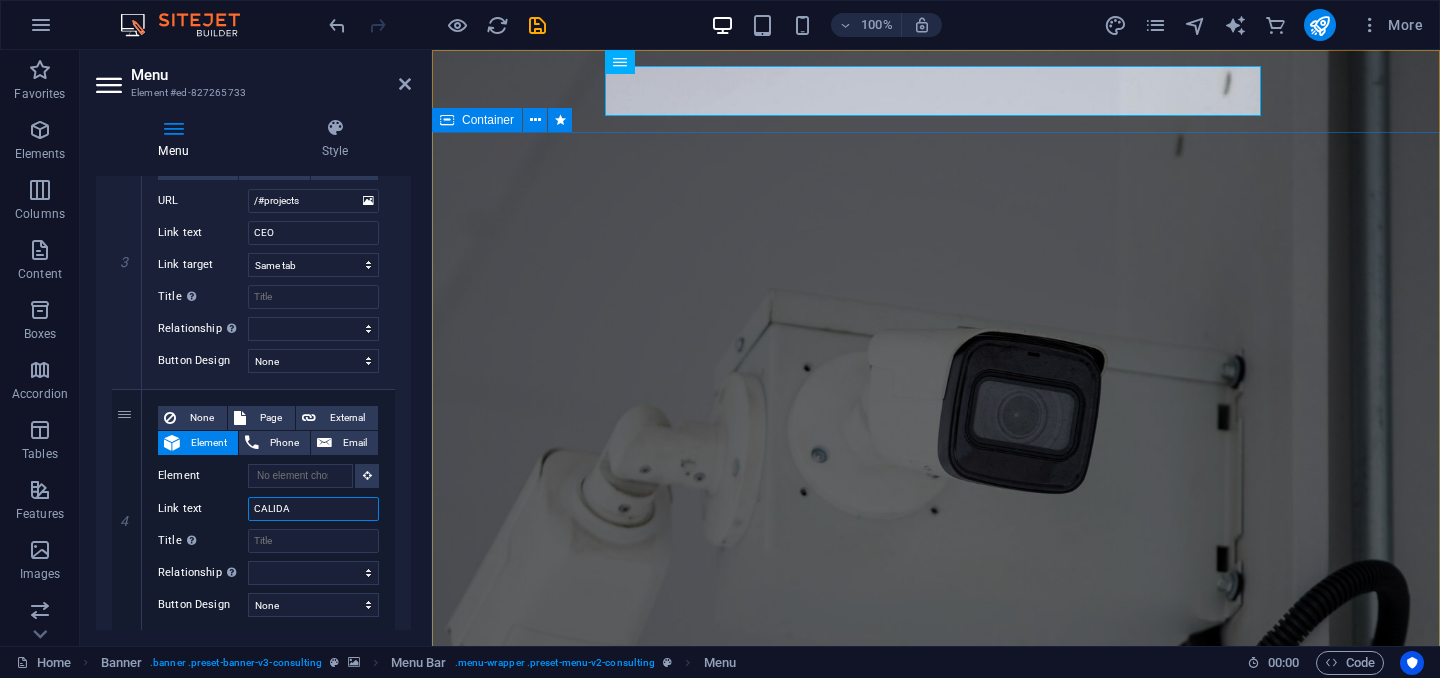 type on "CALIDAD" 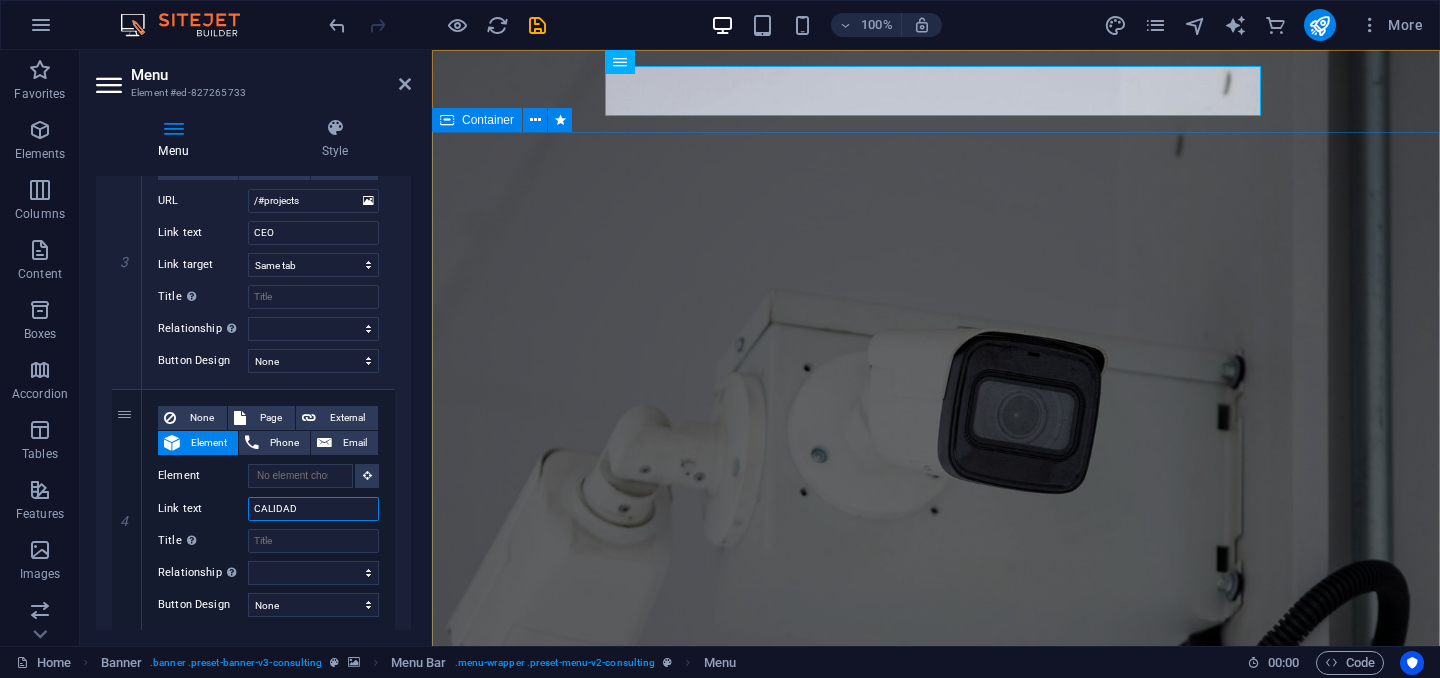 select 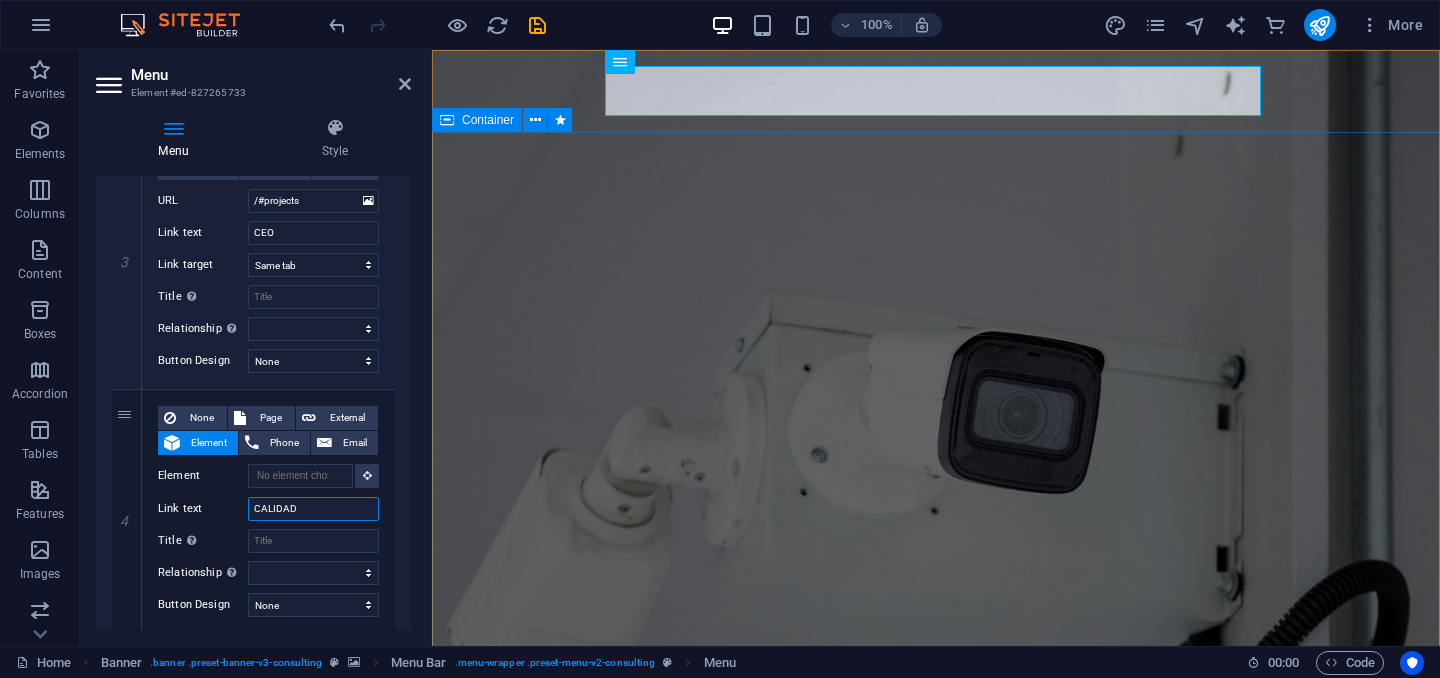 select 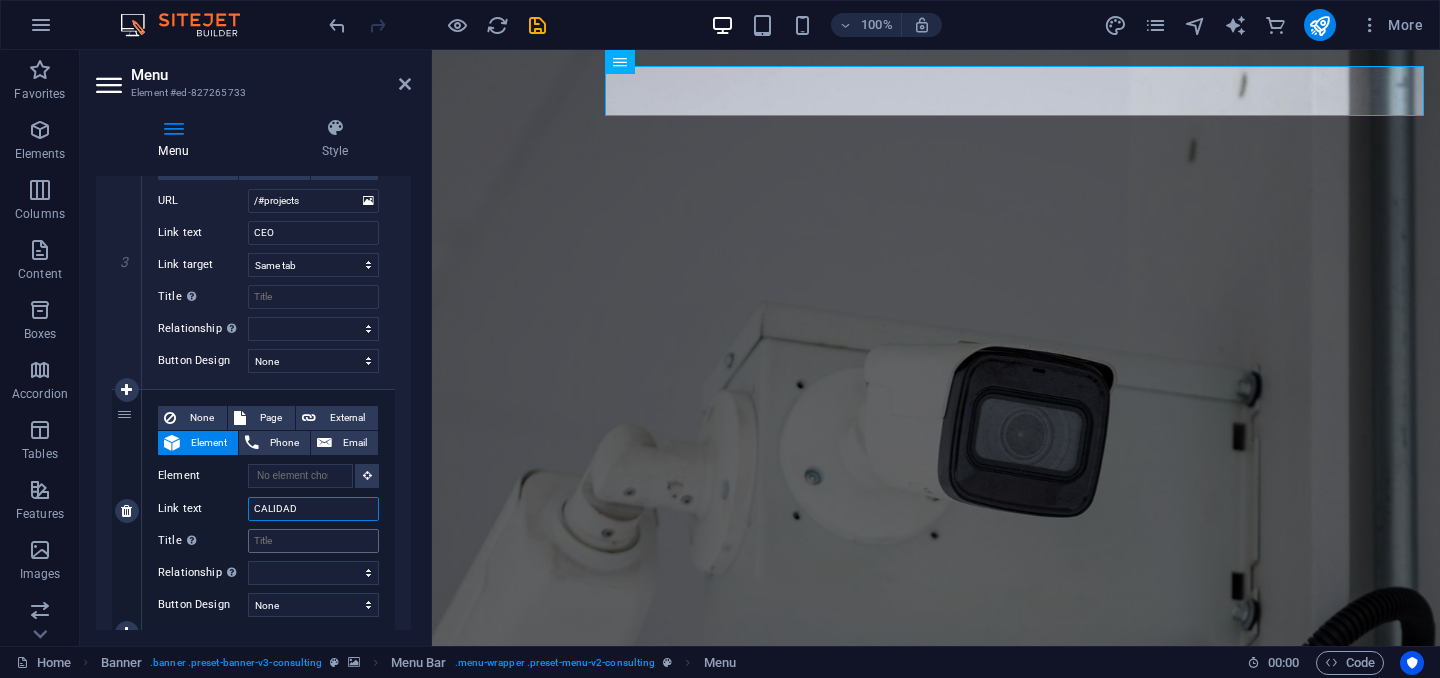 type on "CALIDAD" 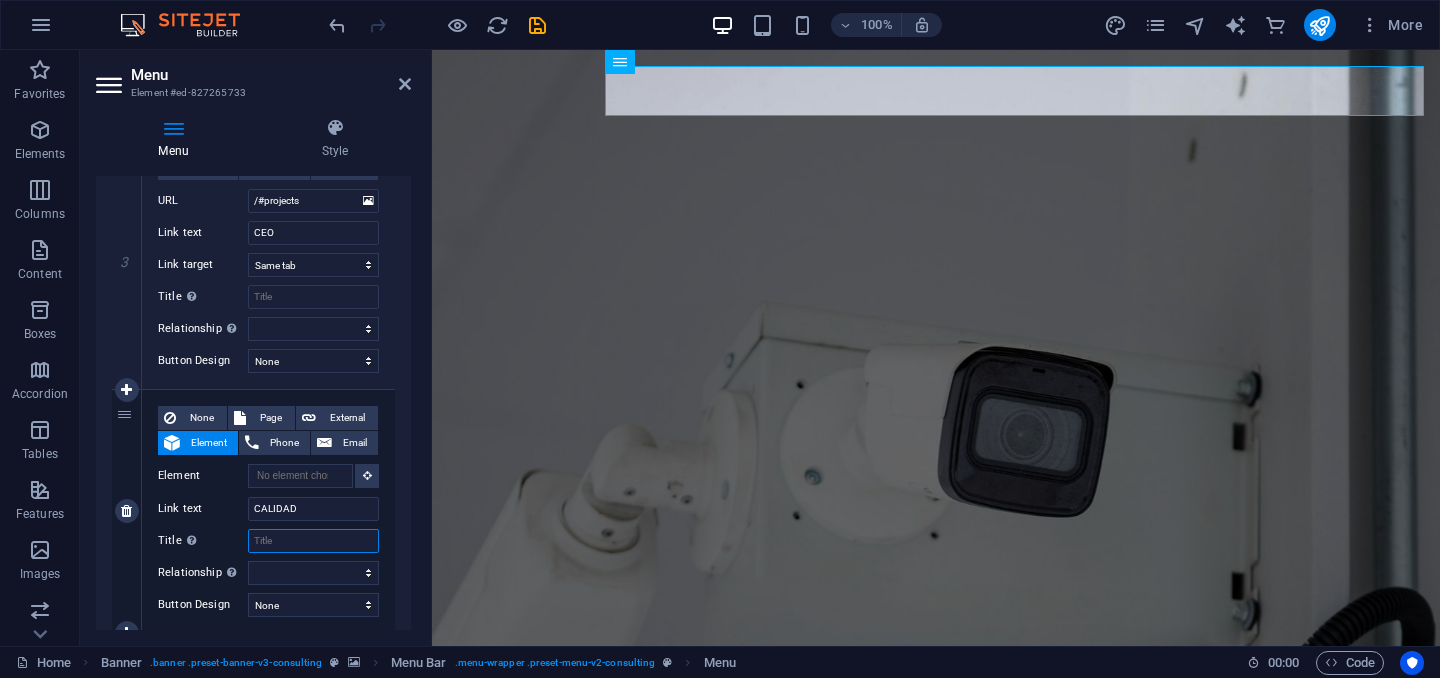 click on "Title Additional link description, should not be the same as the link text. The title is most often shown as a tooltip text when the mouse moves over the element. Leave empty if uncertain." at bounding box center [313, 541] 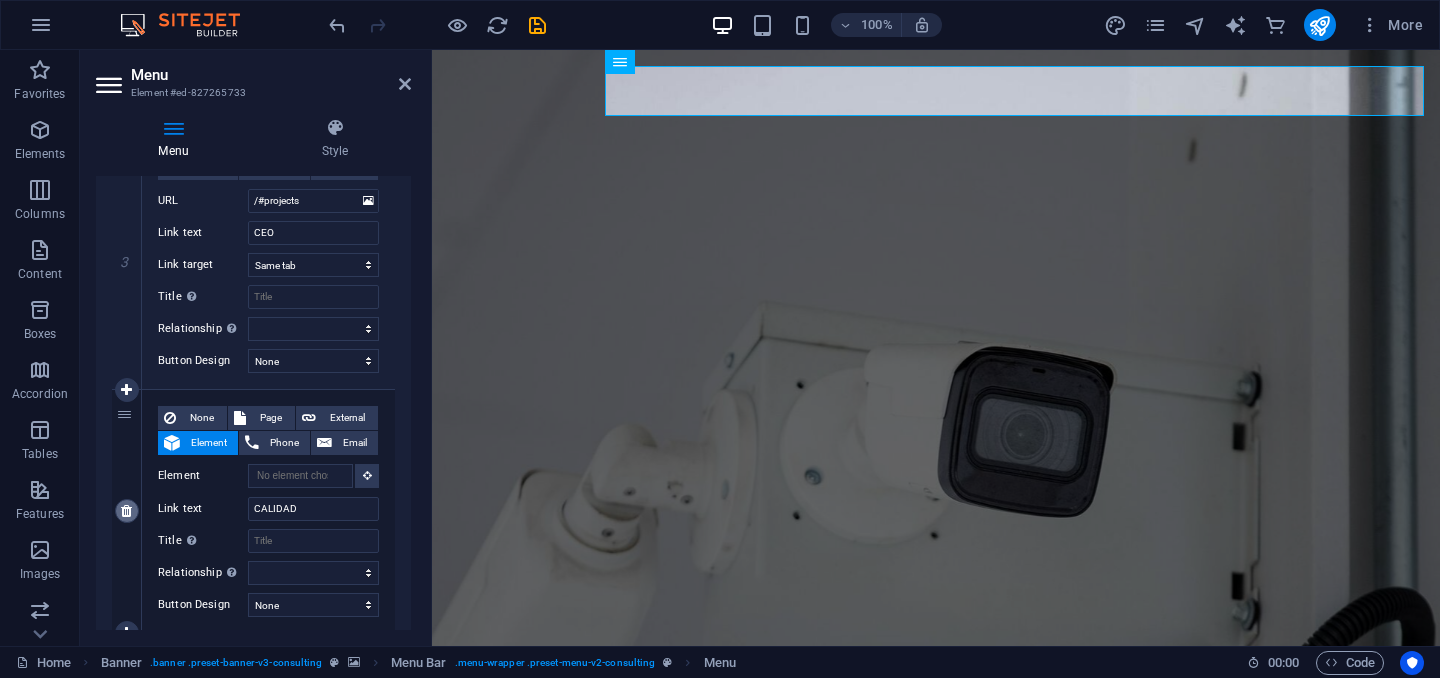 click at bounding box center (126, 511) 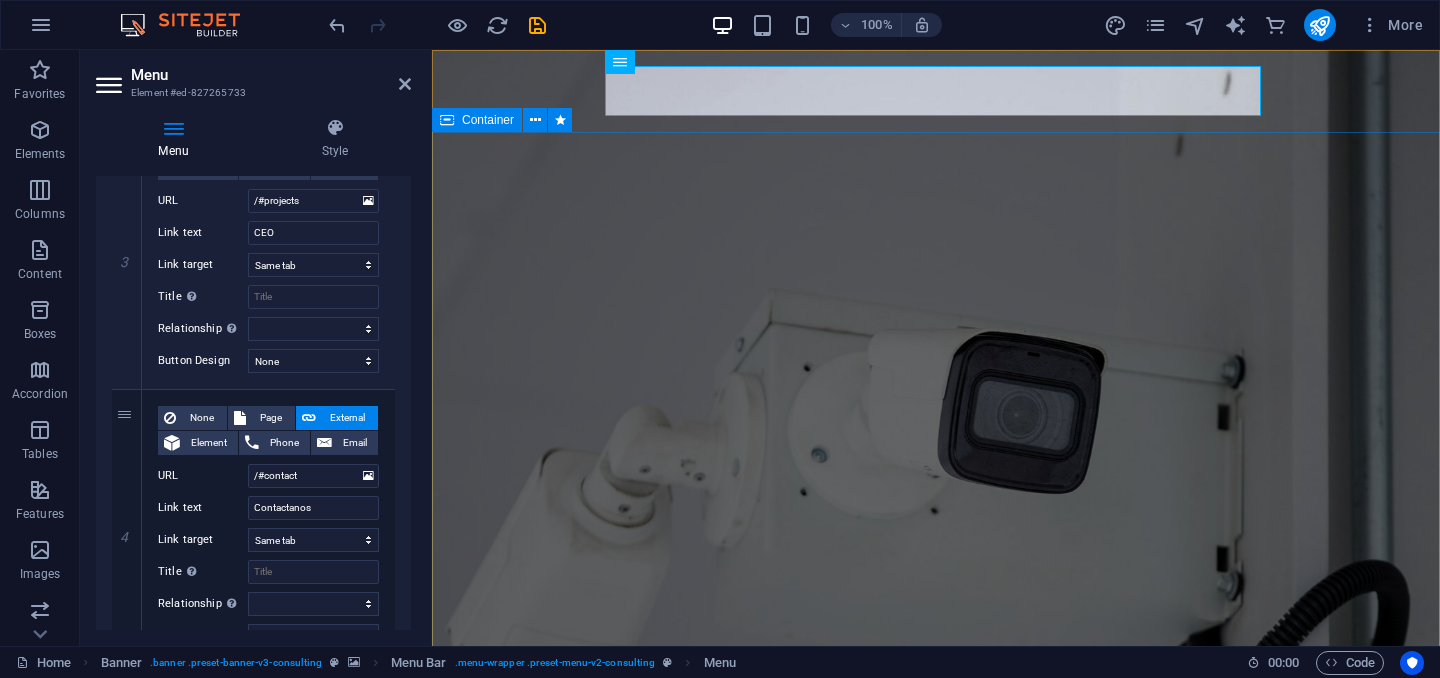 click at bounding box center (936, 1539) 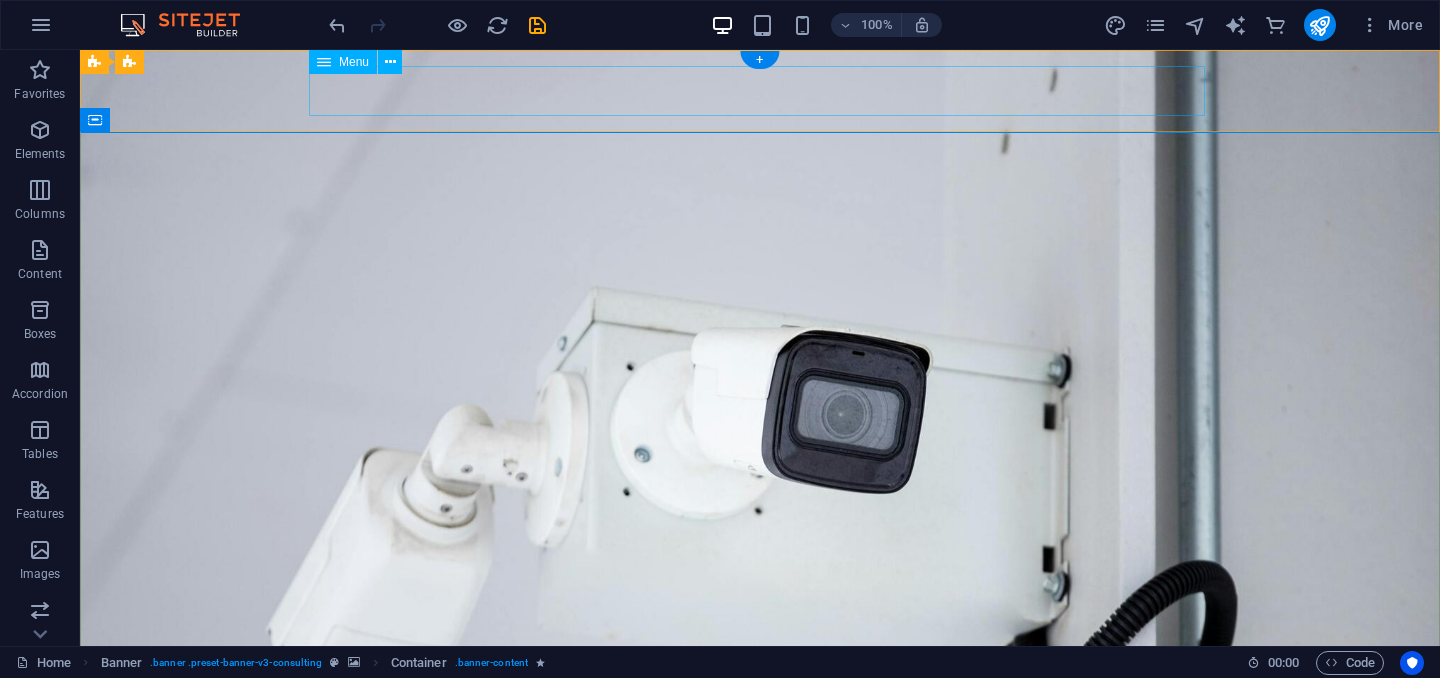 click on "Quienes somos Nuestros servicios CEO Contactanos" at bounding box center (760, 1041) 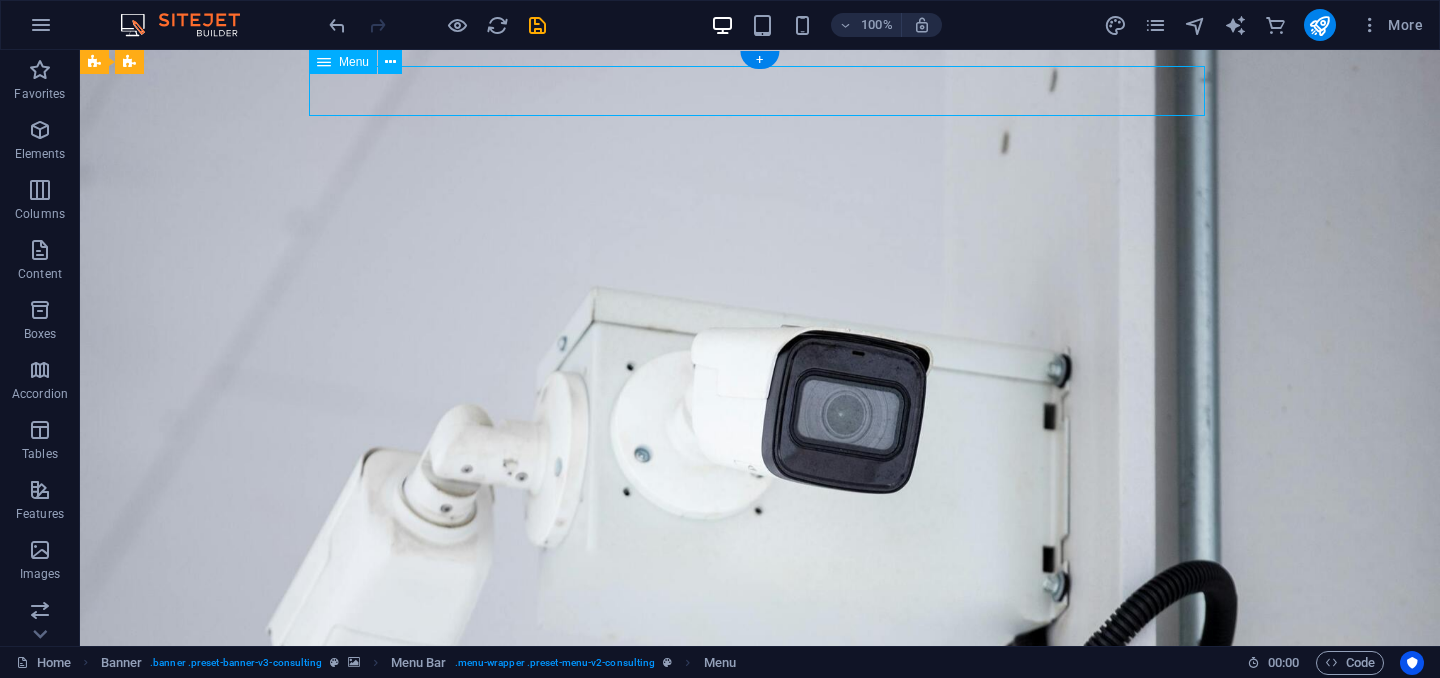 click on "Quienes somos Nuestros servicios CEO Contactanos" at bounding box center (760, 1041) 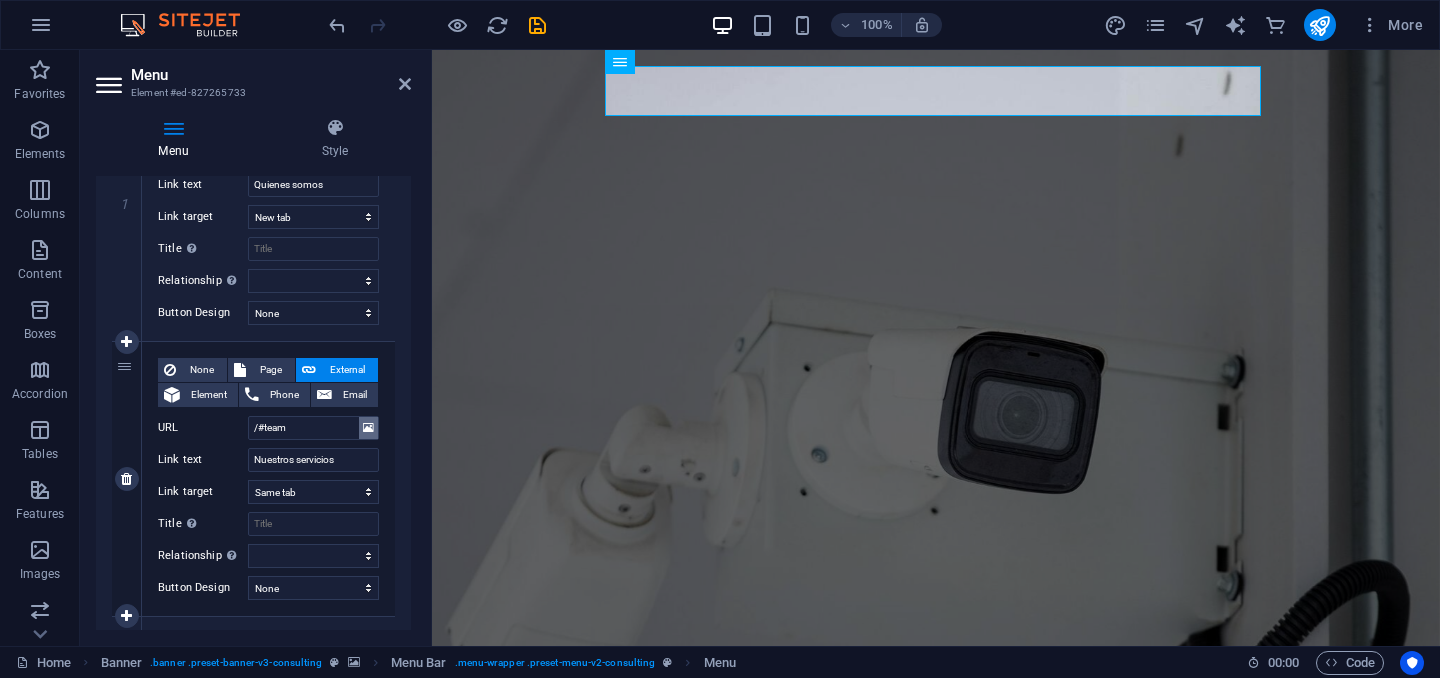 scroll, scrollTop: 426, scrollLeft: 0, axis: vertical 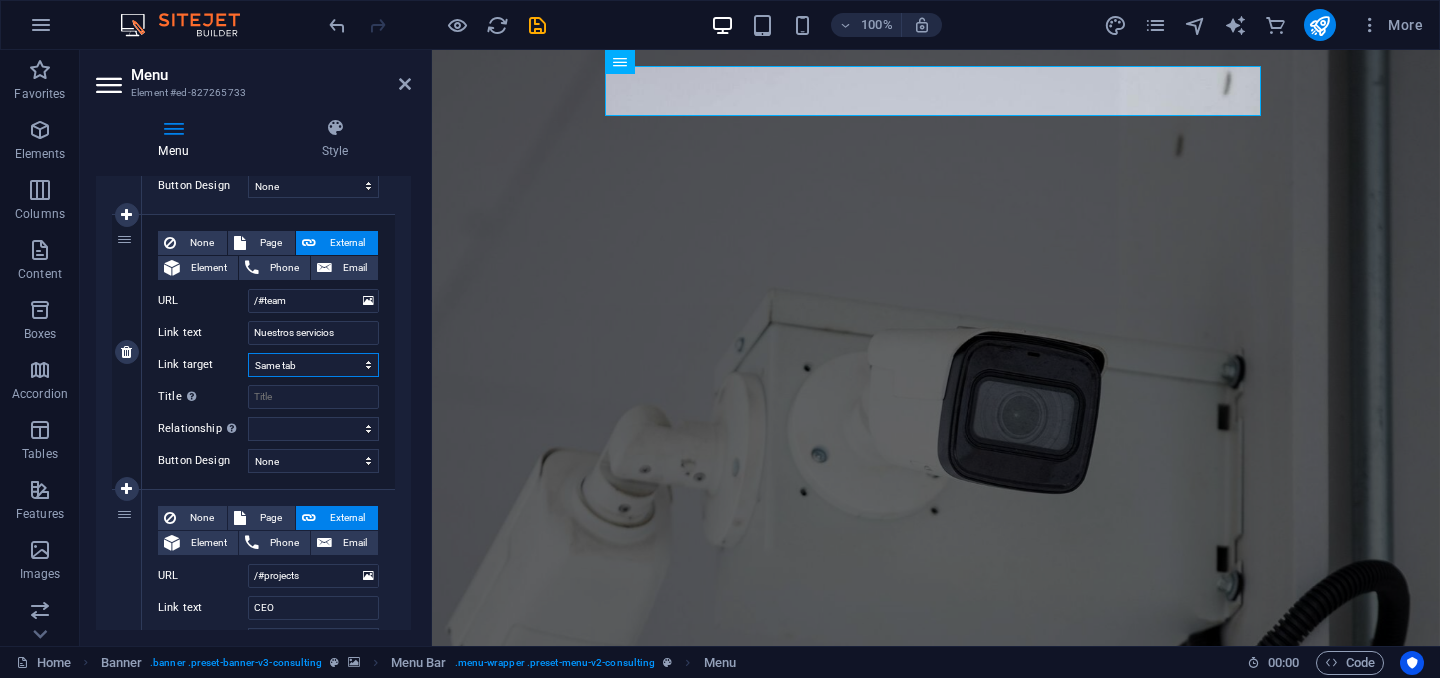 click on "New tab Same tab Overlay" at bounding box center [313, 365] 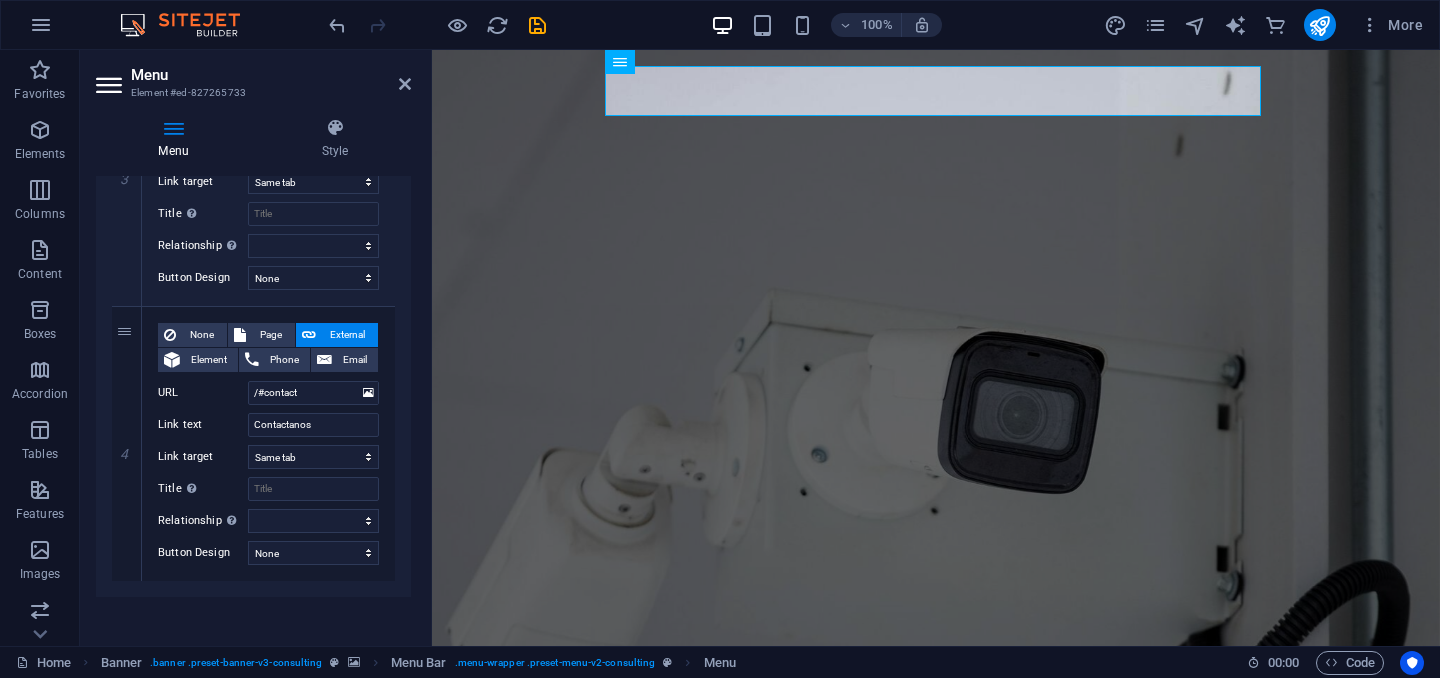 scroll, scrollTop: 891, scrollLeft: 0, axis: vertical 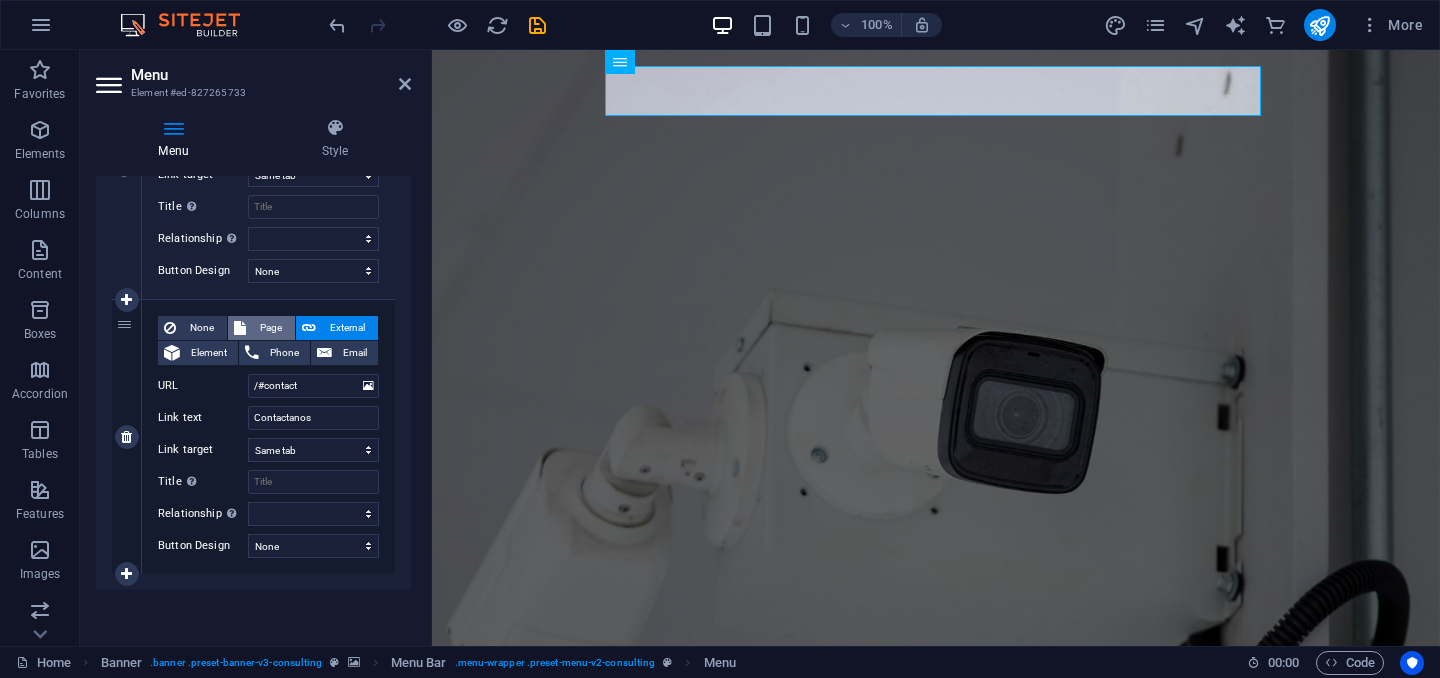 click on "Page" at bounding box center (270, 328) 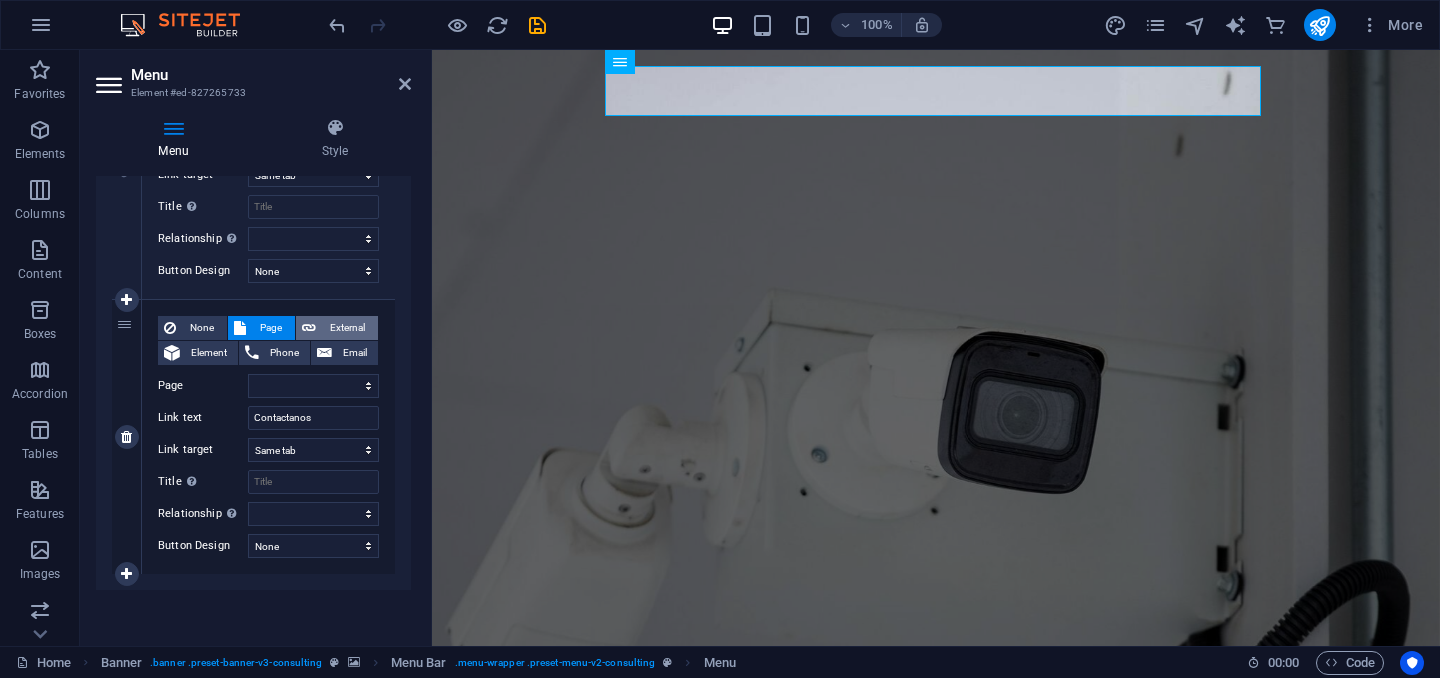 click on "External" at bounding box center [347, 328] 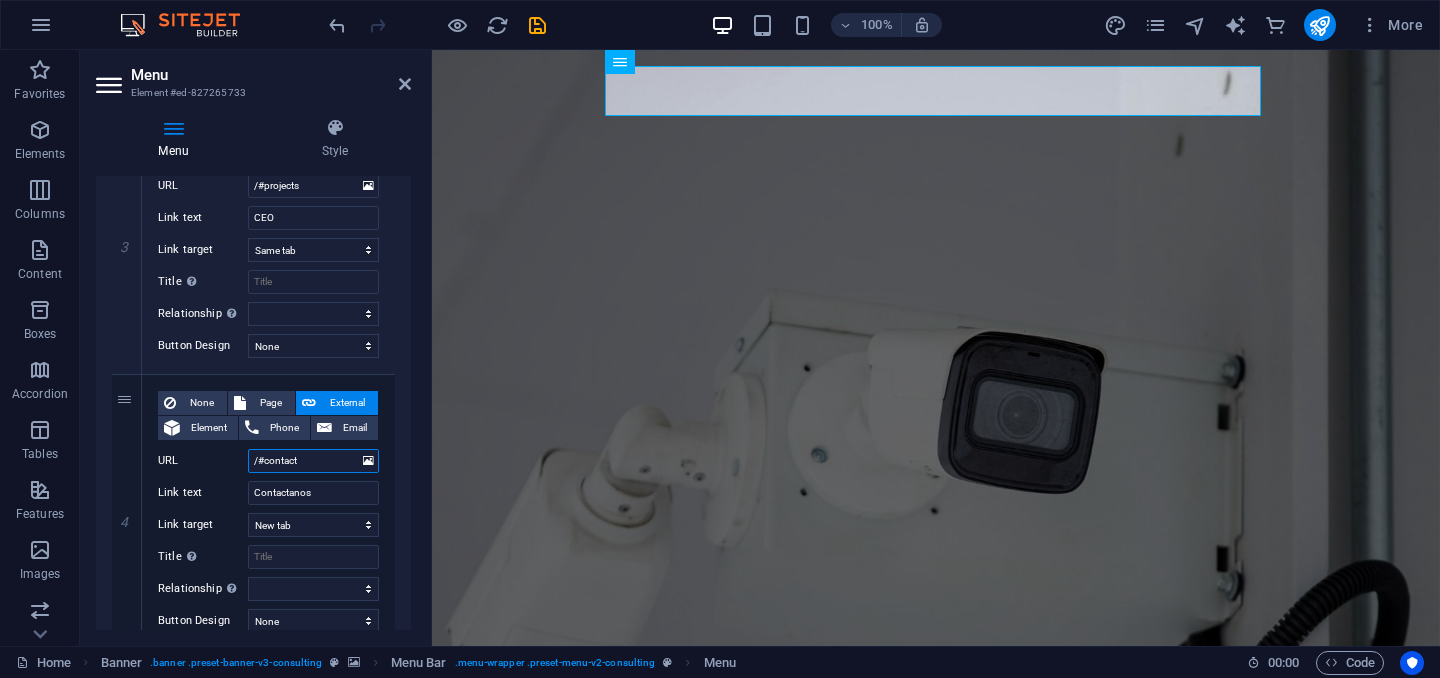 scroll, scrollTop: 804, scrollLeft: 0, axis: vertical 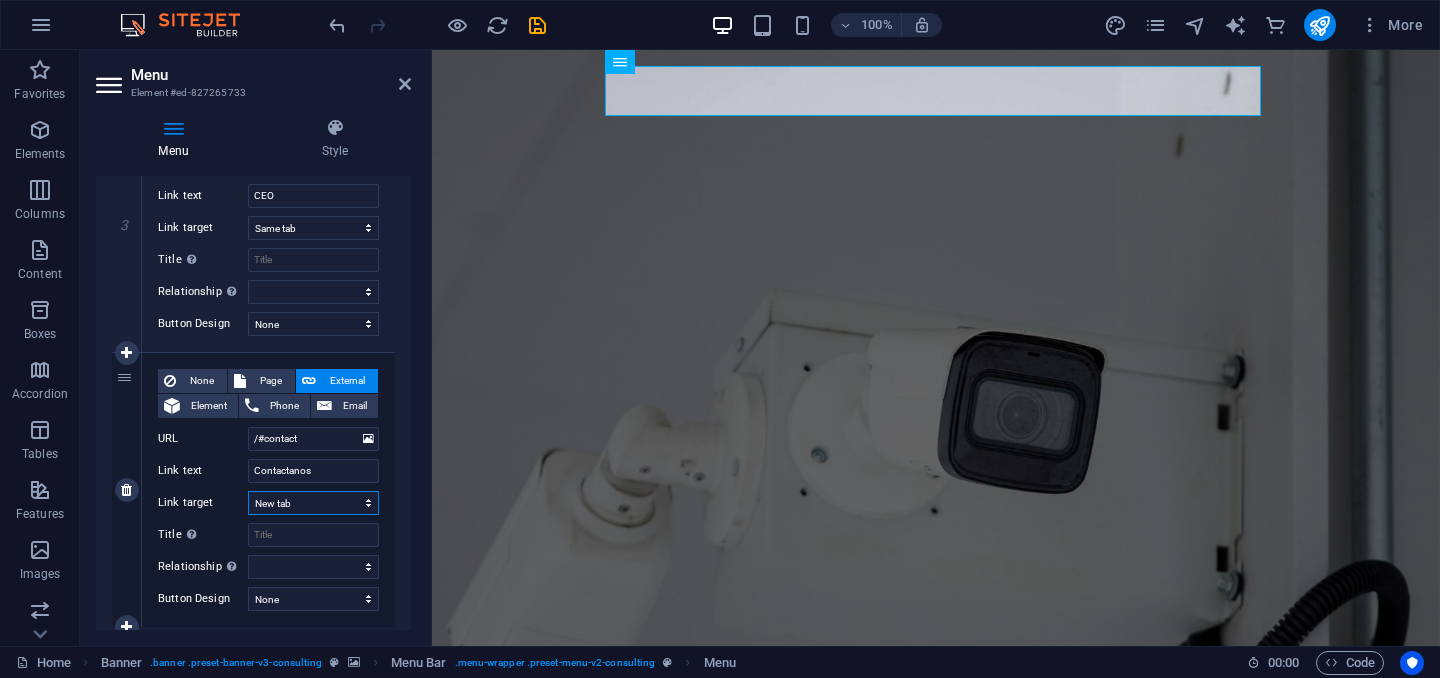 click on "New tab Same tab Overlay" at bounding box center [313, 503] 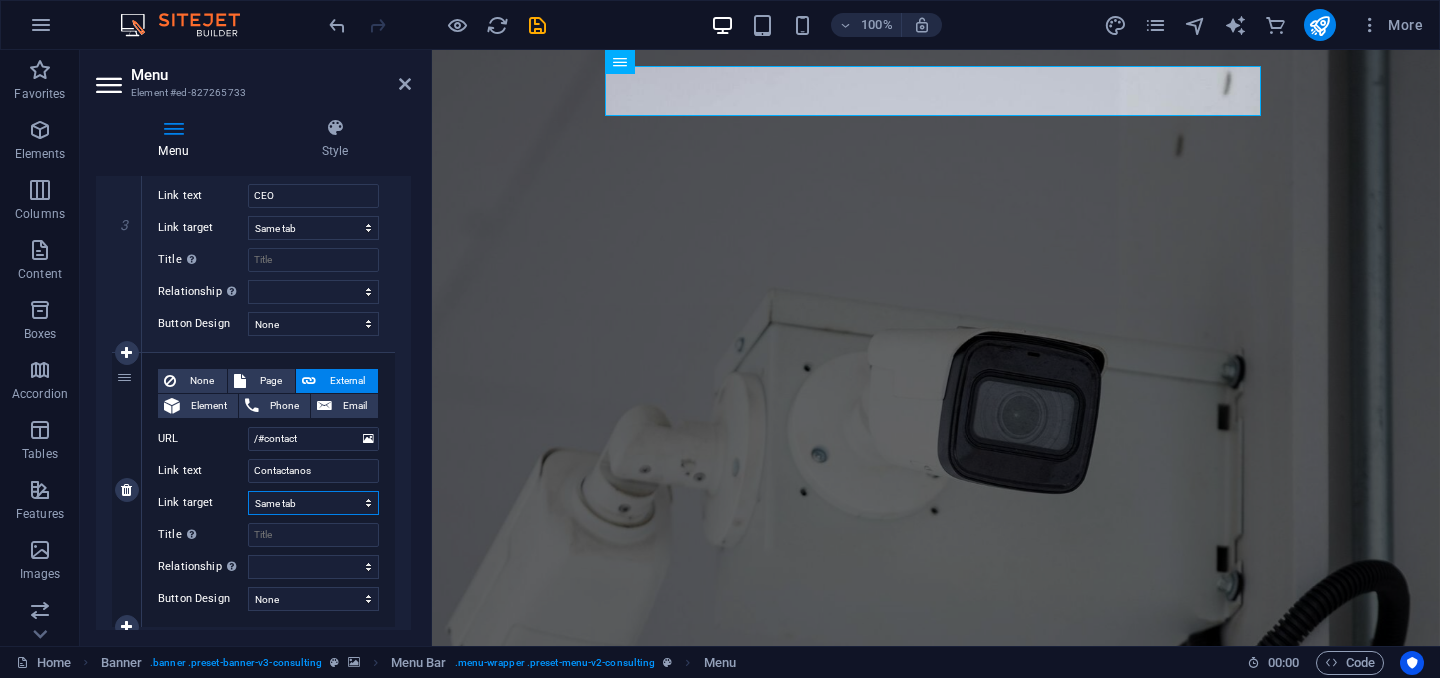 select 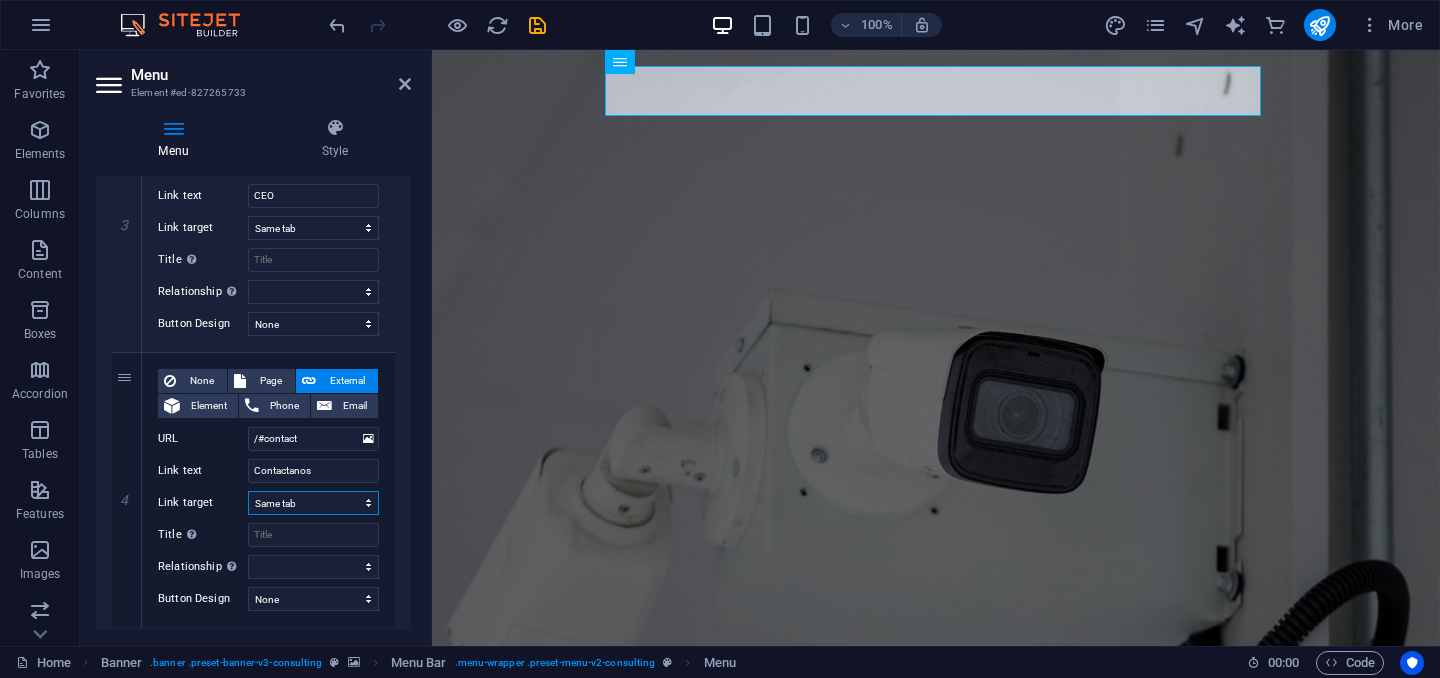 scroll, scrollTop: 891, scrollLeft: 0, axis: vertical 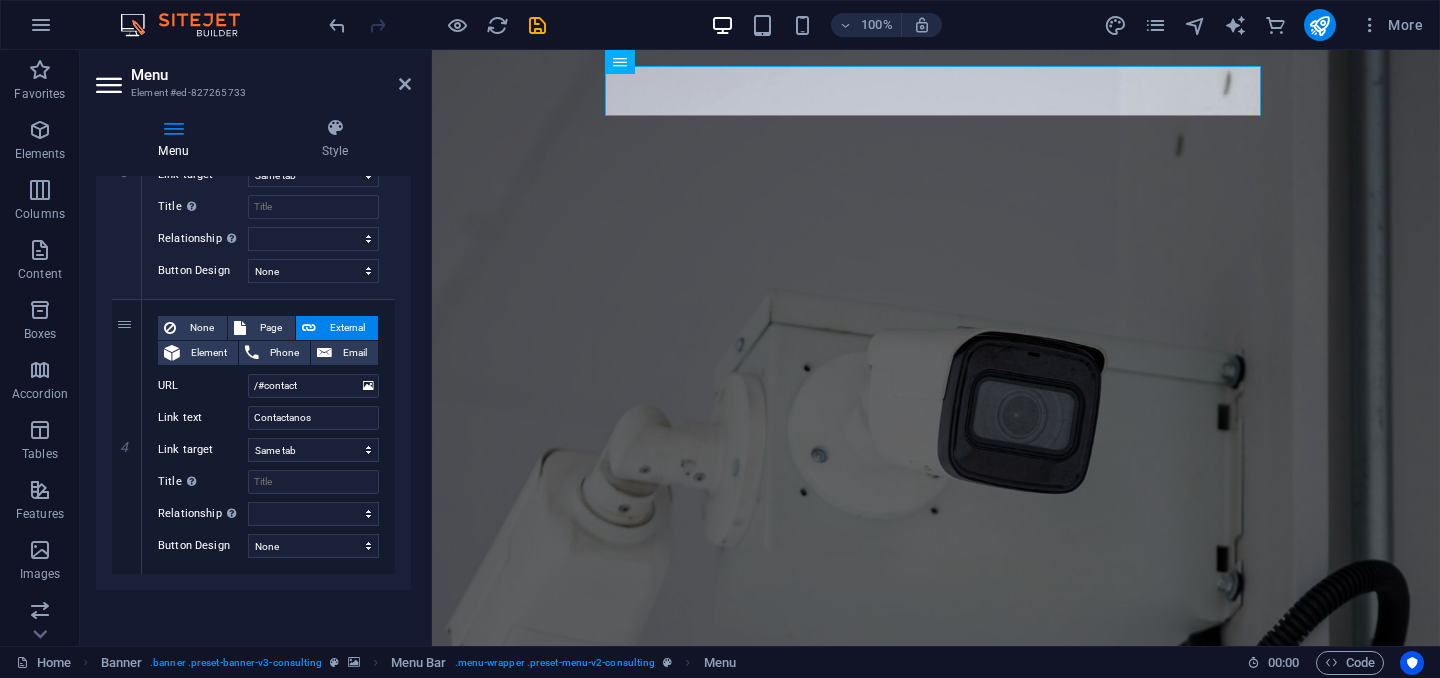click on "Menu Style Menu Auto Custom Create custom menu items for this menu. Recommended for one-page websites. Manage pages Menu items 1 None Page External Element Phone Email Page Home Subpage Legal Notice Privacy Element
URL /#story Phone Email Link text Quienes somos Link target New tab Same tab Overlay Title Additional link description, should not be the same as the link text. The title is most often shown as a tooltip text when the mouse moves over the element. Leave empty if uncertain. Relationship Sets the  relationship of this link to the link target . For example, the value "nofollow" instructs search engines not to follow the link. Can be left empty. alternate author bookmark external help license next nofollow noreferrer noopener prev search tag Button Design None Default Primary Secondary 2 None Page External Element Phone Email Page Home Subpage Legal Notice Privacy Element
URL /#team Phone Email Link text Nuestros servicios Link target New tab Same tab tag" at bounding box center (253, 374) 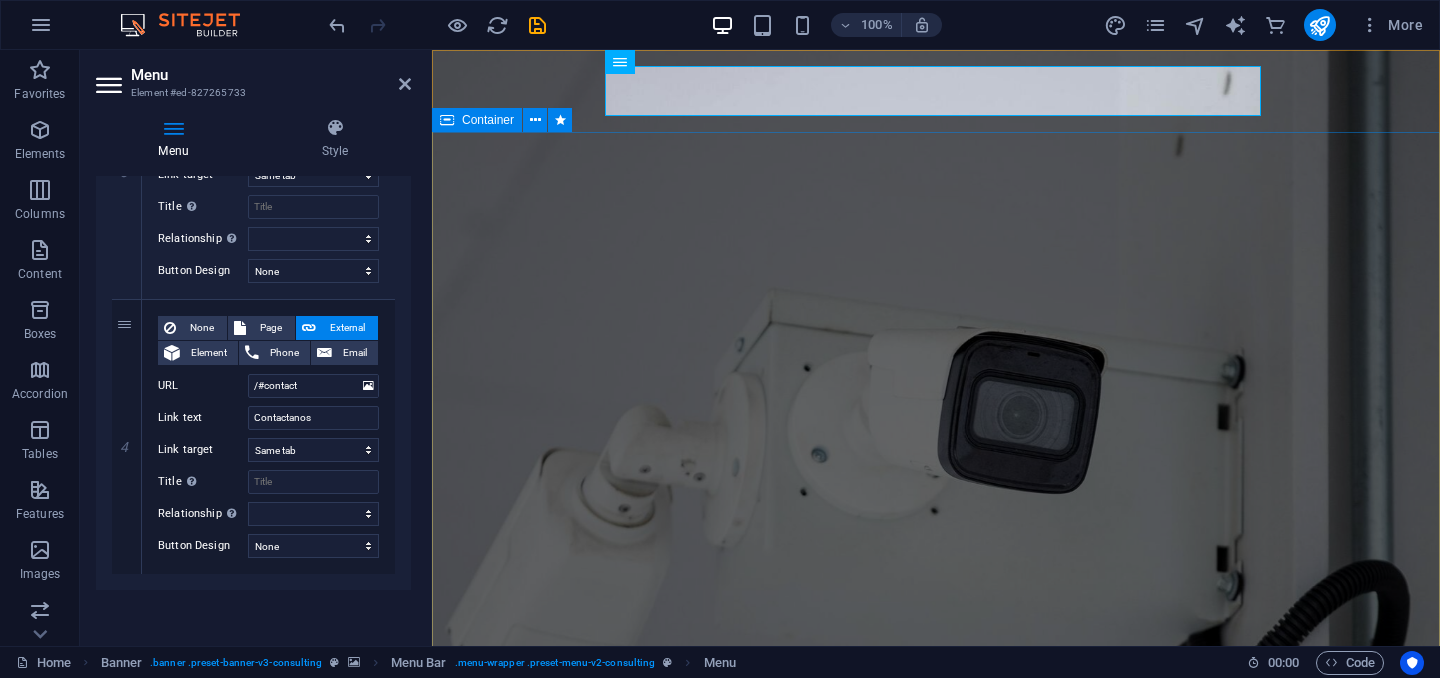click at bounding box center [936, 1539] 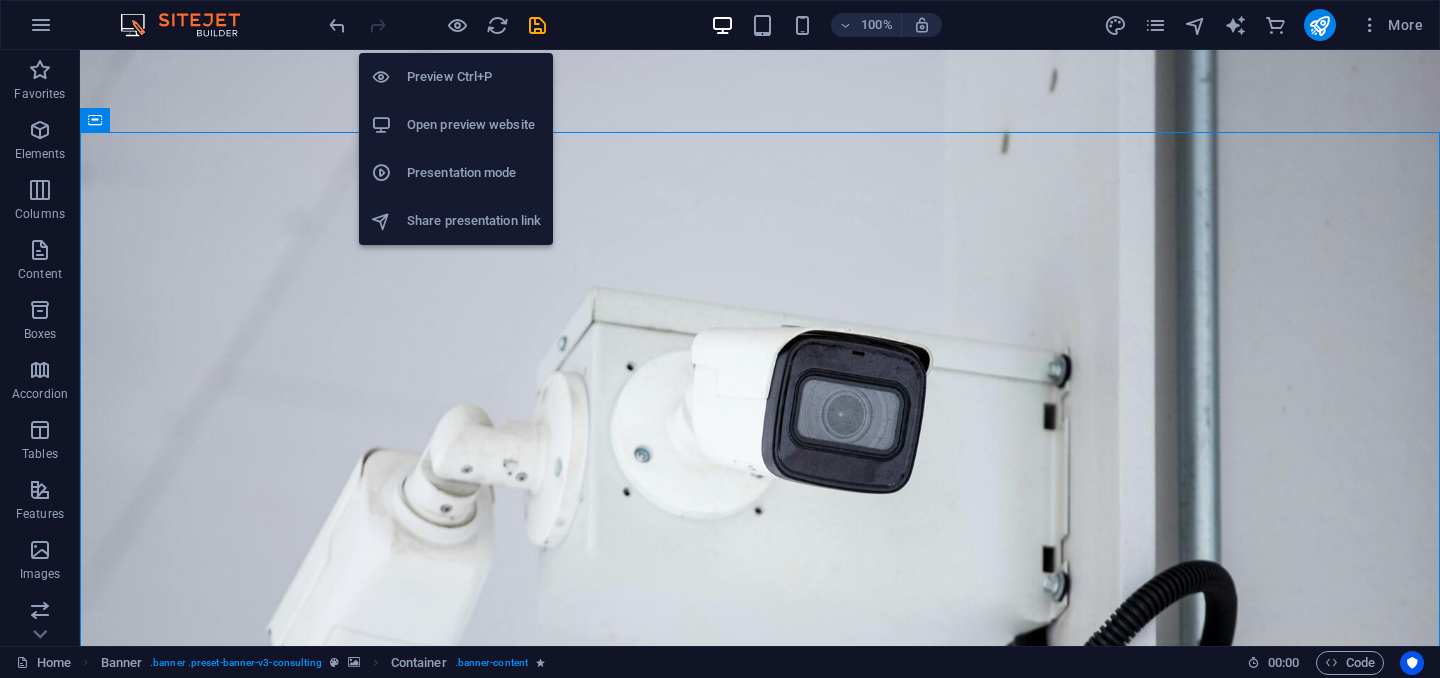 click on "Open preview website" at bounding box center (474, 125) 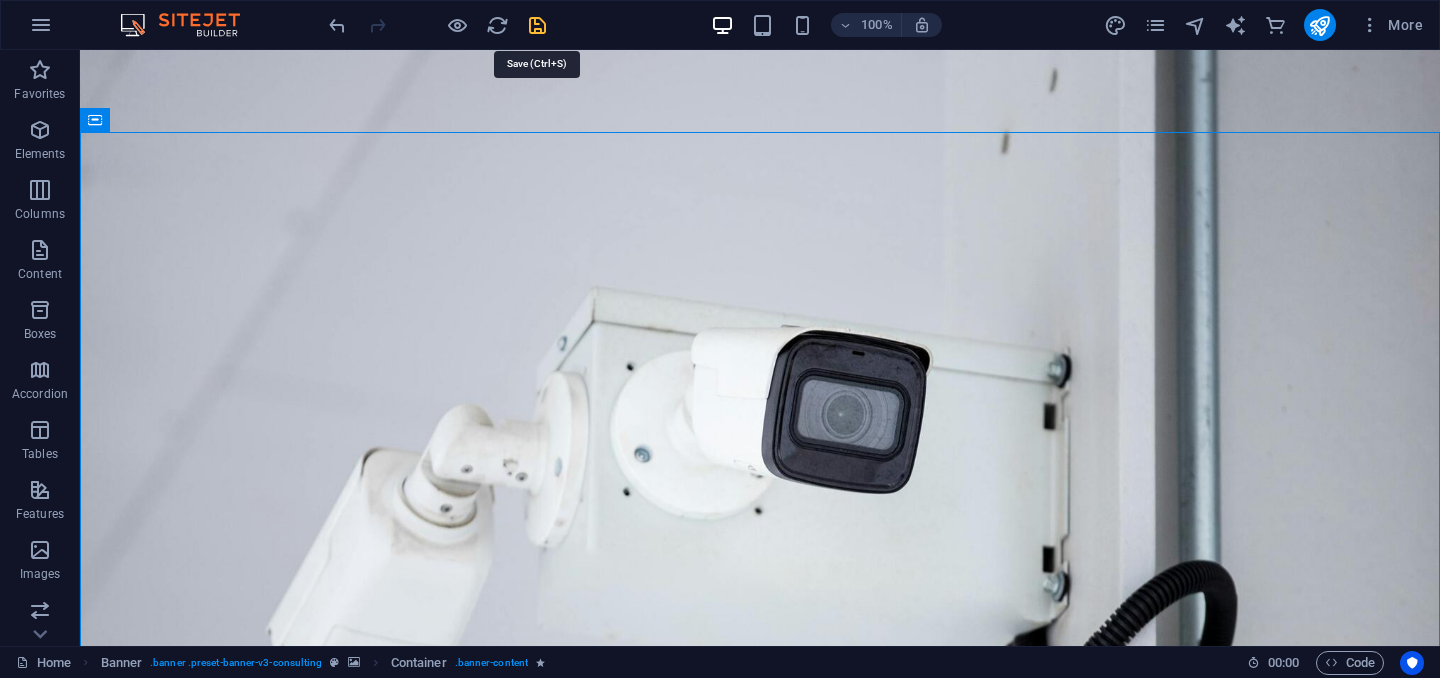 click at bounding box center [537, 25] 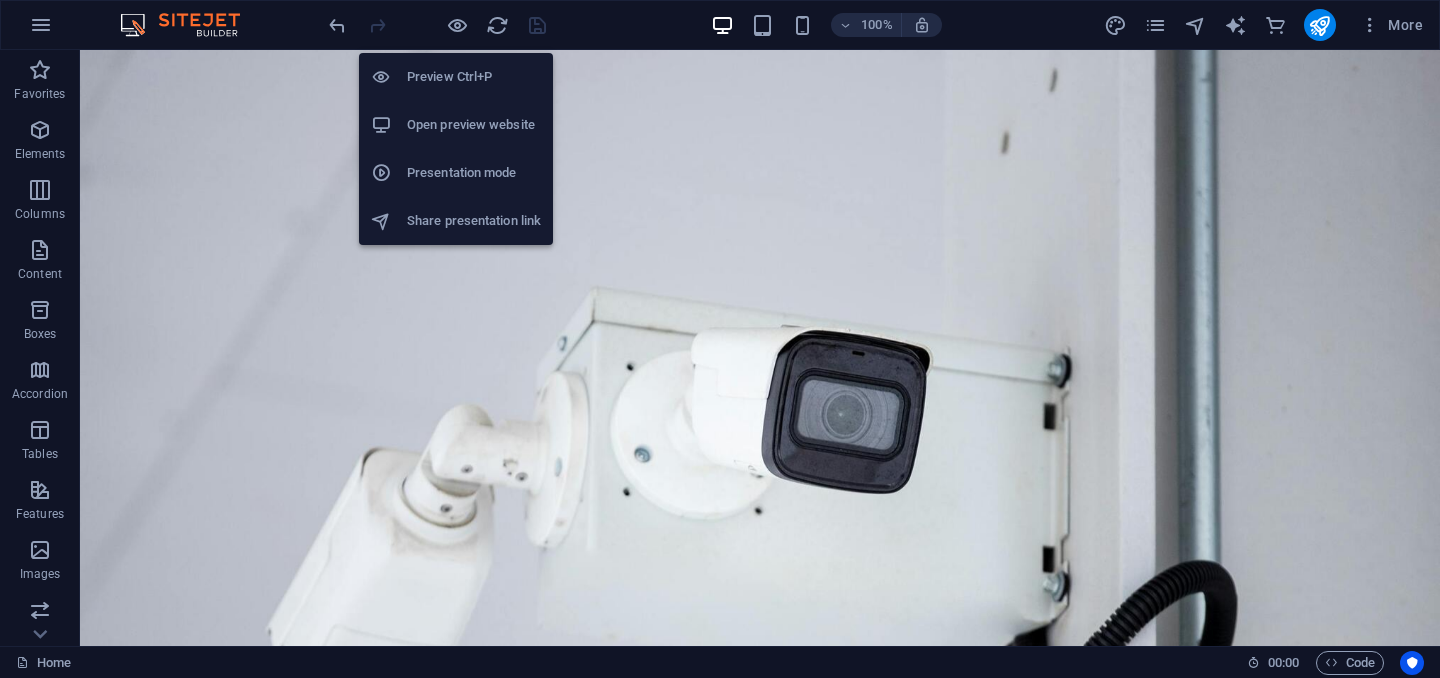 click on "Preview Ctrl+P" at bounding box center [474, 77] 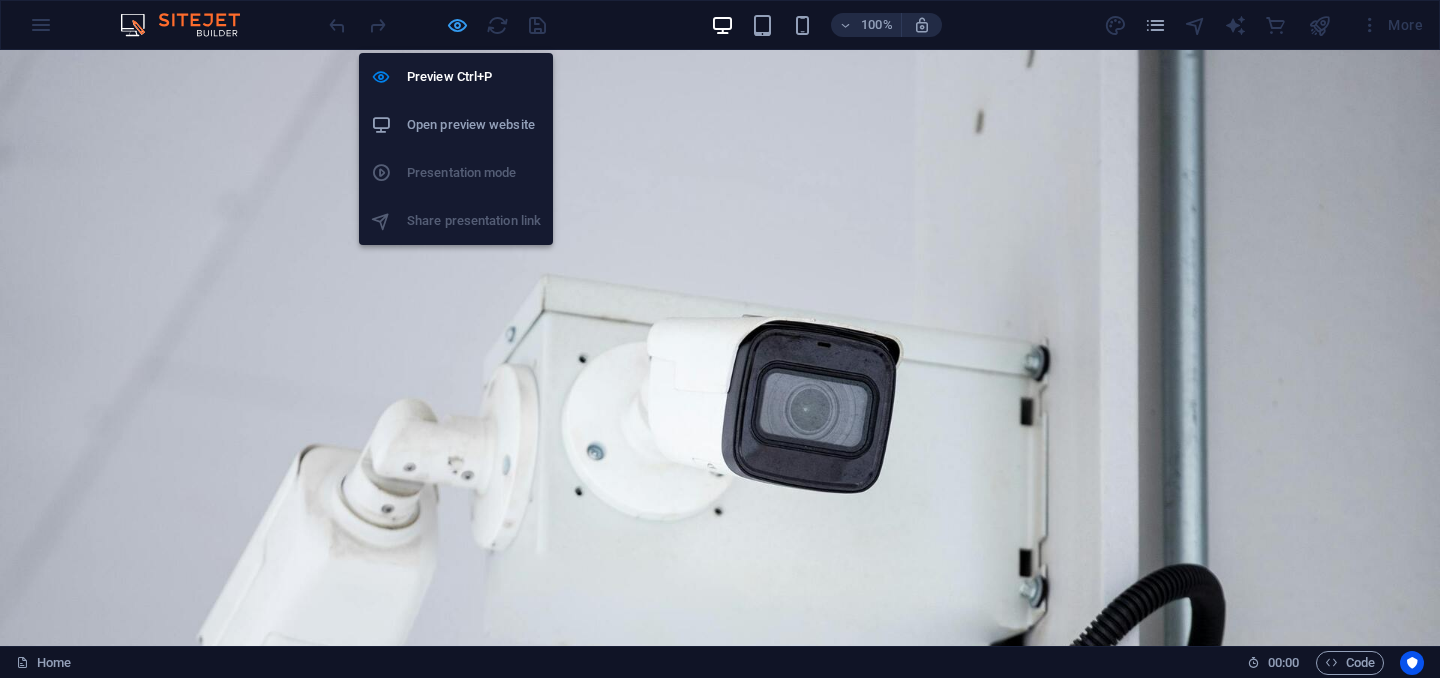 click at bounding box center (457, 25) 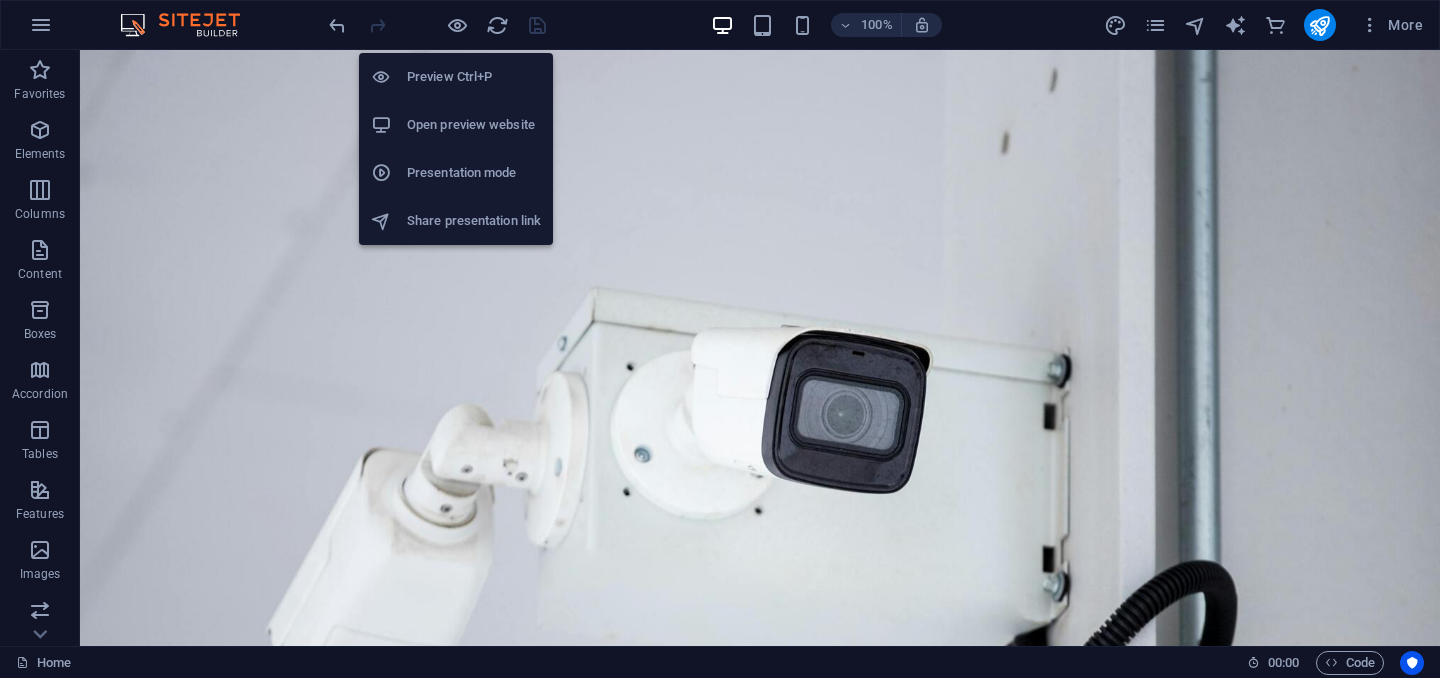 click on "Open preview website" at bounding box center [474, 125] 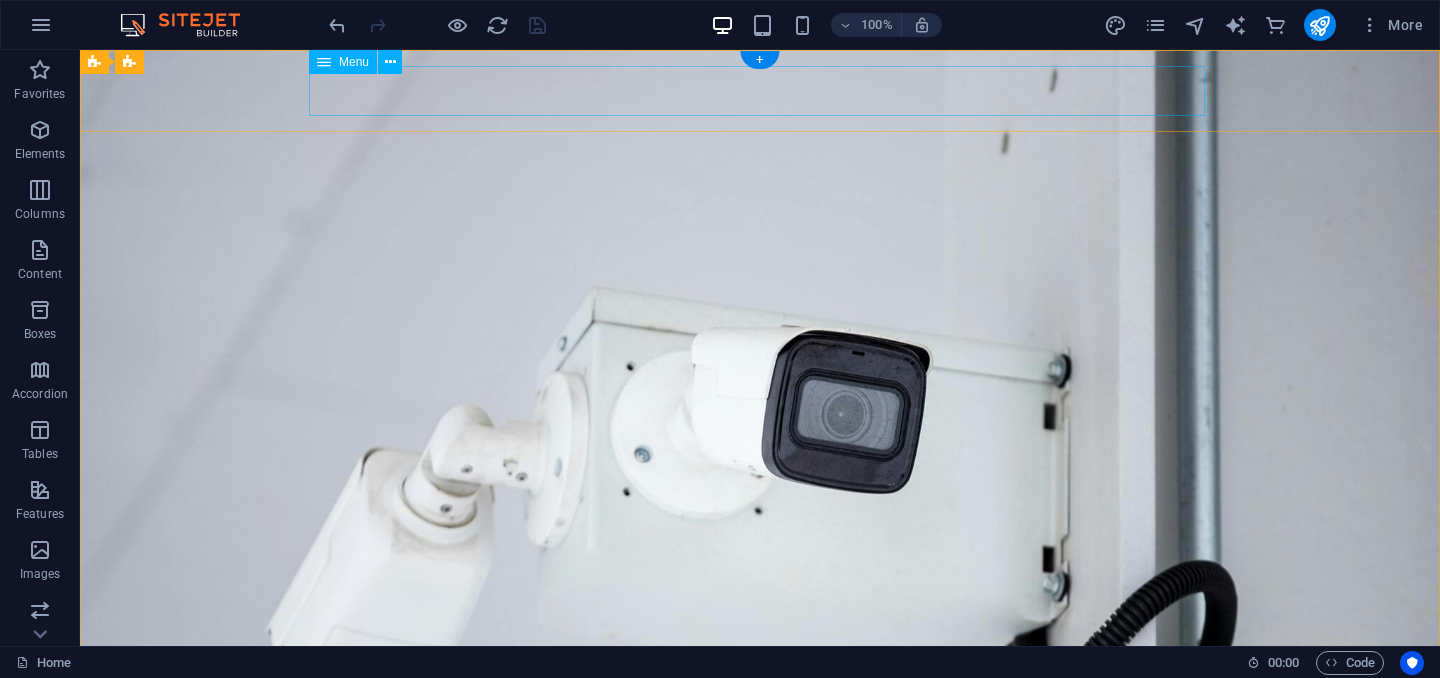 click on "Quienes somos Nuestros servicios CEO Contactanos" at bounding box center [760, 1041] 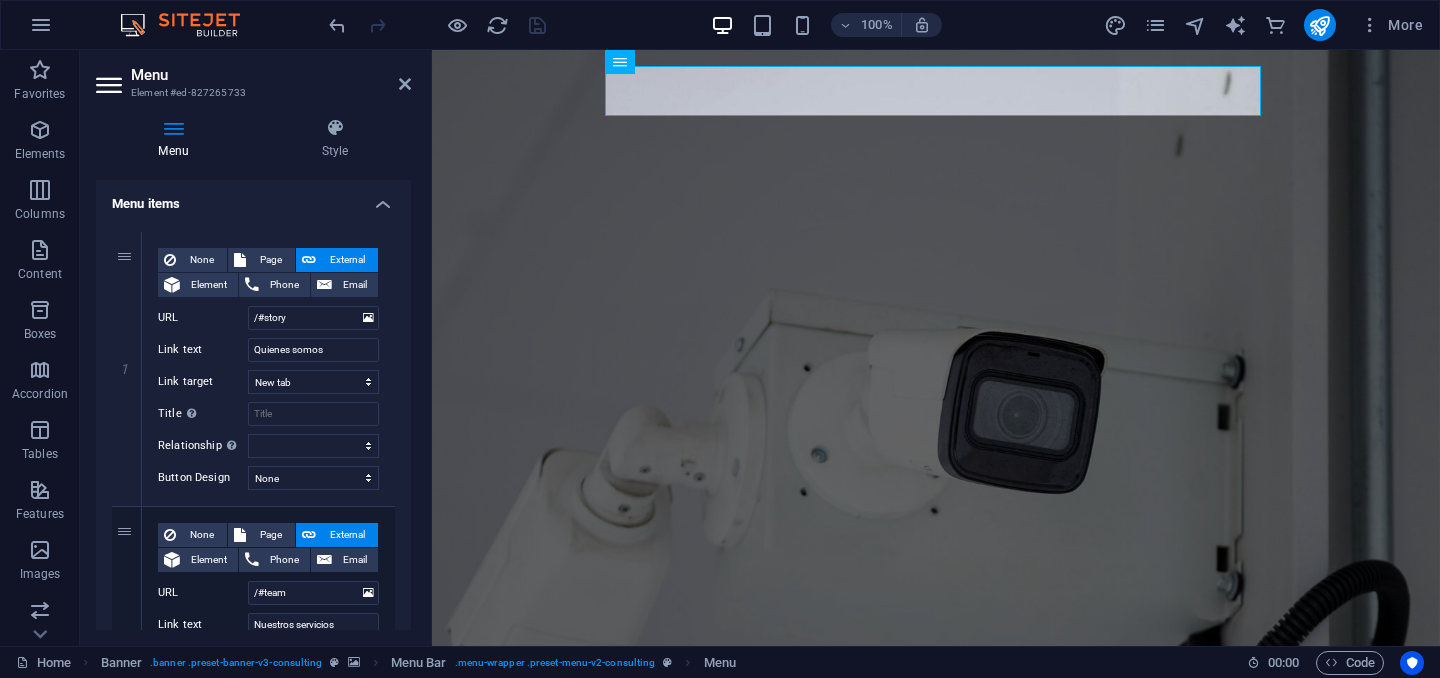 scroll, scrollTop: 138, scrollLeft: 0, axis: vertical 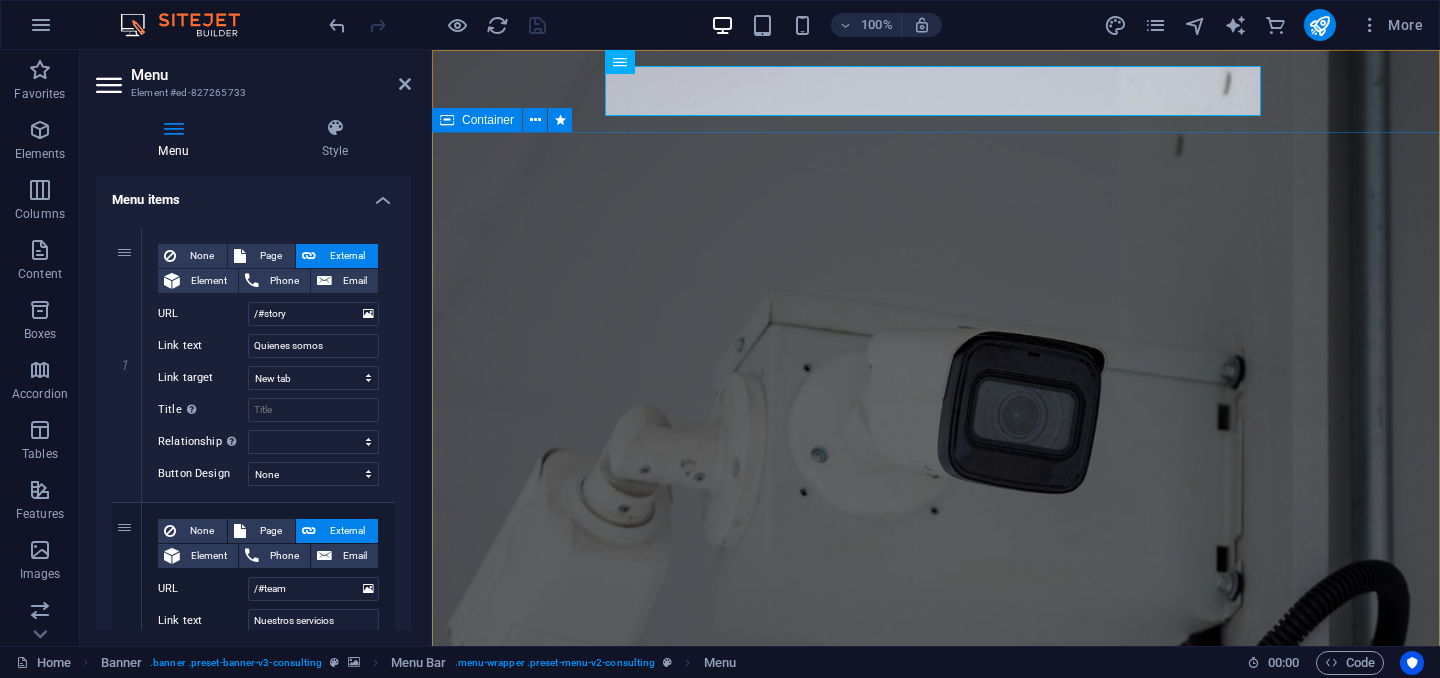 click at bounding box center (936, 1539) 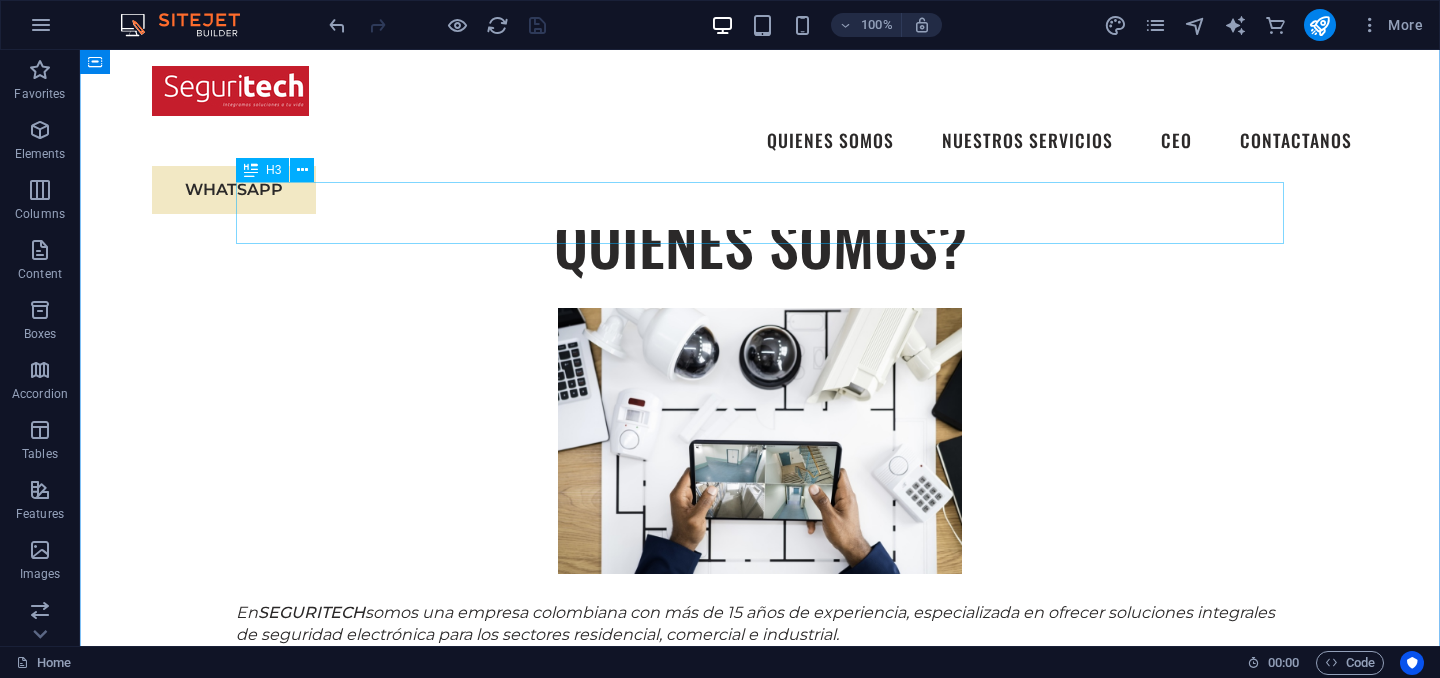 scroll, scrollTop: 1715, scrollLeft: 0, axis: vertical 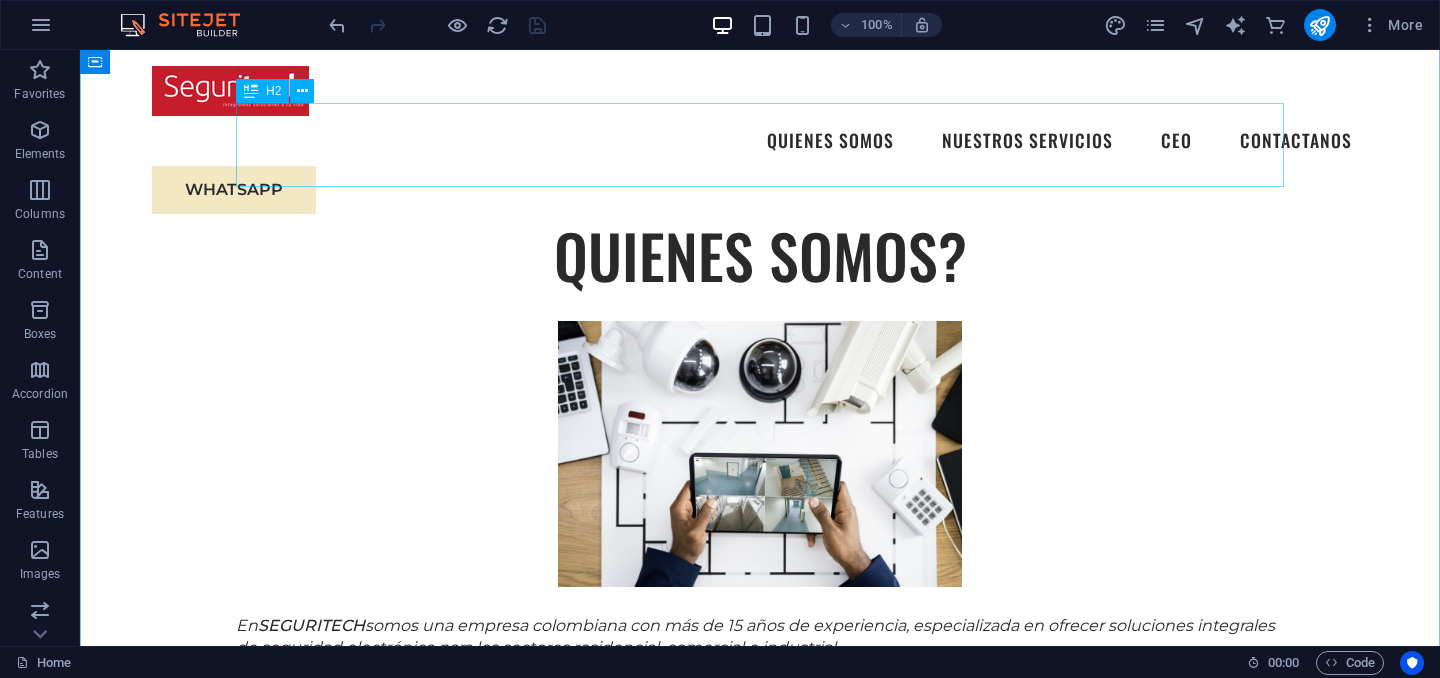 click on "SERVICIOS" at bounding box center [760, 874] 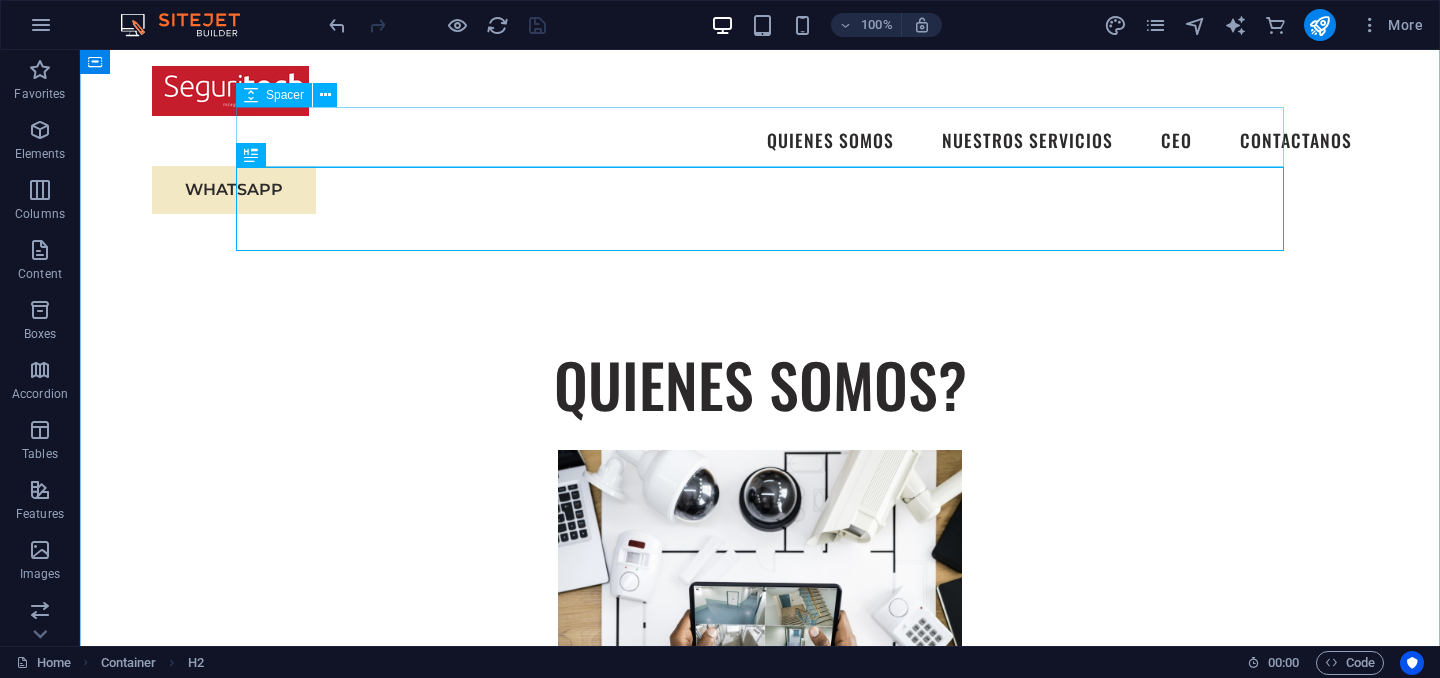 scroll, scrollTop: 1583, scrollLeft: 0, axis: vertical 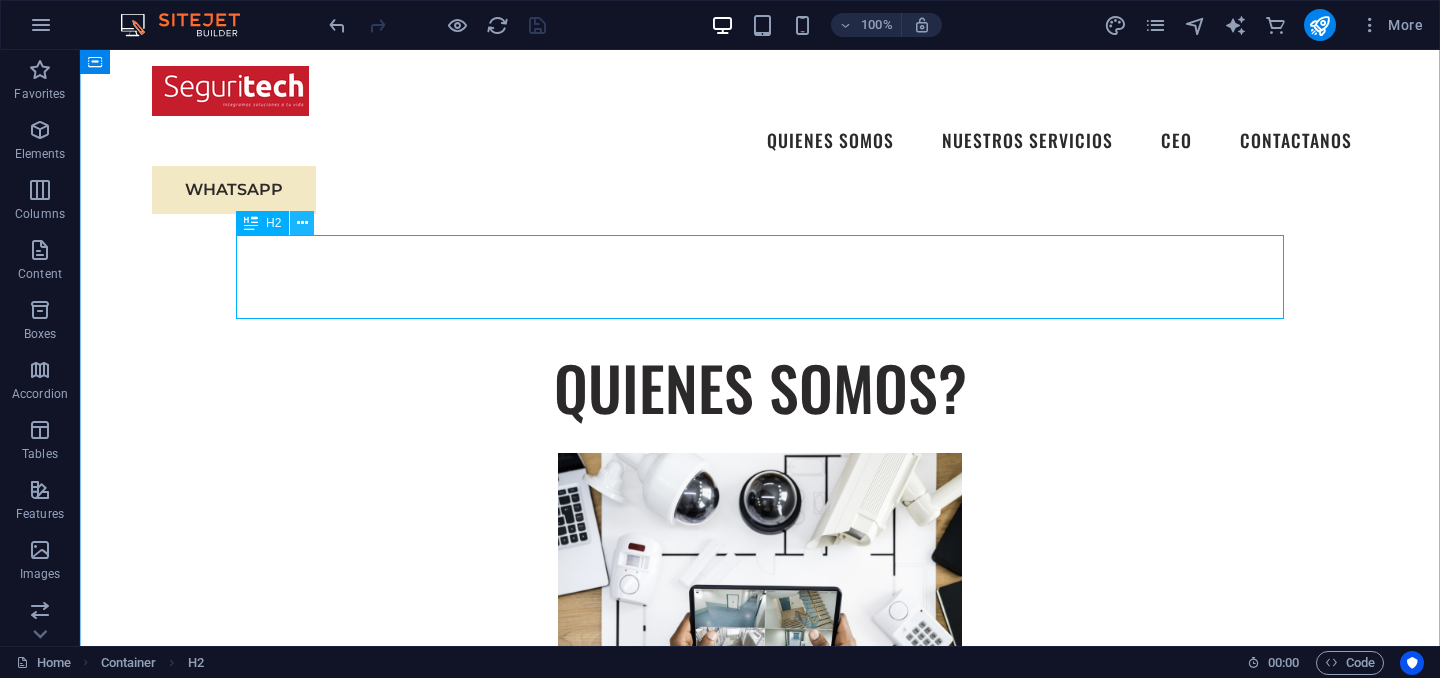 click at bounding box center [302, 223] 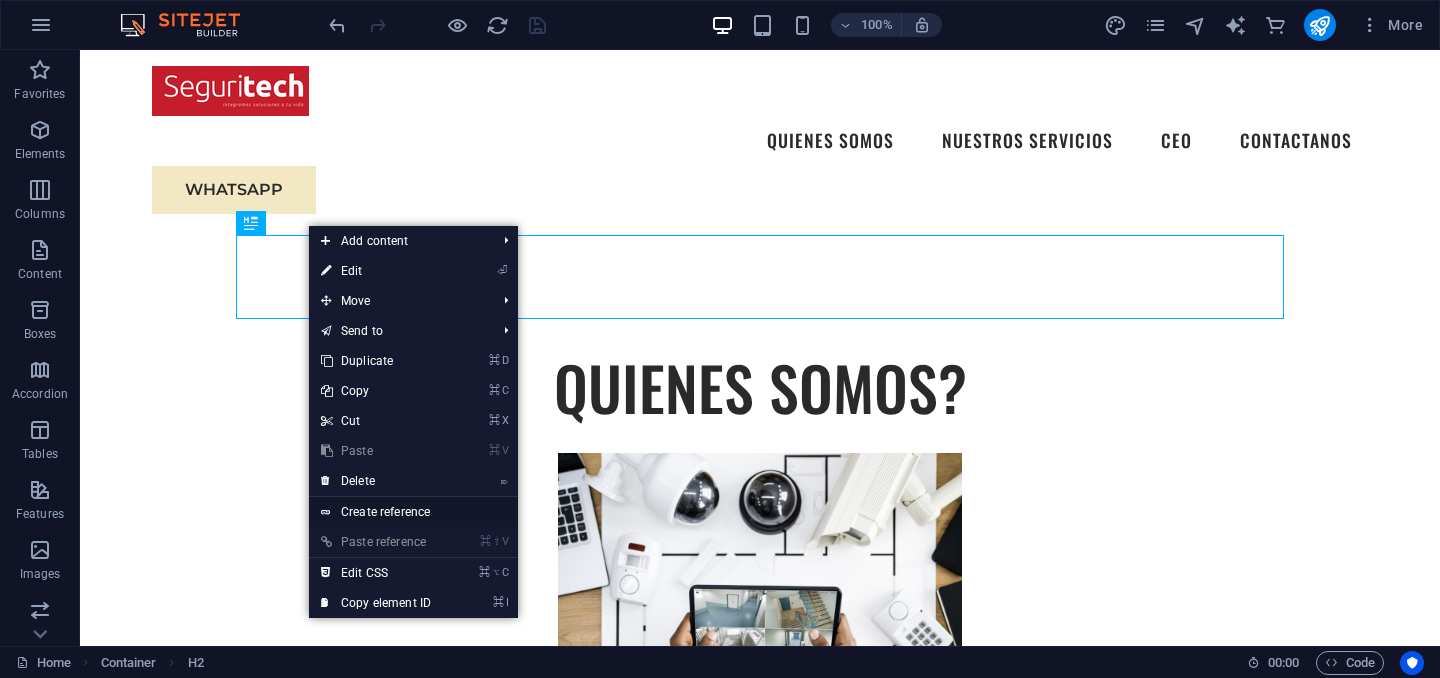 click on "Create reference" at bounding box center (413, 512) 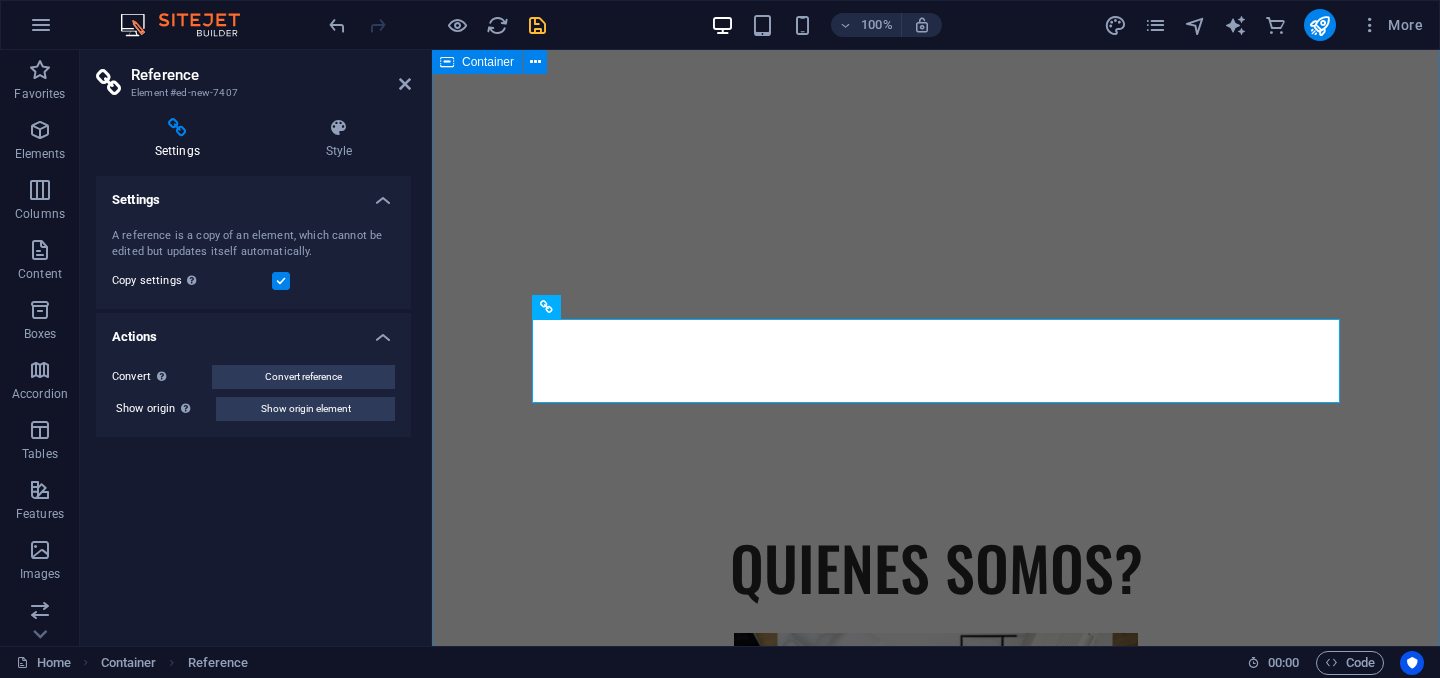 click on "QUIENES SOMOS? En  SEGURITECH  somos una empresa colombiana con más de 15 años de experiencia, especializada en ofrecer soluciones integrales de seguridad electrónica para los sectores residencial, comercial e industrial. Nos dedicamos al diseño, instalación y mantenimiento de sistemas de videovigilancia, control de acceso, alarmas, cercas eléctricas y monitoreo remoto, adaptando cada proyecto a las necesidades específicas de nuestros clientes. Nuestro compromiso es proteger lo que más valoras, combinando tecnología de vanguardia, asesoría personalizada y un equipo técnico altamente calificado. Más que un proveedor, somos un aliado estratégico en seguridad. SERVICIOS SERVICIOS RESIDENCIAL CCTV Control acceso vehicular Sonido y automatización Alarma de intrusion Cerca electrica Cerraduras digitales INDUSTRIAL CCTV Control de acceso Detección de incendio Centrales de monitoreo Inteligencia artificial Paneles solares" at bounding box center [936, 1805] 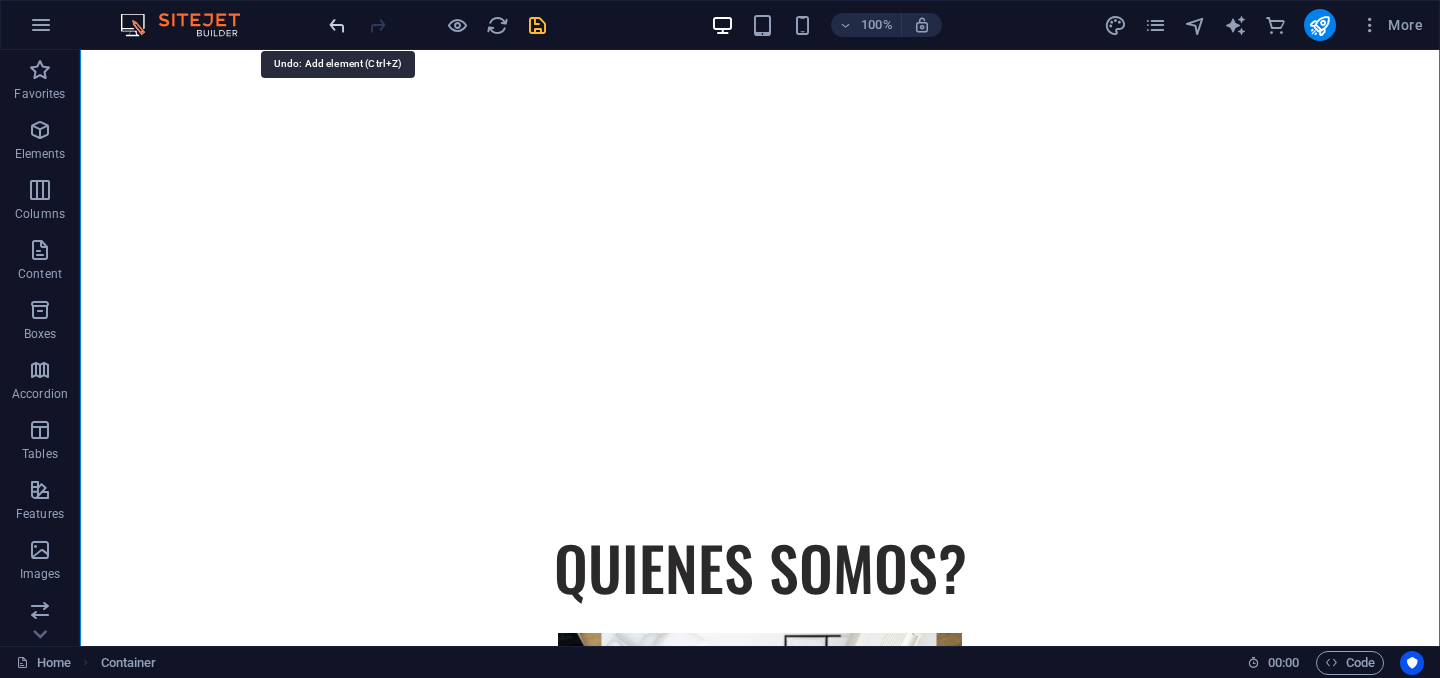 click at bounding box center [337, 25] 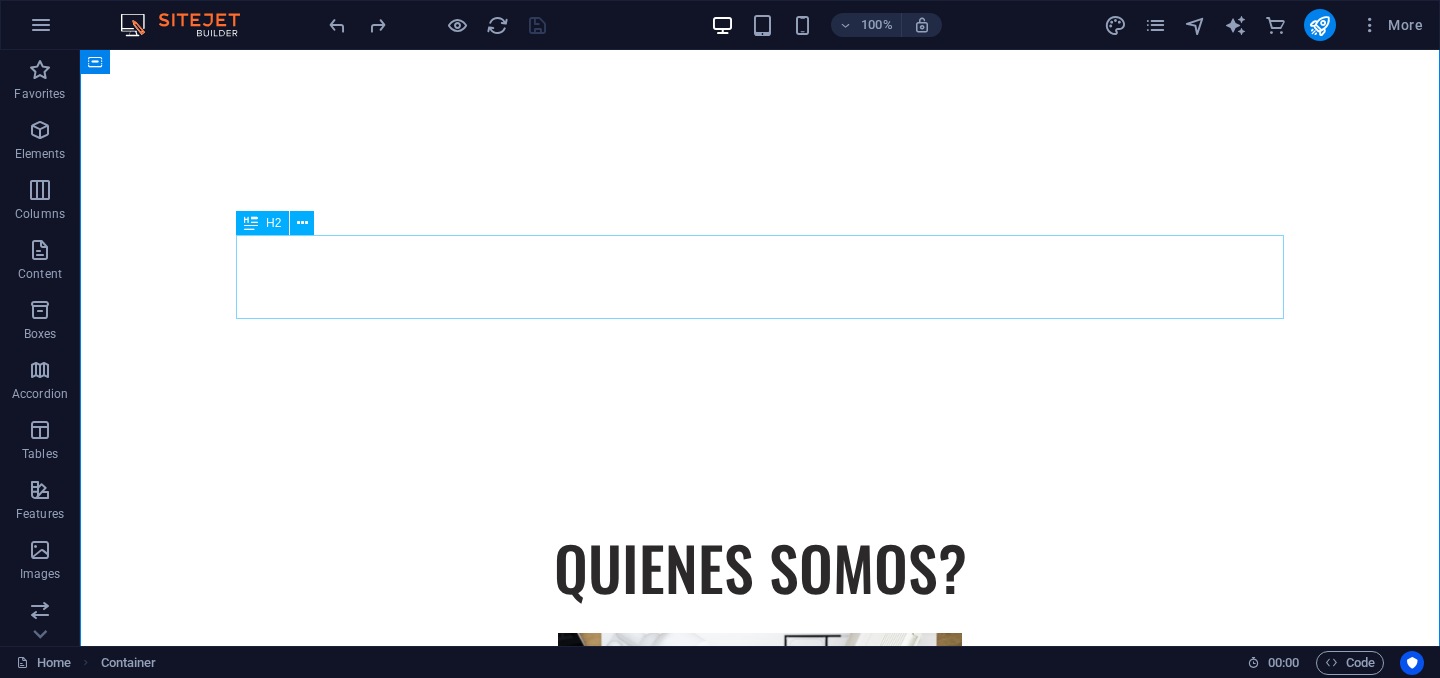 click on "SERVICIOS" at bounding box center (760, 1186) 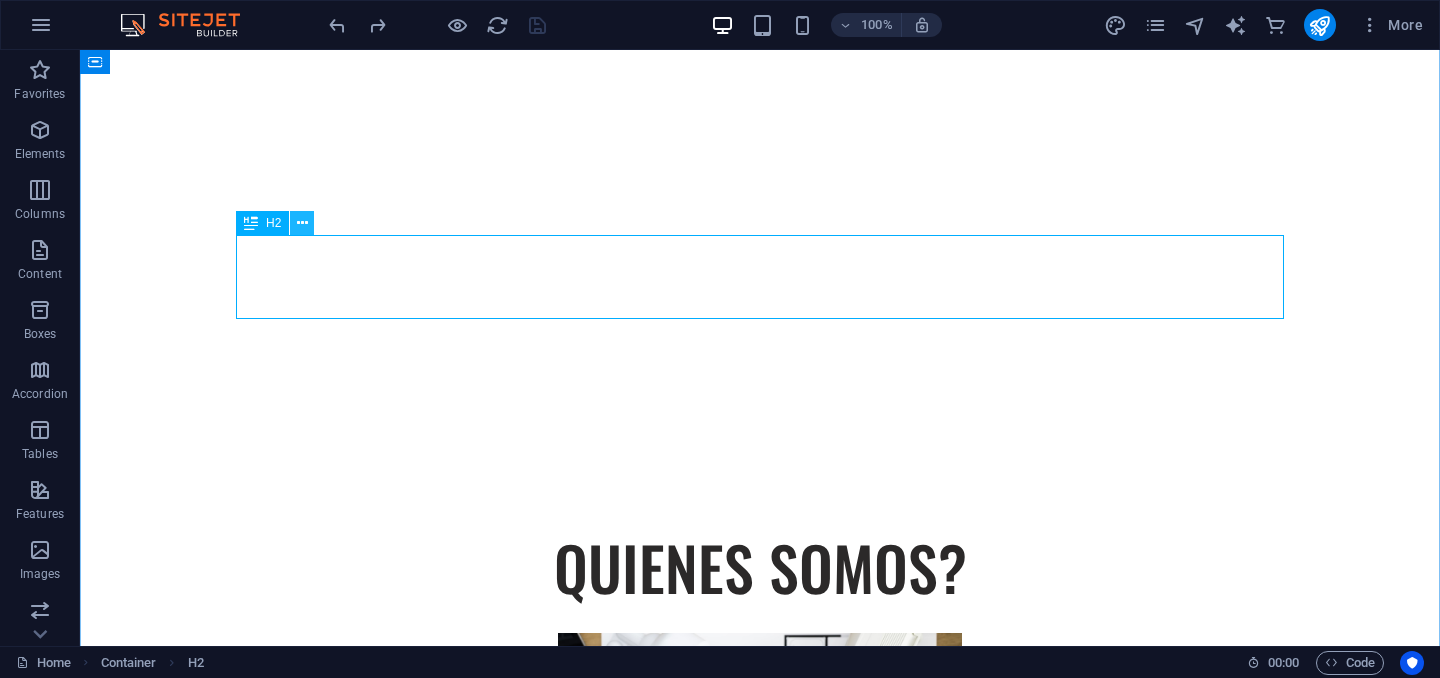 click at bounding box center [302, 223] 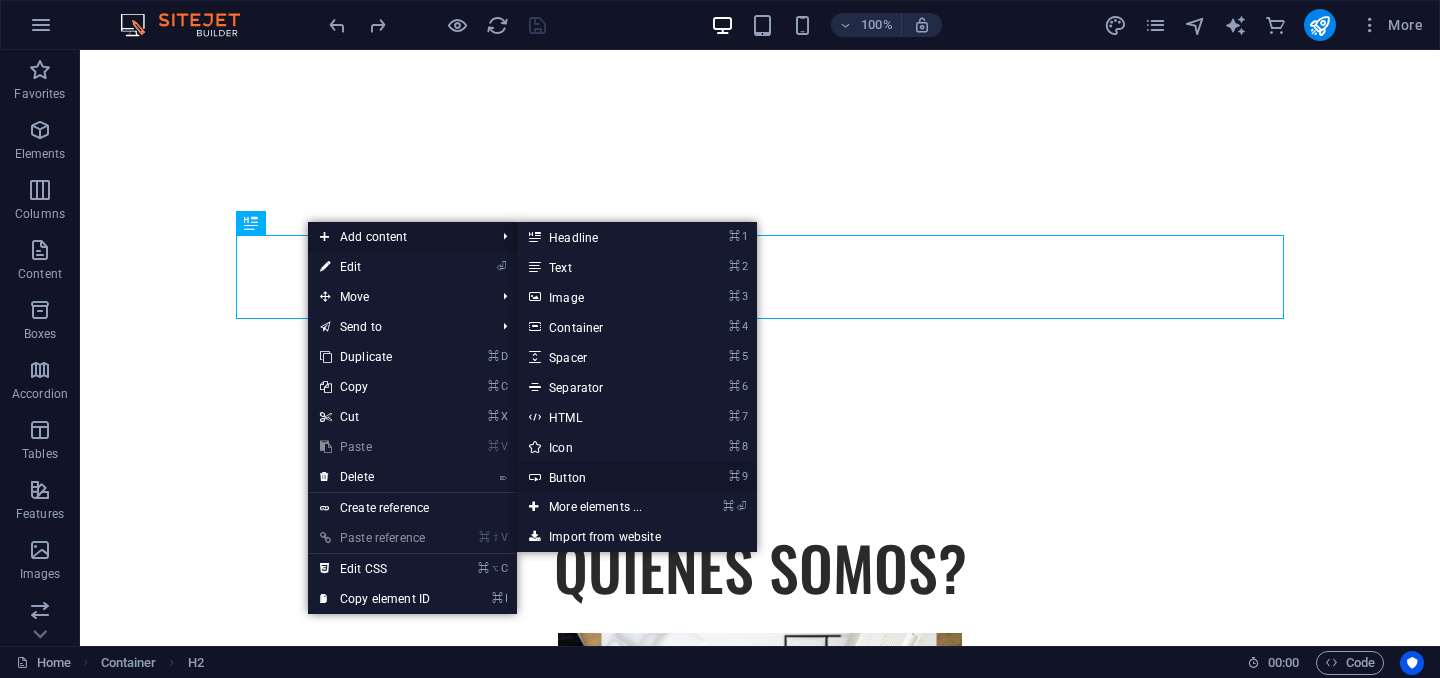 click on "⌘ 9  Button" at bounding box center (599, 477) 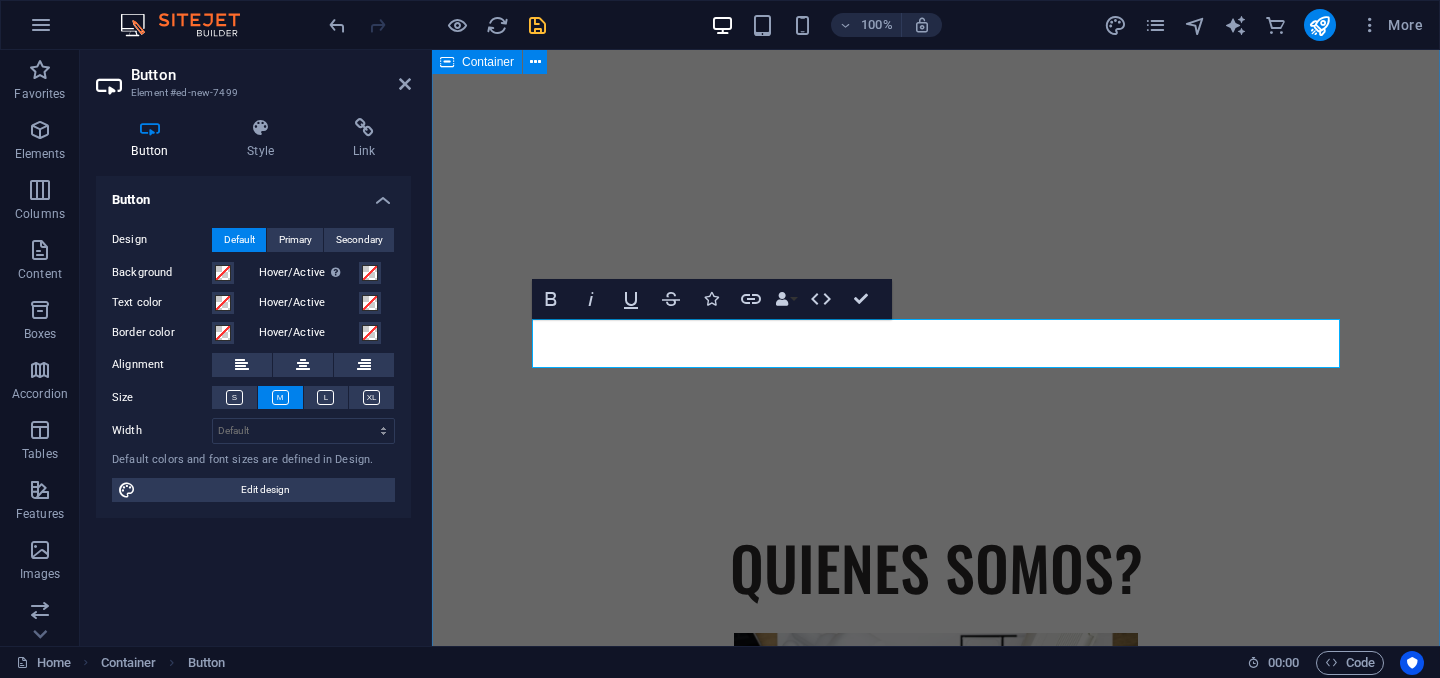 click on "QUIENES SOMOS? En  SEGURITECH  somos una empresa colombiana con más de 15 años de experiencia, especializada en ofrecer soluciones integrales de seguridad electrónica para los sectores residencial, comercial e industrial. Nos dedicamos al diseño, instalación y mantenimiento de sistemas de videovigilancia, control de acceso, alarmas, cercas eléctricas y monitoreo remoto, adaptando cada proyecto a las necesidades específicas de nuestros clientes. Nuestro compromiso es proteger lo que más valoras, combinando tecnología de vanguardia, asesoría personalizada y un equipo técnico altamente calificado. Más que un proveedor, somos un aliado estratégico en seguridad. SERVICIOS Button label RESIDENCIAL CCTV Control acceso vehicular Sonido y automatización Alarma de intrusion Cerca electrica Cerraduras digitales INDUSTRIAL CCTV Control de acceso Detección de incendio Centrales de monitoreo Inteligencia artificial Paneles solares" at bounding box center [936, 1787] 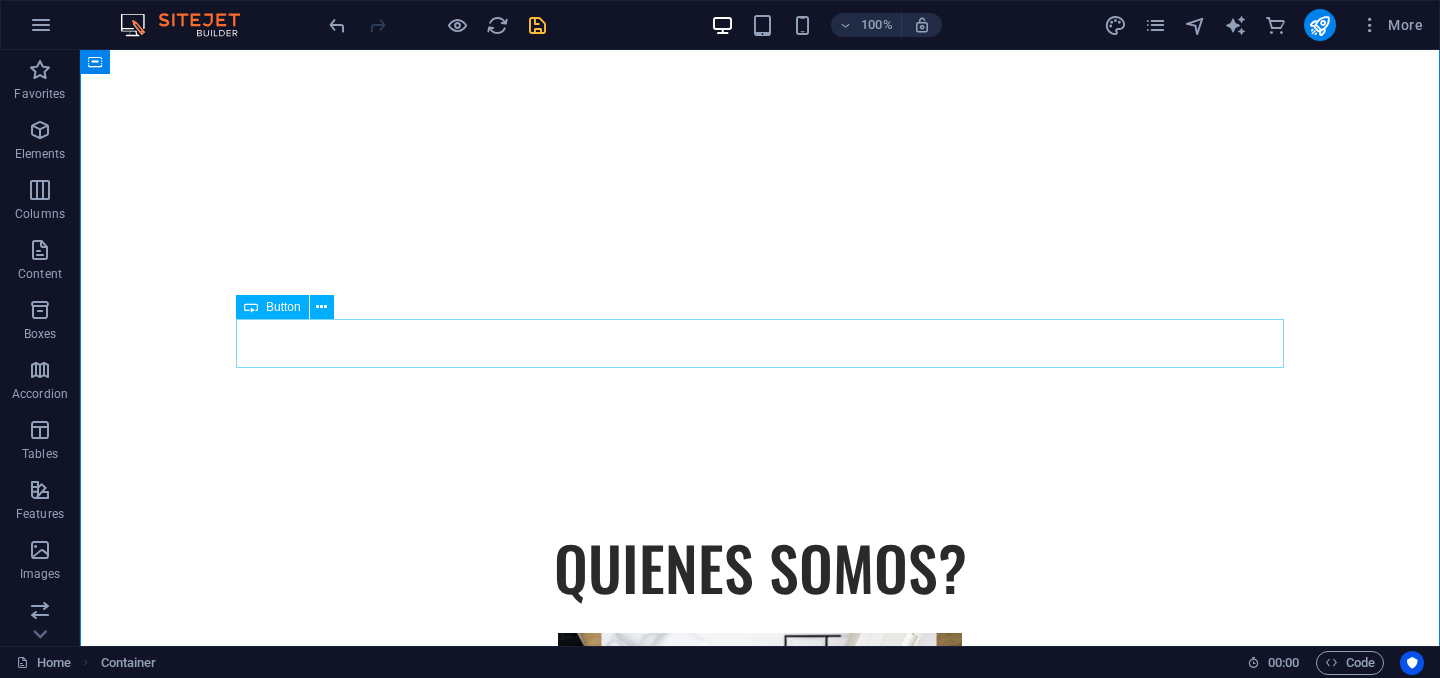 click on "Button label" at bounding box center [760, 1252] 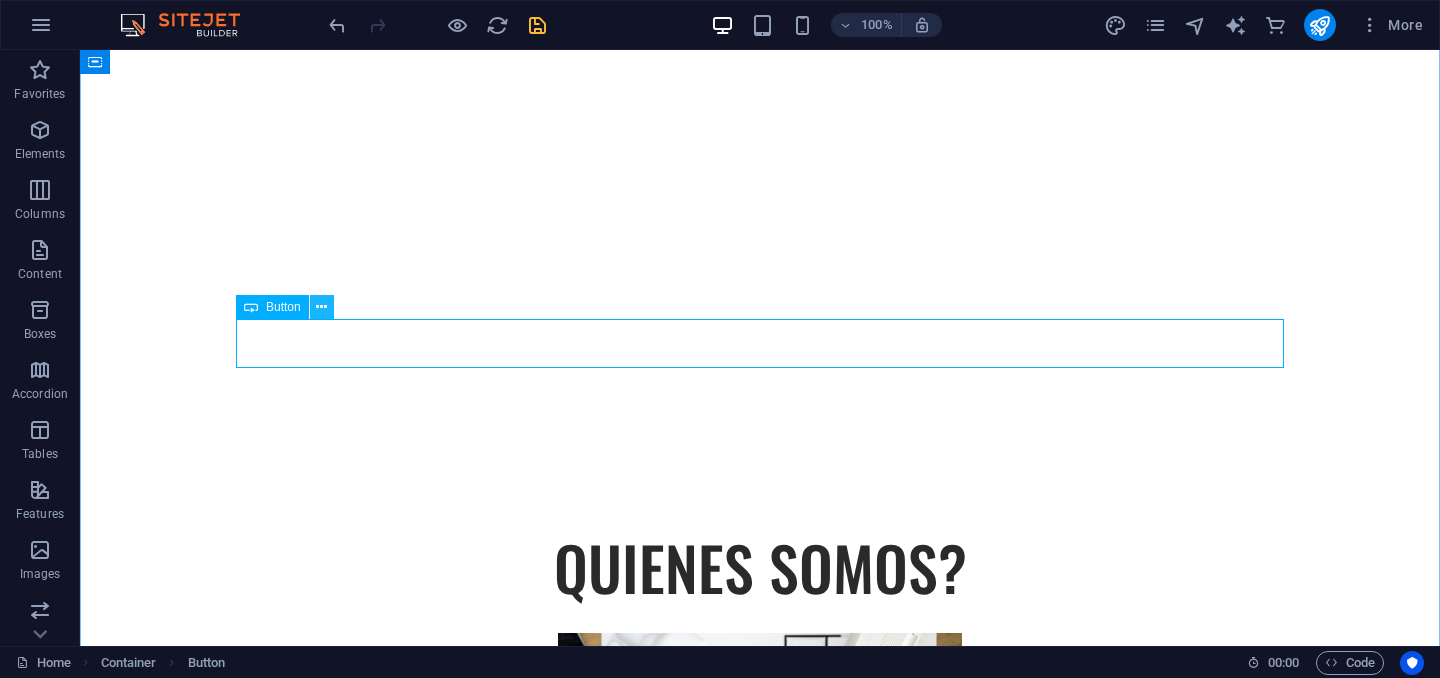 click at bounding box center (321, 307) 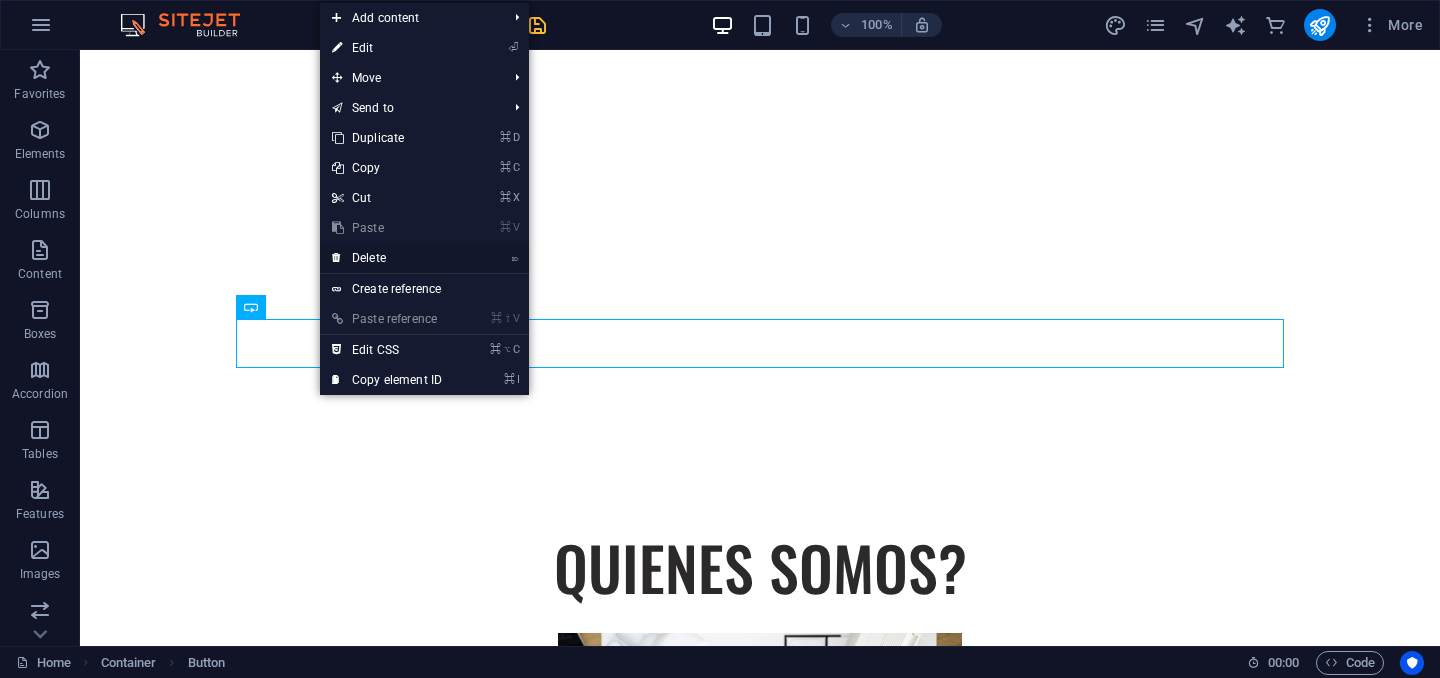 click on "⌦  Delete" at bounding box center (387, 258) 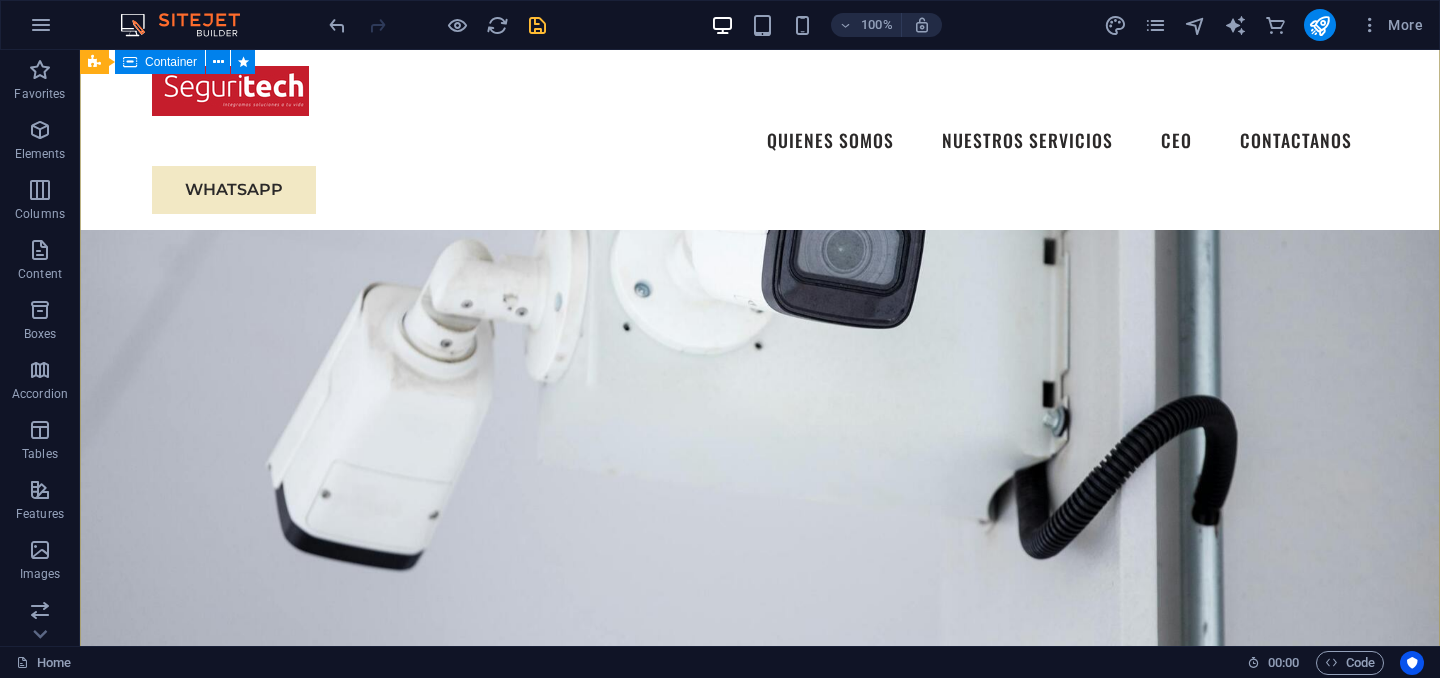 scroll, scrollTop: 157, scrollLeft: 0, axis: vertical 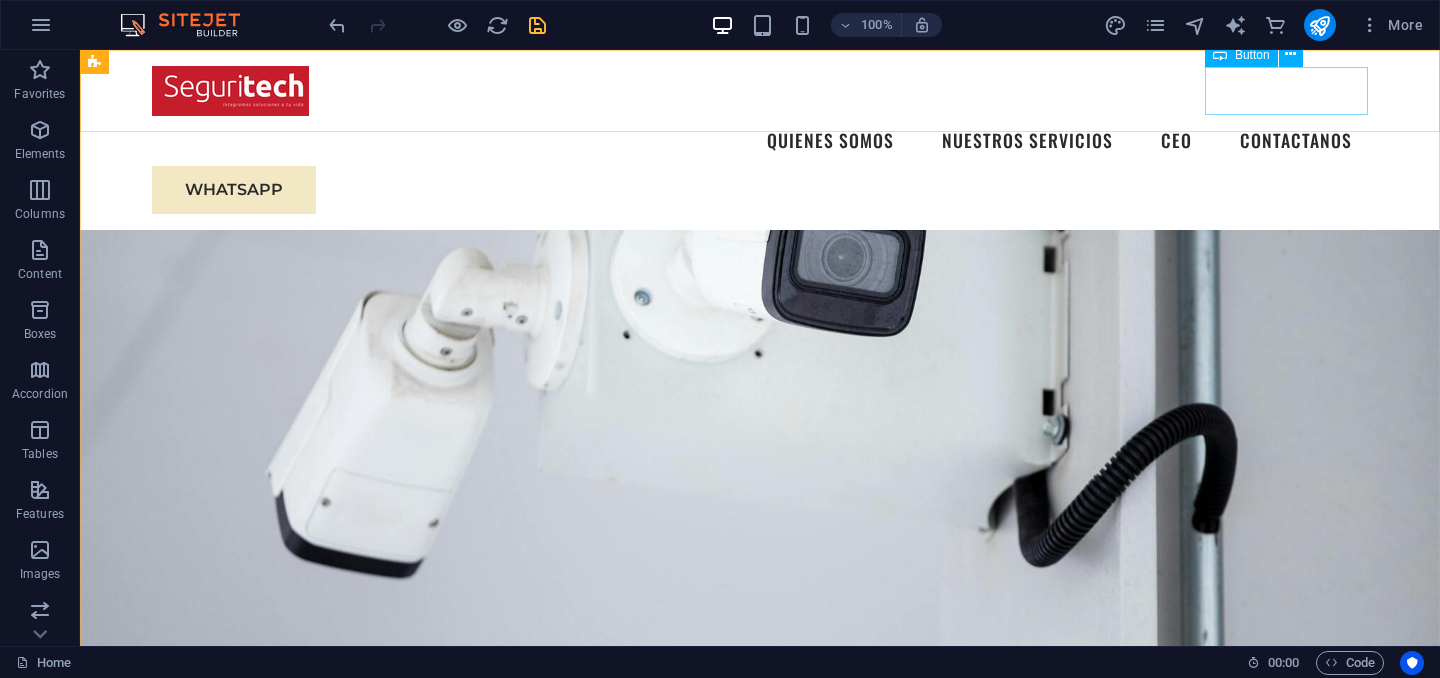 click on "WHATSAPP" at bounding box center (760, 190) 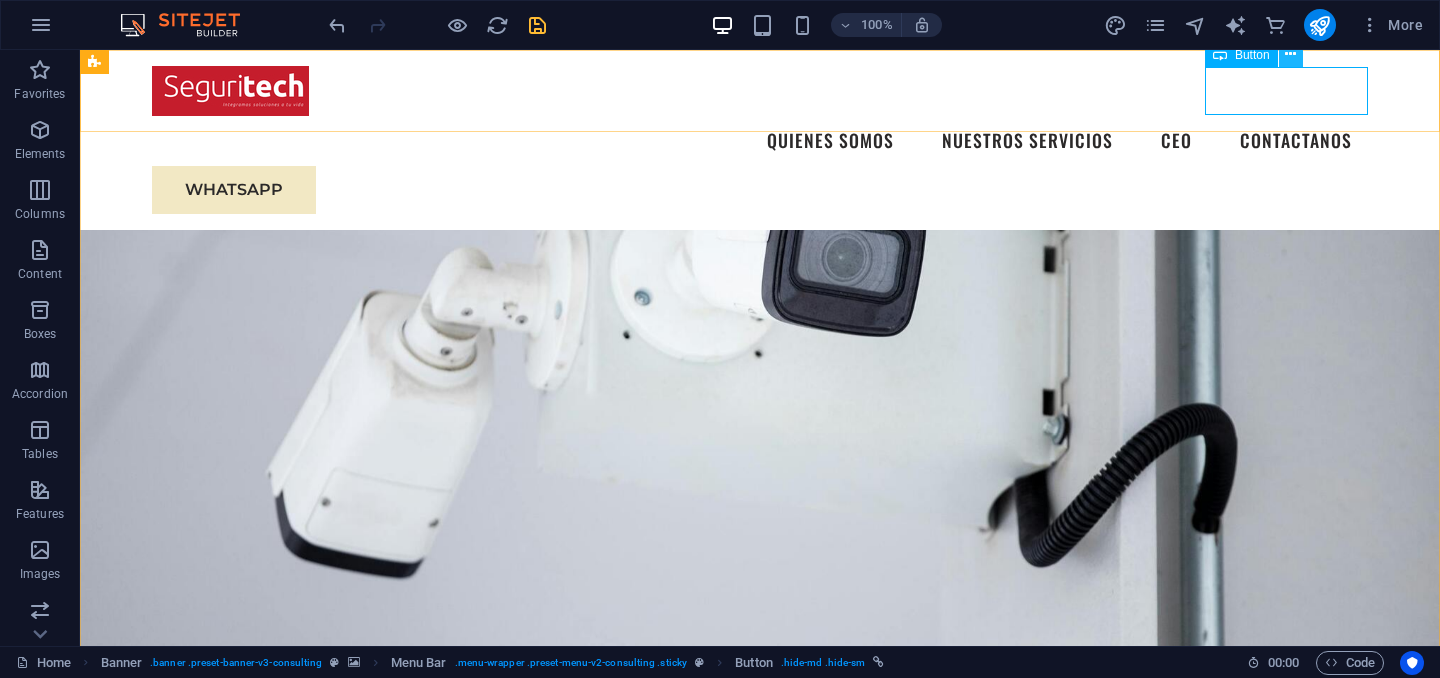 click at bounding box center [1291, 55] 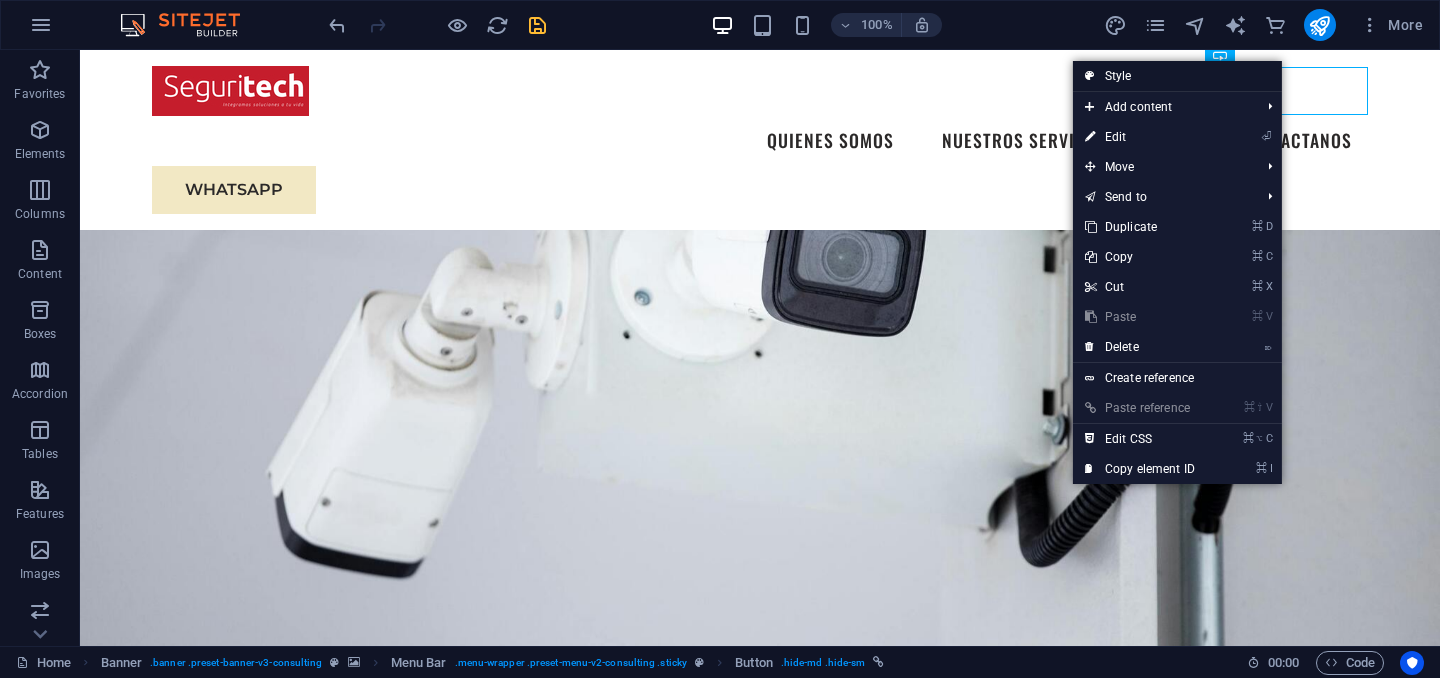 click on "Style" at bounding box center [1177, 76] 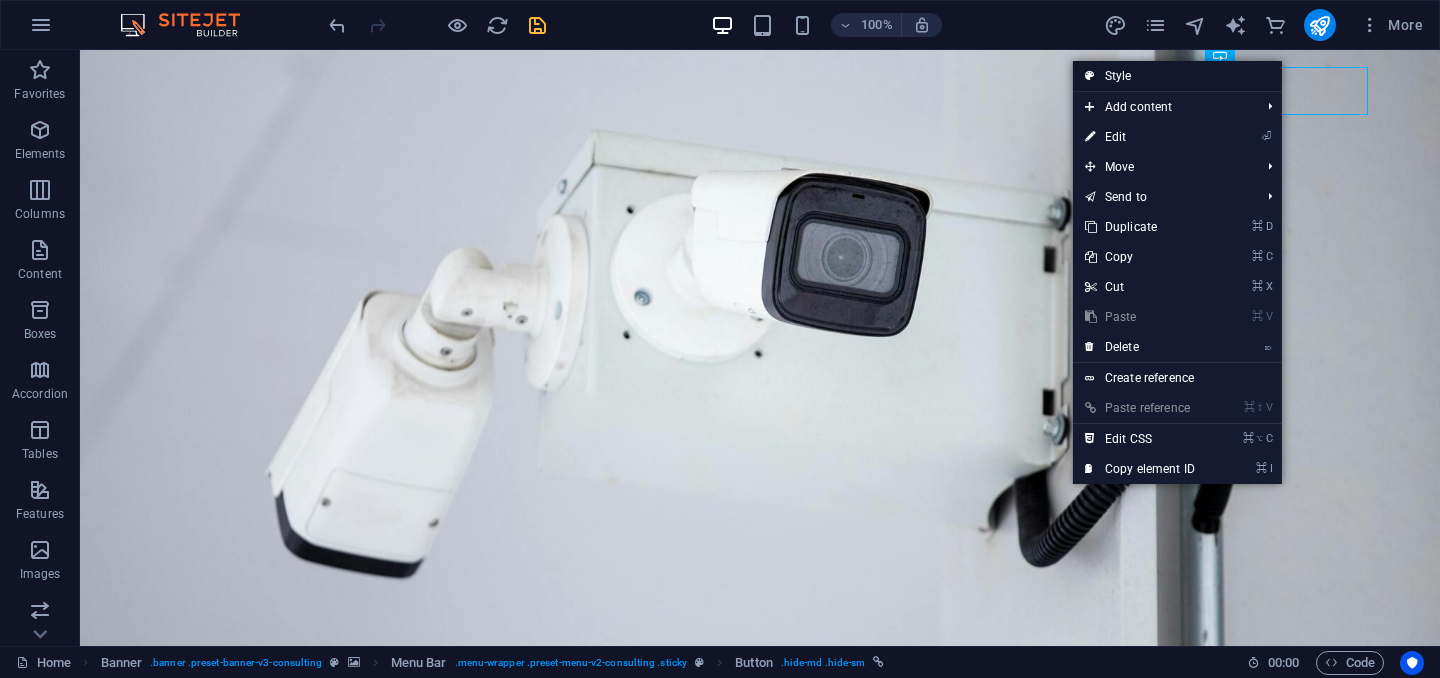 select on "rem" 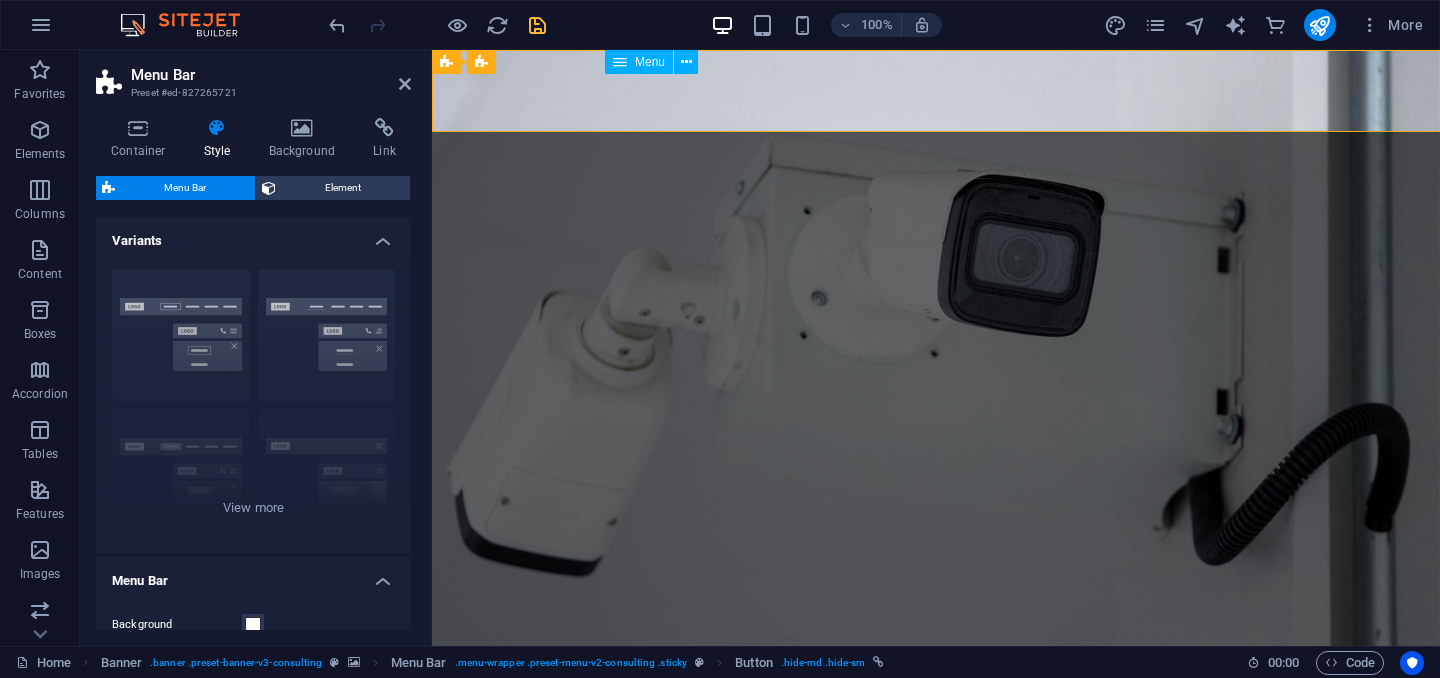 scroll, scrollTop: 0, scrollLeft: 0, axis: both 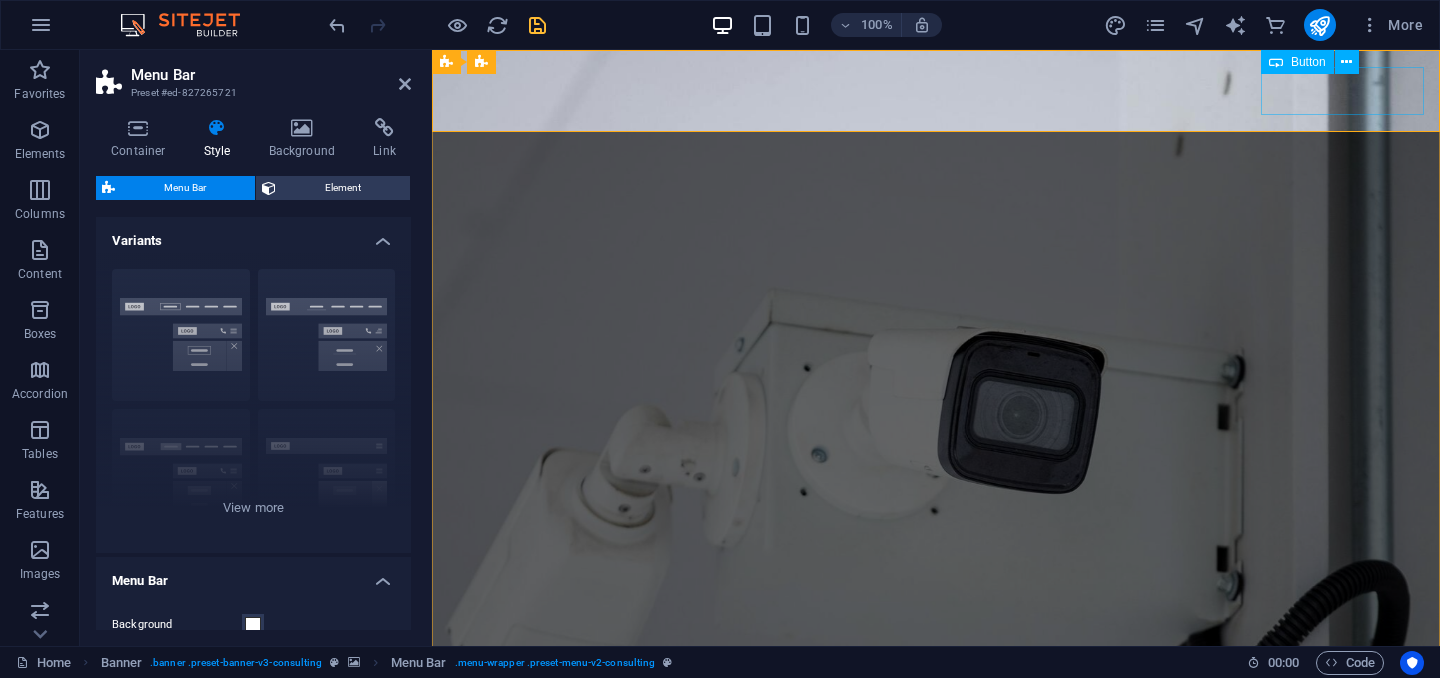 click on "WHATSAPP" at bounding box center [936, 1090] 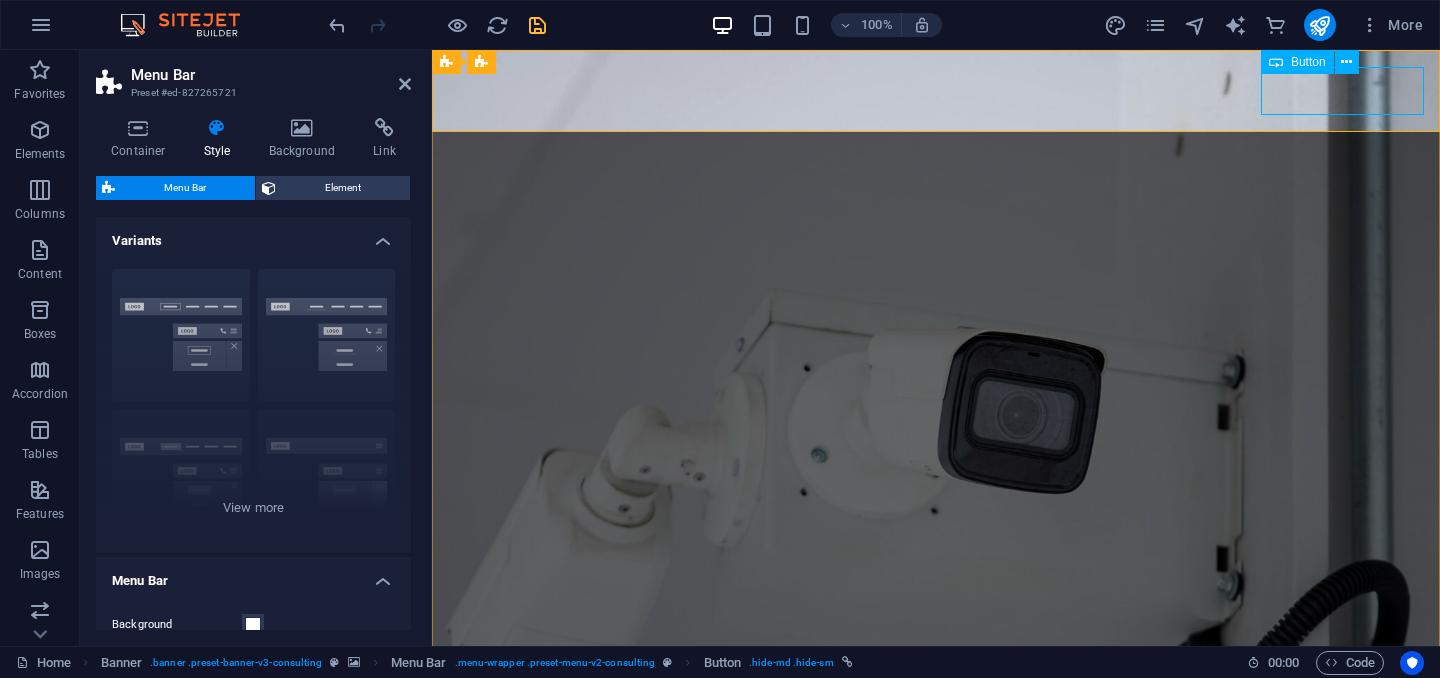click on "Button" at bounding box center [1308, 62] 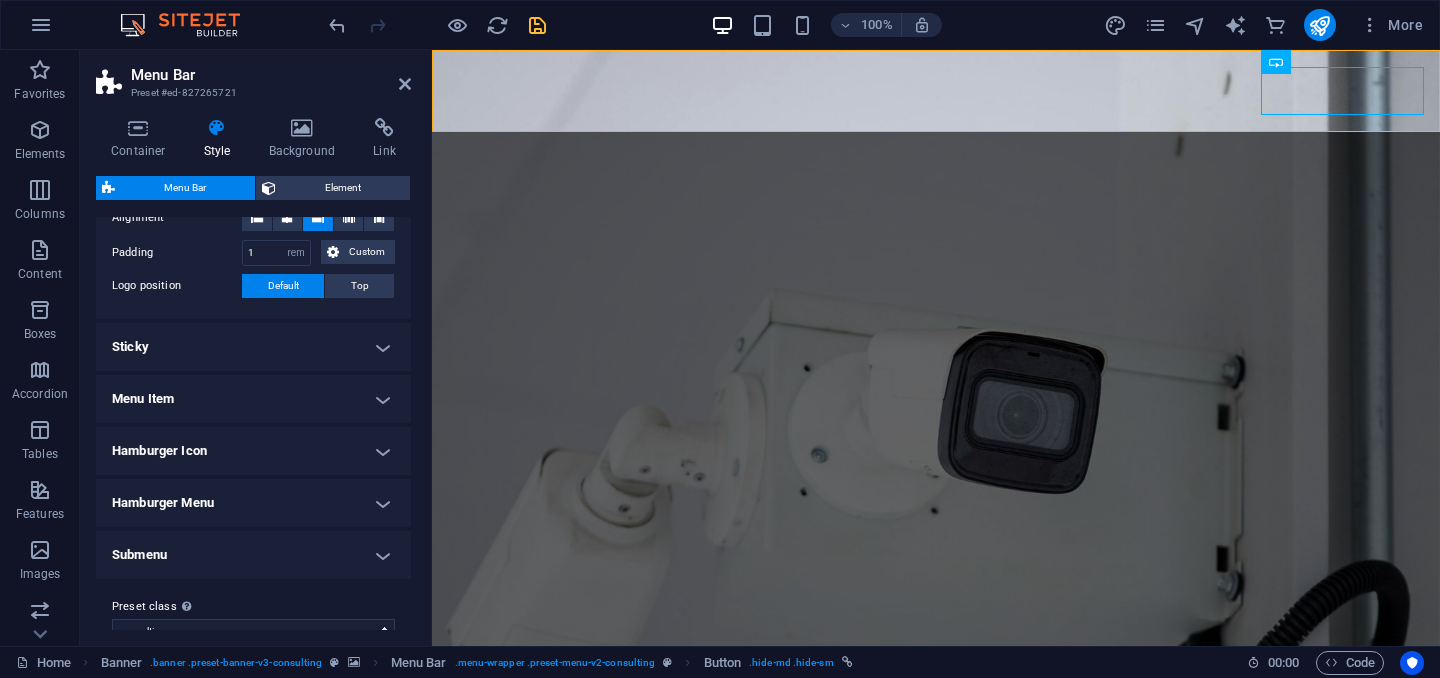 scroll, scrollTop: 451, scrollLeft: 0, axis: vertical 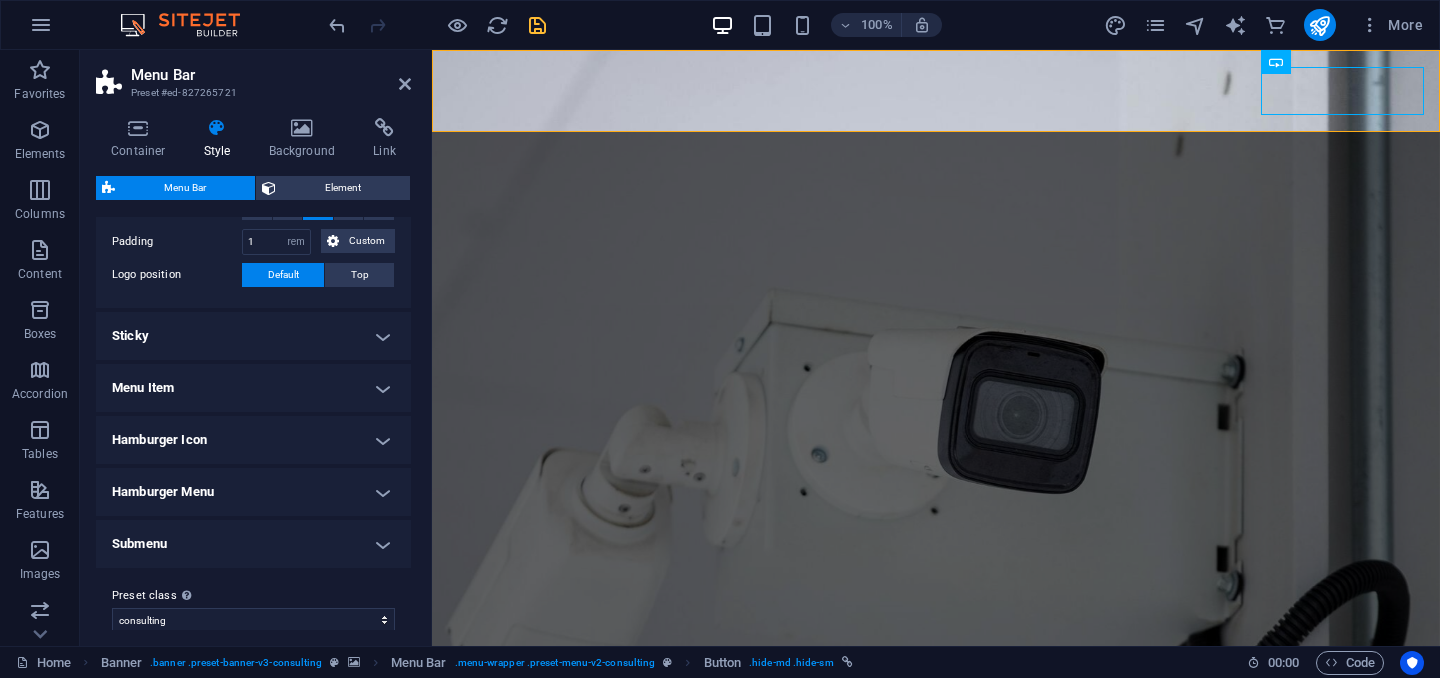 click on "Hamburger Icon" at bounding box center [253, 440] 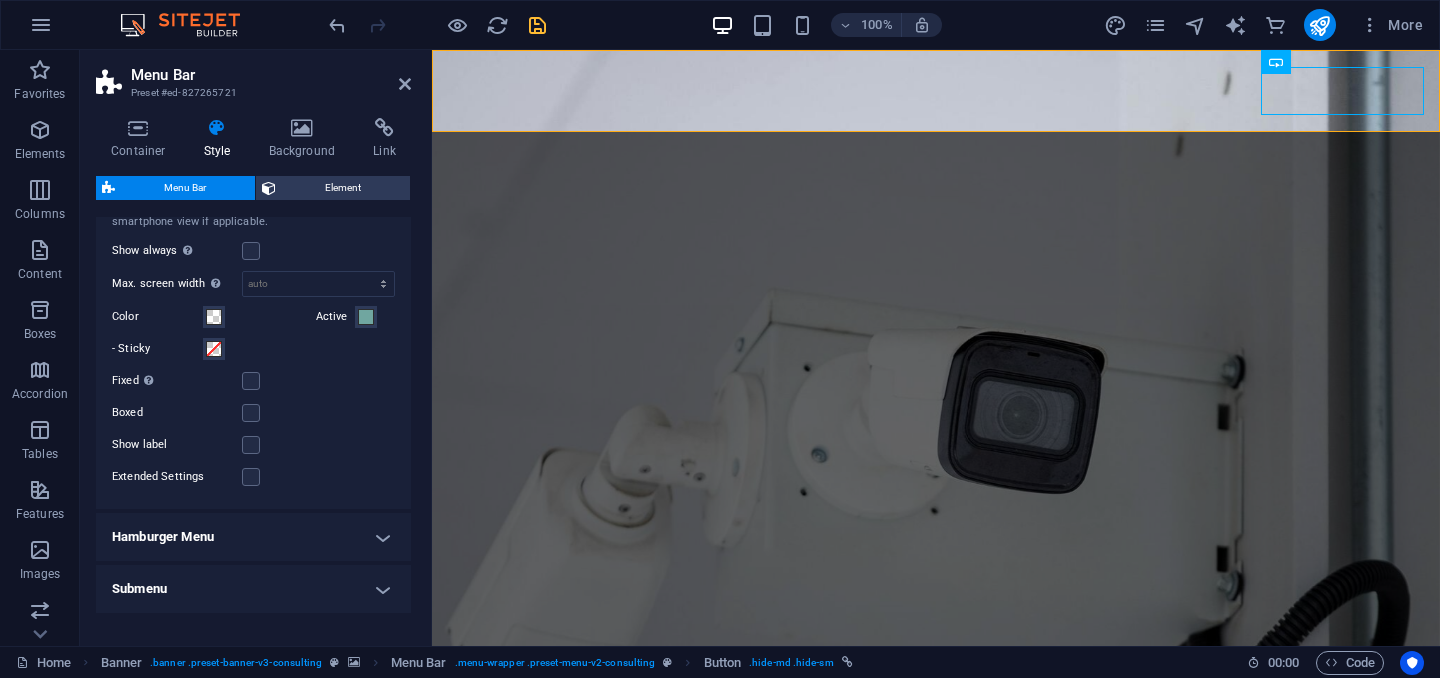 scroll, scrollTop: 731, scrollLeft: 0, axis: vertical 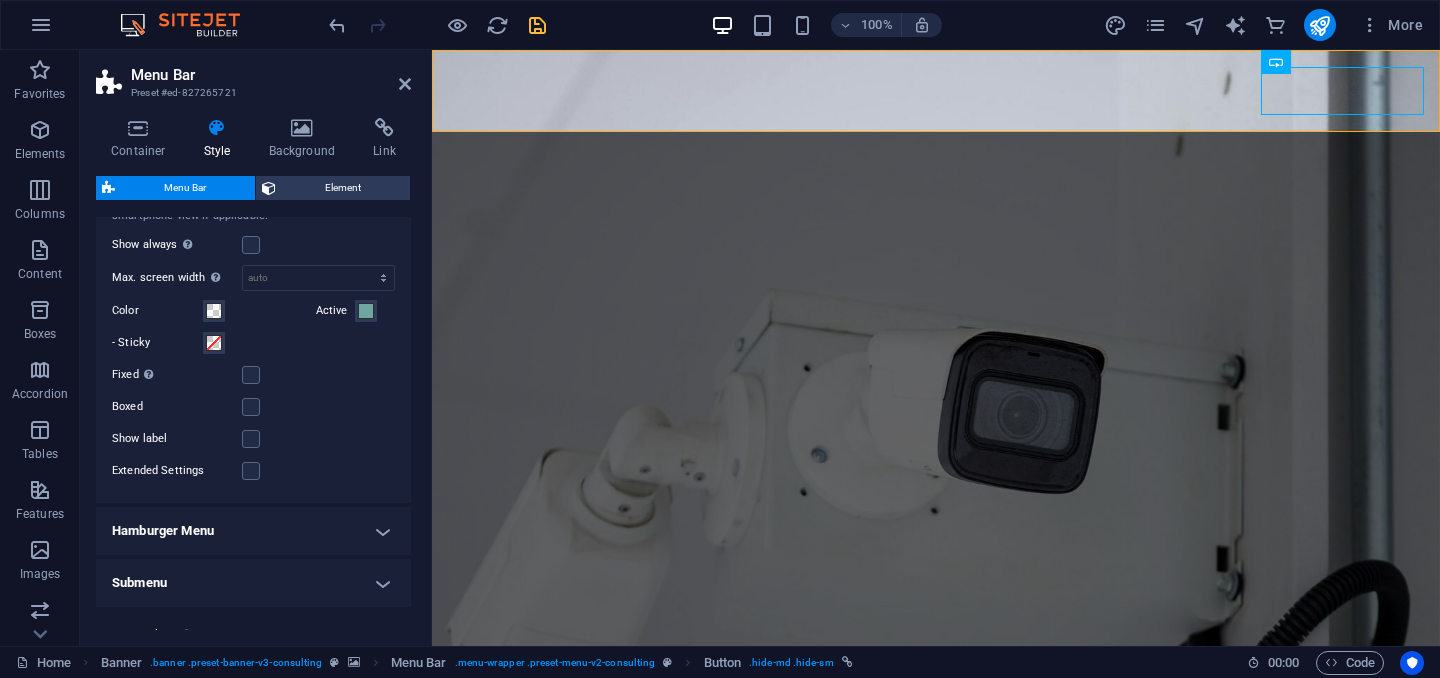 click on "Submenu" at bounding box center [253, 583] 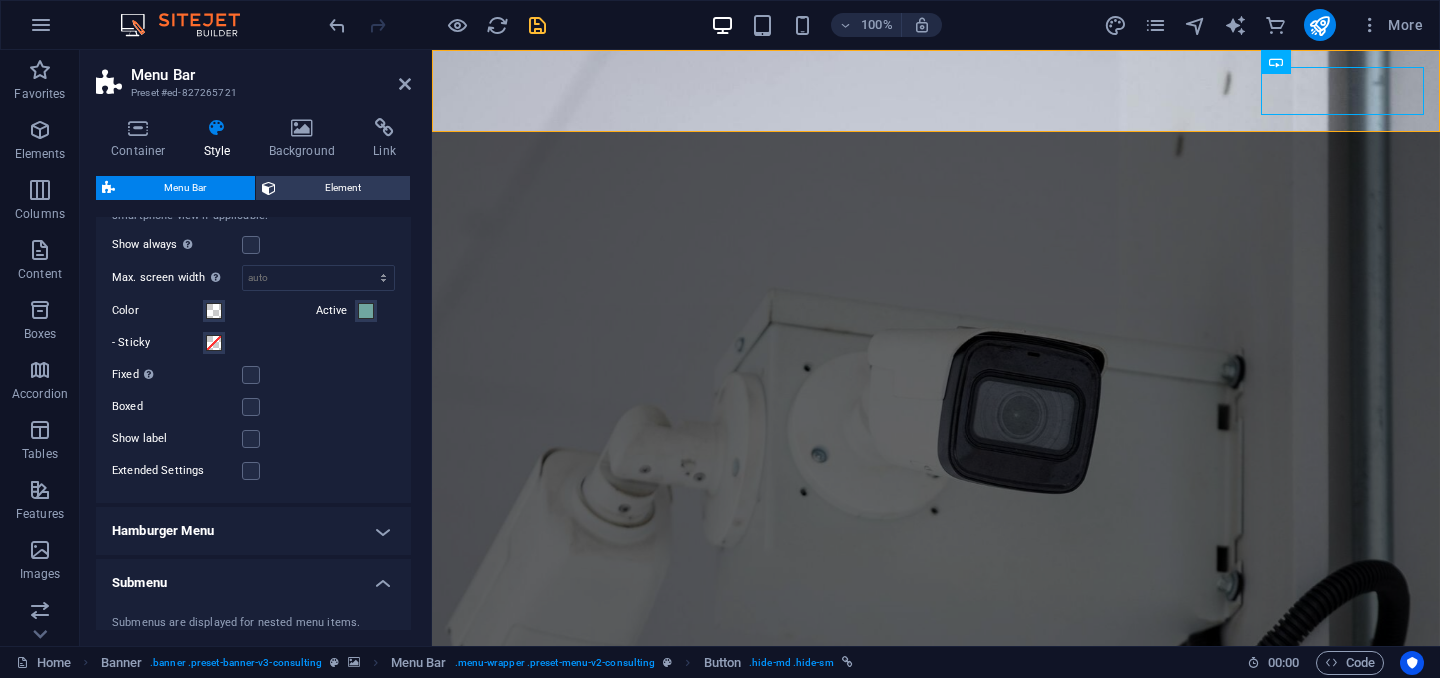 click on "Submenu" at bounding box center [253, 577] 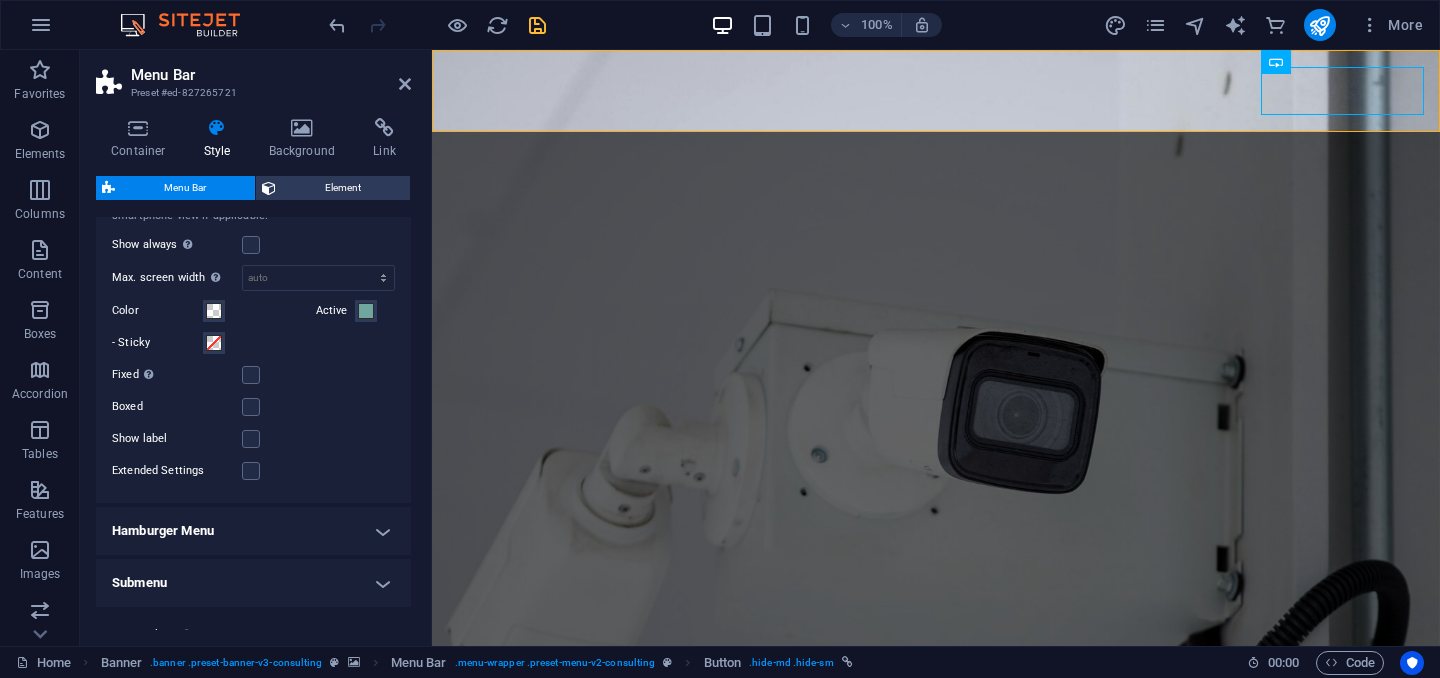 click on "Hamburger Menu" at bounding box center [253, 531] 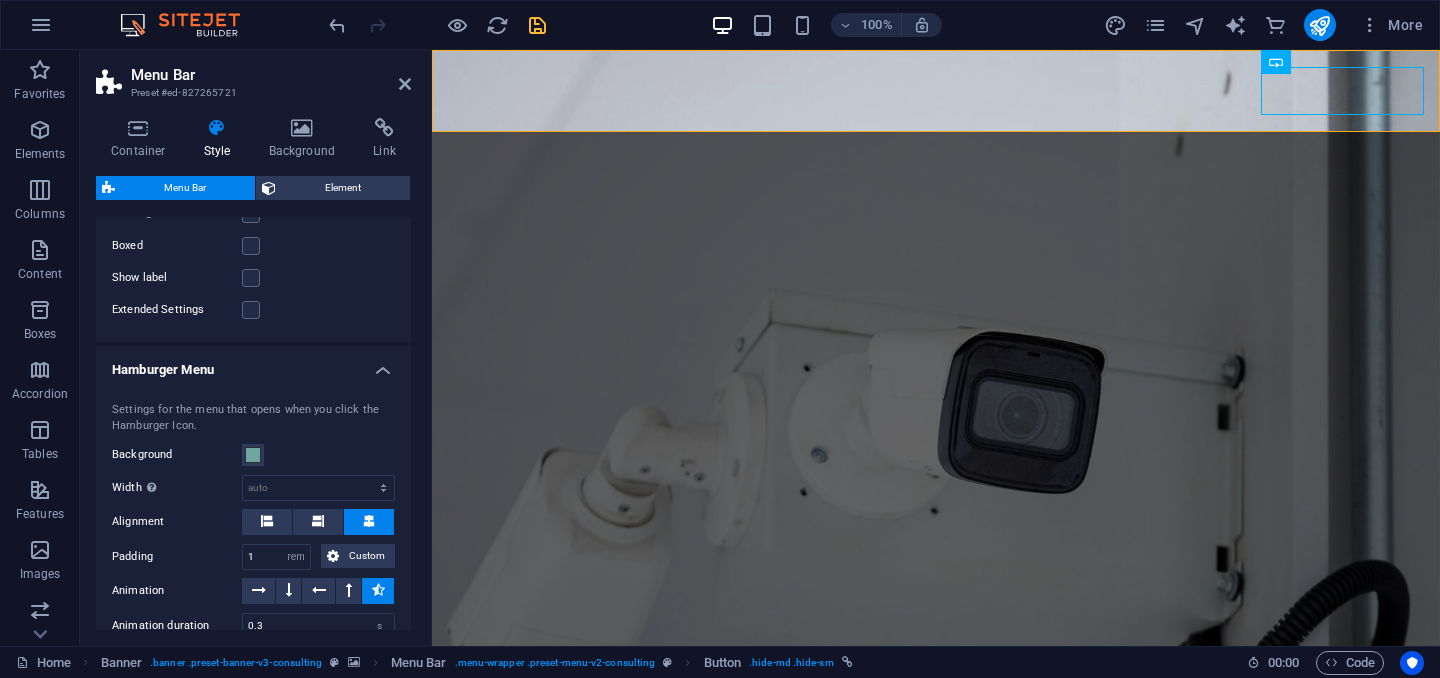 scroll, scrollTop: 868, scrollLeft: 0, axis: vertical 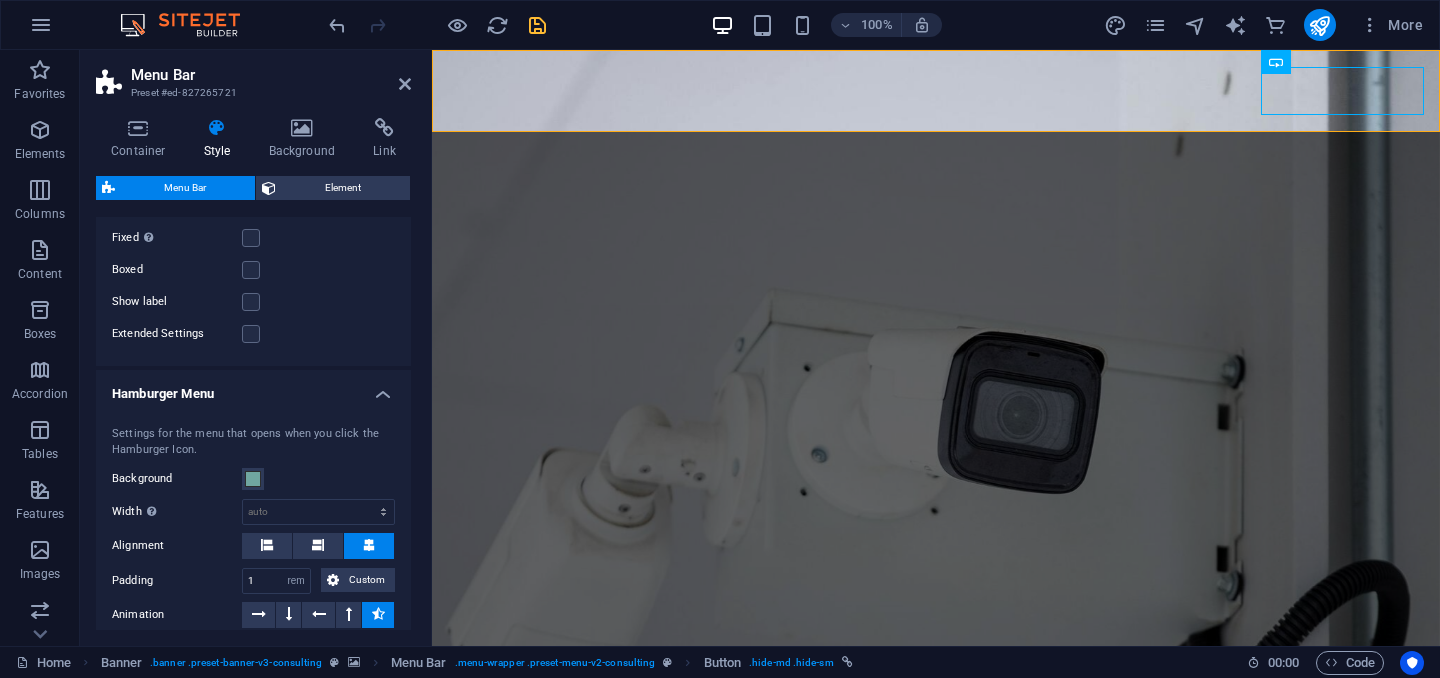 click on "Hamburger Menu" at bounding box center (253, 388) 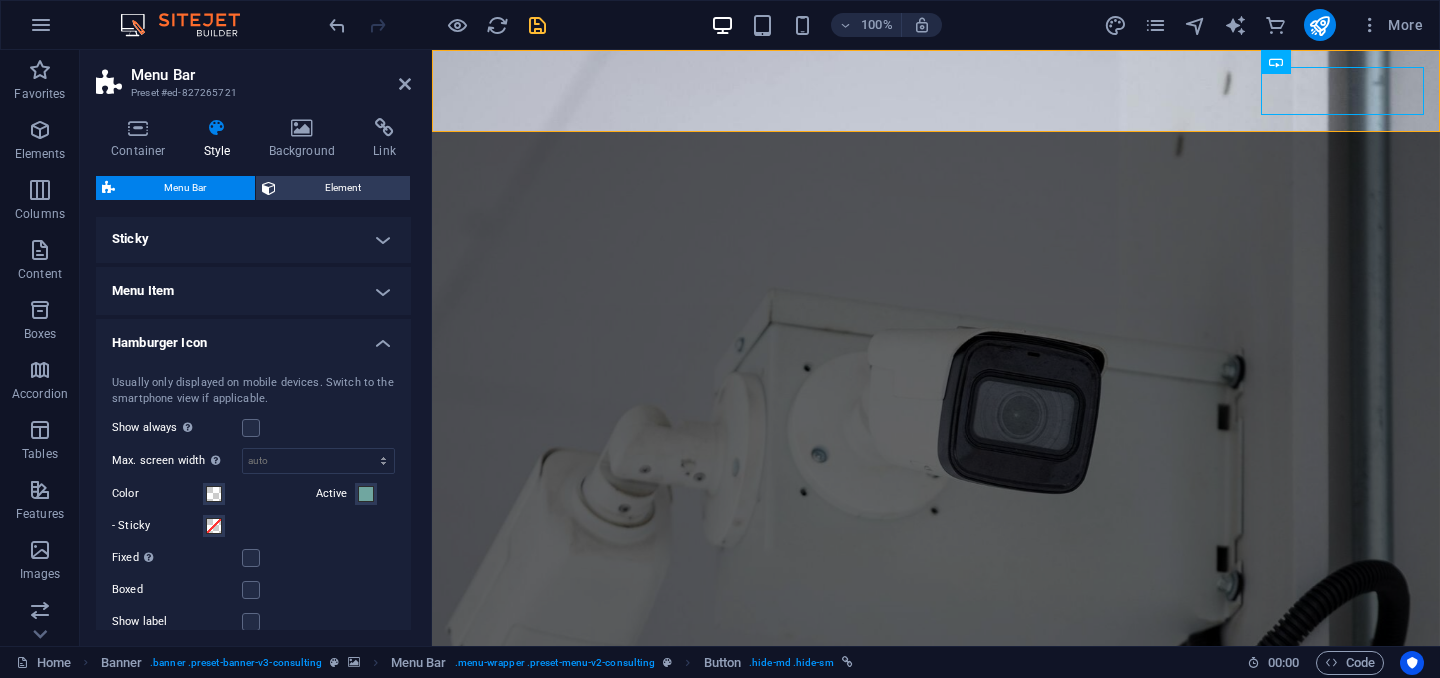 click on "Hamburger Icon" at bounding box center (253, 337) 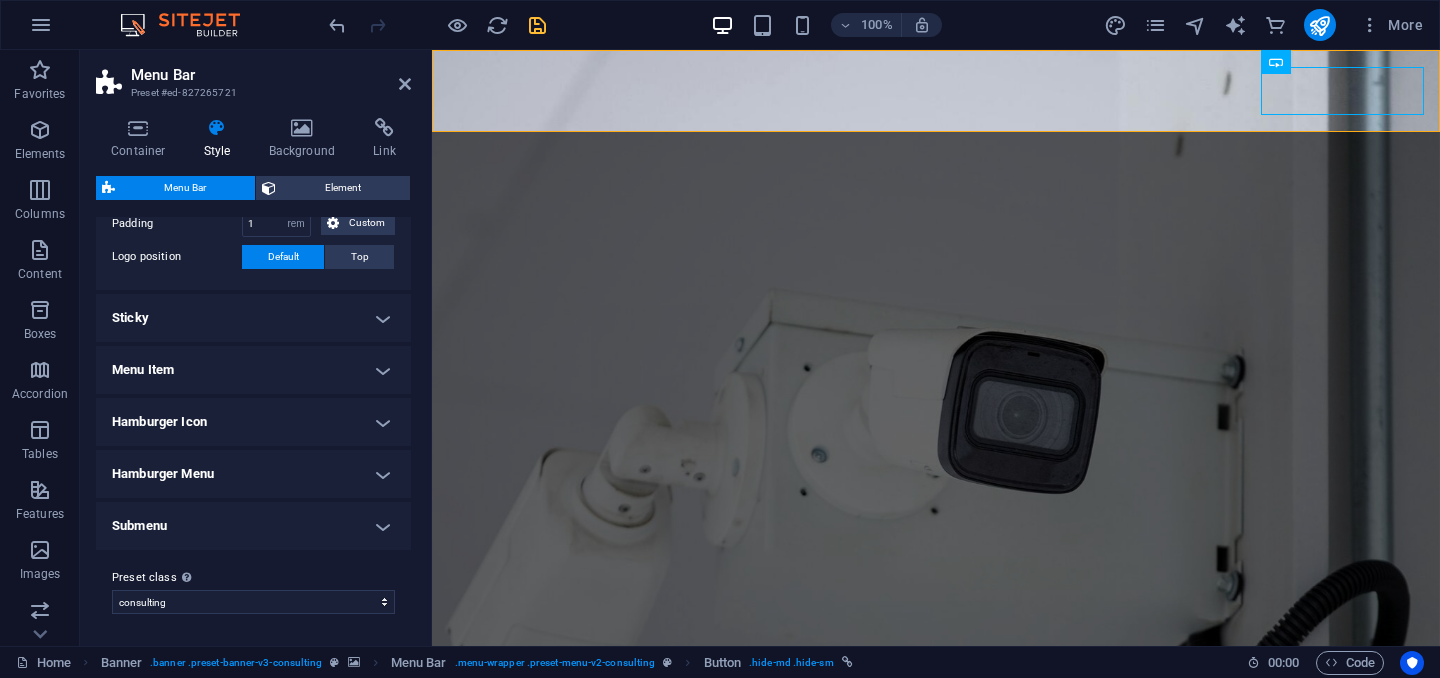 scroll, scrollTop: 468, scrollLeft: 0, axis: vertical 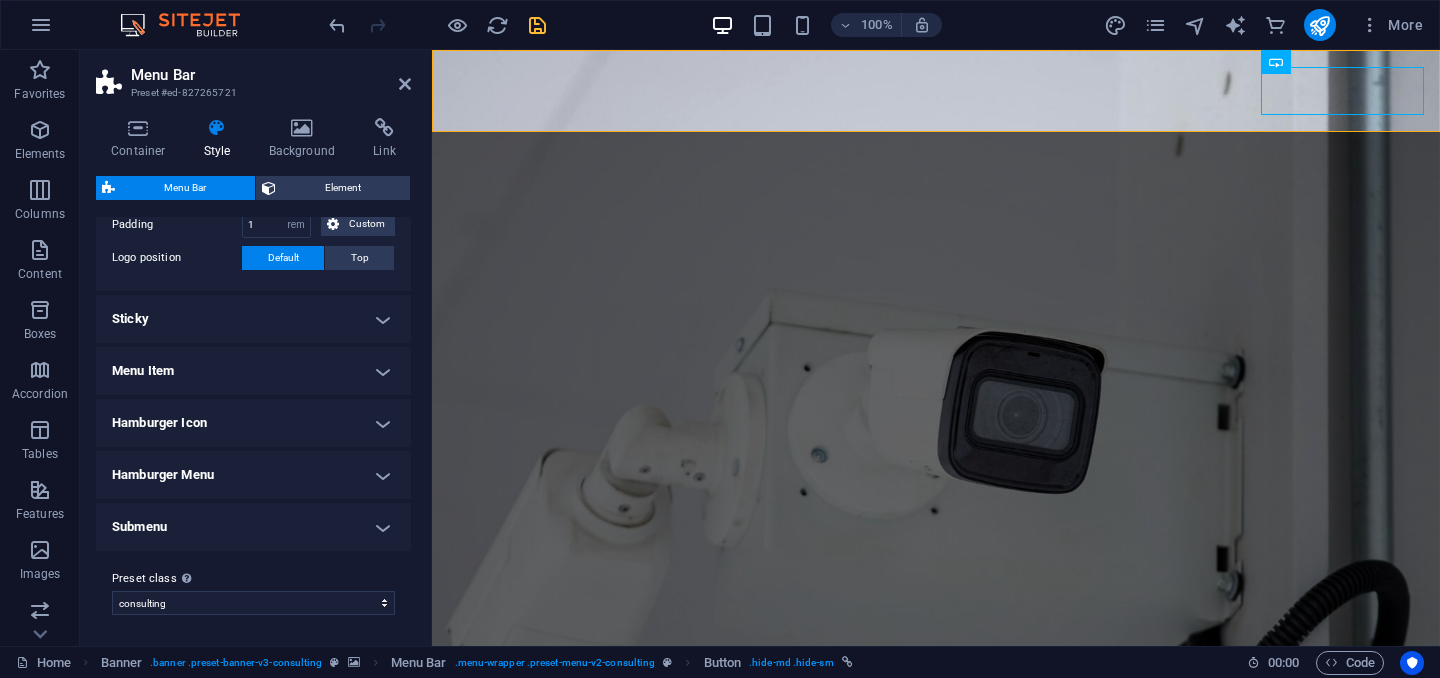 click on "Sticky" at bounding box center (253, 319) 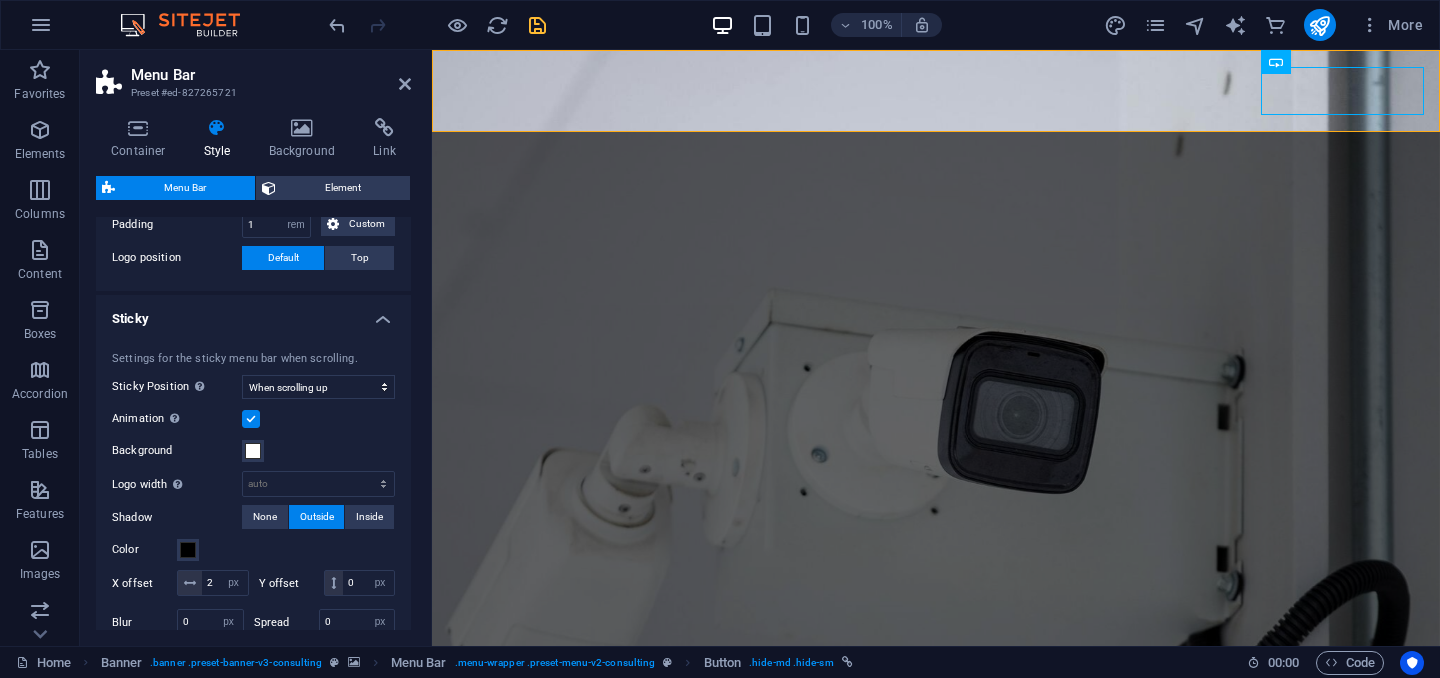 click on "Sticky" at bounding box center [253, 313] 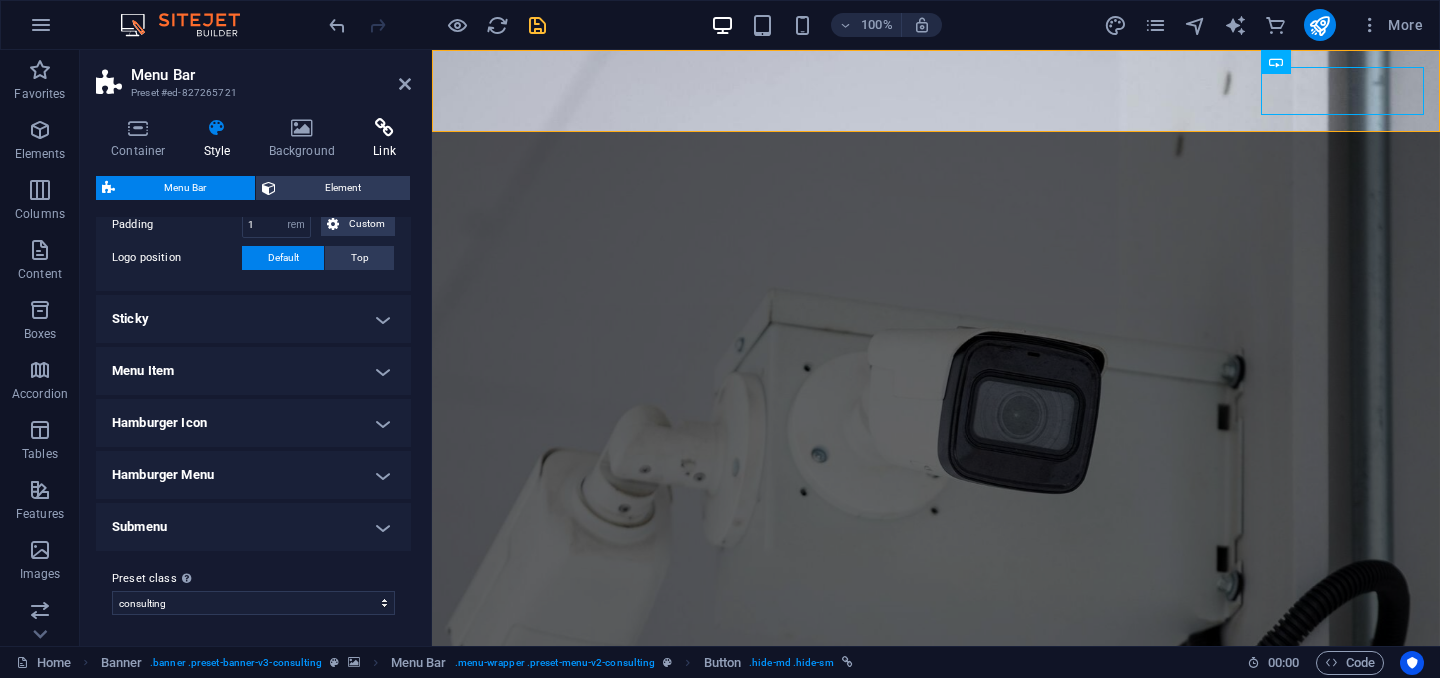 click at bounding box center [384, 128] 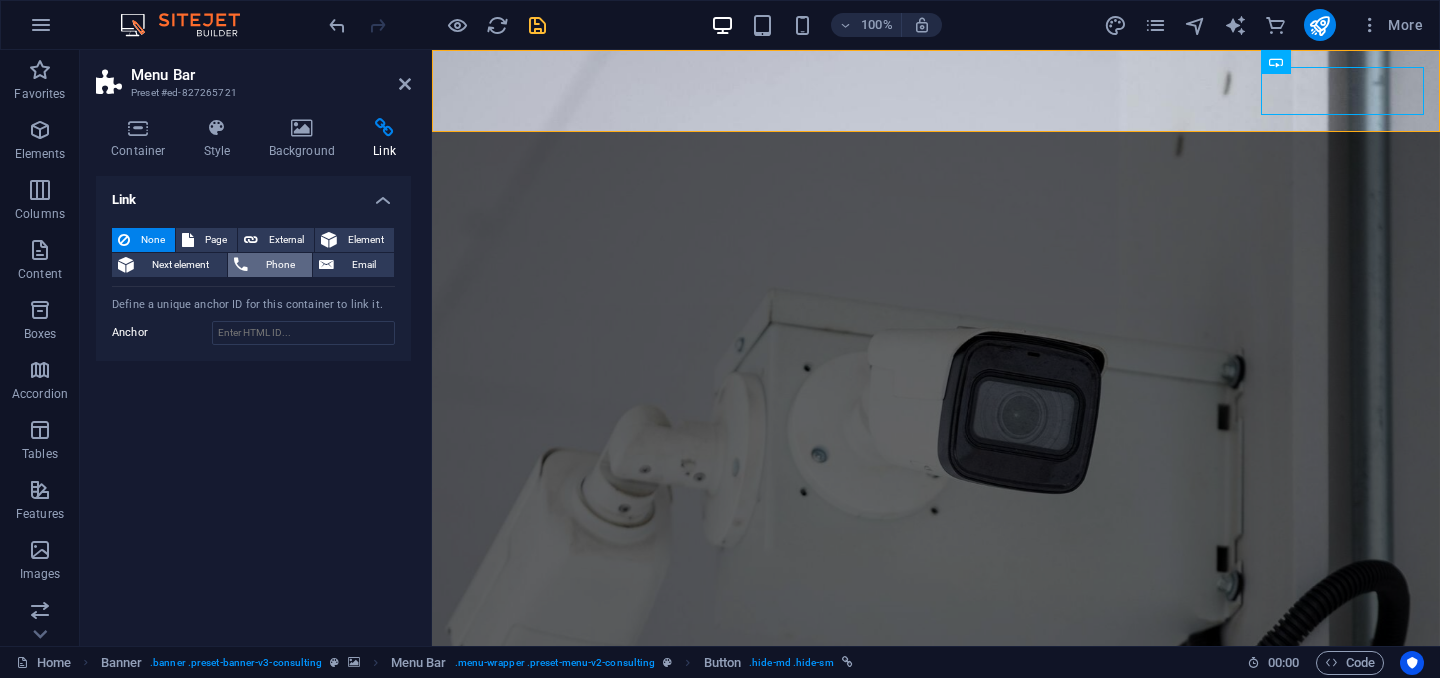 click on "Phone" at bounding box center [280, 265] 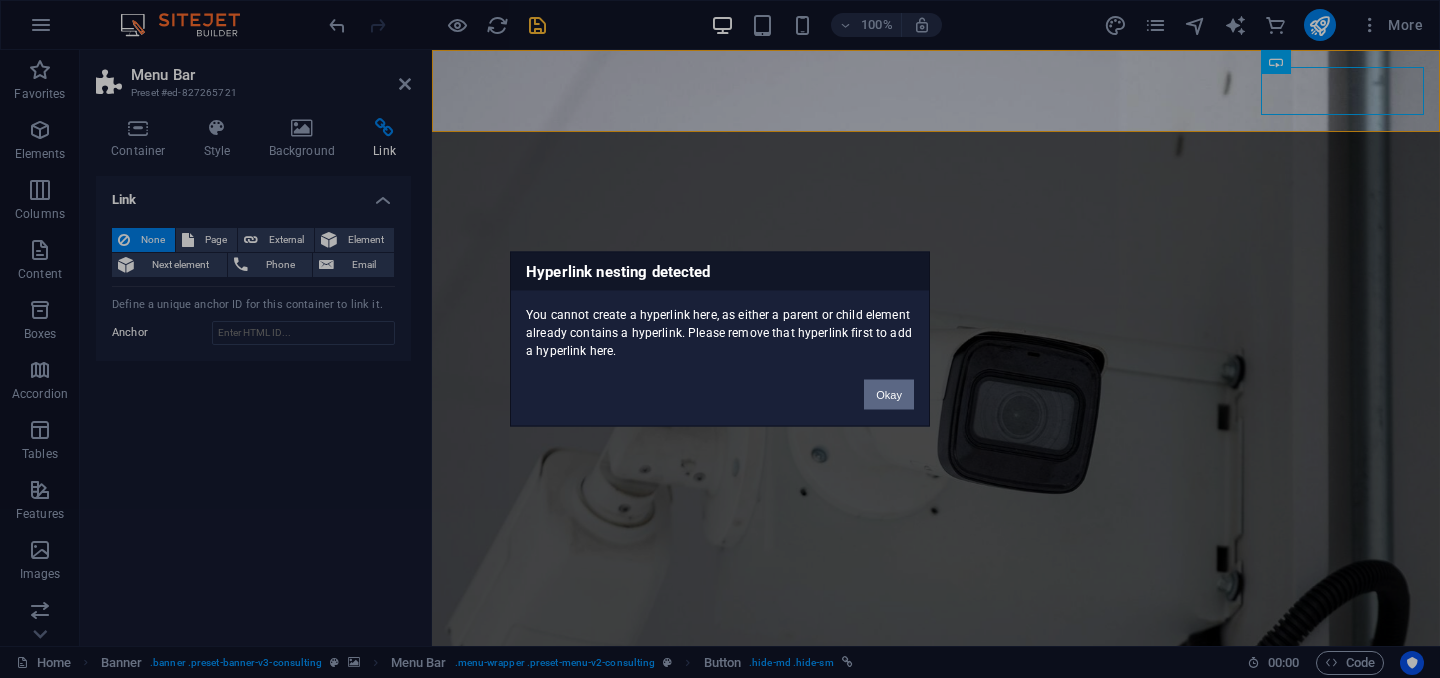 click on "Okay" at bounding box center (889, 395) 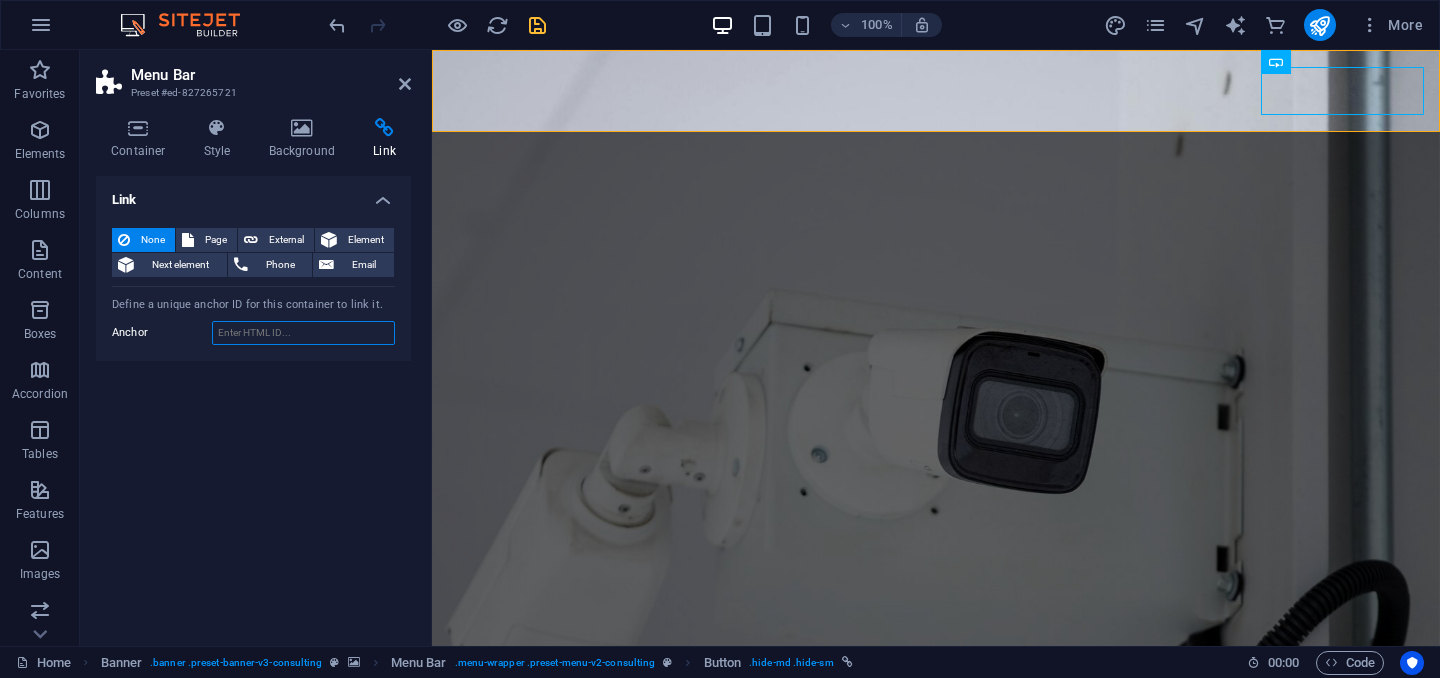 click on "Anchor" at bounding box center (303, 333) 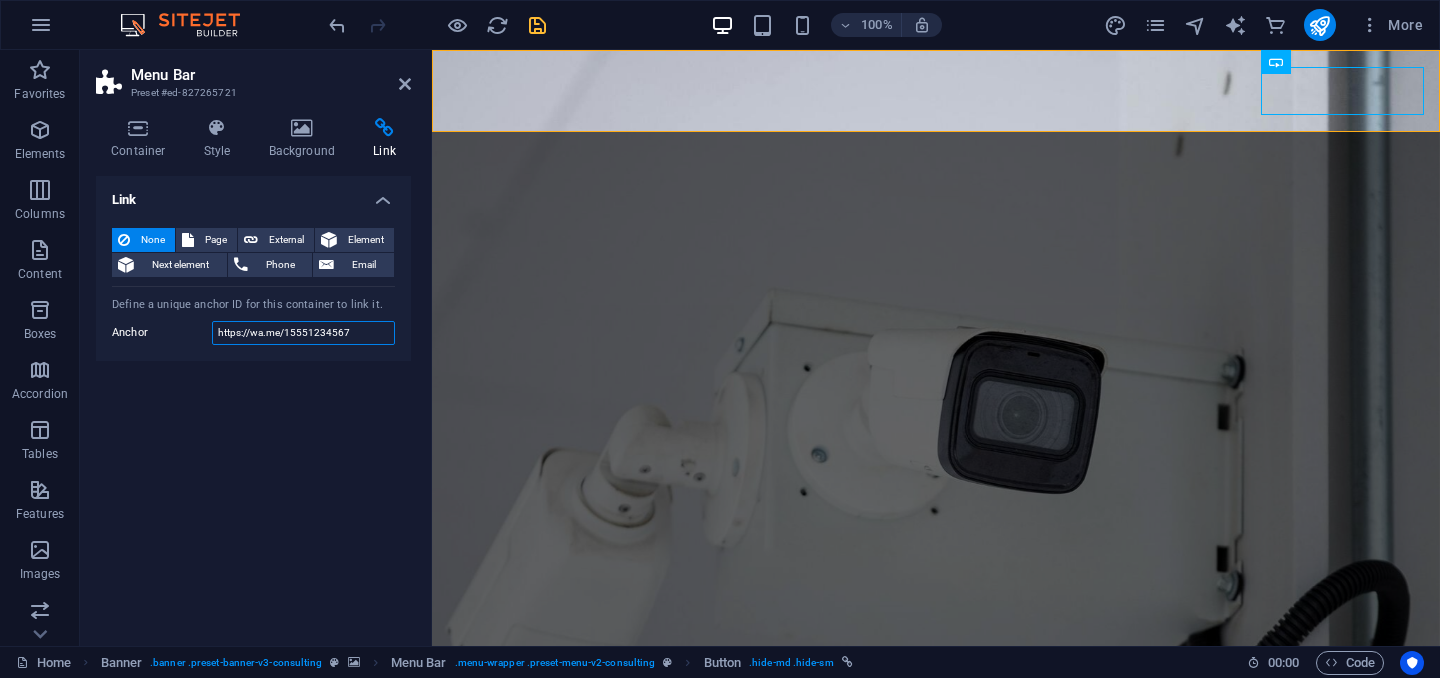 drag, startPoint x: 350, startPoint y: 332, endPoint x: 287, endPoint y: 331, distance: 63.007935 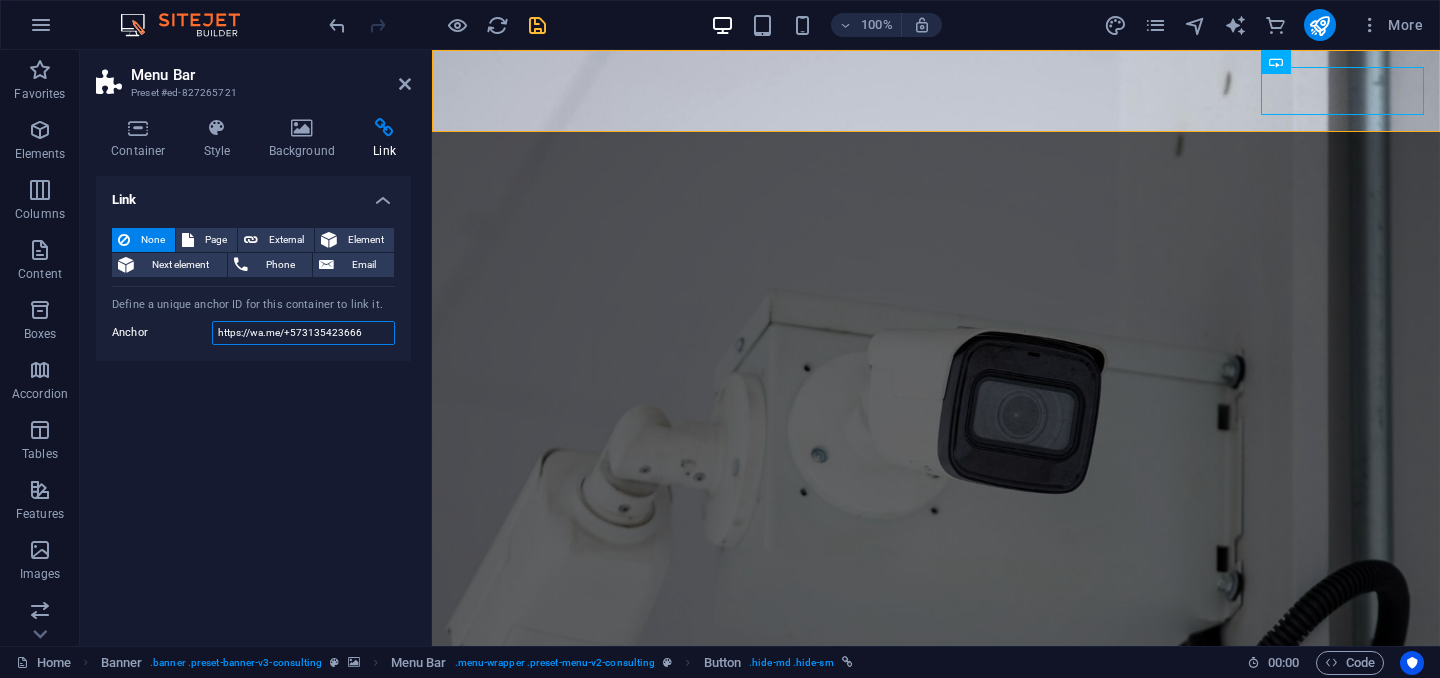 type on "https://wa.me/+573135423666" 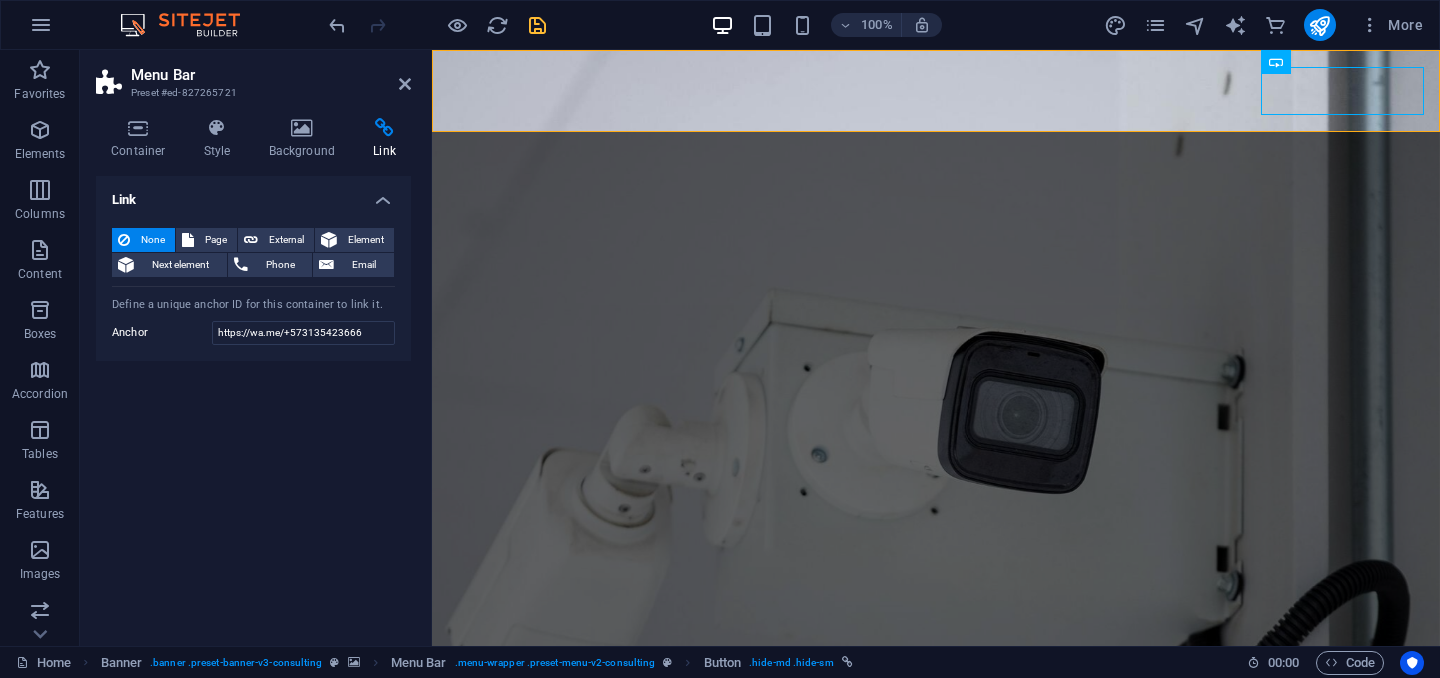 click on "Link None Page External Element Next element Phone Email Page Home Subpage Legal Notice Privacy Element
URL Phone Email Link target New tab Same tab Overlay Title Additional link description, should not be the same as the link text. The title is most often shown as a tooltip text when the mouse moves over the element. Leave empty if uncertain. Relationship Sets the  relationship of this link to the link target . For example, the value "nofollow" instructs search engines not to follow the link. Can be left empty. alternate author bookmark external help license next nofollow noreferrer noopener prev search tag Define a unique anchor ID for this container to link it. Anchor https://wa.me/+573135423666" at bounding box center (253, 403) 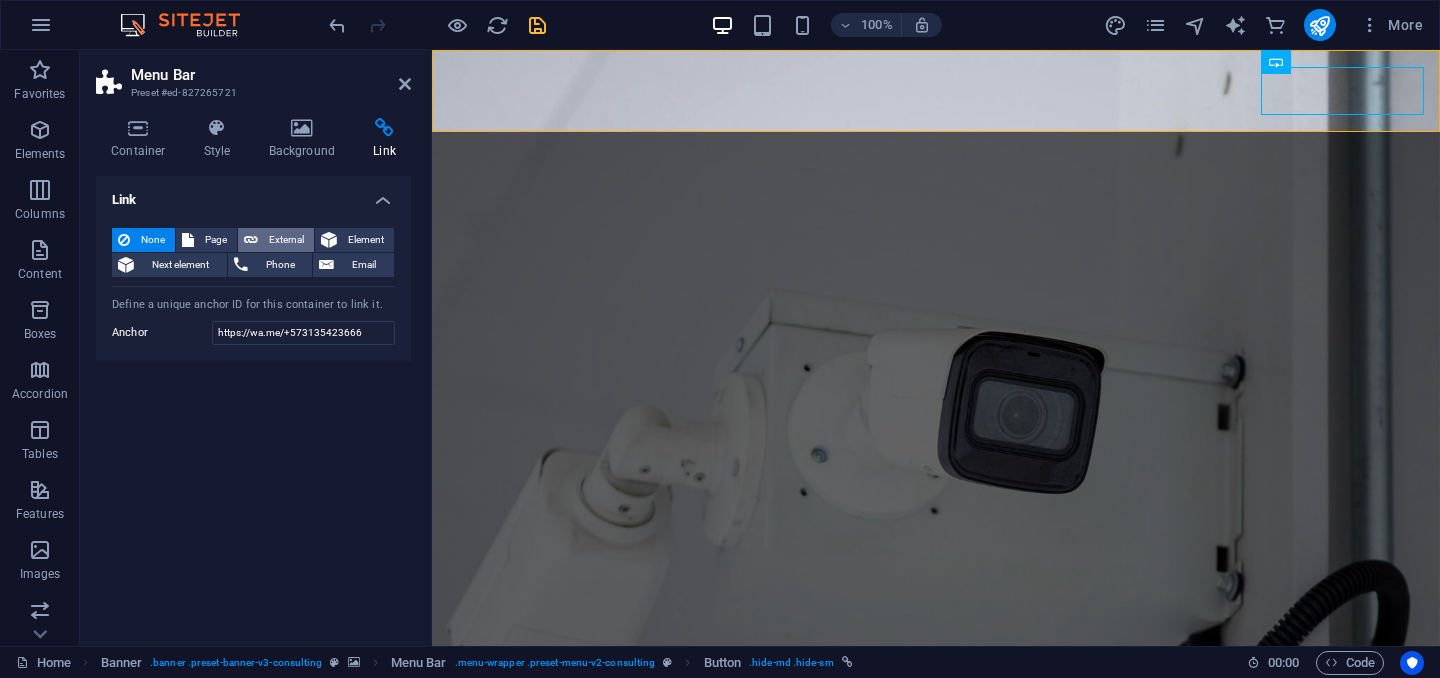 click on "External" at bounding box center [286, 240] 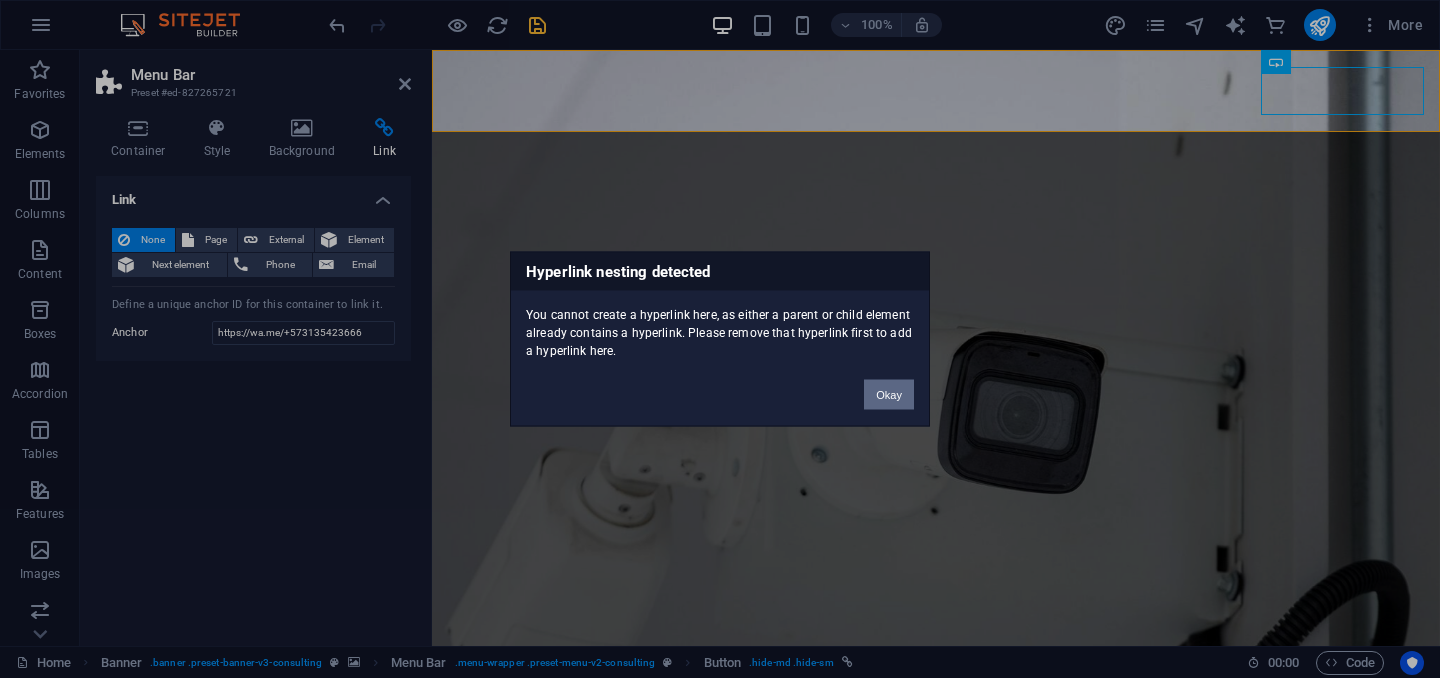 click on "Okay" at bounding box center (889, 395) 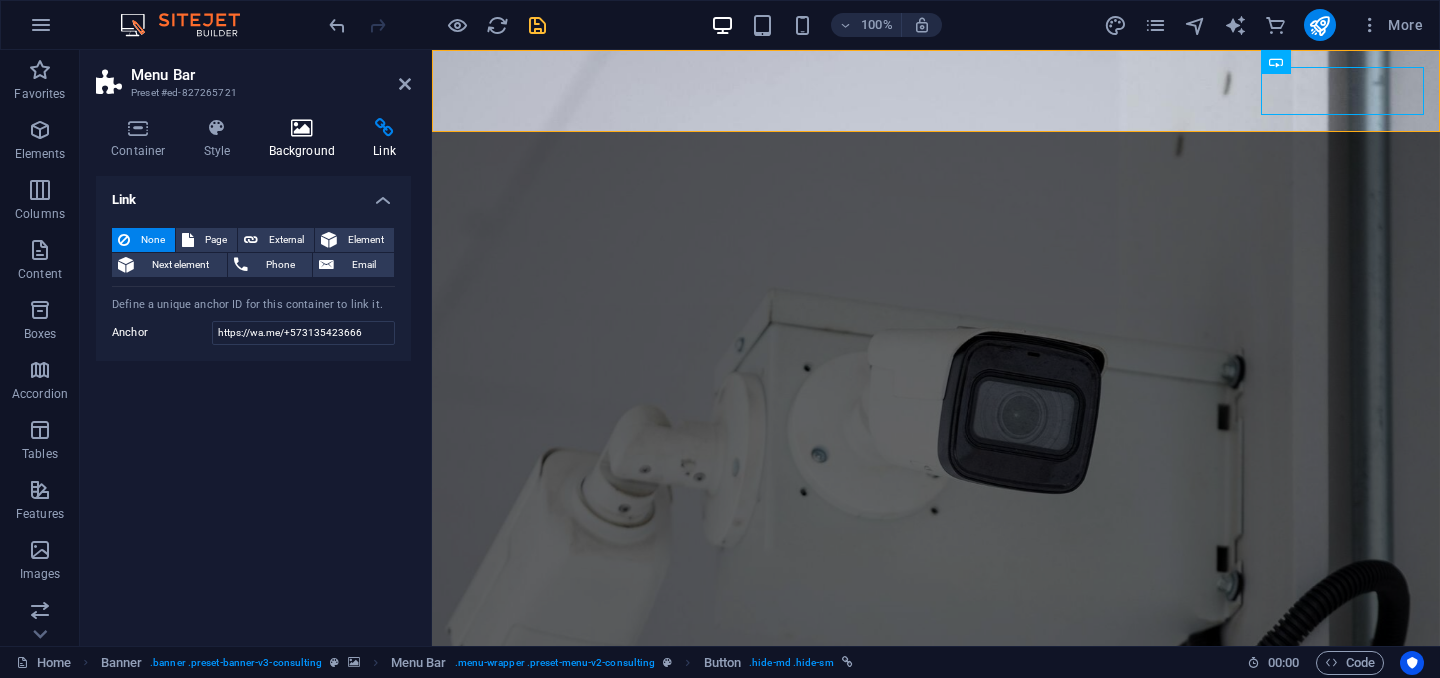 click at bounding box center (302, 128) 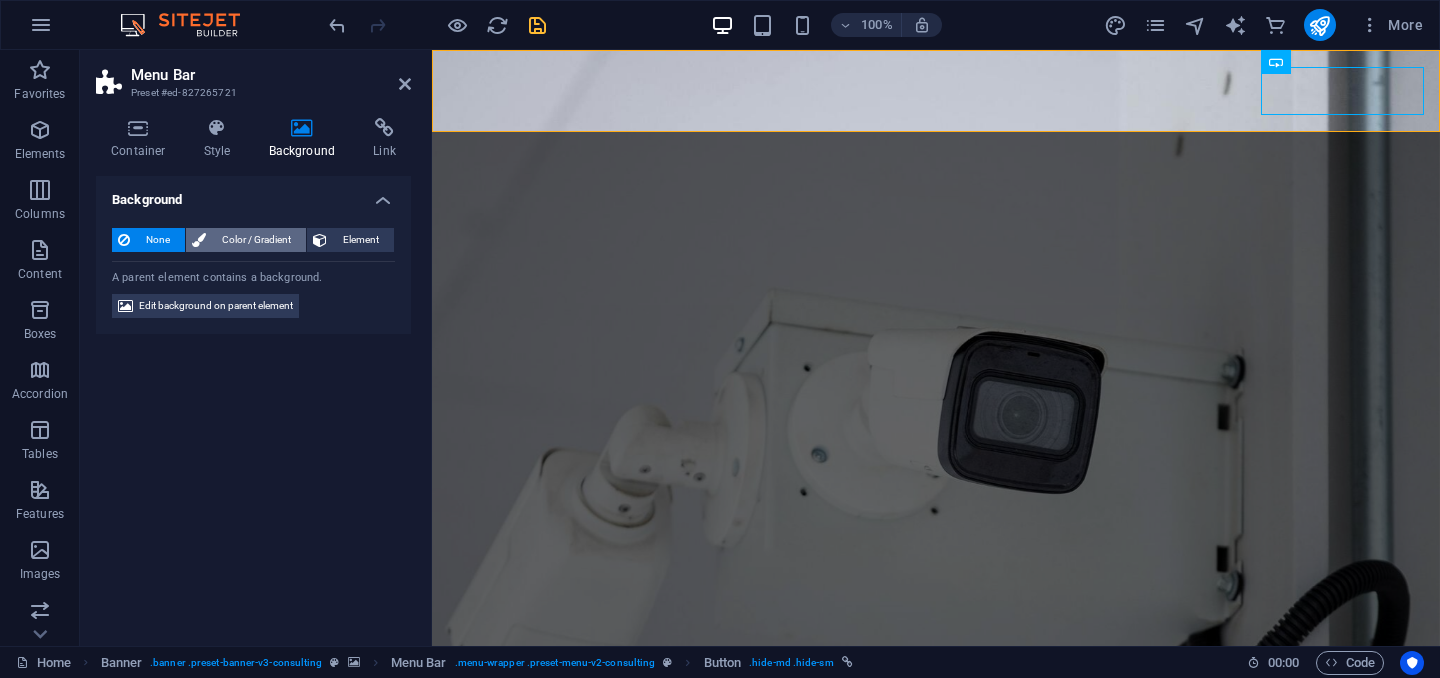 click on "Color / Gradient" at bounding box center (256, 240) 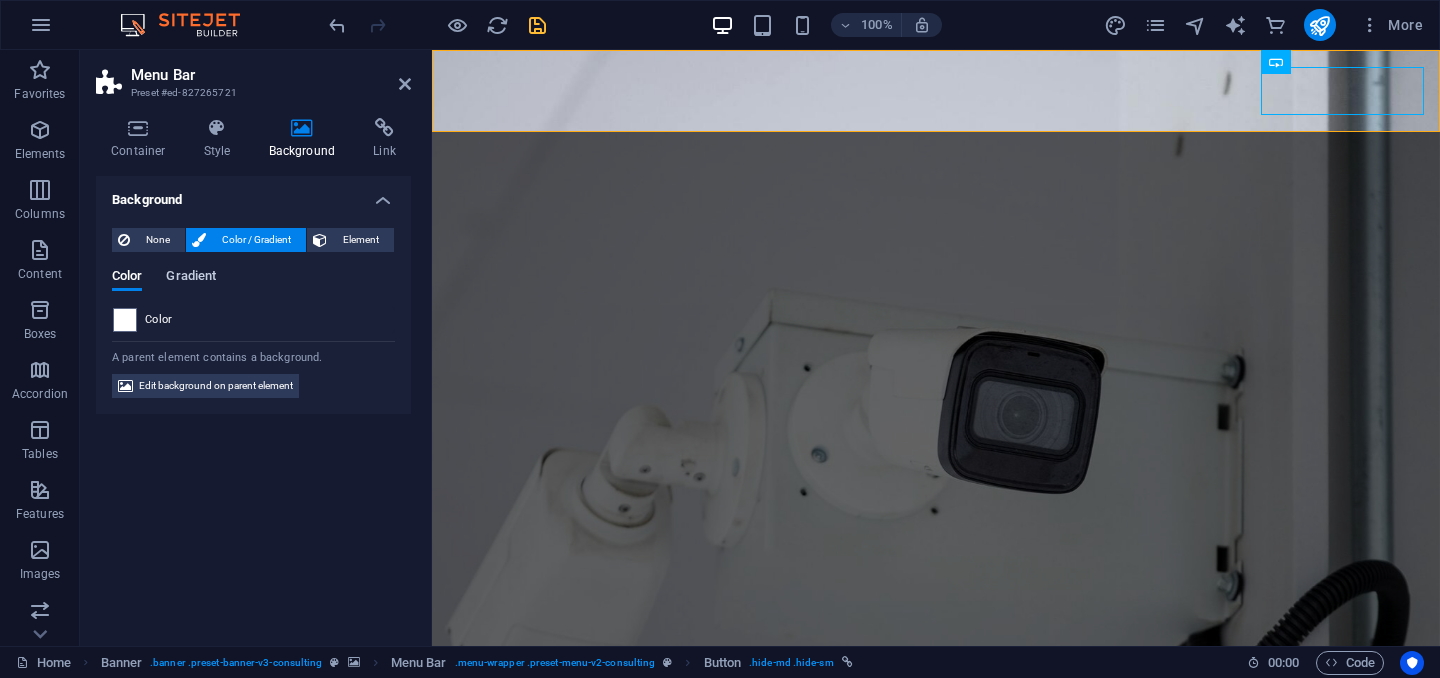 click on "Gradient" at bounding box center (191, 278) 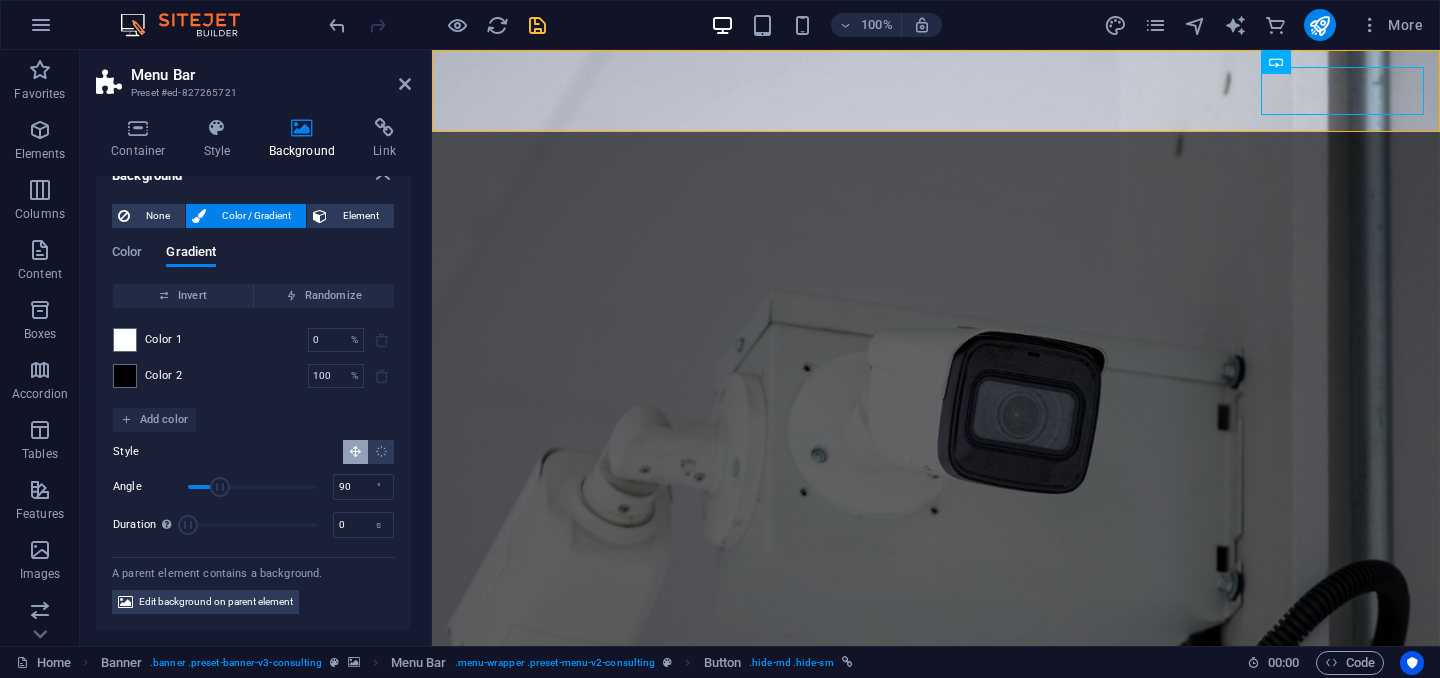 scroll, scrollTop: 0, scrollLeft: 0, axis: both 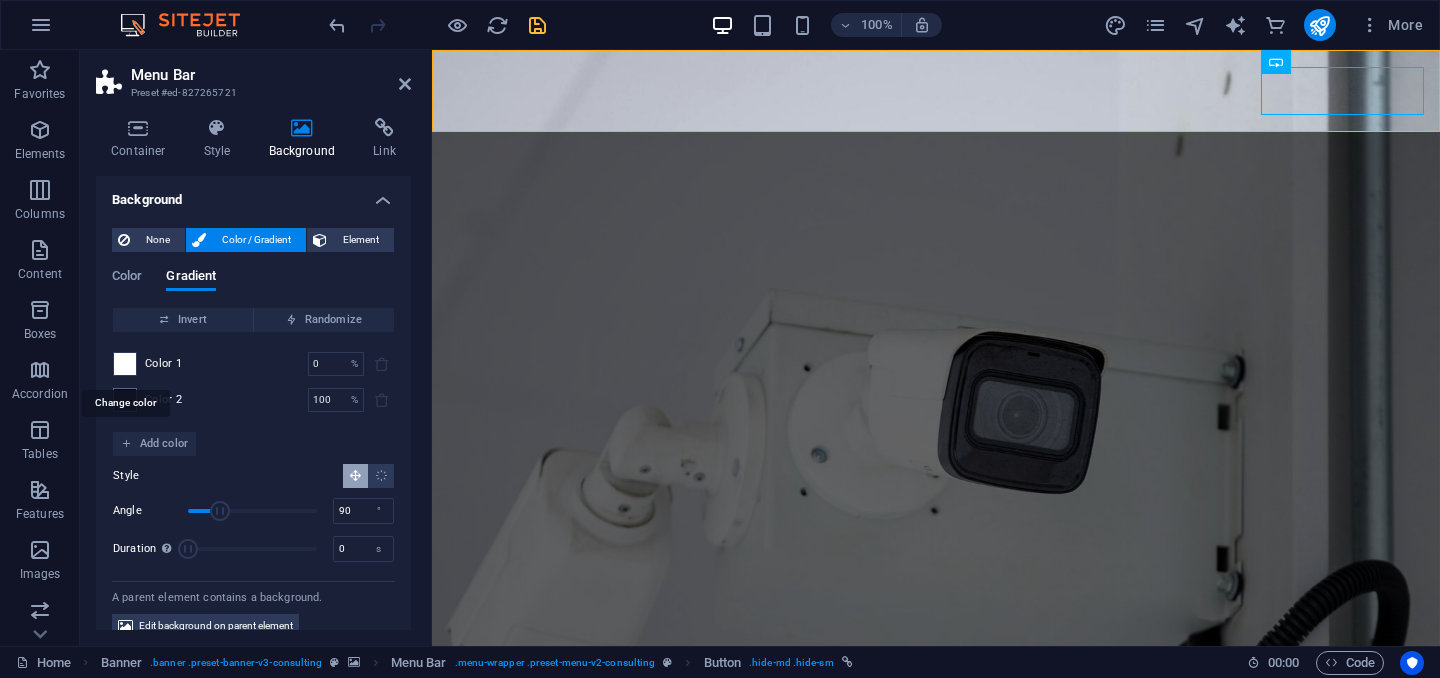 click at bounding box center [125, 364] 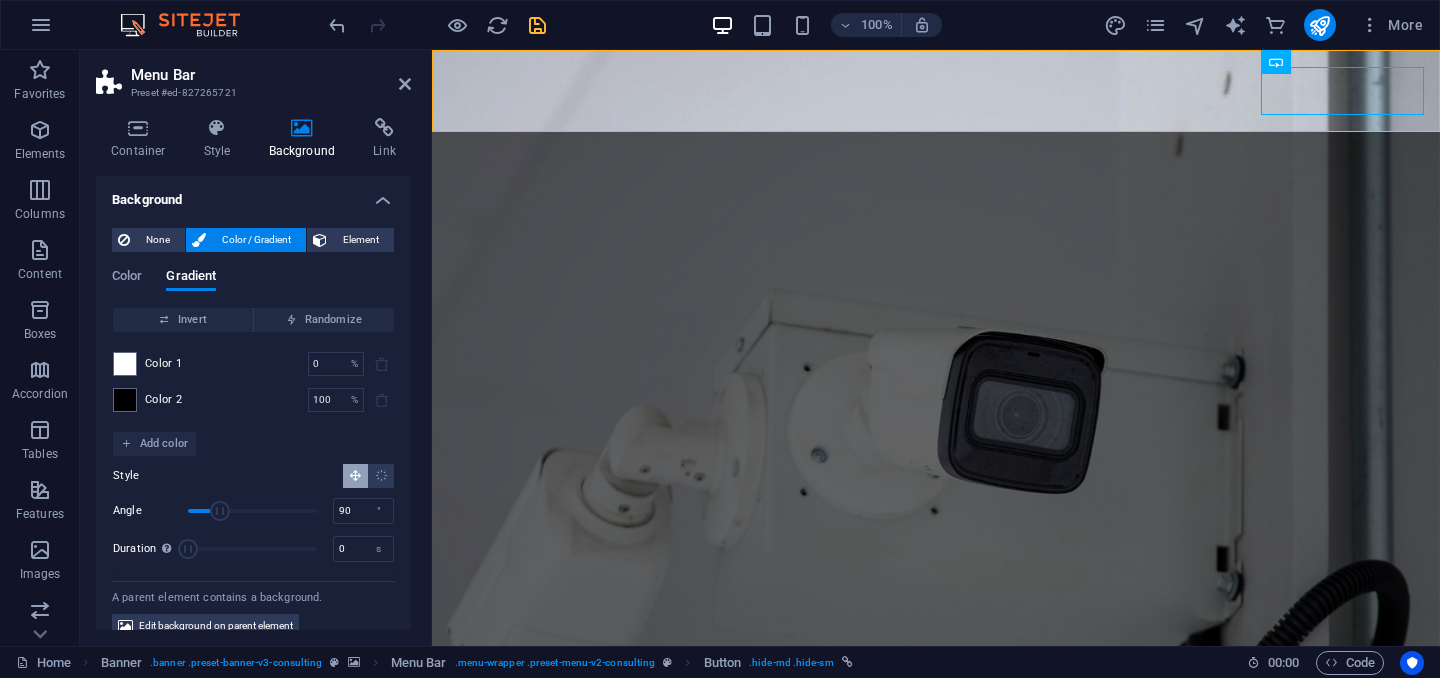 click on "Color 1 0 % ​" at bounding box center [253, 364] 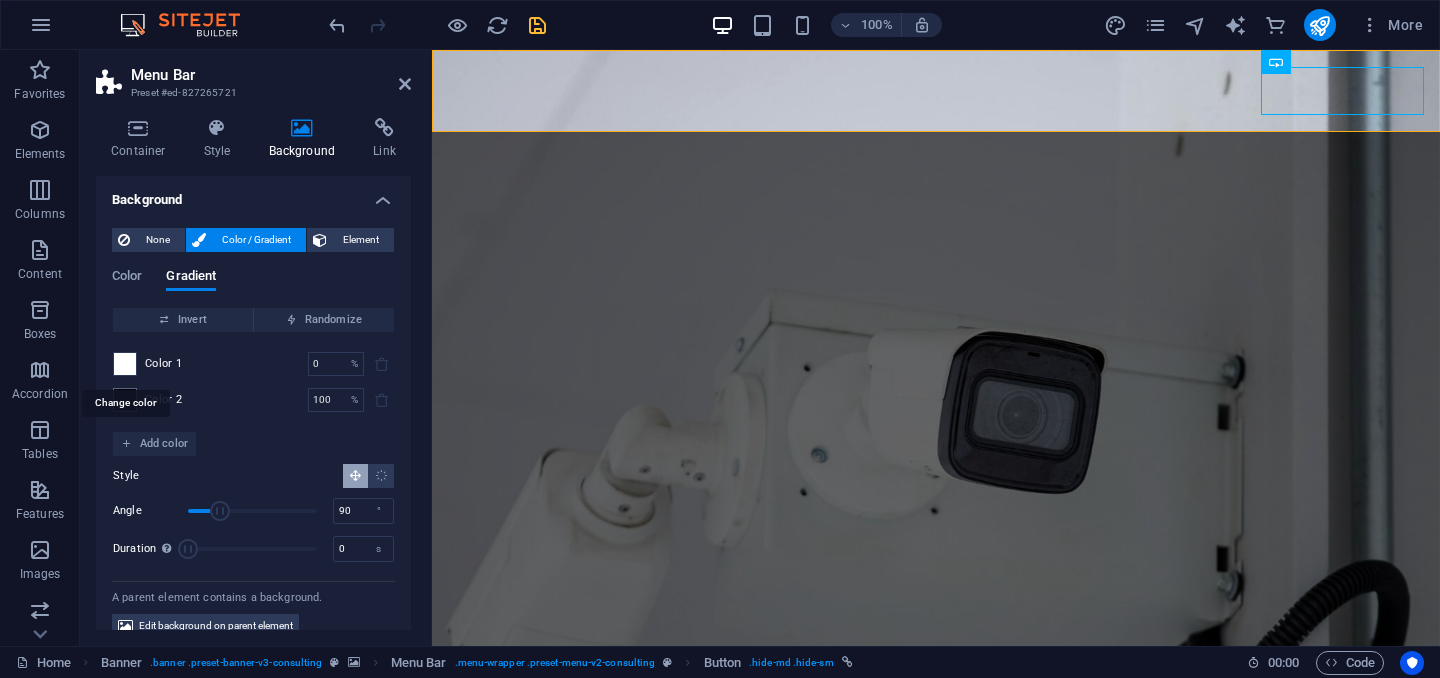 click at bounding box center (125, 364) 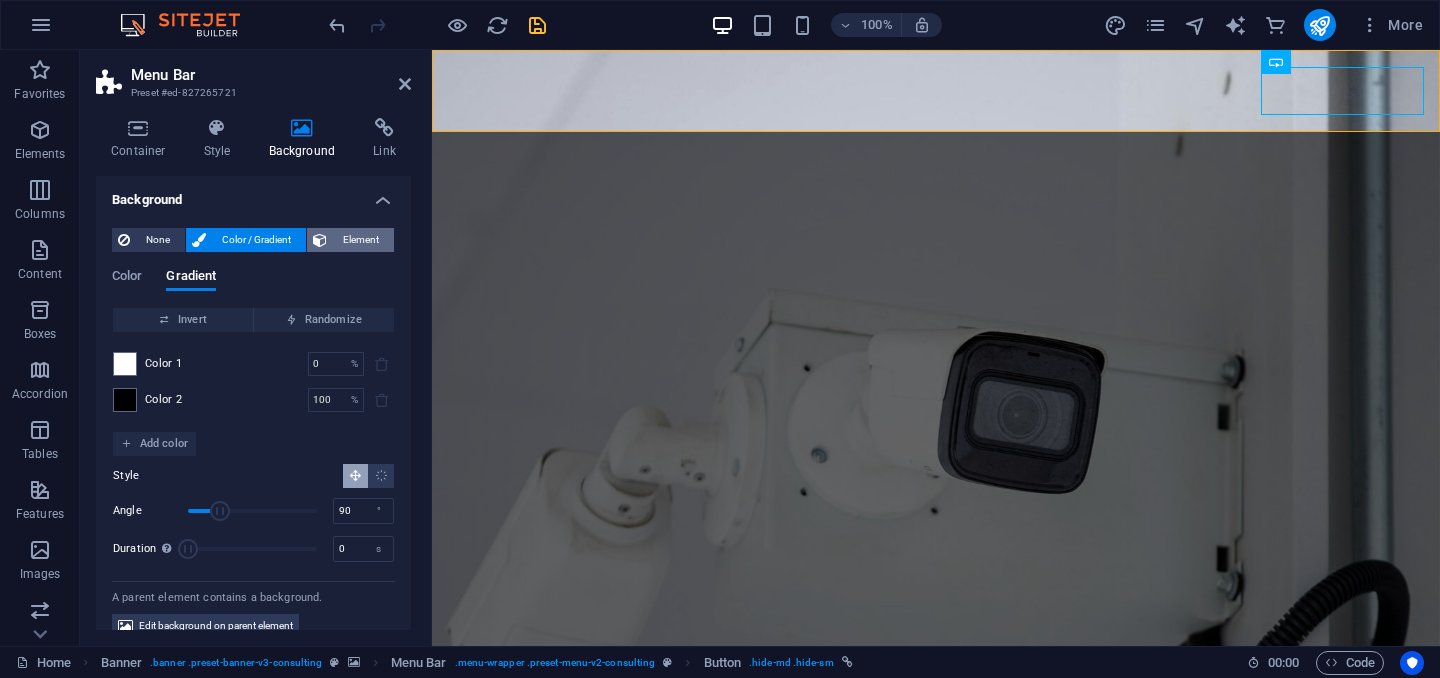 click on "Element" at bounding box center [360, 240] 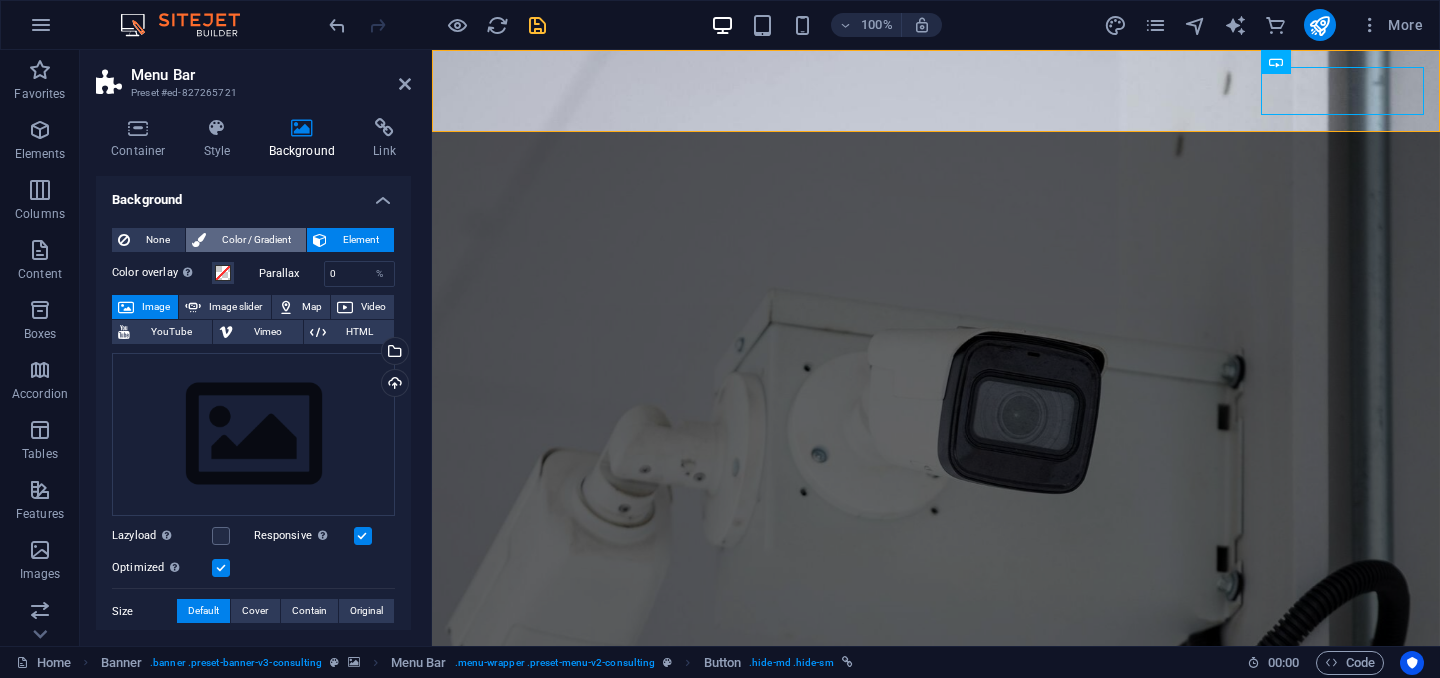 click on "Color / Gradient" at bounding box center (256, 240) 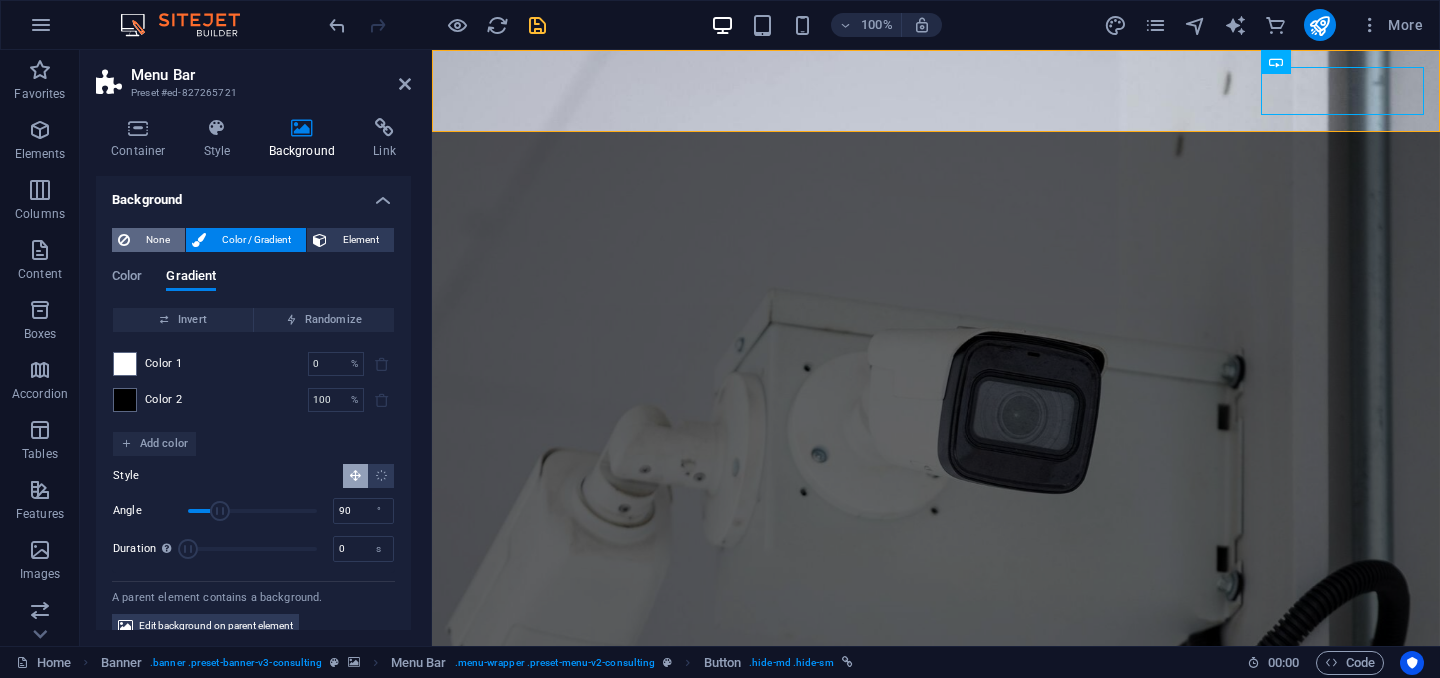 click on "None" at bounding box center (157, 240) 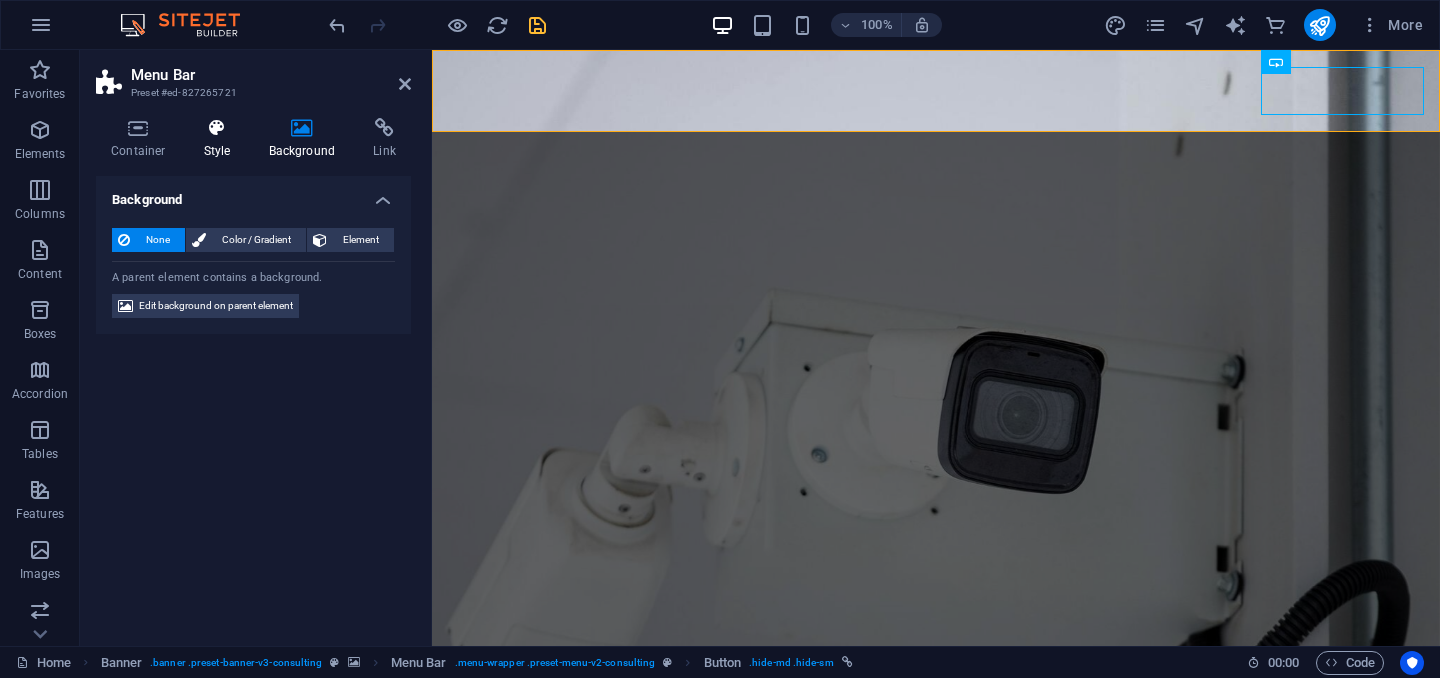 click at bounding box center [217, 128] 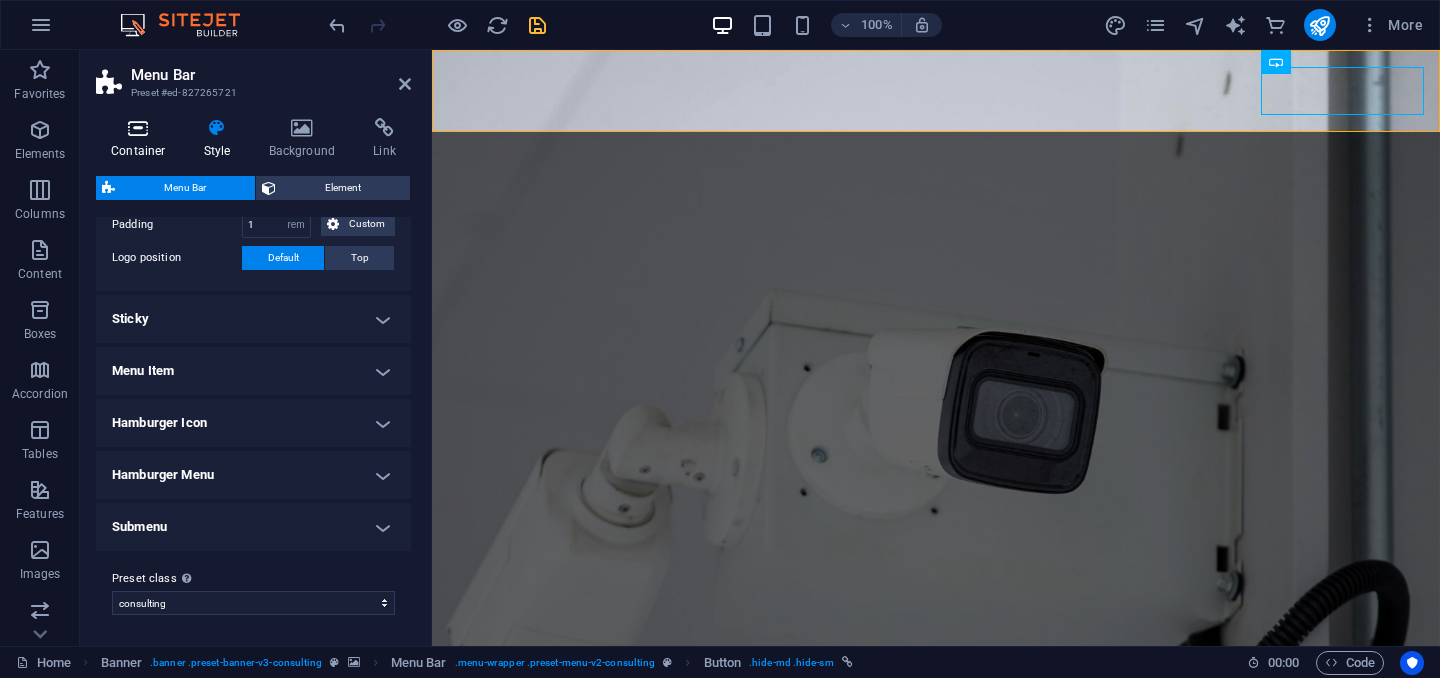 click at bounding box center [138, 128] 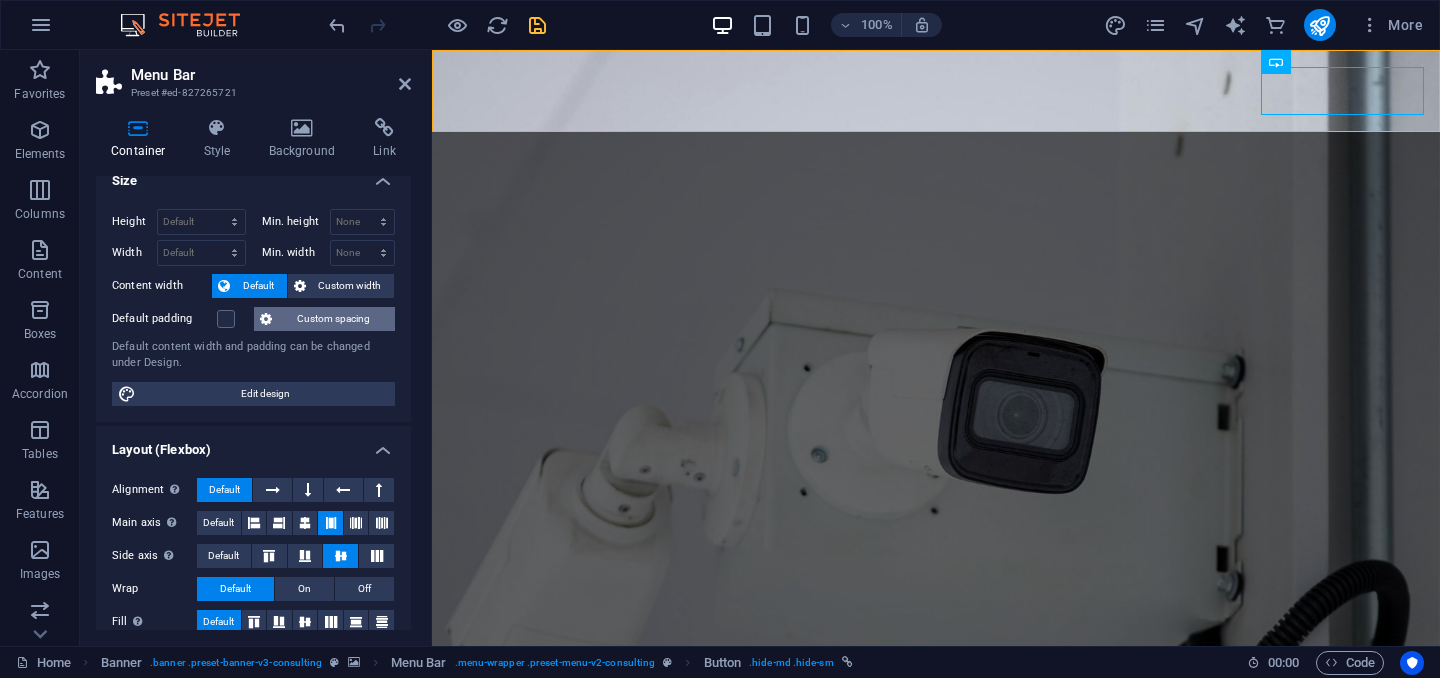 scroll, scrollTop: 0, scrollLeft: 0, axis: both 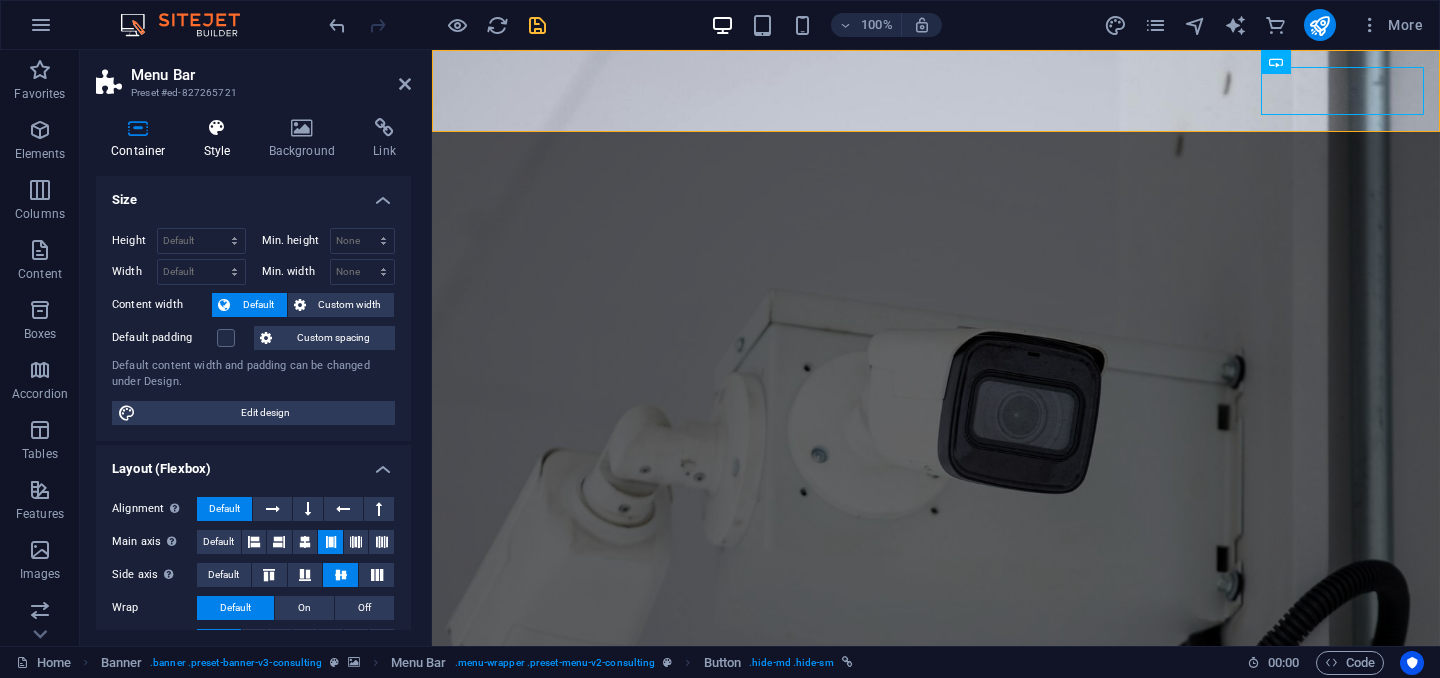 click at bounding box center [217, 128] 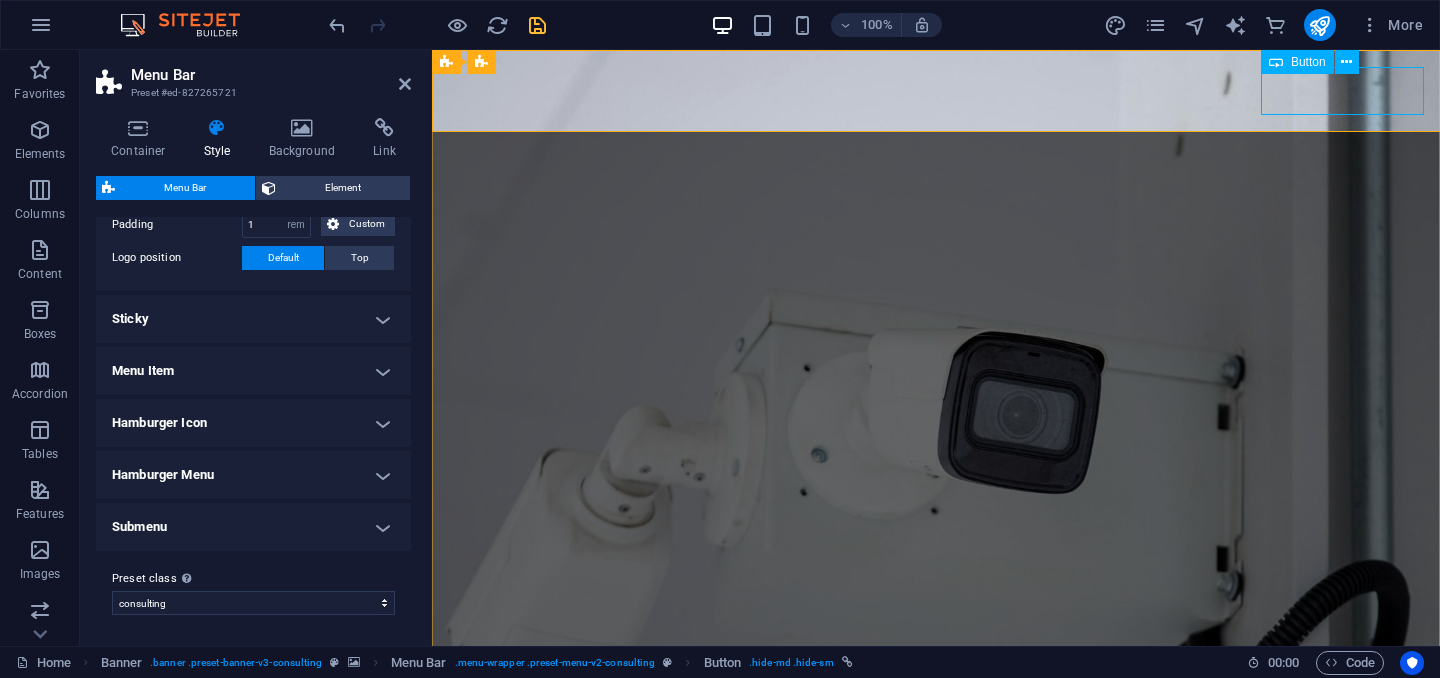 click on "WHATSAPP" at bounding box center (936, 1090) 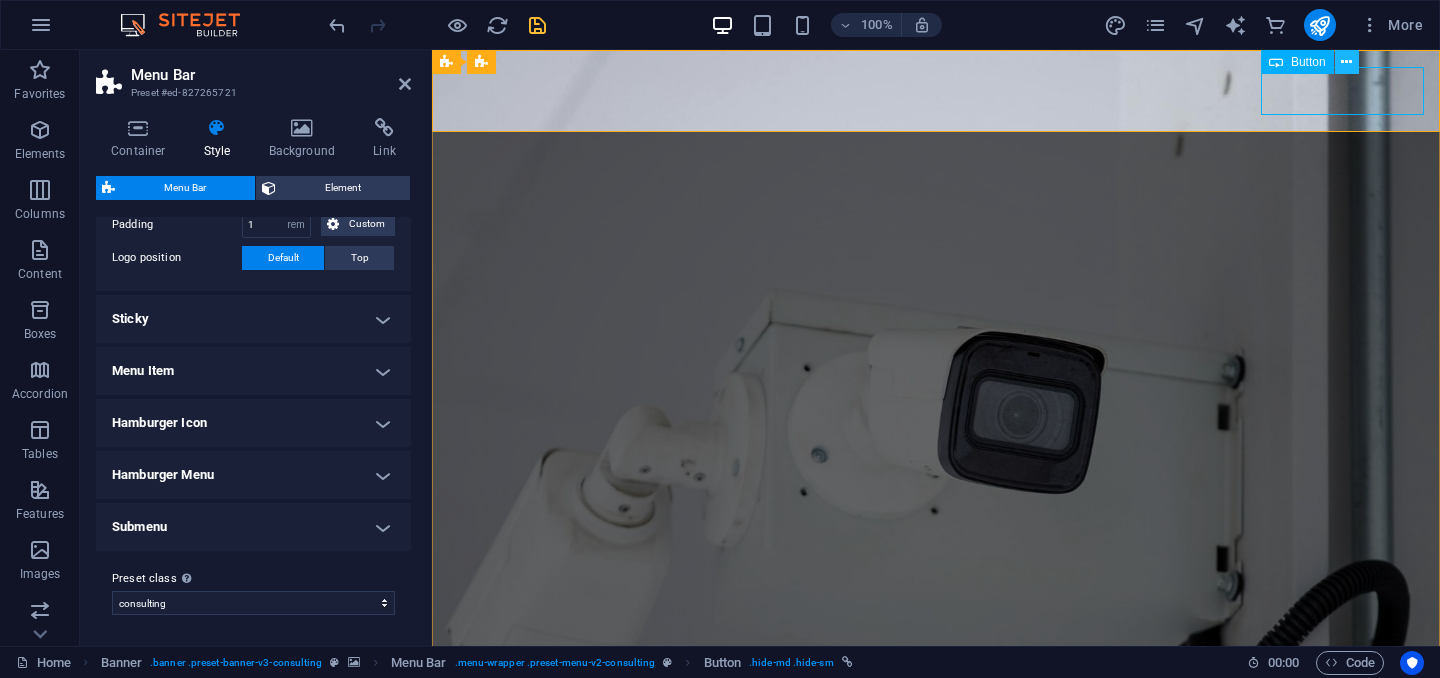click at bounding box center [1346, 62] 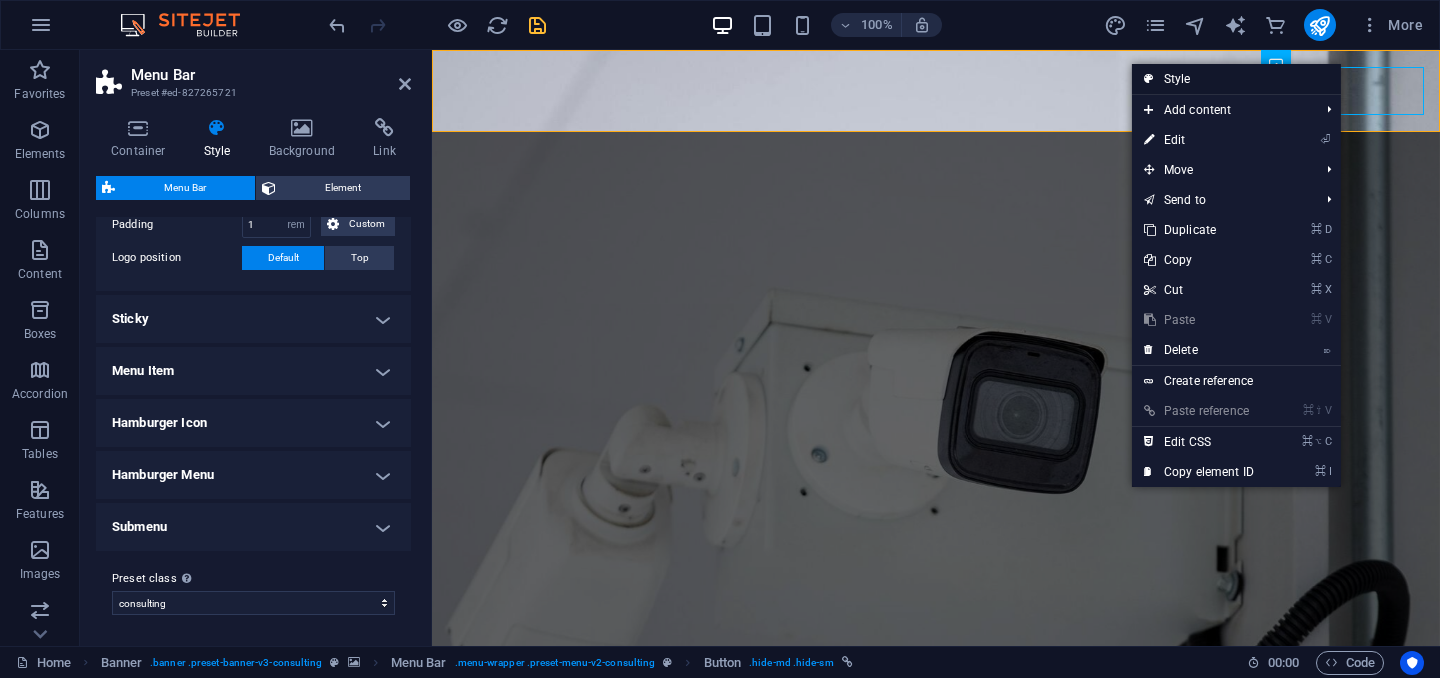 click on "Style" at bounding box center (1236, 79) 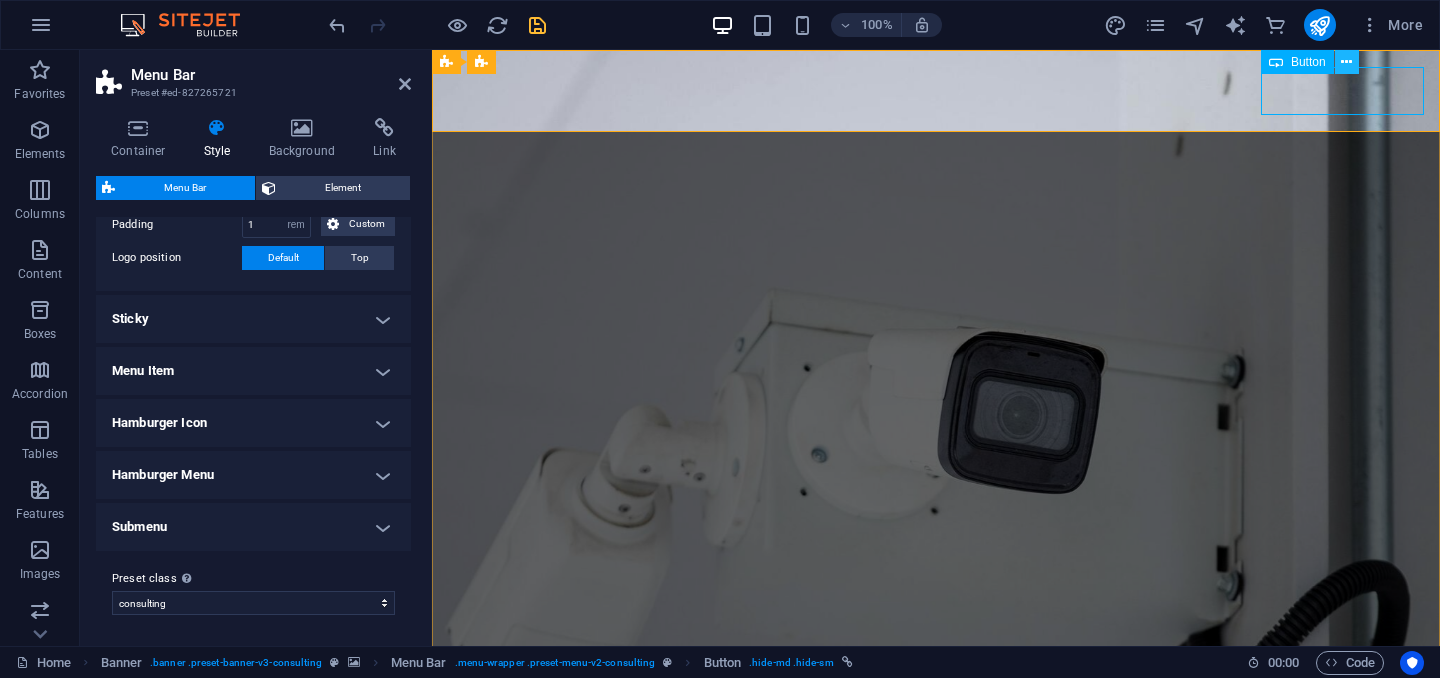 click at bounding box center (1346, 62) 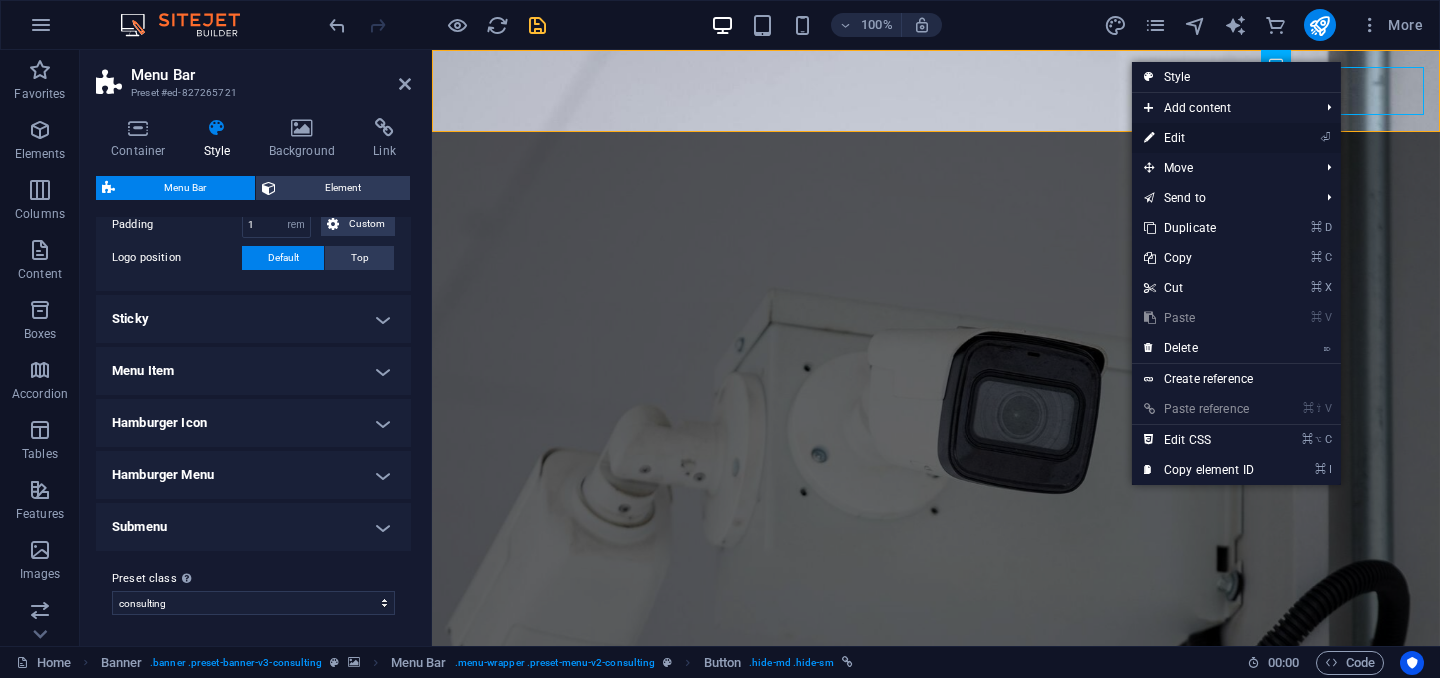 click on "⏎  Edit" at bounding box center [1199, 138] 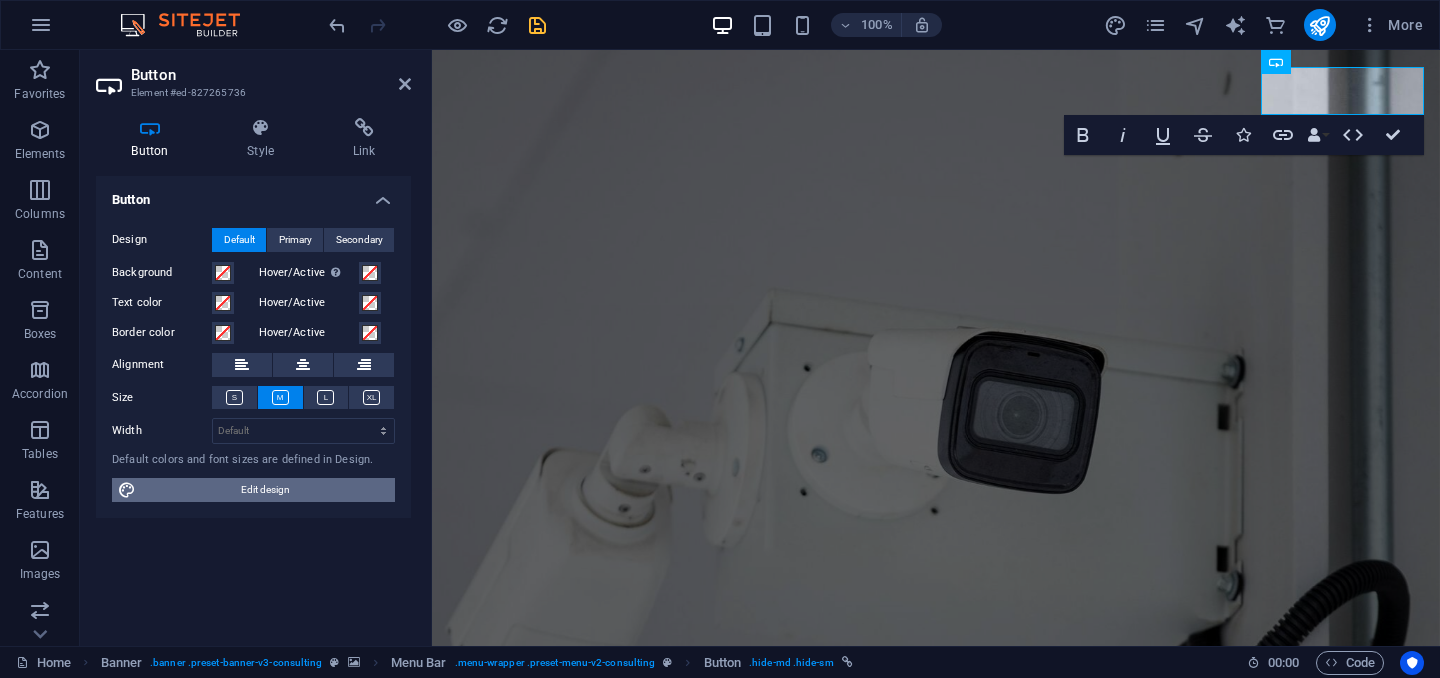 click on "Edit design" at bounding box center [265, 490] 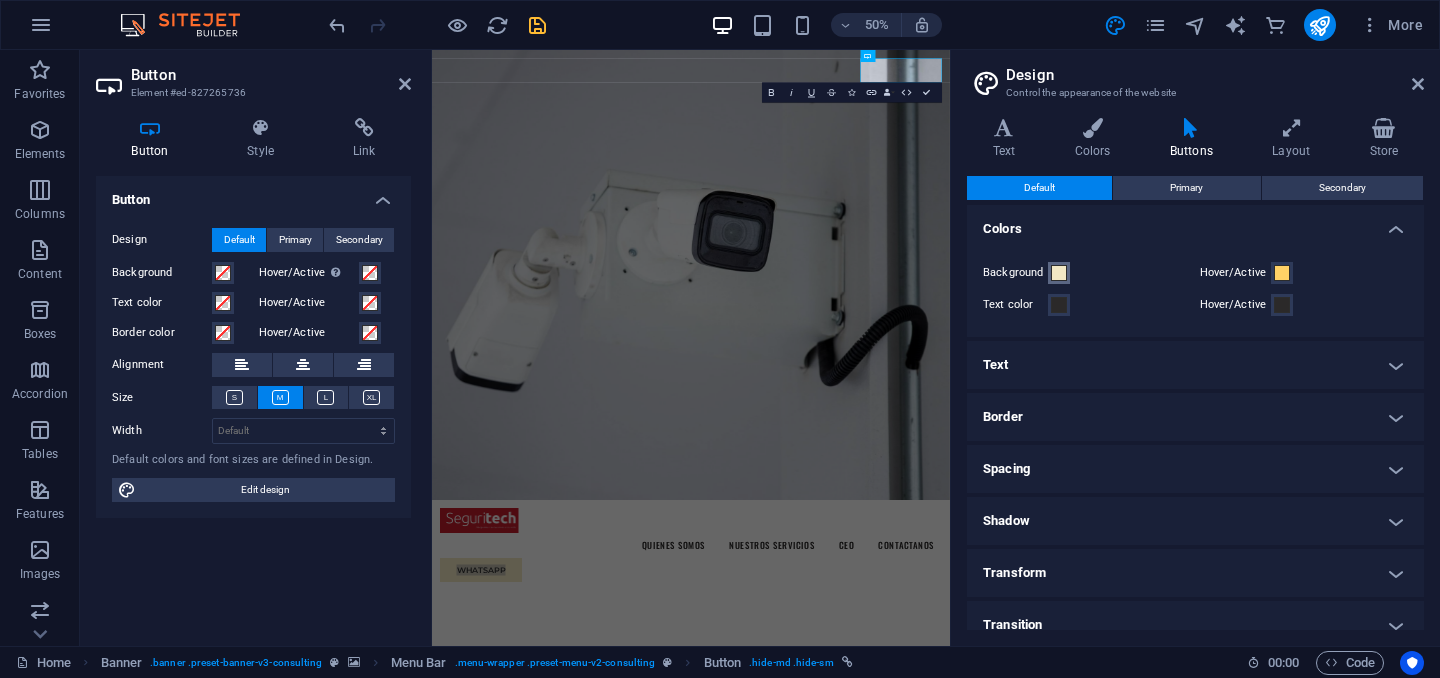 click at bounding box center (1059, 273) 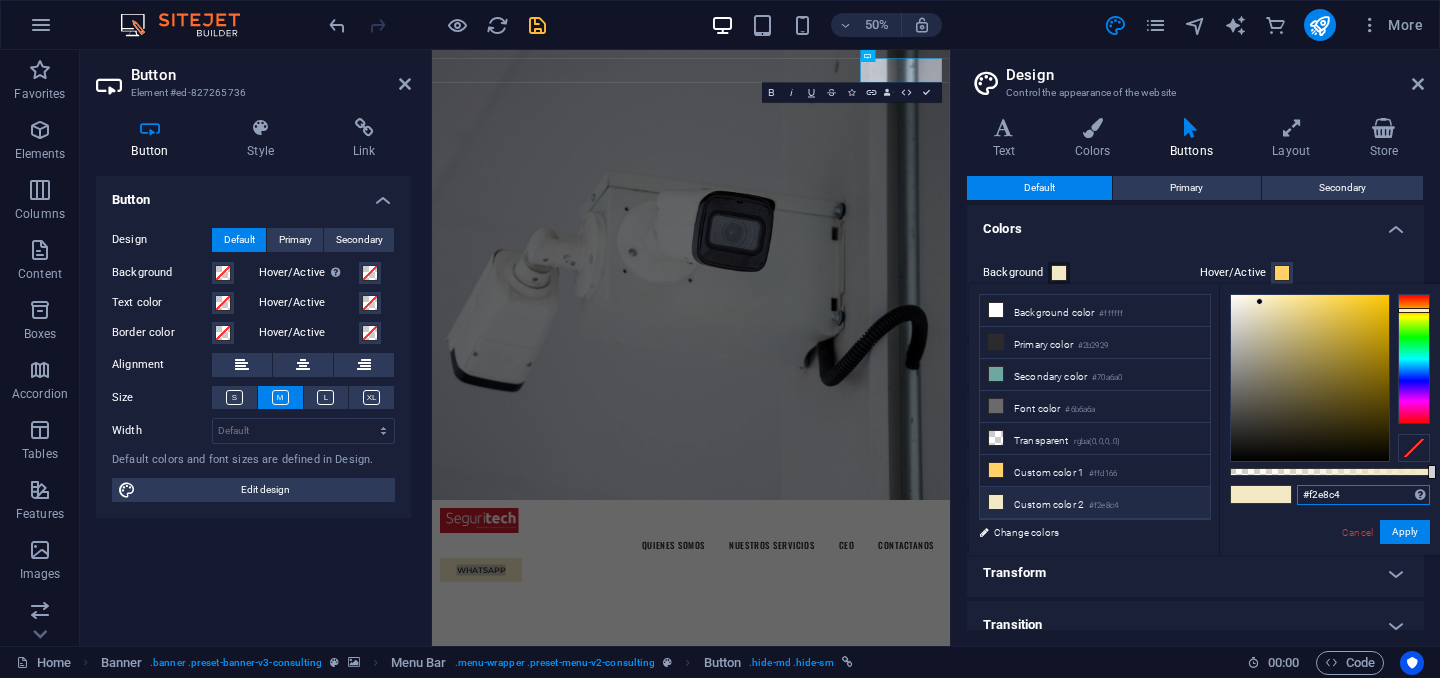 click on "#f2e8c4" at bounding box center (1363, 495) 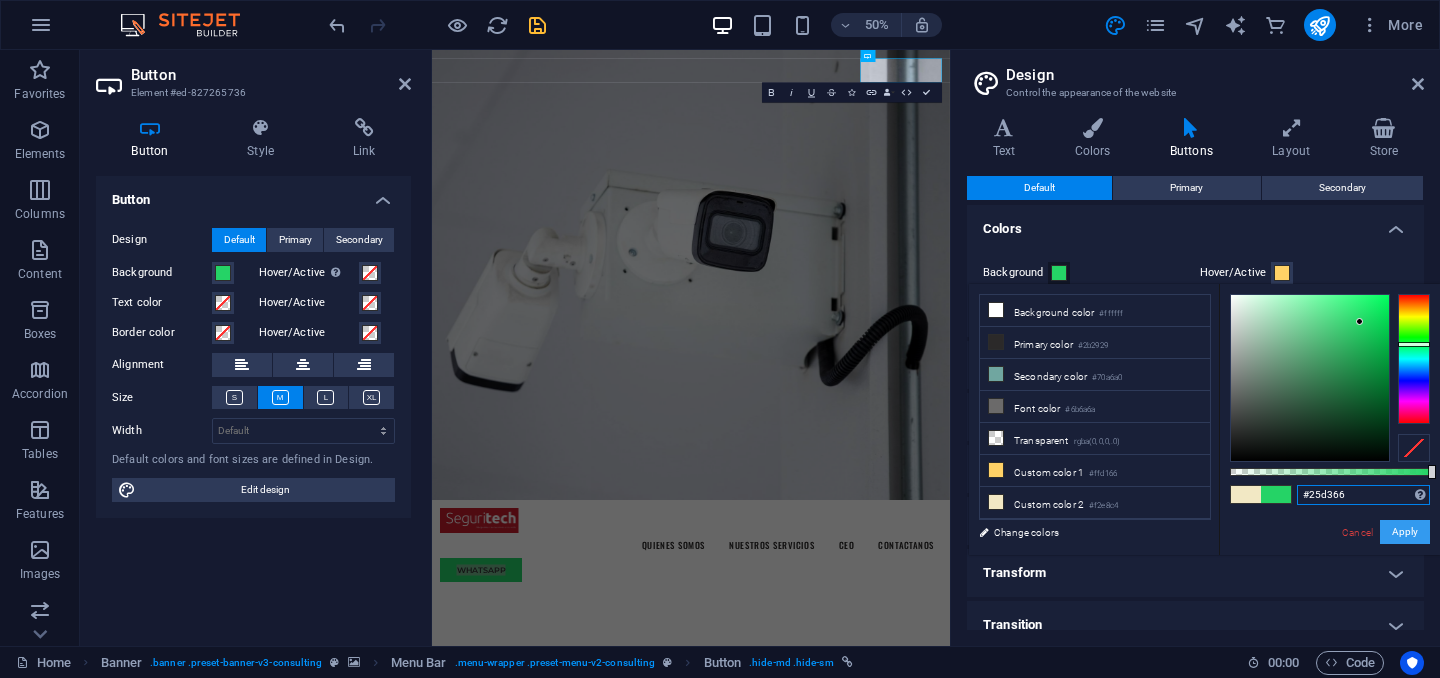 type on "#25d366" 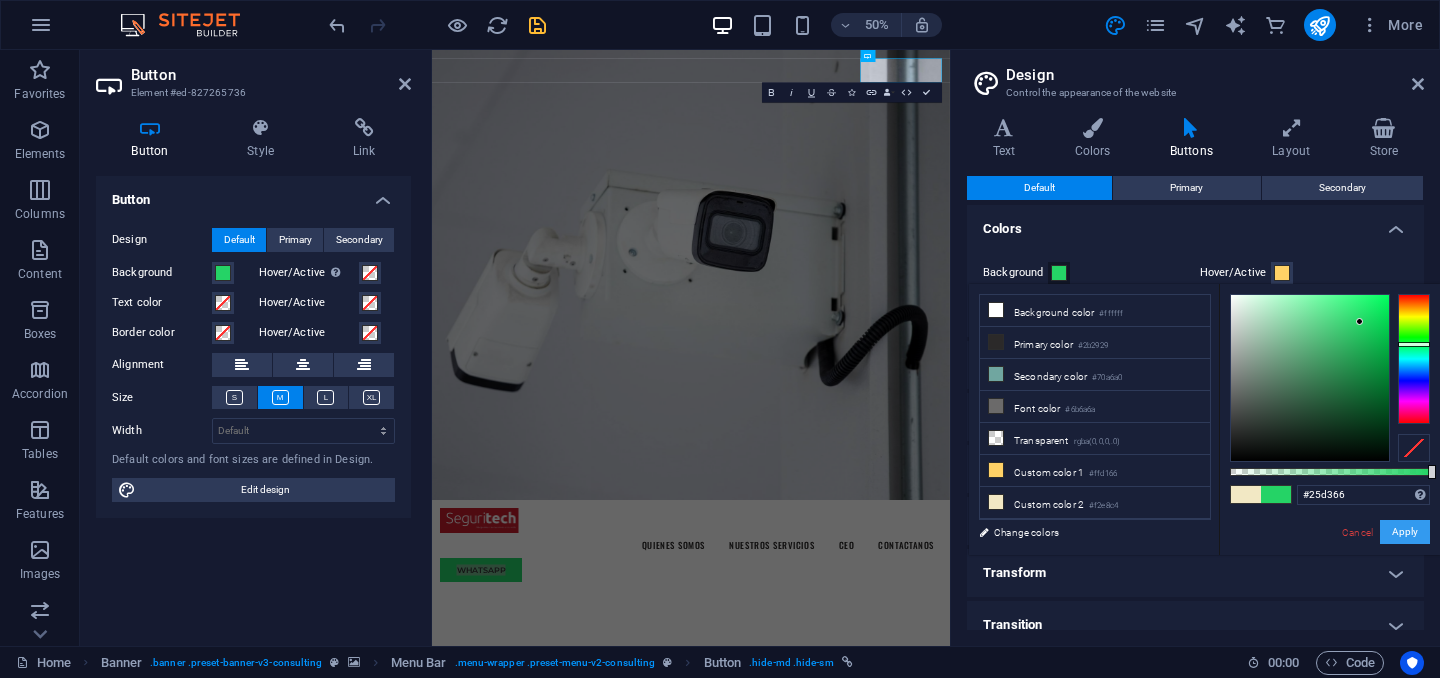 click on "Apply" at bounding box center [1405, 532] 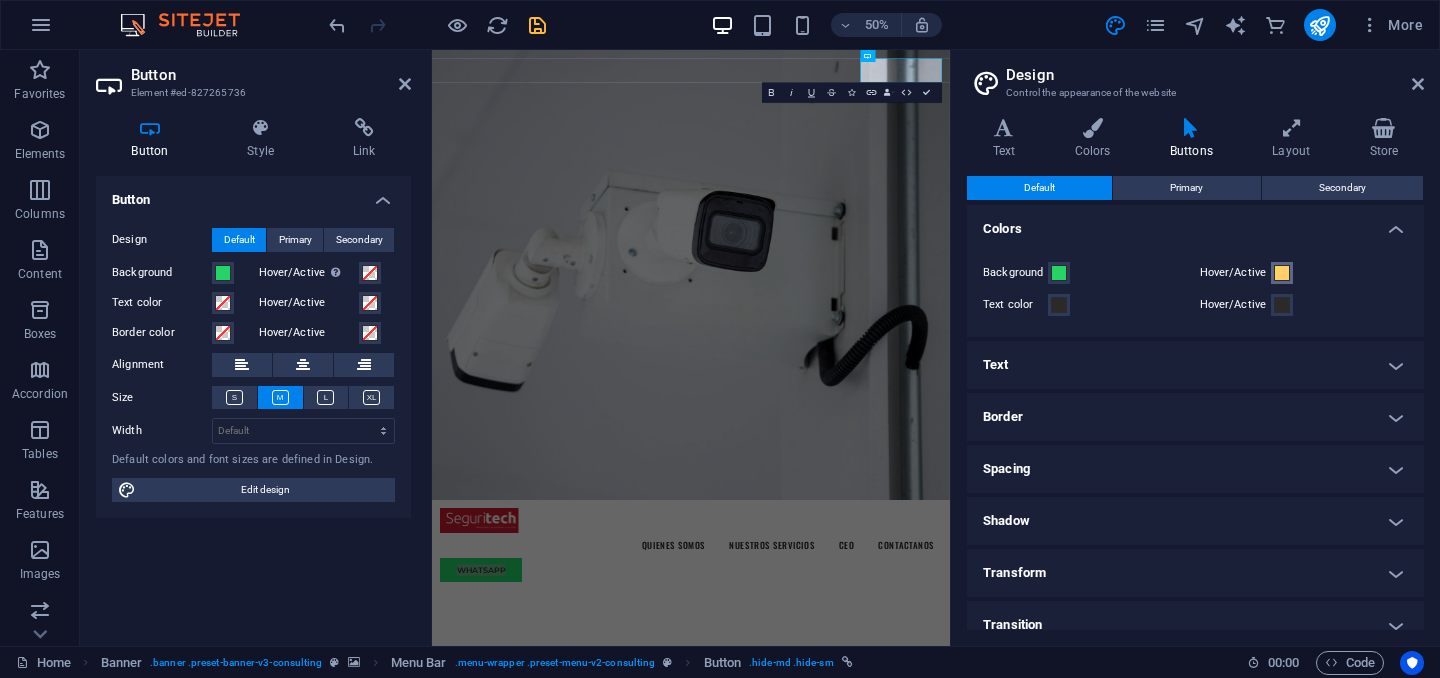 click at bounding box center [1282, 273] 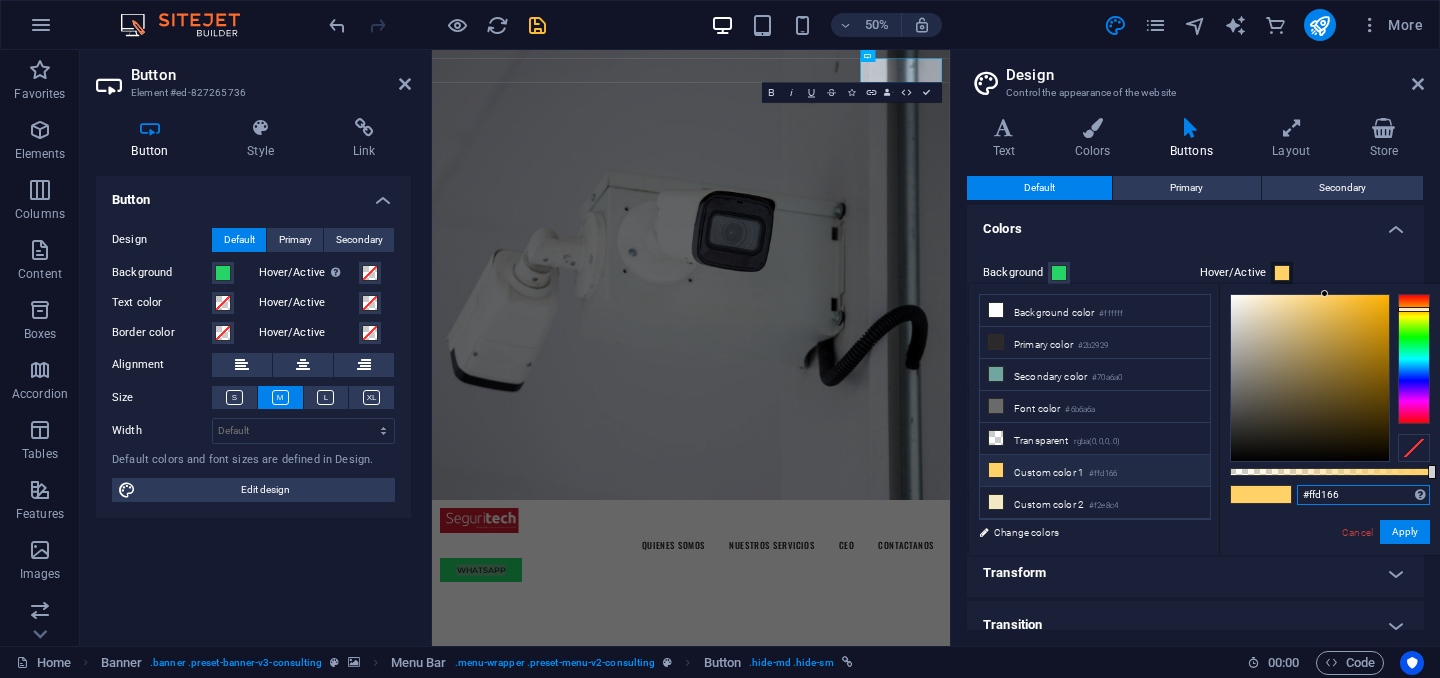 click on "#ffd166" at bounding box center [1363, 495] 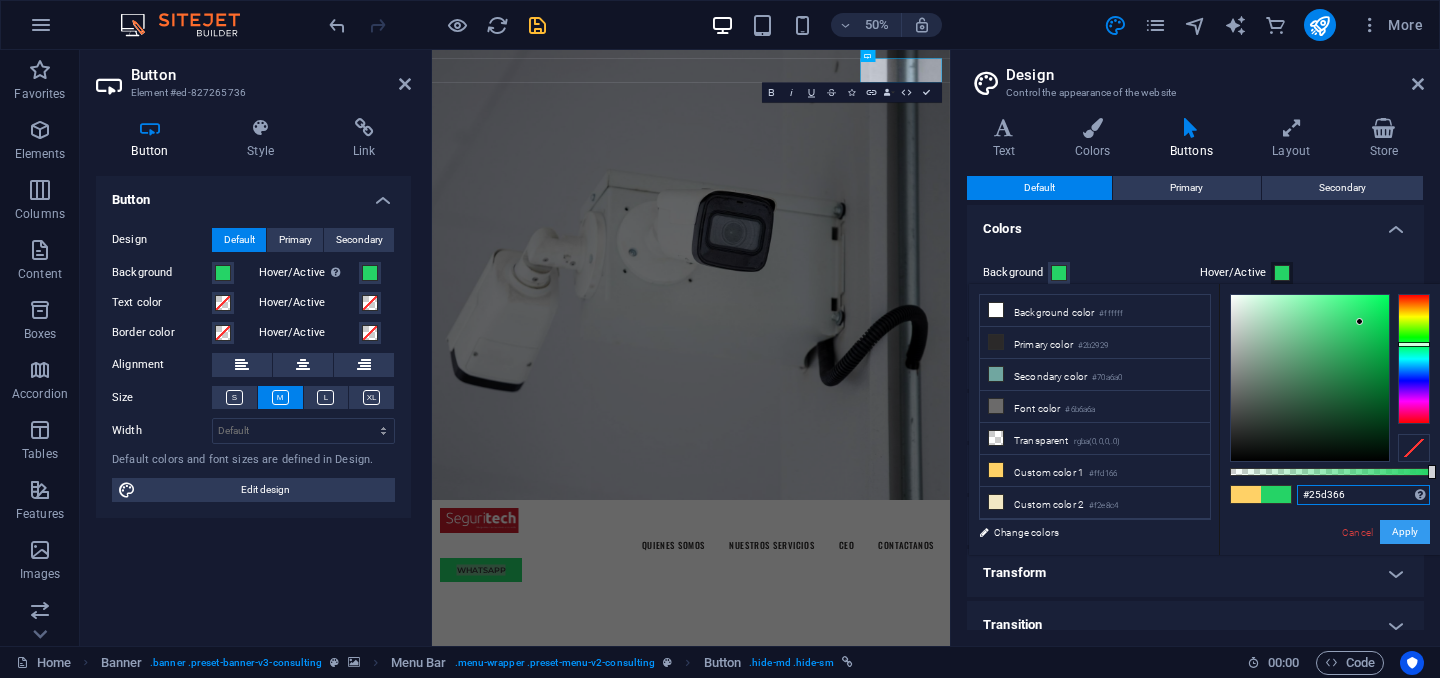 type on "#25d366" 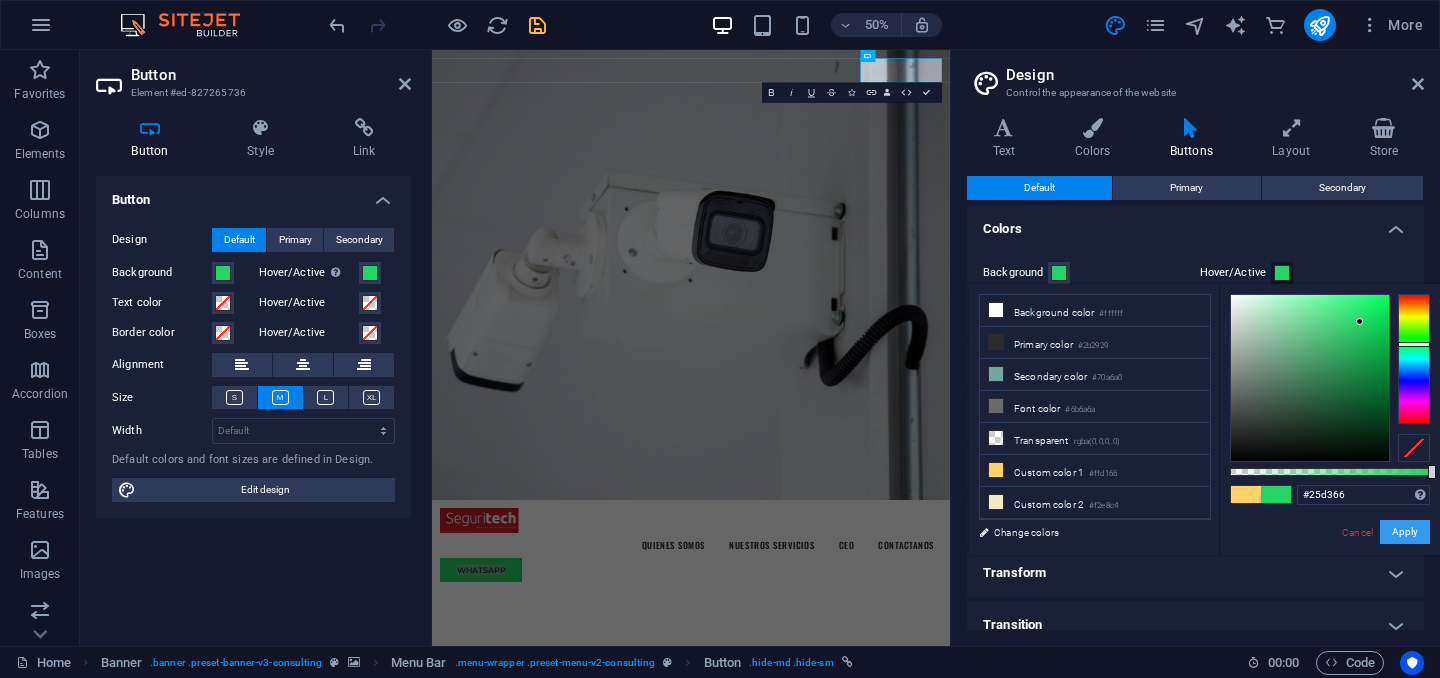 click on "Apply" at bounding box center [1405, 532] 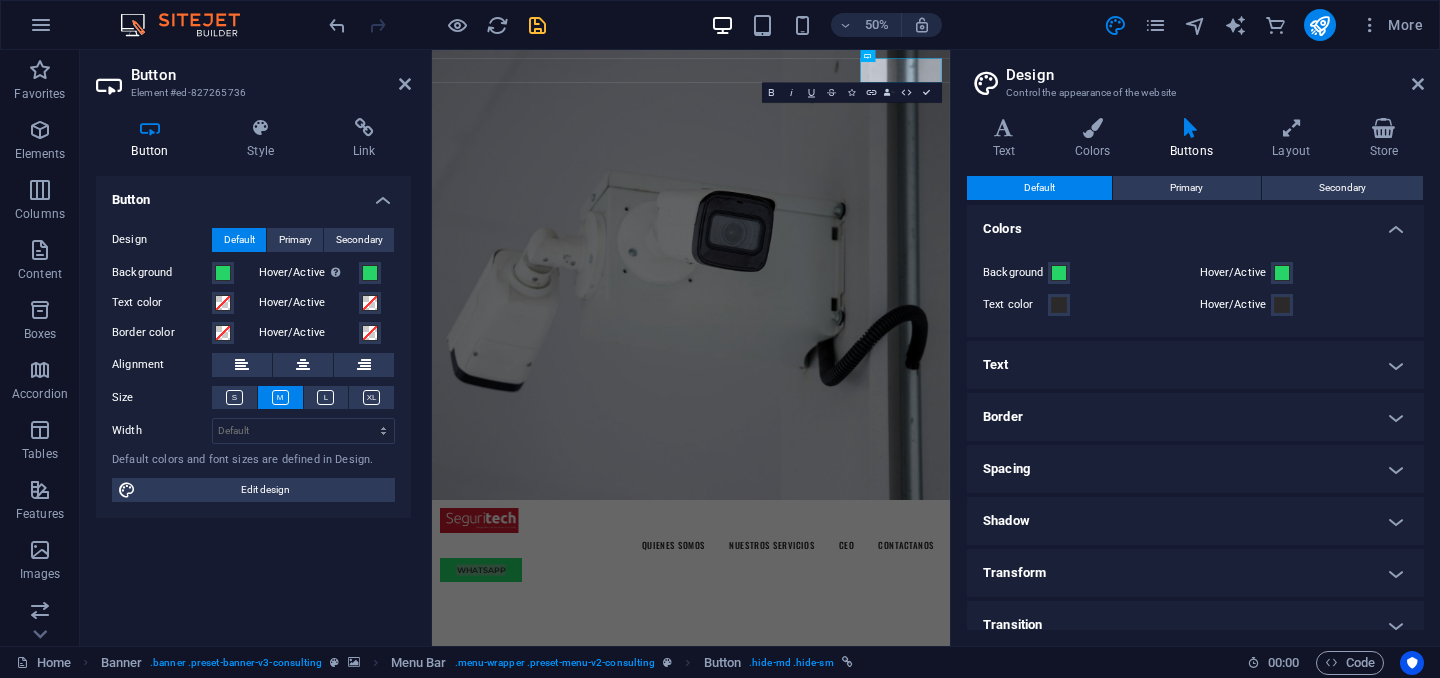 click on "Colors" at bounding box center (1195, 223) 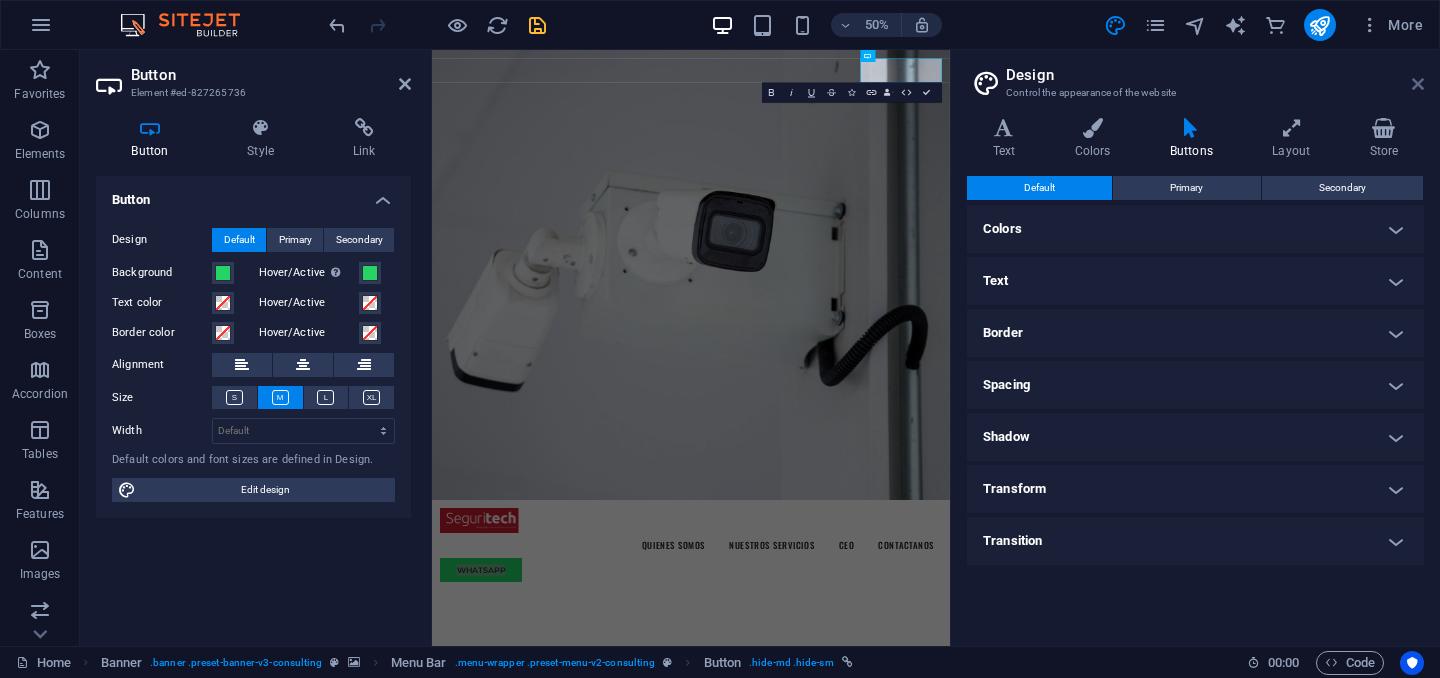 click at bounding box center [1418, 84] 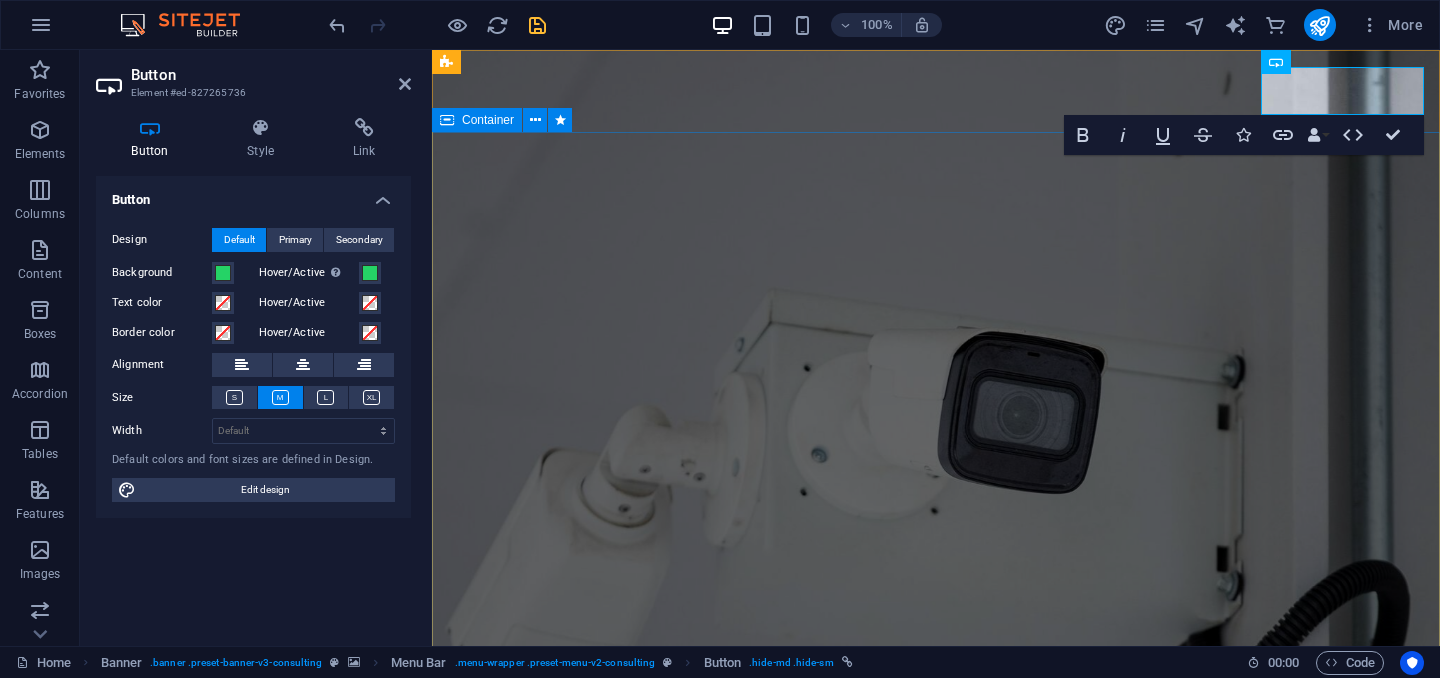 click at bounding box center [936, 1539] 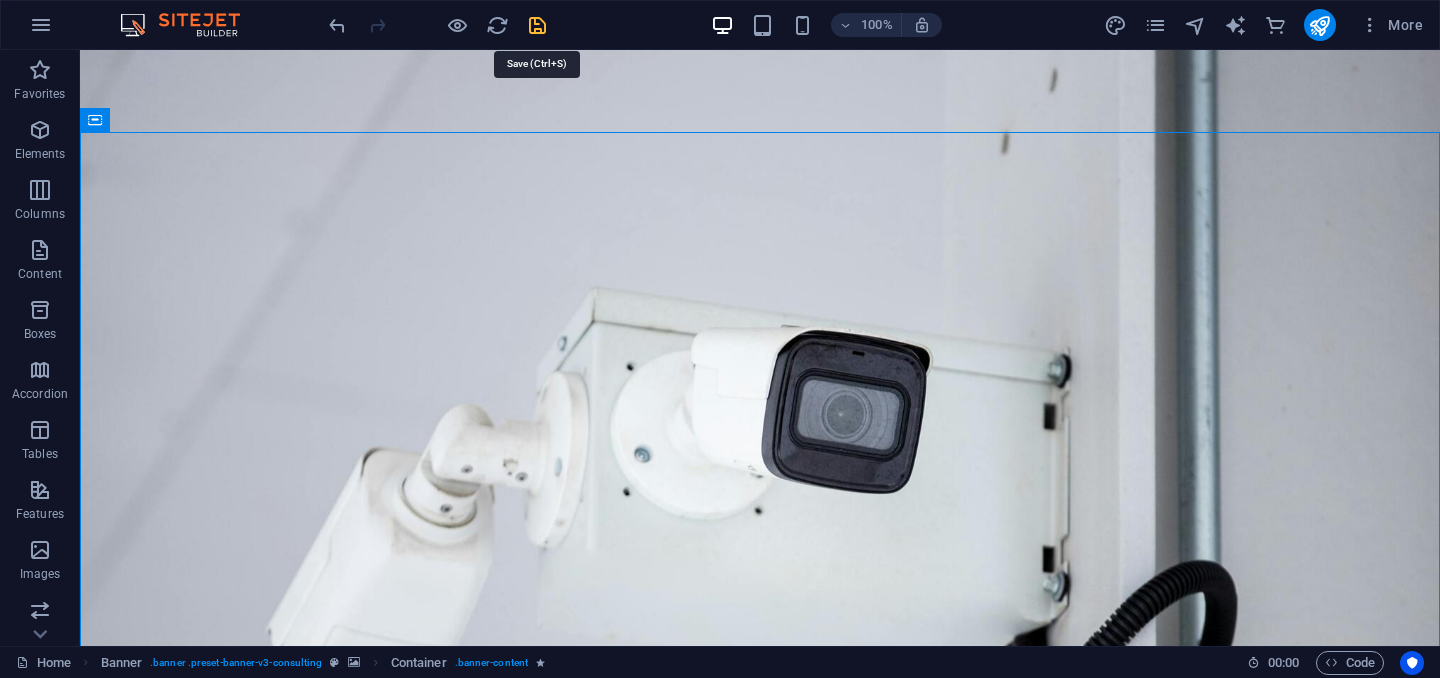 click at bounding box center (537, 25) 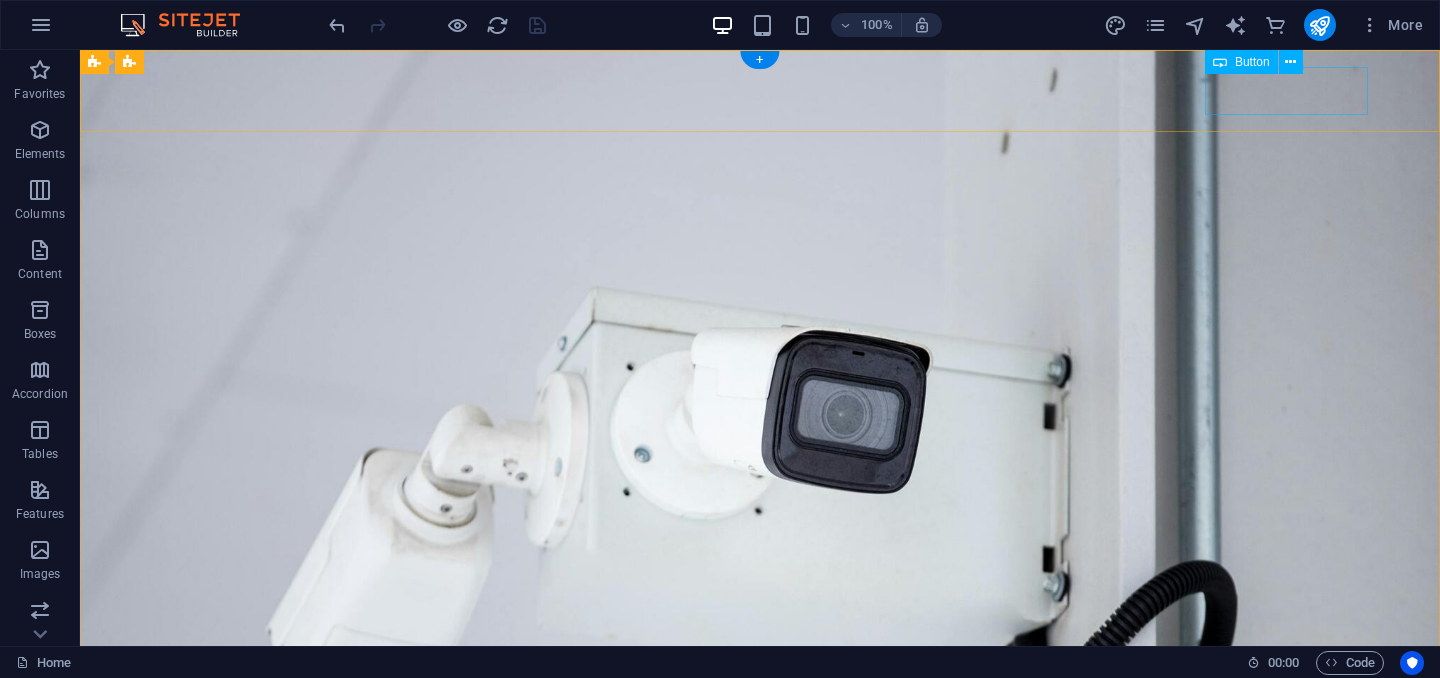 click on "WHATSAPP" at bounding box center [760, 1090] 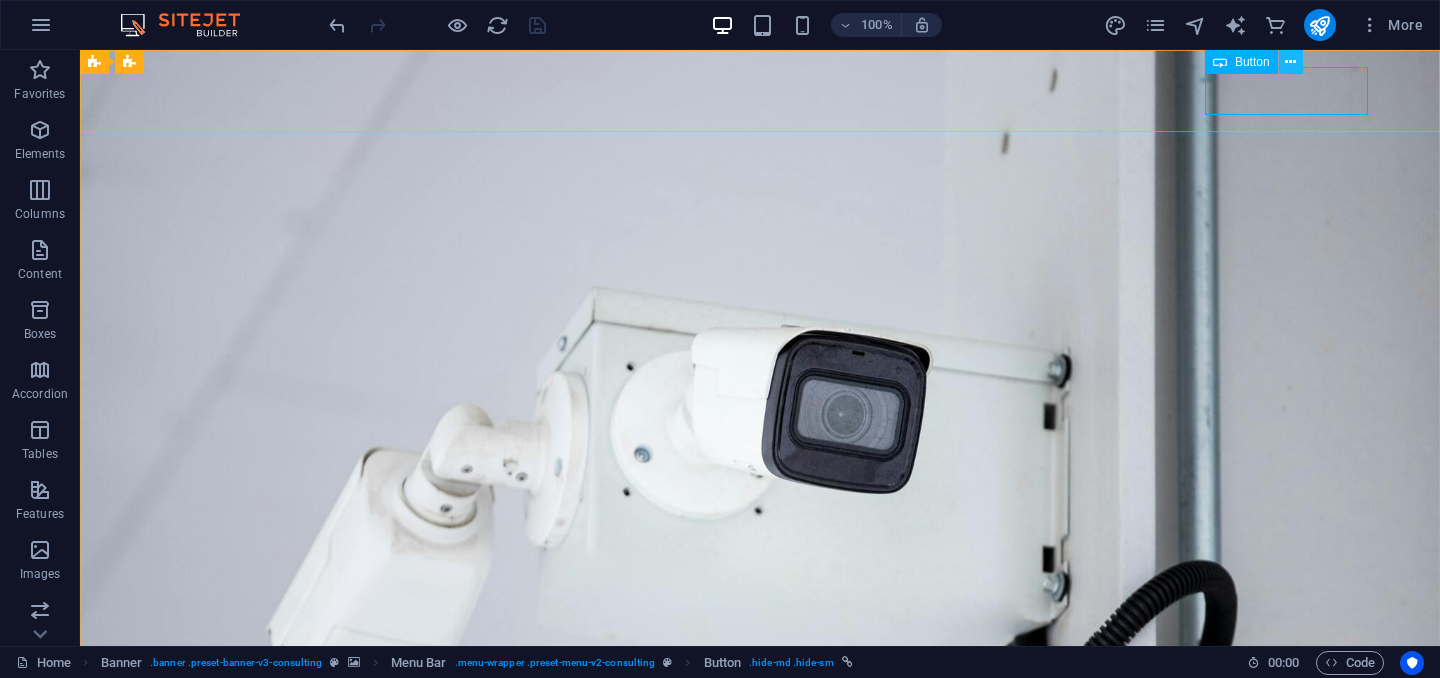 click at bounding box center [1290, 62] 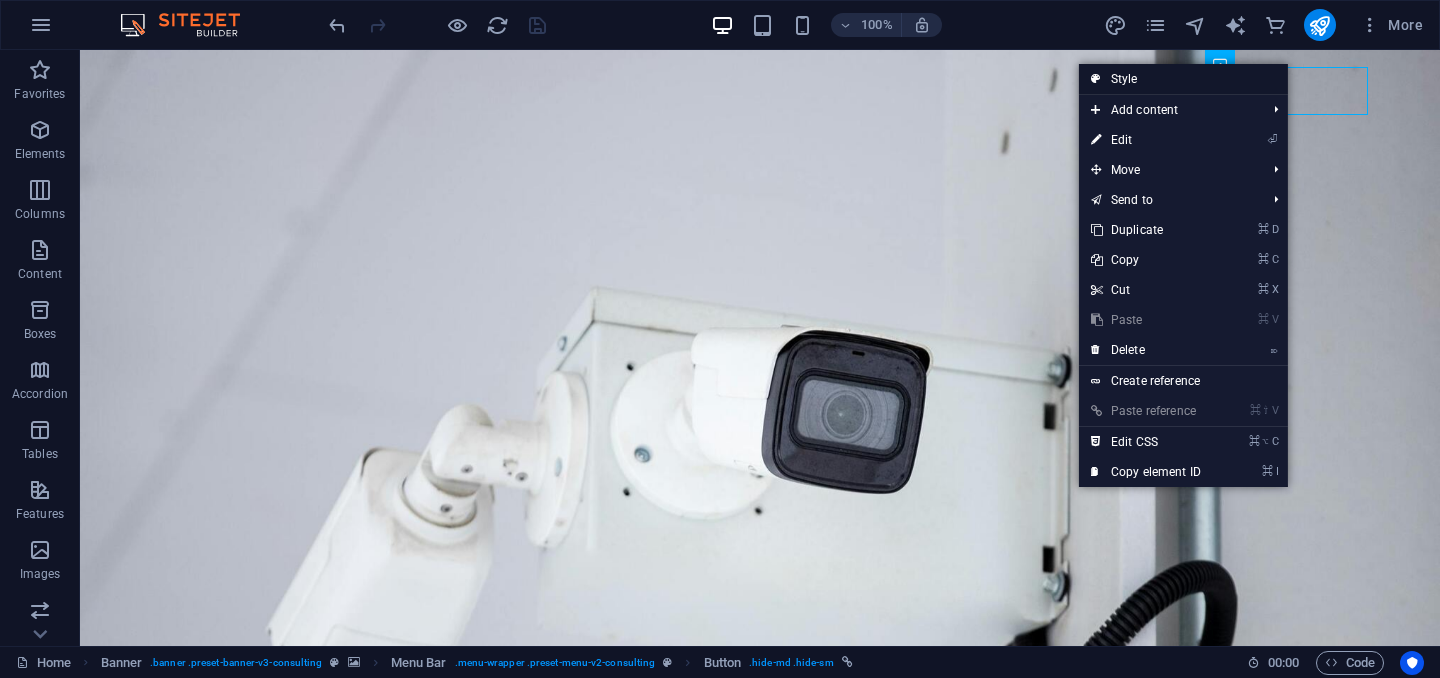 click on "Style" at bounding box center [1183, 79] 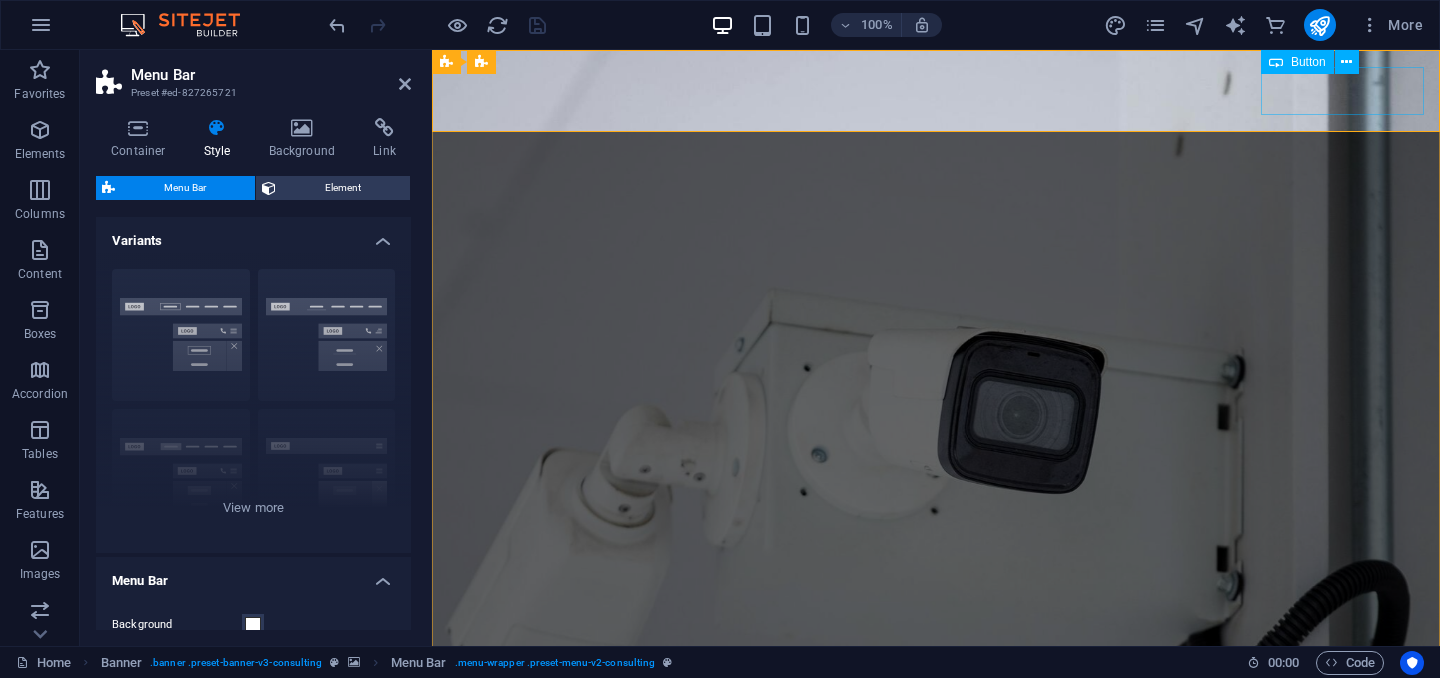 click on "WHATSAPP" at bounding box center [936, 1090] 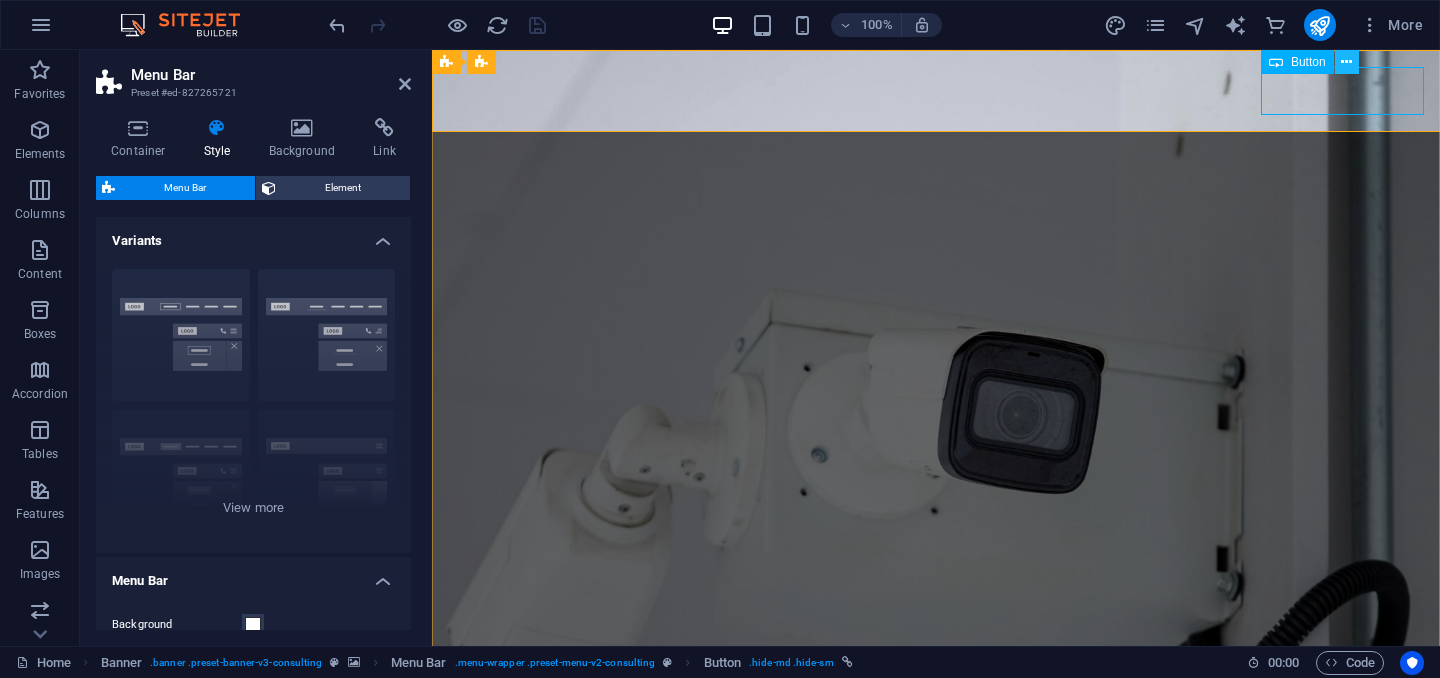 click at bounding box center (1346, 62) 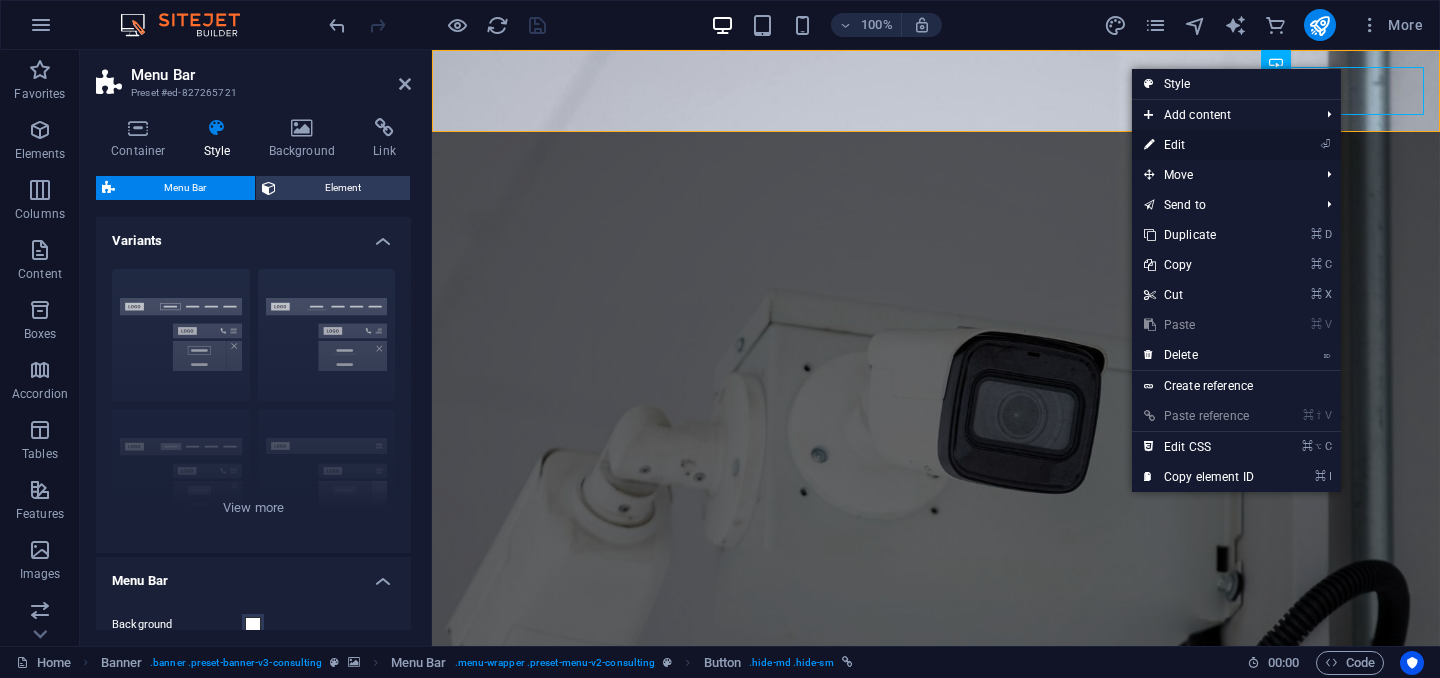 click on "⏎  Edit" at bounding box center (1199, 145) 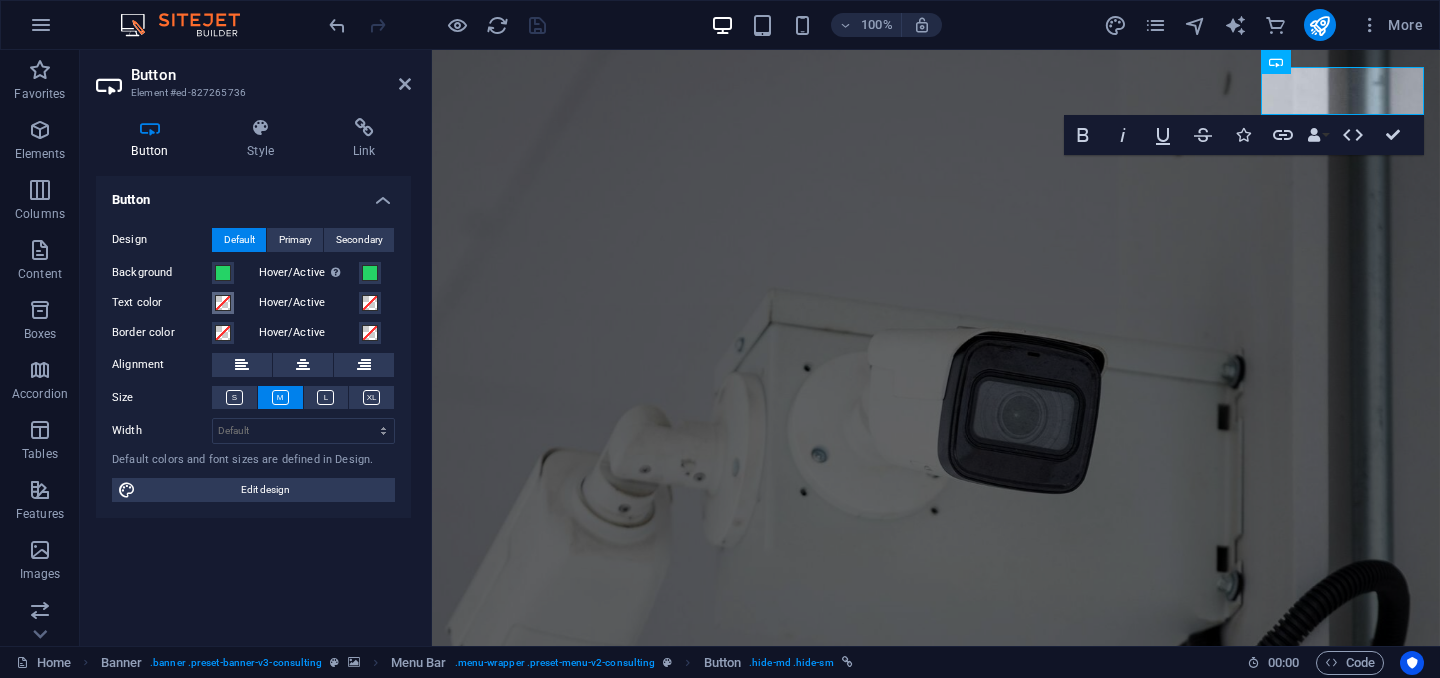 click at bounding box center (223, 303) 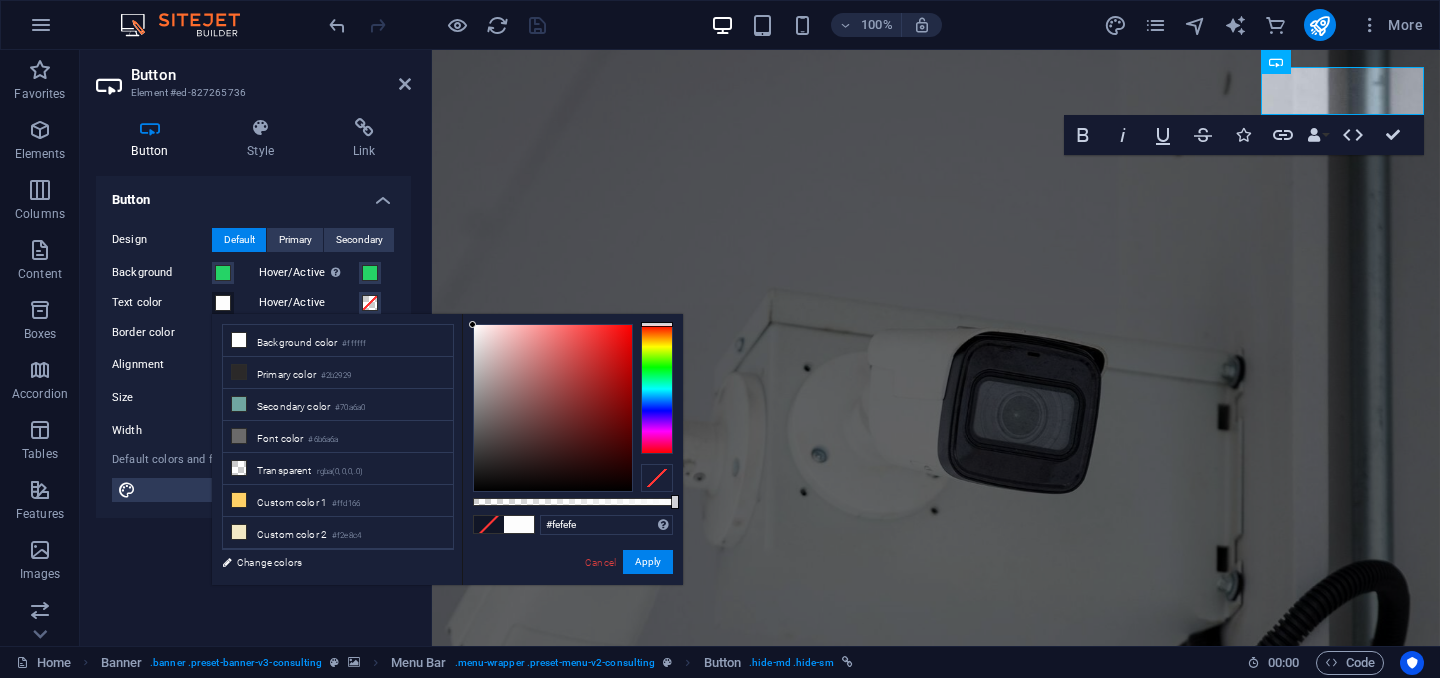 type on "#ffffff" 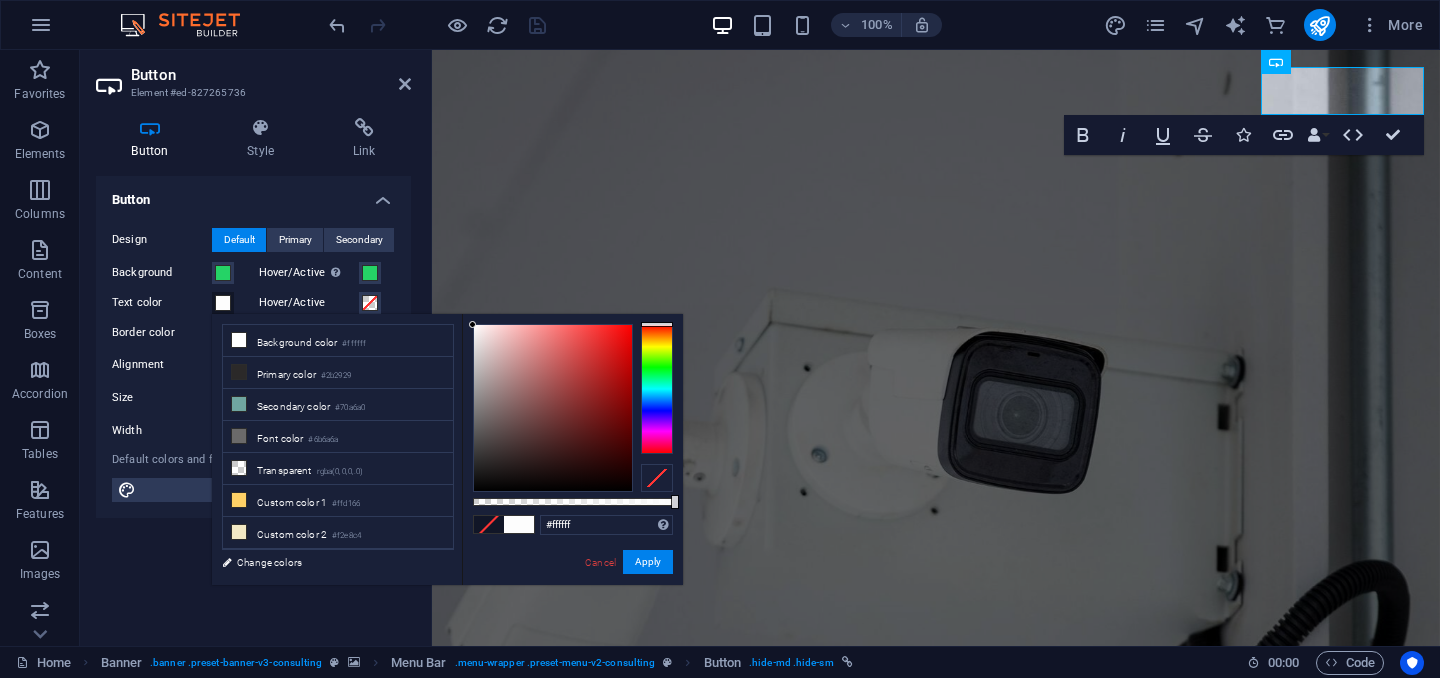 drag, startPoint x: 483, startPoint y: 328, endPoint x: 468, endPoint y: 322, distance: 16.155495 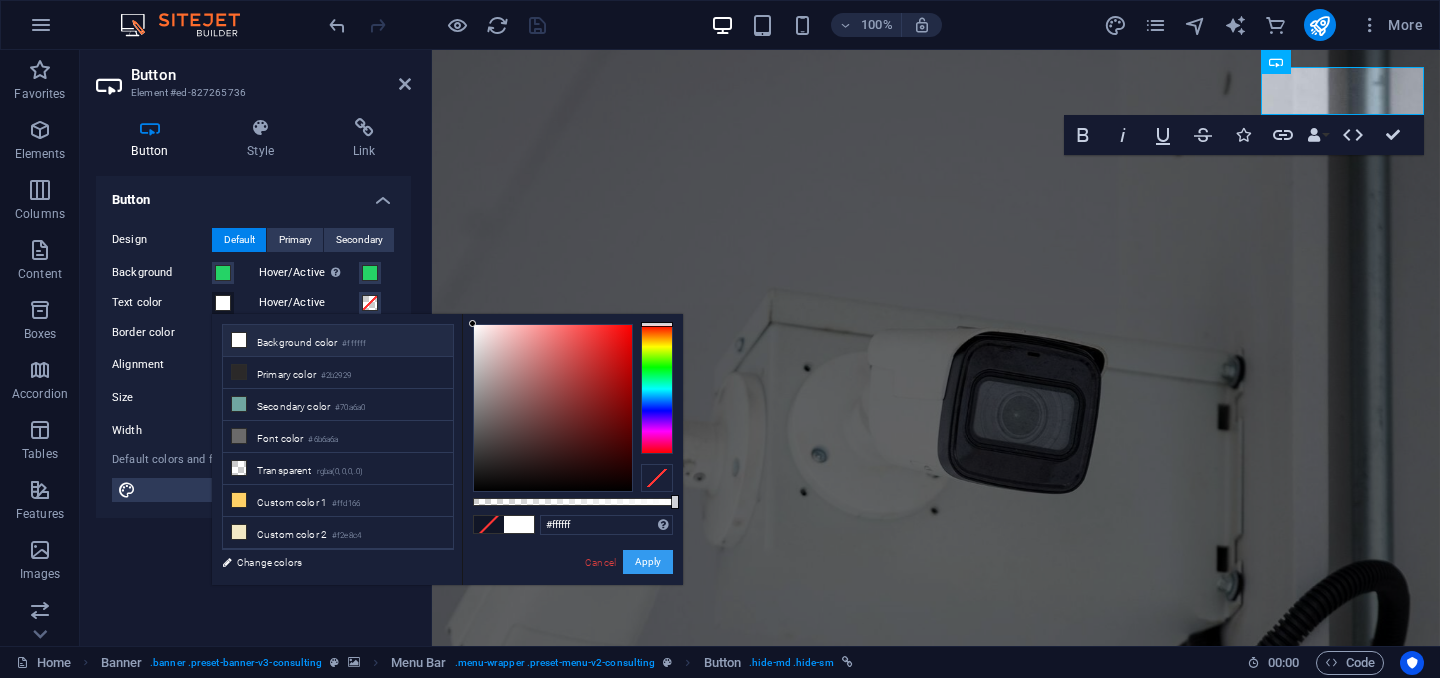 click on "Apply" at bounding box center (648, 562) 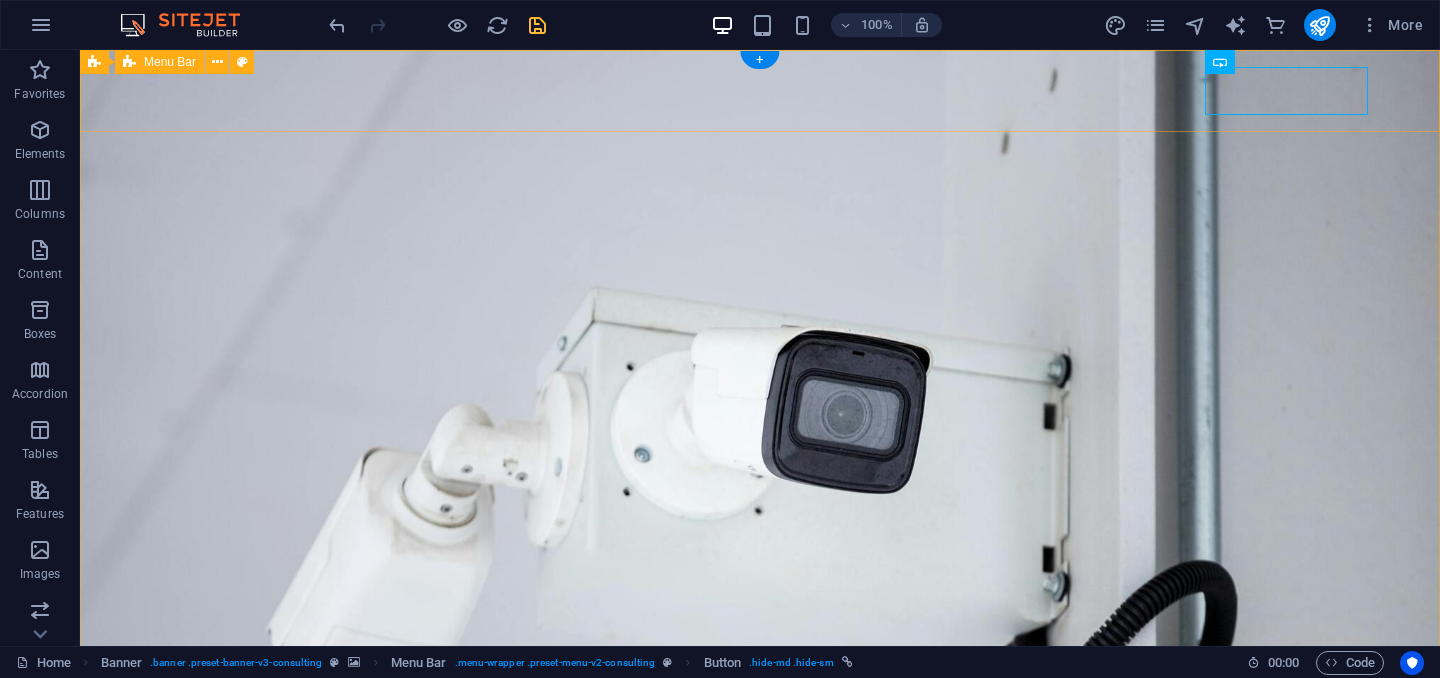 click on "Quienes somos Nuestros servicios CEO Contactanos WHATSAPP" at bounding box center (760, 1040) 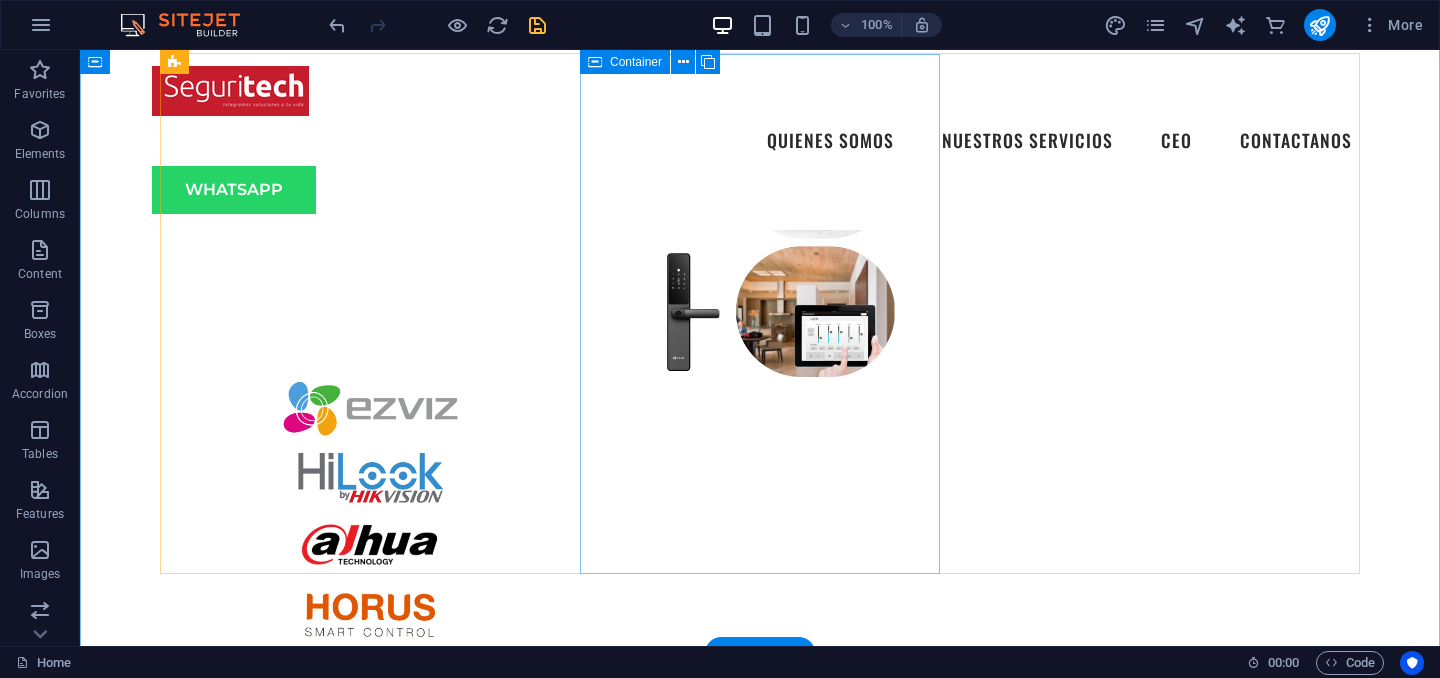 scroll, scrollTop: 2840, scrollLeft: 0, axis: vertical 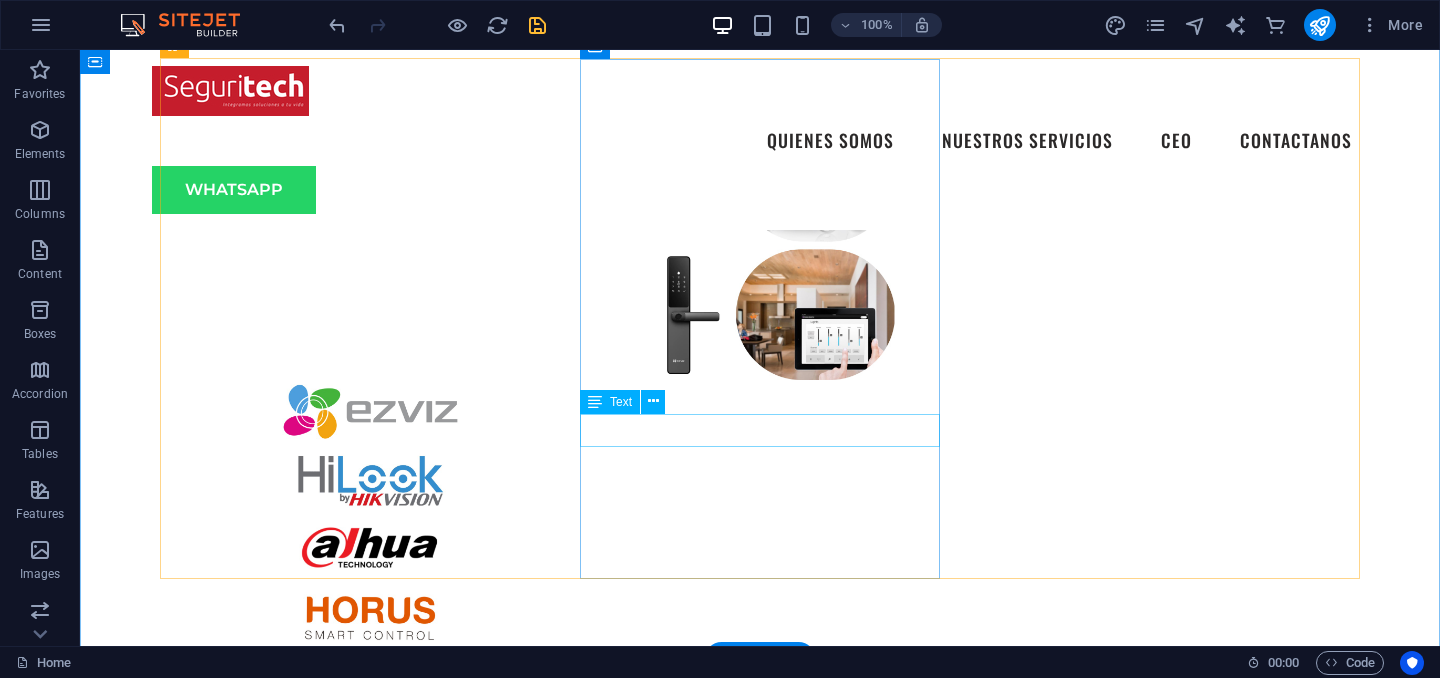 click on "[FIRST] [LAST]" at bounding box center [340, 2192] 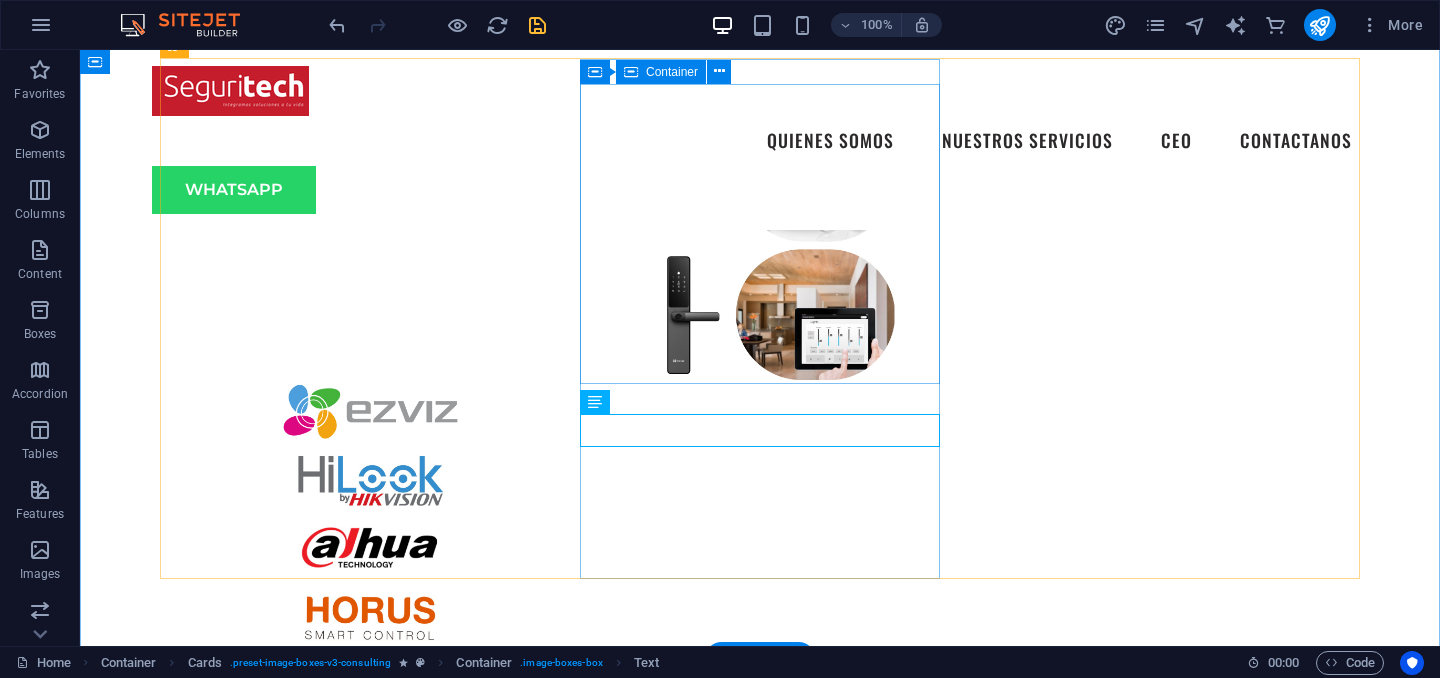 click at bounding box center (340, 1995) 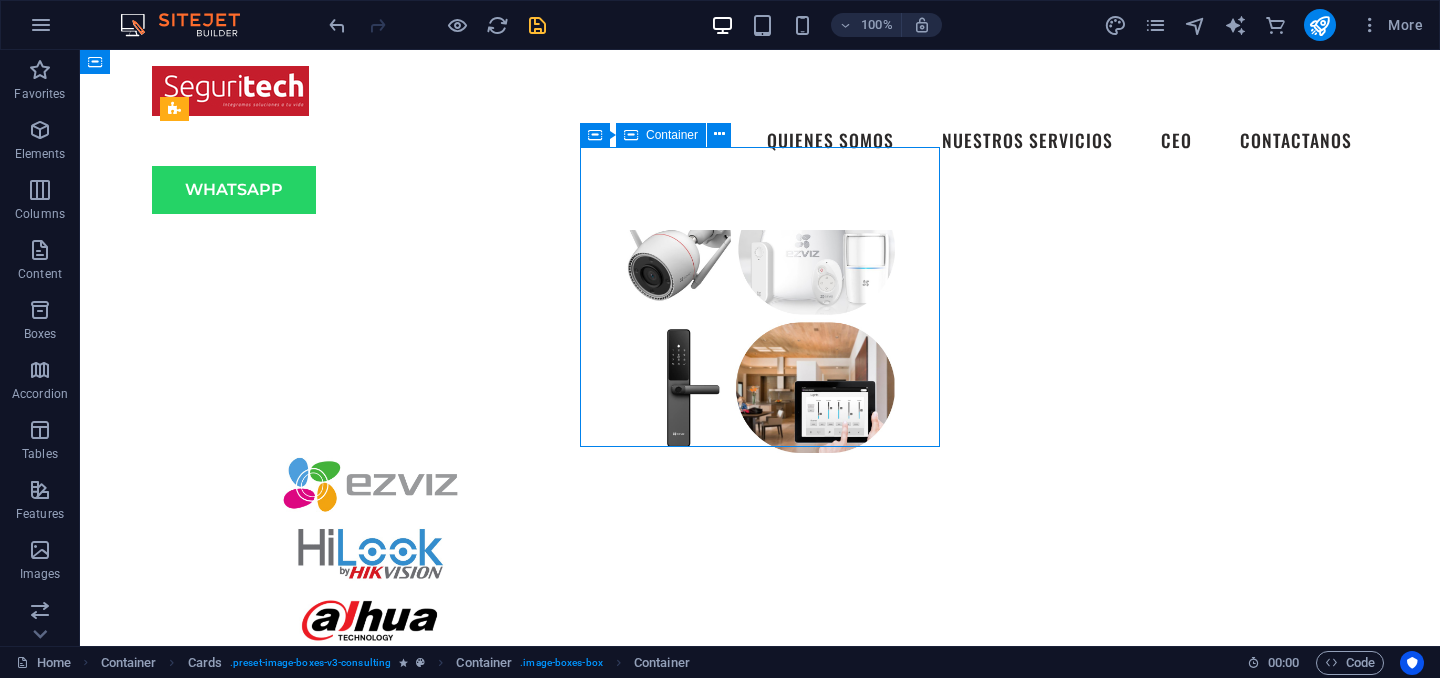 scroll, scrollTop: 2718, scrollLeft: 0, axis: vertical 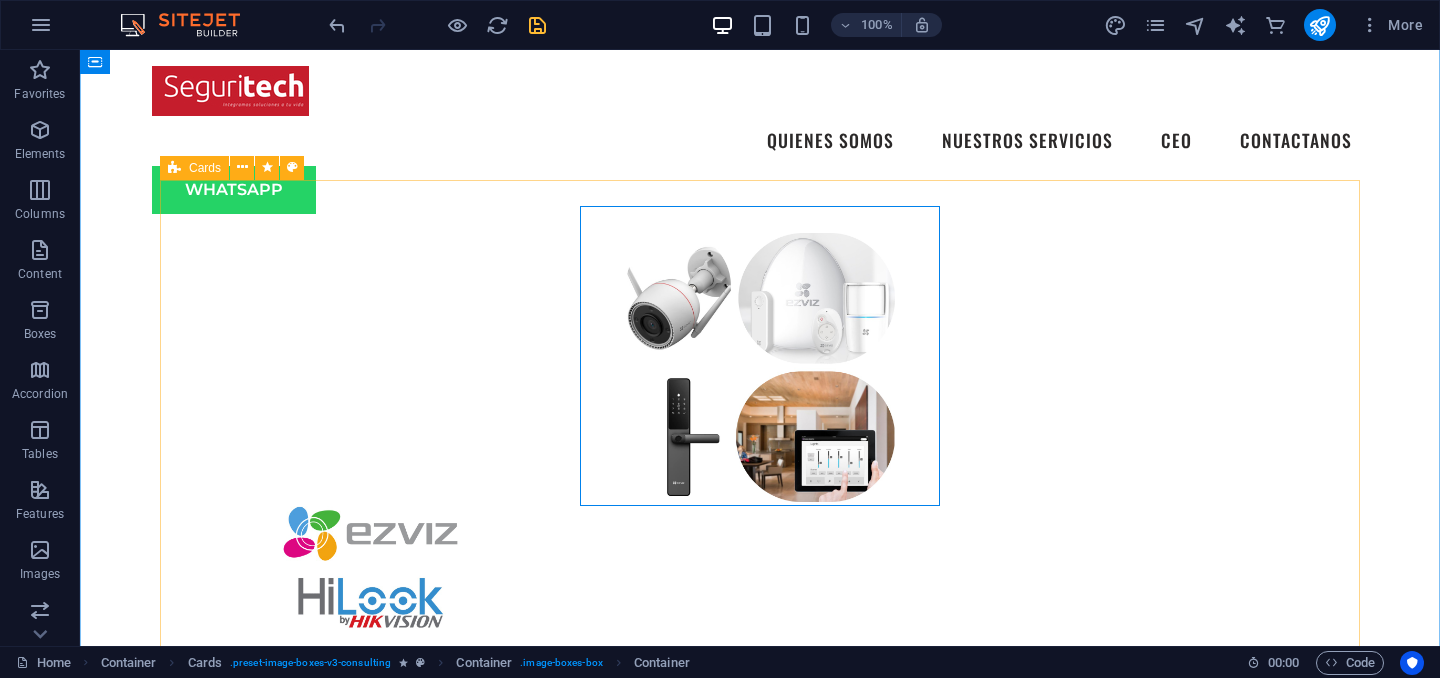 click on "Steven Mejia Gerente Nuestro CEO cuenta con mas de 15 años de experiencia en el sector de la seguridad electronica" at bounding box center (760, 2214) 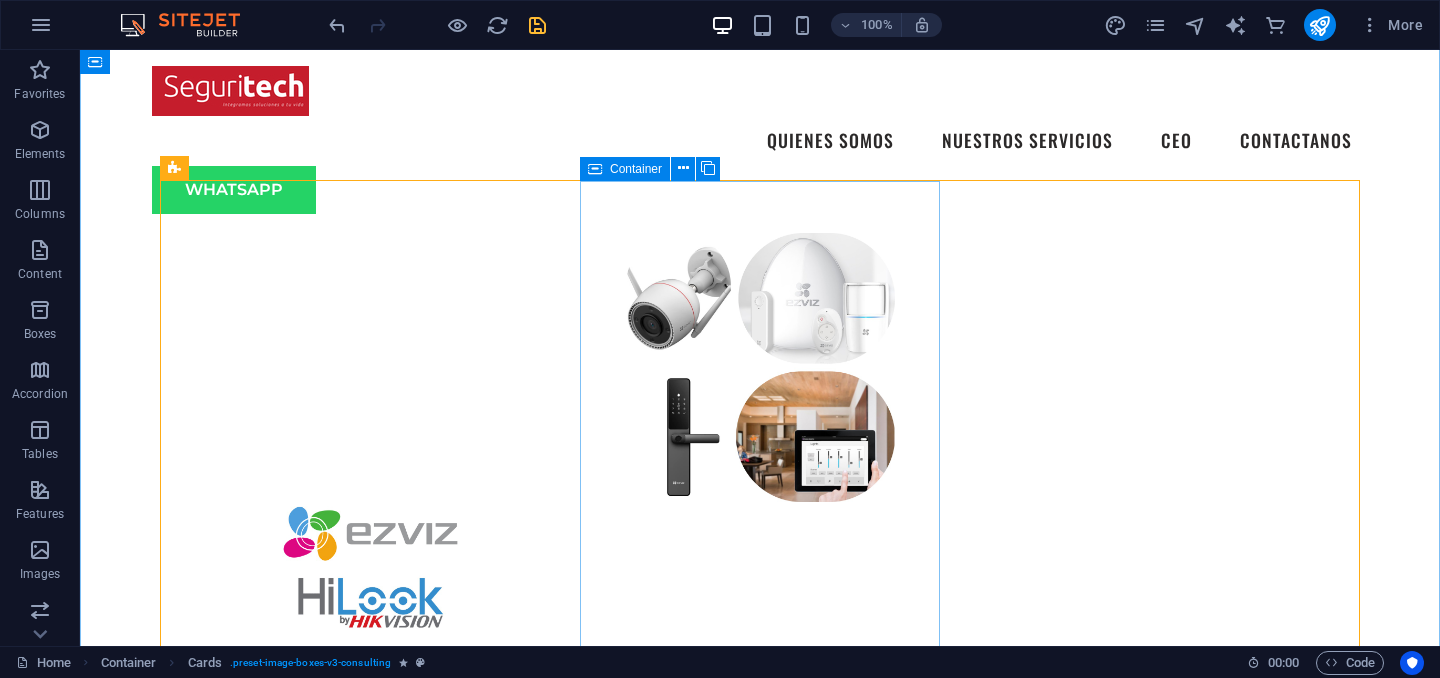 click on "Steven Mejia Gerente Nuestro CEO cuenta con mas de 15 años de experiencia en el sector de la seguridad electronica" at bounding box center [340, 2214] 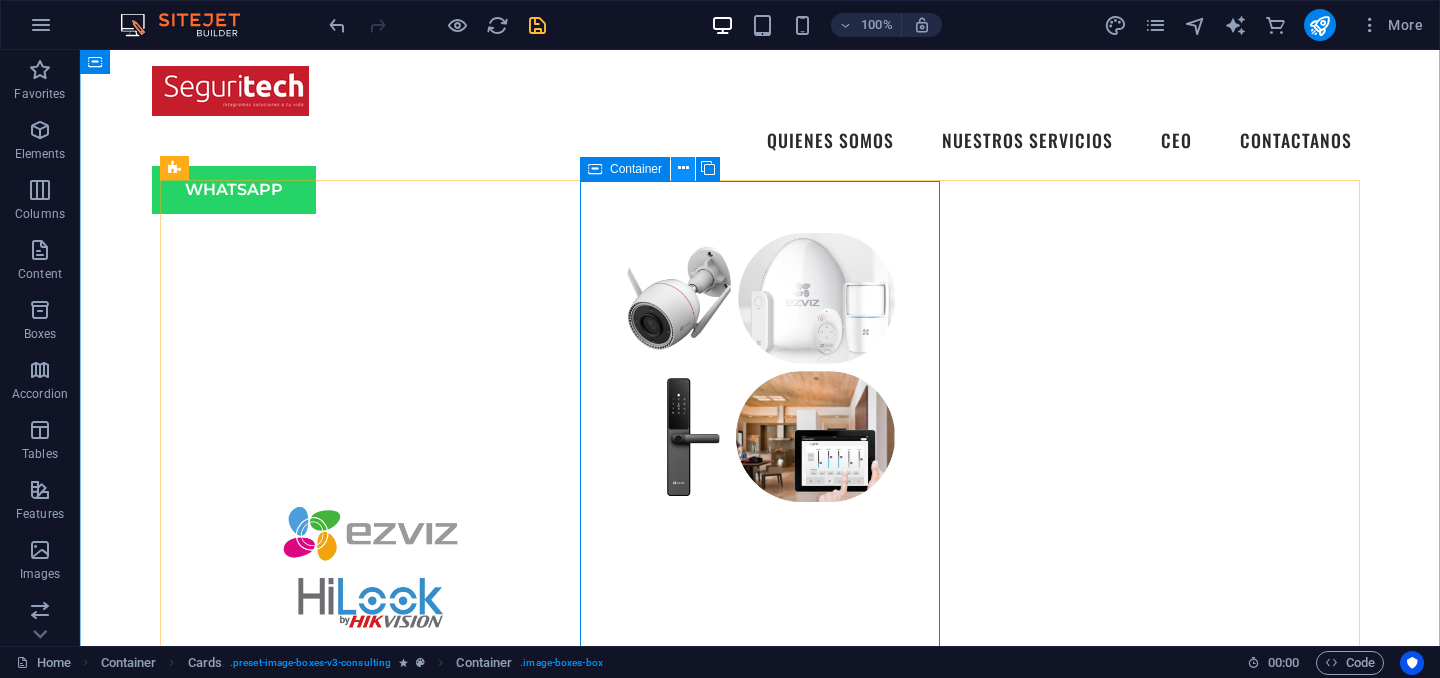 click at bounding box center (683, 168) 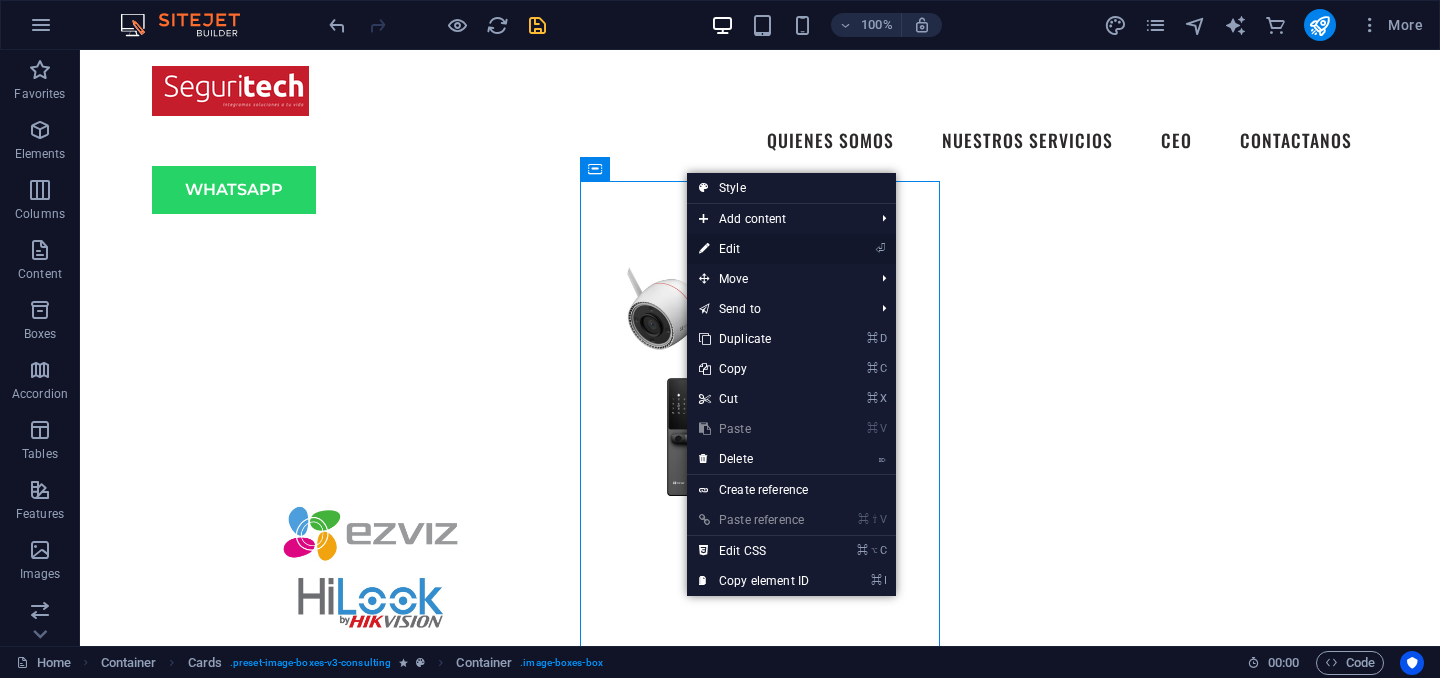 click on "⏎  Edit" at bounding box center (754, 249) 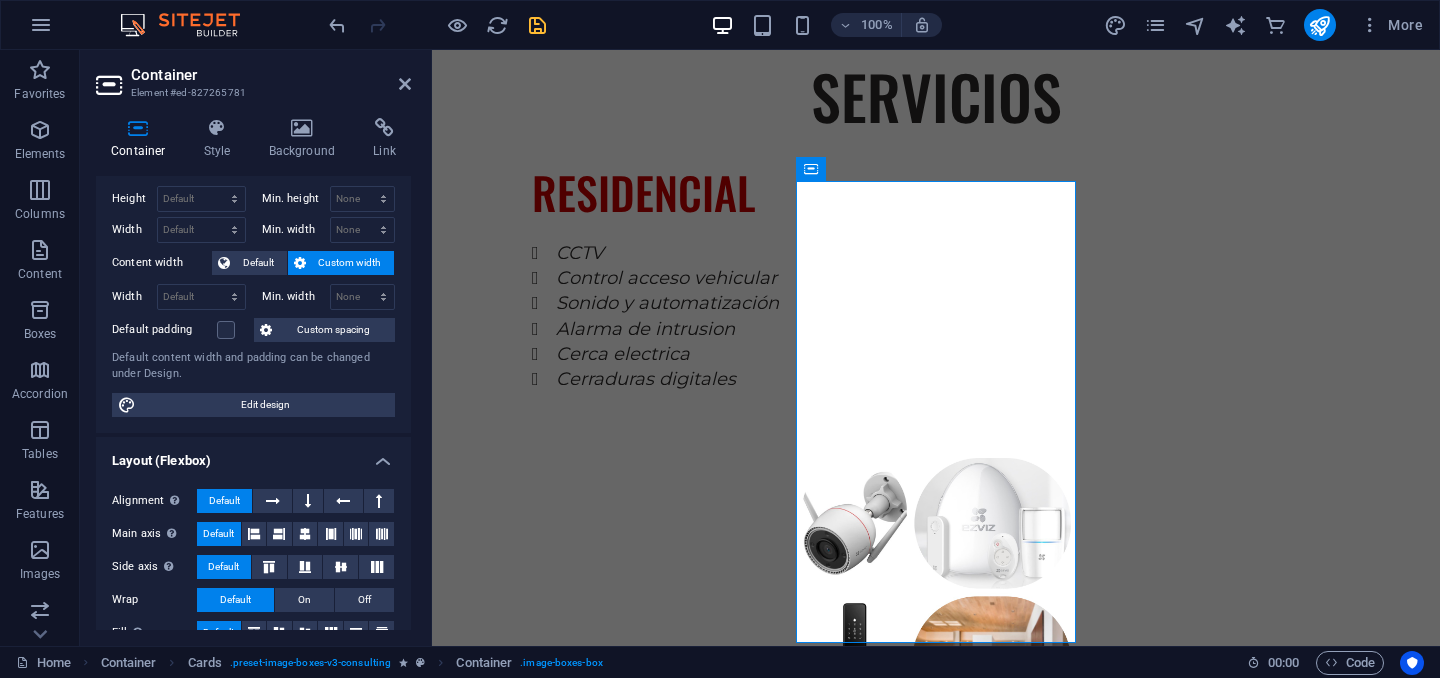 scroll, scrollTop: 0, scrollLeft: 0, axis: both 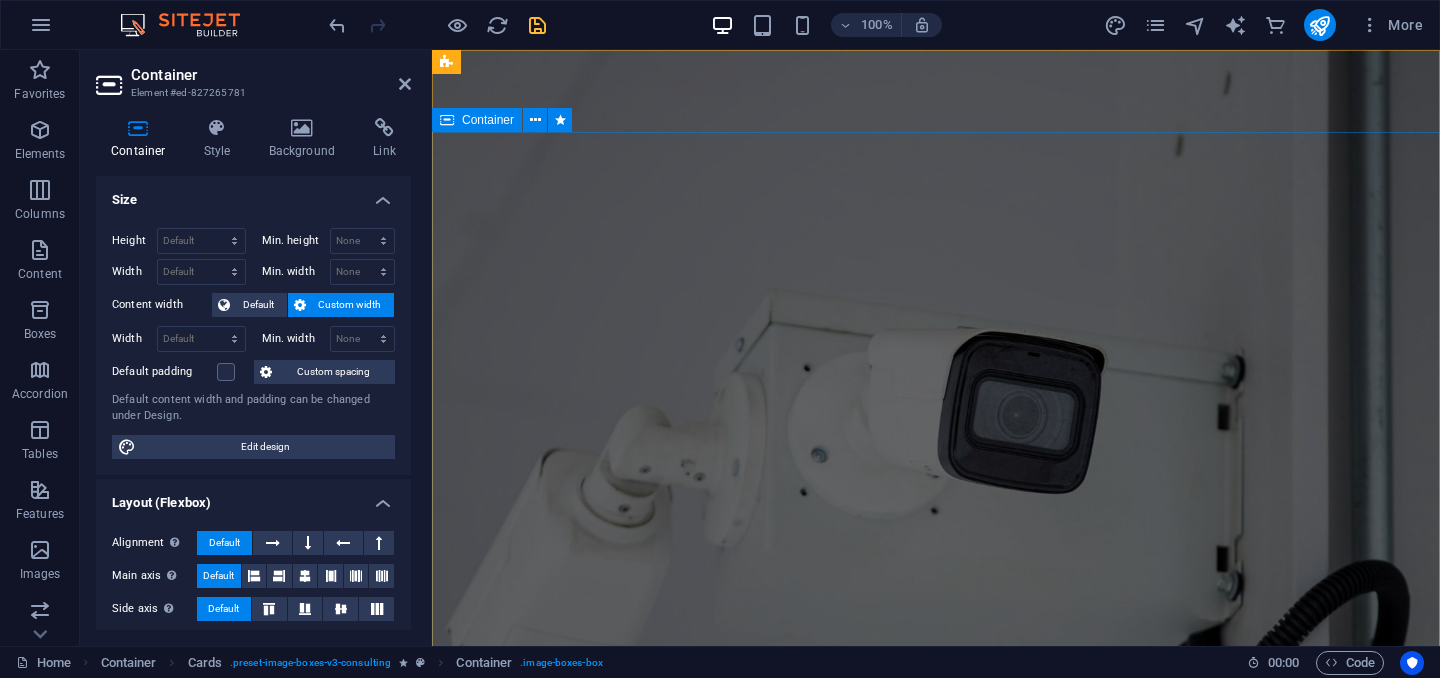 click at bounding box center (936, 1539) 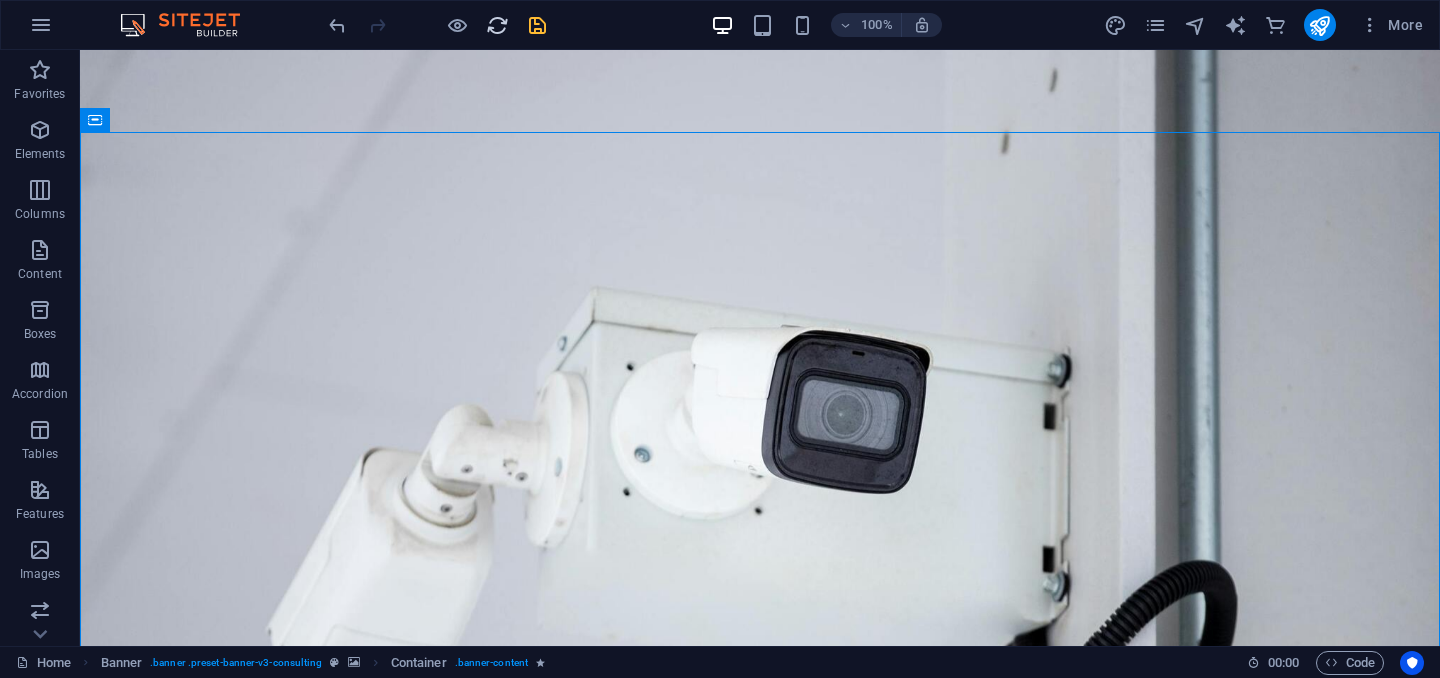 click at bounding box center [497, 25] 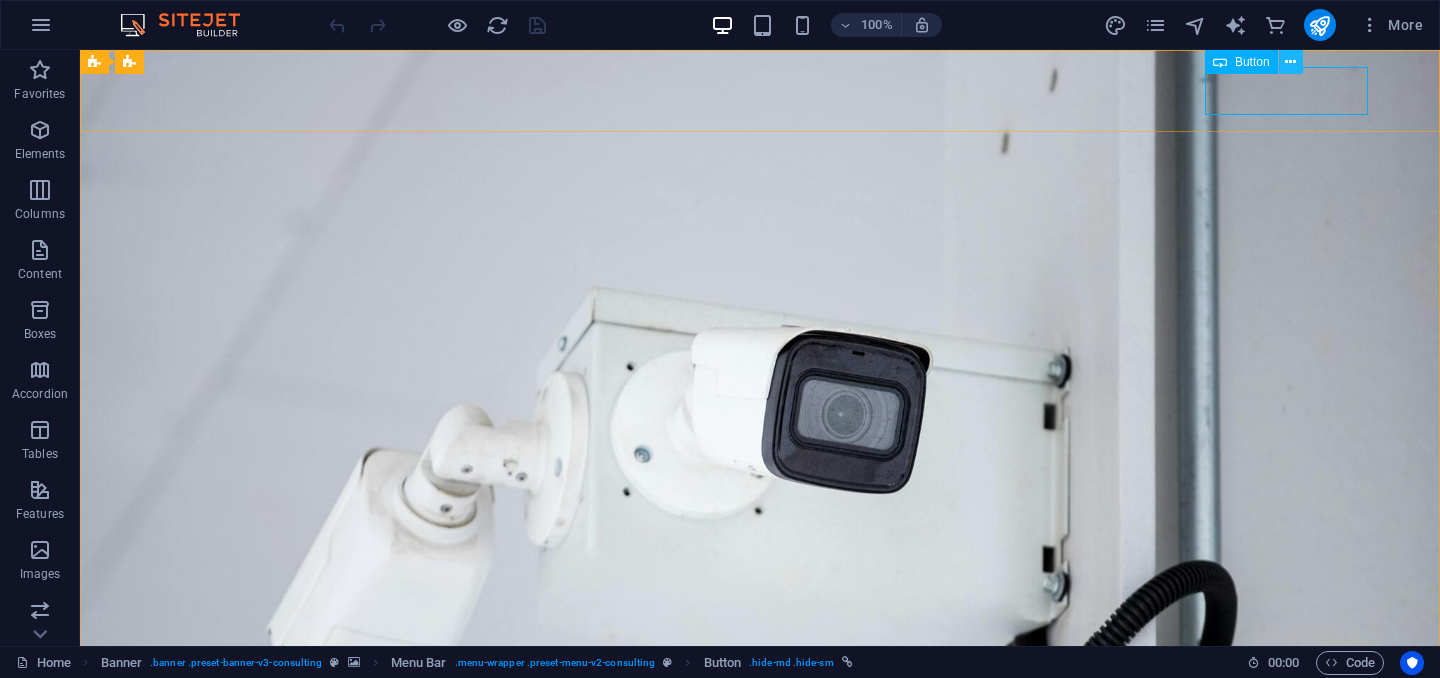 click at bounding box center (1290, 62) 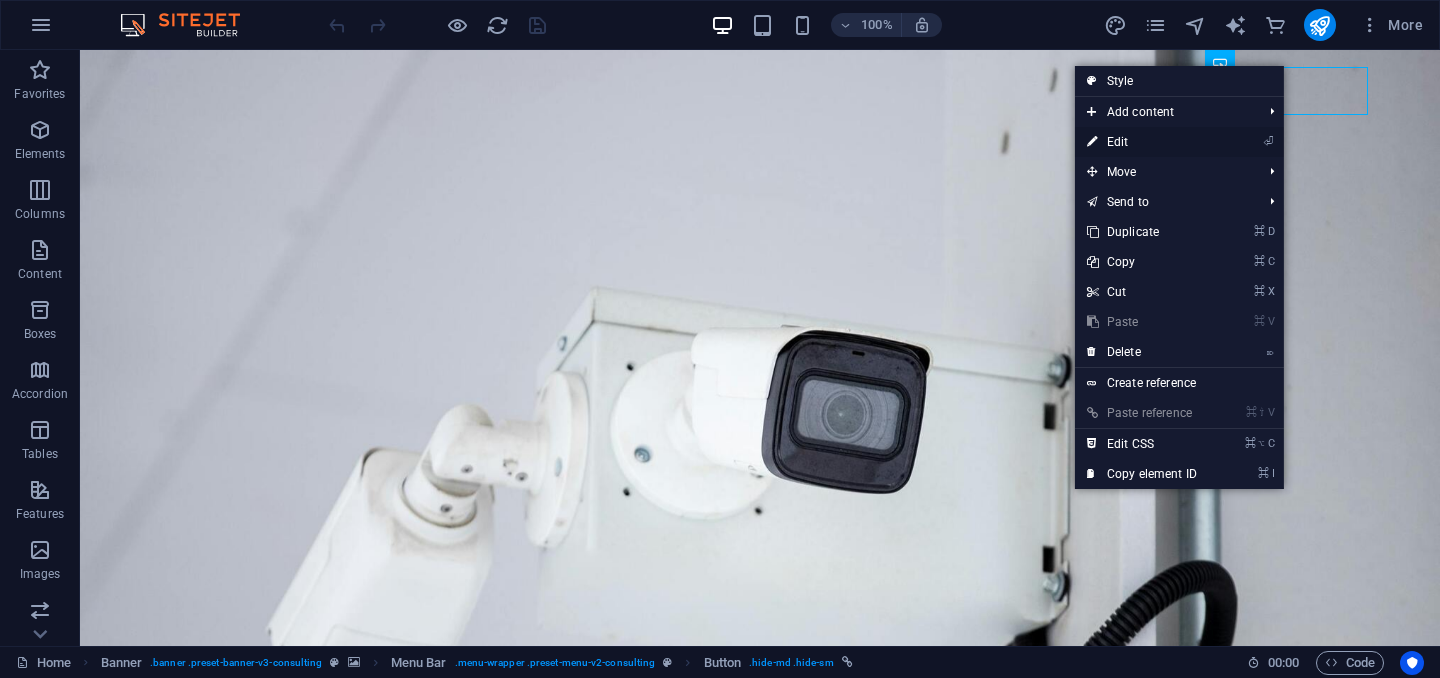 click on "⏎  Edit" at bounding box center [1142, 142] 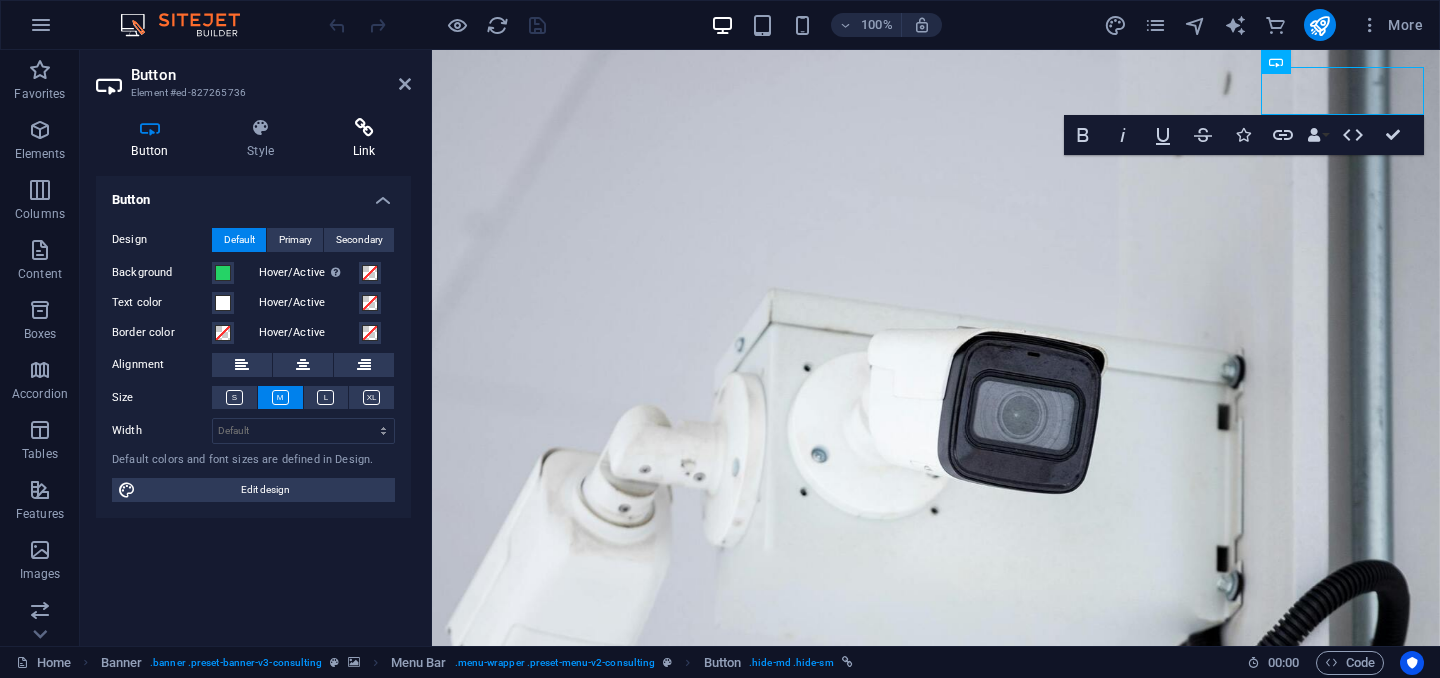 click at bounding box center (364, 128) 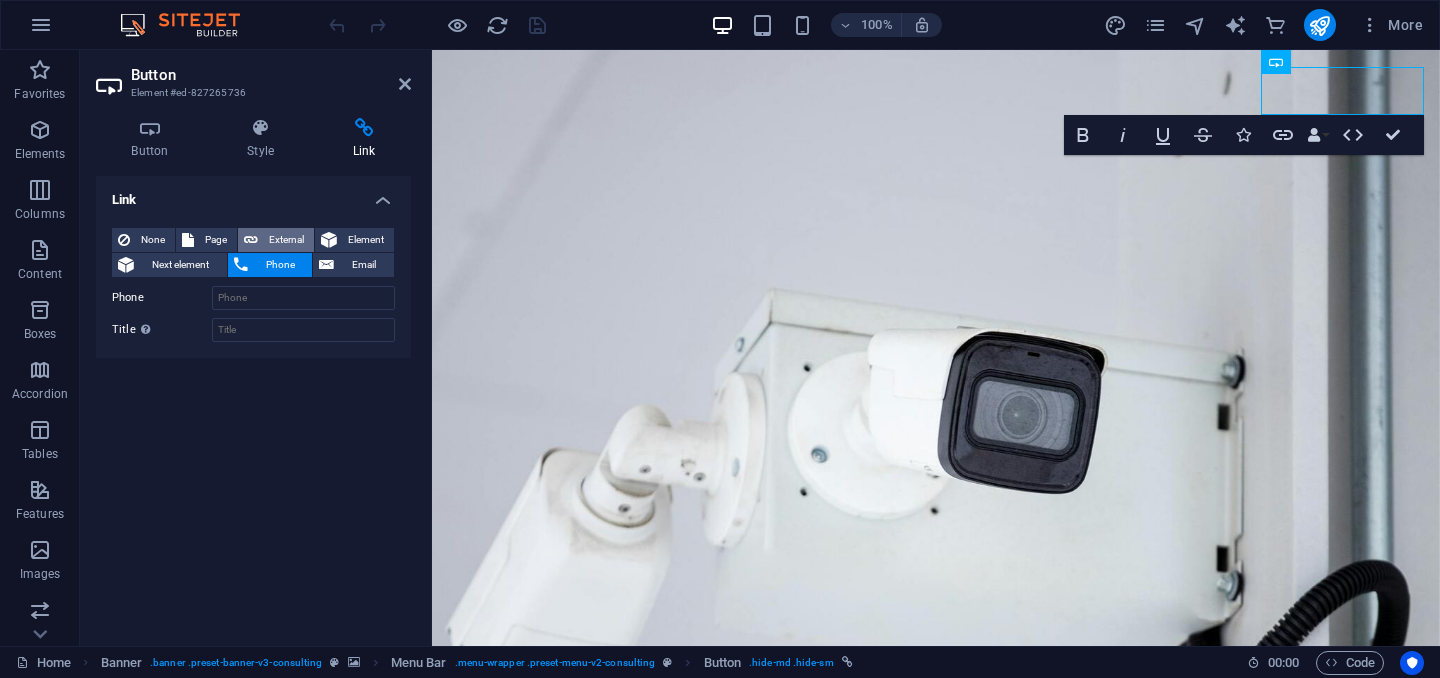 click on "External" at bounding box center [286, 240] 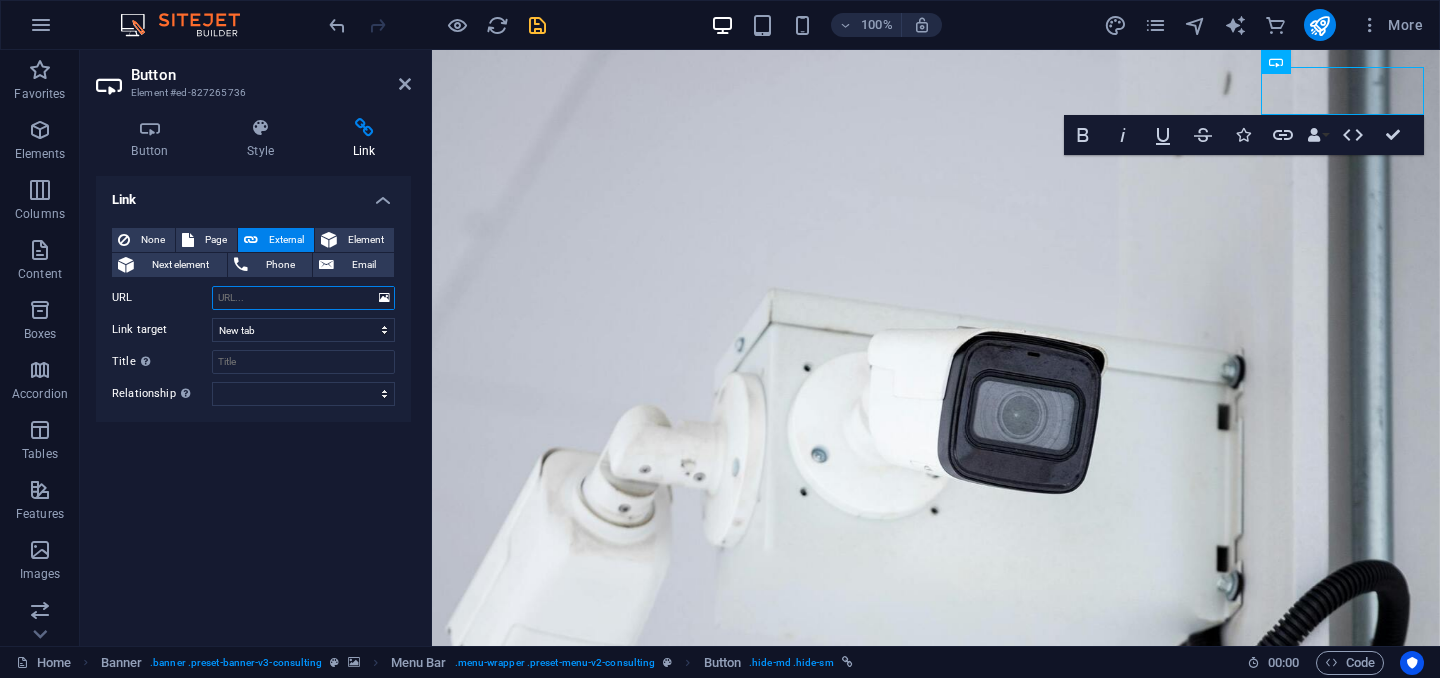 paste on "https://wa.me/15551234567" 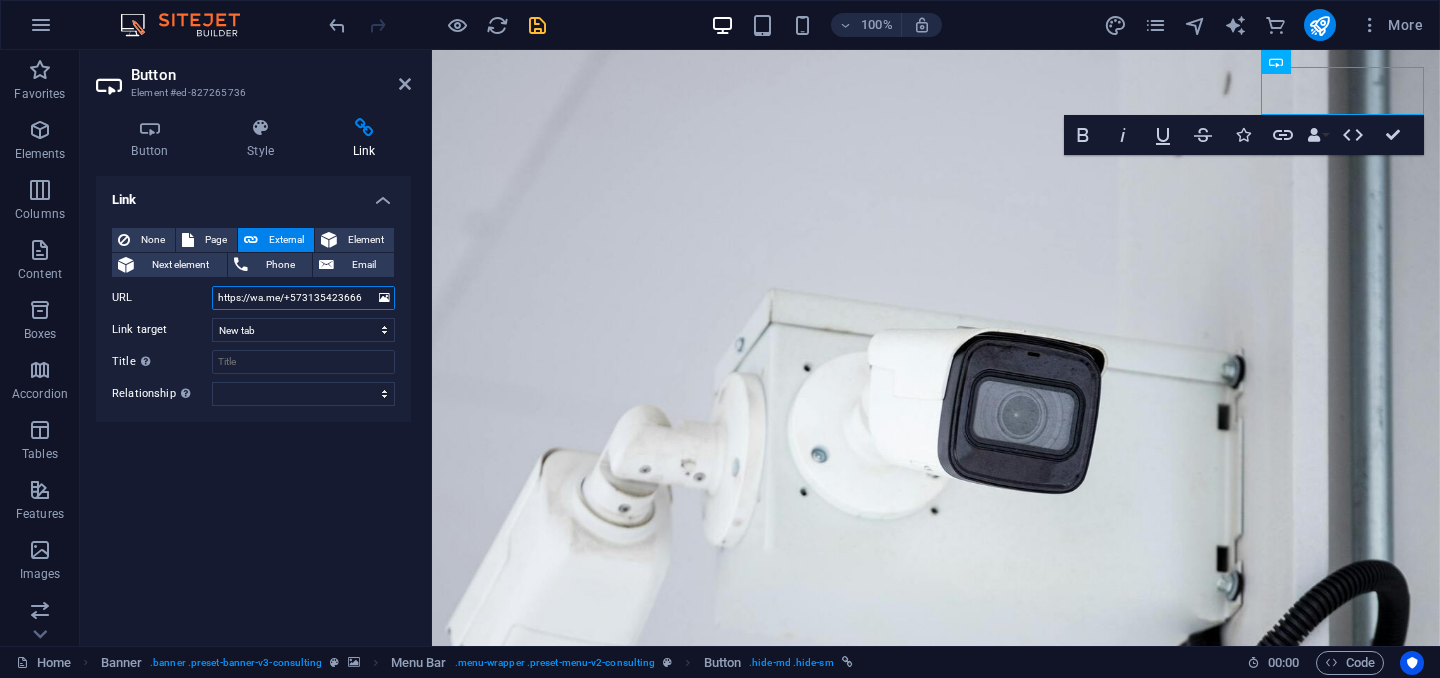 type on "https://wa.me/+573135423666" 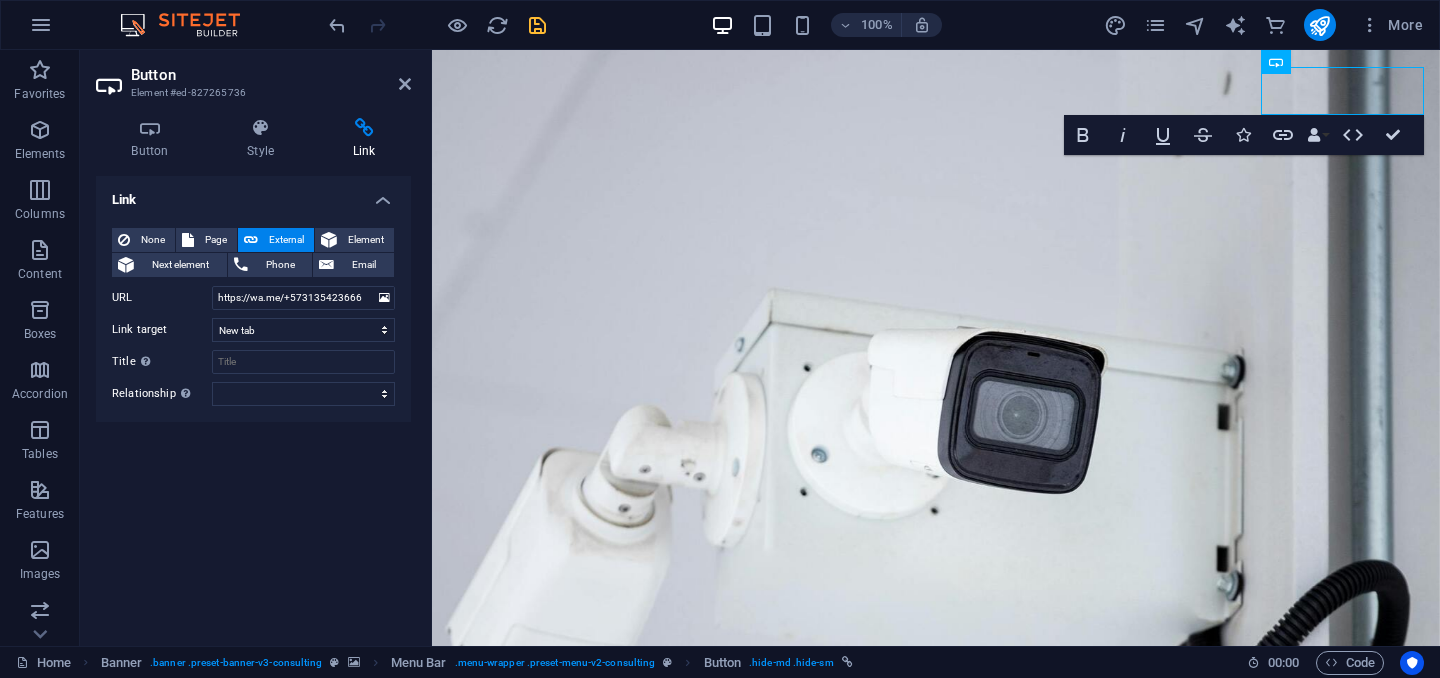 click on "Link None Page External Element Next element Phone Email Page Home Subpage Legal Notice Privacy Element
URL https://wa.me/+573135423666 Phone Email Link target New tab Same tab Overlay Title Additional link description, should not be the same as the link text. The title is most often shown as a tooltip text when the mouse moves over the element. Leave empty if uncertain. Relationship Sets the  relationship of this link to the link target . For example, the value "nofollow" instructs search engines not to follow the link. Can be left empty. alternate author bookmark external help license next nofollow noreferrer noopener prev search tag" at bounding box center [253, 403] 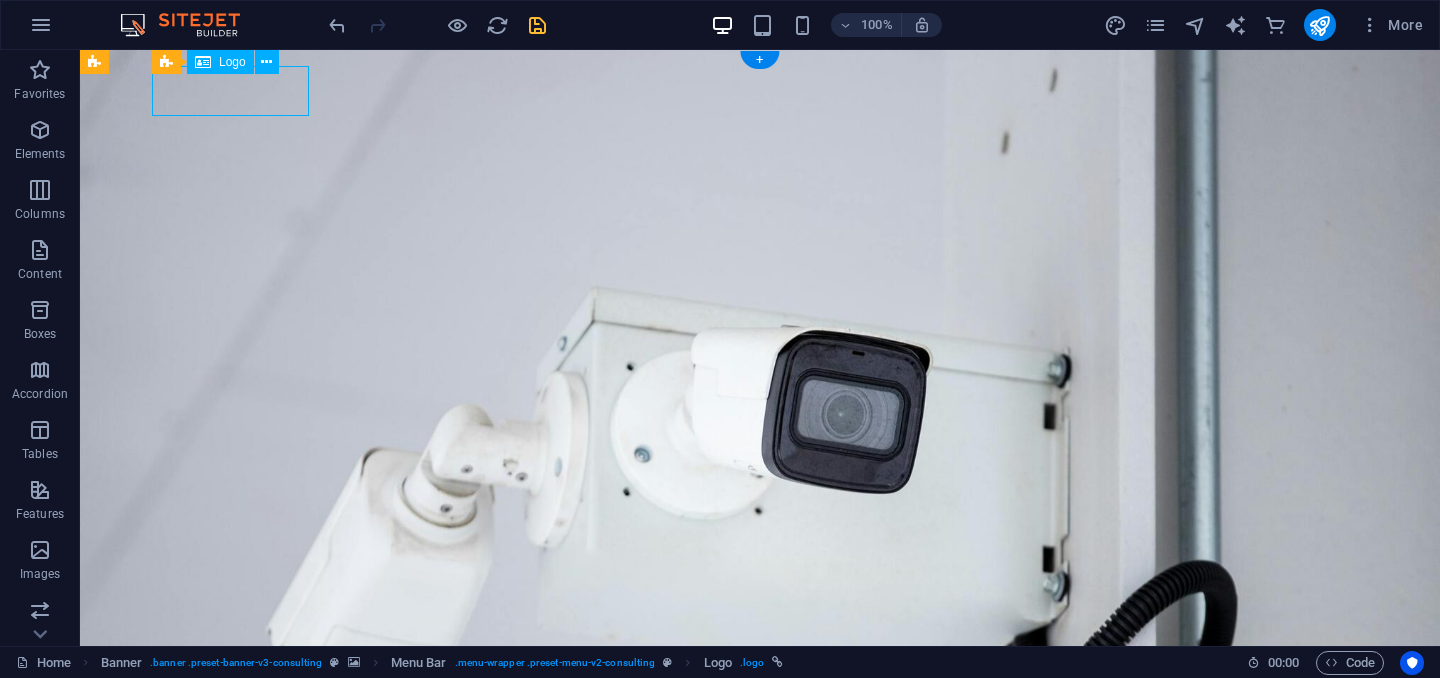 select on "px" 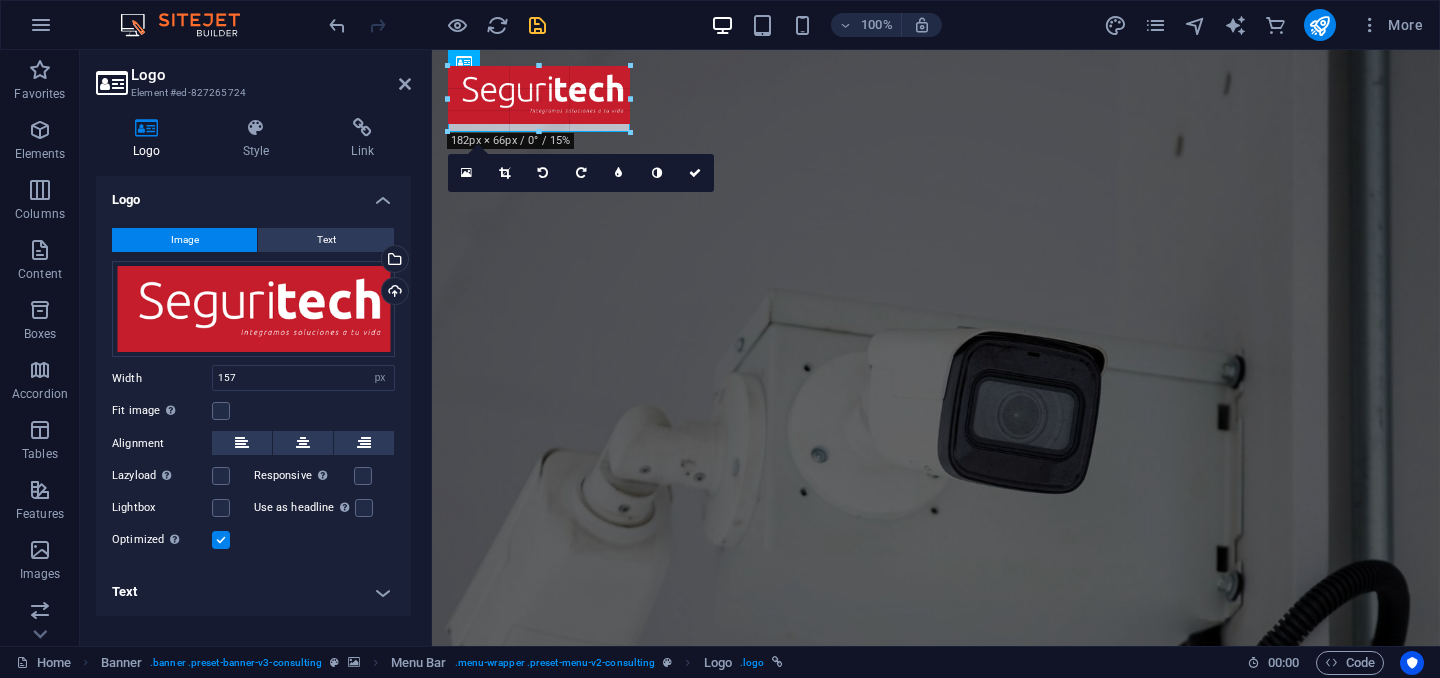 drag, startPoint x: 603, startPoint y: 114, endPoint x: 628, endPoint y: 129, distance: 29.15476 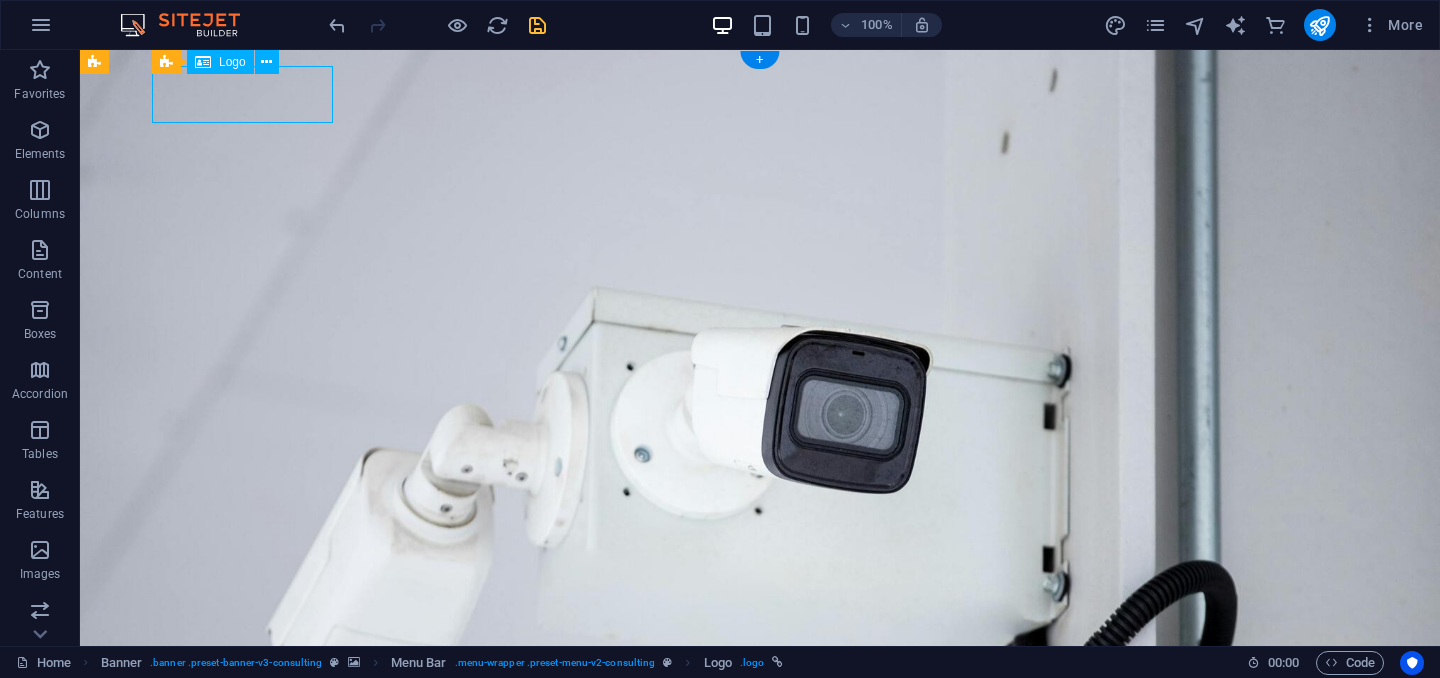 select on "px" 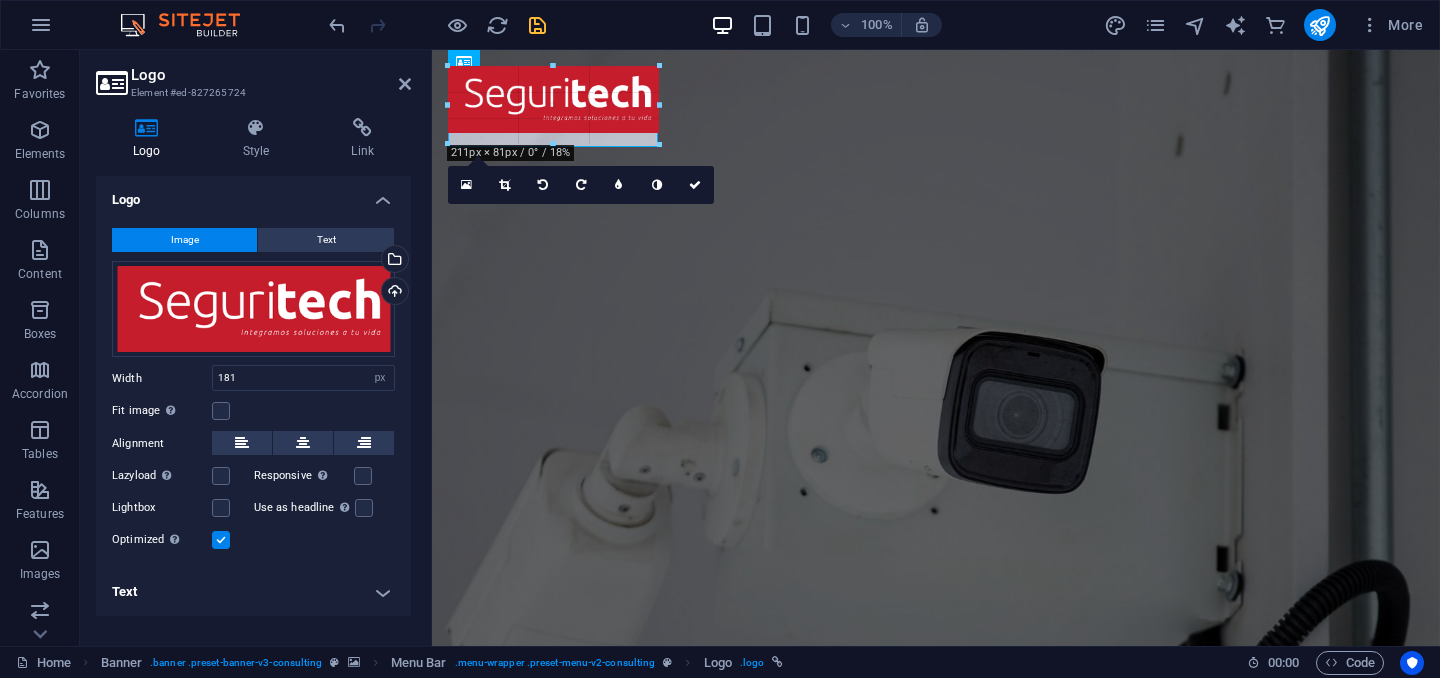 drag, startPoint x: 628, startPoint y: 122, endPoint x: 651, endPoint y: 89, distance: 40.22437 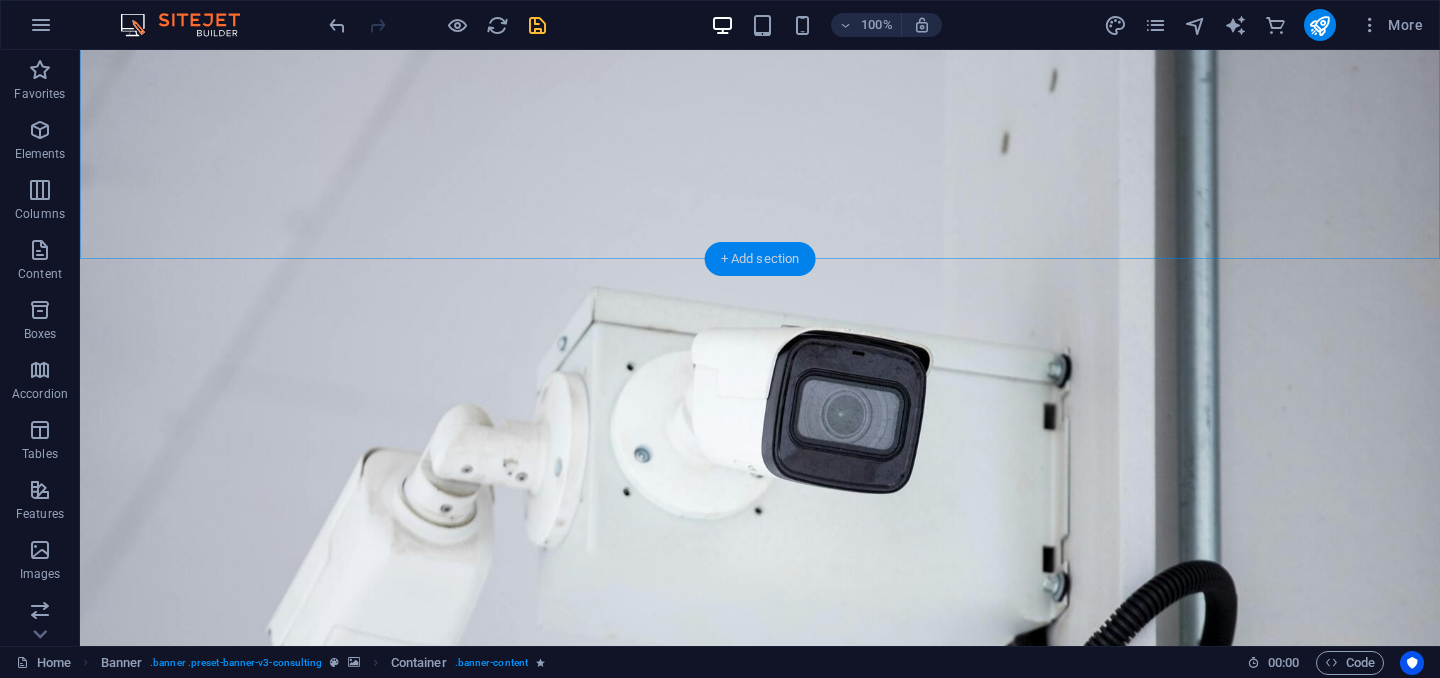 click on "+ Add section" at bounding box center (760, 259) 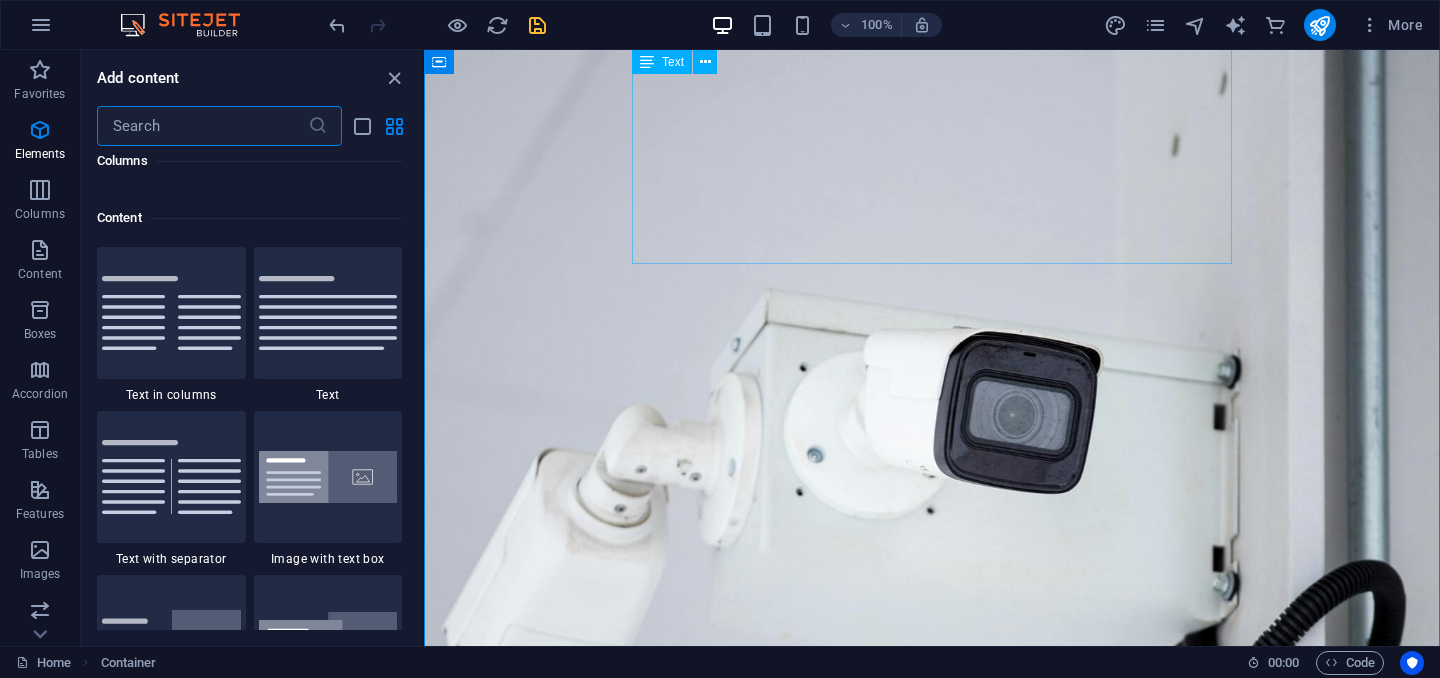 scroll, scrollTop: 3499, scrollLeft: 0, axis: vertical 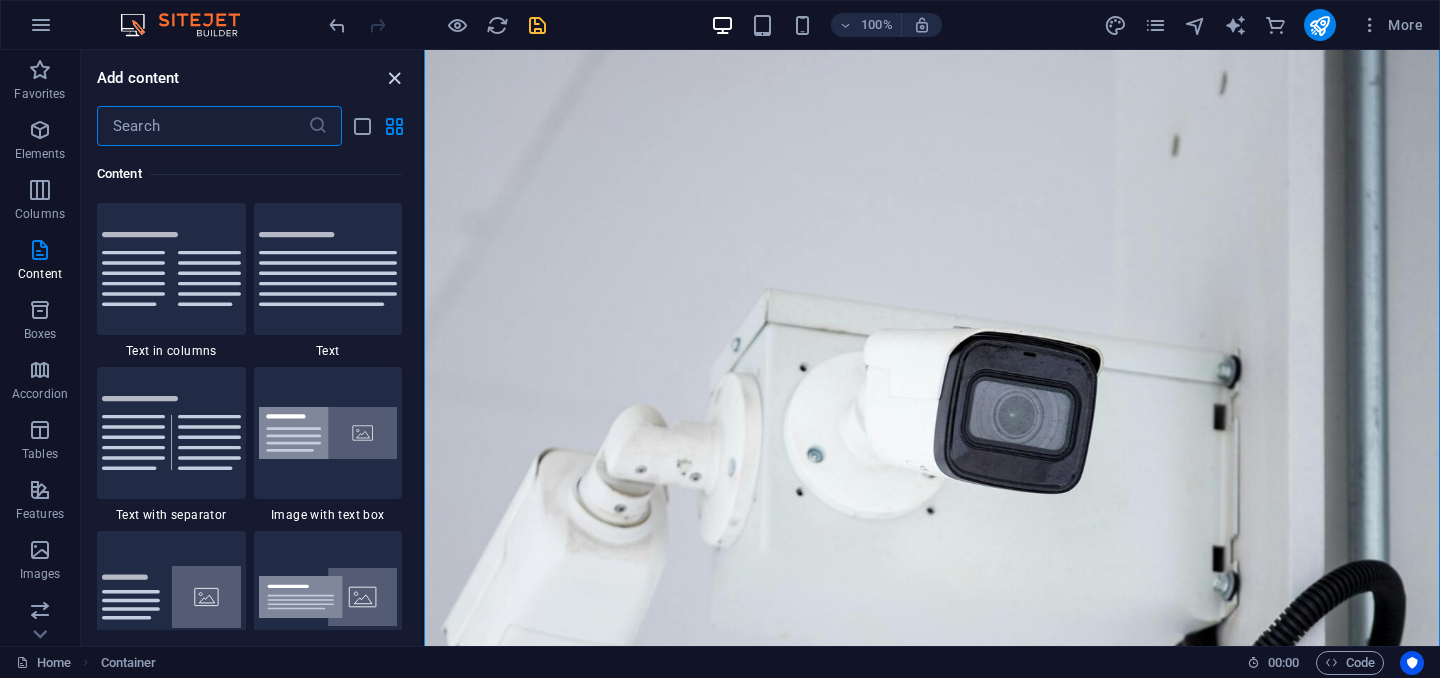 click at bounding box center [394, 78] 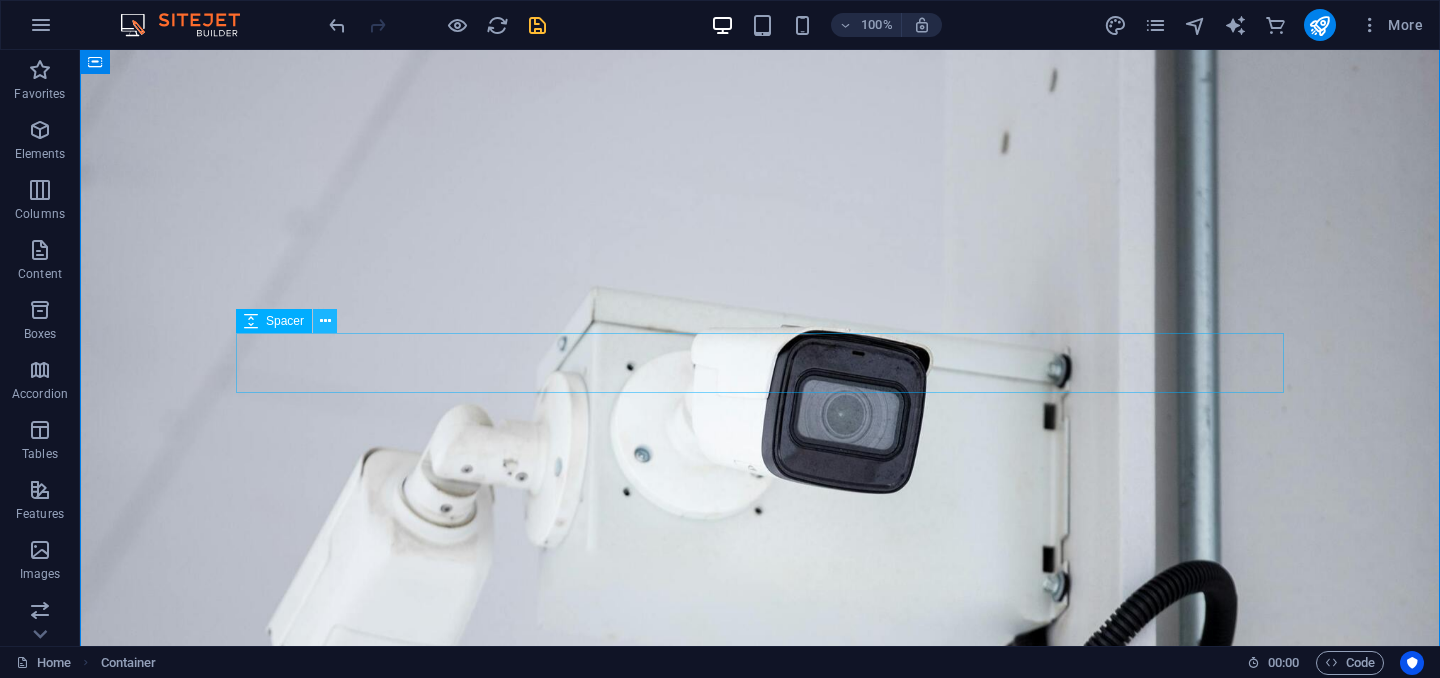 click at bounding box center [325, 321] 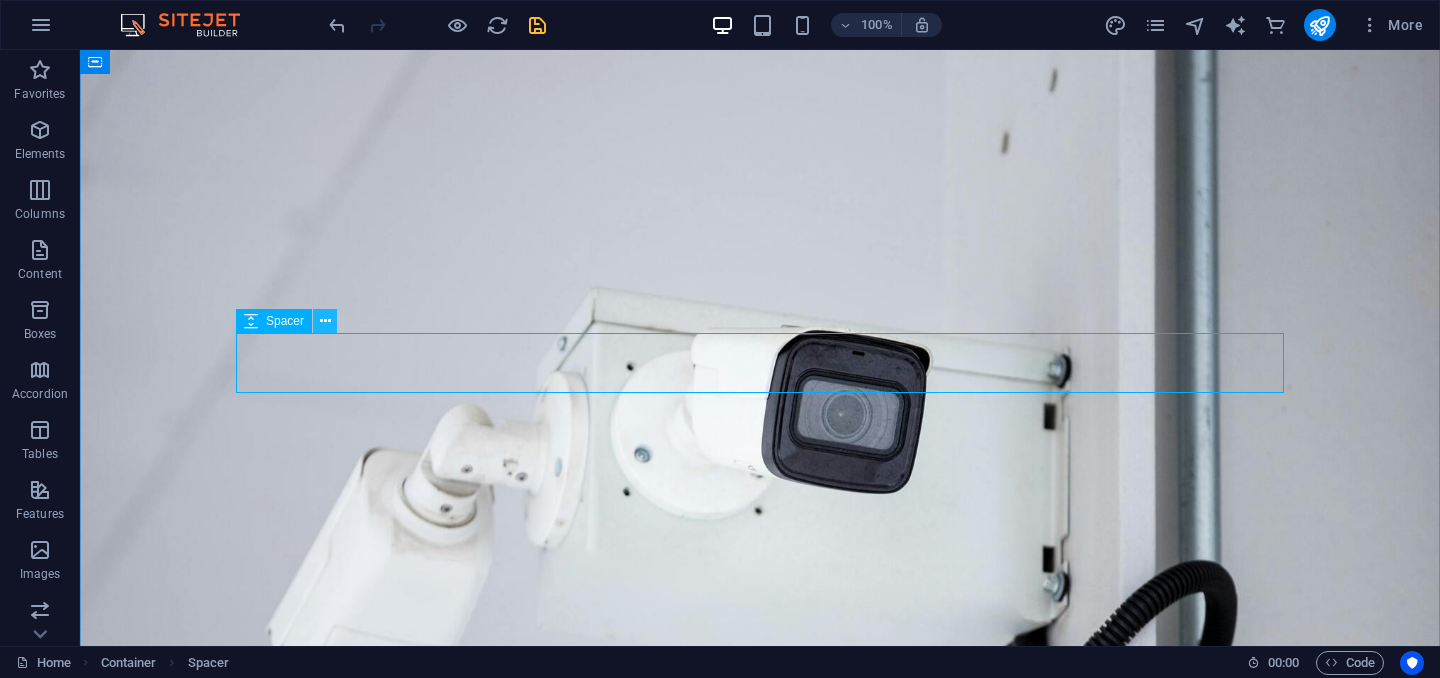 click at bounding box center [325, 321] 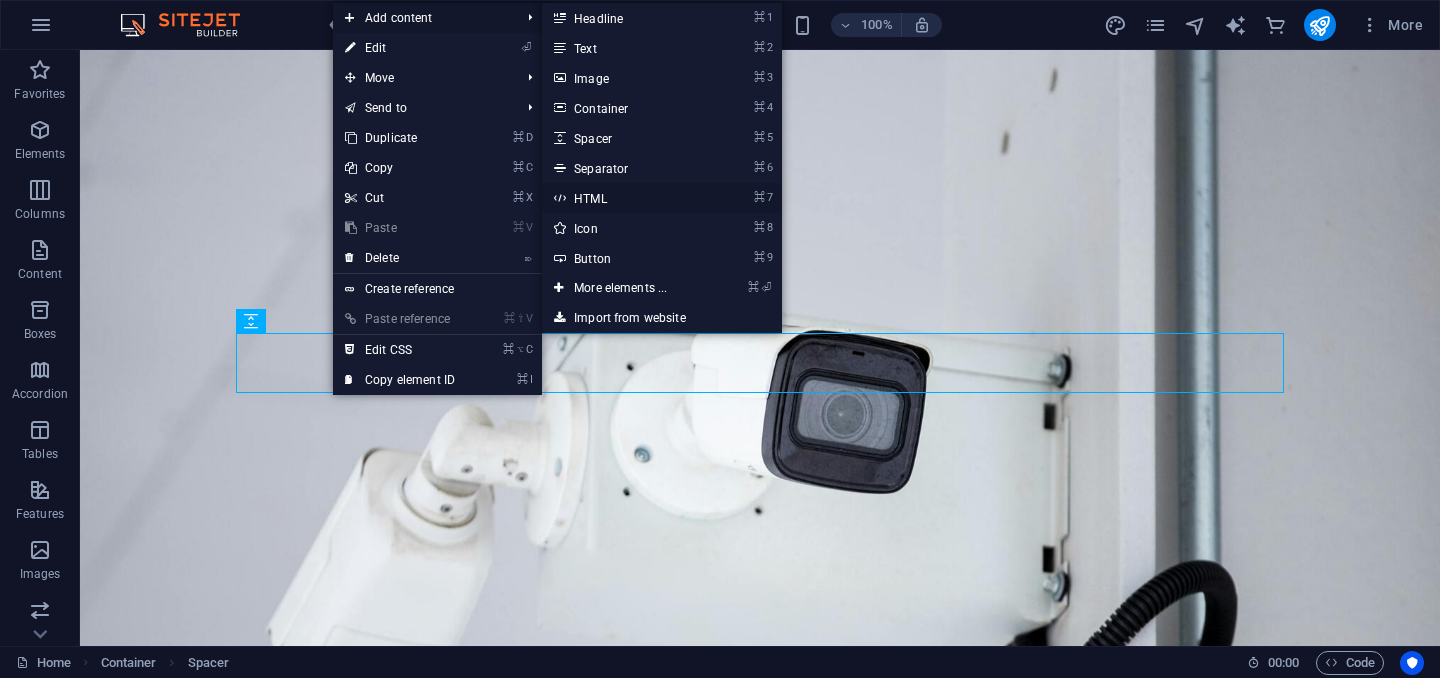 click on "⌘ 7  HTML" at bounding box center [624, 198] 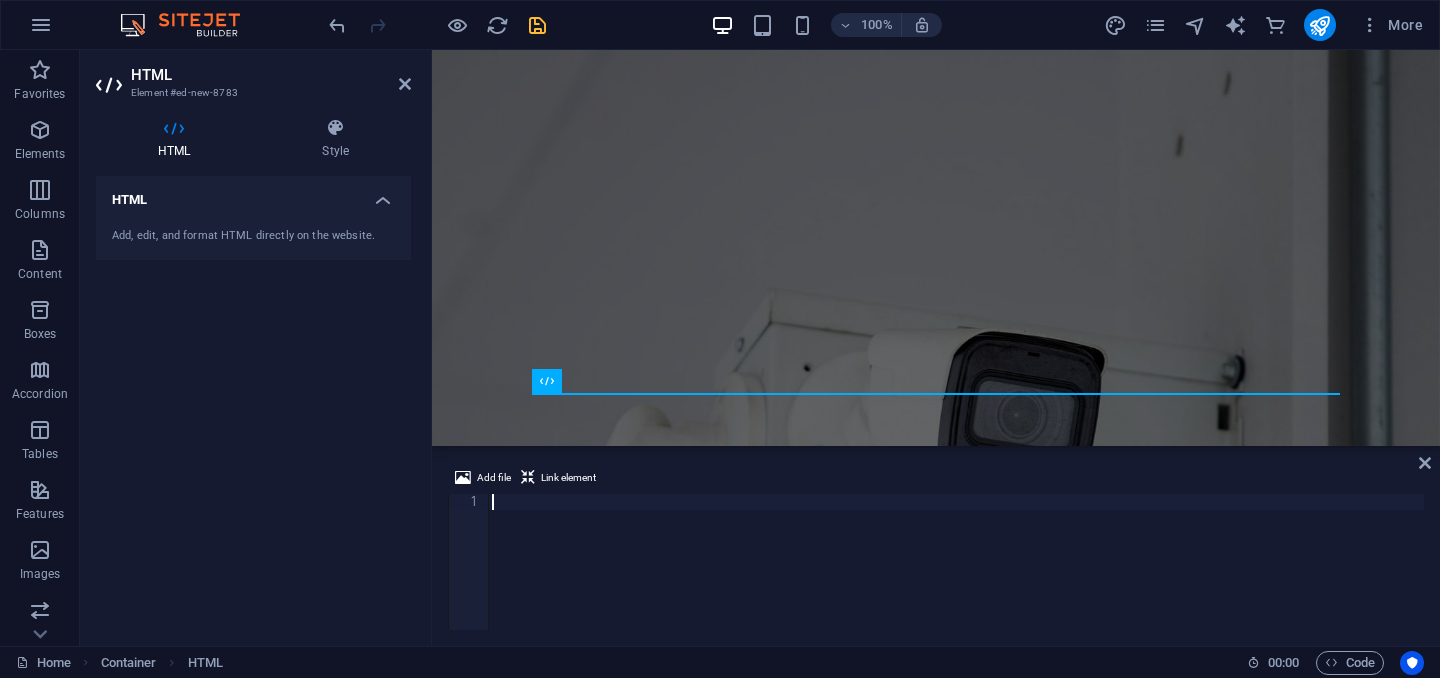 type on "https://wa.me/15551234567" 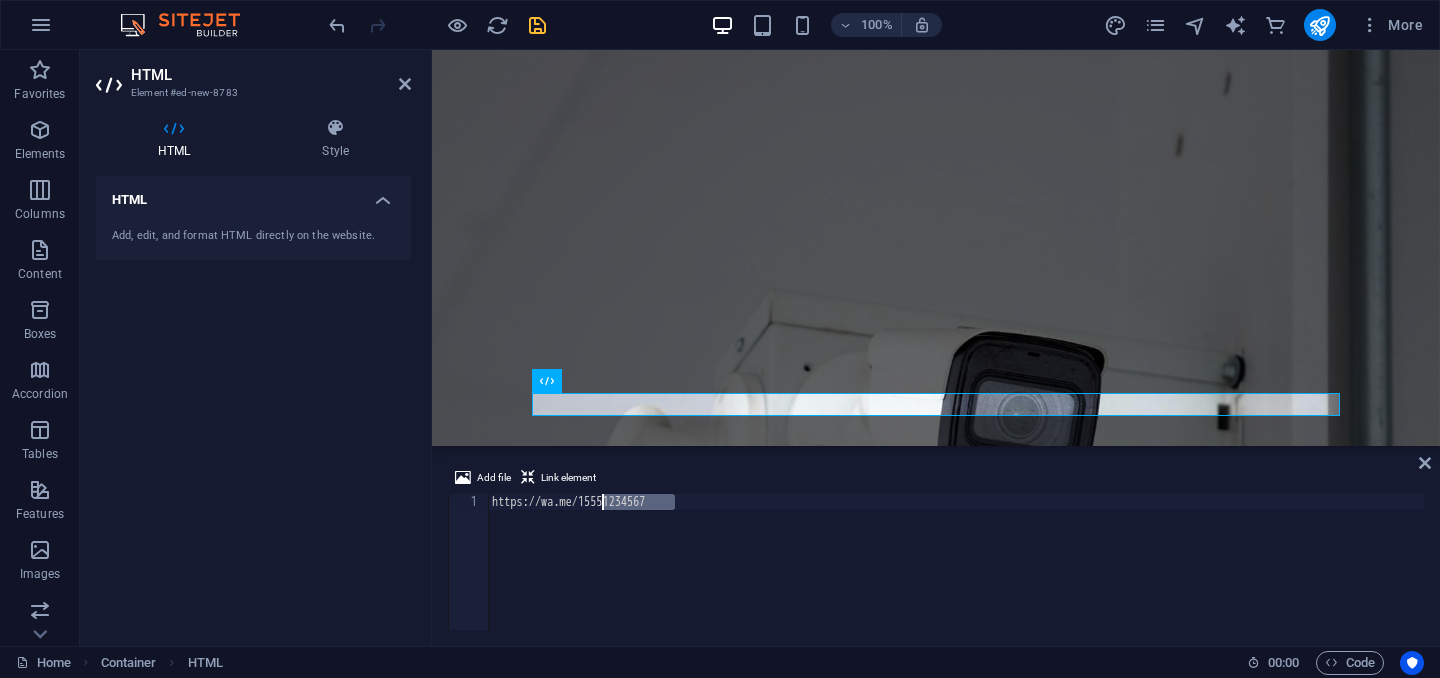 drag, startPoint x: 702, startPoint y: 502, endPoint x: 597, endPoint y: 502, distance: 105 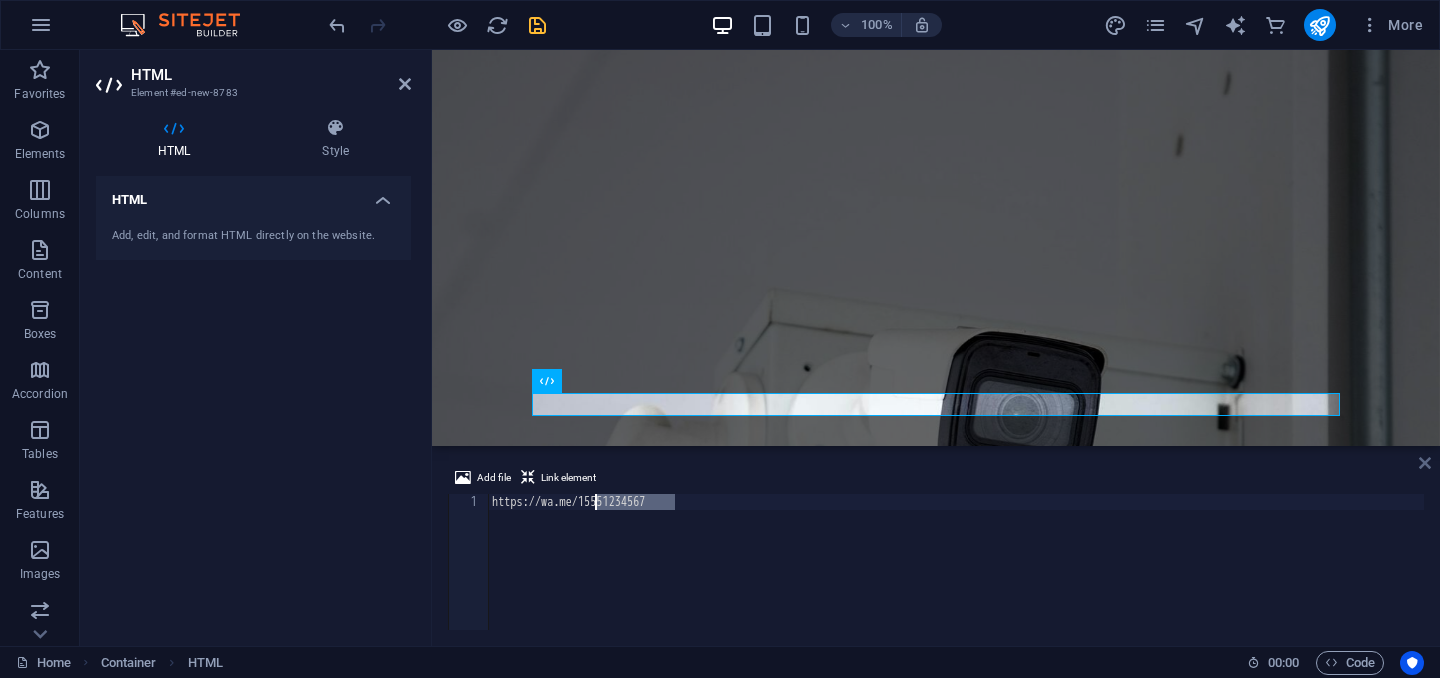 click at bounding box center [1425, 463] 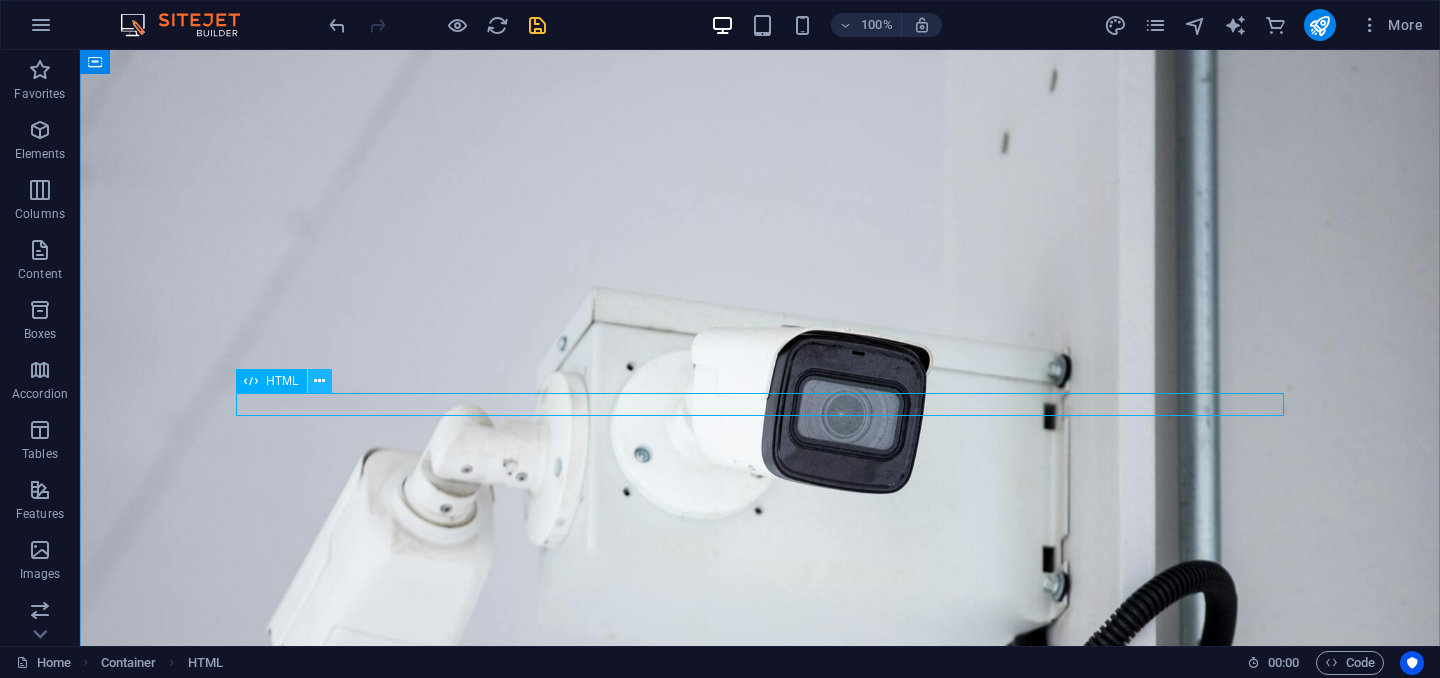 click at bounding box center [319, 381] 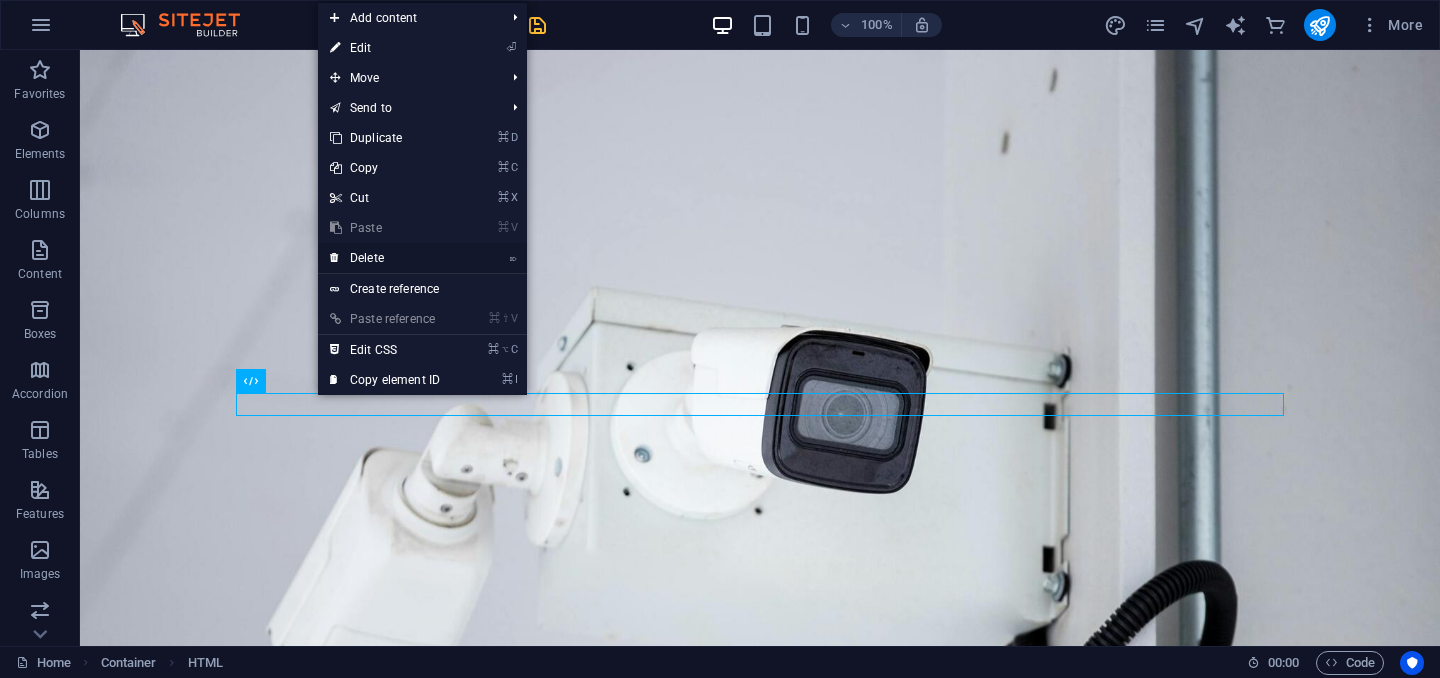 click on "⌦  Delete" at bounding box center [385, 258] 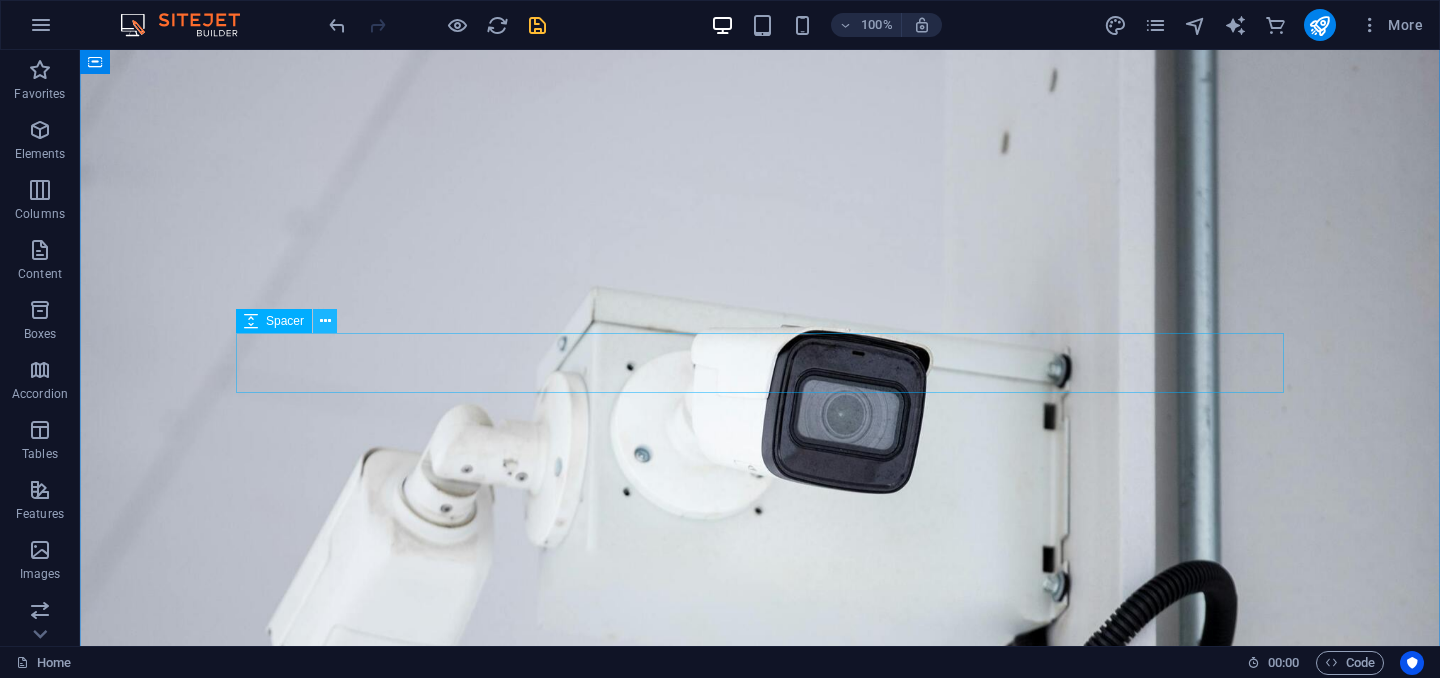 click at bounding box center (325, 321) 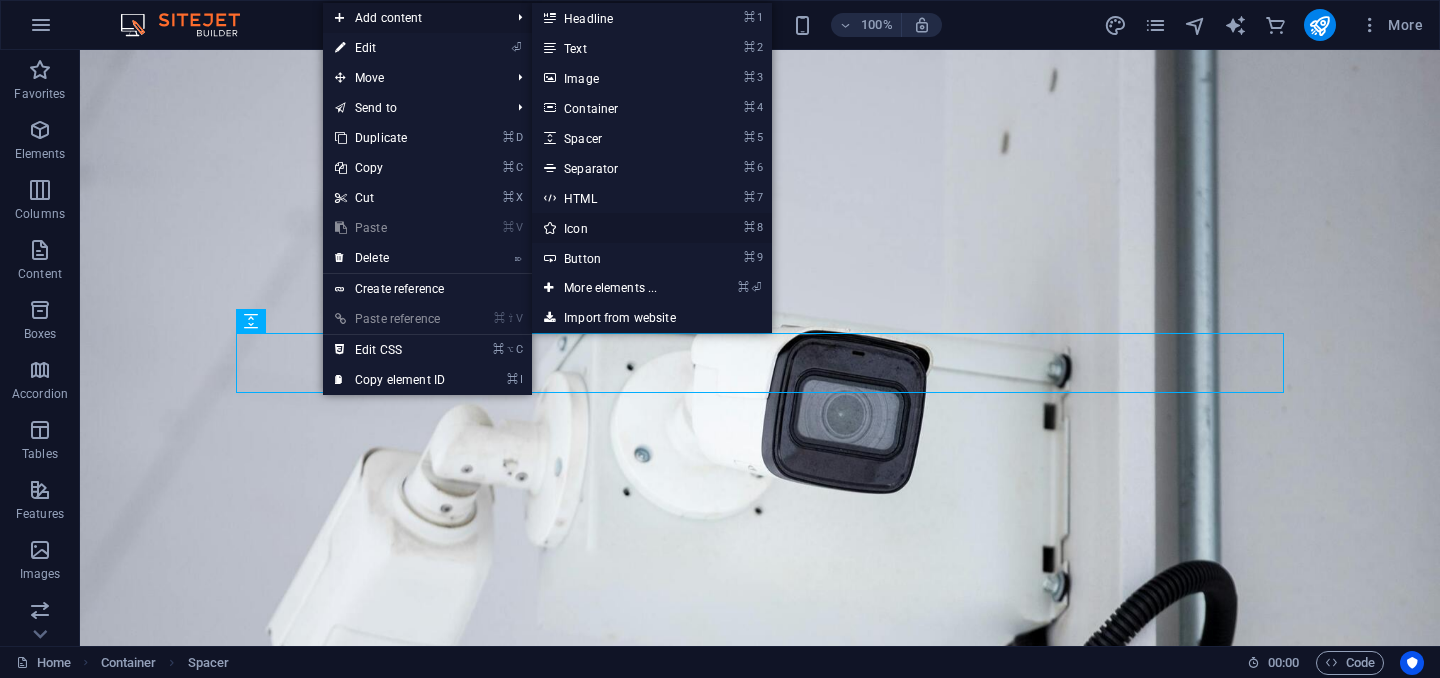 click on "⌘ 8  Icon" at bounding box center (614, 228) 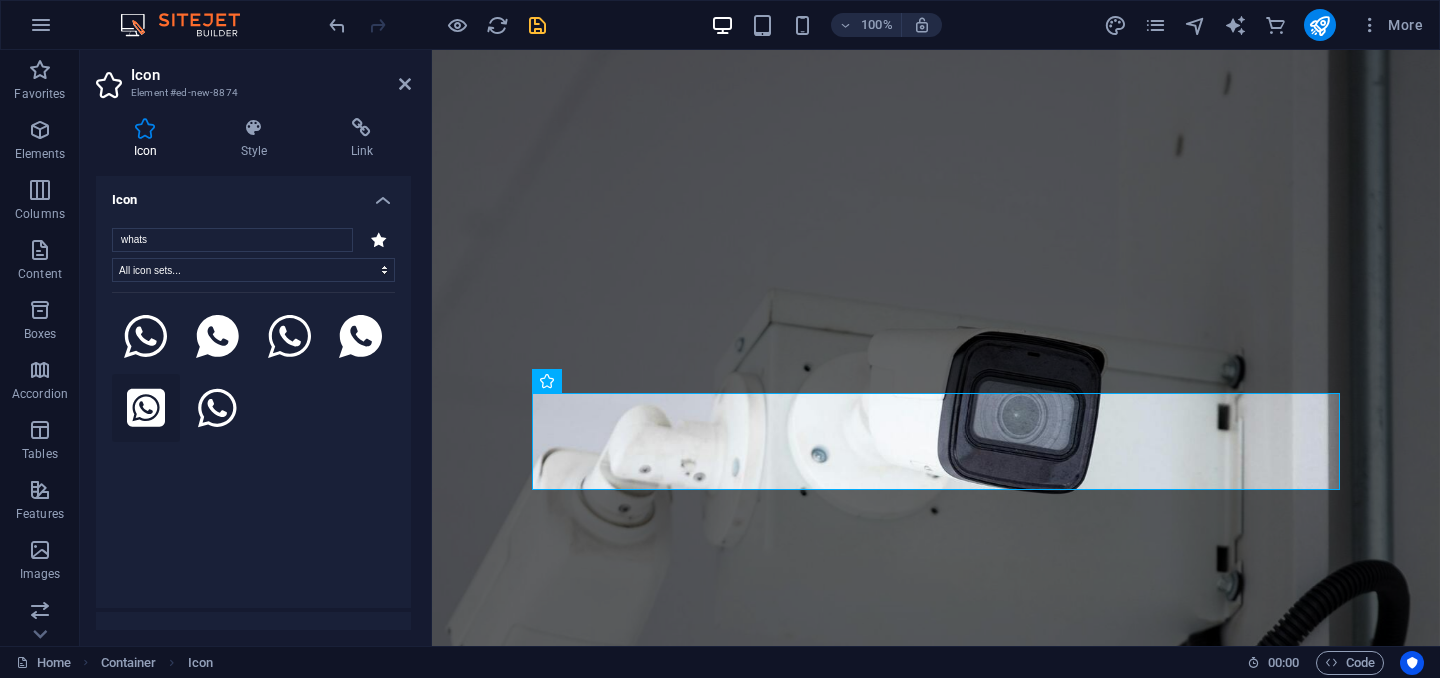 type on "whats" 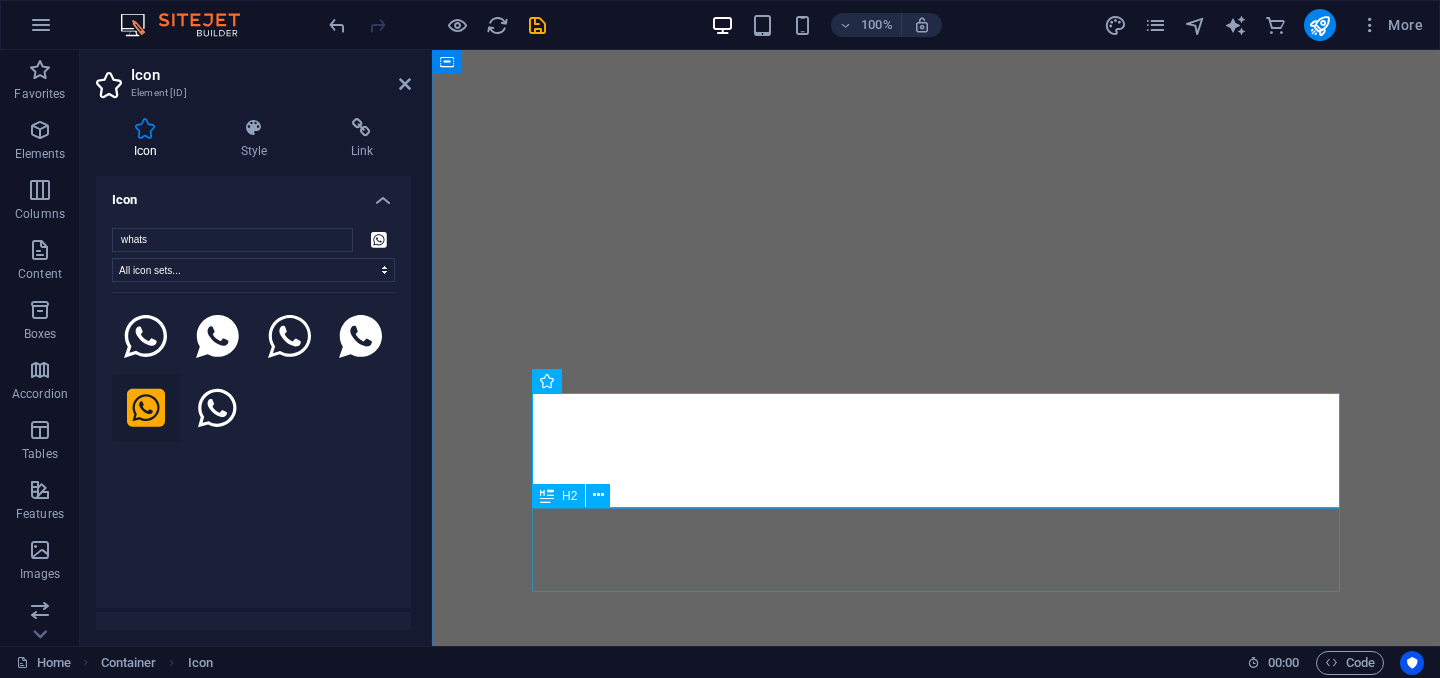 select on "xMidYMid" 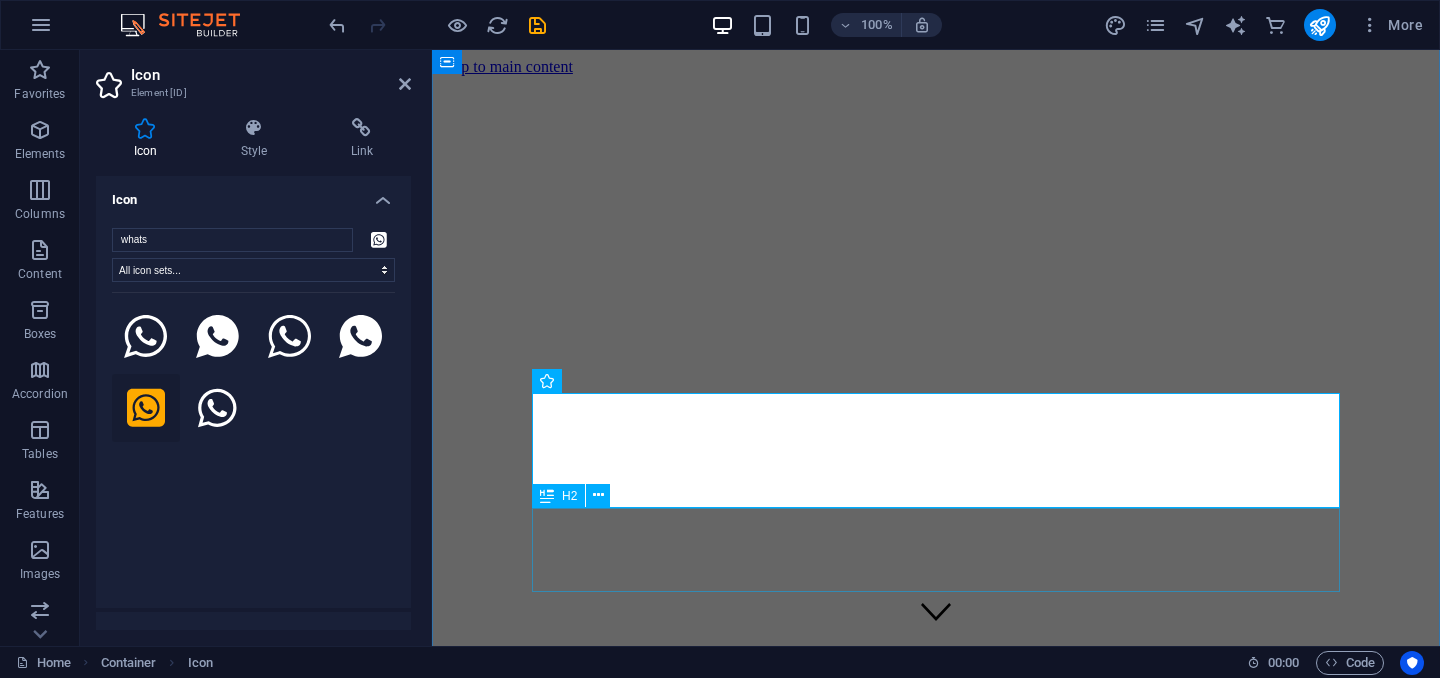 scroll, scrollTop: 1440, scrollLeft: 0, axis: vertical 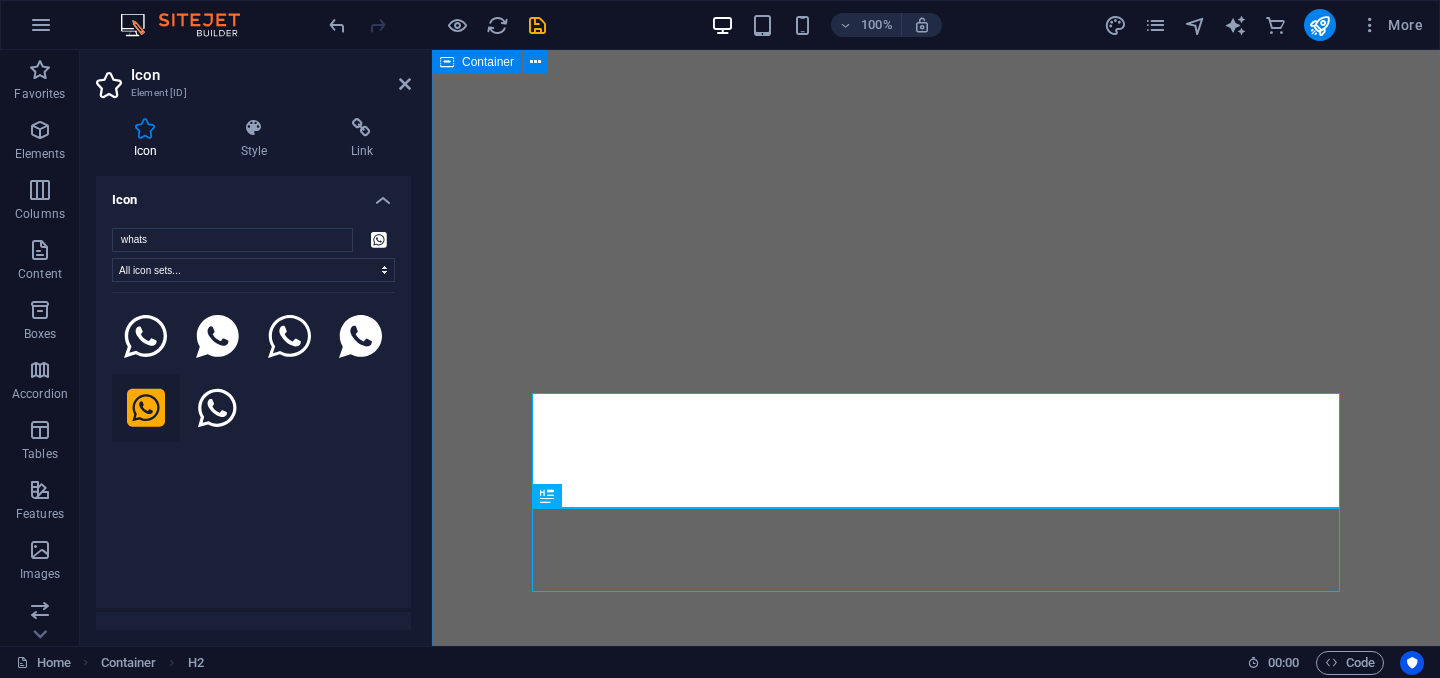click at bounding box center (936, 1452) 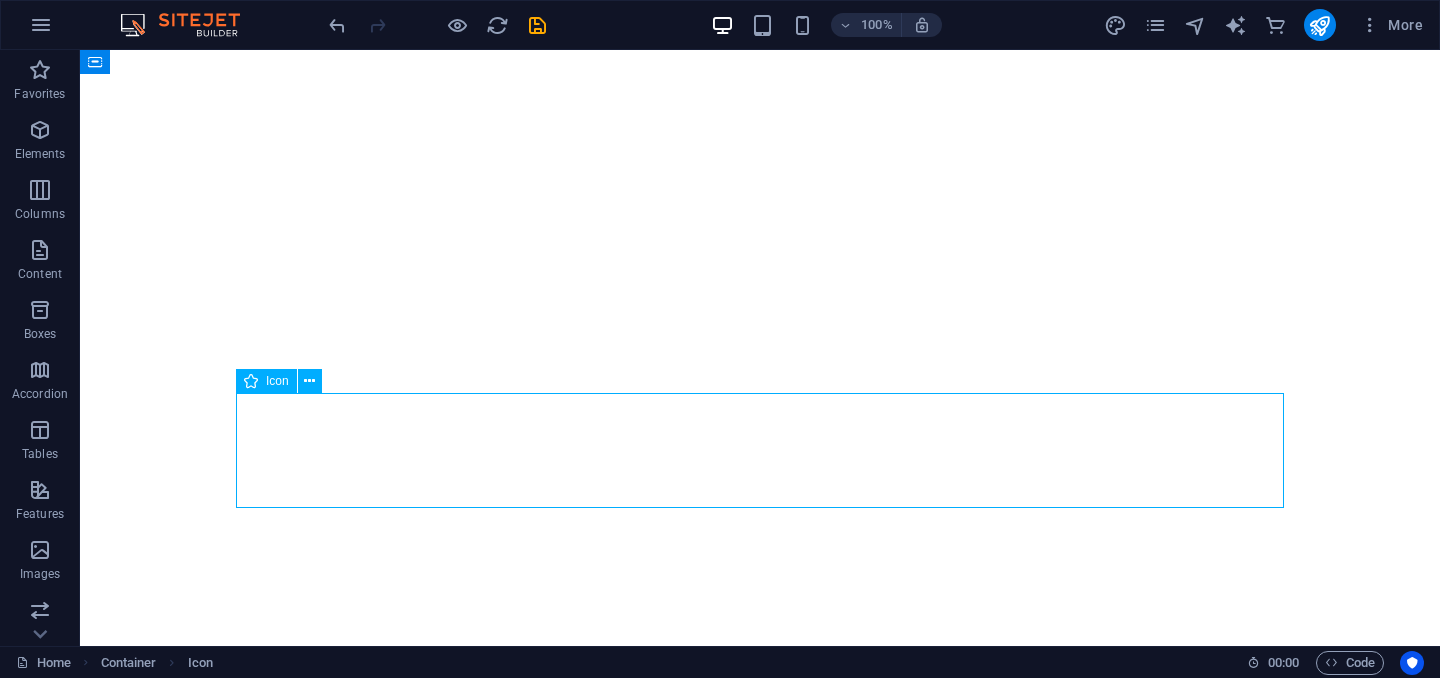 click at bounding box center [760, 1434] 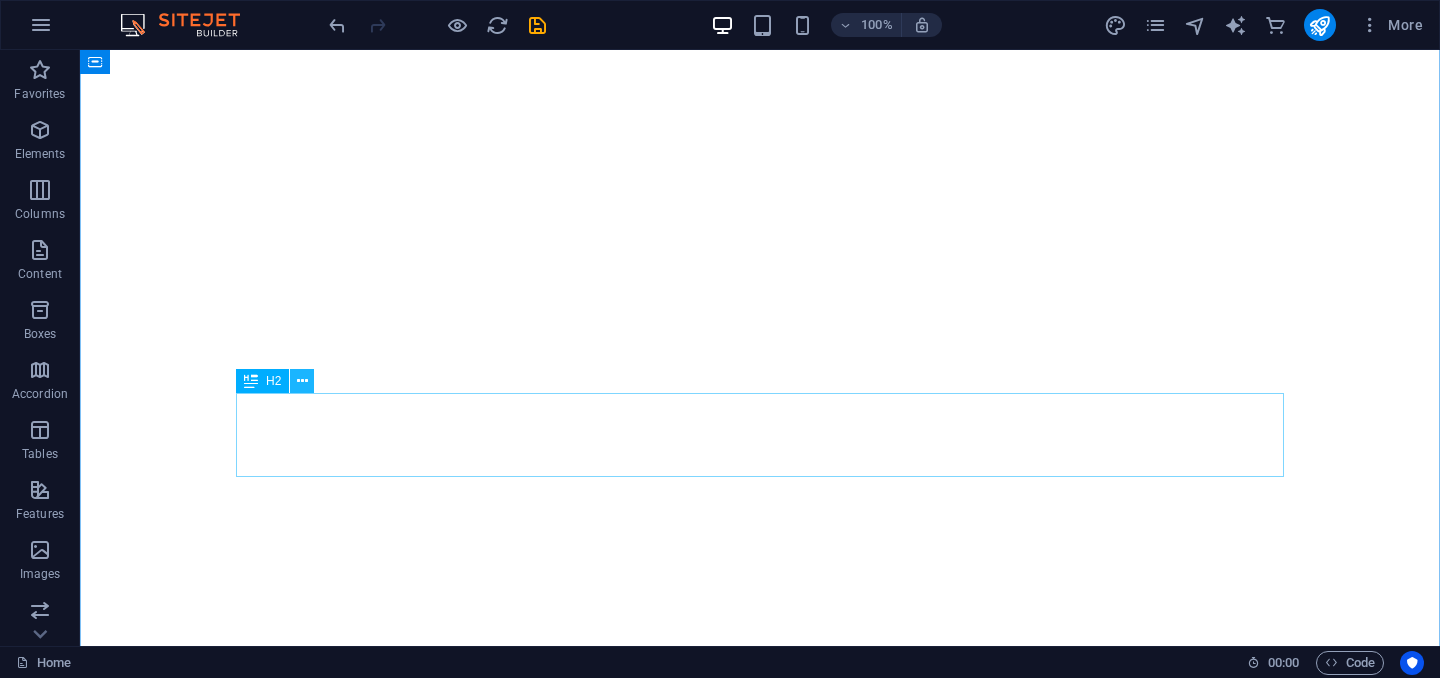click at bounding box center [302, 381] 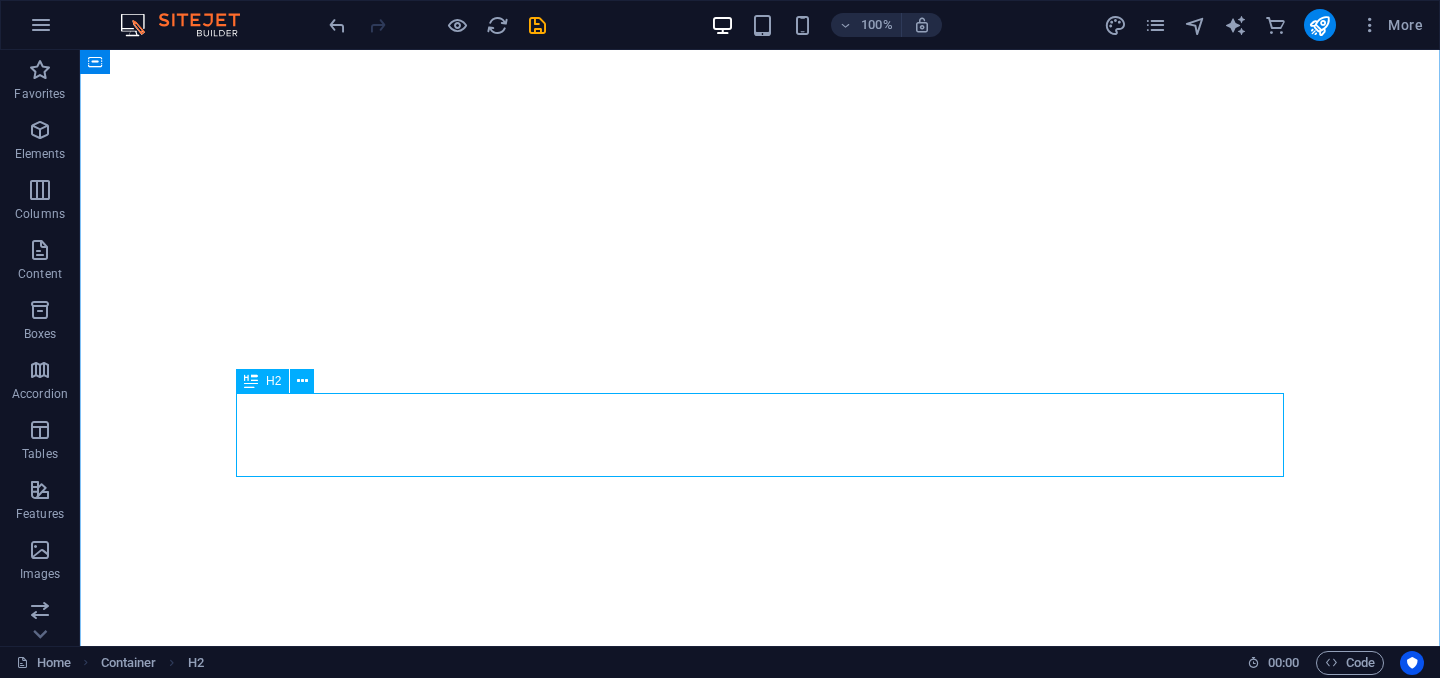 click at bounding box center (251, 381) 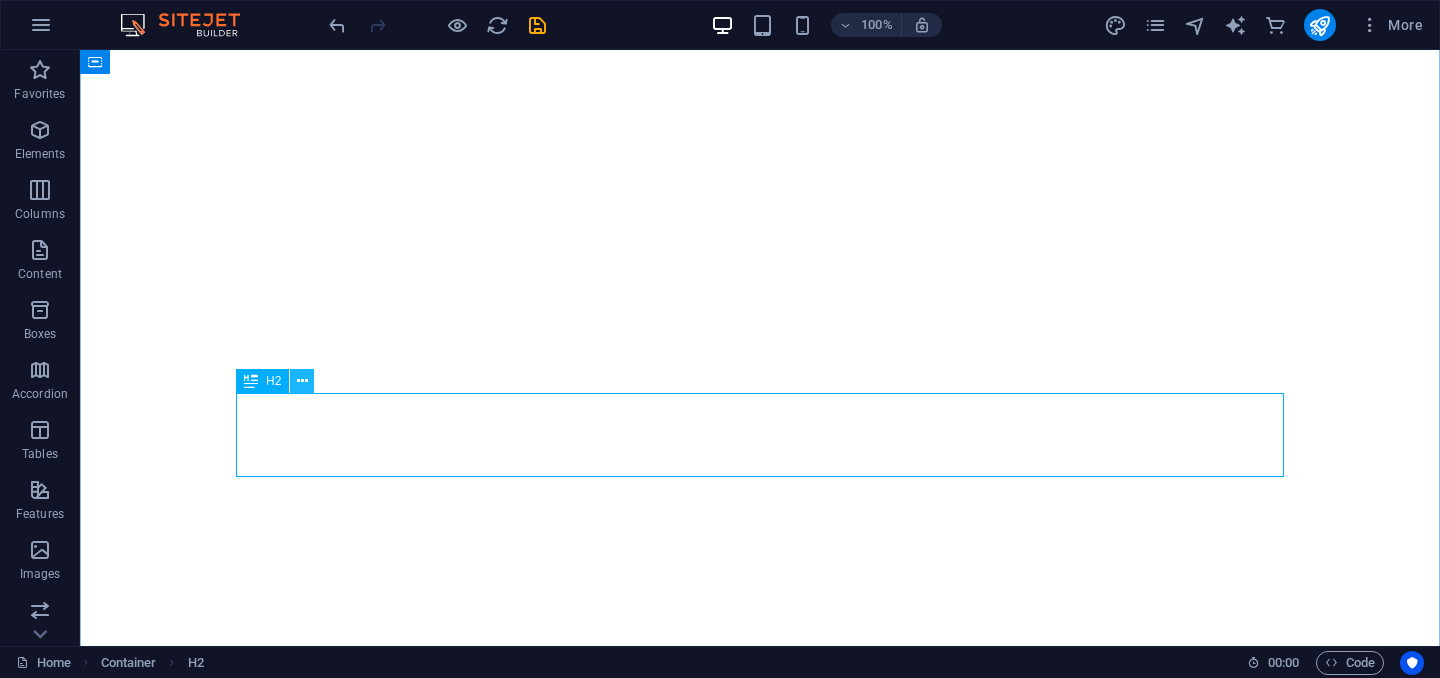 click at bounding box center (302, 381) 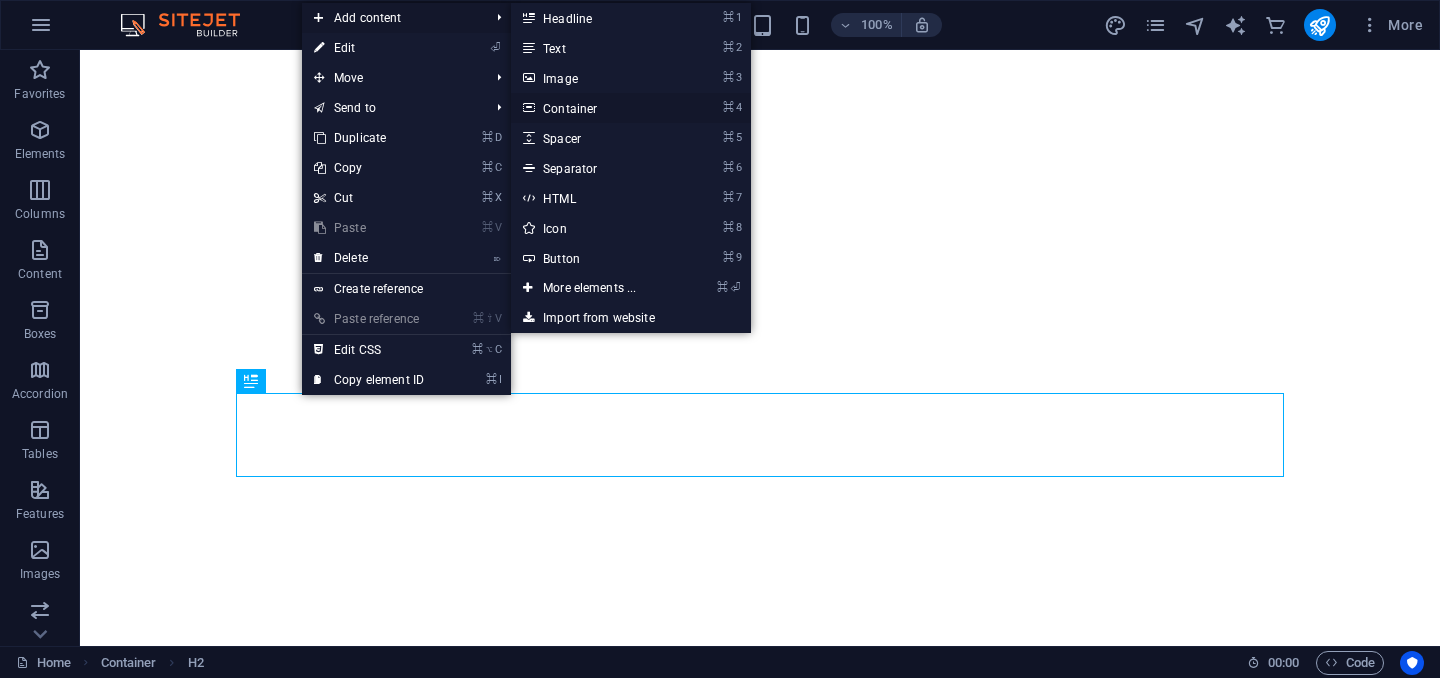 click on "⌘ 4  Container" at bounding box center [593, 108] 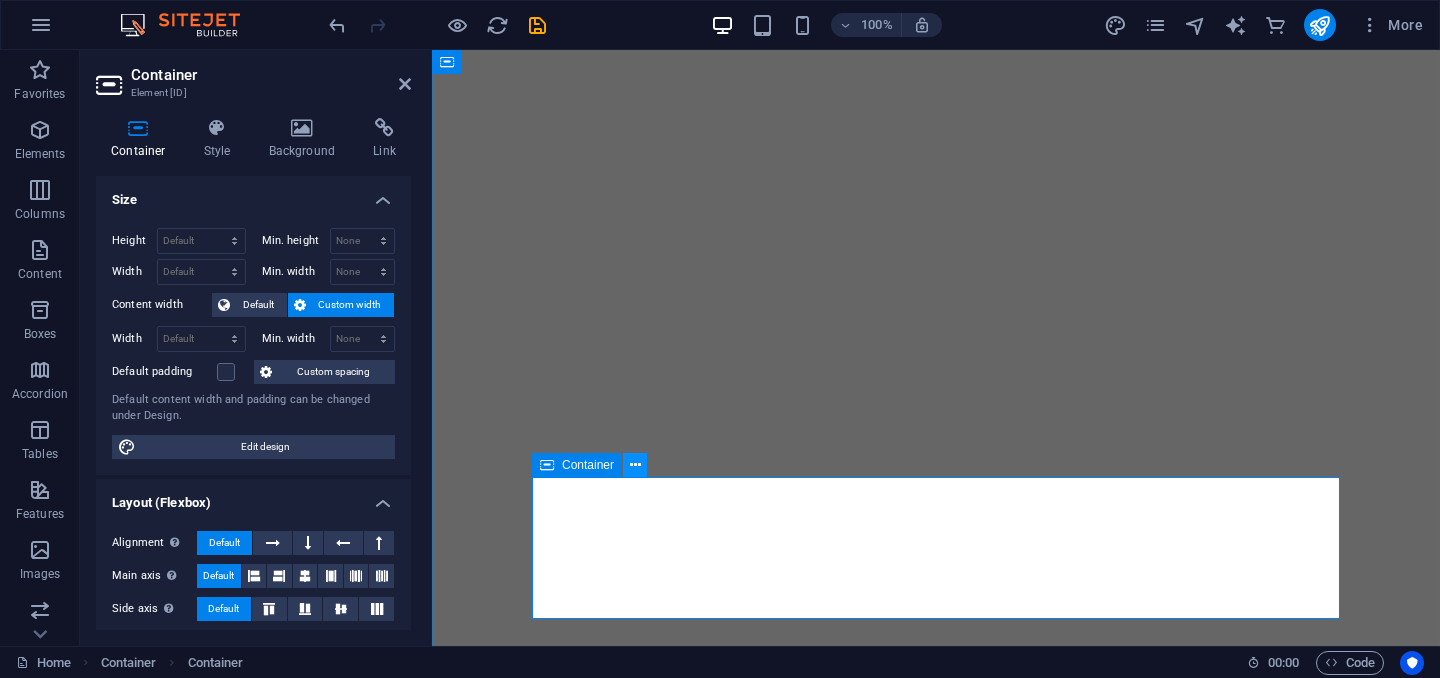 click at bounding box center (635, 465) 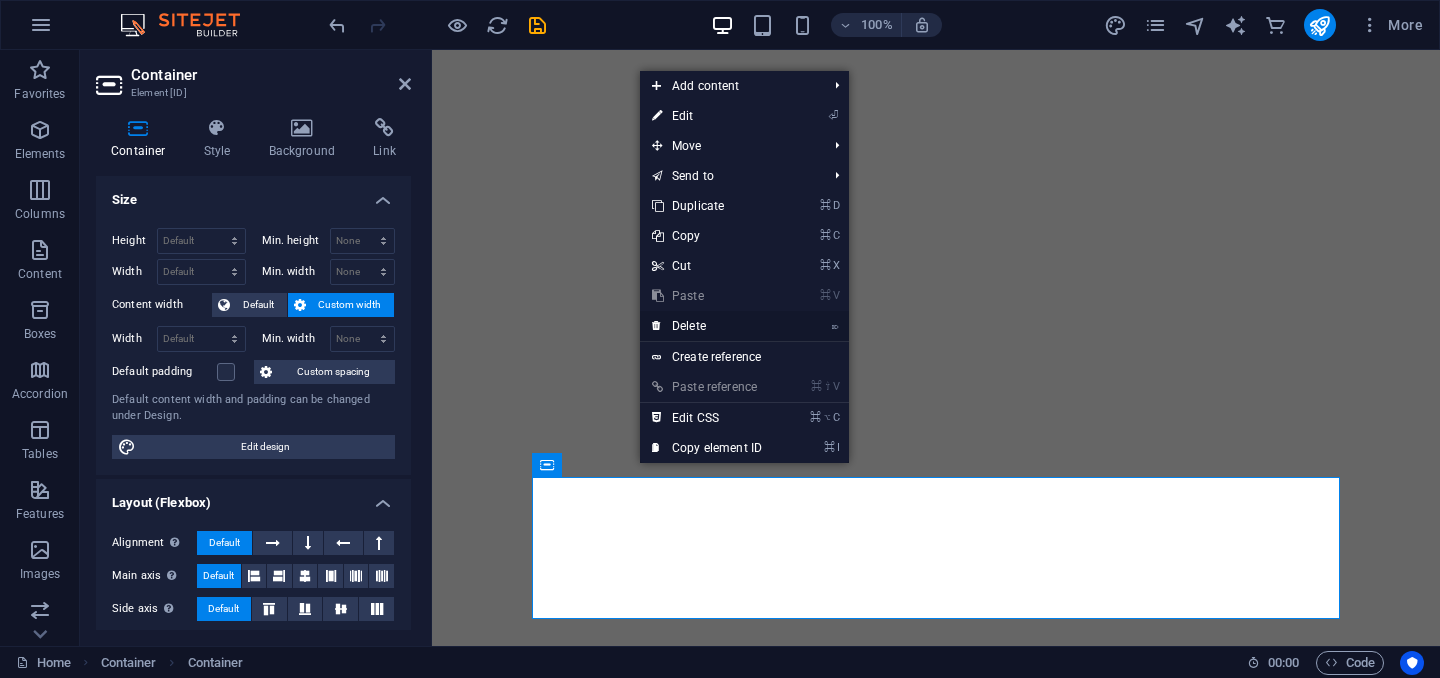 click on "⌦  Delete" at bounding box center (707, 326) 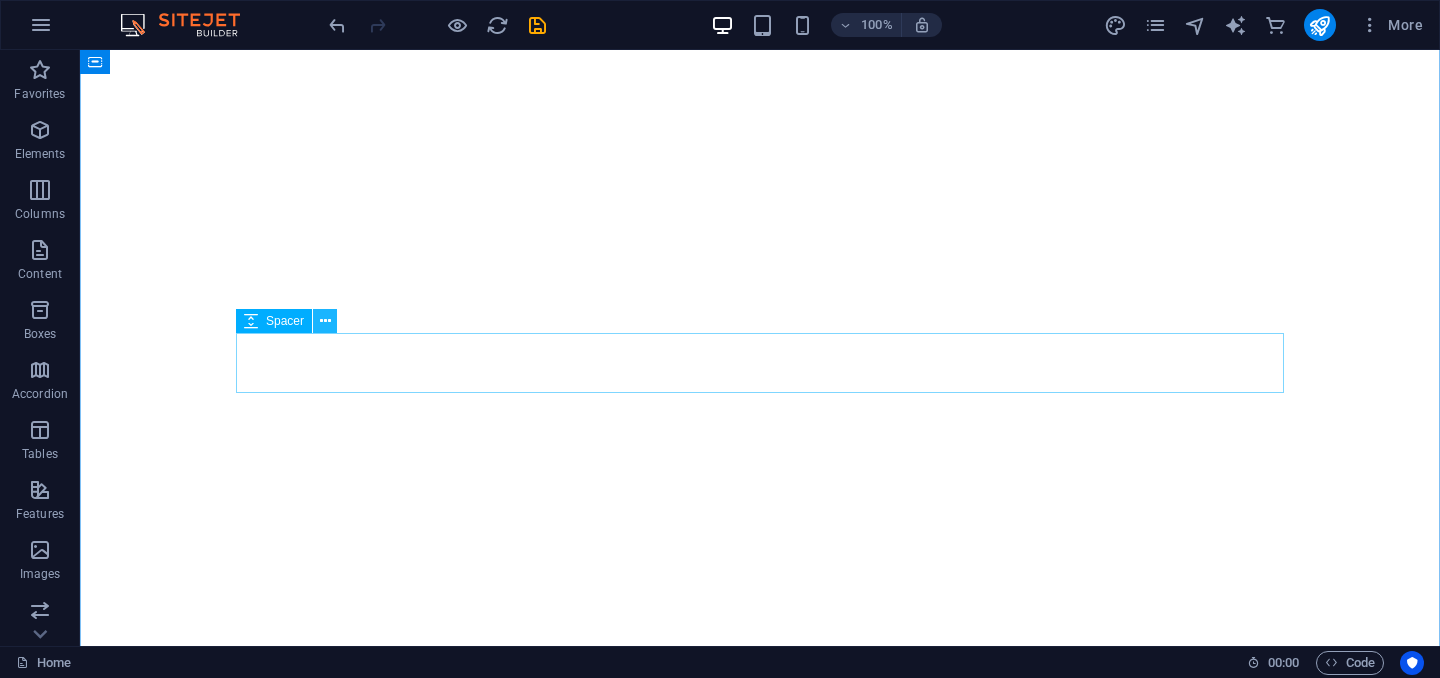click at bounding box center [325, 321] 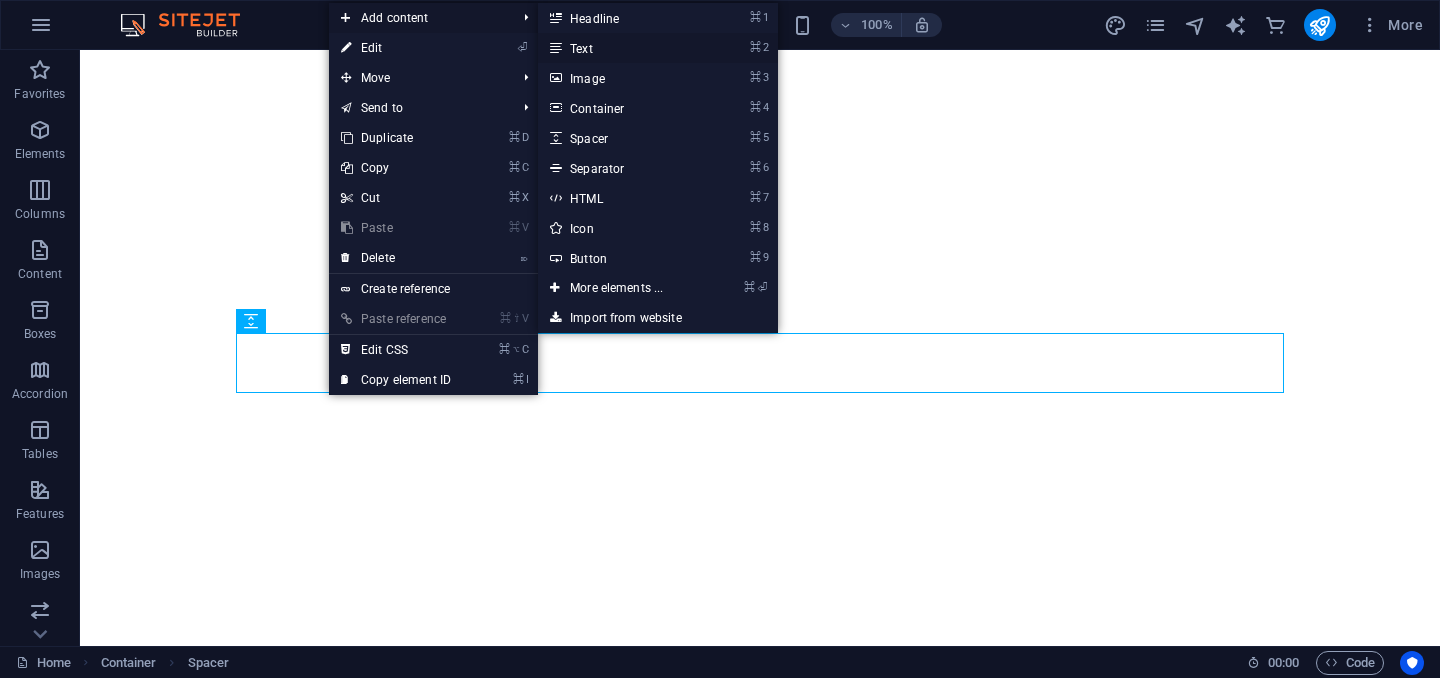 click on "⌘ 2  Text" at bounding box center [620, 48] 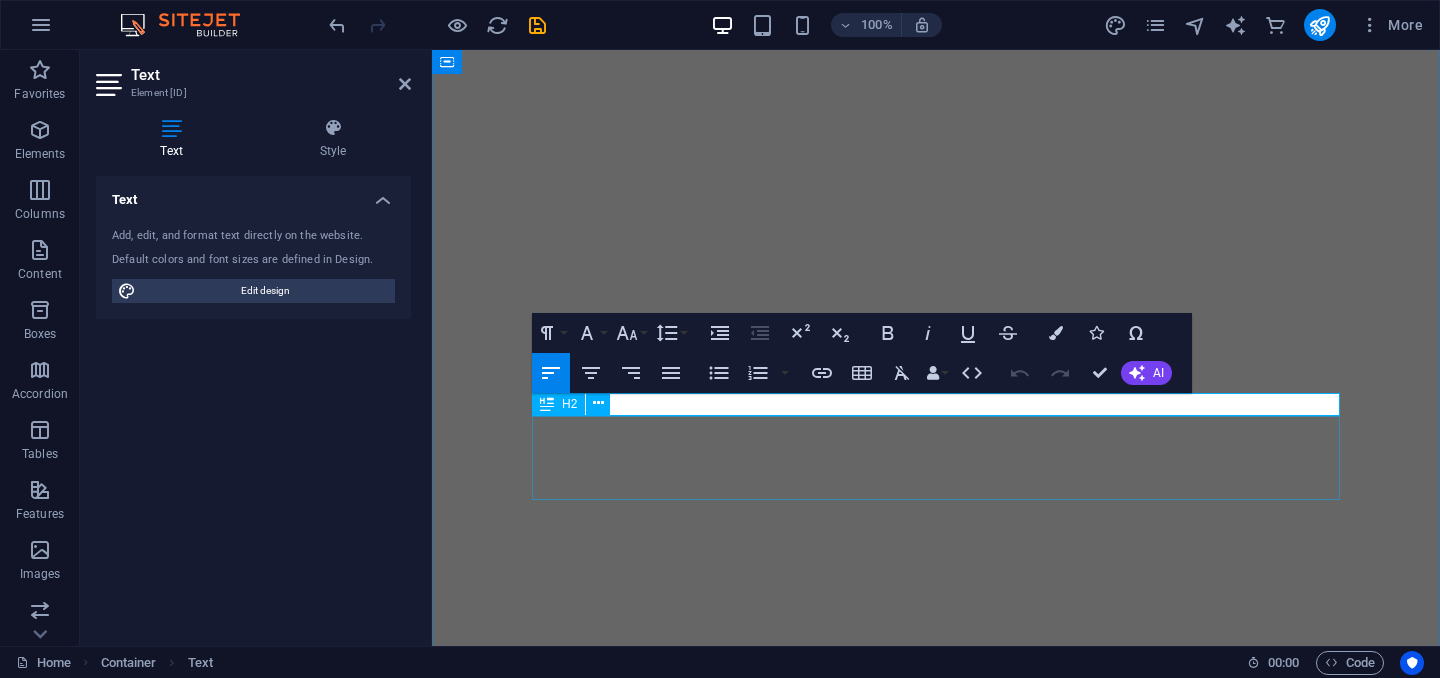 type 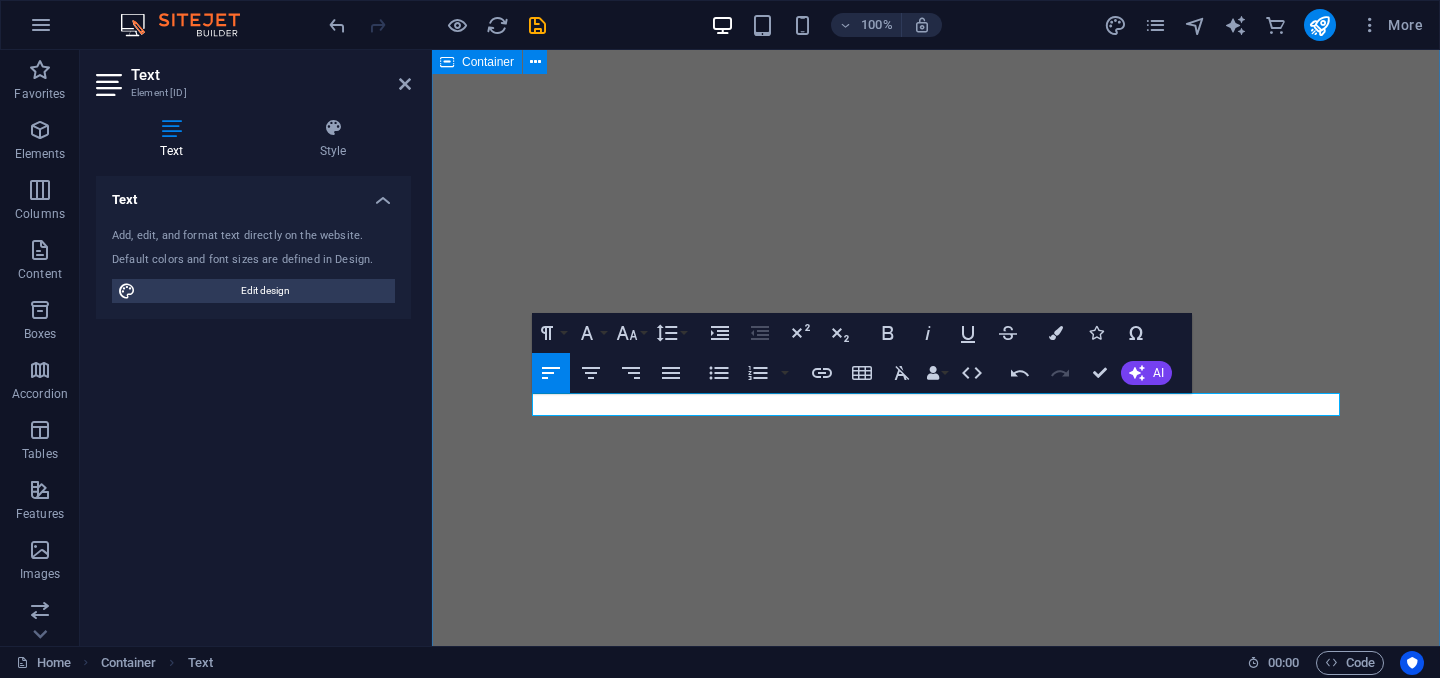 click on "QUIENES SOMOS? En  SEGURITECH  somos una empresa colombiana con más de 15 años de experiencia, especializada en ofrecer soluciones integrales de seguridad electrónica para los sectores residencial, comercial e industrial. Nos dedicamos al diseño, instalación y mantenimiento de sistemas de videovigilancia, control de acceso, alarmas, cercas eléctricas y monitoreo remoto, adaptando cada proyecto a las necesidades específicas de nuestros clientes. Nuestro compromiso es proteger lo que más valoras, combinando tecnología de vanguardia, asesoría personalizada y un equipo técnico altamente calificado. Más que un proveedor, somos un aliado estratégico en seguridad. CONTACTANOS SERVICIOS RESIDENCIAL CCTV Control acceso vehicular Sonido y automatización Alarma de intrusion Cerca electrica Cerraduras digitales INDUSTRIAL CCTV Control de acceso Detección de incendio Centrales de monitoreo Inteligencia artificial Paneles solares" at bounding box center (936, 1993) 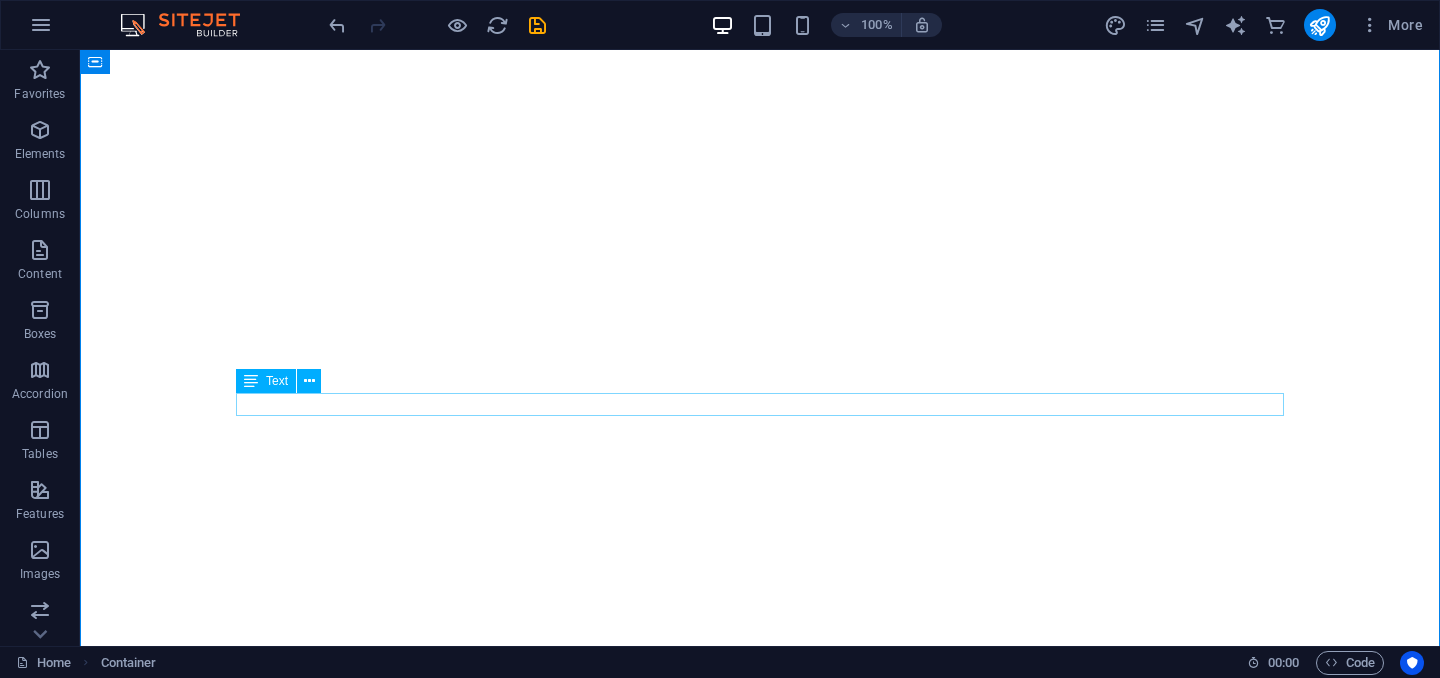 click on "CONTACTANOS" at bounding box center (760, 1400) 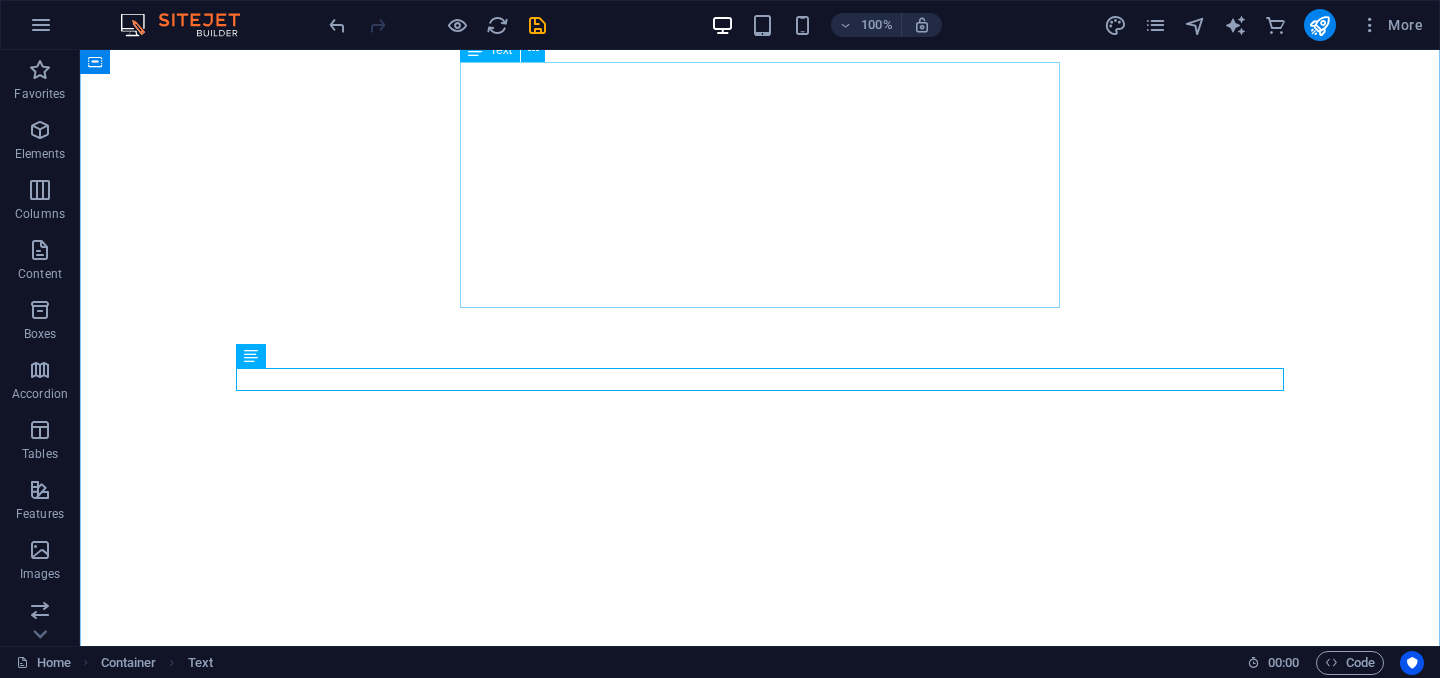scroll, scrollTop: 1466, scrollLeft: 0, axis: vertical 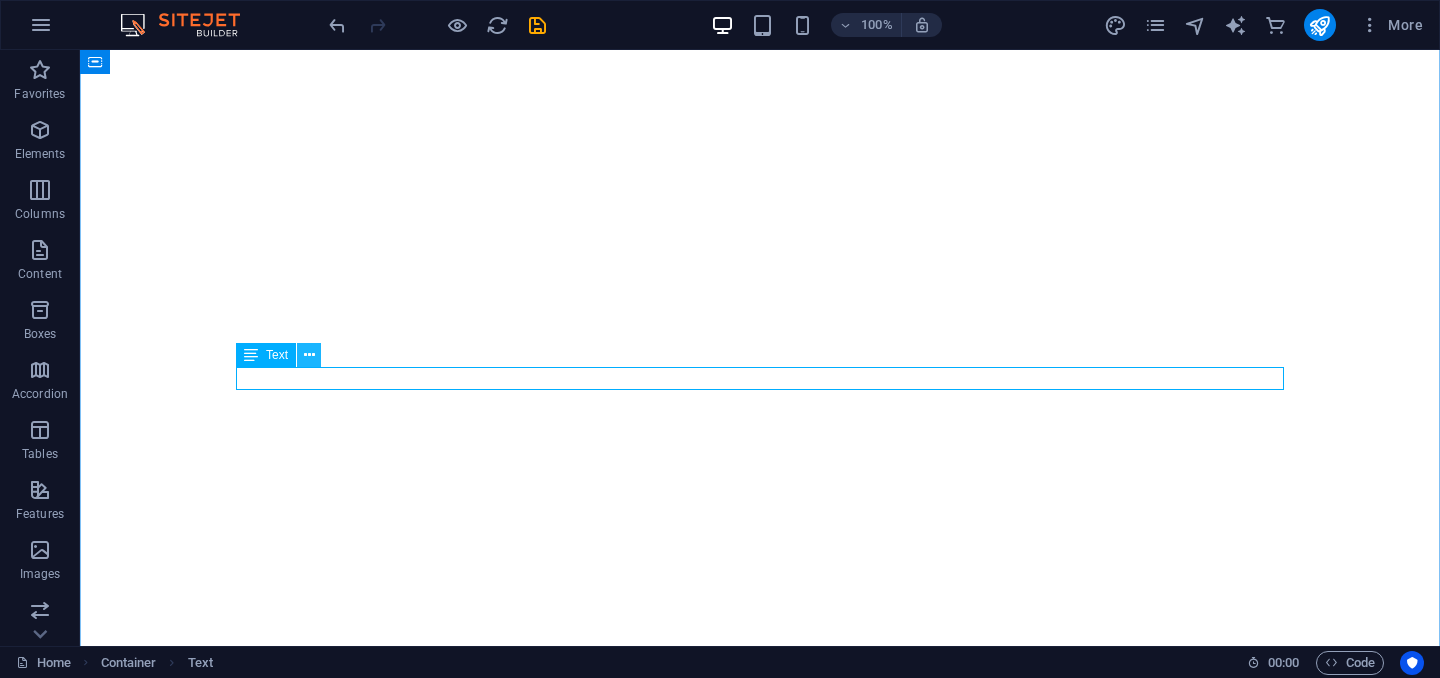 click at bounding box center (309, 355) 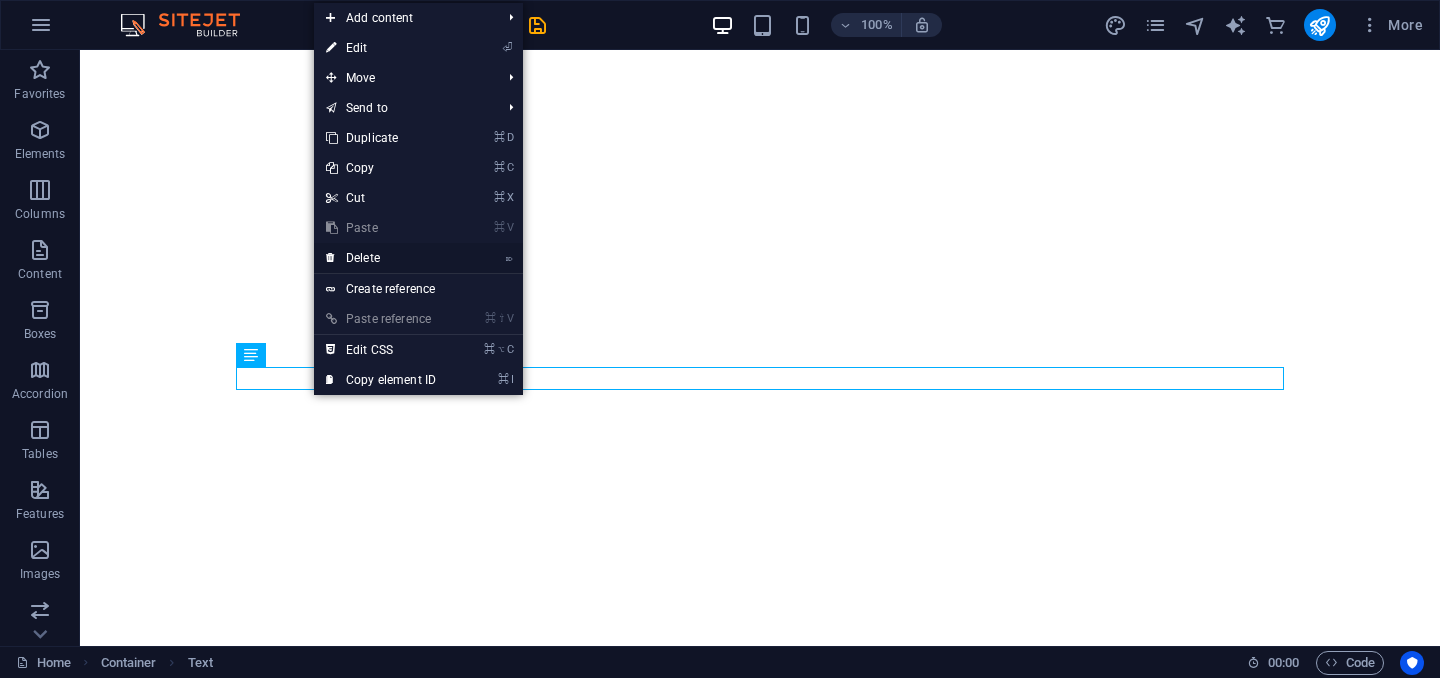 click on "⌦  Delete" at bounding box center (381, 258) 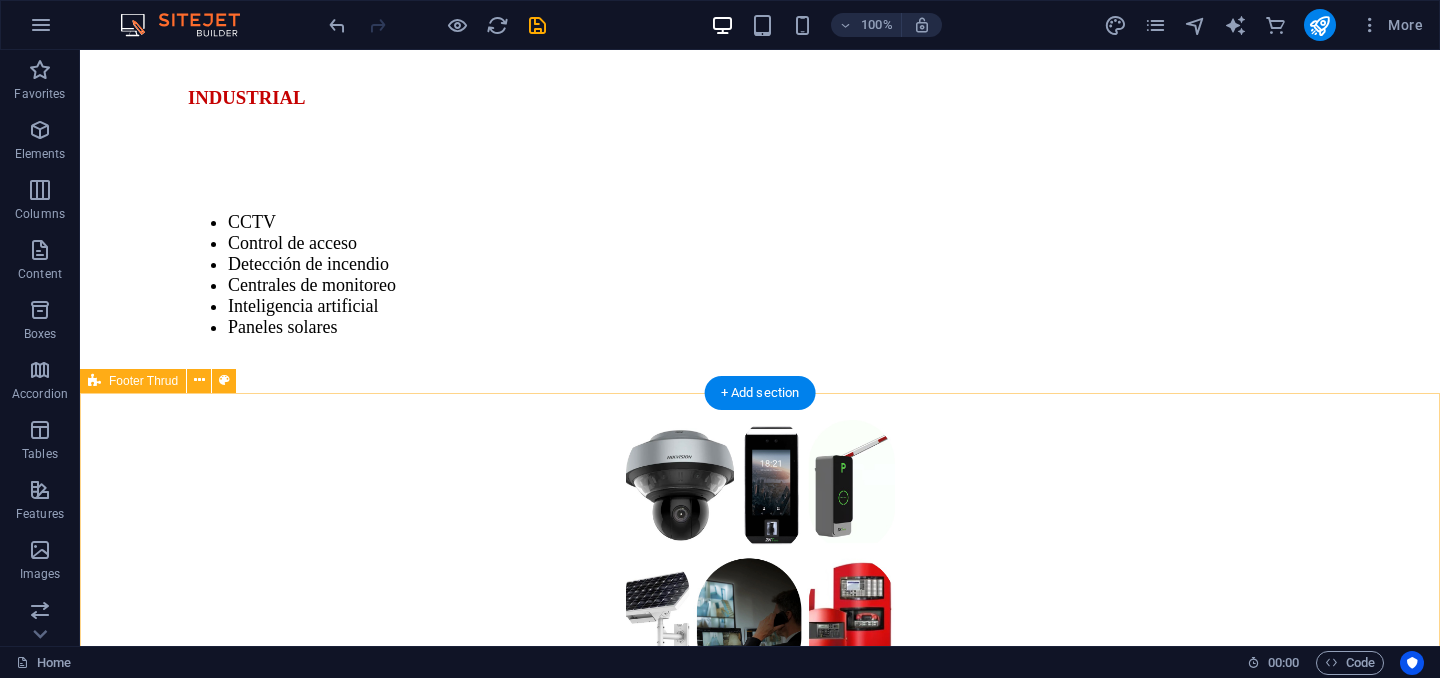scroll, scrollTop: 3727, scrollLeft: 0, axis: vertical 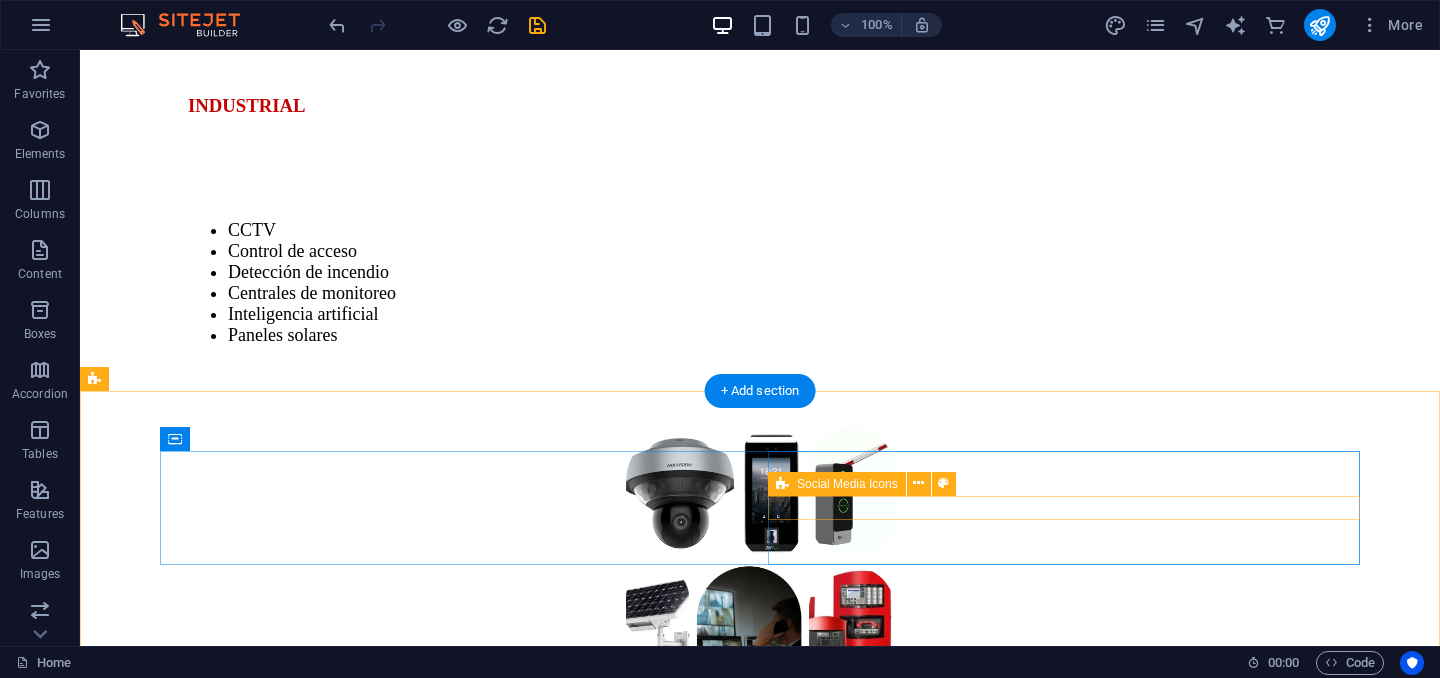 click at bounding box center [760, 6411] 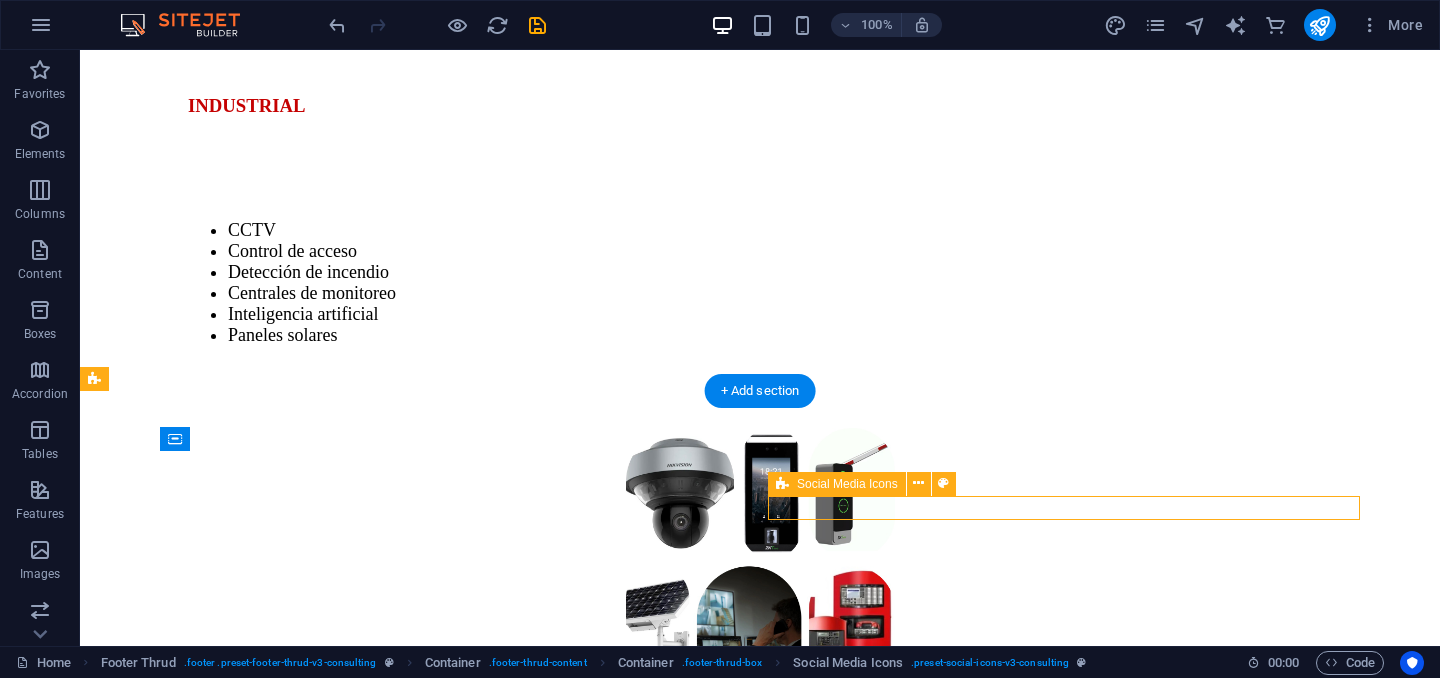 click at bounding box center (760, 6411) 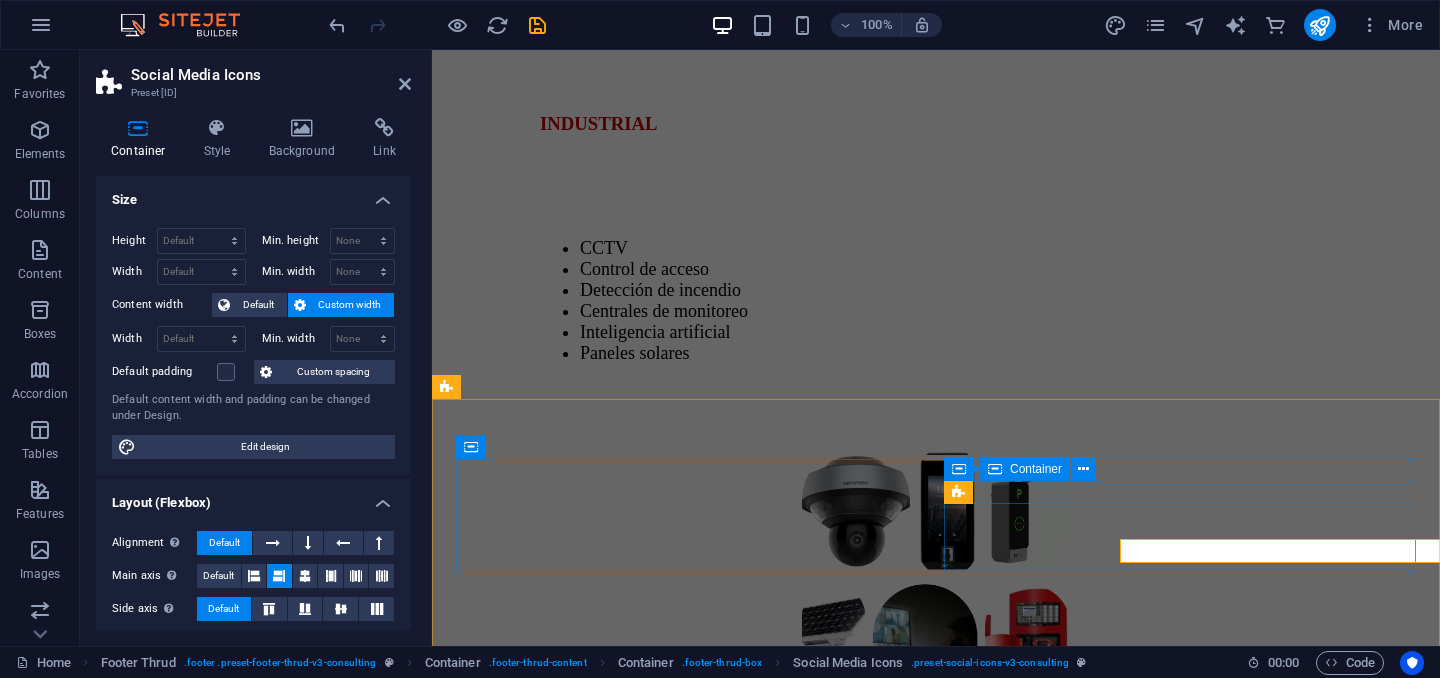 scroll, scrollTop: 3684, scrollLeft: 0, axis: vertical 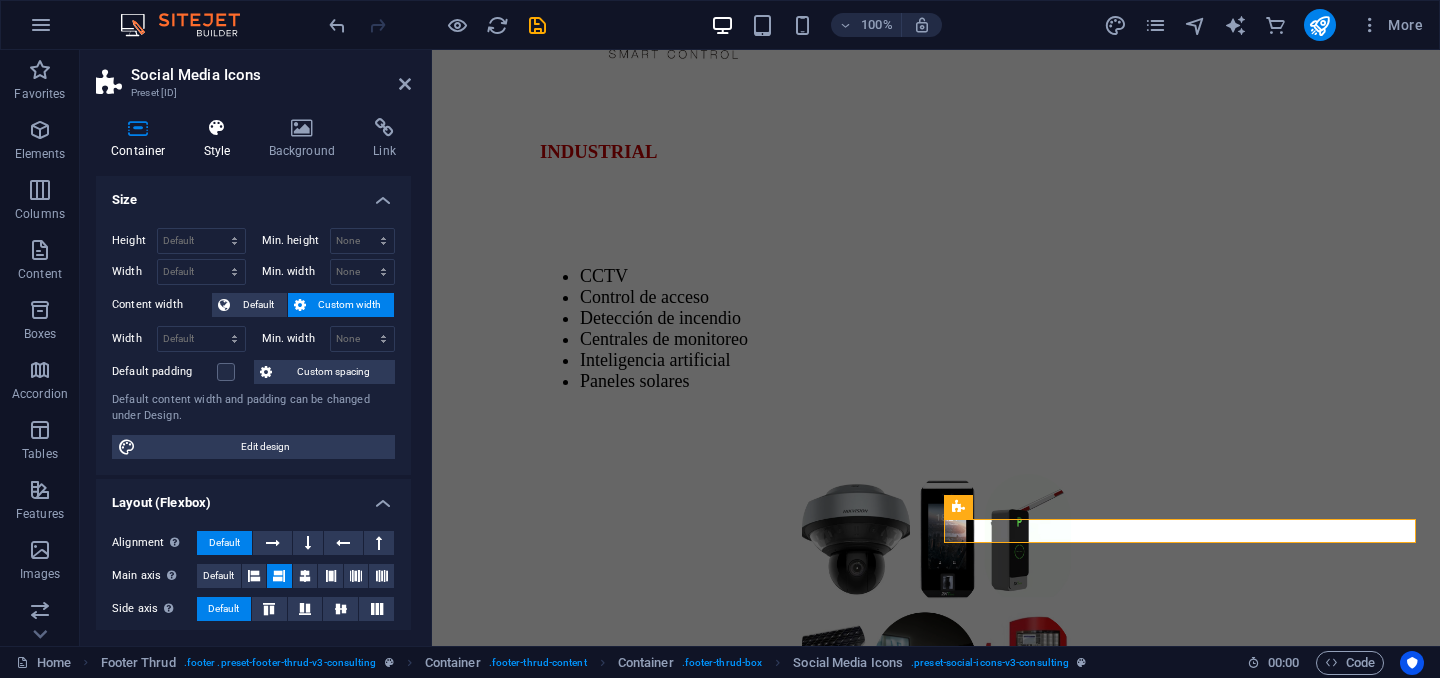 click at bounding box center [217, 128] 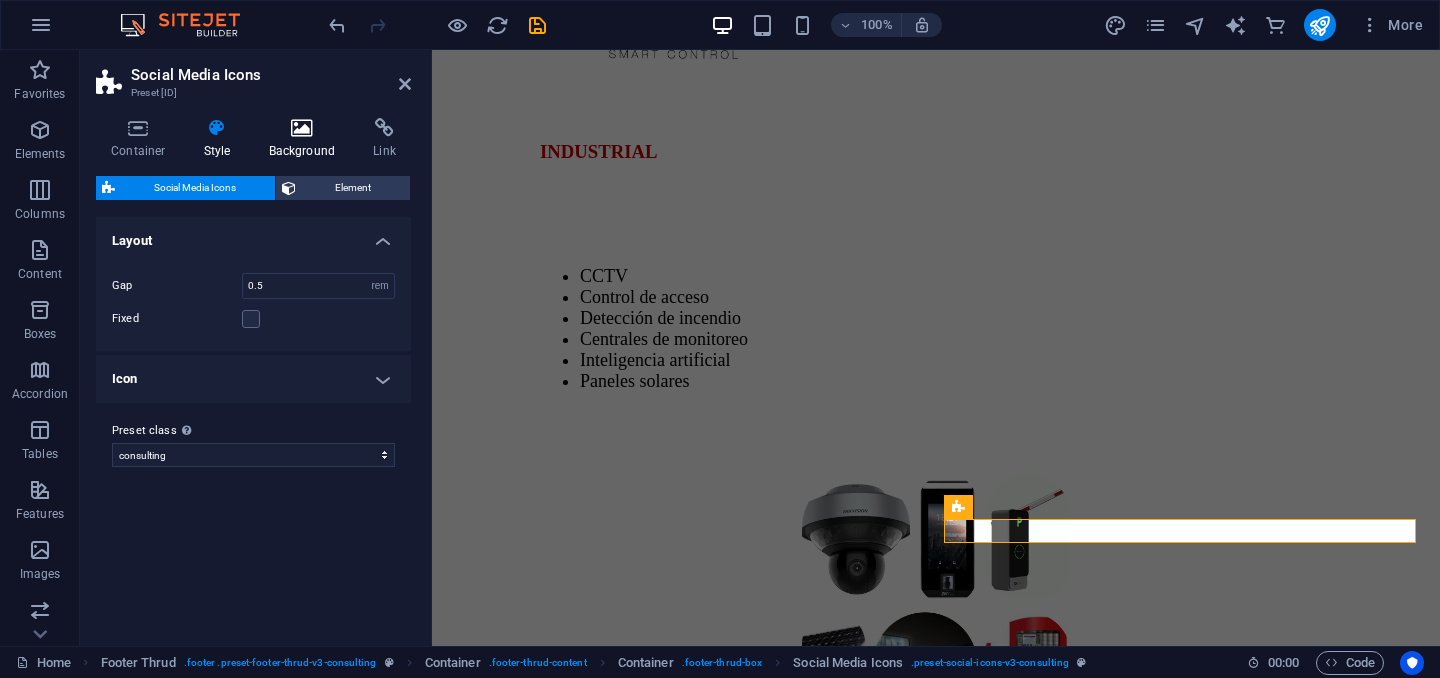 click on "Background" at bounding box center [306, 139] 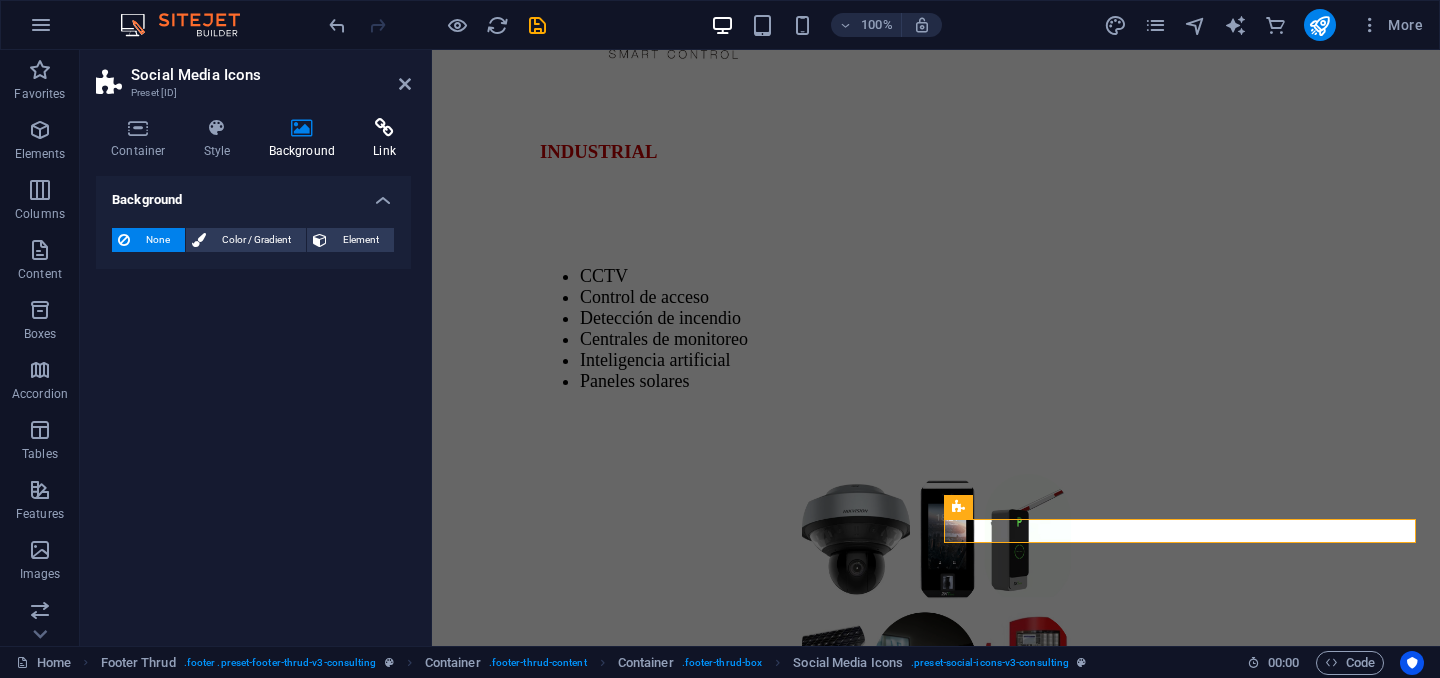 click on "Link" at bounding box center (384, 139) 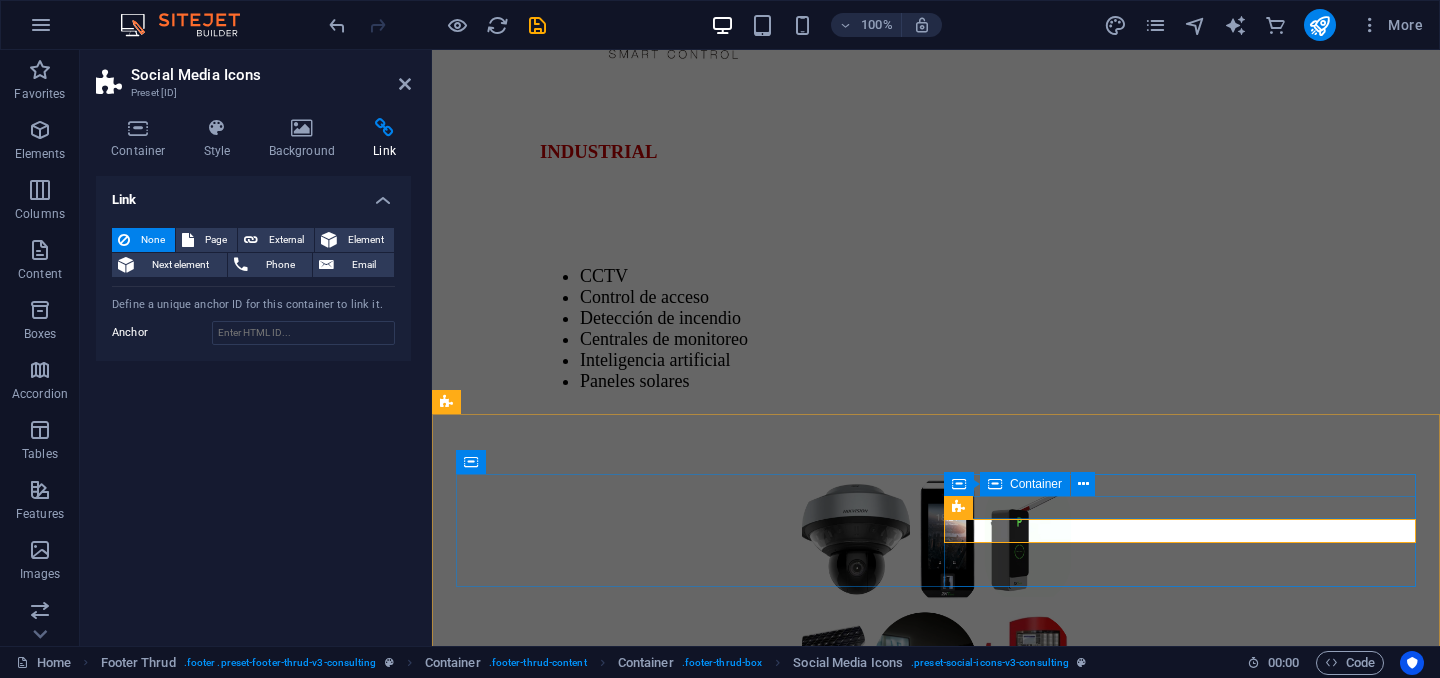 click on "Encuentanos en:" at bounding box center (936, 3519) 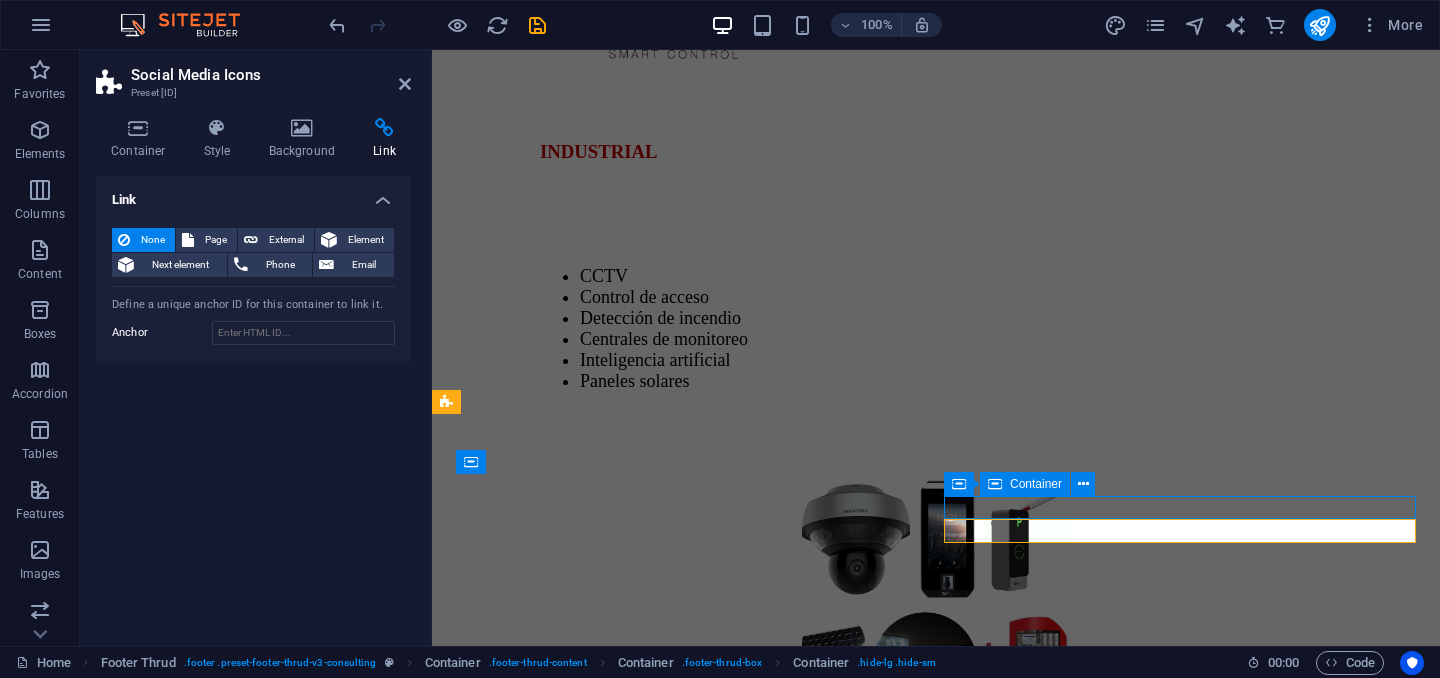 scroll, scrollTop: 3742, scrollLeft: 0, axis: vertical 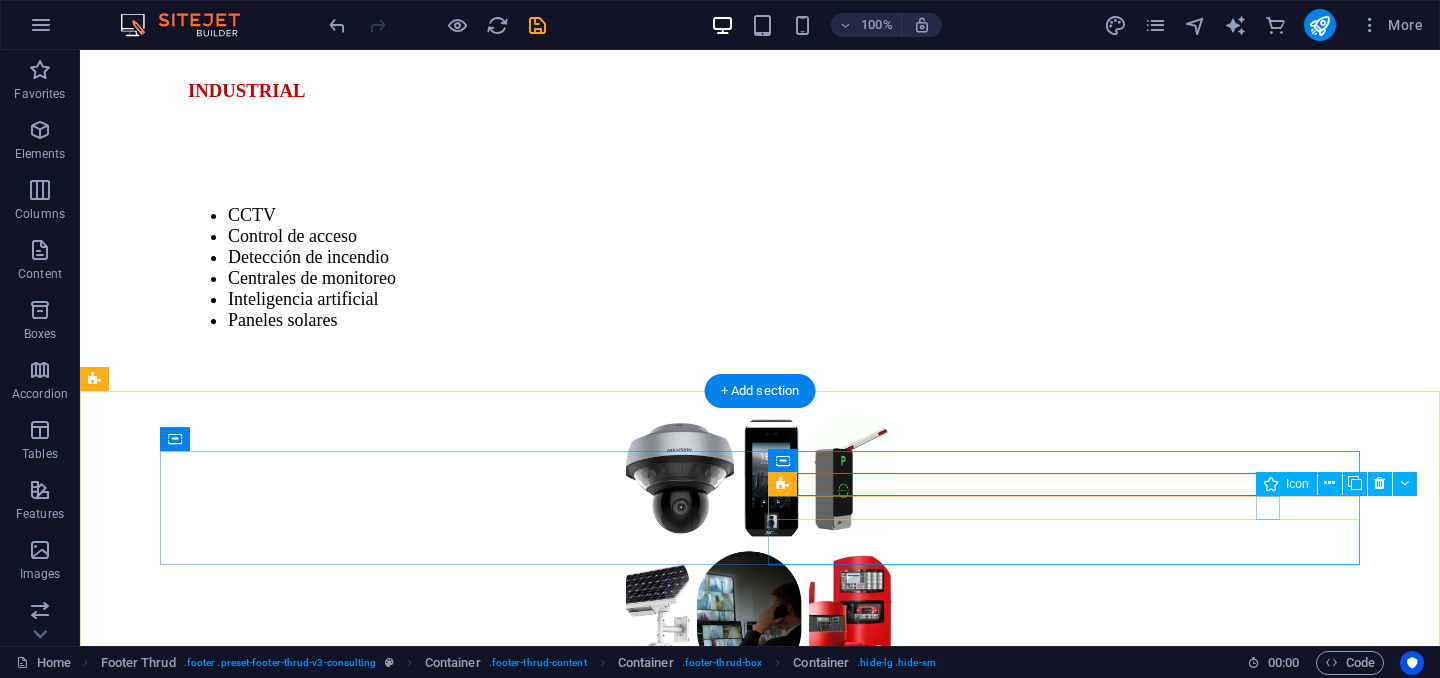 click at bounding box center [760, 5075] 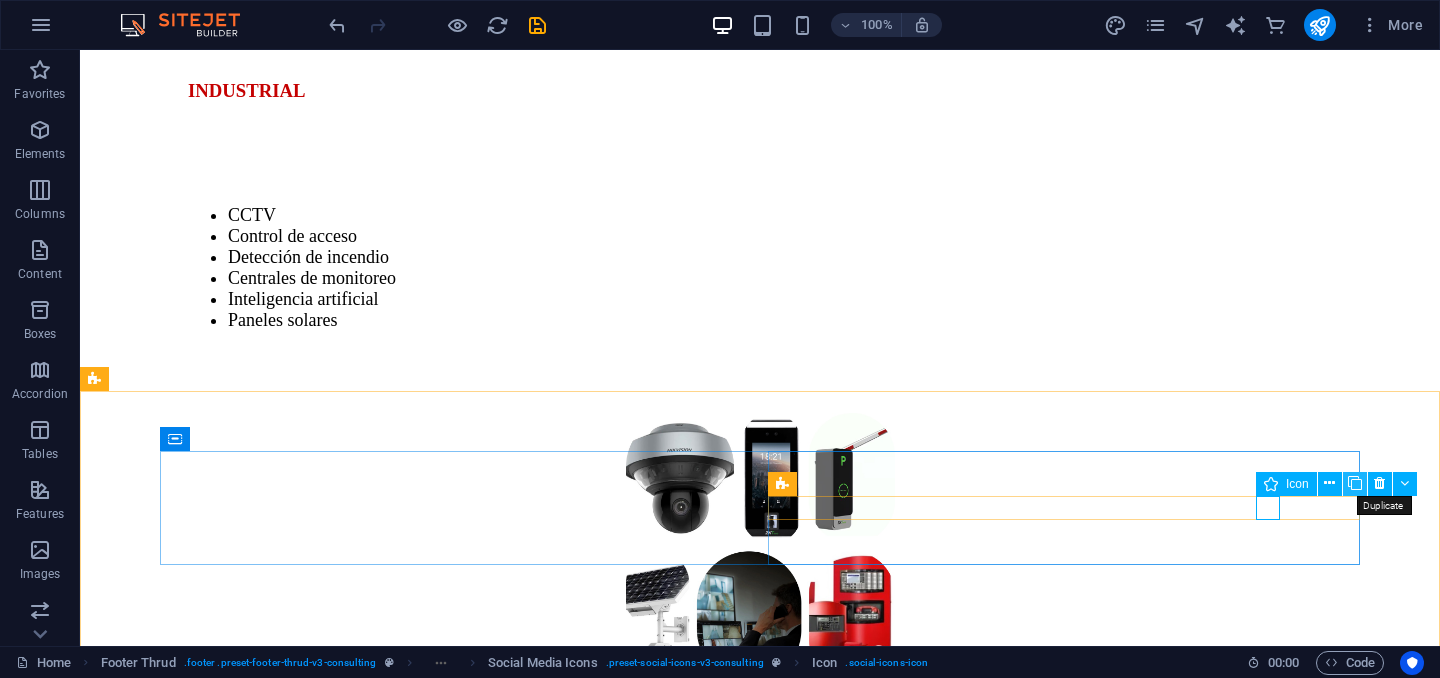 click at bounding box center (1355, 483) 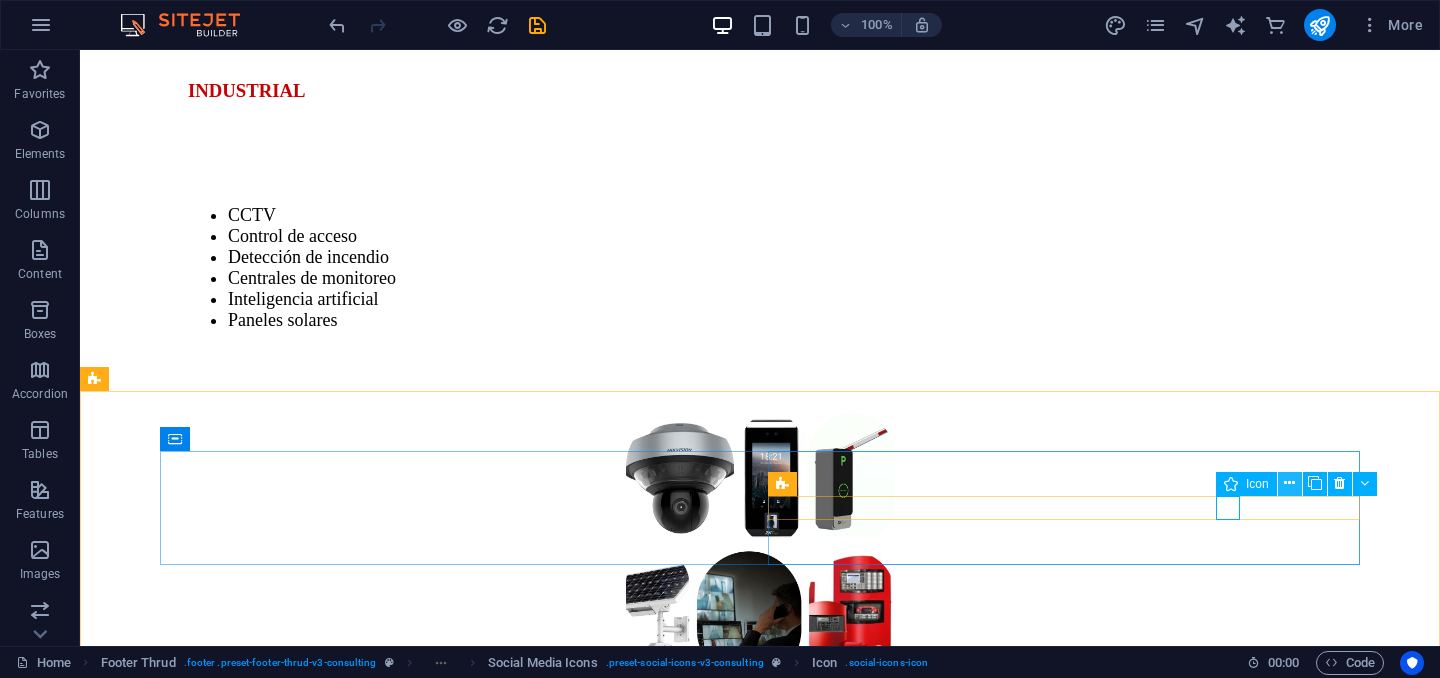 click at bounding box center [1289, 483] 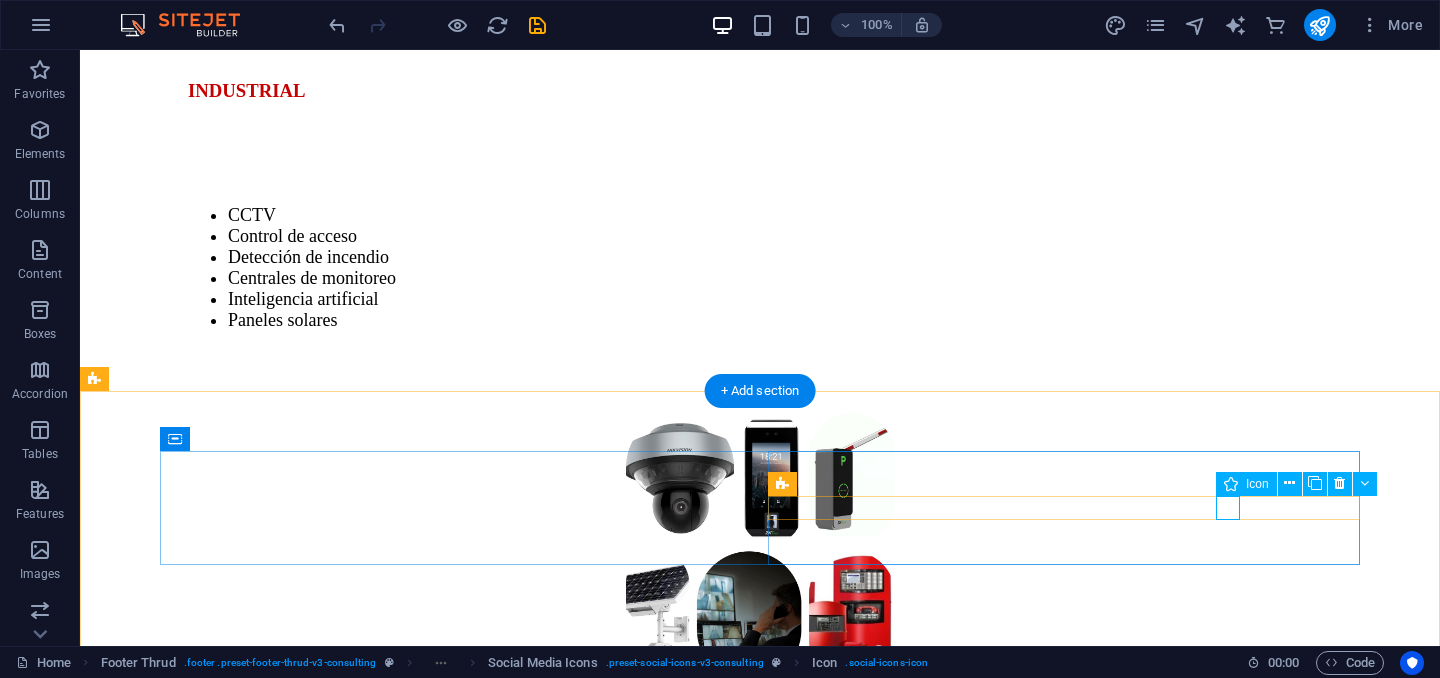 click at bounding box center [760, 5075] 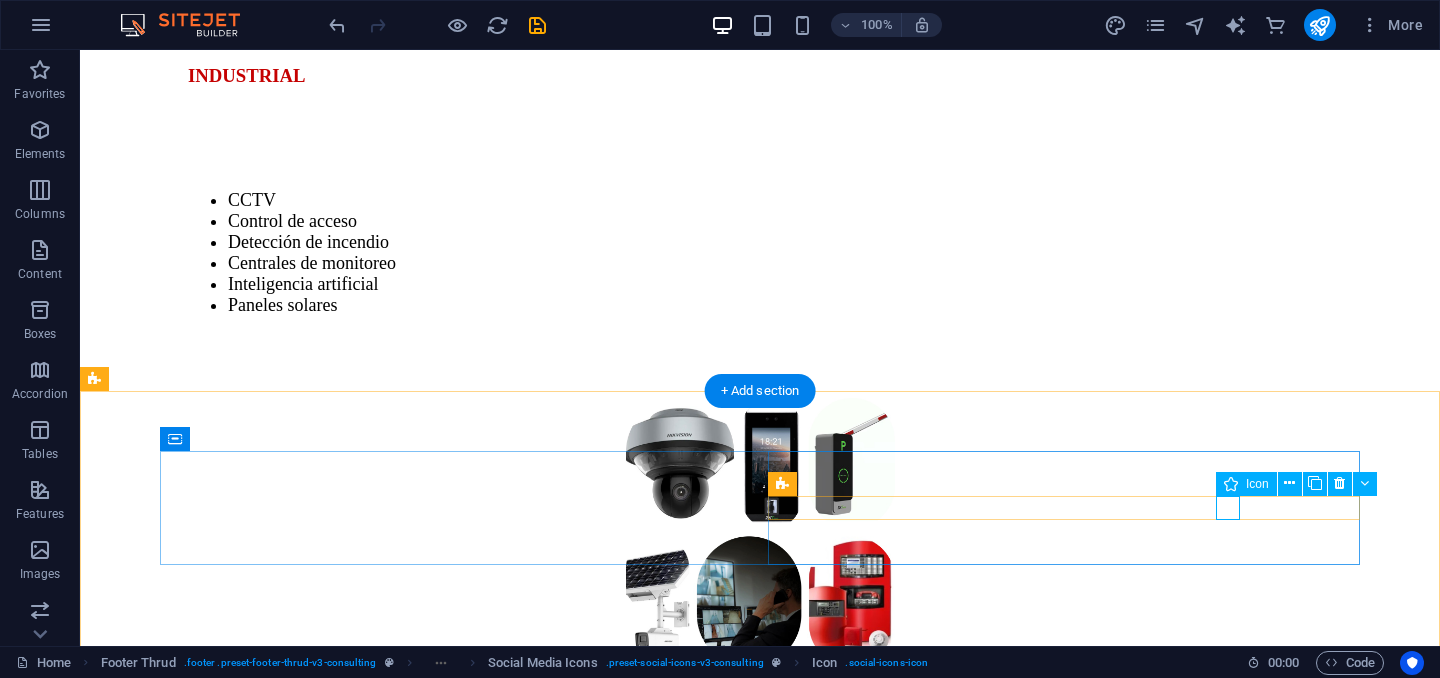 select on "xMidYMid" 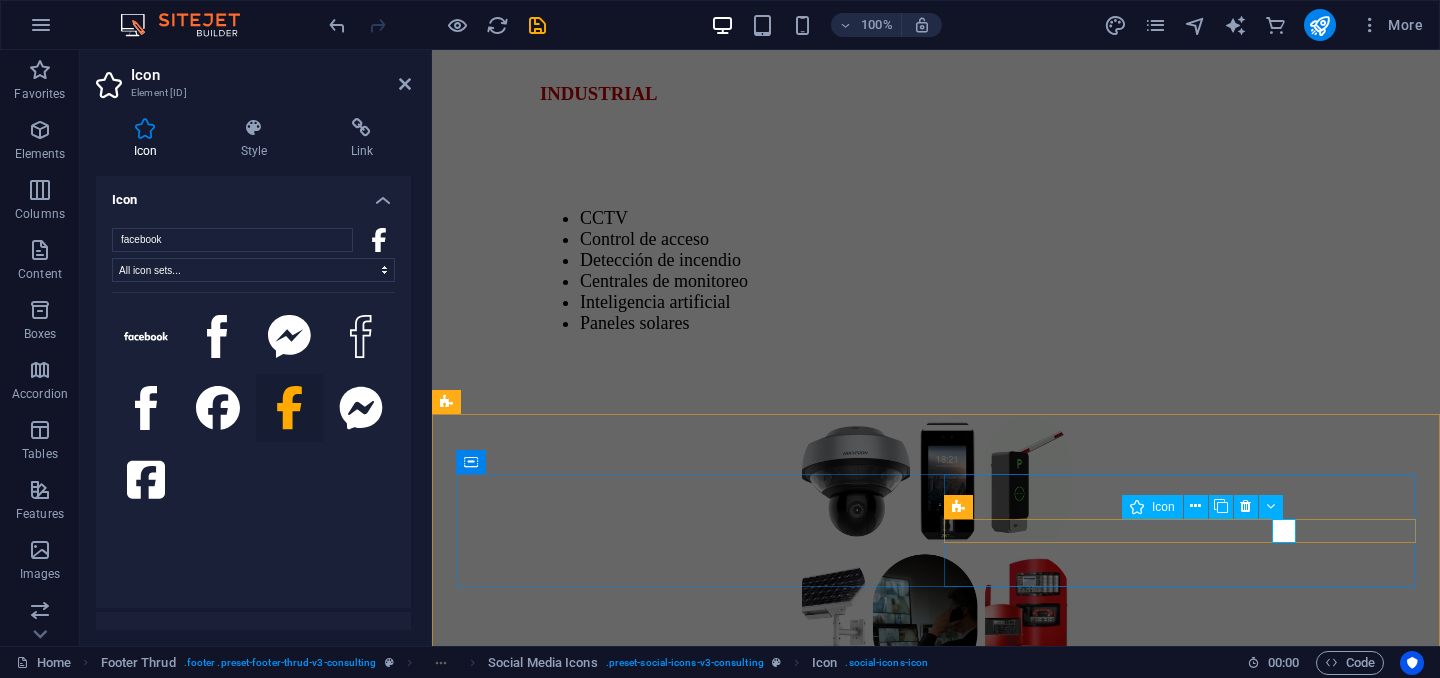 scroll, scrollTop: 3684, scrollLeft: 0, axis: vertical 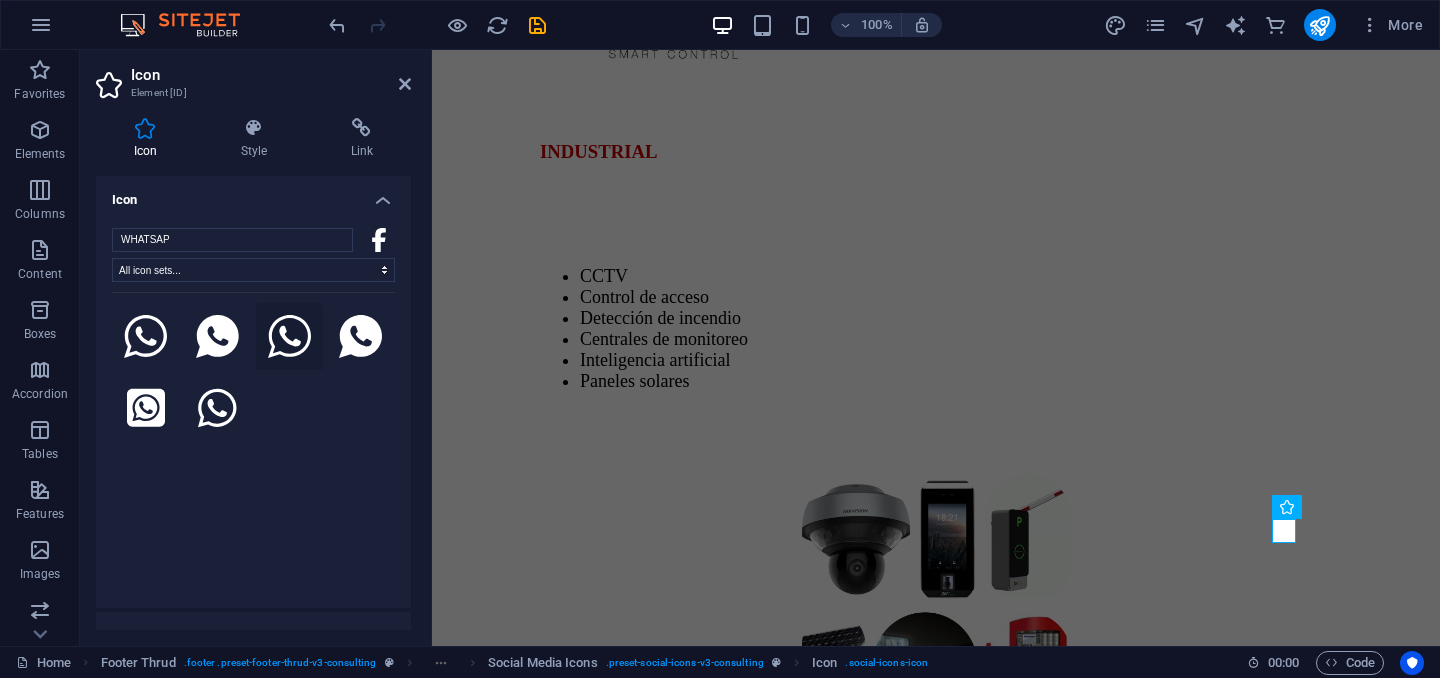 type on "WHATSAP" 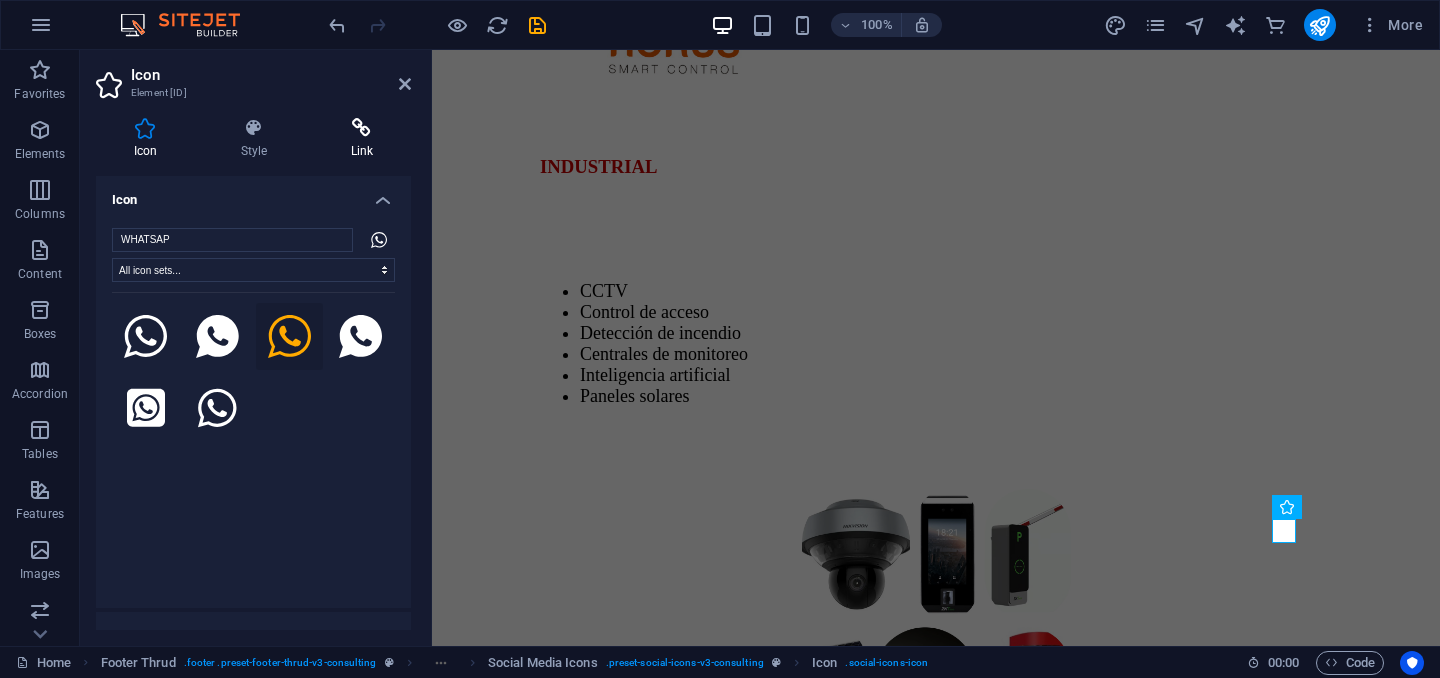 click at bounding box center (362, 128) 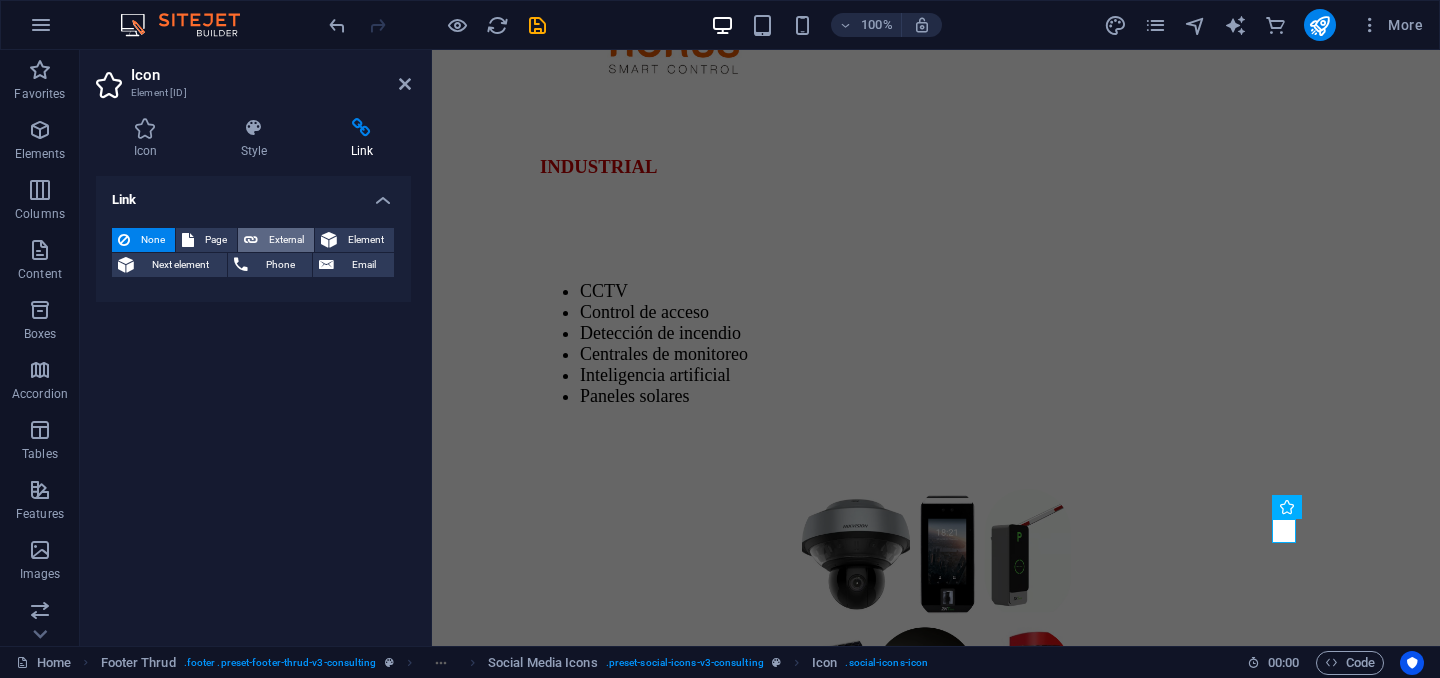 click on "External" at bounding box center (286, 240) 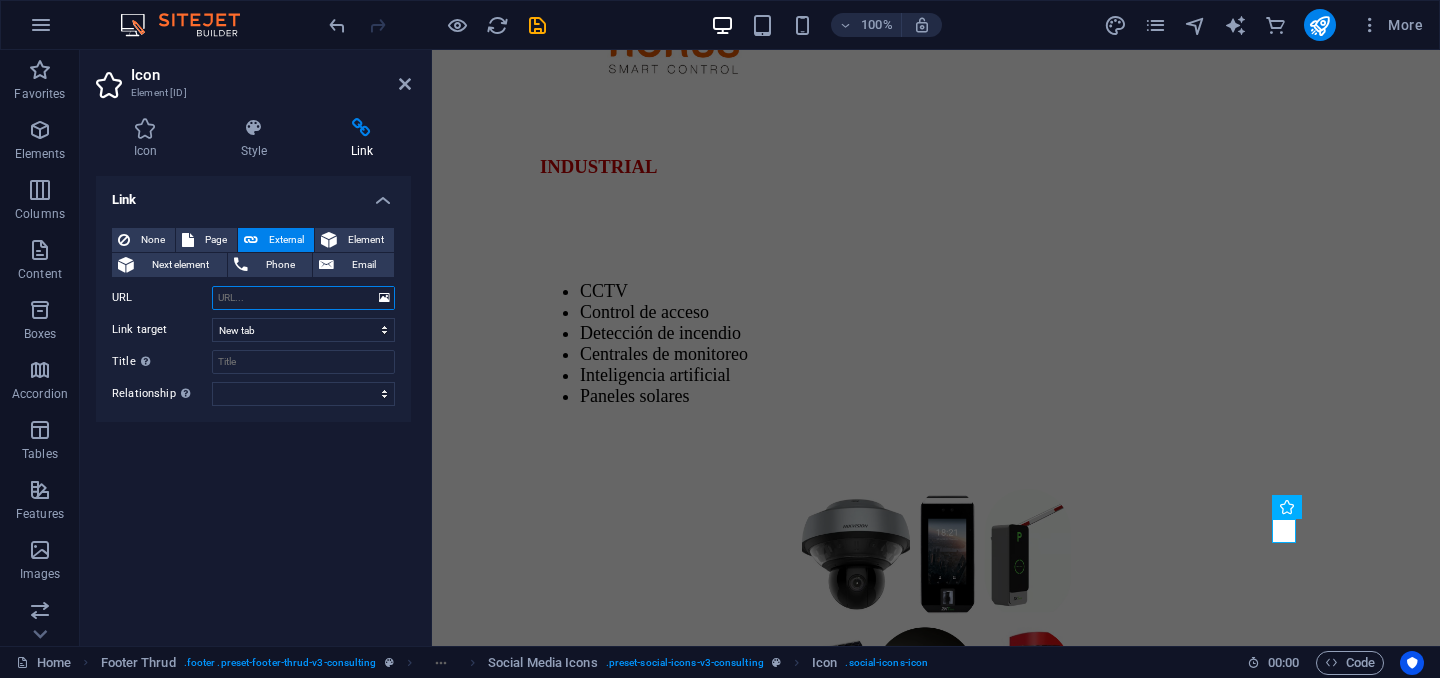 paste on "https://wa.me/15551234567" 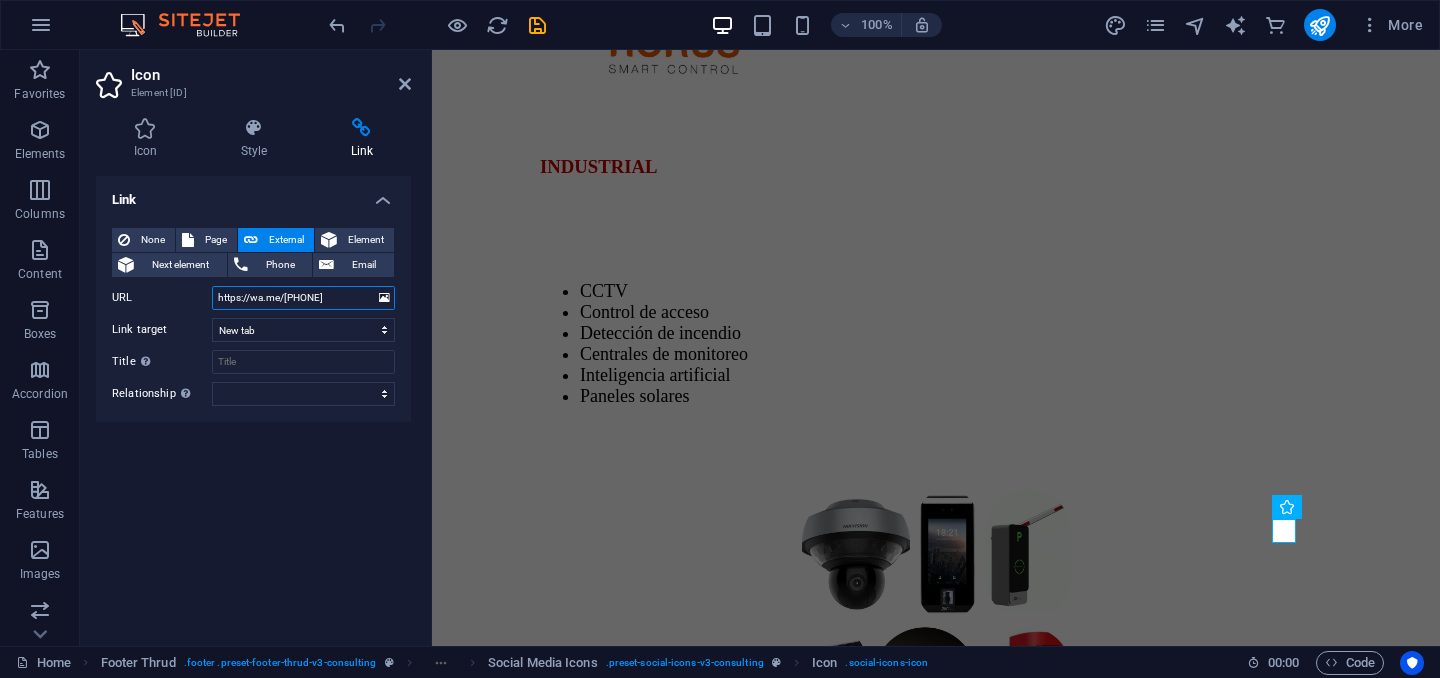type on "https://wa.me/+573135423666" 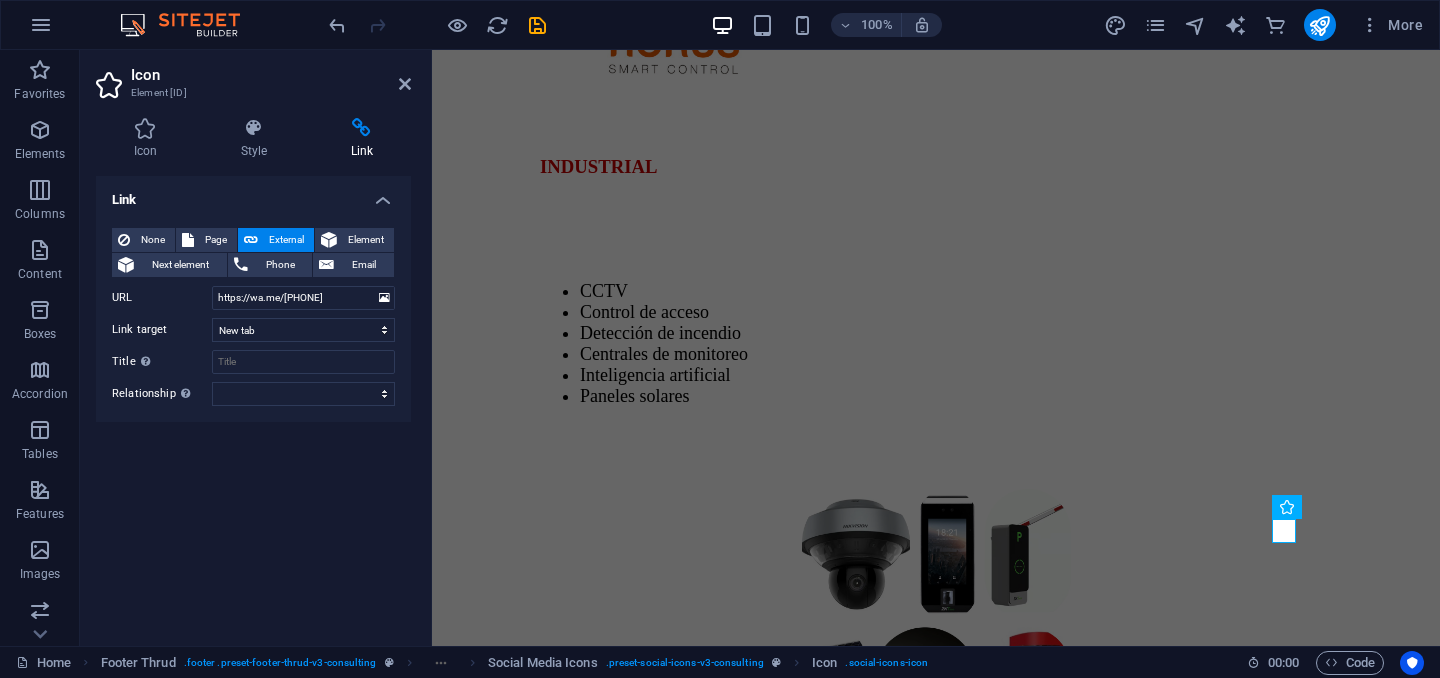 click on "Link None Page External Element Next element Phone Email Page Home Subpage Legal Notice Privacy Element
URL https://wa.me/+573135423666 Phone Email Link target New tab Same tab Overlay Title Additional link description, should not be the same as the link text. The title is most often shown as a tooltip text when the mouse moves over the element. Leave empty if uncertain. Relationship Sets the  relationship of this link to the link target . For example, the value "nofollow" instructs search engines not to follow the link. Can be left empty. alternate author bookmark external help license next nofollow noreferrer noopener prev search tag" at bounding box center [253, 403] 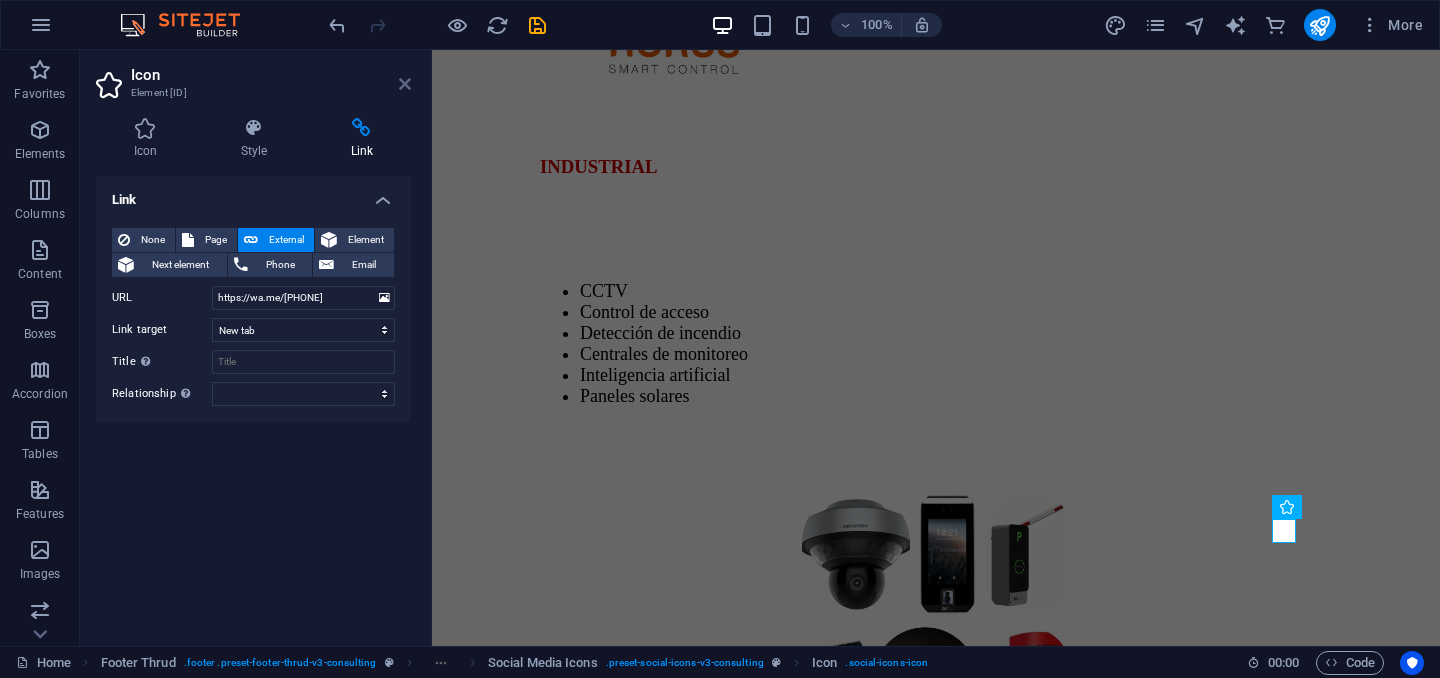 click at bounding box center [405, 84] 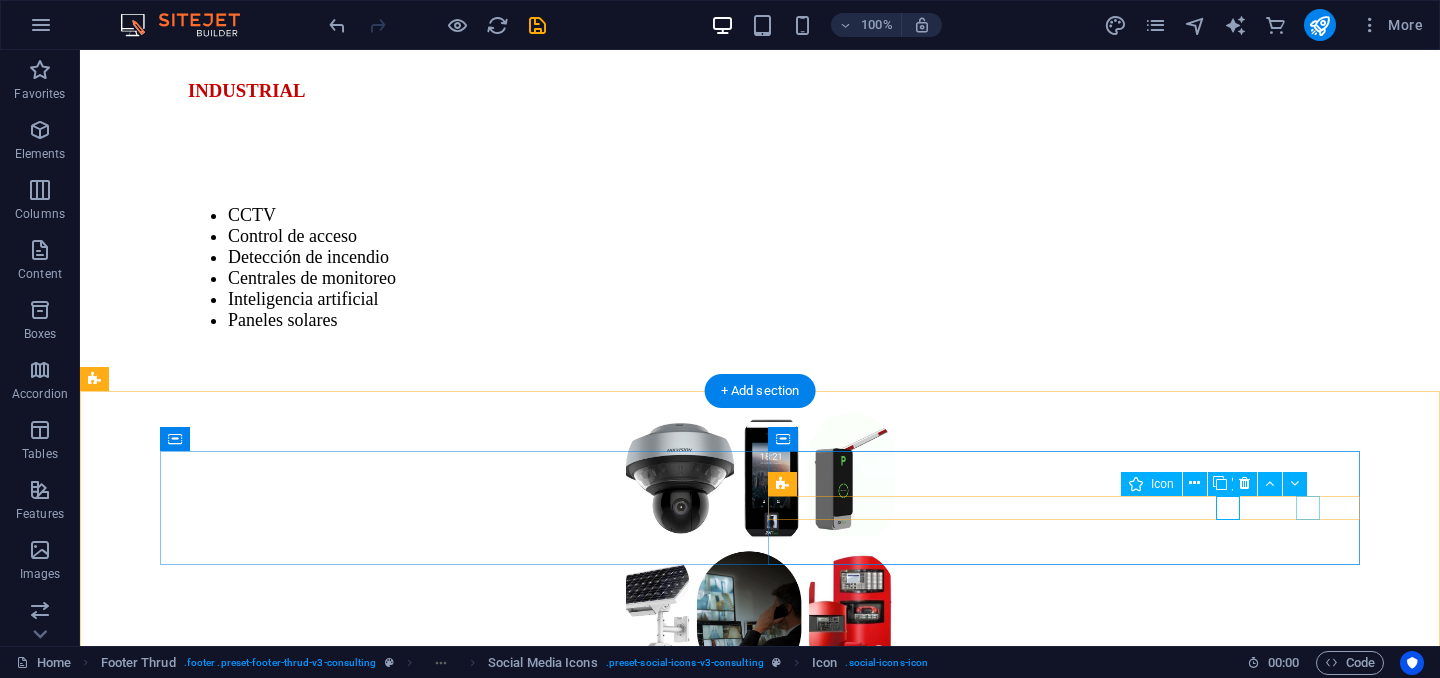 click at bounding box center (760, 8376) 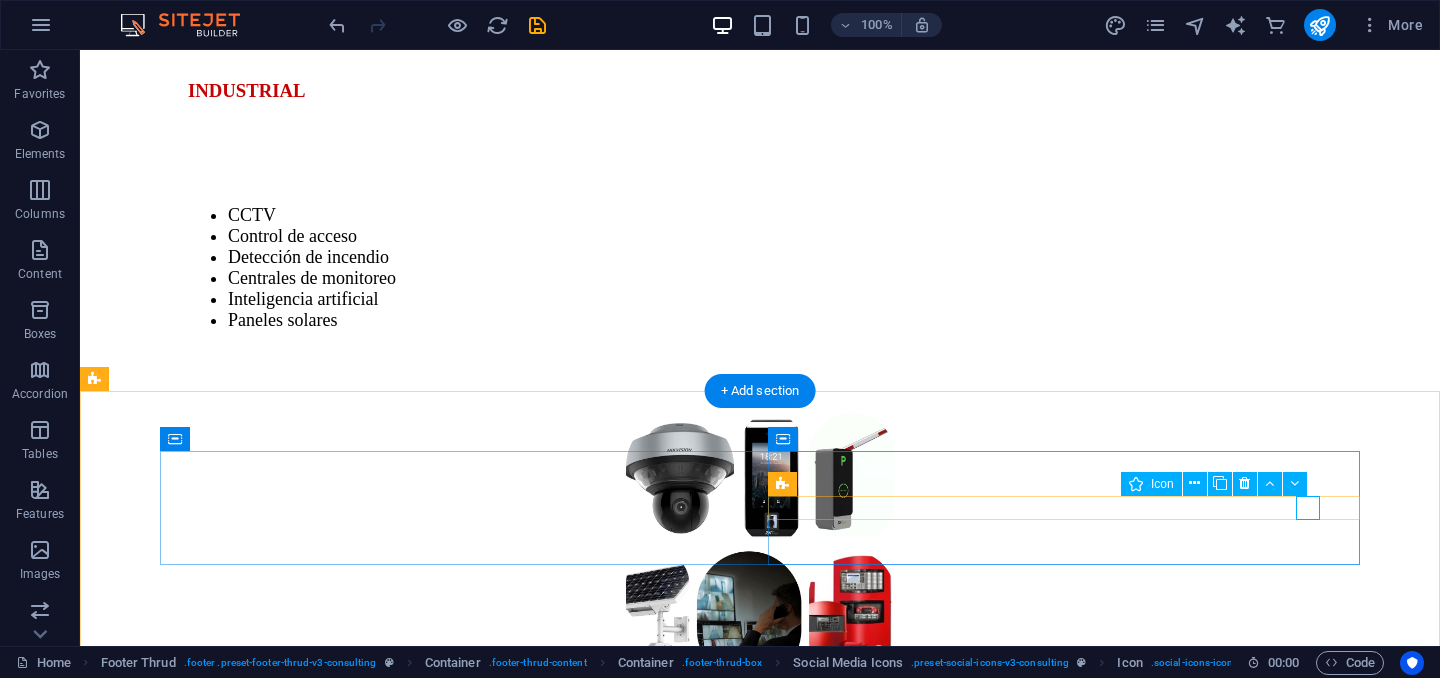 click at bounding box center [760, 8376] 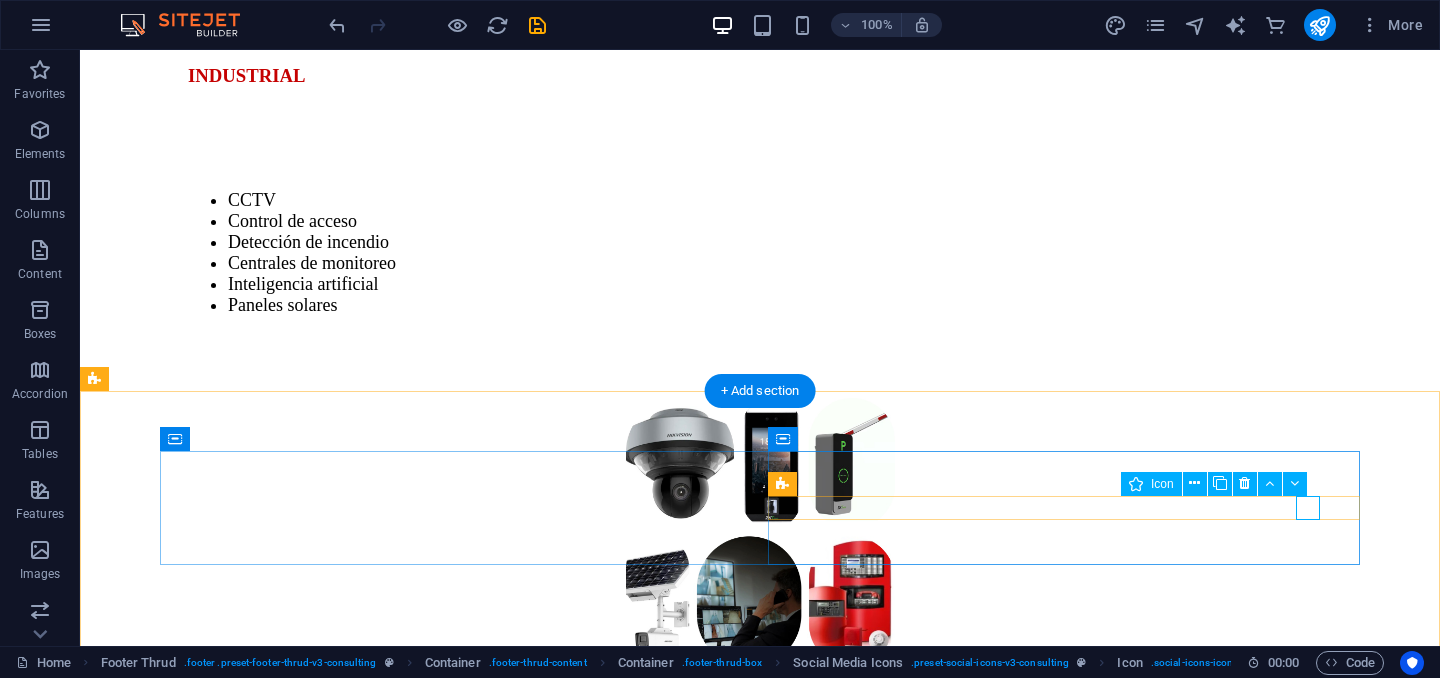 scroll, scrollTop: 3684, scrollLeft: 0, axis: vertical 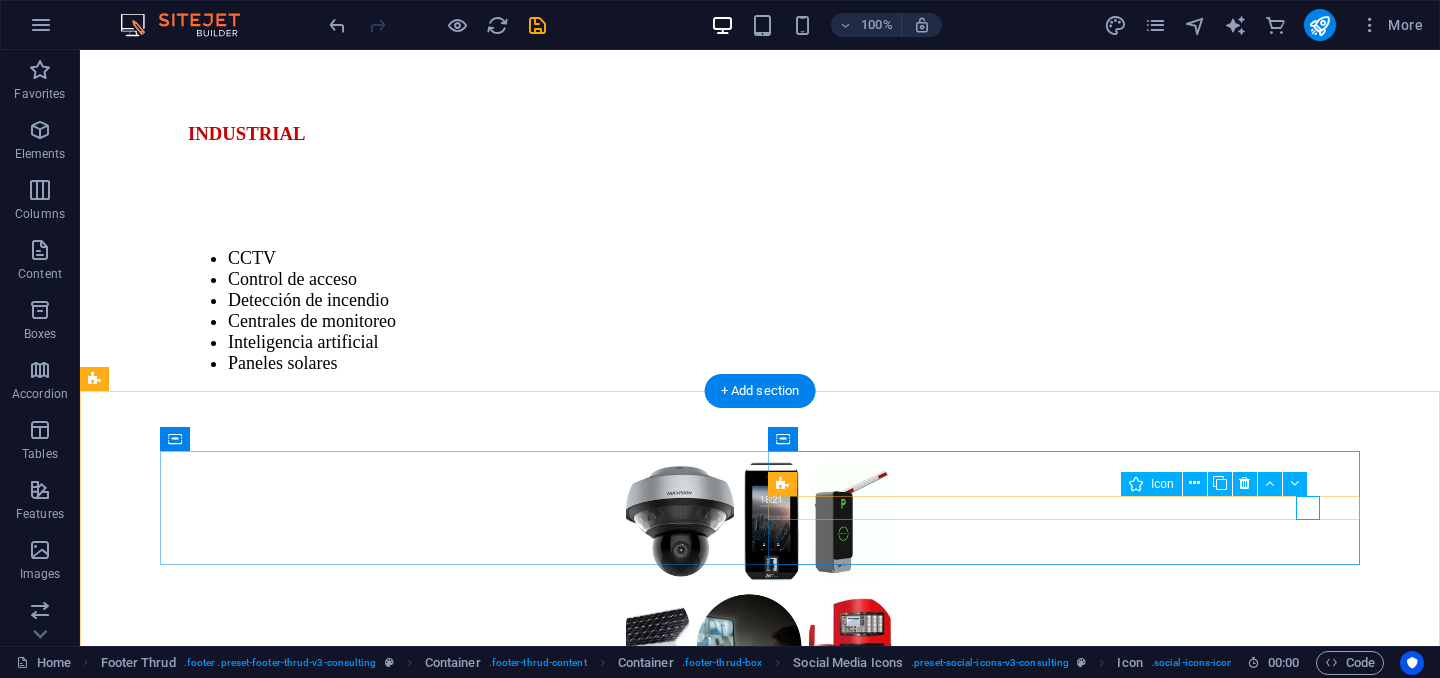 select on "xMidYMid" 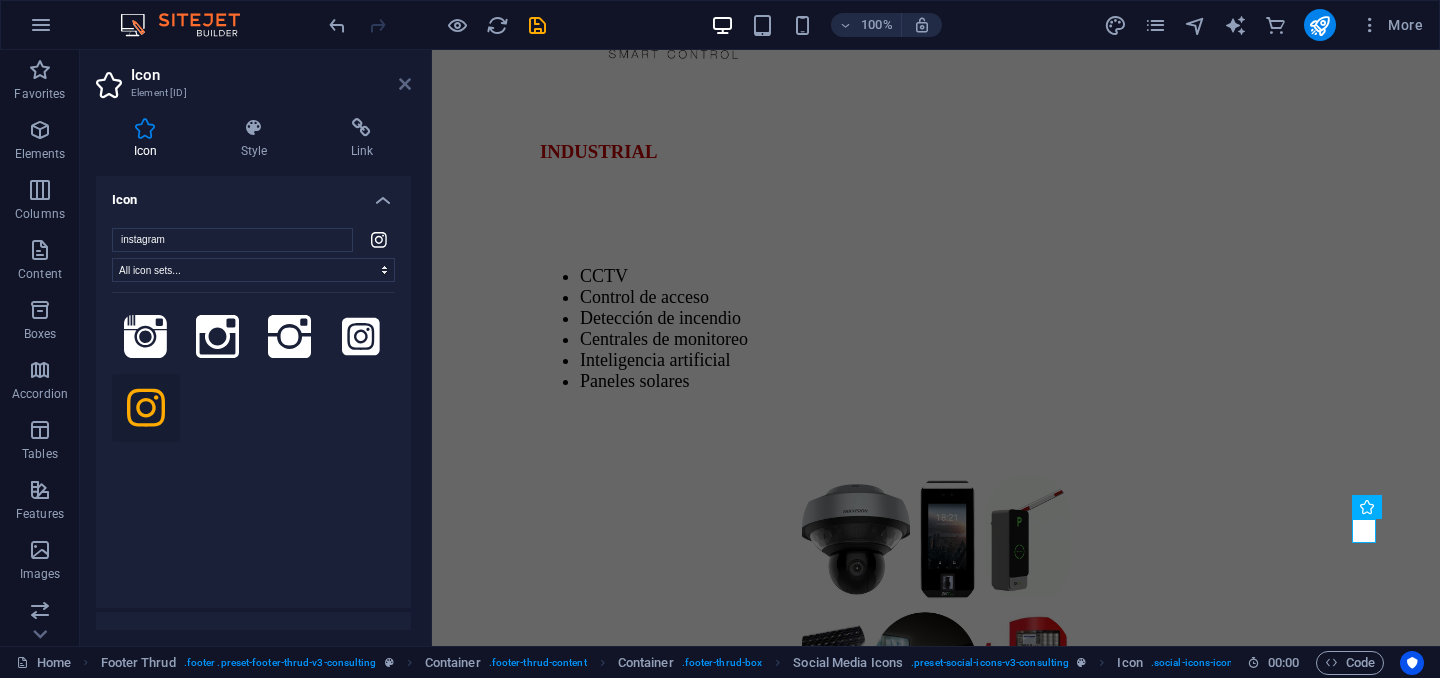 click at bounding box center [405, 84] 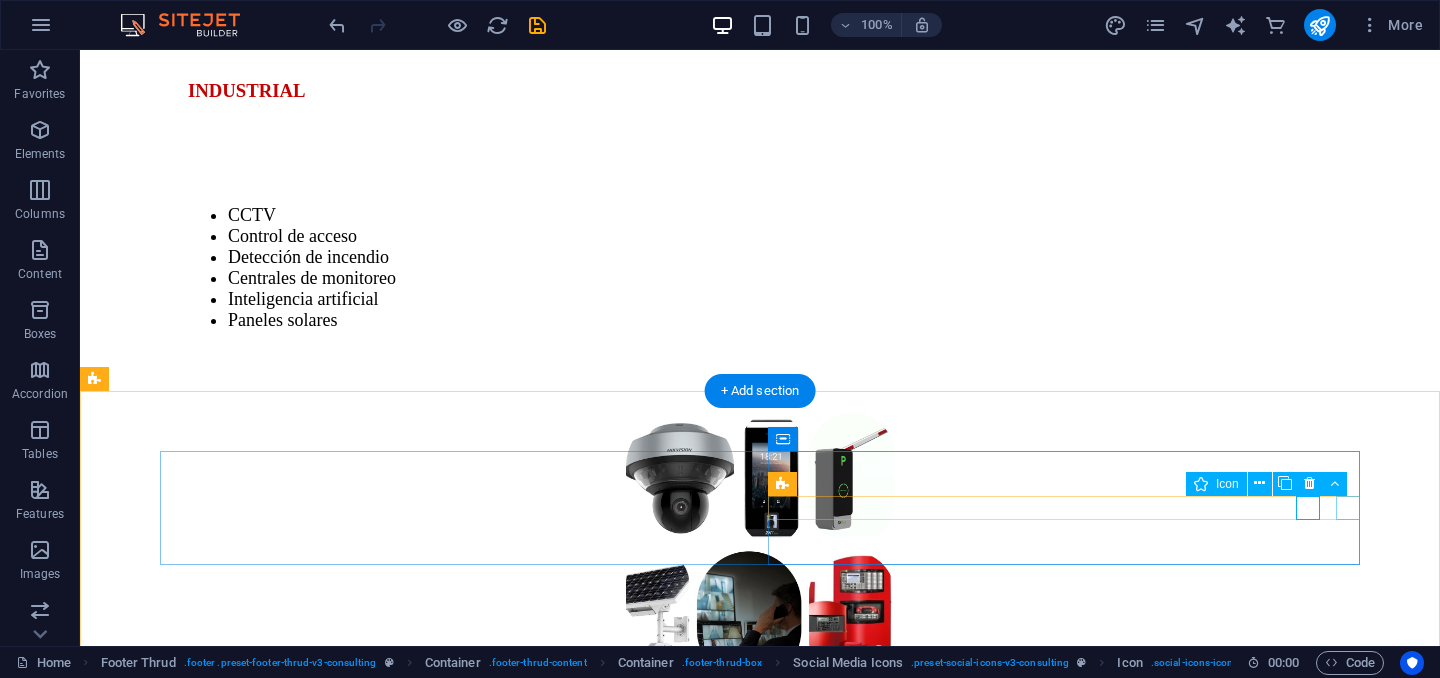 click at bounding box center (760, 9697) 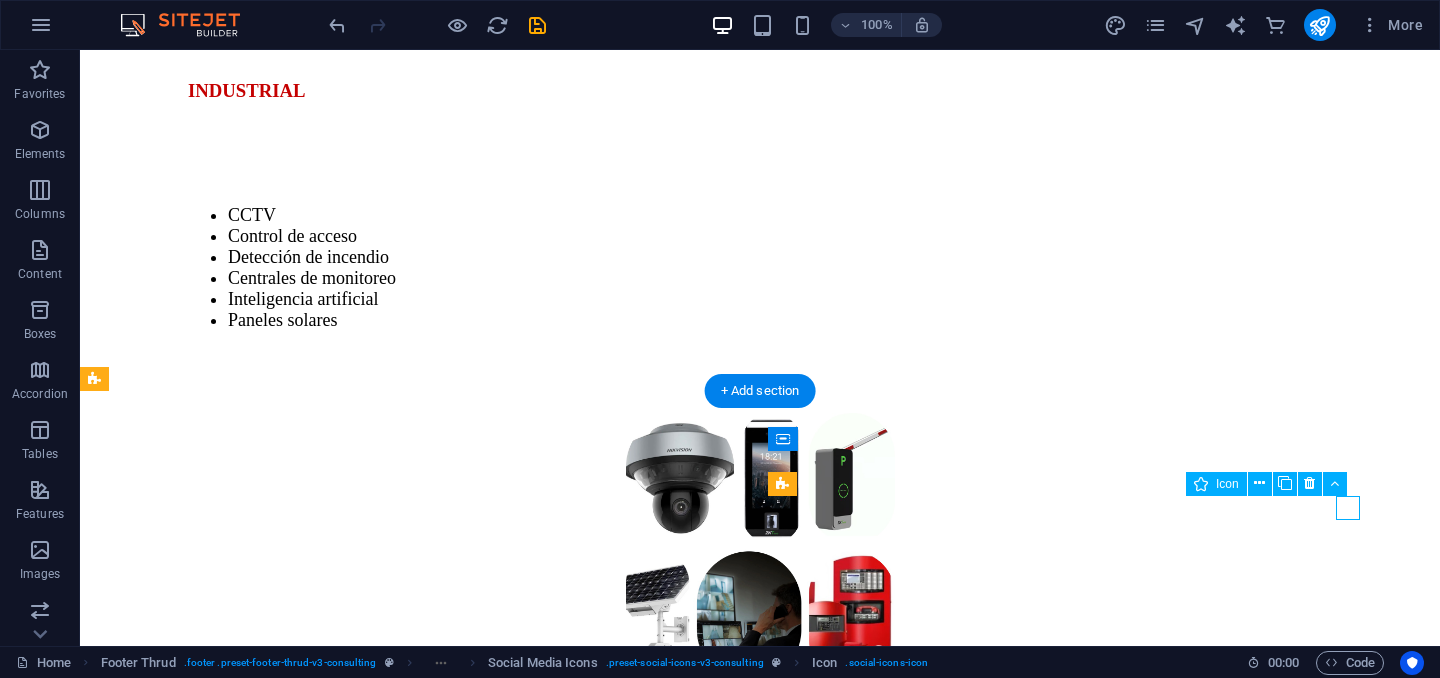 click at bounding box center [760, 9697] 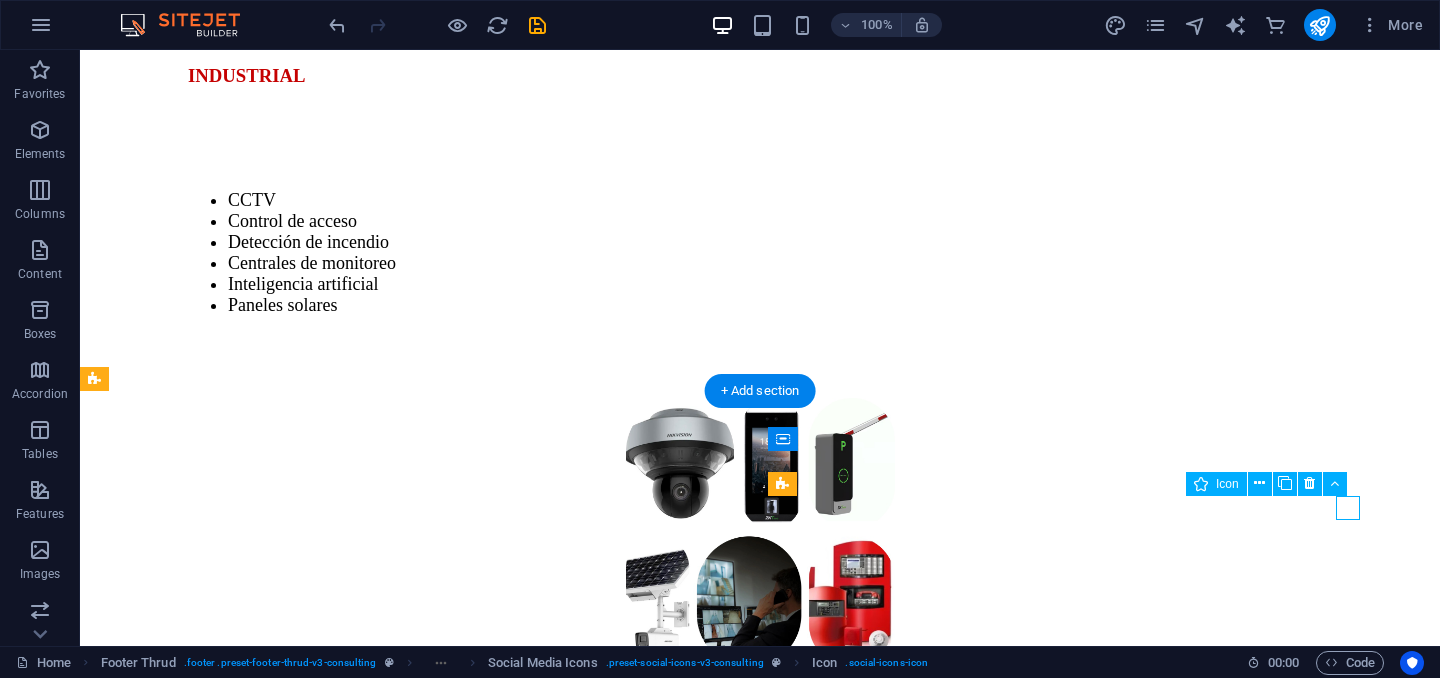 scroll, scrollTop: 3684, scrollLeft: 0, axis: vertical 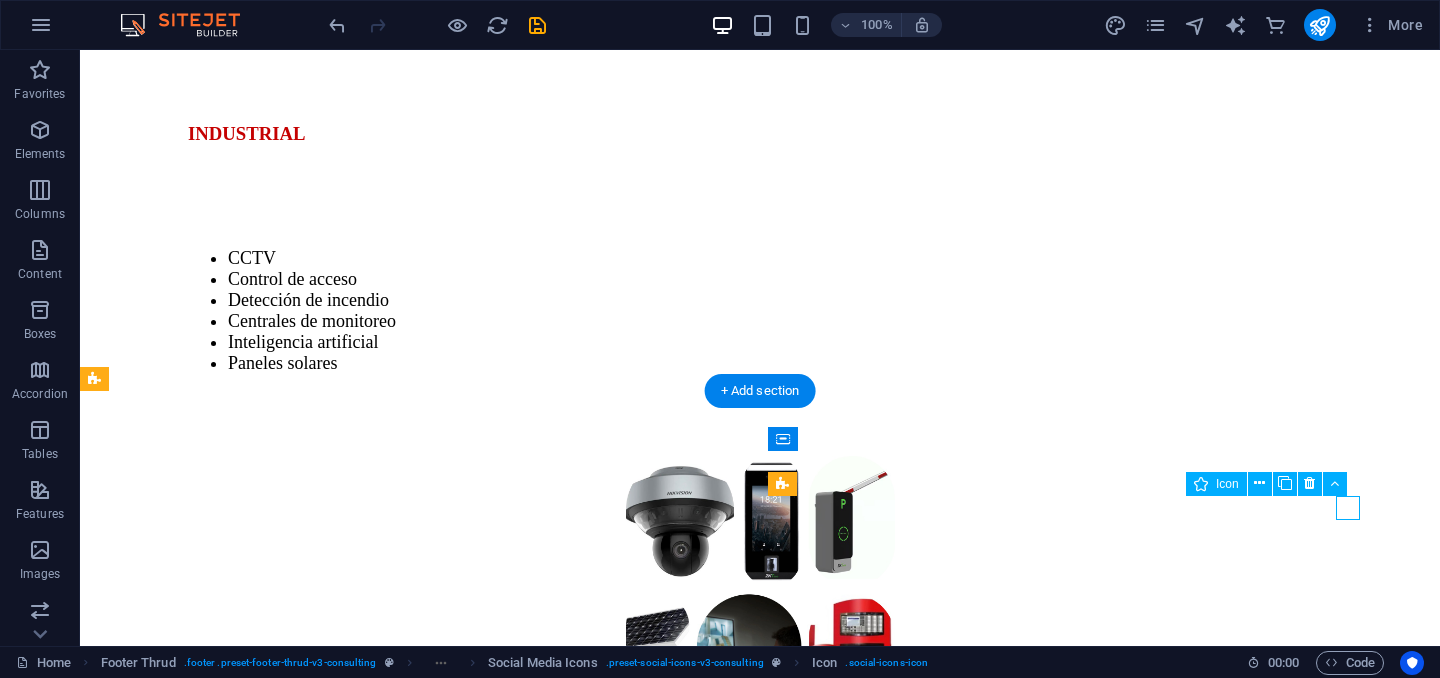 select on "xMidYMid" 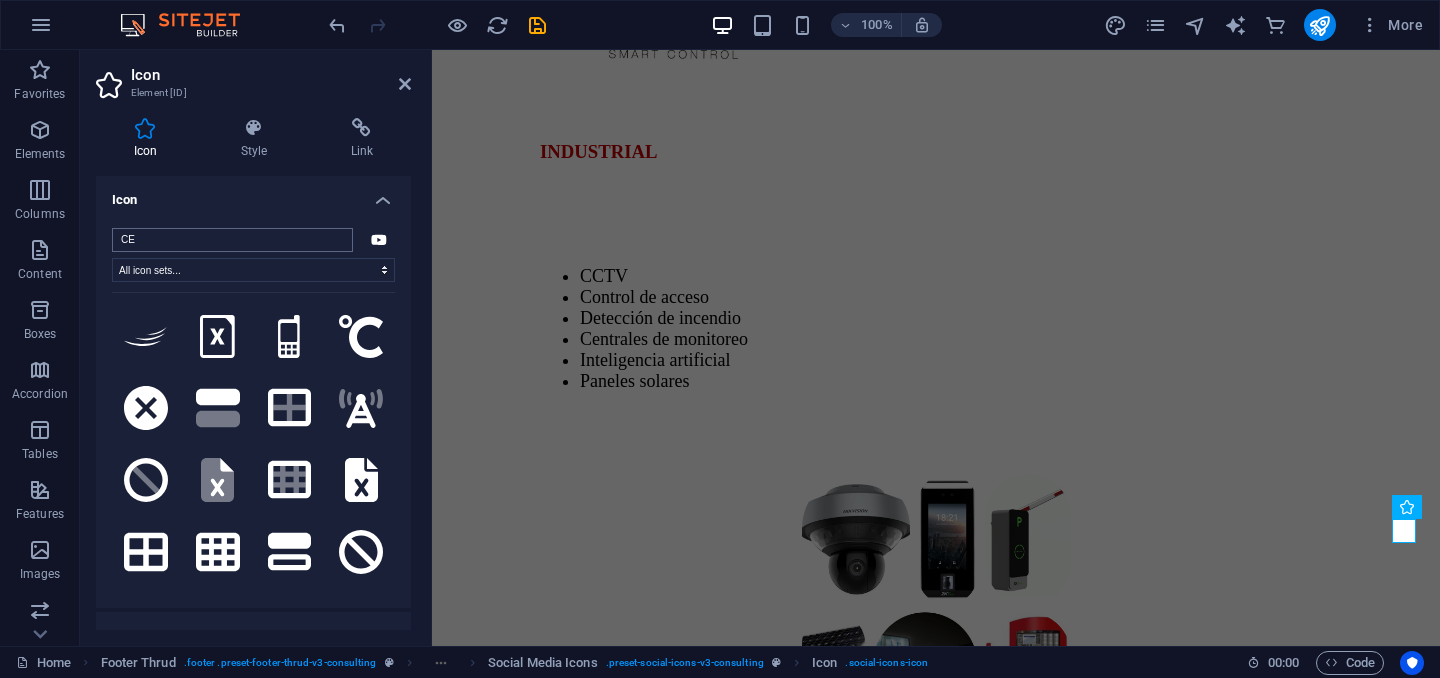 type on "C" 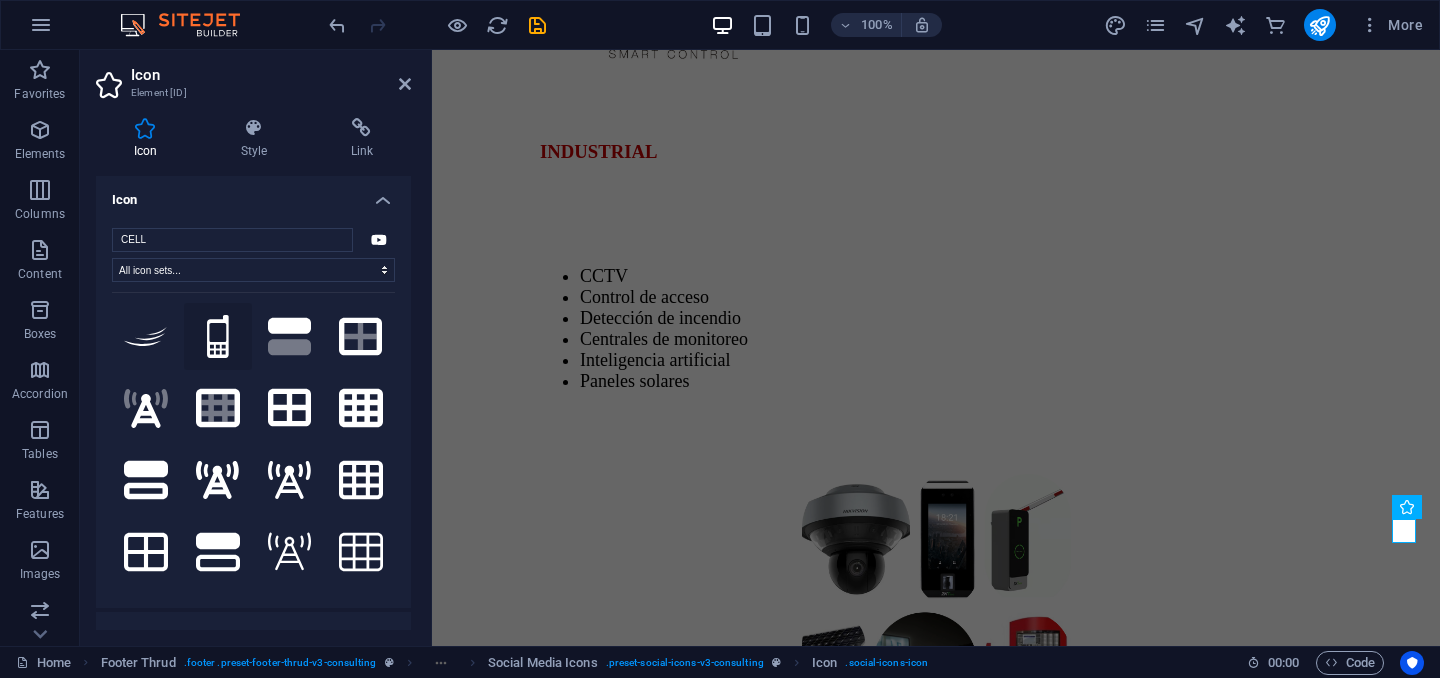 type on "CELL" 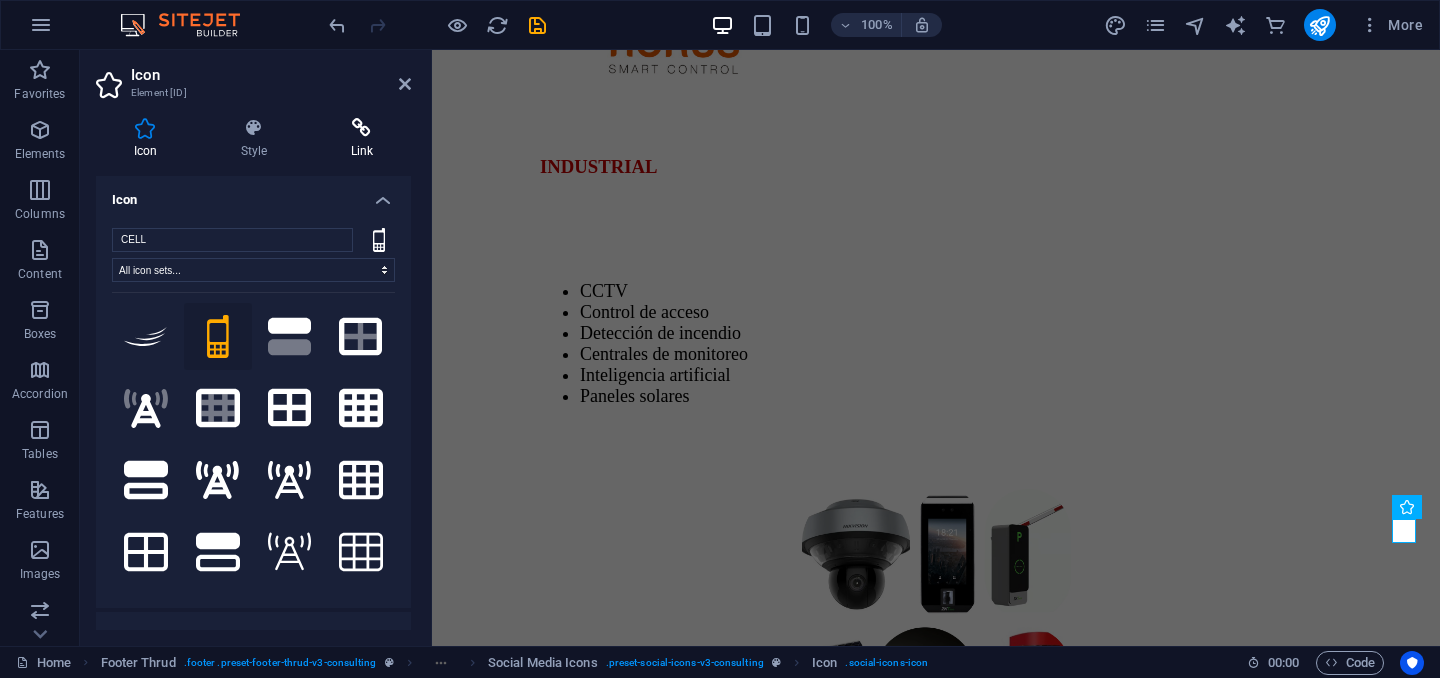 click at bounding box center [362, 128] 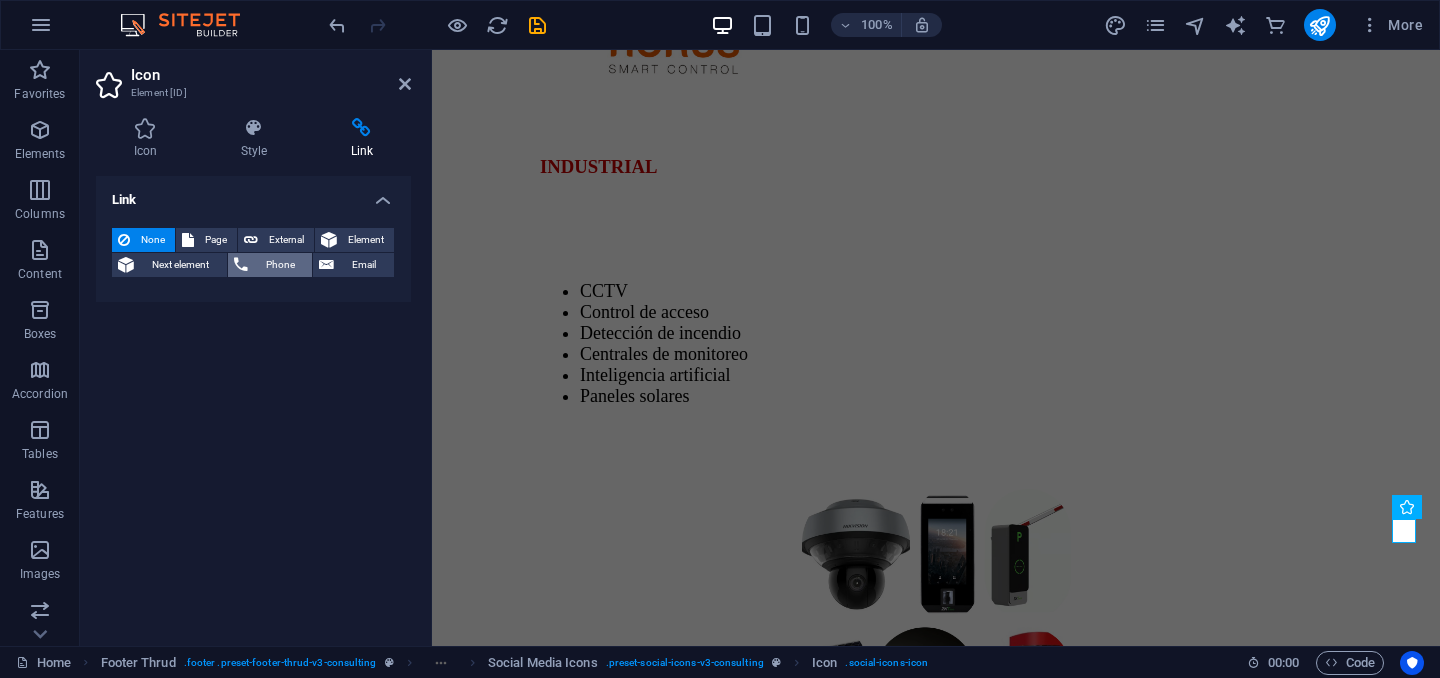 click on "Phone" at bounding box center [280, 265] 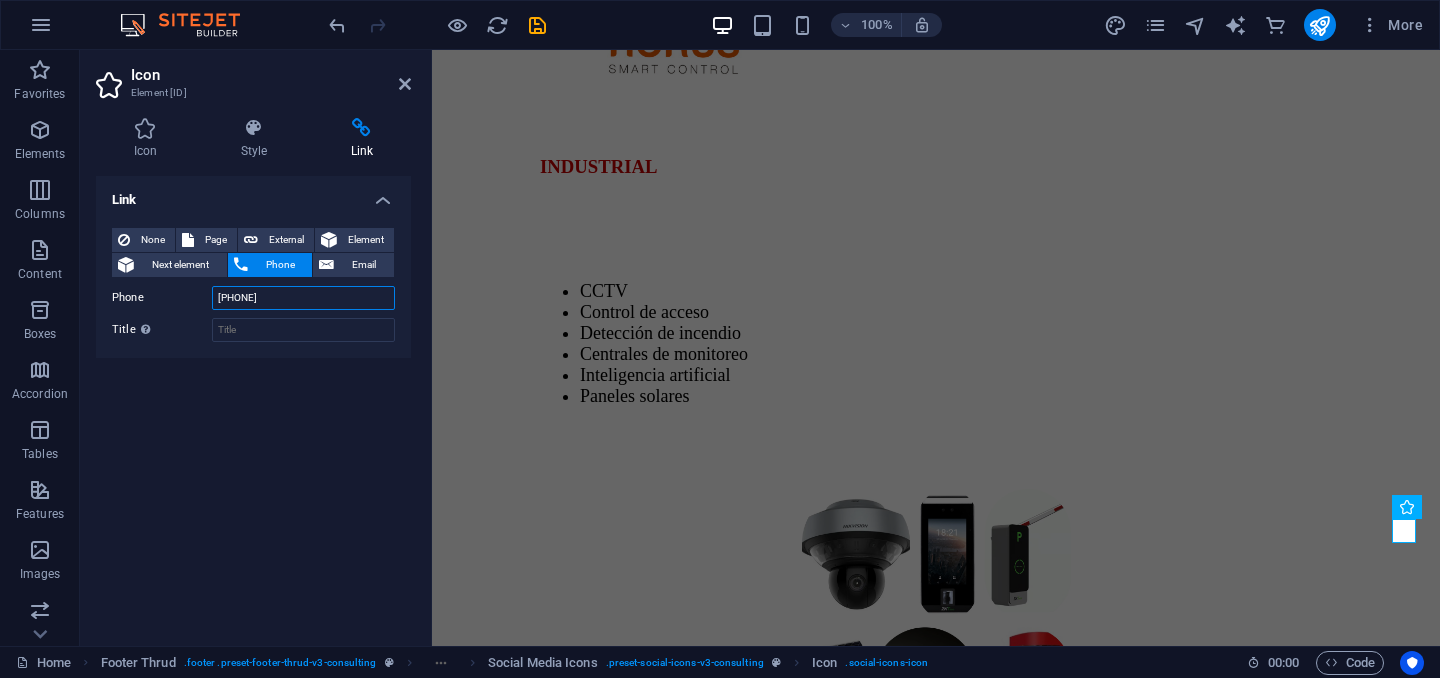 type on "+573135423666" 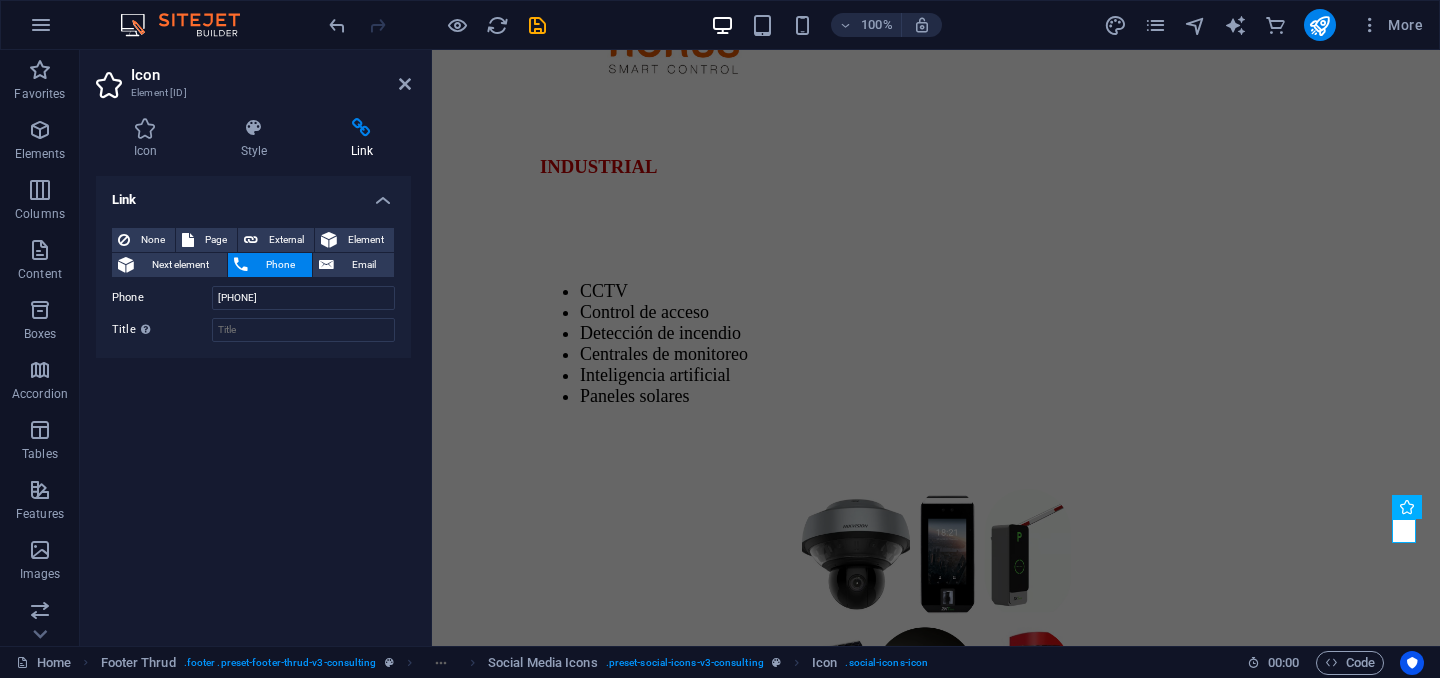 click on "Link None Page External Element Next element Phone Email Page Home Subpage Legal Notice Privacy Element
URL Phone +573135423666 Email Link target New tab Same tab Overlay Title Additional link description, should not be the same as the link text. The title is most often shown as a tooltip text when the mouse moves over the element. Leave empty if uncertain. Relationship Sets the  relationship of this link to the link target . For example, the value "nofollow" instructs search engines not to follow the link. Can be left empty. alternate author bookmark external help license next nofollow noreferrer noopener prev search tag" at bounding box center [253, 403] 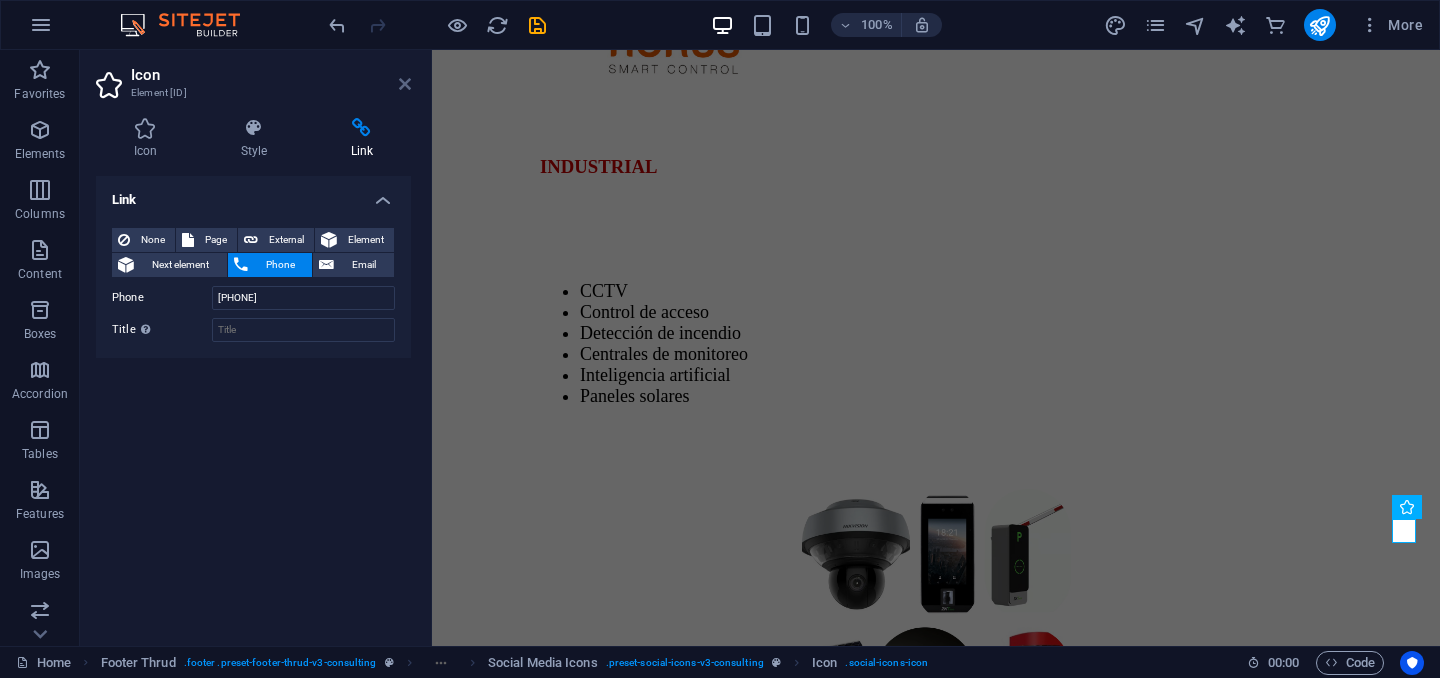 click at bounding box center [405, 84] 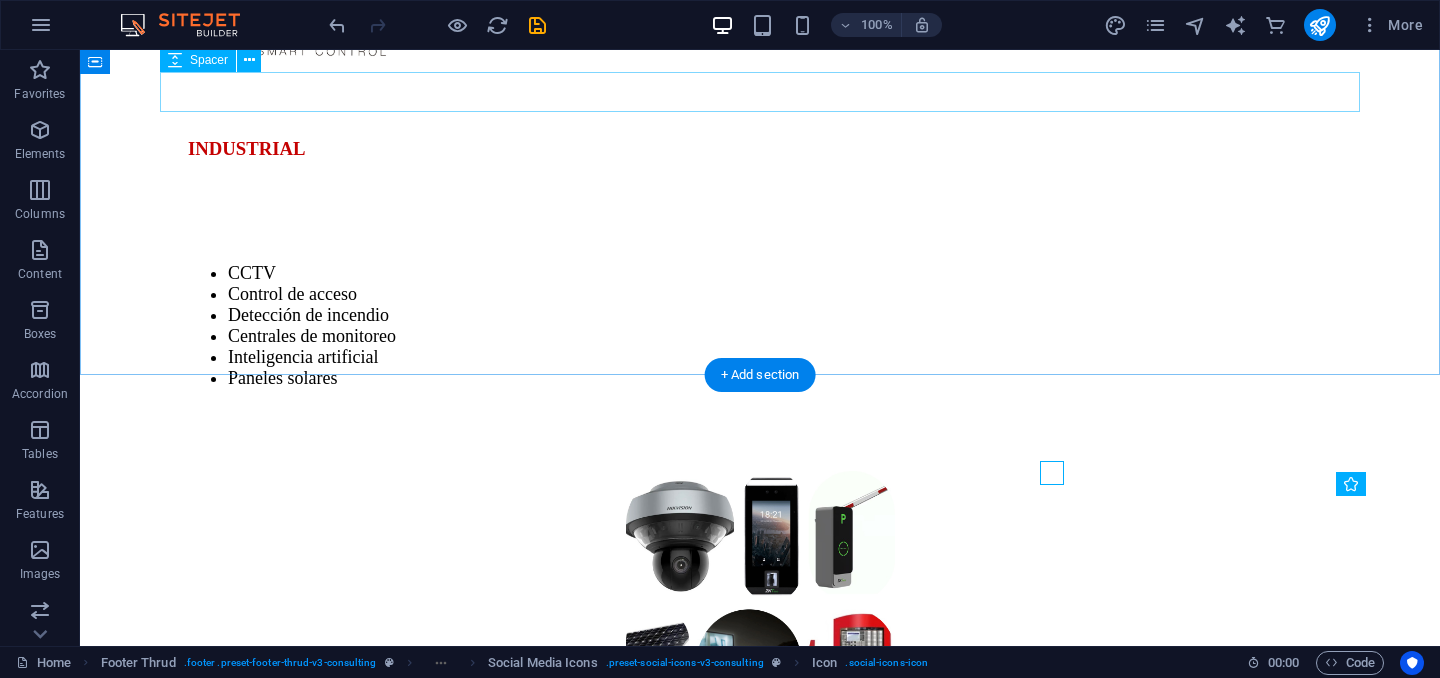 scroll, scrollTop: 3742, scrollLeft: 0, axis: vertical 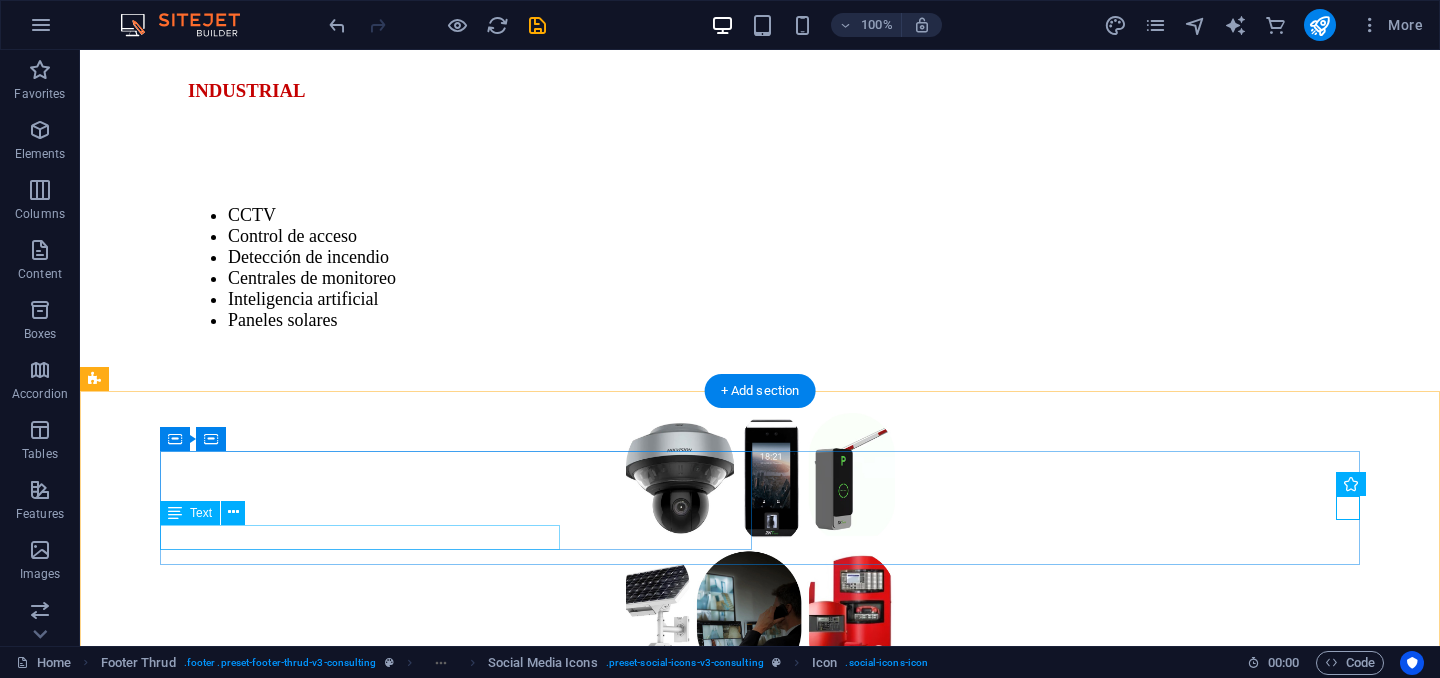 click on "Somos tu mejor opcion en seguridad!" at bounding box center [760, 3722] 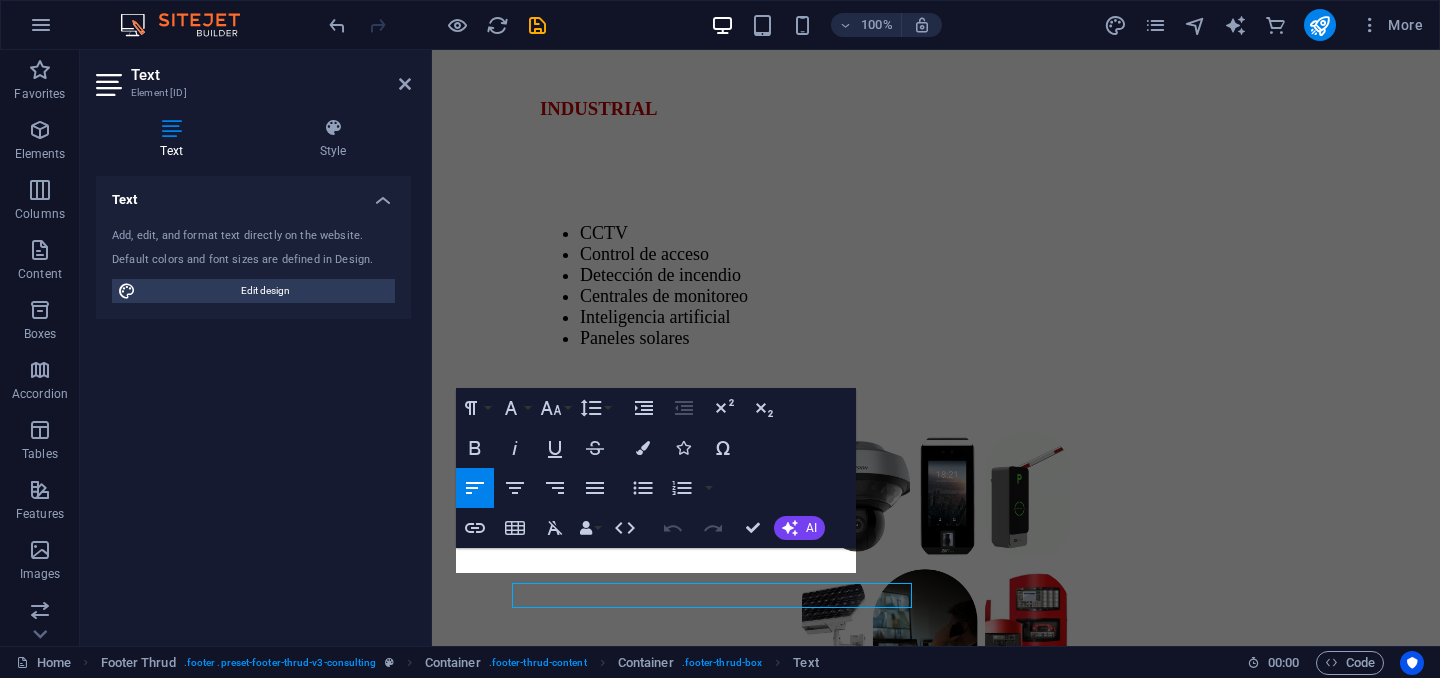 scroll, scrollTop: 3684, scrollLeft: 0, axis: vertical 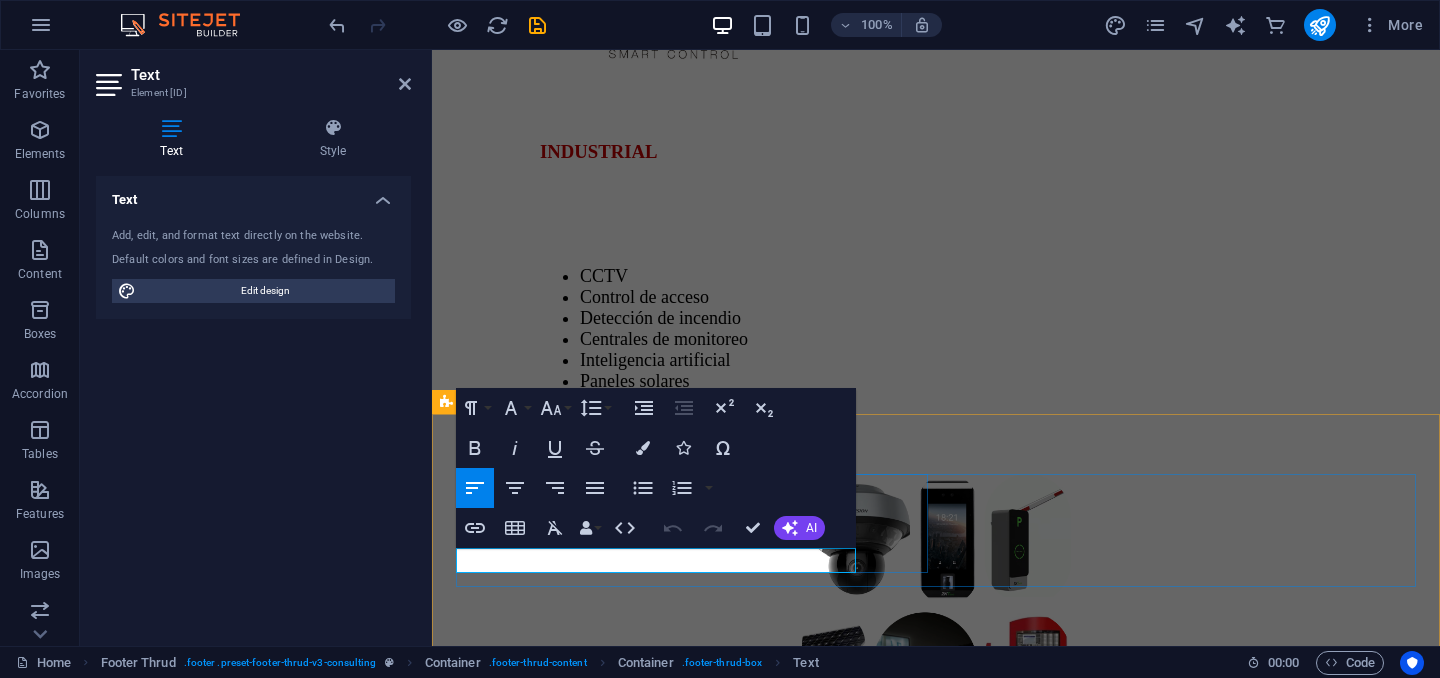 type 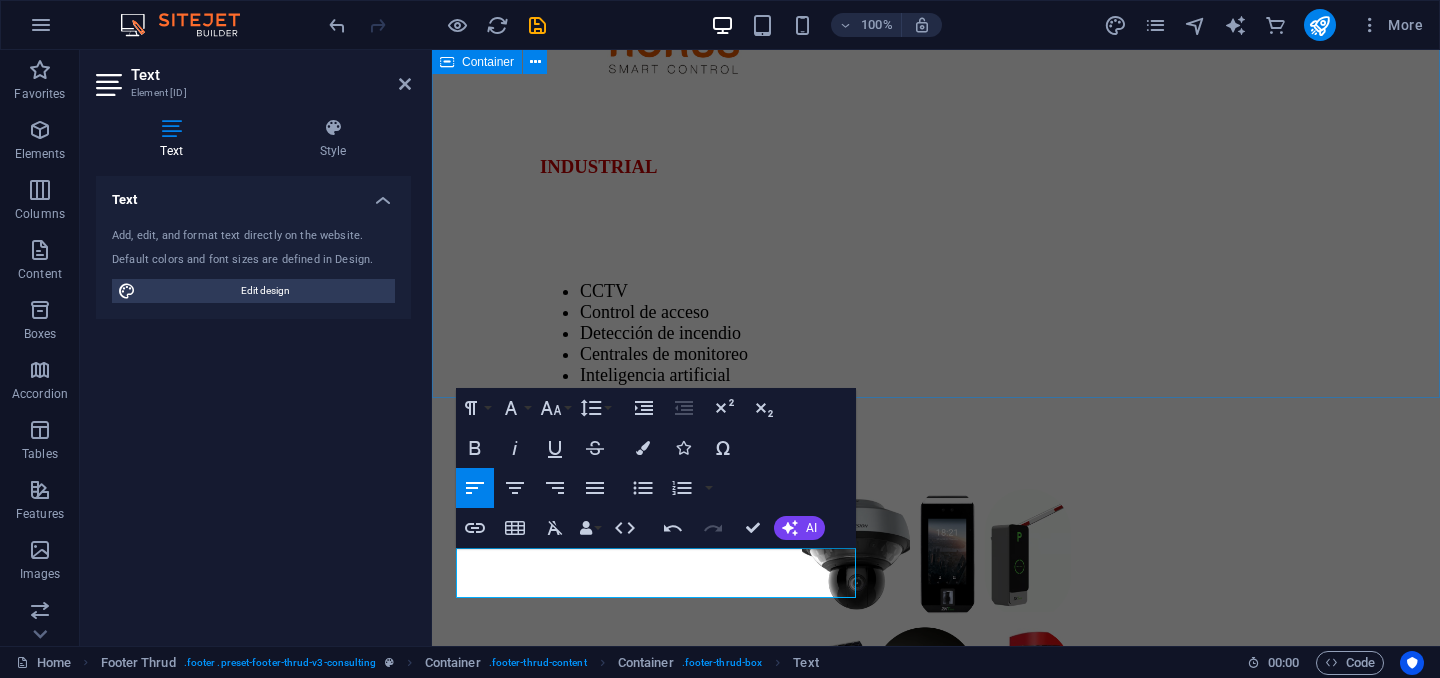 click on "CALIDAD En SEGURITECH, más de 15 años de experiencia nos respaldan como líderes en seguridad electrónica. Nuestra excelencia se basa en la confianza de nuestros clientes, la constante innovación tecnológica y un equipo altamente calificado que entiende las necesidades reales de protección en cada entorno. SOPORTE TECNICO EQUIPOS CERTIFICADOS CALIDAD GARANTIZADA CONFIANZA" at bounding box center (936, 2843) 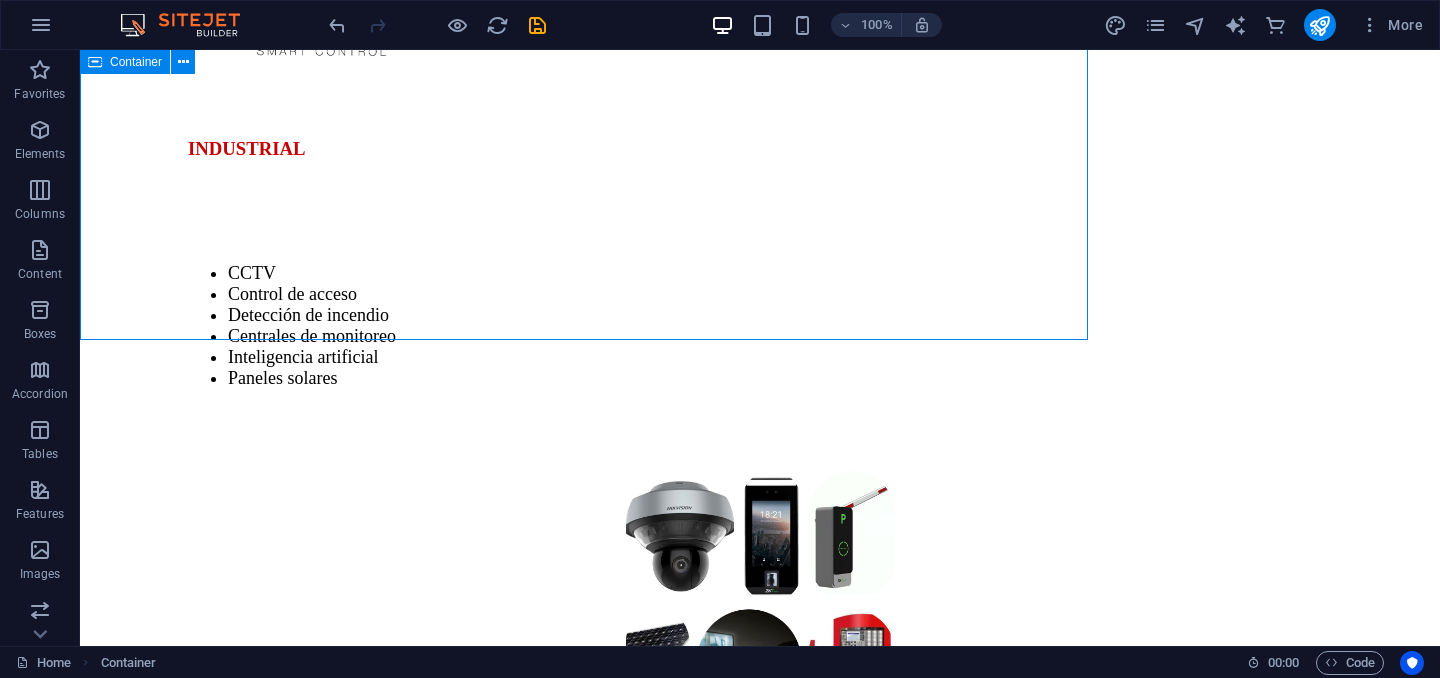 scroll, scrollTop: 3742, scrollLeft: 0, axis: vertical 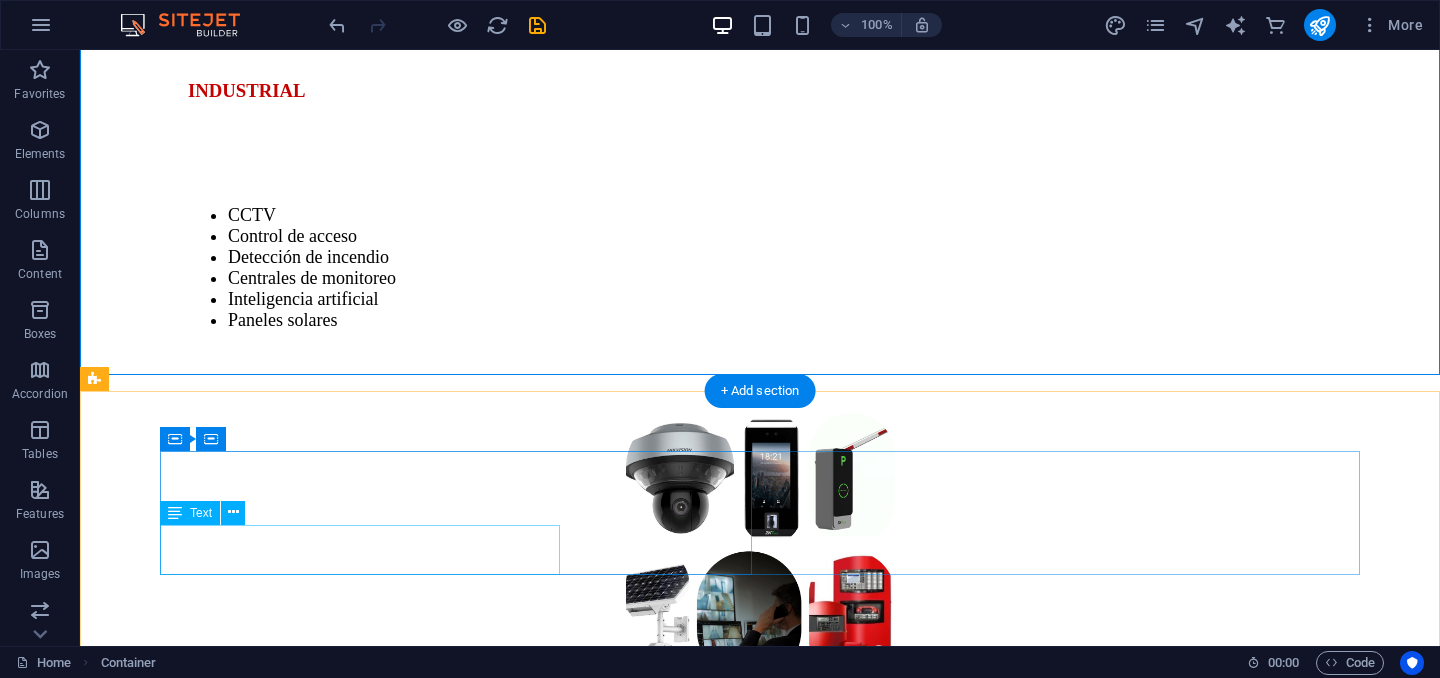 click on "Contactanos +57 313 542-3666 Somos tu mejor opcion en seguridad!" at bounding box center (760, 3741) 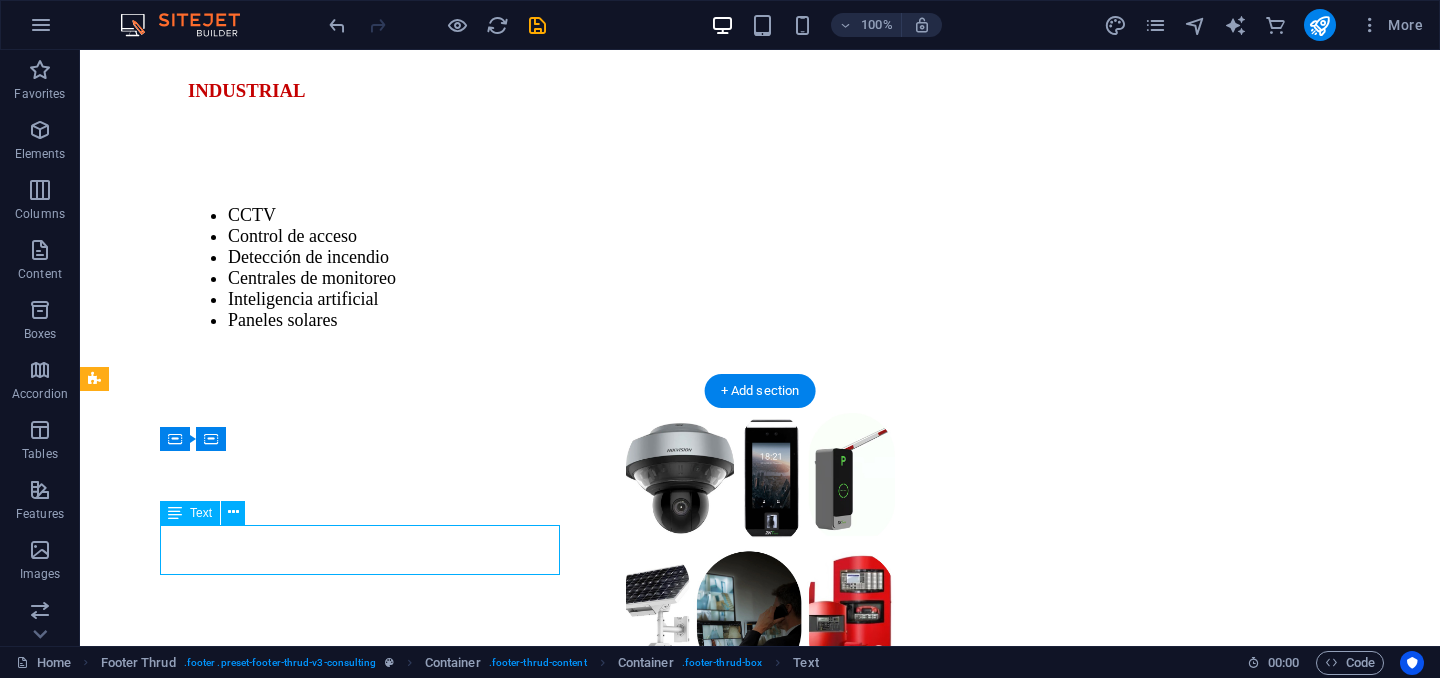 click on "Contactanos +57 313 542-3666 Somos tu mejor opcion en seguridad!" at bounding box center [760, 3741] 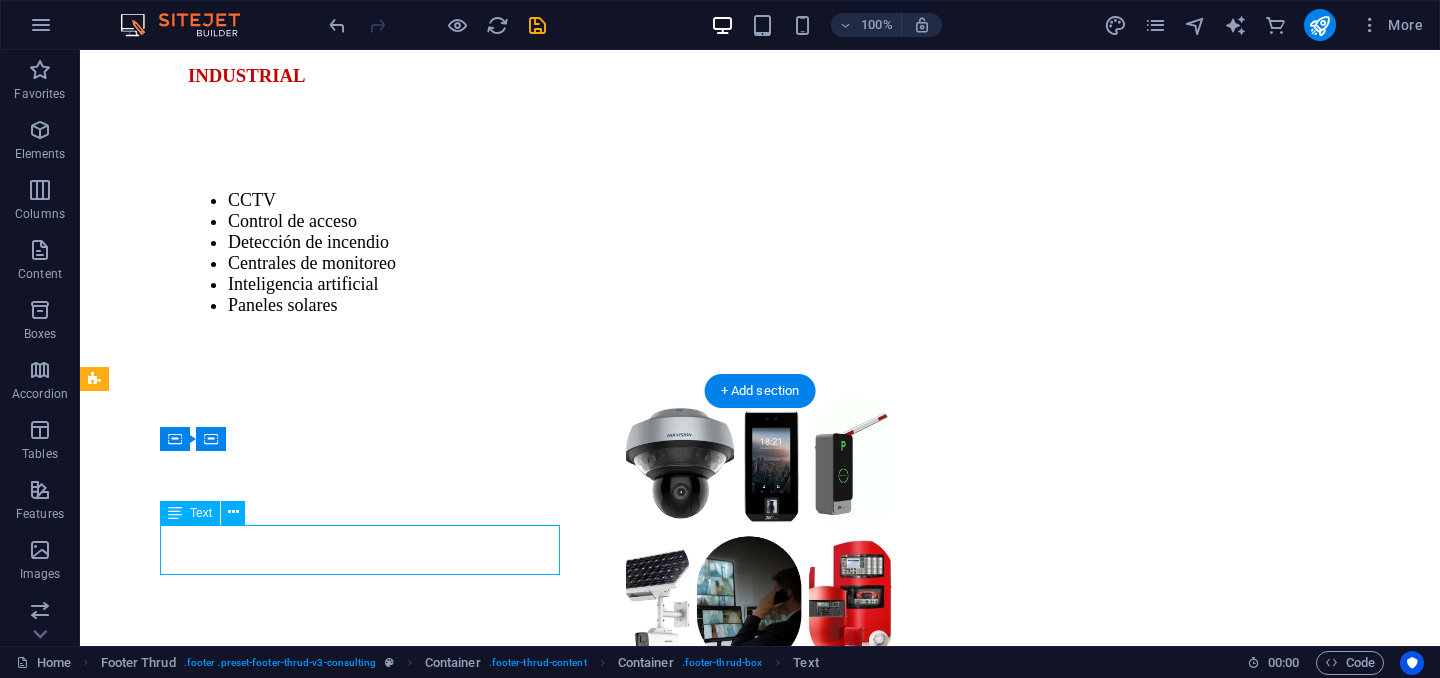 scroll, scrollTop: 3684, scrollLeft: 0, axis: vertical 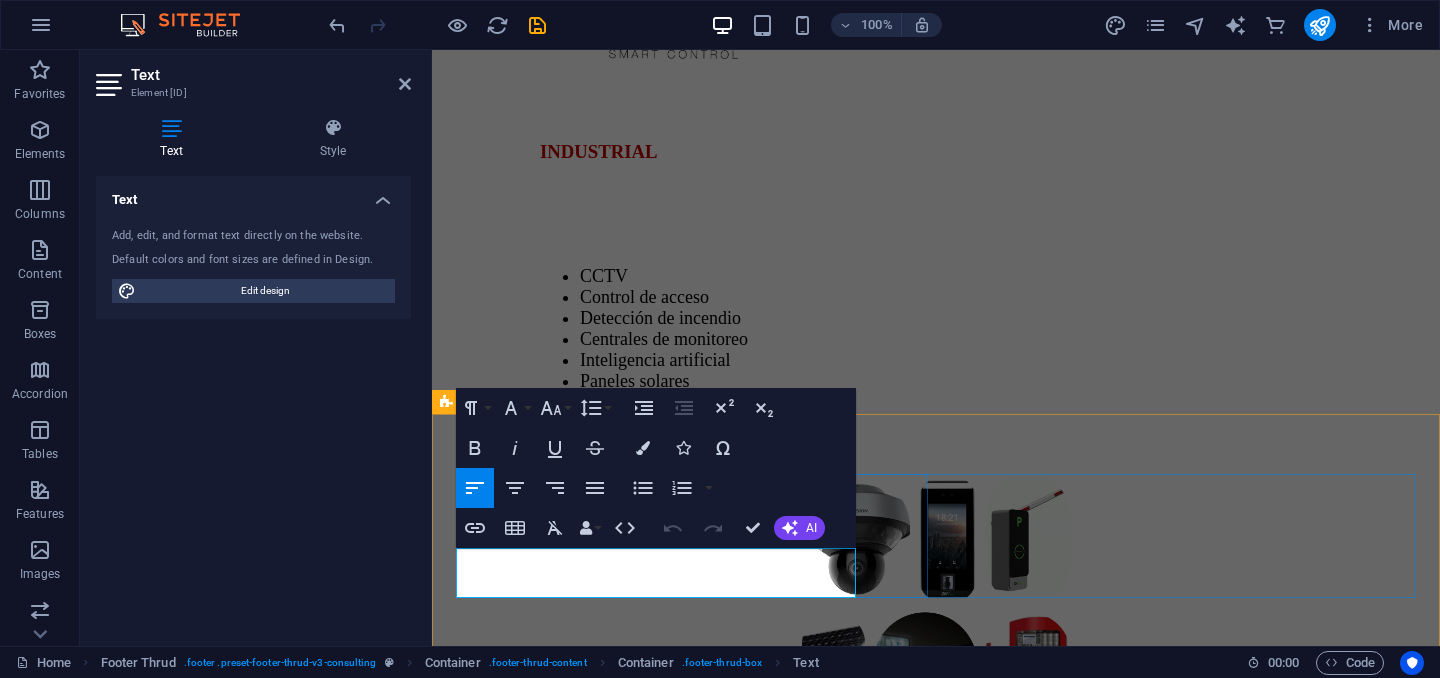 click on "Contactanos +57 313 542-3666" at bounding box center [629, 3449] 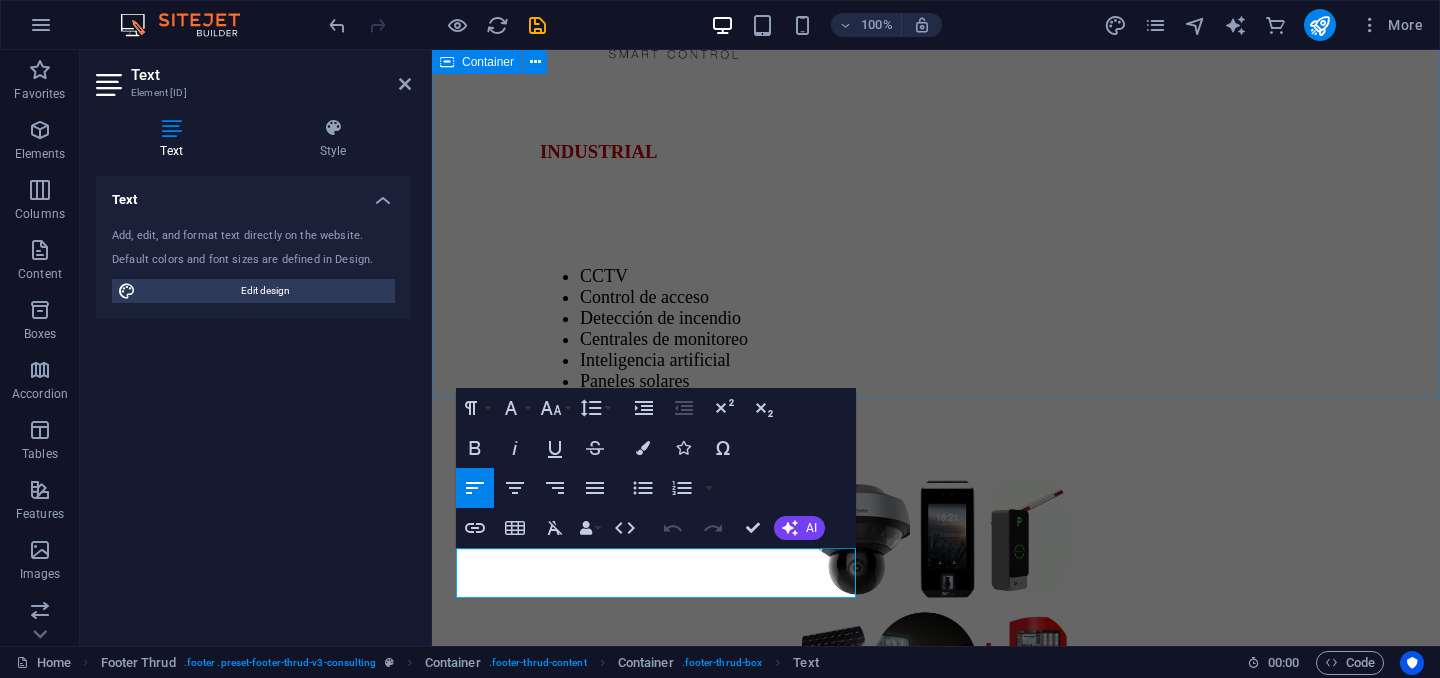 click on "CALIDAD En SEGURITECH, más de 15 años de experiencia nos respaldan como líderes en seguridad electrónica. Nuestra excelencia se basa en la confianza de nuestros clientes, la constante innovación tecnológica y un equipo altamente calificado que entiende las necesidades reales de protección en cada entorno. SOPORTE TECNICO EQUIPOS CERTIFICADOS CALIDAD GARANTIZADA CONFIANZA" at bounding box center (936, 2828) 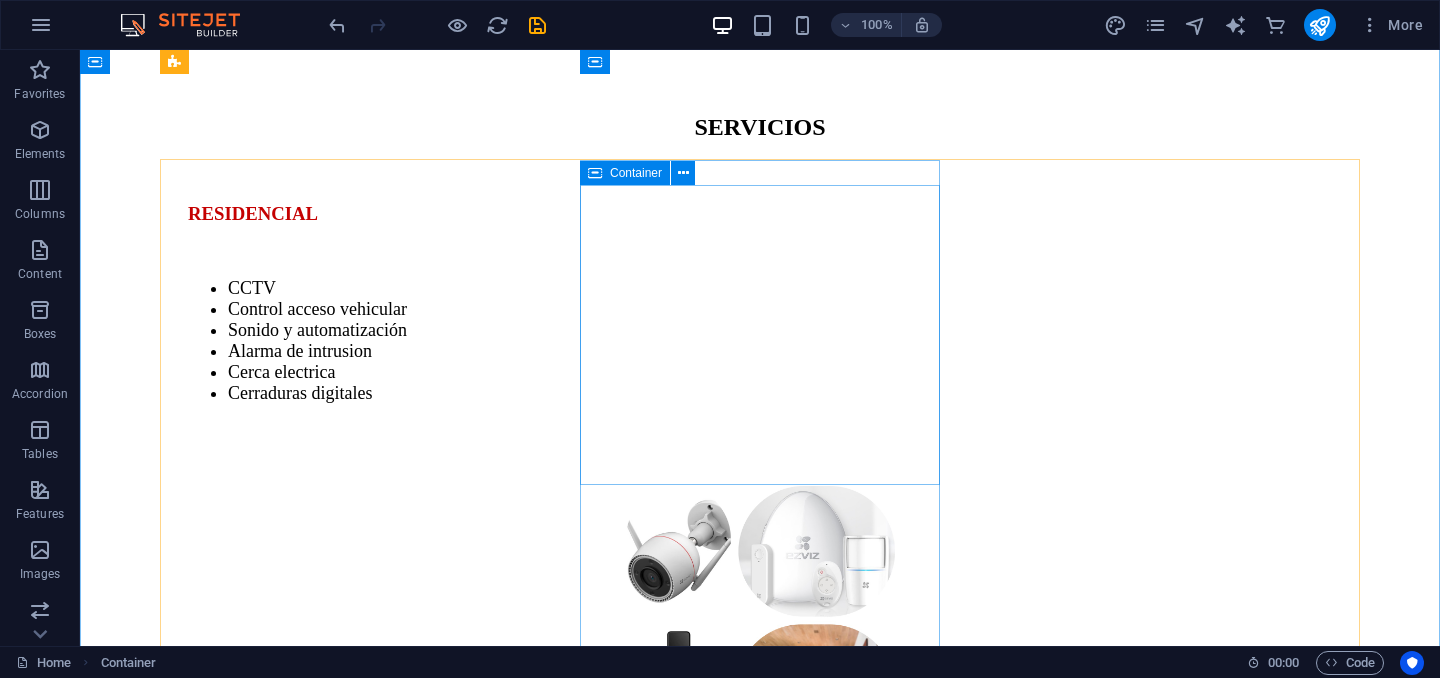 scroll, scrollTop: 2716, scrollLeft: 0, axis: vertical 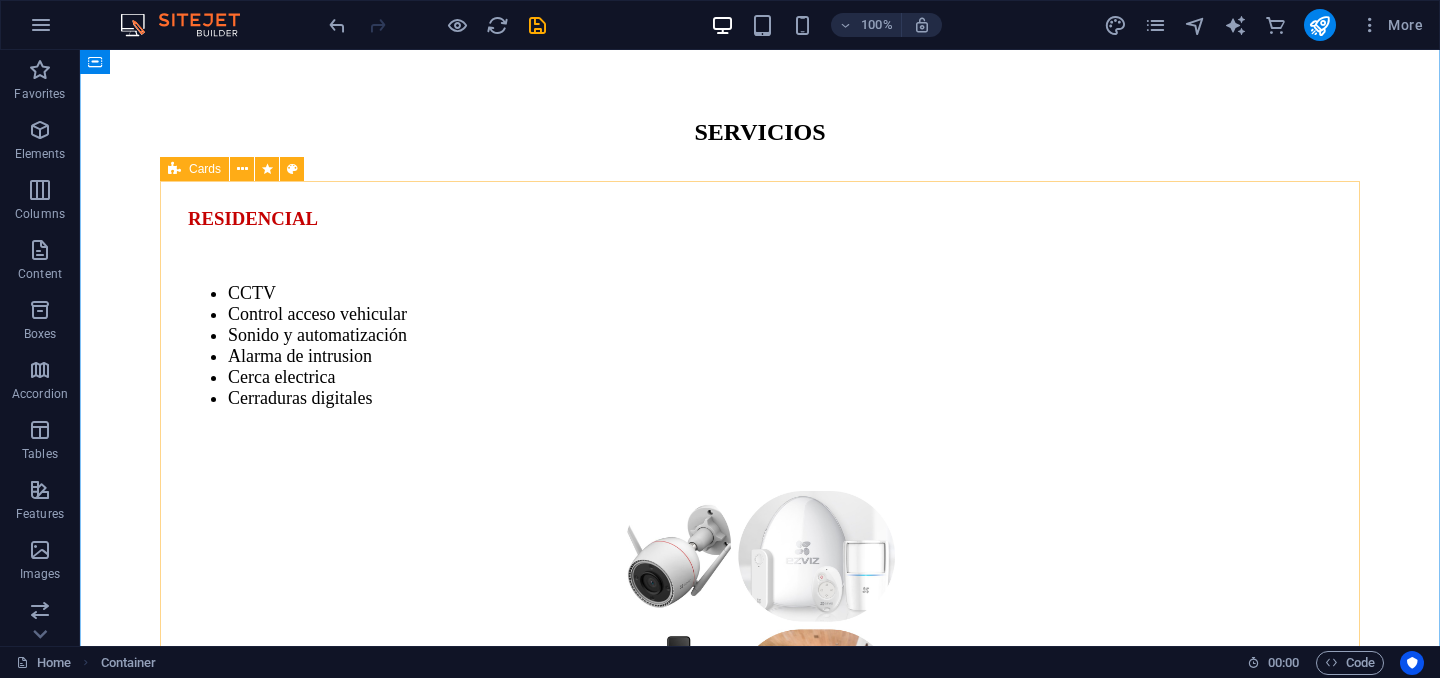 click on "Steven Mejia Gerente Nuestro CEO cuenta con mas de 15 años de experiencia en el sector de la seguridad electronica" at bounding box center [760, 2916] 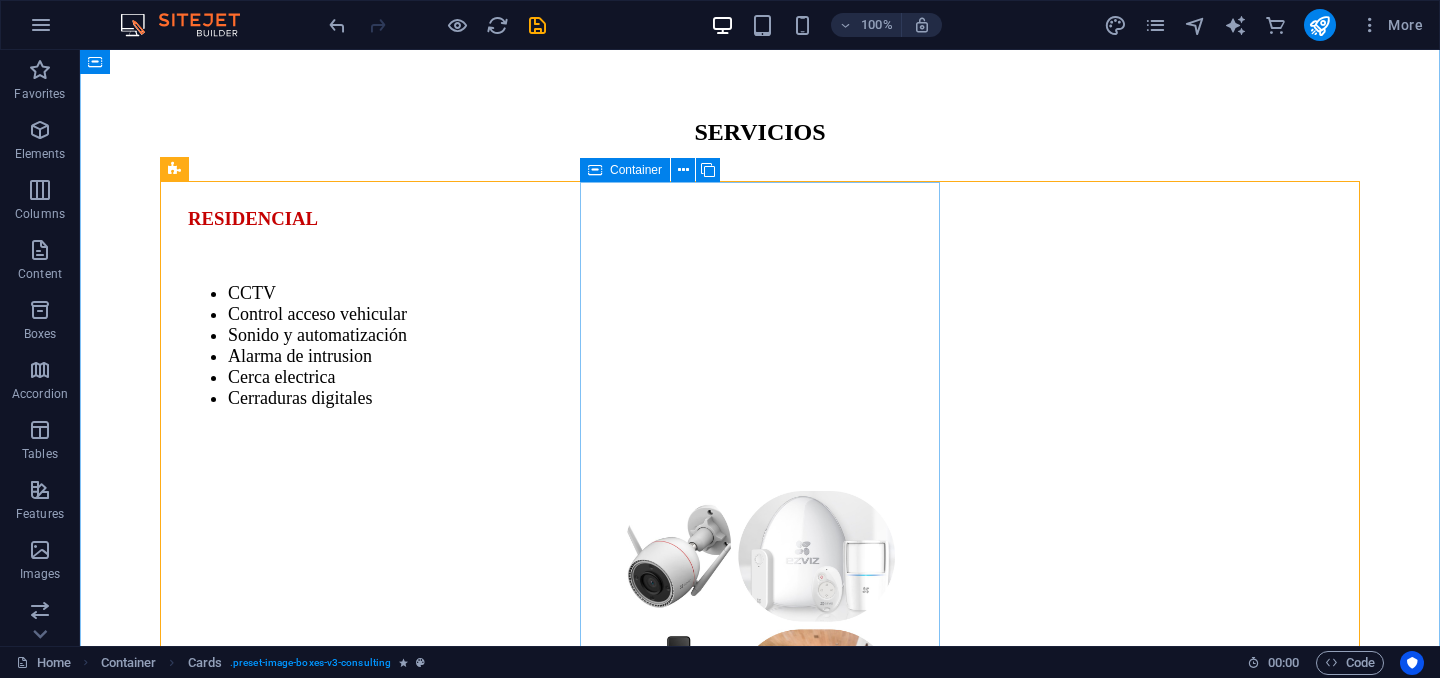 click on "Steven Mejia Gerente Nuestro CEO cuenta con mas de 15 años de experiencia en el sector de la seguridad electronica" at bounding box center (760, 2929) 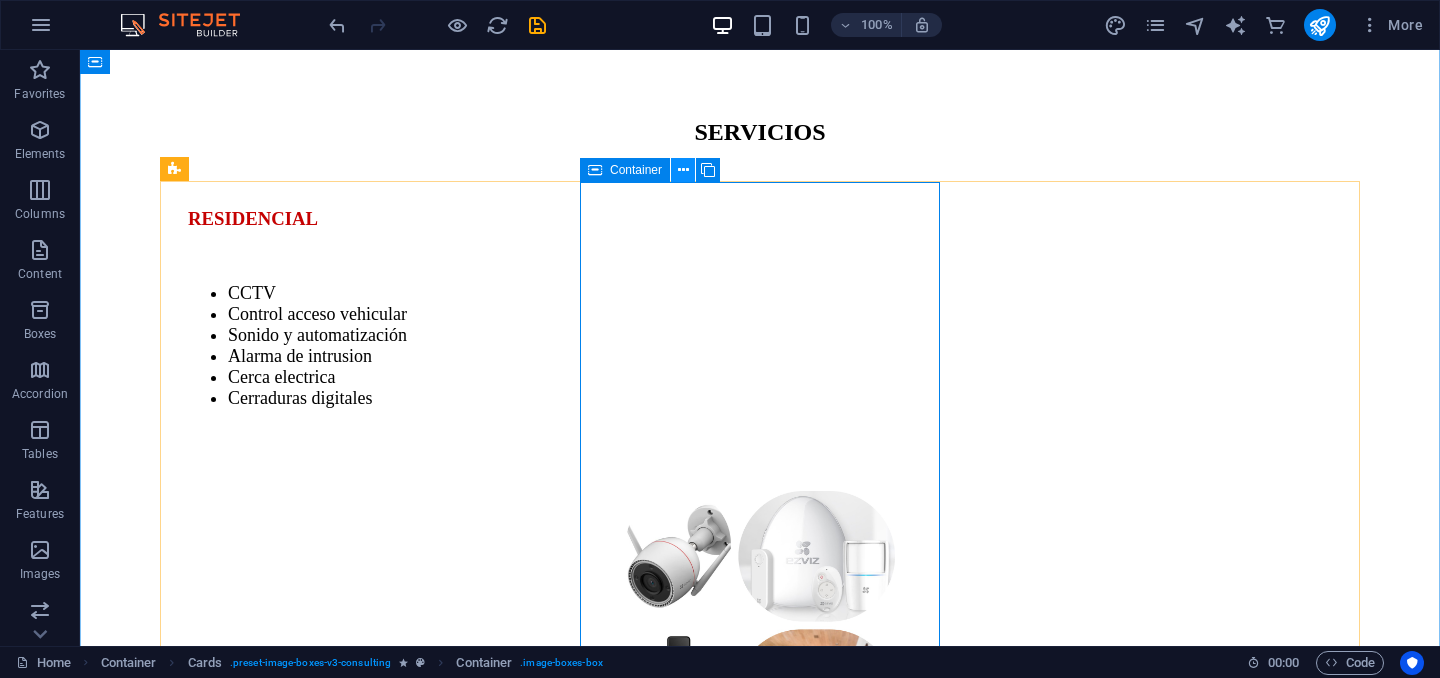 click at bounding box center (683, 170) 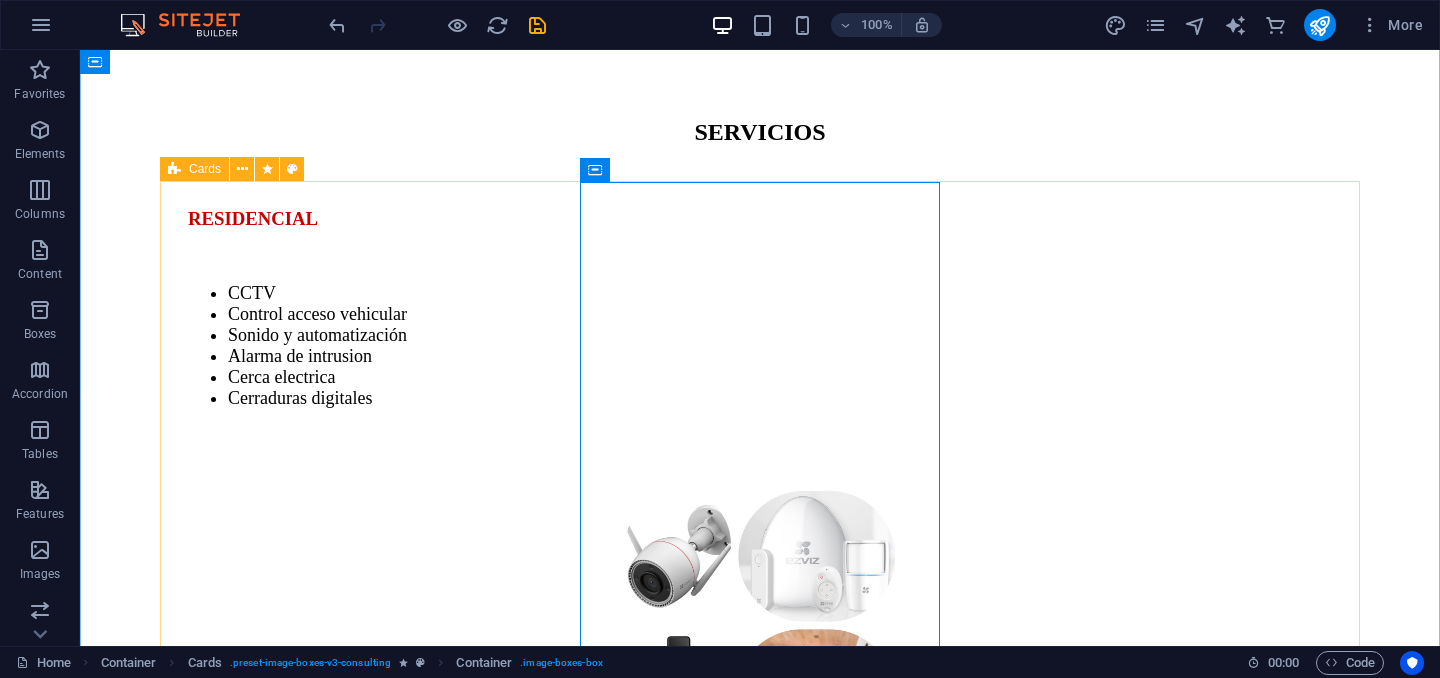 click on "Steven Mejia Gerente Nuestro CEO cuenta con mas de 15 años de experiencia en el sector de la seguridad electronica" at bounding box center (760, 2916) 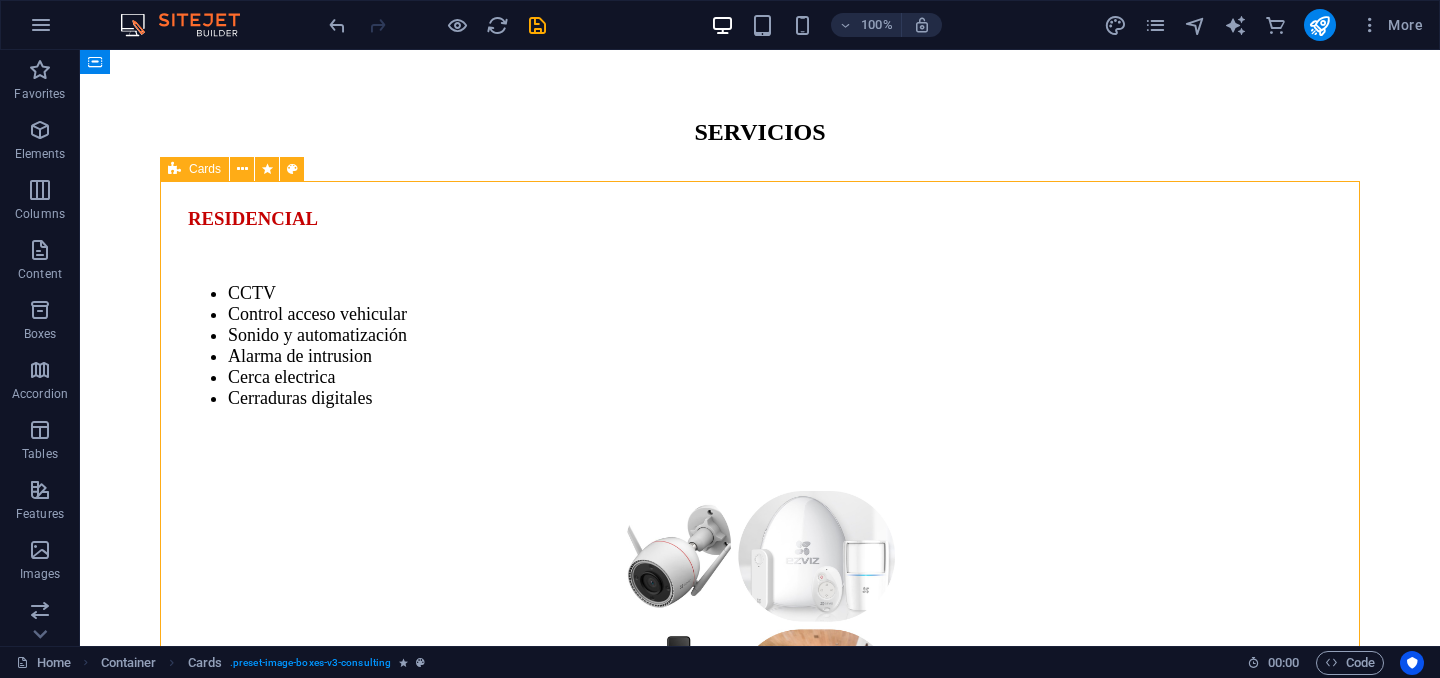 click on "Steven Mejia Gerente Nuestro CEO cuenta con mas de 15 años de experiencia en el sector de la seguridad electronica" at bounding box center [760, 2916] 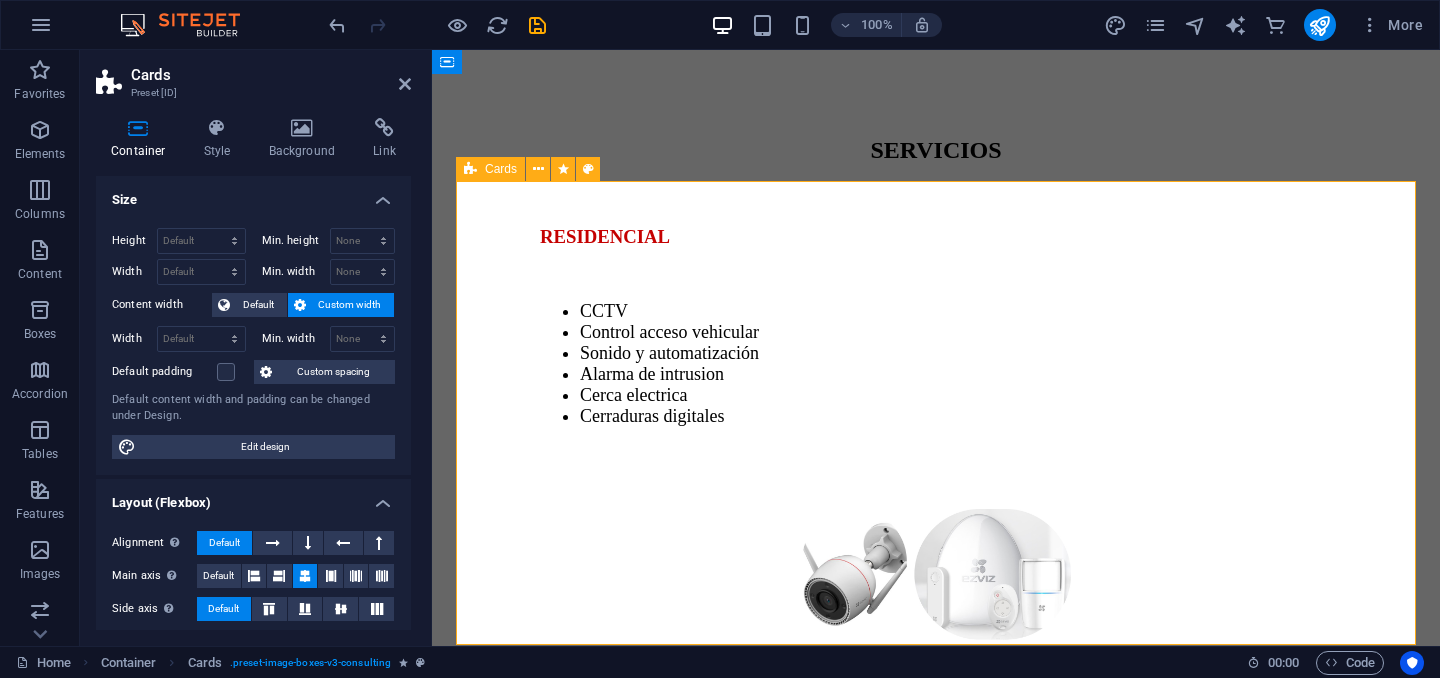 scroll, scrollTop: 2731, scrollLeft: 0, axis: vertical 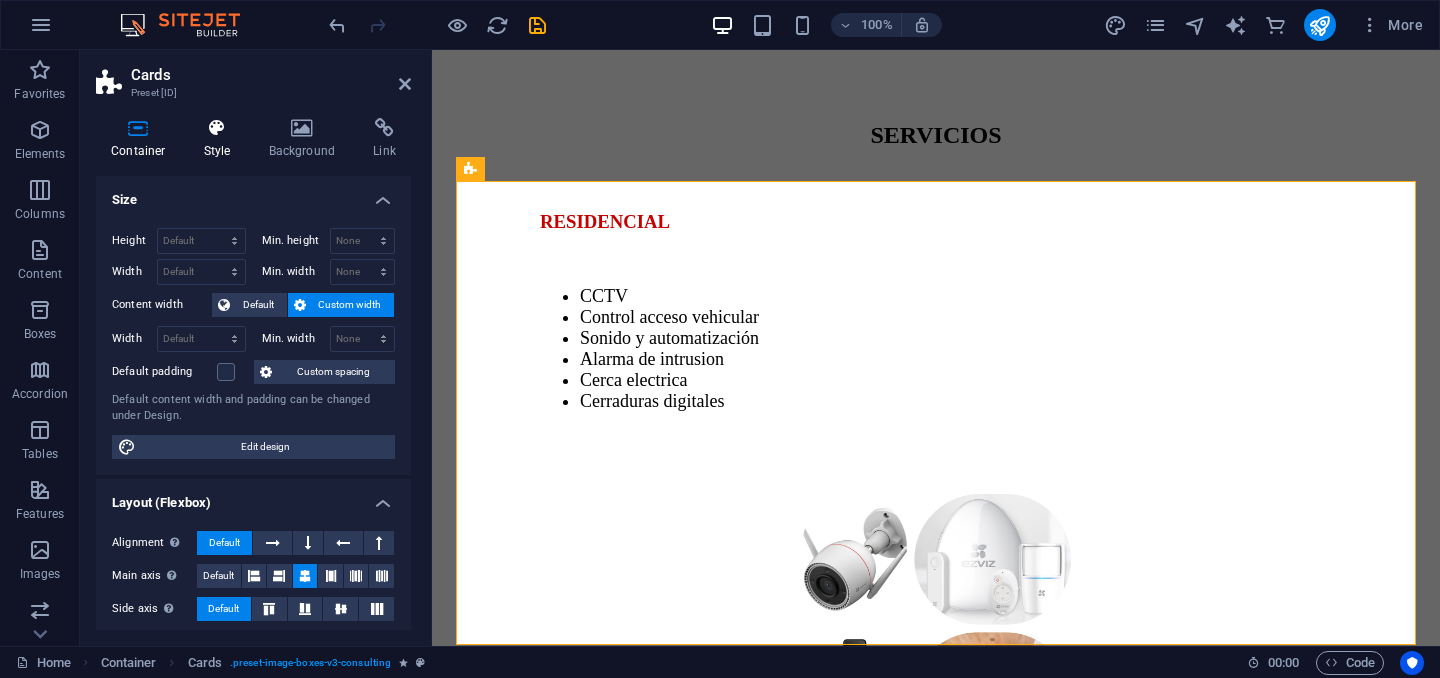 click at bounding box center (217, 128) 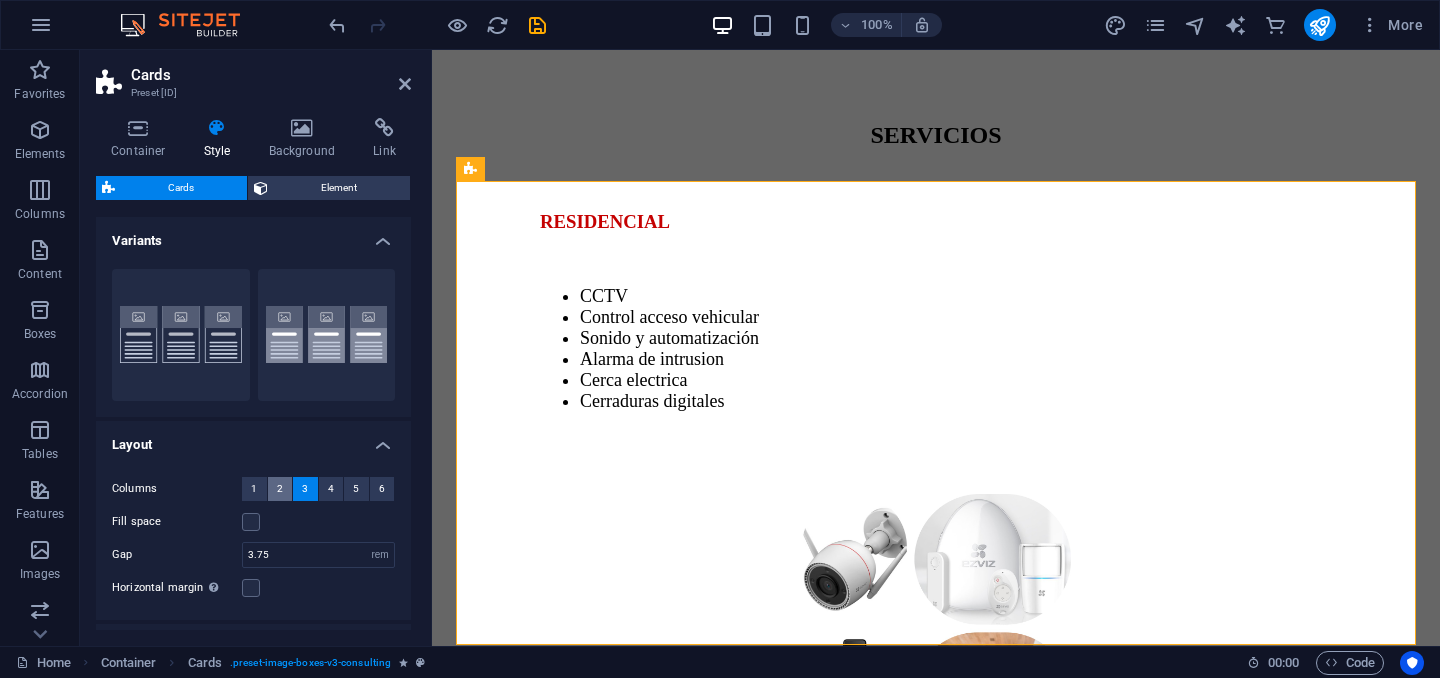 click on "2" at bounding box center (280, 489) 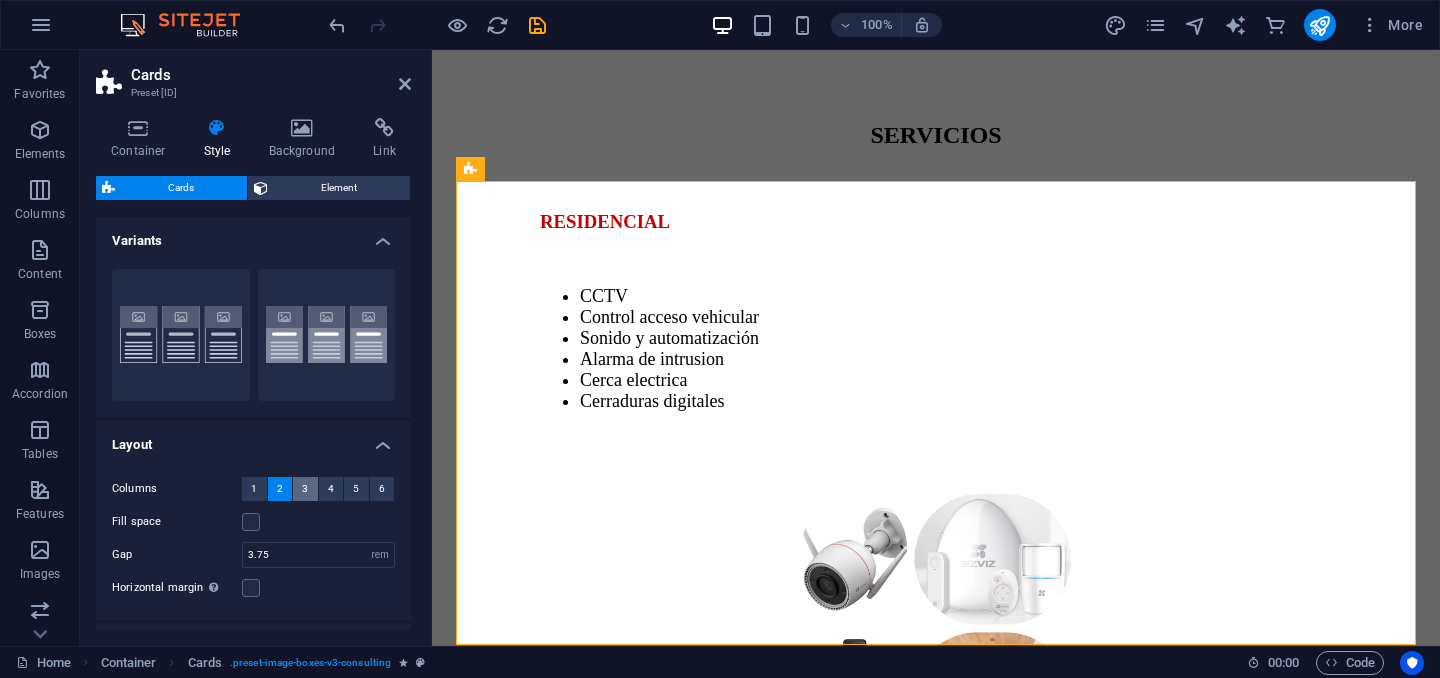 click on "3" at bounding box center (305, 489) 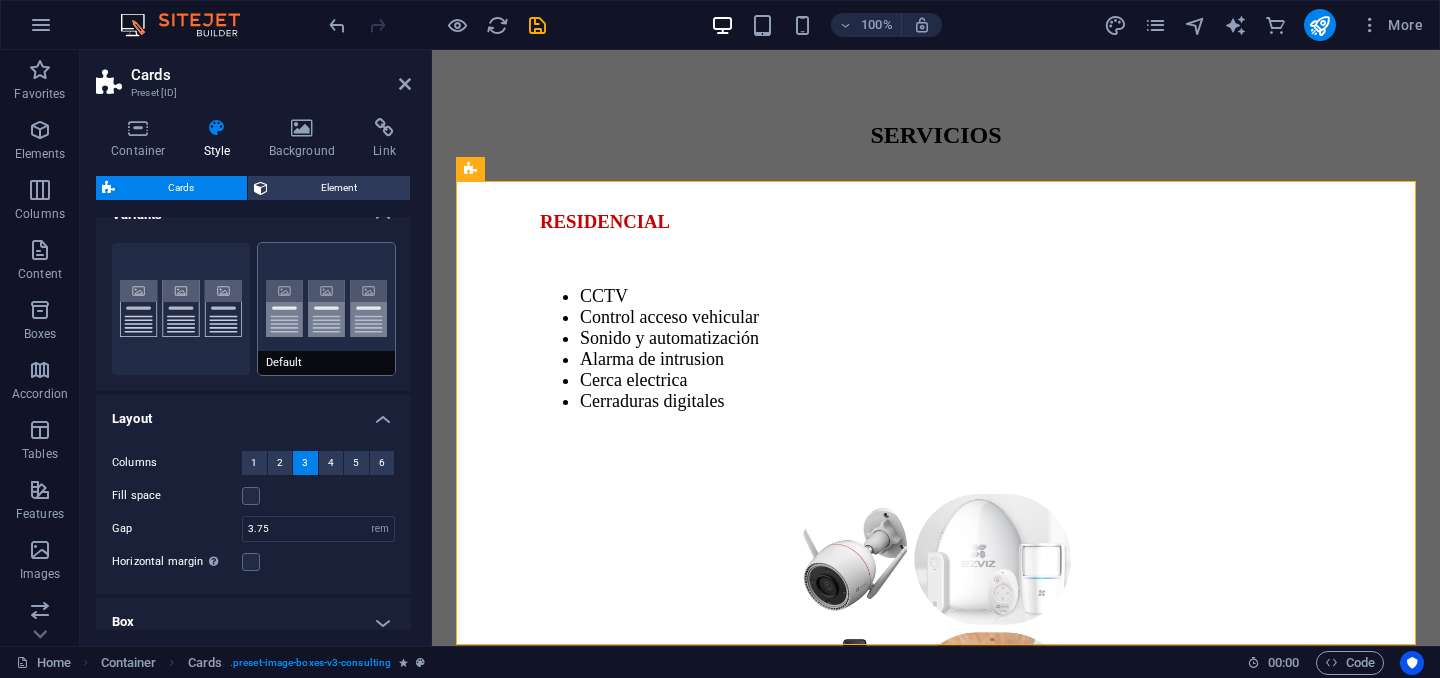 scroll, scrollTop: 121, scrollLeft: 0, axis: vertical 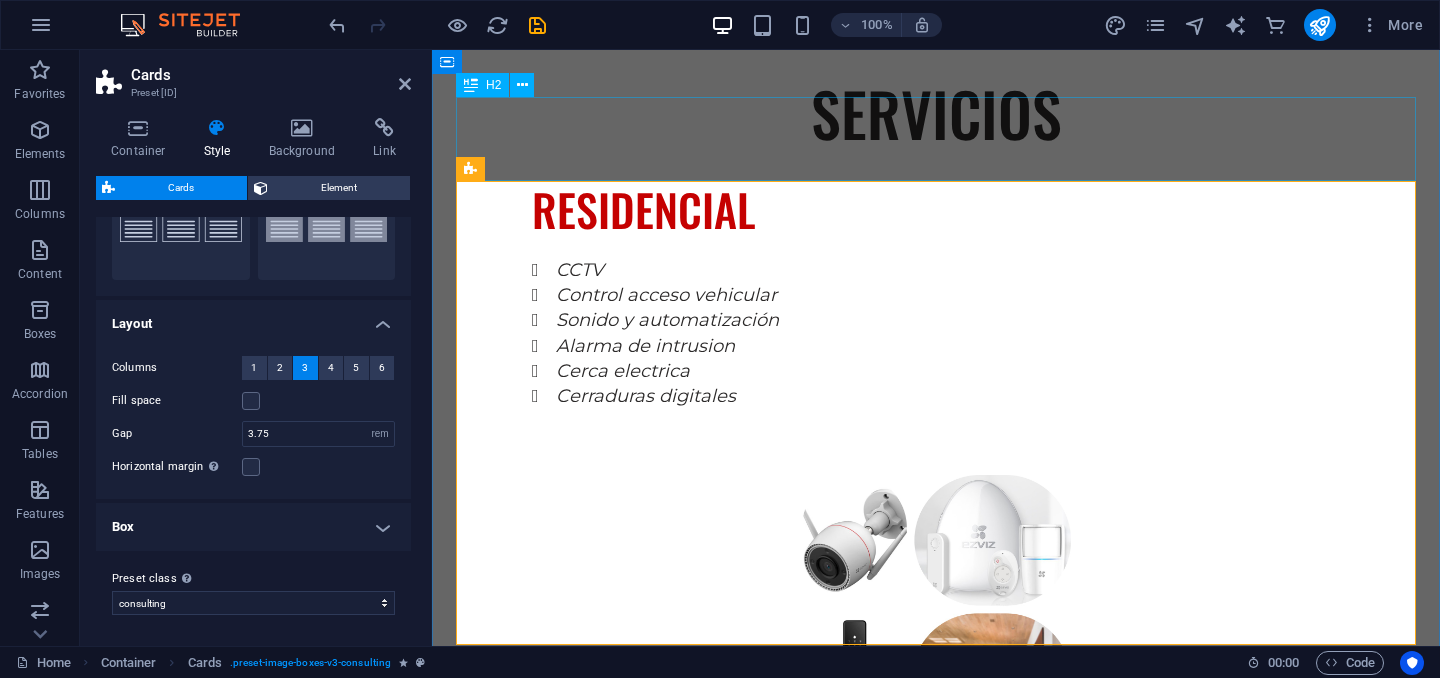click on "CEO" at bounding box center [936, 2166] 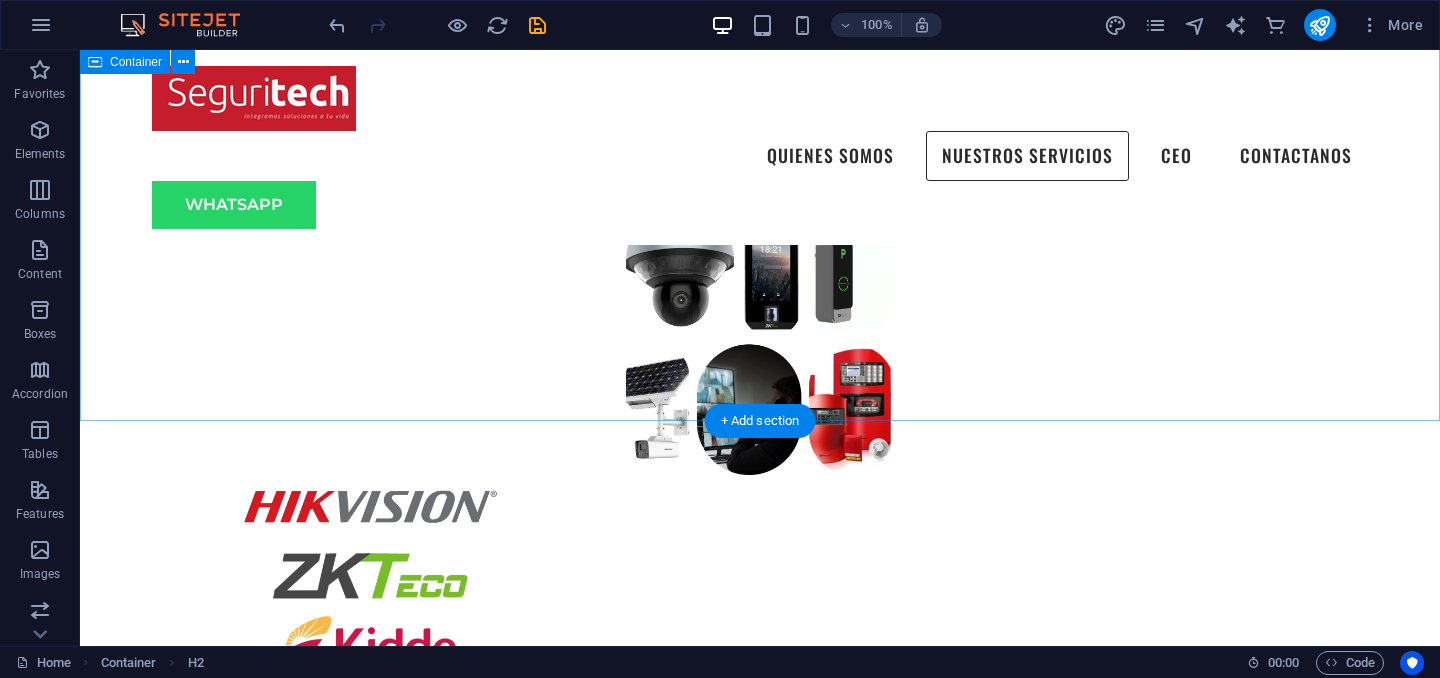 scroll, scrollTop: 3678, scrollLeft: 0, axis: vertical 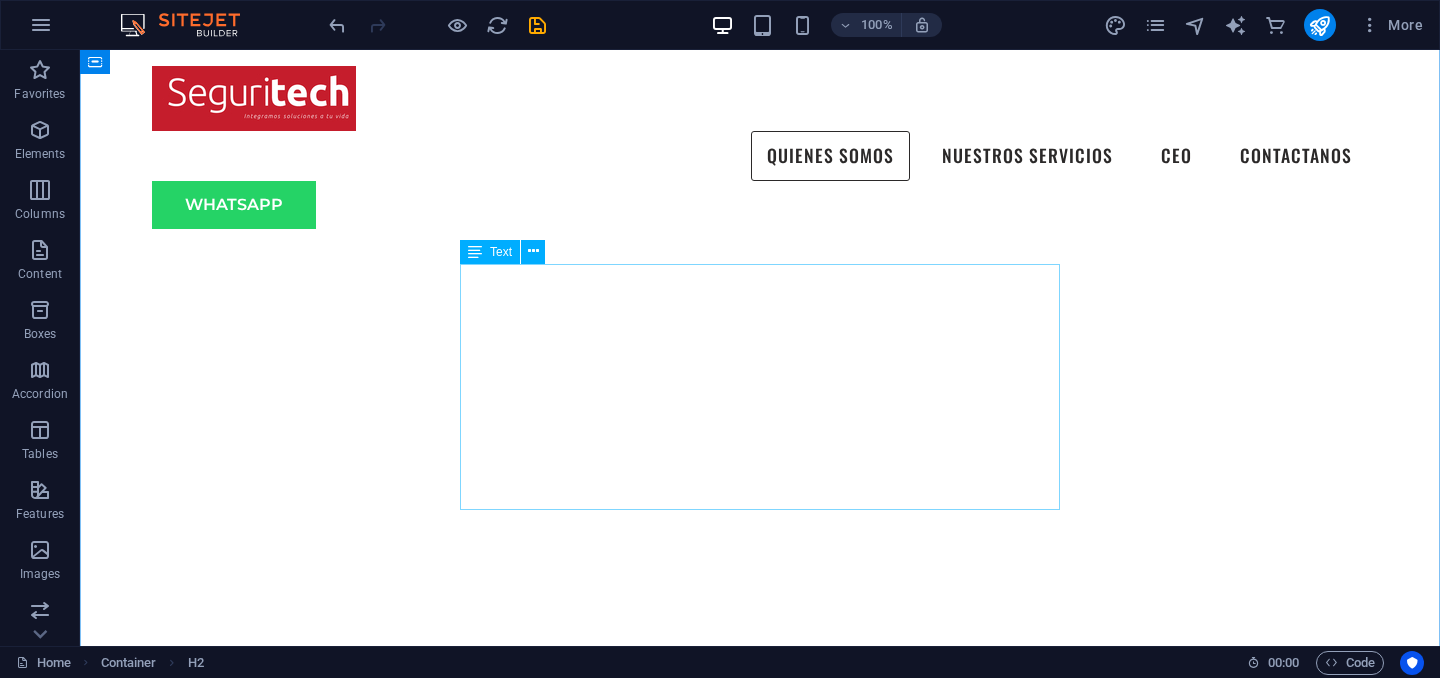 click on "En  SEGURITECH  somos una empresa colombiana con más de 15 años de experiencia, especializada en ofrecer soluciones integrales de seguridad electrónica para los sectores residencial, comercial e industrial. Nos dedicamos al diseño, instalación y mantenimiento de sistemas de videovigilancia, control de acceso, alarmas, cercas eléctricas y monitoreo remoto, adaptando cada proyecto a las necesidades específicas de nuestros clientes. Nuestro compromiso es proteger lo que más valoras, combinando tecnología de vanguardia, asesoría personalizada y un equipo técnico altamente calificado. Más que un proveedor, somos un aliado estratégico en seguridad." at bounding box center (760, 1160) 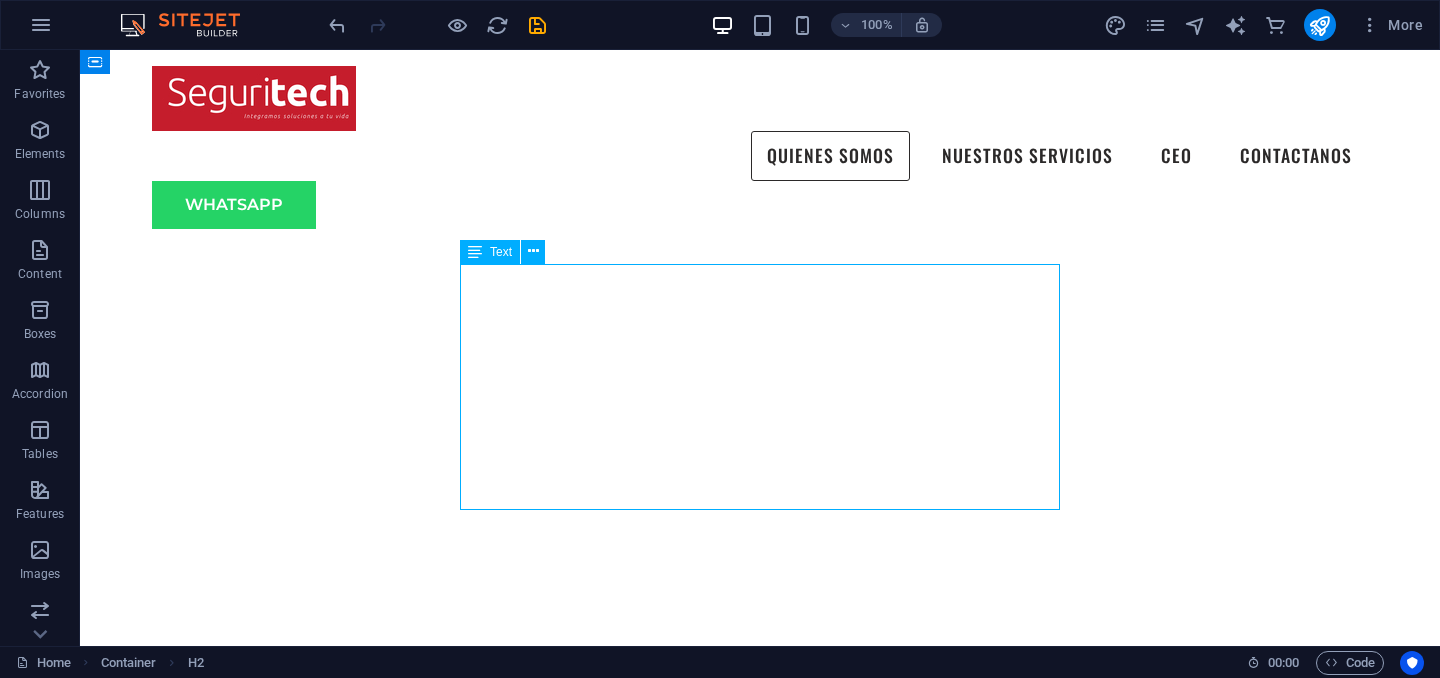 click on "En  SEGURITECH  somos una empresa colombiana con más de 15 años de experiencia, especializada en ofrecer soluciones integrales de seguridad electrónica para los sectores residencial, comercial e industrial. Nos dedicamos al diseño, instalación y mantenimiento de sistemas de videovigilancia, control de acceso, alarmas, cercas eléctricas y monitoreo remoto, adaptando cada proyecto a las necesidades específicas de nuestros clientes. Nuestro compromiso es proteger lo que más valoras, combinando tecnología de vanguardia, asesoría personalizada y un equipo técnico altamente calificado. Más que un proveedor, somos un aliado estratégico en seguridad." at bounding box center [760, 1160] 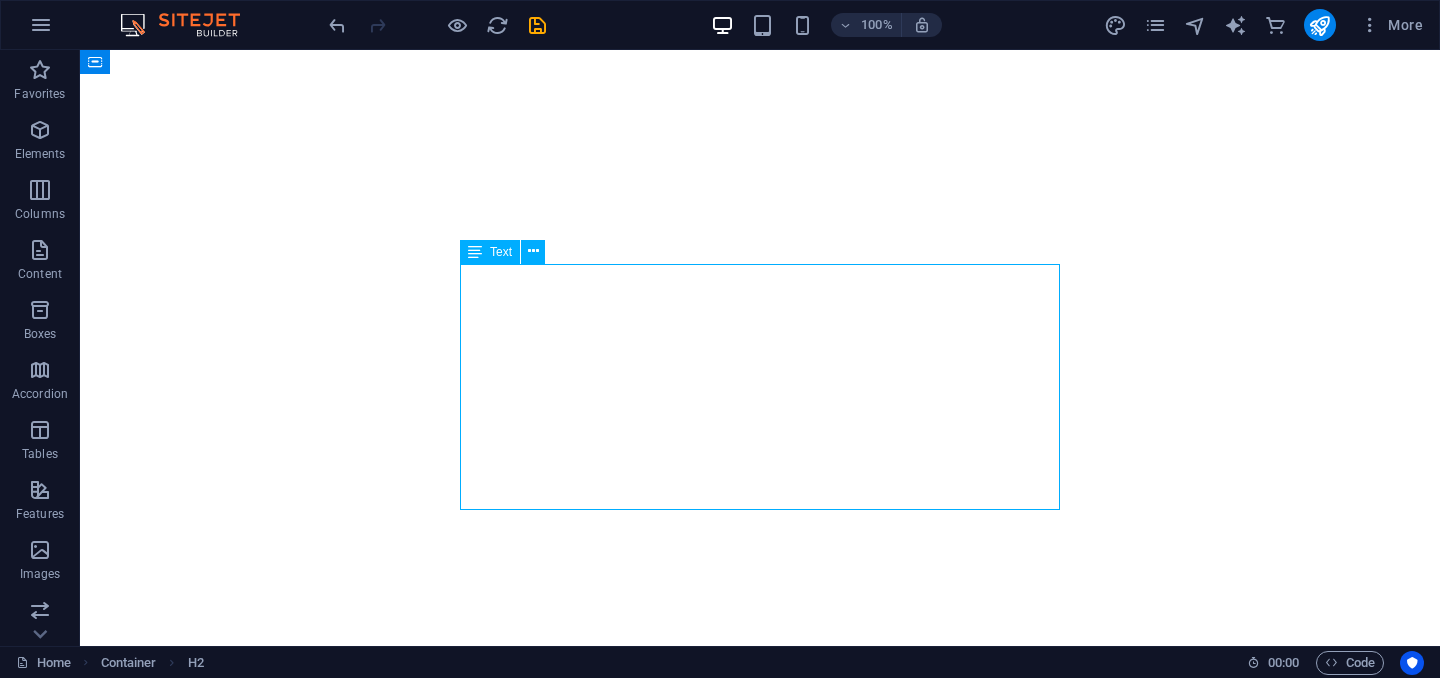 scroll, scrollTop: 1263, scrollLeft: 0, axis: vertical 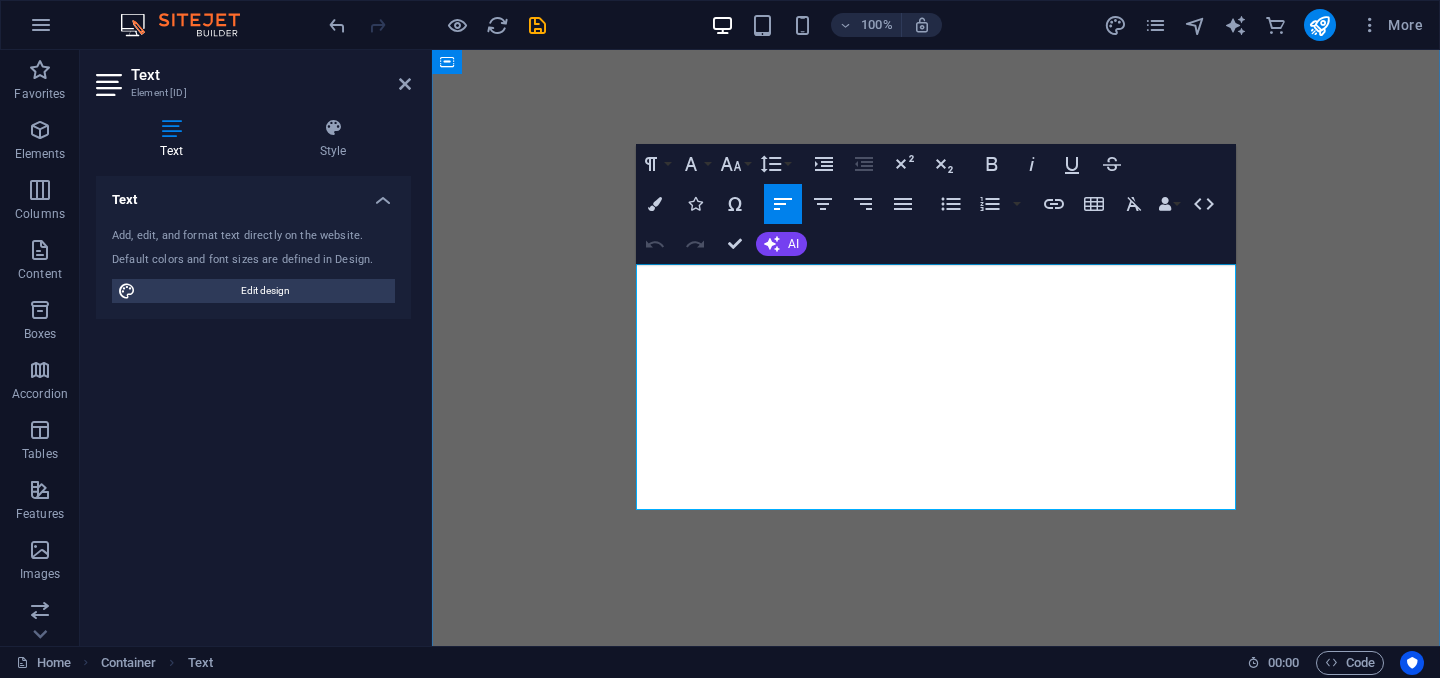 drag, startPoint x: 1180, startPoint y: 501, endPoint x: 639, endPoint y: 268, distance: 589.04156 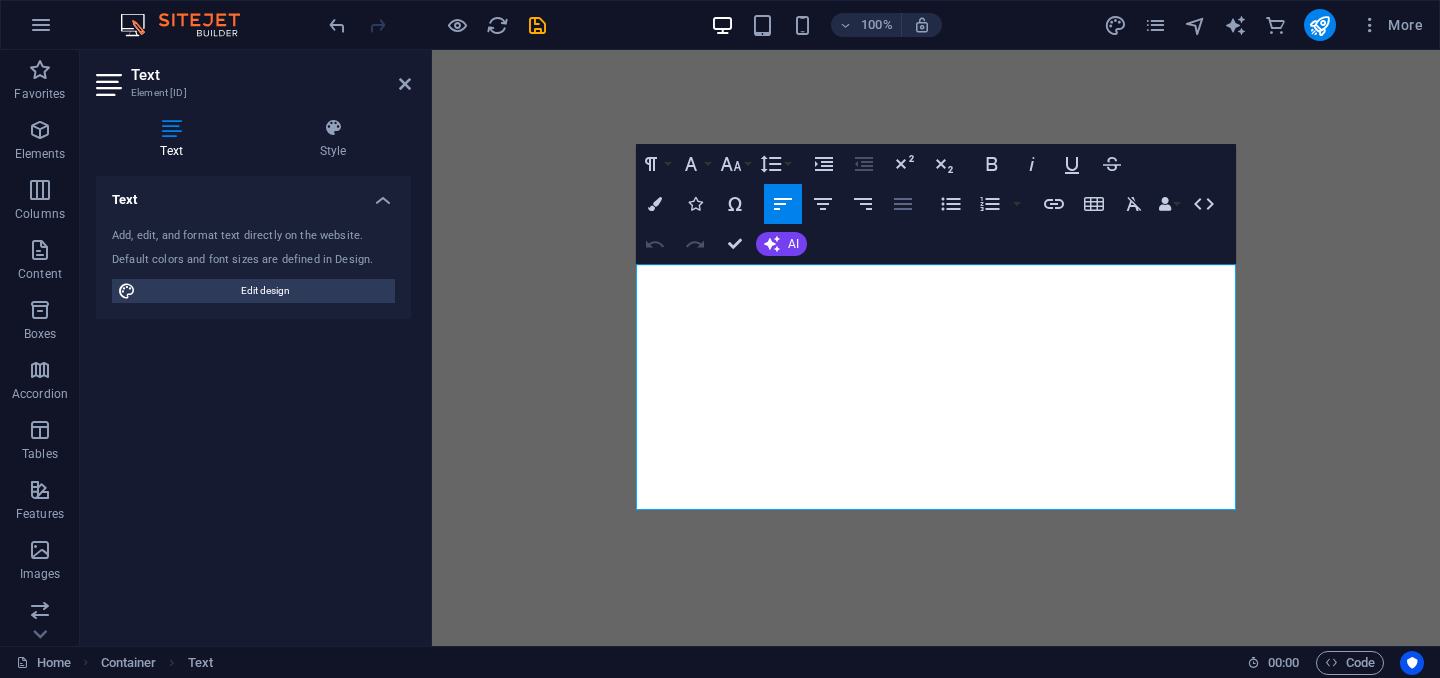 click 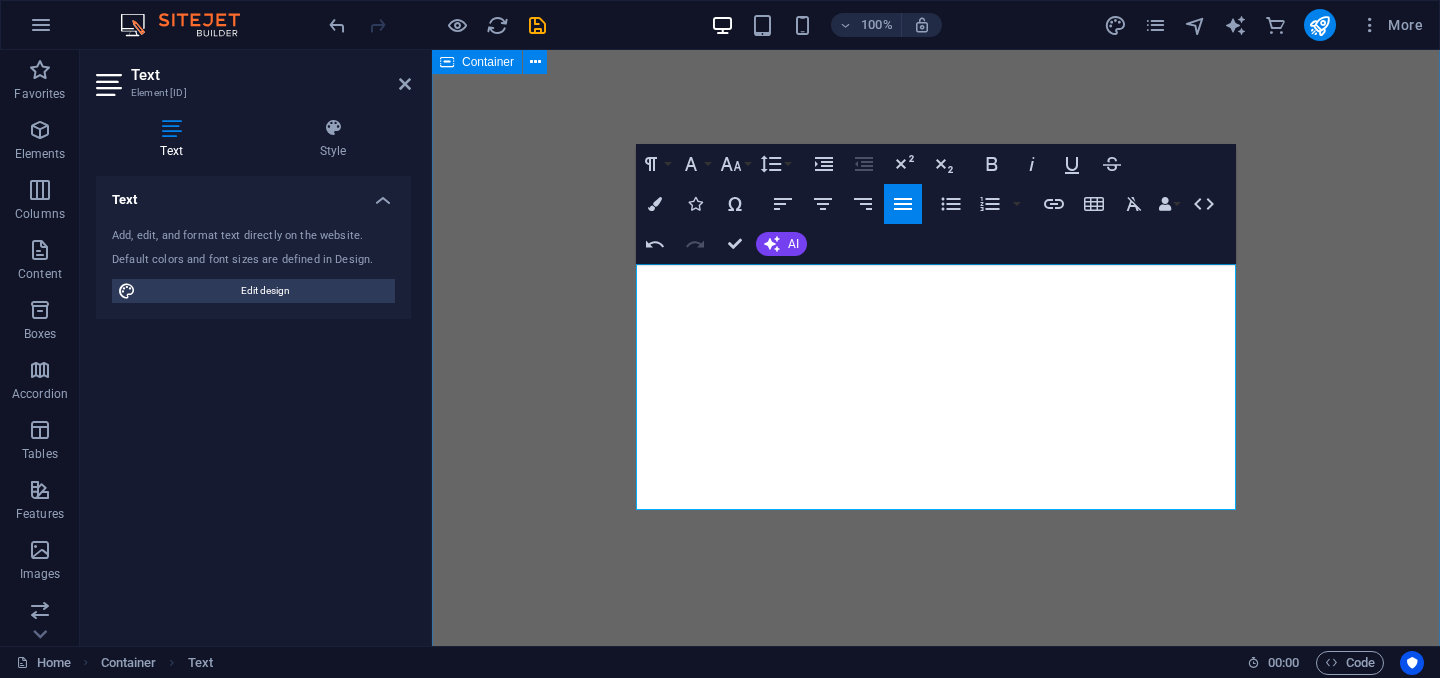 click on "QUIENES SOMOS? En  SEGURITECH  somos una empresa colombiana con más de 15 años de experiencia, especializada en ofrecer soluciones integrales de seguridad electrónica para los sectores residencial, comercial e industrial. Nos dedicamos al diseño, instalación y mantenimiento de sistemas de videovigilancia, control de acceso, alarmas, cercas eléctricas y monitoreo remoto, adaptando cada proyecto a las necesidades específicas de nuestros clientes. Nuestro compromiso es proteger lo que más valoras, combinando tecnología de vanguardia, asesoría personalizada y un equipo técnico altamente calificado. Más que un proveedor, somos un aliado estratégico en seguridad. SERVICIOS RESIDENCIAL CCTV Control acceso vehicular Sonido y automatización Alarma de intrusion Cerca electrica Cerraduras digitales INDUSTRIAL CCTV Control de acceso Detección de incendio Centrales de monitoreo Inteligencia artificial Paneles solares" at bounding box center (936, 2113) 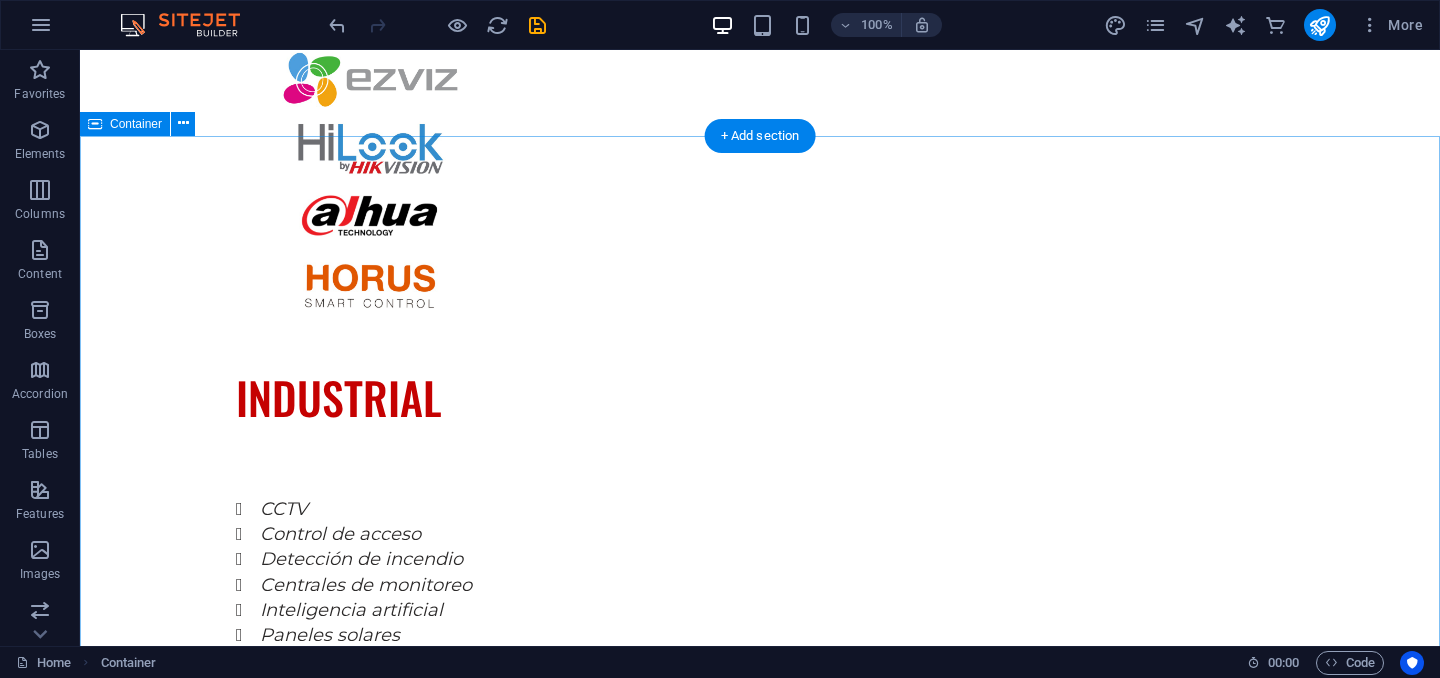 scroll, scrollTop: 3391, scrollLeft: 0, axis: vertical 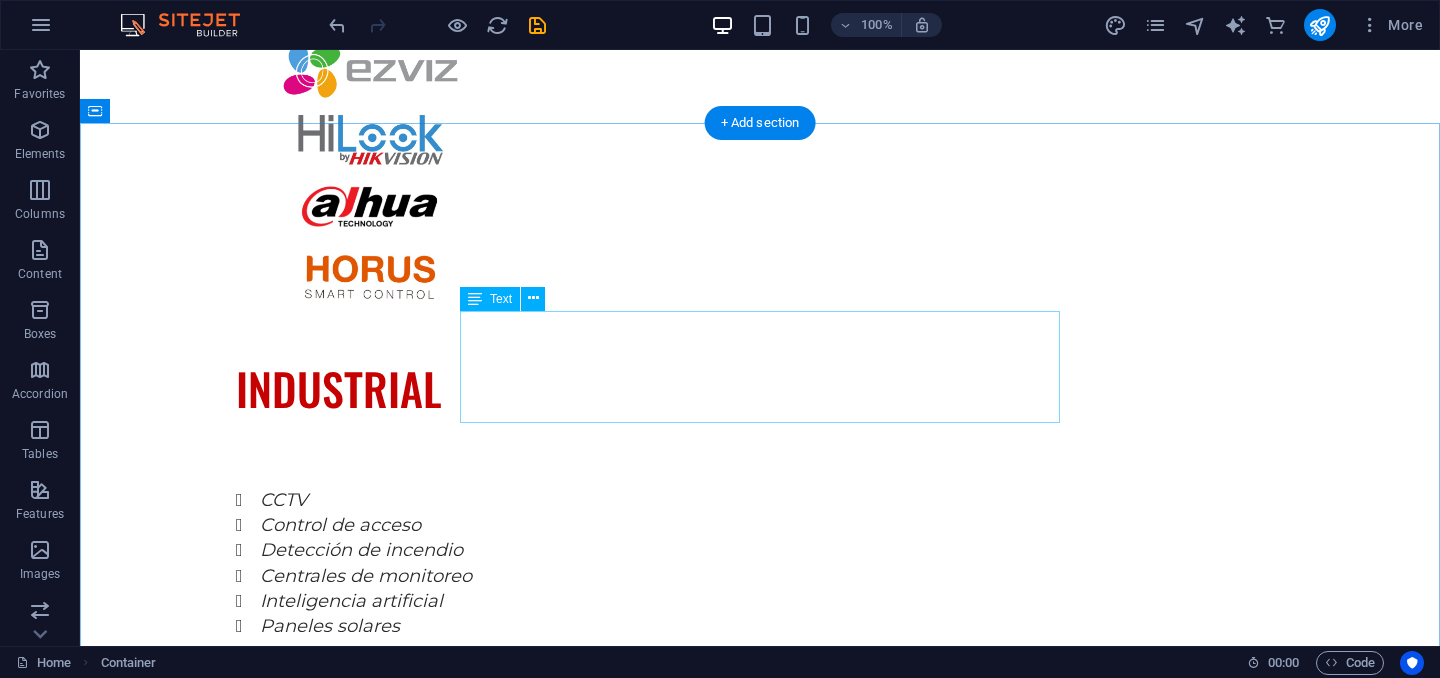 click on "En SEGURITECH, más de 15 años de experiencia nos respaldan como líderes en seguridad electrónica. Nuestra excelencia se basa en la confianza de nuestros clientes, la constante innovación tecnológica y un equipo altamente calificado que entiende las necesidades reales de protección en cada entorno." at bounding box center (760, 2300) 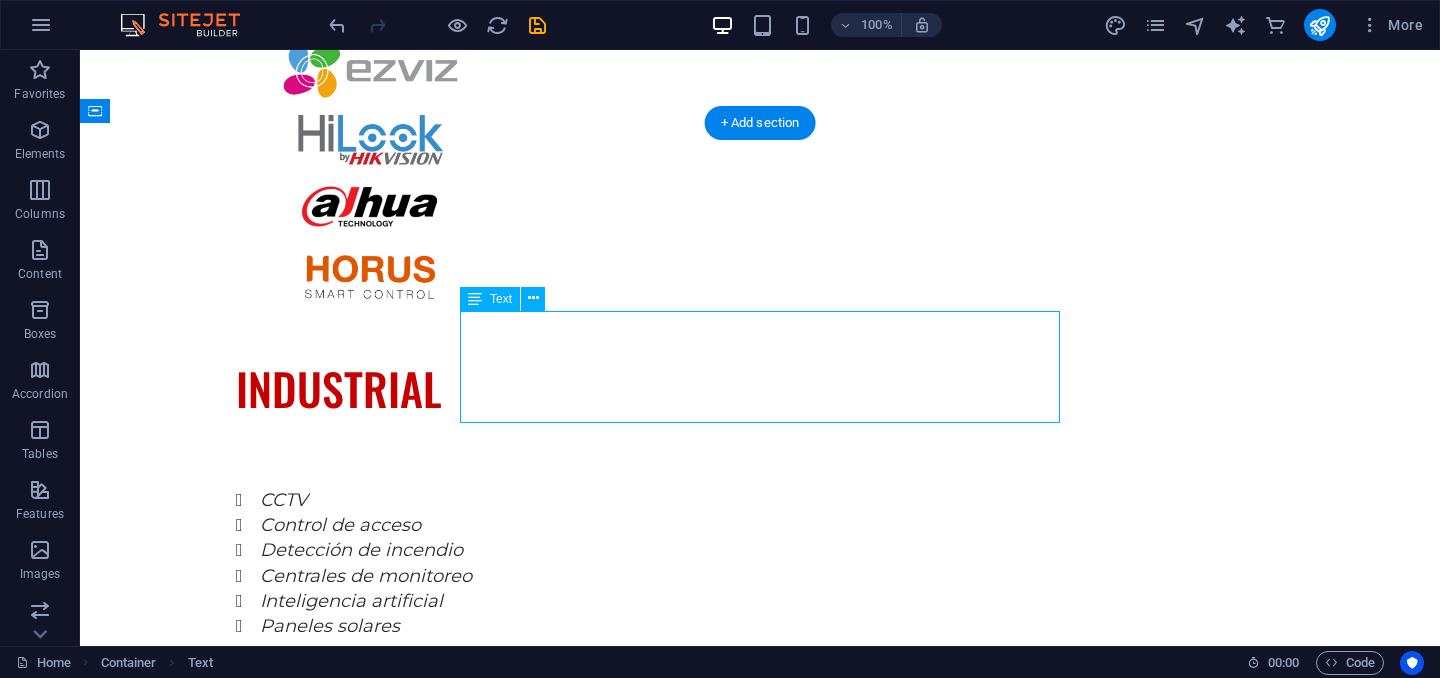 click on "En SEGURITECH, más de 15 años de experiencia nos respaldan como líderes en seguridad electrónica. Nuestra excelencia se basa en la confianza de nuestros clientes, la constante innovación tecnológica y un equipo altamente calificado que entiende las necesidades reales de protección en cada entorno." at bounding box center [760, 2300] 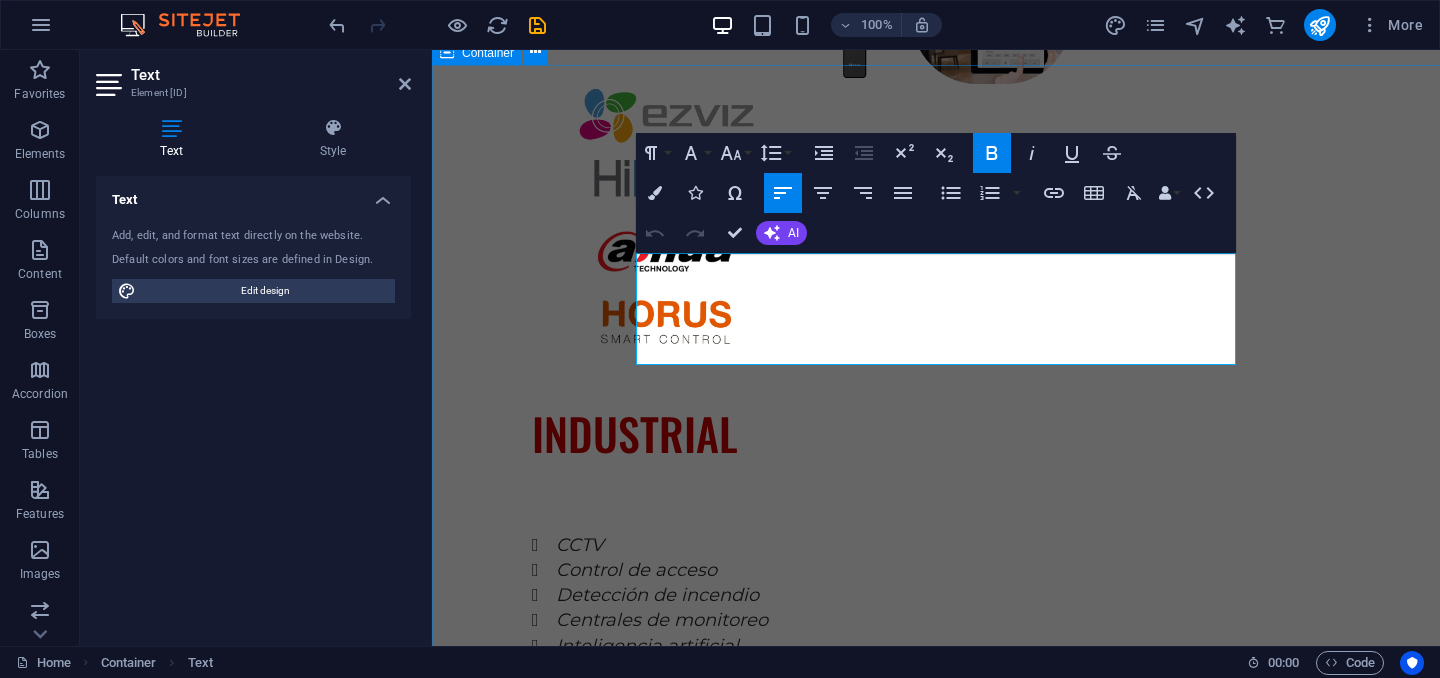 drag, startPoint x: 1178, startPoint y: 349, endPoint x: 633, endPoint y: 254, distance: 553.21783 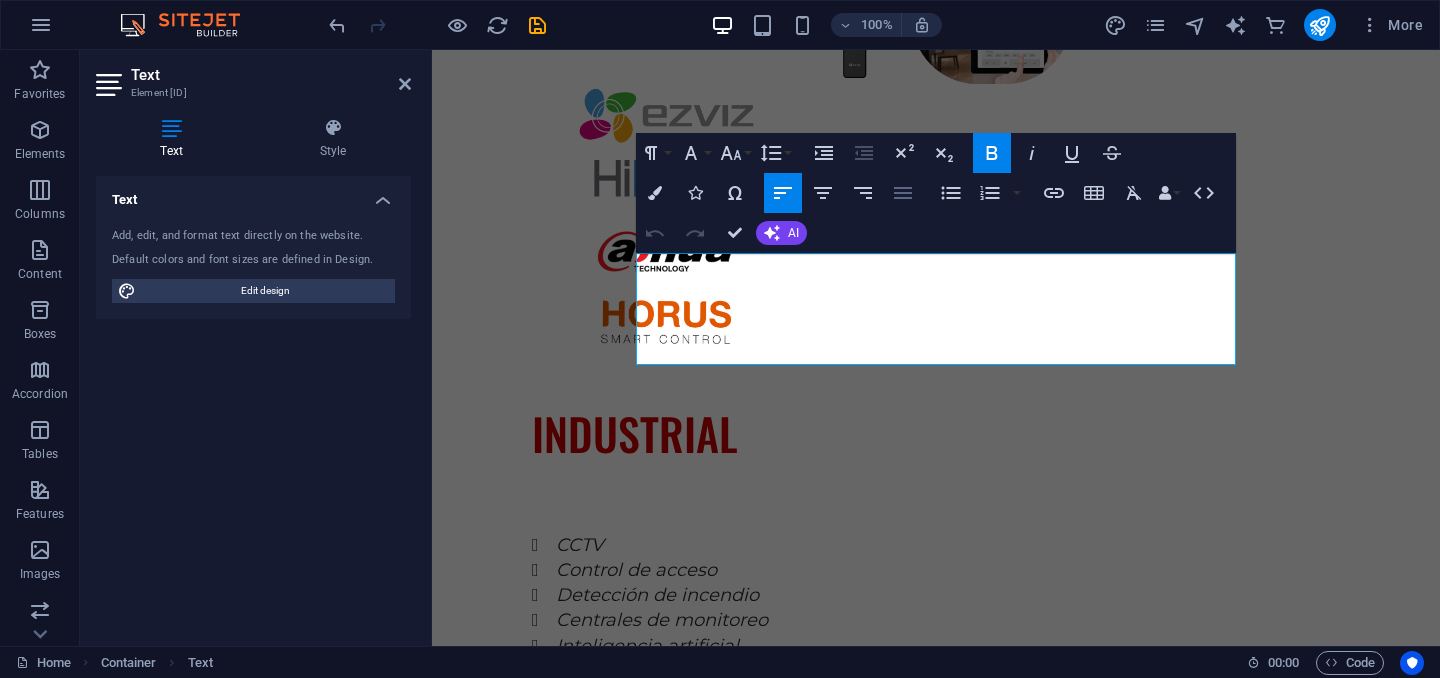 click 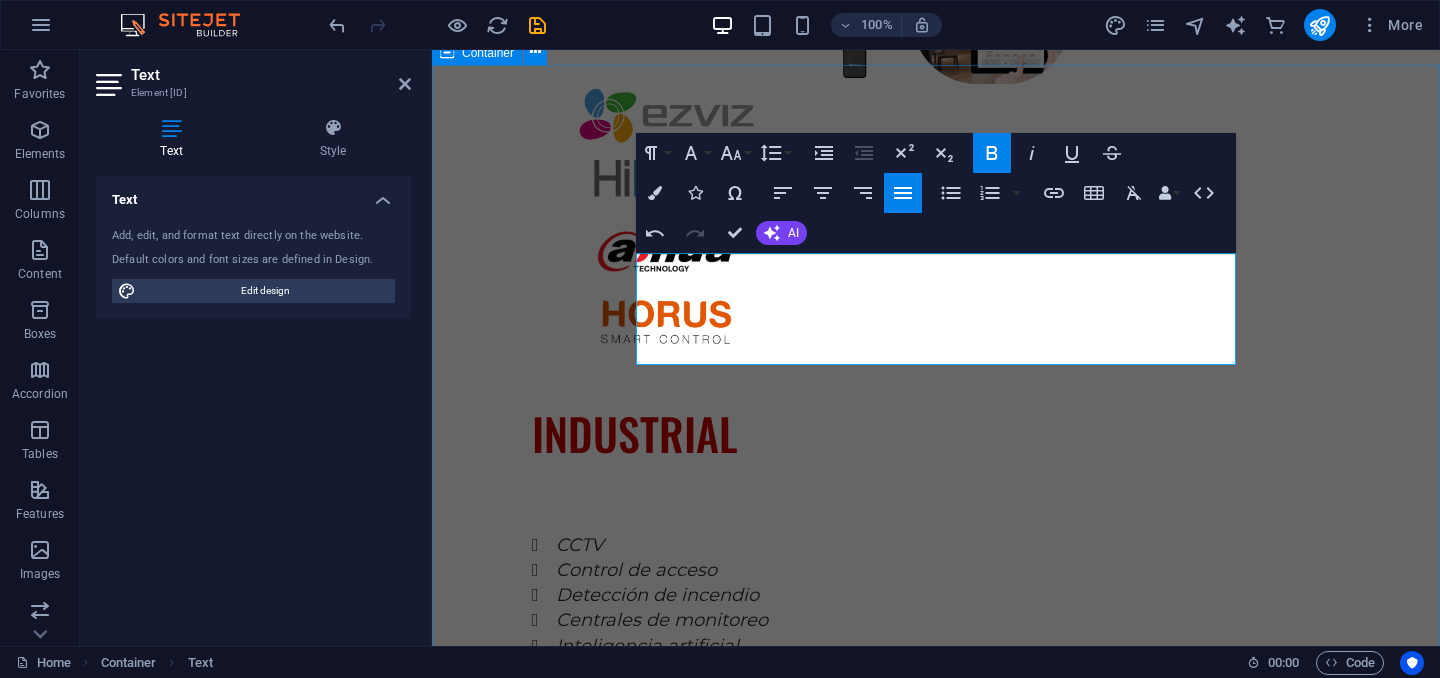 click on "CALIDAD En SEGURITECH, más de 15 años de experiencia nos respaldan como líderes en seguridad electrónica. Nuestra excelencia se basa en la confianza de nuestros clientes, la constante innovación tecnológica y un equipo altamente calificado que entiende las necesidades reales de protección en cada entorno. SOPORTE TECNICO EQUIPOS CERTIFICADOS CALIDAD GARANTIZADA CONFIANZA" at bounding box center (936, 2681) 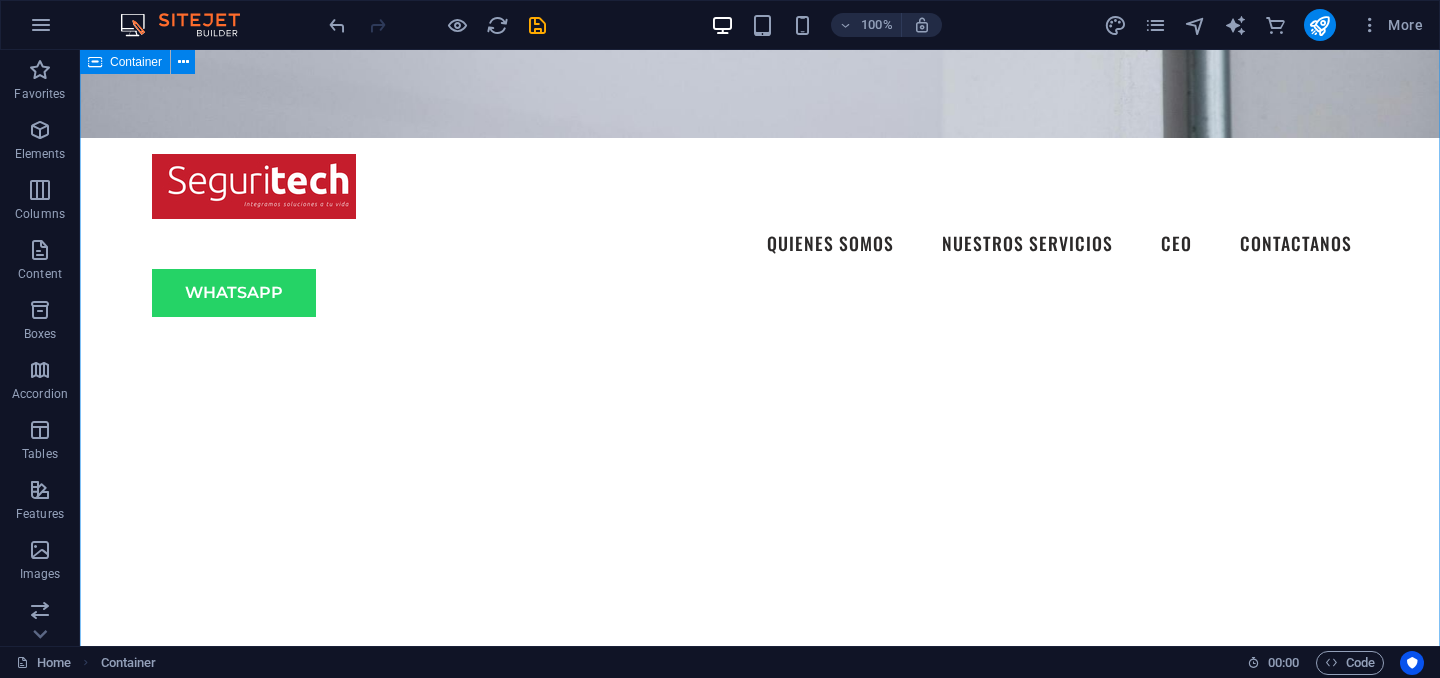 scroll, scrollTop: 0, scrollLeft: 0, axis: both 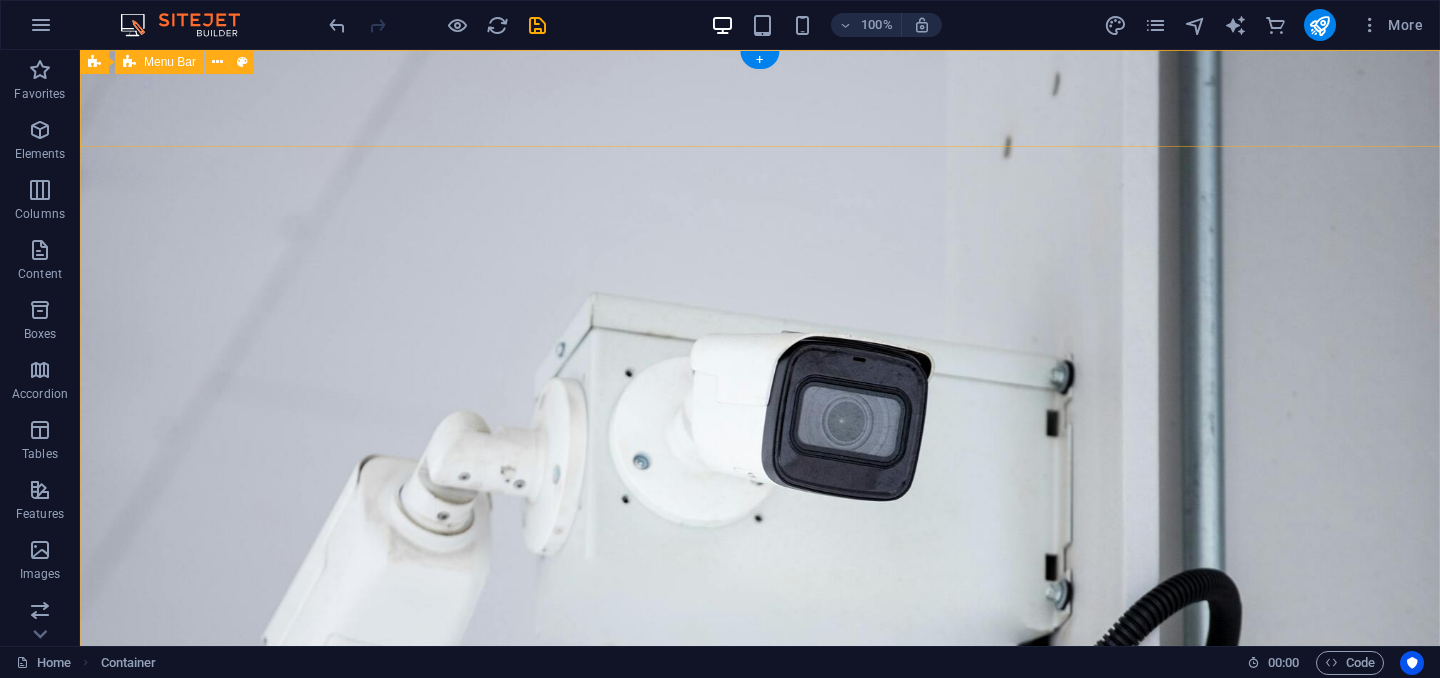 click on "Quienes somos Nuestros servicios CEO Contactanos WHATSAPP" at bounding box center [760, 1062] 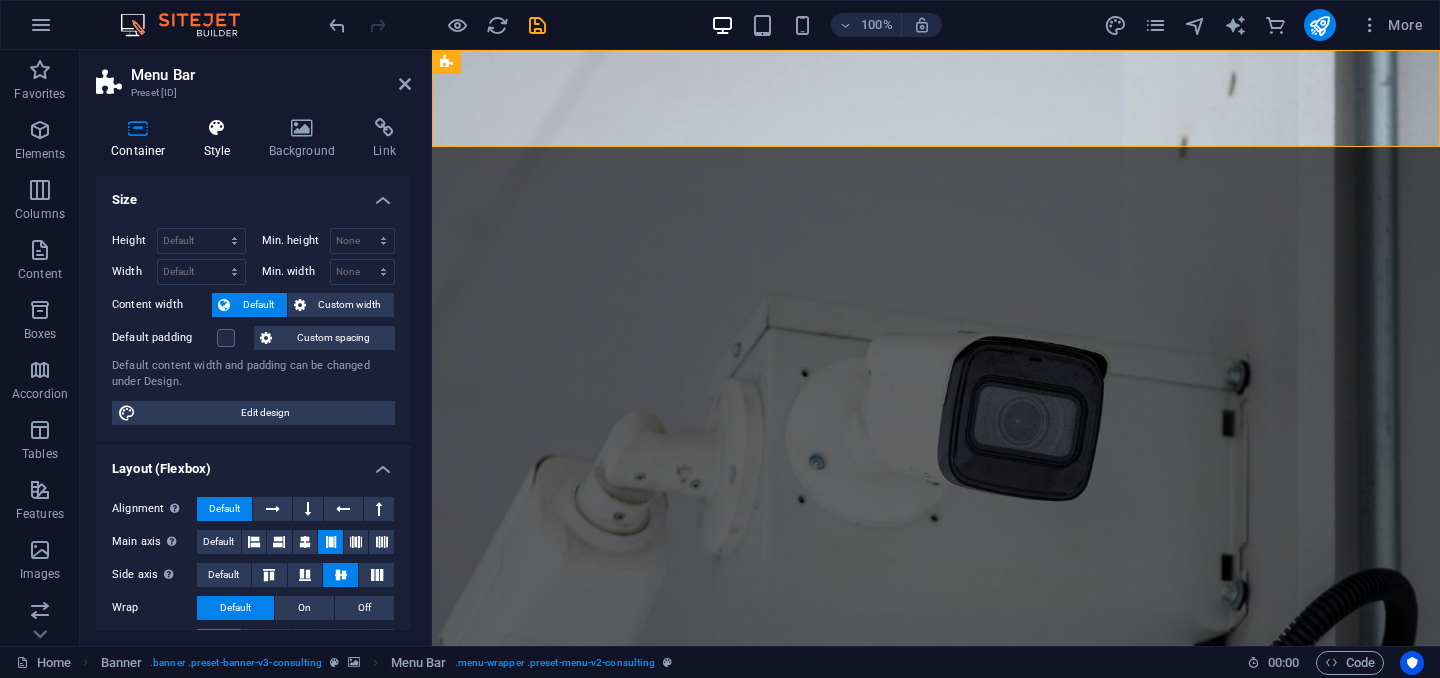 click at bounding box center (217, 128) 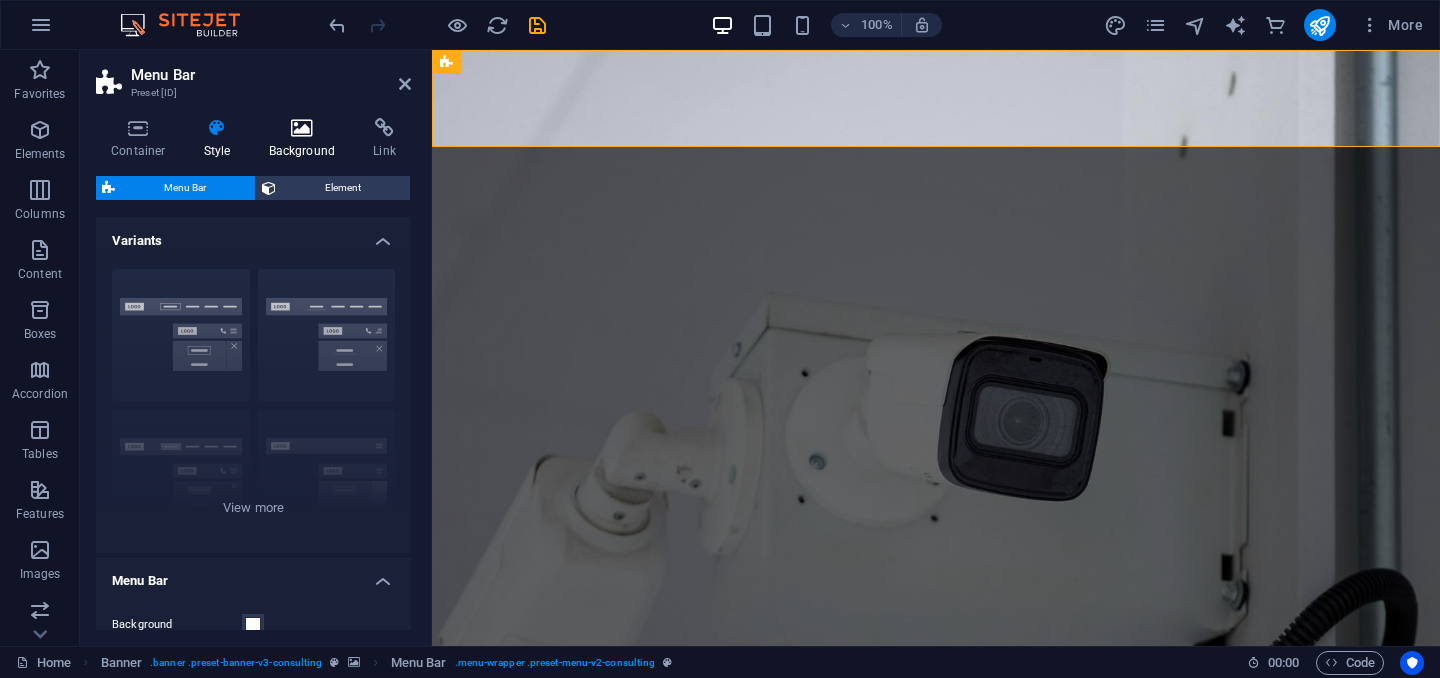 click at bounding box center [302, 128] 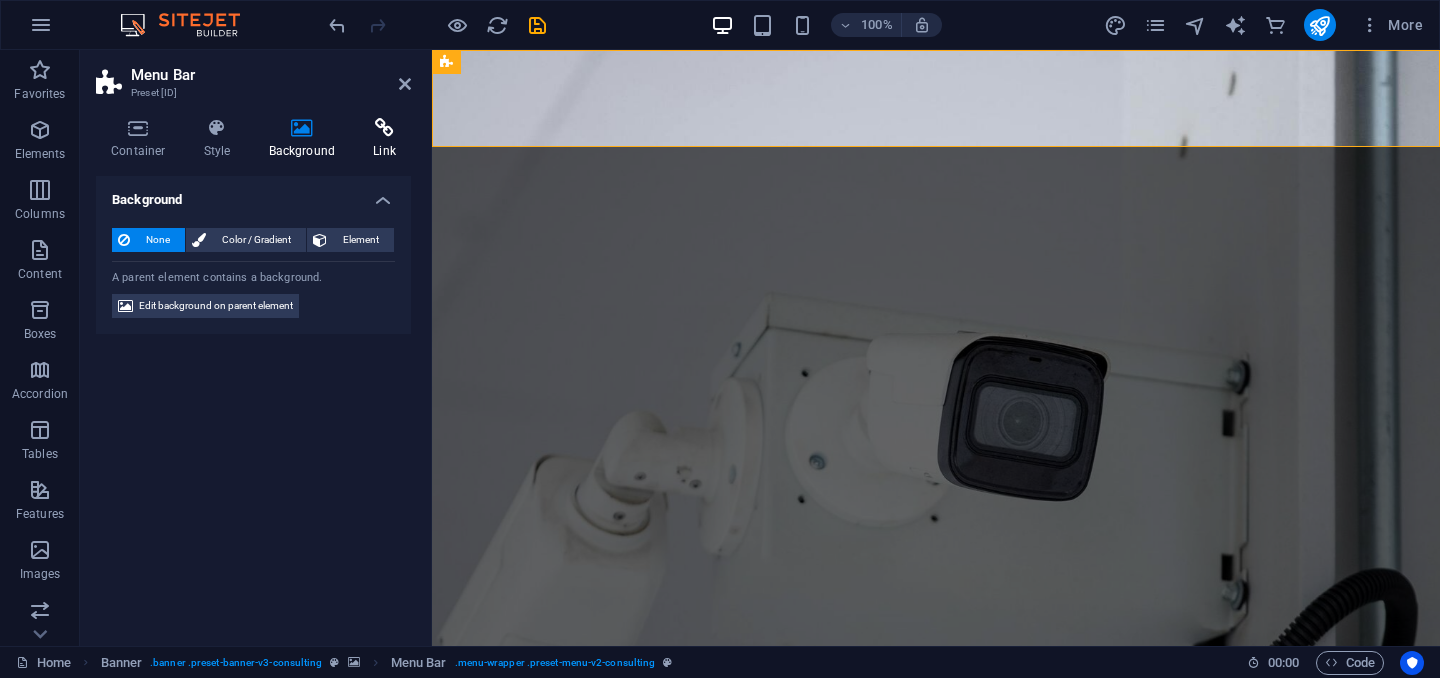 click at bounding box center [384, 128] 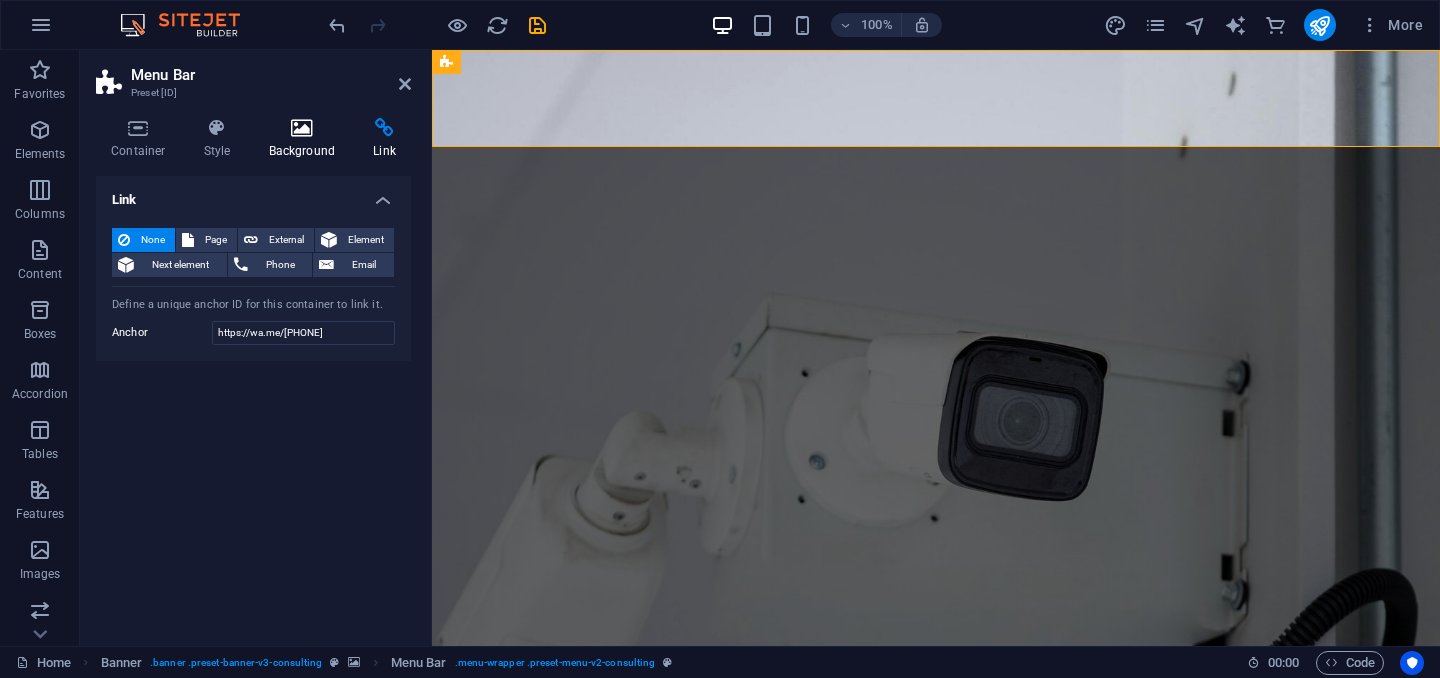 click on "Background" at bounding box center (306, 139) 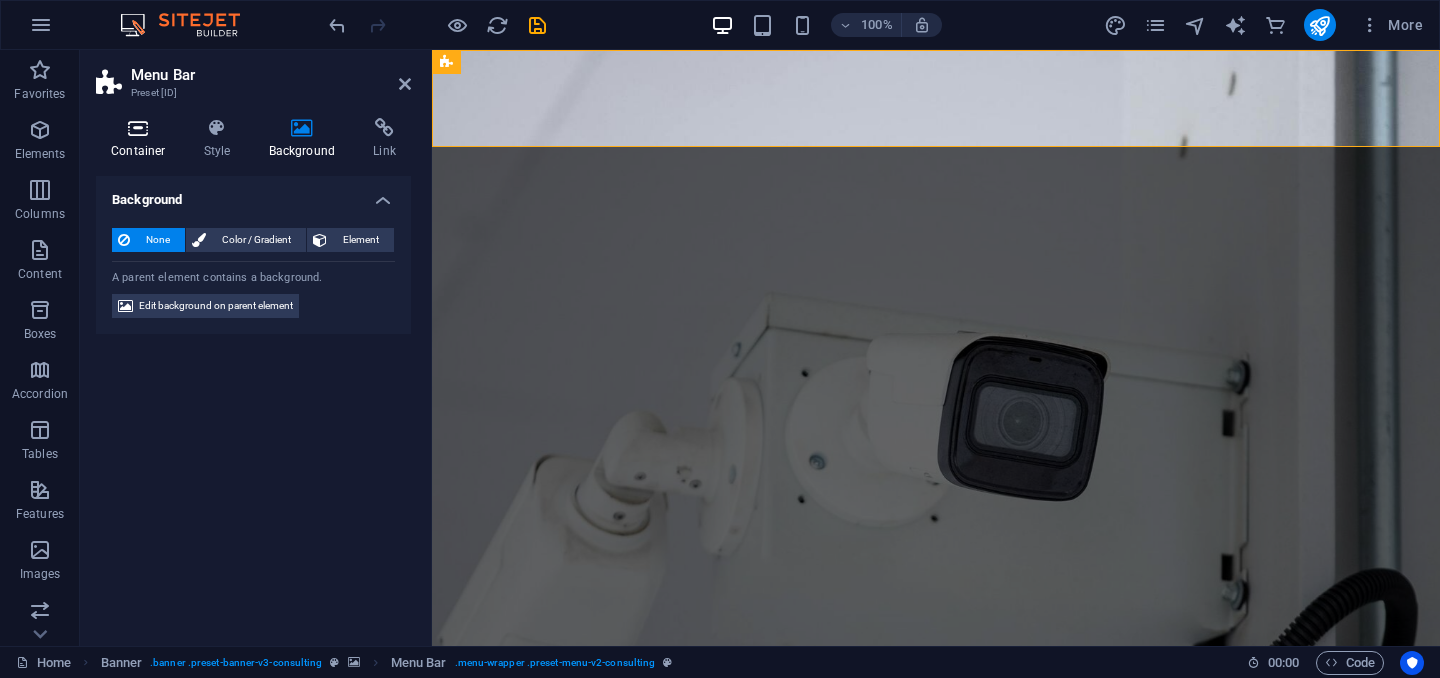 click at bounding box center [138, 128] 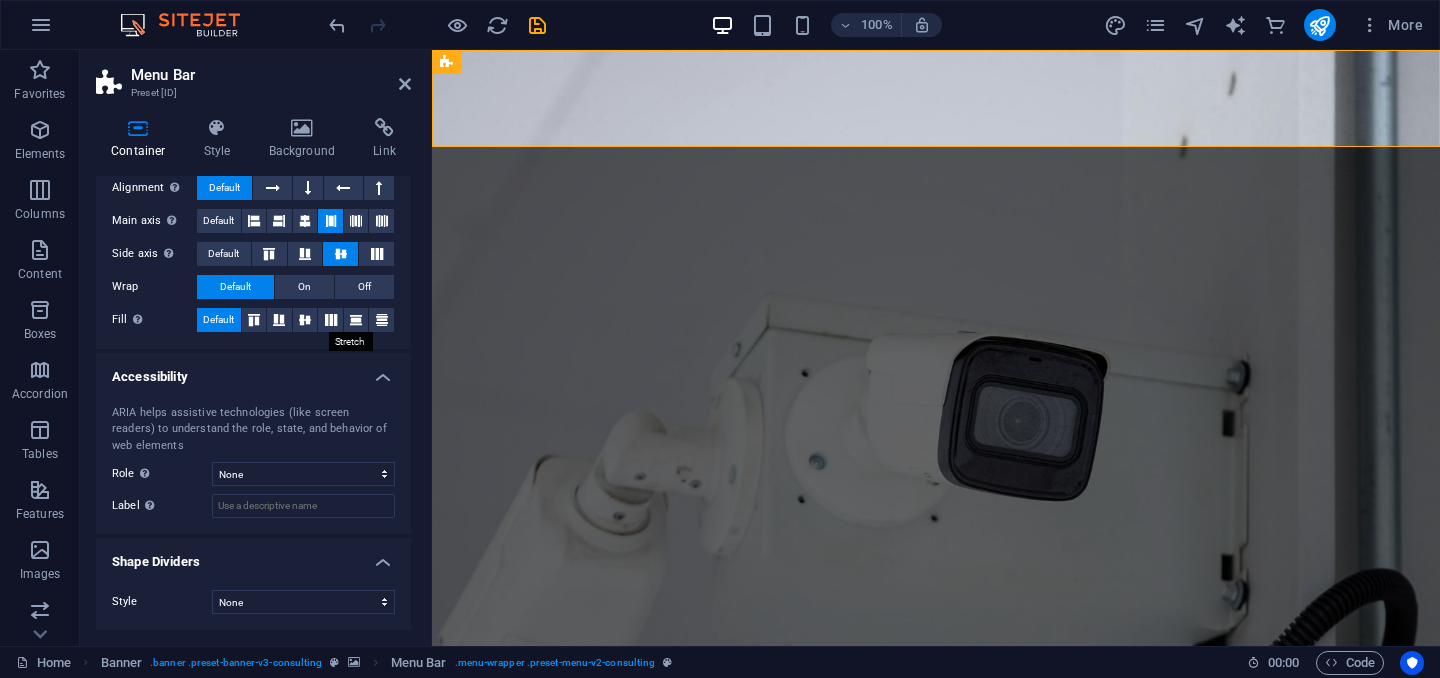 scroll, scrollTop: 0, scrollLeft: 0, axis: both 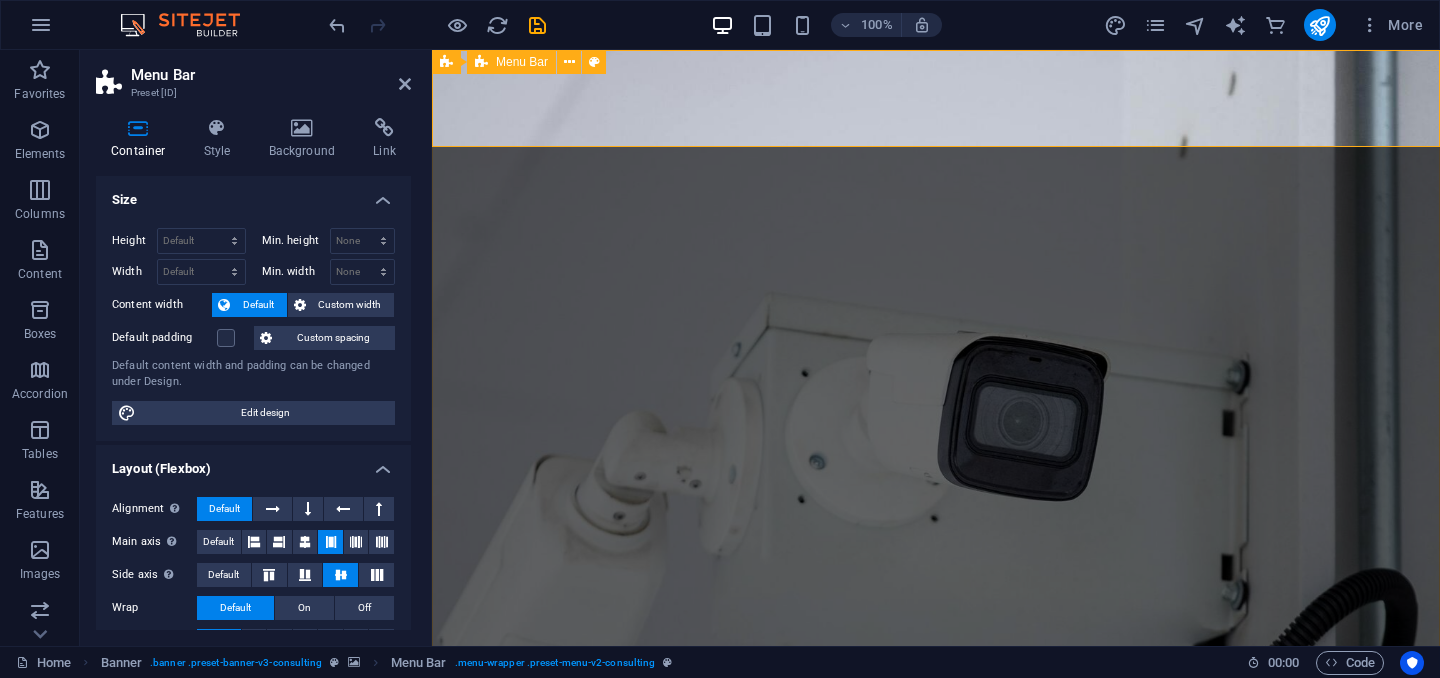 click on "Quienes somos Nuestros servicios CEO Contactanos WHATSAPP" at bounding box center [936, 1062] 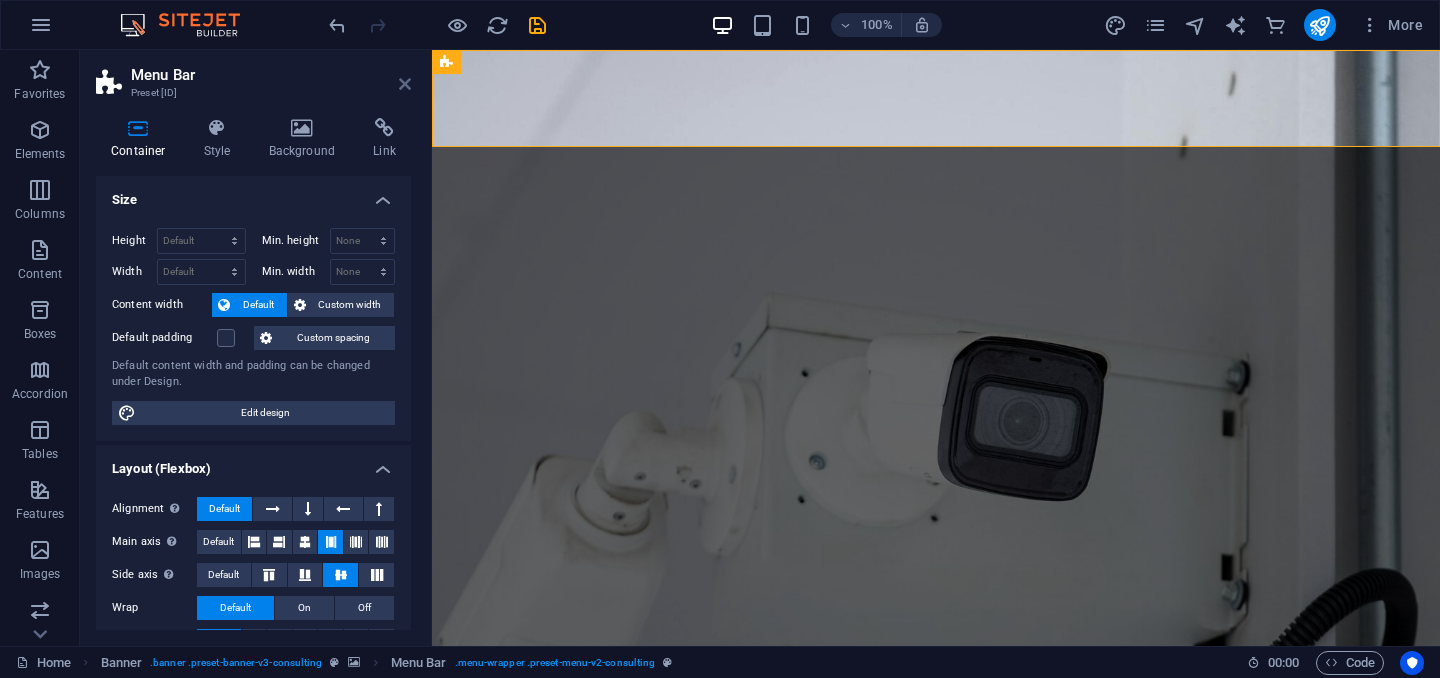 click at bounding box center [405, 84] 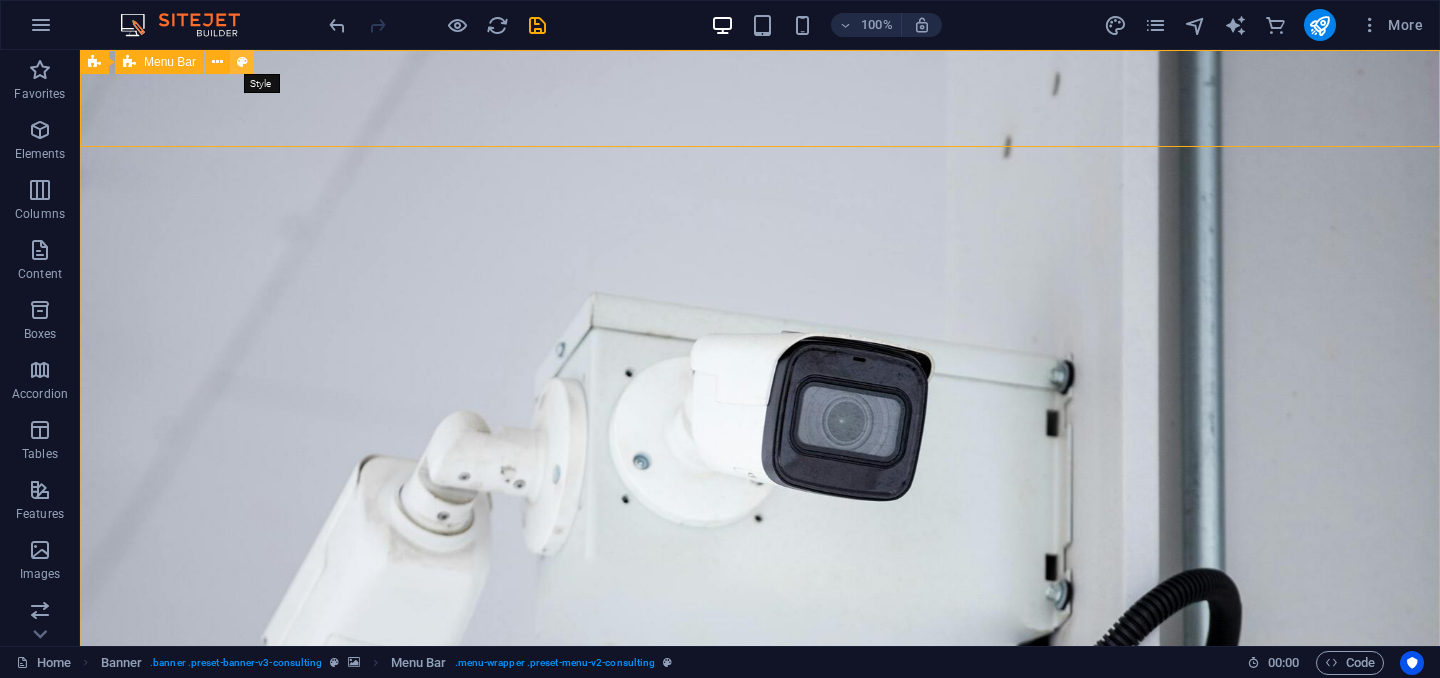 click at bounding box center [242, 62] 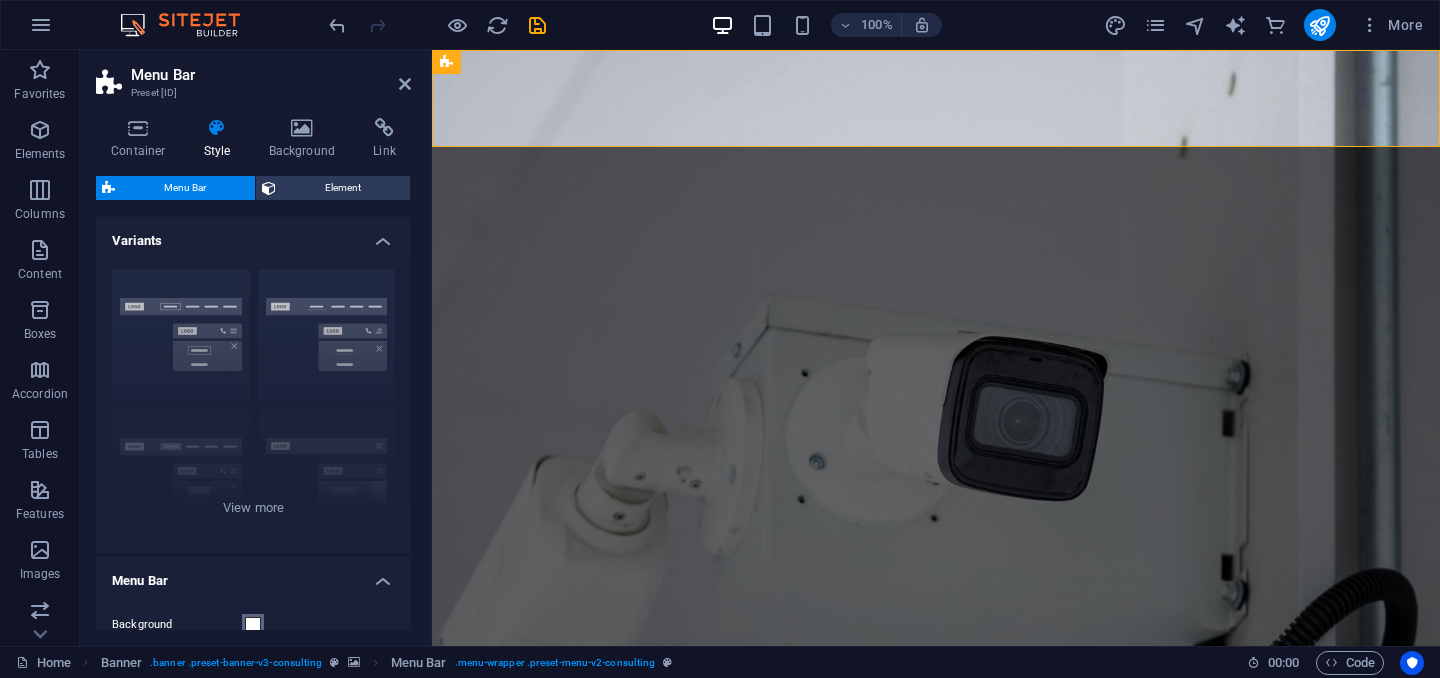 click at bounding box center (253, 625) 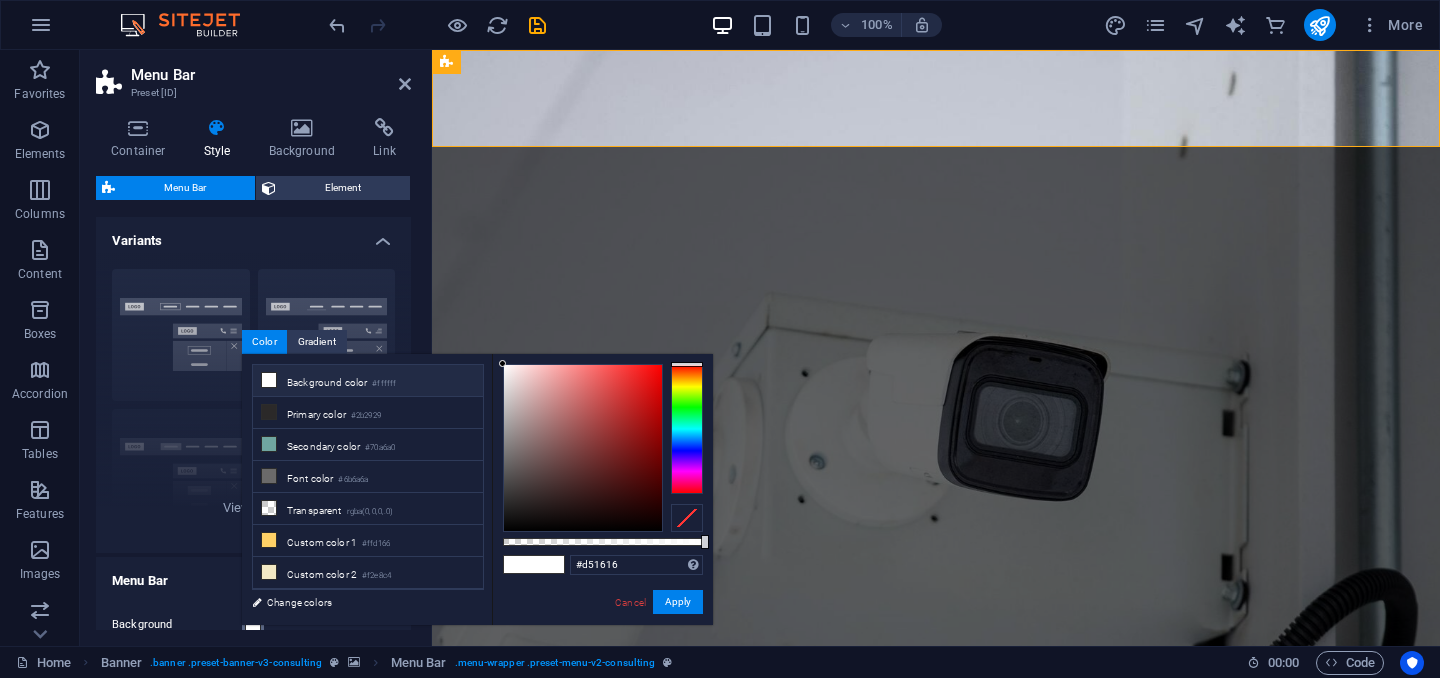 click at bounding box center (583, 448) 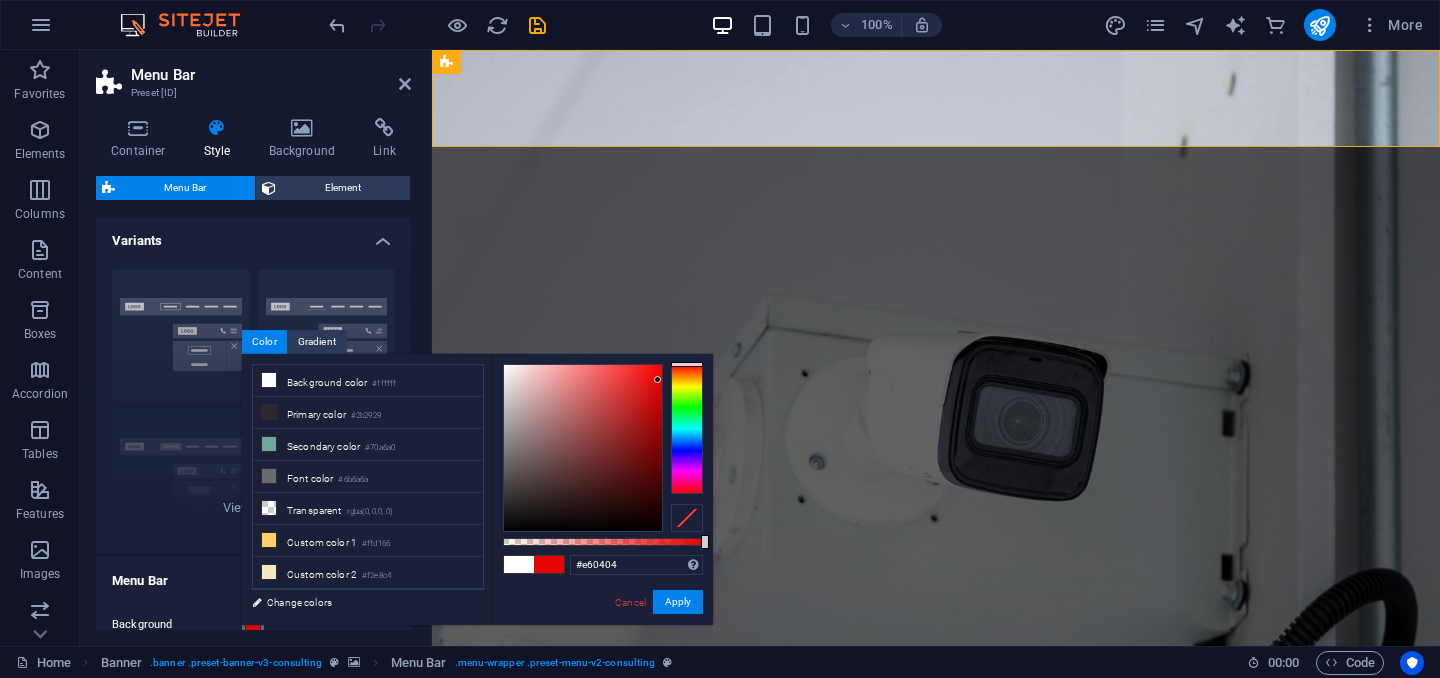 type on "#e70404" 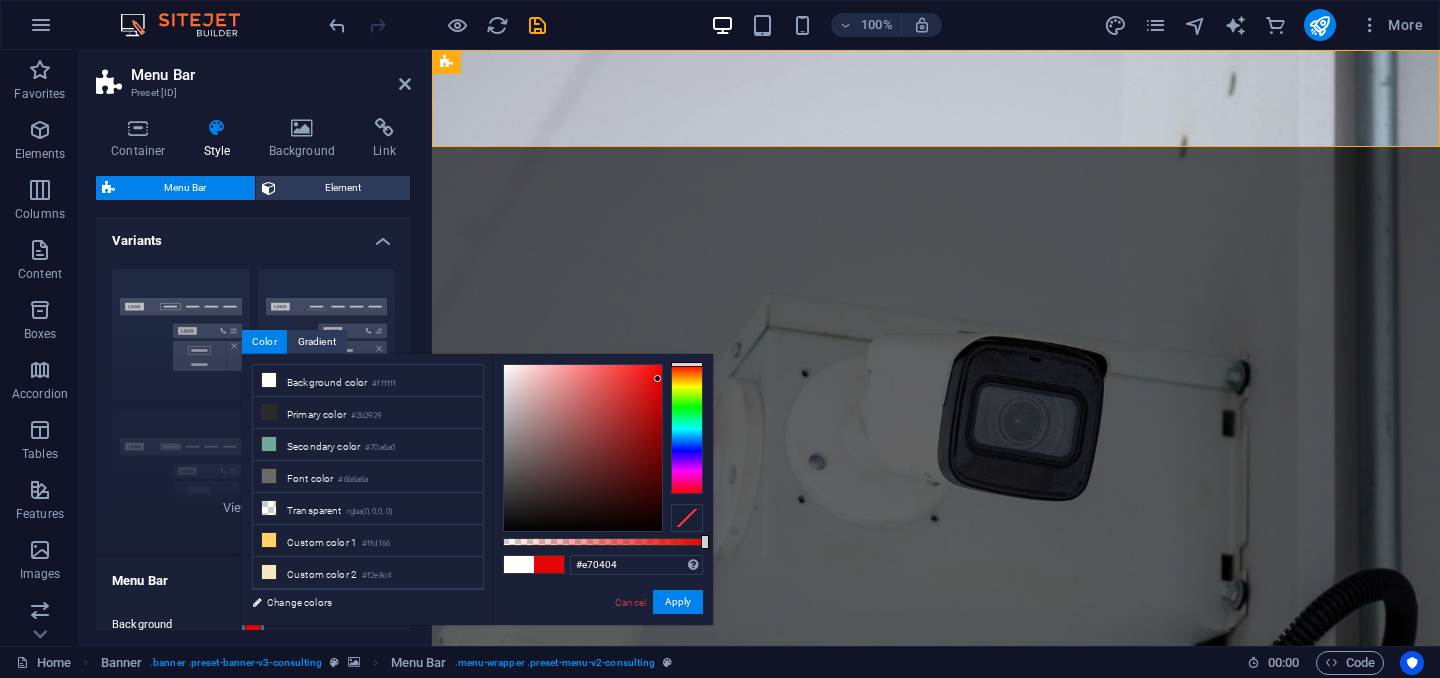 drag, startPoint x: 645, startPoint y: 391, endPoint x: 658, endPoint y: 379, distance: 17.691807 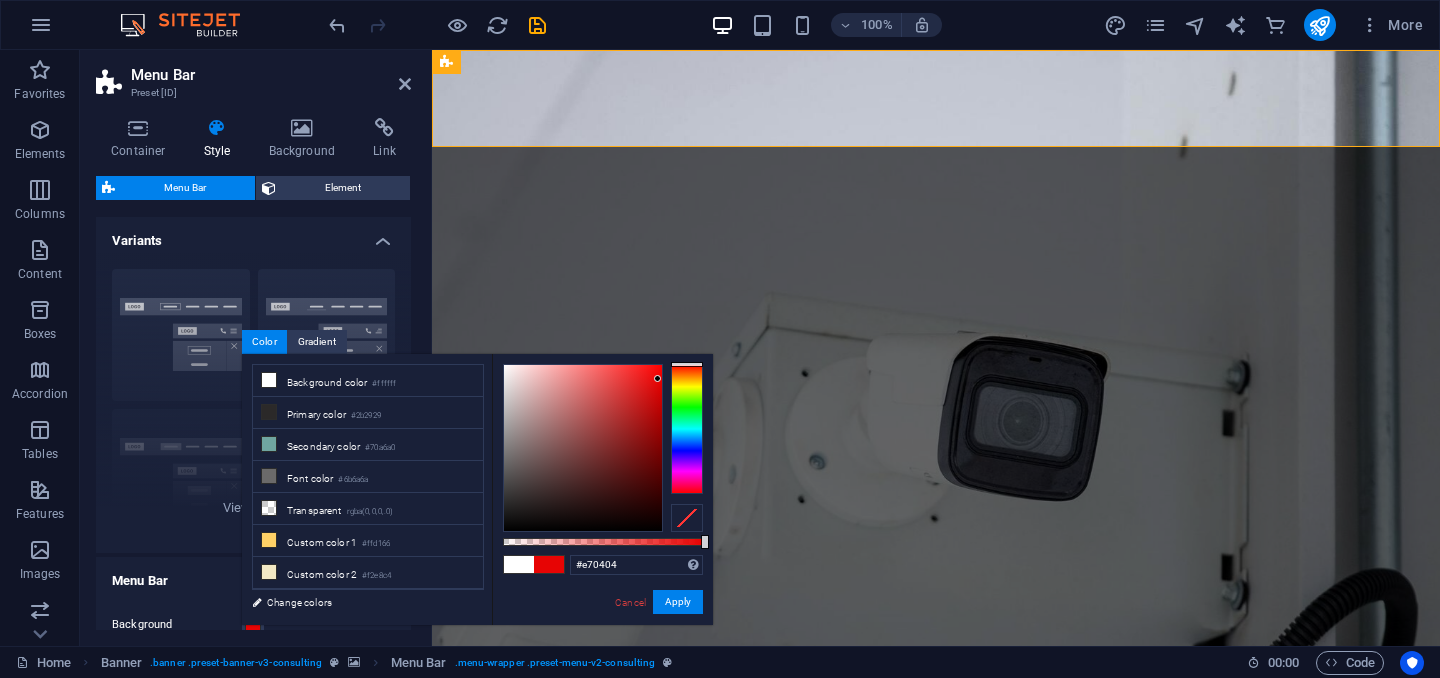 click at bounding box center [687, 518] 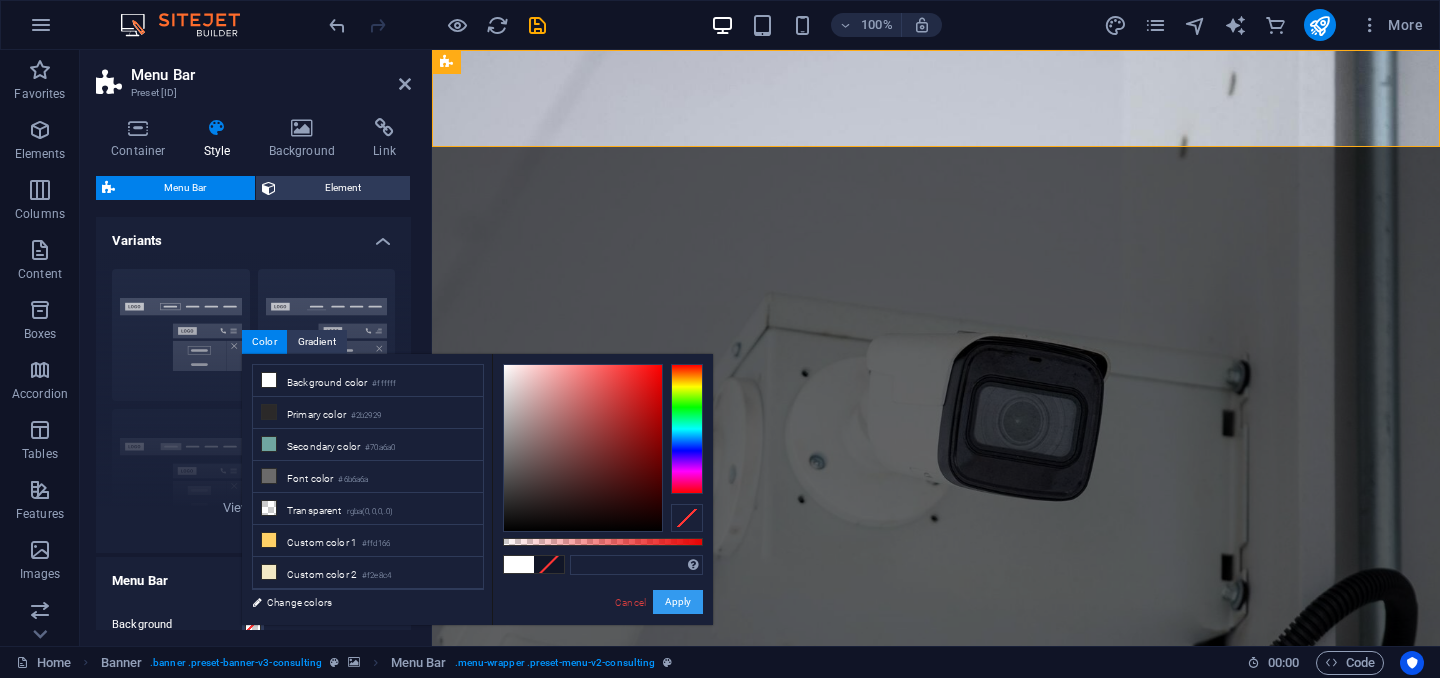 click on "Apply" at bounding box center [678, 602] 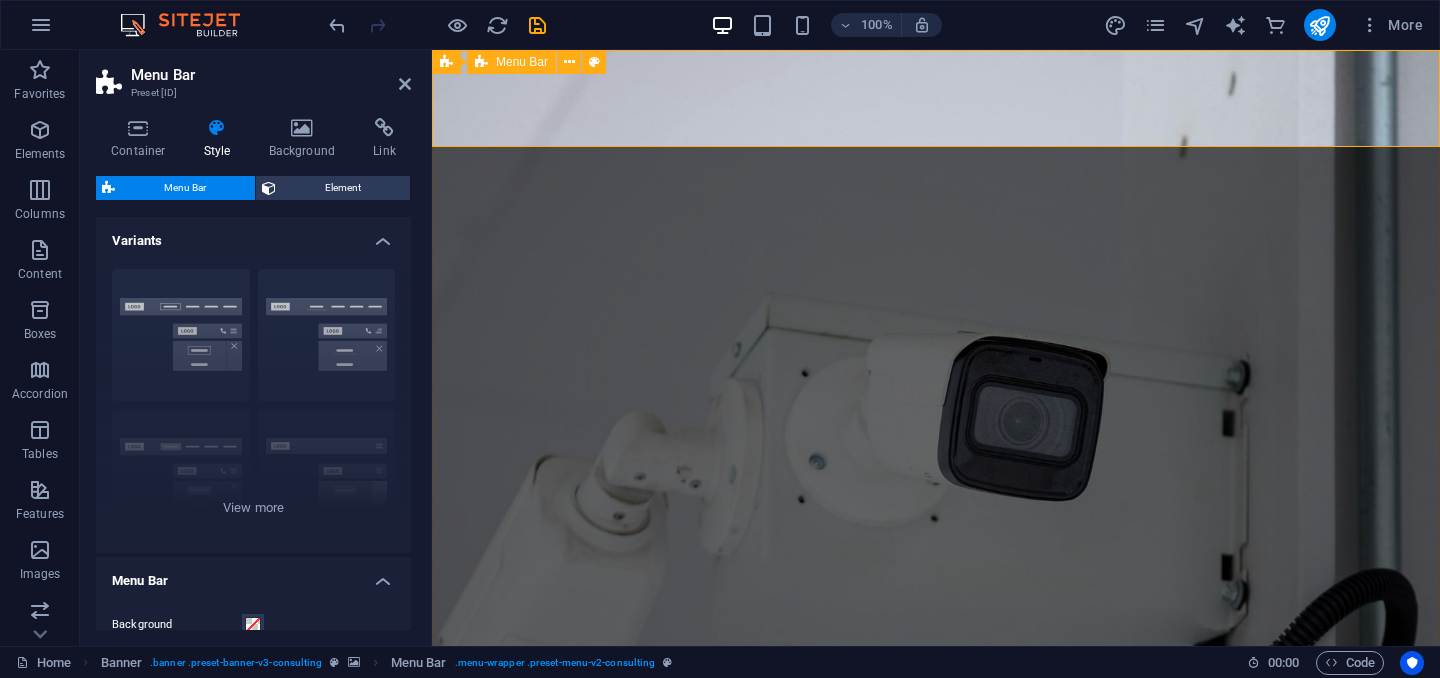 click on "Quienes somos Nuestros servicios CEO Contactanos WHATSAPP" at bounding box center (936, 1062) 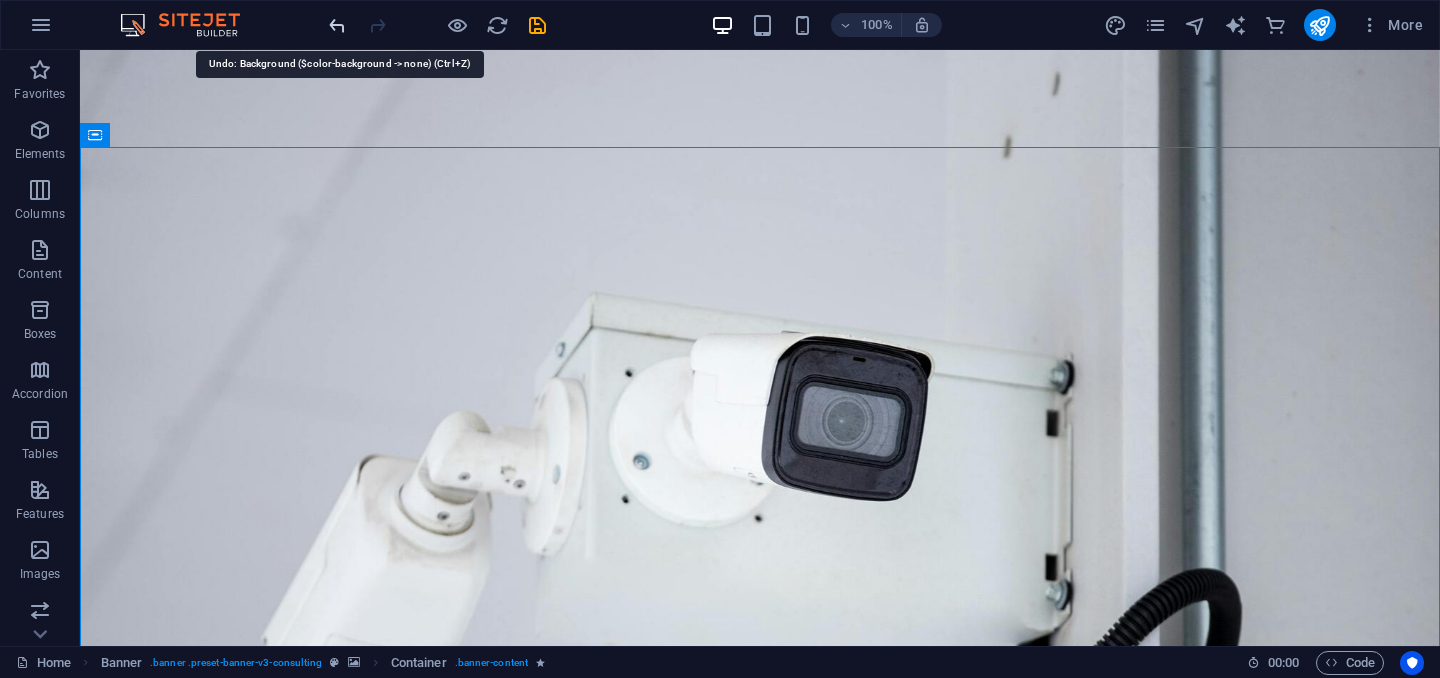 click at bounding box center (337, 25) 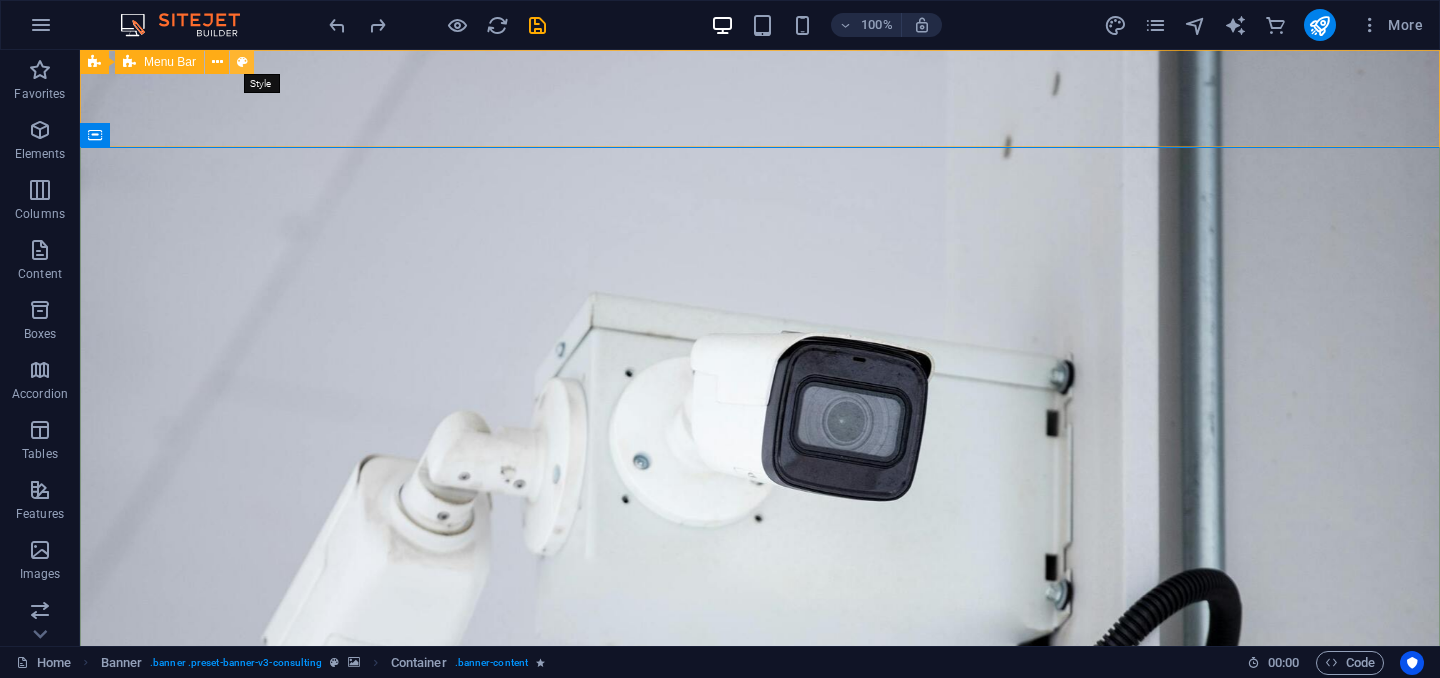 click at bounding box center (242, 62) 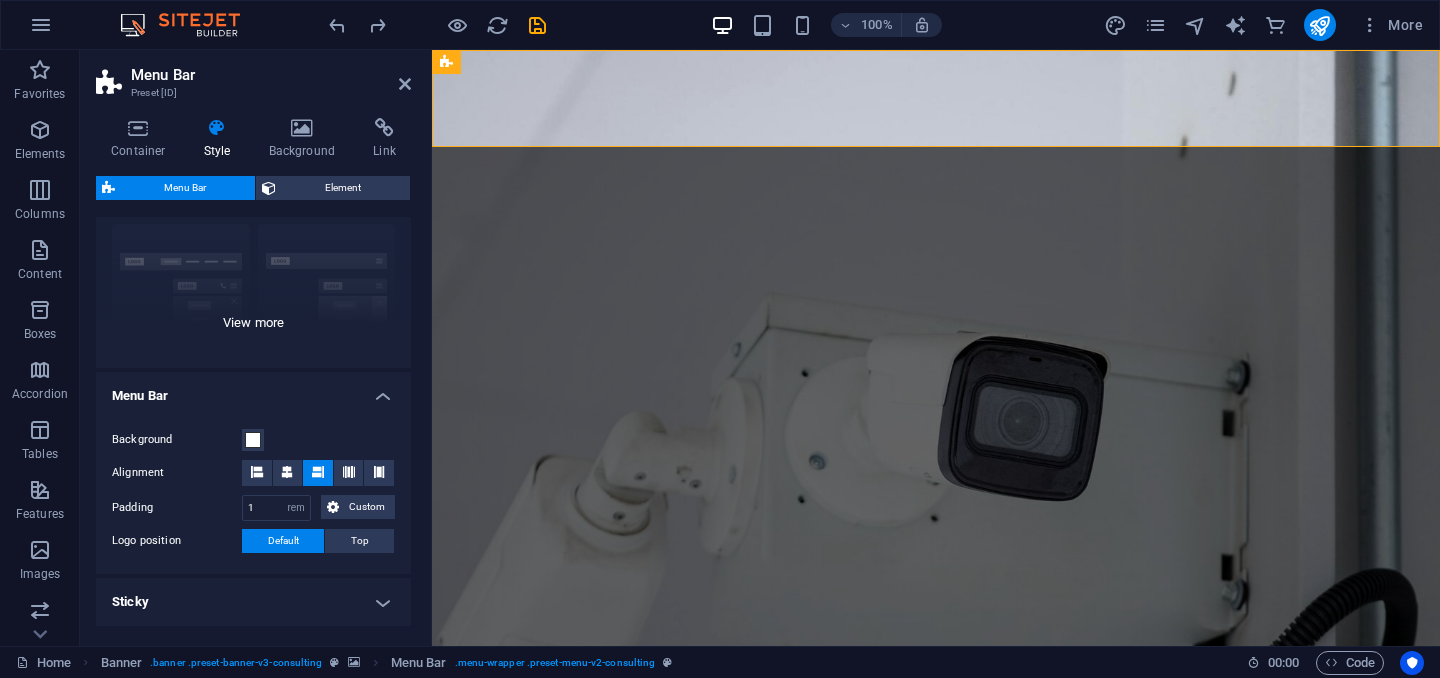 scroll, scrollTop: 201, scrollLeft: 0, axis: vertical 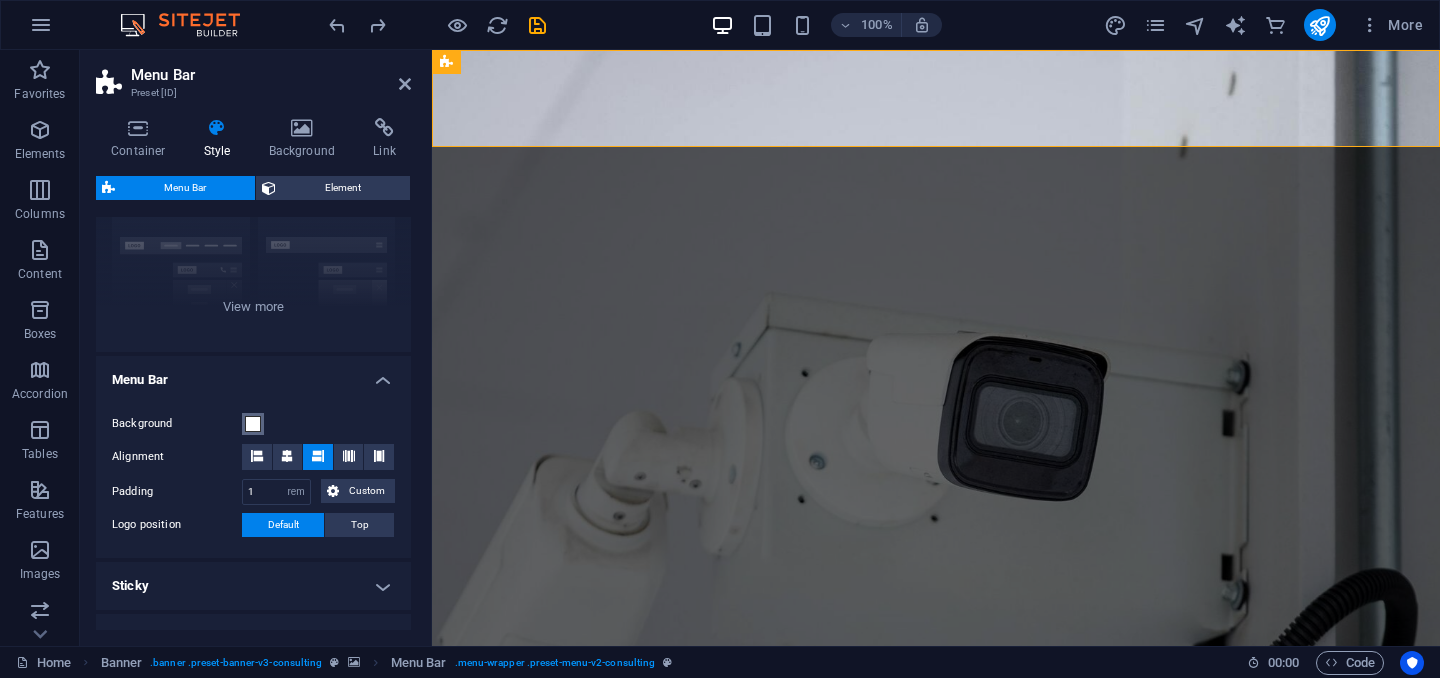 click at bounding box center [253, 424] 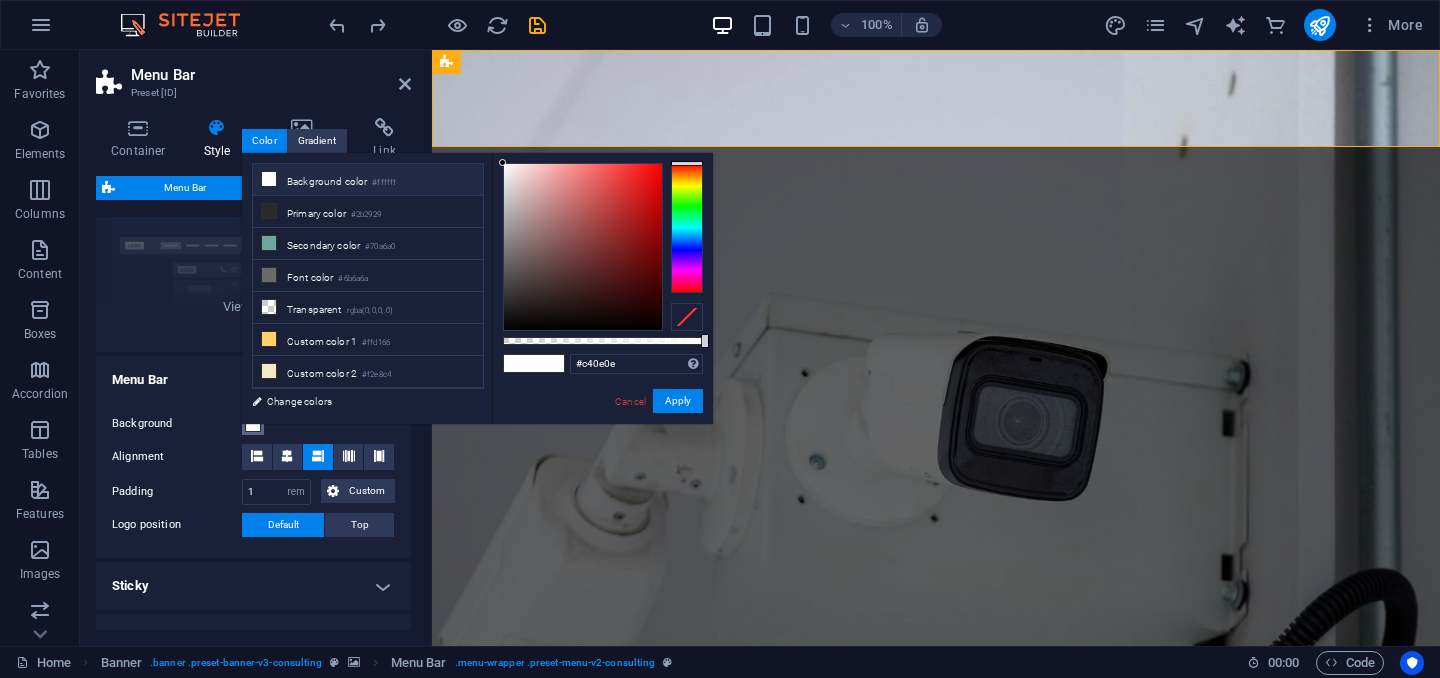 click at bounding box center [583, 247] 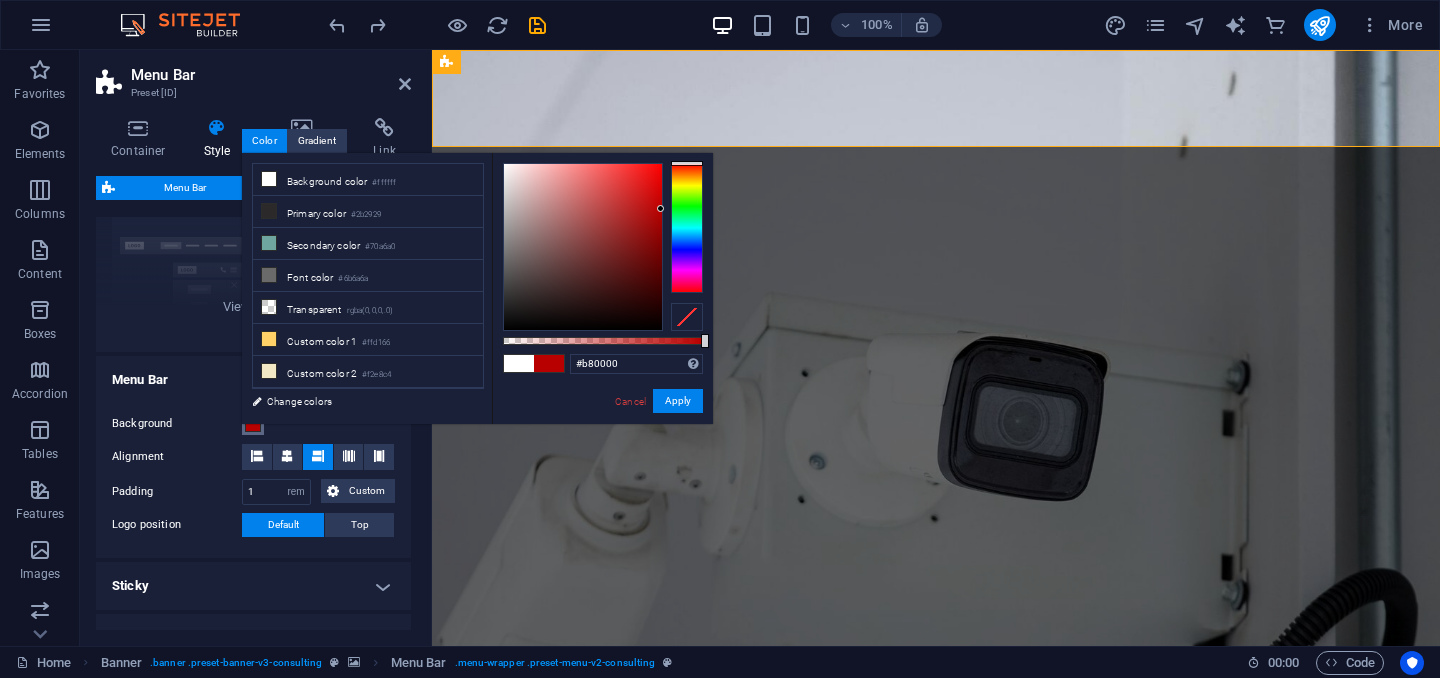 drag, startPoint x: 650, startPoint y: 196, endPoint x: 665, endPoint y: 209, distance: 19.849434 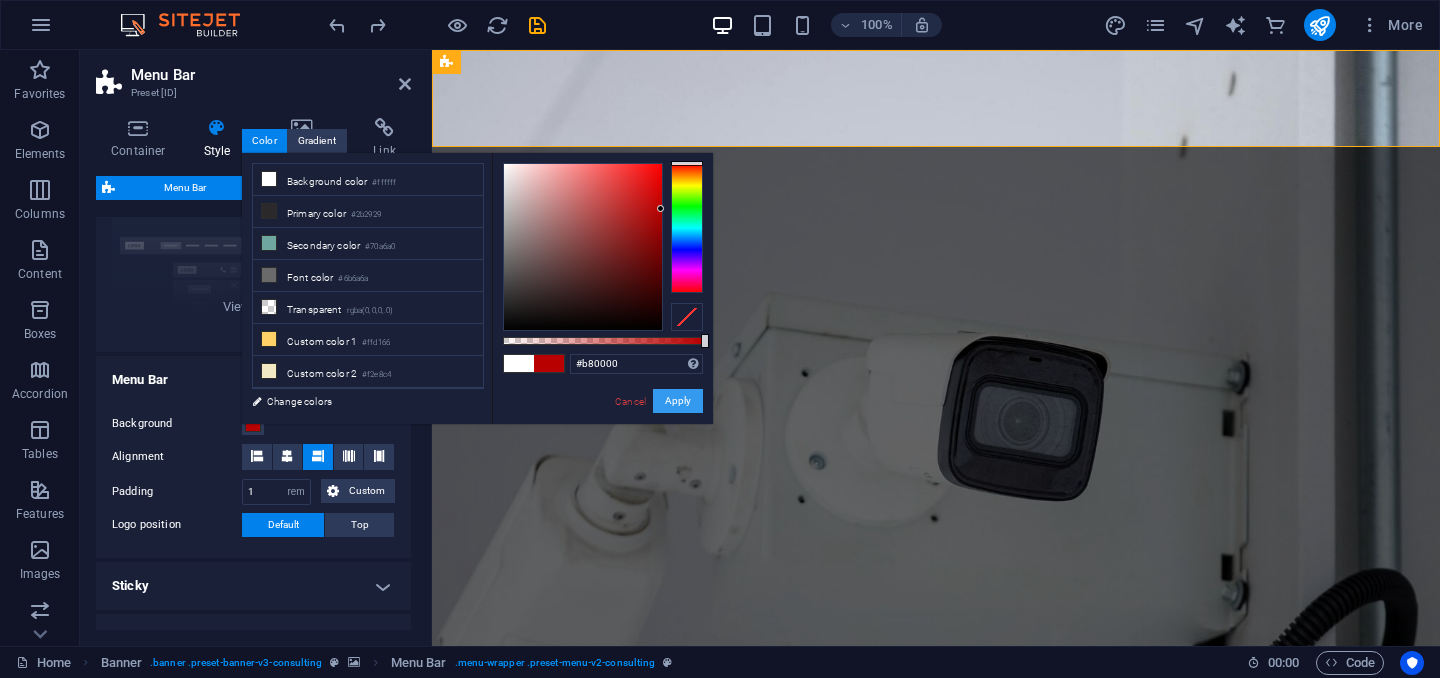 click on "Apply" at bounding box center [678, 401] 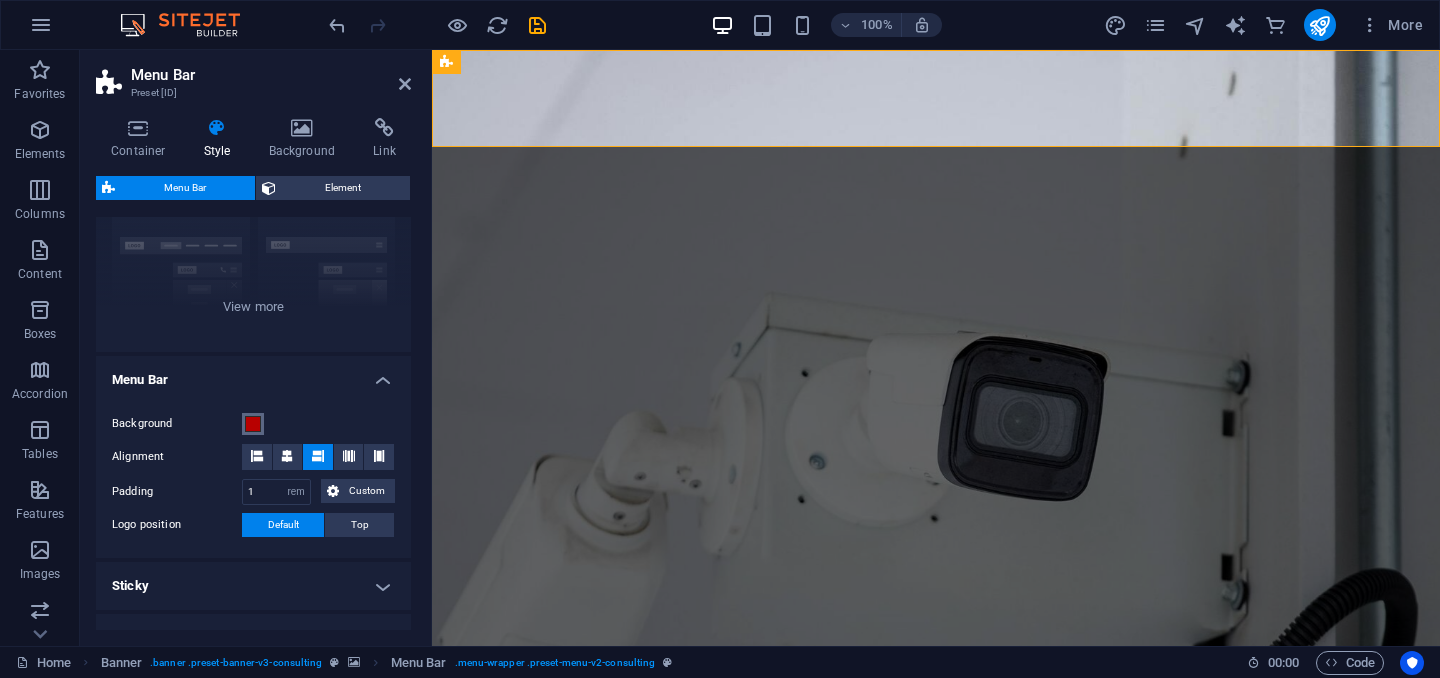 click at bounding box center [253, 424] 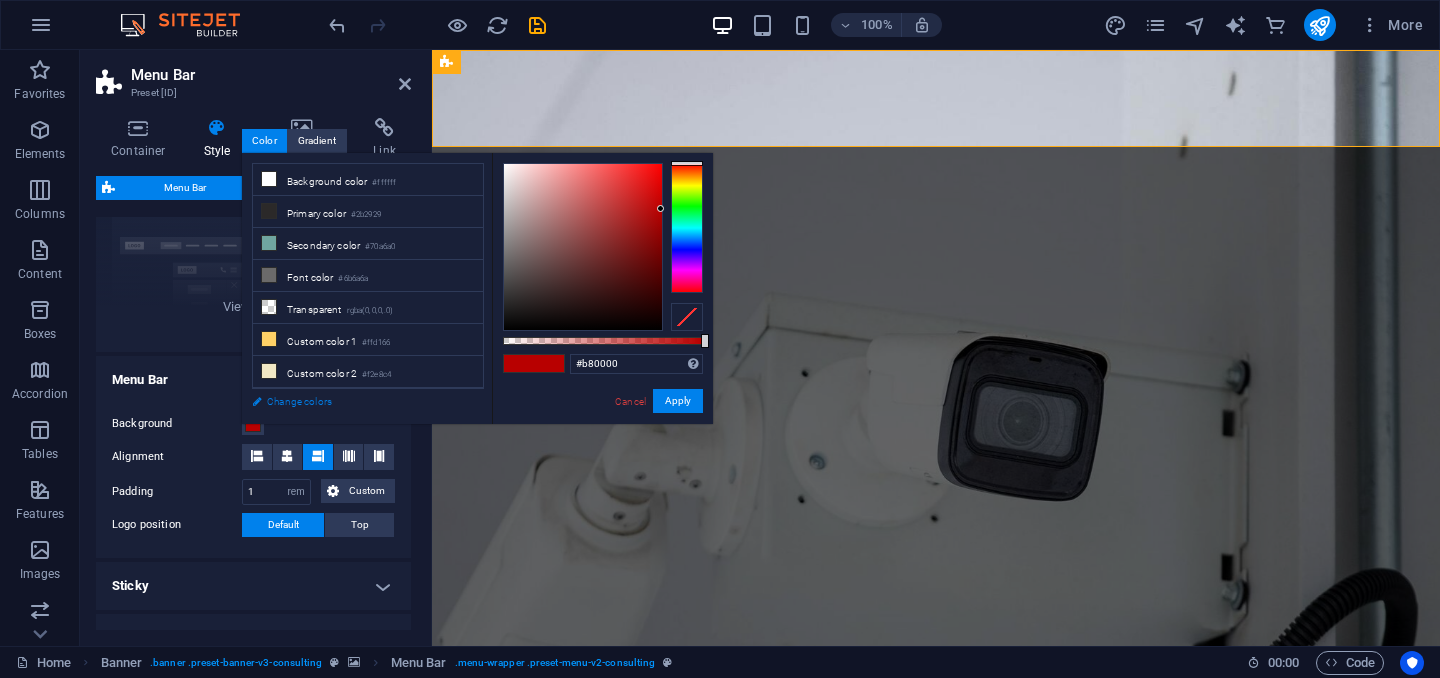 click on "Change colors" at bounding box center (358, 401) 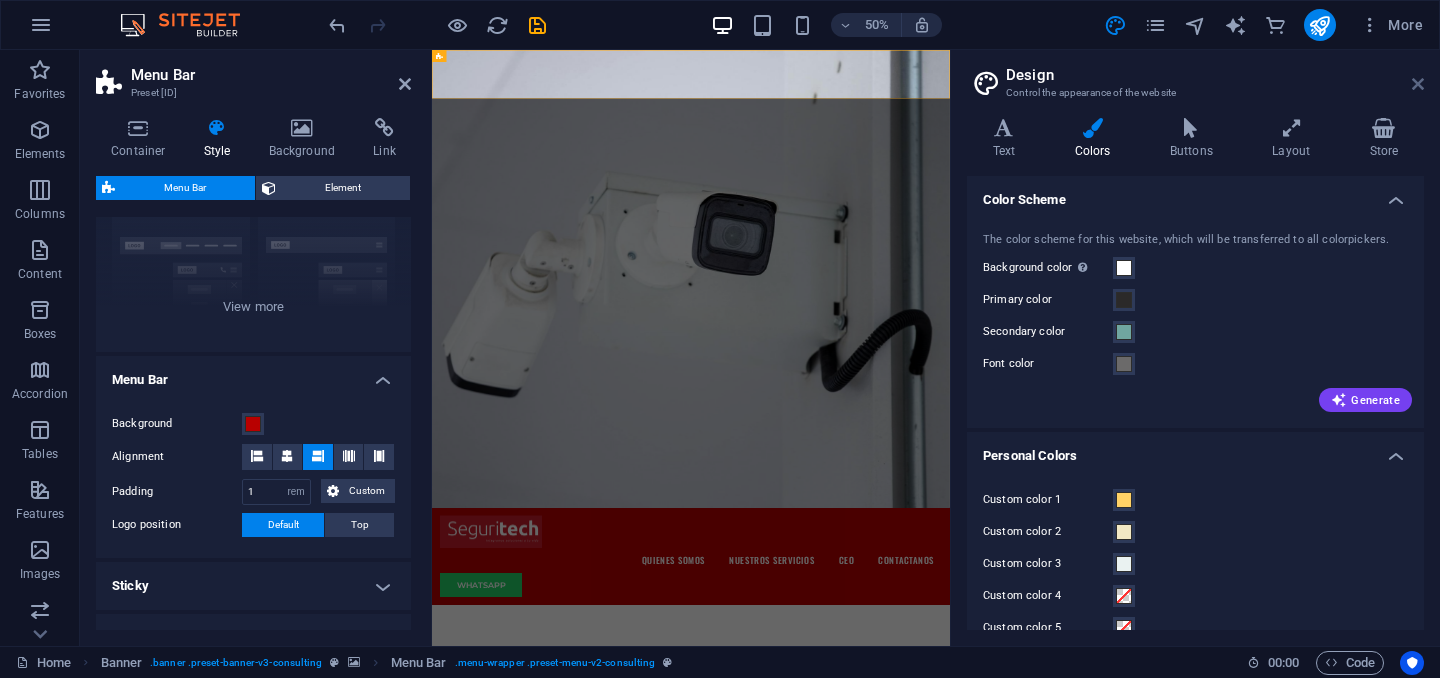 click at bounding box center (1418, 84) 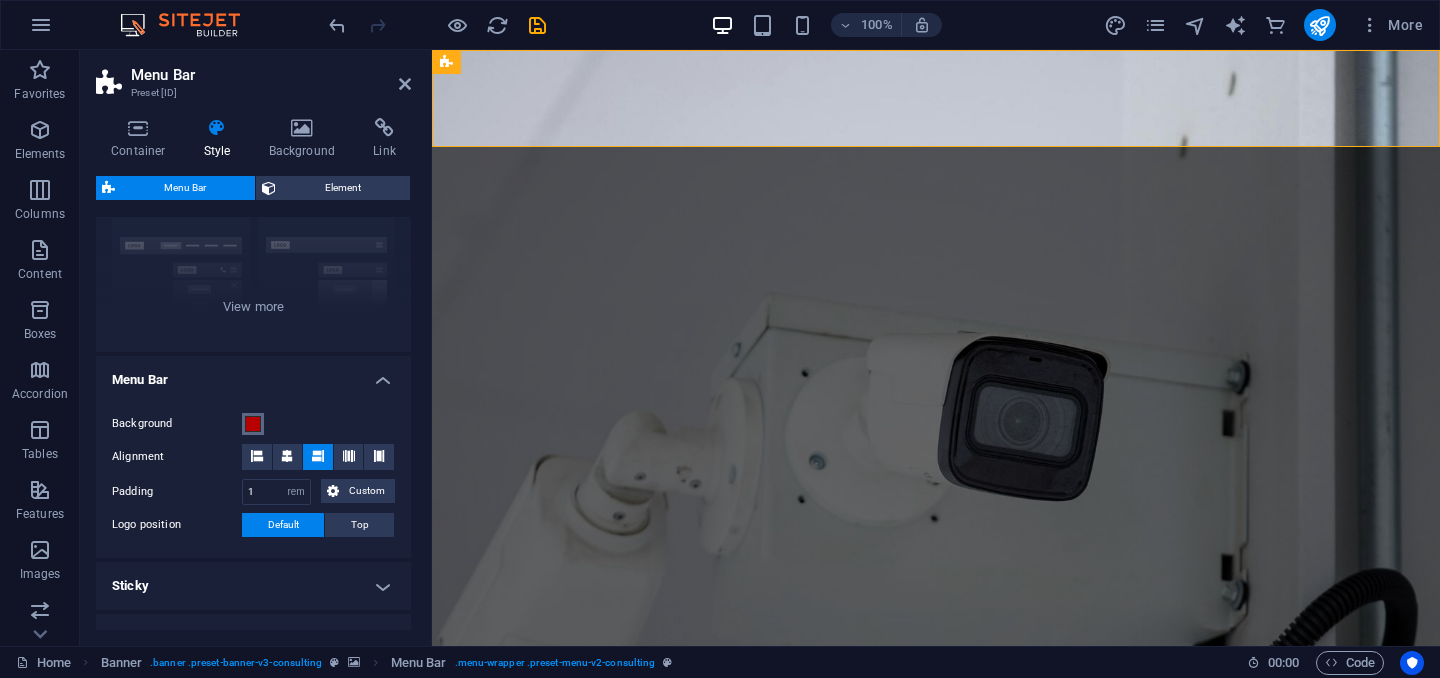 click at bounding box center [253, 424] 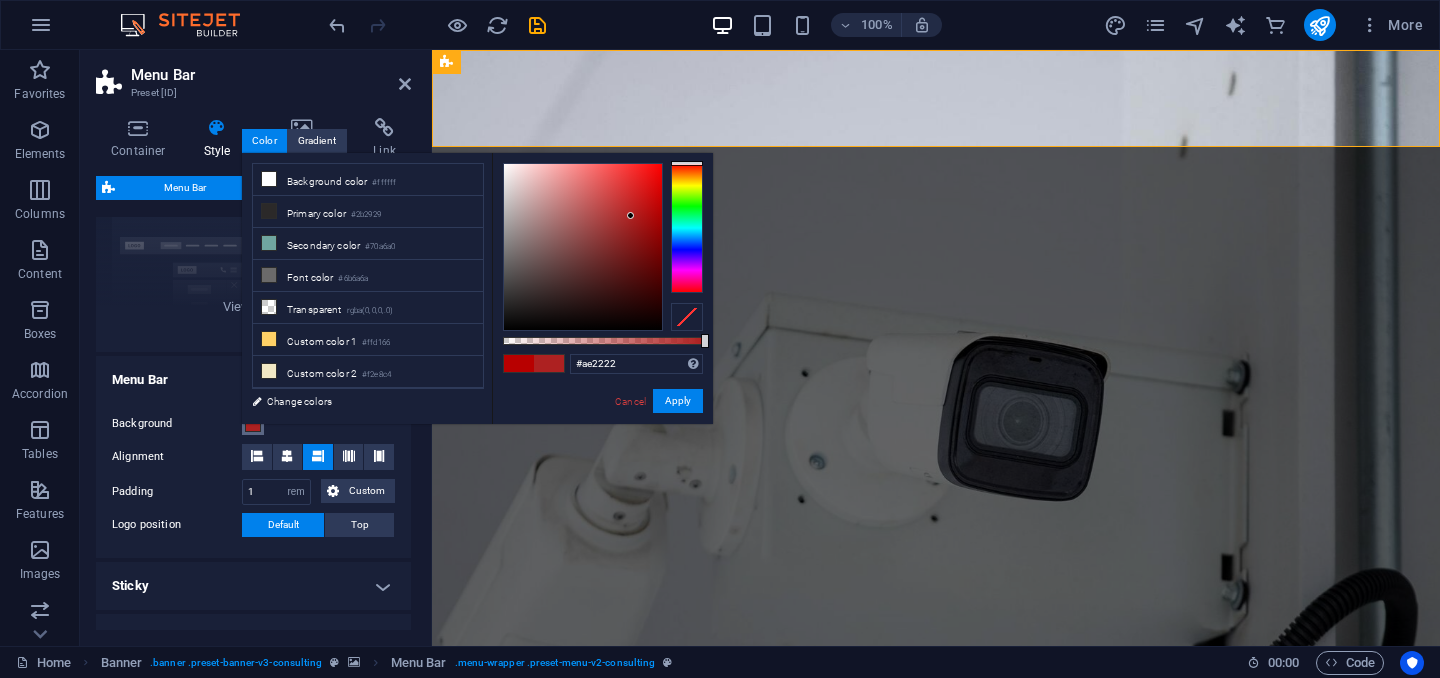 type on "#ae2323" 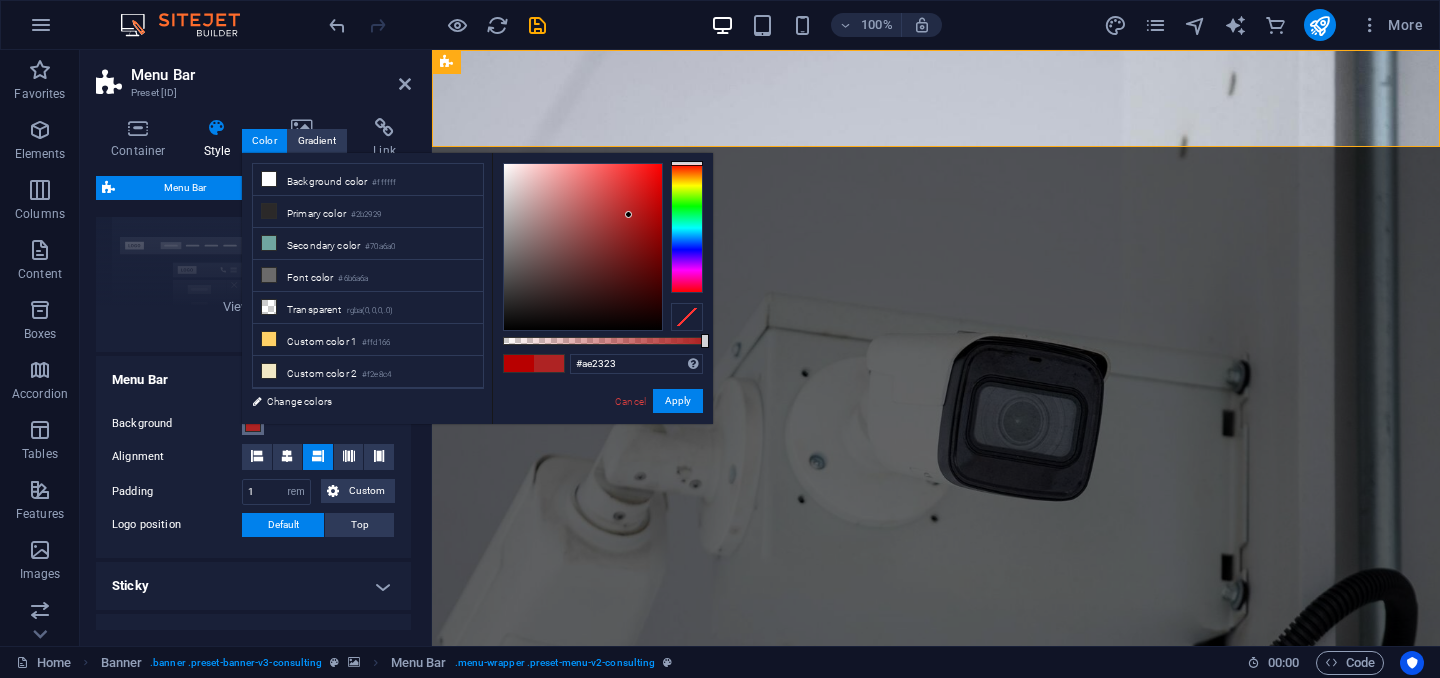 drag, startPoint x: 659, startPoint y: 211, endPoint x: 629, endPoint y: 215, distance: 30.265491 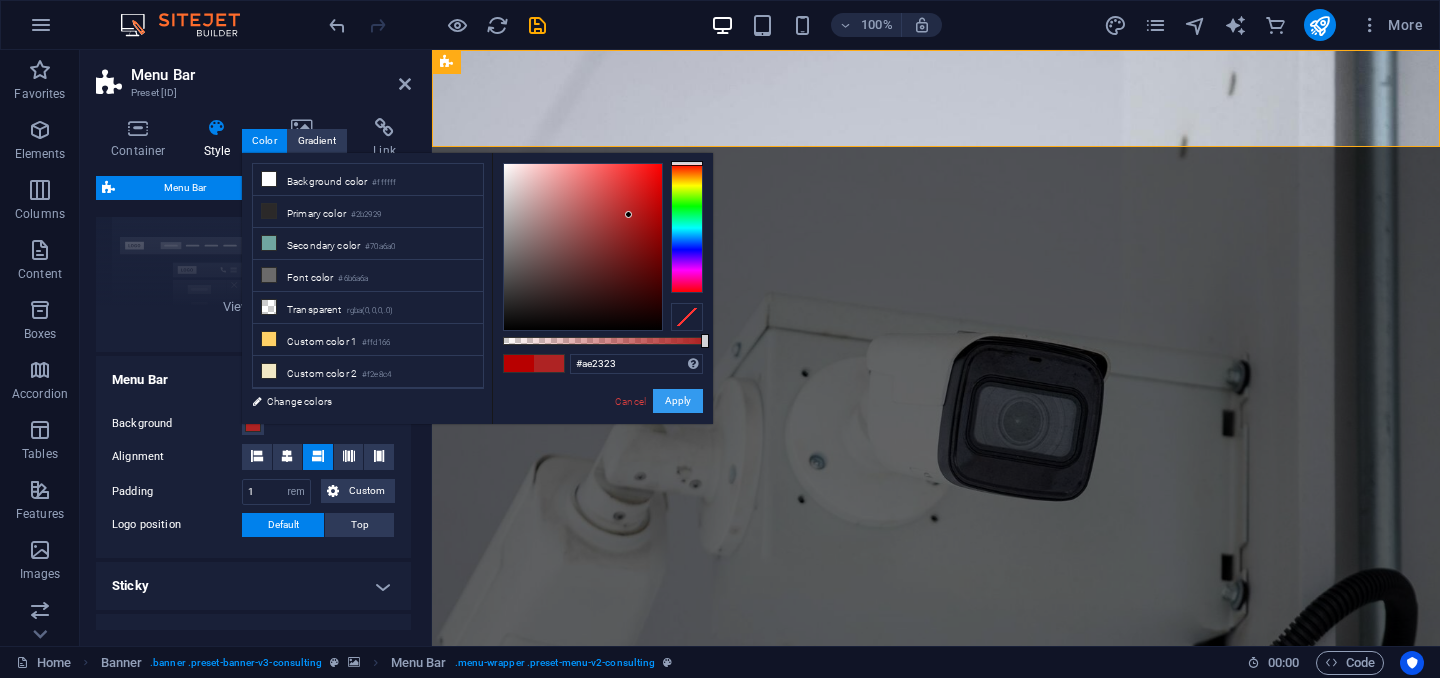 click on "Apply" at bounding box center [678, 401] 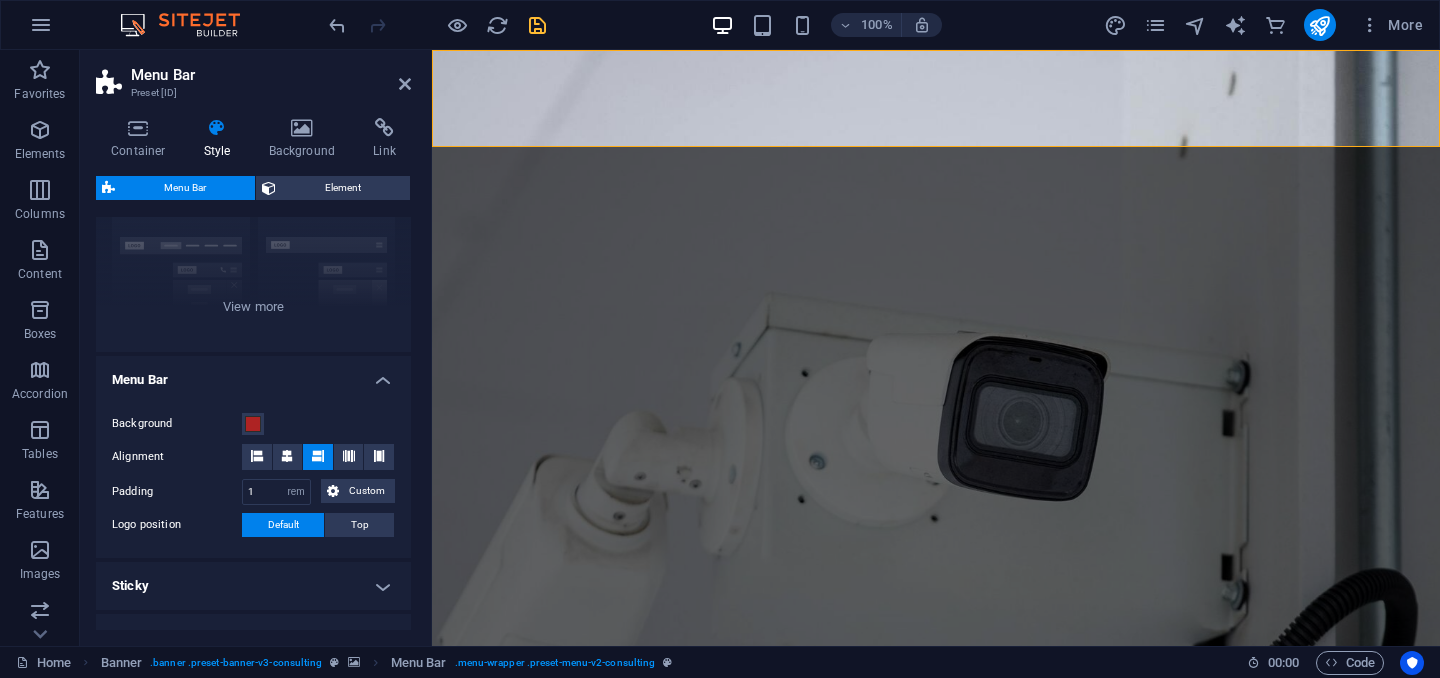 click at bounding box center [537, 25] 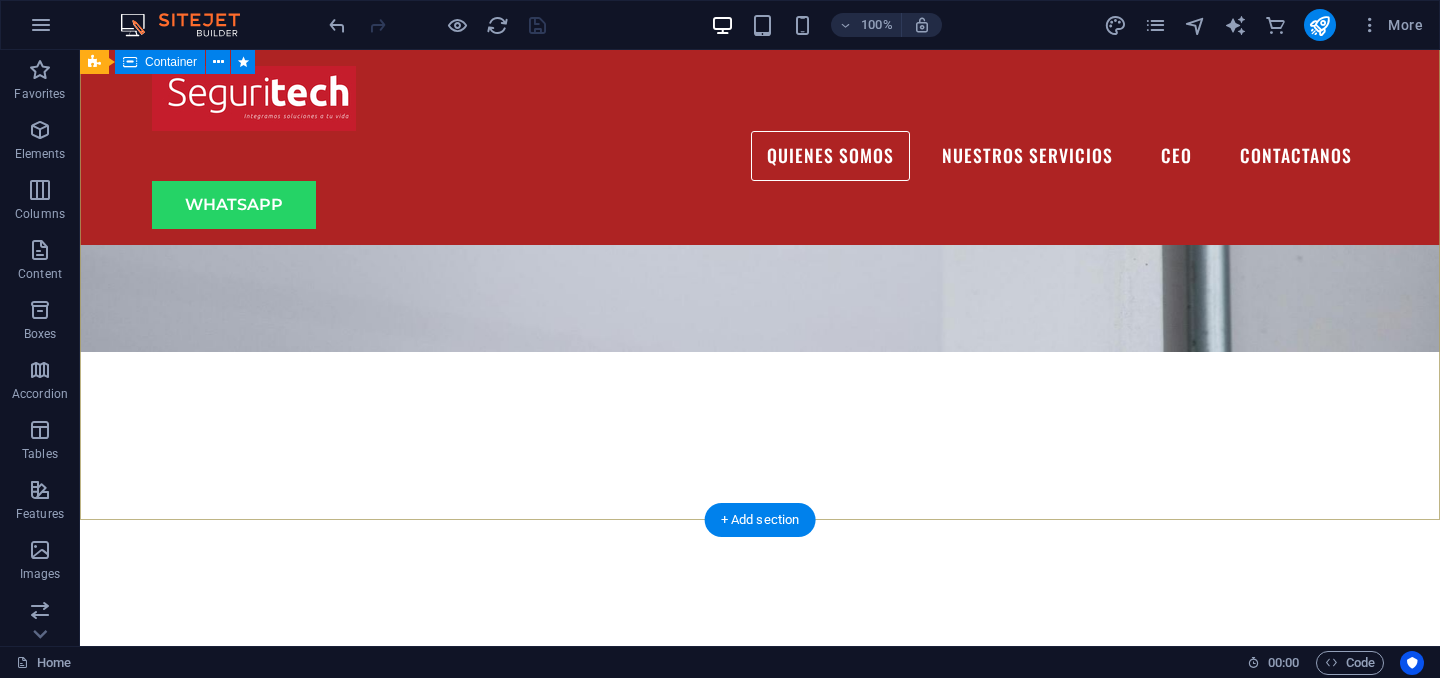 scroll, scrollTop: 0, scrollLeft: 0, axis: both 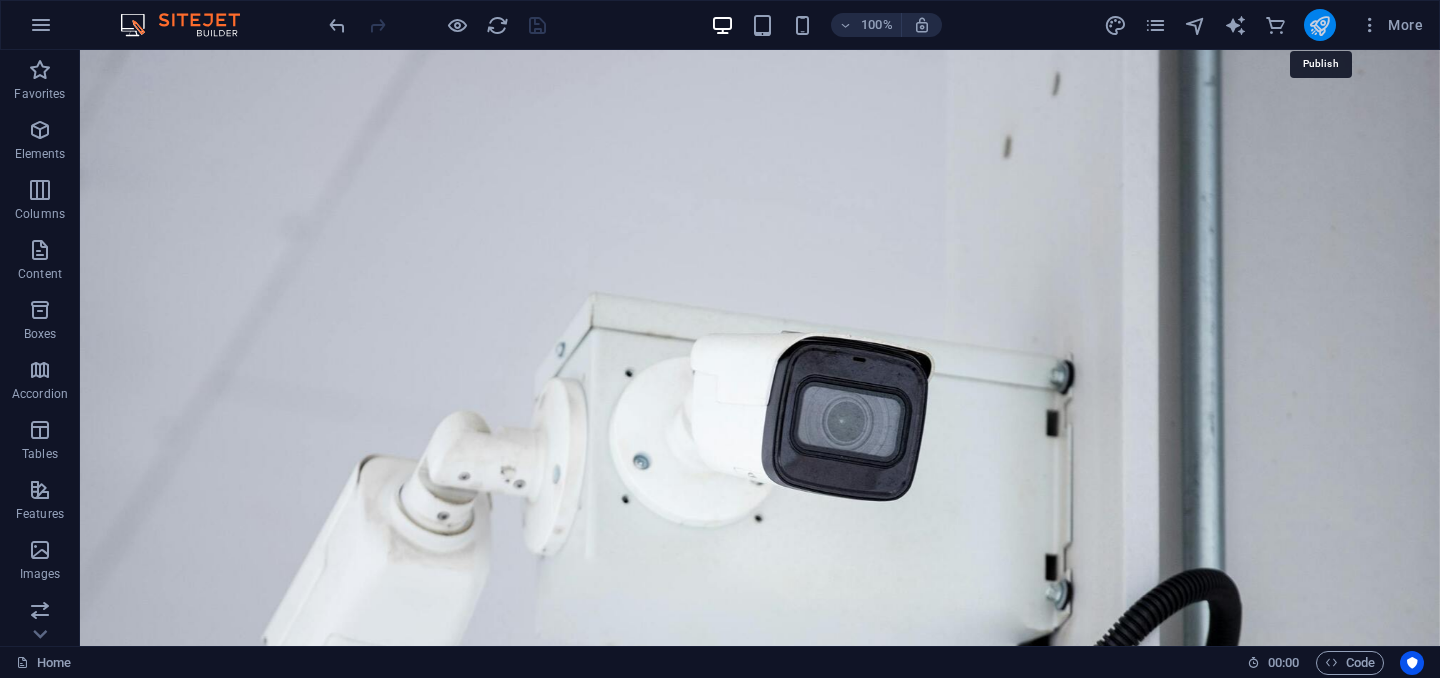 click at bounding box center [1319, 25] 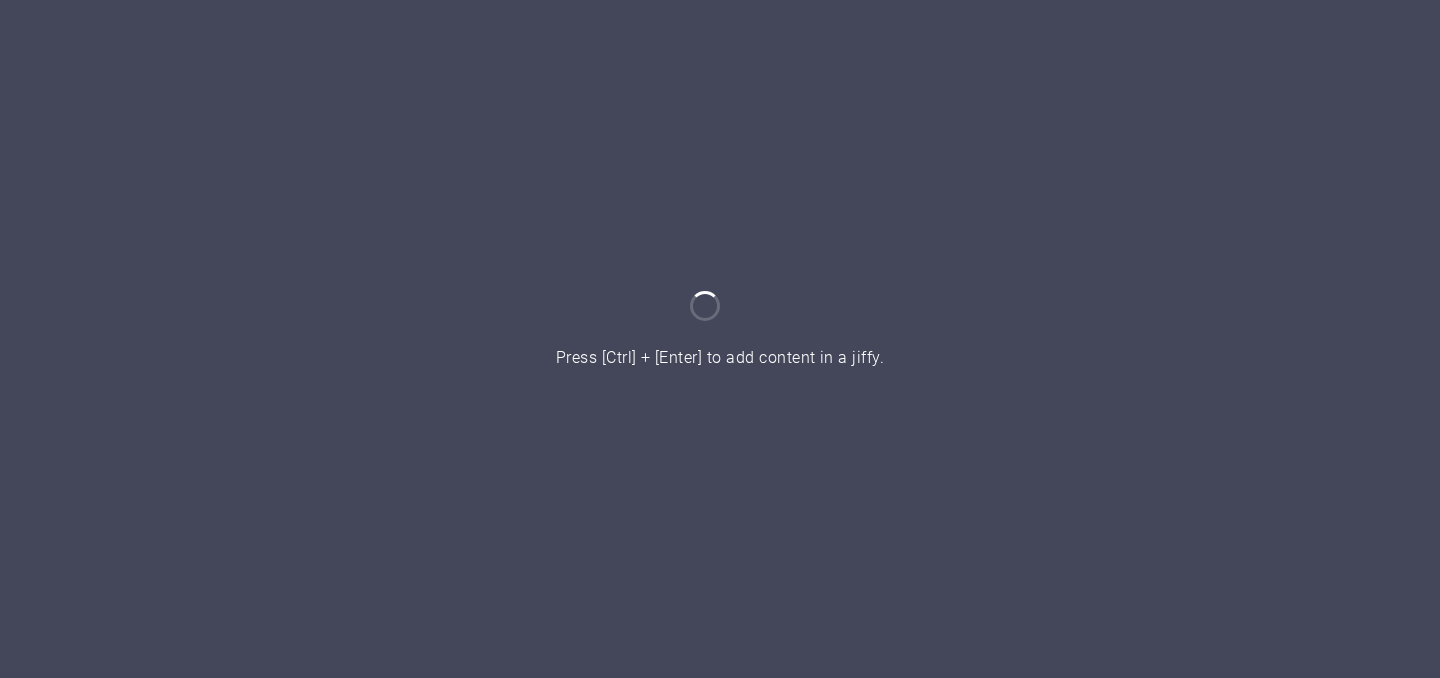 scroll, scrollTop: 0, scrollLeft: 0, axis: both 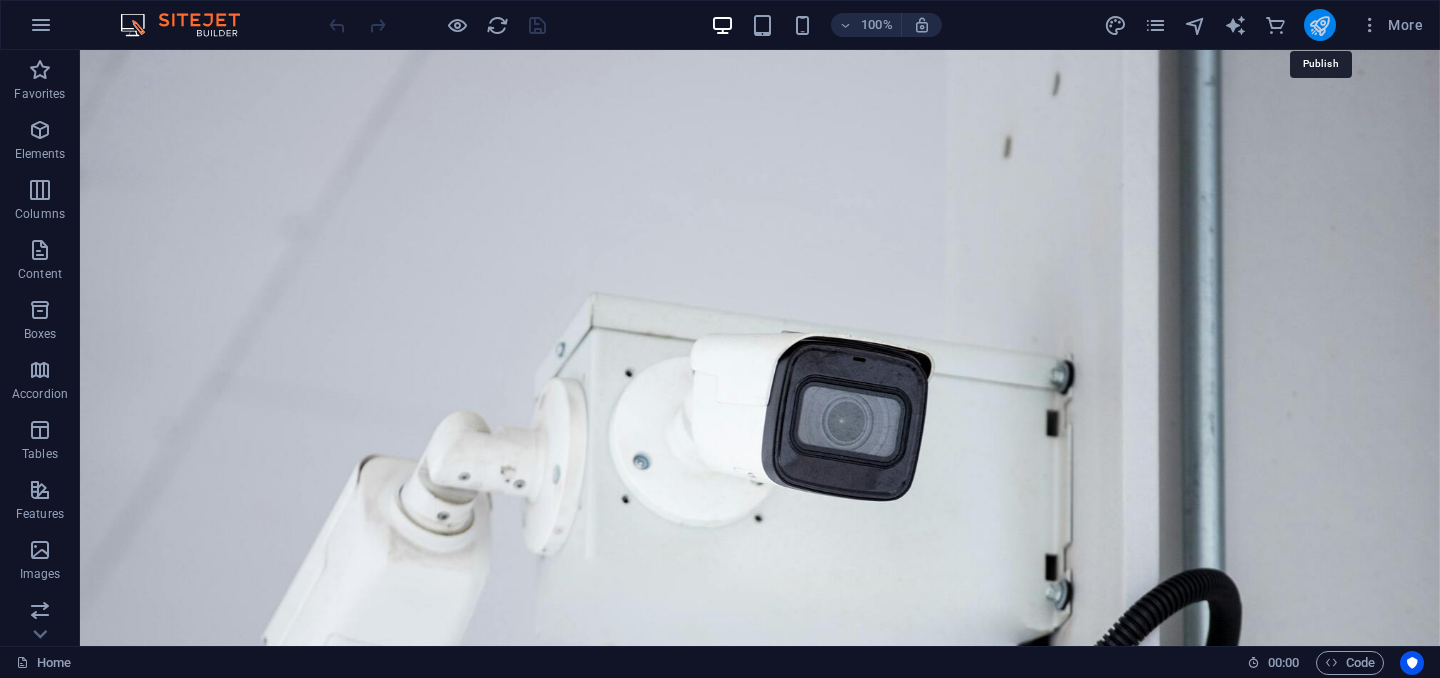 click at bounding box center [1319, 25] 